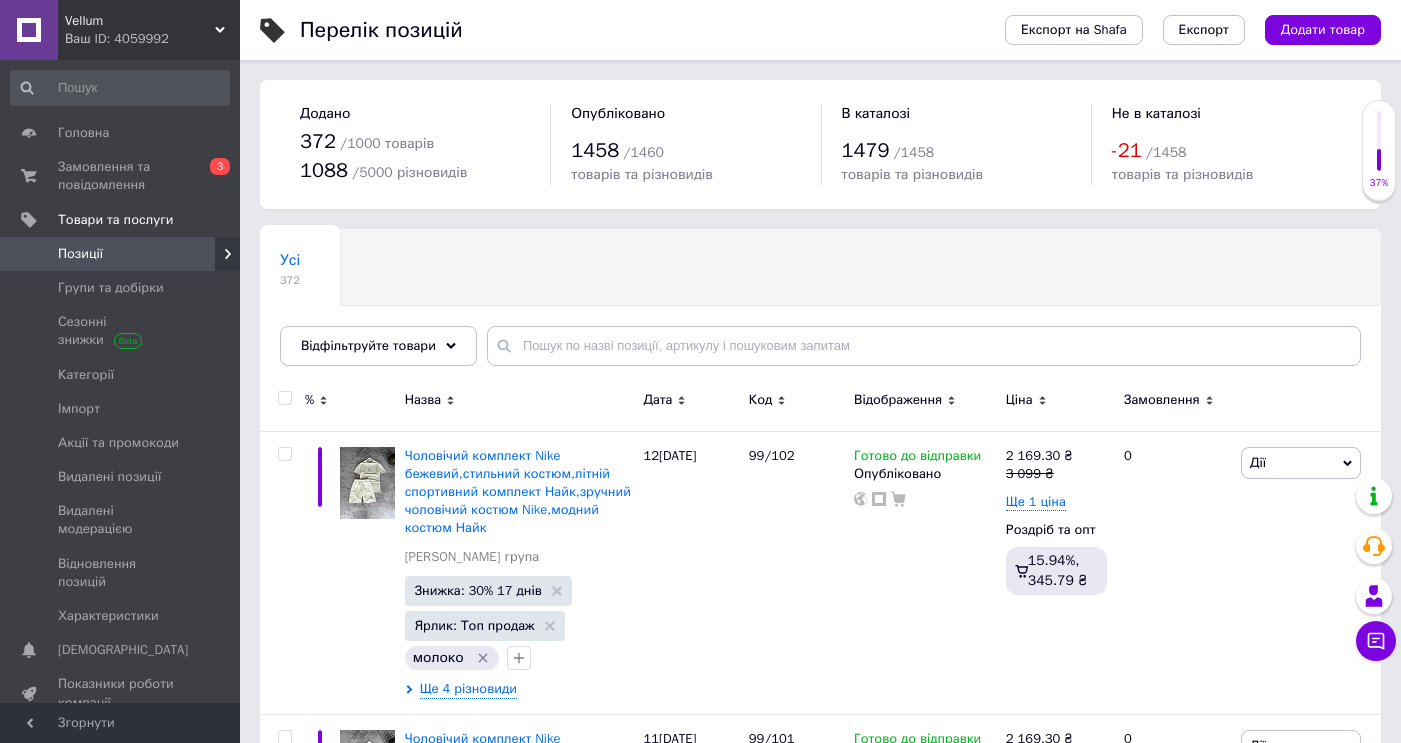 scroll, scrollTop: 0, scrollLeft: 0, axis: both 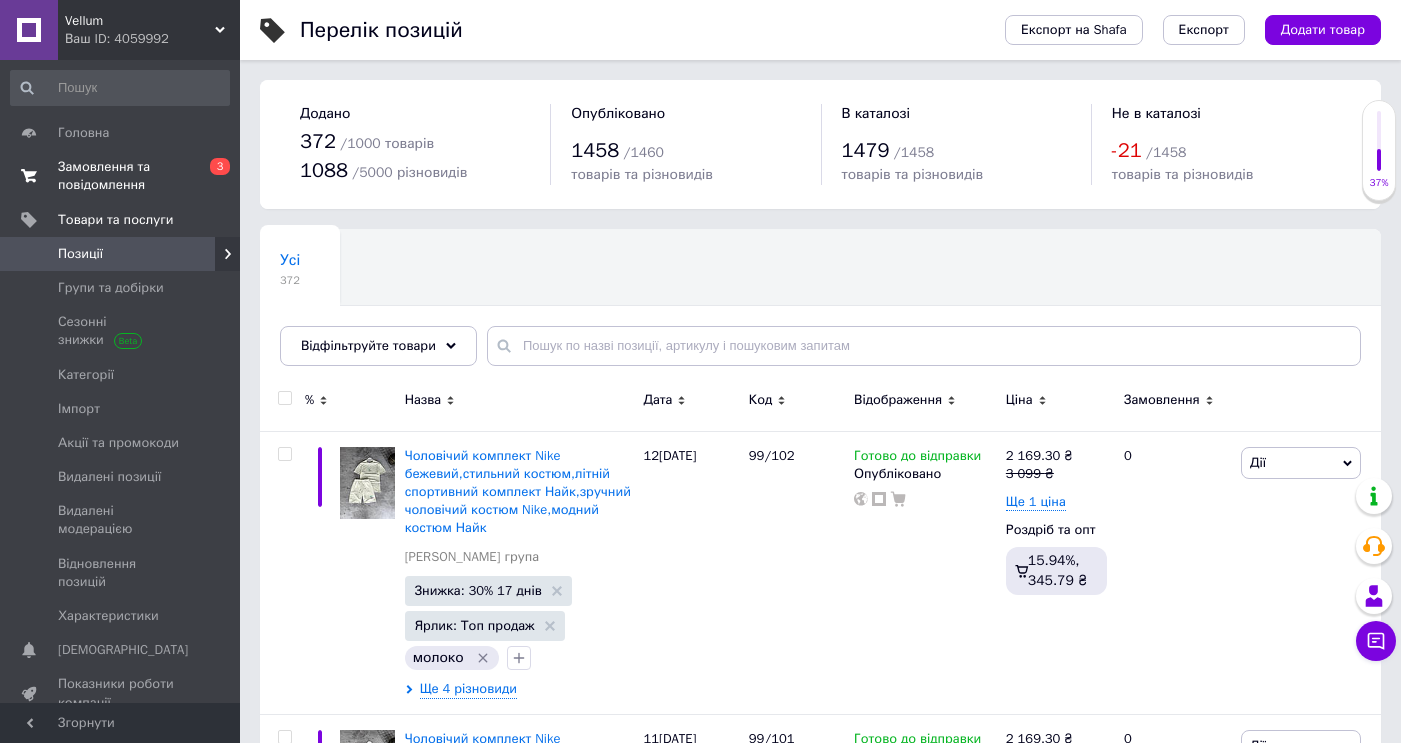 click on "Замовлення та повідомлення" at bounding box center (121, 176) 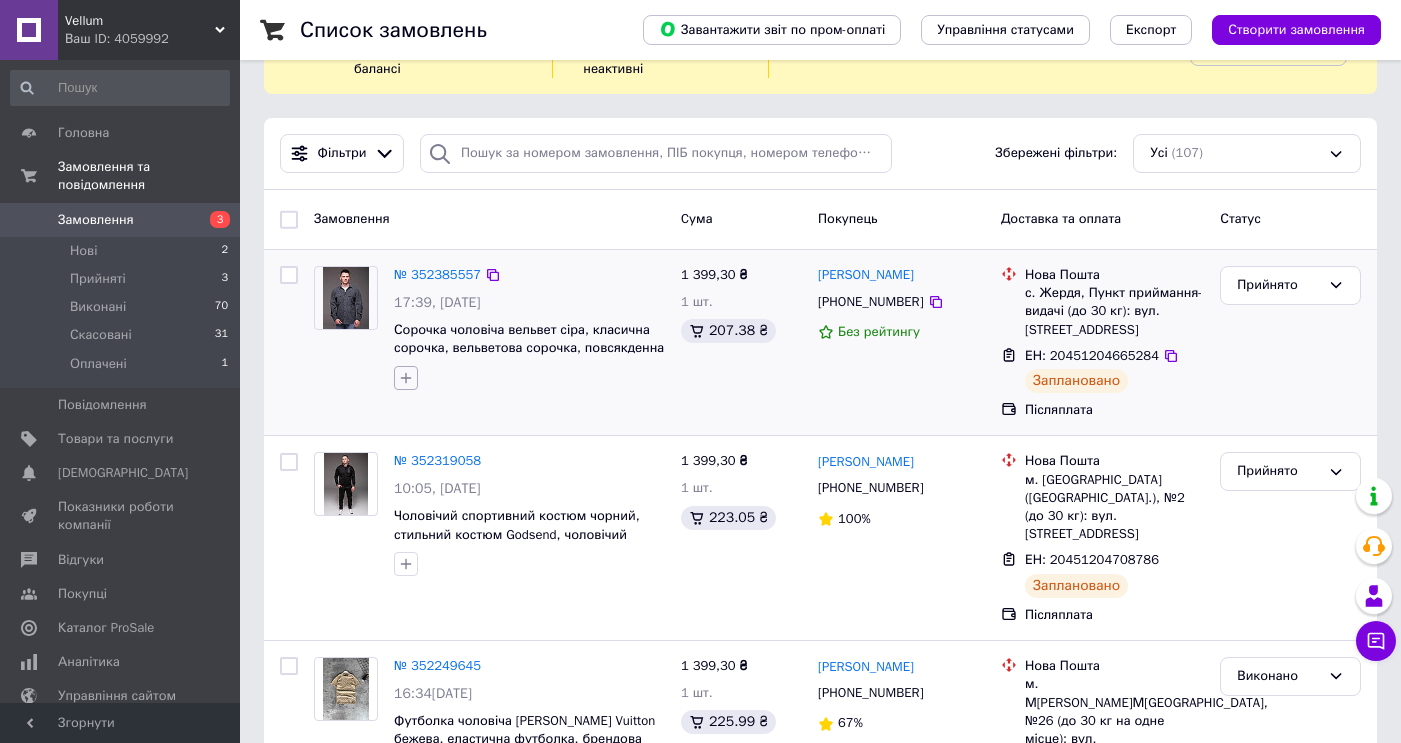 scroll, scrollTop: 0, scrollLeft: 0, axis: both 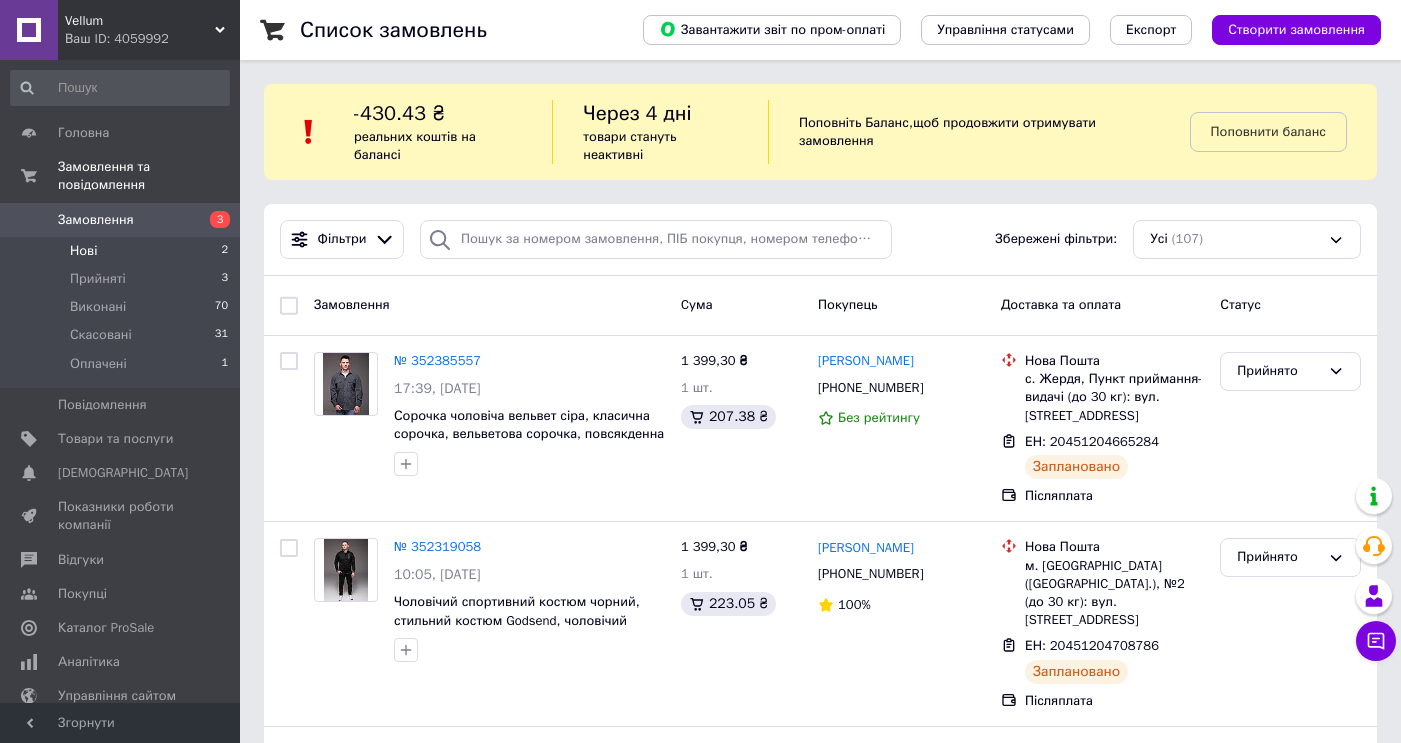 click on "2" at bounding box center (224, 251) 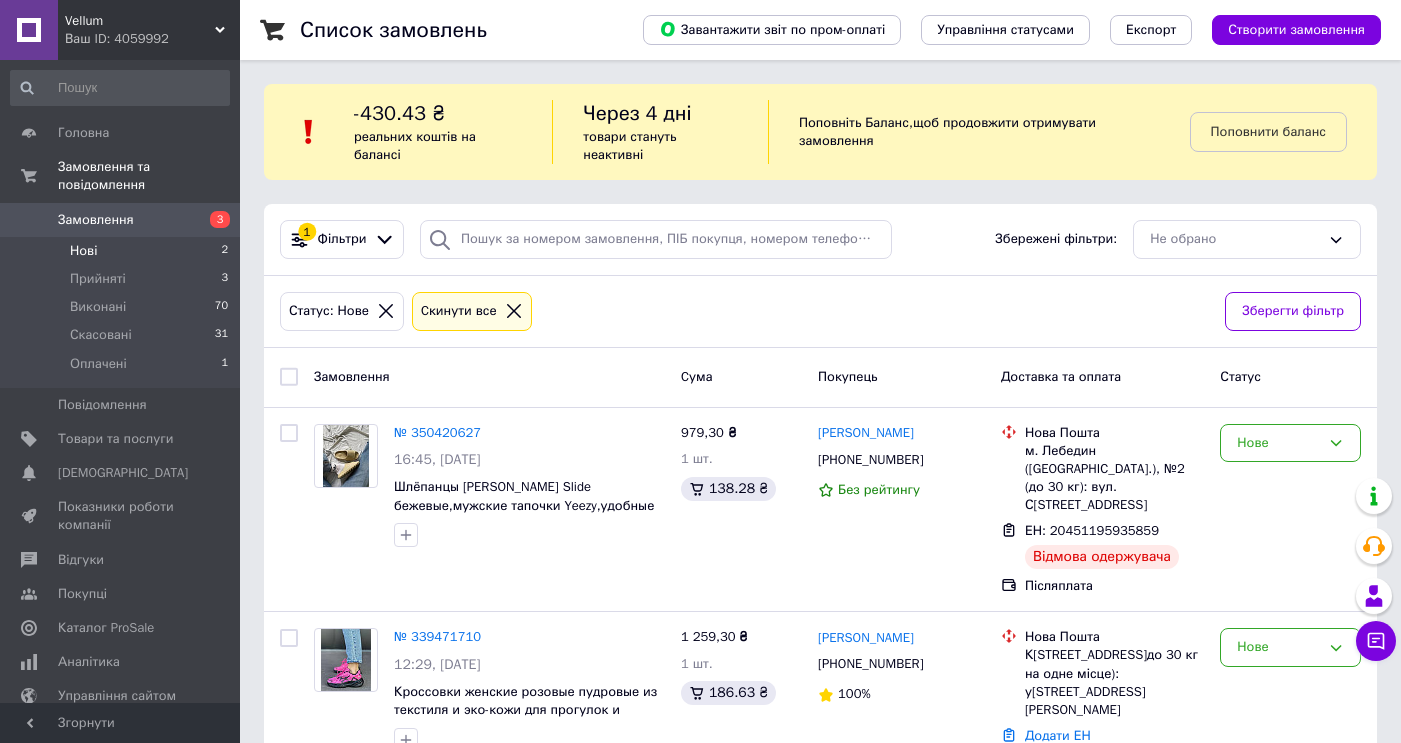 scroll, scrollTop: 51, scrollLeft: 0, axis: vertical 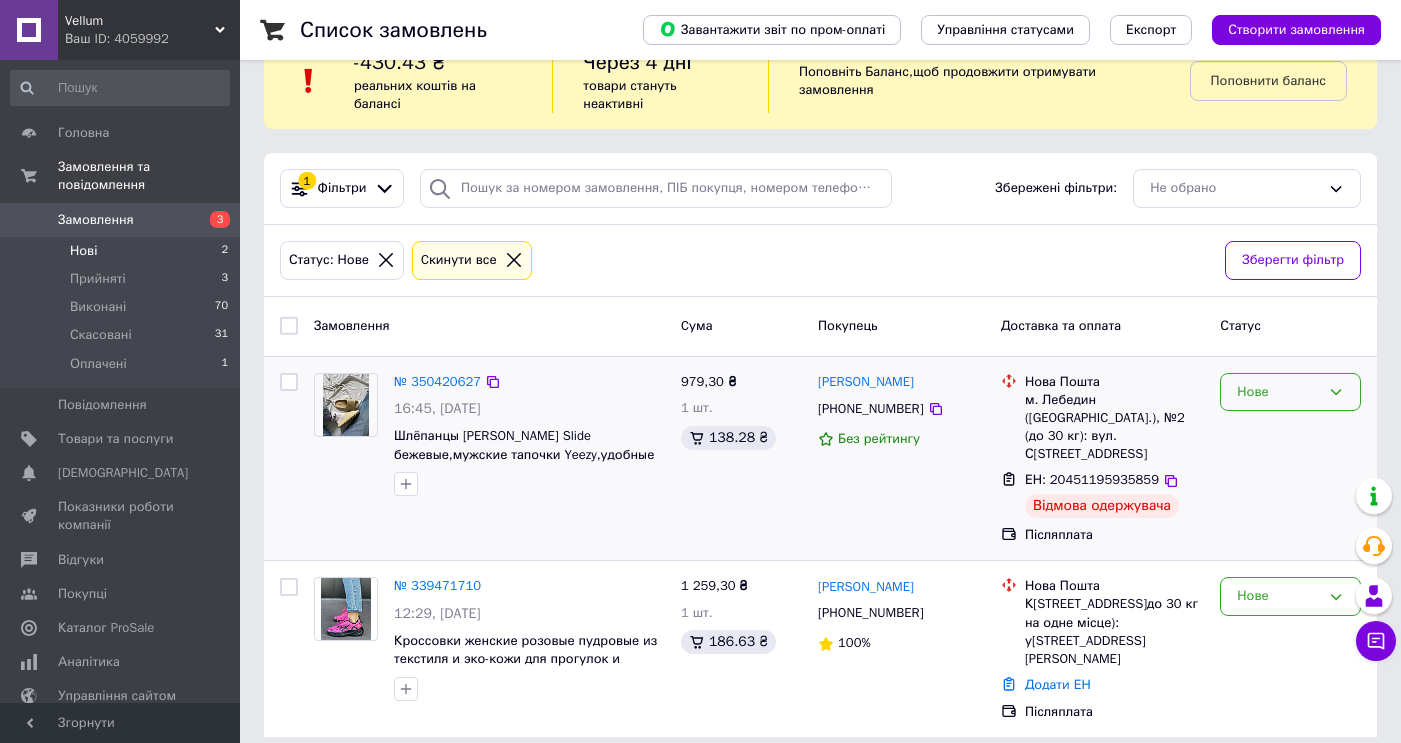 click on "Нове" at bounding box center [1290, 392] 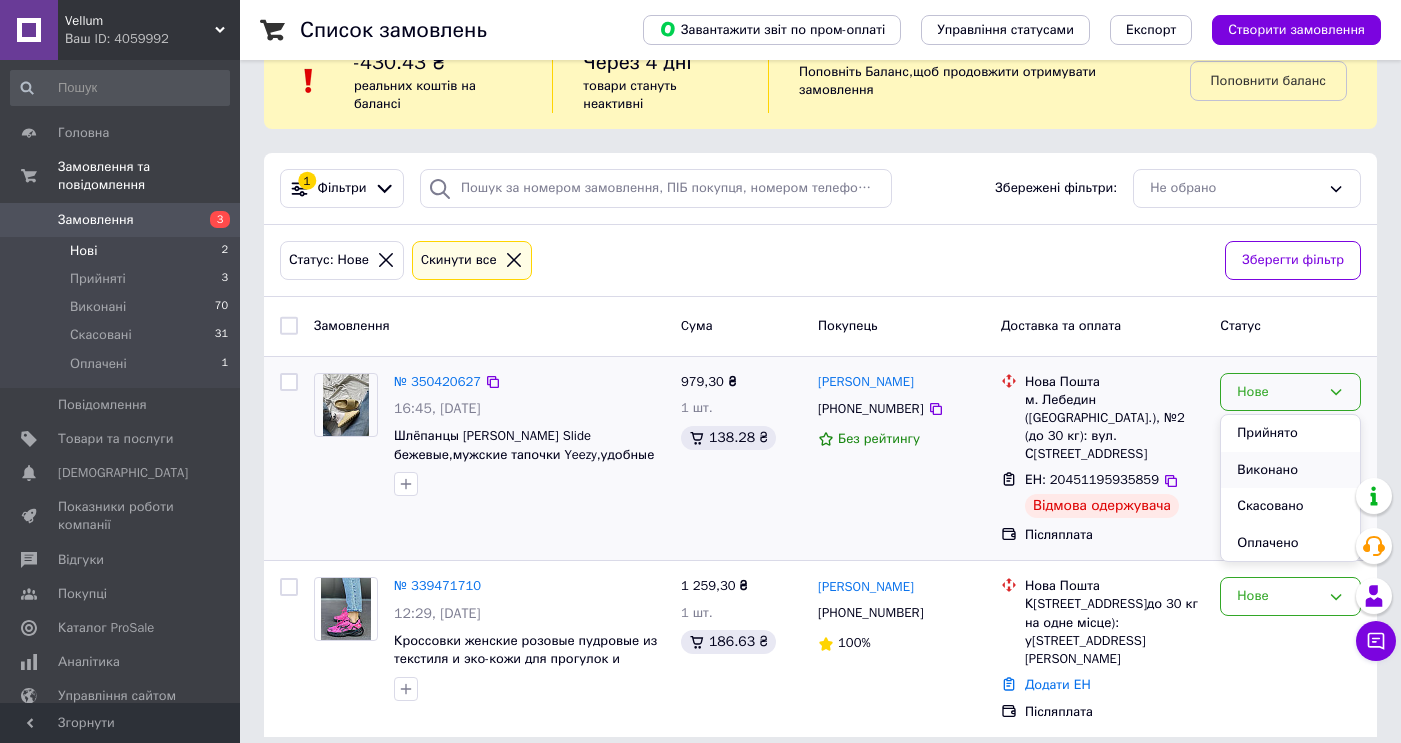 click on "Виконано" at bounding box center [1290, 470] 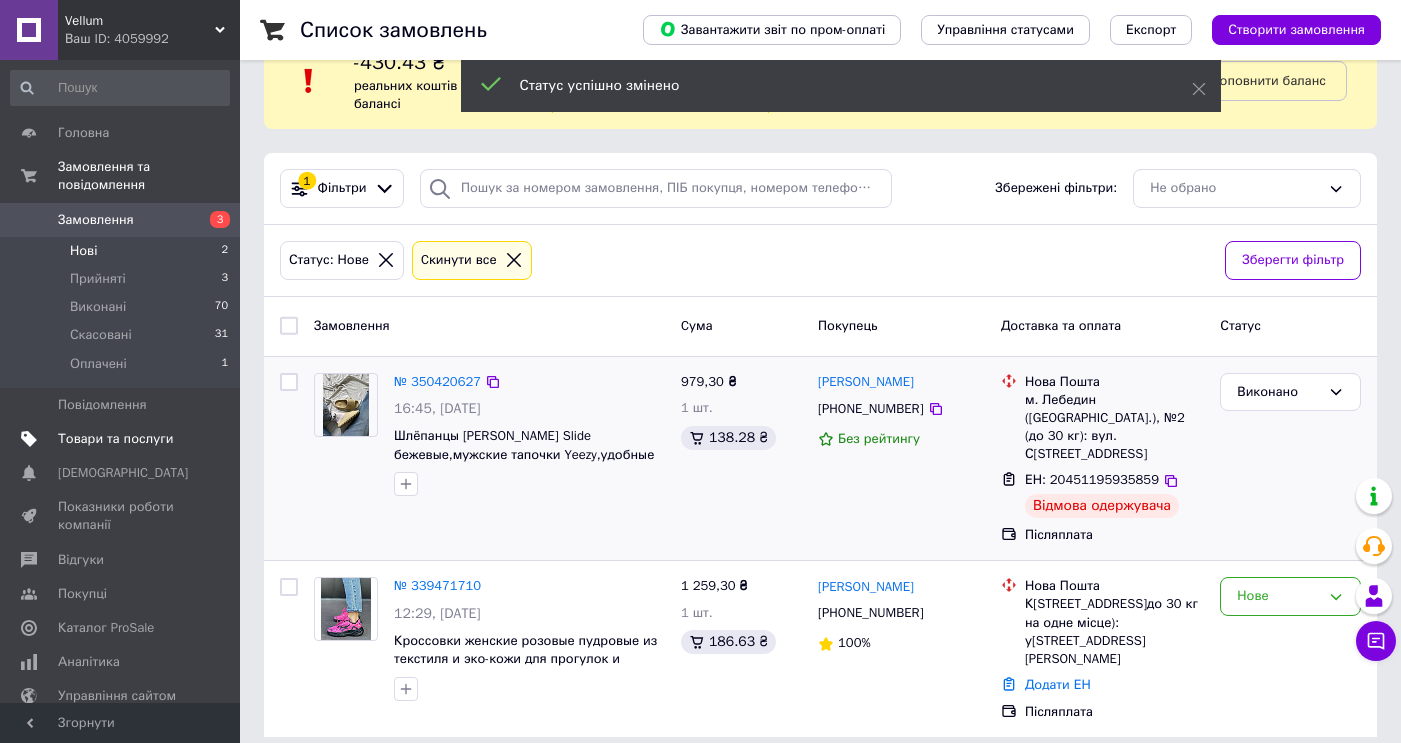 click on "Товари та послуги" at bounding box center (120, 439) 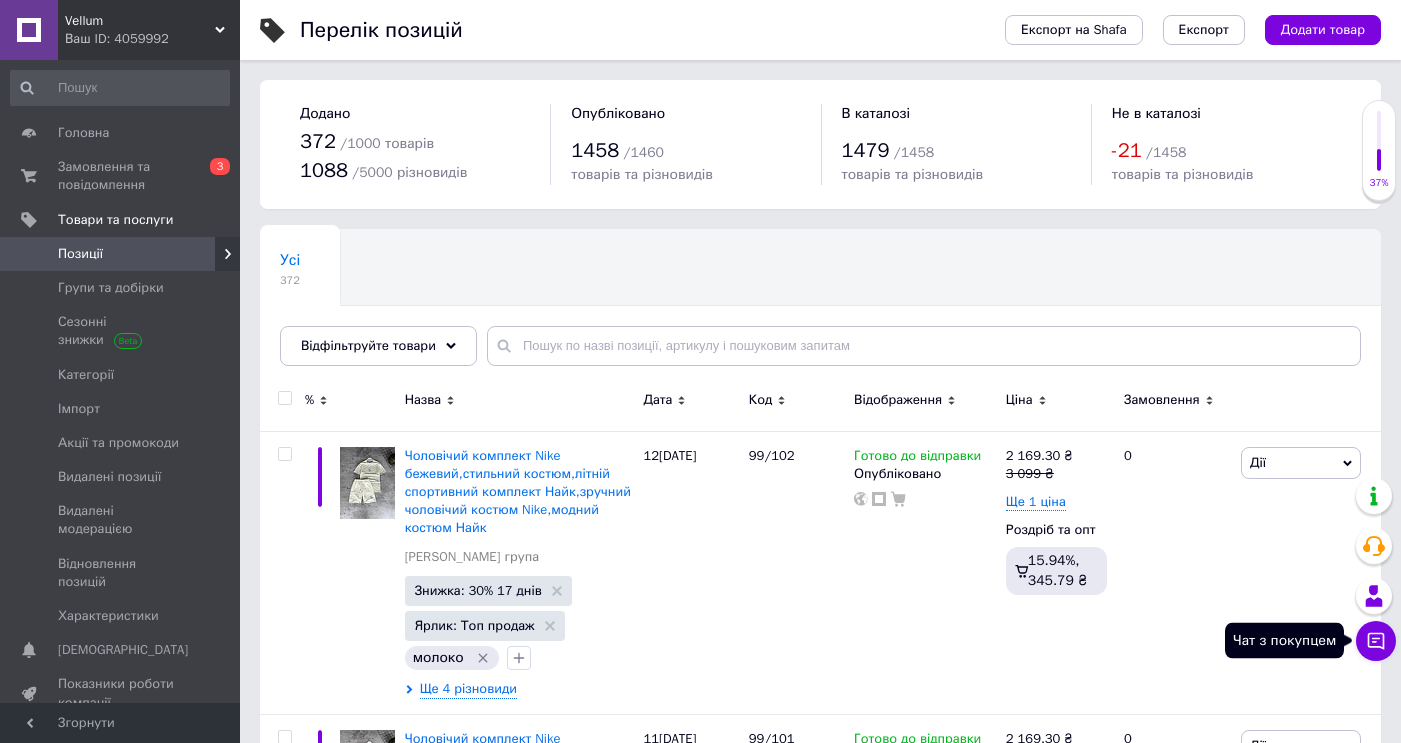 click on "Чат з покупцем" at bounding box center (1376, 641) 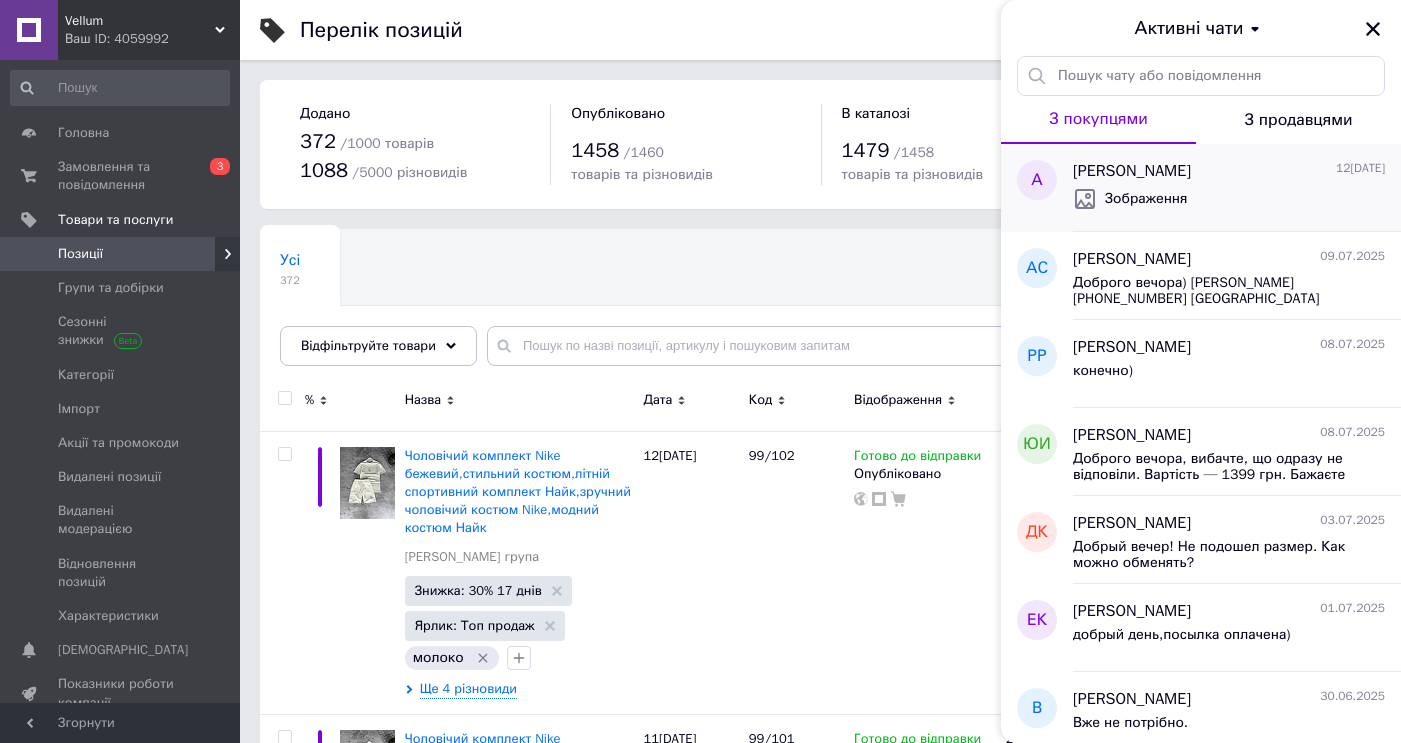 click on "Зображення" at bounding box center (1229, 199) 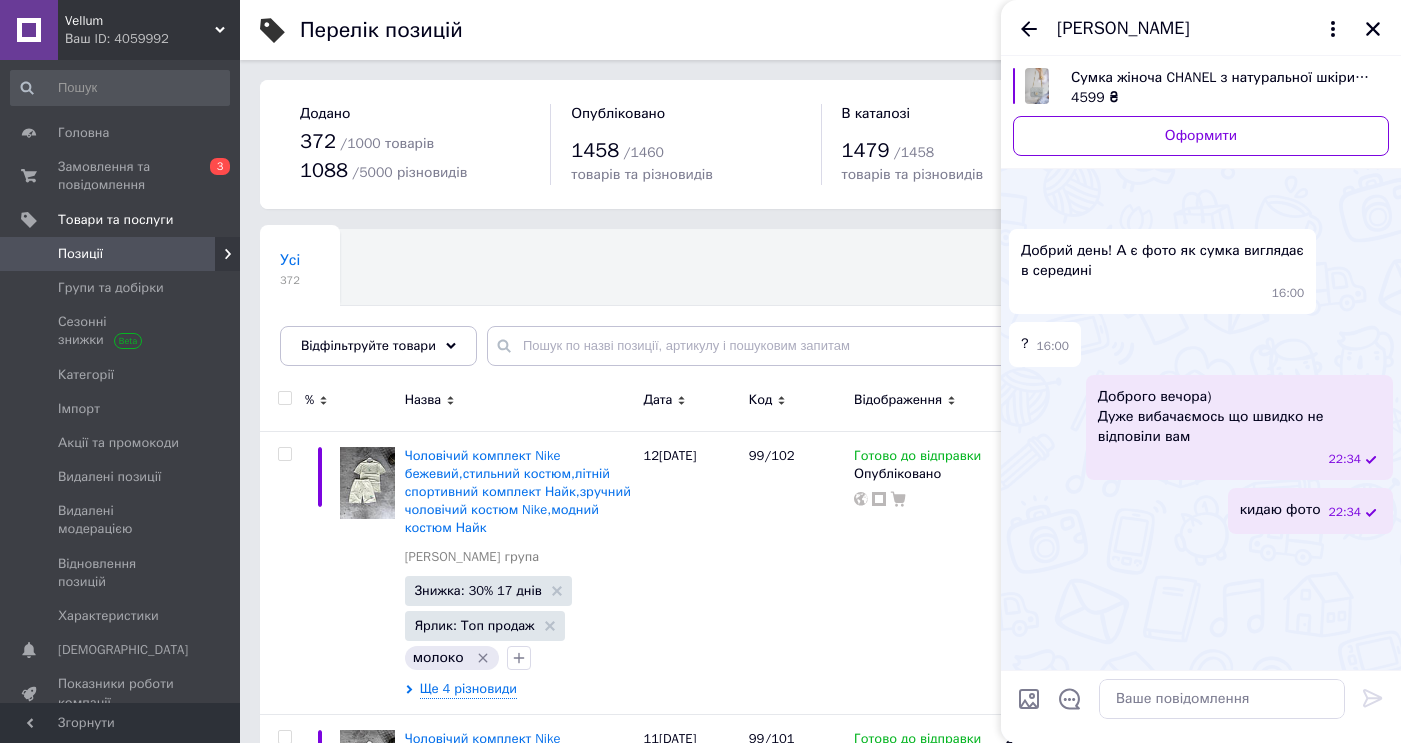 scroll, scrollTop: 180, scrollLeft: 0, axis: vertical 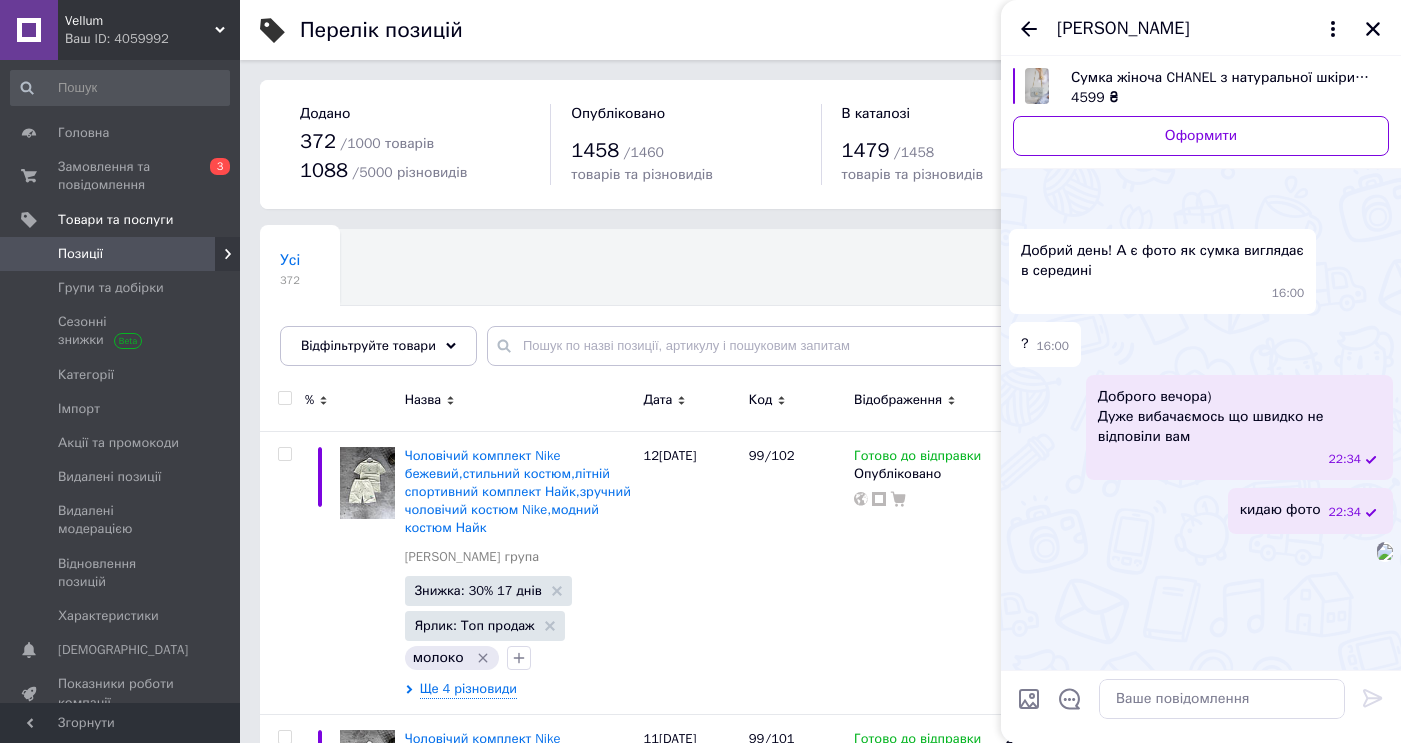 click on "[PERSON_NAME]" at bounding box center [1123, 29] 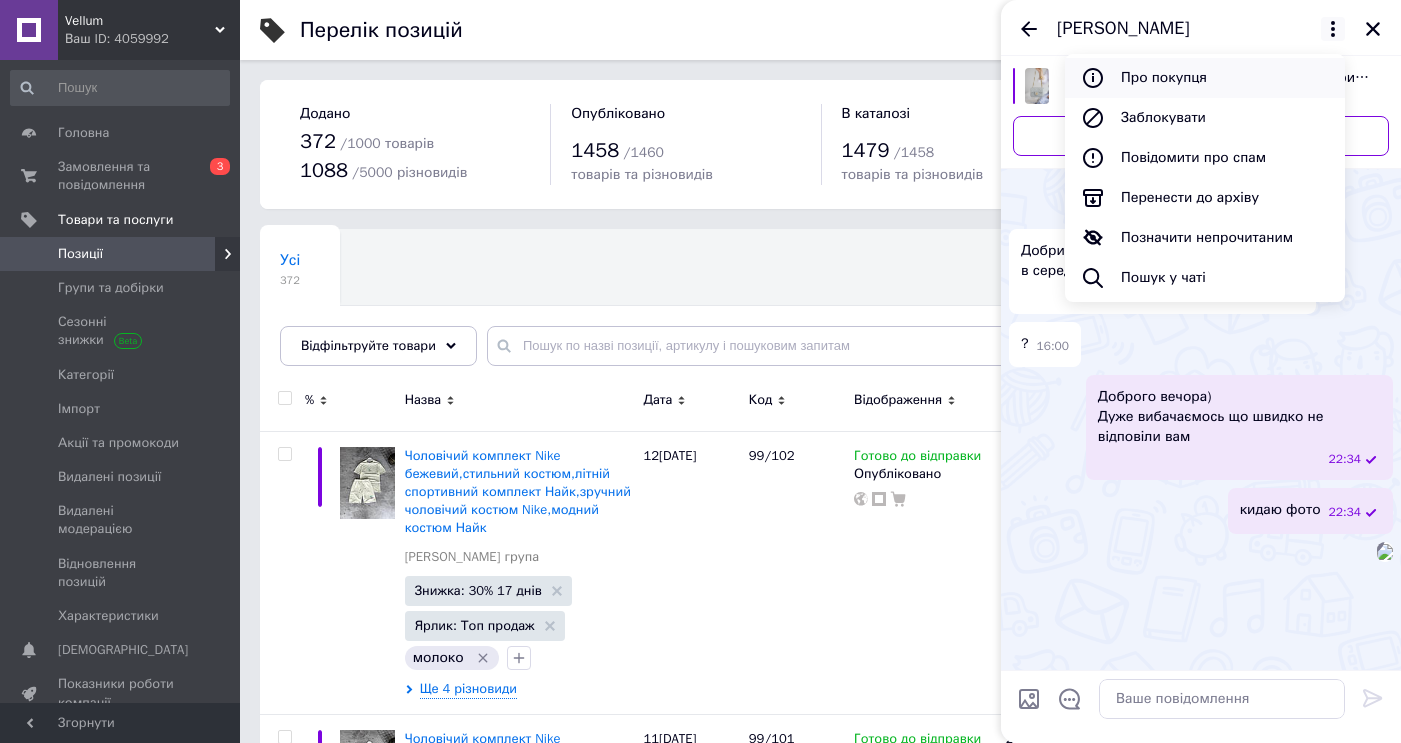 click on "Про покупця" at bounding box center [1205, 78] 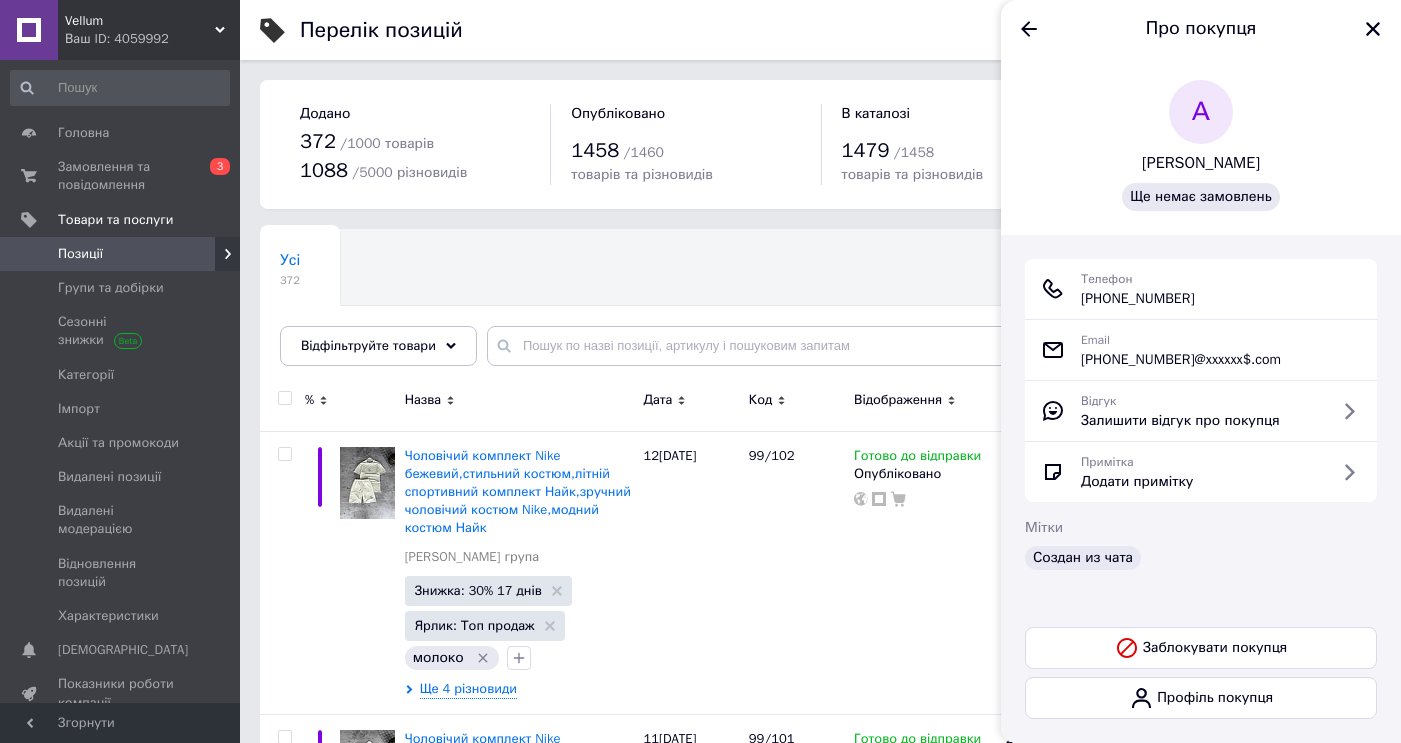 drag, startPoint x: 1233, startPoint y: 297, endPoint x: 1070, endPoint y: 298, distance: 163.00307 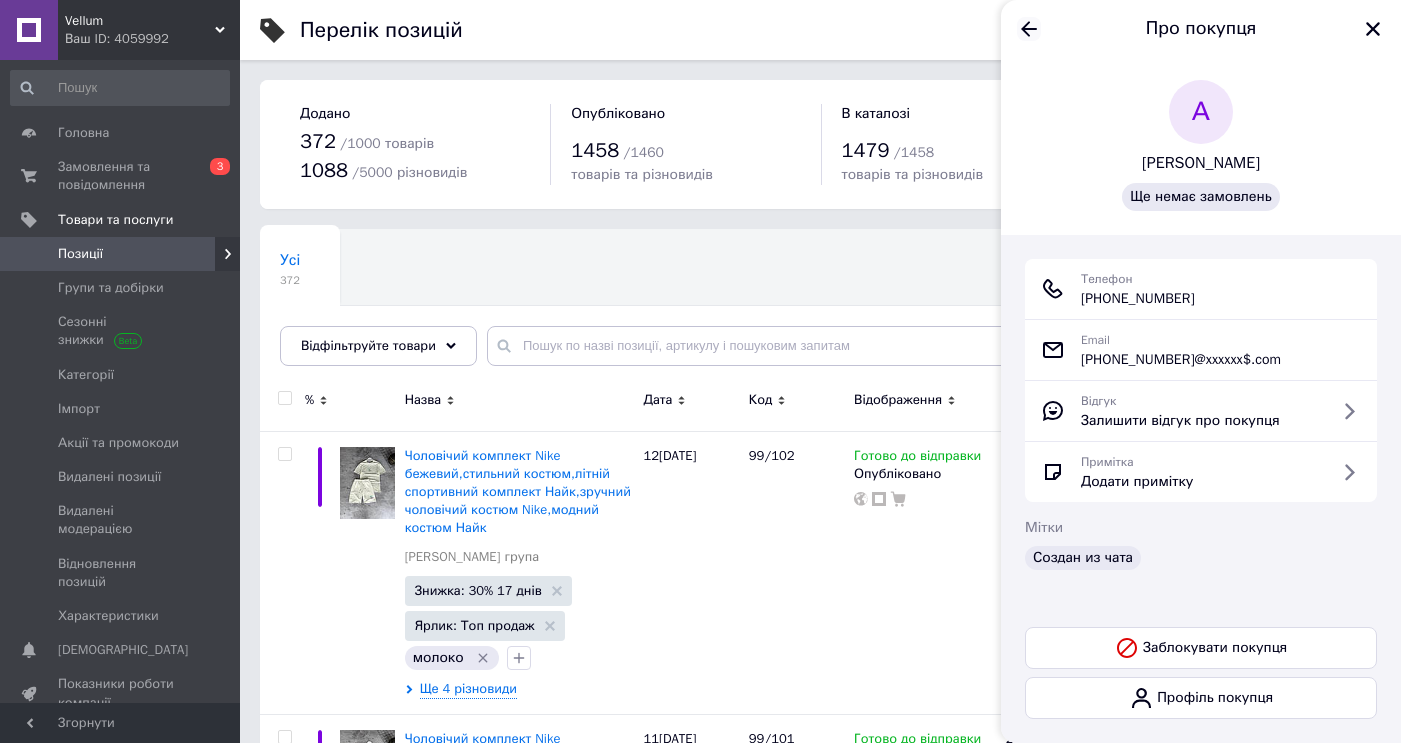 click 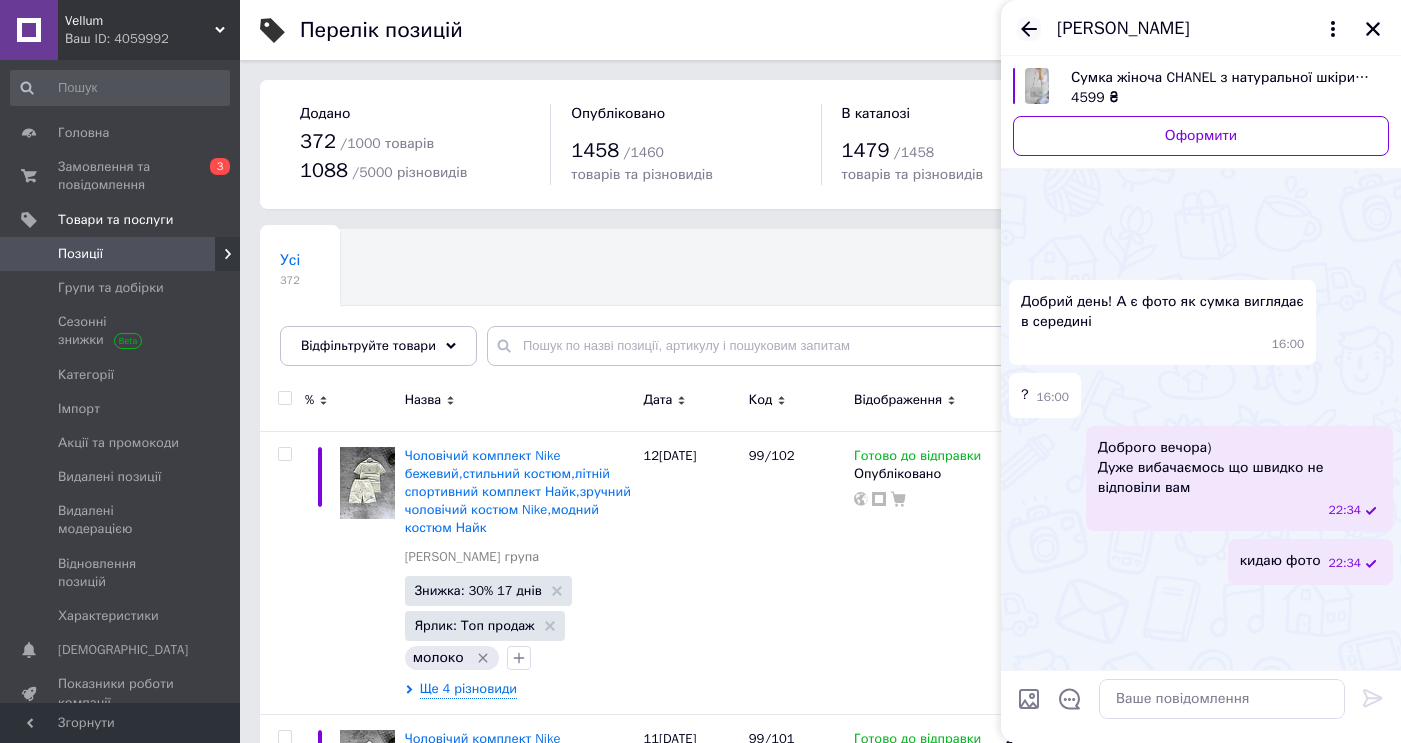 scroll, scrollTop: 107, scrollLeft: 0, axis: vertical 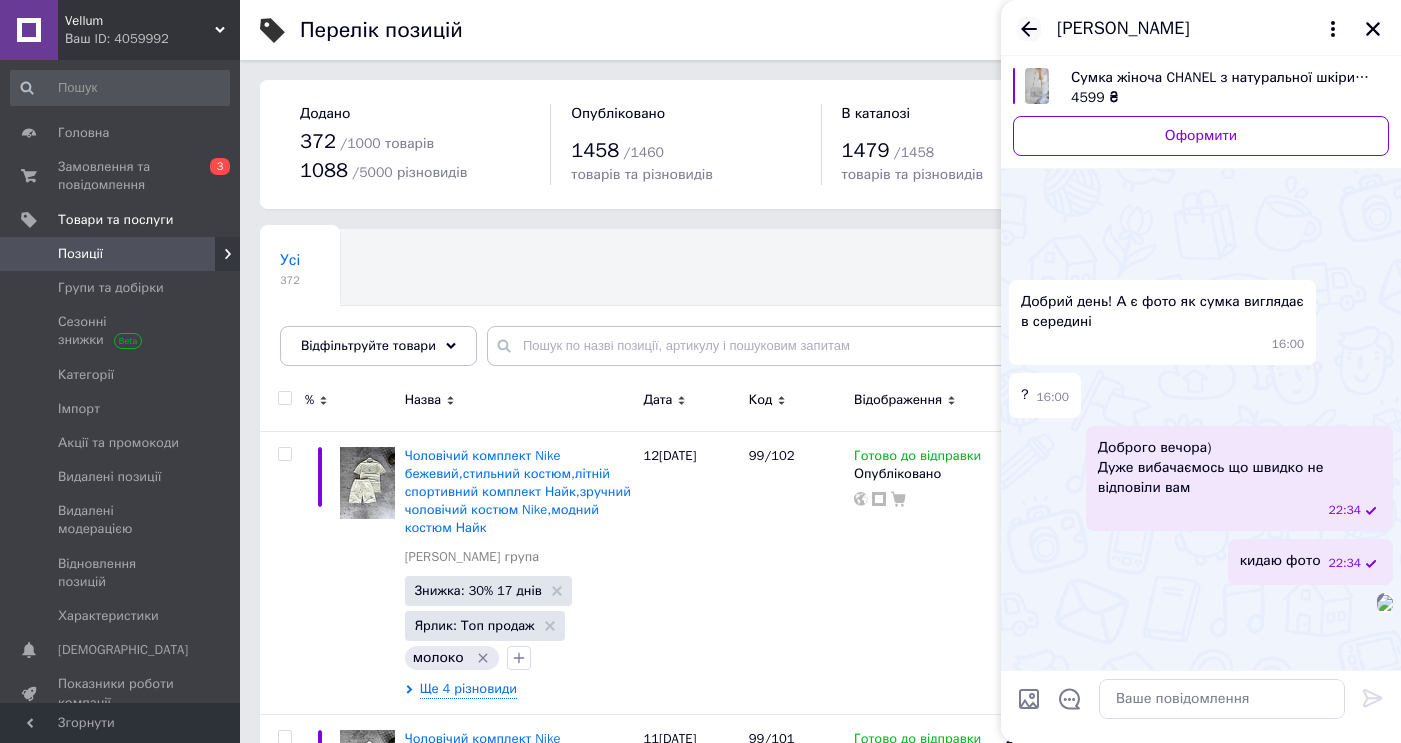 click 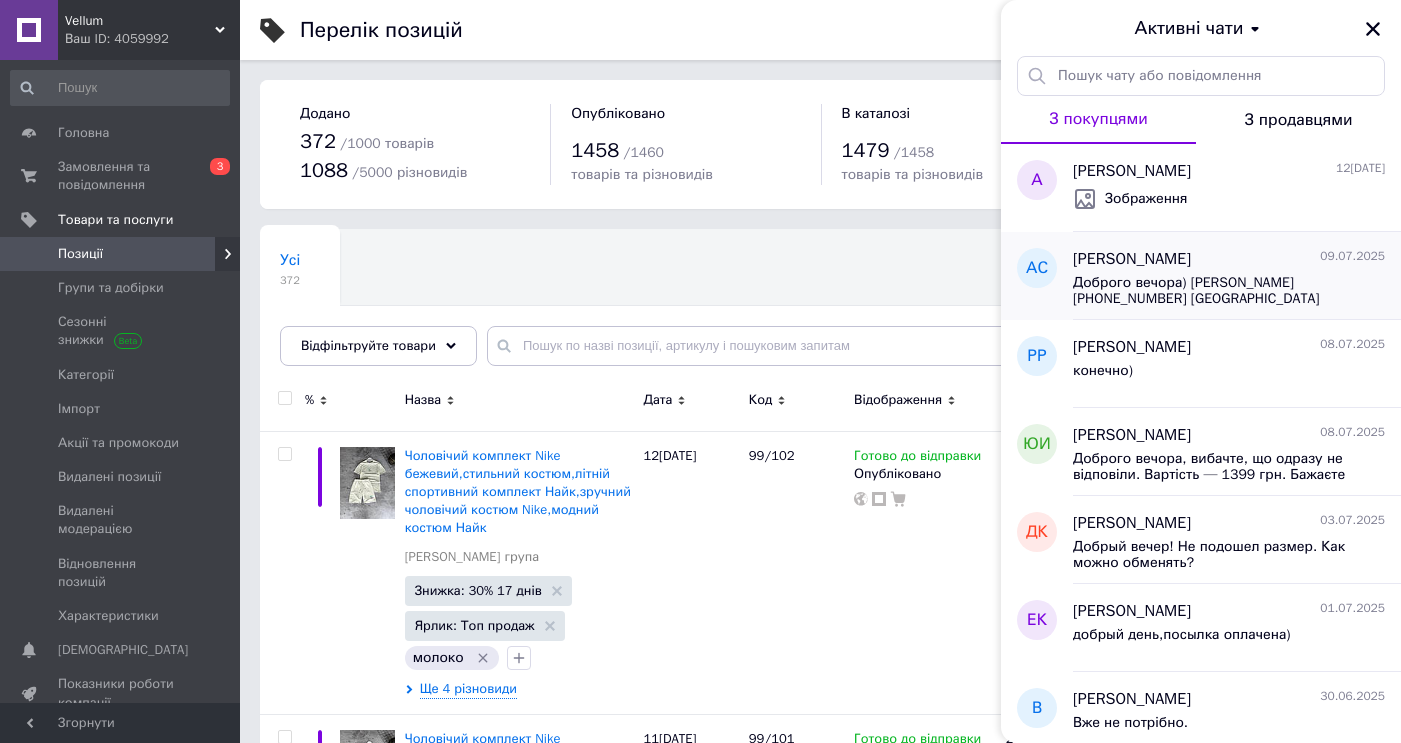 click on "Доброго вечора)
[PERSON_NAME]
[PHONE_NUMBER]
[GEOGRAPHIC_DATA] ([GEOGRAPHIC_DATA].), №26 (до 30 кг на одне місце): вул. [PERSON_NAME], 51
Та підскажіть розмір який вам потрібен.
Всі адресні данні вірні?" at bounding box center [1215, 291] 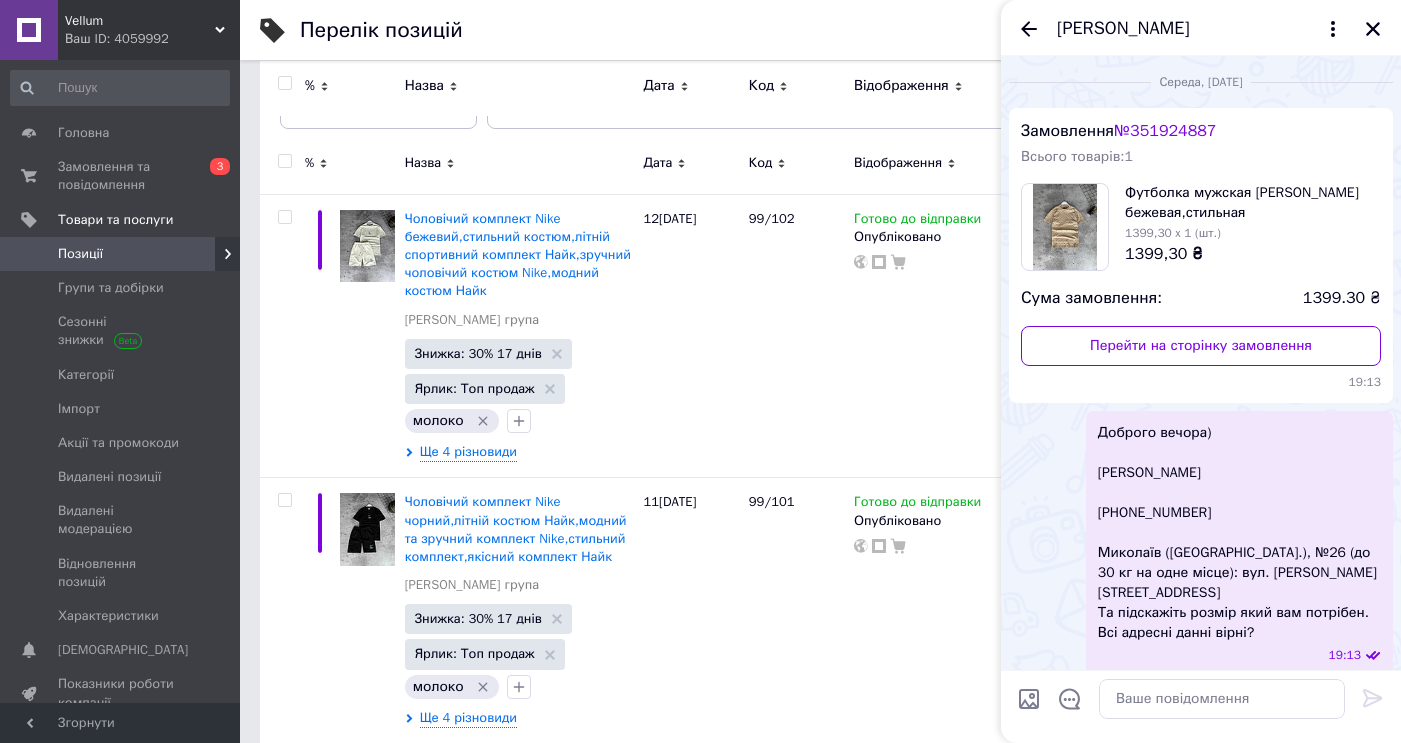 scroll, scrollTop: 0, scrollLeft: 0, axis: both 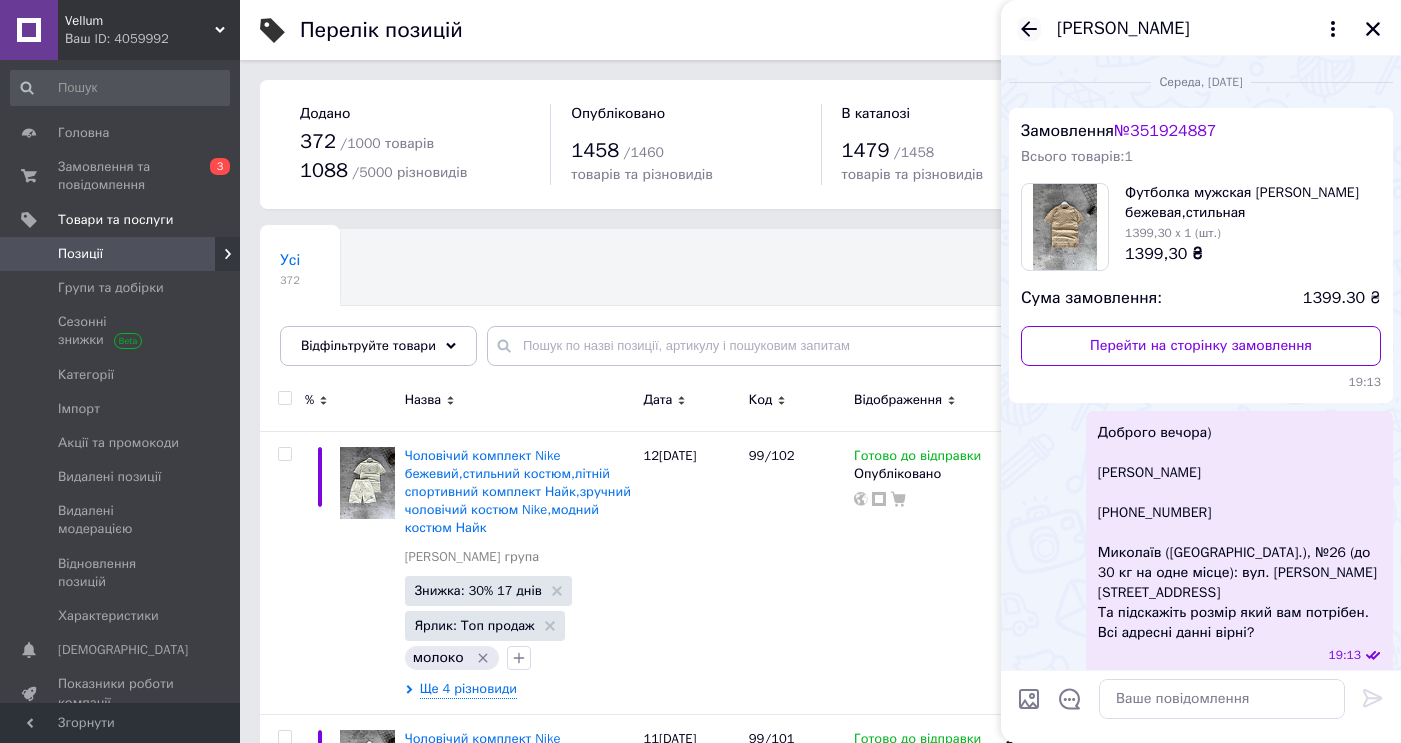 click 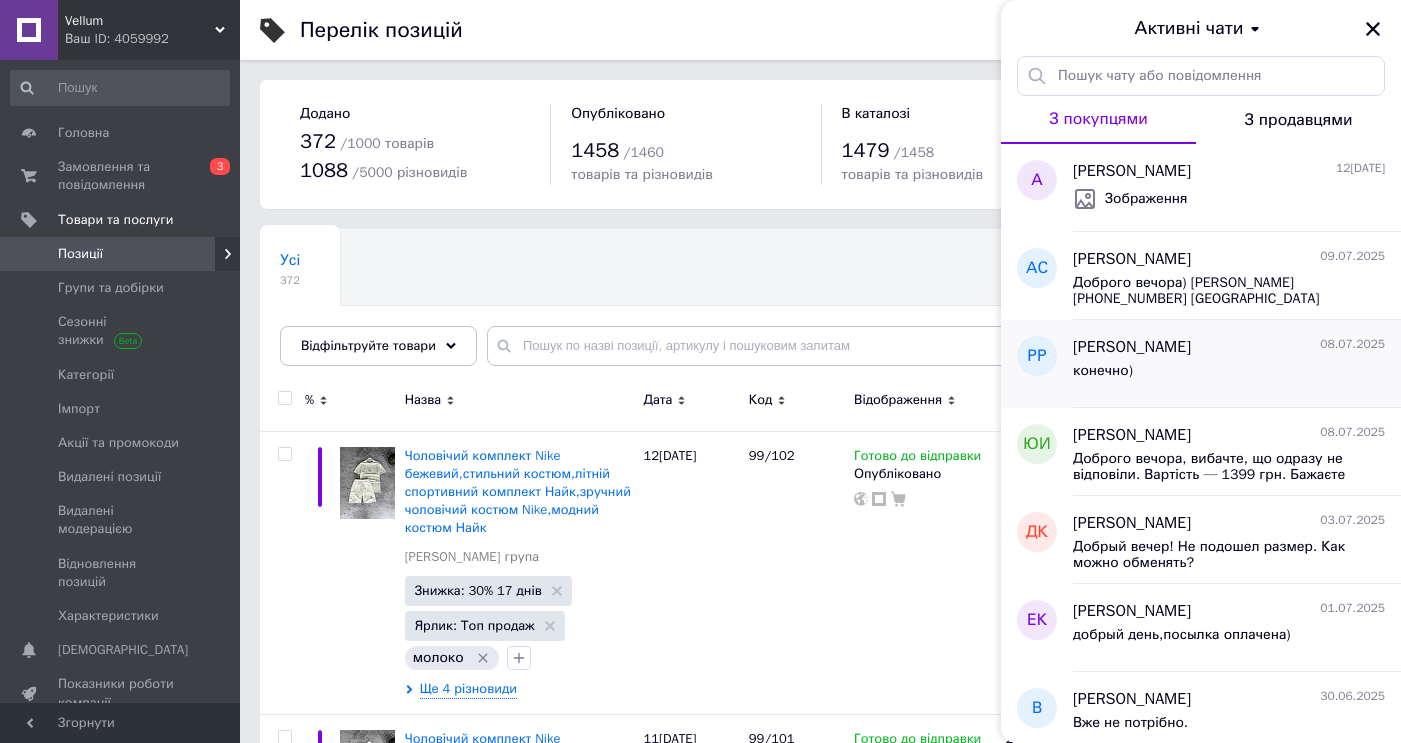 click on "конечно)" at bounding box center (1103, 371) 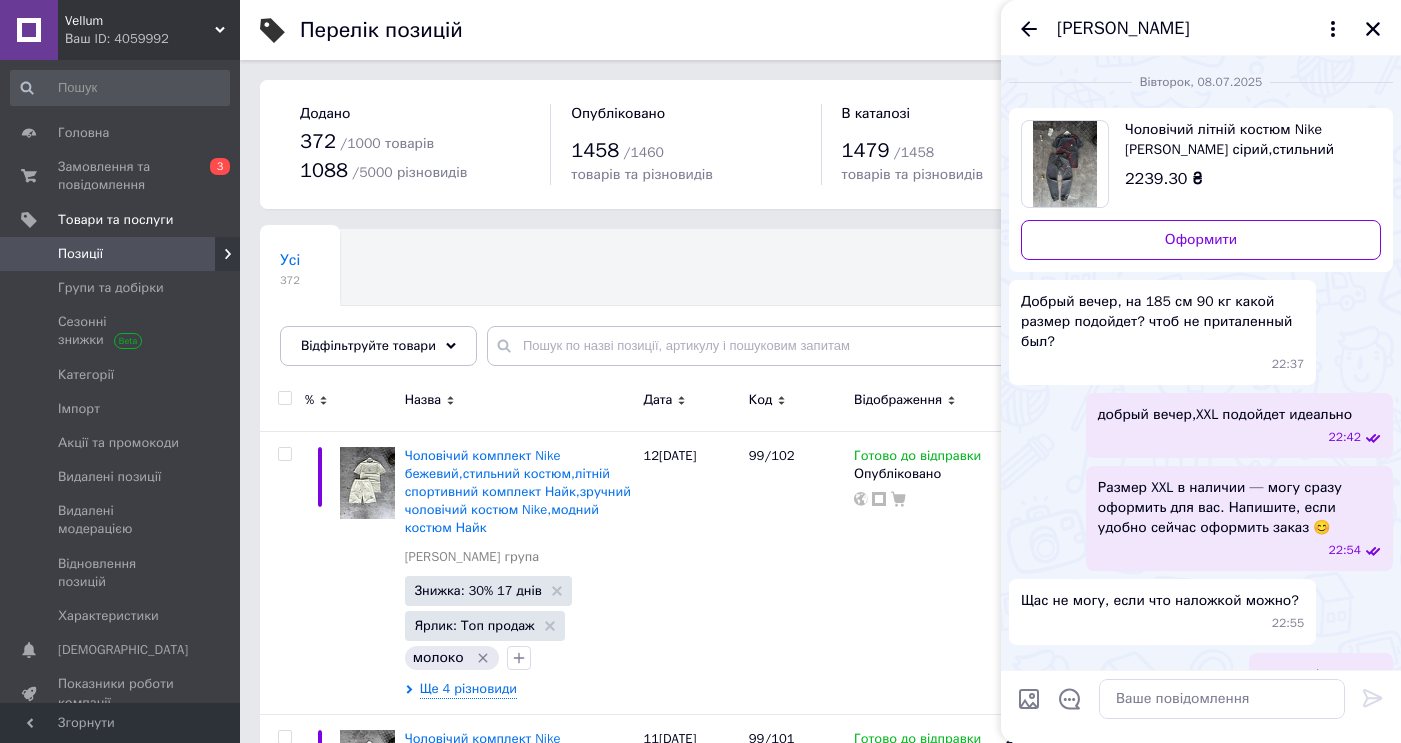 scroll, scrollTop: 37, scrollLeft: 0, axis: vertical 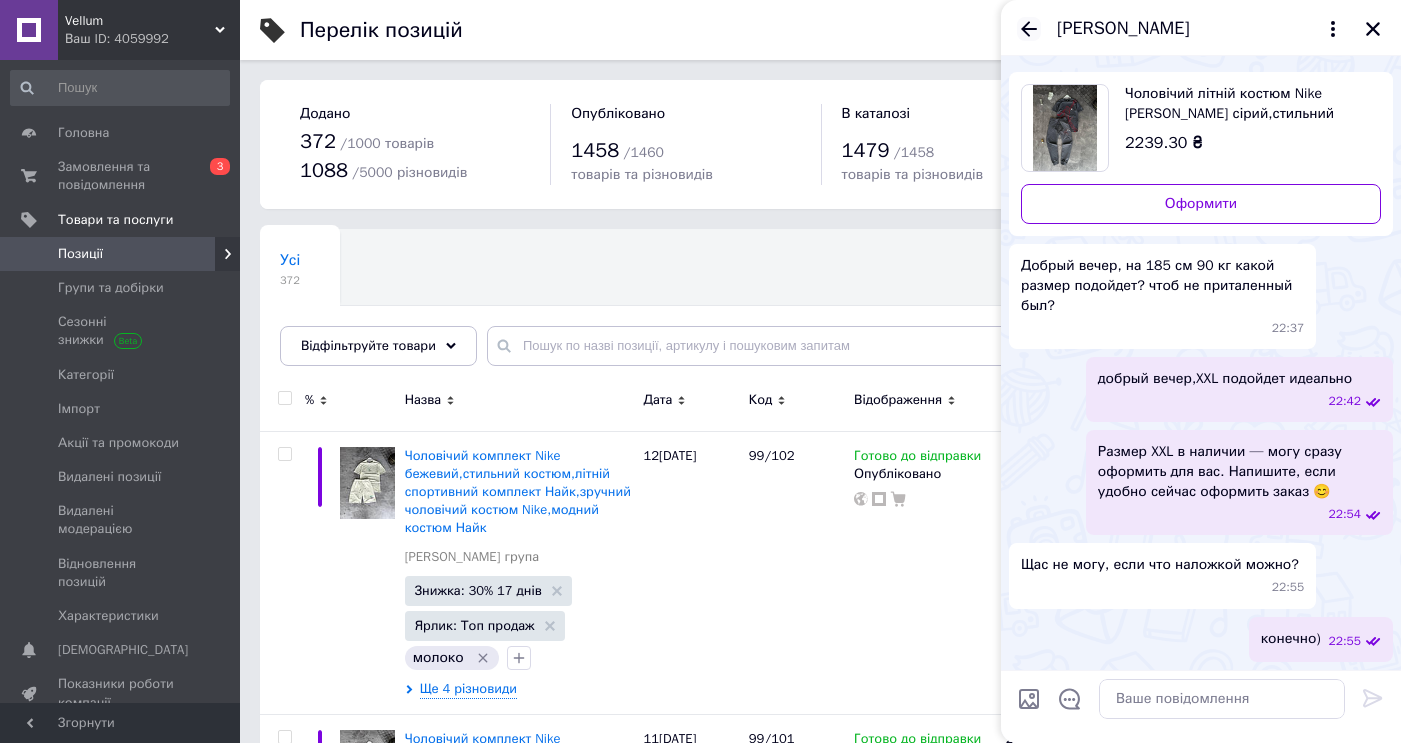 click 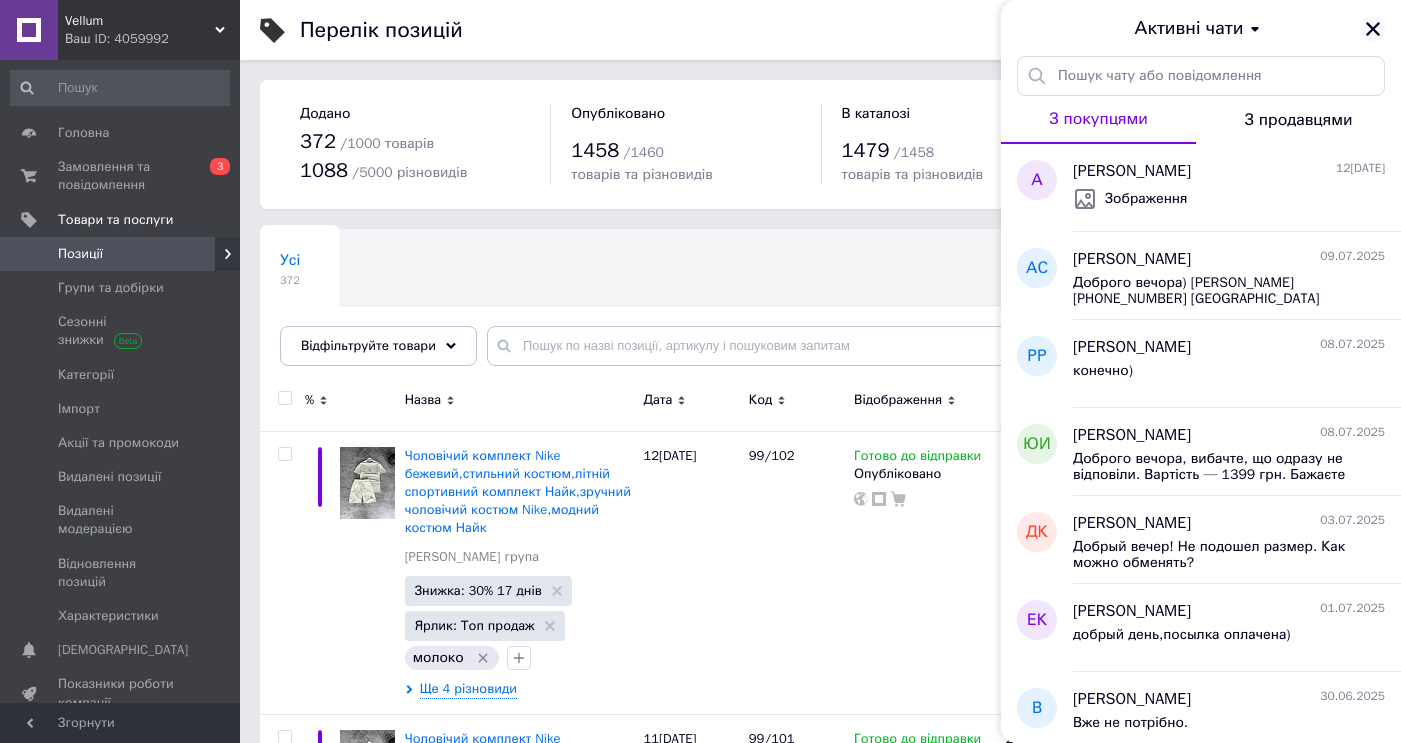 click at bounding box center (1373, 29) 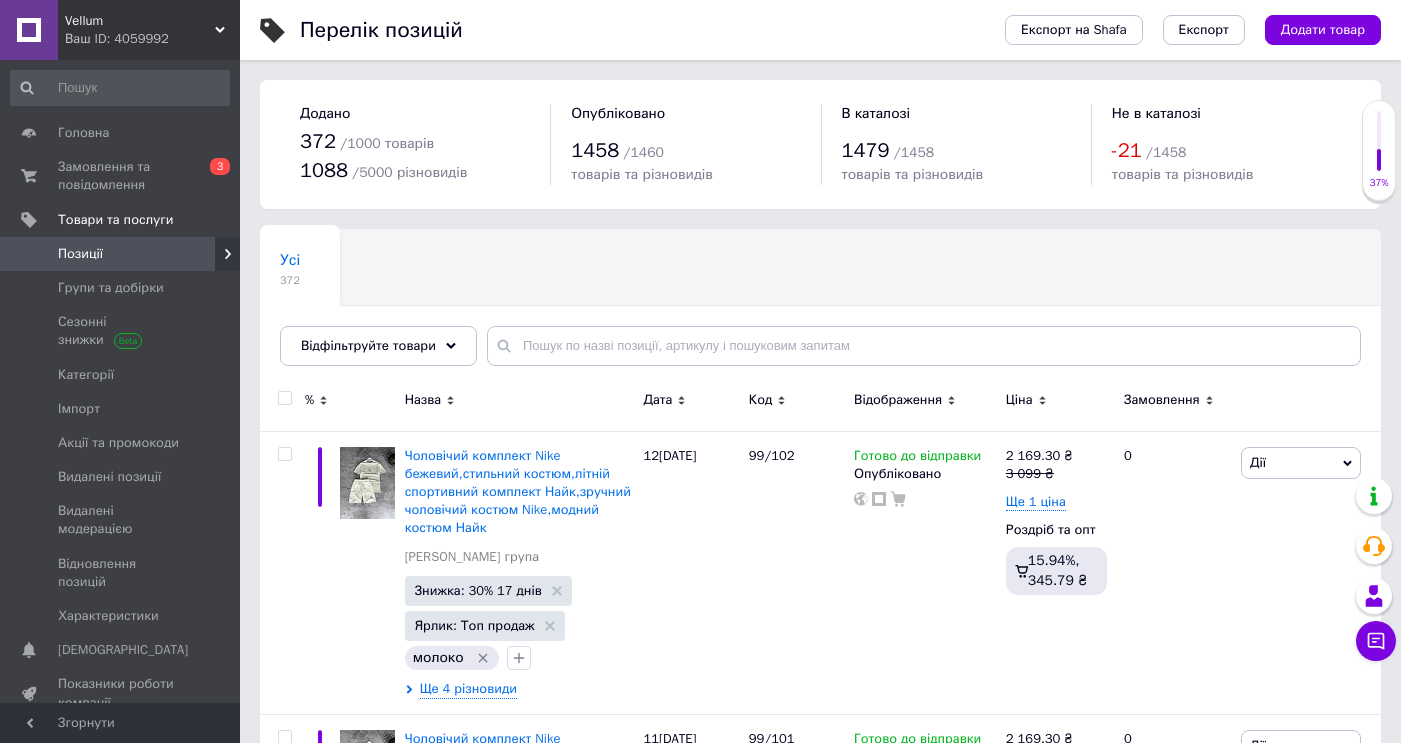 scroll, scrollTop: 9, scrollLeft: 0, axis: vertical 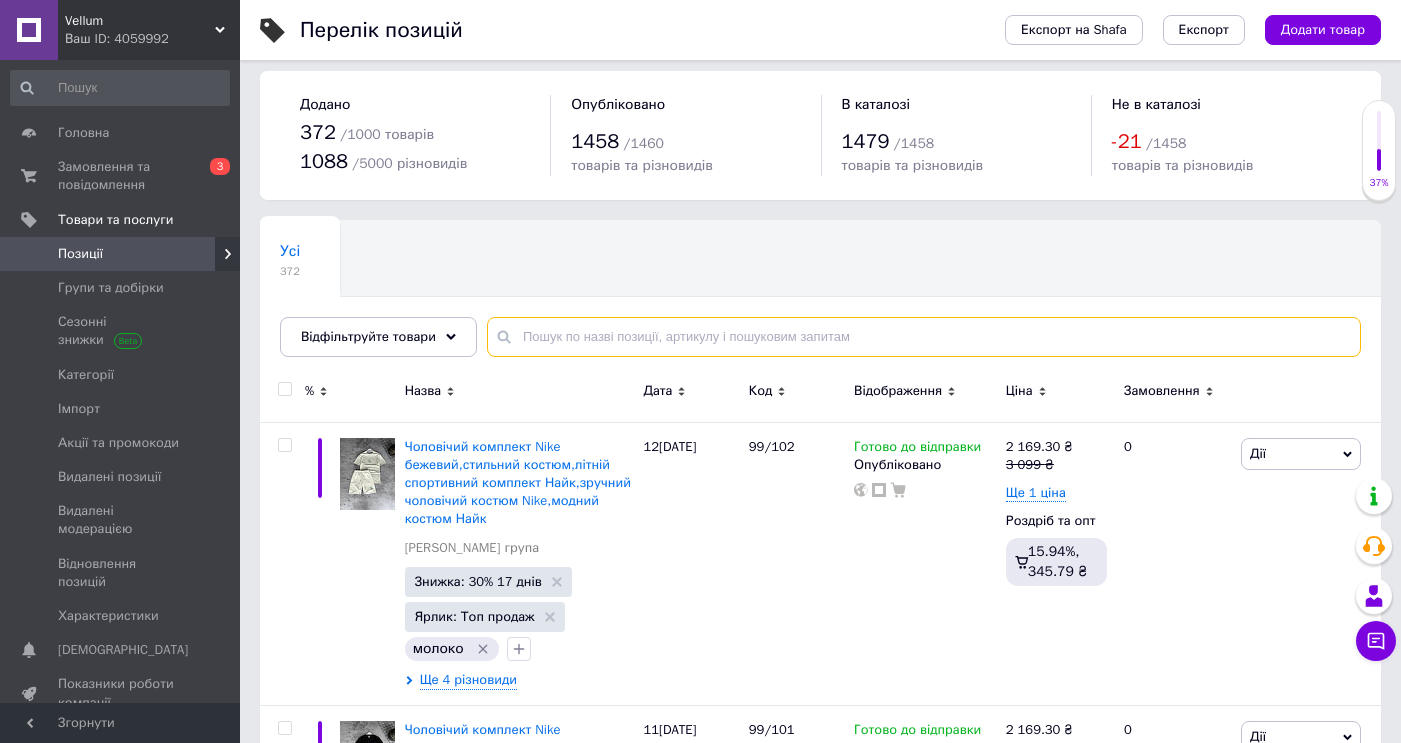 click at bounding box center [924, 337] 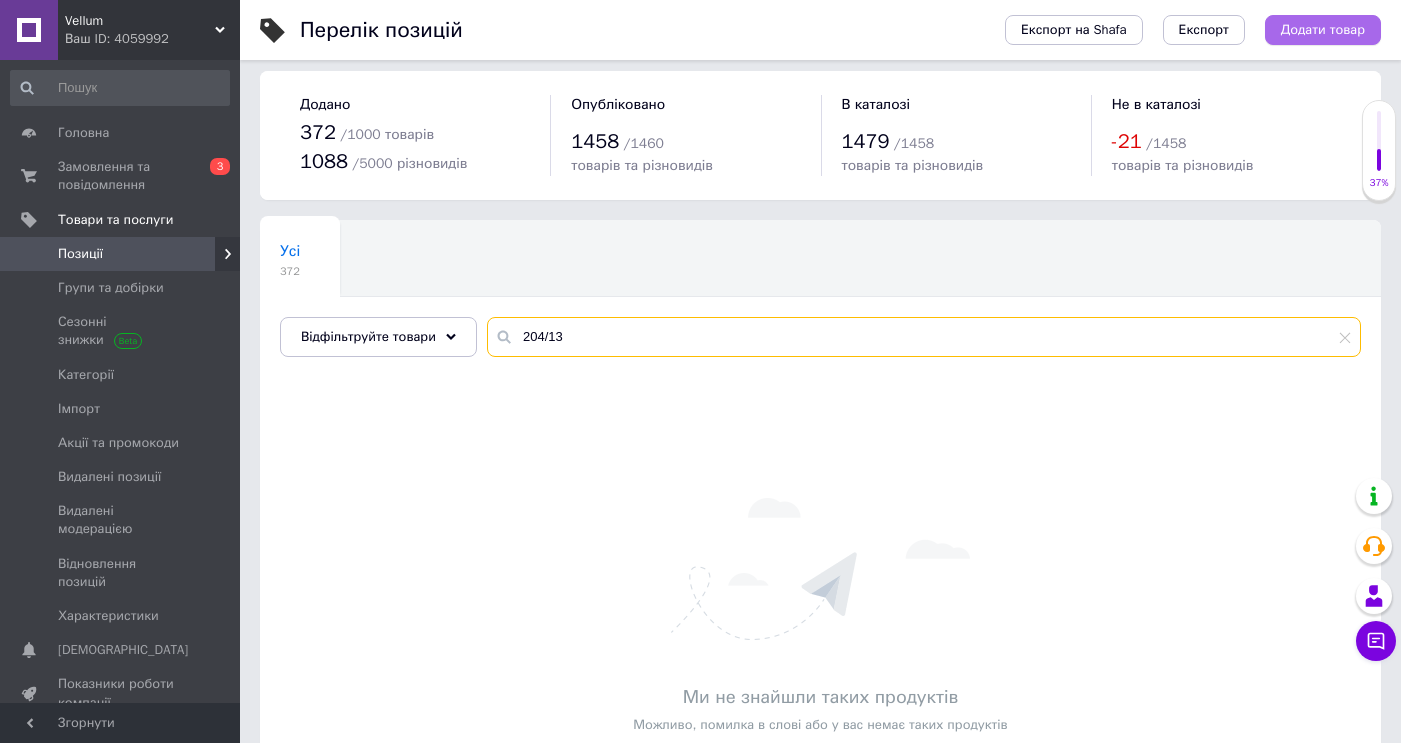 type on "204/13" 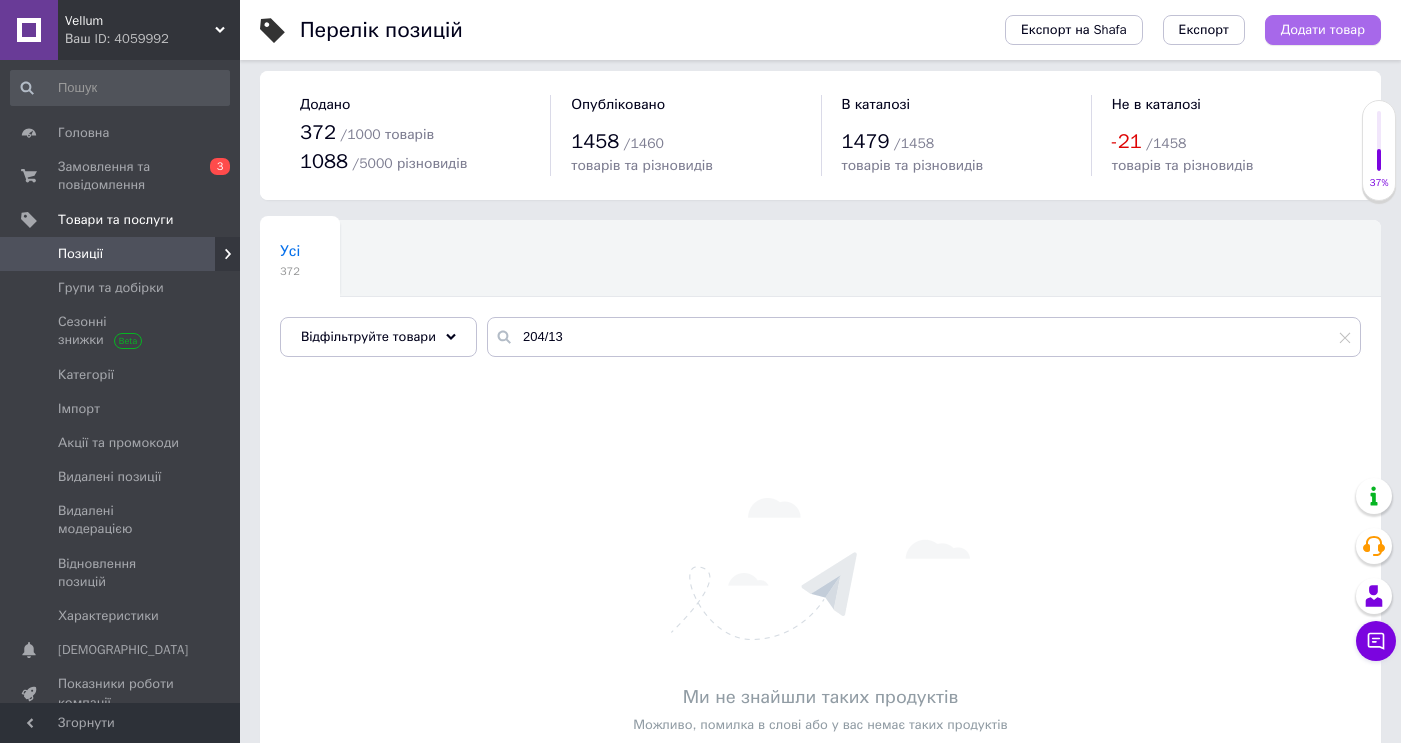 click on "Додати товар" at bounding box center [1323, 30] 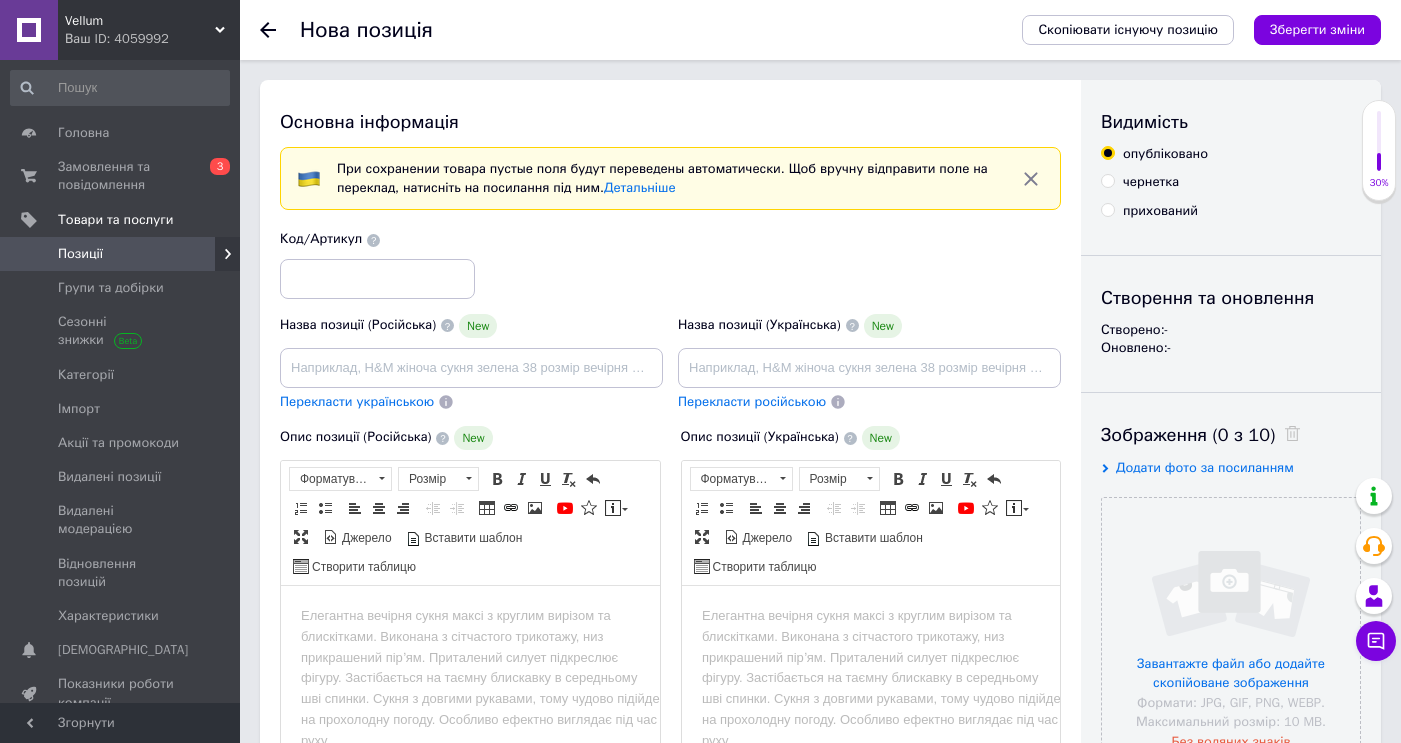 scroll, scrollTop: 0, scrollLeft: 0, axis: both 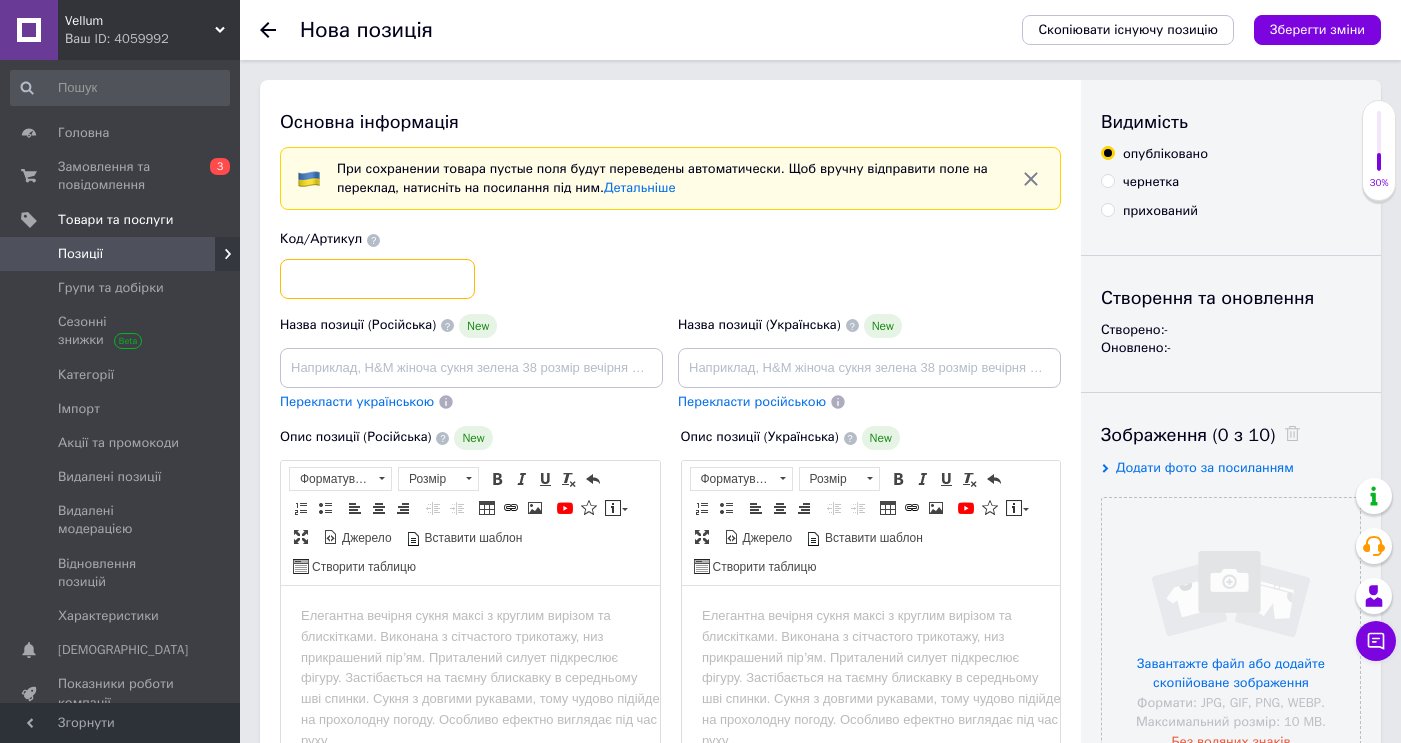 click at bounding box center [377, 279] 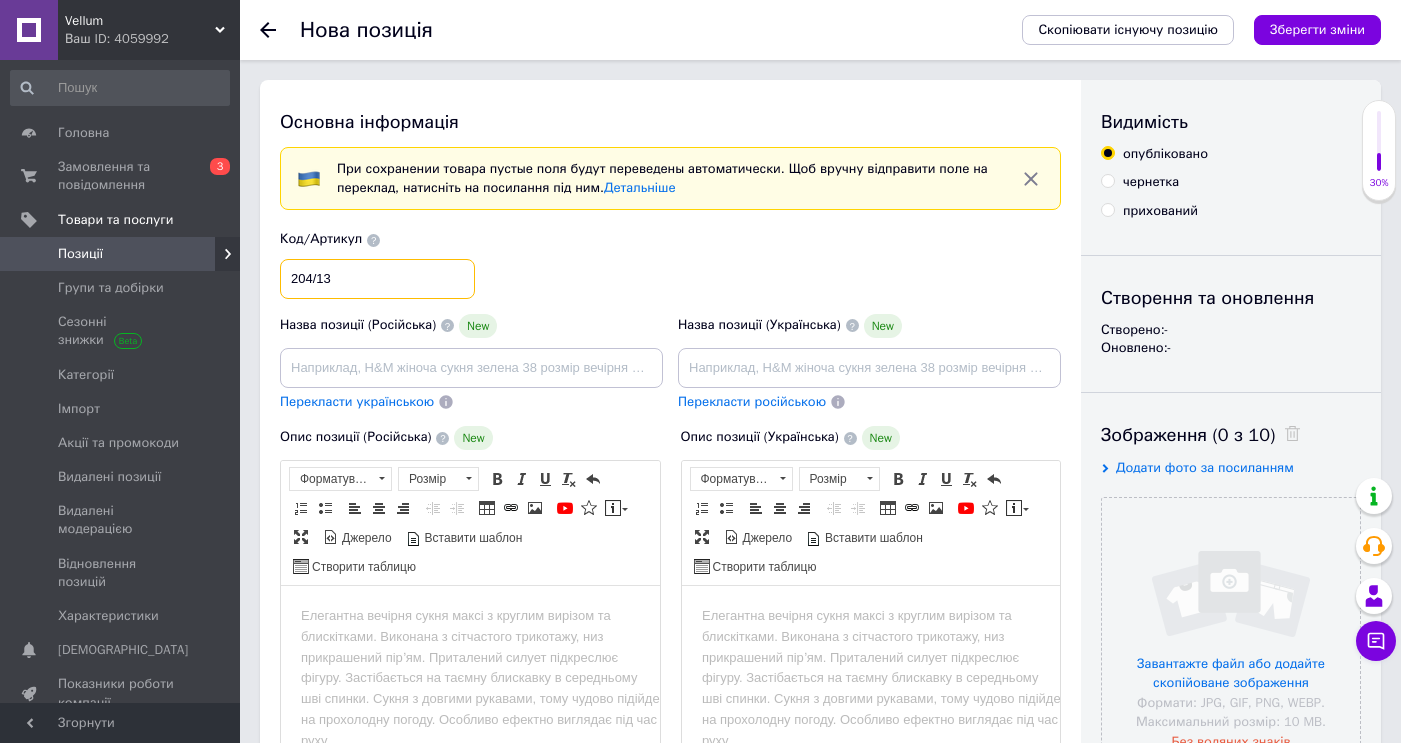 type on "204/13" 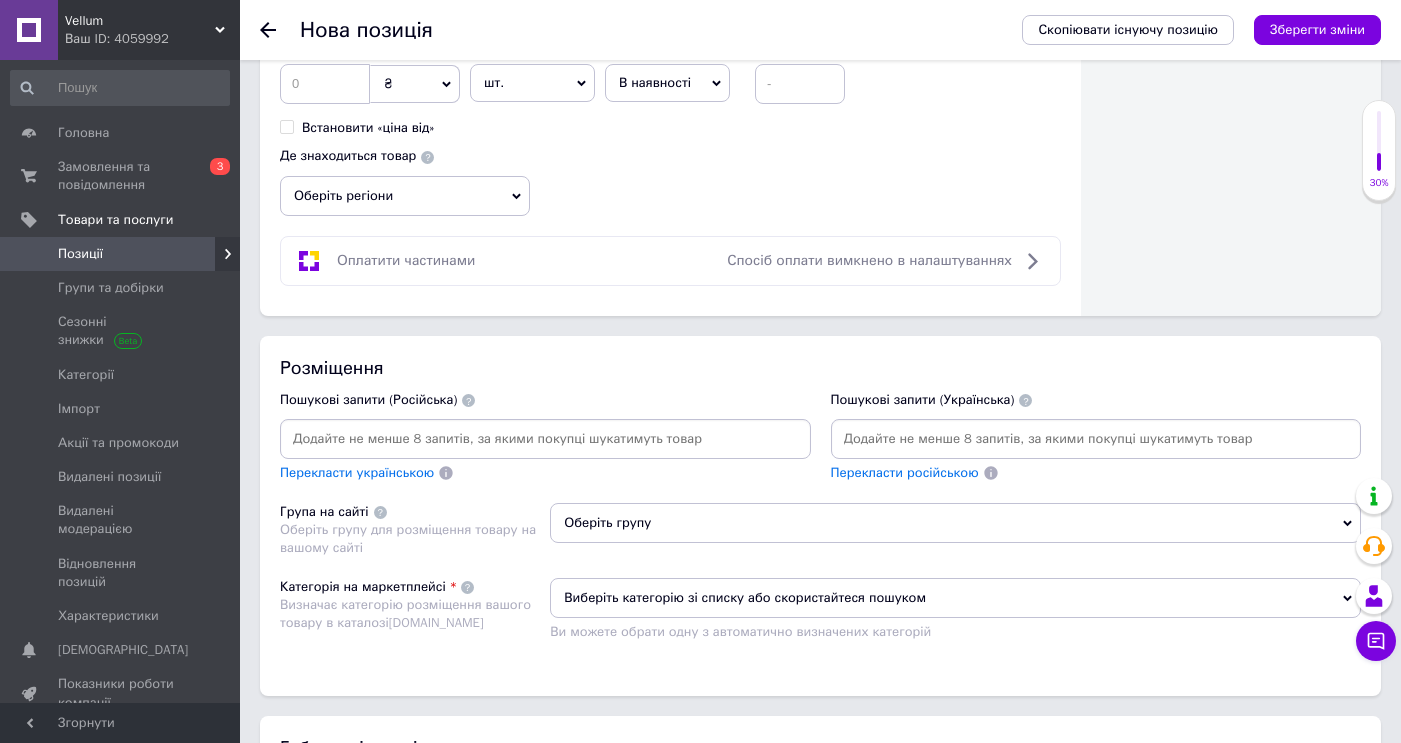 scroll, scrollTop: 1118, scrollLeft: 0, axis: vertical 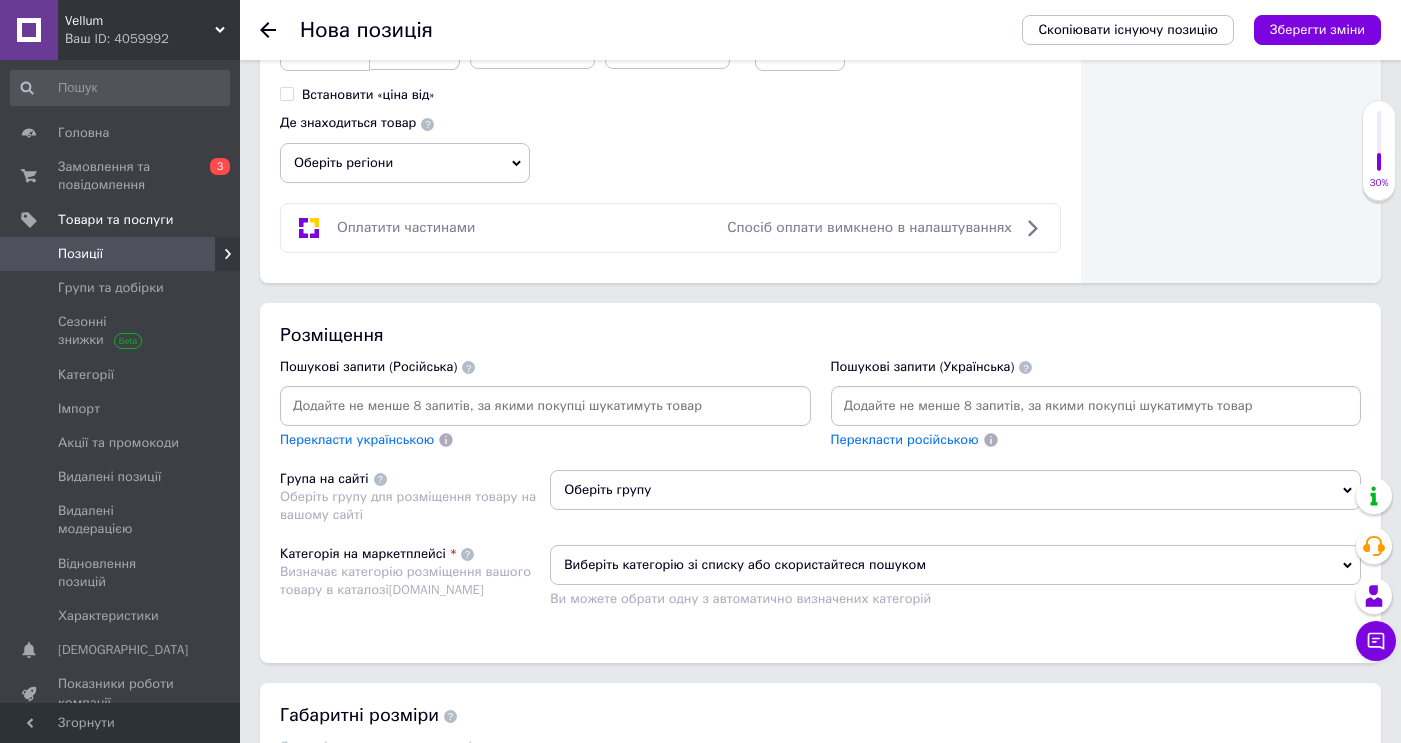 click at bounding box center (545, 406) 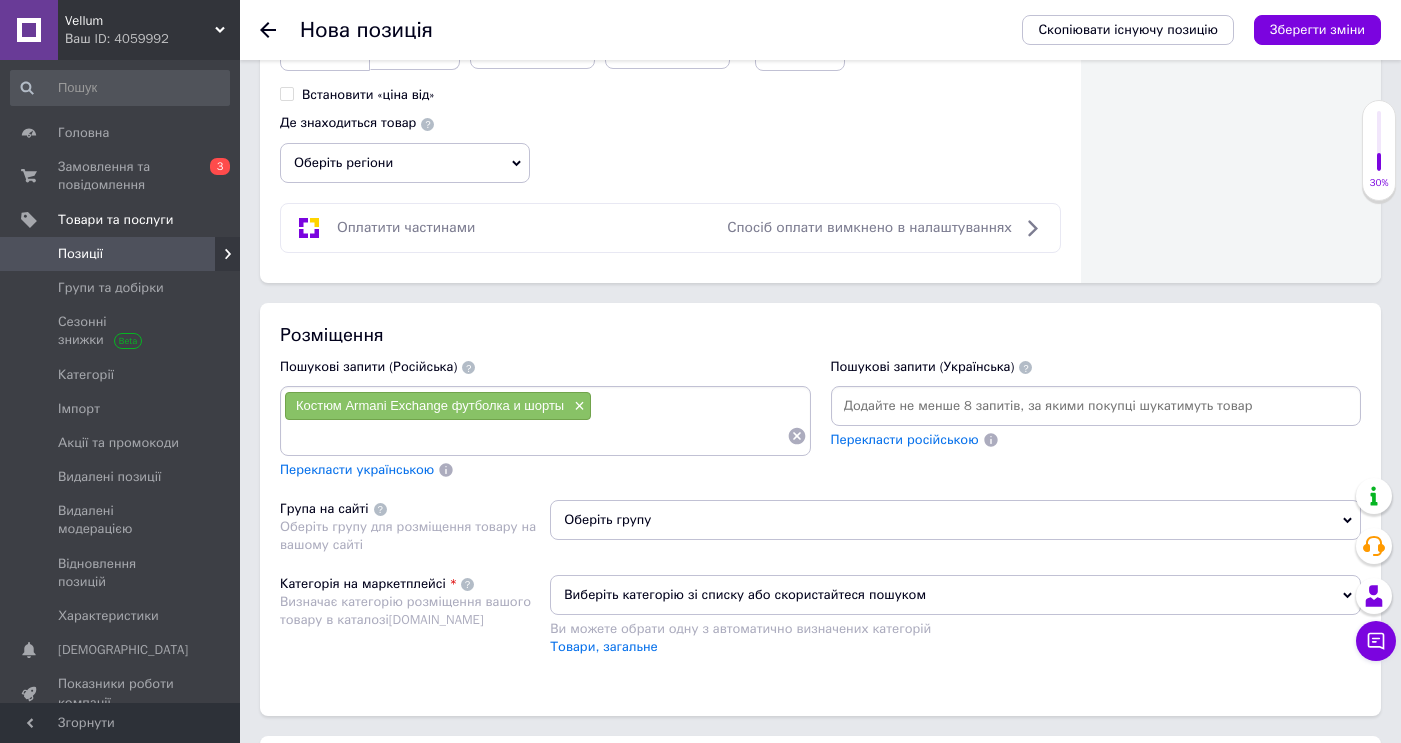 paste on "Футболка и шорты Armani мужские" 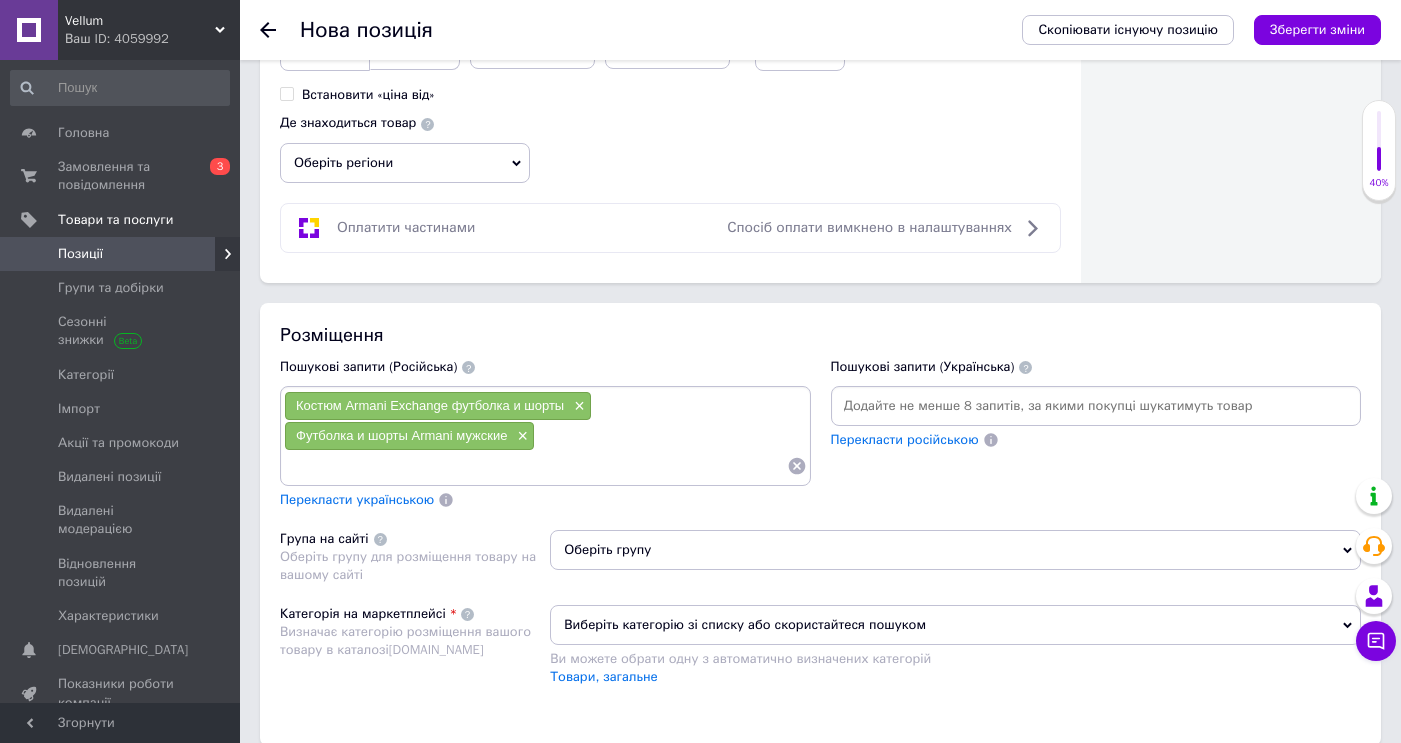 scroll, scrollTop: 1178, scrollLeft: 0, axis: vertical 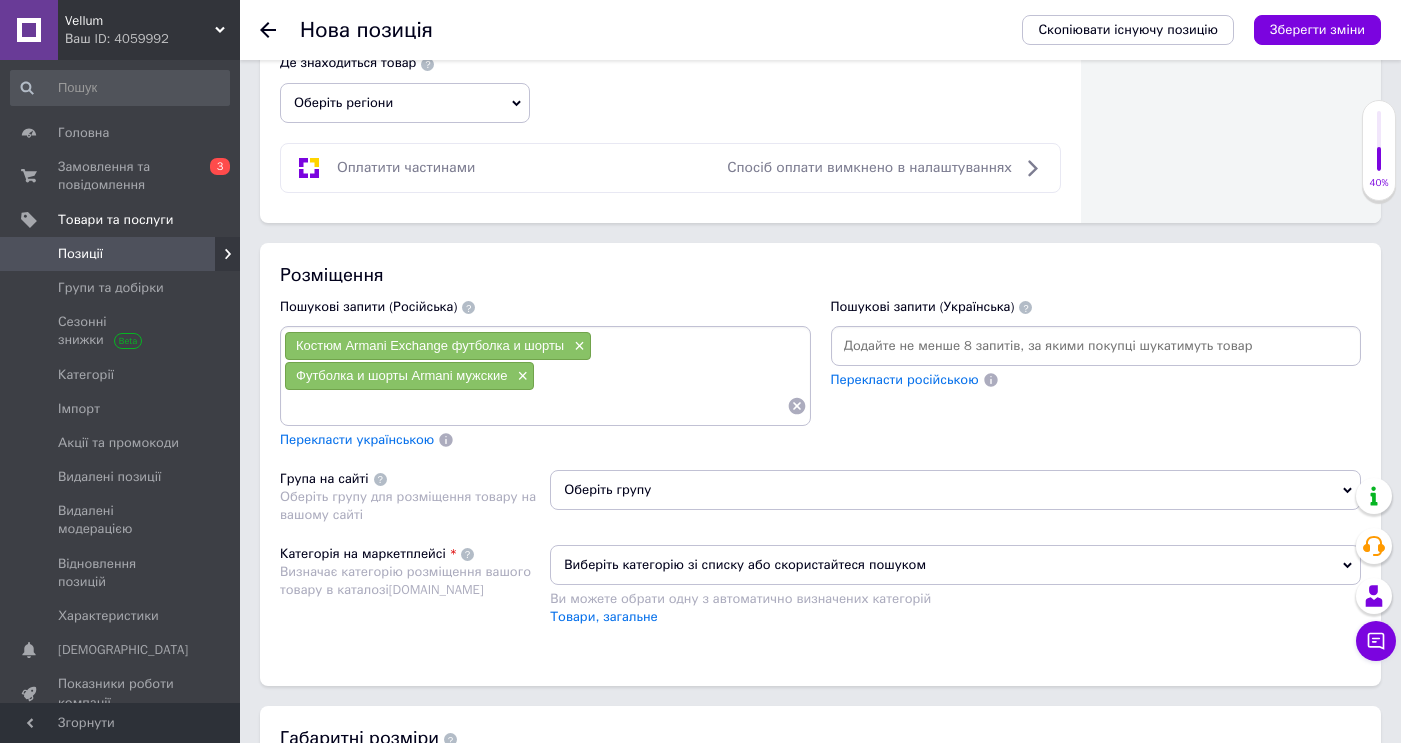 paste on "Мужской костюм шорты и футболка ARMANI" 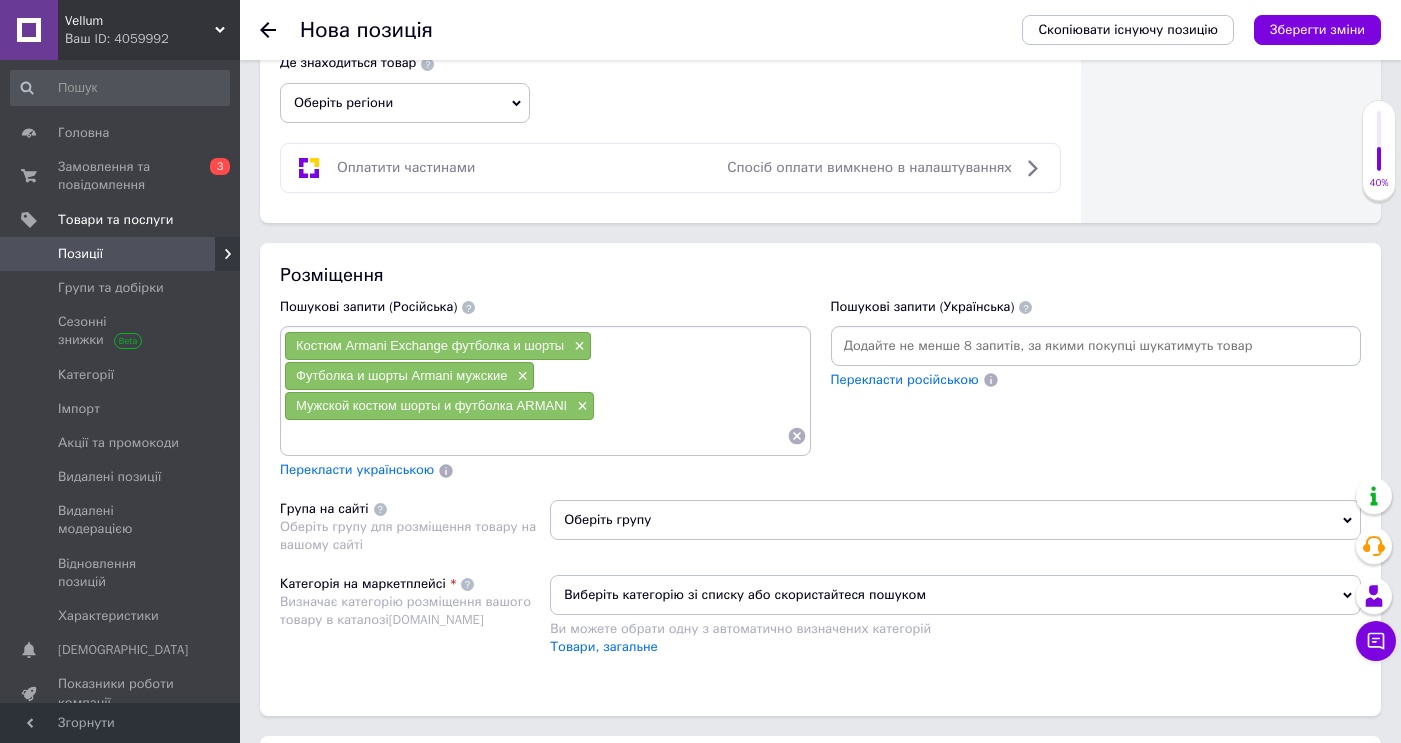 paste on "Мужской летний костюм Armani Exchange" 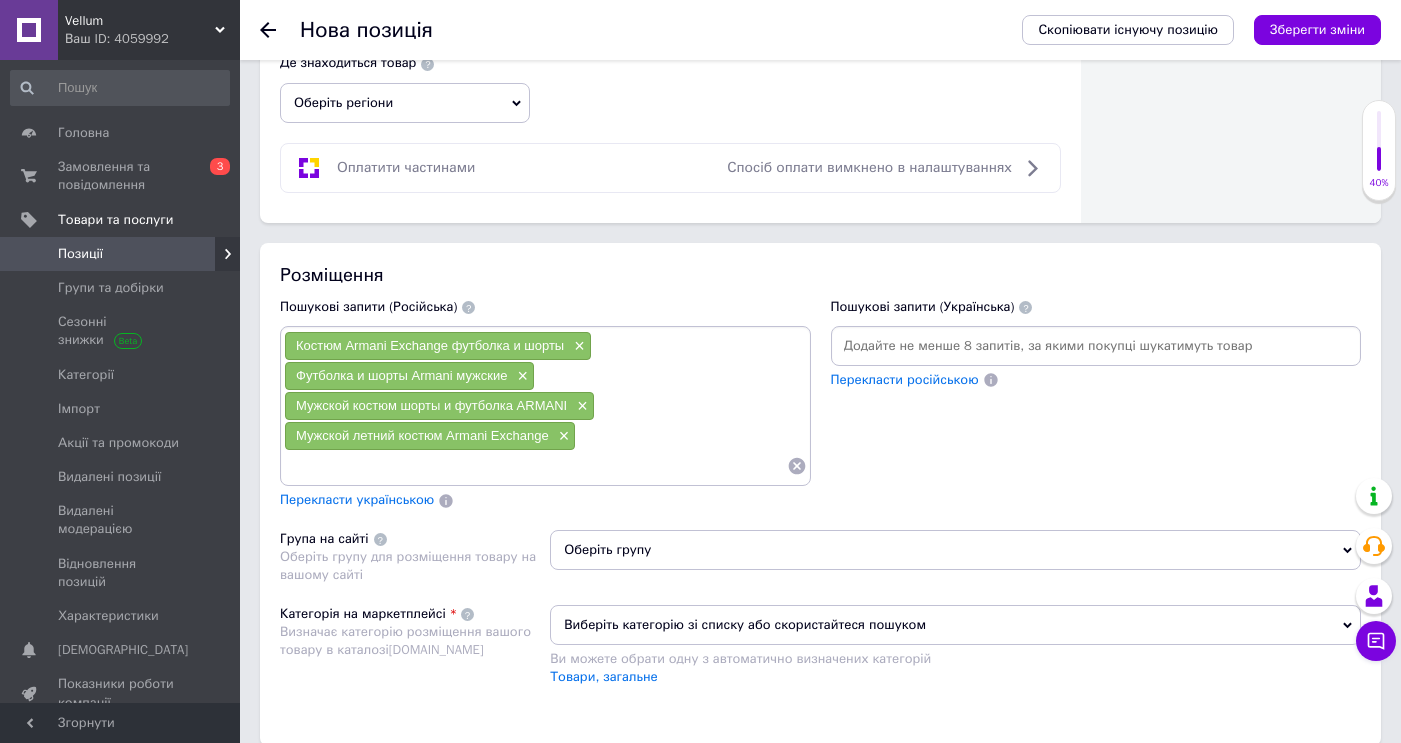 paste on "Брендовый костюм armani exchange" 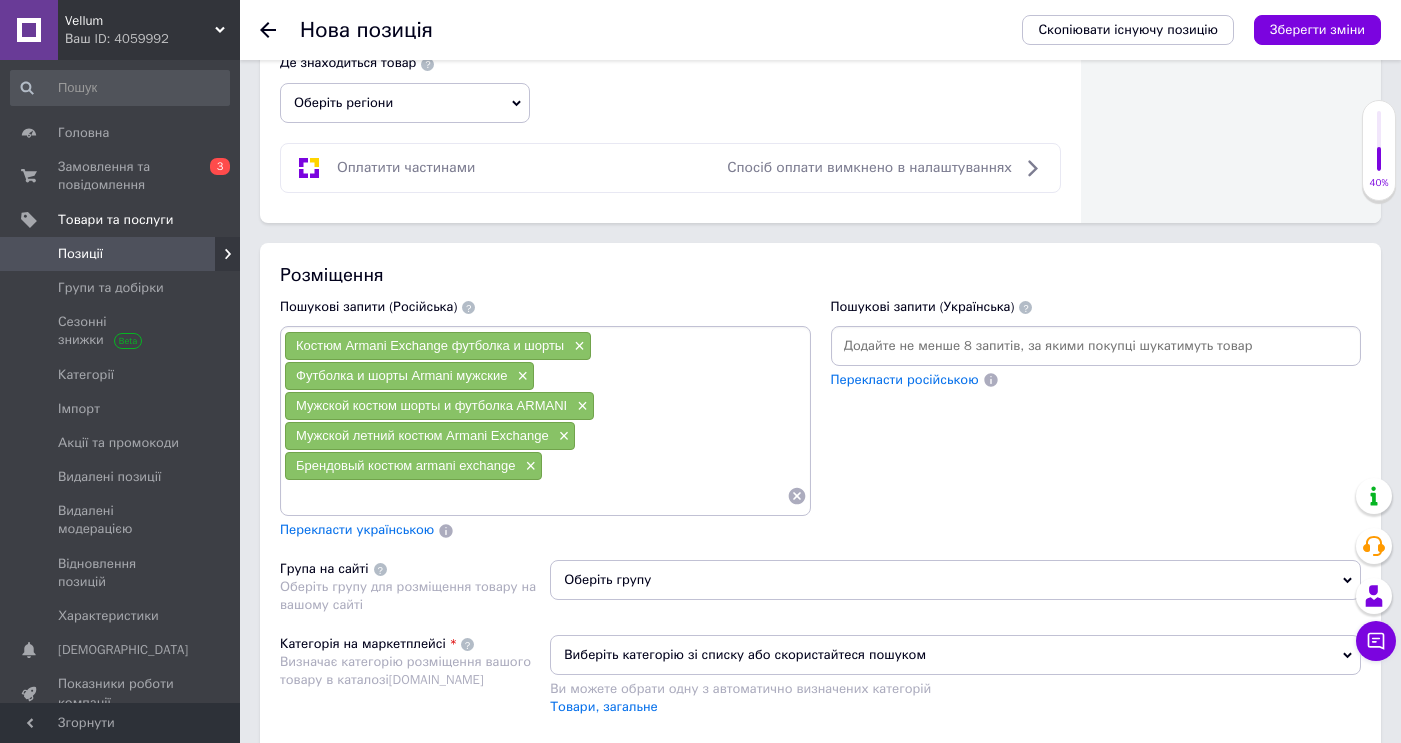paste on "Мужские летние шорты armani" 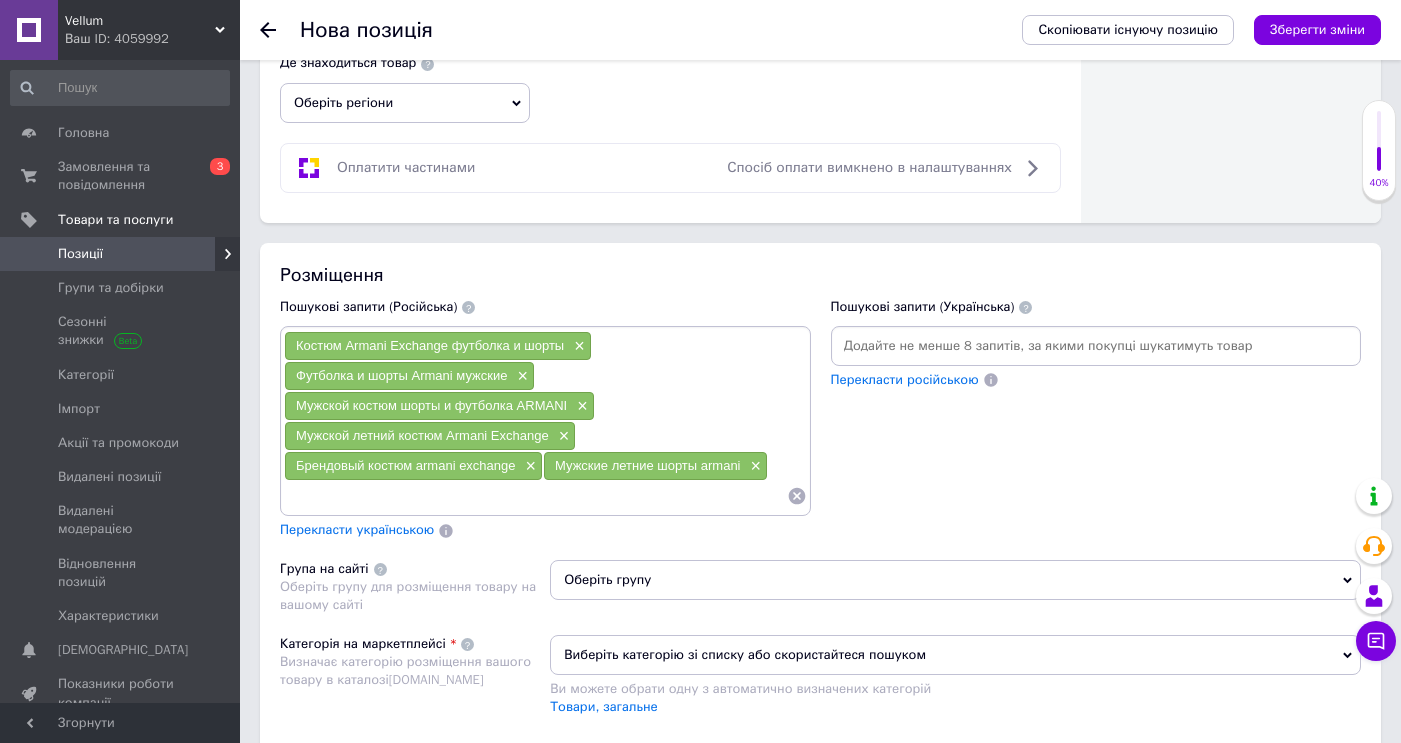 paste on "Мужские футболки armani спортивные" 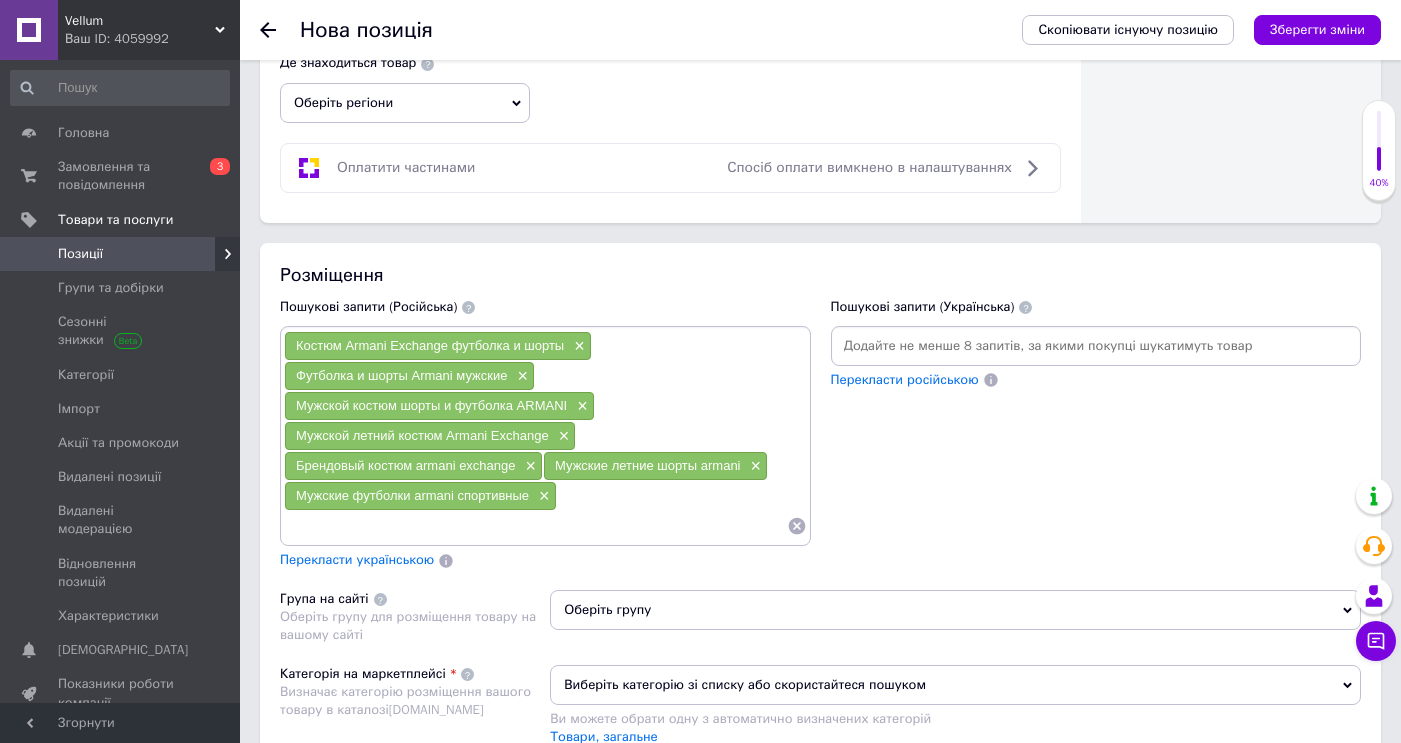 paste on "Спортивные костюмы Armani Exchange" 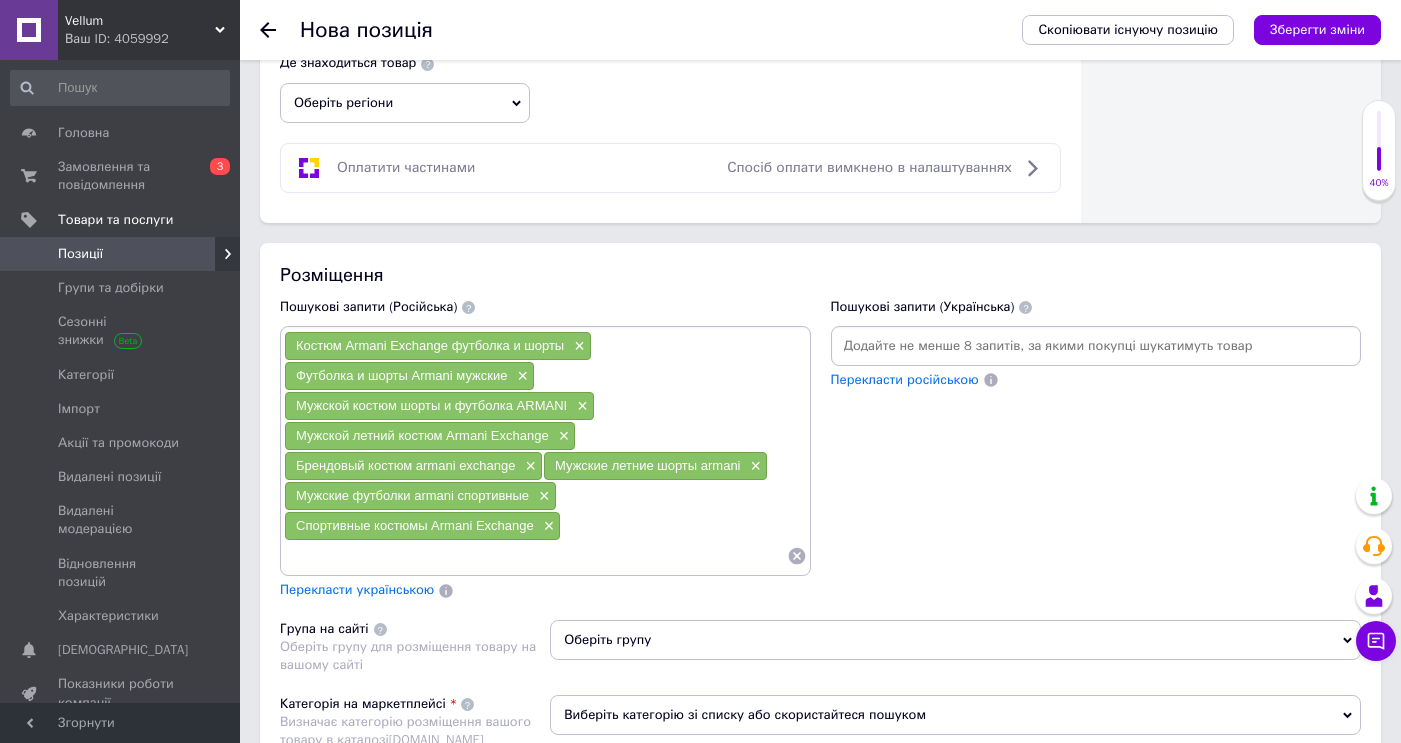 paste on "Спортивные костюмы Armani Exchange" 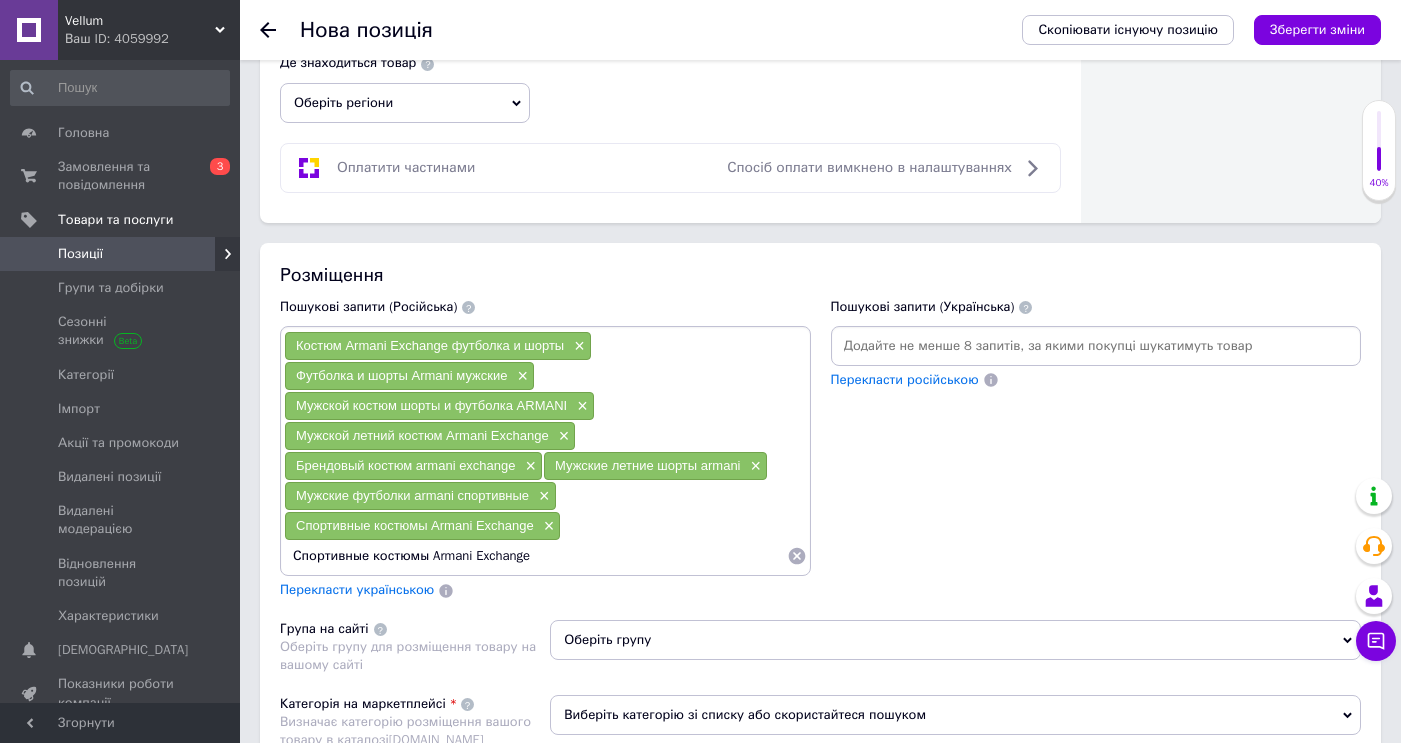 click on "Спортивные костюмы Armani Exchange" at bounding box center (535, 556) 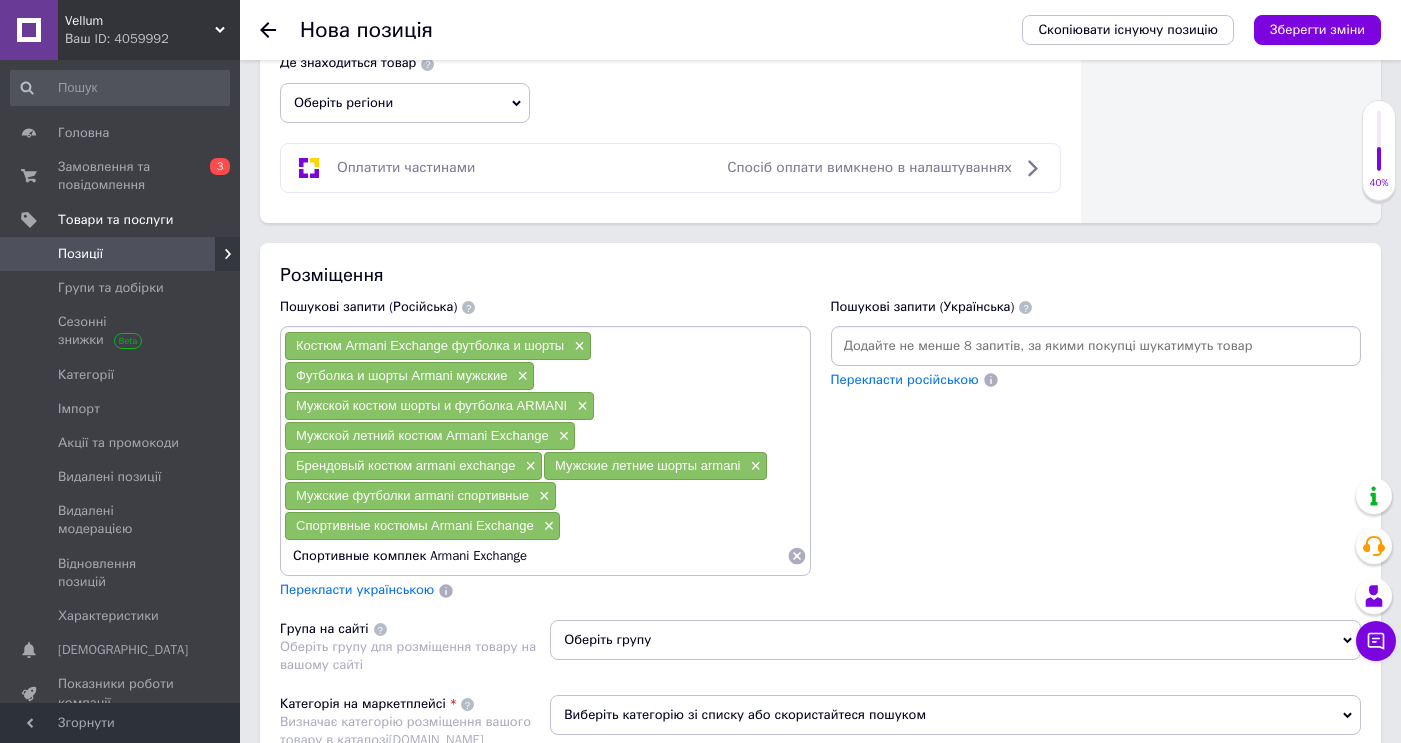 type on "Спортивные комплект Armani Exchange" 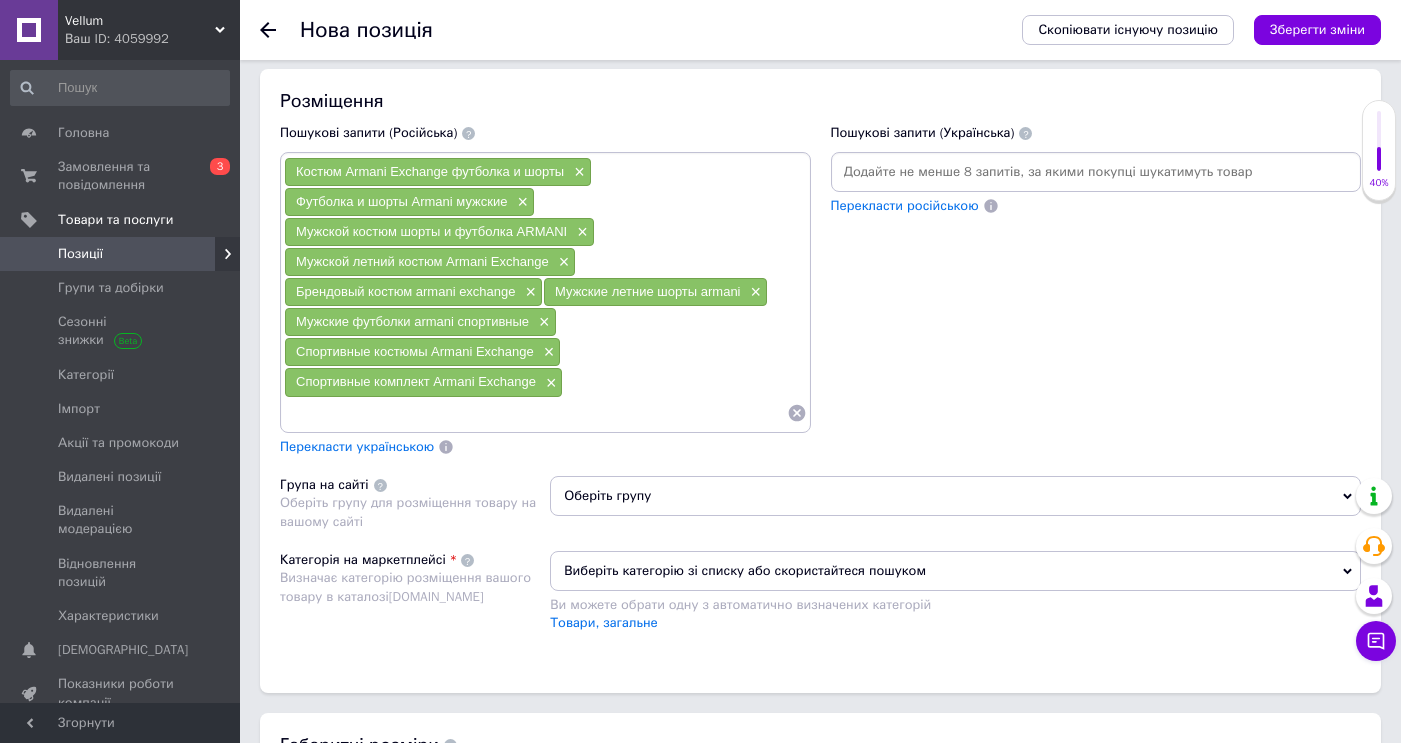 scroll, scrollTop: 1387, scrollLeft: 0, axis: vertical 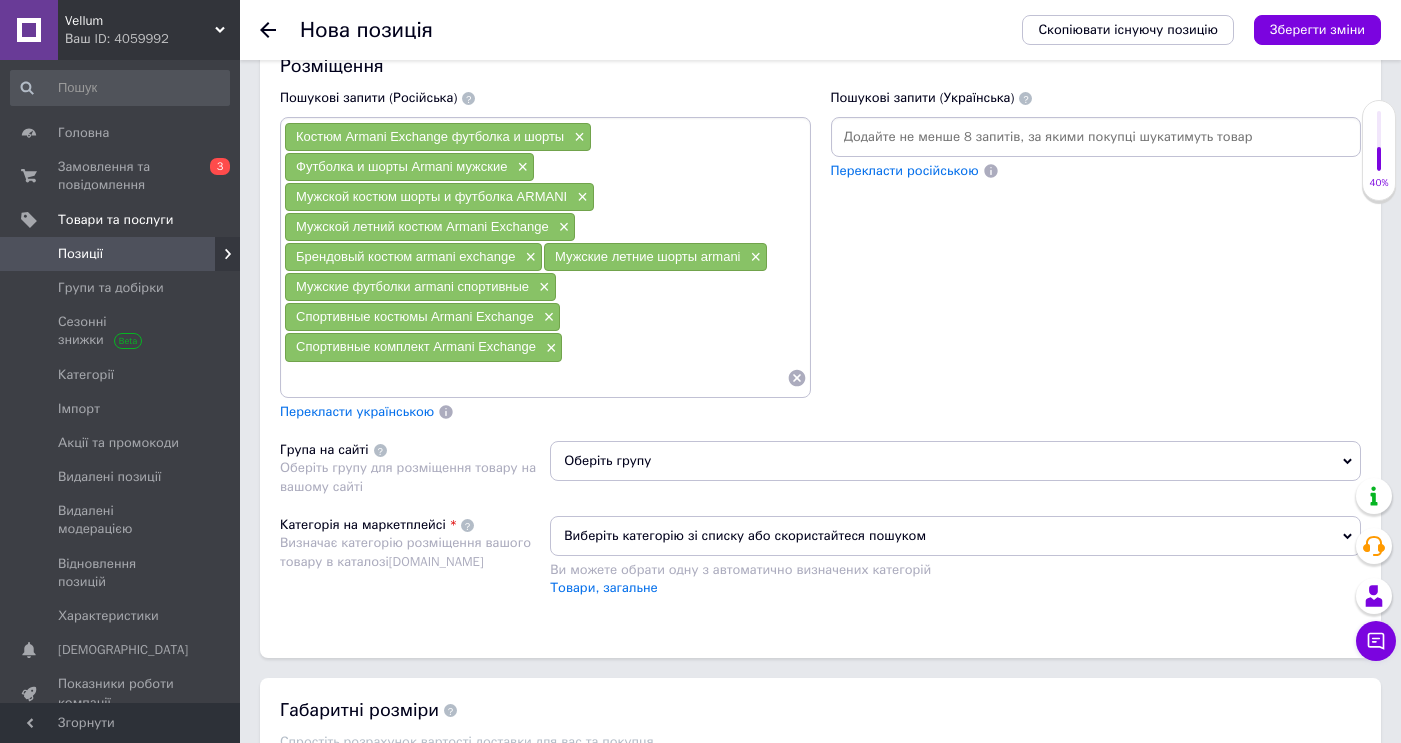 paste on "Спортивный костюм летний armani exchange" 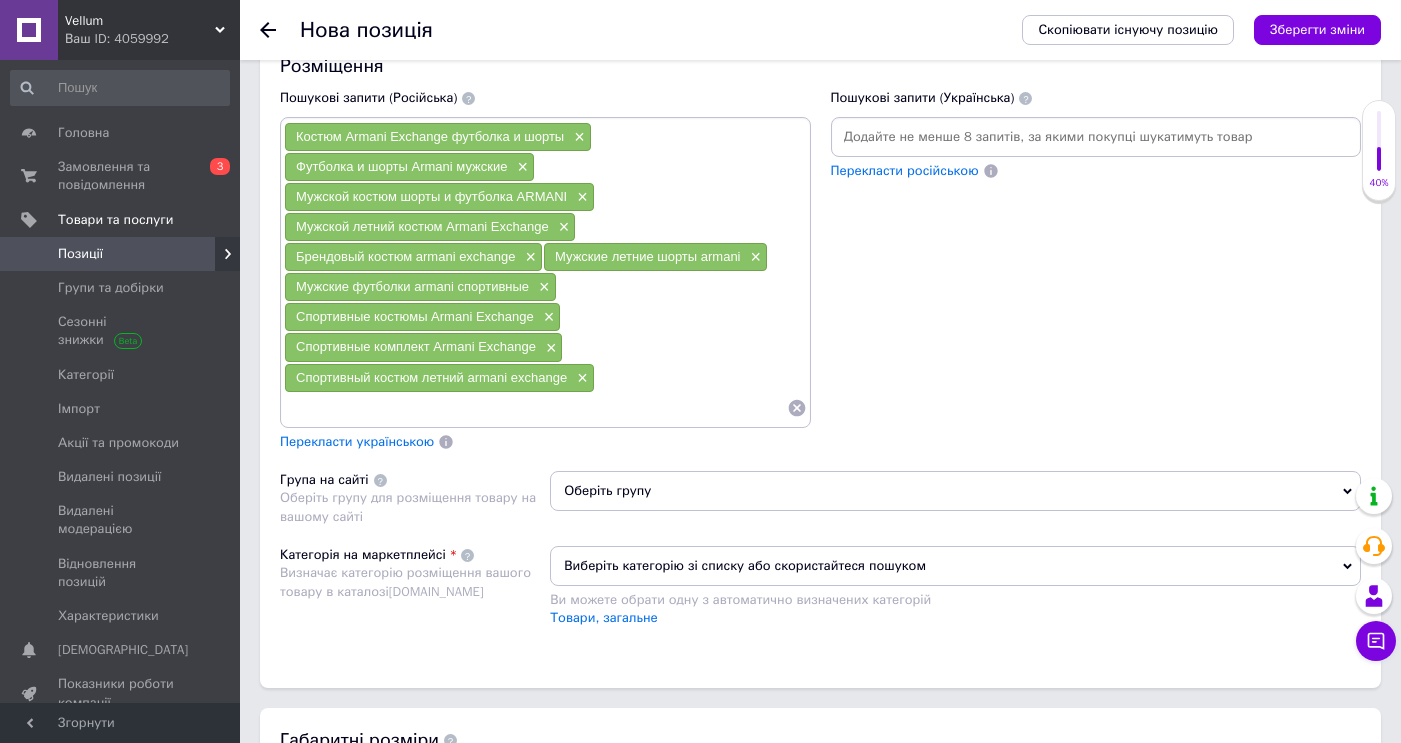 paste on "Спортивный костюм летний armani exchange" 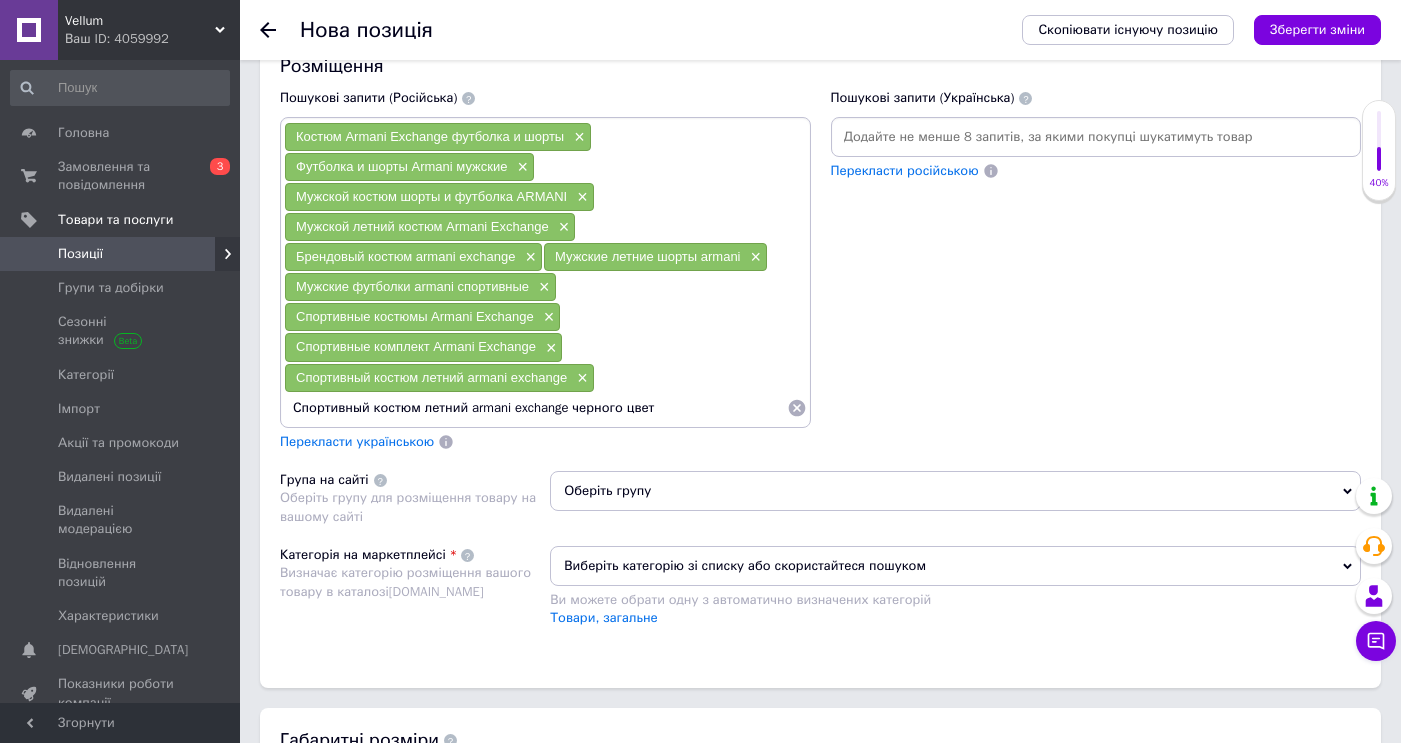 type on "Спортивный костюм летний armani exchange черного цвета" 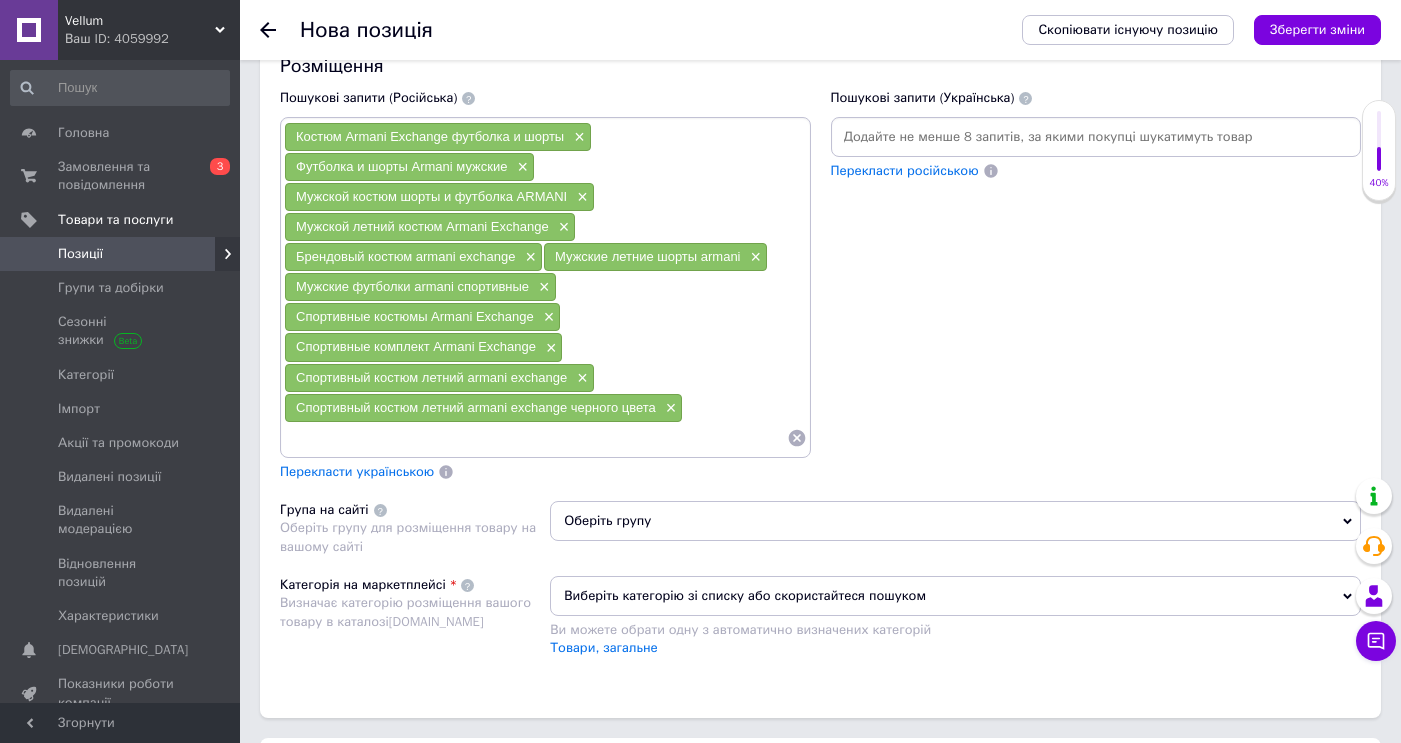 paste on "Armani exchange спортивный костюм" 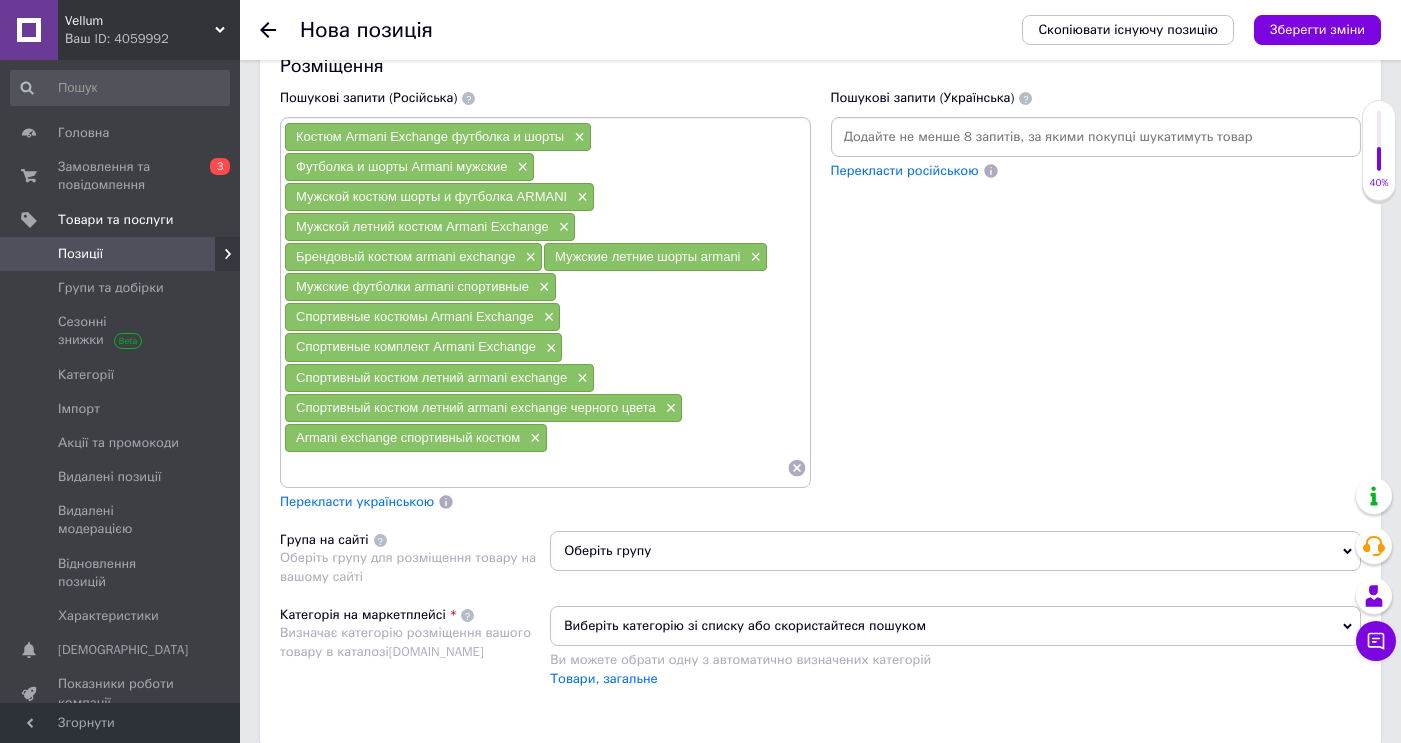 paste on "Мужской летний костюм Armani Exchange" 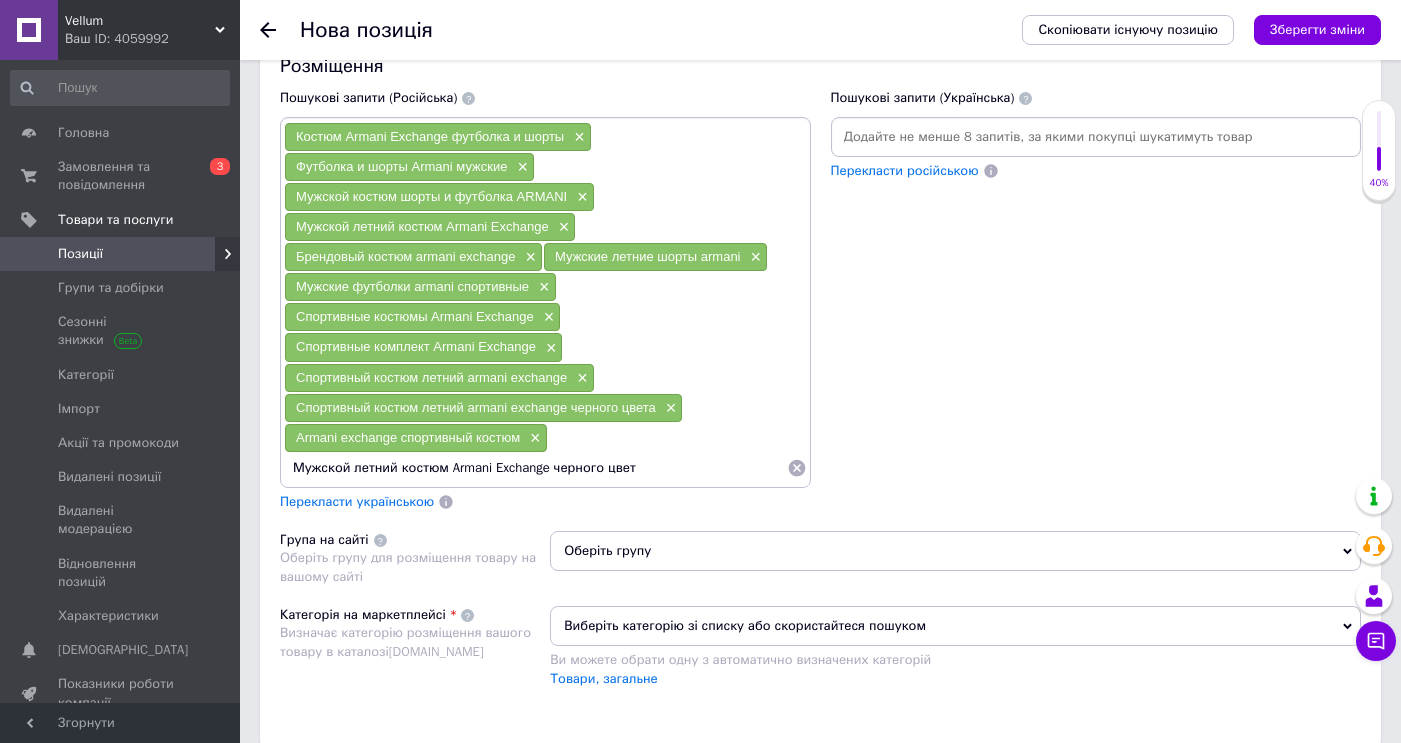 type on "Мужской летний костюм Armani Exchange черного цвета" 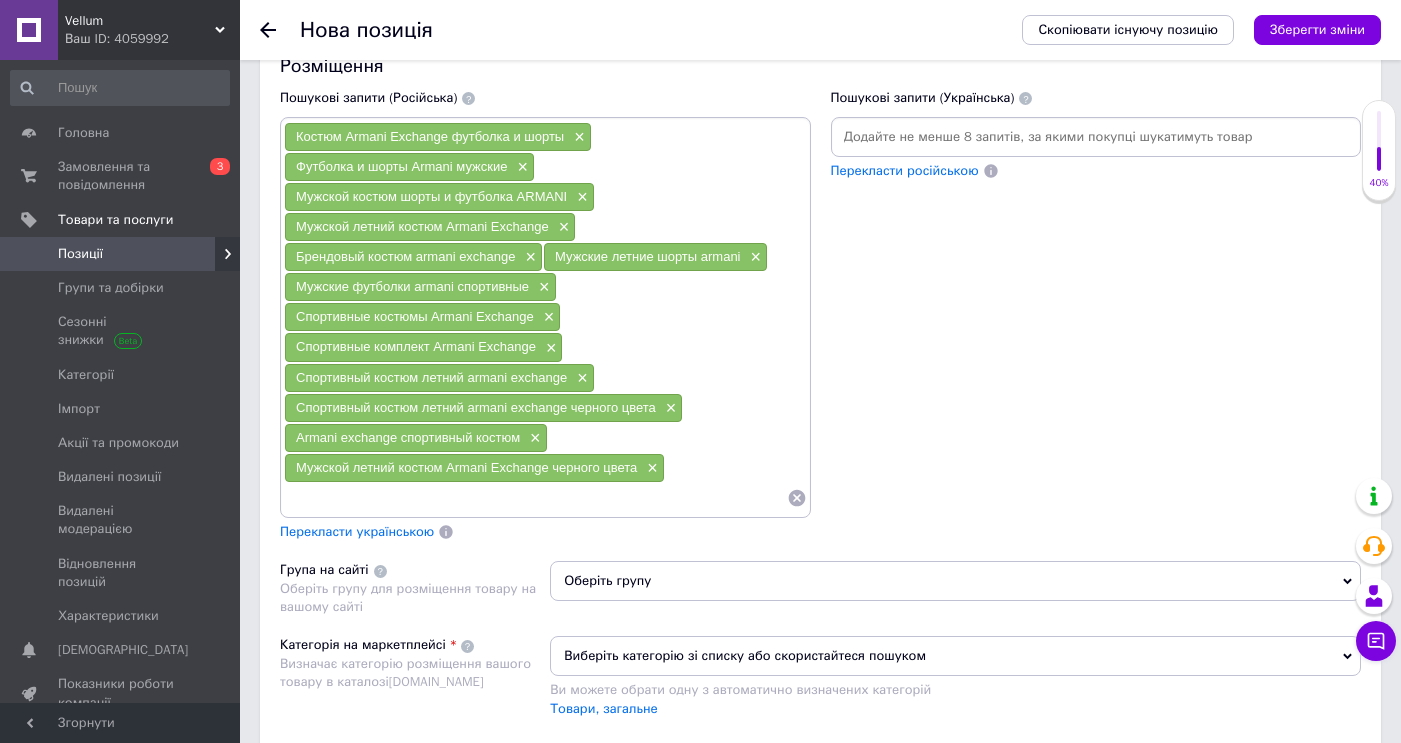 paste on "Одежда и обувь Armani Exchange" 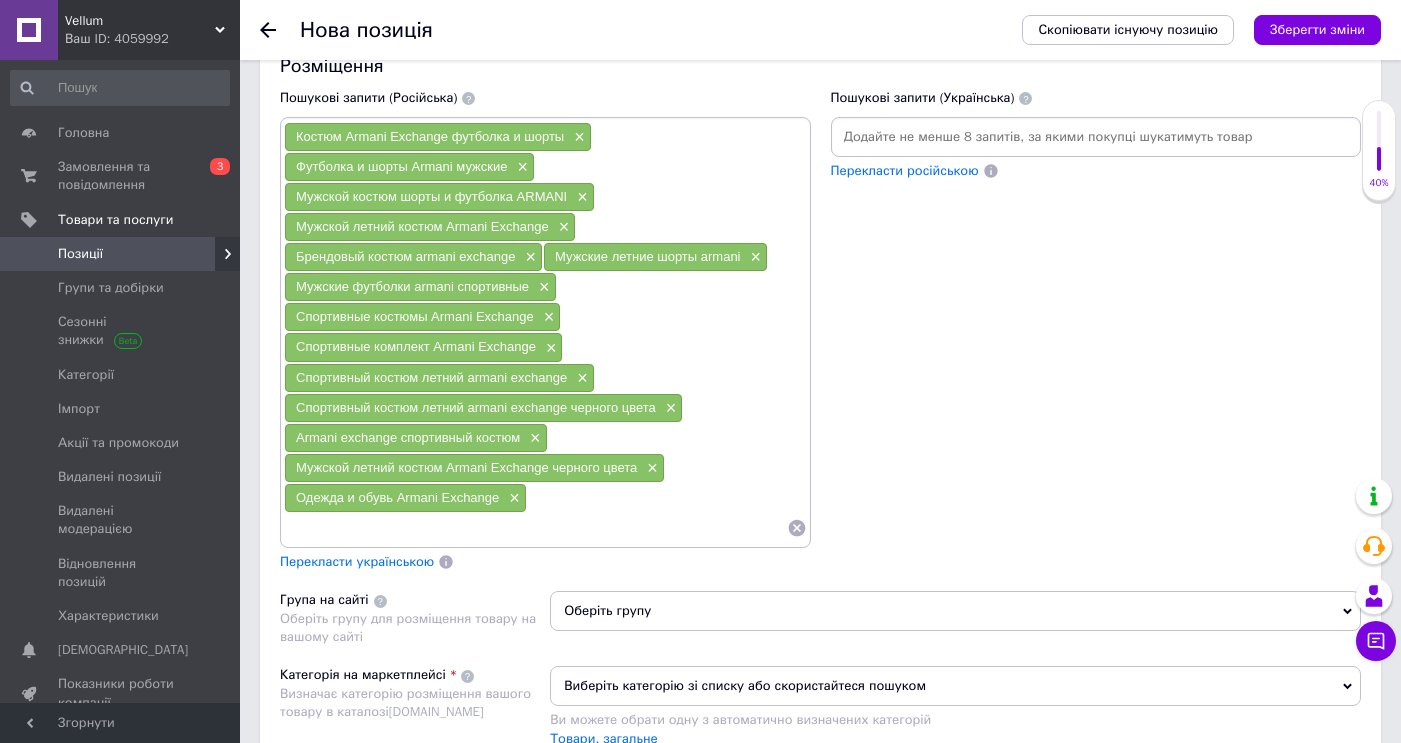 paste on "Спортивный костюм Armani Exchange с логотипом" 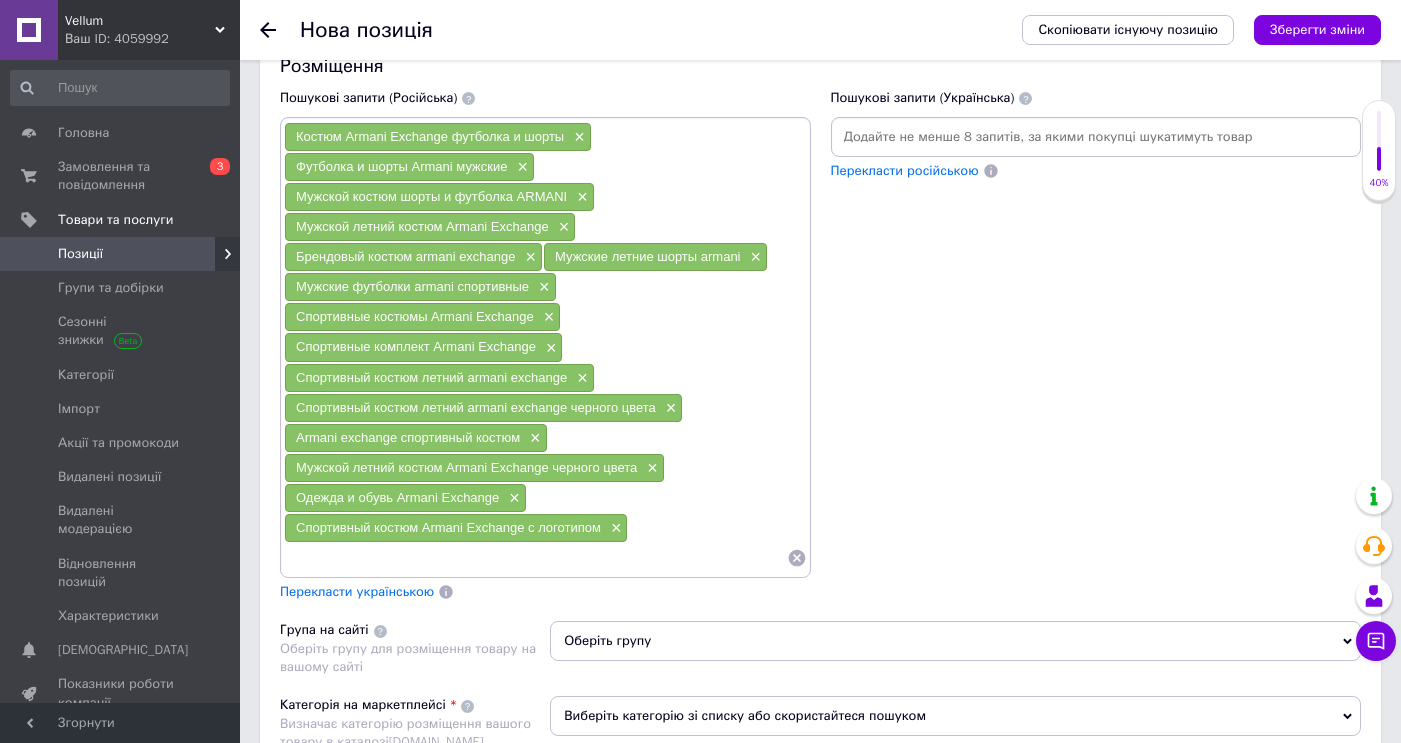 paste on "Качественный костюм Armani Exchange" 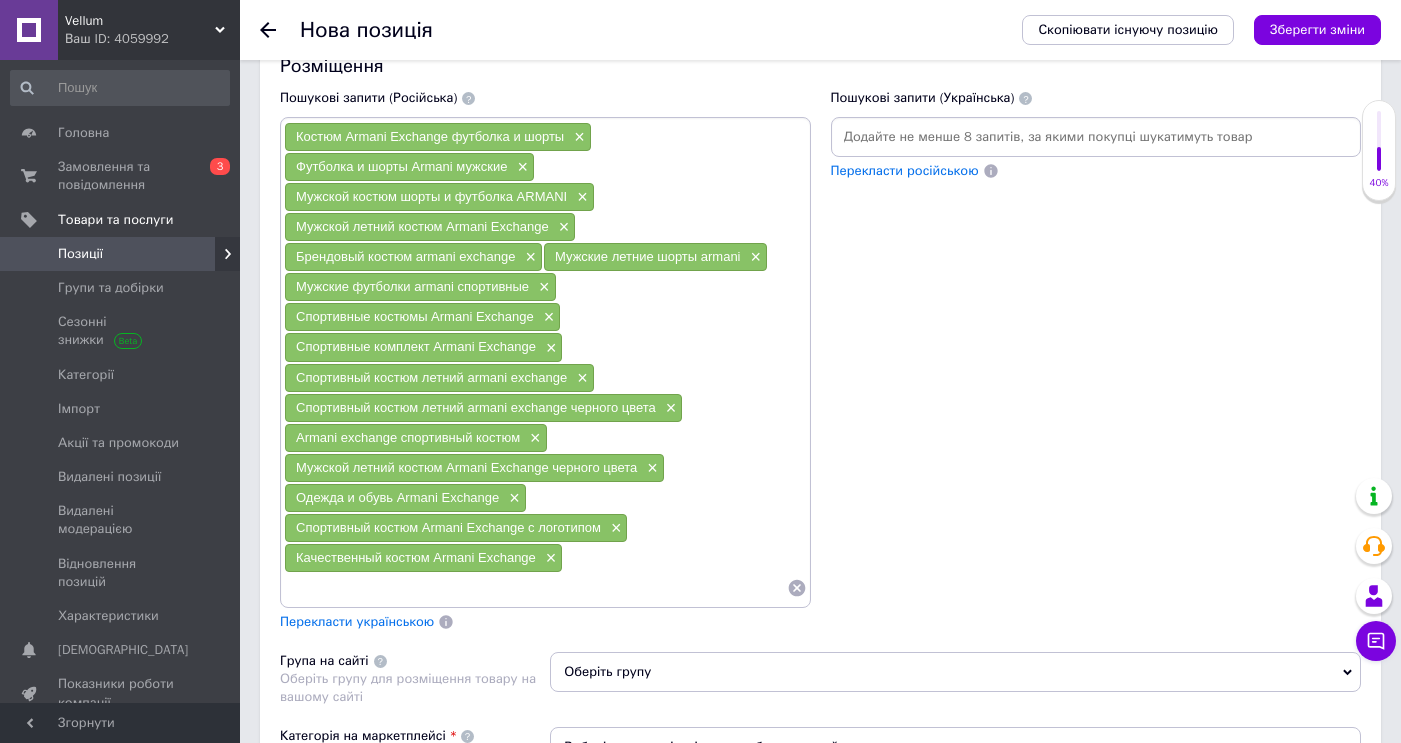 paste on "Мужские костюмы Armani Exchange" 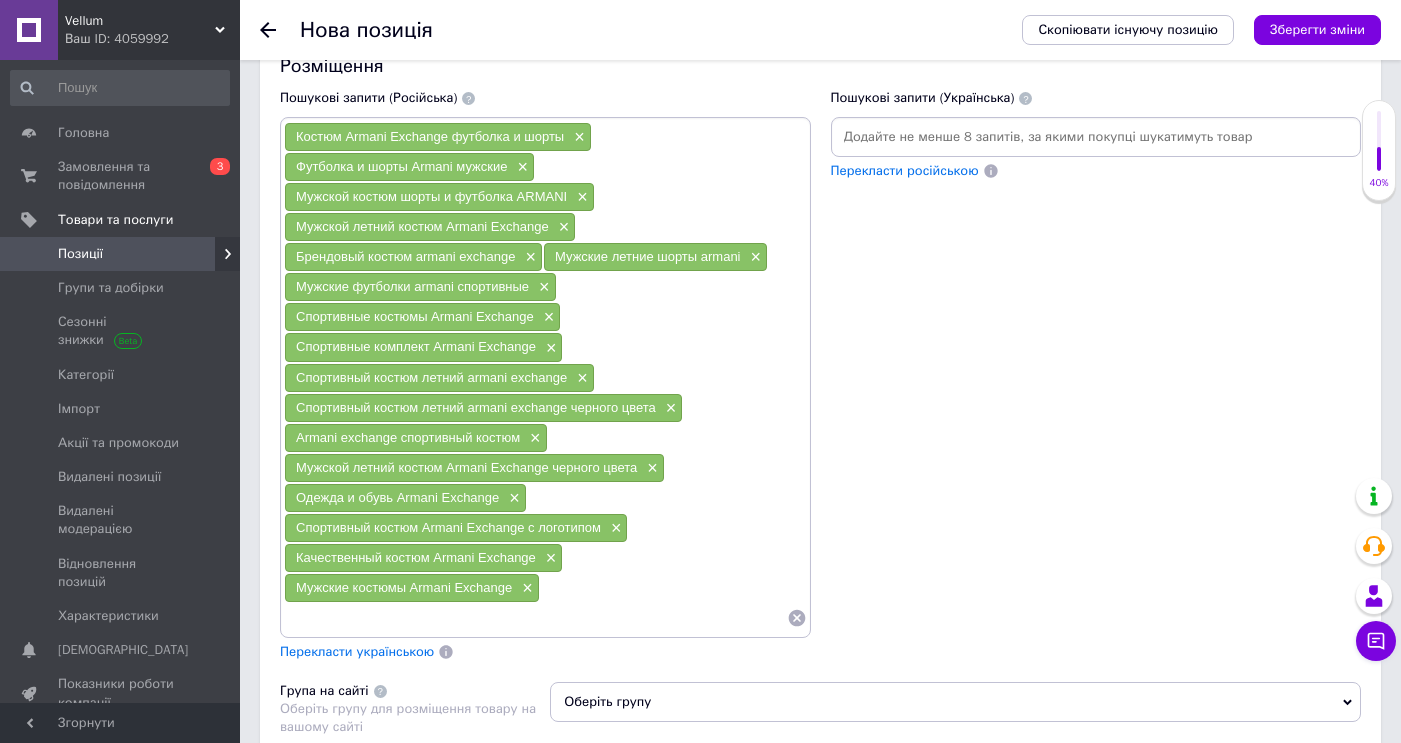 paste on "Armani комплект" 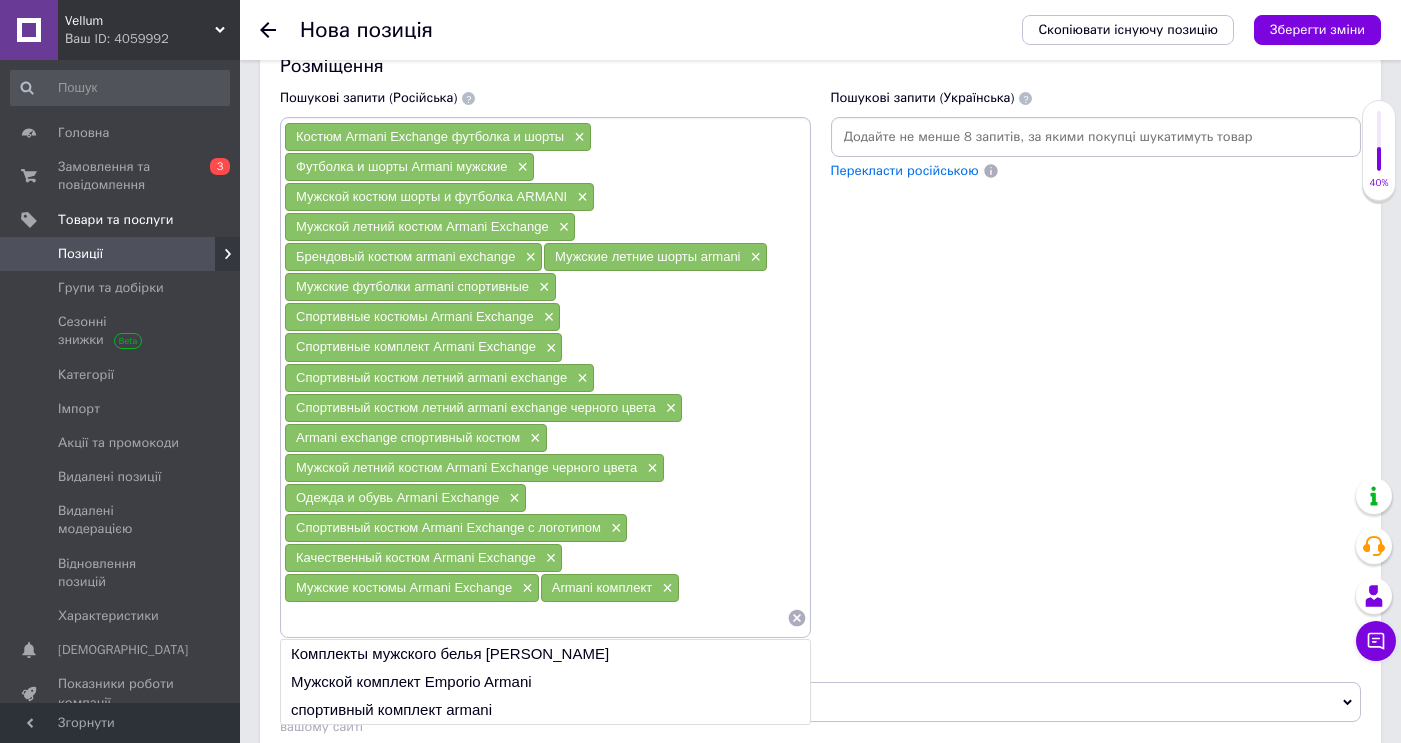 paste on "Armani exchange мужская одежда" 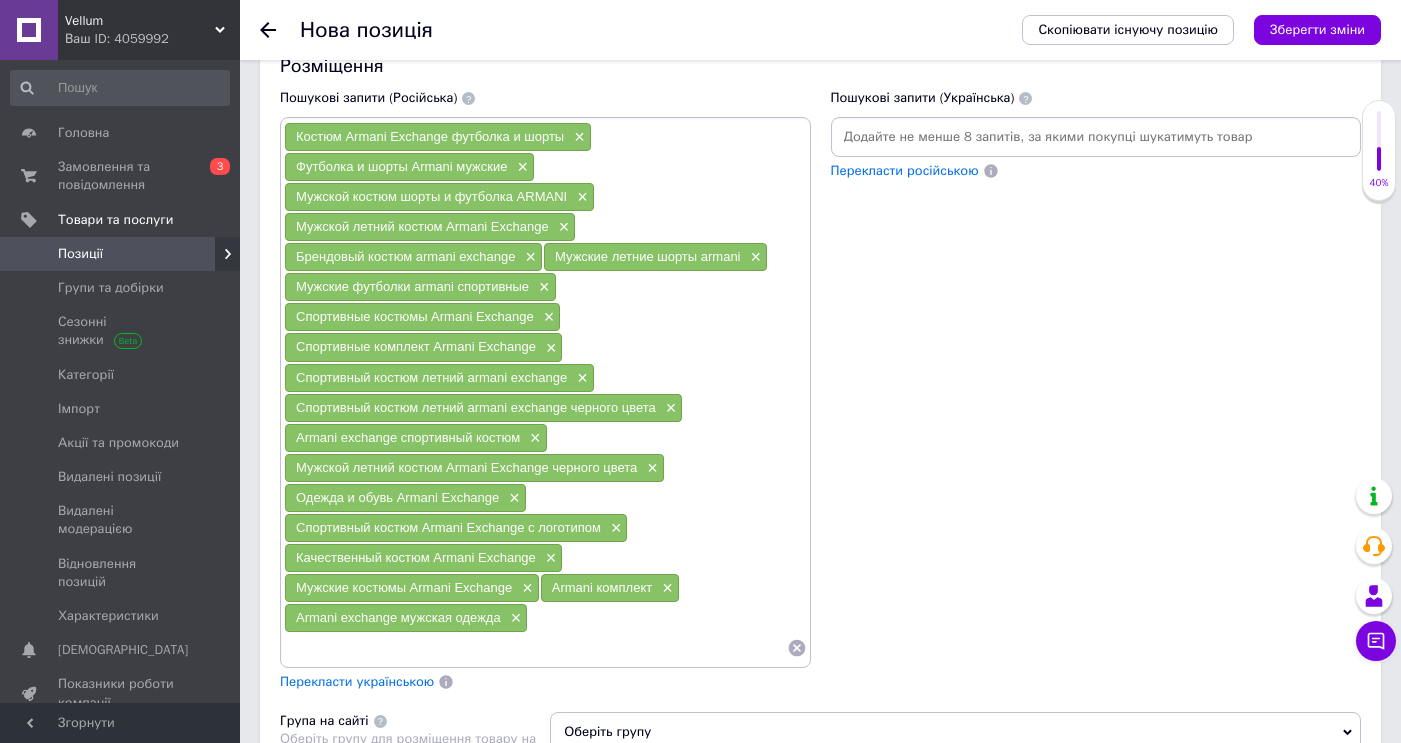 paste on "Мужские костюмы армани" 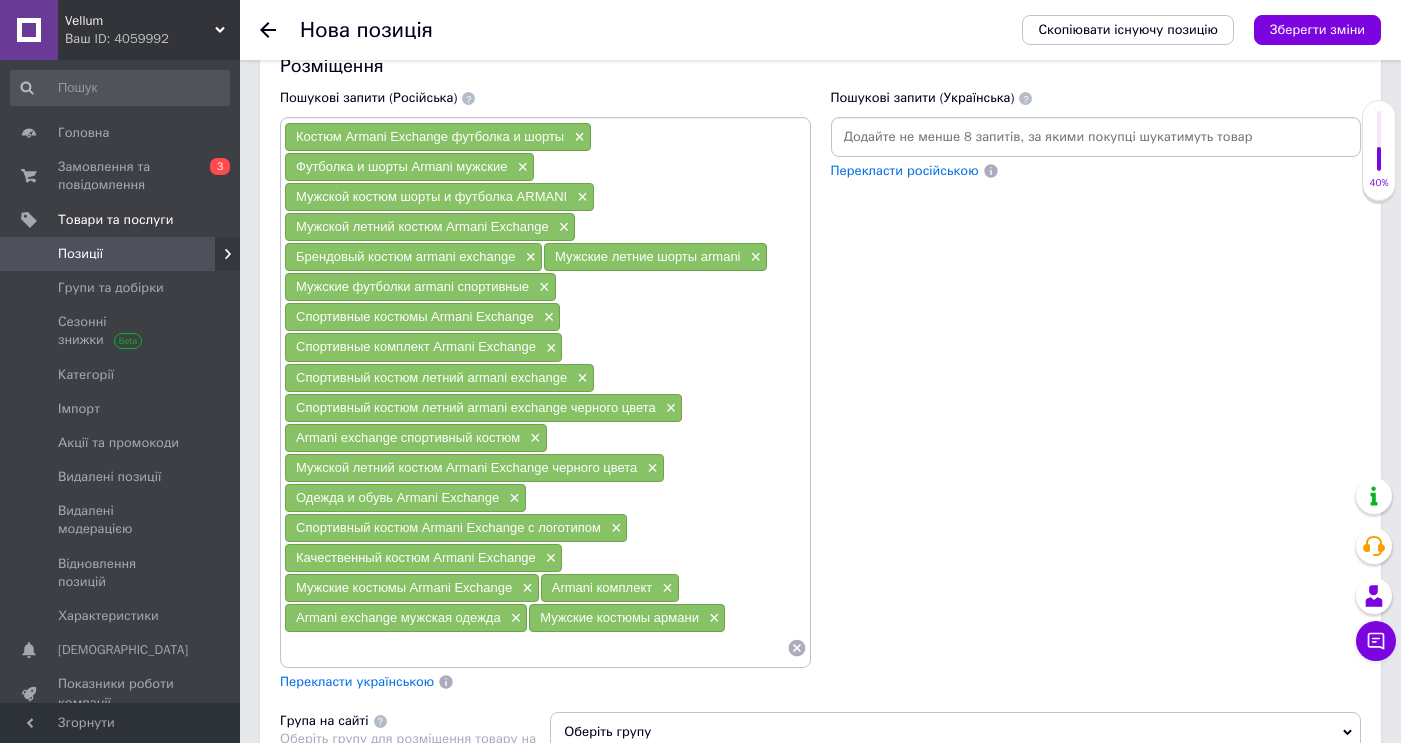 paste on "Костюм мужской Armani" 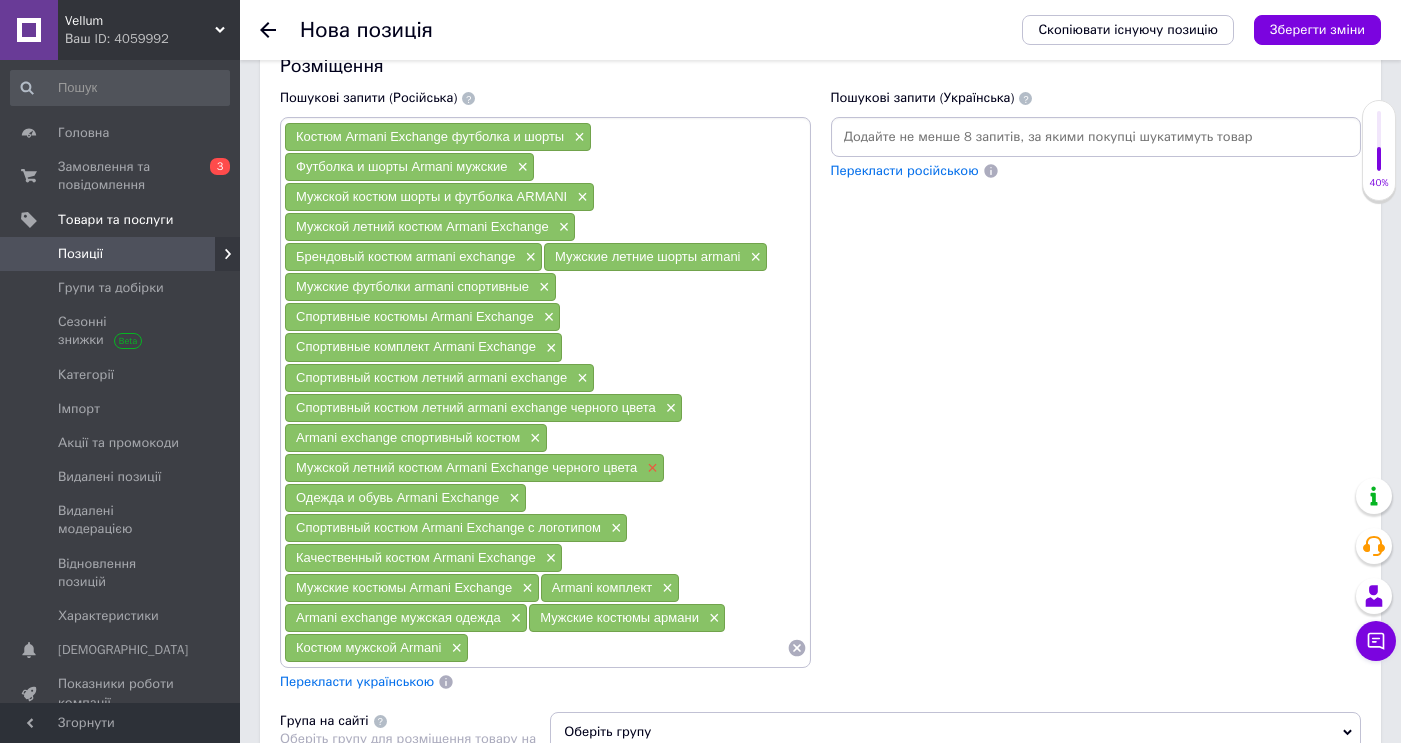 paste on "Мужской спортивный костюм армани" 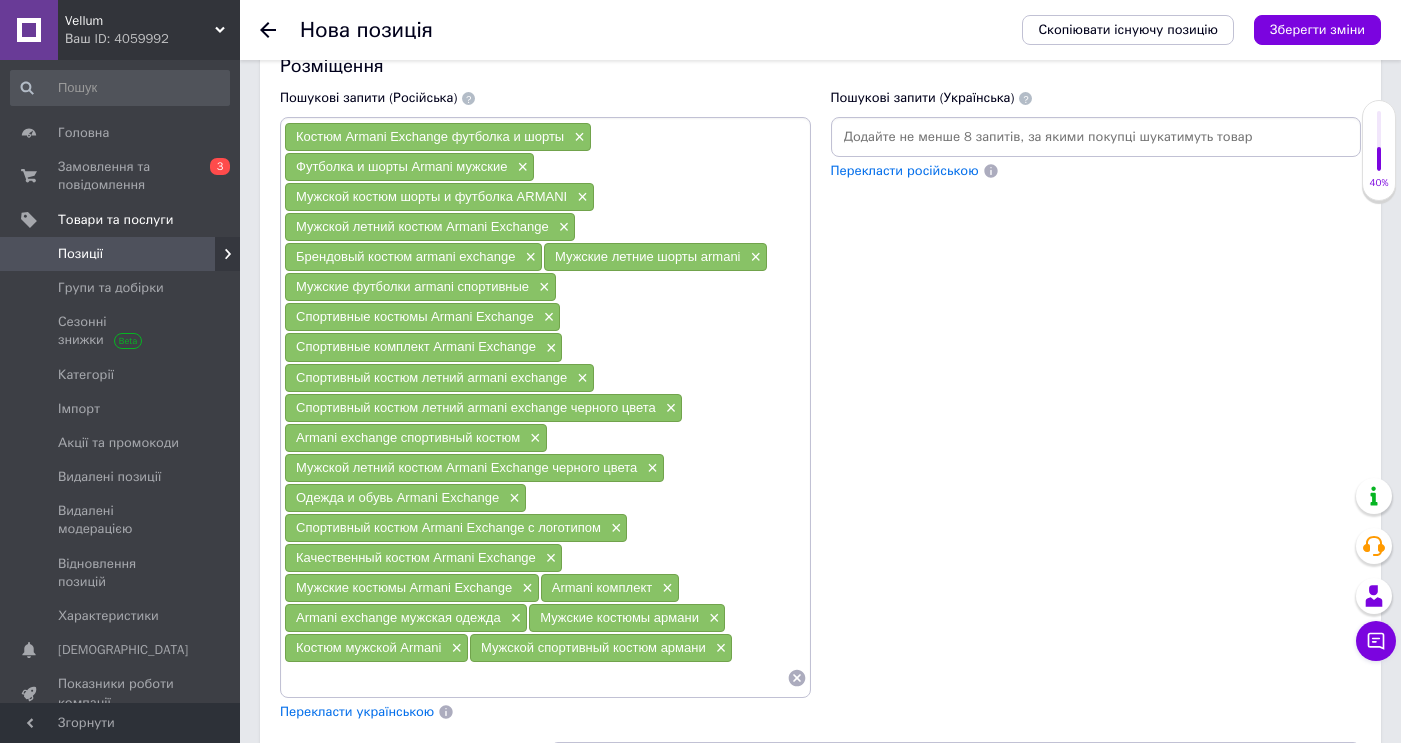 paste on "Мужской комплект Emporio Armani" 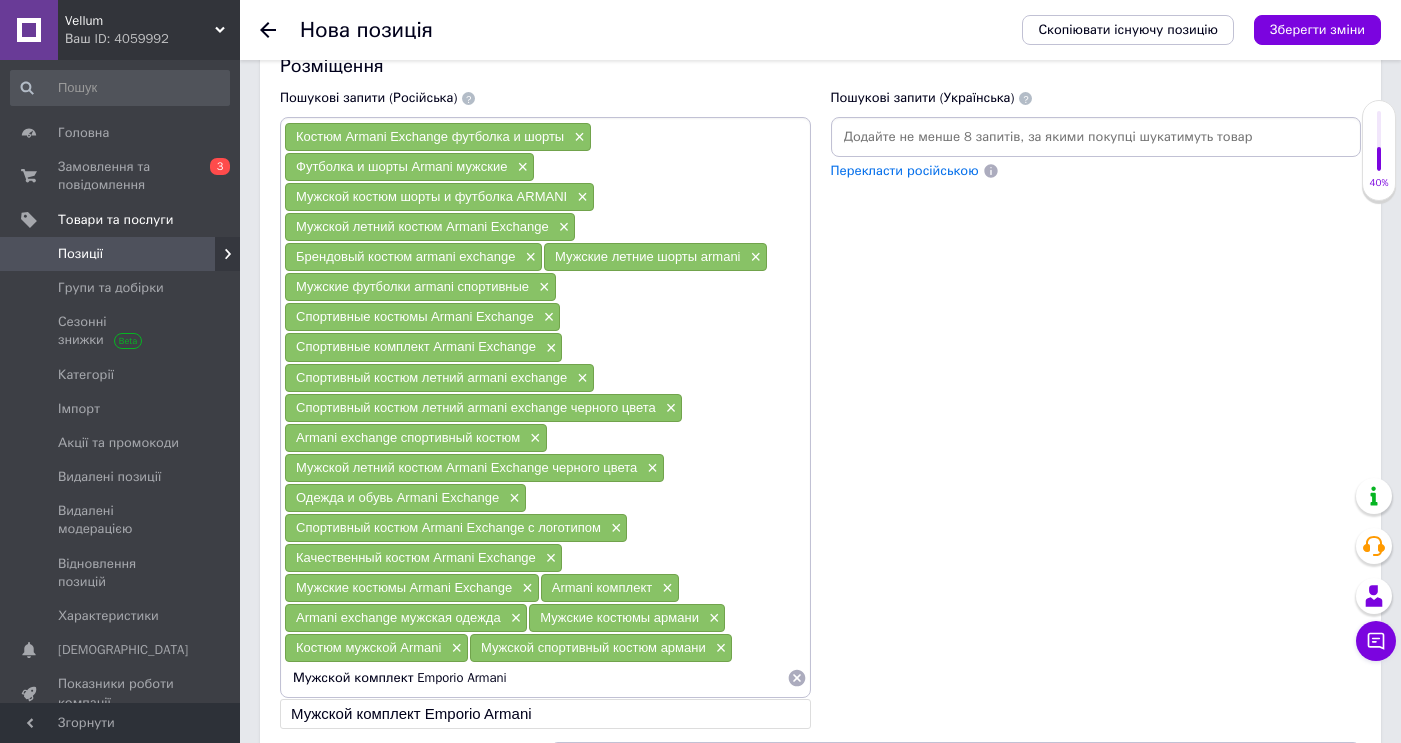 click on "Мужской комплект Emporio Armani" at bounding box center [535, 678] 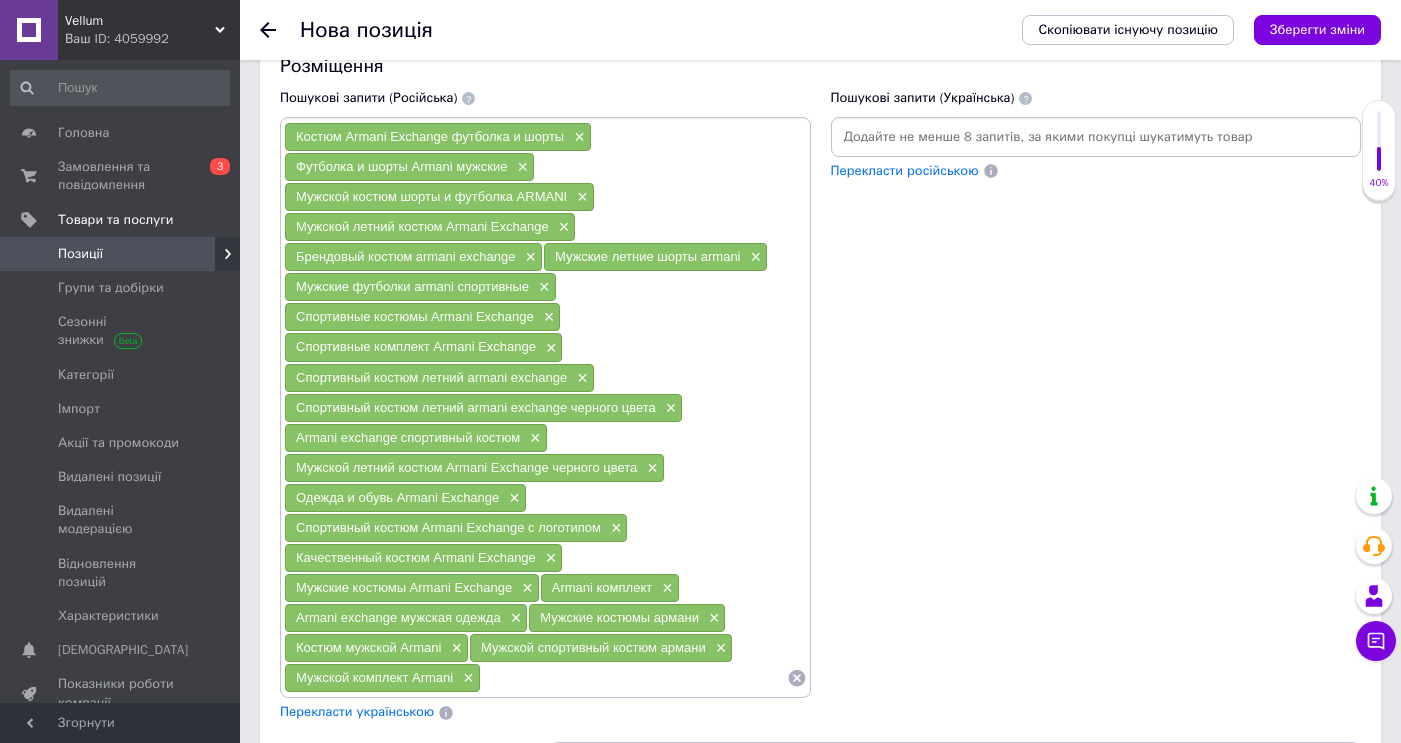 paste on "Спортивные костюмы armani" 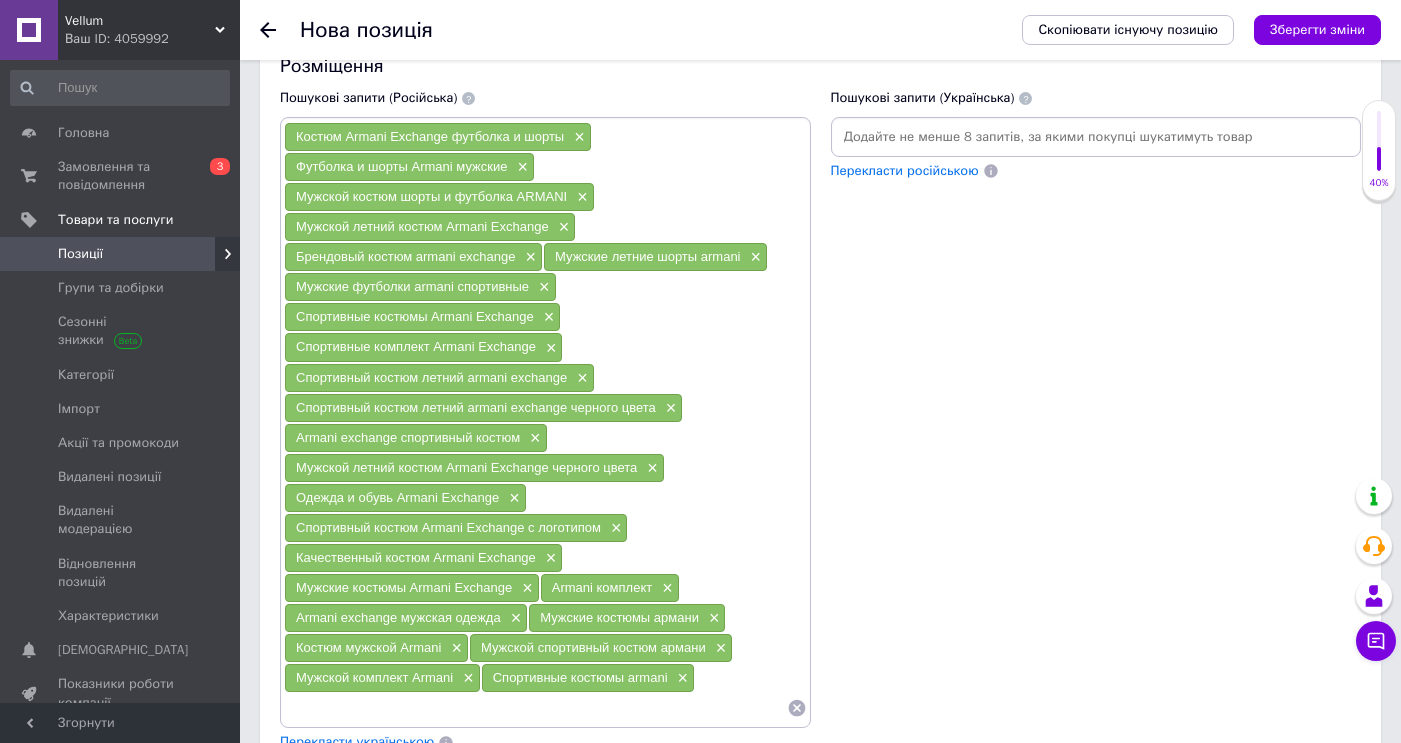 paste on "Костюм armani турция" 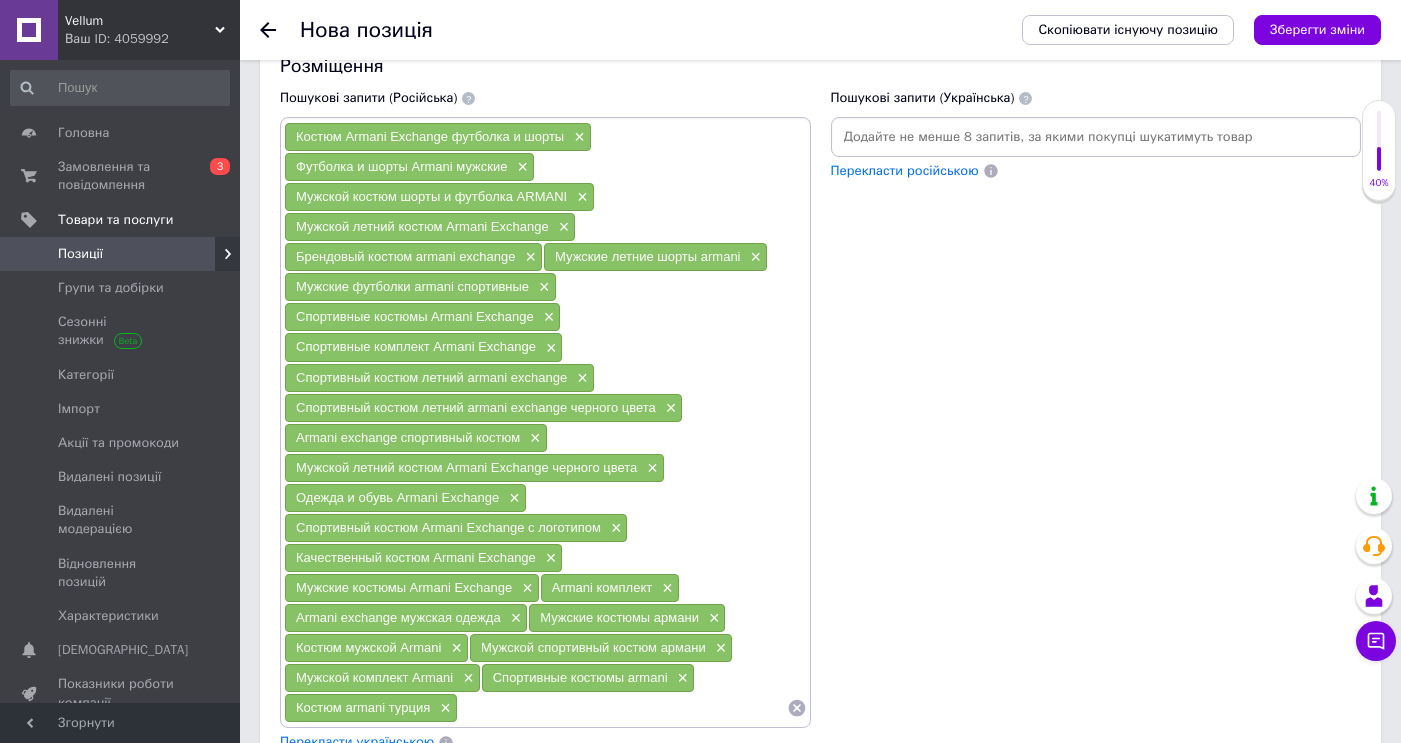 paste on "Мужские костюмы шорты и футболка" 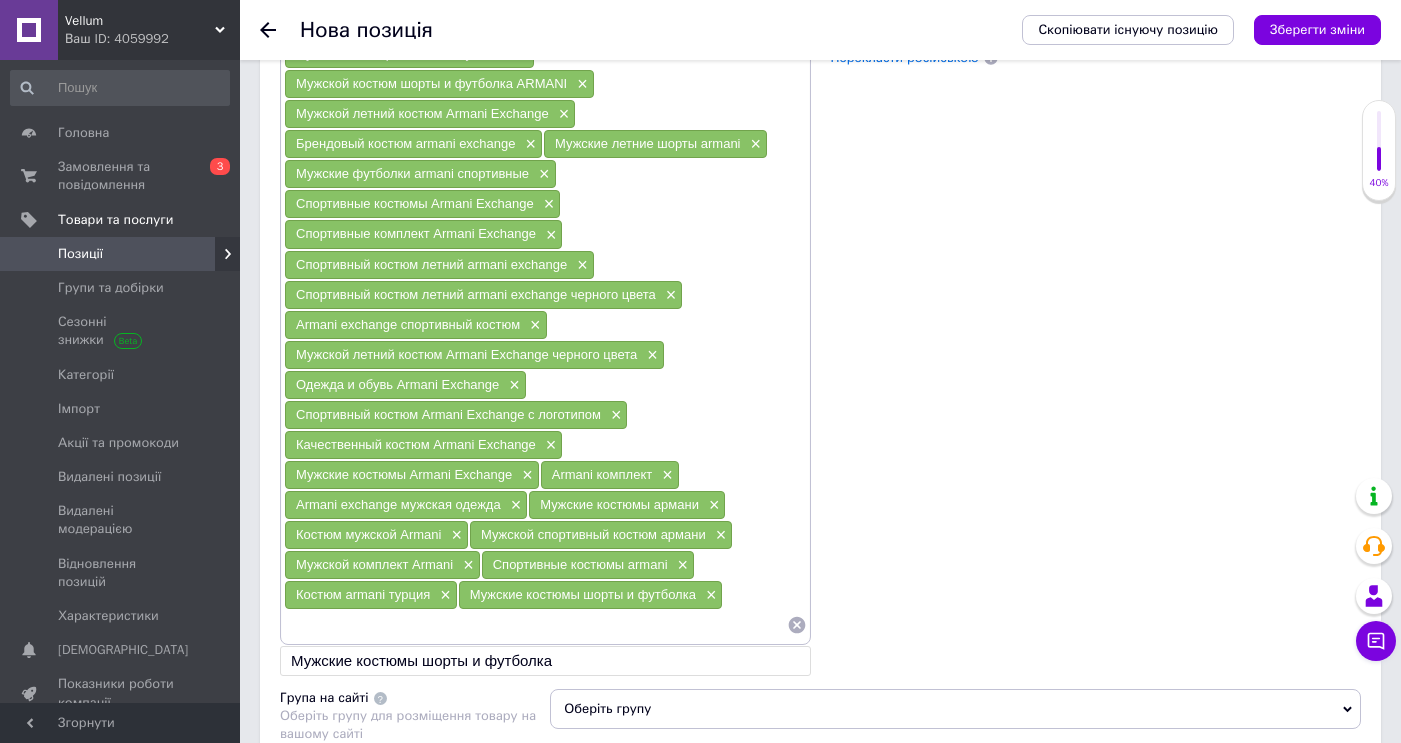 scroll, scrollTop: 1510, scrollLeft: 0, axis: vertical 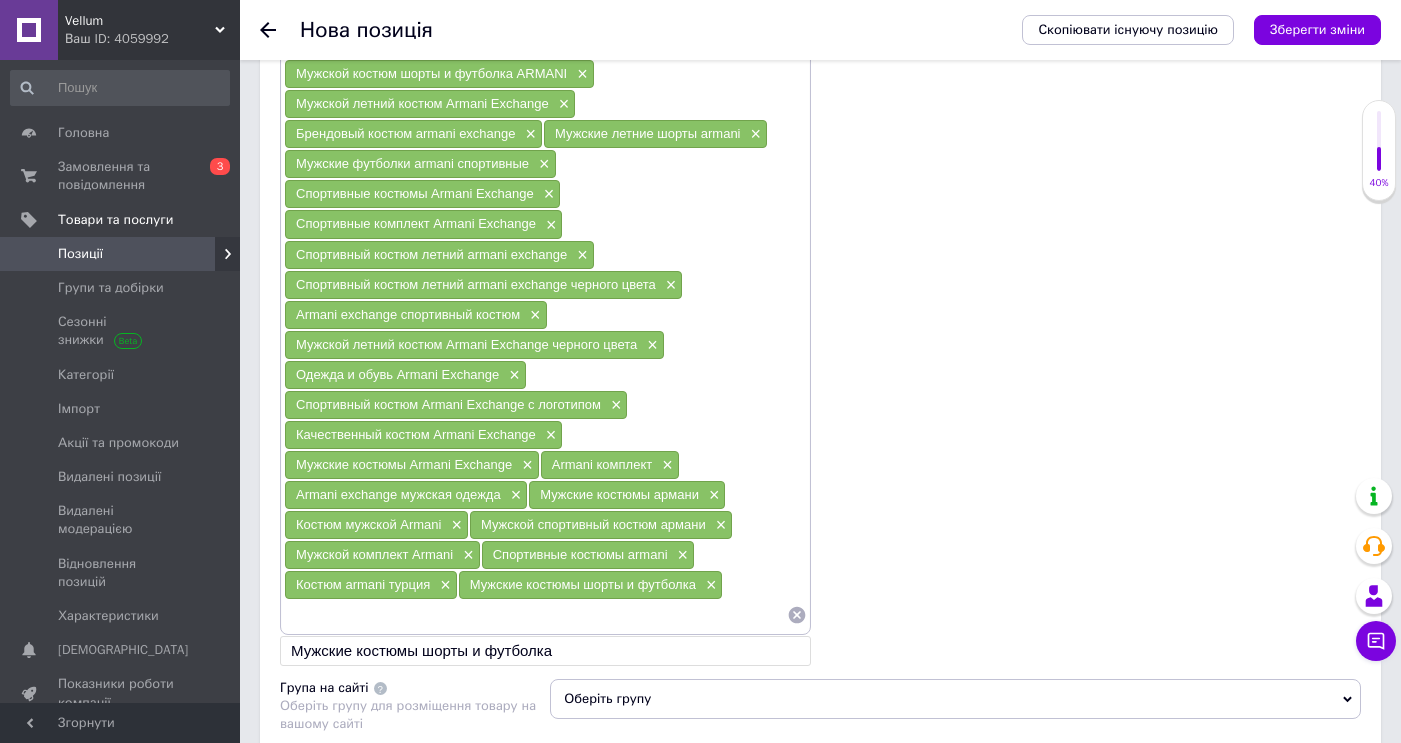 paste on "Мужские футболки шорты" 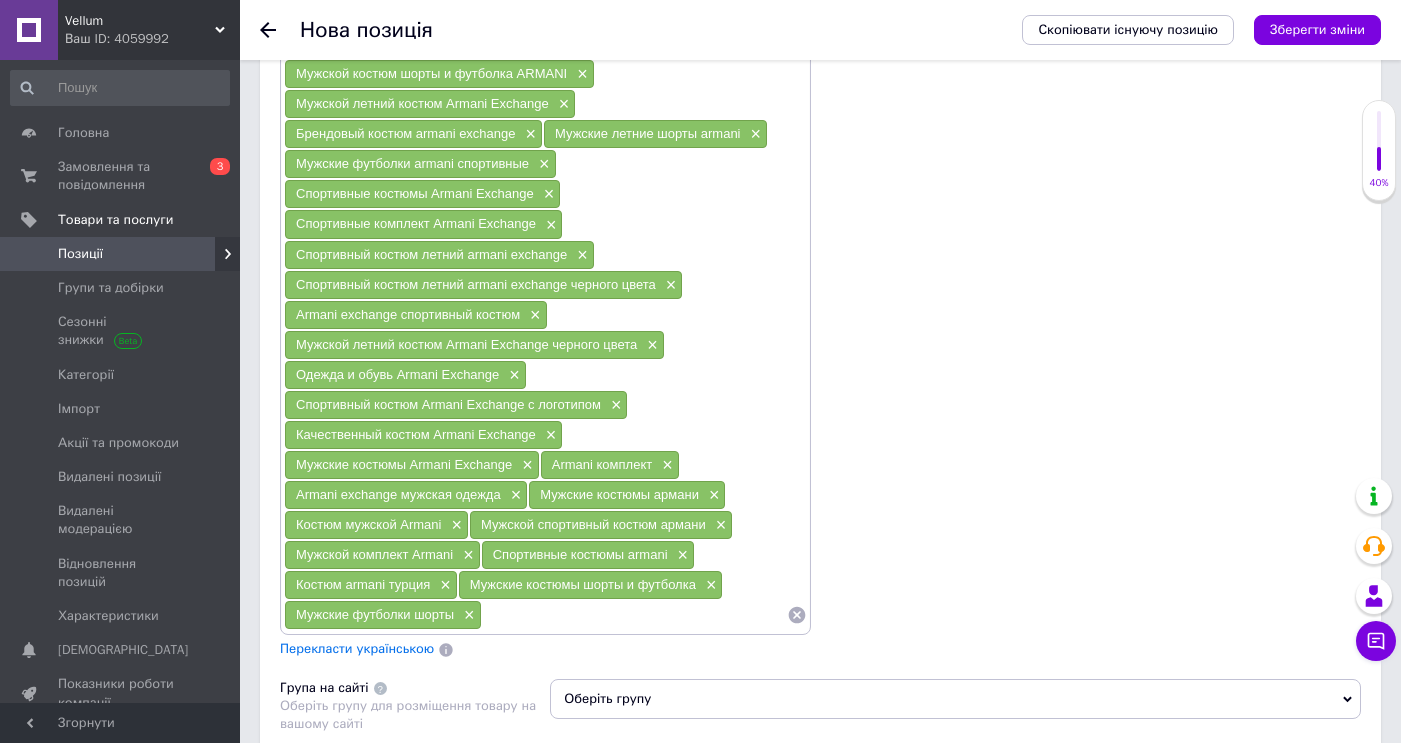 paste on "Комплект шорти футболка" 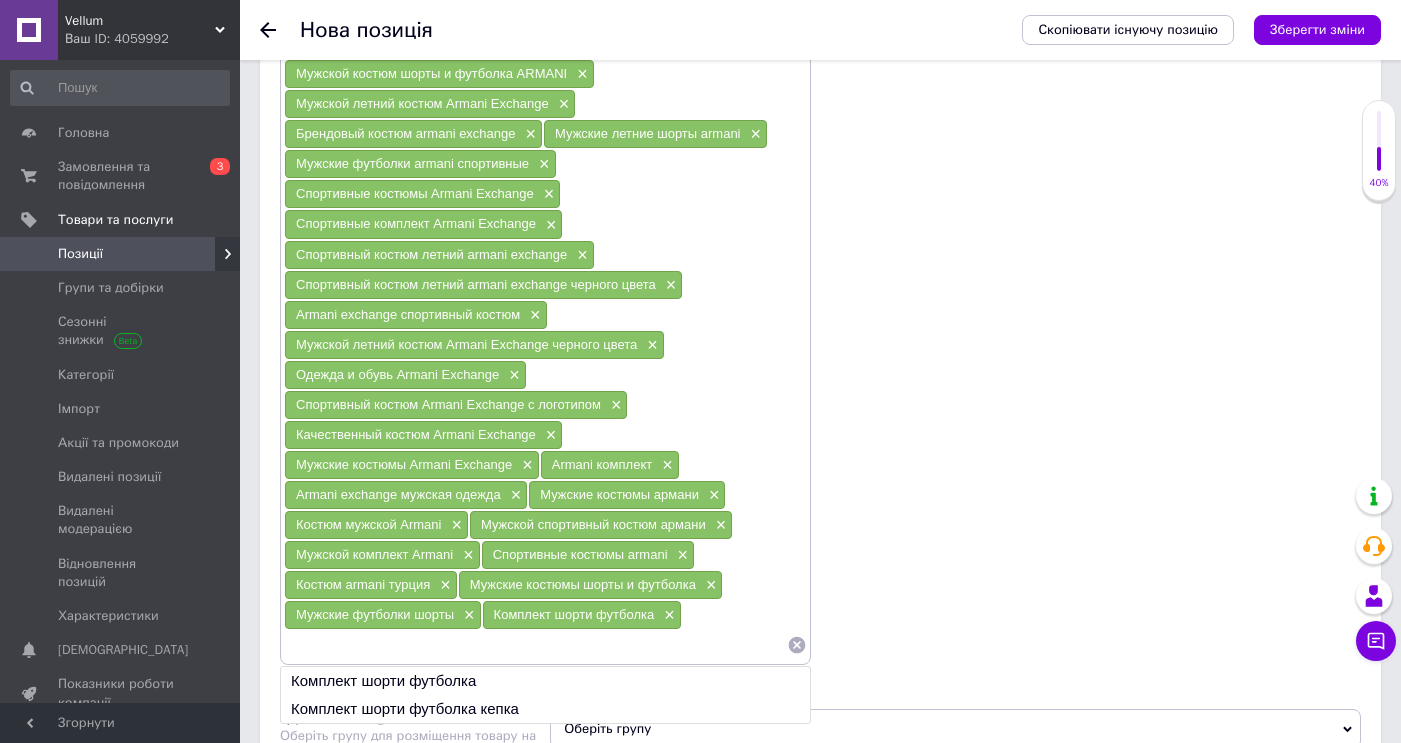 paste on "Летние шорты и футболка" 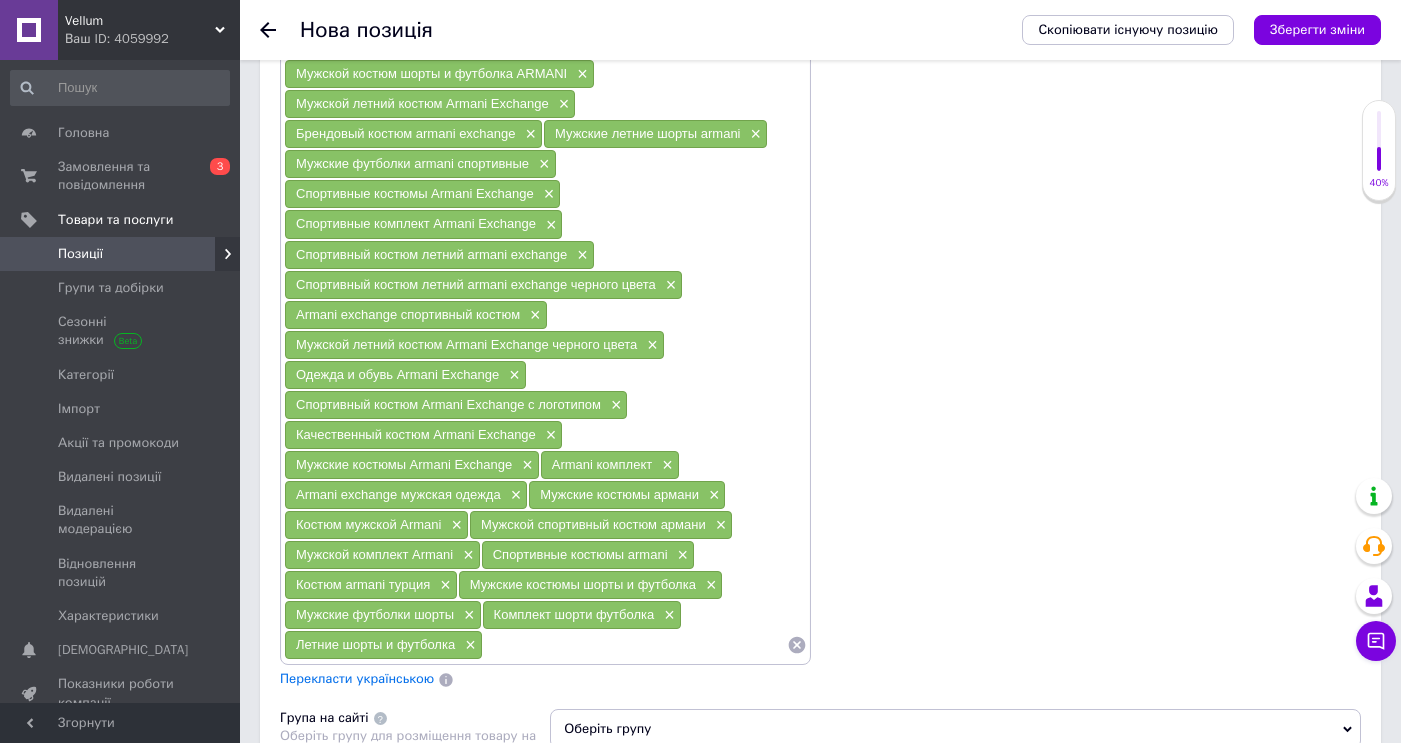 paste on "Мужской костюм футболка и шорты" 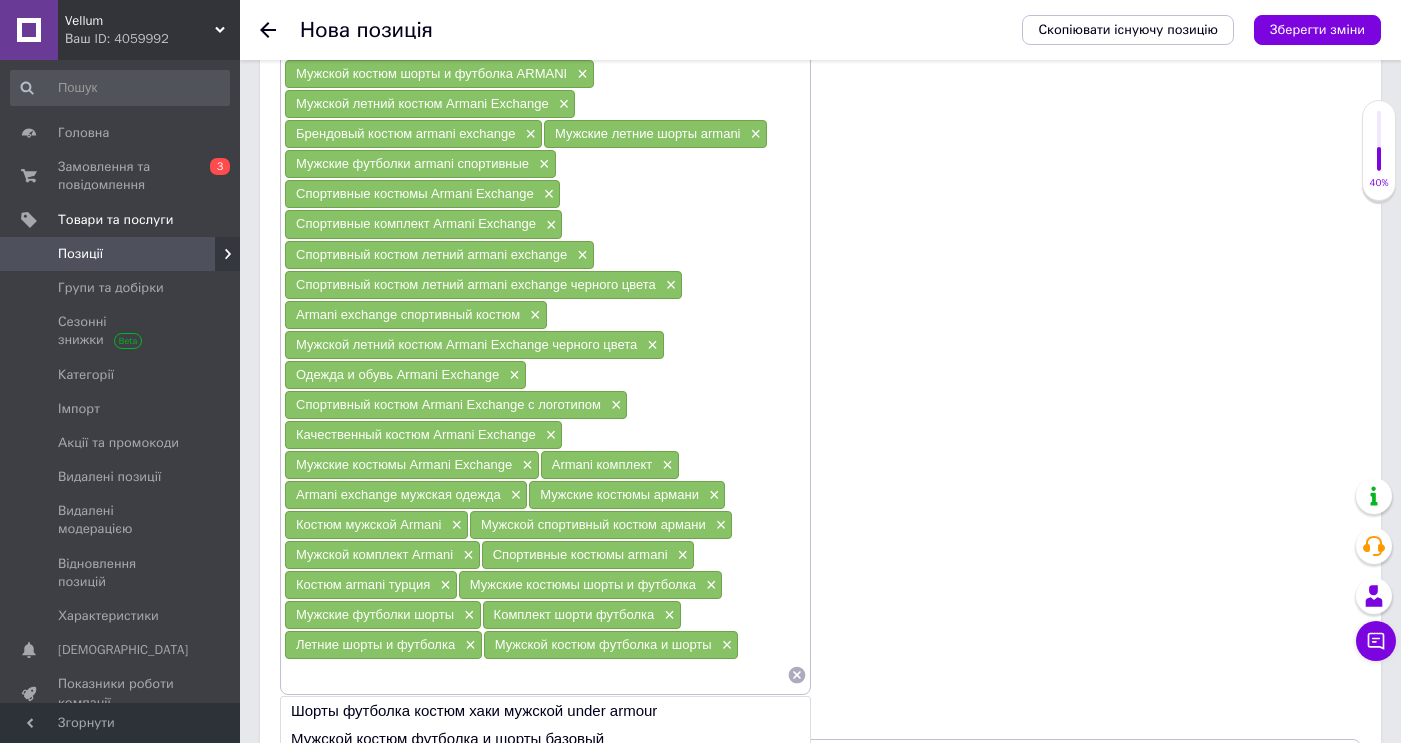 paste on "Мужской летний стильный костюм футболка и шорты" 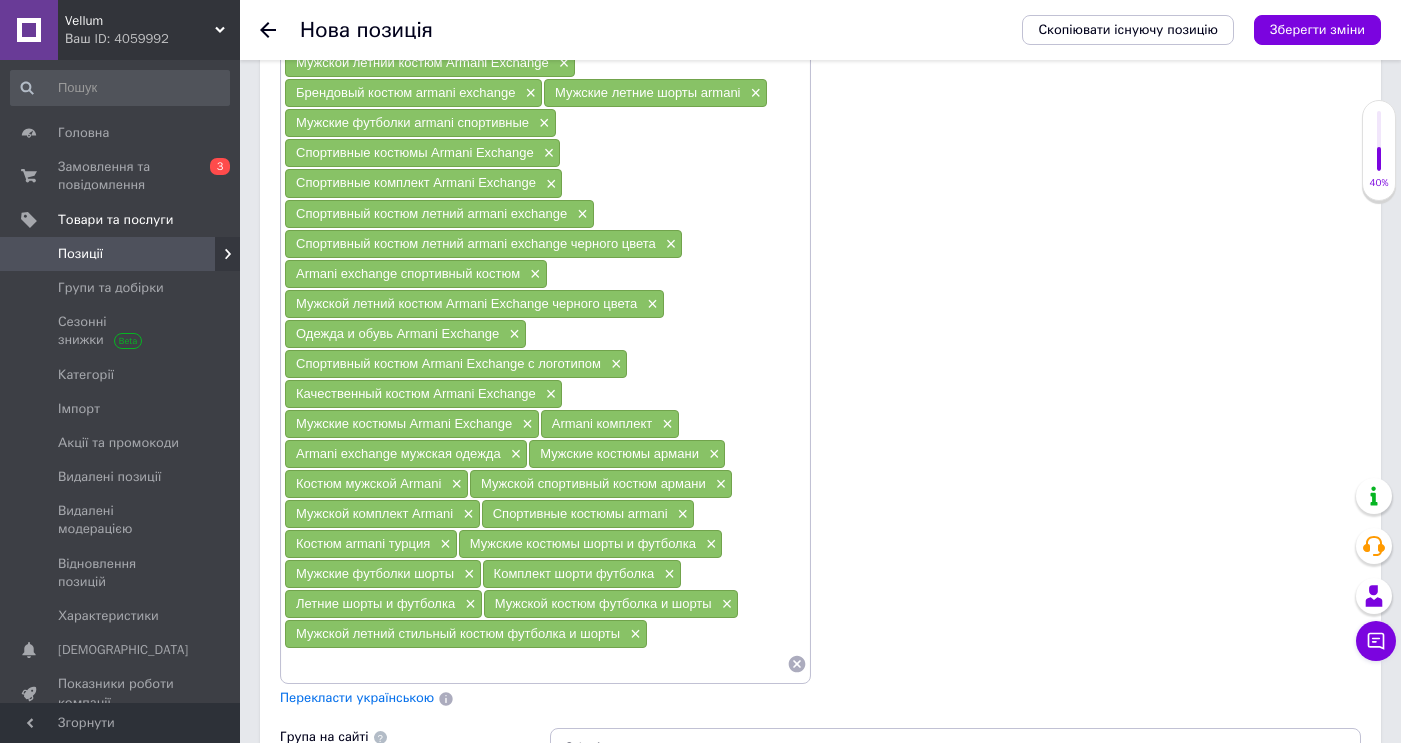 scroll, scrollTop: 1555, scrollLeft: 0, axis: vertical 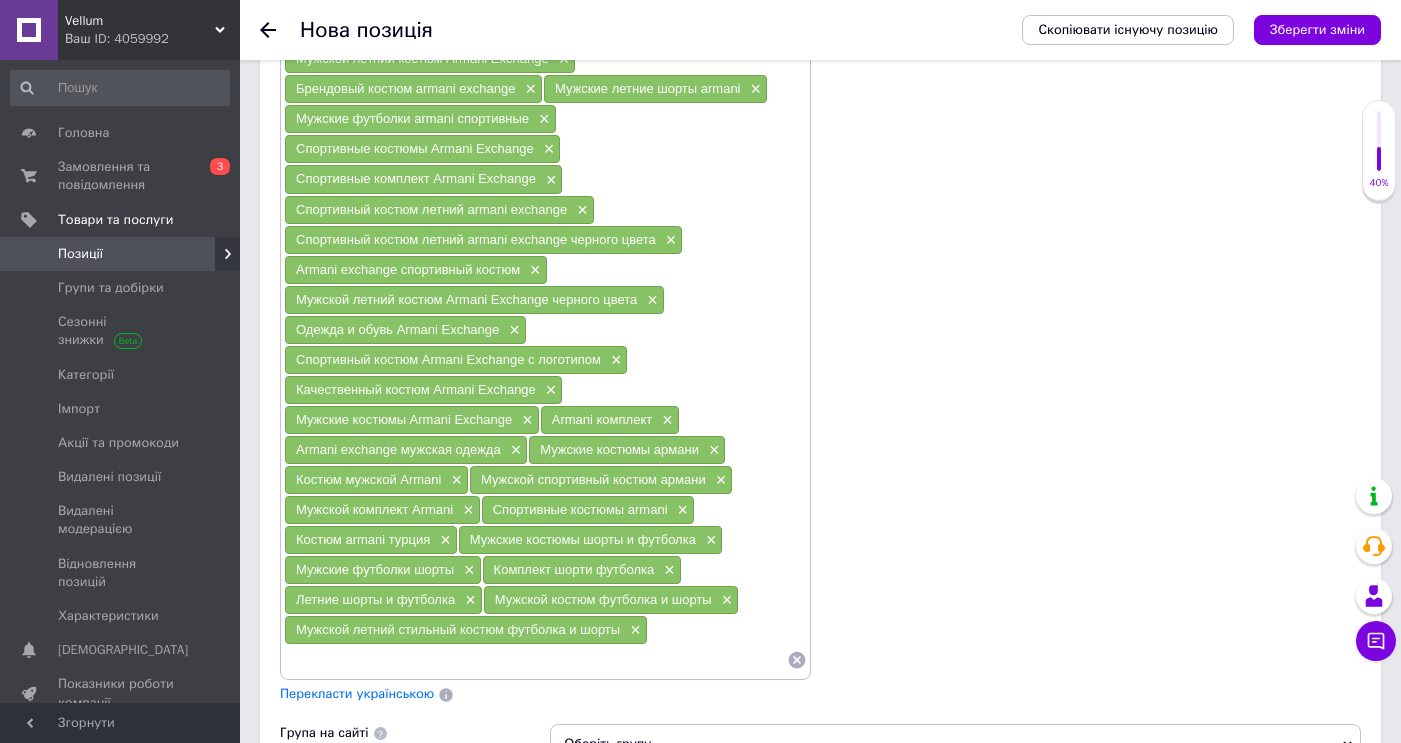 paste on "Летний мужской спортивный костюм футболка и шорты" 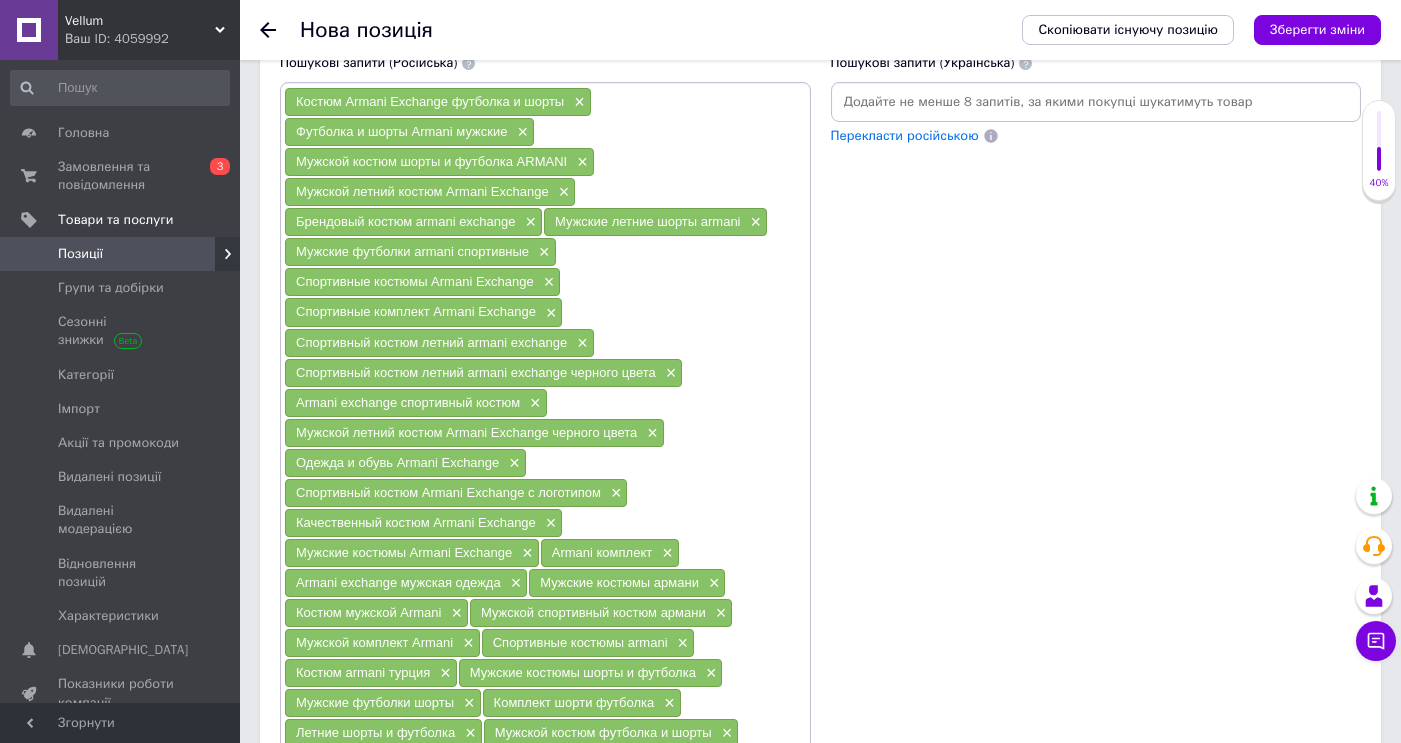 scroll, scrollTop: 1376, scrollLeft: 0, axis: vertical 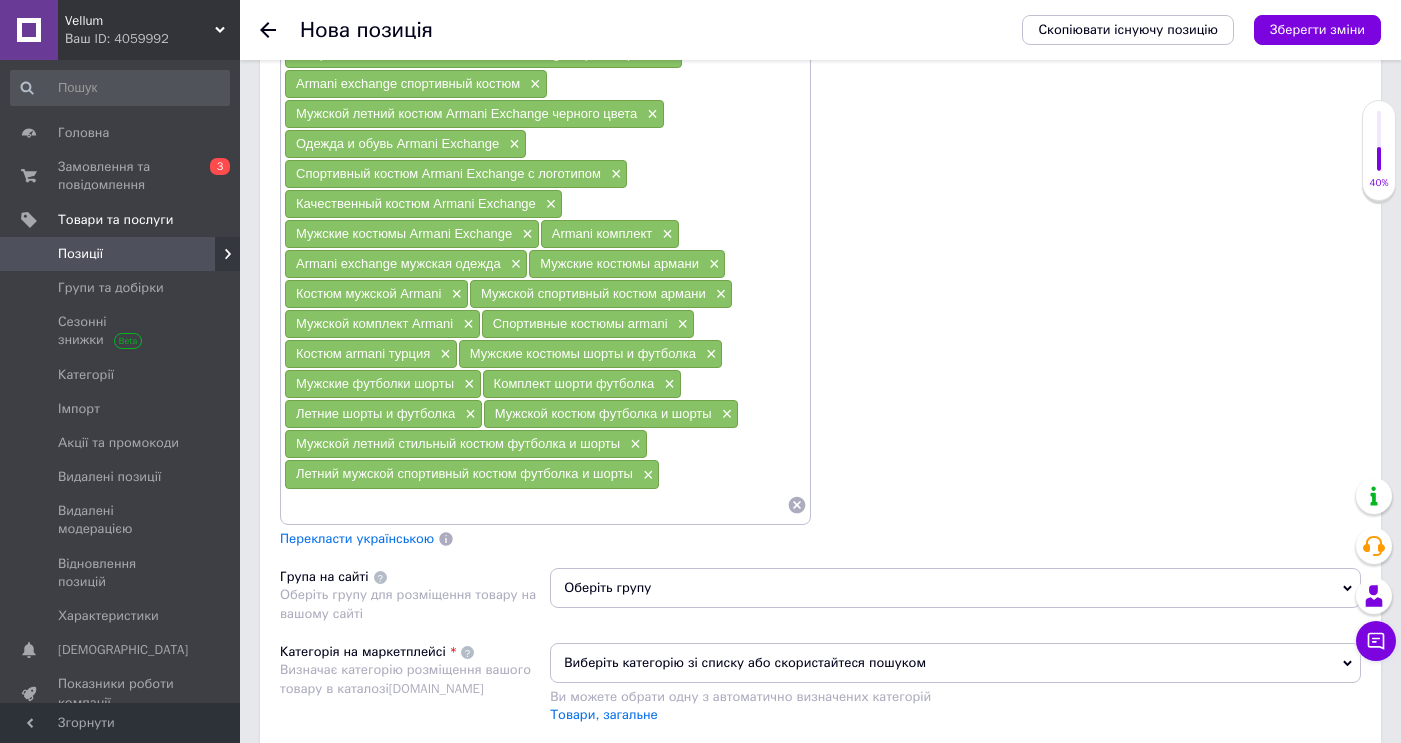 paste on "Модный мужской спортивный костюм шорты и футболка" 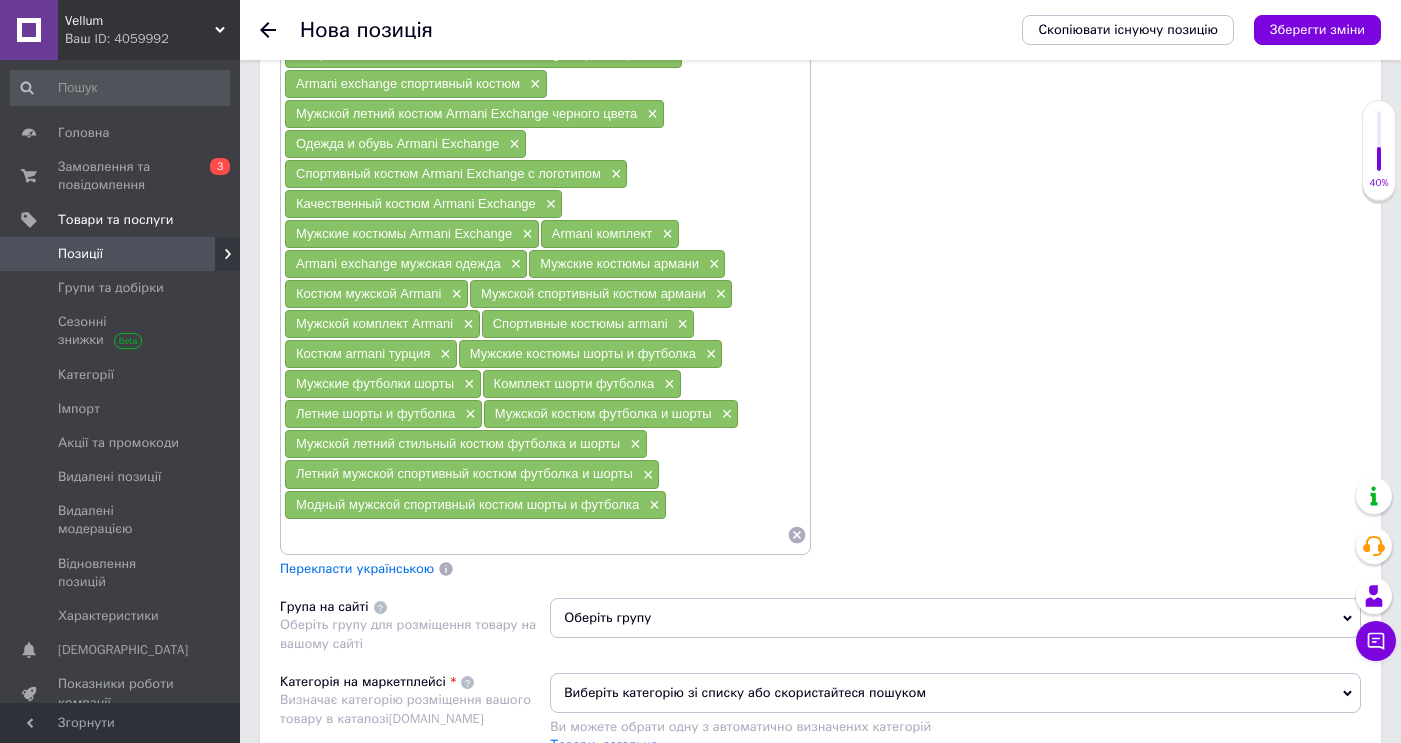 paste on "Модный мужской спортивный костюм шорты и футболка" 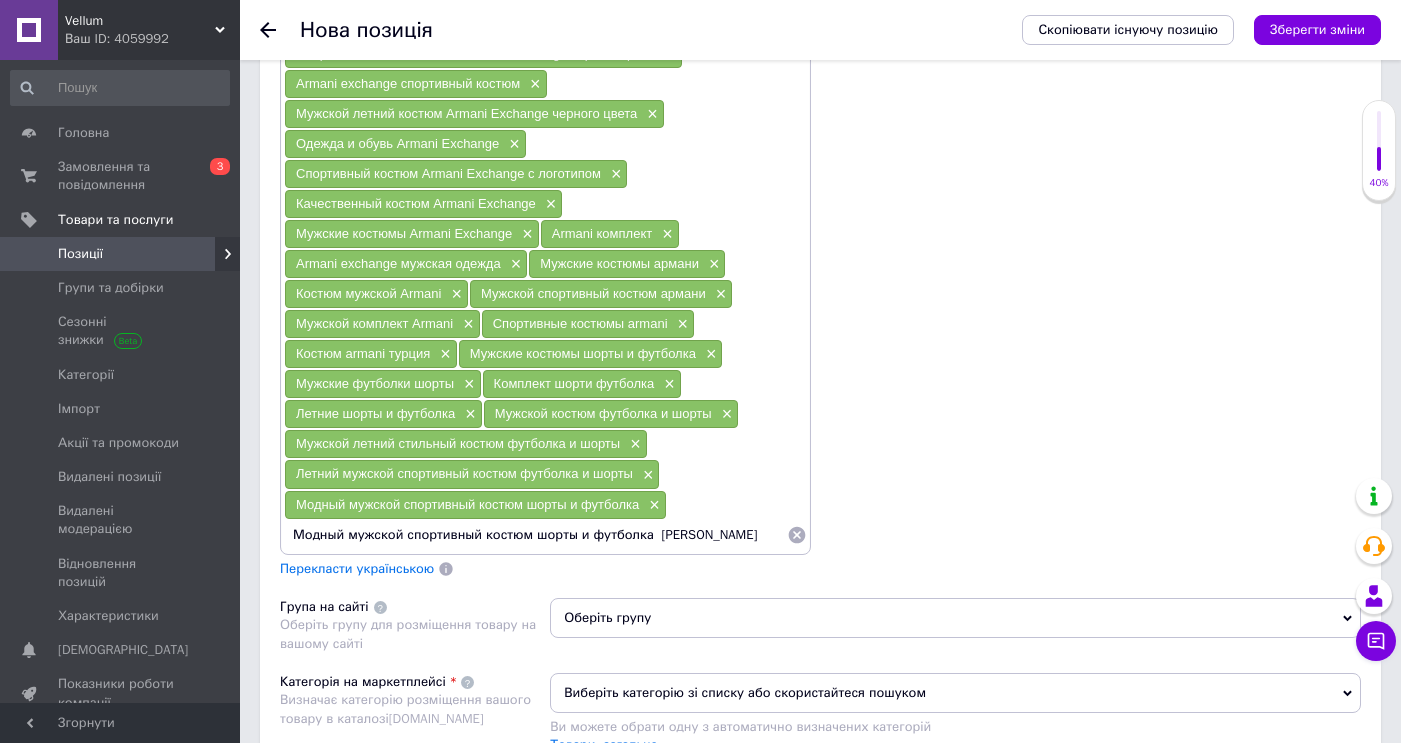 type on "Модный мужской спортивный костюм шорты и футболка  армани" 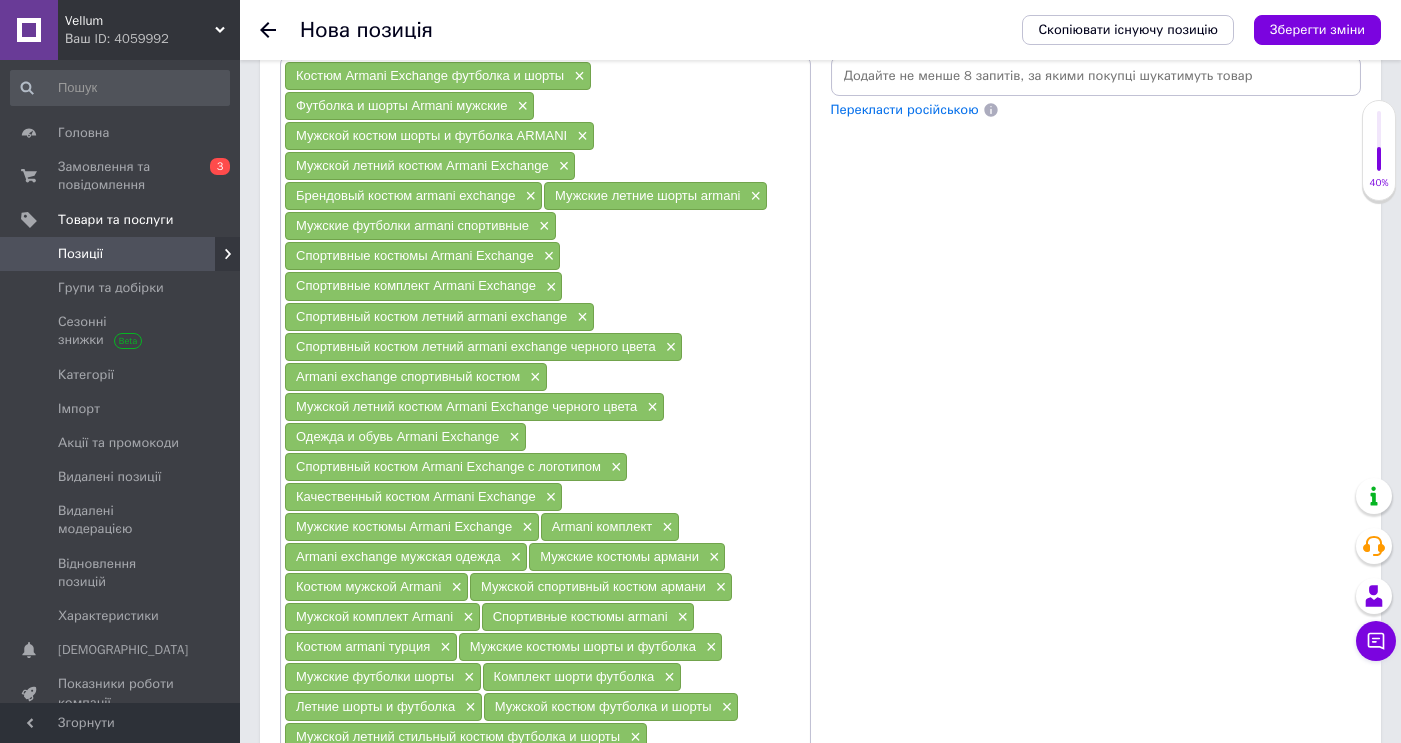 scroll, scrollTop: 1449, scrollLeft: 0, axis: vertical 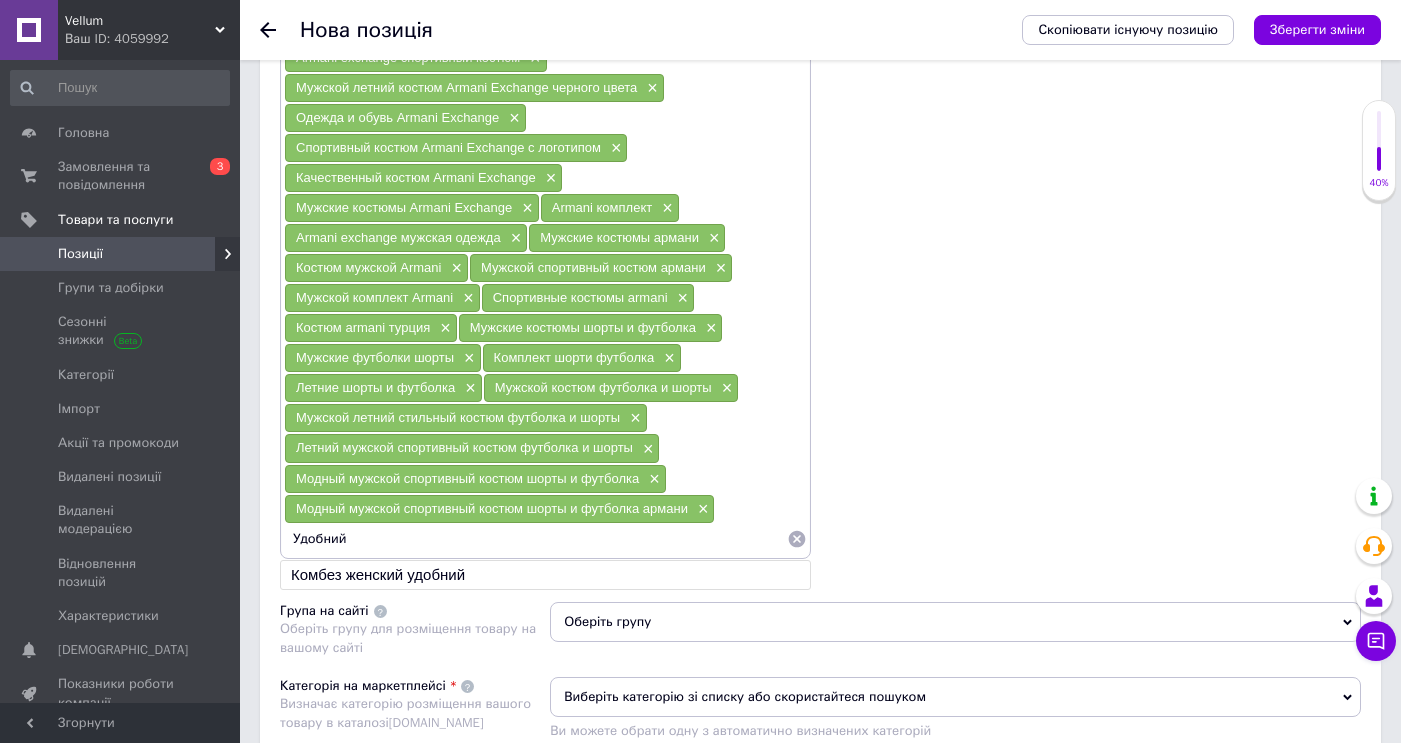 click on "Модный мужской спортивный костюм шорты и футболка  армани" at bounding box center [492, 508] 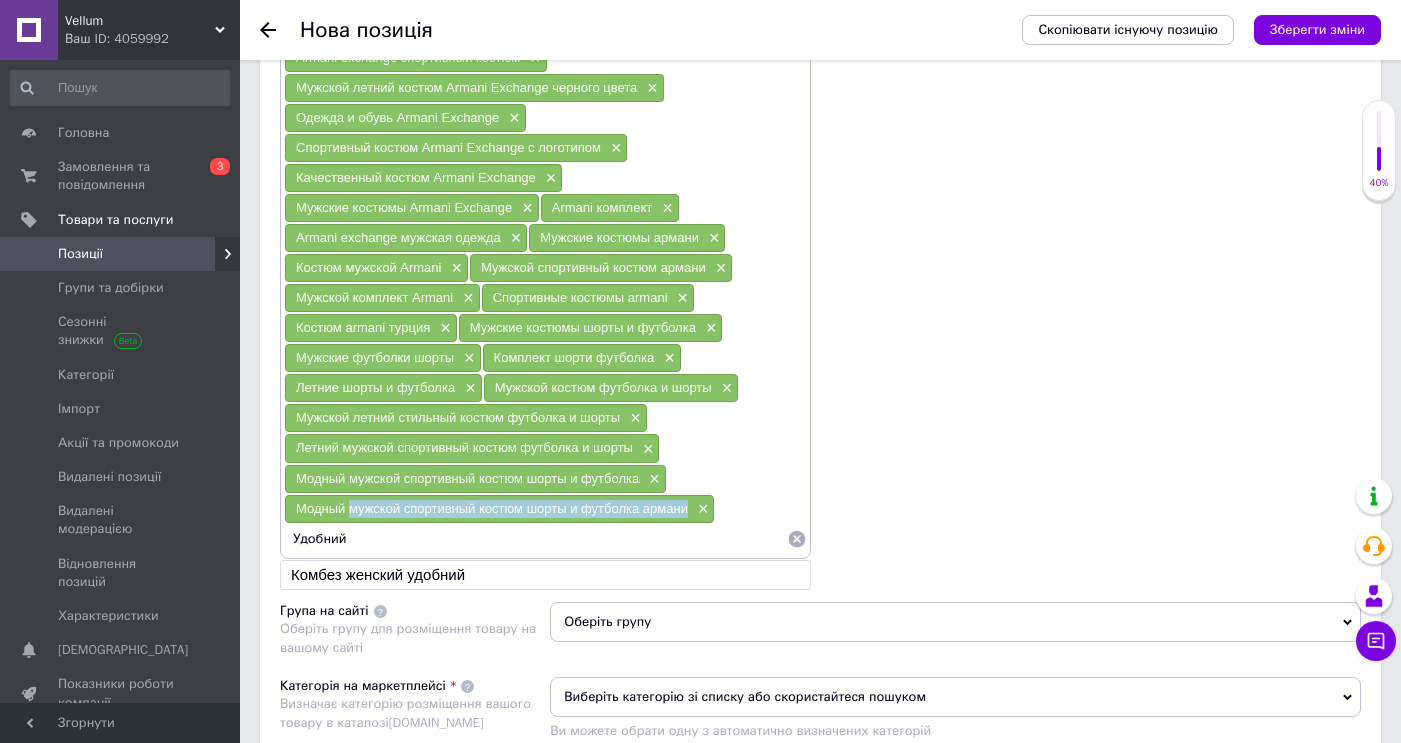 drag, startPoint x: 351, startPoint y: 510, endPoint x: 684, endPoint y: 515, distance: 333.03754 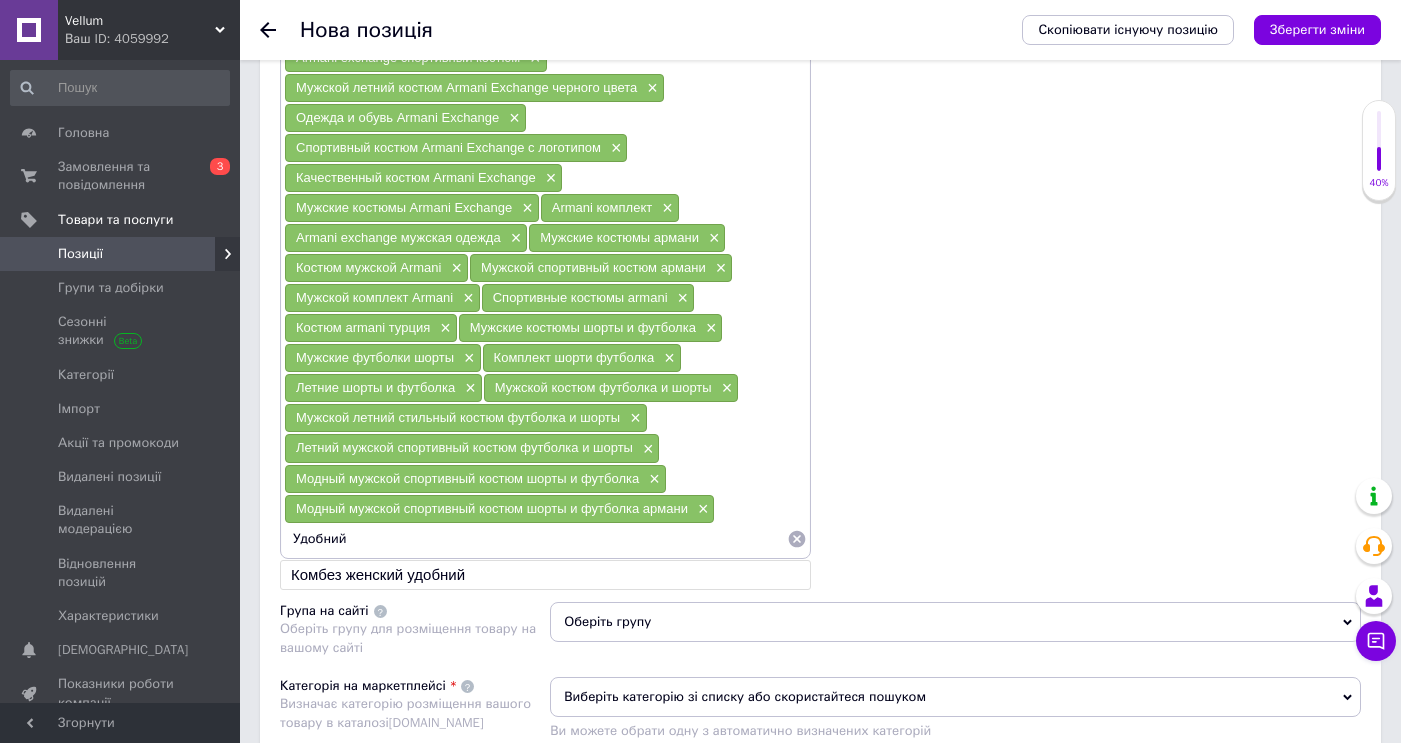 click on "Костюм Armani Exchange футболка и шорты × Футболка и шорты Armani мужские × Мужской костюм шорты и футболка ARMANI × Мужской летний костюм Armani Exchange × Брендовый костюм armani exchange × Мужские летние шорты armani × Мужские футболки armani спортивные × Спортивные костюмы Armani Exchange × Спортивные комплект Armani Exchange × Спортивный костюм летний armani exchange × Спортивный костюм летний armani exchange черного цвета × Armani exchange спортивный костюм × Мужской летний костюм Armani Exchange черного цвета × Одежда и обувь Armani Exchange × Спортивный костюм Armani Exchange с логотипом × Качественный костюм Armani Exchange × × Armani комплект" at bounding box center (545, 148) 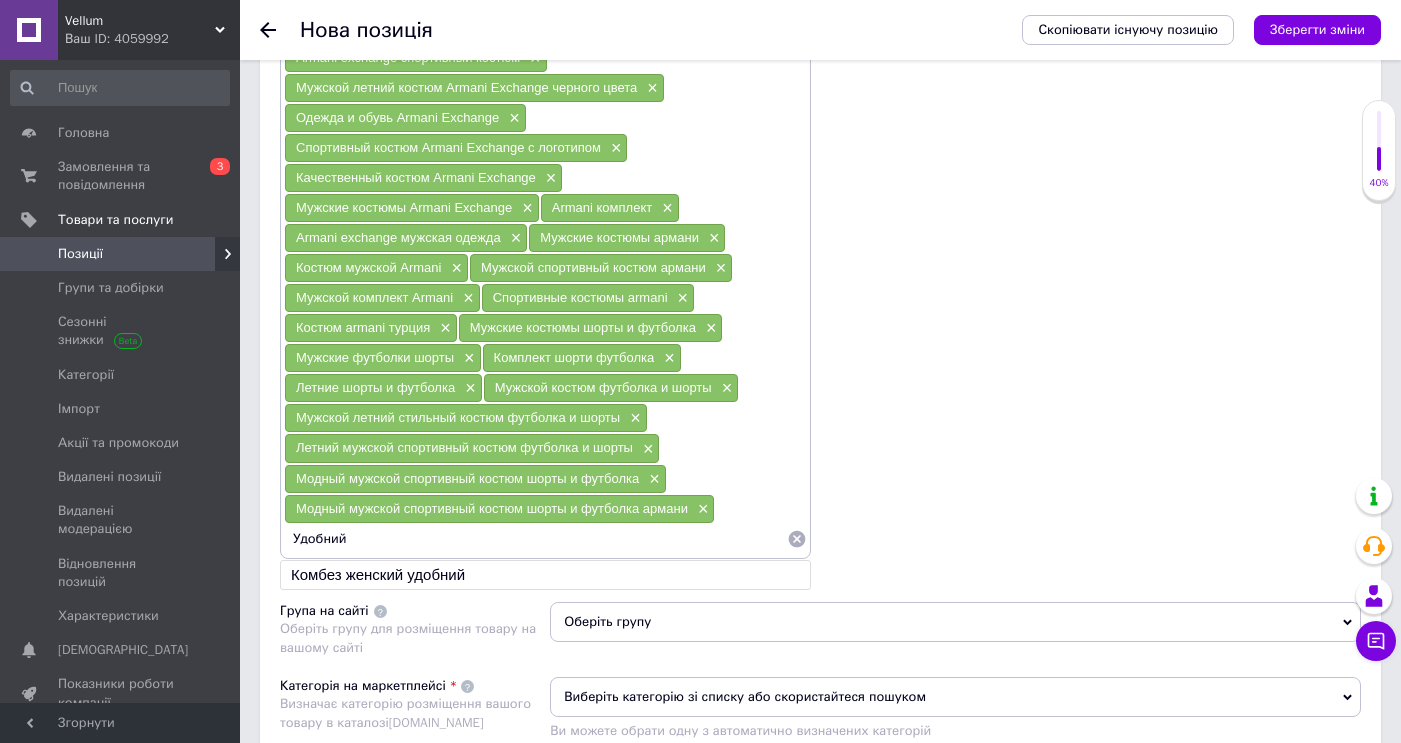 paste on "мужской спортивный костюм шорты и футболка армани" 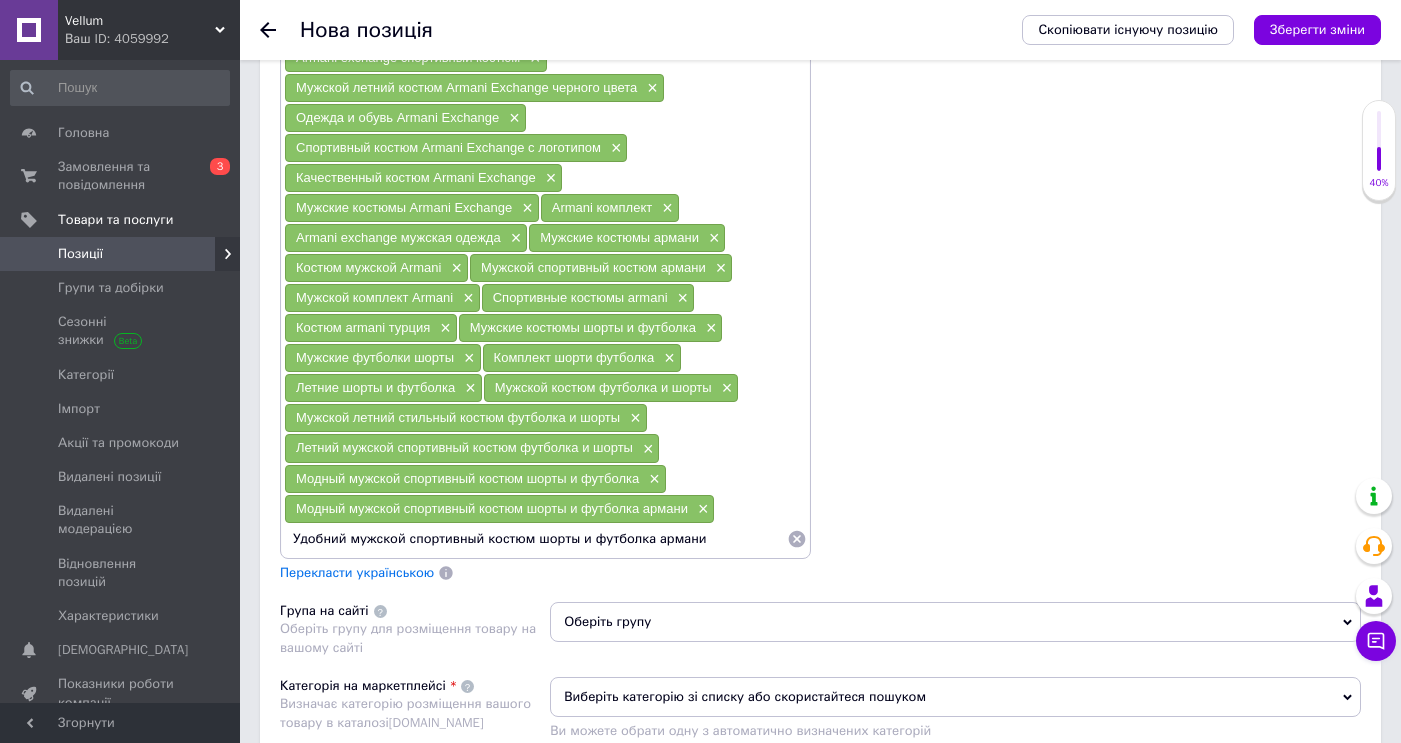 click on "Удобний мужской спортивный костюм шорты и футболка армани" at bounding box center (535, 539) 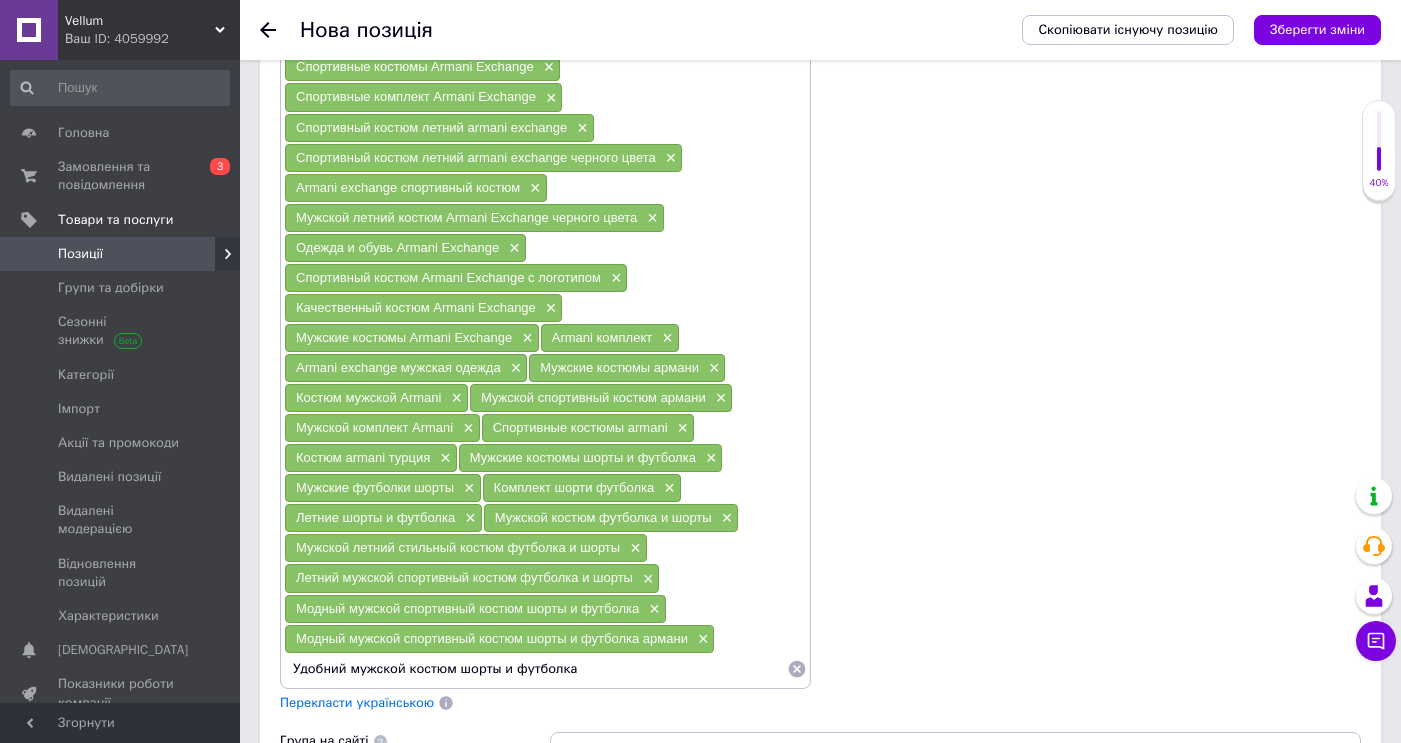 scroll, scrollTop: 1638, scrollLeft: 0, axis: vertical 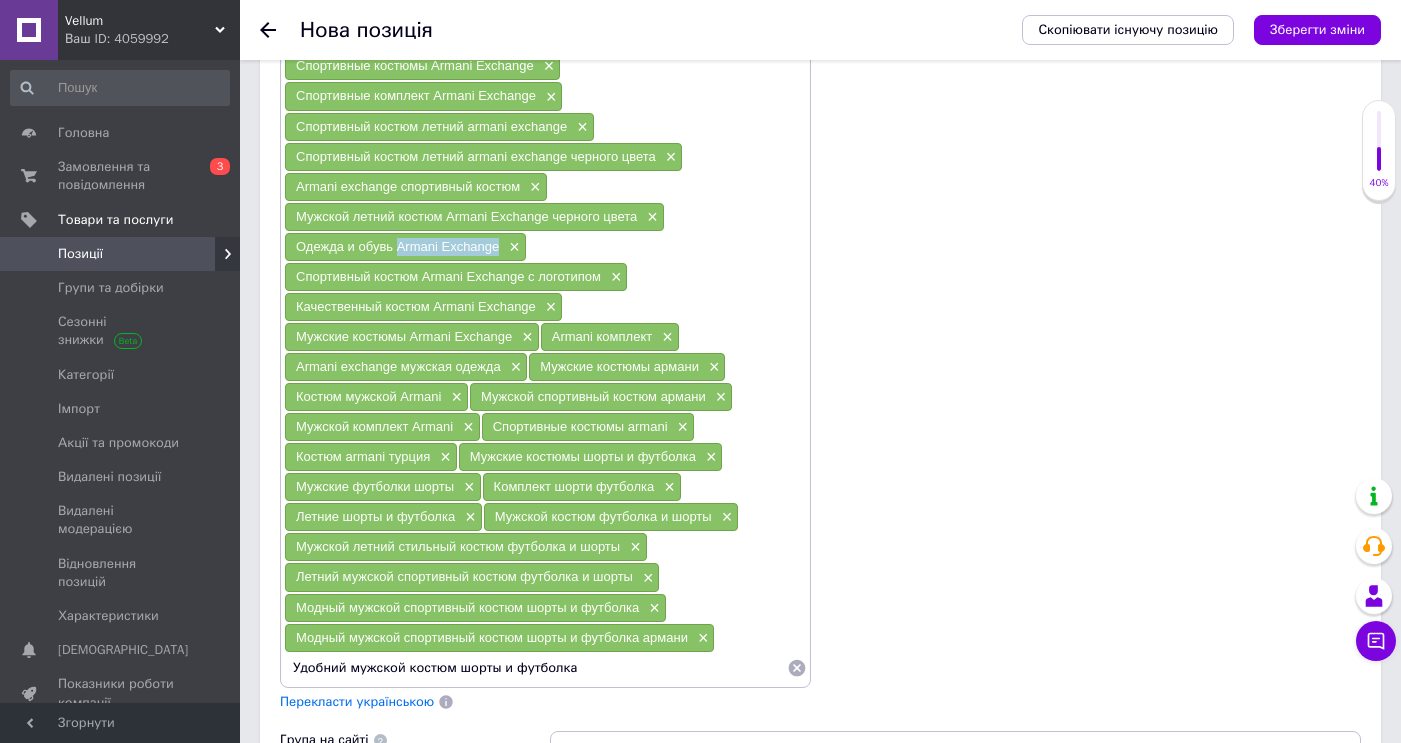 drag, startPoint x: 398, startPoint y: 247, endPoint x: 498, endPoint y: 246, distance: 100.005 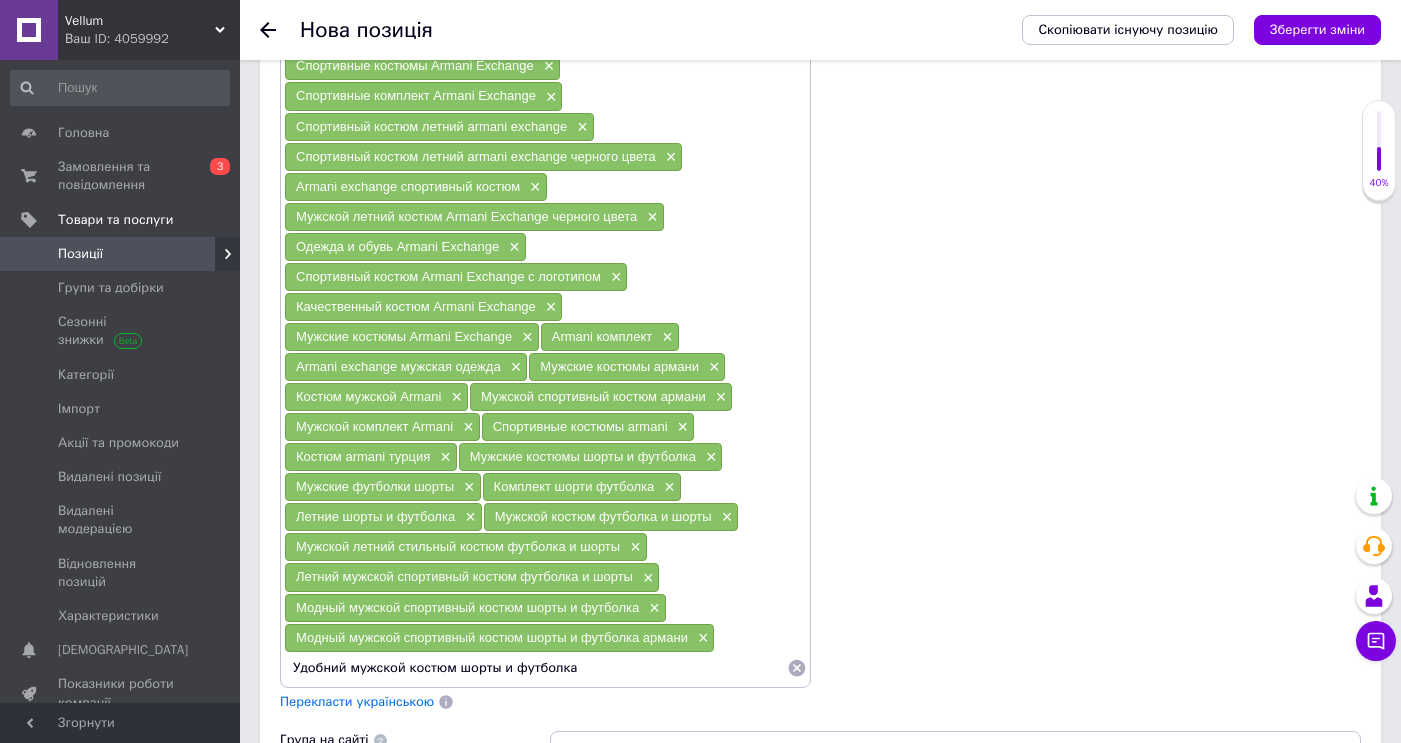 click on "Костюм Armani Exchange футболка и шорты × Футболка и шорты Armani мужские × Мужской костюм шорты и футболка ARMANI × Мужской летний костюм Armani Exchange × Брендовый костюм armani exchange × Мужские летние шорты armani × Мужские футболки armani спортивные × Спортивные костюмы Armani Exchange × Спортивные комплект Armani Exchange × Спортивный костюм летний armani exchange × Спортивный костюм летний armani exchange черного цвета × Armani exchange спортивный костюм × Мужской летний костюм Armani Exchange черного цвета × Одежда и обувь Armani Exchange × Спортивный костюм Armani Exchange с логотипом × Качественный костюм Armani Exchange × × Armani комплект" at bounding box center (545, 277) 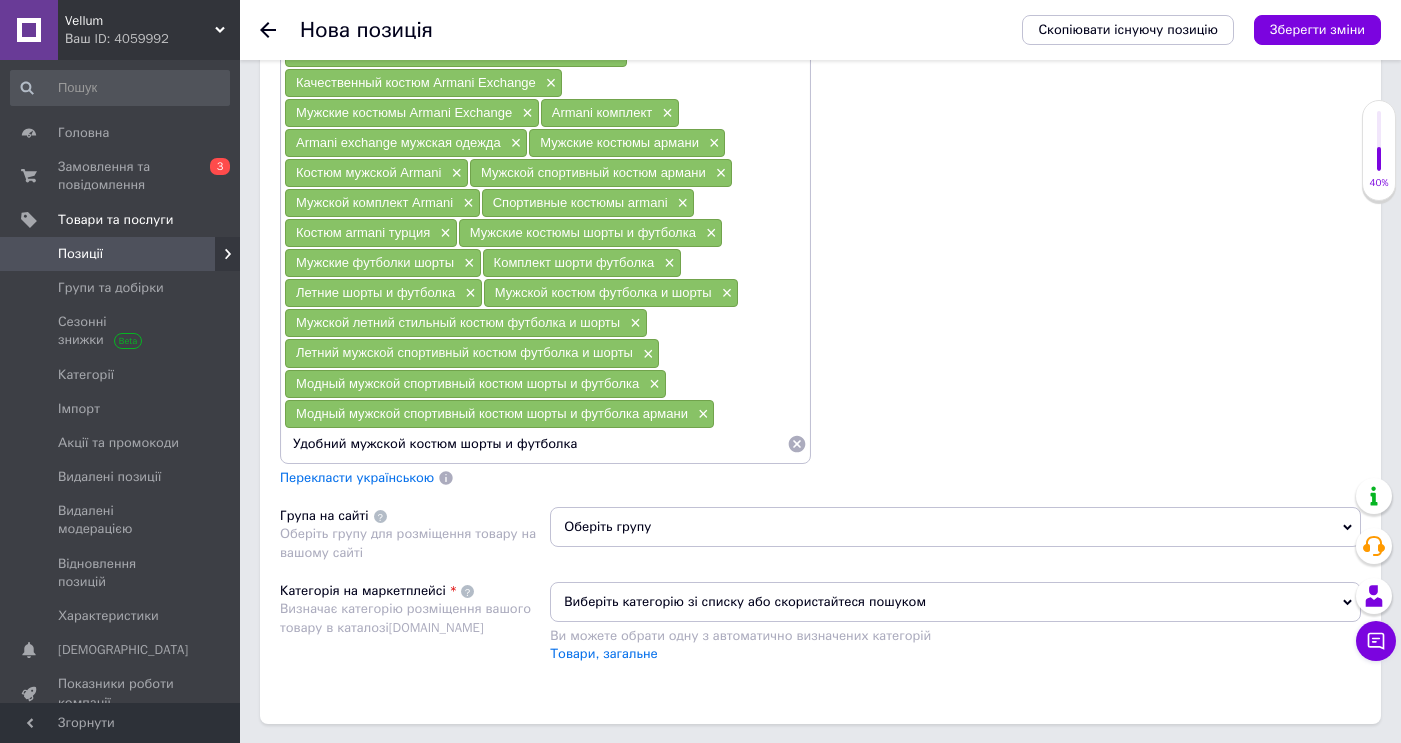 scroll, scrollTop: 1867, scrollLeft: 0, axis: vertical 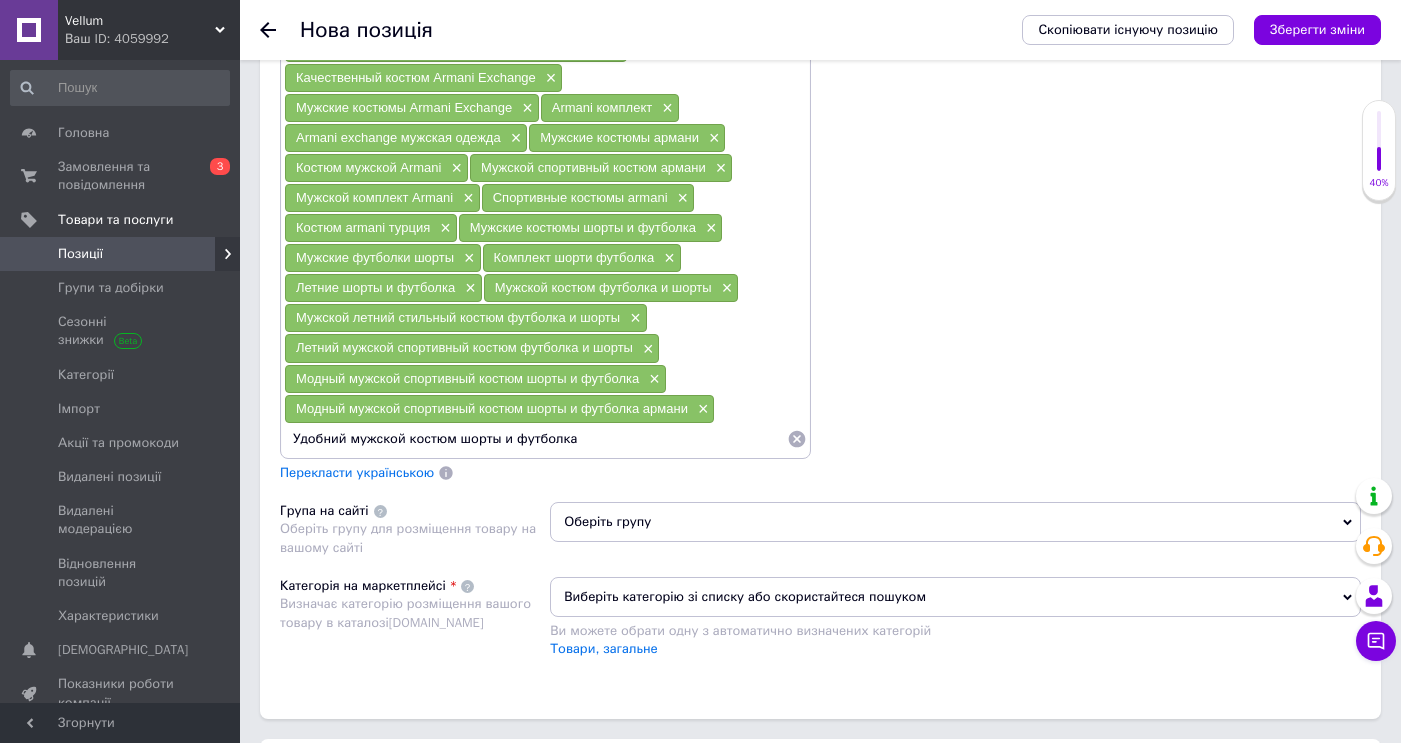 click on "Удобний мужской костюм шорты и футболка" at bounding box center [535, 439] 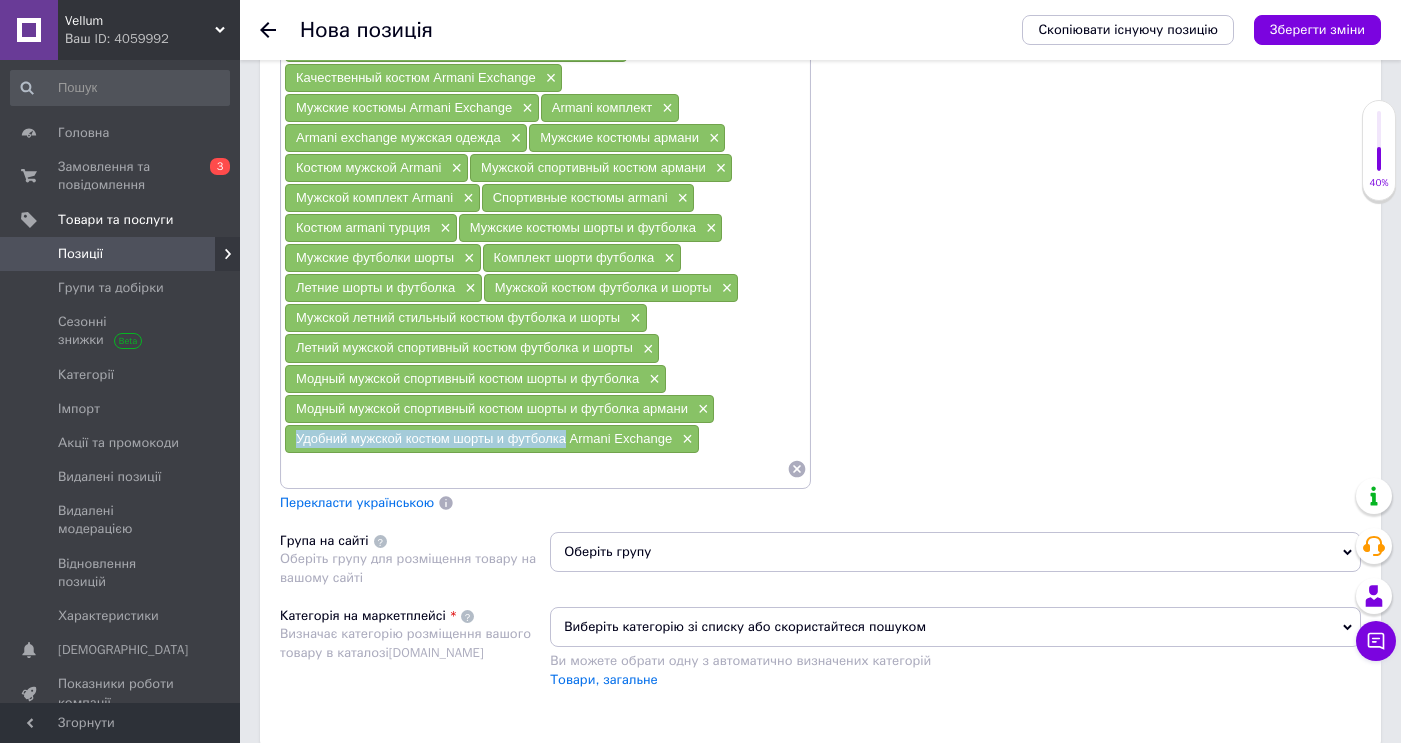 drag, startPoint x: 295, startPoint y: 440, endPoint x: 566, endPoint y: 441, distance: 271.00183 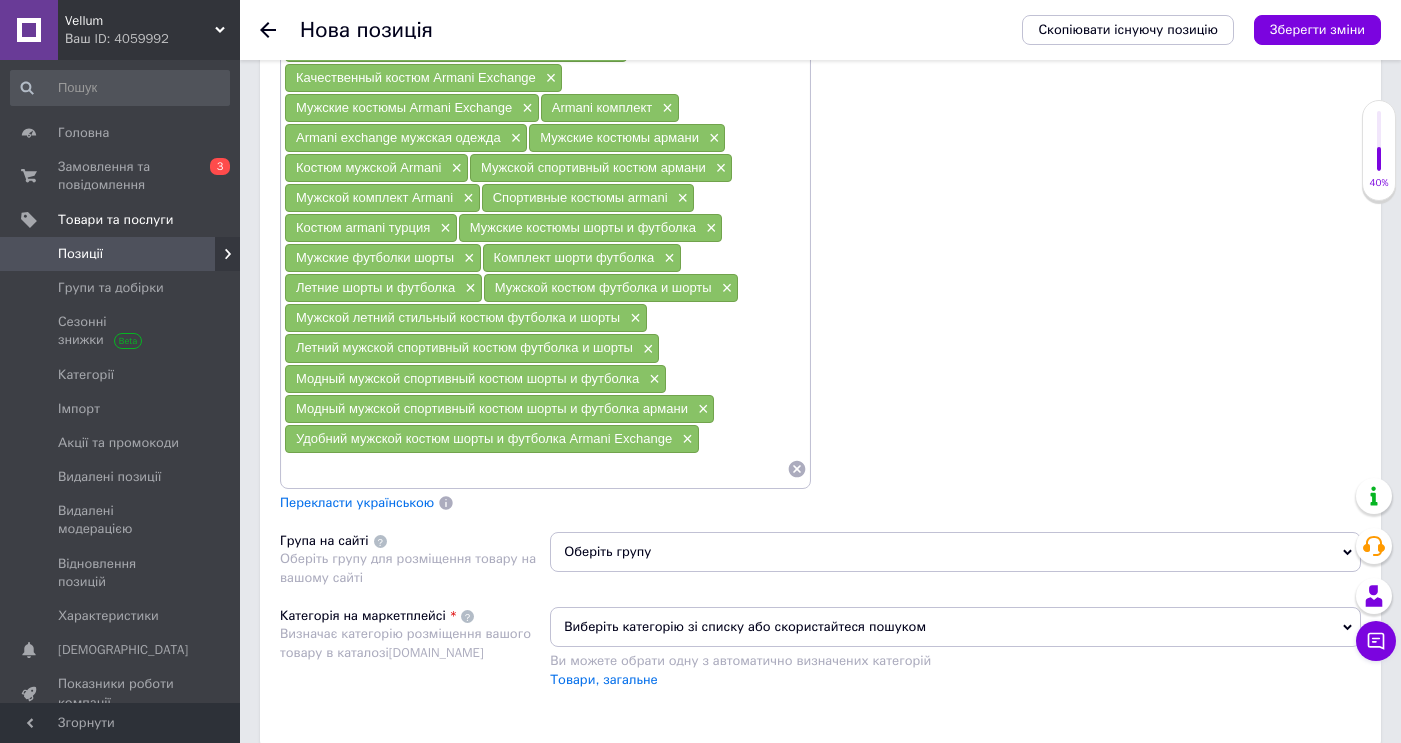 click at bounding box center (535, 469) 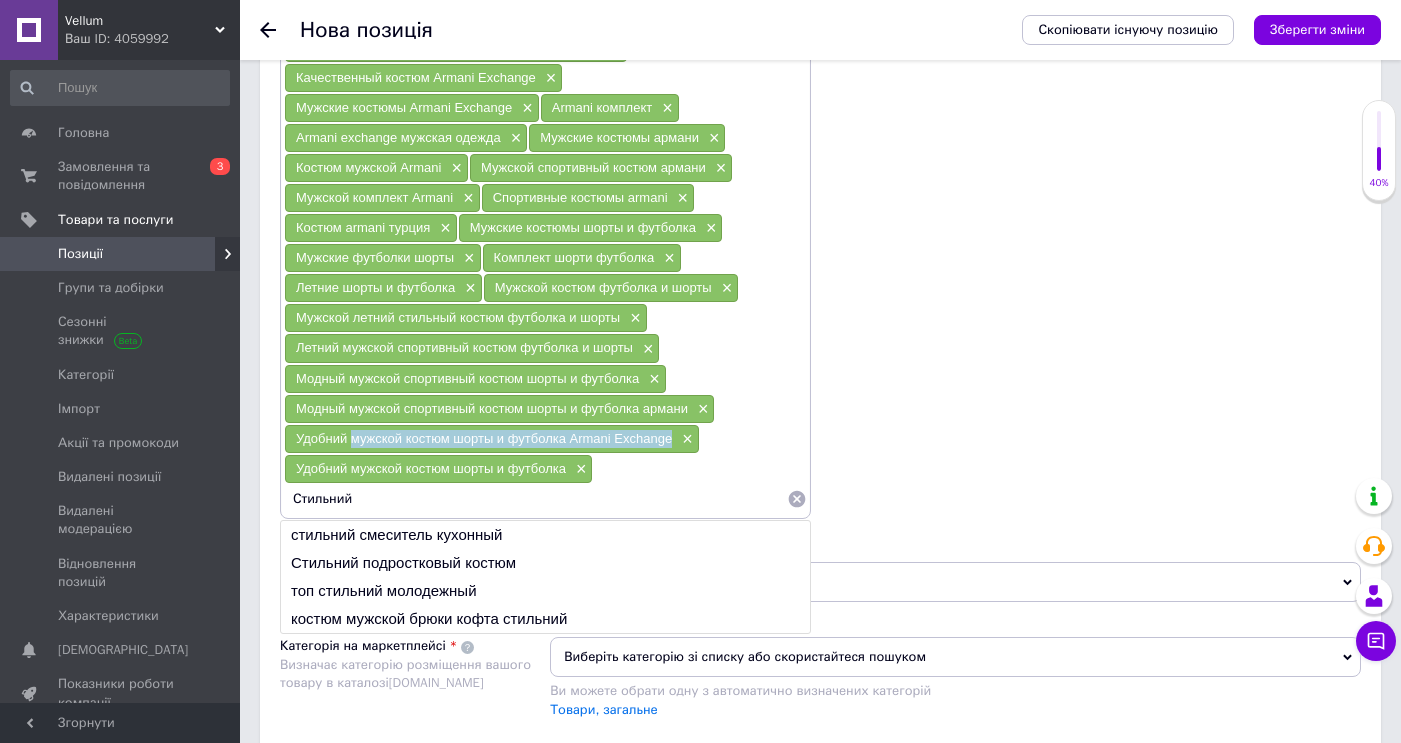 drag, startPoint x: 352, startPoint y: 439, endPoint x: 673, endPoint y: 446, distance: 321.07632 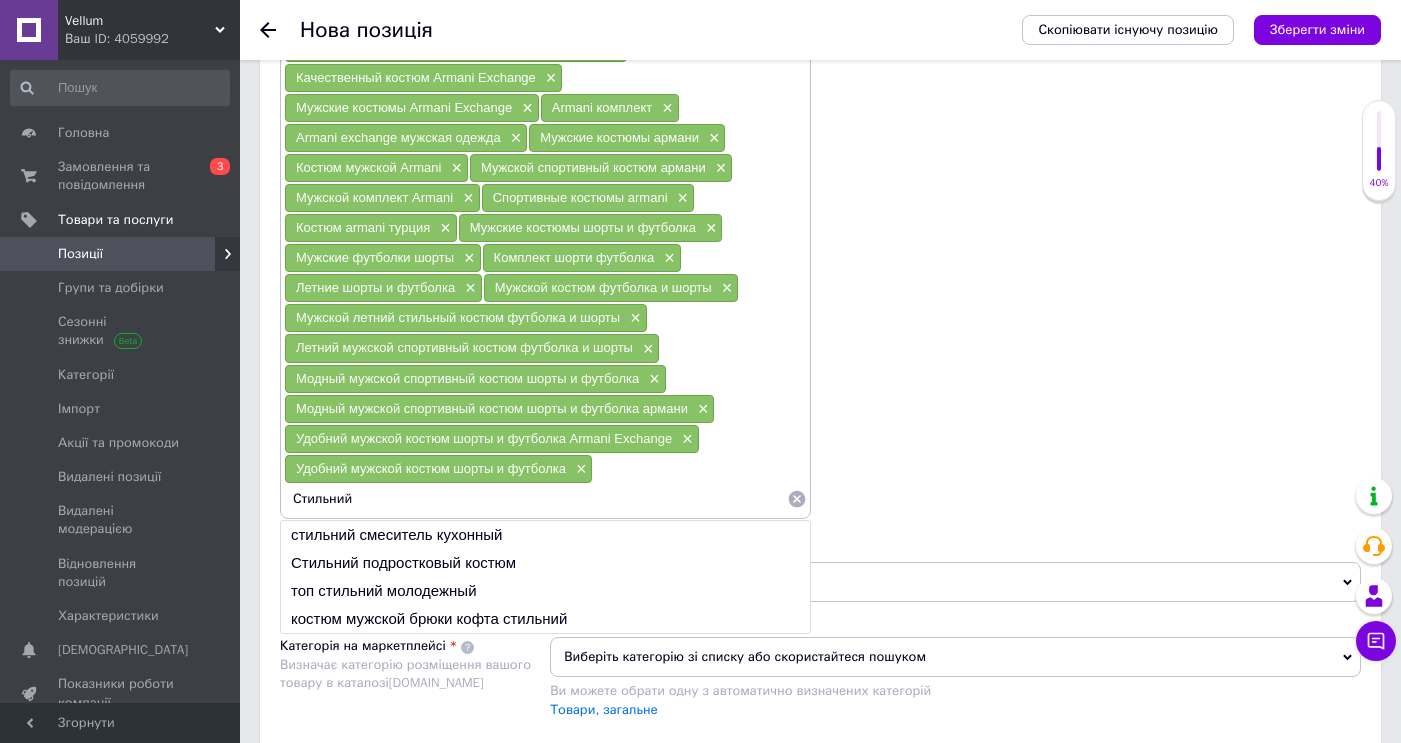 click on "Стильний" at bounding box center [535, 499] 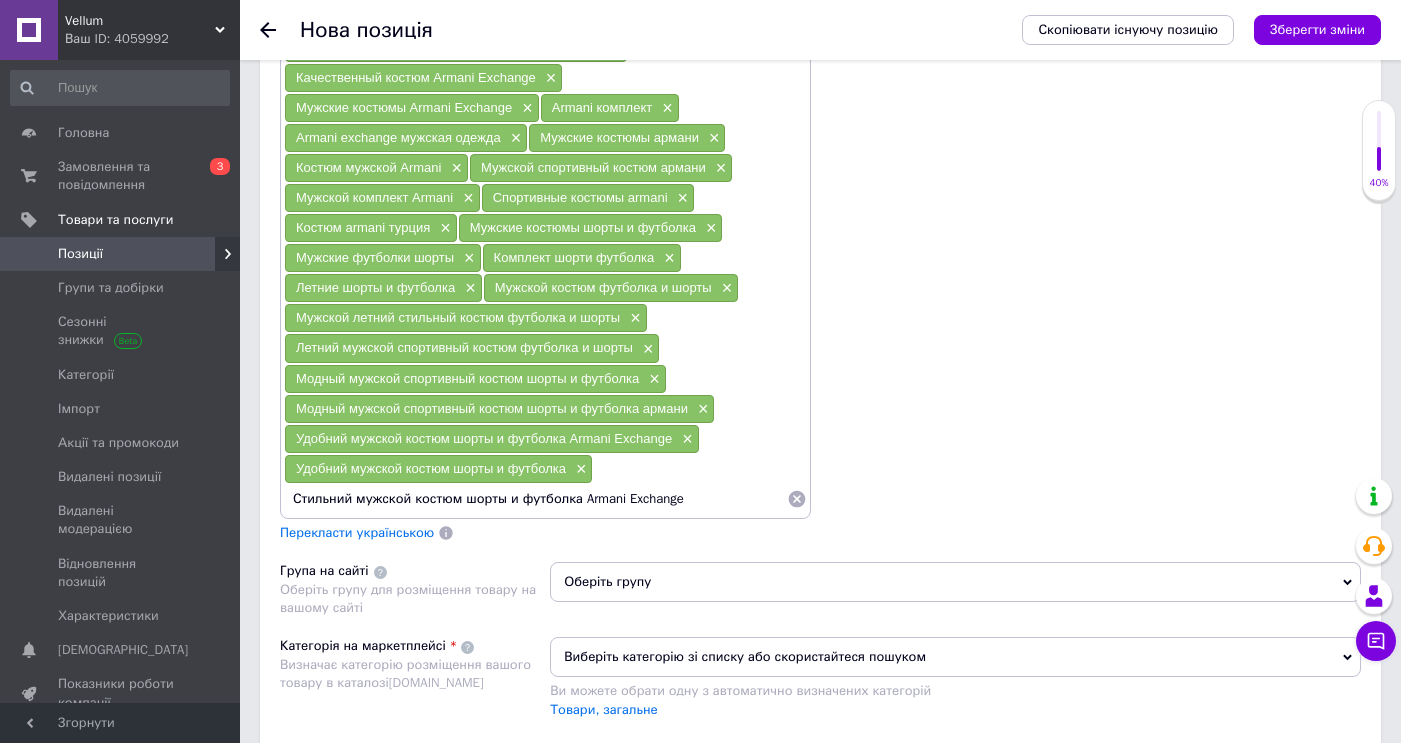 drag, startPoint x: 291, startPoint y: 505, endPoint x: 684, endPoint y: 530, distance: 393.79437 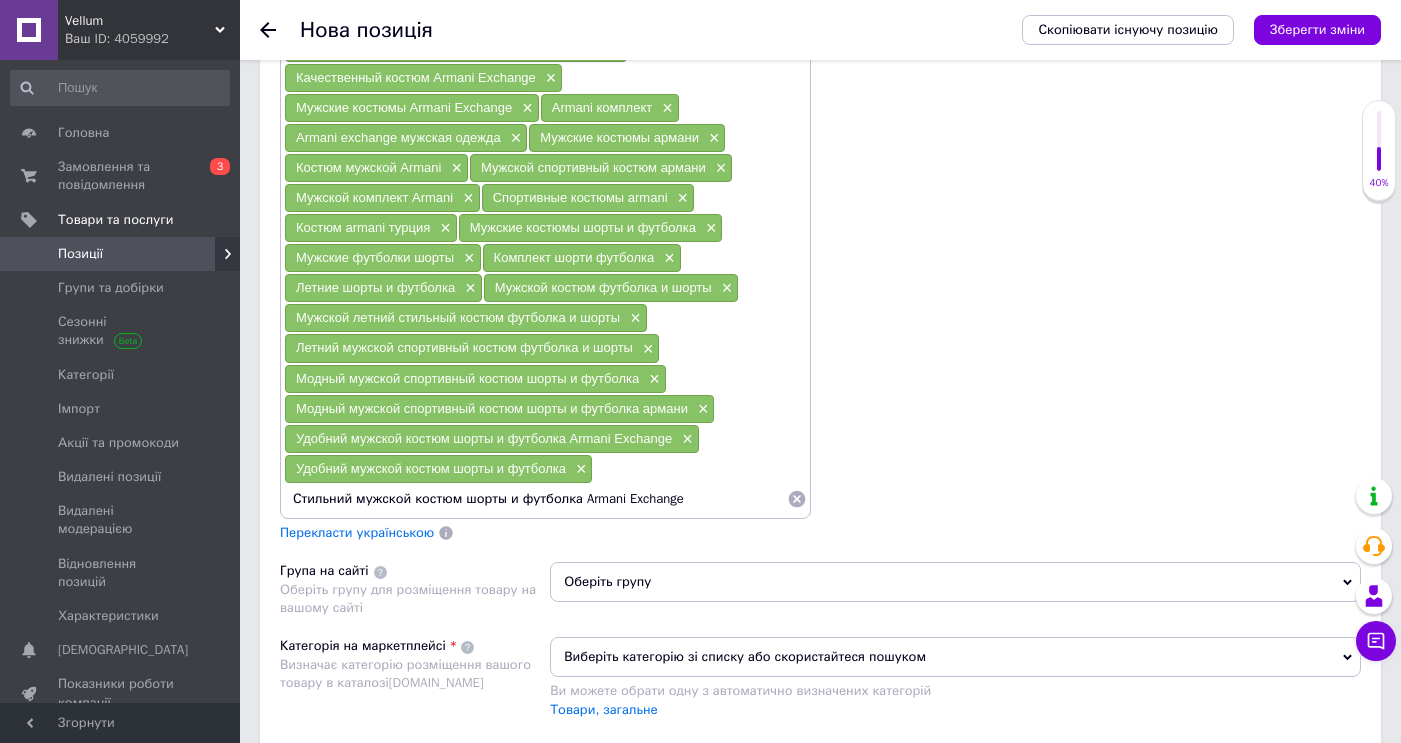 click on "Стильний мужской костюм шорты и футболка Armani Exchange" at bounding box center (535, 499) 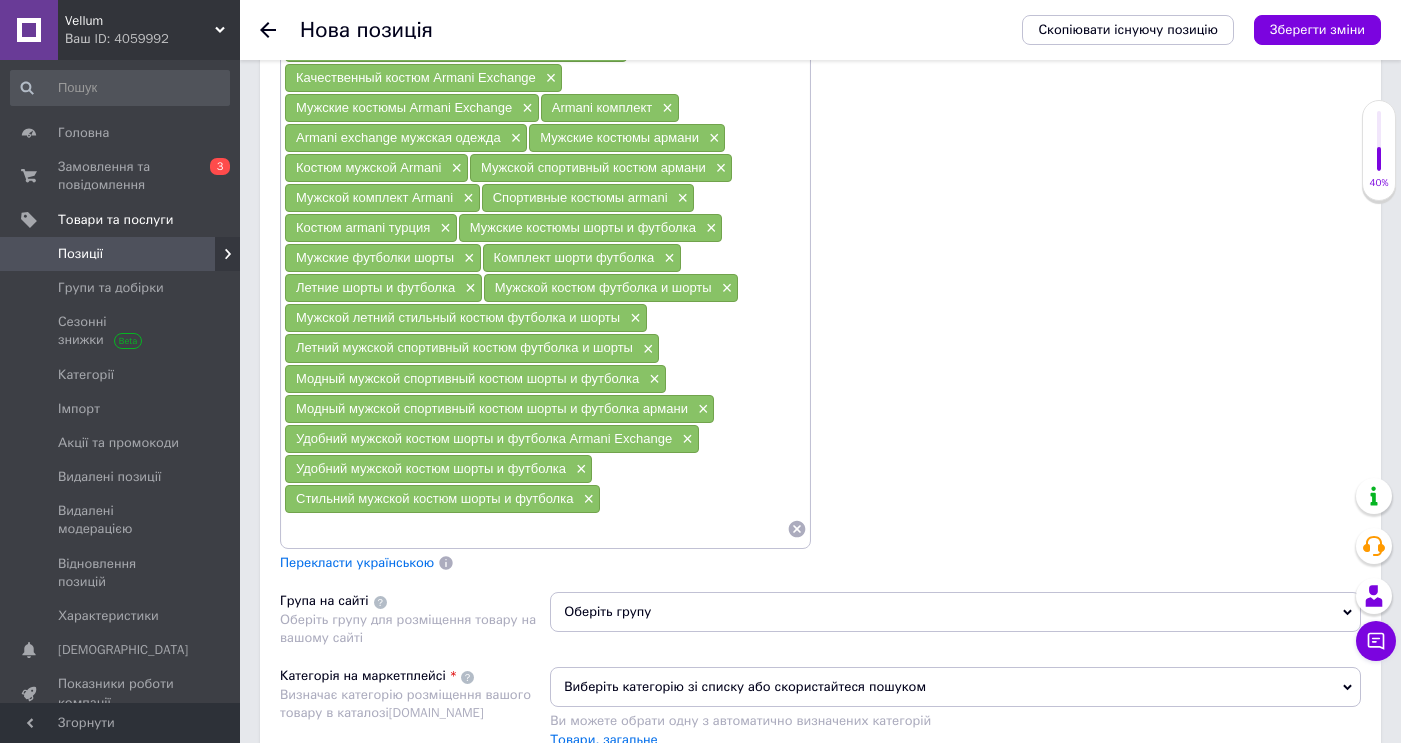 paste on "Стильний мужской костюм шорты и футболка Armani Exchange" 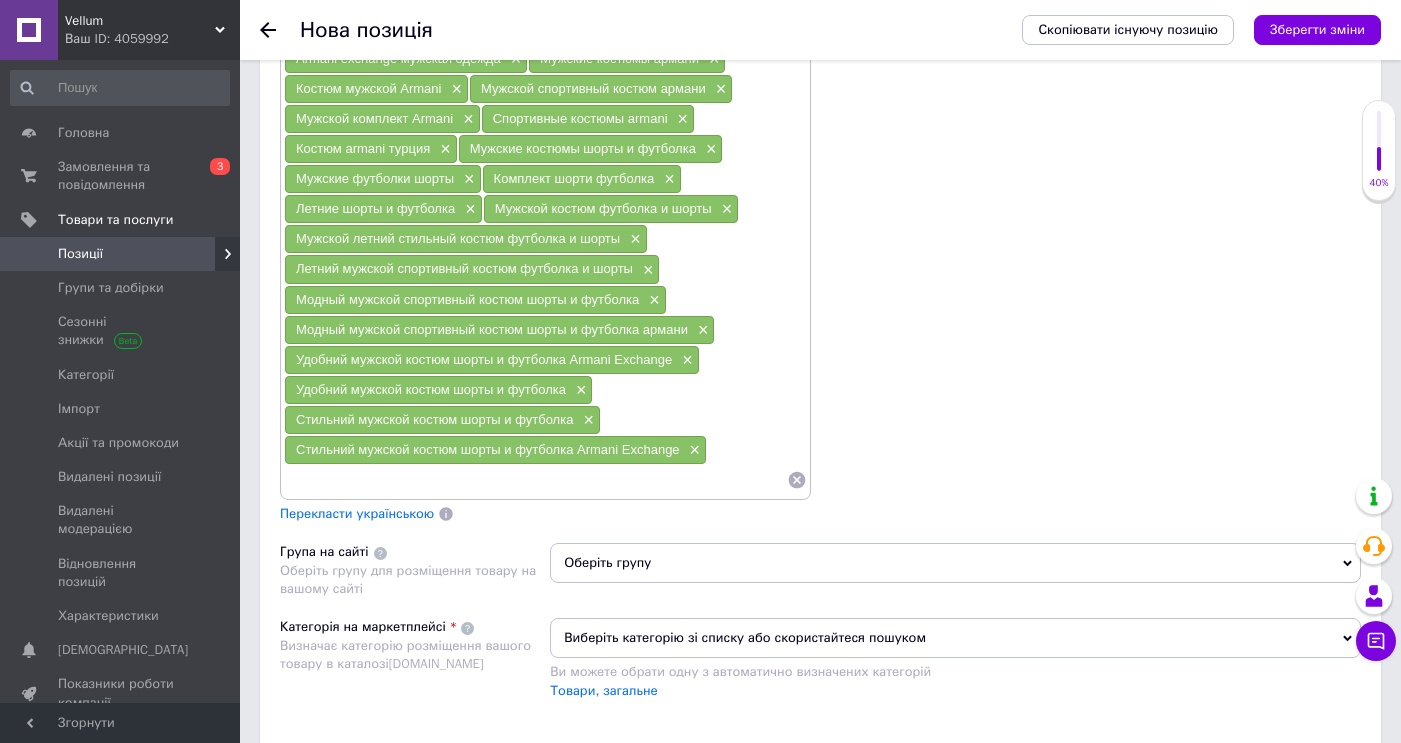 scroll, scrollTop: 1942, scrollLeft: 0, axis: vertical 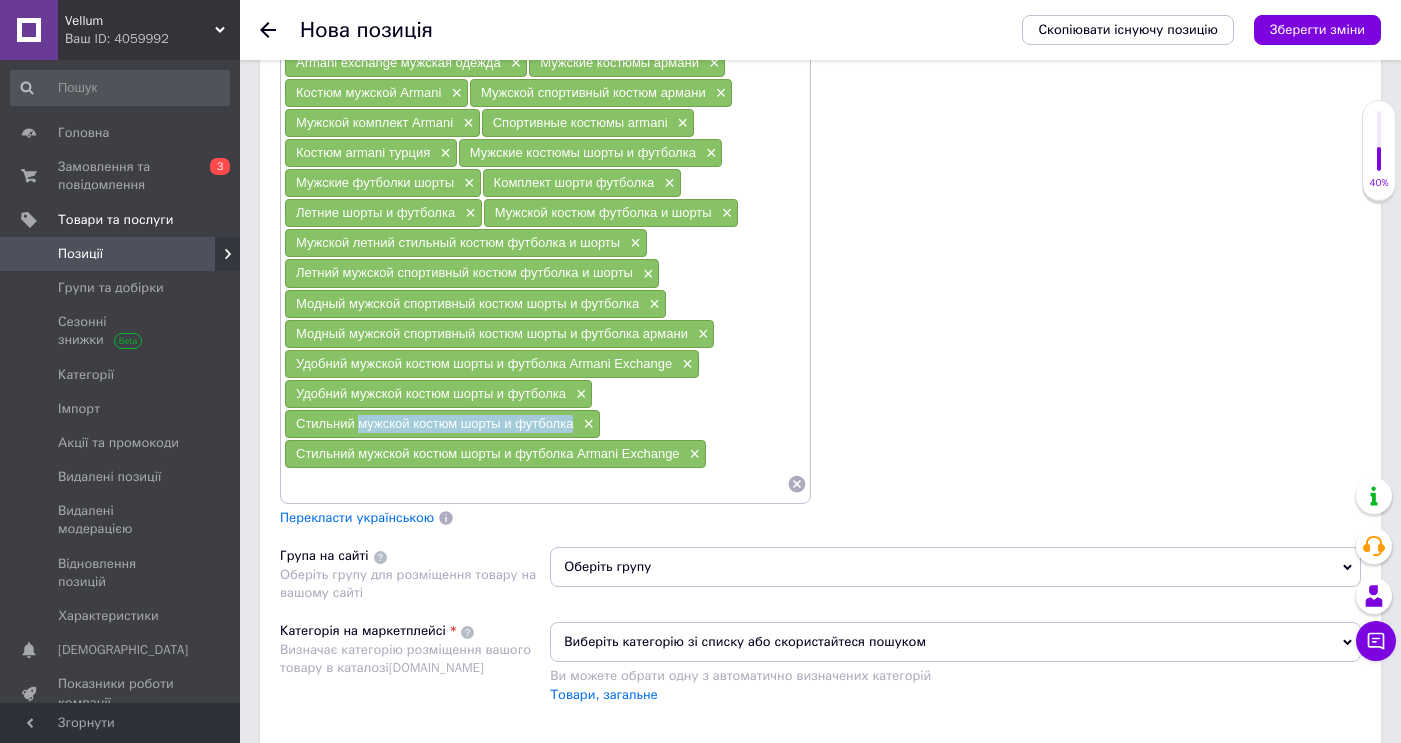 drag, startPoint x: 358, startPoint y: 424, endPoint x: 574, endPoint y: 429, distance: 216.05786 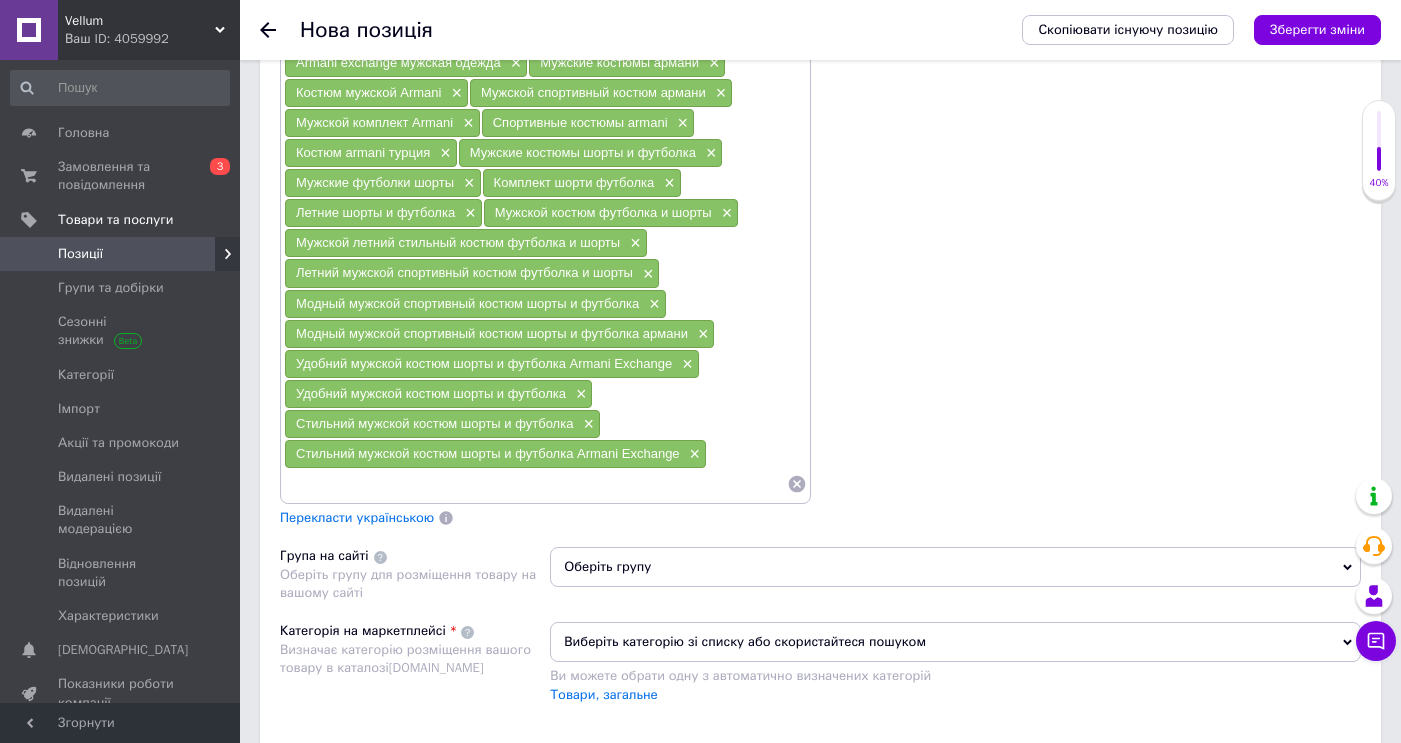 click on "Стильний мужской костюм шорты и футболка Armani Exchange" at bounding box center [488, 453] 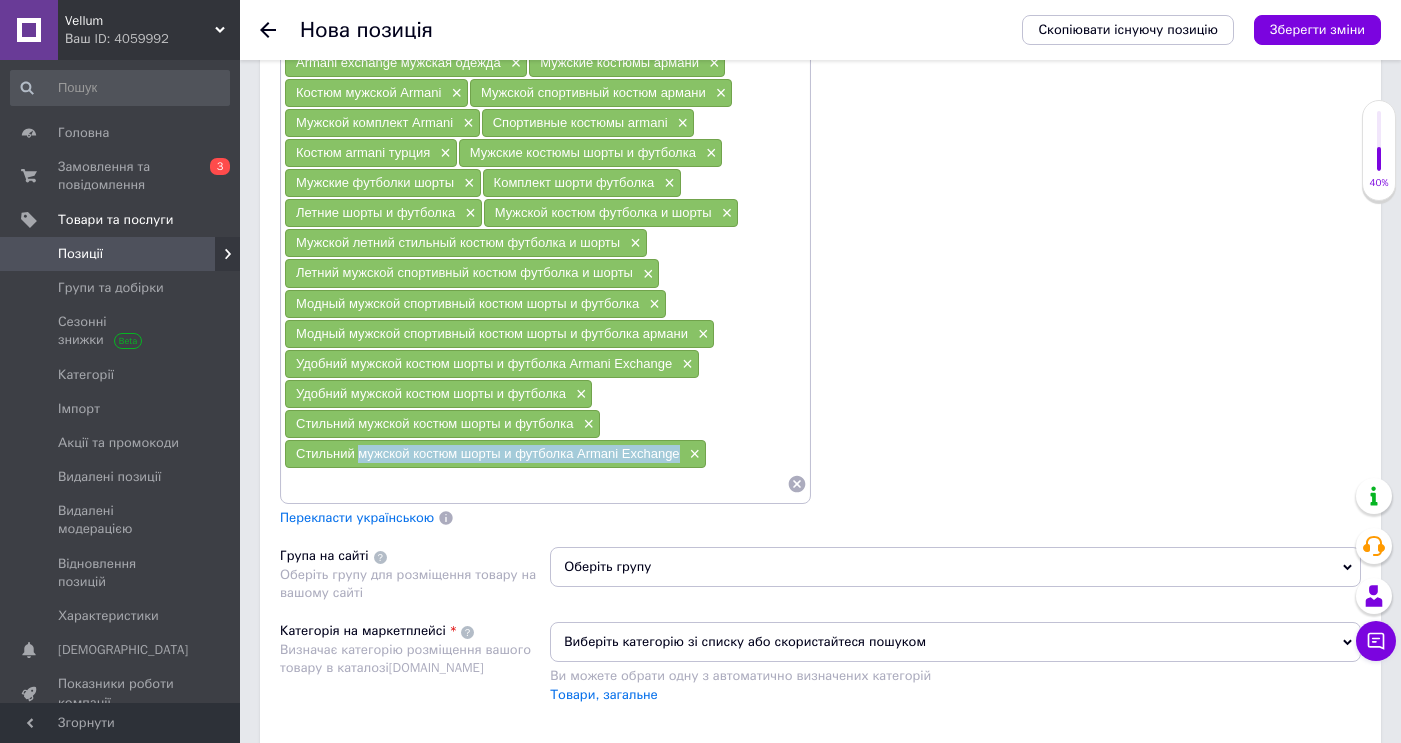 drag, startPoint x: 361, startPoint y: 456, endPoint x: 678, endPoint y: 463, distance: 317.07727 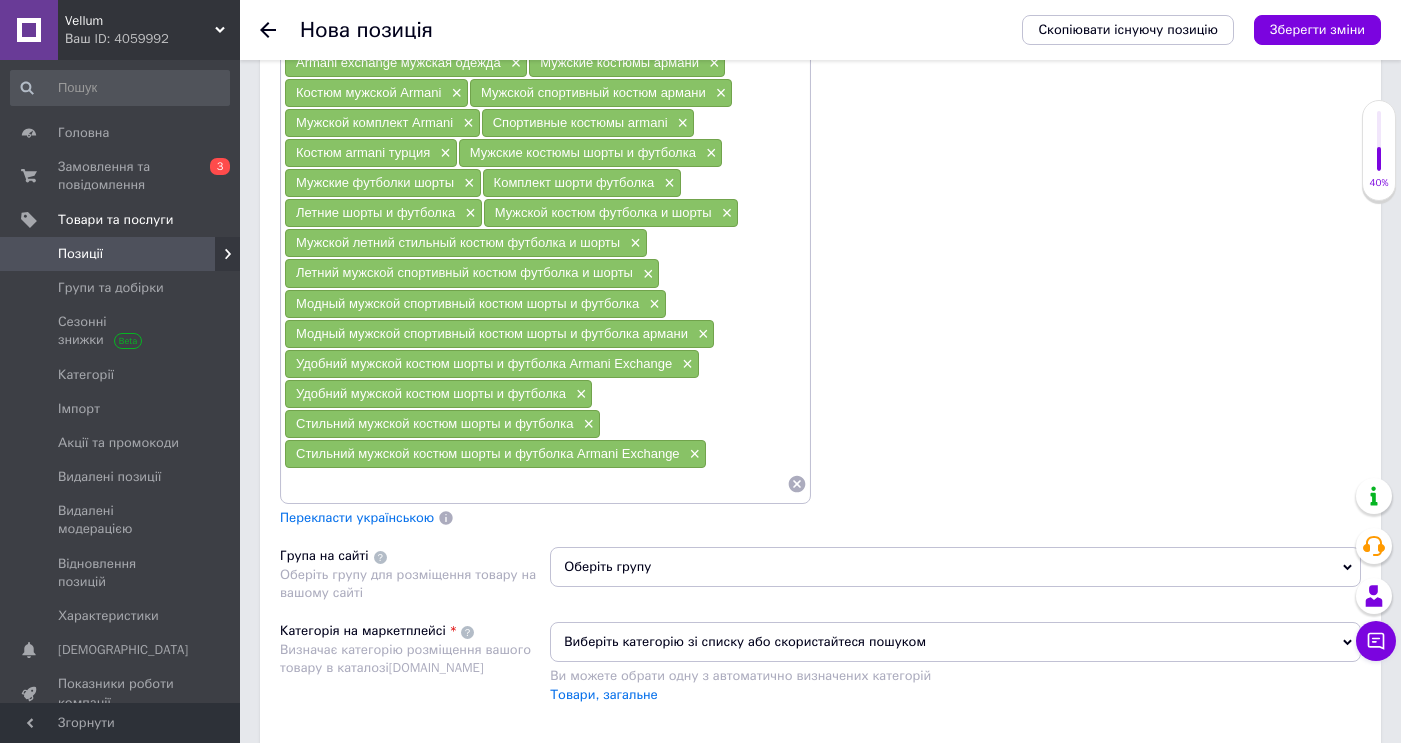click at bounding box center (535, 484) 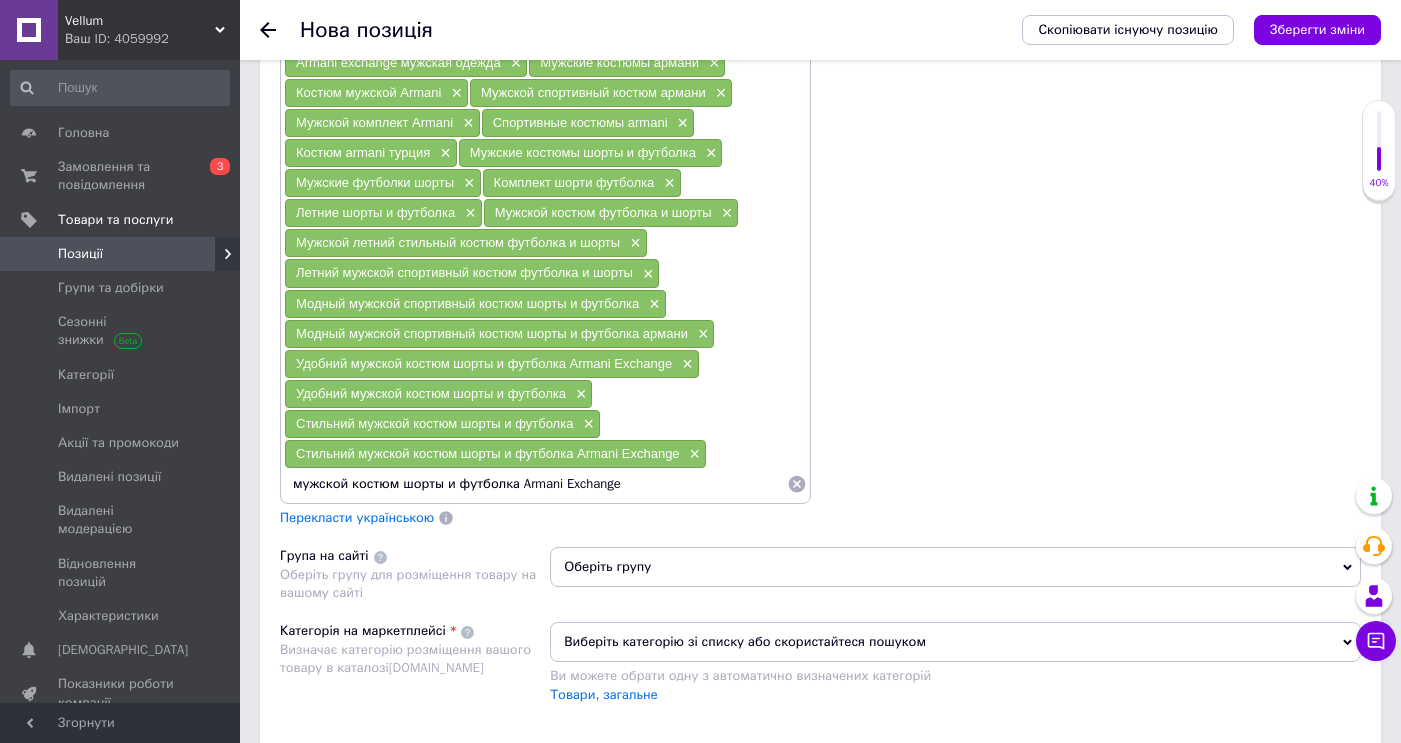 click on "мужской костюм шорты и футболка Armani Exchange" at bounding box center [535, 484] 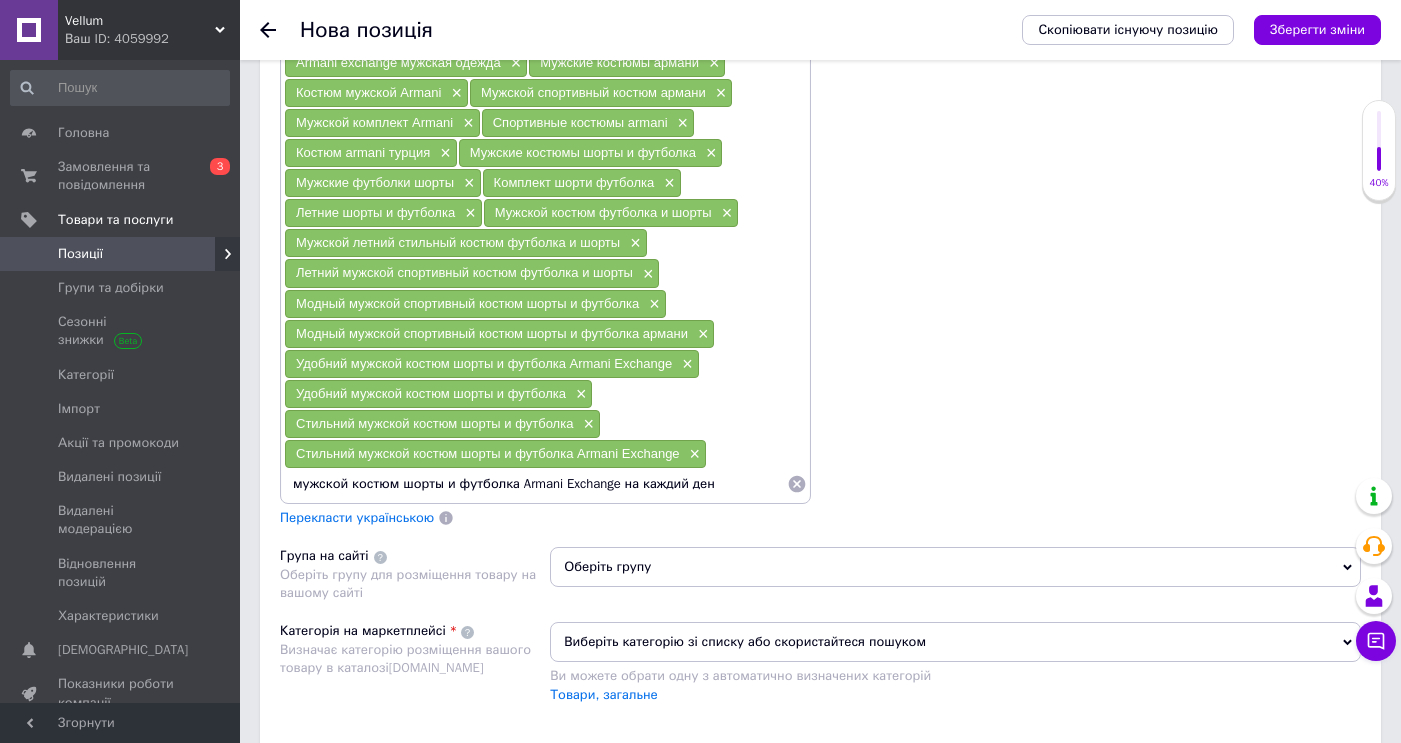 type on "мужской костюм шорты и футболка Armani Exchange на каждий день" 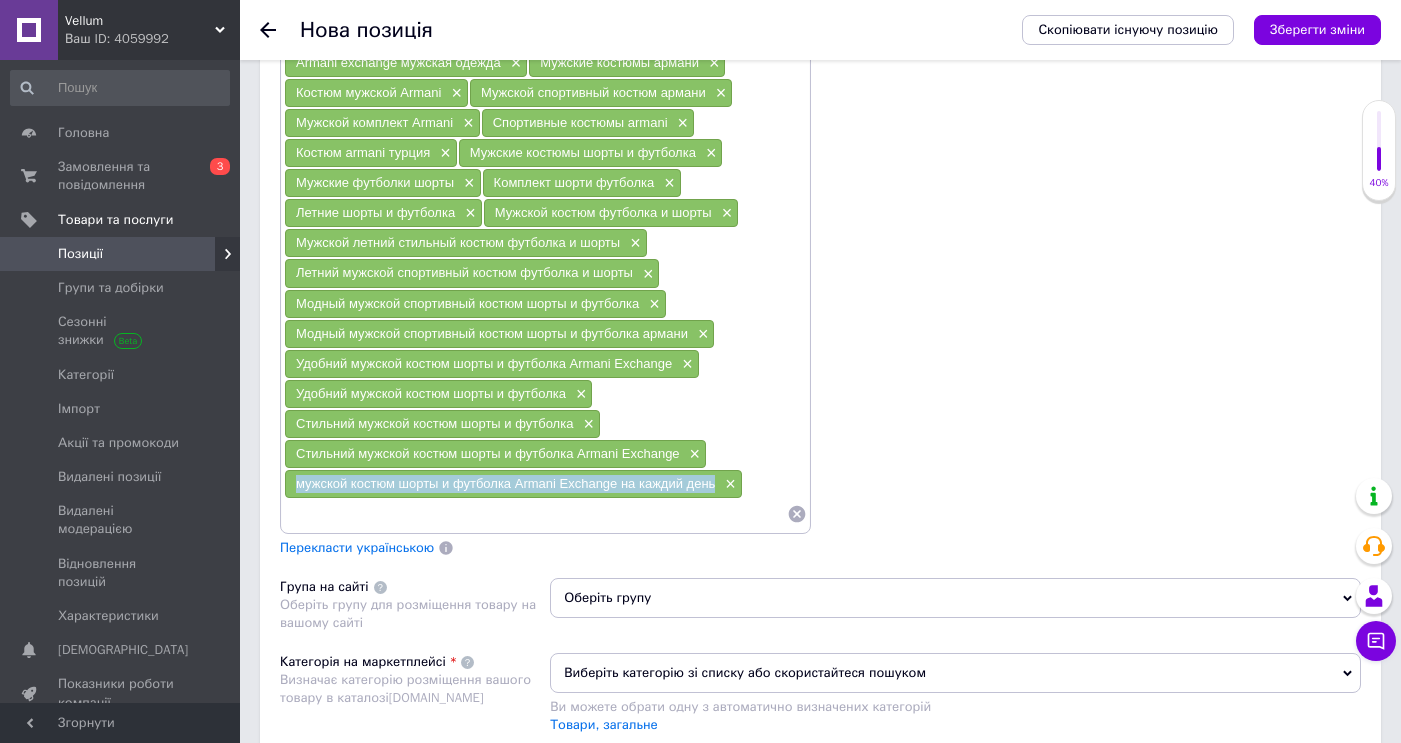 drag, startPoint x: 295, startPoint y: 484, endPoint x: 716, endPoint y: 488, distance: 421.019 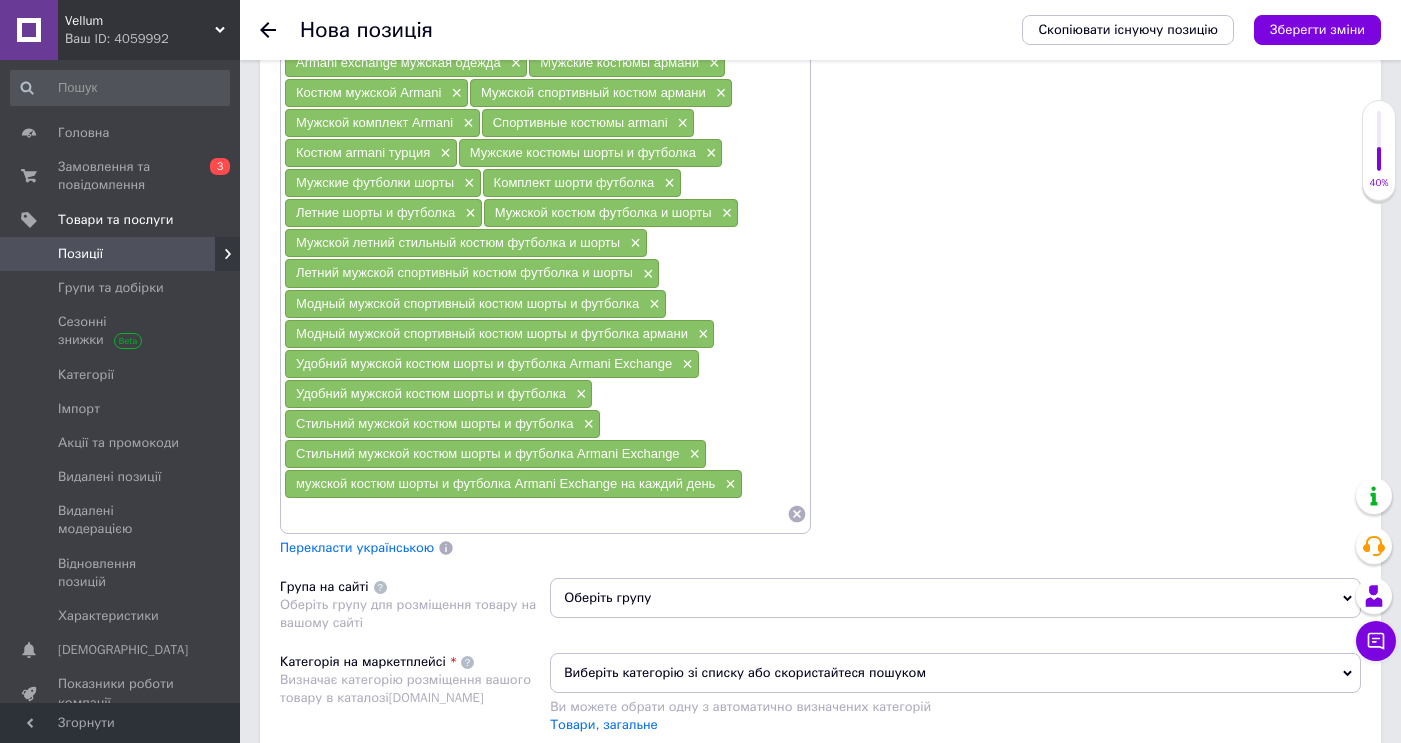 click at bounding box center [535, 514] 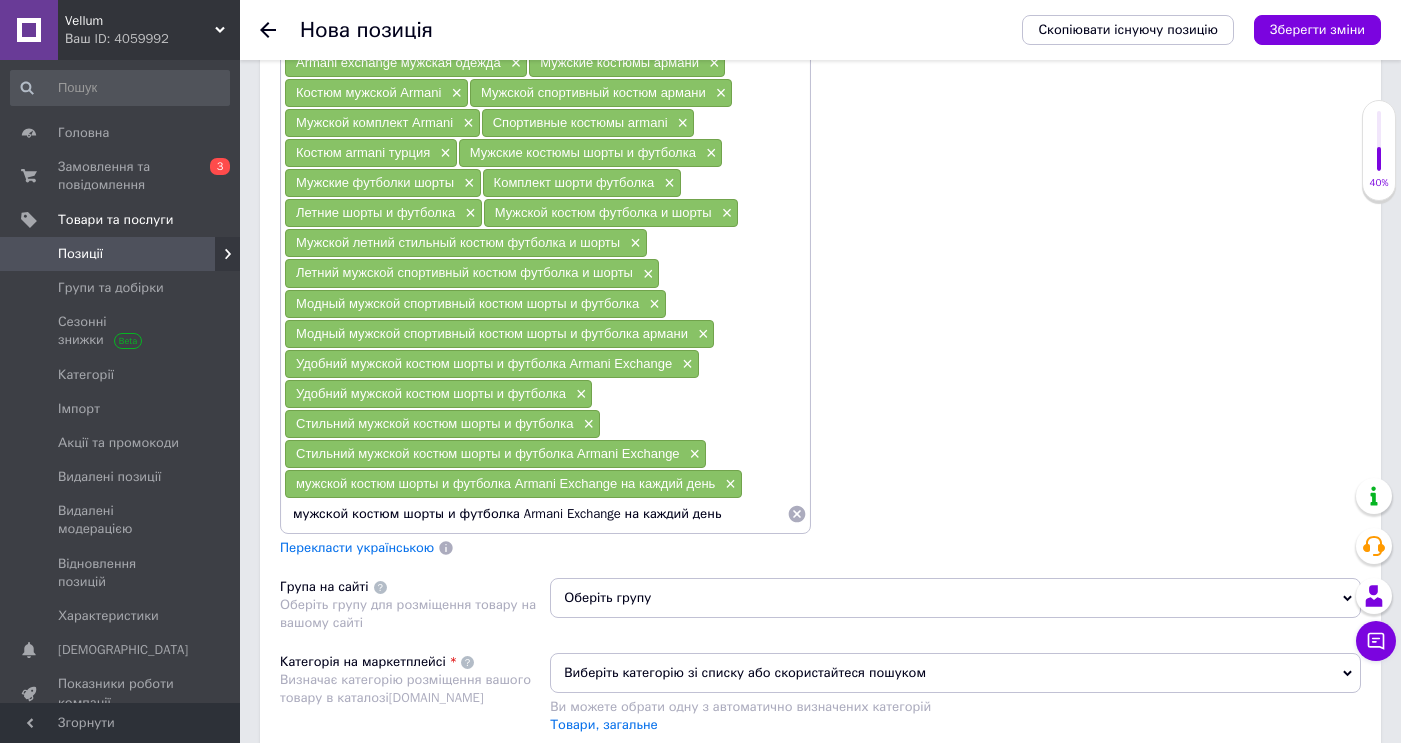 drag, startPoint x: 632, startPoint y: 520, endPoint x: 523, endPoint y: 518, distance: 109.01835 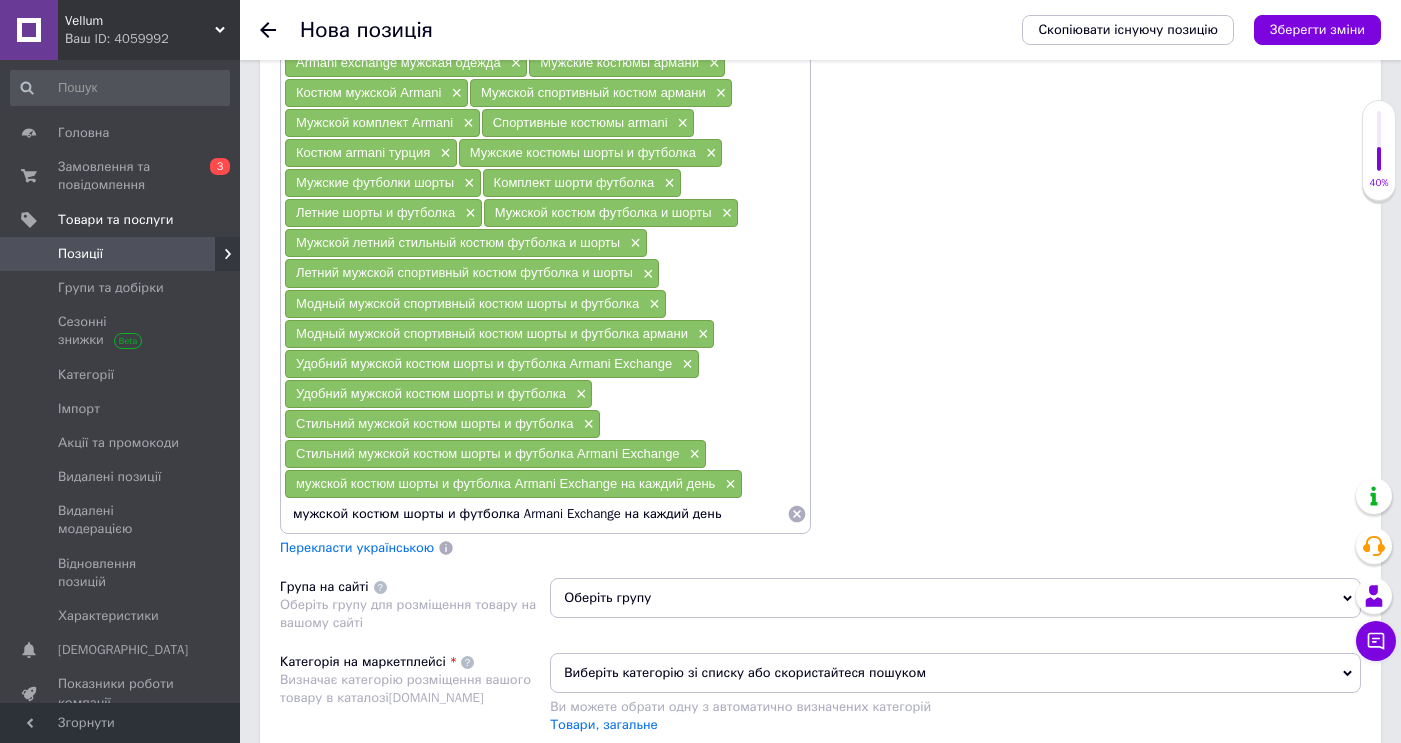 type on "мужской костюм шорты и футболка на каждий день" 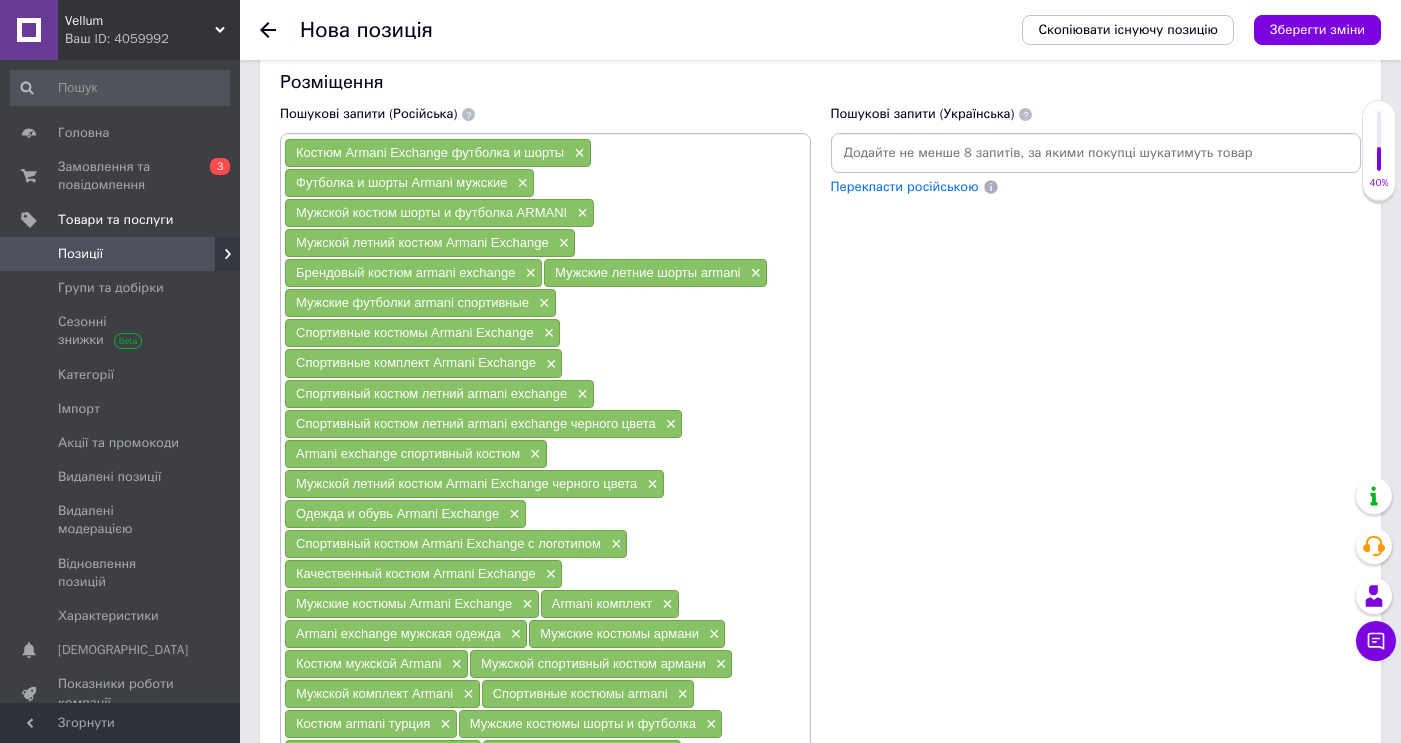 scroll, scrollTop: 1370, scrollLeft: 0, axis: vertical 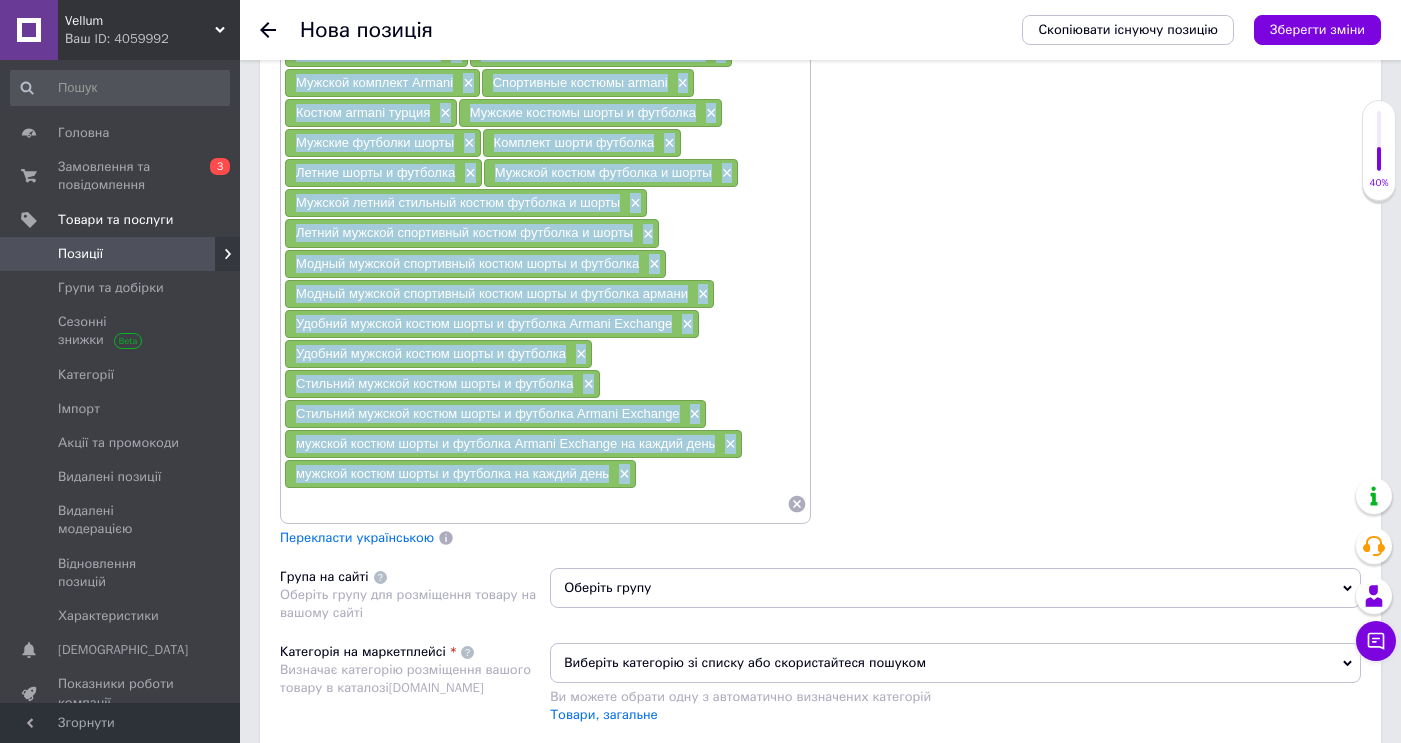 drag, startPoint x: 295, startPoint y: 150, endPoint x: 647, endPoint y: 494, distance: 492.17883 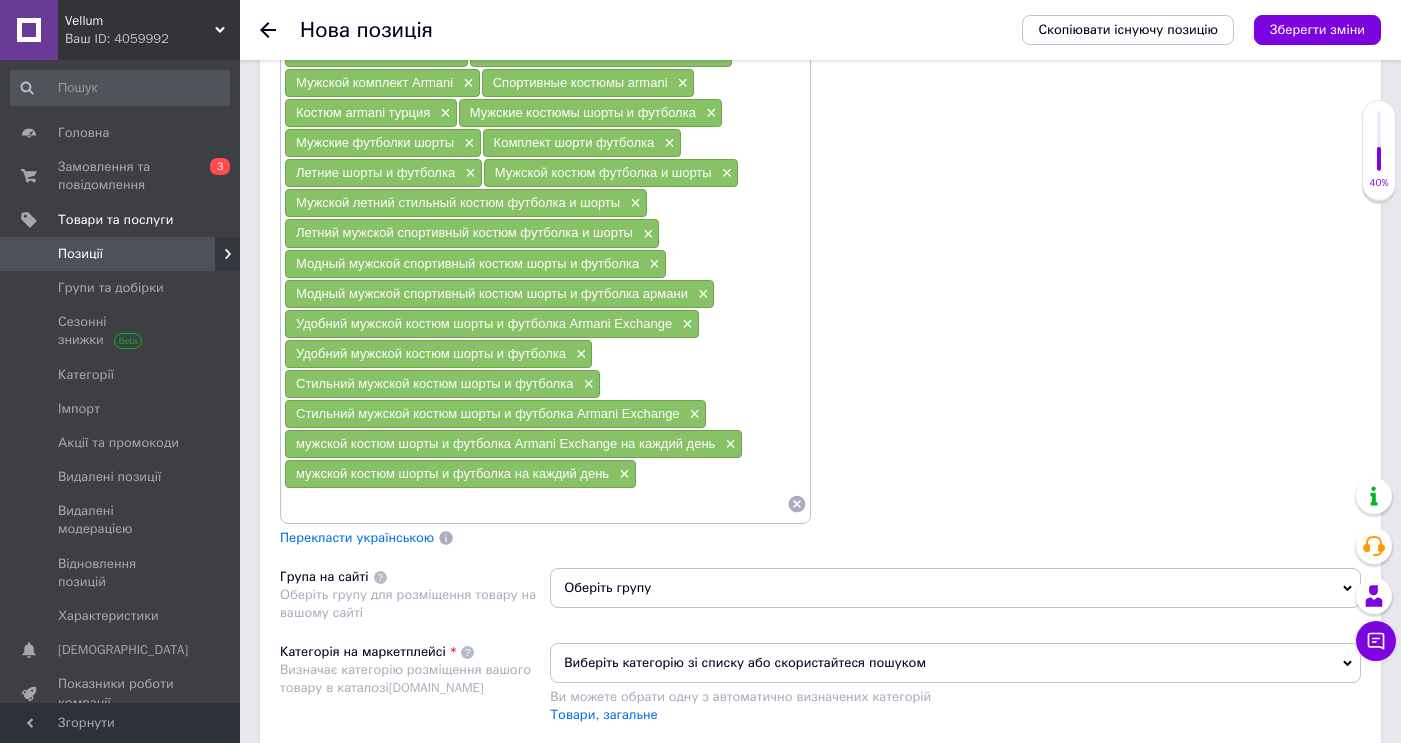 click on "Пошукові запити (Українська) Перекласти російською" at bounding box center (1096, 21) 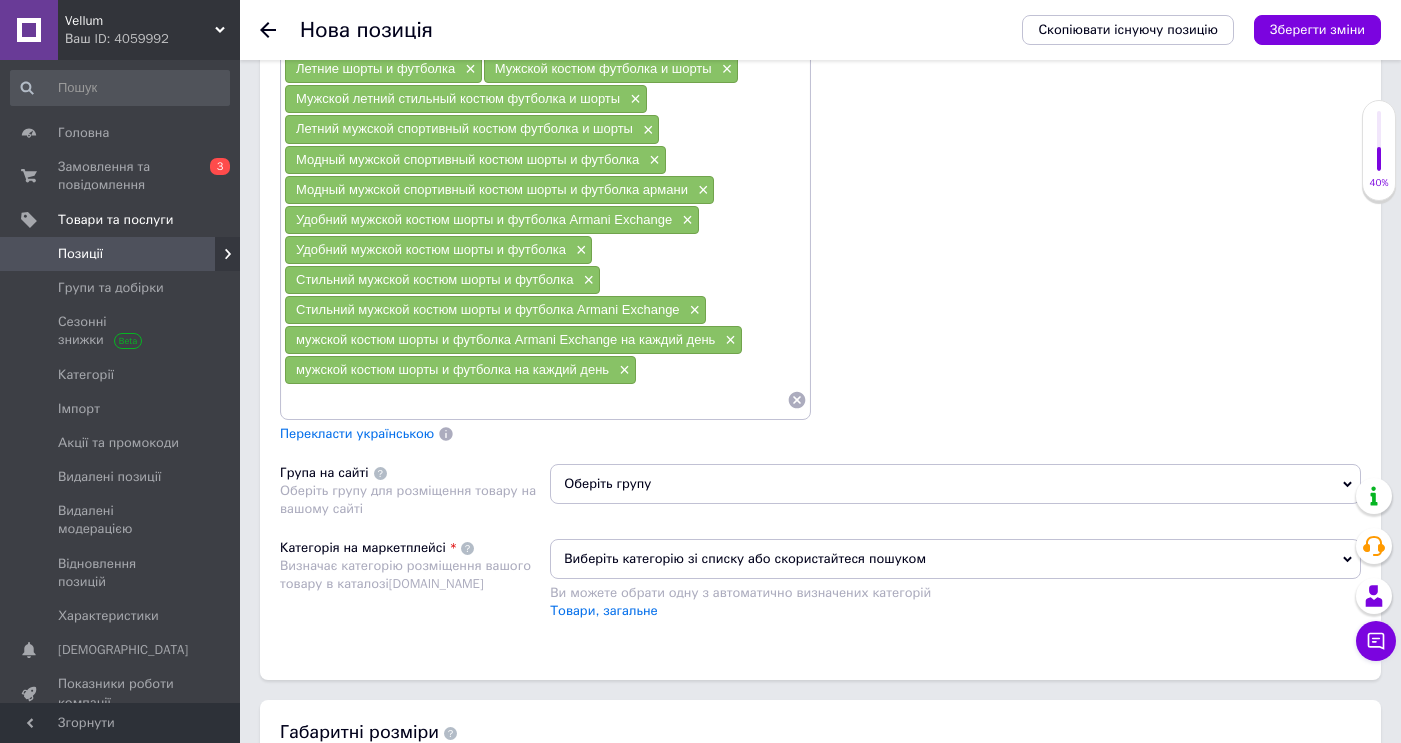 scroll, scrollTop: 2110, scrollLeft: 0, axis: vertical 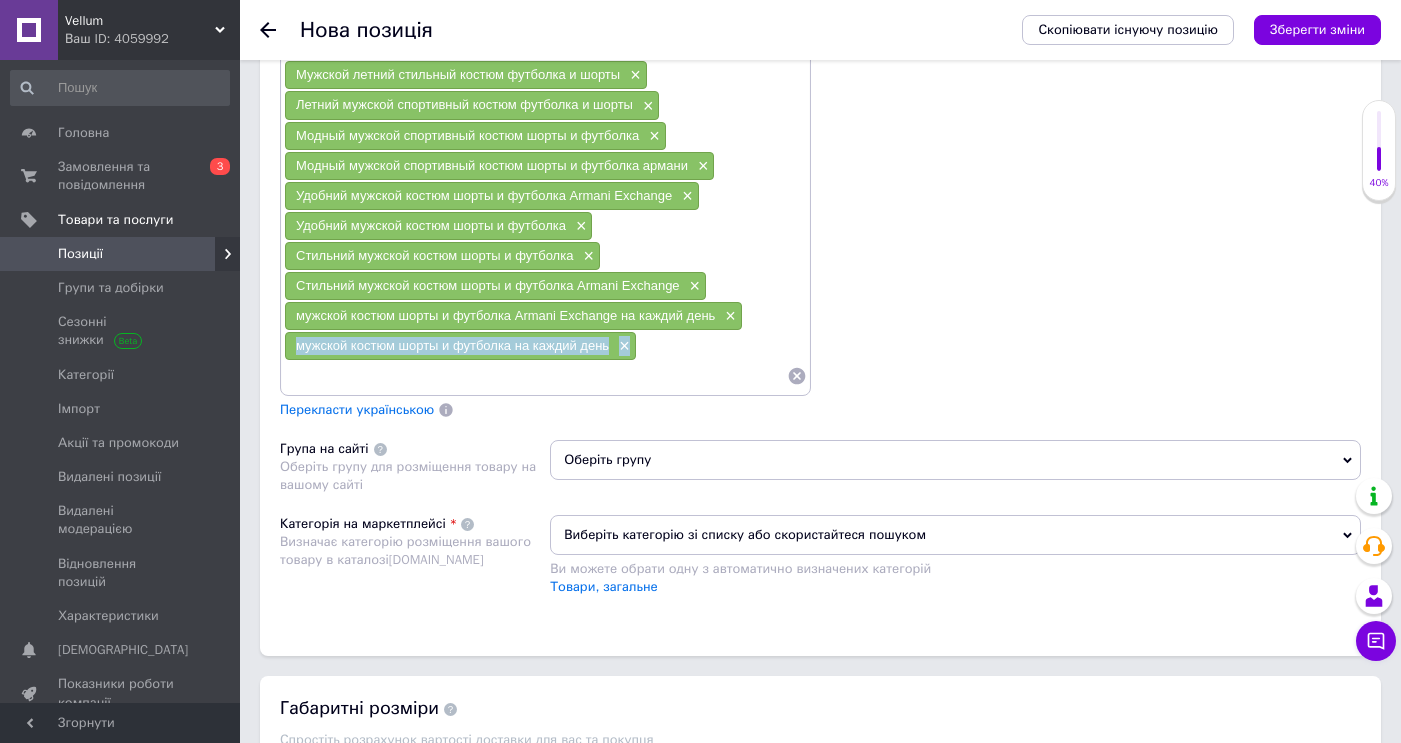 drag, startPoint x: 292, startPoint y: 345, endPoint x: 576, endPoint y: 368, distance: 284.9298 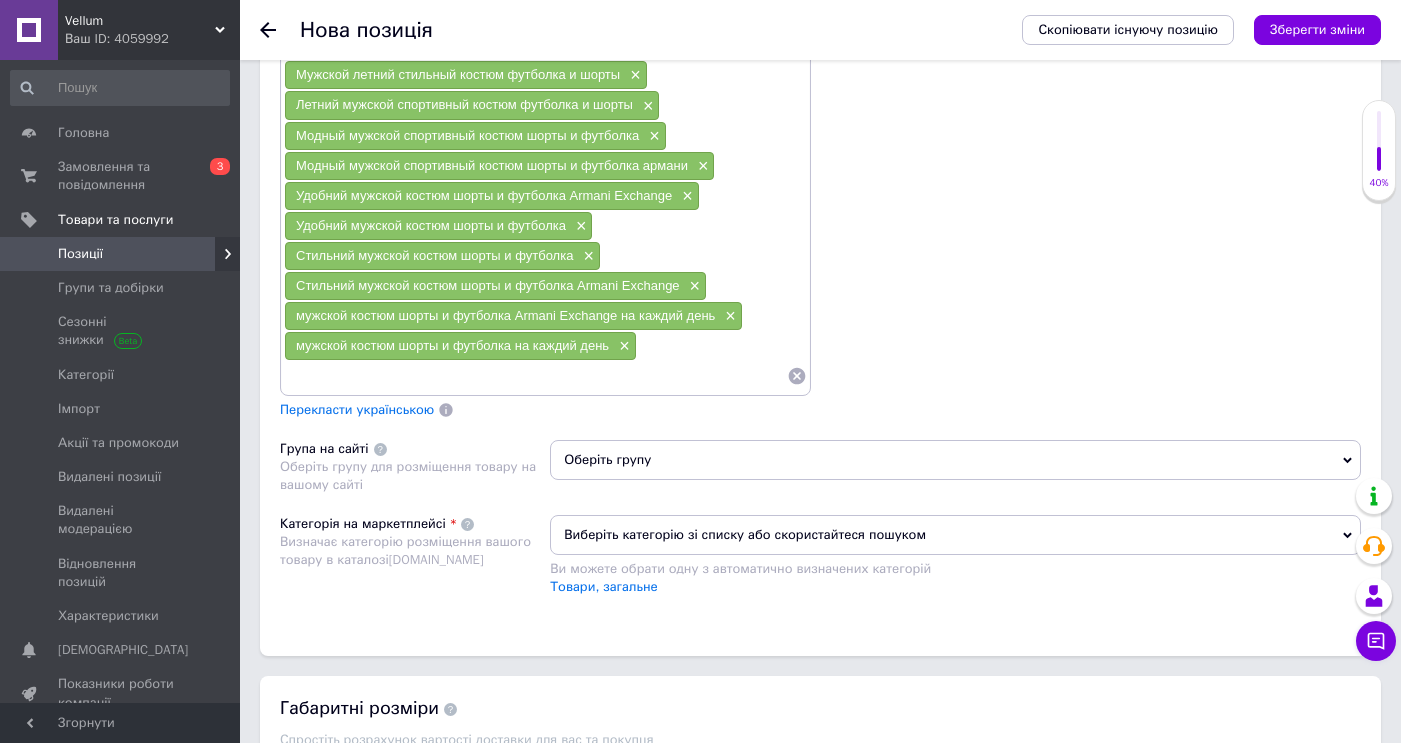 click on "Костюм Armani Exchange футболка и шорты × Футболка и шорты Armani мужские × Мужской костюм шорты и футболка ARMANI × Мужской летний костюм Armani Exchange × Брендовый костюм armani exchange × Мужские летние шорты armani × Мужские футболки armani спортивные × Спортивные костюмы Armani Exchange × Спортивные комплект Armani Exchange × Спортивный костюм летний armani exchange × Спортивный костюм летний armani exchange черного цвета × Armani exchange спортивный костюм × Мужской летний костюм Armani Exchange черного цвета × Одежда и обувь Armani Exchange × Спортивный костюм Armani Exchange с логотипом × Качественный костюм Armani Exchange × × Armani комплект" at bounding box center (545, -105) 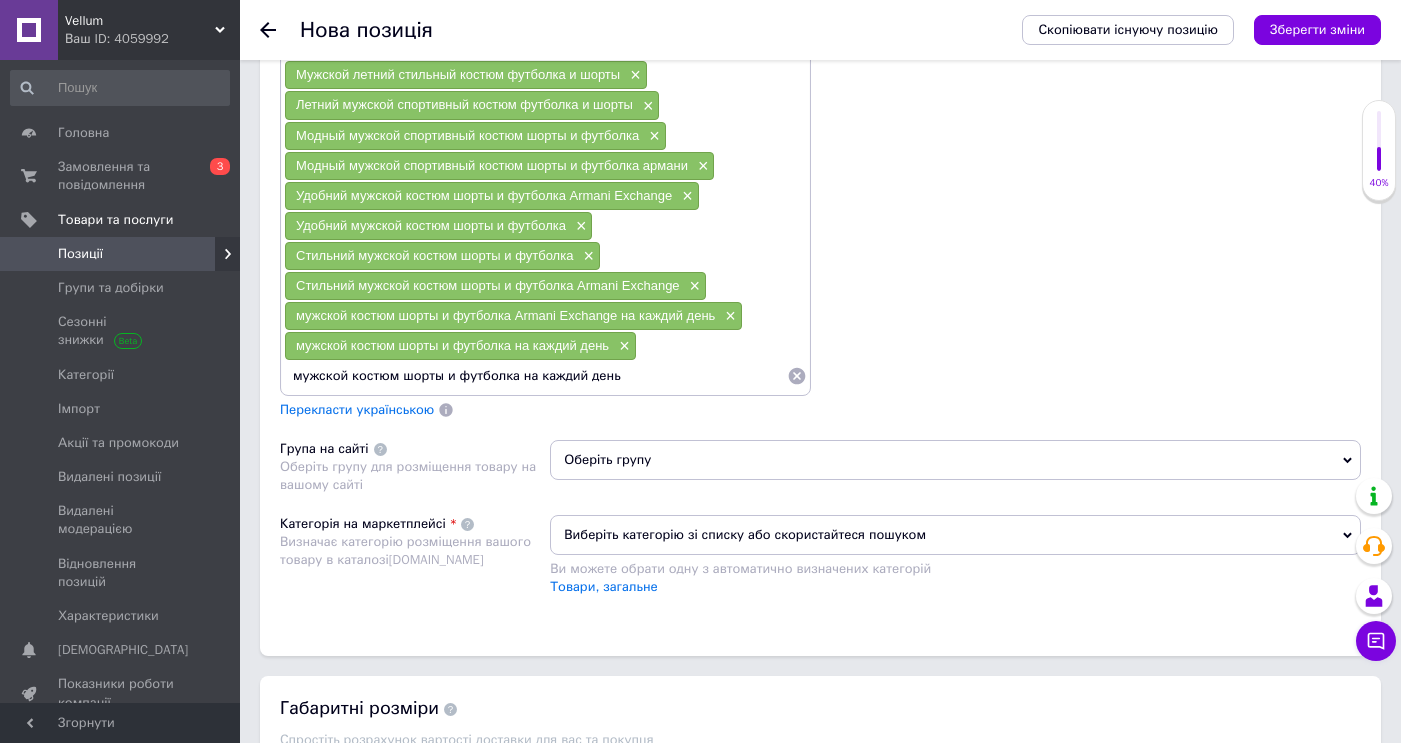 click on "мужской костюм шорты и футболка на каждий день" at bounding box center (535, 376) 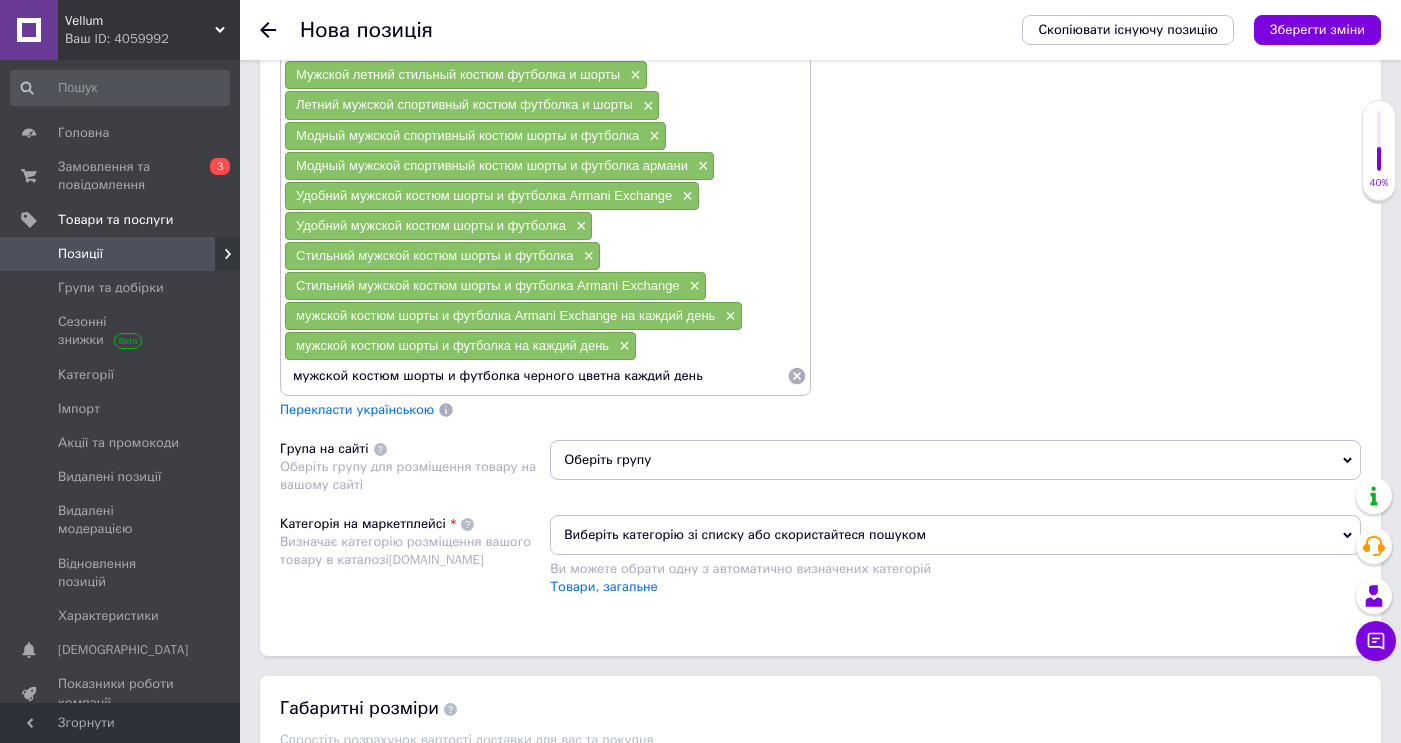 type on "мужской костюм шорты и футболка черного цветана каждий день" 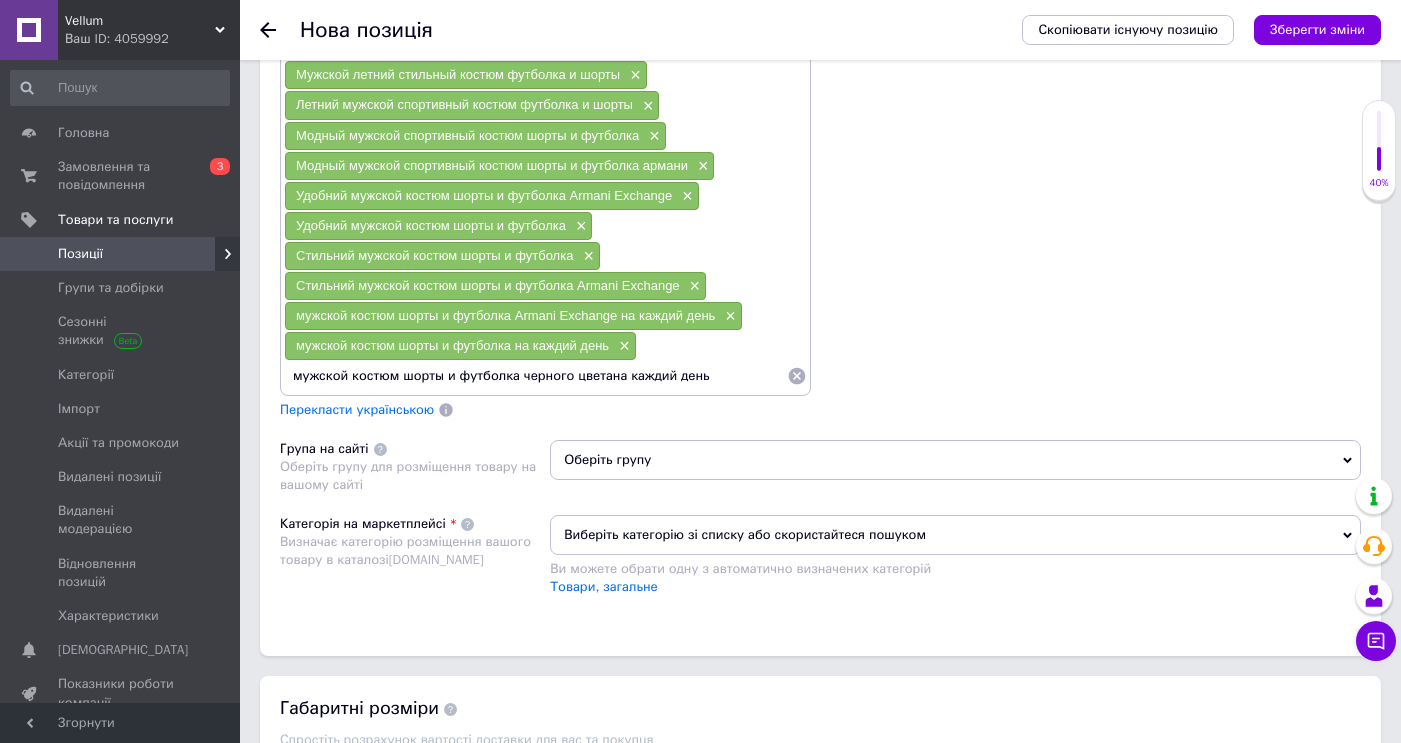 click on "мужской костюм шорты и футболка черного цветана каждий день" at bounding box center (535, 376) 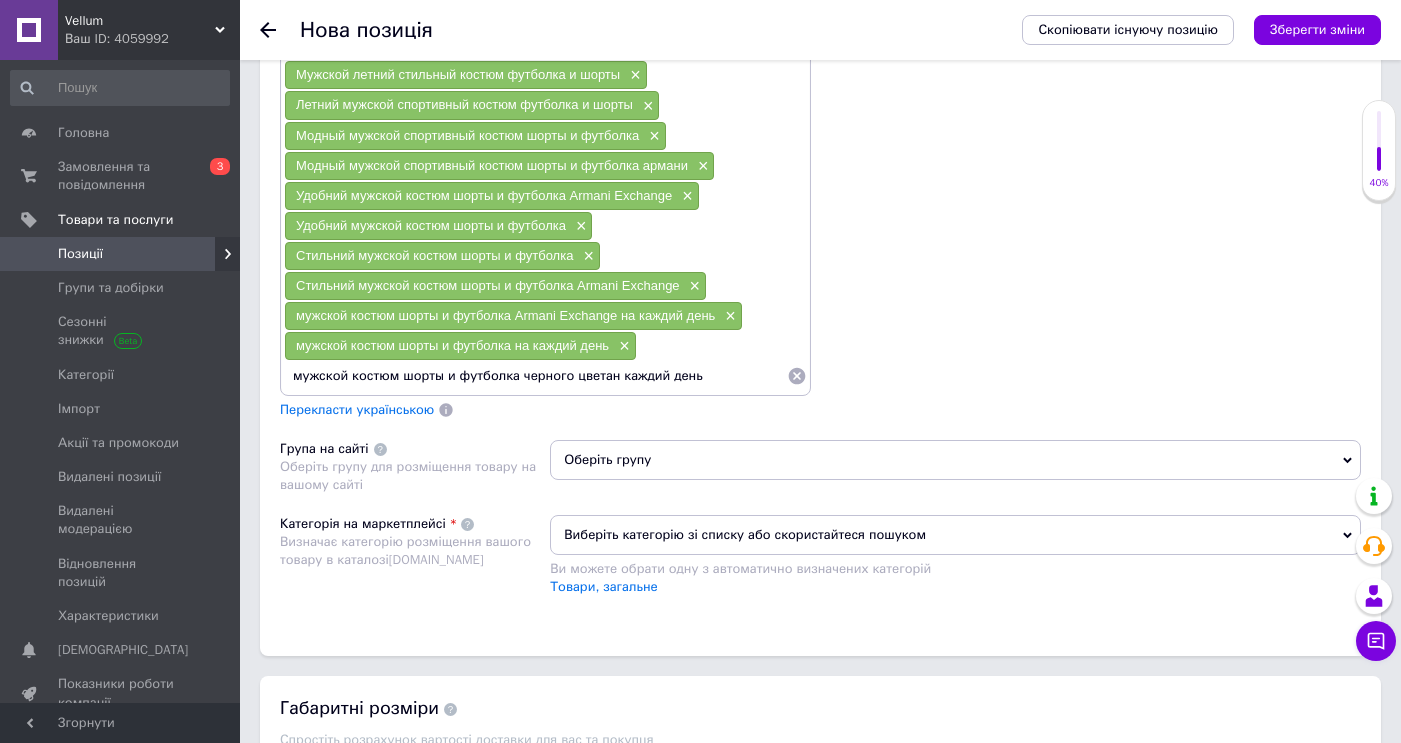 type on "мужской костюм шорты и футболка черного цвета каждий день" 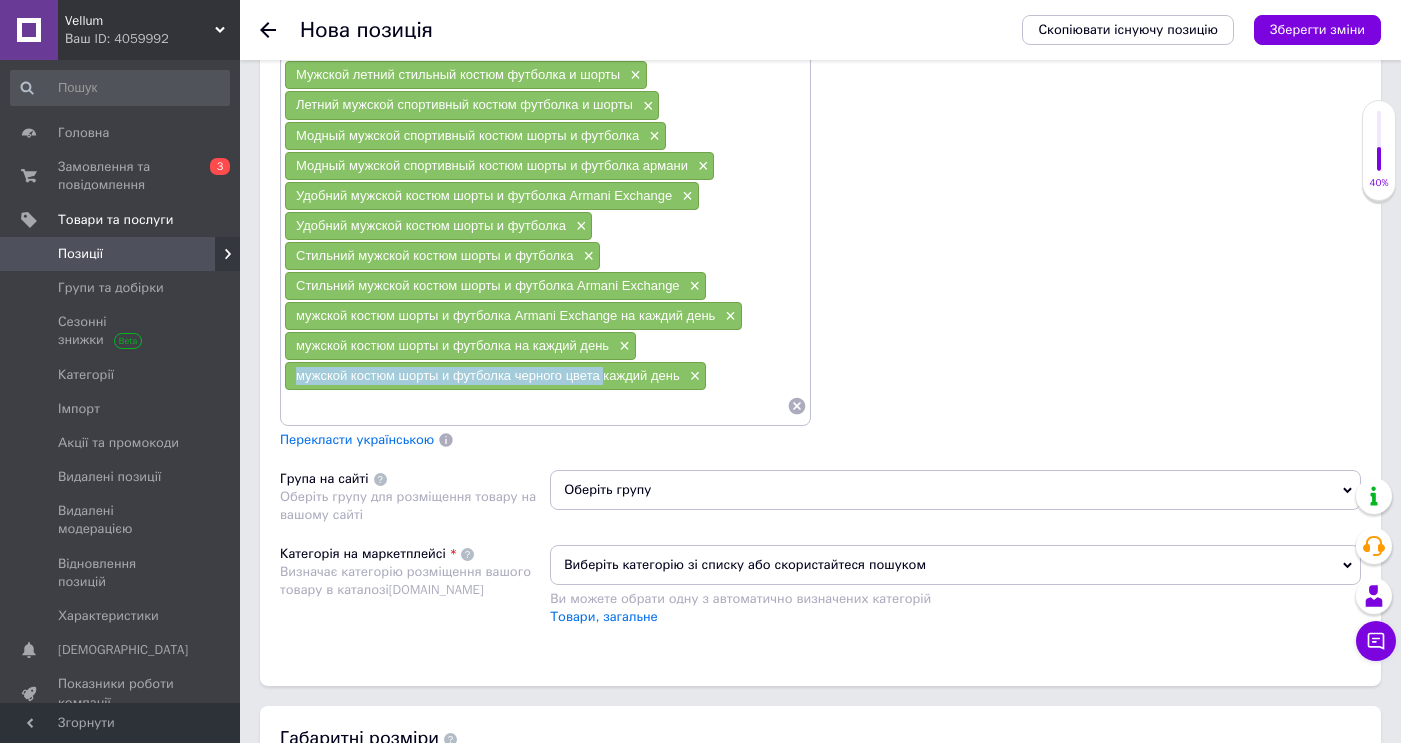 drag, startPoint x: 295, startPoint y: 379, endPoint x: 604, endPoint y: 379, distance: 309 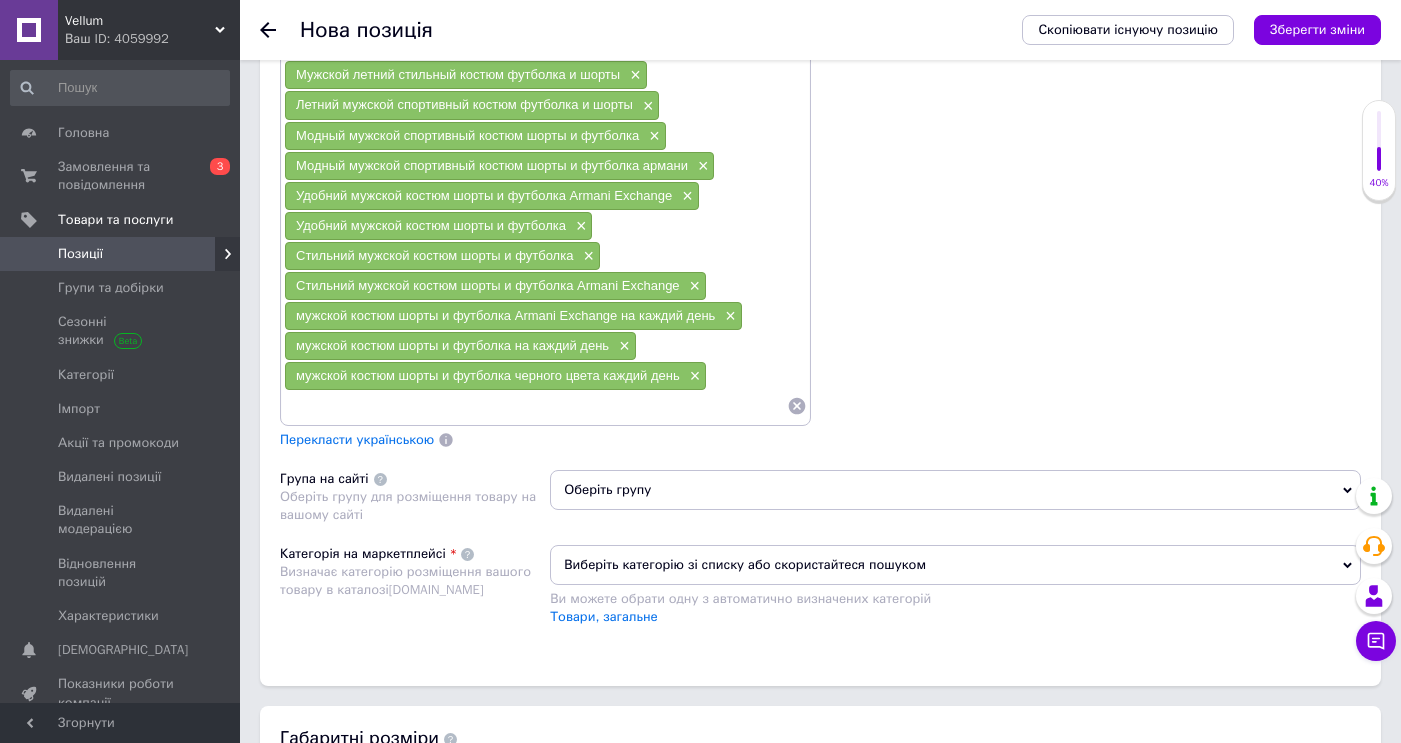 click at bounding box center (535, 406) 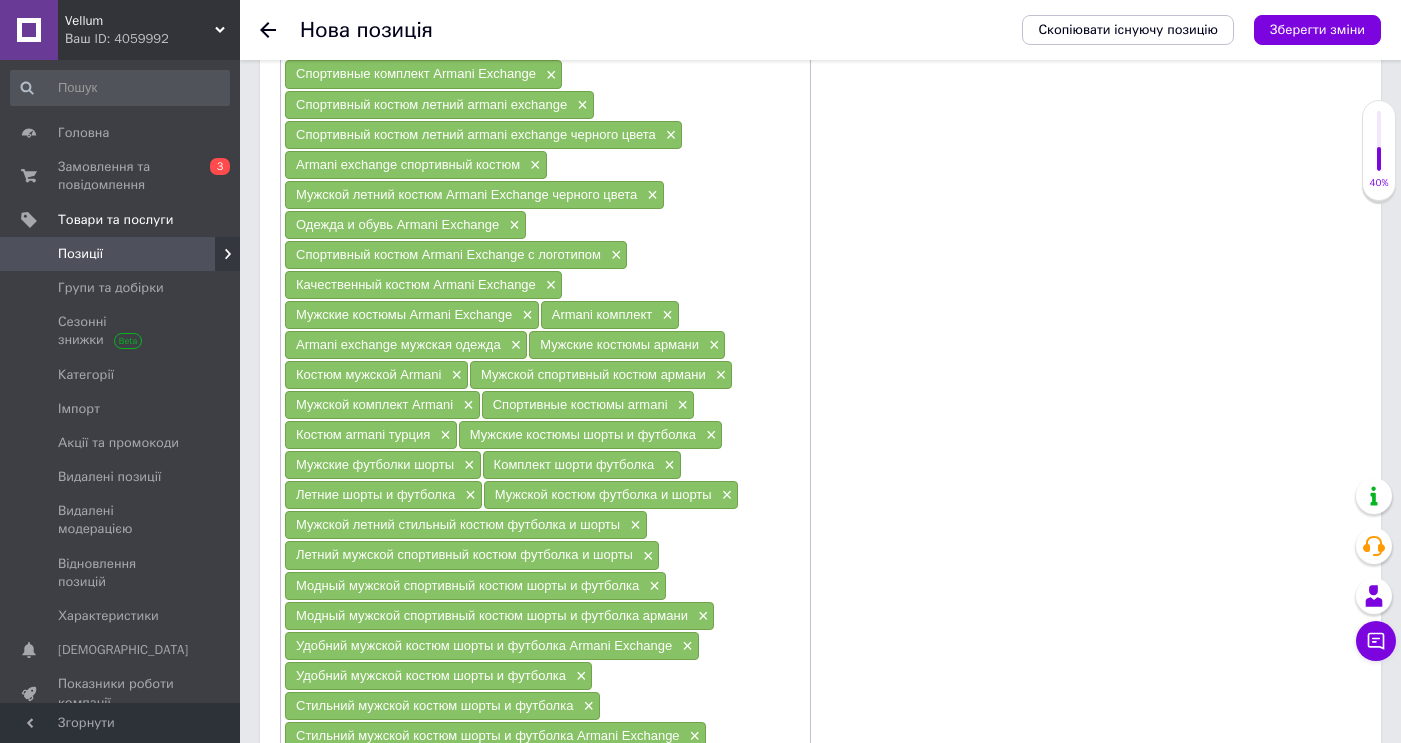 scroll, scrollTop: 1655, scrollLeft: 0, axis: vertical 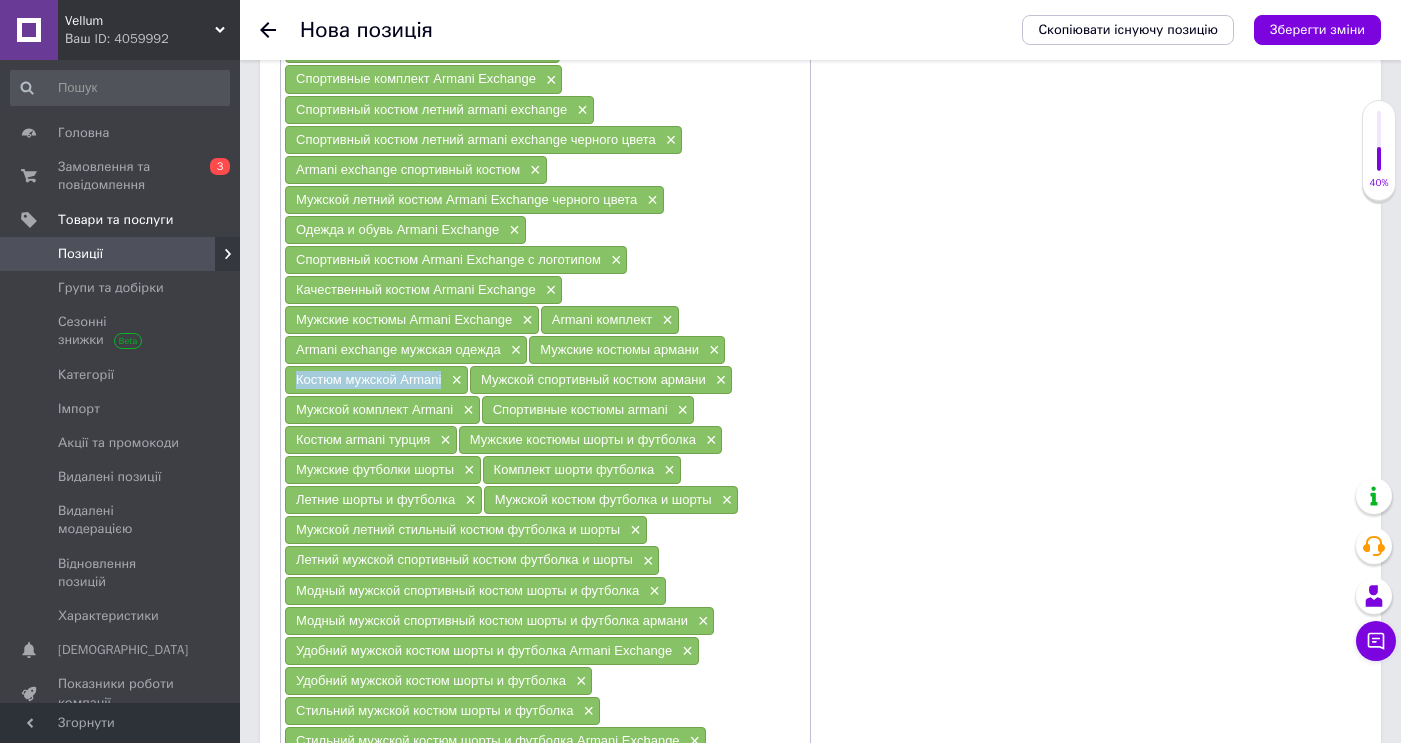 drag, startPoint x: 443, startPoint y: 382, endPoint x: 295, endPoint y: 379, distance: 148.0304 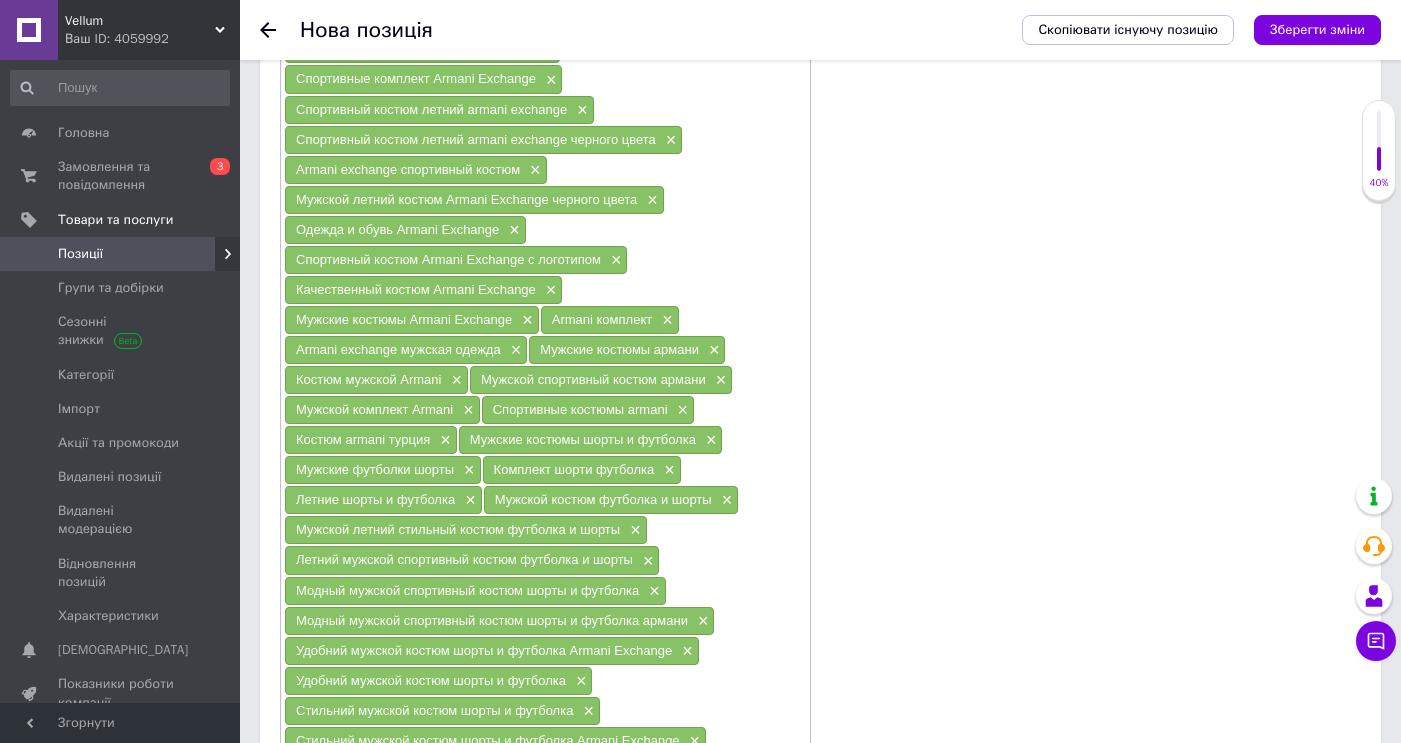 click on "Спортивные костюмы armani" at bounding box center (580, 409) 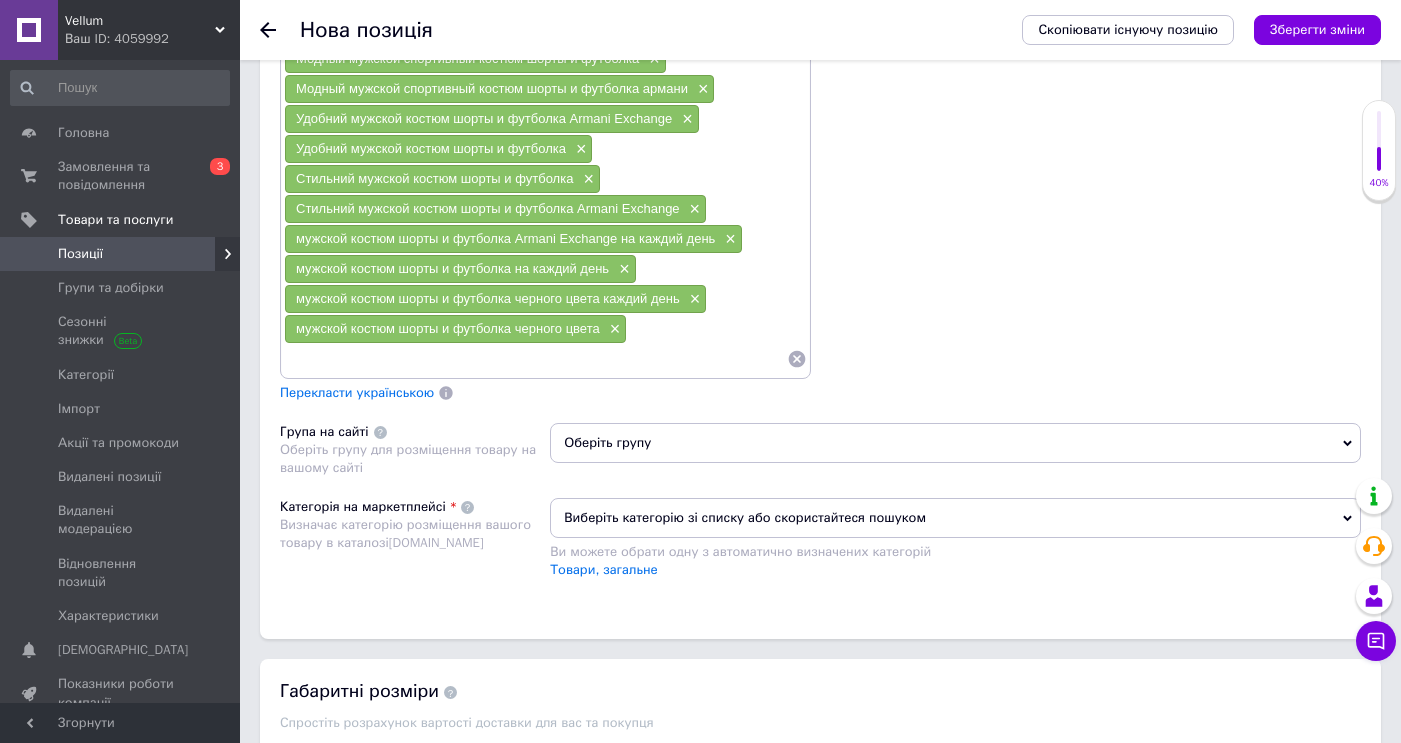 scroll, scrollTop: 2444, scrollLeft: 0, axis: vertical 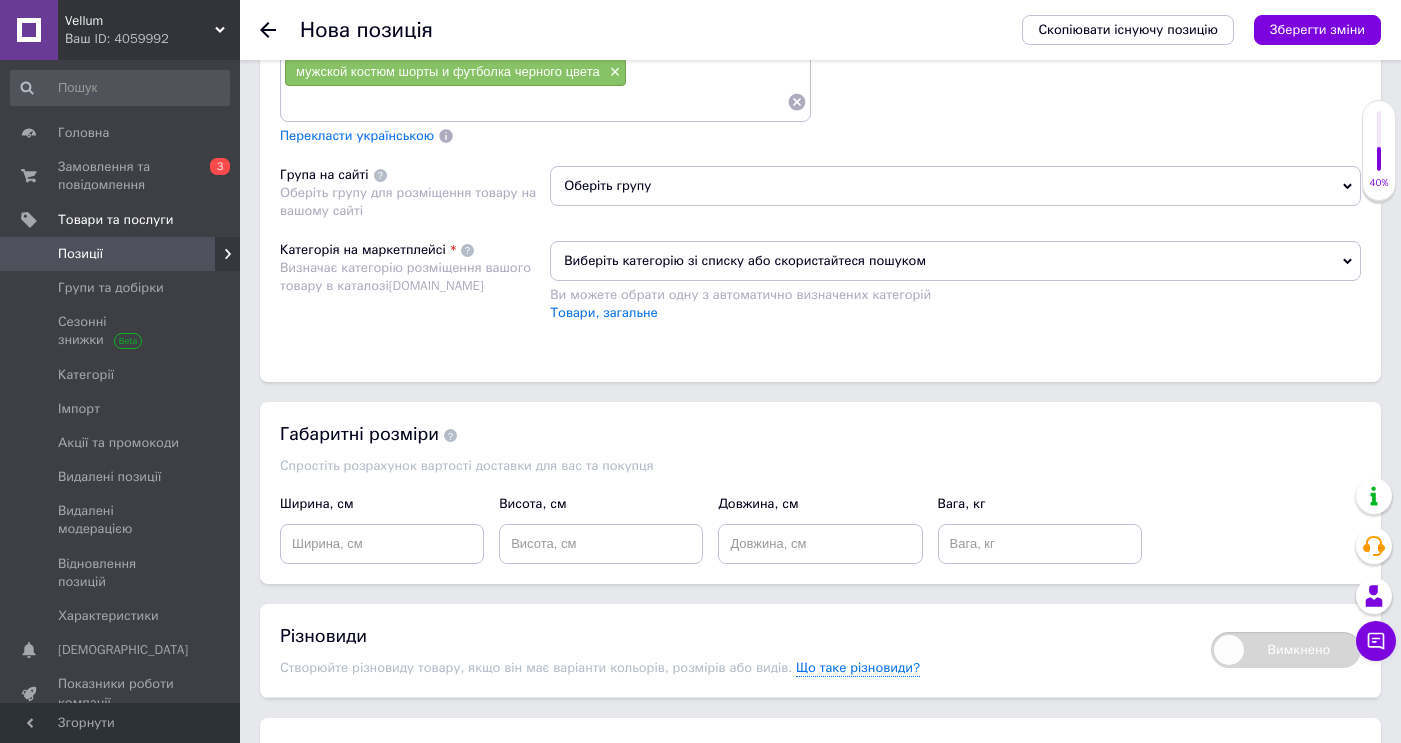 click at bounding box center (535, 102) 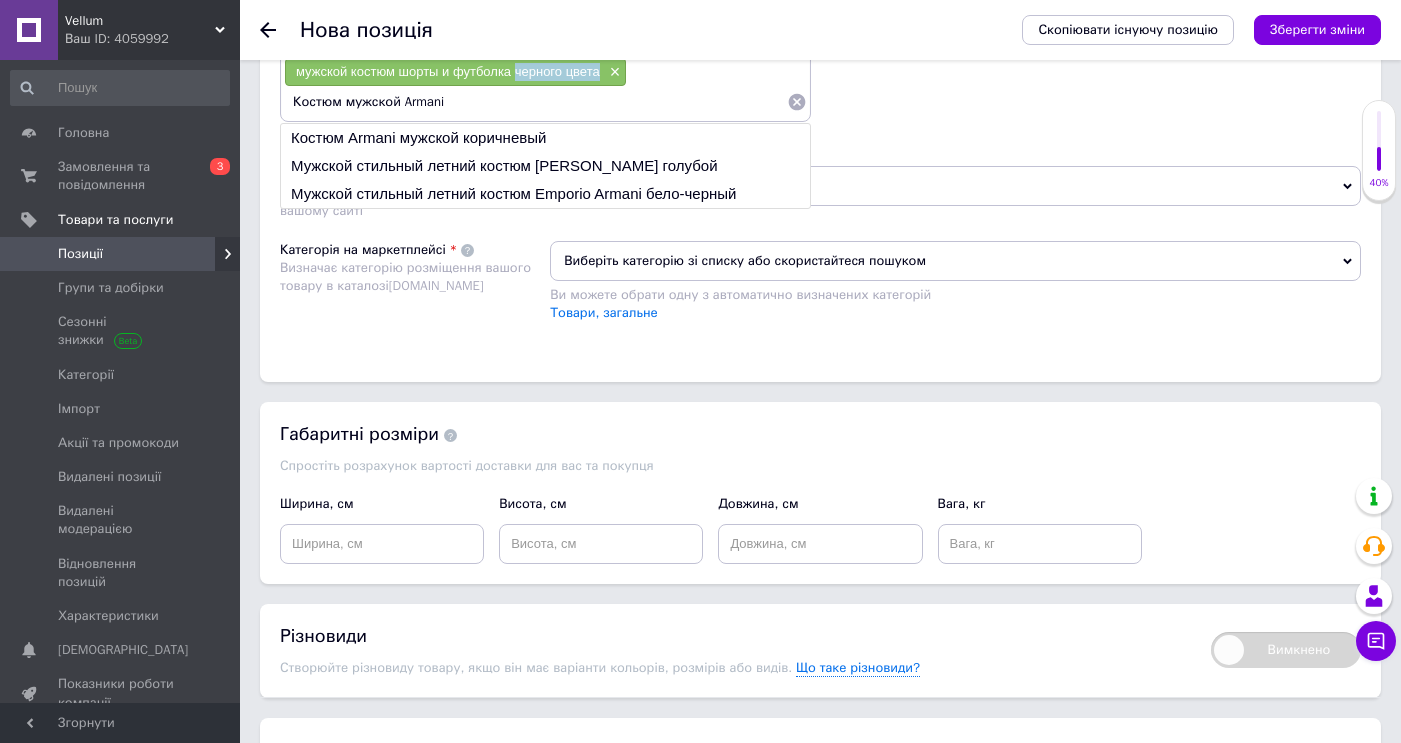 drag, startPoint x: 517, startPoint y: 77, endPoint x: 603, endPoint y: 81, distance: 86.09297 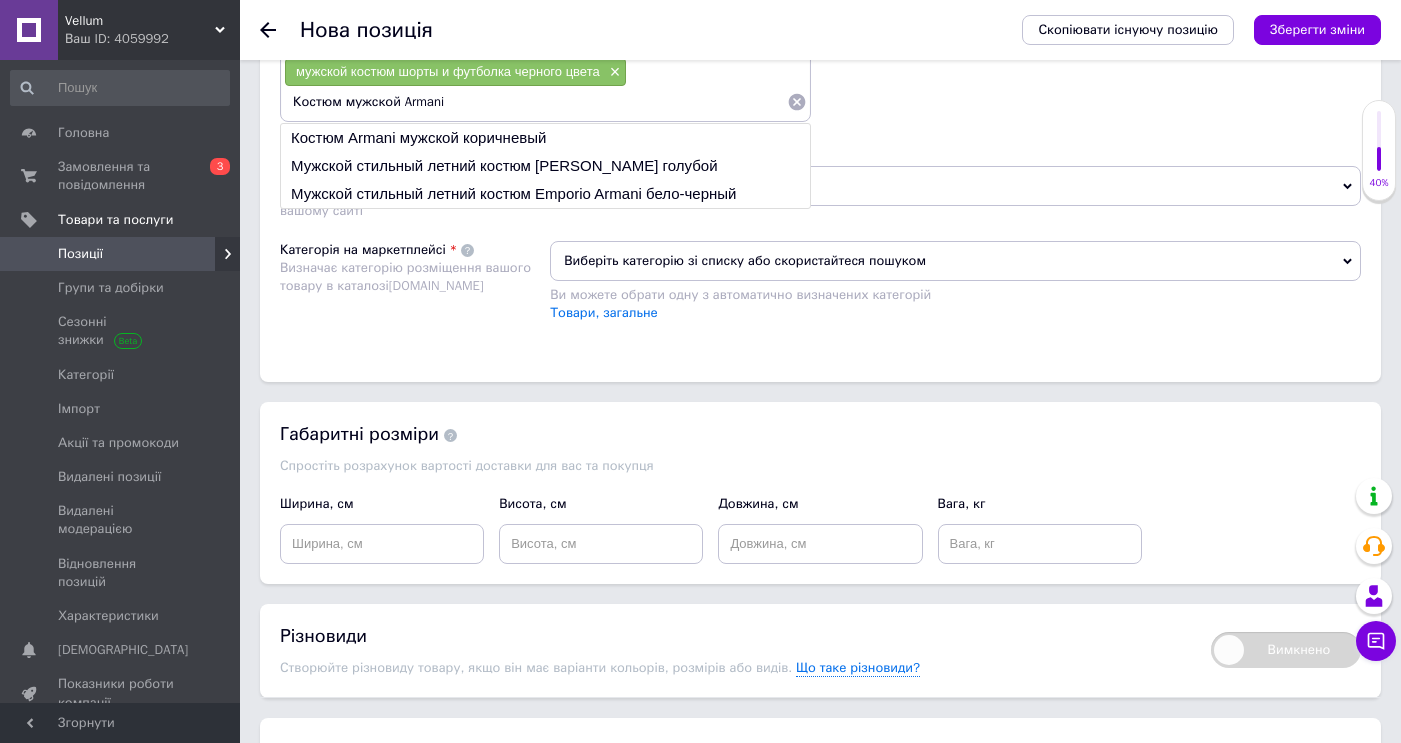 click on "Костюм мужской Armani" at bounding box center [535, 102] 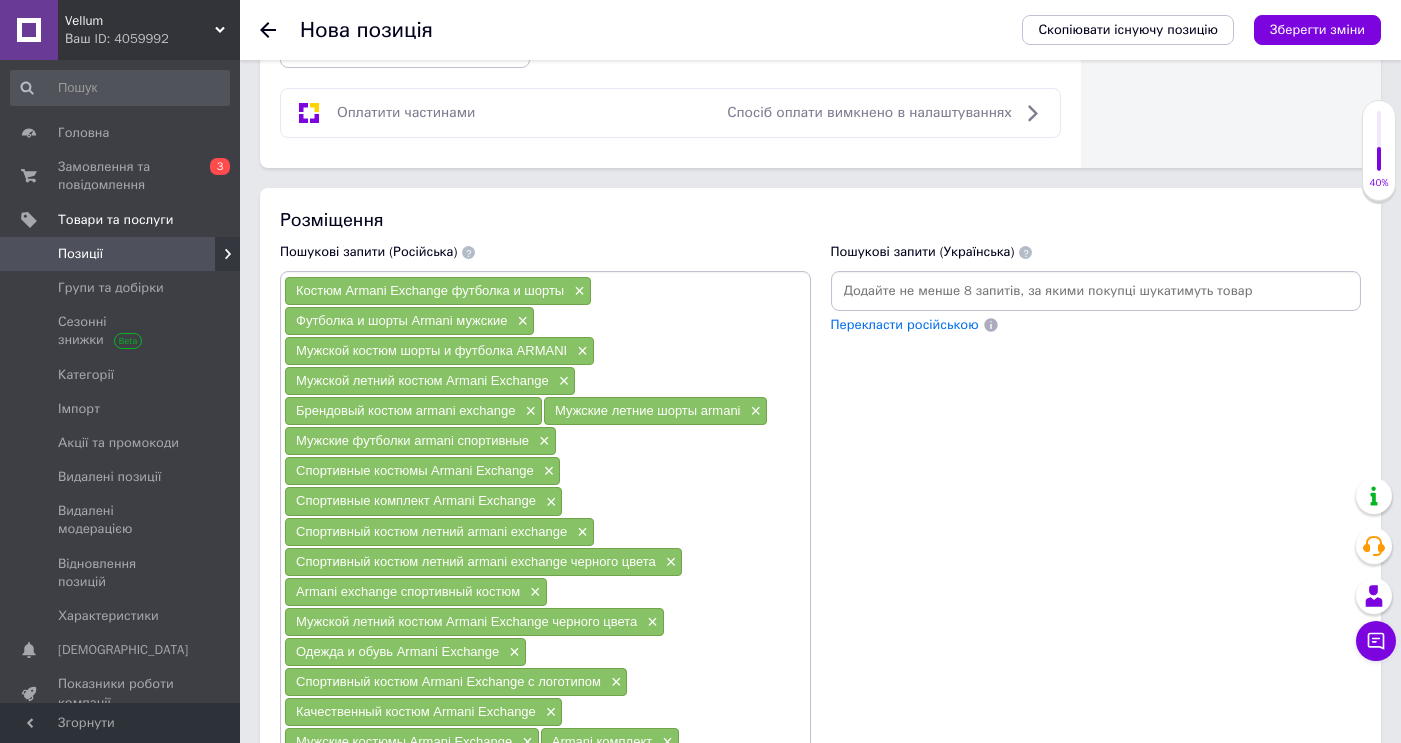 scroll, scrollTop: 1238, scrollLeft: 0, axis: vertical 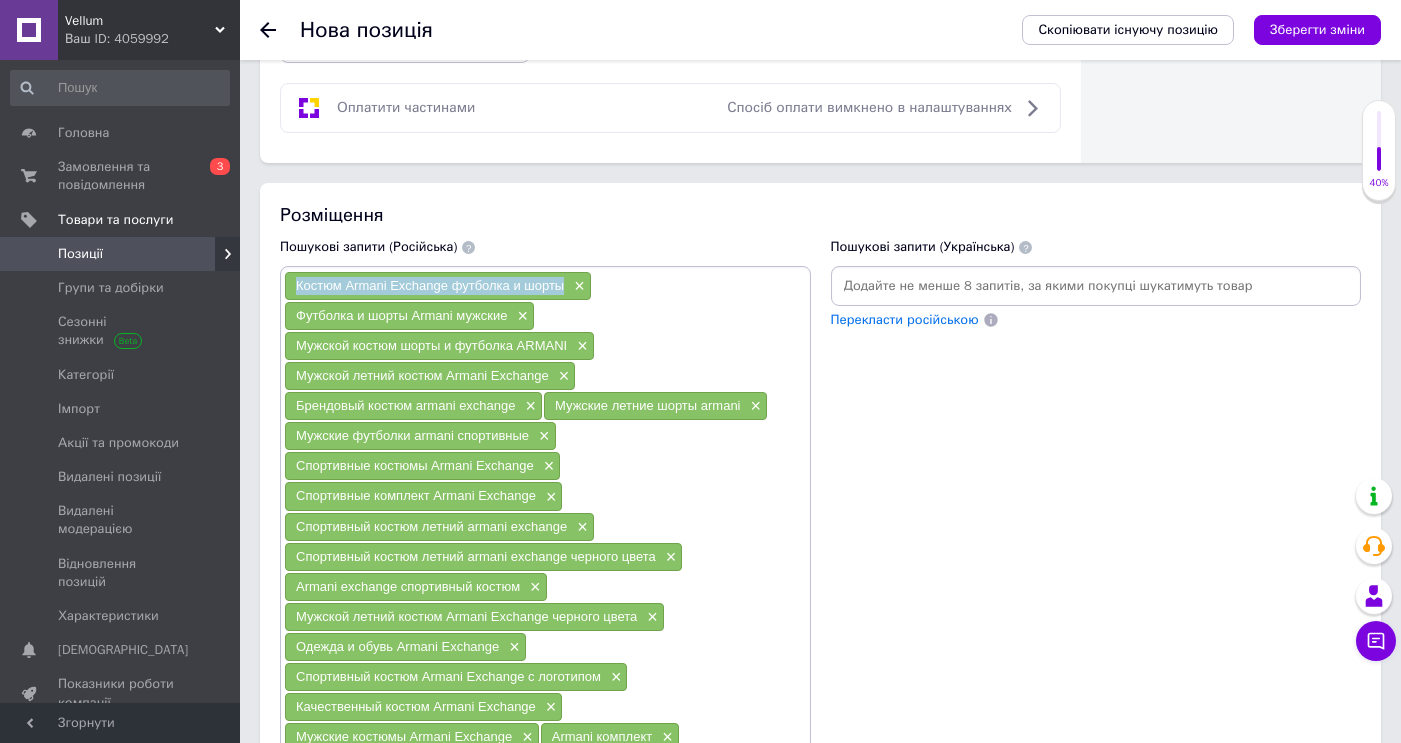 drag, startPoint x: 563, startPoint y: 286, endPoint x: 293, endPoint y: 282, distance: 270.02963 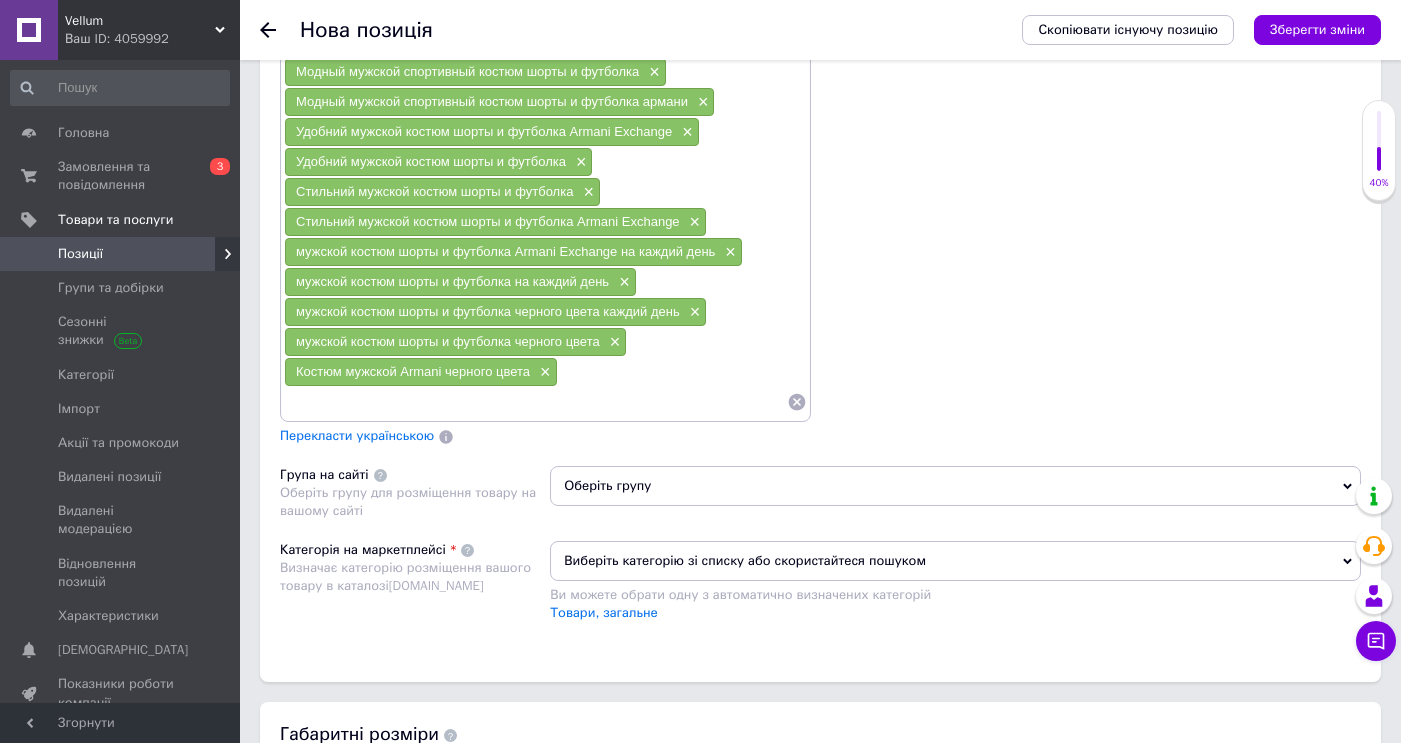 scroll, scrollTop: 2388, scrollLeft: 0, axis: vertical 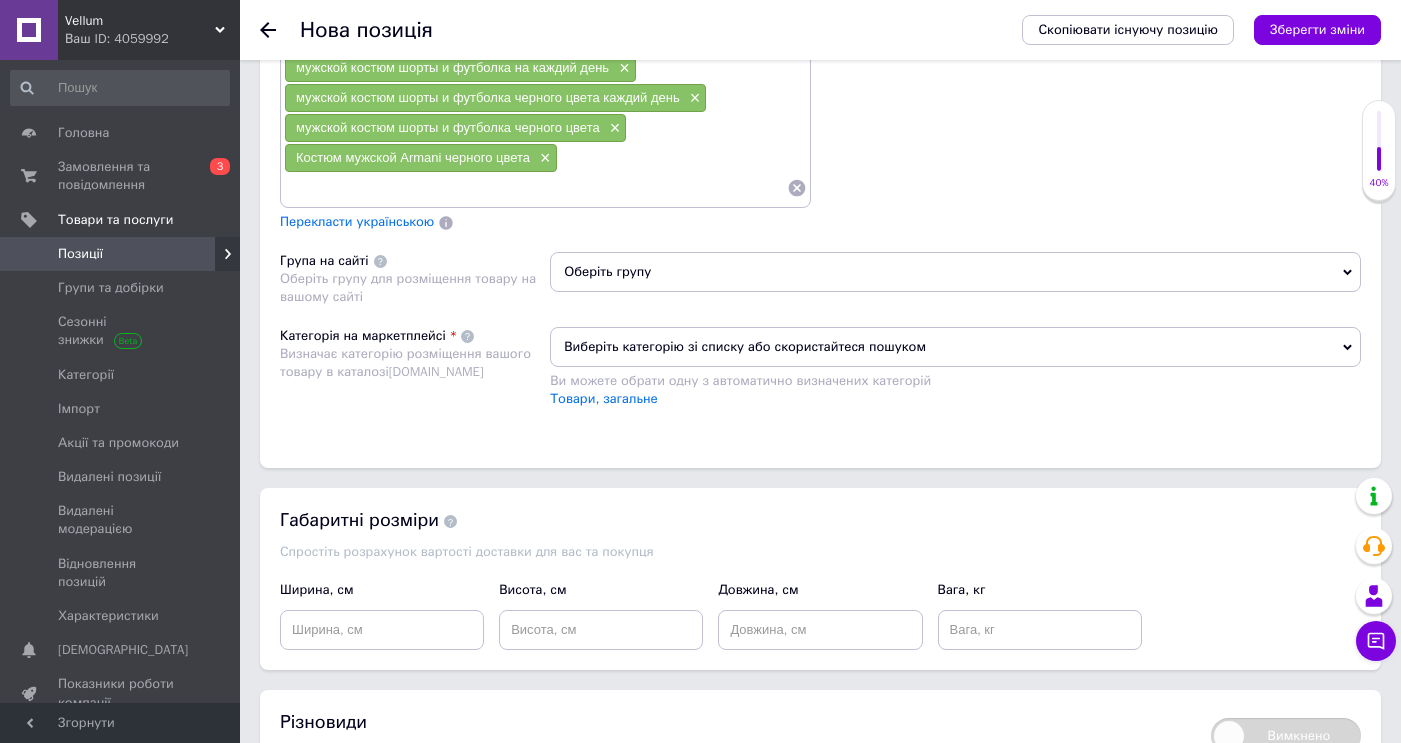 click at bounding box center [535, 188] 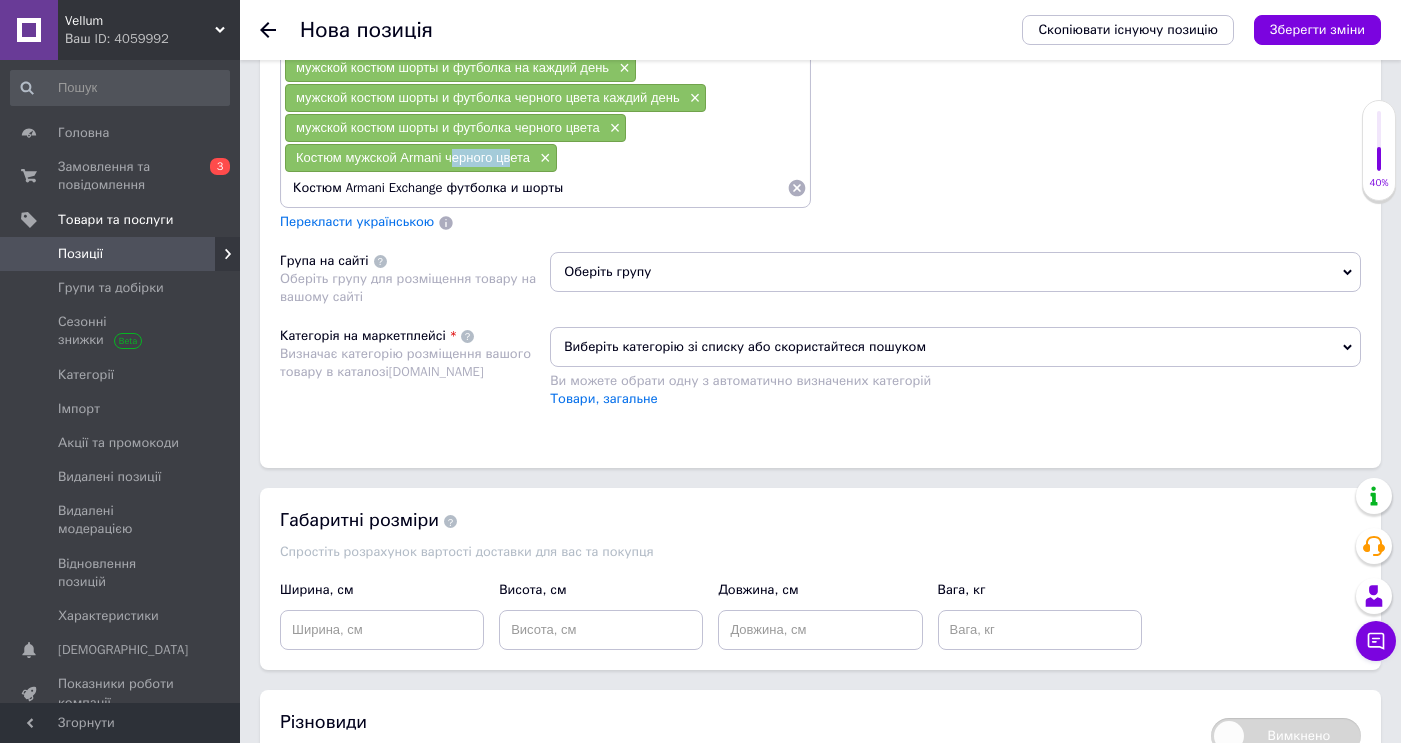 drag, startPoint x: 451, startPoint y: 159, endPoint x: 514, endPoint y: 163, distance: 63.126858 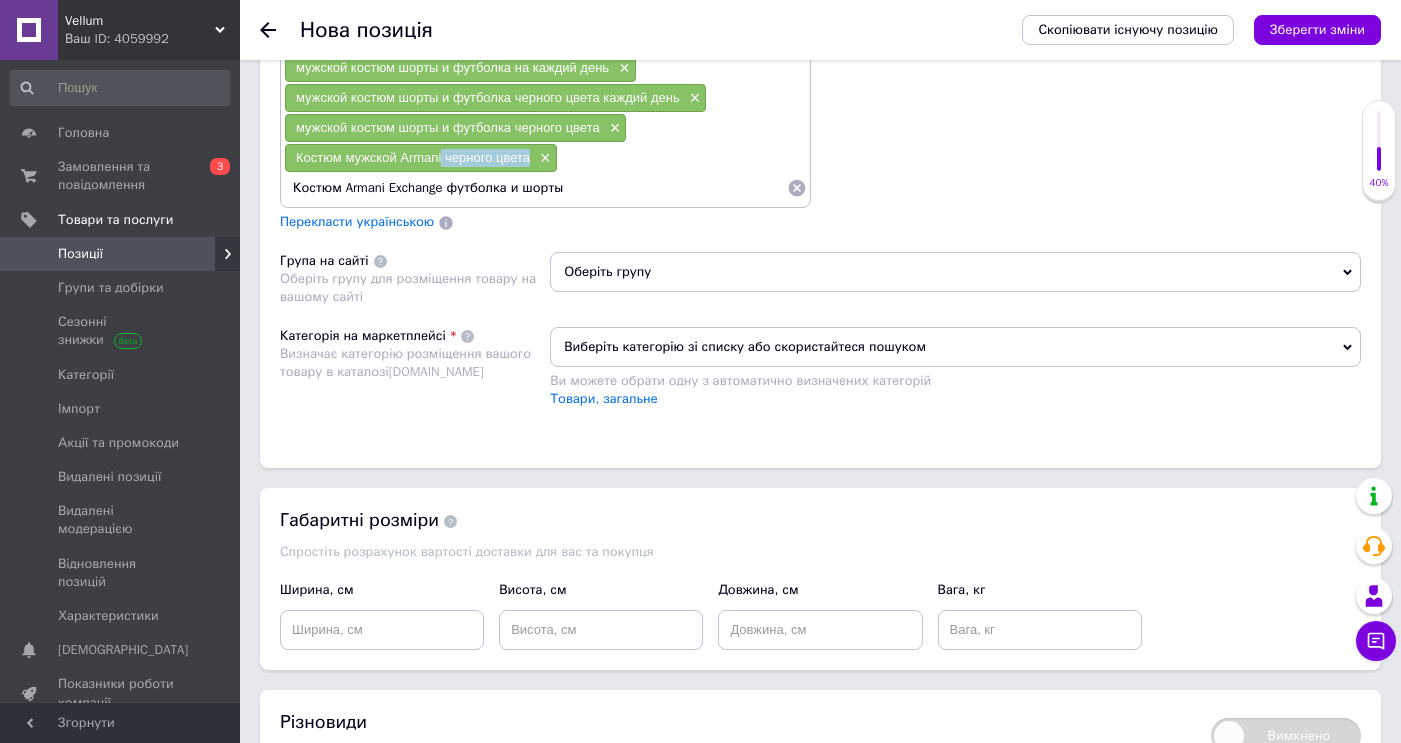 drag, startPoint x: 443, startPoint y: 160, endPoint x: 535, endPoint y: 159, distance: 92.00543 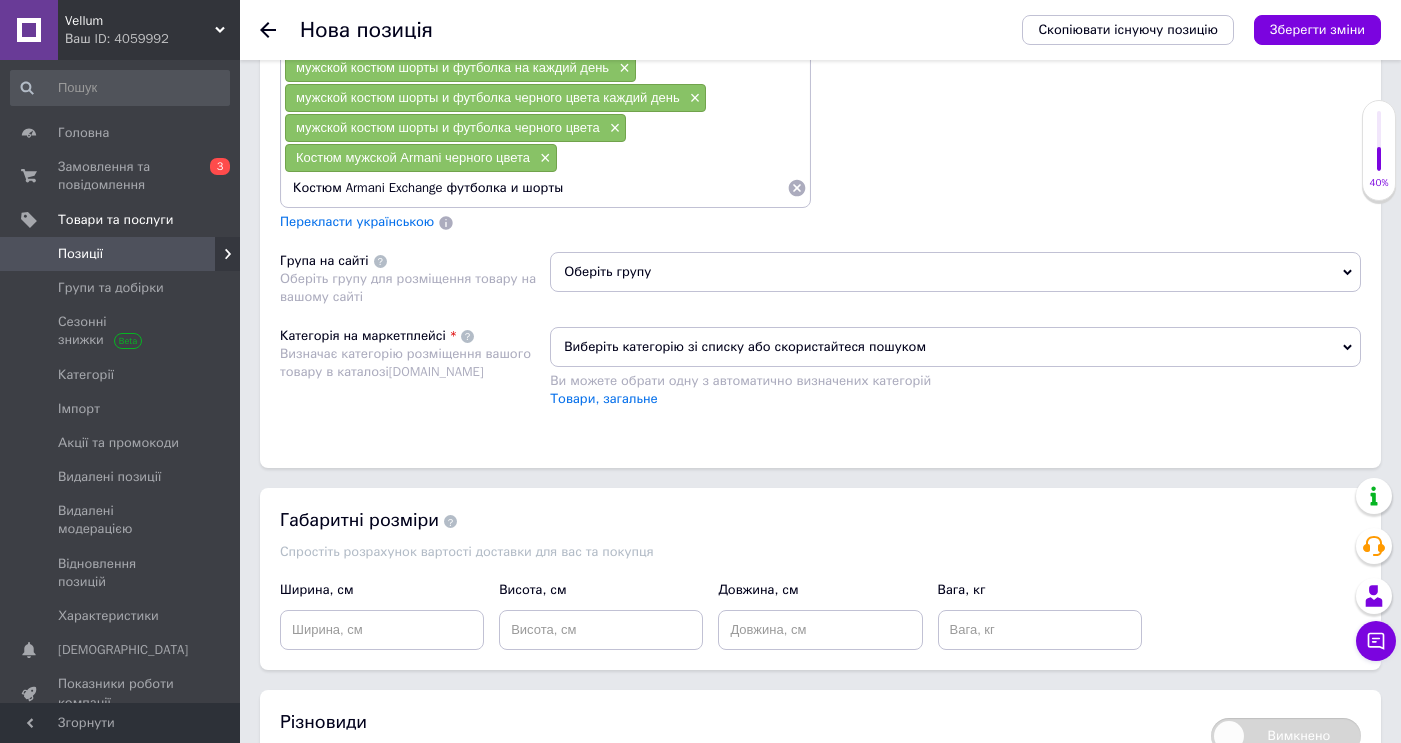 click on "Костюм Armani Exchange футболка и шорты" at bounding box center (535, 188) 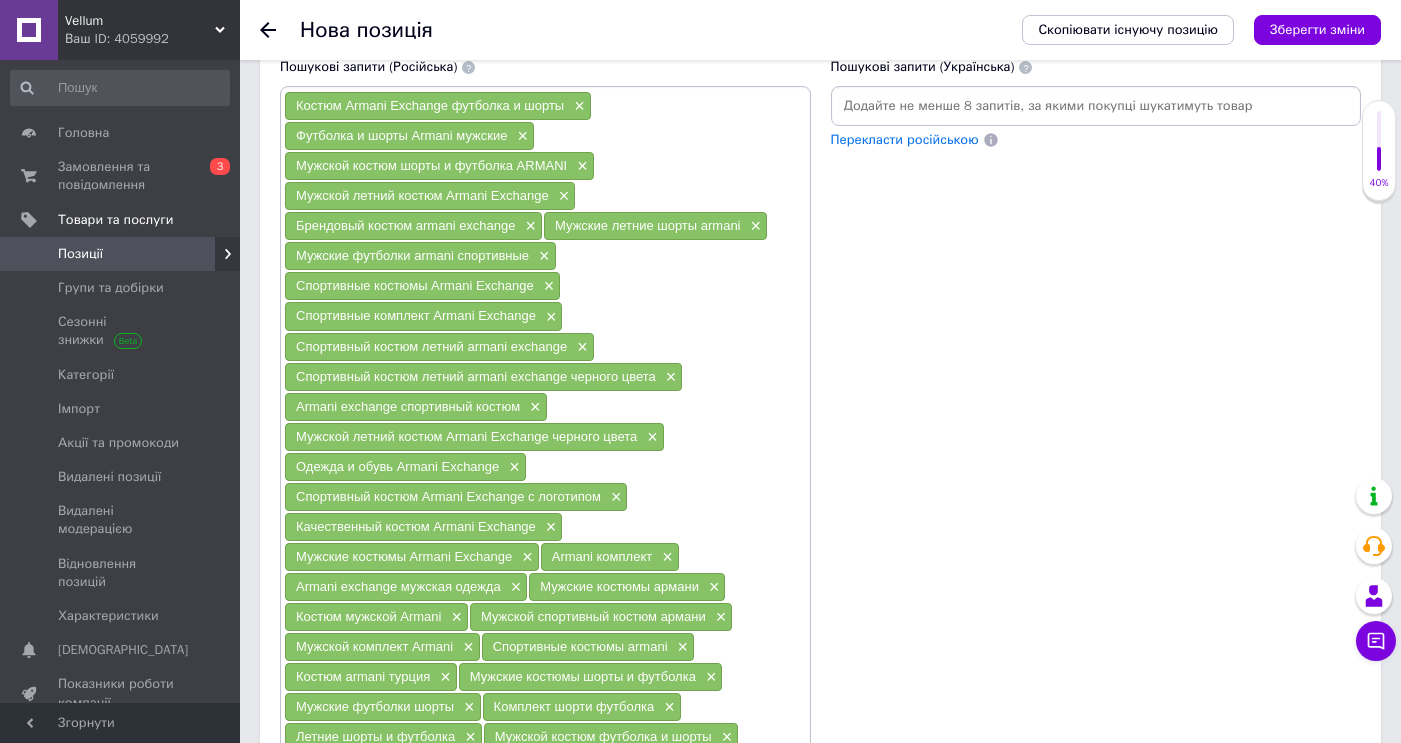 scroll, scrollTop: 1406, scrollLeft: 0, axis: vertical 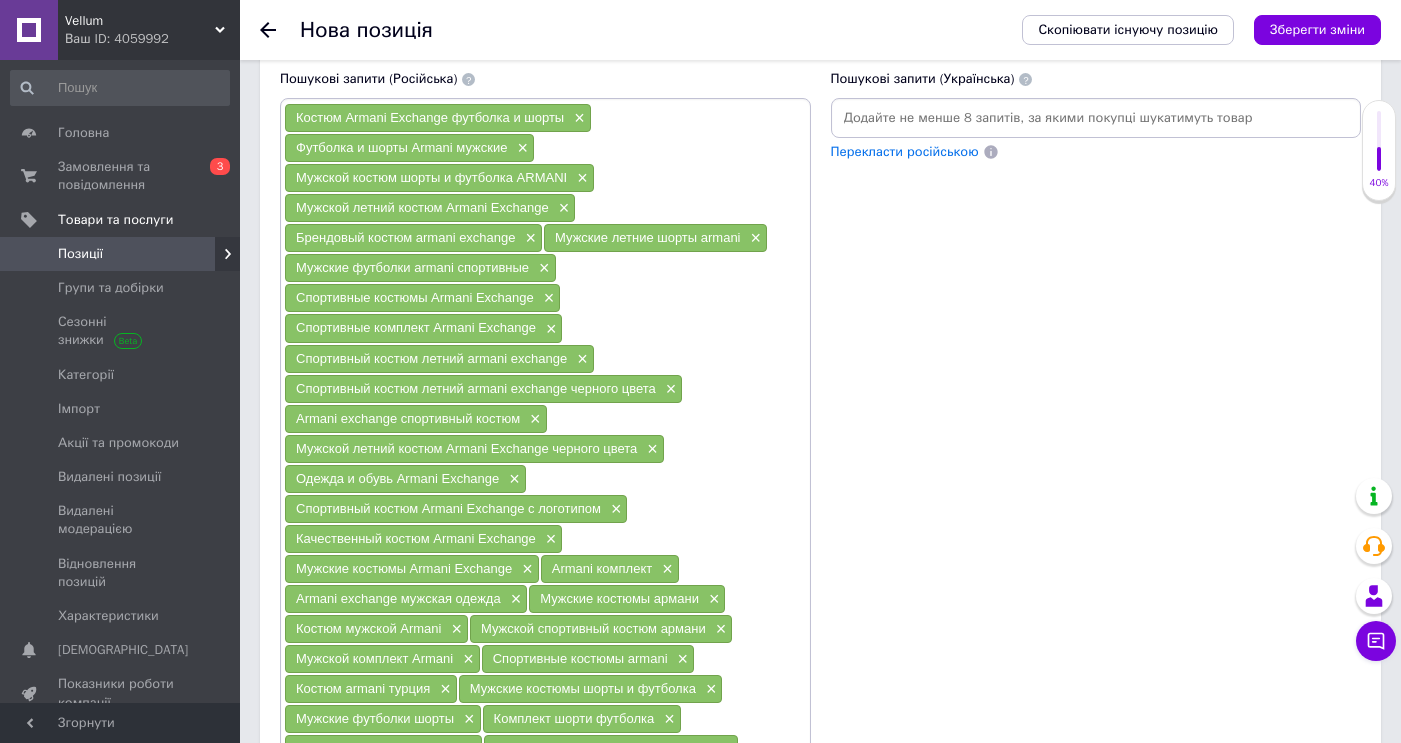 type 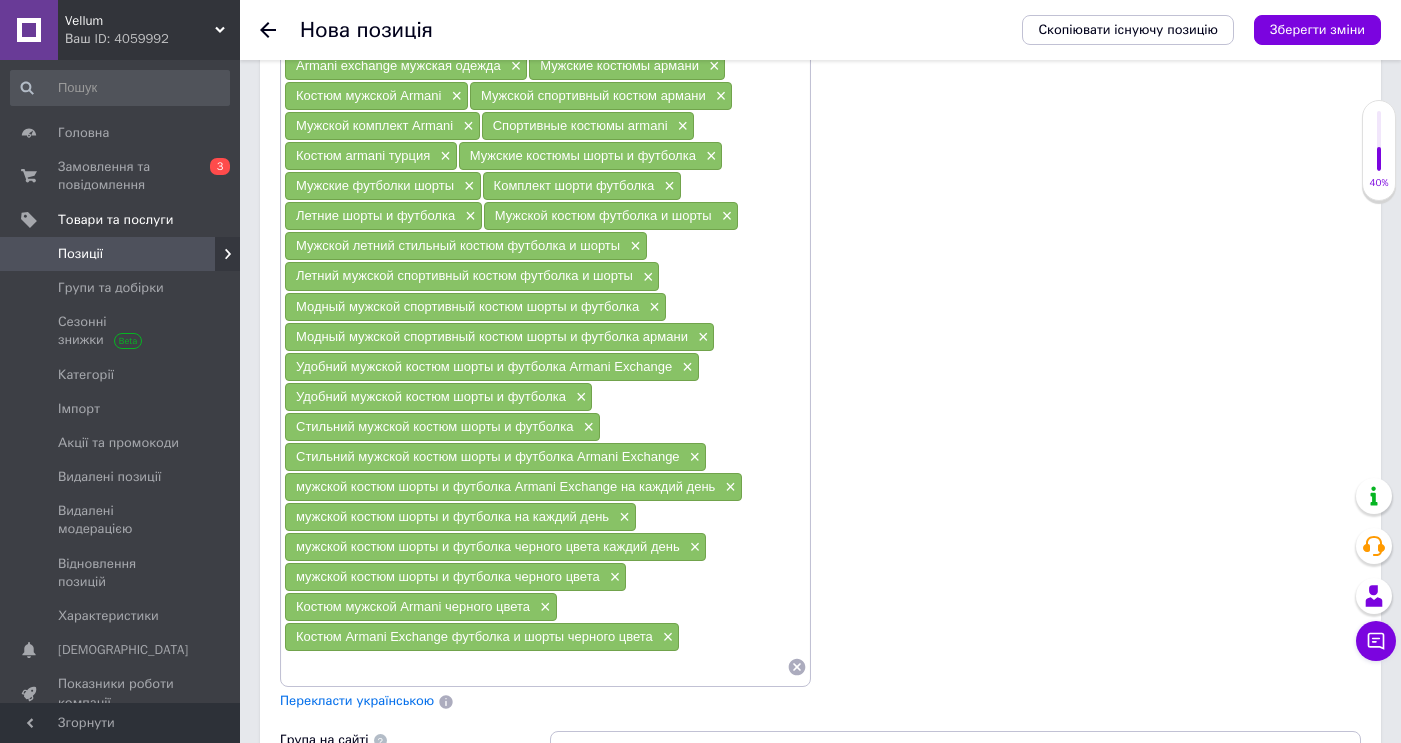 scroll, scrollTop: 1942, scrollLeft: 0, axis: vertical 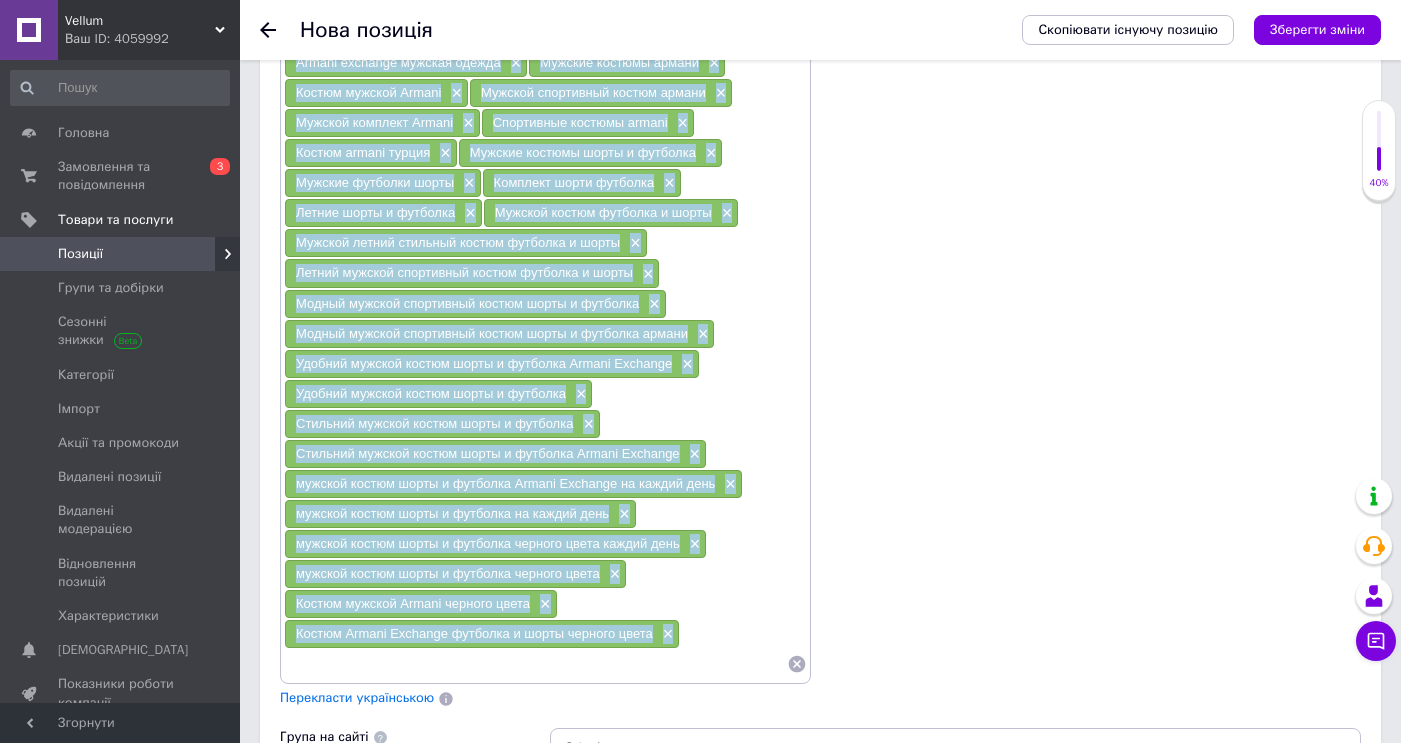 drag, startPoint x: 296, startPoint y: 116, endPoint x: 676, endPoint y: 646, distance: 652.15027 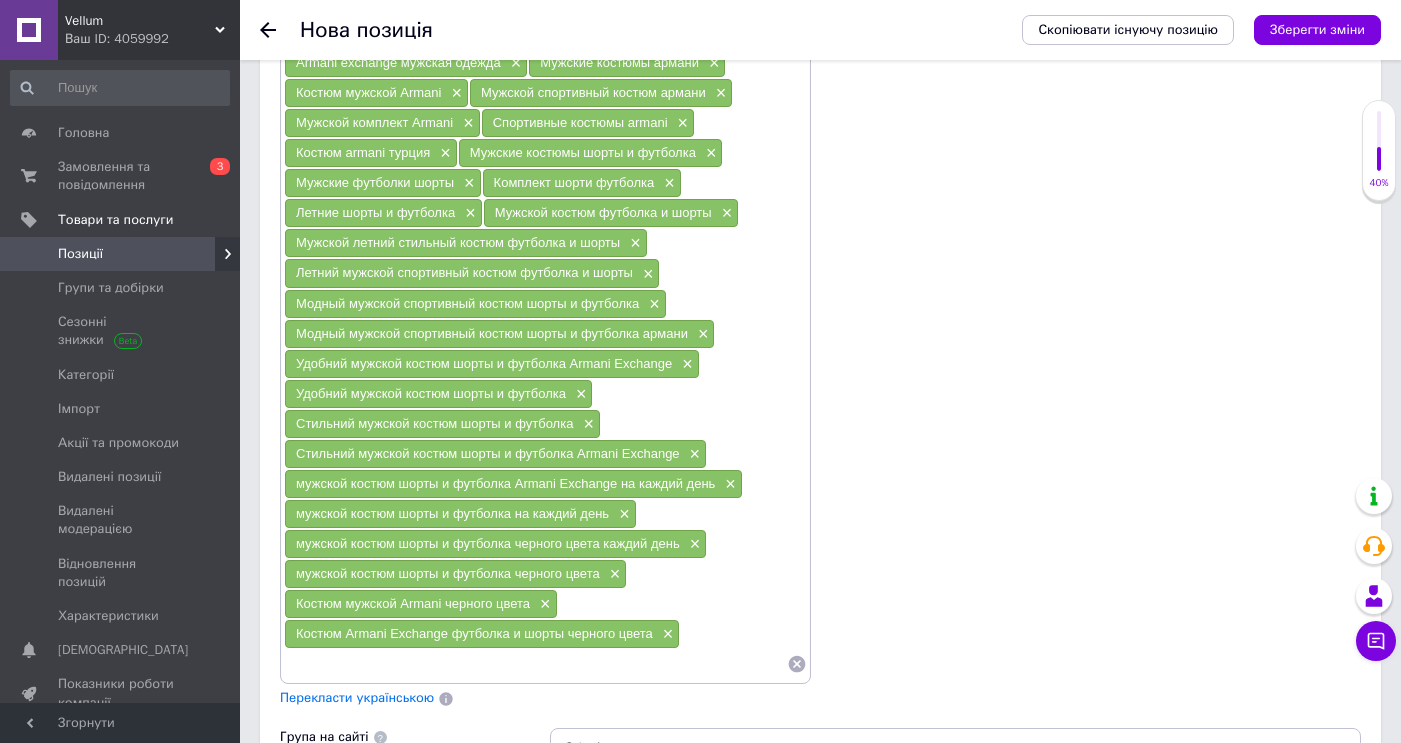 click on "Костюм Armani Exchange футболка и шорты × Футболка и шорты Armani мужские × Мужской костюм шорты и футболка ARMANI × Мужской летний костюм Armani Exchange × Брендовый костюм armani exchange × Мужские летние шорты armani × Мужские футболки armani спортивные × Спортивные костюмы Armani Exchange × Спортивные комплект Armani Exchange × Спортивный костюм летний armani exchange × Спортивный костюм летний armani exchange черного цвета × Armani exchange спортивный костюм × Мужской летний костюм Armani Exchange черного цвета × Одежда и обувь Armani Exchange × Спортивный костюм Armani Exchange с логотипом × Качественный костюм Armani Exchange × × Armani комплект" at bounding box center (545, 123) 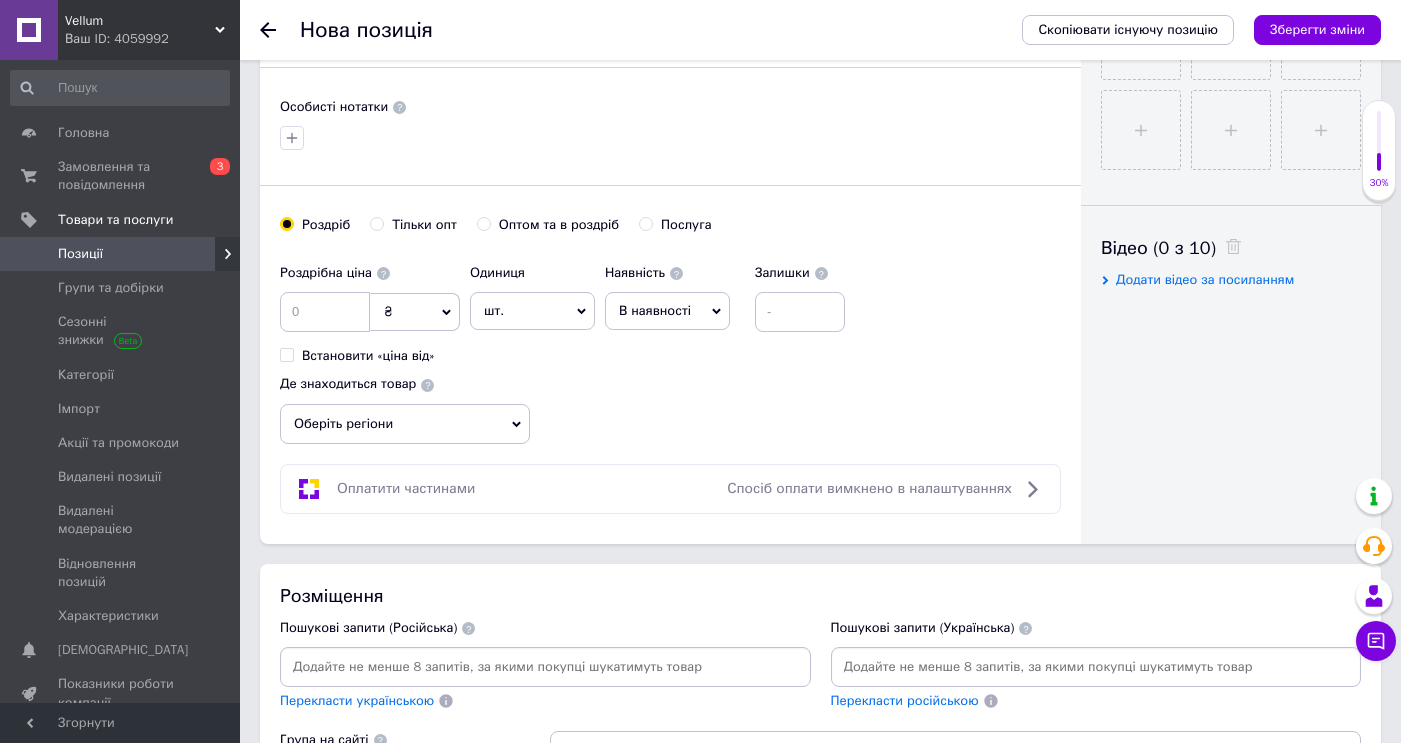 click at bounding box center (545, 667) 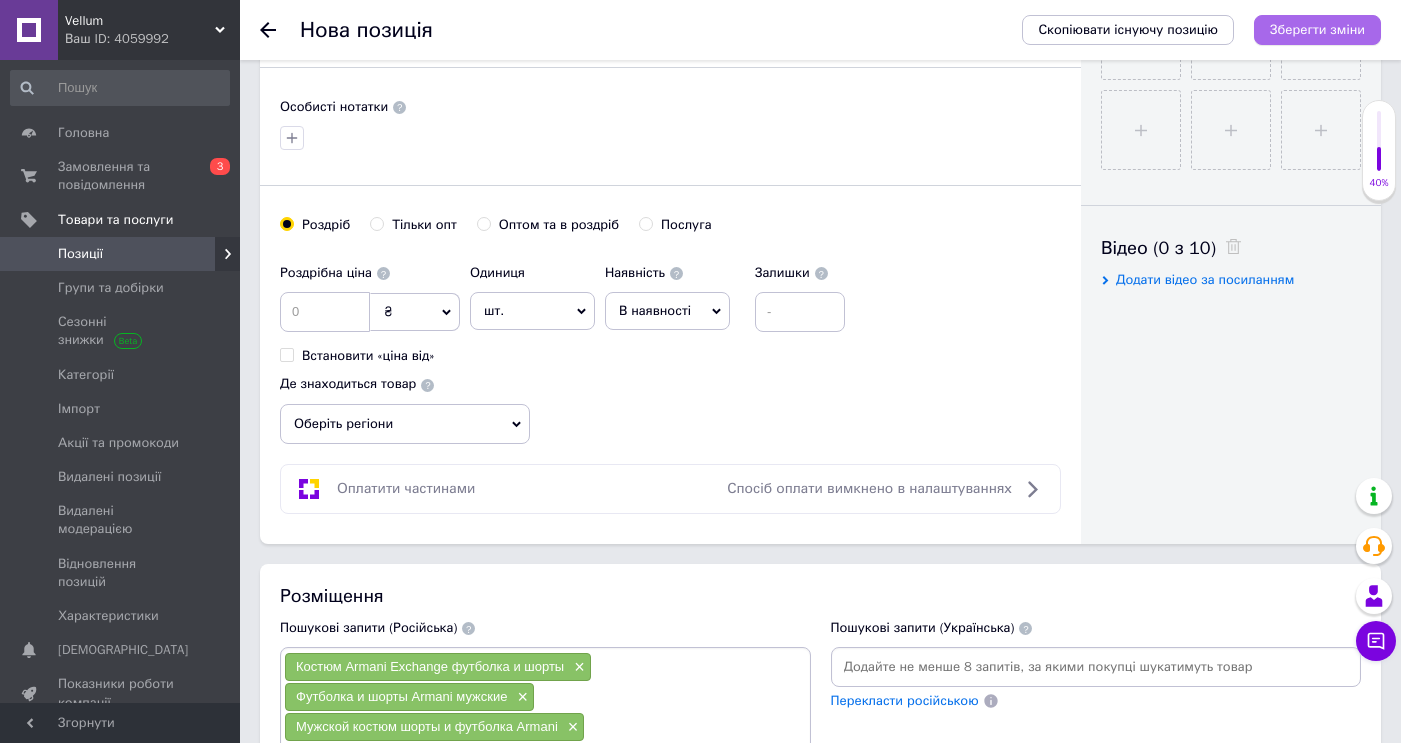 click on "Зберегти зміни" at bounding box center [1317, 29] 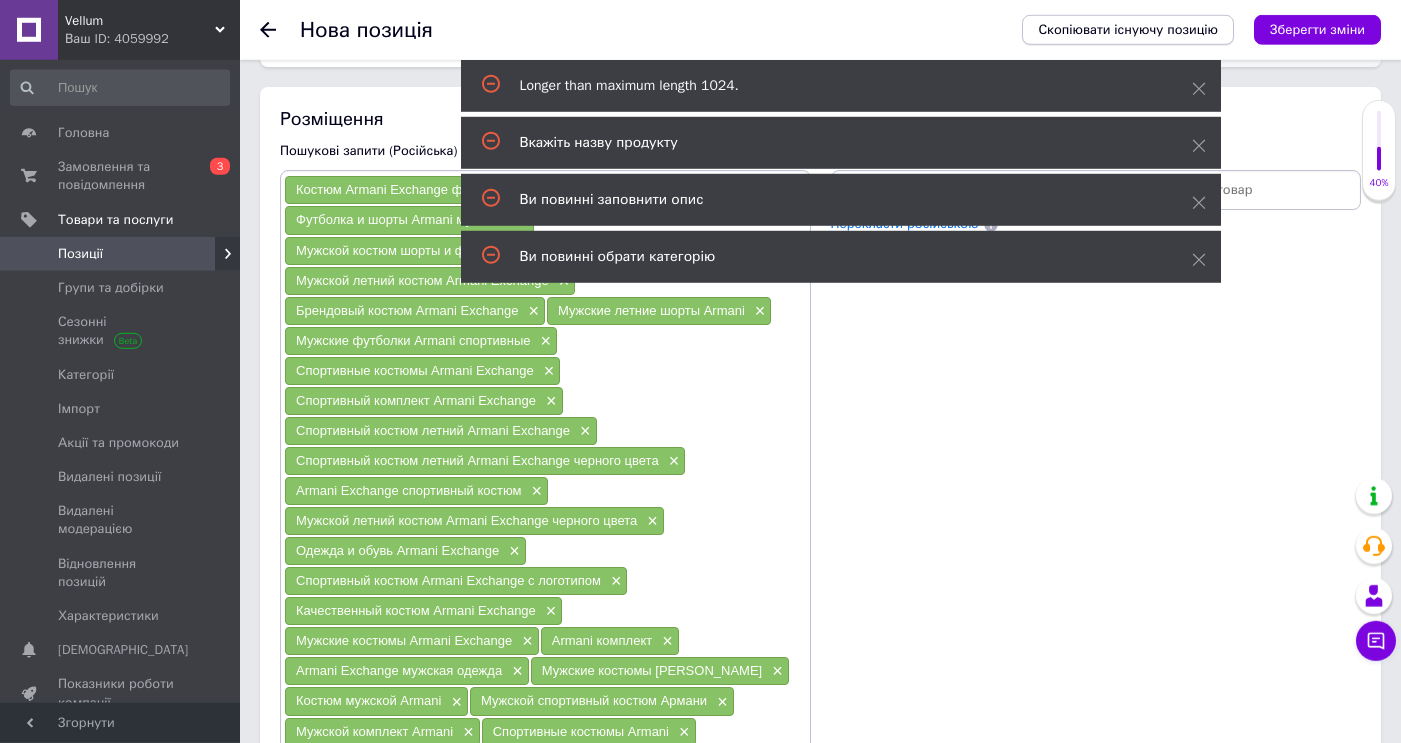 scroll, scrollTop: 1389, scrollLeft: 0, axis: vertical 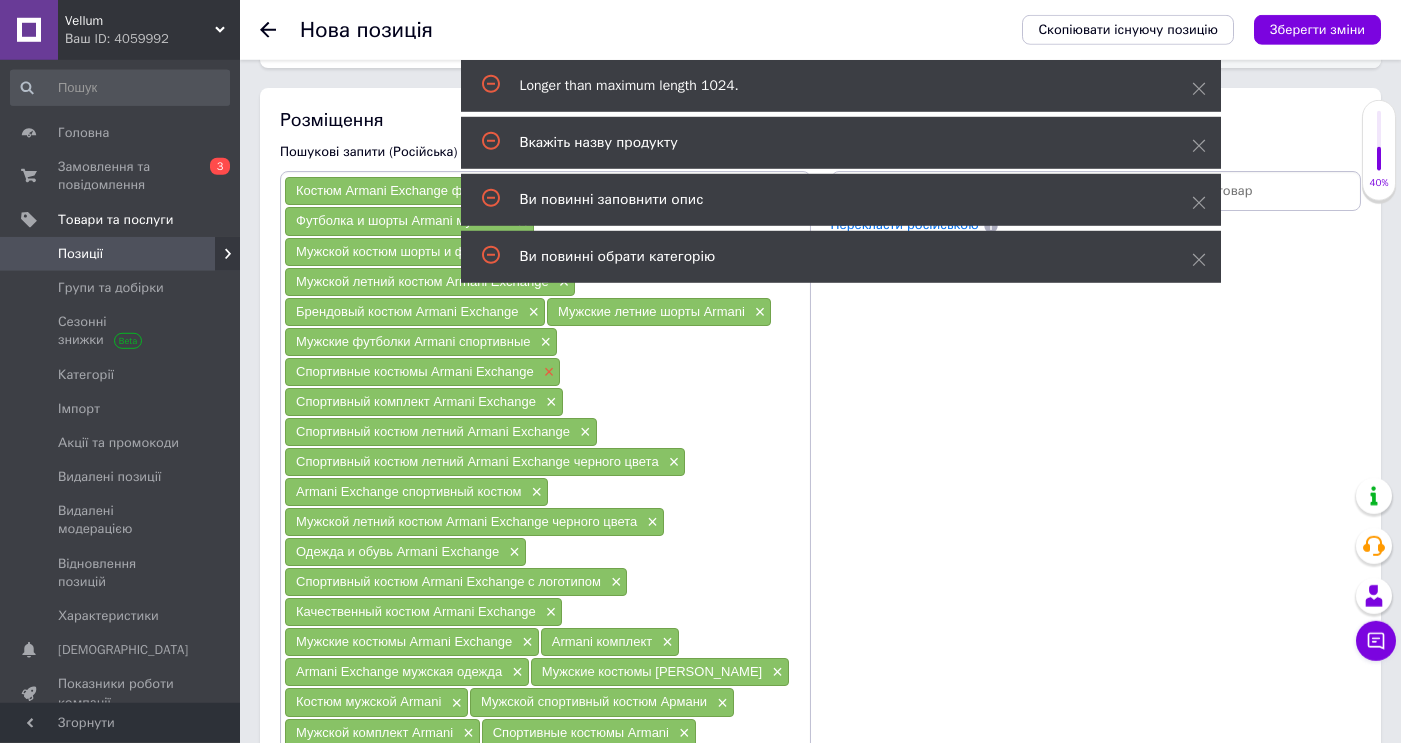 click on "×" at bounding box center [547, 372] 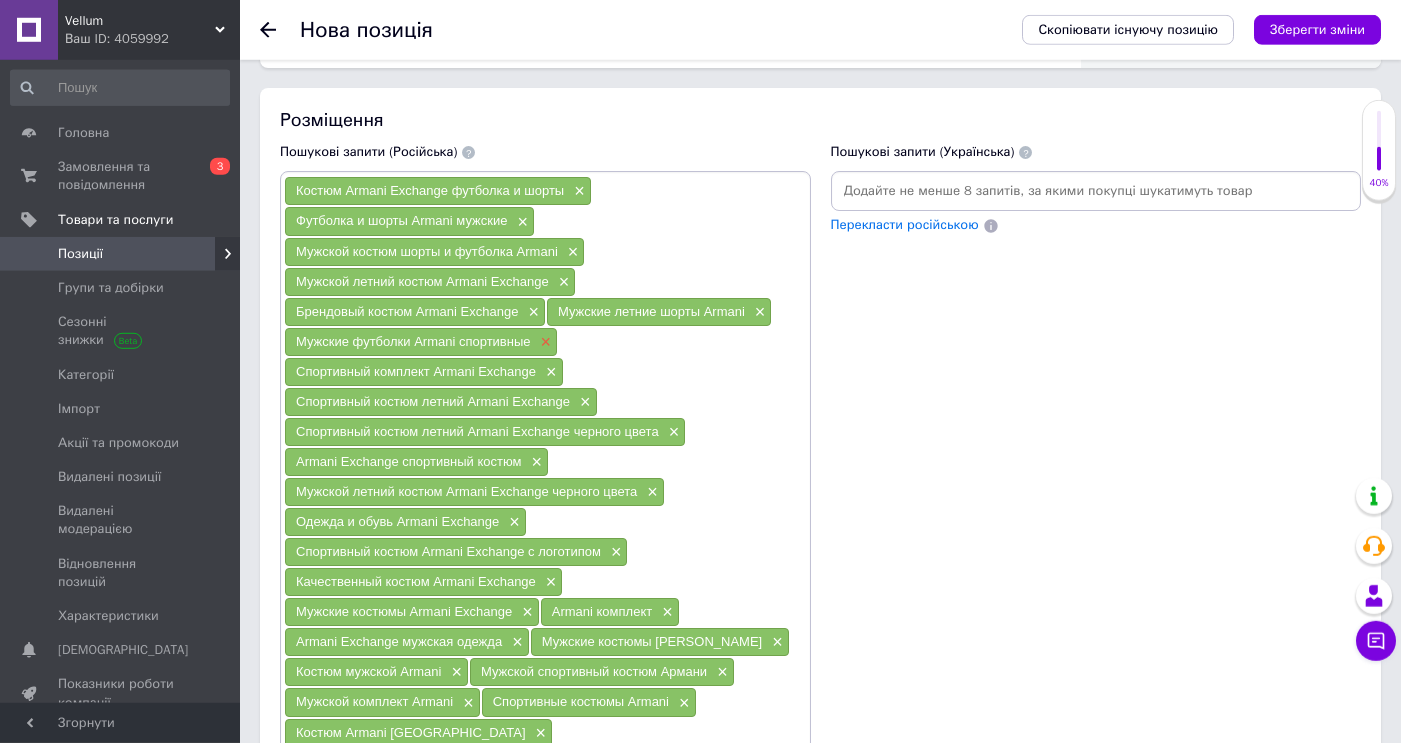 click on "×" at bounding box center (544, 342) 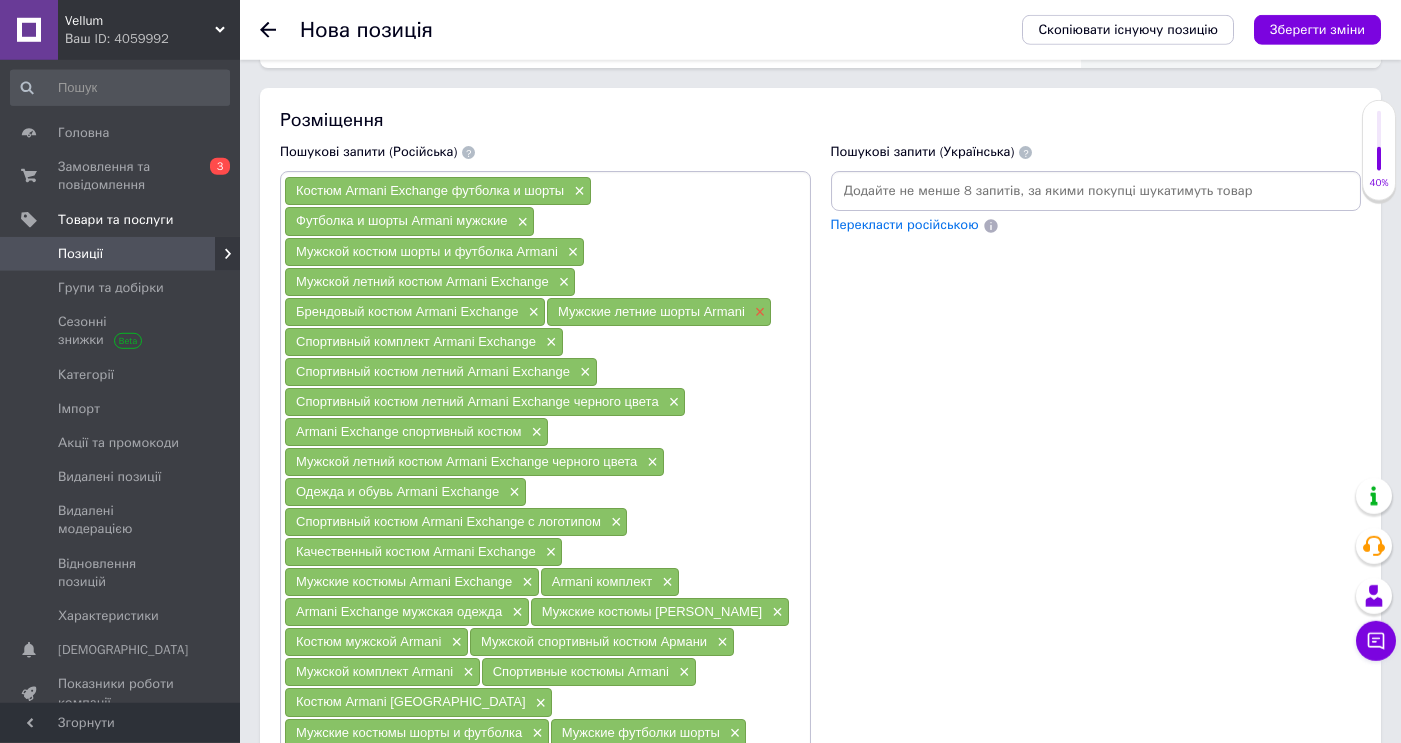 click on "×" at bounding box center [758, 312] 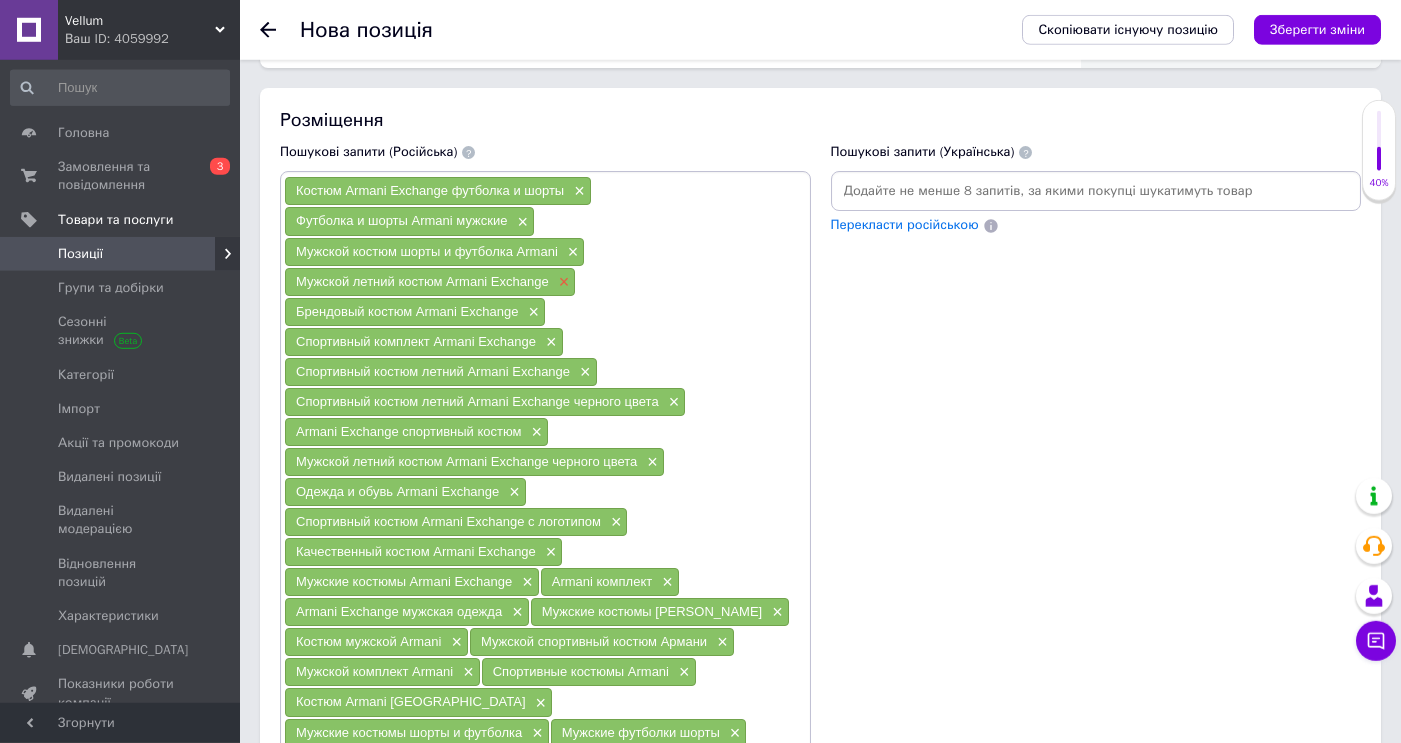 click on "×" at bounding box center [562, 282] 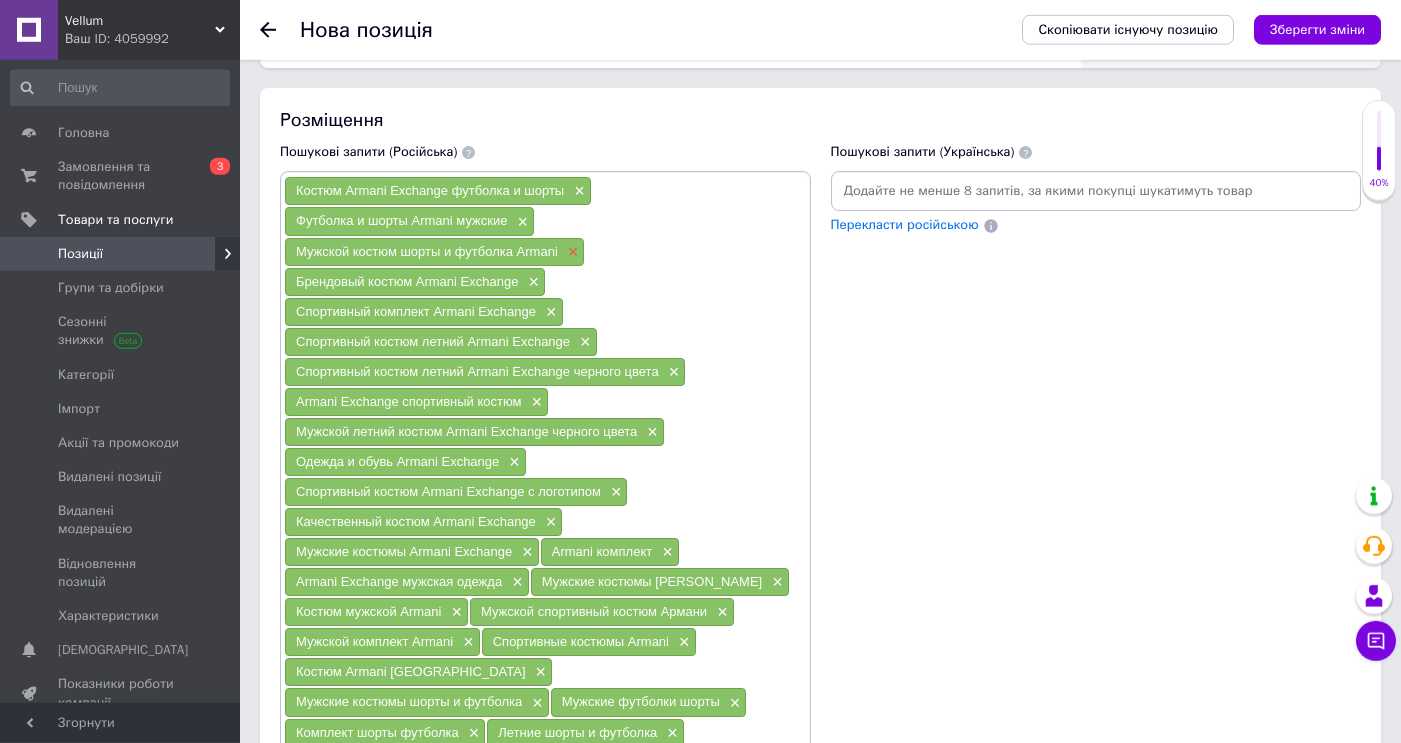 click on "×" at bounding box center [571, 252] 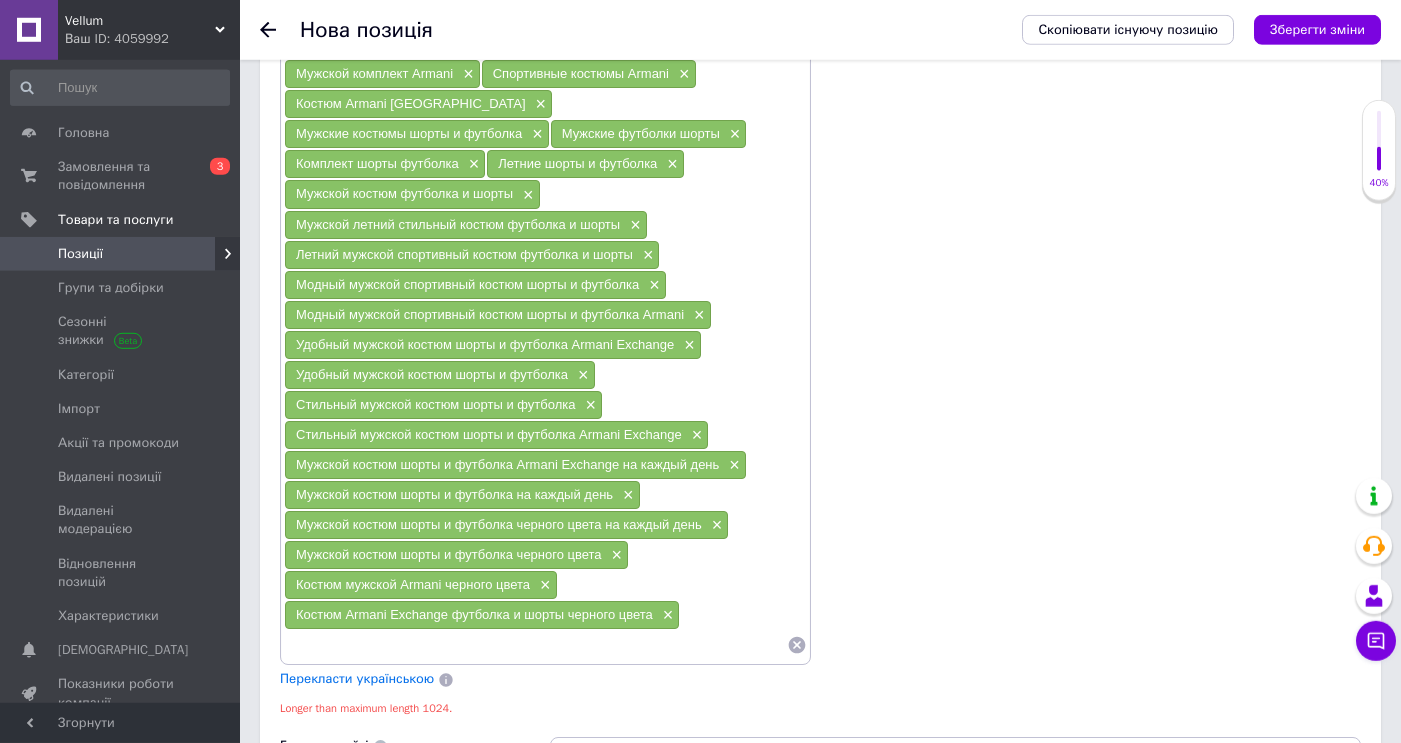 scroll, scrollTop: 1902, scrollLeft: 0, axis: vertical 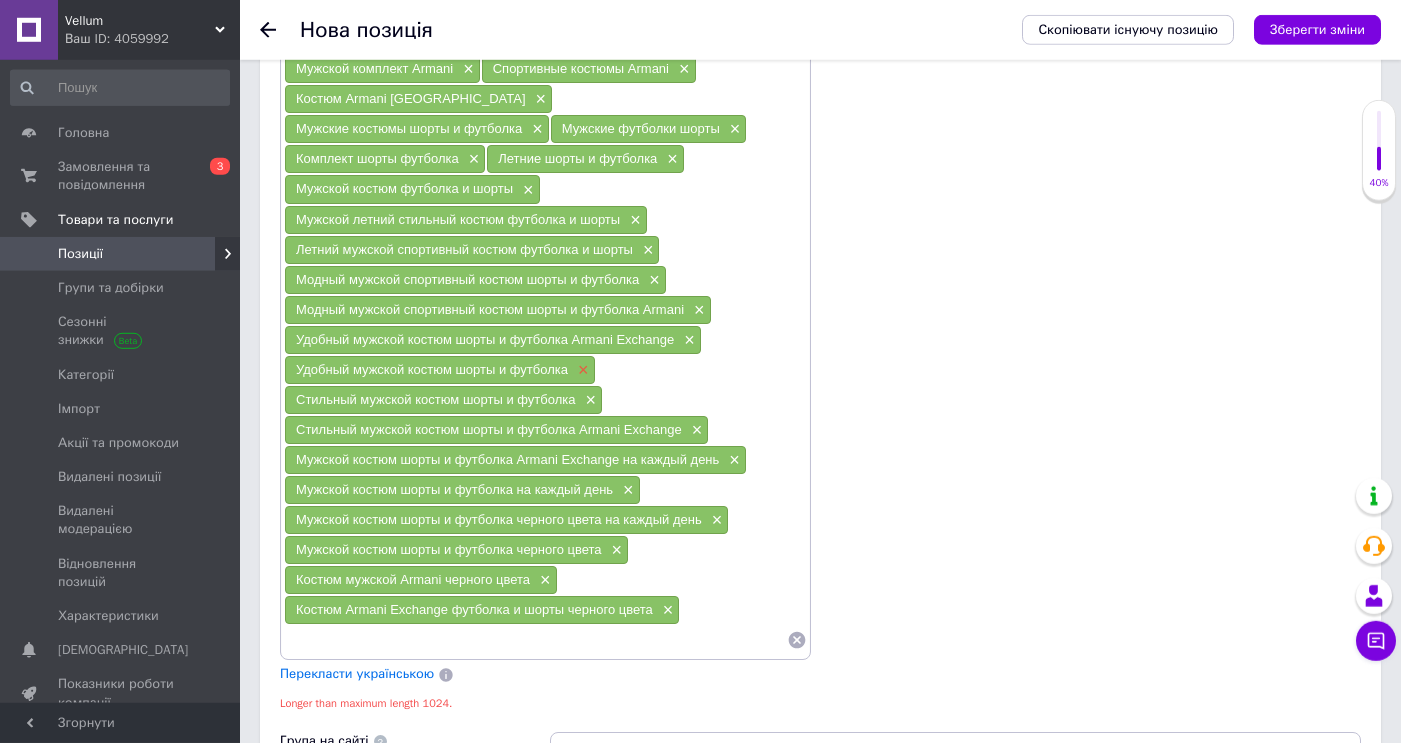 click on "×" at bounding box center [581, 370] 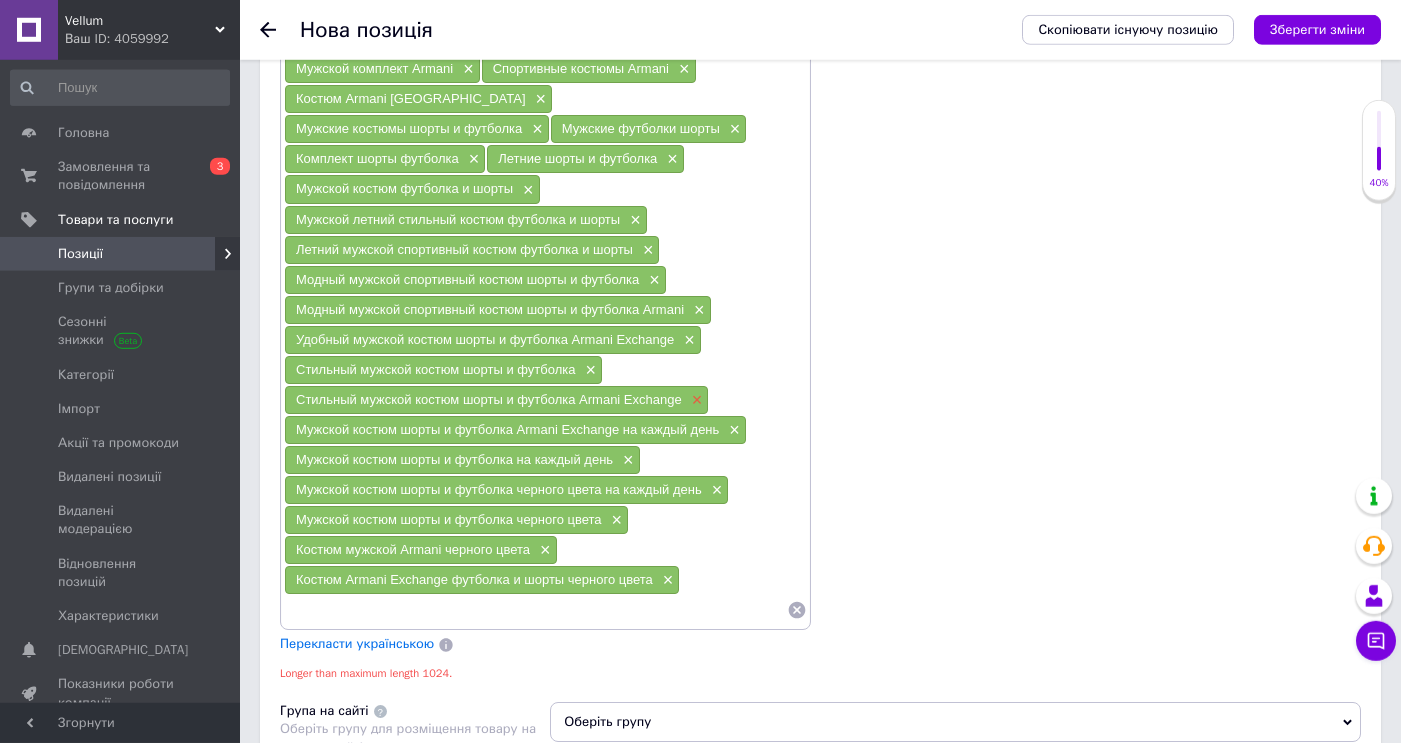 click on "×" at bounding box center (695, 400) 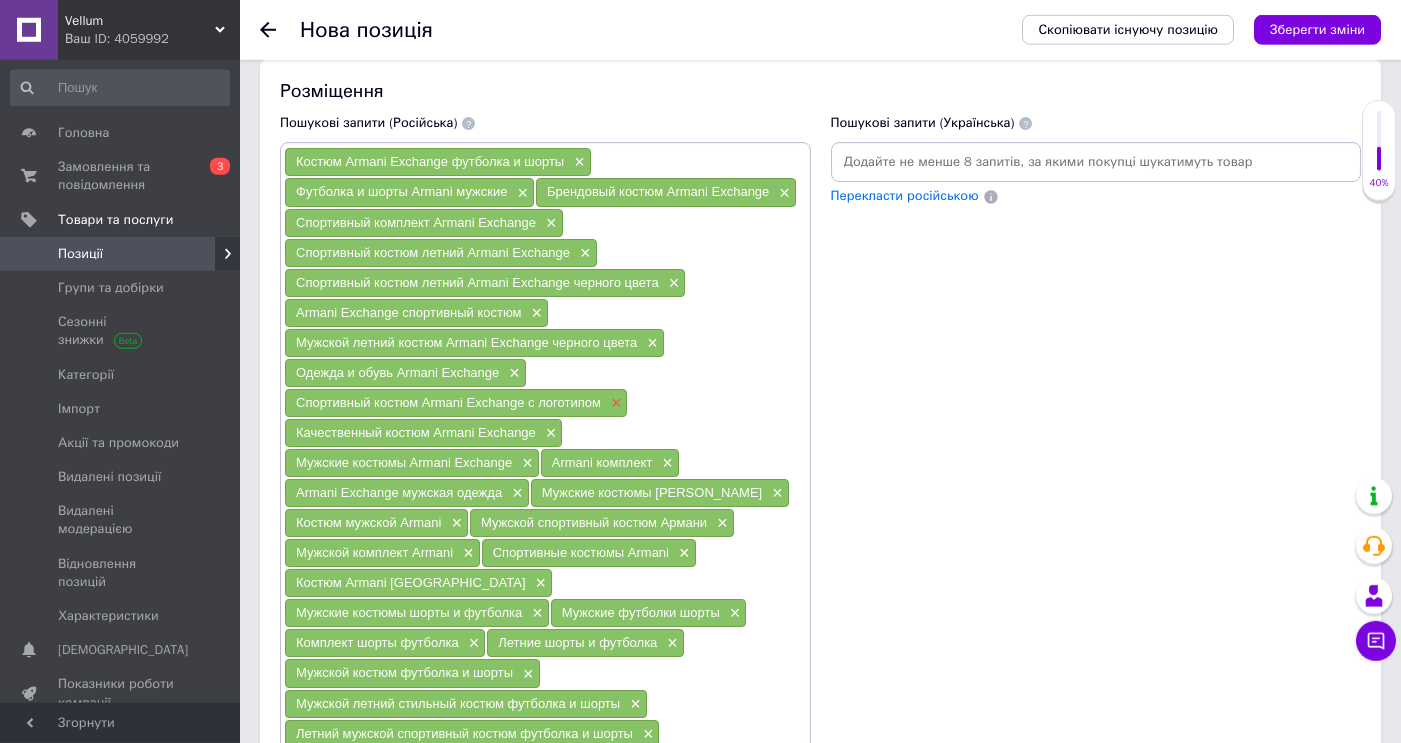 scroll, scrollTop: 1384, scrollLeft: 0, axis: vertical 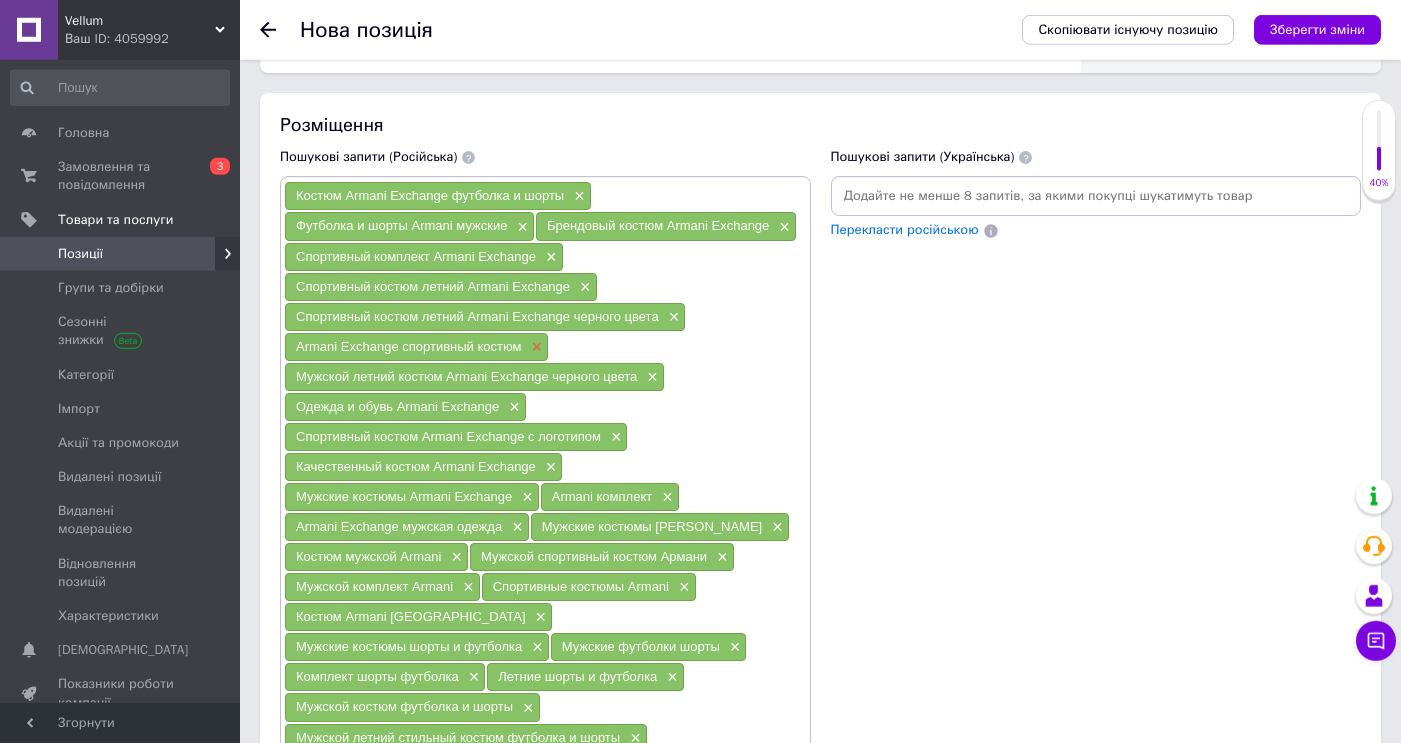 click on "×" at bounding box center (535, 347) 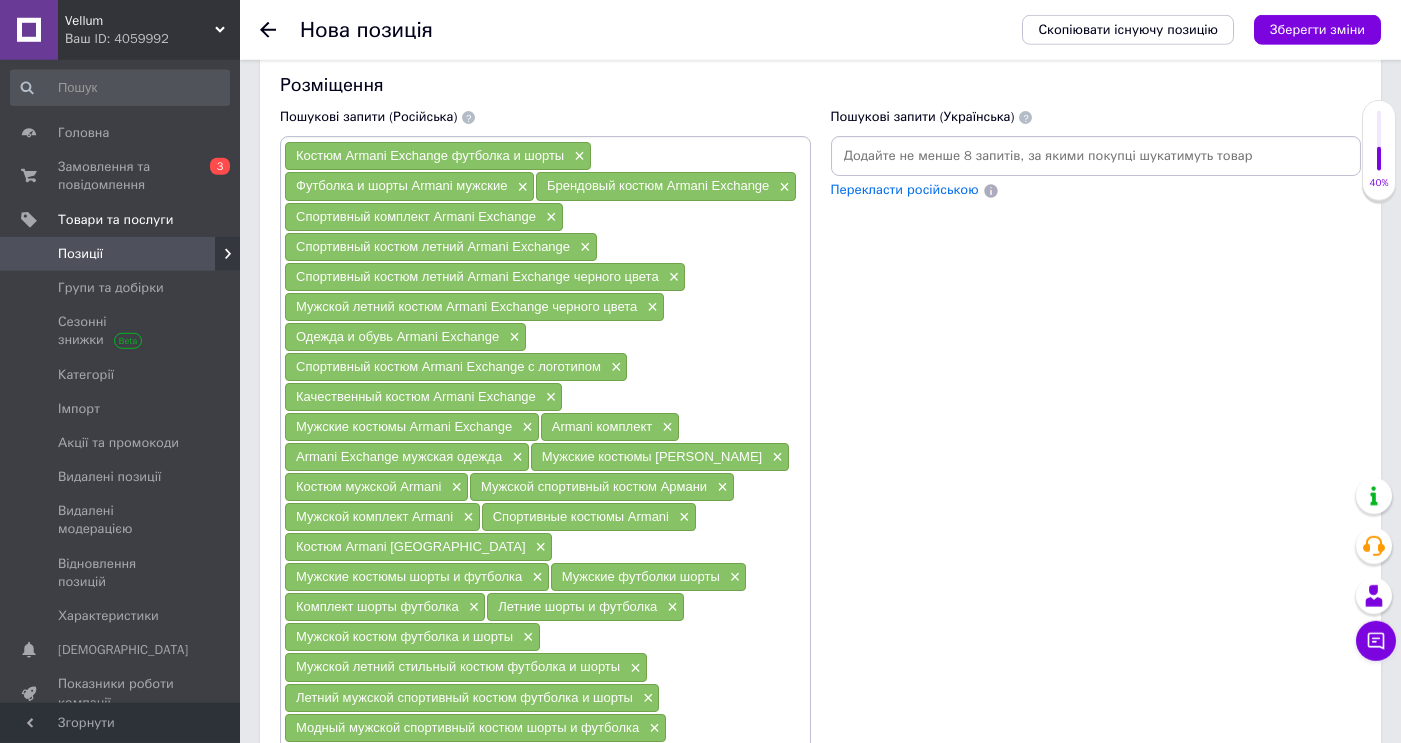 scroll, scrollTop: 1391, scrollLeft: 0, axis: vertical 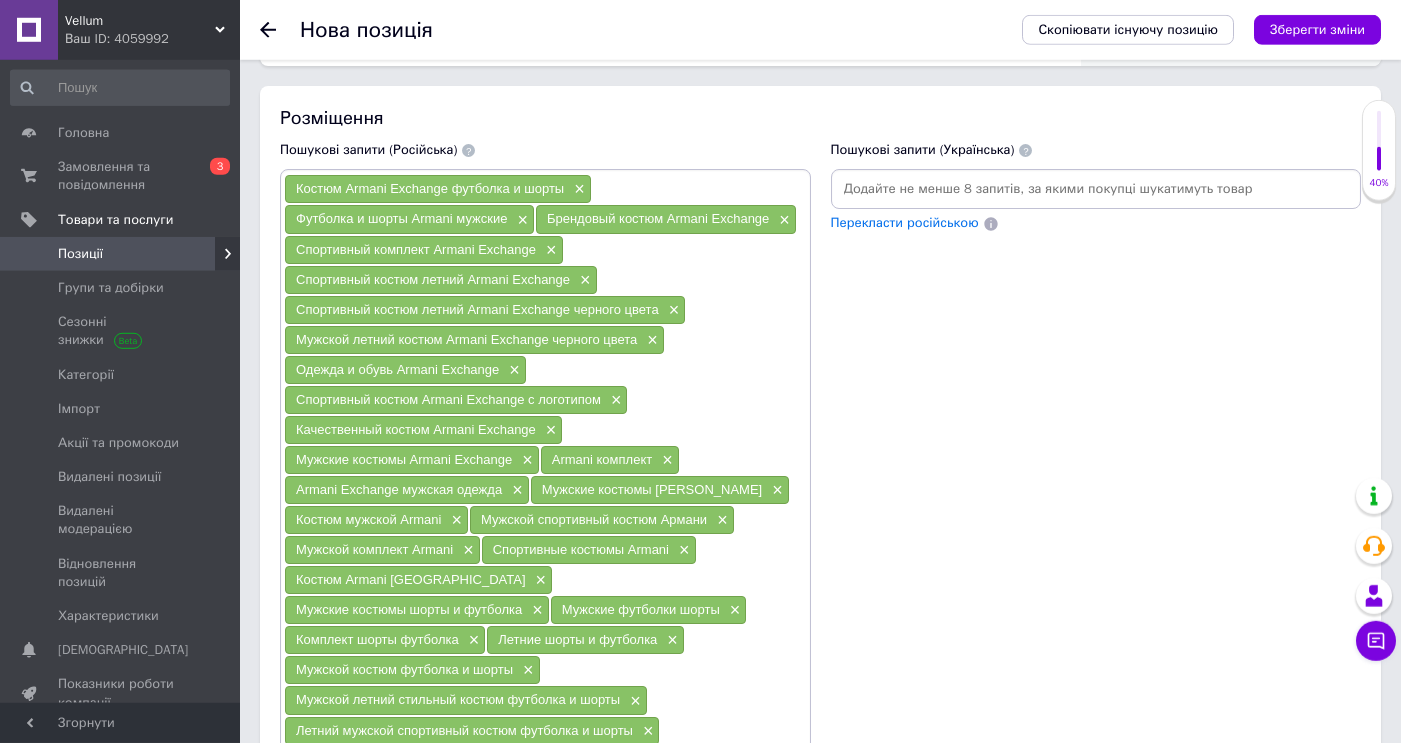 click on "Качественный костюм Armani Exchange ×" at bounding box center (423, 430) 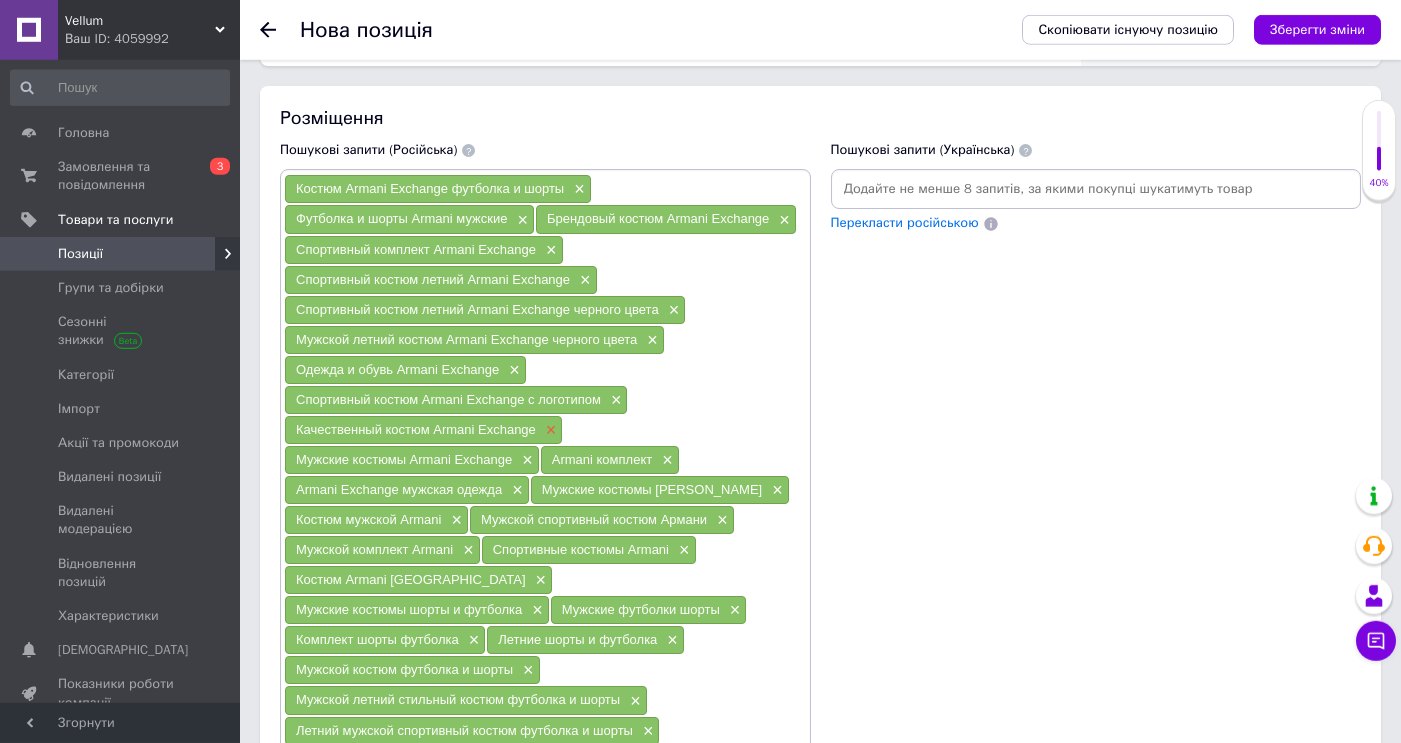 click on "×" at bounding box center [549, 430] 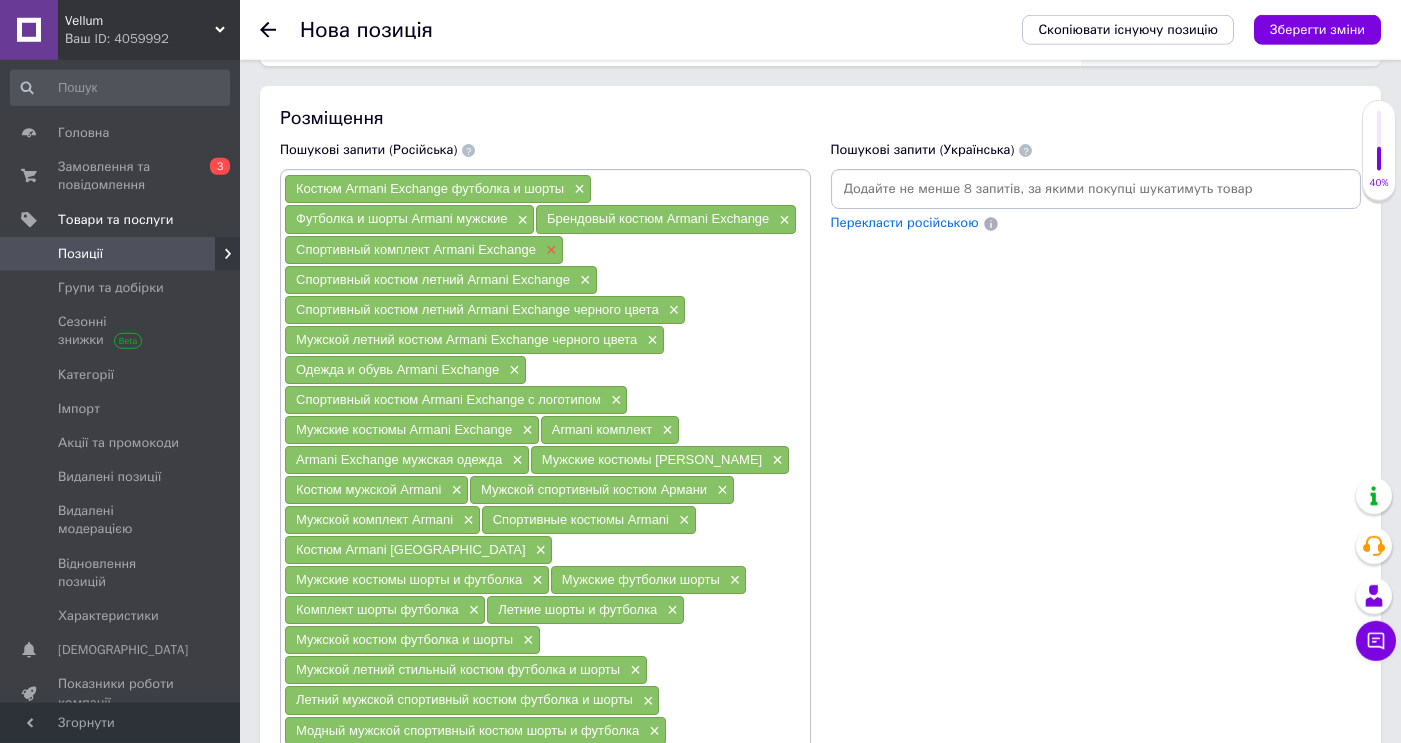 click on "×" at bounding box center (549, 250) 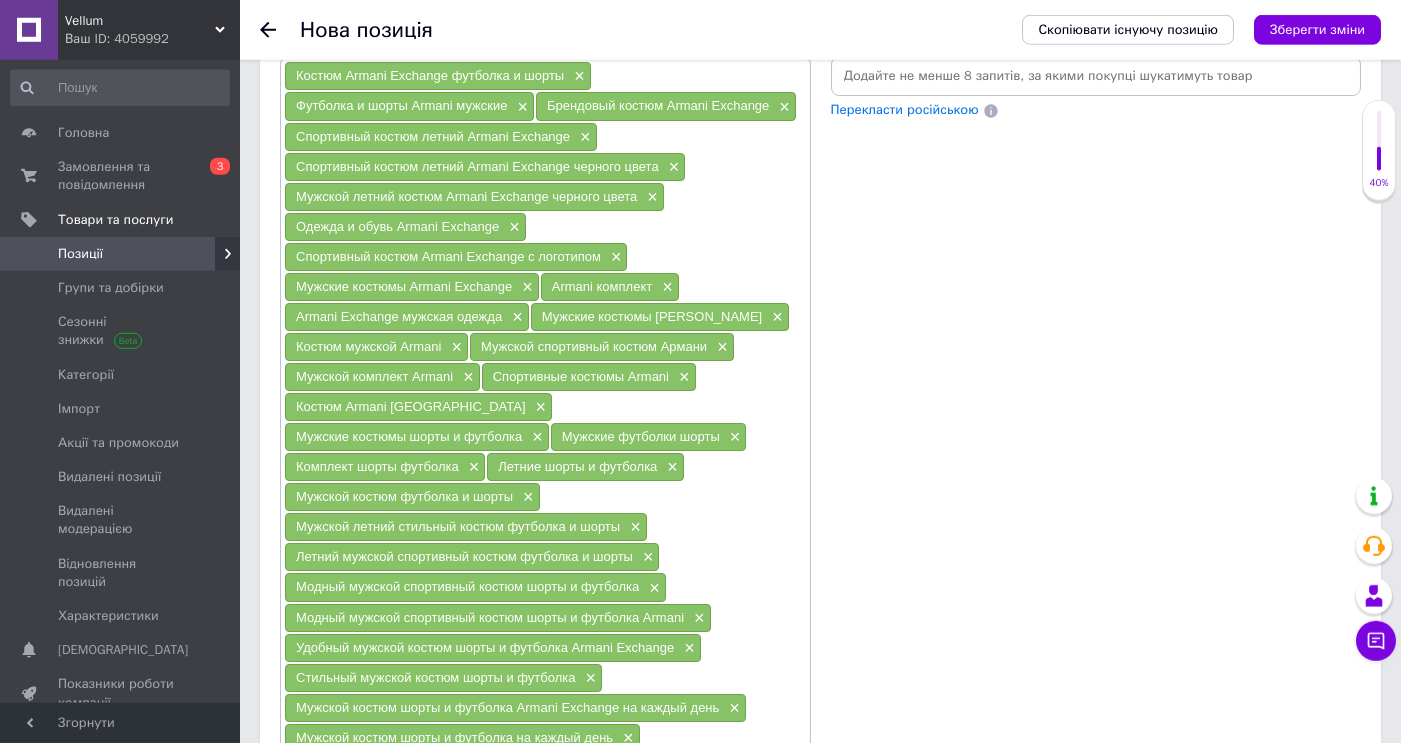 scroll, scrollTop: 1507, scrollLeft: 0, axis: vertical 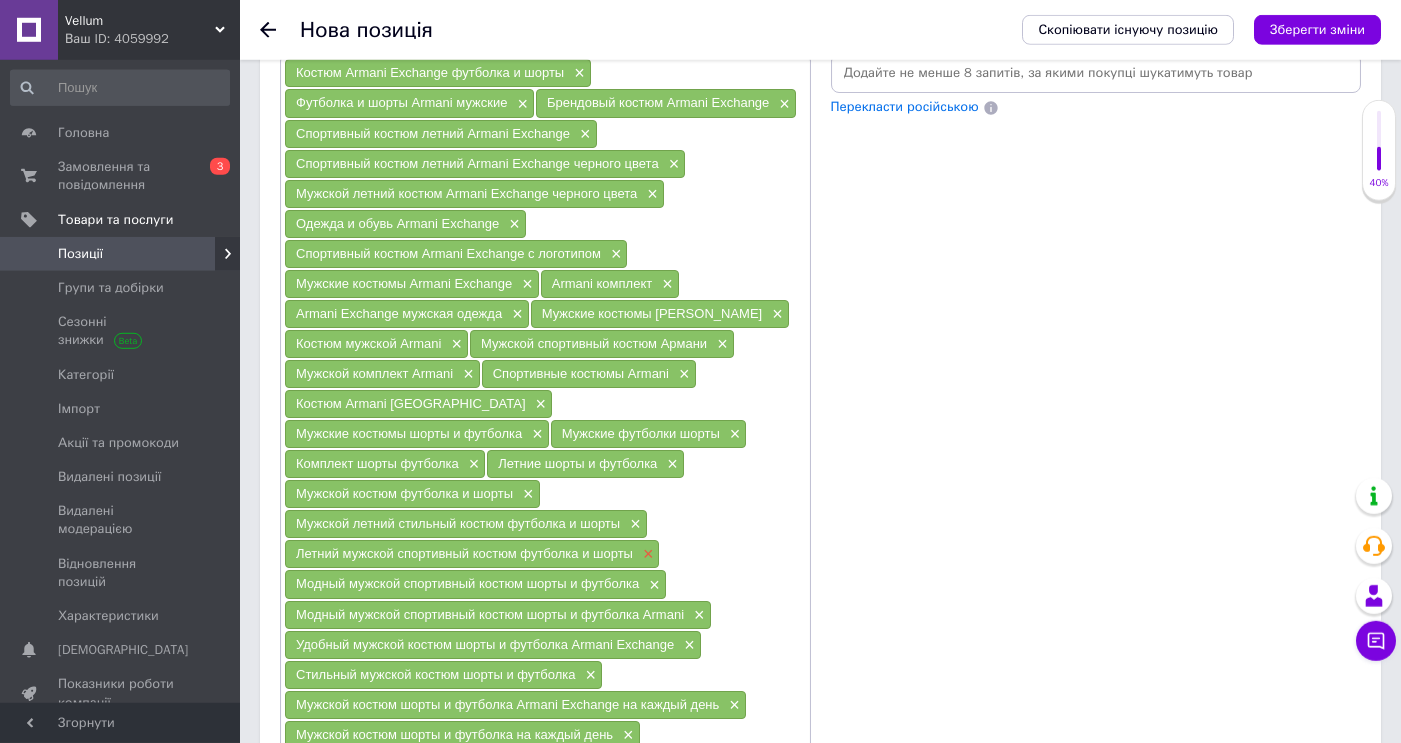 click on "×" at bounding box center [646, 554] 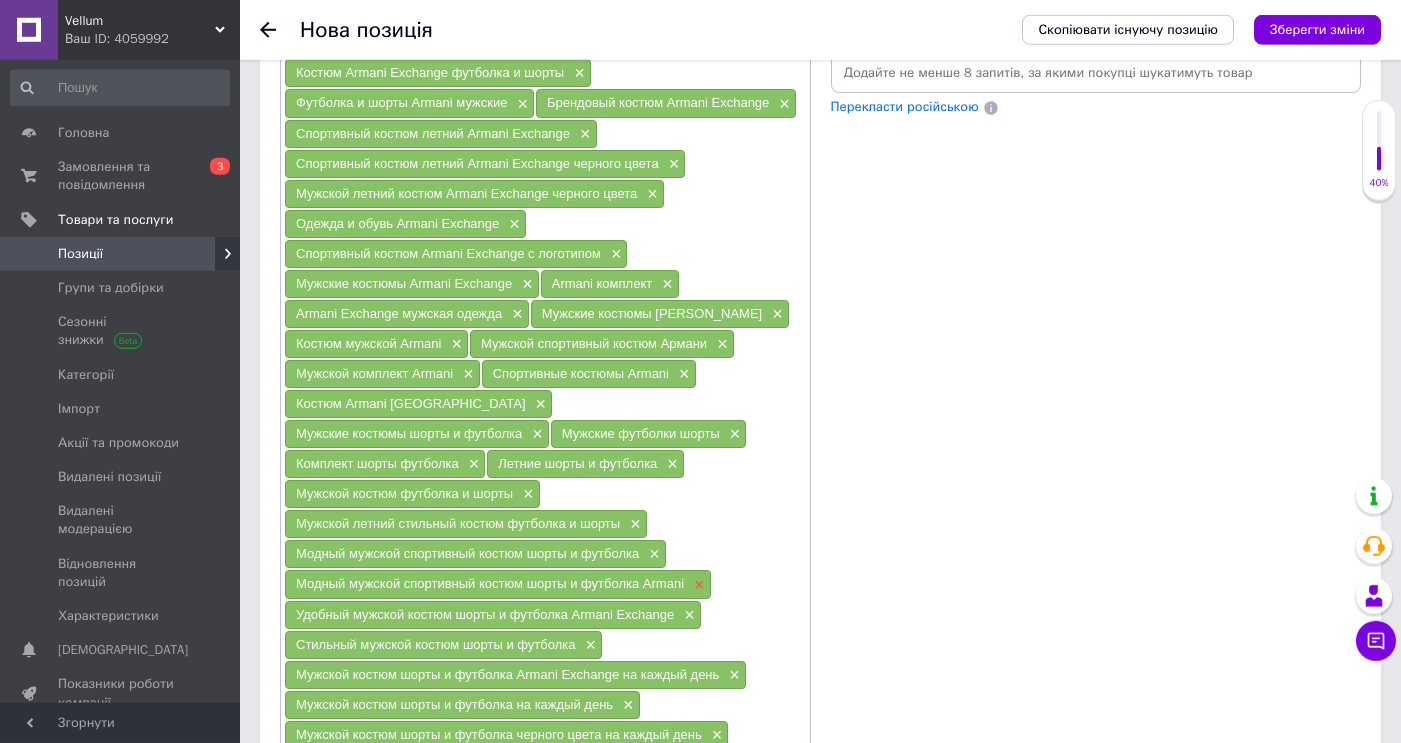 click on "×" at bounding box center [697, 585] 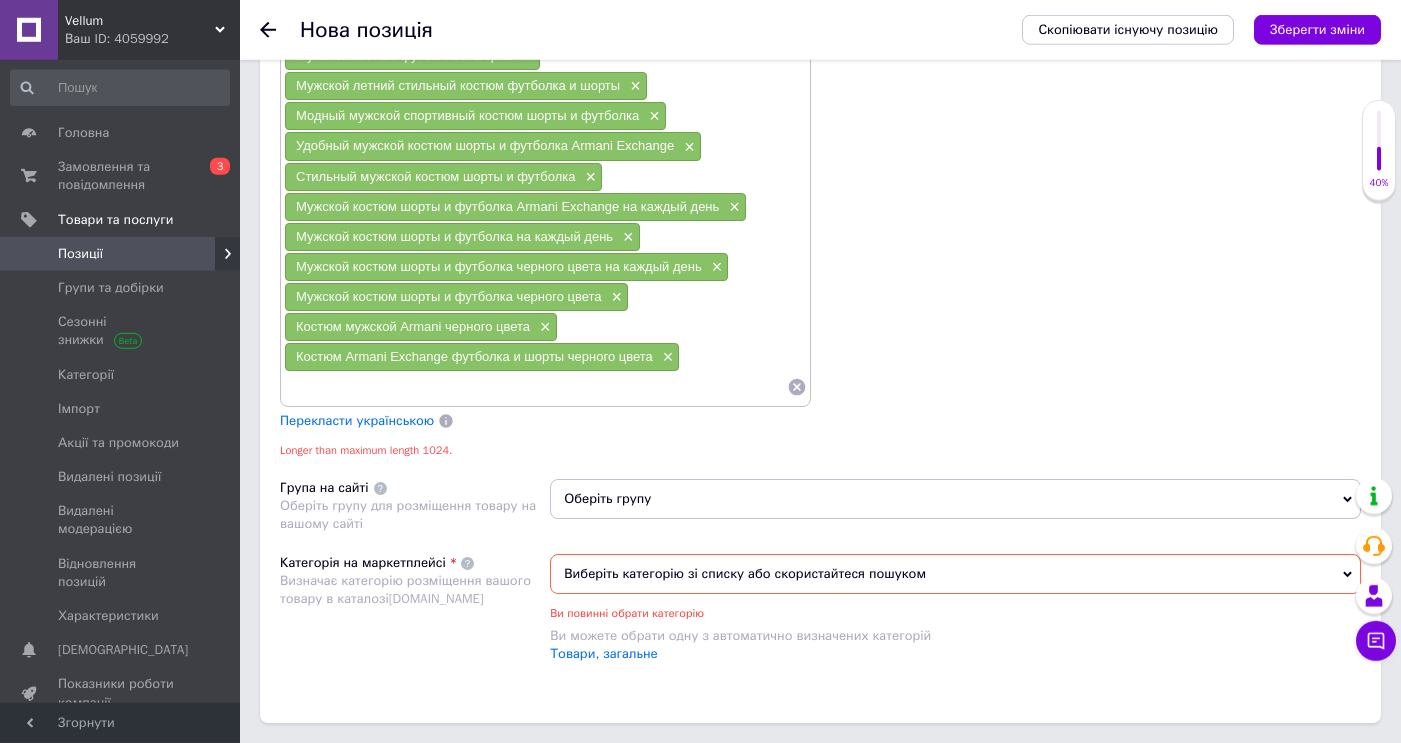 scroll, scrollTop: 1964, scrollLeft: 0, axis: vertical 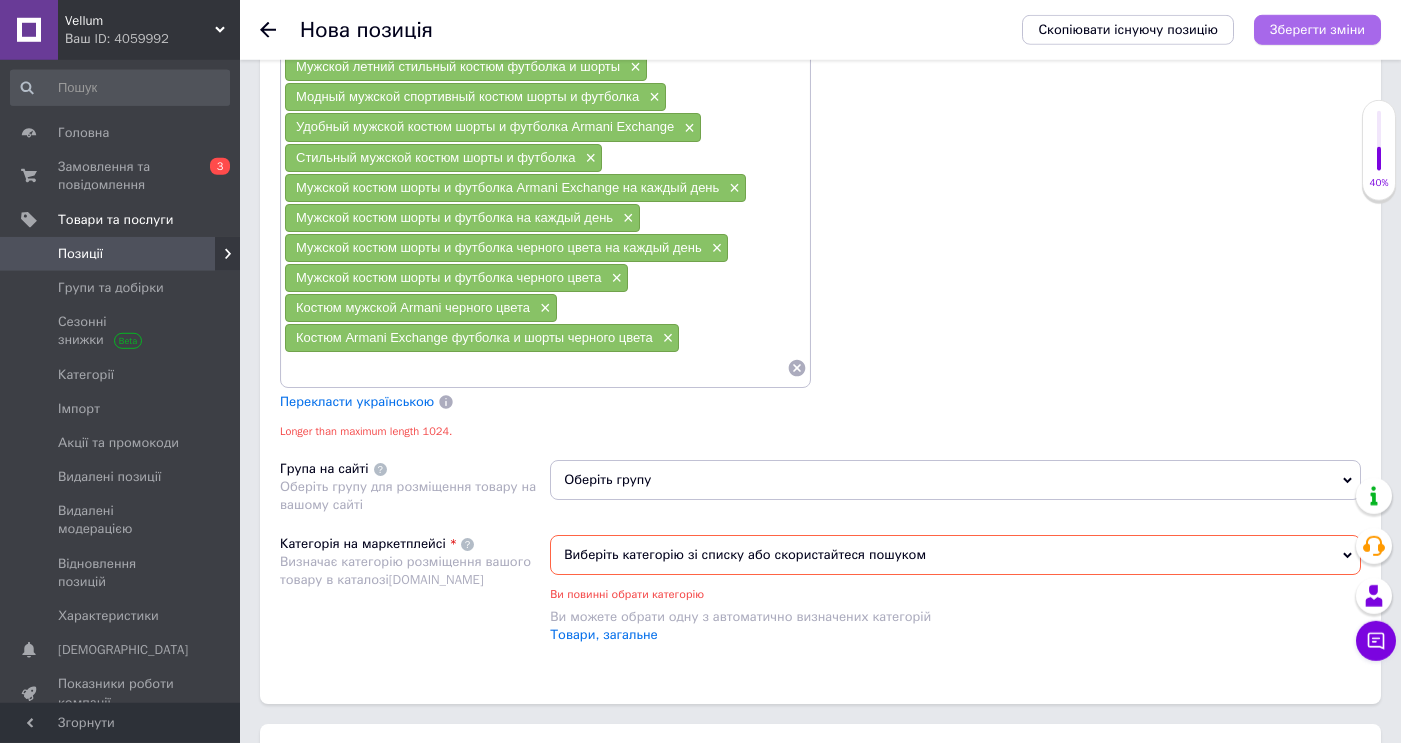 click on "Зберегти зміни" at bounding box center (1317, 29) 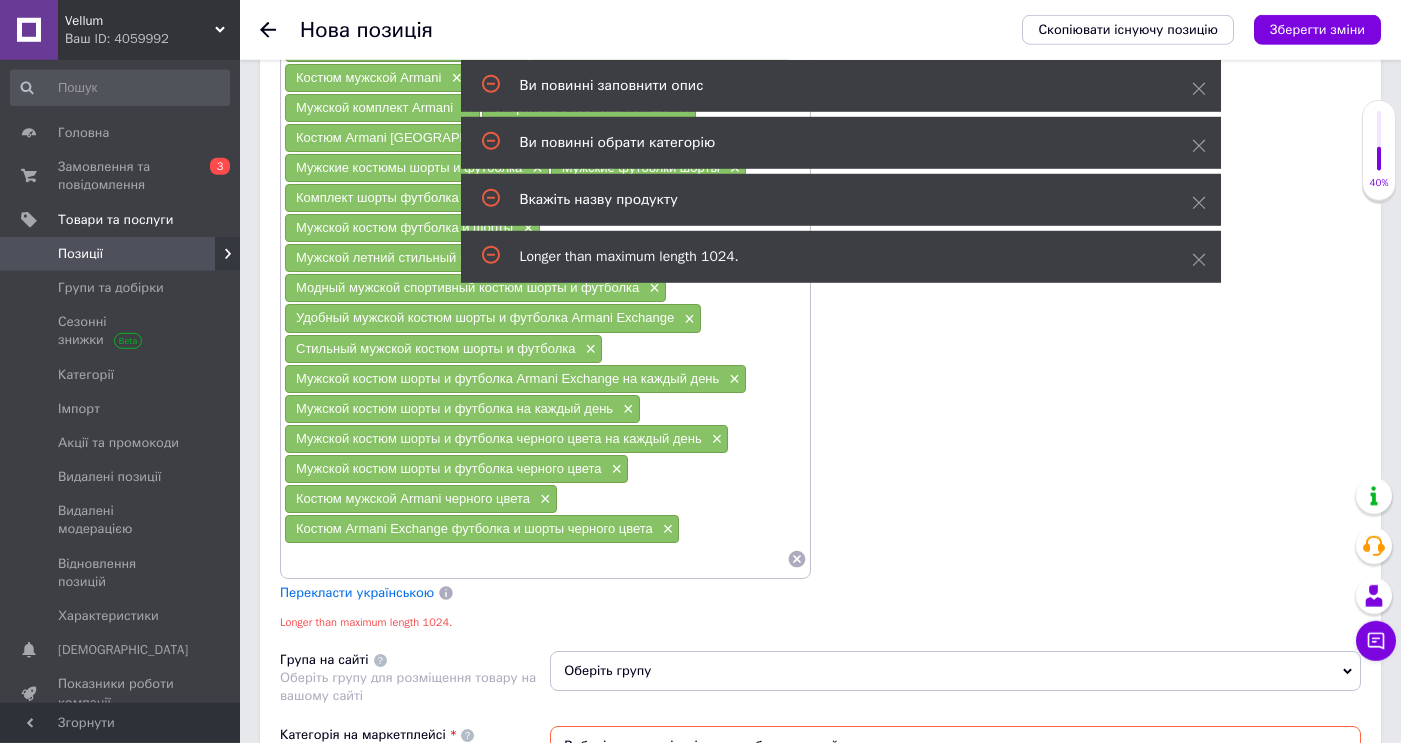 scroll, scrollTop: 1864, scrollLeft: 0, axis: vertical 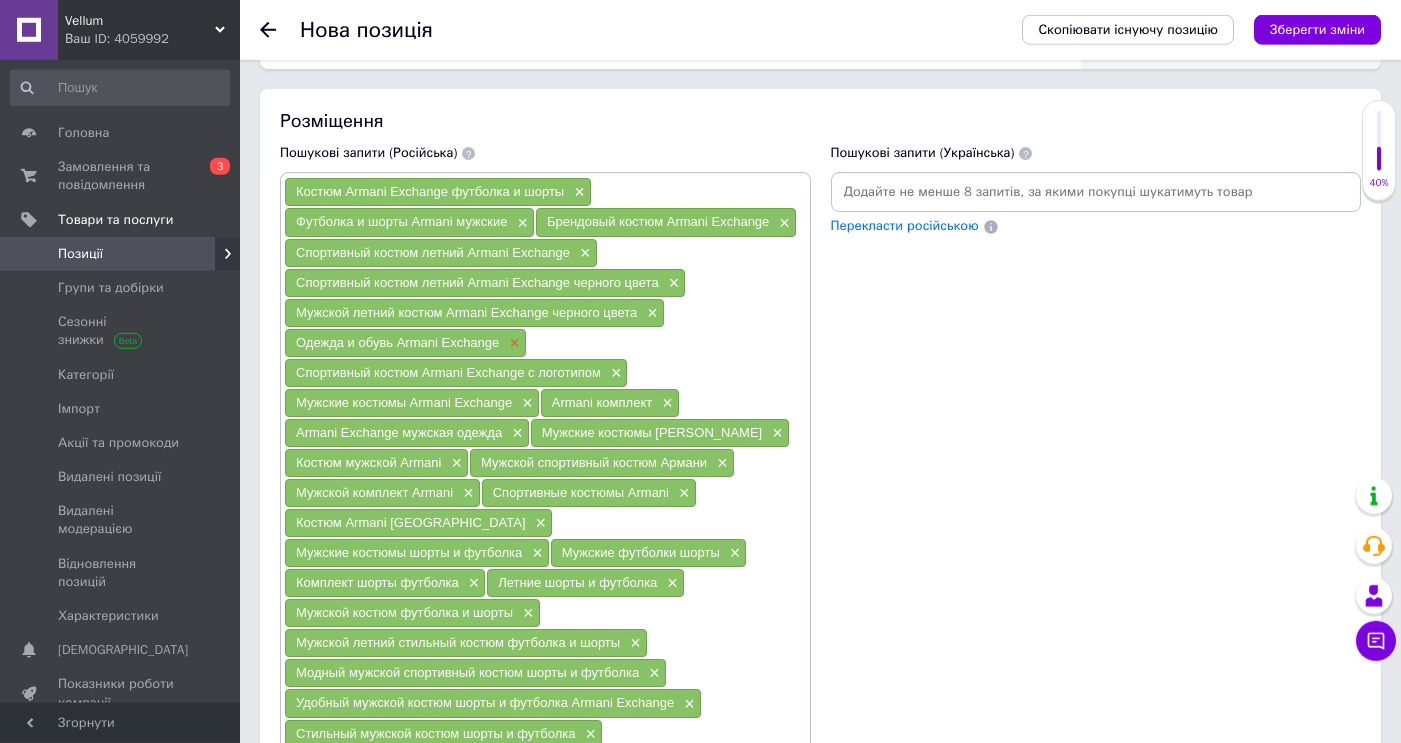 click on "×" at bounding box center (512, 343) 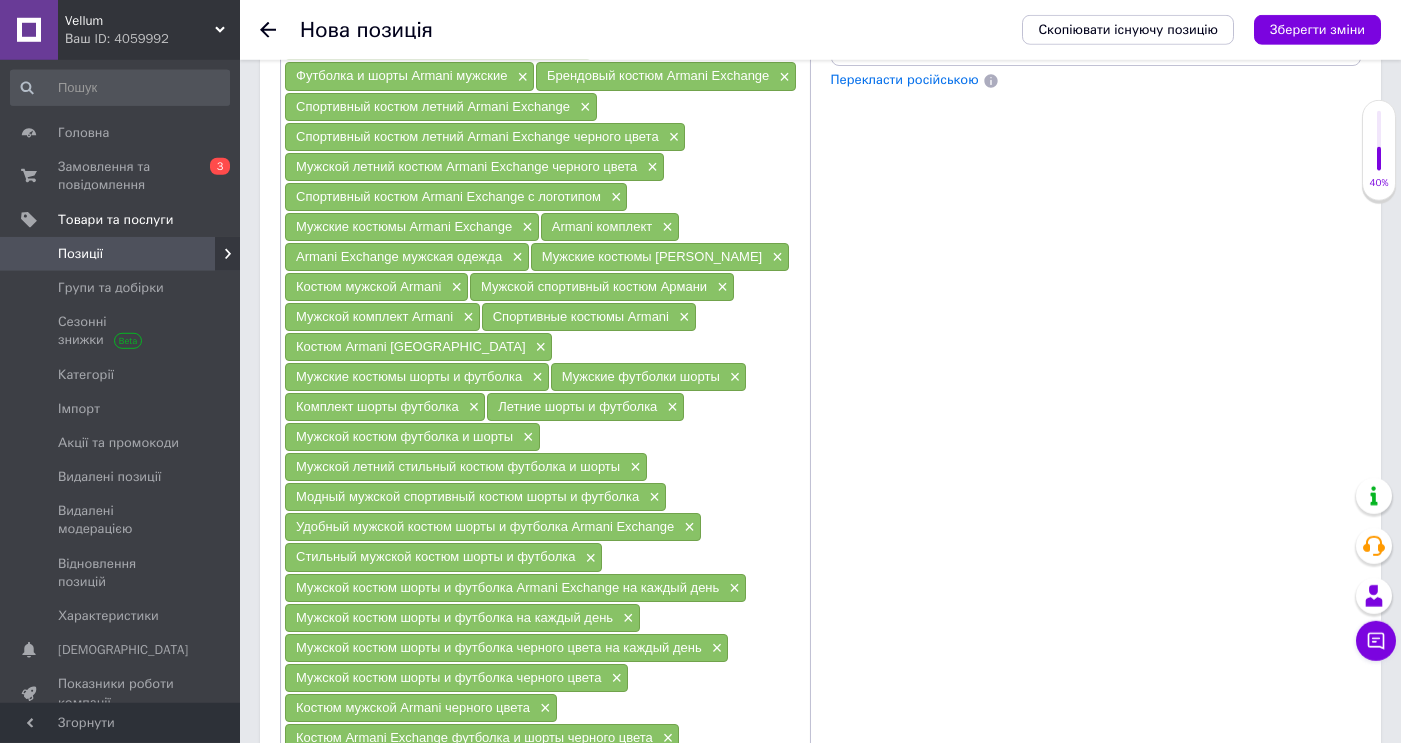 scroll, scrollTop: 1552, scrollLeft: 0, axis: vertical 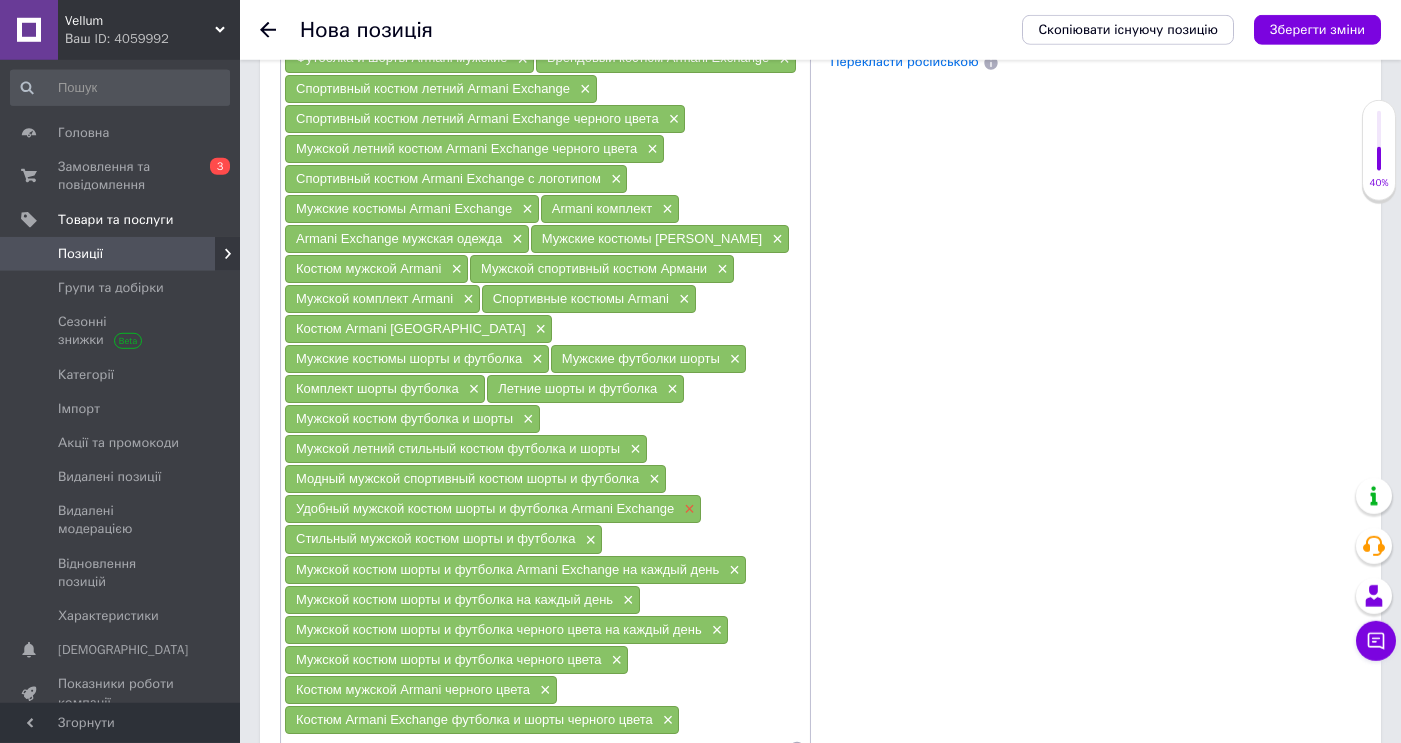 click on "×" at bounding box center [687, 509] 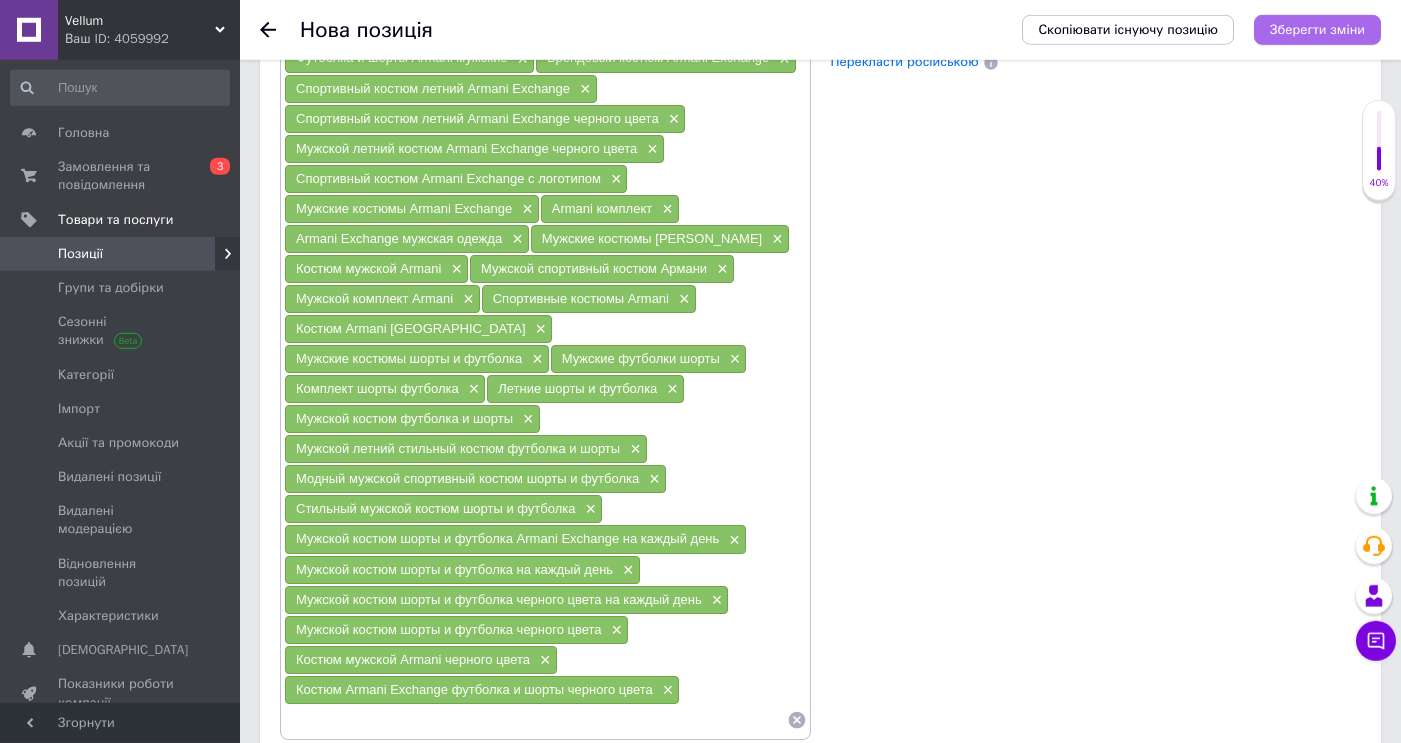 click on "Зберегти зміни" at bounding box center (1317, 29) 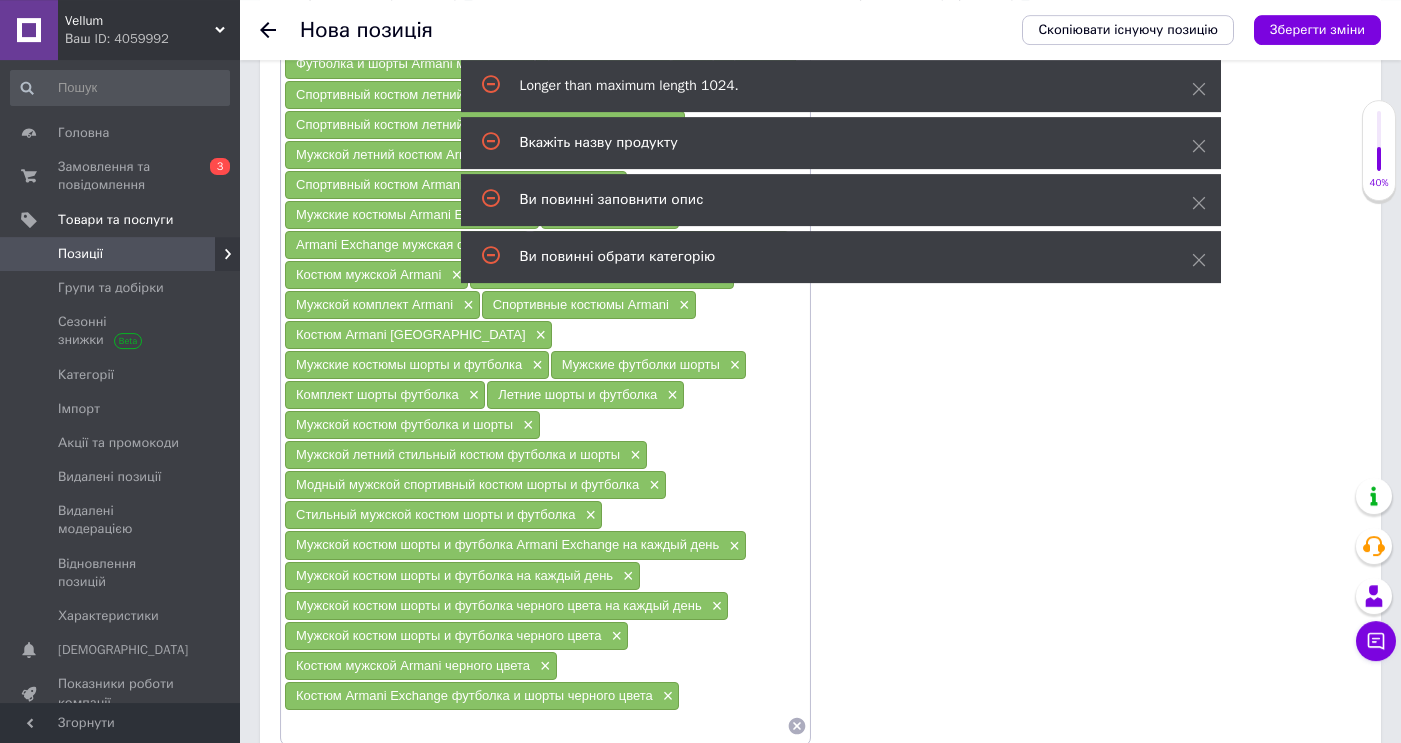 scroll, scrollTop: 1525, scrollLeft: 0, axis: vertical 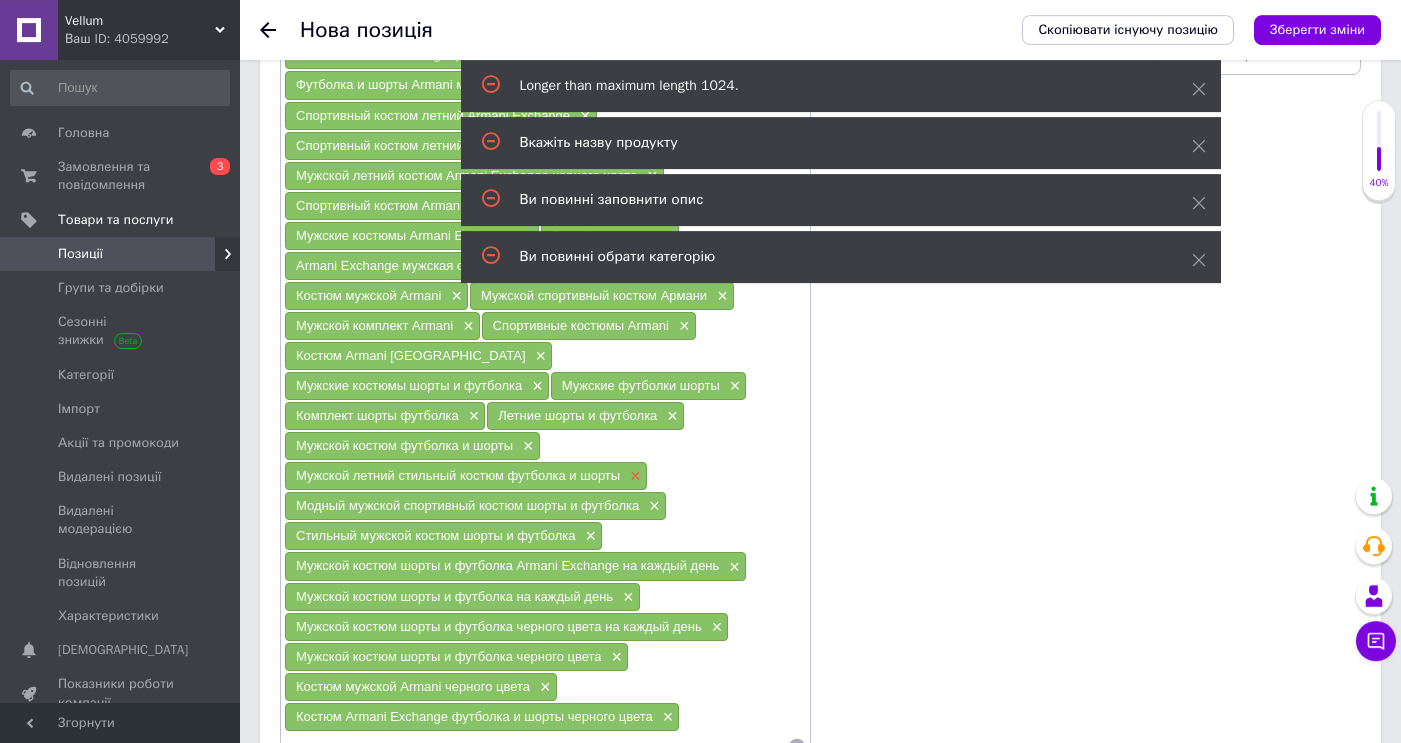 click on "×" at bounding box center [633, 476] 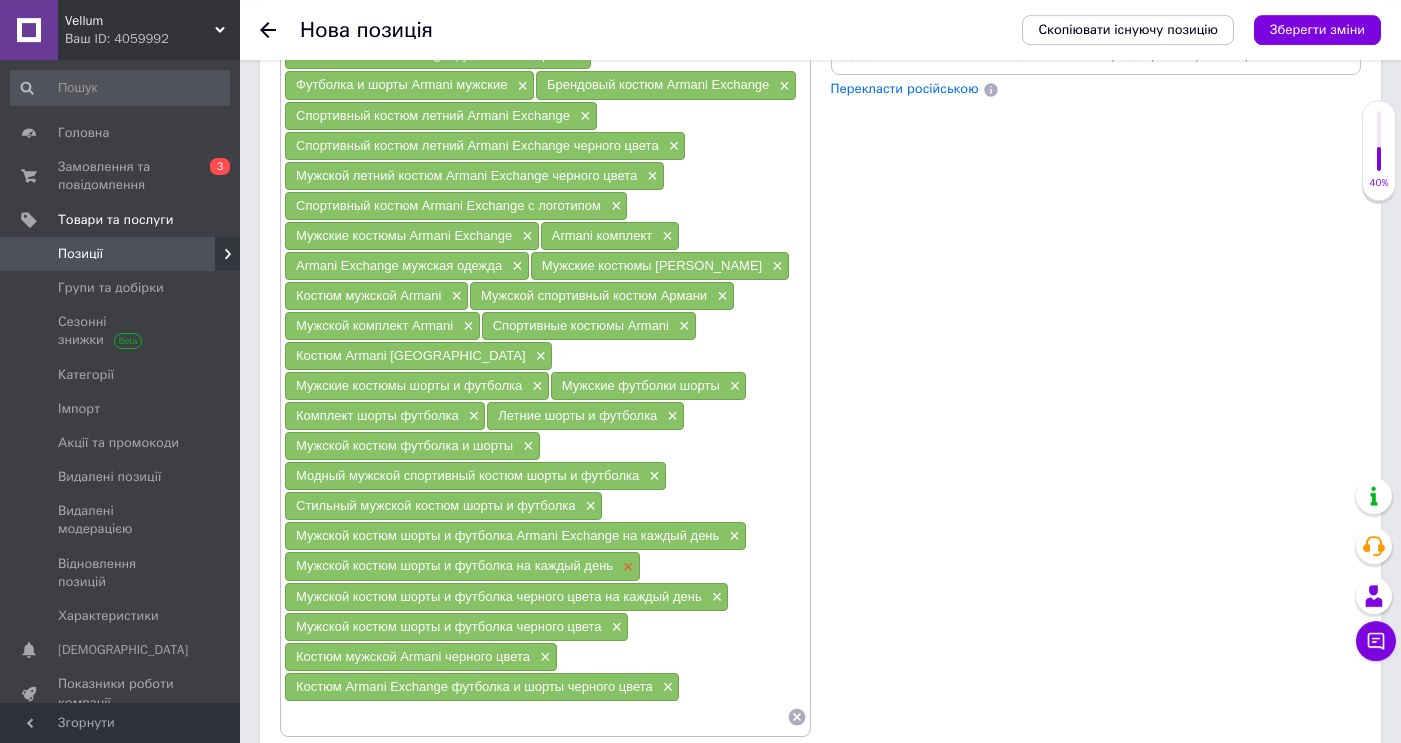 click on "×" at bounding box center [626, 567] 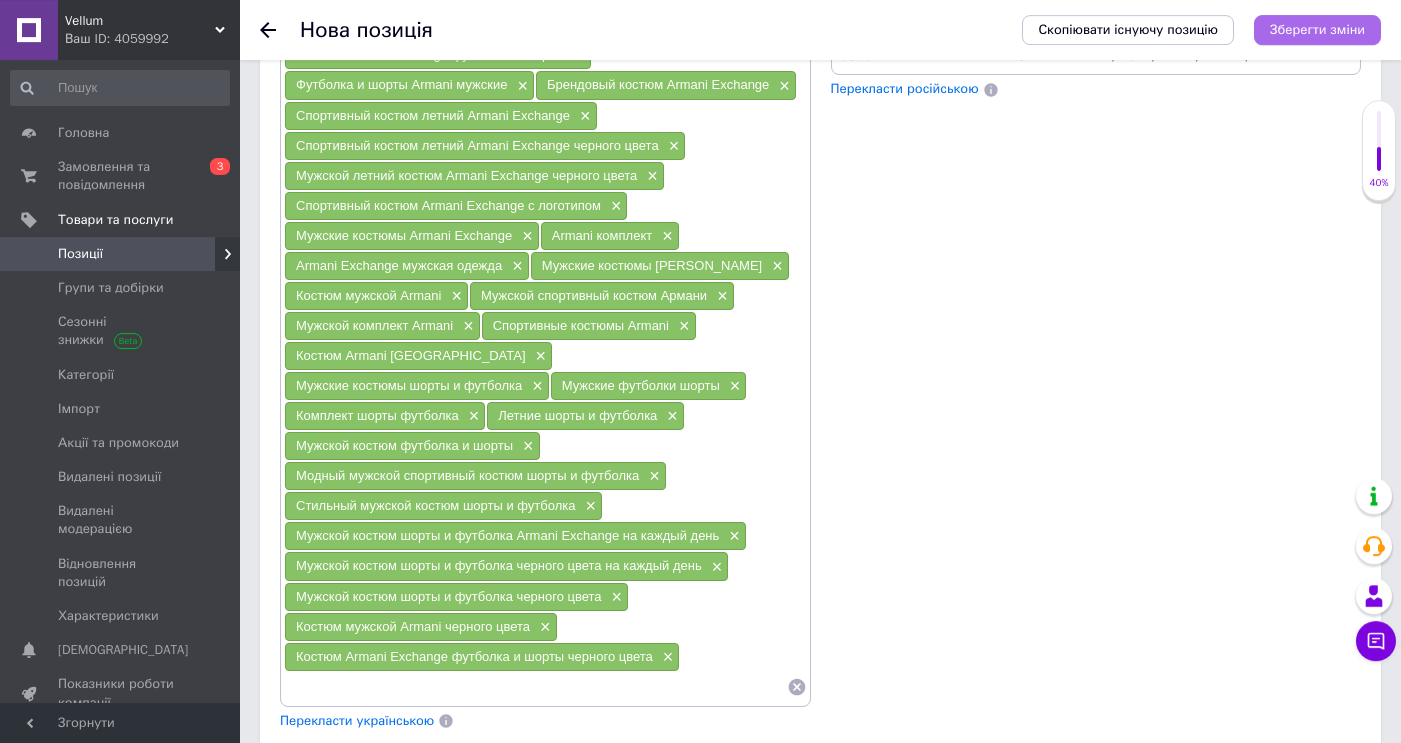 click on "Зберегти зміни" at bounding box center (1317, 30) 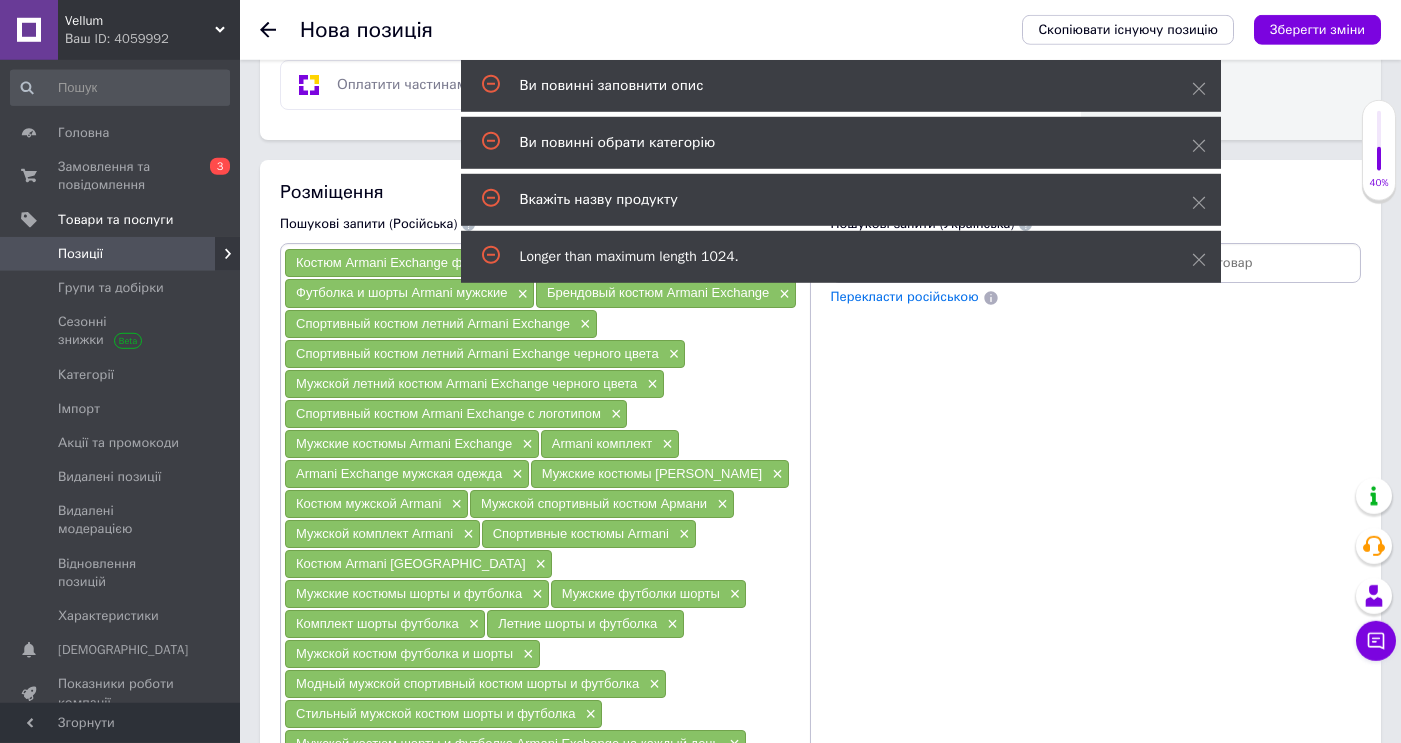 scroll, scrollTop: 1308, scrollLeft: 0, axis: vertical 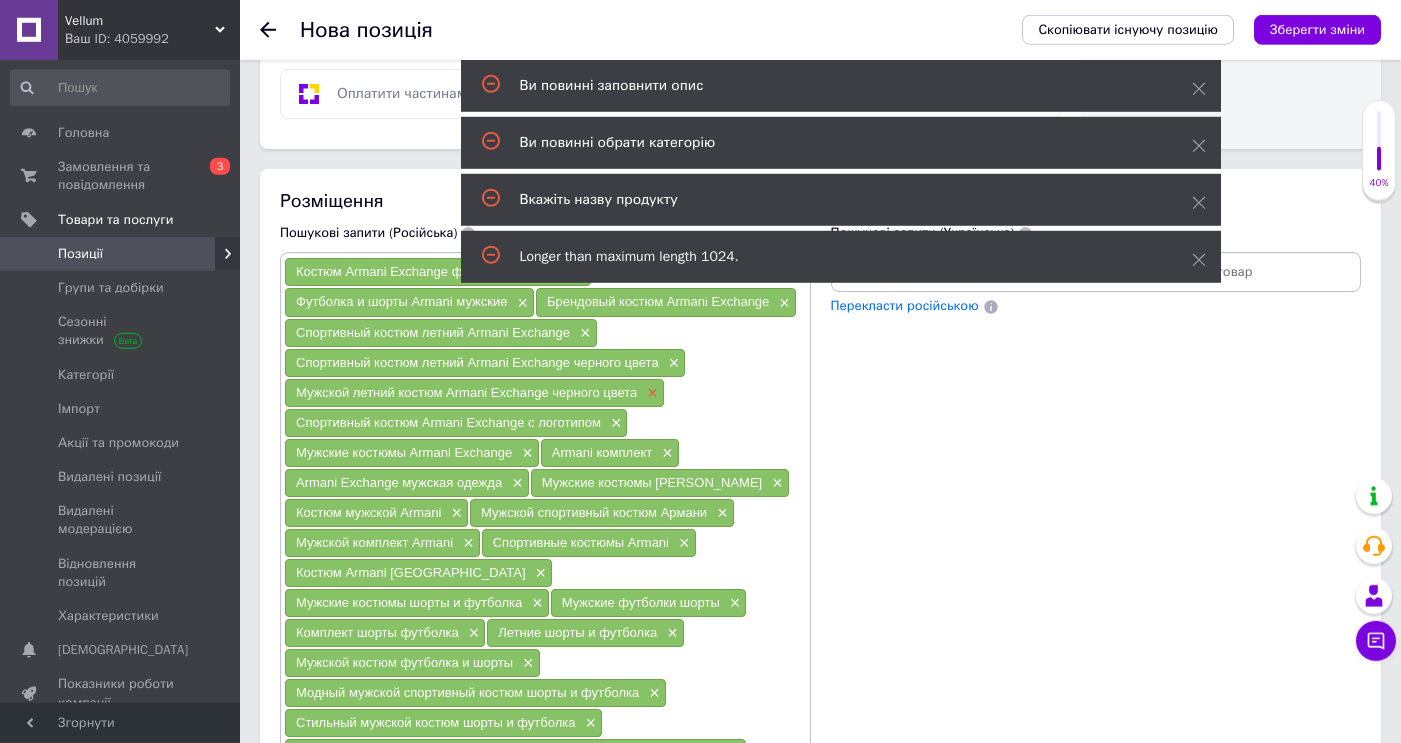 click on "×" at bounding box center [650, 393] 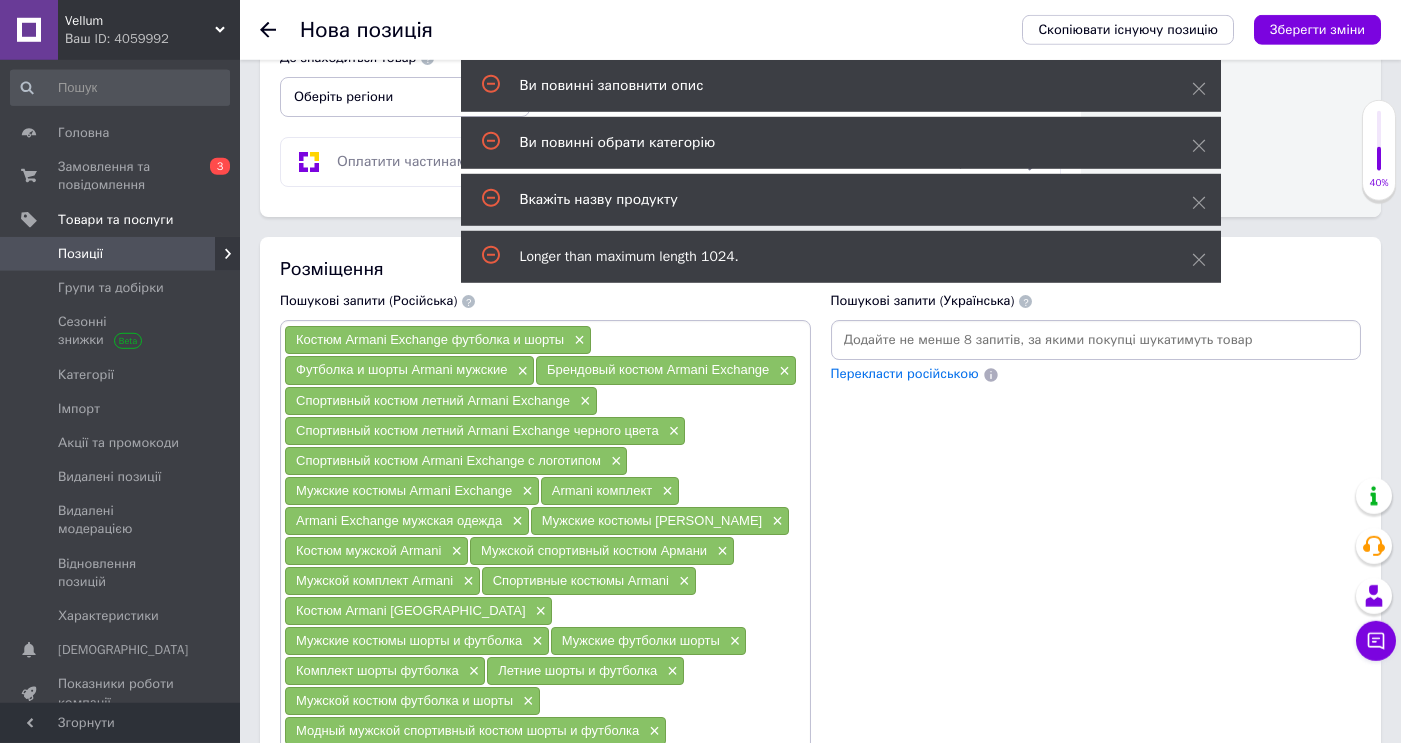 scroll, scrollTop: 1241, scrollLeft: 0, axis: vertical 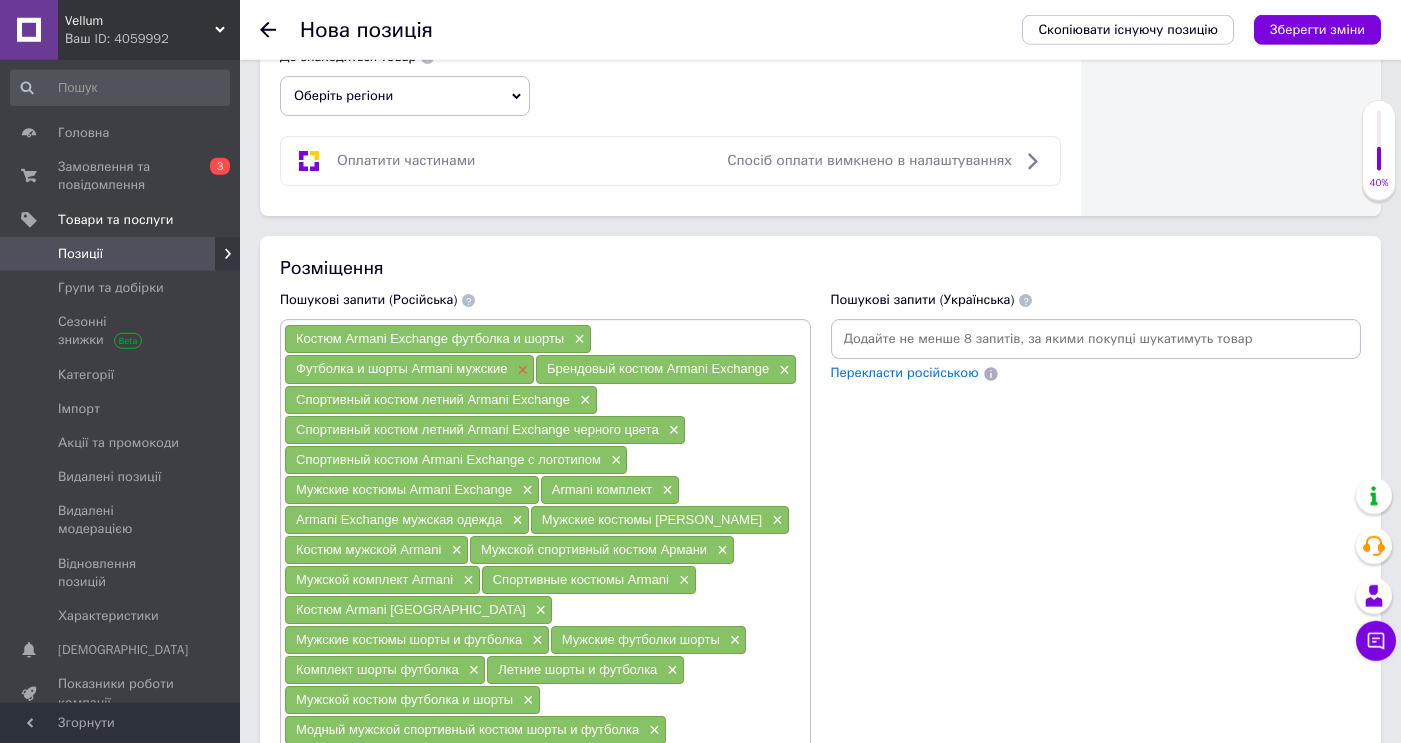 click on "×" at bounding box center (520, 370) 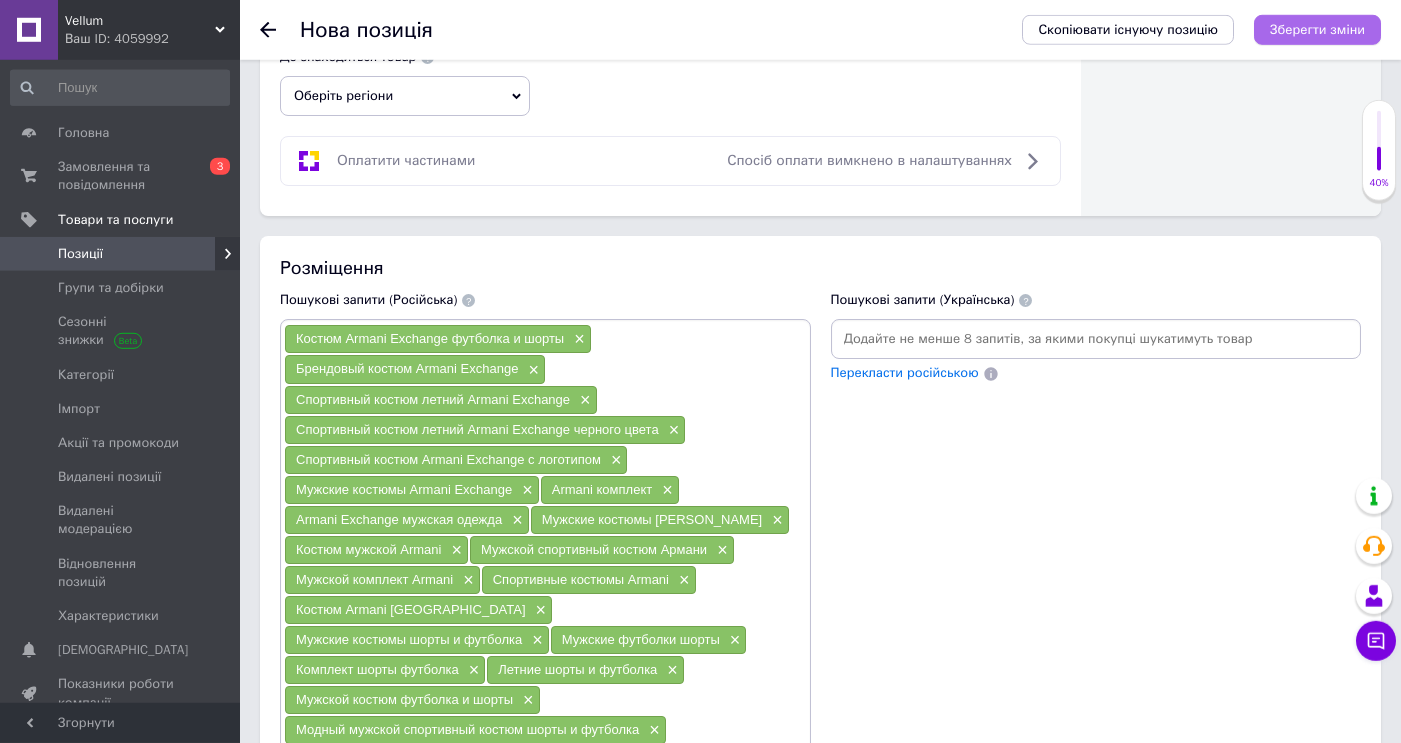 click on "Зберегти зміни" at bounding box center [1317, 29] 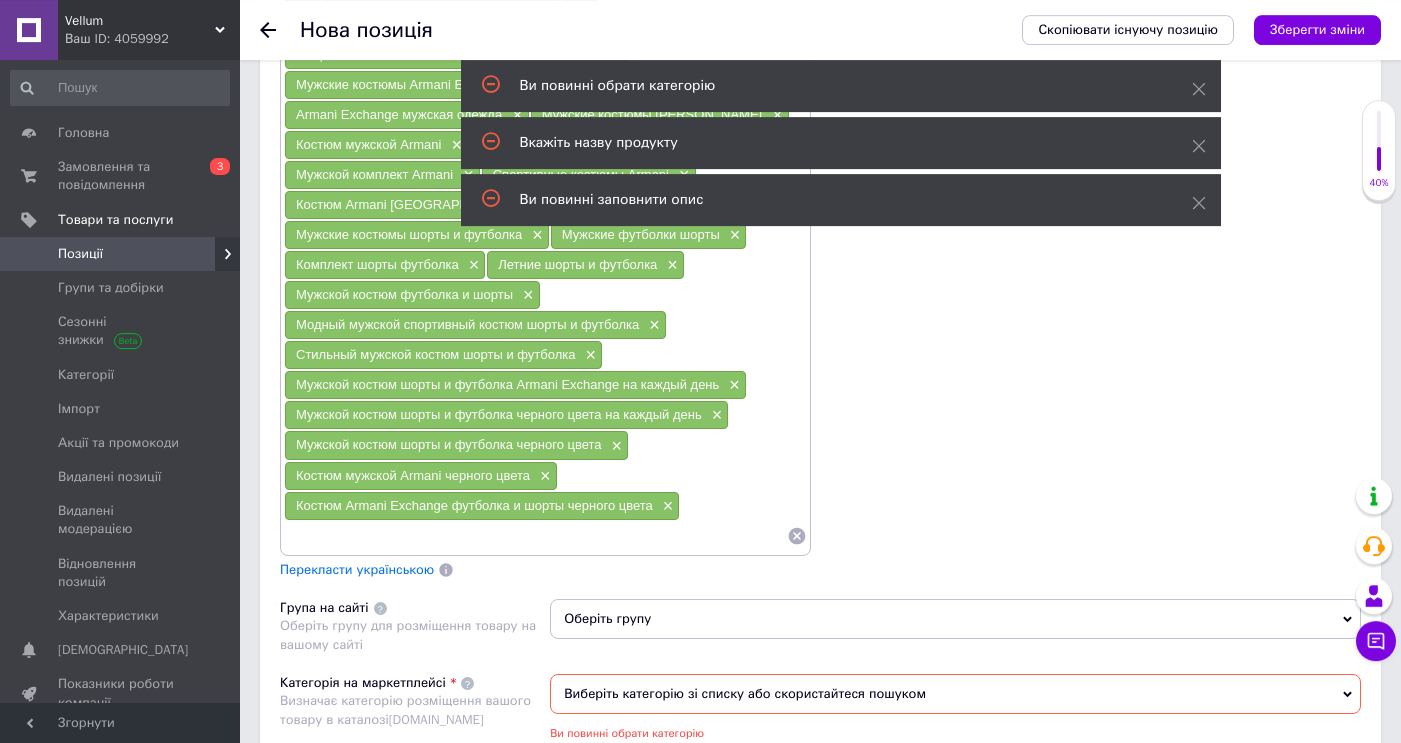 scroll, scrollTop: 1629, scrollLeft: 0, axis: vertical 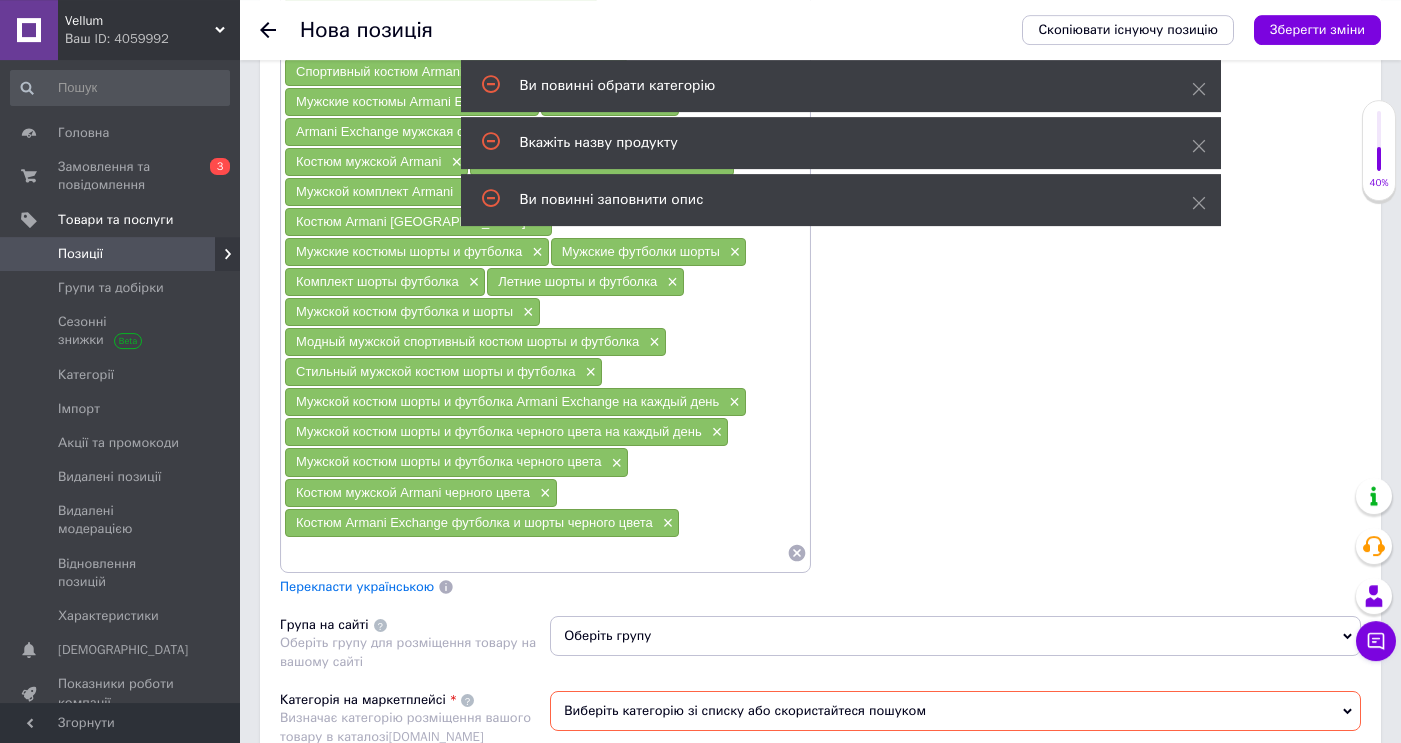 click on "Перекласти українською" at bounding box center (357, 586) 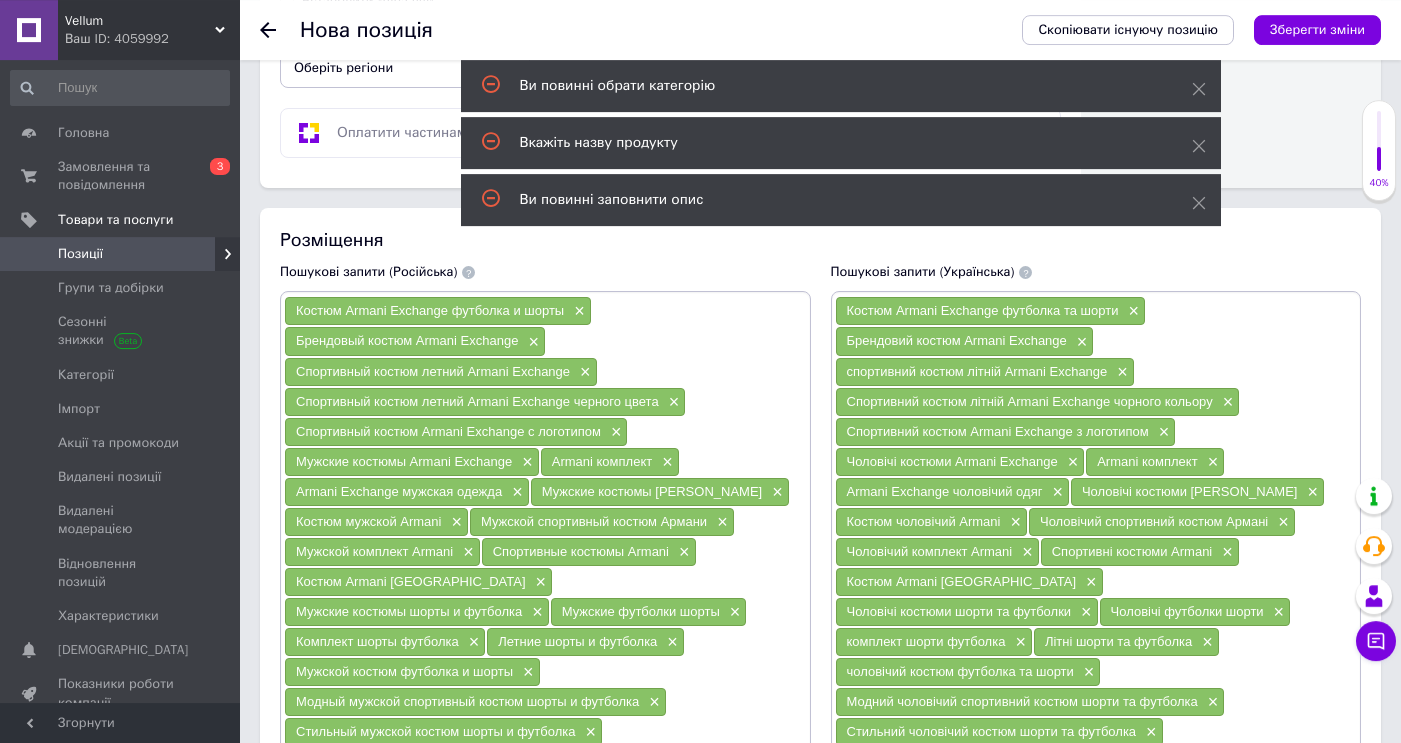 scroll, scrollTop: 0, scrollLeft: 0, axis: both 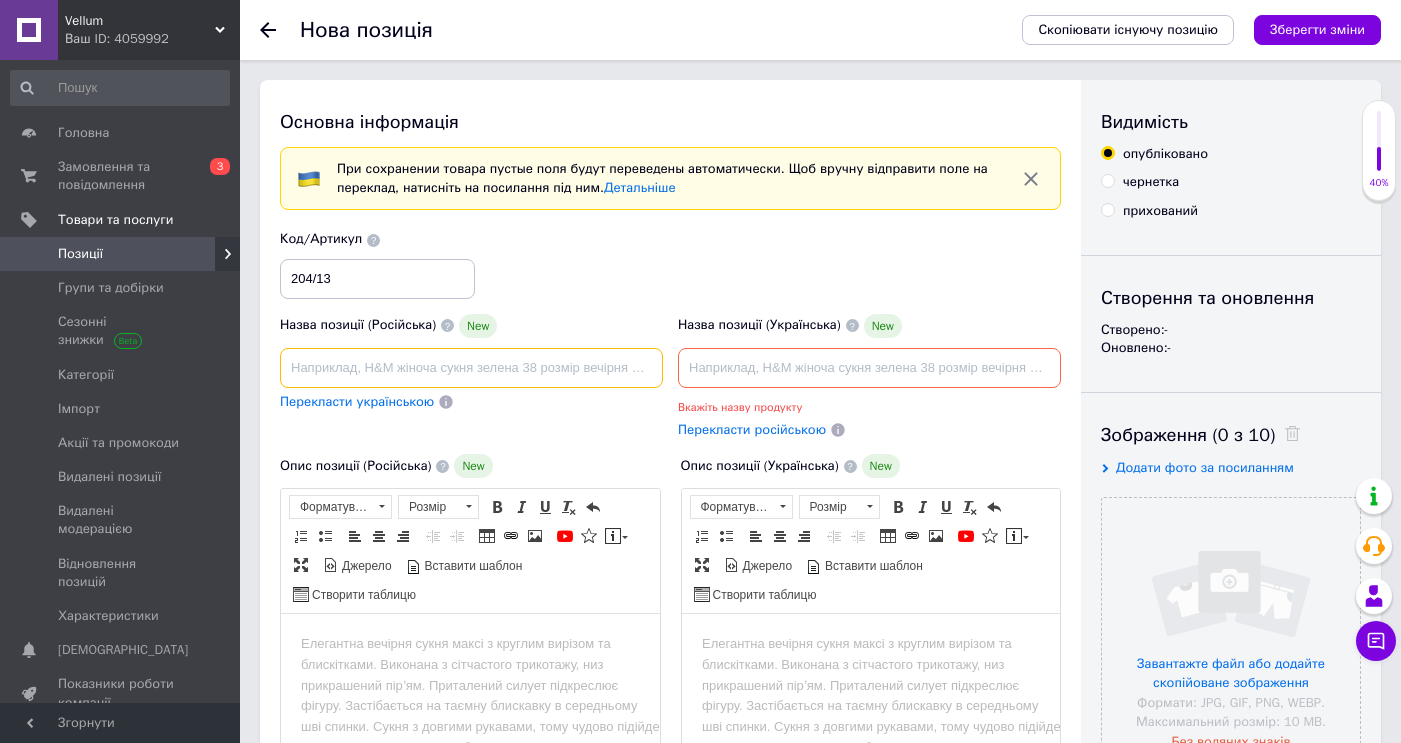 click at bounding box center (471, 368) 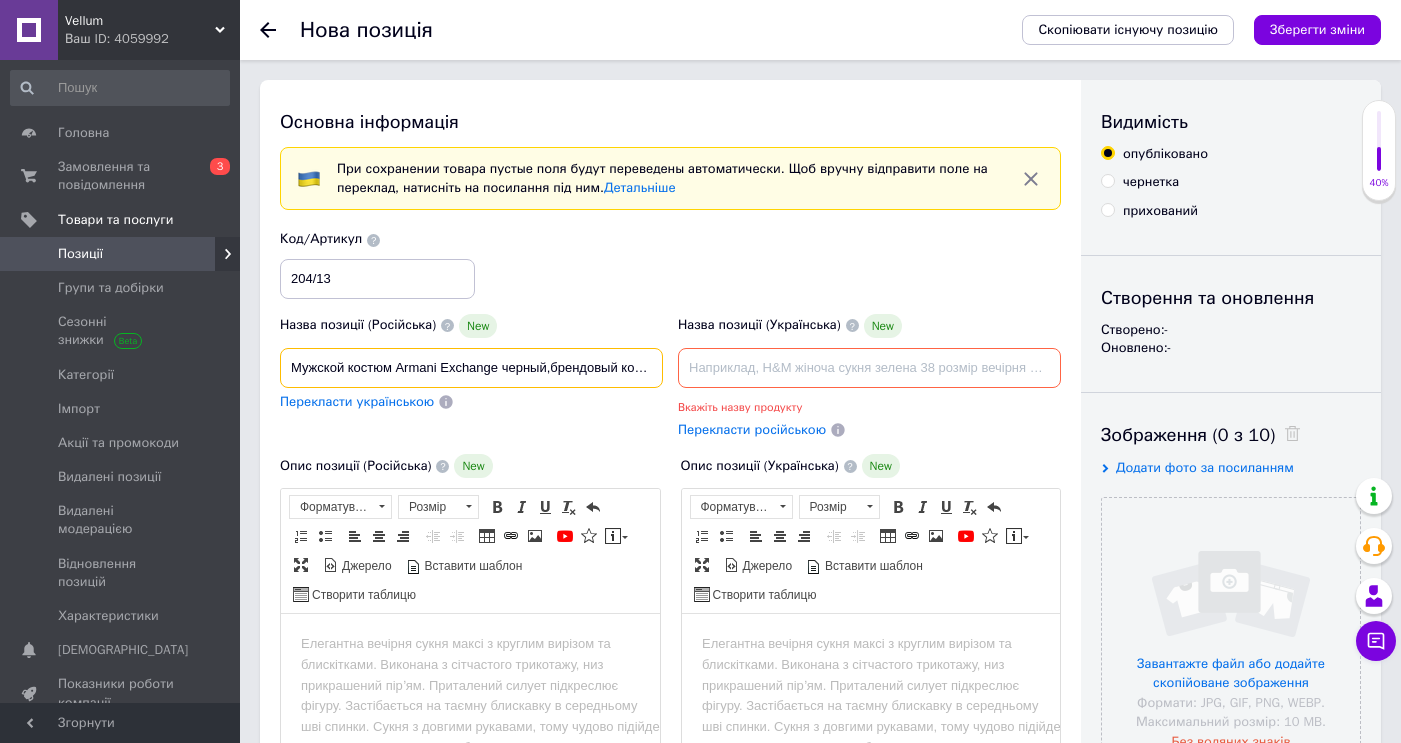 scroll, scrollTop: 0, scrollLeft: 533, axis: horizontal 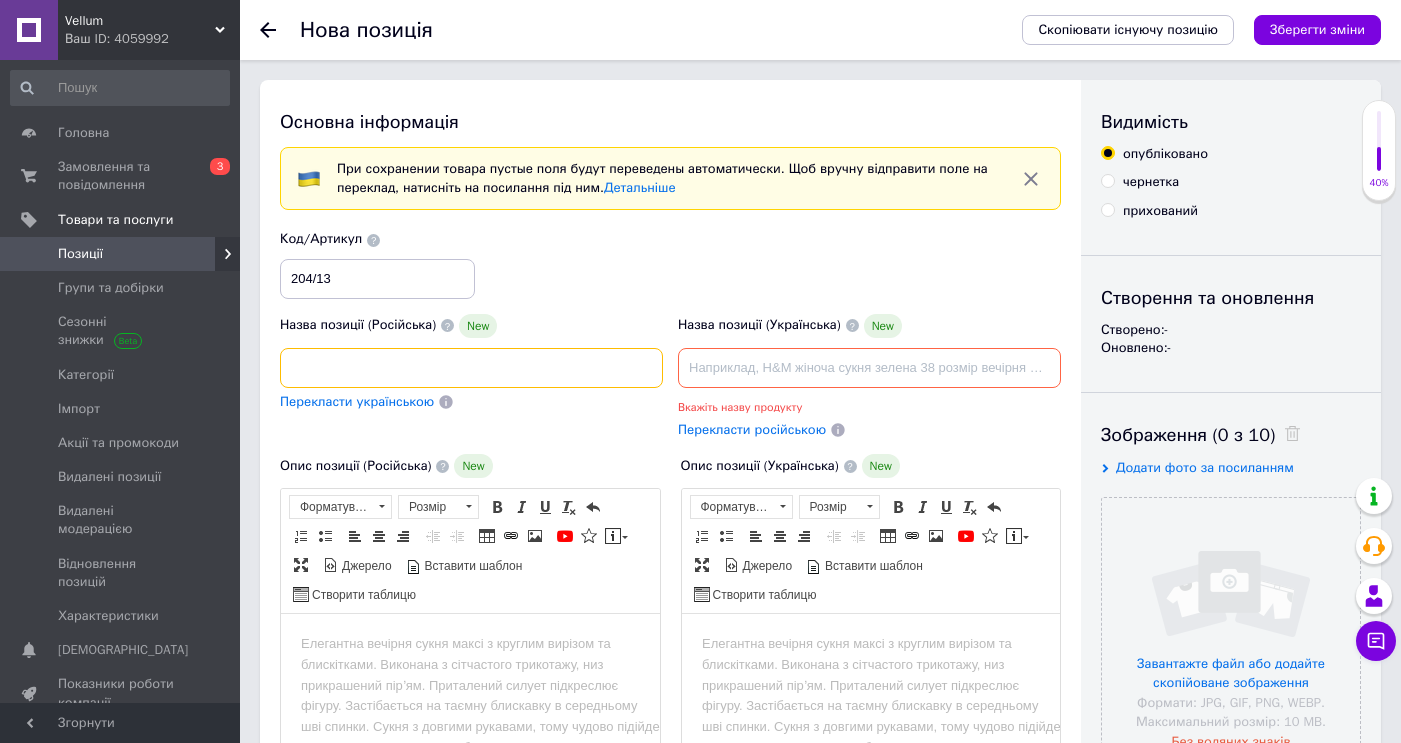paste on "добный повседневный костюм Armani" 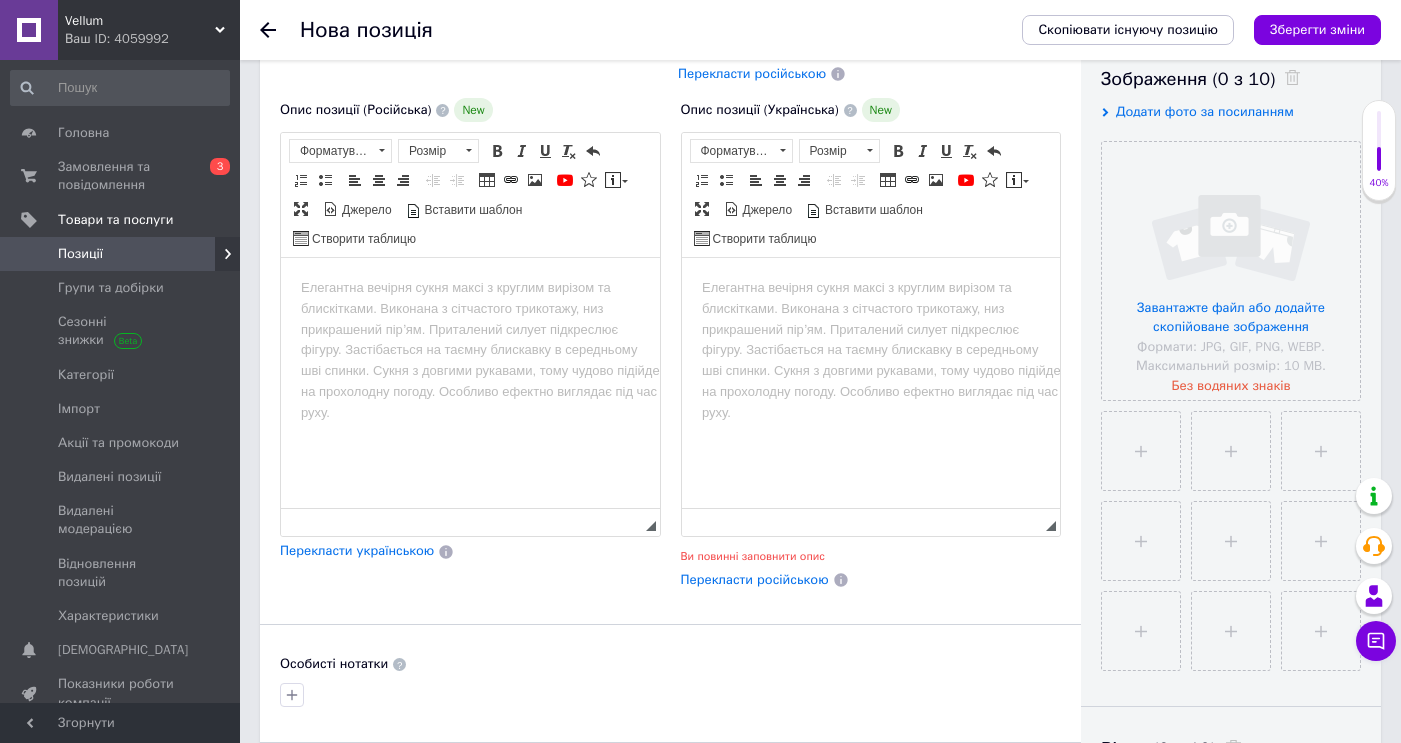 scroll, scrollTop: 395, scrollLeft: 0, axis: vertical 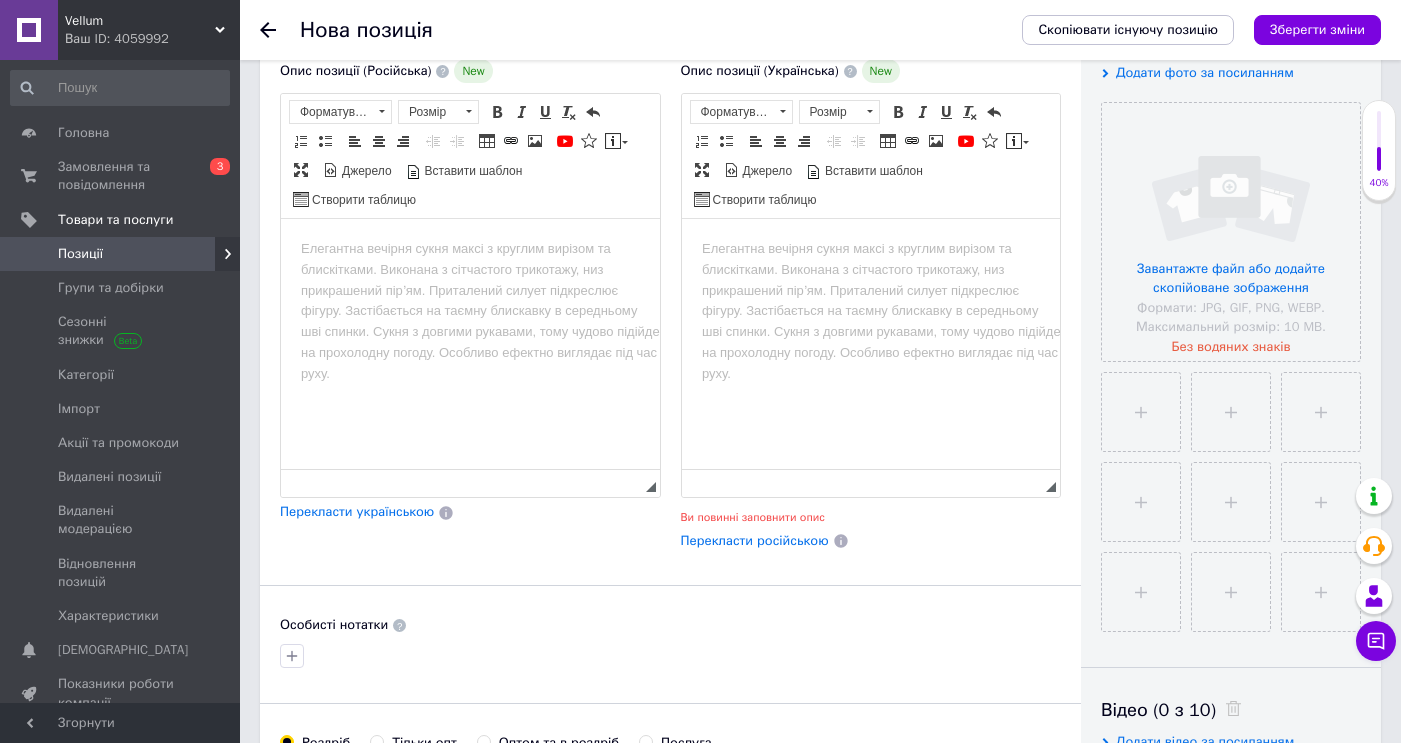 type on "Мужской костюм Armani Exchange черный,брендовый костюм Armani,стильный летний комплект Армани,удобный повседневный костюм Armani" 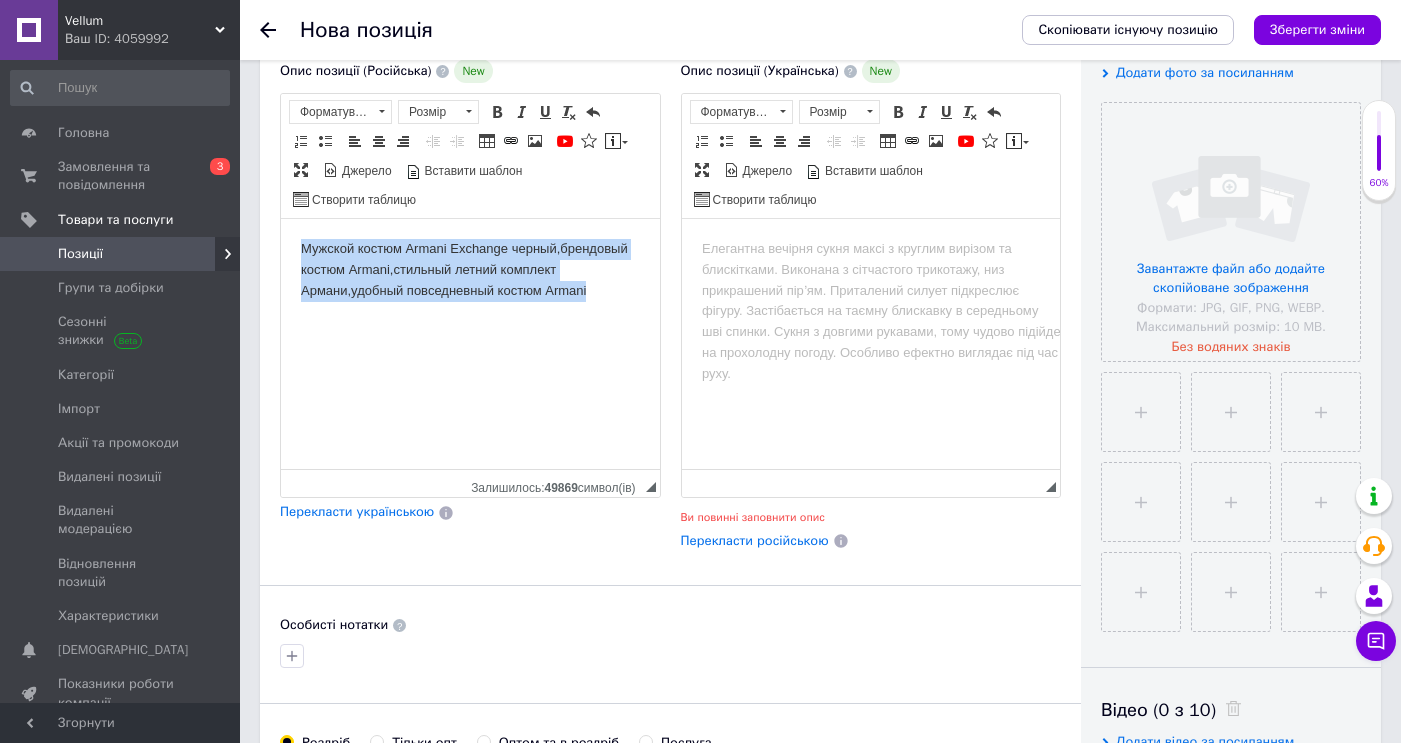 drag, startPoint x: 601, startPoint y: 287, endPoint x: 280, endPoint y: 241, distance: 324.2792 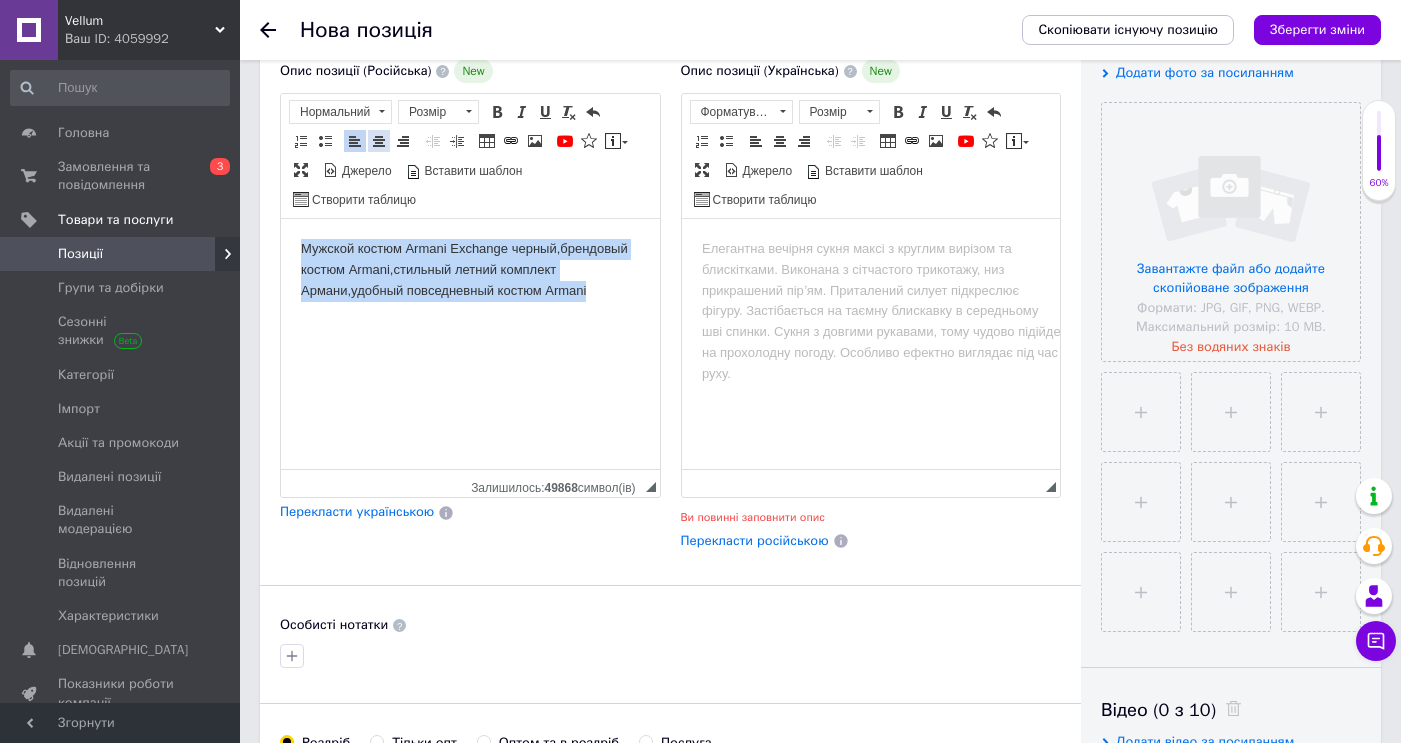 click at bounding box center [379, 141] 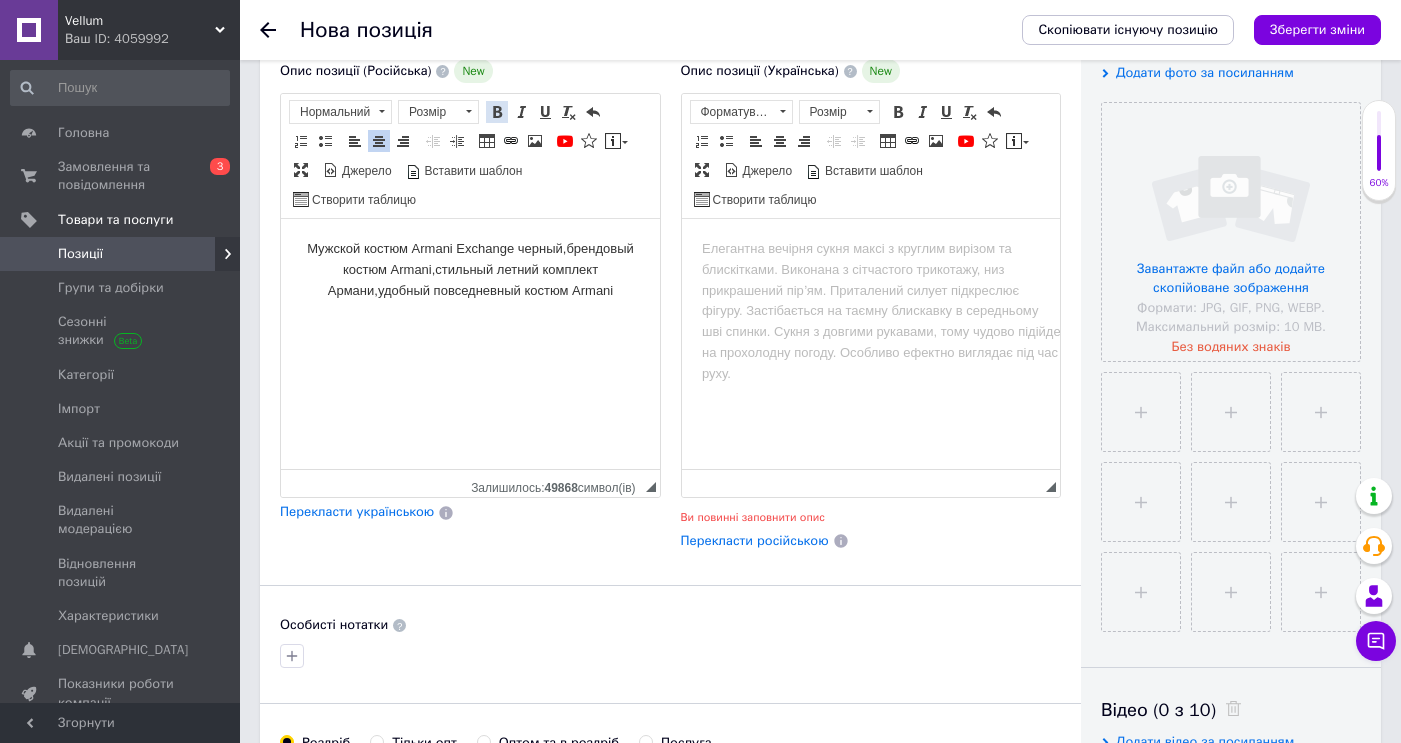 click at bounding box center [497, 112] 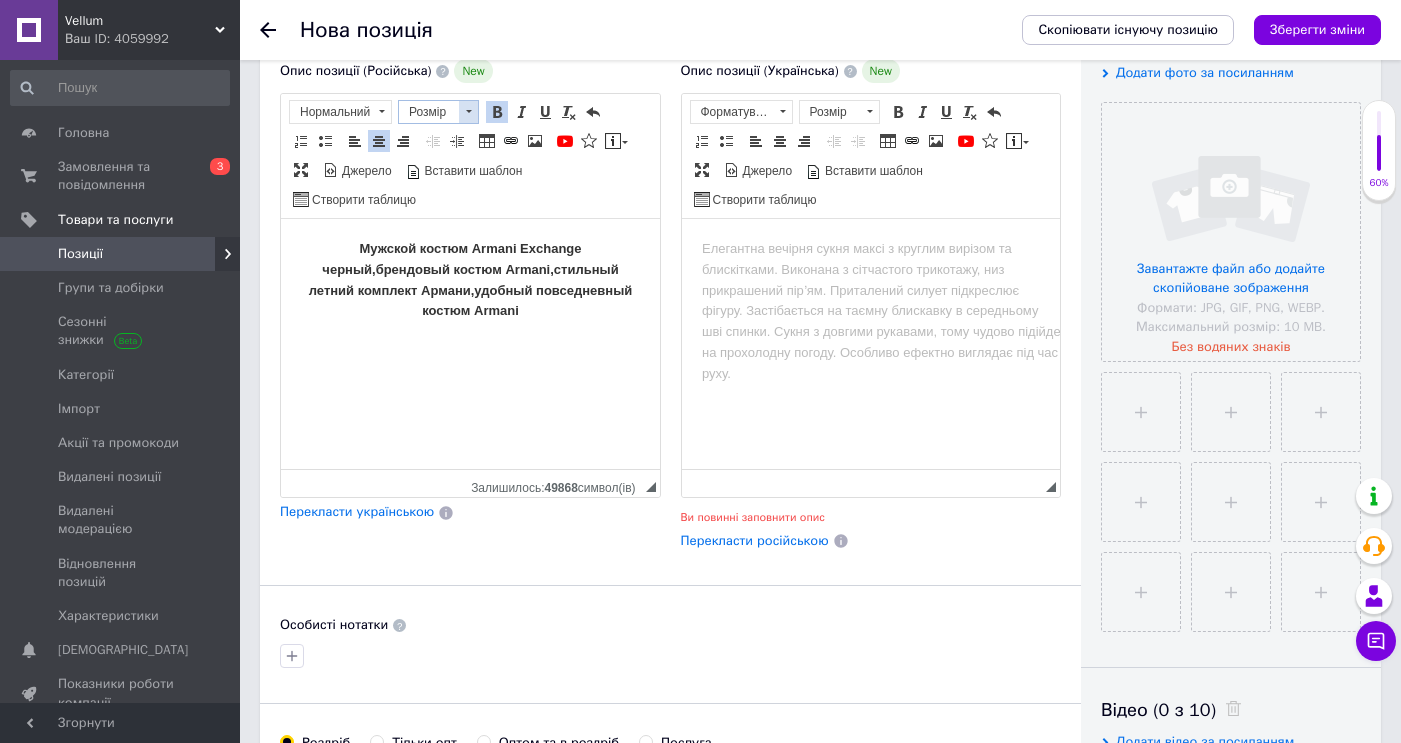 click at bounding box center [468, 112] 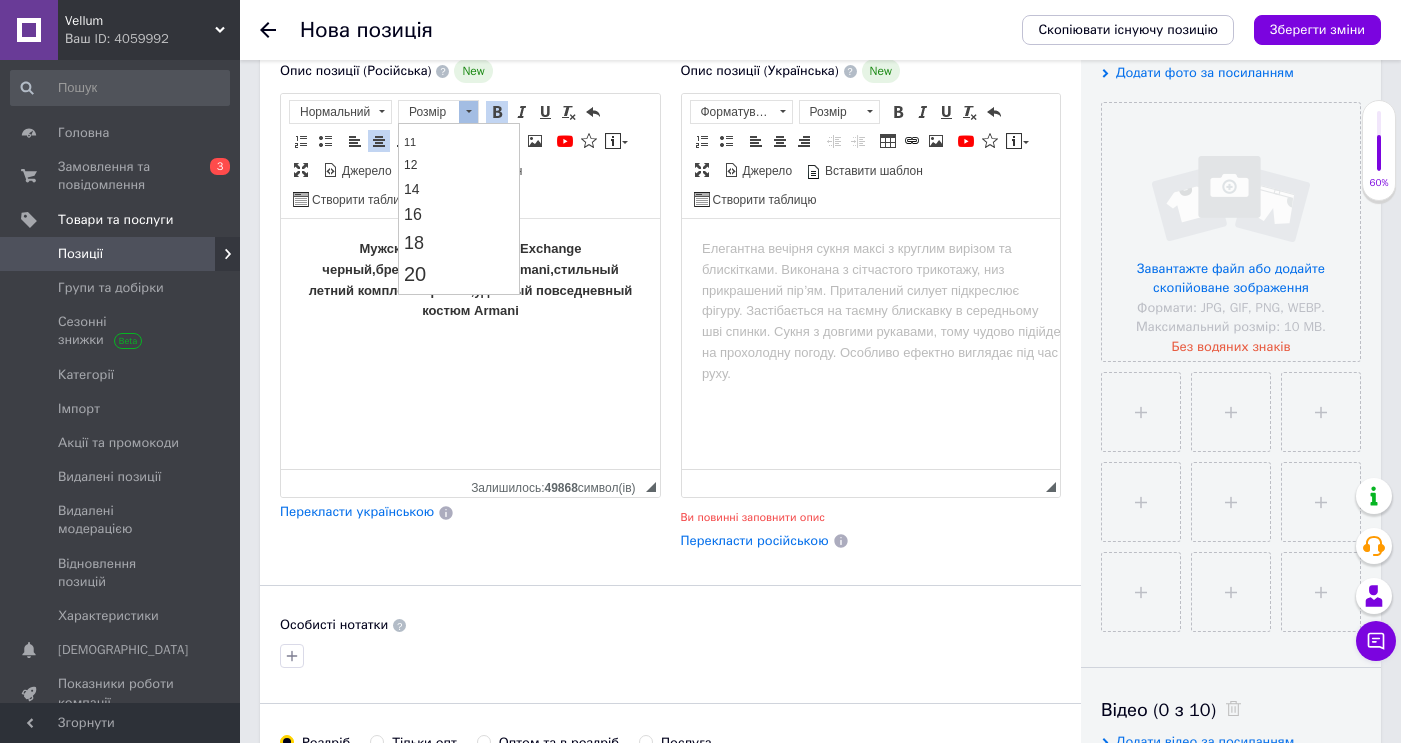 scroll, scrollTop: 113, scrollLeft: 0, axis: vertical 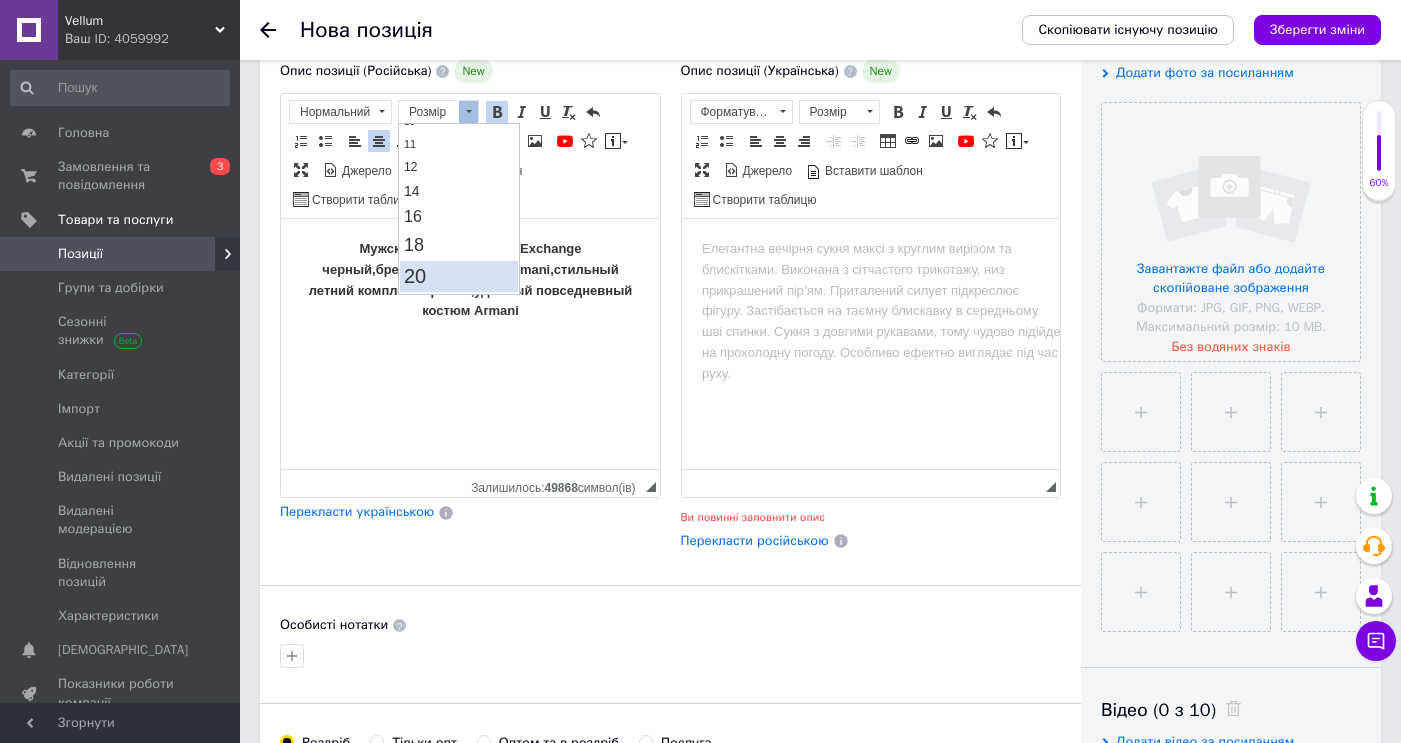 click on "20" at bounding box center [459, 276] 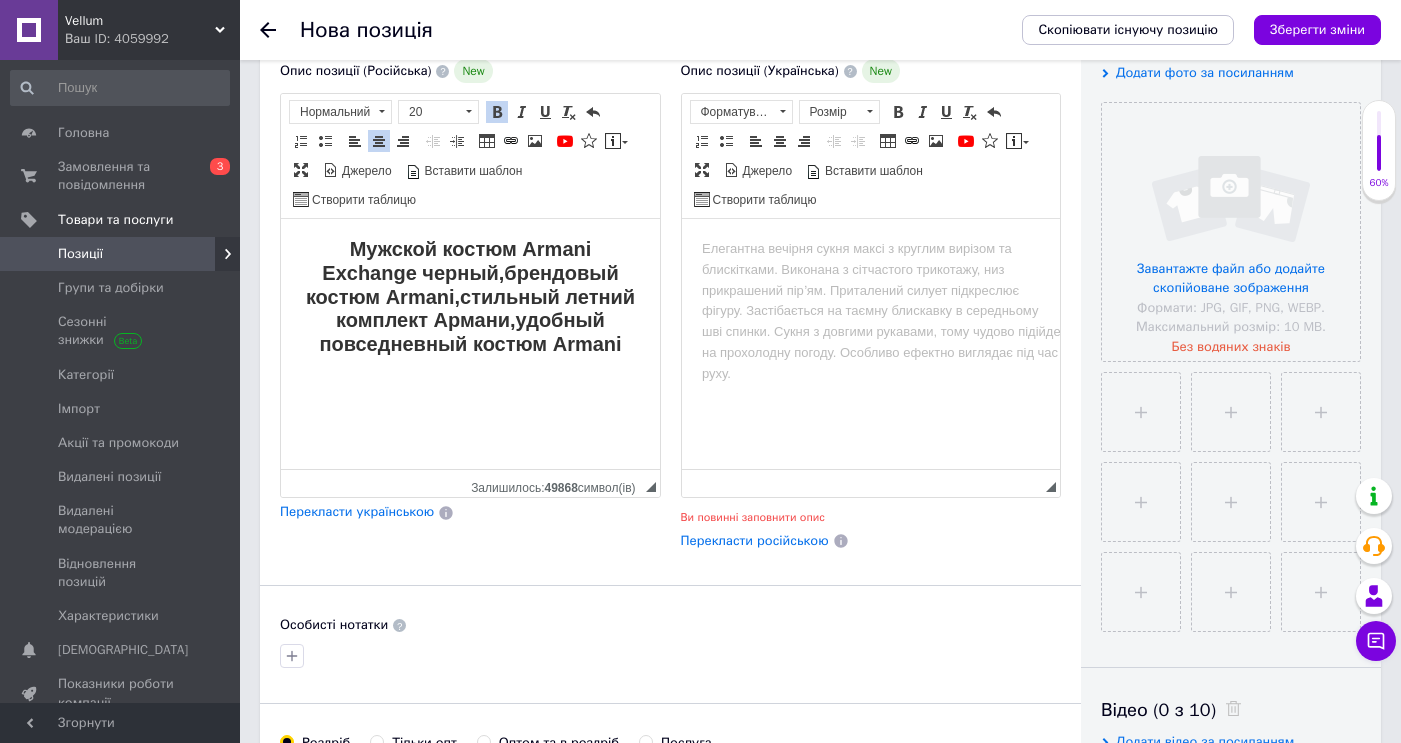 click at bounding box center [301, 170] 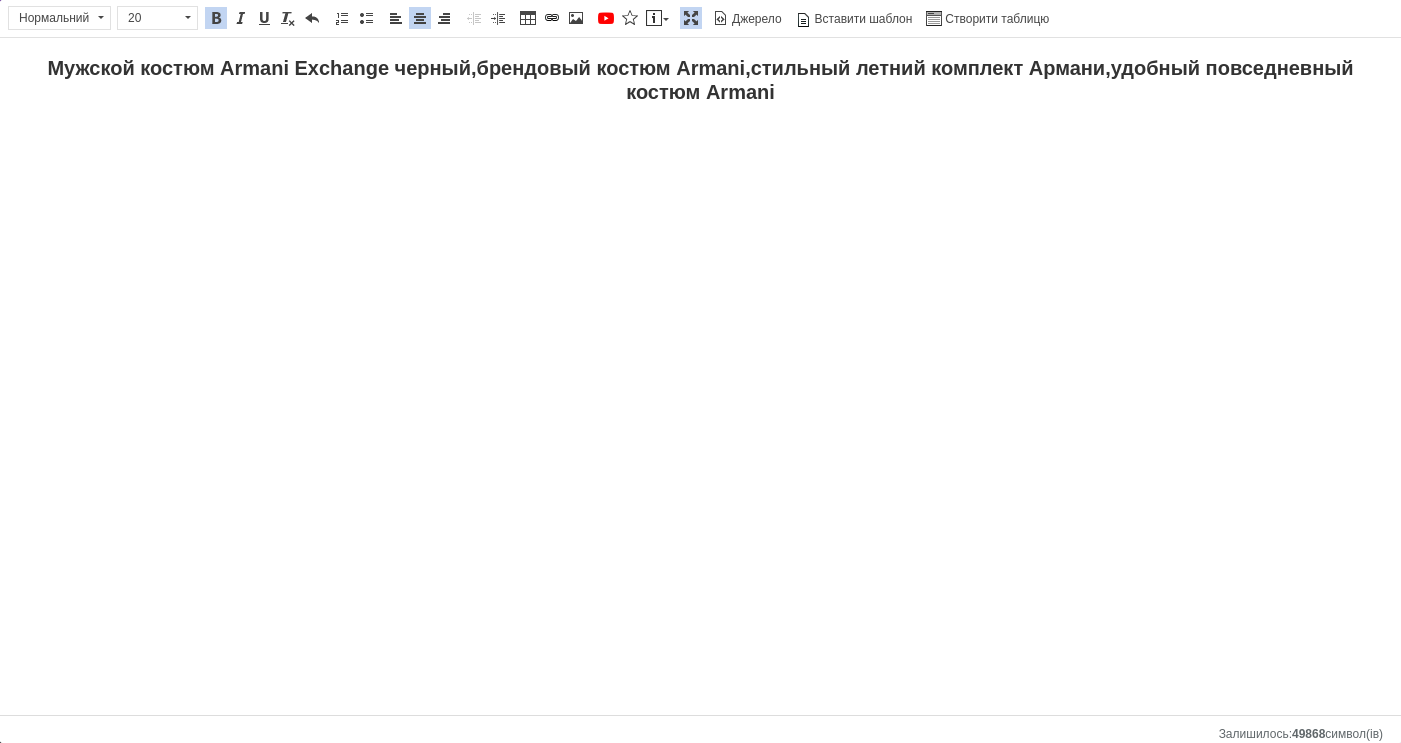 click at bounding box center (691, 18) 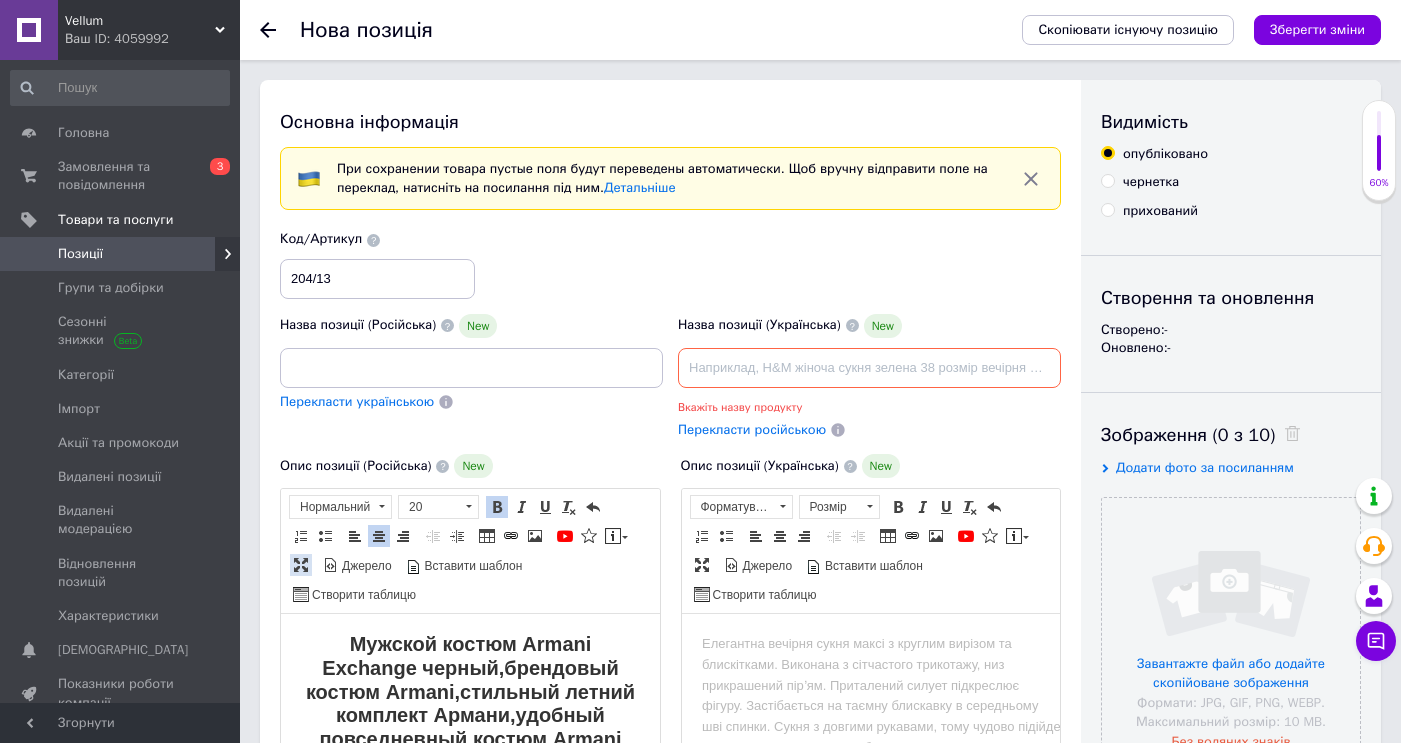 scroll, scrollTop: 395, scrollLeft: 0, axis: vertical 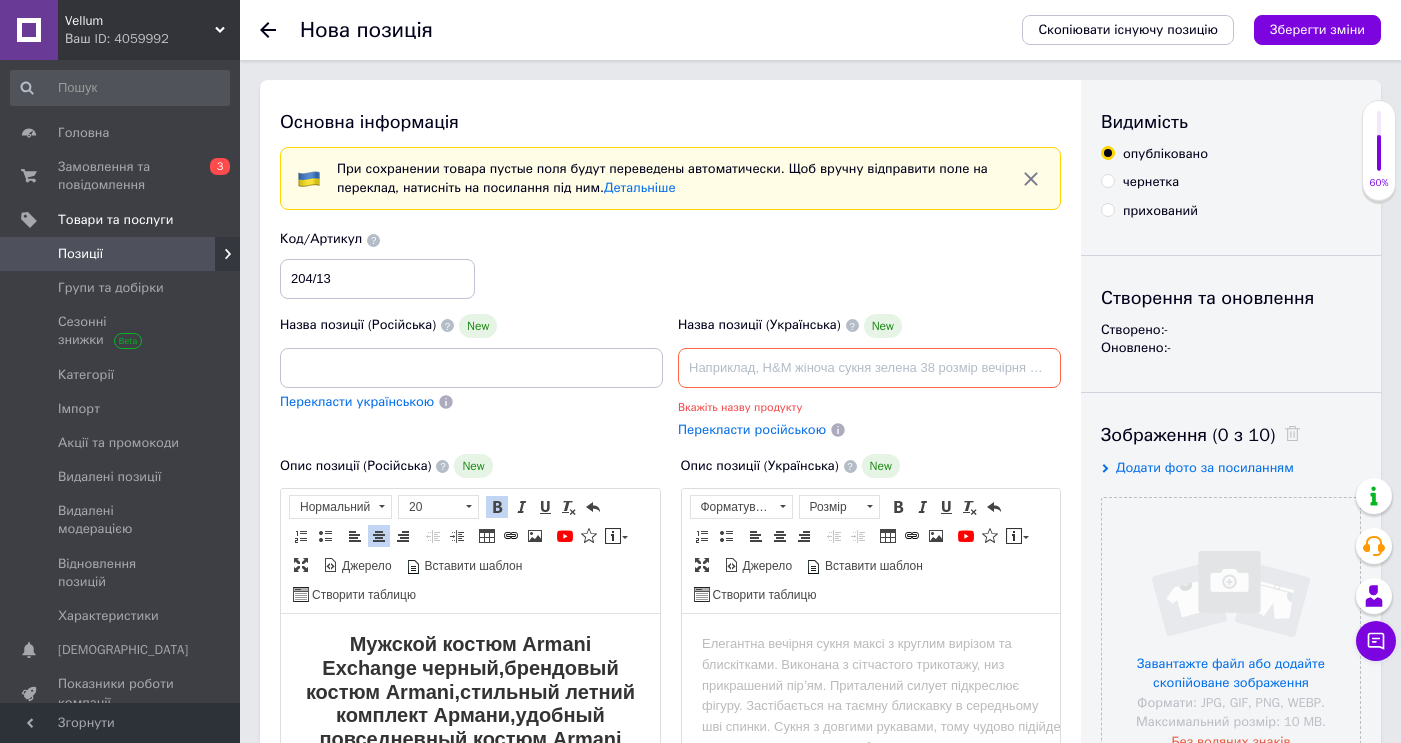 click at bounding box center [869, 368] 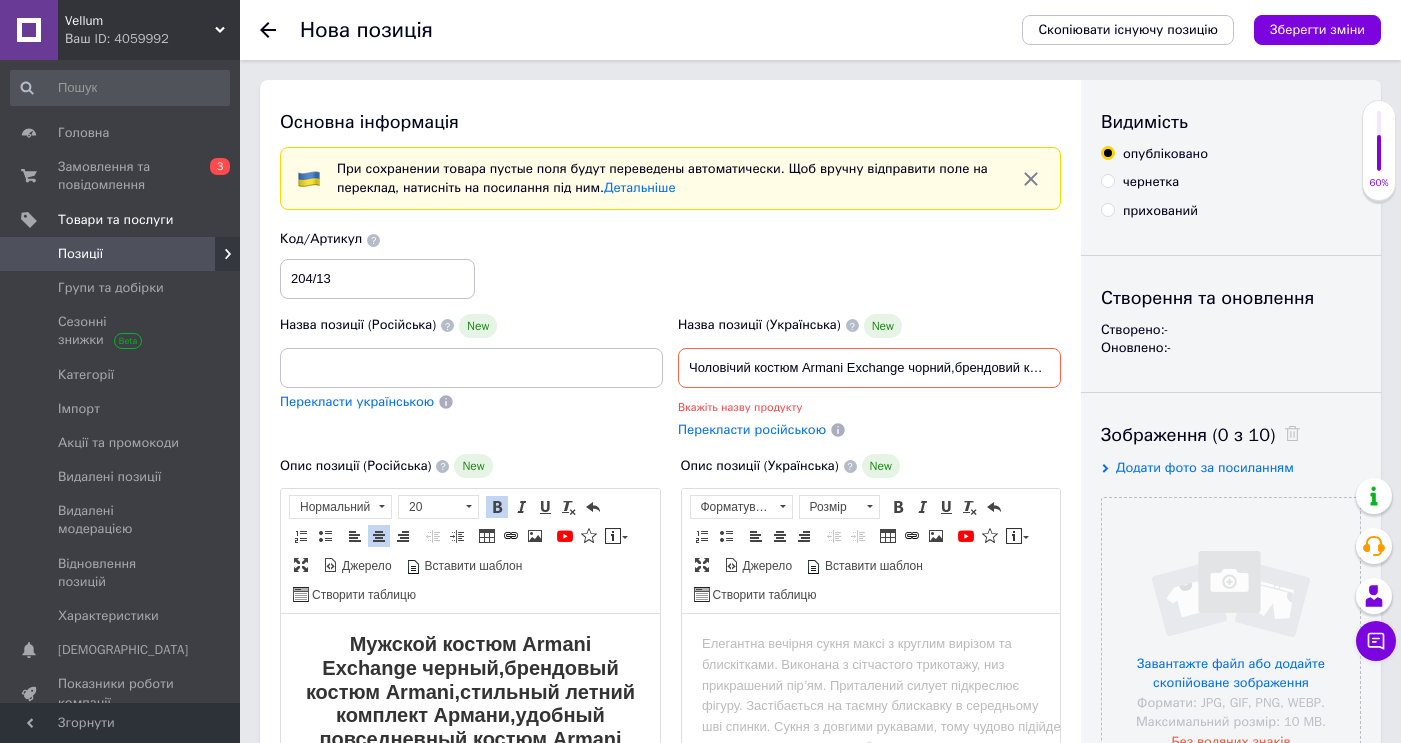 scroll, scrollTop: 0, scrollLeft: 498, axis: horizontal 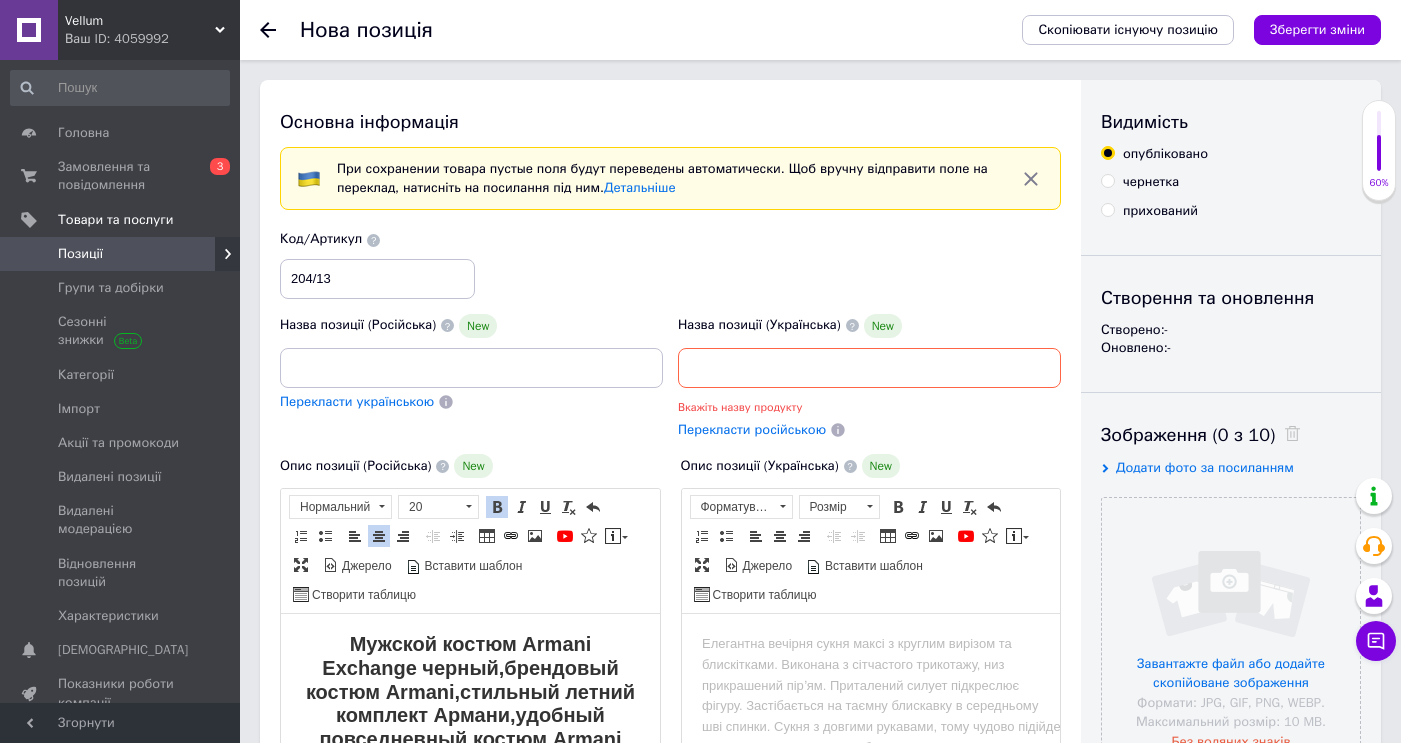 type on "Чоловічий костюм Armani Exchange чорний,брендовий костюм Armani,стильний літній комплект Армані,зручний повсякденний костюм Armani" 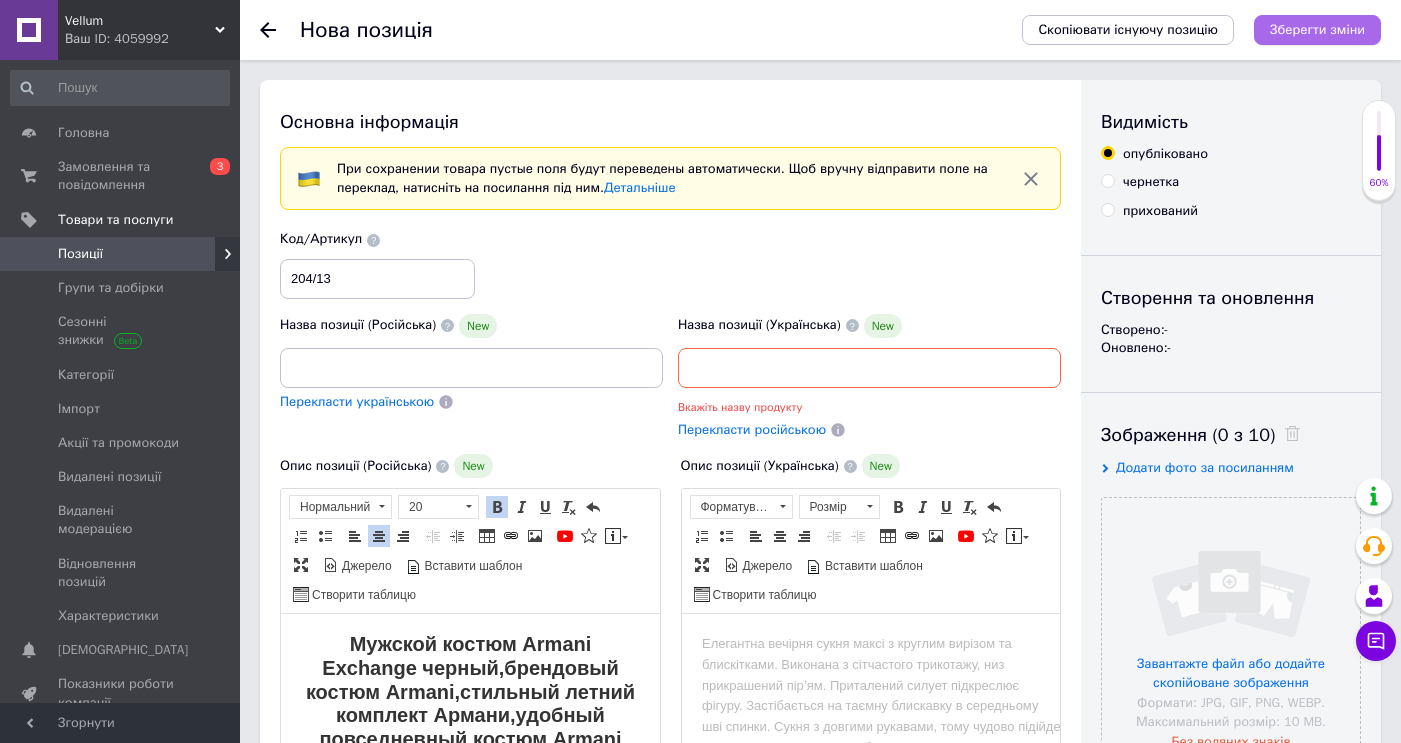 click on "Зберегти зміни" at bounding box center [1317, 29] 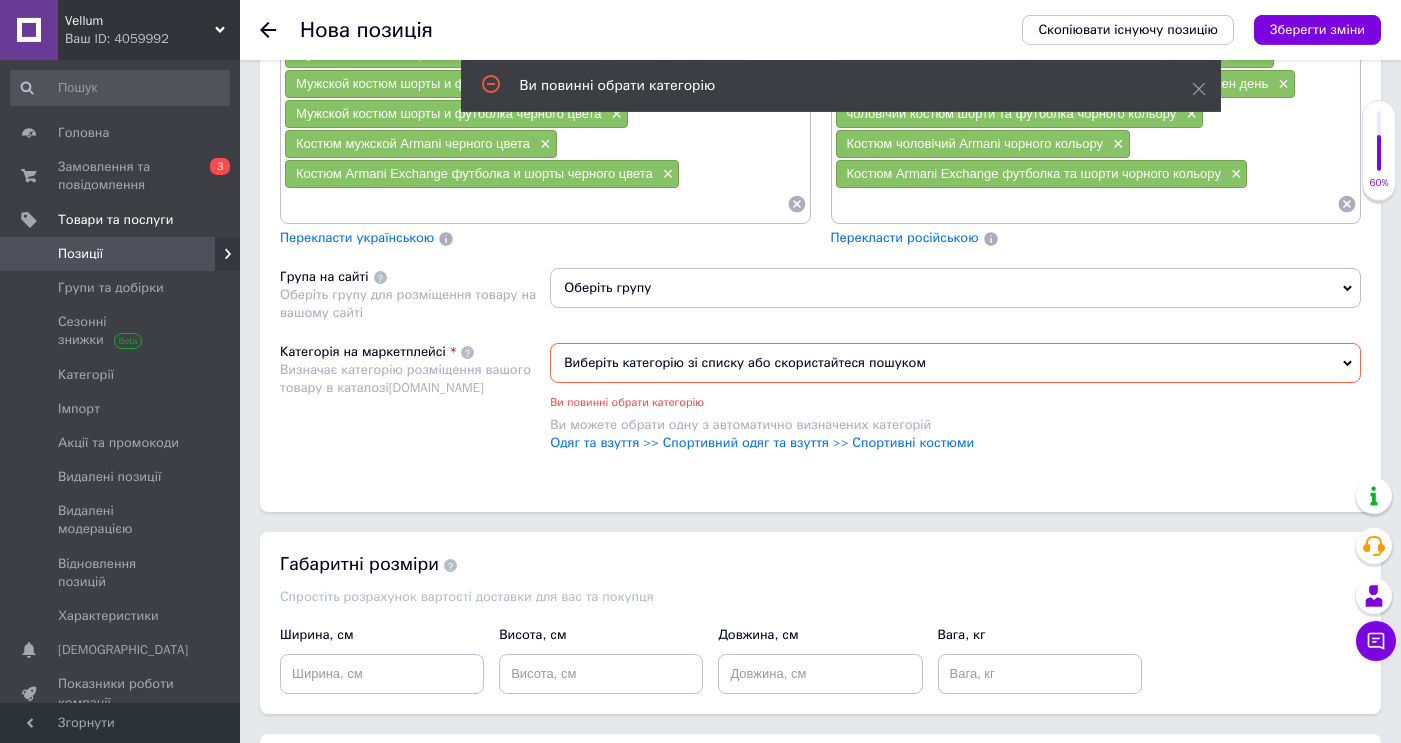 scroll, scrollTop: 1922, scrollLeft: 0, axis: vertical 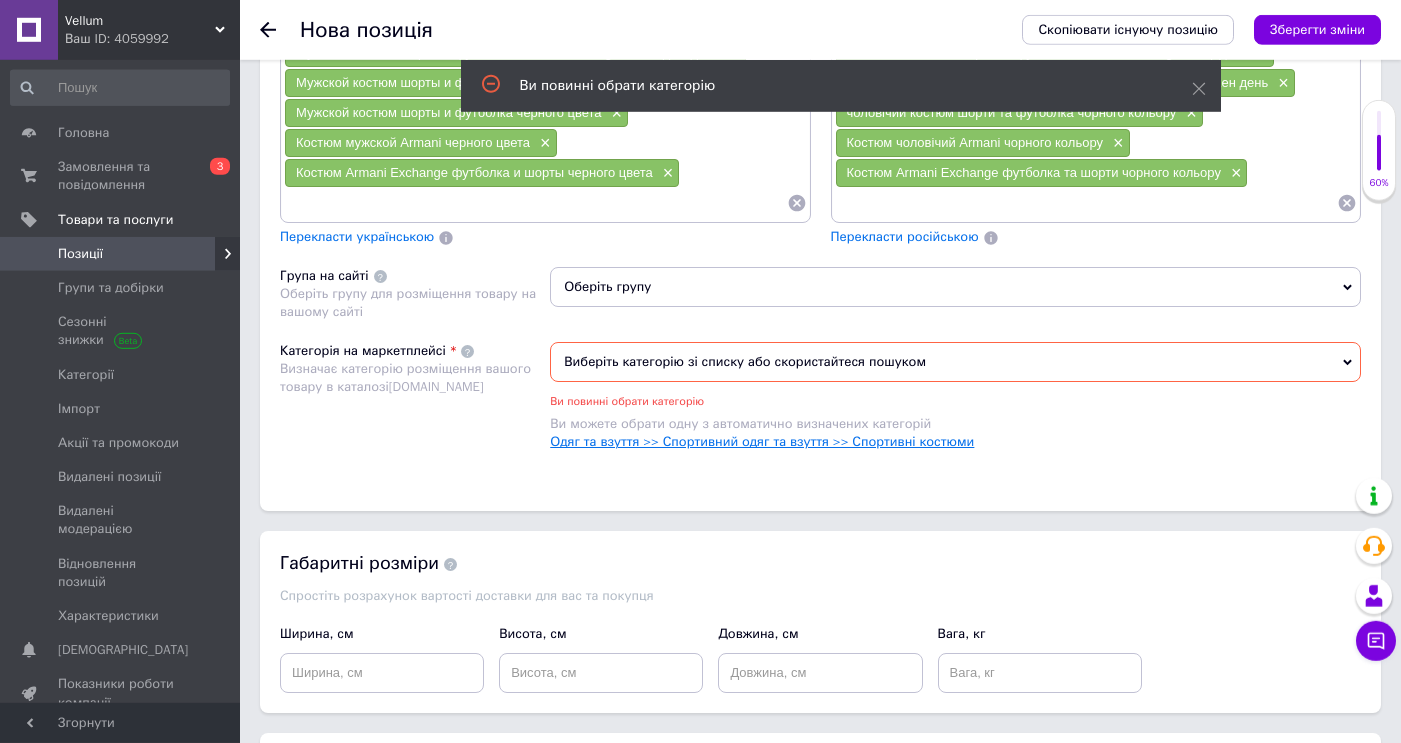 click on "Одяг та взуття >> Спортивний одяг та взуття >> Спортивні костюми" at bounding box center (762, 441) 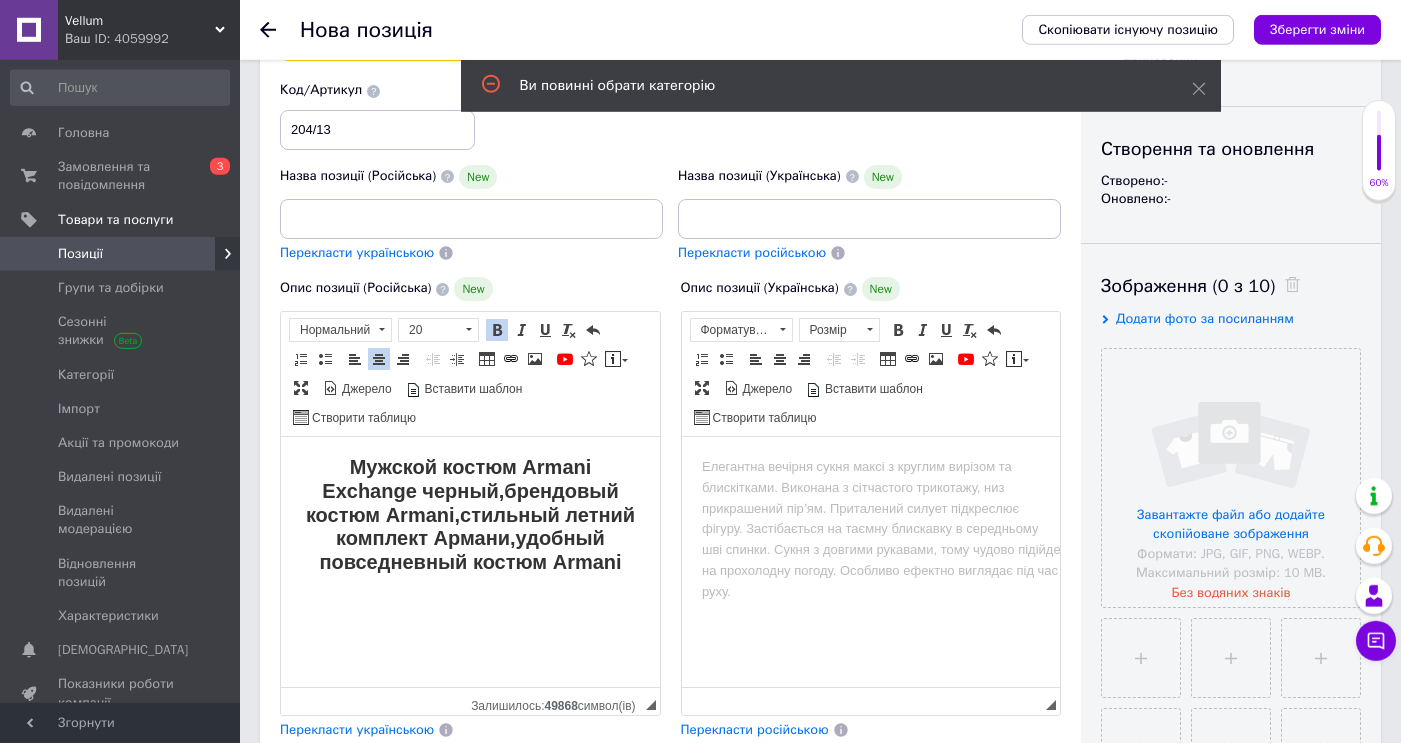 scroll, scrollTop: 0, scrollLeft: 0, axis: both 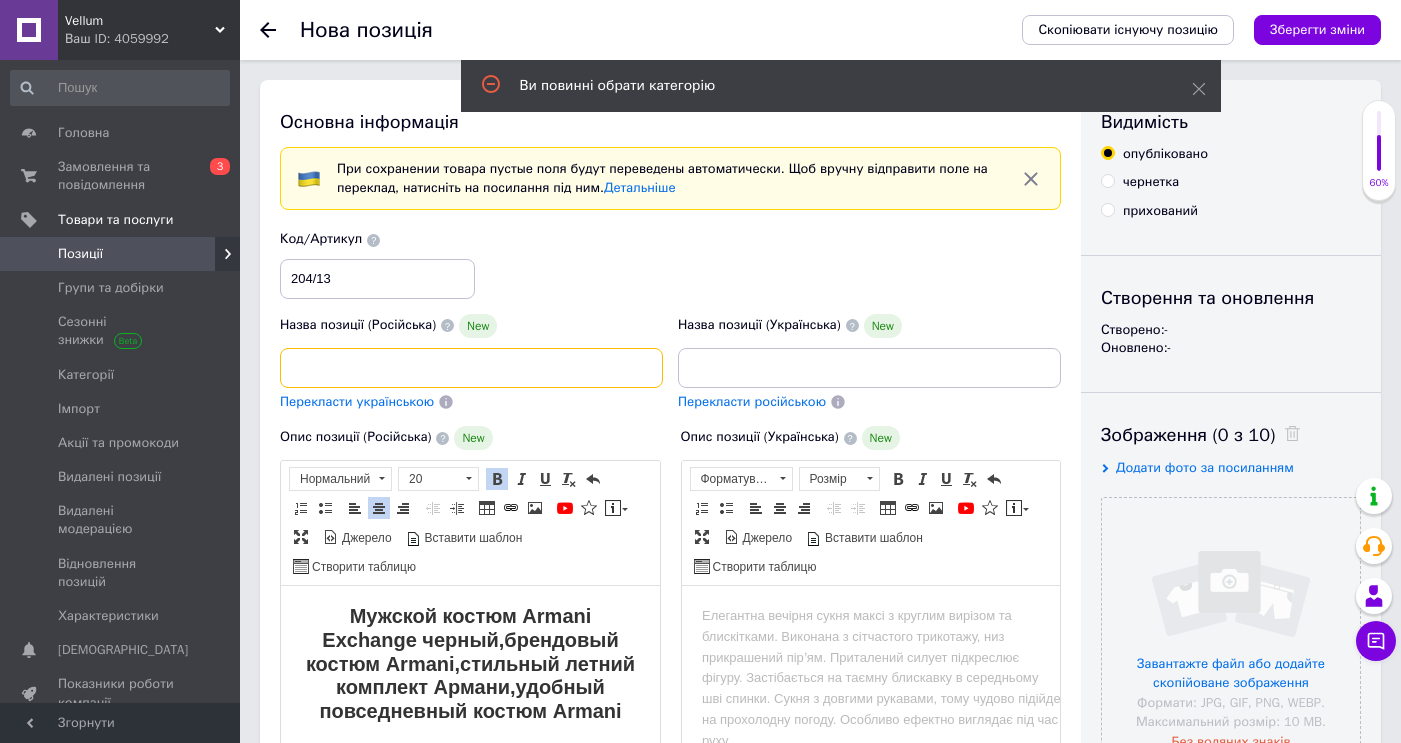 click on "Мужской костюм Armani Exchange черный,брендовый костюм Armani,стильный летний комплект Армани,удобный повседневный костюм Armani" at bounding box center [471, 368] 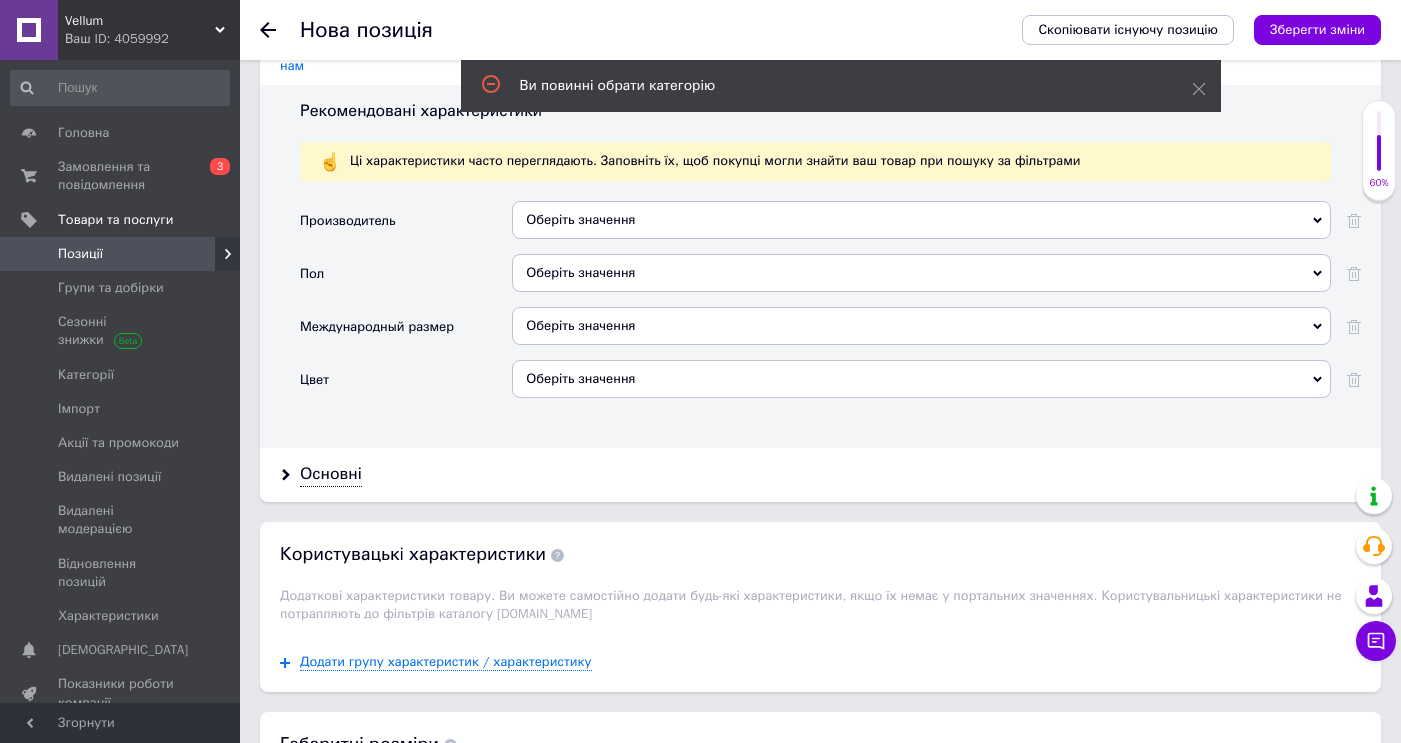 scroll, scrollTop: 2490, scrollLeft: 0, axis: vertical 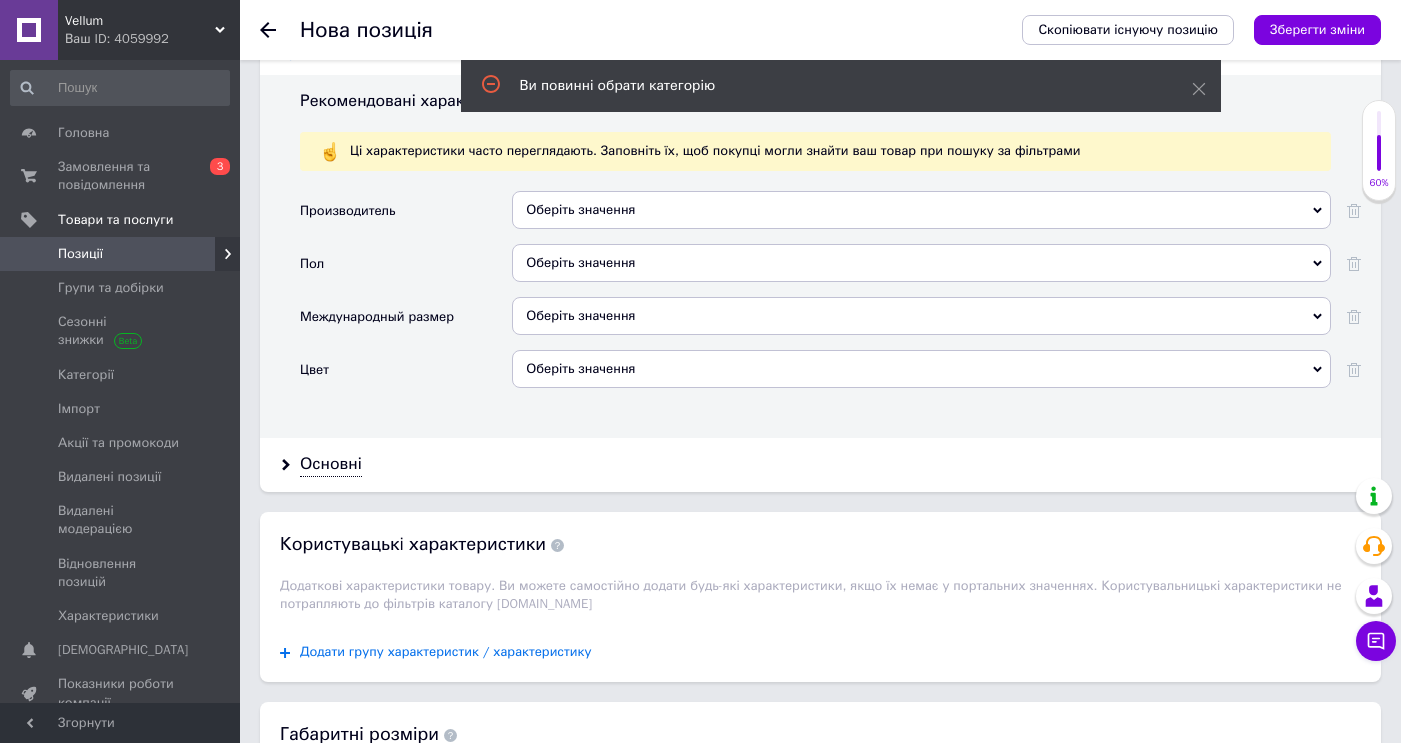 click on "Додати групу характеристик / характеристику" at bounding box center [446, 652] 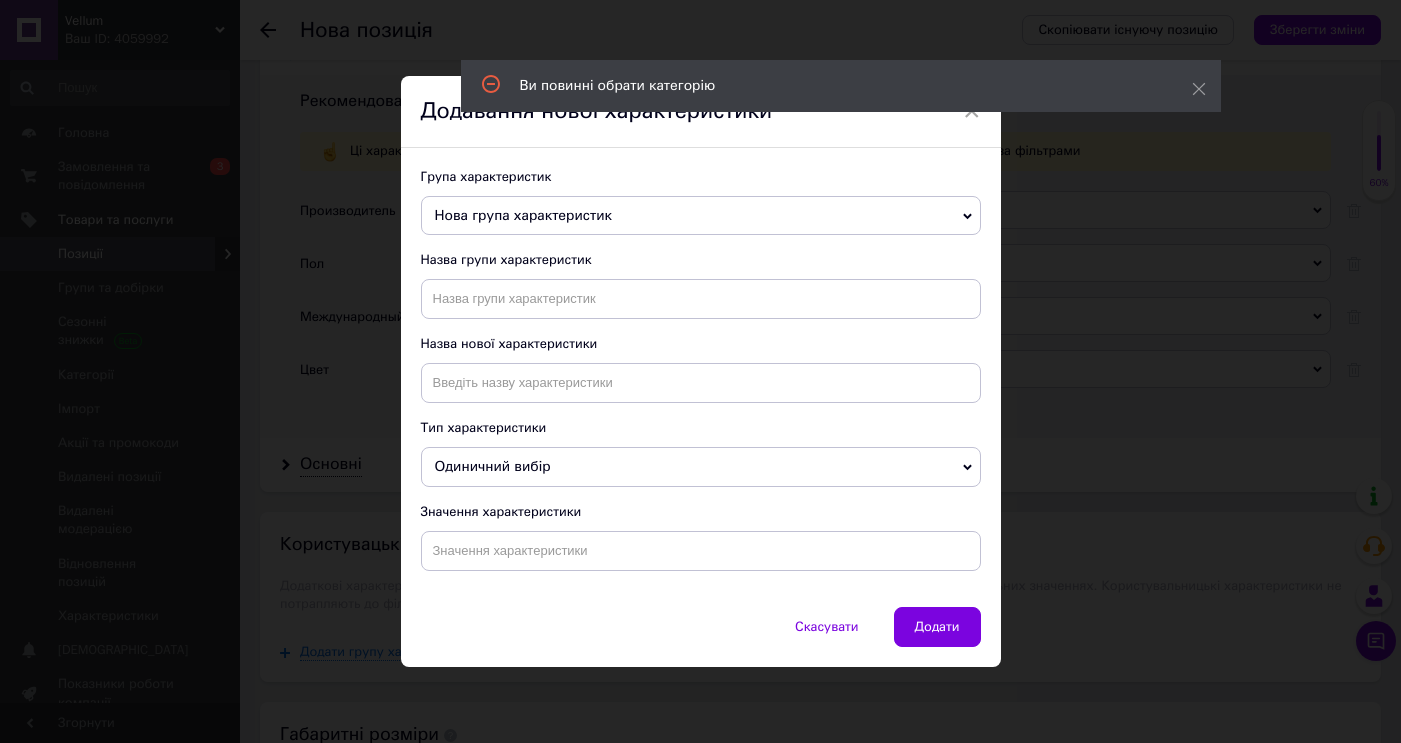 click on "Нова група характеристик" at bounding box center (523, 215) 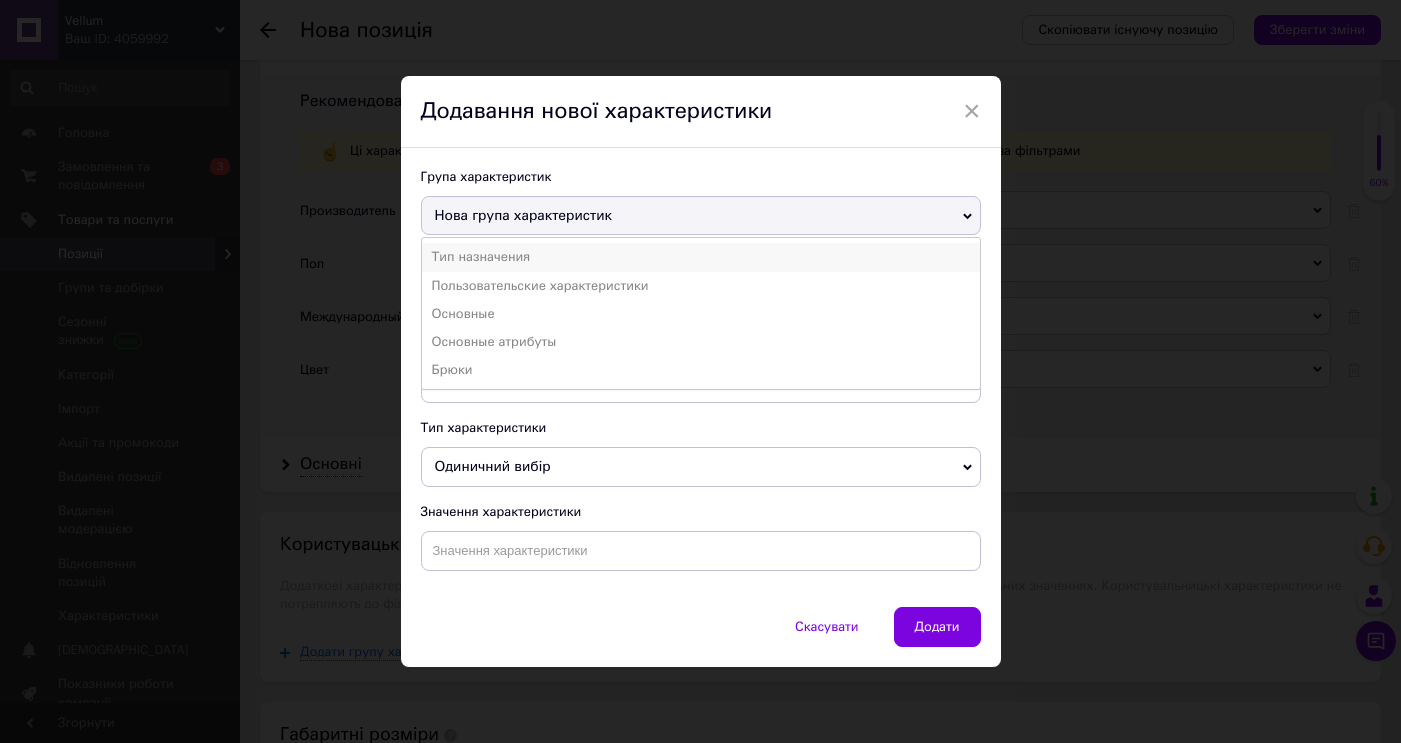 click on "Тип назначения" at bounding box center [701, 257] 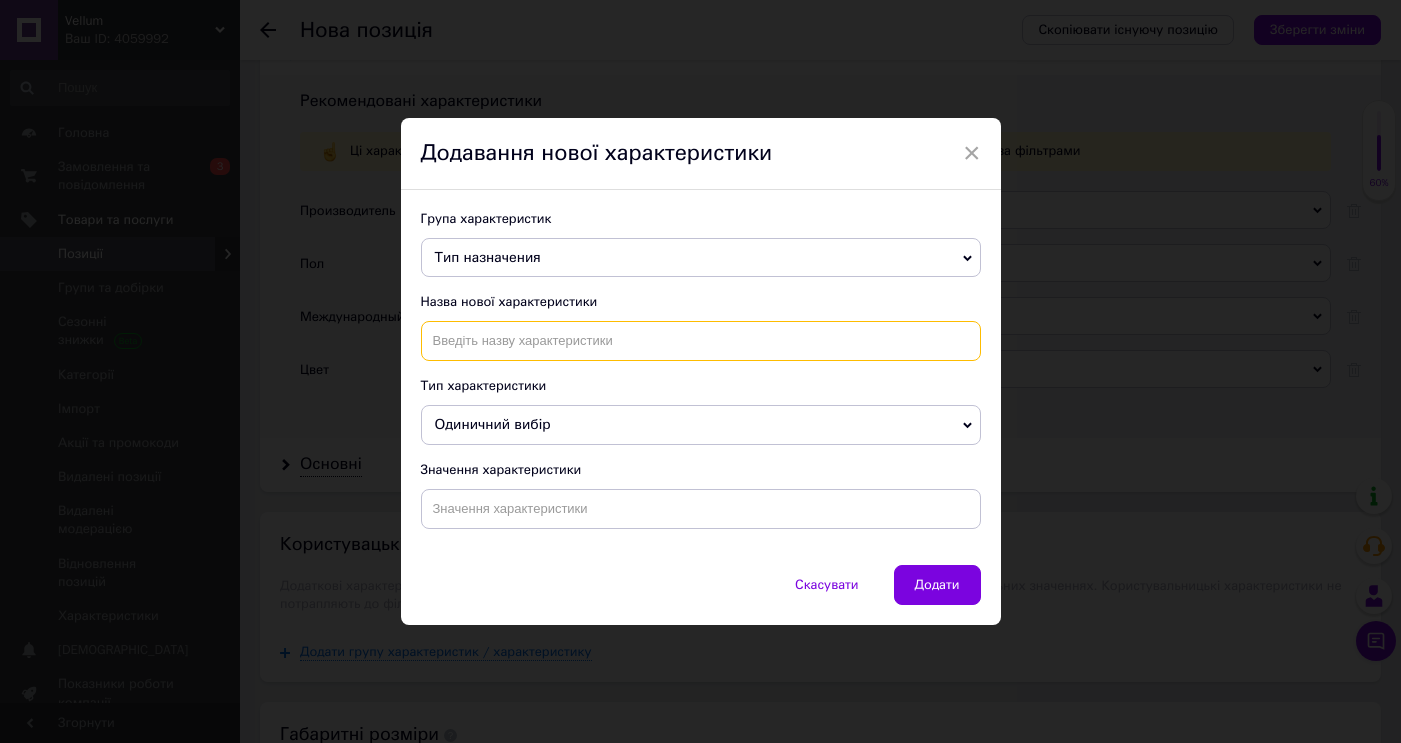 click at bounding box center (701, 341) 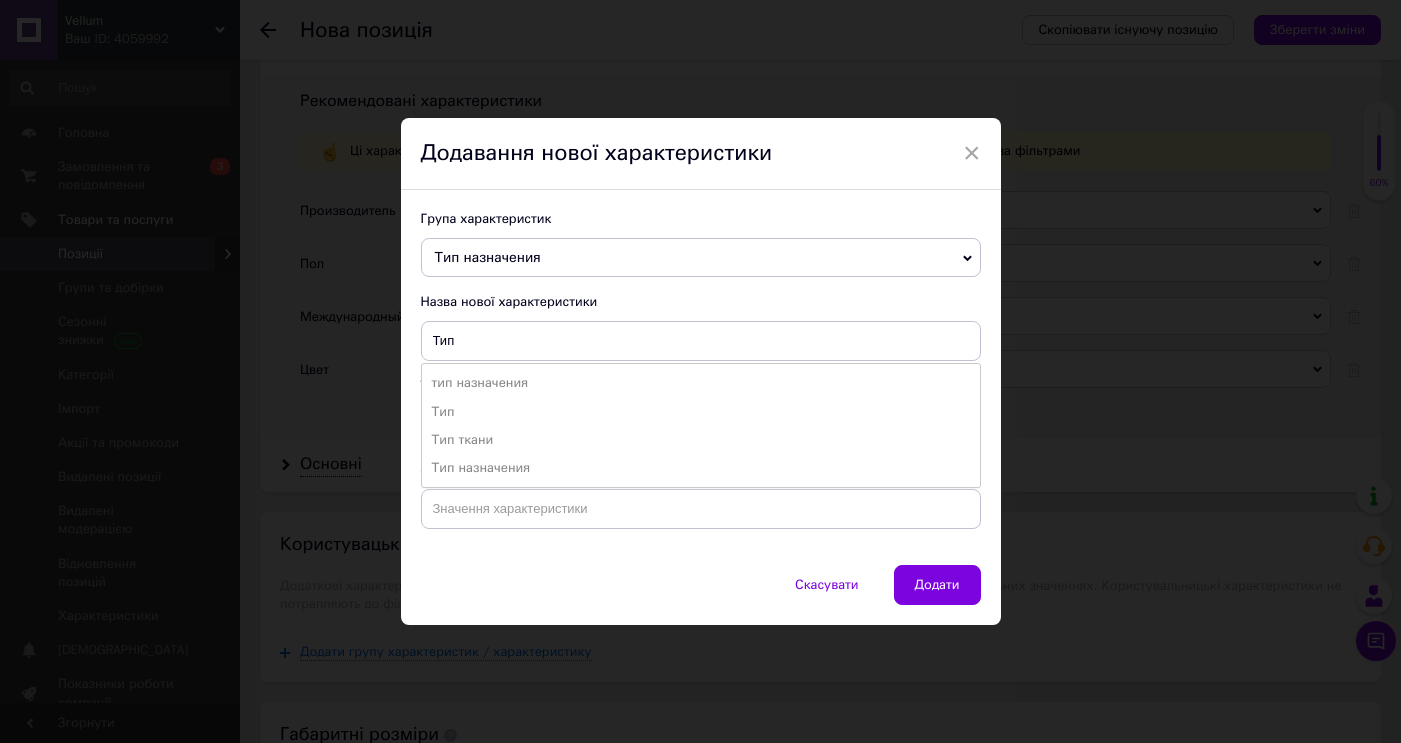 click on "Тип назначения" at bounding box center [701, 468] 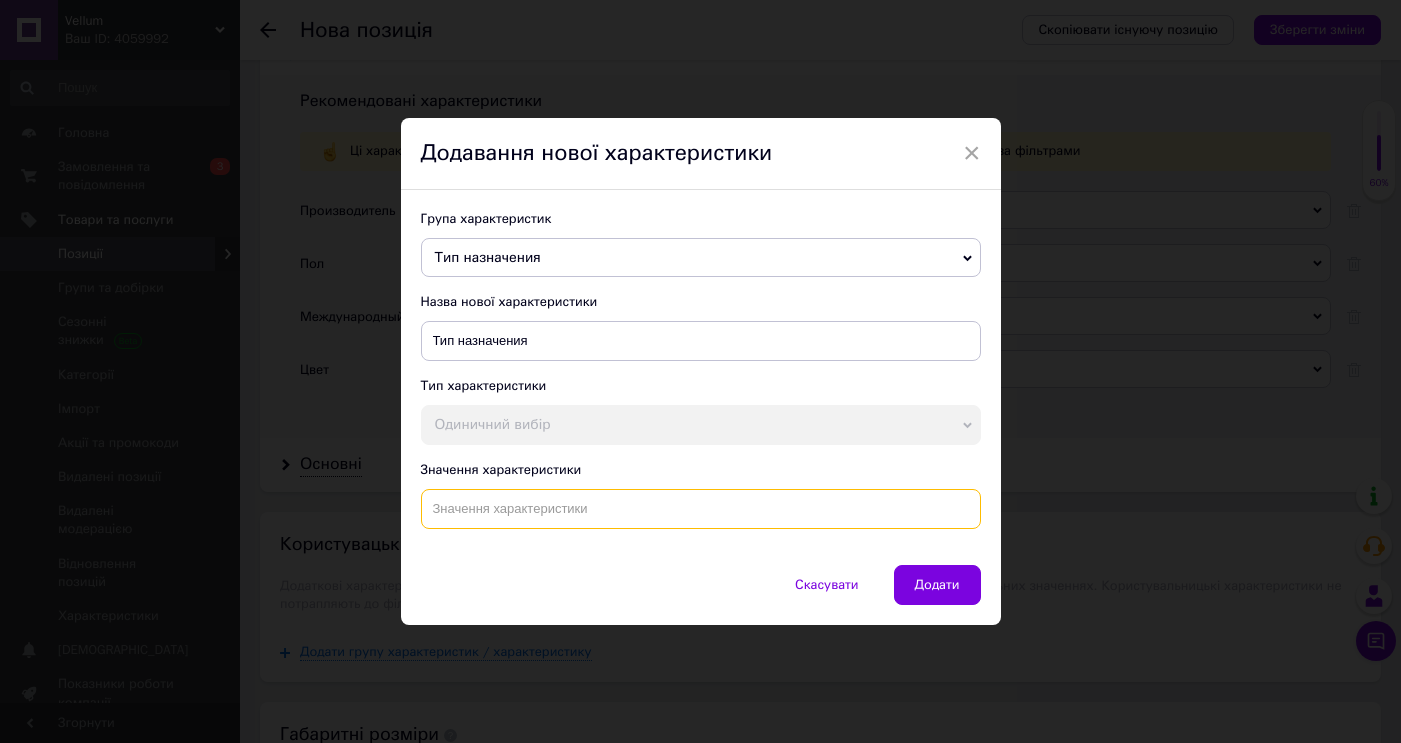 click at bounding box center (701, 509) 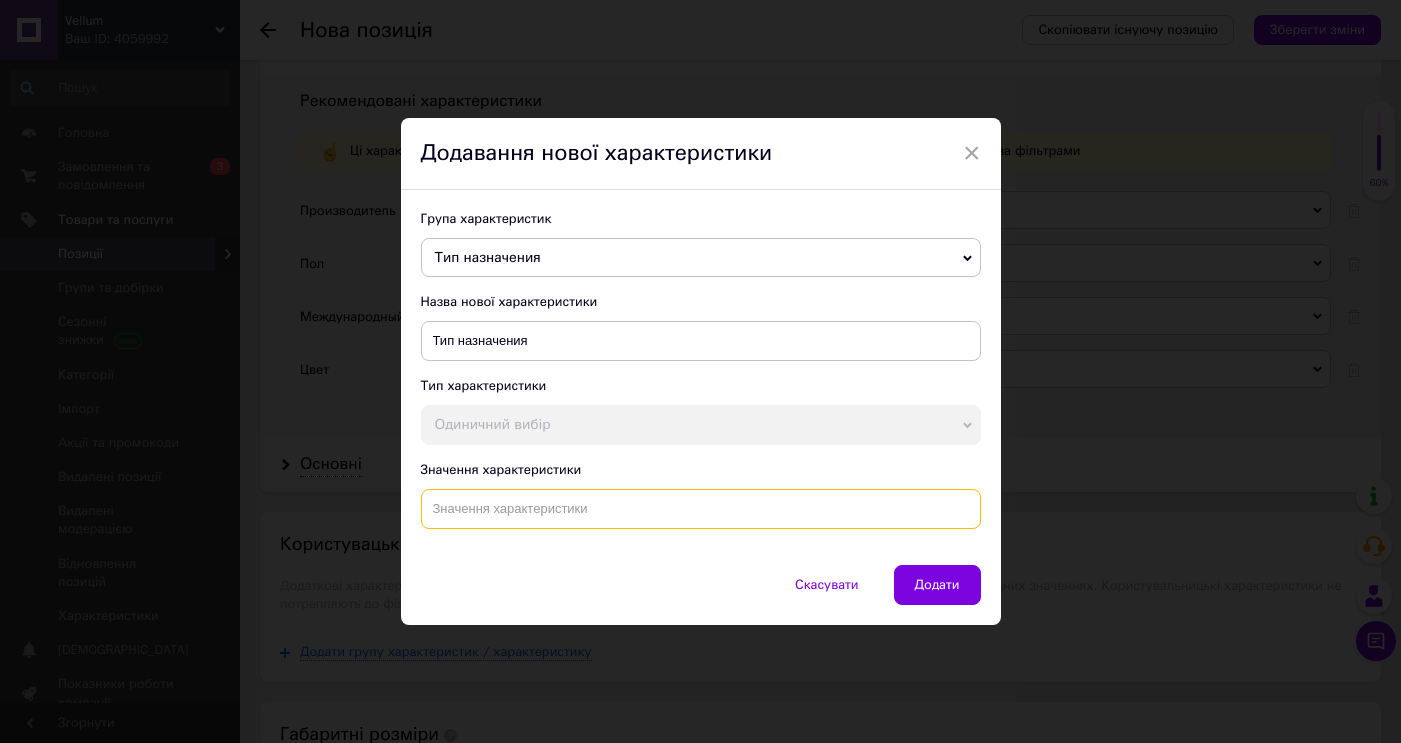 click at bounding box center [701, 509] 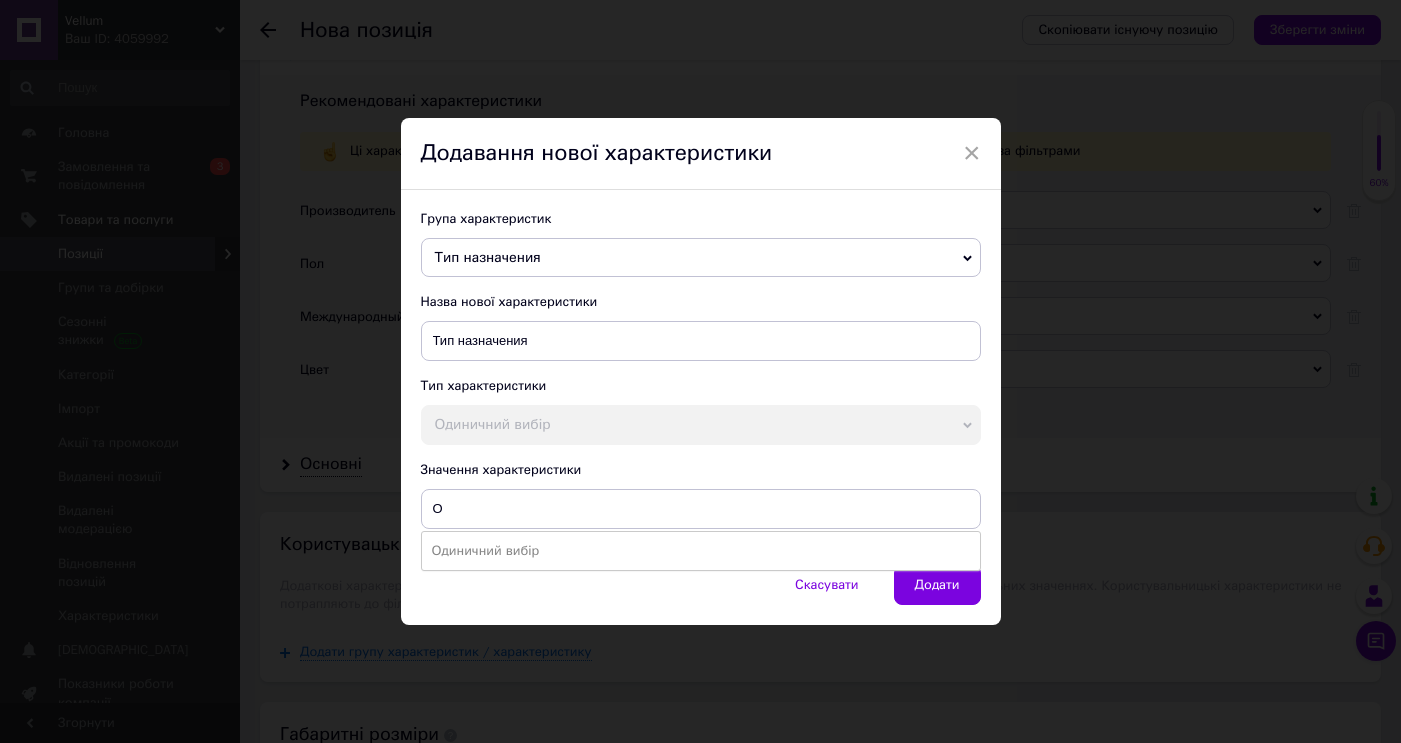 click on "Одиничний вибір" at bounding box center [701, 551] 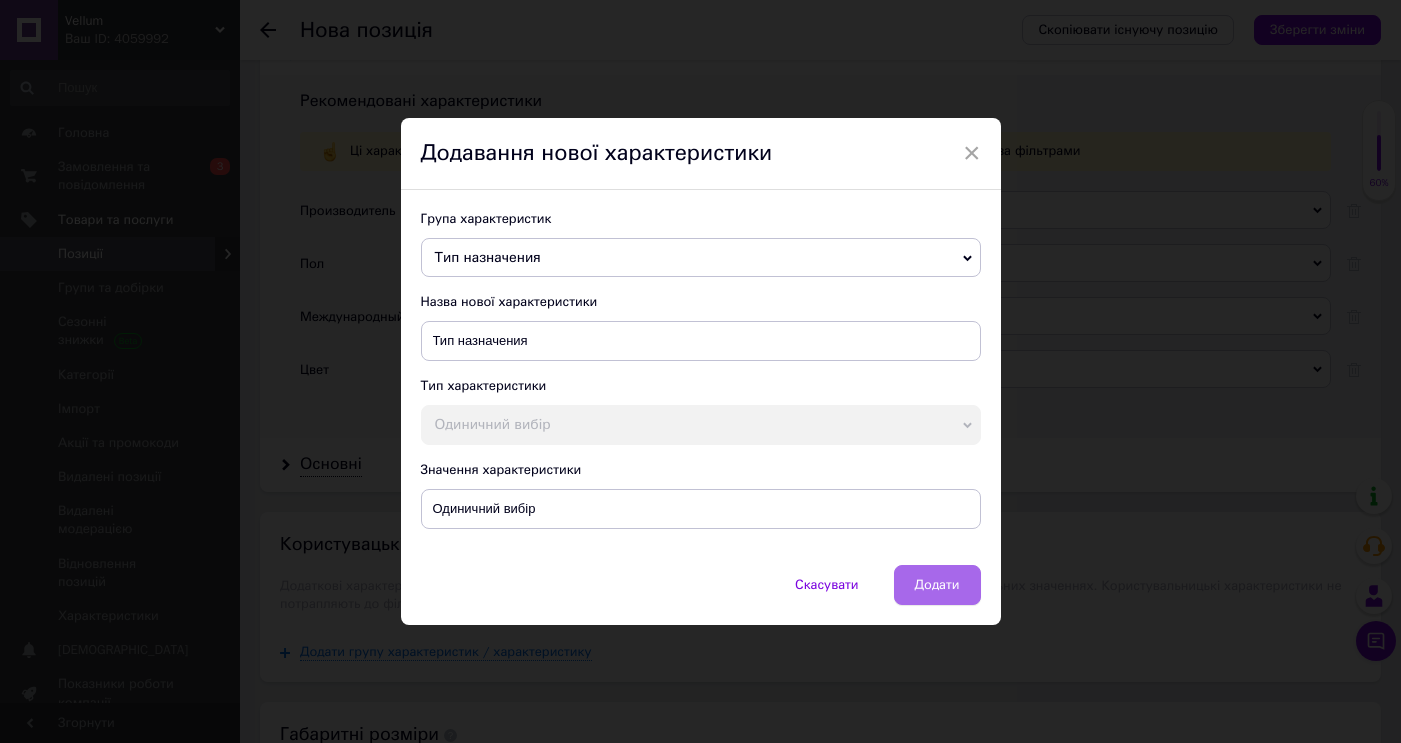 click on "Додати" at bounding box center (937, 585) 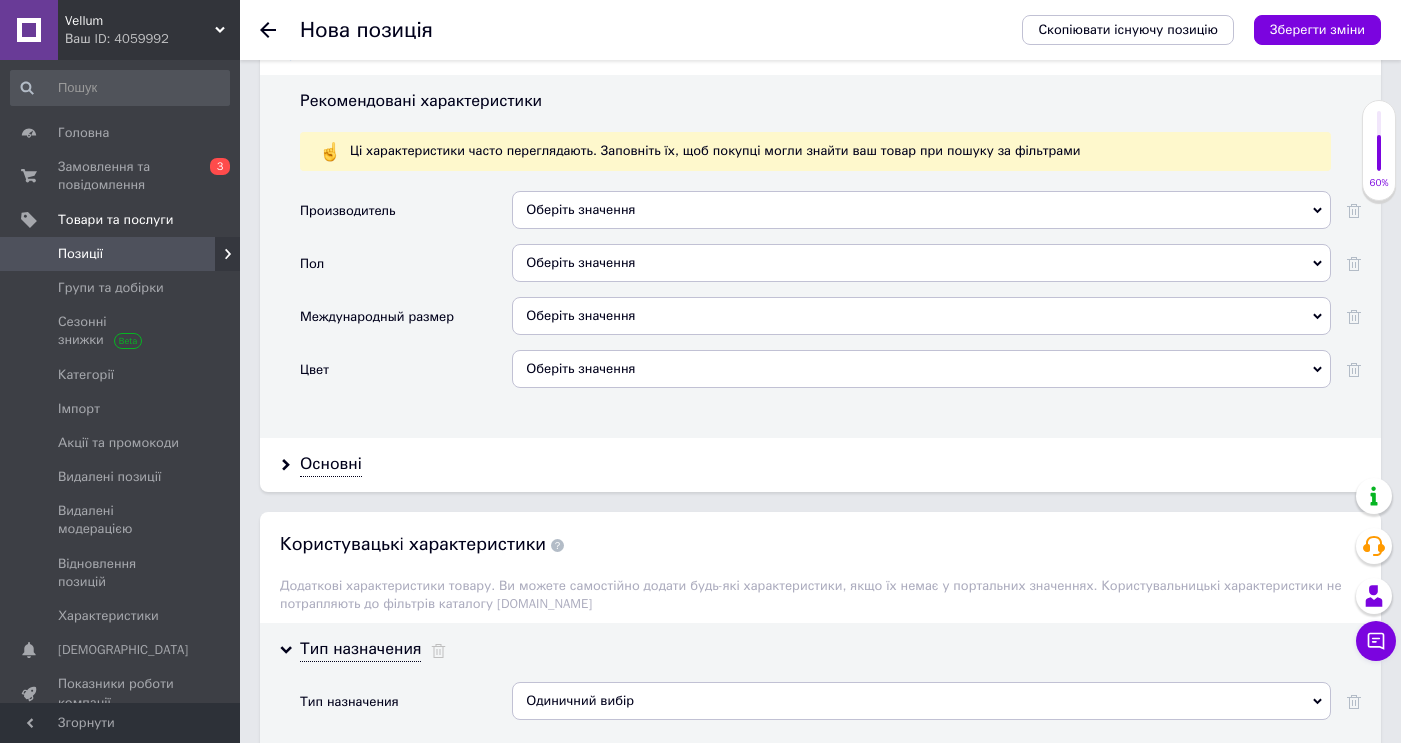 click on "Одиничний вибір" at bounding box center (921, 701) 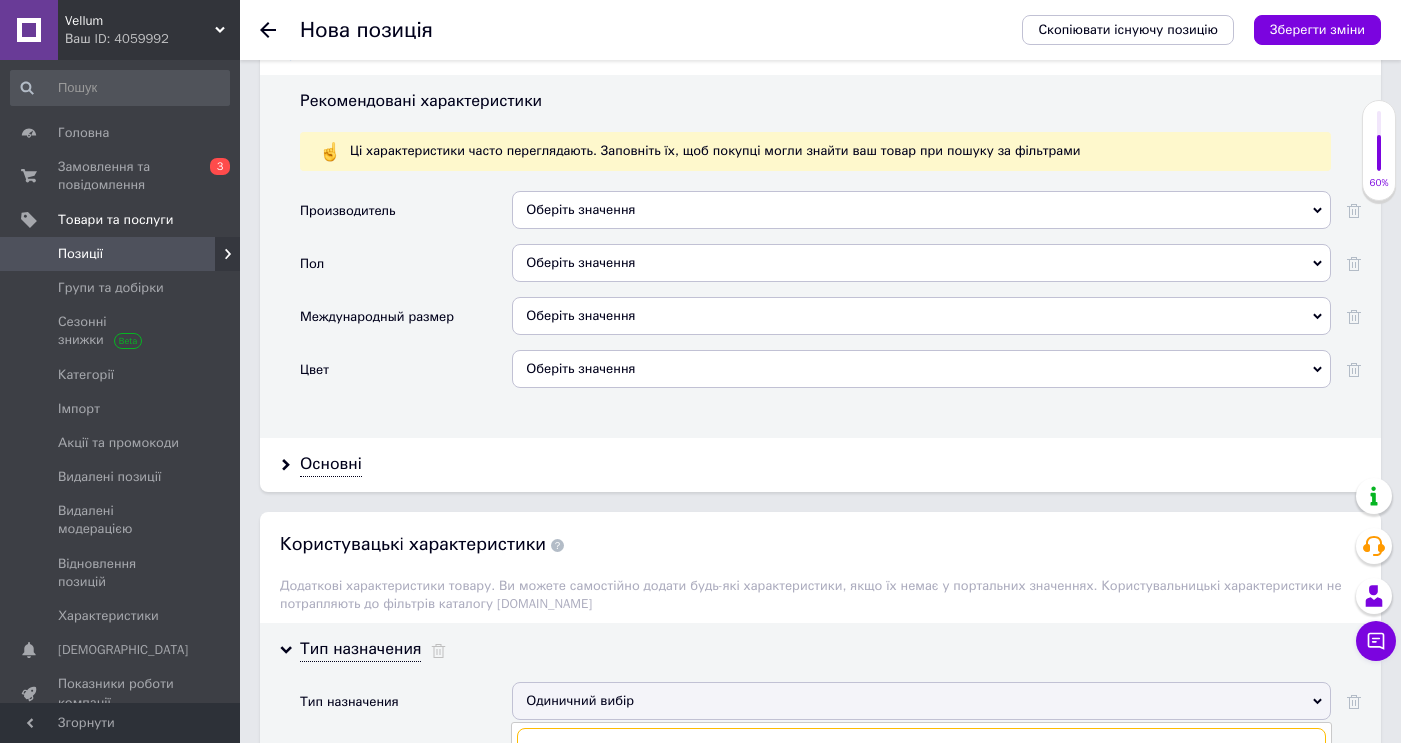 paste on "Мужской костюм Armani Exchange черный,брендовый костюм Armani,стильный летний комплект Армани,удобный повседневный костюм Armani" 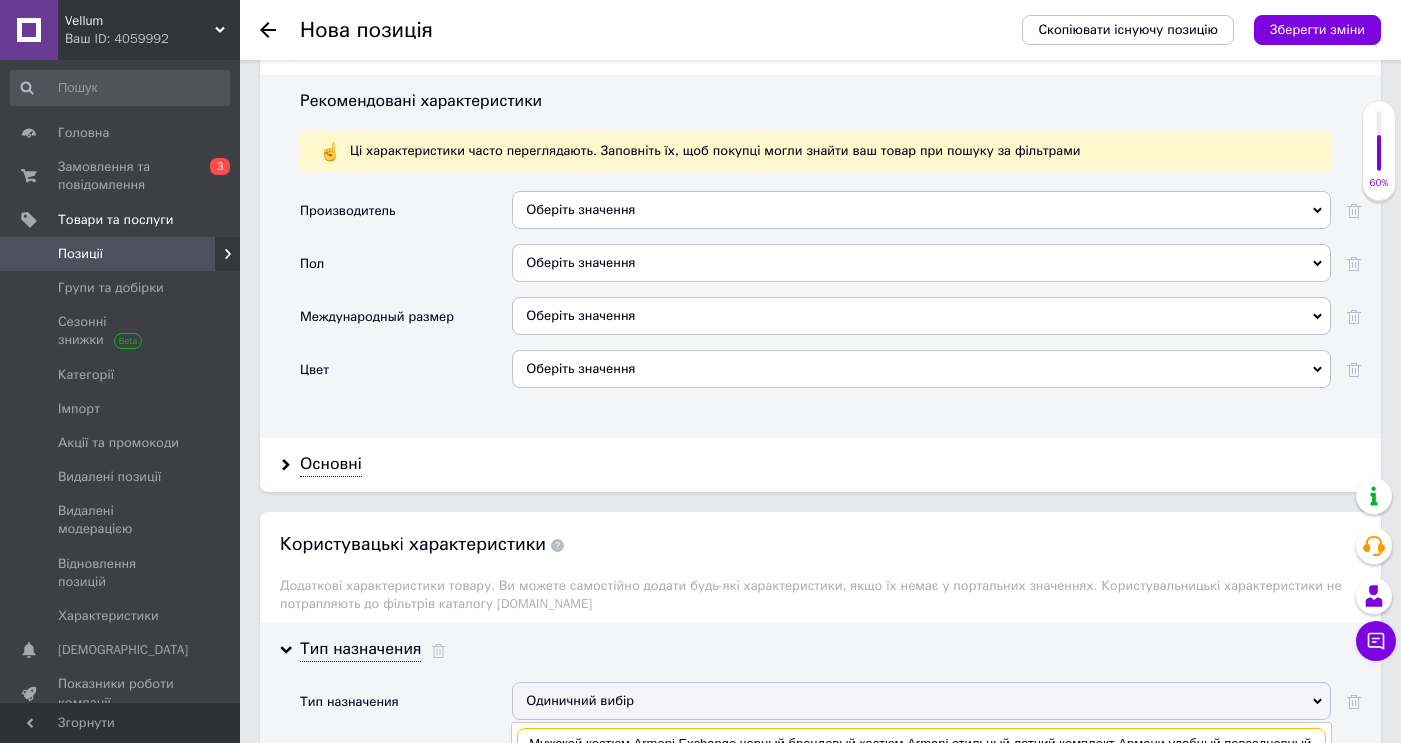 scroll, scrollTop: 0, scrollLeft: 97, axis: horizontal 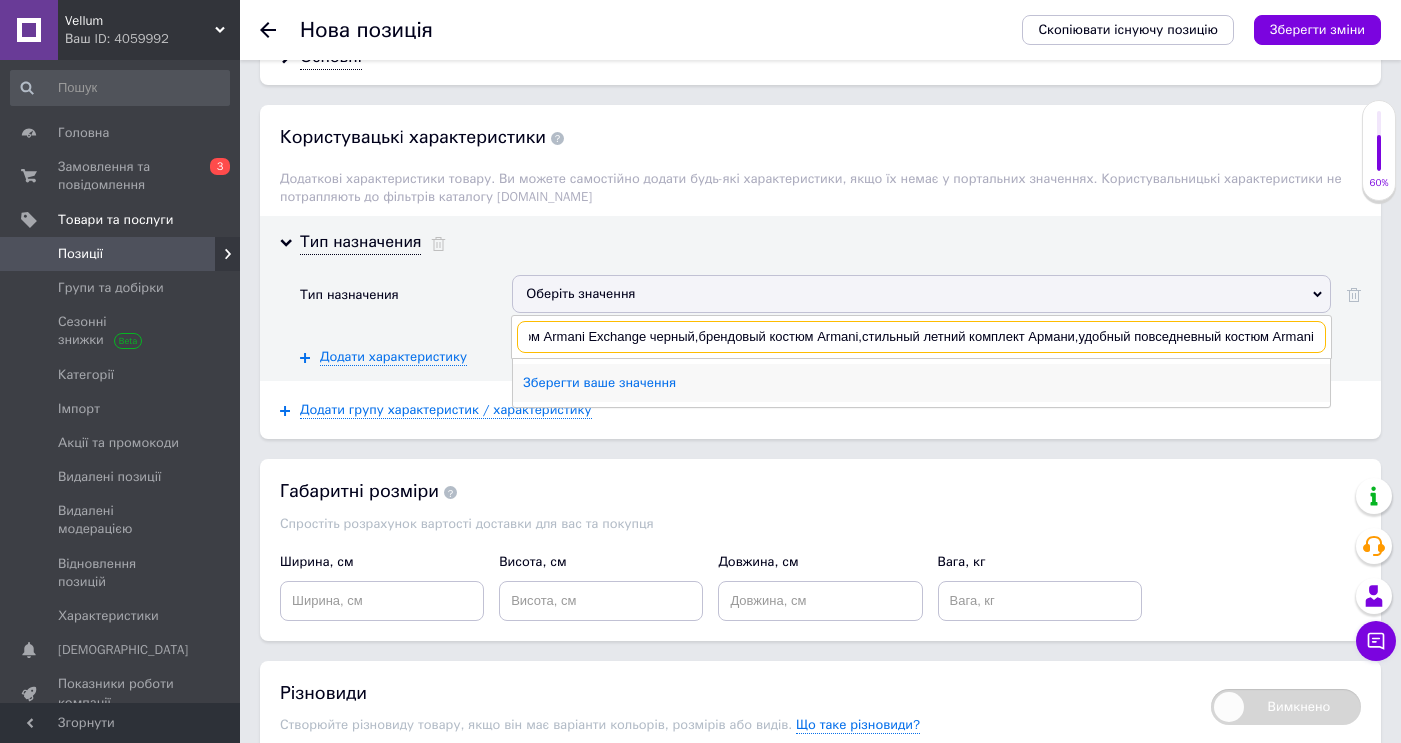type on "Мужской костюм Armani Exchange черный,брендовый костюм Armani,стильный летний комплект Армани,удобный повседневный костюм Armani" 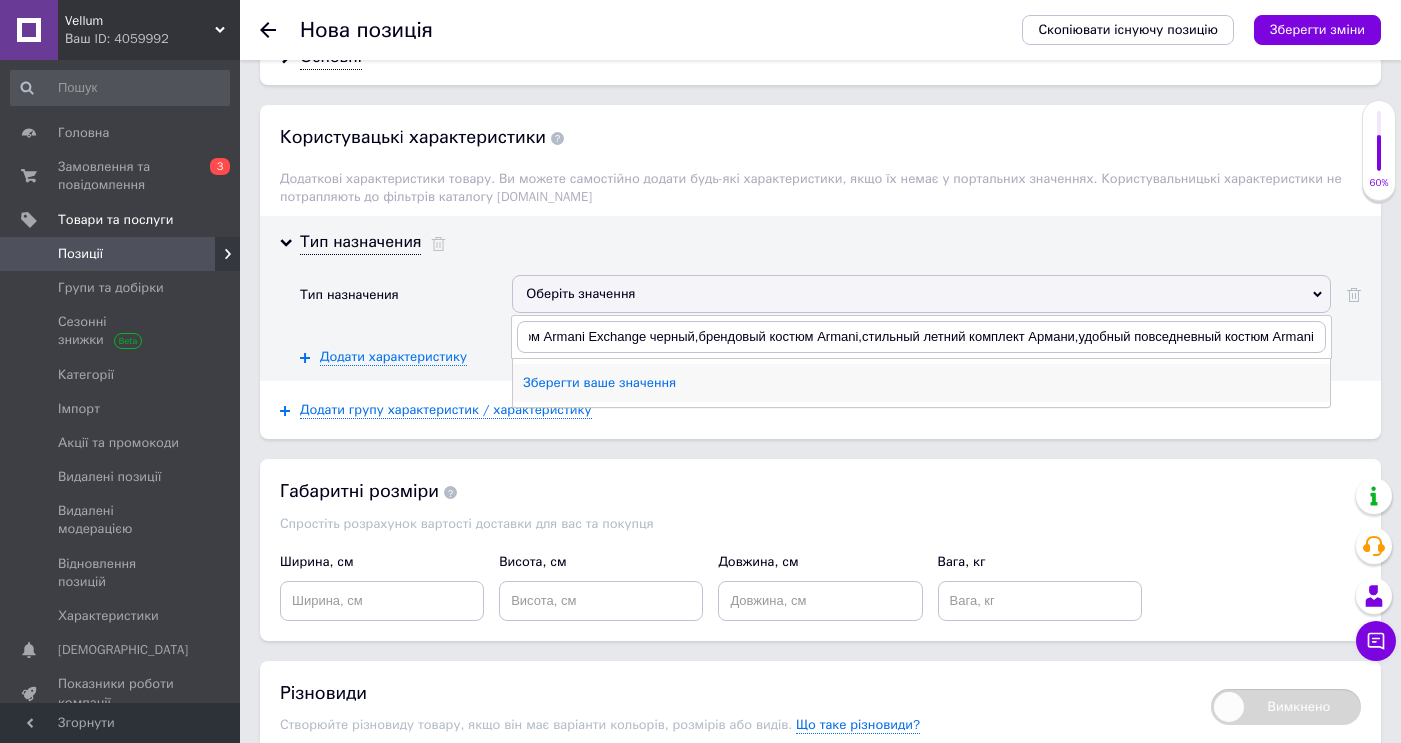 click on "Зберегти ваше значення" at bounding box center (921, 383) 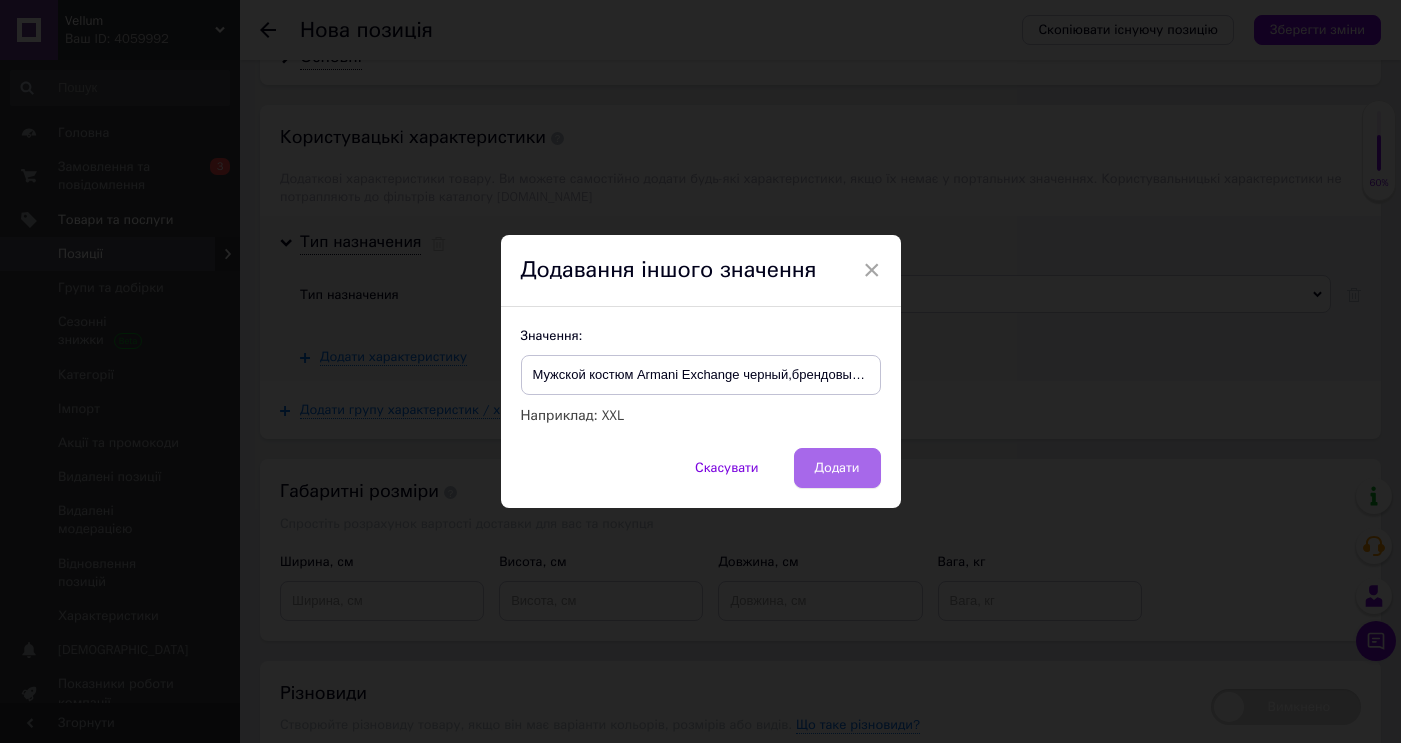 click on "Додати" at bounding box center (837, 468) 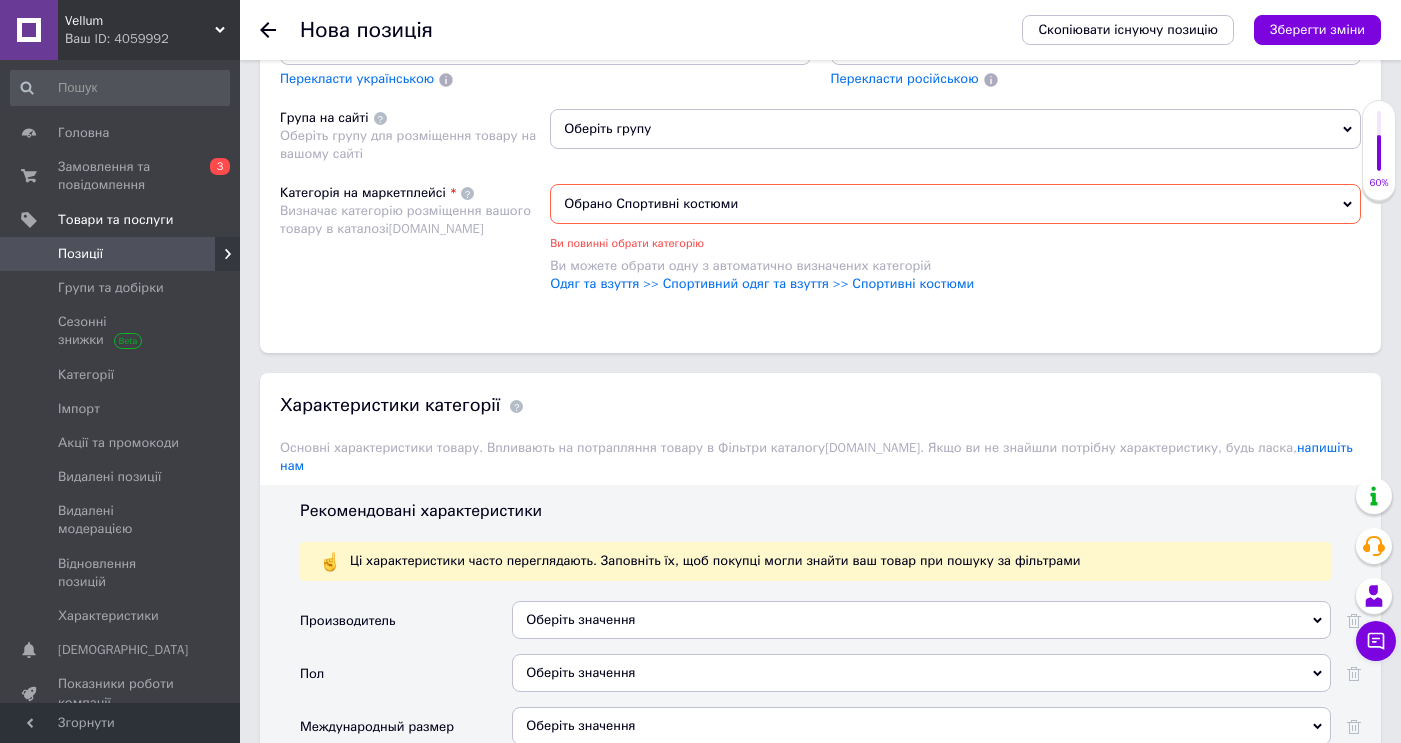 scroll, scrollTop: 2071, scrollLeft: 0, axis: vertical 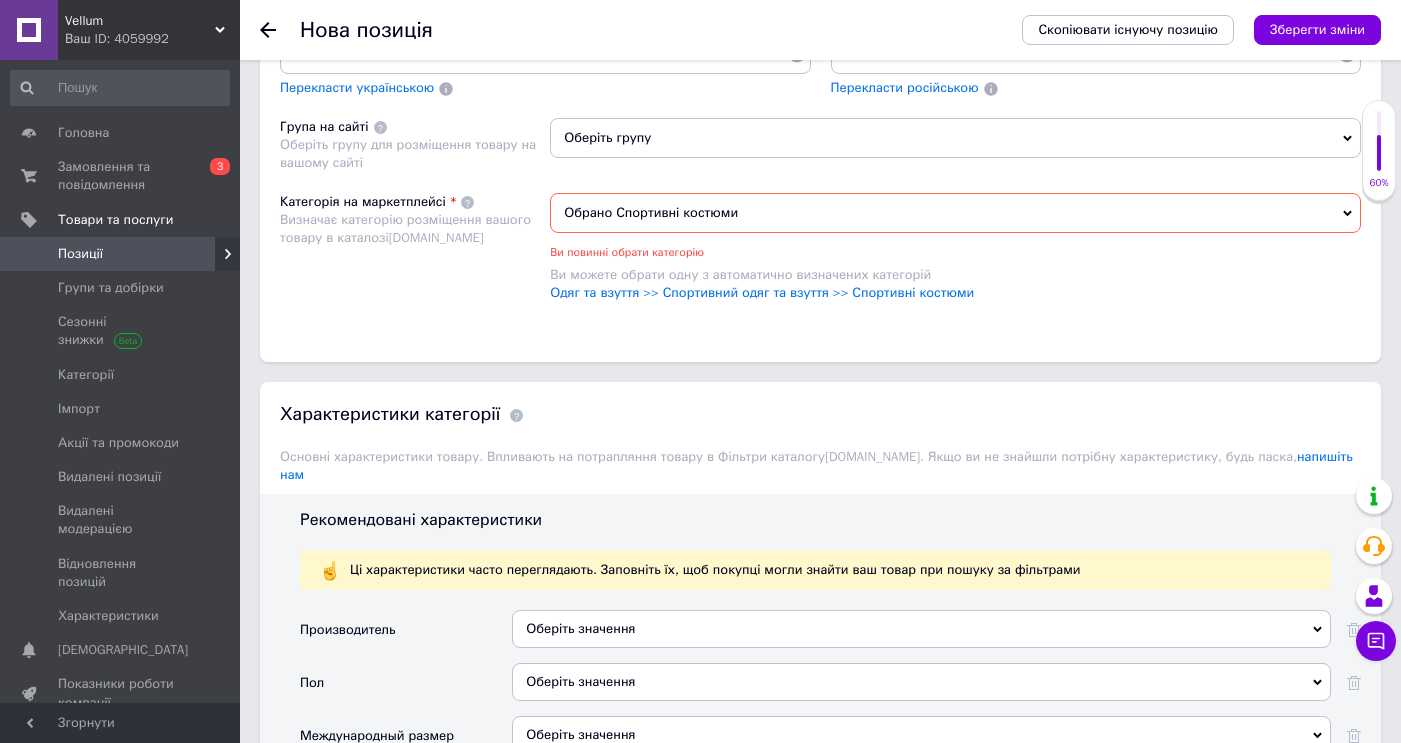click on "Оберіть значення" at bounding box center (921, 629) 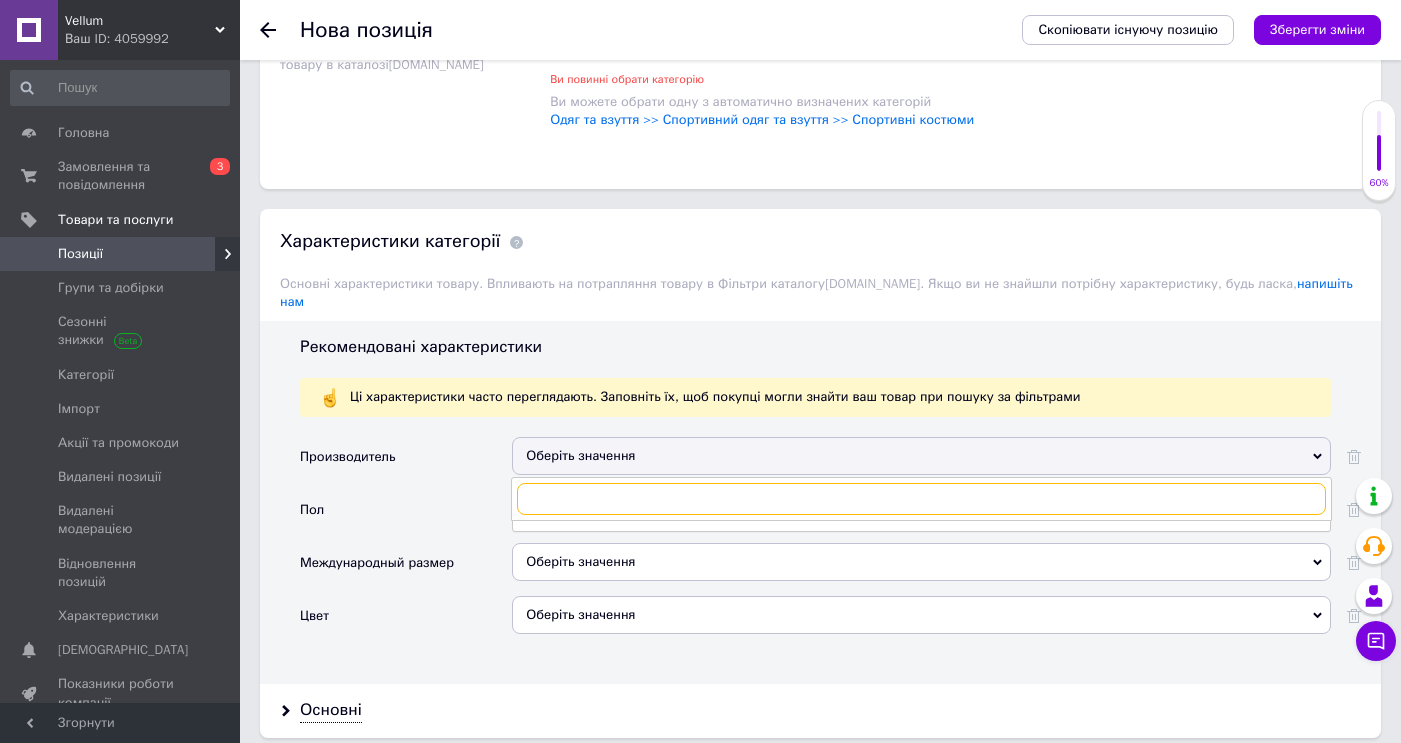 scroll, scrollTop: 2248, scrollLeft: 0, axis: vertical 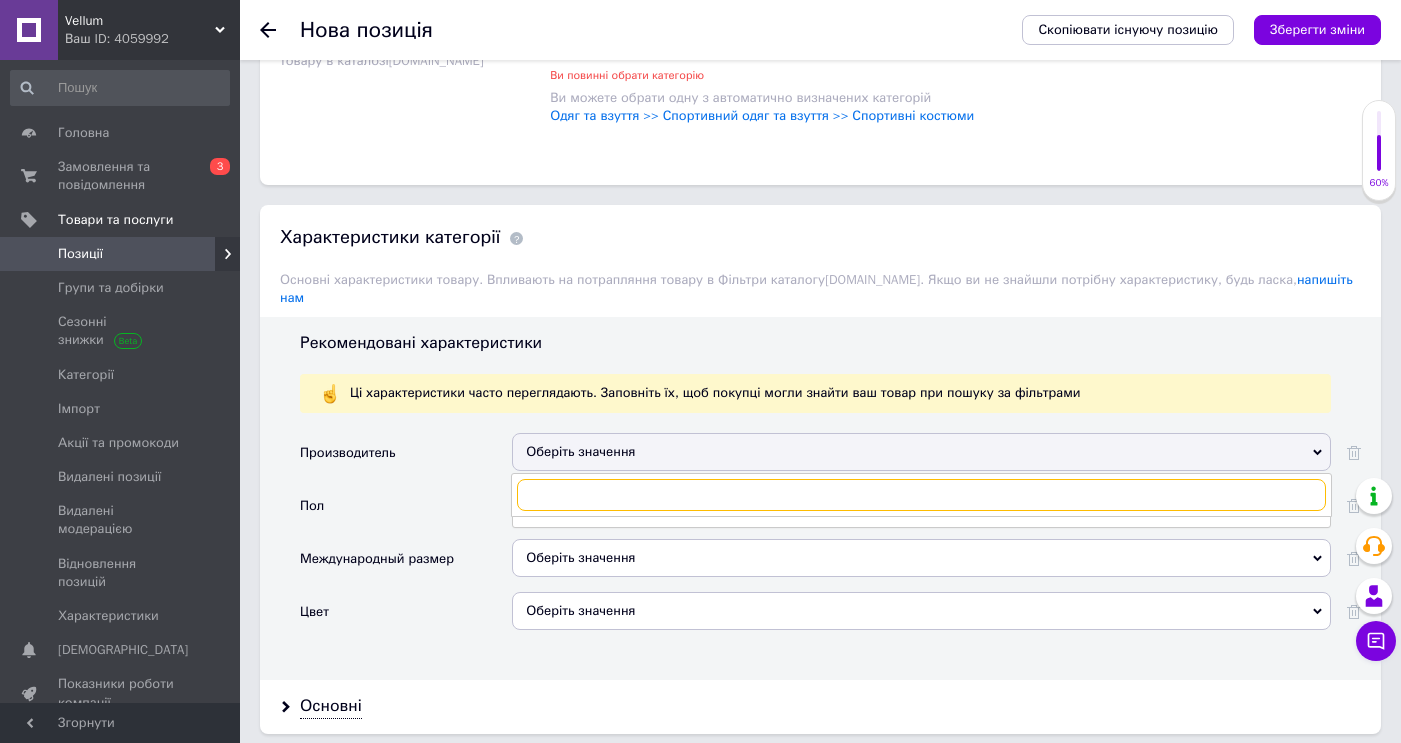 paste on "Мужской костюм Armani Exchange черный,брендовый костюм Armani,стильный летний комплект Армани,удобный повседневный костюм Armani" 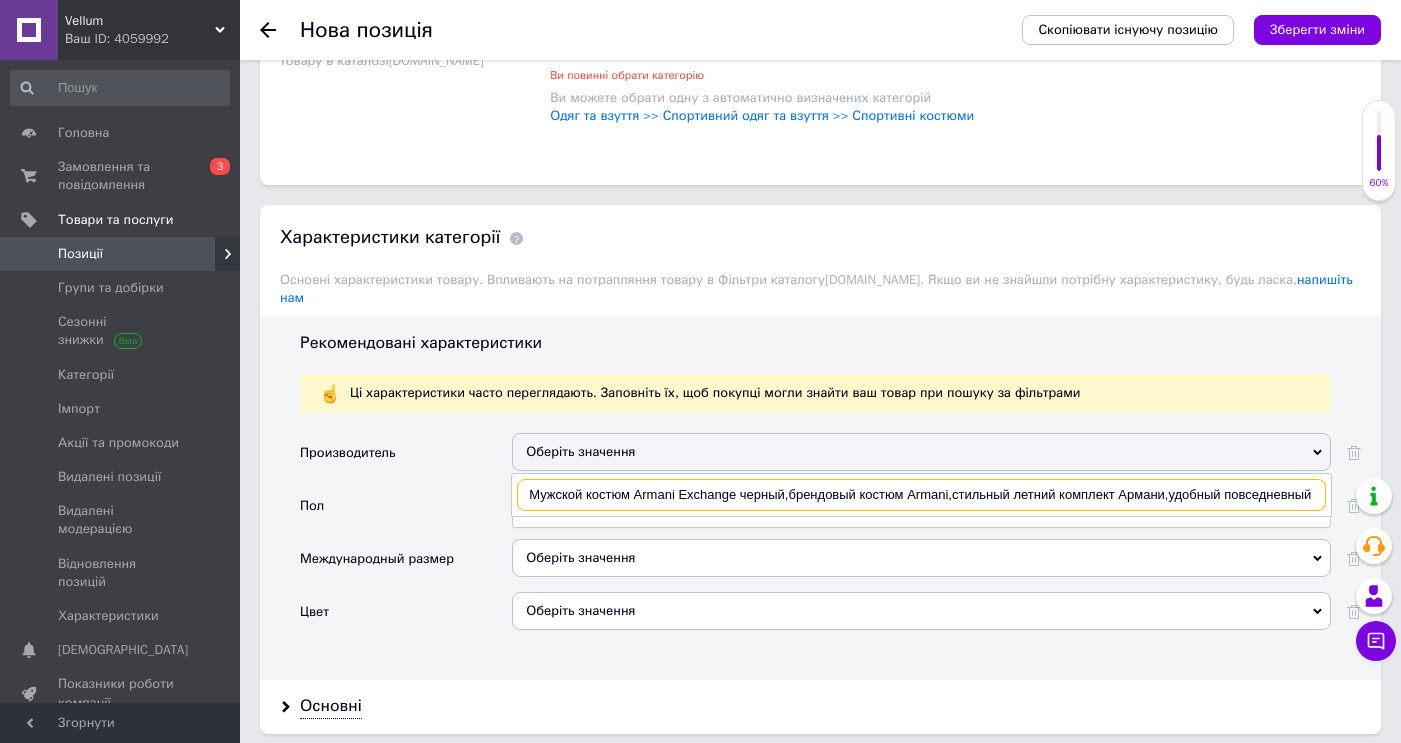 scroll, scrollTop: 0, scrollLeft: 97, axis: horizontal 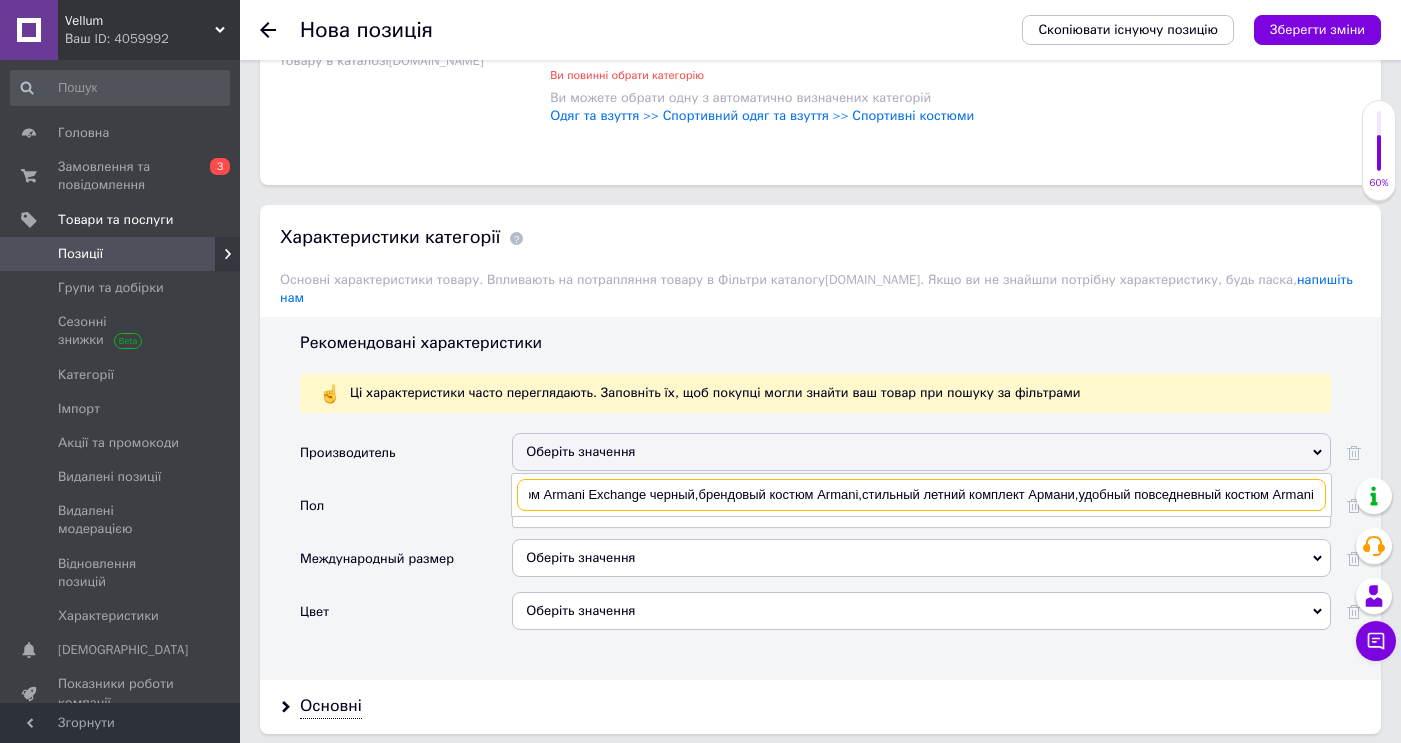 drag, startPoint x: 636, startPoint y: 451, endPoint x: 1470, endPoint y: 459, distance: 834.0384 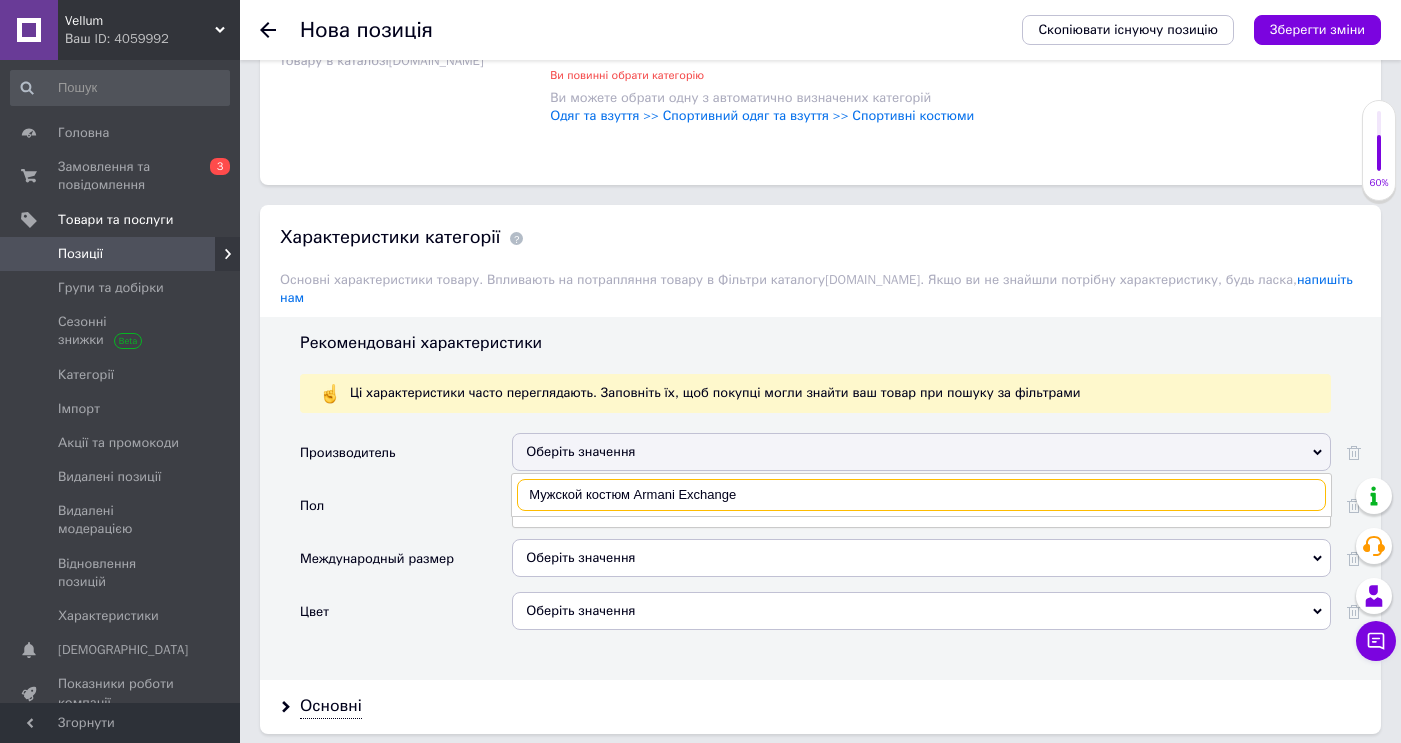 scroll, scrollTop: 0, scrollLeft: 0, axis: both 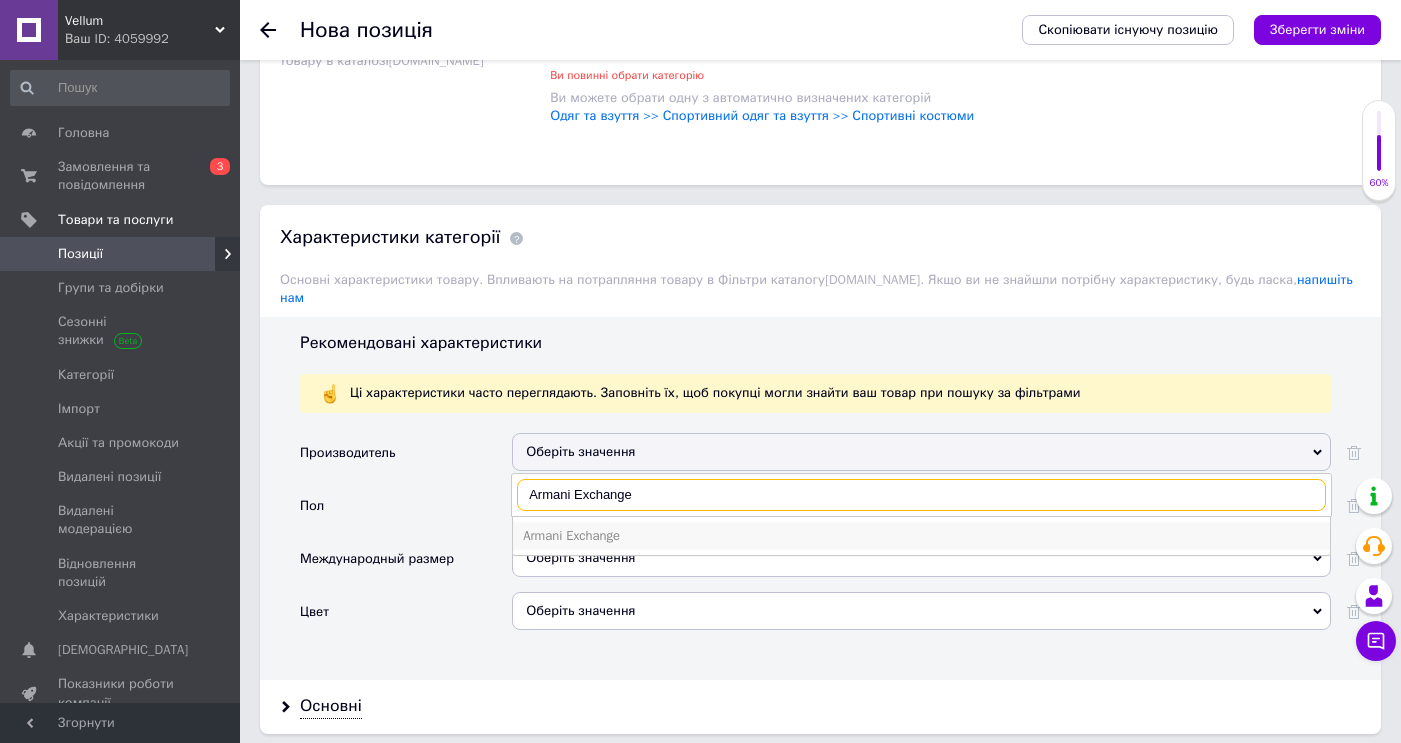 type on "Armani Exchange" 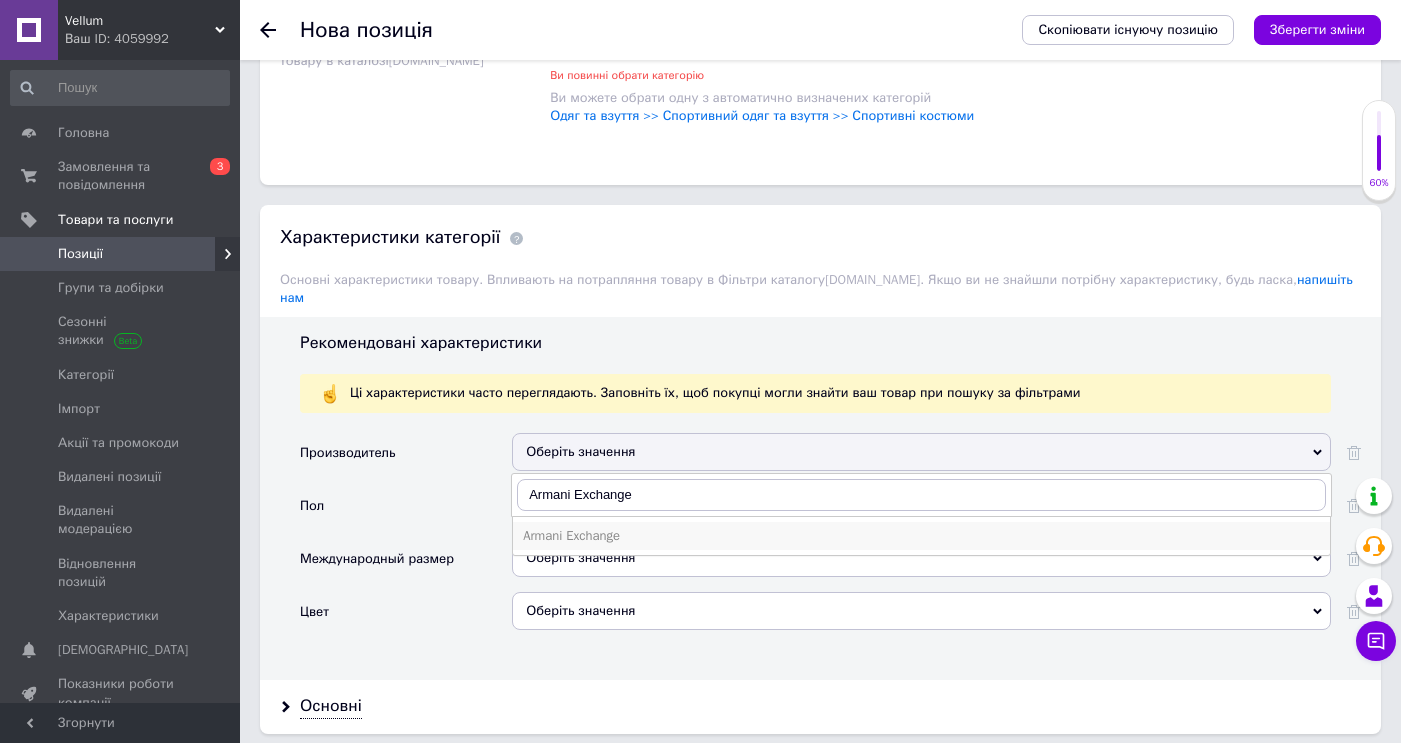 click on "Armani Exchange" at bounding box center (921, 536) 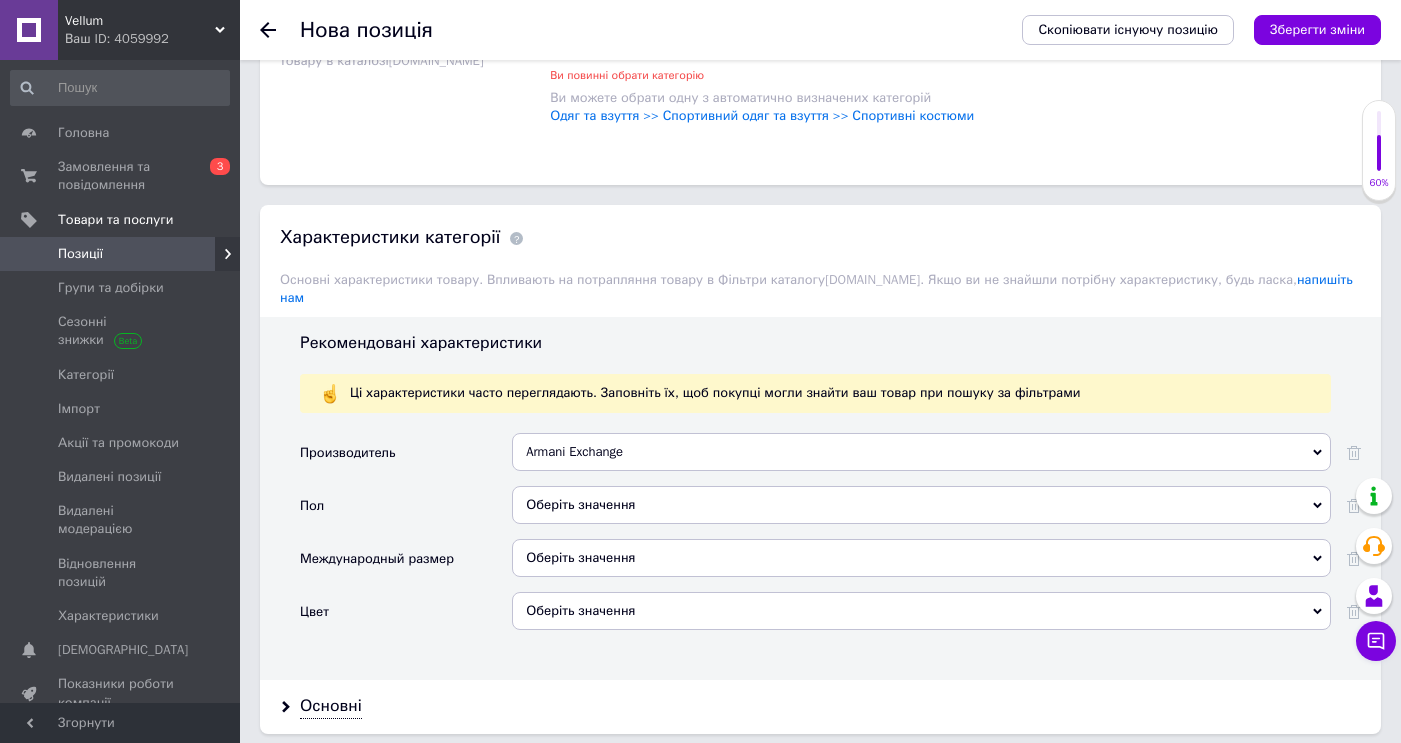 click on "Оберіть значення" at bounding box center [921, 505] 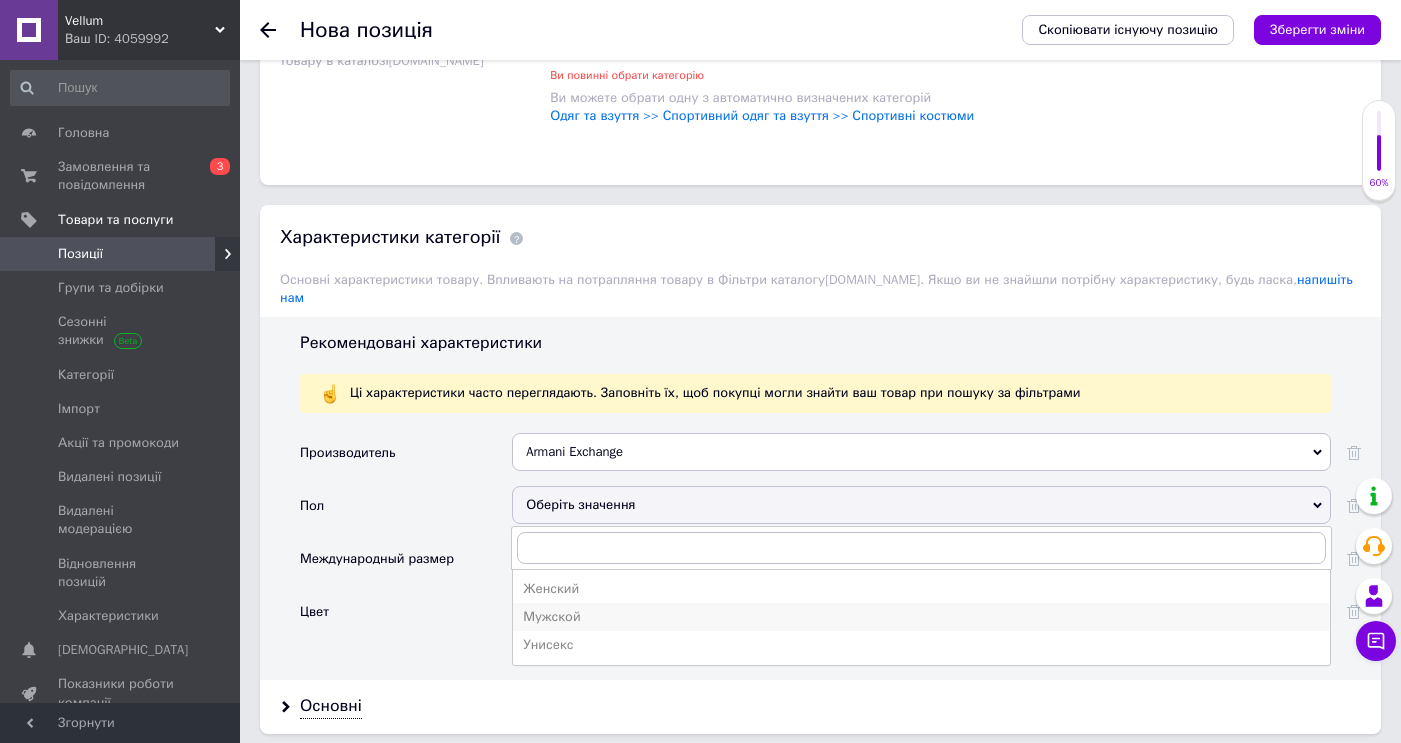 click on "Мужской" at bounding box center [921, 617] 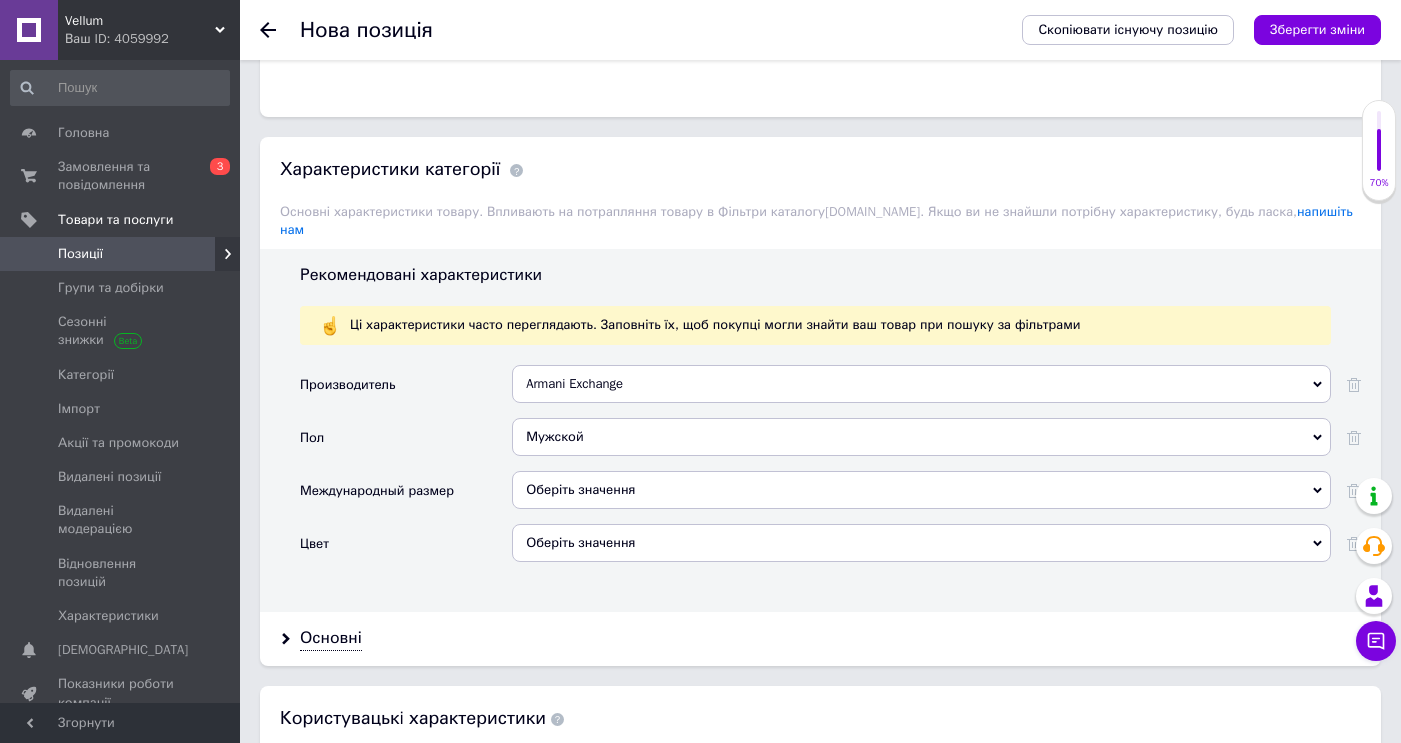 scroll, scrollTop: 2326, scrollLeft: 0, axis: vertical 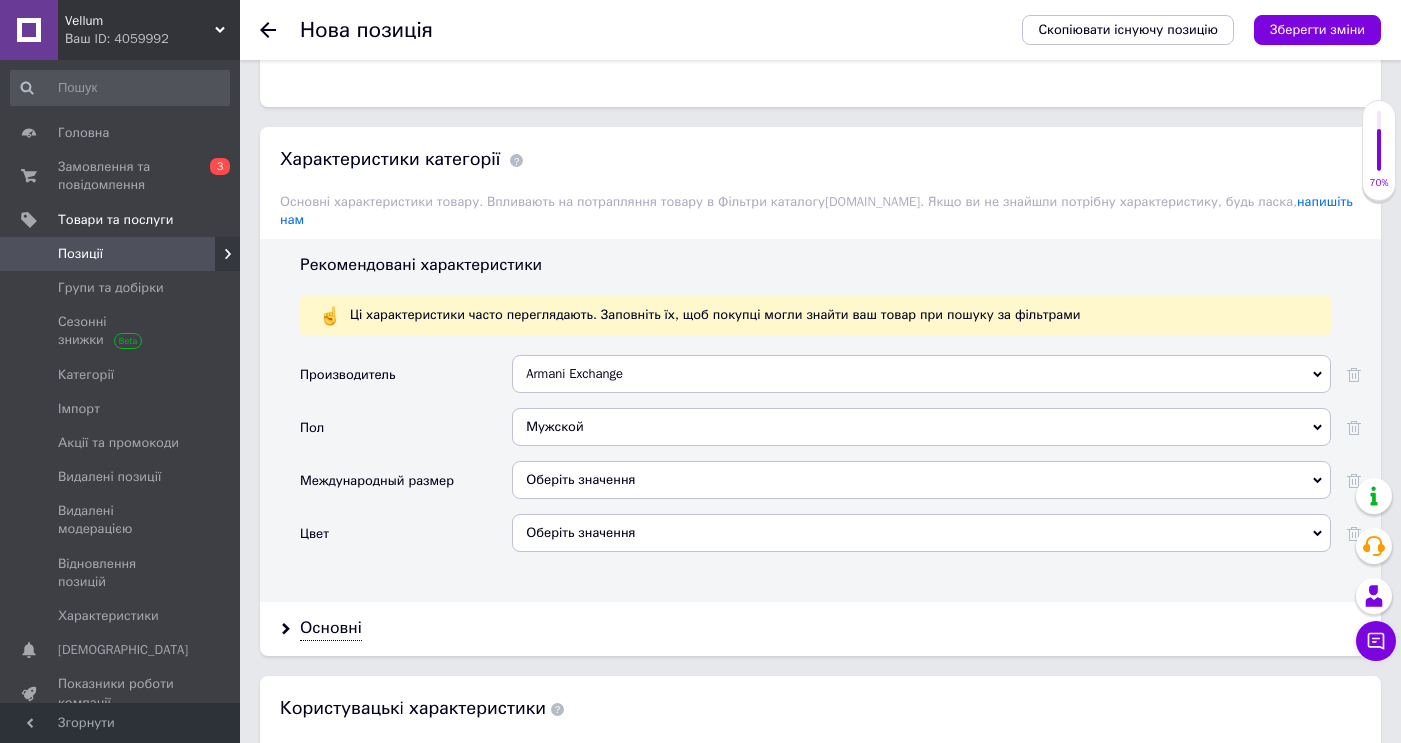 click on "Оберіть значення" at bounding box center (921, 480) 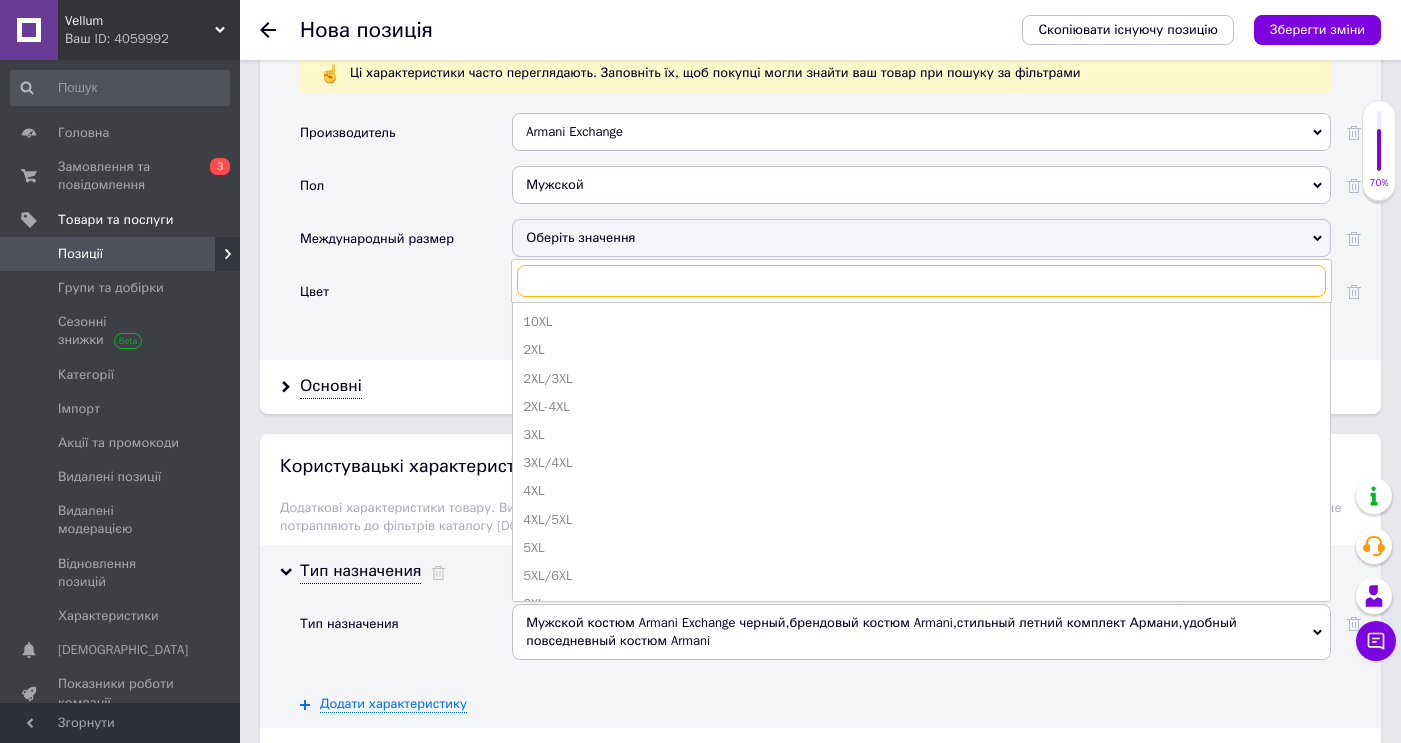 scroll, scrollTop: 2574, scrollLeft: 0, axis: vertical 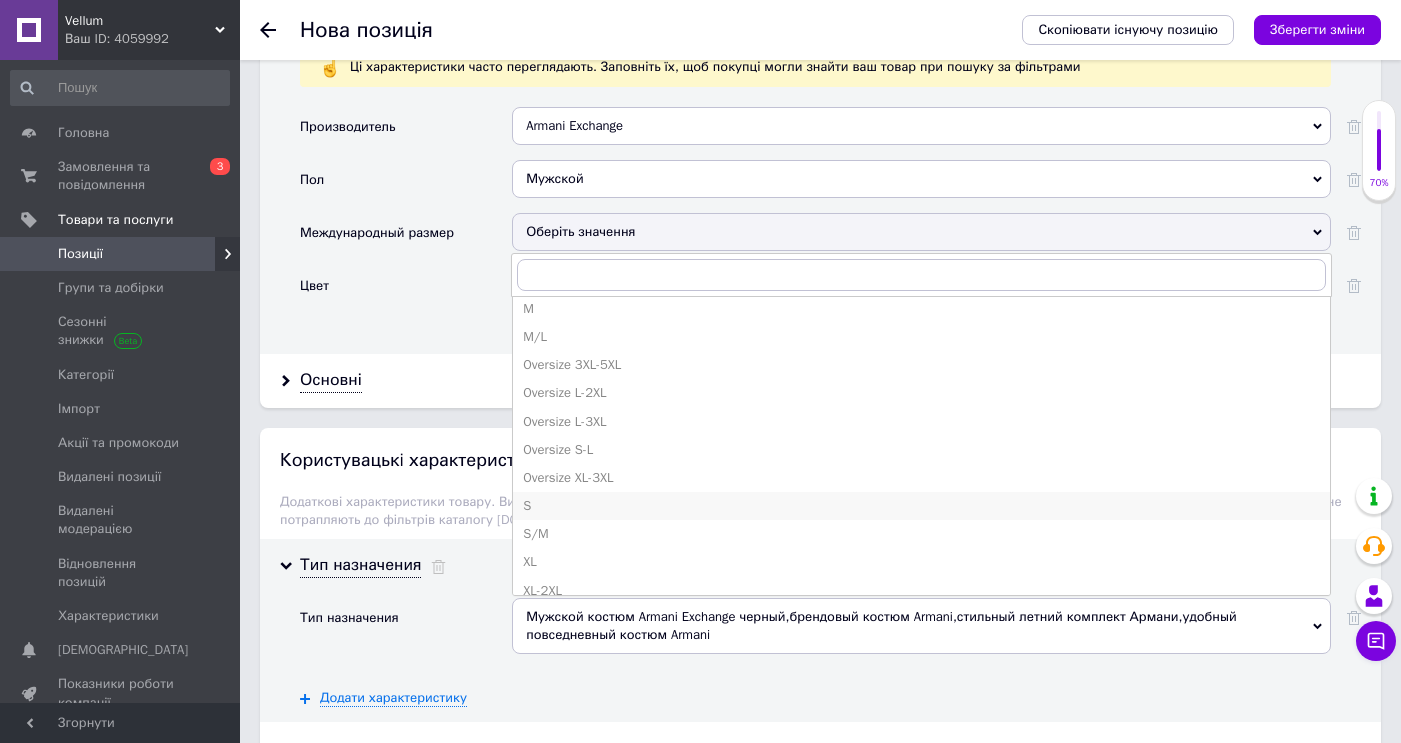click on "S" at bounding box center [921, 506] 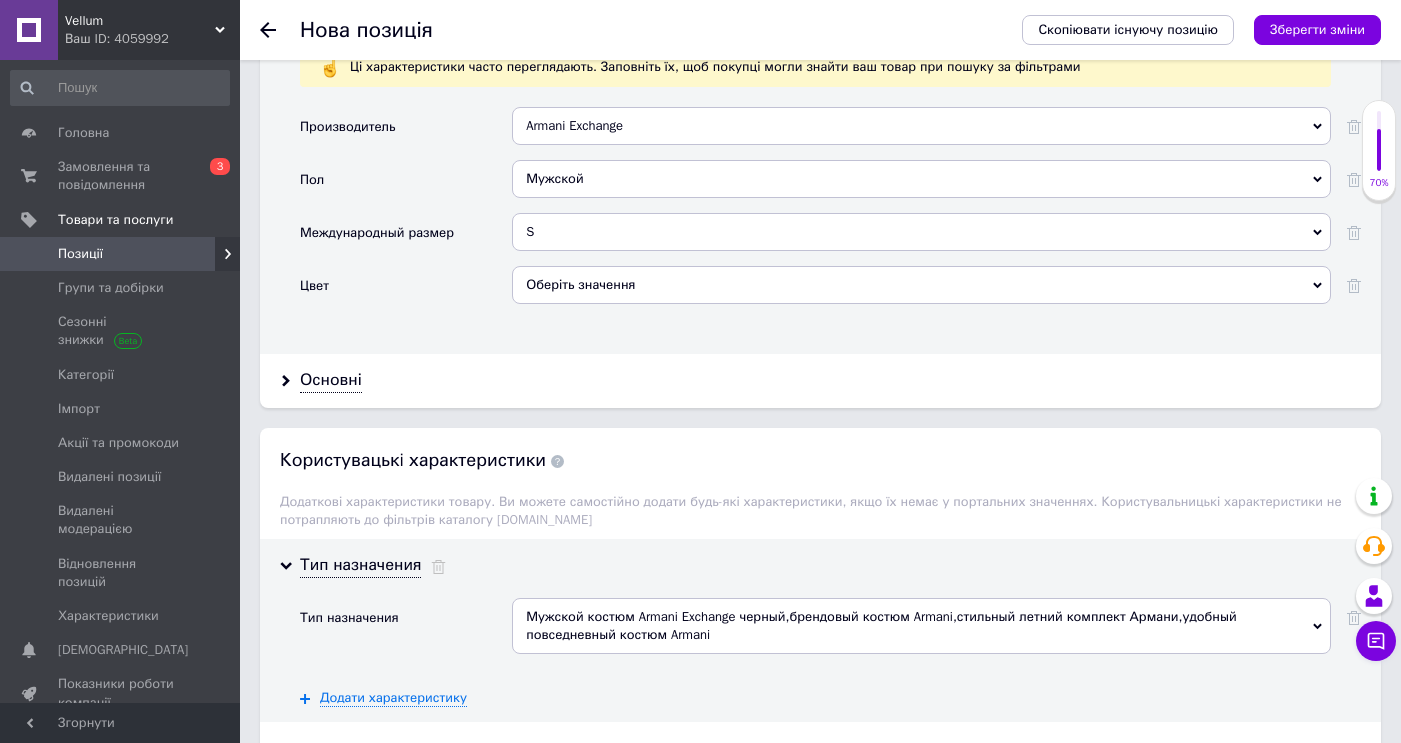 click on "Оберіть значення" at bounding box center [921, 285] 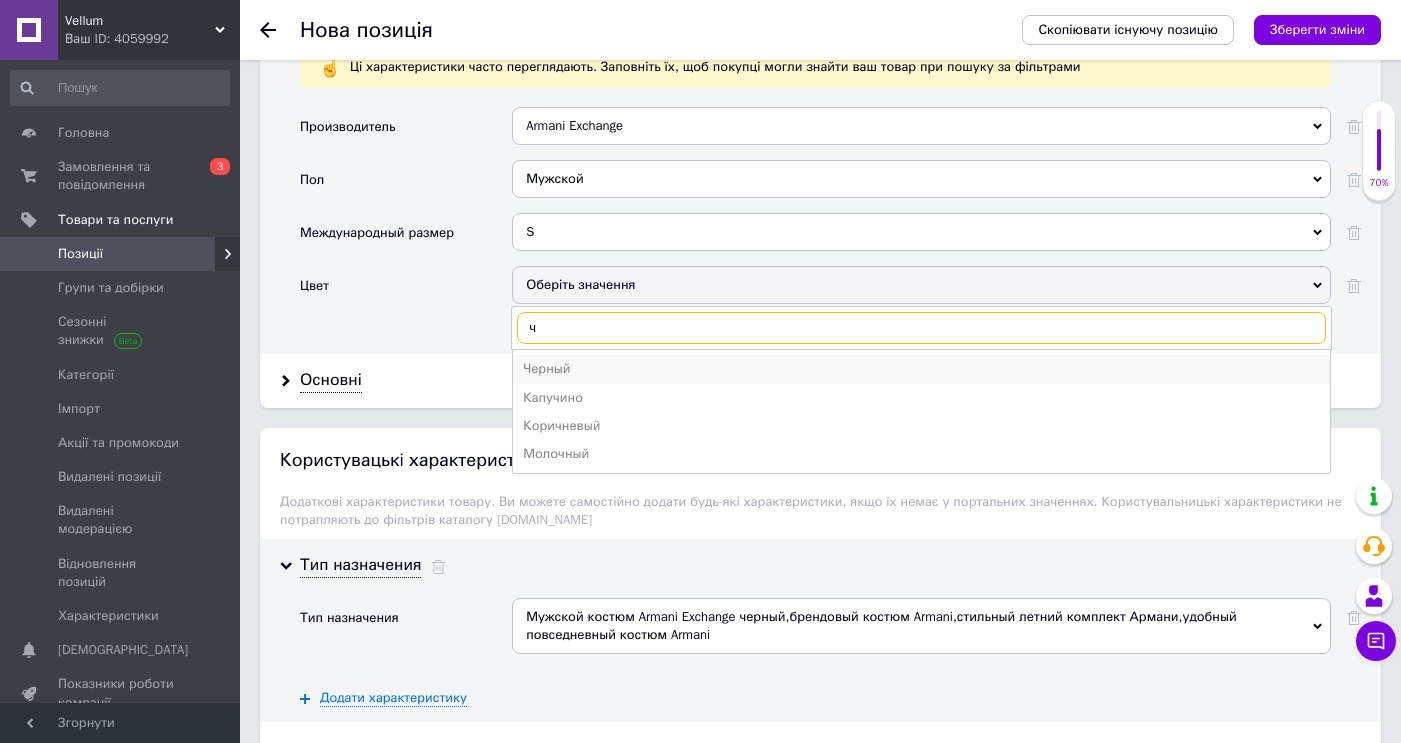 type on "ч" 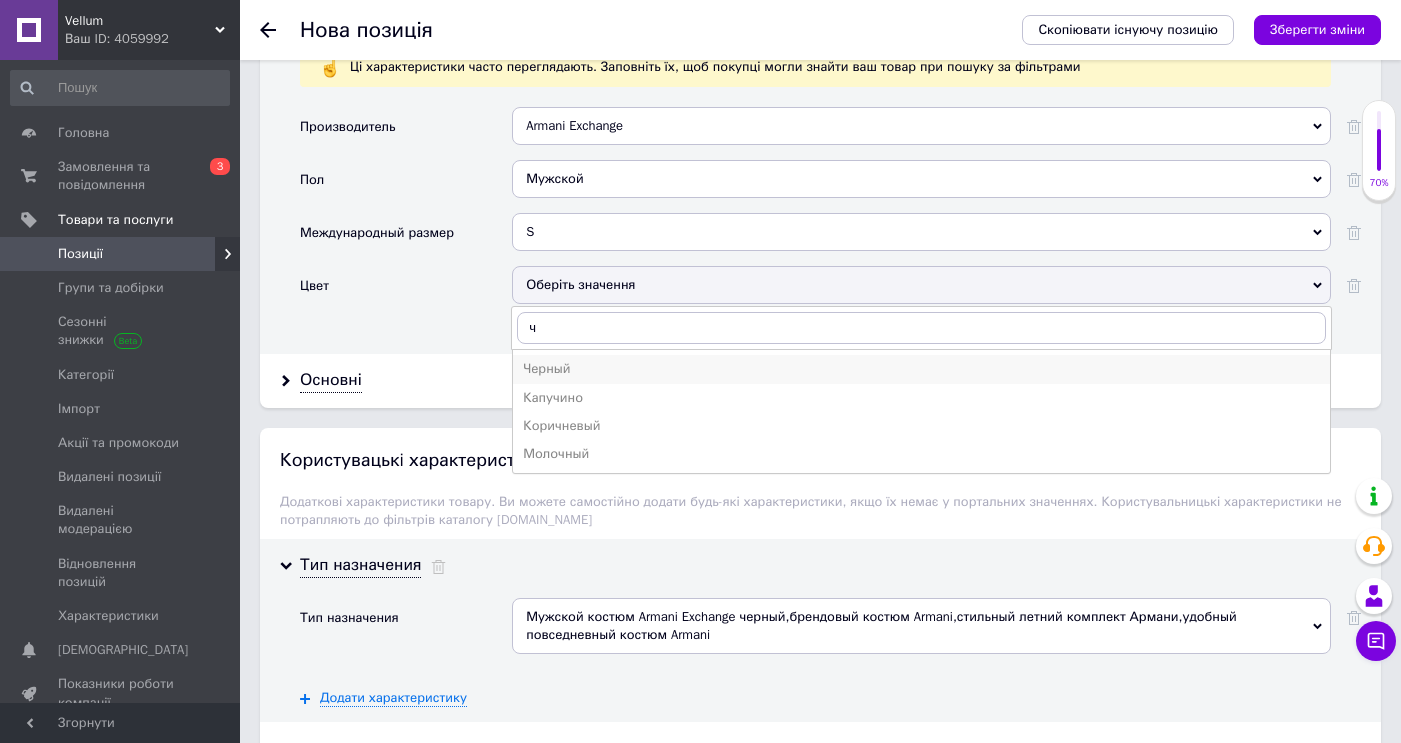 click on "Черный" at bounding box center (921, 369) 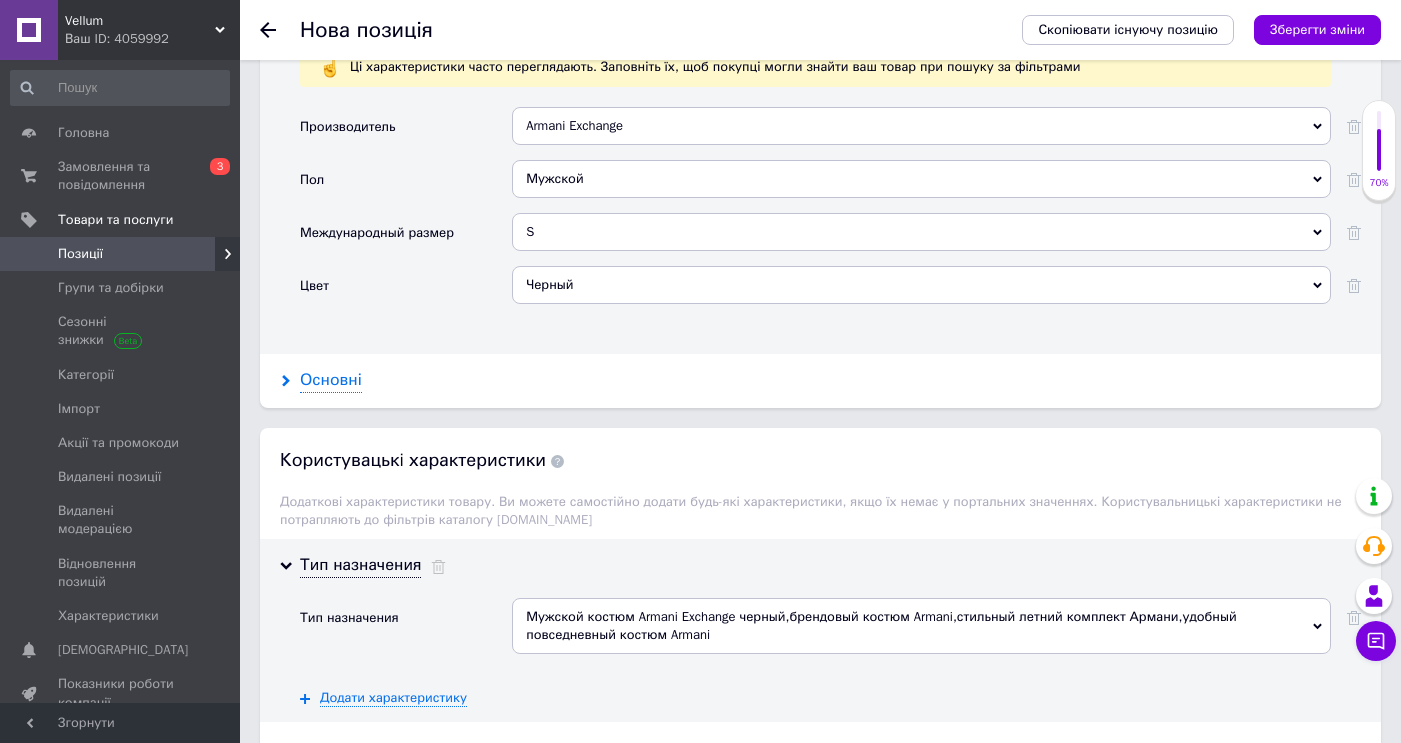 click on "Основні" at bounding box center [331, 380] 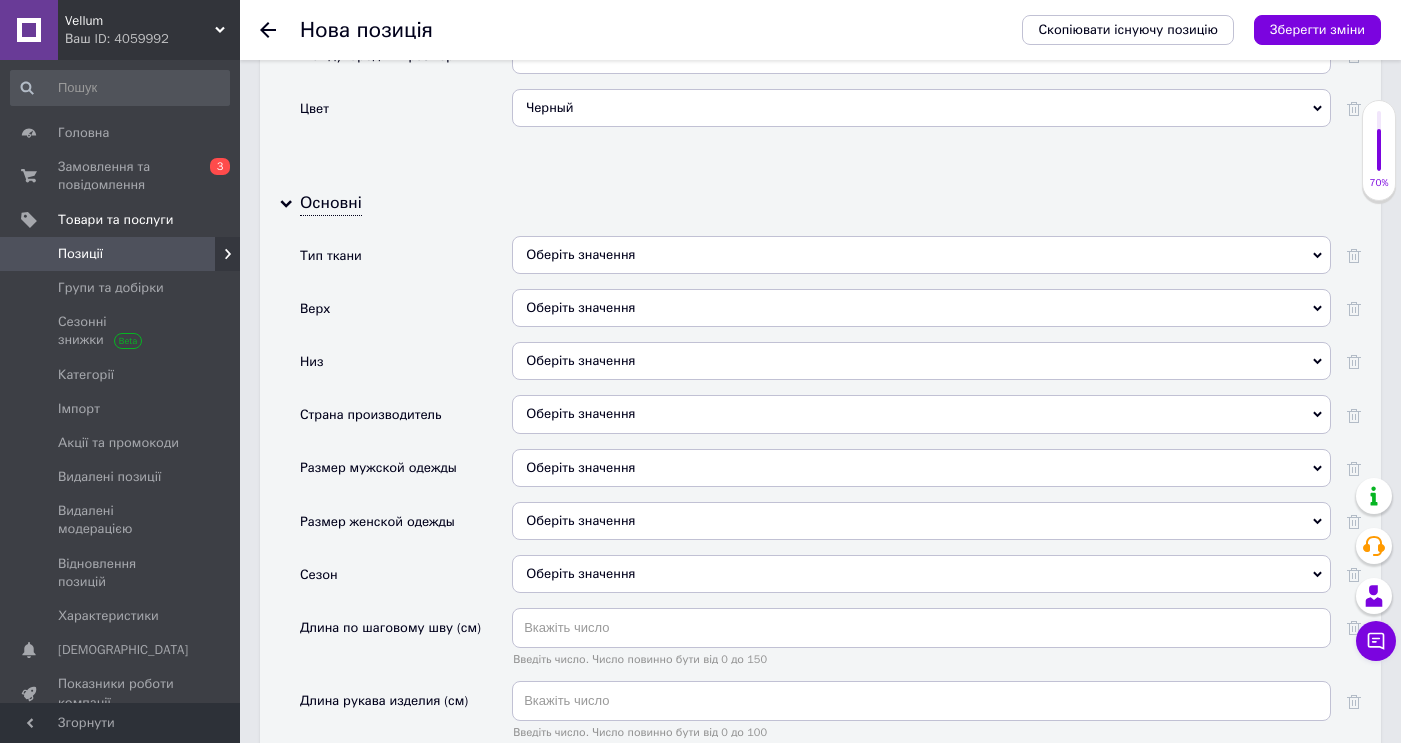 scroll, scrollTop: 2753, scrollLeft: 0, axis: vertical 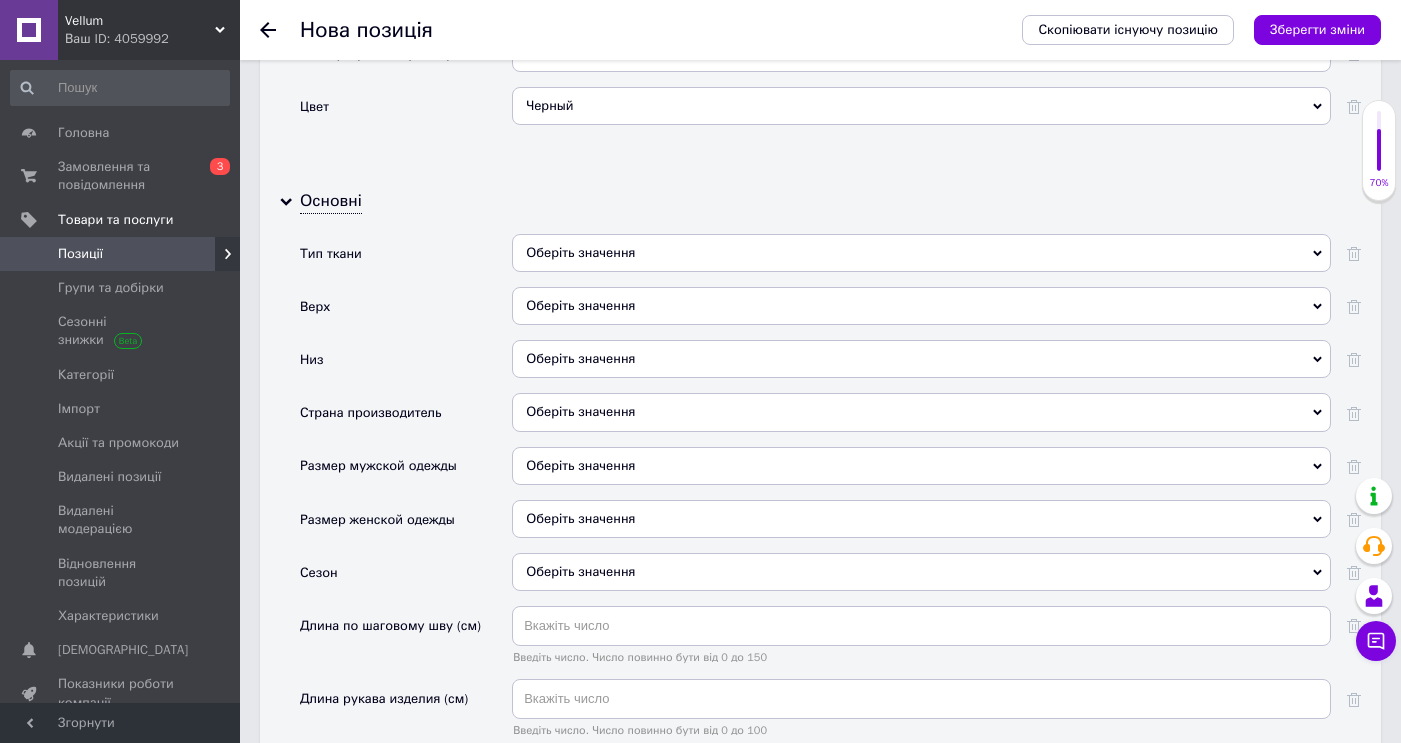 click on "Оберіть значення" at bounding box center (921, 253) 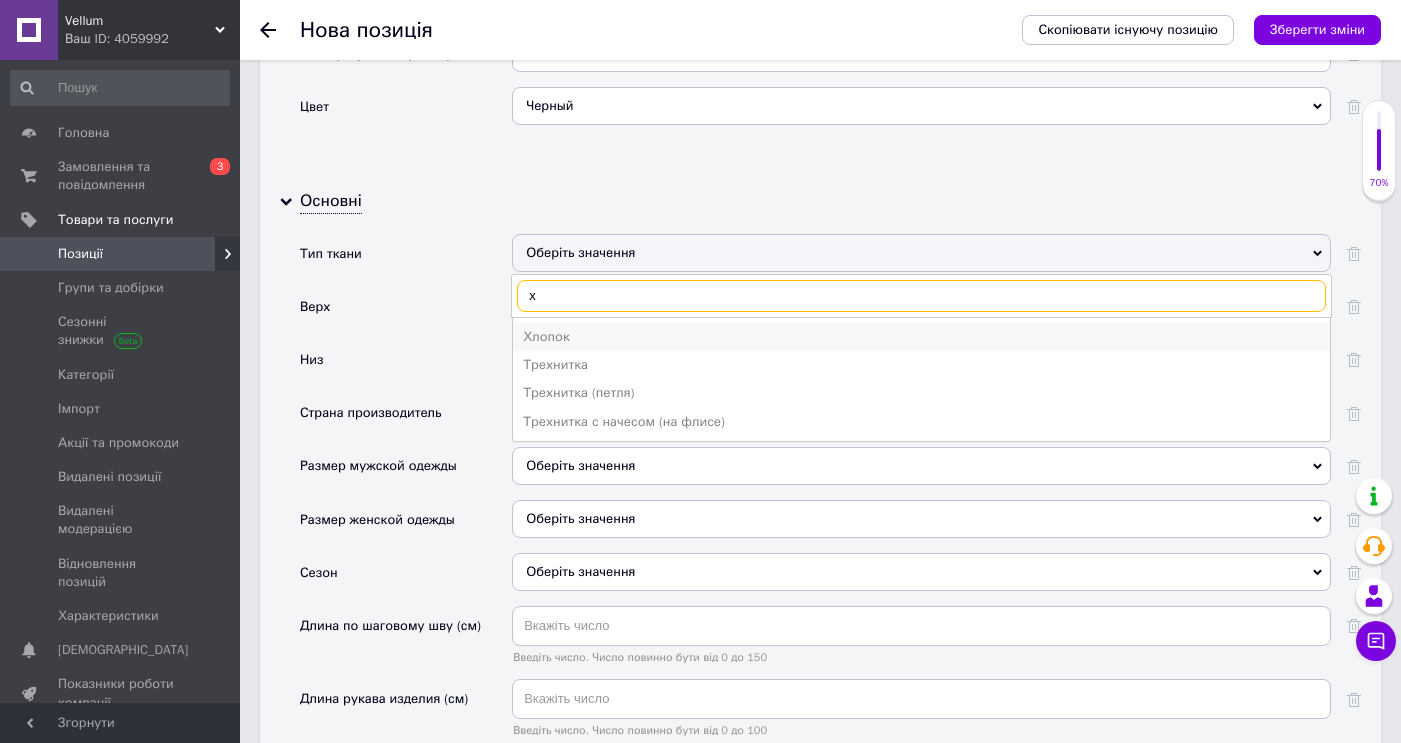 type on "х" 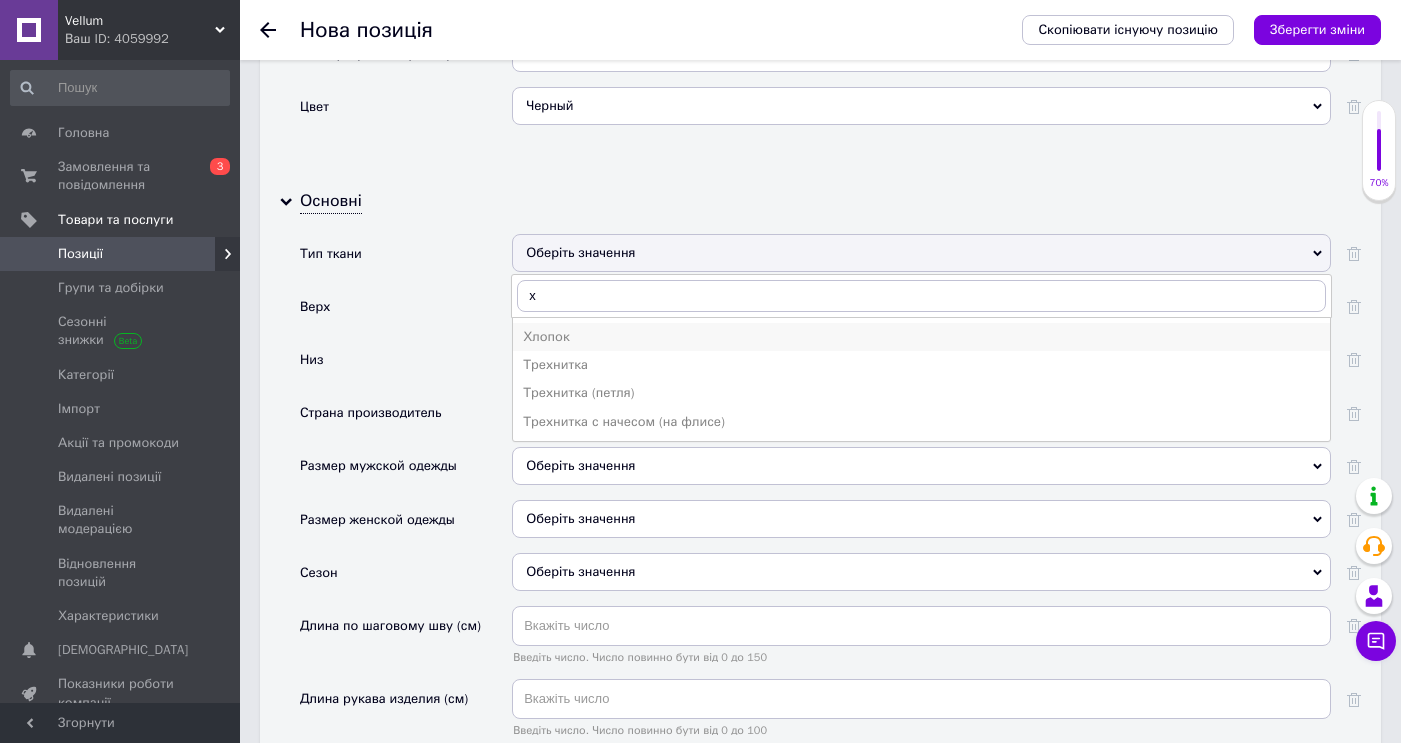 click on "Хлопок" at bounding box center (921, 337) 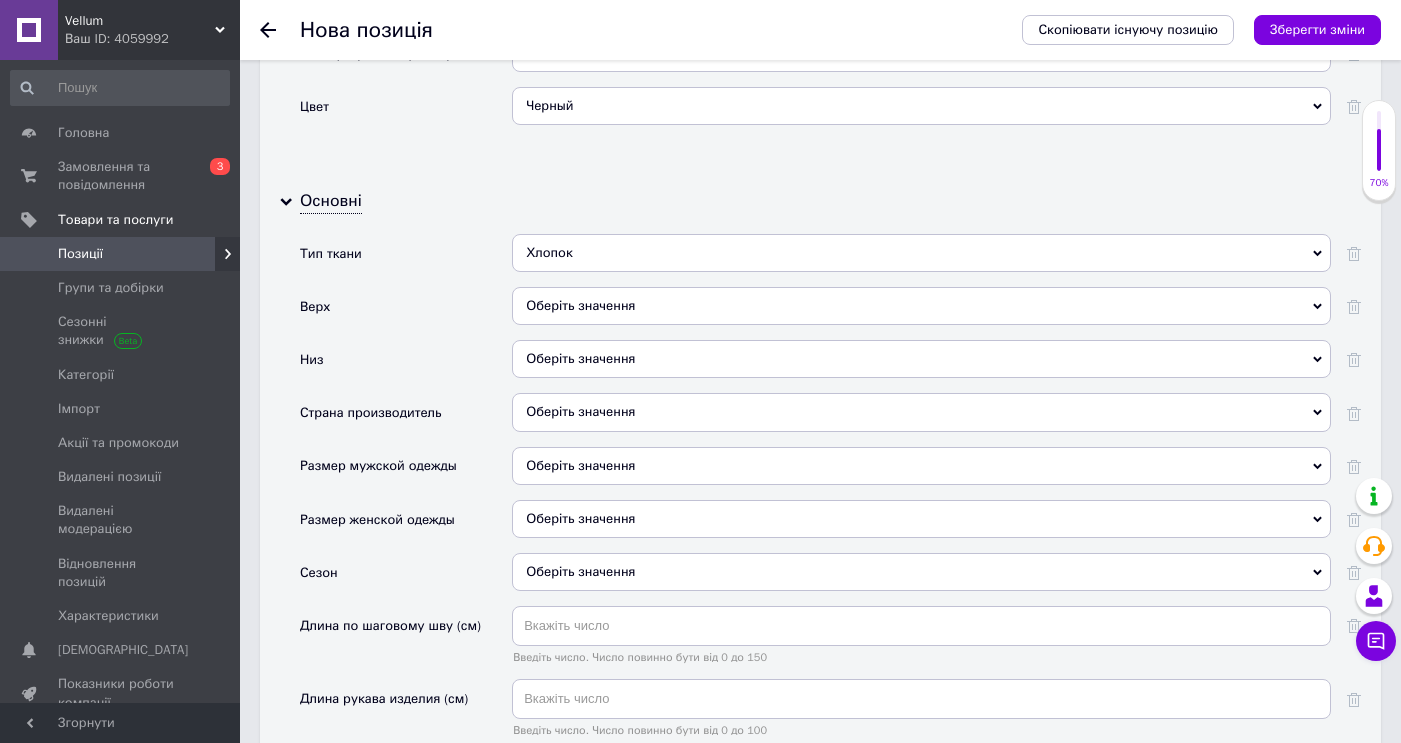click on "Оберіть значення" at bounding box center (921, 306) 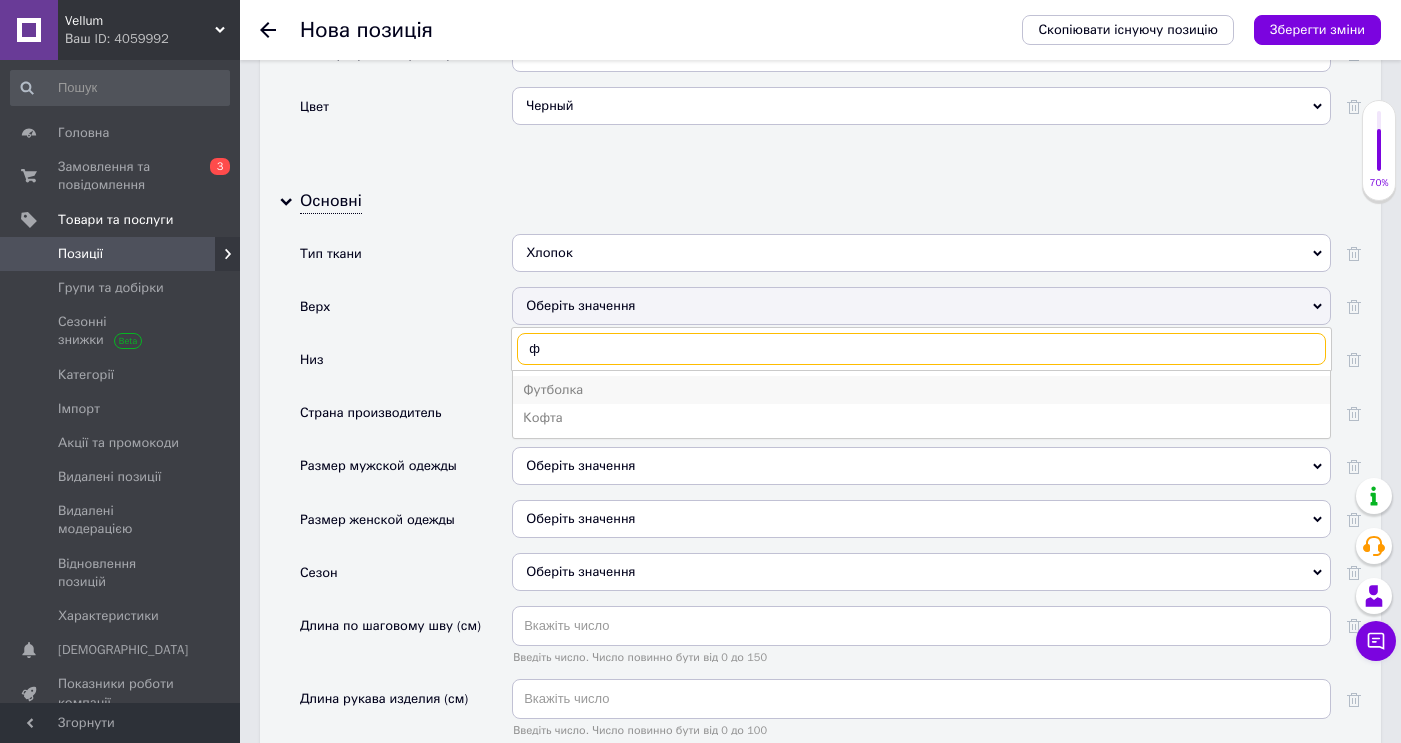 type on "ф" 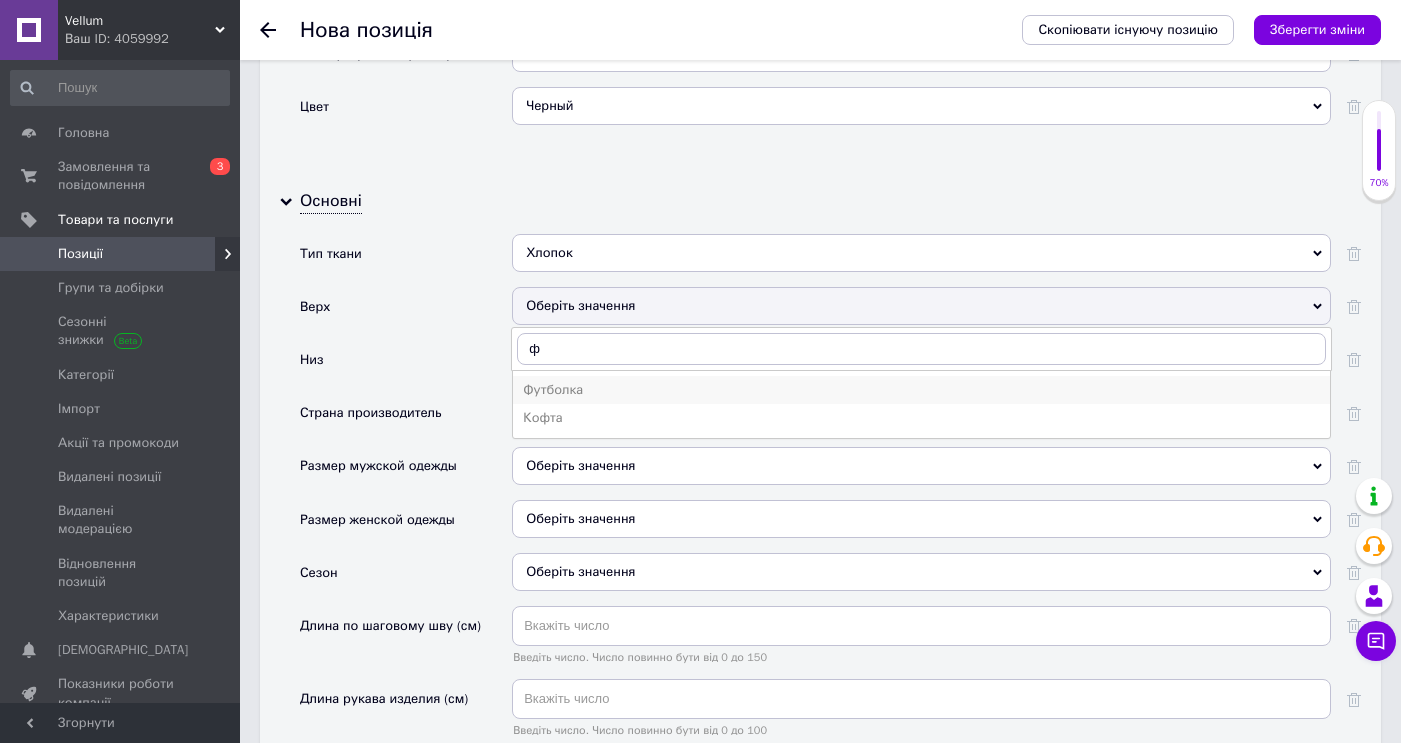 click on "Футболка" at bounding box center [921, 390] 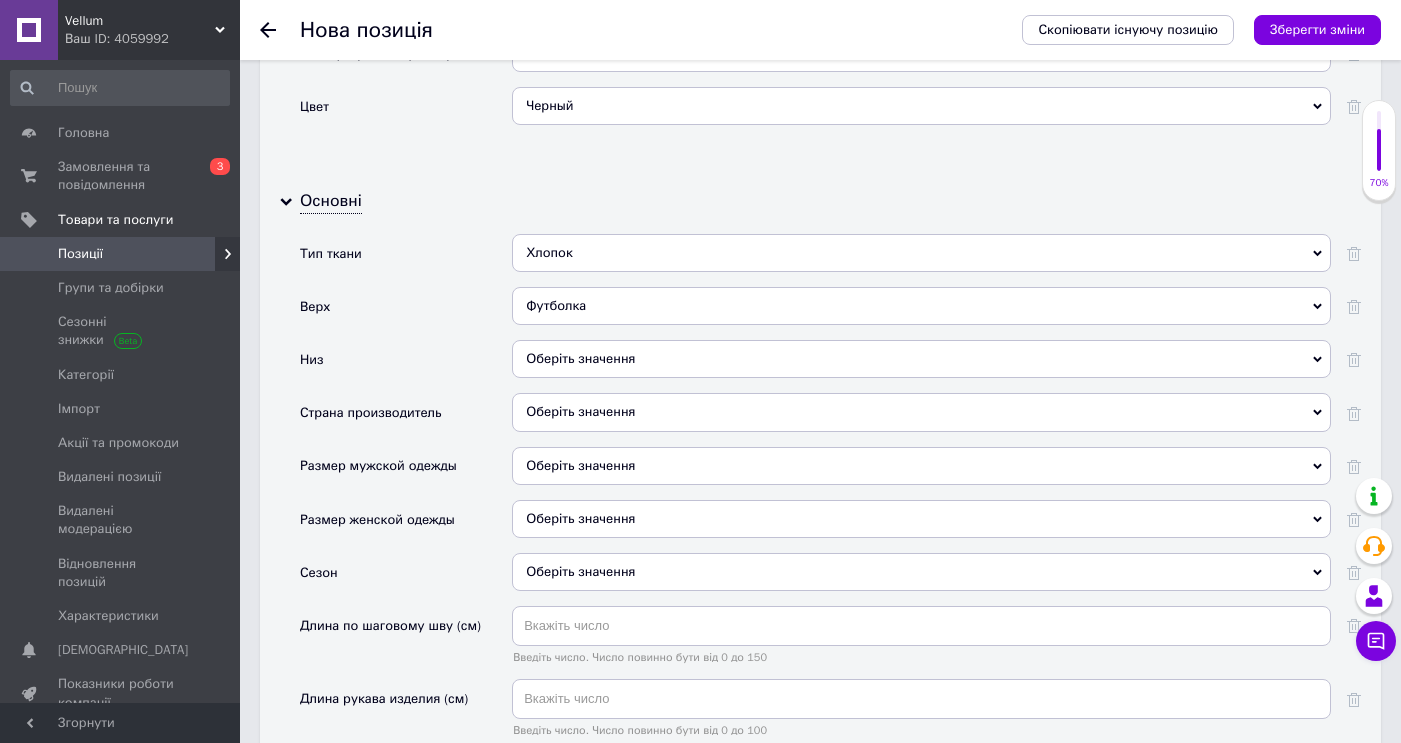click on "Оберіть значення" at bounding box center (921, 359) 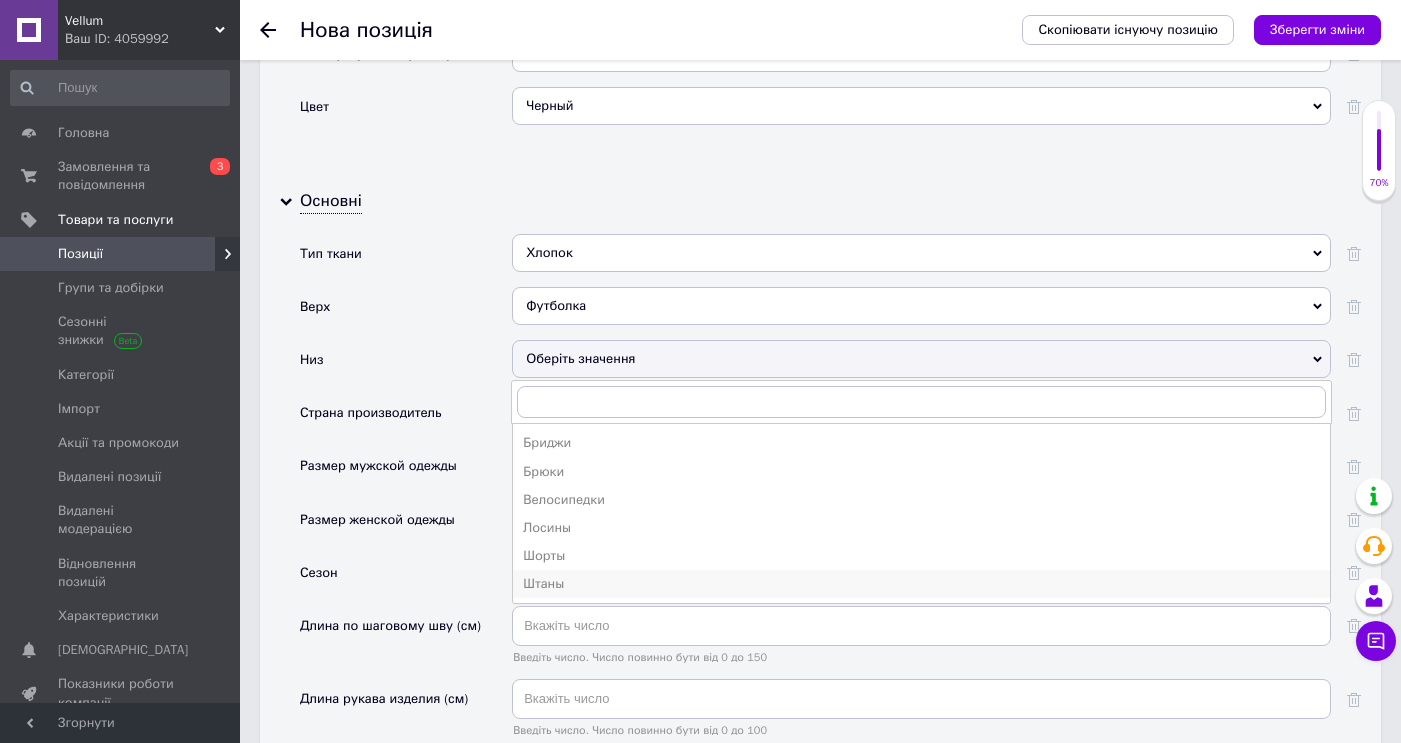 click on "Штаны" at bounding box center [921, 584] 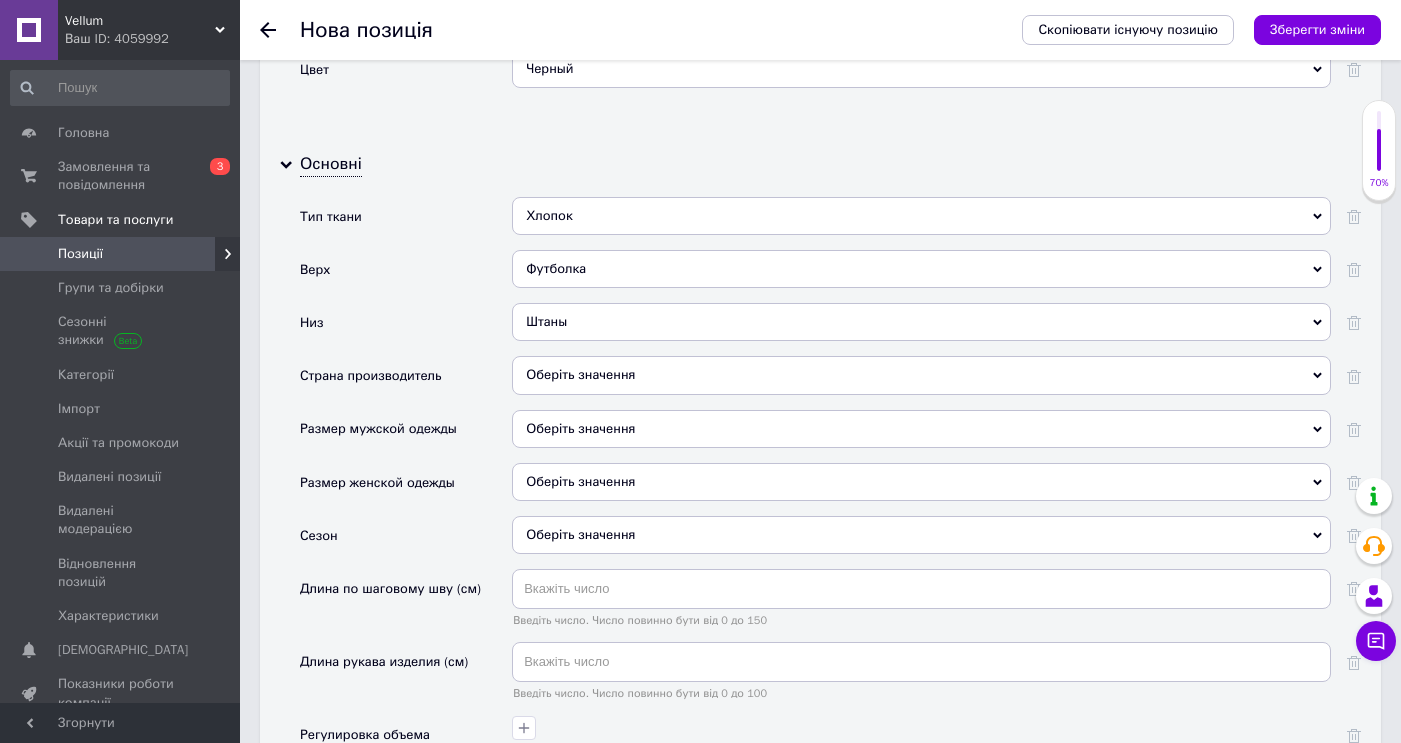 scroll, scrollTop: 2791, scrollLeft: 0, axis: vertical 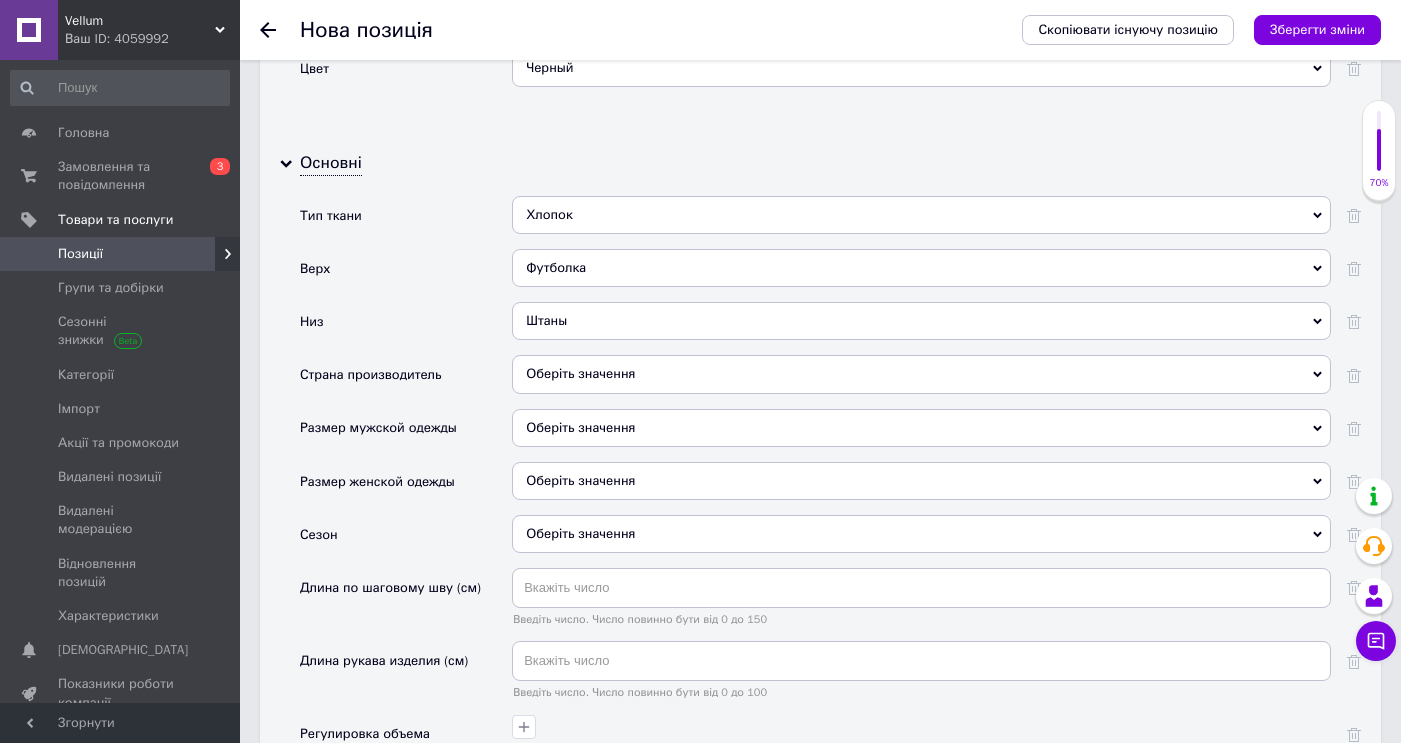 click on "Оберіть значення" at bounding box center (921, 374) 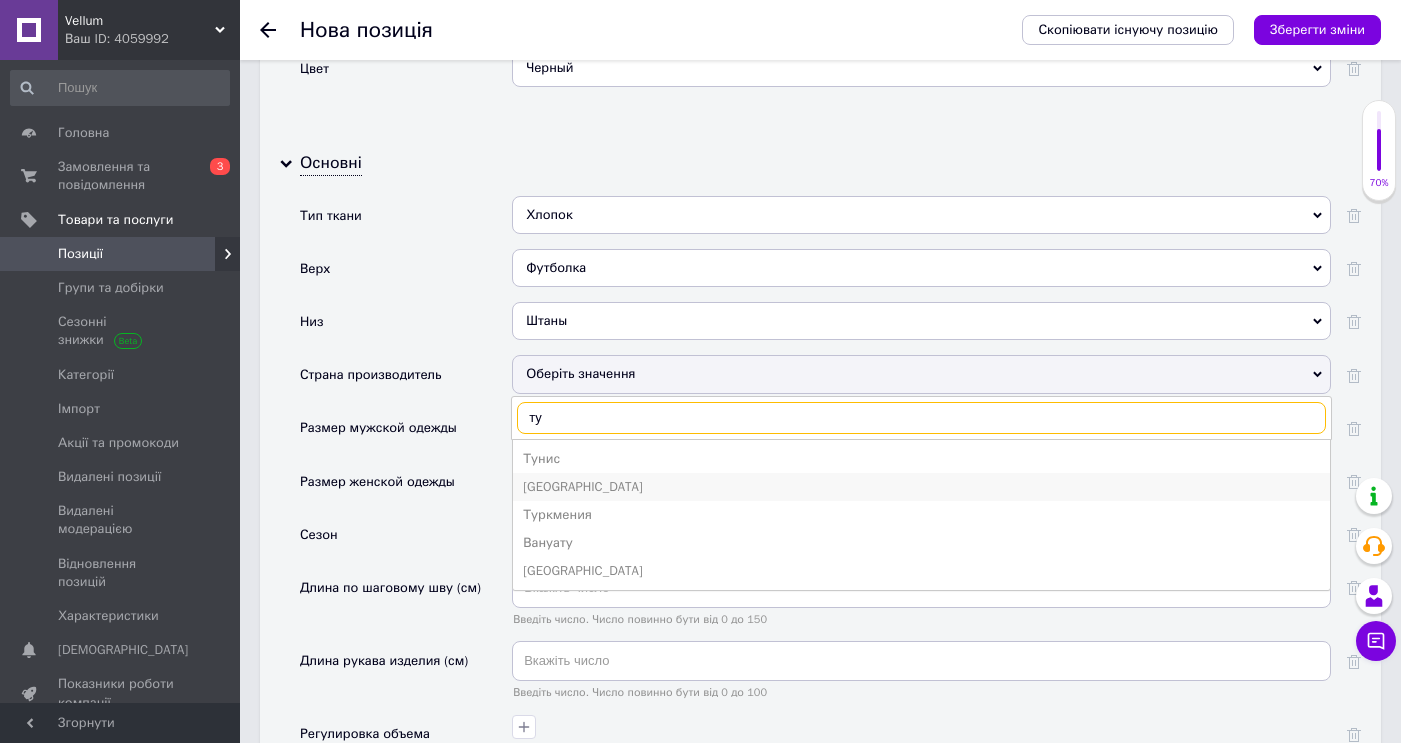 type on "ту" 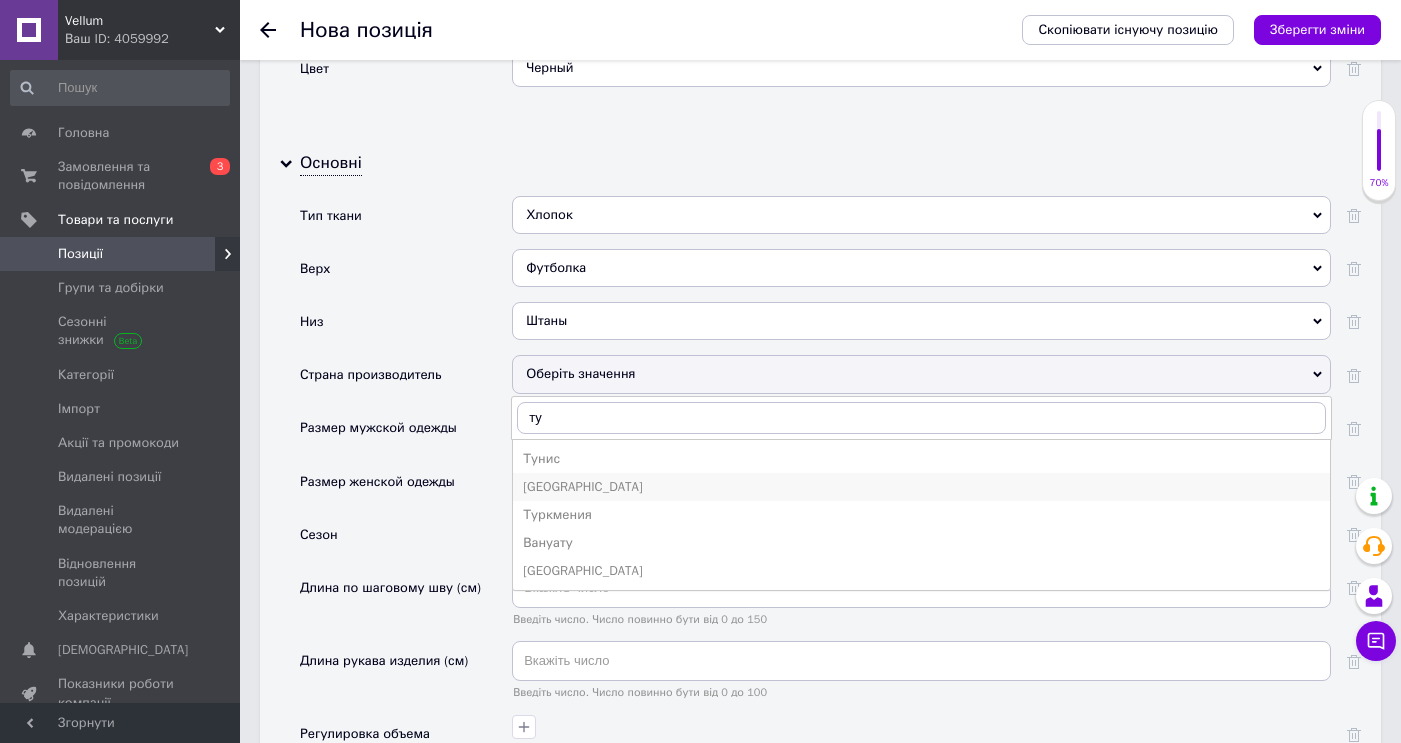 click on "[GEOGRAPHIC_DATA]" at bounding box center (921, 487) 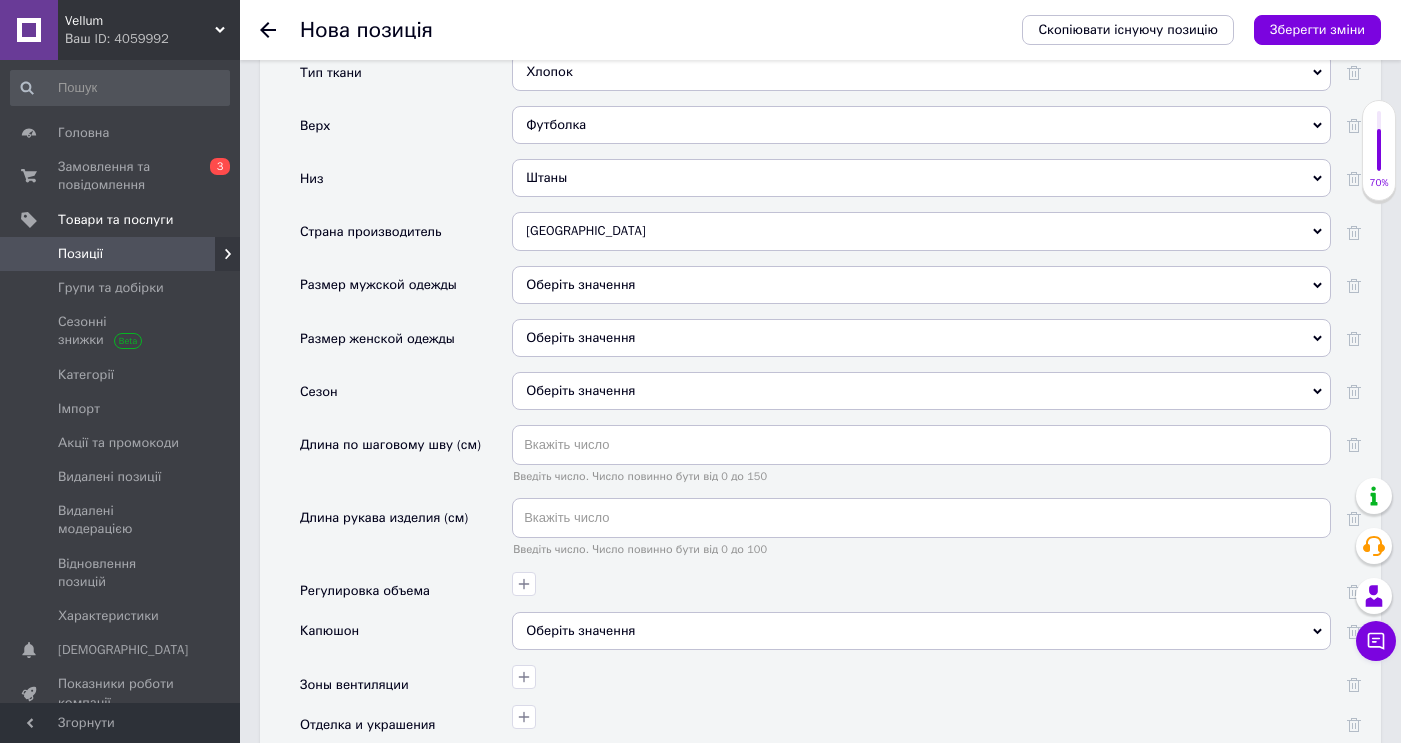 scroll, scrollTop: 2936, scrollLeft: 0, axis: vertical 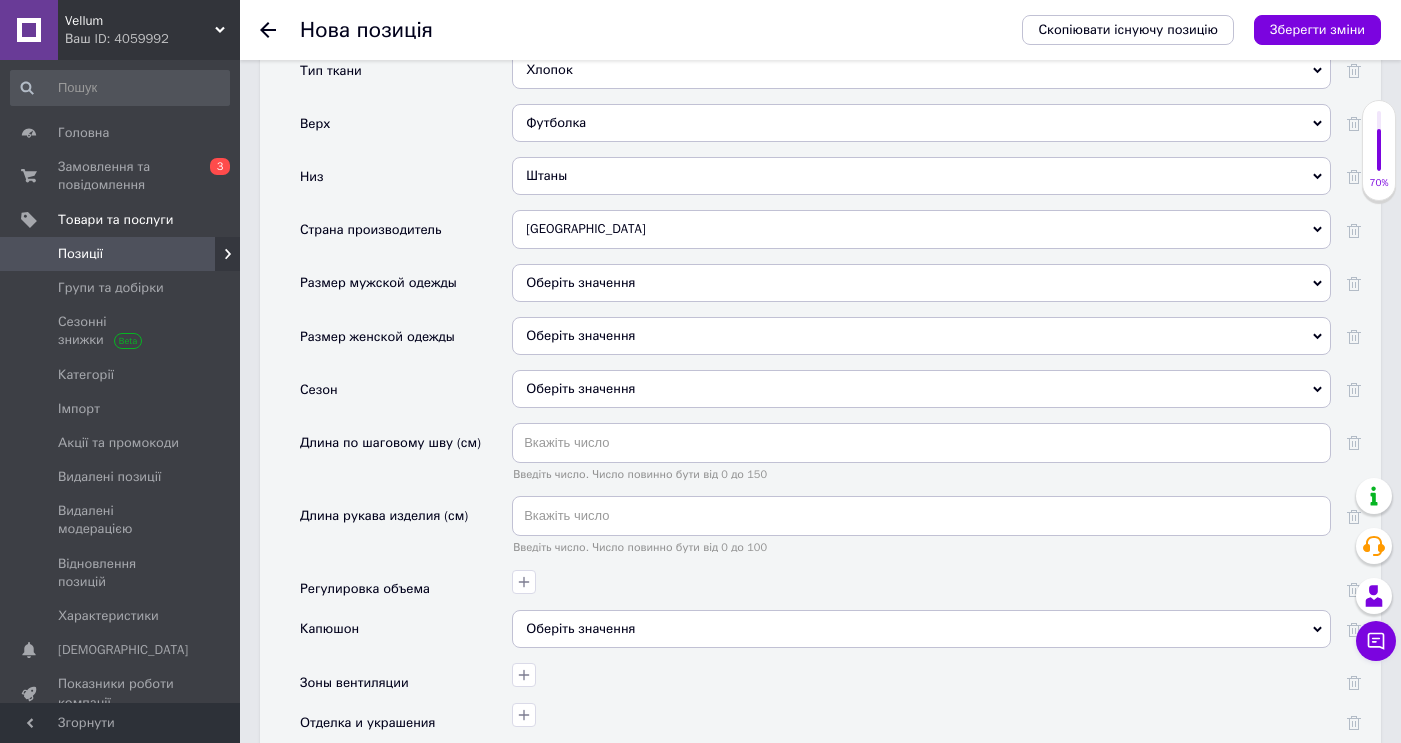 click on "Оберіть значення" at bounding box center [921, 389] 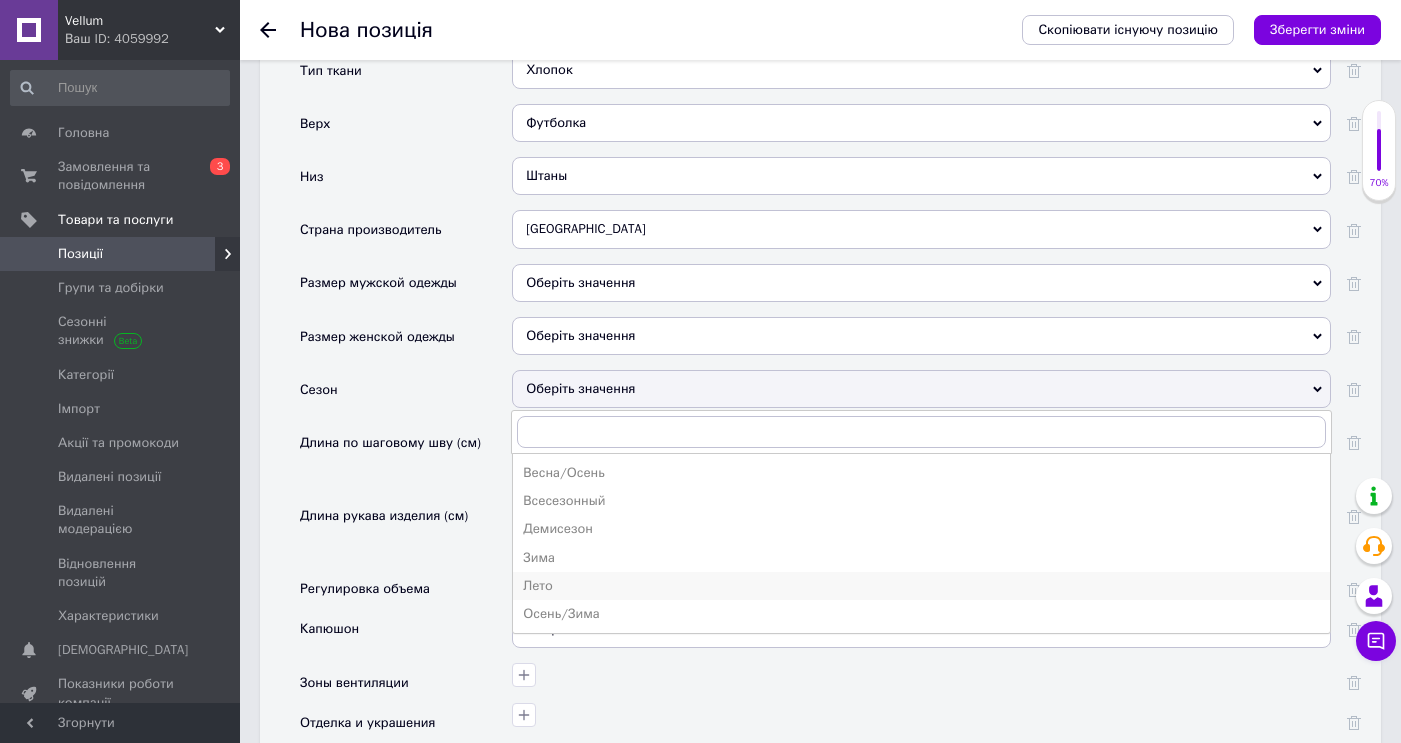 click on "Лето" at bounding box center [921, 586] 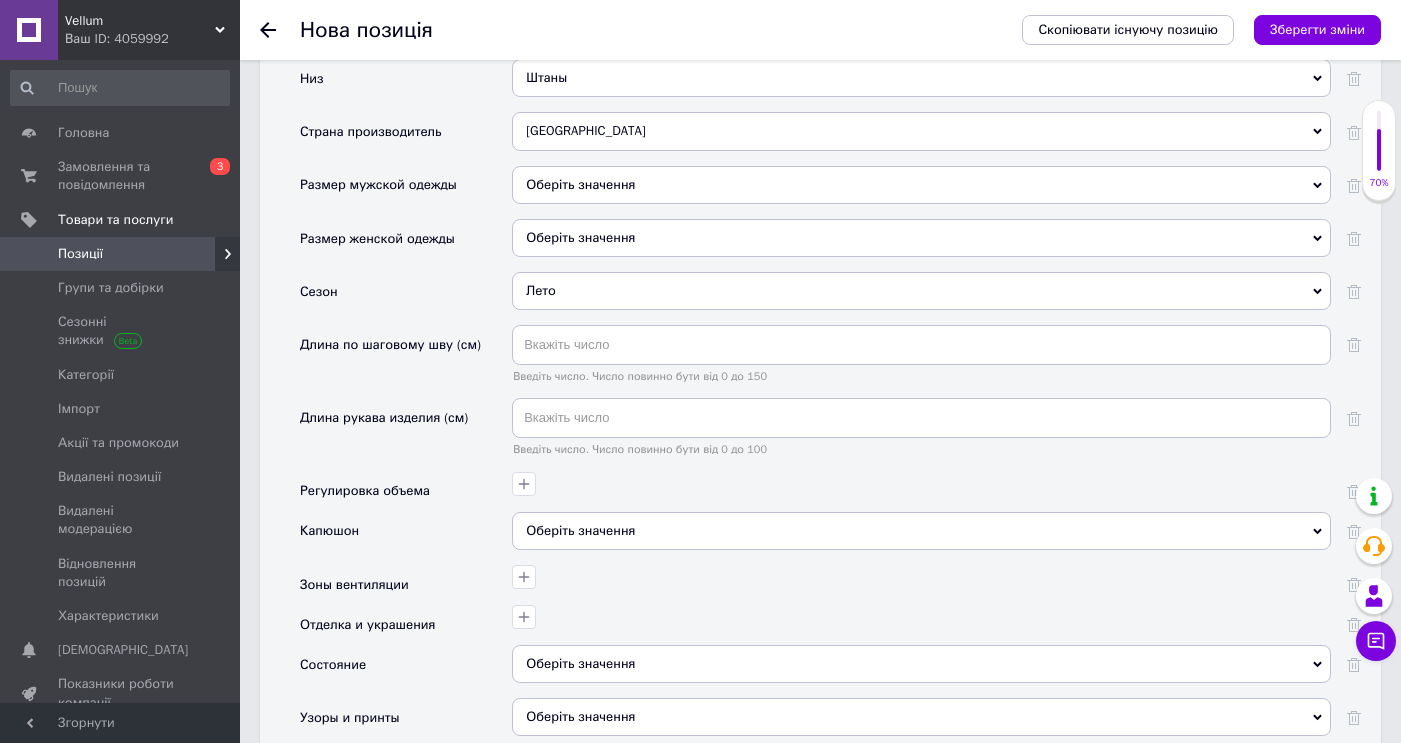 scroll, scrollTop: 3158, scrollLeft: 0, axis: vertical 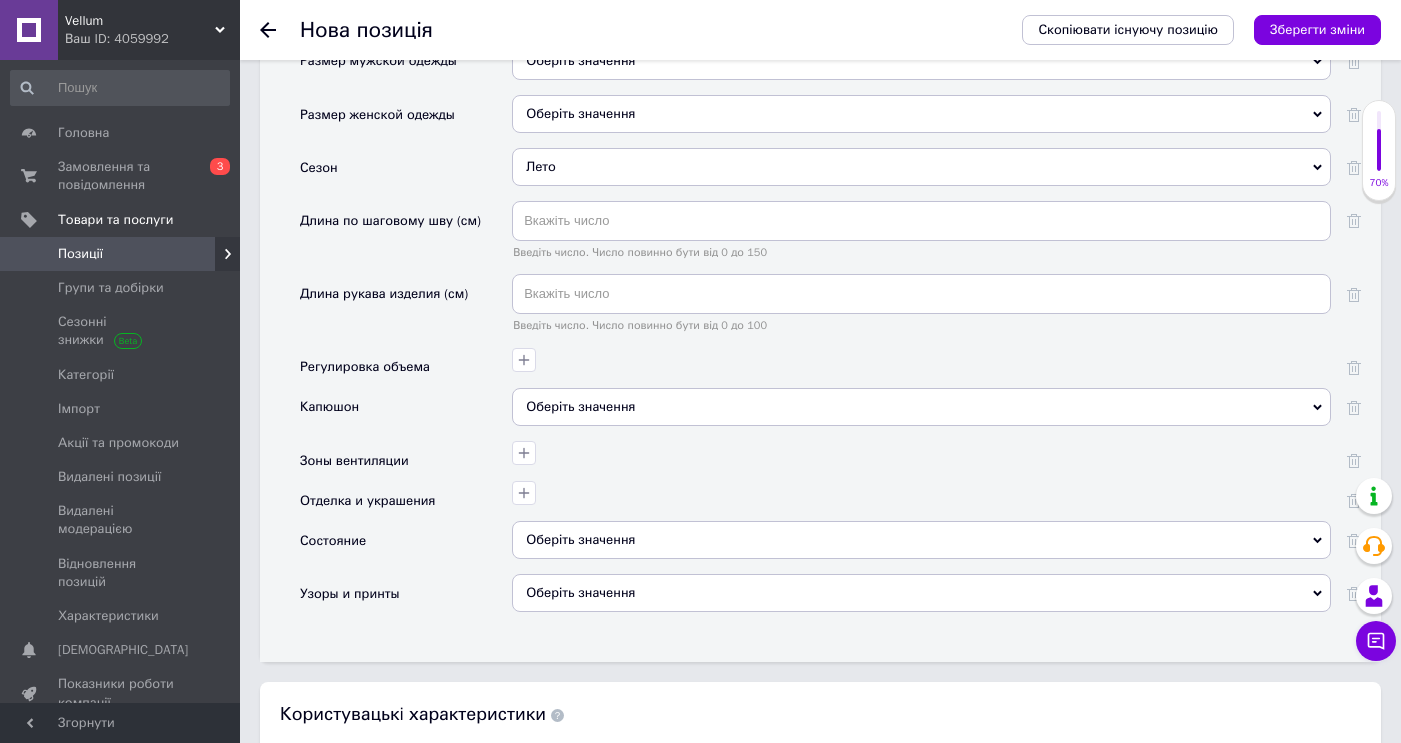 click on "Оберіть значення" at bounding box center [921, 407] 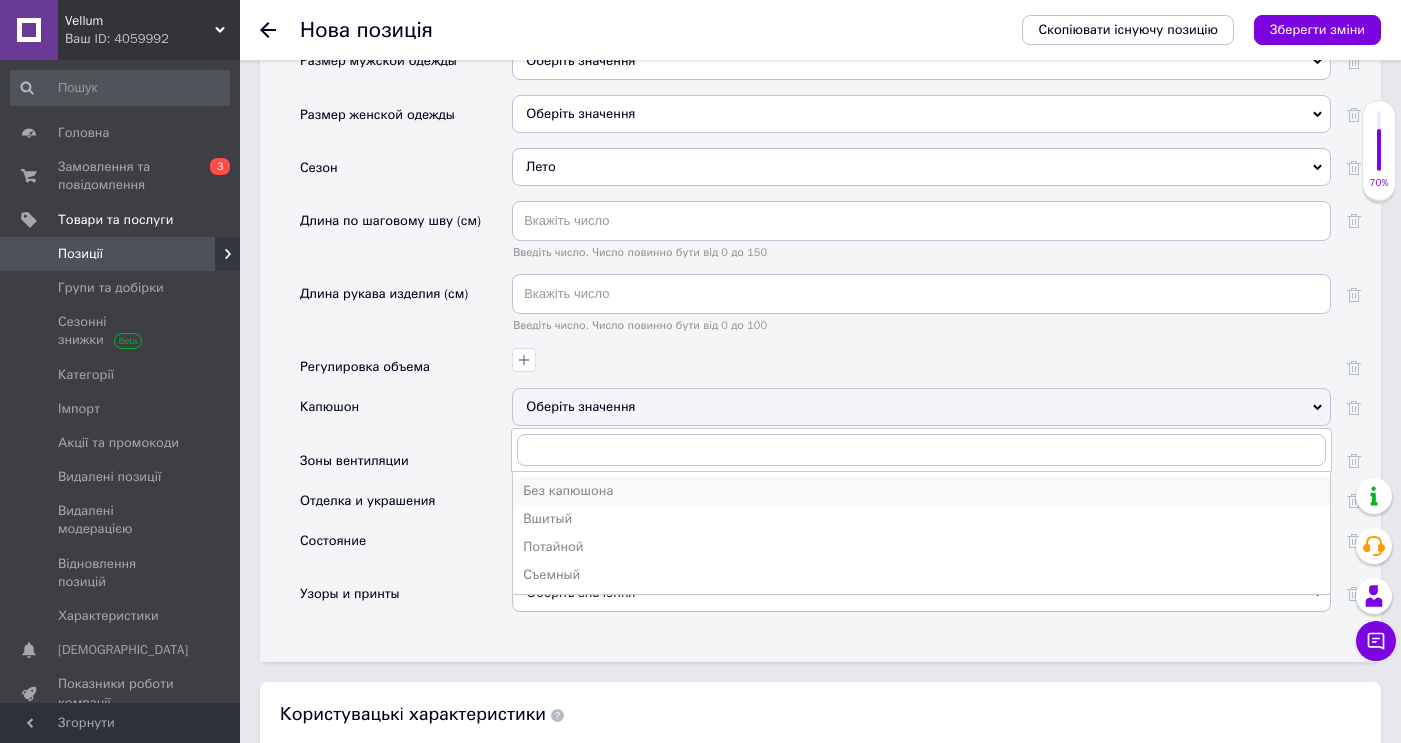 click on "Без капюшона" at bounding box center [921, 491] 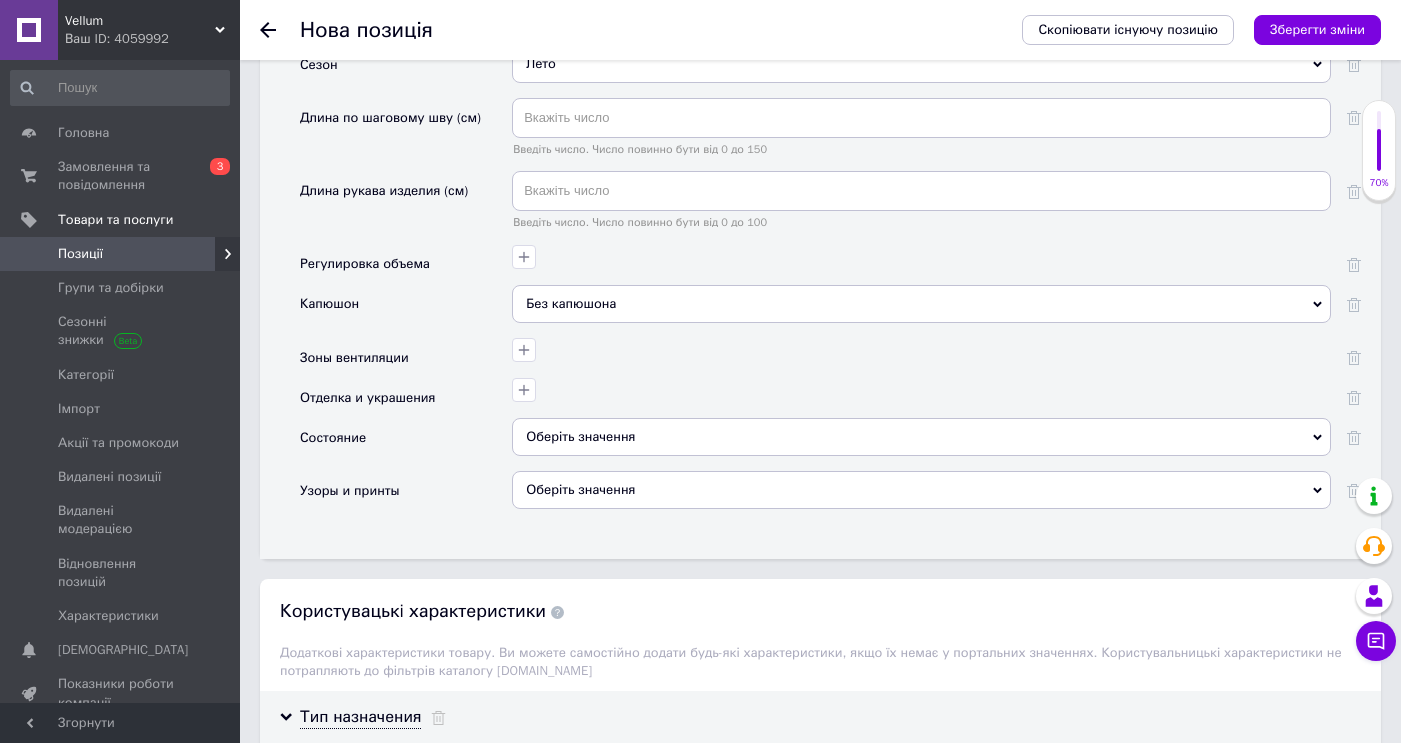 scroll, scrollTop: 3261, scrollLeft: 0, axis: vertical 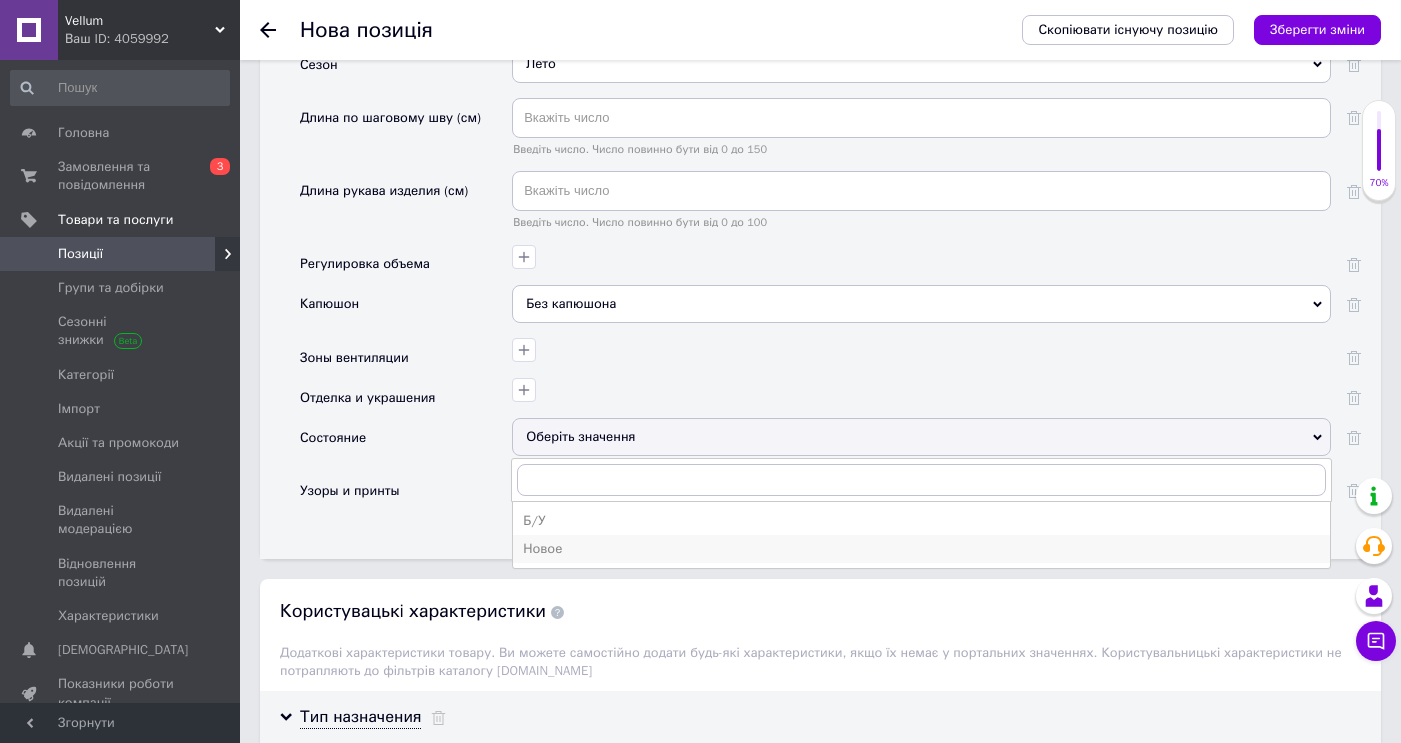 click on "Новое" at bounding box center (921, 549) 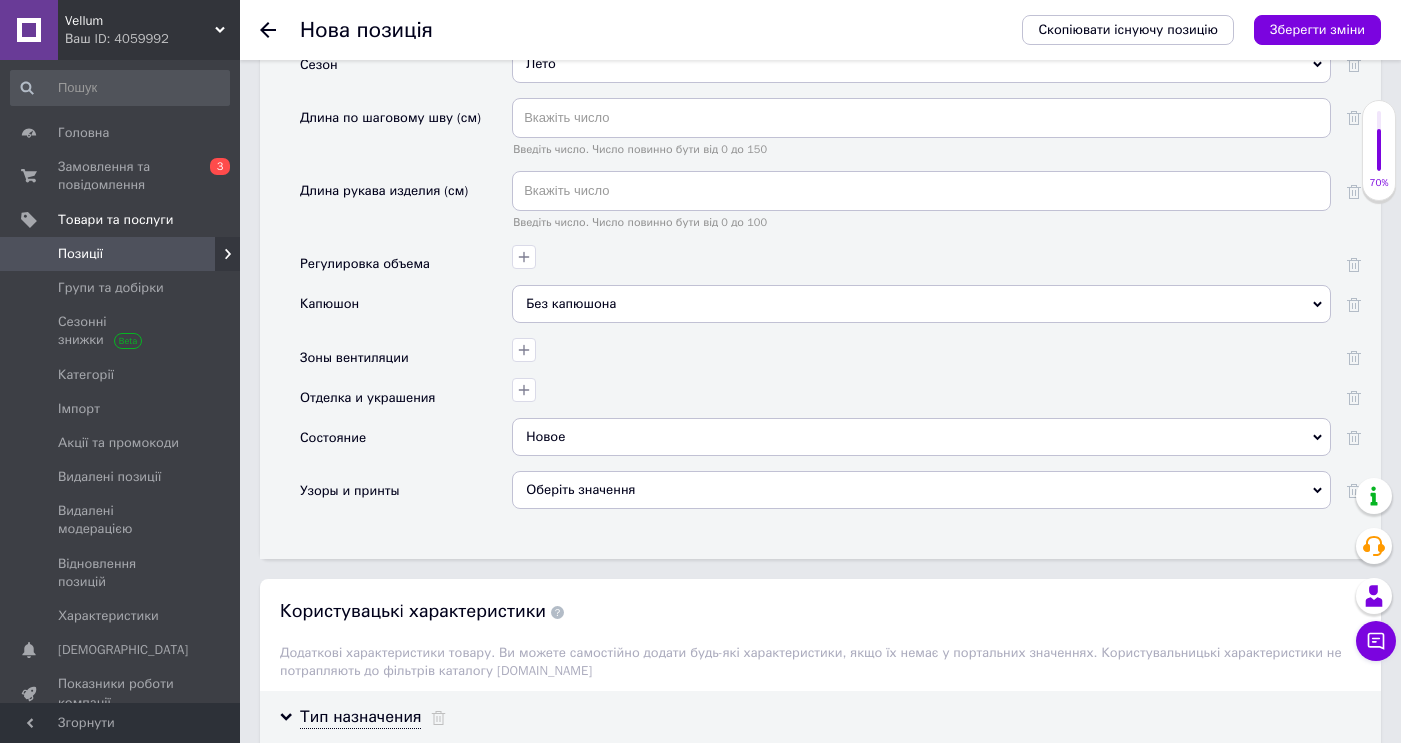 click on "Оберіть значення" at bounding box center [921, 490] 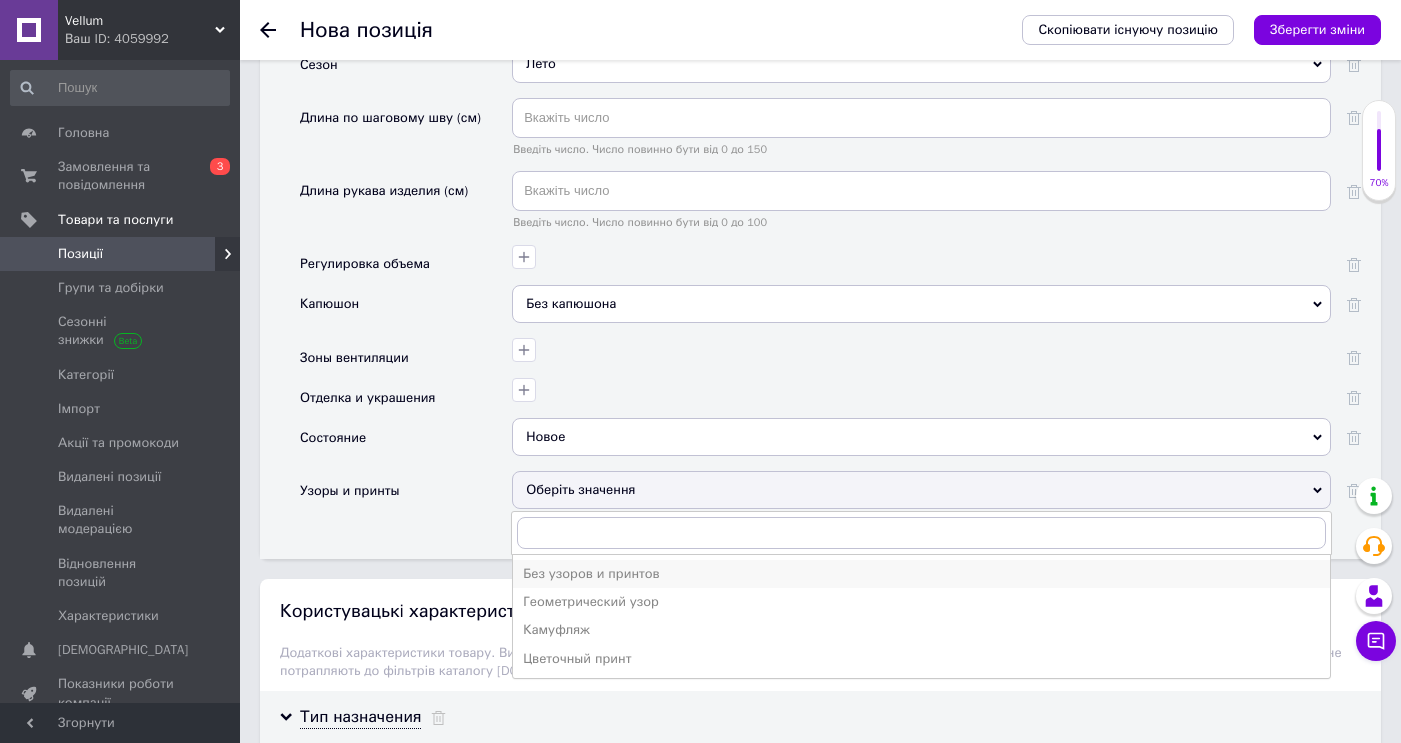 click on "Без узоров и принтов" at bounding box center [921, 574] 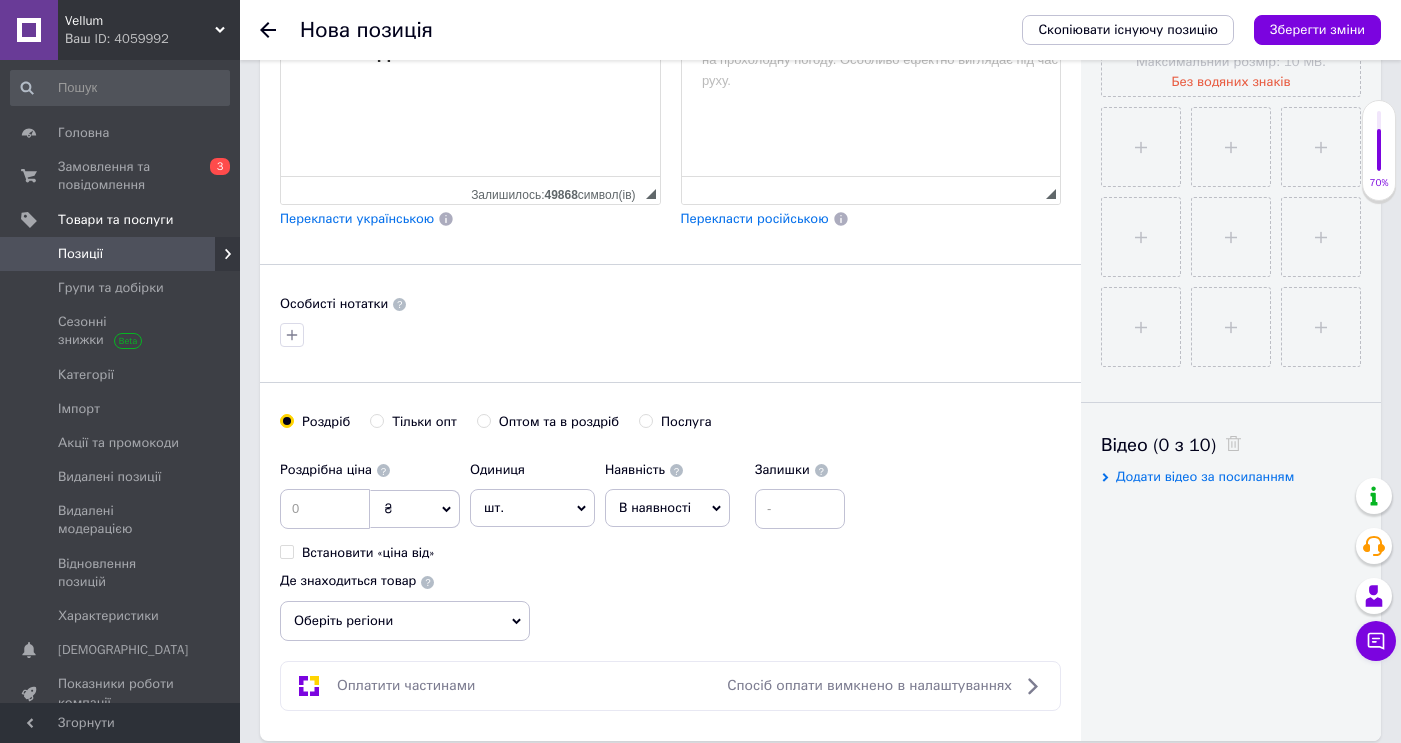 scroll, scrollTop: 646, scrollLeft: 0, axis: vertical 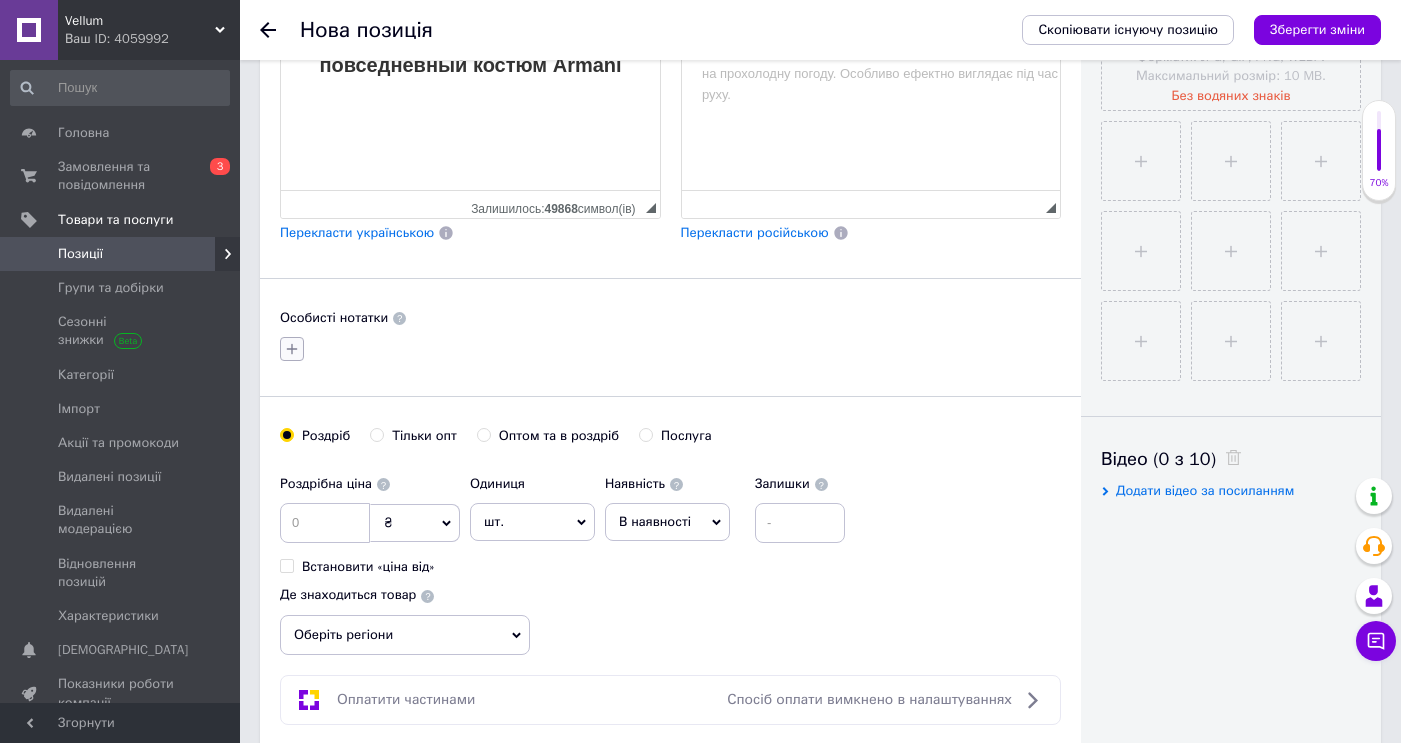 click 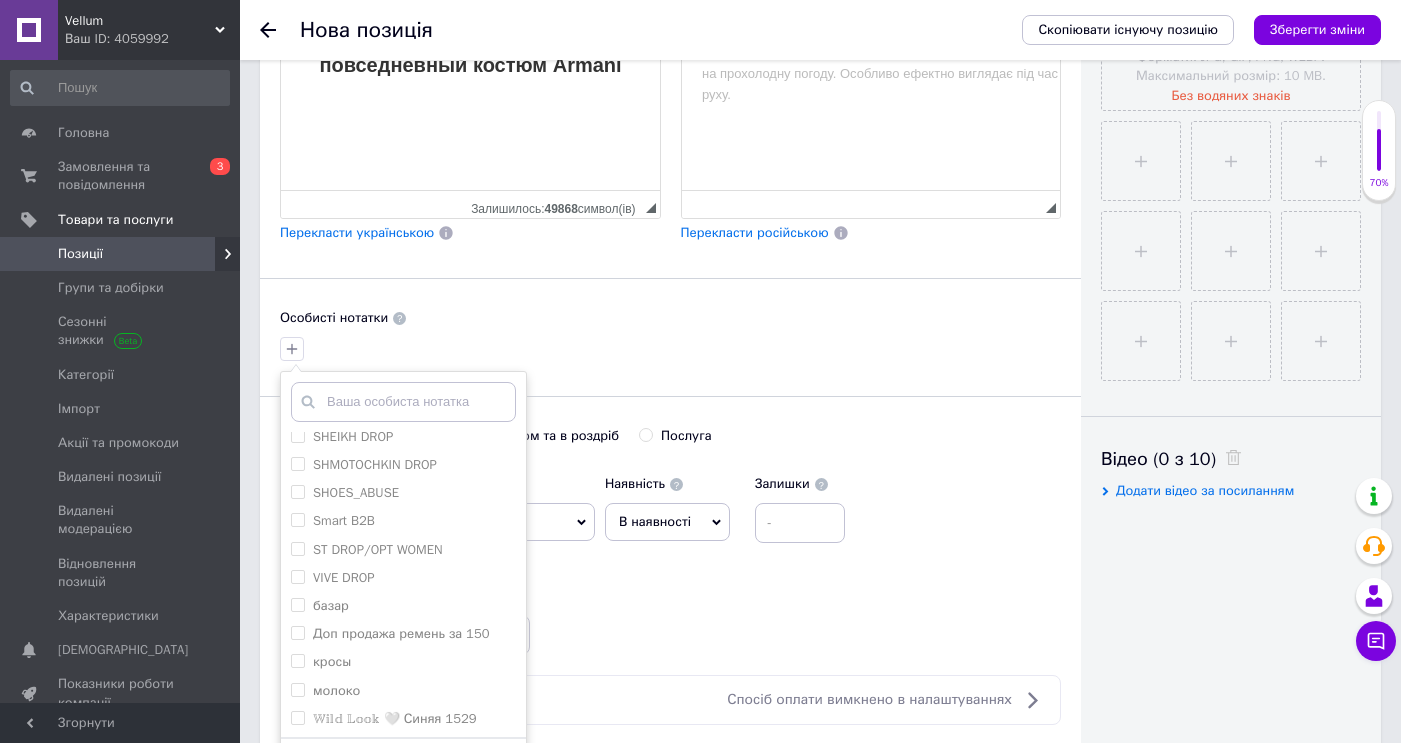 scroll, scrollTop: 461, scrollLeft: 0, axis: vertical 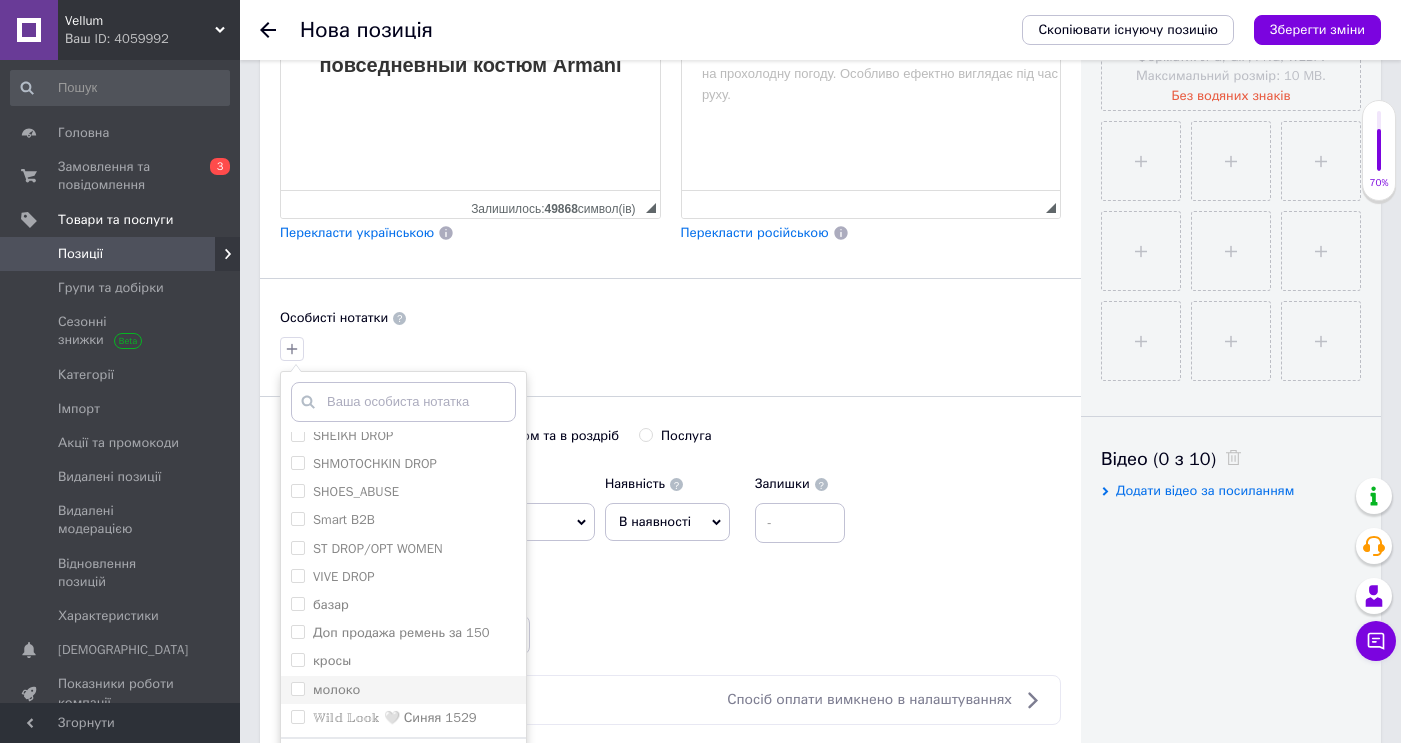click on "молоко" at bounding box center (403, 690) 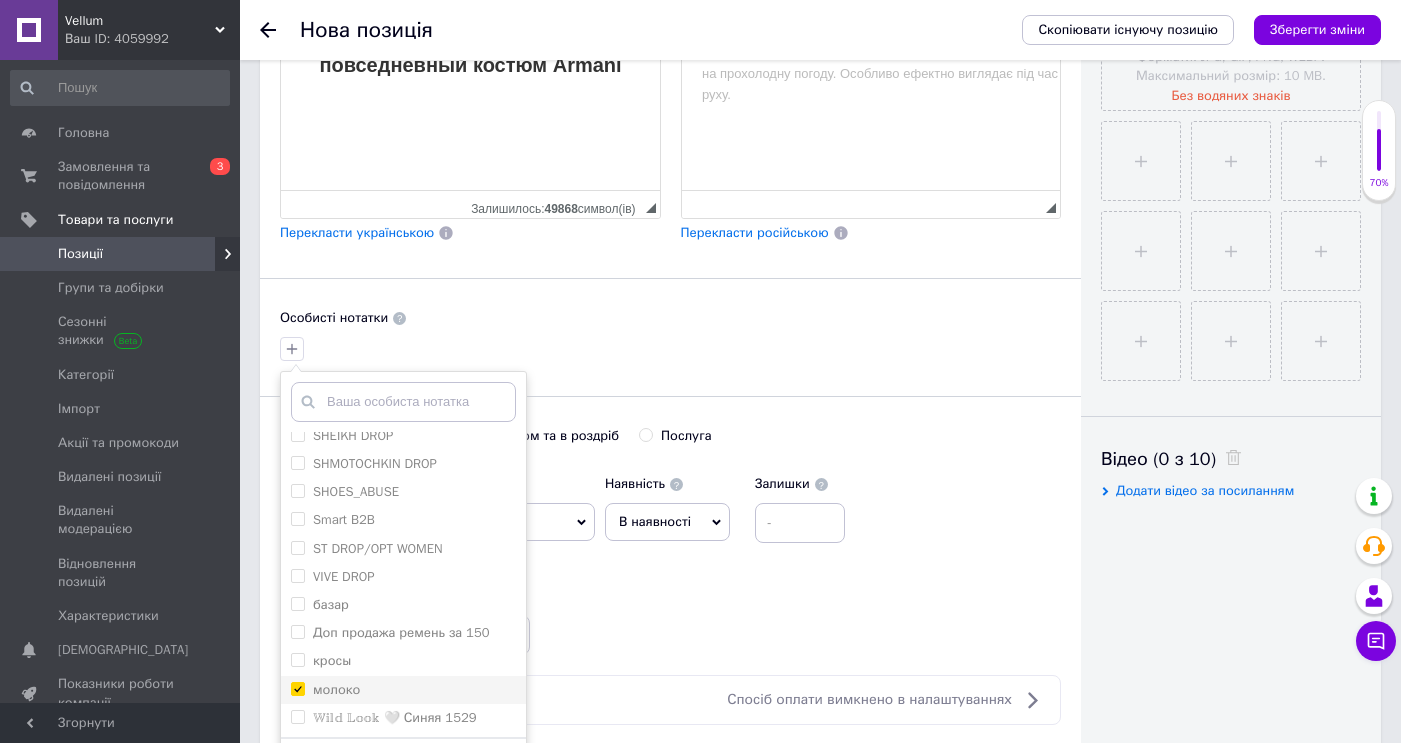 checkbox on "true" 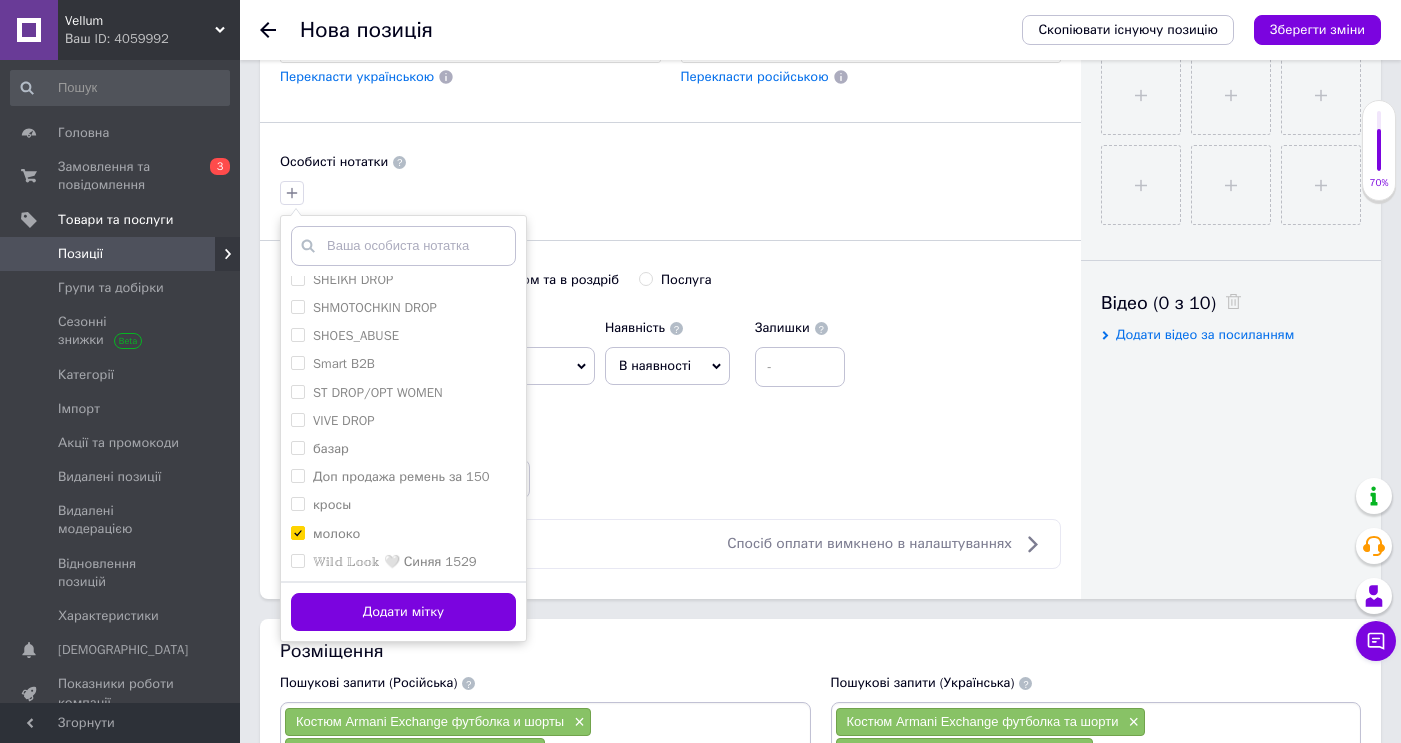 scroll, scrollTop: 806, scrollLeft: 0, axis: vertical 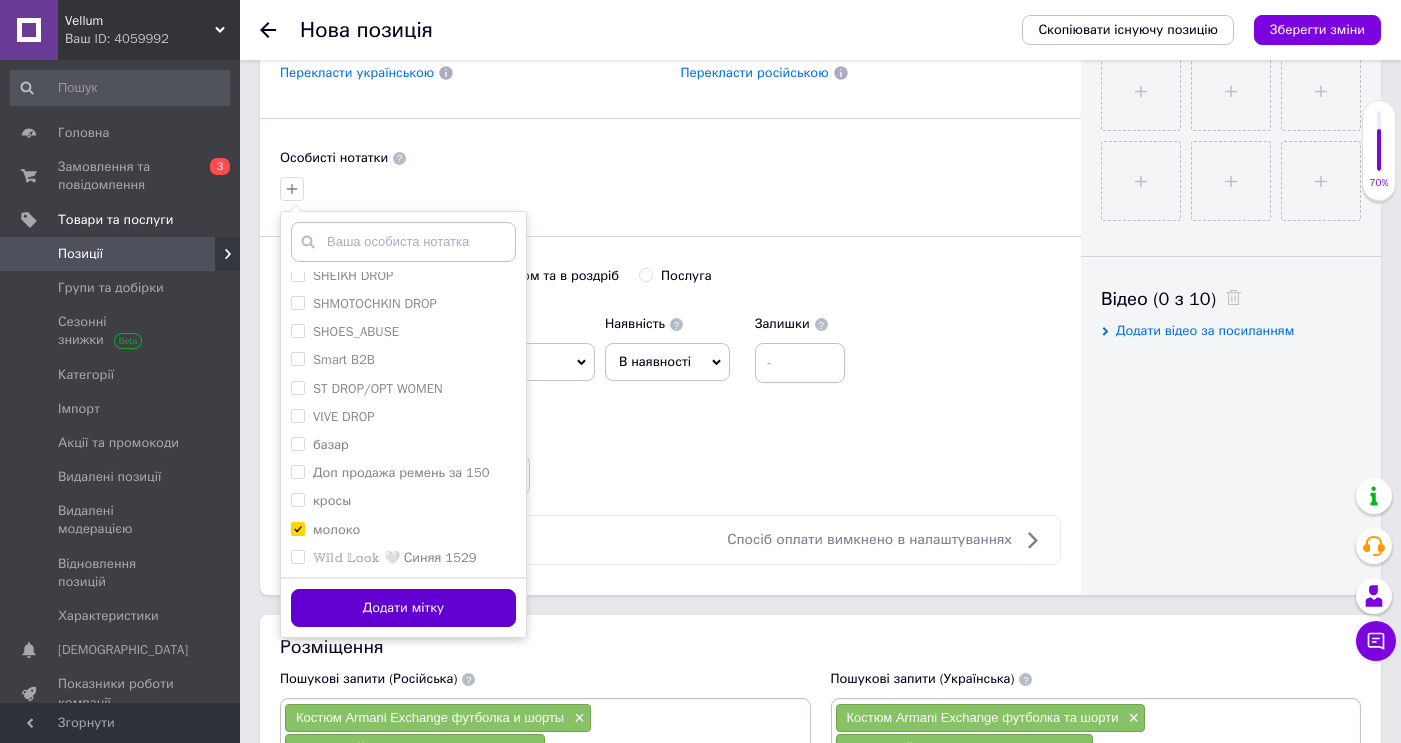 click on "Додати мітку" at bounding box center [403, 608] 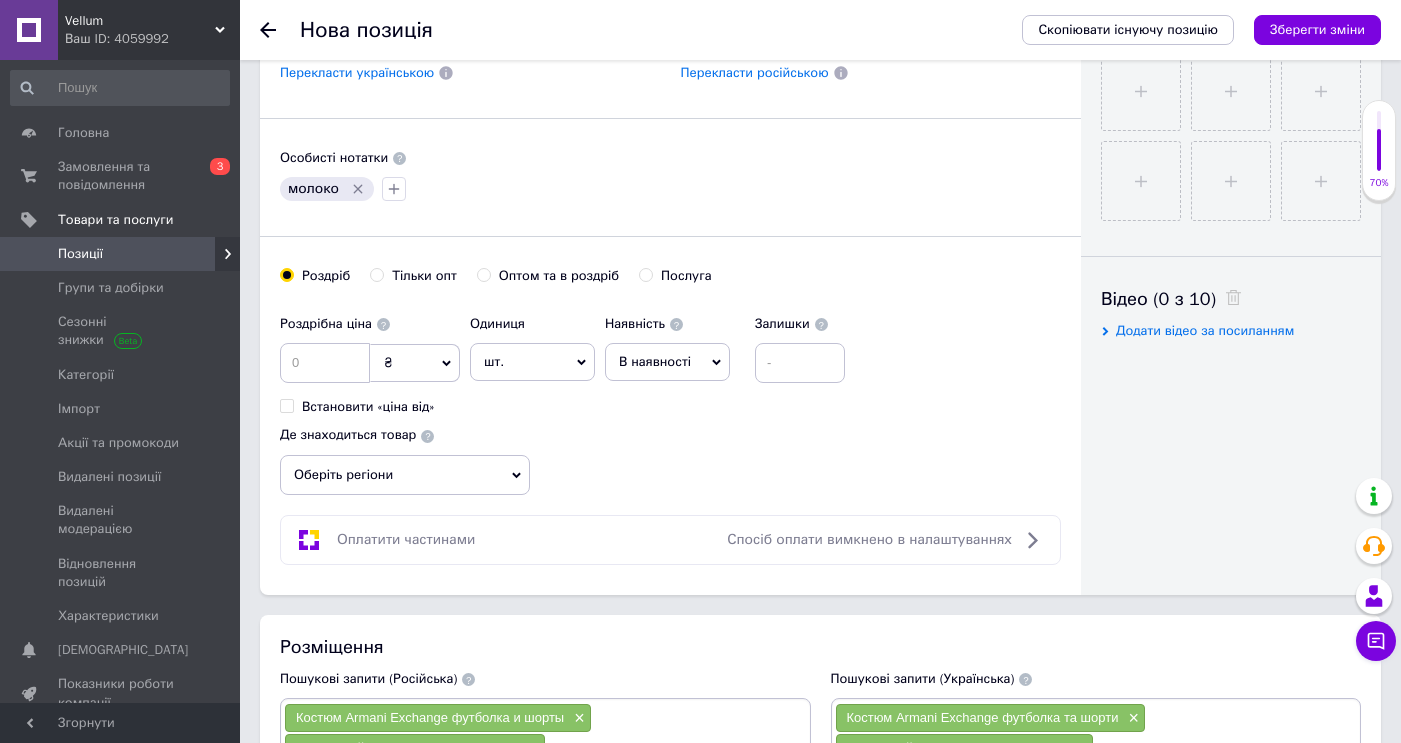 click on "Оптом та в роздріб" at bounding box center (559, 276) 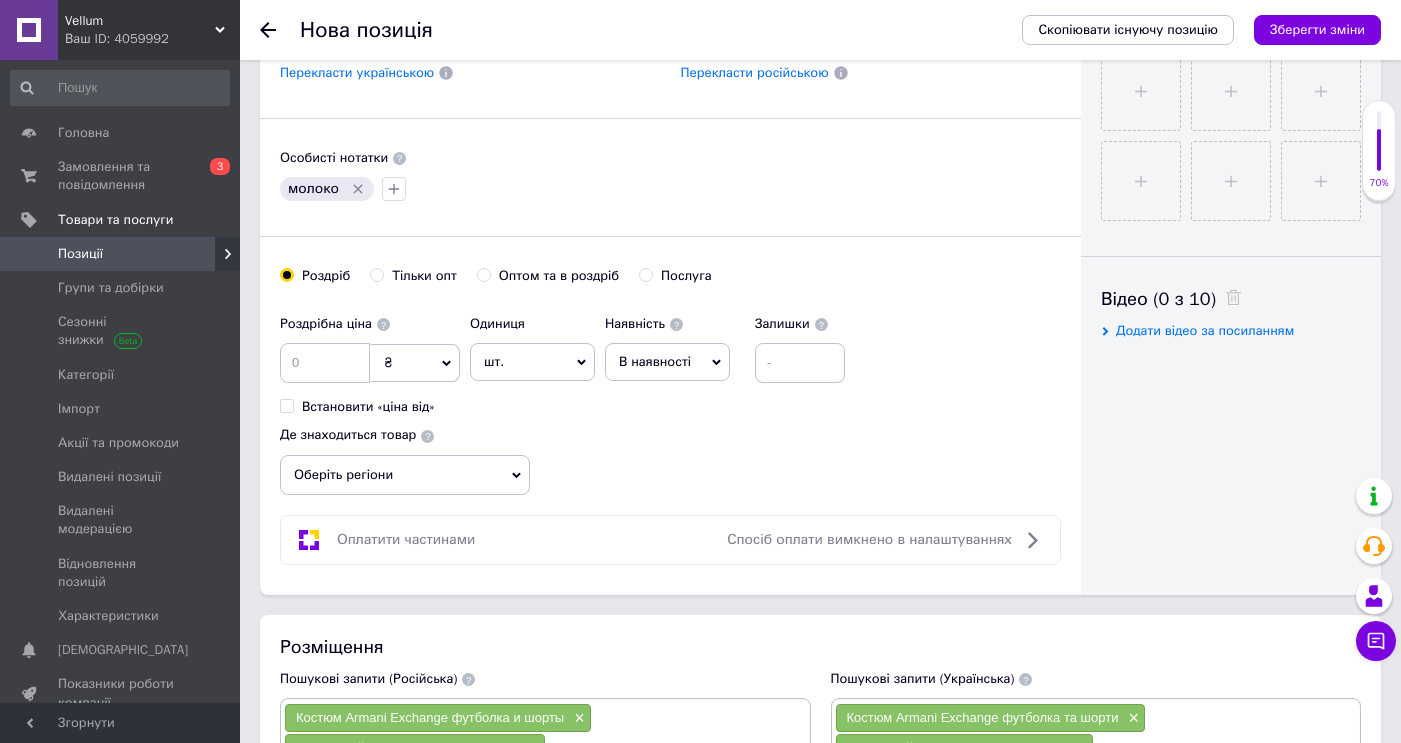 radio on "true" 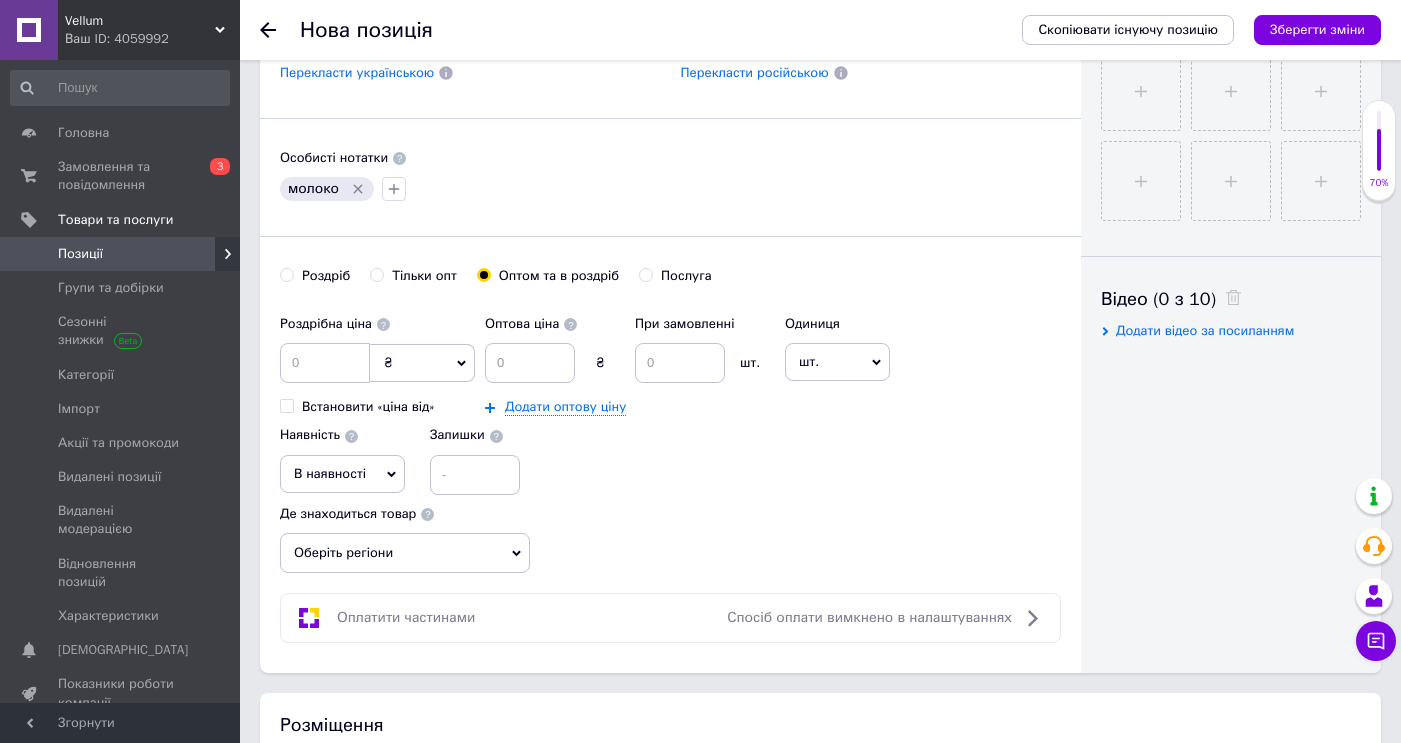 click on "Де знаходиться товар Оберіть регіони" at bounding box center (405, 534) 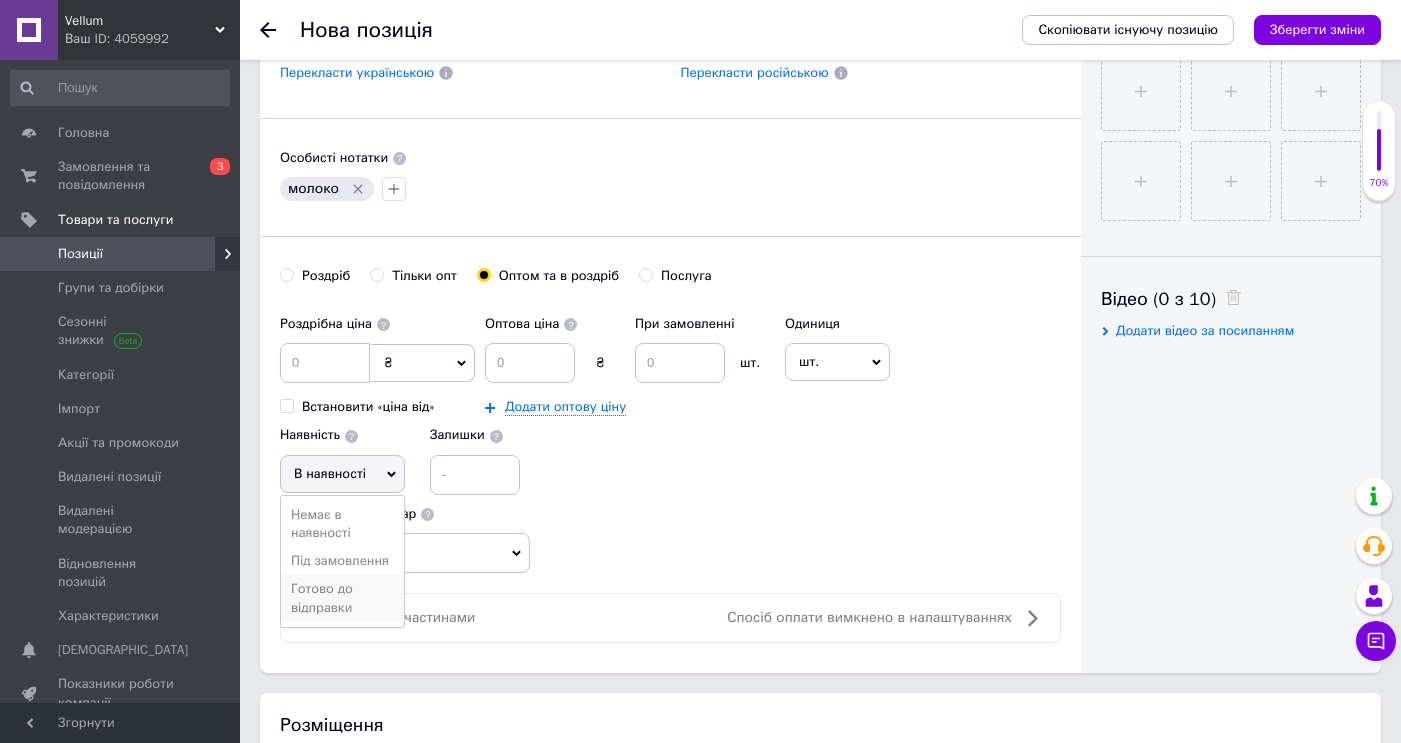 click on "Готово до відправки" at bounding box center (342, 598) 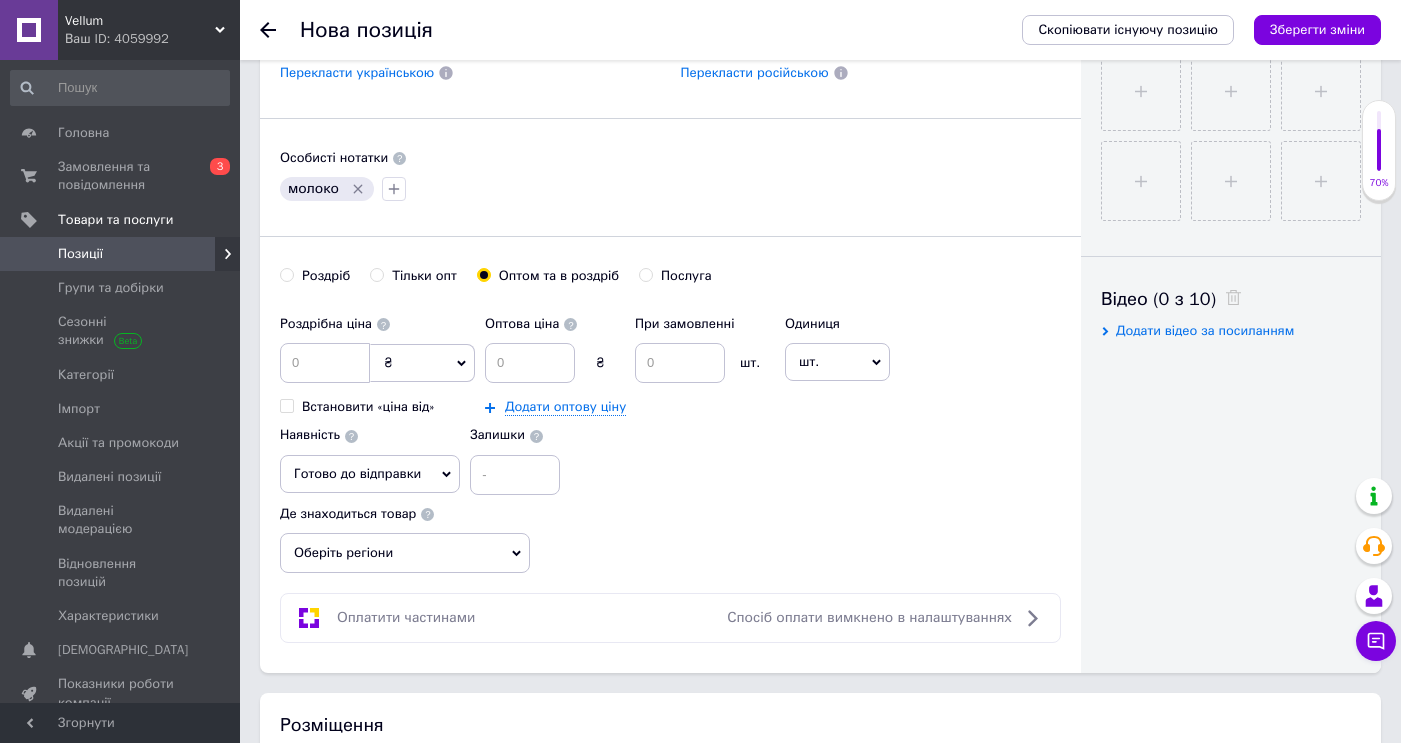 click on "Оберіть регіони" at bounding box center (405, 553) 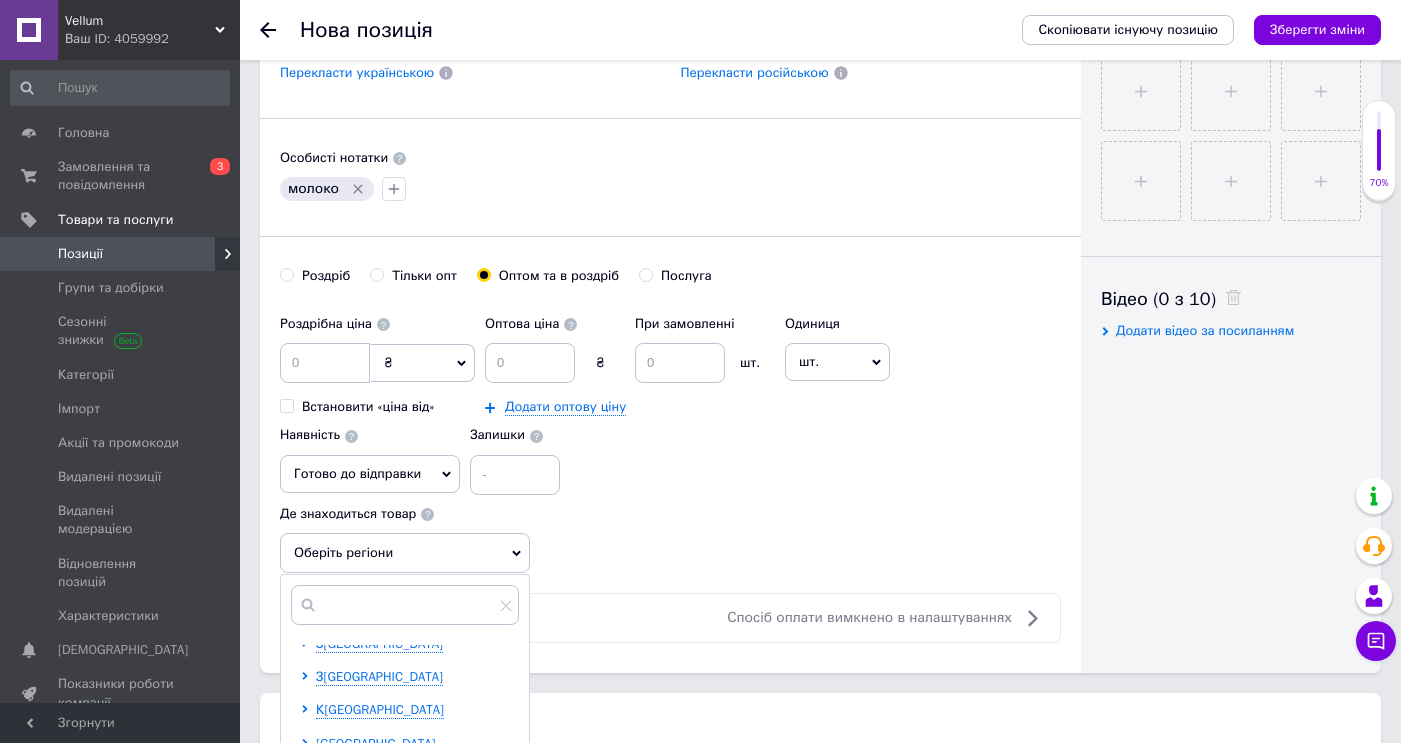 scroll, scrollTop: 246, scrollLeft: 0, axis: vertical 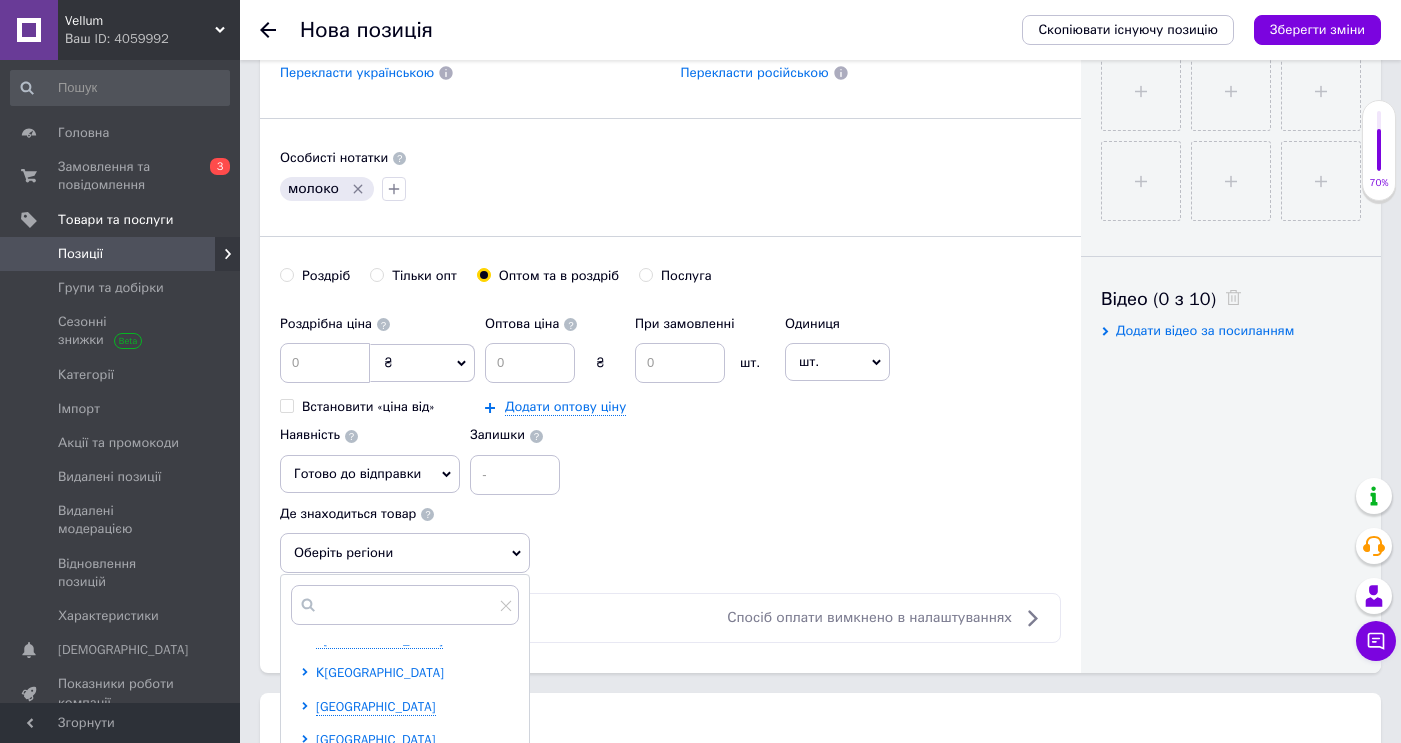 click on "К[GEOGRAPHIC_DATA]" at bounding box center (380, 672) 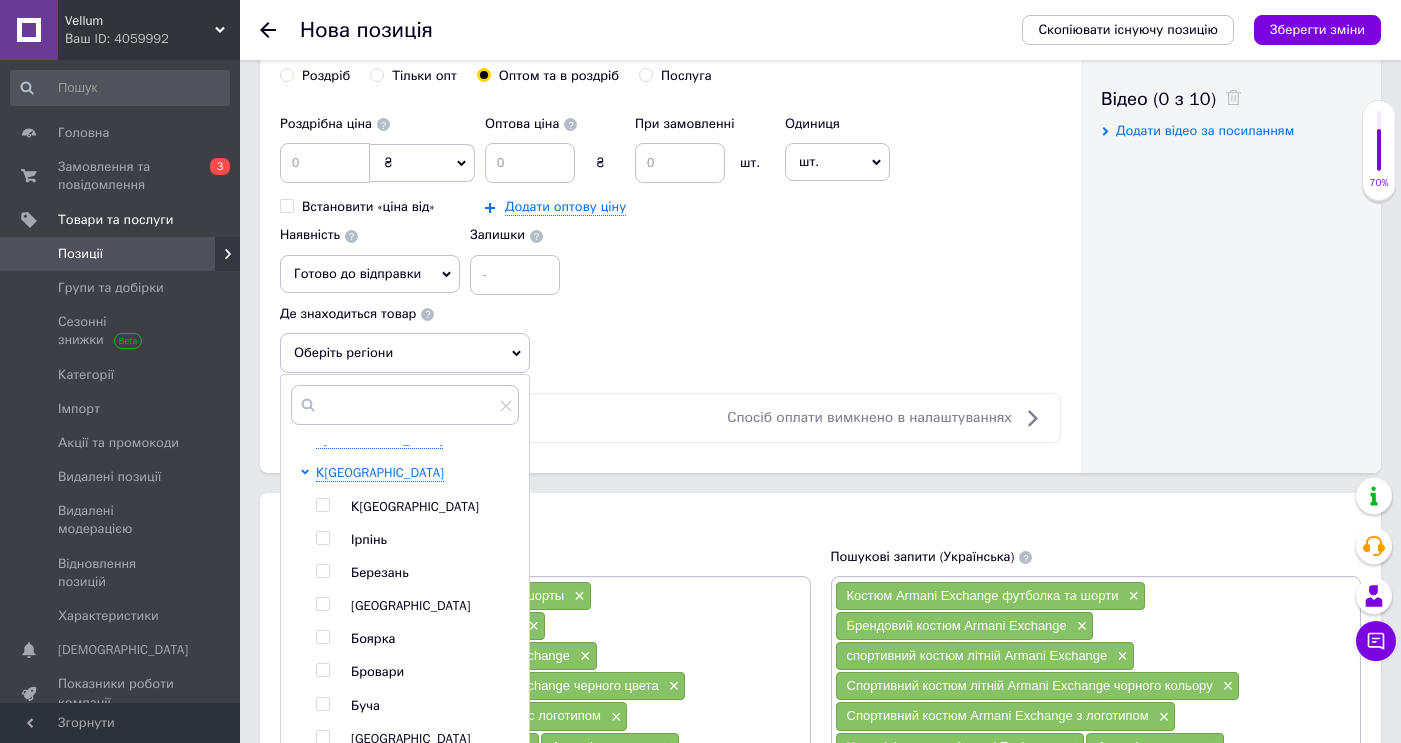 scroll, scrollTop: 1030, scrollLeft: 0, axis: vertical 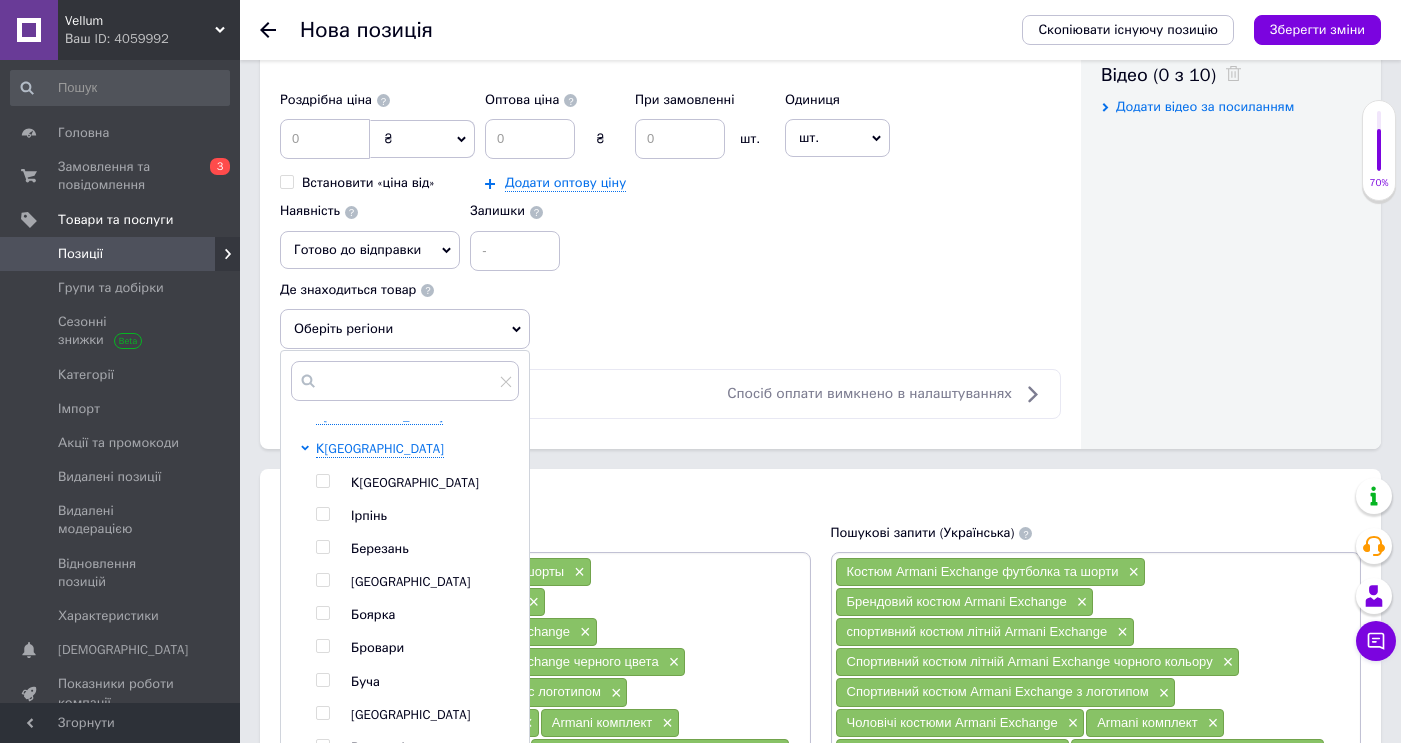 click at bounding box center (322, 481) 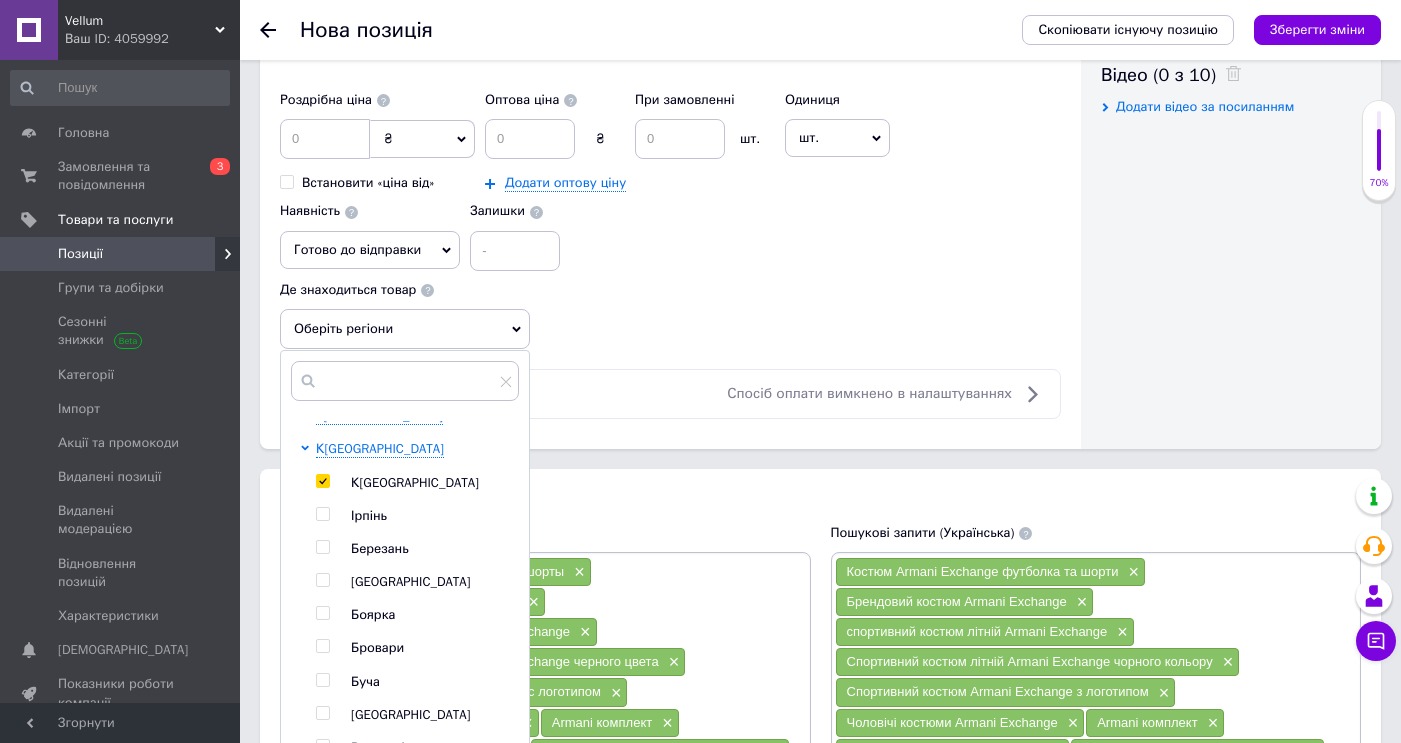 checkbox on "true" 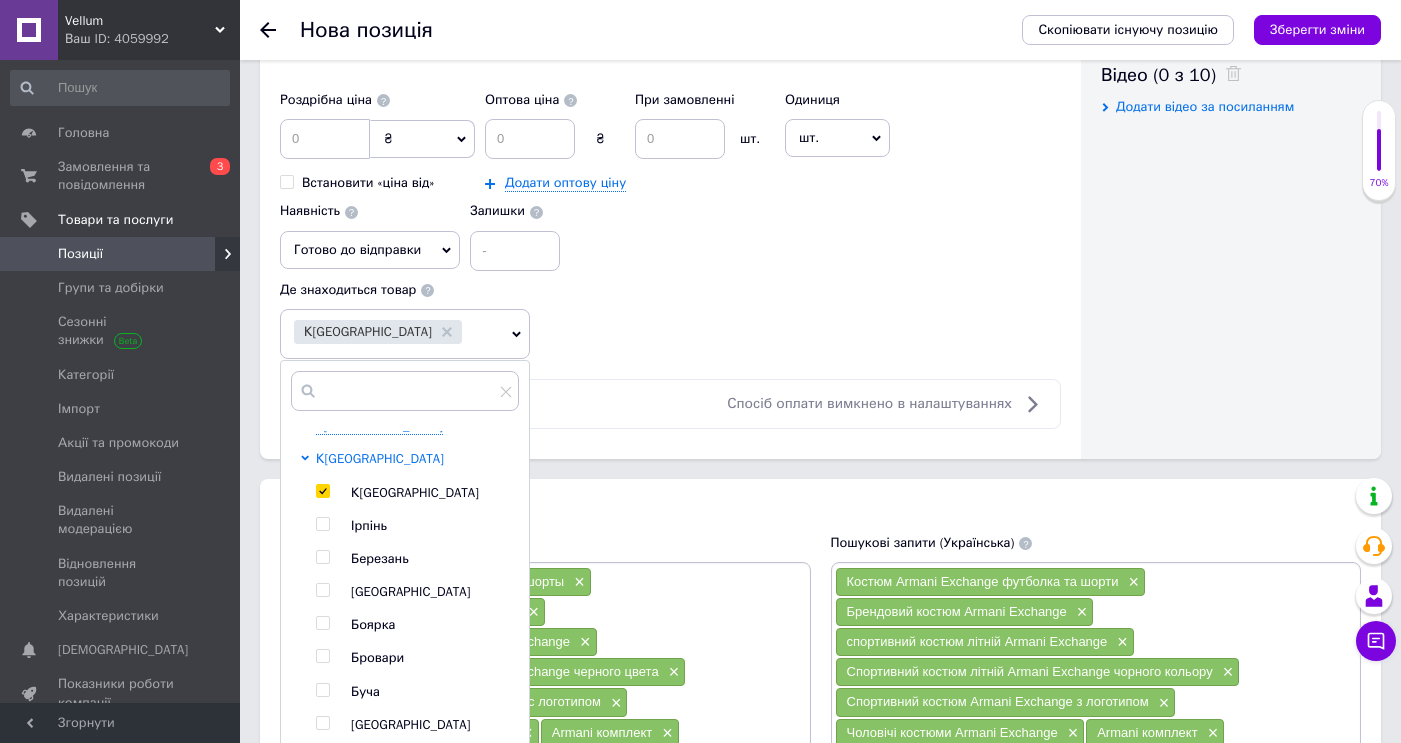 click on "К[GEOGRAPHIC_DATA]" at bounding box center [380, 458] 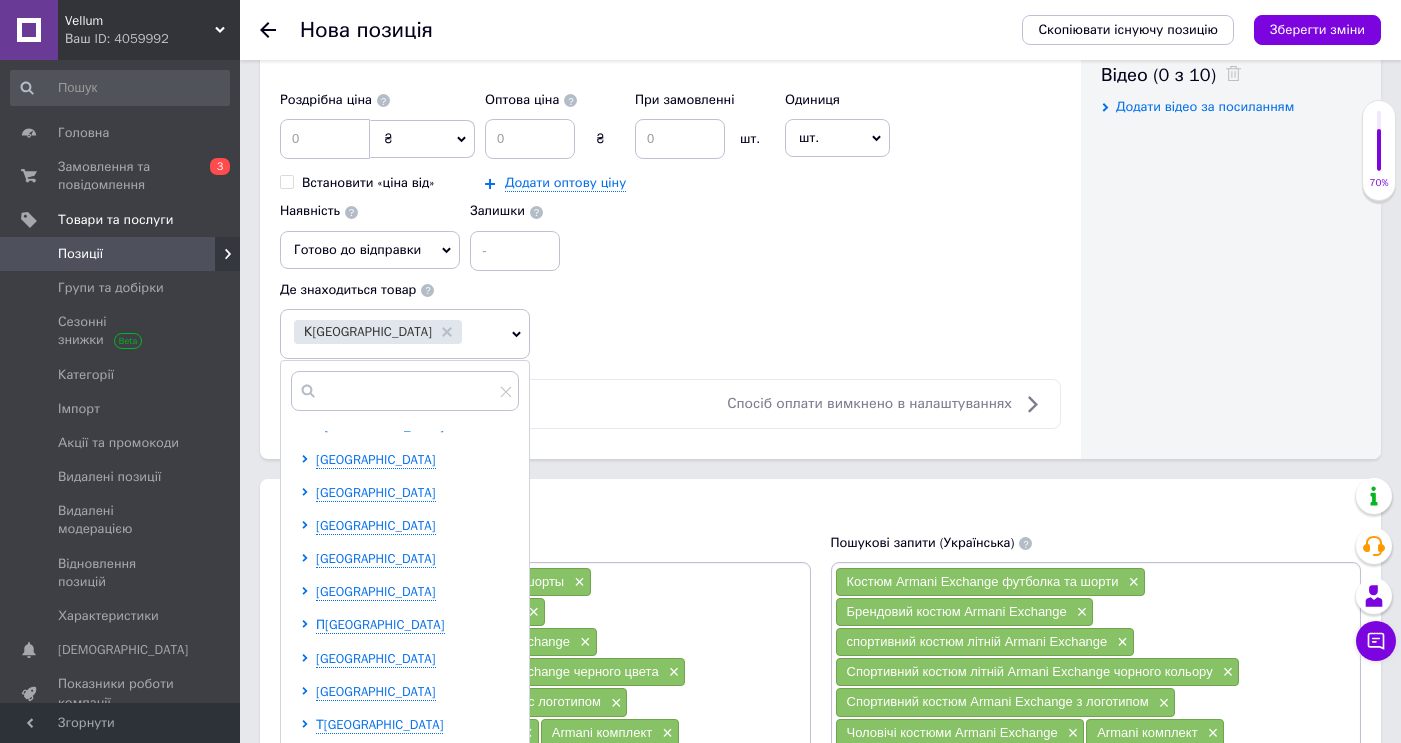 scroll, scrollTop: 290, scrollLeft: 0, axis: vertical 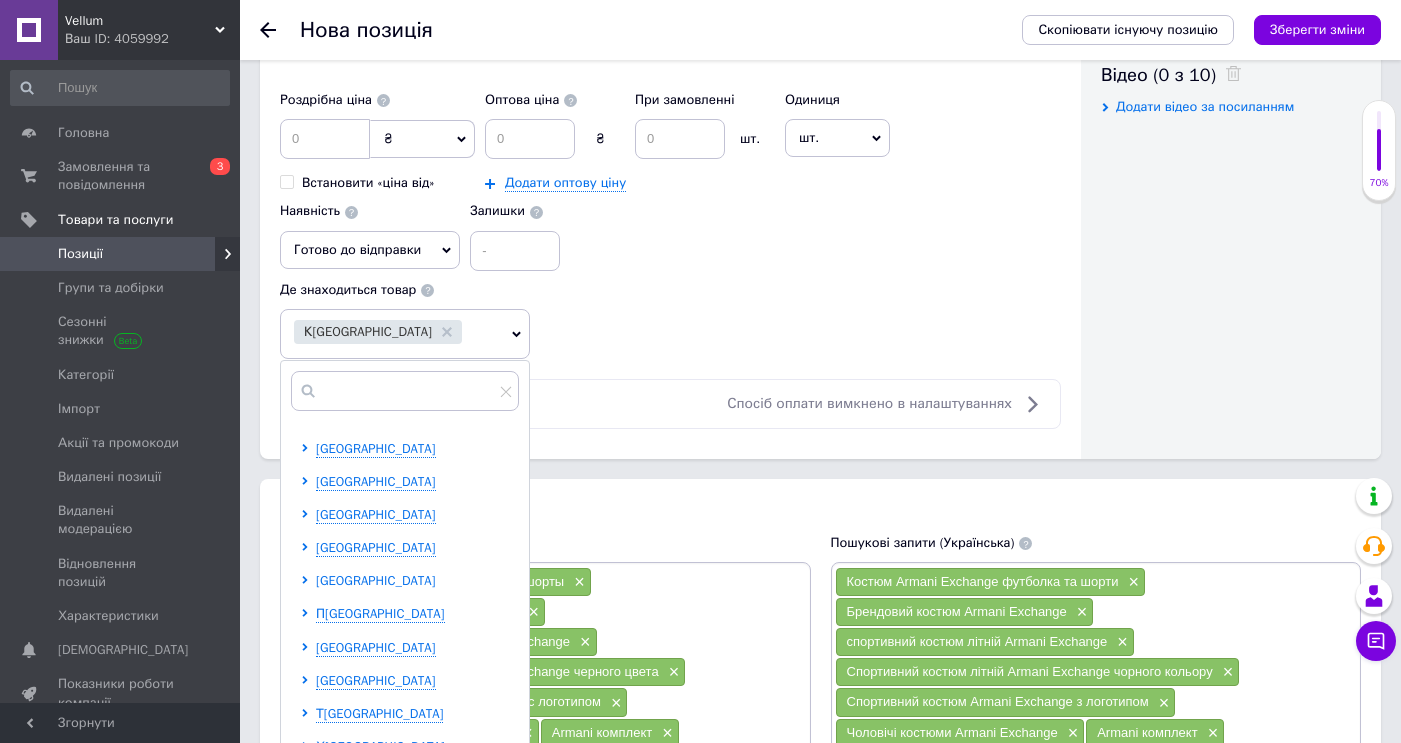 click on "[GEOGRAPHIC_DATA]" at bounding box center [376, 580] 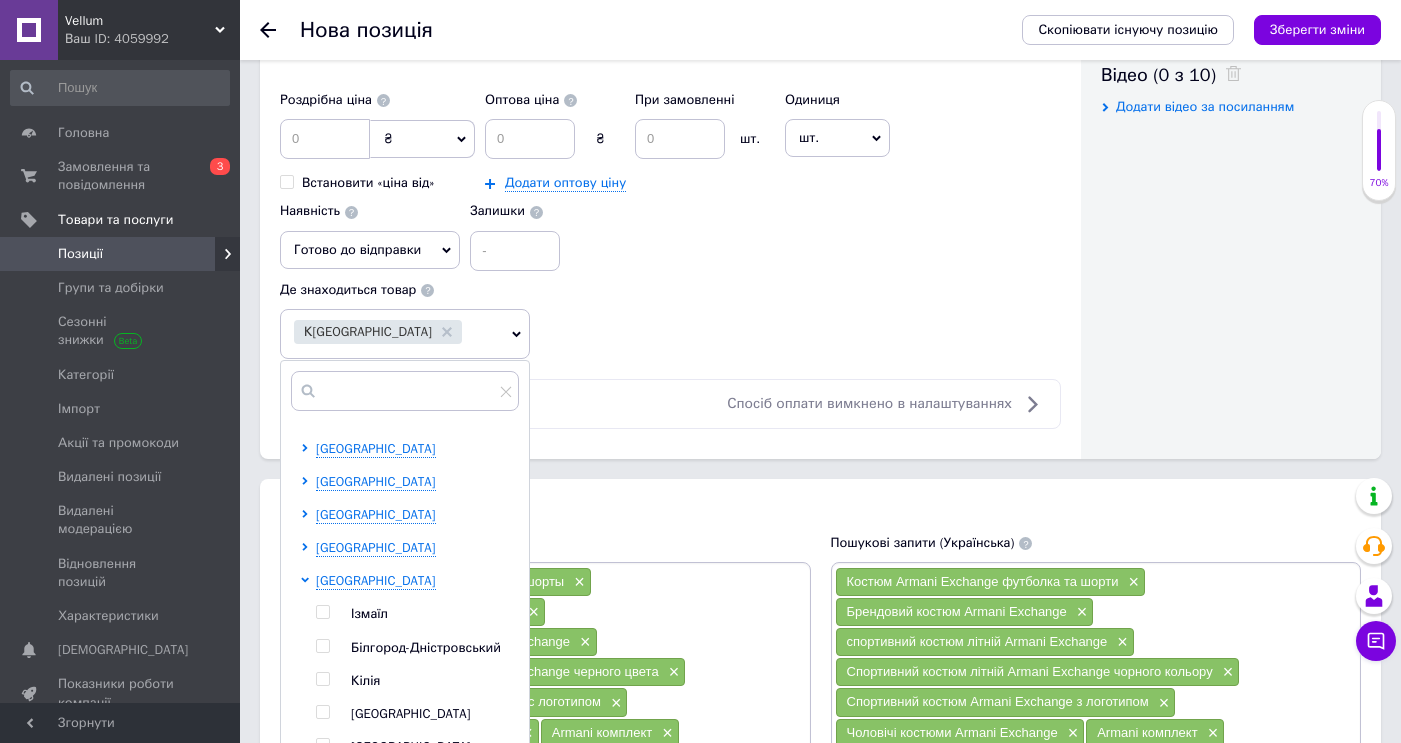click at bounding box center [322, 712] 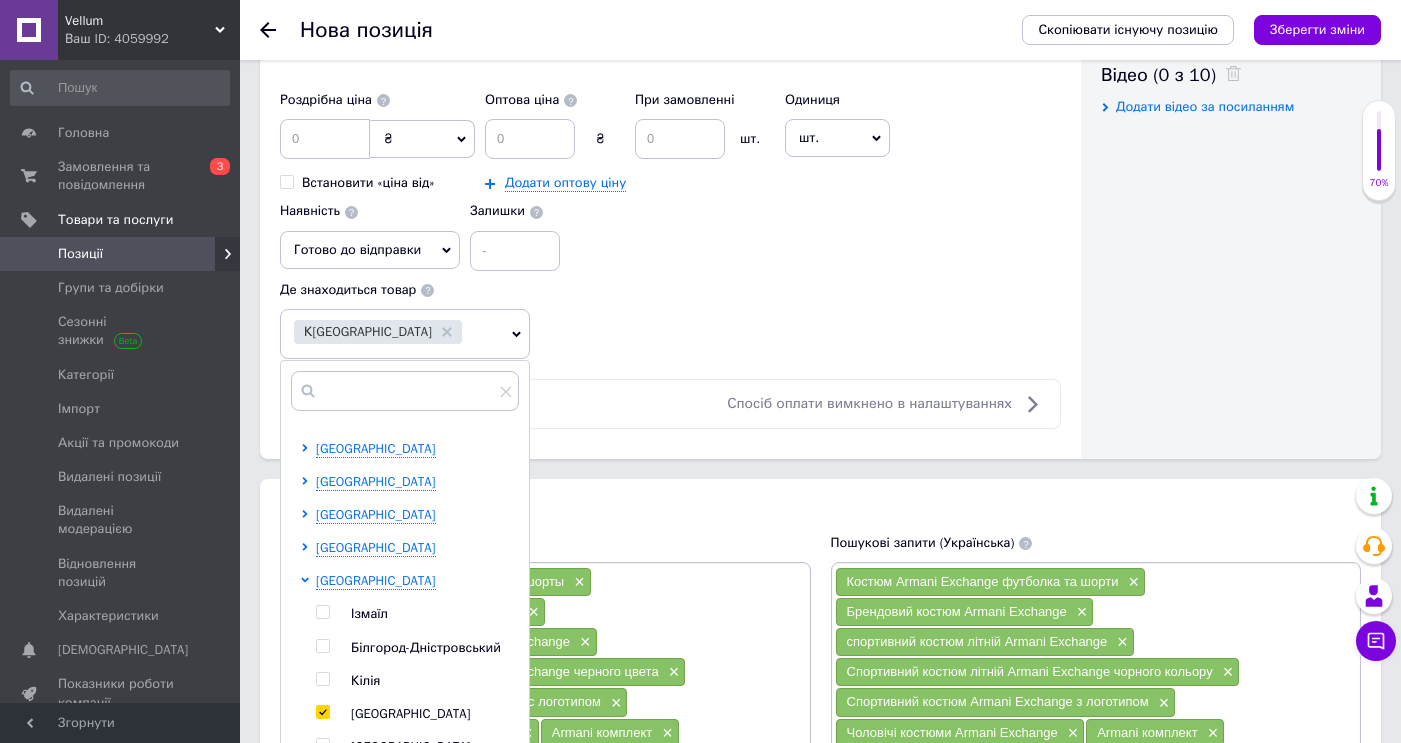 checkbox on "true" 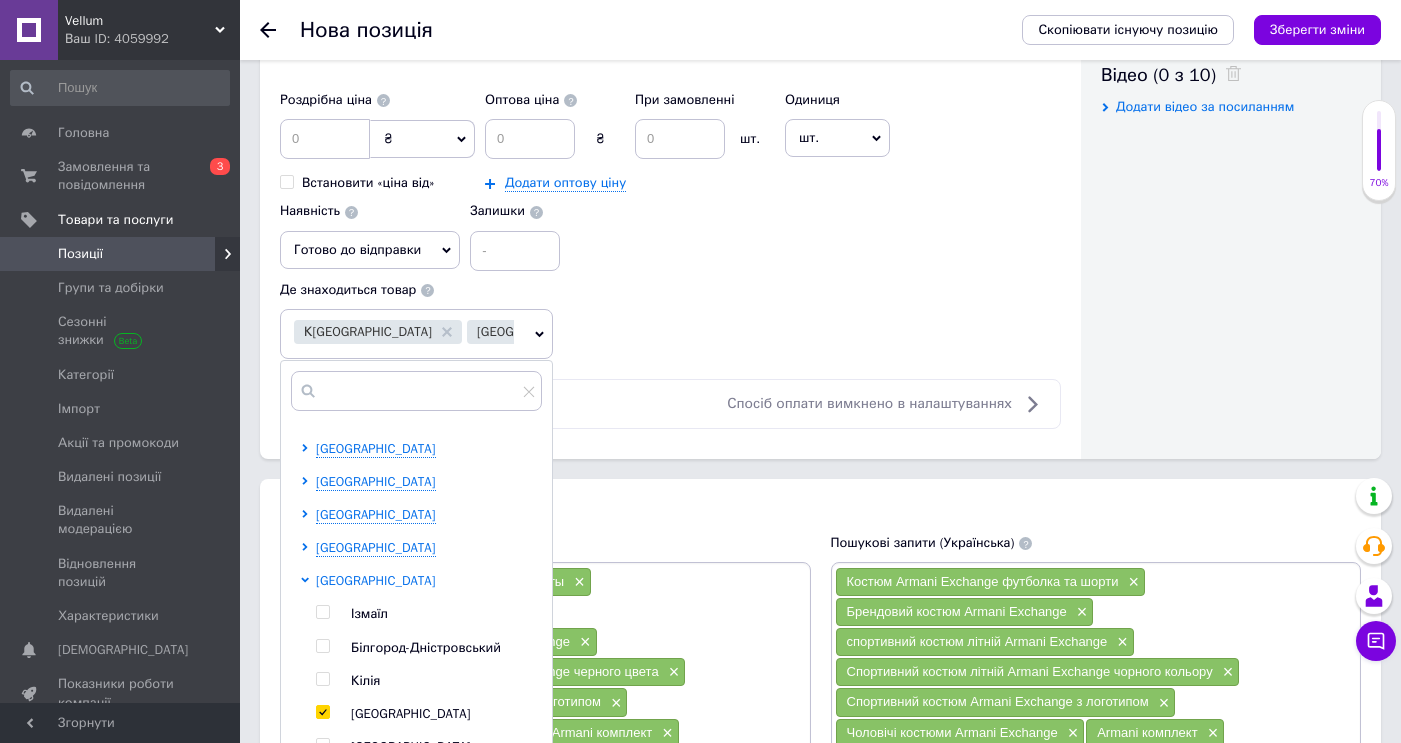 click on "[GEOGRAPHIC_DATA]" at bounding box center (376, 580) 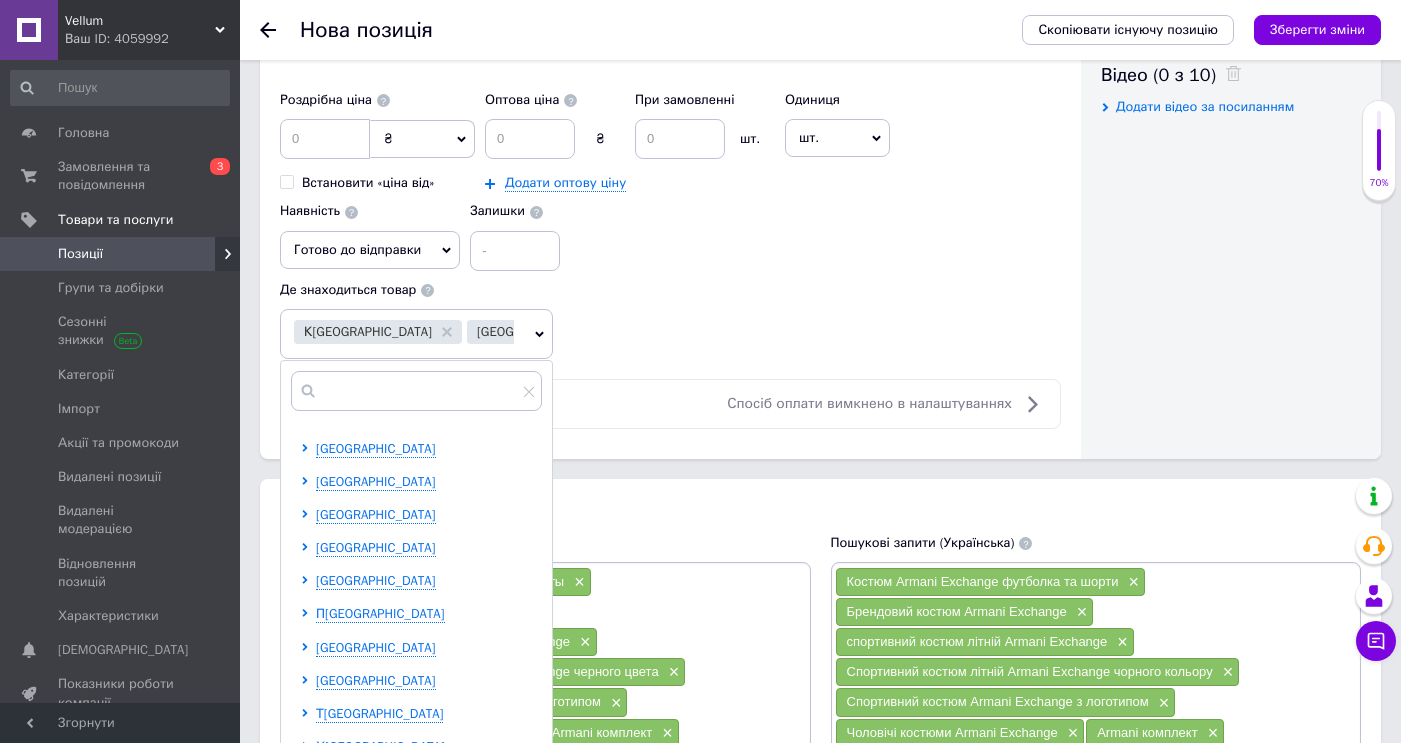 click on "[GEOGRAPHIC_DATA]" at bounding box center (428, 515) 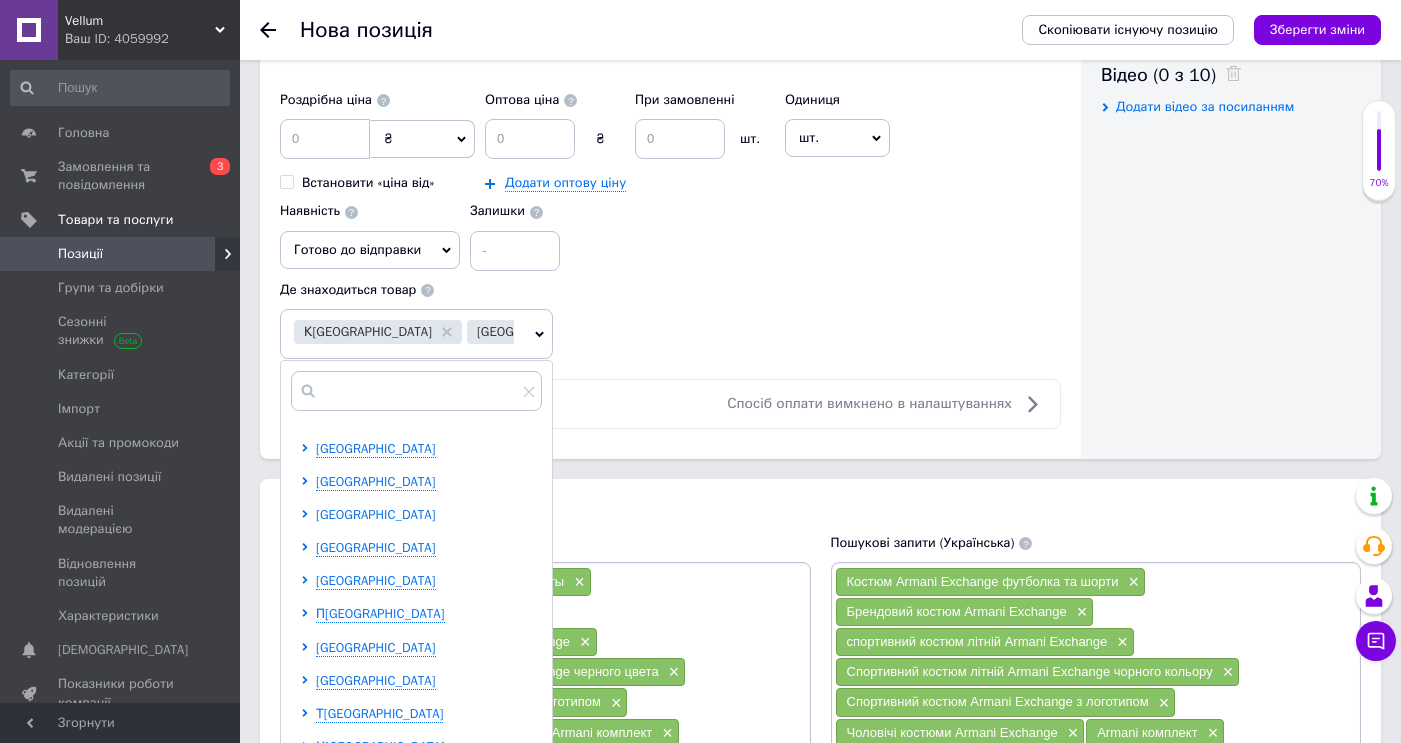 click on "[GEOGRAPHIC_DATA]" at bounding box center (376, 514) 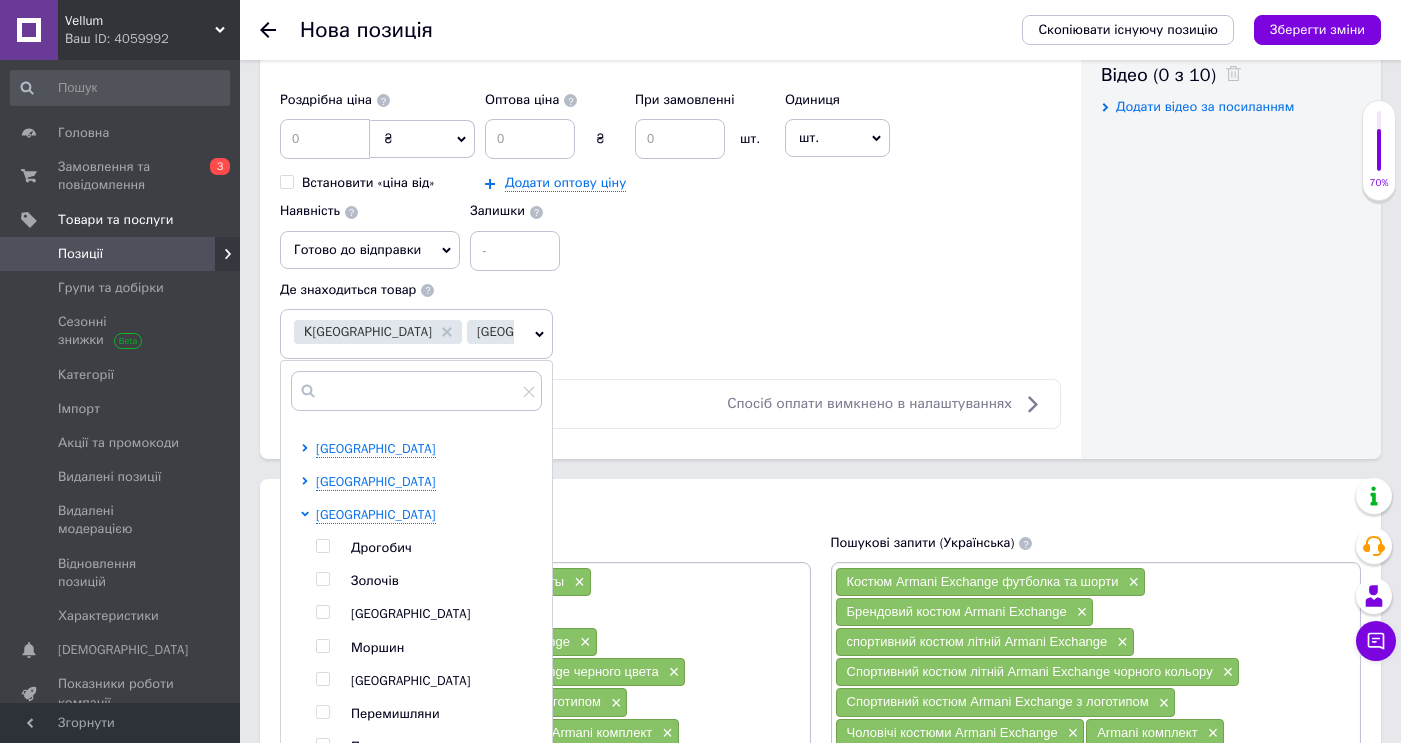 click at bounding box center [326, 614] 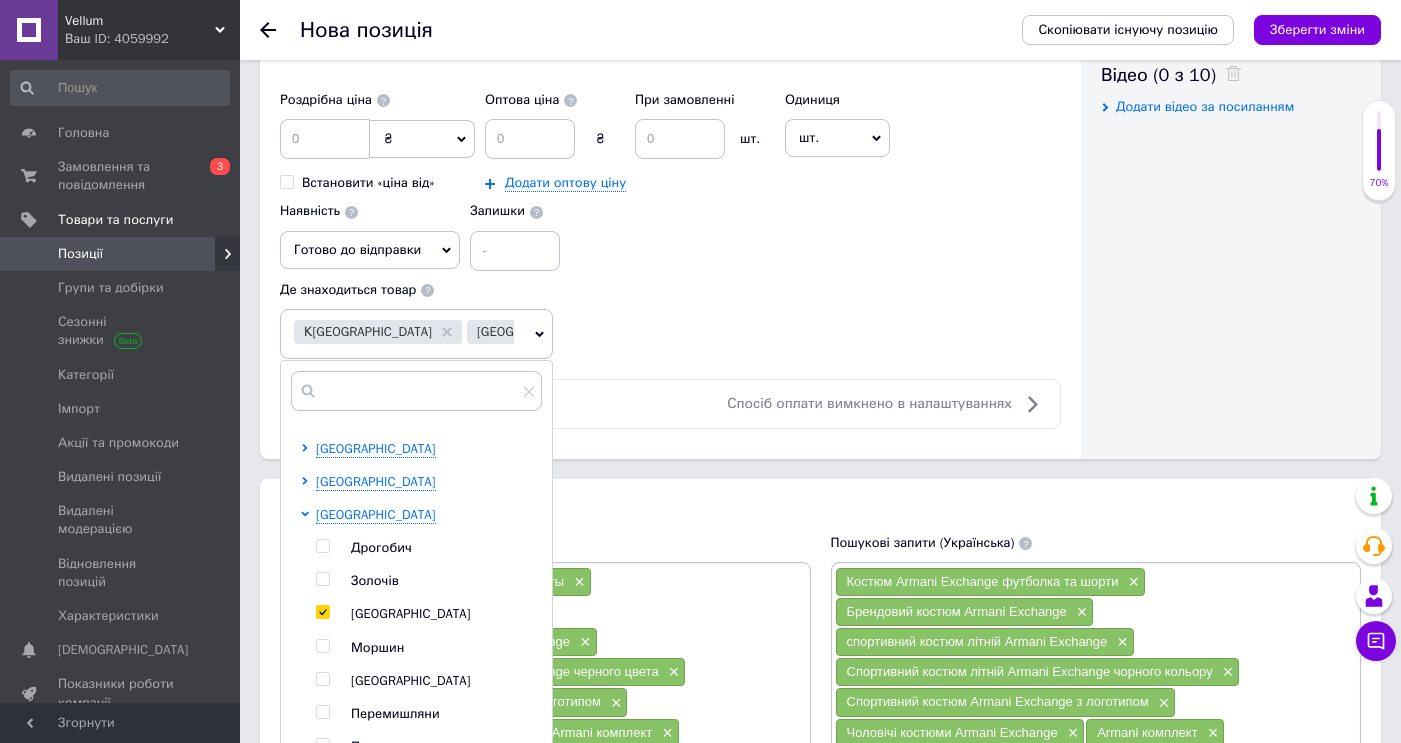 checkbox on "true" 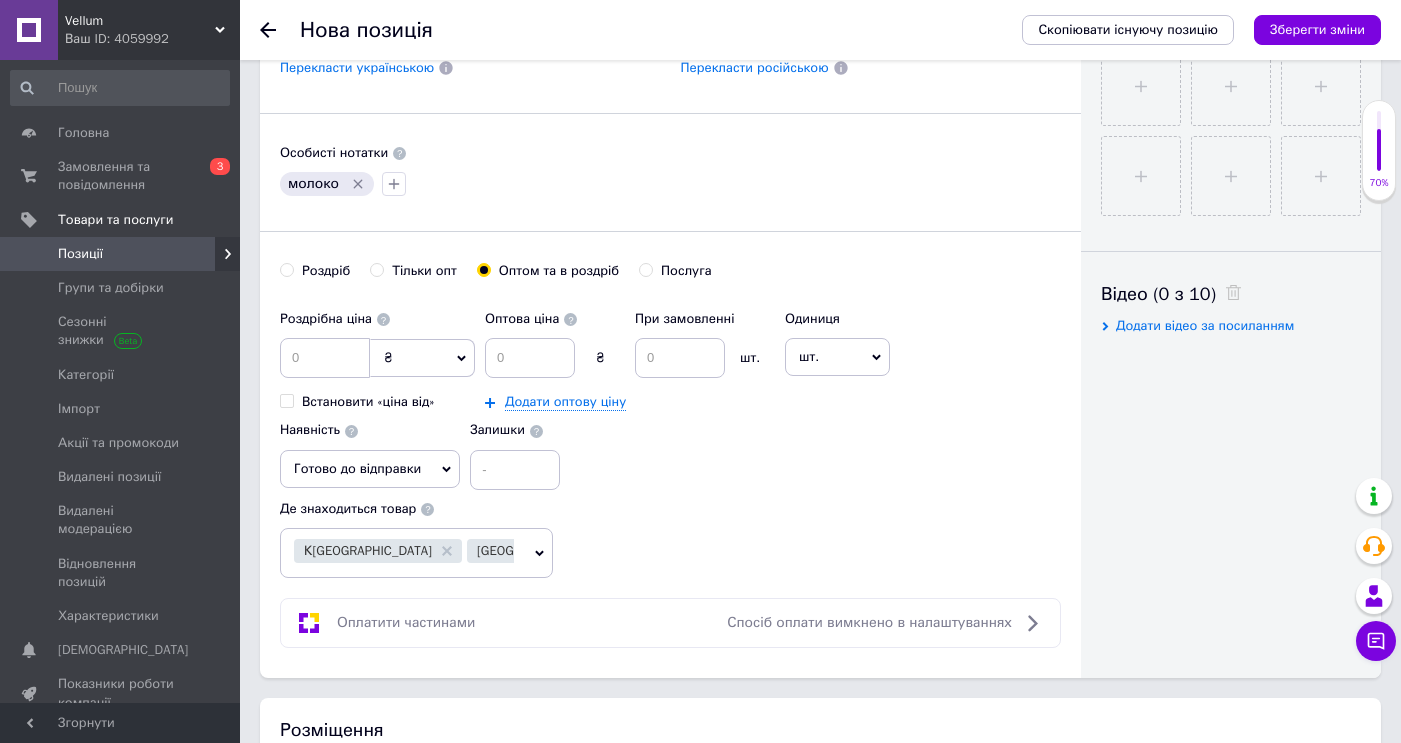 scroll, scrollTop: 782, scrollLeft: 0, axis: vertical 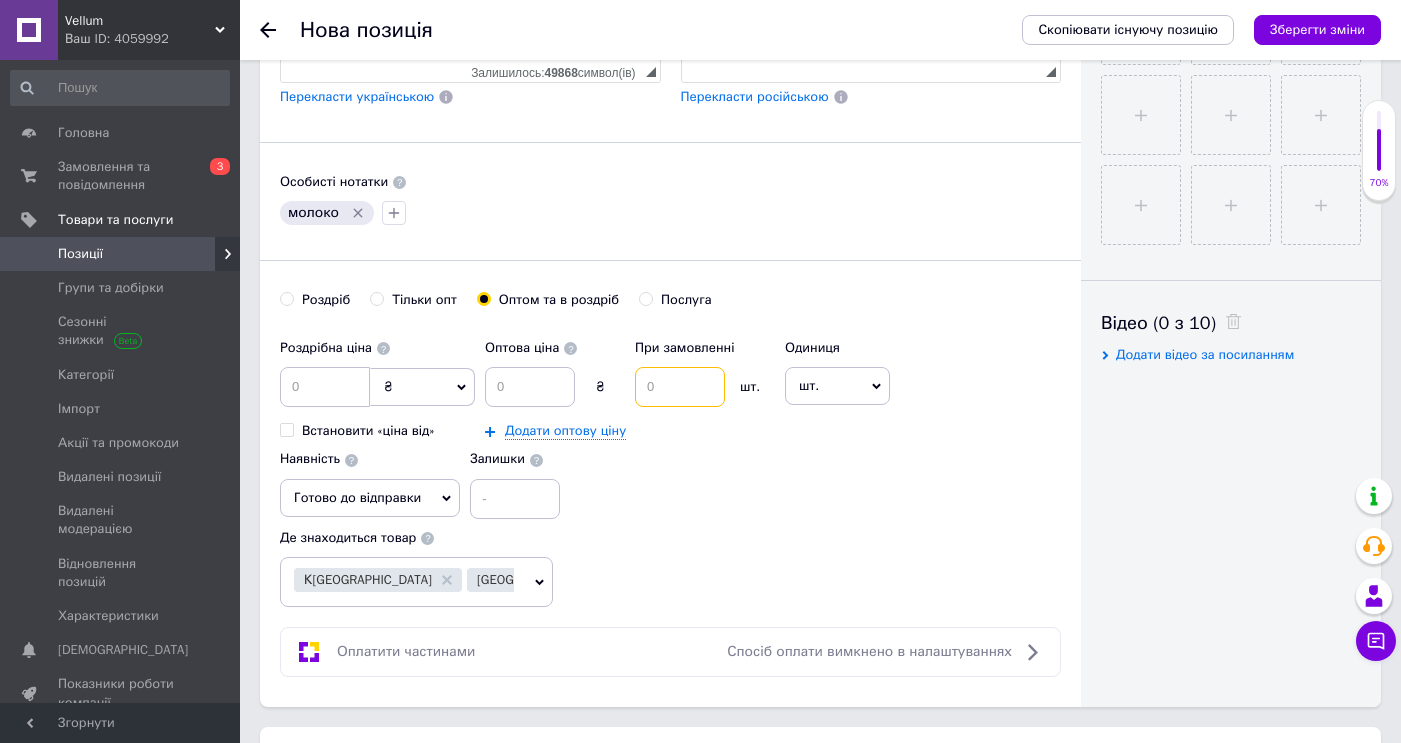 click at bounding box center (680, 387) 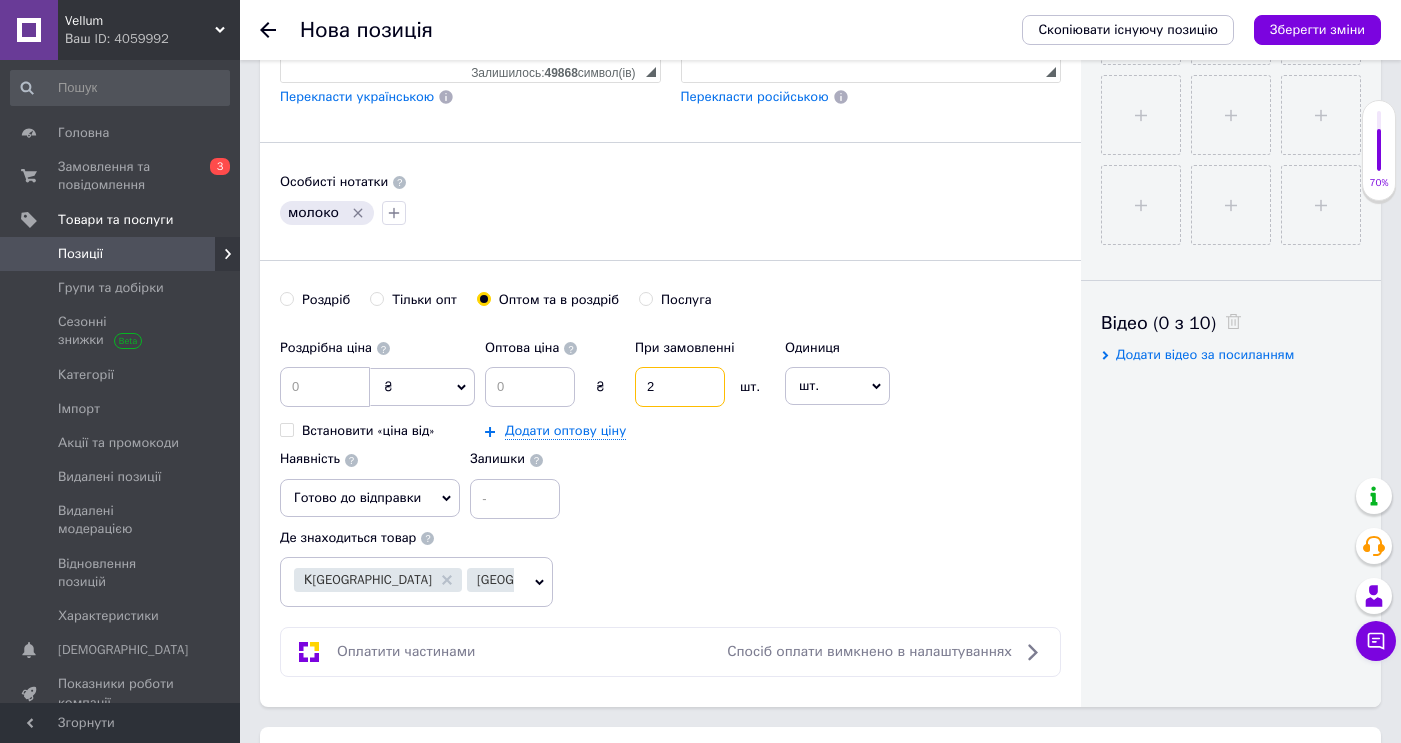 type on "2" 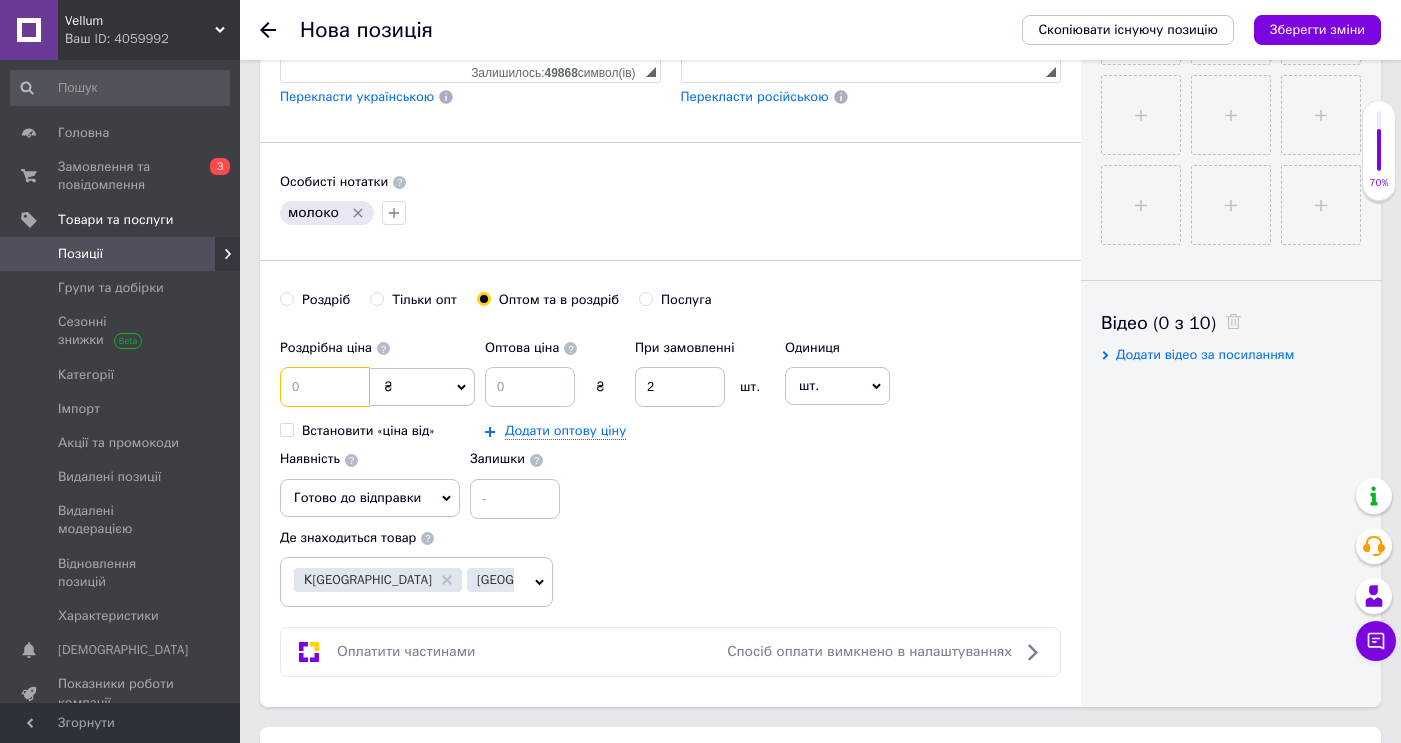click at bounding box center [325, 387] 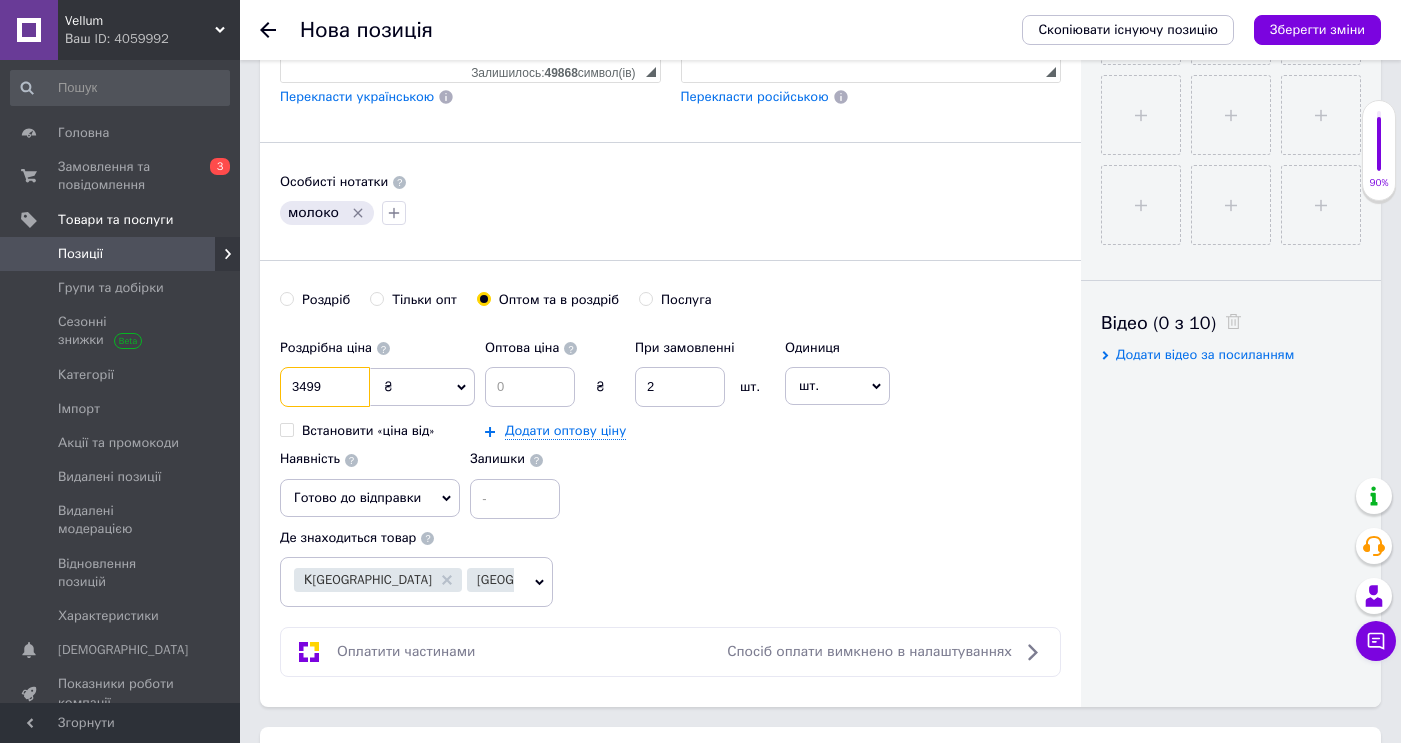 type on "3499" 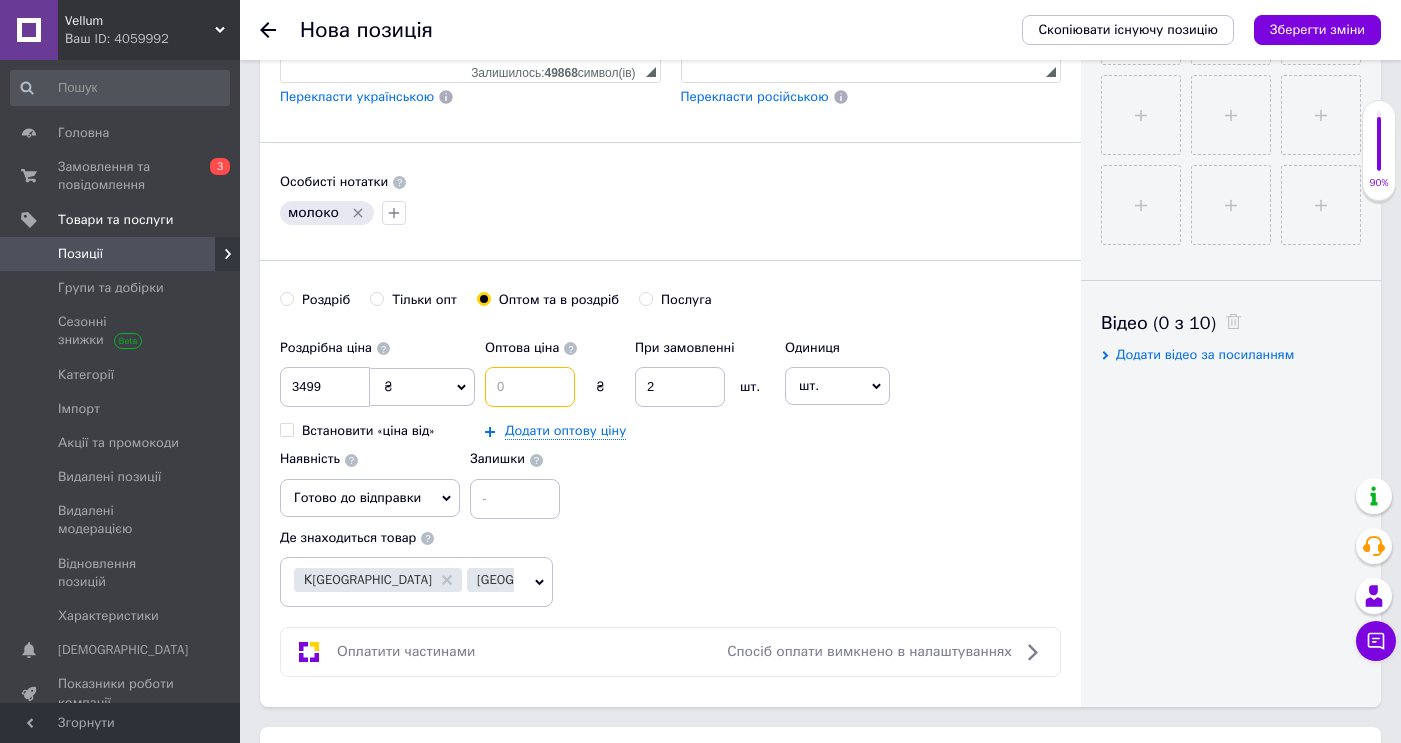 click at bounding box center (530, 387) 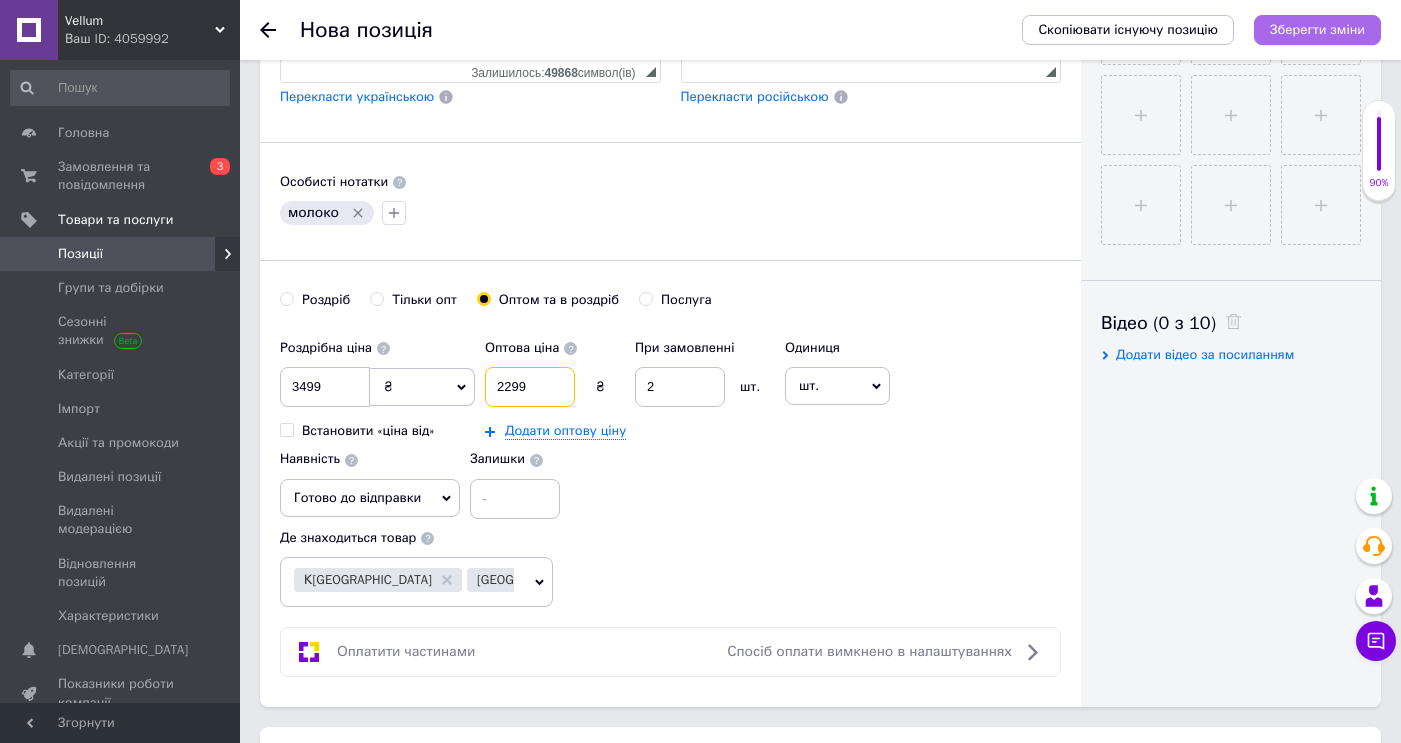 type on "2299" 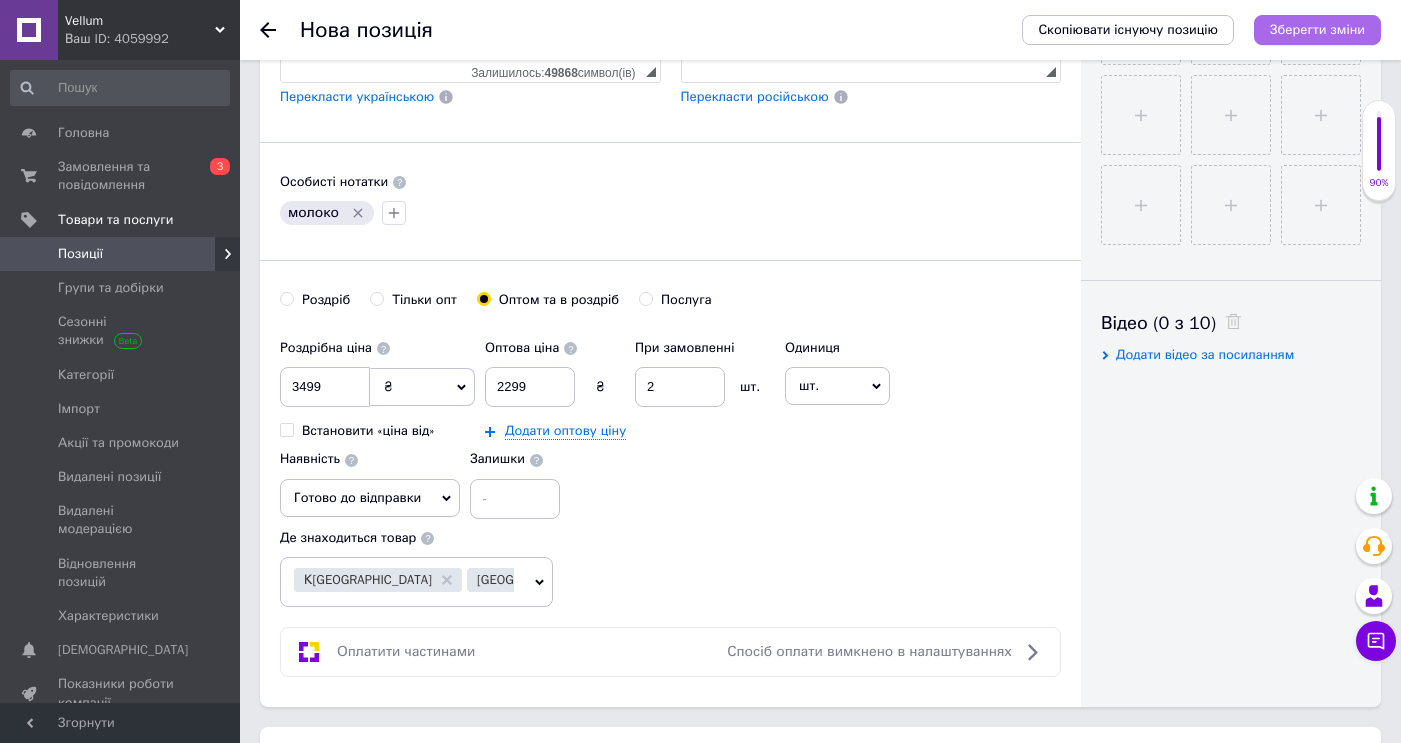 click on "Зберегти зміни" at bounding box center [1317, 29] 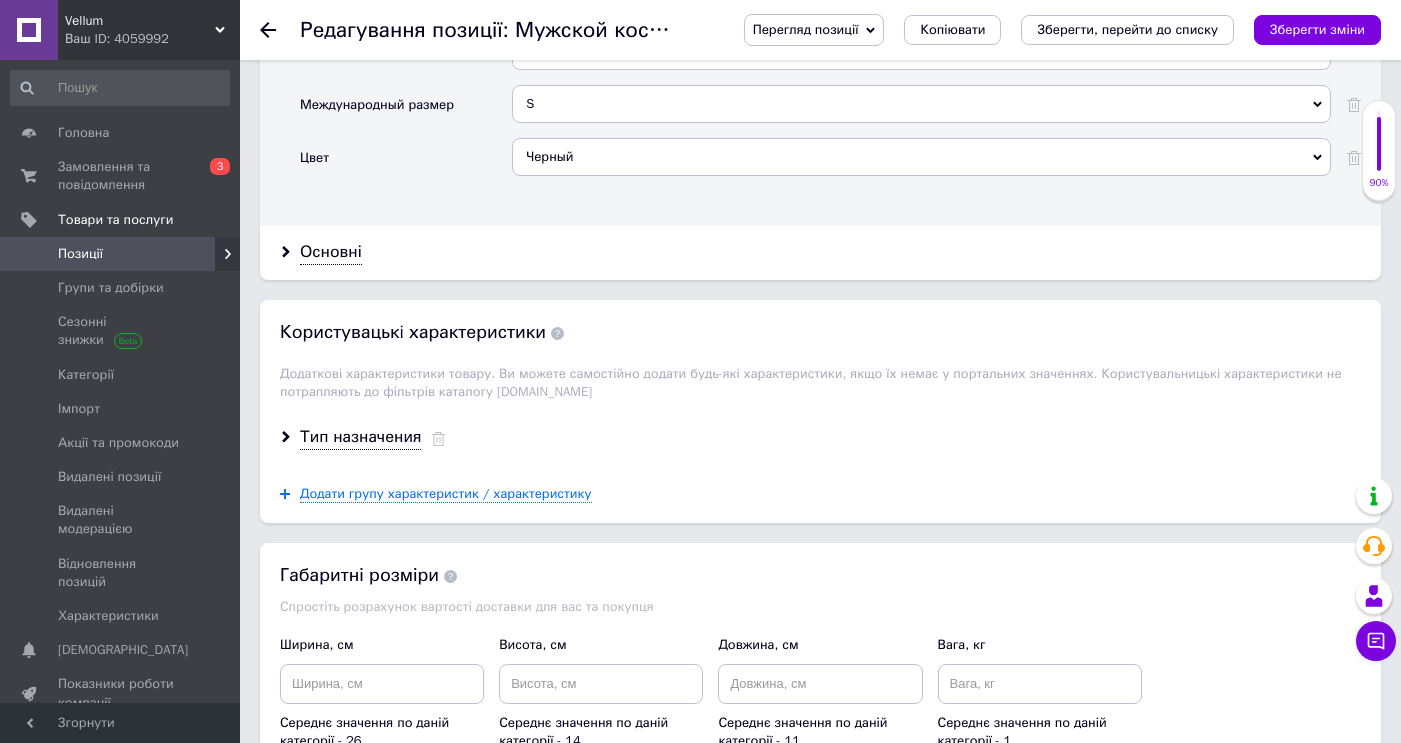 scroll, scrollTop: 3192, scrollLeft: 0, axis: vertical 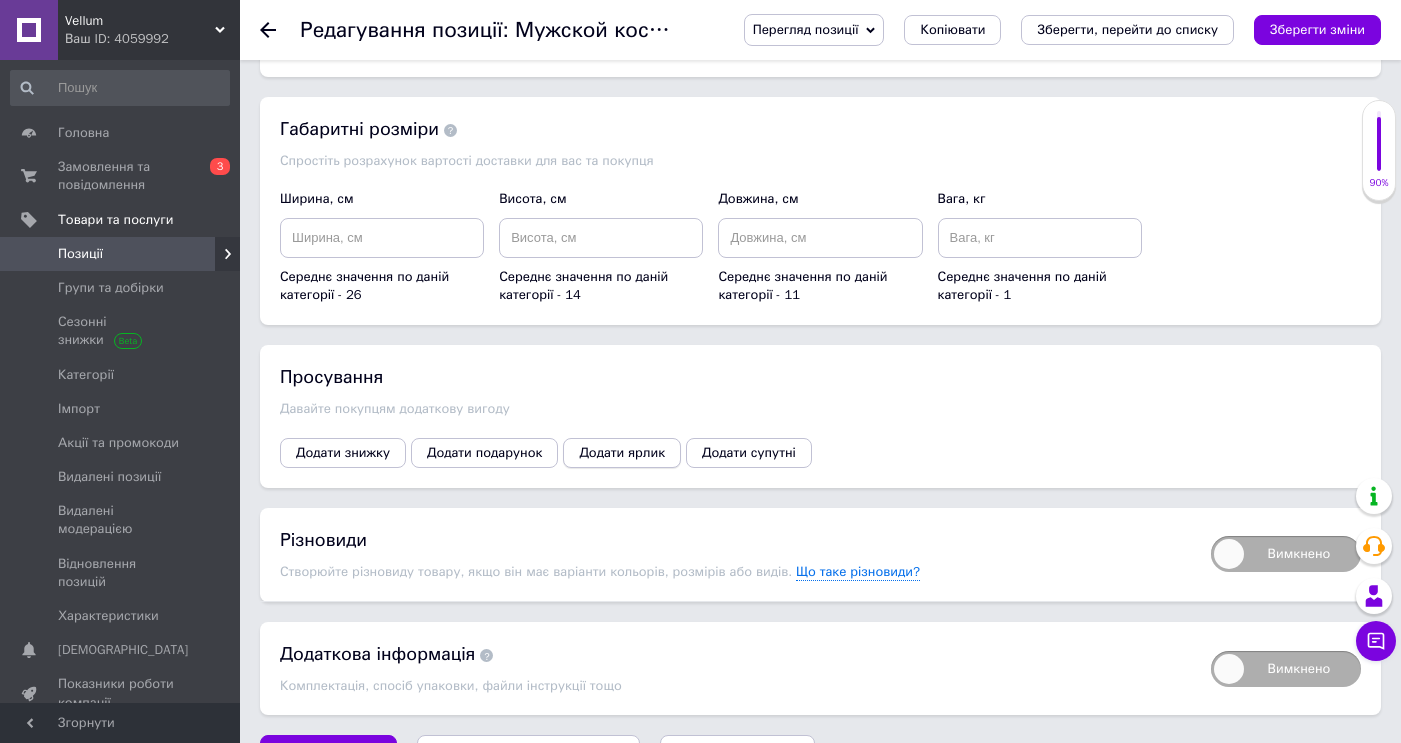 click on "Додати ярлик" at bounding box center [622, 453] 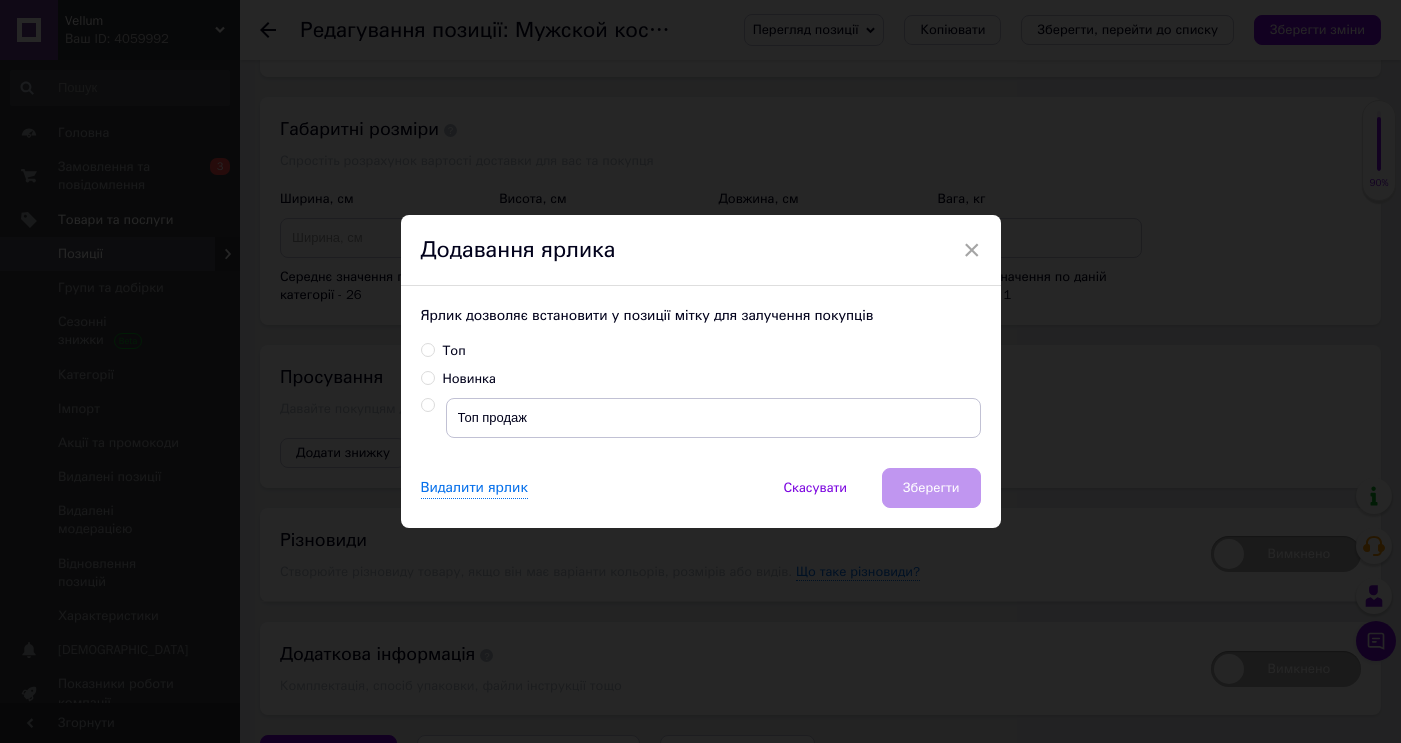 click at bounding box center (427, 405) 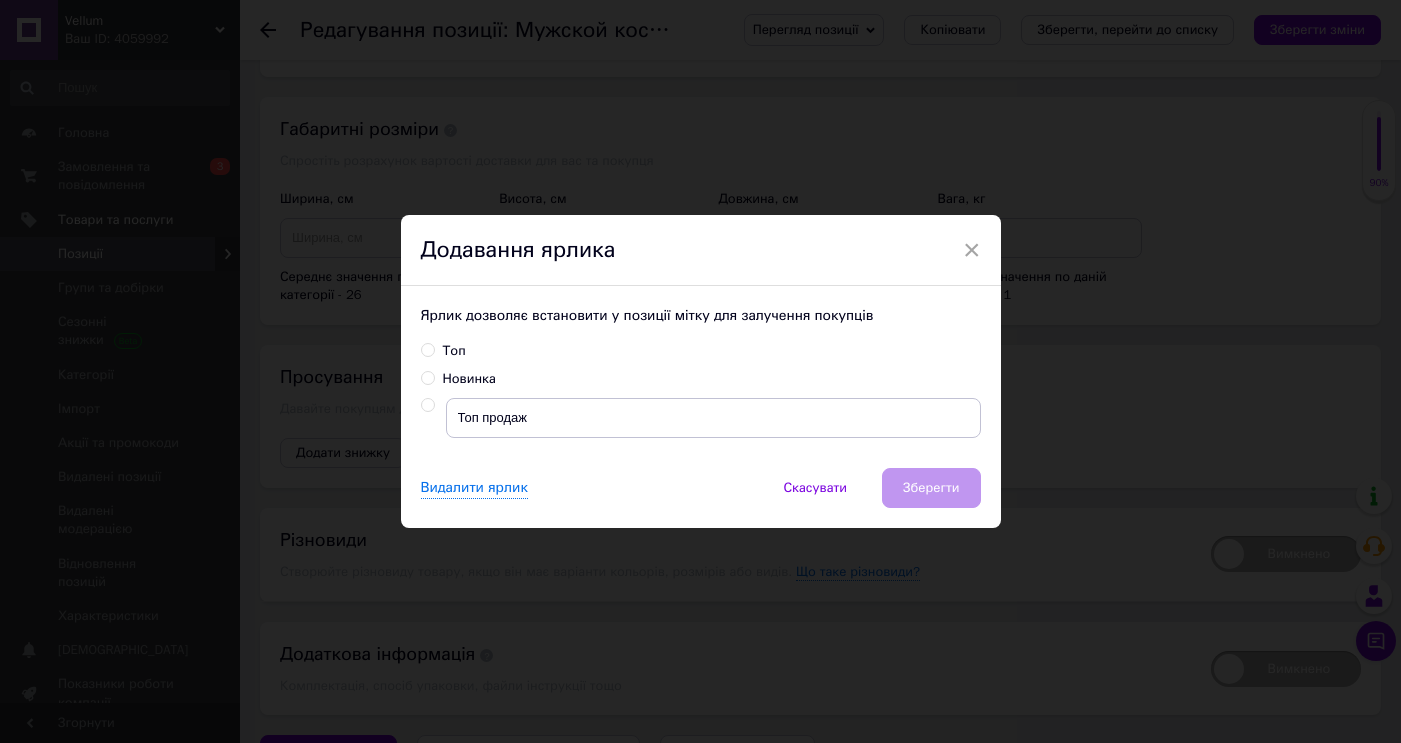 radio on "true" 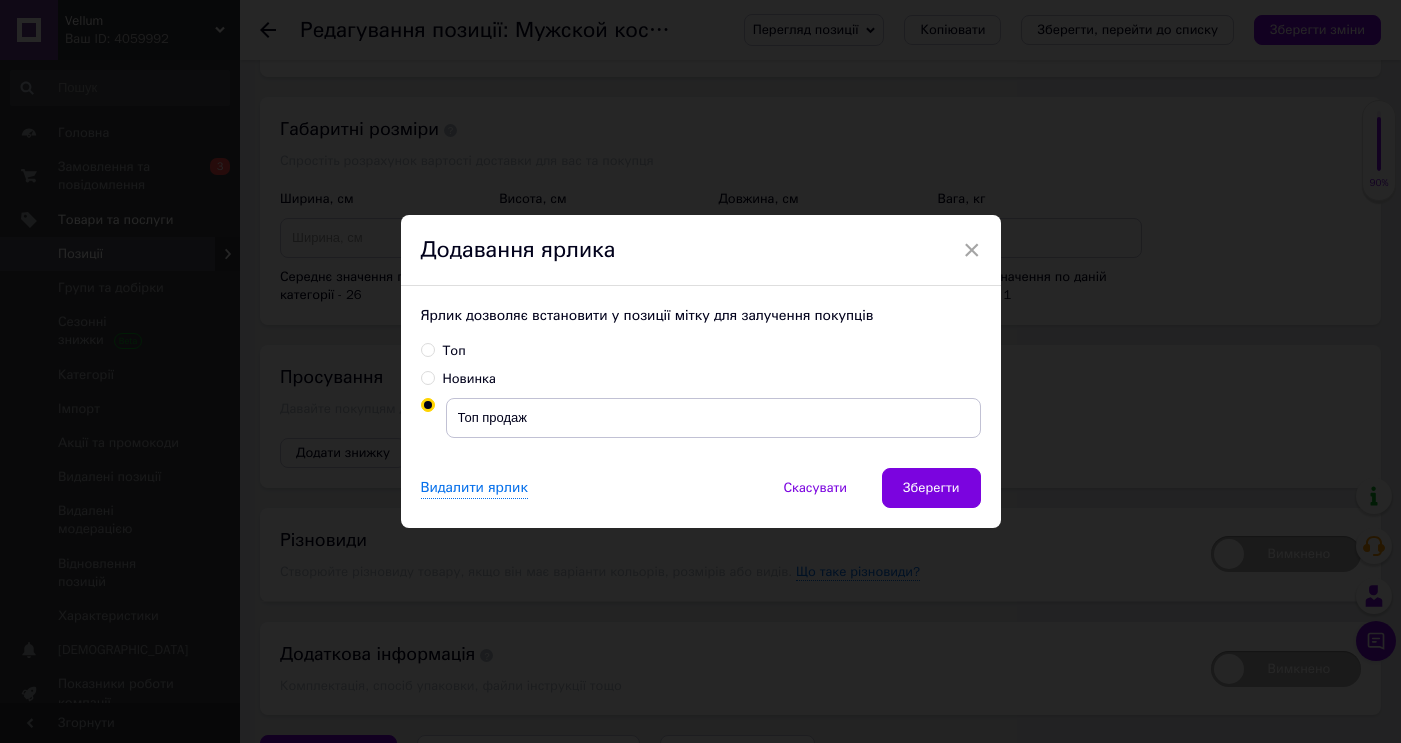 click on "Зберегти" at bounding box center [931, 488] 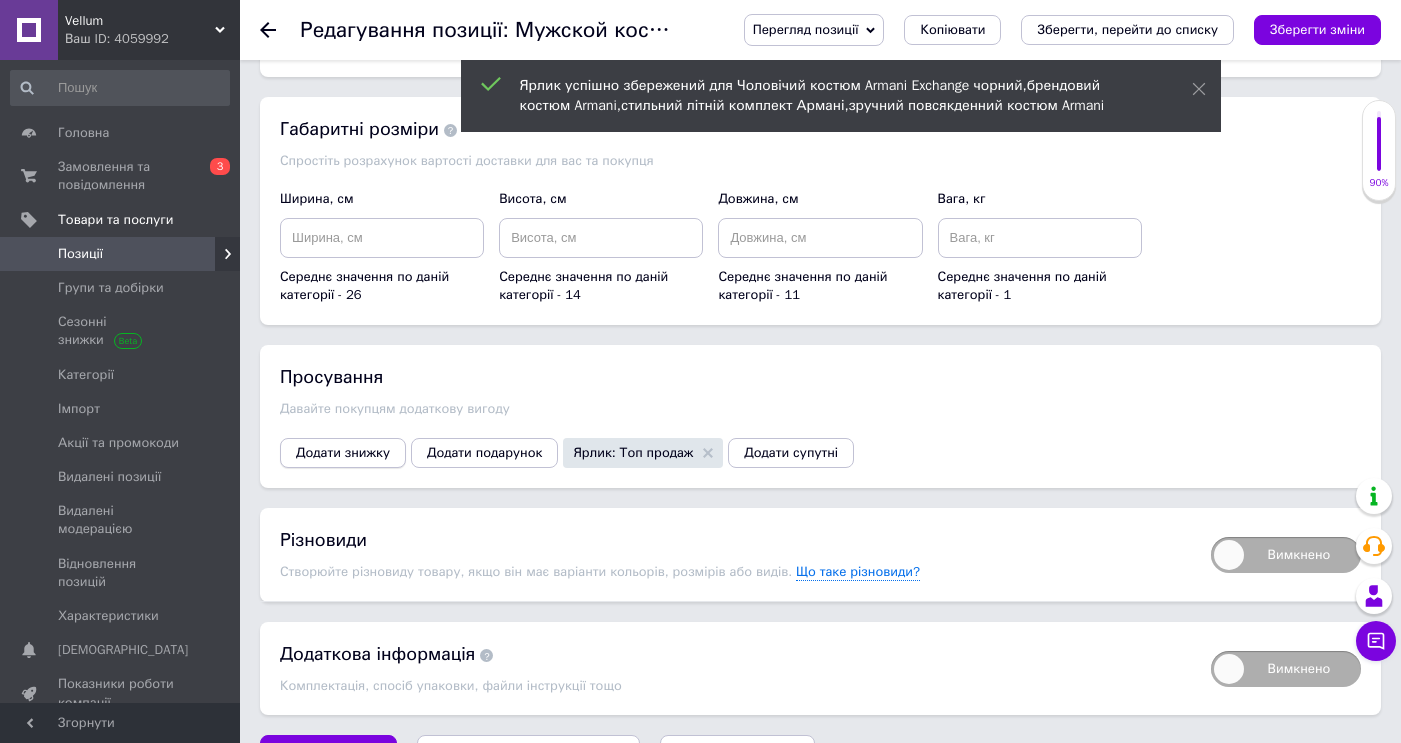 click on "Додати знижку" at bounding box center (343, 453) 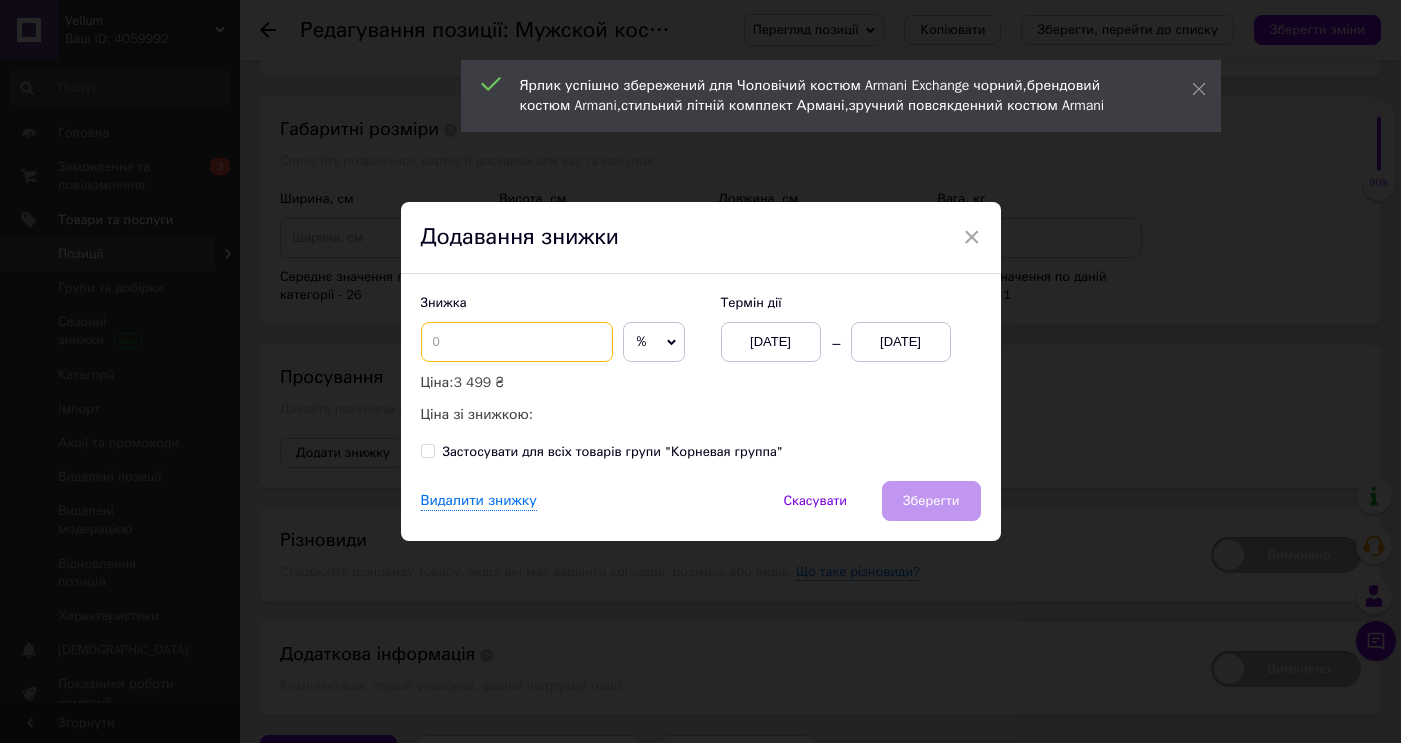 click at bounding box center (517, 342) 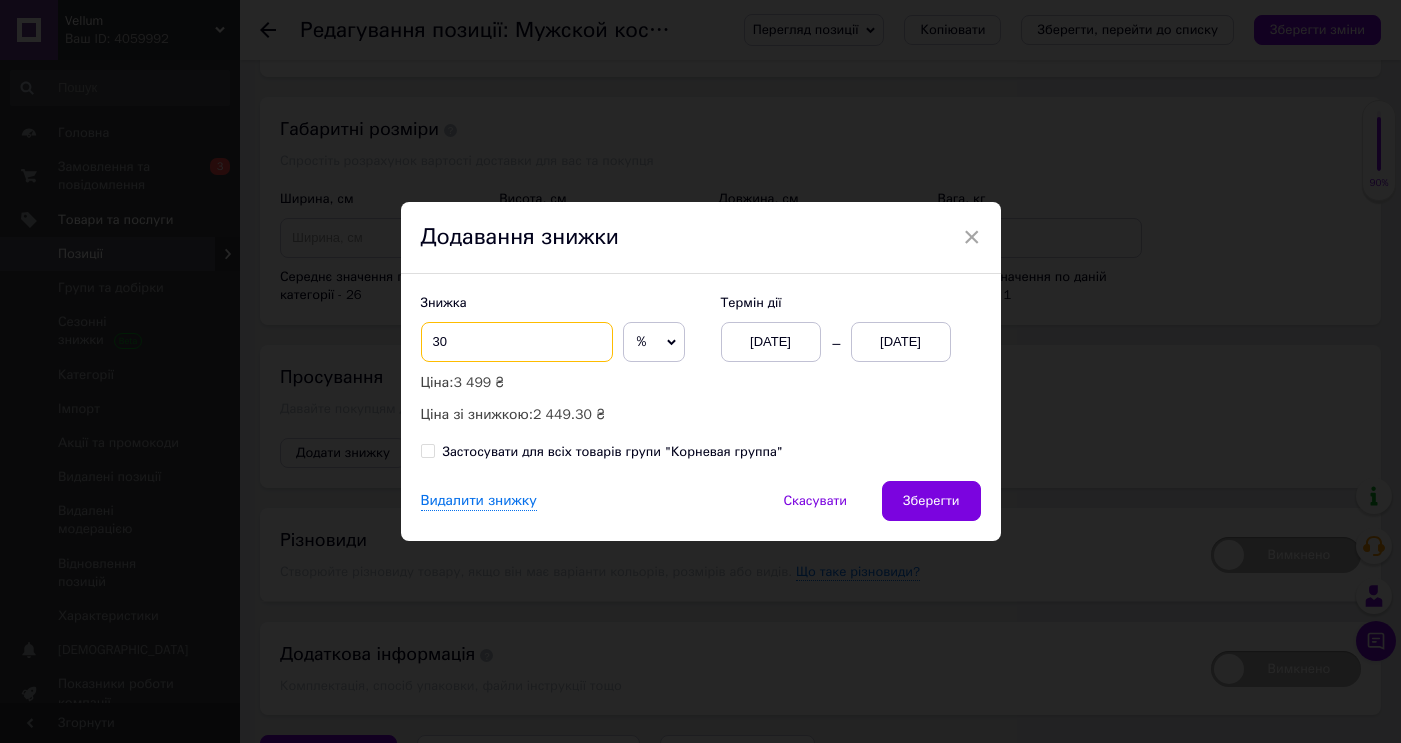 type on "30" 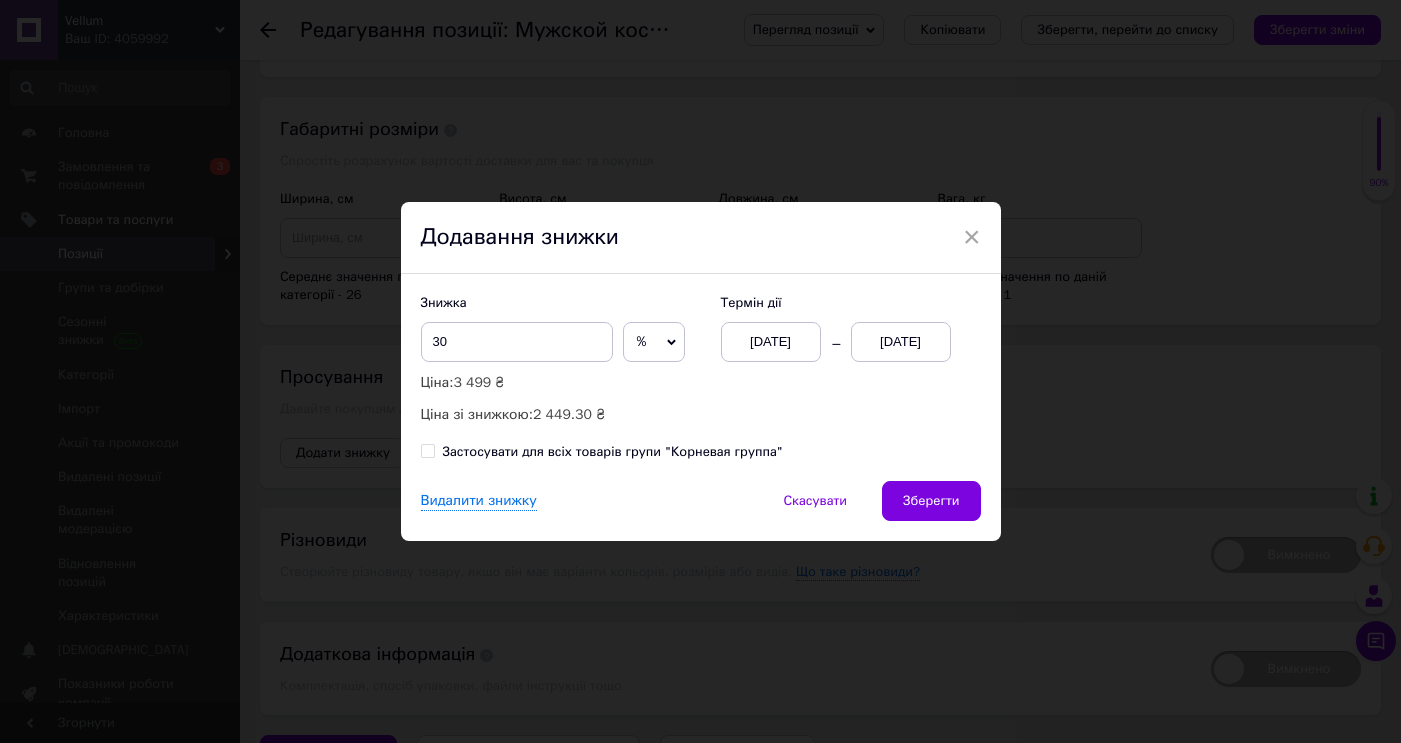click on "[DATE]" at bounding box center (901, 342) 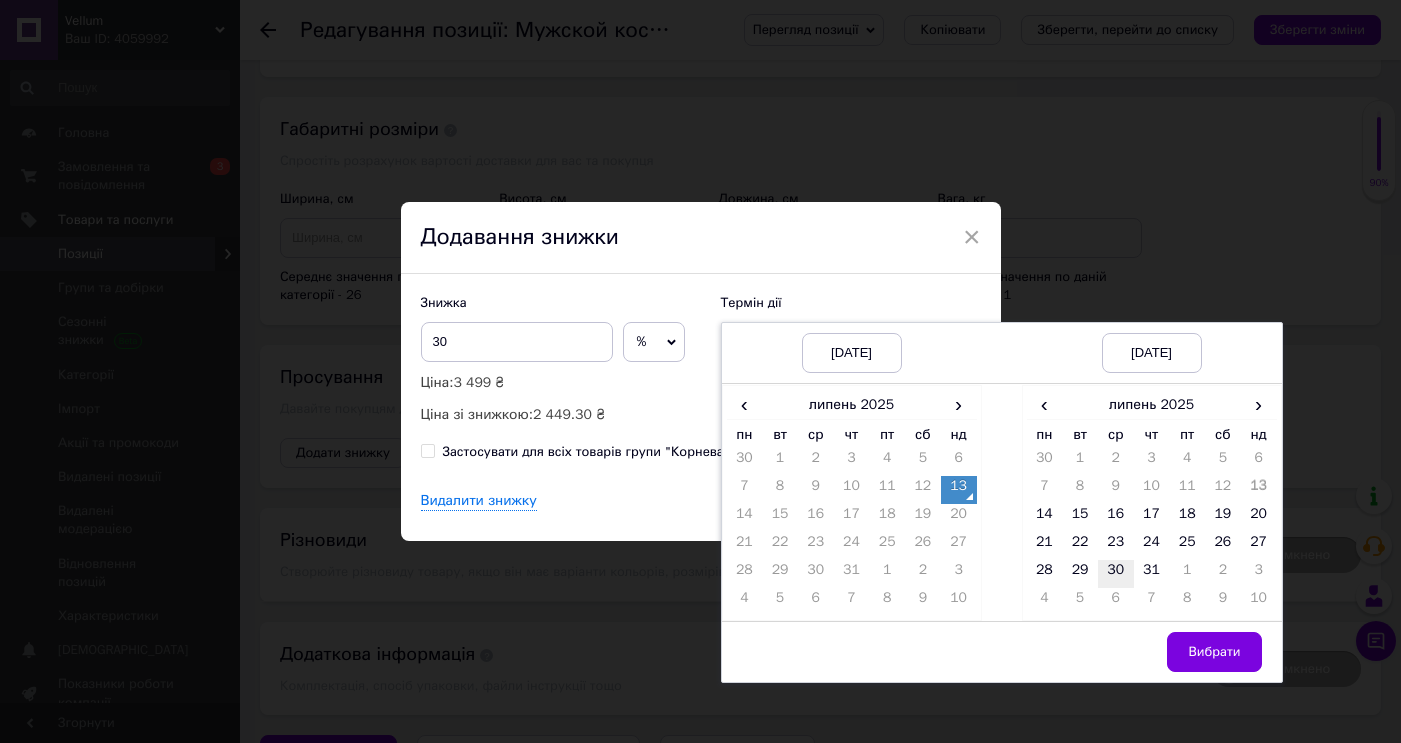 click on "30" at bounding box center [1116, 574] 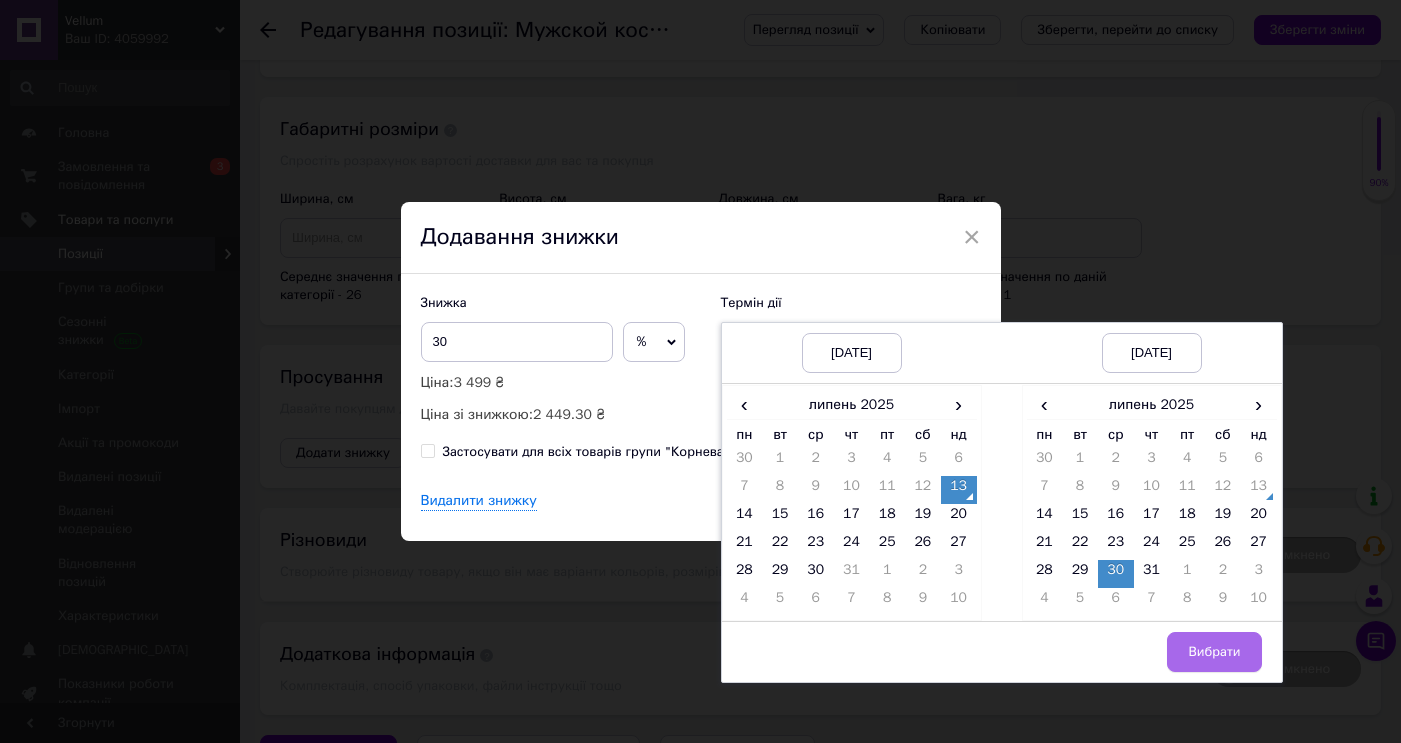 click on "Вибрати" at bounding box center [1214, 652] 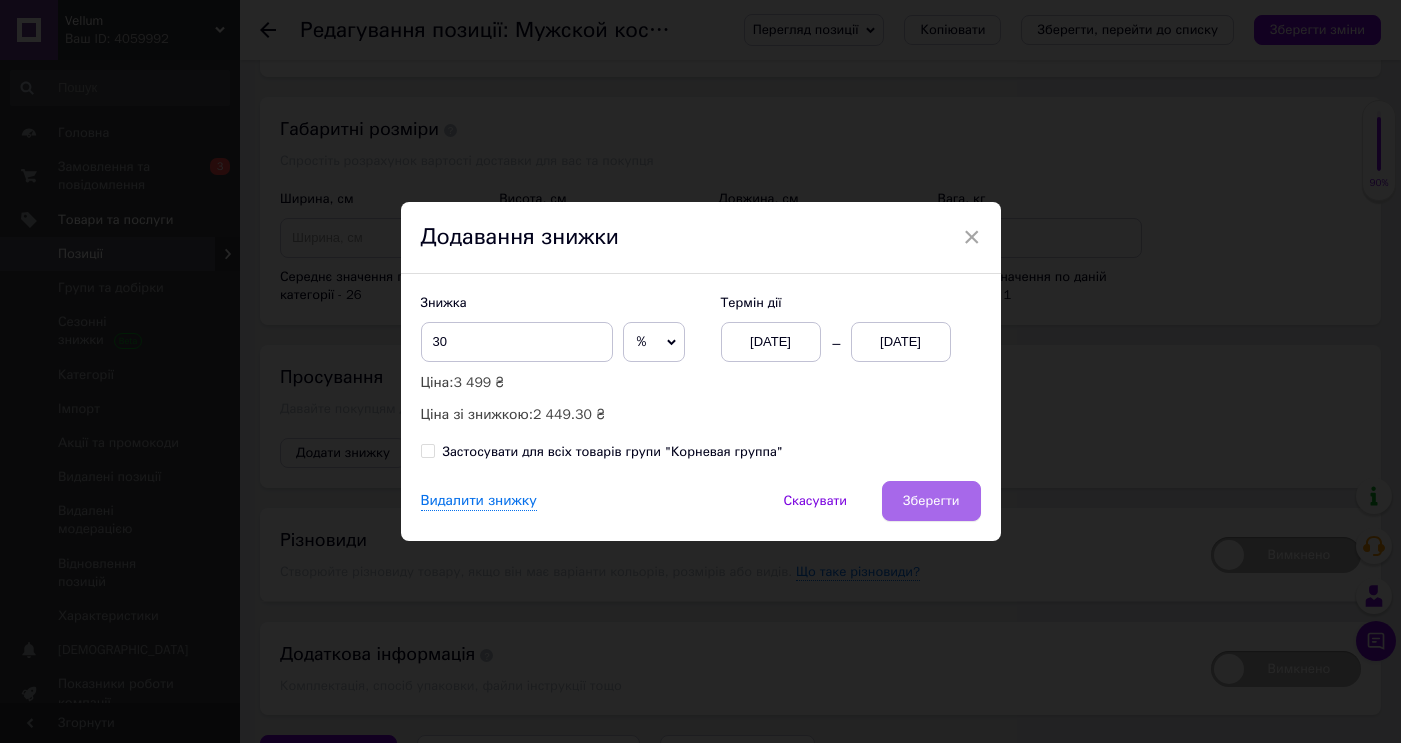 click on "Зберегти" at bounding box center [931, 501] 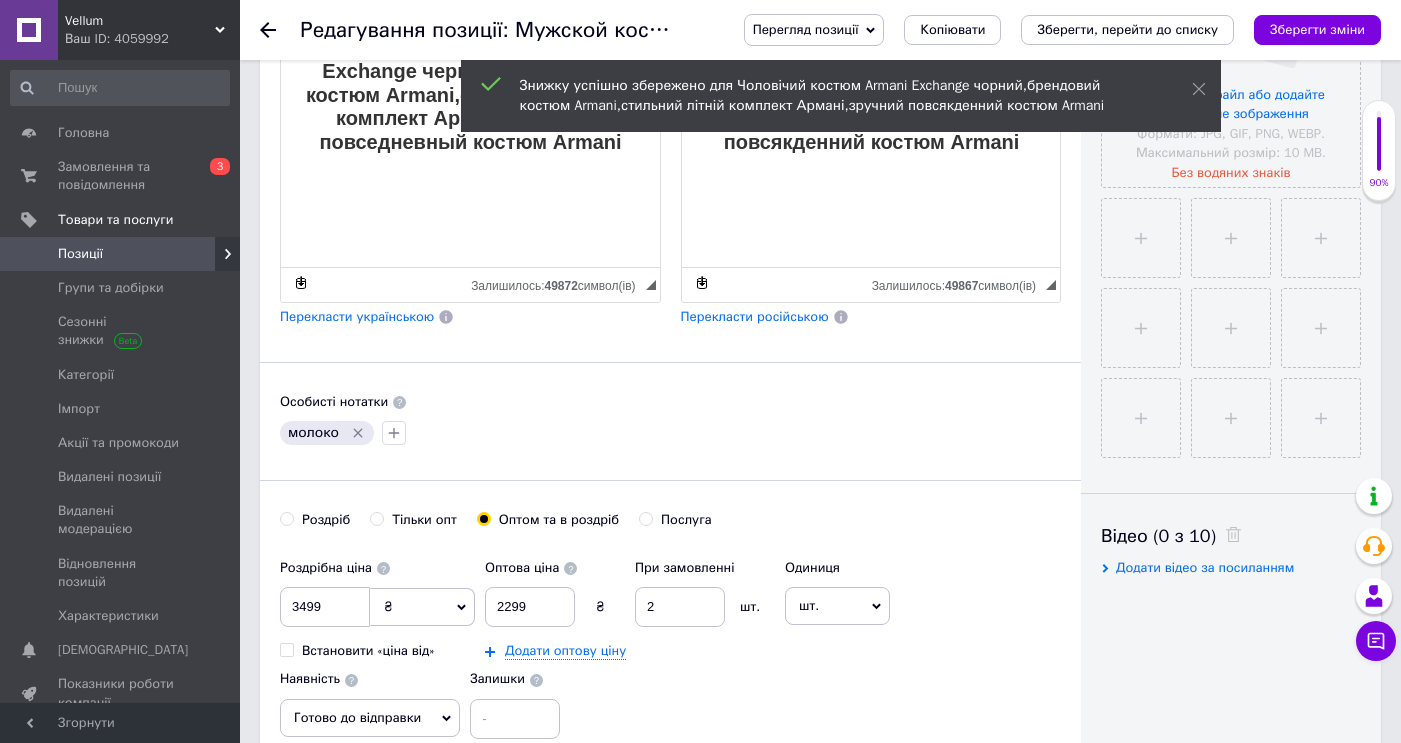 scroll, scrollTop: 0, scrollLeft: 0, axis: both 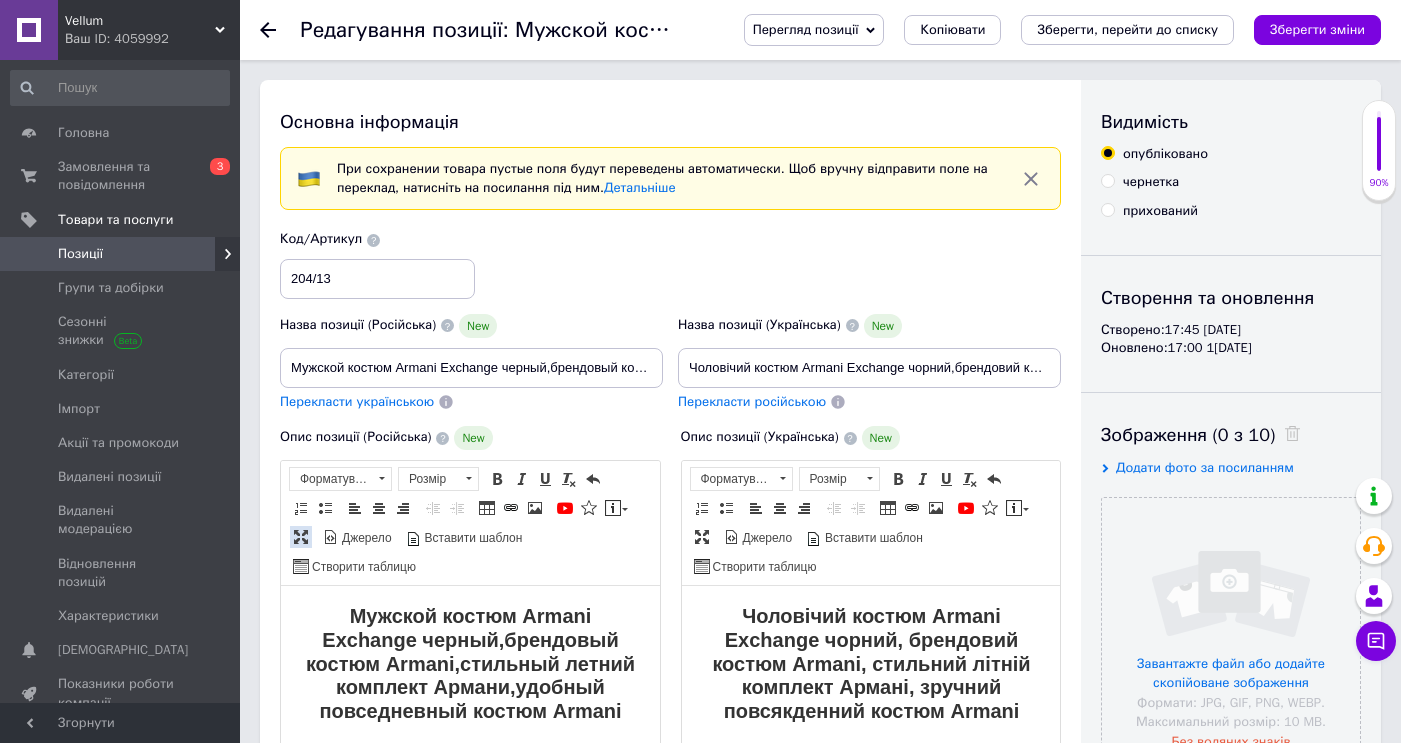 click at bounding box center [301, 537] 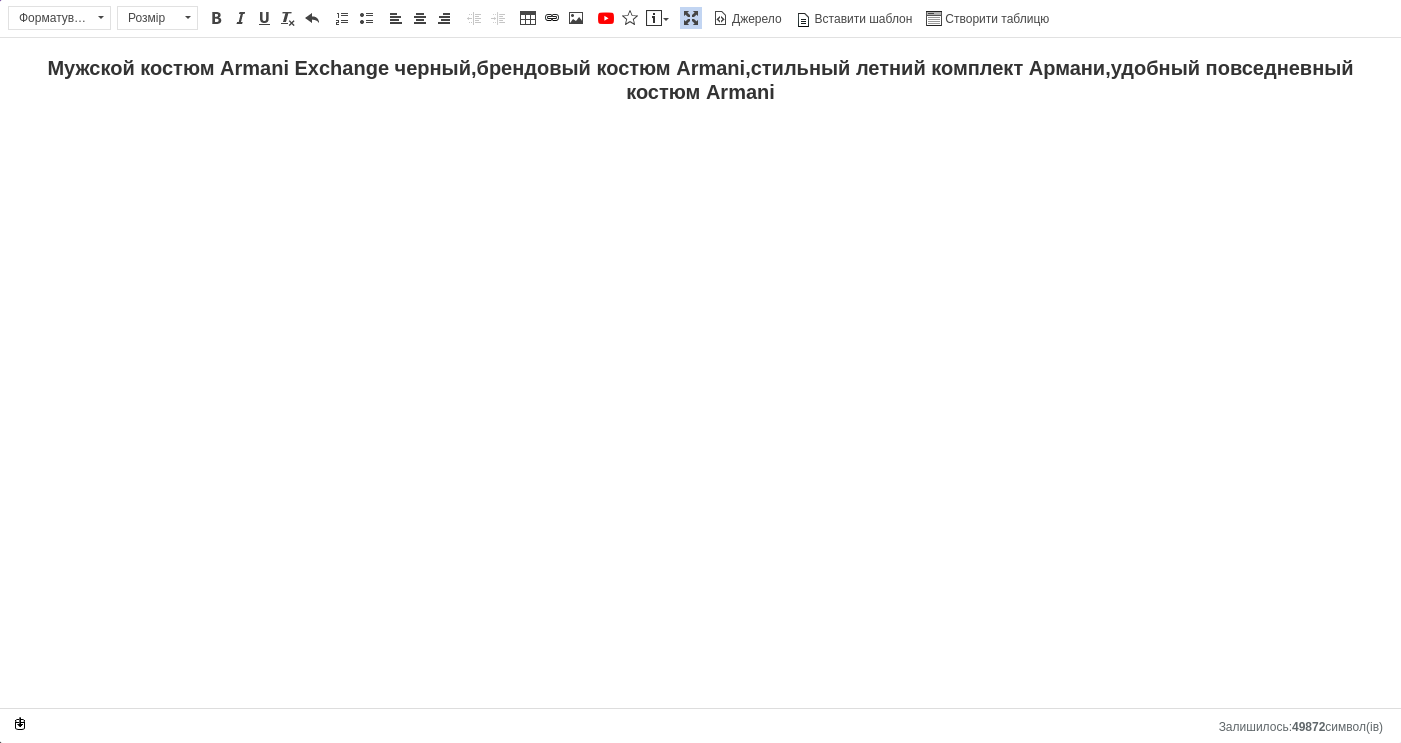 click on "Максимізувати" at bounding box center (691, 18) 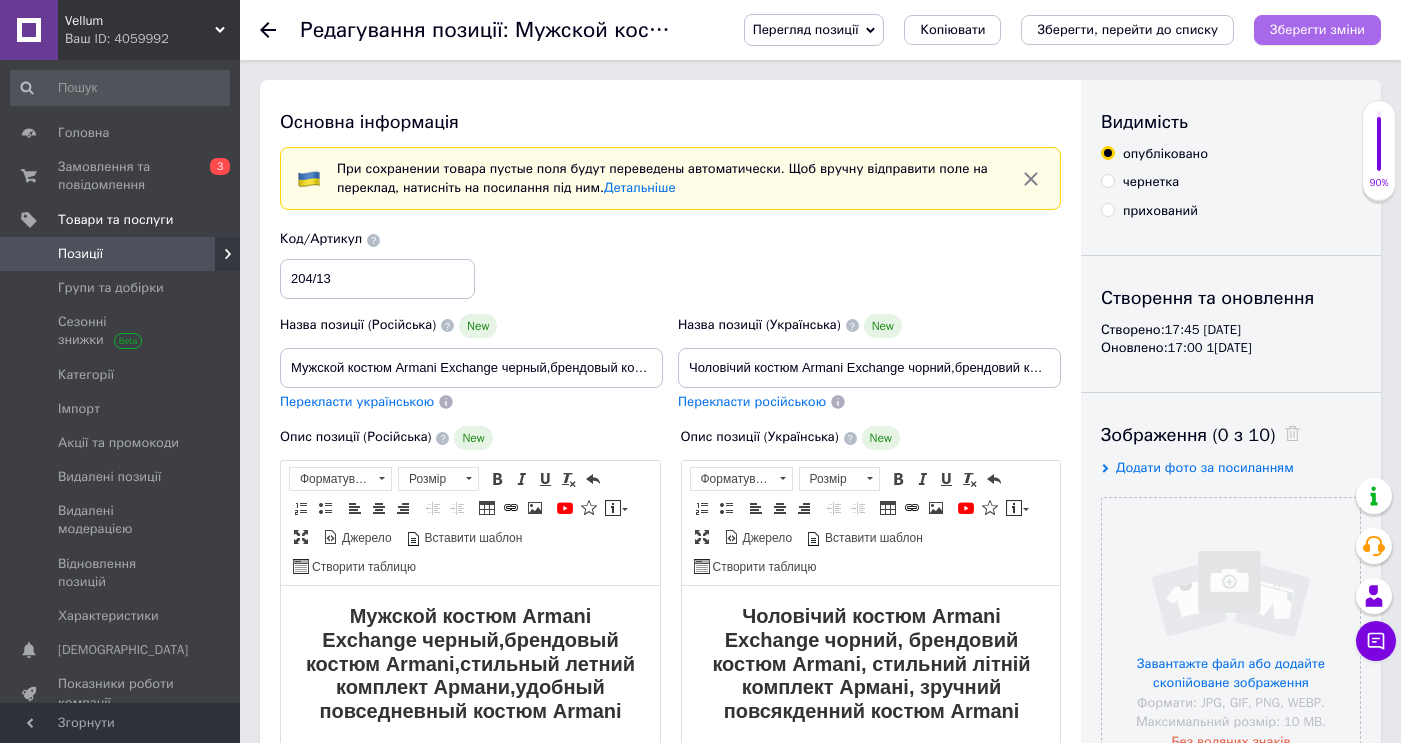 click on "Зберегти зміни" at bounding box center (1317, 29) 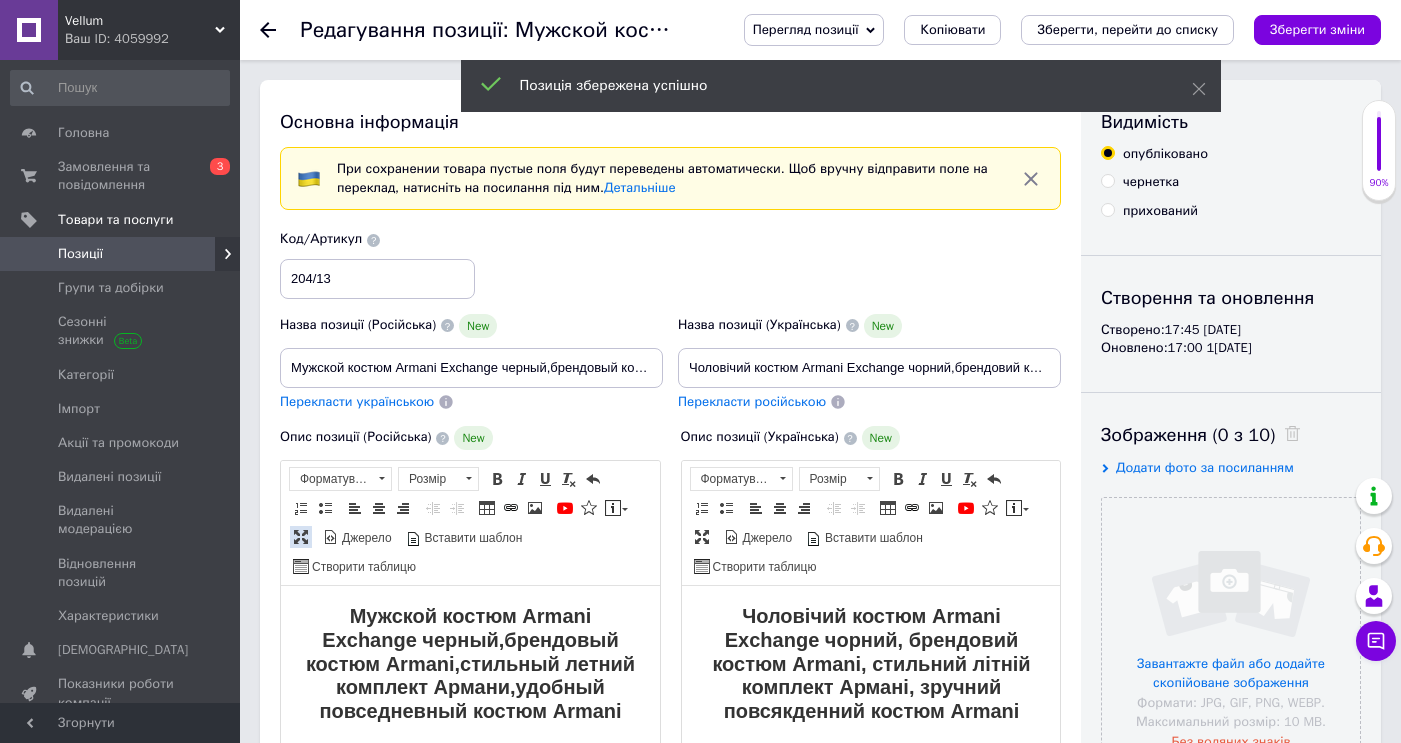 click at bounding box center (301, 537) 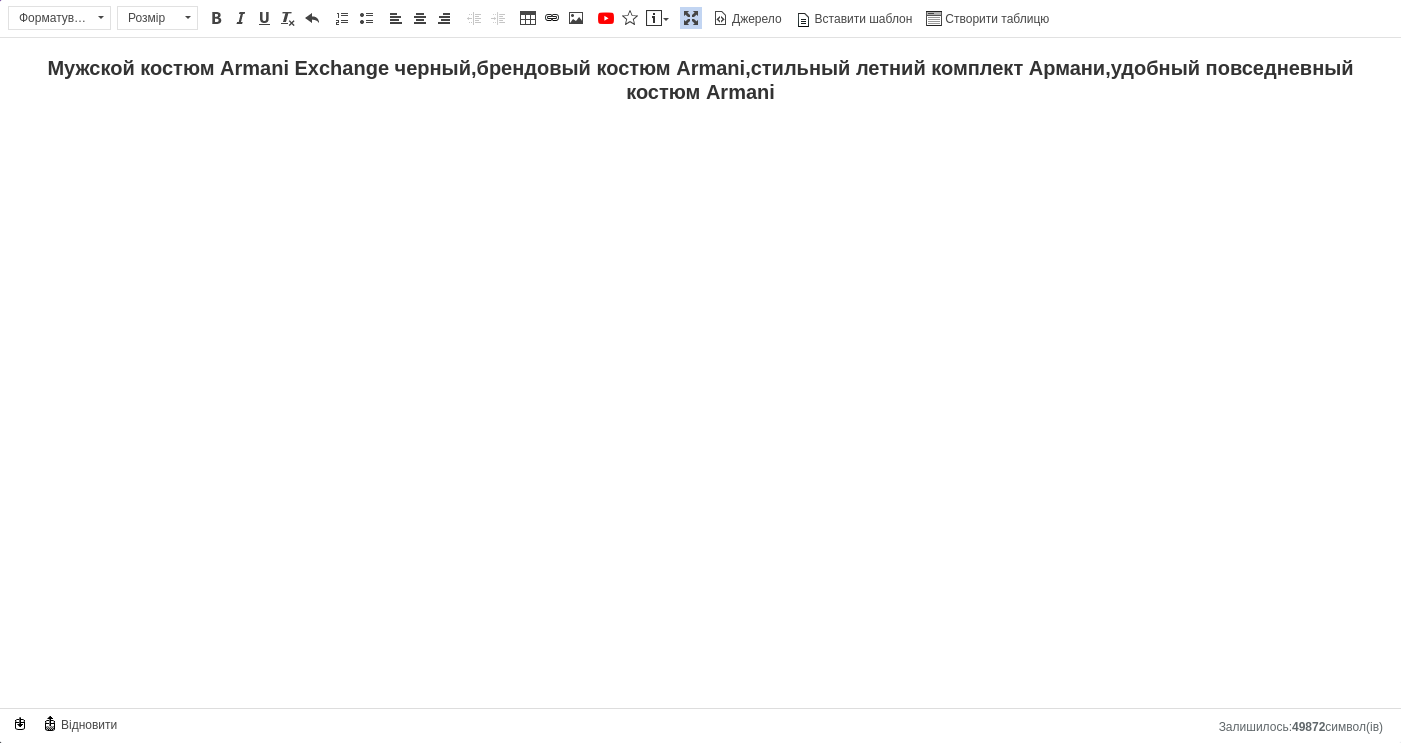 click on "Мужской костюм Armani Exchange черный,брендовый костюм Armani,стильный летний комплект Армани,удобный повседневный костюм Armani" at bounding box center (700, 82) 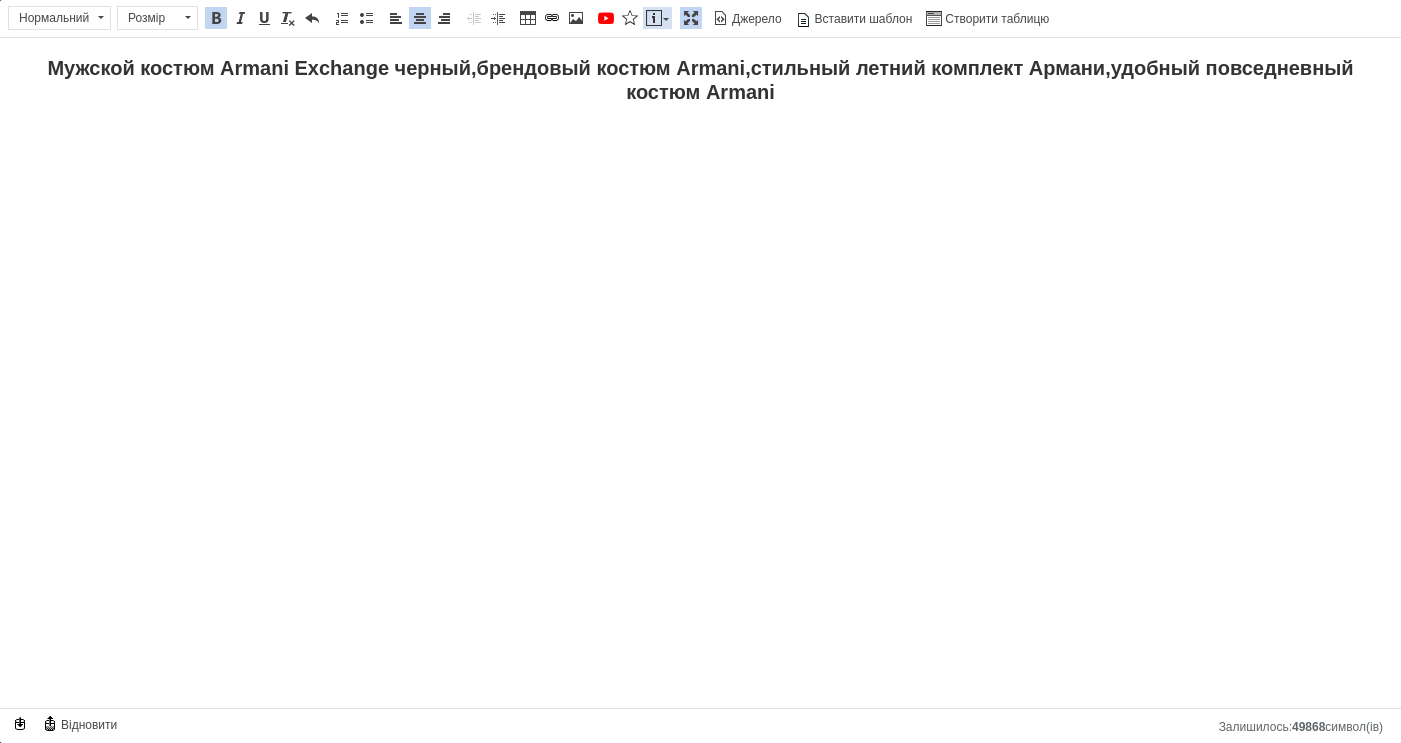 click at bounding box center [654, 18] 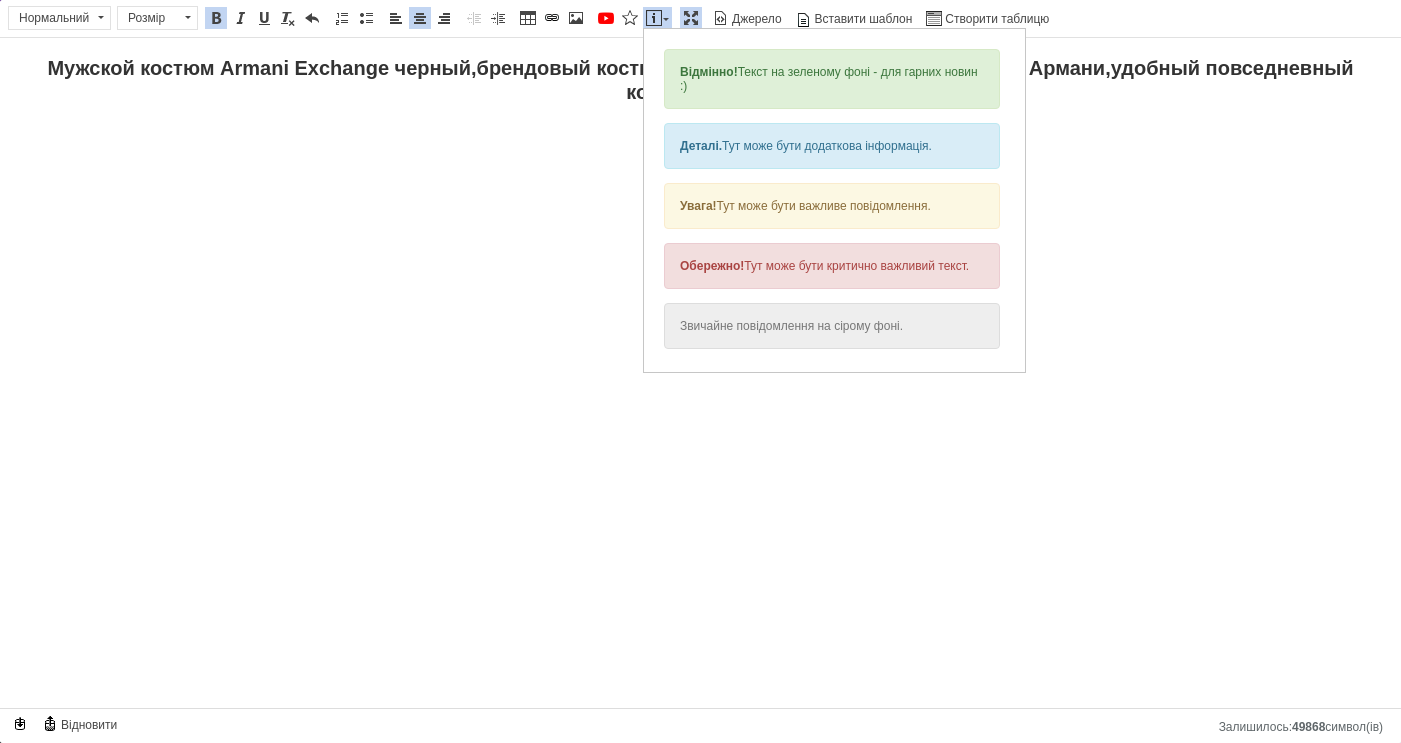 scroll, scrollTop: 0, scrollLeft: 0, axis: both 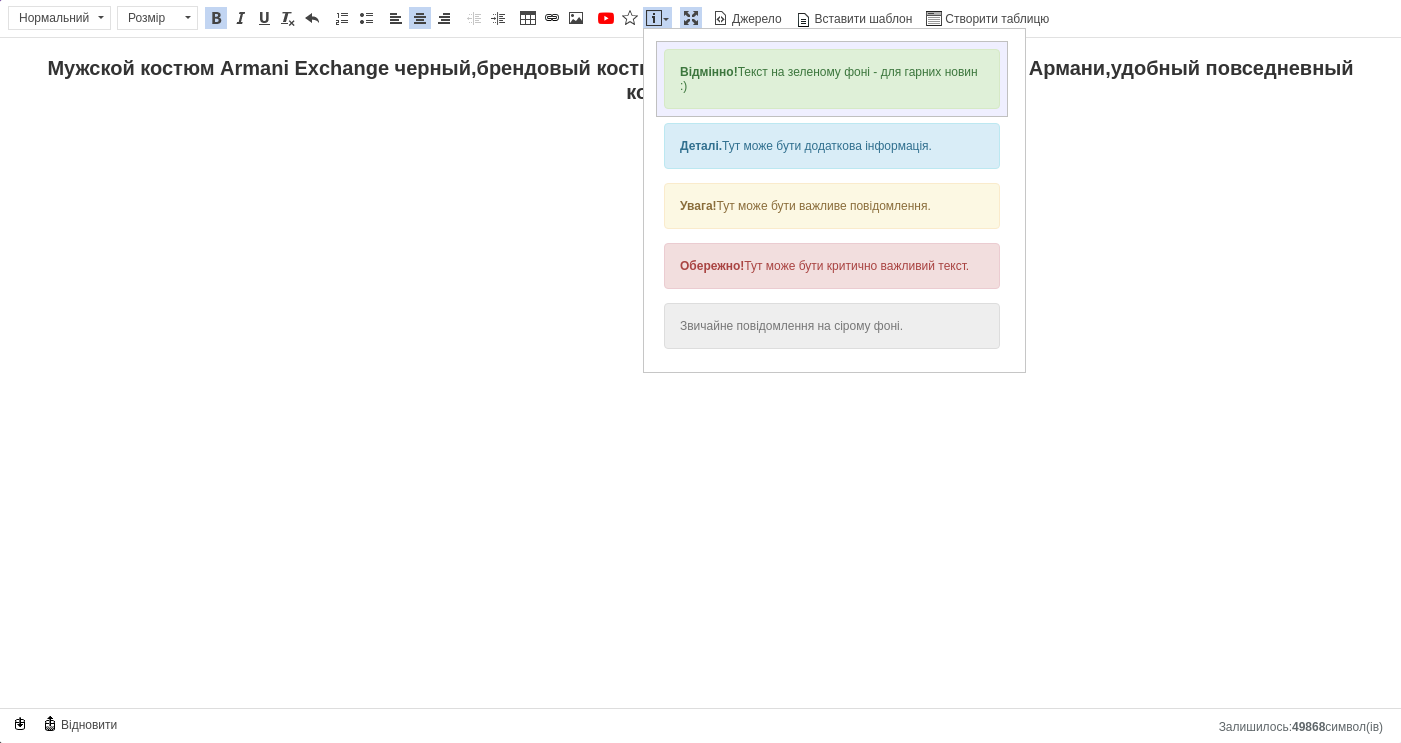 click on "Відмінно!  Текст на зеленому фоні - для гарних новин :)" at bounding box center [832, 79] 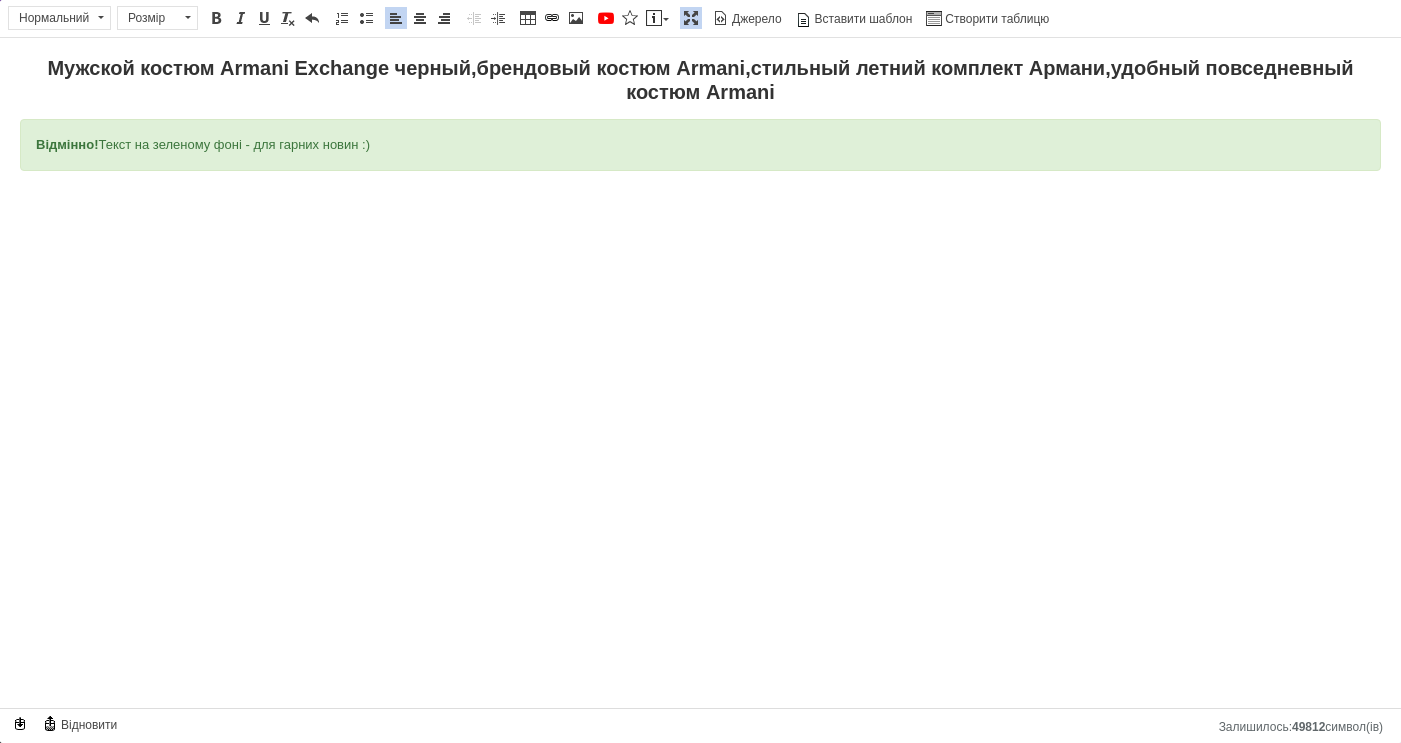 click on "Відмінно!  Текст на зеленому фоні - для гарних новин :)" at bounding box center [700, 145] 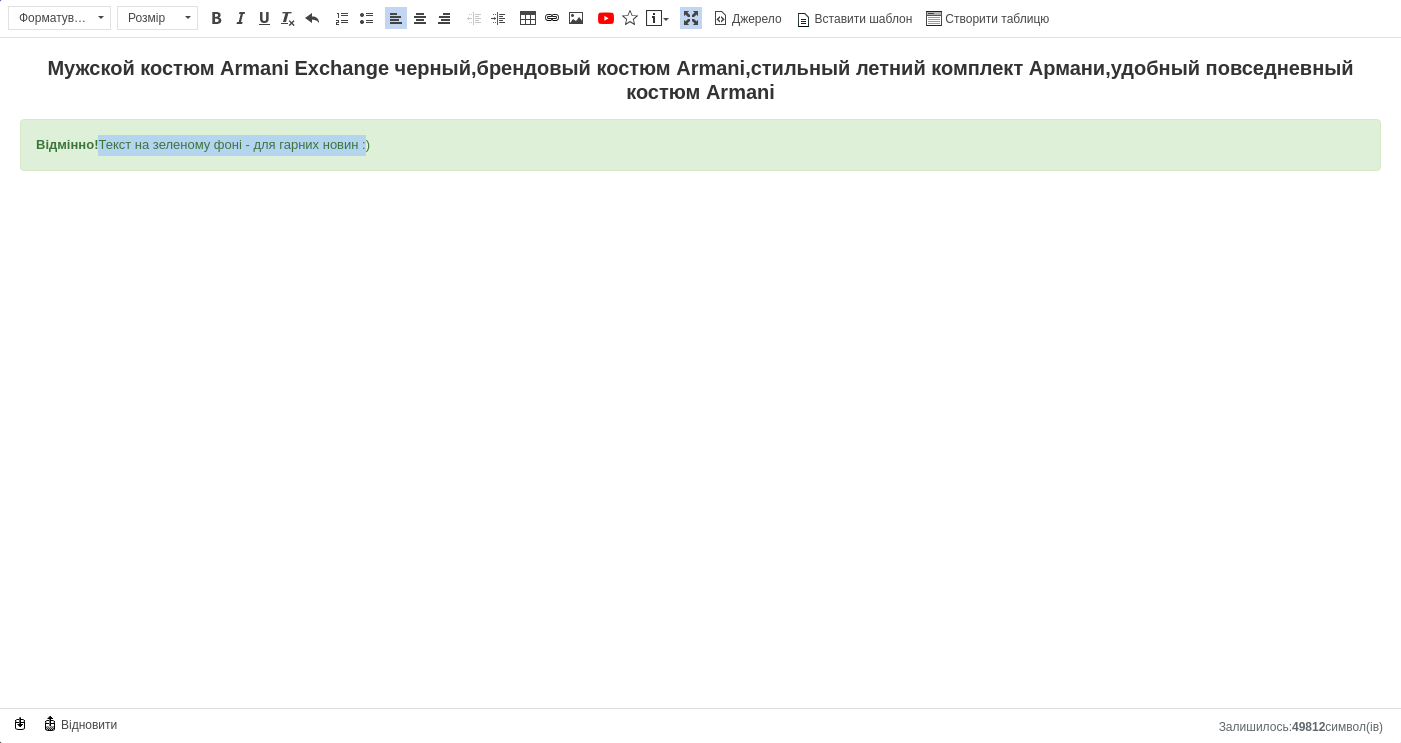click on "Відмінно!  Текст на зеленому фоні - для гарних новин :)" at bounding box center [700, 145] 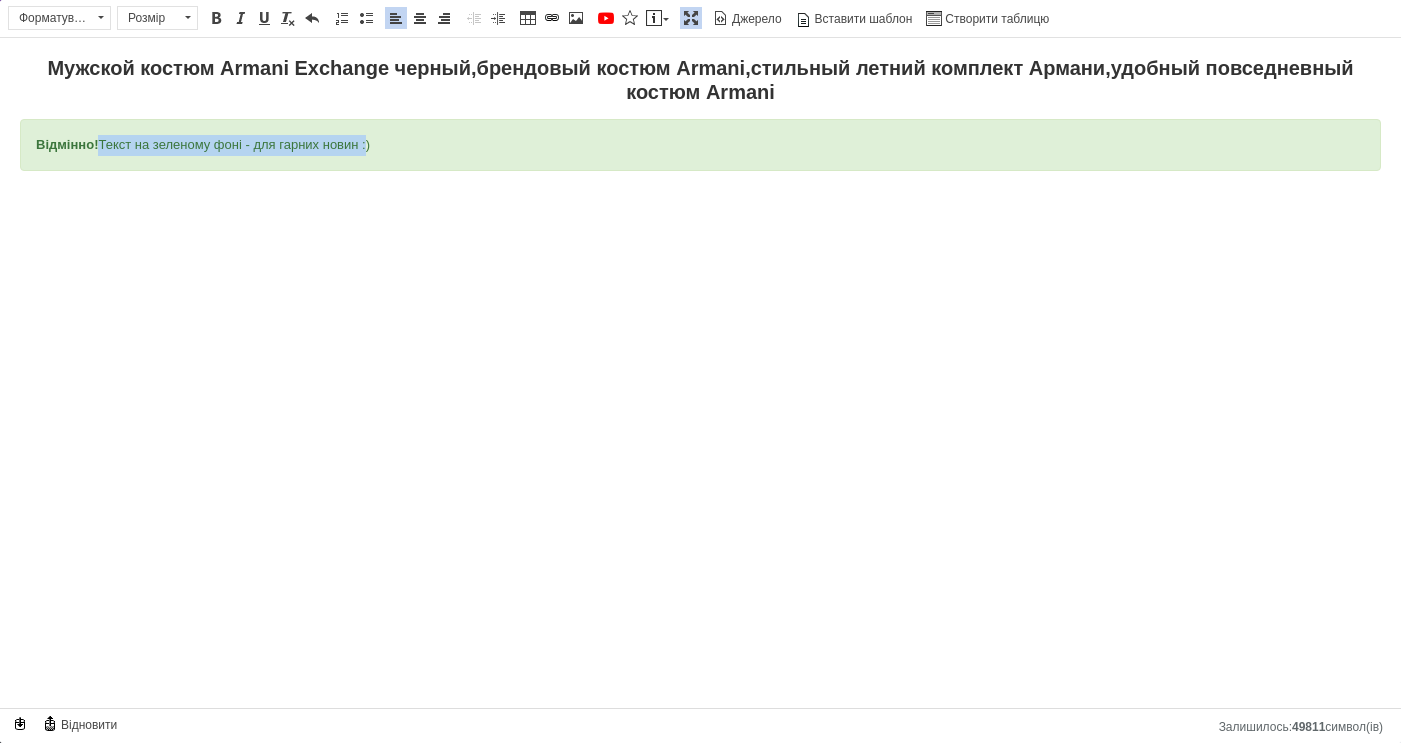 type 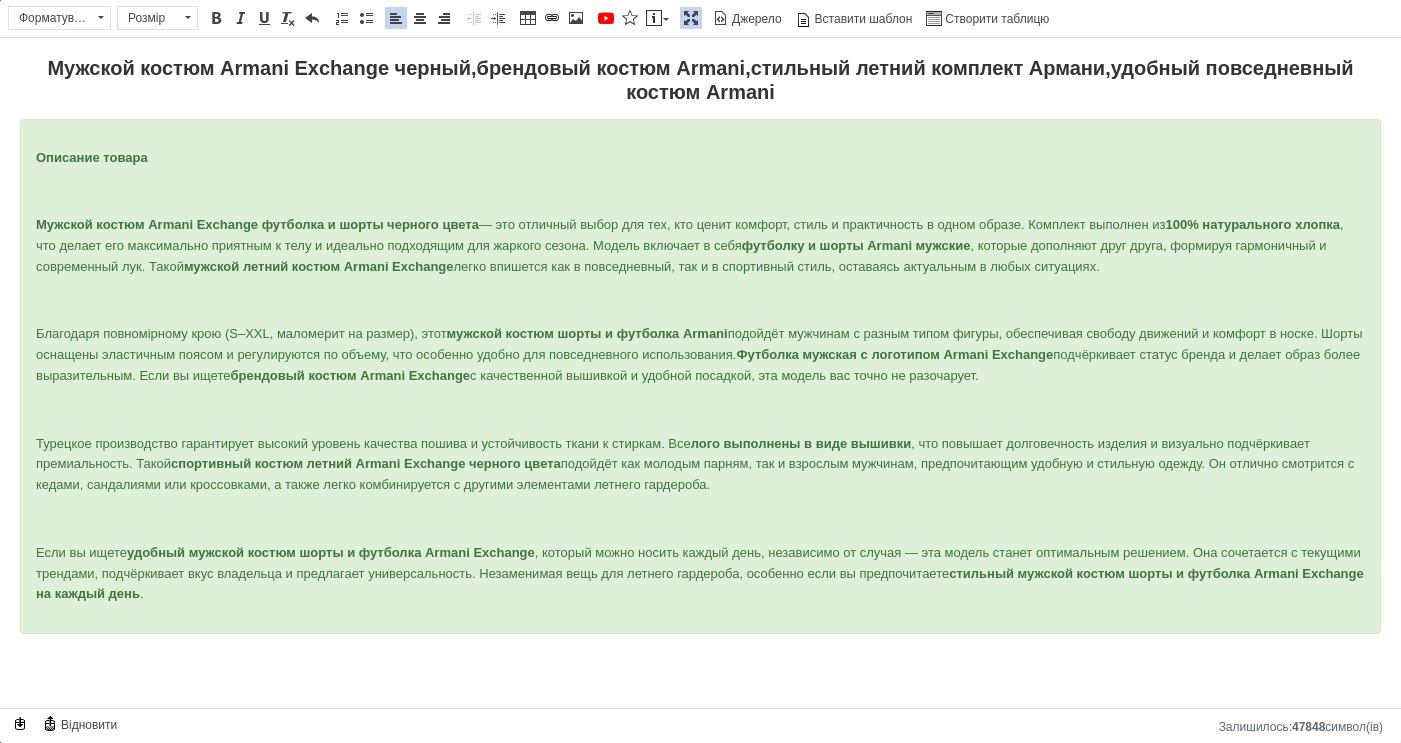 click on "Описание товара Мужской костюм Armani Exchange футболка и шорты черного цвета  — это отличный выбор для тех, кто ценит комфорт, стиль и практичность в одном образе. Комплект выполнен из  100% натурального хлопка , что делает его максимально приятным к телу и идеально подходящим для жаркого сезона. Модель включает в себя  футболку и шорты Armani мужские , которые дополняют друг друга, формируя гармоничный и современный лук. Такой  мужской летний костюм Armani Exchange  легко впишется как в повседневный, так и в спортивный стиль, оставаясь актуальным в любых ситуациях. ." at bounding box center [700, 377] 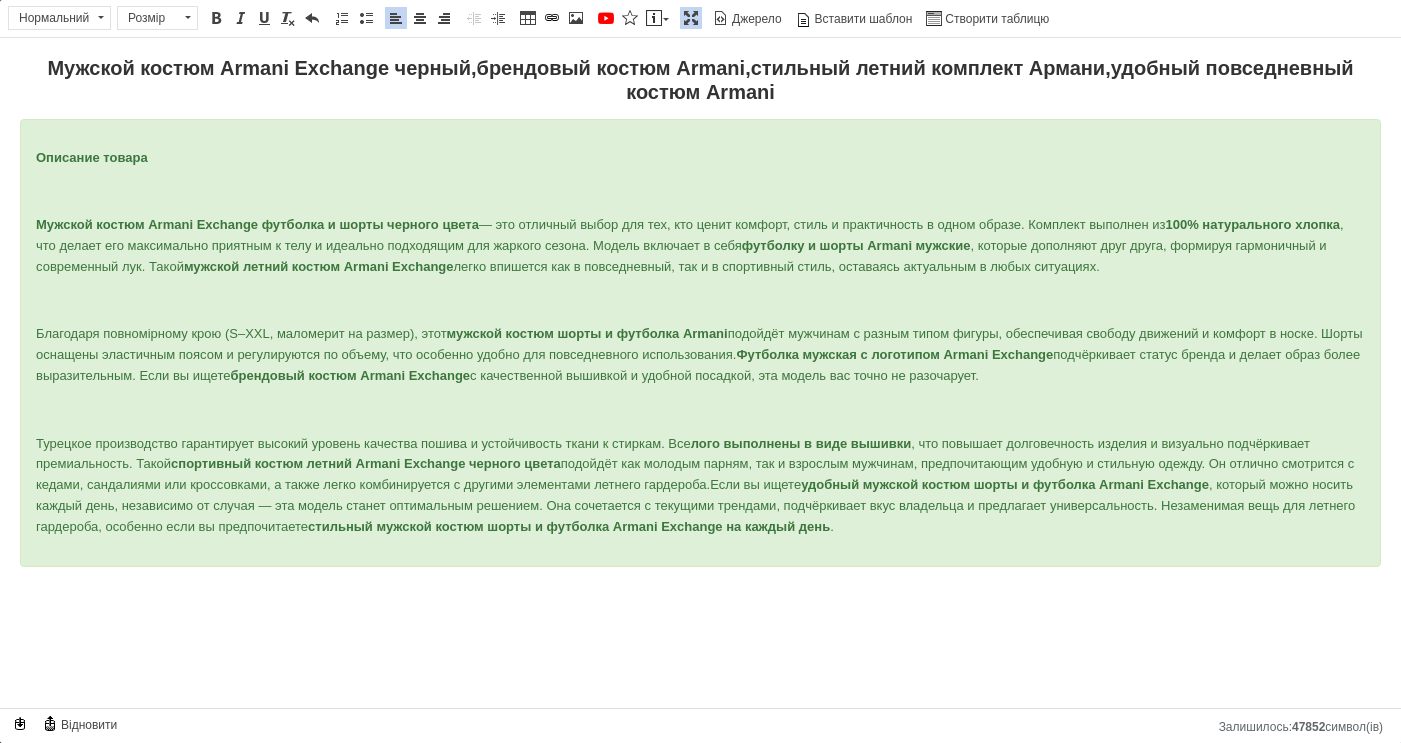 click on "Описание товара Мужской костюм Armani Exchange футболка и шорты черного цвета  — это отличный выбор для тех, кто ценит комфорт, стиль и практичность в одном образе. Комплект выполнен из  100% натурального хлопка , что делает его максимально приятным к телу и идеально подходящим для жаркого сезона. Модель включает в себя  футболку и шорты Armani мужские , которые дополняют друг друга, формируя гармоничный и современный лук. Такой  мужской летний костюм Armani Exchange  легко впишется как в повседневный, так и в спортивный стиль, оставаясь актуальным в любых ситуациях. ." at bounding box center (700, 343) 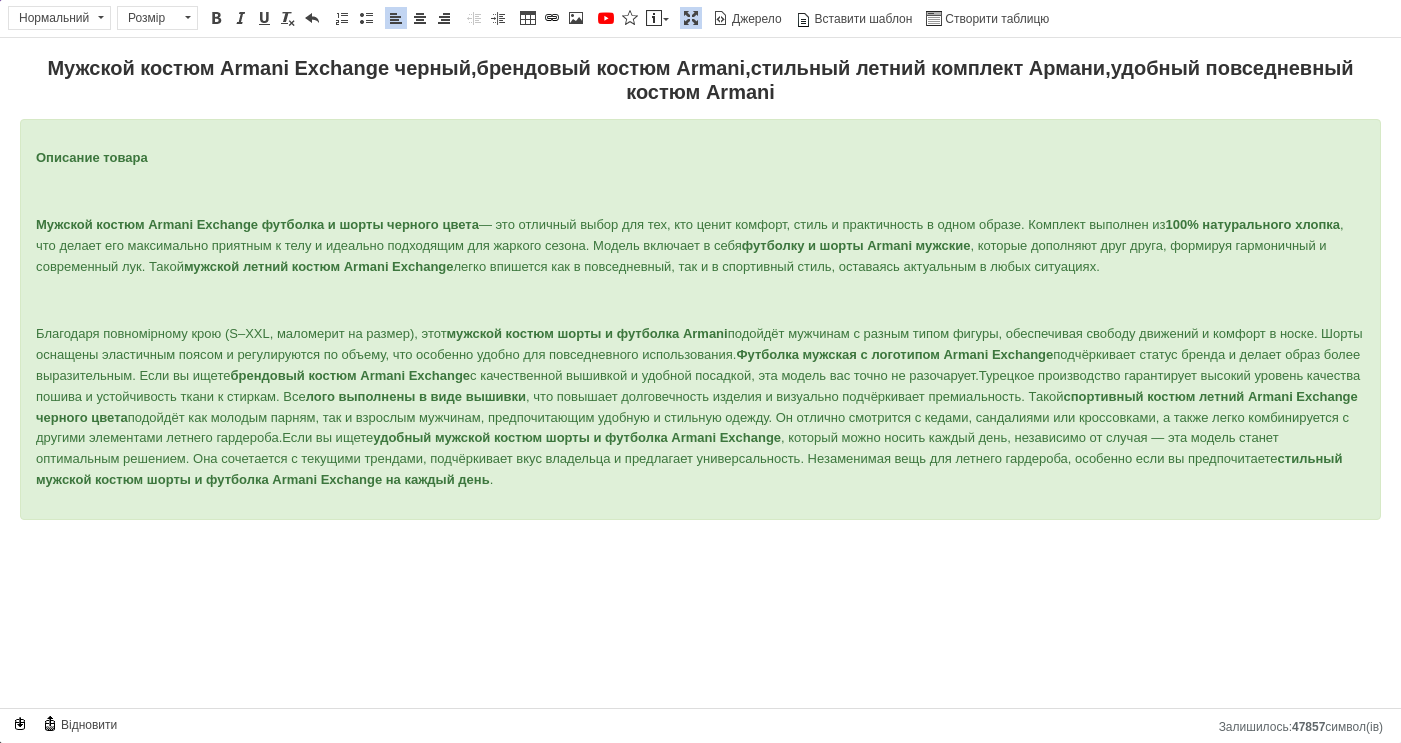 click on "Благодаря повномірному крою (S–XXL, маломерит на размер), этот  мужской костюм шорты и футболка Armani  подойдёт мужчинам с разным типом фигуры, обеспечивая свободу движений и комфорт в носке. Шорты оснащены эластичным поясом и регулируются по объему, что особенно удобно для повседневного использования.  Футболка мужская с логотипом Armani Exchange  подчёркивает статус бренда и делает образ более выразительным. Если вы ищете  брендовый костюм Armani Exchange лого выполнены в виде вышивки , что повышает долговечность изделия и визуально подчёркивает премиальность. Такой  ." at bounding box center [700, 407] 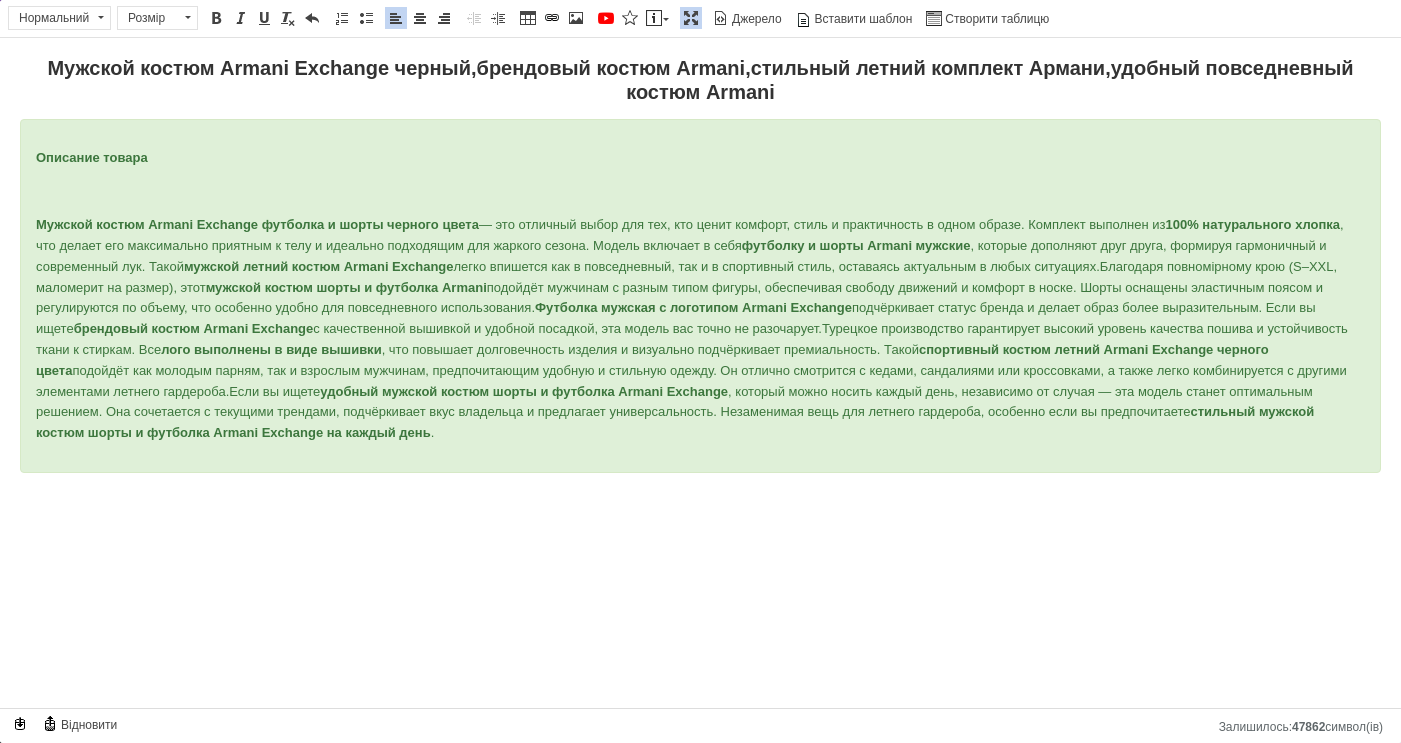 click on "Описание товара Мужской костюм Armani Exchange футболка и шорты черного цвета  — это отличный выбор для тех, кто ценит комфорт, стиль и практичность в одном образе. Комплект выполнен из  100% натурального хлопка , что делает его максимально приятным к телу и идеально подходящим для жаркого сезона. Модель включает в себя  футболку и шорты Armani мужские , которые дополняют друг друга, формируя гармоничный и современный лук. Такой  мужской летний костюм Armani Exchange мужской костюм шорты и футболка Armani Футболка мужская с логотипом Armani Exchange брендовый костюм Armani Exchange ." at bounding box center (700, 296) 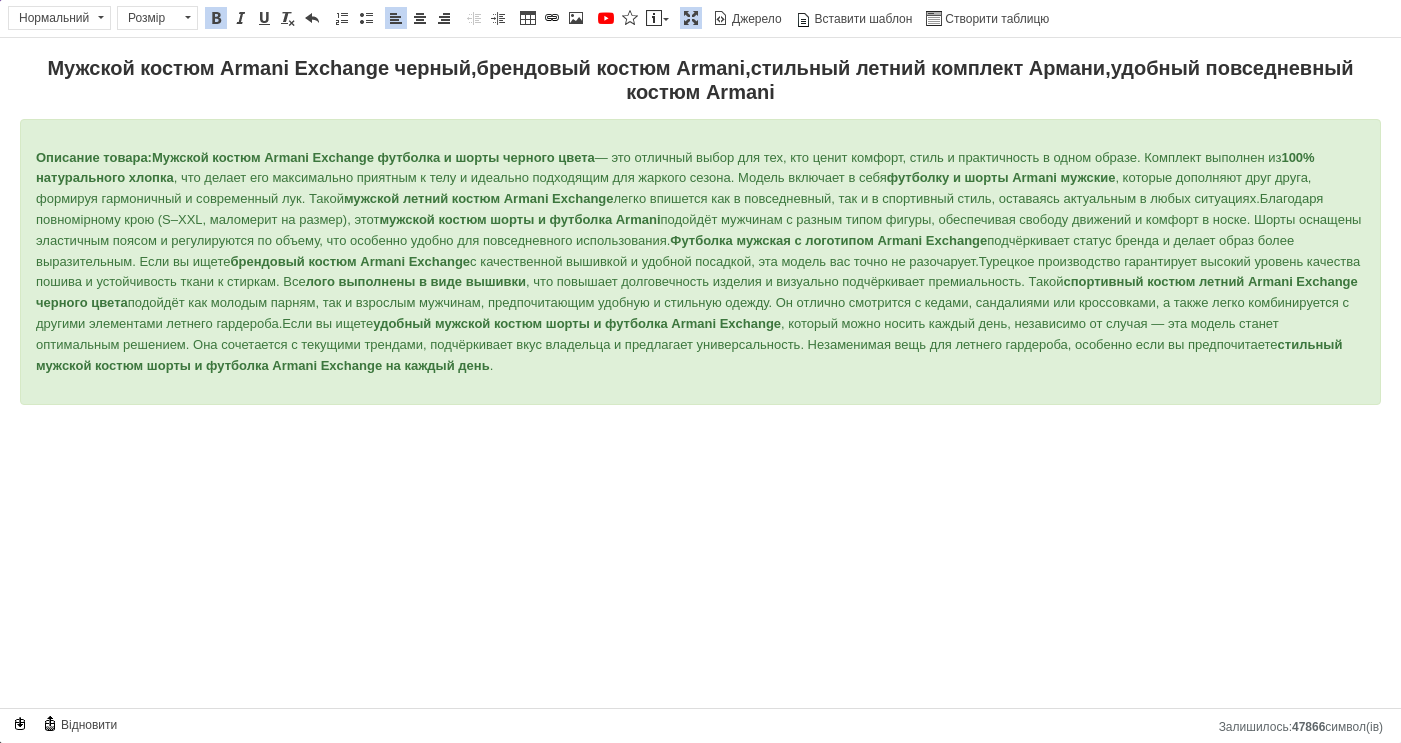 click on "Мужской костюм Armani Exchange черный,брендовый костюм Armani,стильный летний комплект Армани,удобный повседневный костюм Armani Описание товара: Мужской костюм Armani Exchange футболка и шорты черного цвета  — это отличный выбор для тех, кто ценит комфорт, стиль и практичность в одном образе. Комплект выполнен из  100% натурального хлопка , что делает его максимально приятным к телу и идеально подходящим для жаркого сезона. Модель включает в себя  футболку и шорты Armani мужские , которые дополняют друг друга, формируя гармоничный и современный лук. Такой  ." at bounding box center (700, 373) 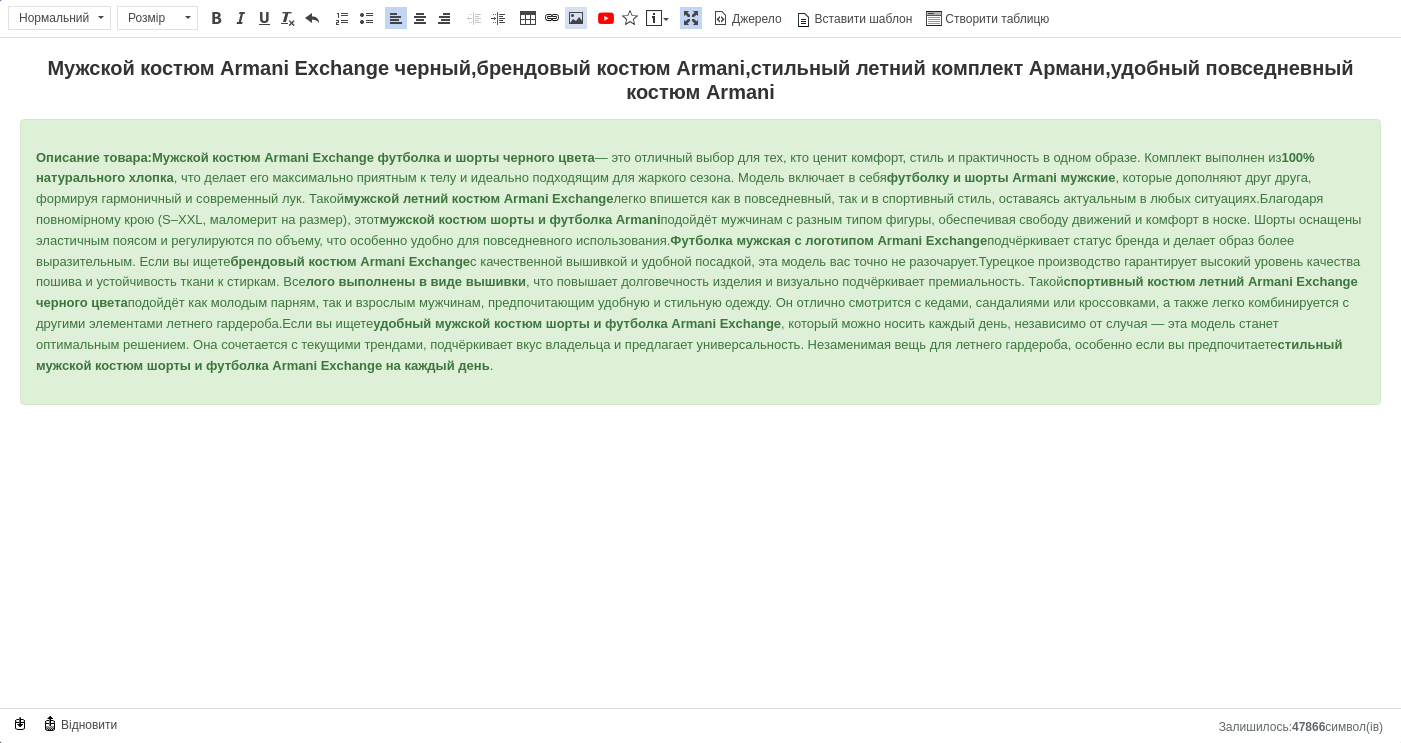 click on "Зображення" at bounding box center [576, 18] 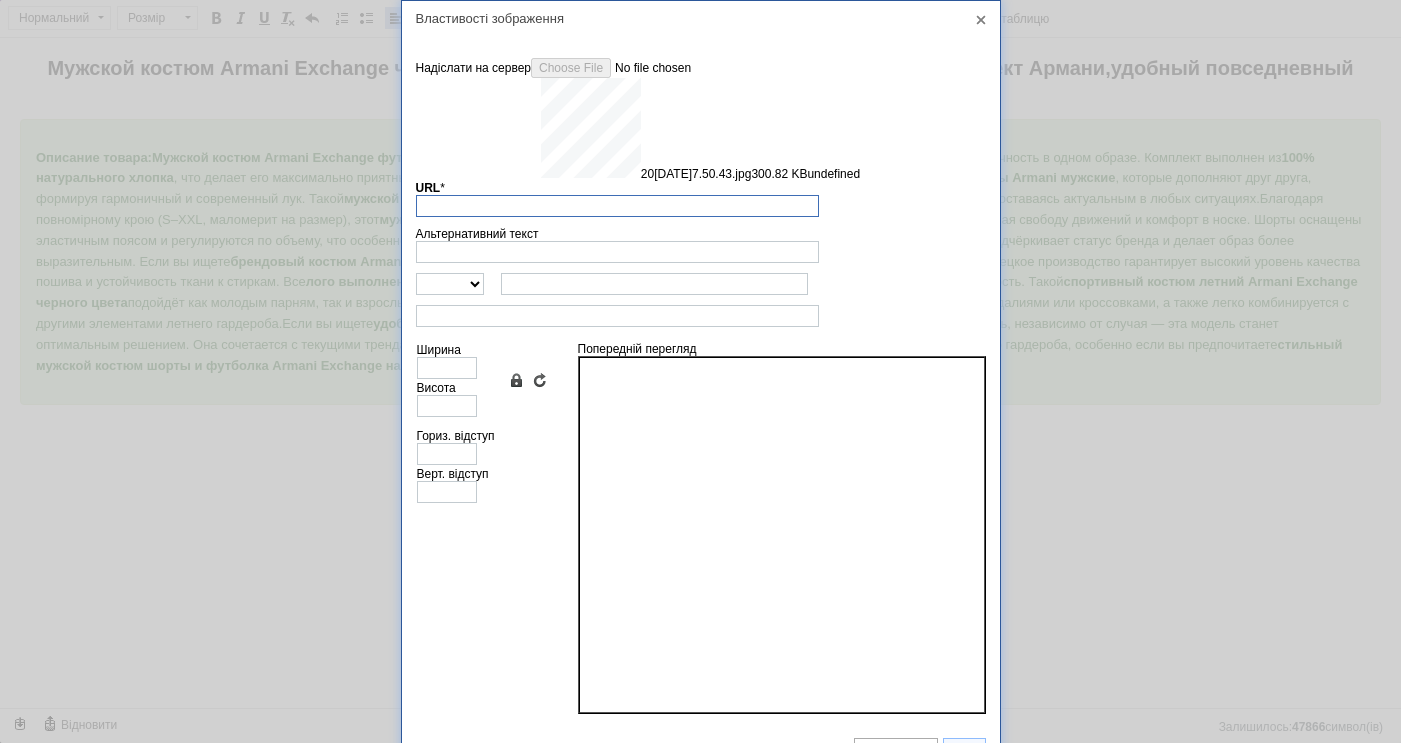 type on "[URL][DOMAIN_NAME]" 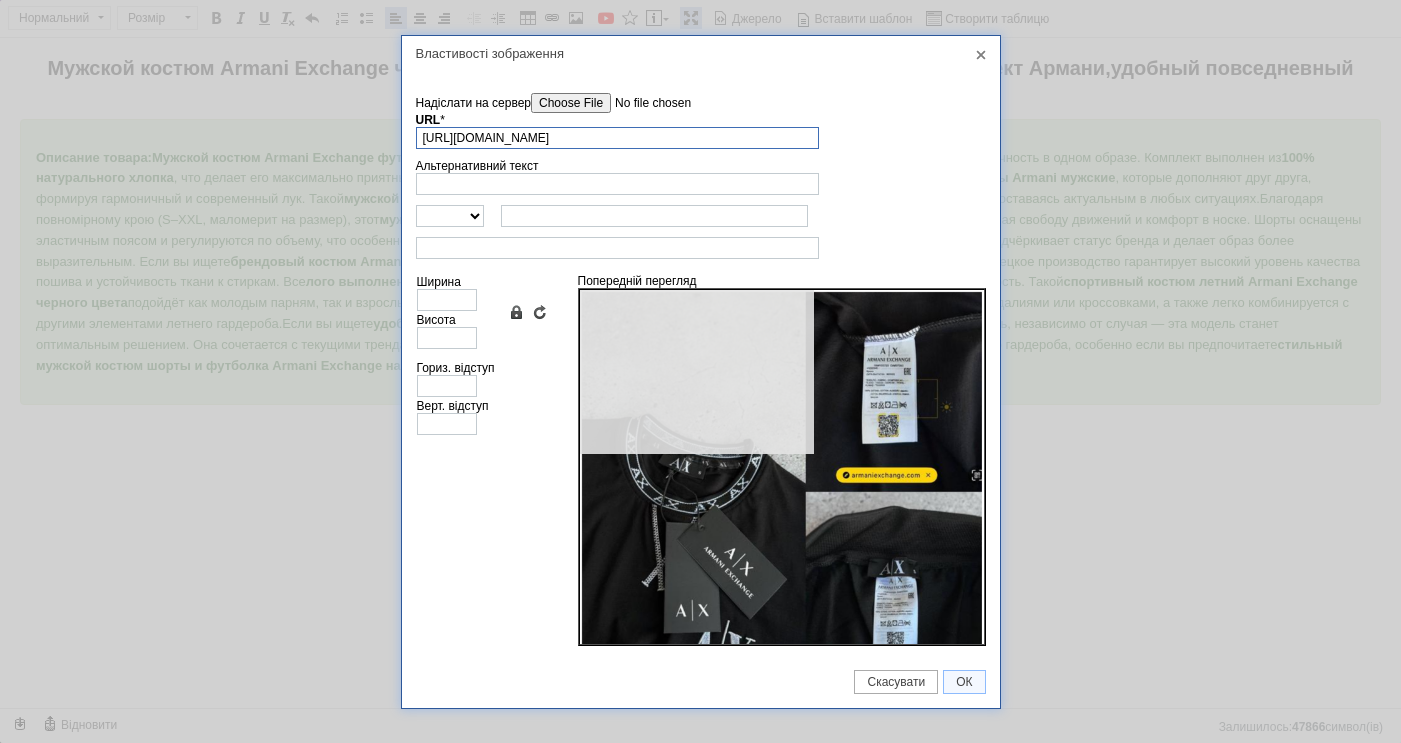 type on "640" 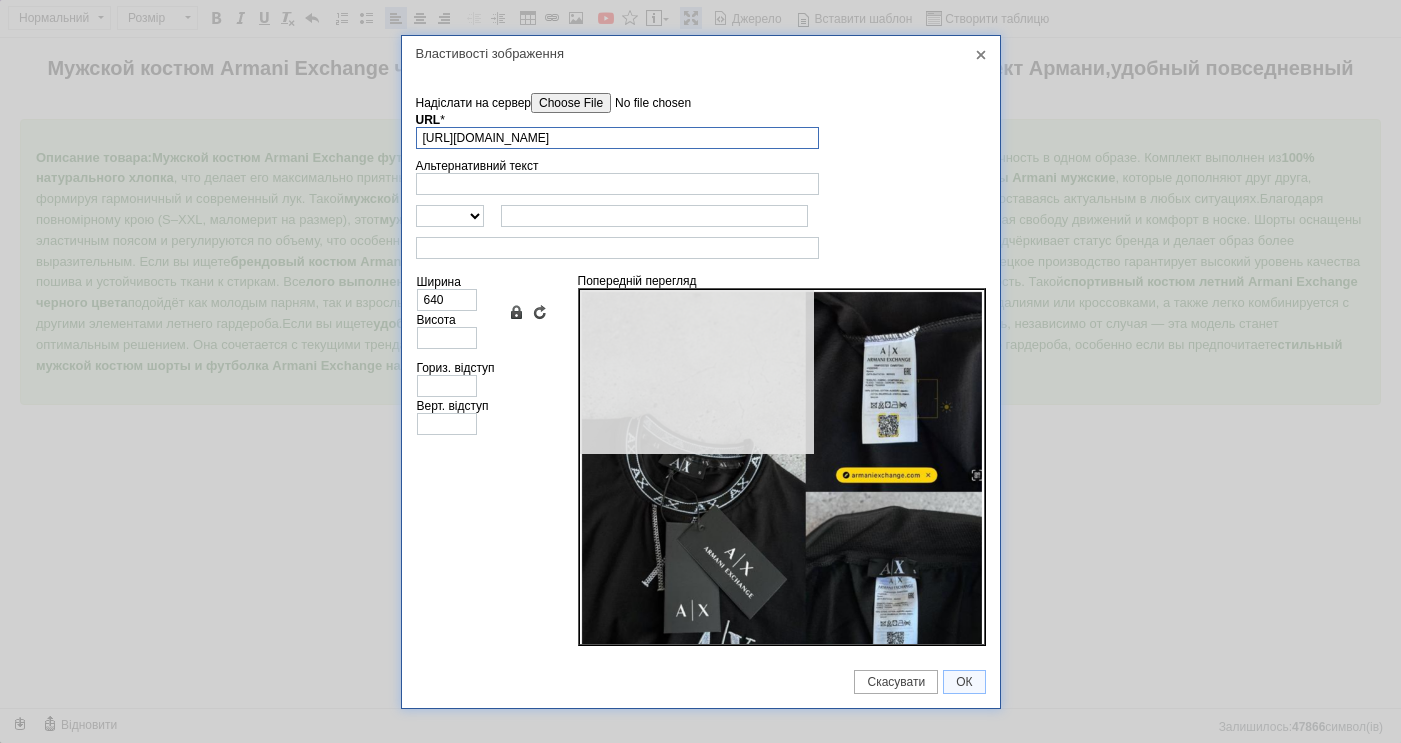 type on "640" 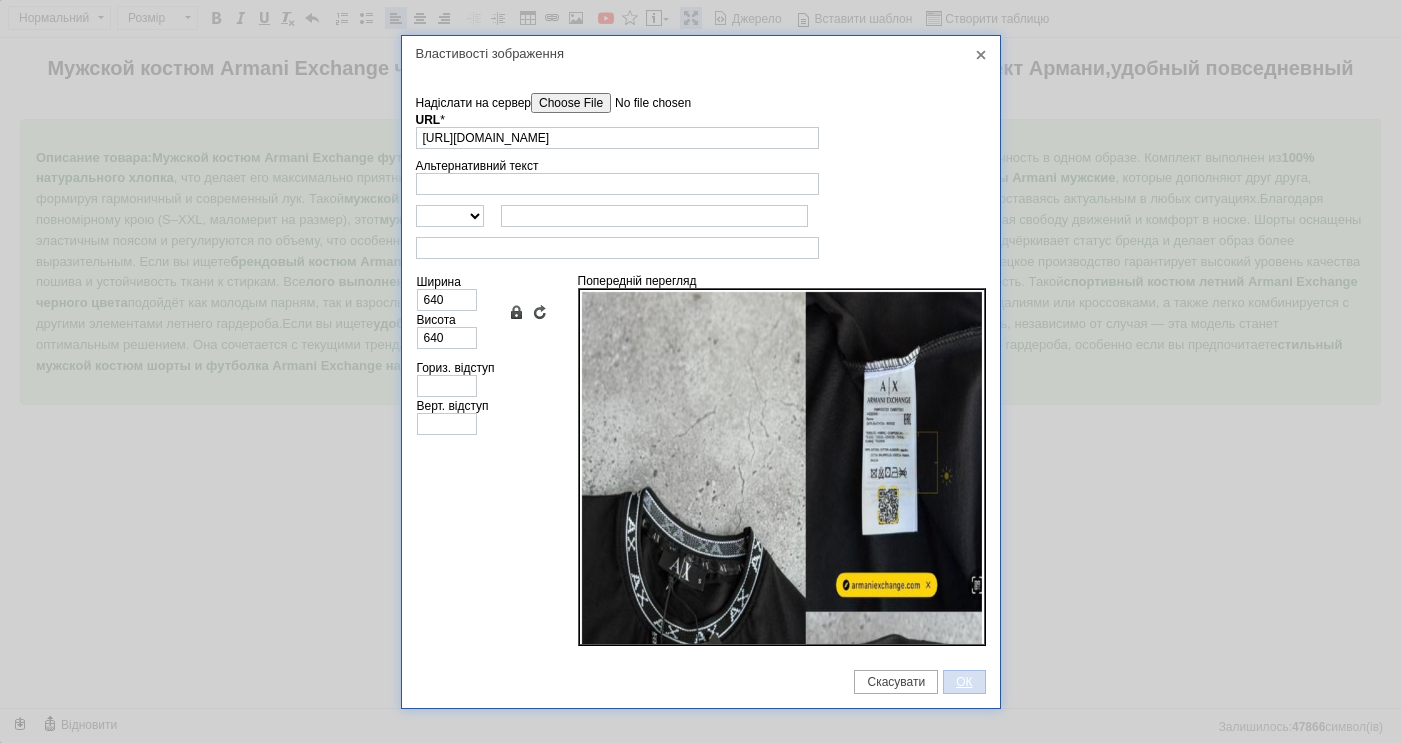 click on "ОК" at bounding box center [964, 682] 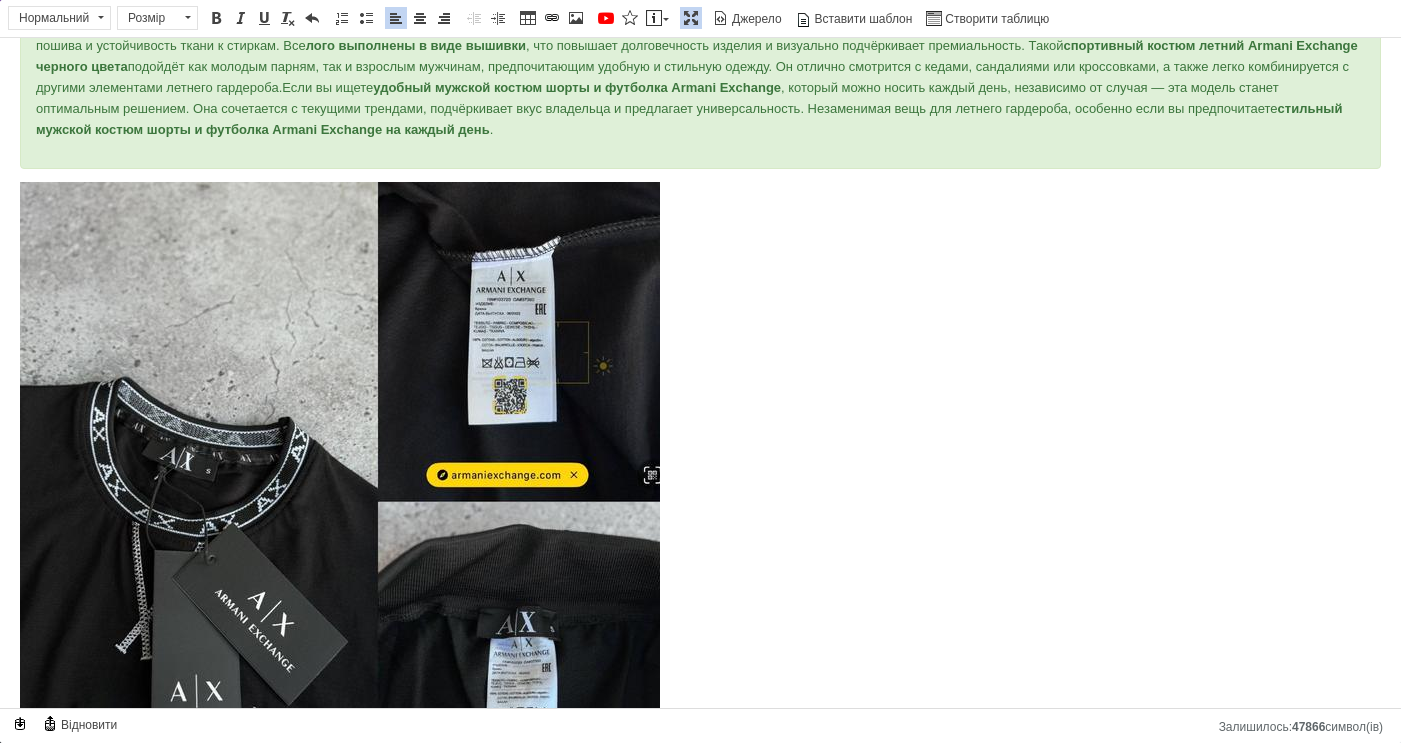 scroll, scrollTop: 235, scrollLeft: 0, axis: vertical 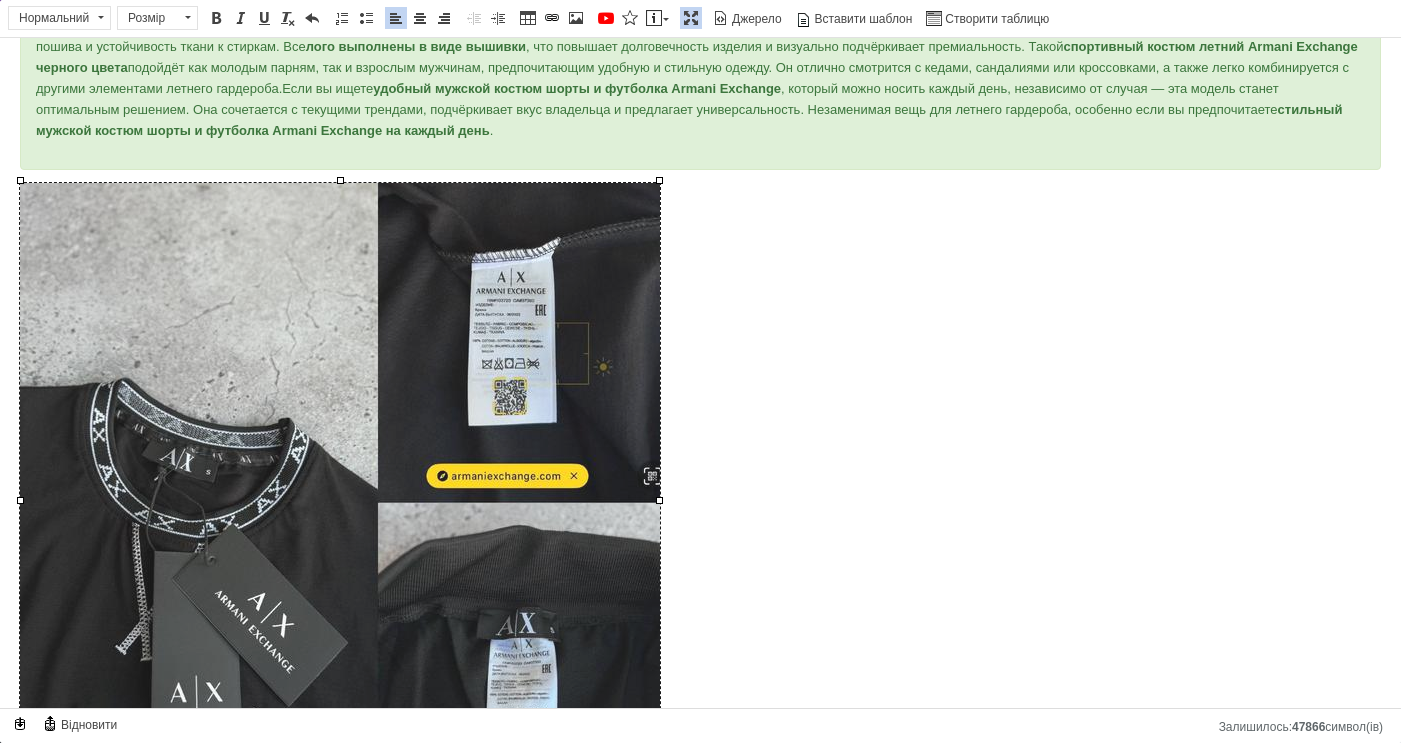 click at bounding box center [340, 503] 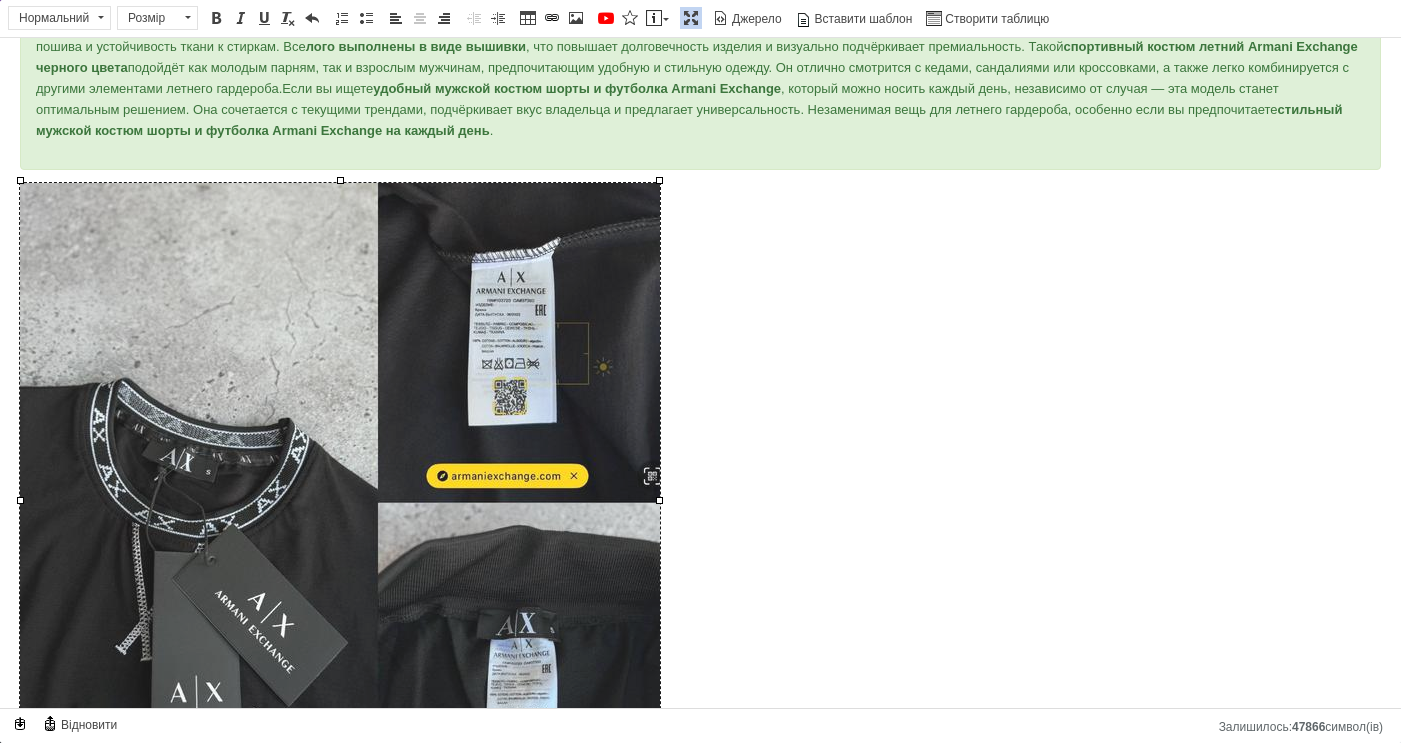 drag, startPoint x: 660, startPoint y: 183, endPoint x: 201, endPoint y: 533, distance: 577.2183 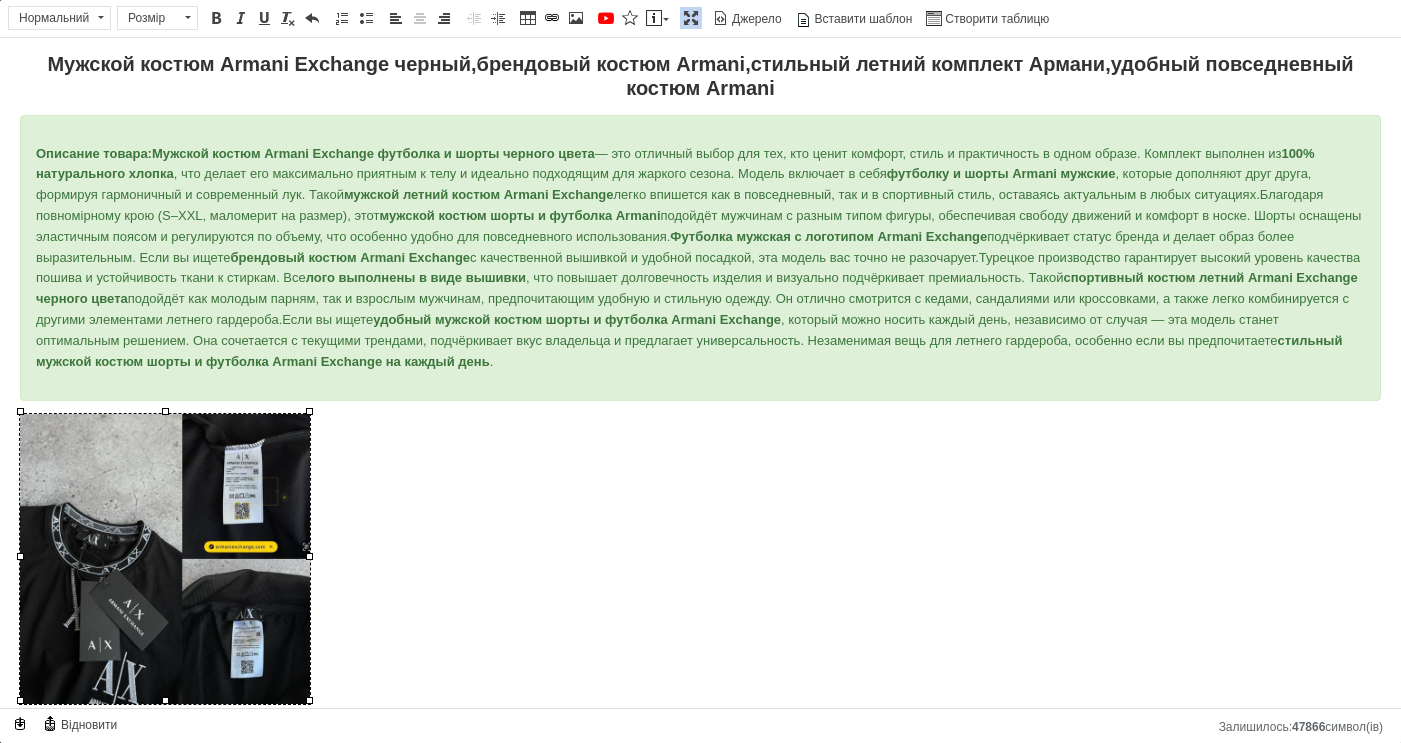 click at bounding box center [700, 562] 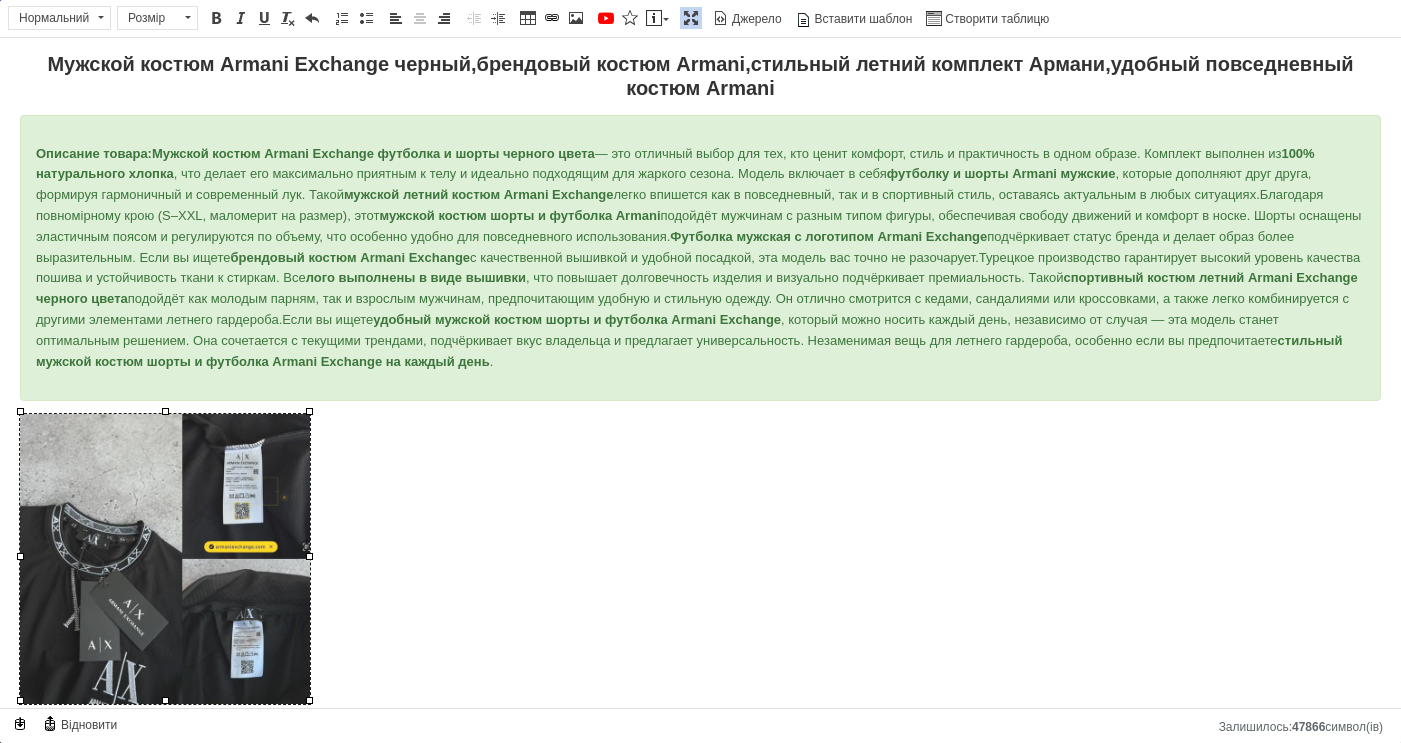 click at bounding box center (165, 559) 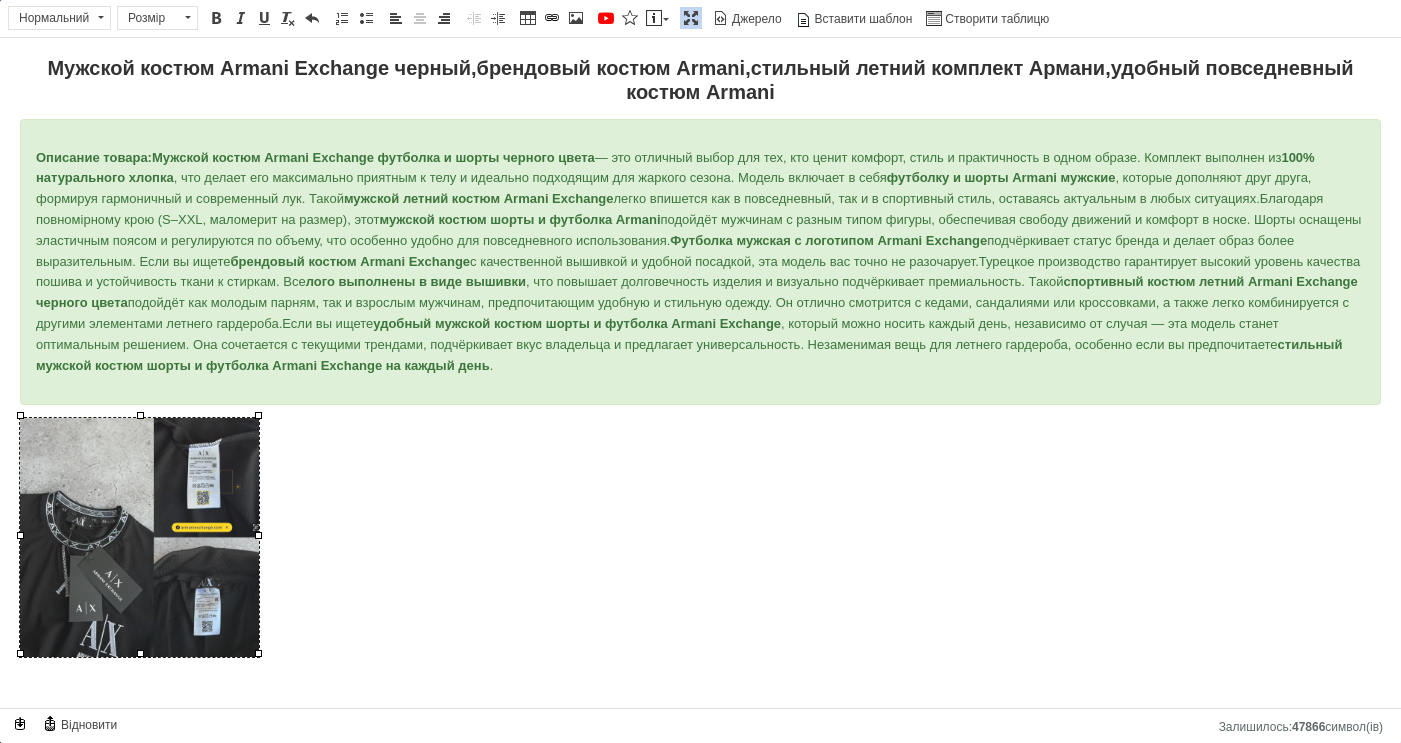 scroll, scrollTop: 0, scrollLeft: 0, axis: both 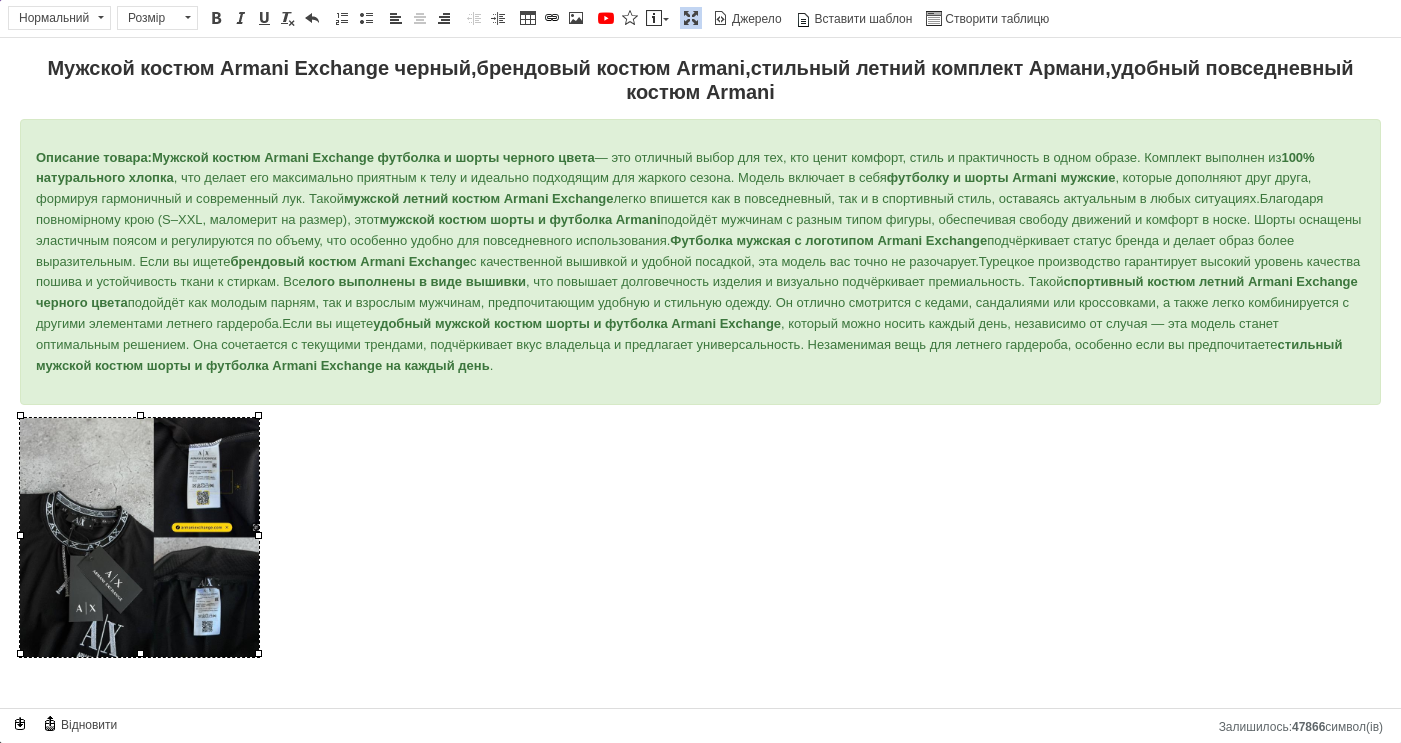 click at bounding box center (700, 541) 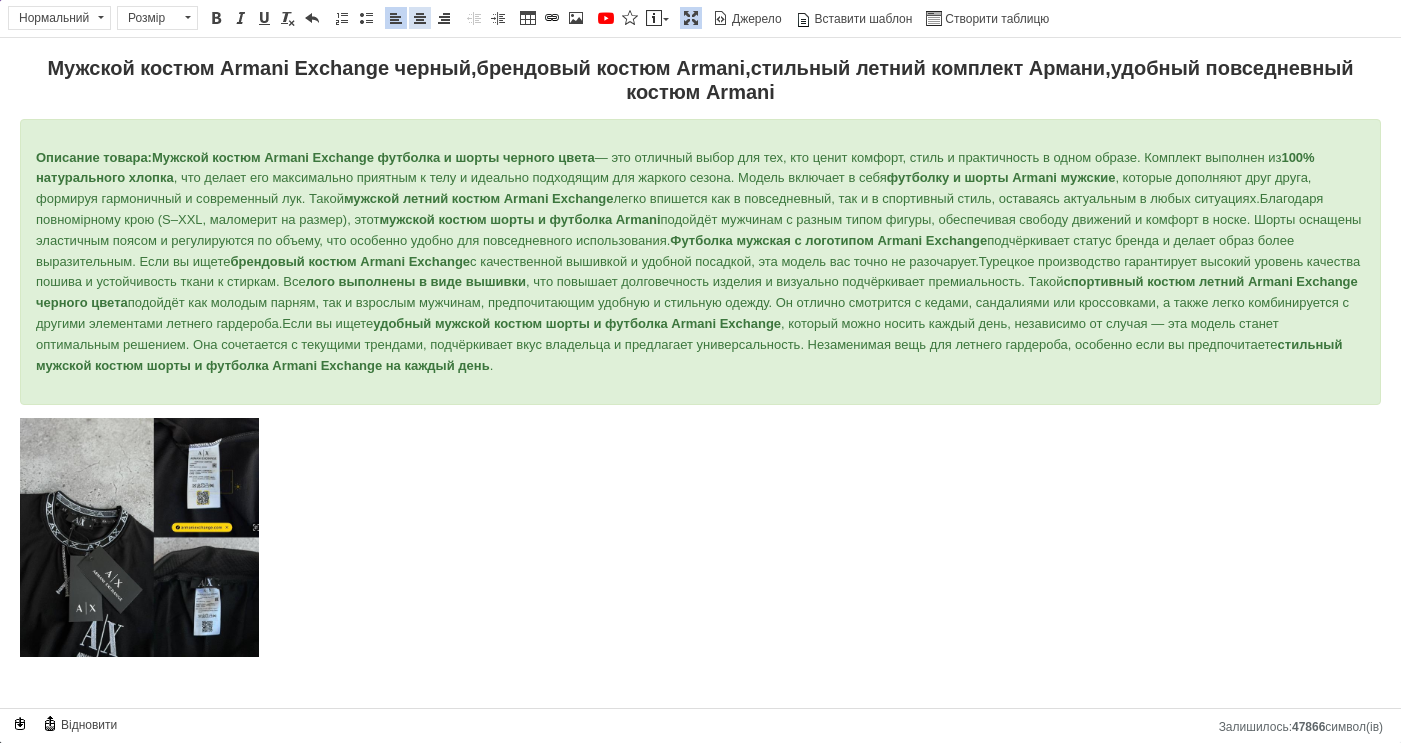 click at bounding box center [420, 18] 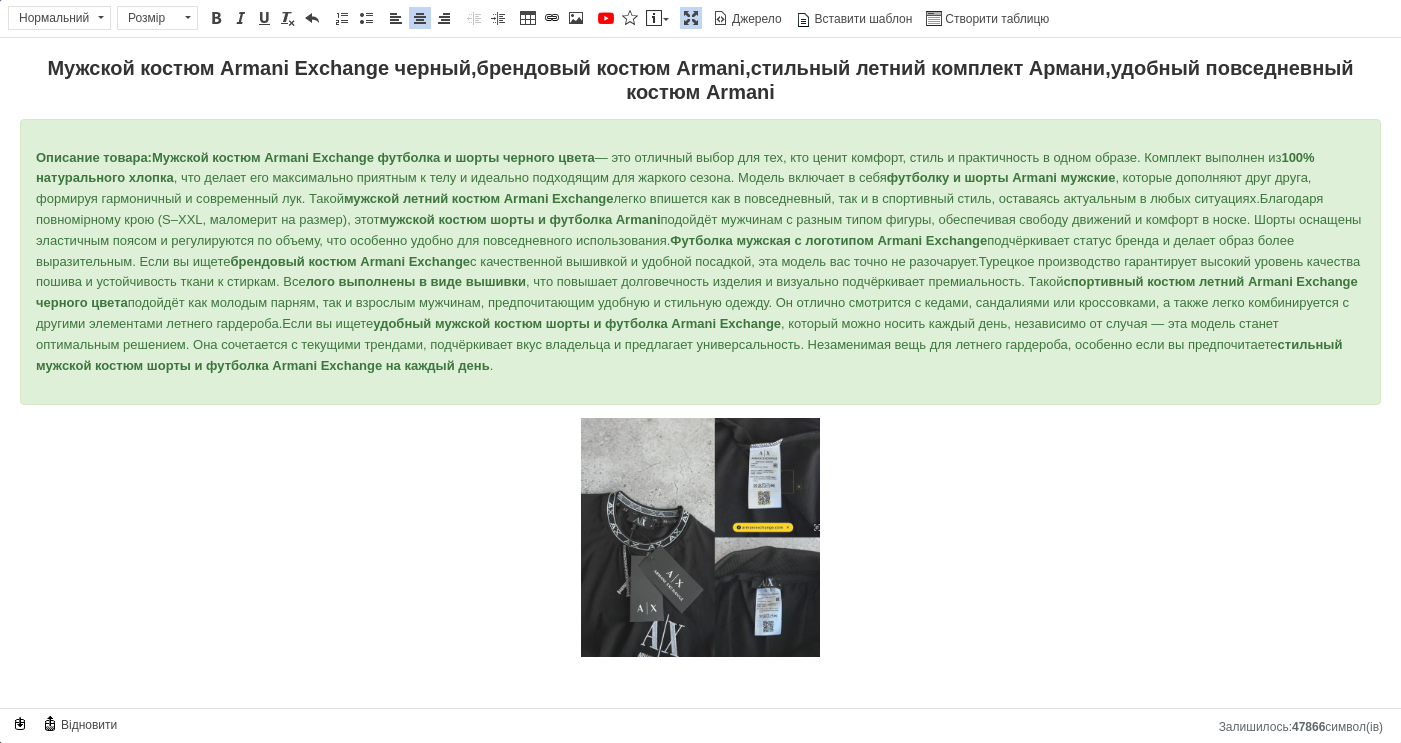 click at bounding box center (700, 537) 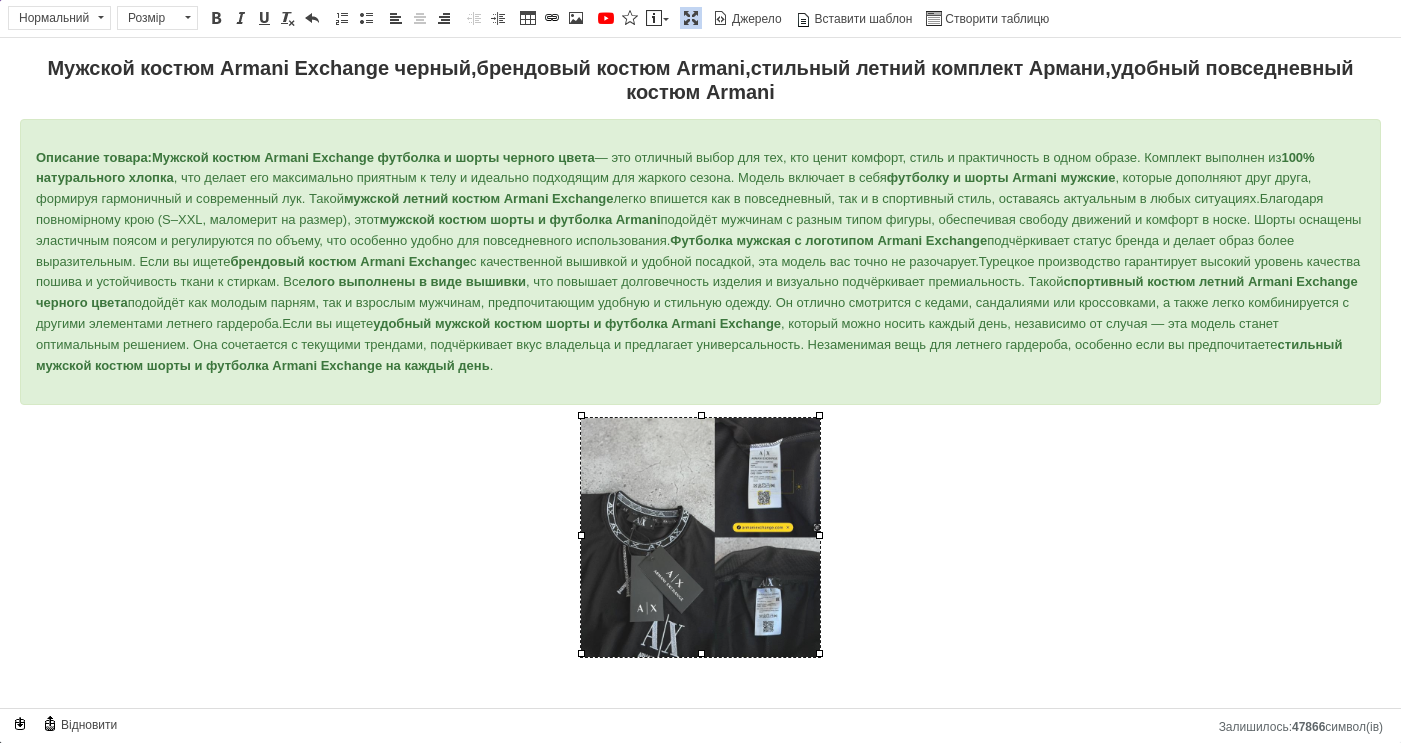 drag, startPoint x: 818, startPoint y: 415, endPoint x: 779, endPoint y: 480, distance: 75.802376 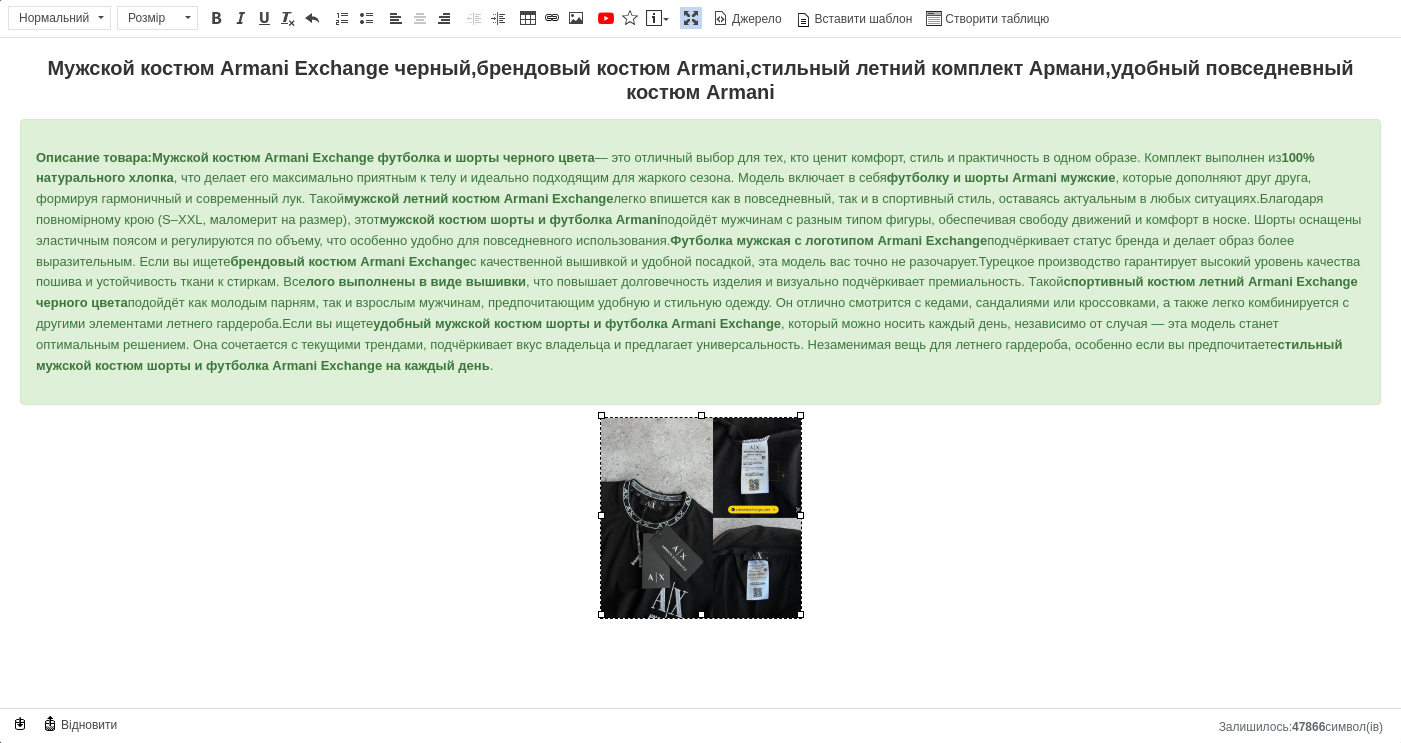 click at bounding box center [700, 521] 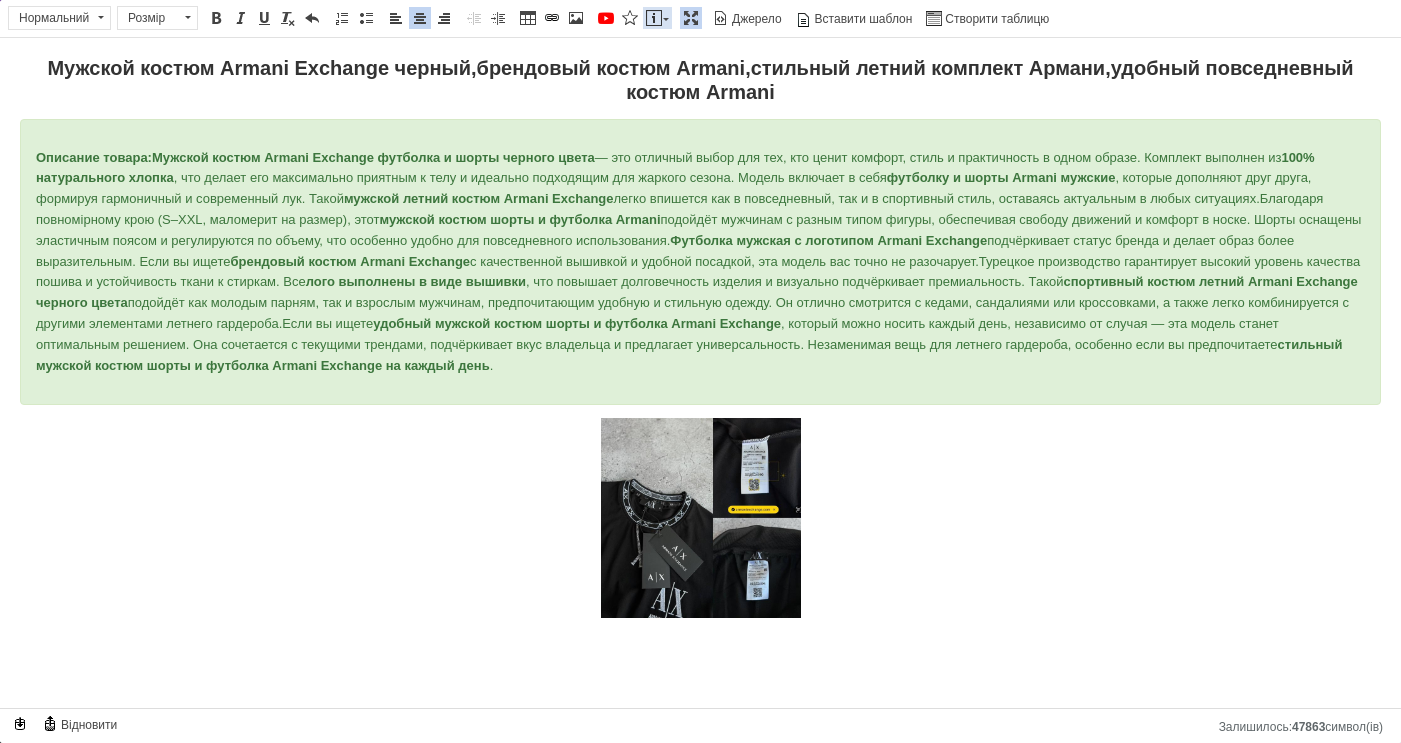click at bounding box center [654, 18] 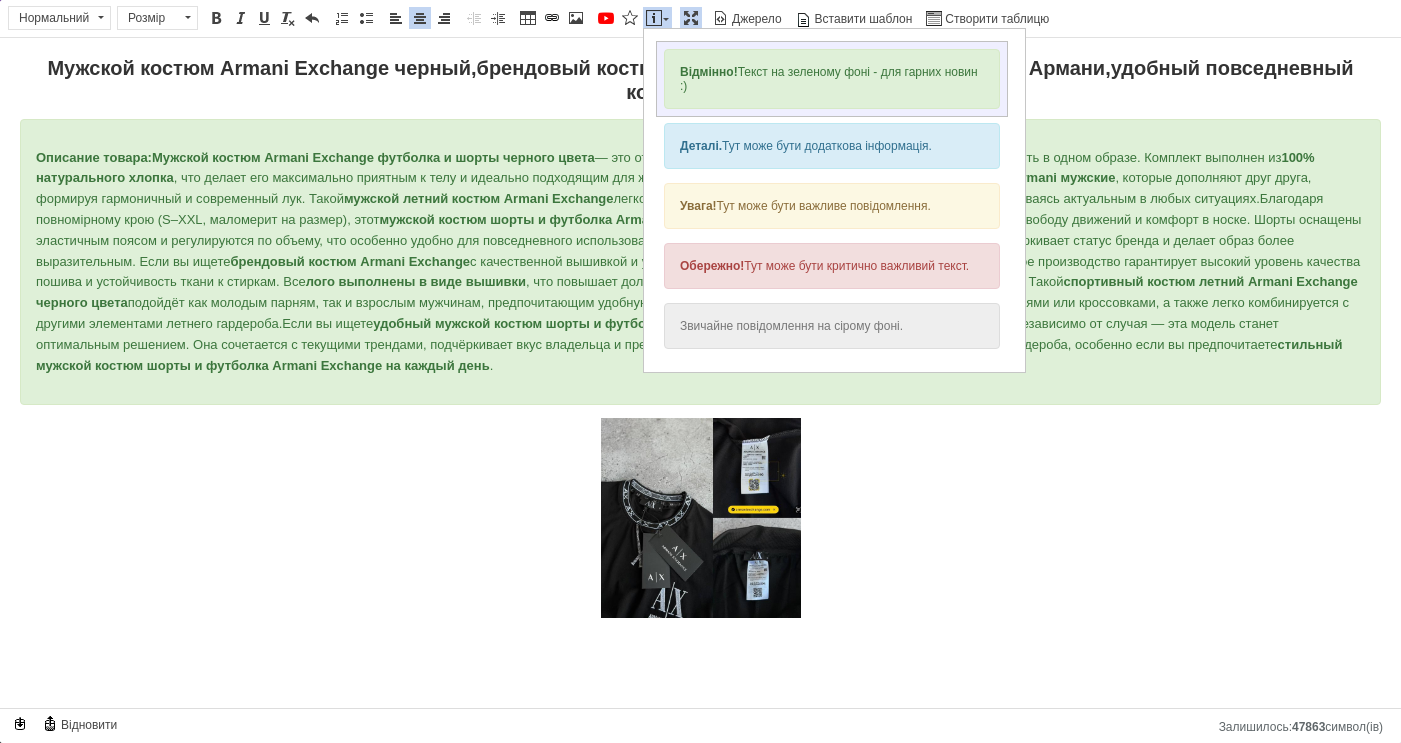 click on "Відмінно!  Текст на зеленому фоні - для гарних новин :)" at bounding box center [832, 79] 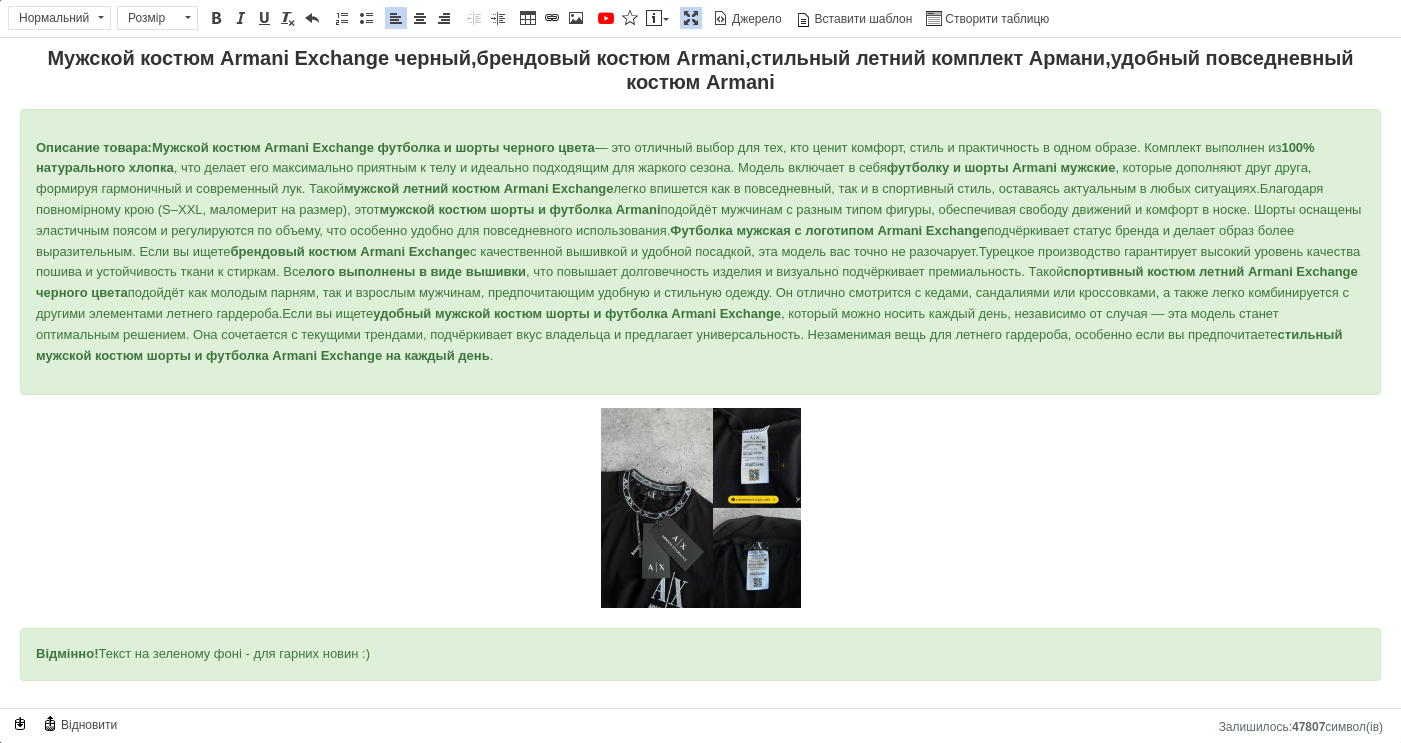 scroll, scrollTop: 13, scrollLeft: 0, axis: vertical 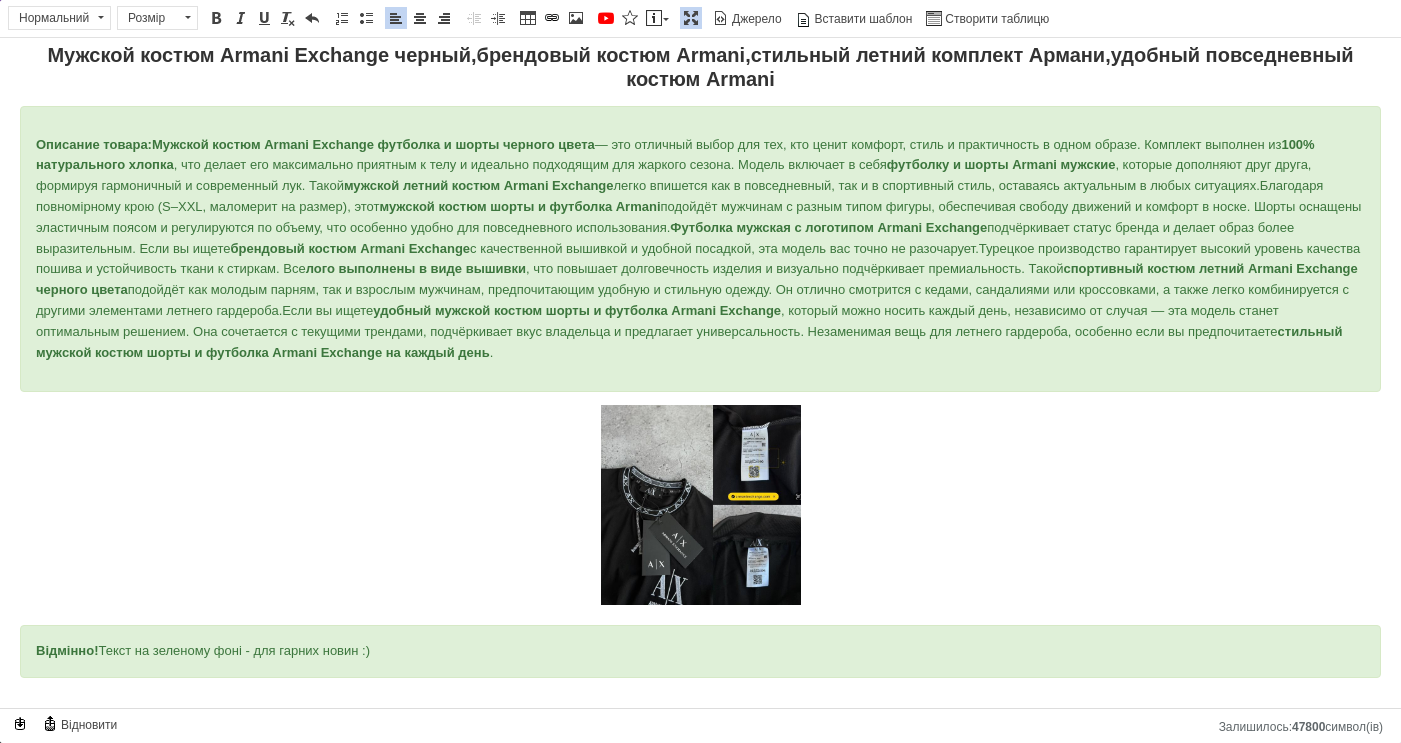 click on "Відмінно!  Текст на зеленому фоні - для гарних новин :)" at bounding box center [700, 651] 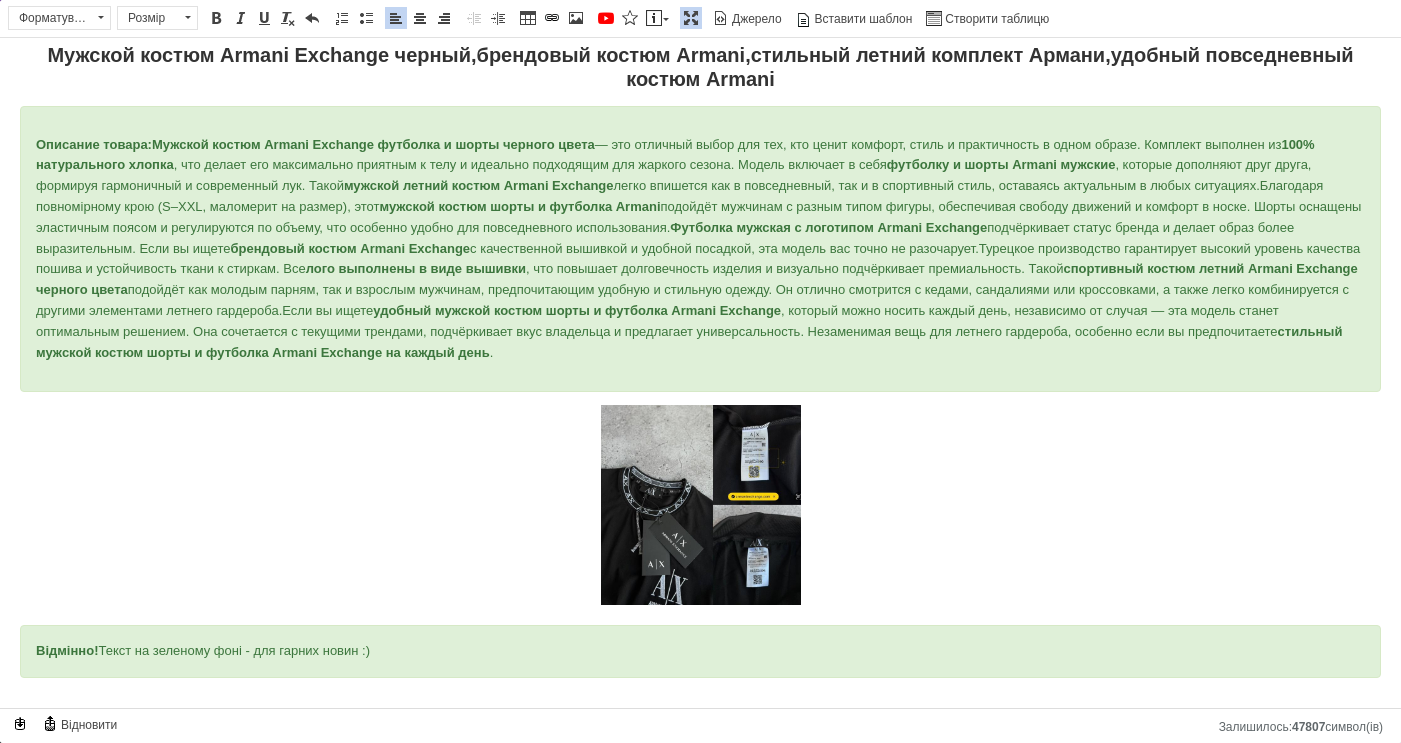 click on "Відмінно!  Текст на зеленому фоні - для гарних новин :)" at bounding box center (700, 651) 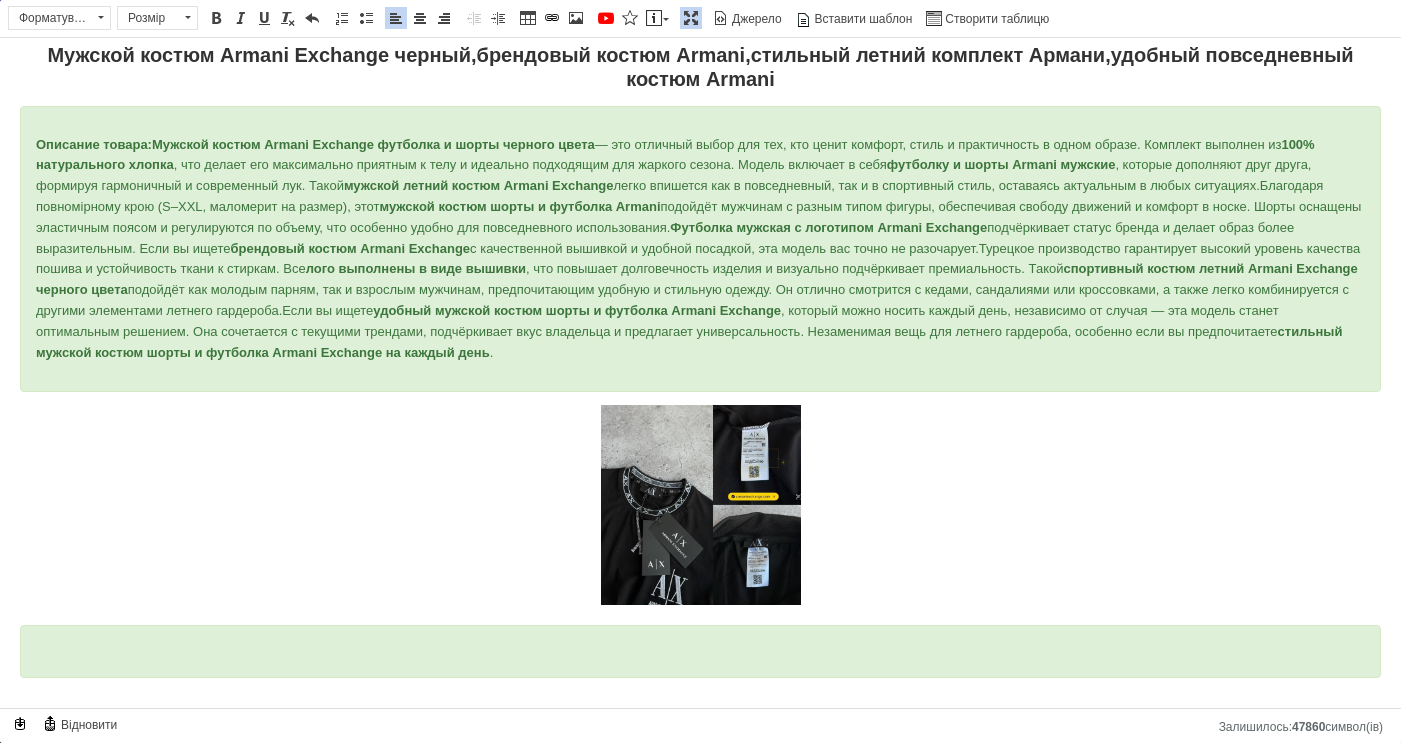 scroll, scrollTop: 447, scrollLeft: 0, axis: vertical 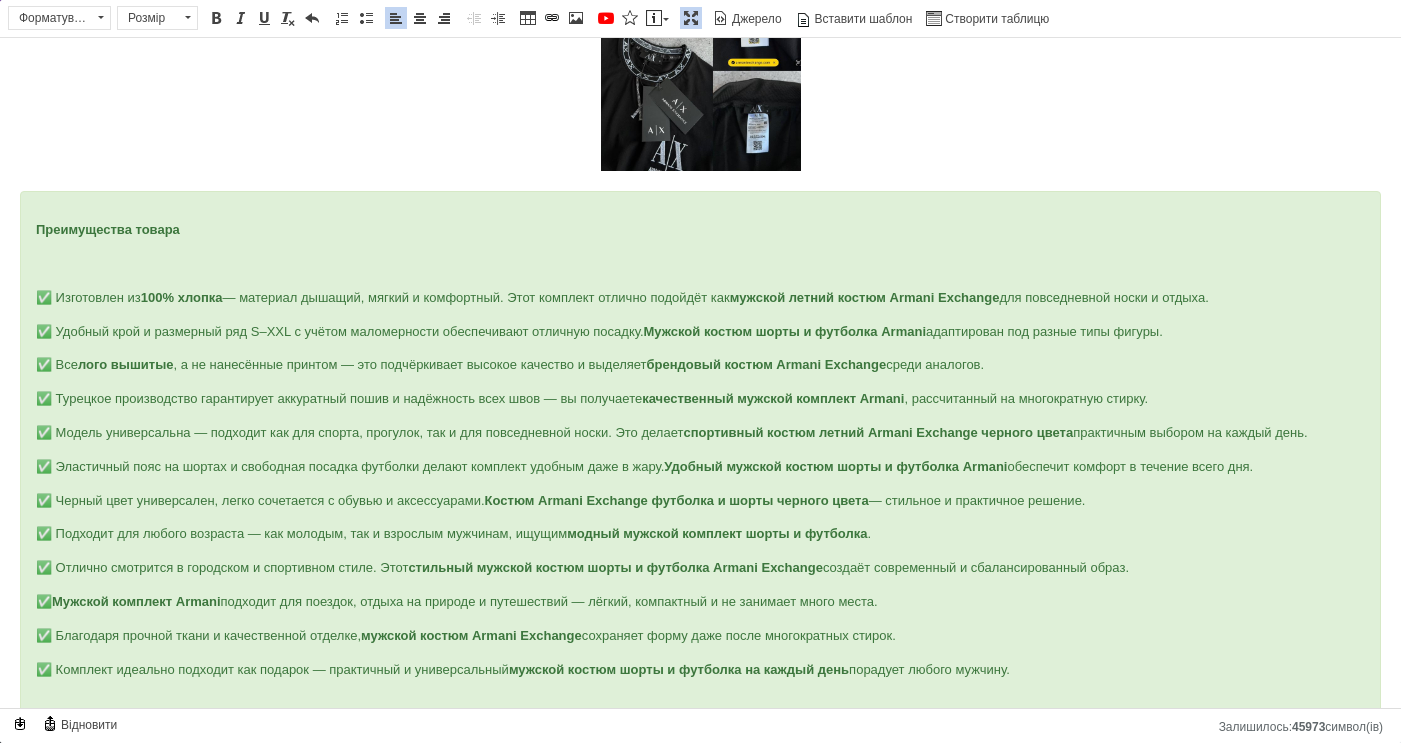 click at bounding box center (700, 264) 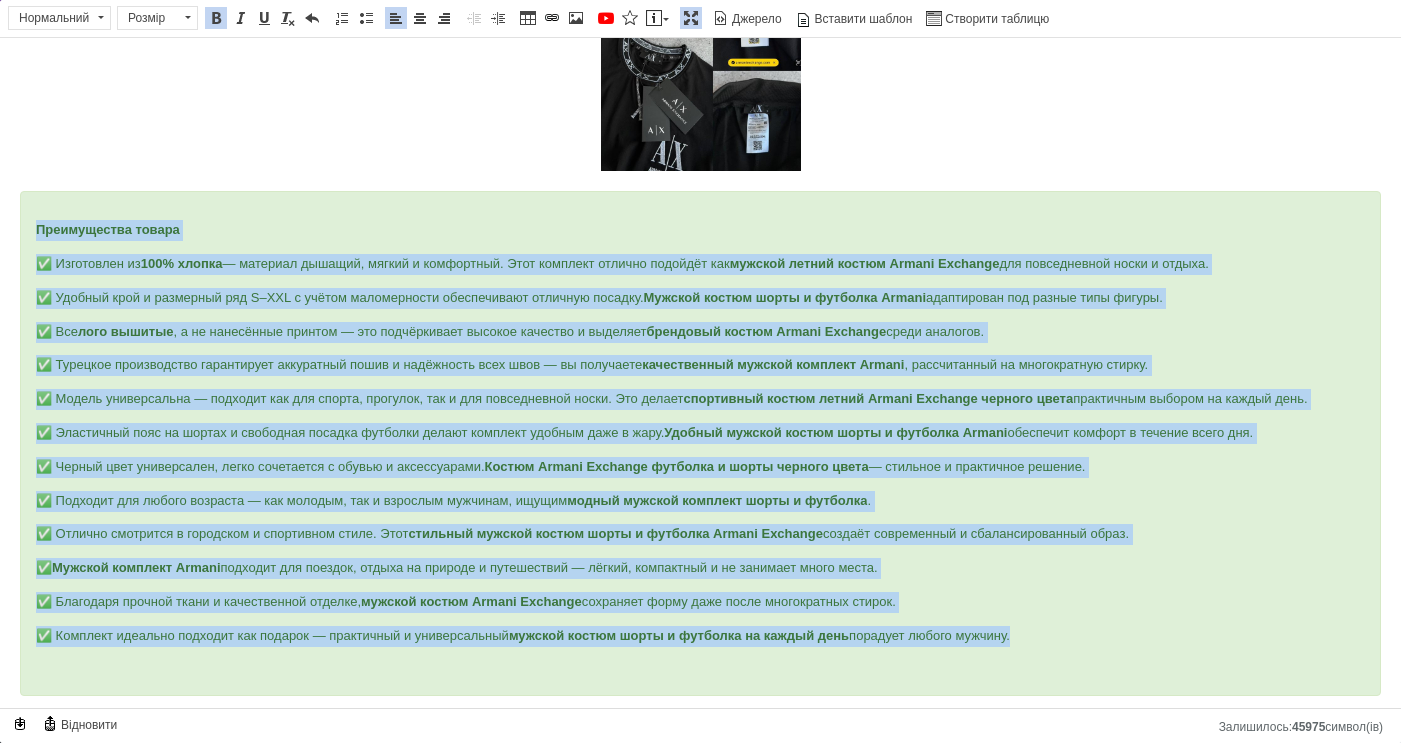 drag, startPoint x: 29, startPoint y: 222, endPoint x: 925, endPoint y: 665, distance: 999.5324 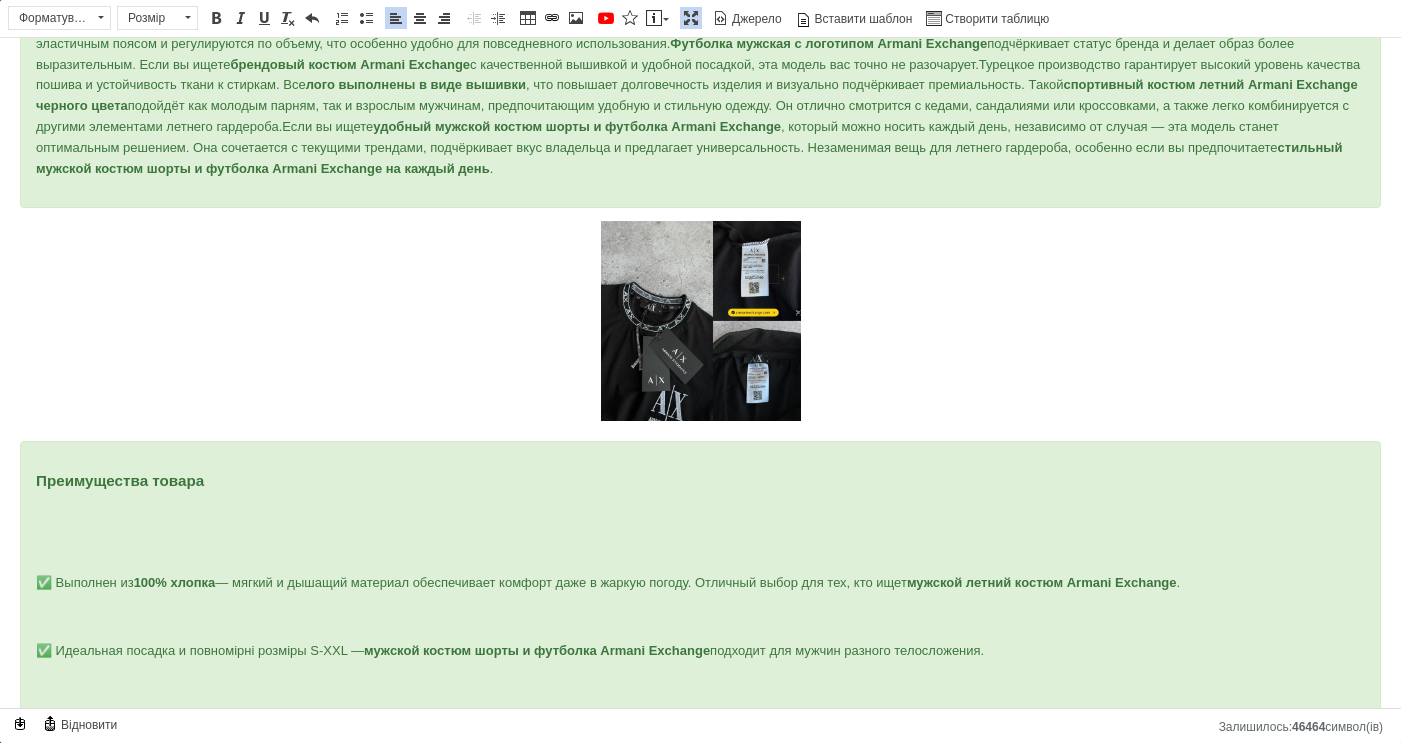 scroll, scrollTop: 233, scrollLeft: 0, axis: vertical 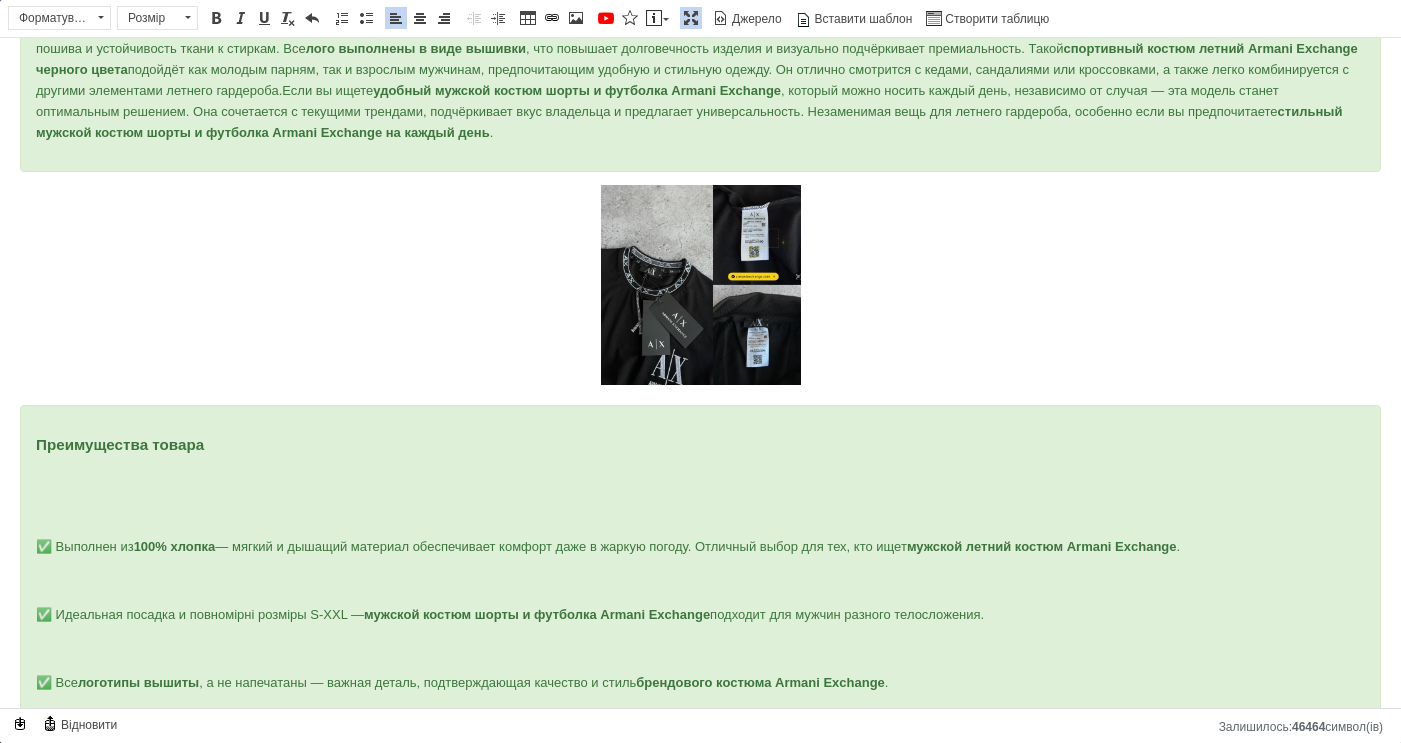 click at bounding box center [700, 514] 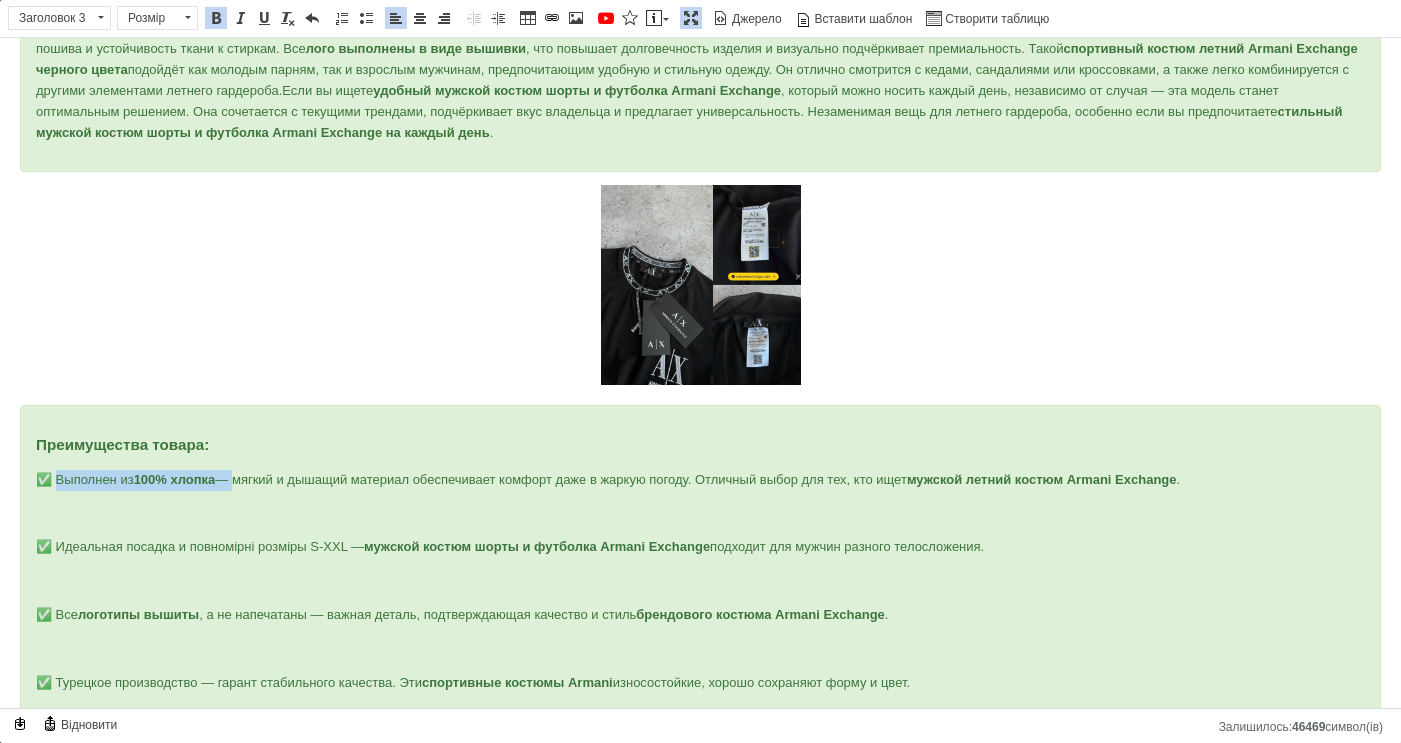 drag, startPoint x: 57, startPoint y: 479, endPoint x: 233, endPoint y: 483, distance: 176.04546 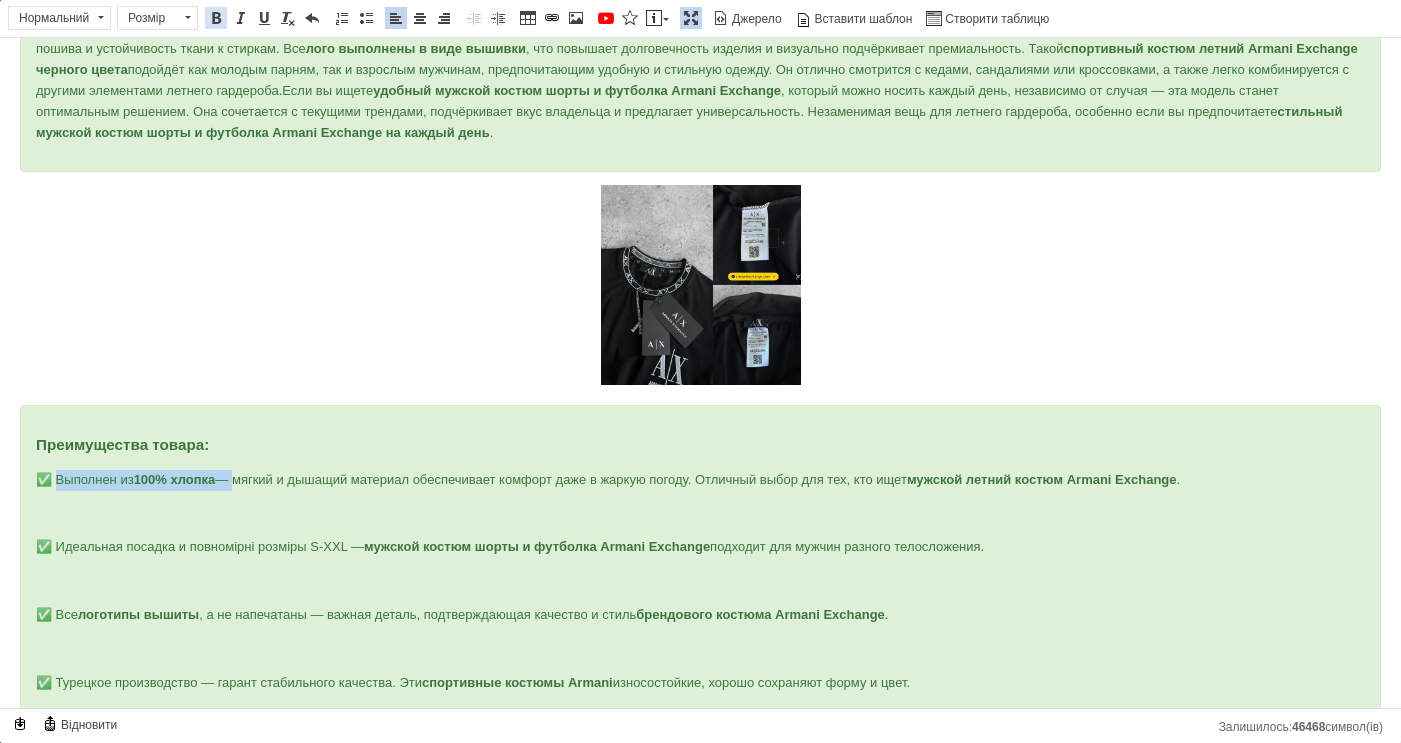 click at bounding box center [216, 18] 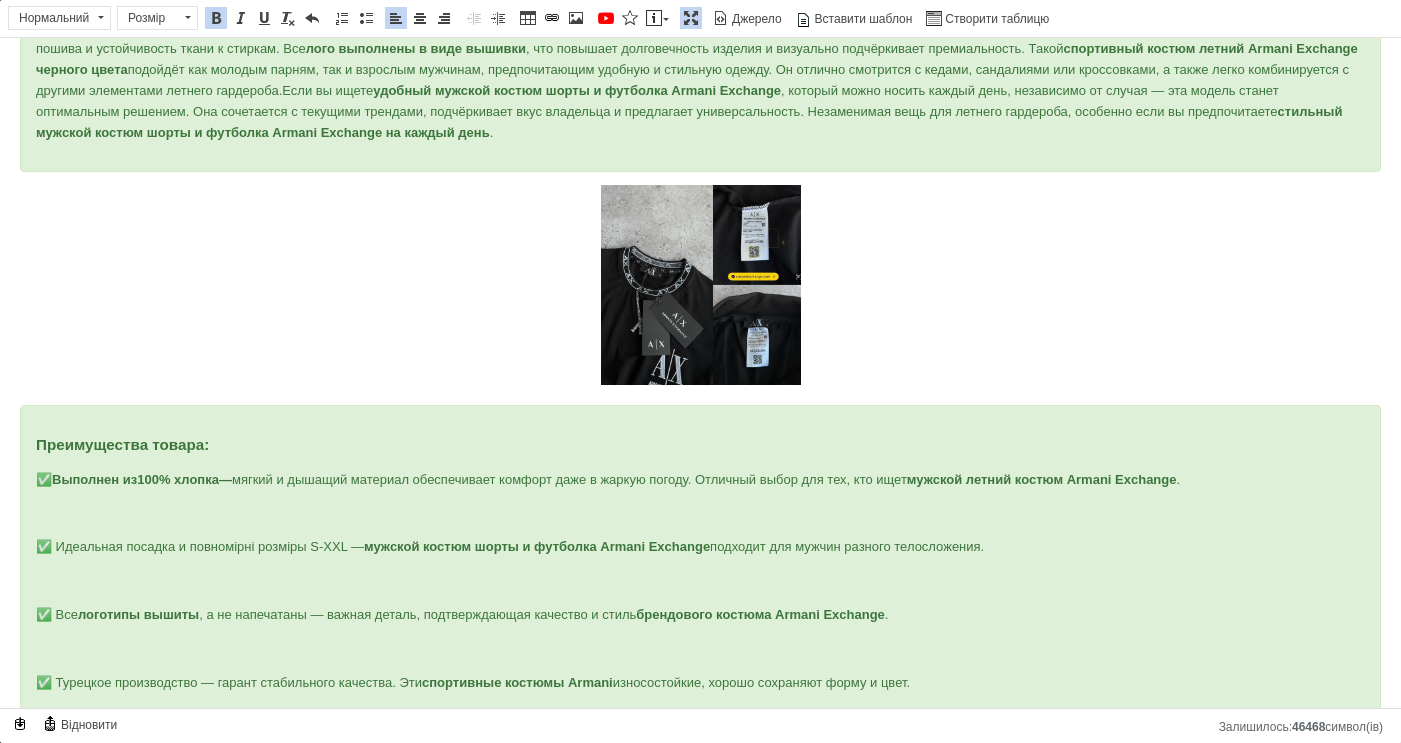 click on "Преимущества товара: ✅  Выполнен из  100% хлопка  —  мягкий и дышащий материал обеспечивает комфорт даже в жаркую погоду. Отличный выбор для тех, кто ищет  мужской летний костюм Armani Exchange . ✅ Идеальная посадка и повномірні розміры S-XXL —  мужской костюм шорты и футболка Armani Exchange  подходит для мужчин разного телосложения. ✅ Все  логотипы вышиты , а не напечатаны — важная деталь, подтверждающая качество и стиль  брендового костюма Armani Exchange . ✅ Турецкое производство — гарант стабильного качества. Эти  спортивные костюмы Armani ✅ Удобный фасон —  летний костюм Armani" at bounding box center (700, 777) 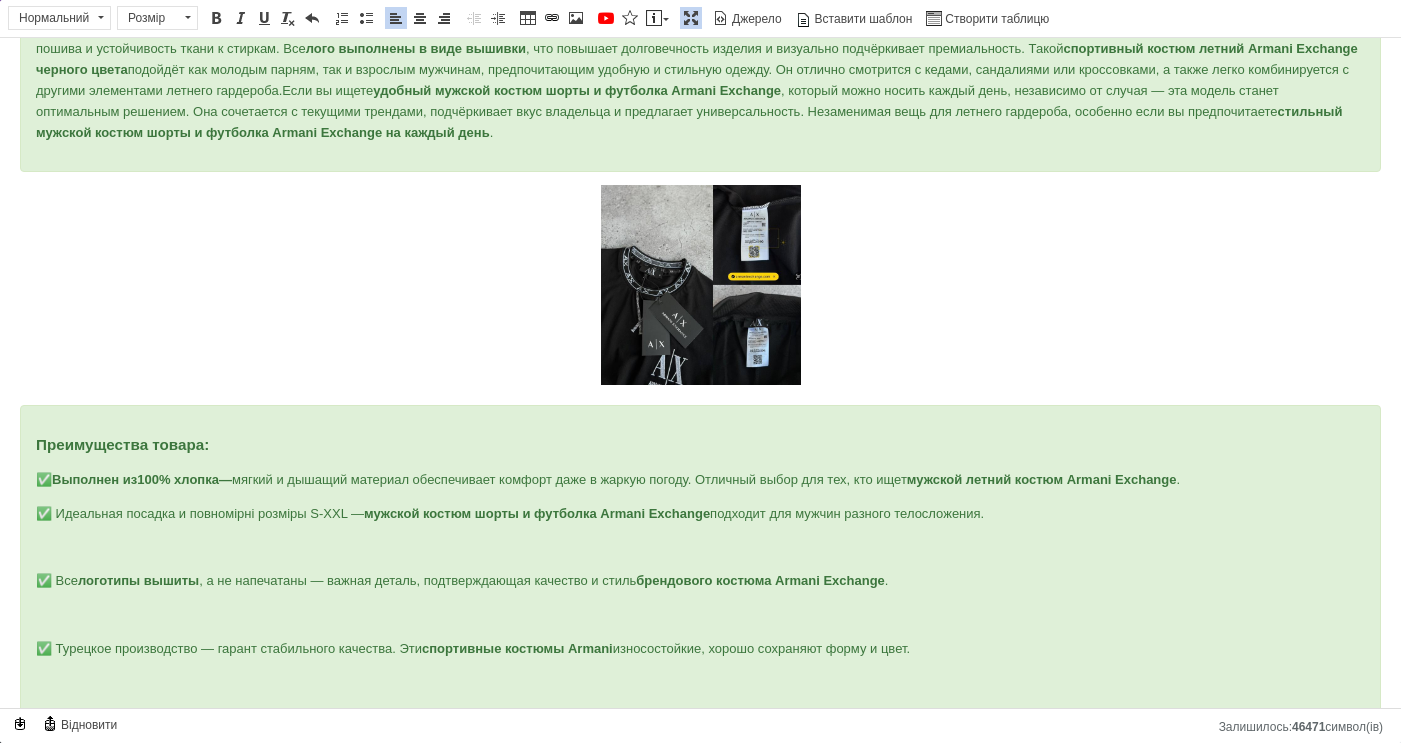 click on "✅ Идеальная посадка и повномірні розміры S-XXL —  мужской костюм шорты и футболка Armani Exchange  подходит для мужчин разного телосложения." at bounding box center [700, 514] 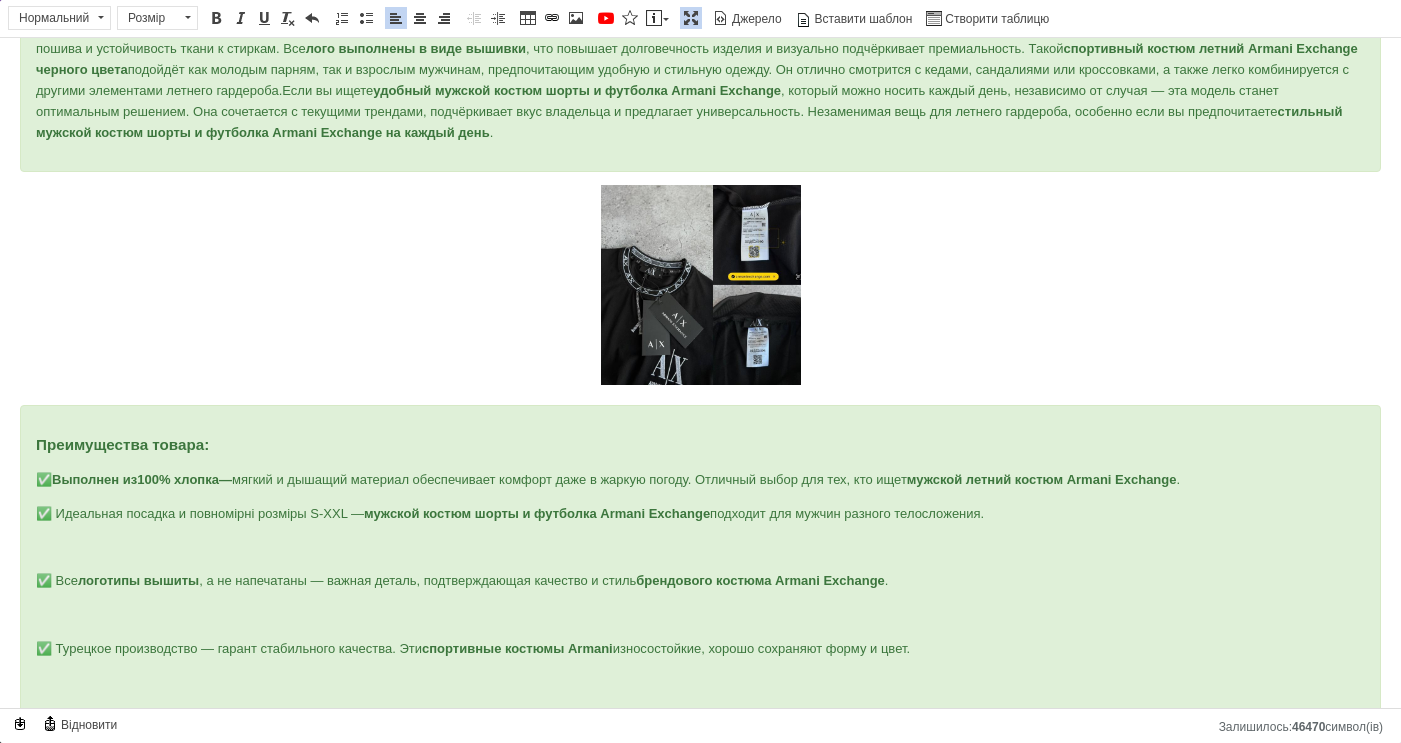 click on "✅ Идеальная посадка и повномірні розміры S-XXL —  мужской костюм шорты и футболка Armani Exchange  подходит для мужчин разного телосложения." at bounding box center (700, 514) 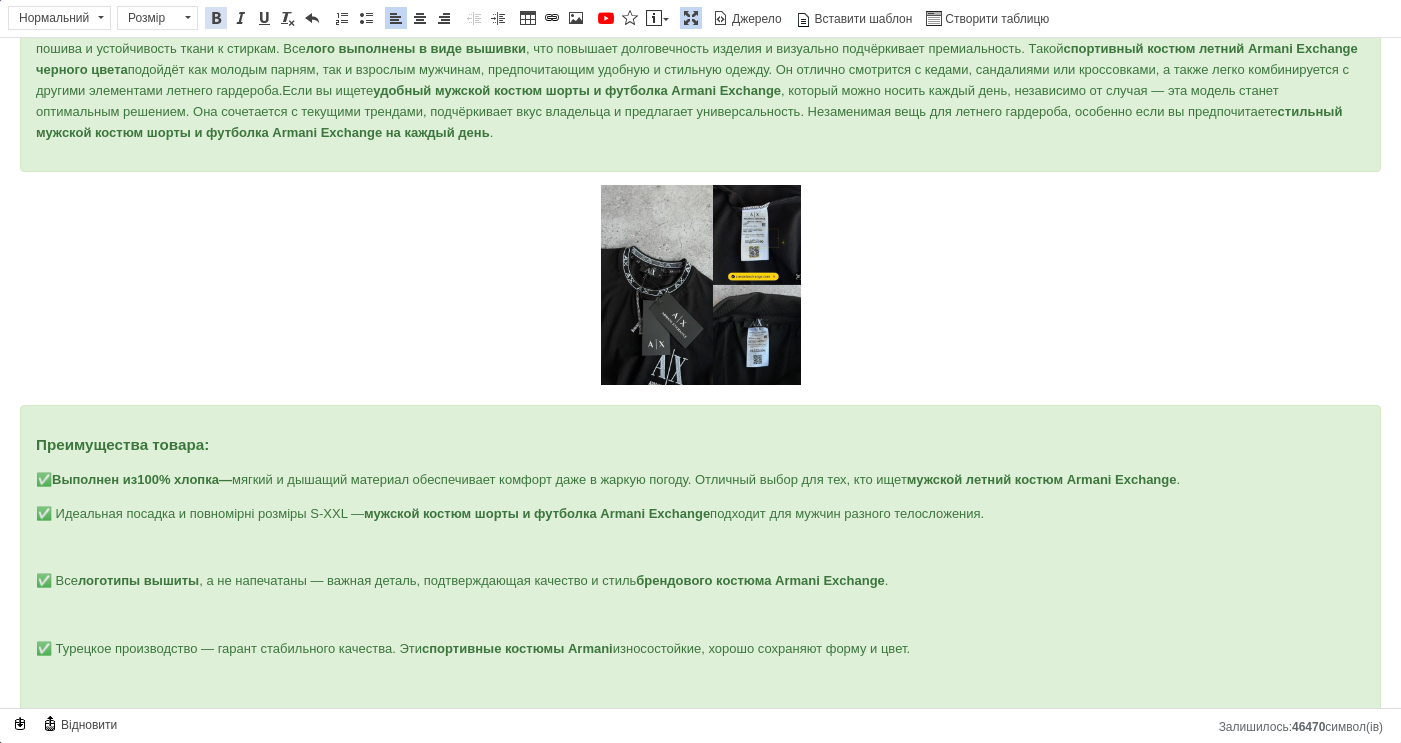 click at bounding box center [216, 18] 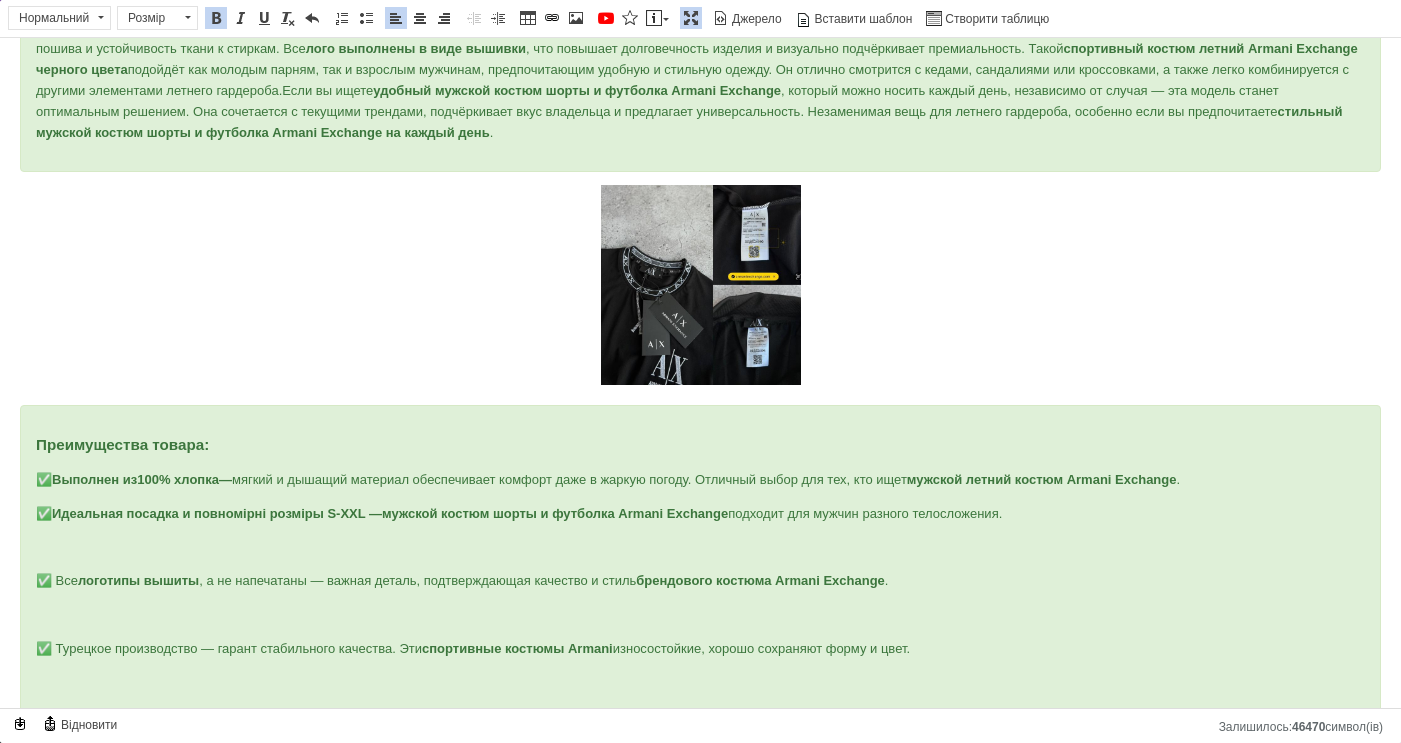 click at bounding box center (700, 547) 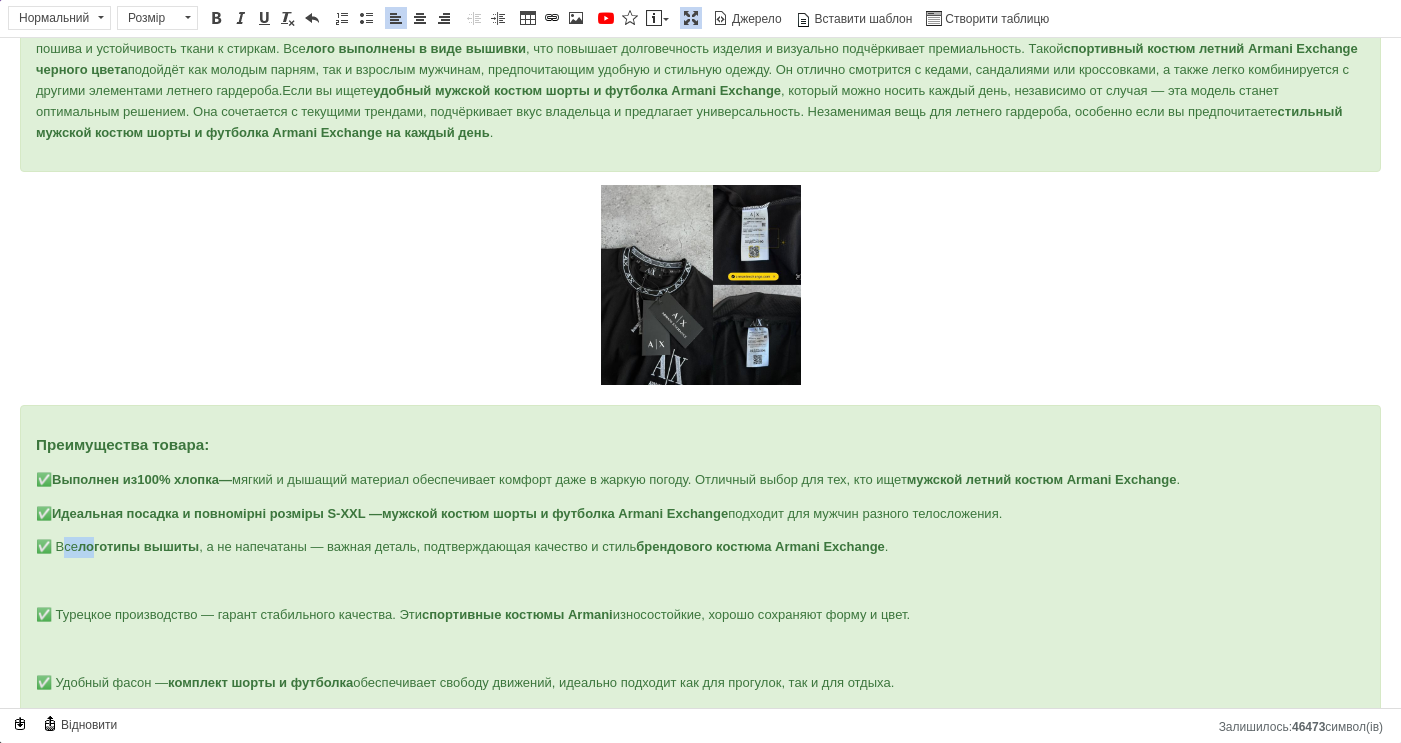 drag, startPoint x: 57, startPoint y: 546, endPoint x: 93, endPoint y: 545, distance: 36.013885 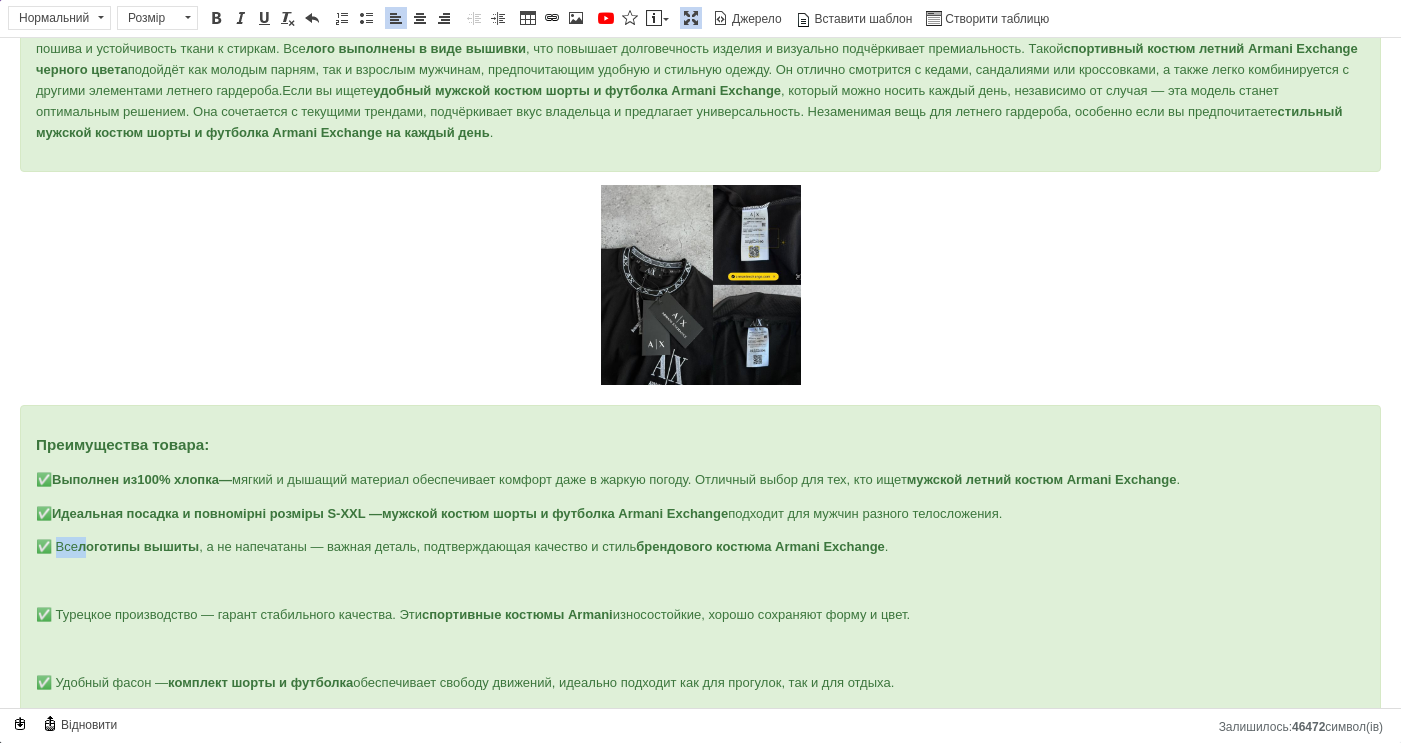 drag, startPoint x: 54, startPoint y: 543, endPoint x: 88, endPoint y: 545, distance: 34.058773 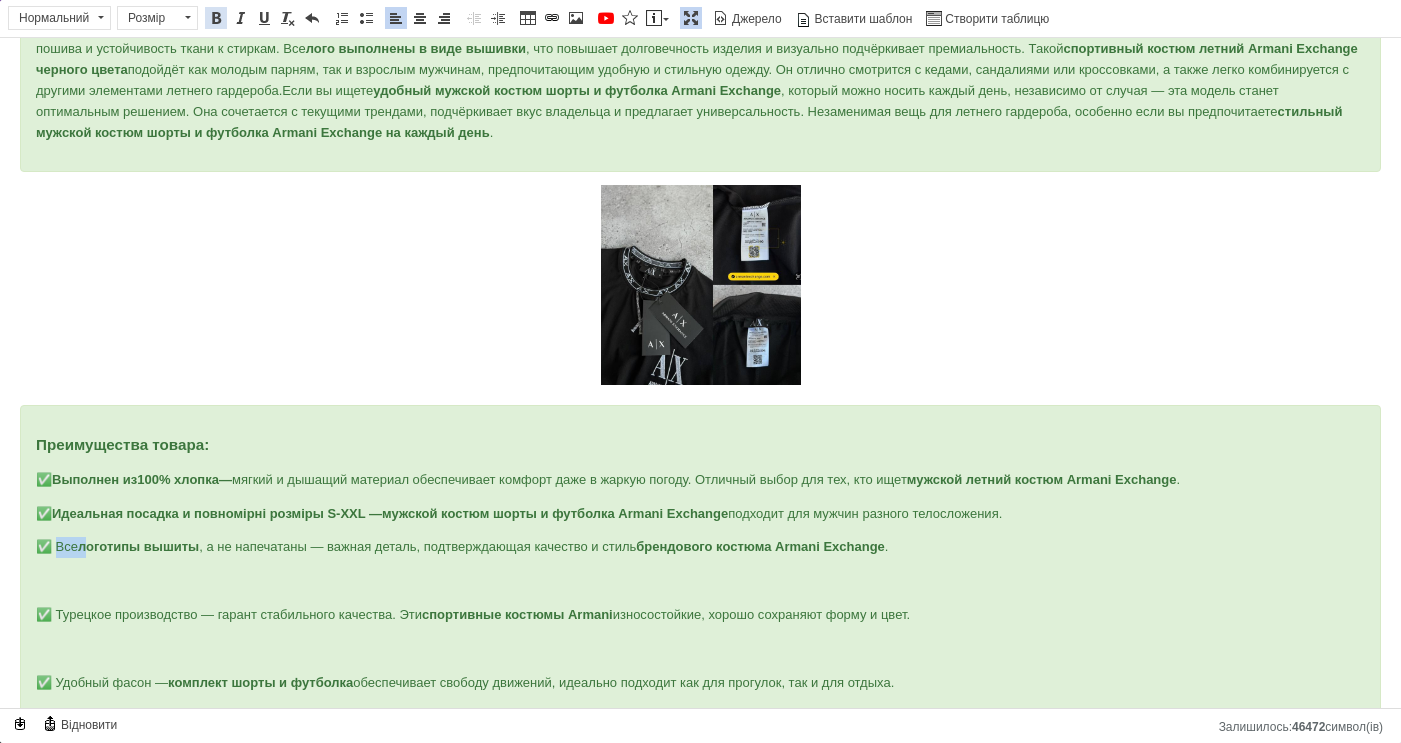 click at bounding box center [216, 18] 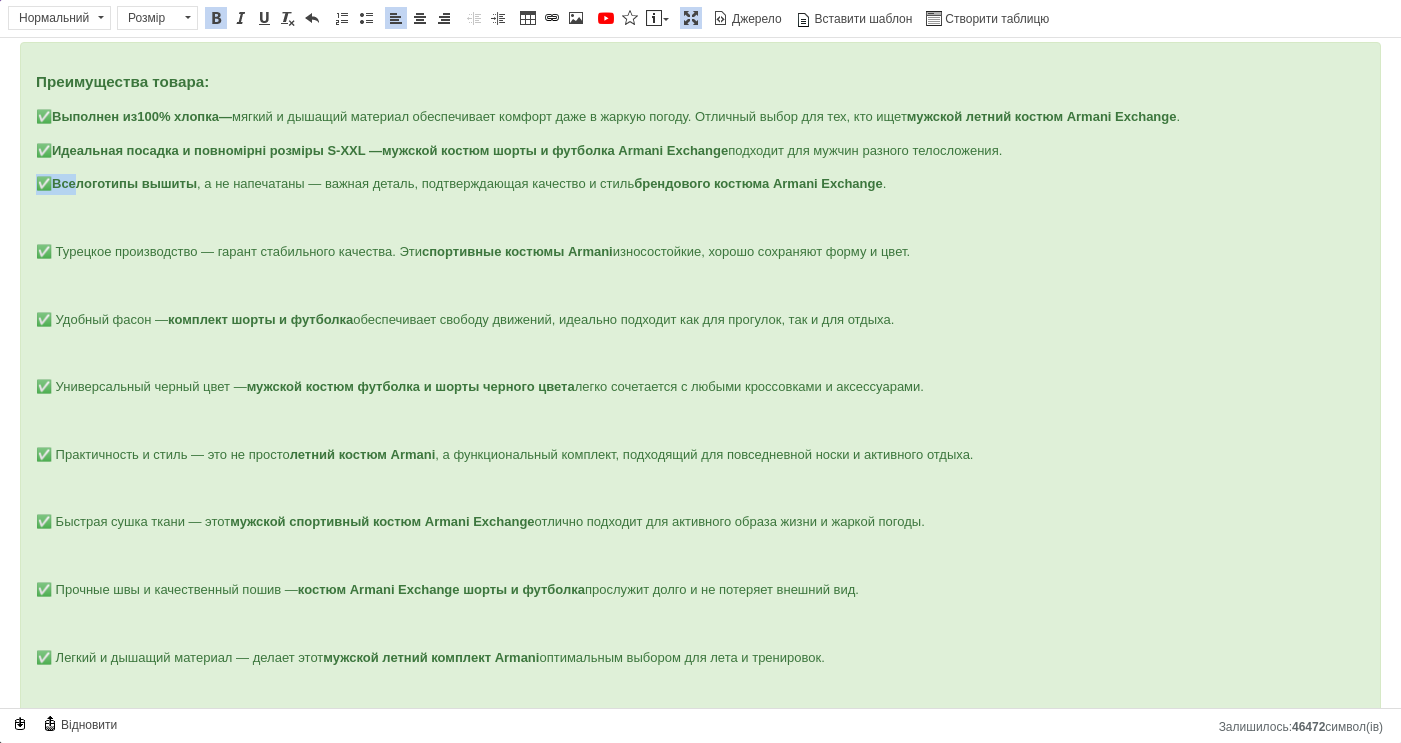 scroll, scrollTop: 637, scrollLeft: 0, axis: vertical 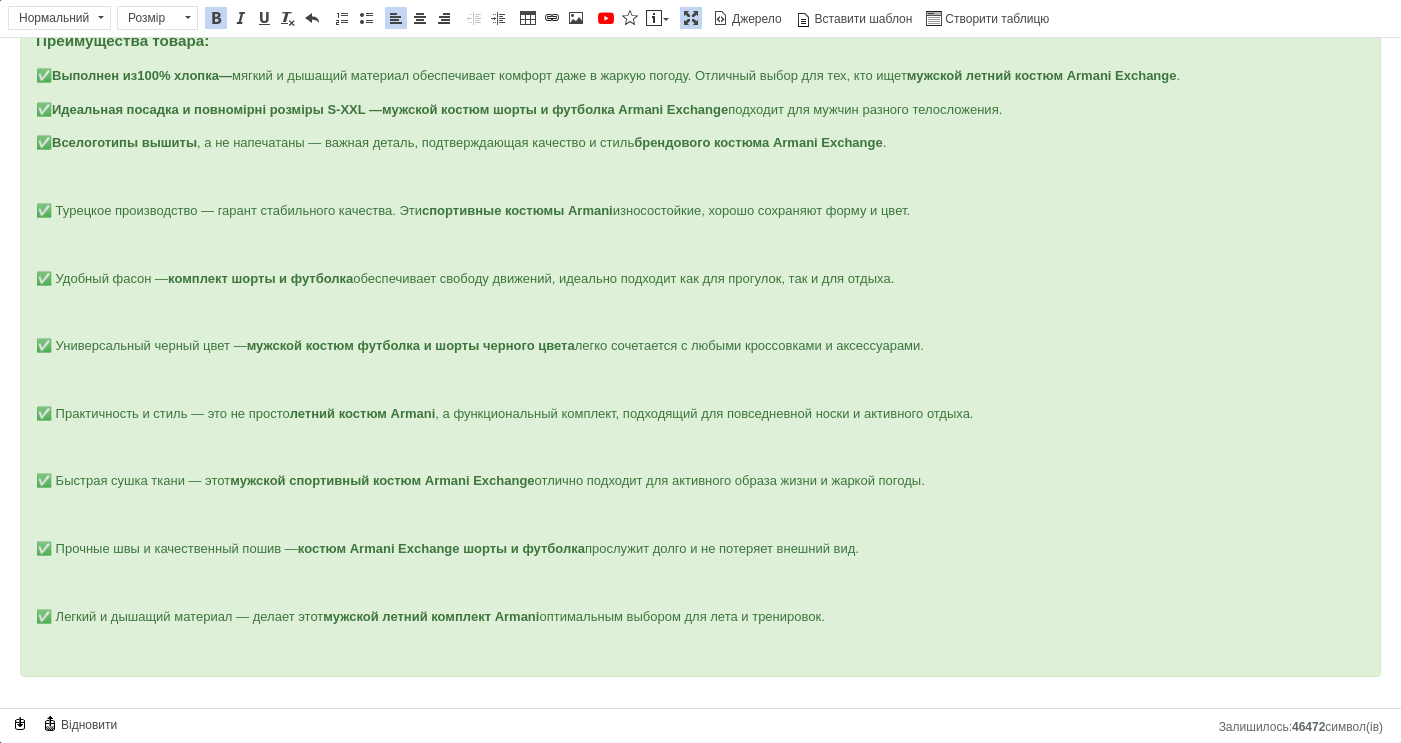 click on "Преимущества товара: ✅  Выполнен из  100% хлопка  —  мягкий и дышащий материал обеспечивает комфорт даже в жаркую погоду. Отличный выбор для тех, кто ищет  мужской летний костюм Armani Exchange . ✅  Идеальная посадка и повномірні розміры S-XXL —  мужской костюм шорты и футболка Armani Exchange  подходит для мужчин разного телосложения. ✅  Все  л оготипы вышиты , а не напечатаны — важная деталь, подтверждающая качество и стиль  брендового костюма Armani Exchange . ✅ Турецкое производство — гарант стабильного качества. Эти  спортивные костюмы Armani ✅ Удобный фасон —  летний костюм Armani" at bounding box center (700, 339) 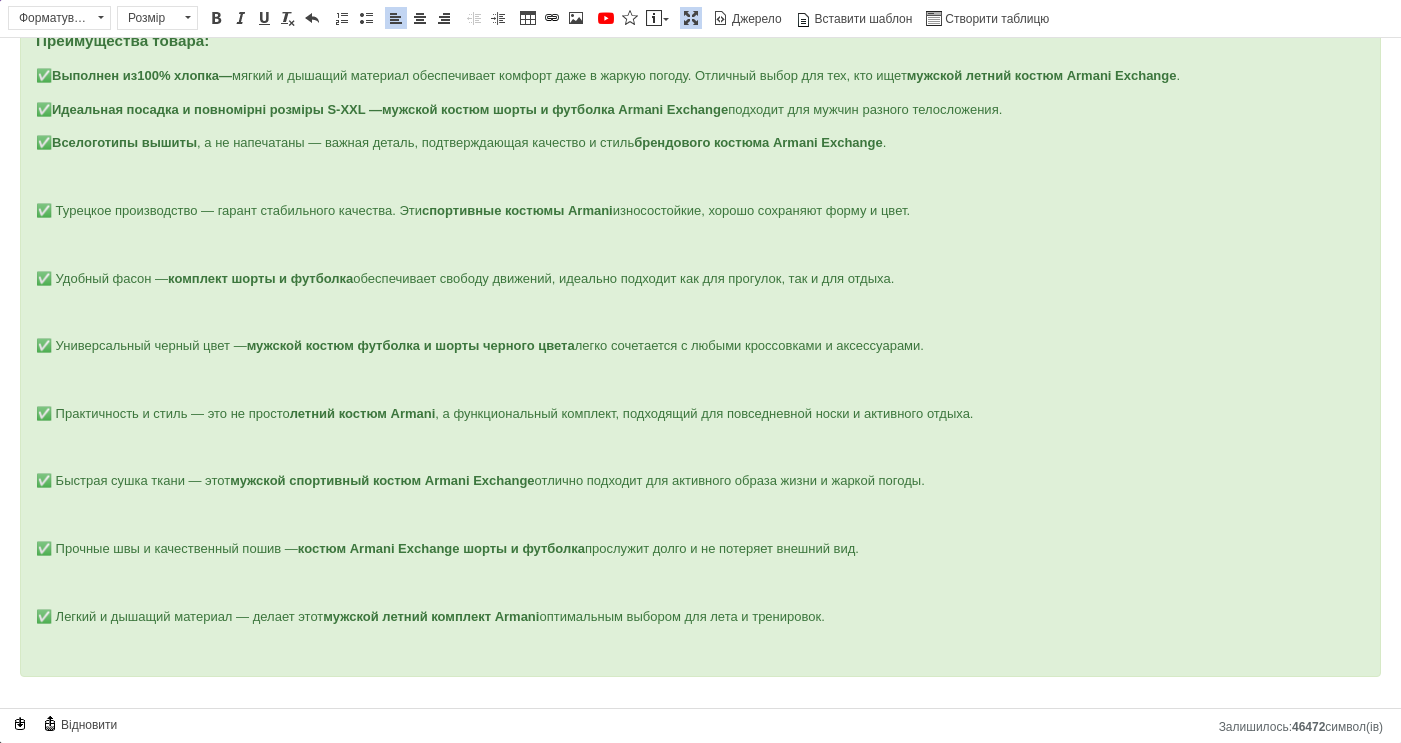 scroll, scrollTop: 616, scrollLeft: 0, axis: vertical 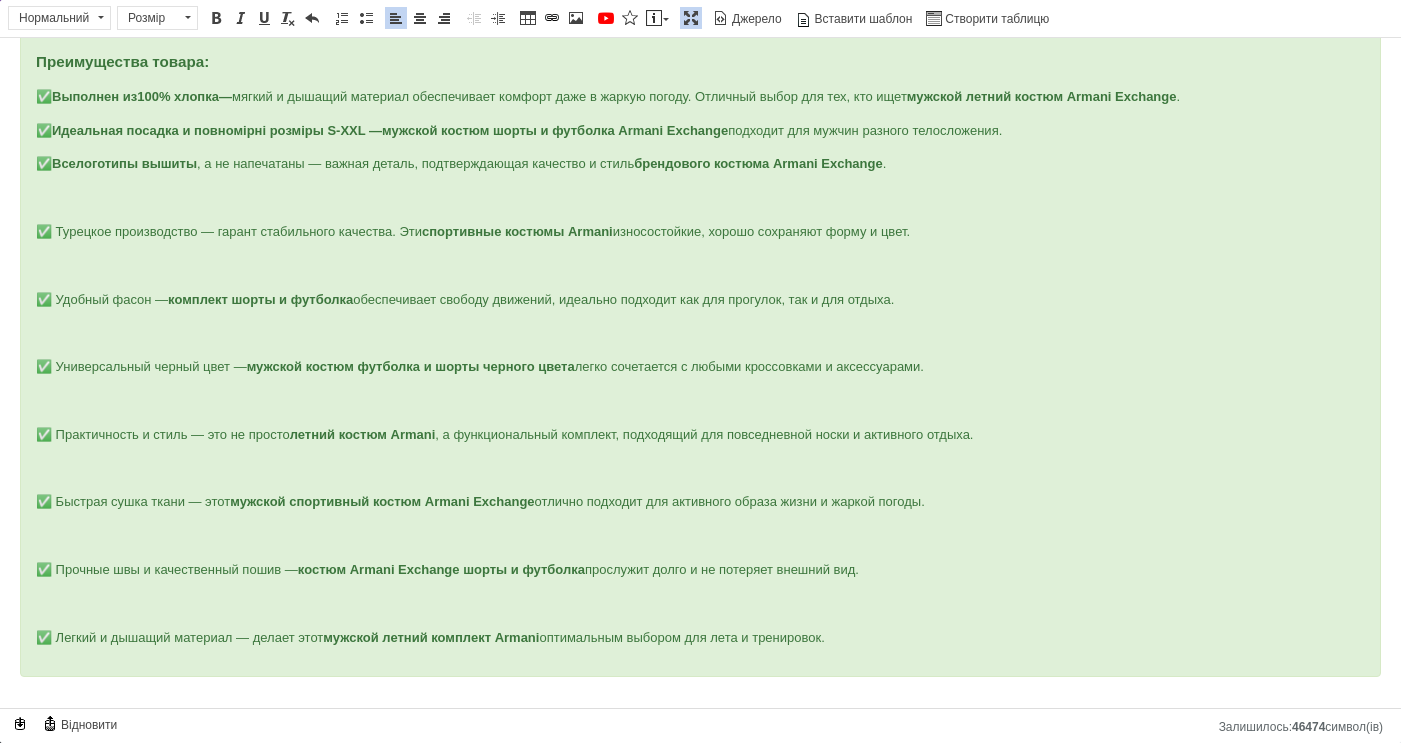 click on "✅ Легкий и дышащий материал — делает этот  мужской летний комплект Armani  оптимальным выбором для лета и тренировок." at bounding box center (700, 638) 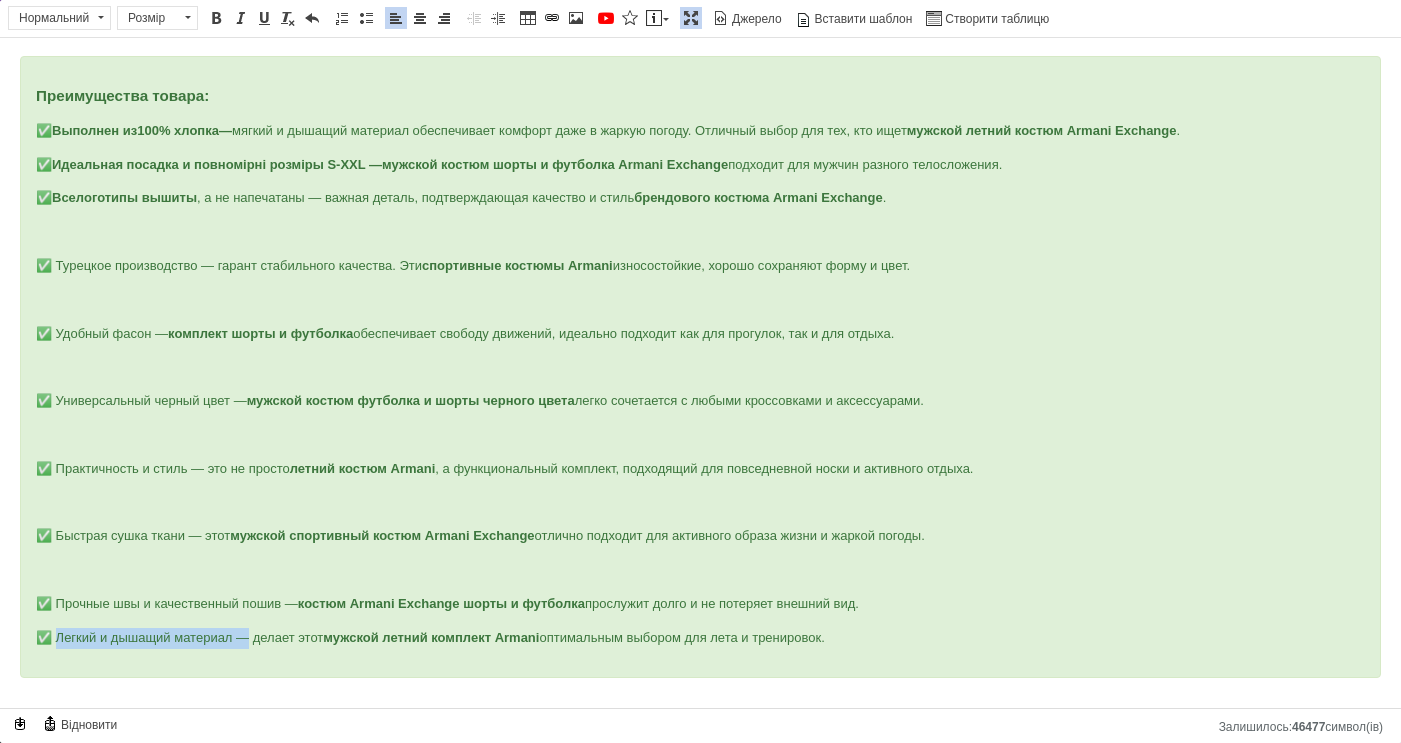 drag, startPoint x: 52, startPoint y: 637, endPoint x: 250, endPoint y: 639, distance: 198.0101 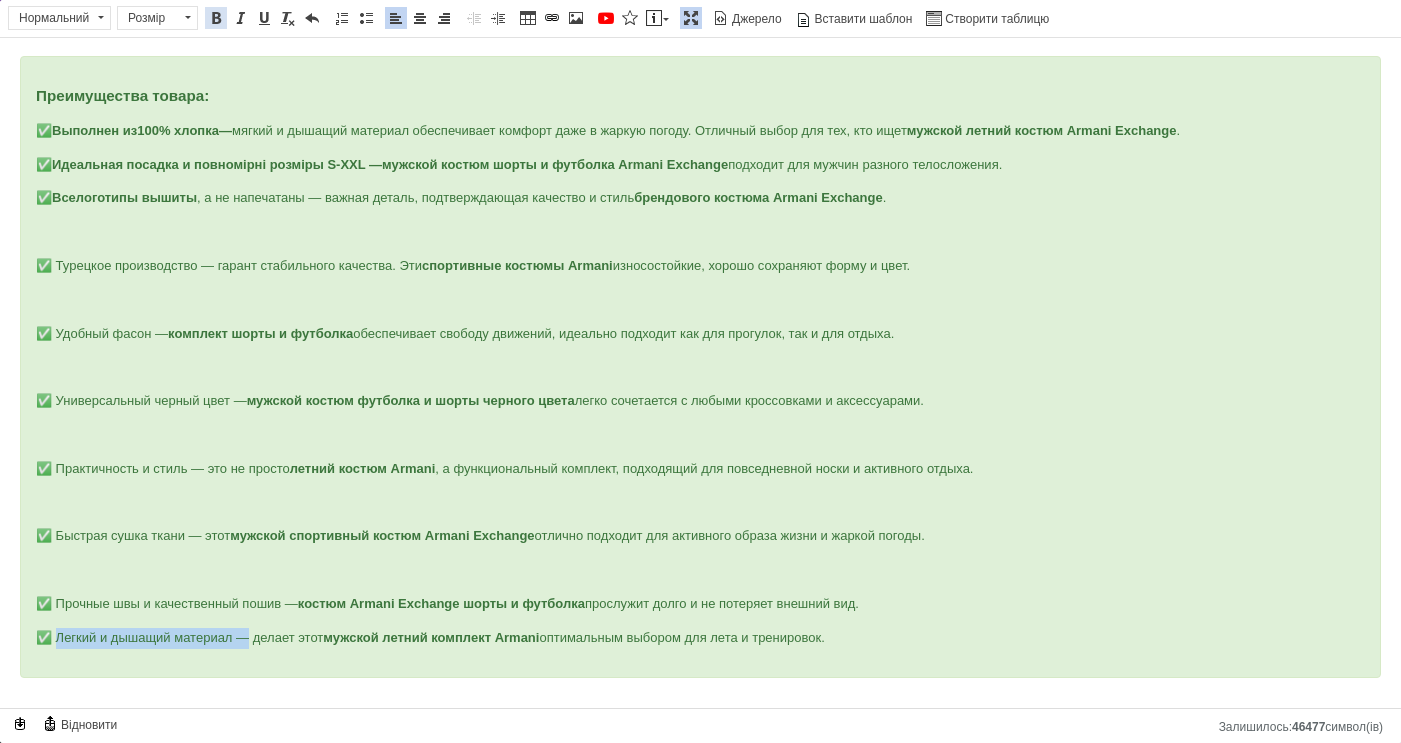 click at bounding box center [216, 18] 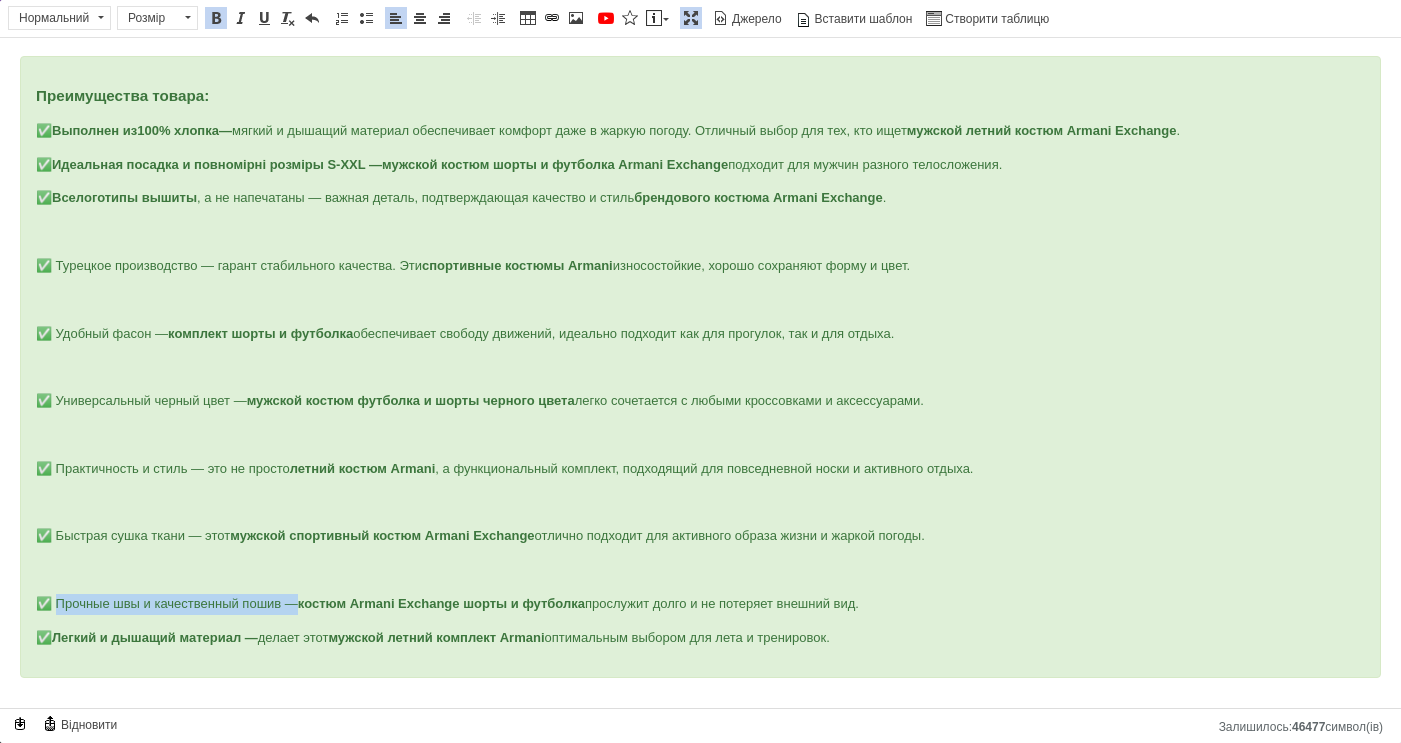 drag, startPoint x: 52, startPoint y: 601, endPoint x: 300, endPoint y: 601, distance: 248 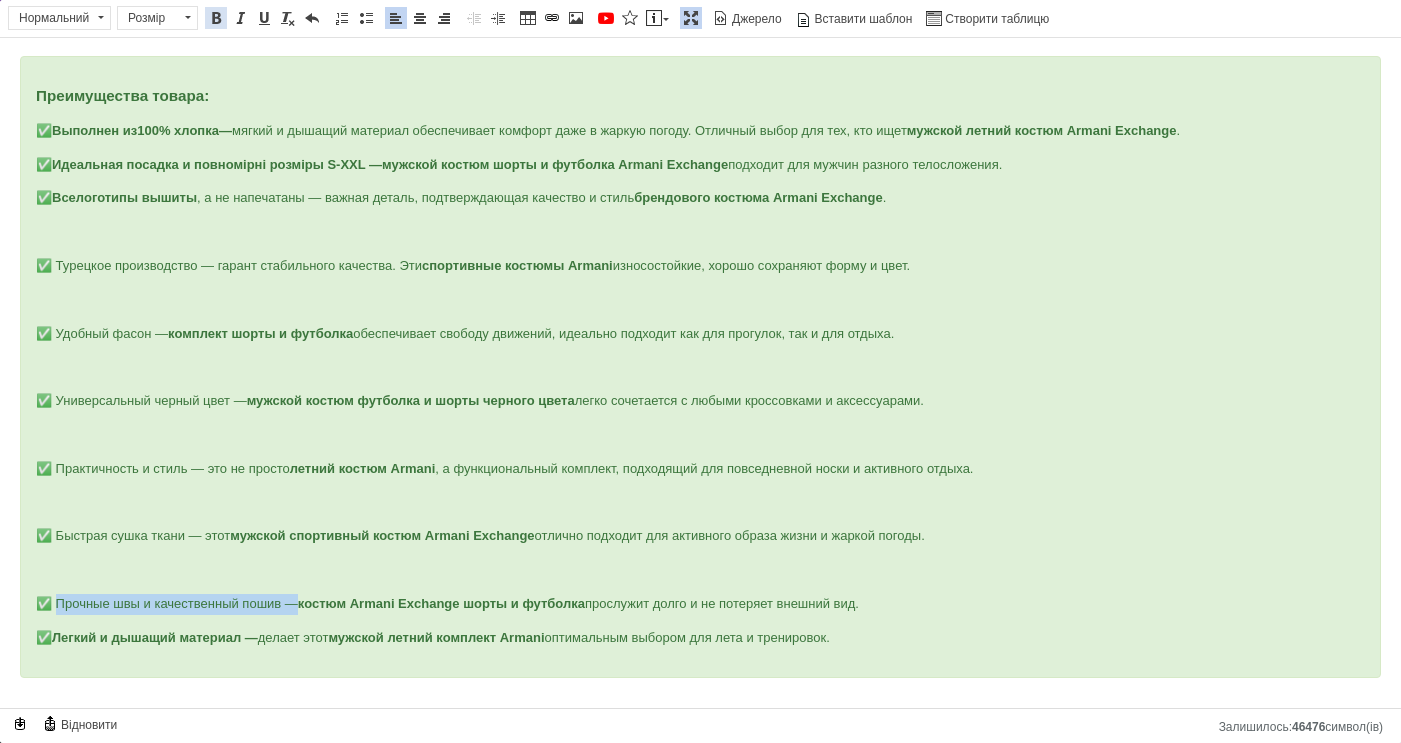 click at bounding box center [216, 18] 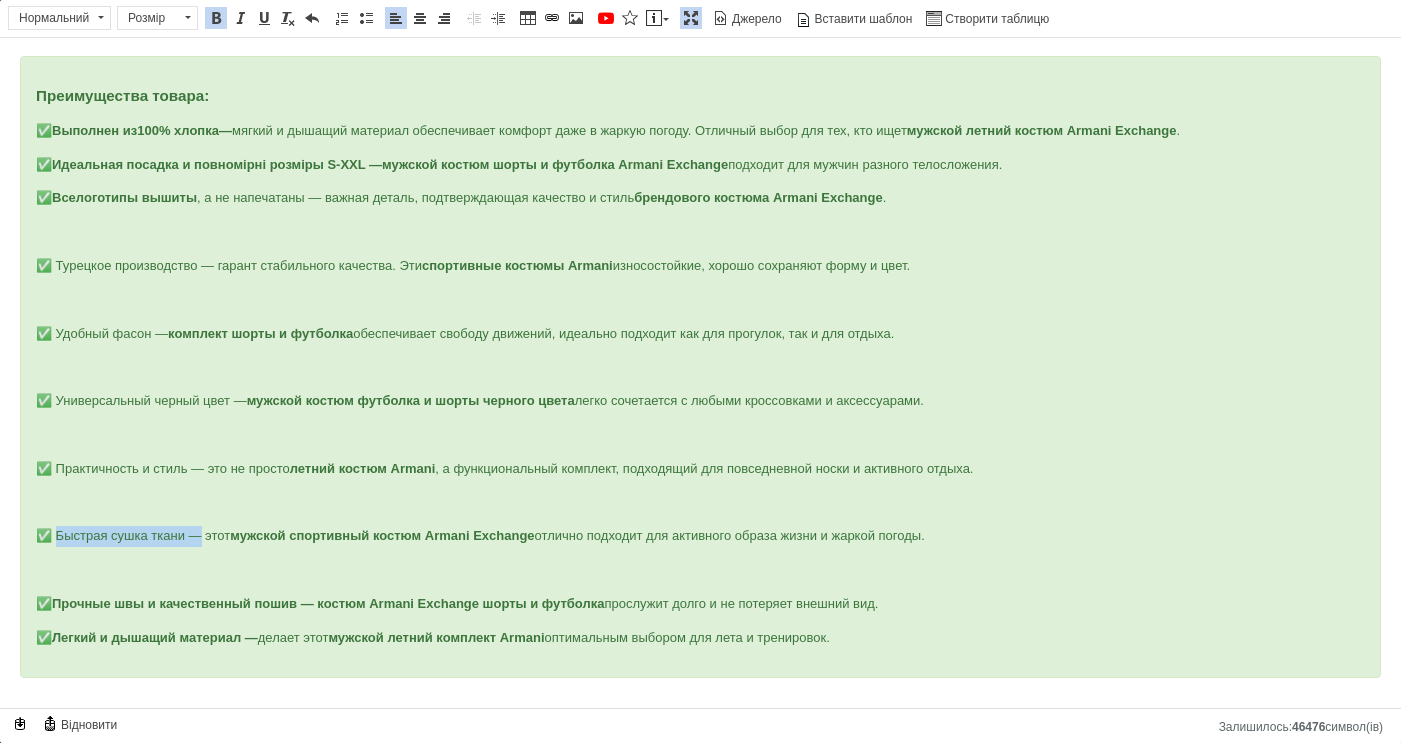 drag, startPoint x: 53, startPoint y: 534, endPoint x: 204, endPoint y: 535, distance: 151.00331 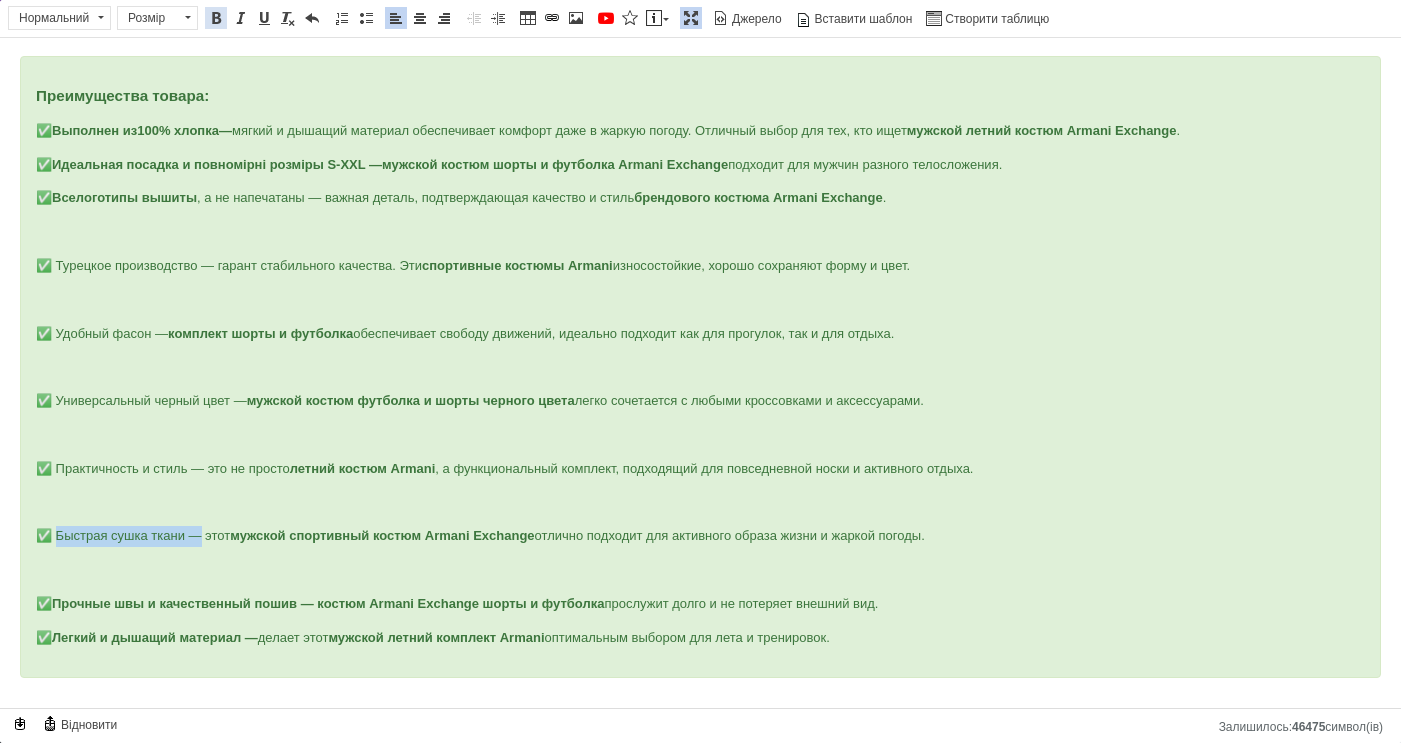 click at bounding box center (216, 18) 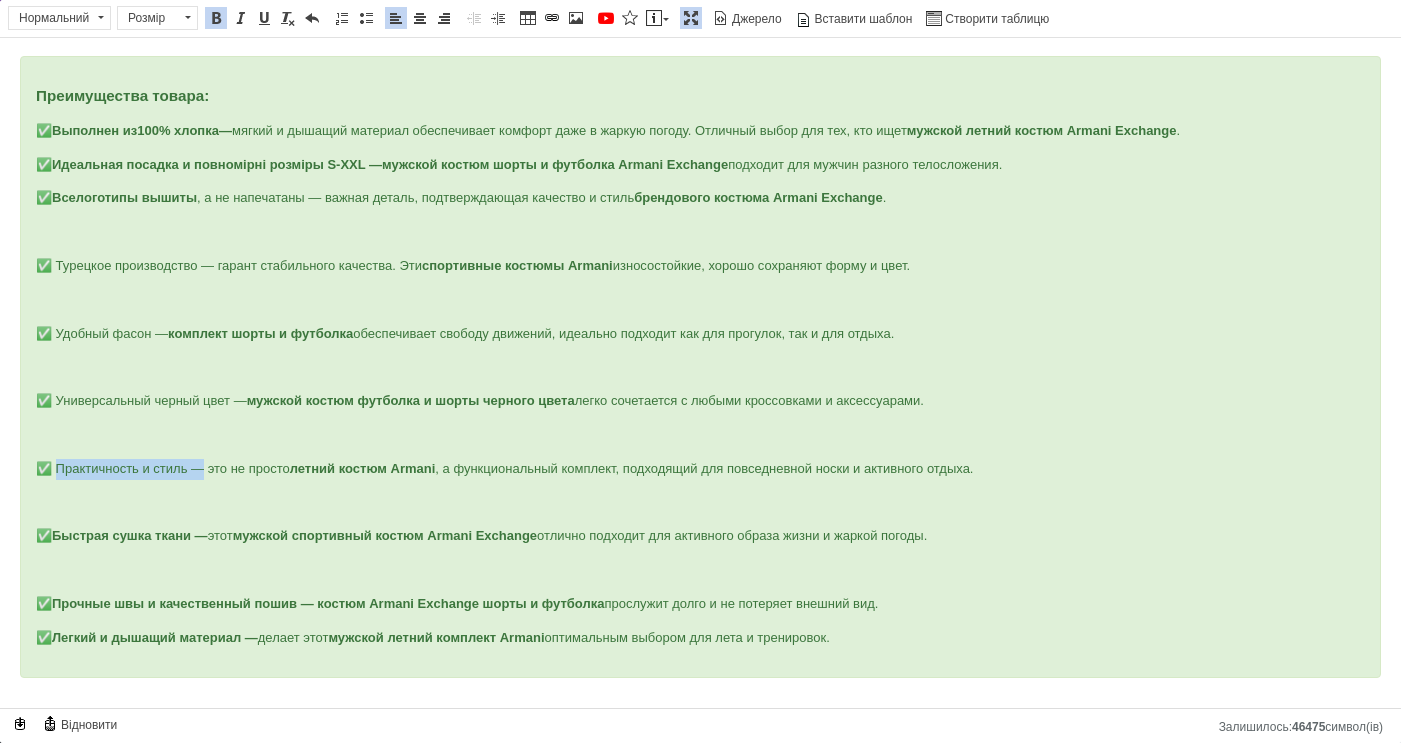 drag, startPoint x: 53, startPoint y: 466, endPoint x: 205, endPoint y: 476, distance: 152.3286 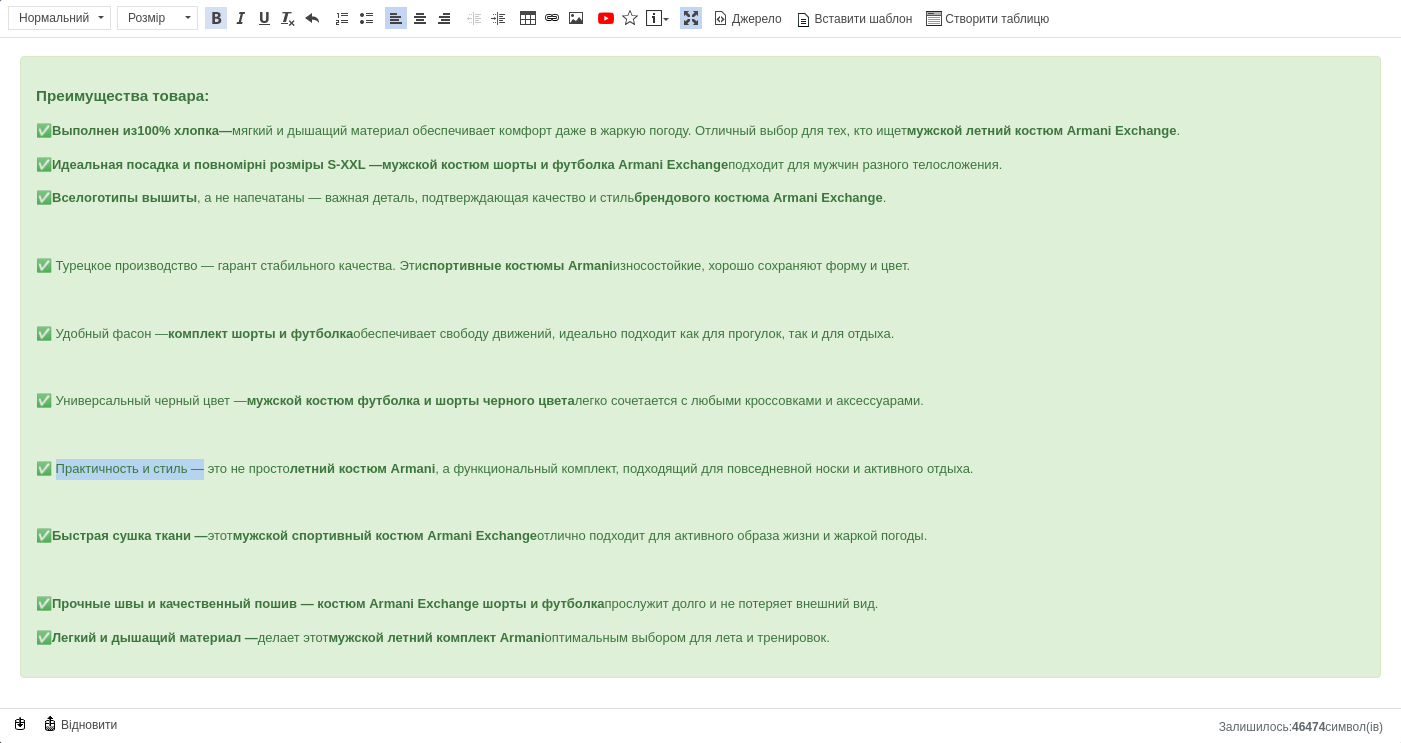 click at bounding box center (216, 18) 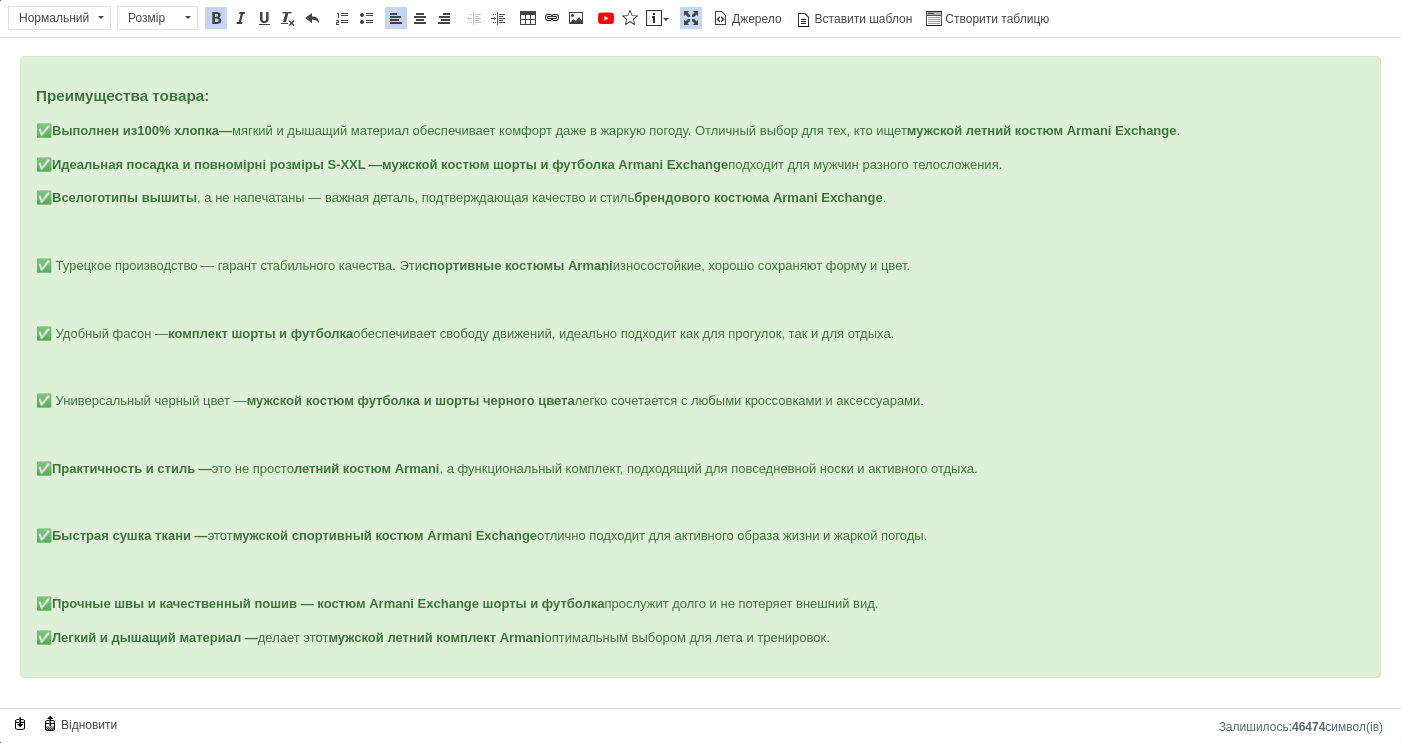 click at bounding box center (700, 570) 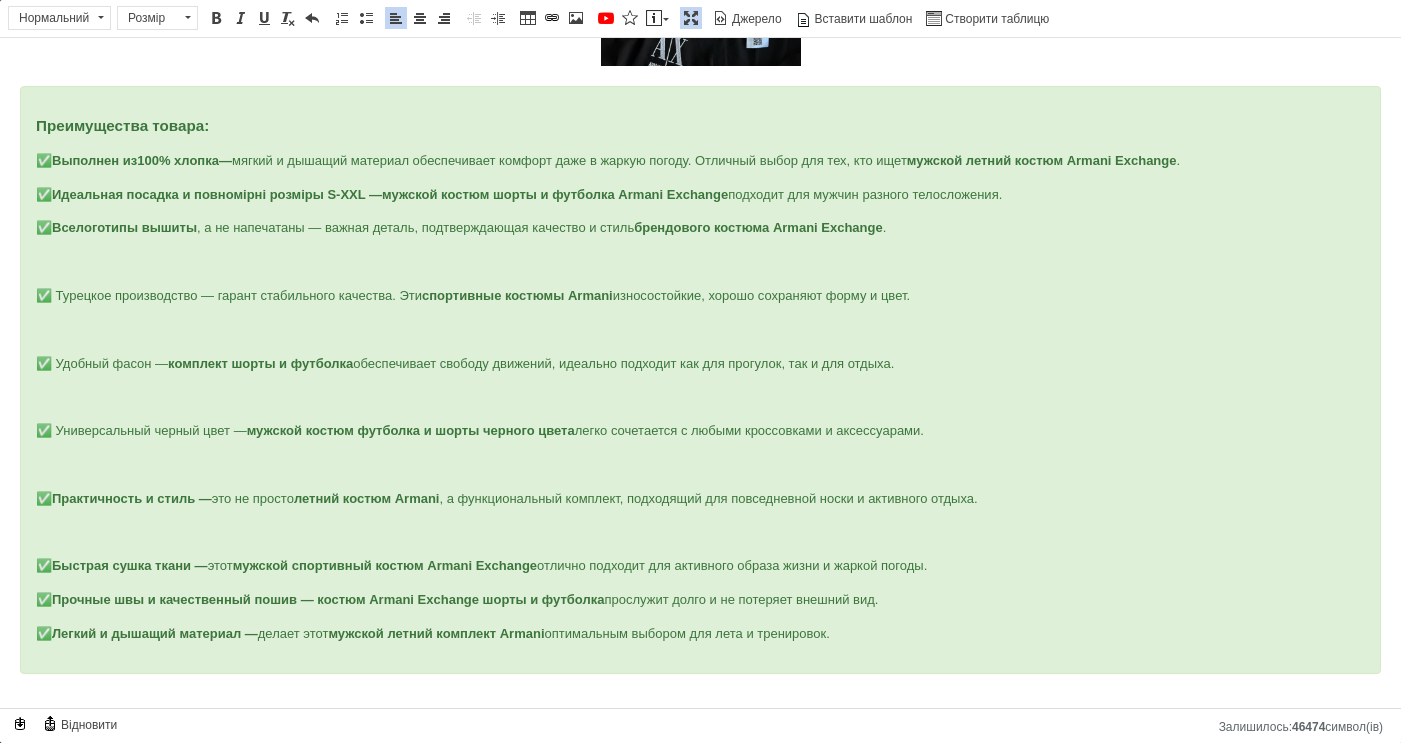 scroll, scrollTop: 548, scrollLeft: 0, axis: vertical 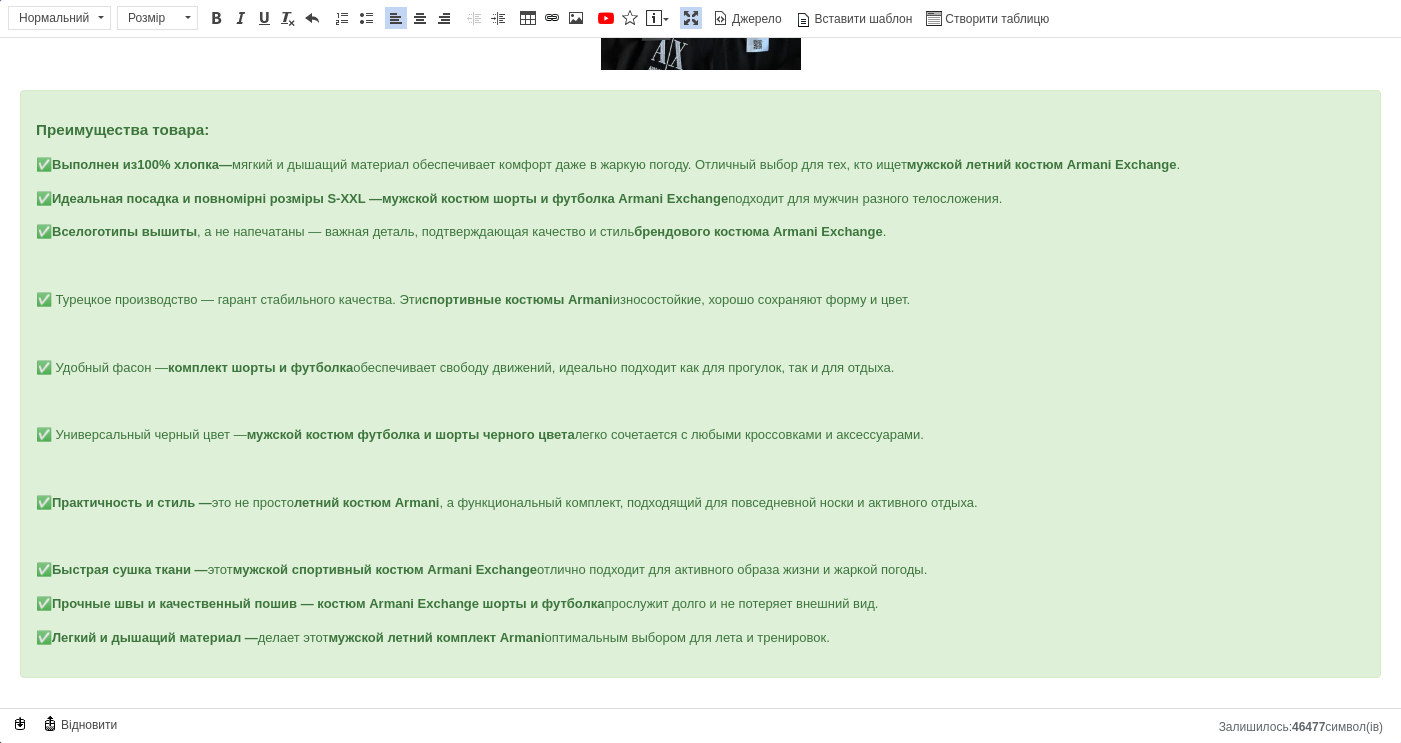 click at bounding box center (700, 537) 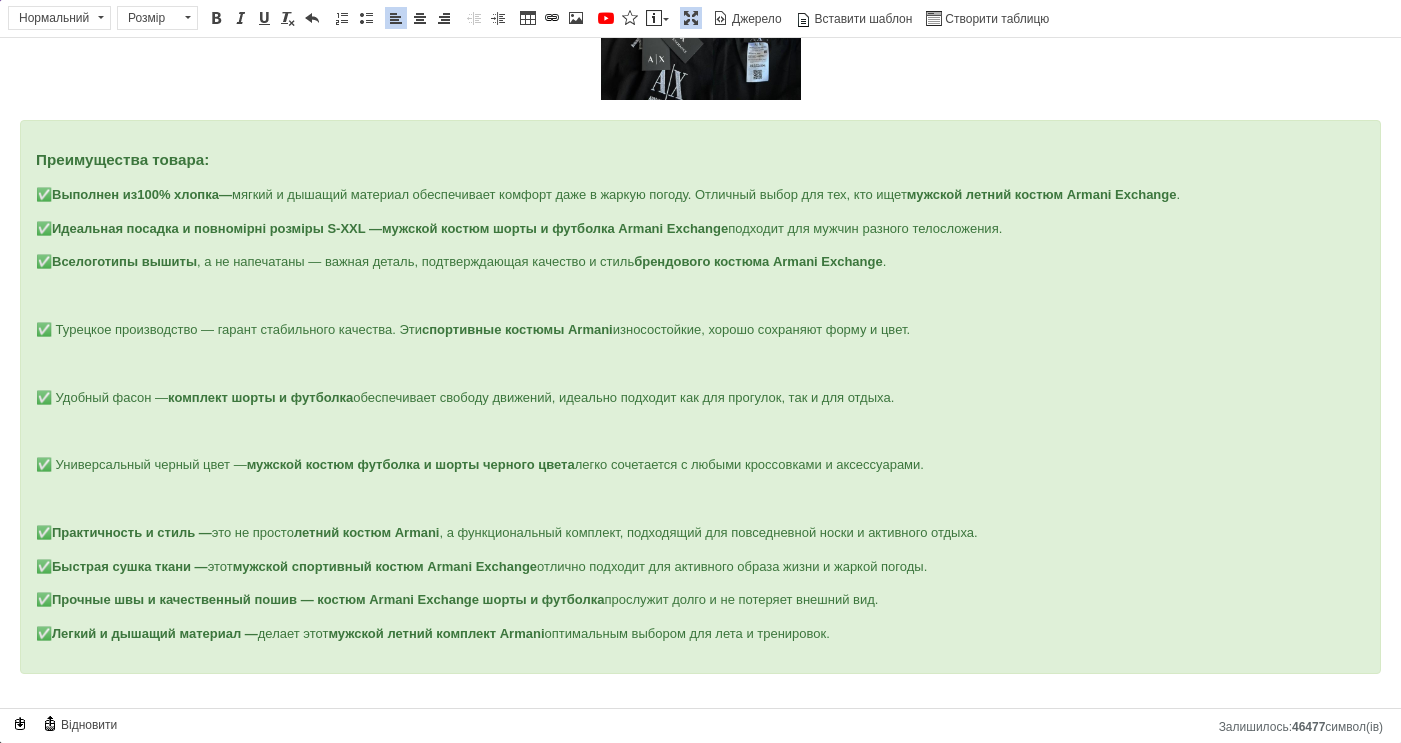 scroll, scrollTop: 514, scrollLeft: 0, axis: vertical 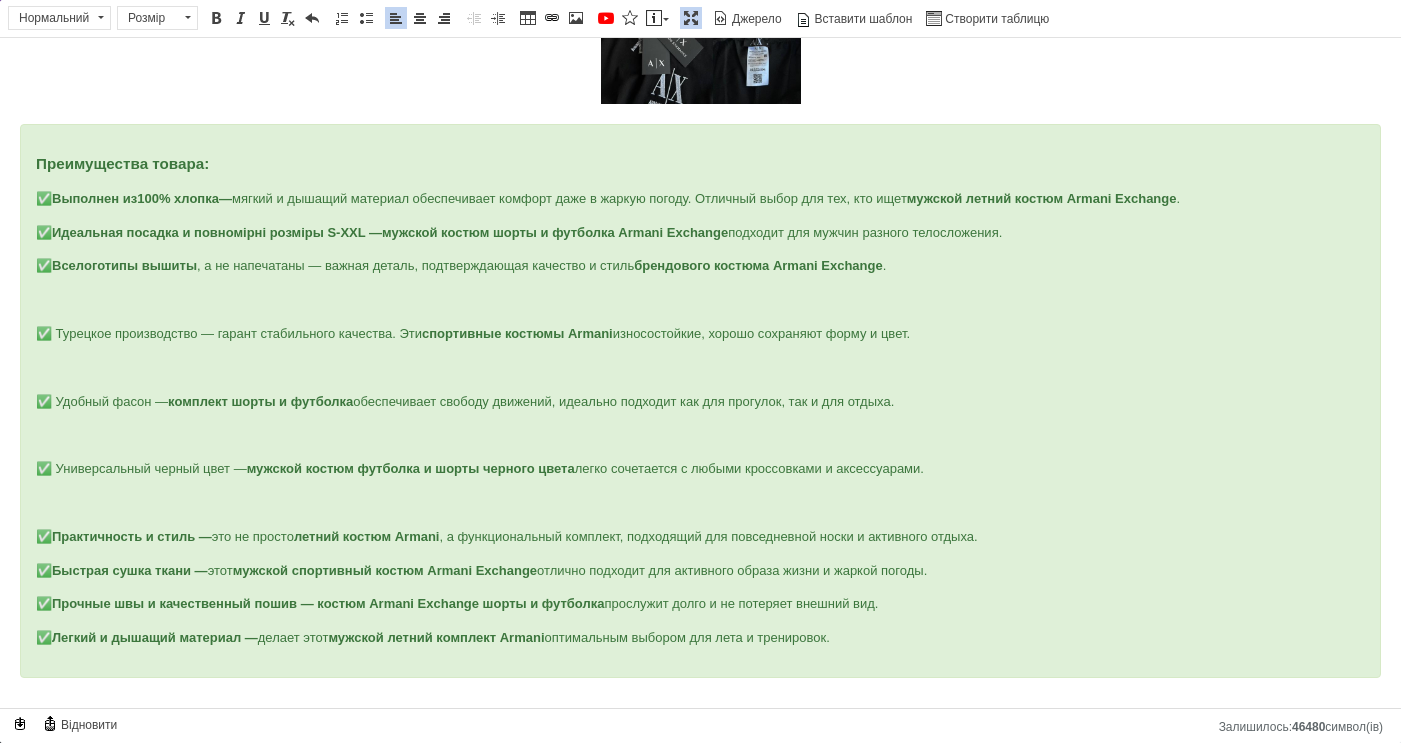 click at bounding box center (700, 503) 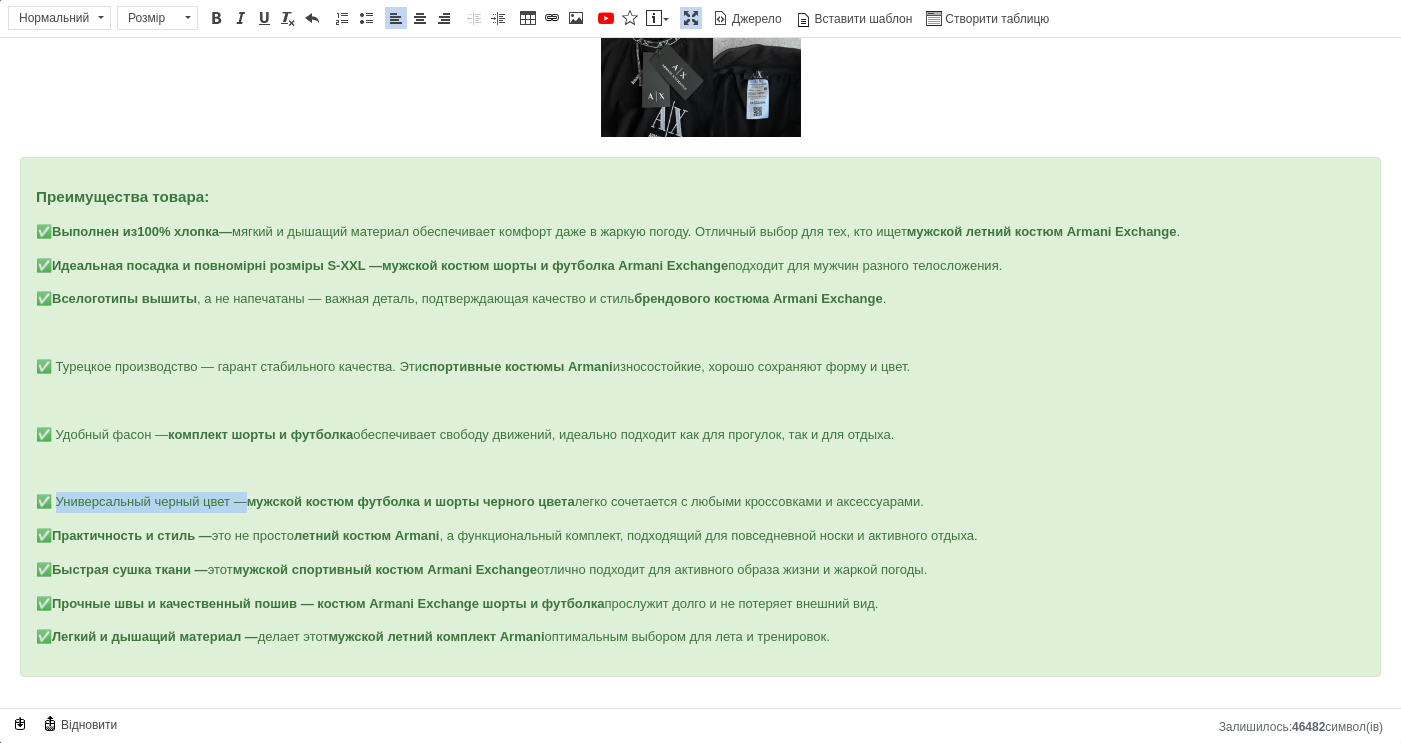 drag, startPoint x: 52, startPoint y: 500, endPoint x: 244, endPoint y: 504, distance: 192.04166 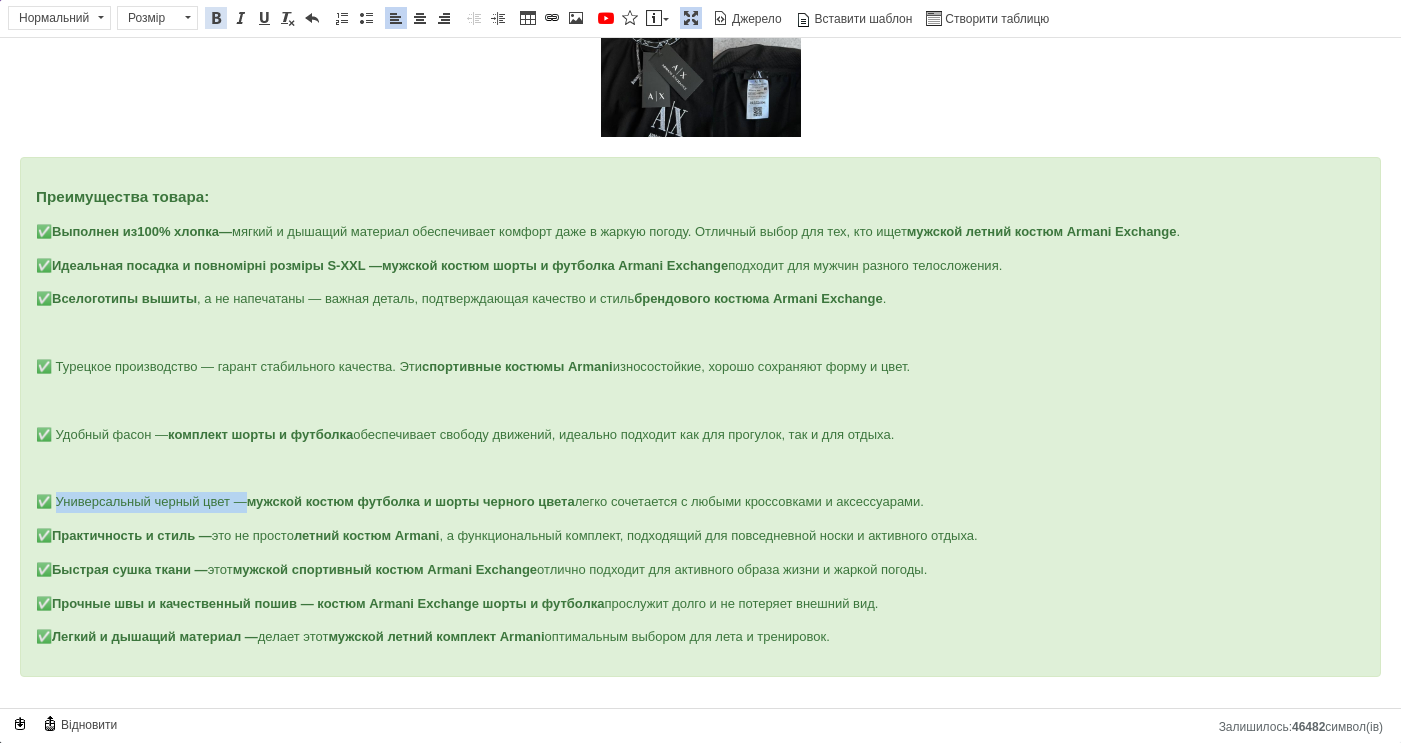 click at bounding box center [216, 18] 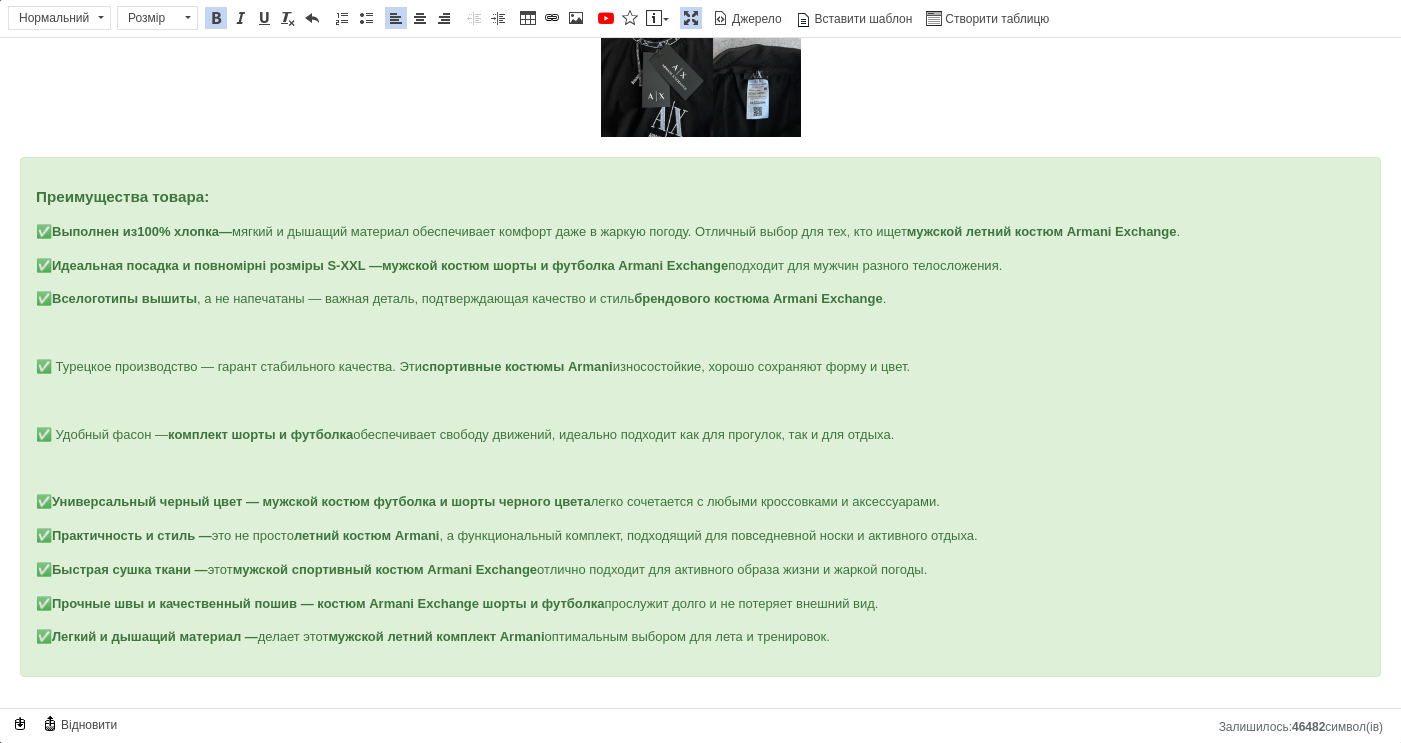 click at bounding box center (700, 468) 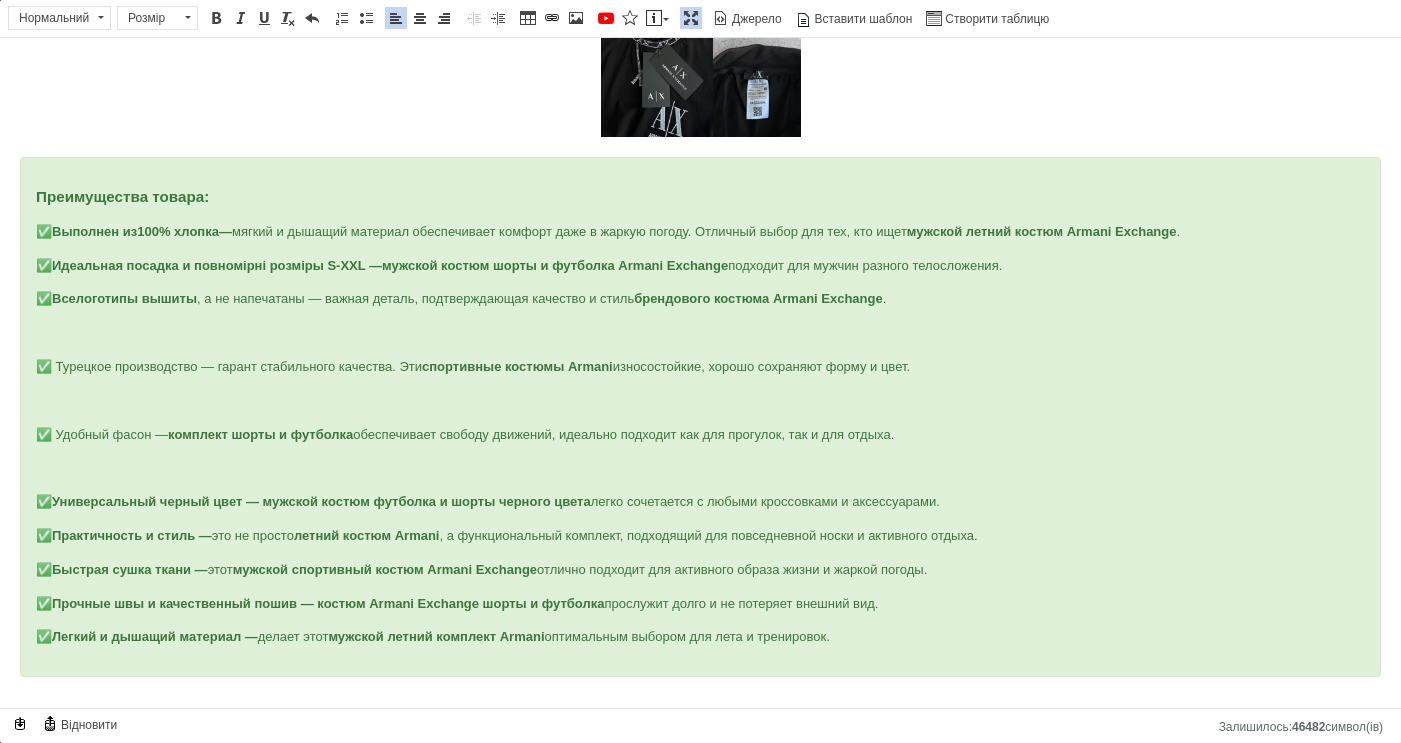 scroll, scrollTop: 447, scrollLeft: 0, axis: vertical 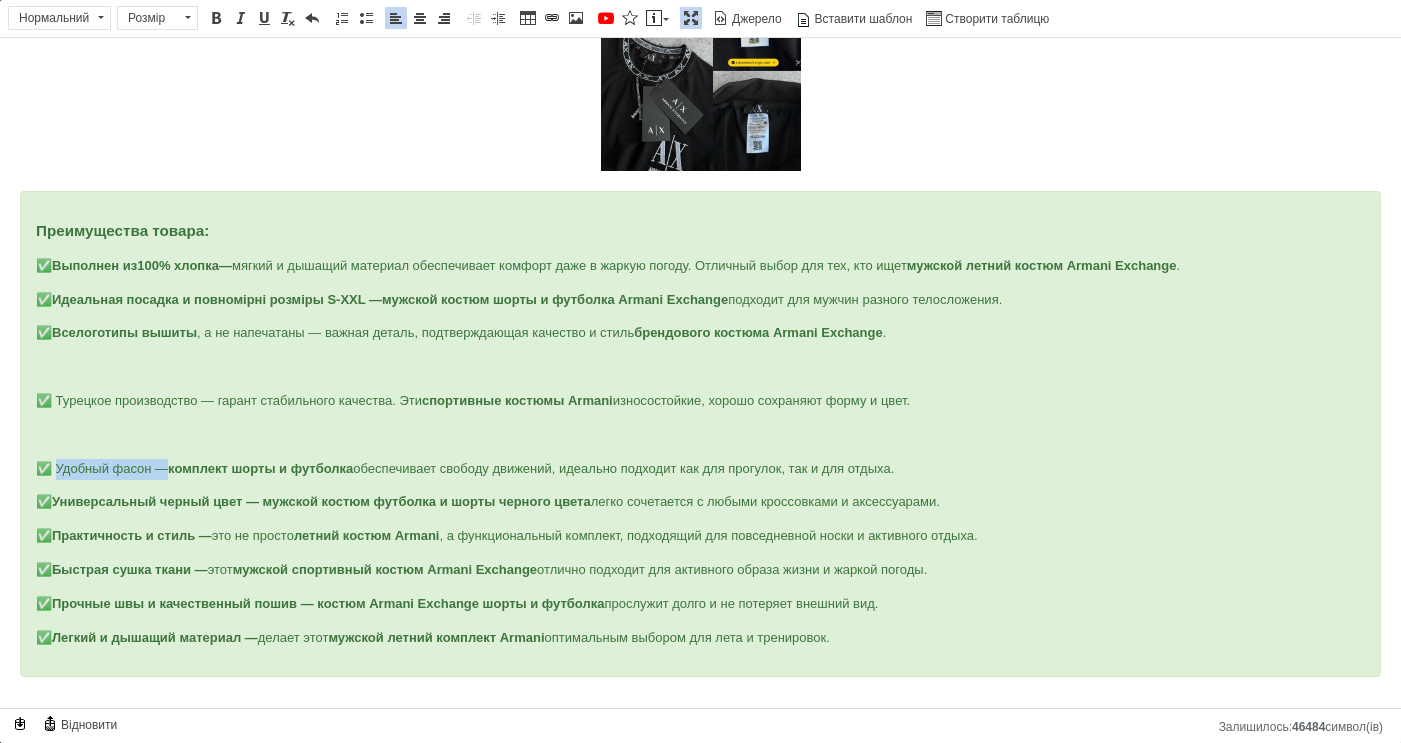 drag, startPoint x: 53, startPoint y: 468, endPoint x: 160, endPoint y: 466, distance: 107.01869 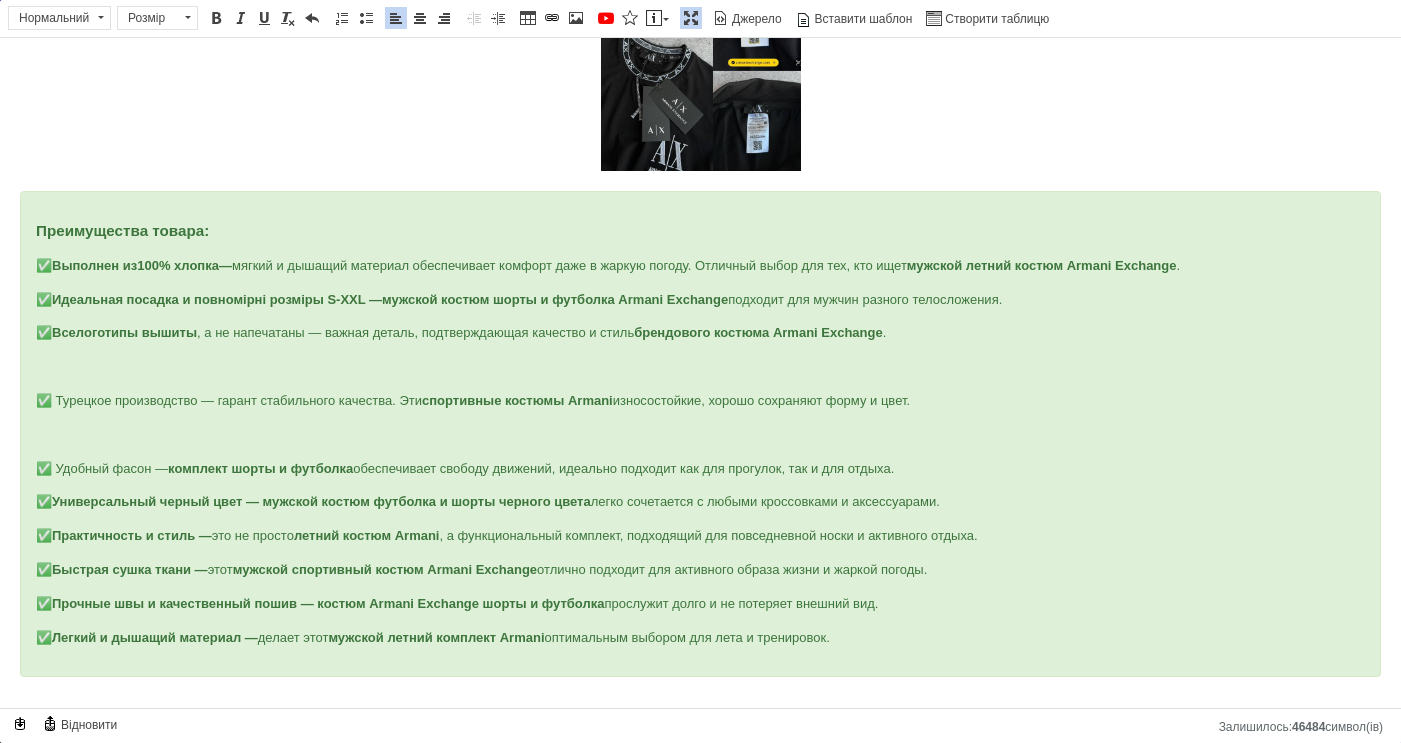 click on "Преимущества товара: ✅  Выполнен из  100% хлопка  —  мягкий и дышащий материал обеспечивает комфорт даже в жаркую погоду. Отличный выбор для тех, кто ищет  мужской летний костюм Armani Exchange . ✅  Идеальная посадка и повномірні розміры S-XXL —  мужской костюм шорты и футболка Armani Exchange  подходит для мужчин разного телосложения. ✅  Все  л оготипы вышиты , а не напечатаны — важная деталь, подтверждающая качество и стиль  брендового костюма Armani Exchange . ✅ Турецкое производство — гарант стабильного качества. Эти  спортивные костюмы Armani ✅ Удобный фасон —  ✅    ✅  ✅   этот  ✅" at bounding box center [700, 434] 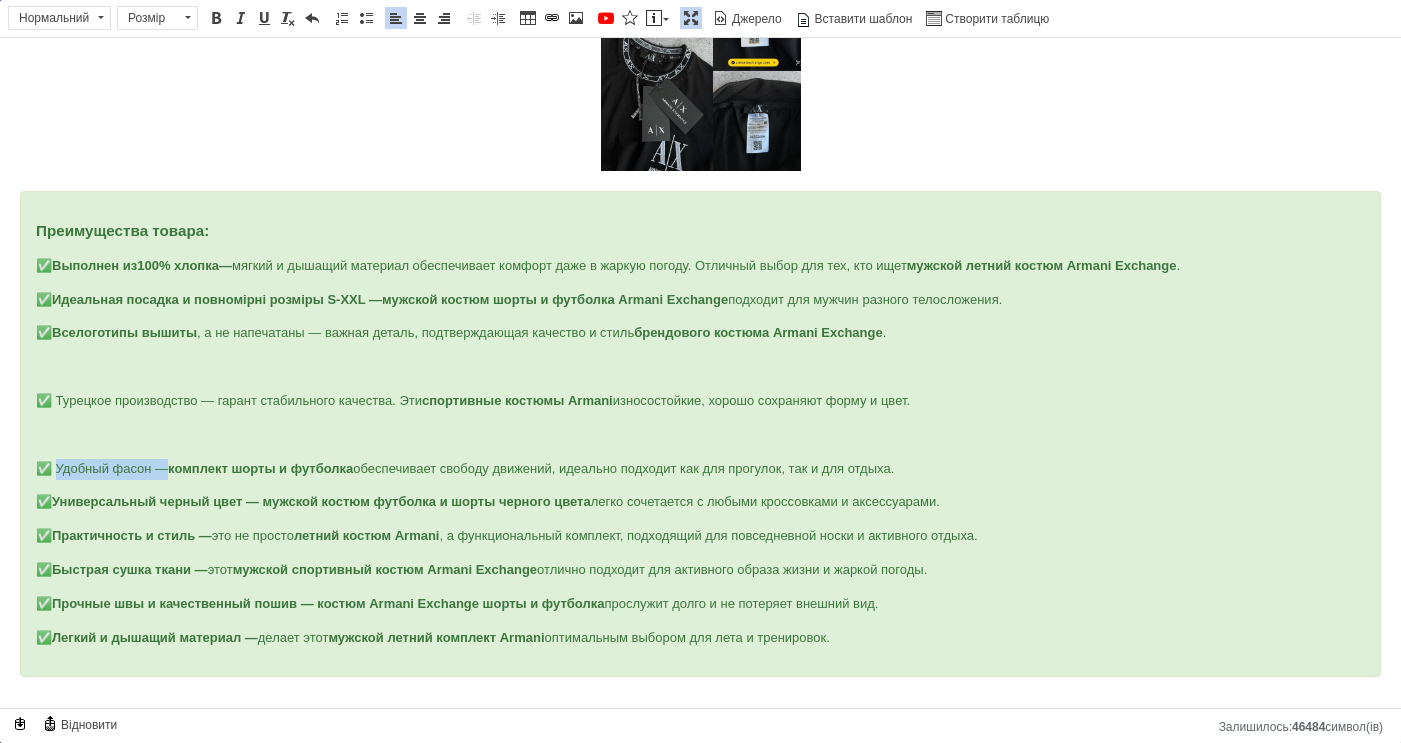 drag, startPoint x: 163, startPoint y: 464, endPoint x: 54, endPoint y: 468, distance: 109.07337 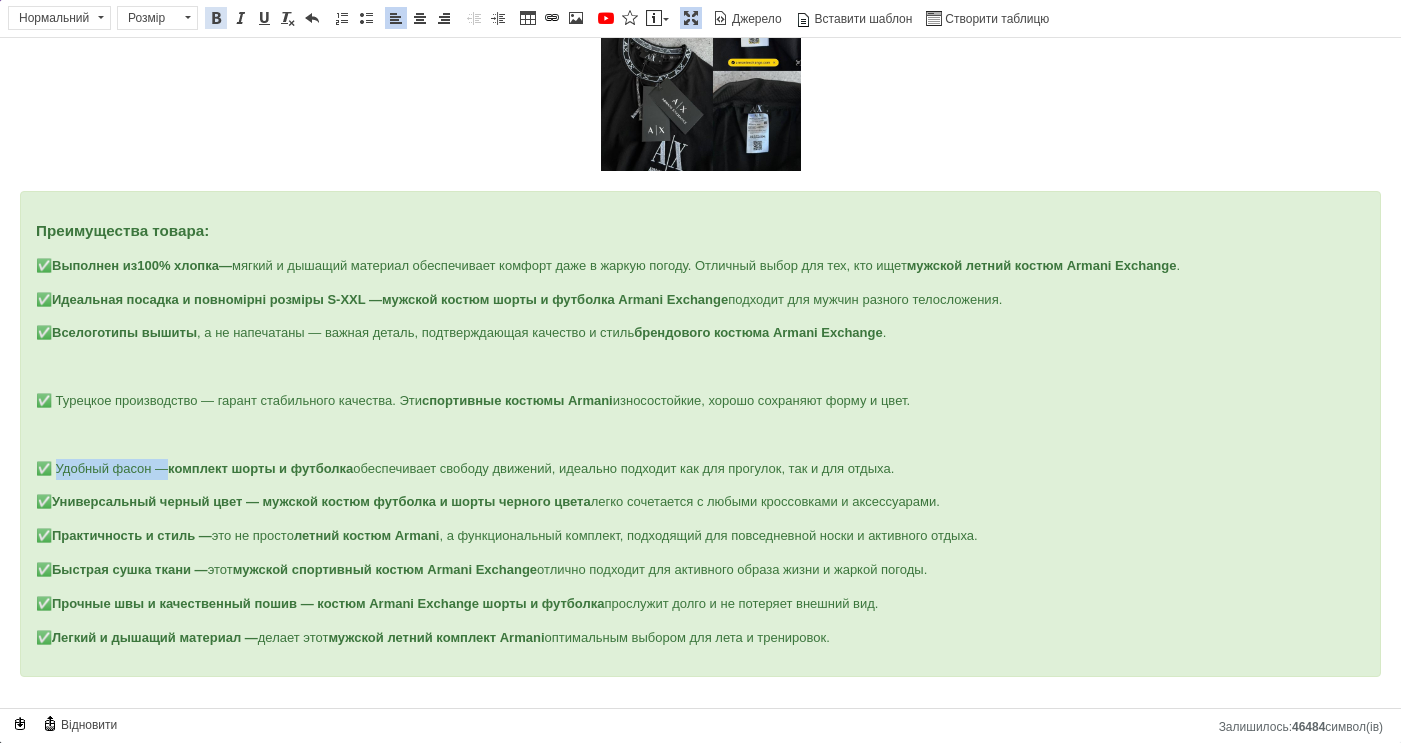 click at bounding box center (216, 18) 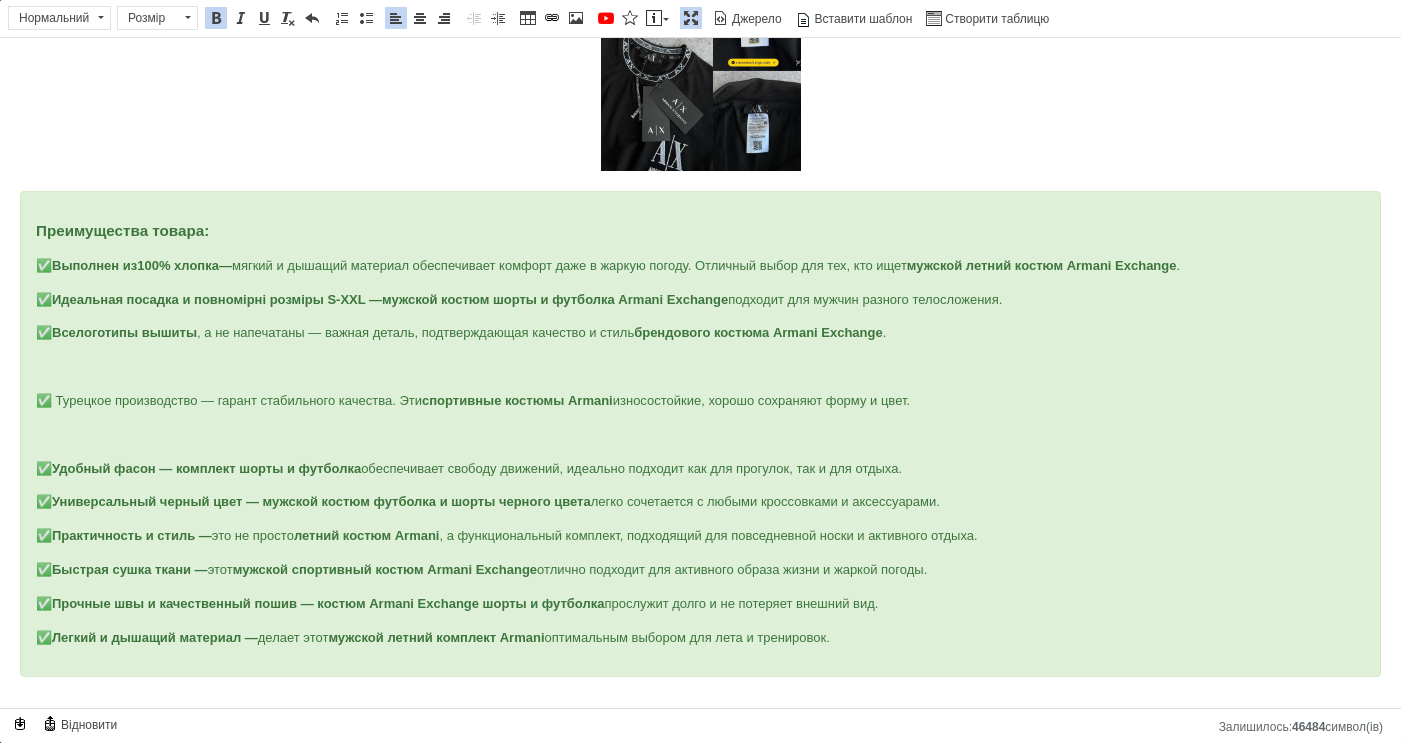 click at bounding box center [700, 435] 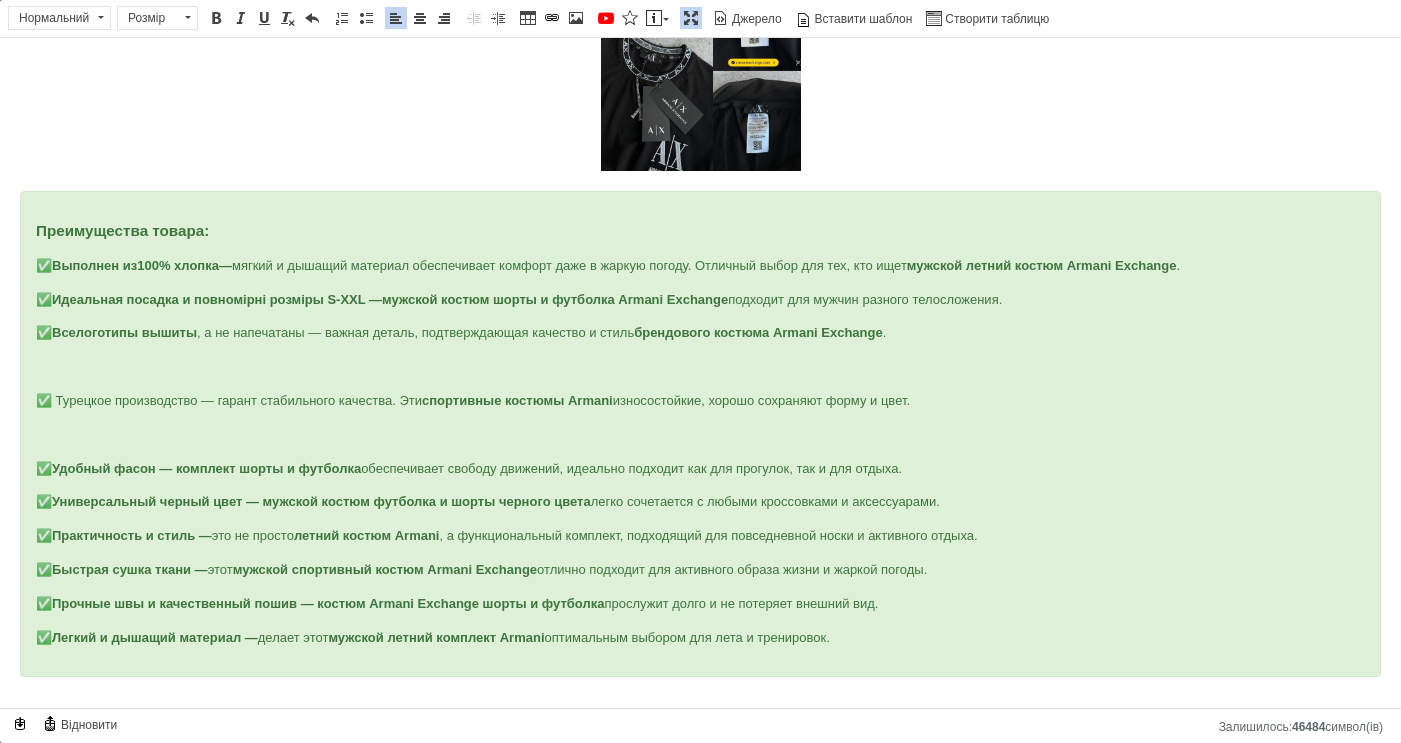 scroll, scrollTop: 413, scrollLeft: 0, axis: vertical 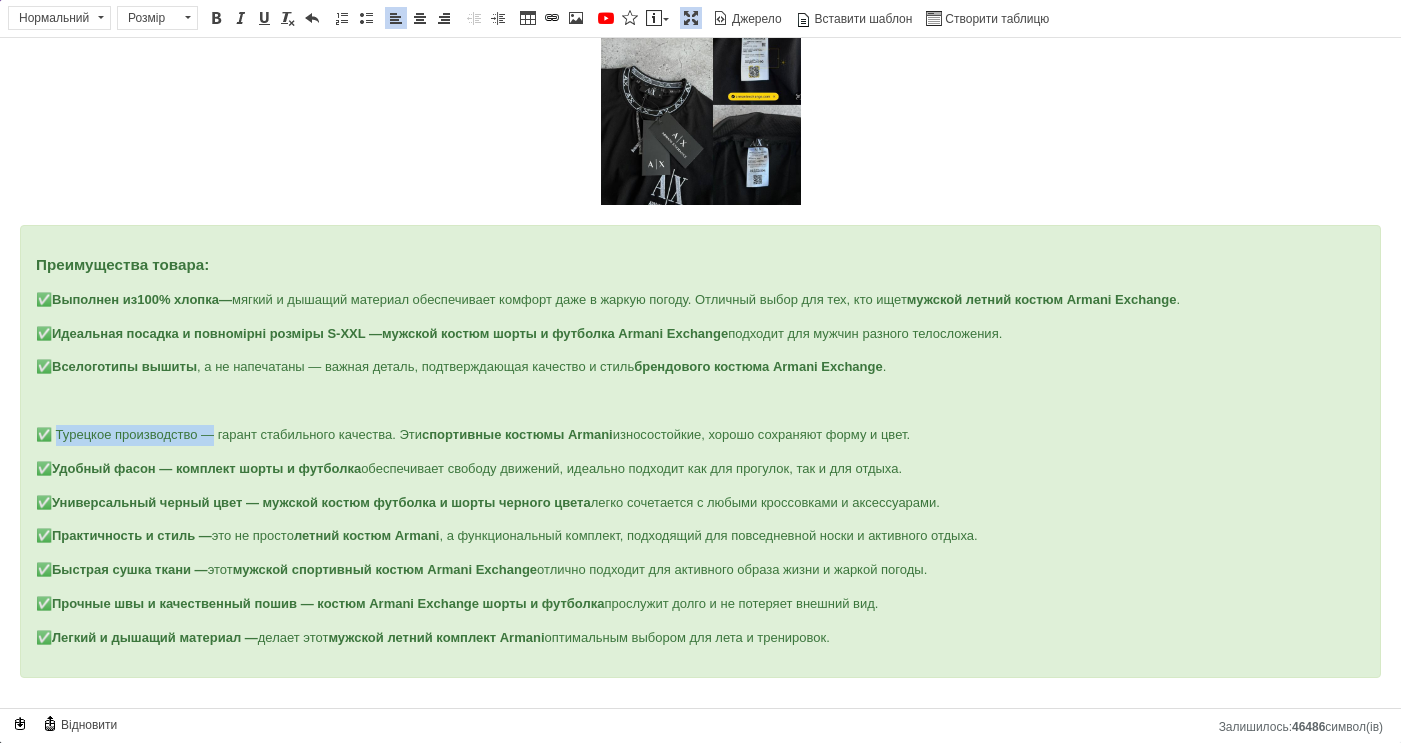 drag, startPoint x: 56, startPoint y: 433, endPoint x: 211, endPoint y: 425, distance: 155.20631 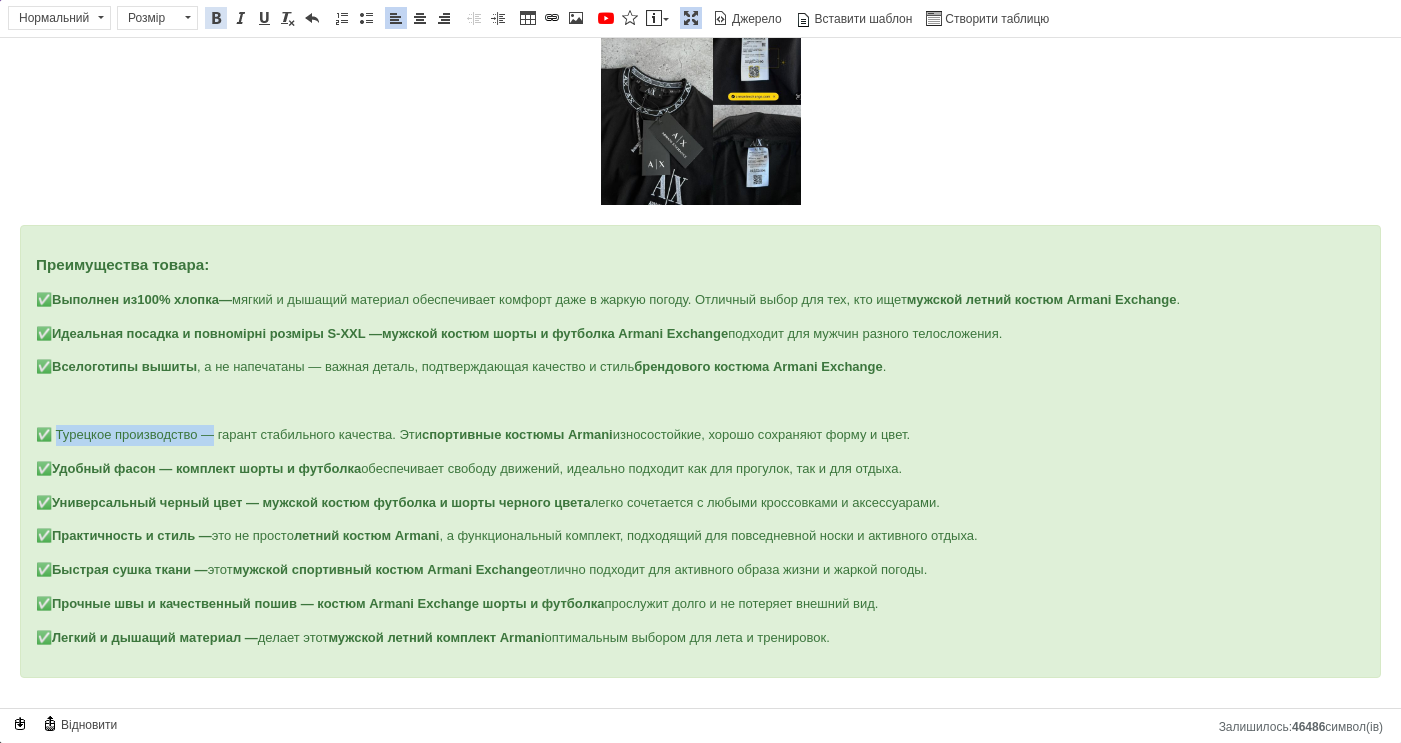 click at bounding box center (216, 18) 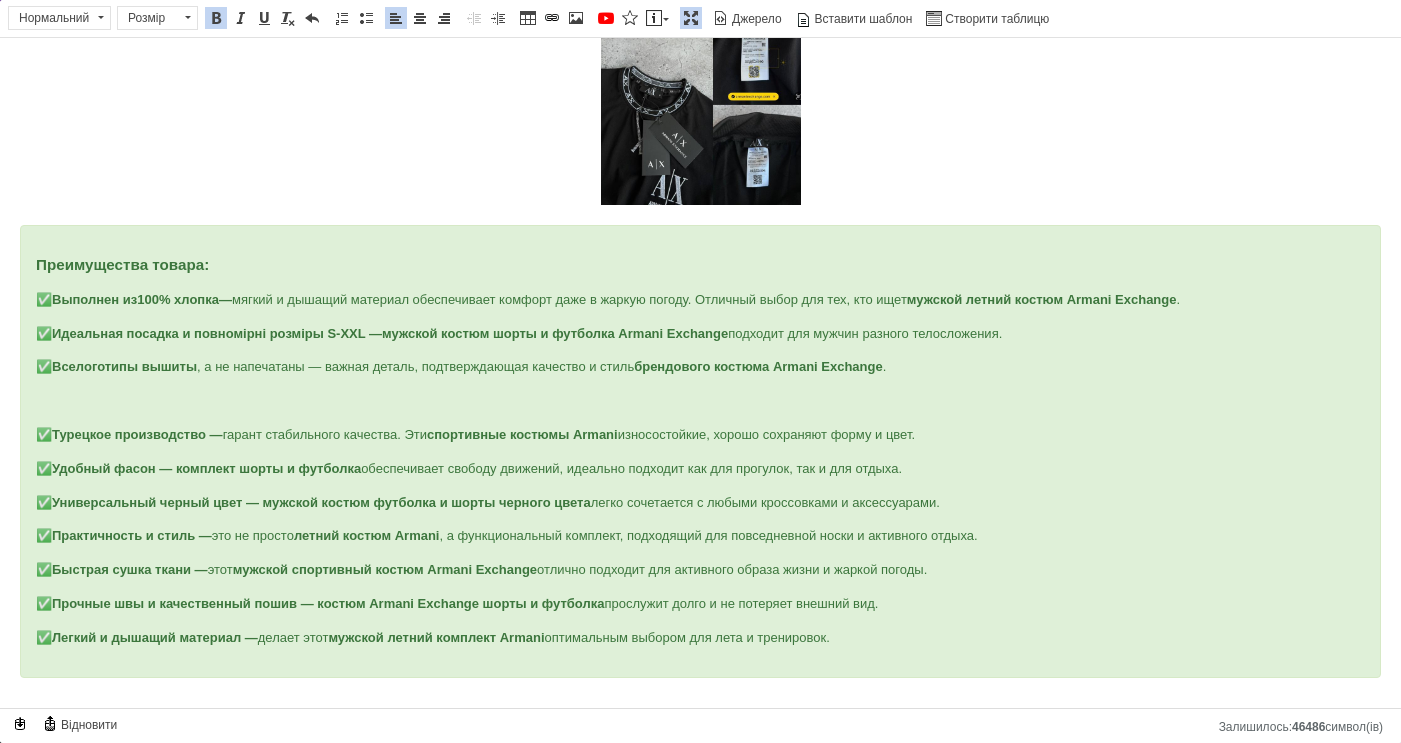 click at bounding box center [700, 401] 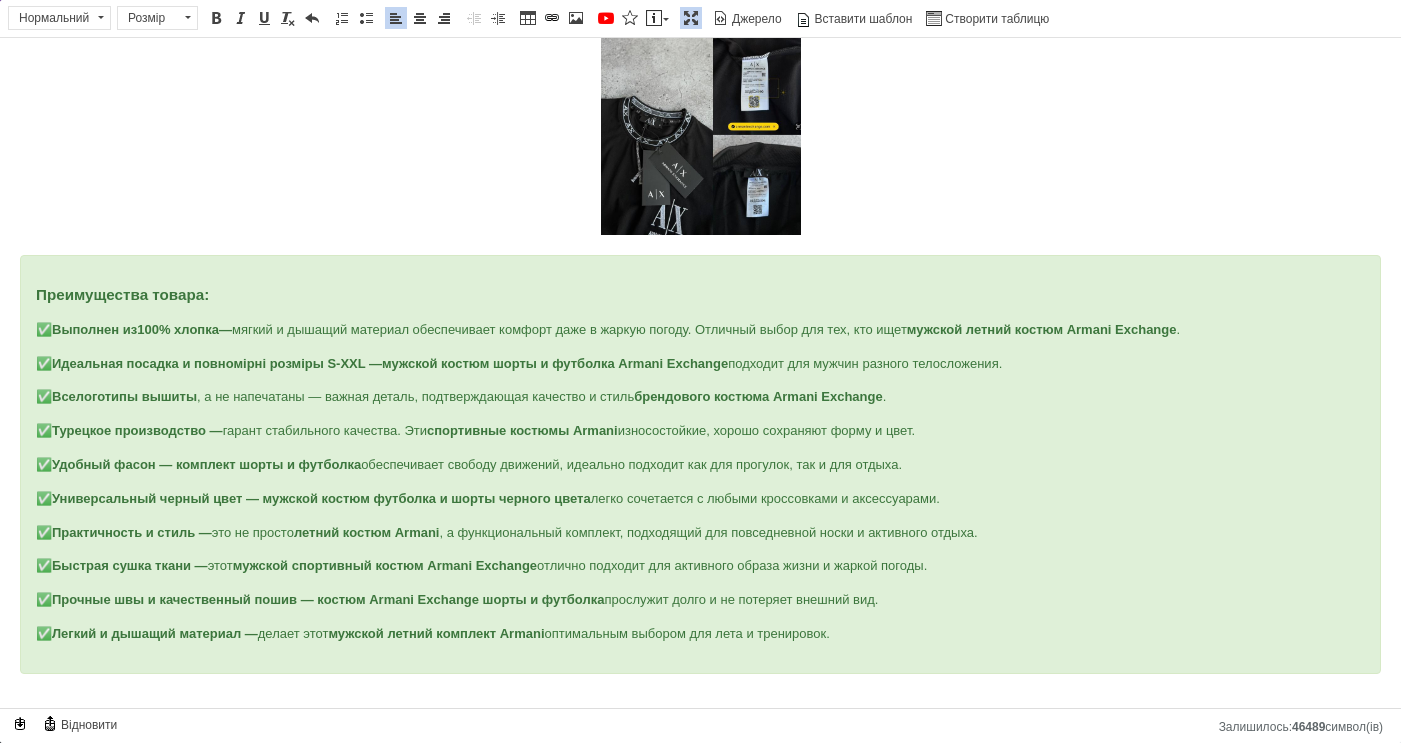 scroll, scrollTop: 379, scrollLeft: 0, axis: vertical 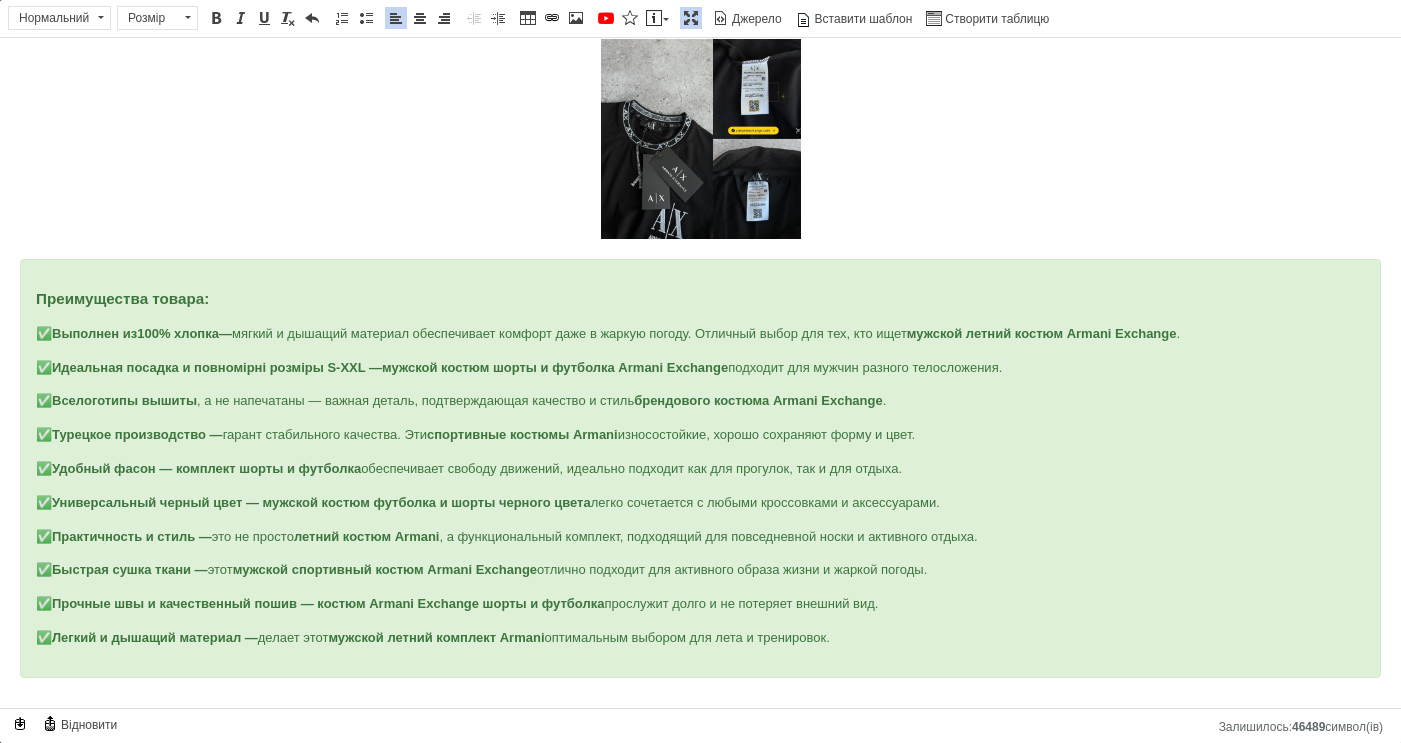 click on "Мужской костюм Armani Exchange черный,брендовый костюм Armani,стильный летний комплект Армани,удобный повседневный костюм Armani Описание товара: Мужской костюм Armani Exchange футболка и шорты черного цвета  — это отличный выбор для тех, кто ценит комфорт, стиль и практичность в одном образе. Комплект выполнен из  100% натурального хлопка , что делает его максимально приятным к телу и идеально подходящим для жаркого сезона. Модель включает в себя  футболку и шорты Armani мужские , которые дополняют друг друга, формируя гармоничный и современный лук. Такой  . Преимущества товара:" at bounding box center (700, 195) 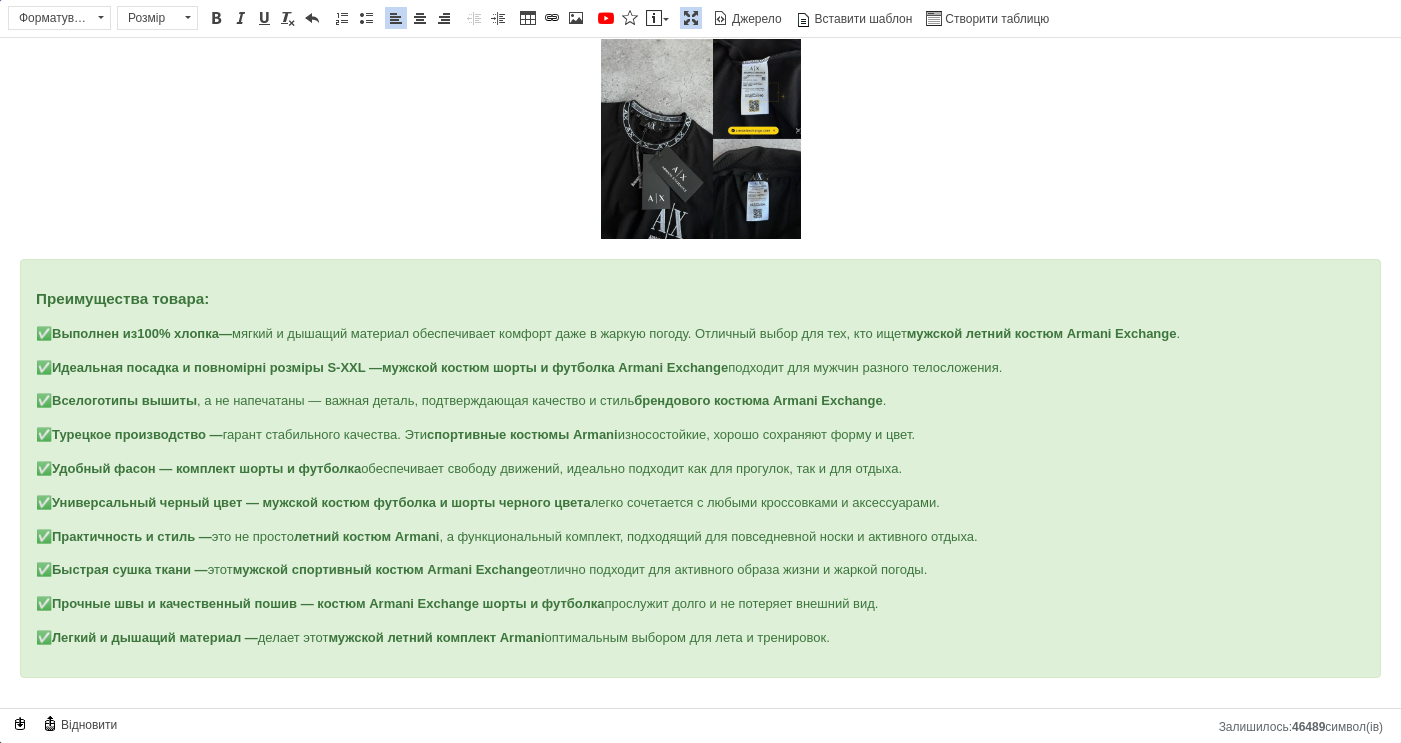 click at bounding box center (700, 701) 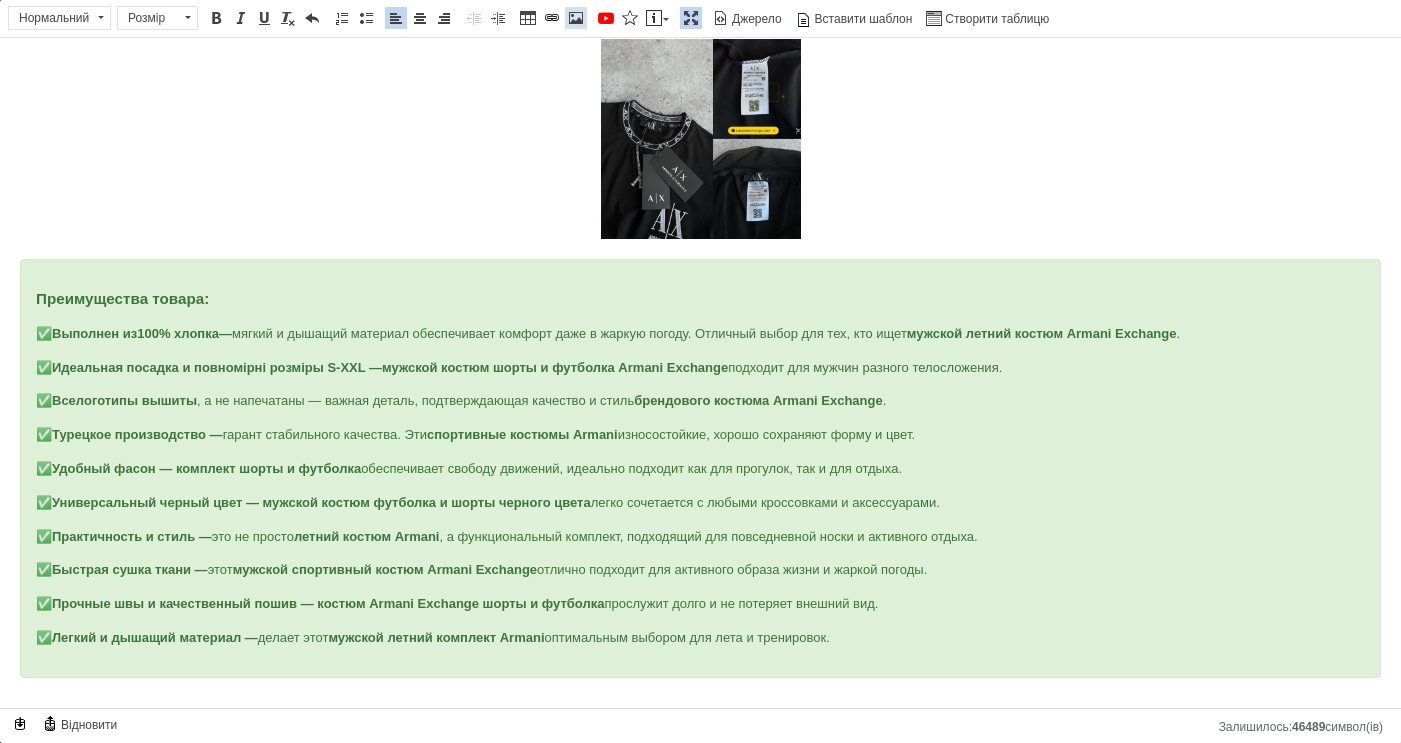click at bounding box center (576, 18) 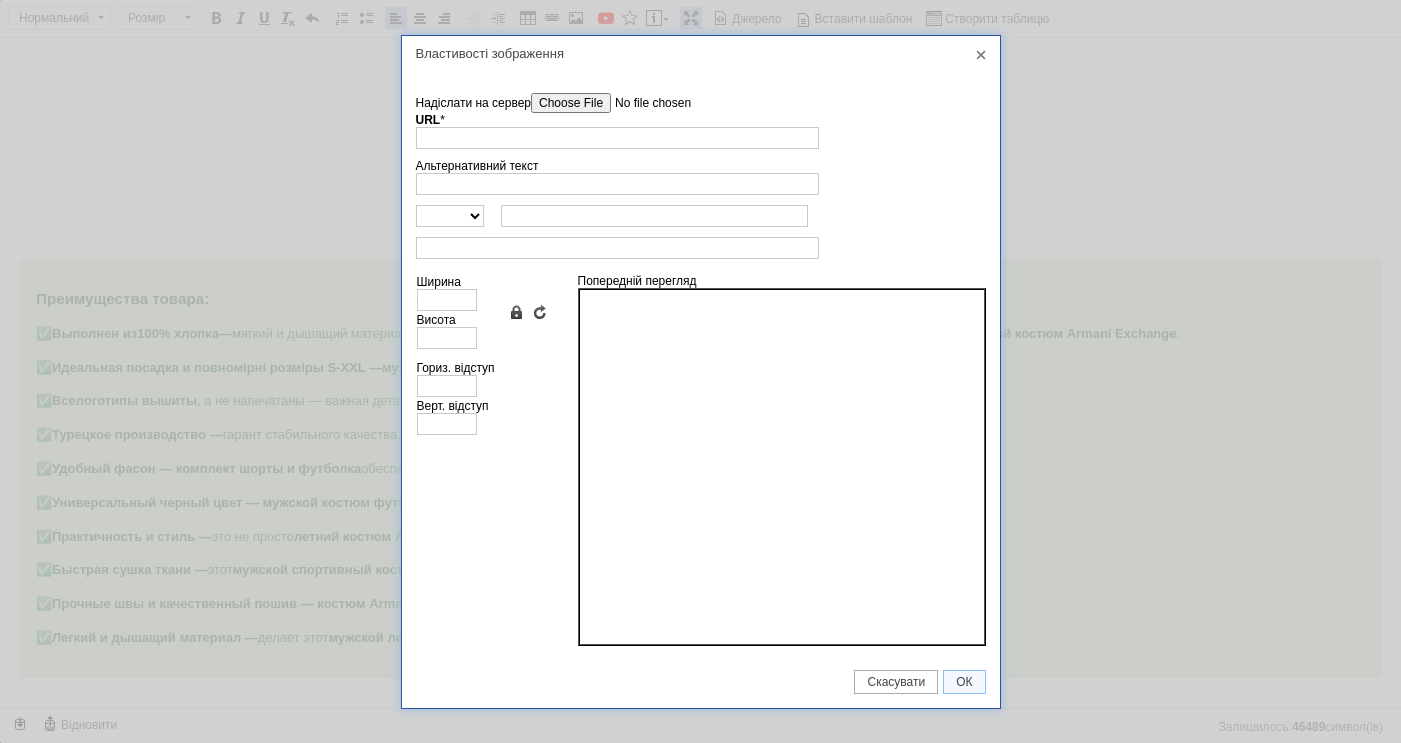 click on "Властивості зображення X Інформація про зображення Надіслати на сервер undefined URL * Огляд Сервера Альтернативний текст  http://  https://  ftp://  news://   Ширина Висота Зберегти пропорції Очистити поля розмірів Гориз. відступ Верт. відступ Попередній перегляд   Скасувати ОК" at bounding box center (700, 371) 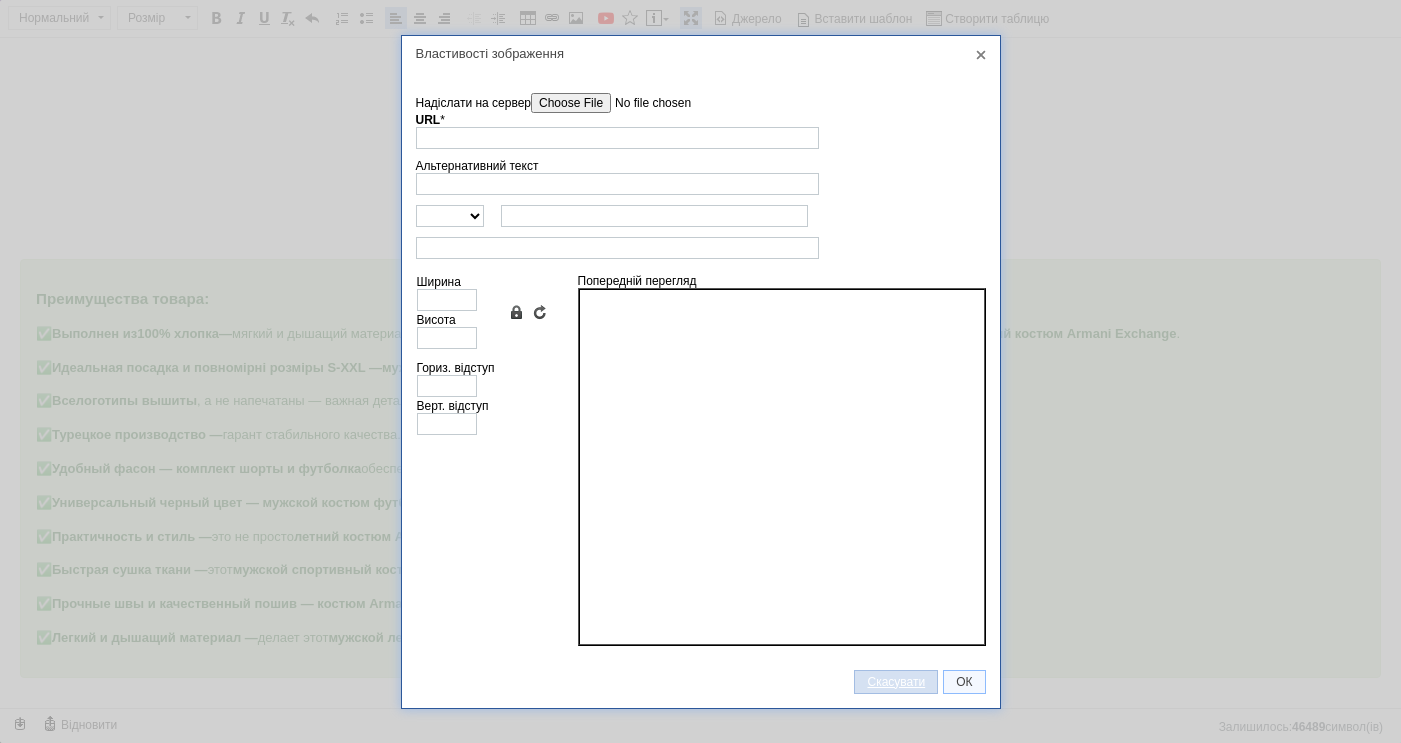 click on "Скасувати" at bounding box center [896, 682] 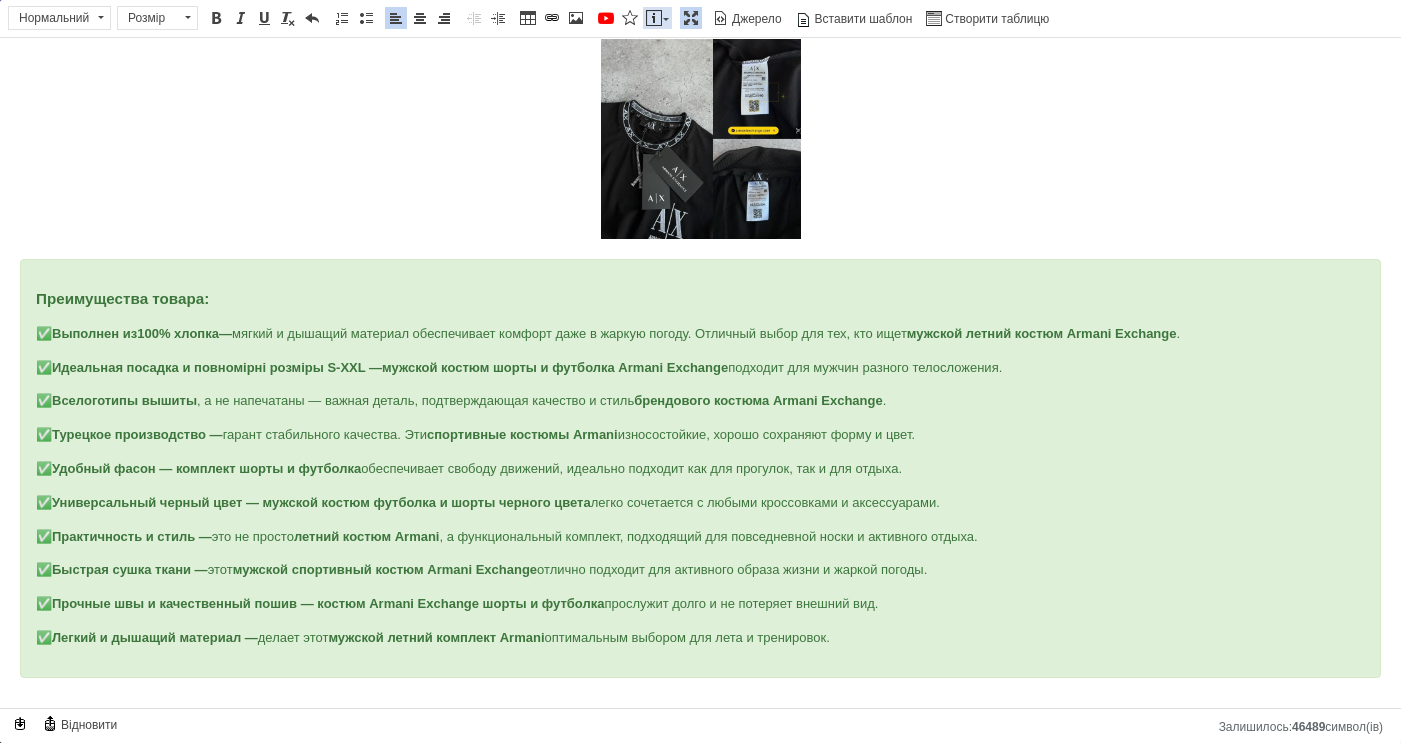 click on "Вставити повідомлення" at bounding box center (657, 18) 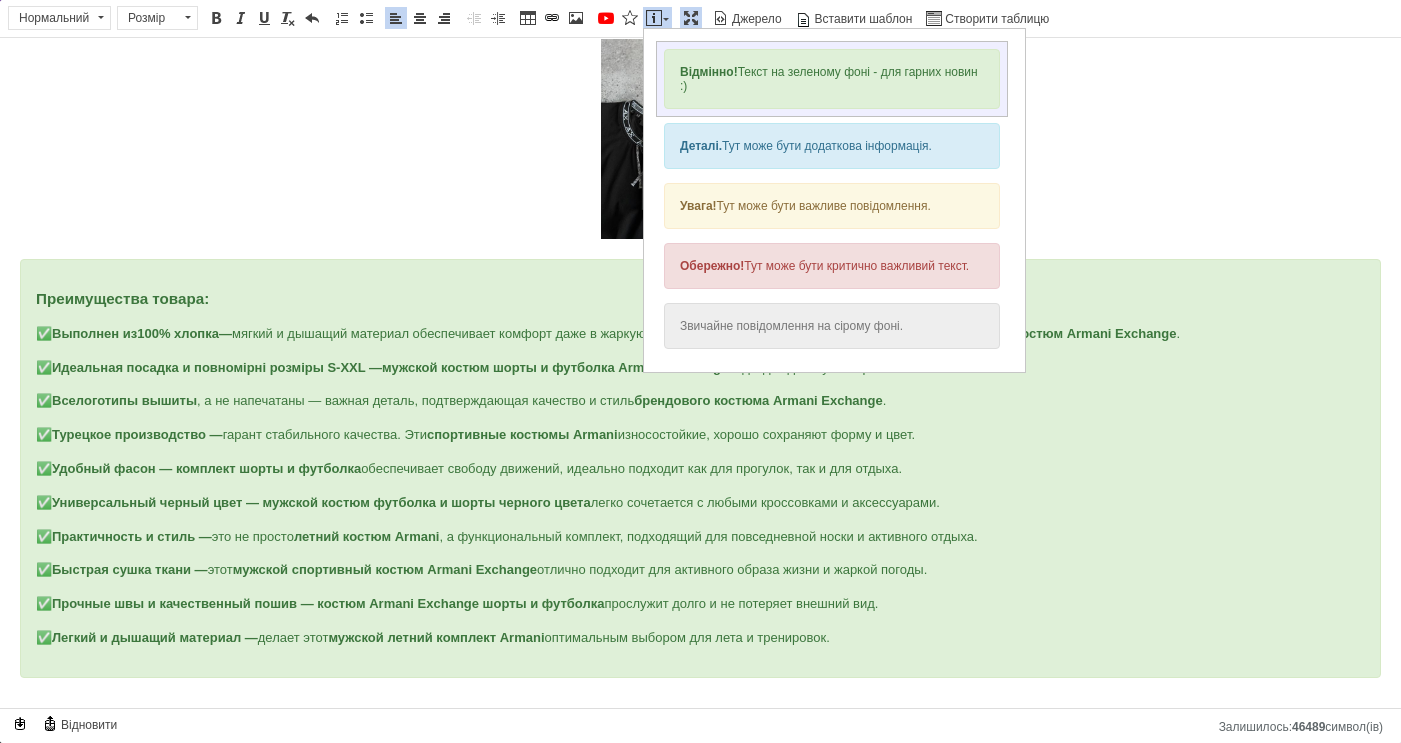 click on "Відмінно!  Текст на зеленому фоні - для гарних новин :)" at bounding box center (832, 79) 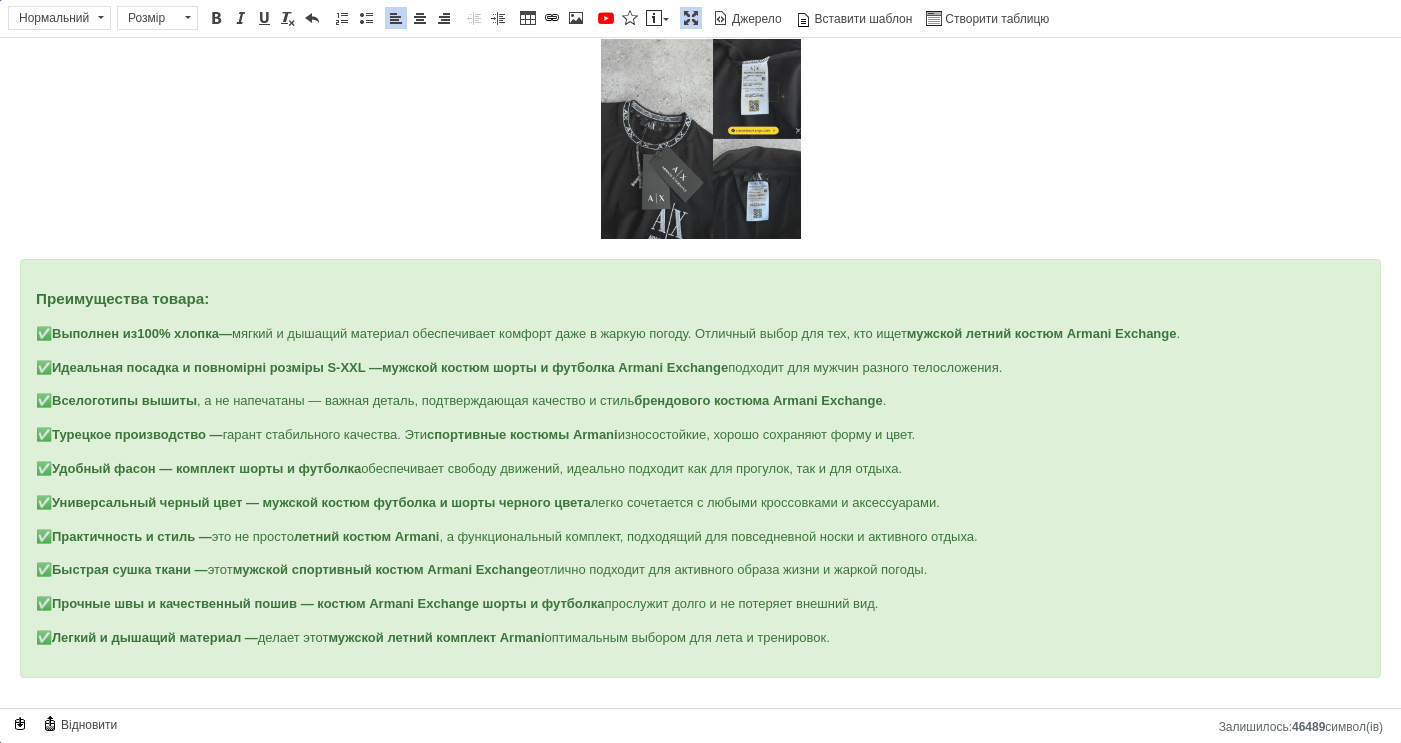 scroll, scrollTop: 439, scrollLeft: 0, axis: vertical 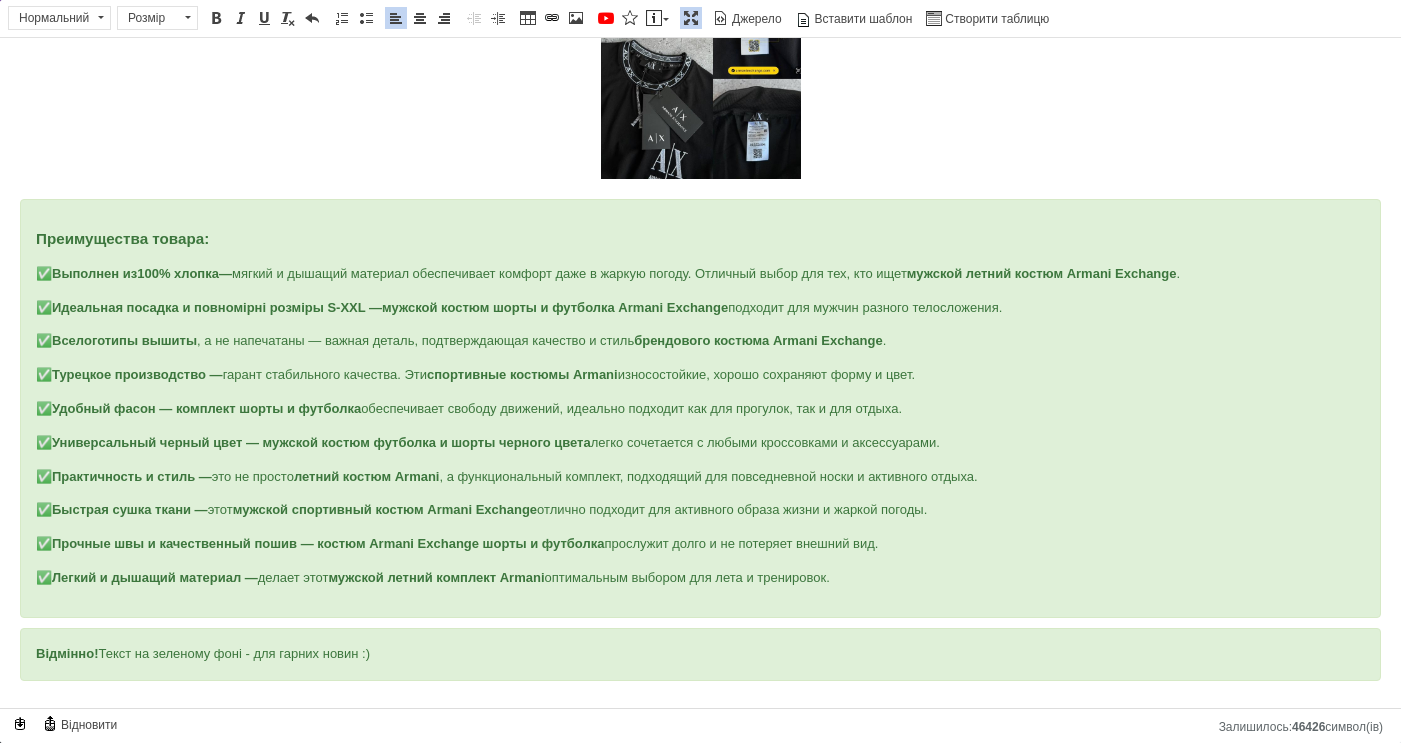 click on "Відмінно!  Текст на зеленому фоні - для гарних новин :)" at bounding box center (700, 654) 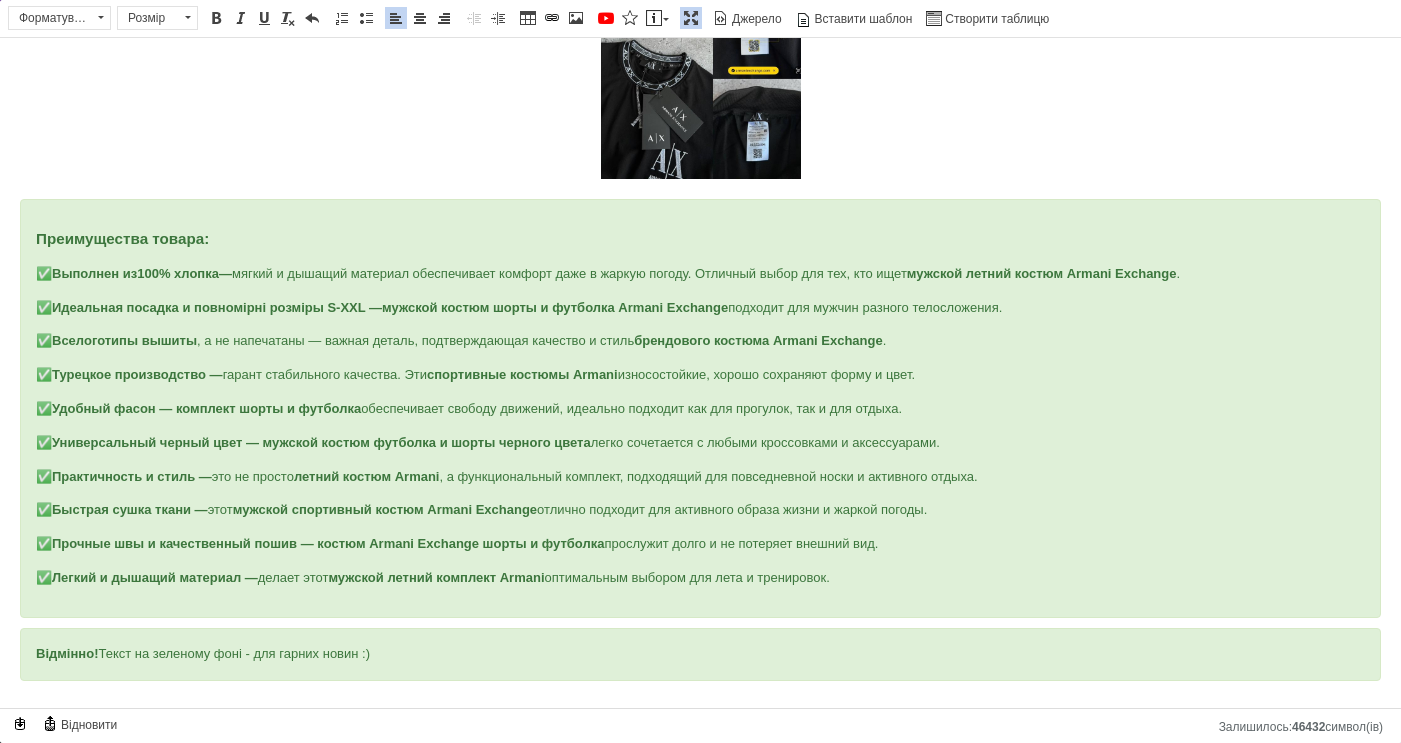 click on "Відмінно!  Текст на зеленому фоні - для гарних новин :)" at bounding box center (700, 654) 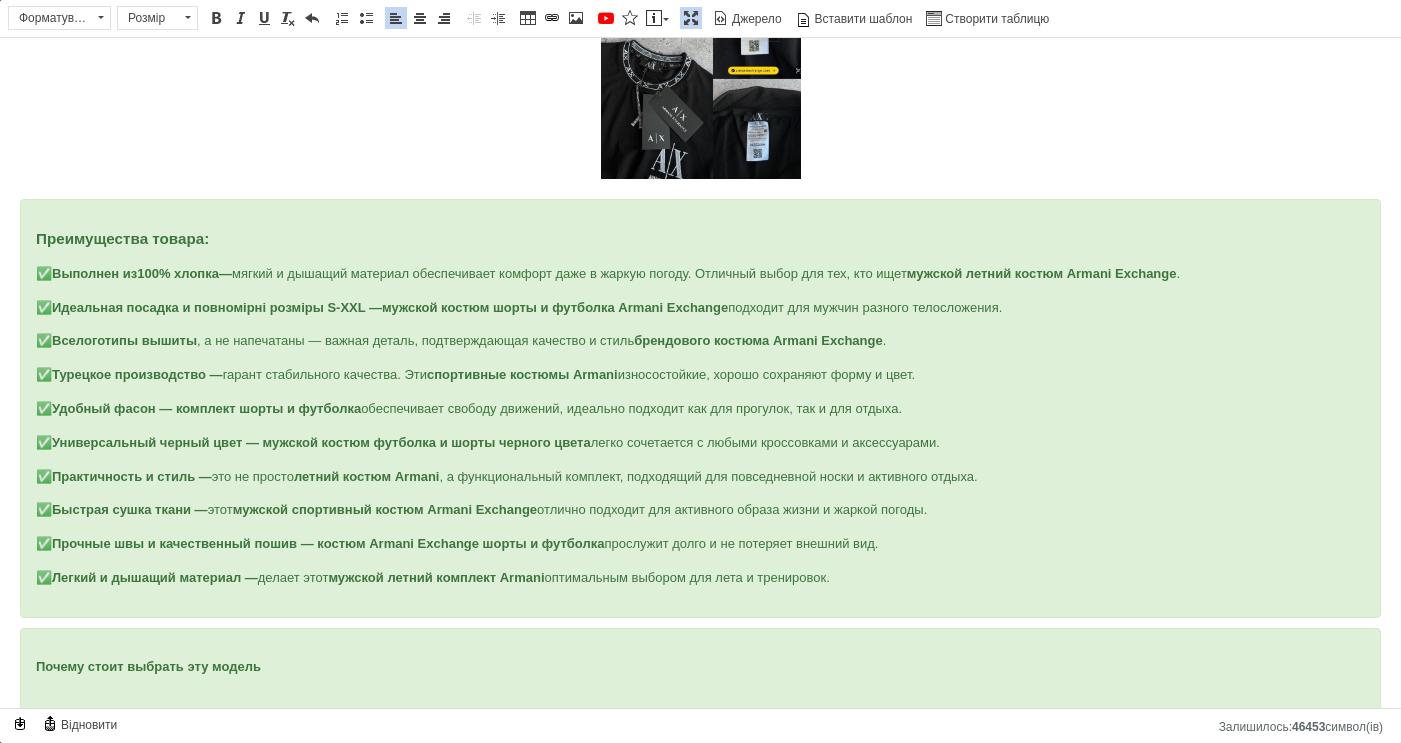 scroll, scrollTop: 792, scrollLeft: 0, axis: vertical 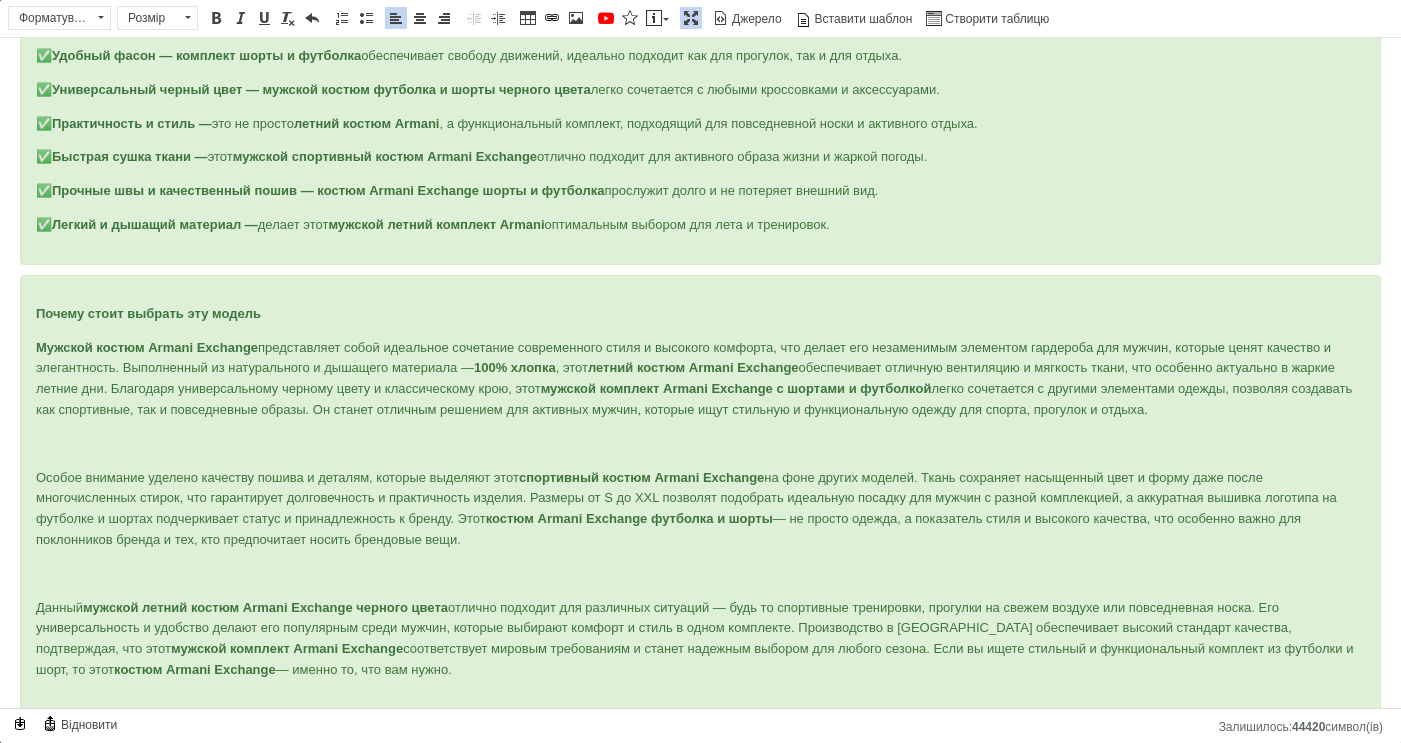 click on "Почему стоит выбрать эту модель" at bounding box center (700, 314) 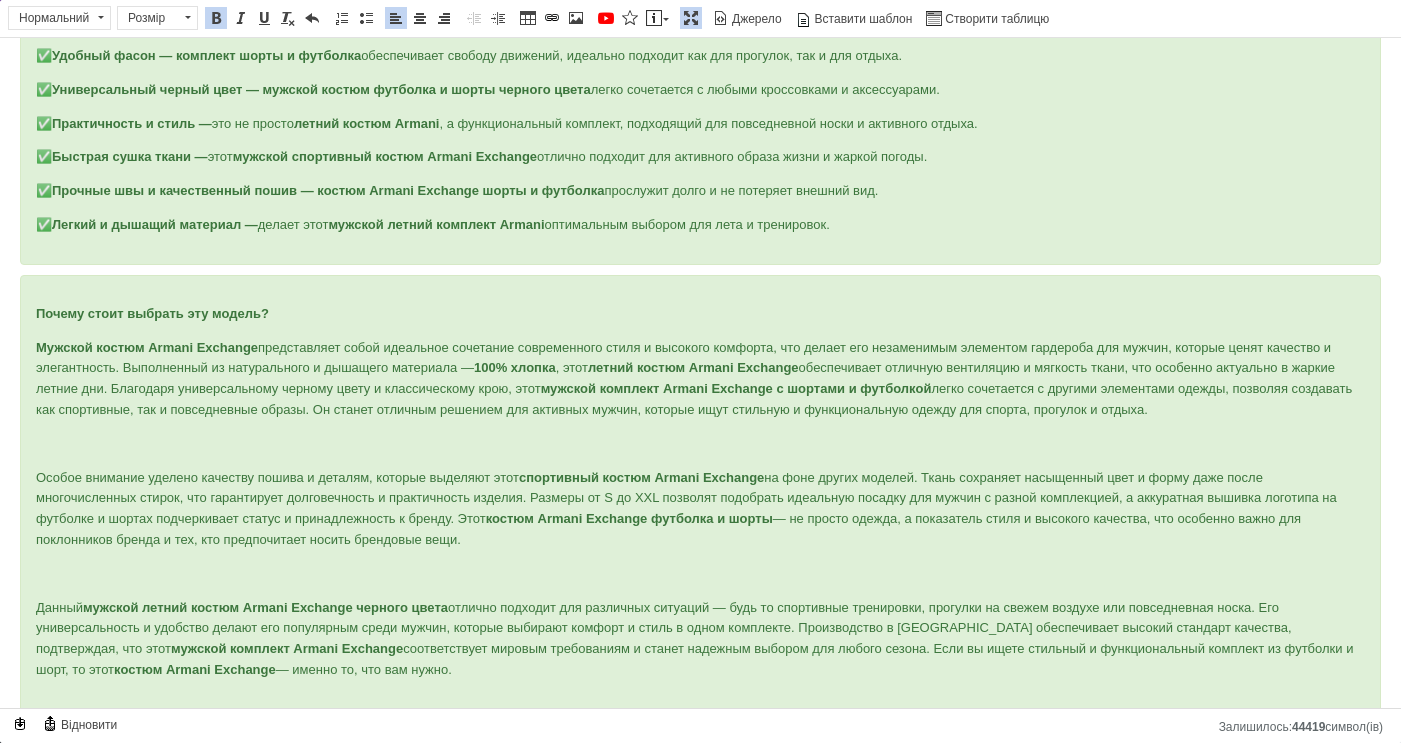 click on "Почему стоит выбрать эту модель?   Мужской костюм Armani Exchange  представляет собой идеальное сочетание современного стиля и высокого комфорта, что делает его незаменимым элементом гардероба для мужчин, которые ценят качество и элегантность. Выполненный из натурального и дышащего материала —  100% хлопка , этот  летний костюм Armani Exchange  обеспечивает отличную вентиляцию и мягкость ткани, что особенно актуально в жаркие летние дни. Благодаря универсальному черному цвету и классическому крою, этот  мужской комплект Armani Exchange с шортами и футболкой Данный" at bounding box center (700, 503) 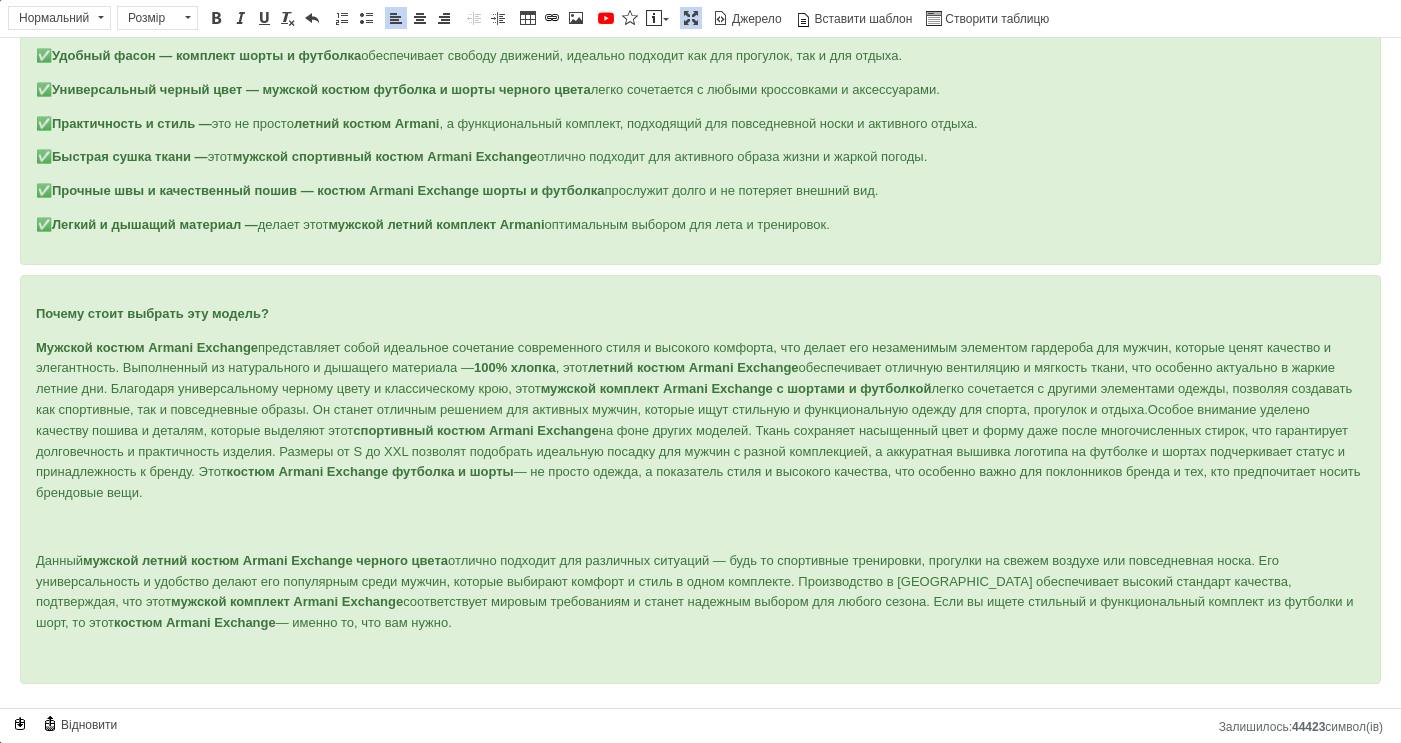 click on "Данный  мужской летний костюм Armani Exchange черного цвета  отлично подходит для различных ситуаций — будь то спортивные тренировки, прогулки на свежем воздухе или повседневная носка. Его универсальность и удобство делают его популярным среди мужчин, которые выбирают комфорт и стиль в одном комплекте. Производство в Т[GEOGRAPHIC_DATA]�беспечивает высокий стандарт качества, подтверждая, что этот  мужской комплект Armani Exchange костюм Armani Exchange  — именно то, что вам нужно." at bounding box center (700, 592) 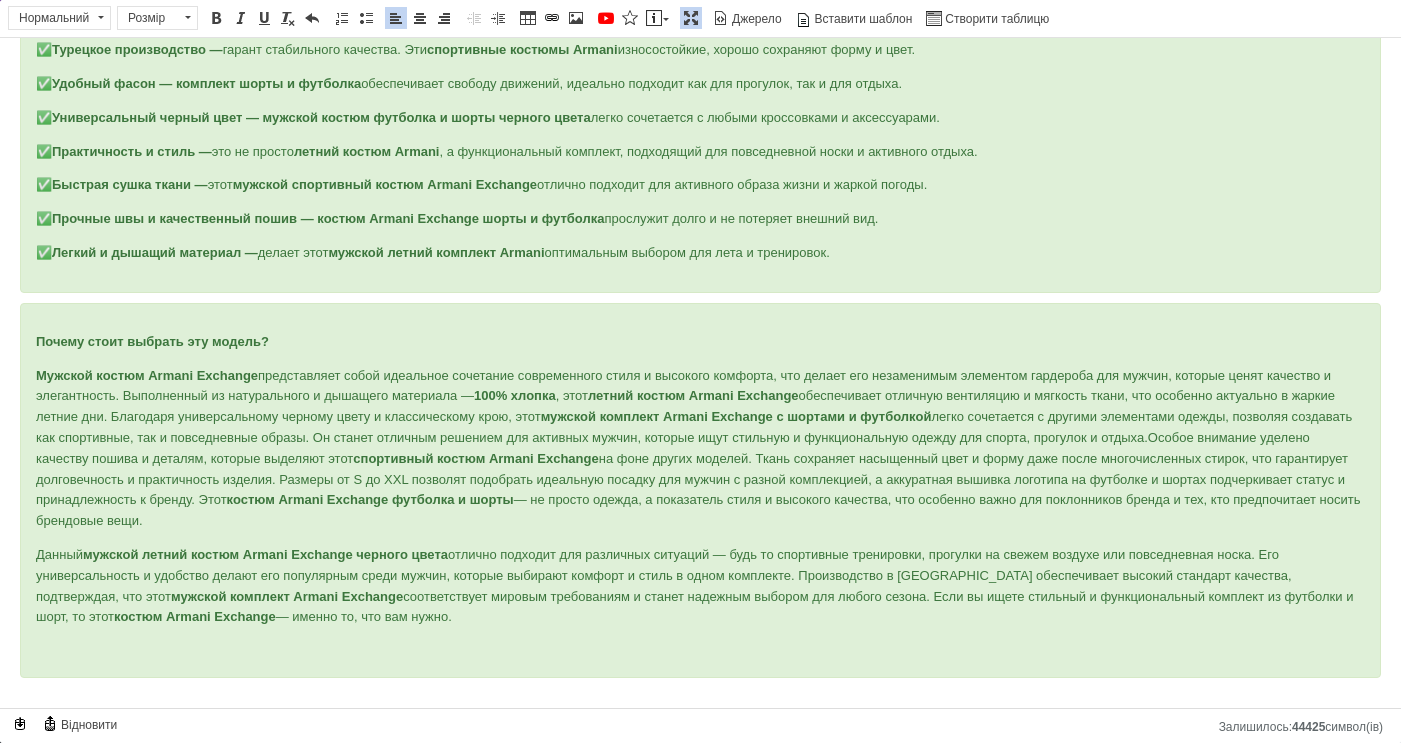 scroll, scrollTop: 731, scrollLeft: 0, axis: vertical 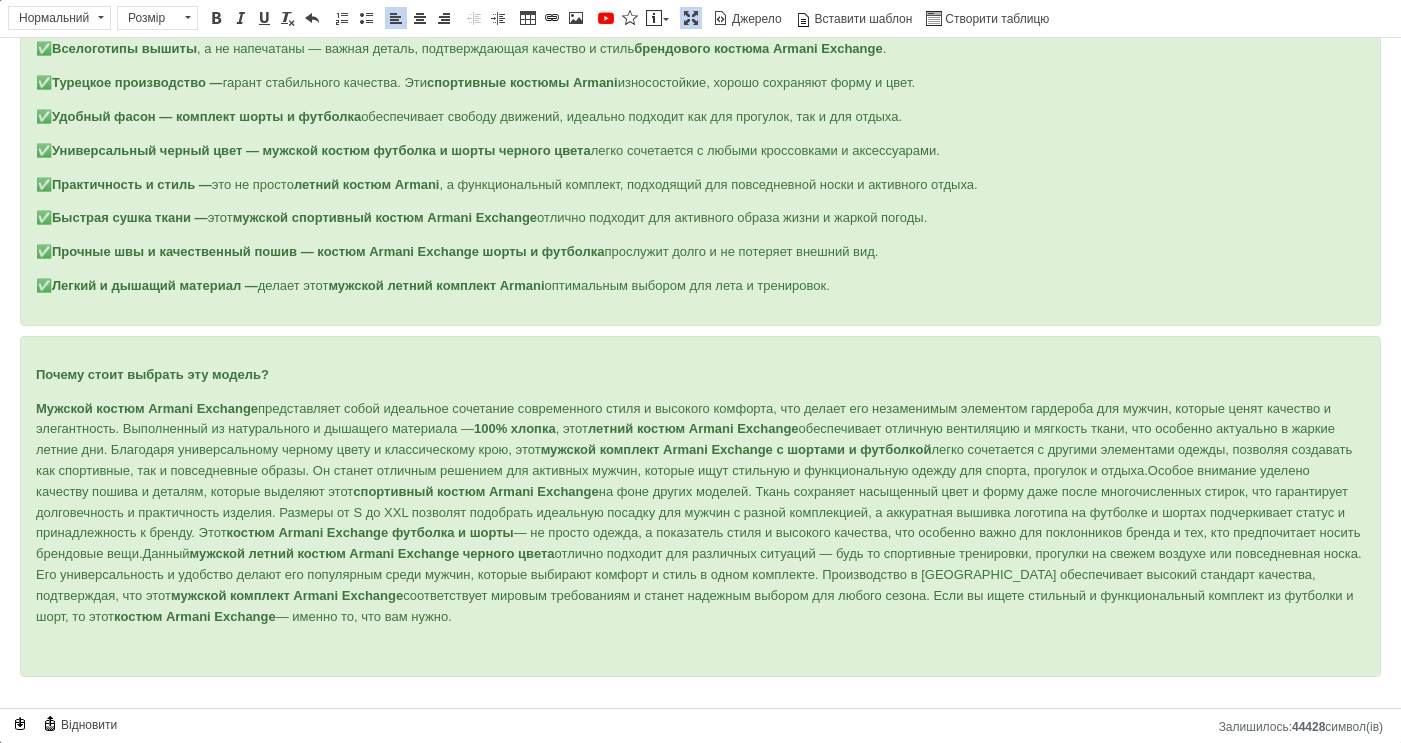 click on "Почему стоит выбрать эту модель?   Мужской костюм Armani Exchange  представляет собой идеальное сочетание современного стиля и высокого комфорта, что делает его незаменимым элементом гардероба для мужчин, которые ценят качество и элегантность. Выполненный из натурального и дышащего материала —  100% хлопка , этот  летний костюм Armani Exchange  обеспечивает отличную вентиляцию и мягкость ткани, что особенно актуально в жаркие летние дни. Благодаря универсальному черному цвету и классическому крою, этот  мужской комплект Armani Exchange с шортами и футболкой Данный" at bounding box center [700, 506] 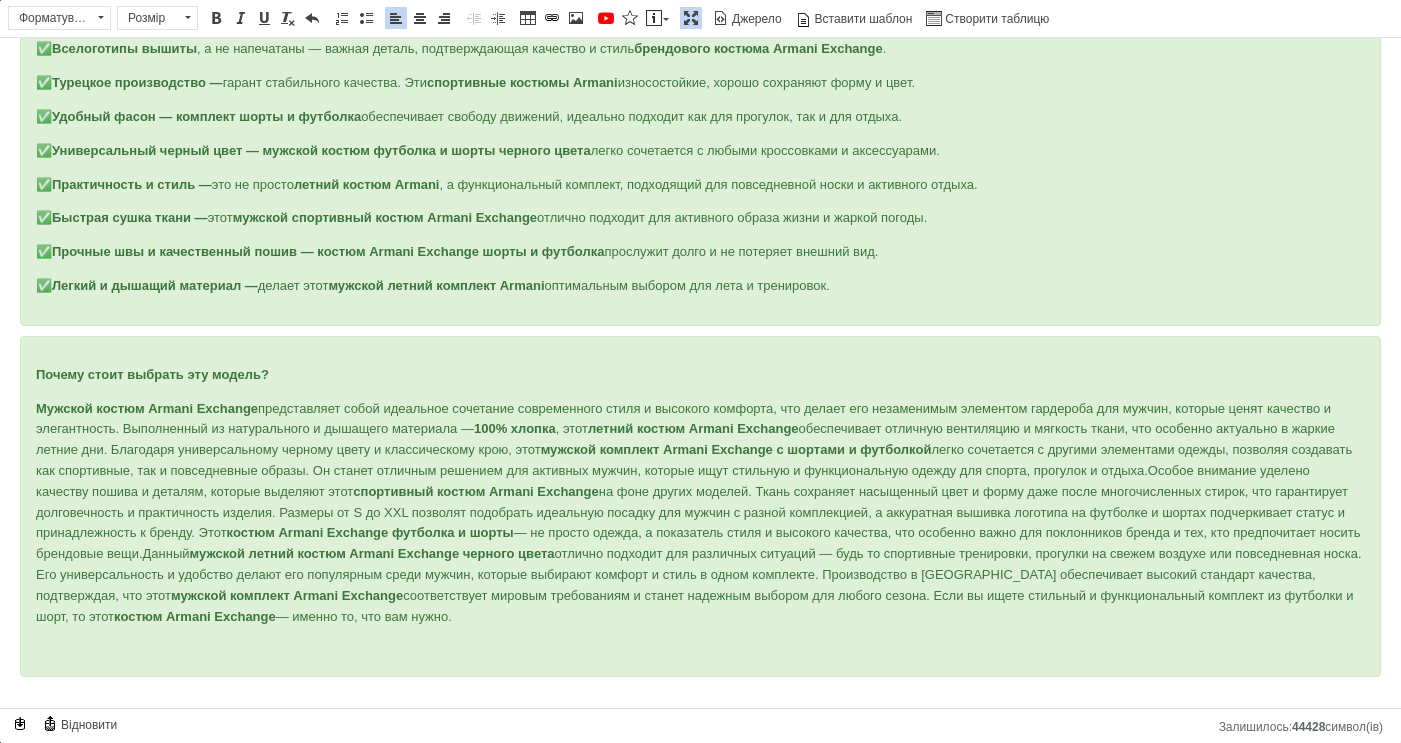 scroll, scrollTop: 710, scrollLeft: 0, axis: vertical 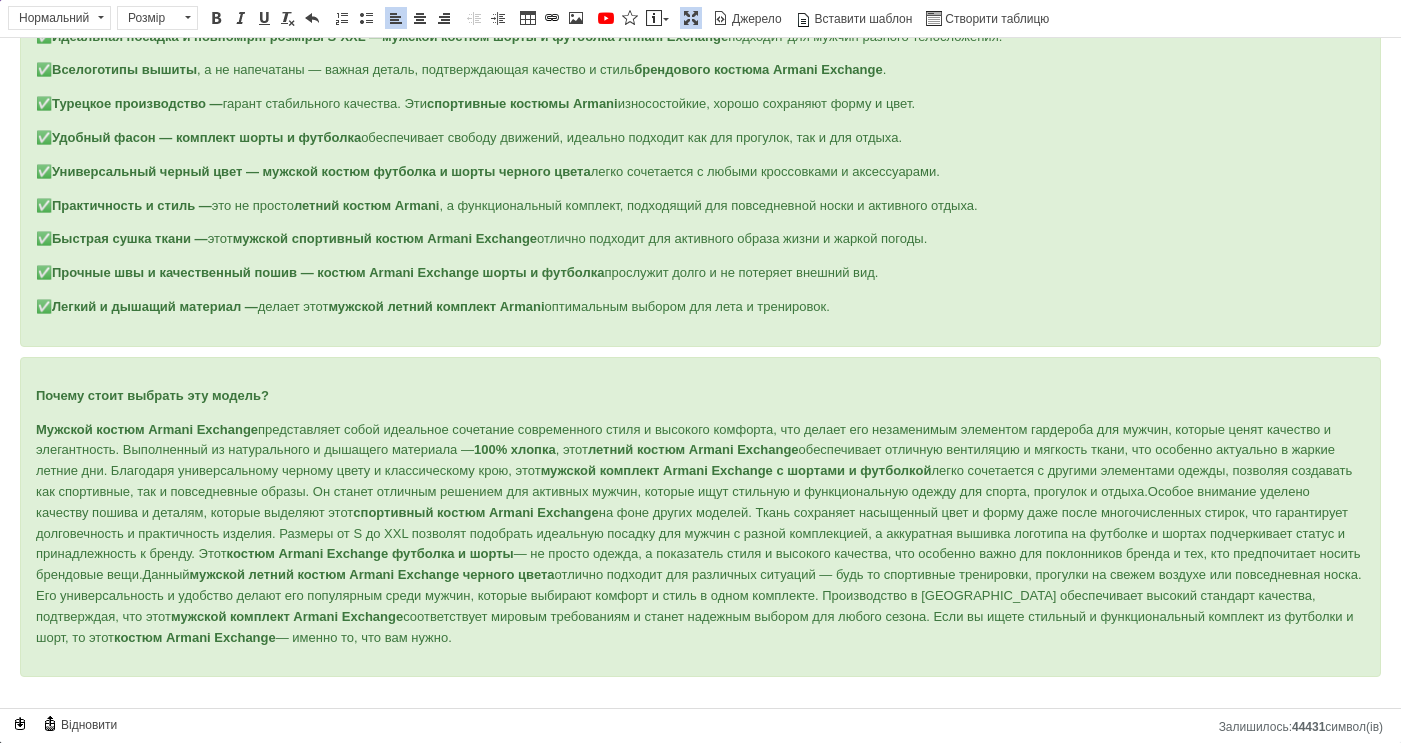 click at bounding box center [700, 700] 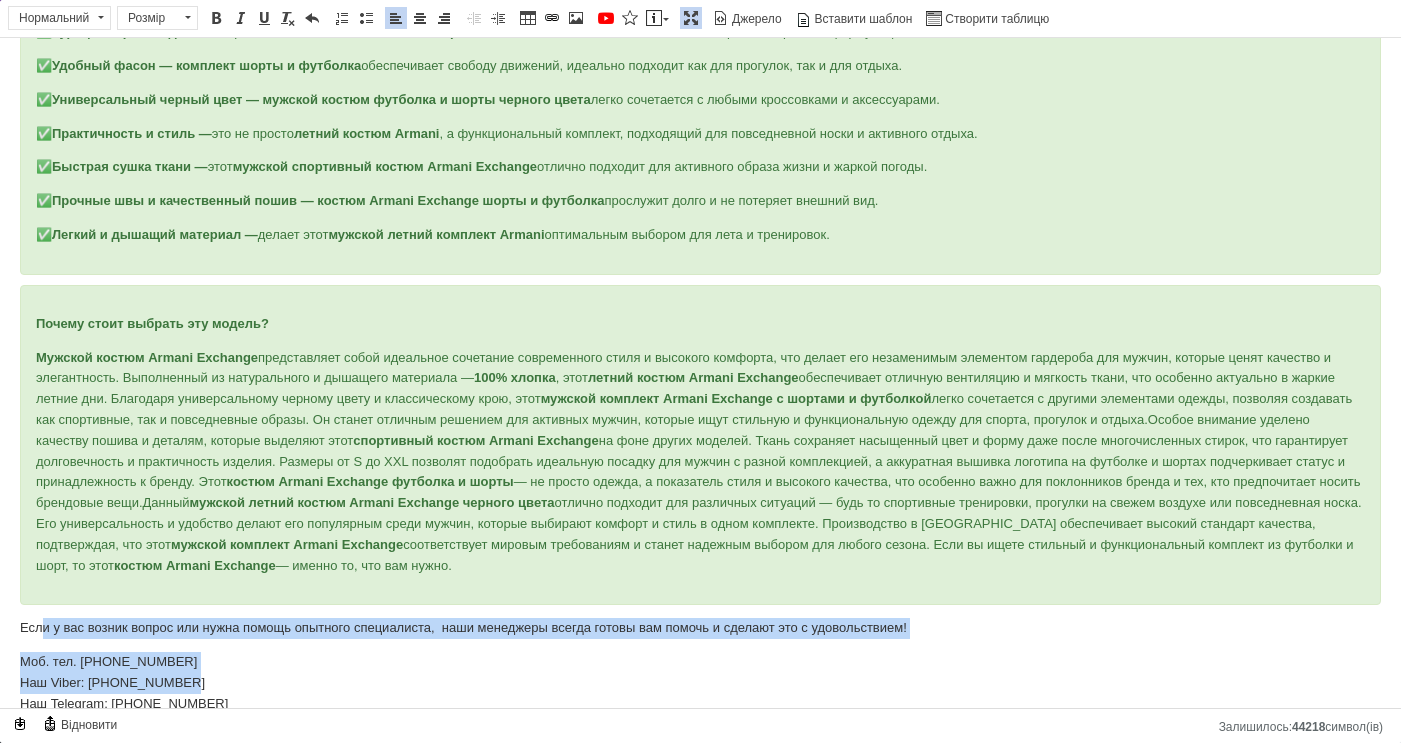 drag, startPoint x: 252, startPoint y: 688, endPoint x: 43, endPoint y: 619, distance: 220.09543 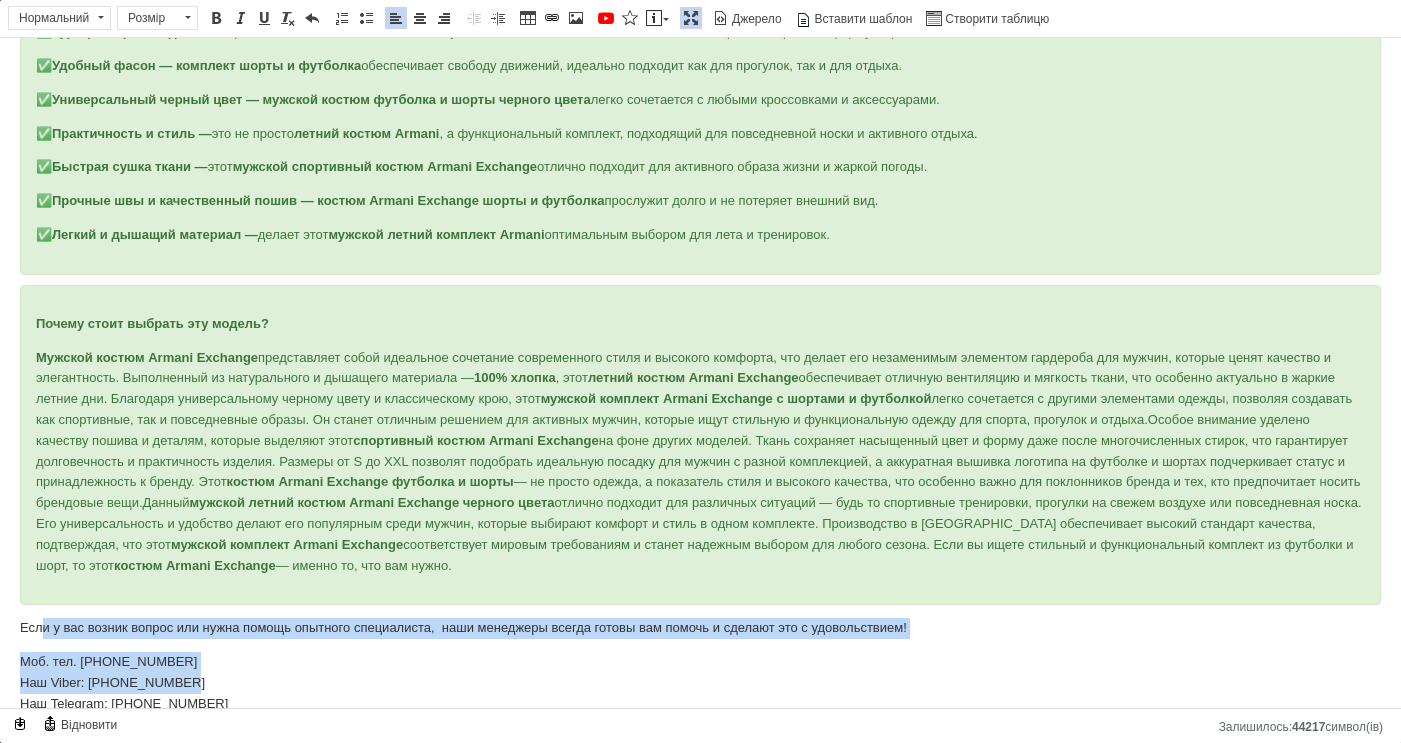 scroll, scrollTop: 785, scrollLeft: 0, axis: vertical 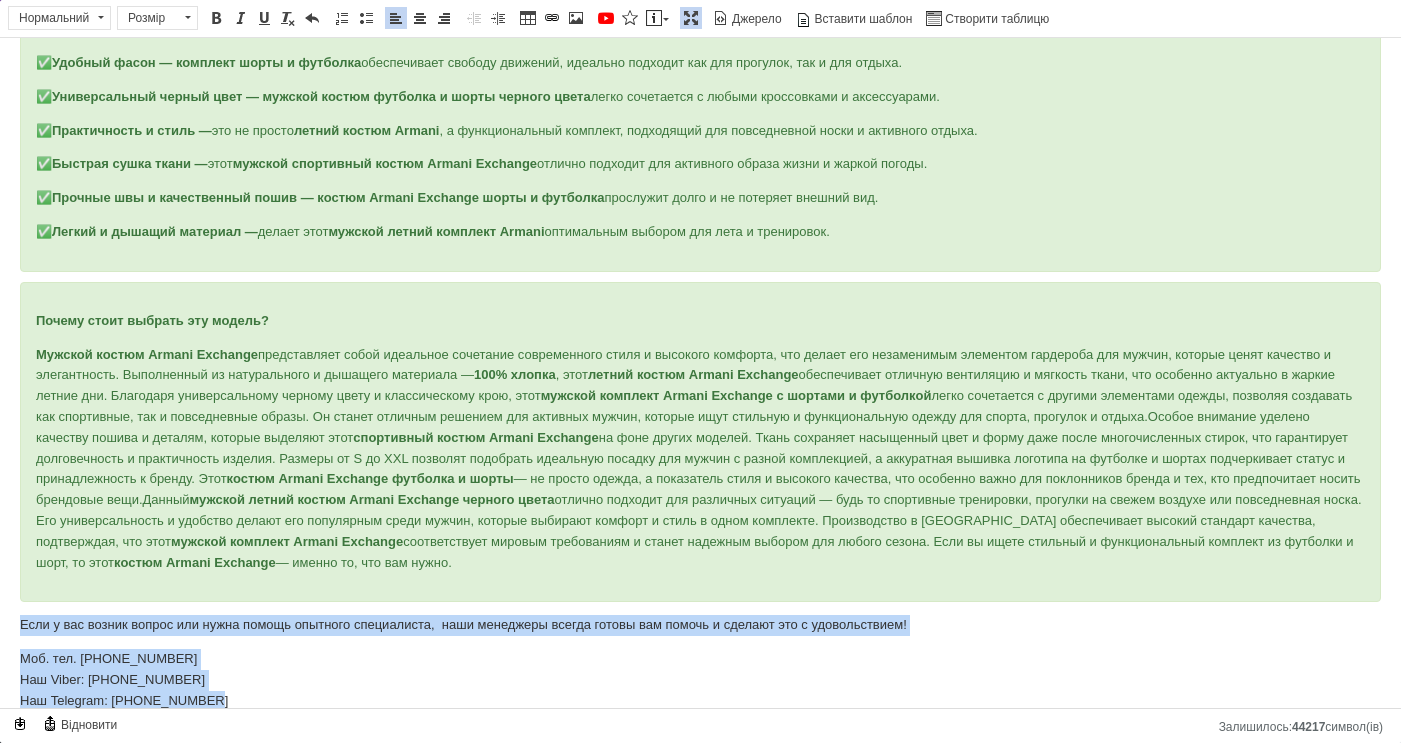drag, startPoint x: 219, startPoint y: 696, endPoint x: 14, endPoint y: 629, distance: 215.67105 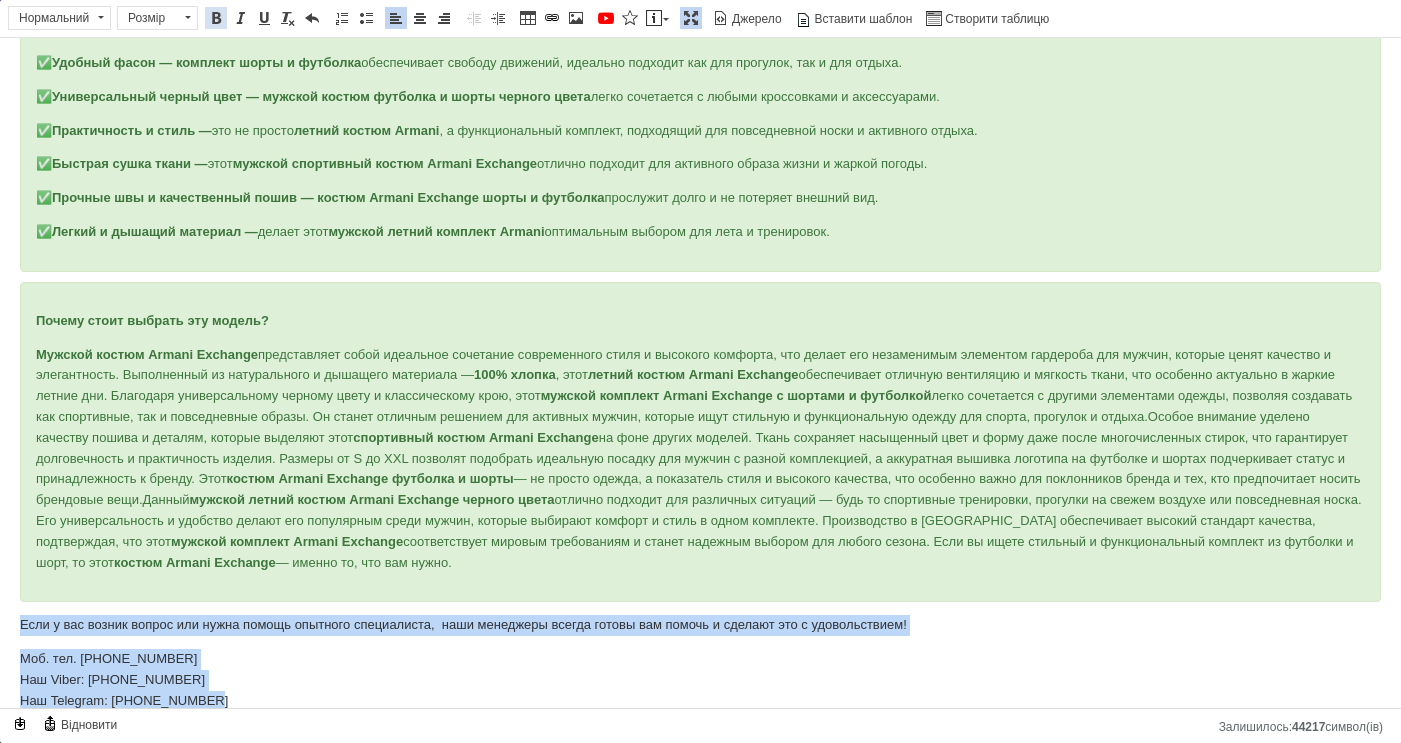click at bounding box center (216, 18) 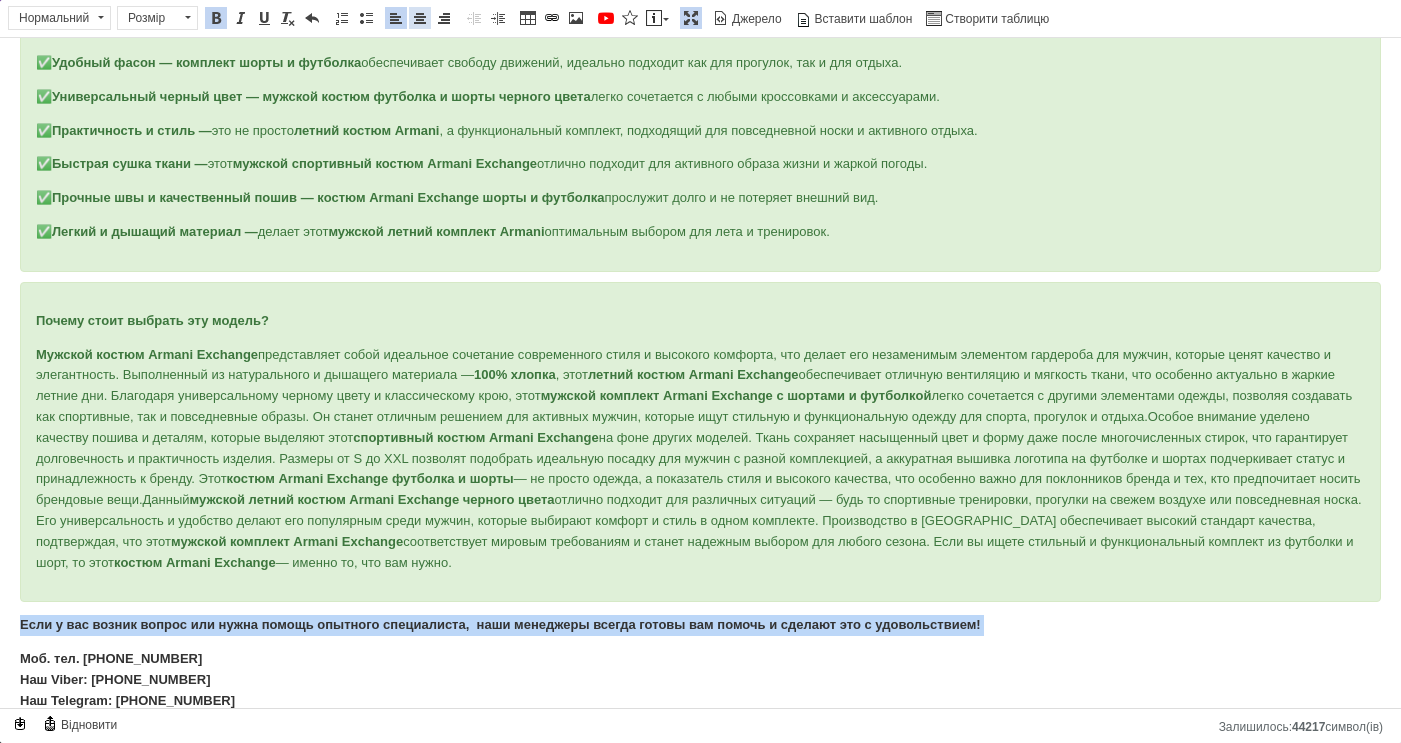 click at bounding box center (420, 18) 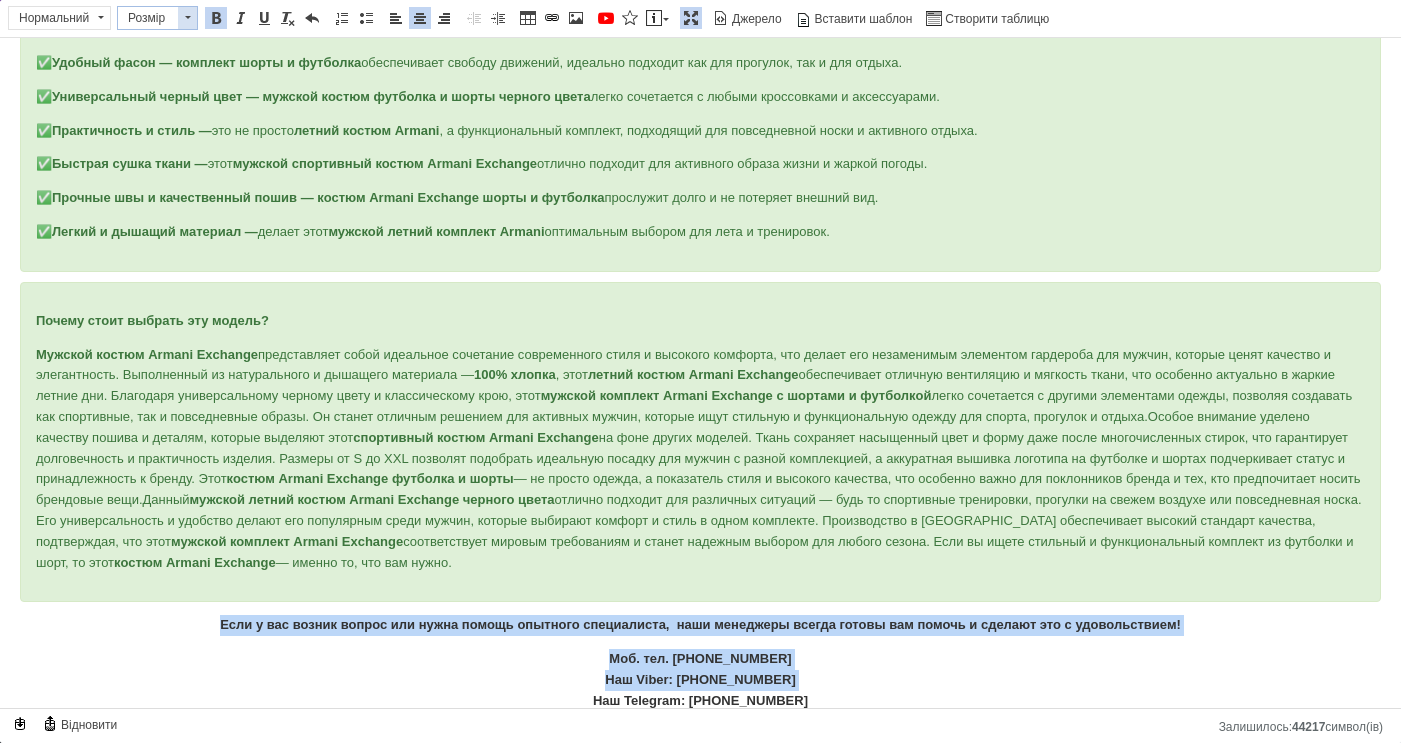 click at bounding box center (187, 18) 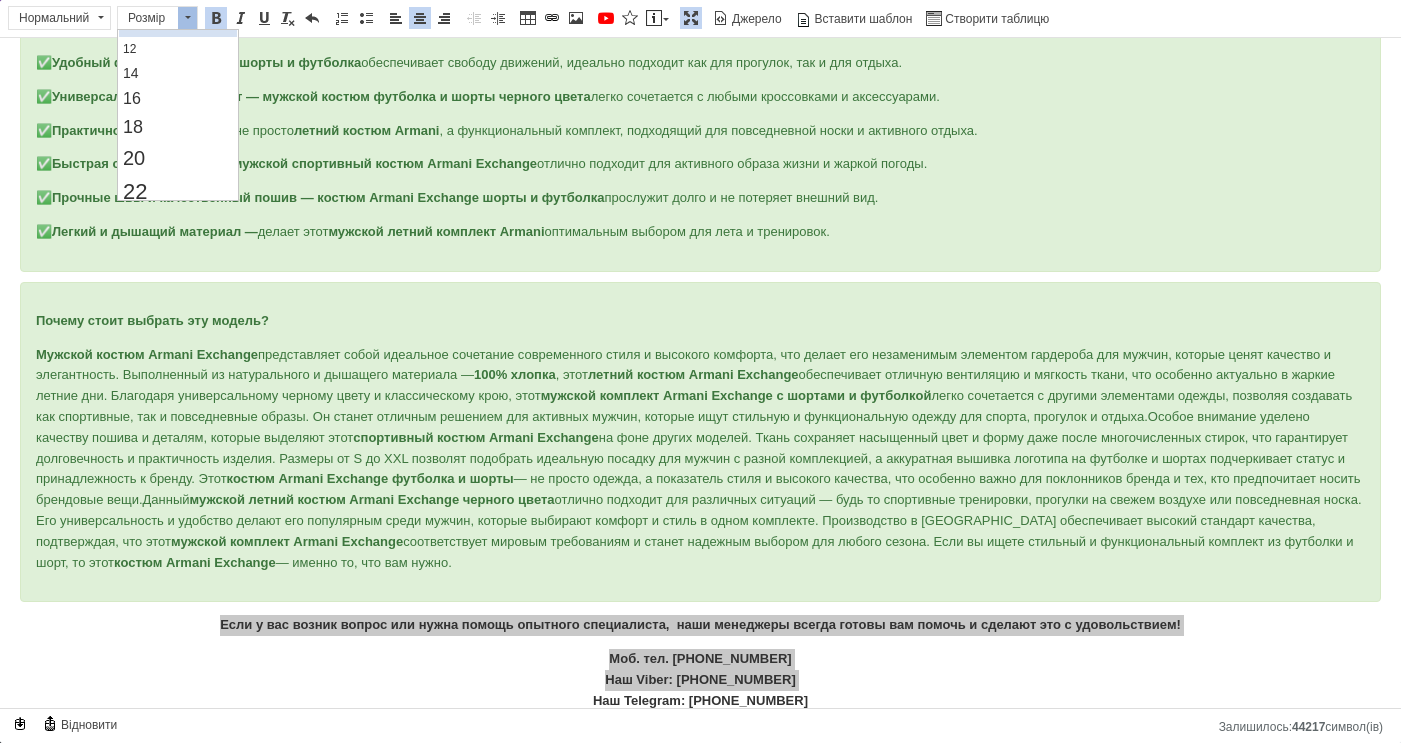 scroll, scrollTop: 148, scrollLeft: 0, axis: vertical 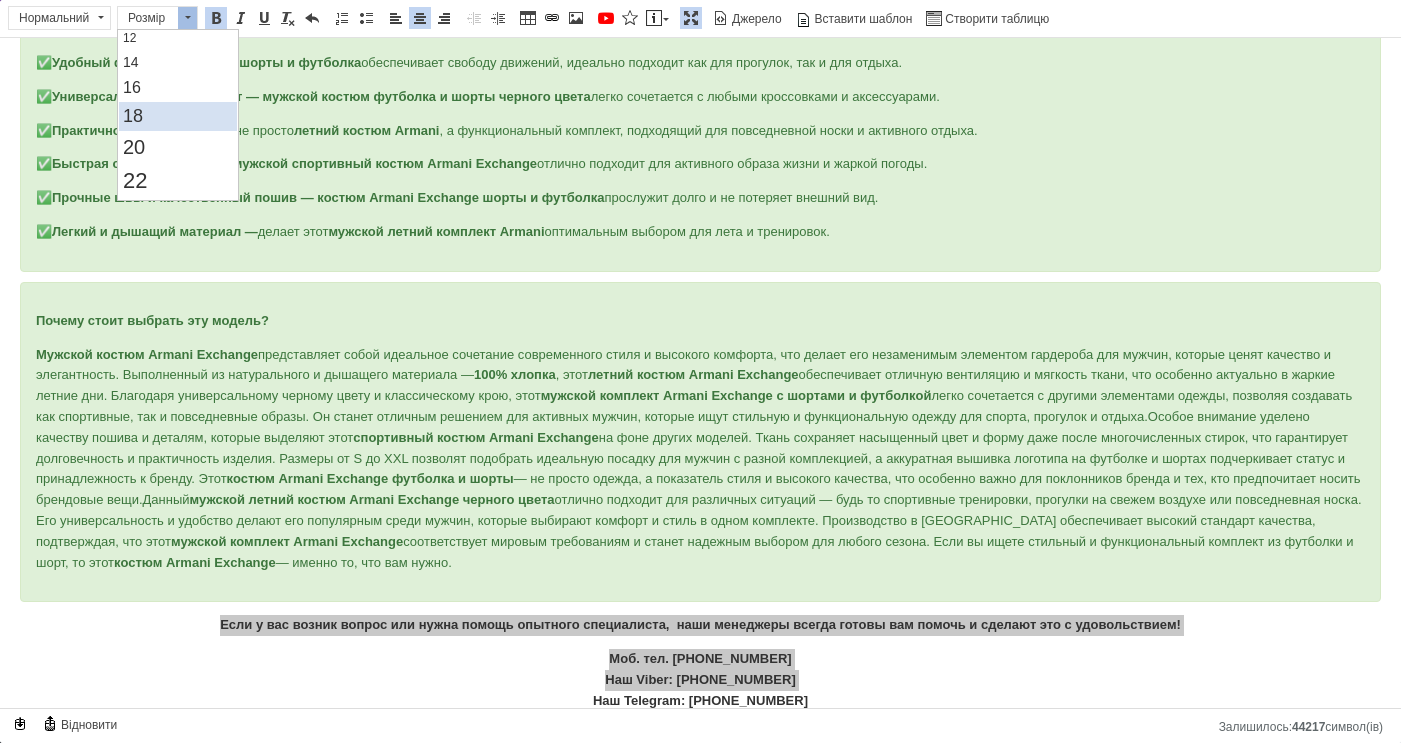 click on "18" at bounding box center [178, 116] 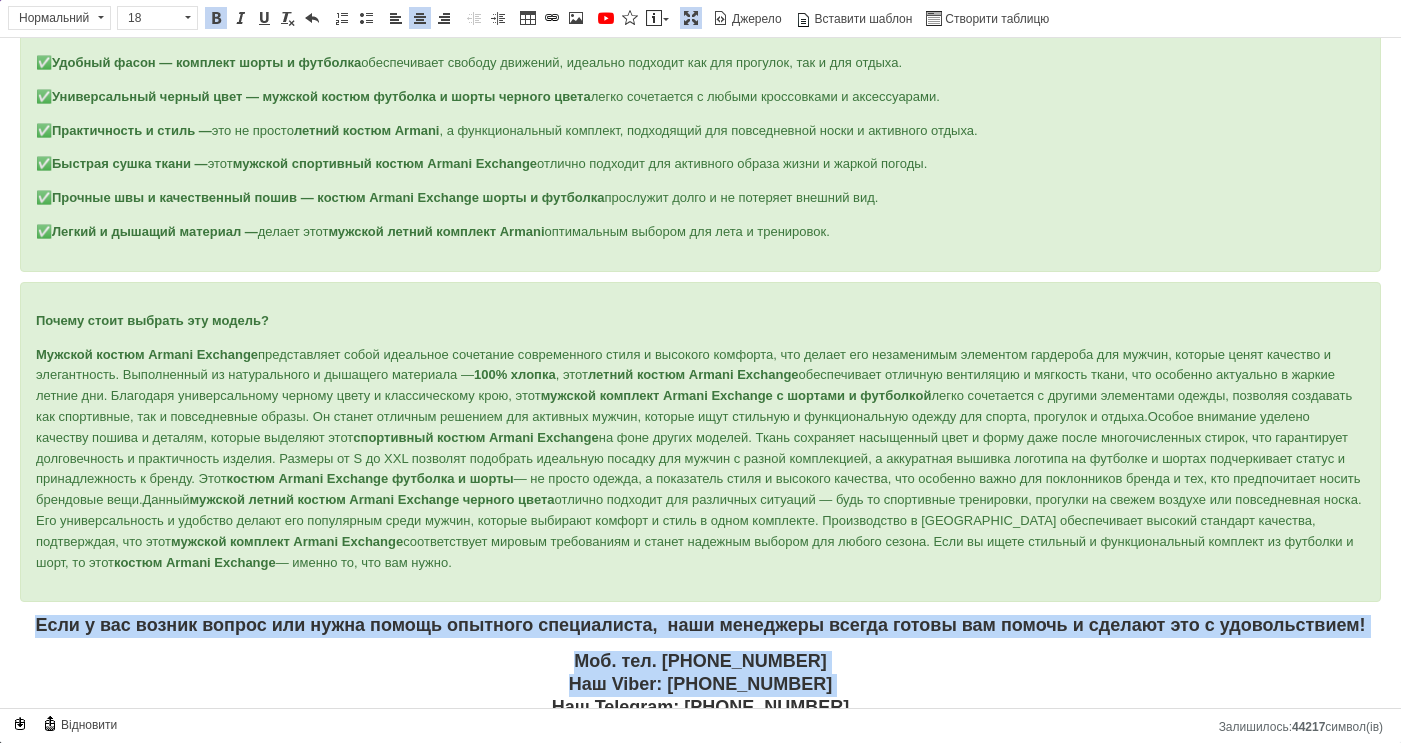 click at bounding box center [691, 18] 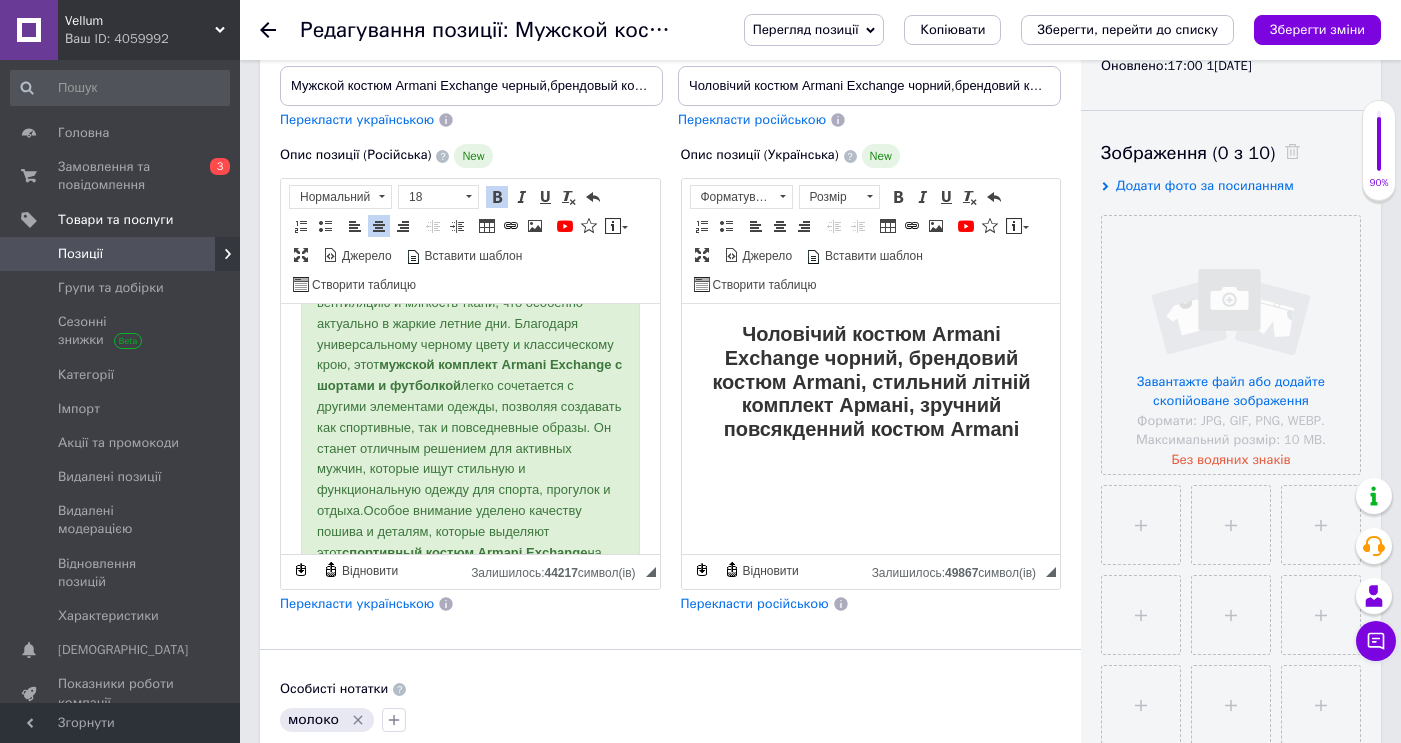 scroll, scrollTop: 342, scrollLeft: 0, axis: vertical 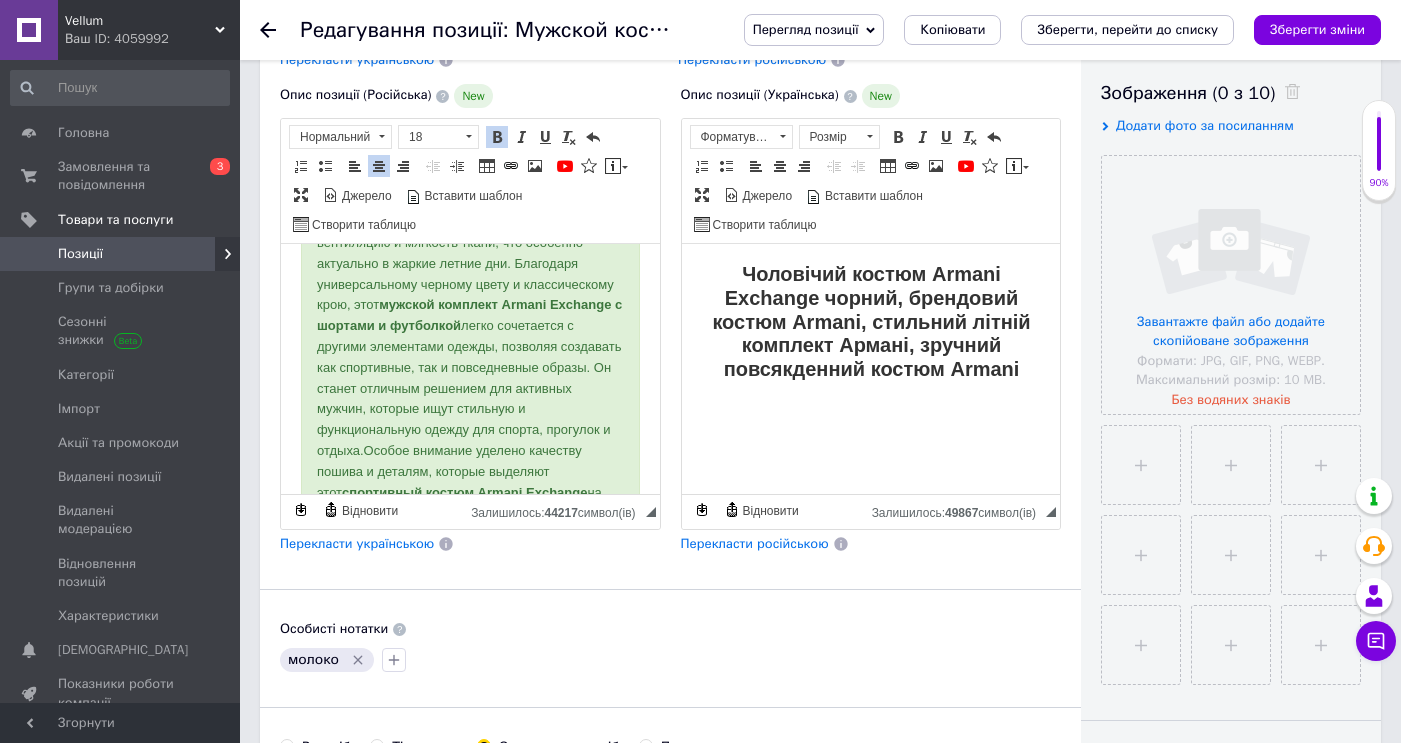 click on "Перекласти українською" at bounding box center (357, 543) 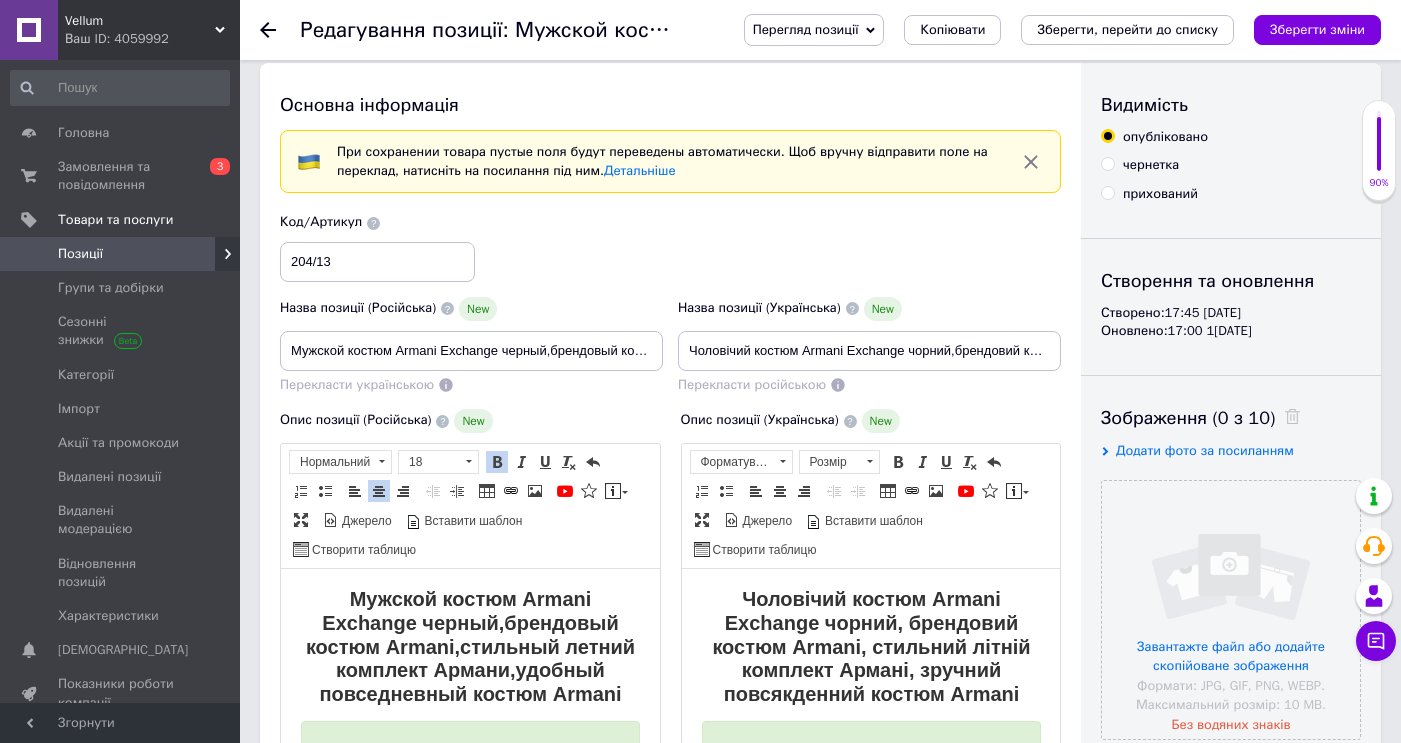 scroll, scrollTop: 1, scrollLeft: 0, axis: vertical 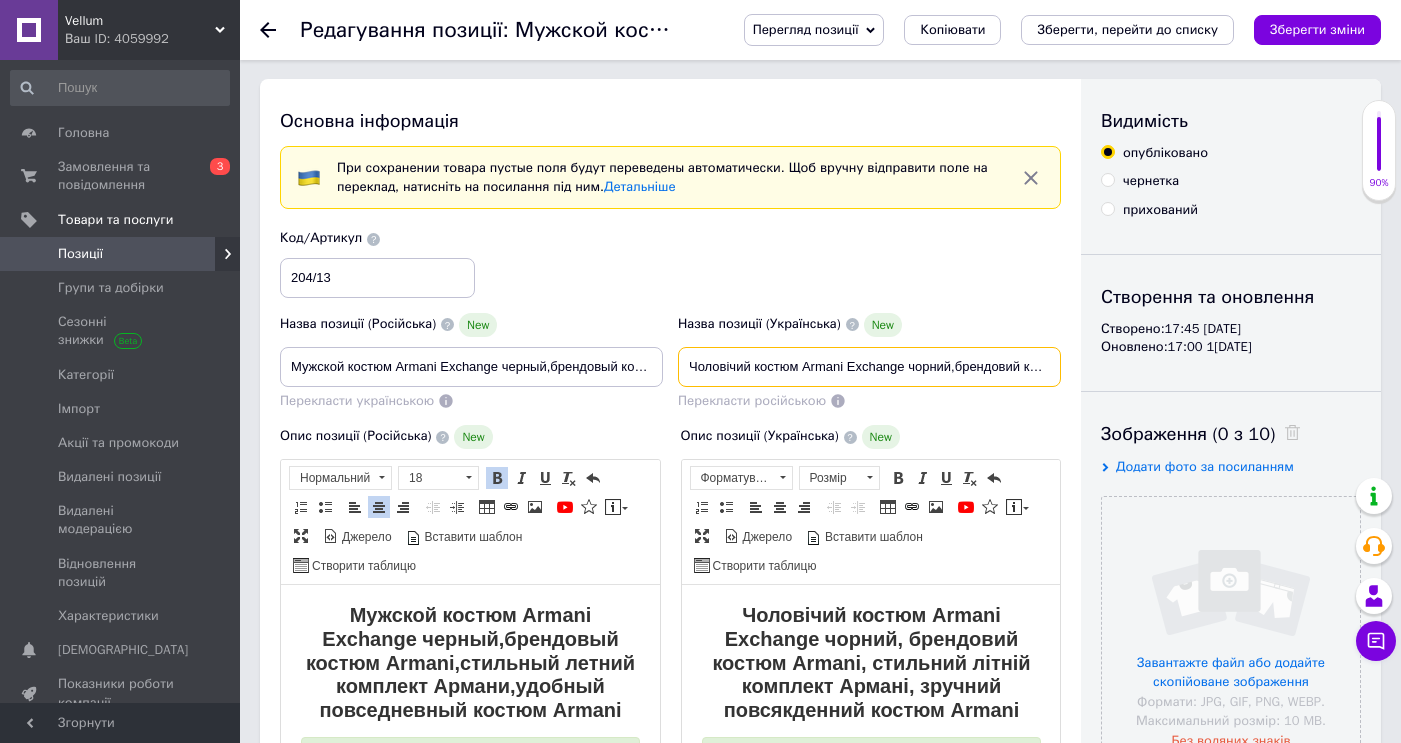 click on "Чоловічий костюм Armani Exchange чорний,брендовий костюм Armani,стильний літній комплект Армані,зручний повсякденний костюм Armani" at bounding box center (869, 367) 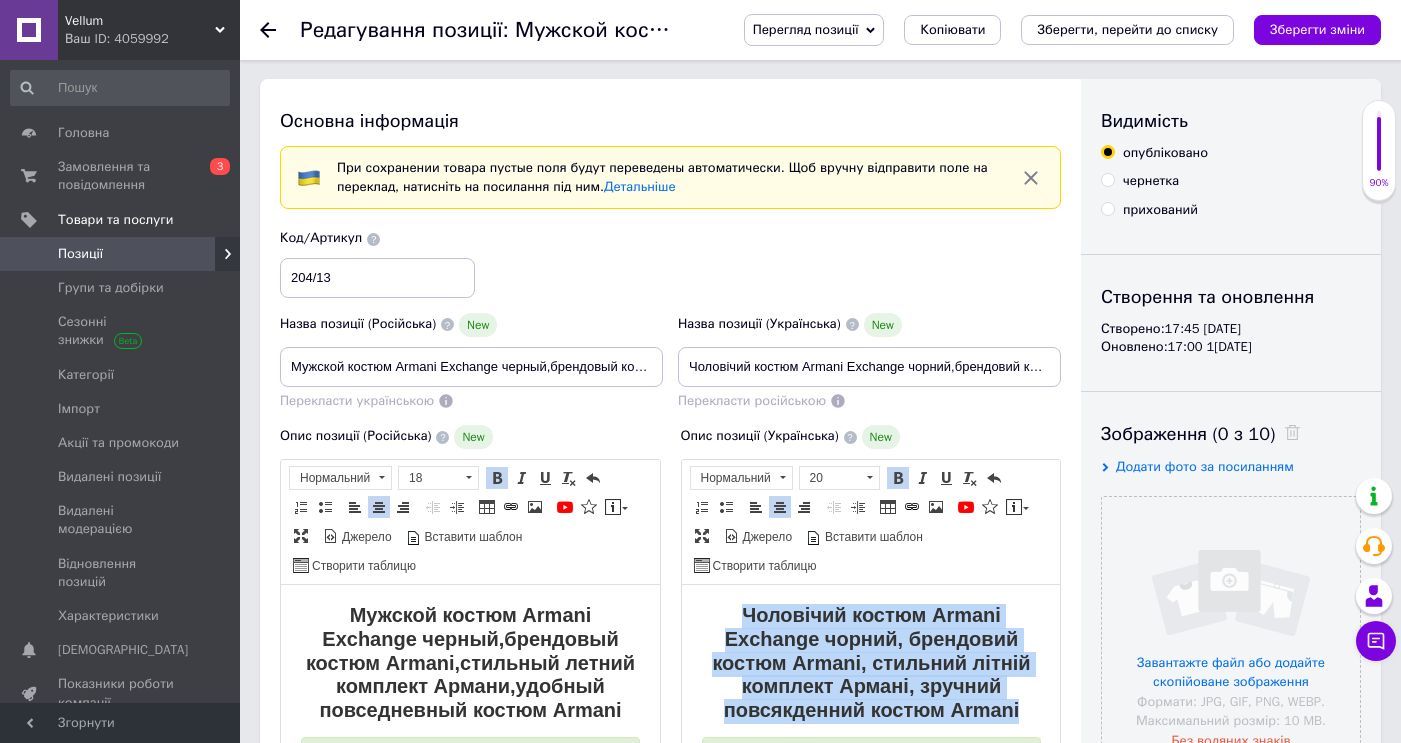 drag, startPoint x: 1031, startPoint y: 712, endPoint x: 678, endPoint y: 597, distance: 371.26 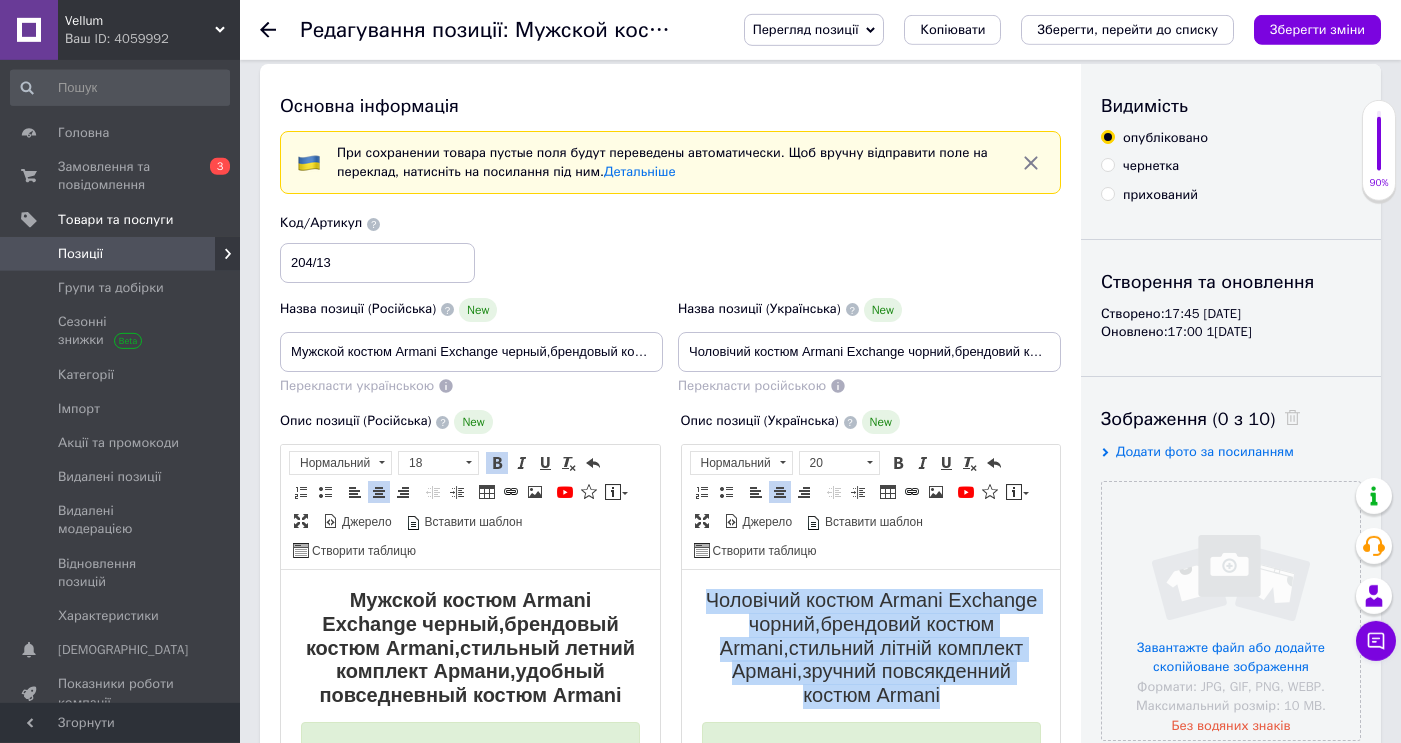 drag, startPoint x: 956, startPoint y: 692, endPoint x: 695, endPoint y: 590, distance: 280.2231 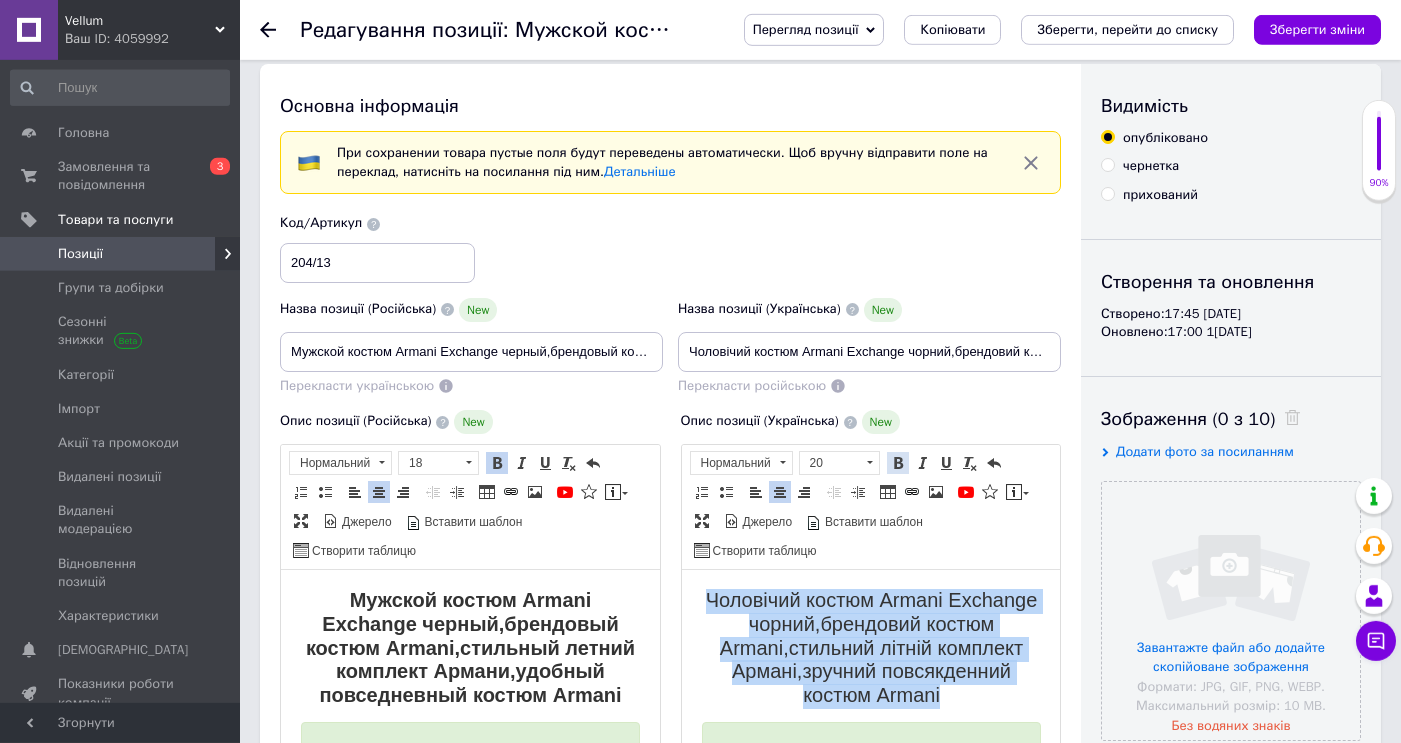 click at bounding box center (898, 463) 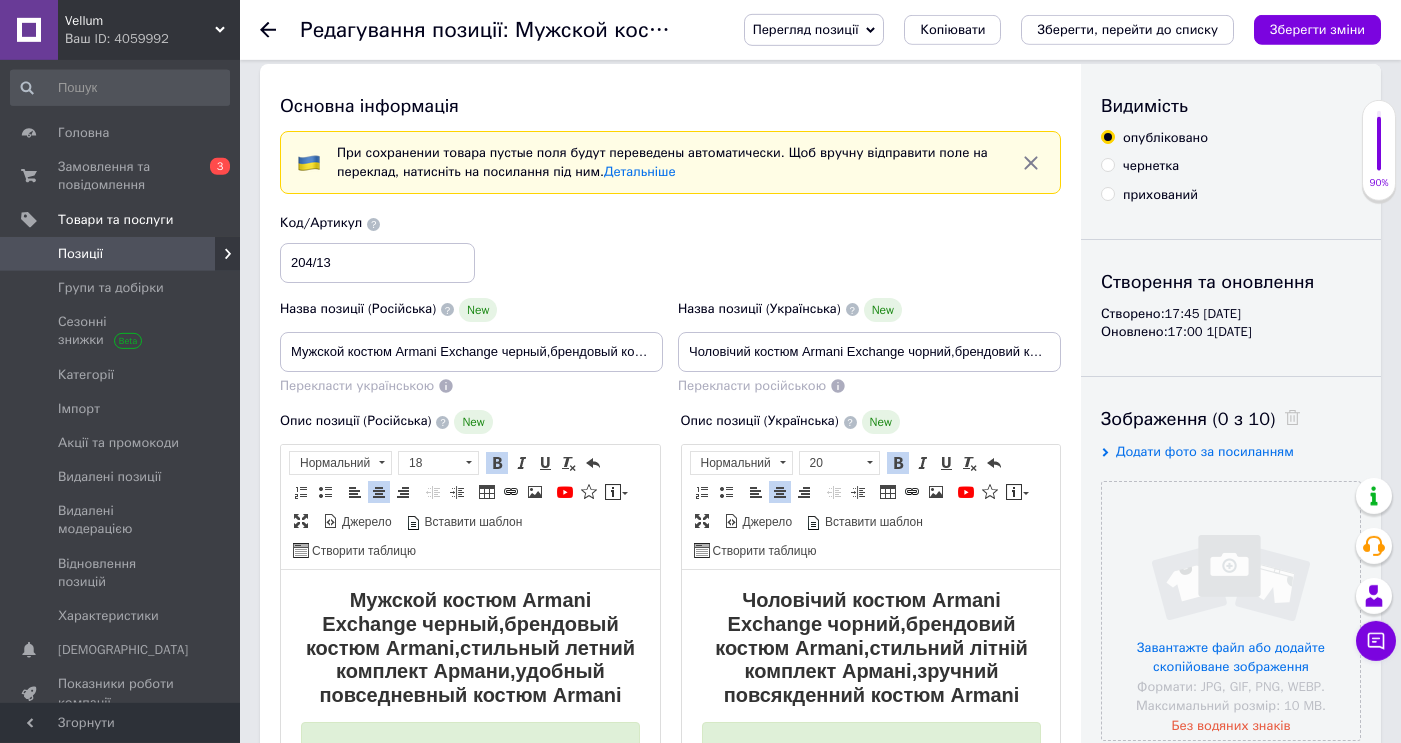 click on "Код/Артикул 204/13" at bounding box center [671, 248] 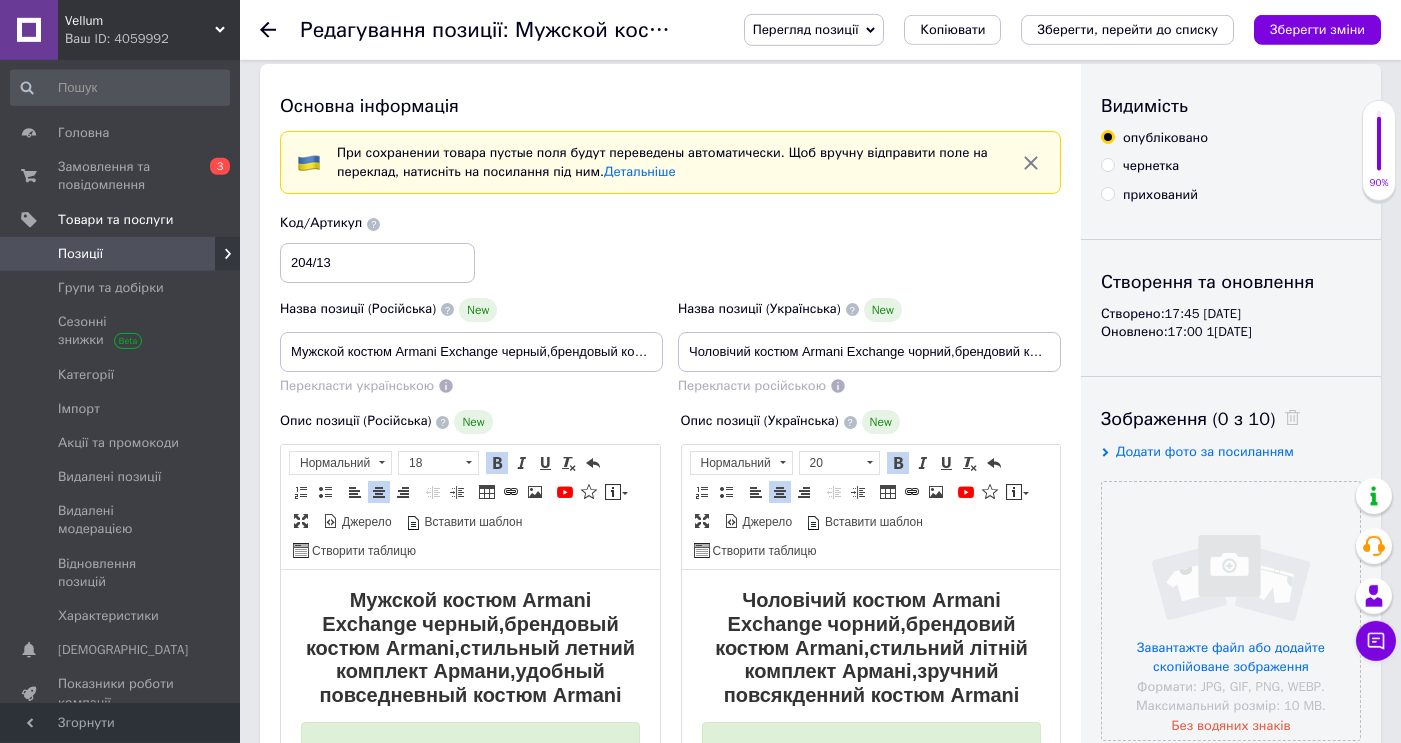 click on "Чоловічий костюм Armani Exchange чорний,брендовий костюм Armani,стильний літній комплект Армані,зручний повсякденний костюм Armani" at bounding box center [870, 646] 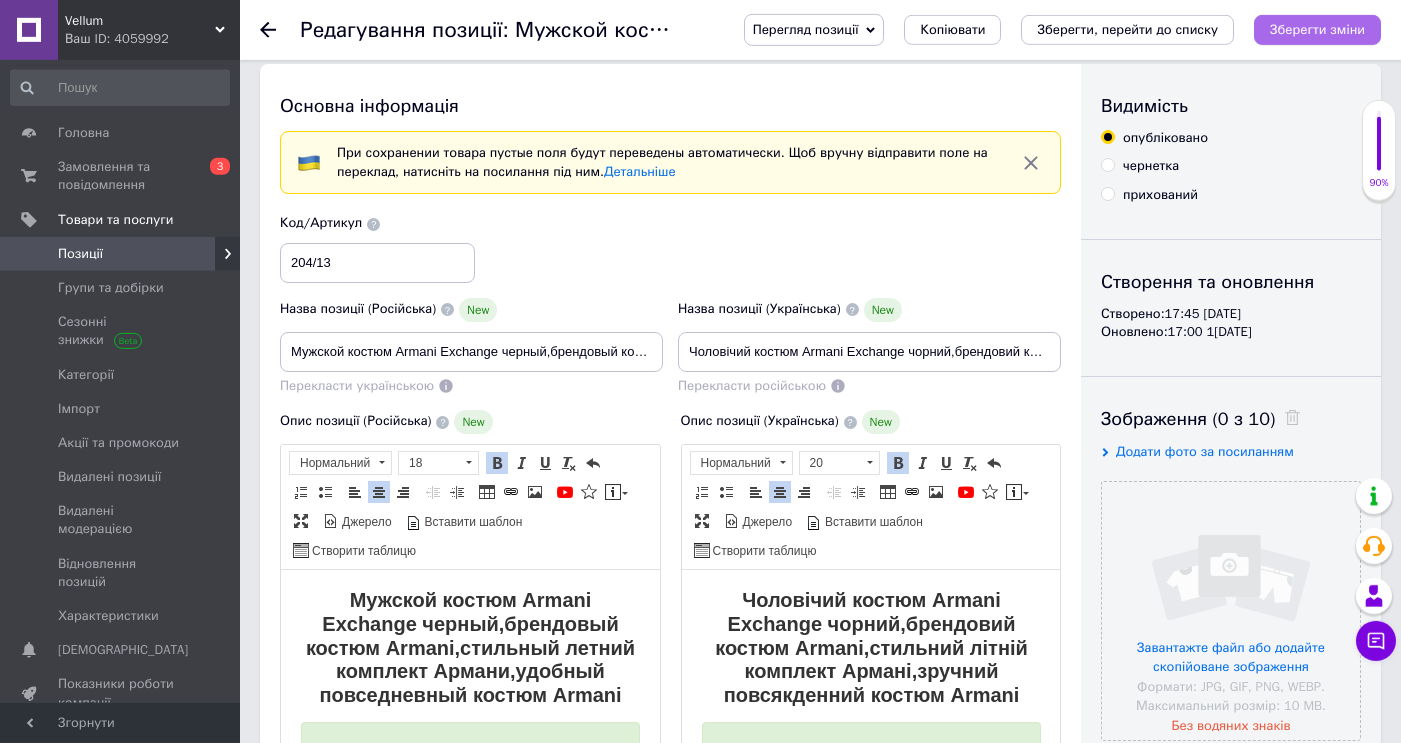click on "Зберегти зміни" at bounding box center (1317, 29) 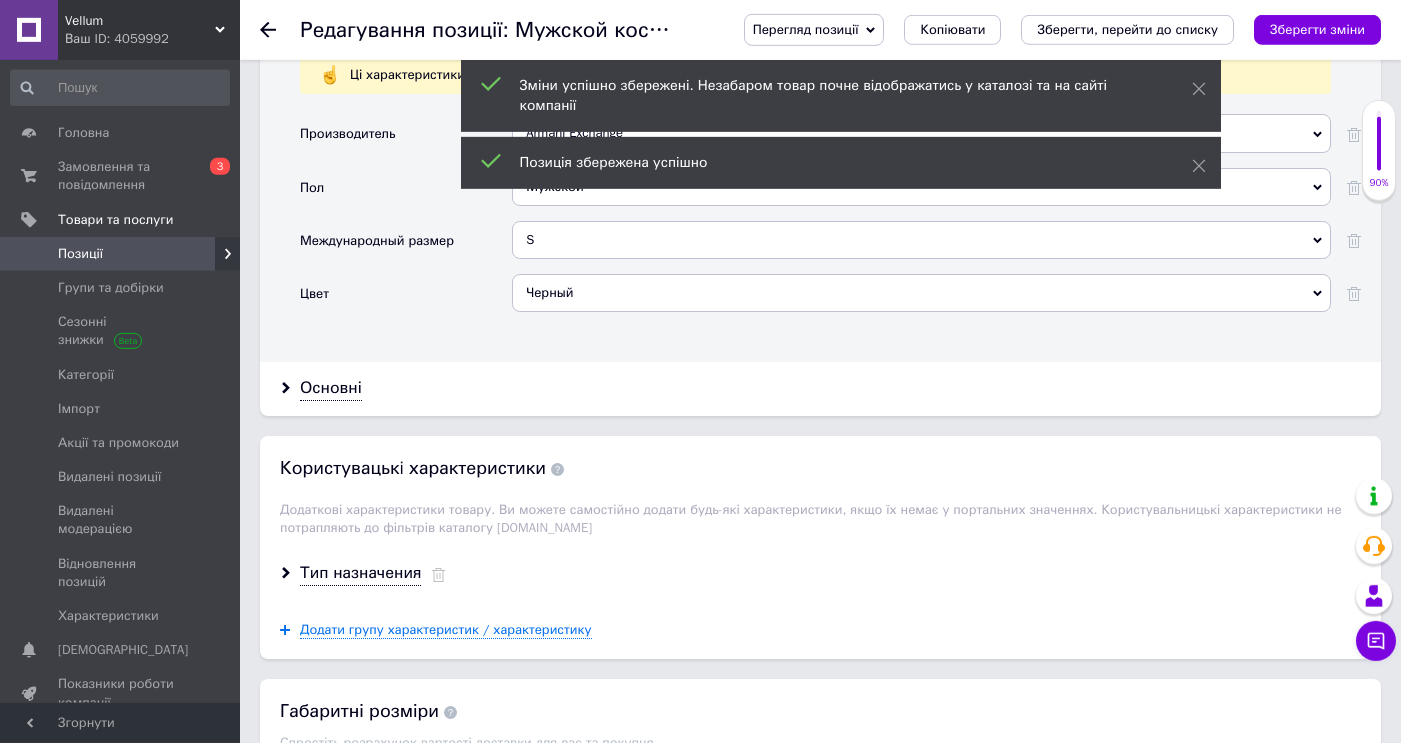 scroll, scrollTop: 3192, scrollLeft: 0, axis: vertical 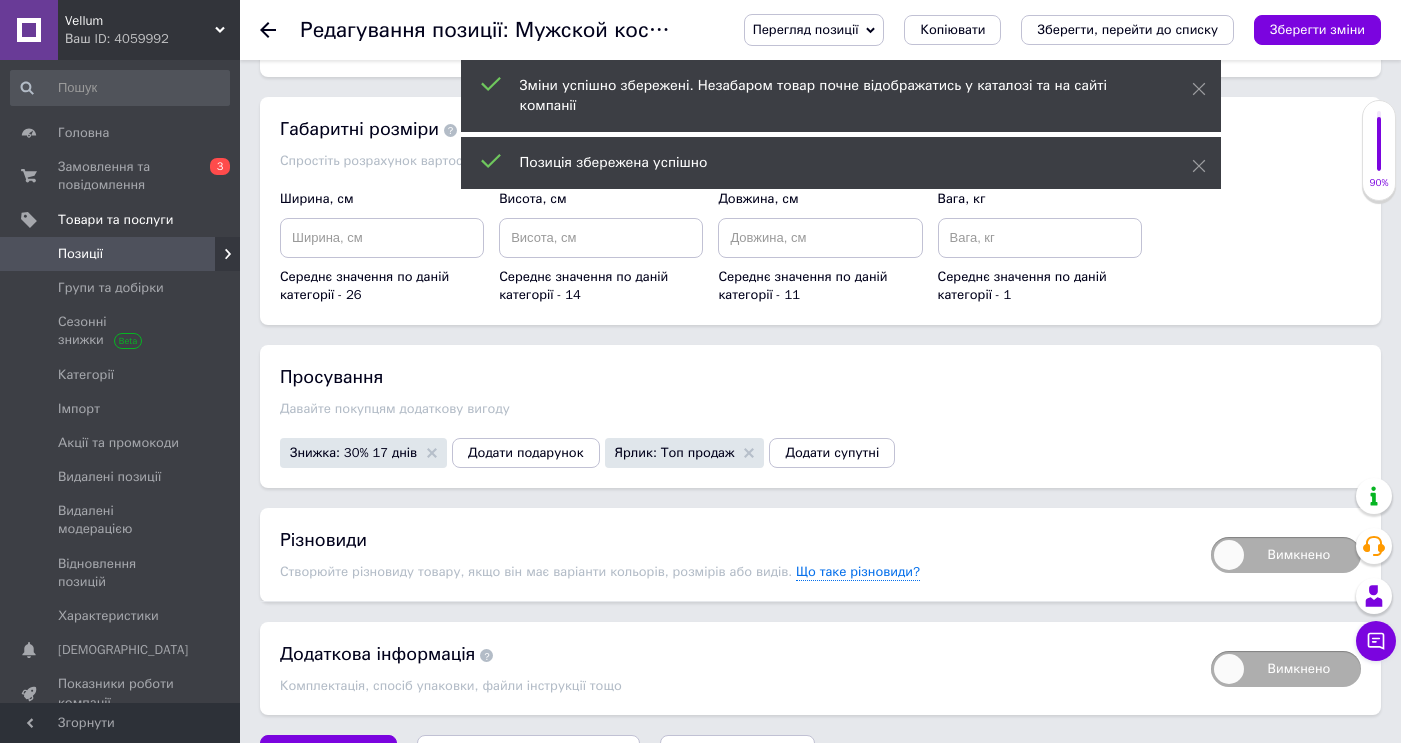 click on "Вимкнено" at bounding box center (1286, 555) 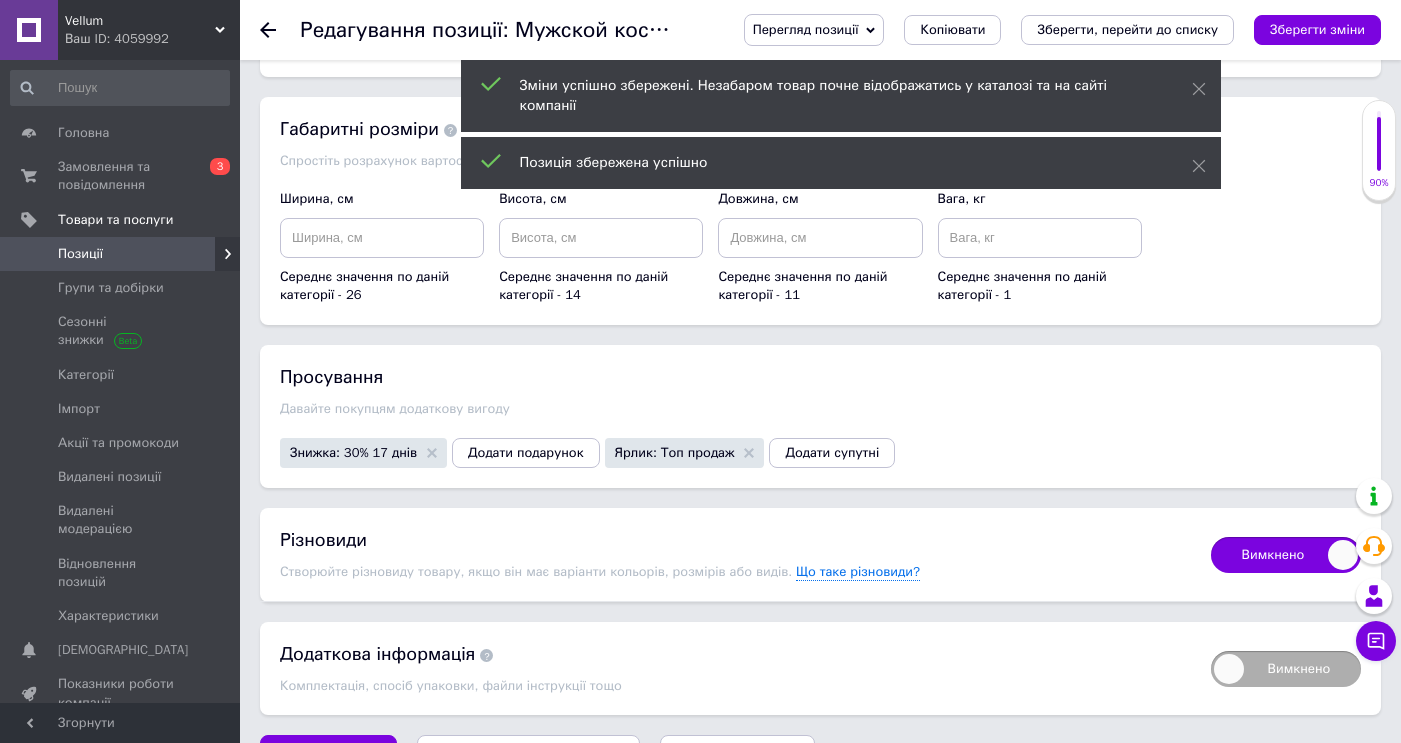 checkbox on "true" 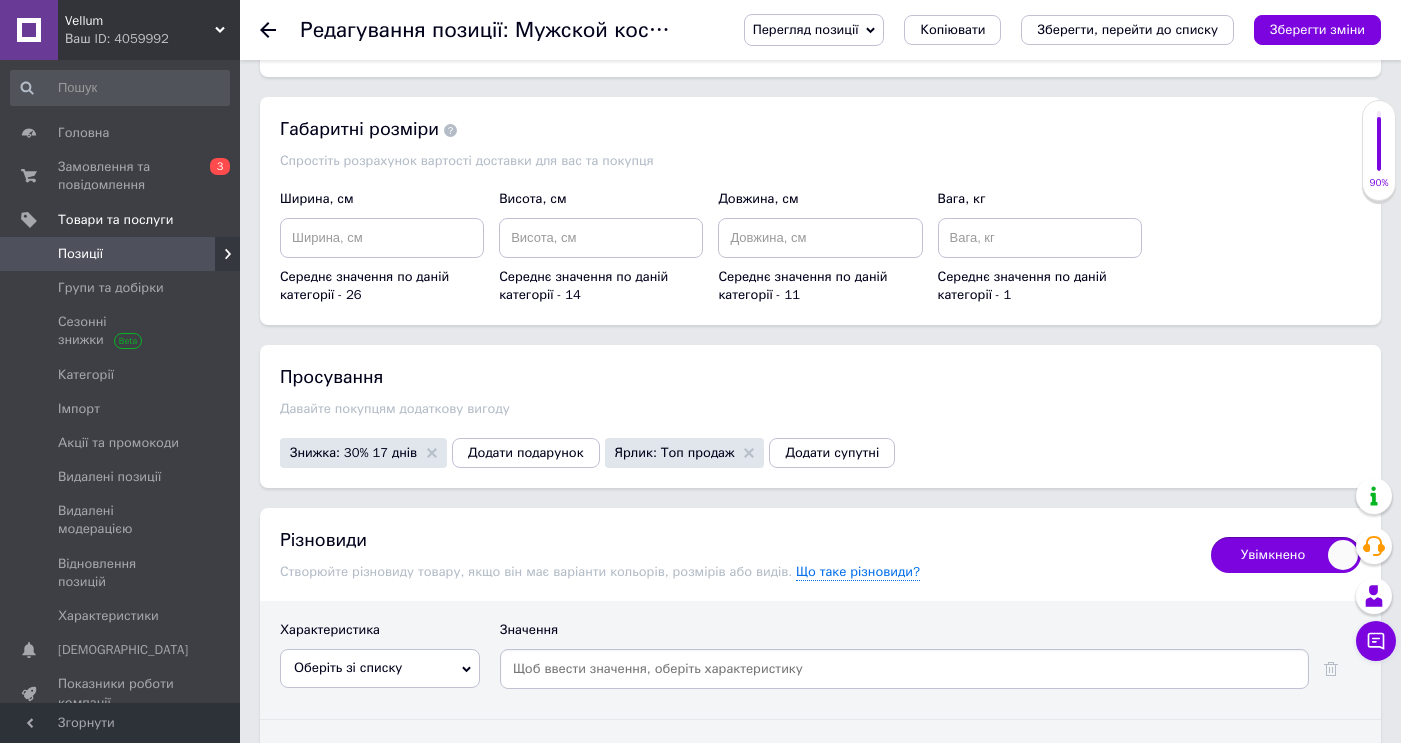 click on "Оберіть зі списку" at bounding box center (380, 668) 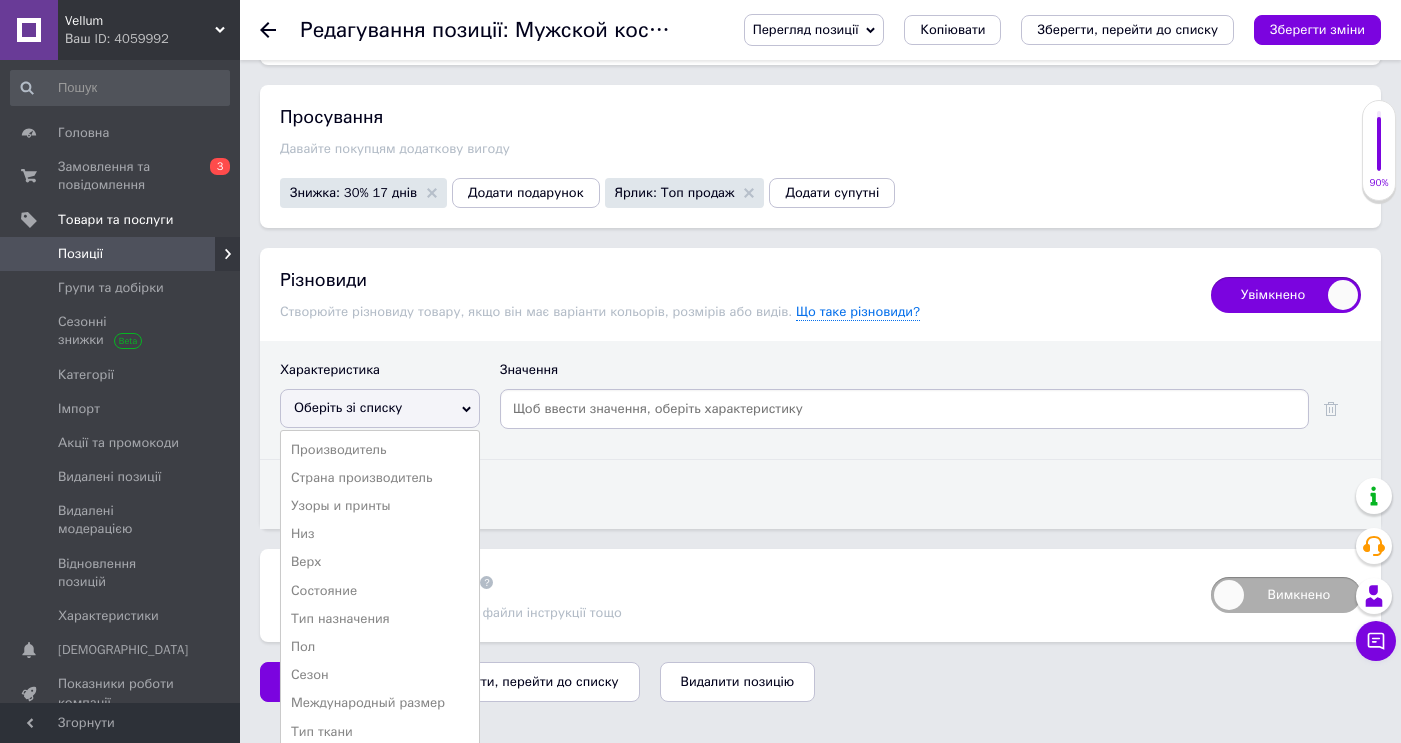 scroll, scrollTop: 3453, scrollLeft: 0, axis: vertical 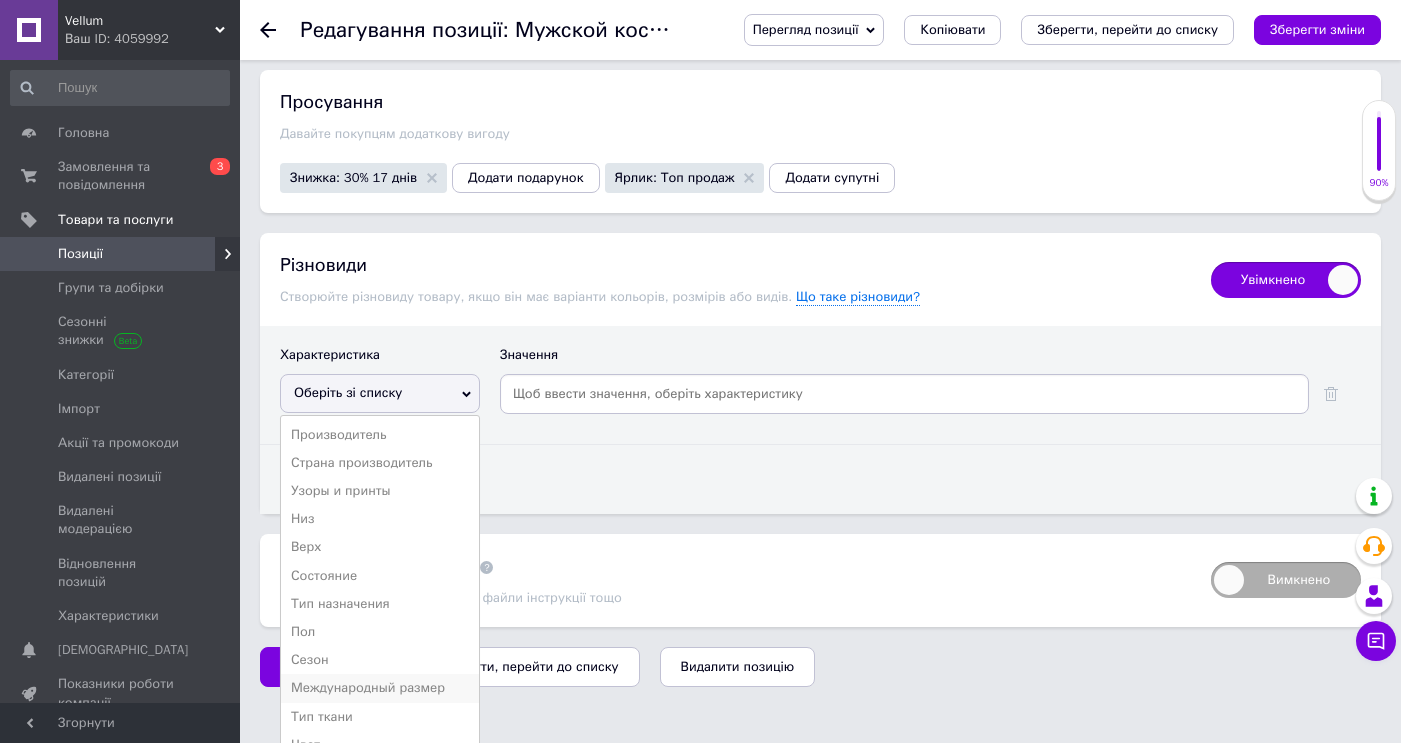 click on "Международный размер" at bounding box center (380, 688) 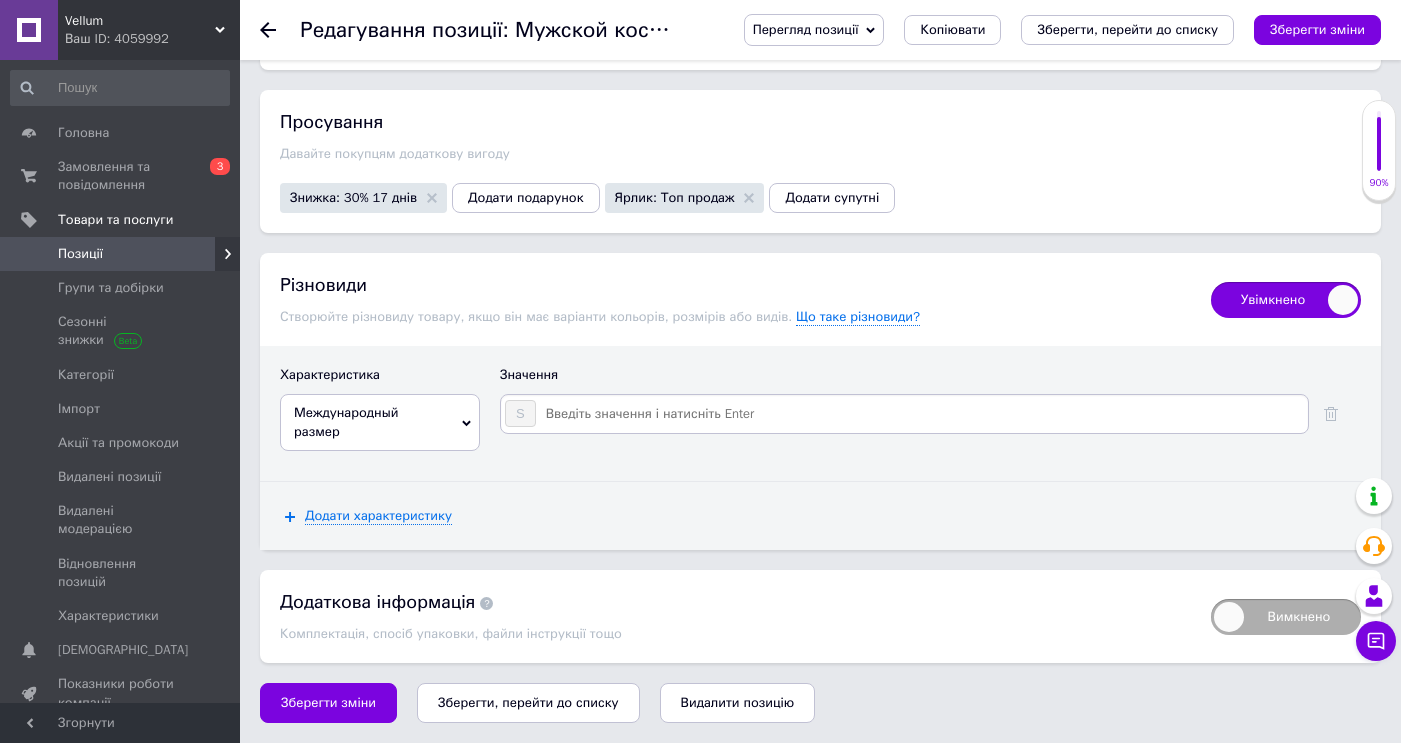 scroll, scrollTop: 3395, scrollLeft: 0, axis: vertical 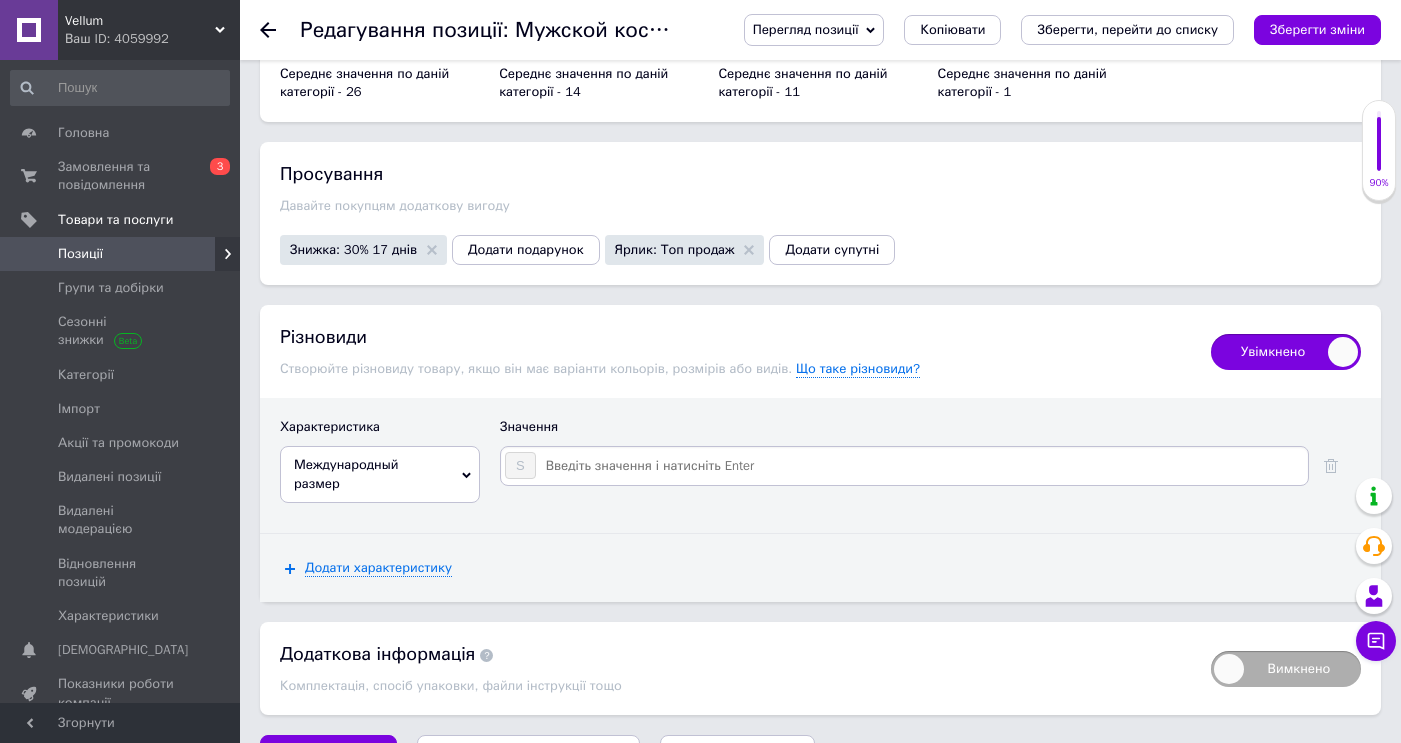 click at bounding box center (921, 466) 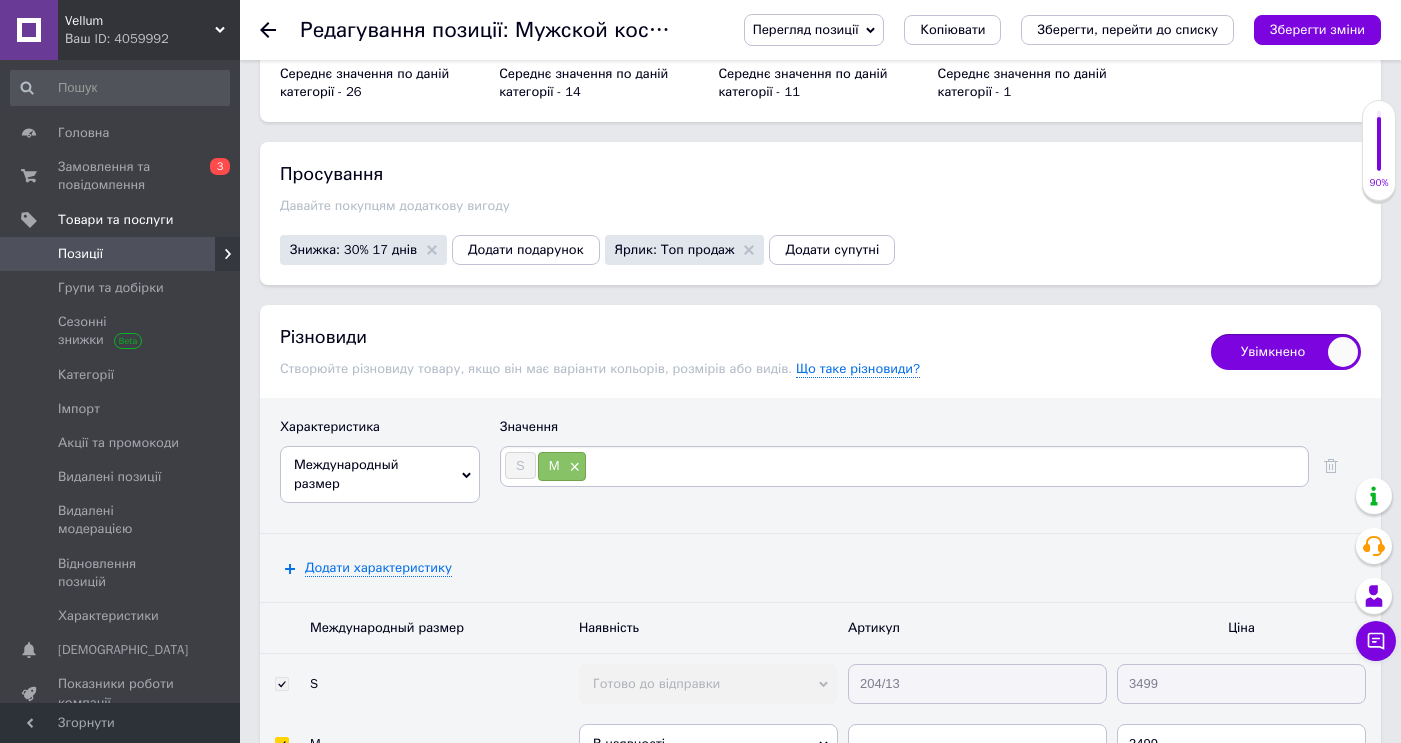 type on "L" 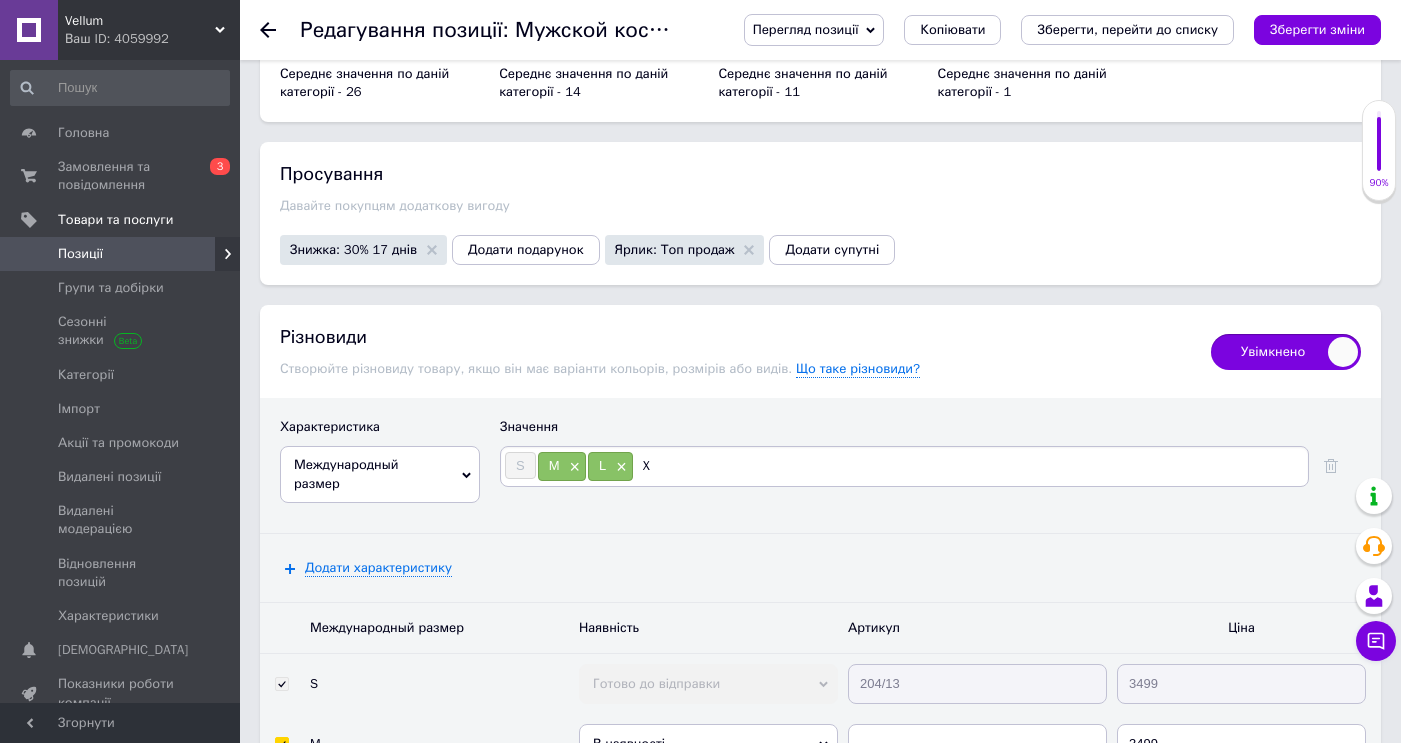 type on "XL" 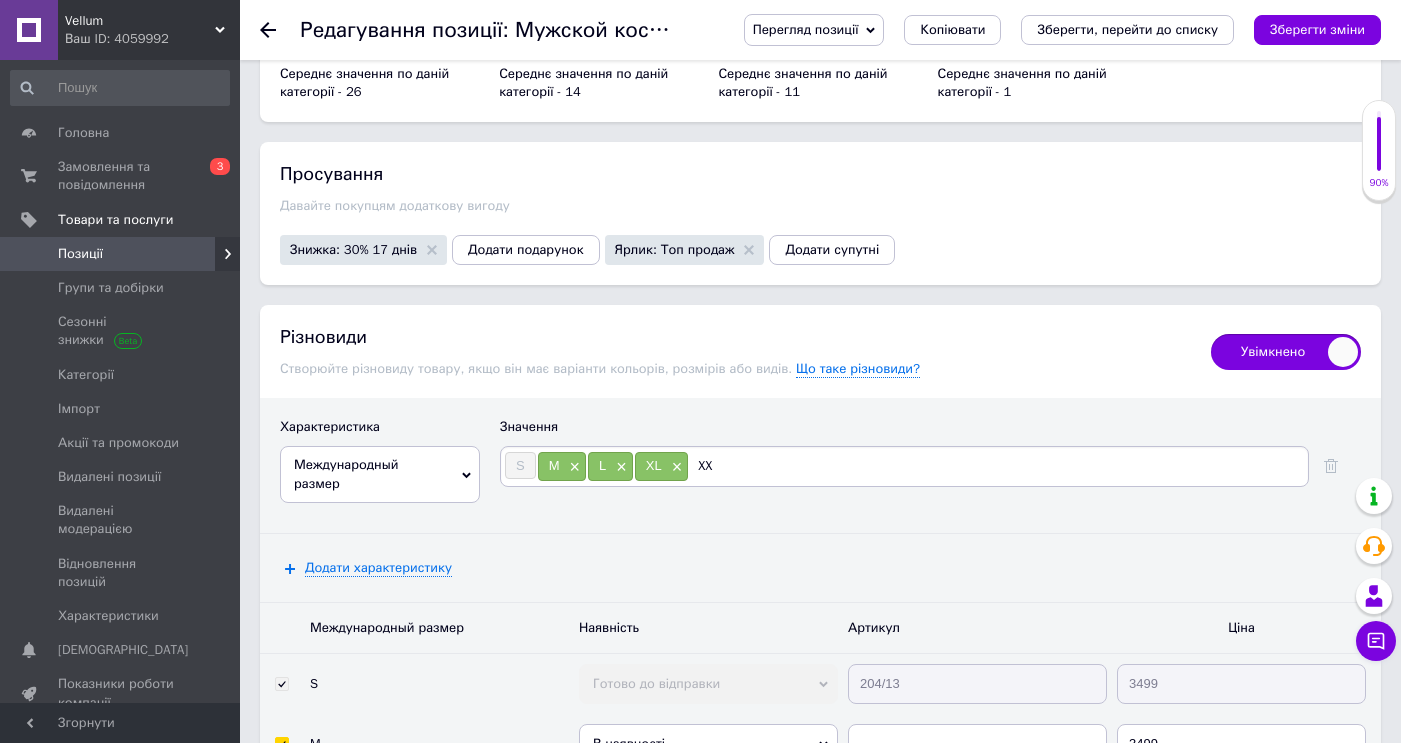 type on "XXL" 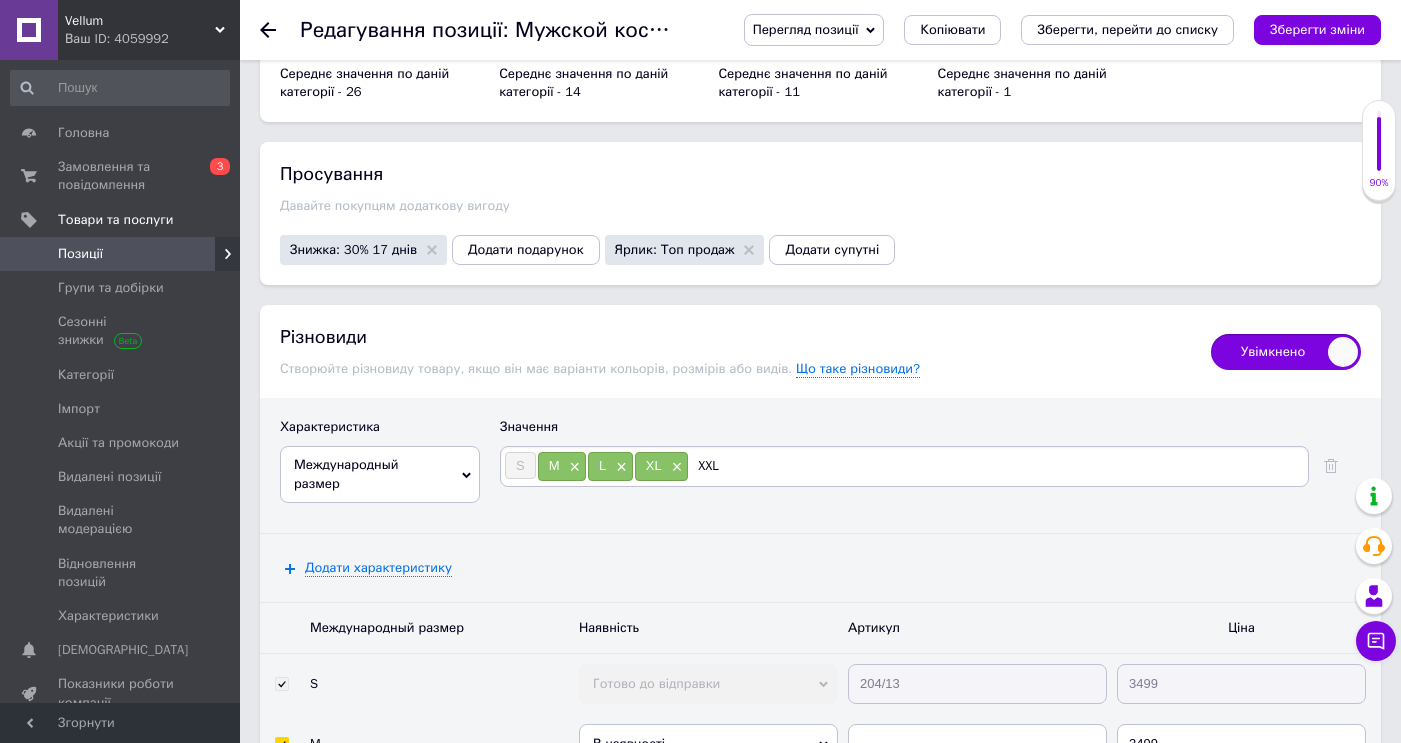 type 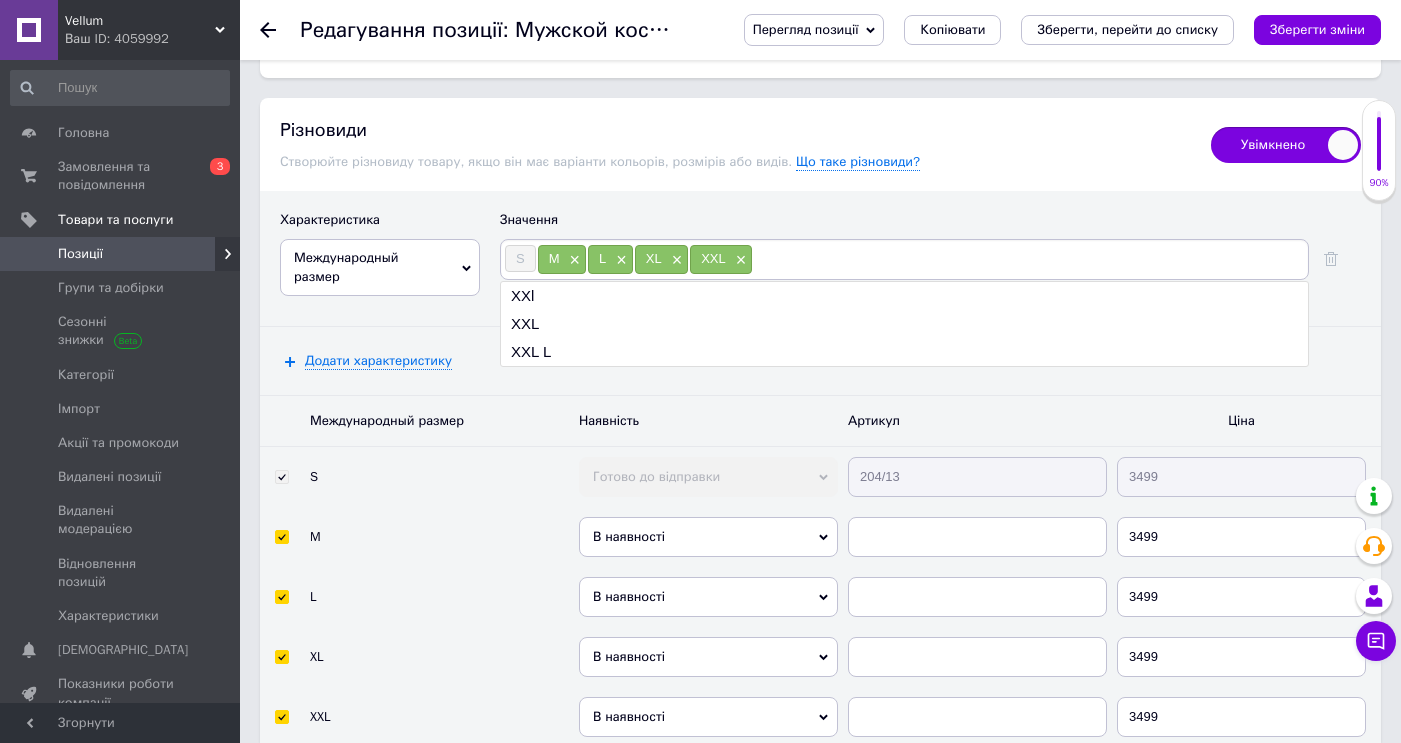 scroll, scrollTop: 3746, scrollLeft: 0, axis: vertical 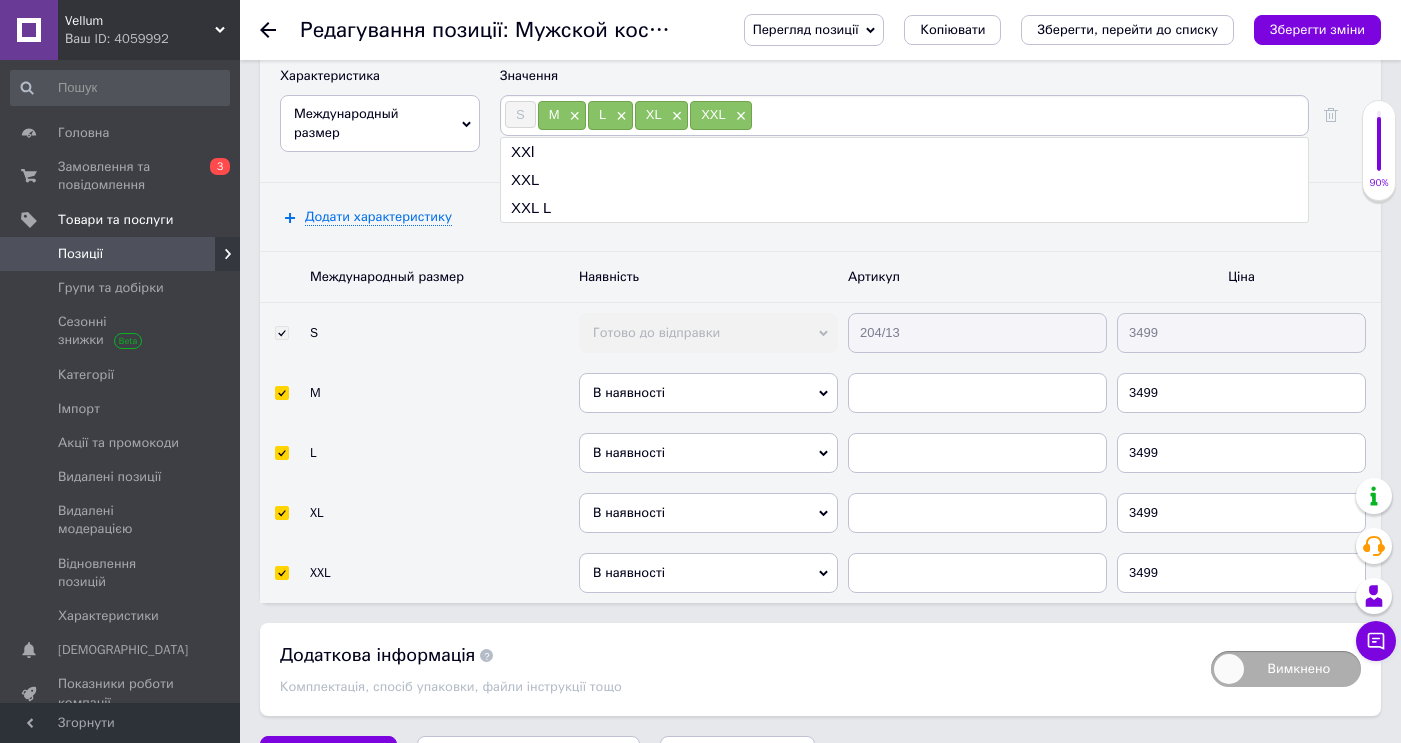 click on "В наявності" at bounding box center (708, 393) 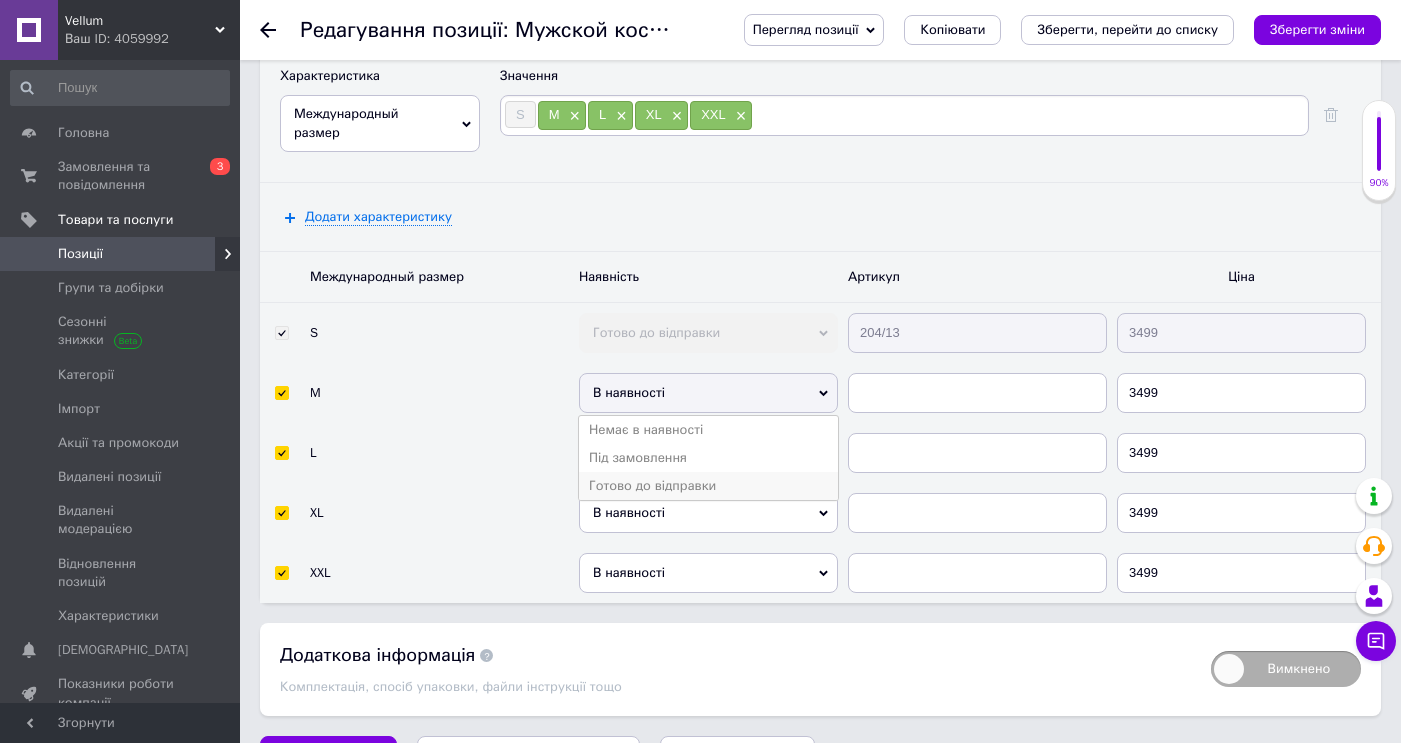 click on "Готово до відправки" at bounding box center (708, 486) 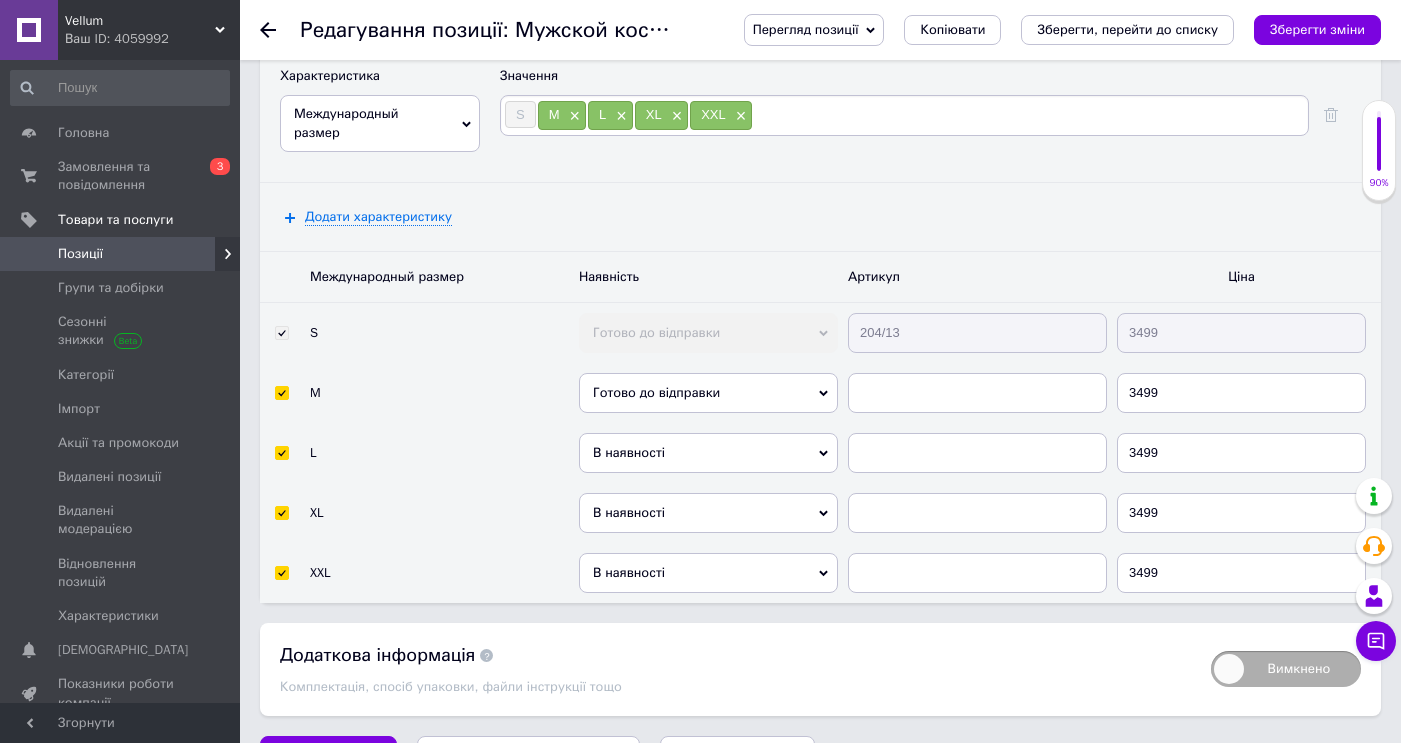 click on "В наявності" at bounding box center [708, 453] 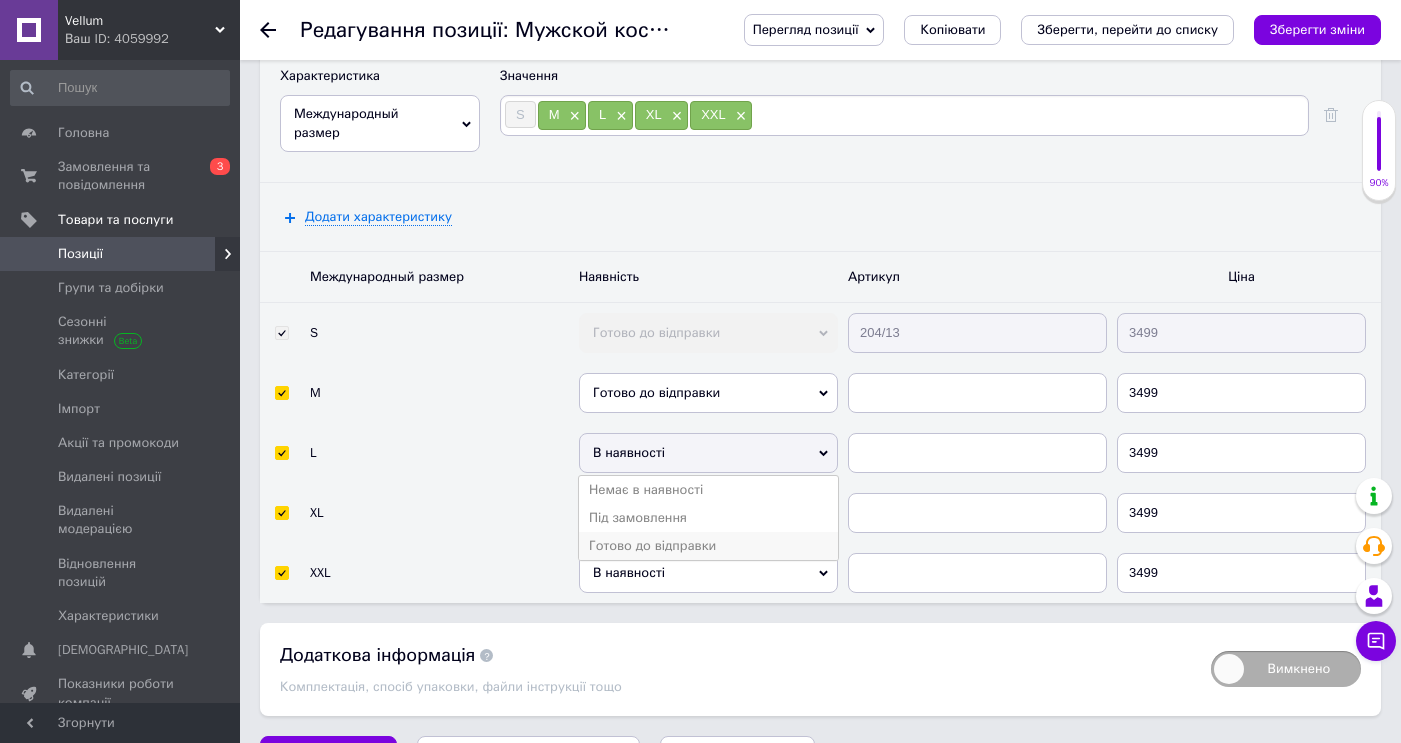 click on "Готово до відправки" at bounding box center [708, 546] 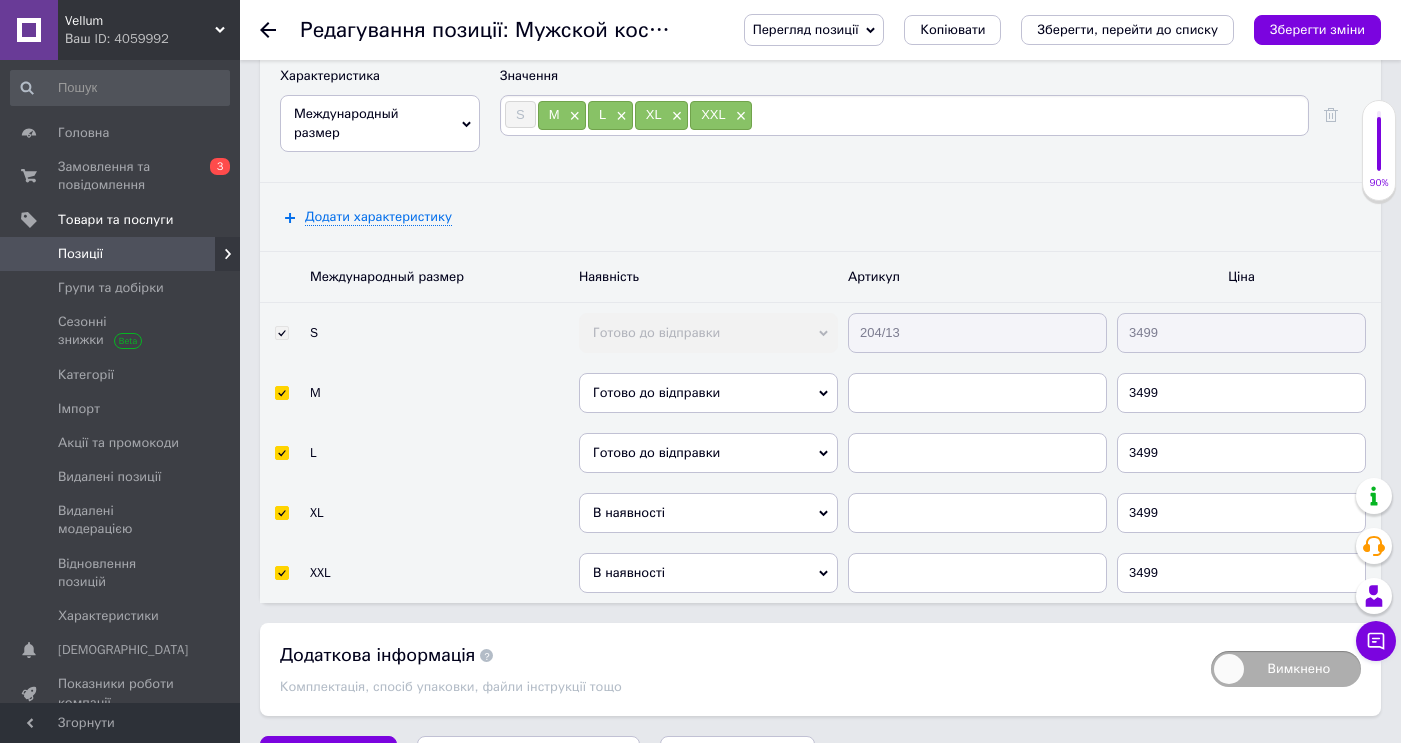 click on "В наявності" at bounding box center (708, 573) 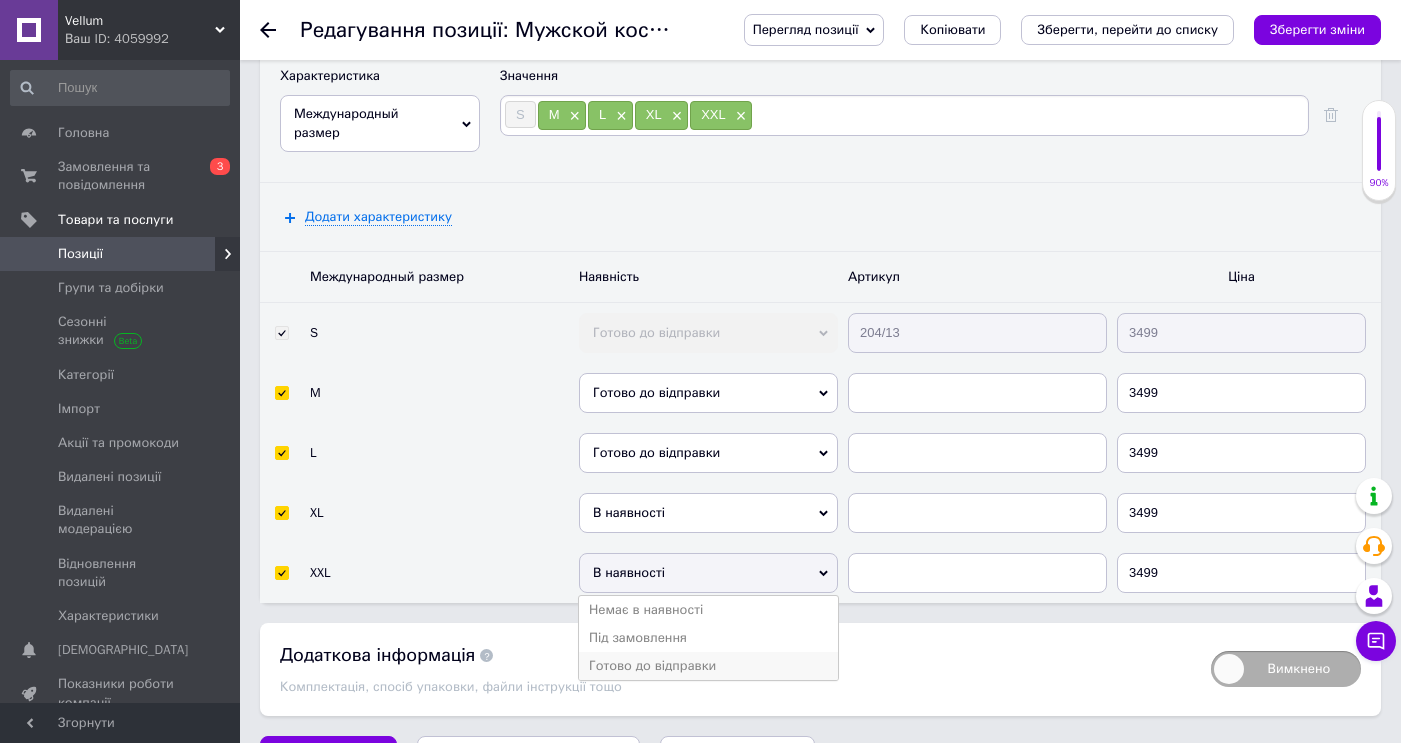 click on "Готово до відправки" at bounding box center [708, 666] 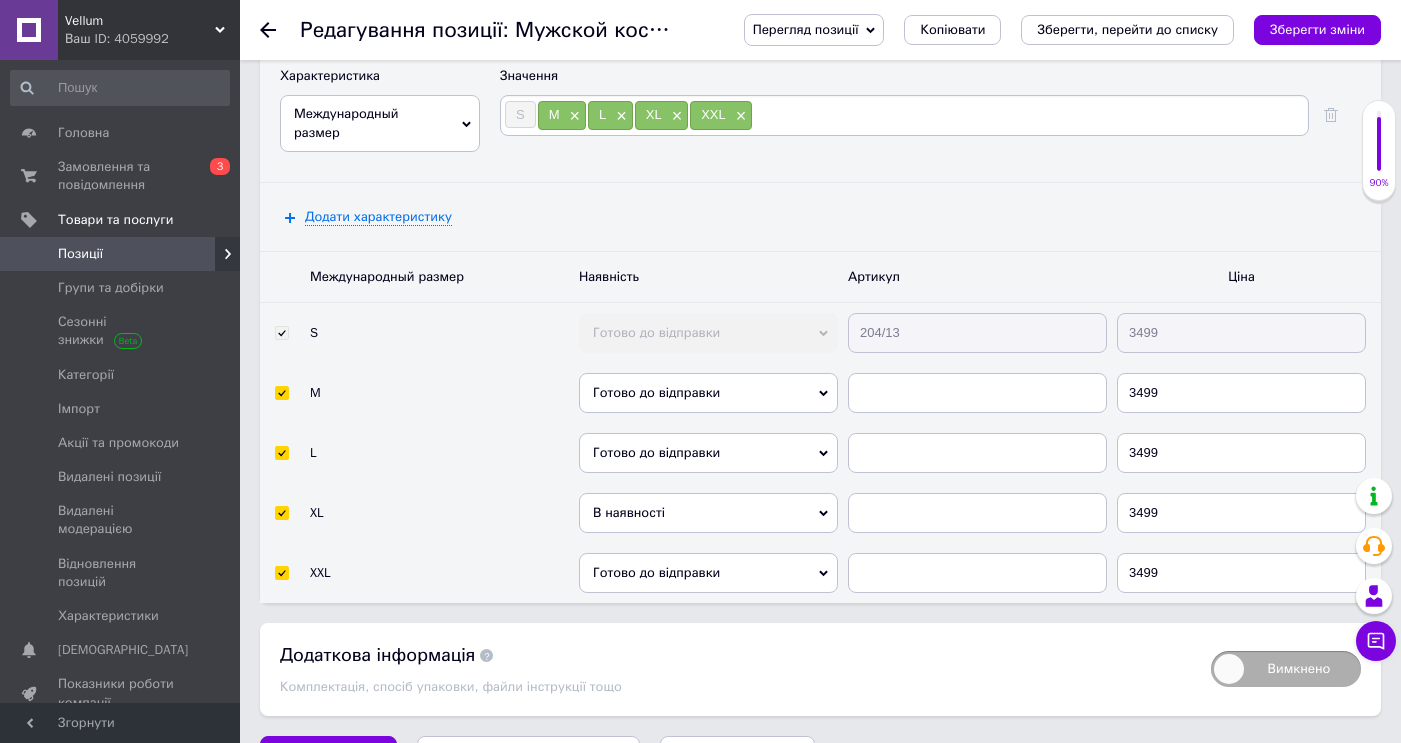click on "В наявності" at bounding box center (708, 513) 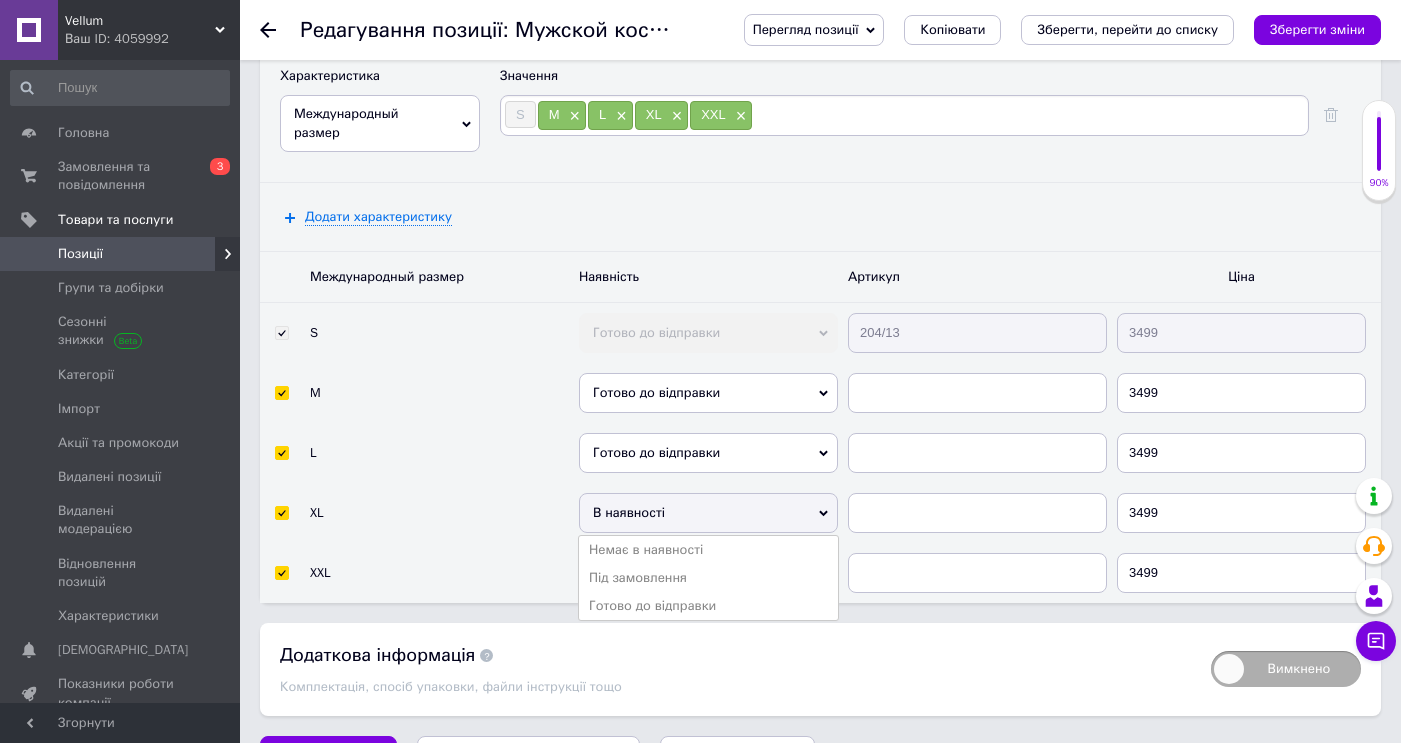 click on "Готово до відправки" at bounding box center [708, 606] 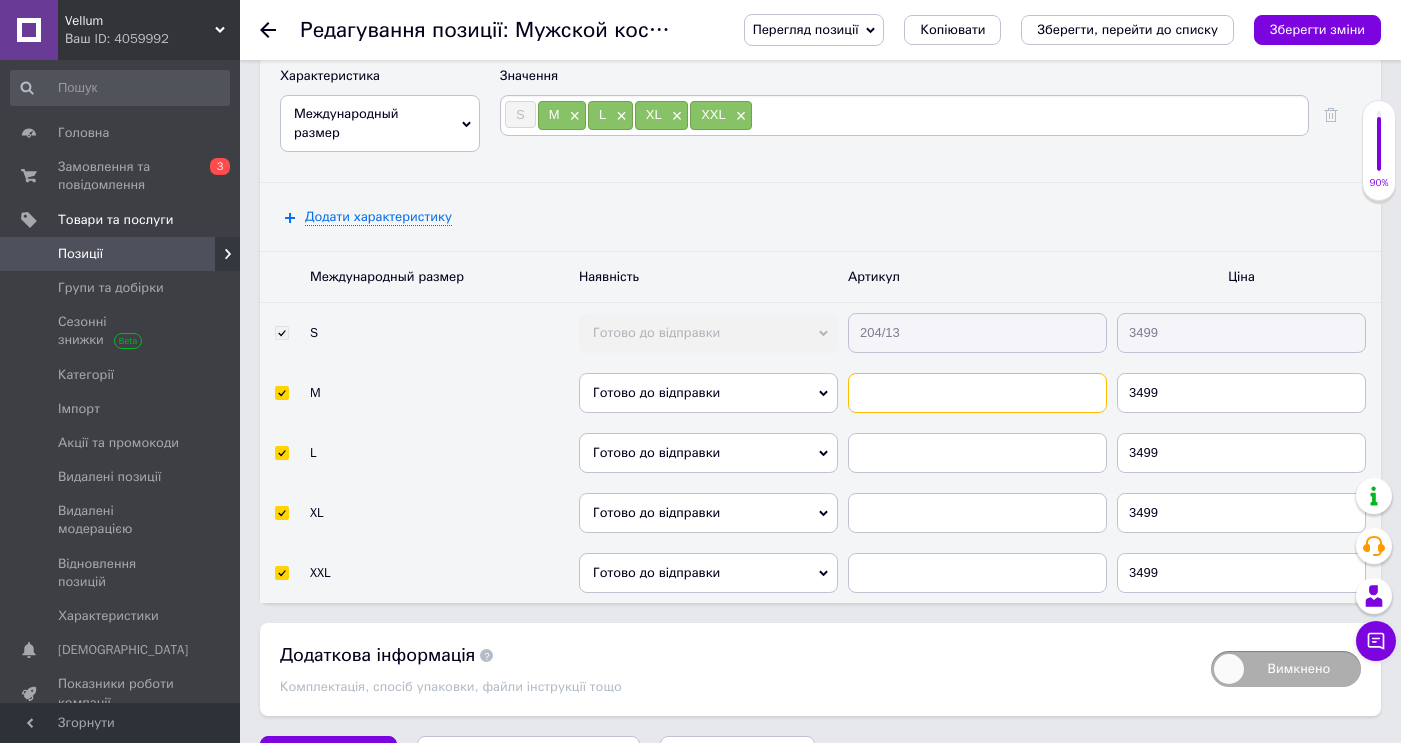 click at bounding box center [977, 393] 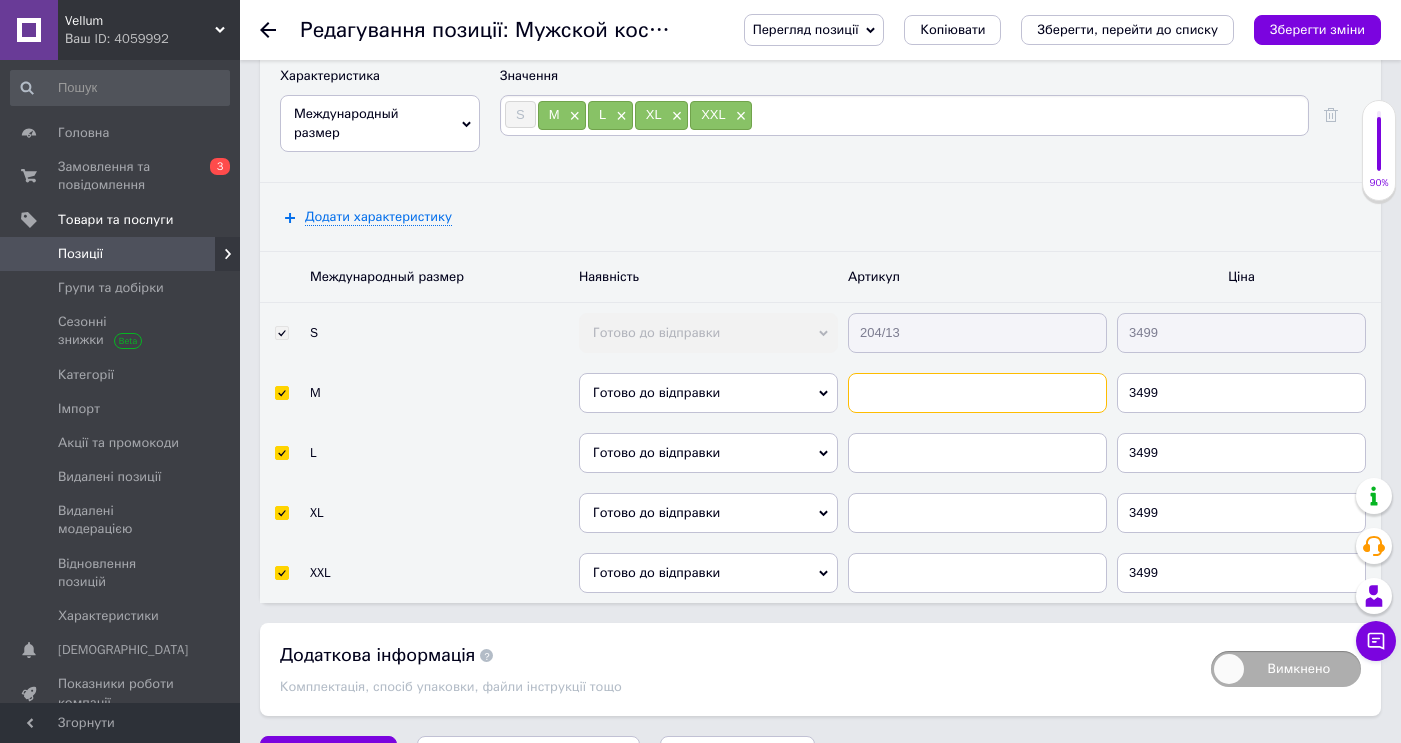 paste on "204/13" 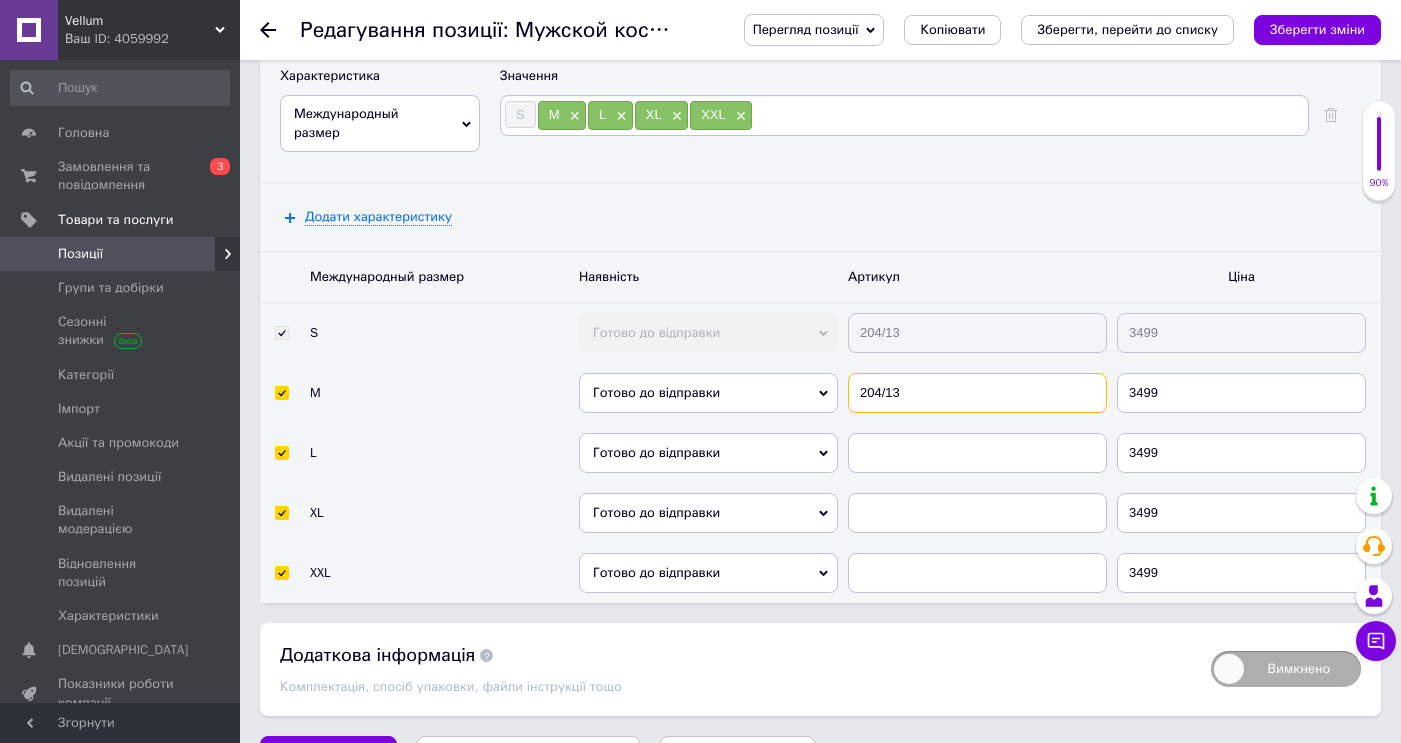 type on "204/13" 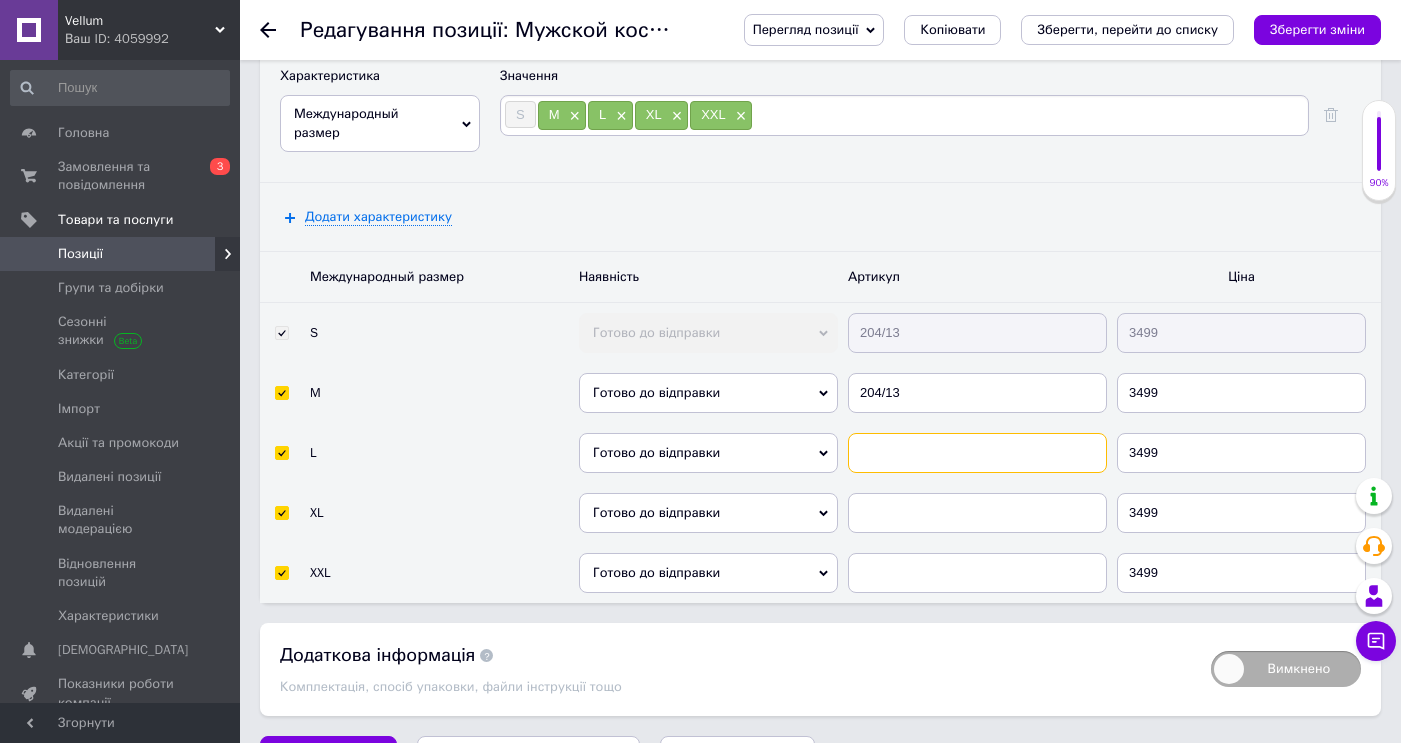 click at bounding box center (977, 453) 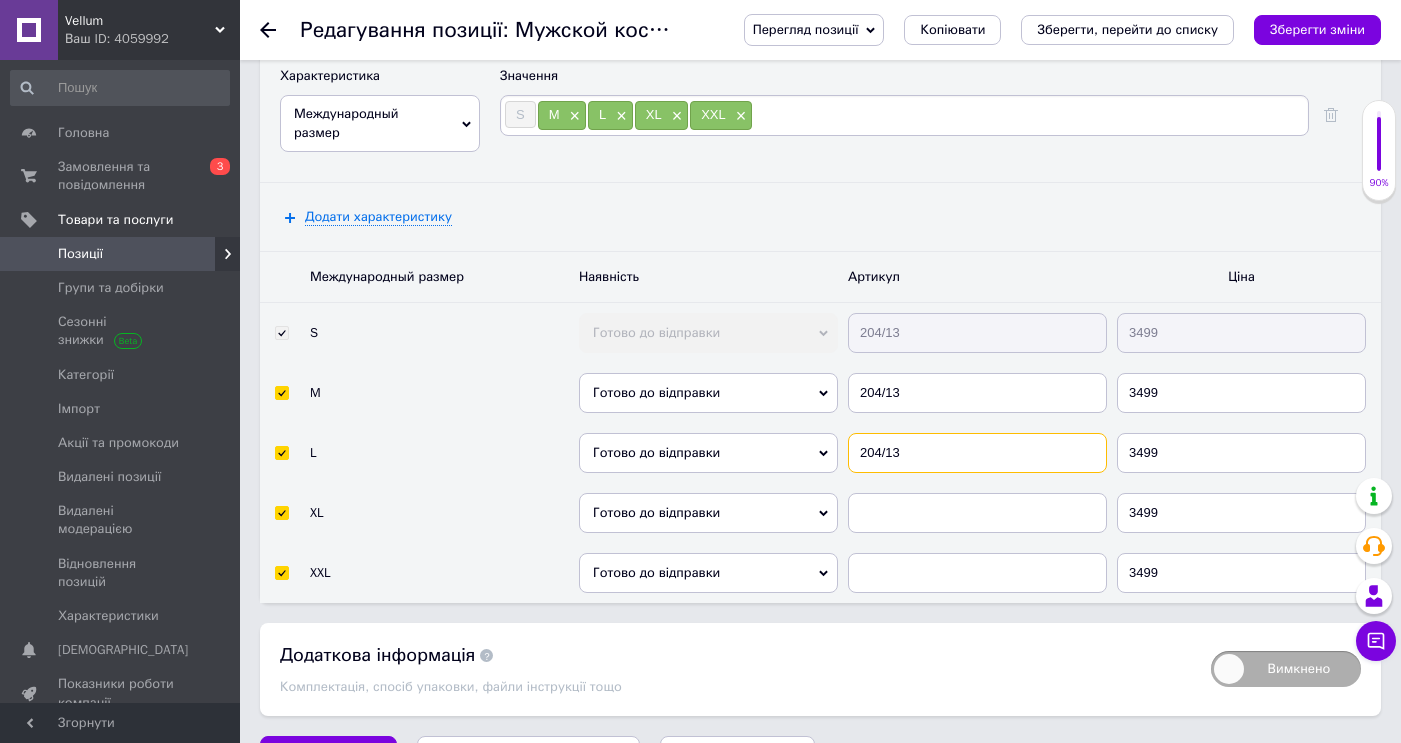 type on "204/13" 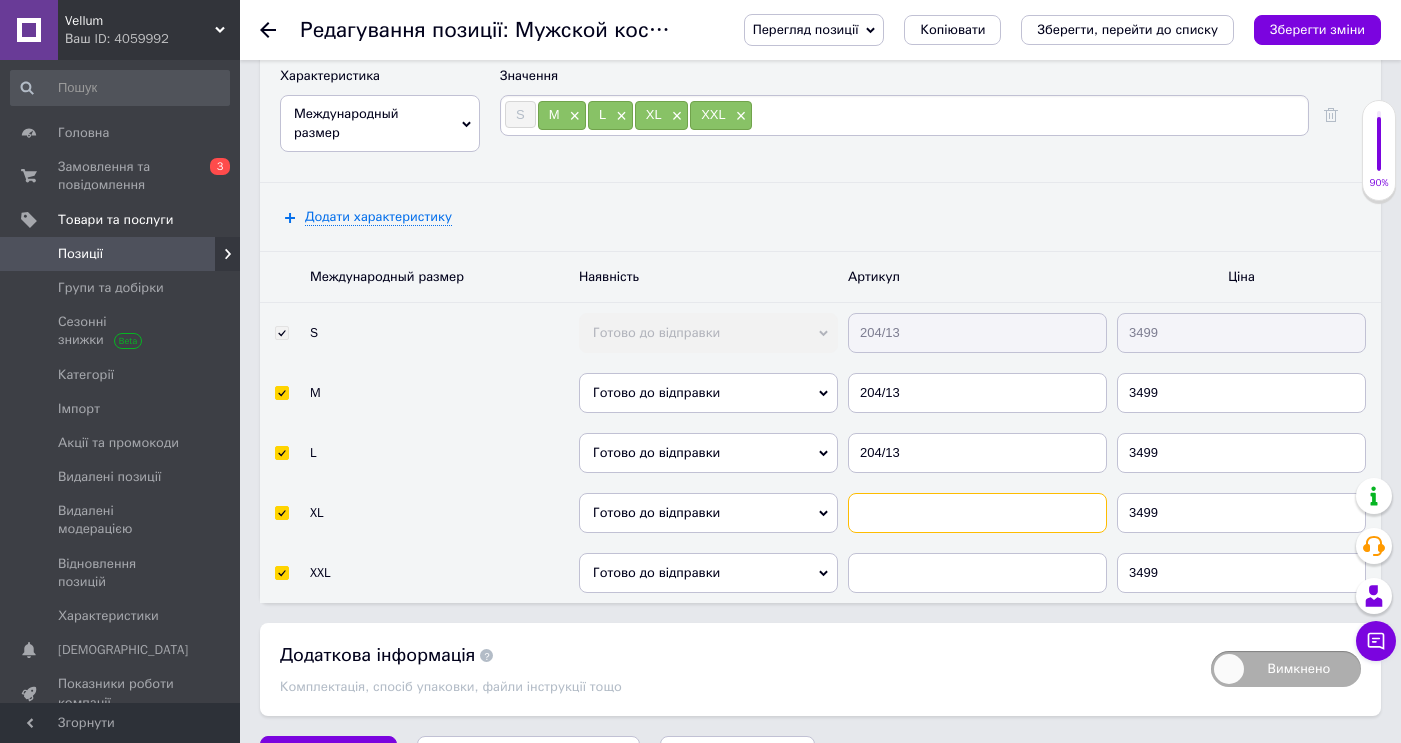 click at bounding box center (977, 513) 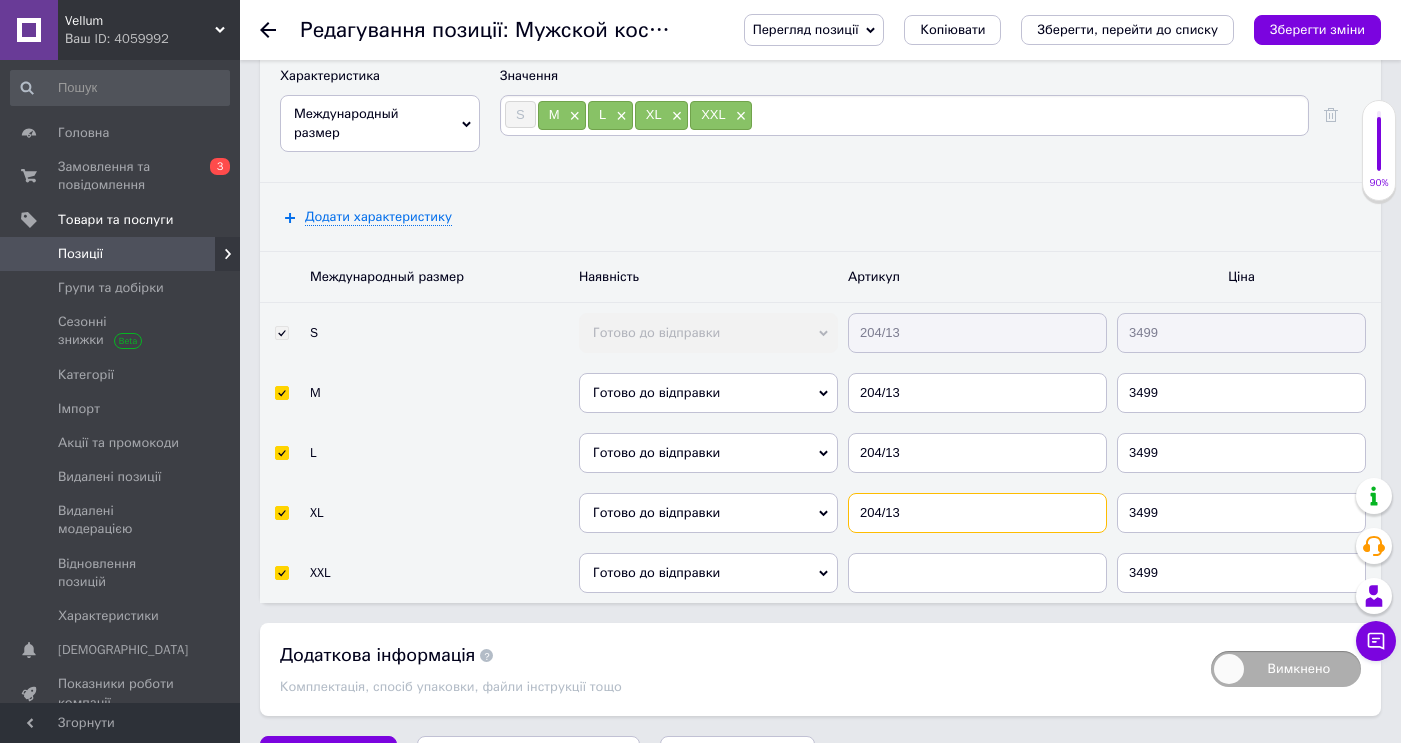 type on "204/13" 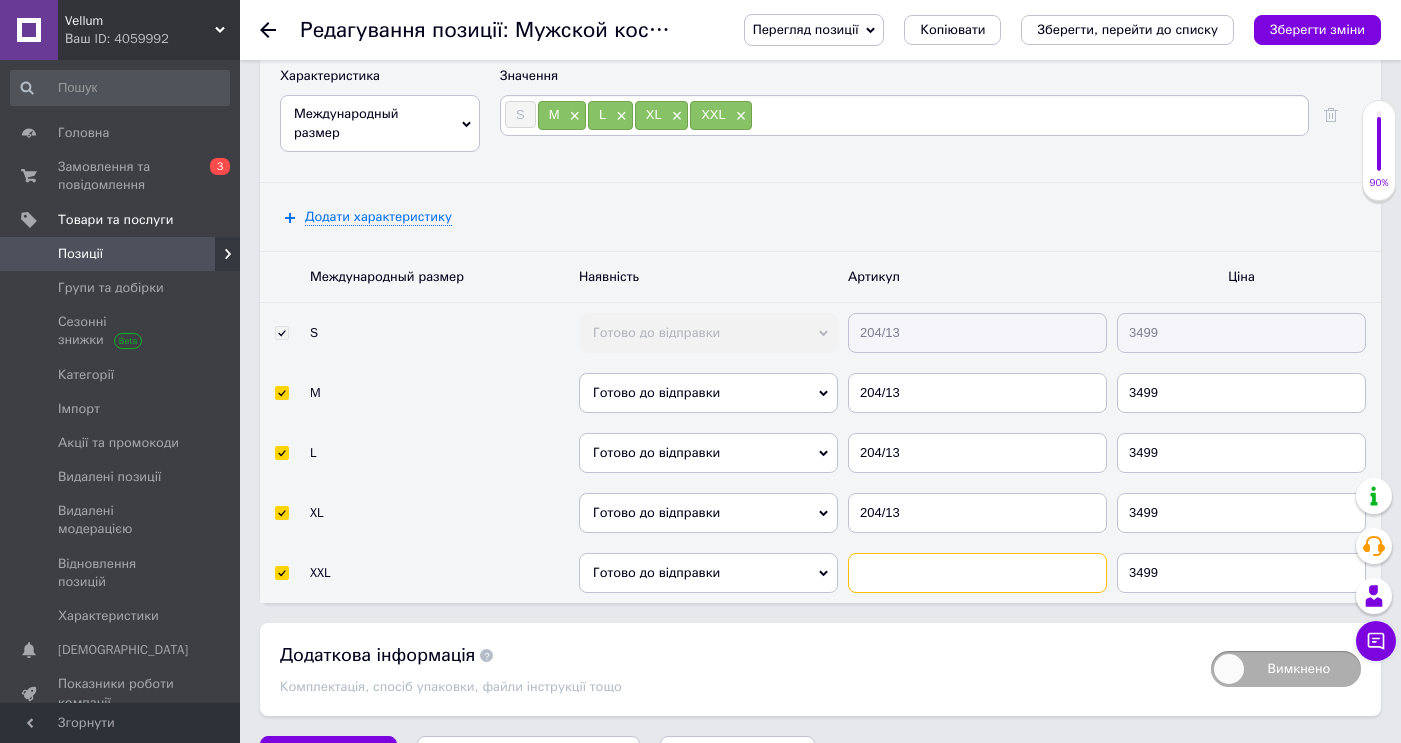 click at bounding box center [977, 573] 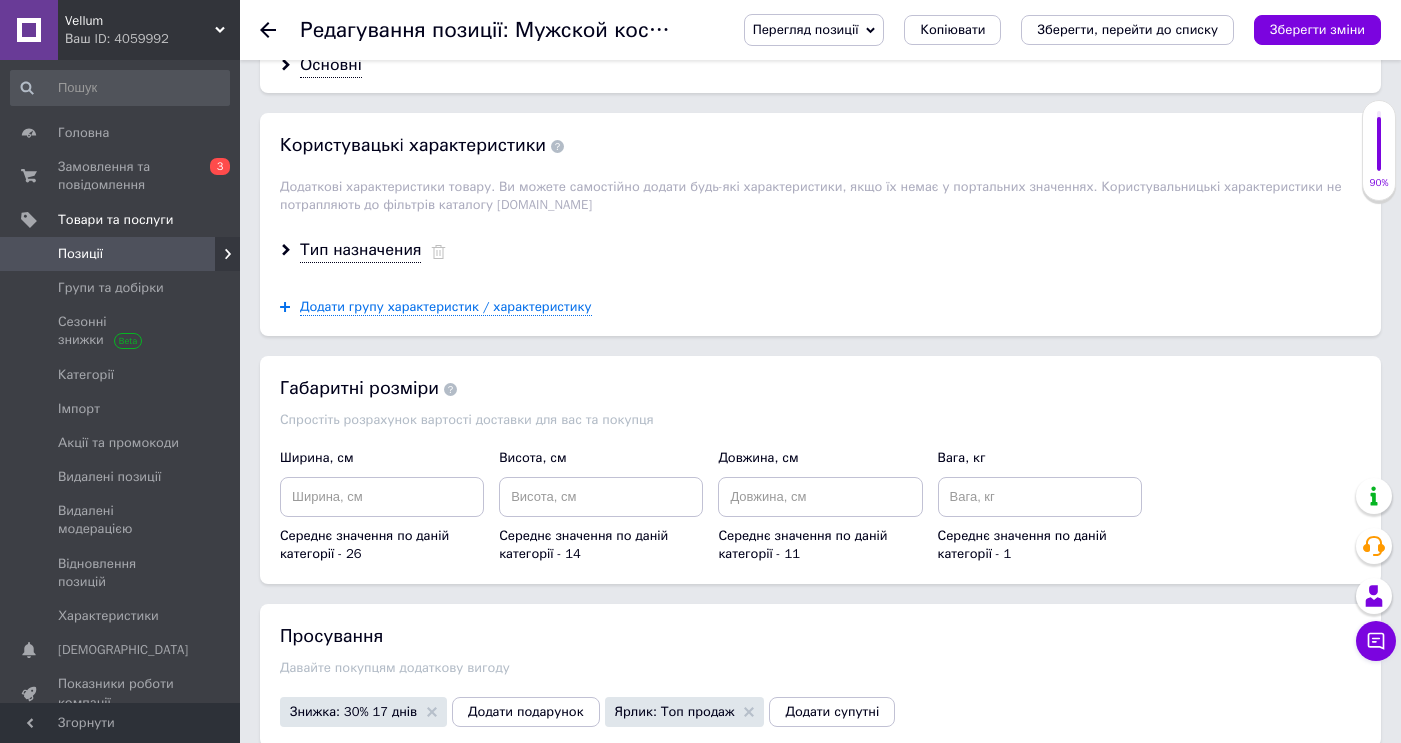 scroll, scrollTop: 2880, scrollLeft: 0, axis: vertical 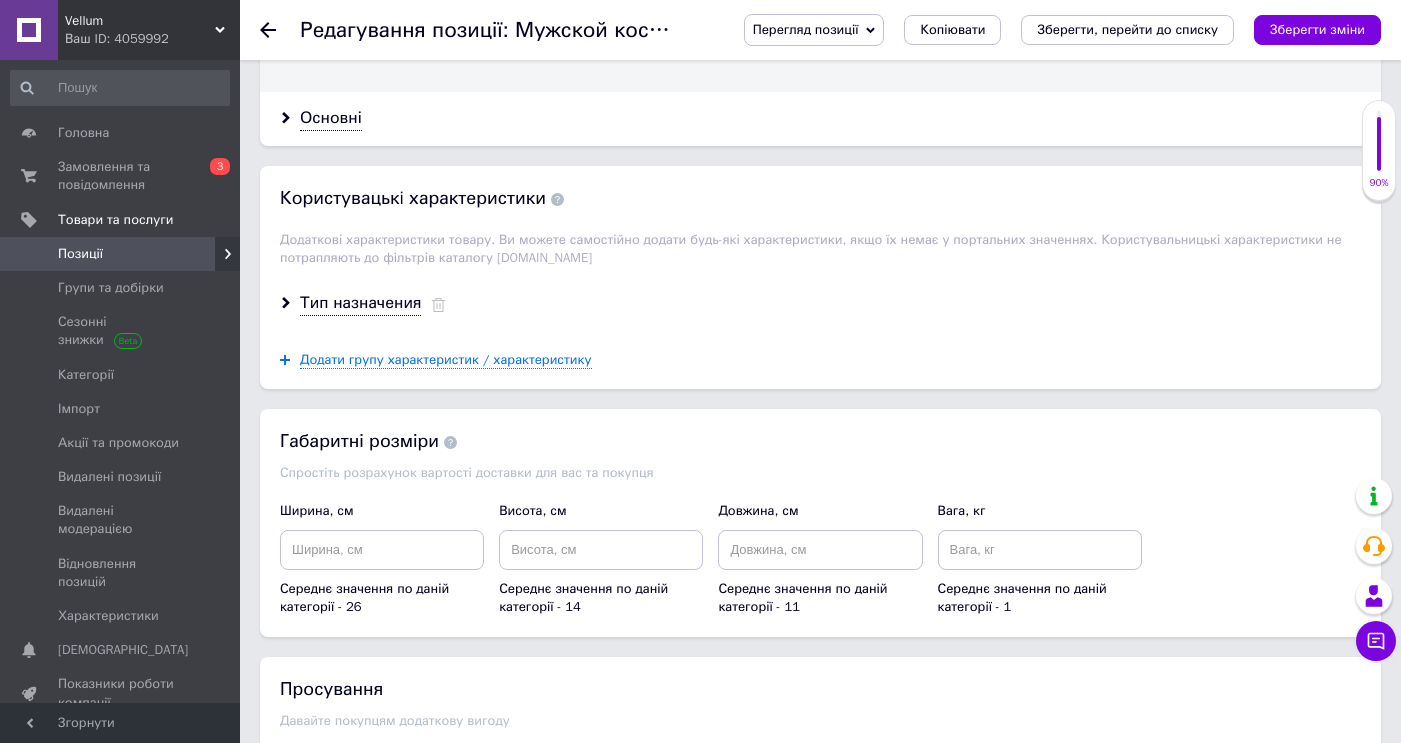 type on "204/13" 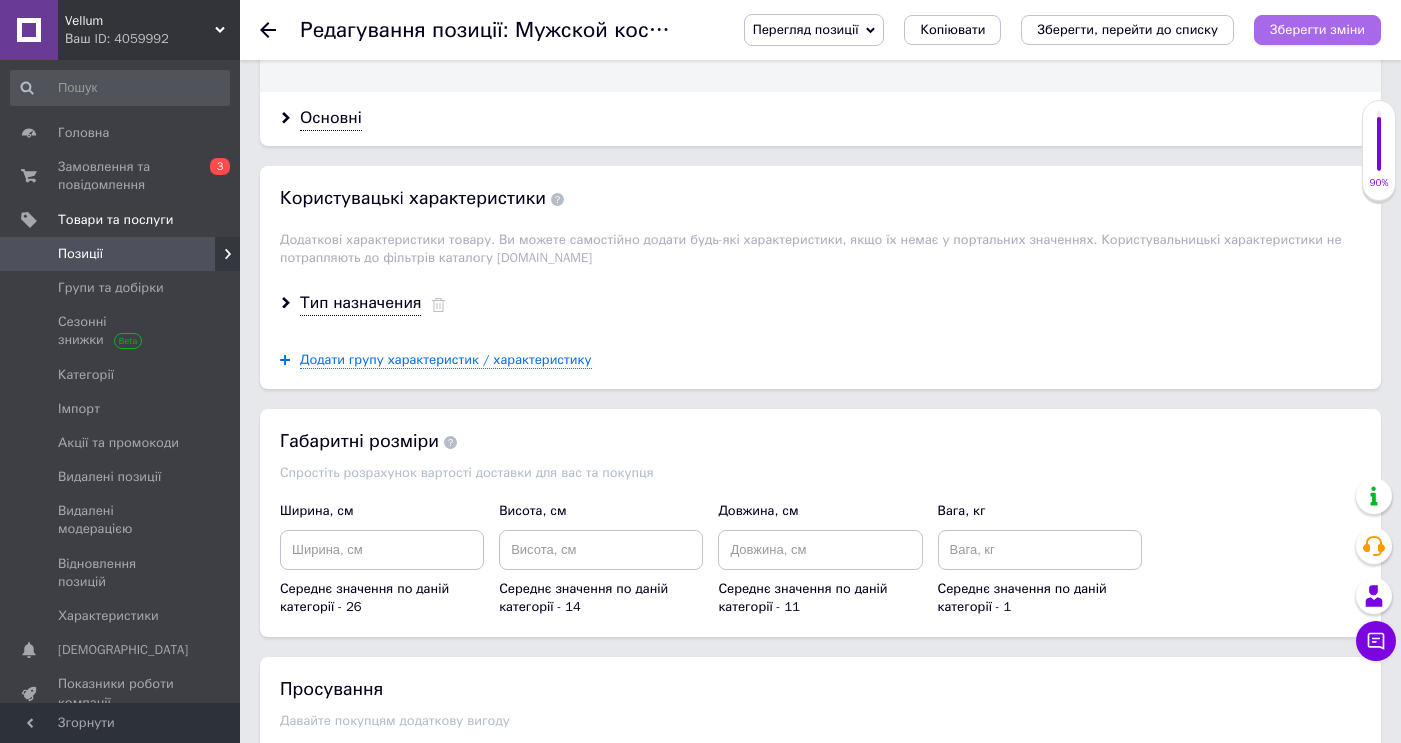 click on "Зберегти зміни" at bounding box center [1317, 29] 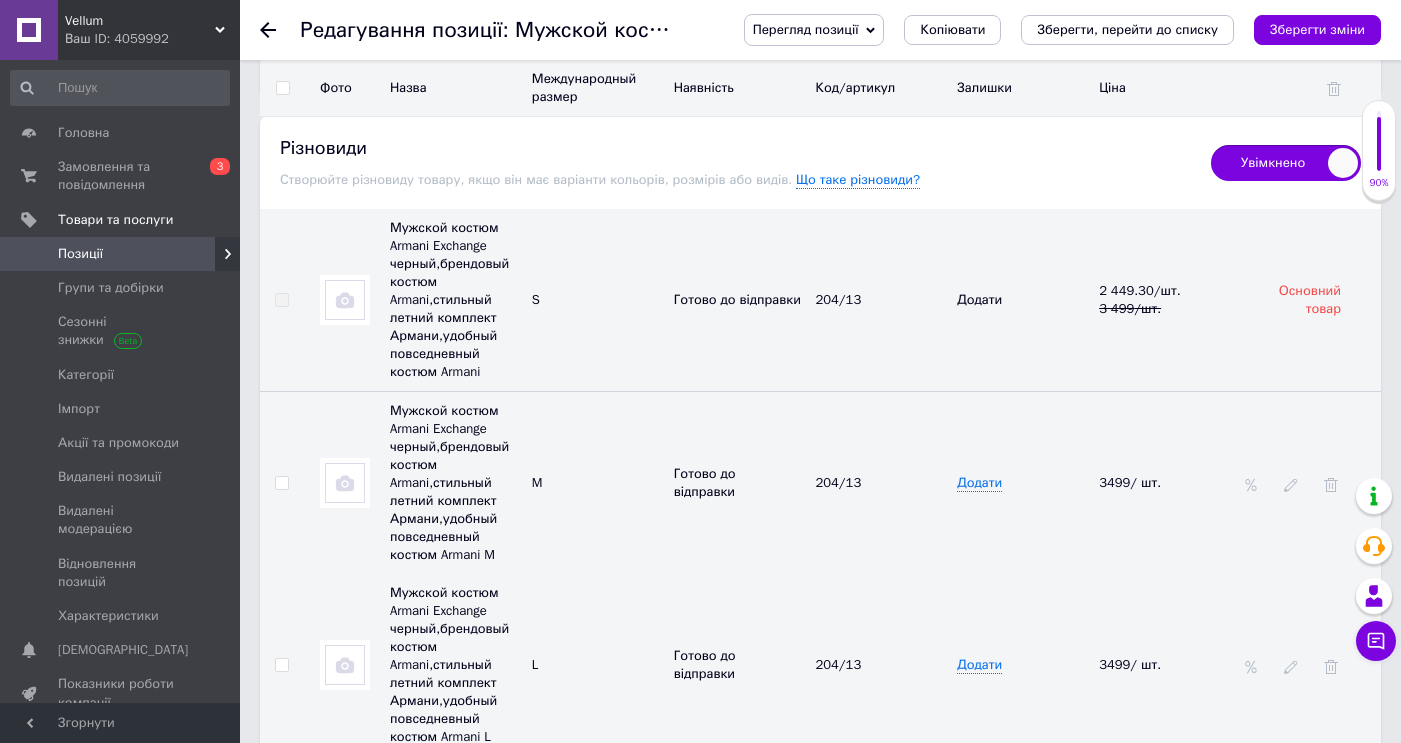scroll, scrollTop: 3541, scrollLeft: 0, axis: vertical 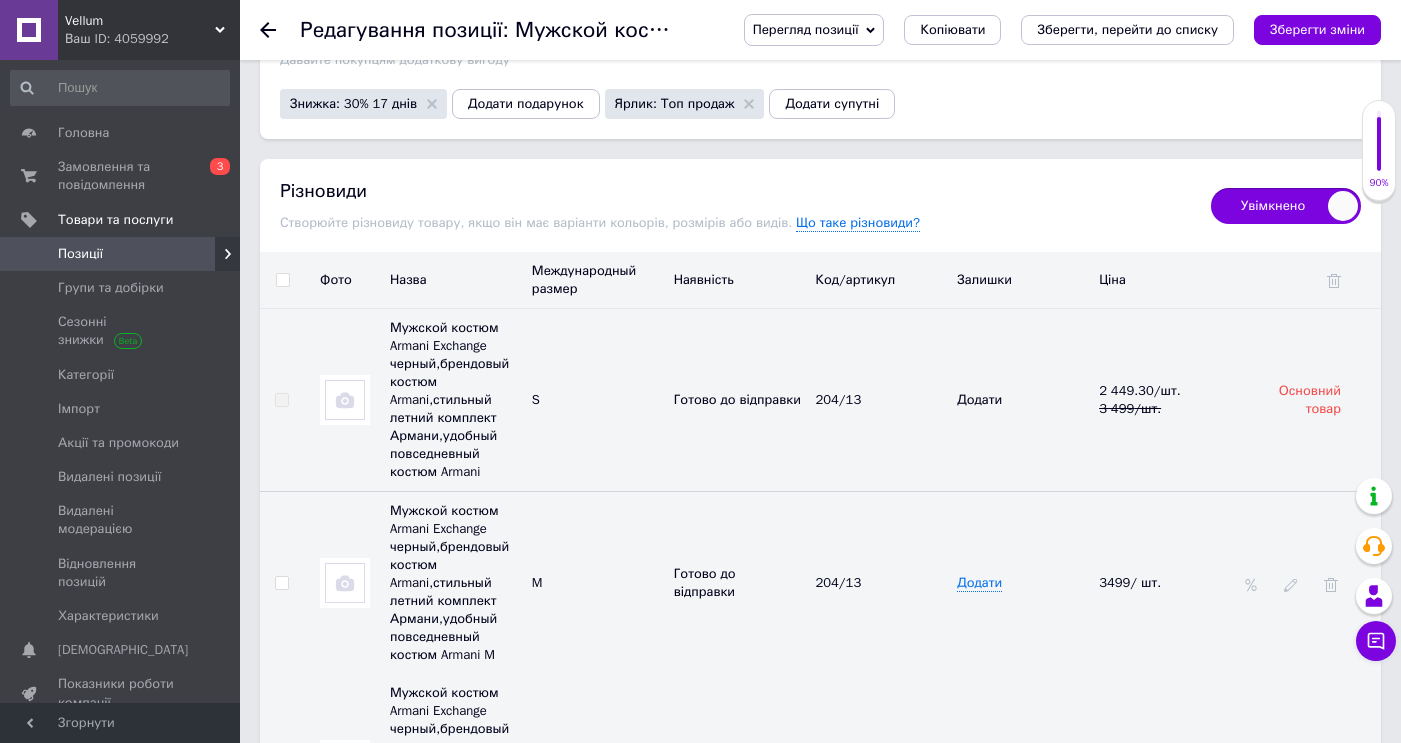 click at bounding box center [282, 280] 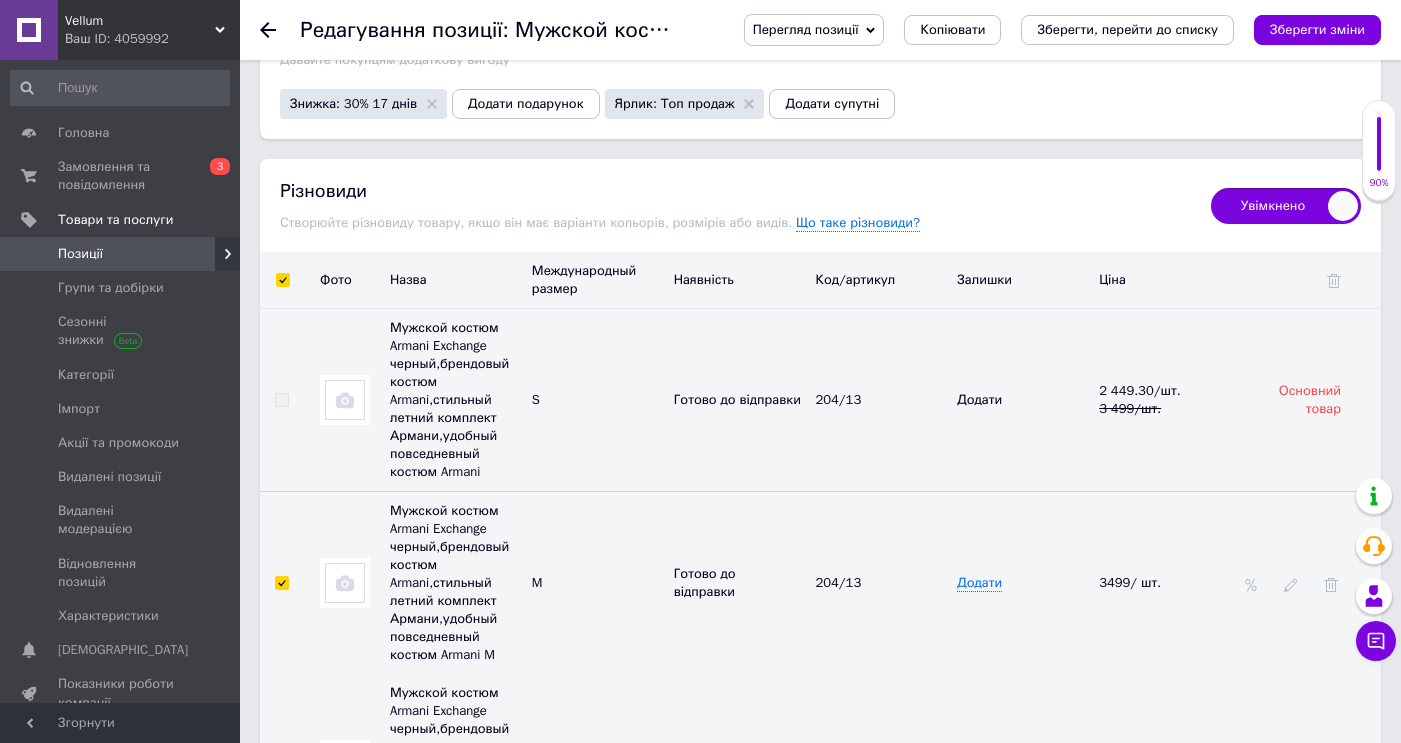 checkbox on "true" 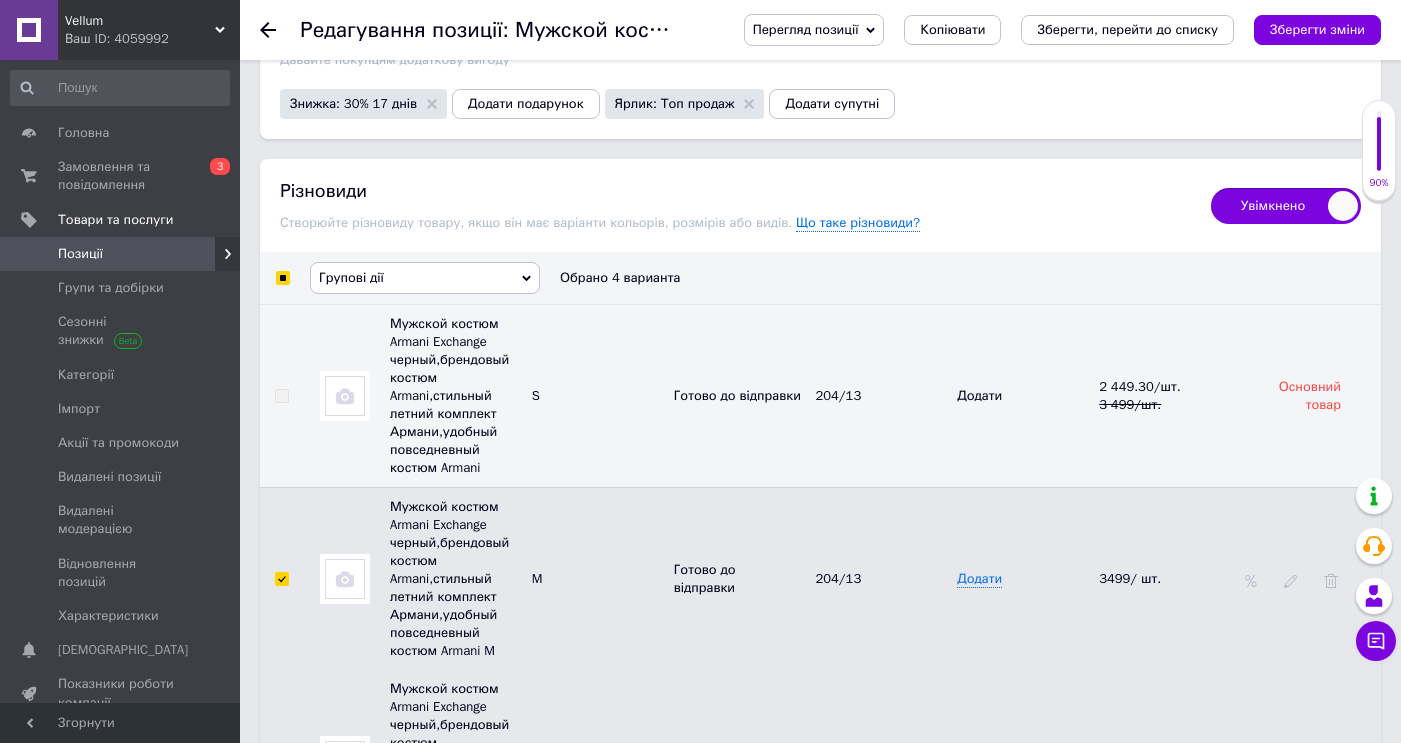 click on "Групові дії" at bounding box center (425, 278) 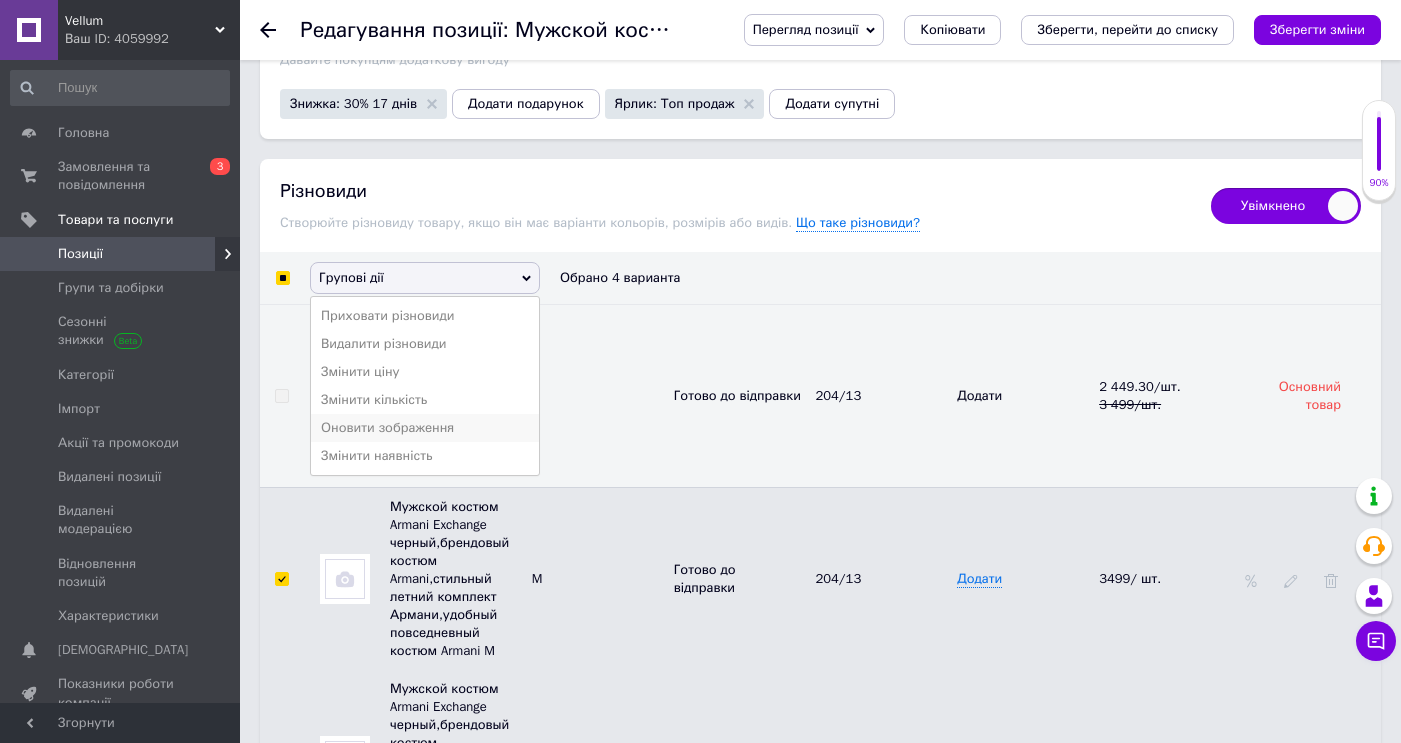 click on "Оновити зображення" at bounding box center [425, 428] 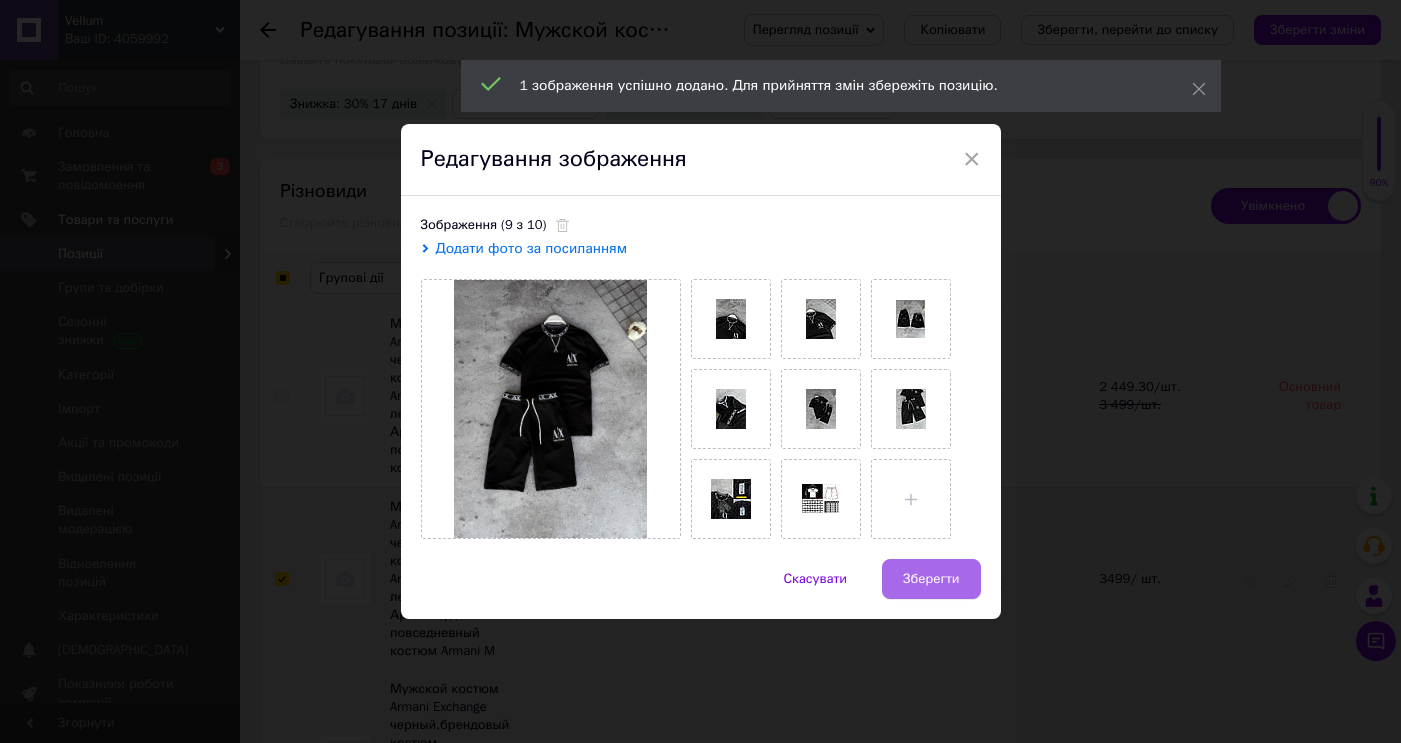 click on "Зберегти" at bounding box center (931, 579) 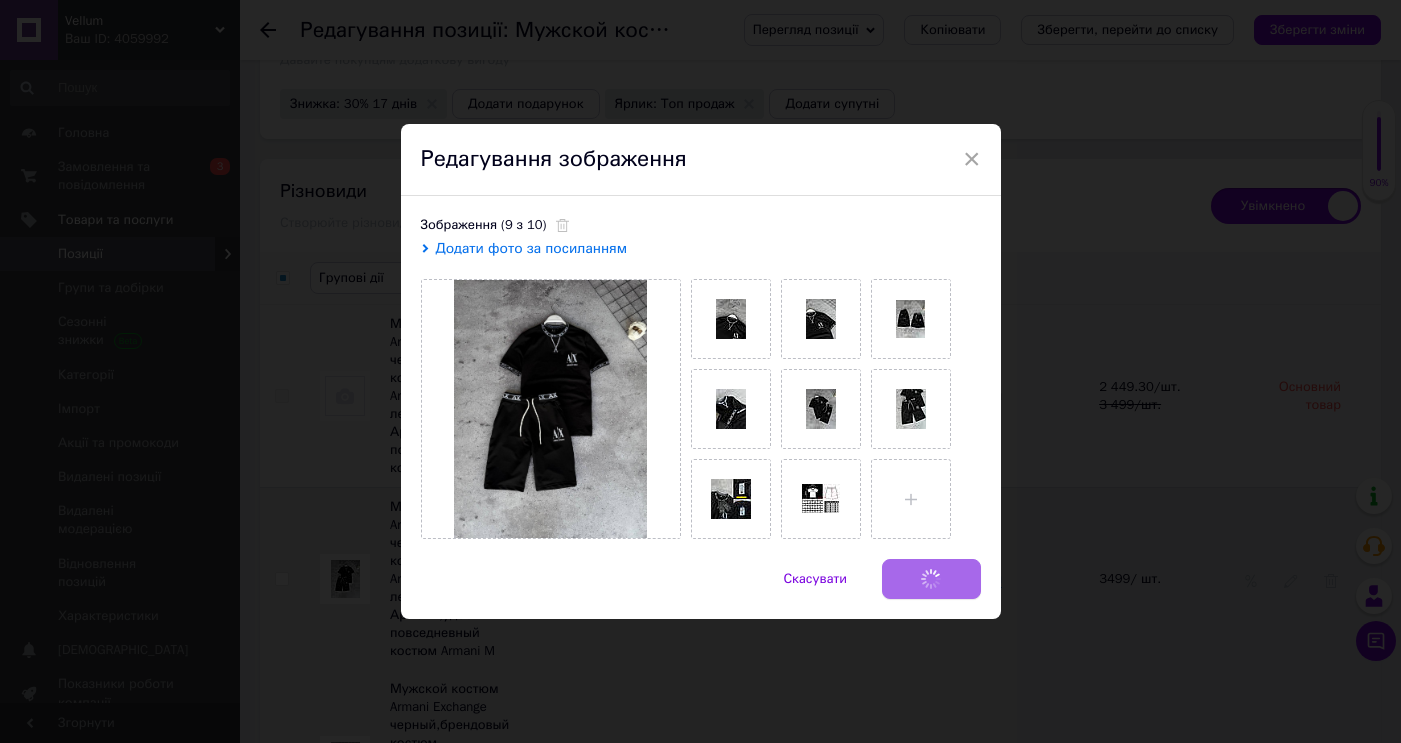 checkbox on "false" 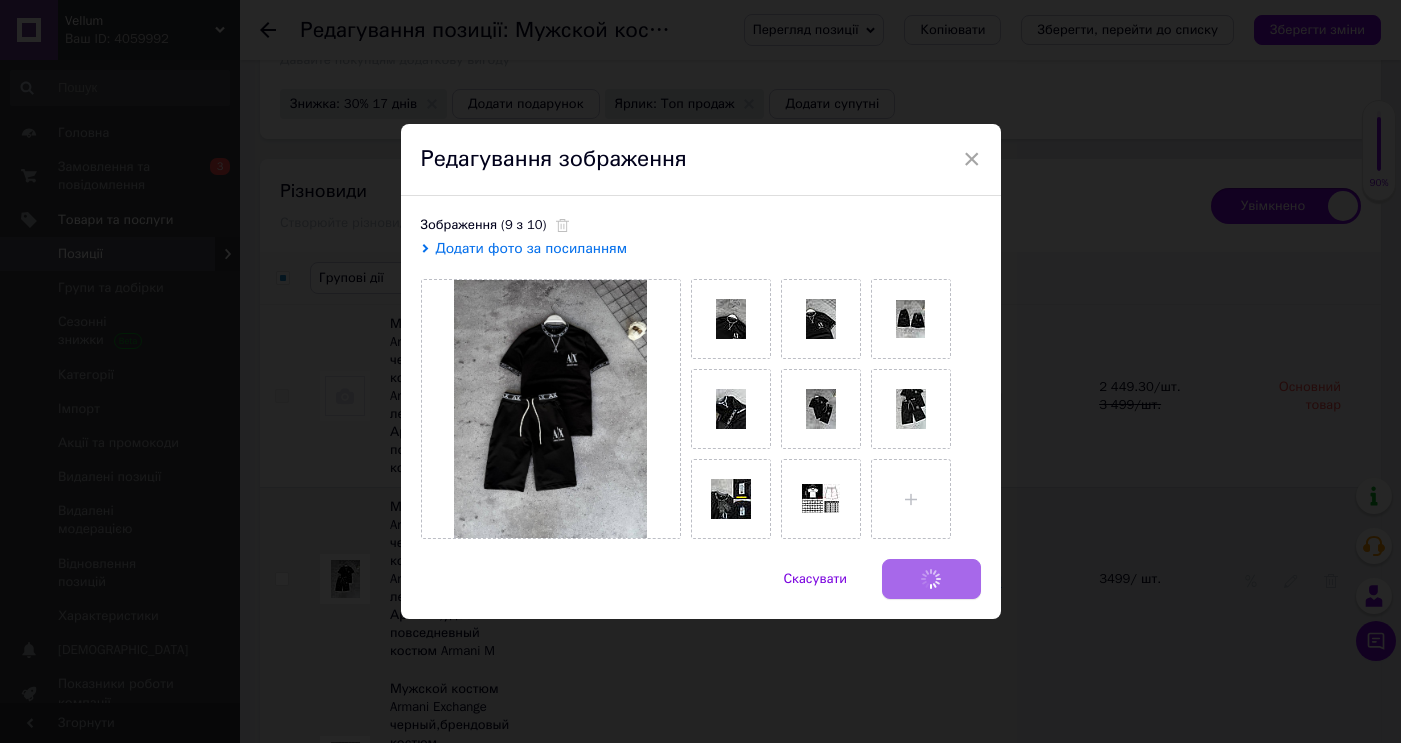 checkbox on "false" 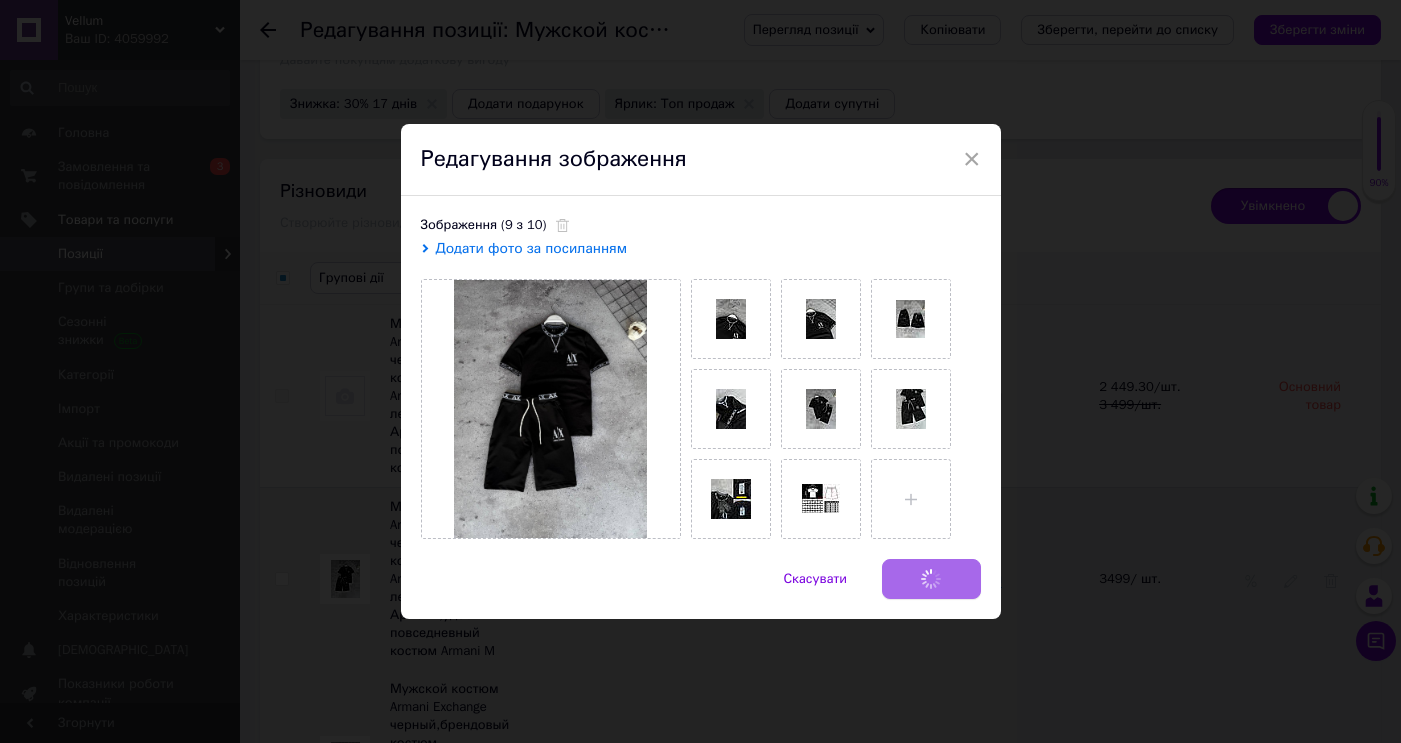 checkbox on "false" 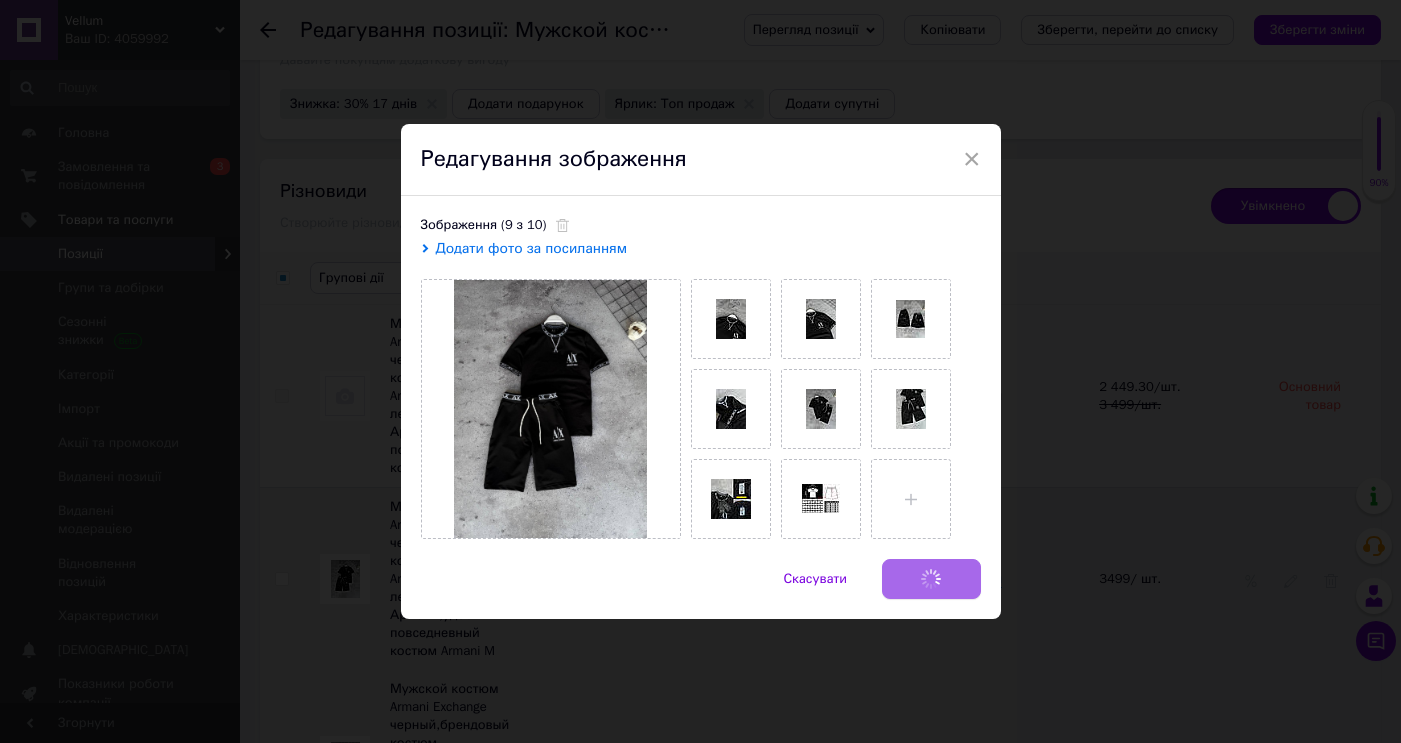 checkbox on "false" 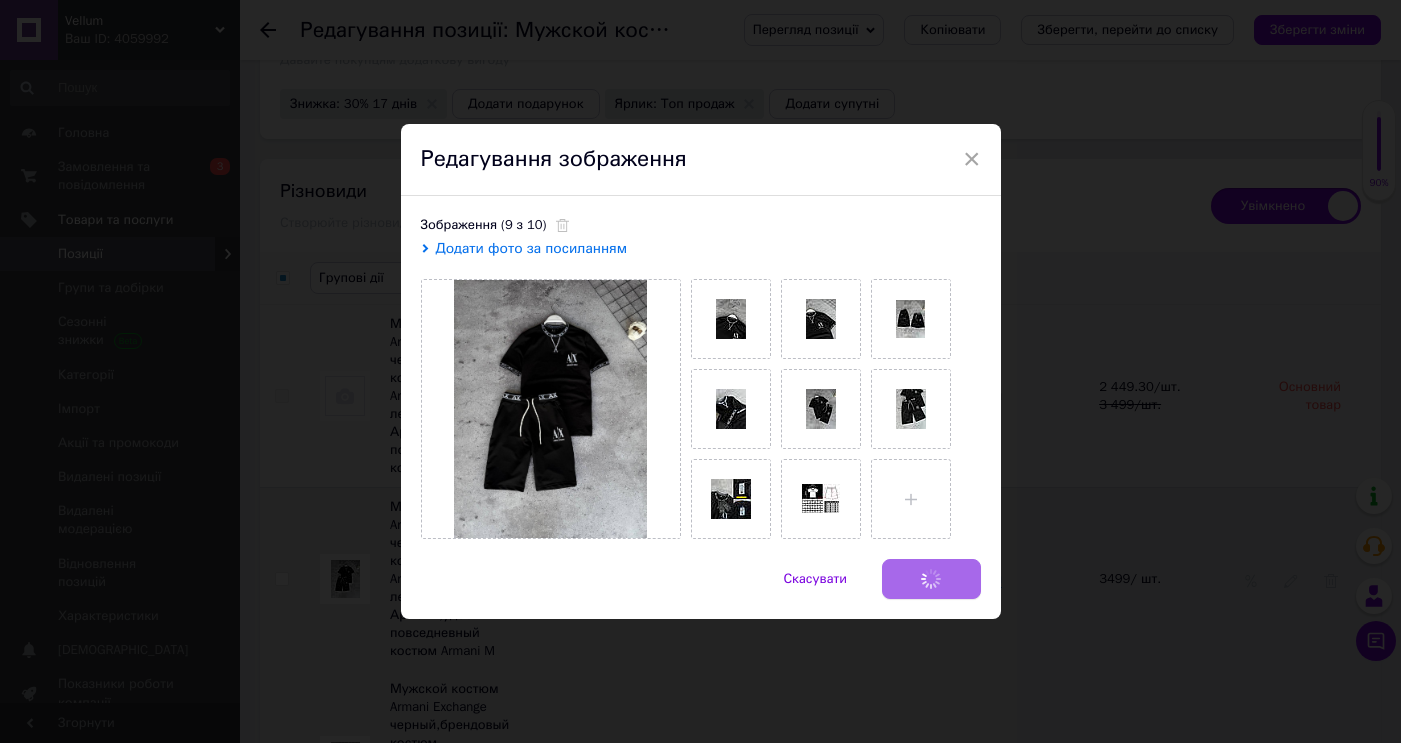 checkbox on "false" 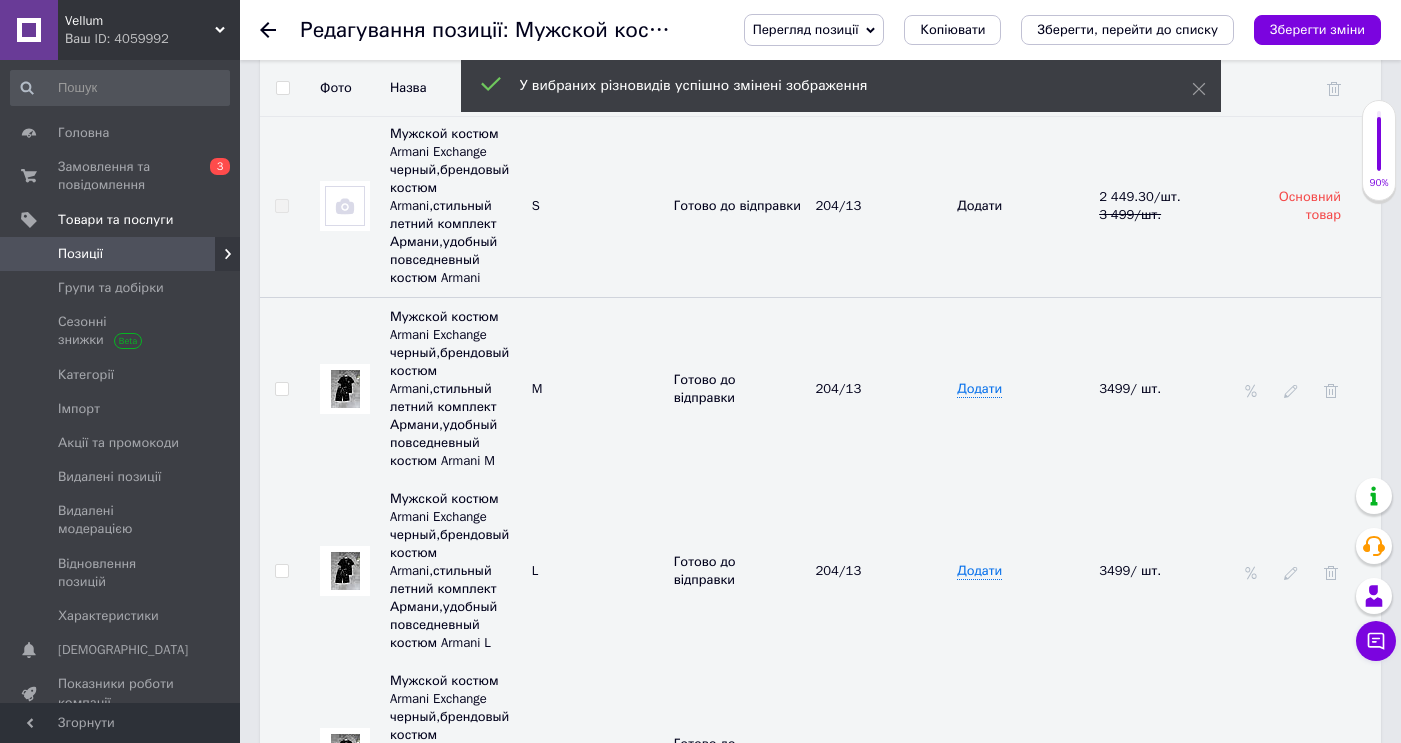 scroll, scrollTop: 3648, scrollLeft: 0, axis: vertical 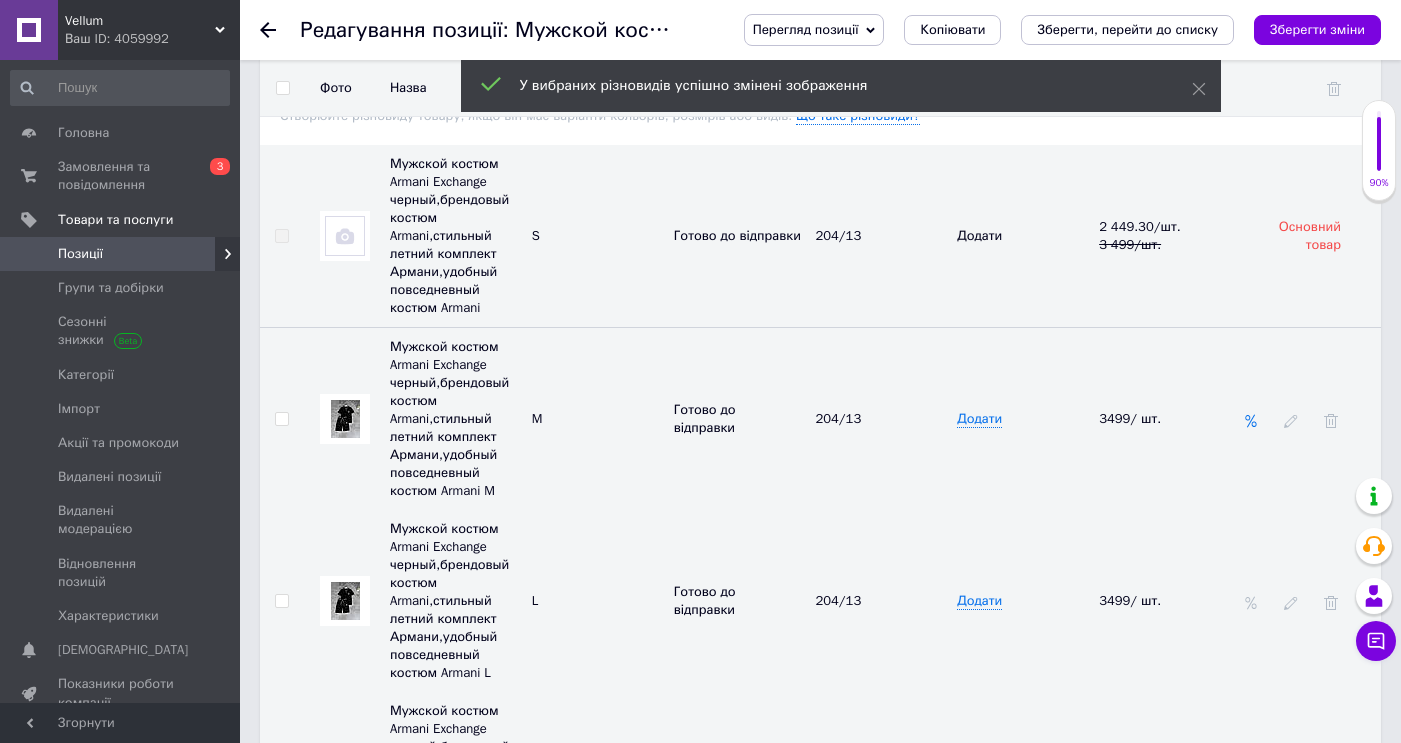 click 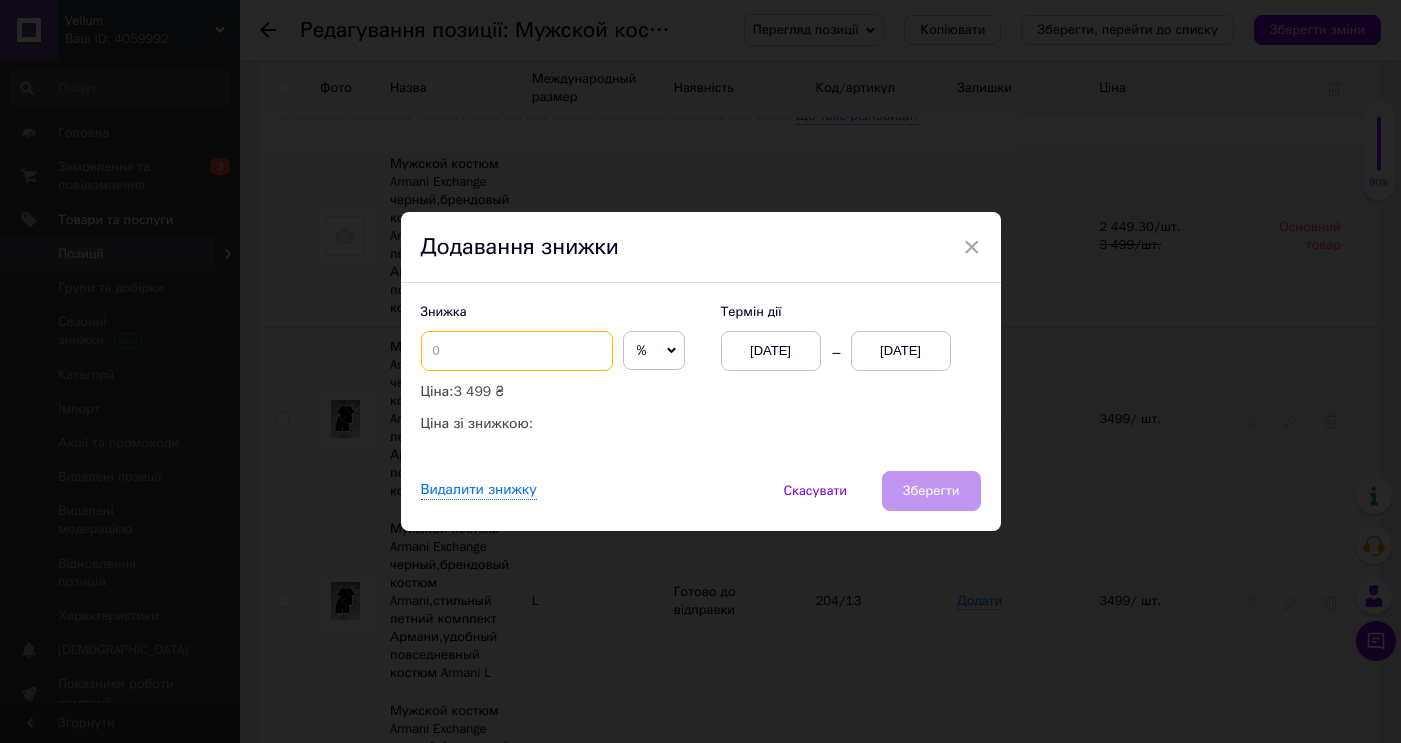 click at bounding box center (517, 351) 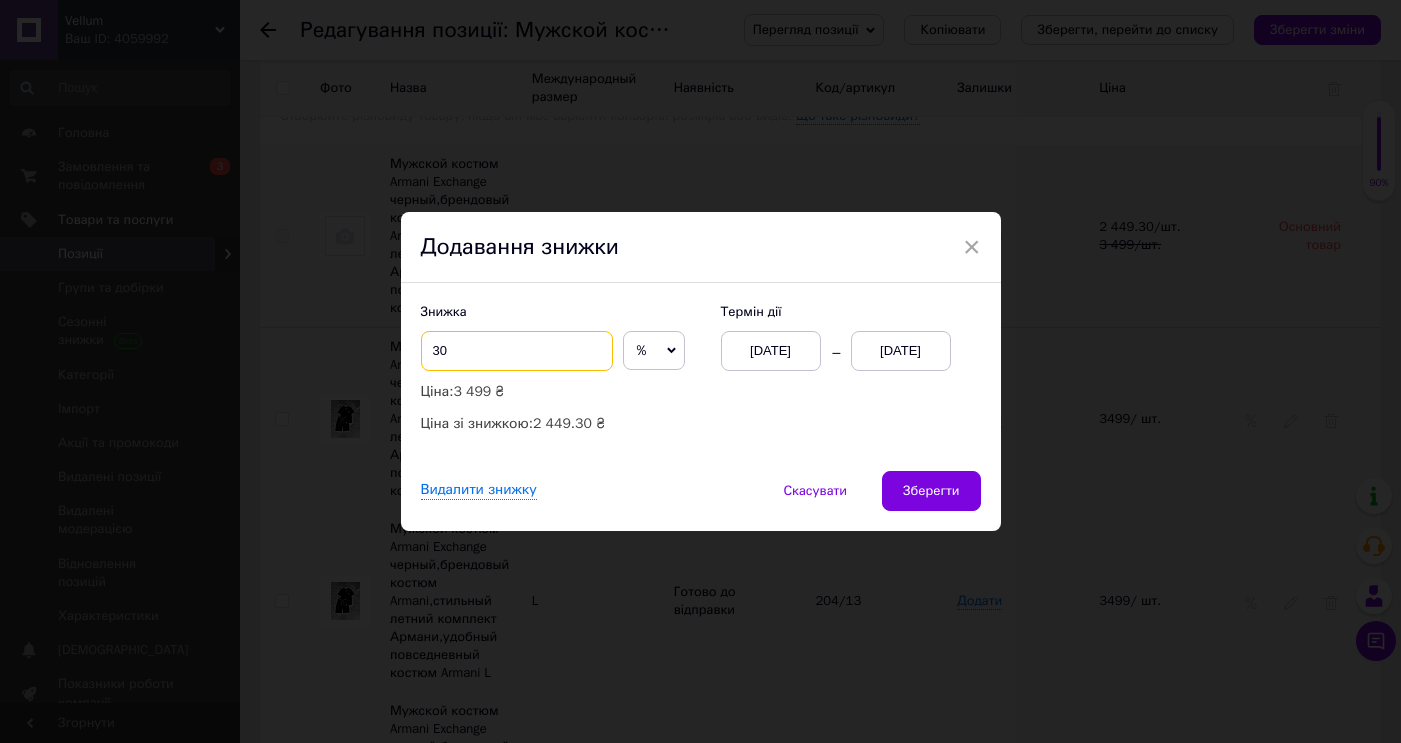 type on "30" 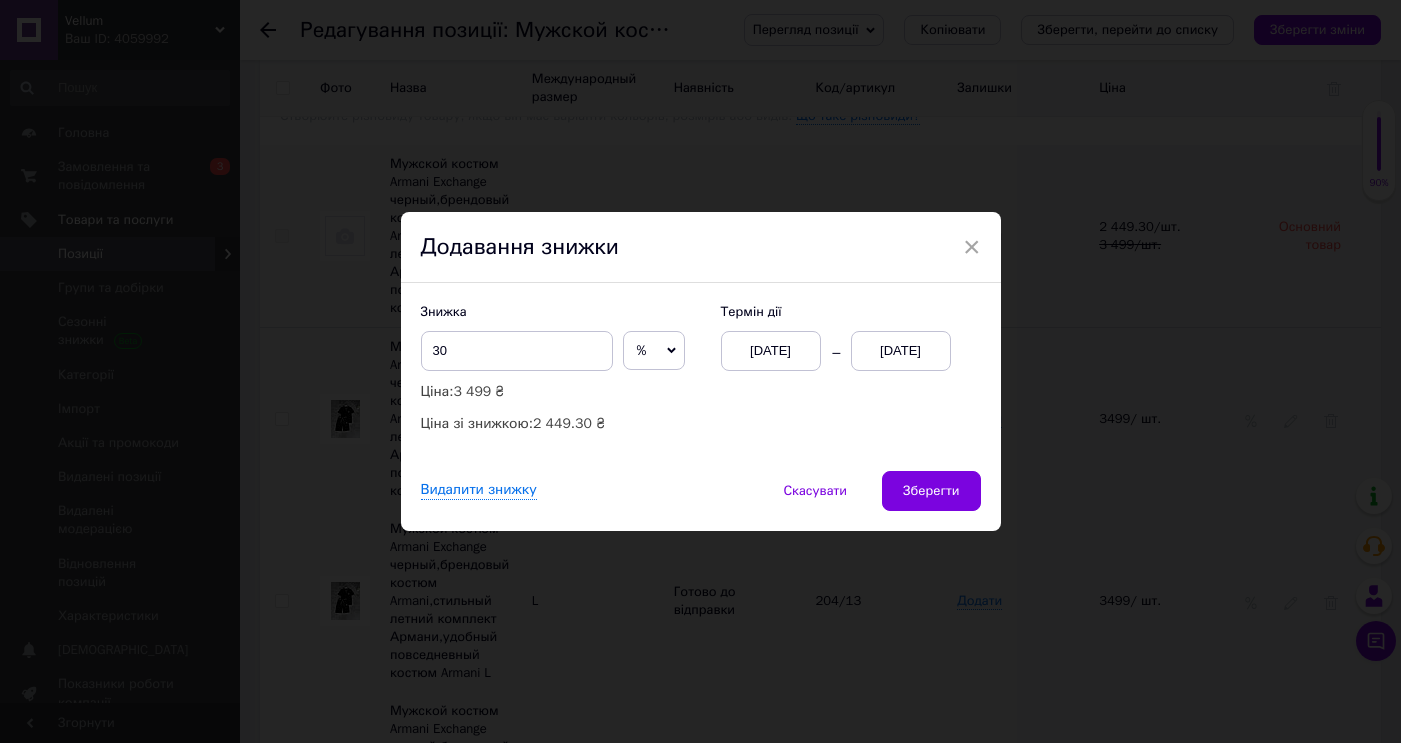click on "[DATE]" at bounding box center (901, 351) 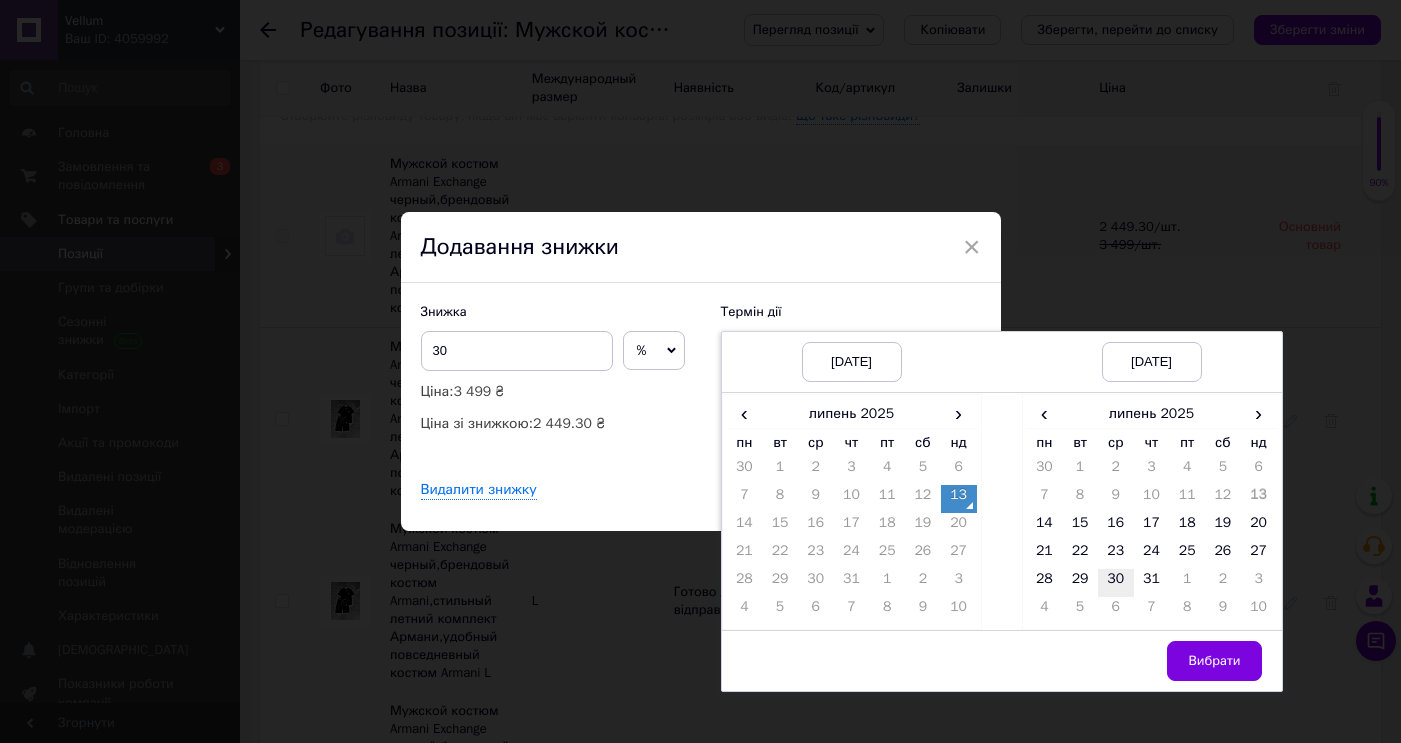 click on "30" at bounding box center (1116, 583) 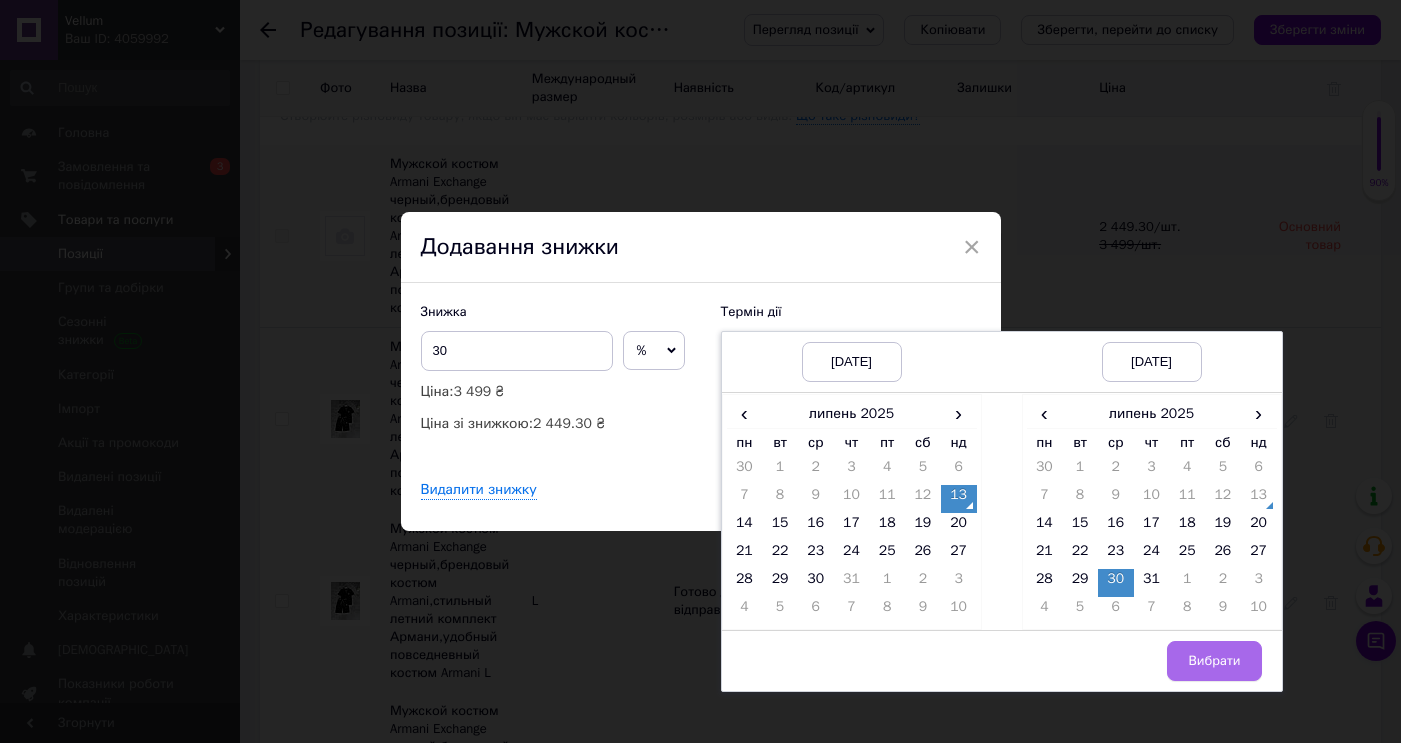 click on "Вибрати" at bounding box center [1214, 661] 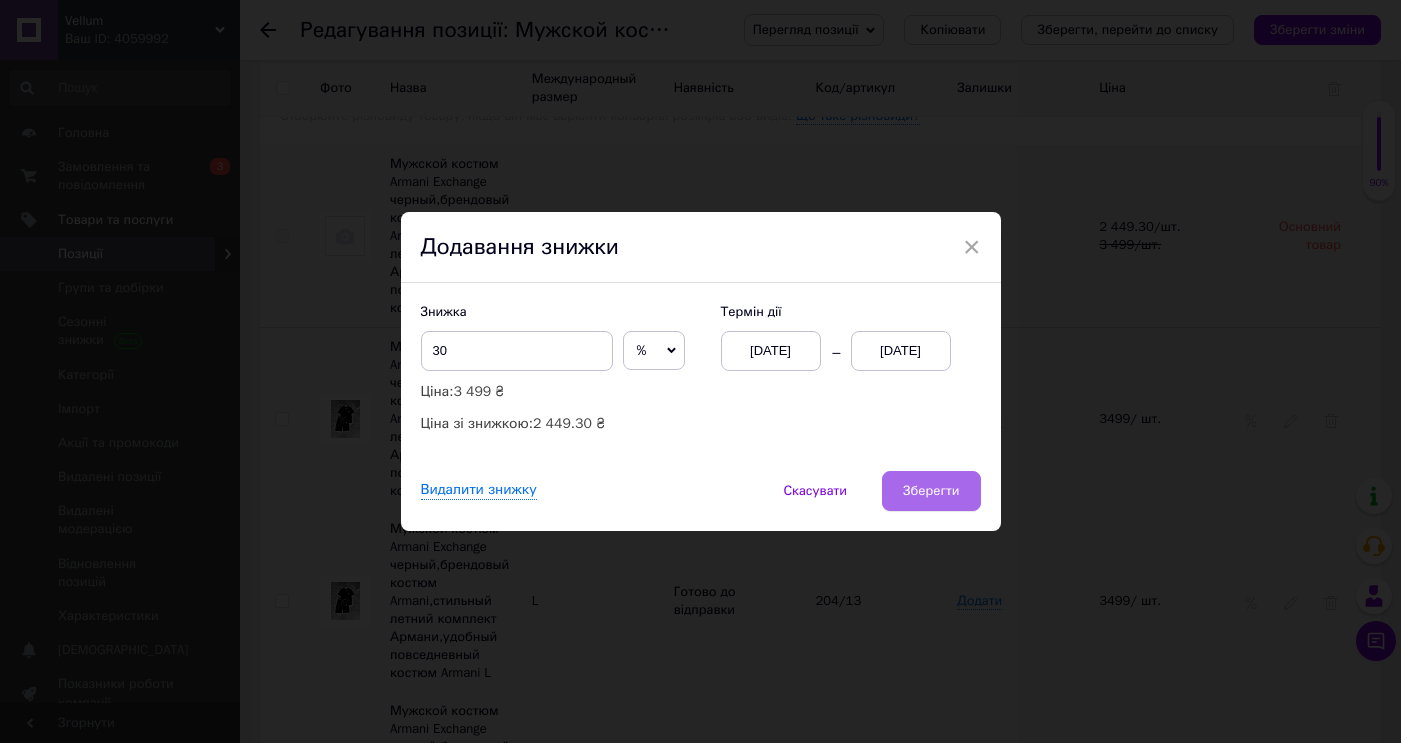 click on "Зберегти" at bounding box center [931, 491] 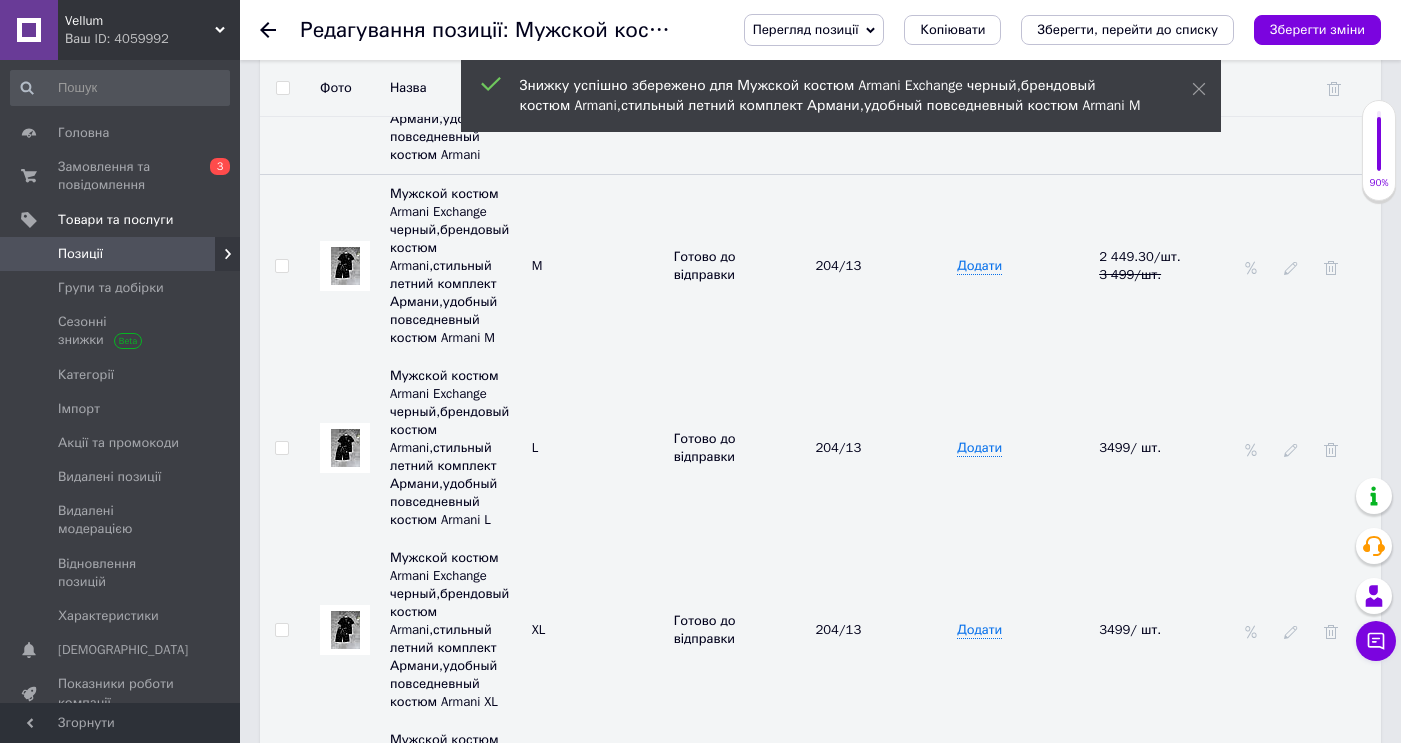 scroll, scrollTop: 3808, scrollLeft: 0, axis: vertical 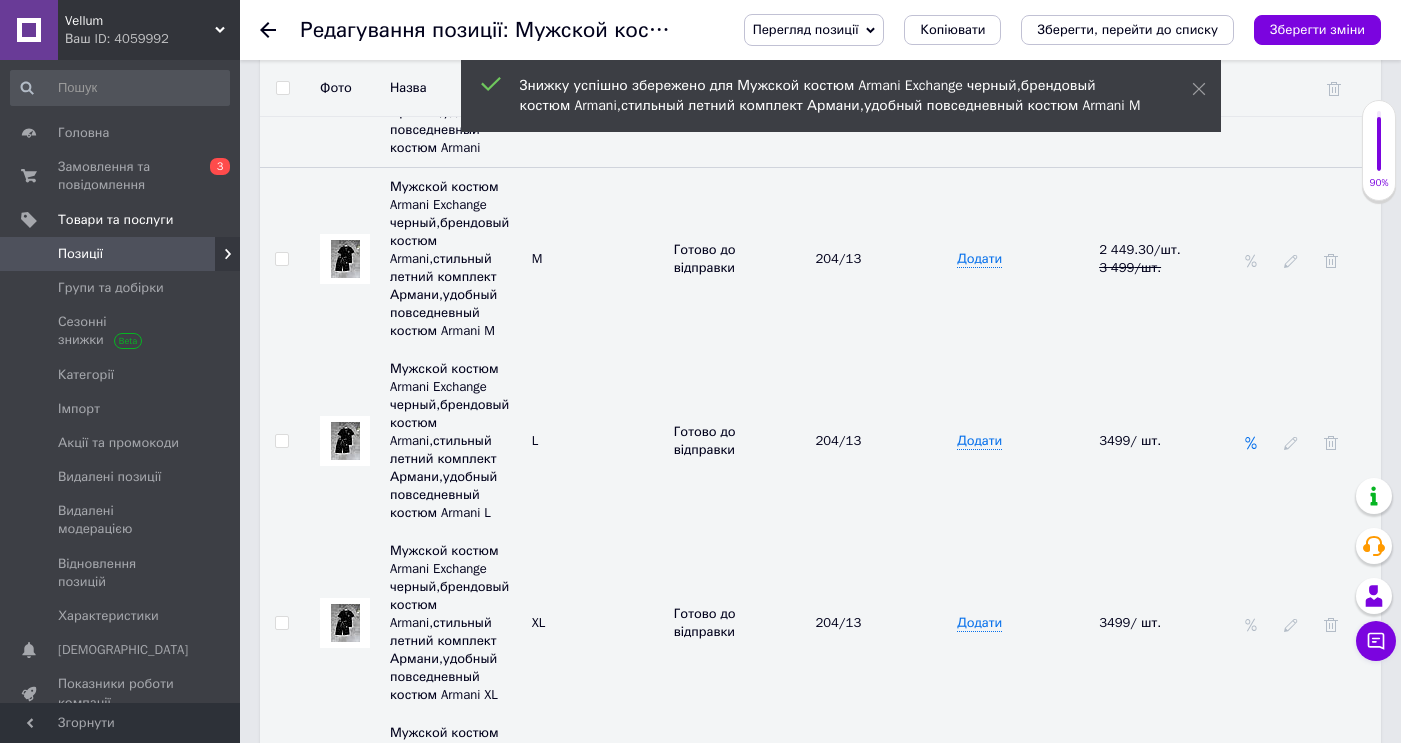 click 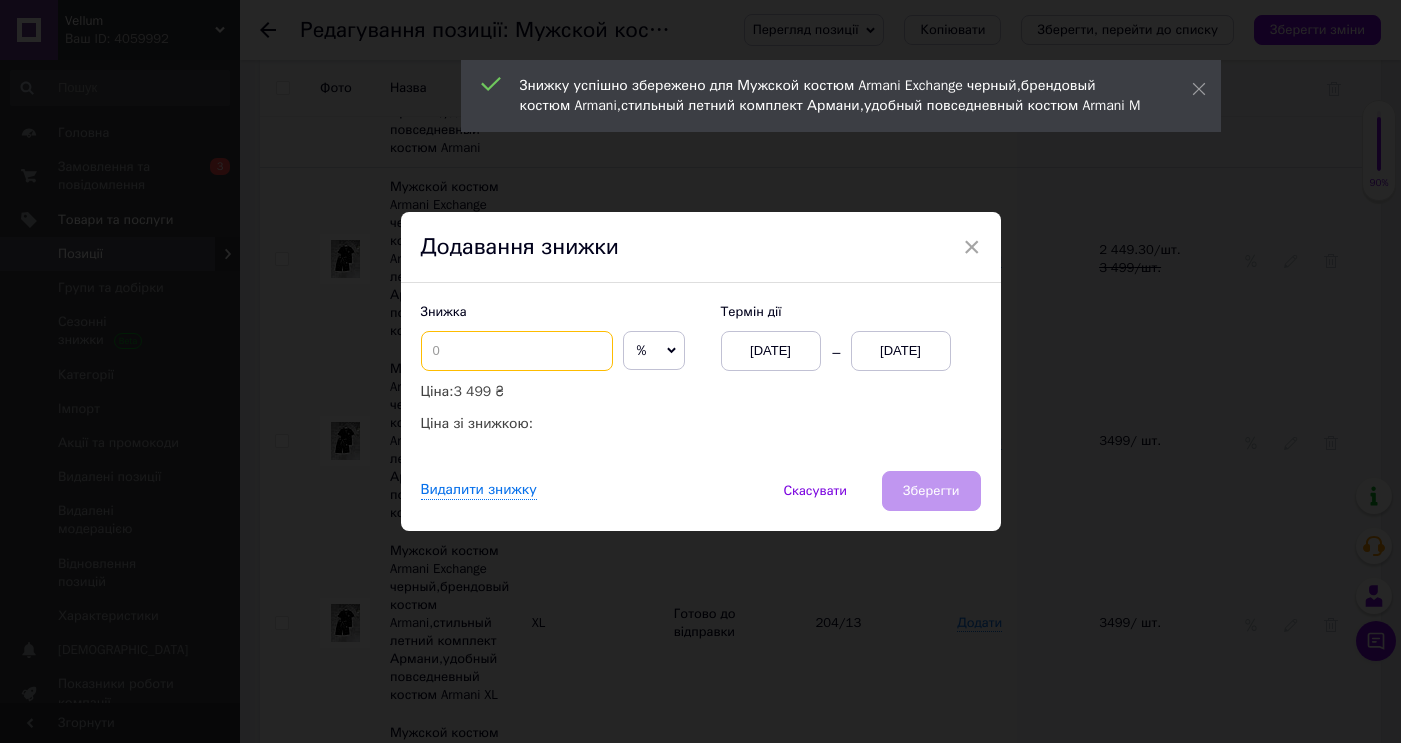 click at bounding box center [517, 351] 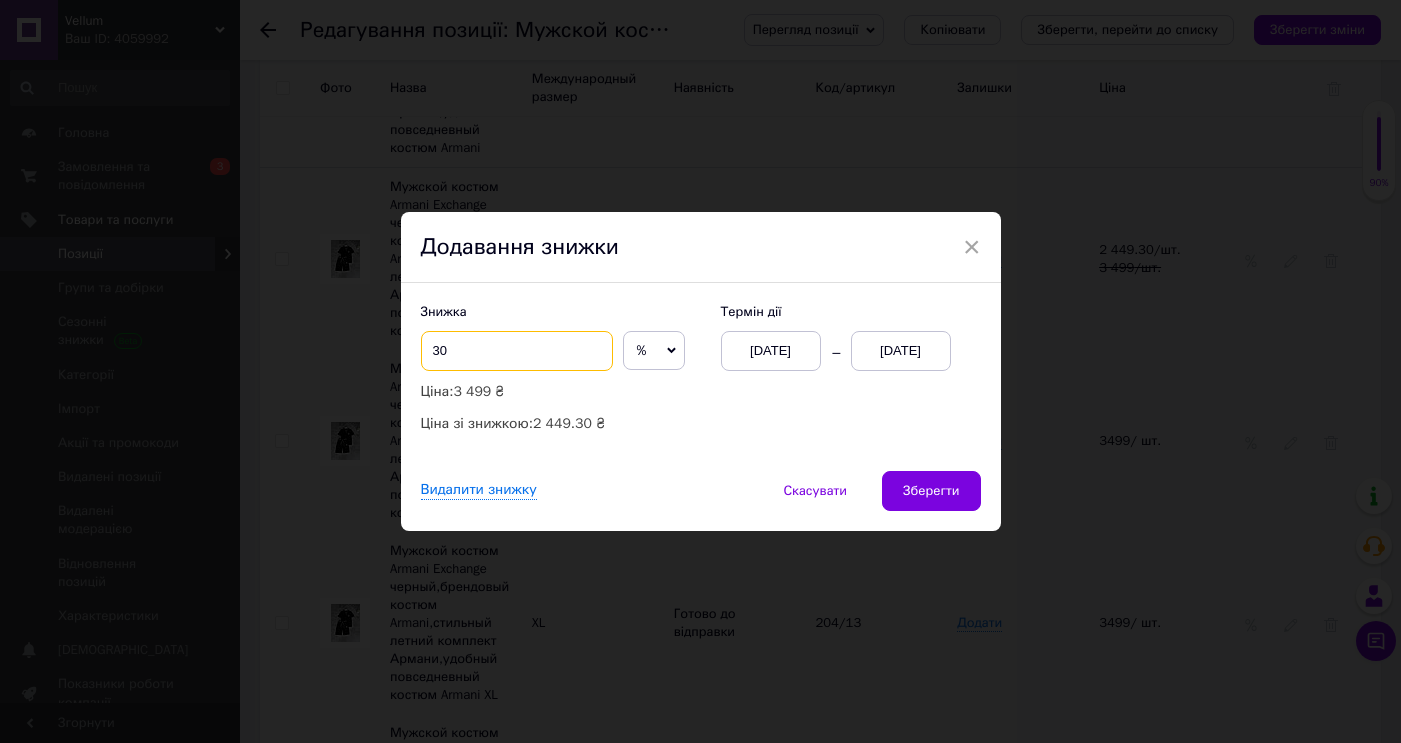 type on "30" 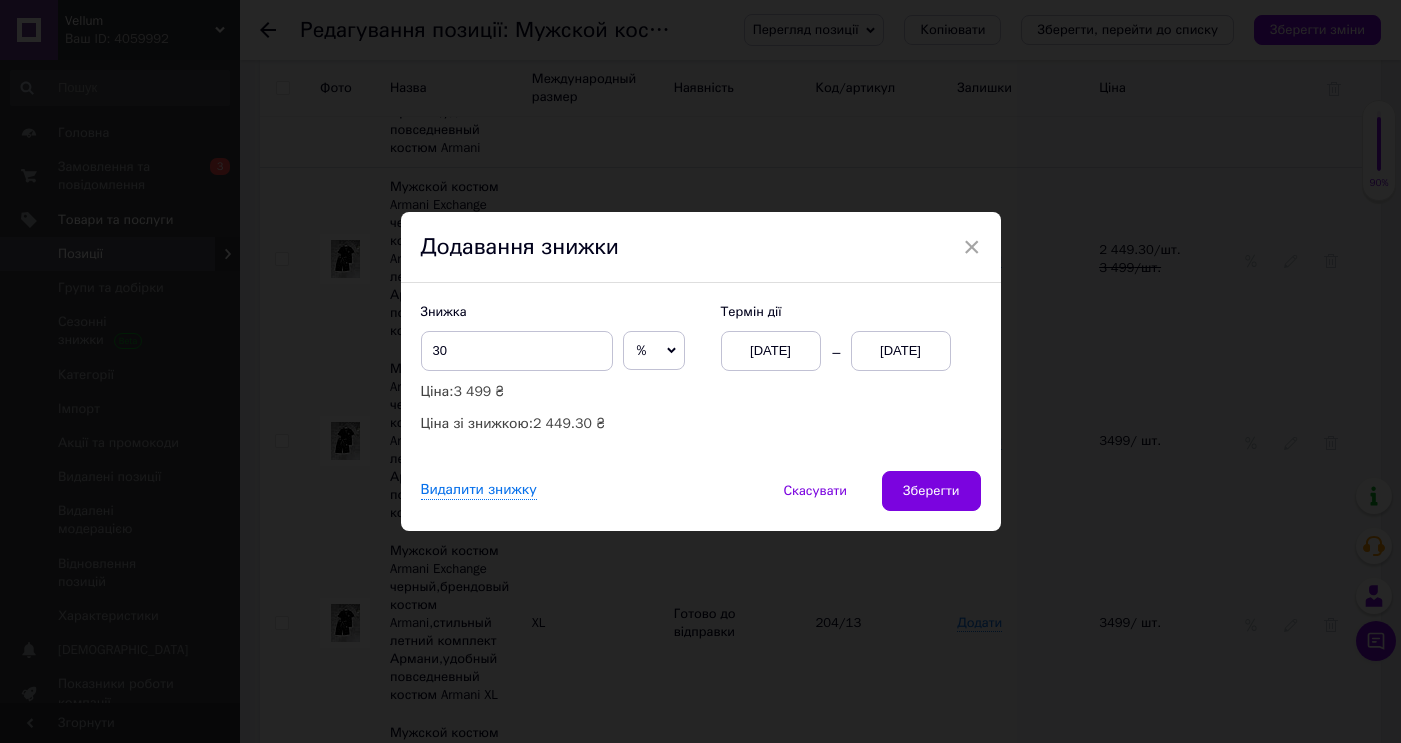 click on "[DATE]" at bounding box center (901, 351) 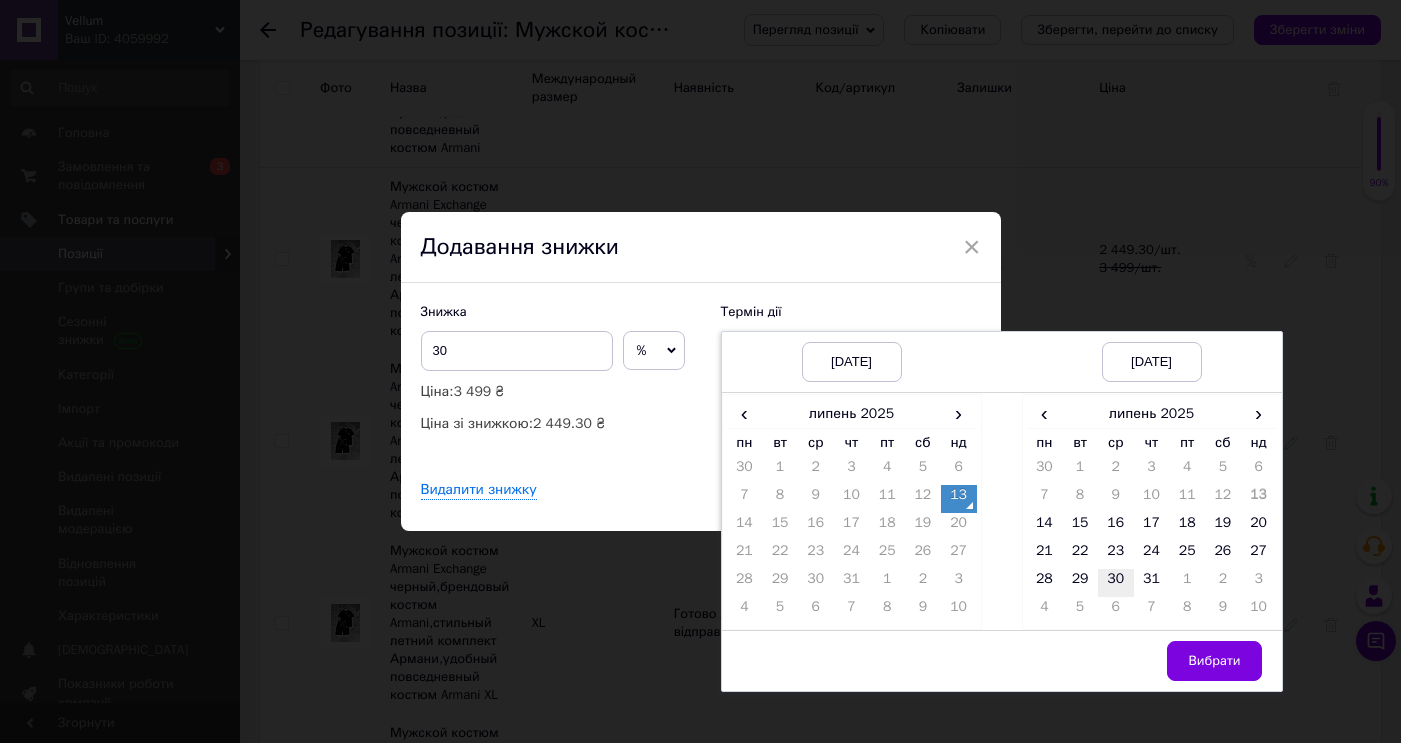 click on "30" at bounding box center [1116, 583] 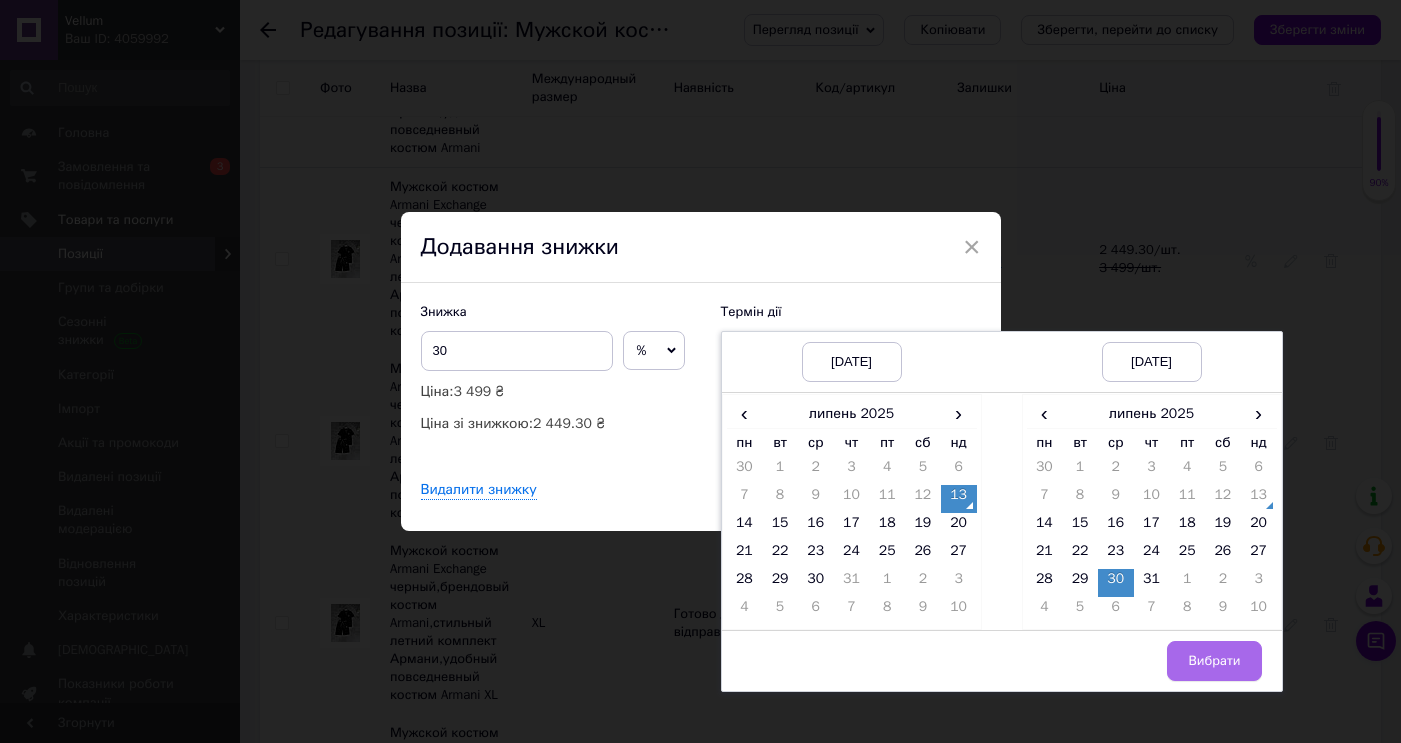 click on "Вибрати" at bounding box center (1214, 661) 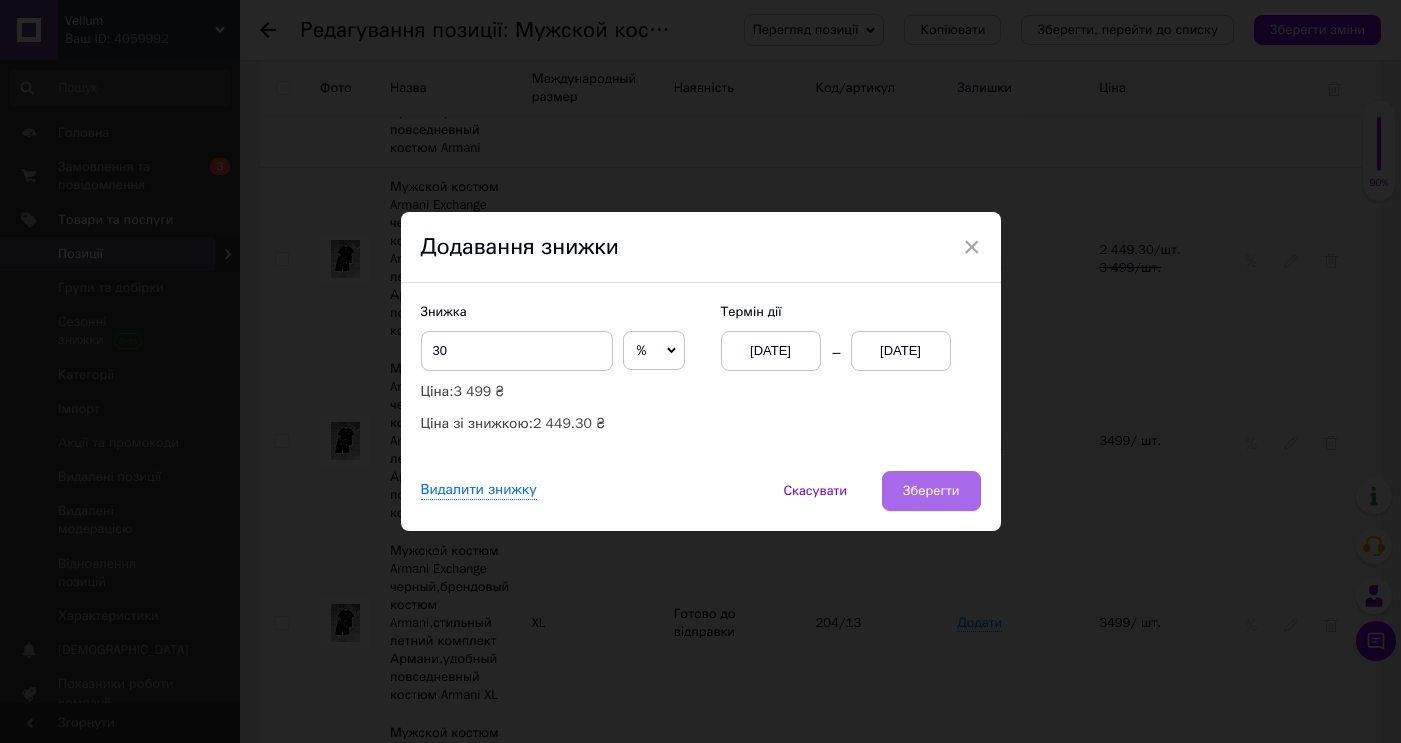 click on "Зберегти" at bounding box center (931, 491) 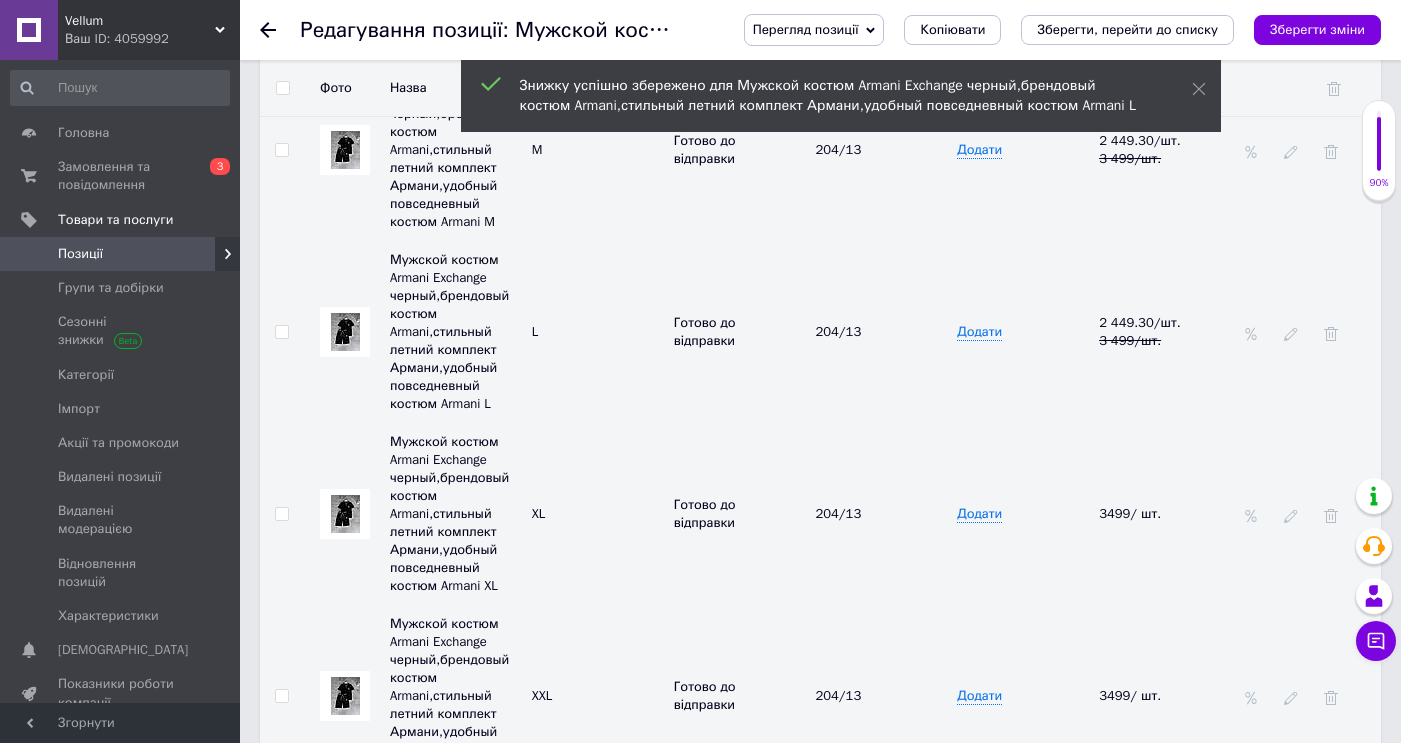 scroll, scrollTop: 3919, scrollLeft: 0, axis: vertical 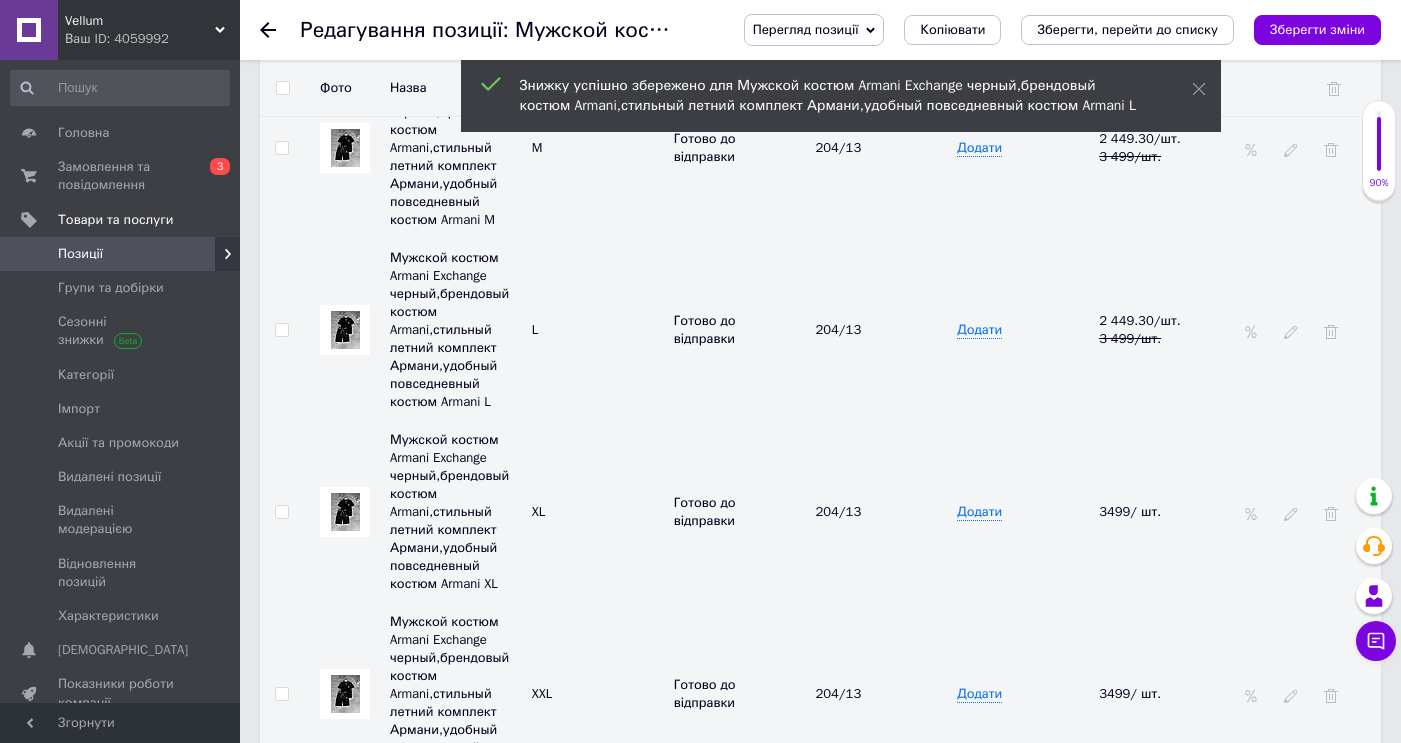 click at bounding box center [1251, 512] 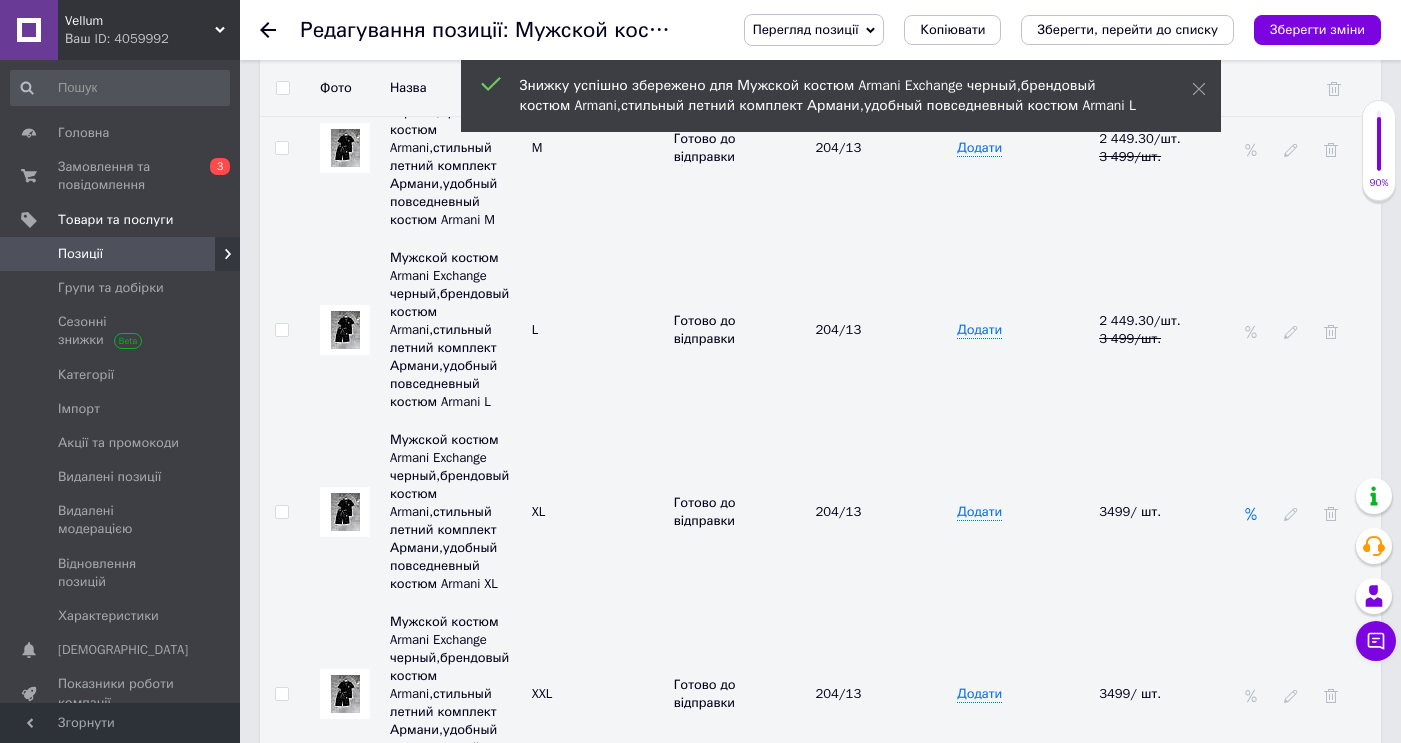click 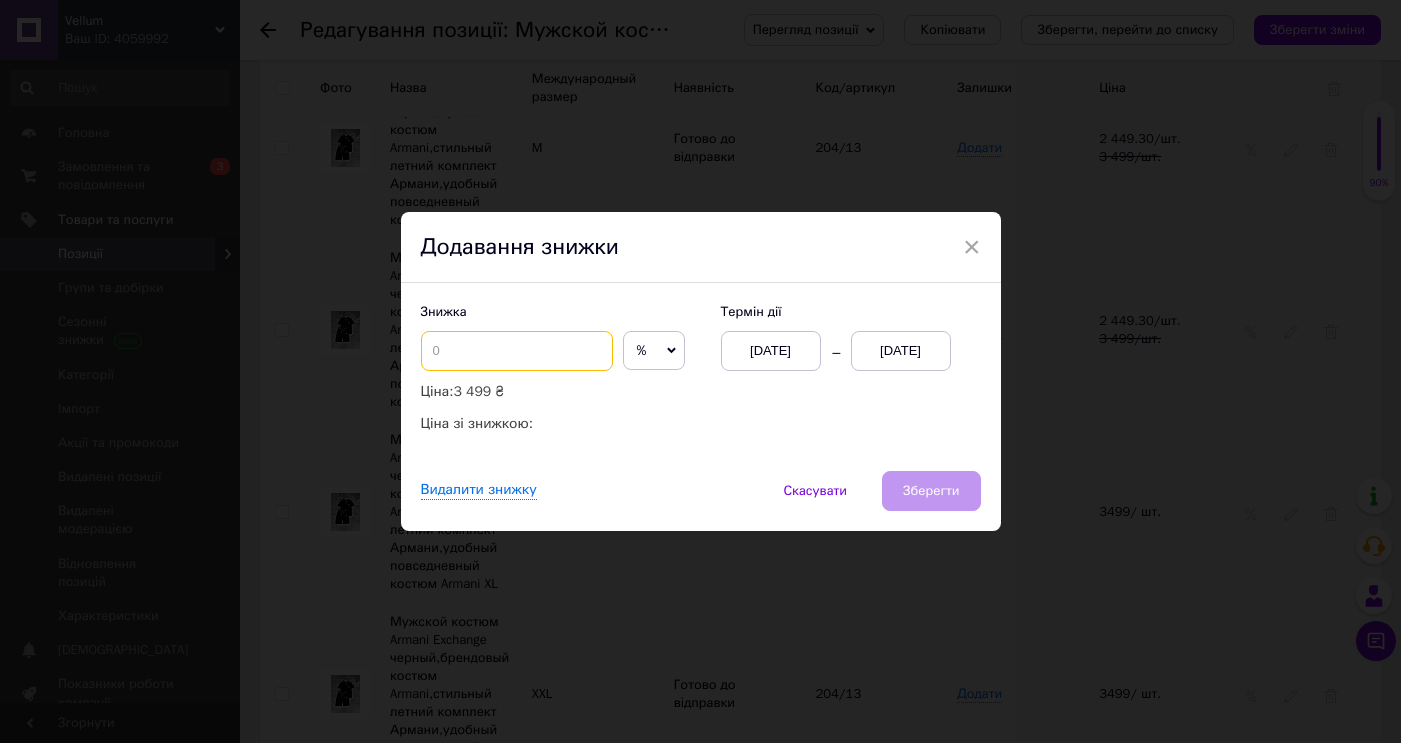 click at bounding box center (517, 351) 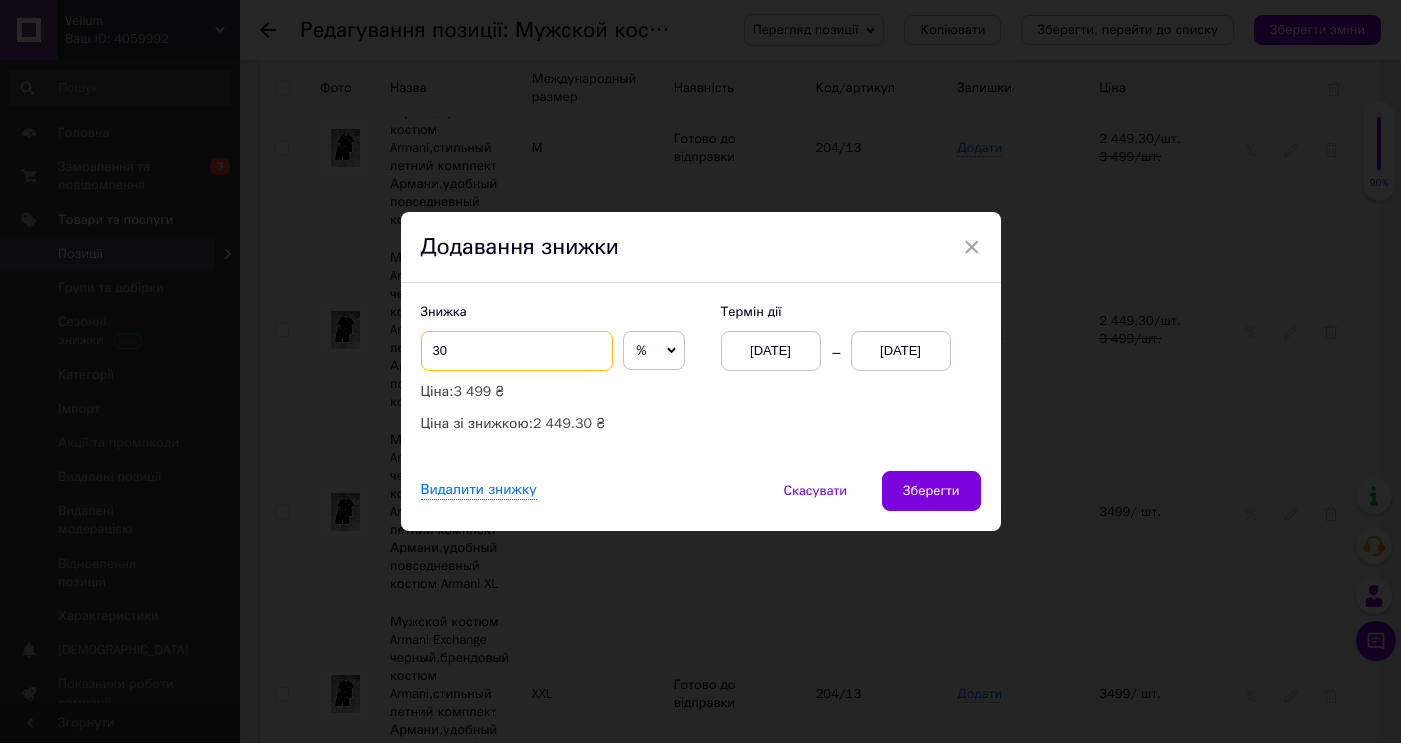 type on "30" 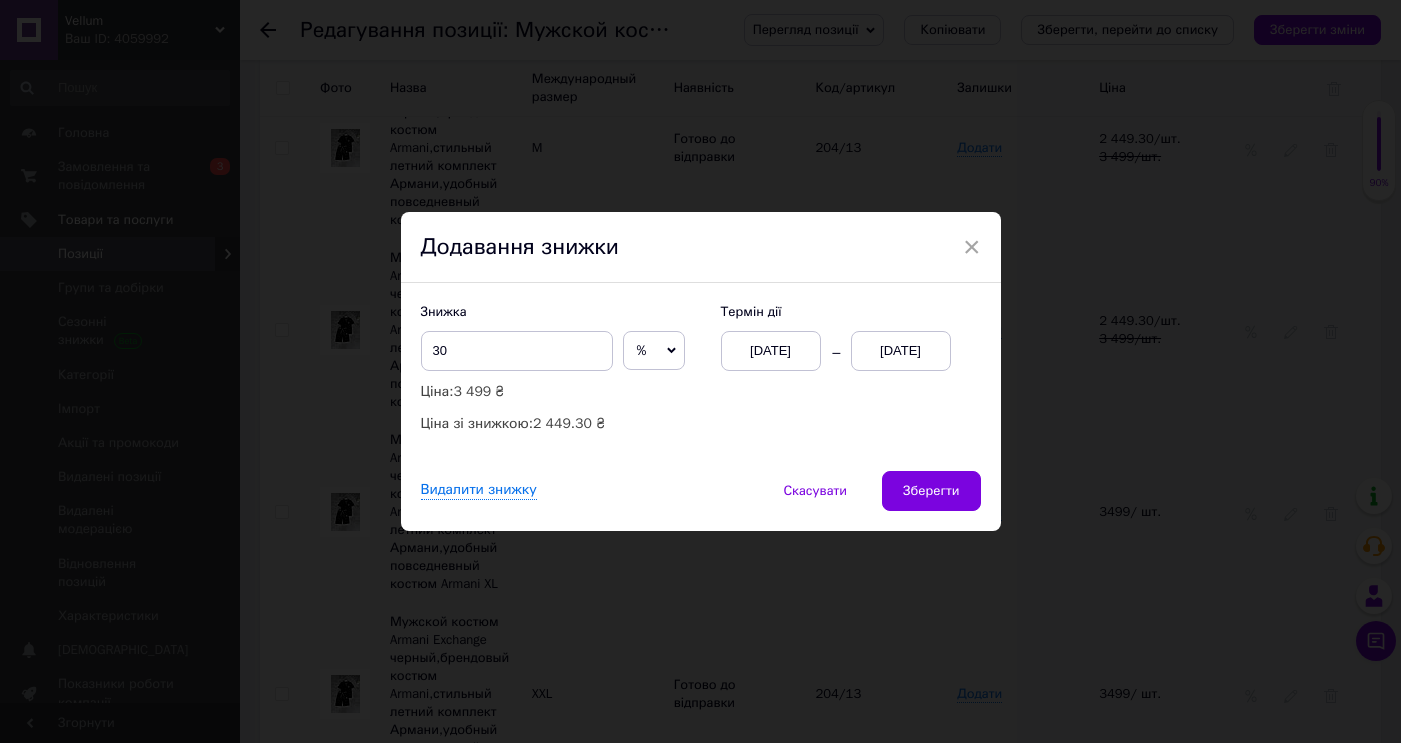 click on "[DATE]" at bounding box center [901, 351] 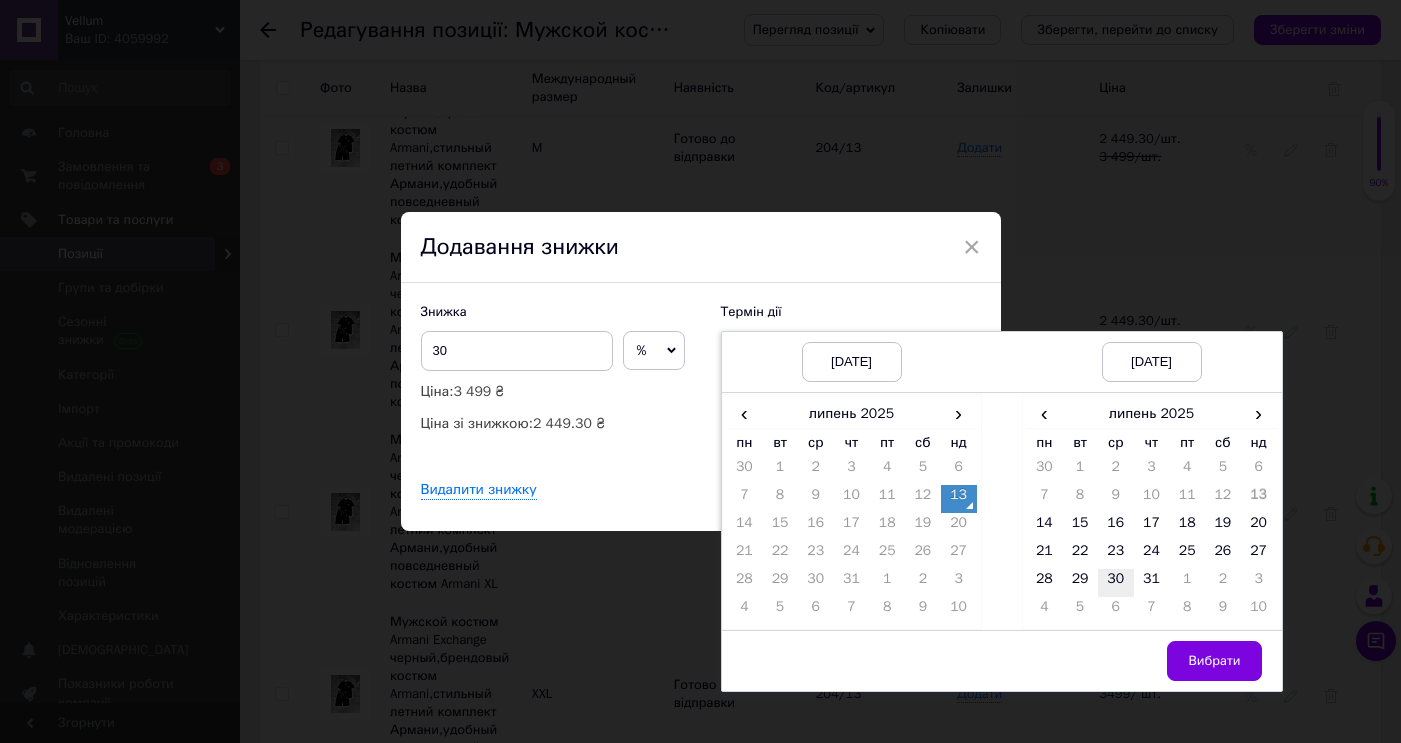 click on "30" at bounding box center [1116, 583] 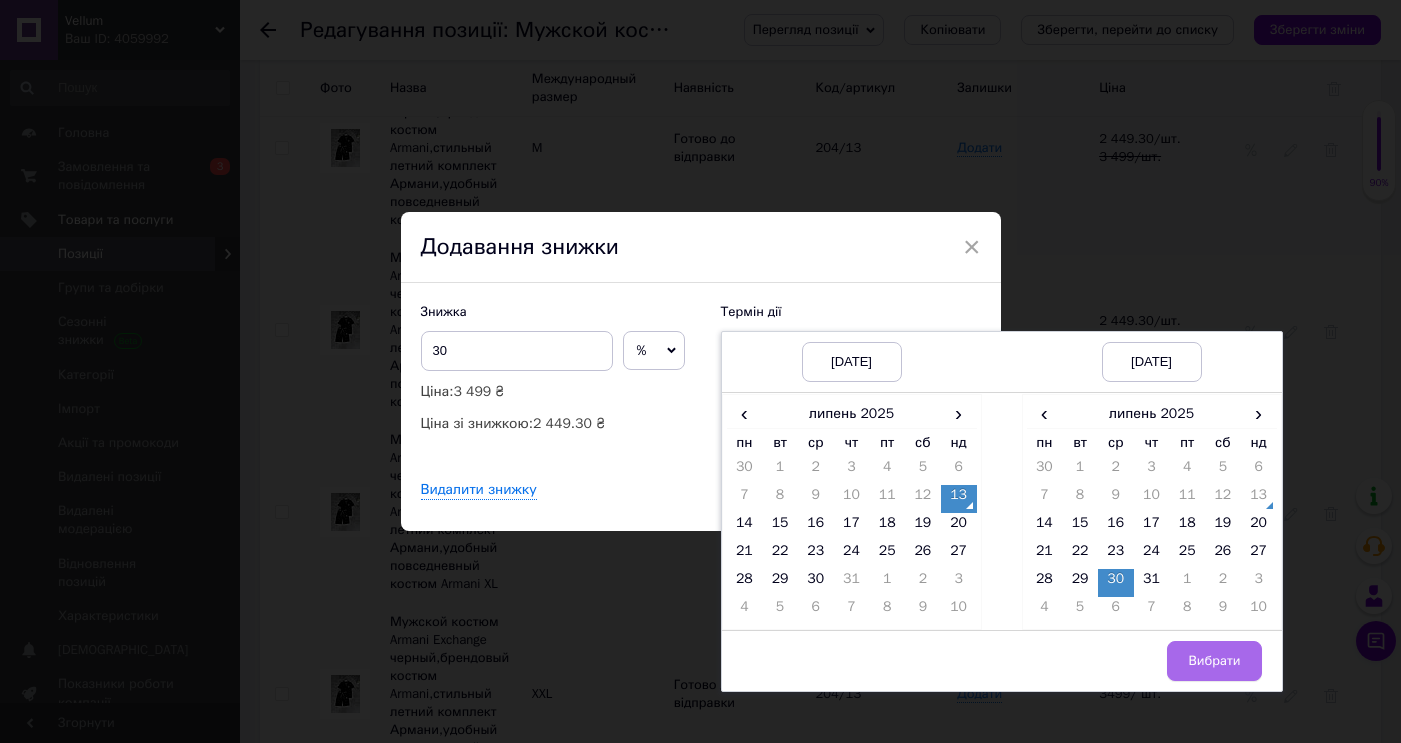 click on "Вибрати" at bounding box center (1214, 661) 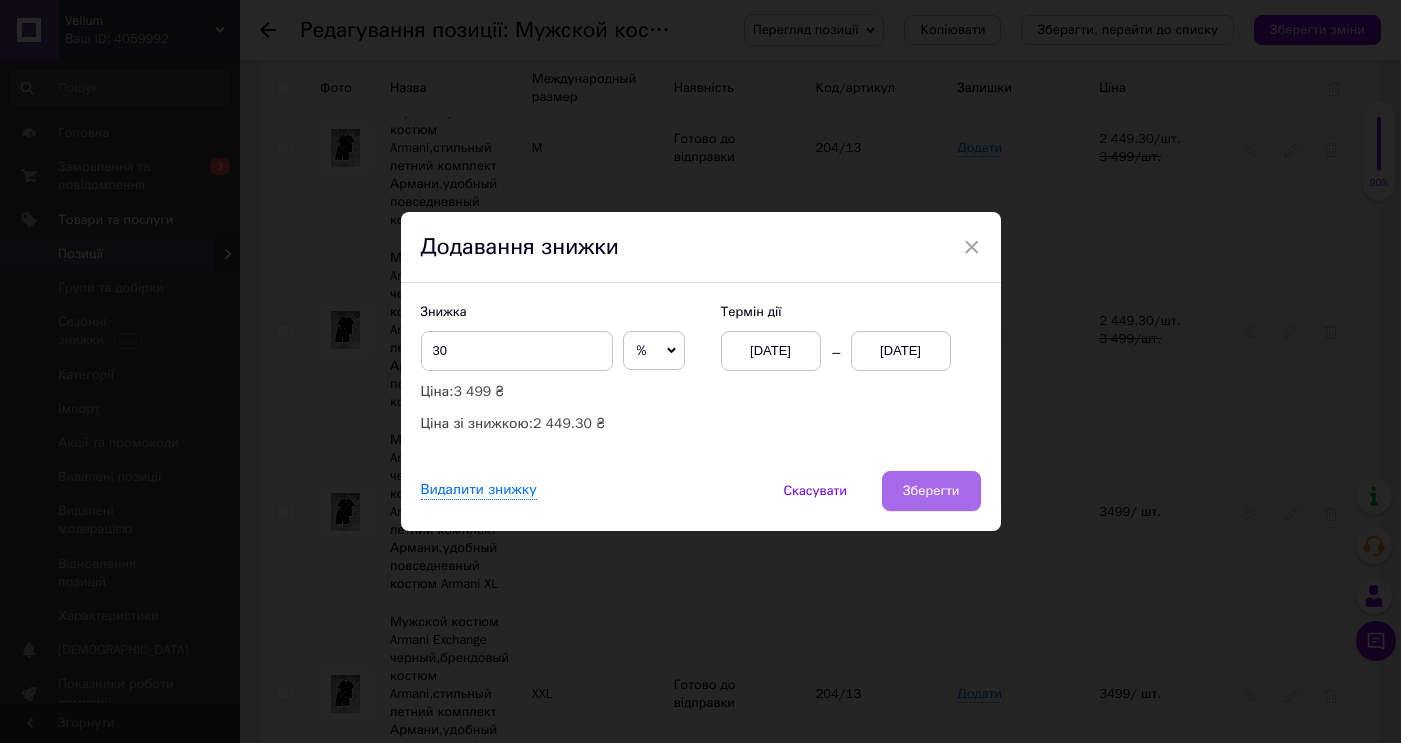 click on "Зберегти" at bounding box center (931, 491) 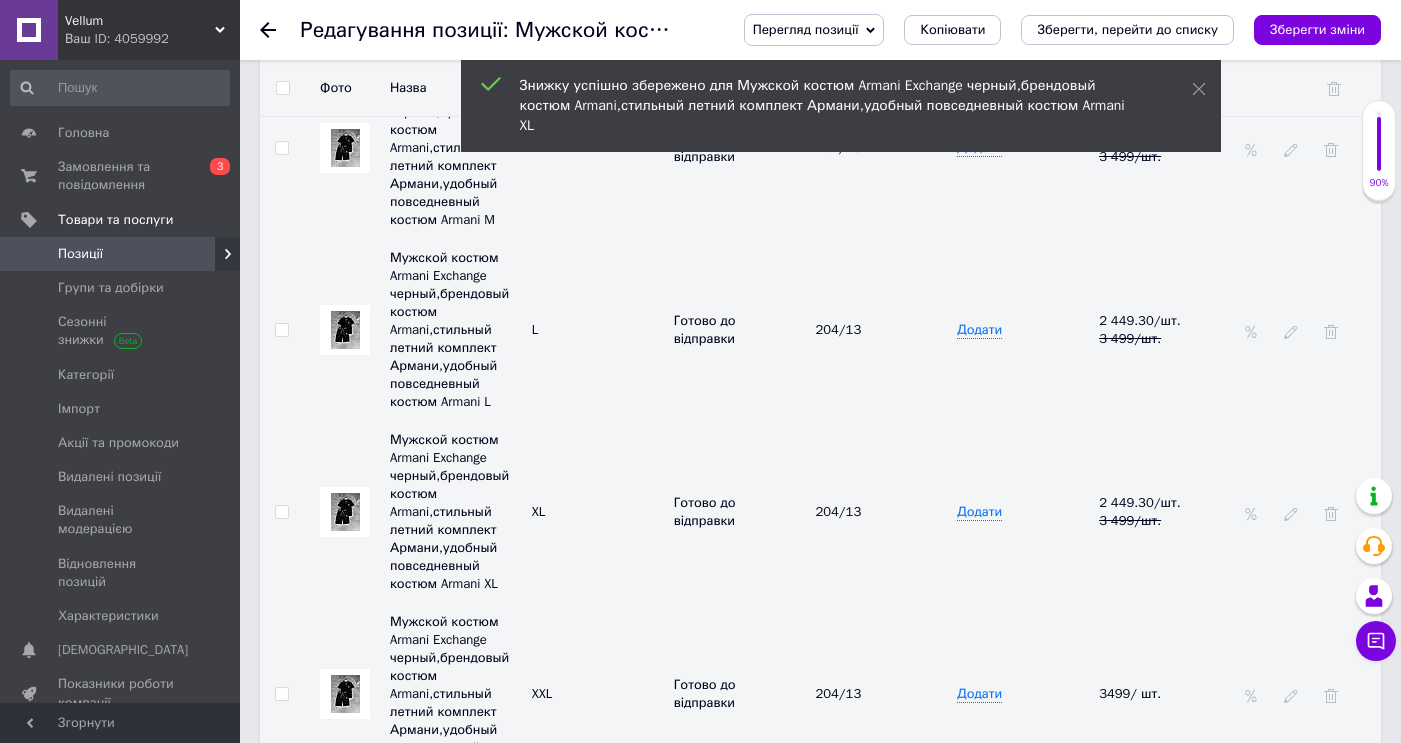 scroll, scrollTop: 3999, scrollLeft: 0, axis: vertical 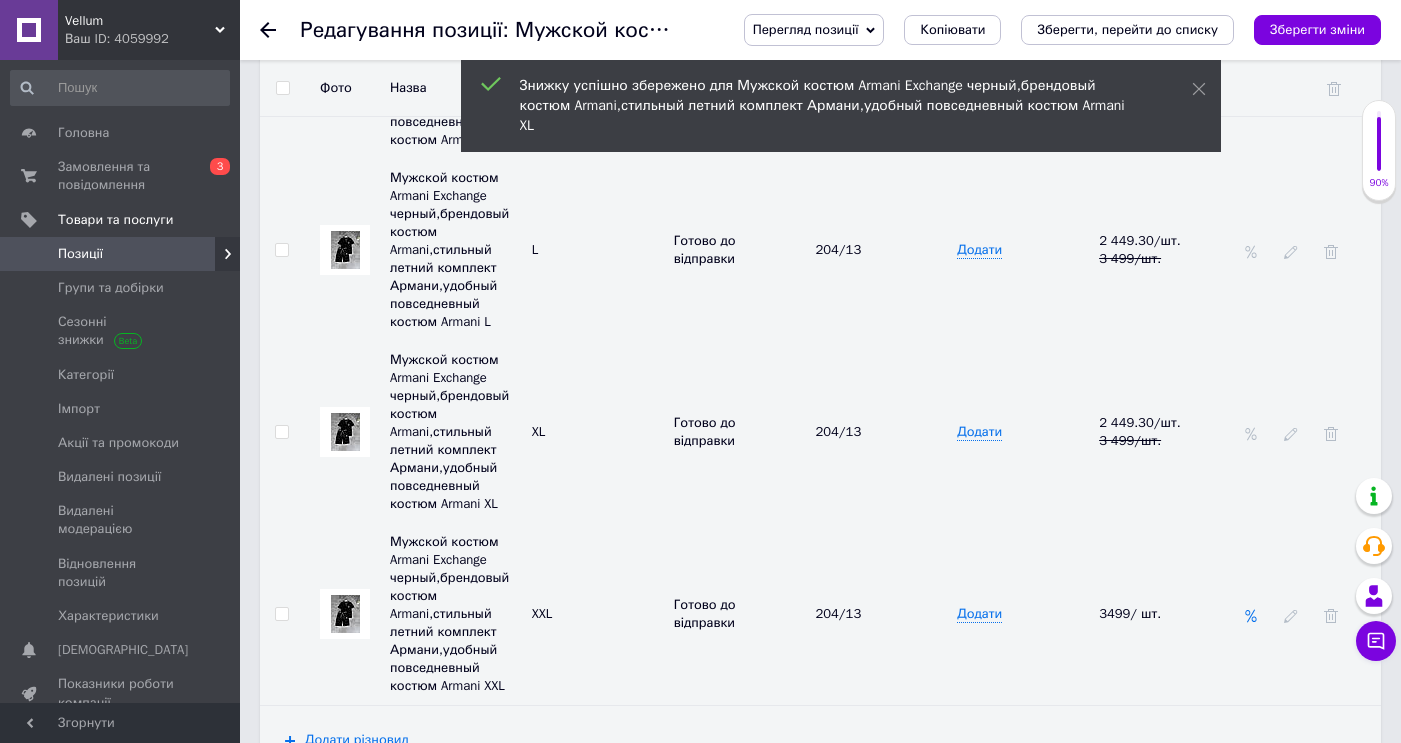 click at bounding box center (1251, 615) 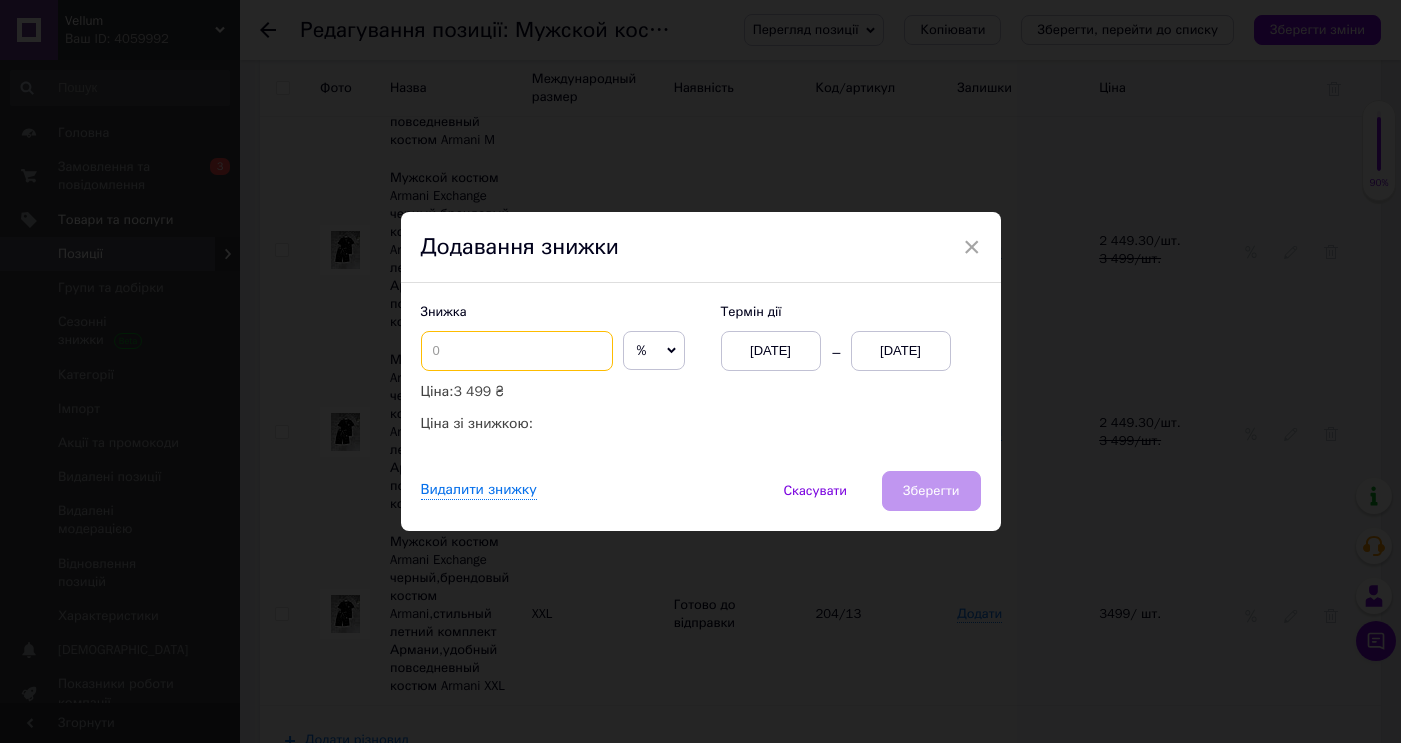 click at bounding box center (517, 351) 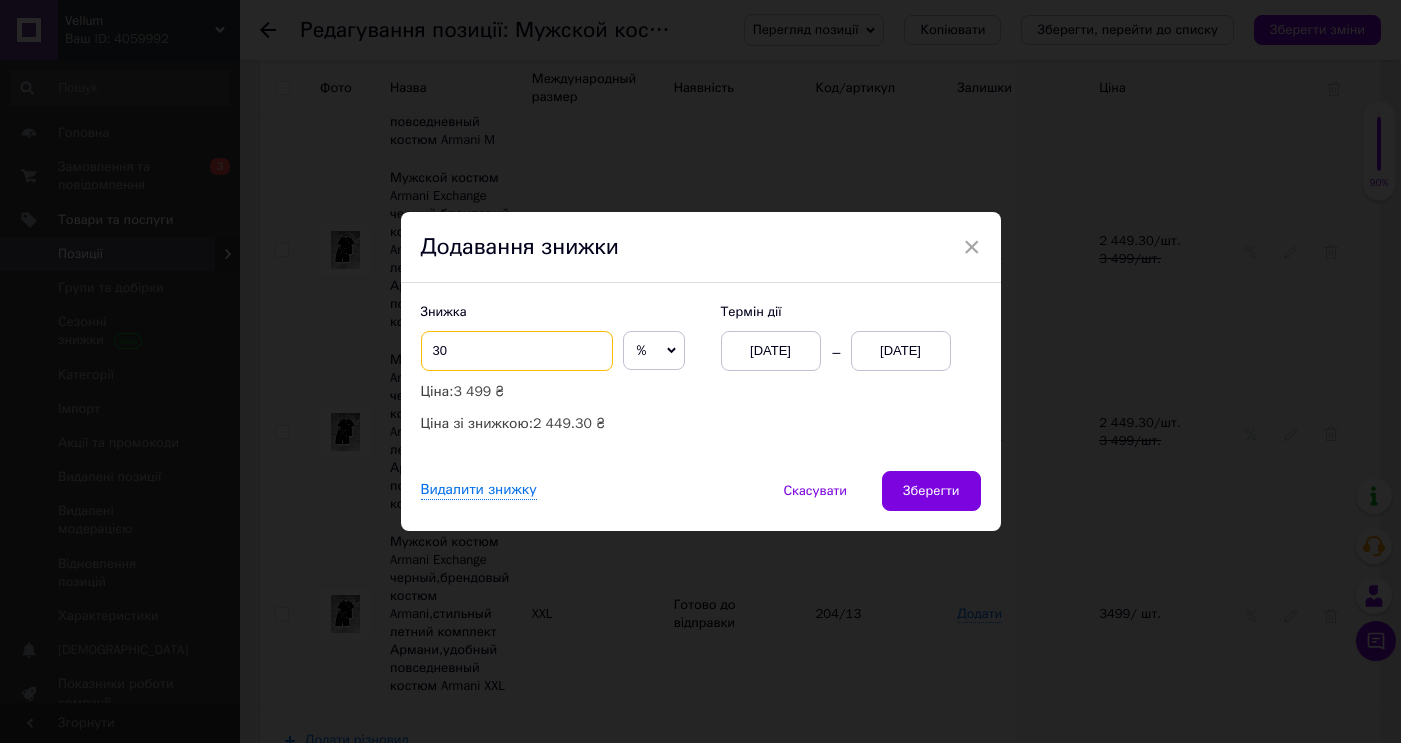 type on "30" 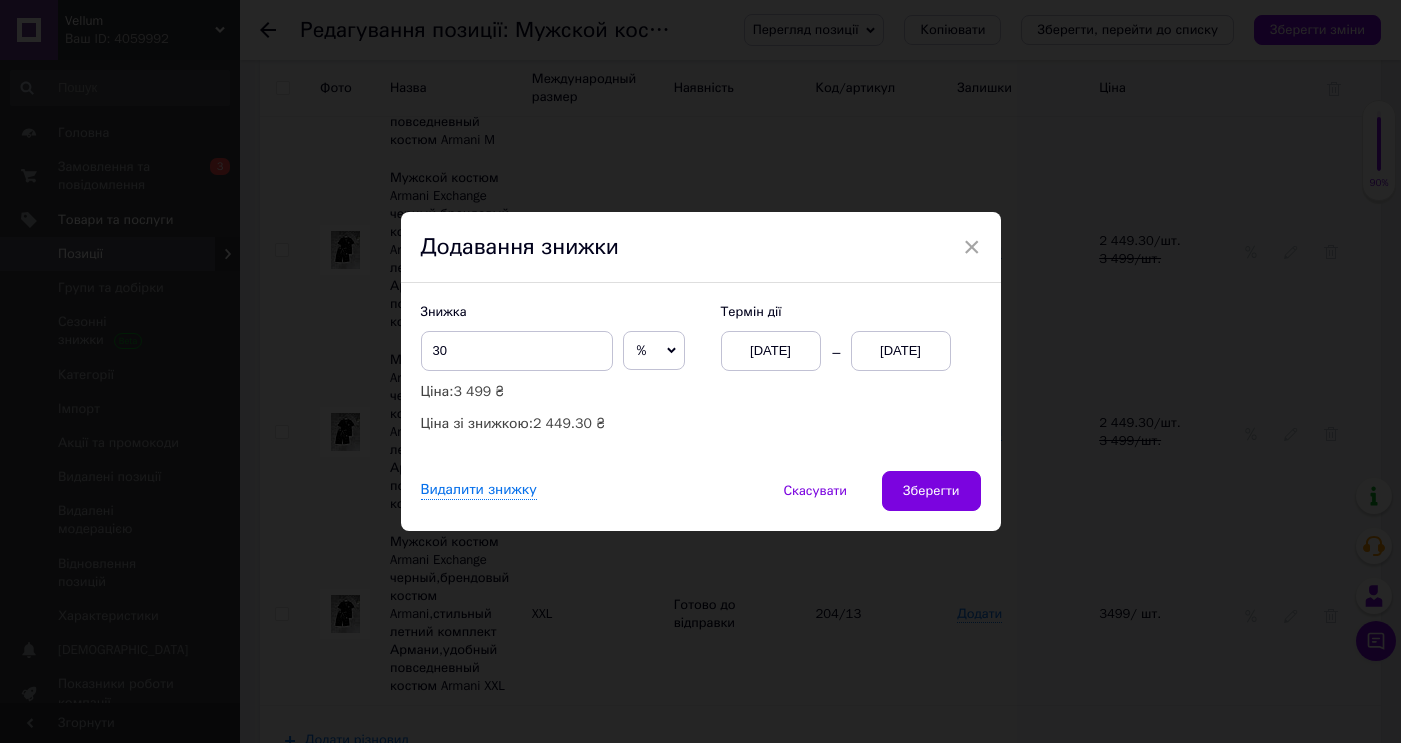 click on "[DATE]" at bounding box center [901, 351] 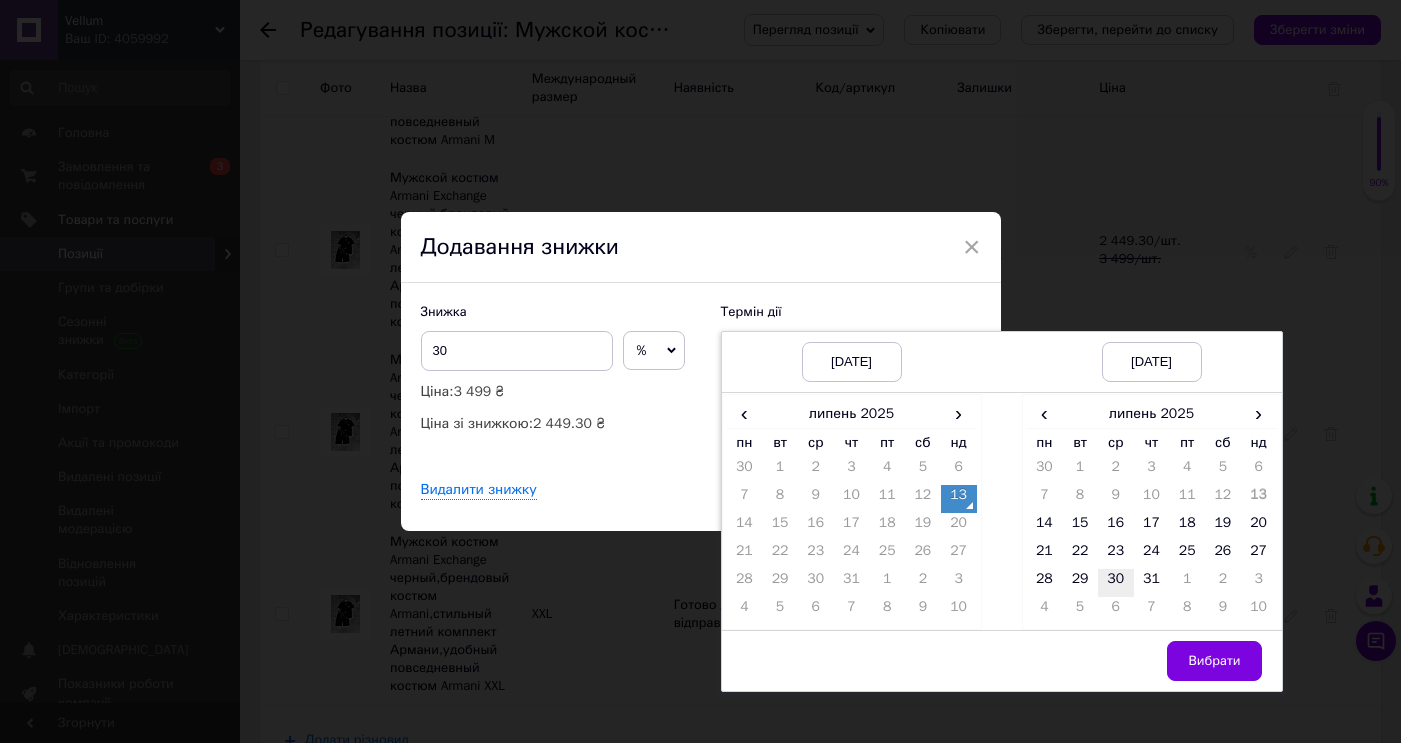 click on "30" at bounding box center (1116, 583) 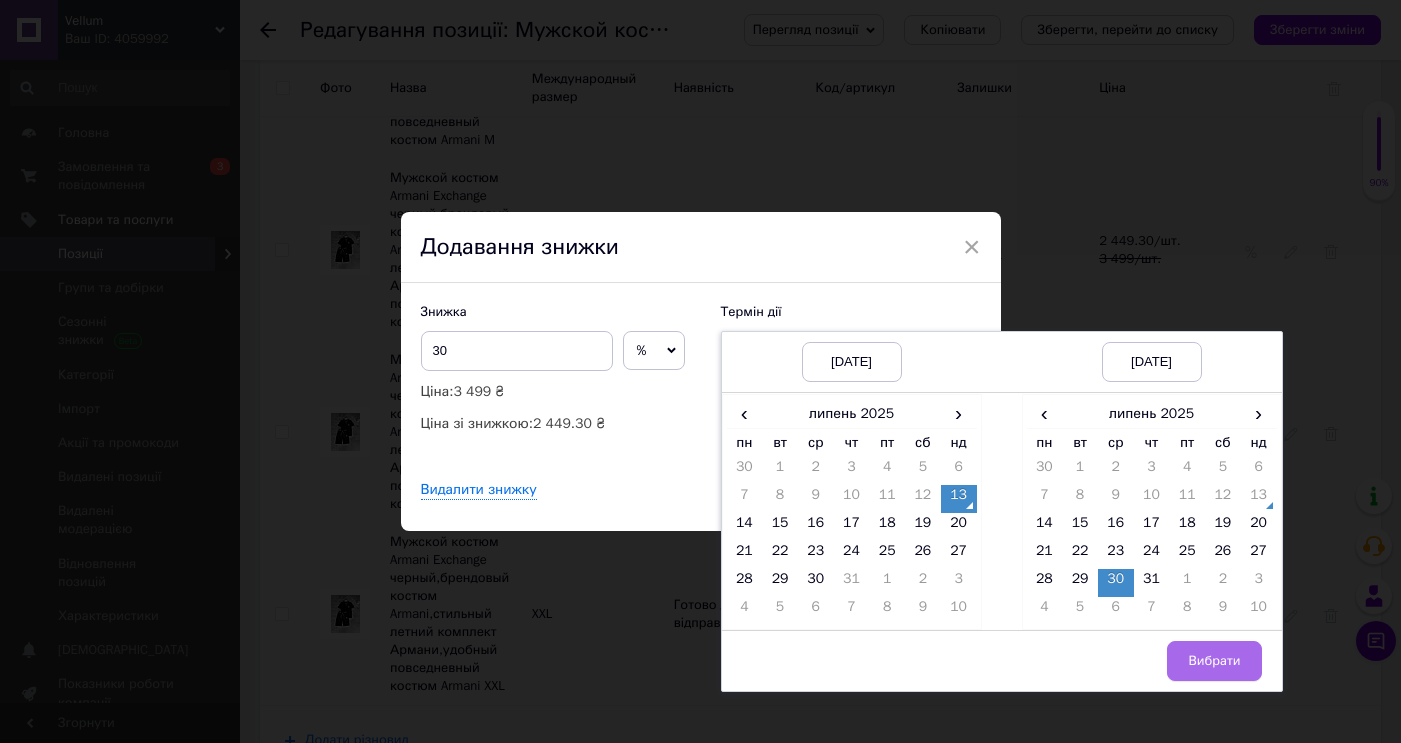 click on "Вибрати" at bounding box center [1214, 661] 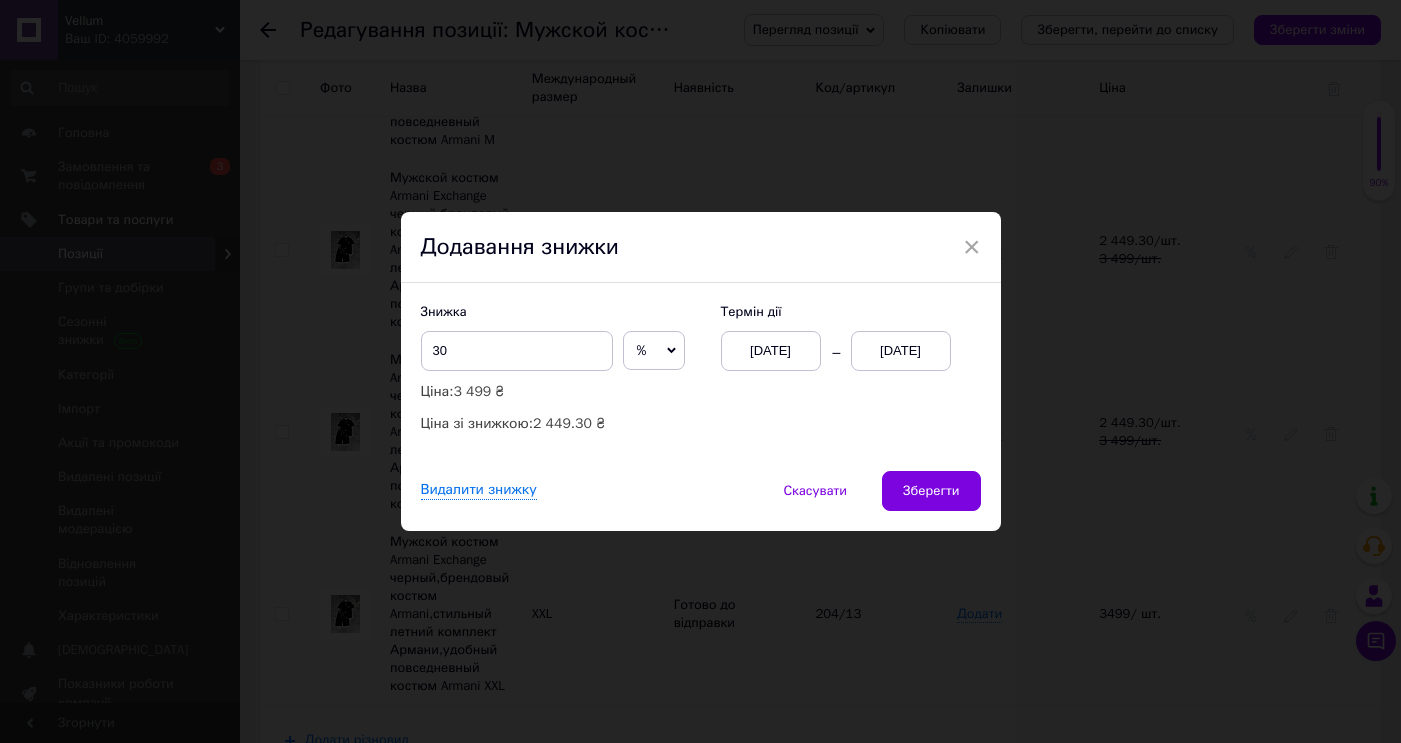 click on "Знижка 30 % ₴ Ціна:  3 499   ₴ Ціна зі знижкою:  2 449.30   ₴ Термін дії 13[DATE]0[DATE]" at bounding box center (701, 377) 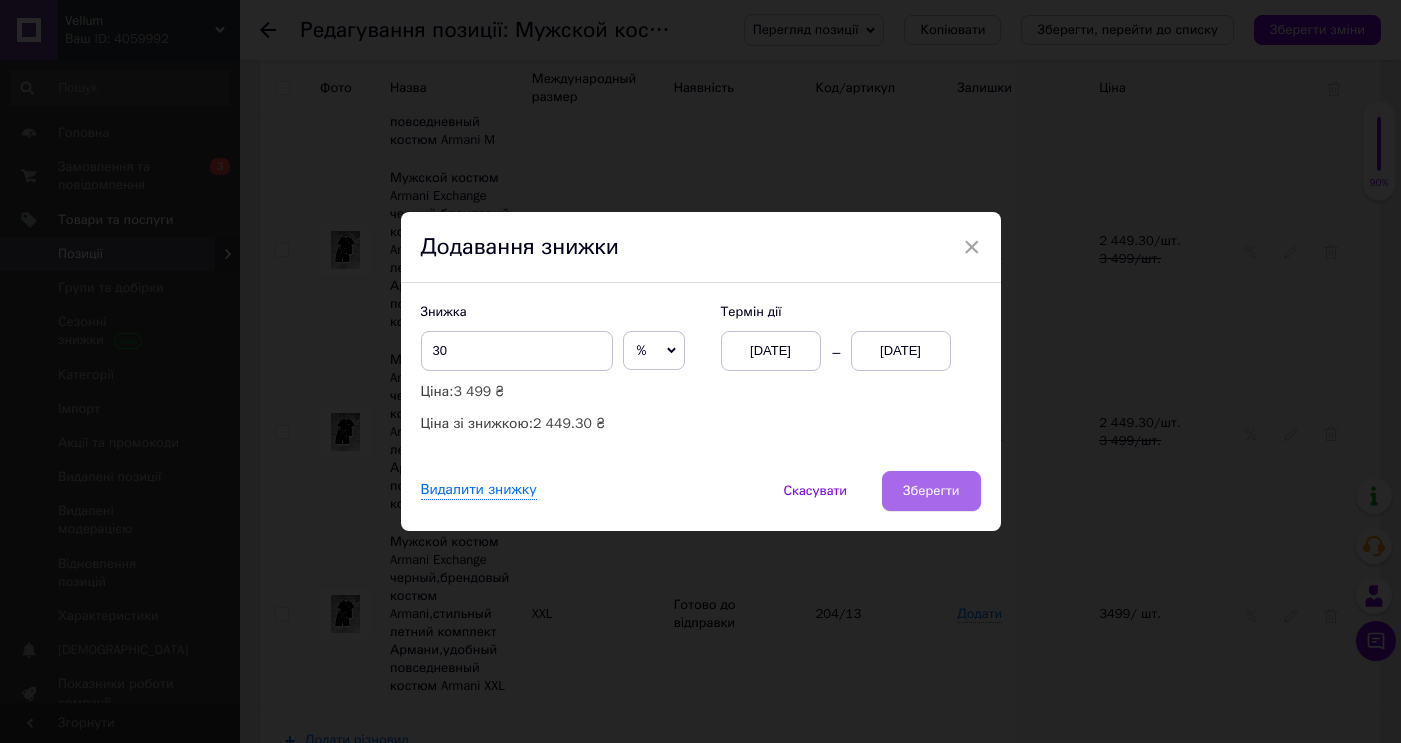 click on "Зберегти" at bounding box center (931, 491) 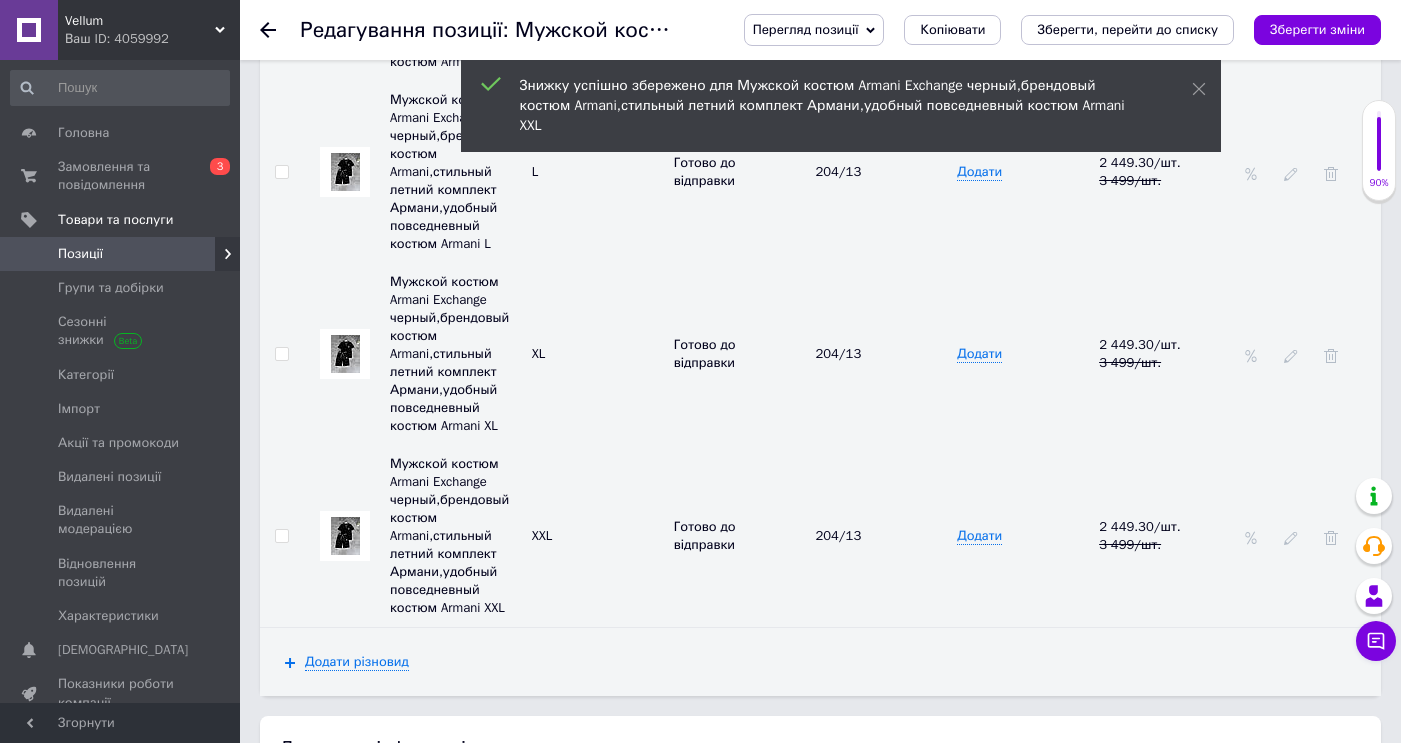 scroll, scrollTop: 4081, scrollLeft: 0, axis: vertical 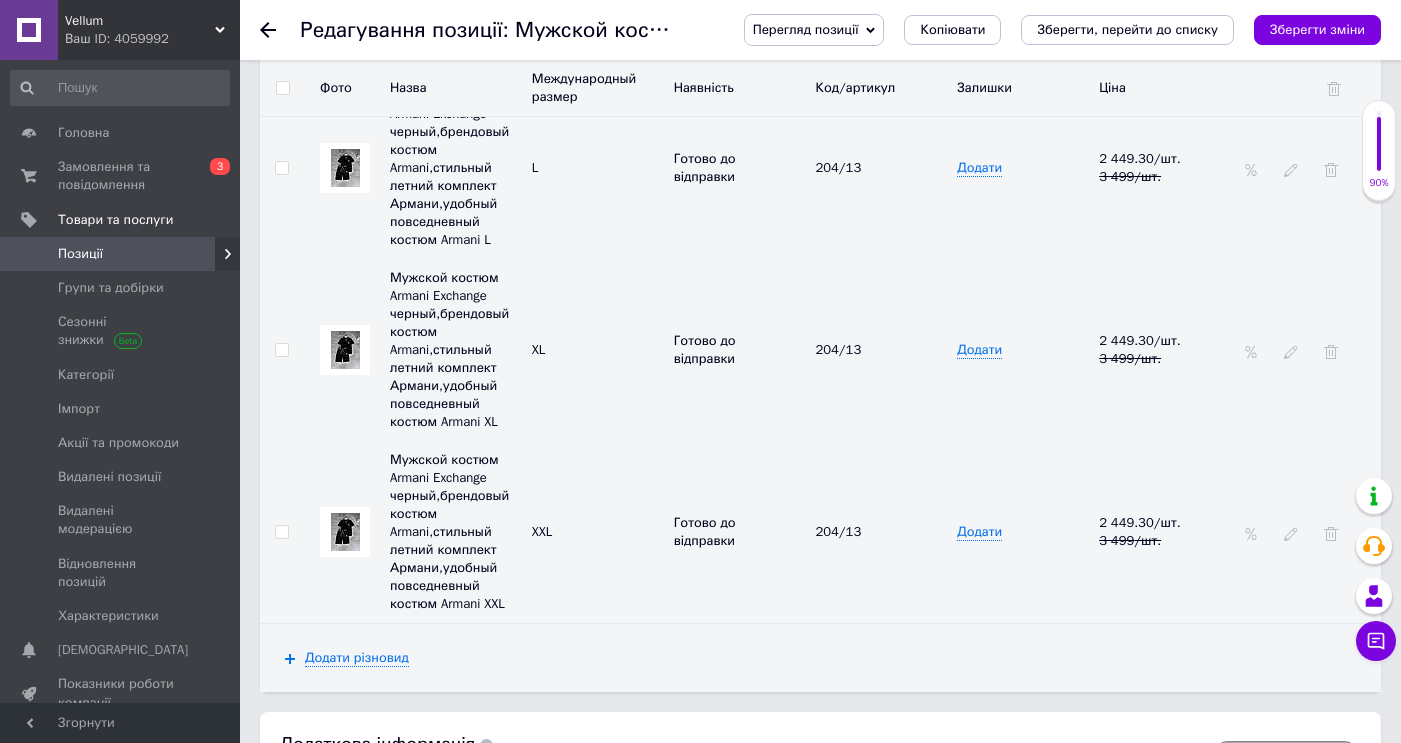 click at bounding box center (345, 532) 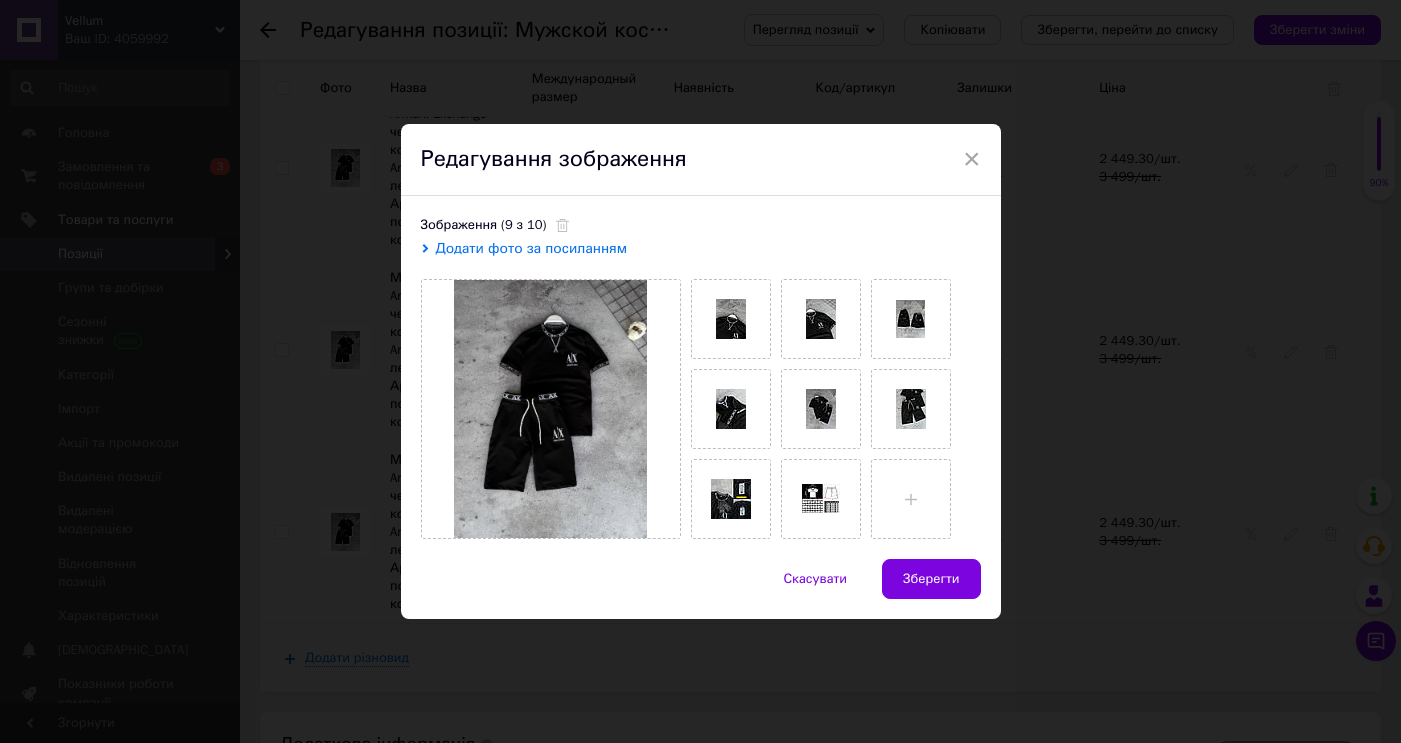 click on "× Редагування зображення Зображення (9 з 10) Додати фото за посиланням Скасувати   Зберегти" at bounding box center (700, 371) 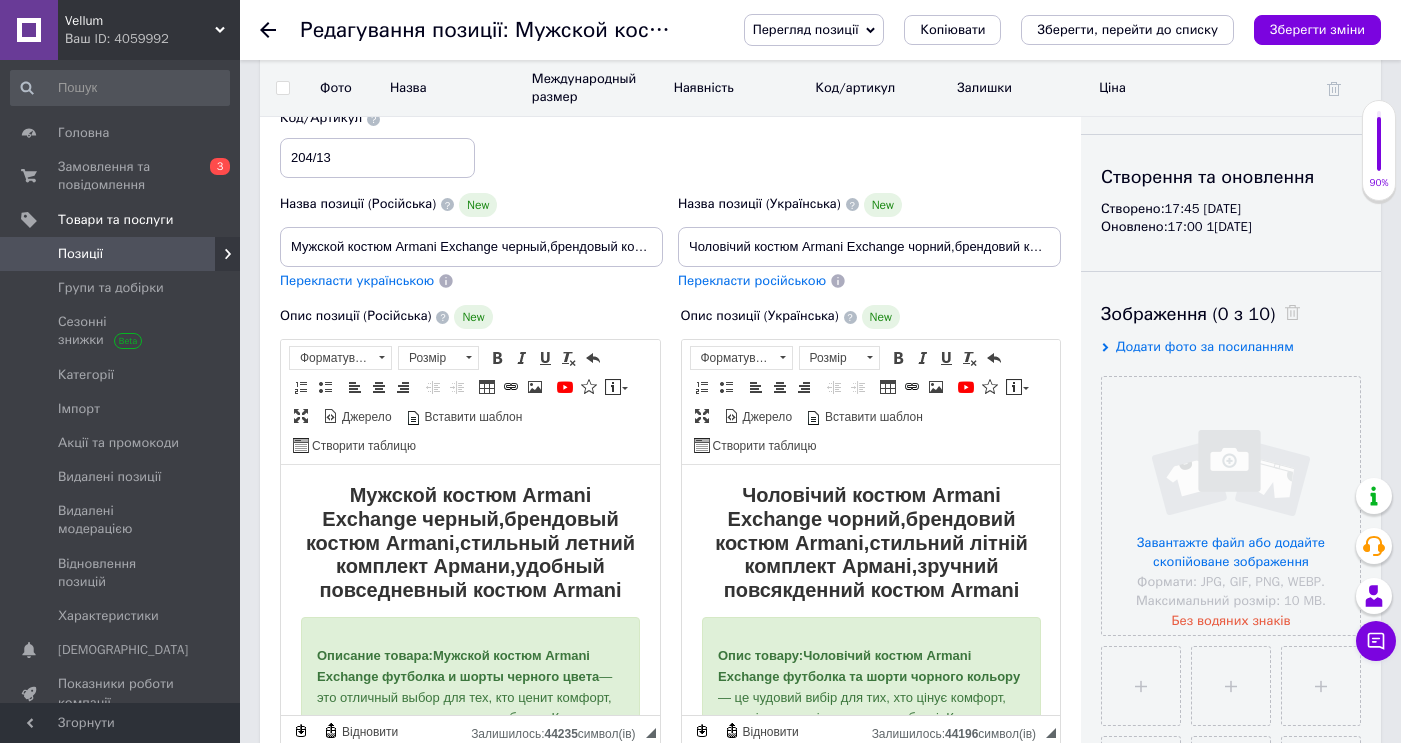 scroll, scrollTop: 0, scrollLeft: 0, axis: both 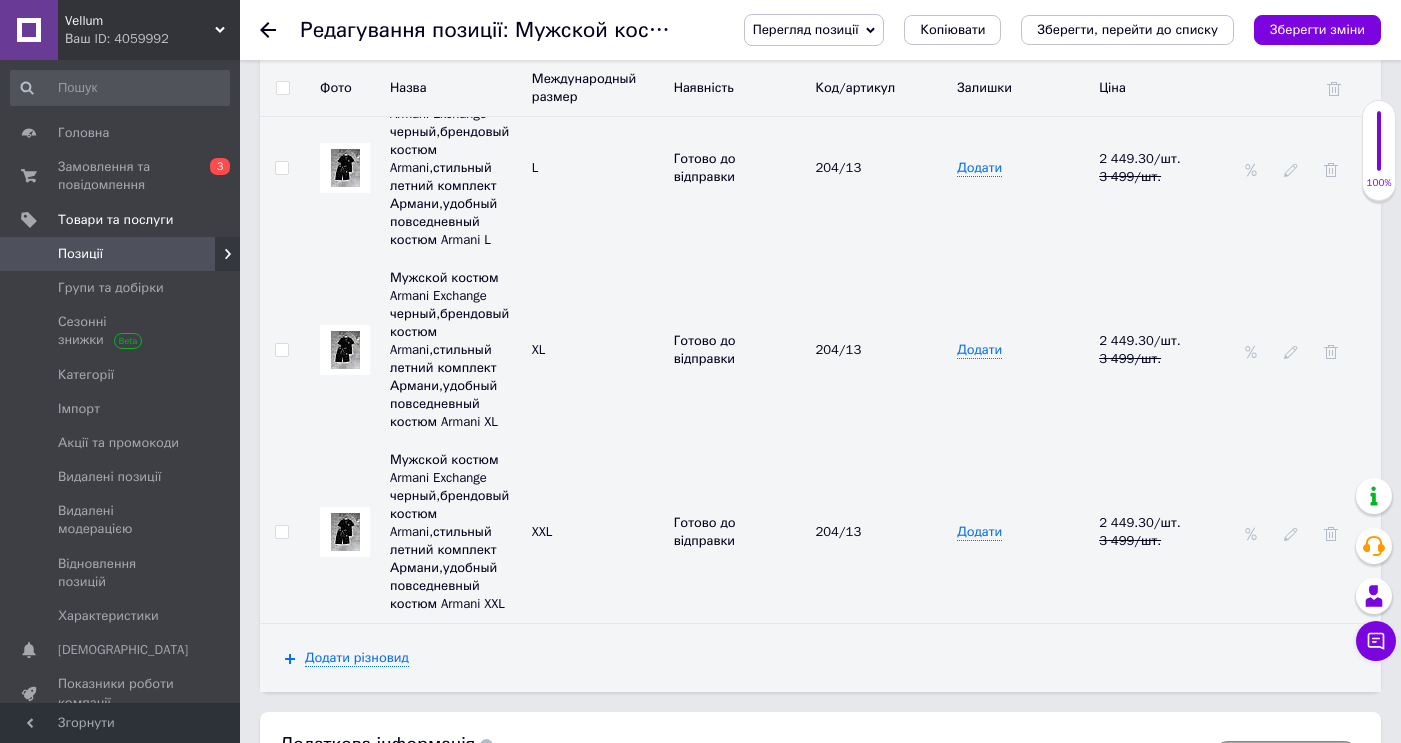click at bounding box center [345, 532] 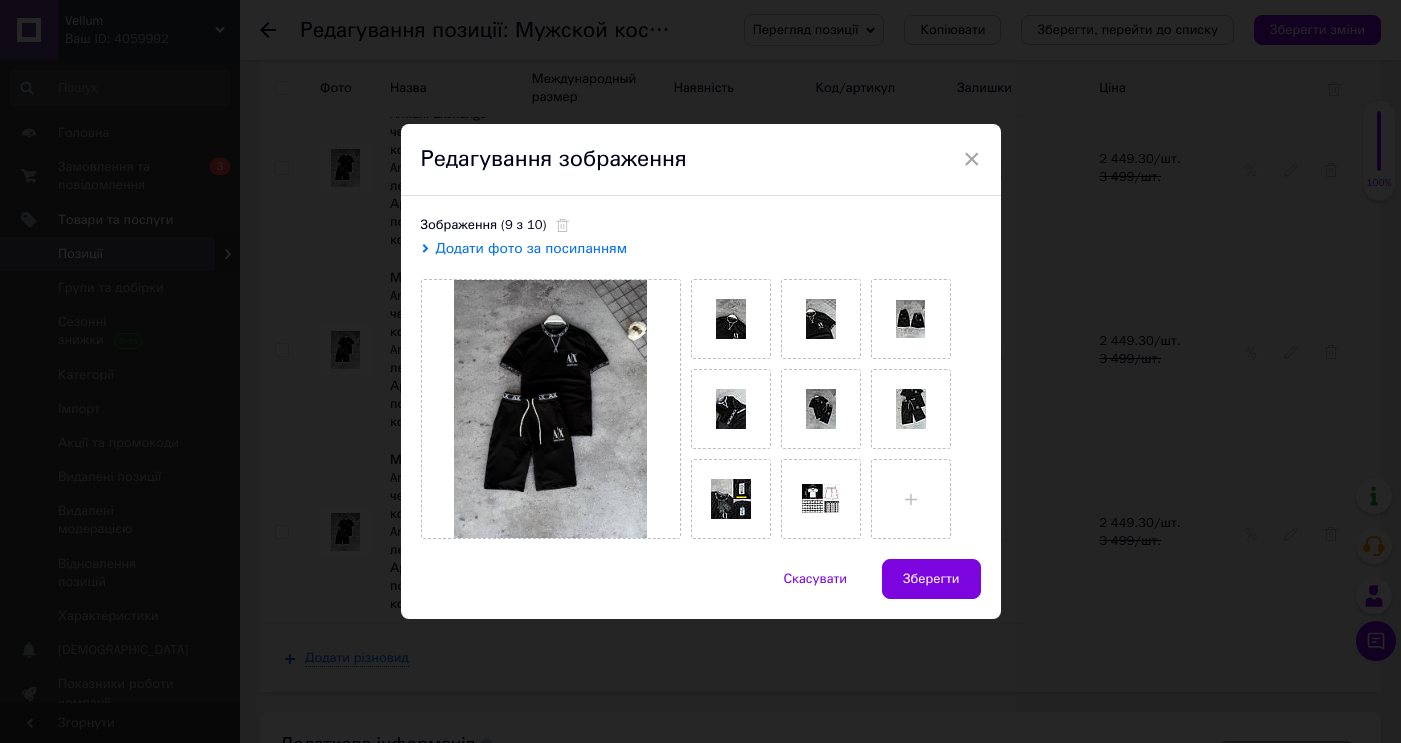 click on "× Редагування зображення Зображення (9 з 10) Додати фото за посиланням Скасувати   Зберегти" at bounding box center [700, 371] 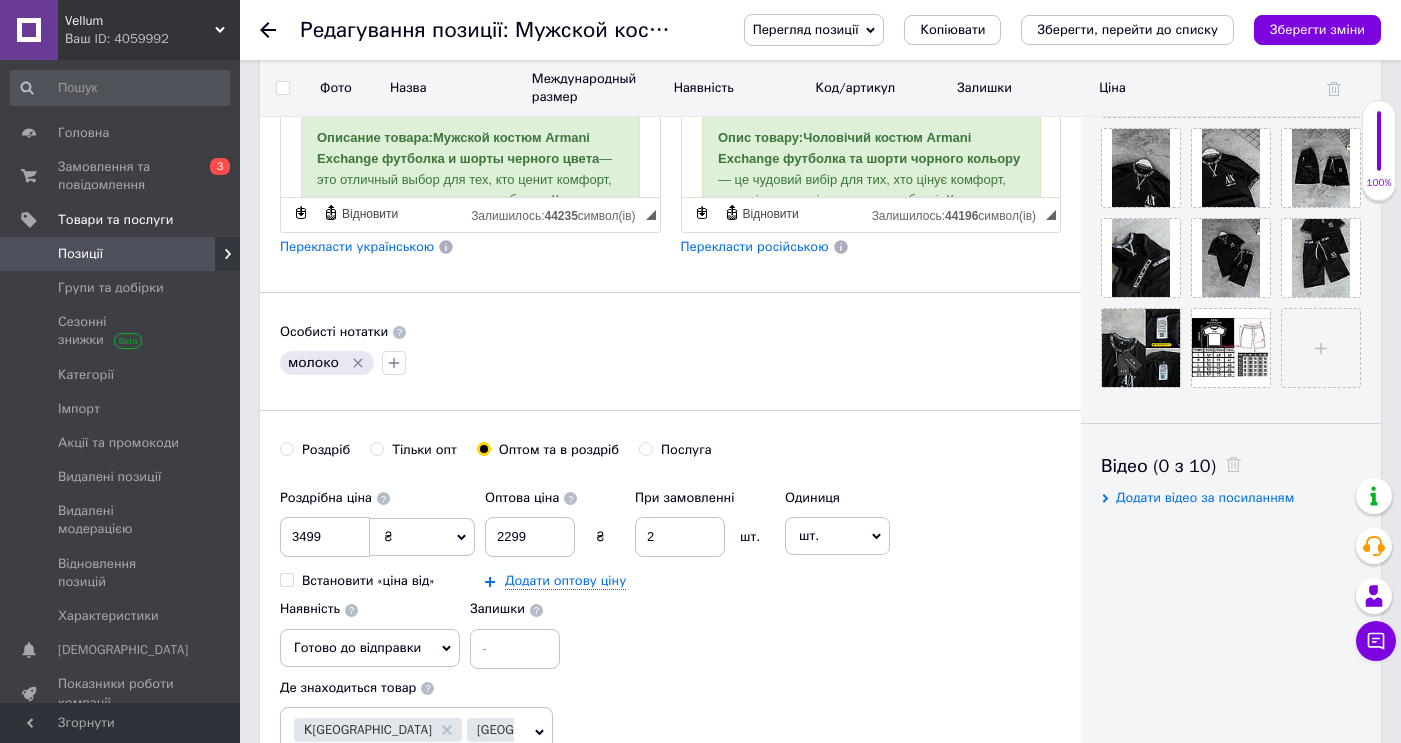 scroll, scrollTop: 0, scrollLeft: 0, axis: both 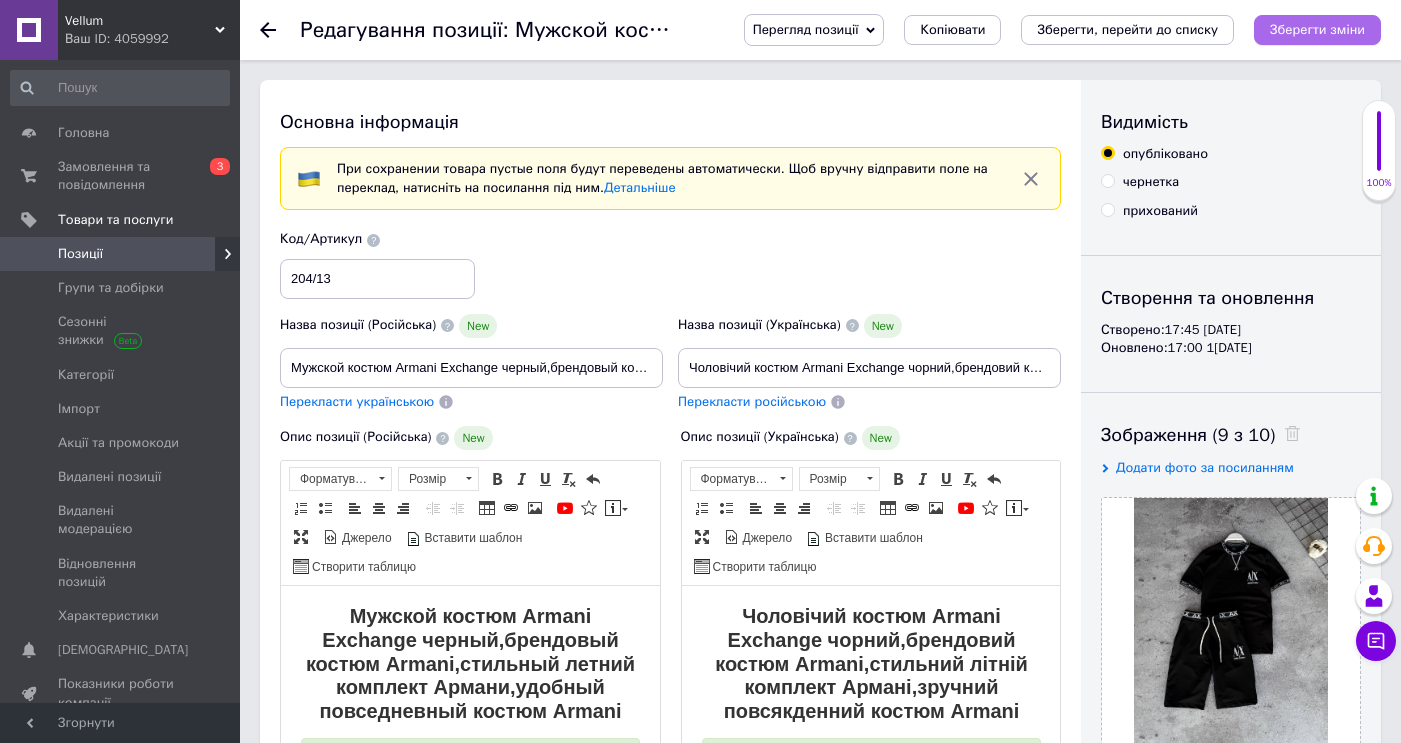 click on "Зберегти зміни" at bounding box center [1317, 30] 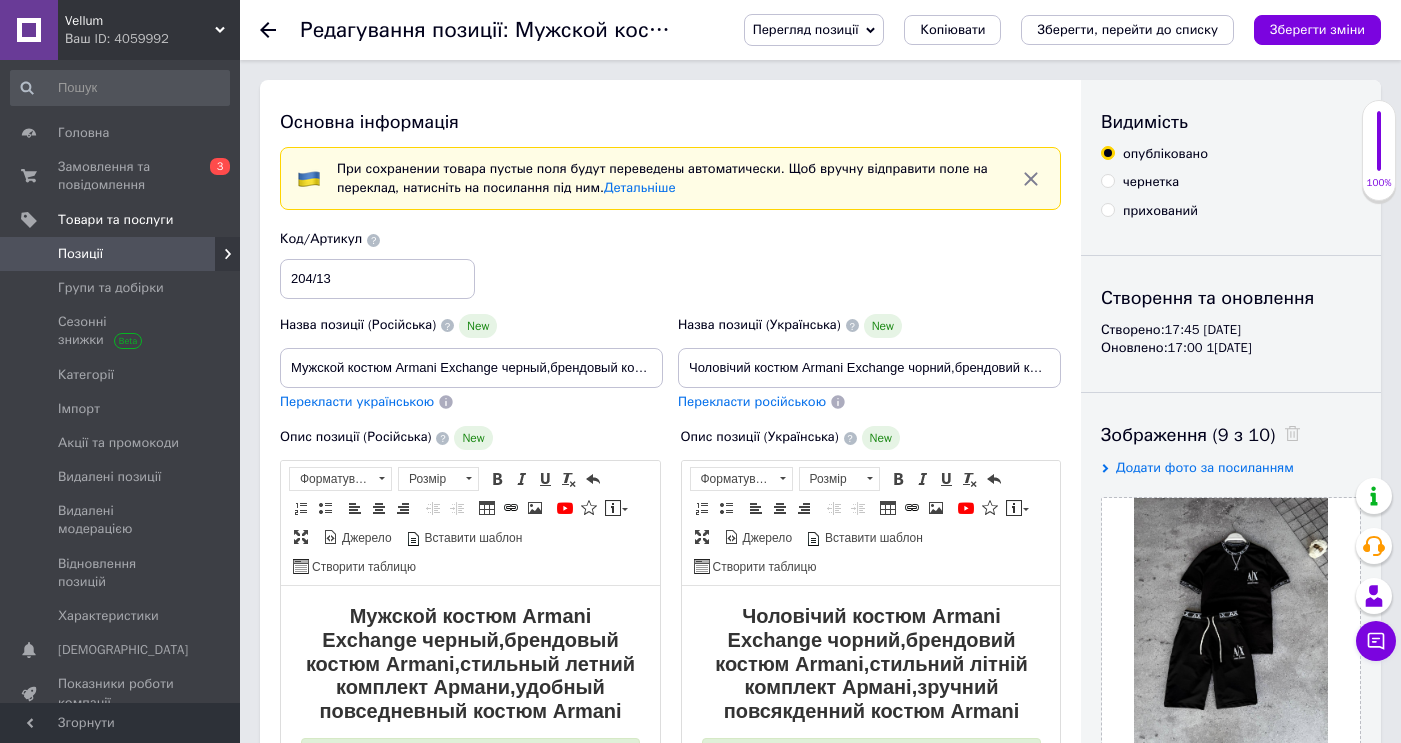 click 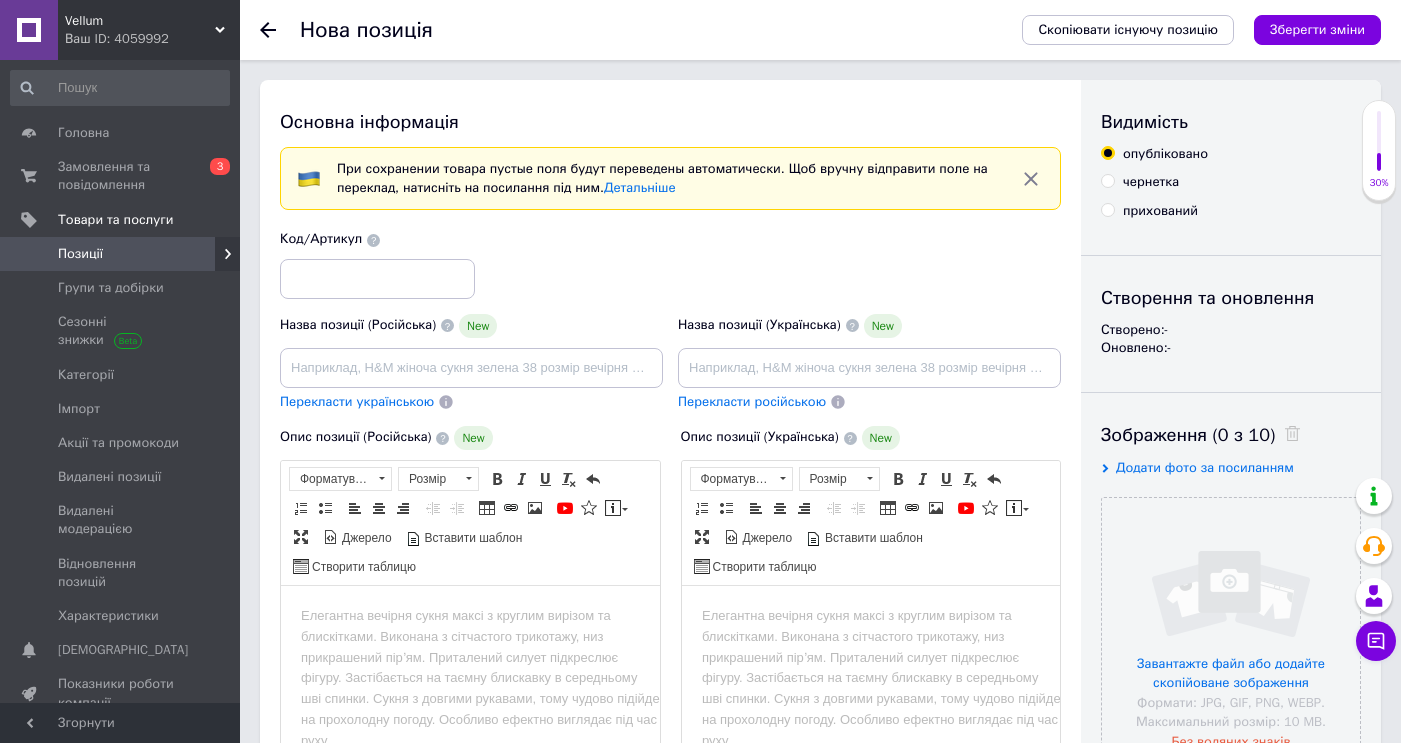 scroll, scrollTop: 0, scrollLeft: 0, axis: both 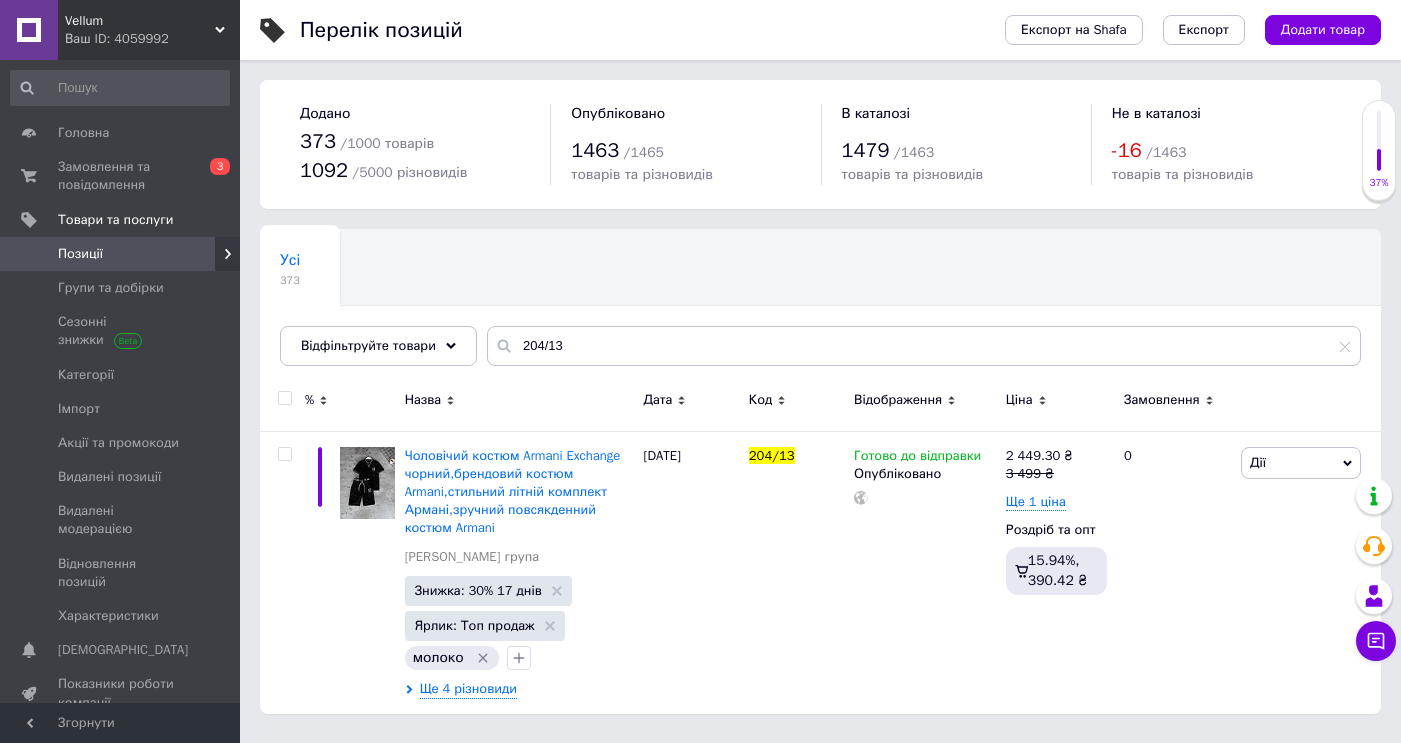 click on "Усі 373 Ok Відфільтровано...  Зберегти" at bounding box center [820, 307] 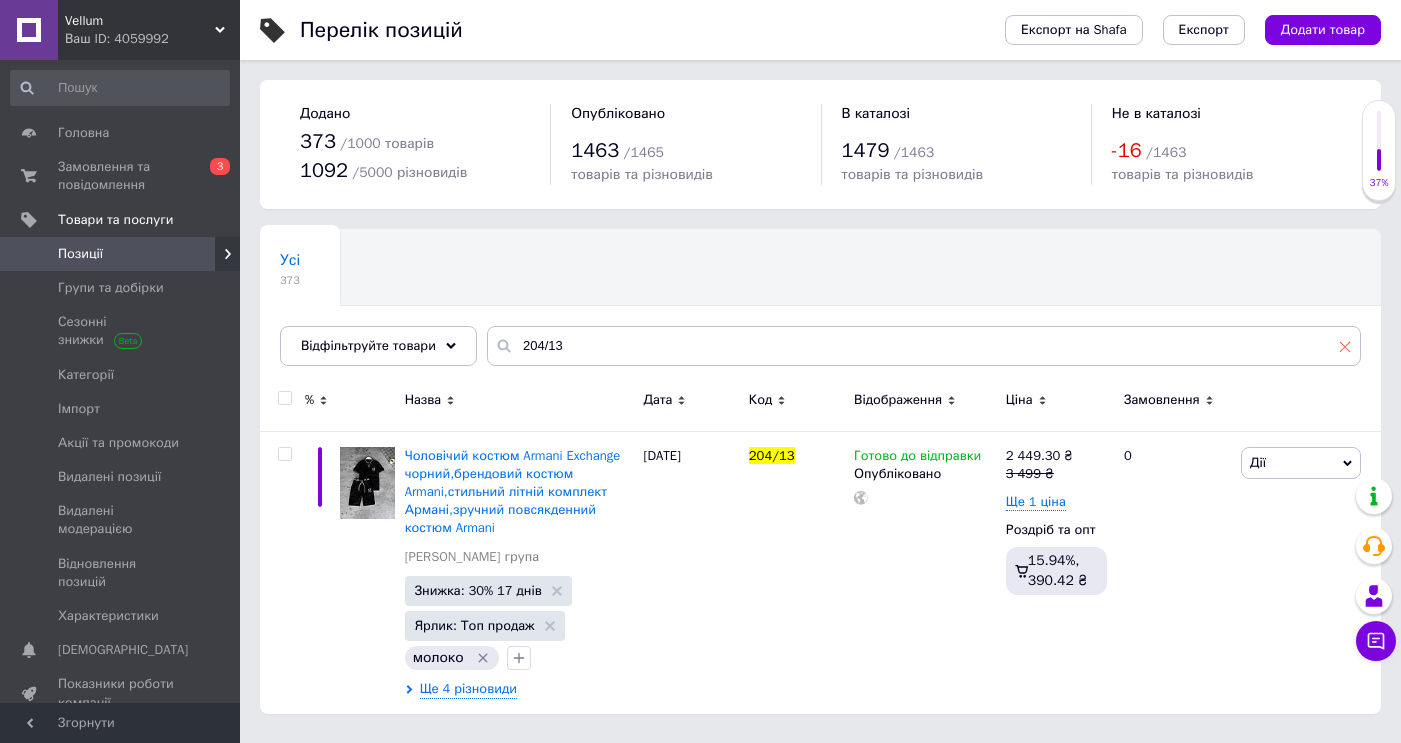 click 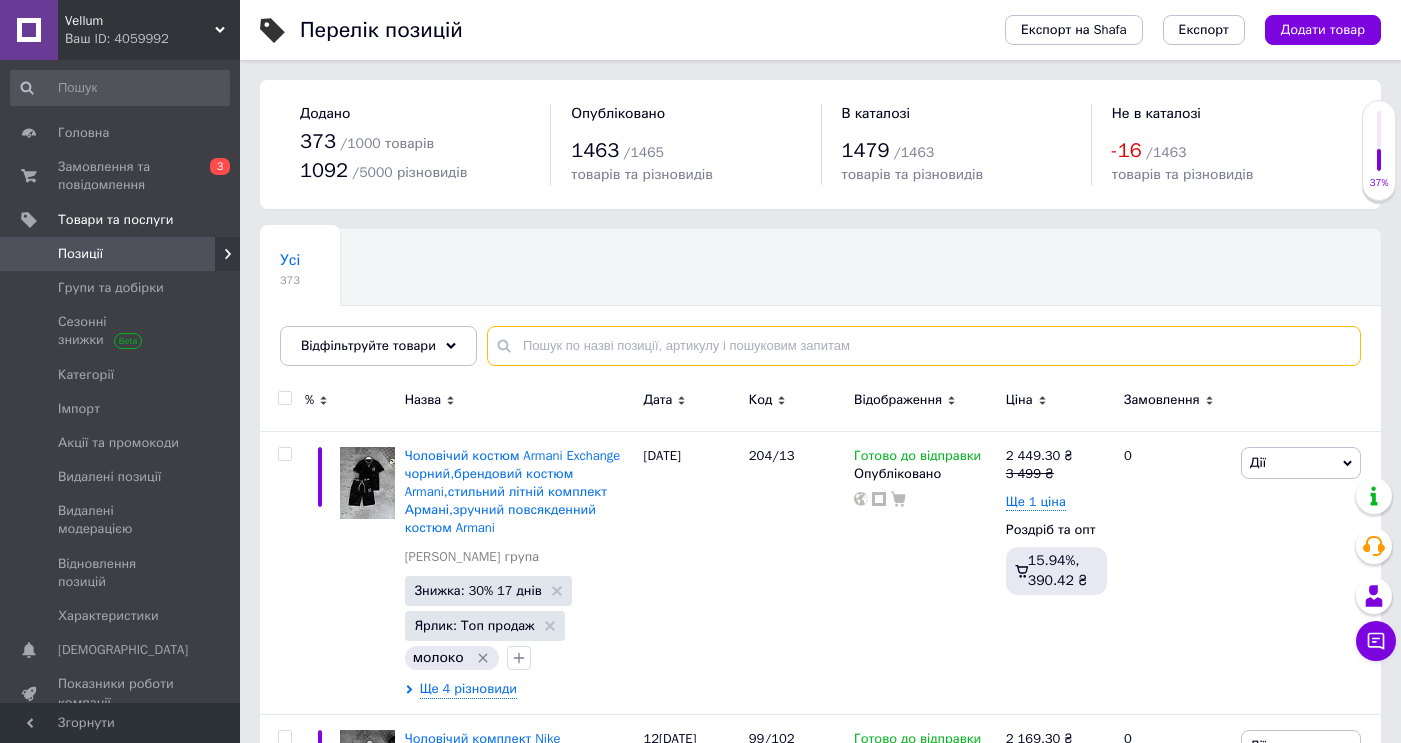 click at bounding box center (924, 346) 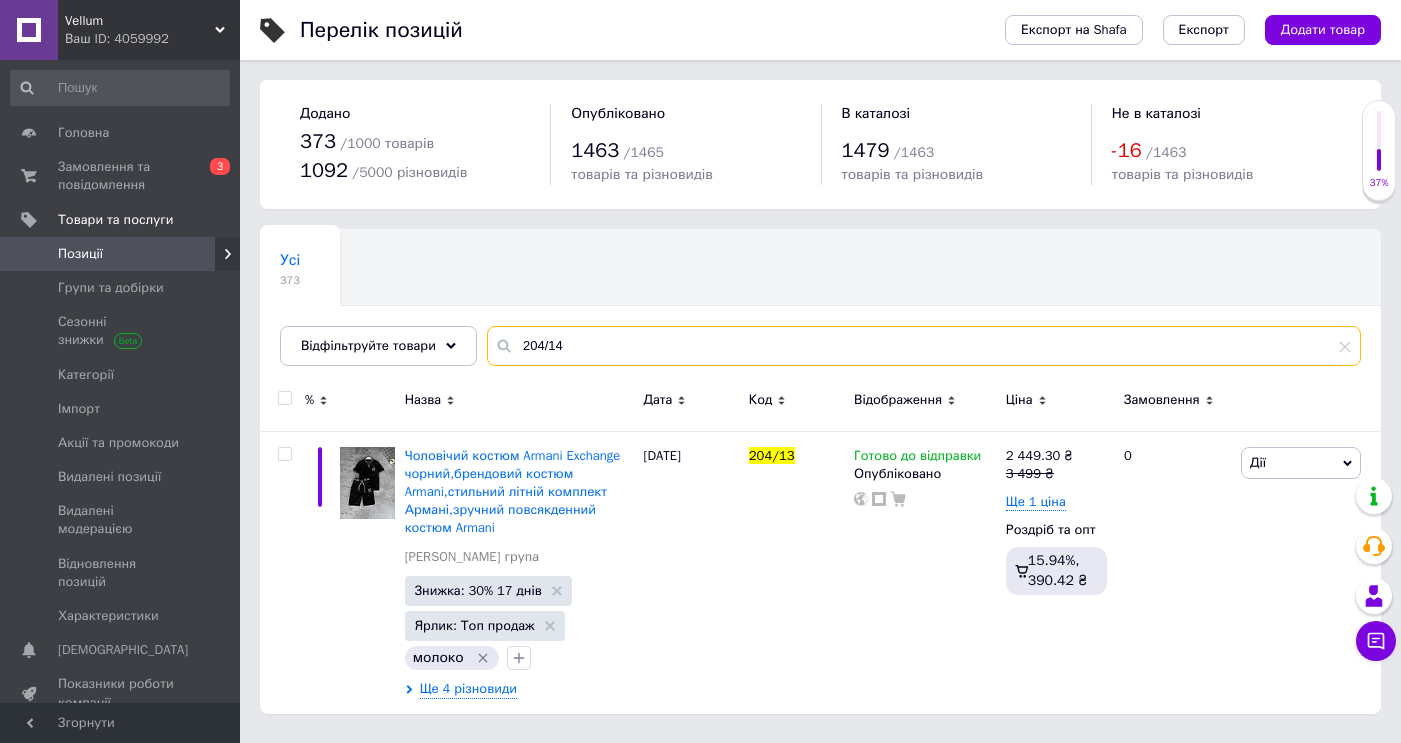 type on "204/14" 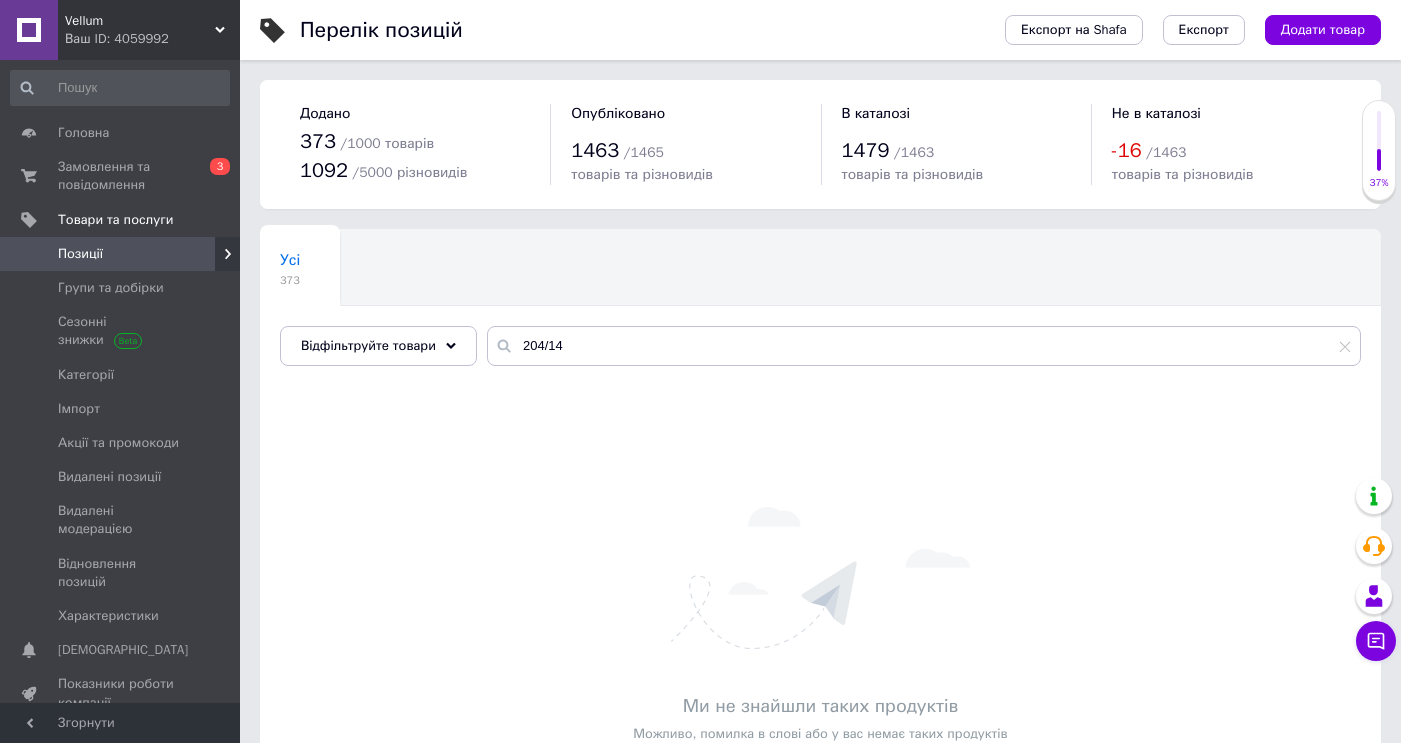 click on "Усі 373 Ok Відфільтровано...  Зберегти" at bounding box center [820, 307] 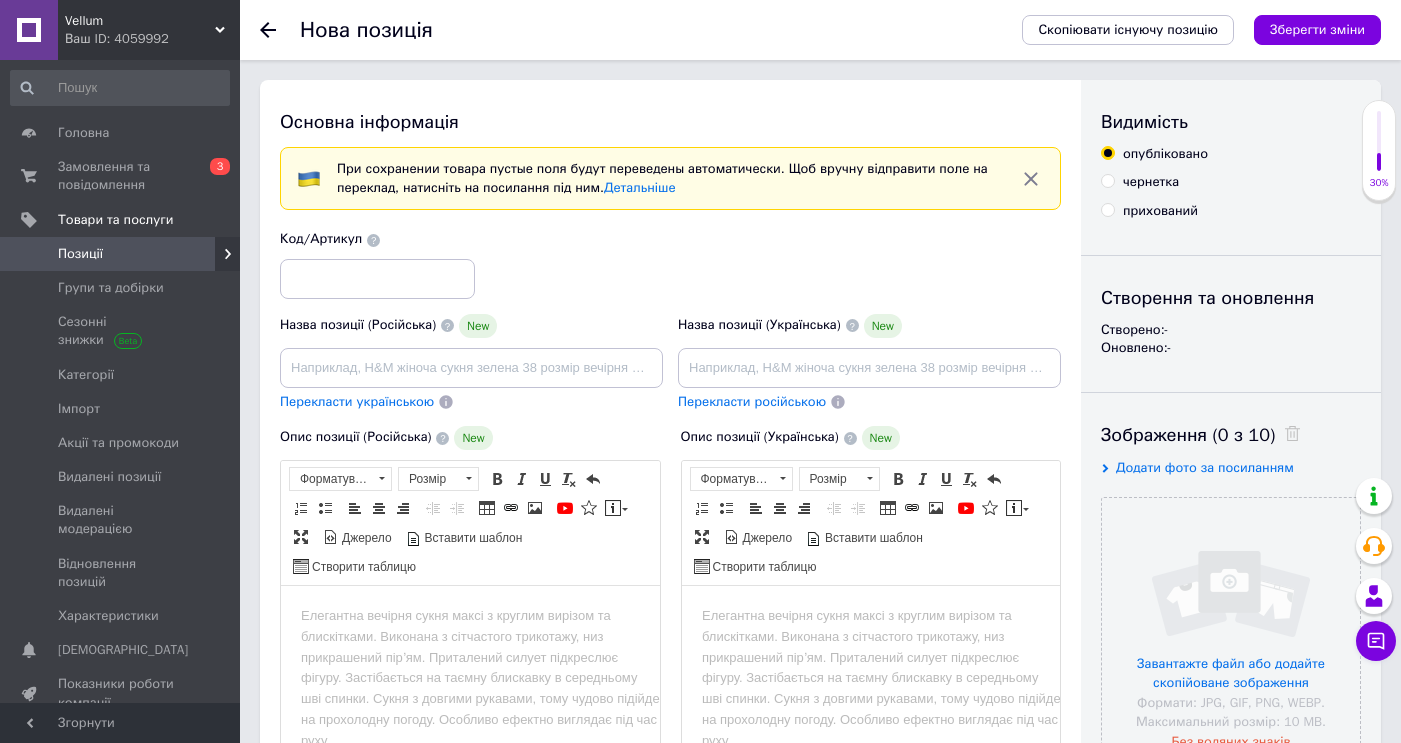 scroll, scrollTop: 0, scrollLeft: 0, axis: both 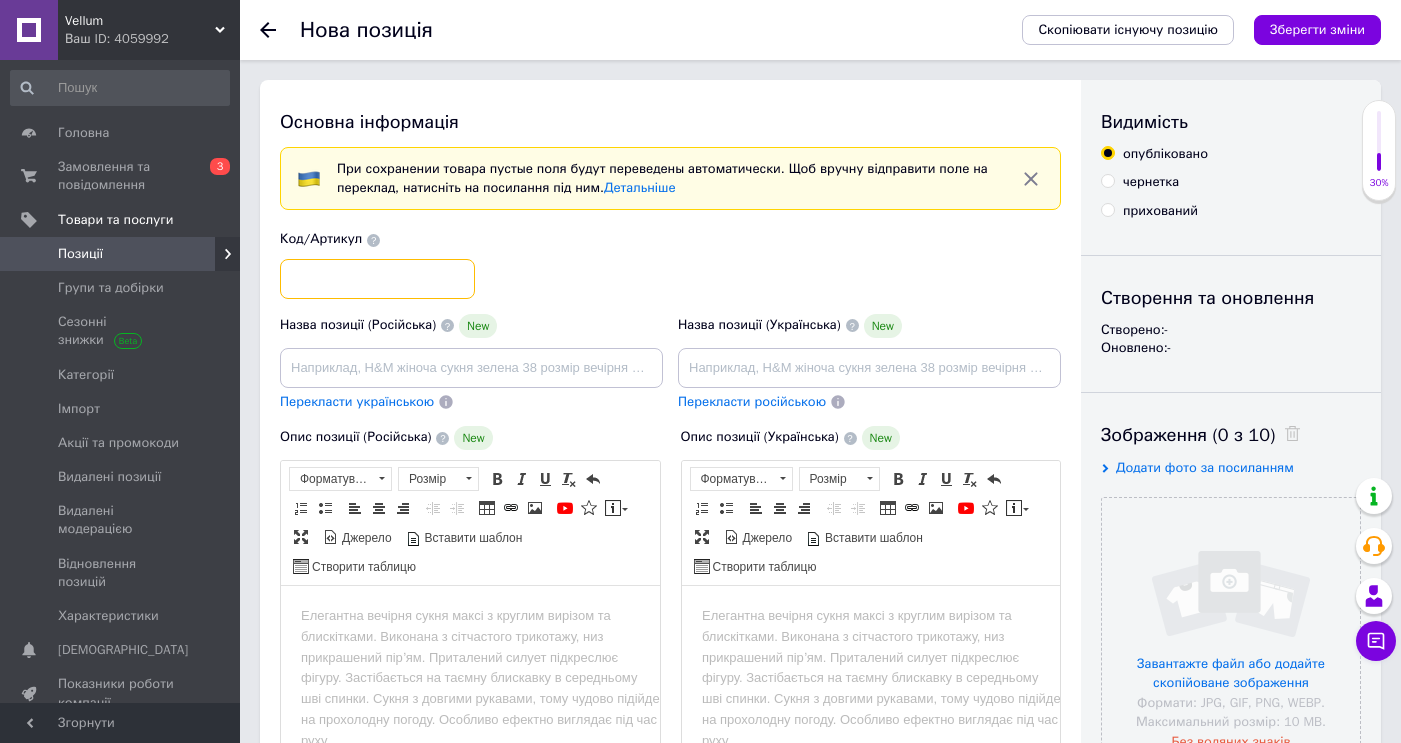click at bounding box center (377, 279) 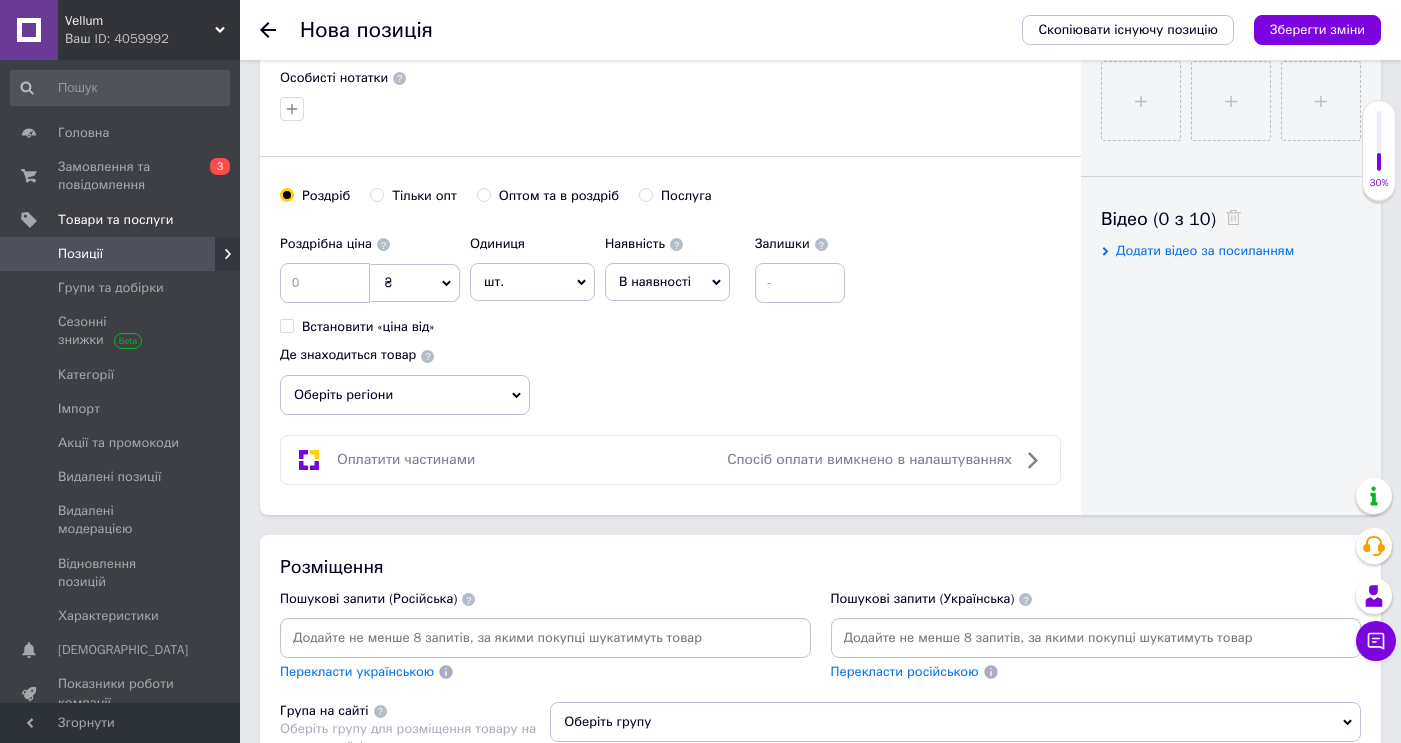 scroll, scrollTop: 887, scrollLeft: 0, axis: vertical 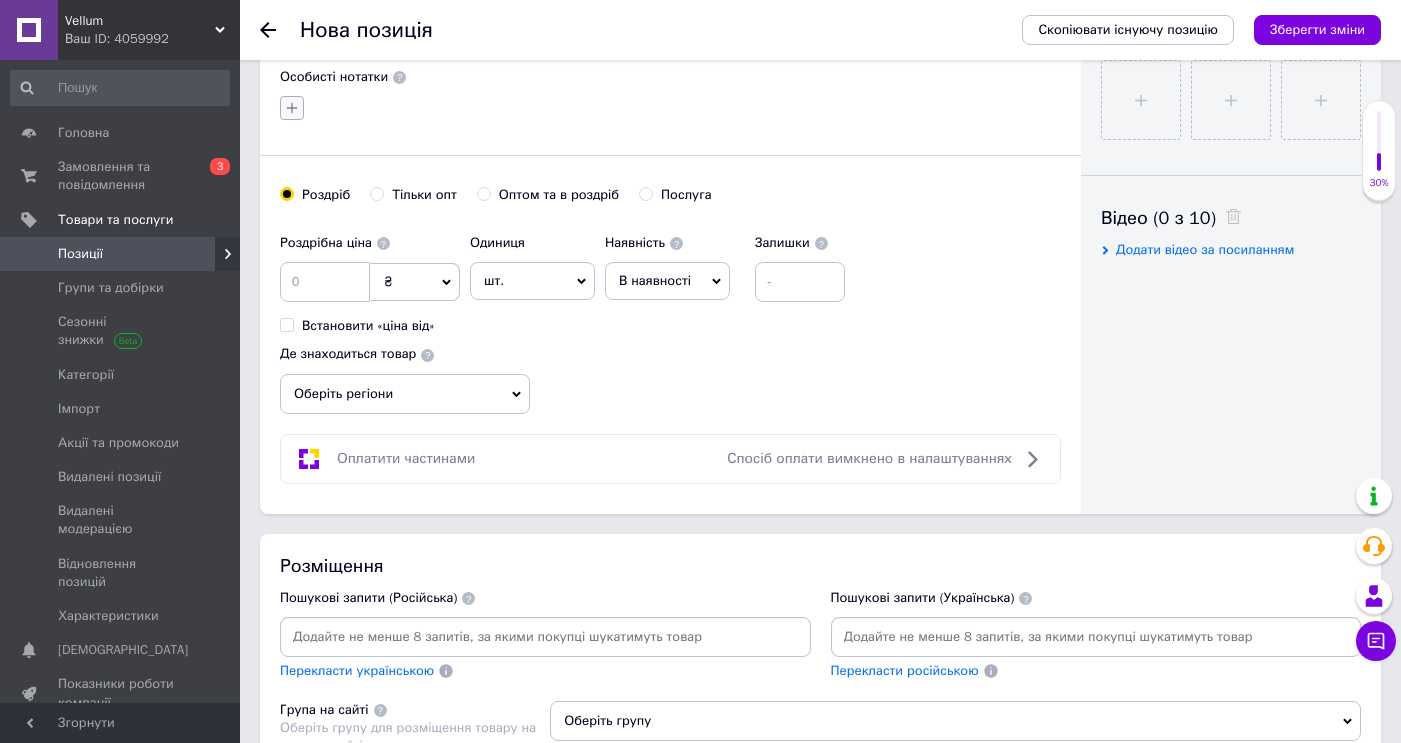 type on "204/14" 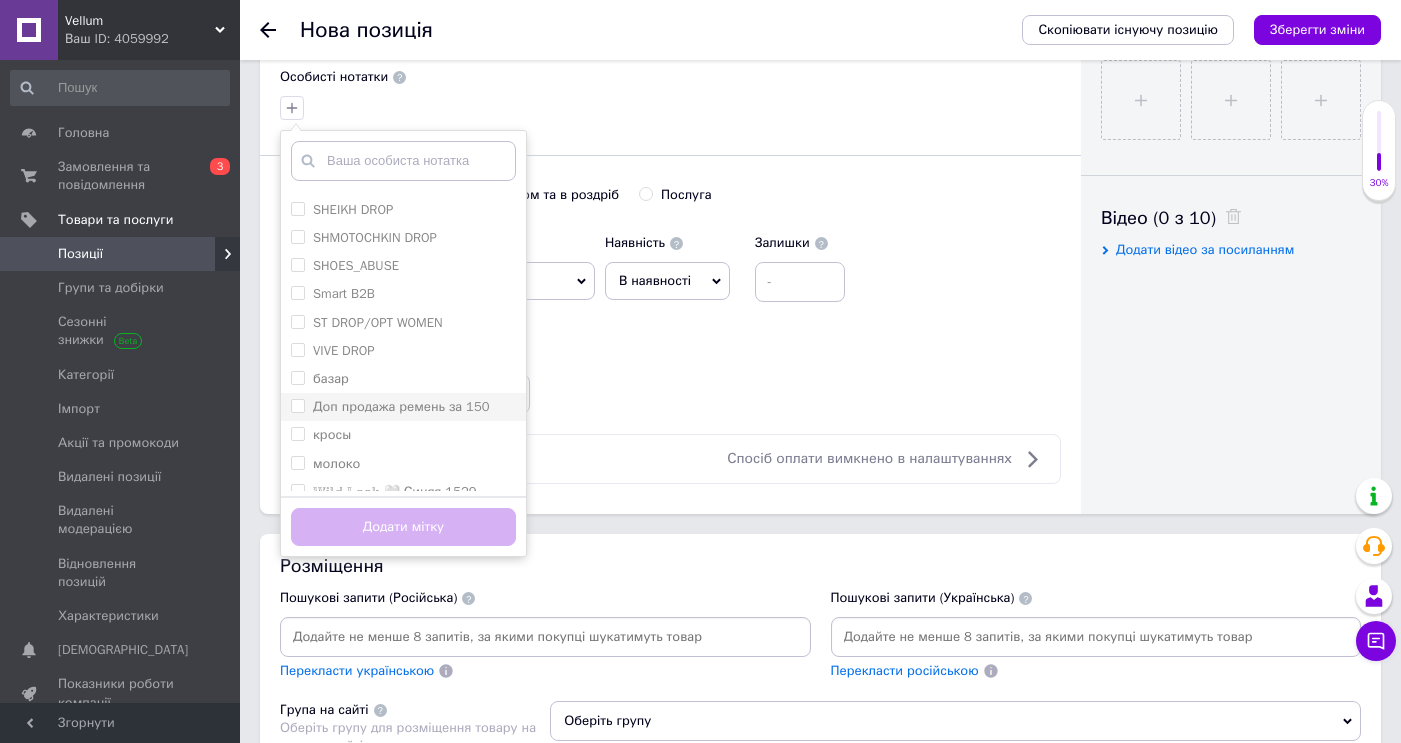 scroll, scrollTop: 461, scrollLeft: 0, axis: vertical 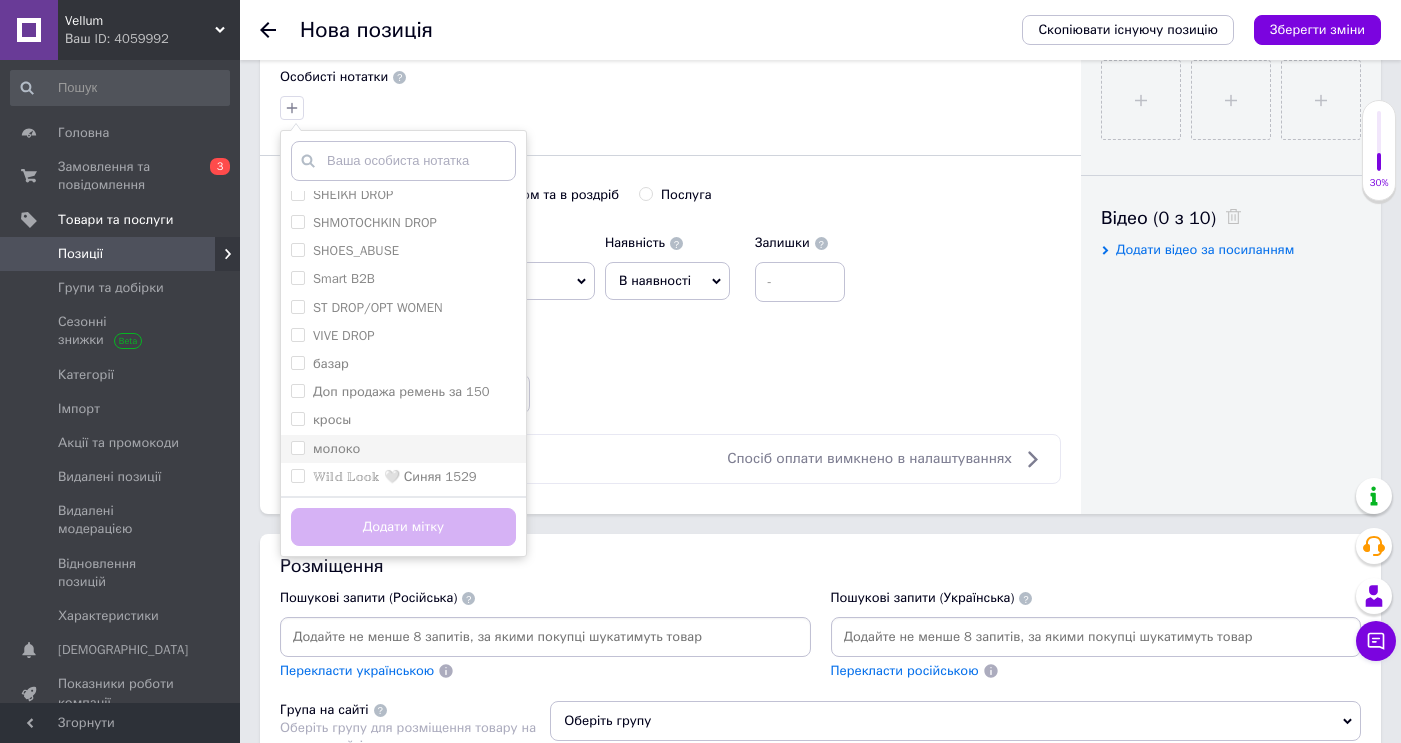 click on "молоко" at bounding box center [403, 449] 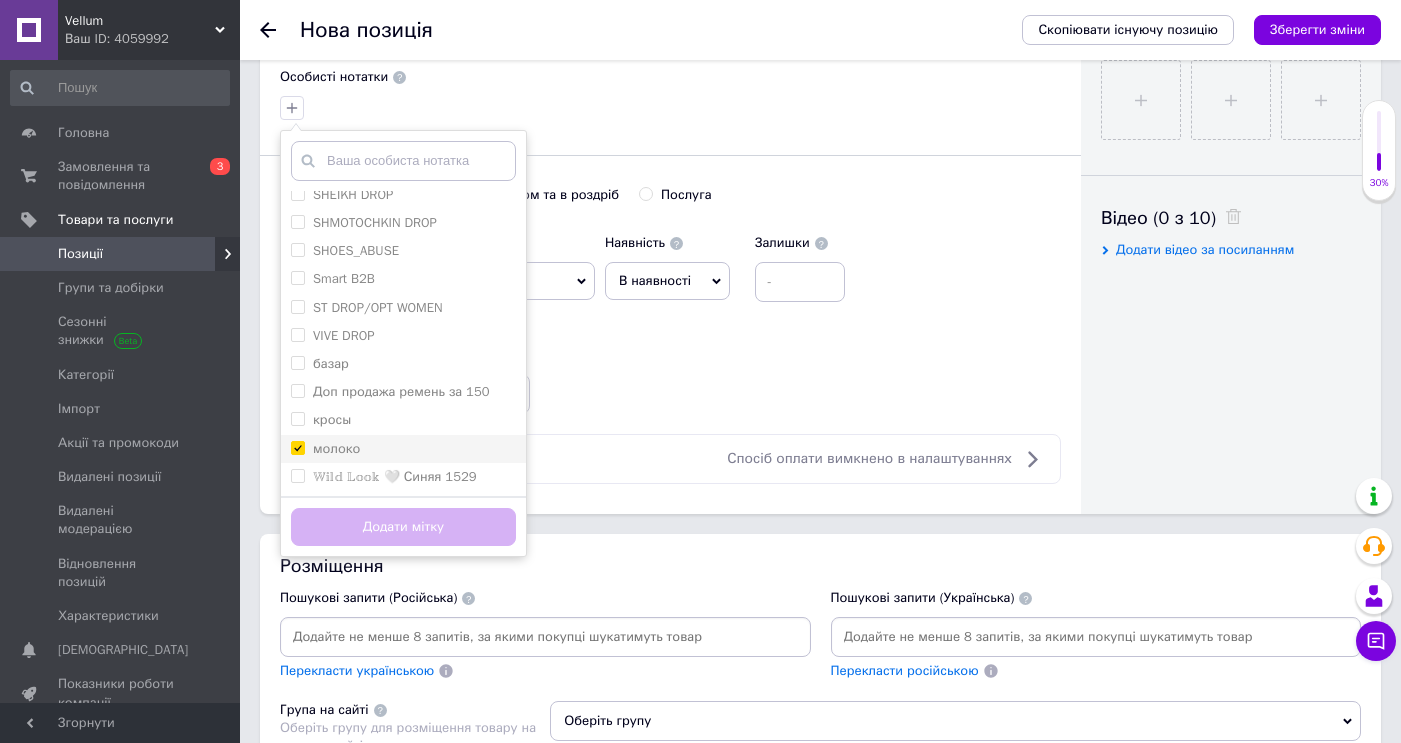 checkbox on "true" 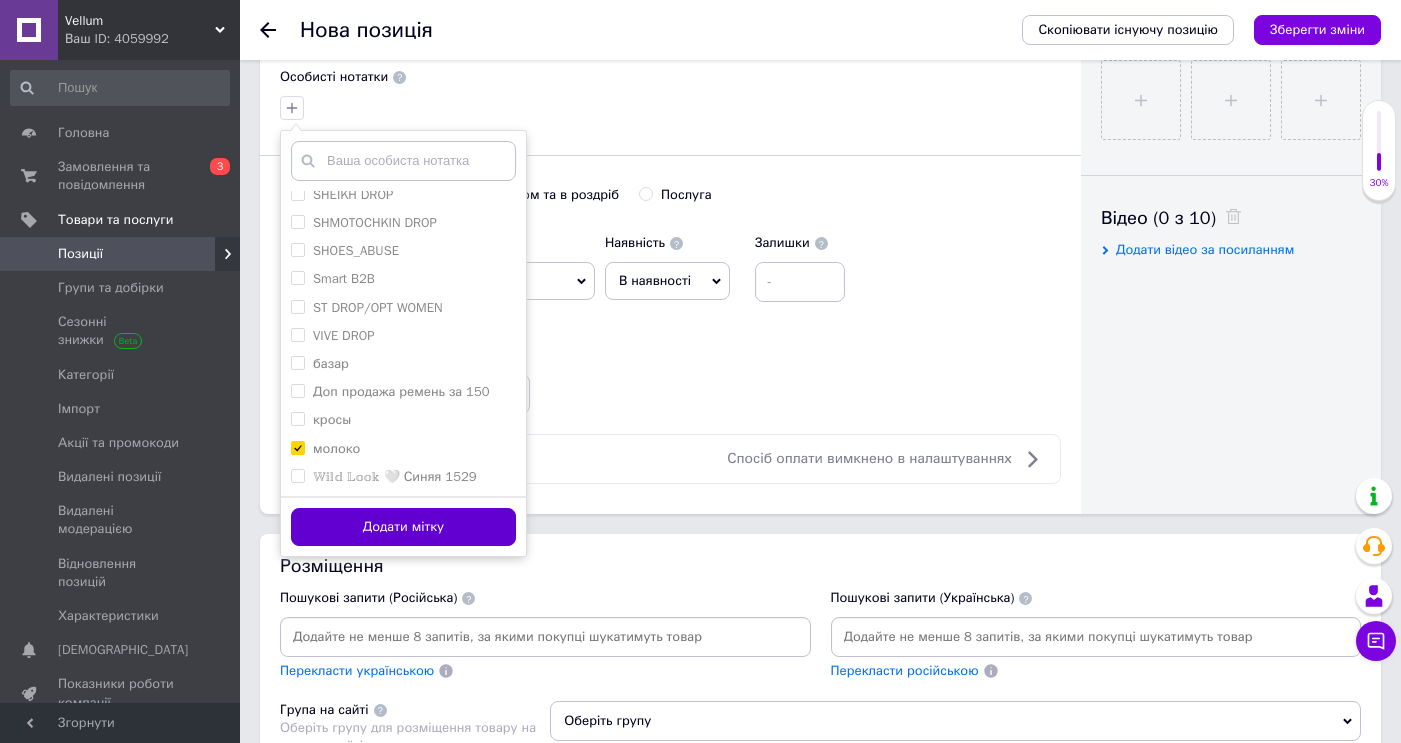 click on "Додати мітку" at bounding box center [403, 527] 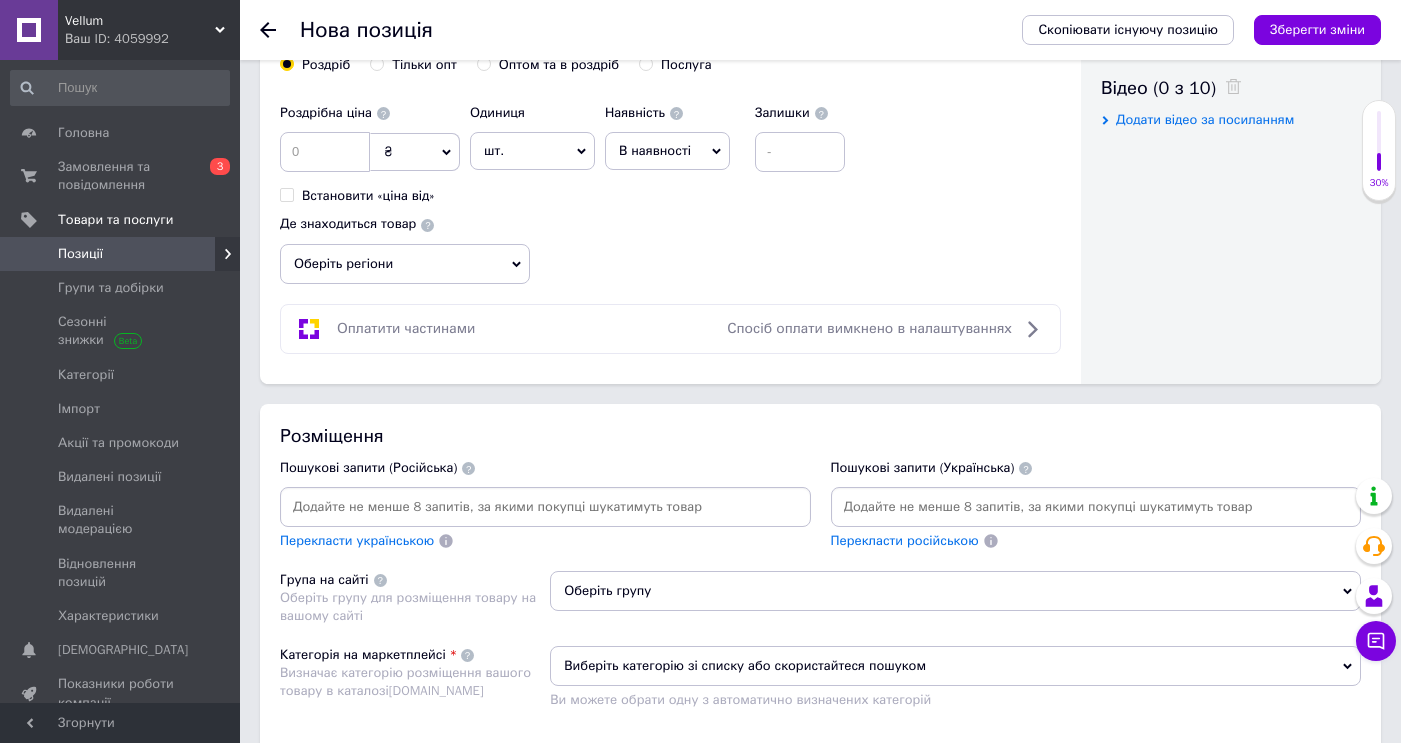 scroll, scrollTop: 1024, scrollLeft: 0, axis: vertical 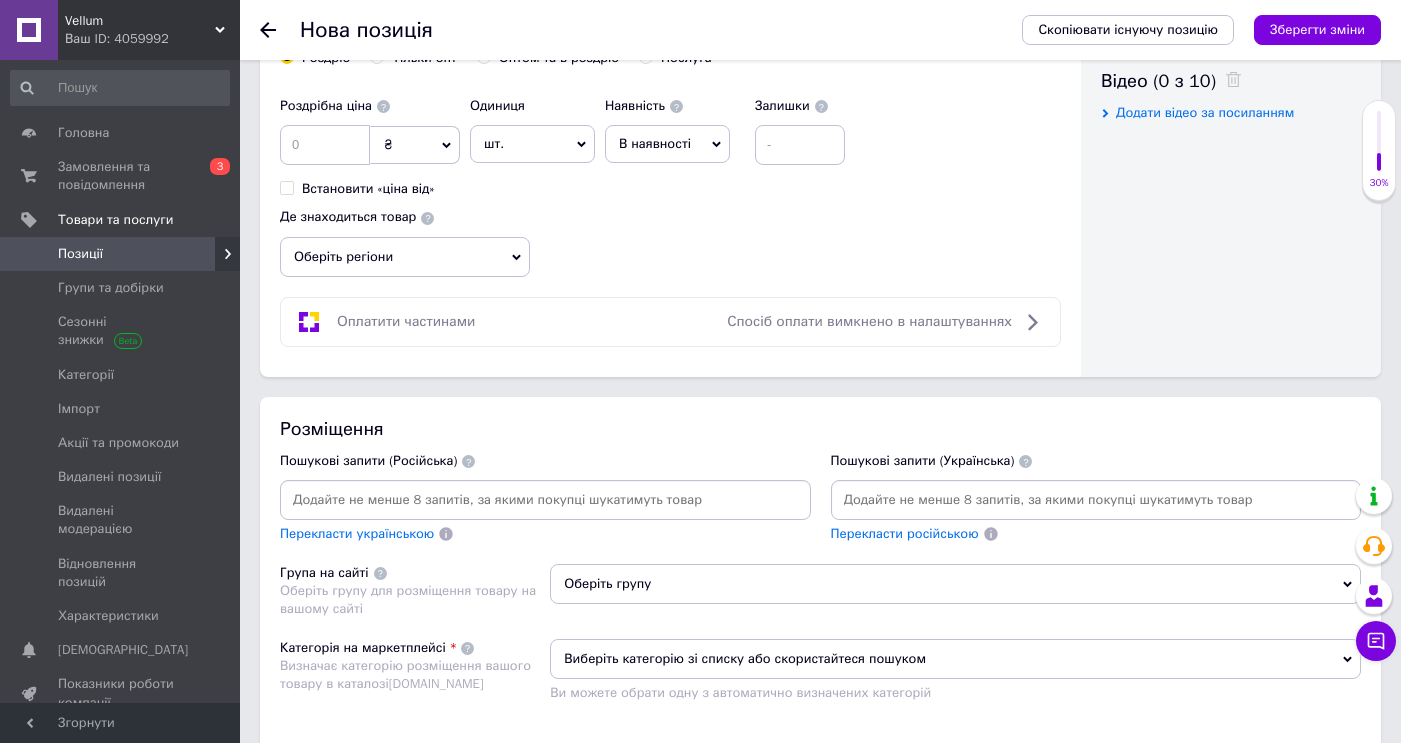 click at bounding box center [545, 500] 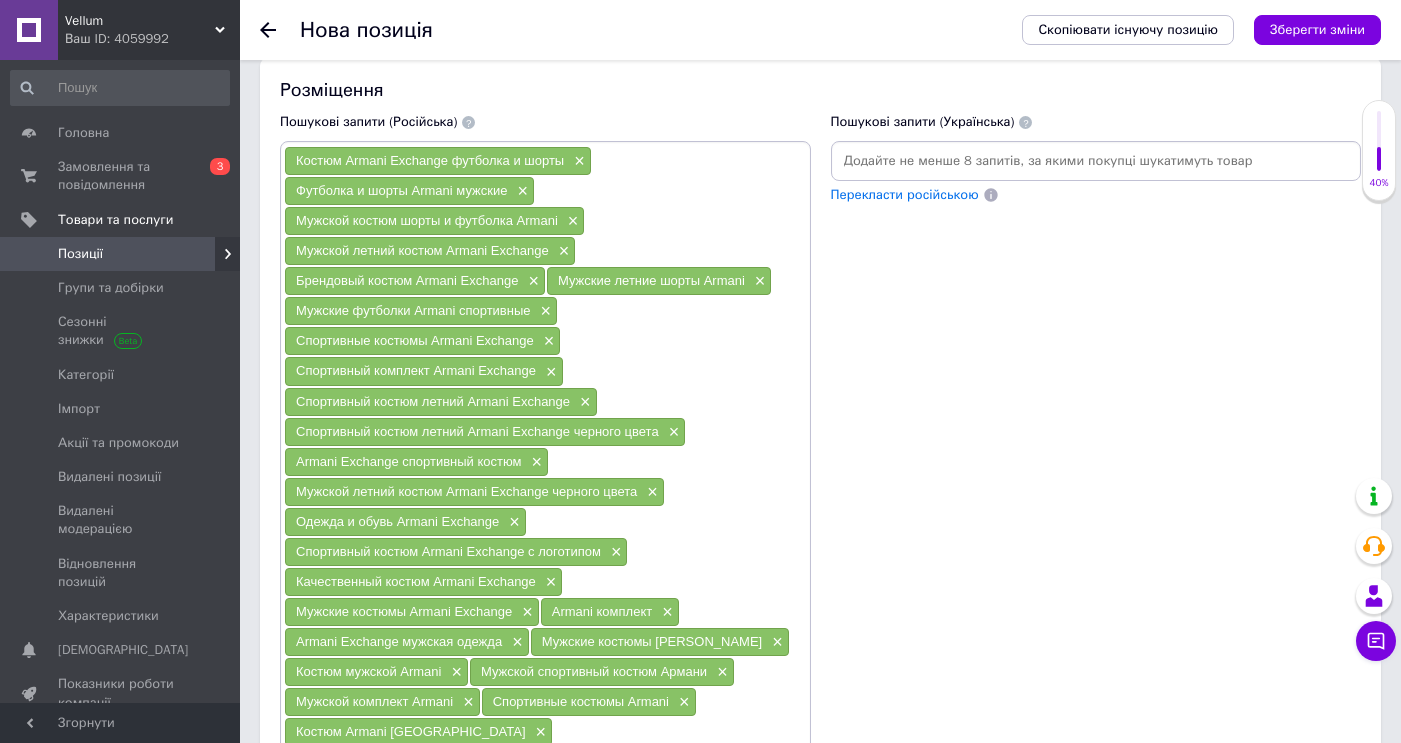 scroll, scrollTop: 1365, scrollLeft: 0, axis: vertical 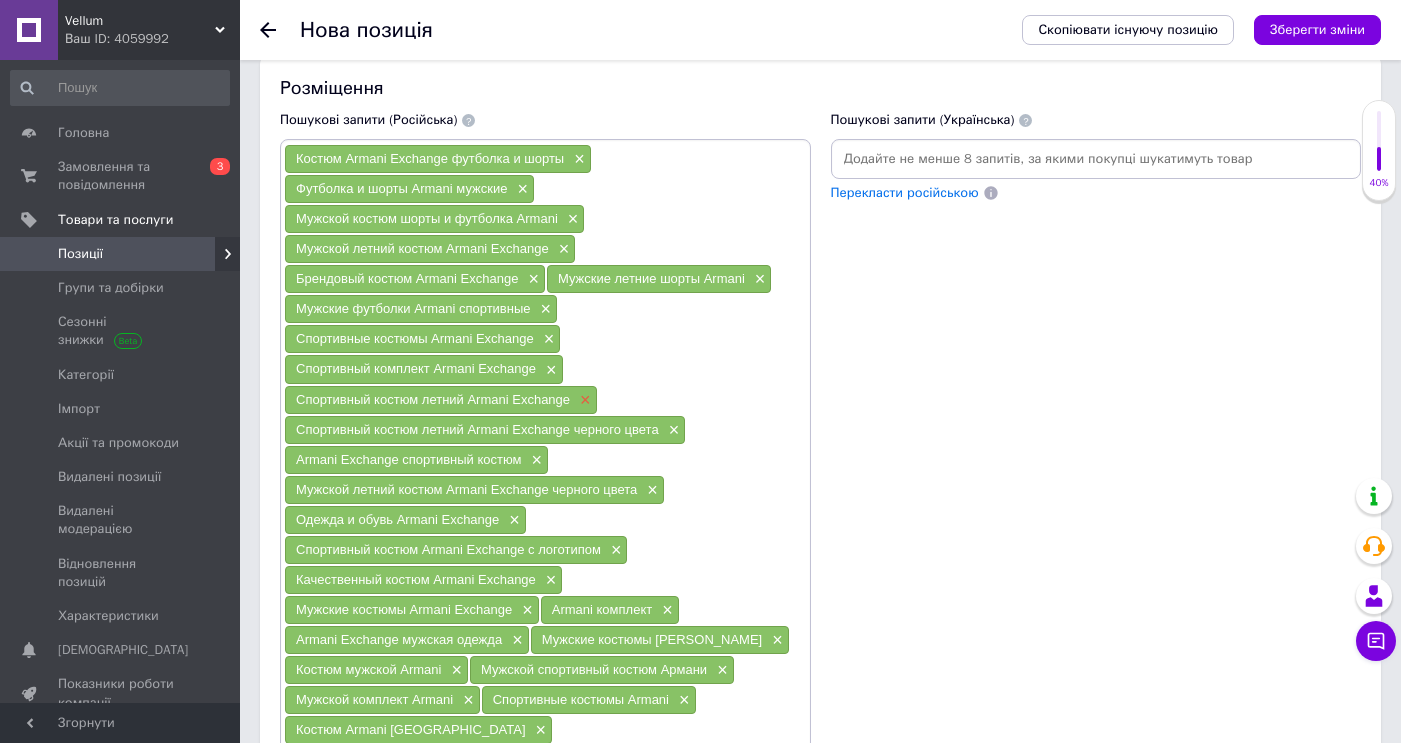 click on "×" at bounding box center [583, 400] 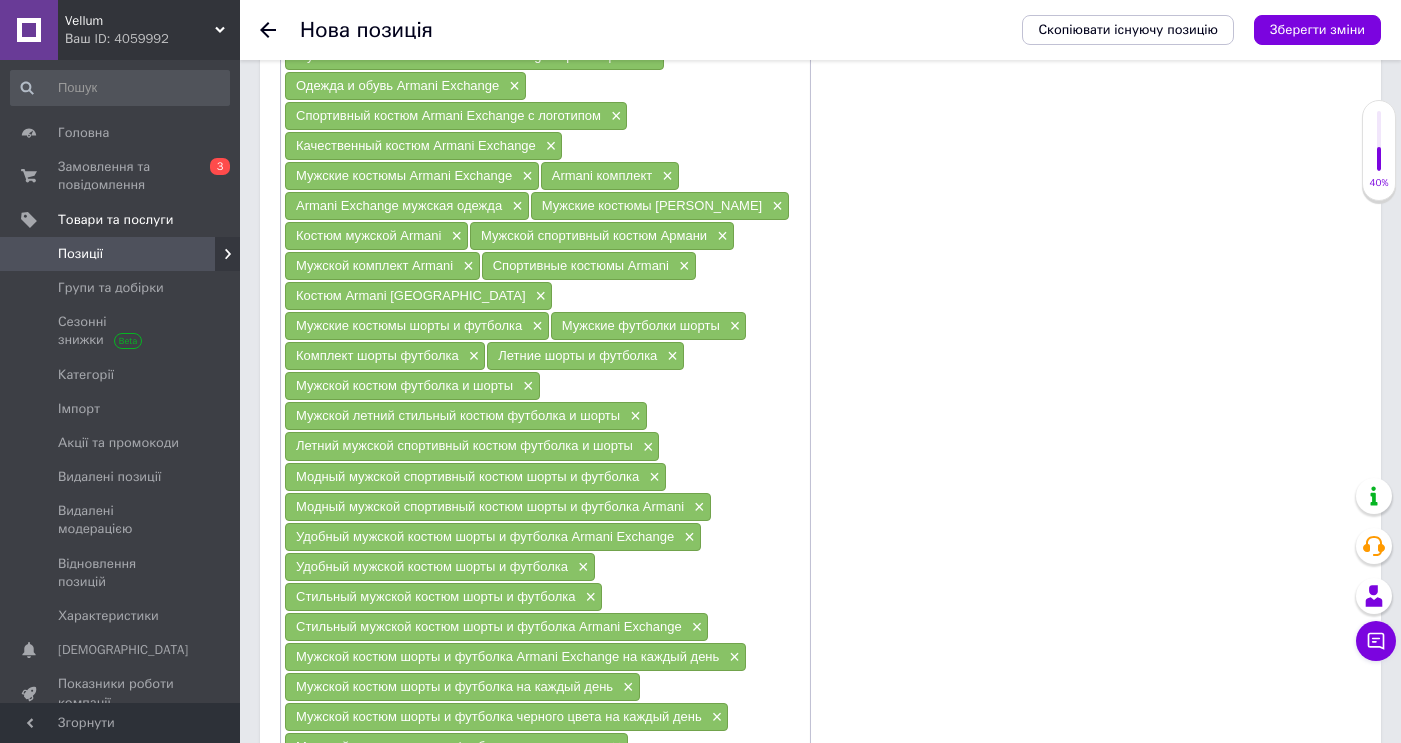 scroll, scrollTop: 1770, scrollLeft: 0, axis: vertical 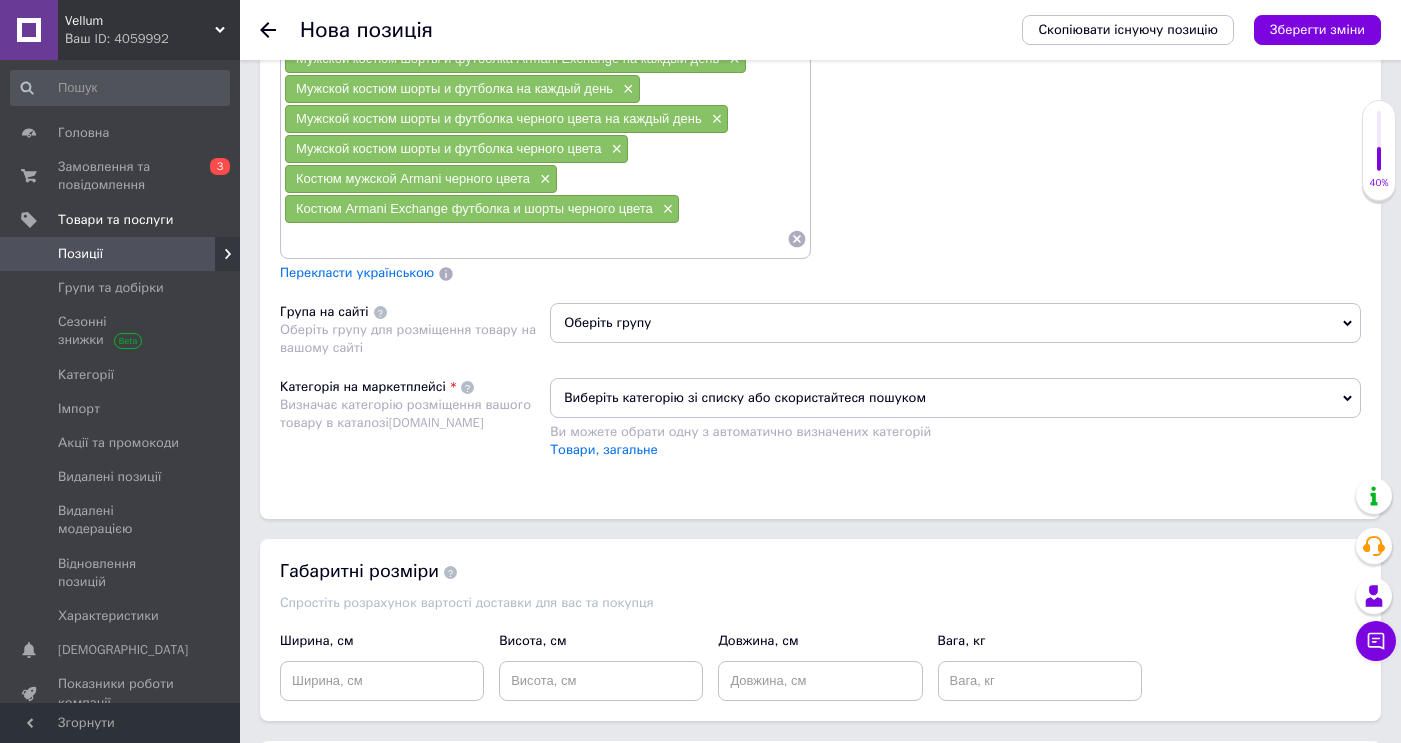 click 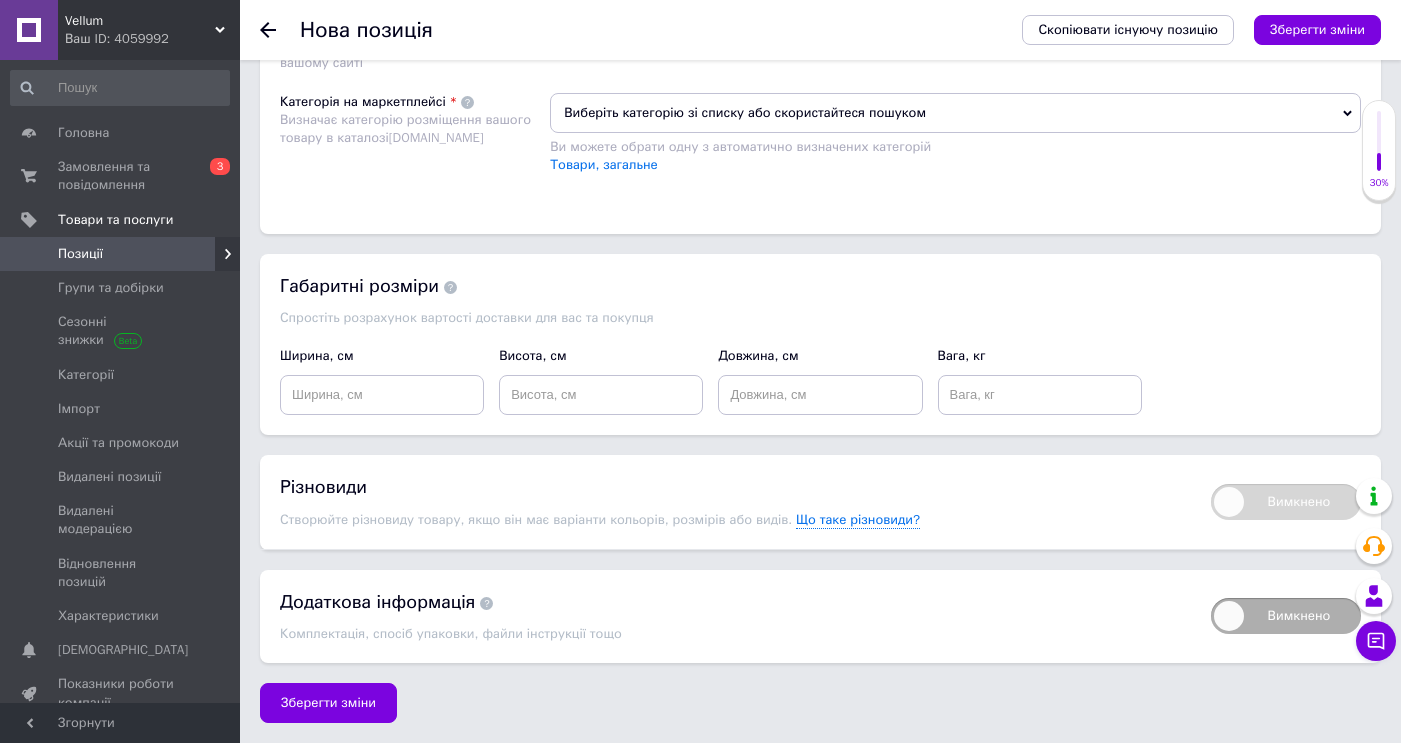 scroll, scrollTop: 1312, scrollLeft: 0, axis: vertical 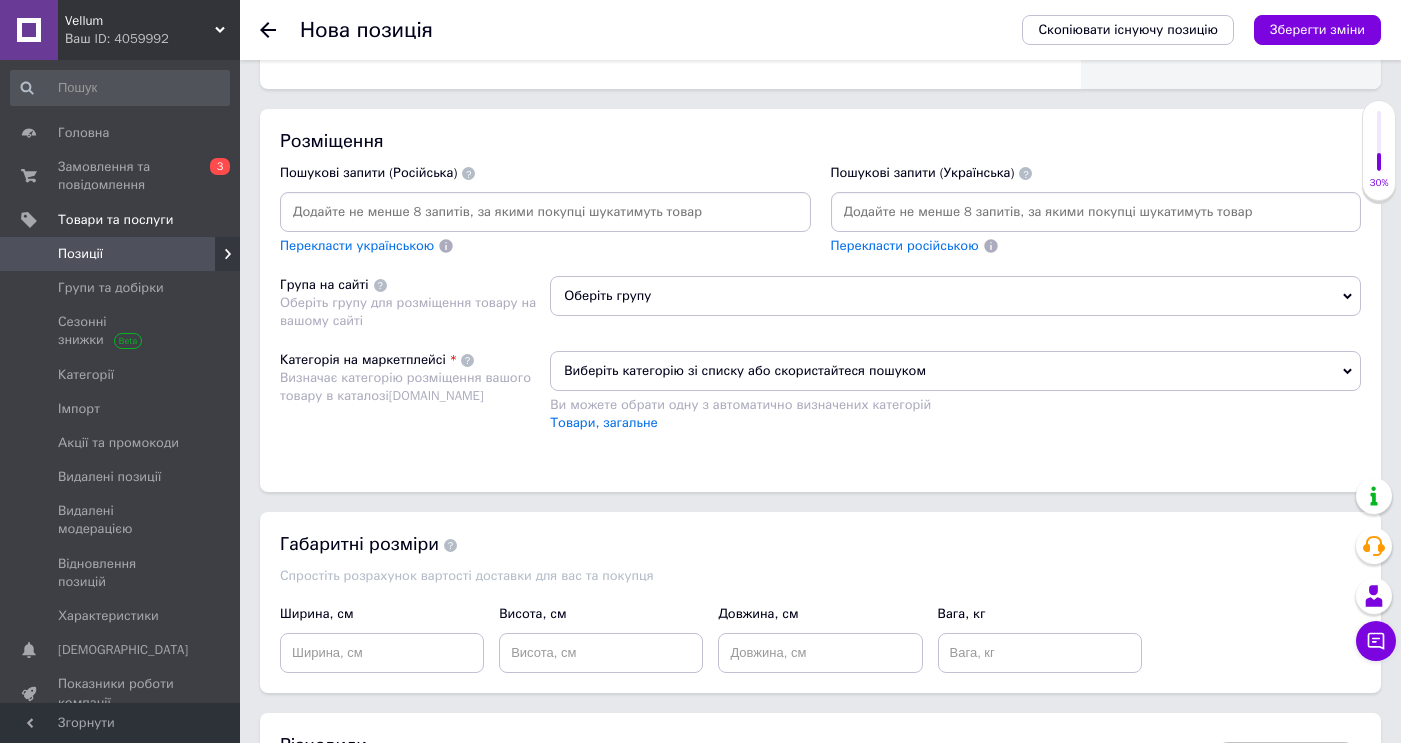 click at bounding box center (545, 212) 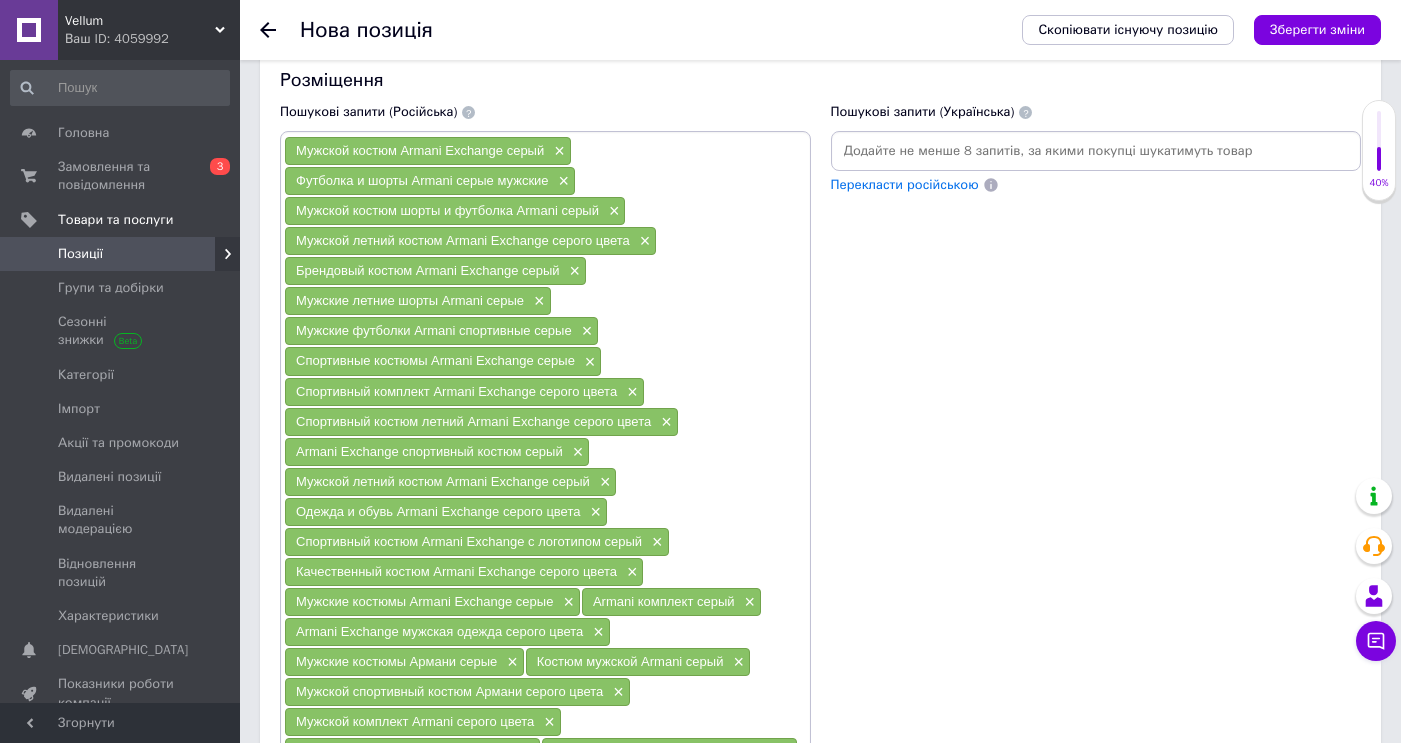 scroll, scrollTop: 1371, scrollLeft: 0, axis: vertical 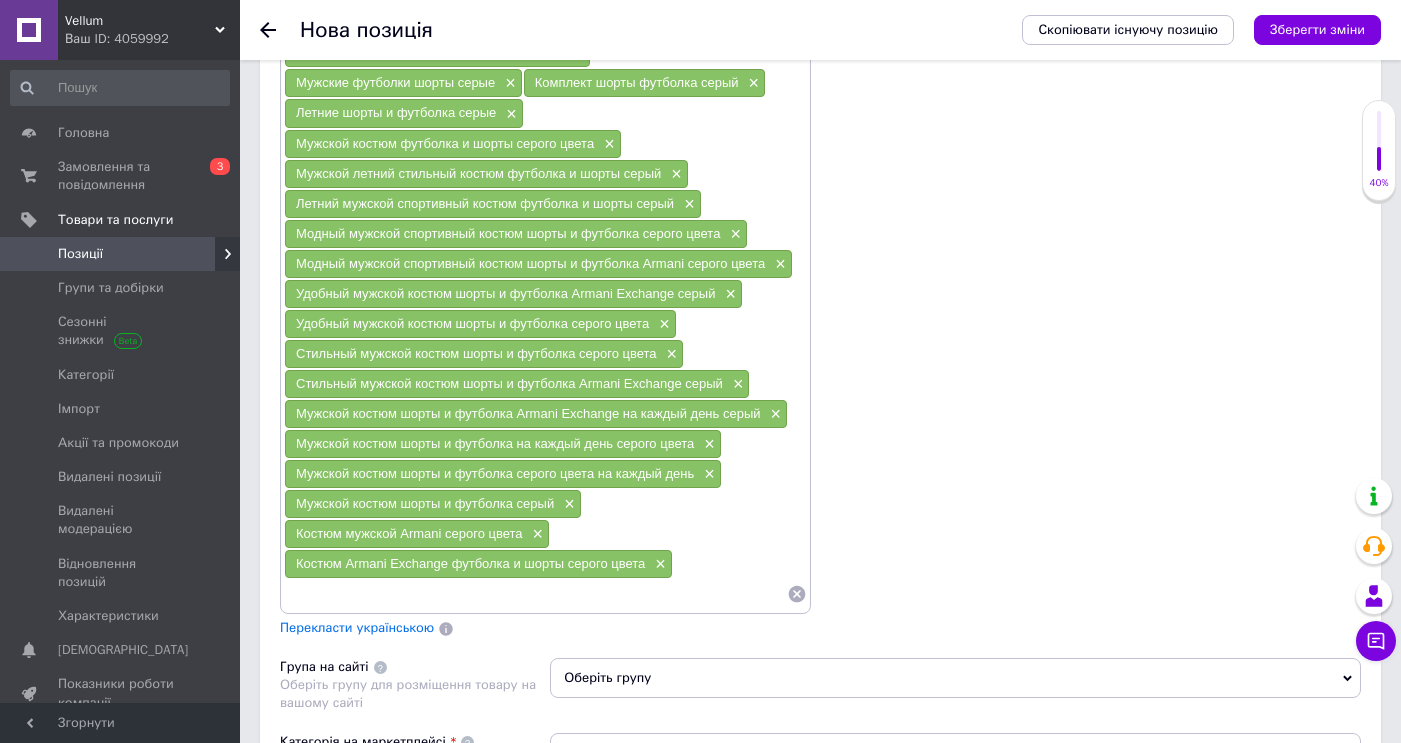 click at bounding box center (545, 594) 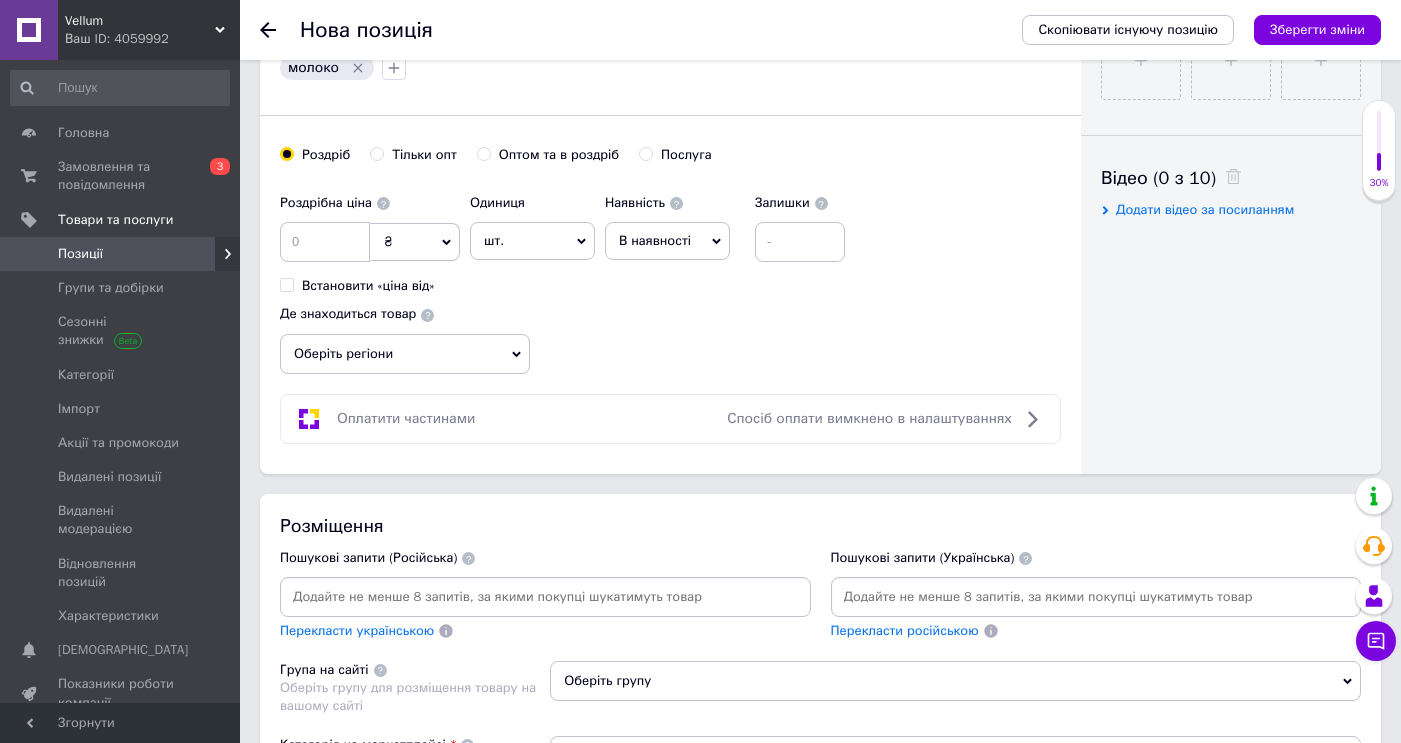 click at bounding box center [545, 597] 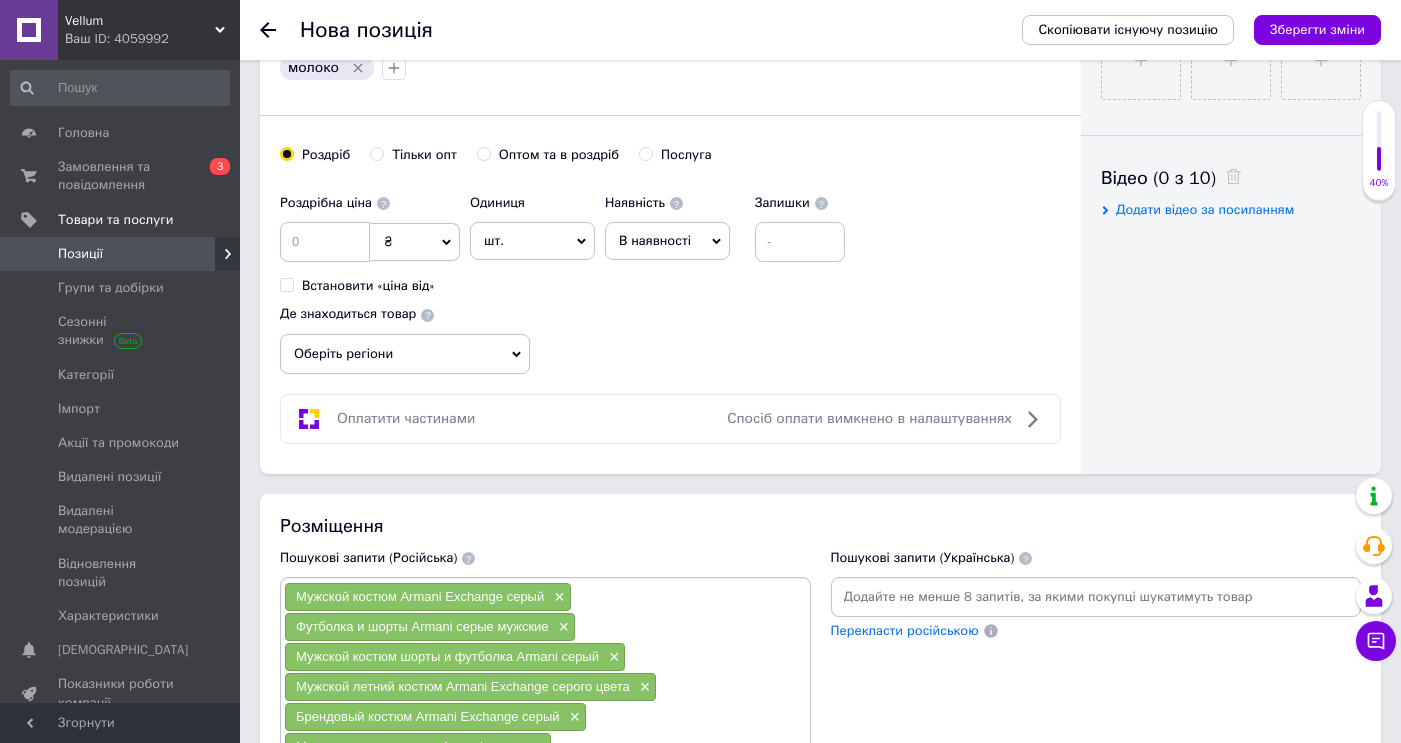 click on "Мужской костюм Armani Exchange серый × Футболка и шорты Armani серые мужские × Мужской костюм шорты и футболка Armani серый × Мужской летний костюм Armani Exchange серого цвета × Брендовый костюм Armani Exchange серый × Мужские летние шорты Armani серые × Мужские футболки Armani спортивные серые × Спортивные костюмы Armani Exchange серые × Спортивный комплект Armani Exchange серого цвета × Спортивный костюм летний Armani Exchange серого цвета × Armani Exchange спортивный костюм серый × Мужской летний костюм Armani Exchange серый × Одежда и обувь Armani Exchange серого цвета × Спортивный костюм Armani Exchange с логотипом серый × × × × ×" at bounding box center (545, 1183) 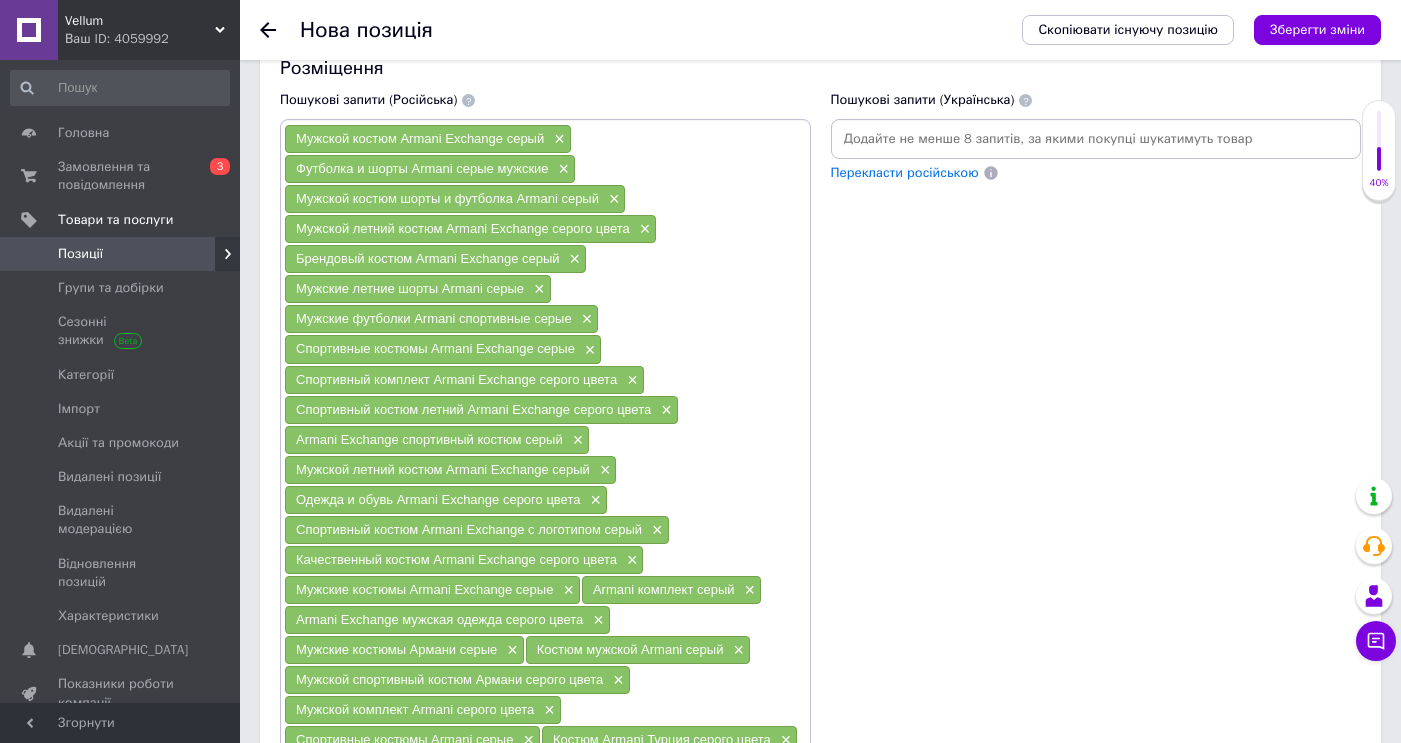 scroll, scrollTop: 1386, scrollLeft: 0, axis: vertical 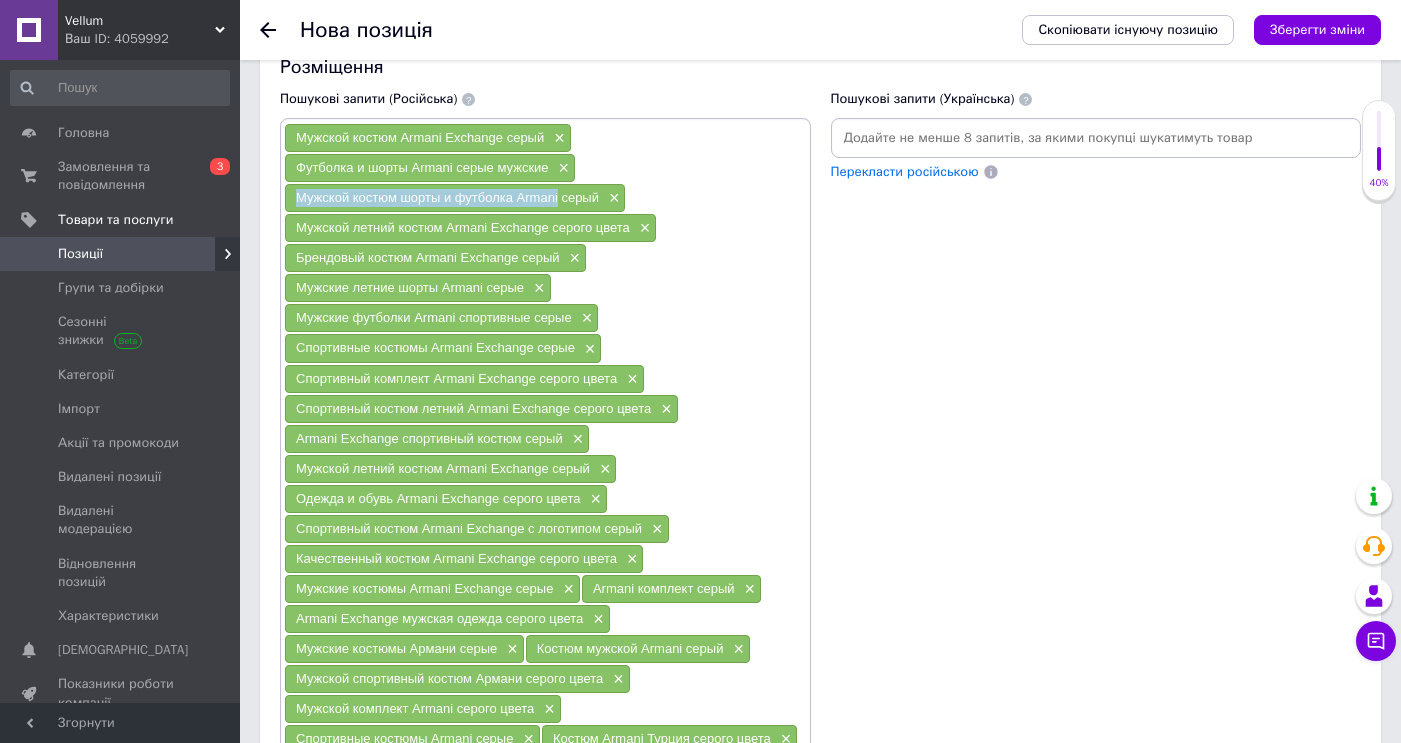 drag, startPoint x: 558, startPoint y: 198, endPoint x: 289, endPoint y: 193, distance: 269.04648 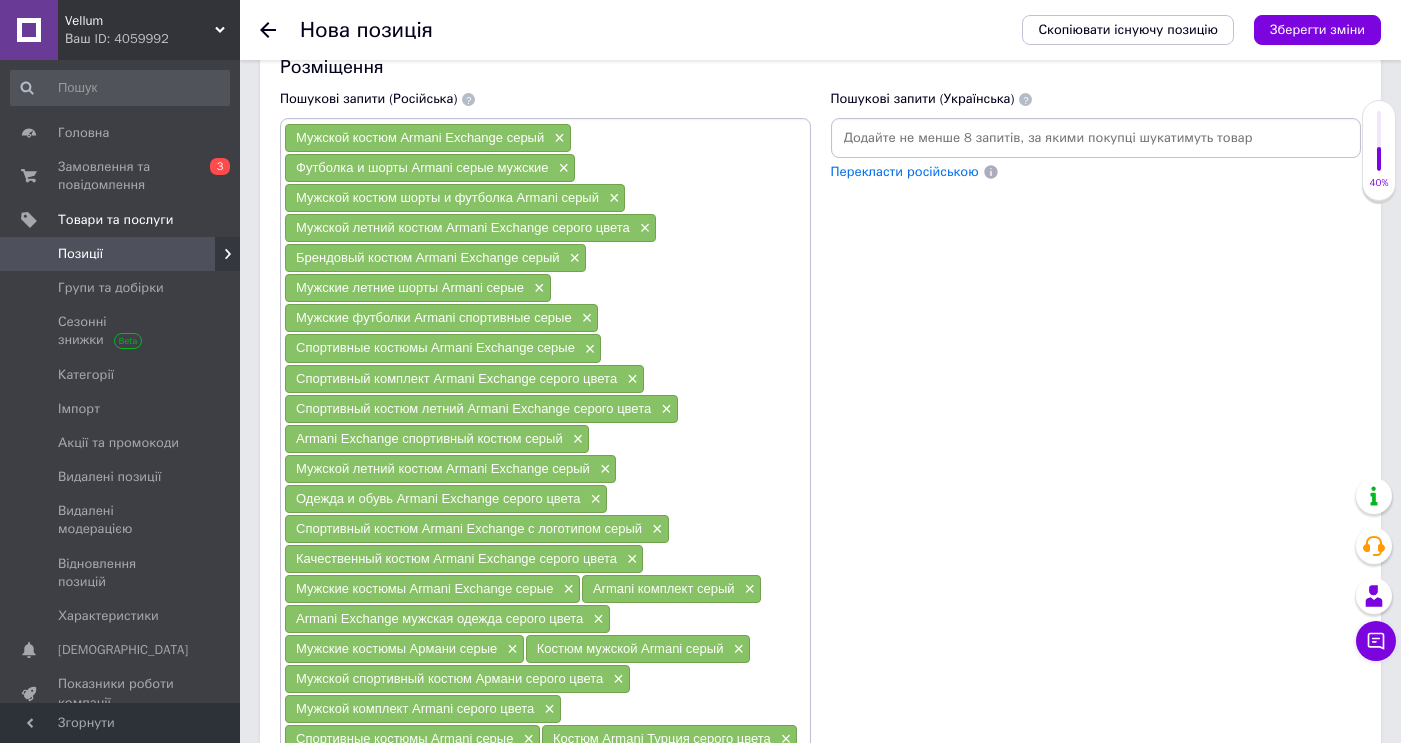 click on "Мужской костюм Armani Exchange серый × Футболка и шорты Armani серые мужские × Мужской костюм шорты и футболка Armani серый × Мужской летний костюм Armani Exchange серого цвета × Брендовый костюм Armani Exchange серый × Мужские летние шорты Armani серые × Мужские футболки Armani спортивные серые × Спортивные костюмы Armani Exchange серые × Спортивный комплект Armani Exchange серого цвета × Спортивный костюм летний Armani Exchange серого цвета × Armani Exchange спортивный костюм серый × Мужской летний костюм Armani Exchange серый × Одежда и обувь Armani Exchange серого цвета × Спортивный костюм Armani Exchange с логотипом серый × × × × ×" at bounding box center (545, 724) 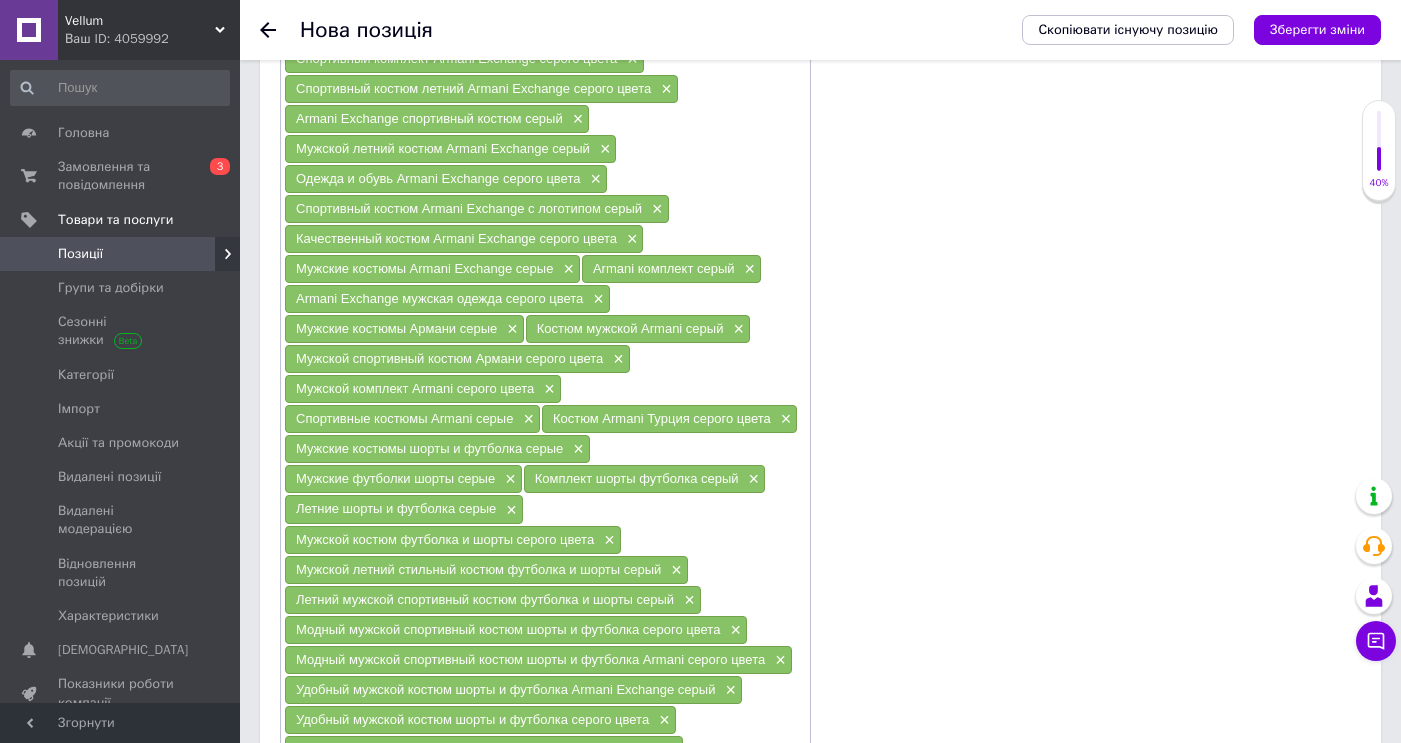 scroll, scrollTop: 2022, scrollLeft: 0, axis: vertical 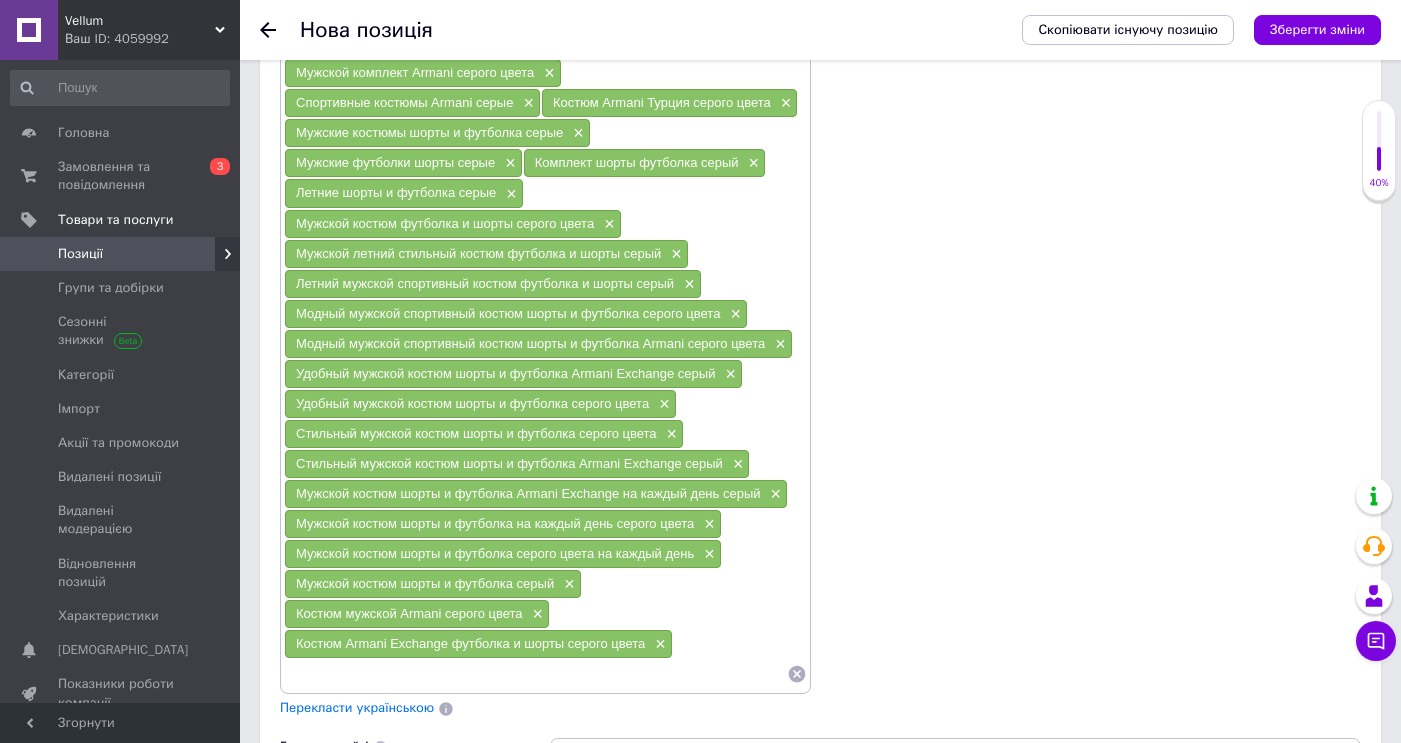 click at bounding box center [535, 674] 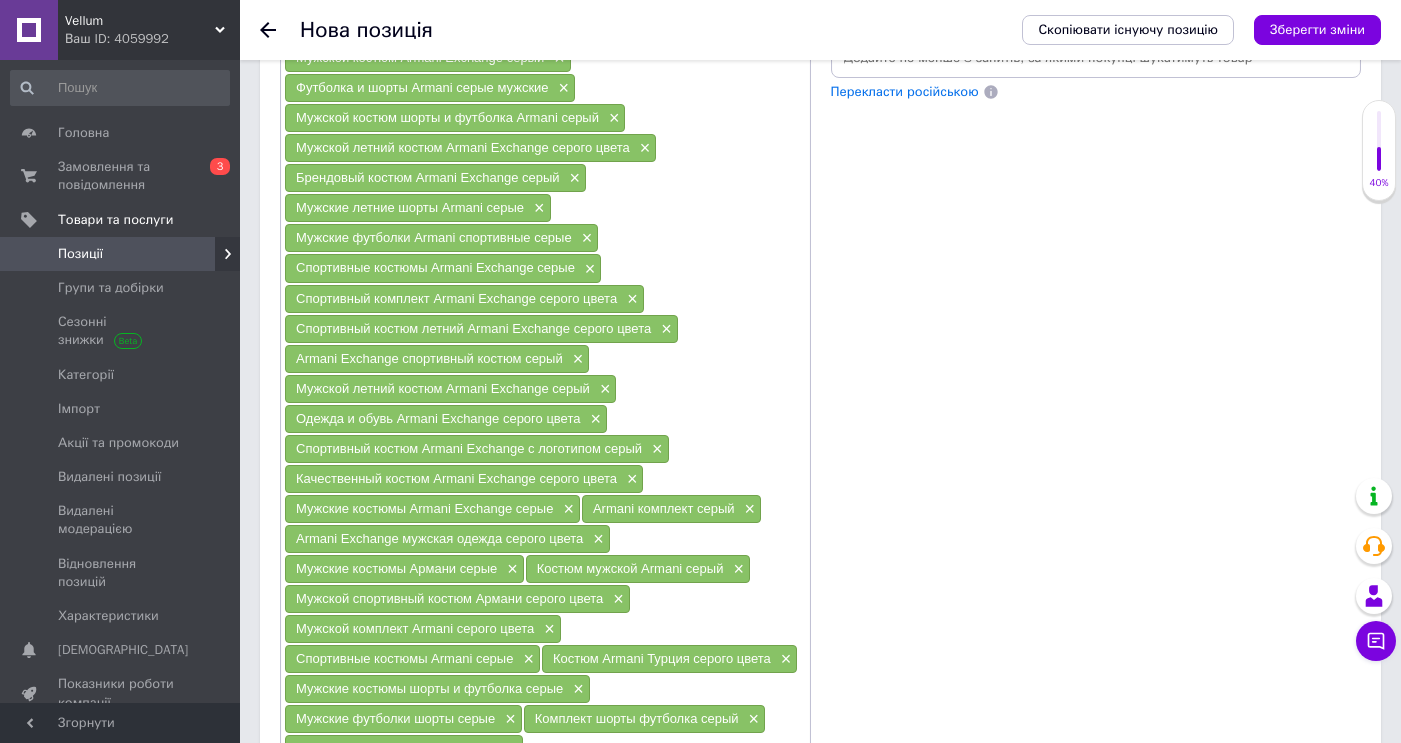 scroll, scrollTop: 1375, scrollLeft: 0, axis: vertical 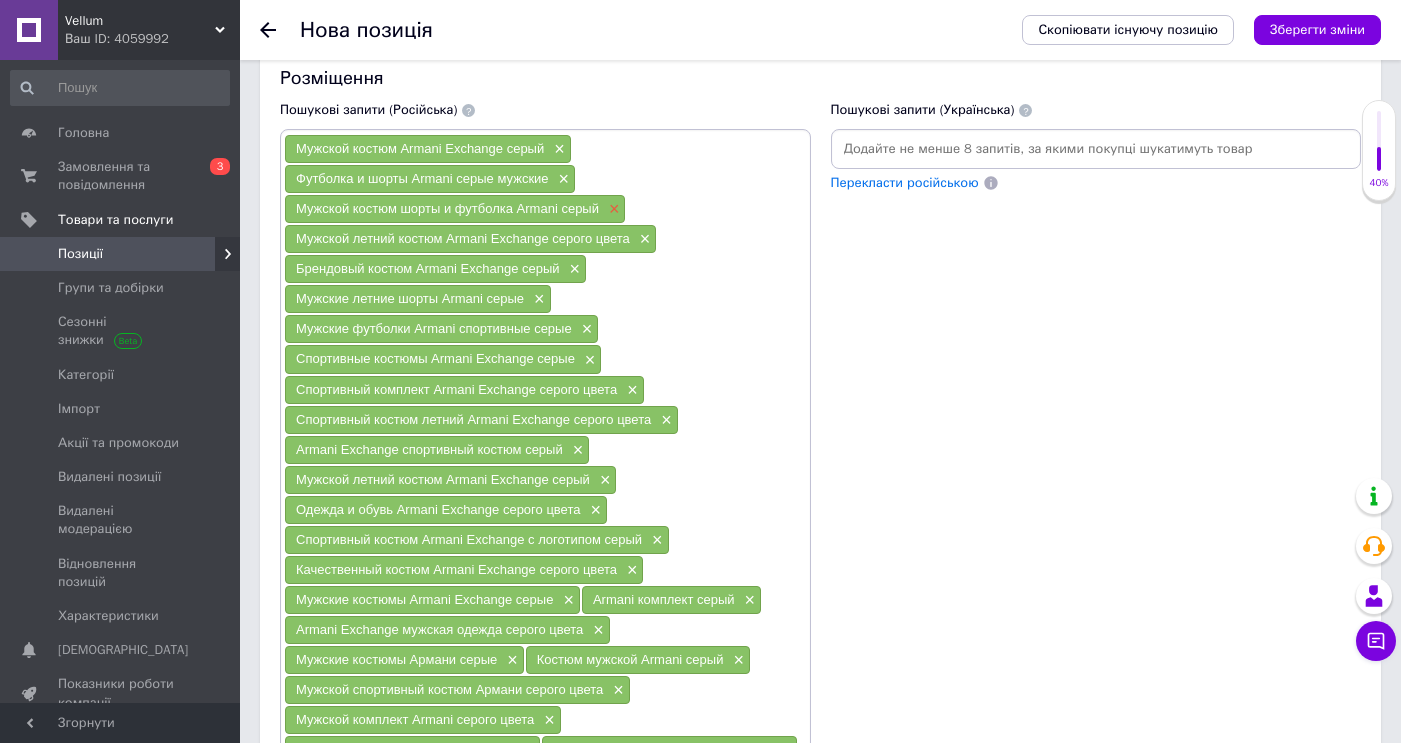 click on "×" at bounding box center (612, 209) 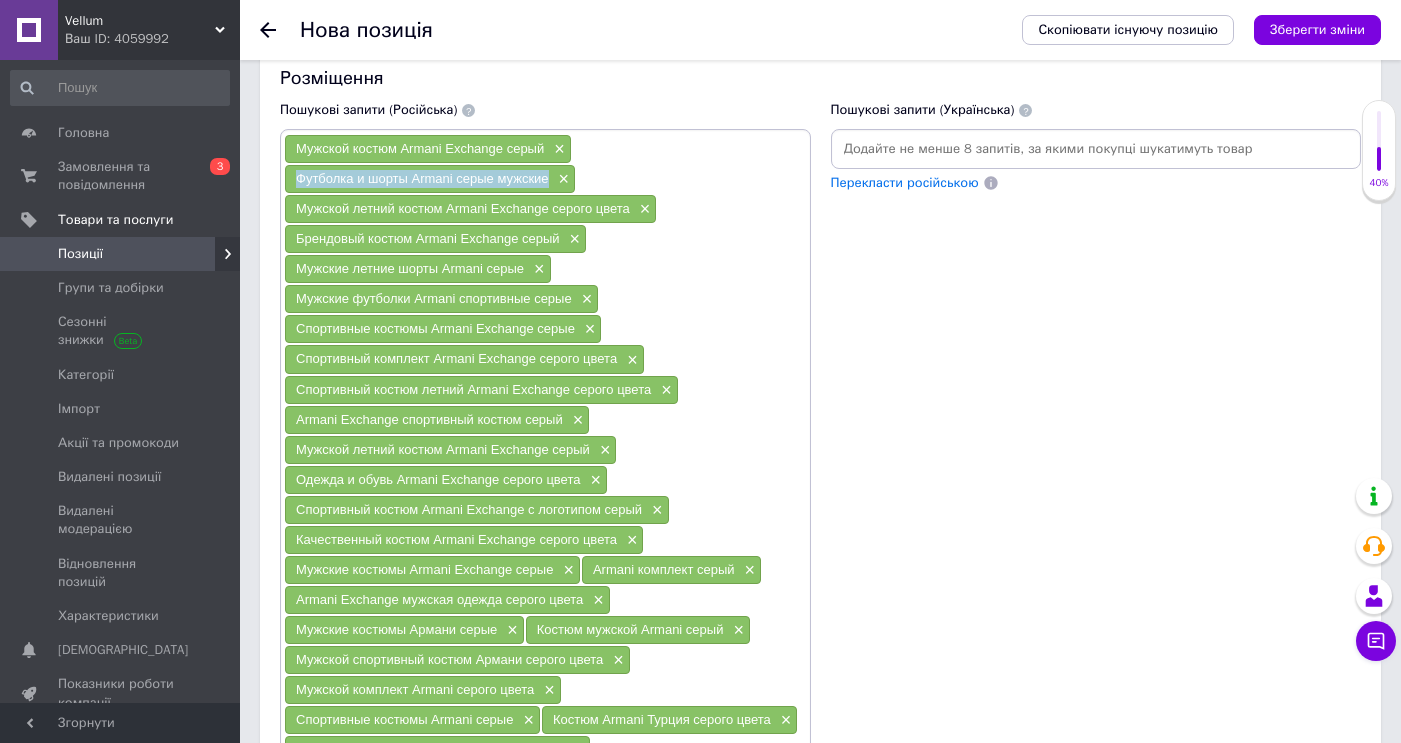 drag, startPoint x: 547, startPoint y: 177, endPoint x: 311, endPoint y: 170, distance: 236.10379 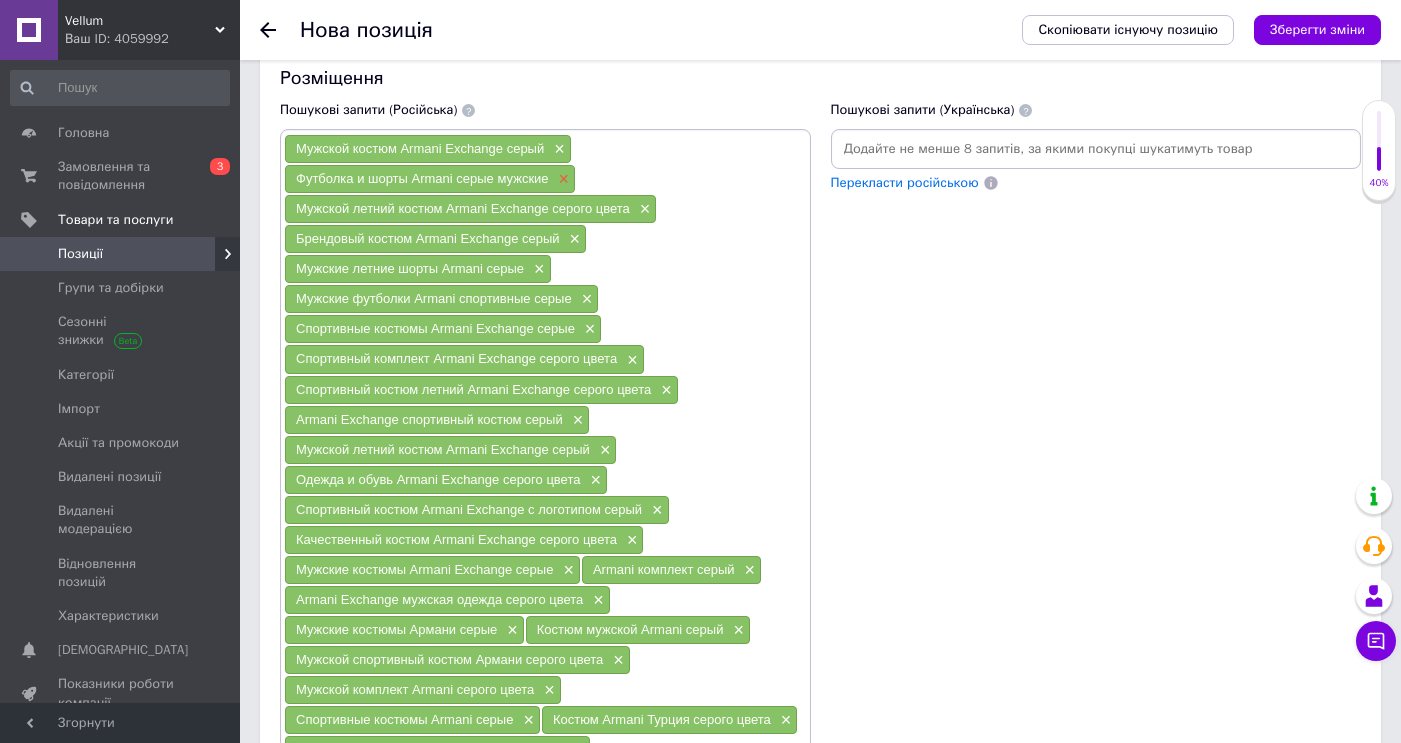 click on "×" at bounding box center [562, 179] 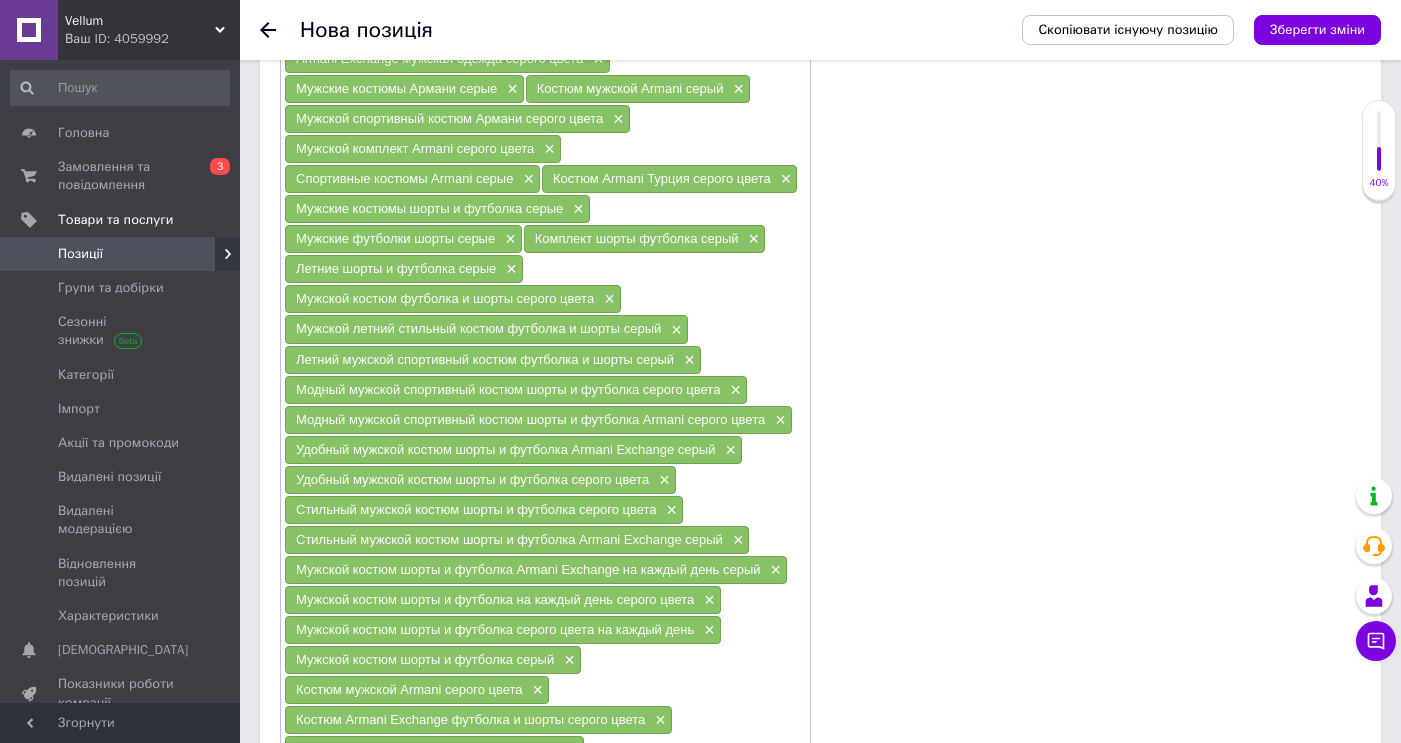 scroll, scrollTop: 2066, scrollLeft: 0, axis: vertical 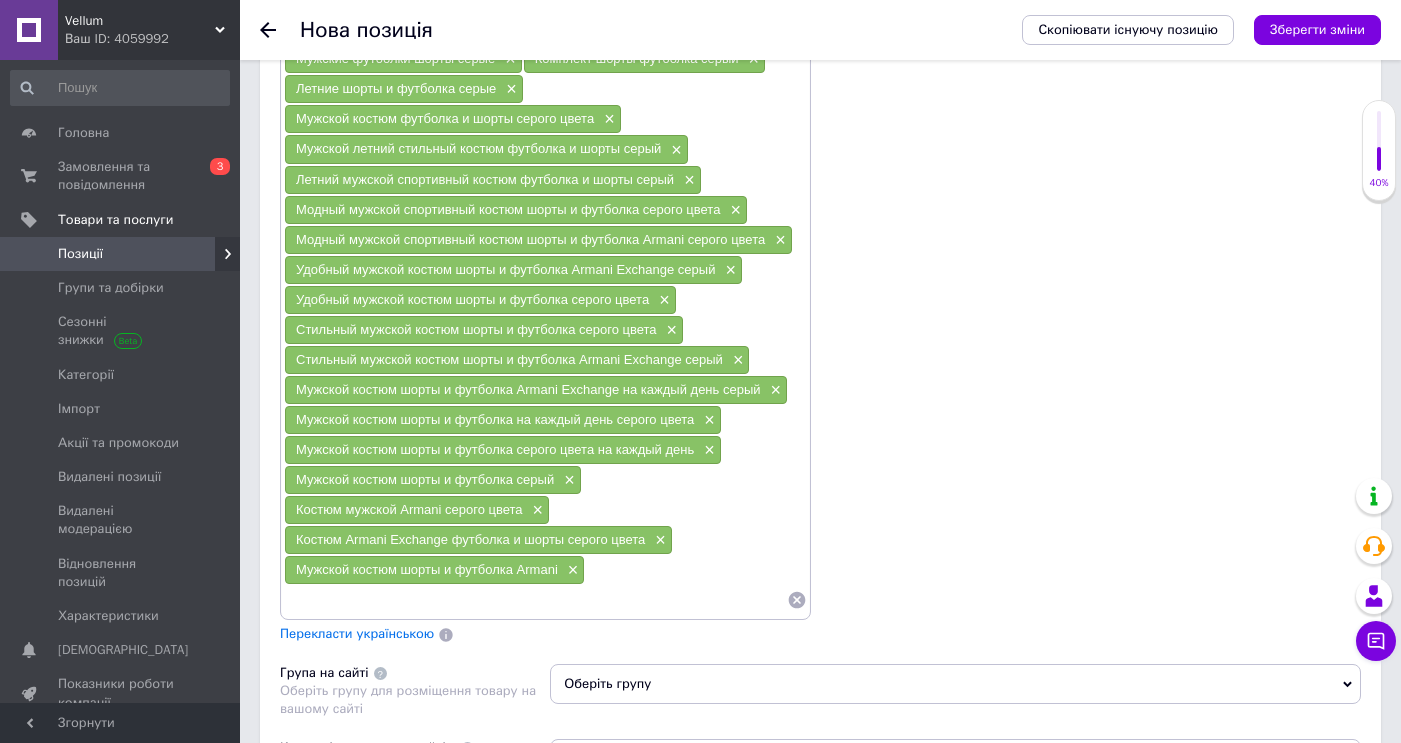 click at bounding box center (535, 600) 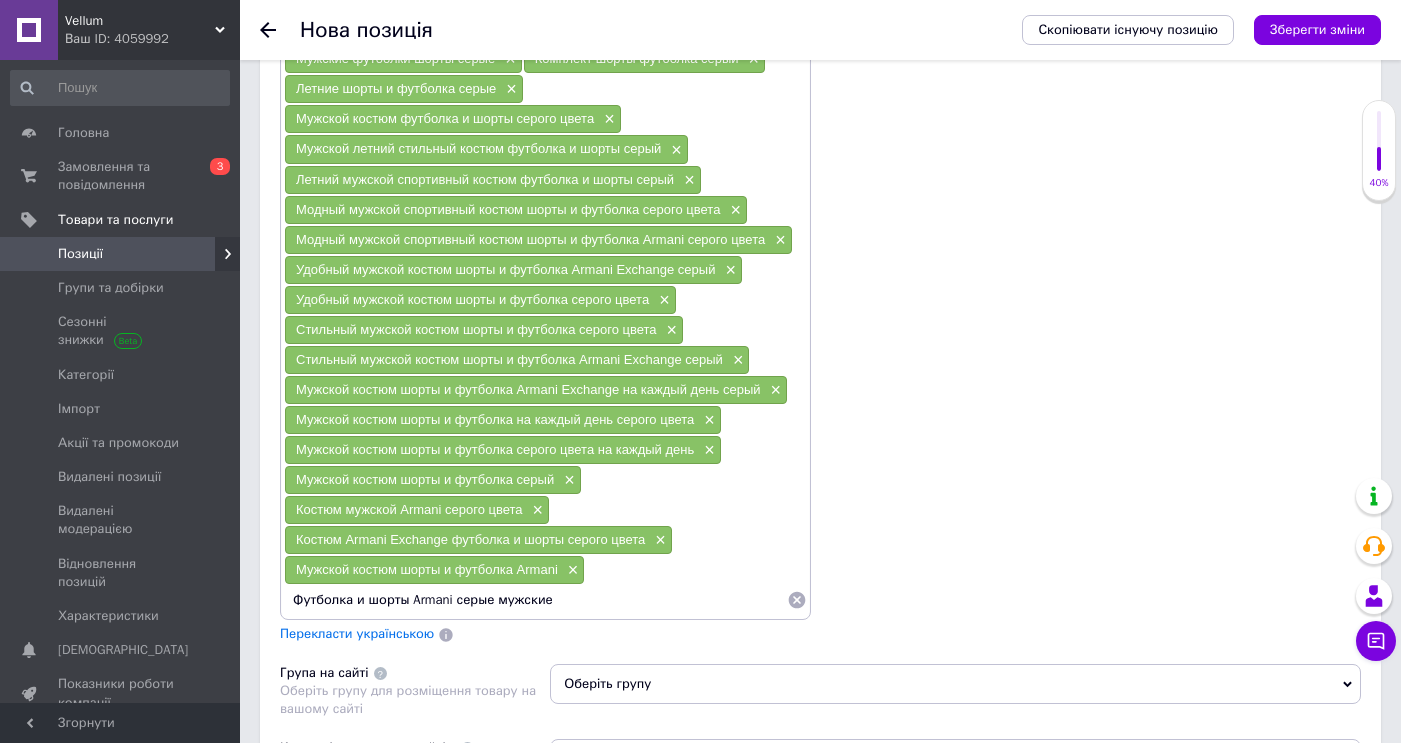 click on "Футболка и шорты Armani серые мужские" at bounding box center [535, 600] 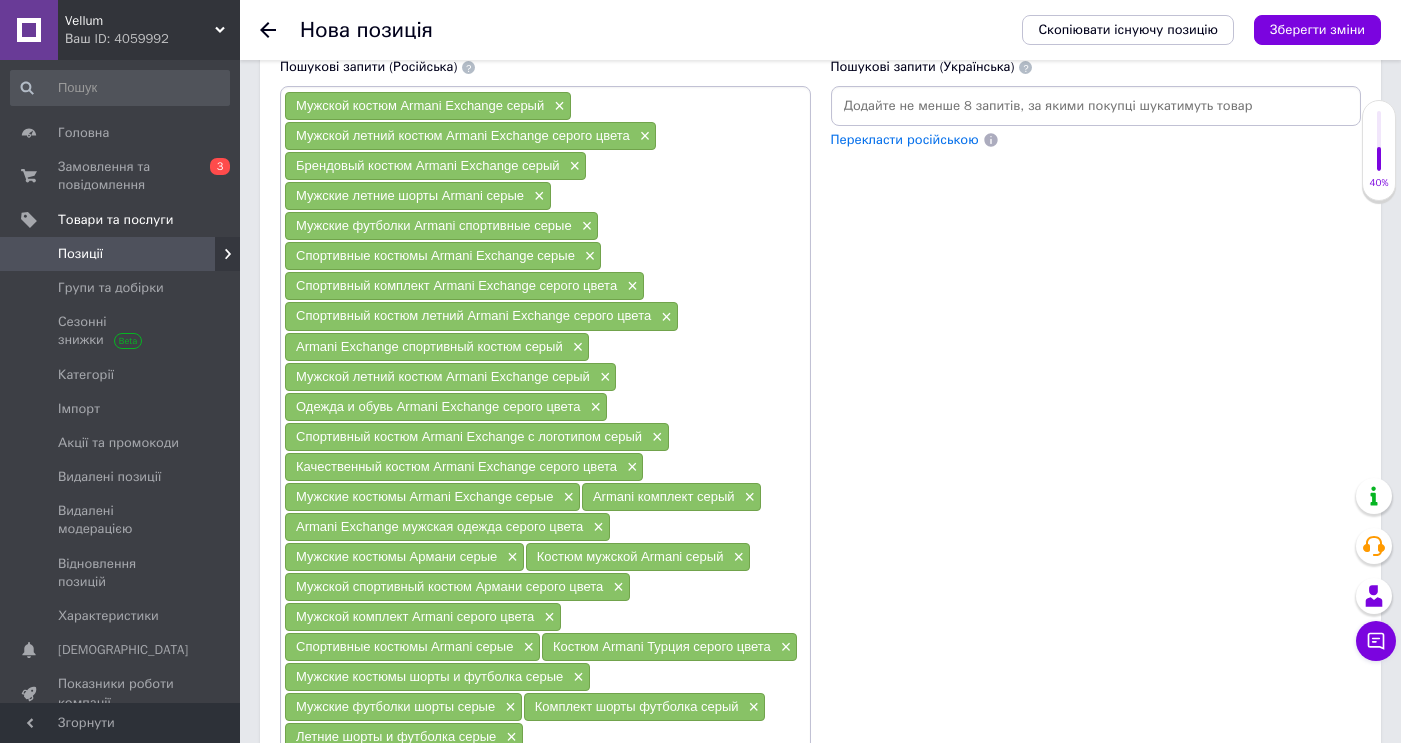 scroll, scrollTop: 1393, scrollLeft: 0, axis: vertical 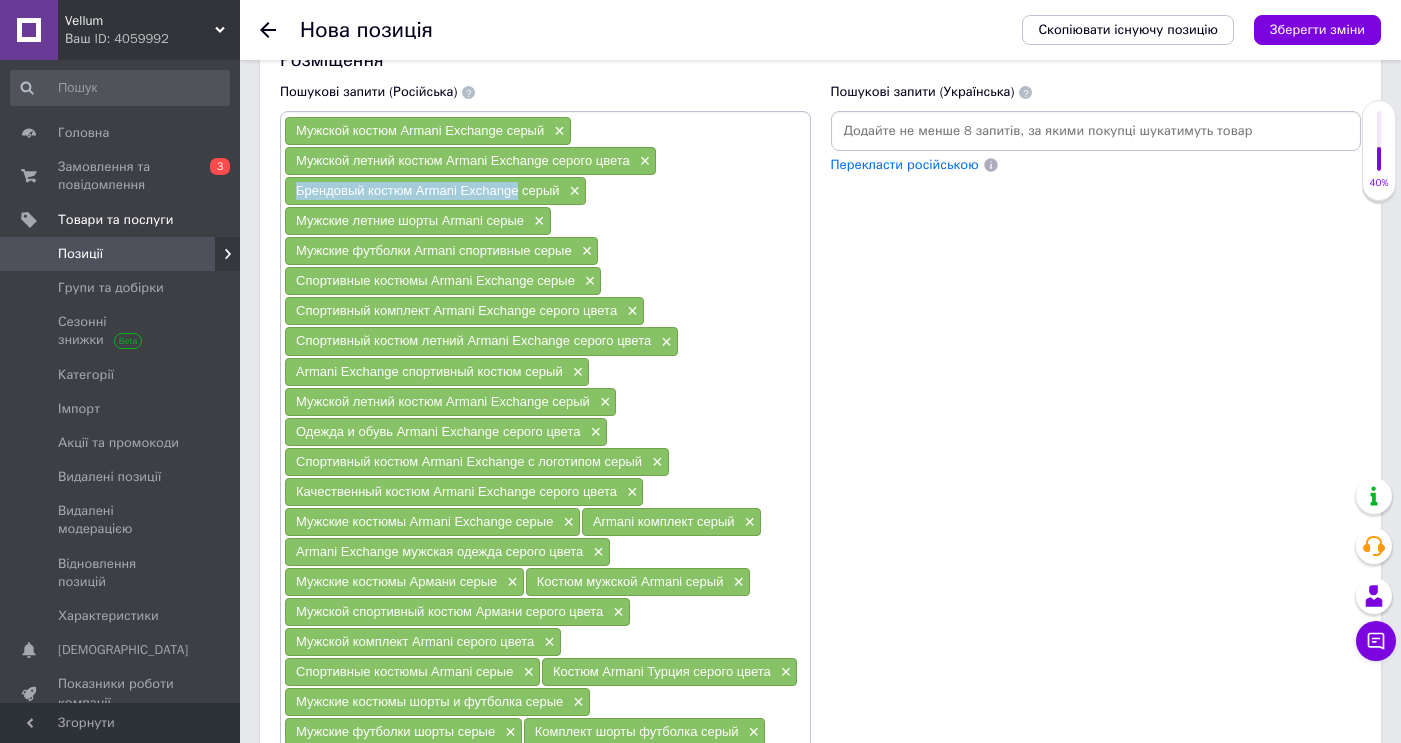 drag, startPoint x: 517, startPoint y: 189, endPoint x: 296, endPoint y: 190, distance: 221.00226 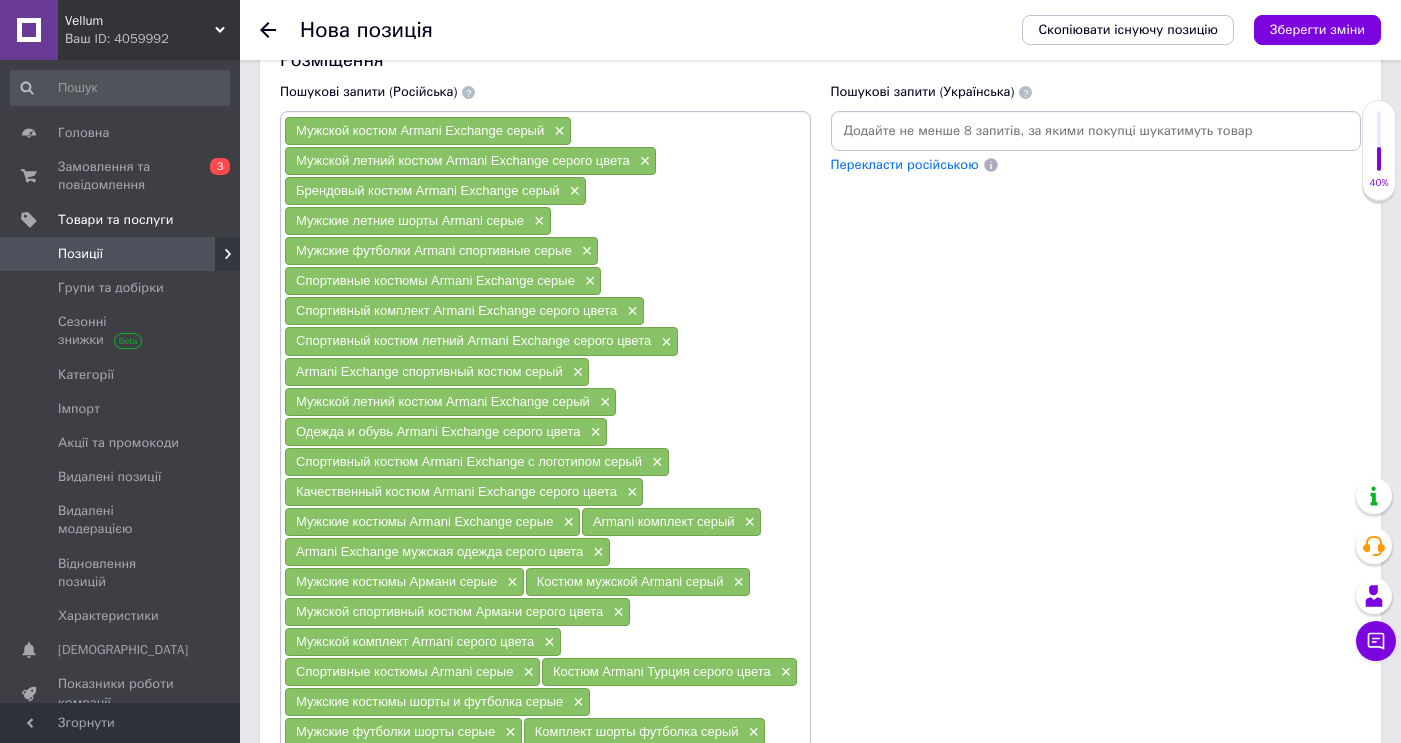 click on "×" at bounding box center (573, 191) 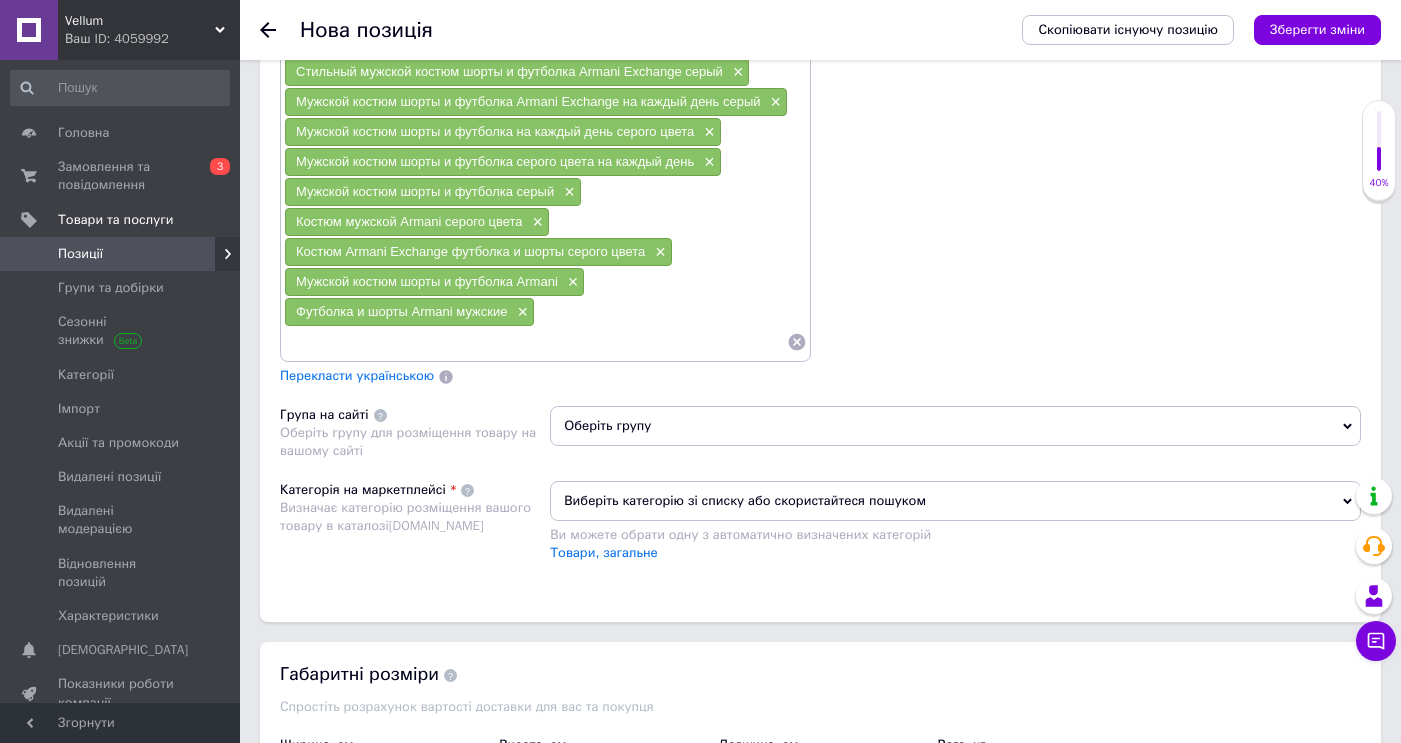scroll, scrollTop: 2415, scrollLeft: 0, axis: vertical 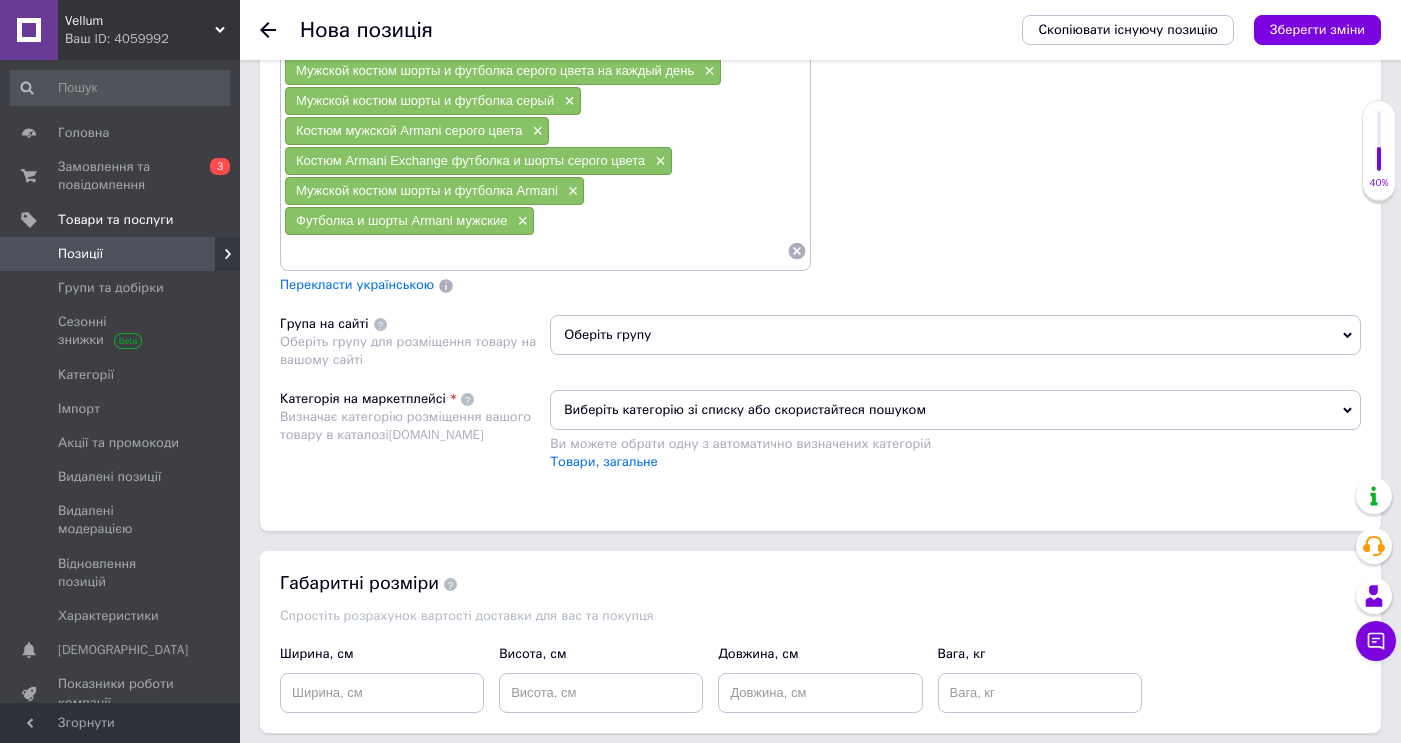 click at bounding box center [535, 251] 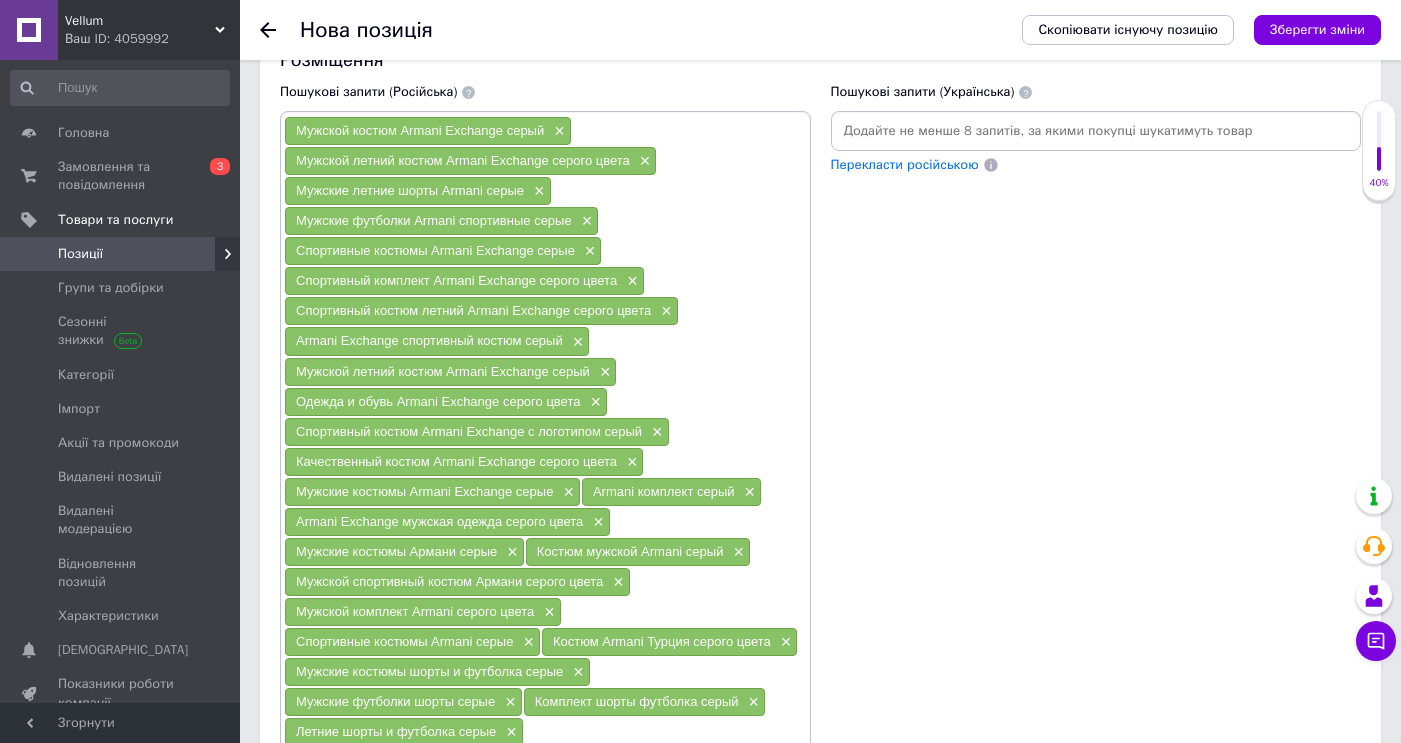 scroll, scrollTop: 1385, scrollLeft: 0, axis: vertical 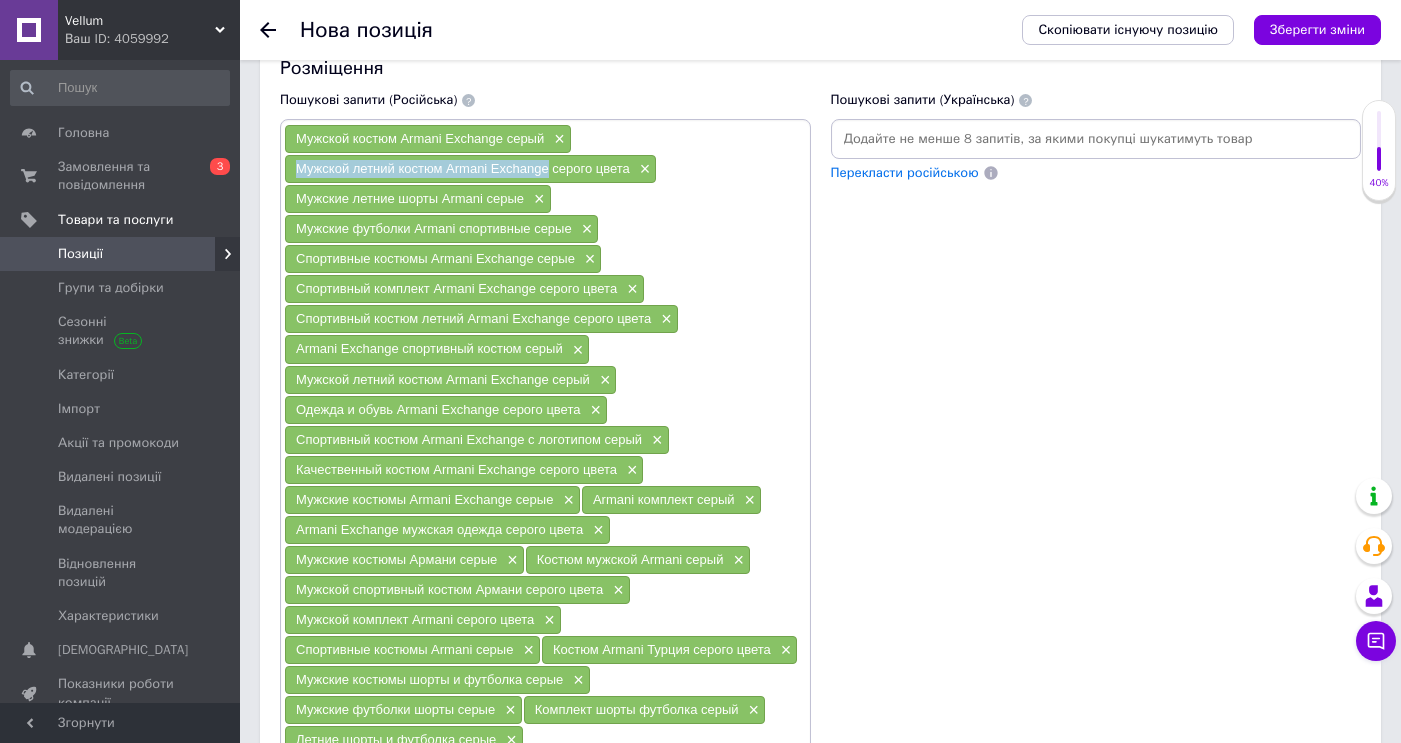 drag, startPoint x: 549, startPoint y: 169, endPoint x: 278, endPoint y: 166, distance: 271.0166 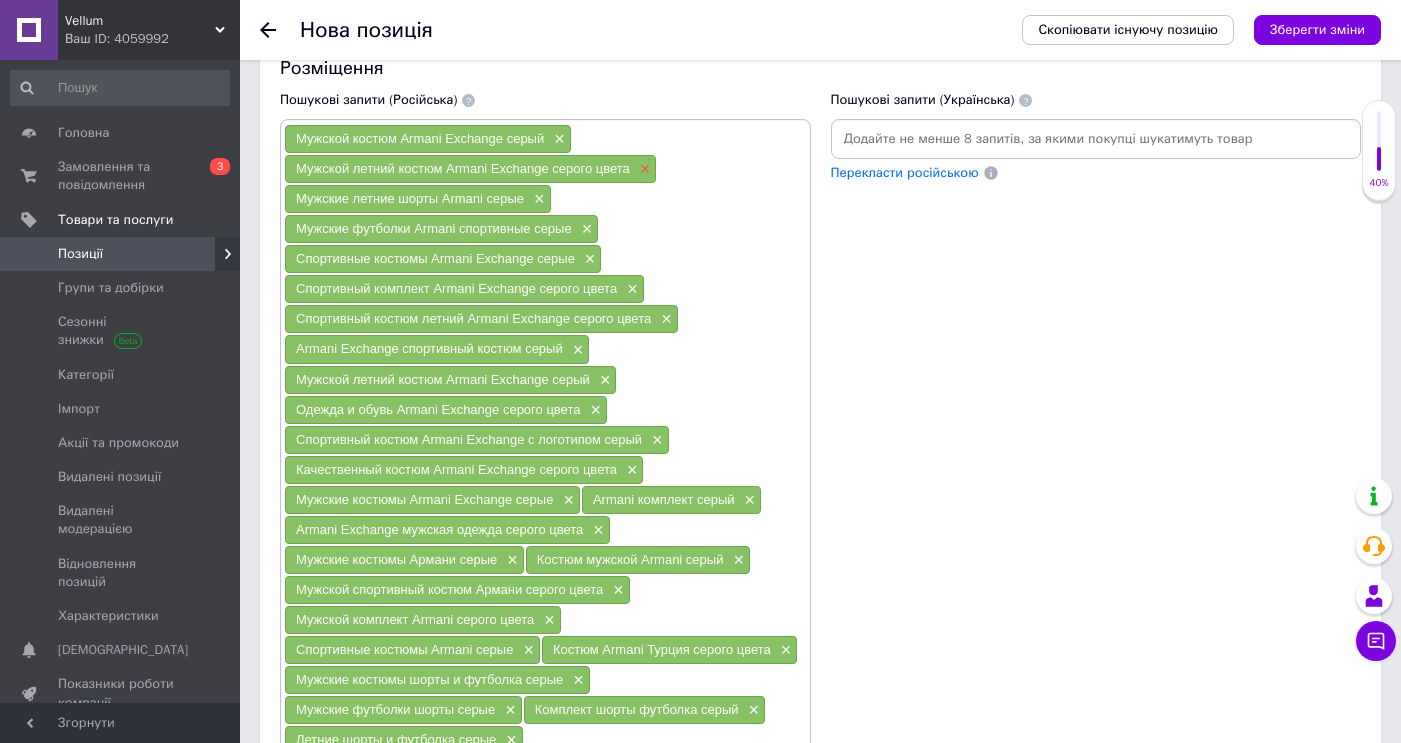 click on "×" at bounding box center (643, 169) 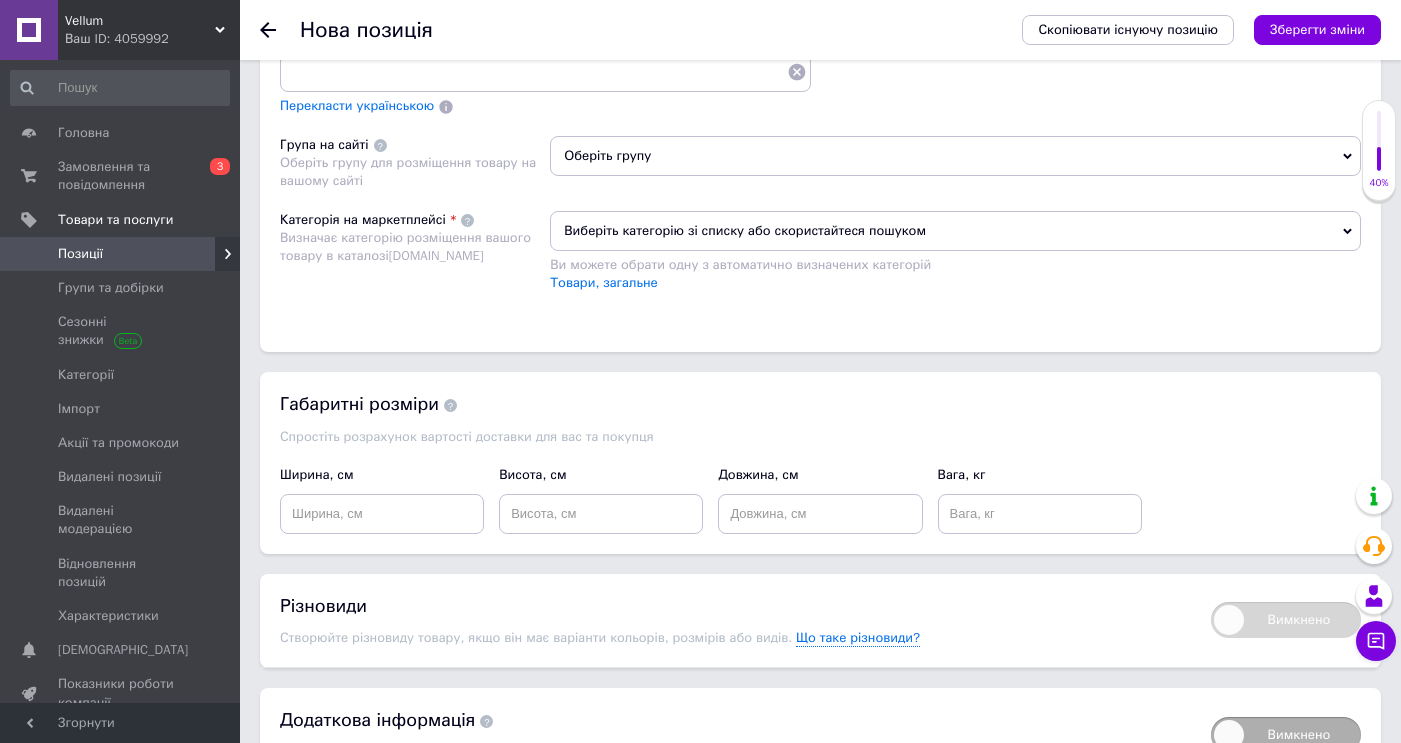 scroll, scrollTop: 2464, scrollLeft: 0, axis: vertical 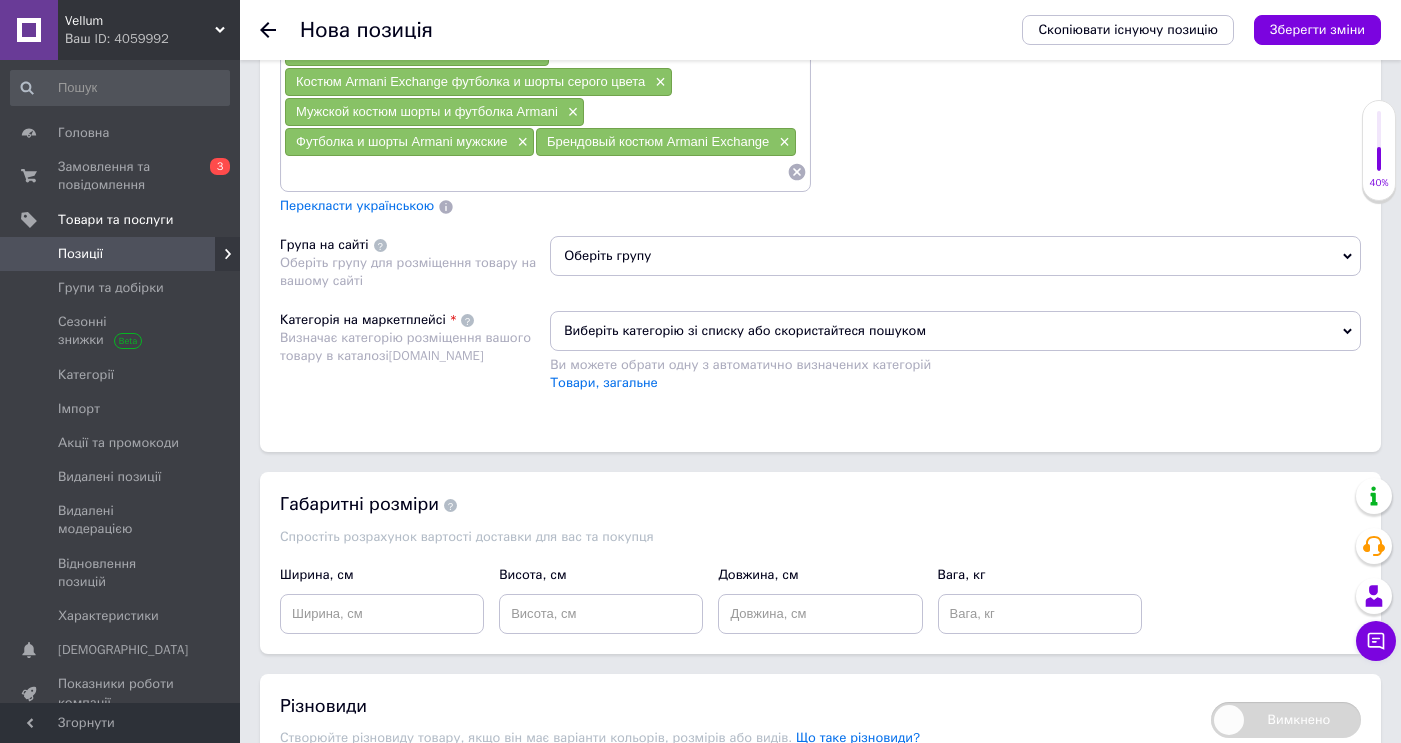 click at bounding box center [535, 172] 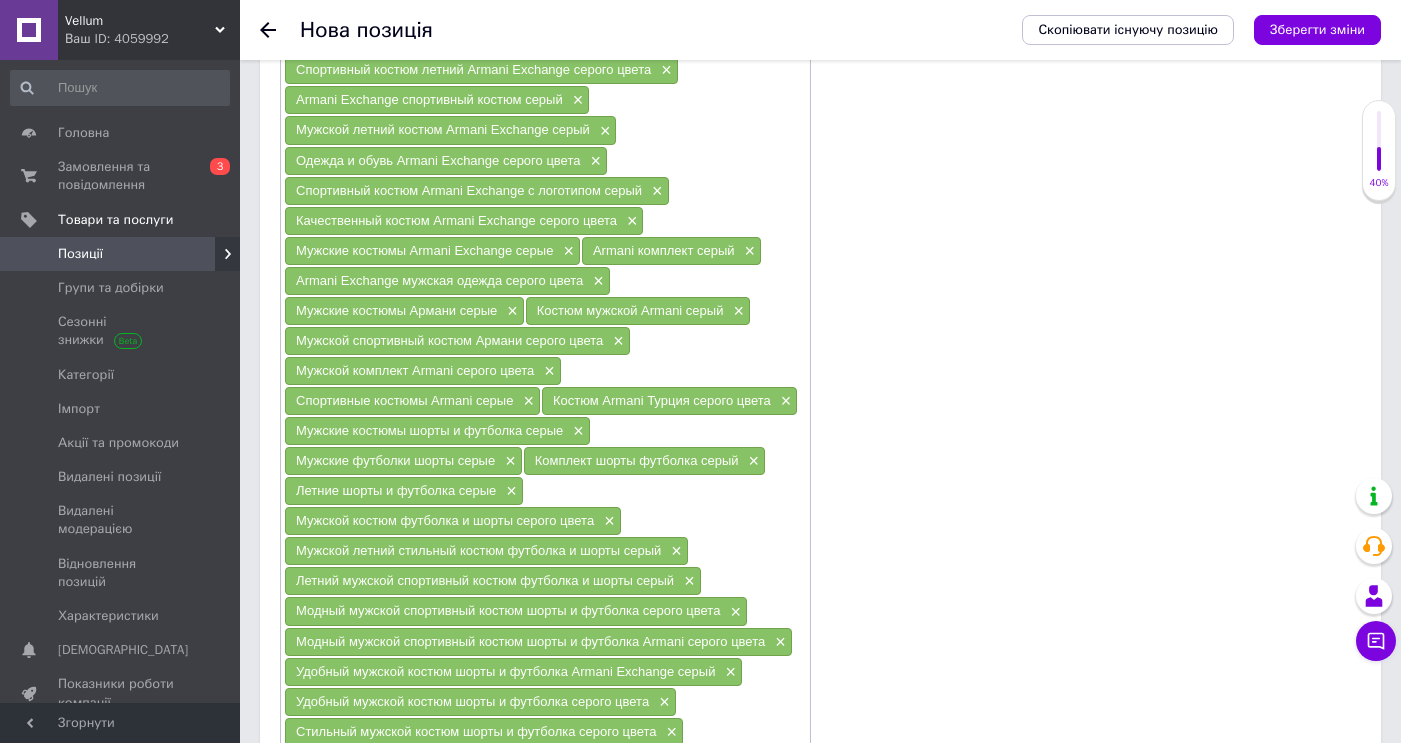 scroll, scrollTop: 1599, scrollLeft: 0, axis: vertical 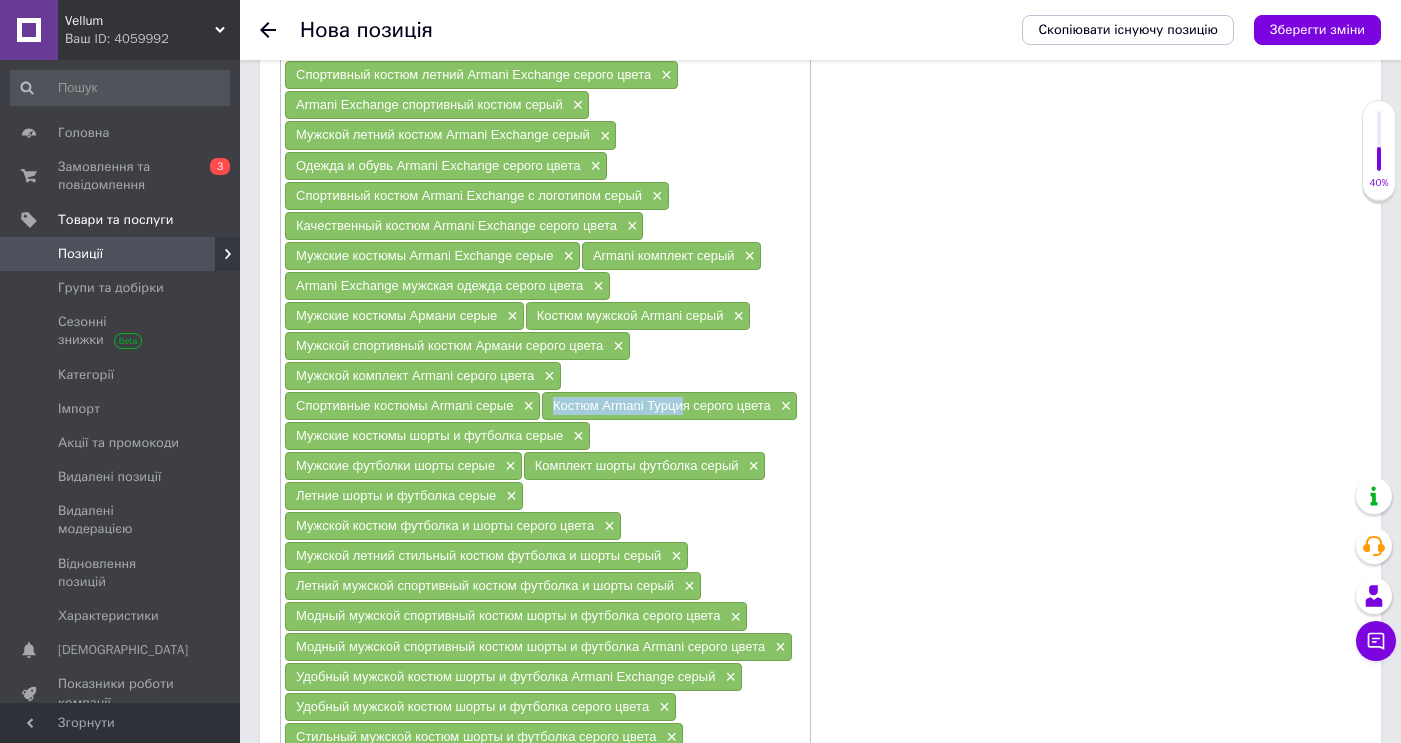drag, startPoint x: 684, startPoint y: 410, endPoint x: 551, endPoint y: 406, distance: 133.06013 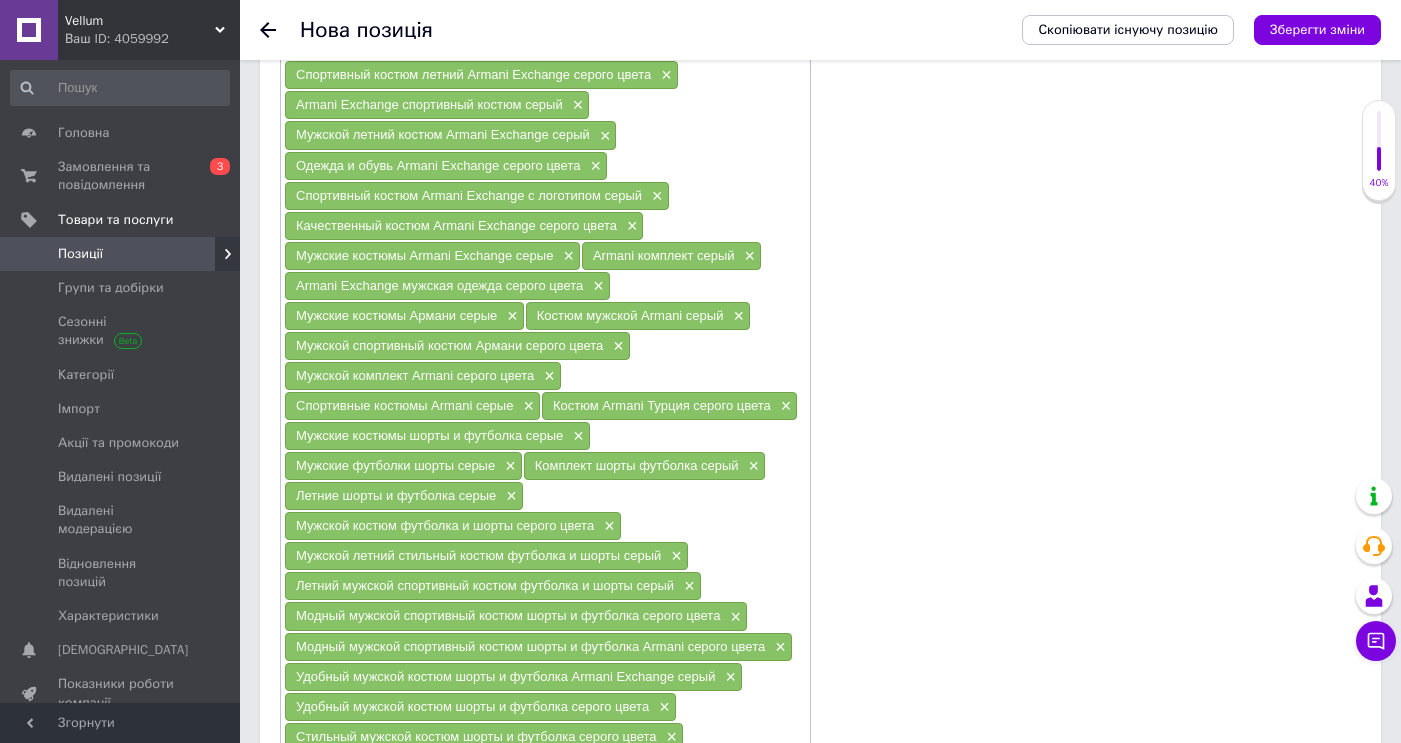 click on "Мужской костюм Armani Exchange серый × Мужские летние шорты Armani серые × Мужские футболки Armani спортивные серые × Спортивные костюмы Armani Exchange серые × Спортивный комплект Armani Exchange серого цвета × Спортивный костюм летний Armani Exchange серого цвета × Armani Exchange спортивный костюм серый × Мужской летний костюм Armani Exchange серый × Одежда и обувь Armani Exchange серого цвета × Спортивный костюм Armani Exchange с логотипом серый × Качественный костюм Armani Exchange серого цвета × Мужские костюмы Armani Exchange серые × Armani комплект серый × Armani Exchange мужская одежда серого цвета × Мужские костюмы Армани серые" at bounding box center (545, 496) 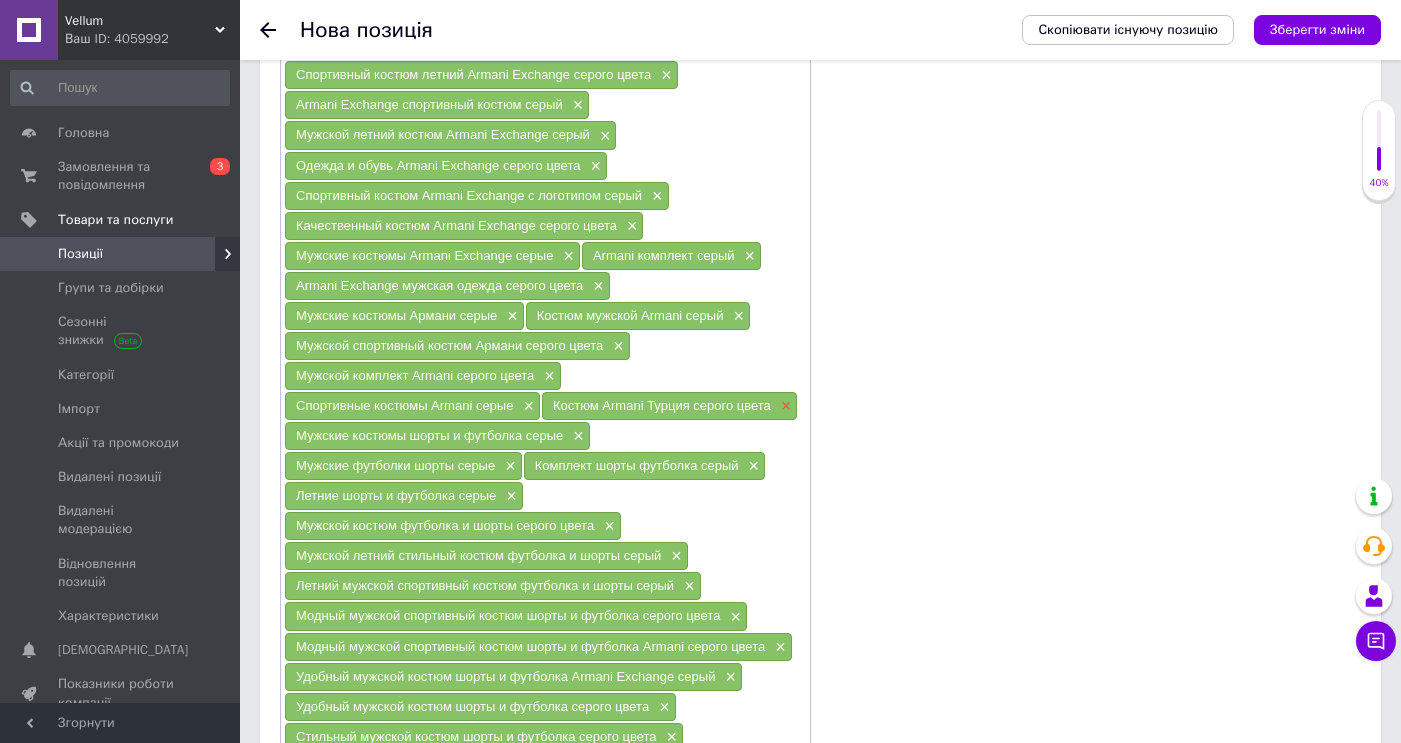 click on "×" at bounding box center (784, 406) 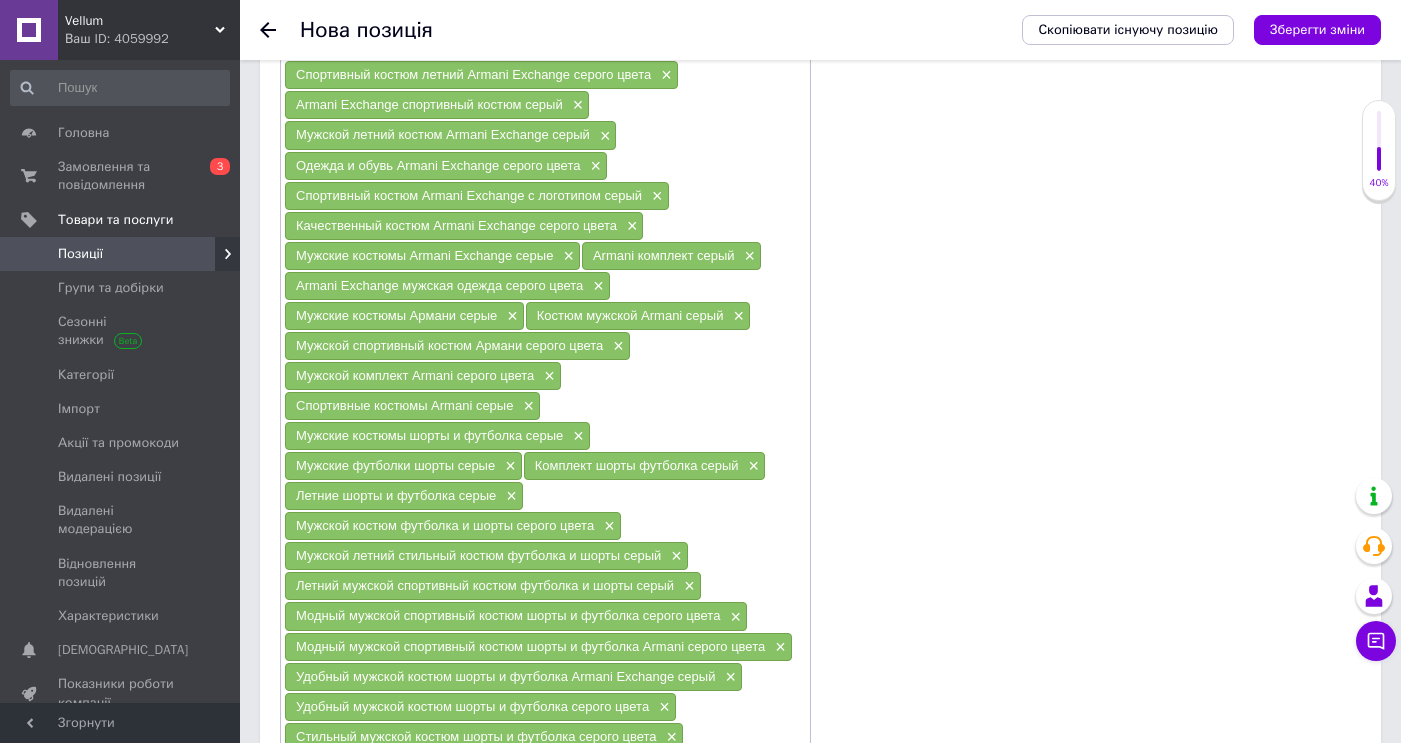 click on "Мужской костюм Armani Exchange серый × Мужские летние шорты Armani серые × Мужские футболки Armani спортивные серые × Спортивные костюмы Armani Exchange серые × Спортивный комплект Armani Exchange серого цвета × Спортивный костюм летний Armani Exchange серого цвета × Armani Exchange спортивный костюм серый × Мужской летний костюм Armani Exchange серый × Одежда и обувь Armani Exchange серого цвета × Спортивный костюм Armani Exchange с логотипом серый × Качественный костюм Armani Exchange серого цвета × Мужские костюмы Armani Exchange серые × Armani комплект серый × Armani Exchange мужская одежда серого цвета × Мужские костюмы Армани серые" at bounding box center (545, 496) 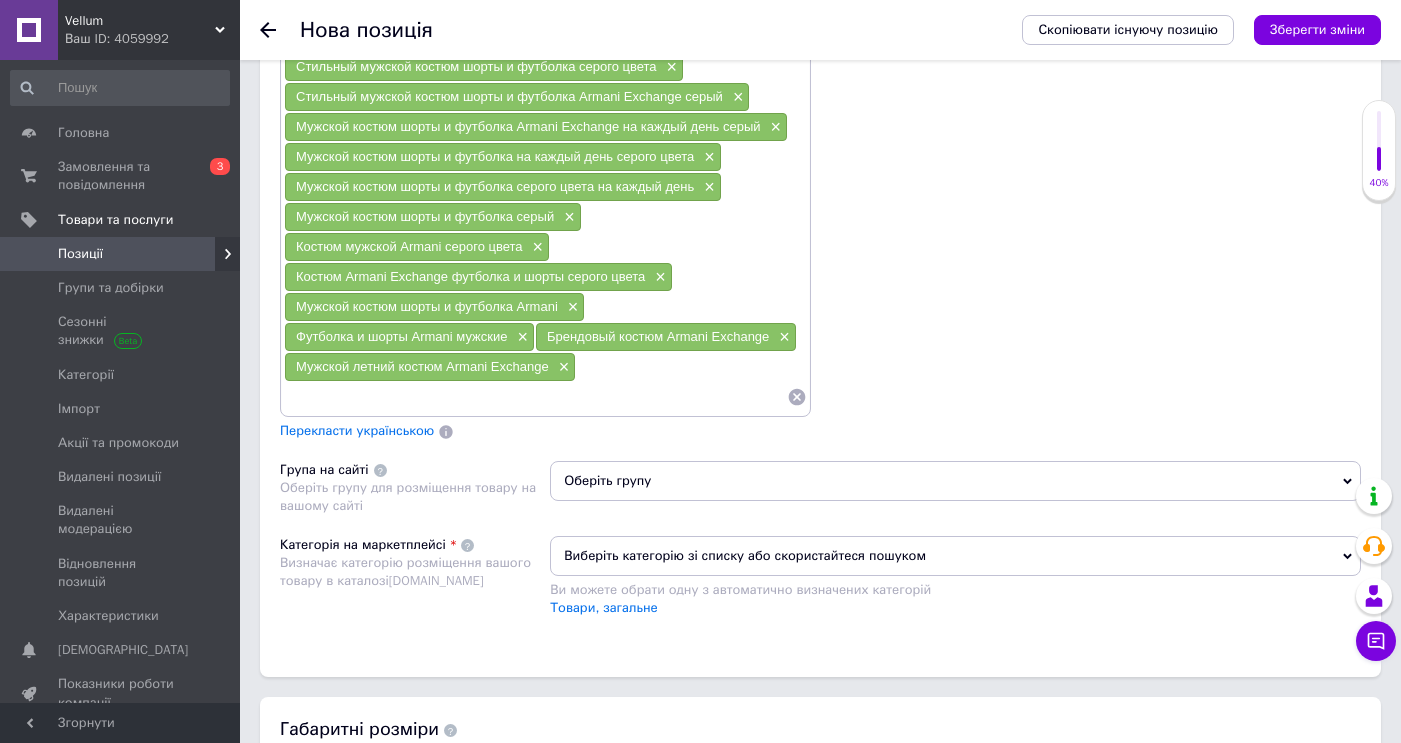 scroll, scrollTop: 2375, scrollLeft: 0, axis: vertical 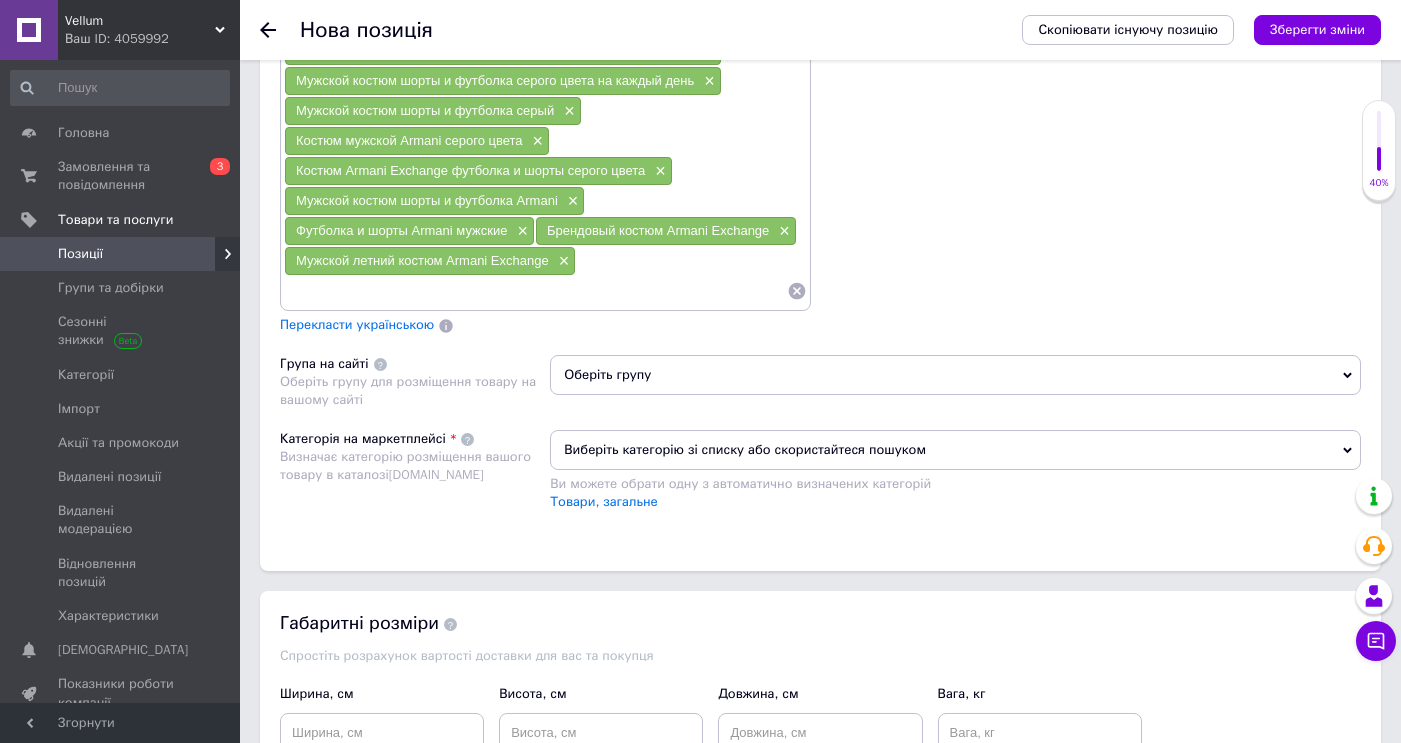 click on "Мужской костюм Armani Exchange серый × Мужские летние шорты Armani серые × Мужские футболки Armani спортивные серые × Спортивные костюмы Armani Exchange серые × Спортивный комплект Armani Exchange серого цвета × Спортивный костюм летний Armani Exchange серого цвета × Armani Exchange спортивный костюм серый × Мужской летний костюм Armani Exchange серый × Одежда и обувь Armani Exchange серого цвета × Спортивный костюм Armani Exchange с логотипом серый × Качественный костюм Armani Exchange серого цвета × Мужские костюмы Armani Exchange серые × Armani комплект серый × Armani Exchange мужская одежда серого цвета × Мужские костюмы Армани серые" at bounding box center [545, -280] 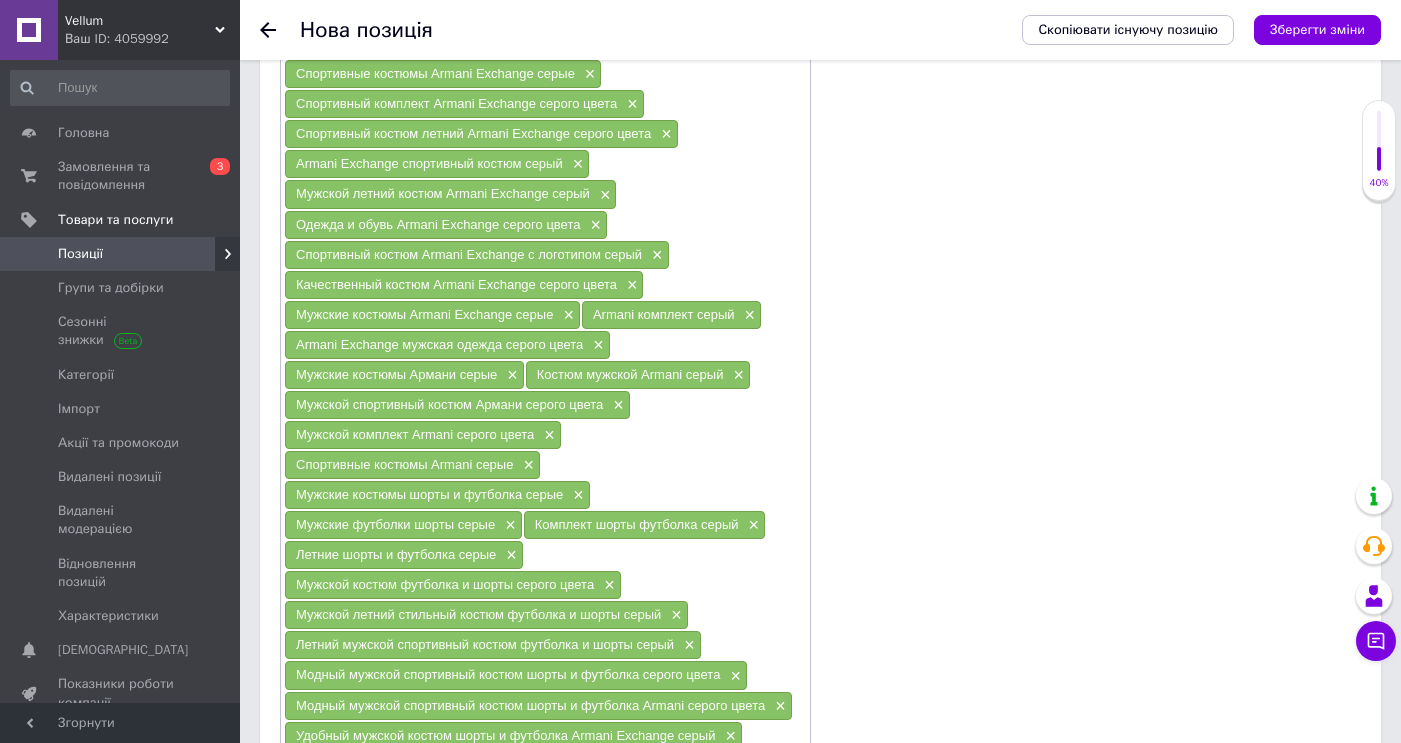 scroll, scrollTop: 1513, scrollLeft: 0, axis: vertical 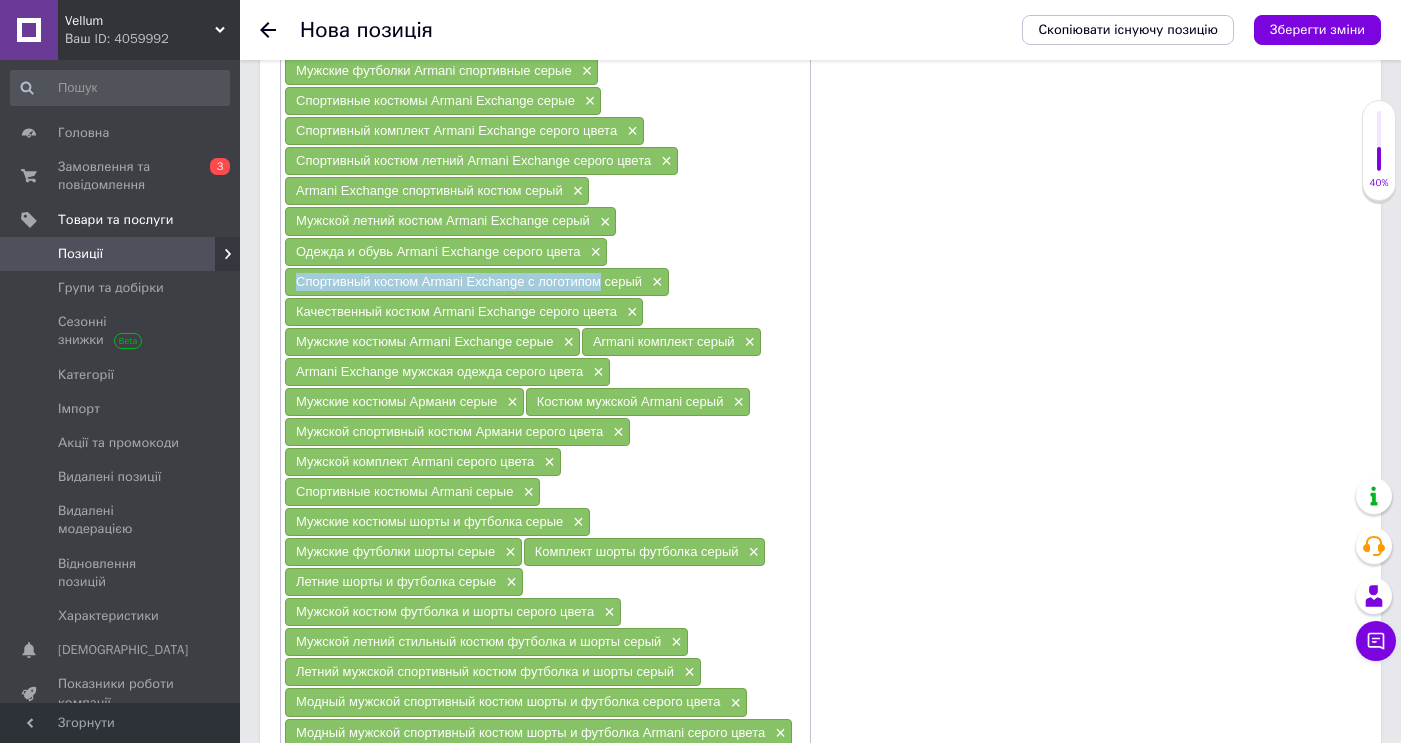drag, startPoint x: 601, startPoint y: 282, endPoint x: 295, endPoint y: 285, distance: 306.0147 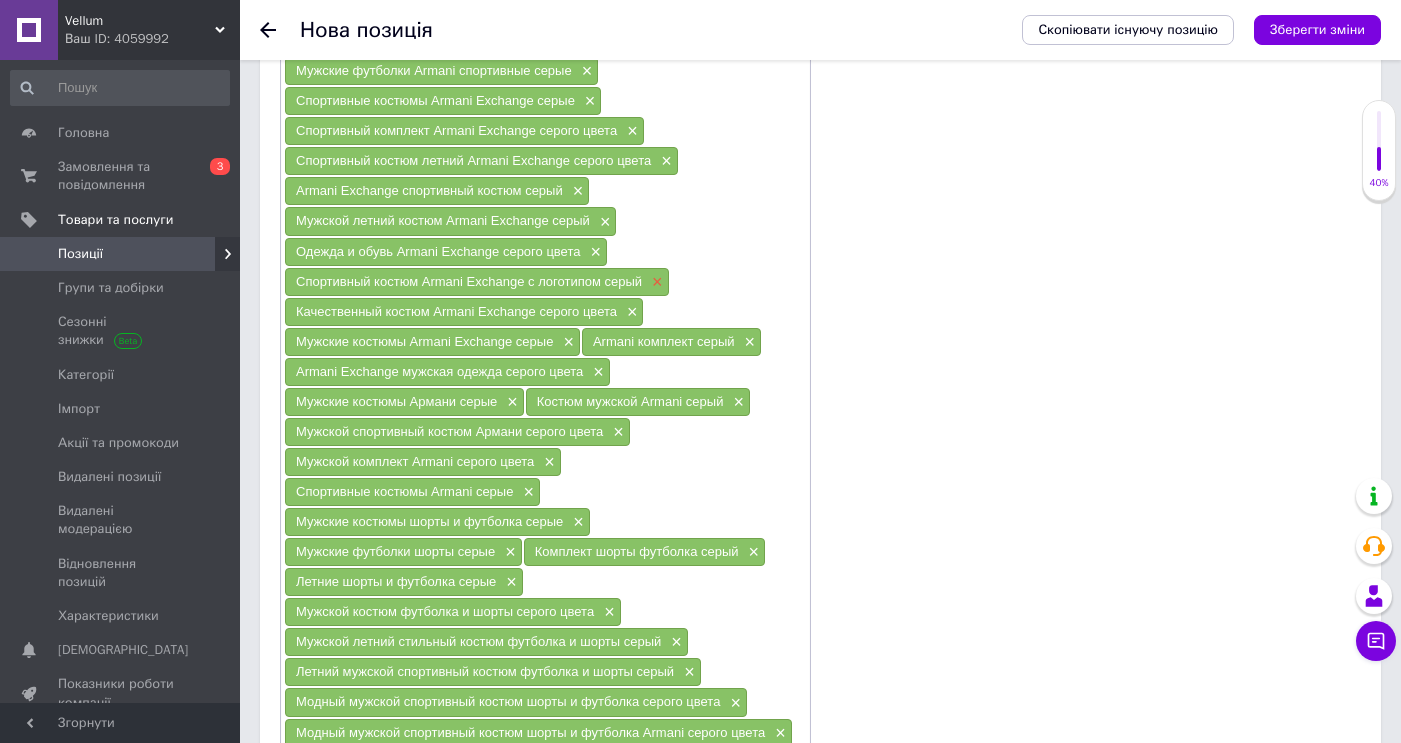 click on "×" at bounding box center [655, 282] 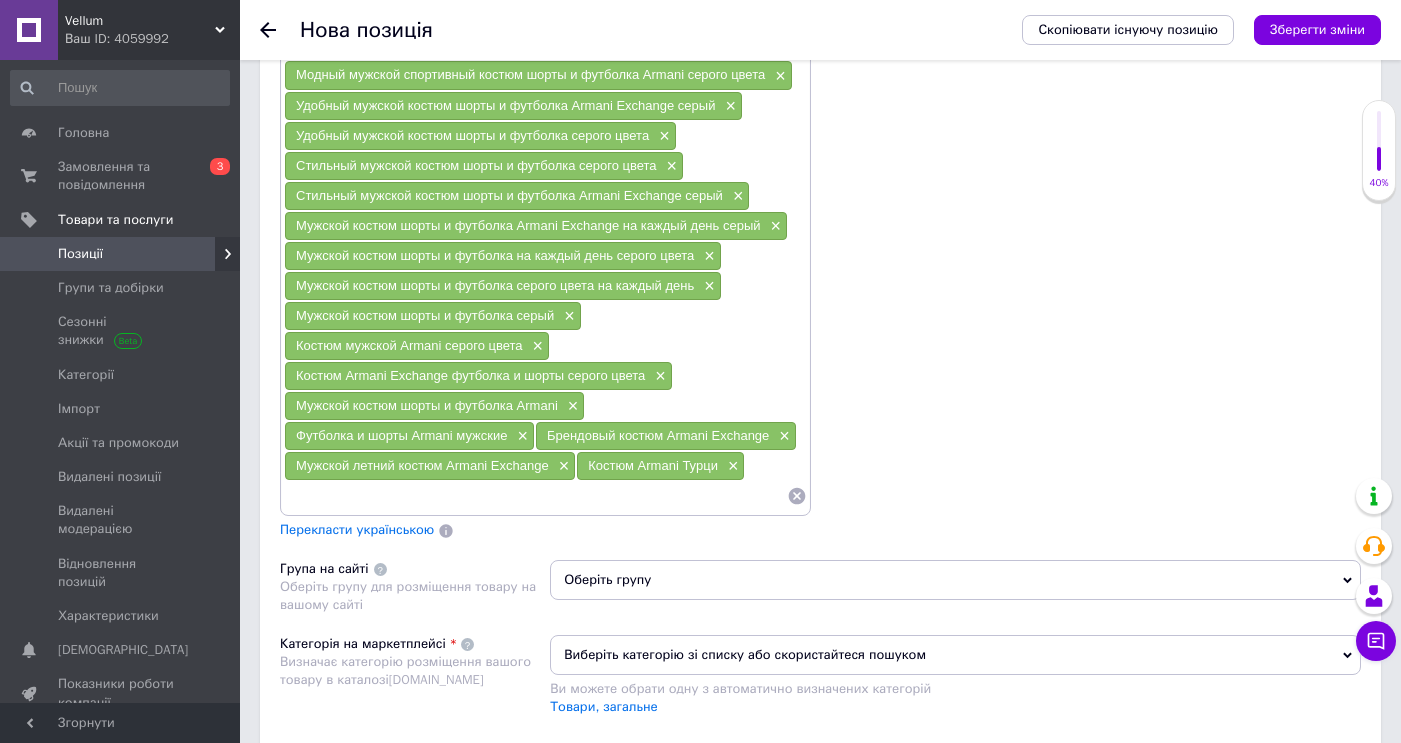 scroll, scrollTop: 2292, scrollLeft: 0, axis: vertical 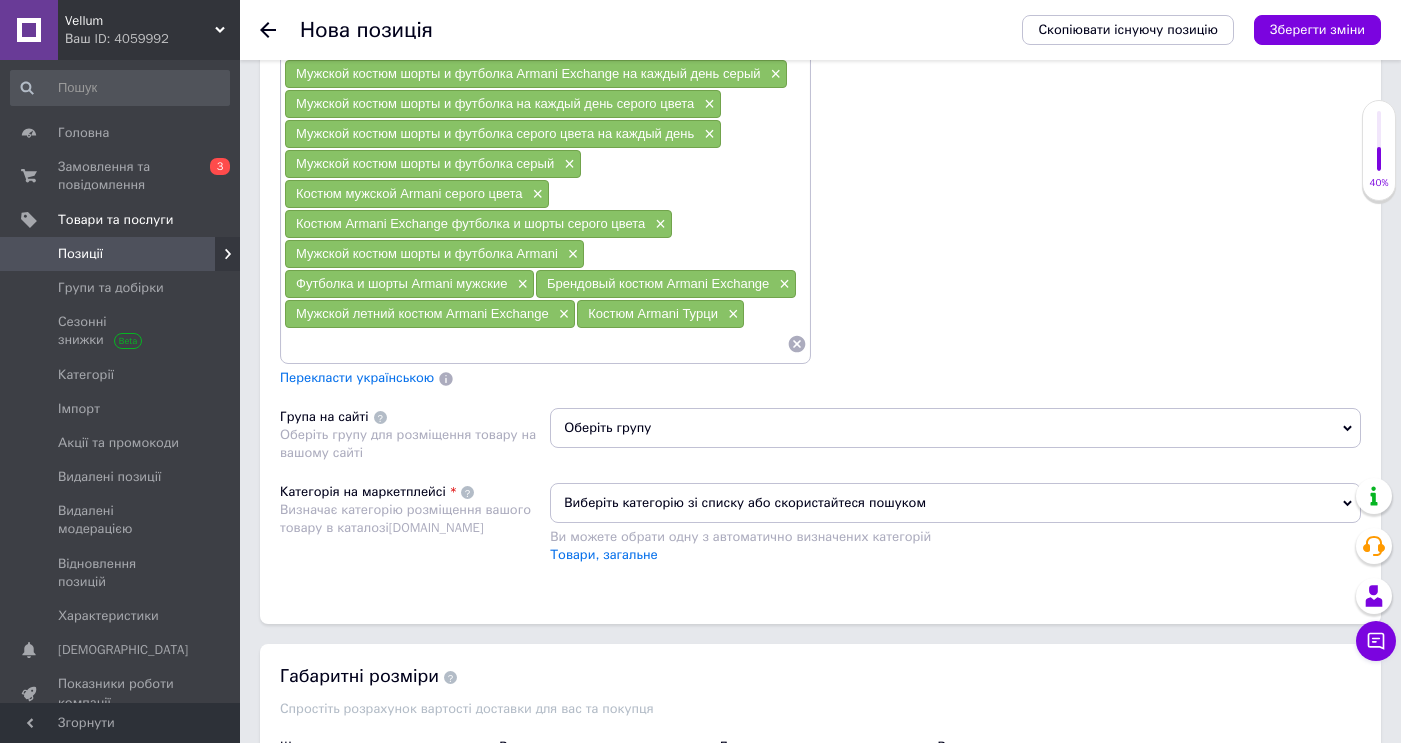 click at bounding box center (535, 344) 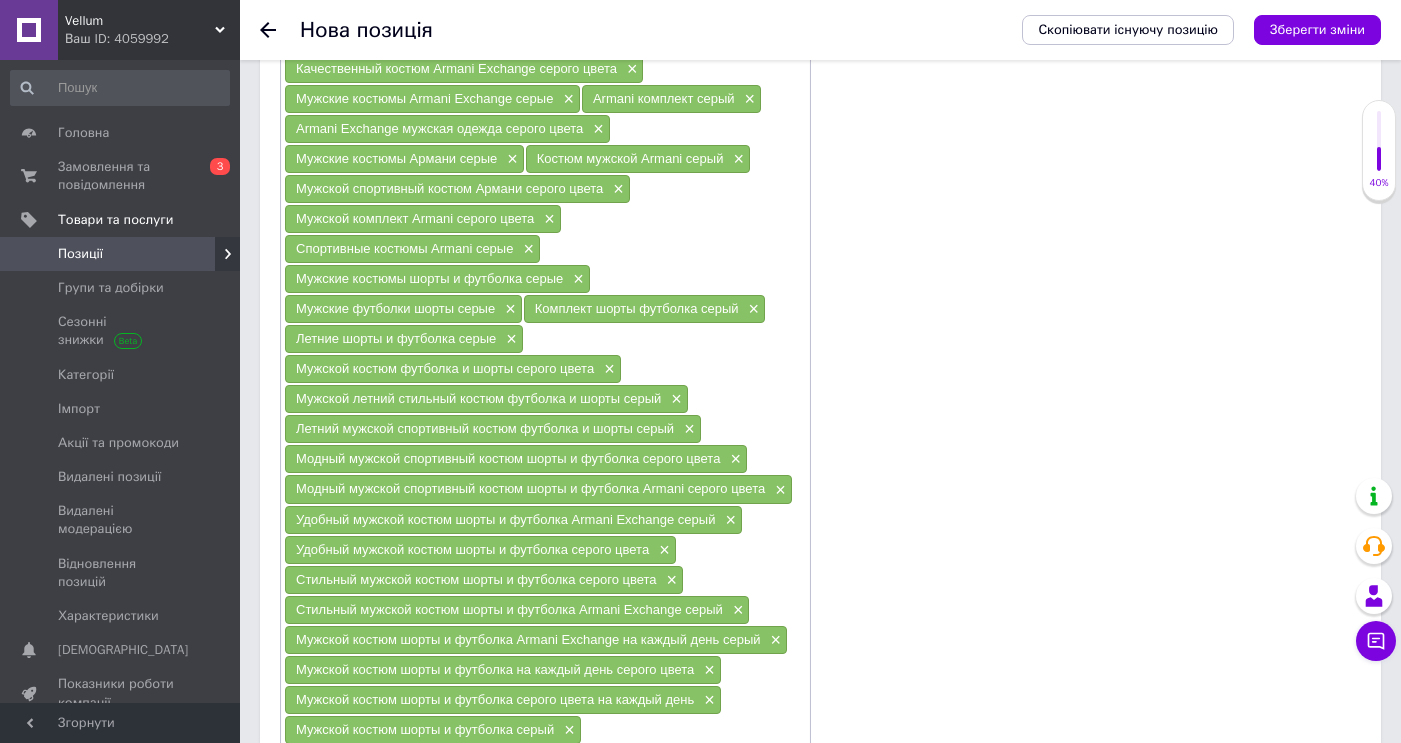 scroll, scrollTop: 1725, scrollLeft: 0, axis: vertical 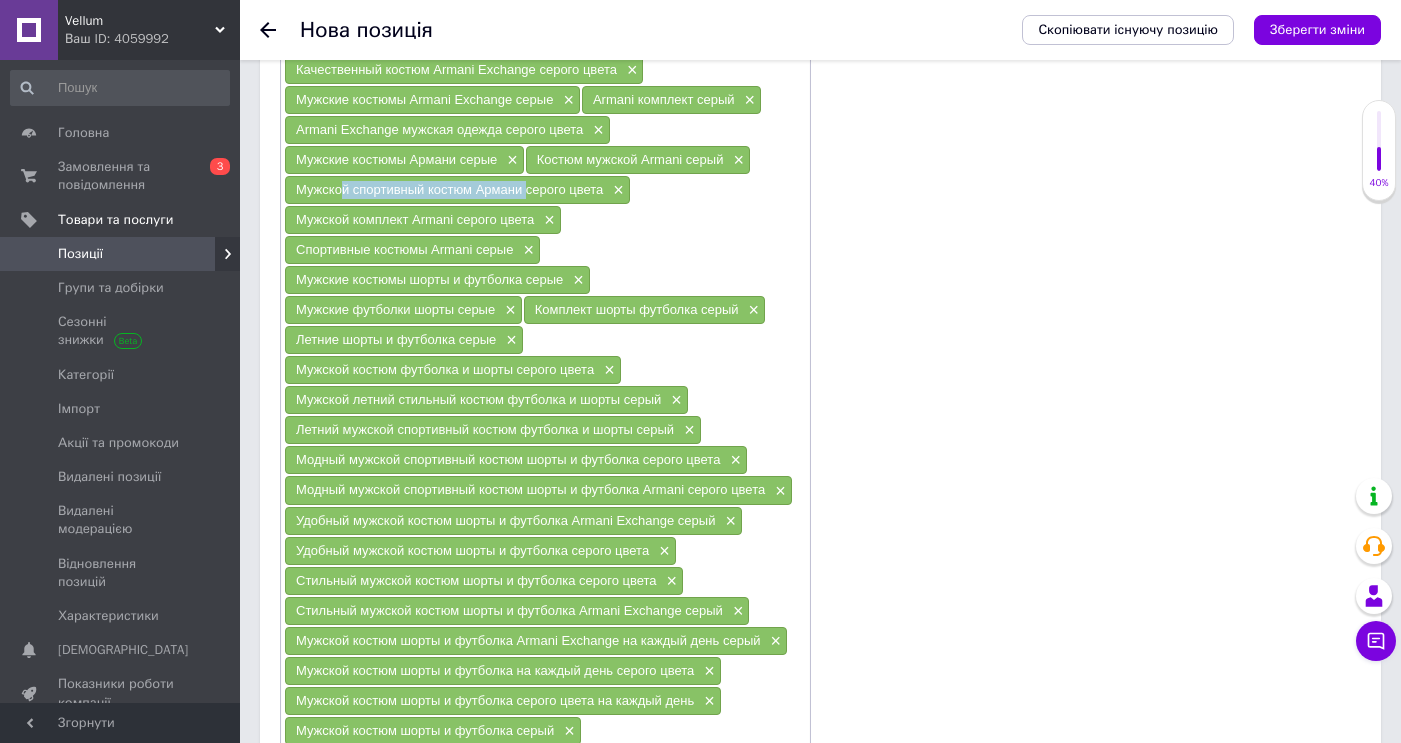 drag, startPoint x: 527, startPoint y: 192, endPoint x: 341, endPoint y: 190, distance: 186.01076 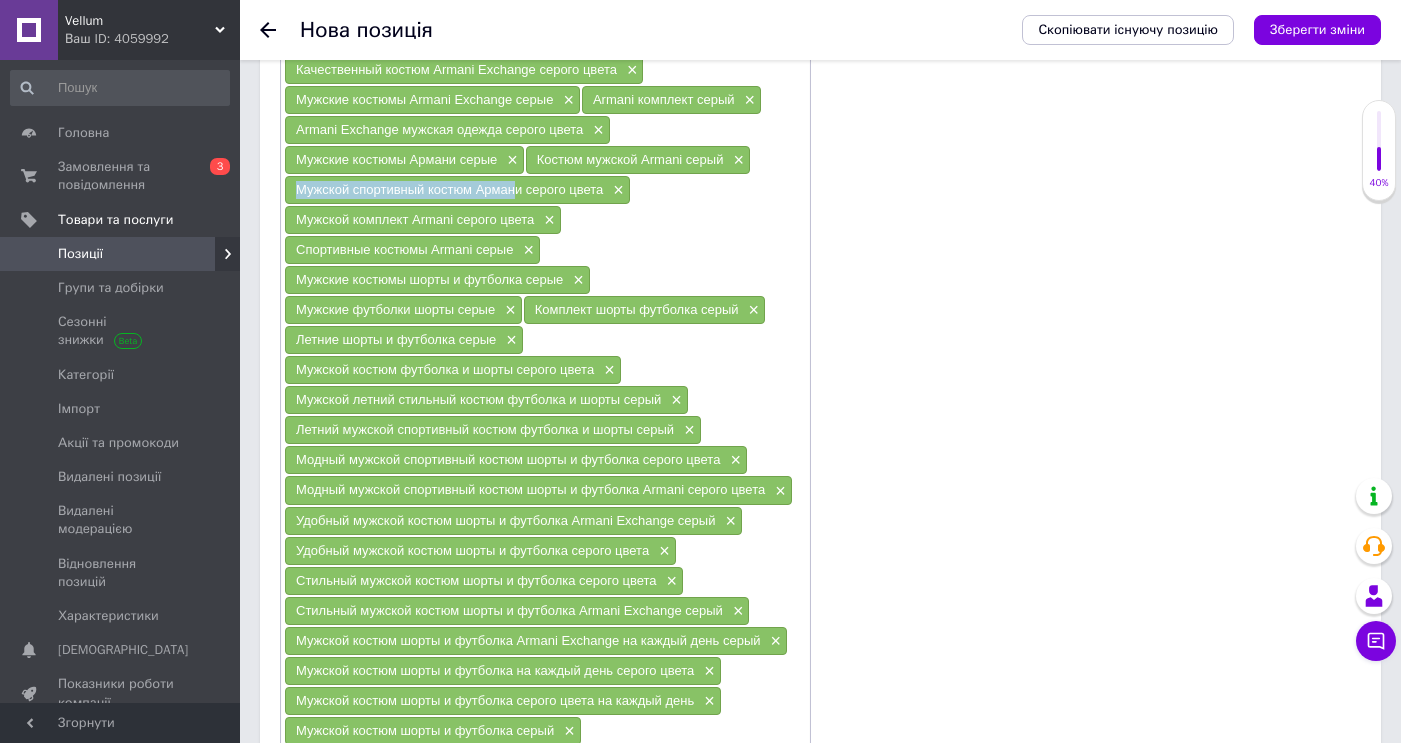 drag, startPoint x: 298, startPoint y: 191, endPoint x: 516, endPoint y: 193, distance: 218.00917 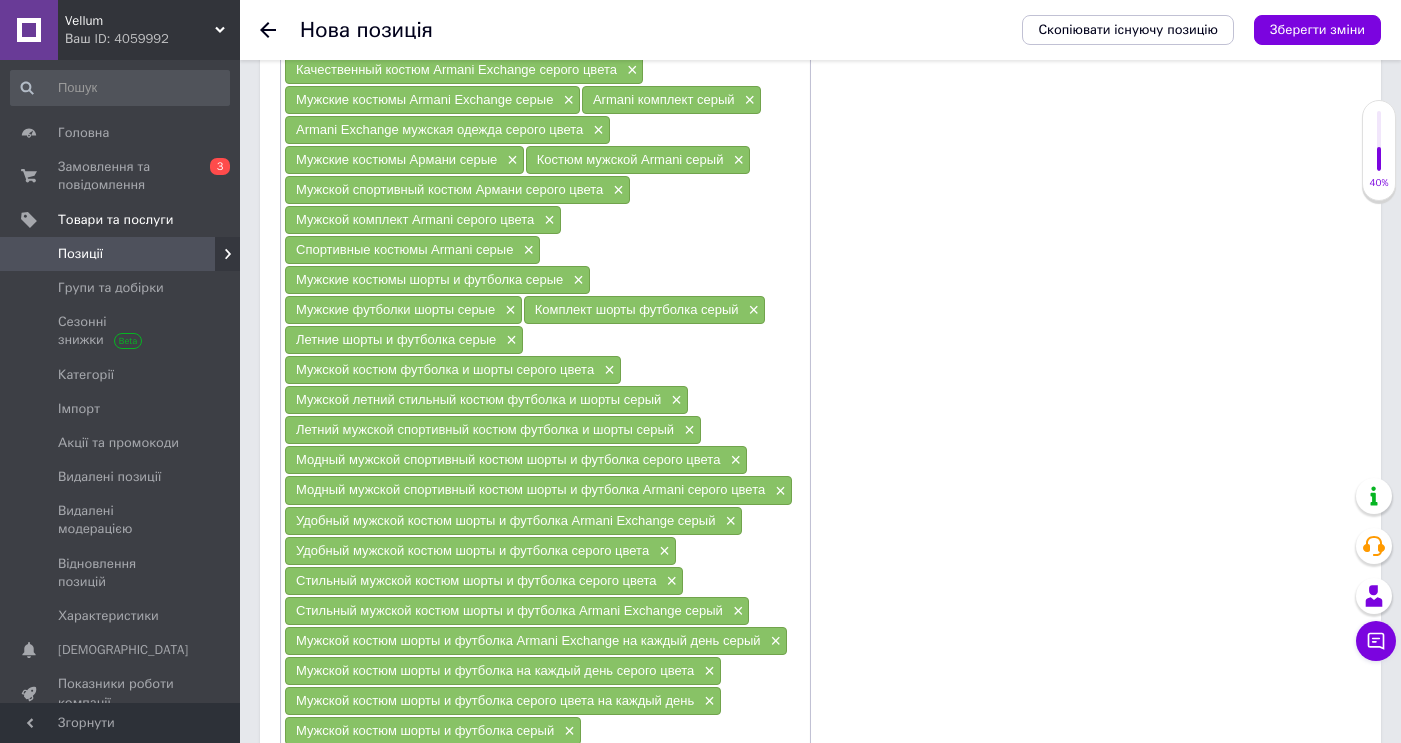 click on "Мужской спортивный костюм Армани серого цвета" at bounding box center (449, 189) 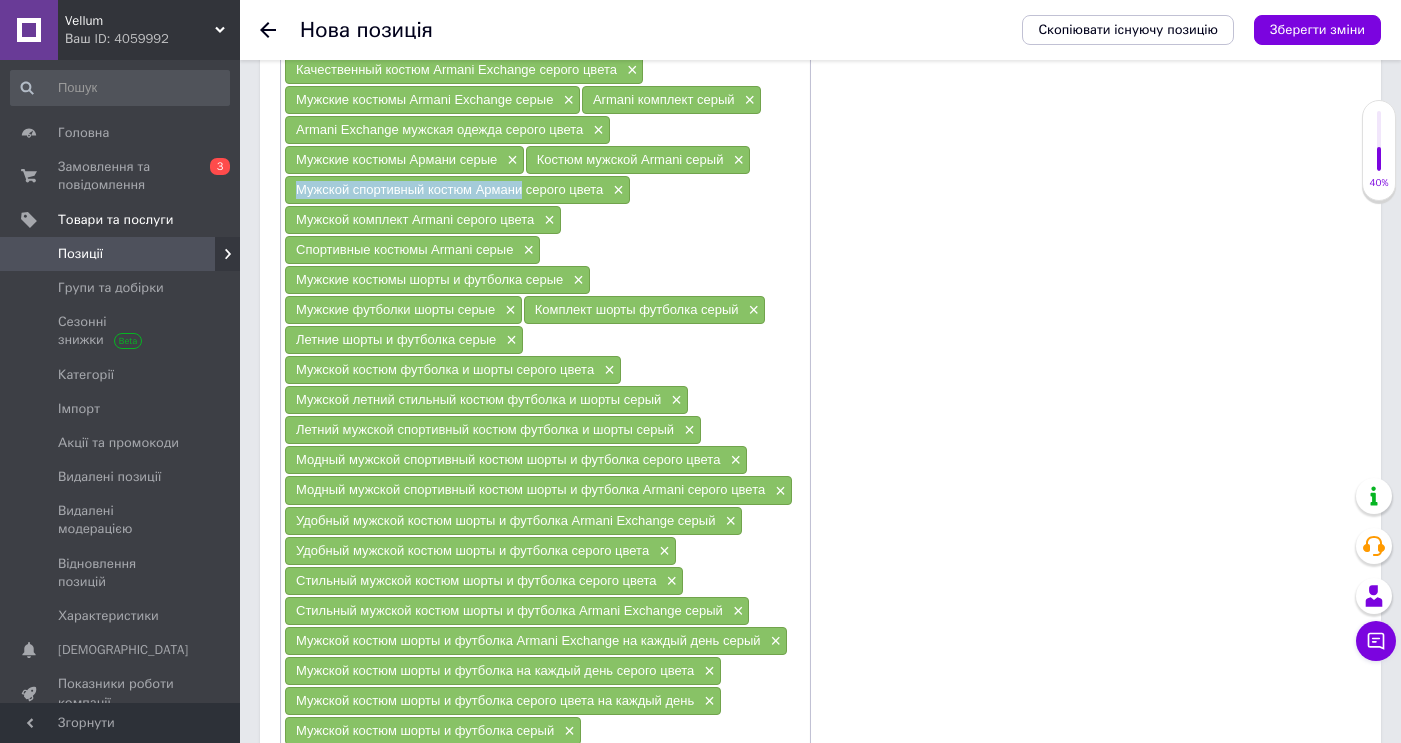 drag, startPoint x: 524, startPoint y: 188, endPoint x: 301, endPoint y: 190, distance: 223.00897 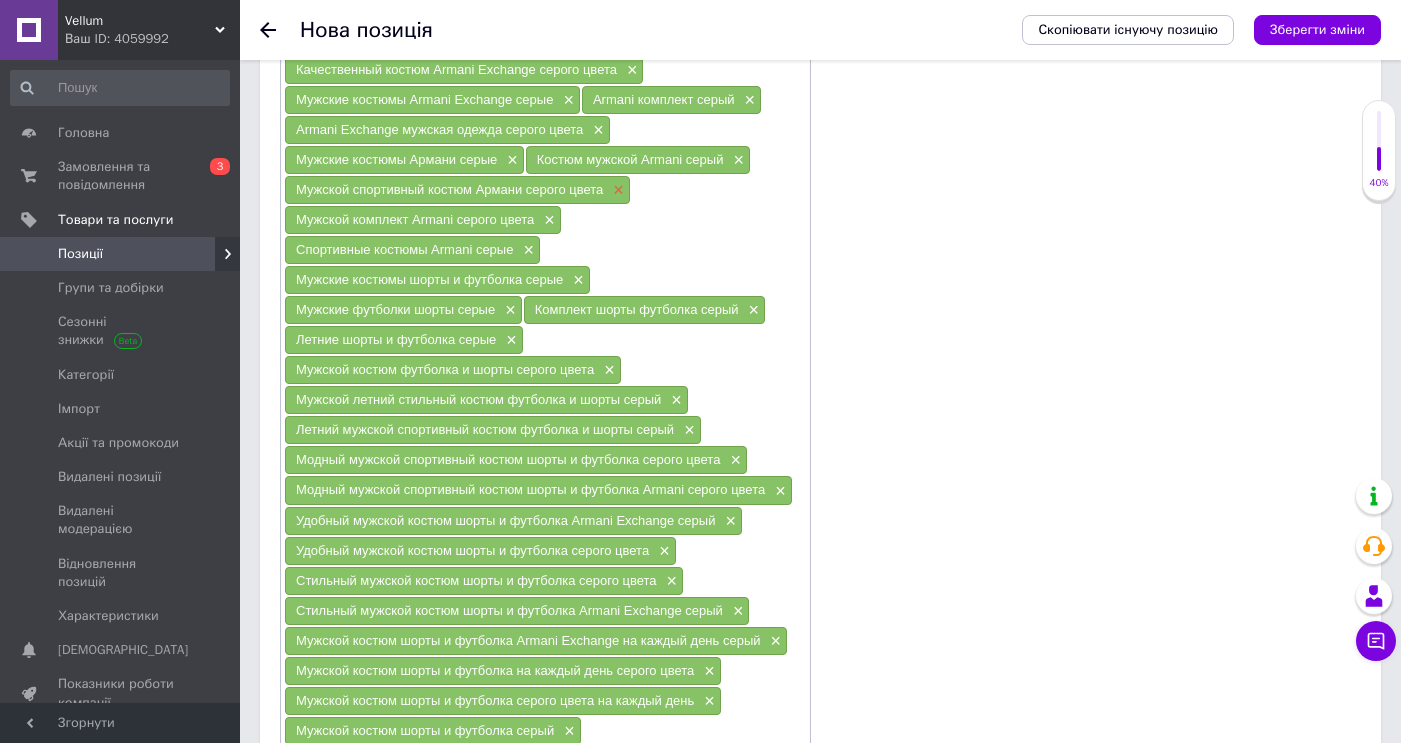 click on "×" at bounding box center (616, 190) 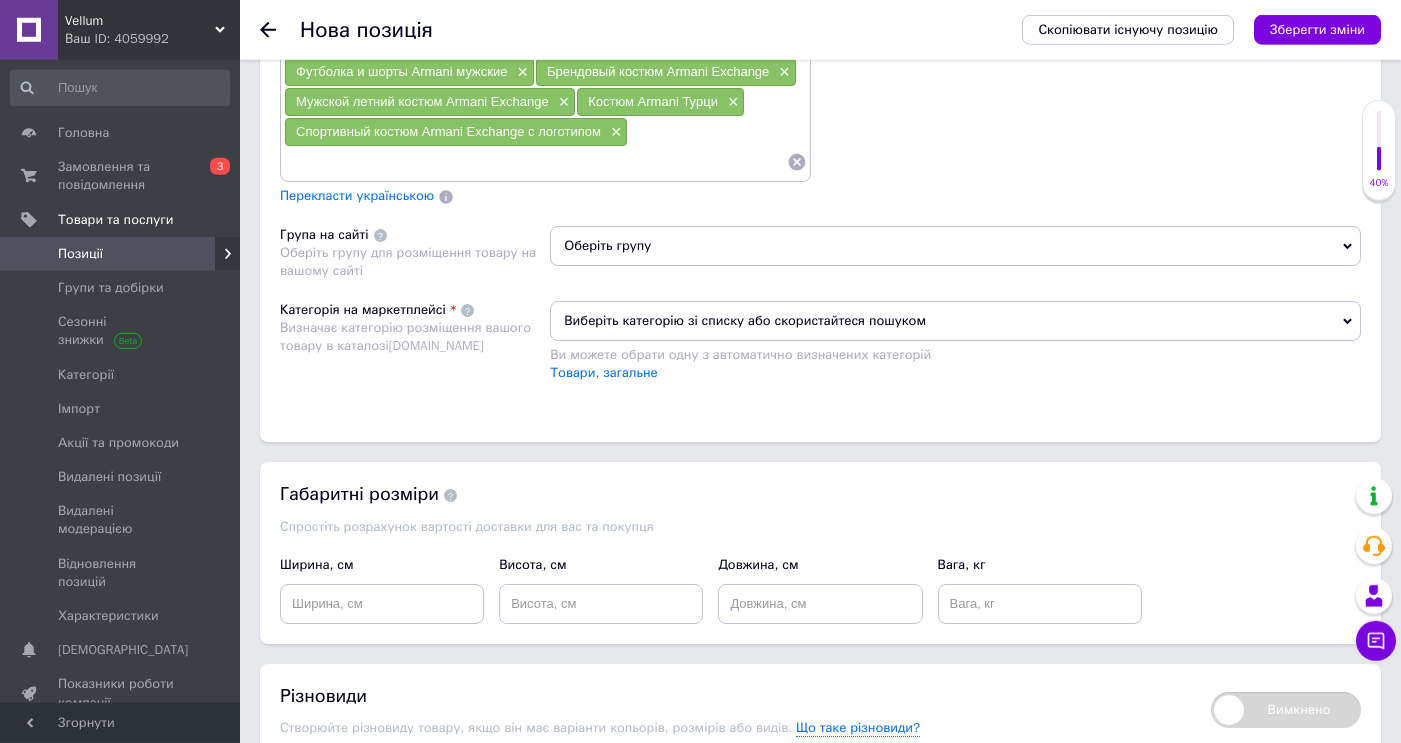 scroll, scrollTop: 2440, scrollLeft: 0, axis: vertical 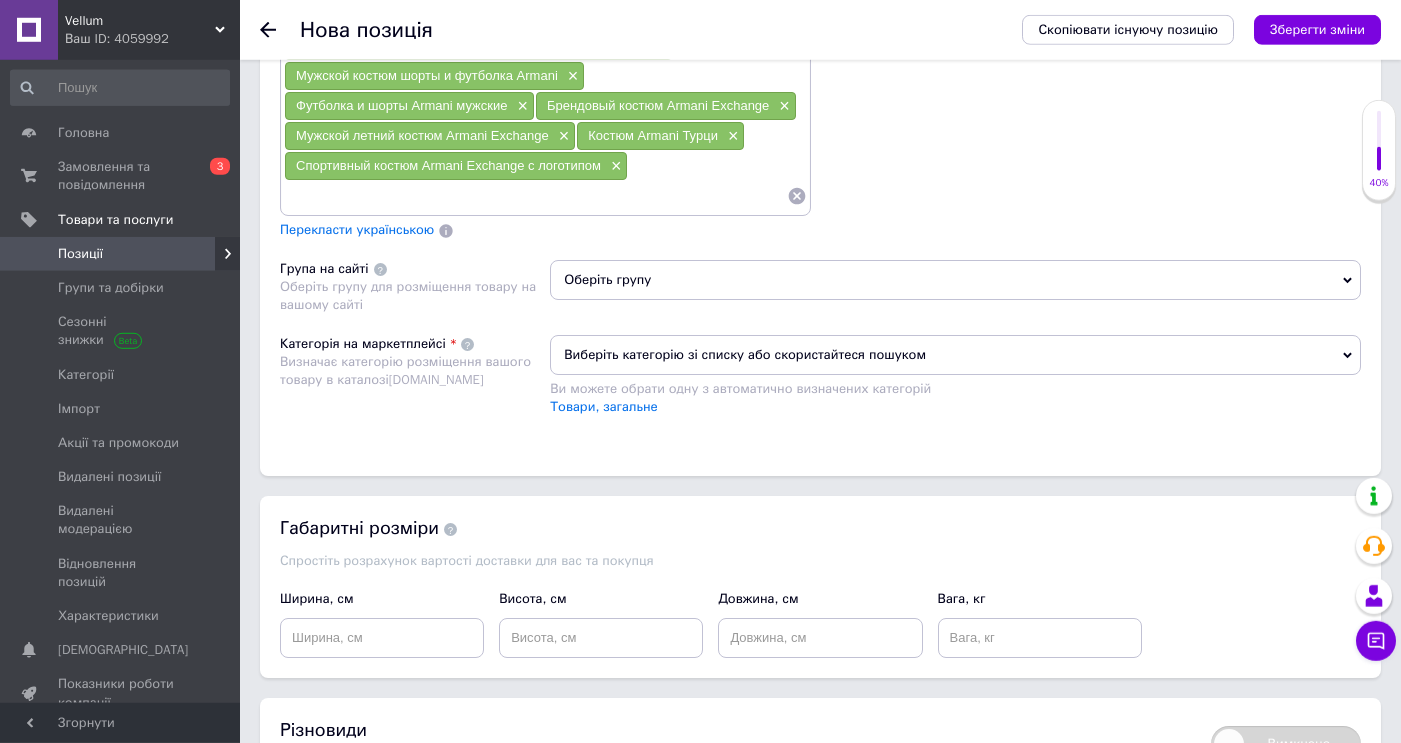 click on "Спортивный костюм Armani Exchange с логотипом ×" at bounding box center [456, 166] 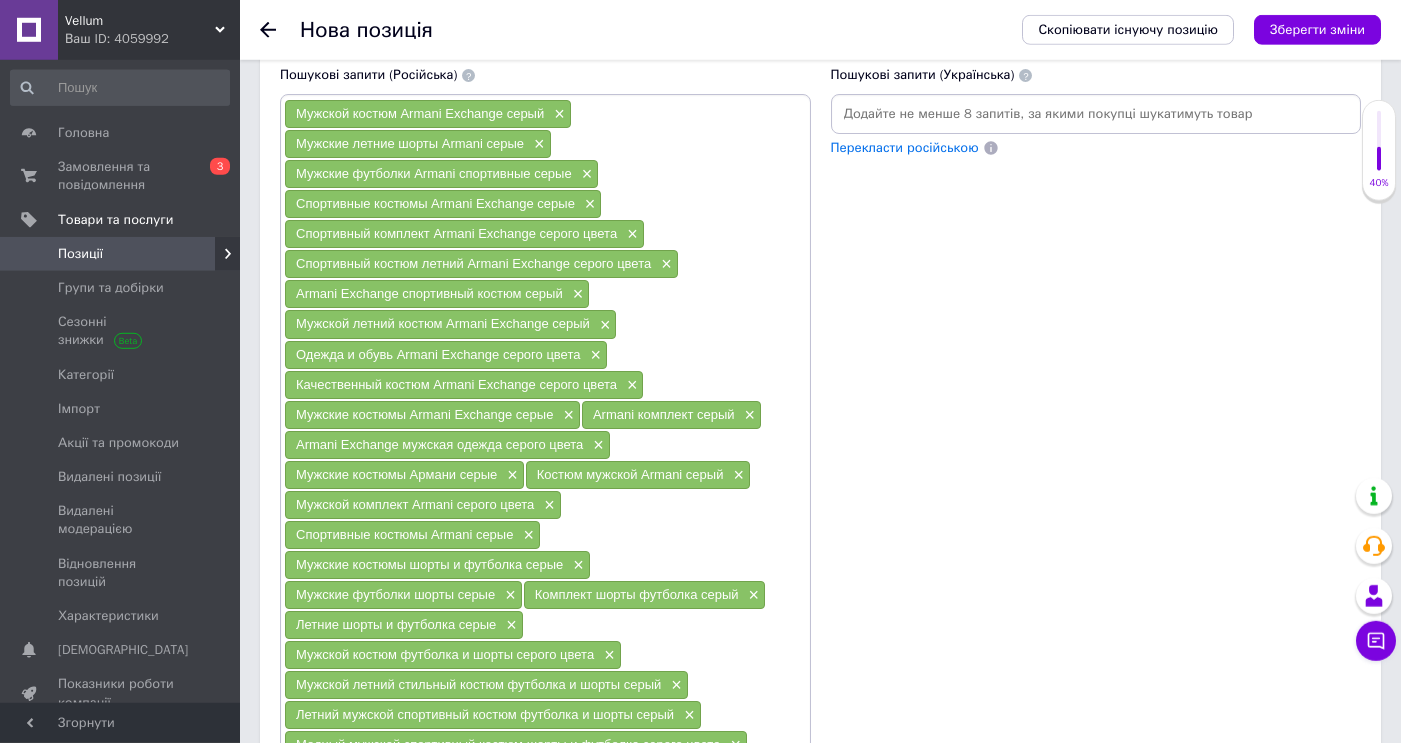 scroll, scrollTop: 1407, scrollLeft: 0, axis: vertical 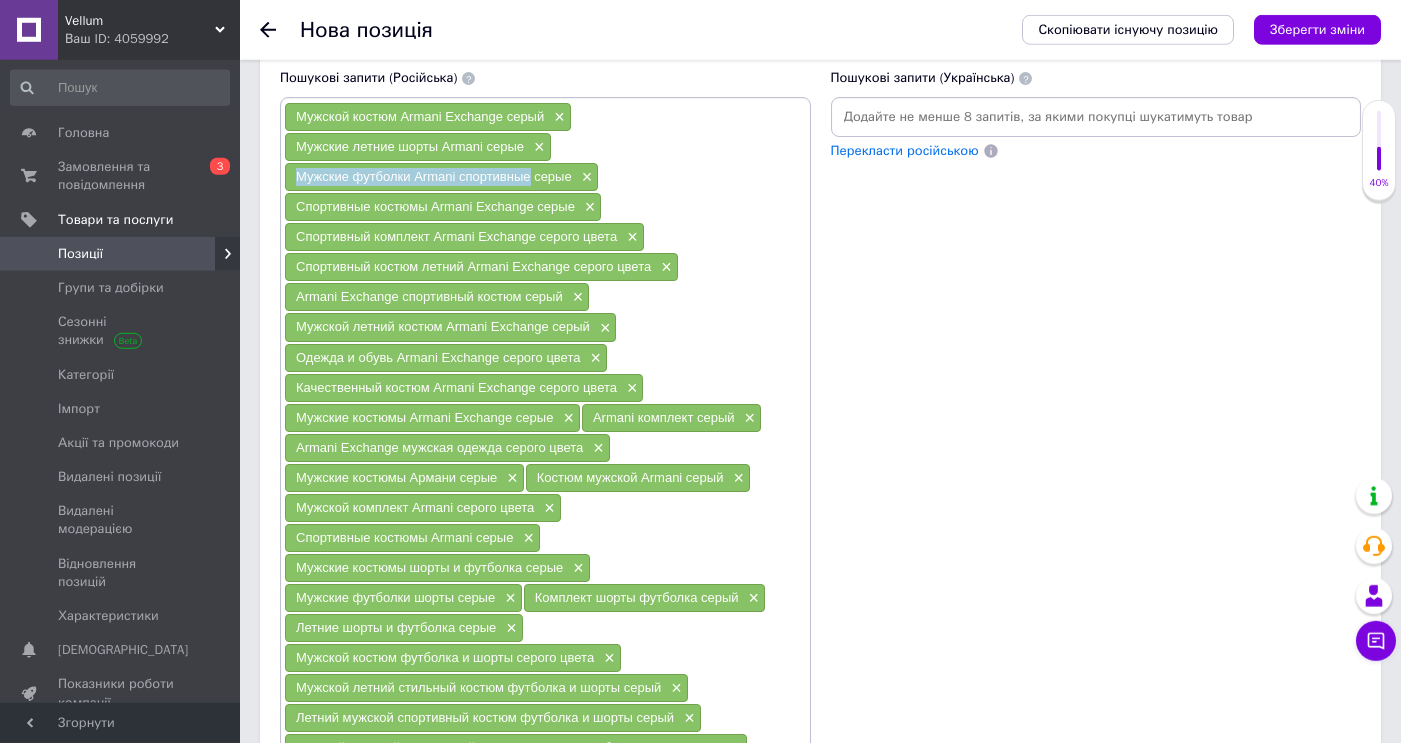 drag, startPoint x: 529, startPoint y: 175, endPoint x: 259, endPoint y: 183, distance: 270.1185 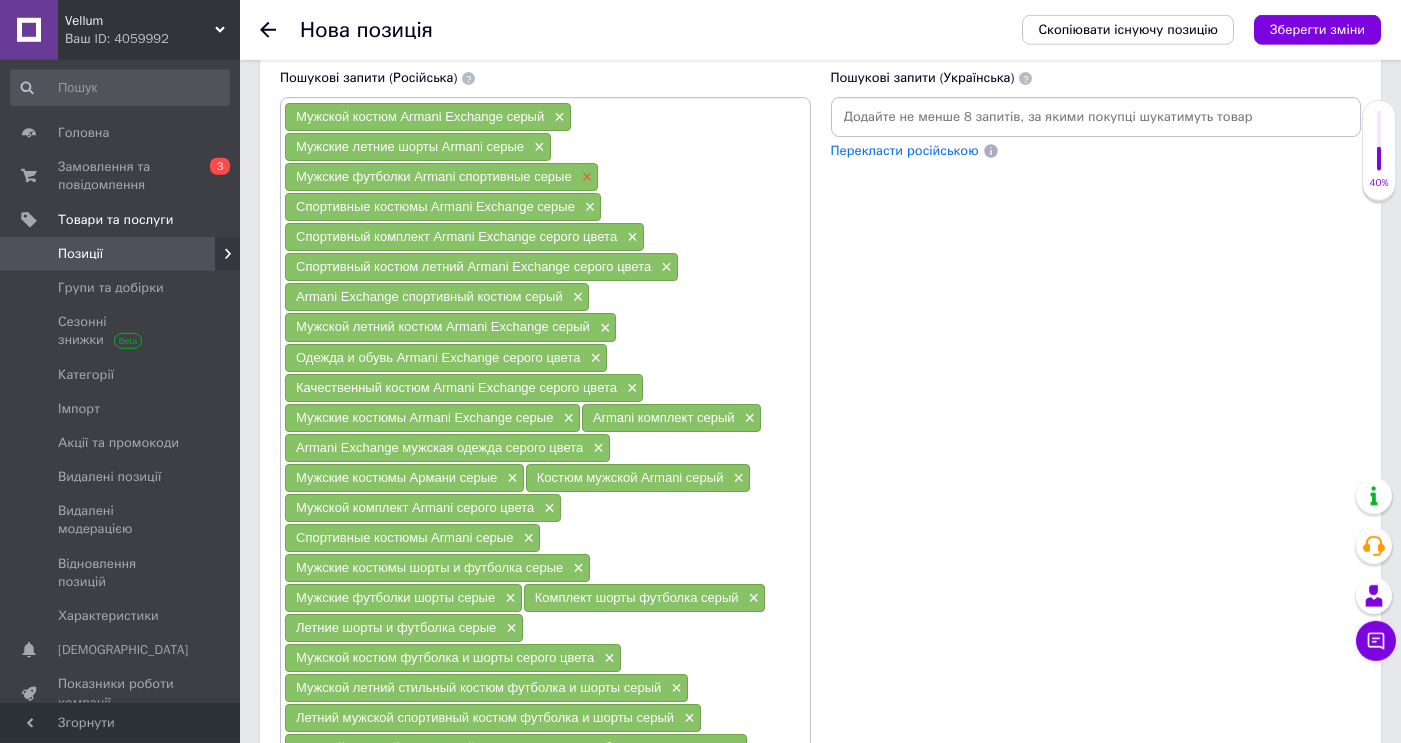 click on "×" at bounding box center [585, 177] 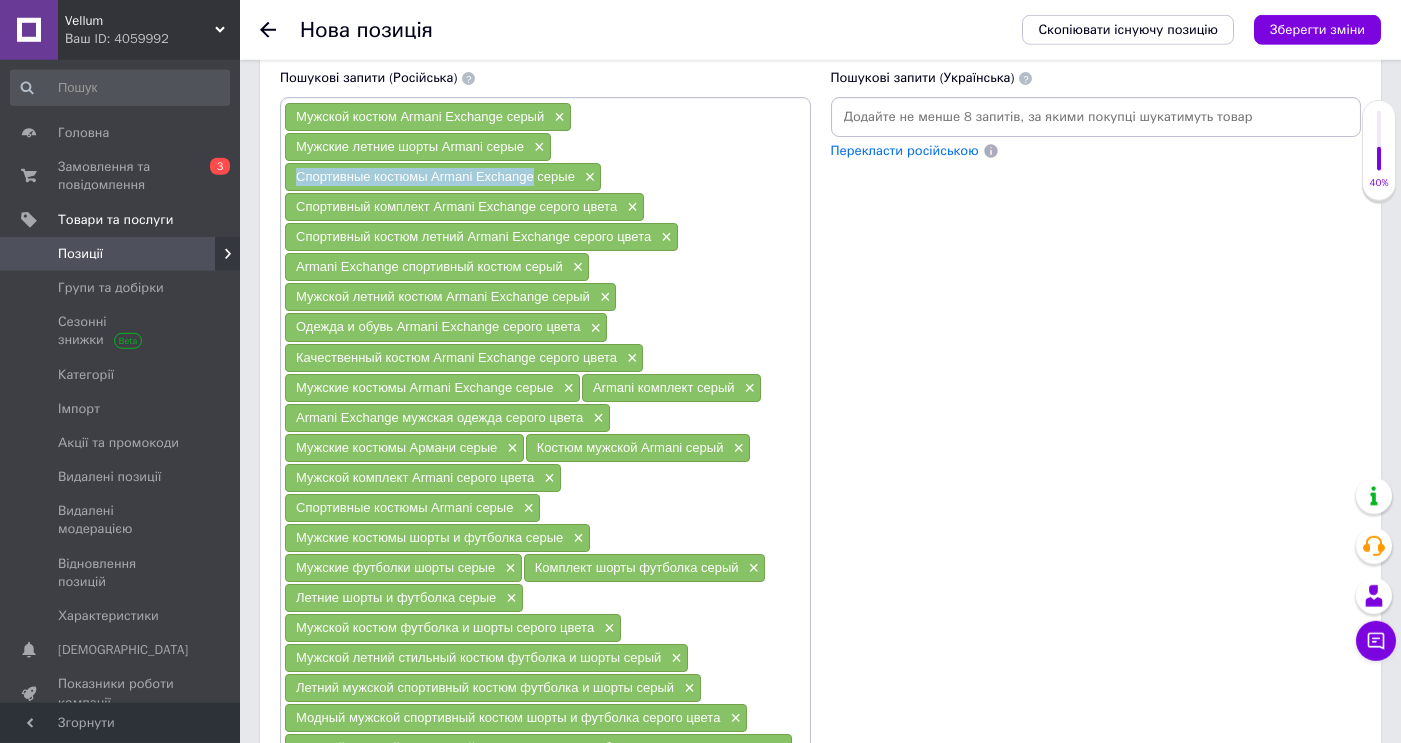 drag, startPoint x: 531, startPoint y: 180, endPoint x: 291, endPoint y: 172, distance: 240.1333 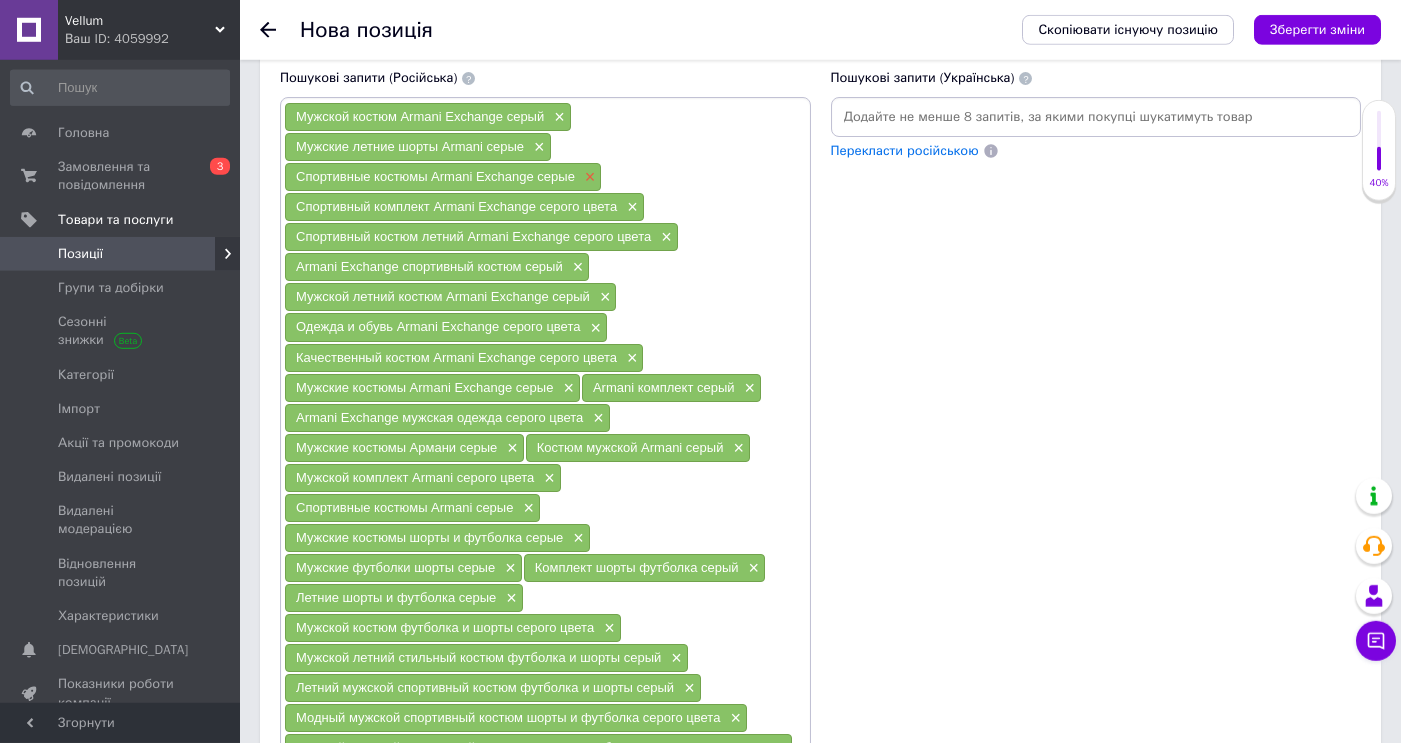 click on "×" at bounding box center (588, 177) 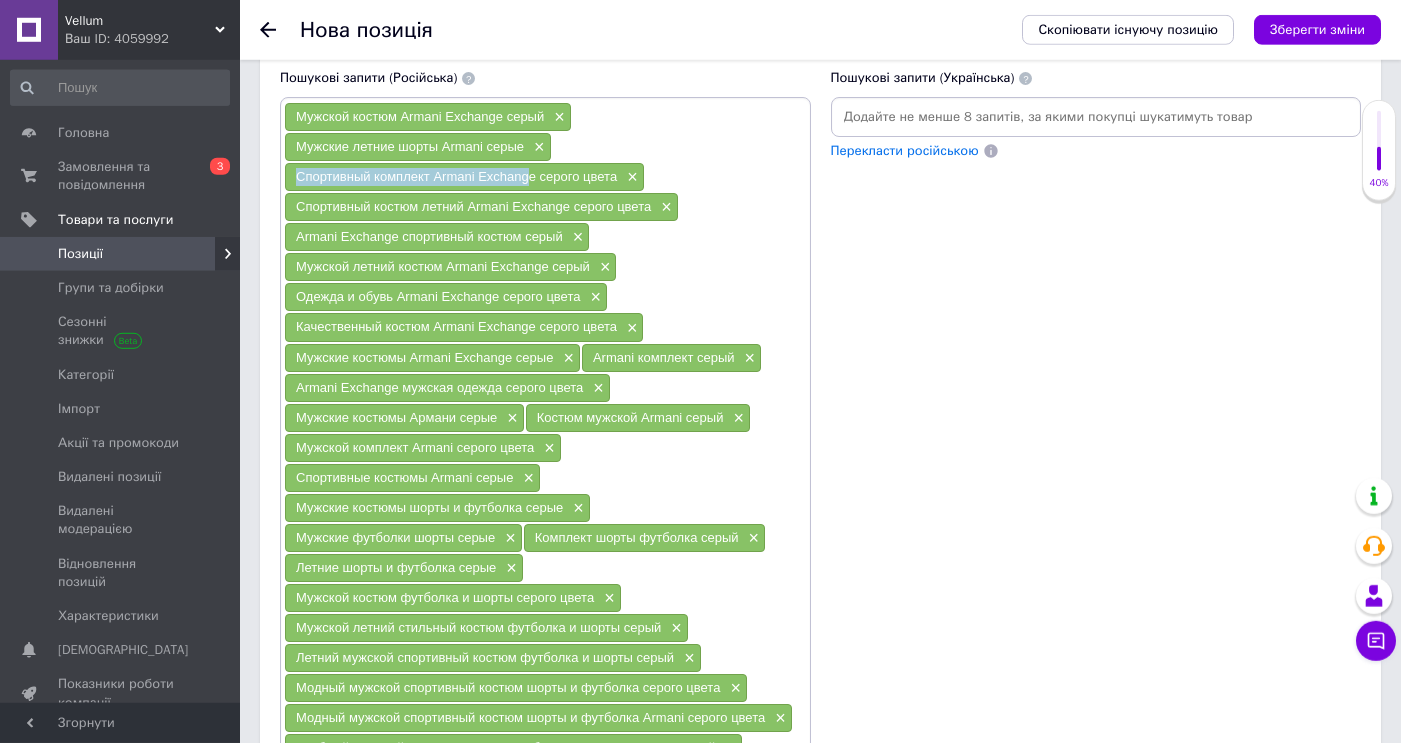 drag, startPoint x: 532, startPoint y: 176, endPoint x: 272, endPoint y: 172, distance: 260.03076 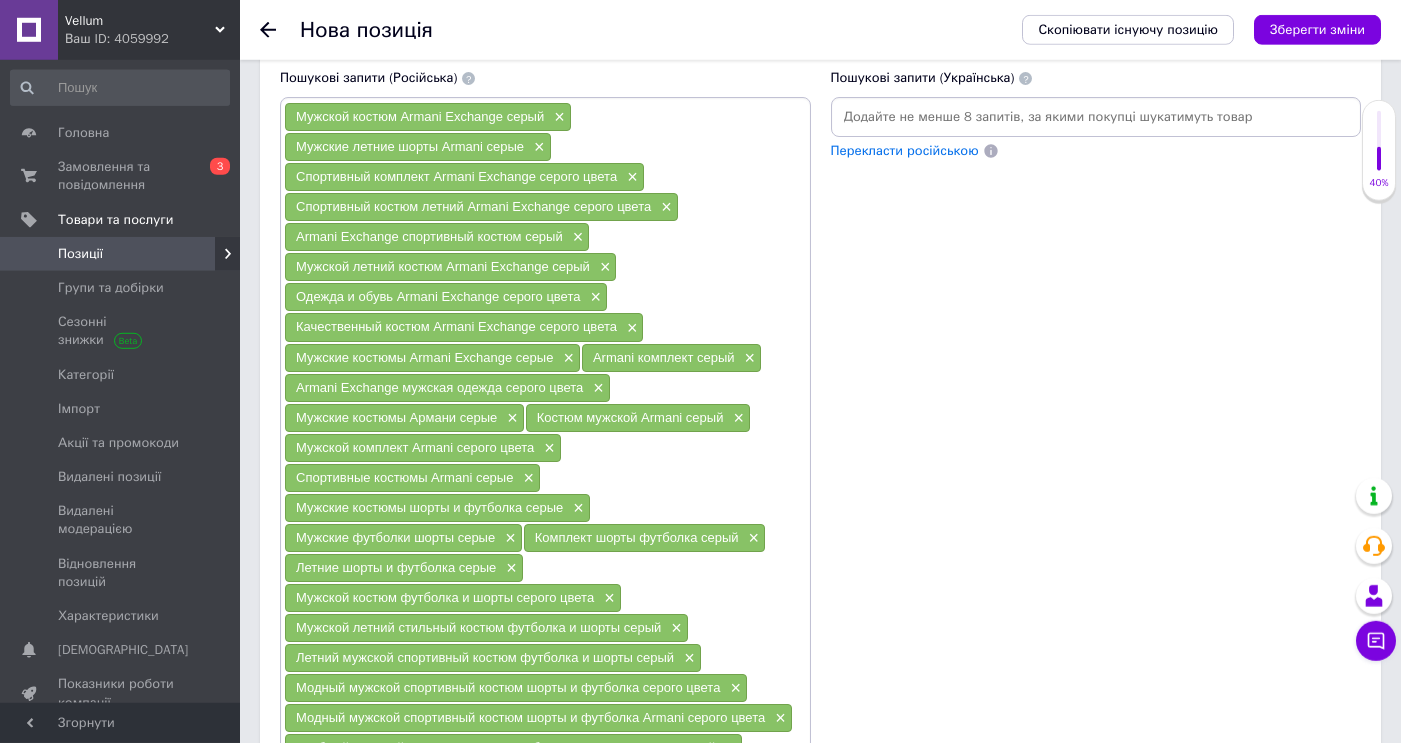 click on "Спортивный костюм летний Armani Exchange серого цвета" at bounding box center [473, 206] 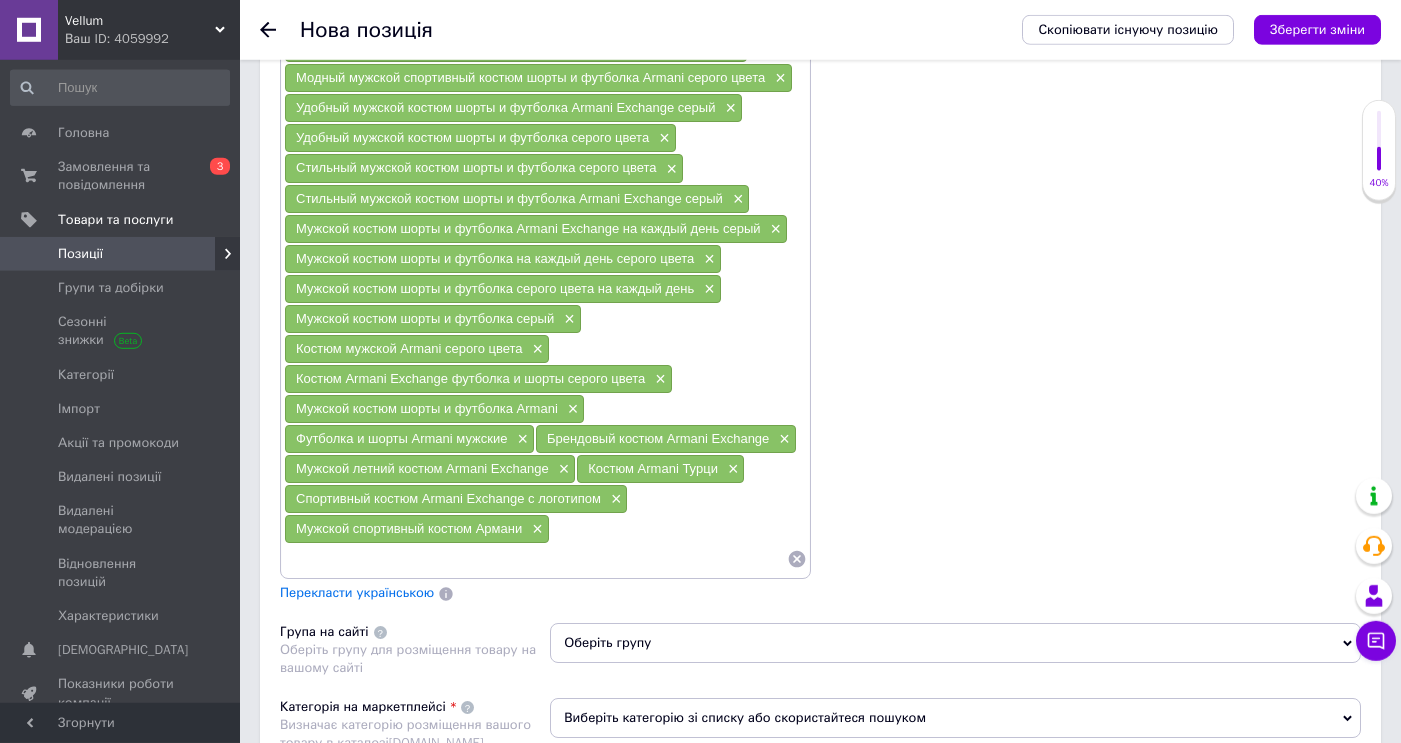 scroll, scrollTop: 2368, scrollLeft: 0, axis: vertical 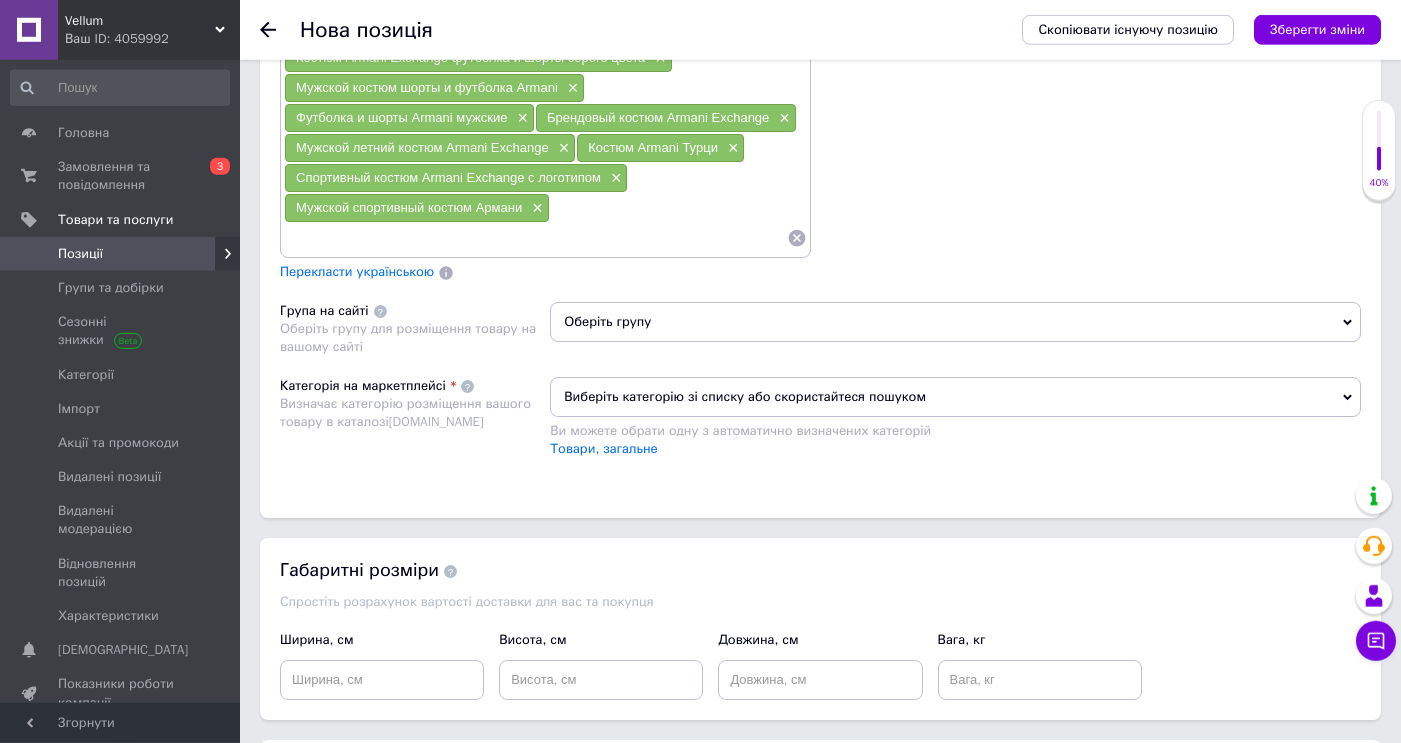 click at bounding box center (535, 238) 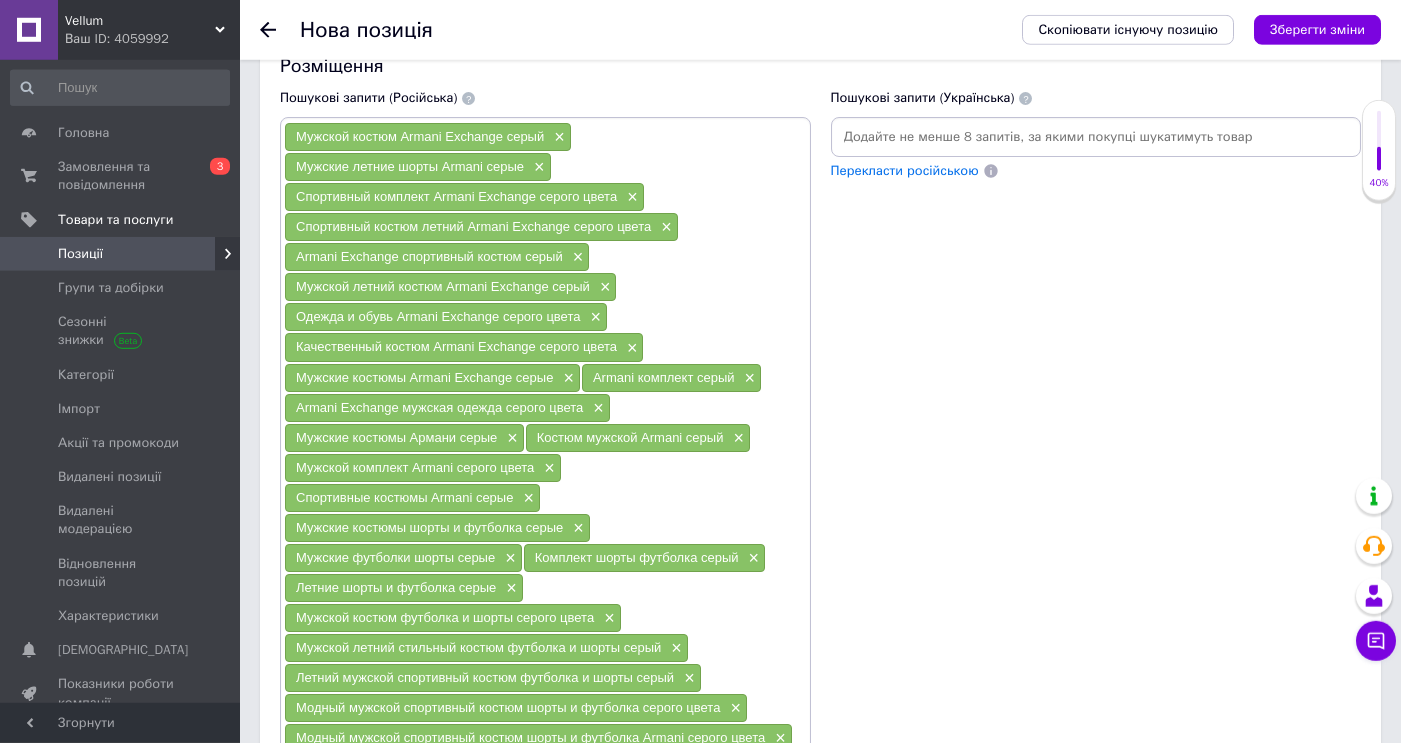 scroll, scrollTop: 1353, scrollLeft: 0, axis: vertical 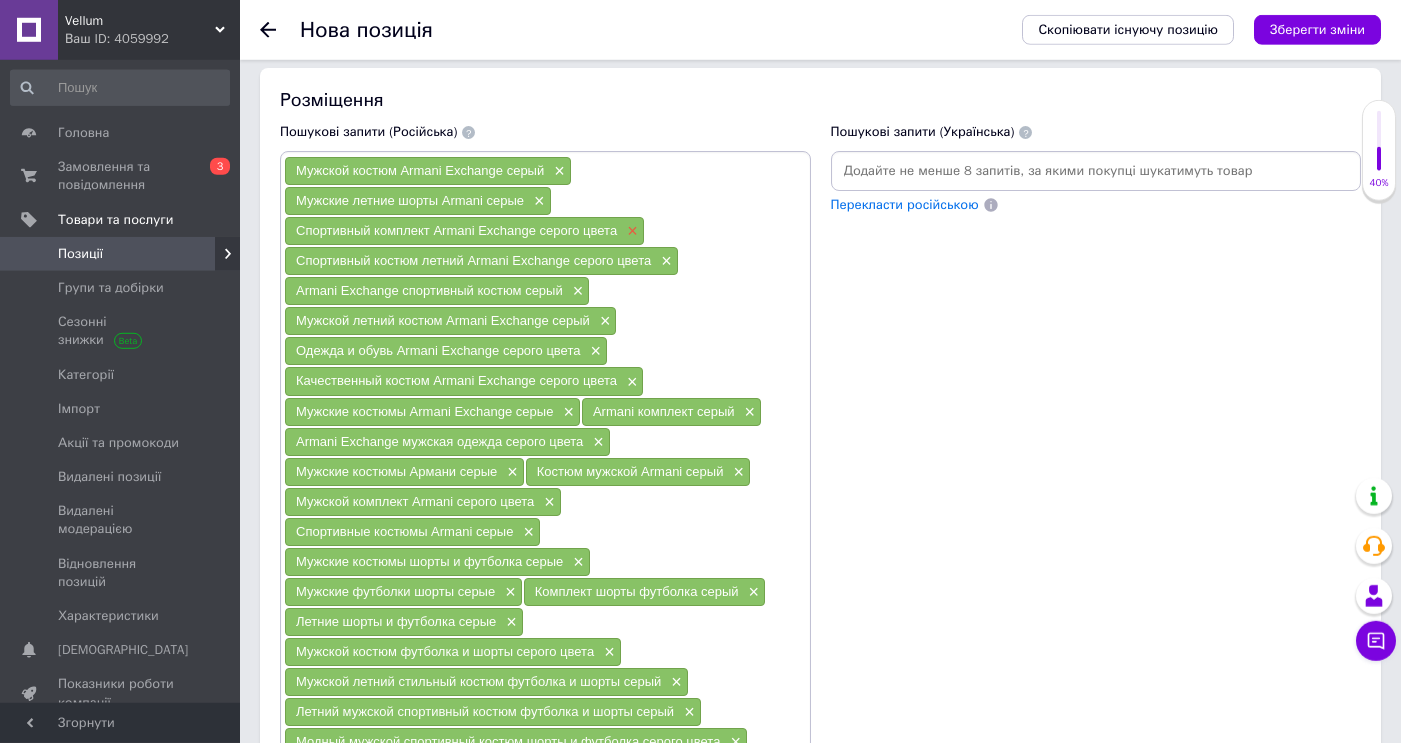 click on "×" at bounding box center [630, 231] 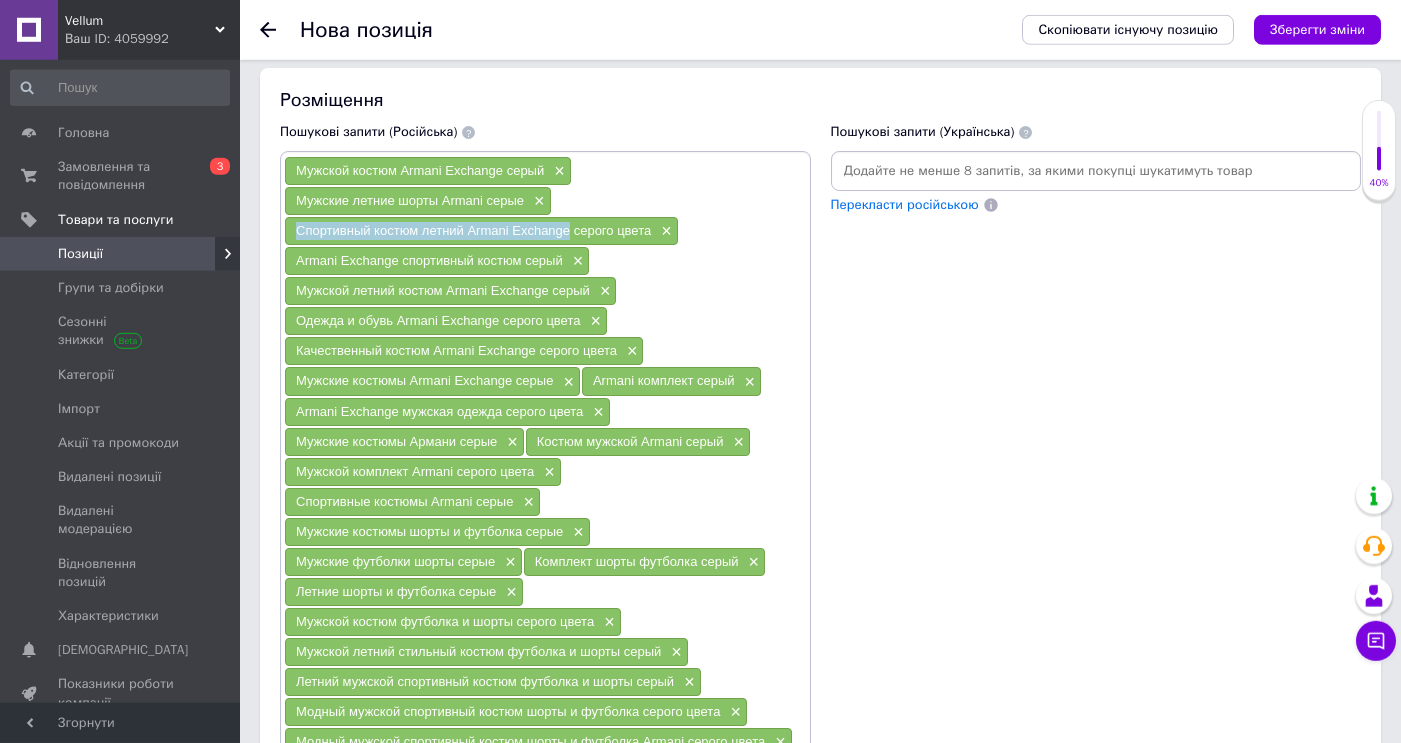 drag, startPoint x: 569, startPoint y: 233, endPoint x: 293, endPoint y: 229, distance: 276.029 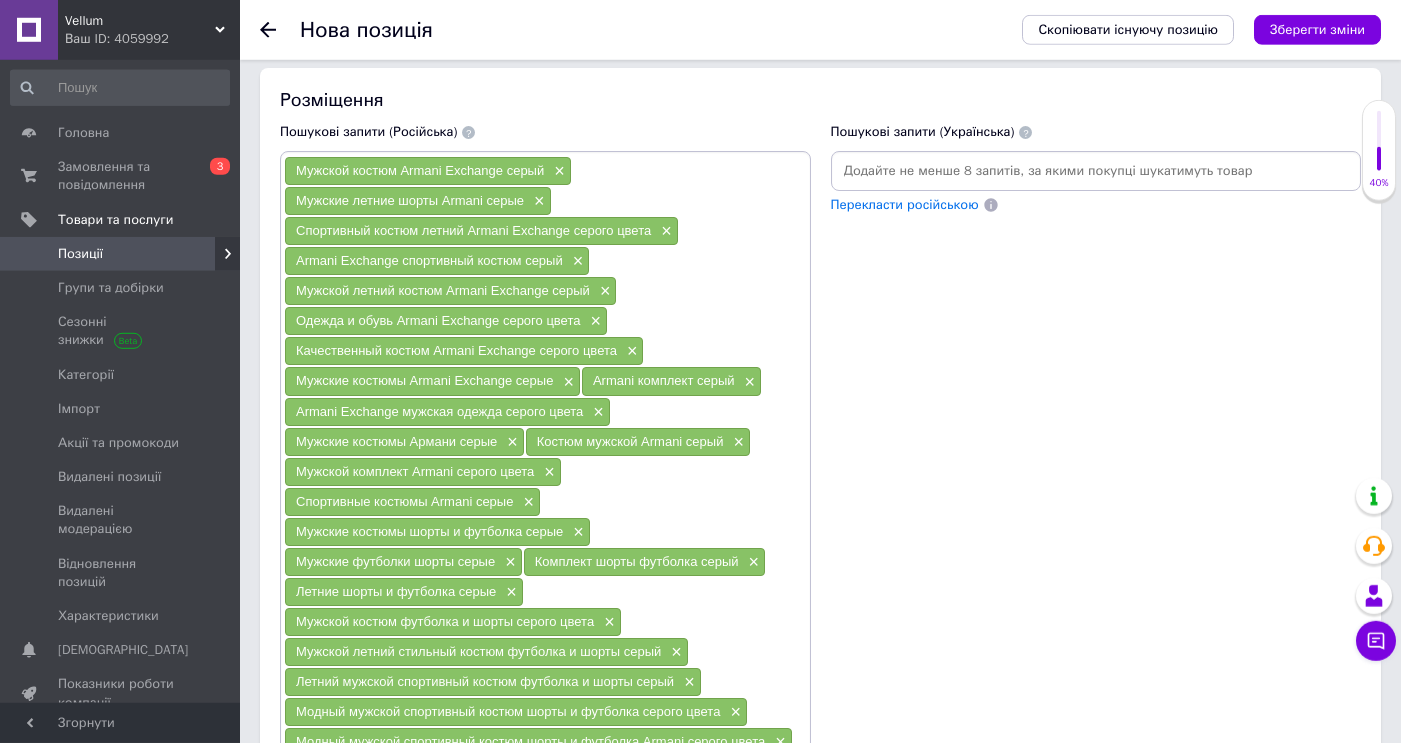 click on "Спортивный костюм летний Armani Exchange серого цвета ×" at bounding box center [481, 231] 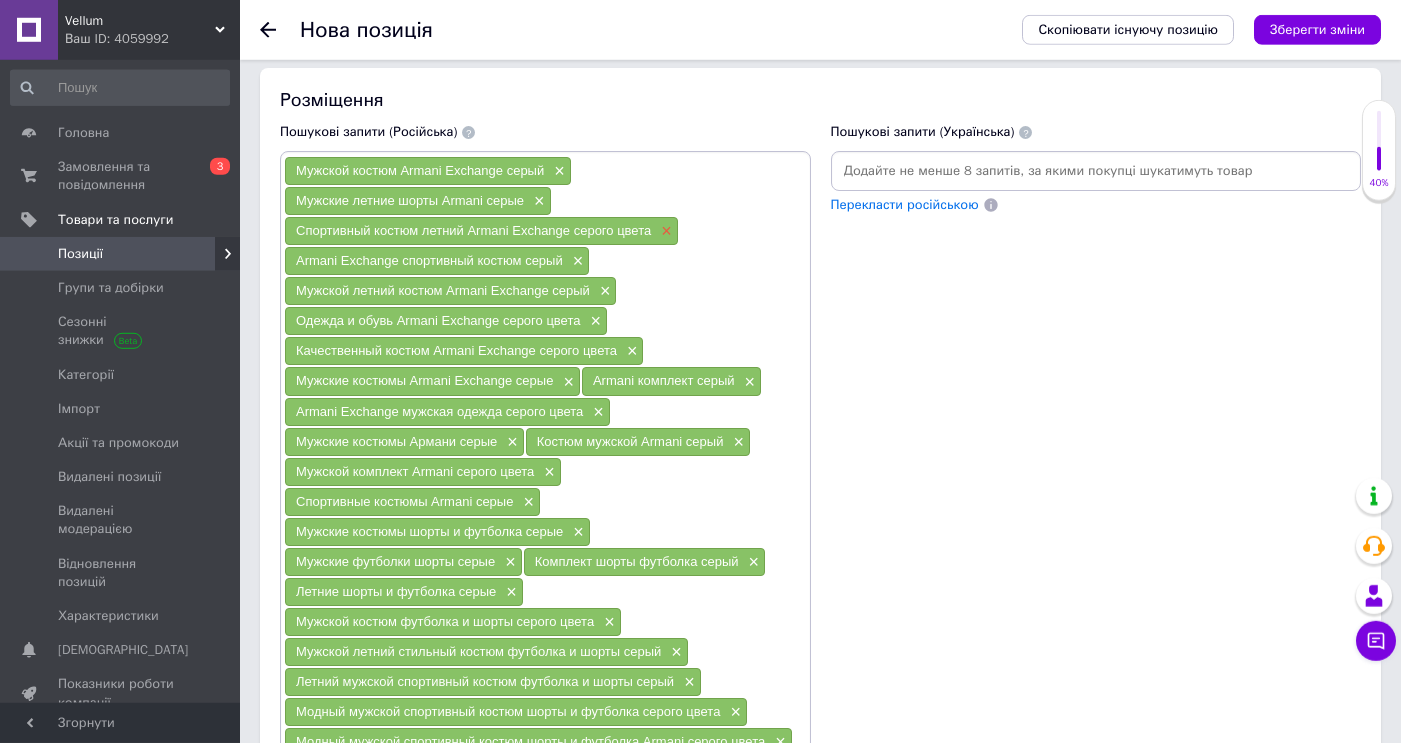 click on "×" at bounding box center (664, 231) 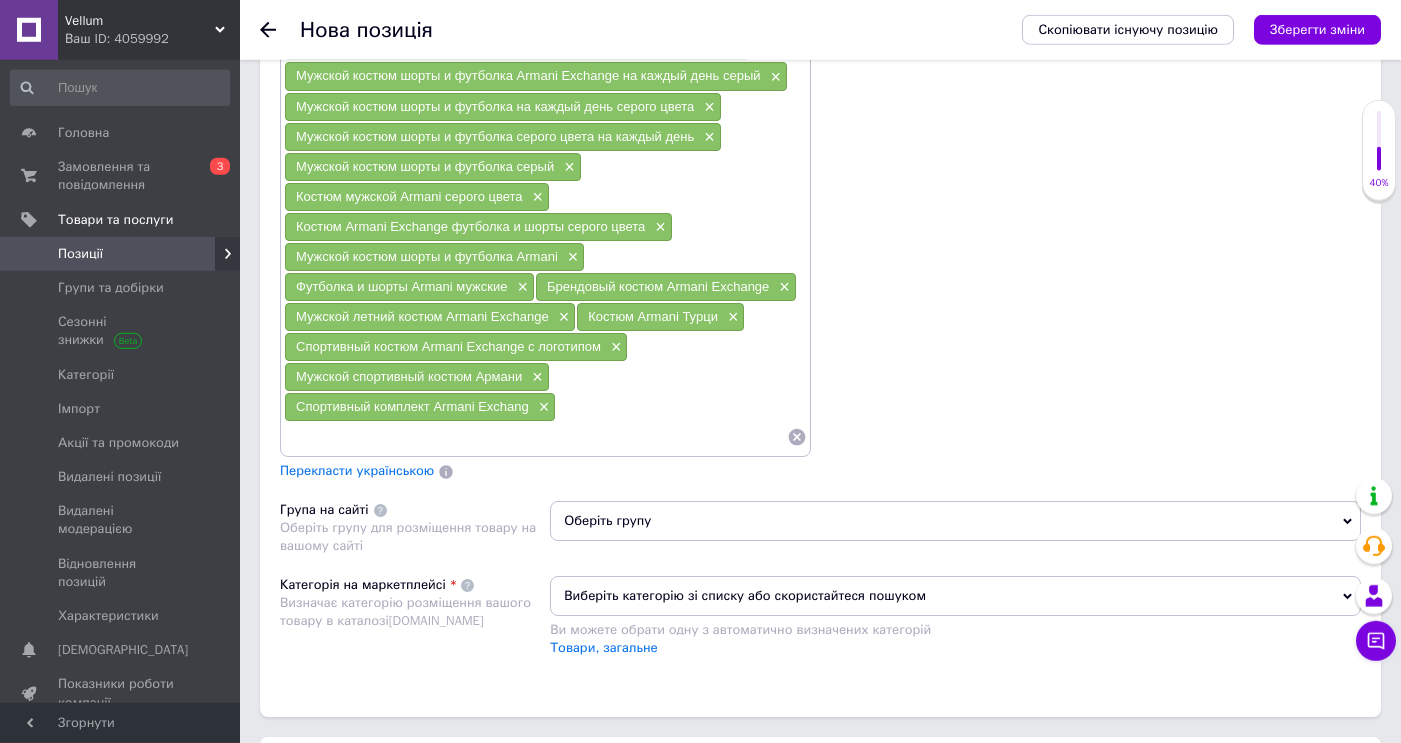scroll, scrollTop: 2158, scrollLeft: 0, axis: vertical 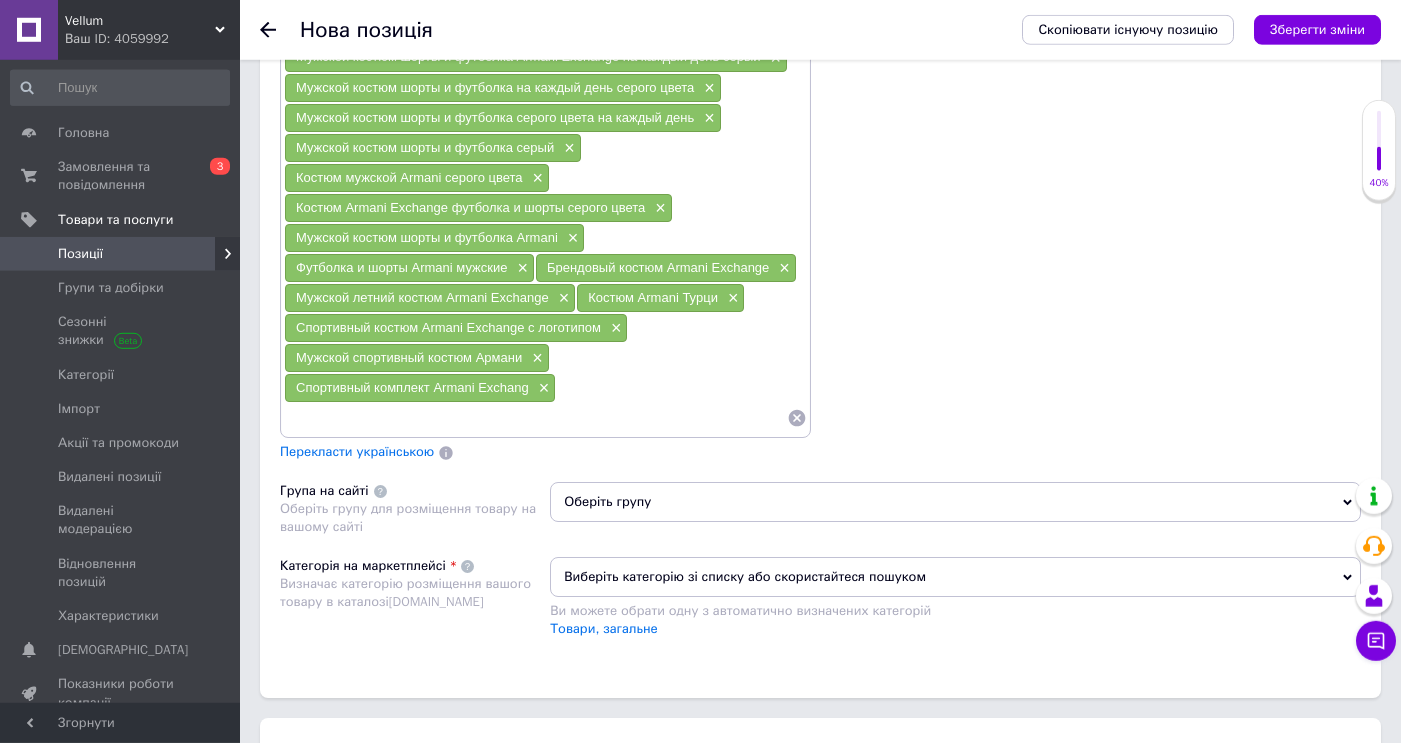 click at bounding box center (535, 418) 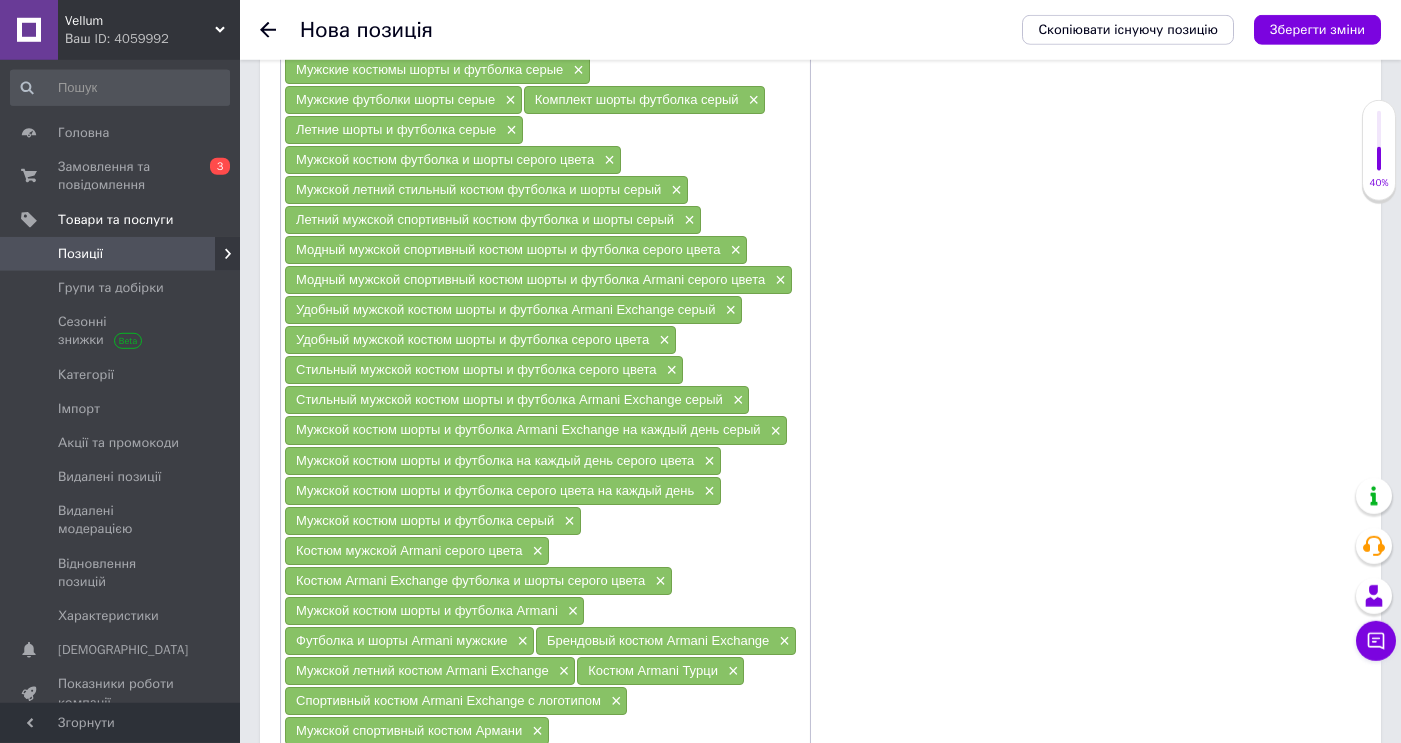 scroll, scrollTop: 1780, scrollLeft: 0, axis: vertical 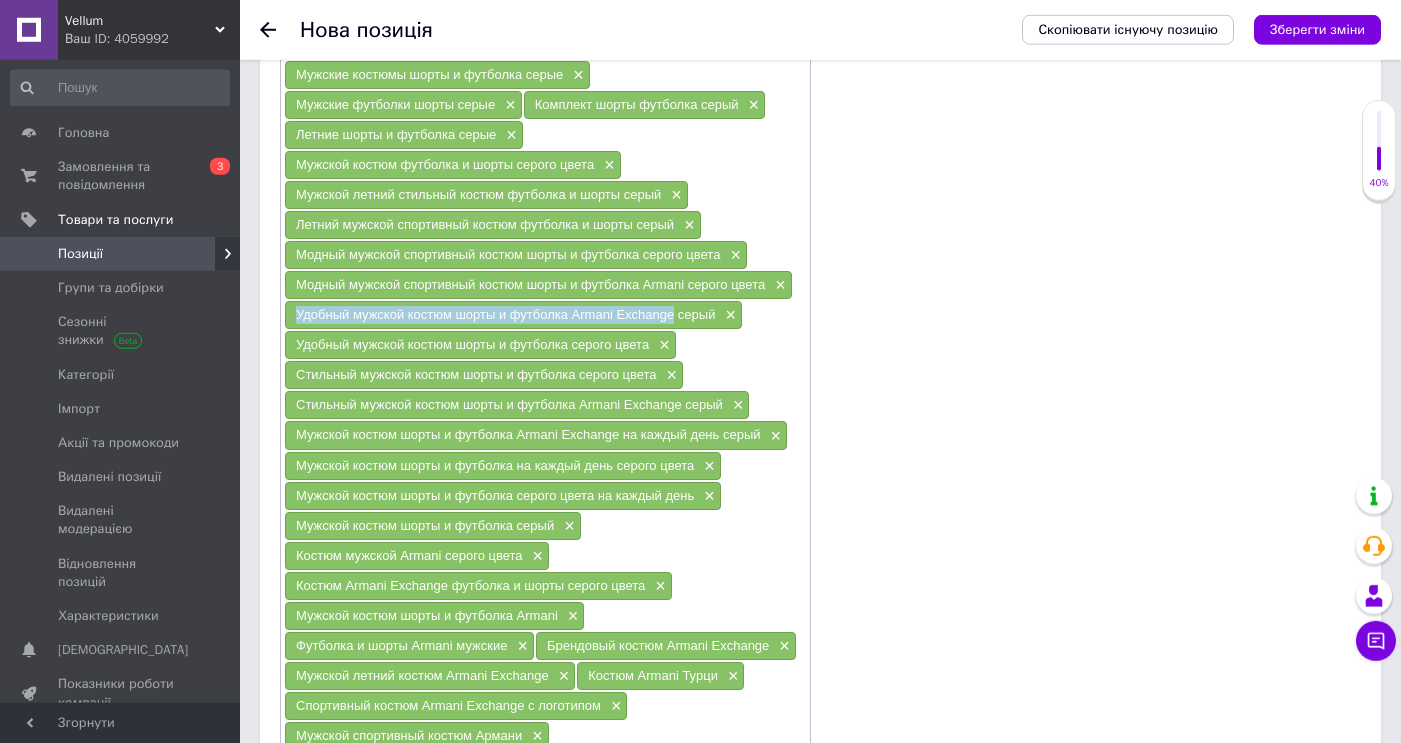 drag, startPoint x: 674, startPoint y: 315, endPoint x: 299, endPoint y: 318, distance: 375.012 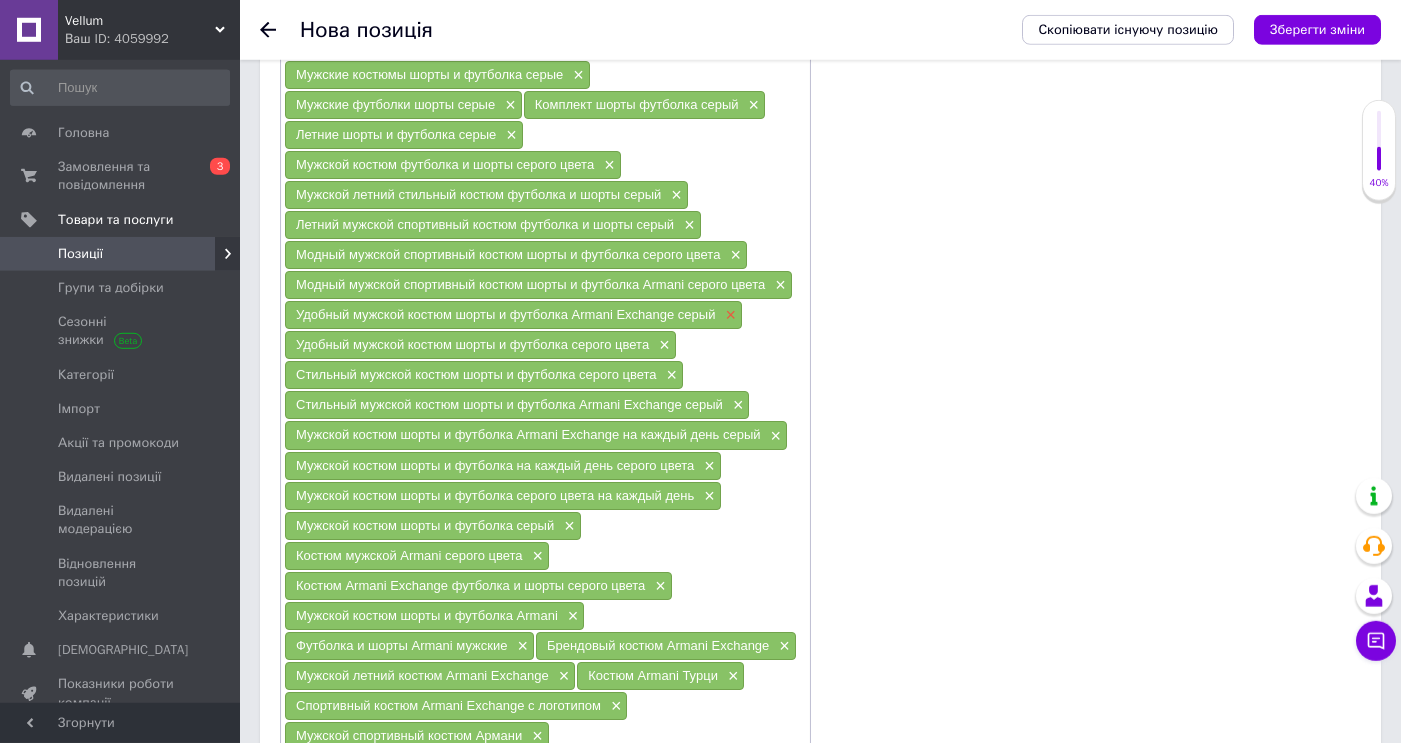click on "×" at bounding box center (728, 315) 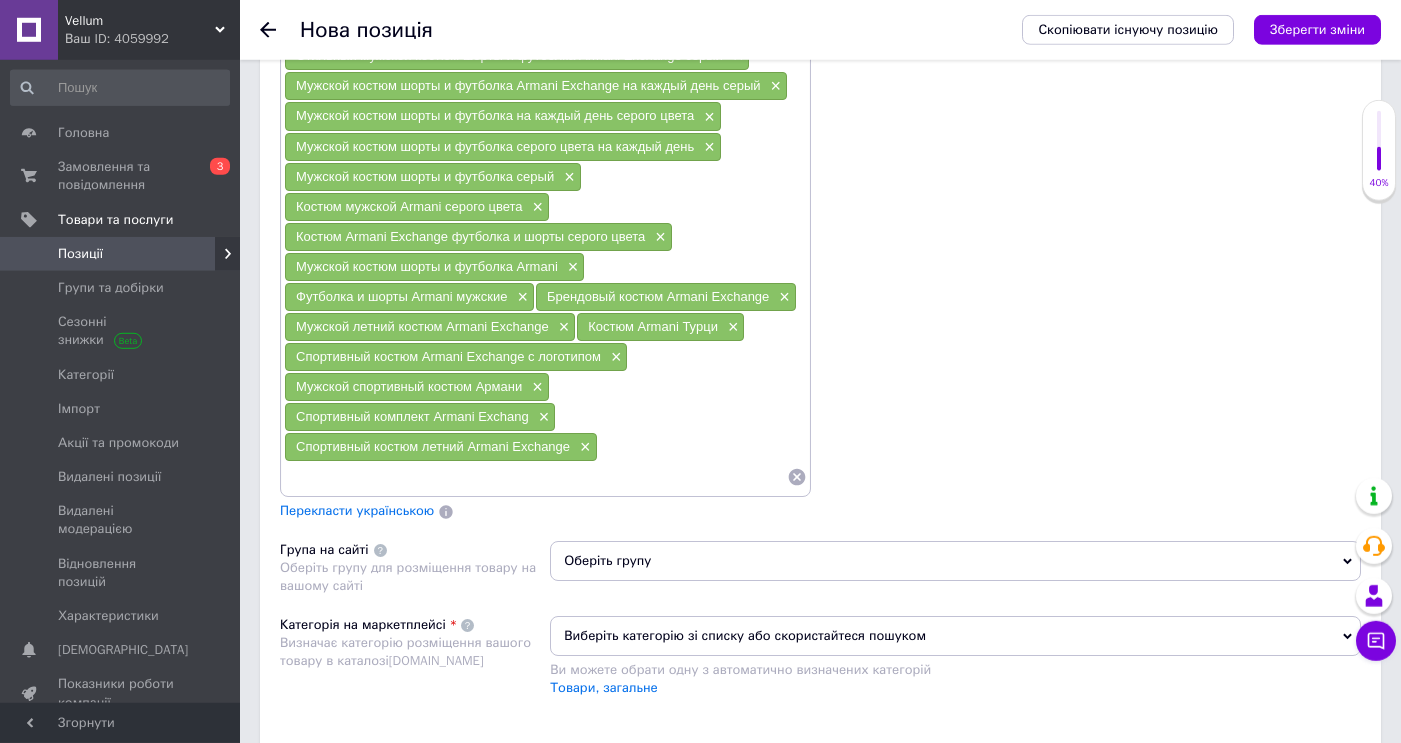 scroll, scrollTop: 2113, scrollLeft: 0, axis: vertical 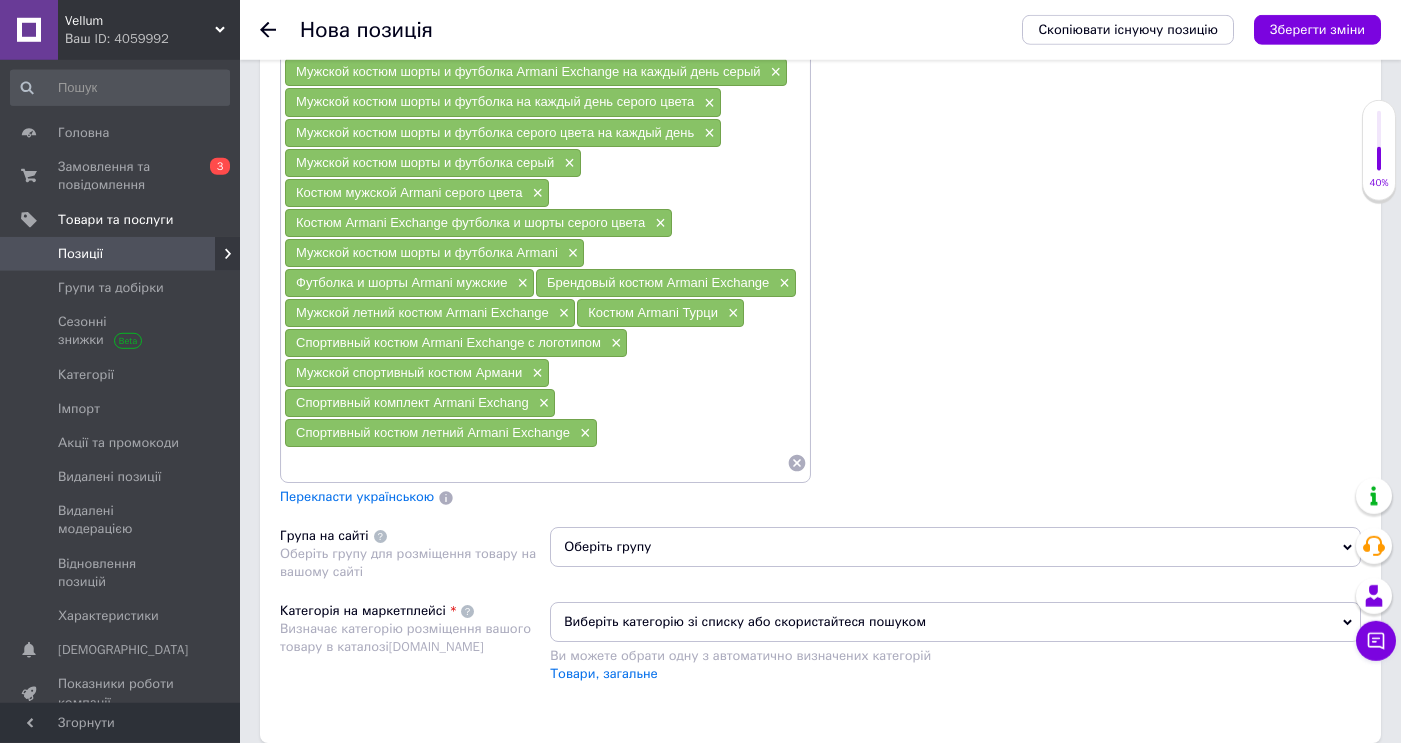 click at bounding box center (535, 463) 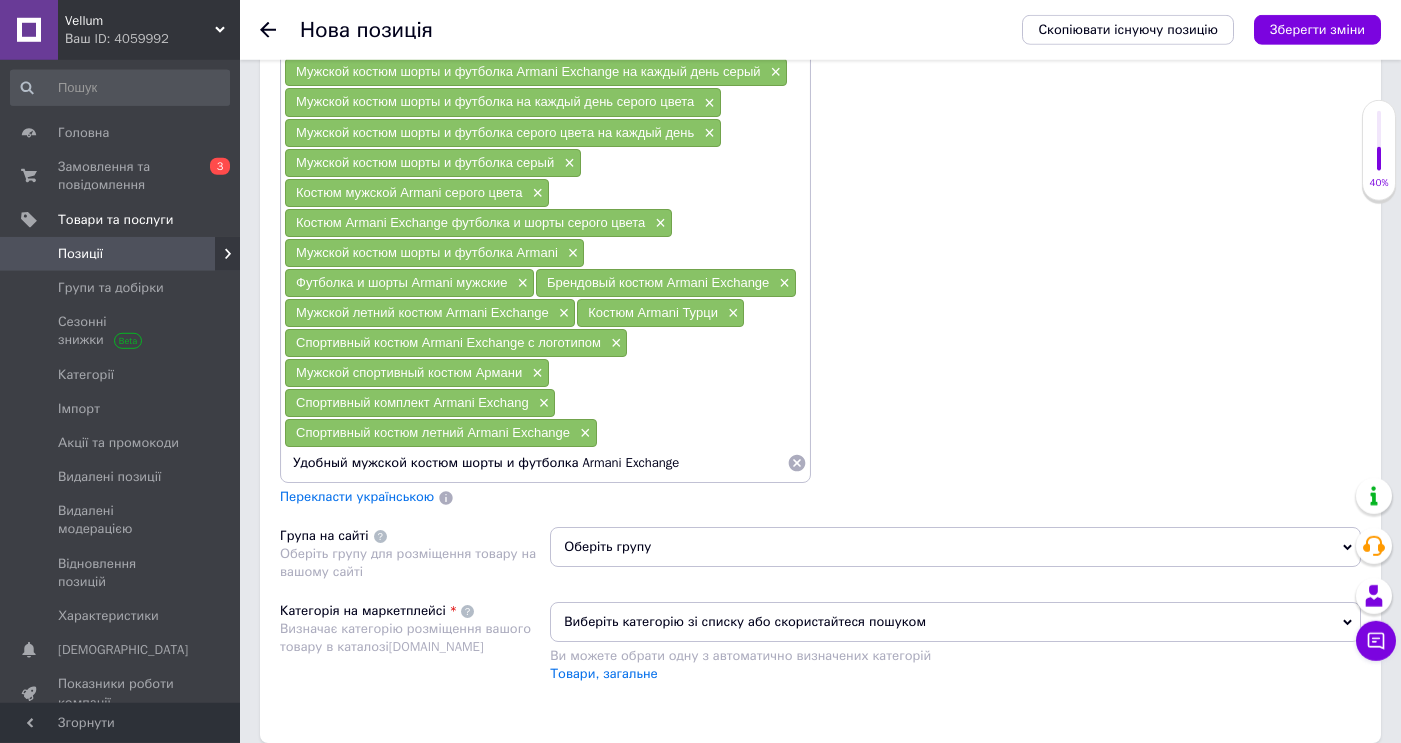 type 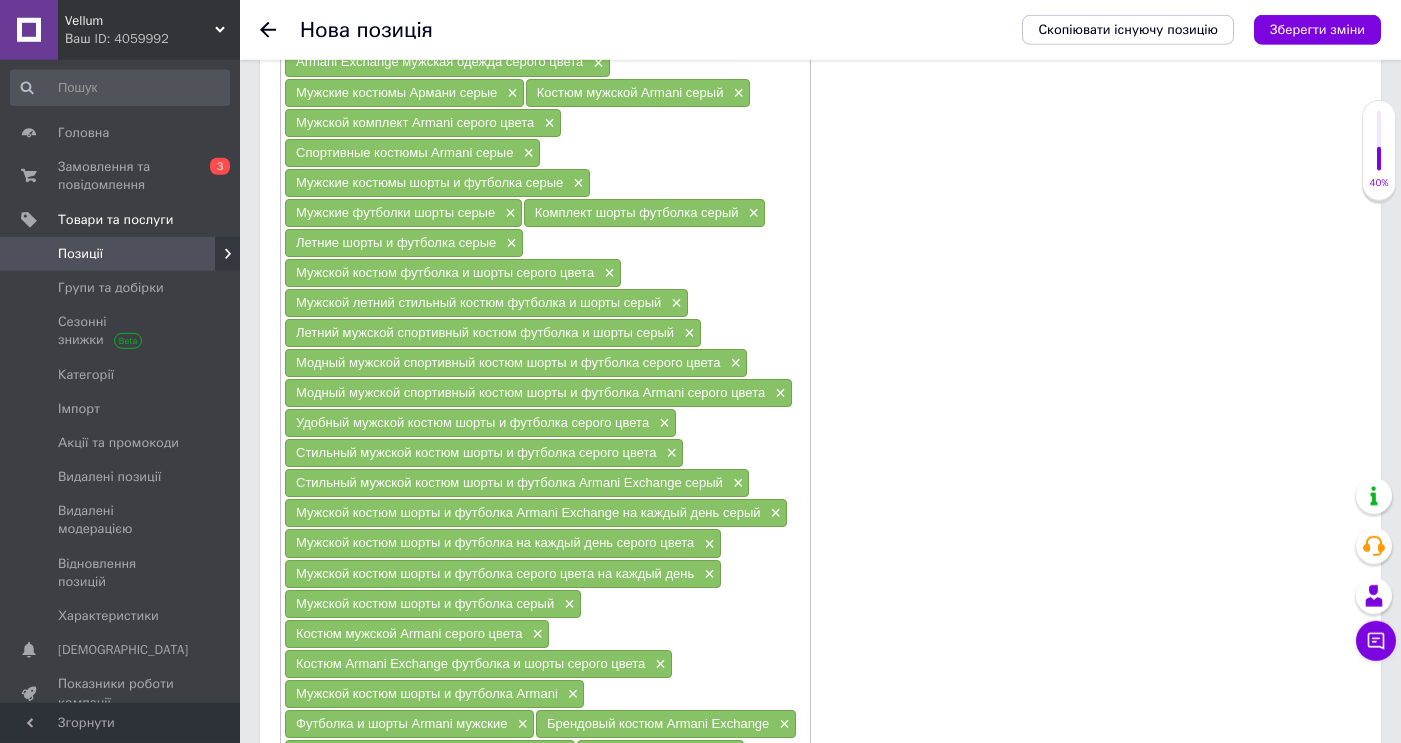scroll, scrollTop: 1670, scrollLeft: 0, axis: vertical 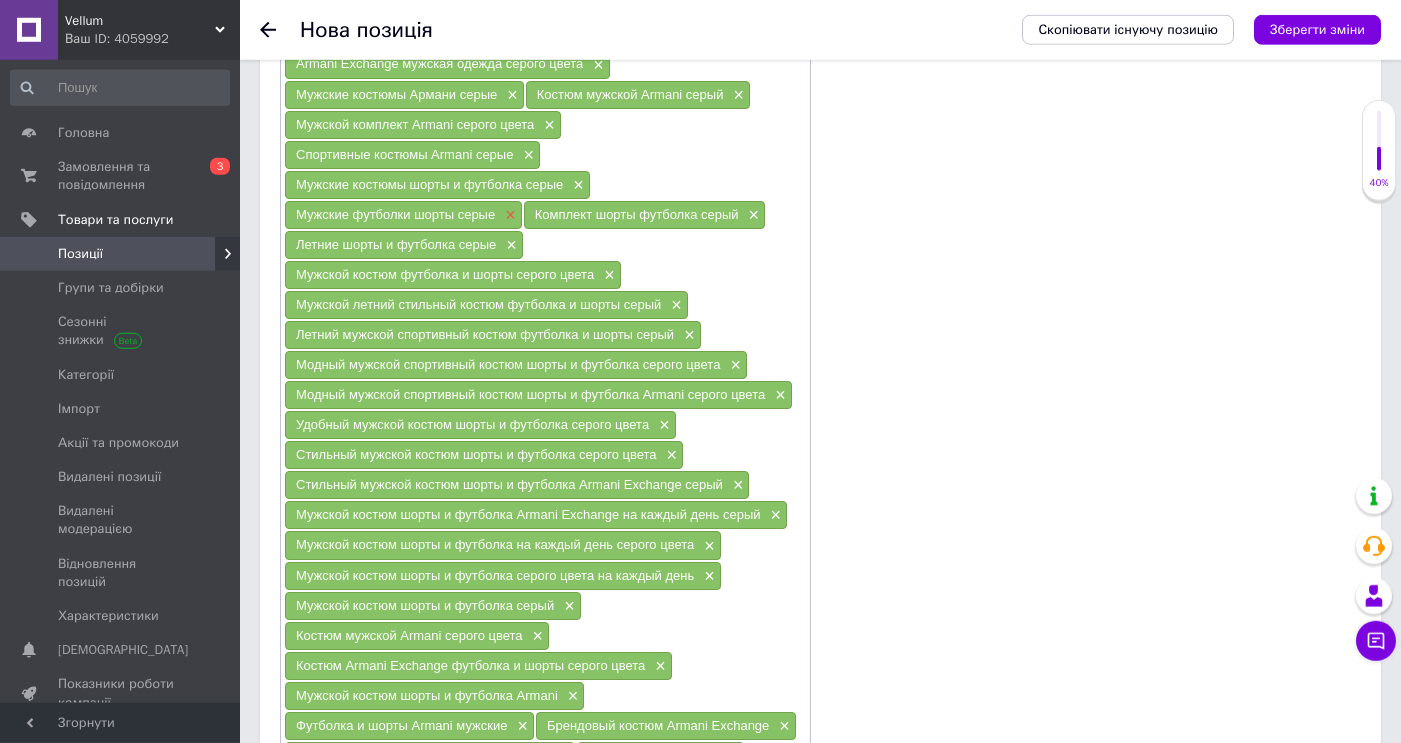 click on "×" at bounding box center (508, 215) 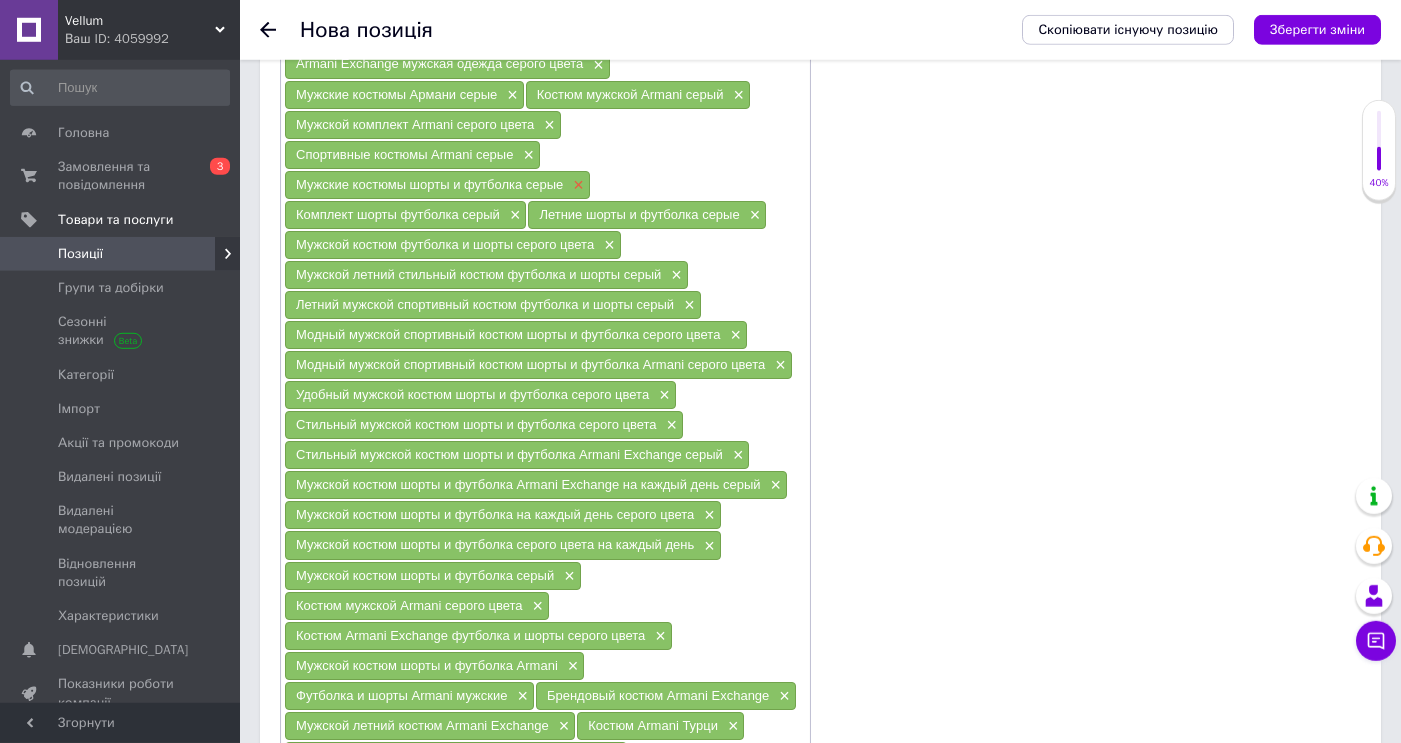 click on "×" at bounding box center [576, 185] 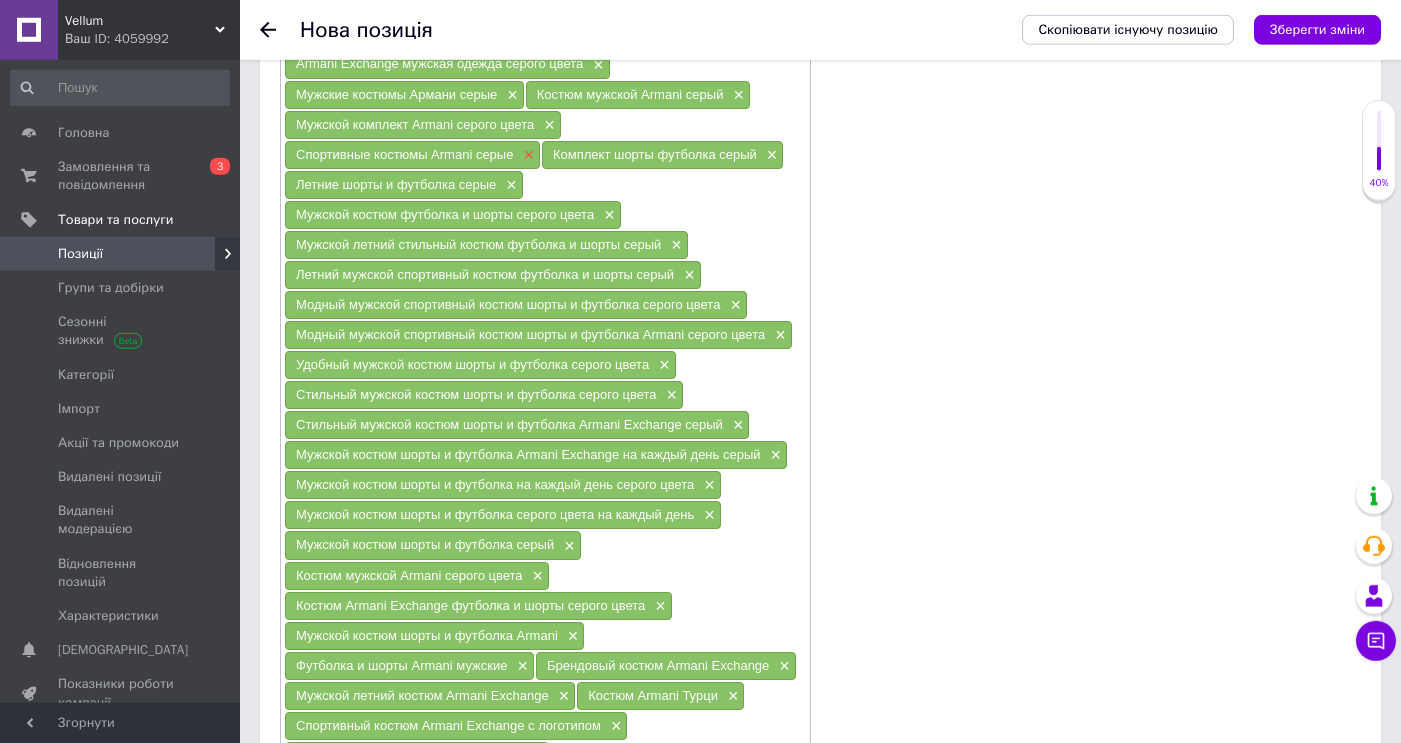 click on "×" at bounding box center (526, 155) 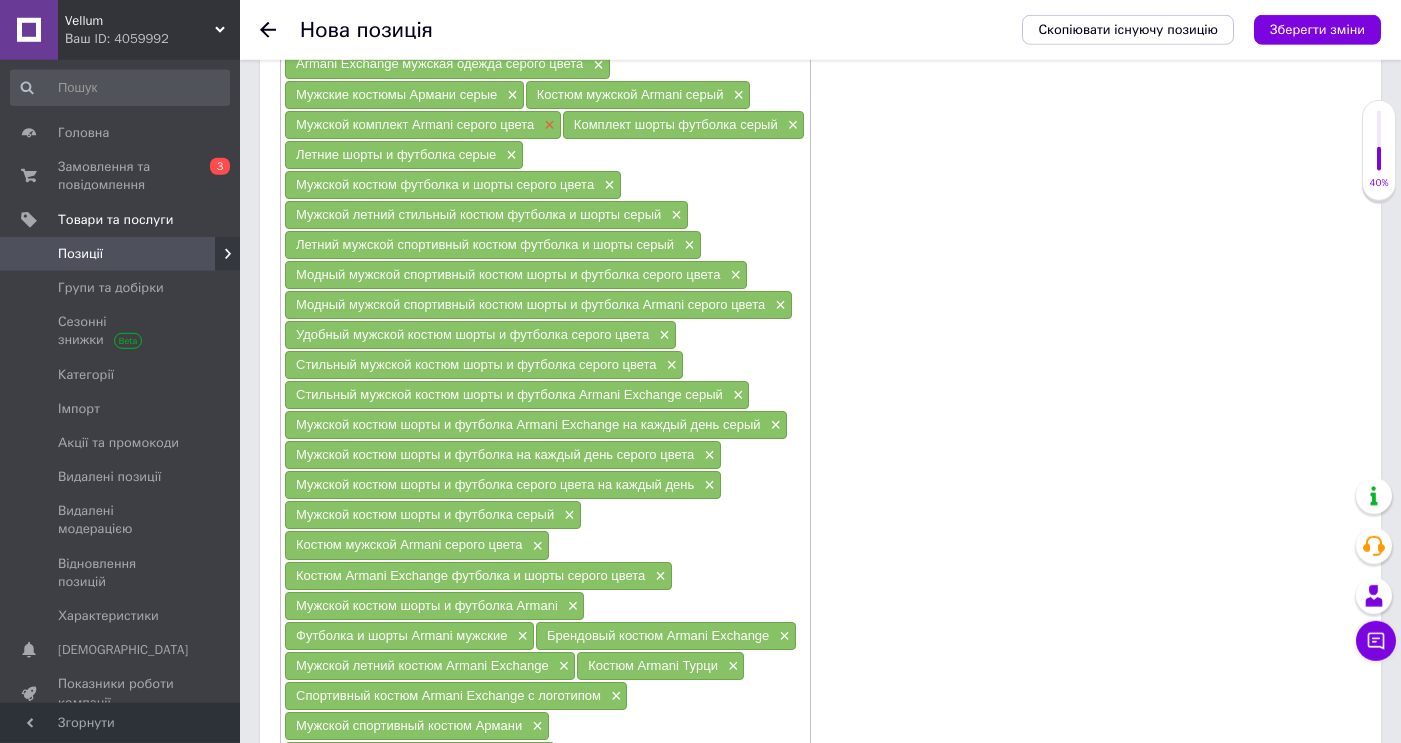 click on "×" at bounding box center [547, 125] 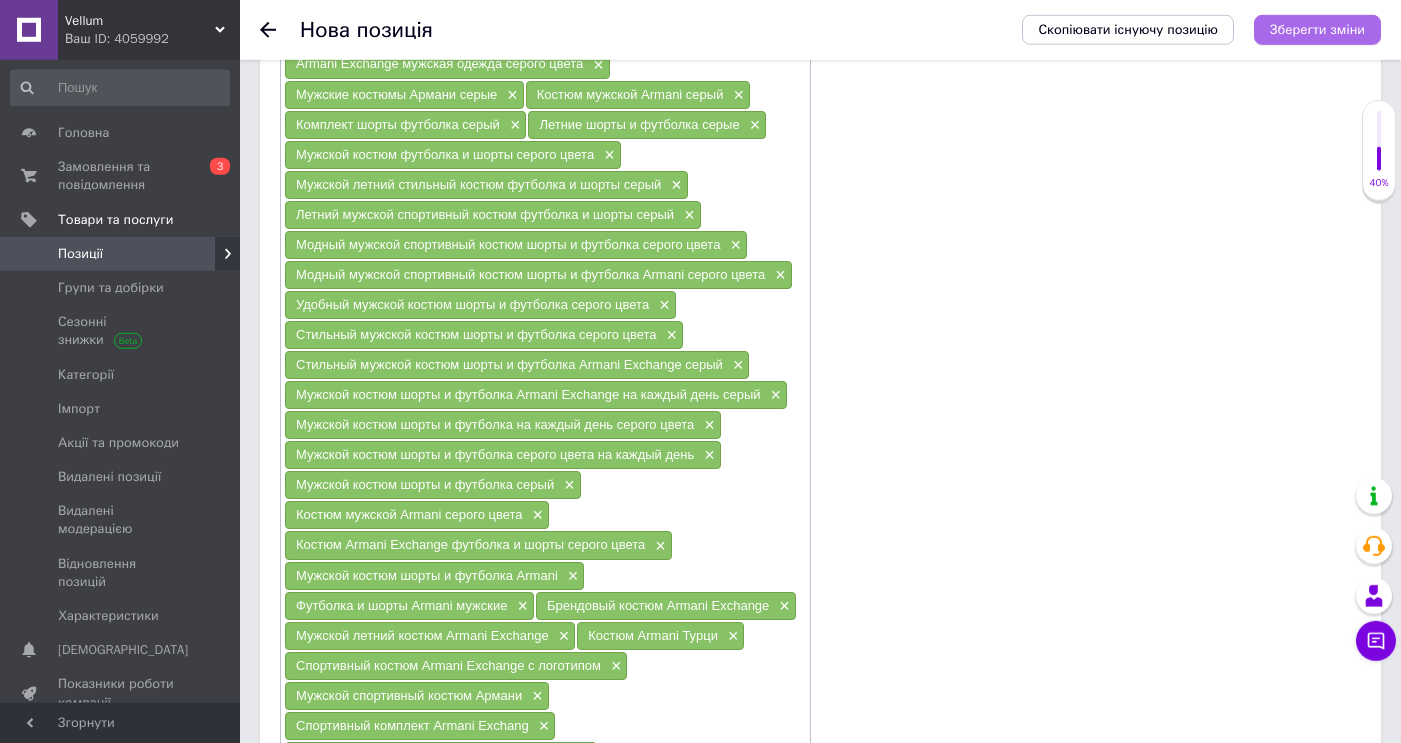 click on "Зберегти зміни" at bounding box center [1317, 29] 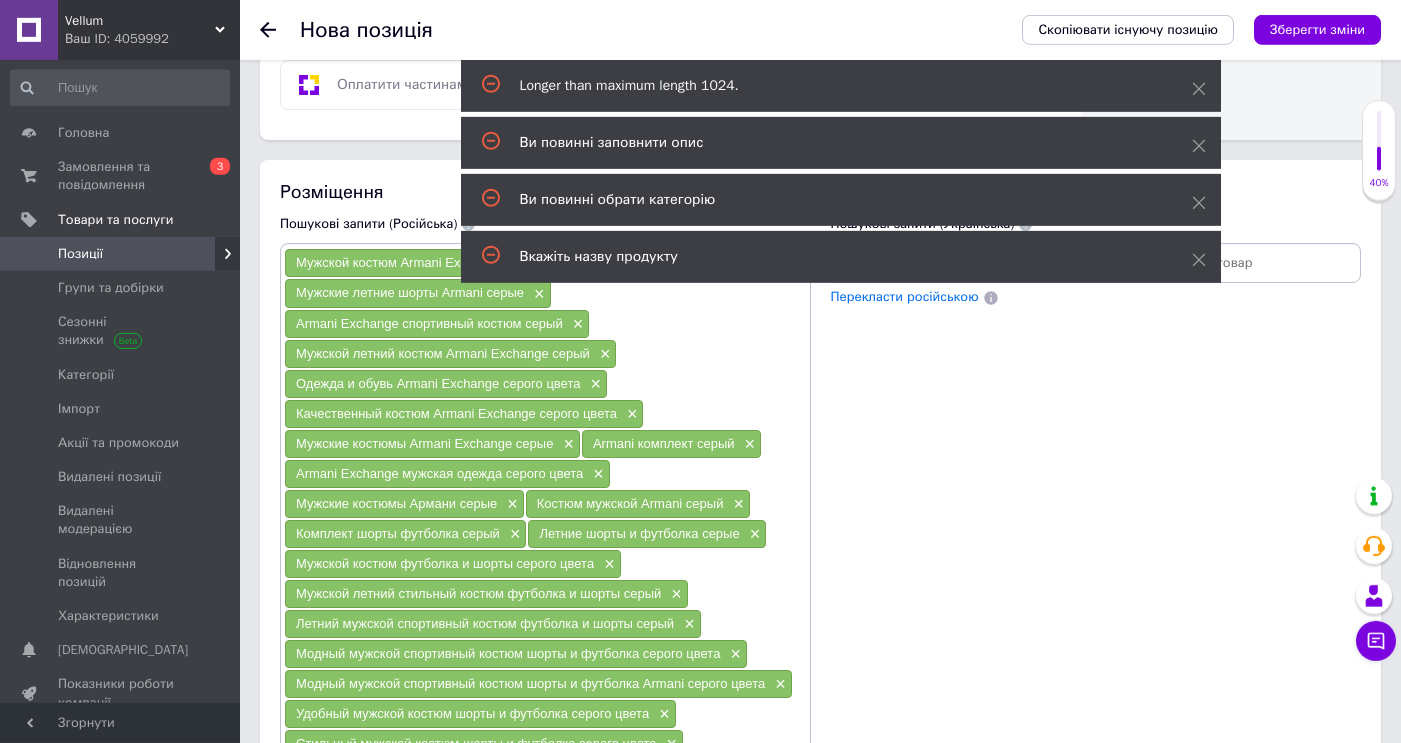 scroll, scrollTop: 1313, scrollLeft: 0, axis: vertical 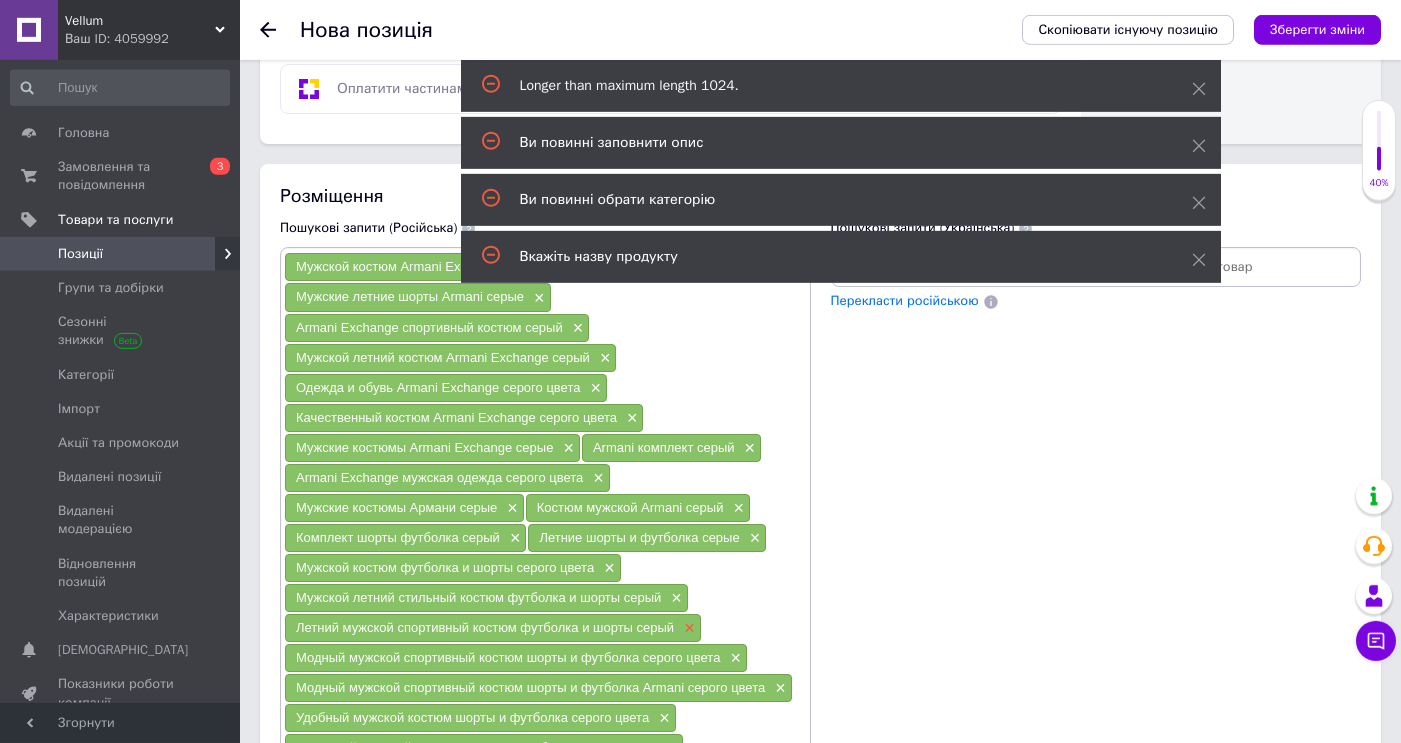 click on "×" at bounding box center [687, 628] 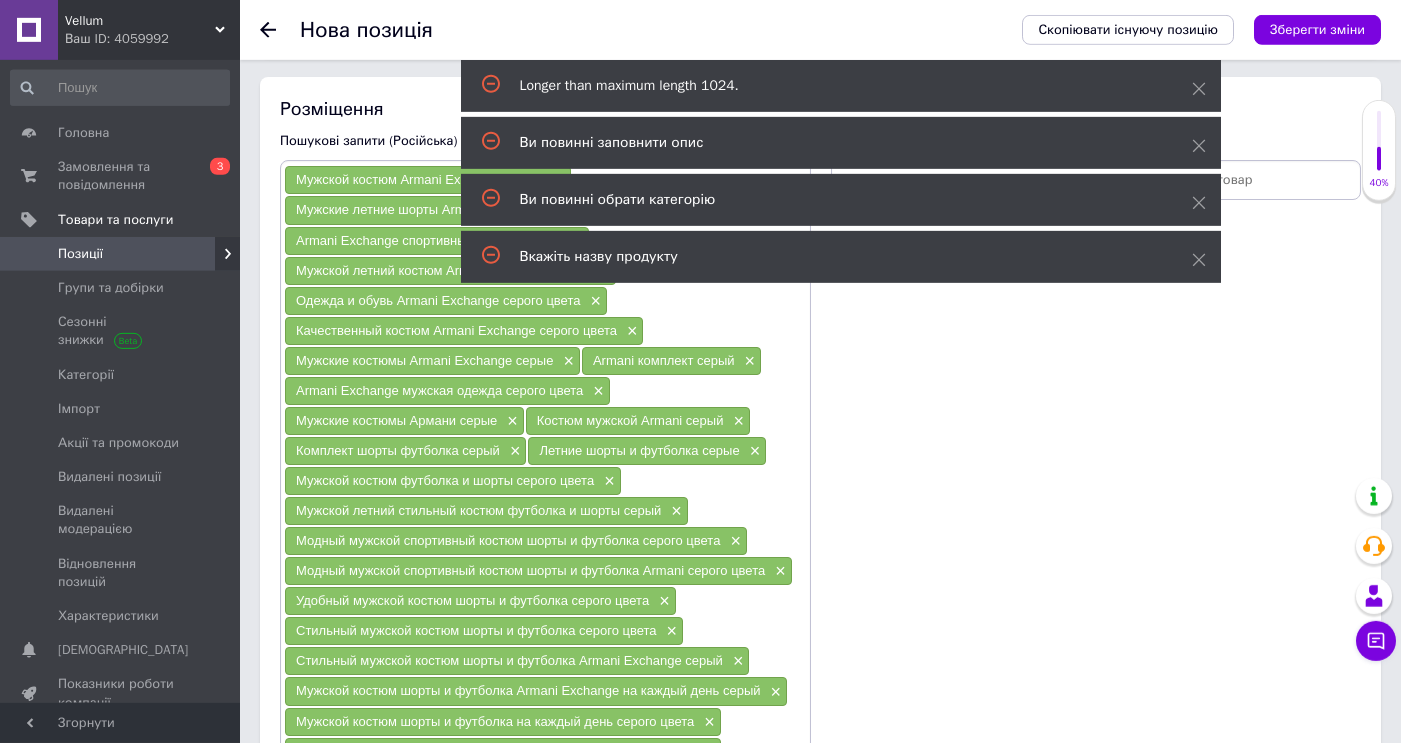 scroll, scrollTop: 1401, scrollLeft: 0, axis: vertical 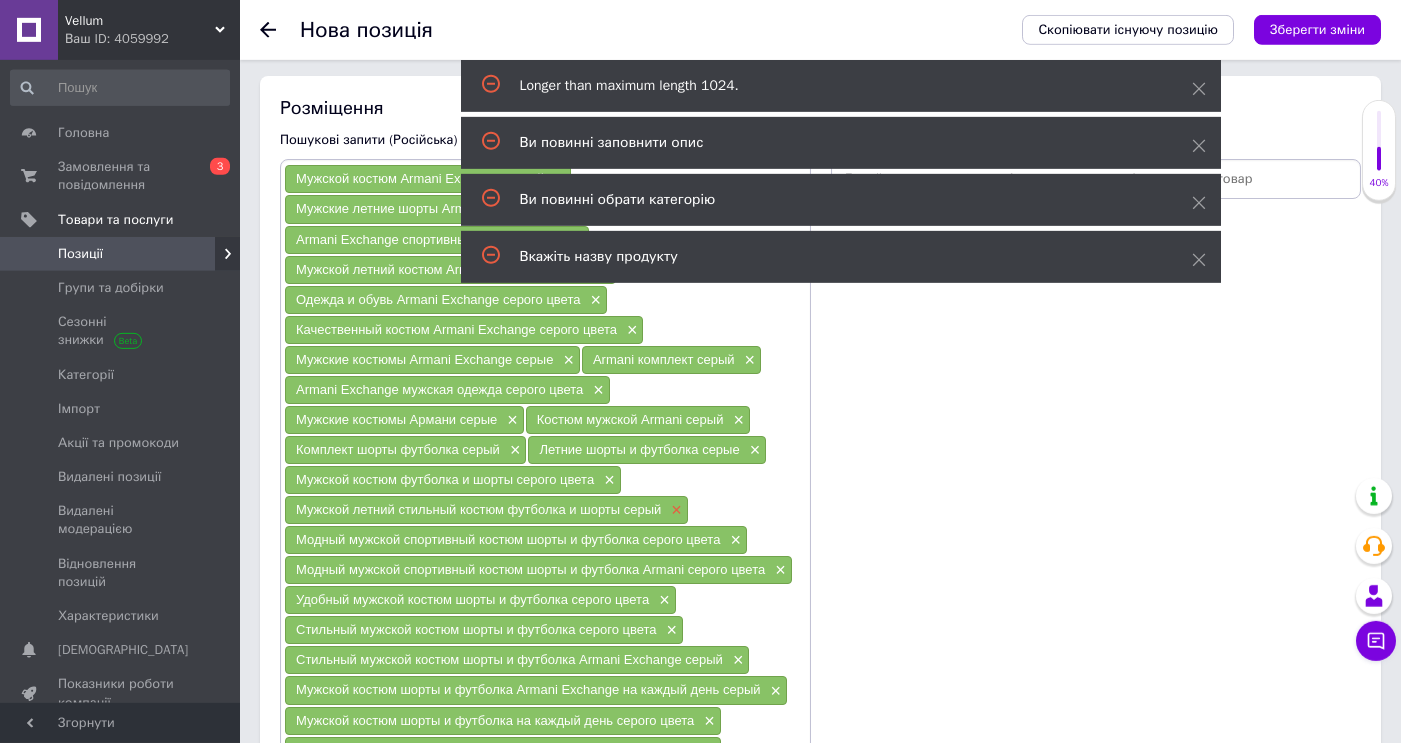 click on "×" at bounding box center [674, 510] 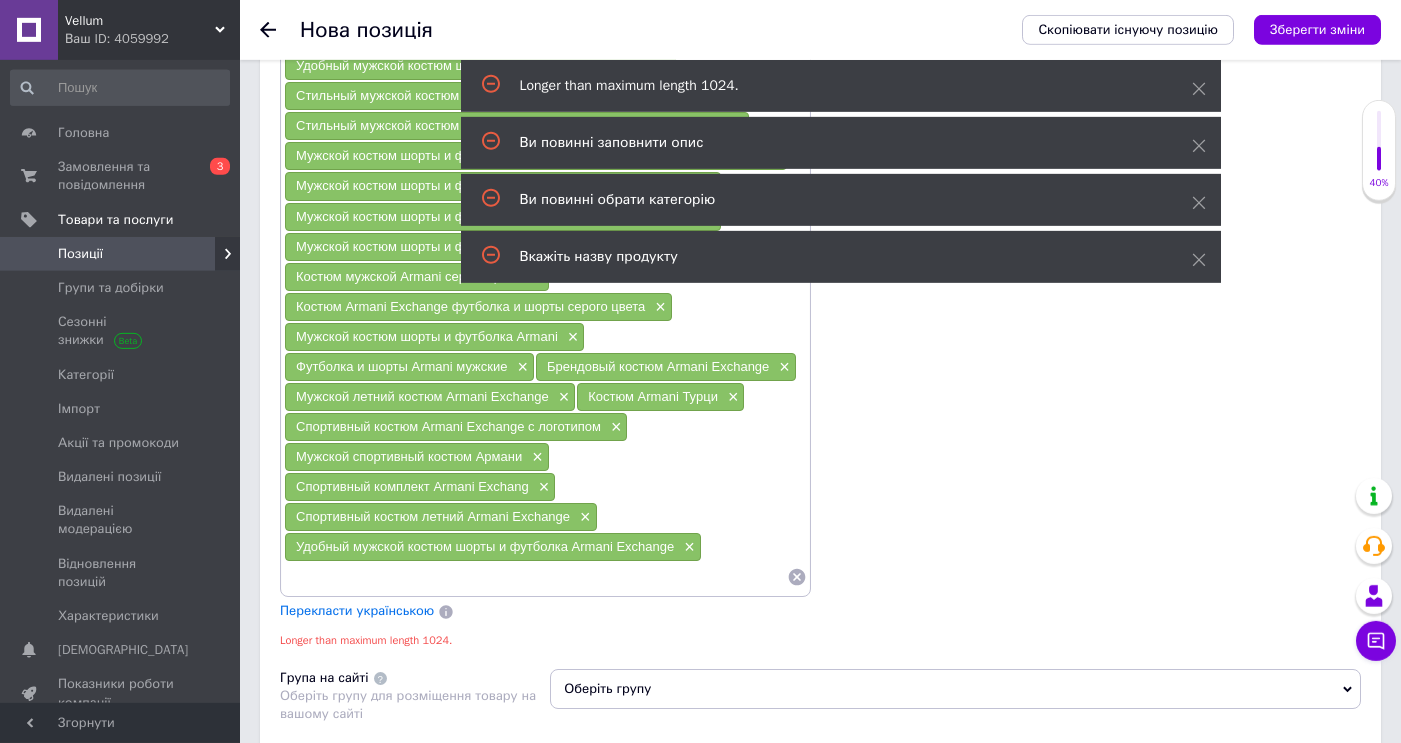 scroll, scrollTop: 1982, scrollLeft: 0, axis: vertical 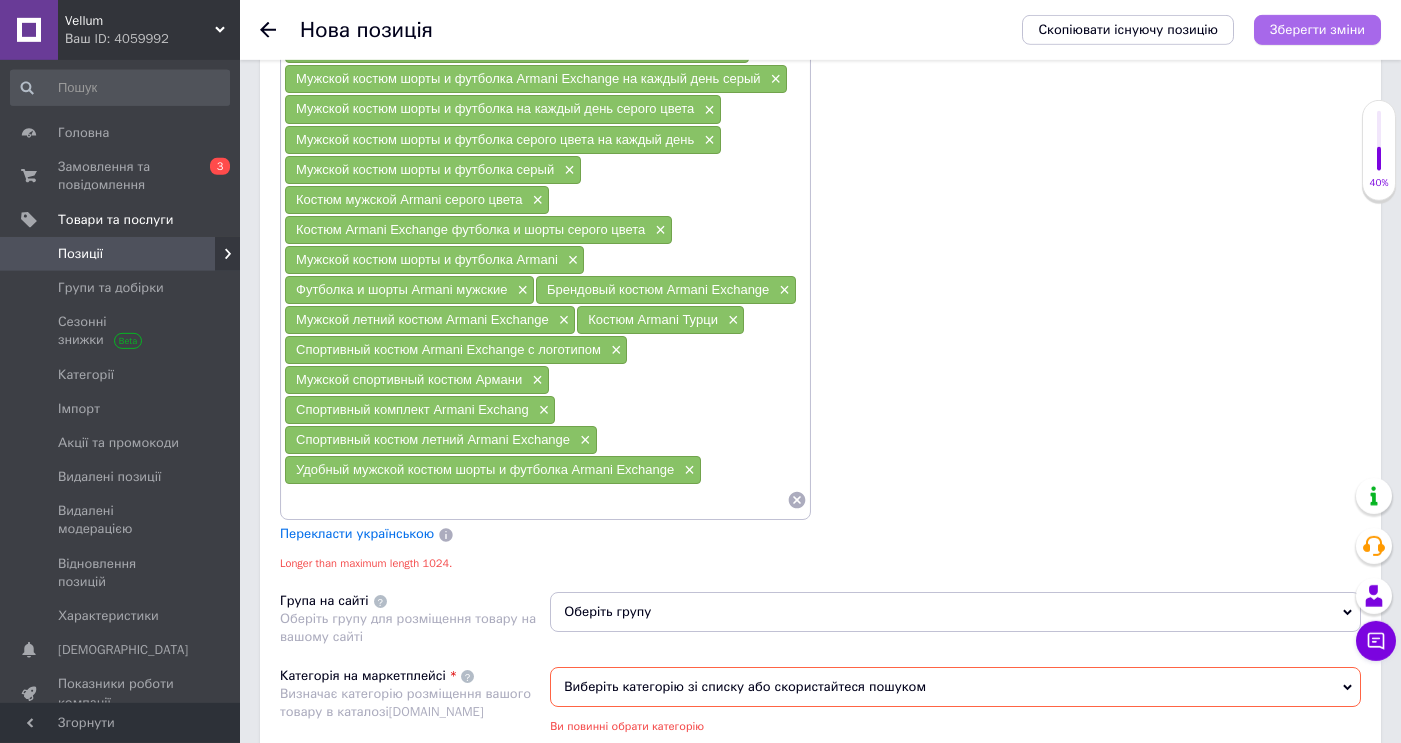 click on "Зберегти зміни" at bounding box center (1317, 29) 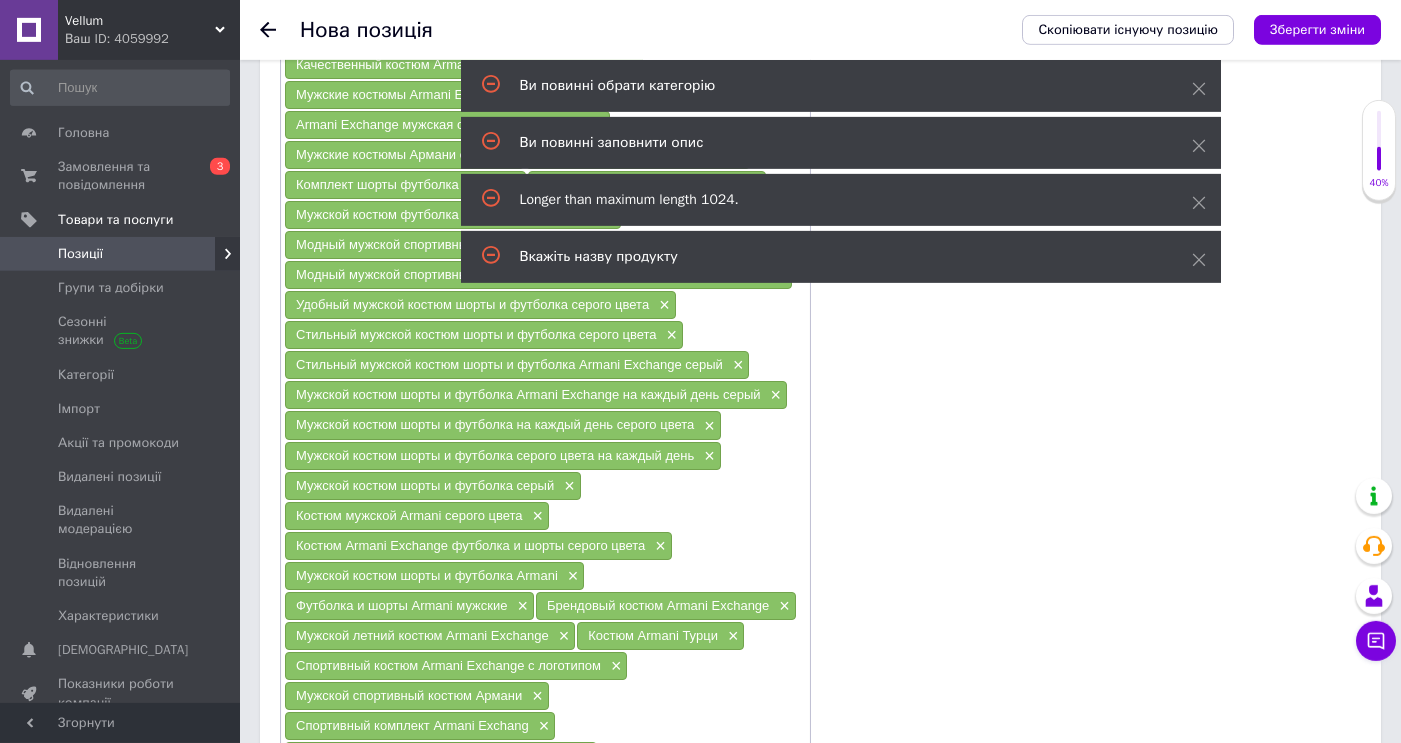 scroll, scrollTop: 1663, scrollLeft: 0, axis: vertical 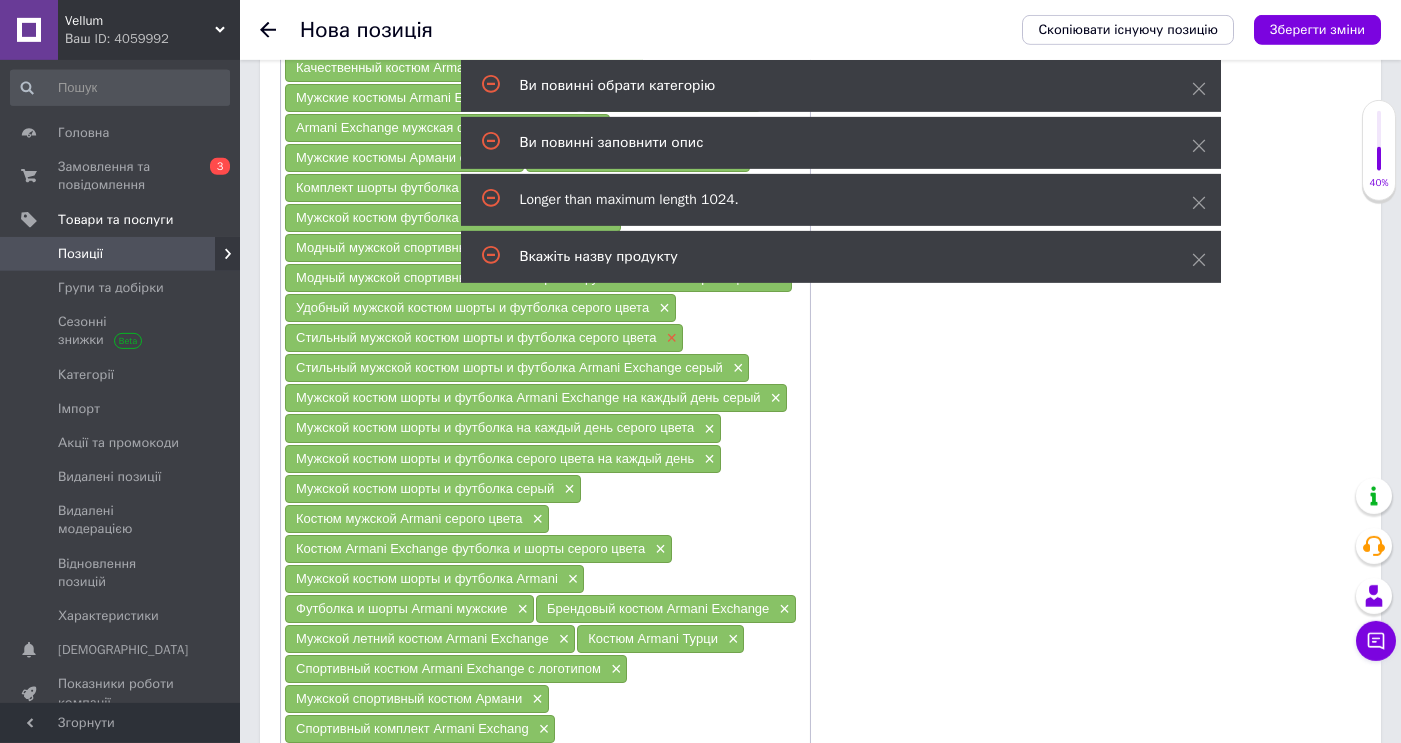 click on "×" at bounding box center [670, 338] 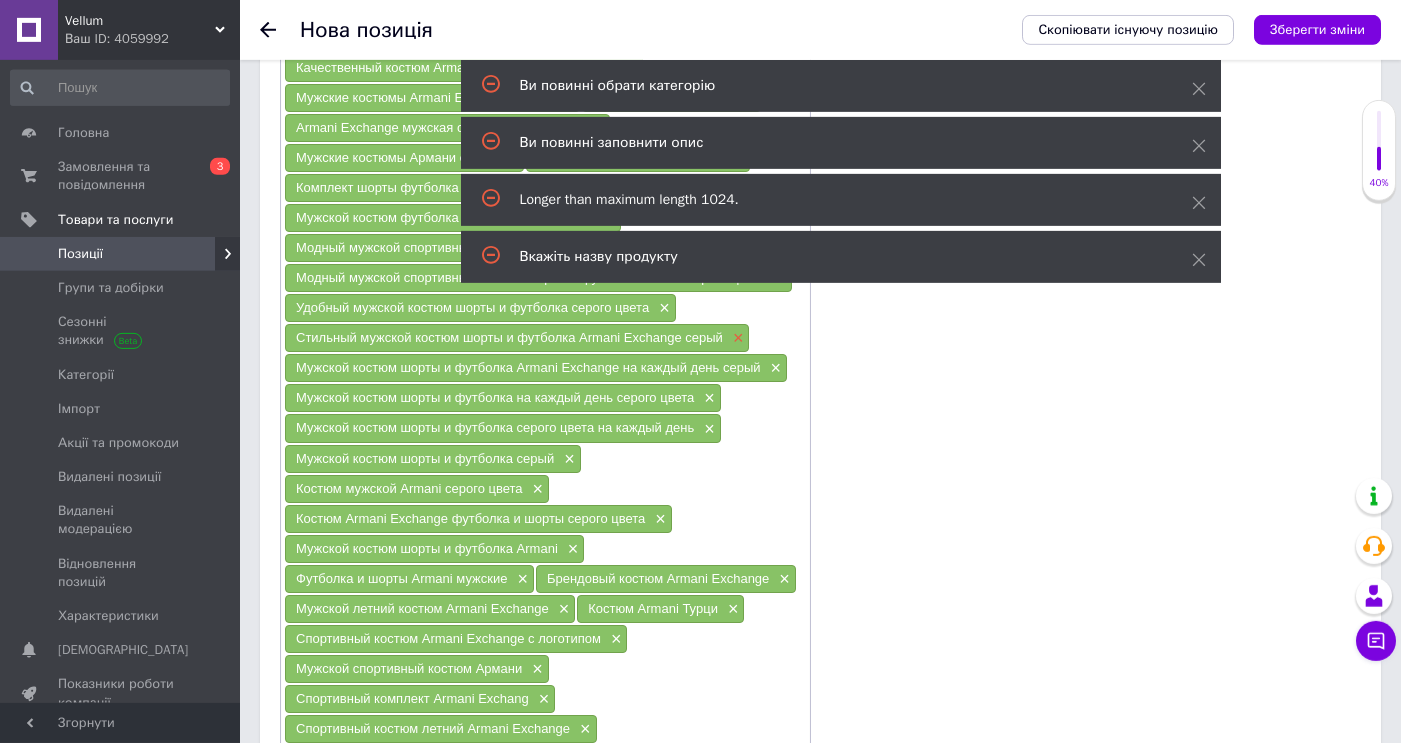 click on "×" at bounding box center (736, 338) 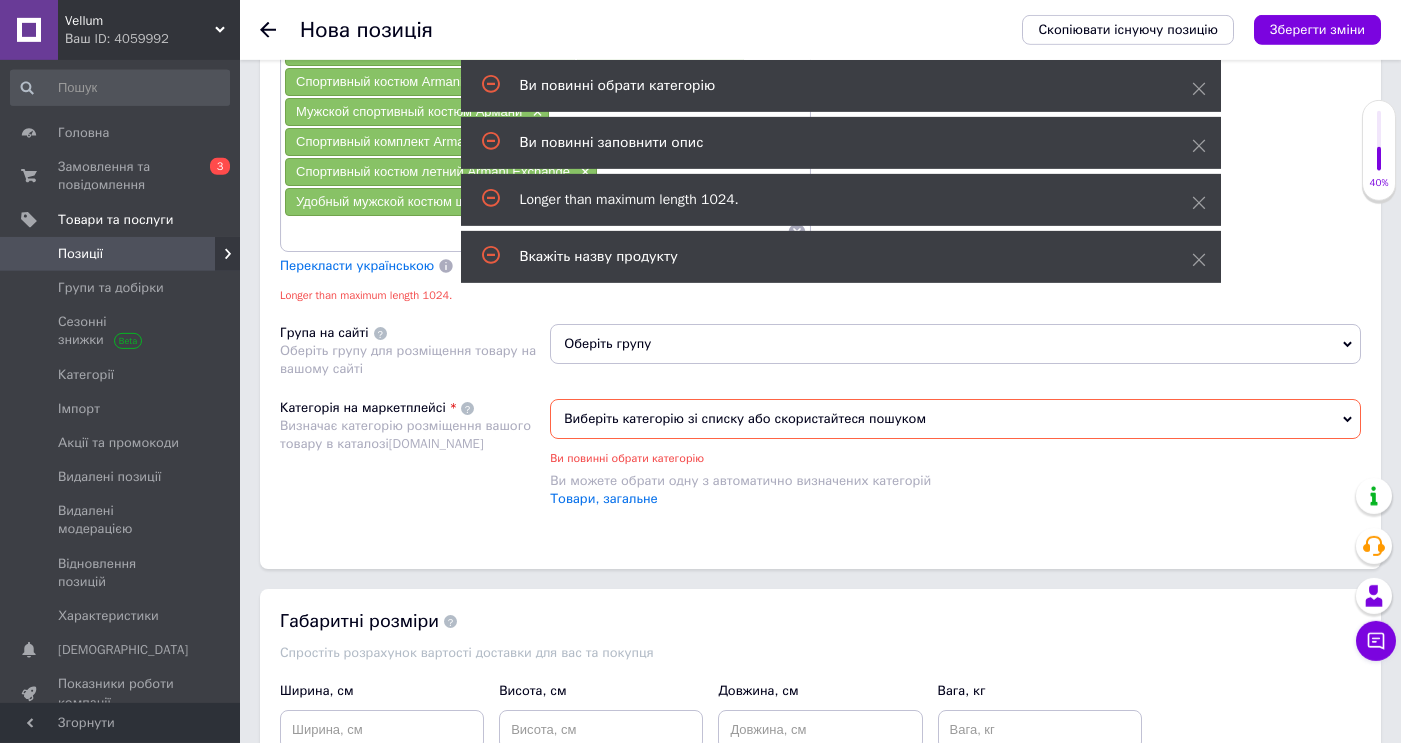 scroll, scrollTop: 2184, scrollLeft: 0, axis: vertical 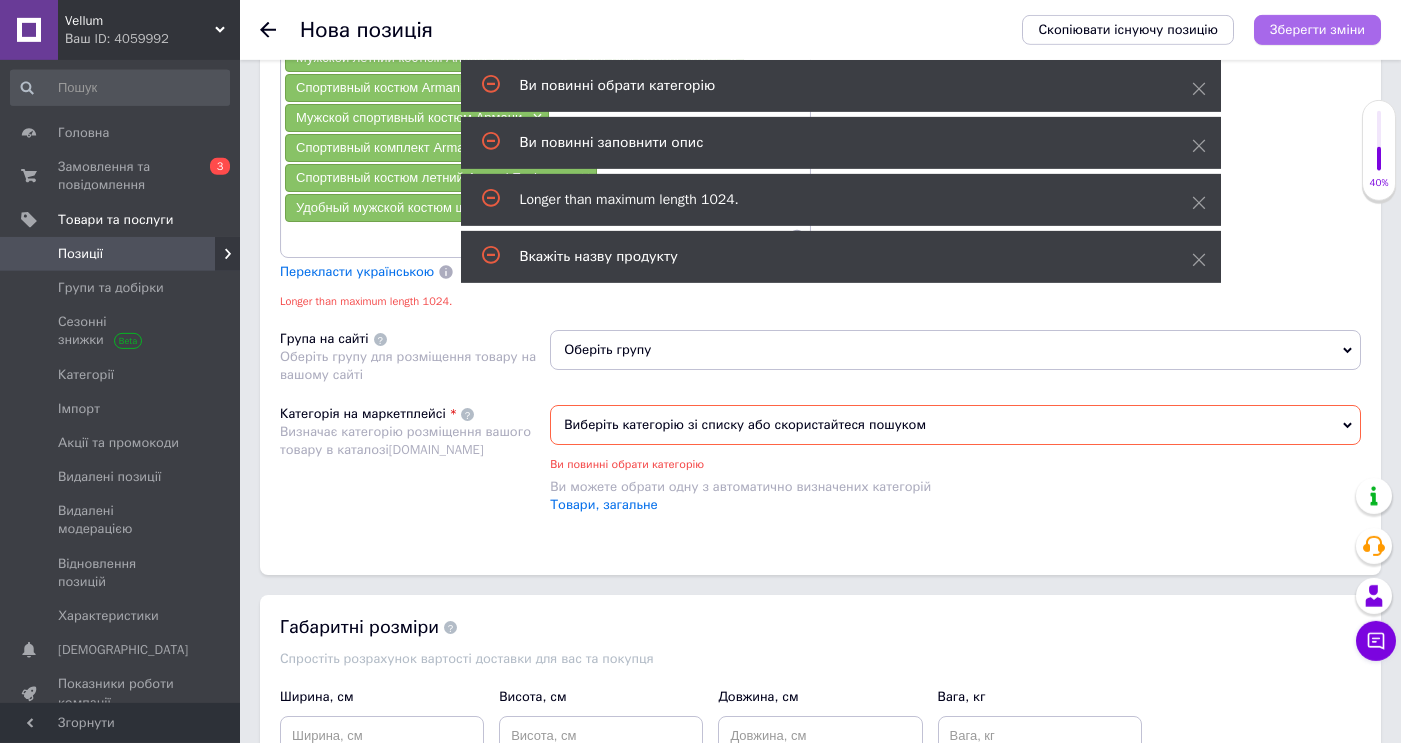 click on "Зберегти зміни" at bounding box center [1317, 29] 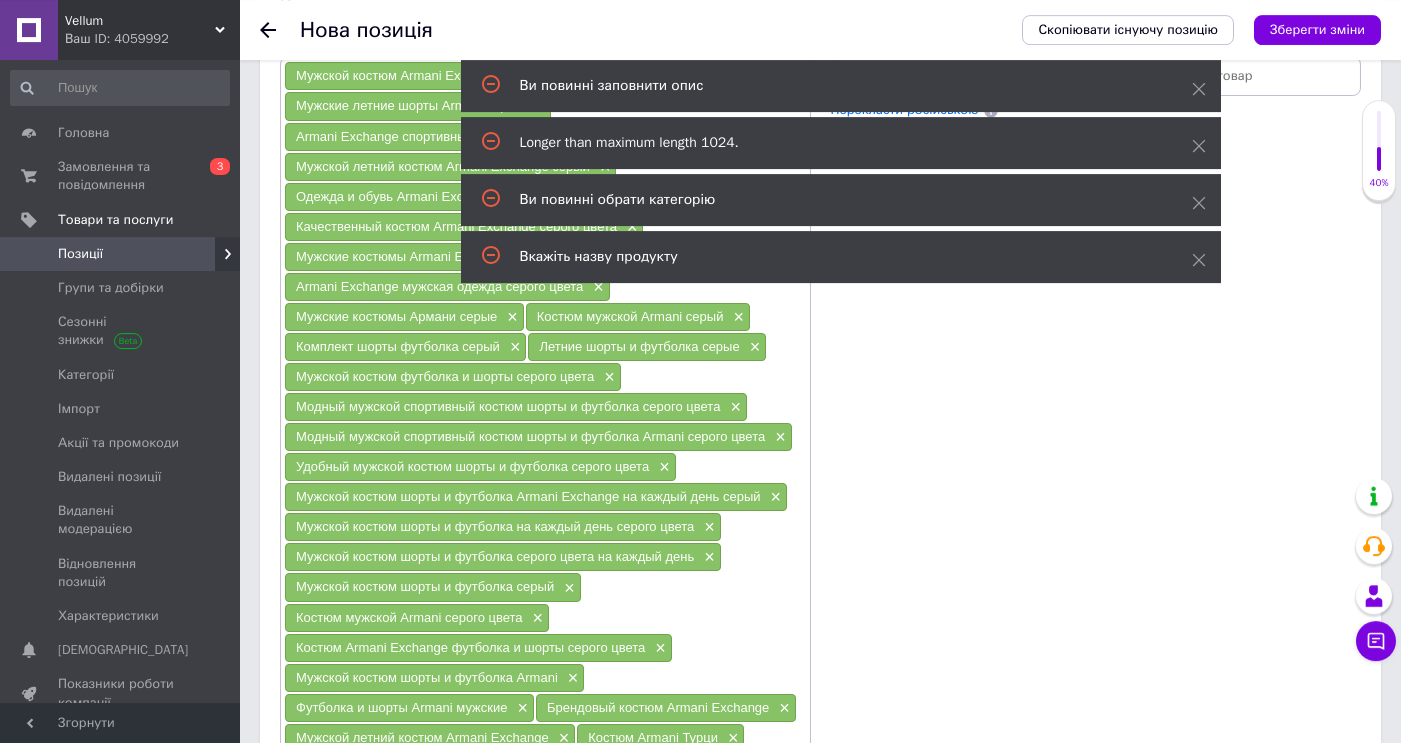 scroll, scrollTop: 1480, scrollLeft: 0, axis: vertical 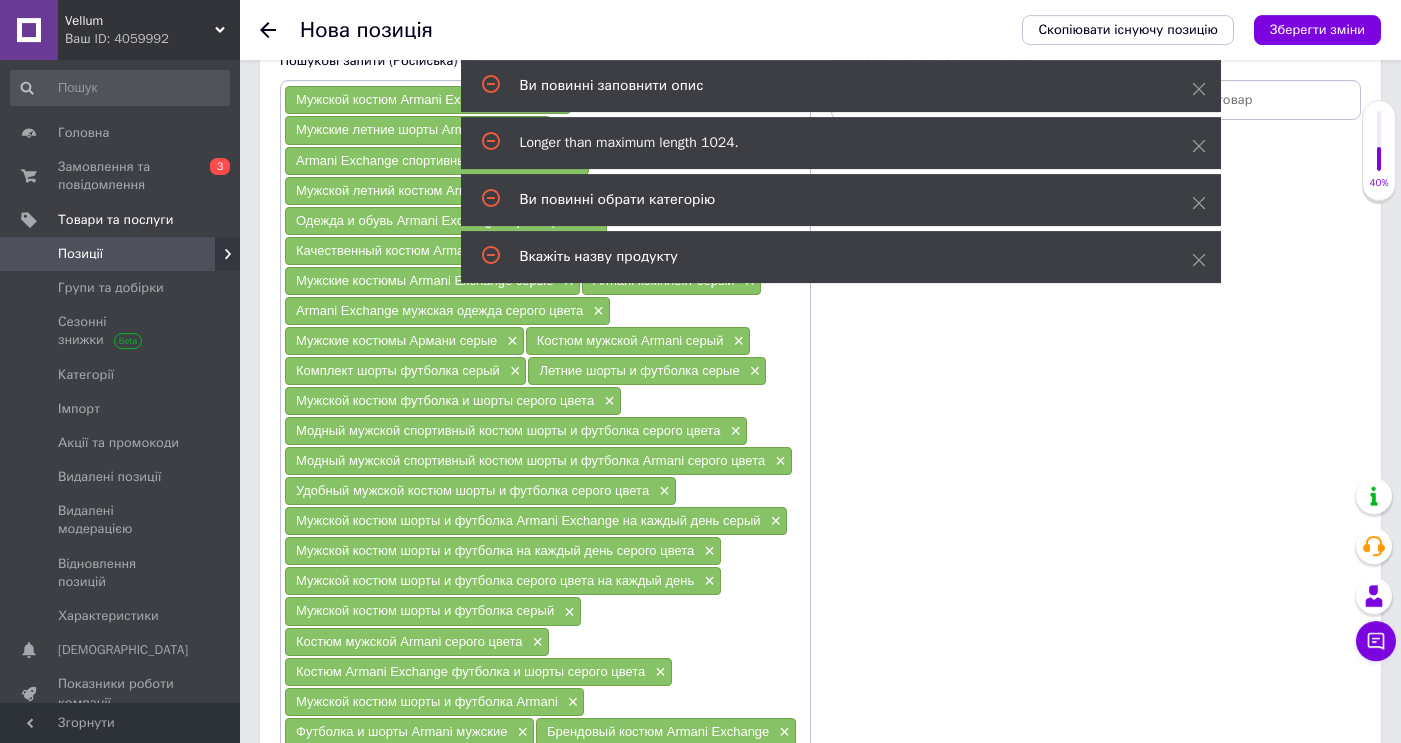 click on "Модный мужской спортивный костюм шорты и футболка Armani серого цвета ×" at bounding box center [538, 461] 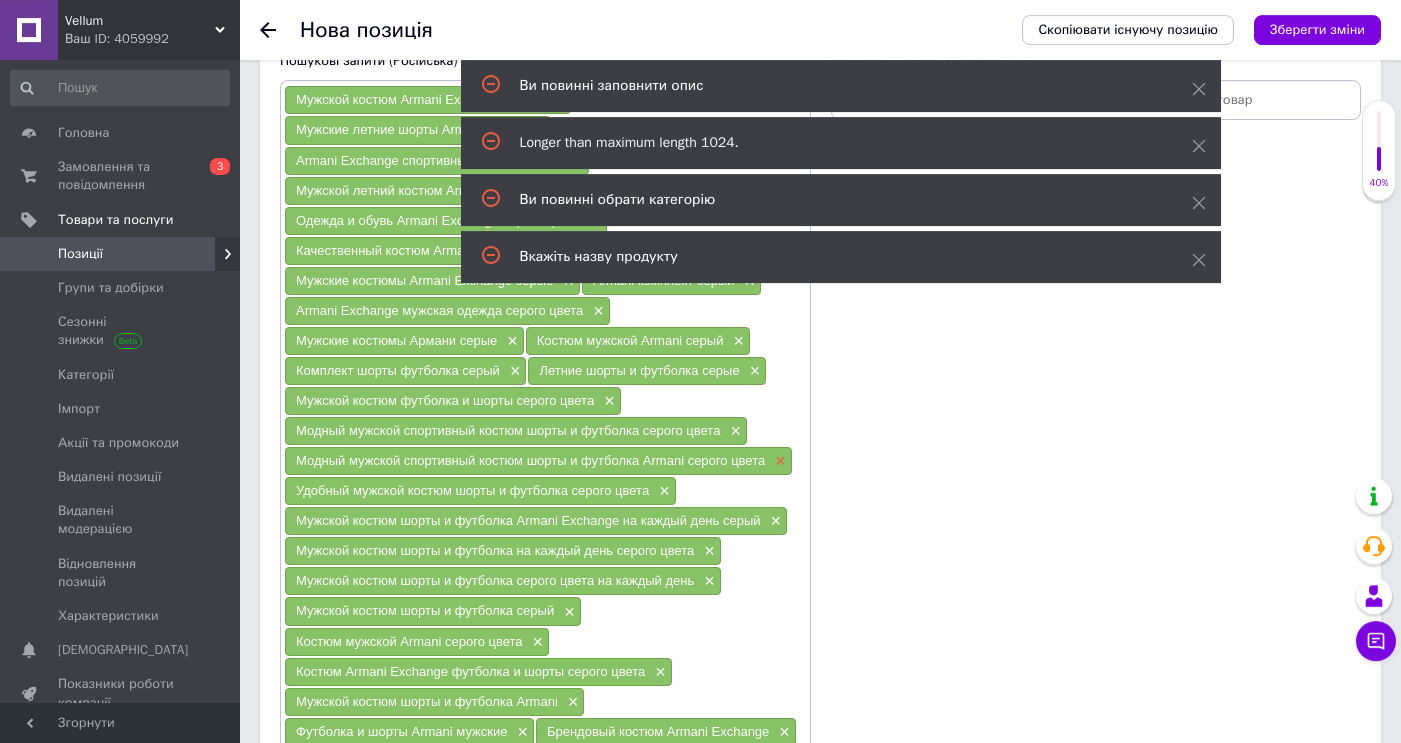 click on "×" at bounding box center [778, 461] 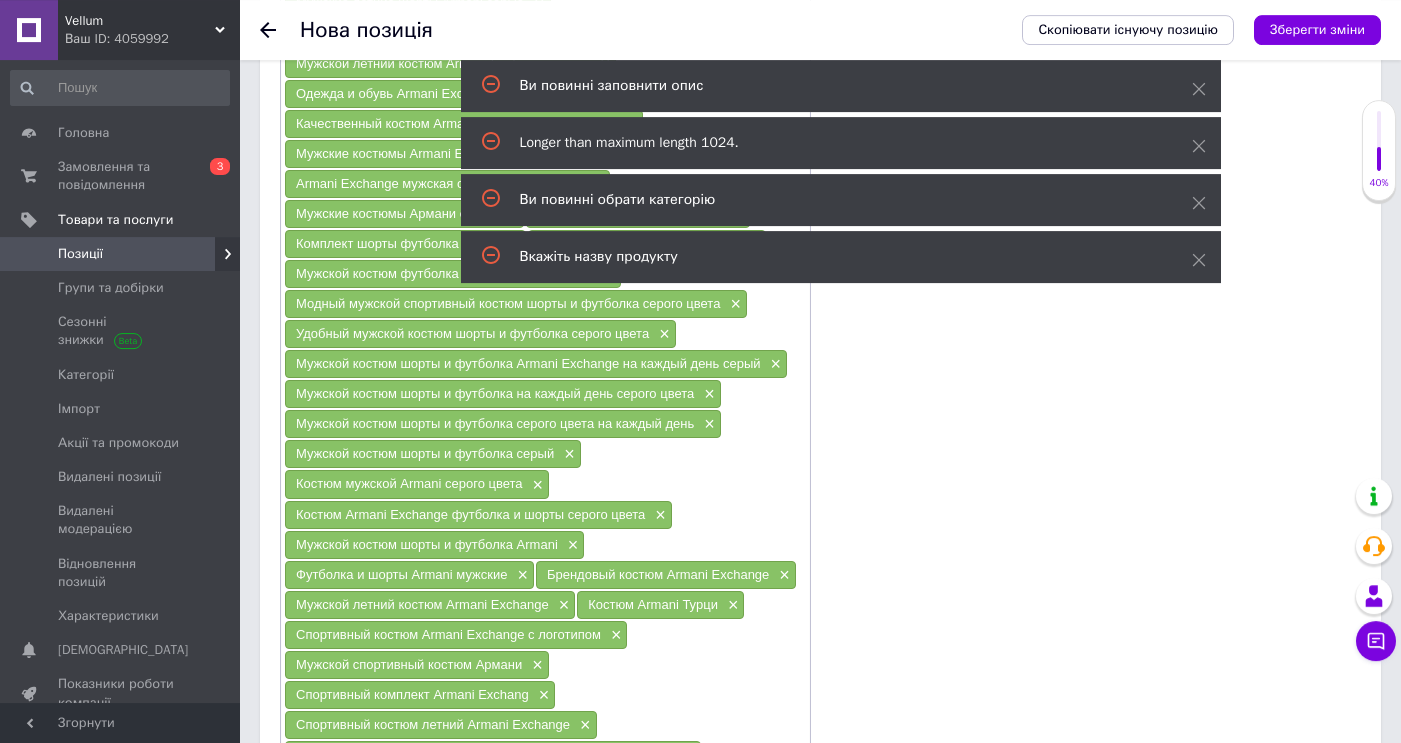 scroll, scrollTop: 1616, scrollLeft: 0, axis: vertical 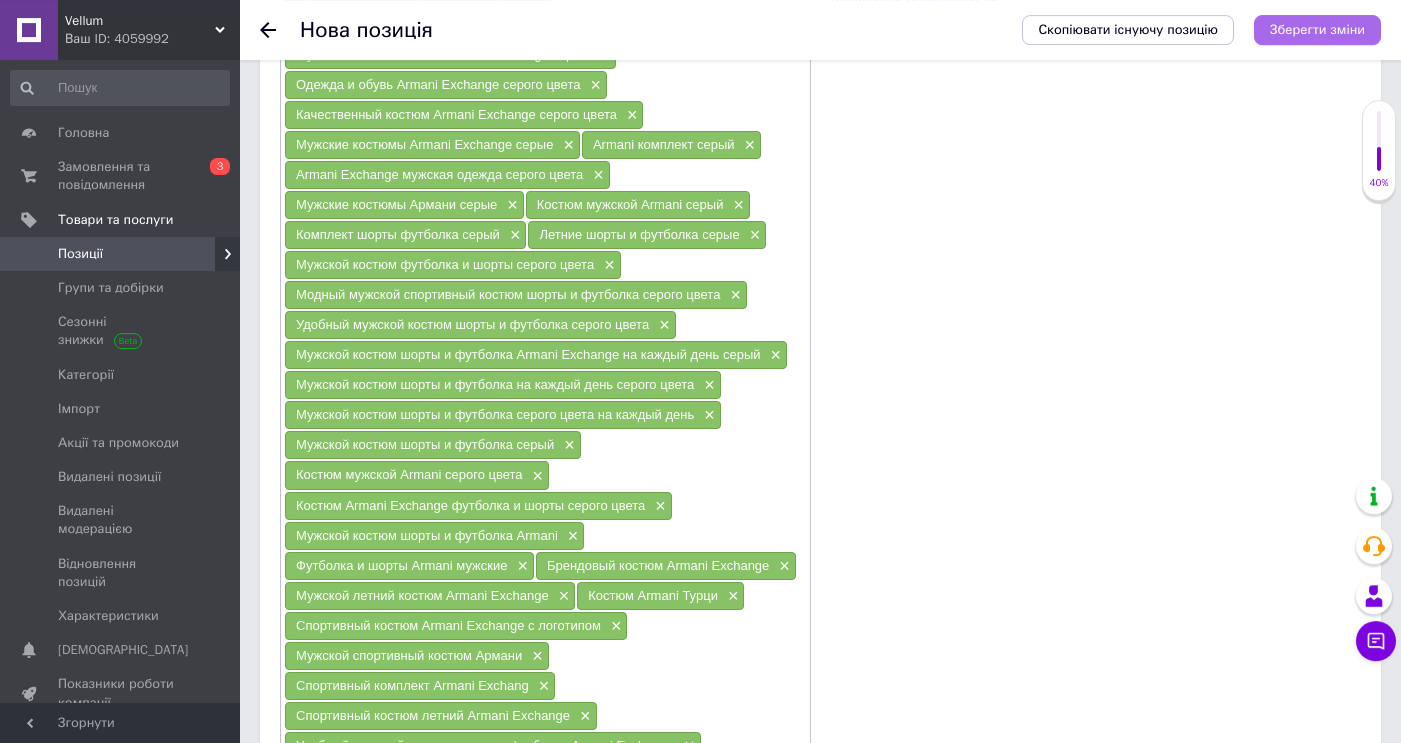 click on "Зберегти зміни" at bounding box center [1317, 29] 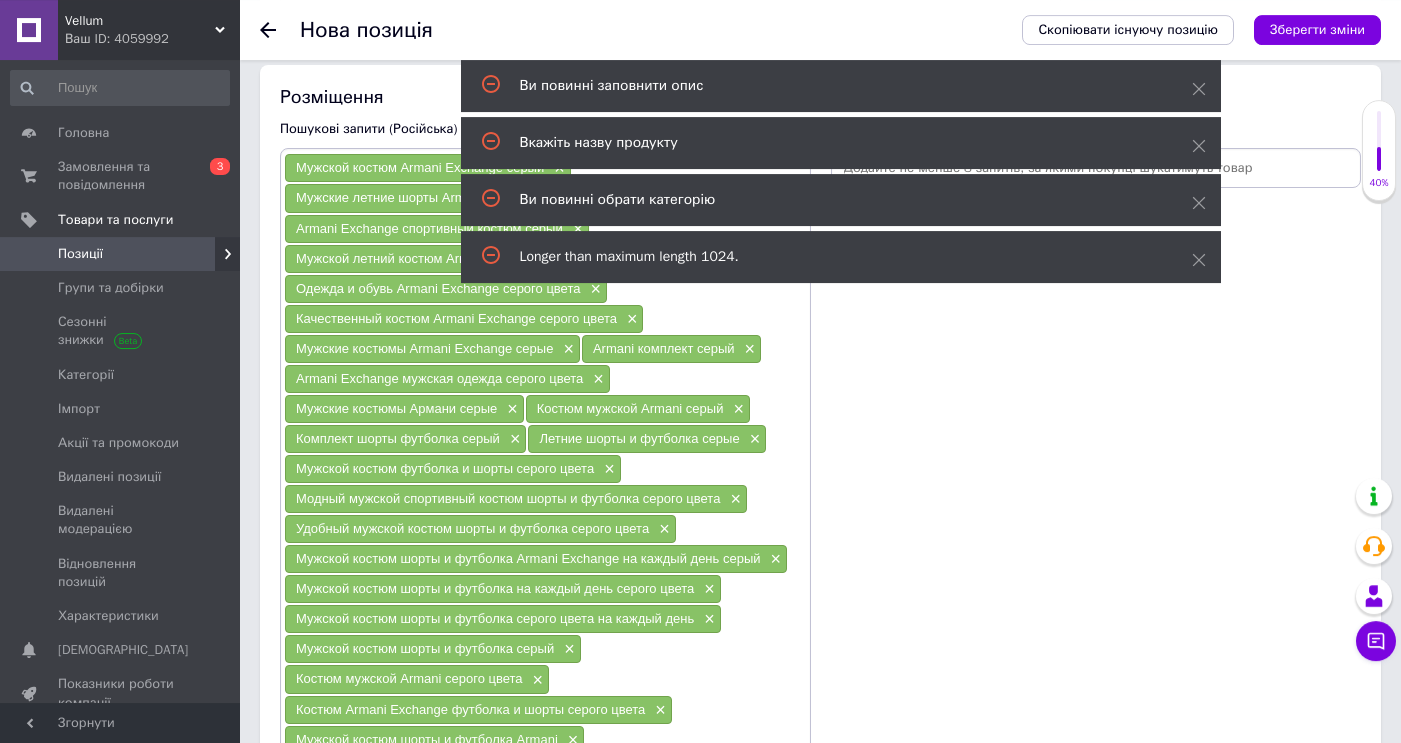 scroll, scrollTop: 1398, scrollLeft: 0, axis: vertical 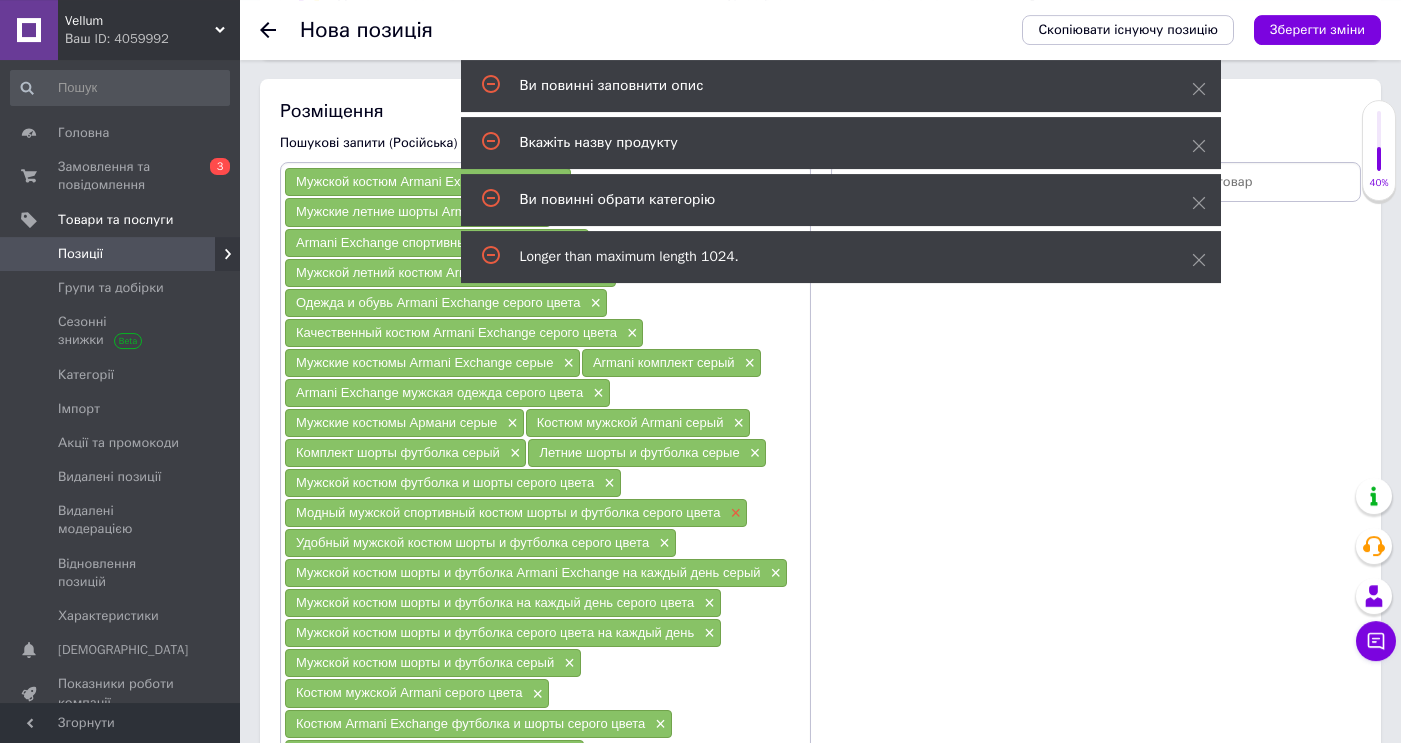 click on "×" at bounding box center (733, 513) 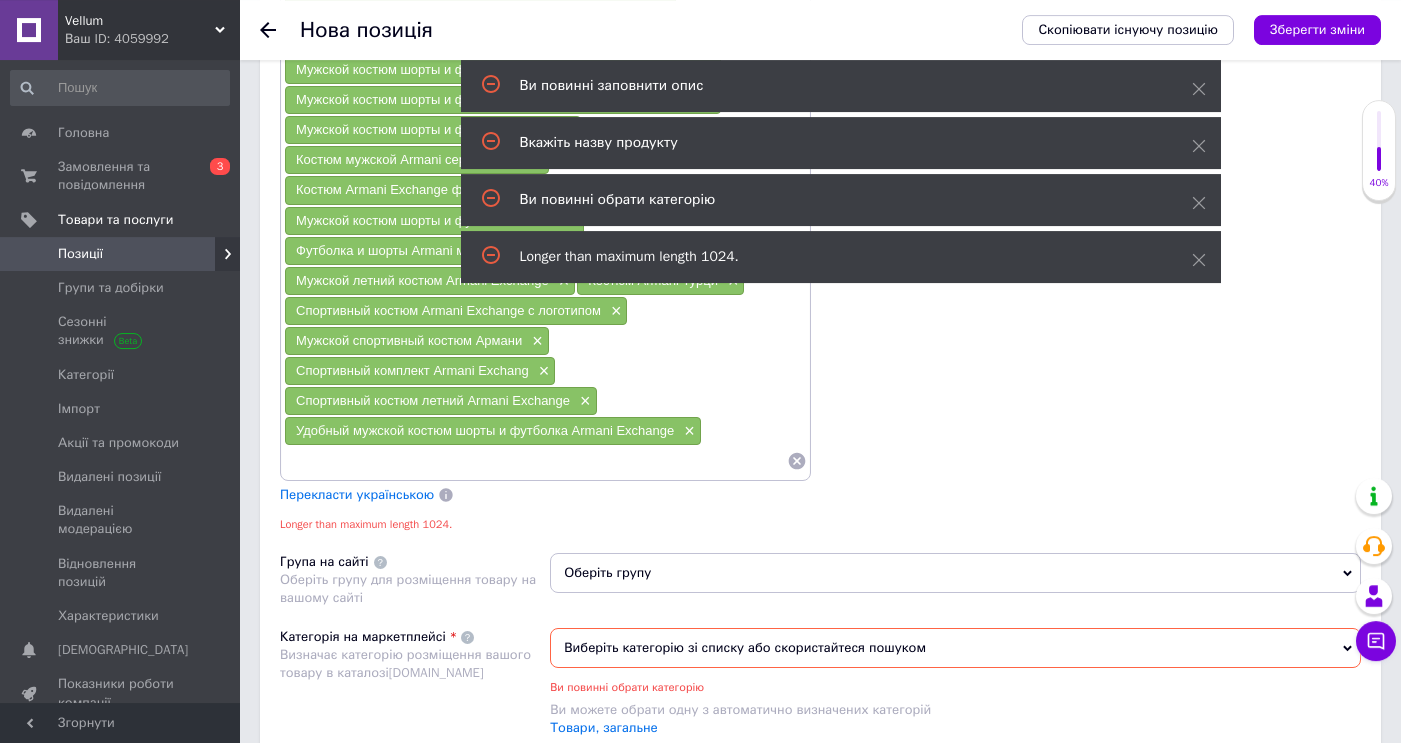 scroll, scrollTop: 1907, scrollLeft: 0, axis: vertical 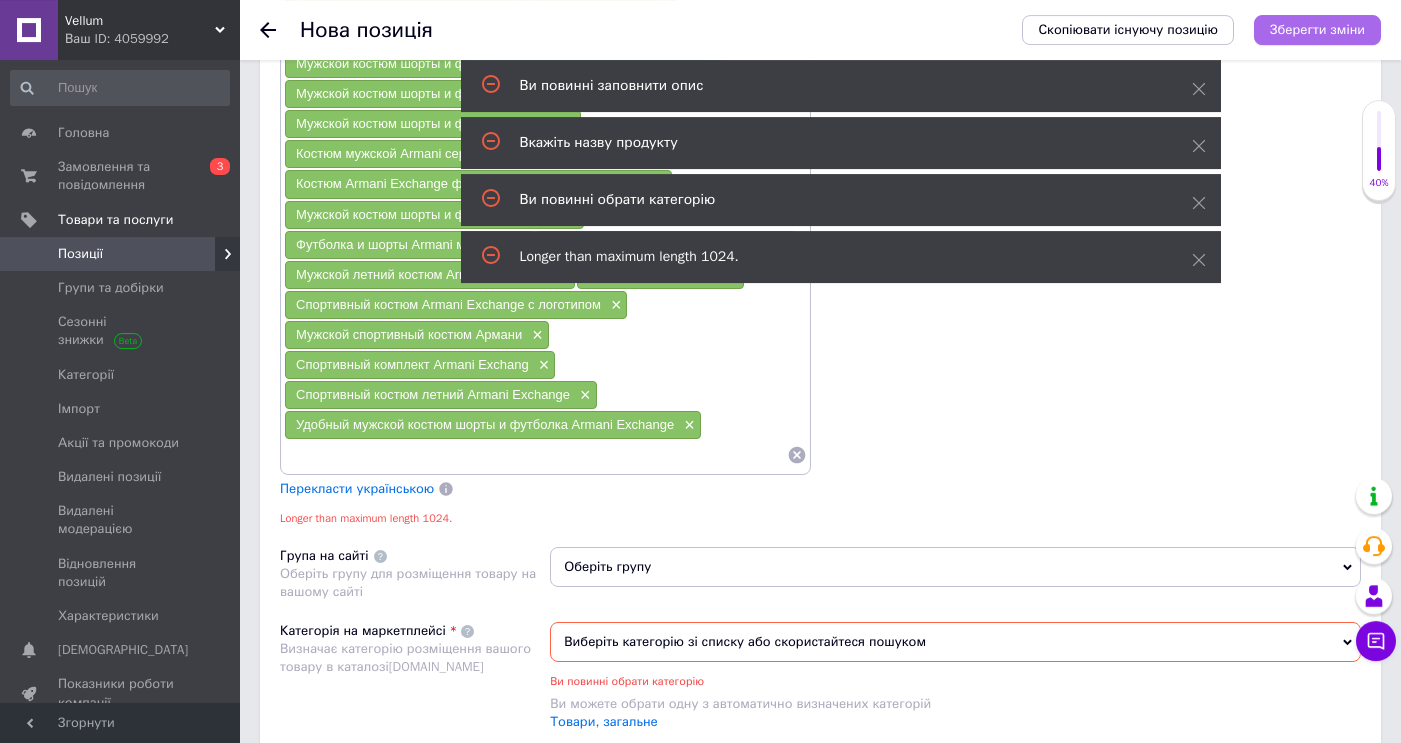 click on "Зберегти зміни" at bounding box center (1317, 29) 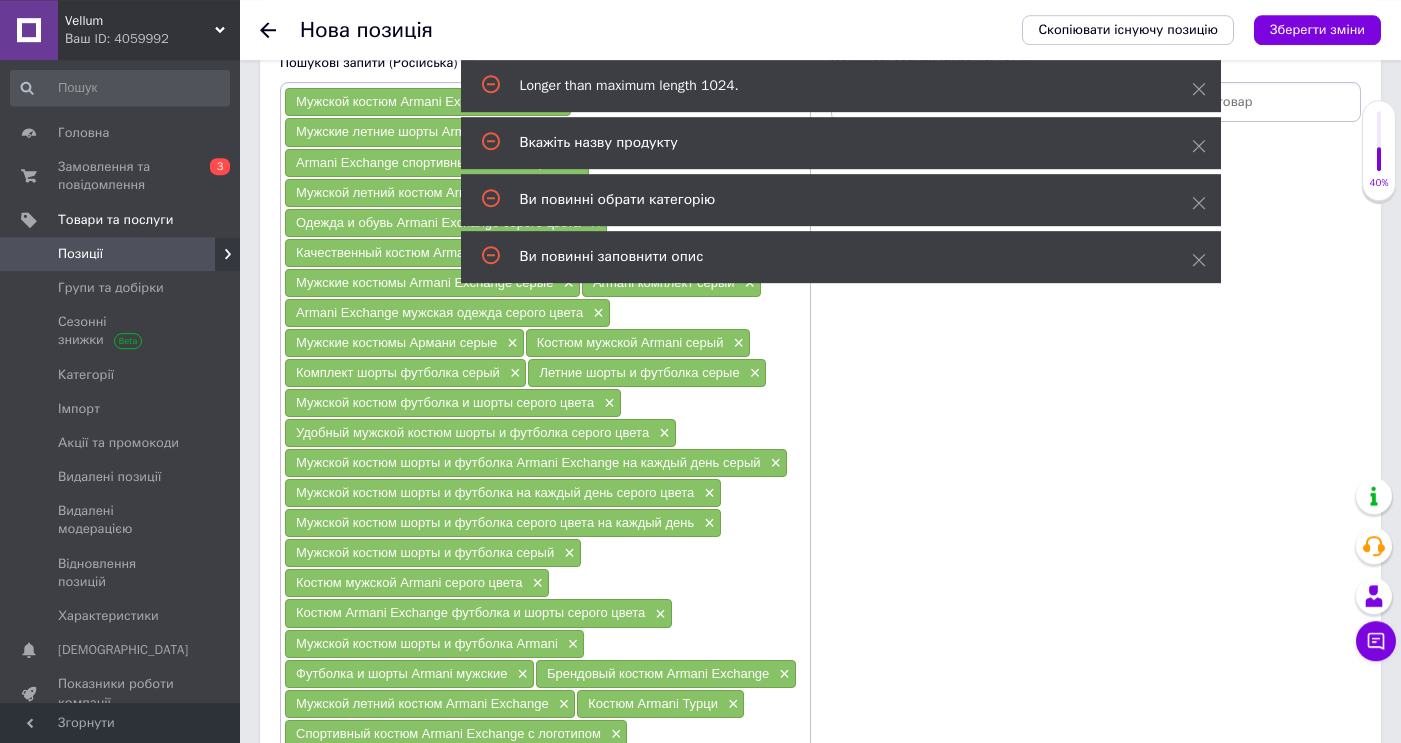 scroll, scrollTop: 1428, scrollLeft: 0, axis: vertical 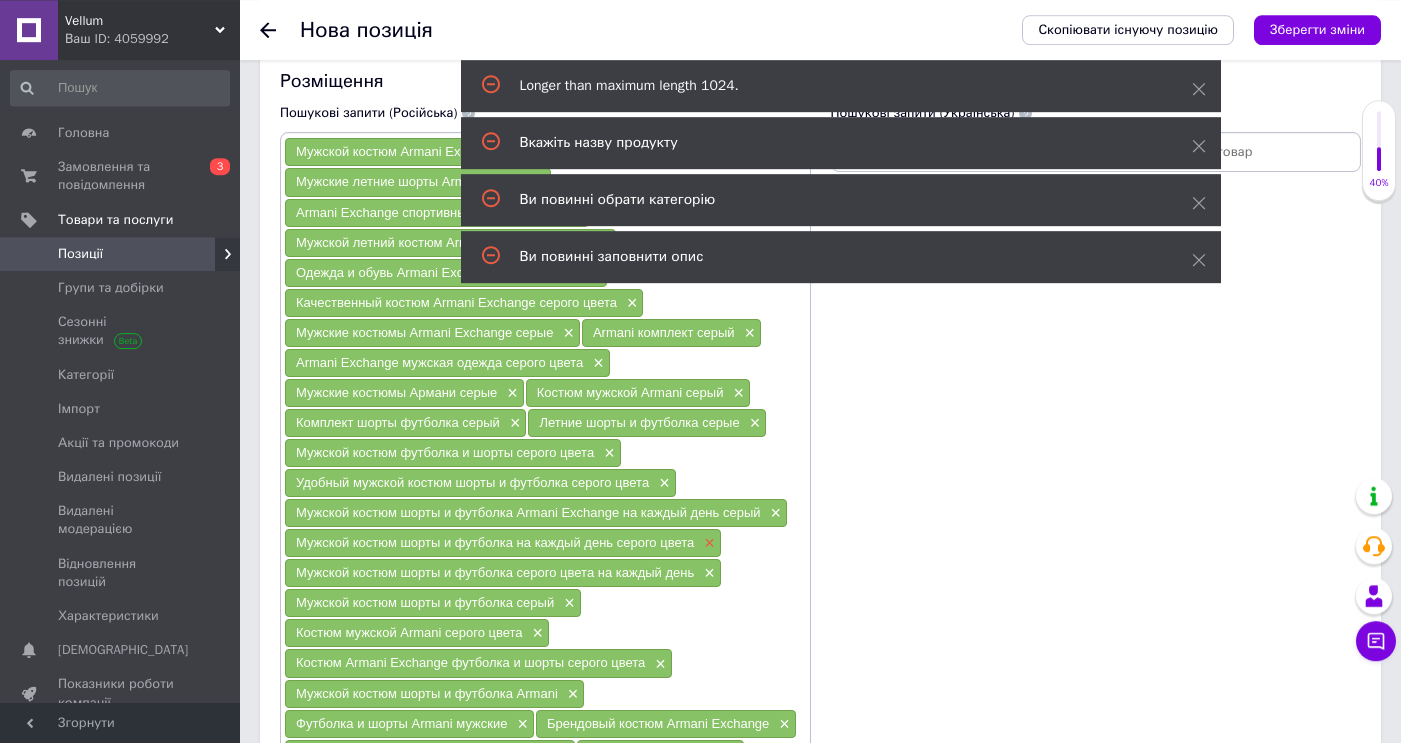 click on "×" at bounding box center (707, 543) 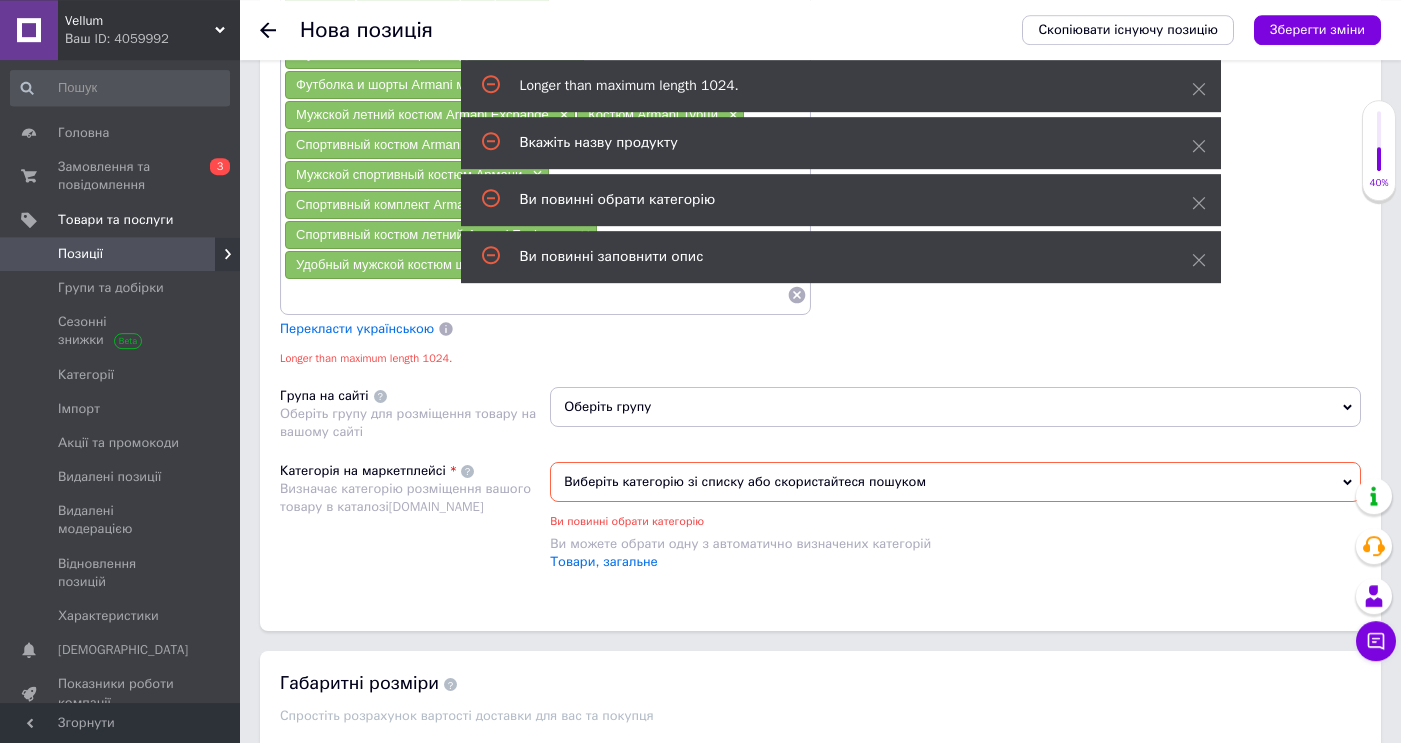 scroll, scrollTop: 2054, scrollLeft: 0, axis: vertical 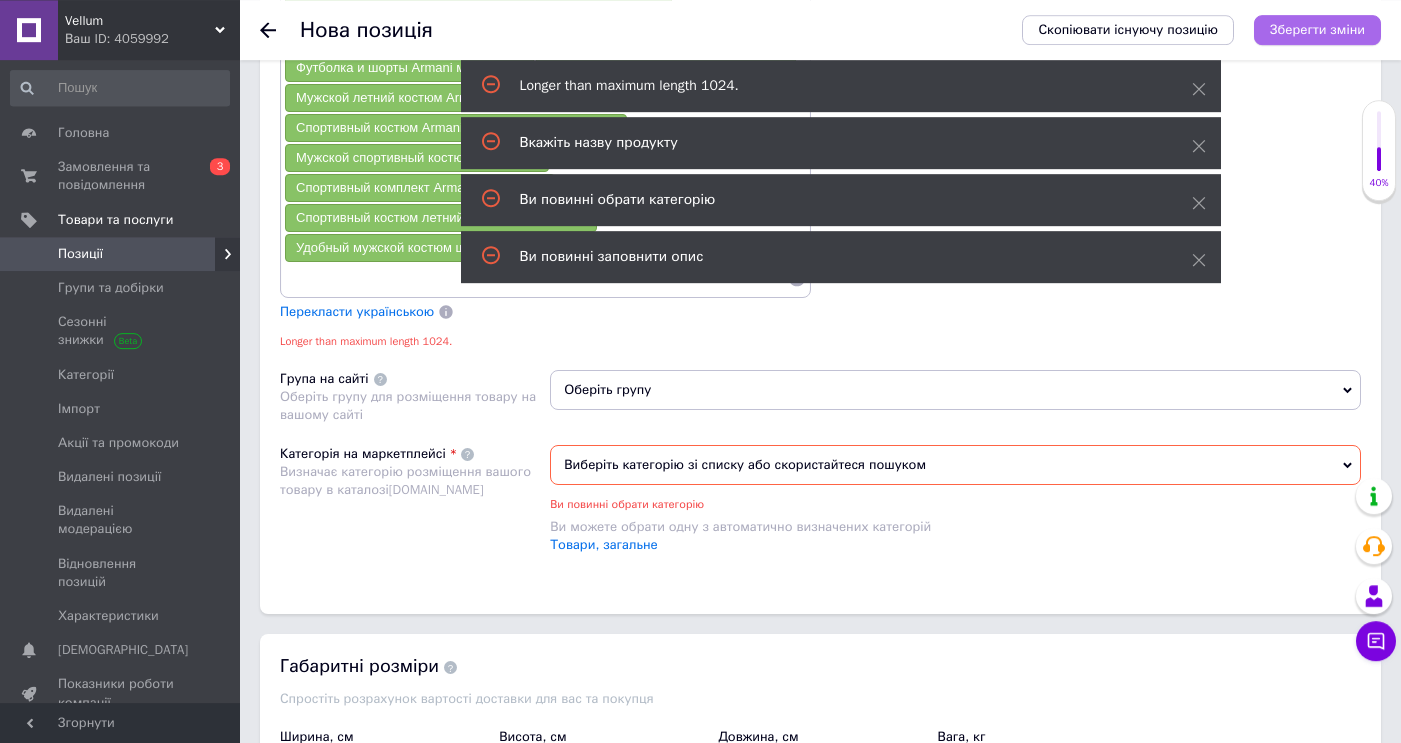 click on "Зберегти зміни" at bounding box center (1317, 29) 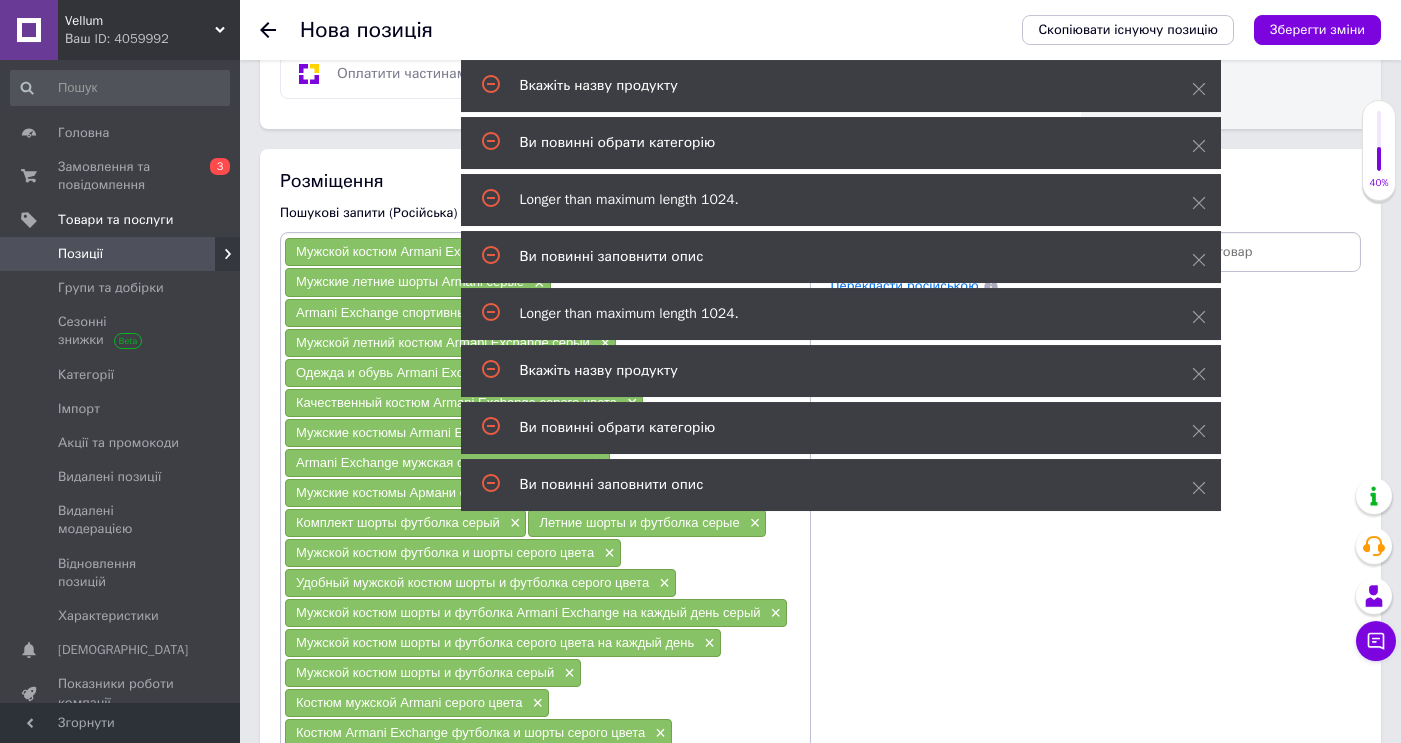 scroll, scrollTop: 1243, scrollLeft: 0, axis: vertical 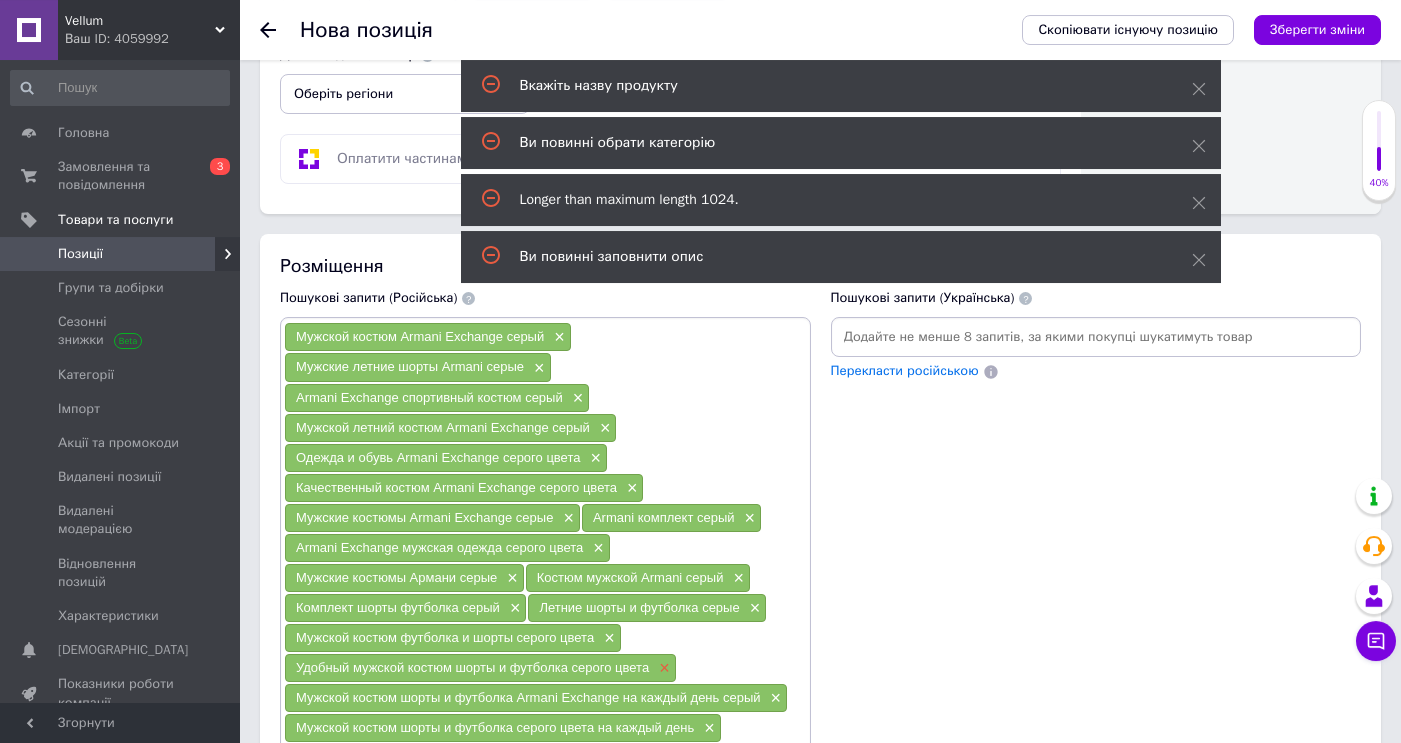 click on "×" at bounding box center [662, 668] 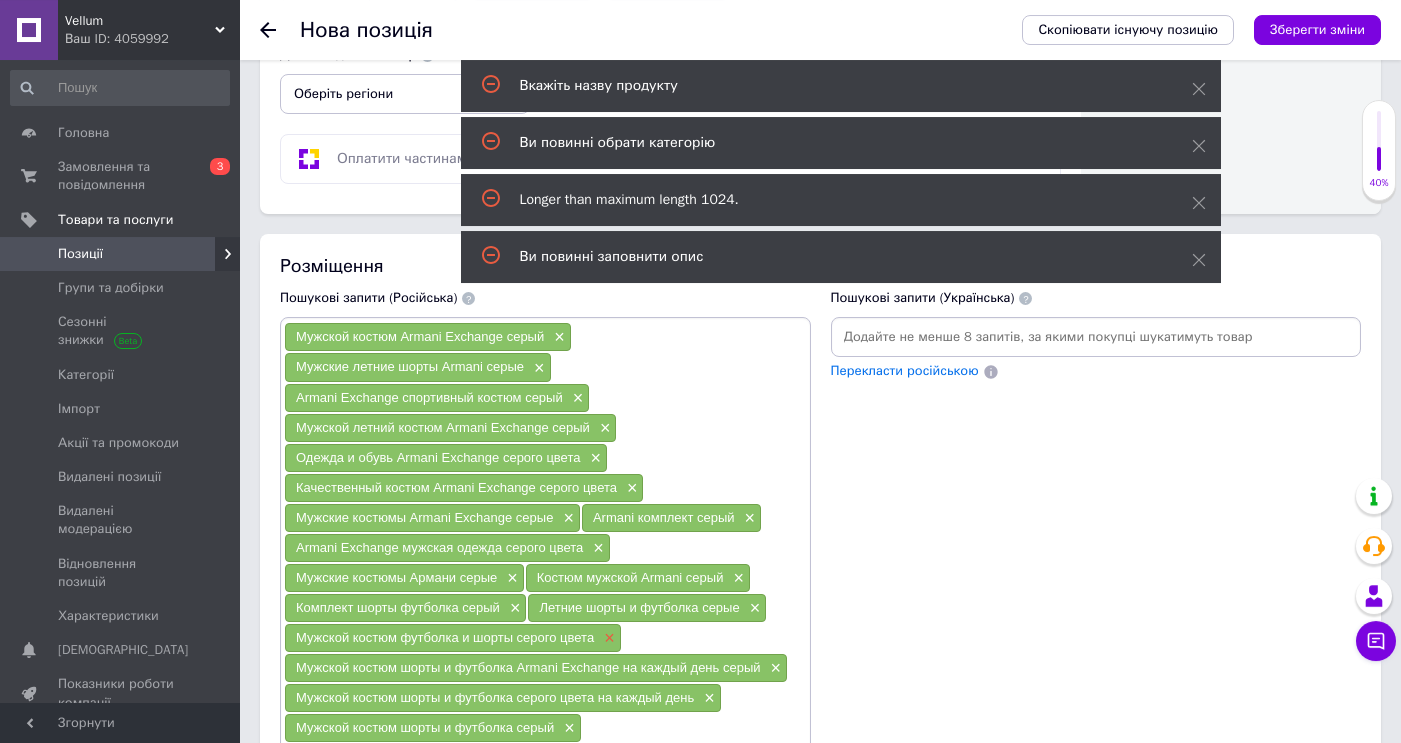 click on "×" at bounding box center (607, 638) 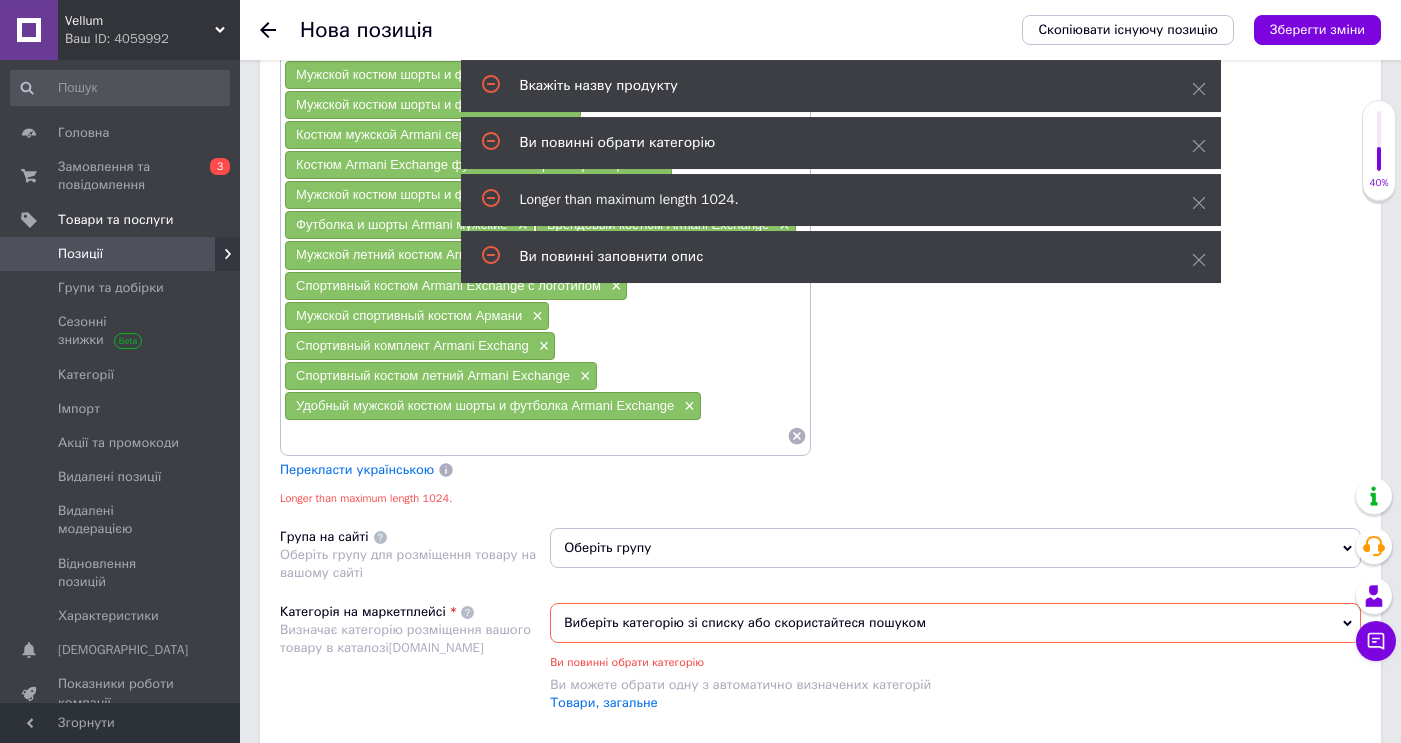 scroll, scrollTop: 1947, scrollLeft: 0, axis: vertical 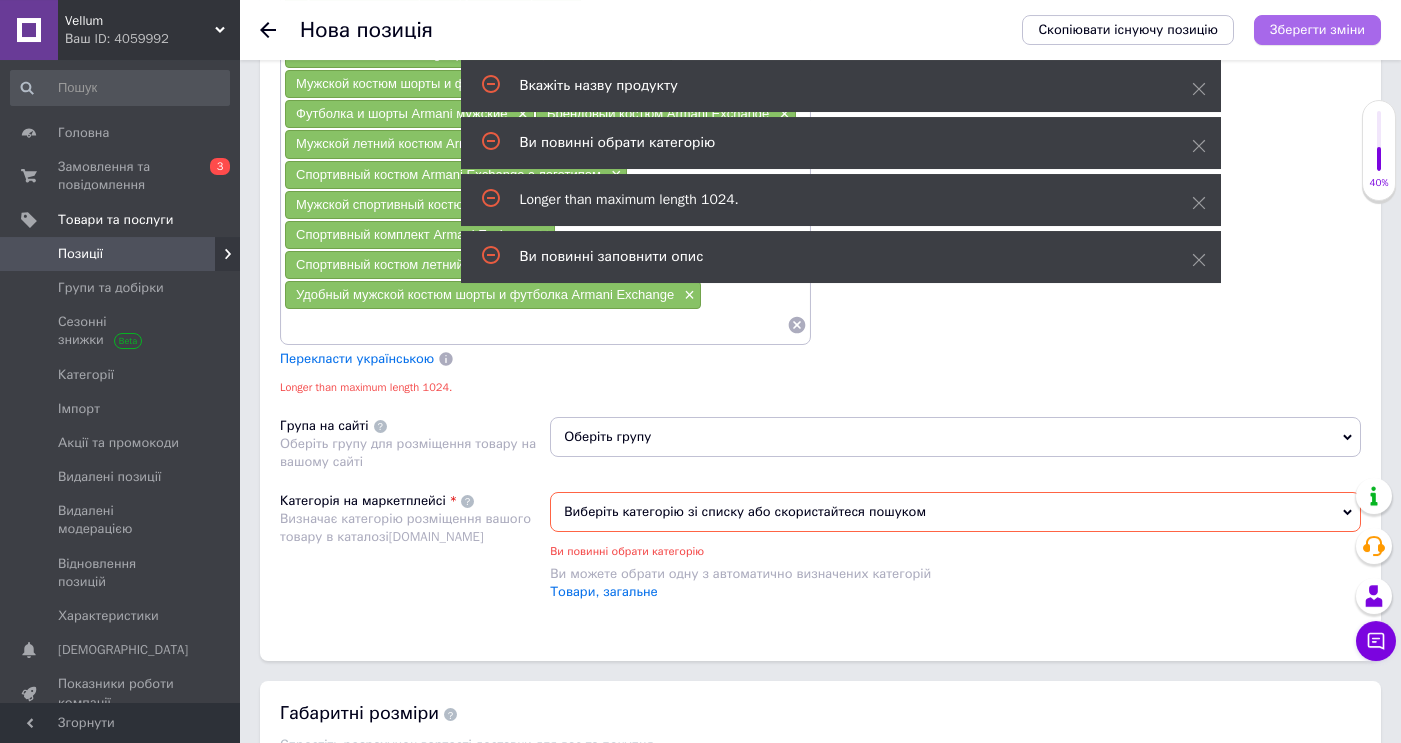 click on "Зберегти зміни" at bounding box center (1317, 29) 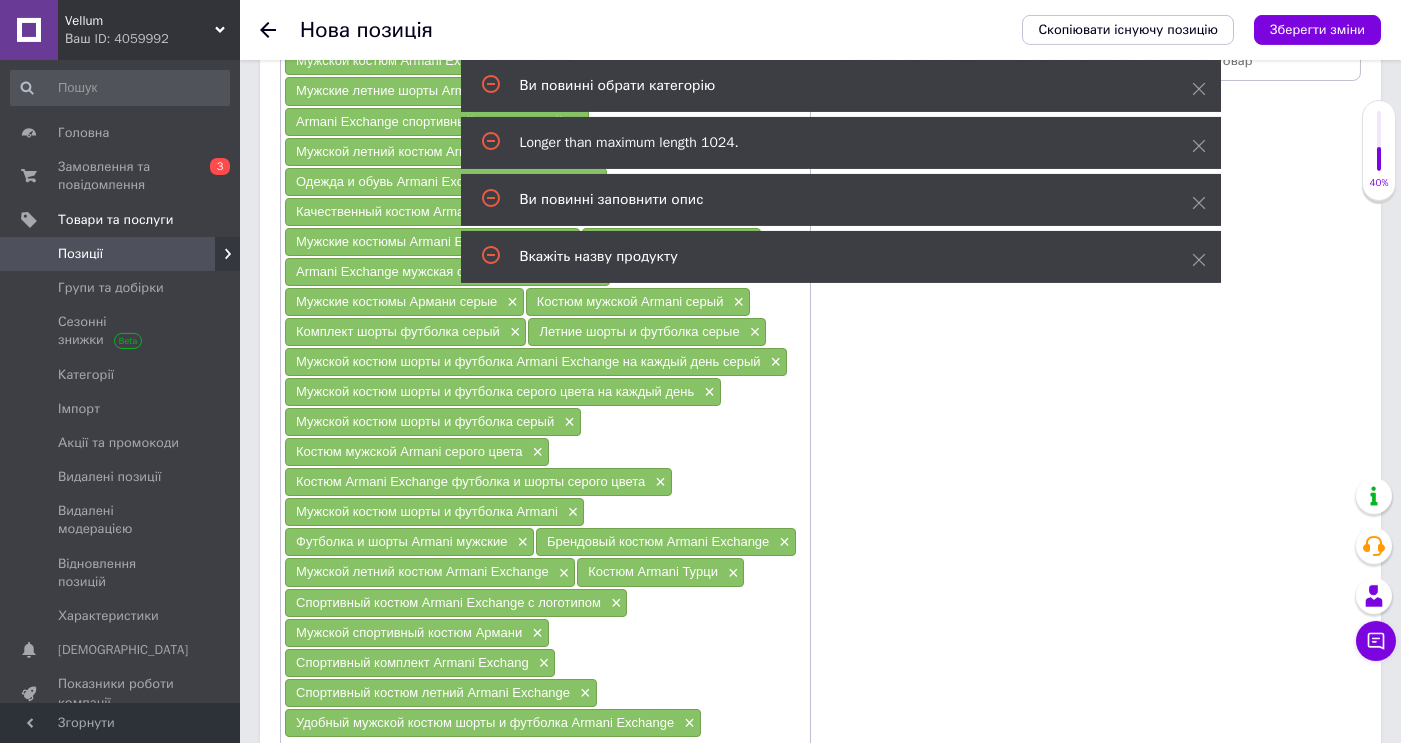 scroll, scrollTop: 1477, scrollLeft: 0, axis: vertical 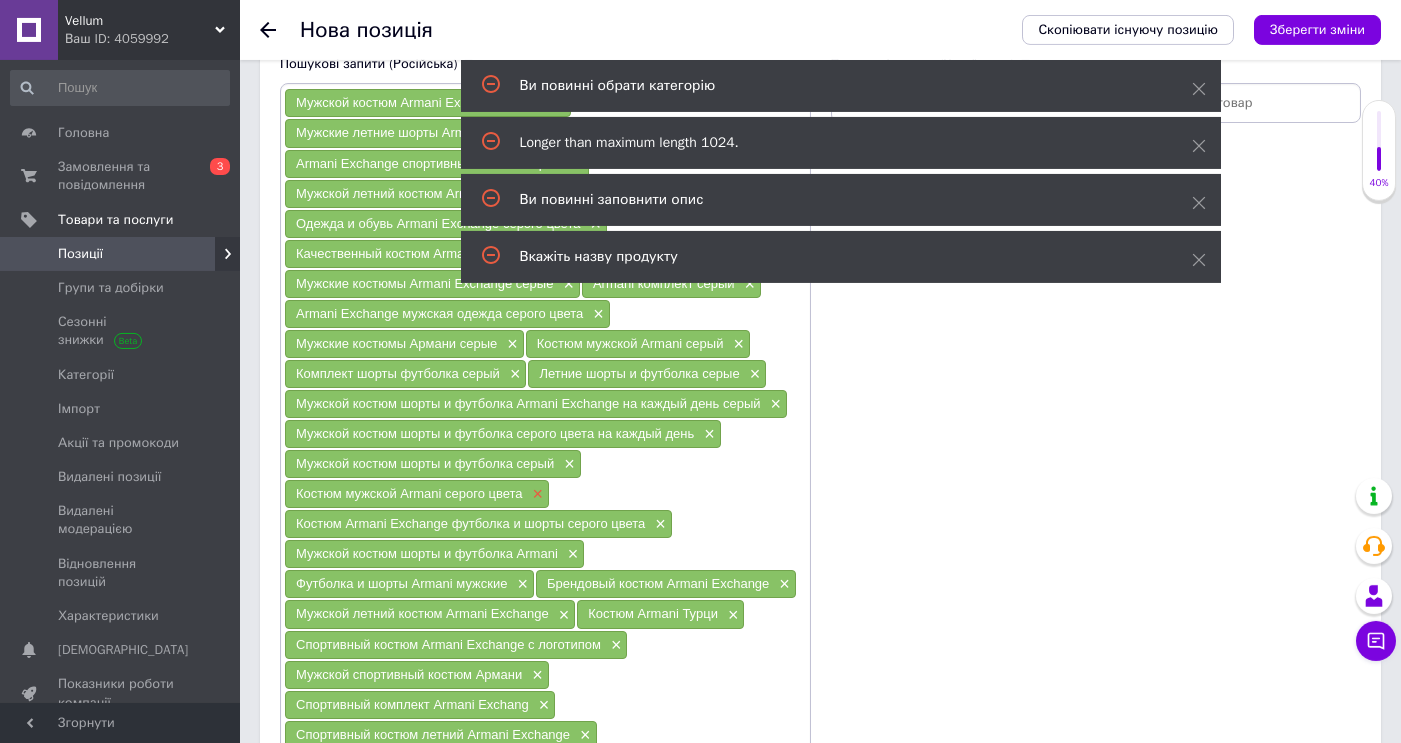 click on "×" at bounding box center [536, 494] 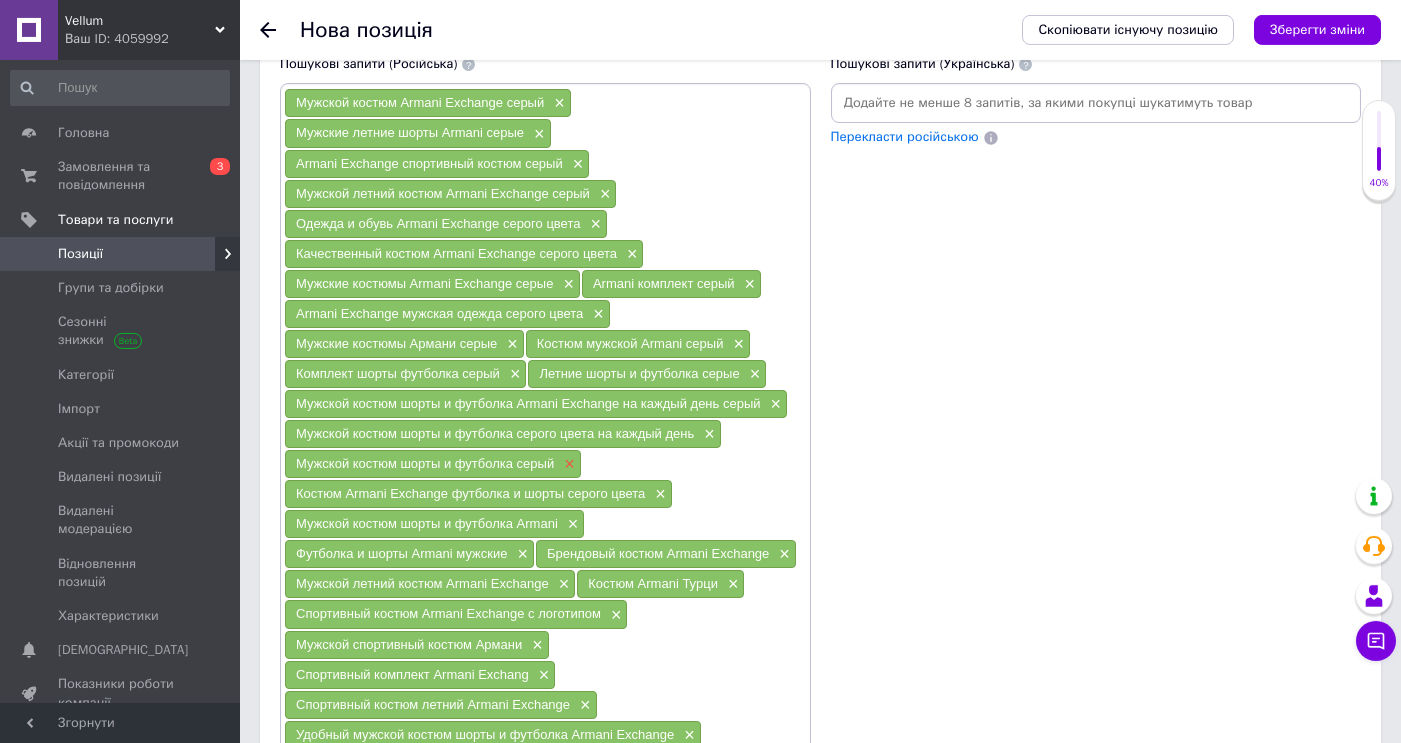 click on "×" at bounding box center (567, 464) 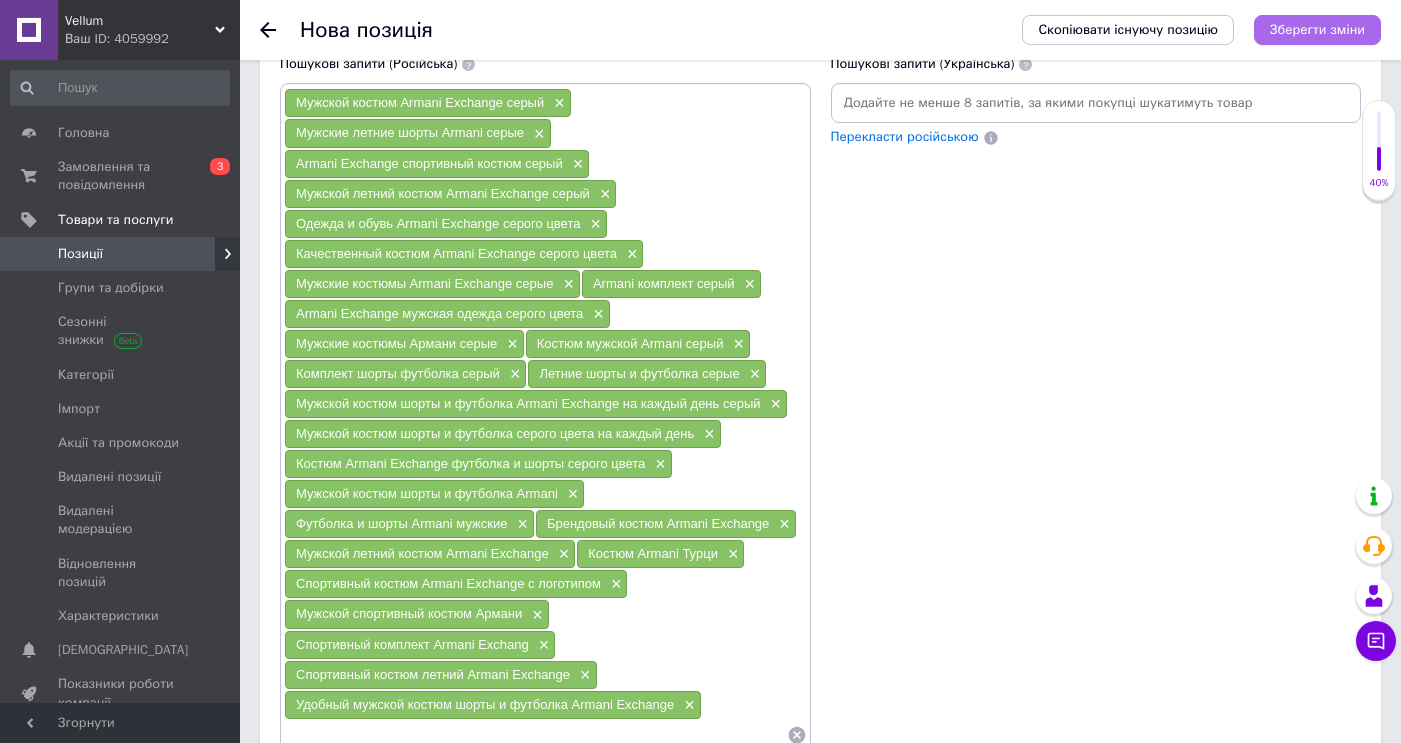 click on "Зберегти зміни" at bounding box center (1317, 30) 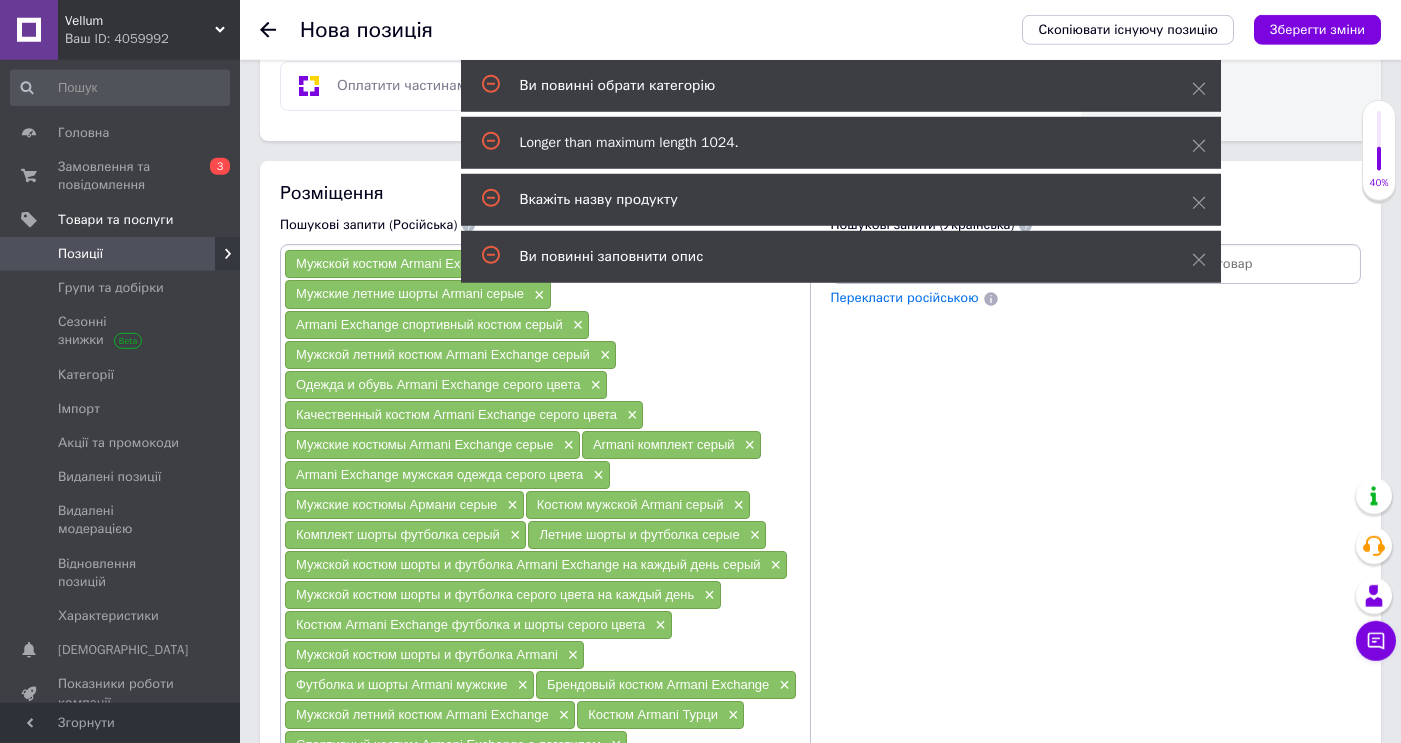 scroll, scrollTop: 1311, scrollLeft: 0, axis: vertical 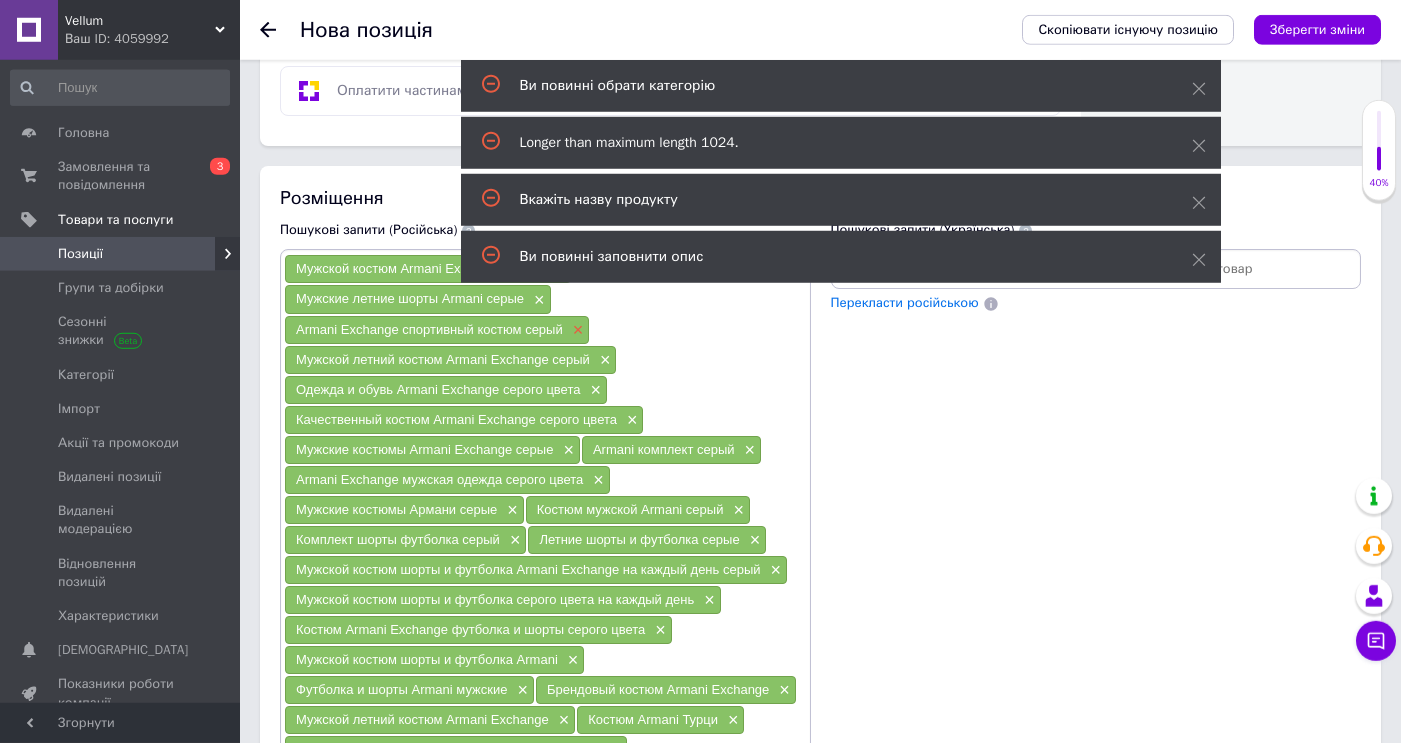 click on "×" at bounding box center [576, 330] 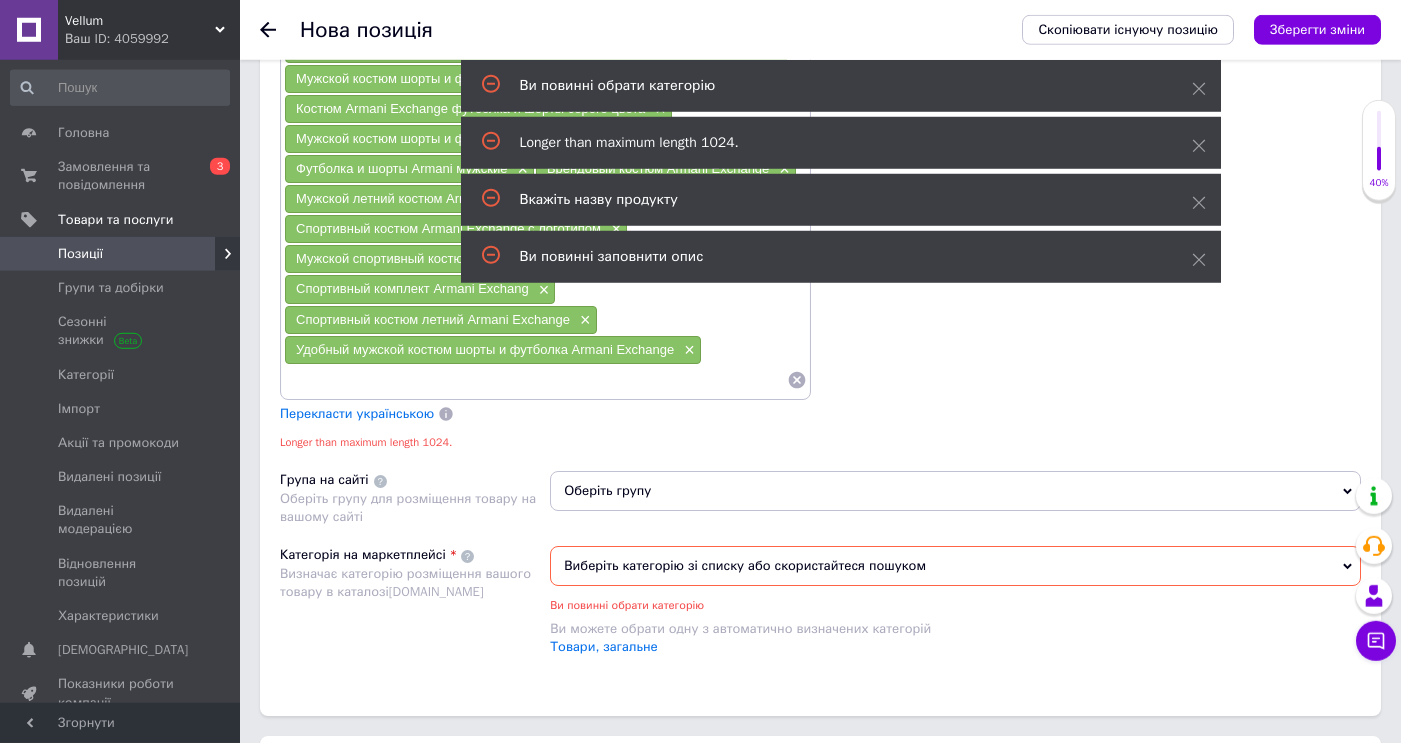 scroll, scrollTop: 1894, scrollLeft: 0, axis: vertical 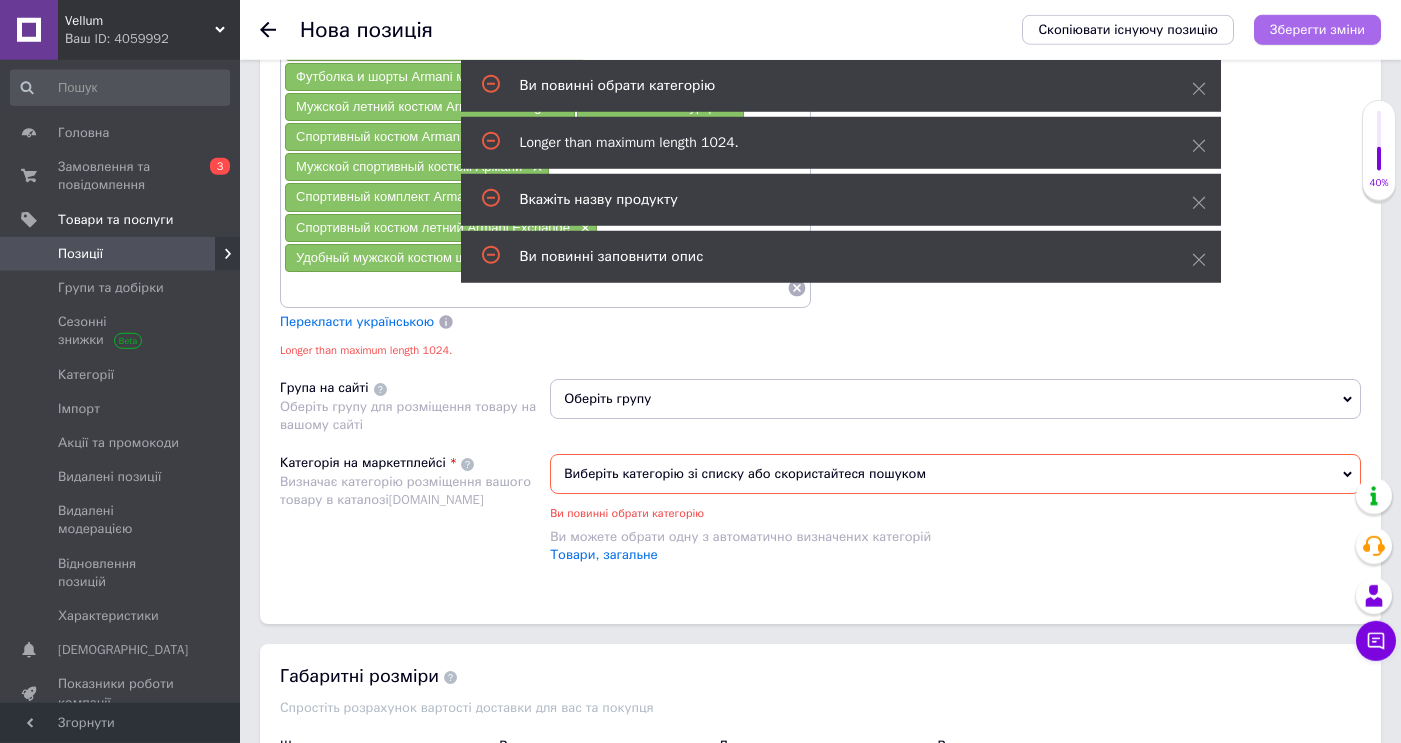 click on "Зберегти зміни" at bounding box center (1317, 30) 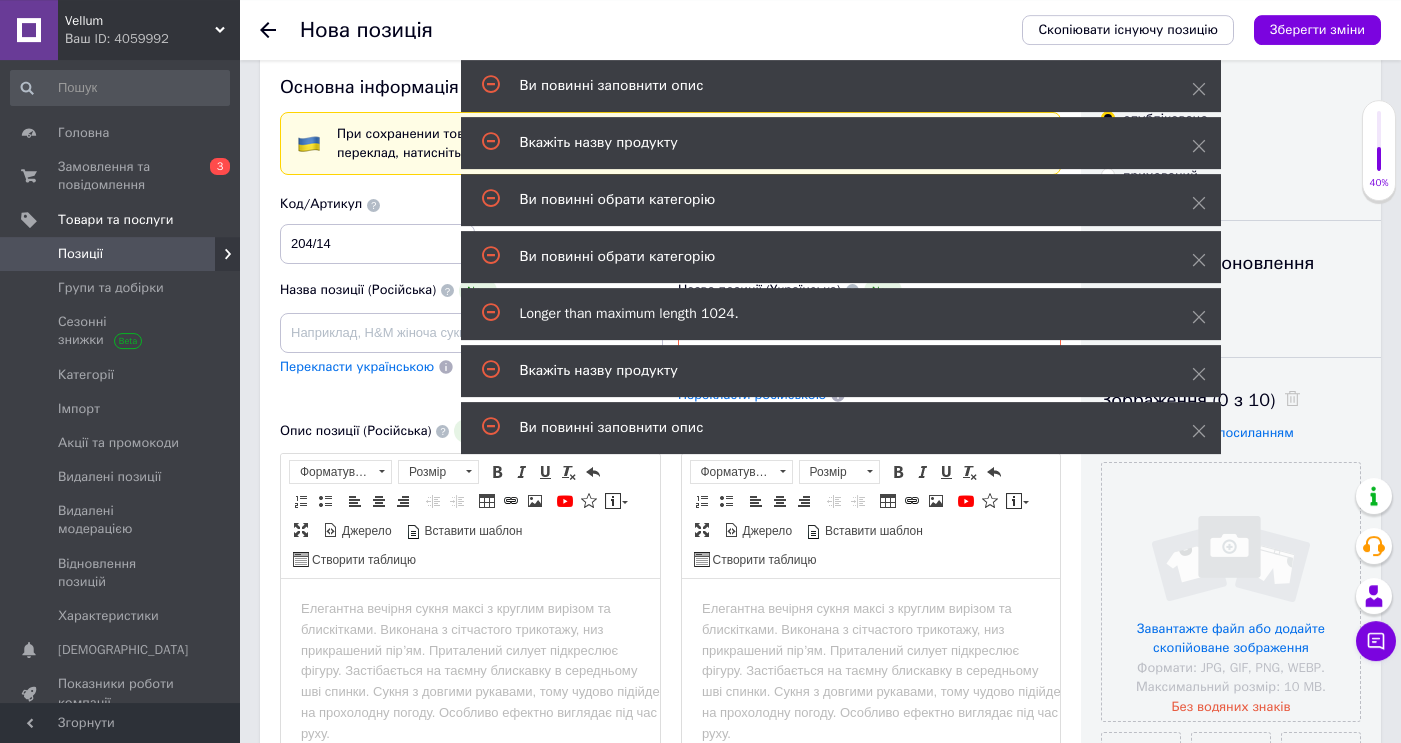 scroll, scrollTop: 34, scrollLeft: 0, axis: vertical 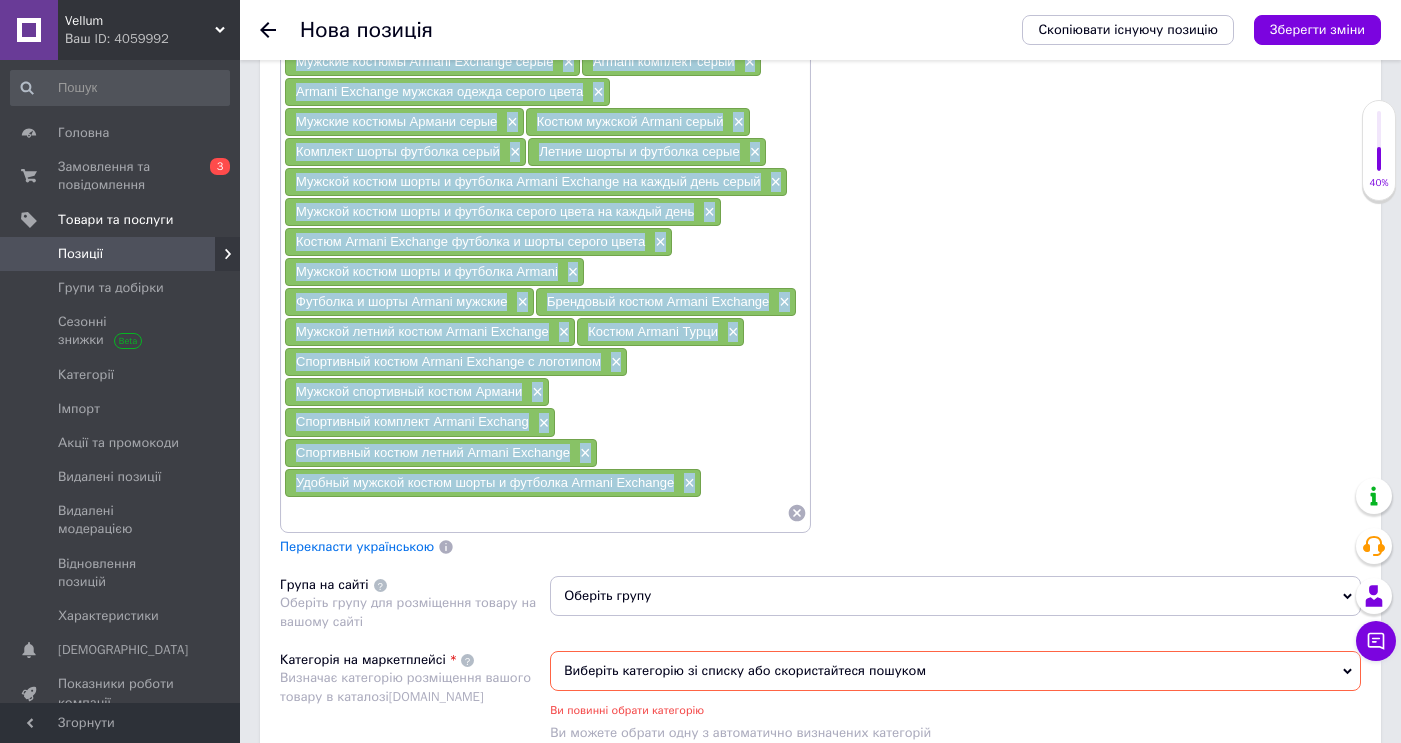 drag, startPoint x: 293, startPoint y: 537, endPoint x: 703, endPoint y: 490, distance: 412.68512 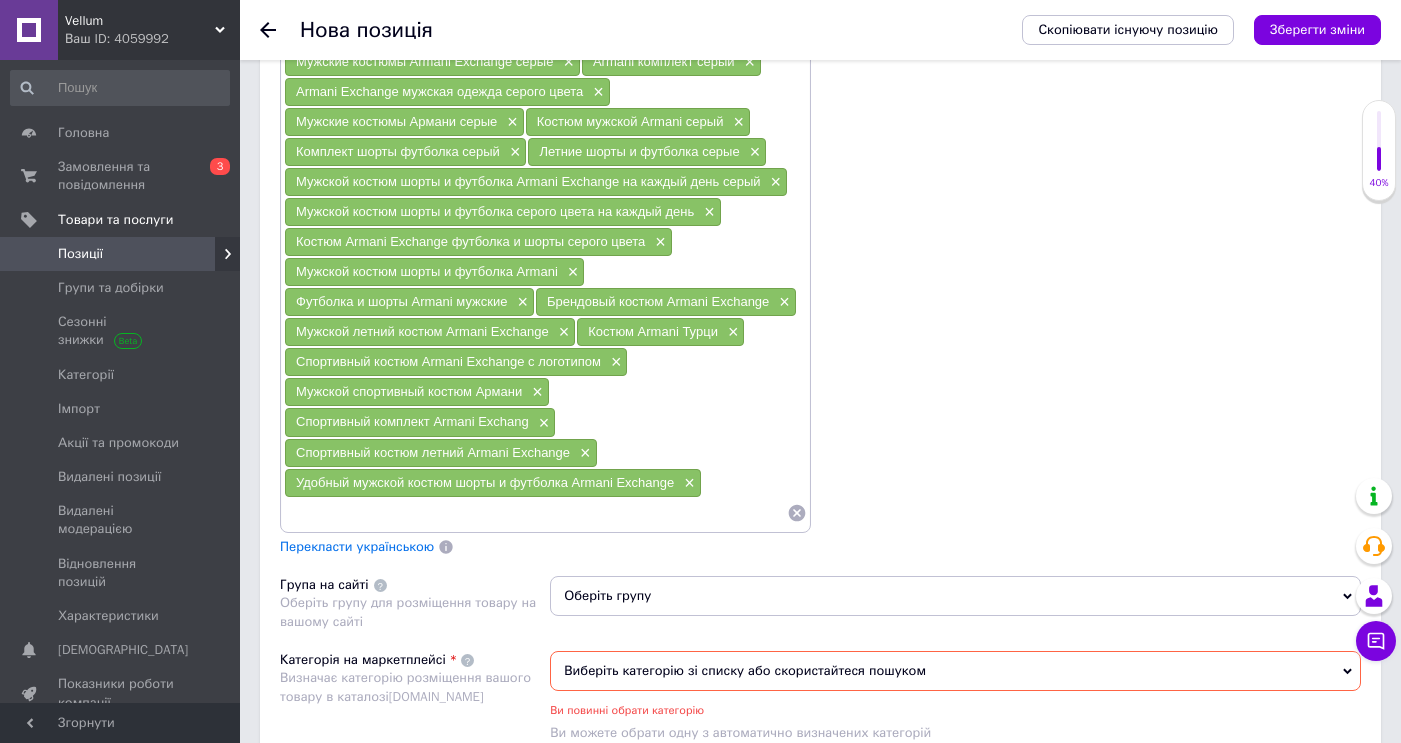 click on "Пошукові запити (Українська) Перекласти російською" at bounding box center (1096, 209) 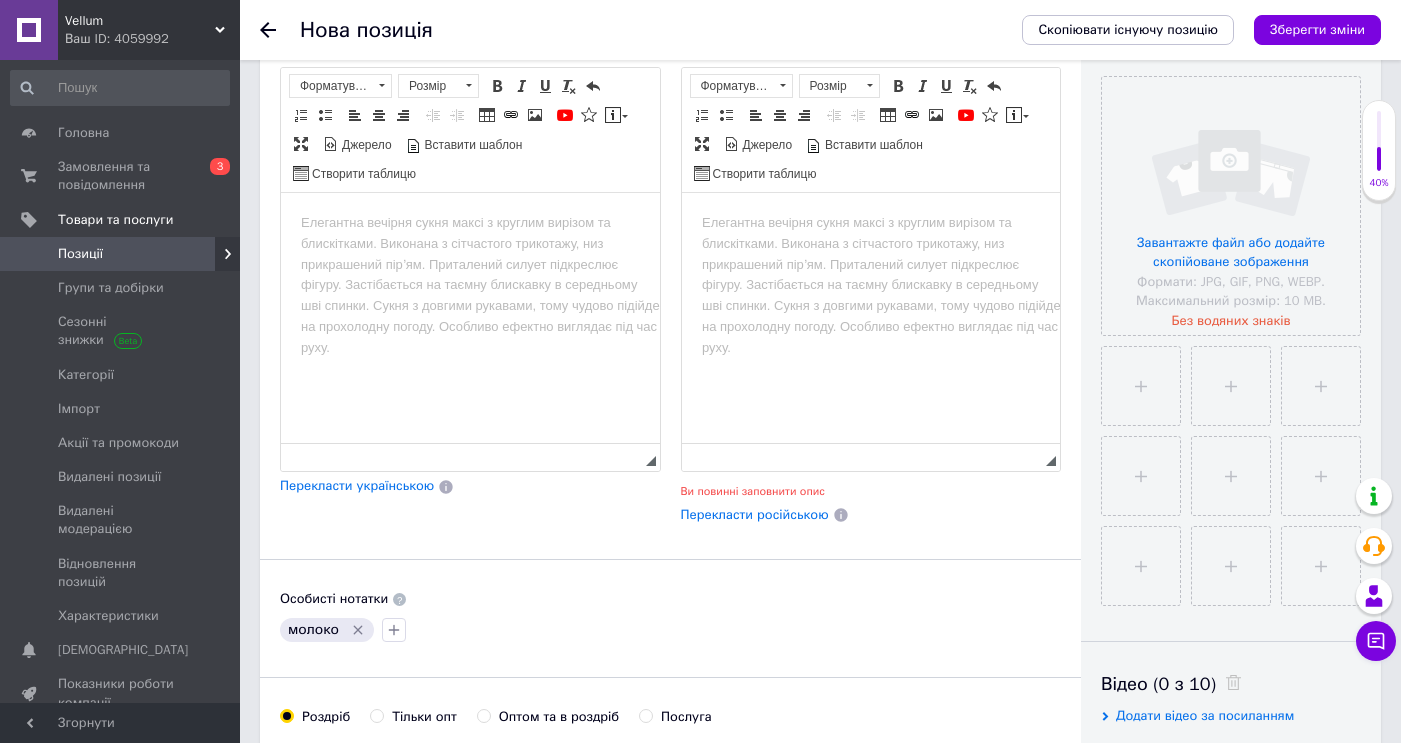 scroll, scrollTop: 0, scrollLeft: 0, axis: both 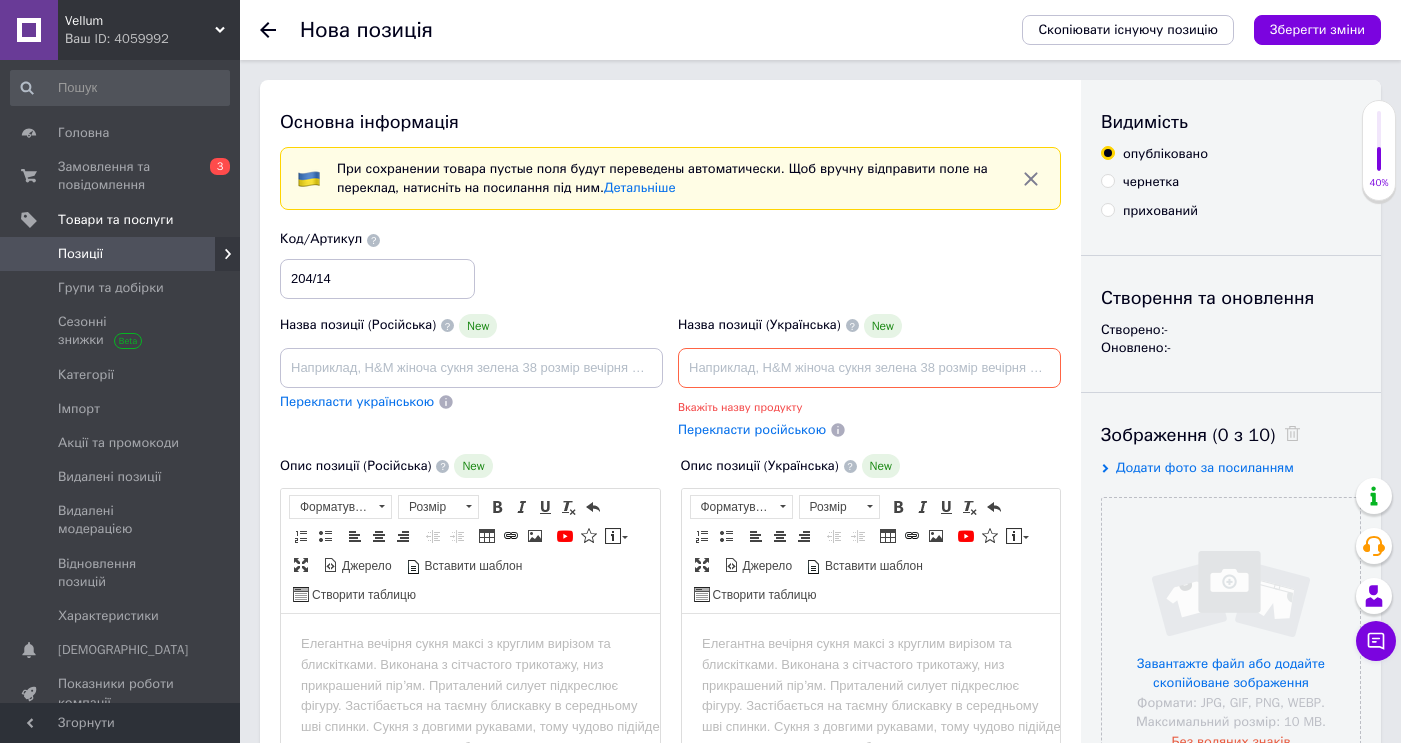 click on "Назва позиції (Російська) New" at bounding box center (471, 351) 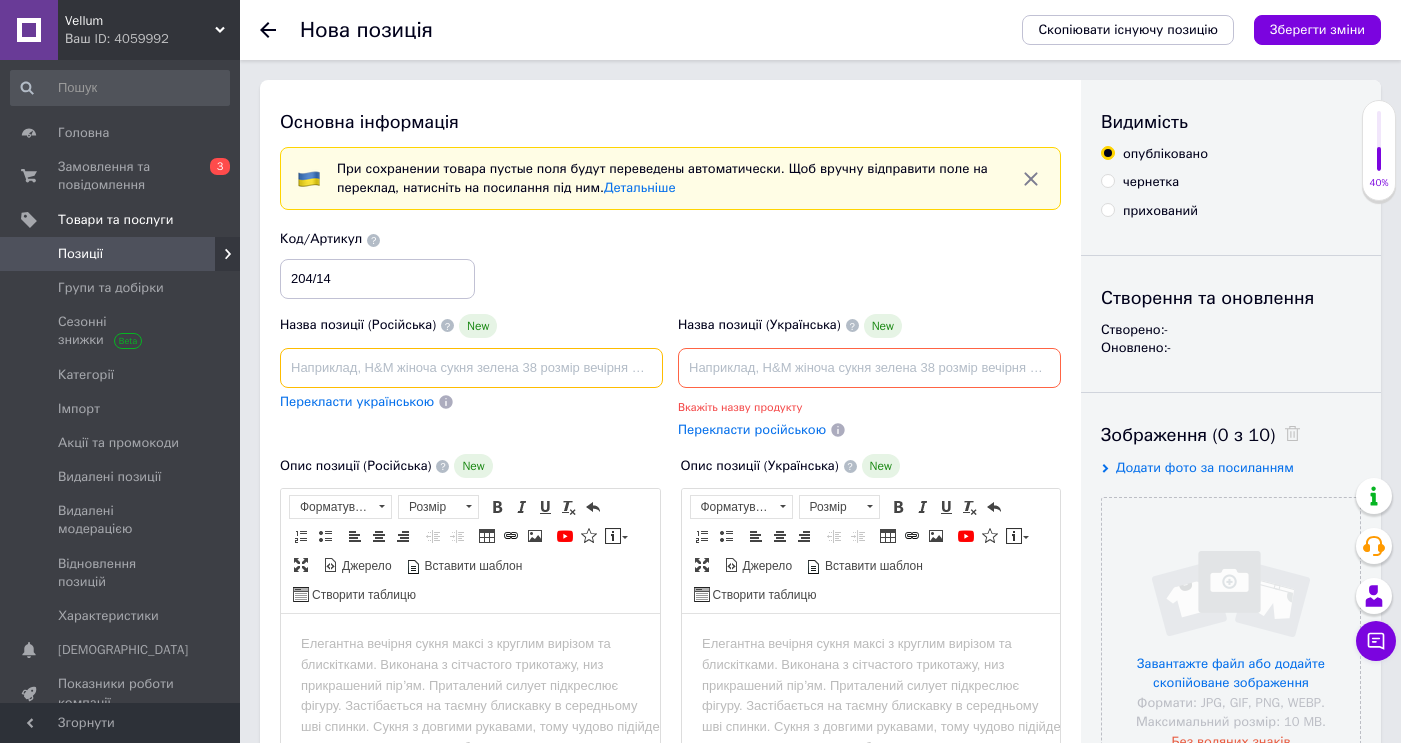click at bounding box center [471, 368] 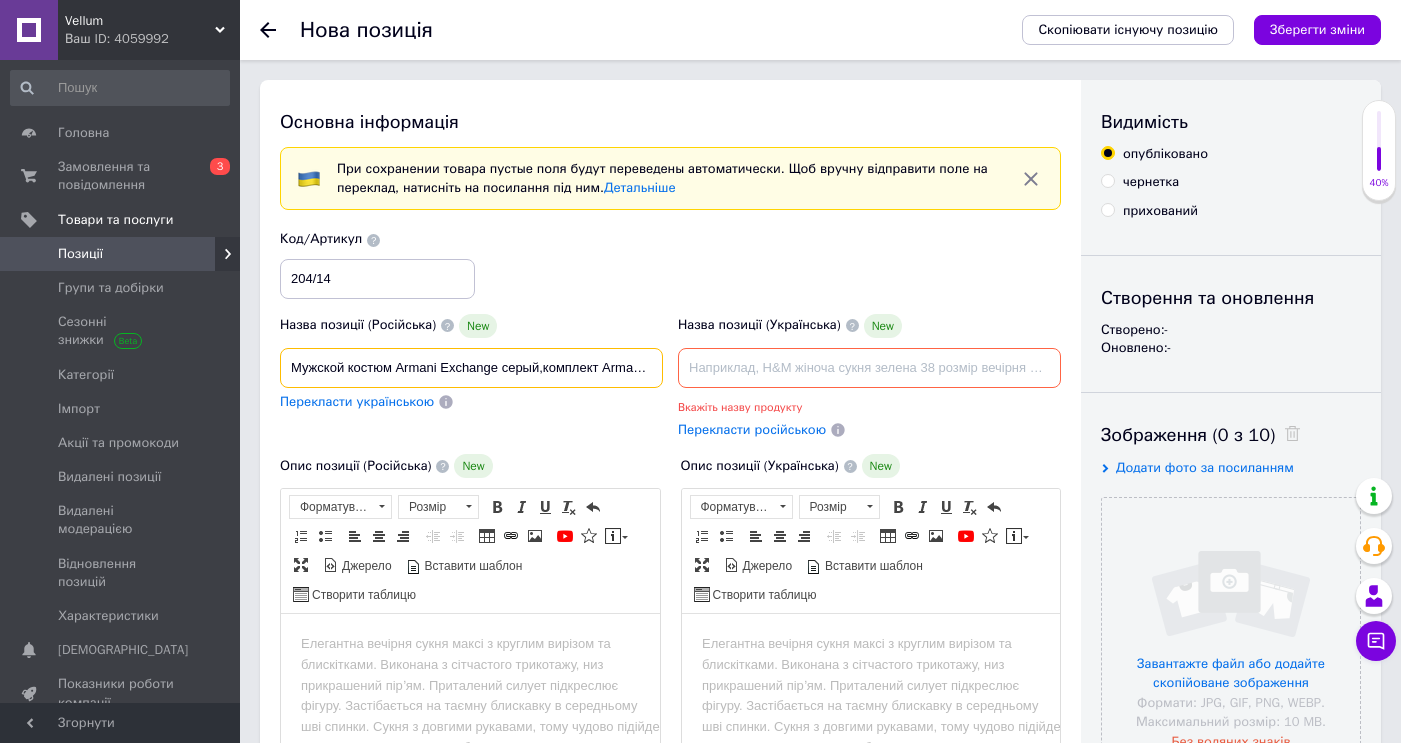 scroll, scrollTop: 0, scrollLeft: 519, axis: horizontal 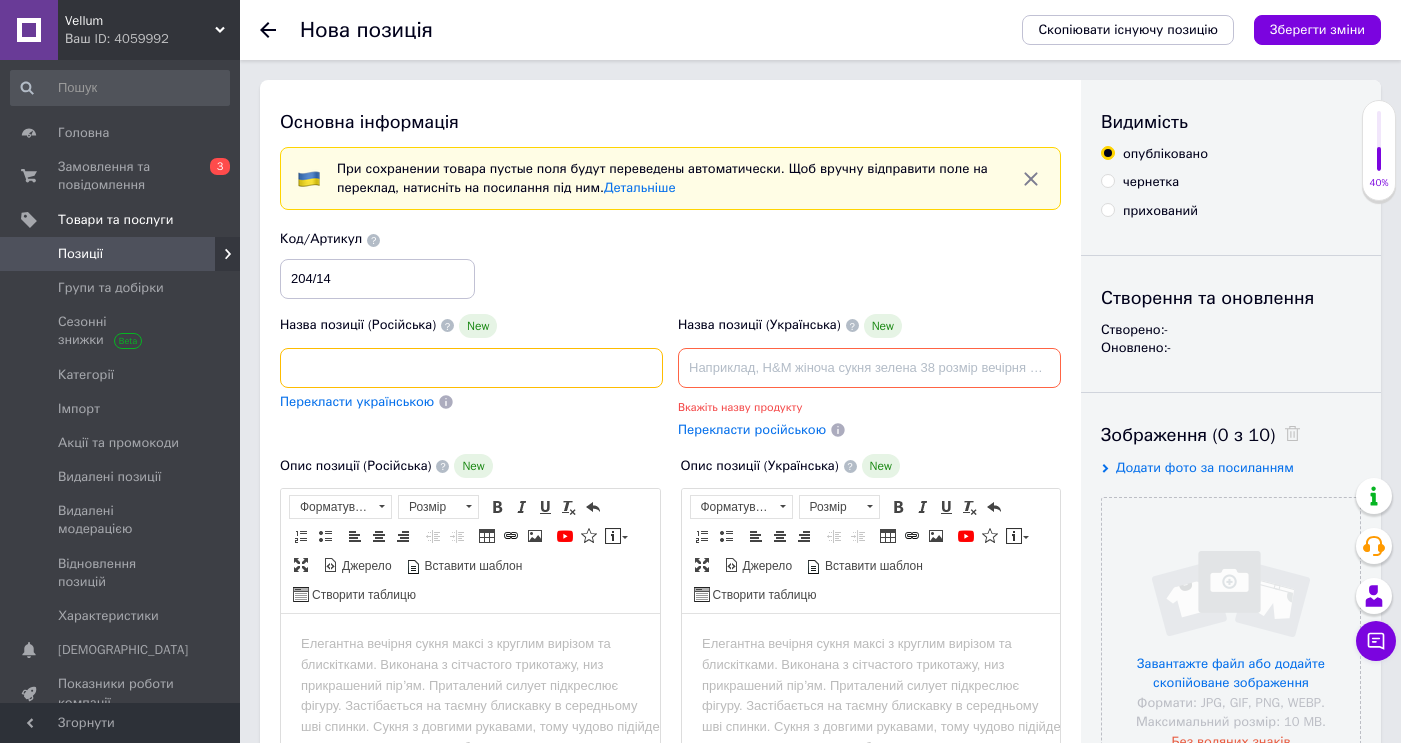 paste on "летний костюм Армани,брендовая комплект Armani,удобный комплект на каждый ден" 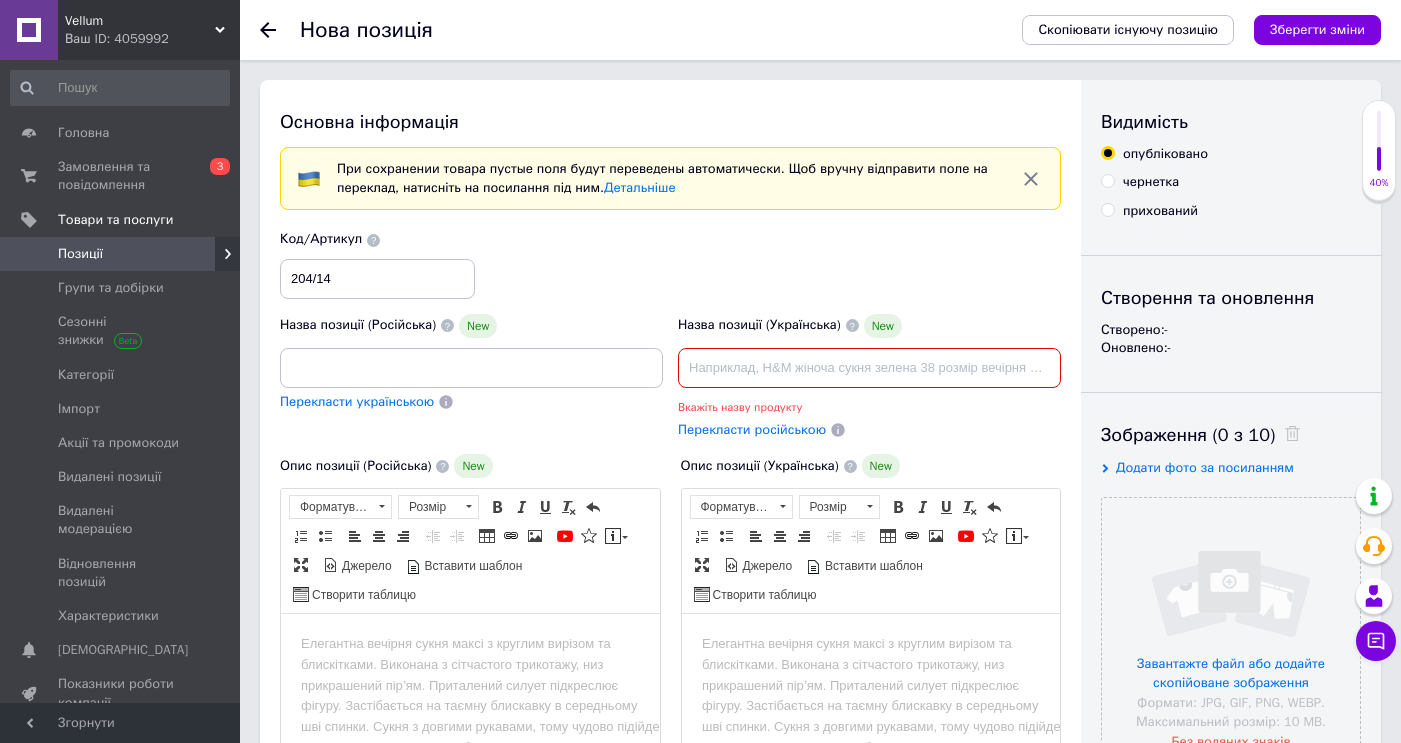 click at bounding box center (869, 368) 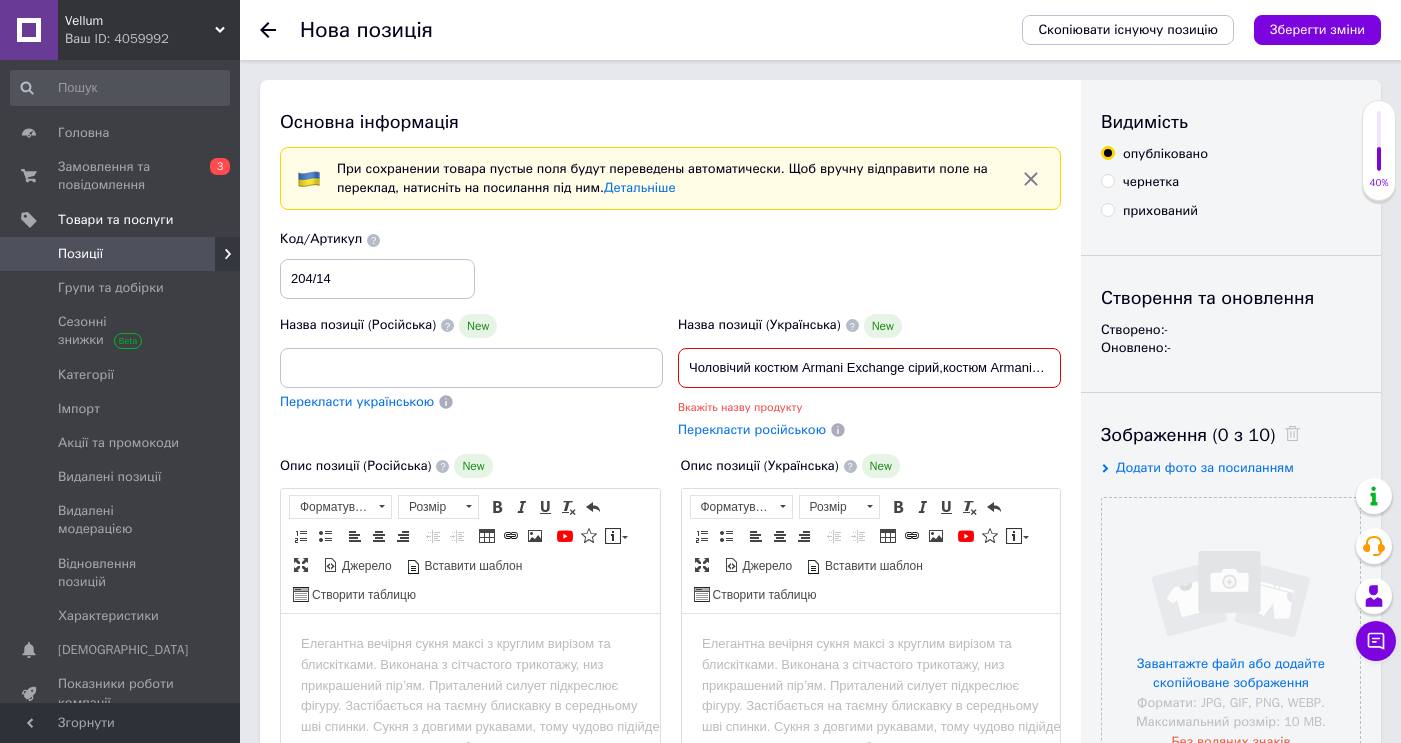scroll, scrollTop: 0, scrollLeft: 489, axis: horizontal 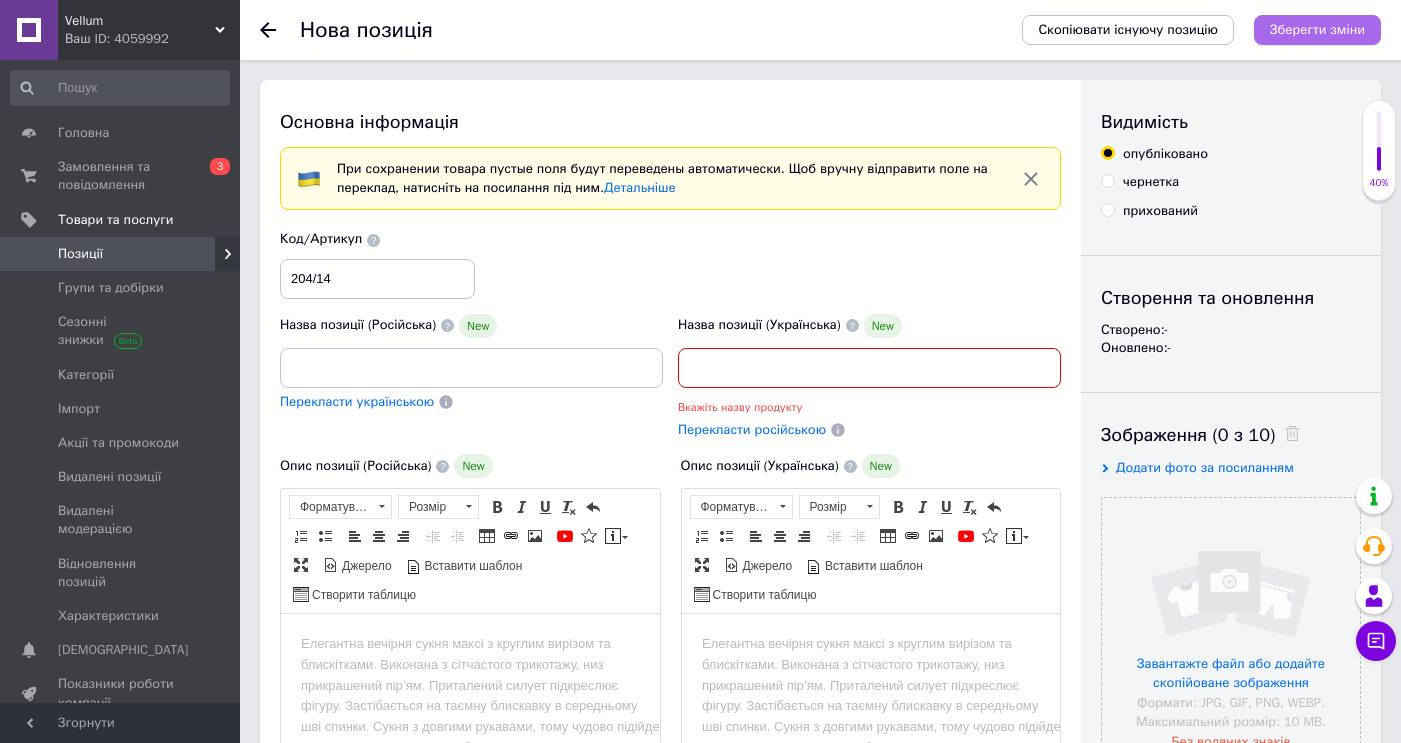 type on "Чоловічий костюм Armani Exchange сірий,костюм Armani,літній костюм Армані,брендовий комплект Armani,зручний комплект на кожен день" 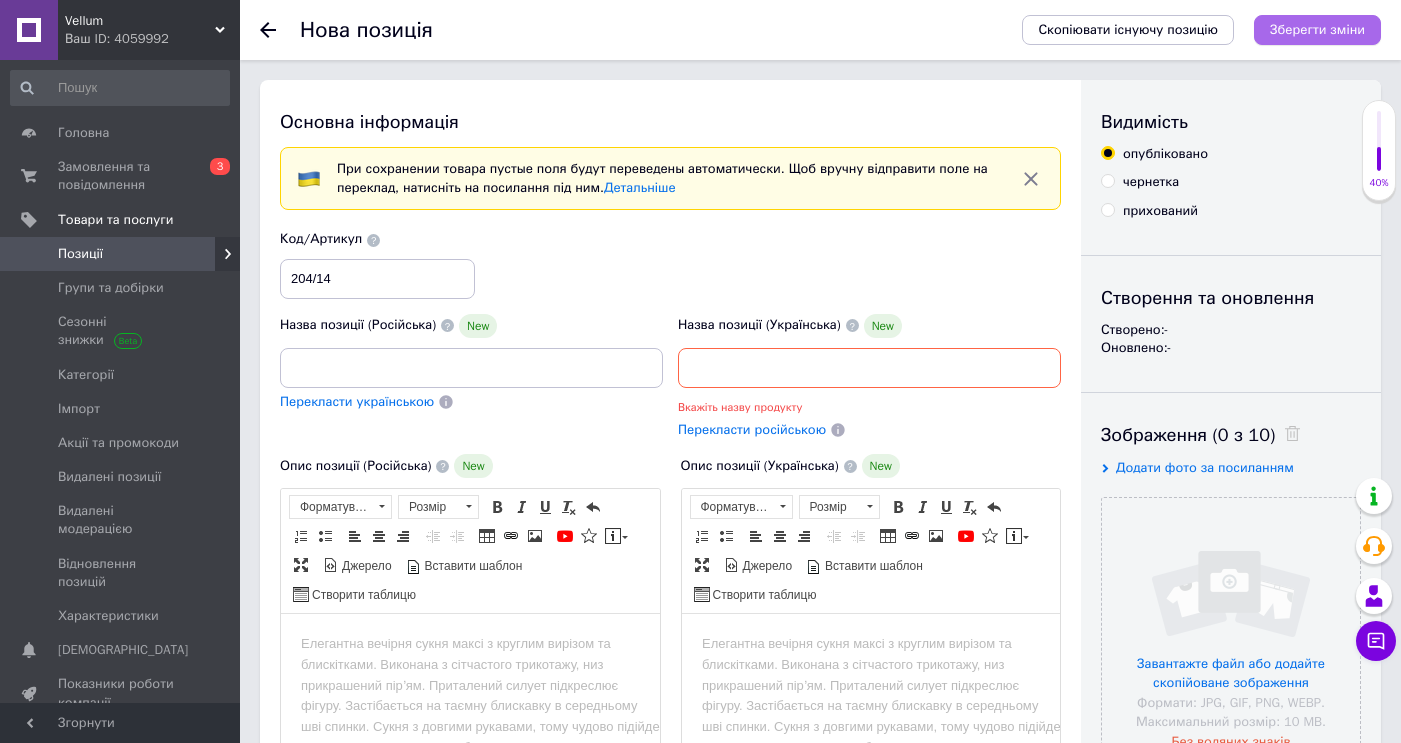 click on "Зберегти зміни" at bounding box center [1317, 29] 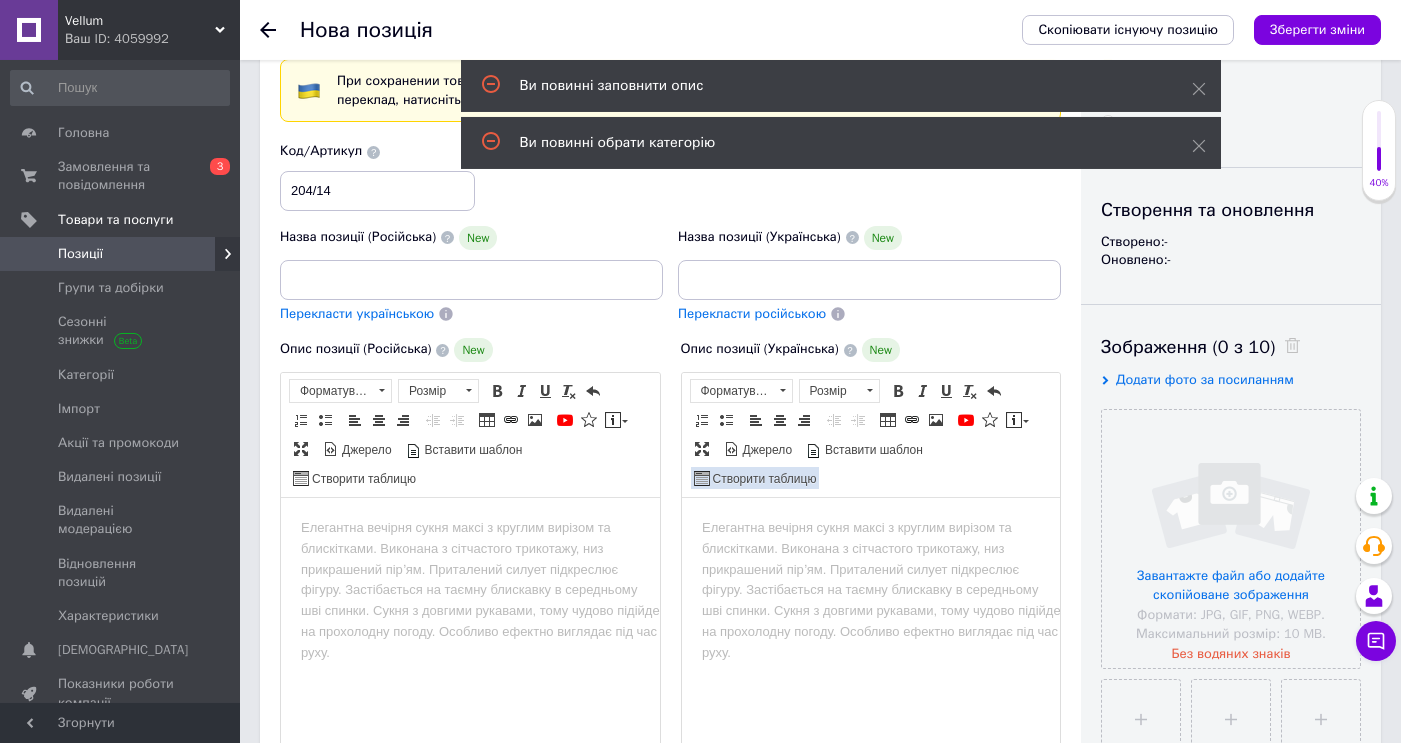 scroll, scrollTop: 0, scrollLeft: 0, axis: both 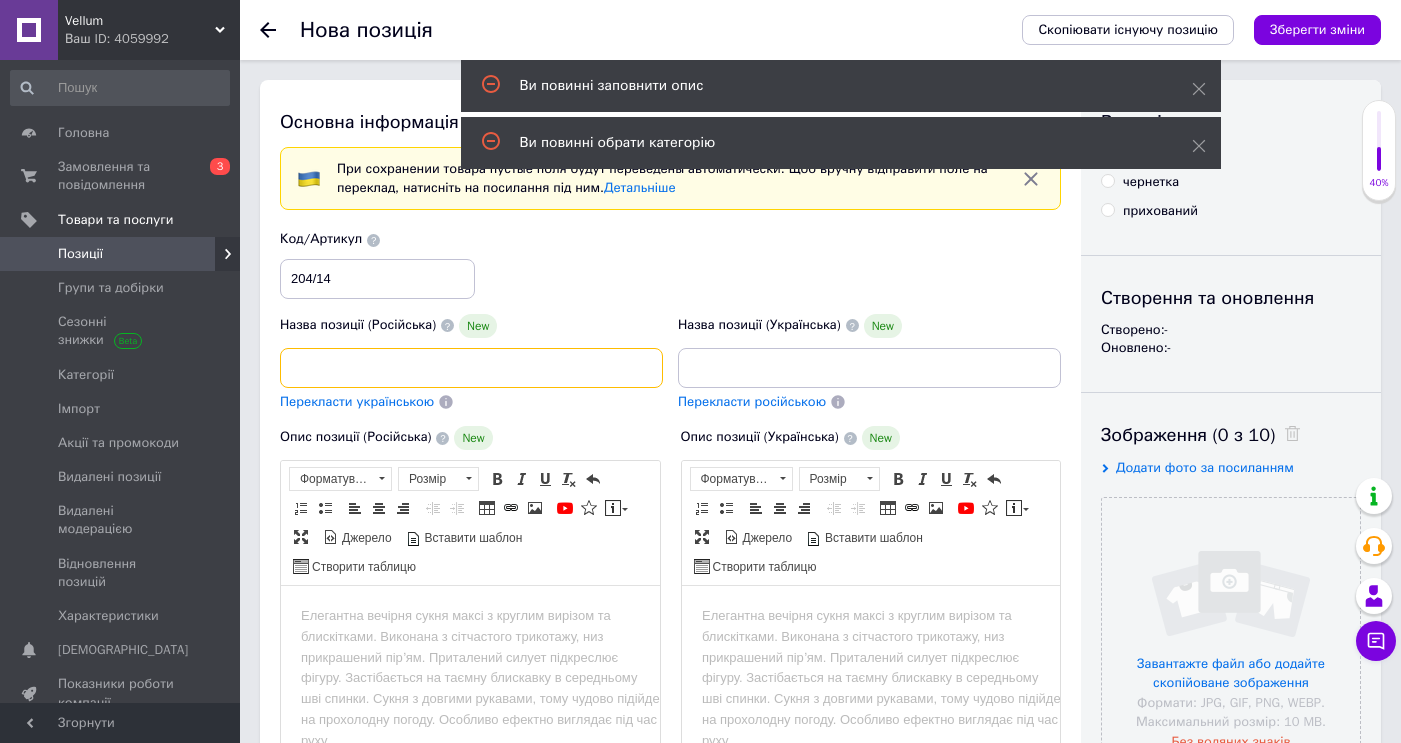 click on "Мужской костюм Armani Exchange серый,костюм Armani,летний костюм Армани,брендовый комплект Armani,удобный комплект на каждый день" at bounding box center (471, 368) 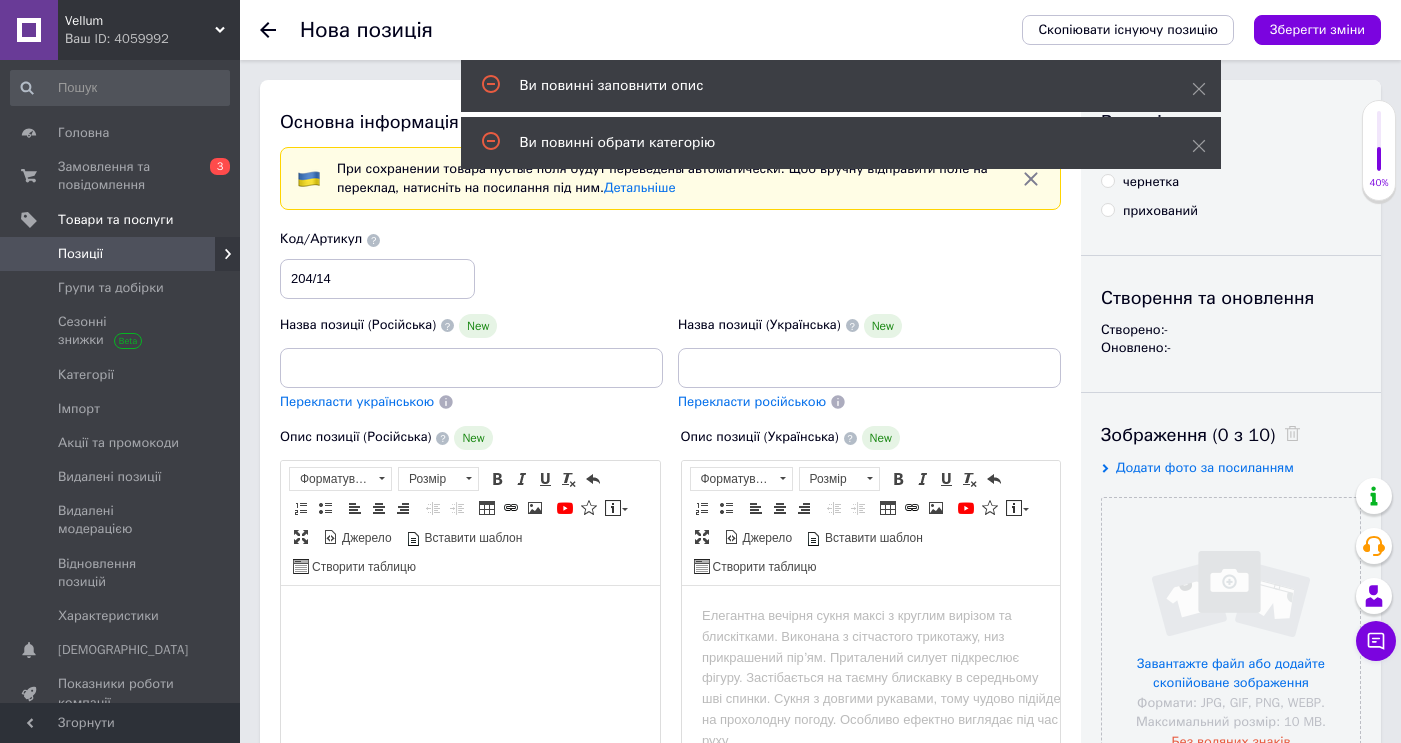 click at bounding box center (470, 711) 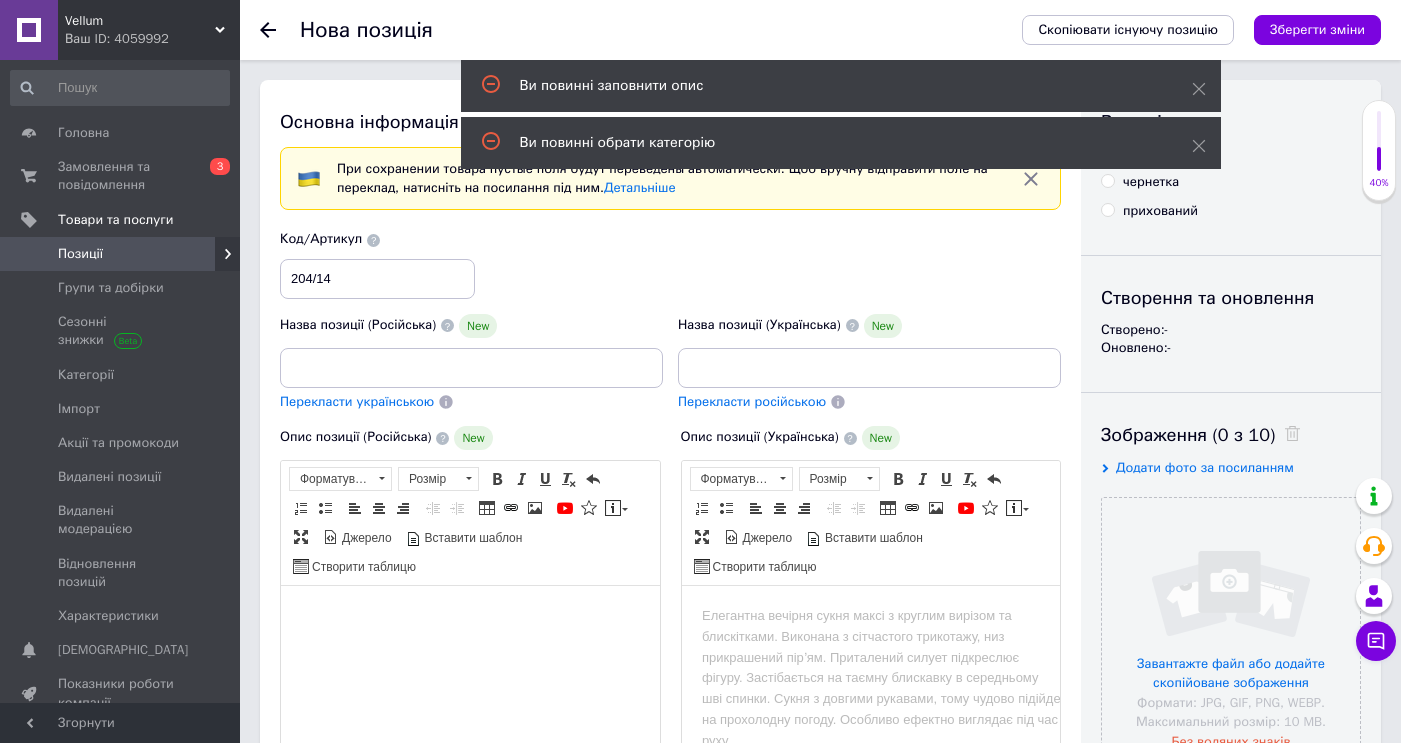 scroll, scrollTop: 28, scrollLeft: 0, axis: vertical 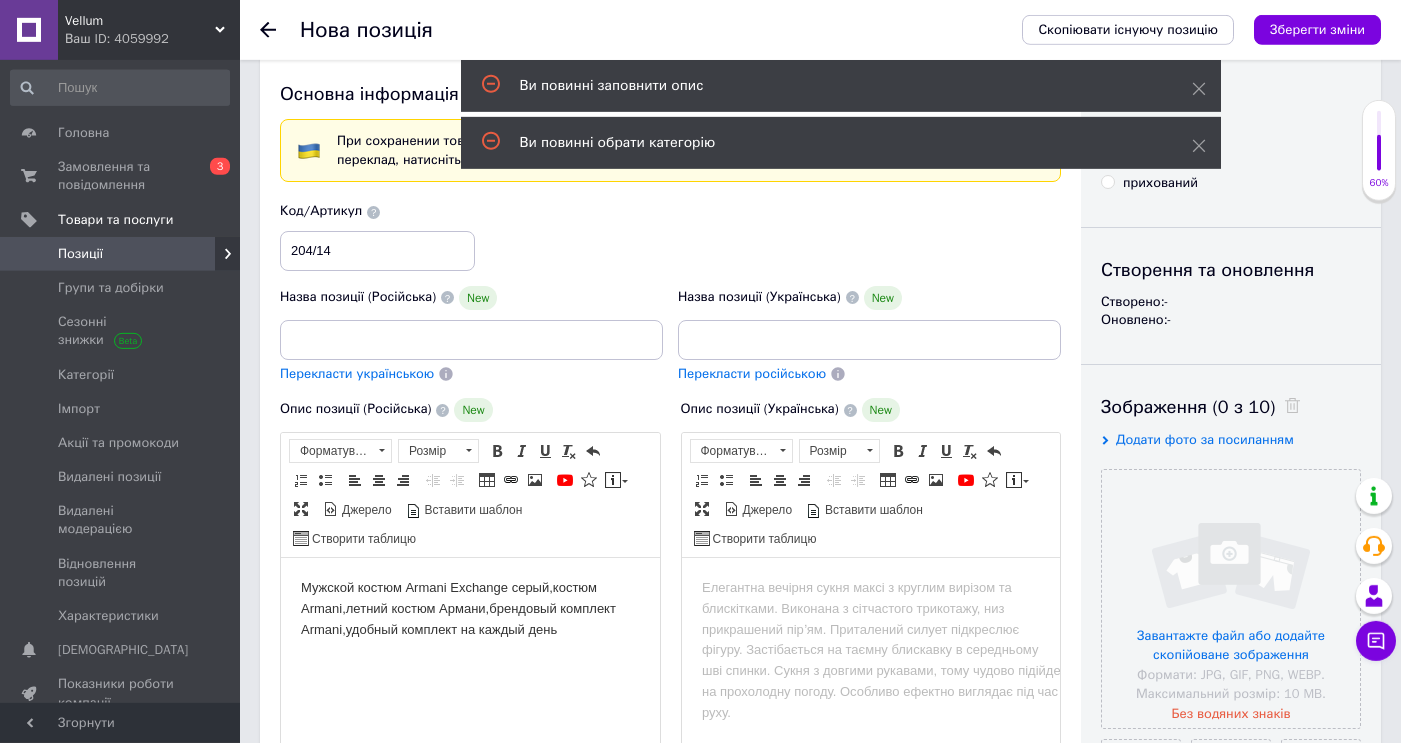 drag, startPoint x: 578, startPoint y: 600, endPoint x: 298, endPoint y: 587, distance: 280.30164 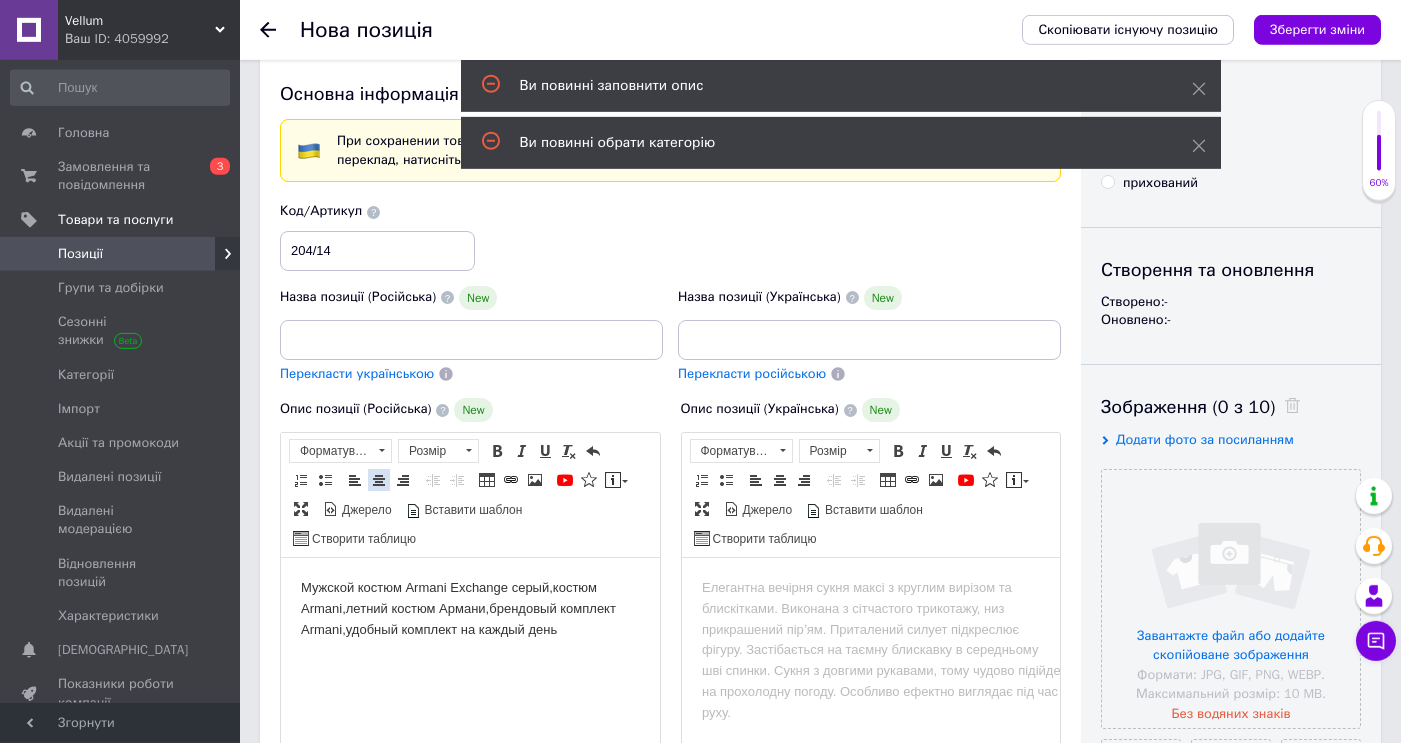 click at bounding box center [379, 480] 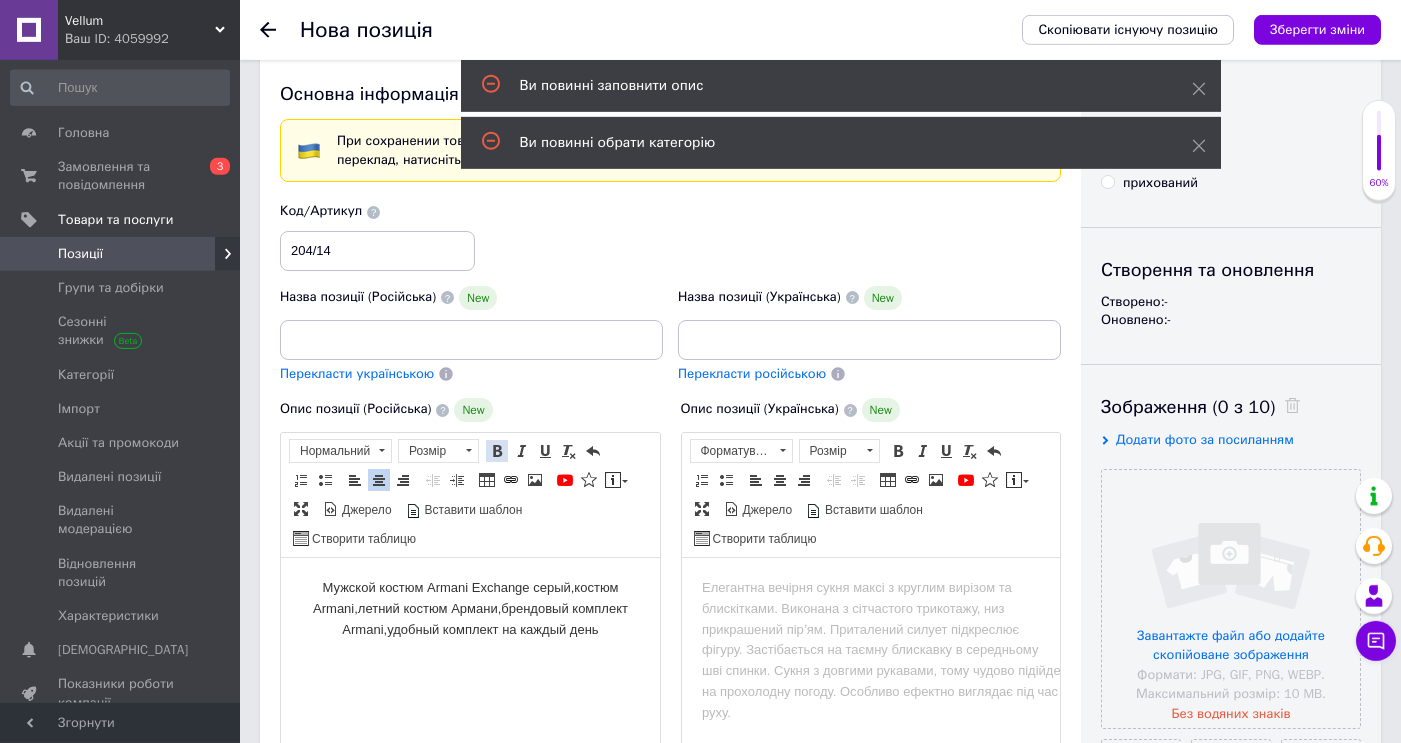 click at bounding box center (497, 451) 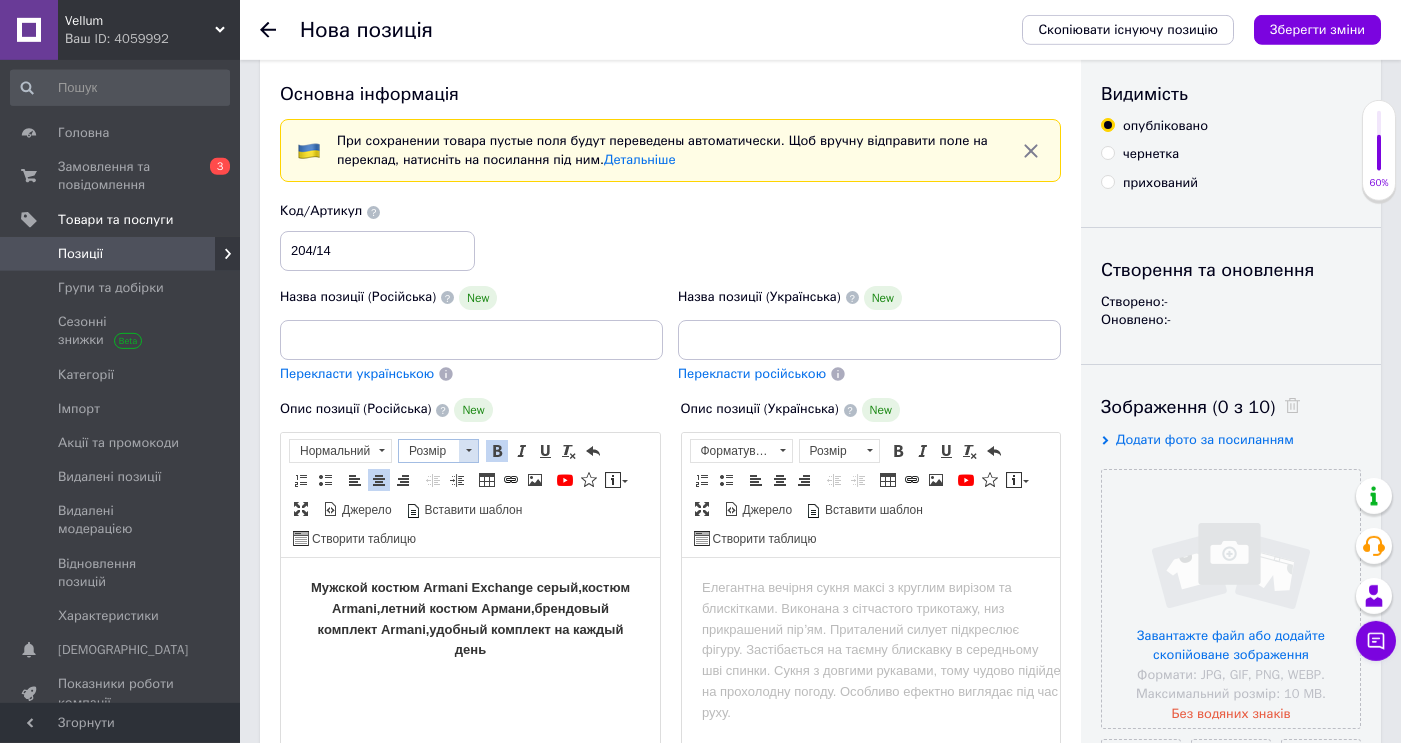 click at bounding box center [468, 451] 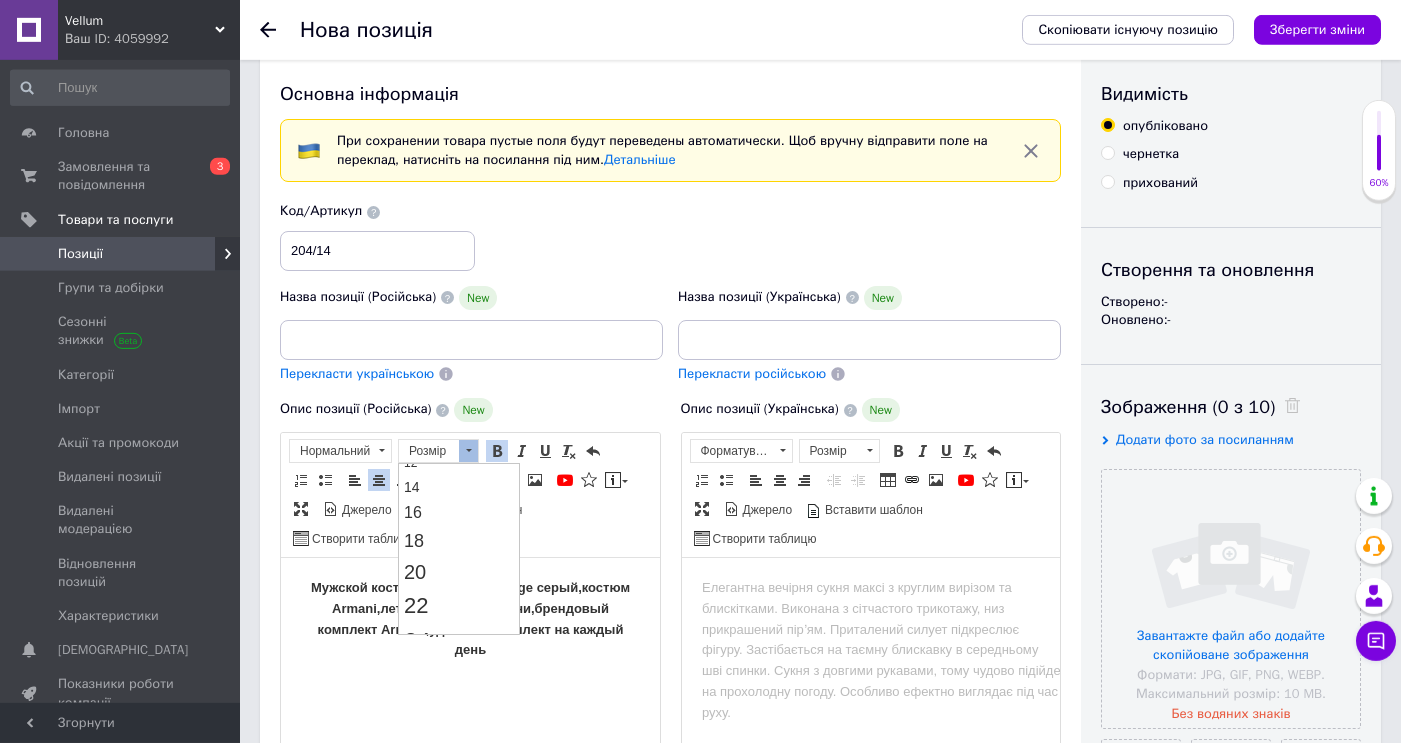 scroll, scrollTop: 166, scrollLeft: 0, axis: vertical 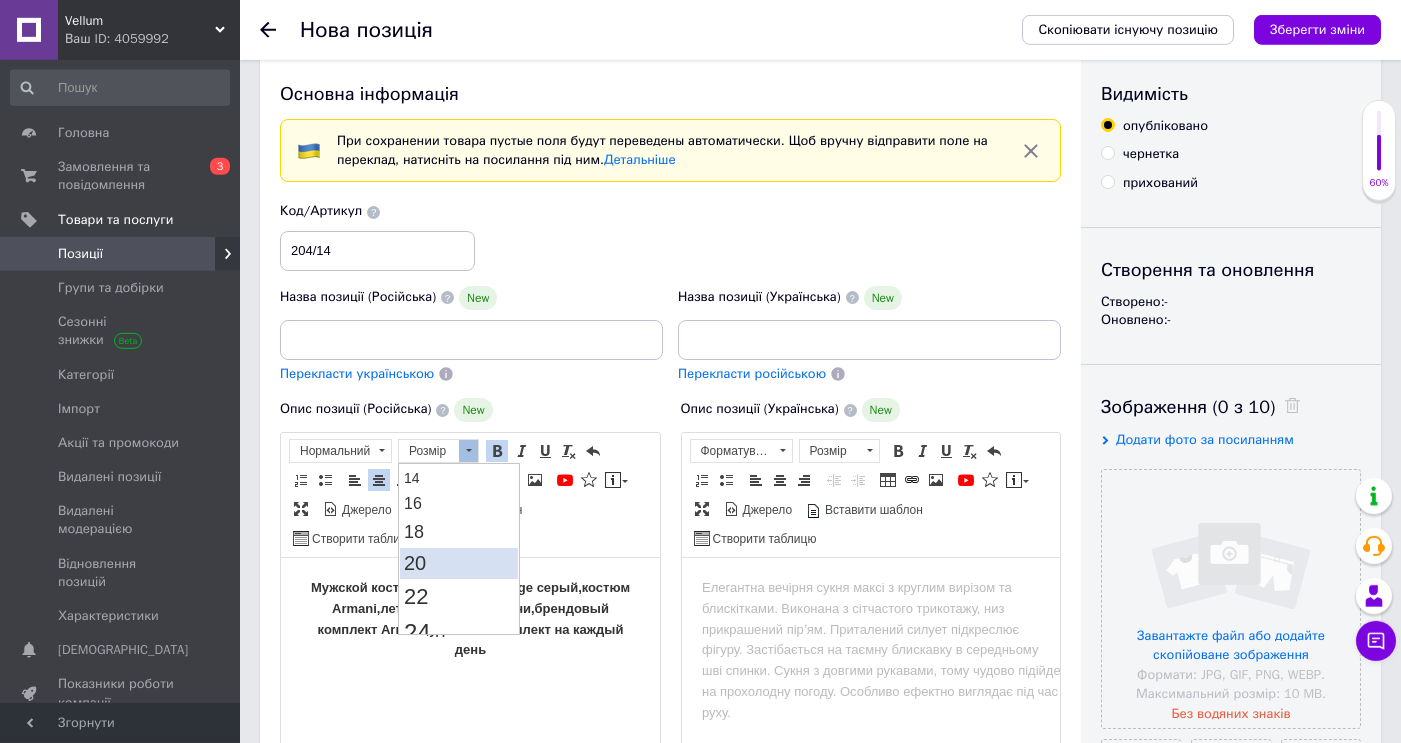 click on "20" at bounding box center [459, 562] 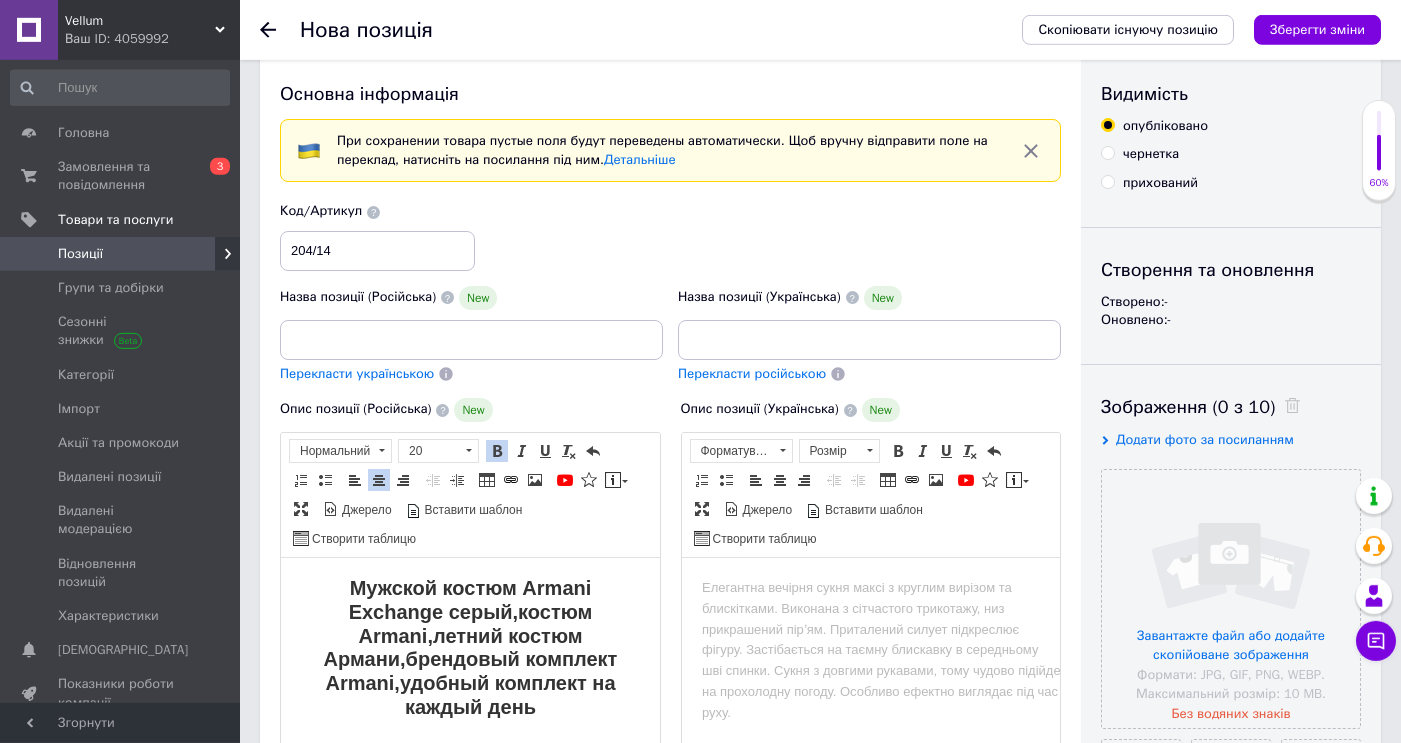 click on "Код/Артикул 204/14" at bounding box center (671, 236) 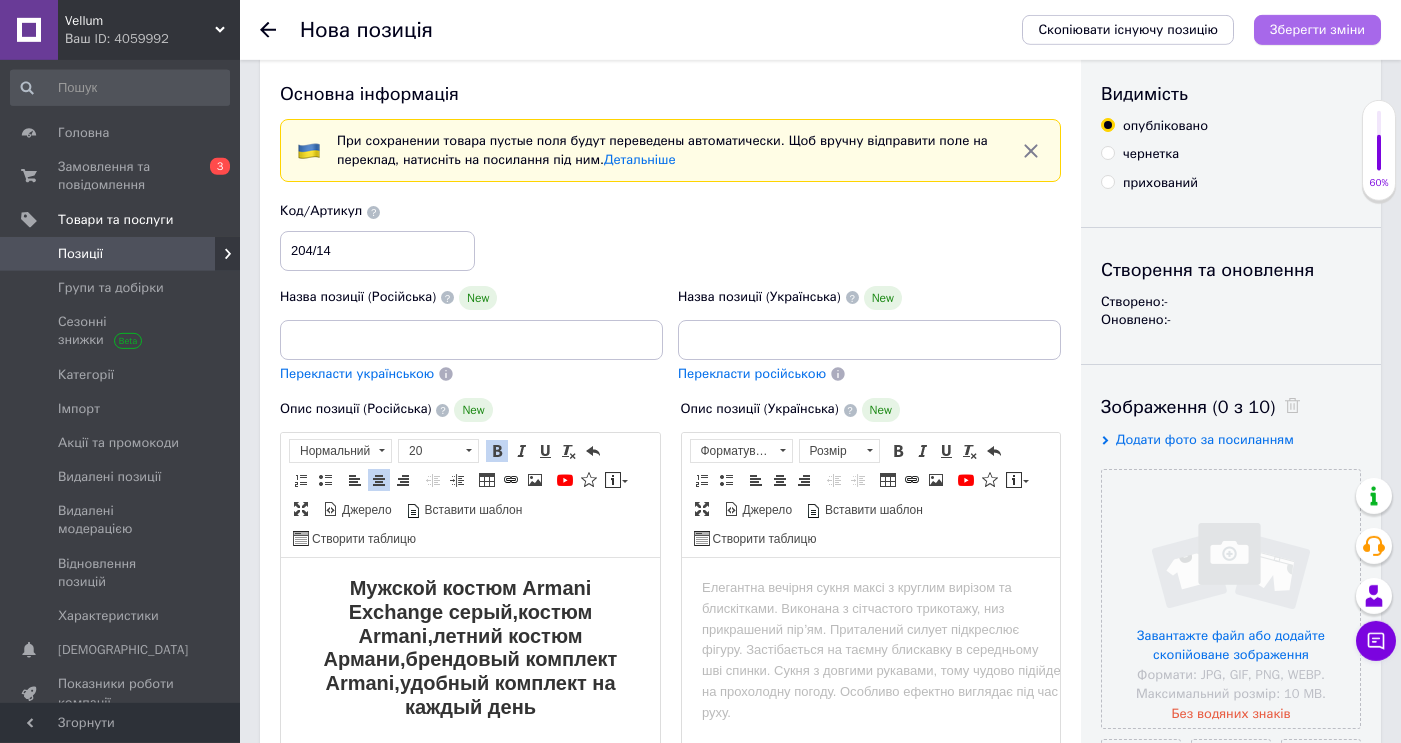 click on "Зберегти зміни" at bounding box center (1317, 29) 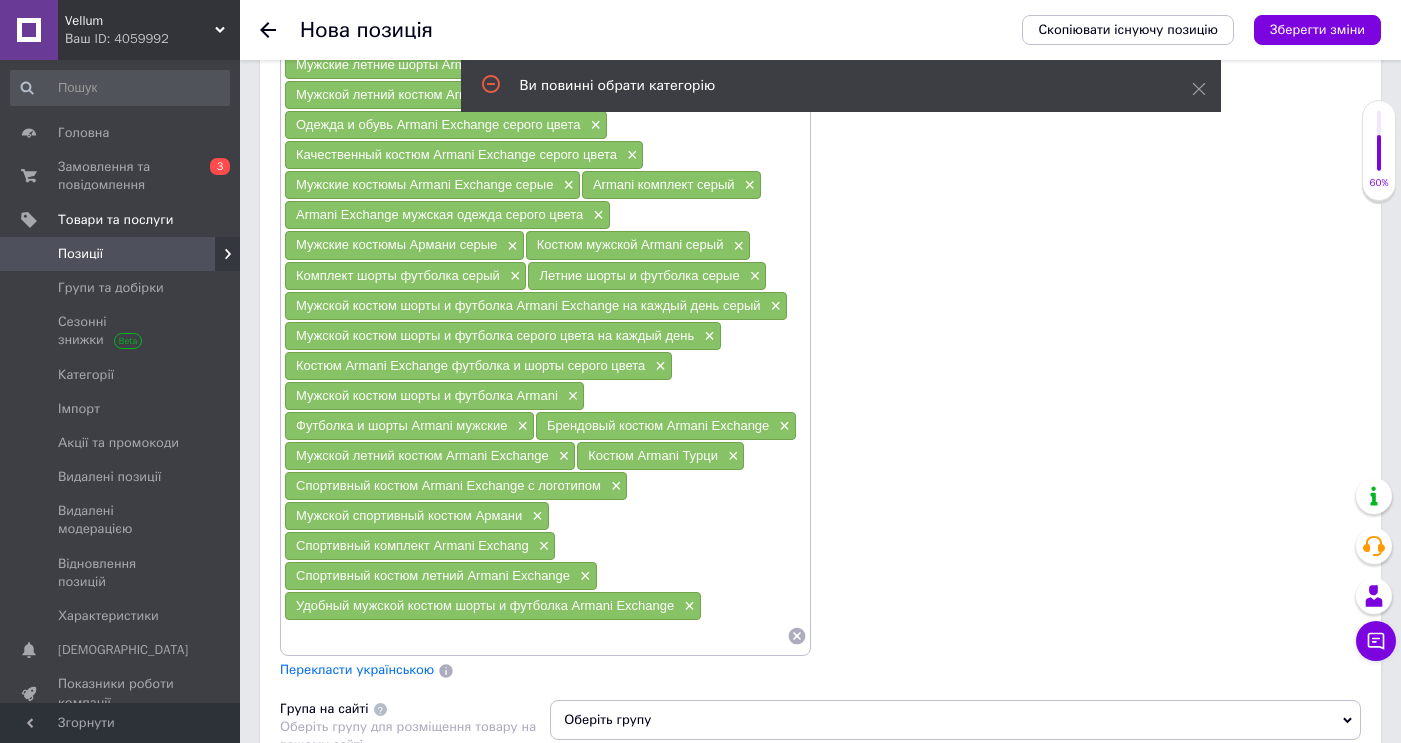scroll, scrollTop: 1444, scrollLeft: 0, axis: vertical 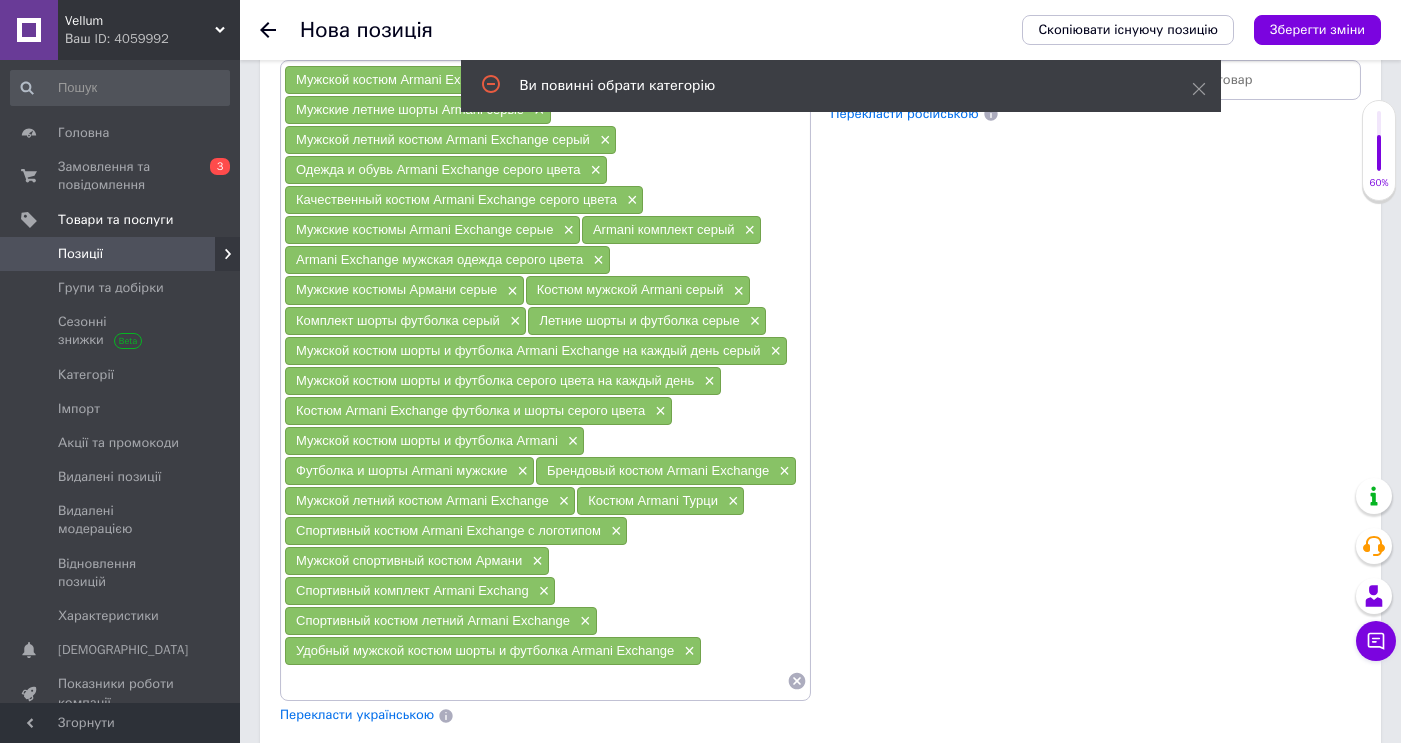 click on "Перекласти українською" at bounding box center [357, 714] 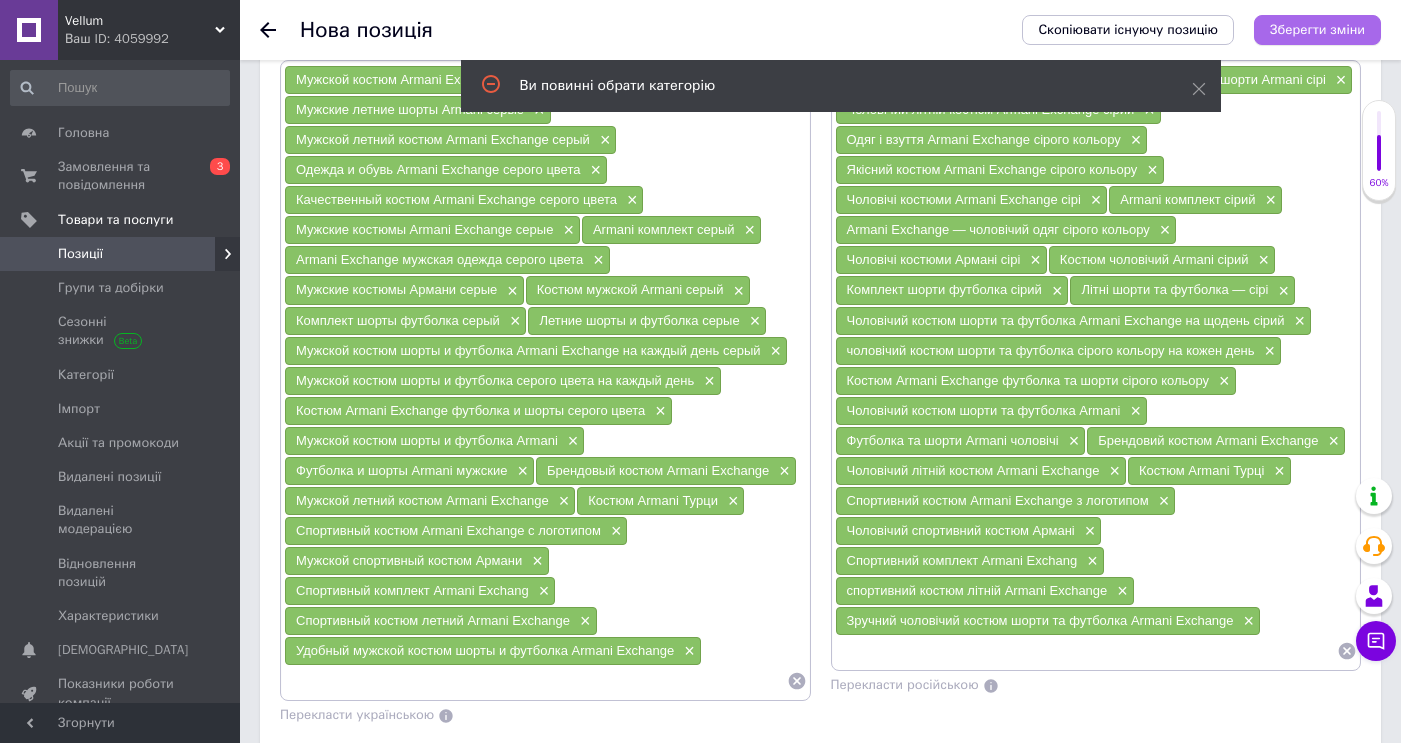 click on "Зберегти зміни" at bounding box center (1317, 30) 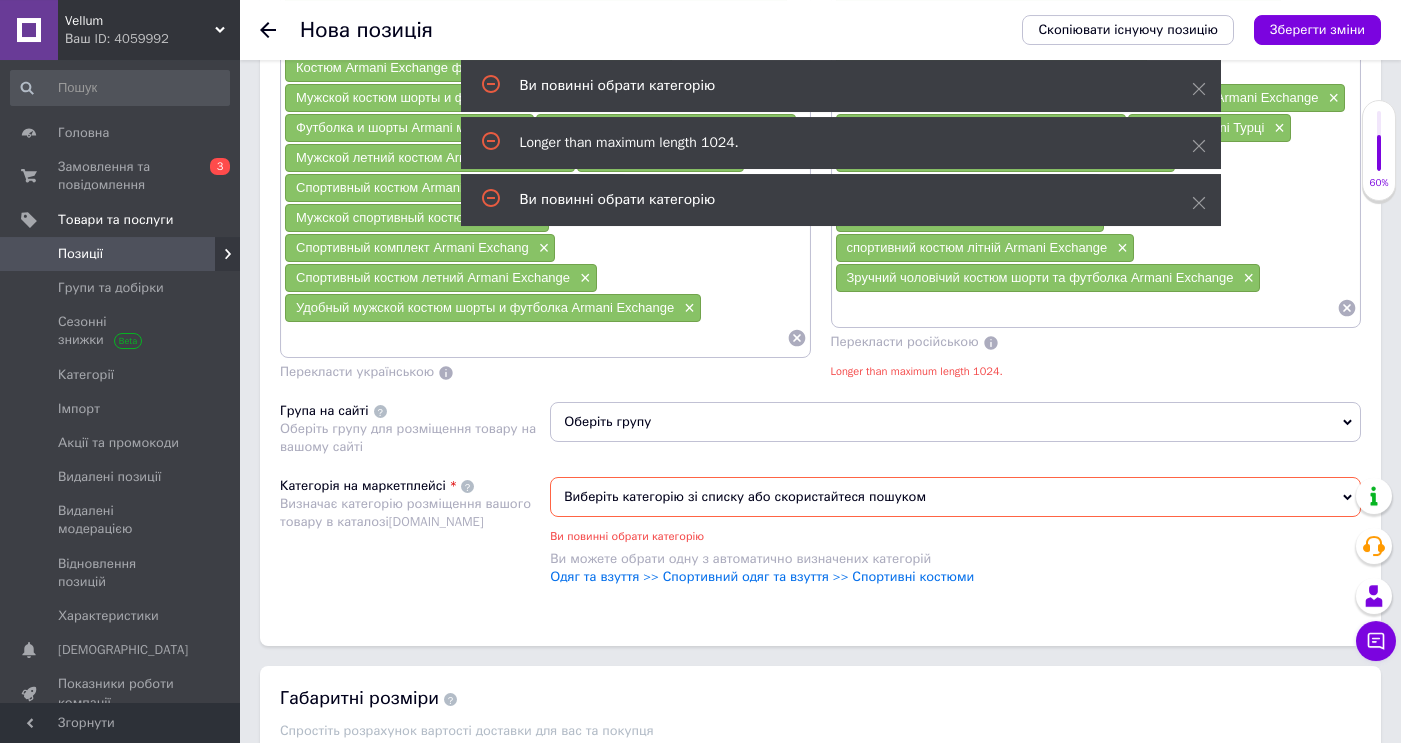 scroll, scrollTop: 1787, scrollLeft: 0, axis: vertical 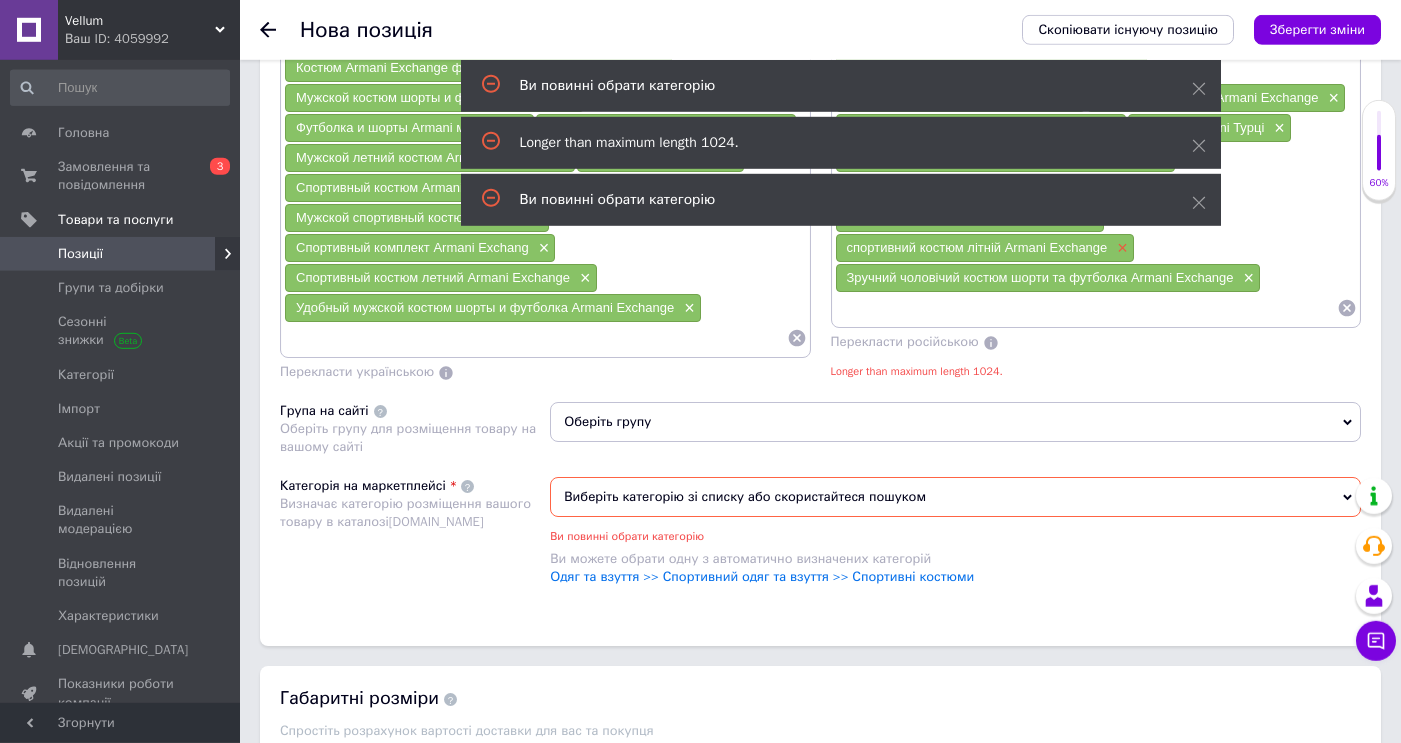 click on "×" at bounding box center [1120, 248] 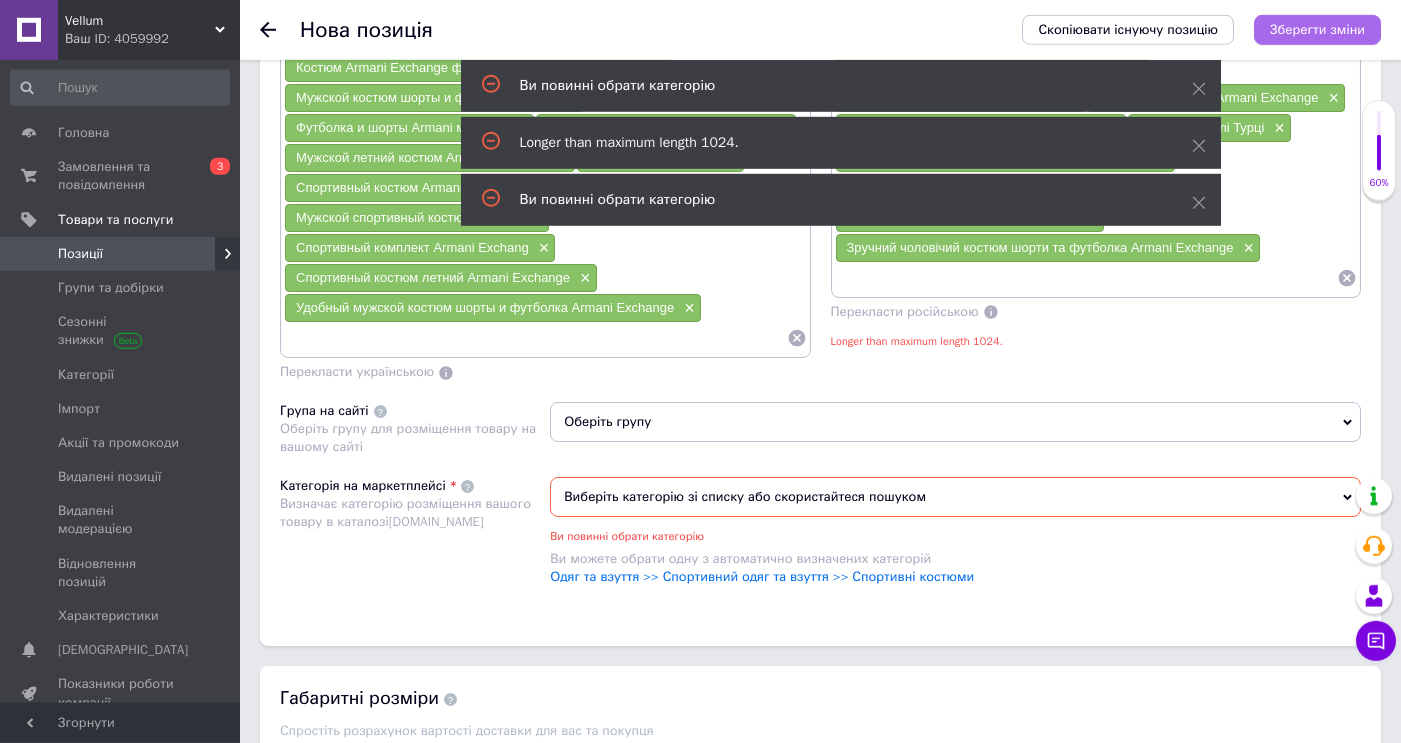 click on "Зберегти зміни" at bounding box center [1317, 29] 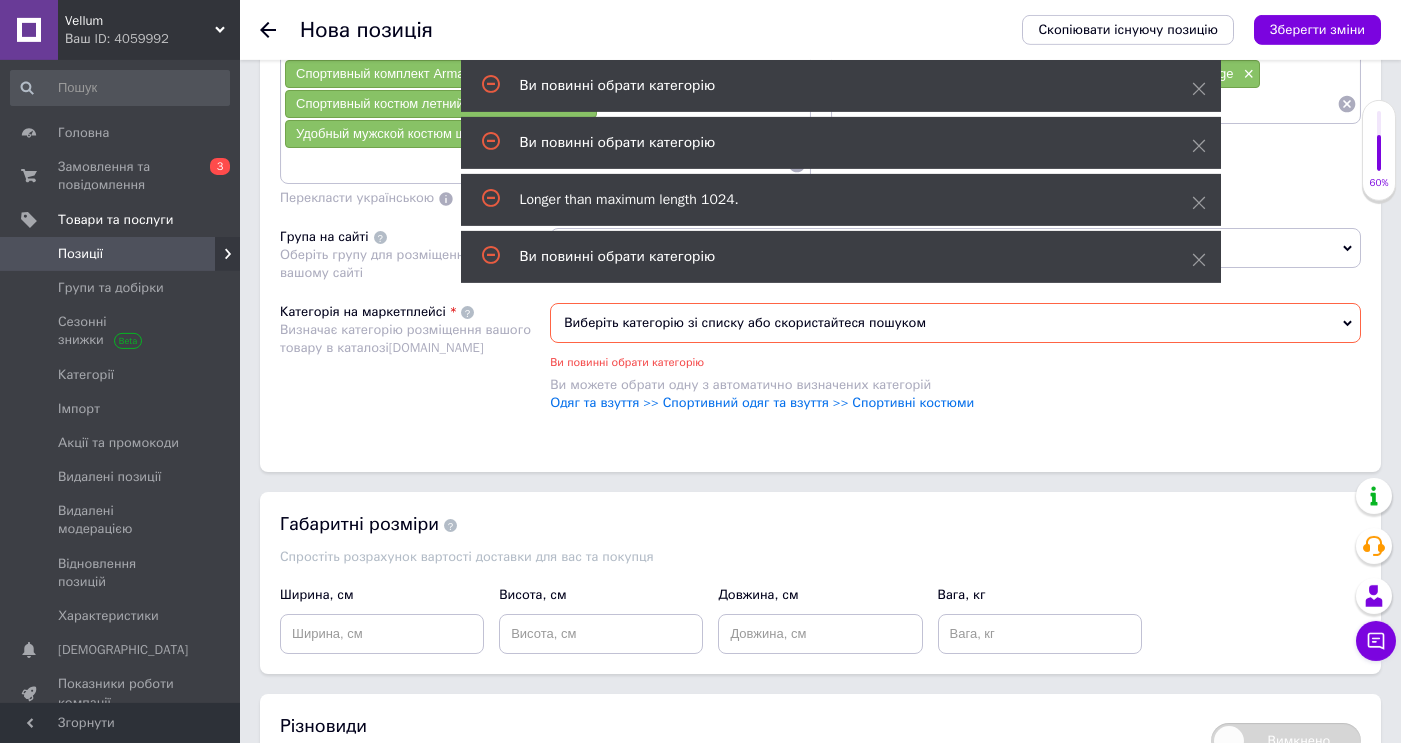 scroll, scrollTop: 1990, scrollLeft: 0, axis: vertical 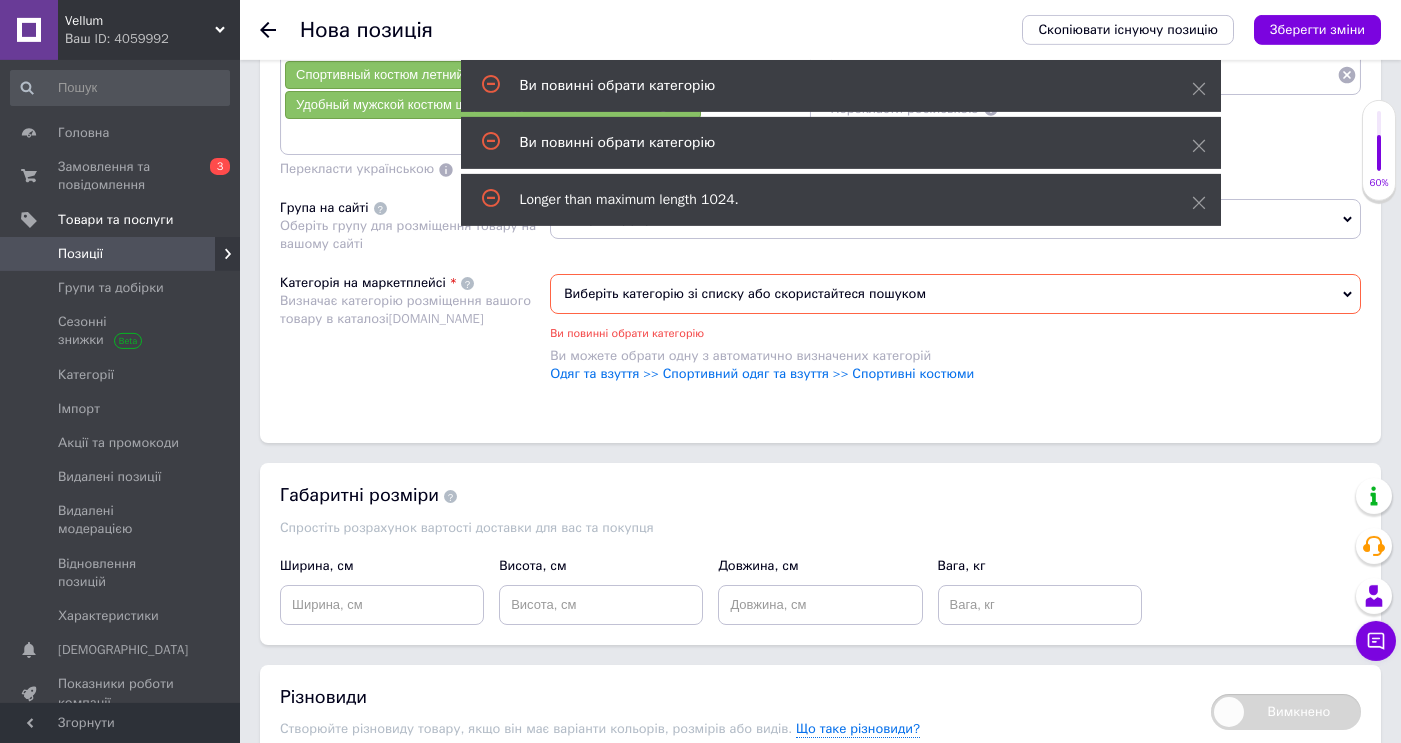 click on "Одяг та взуття >> Спортивний одяг та взуття >> Спортивні костюми" at bounding box center (955, 374) 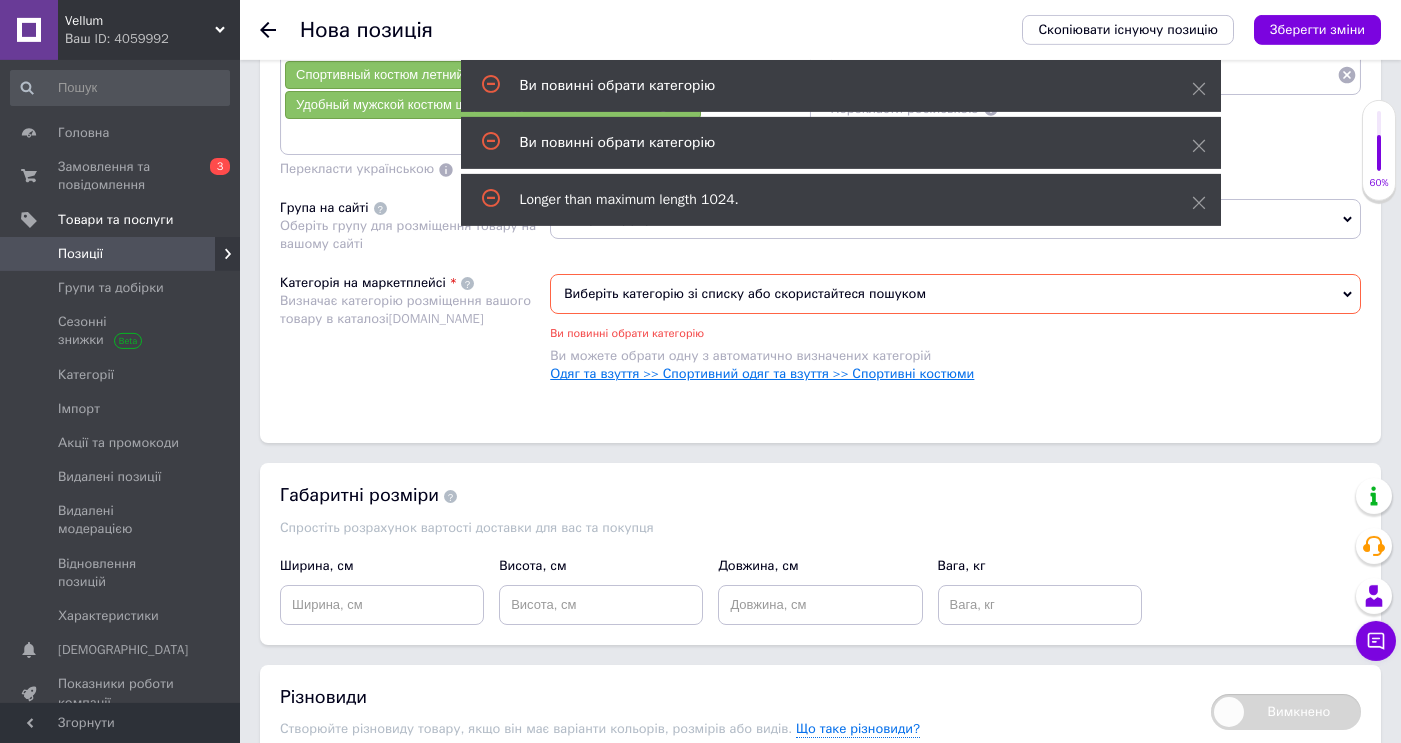 click on "Одяг та взуття >> Спортивний одяг та взуття >> Спортивні костюми" at bounding box center [762, 373] 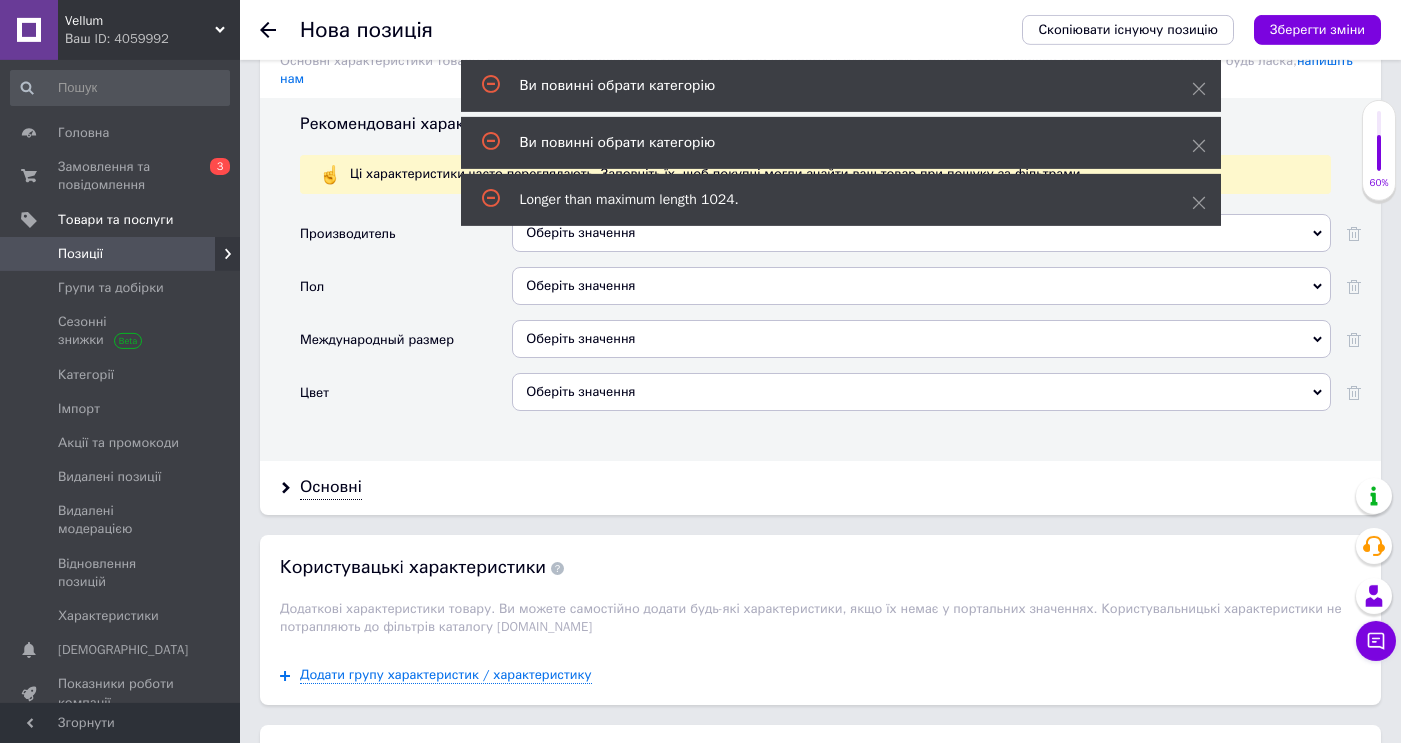 scroll, scrollTop: 2566, scrollLeft: 0, axis: vertical 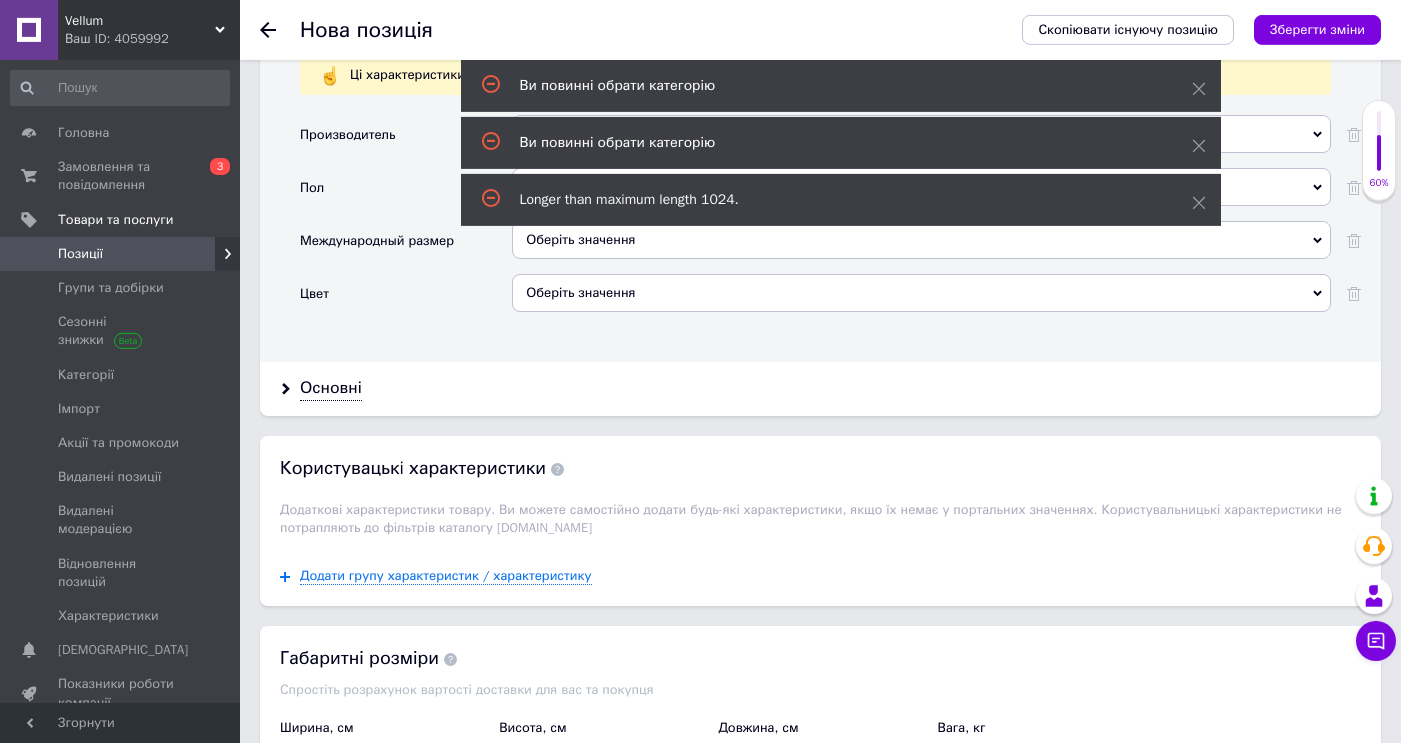 click on "Додати групу характеристик / характеристику" at bounding box center (820, 576) 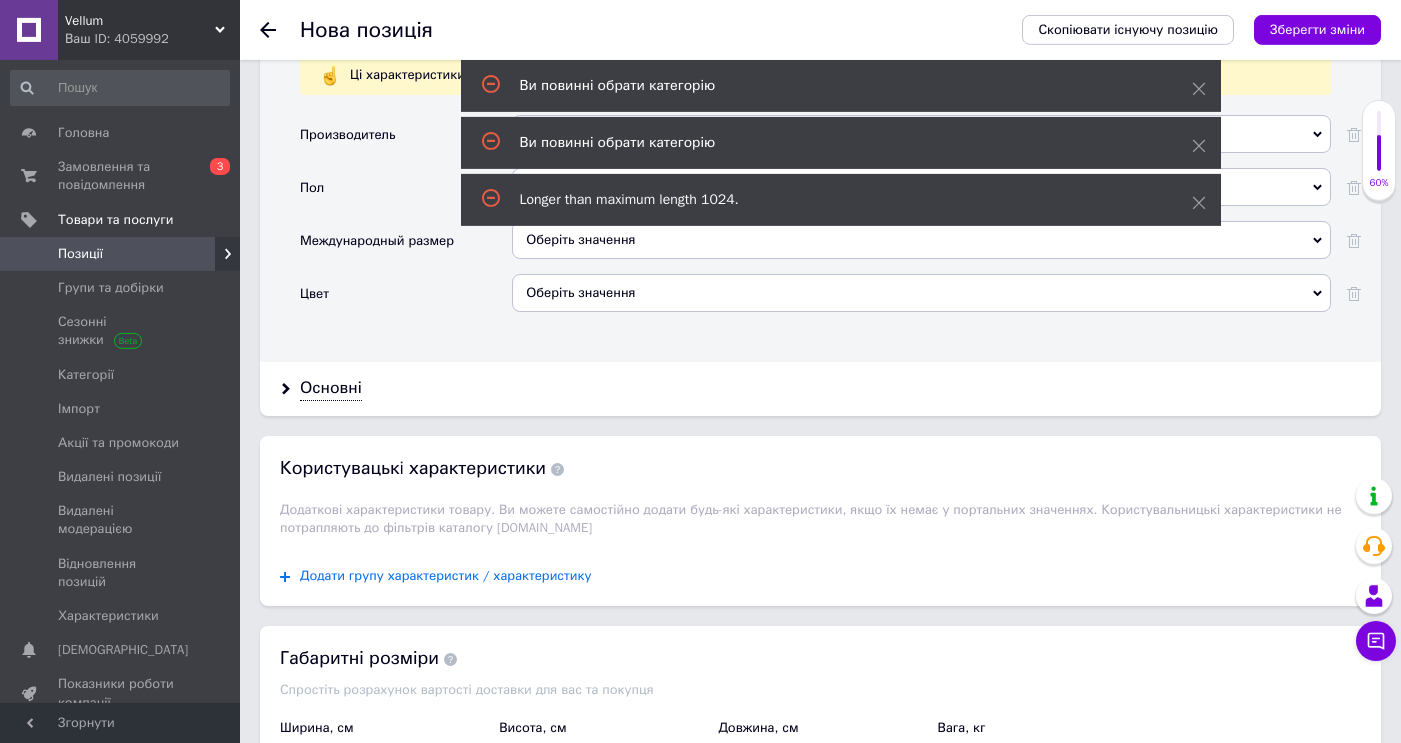 click on "Додати групу характеристик / характеристику" at bounding box center [446, 576] 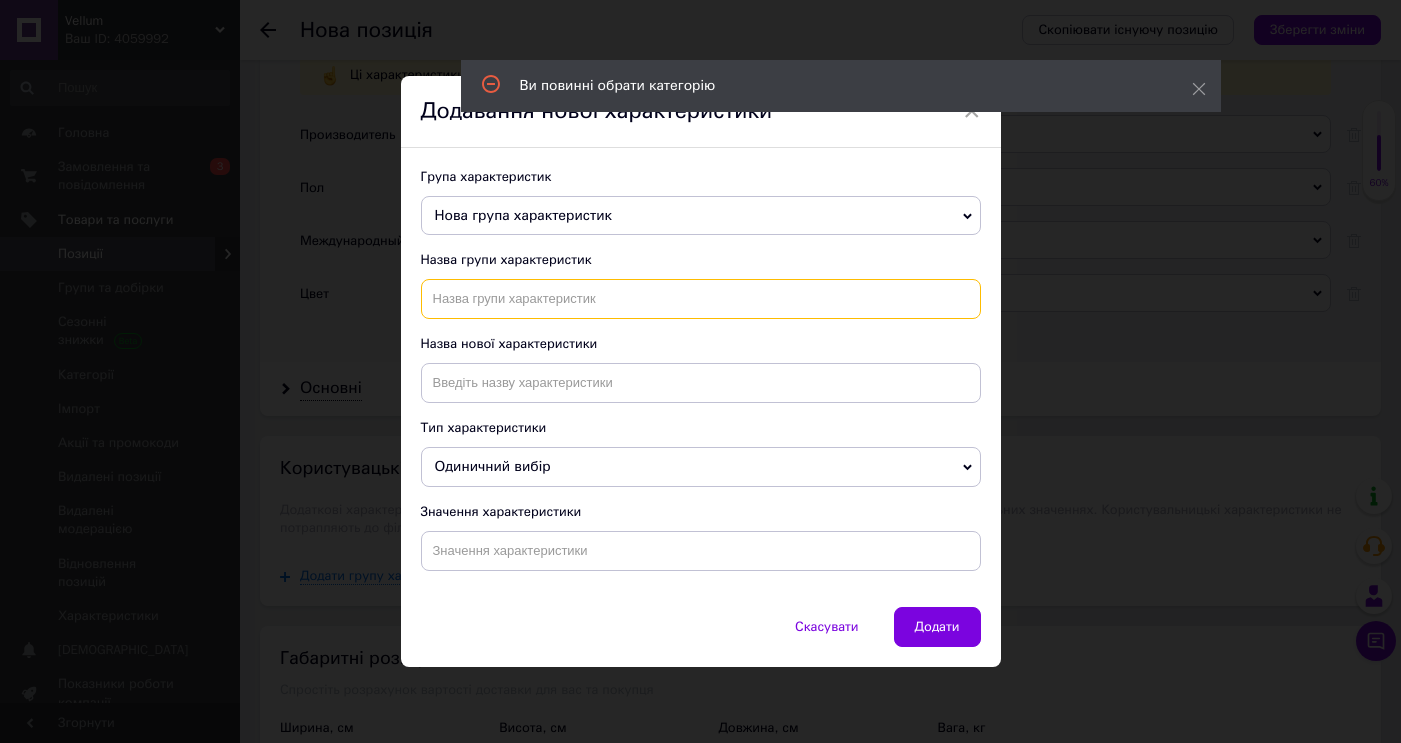 click at bounding box center [701, 299] 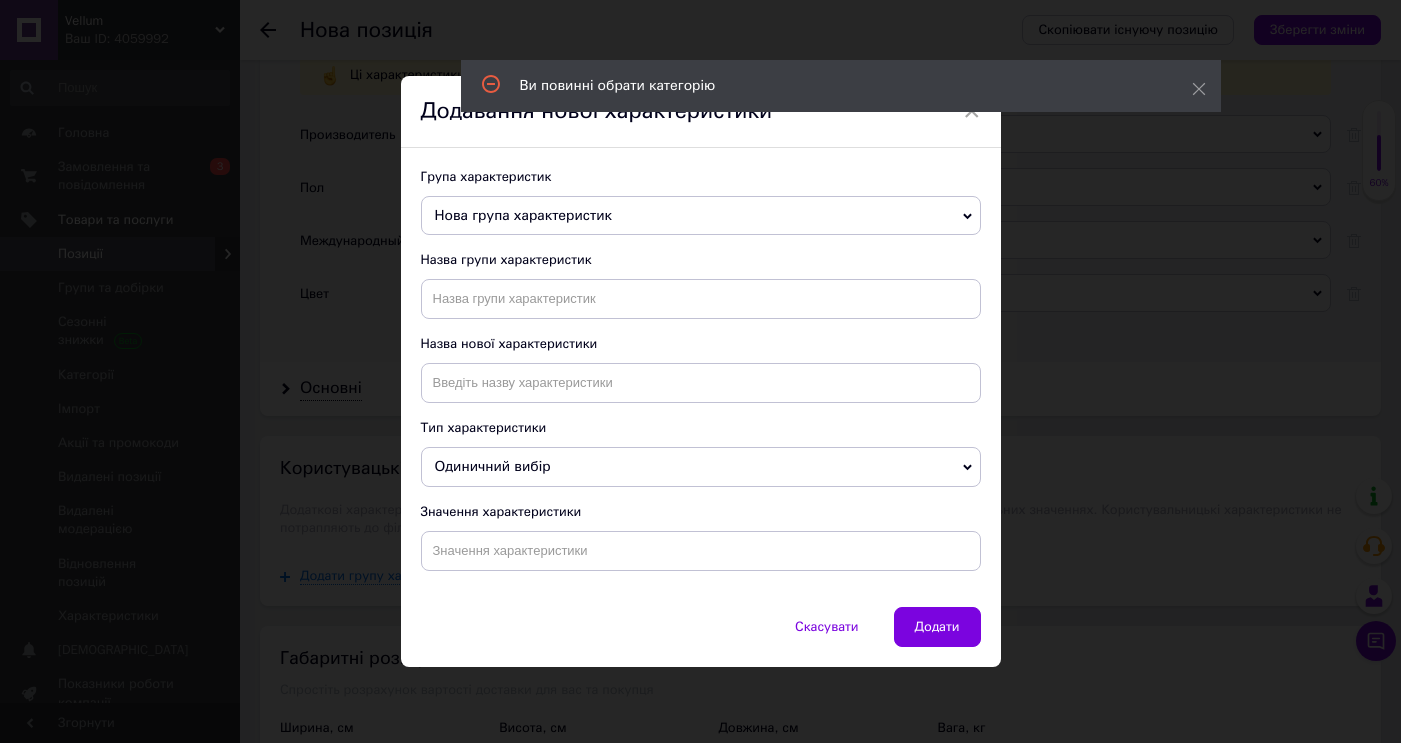 click on "Нова група характеристик" at bounding box center [701, 216] 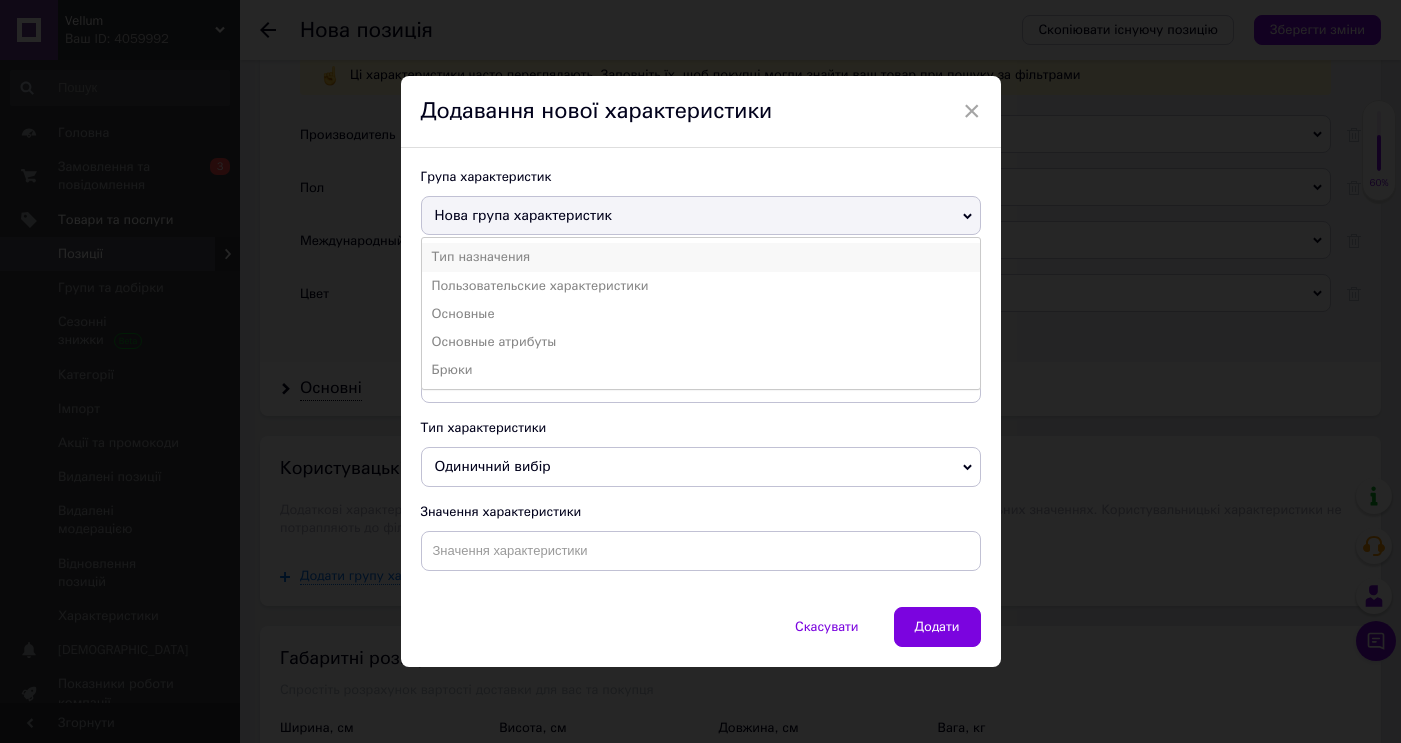 click on "Тип назначения" at bounding box center (701, 257) 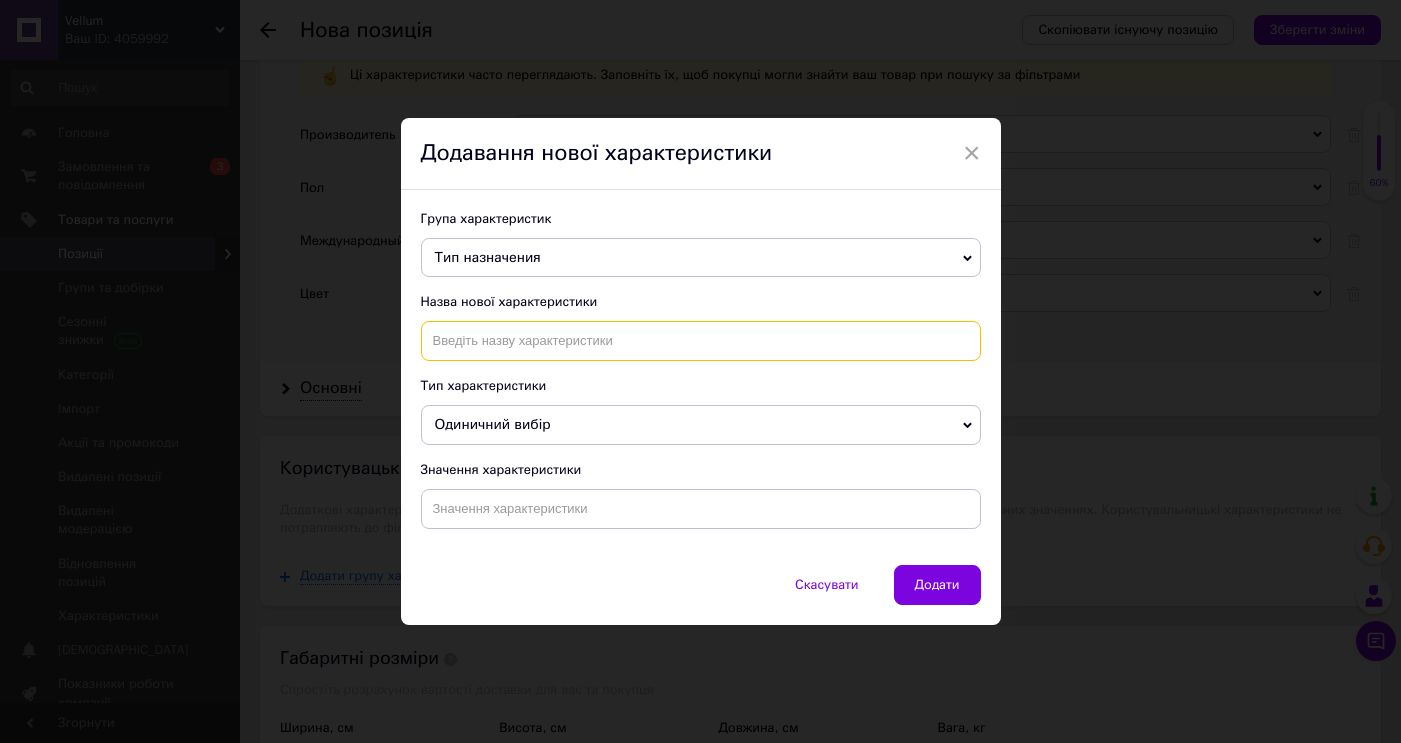 click at bounding box center [701, 341] 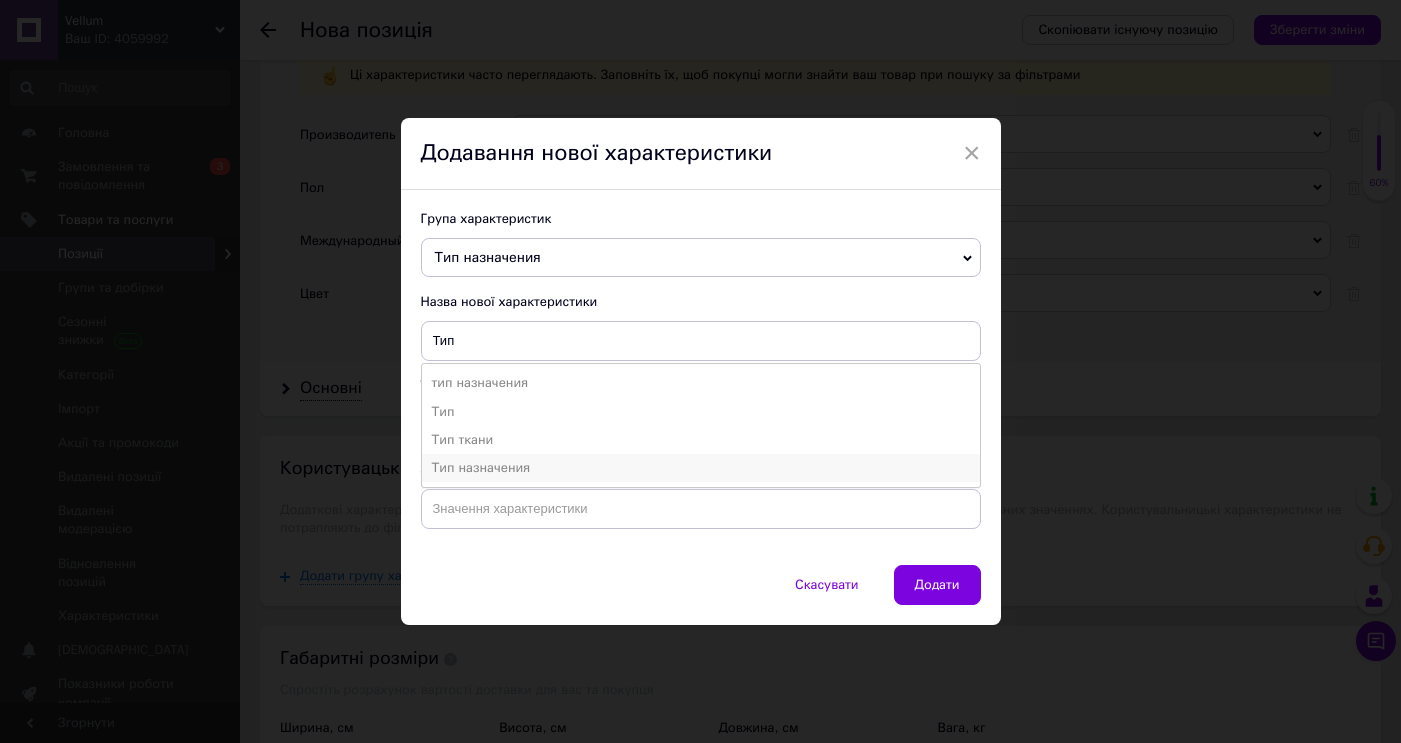 click on "Тип назначения" at bounding box center [701, 468] 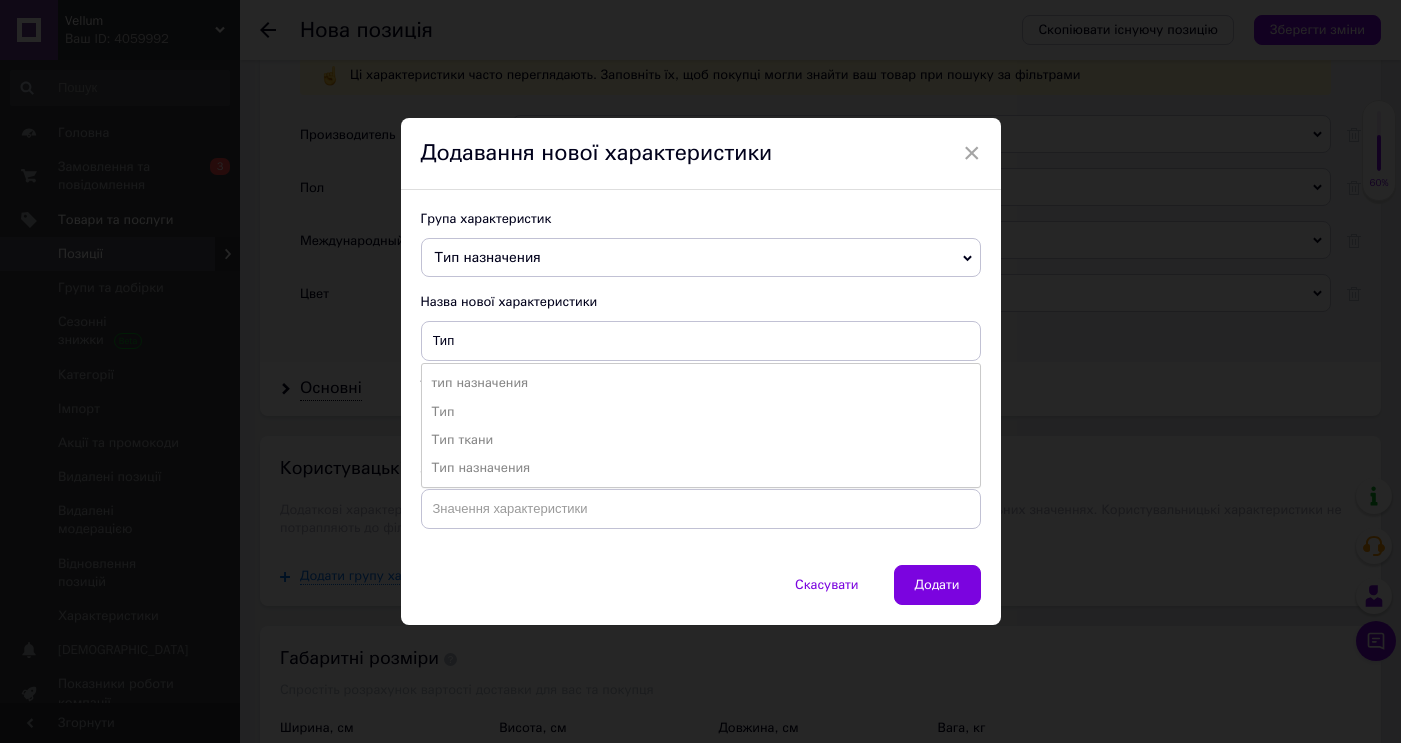 type on "Тип назначения" 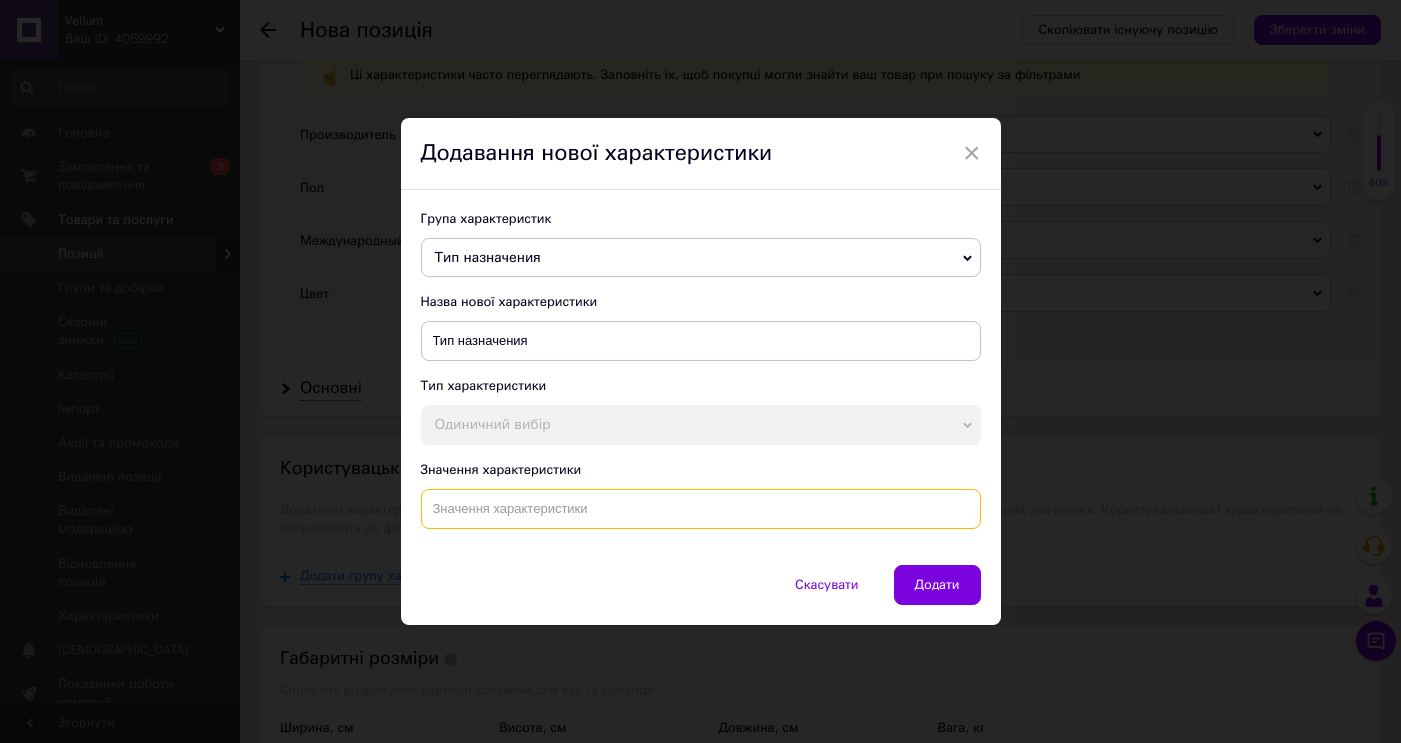 click at bounding box center (701, 509) 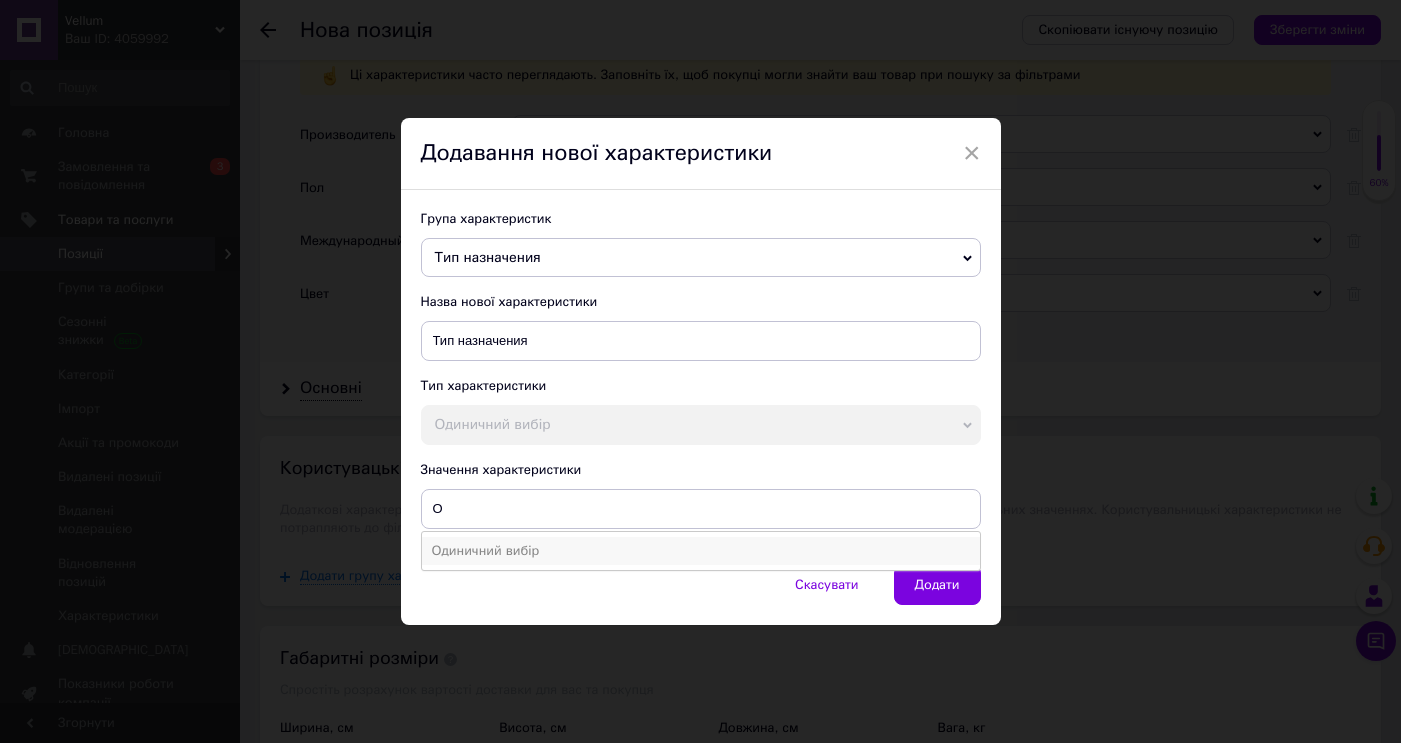 click on "Одиничний вибір" at bounding box center [701, 551] 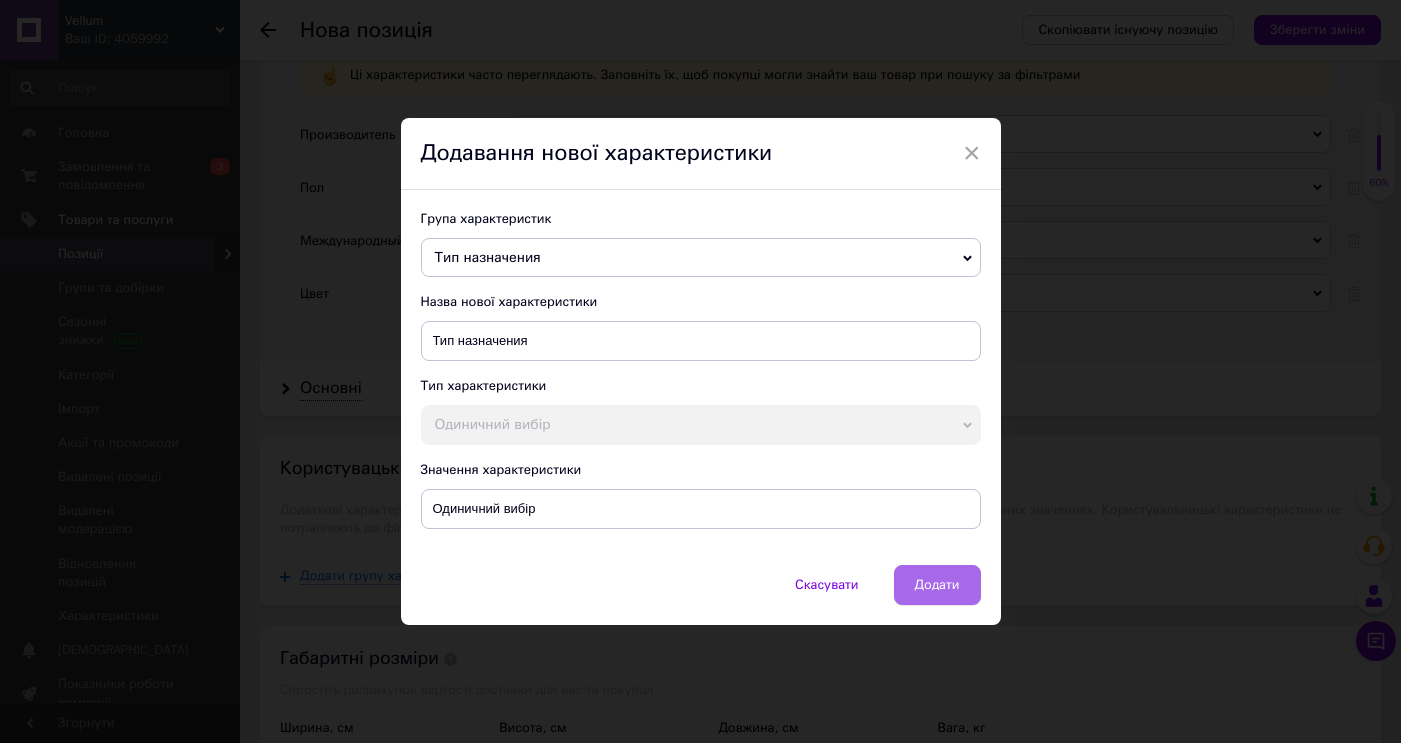 click on "Додати" at bounding box center [937, 585] 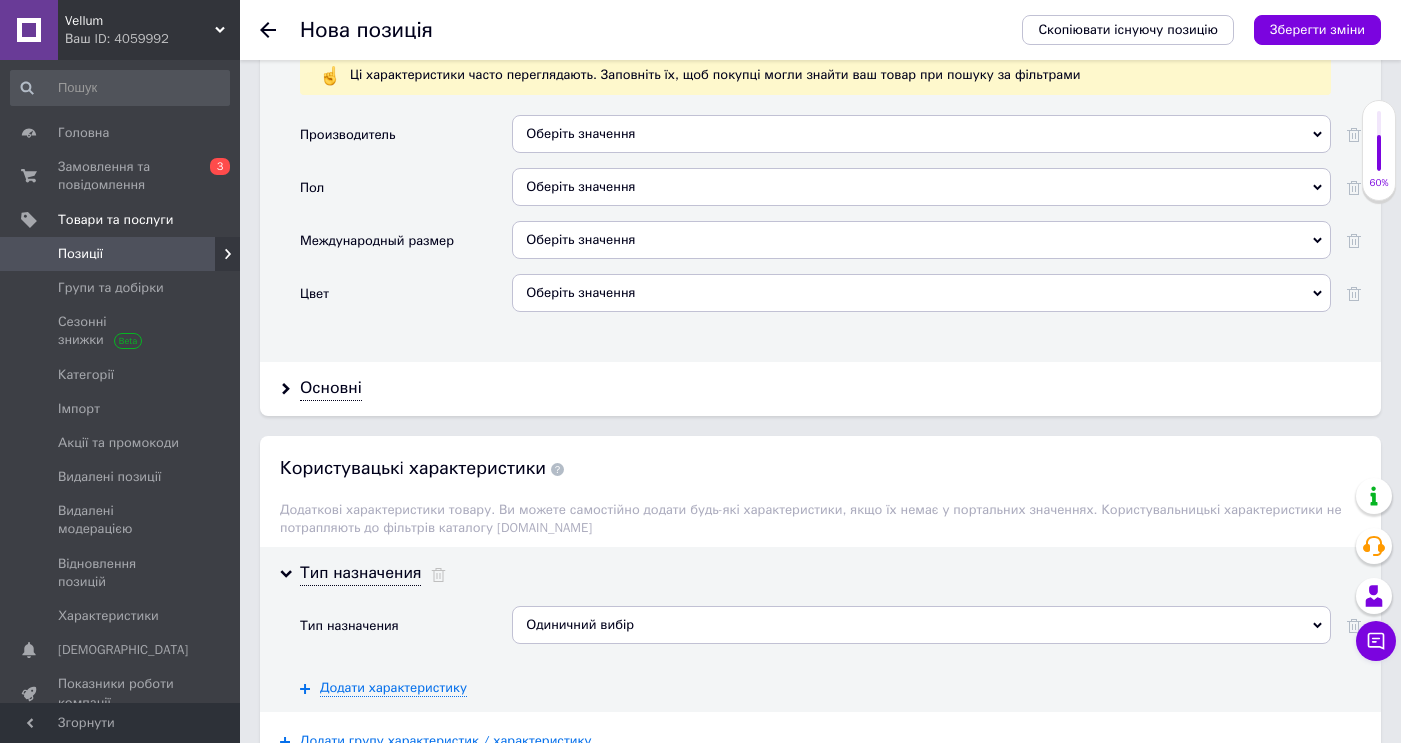 click on "Одиничний вибір" at bounding box center (921, 625) 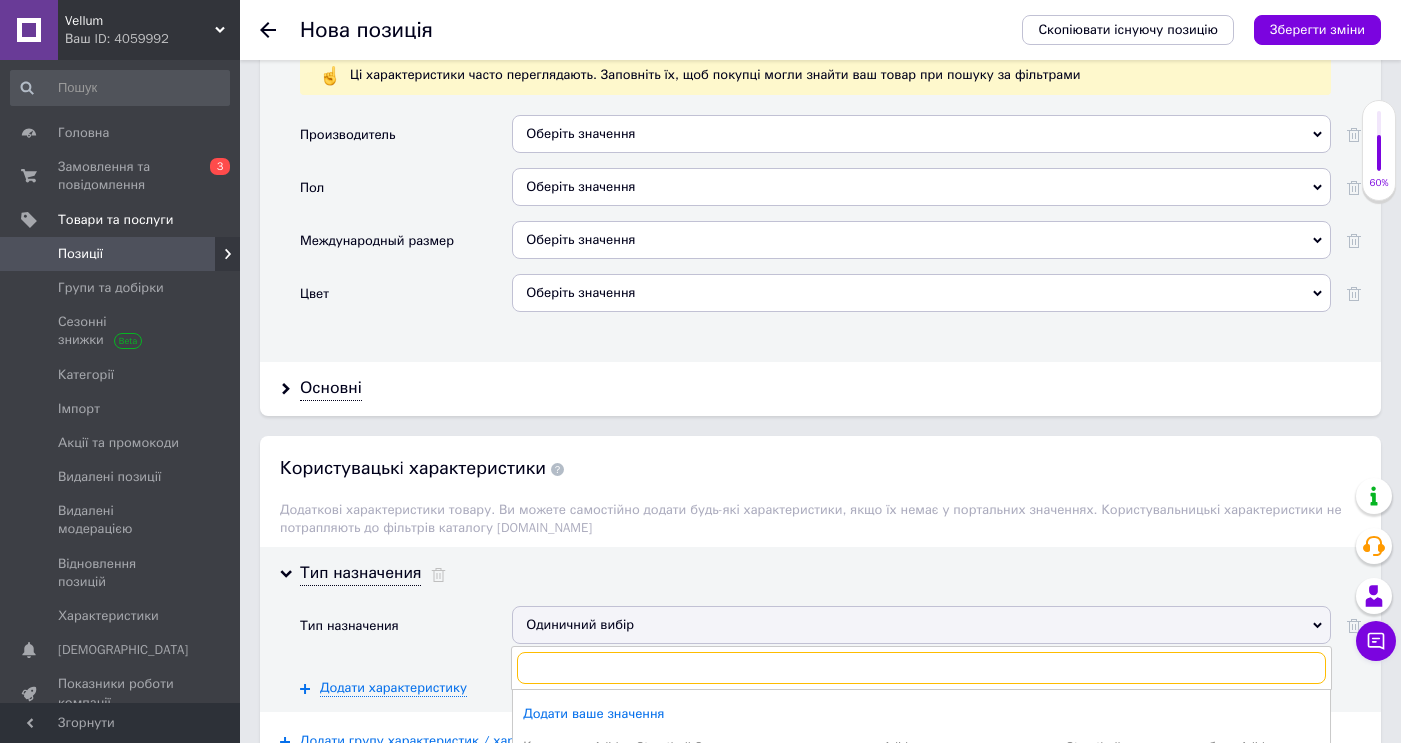 paste on "Мужской костюм Armani Exchange серый,костюм Armani,летний костюм Армани,брендовый комплект Armani,удобный комплект на каждый день" 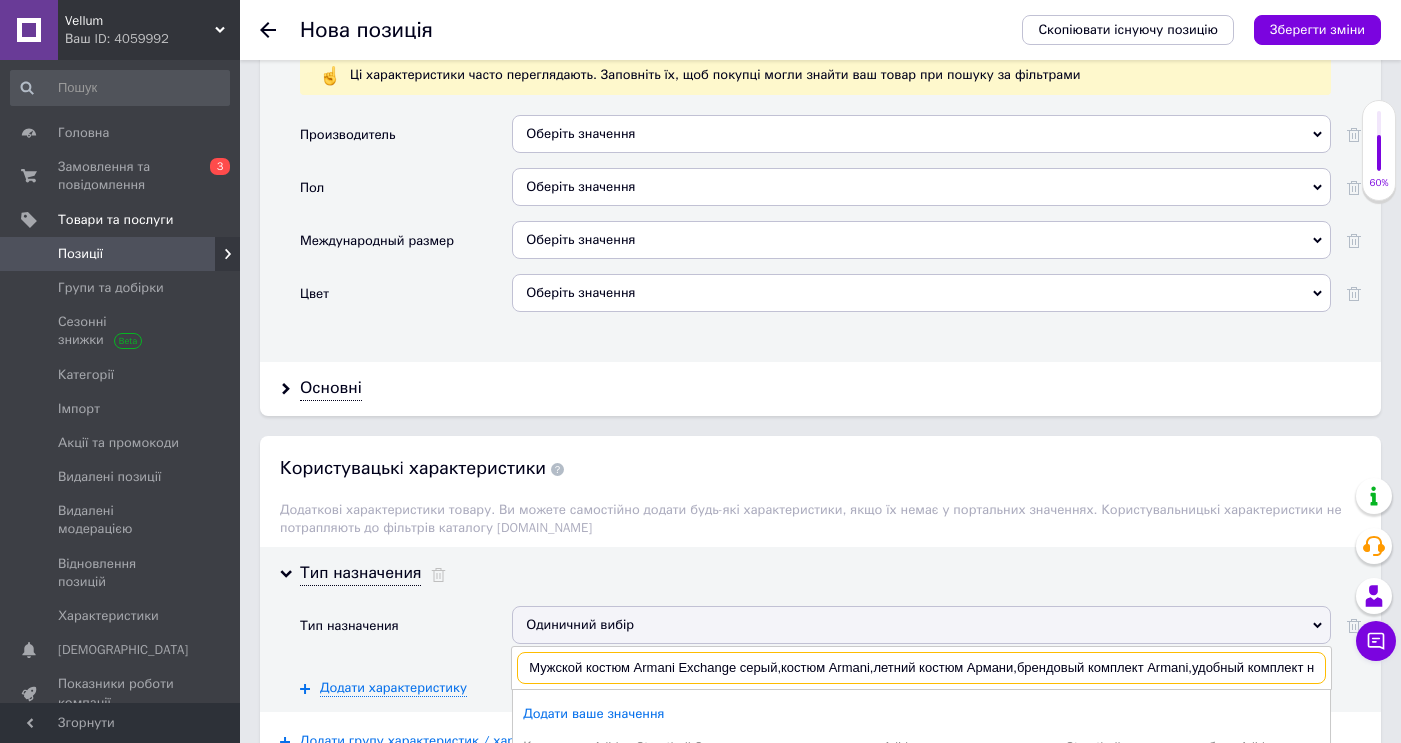 scroll, scrollTop: 0, scrollLeft: 94, axis: horizontal 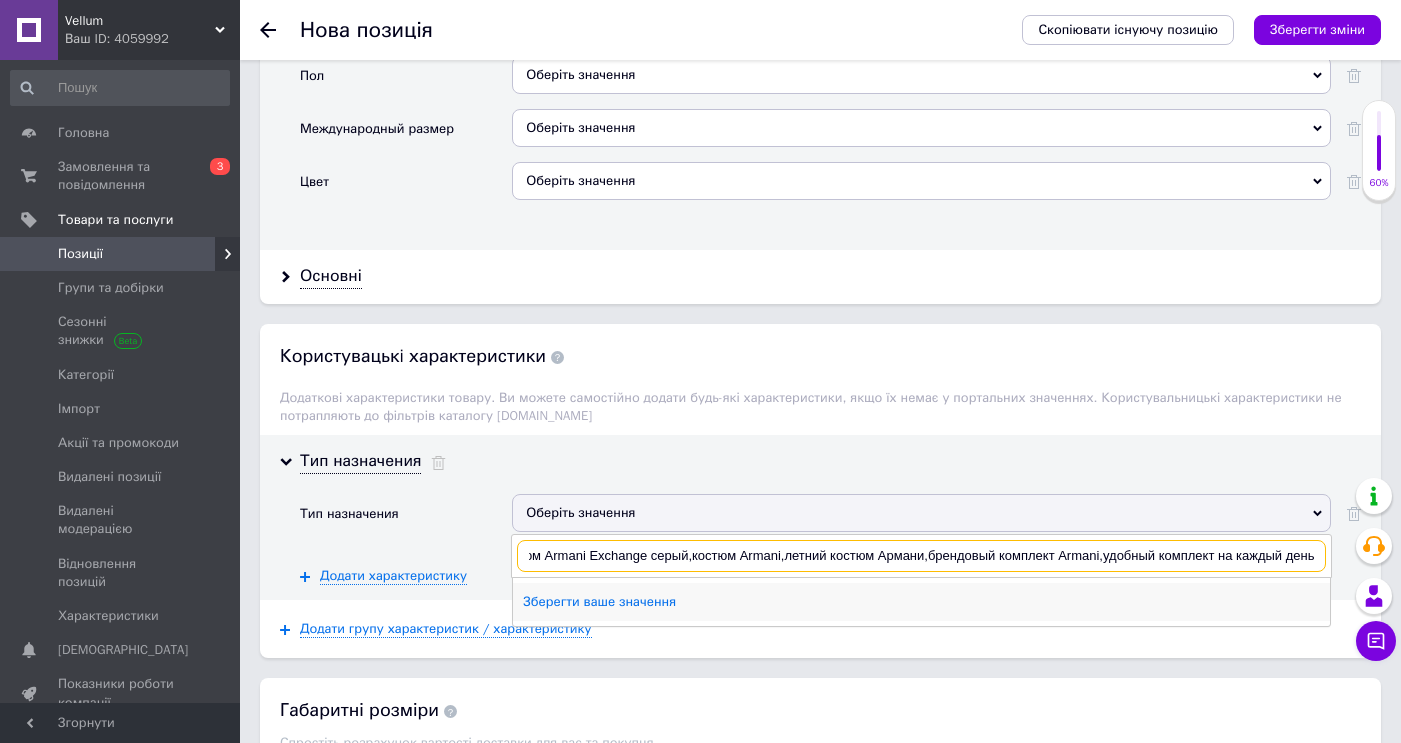 type on "Мужской костюм Armani Exchange серый,костюм Armani,летний костюм Армани,брендовый комплект Armani,удобный комплект на каждый день" 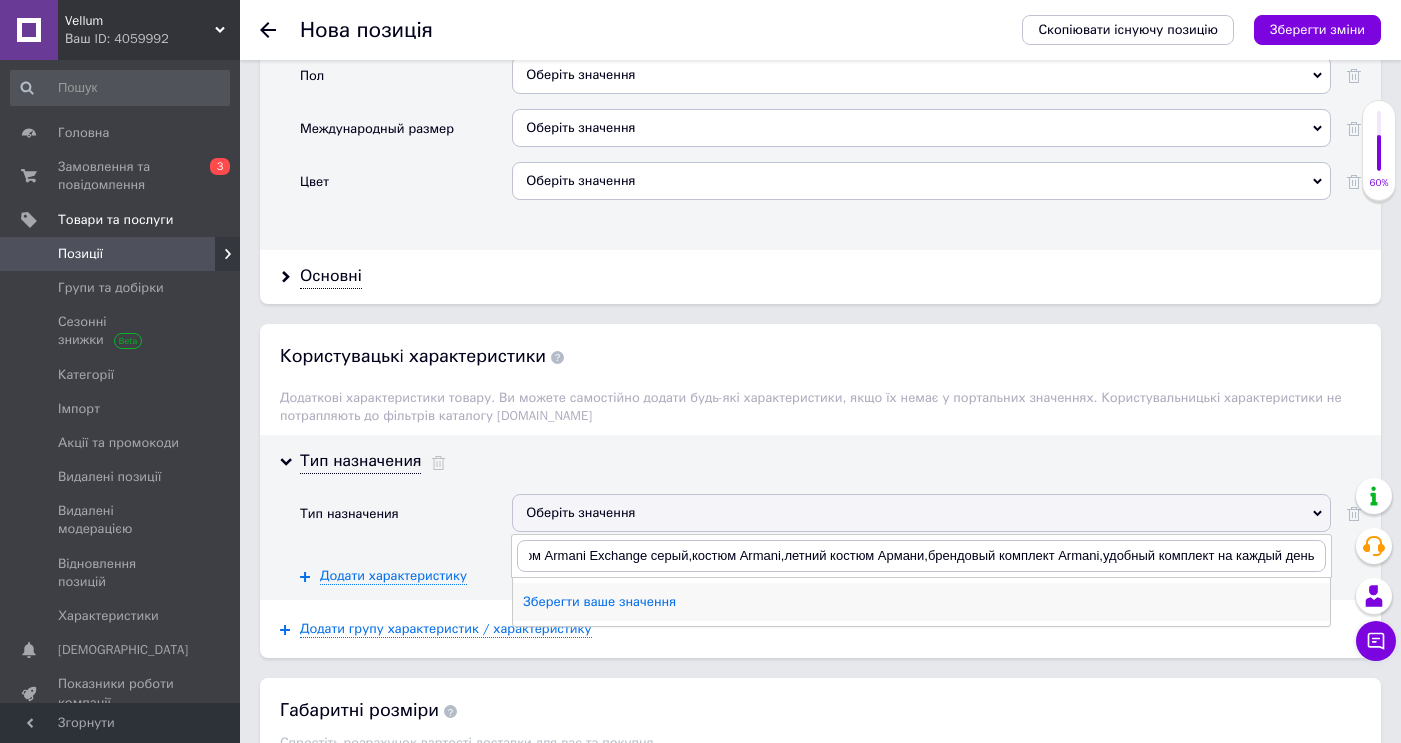click on "Зберегти ваше значення" at bounding box center [921, 602] 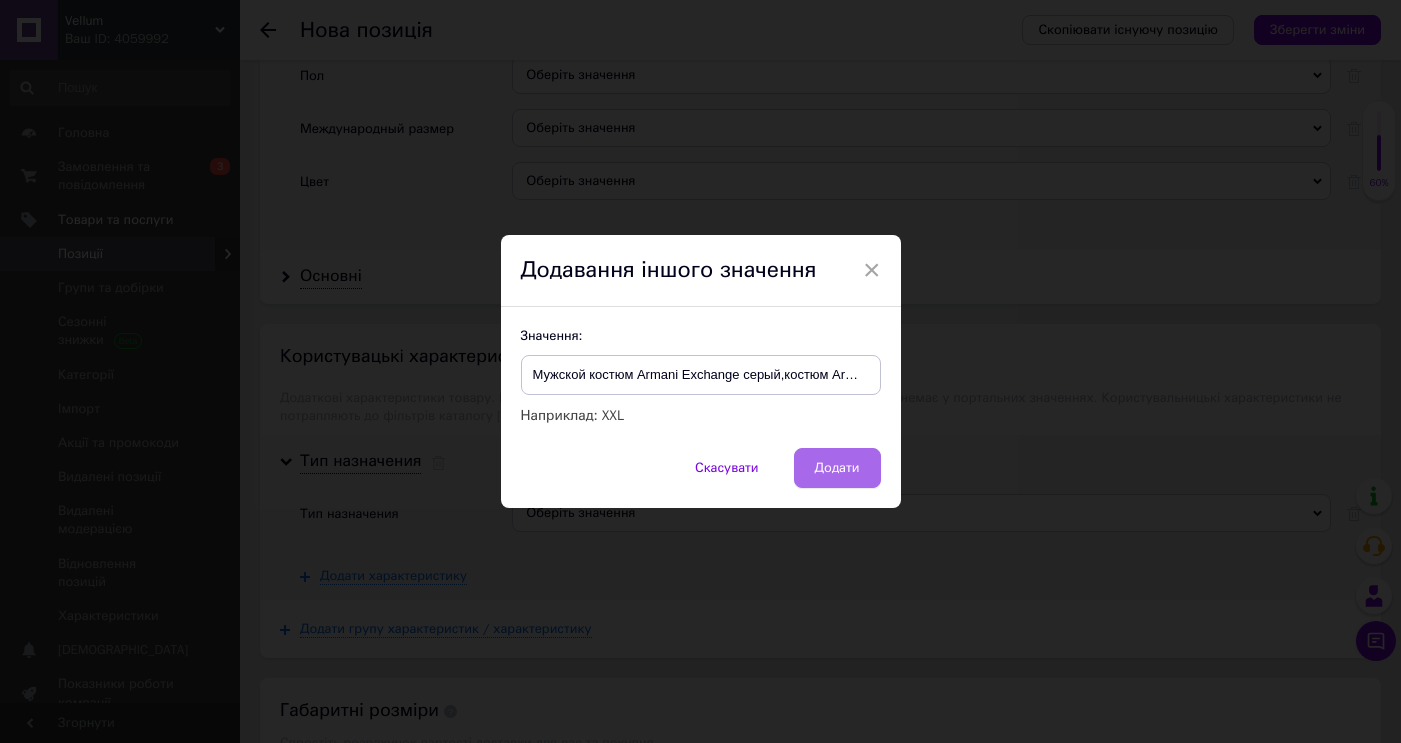 click on "Додати" at bounding box center (837, 468) 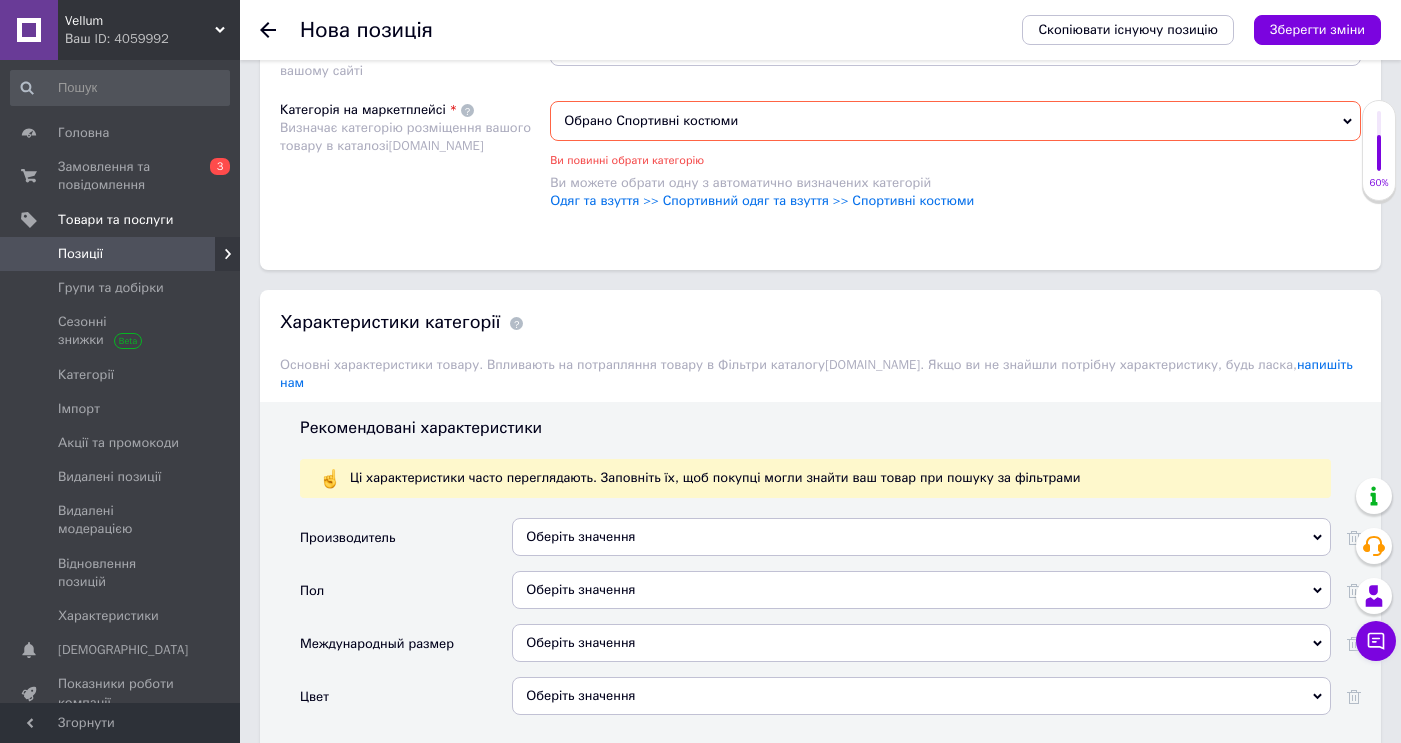 scroll, scrollTop: 2149, scrollLeft: 0, axis: vertical 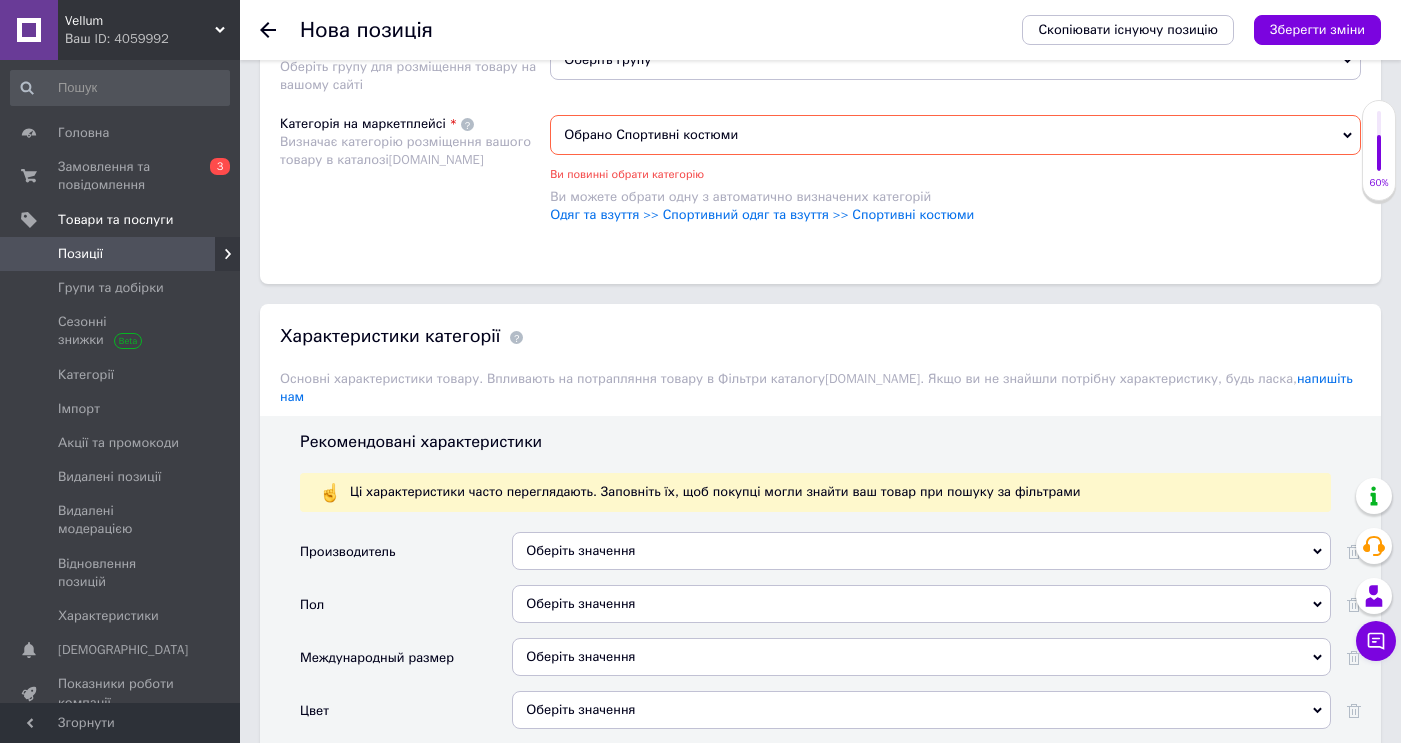 click on "Оберіть значення" at bounding box center [921, 558] 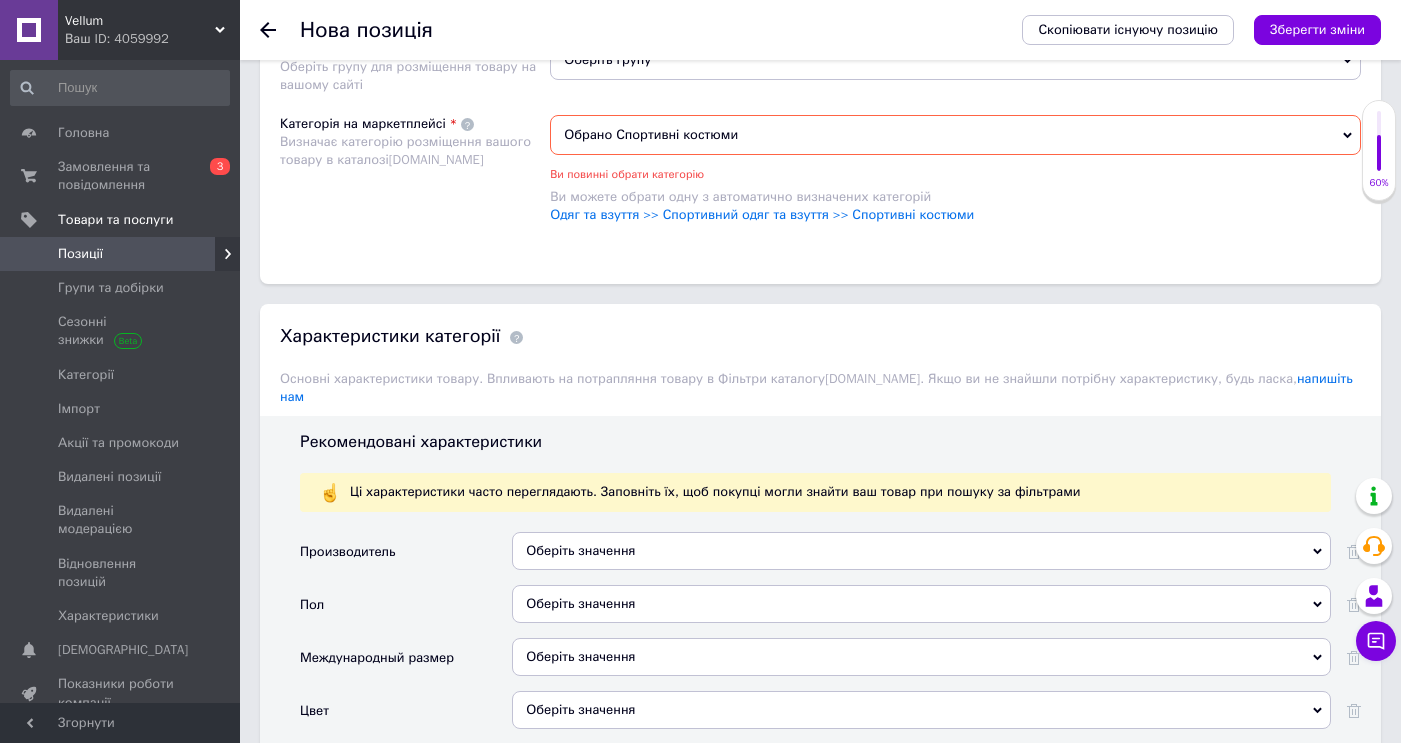 click on "Оберіть значення" at bounding box center (921, 551) 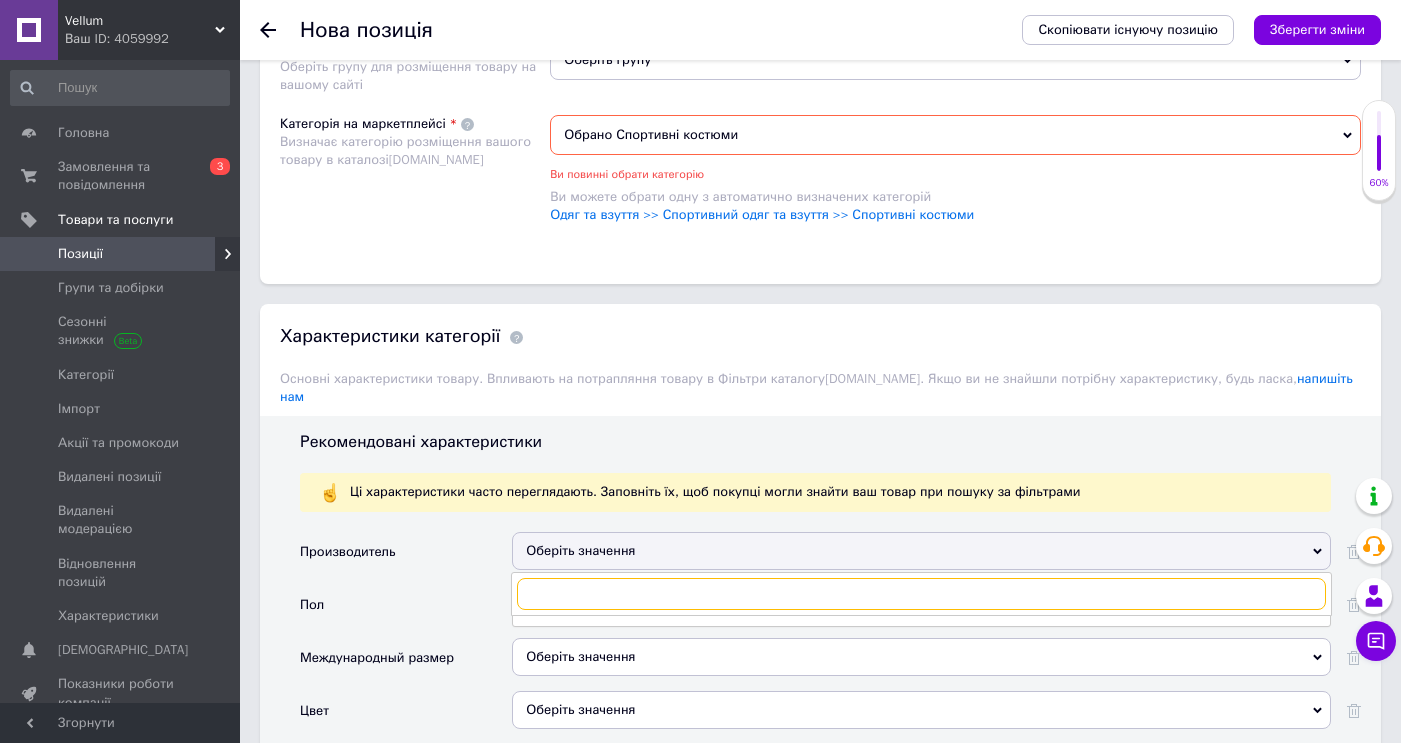 paste on "Мужской костюм Armani Exchange серый,костюм Armani,летний костюм Армани,брендовый комплект Armani,удобный комплект на каждый день" 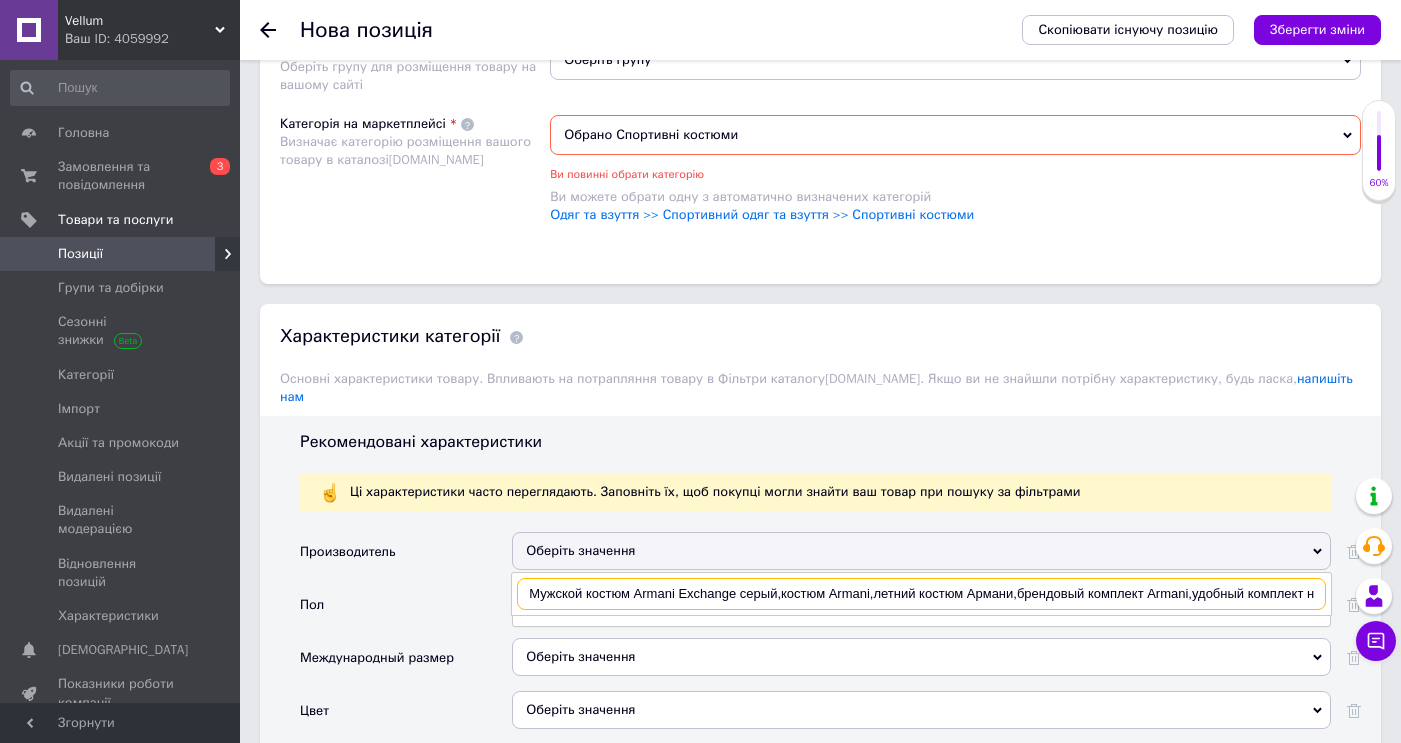 scroll, scrollTop: 0, scrollLeft: 94, axis: horizontal 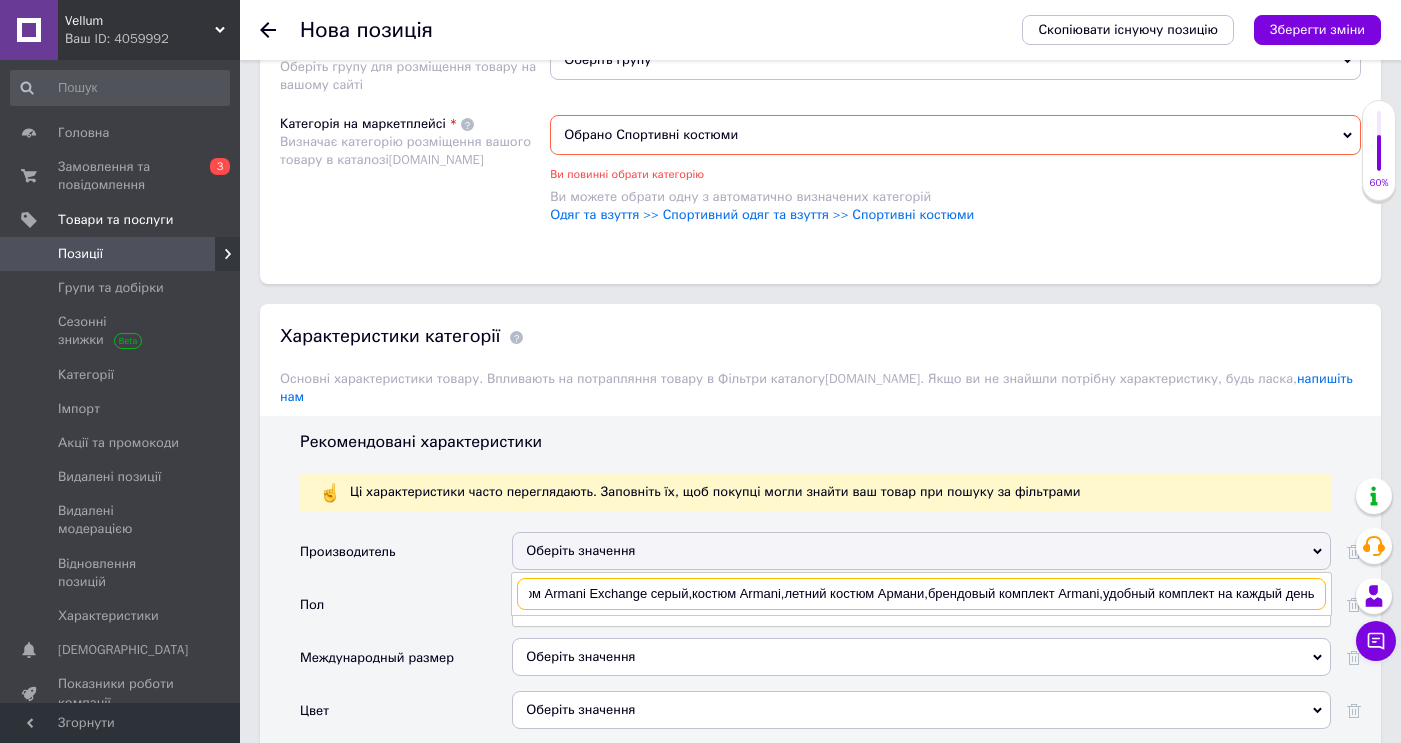 drag, startPoint x: 641, startPoint y: 579, endPoint x: 1362, endPoint y: 630, distance: 722.8015 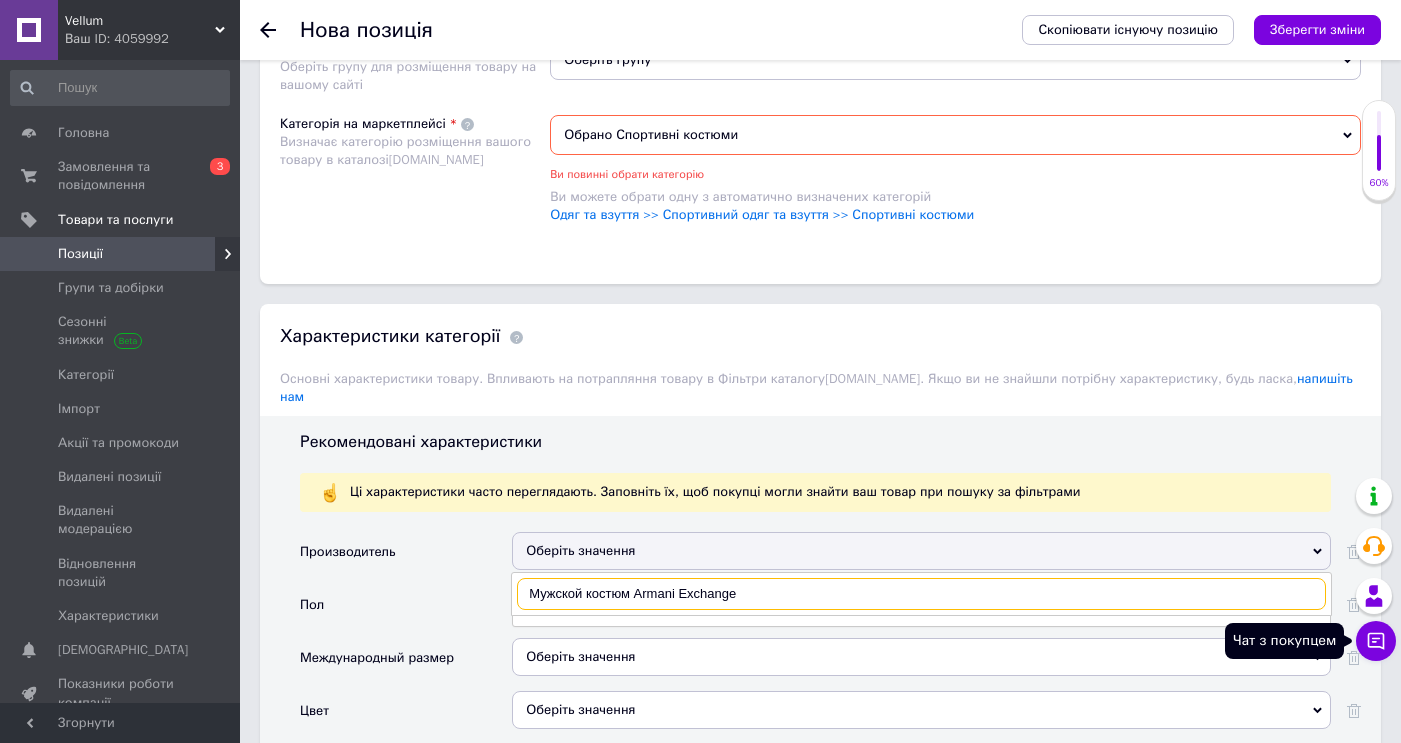 scroll, scrollTop: 0, scrollLeft: 0, axis: both 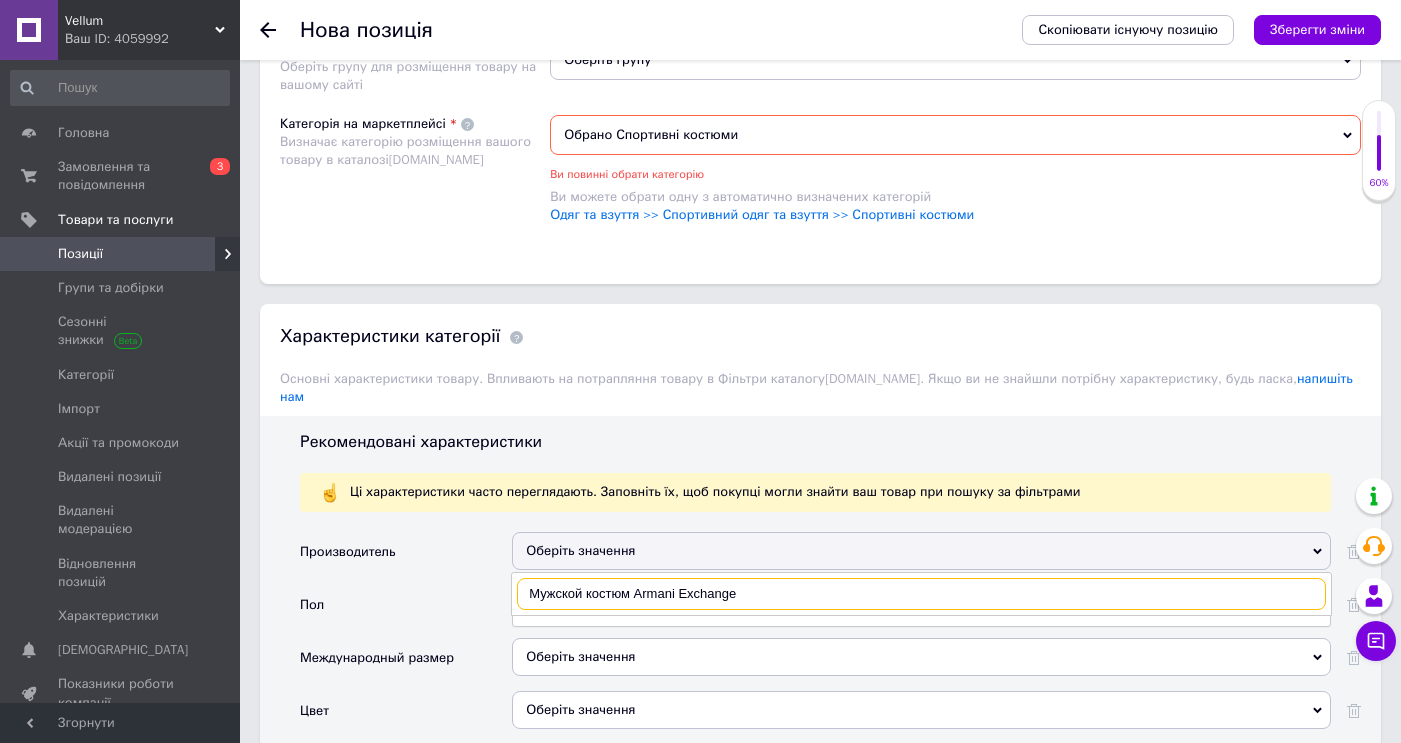 drag, startPoint x: 634, startPoint y: 578, endPoint x: 480, endPoint y: 568, distance: 154.32434 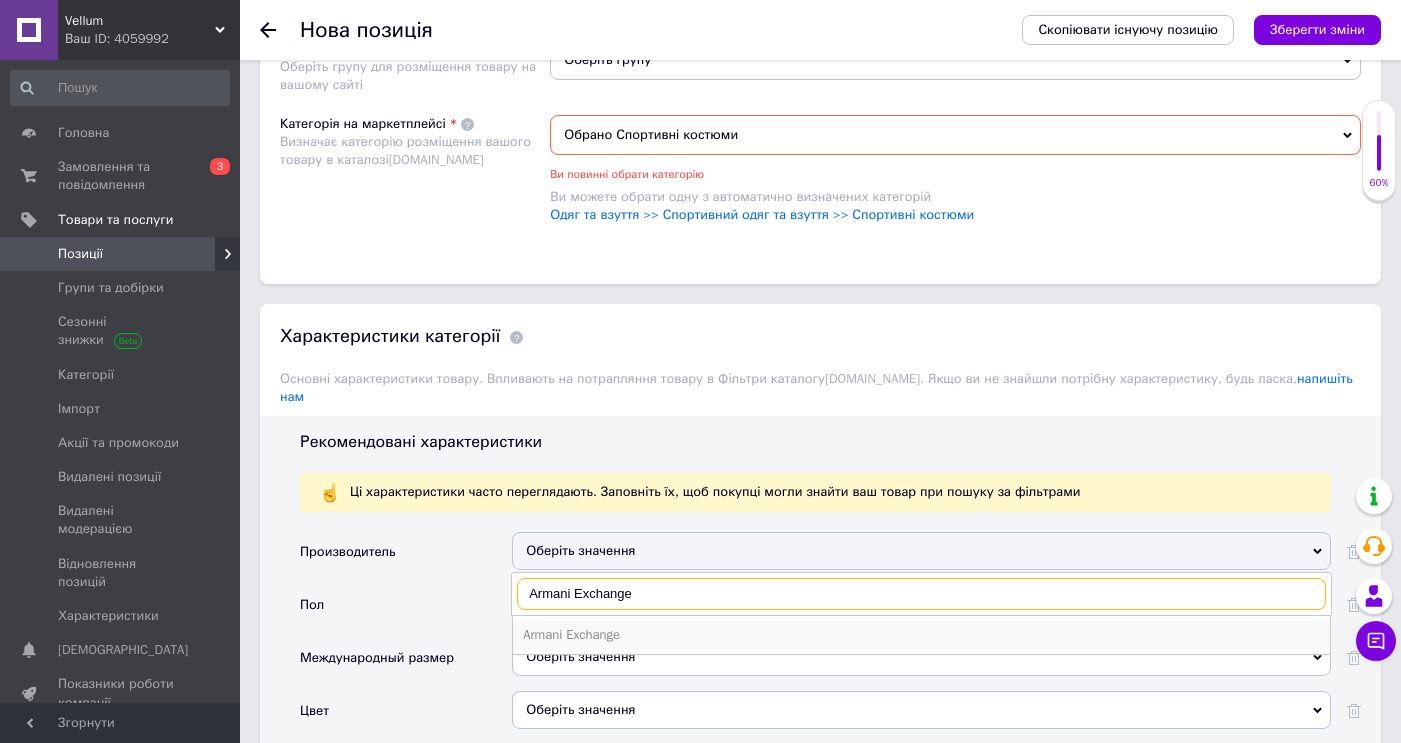 type on "Armani Exchange" 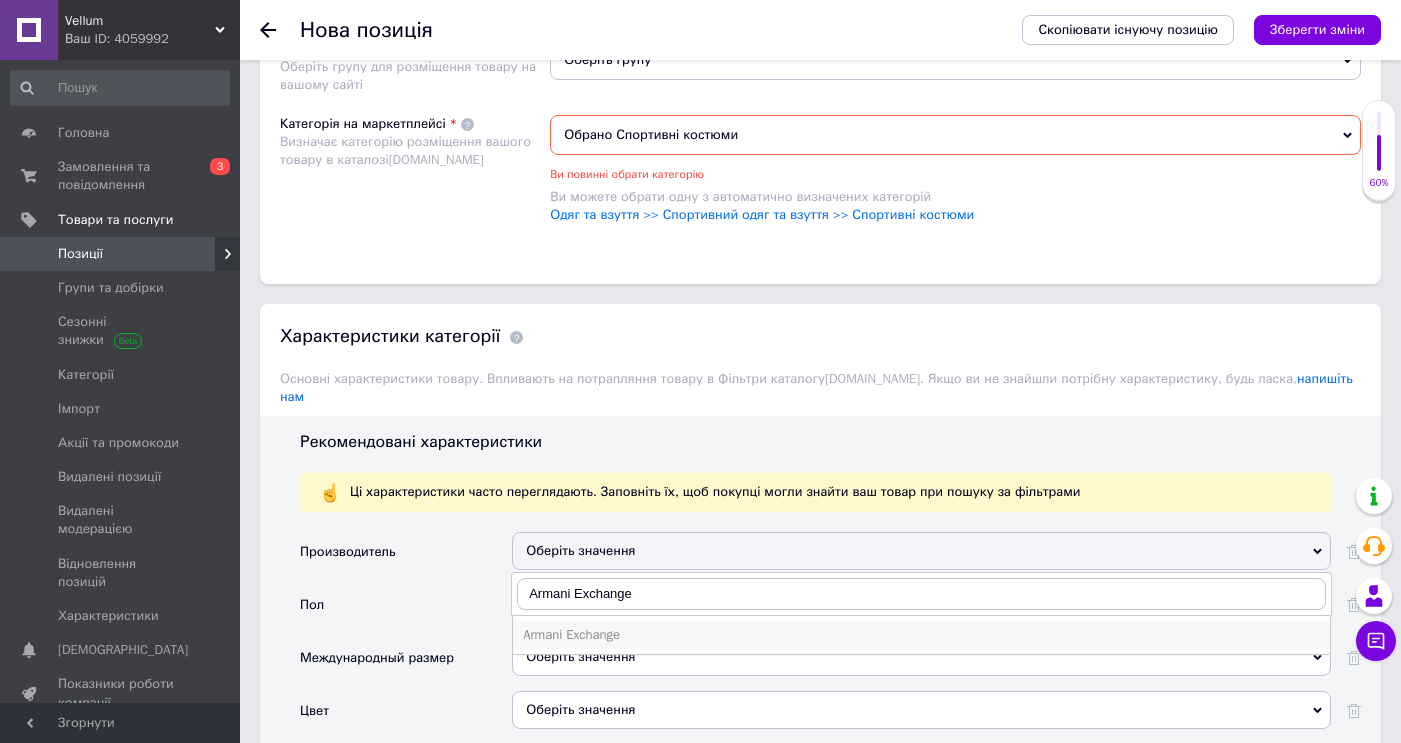 click on "Armani Exchange" at bounding box center [921, 635] 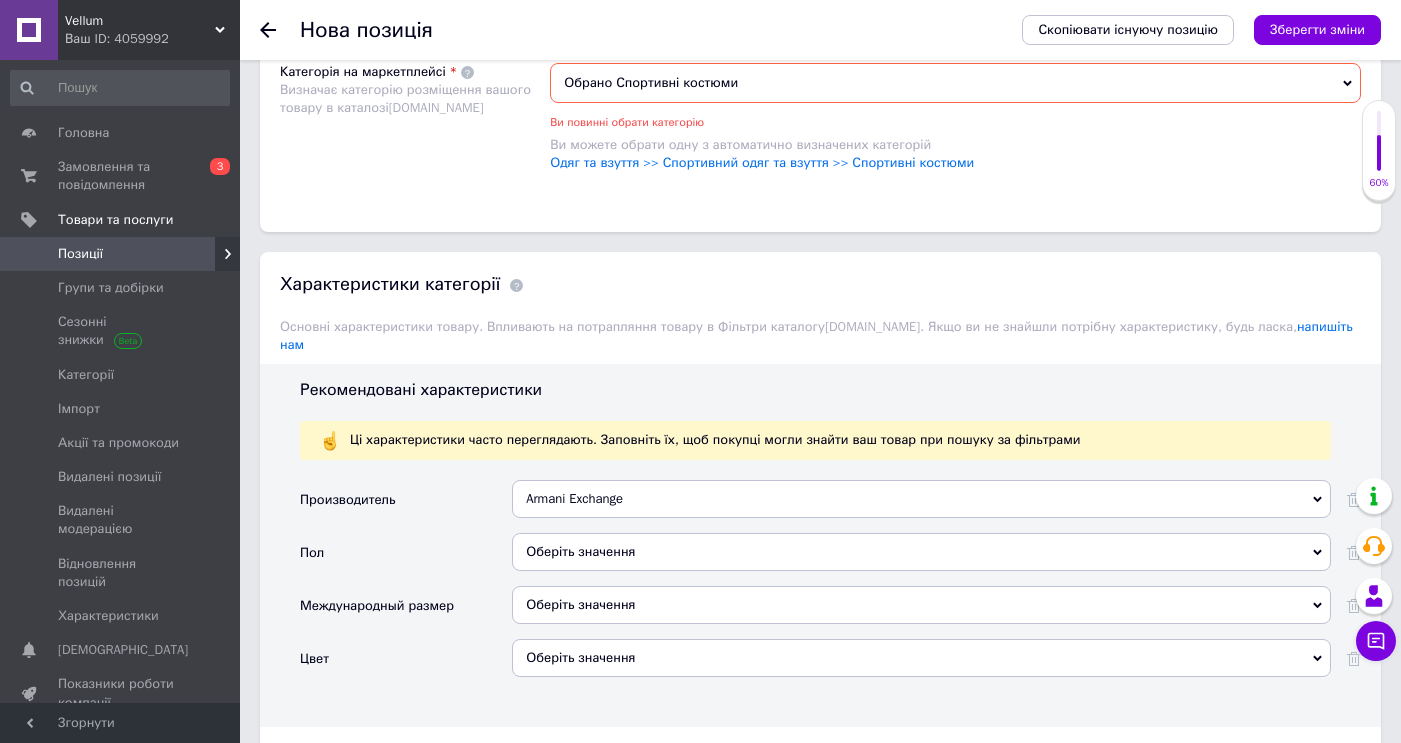 scroll, scrollTop: 2203, scrollLeft: 0, axis: vertical 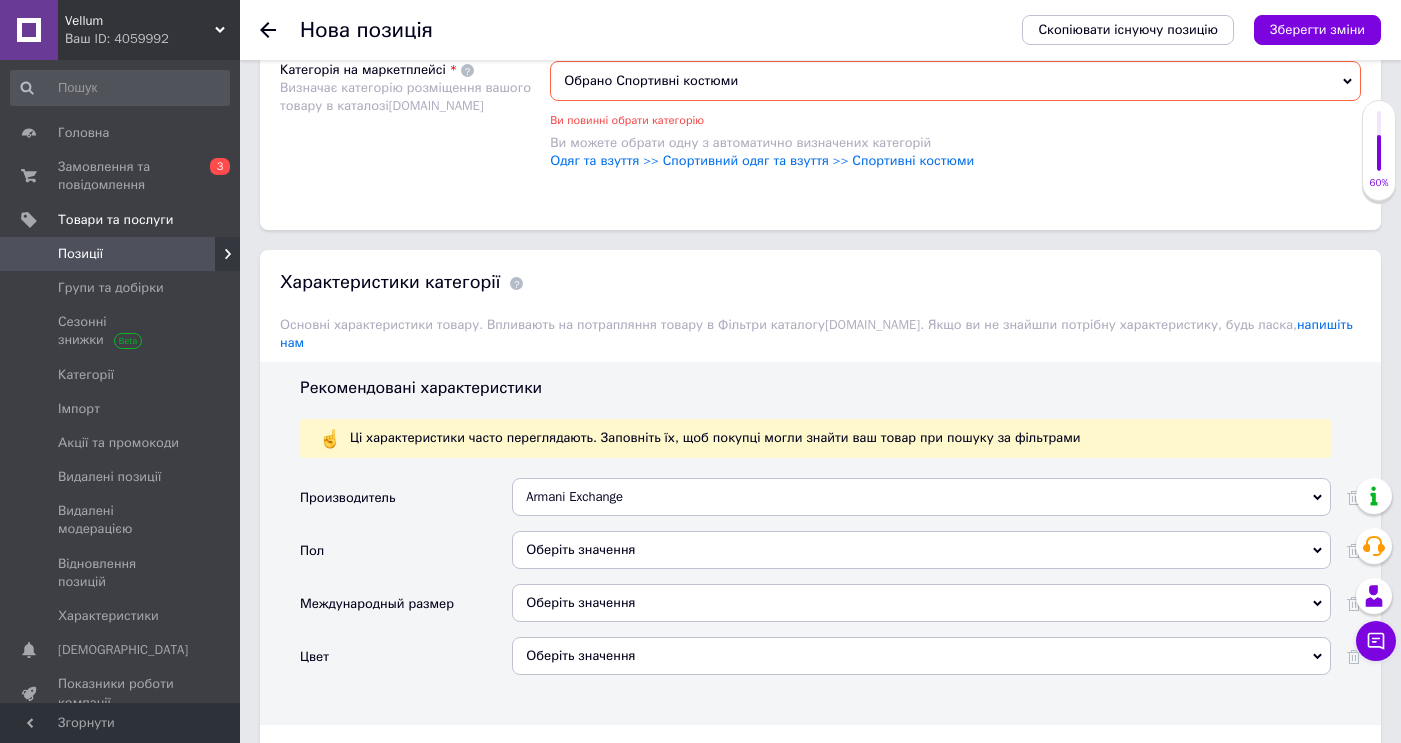click on "Оберіть значення" at bounding box center [921, 550] 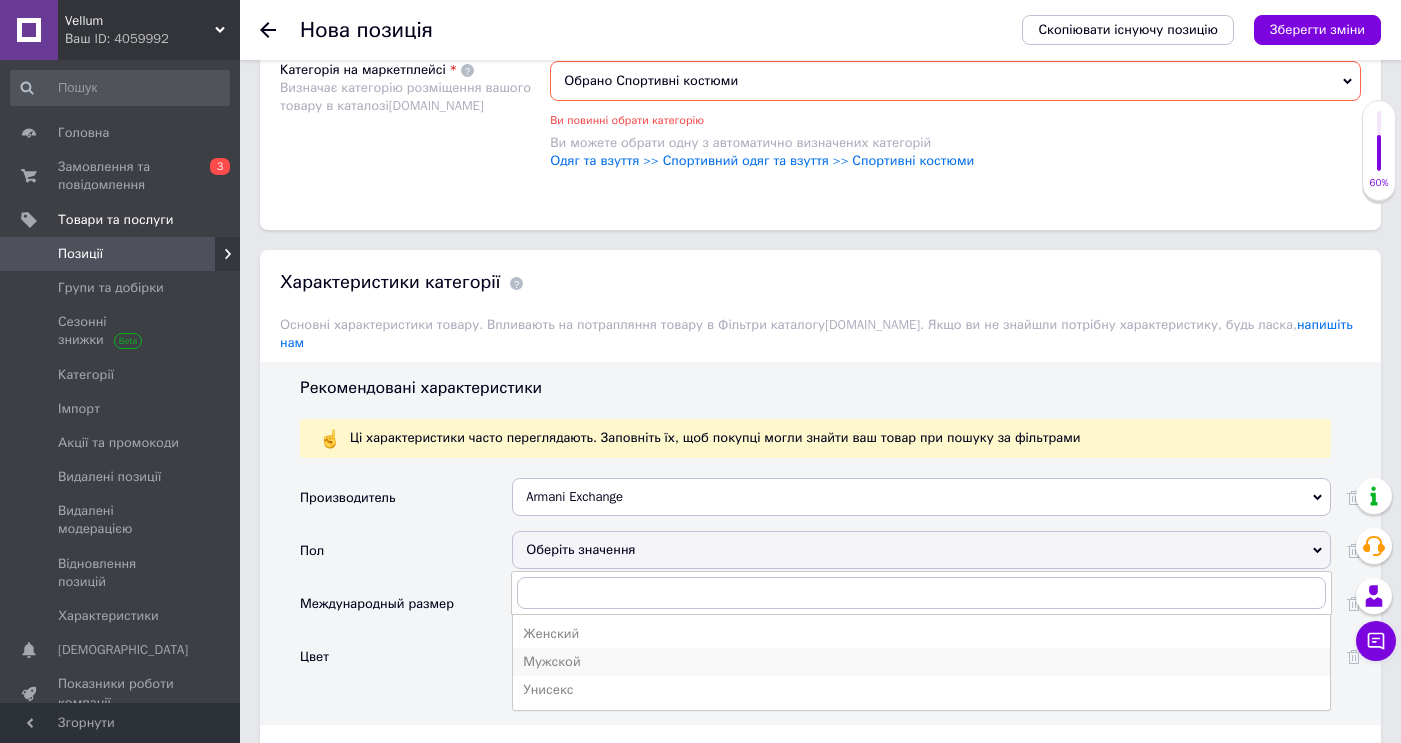 click on "Мужской" at bounding box center (921, 662) 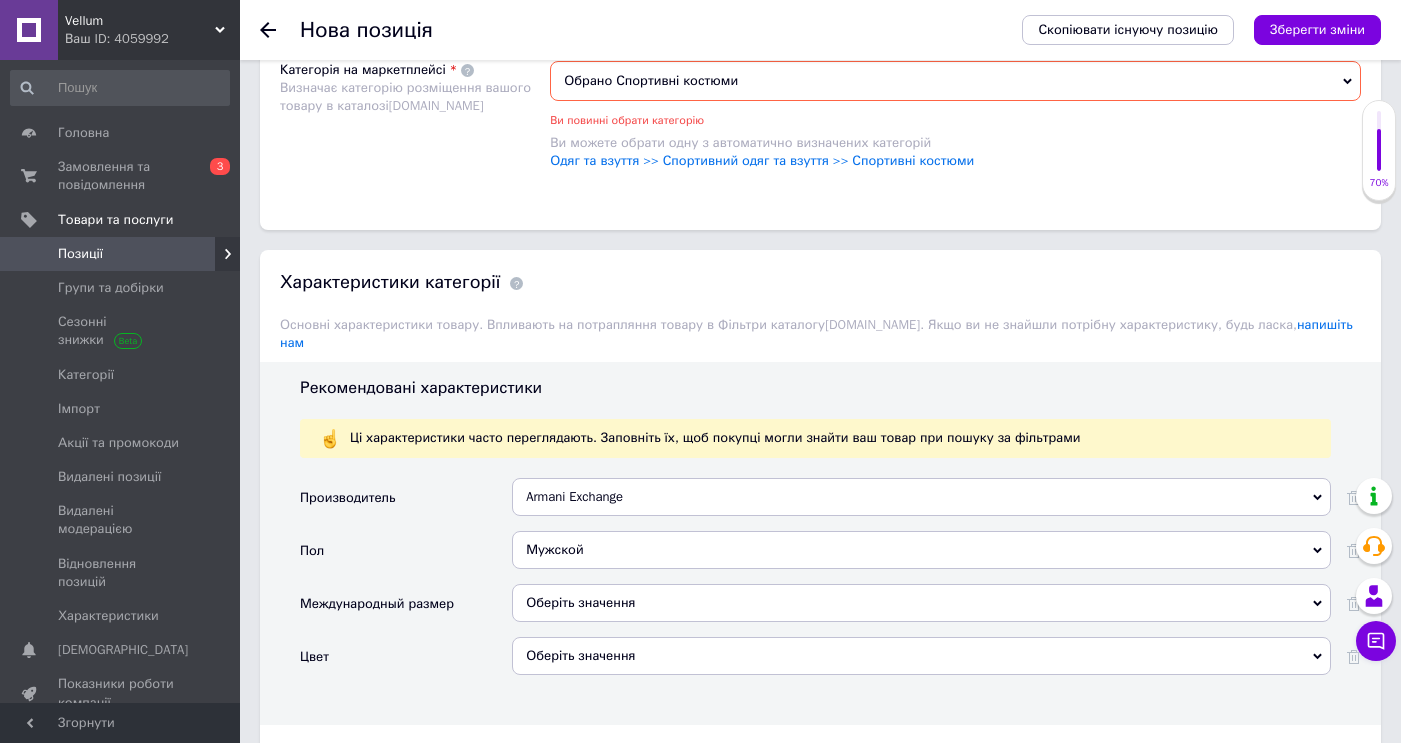 click on "Оберіть значення" at bounding box center [921, 603] 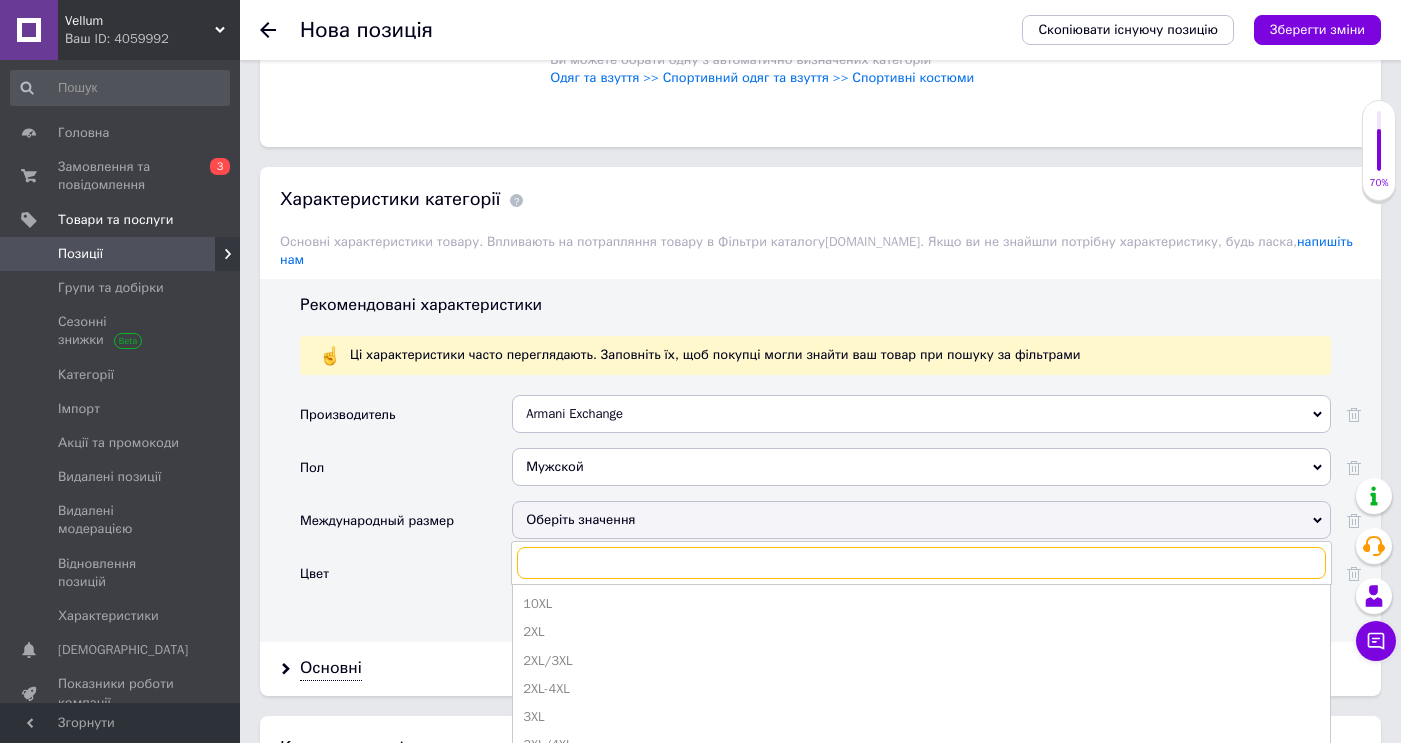 scroll, scrollTop: 2378, scrollLeft: 0, axis: vertical 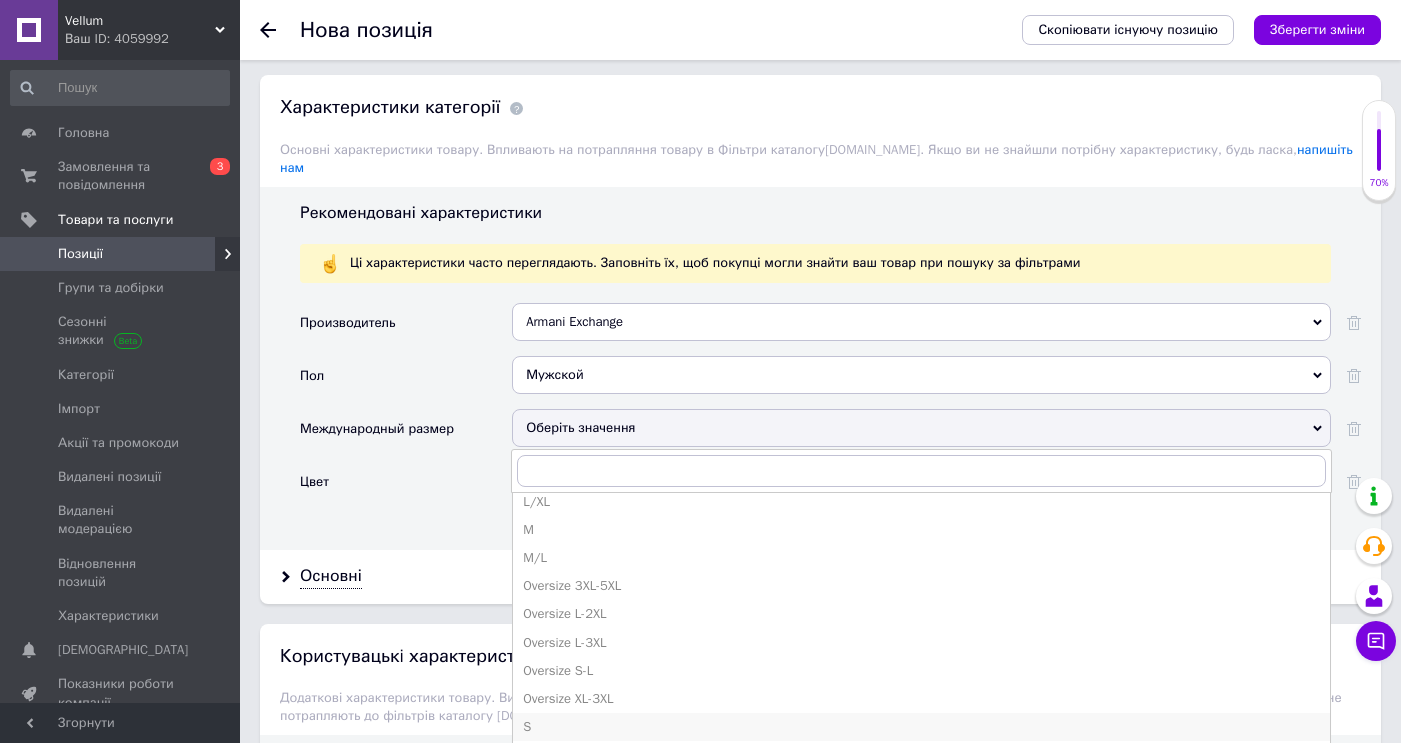 click on "S" at bounding box center (921, 727) 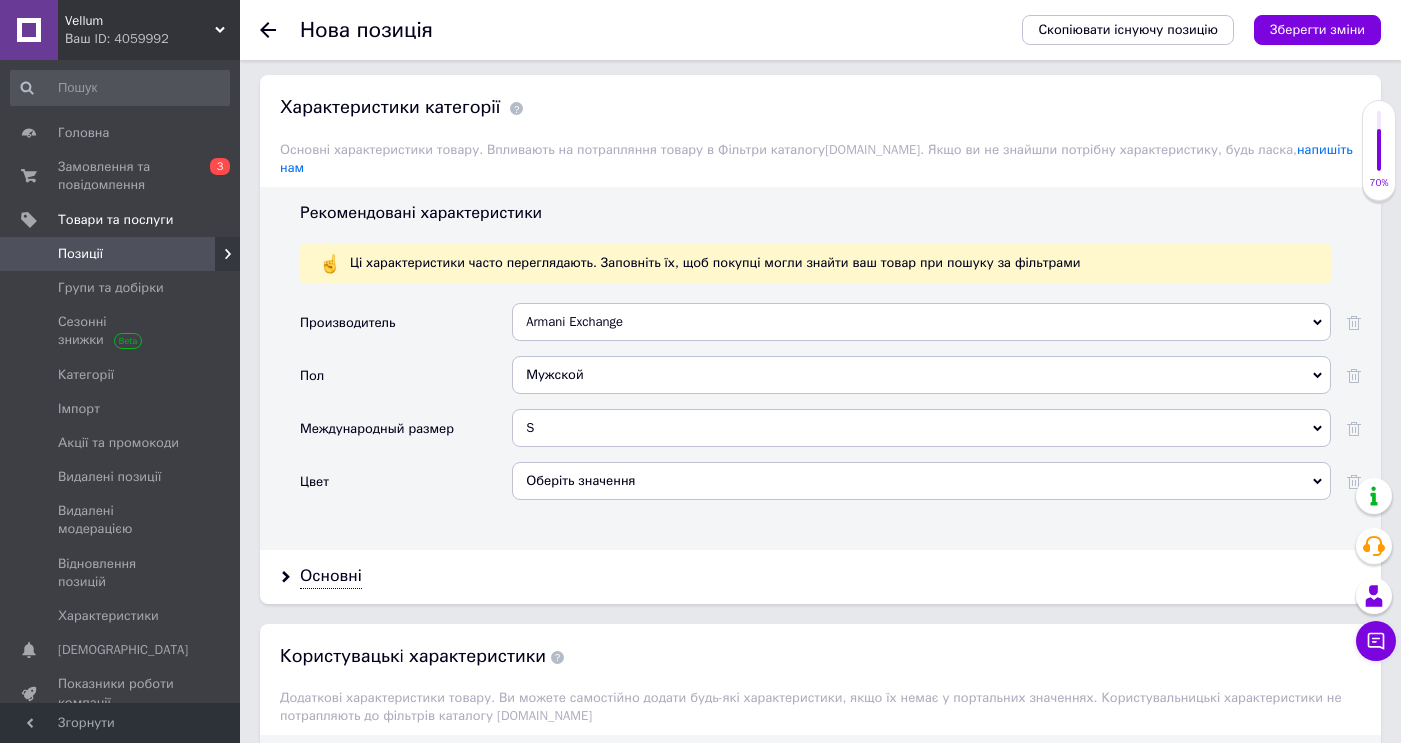 click on "Оберіть значення" at bounding box center [921, 481] 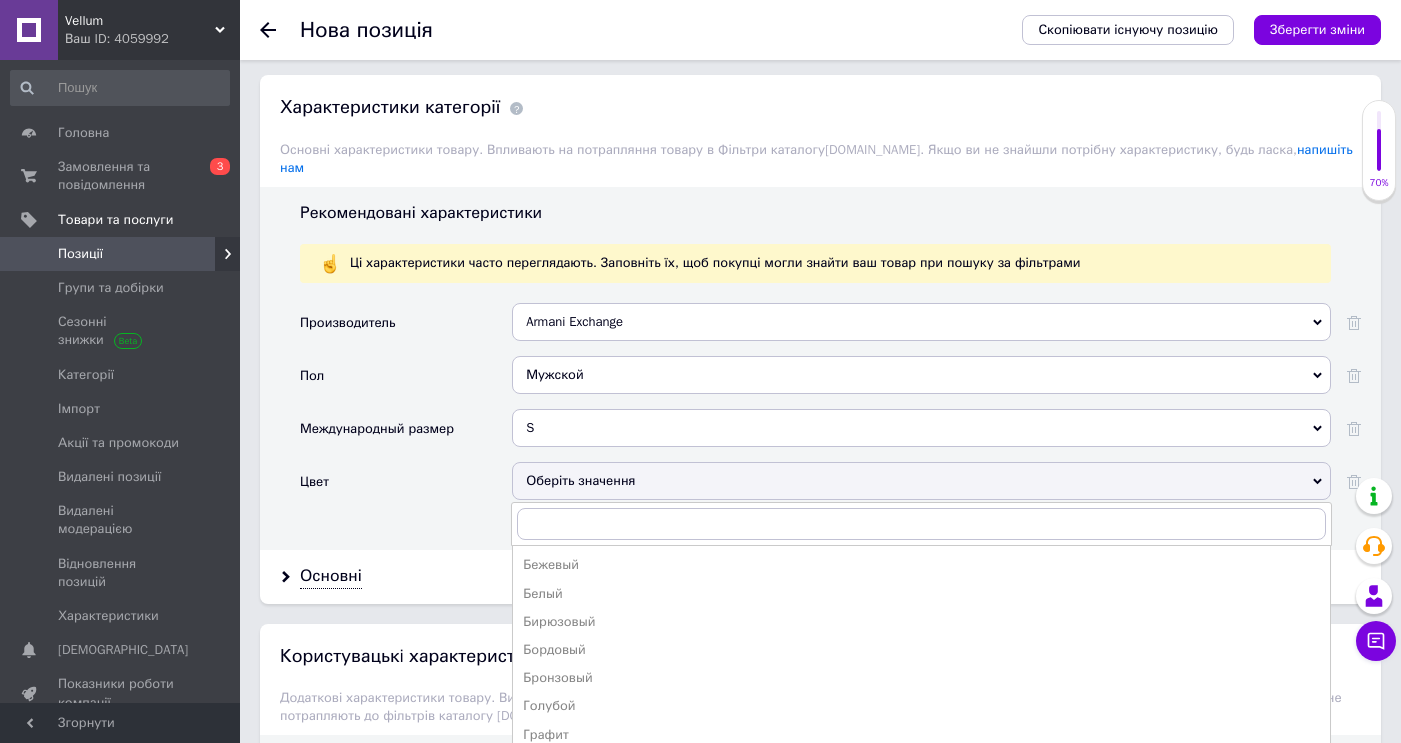 click on "Оберіть значення" at bounding box center [921, 481] 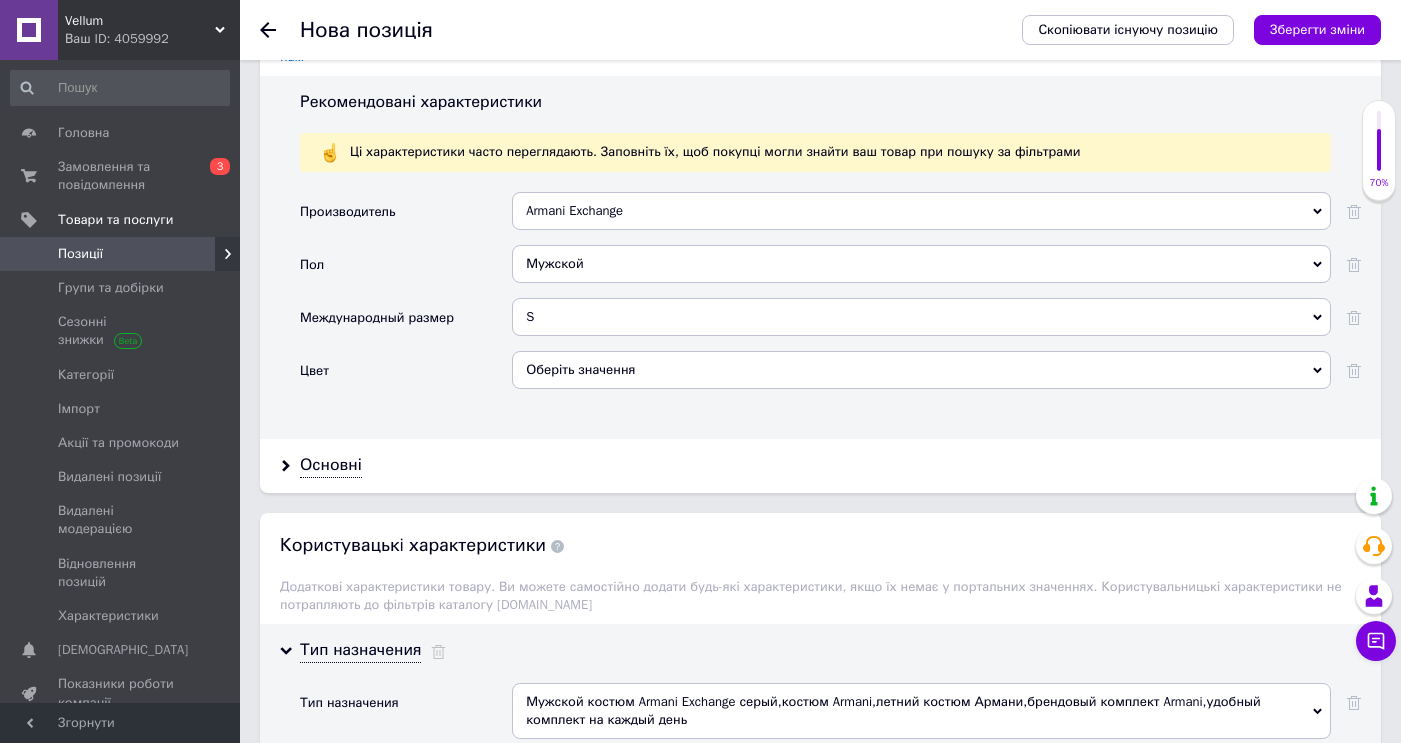 scroll, scrollTop: 2487, scrollLeft: 0, axis: vertical 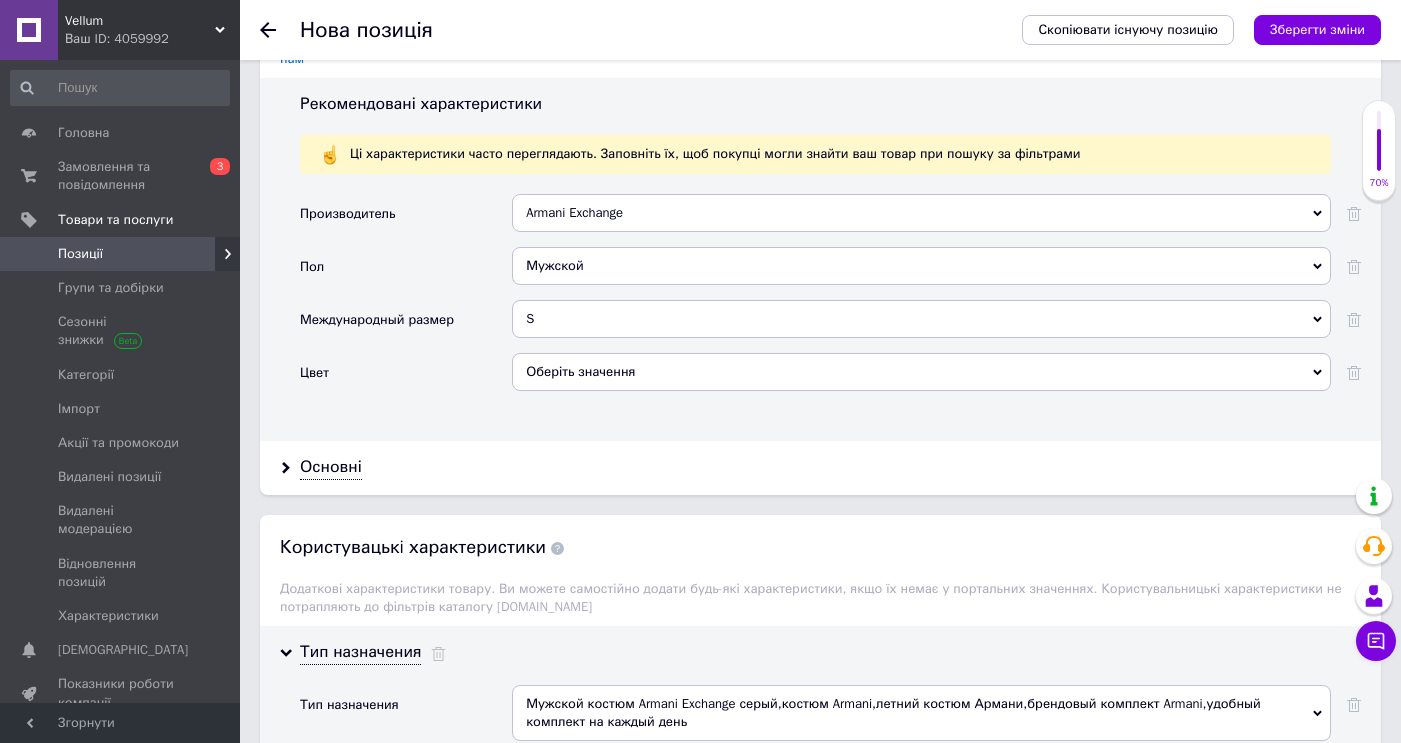 click on "Оберіть значення" at bounding box center [921, 372] 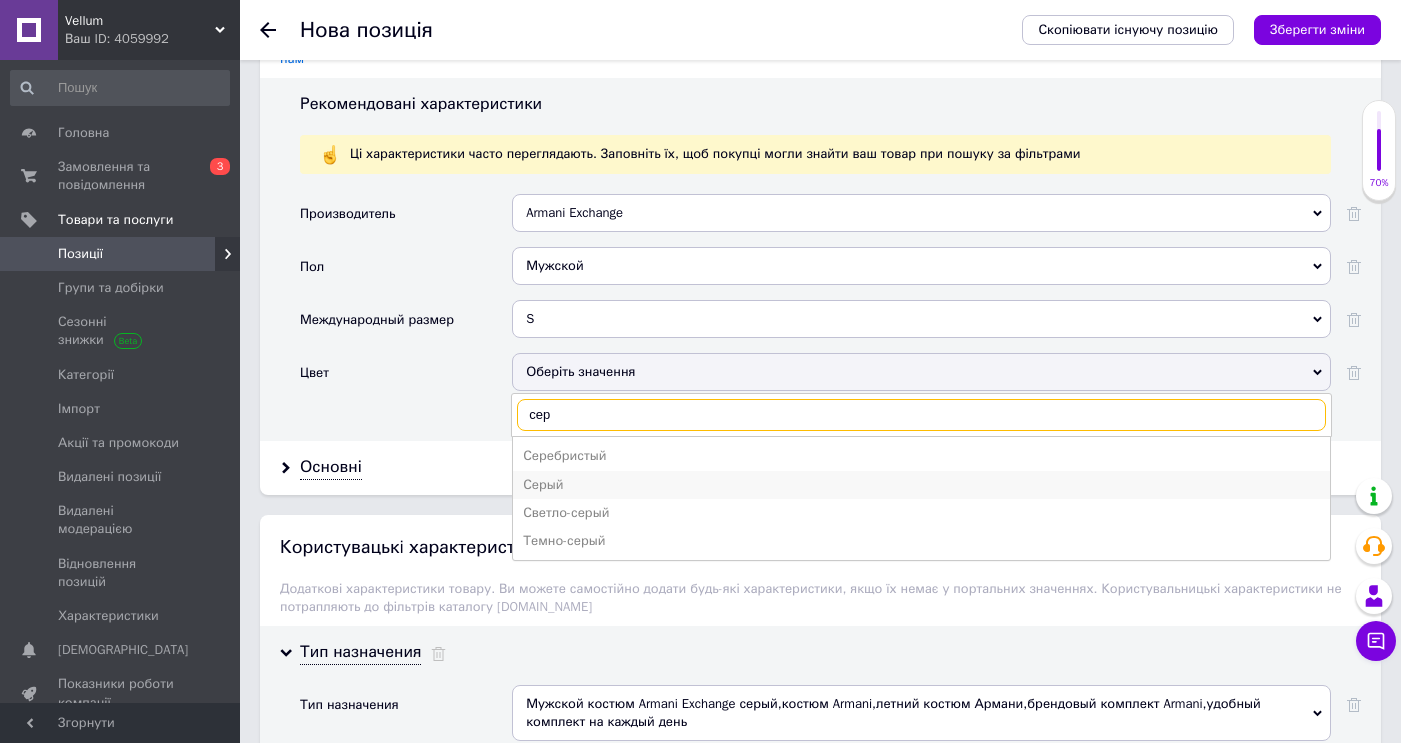 type on "сер" 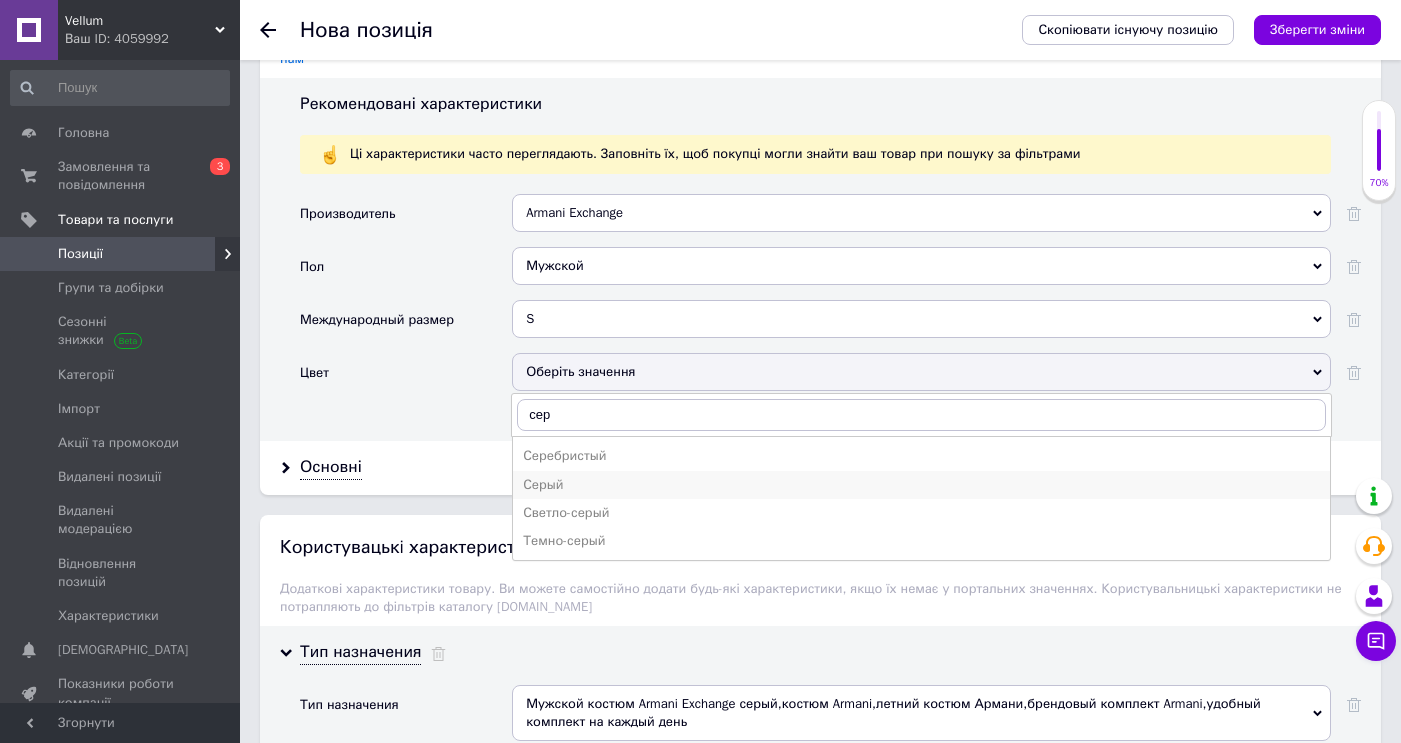 click on "Серый" at bounding box center (921, 485) 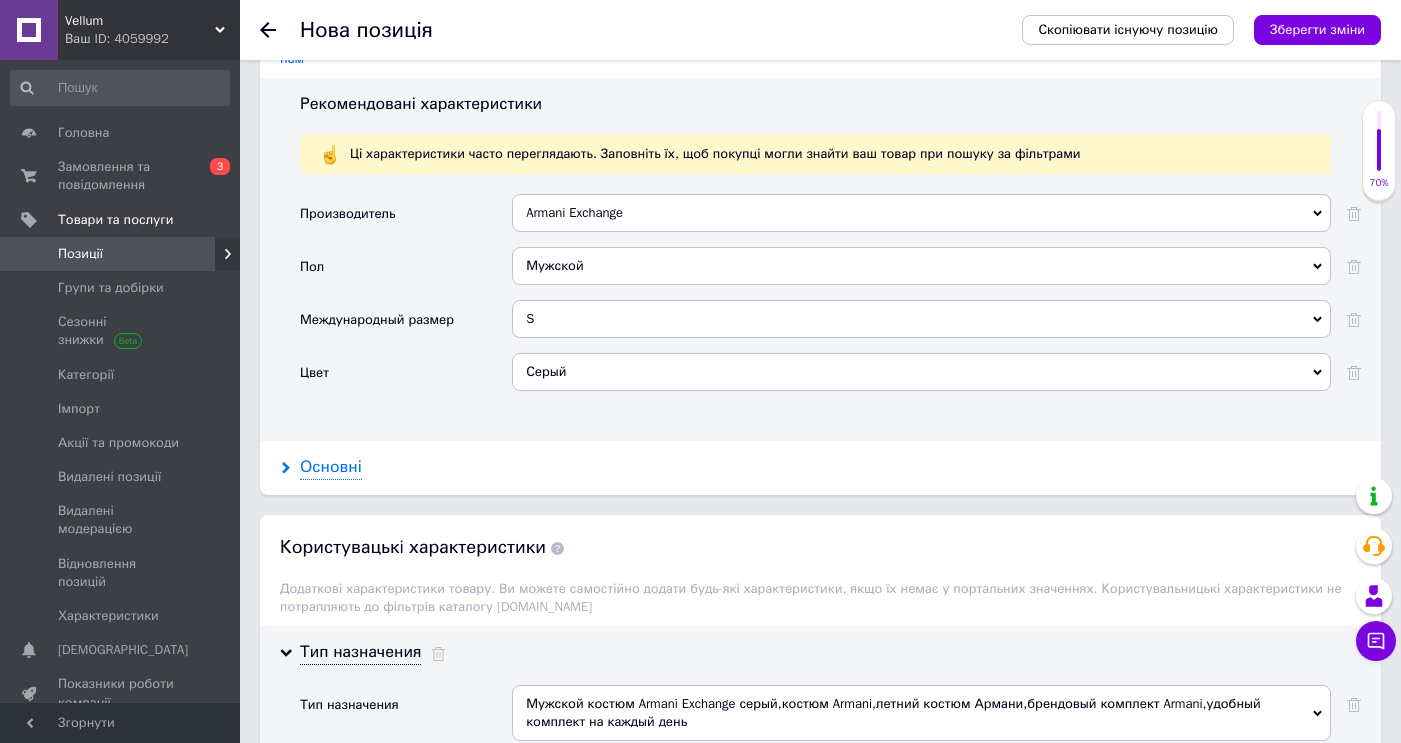 click on "Основні" at bounding box center (331, 467) 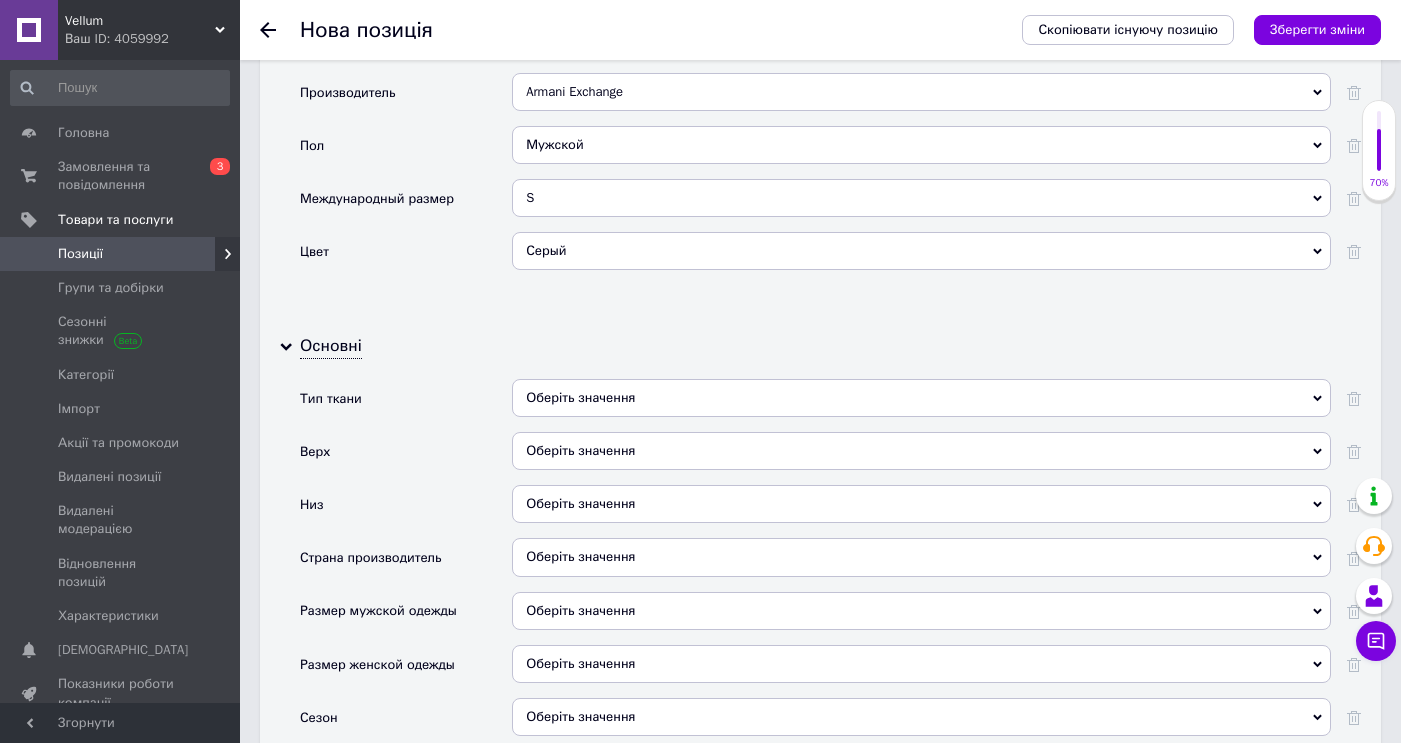 scroll, scrollTop: 2605, scrollLeft: 0, axis: vertical 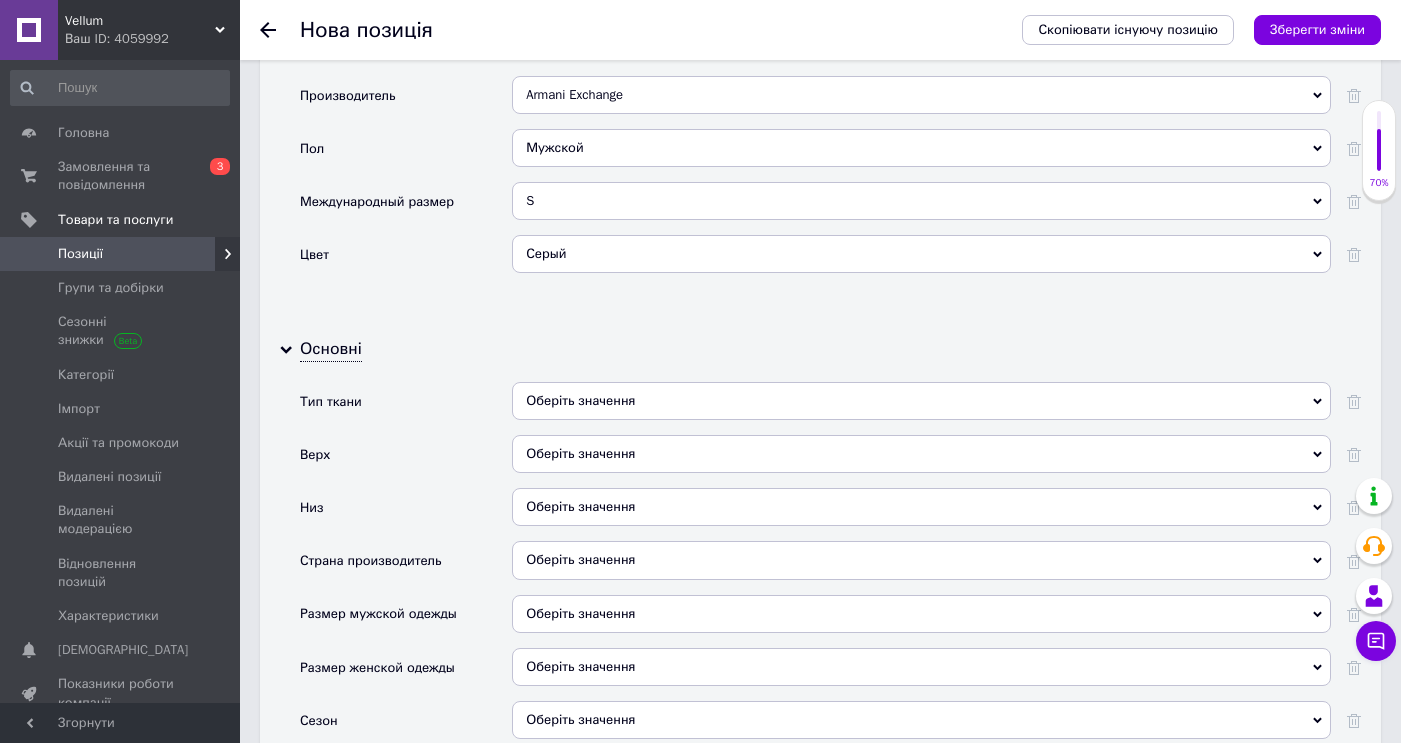 click on "Оберіть значення" at bounding box center (921, 401) 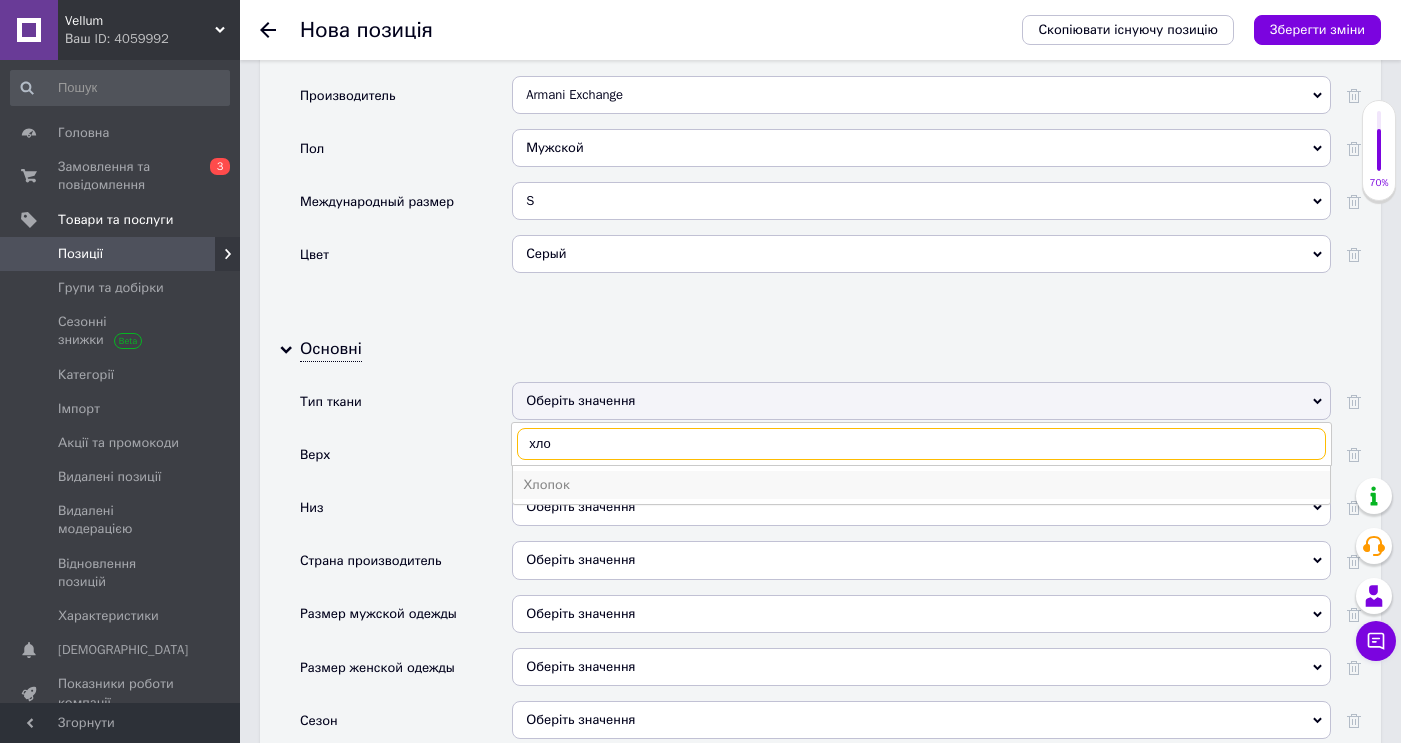 type on "хло" 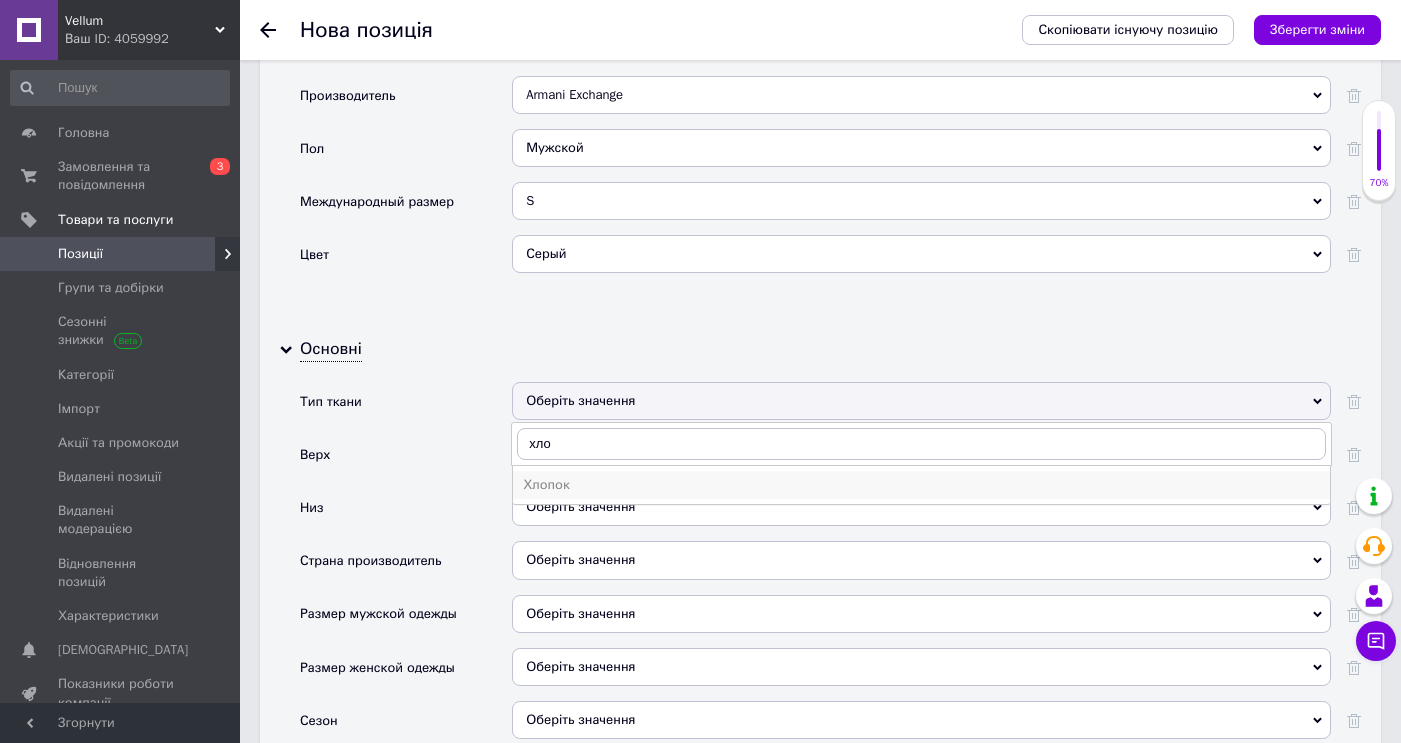 click on "Хлопок" at bounding box center [921, 485] 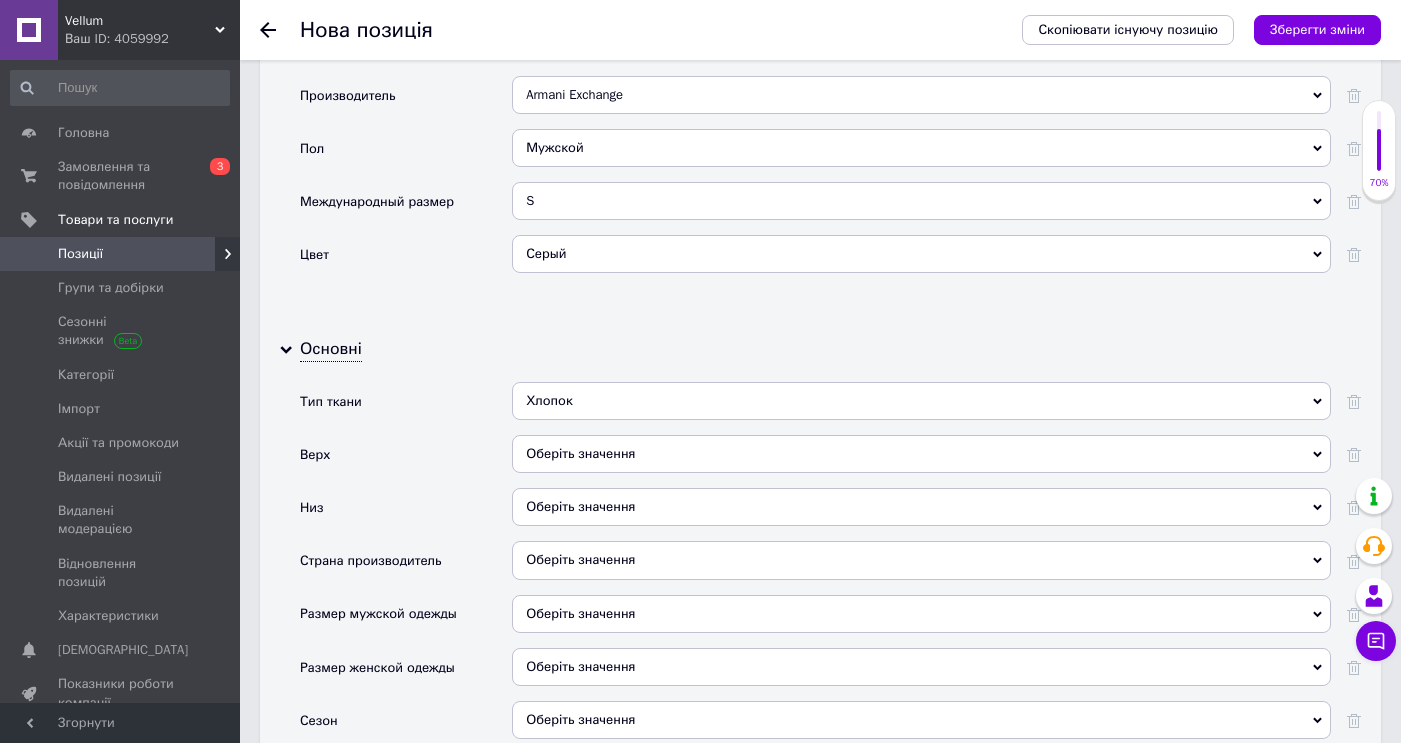 scroll, scrollTop: 2664, scrollLeft: 0, axis: vertical 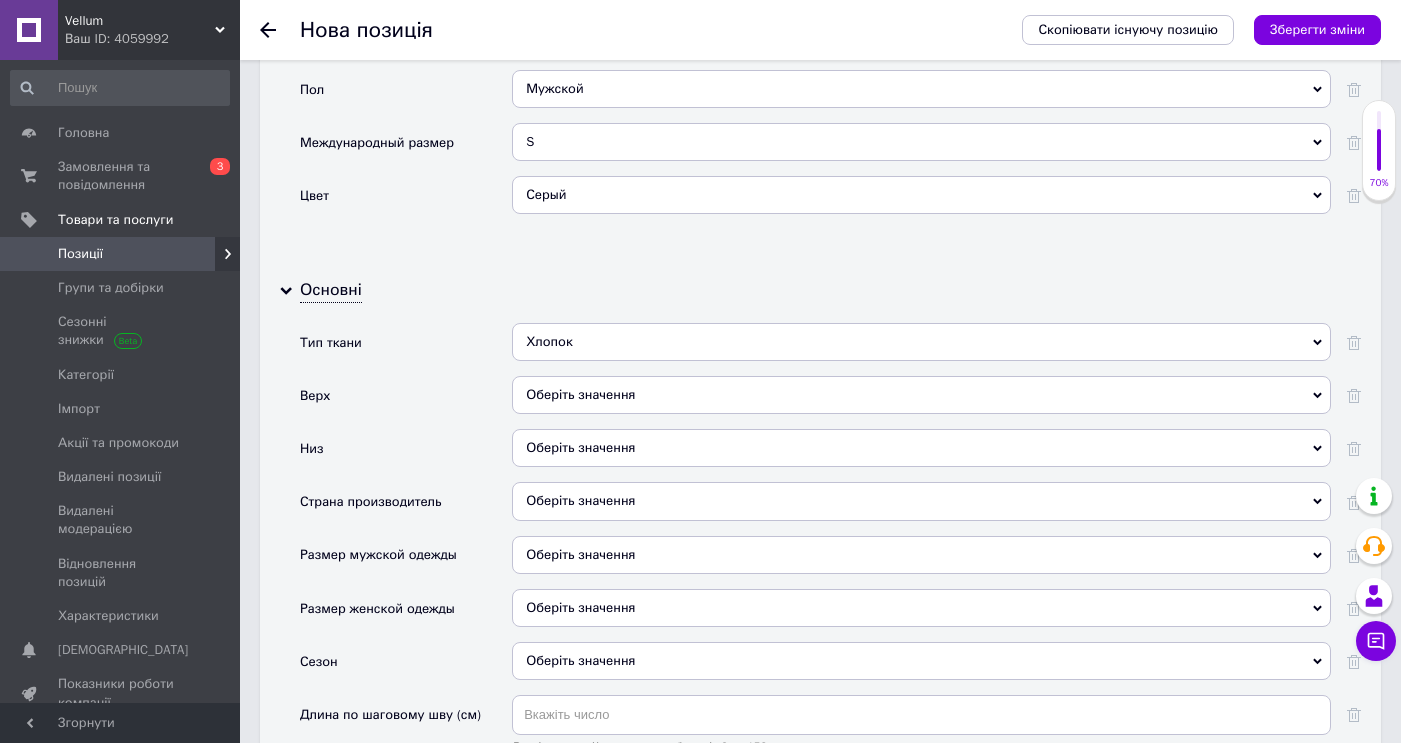 click on "Оберіть значення" at bounding box center [921, 395] 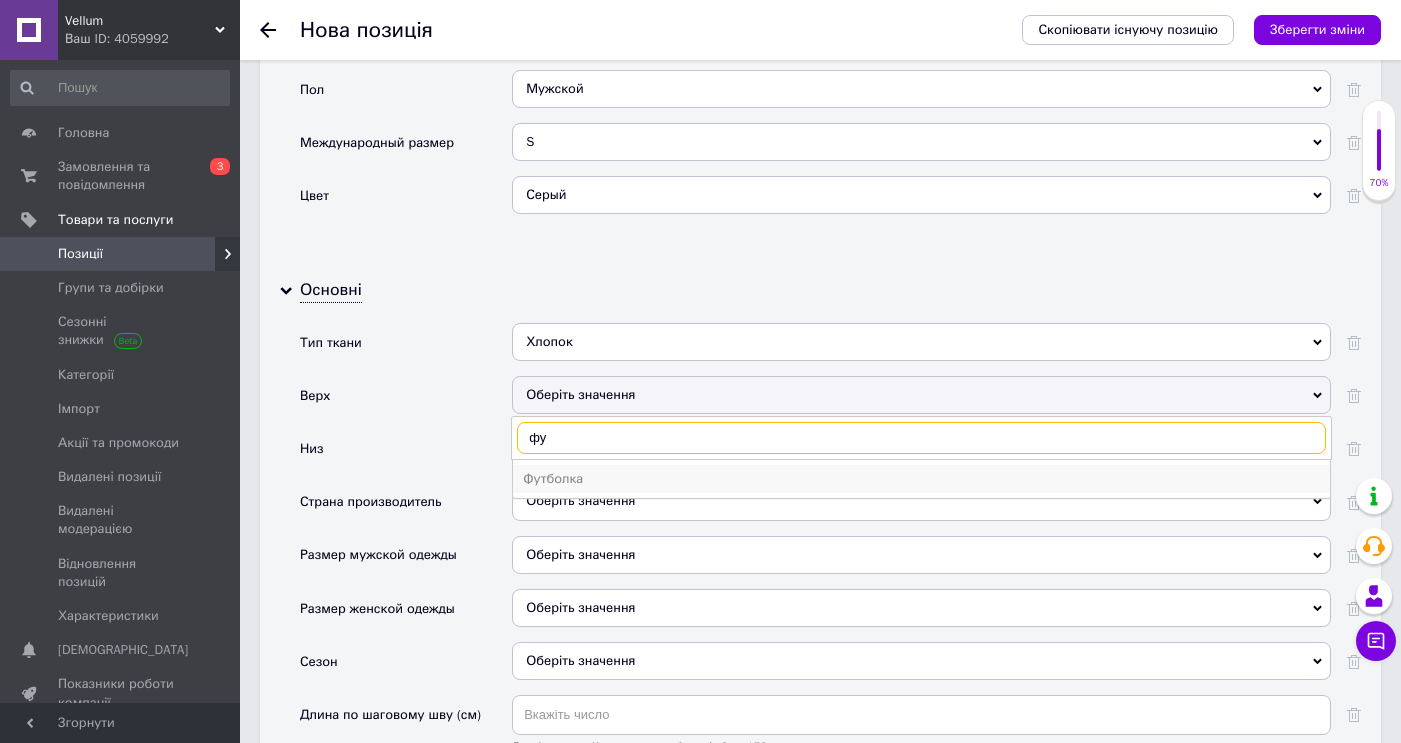 type on "фу" 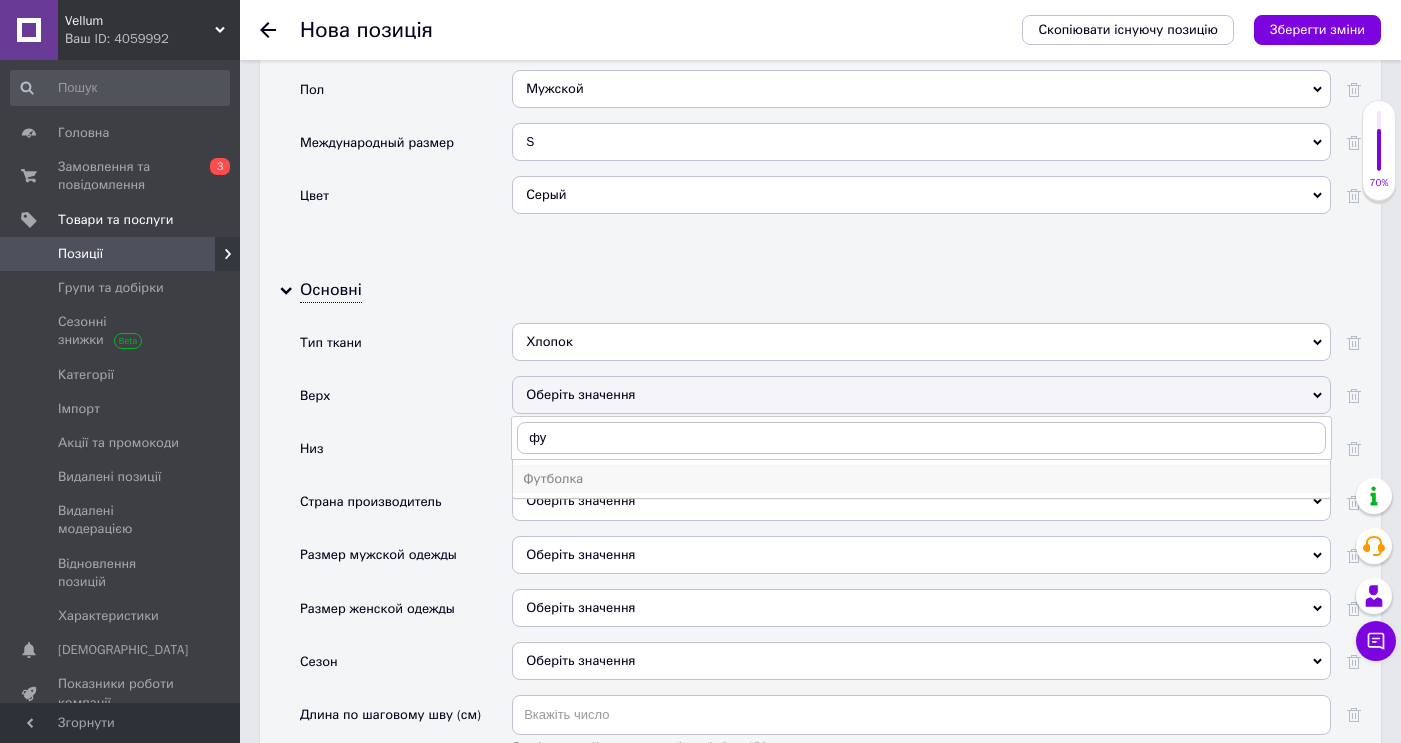 click on "Футболка" at bounding box center (921, 479) 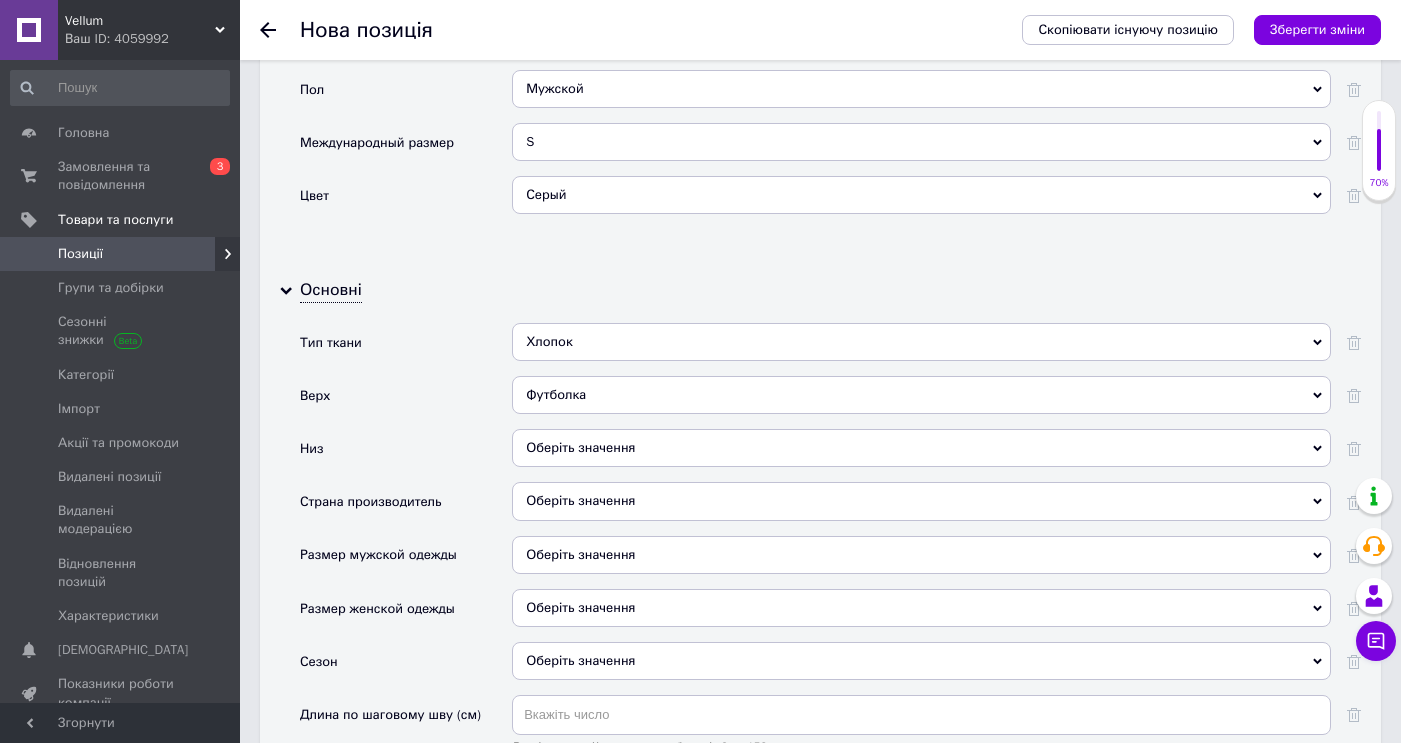click on "Оберіть значення" at bounding box center [921, 448] 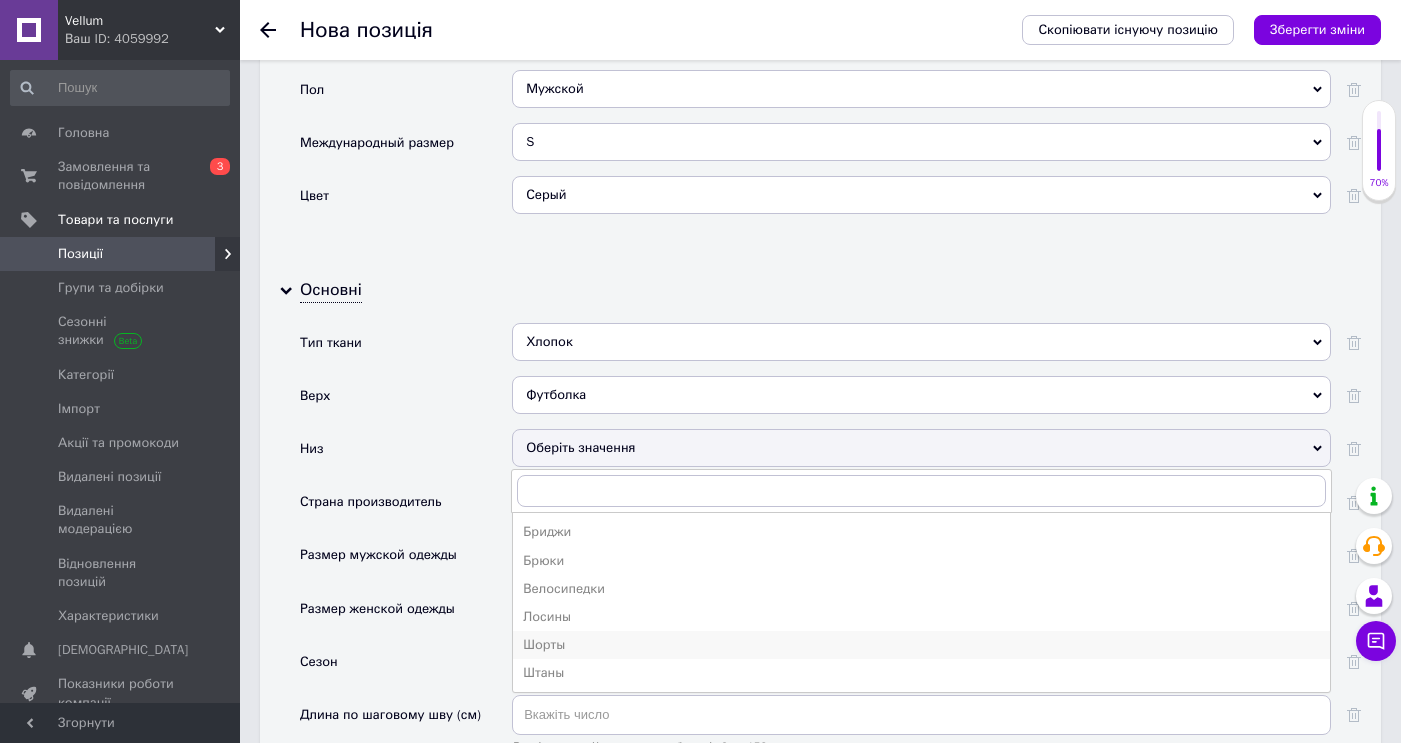 click on "Шорты" at bounding box center [921, 645] 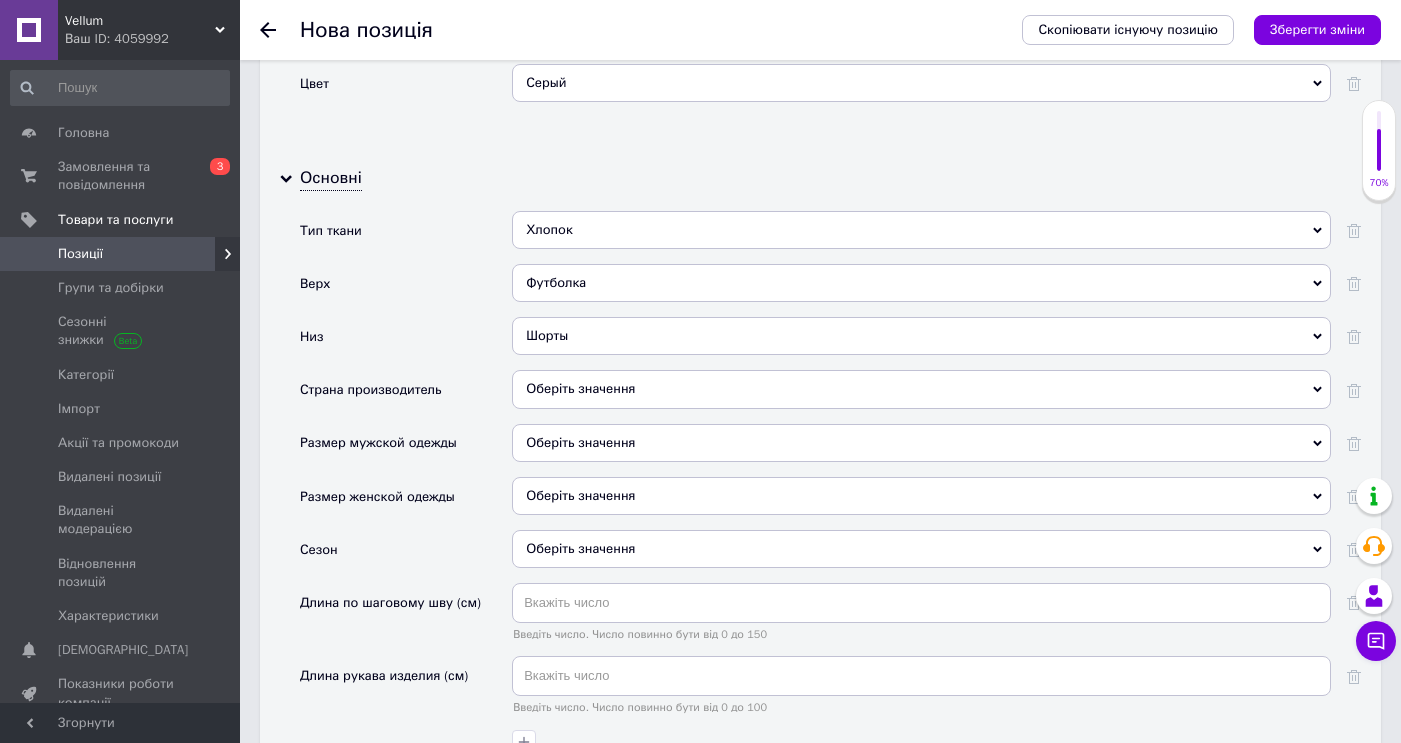scroll, scrollTop: 2774, scrollLeft: 0, axis: vertical 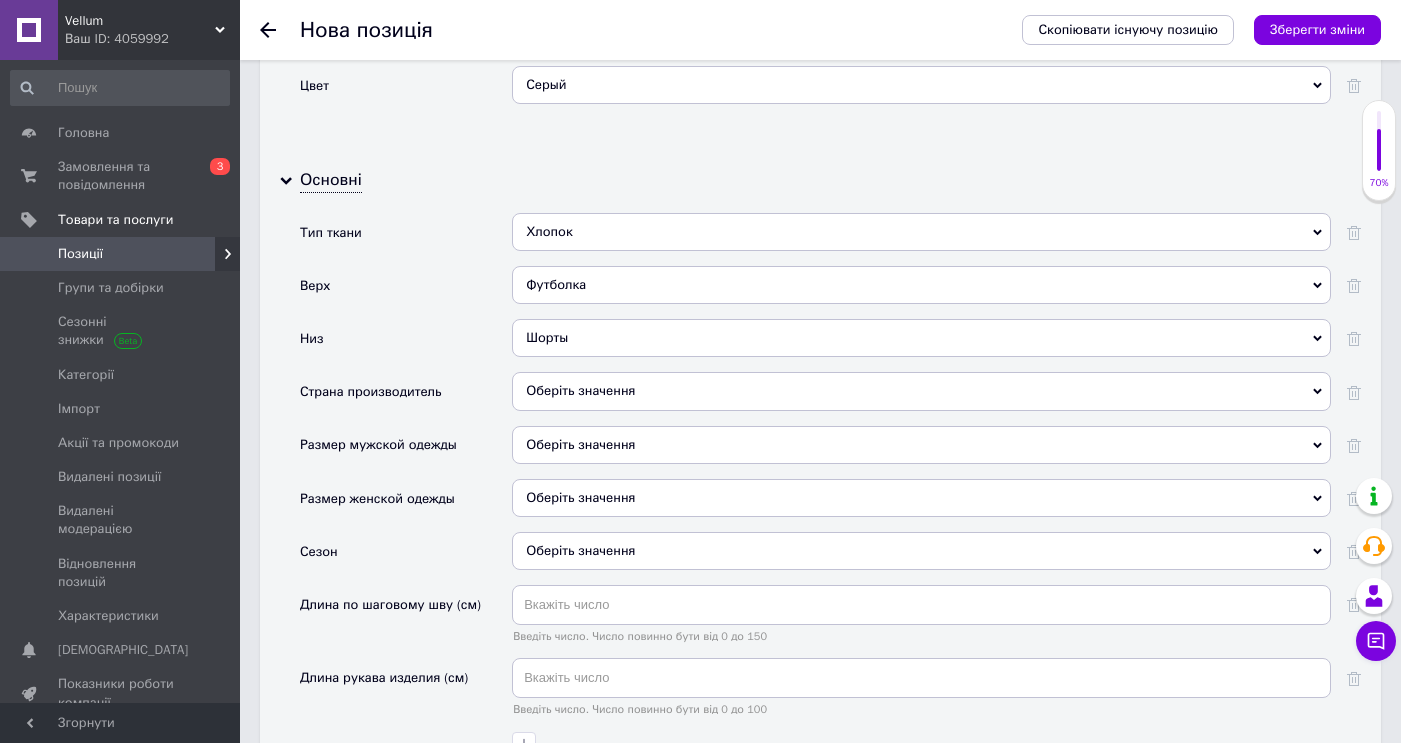 click on "Оберіть значення" at bounding box center [921, 391] 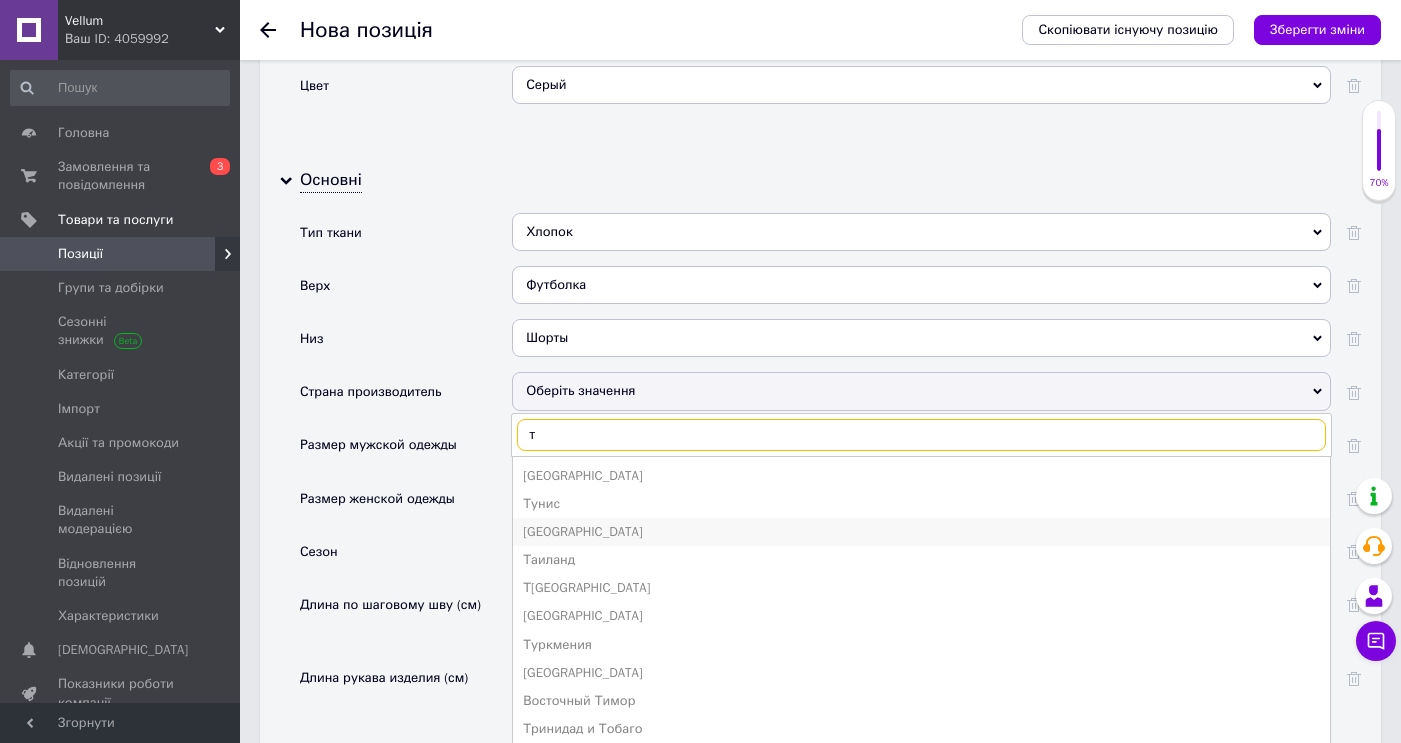 type on "т" 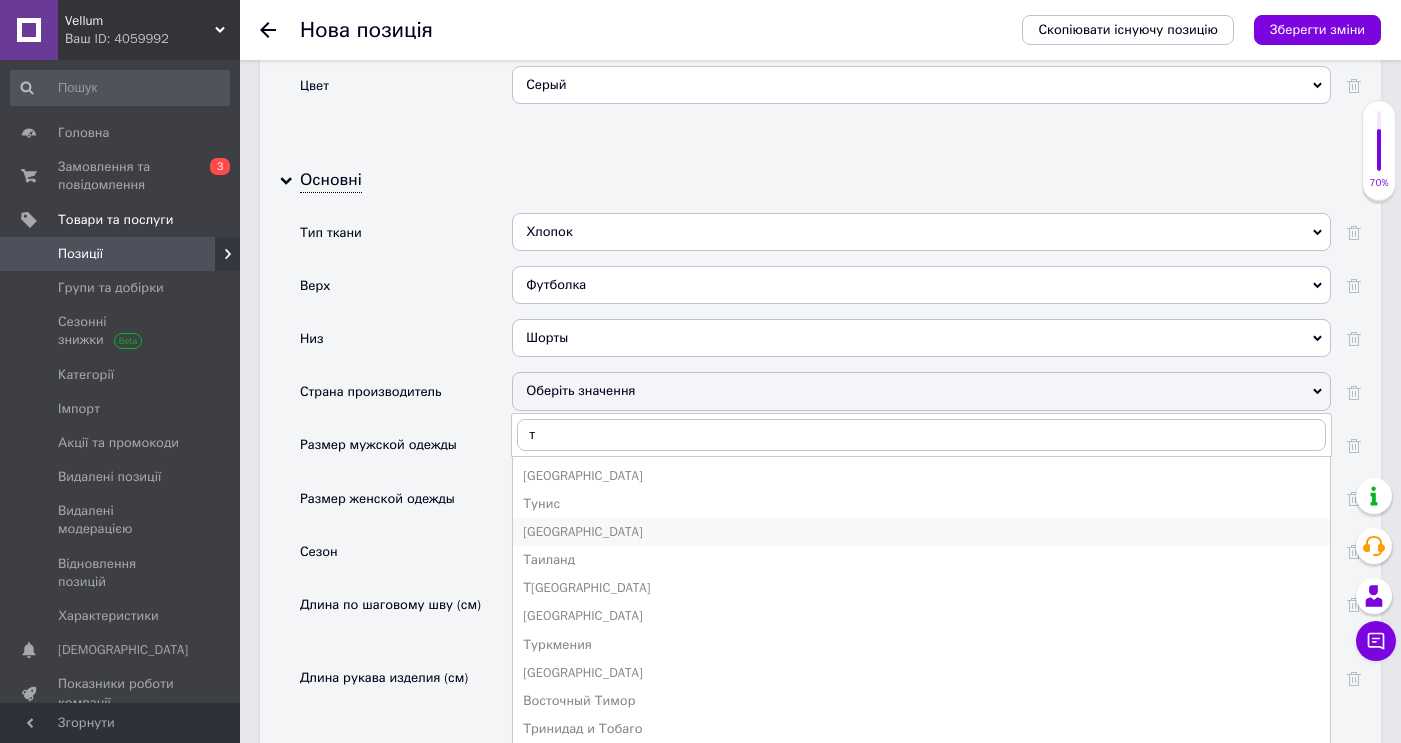 click on "[GEOGRAPHIC_DATA]" at bounding box center (921, 532) 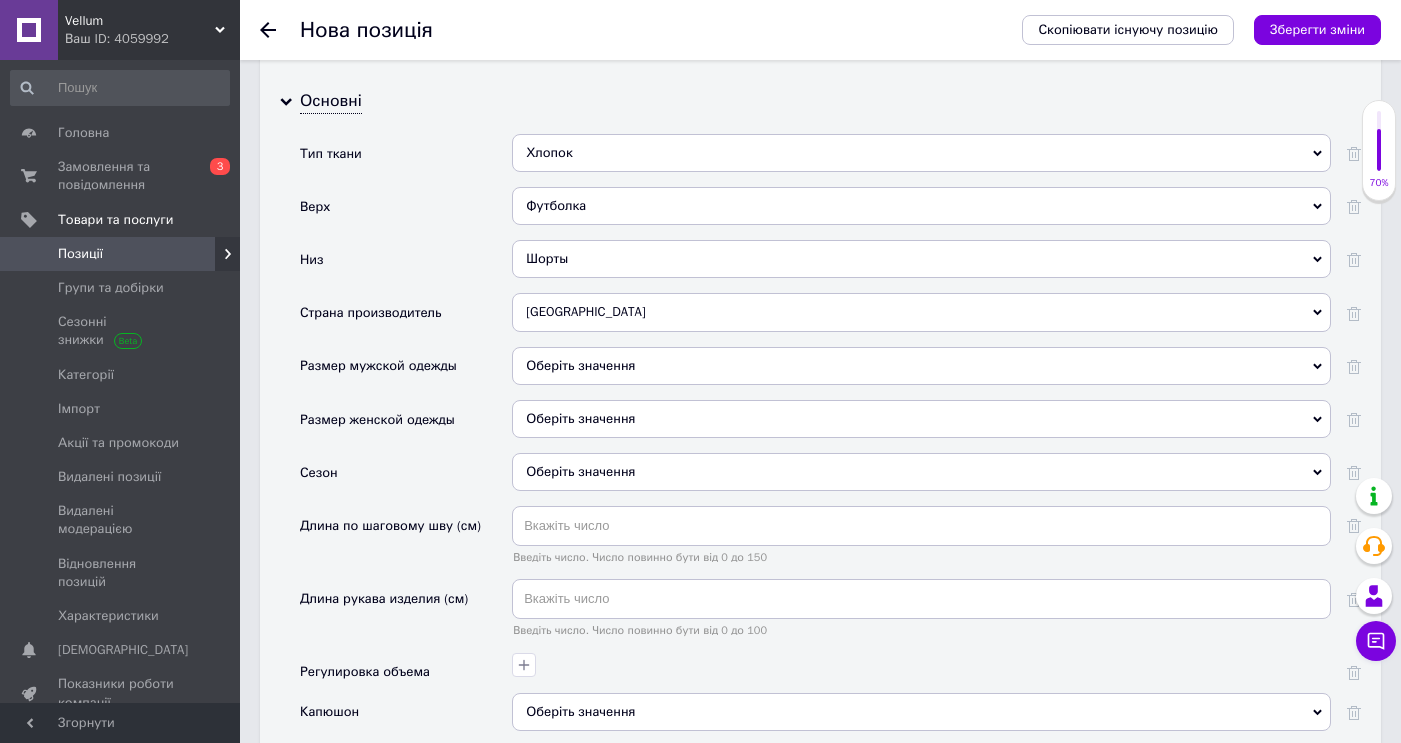 scroll, scrollTop: 2854, scrollLeft: 0, axis: vertical 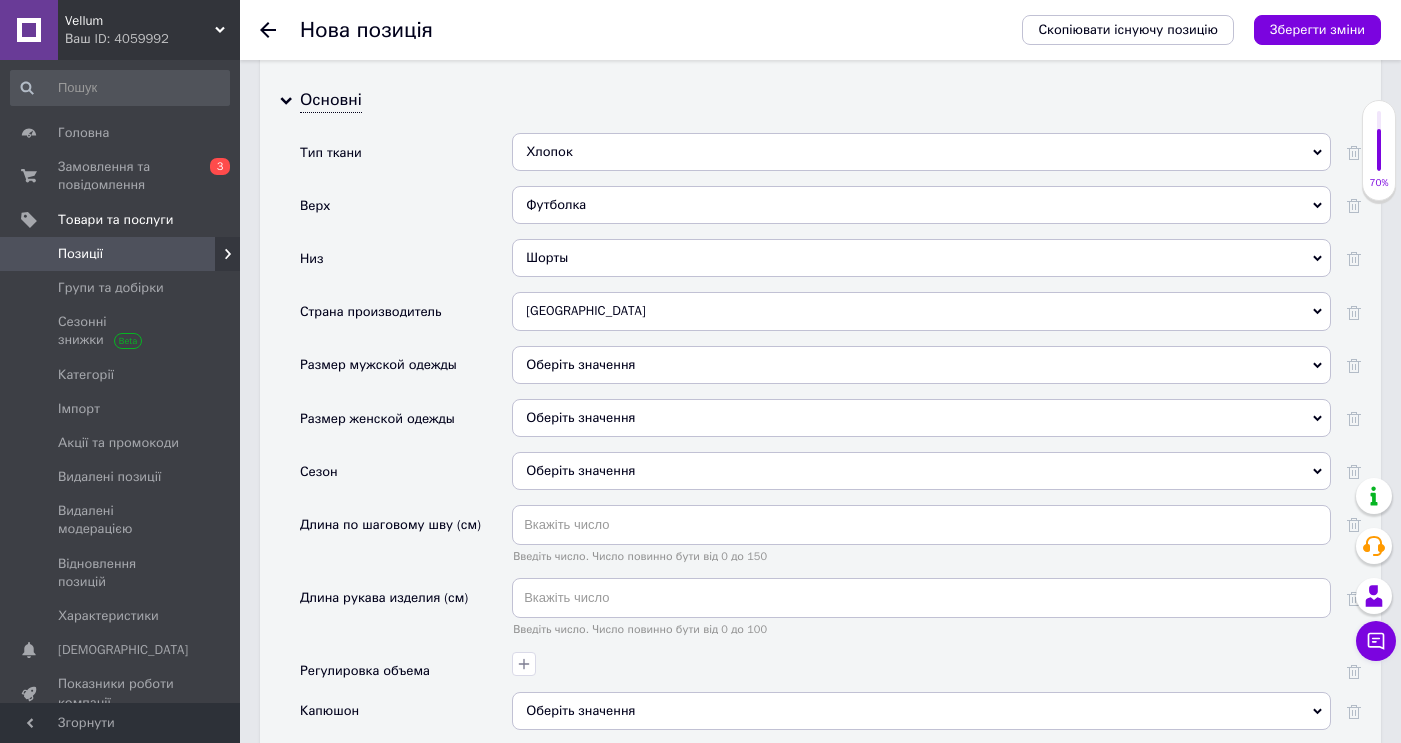 click on "Оберіть значення" at bounding box center [921, 471] 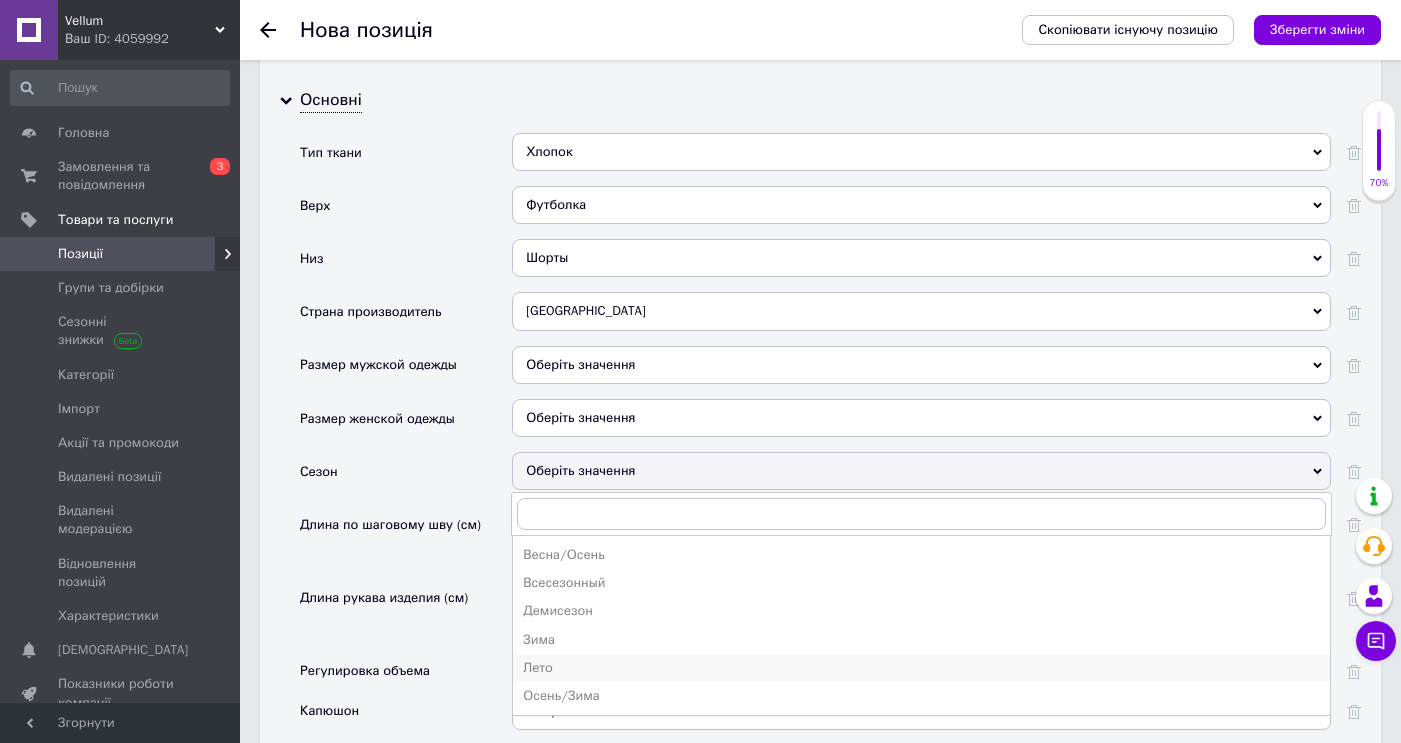 click on "Лето" at bounding box center [921, 668] 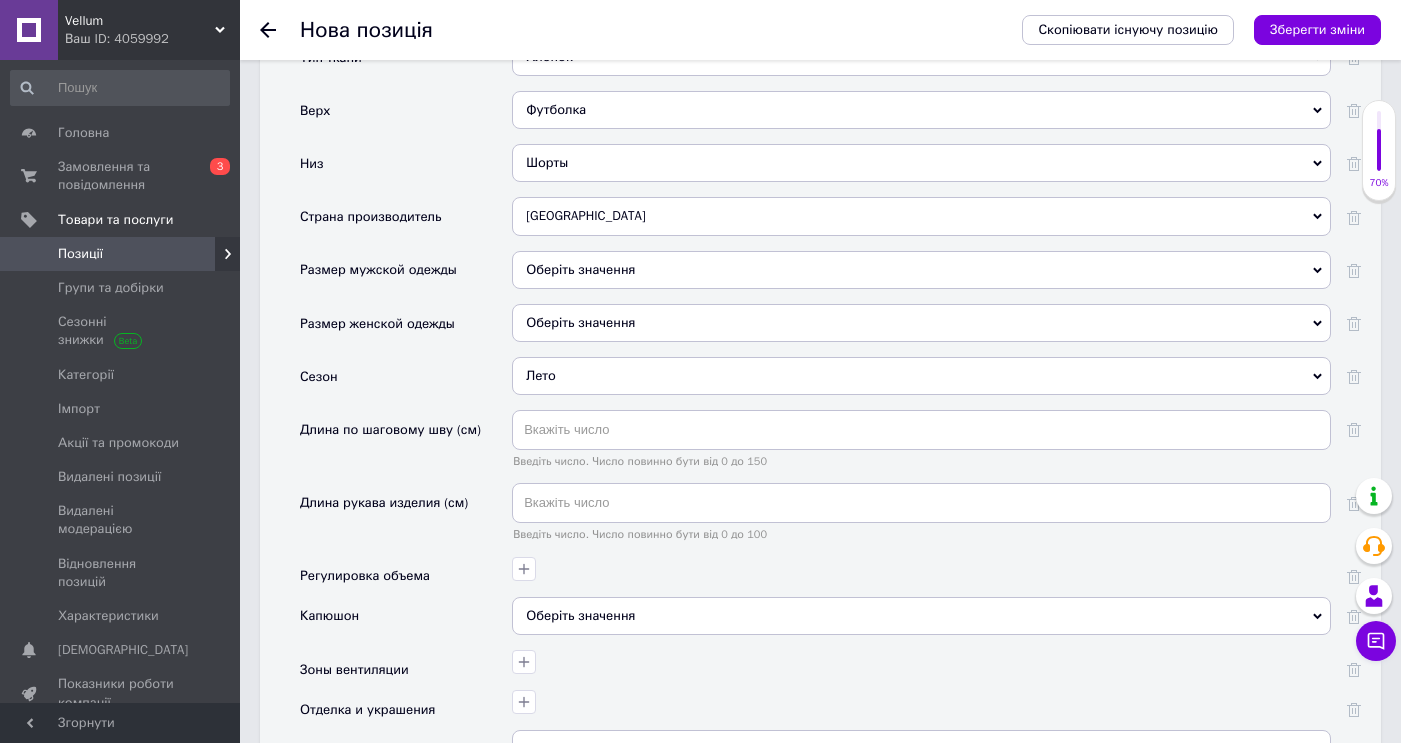 scroll, scrollTop: 2956, scrollLeft: 0, axis: vertical 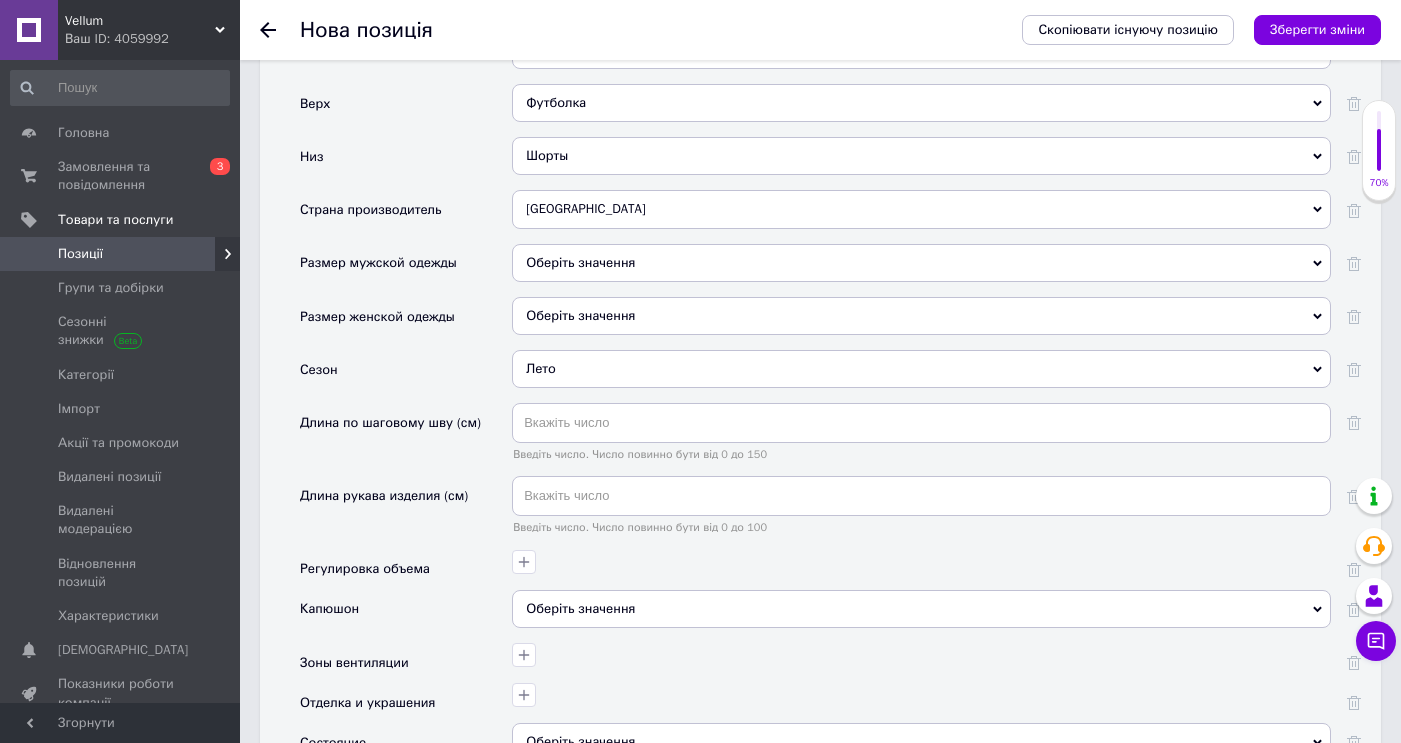 click on "Оберіть значення" at bounding box center [921, 609] 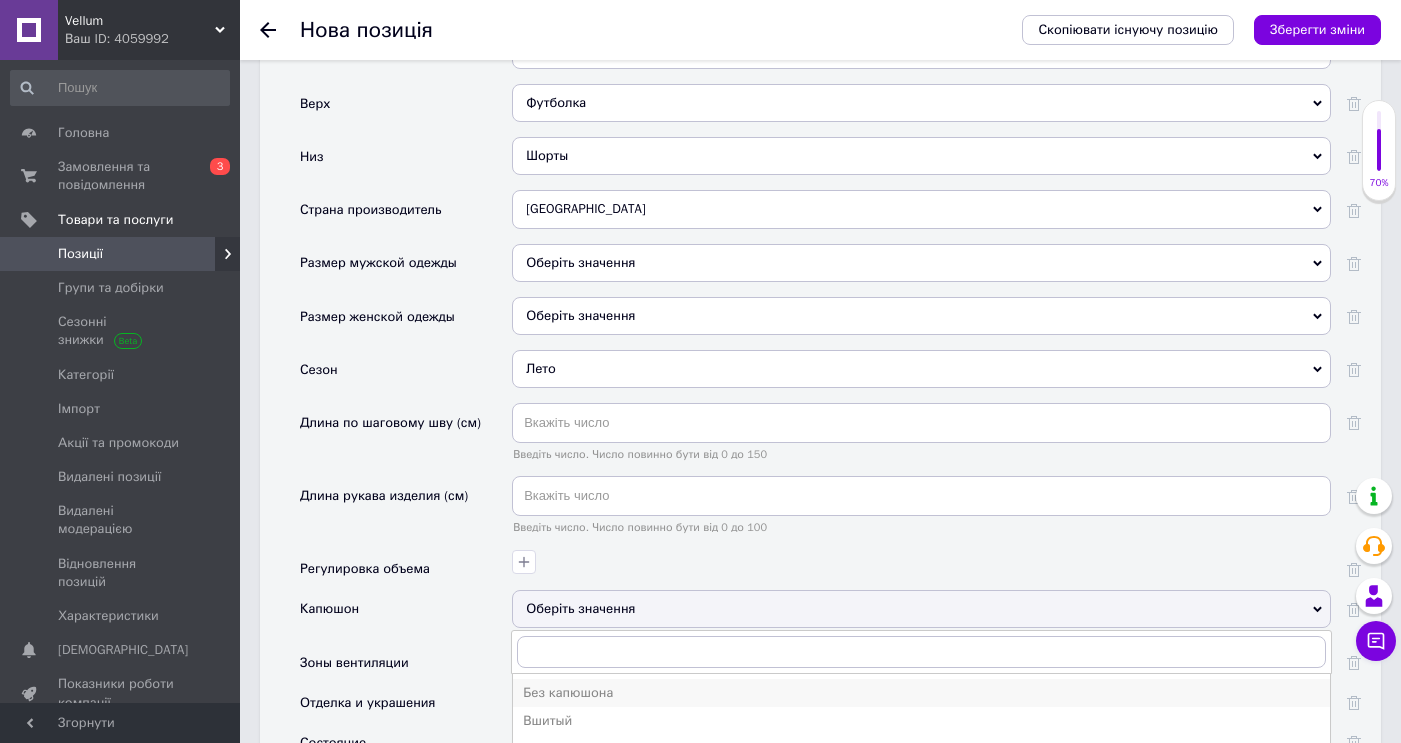 click on "Без капюшона" at bounding box center [921, 693] 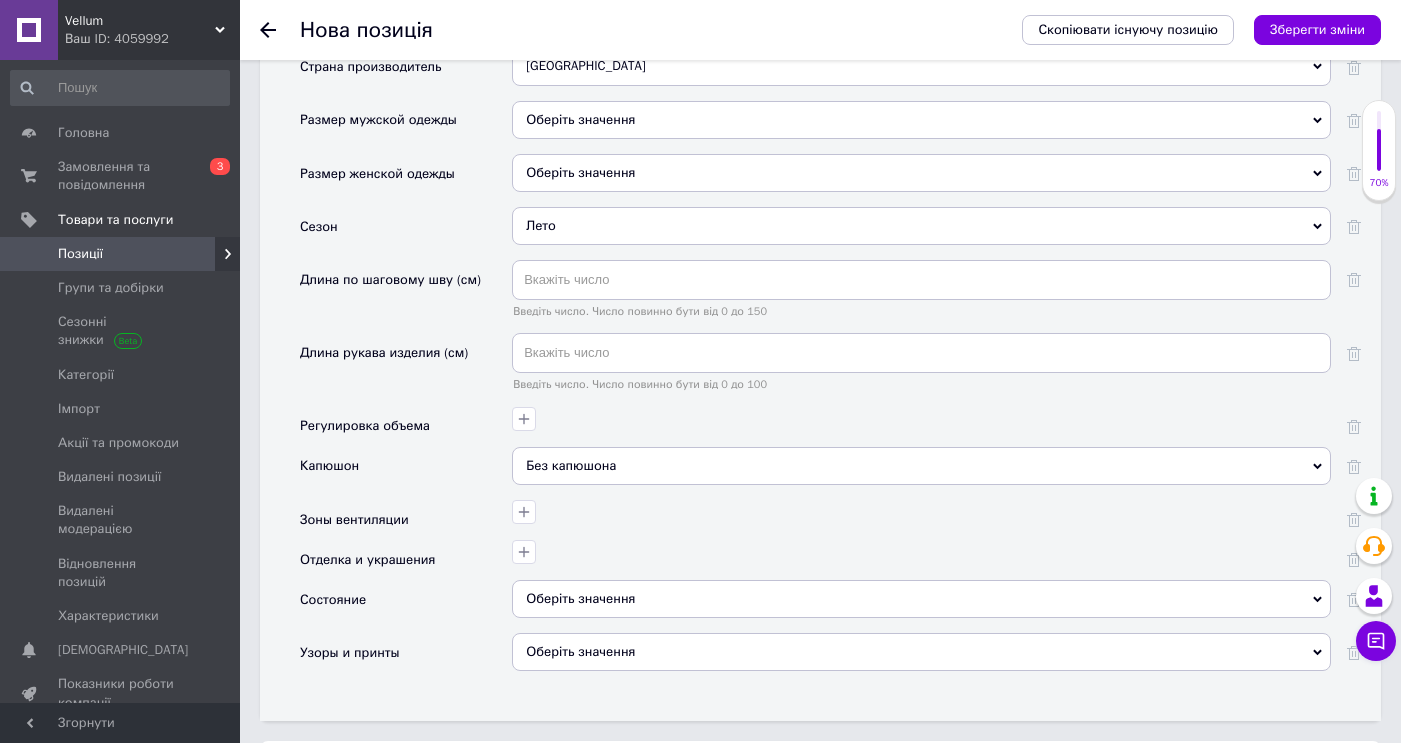 scroll, scrollTop: 3116, scrollLeft: 0, axis: vertical 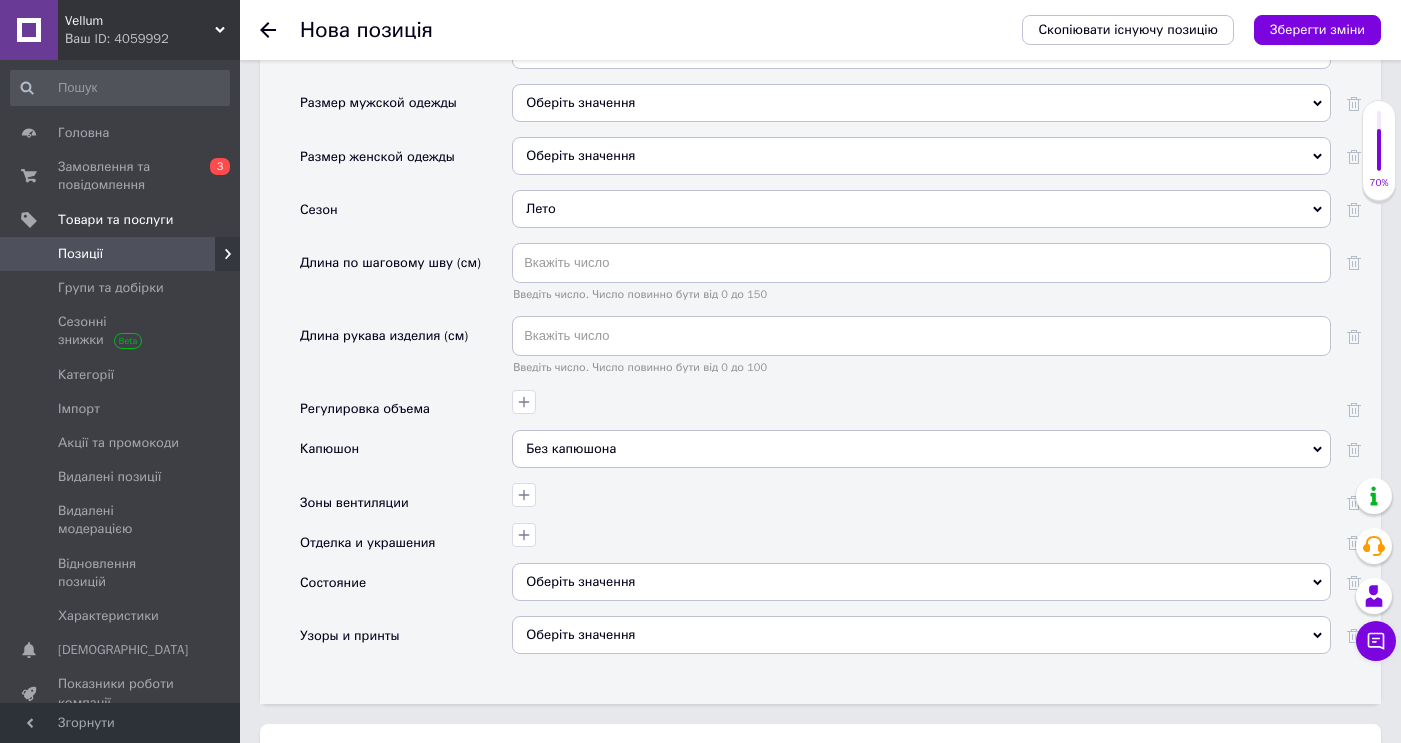 click on "Оберіть значення" at bounding box center [921, 582] 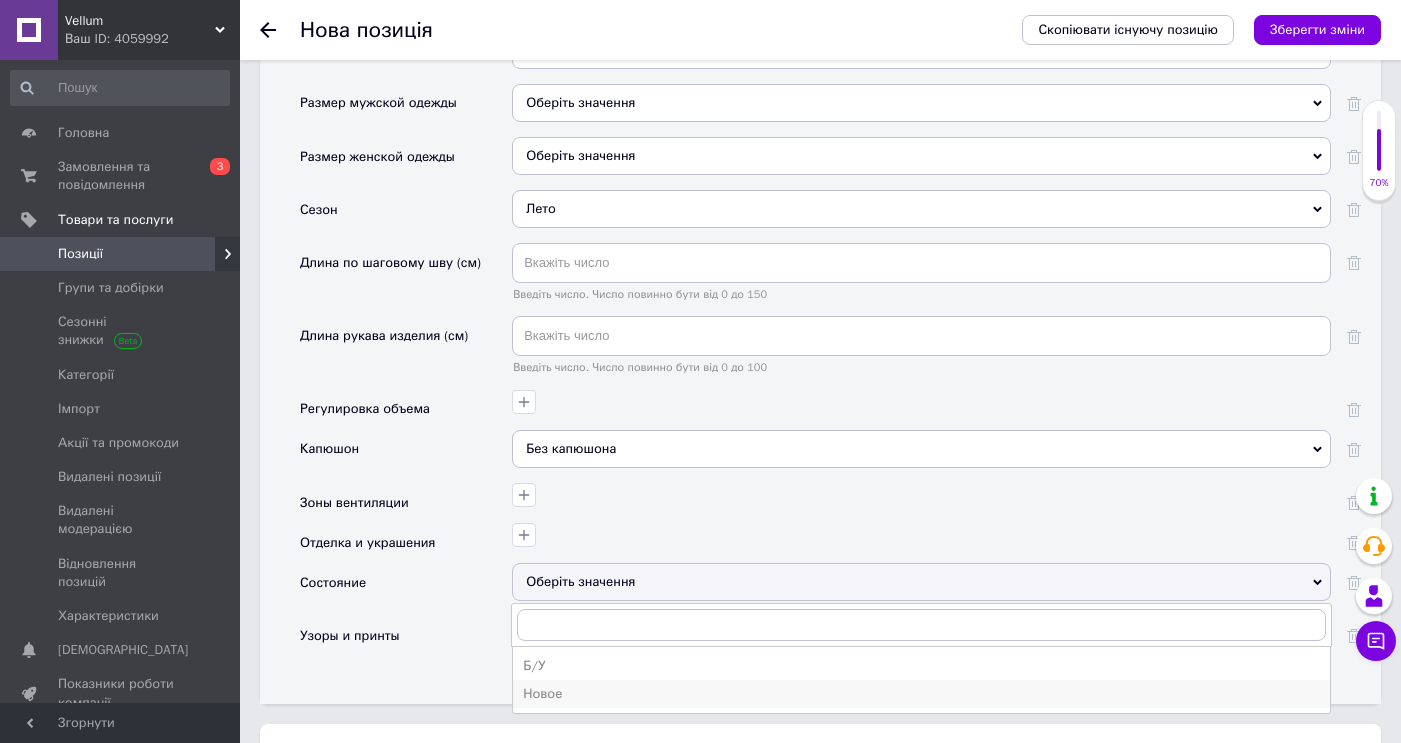 click on "Новое" at bounding box center (921, 694) 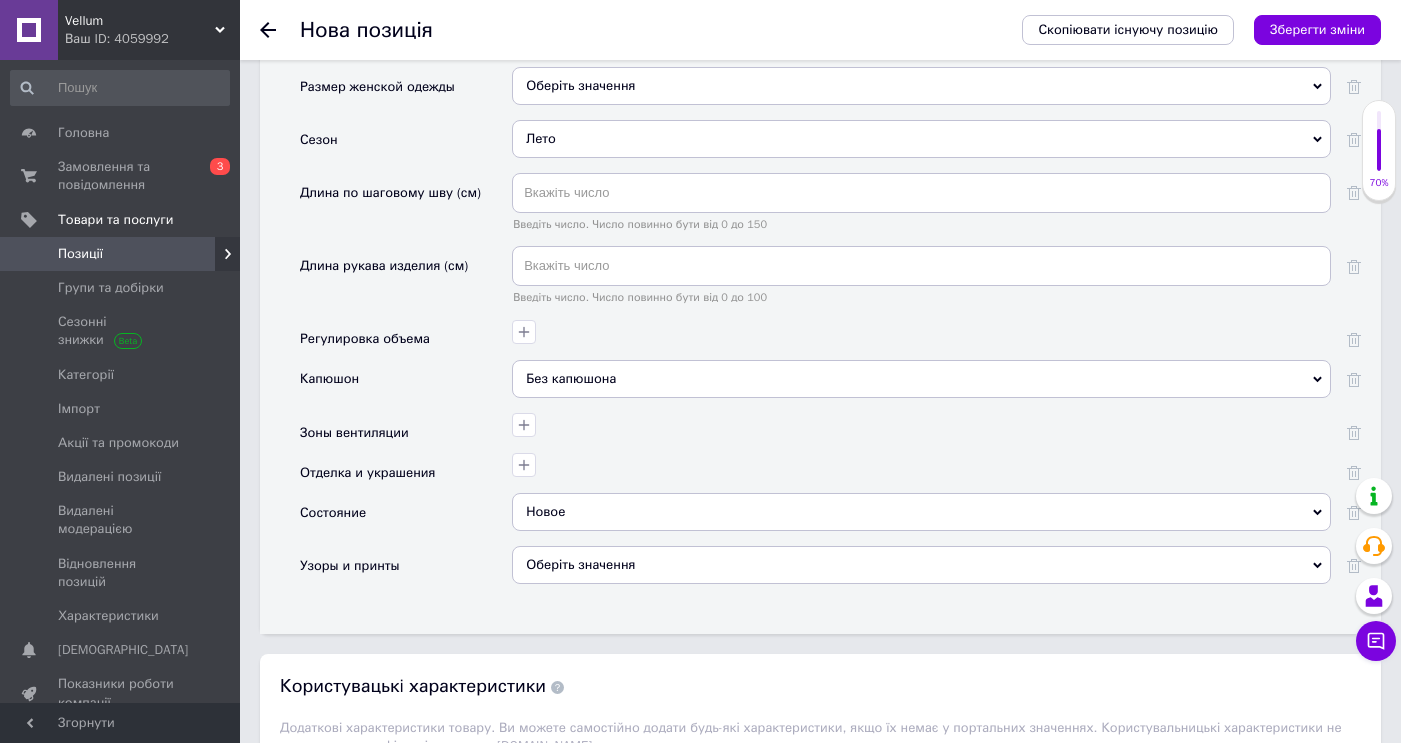 scroll, scrollTop: 3192, scrollLeft: 0, axis: vertical 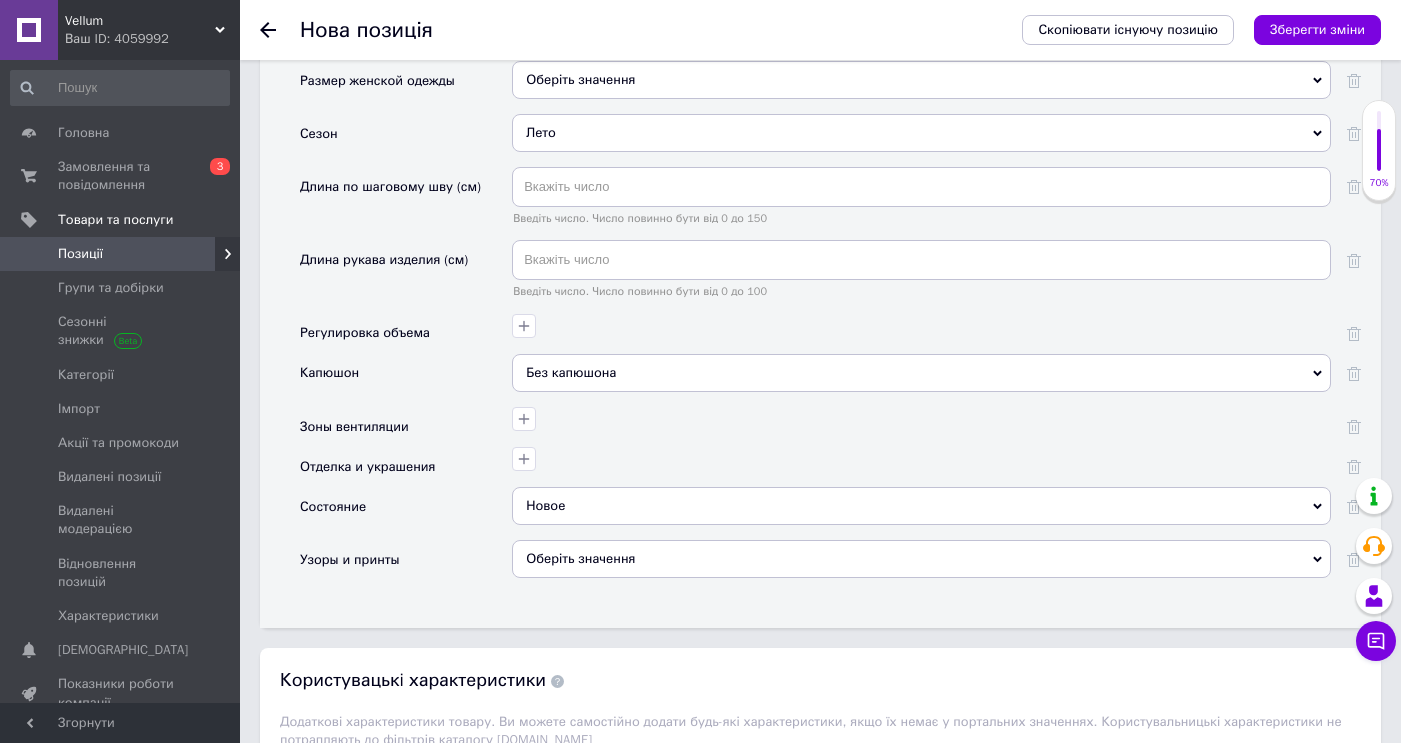 click on "Оберіть значення" at bounding box center (921, 559) 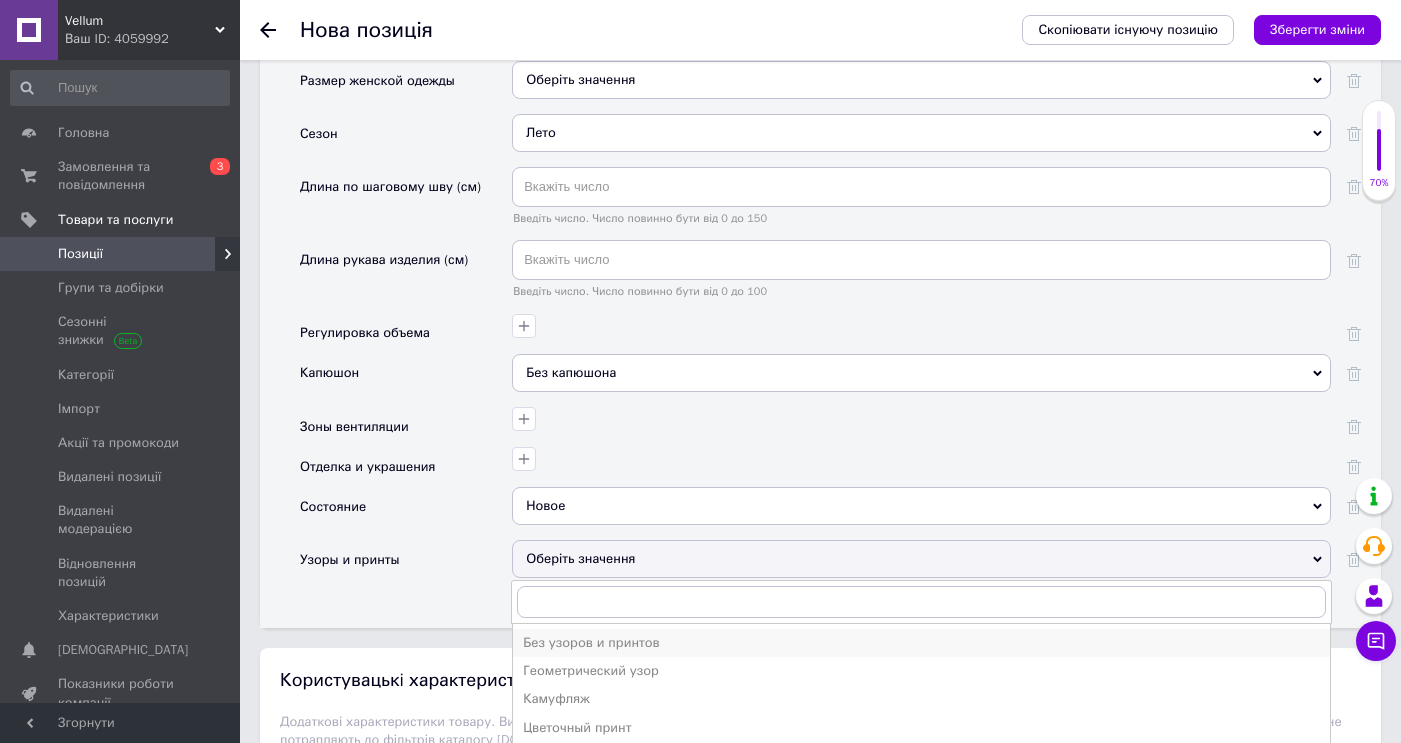 click on "Без узоров и принтов" at bounding box center (921, 643) 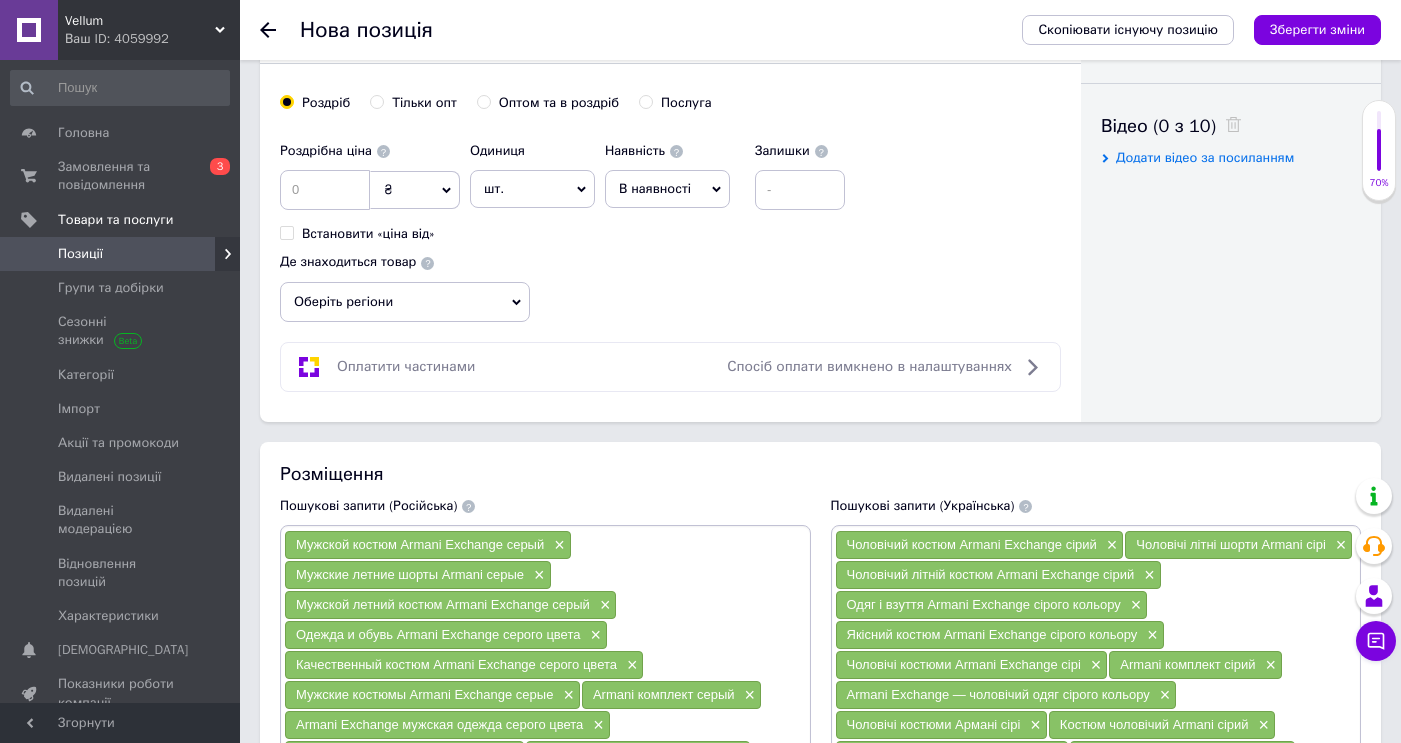 scroll, scrollTop: 652, scrollLeft: 0, axis: vertical 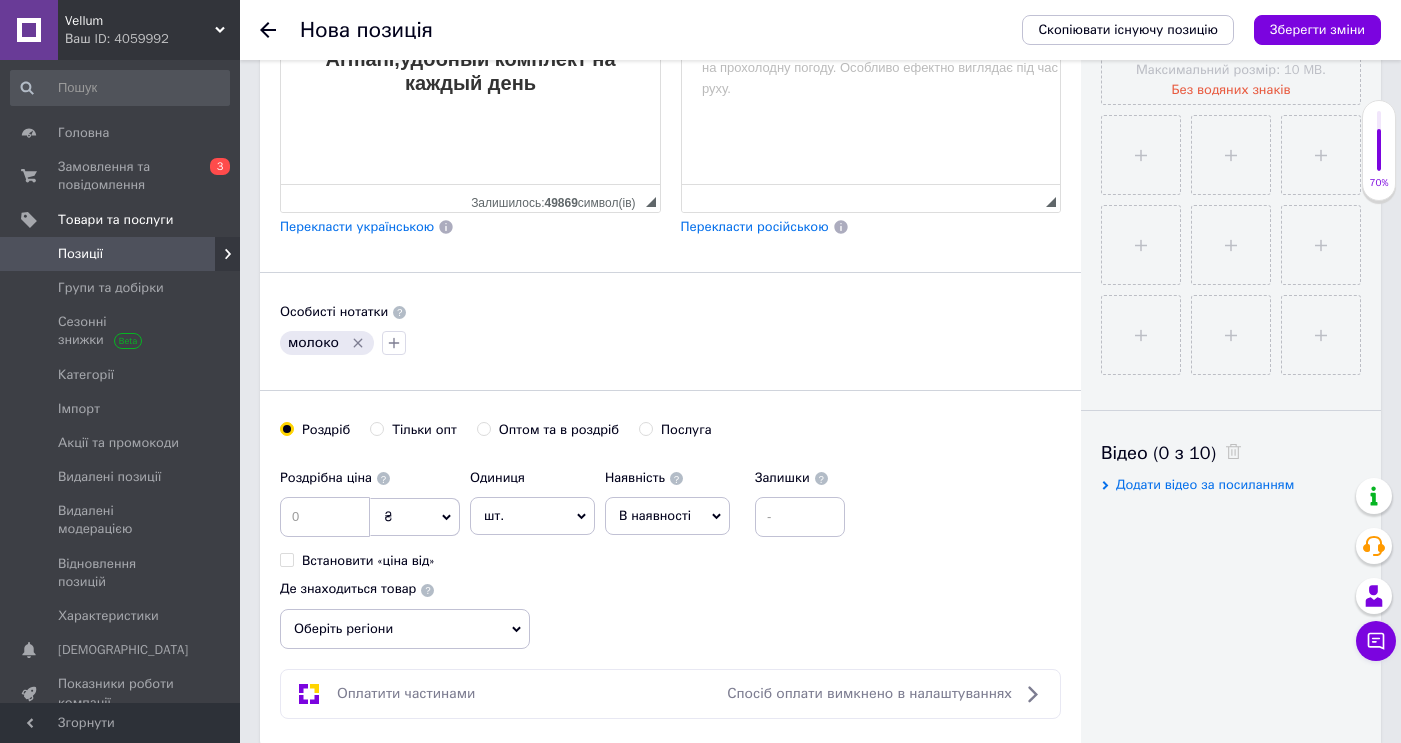 click on "Оптом та в роздріб" at bounding box center [559, 430] 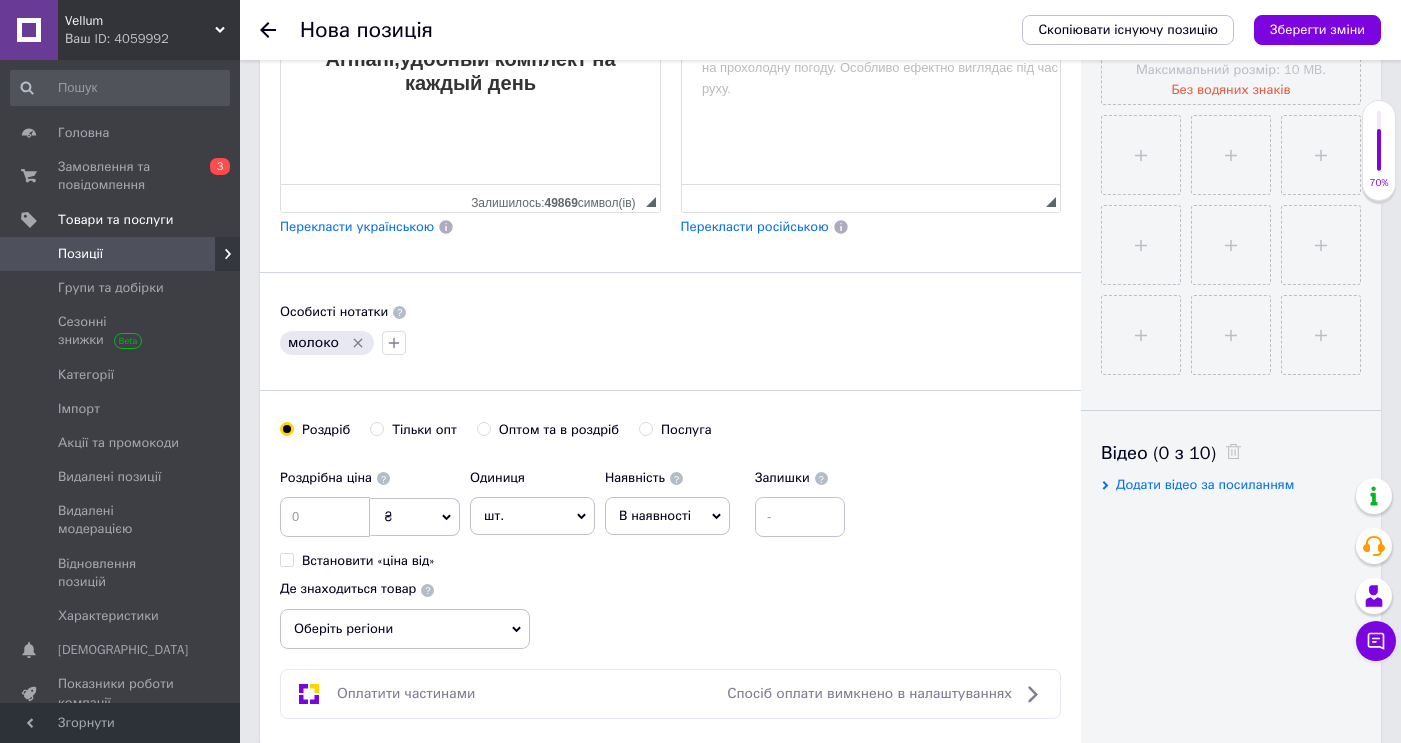radio on "true" 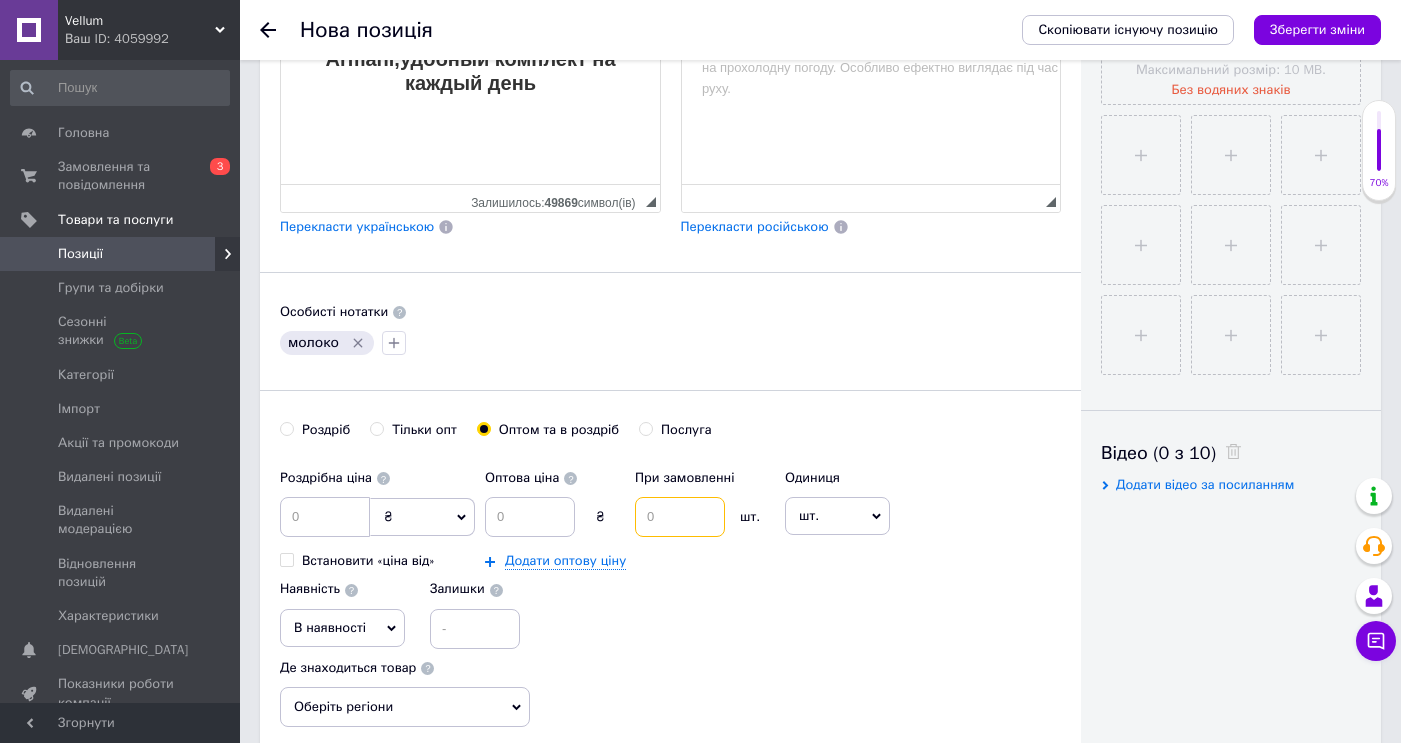click at bounding box center (680, 517) 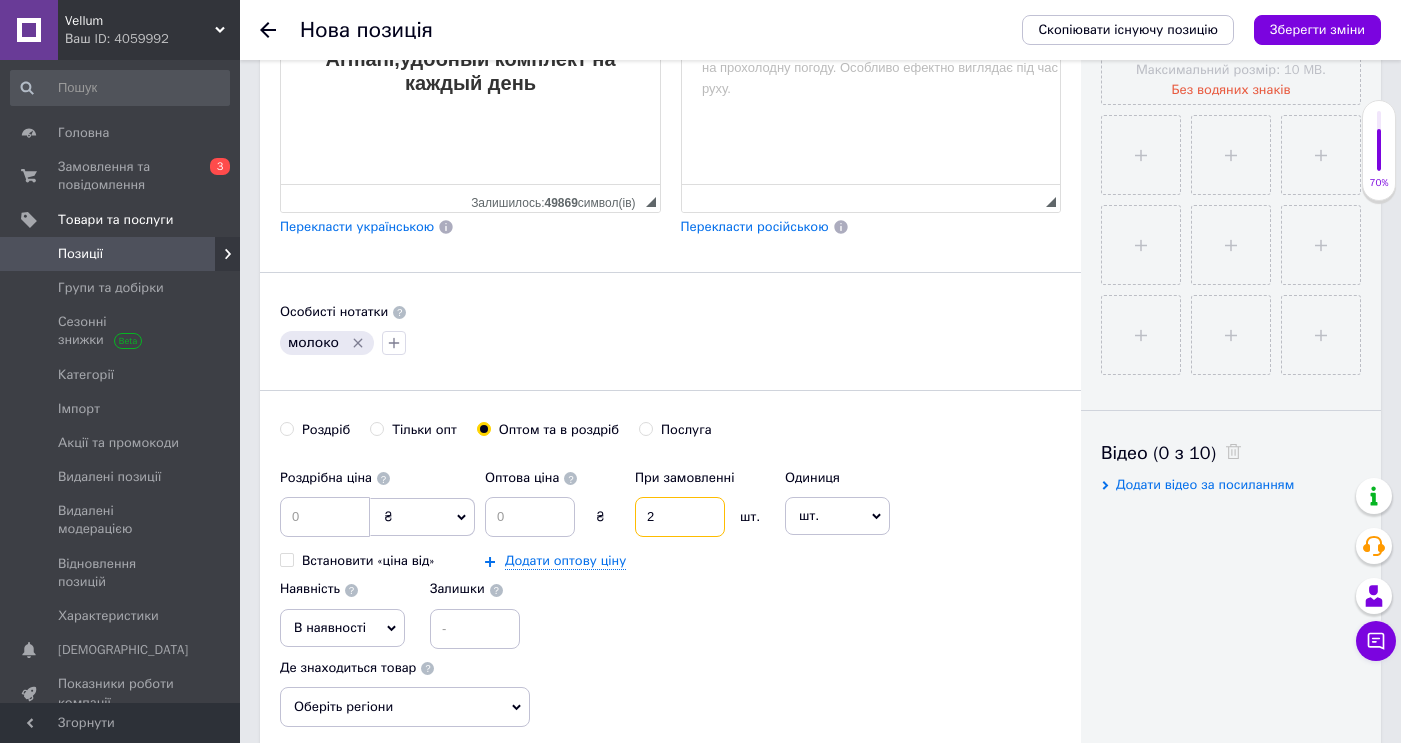 type on "2" 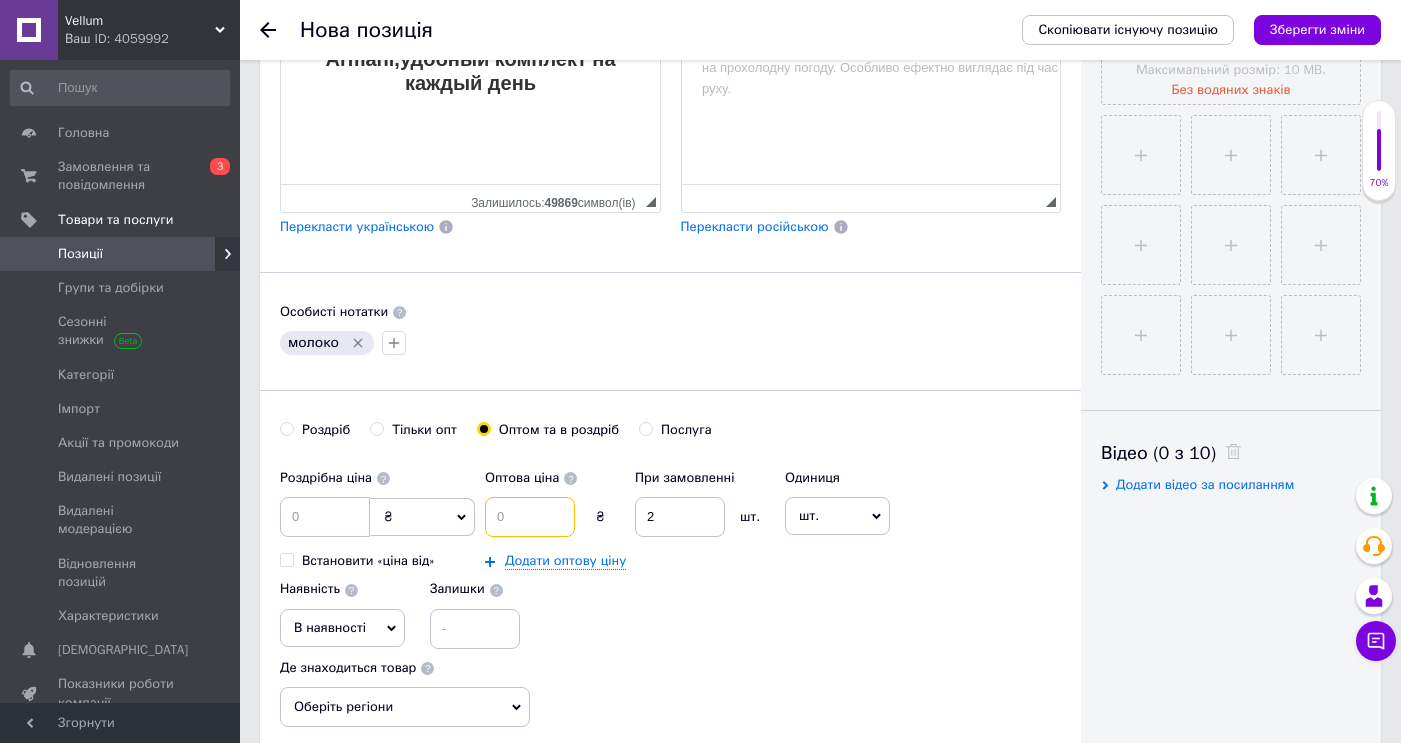 click at bounding box center [530, 517] 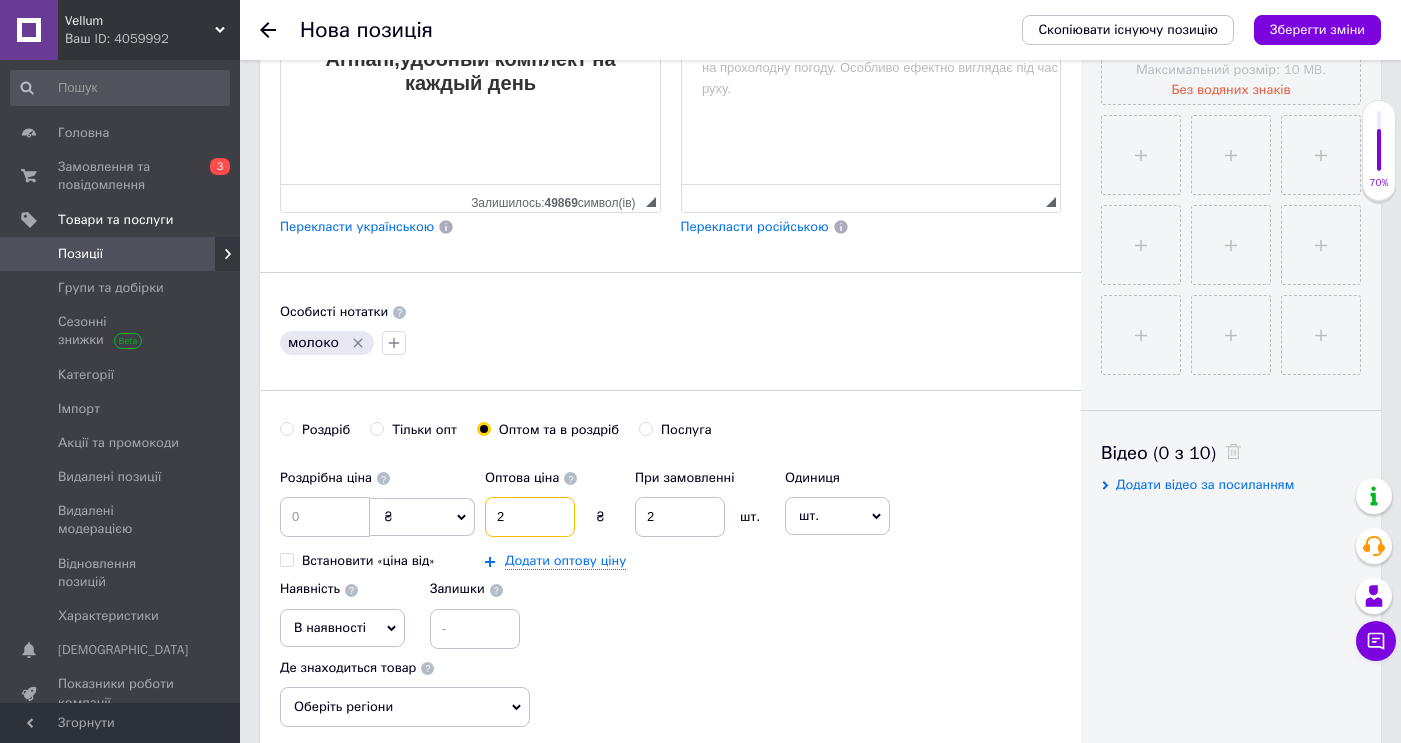 type on "2" 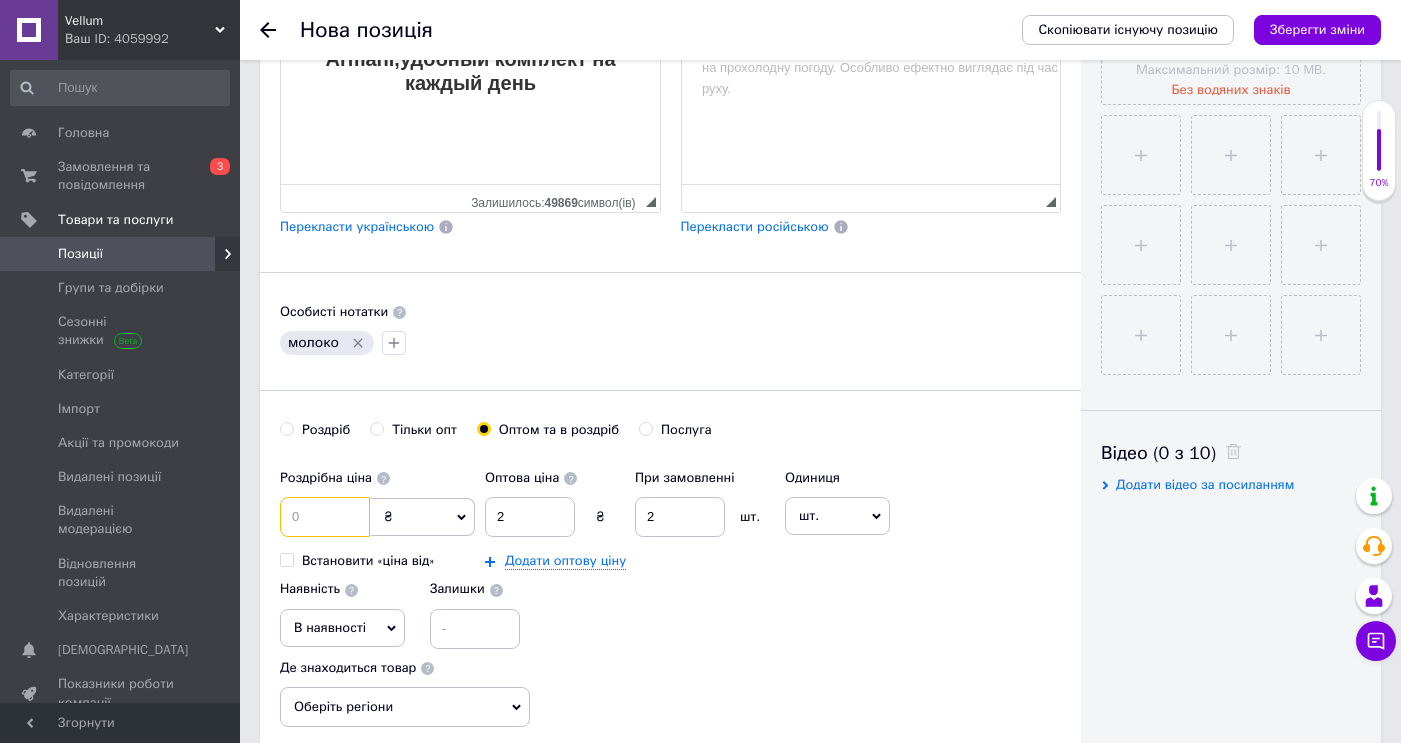 click at bounding box center [325, 517] 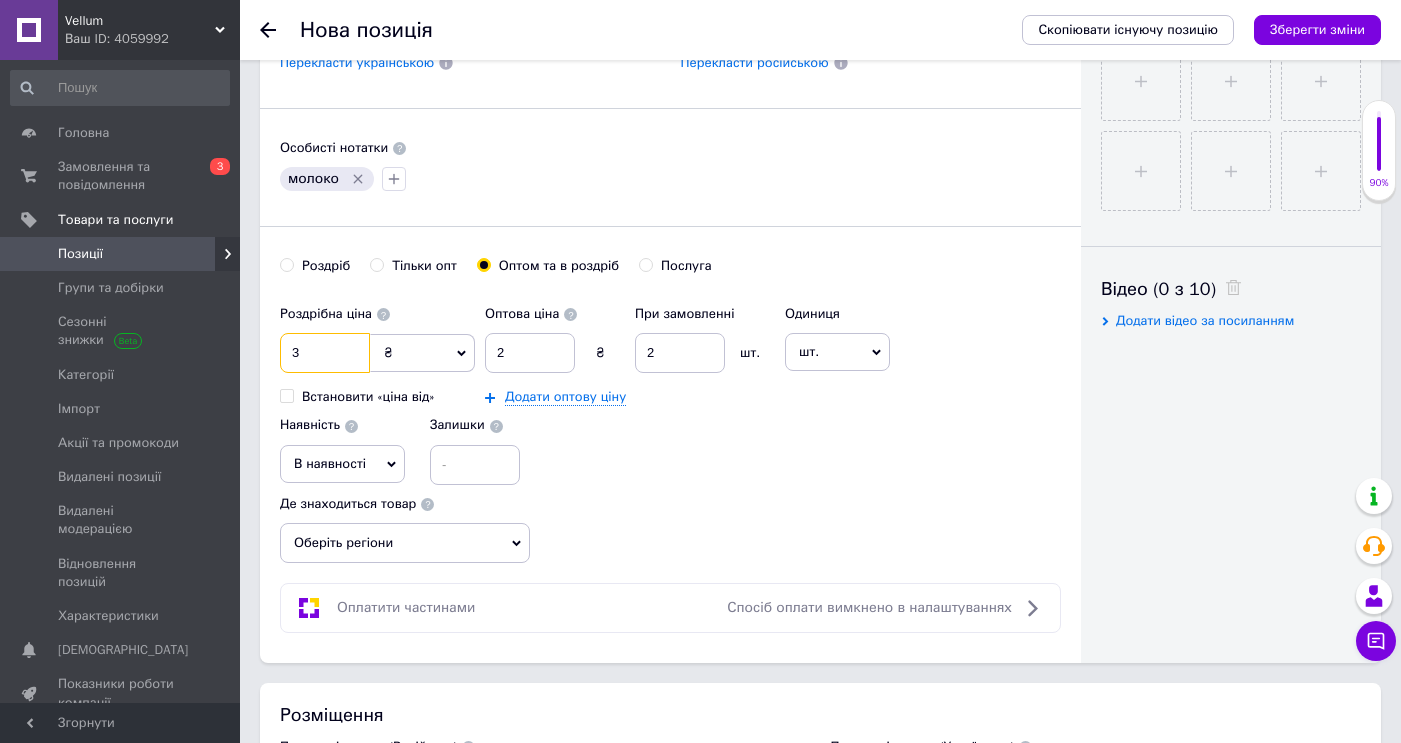 scroll, scrollTop: 827, scrollLeft: 0, axis: vertical 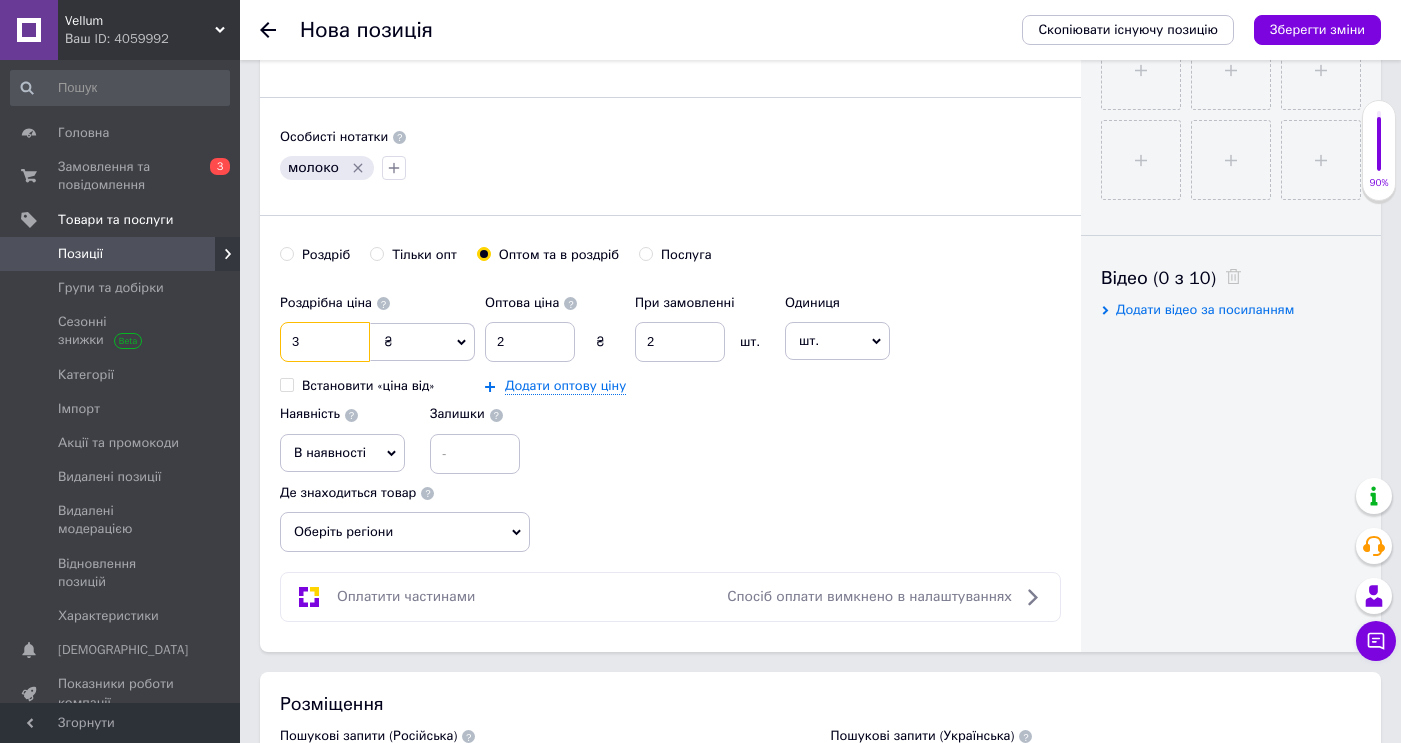 type on "3" 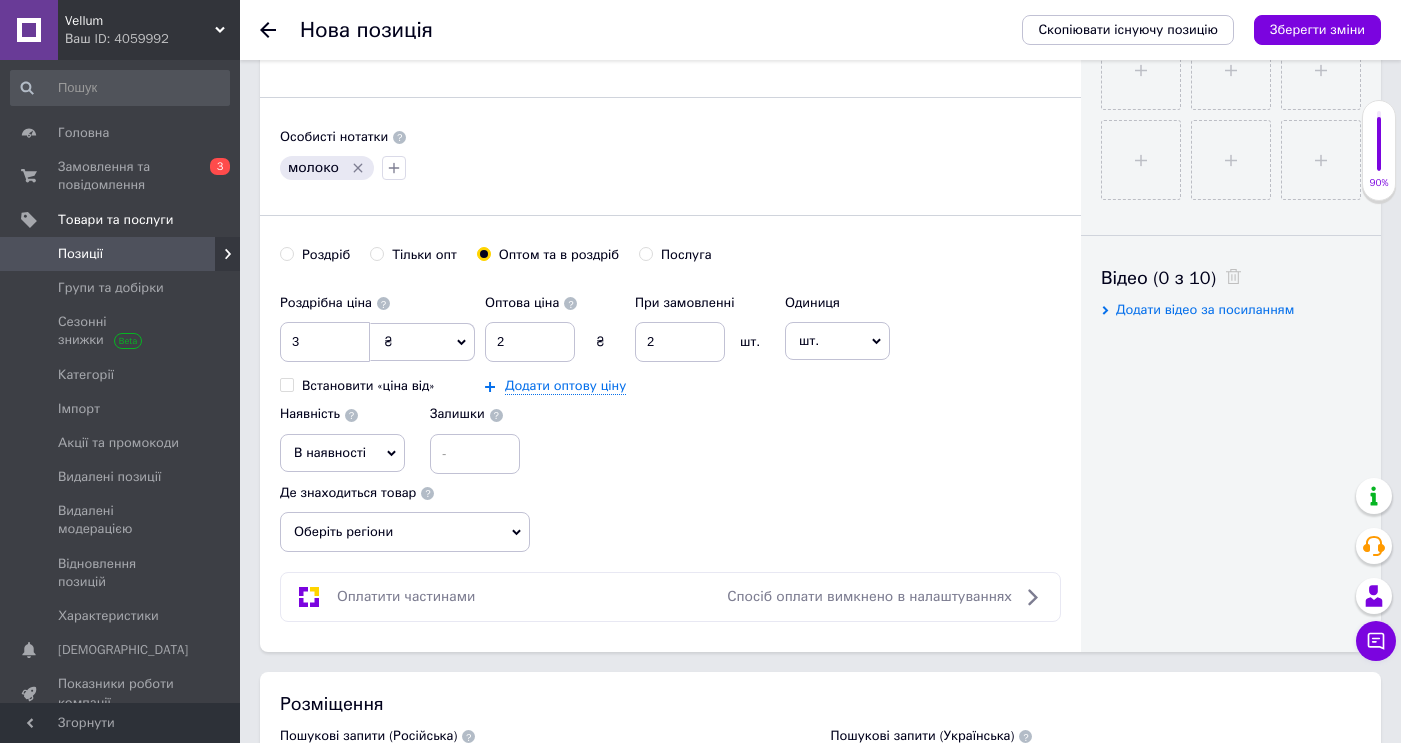 click on "В наявності" at bounding box center (342, 453) 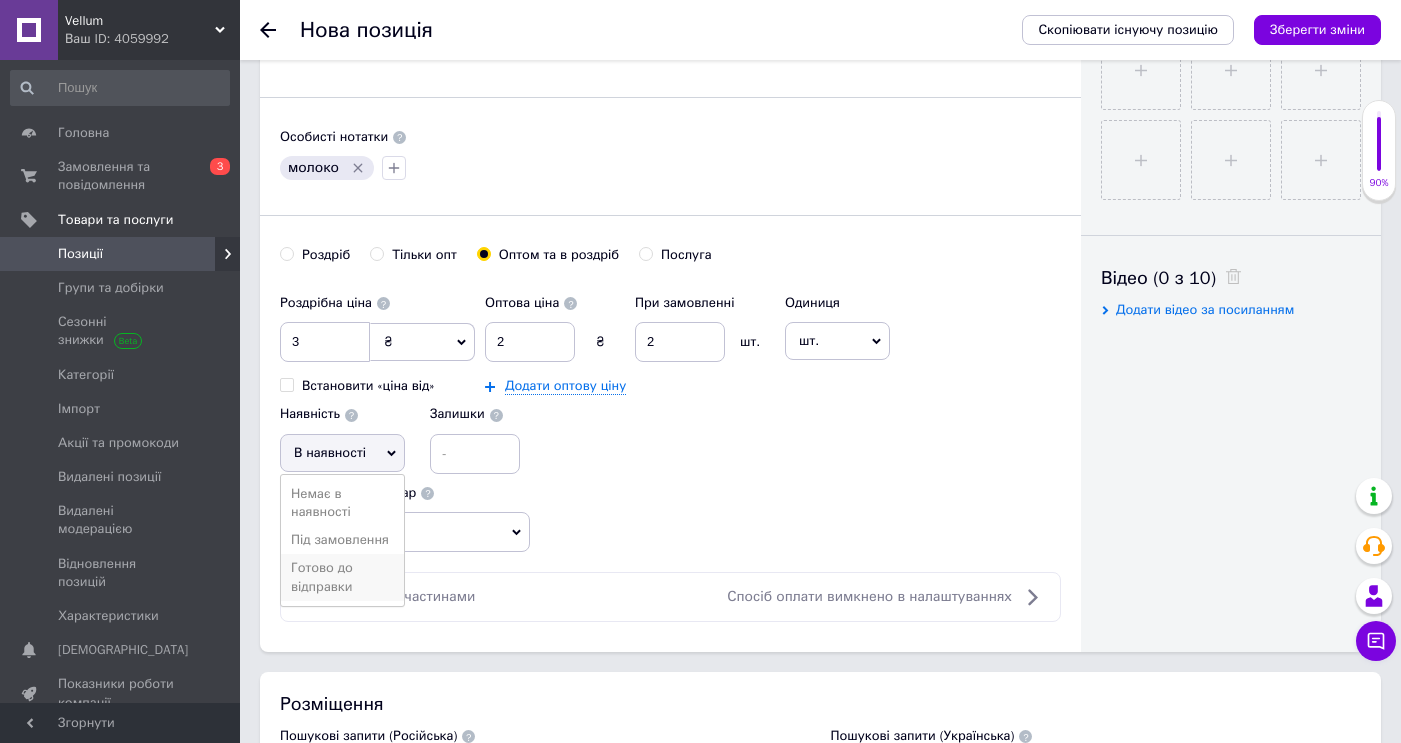 click on "Готово до відправки" at bounding box center [342, 577] 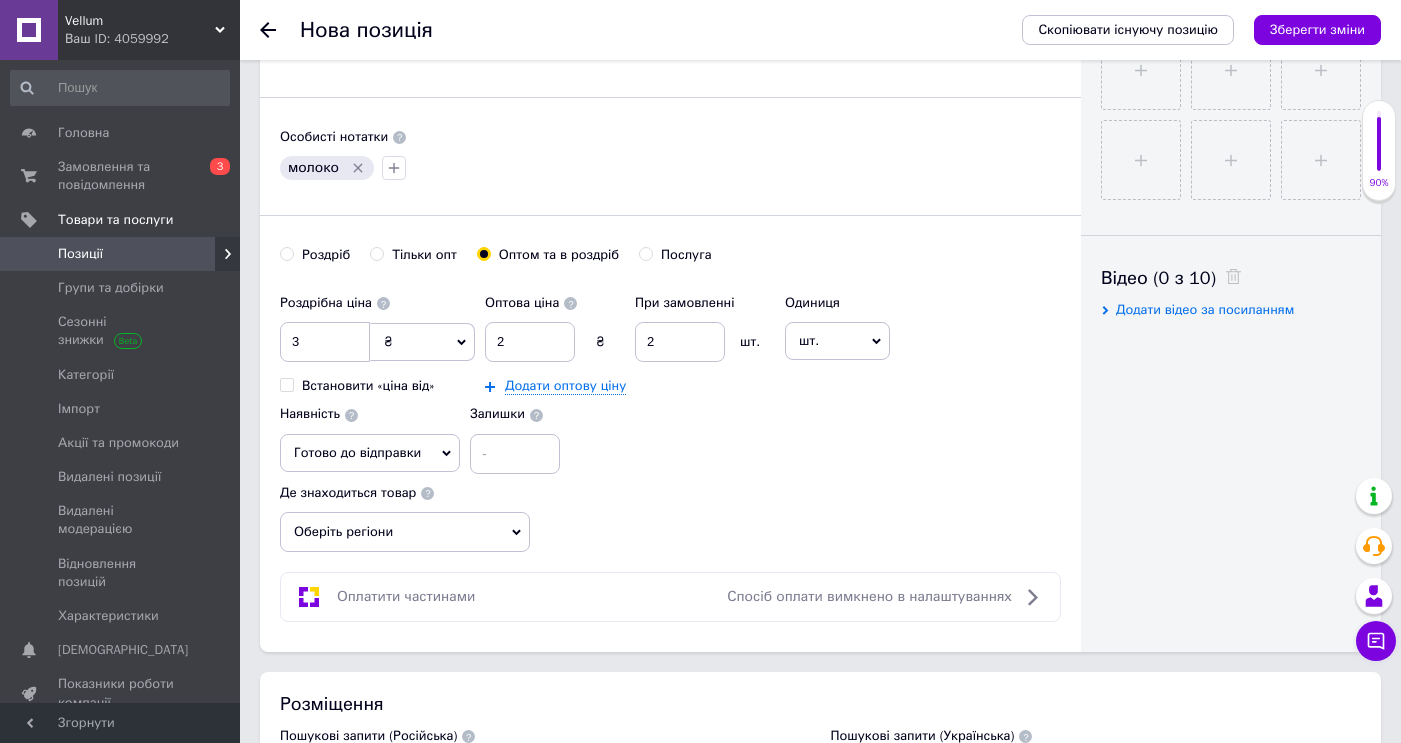 click on "Оберіть регіони" at bounding box center (405, 532) 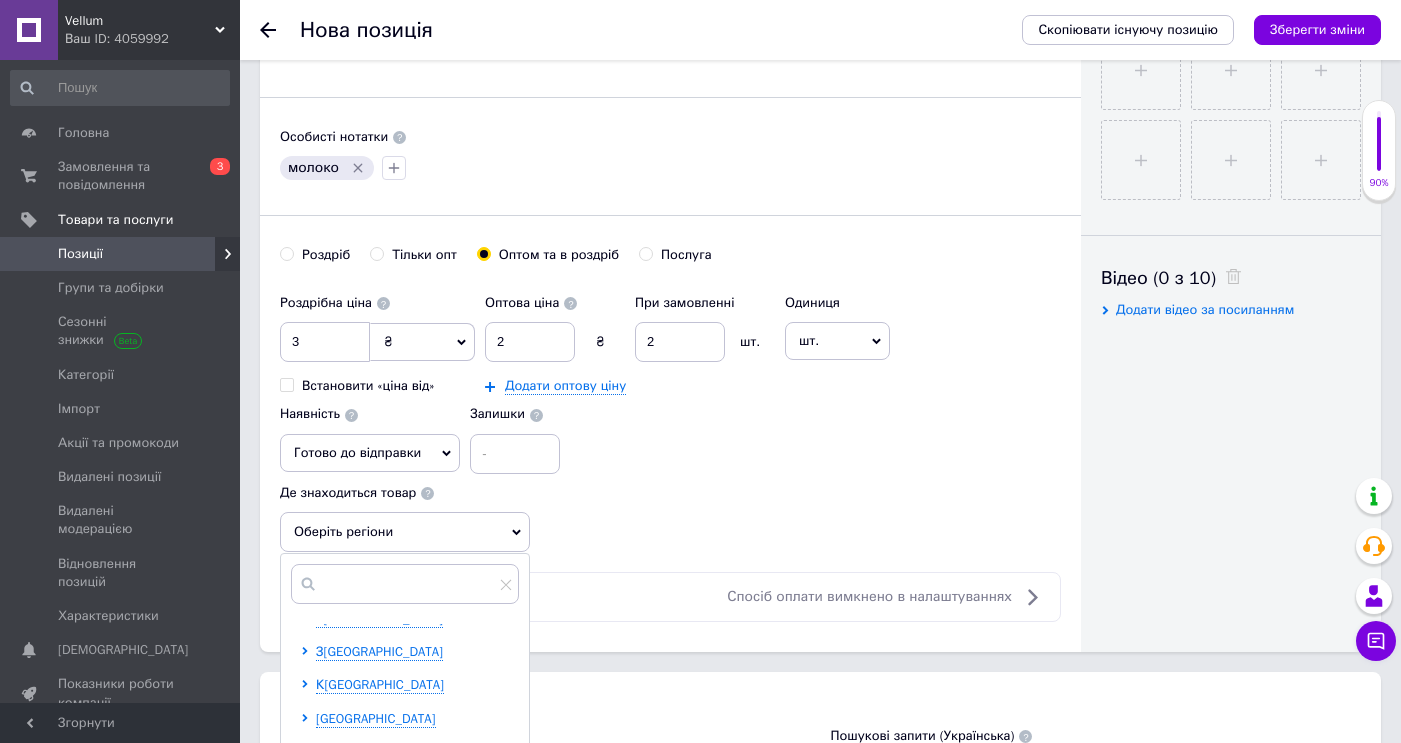 scroll, scrollTop: 212, scrollLeft: 0, axis: vertical 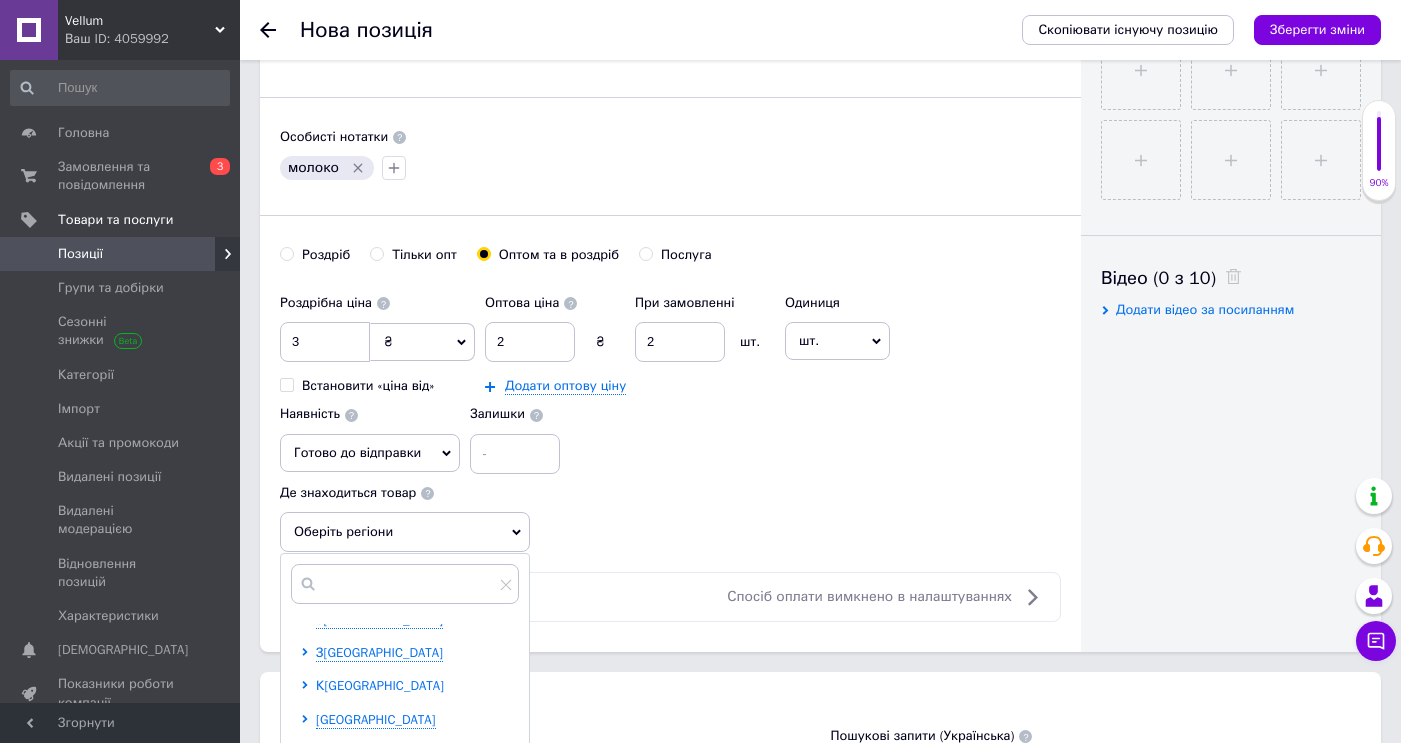 click on "К[GEOGRAPHIC_DATA]" at bounding box center (380, 685) 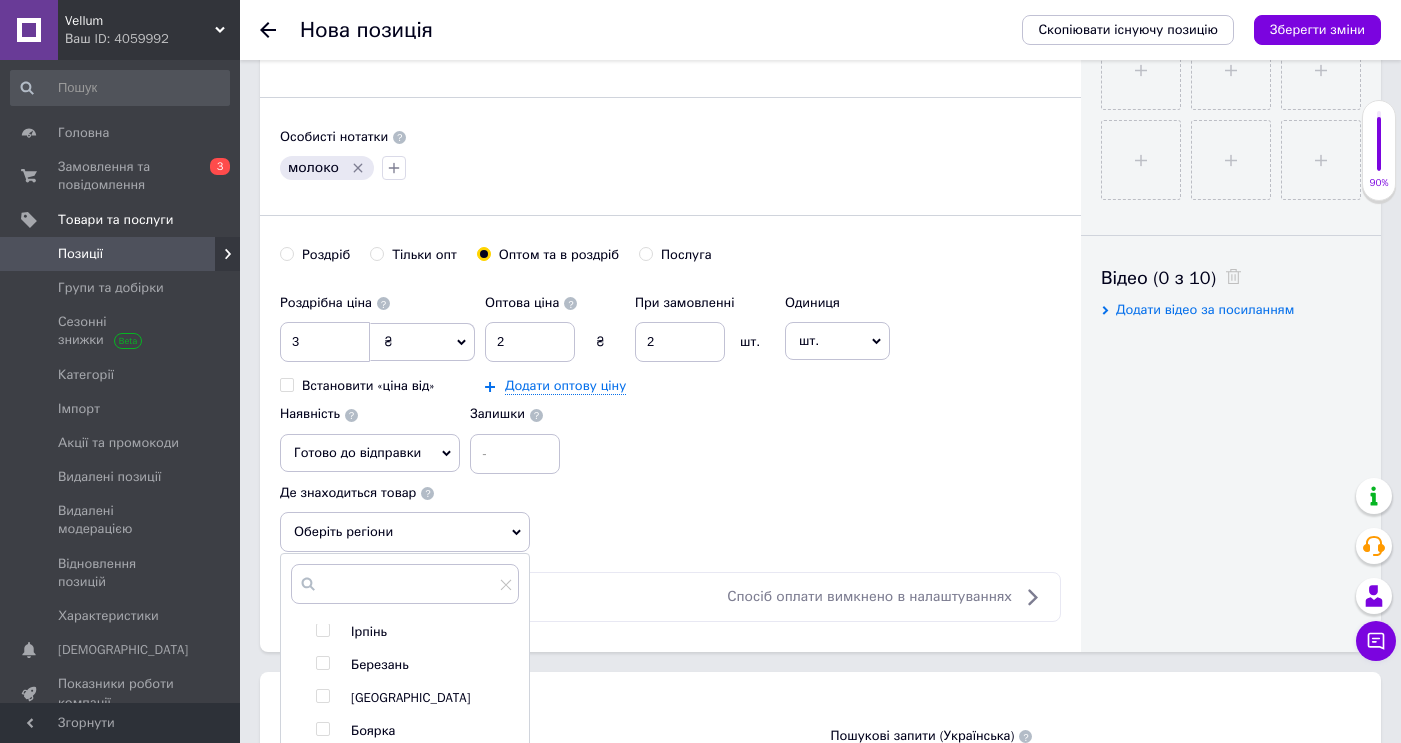 scroll, scrollTop: 330, scrollLeft: 0, axis: vertical 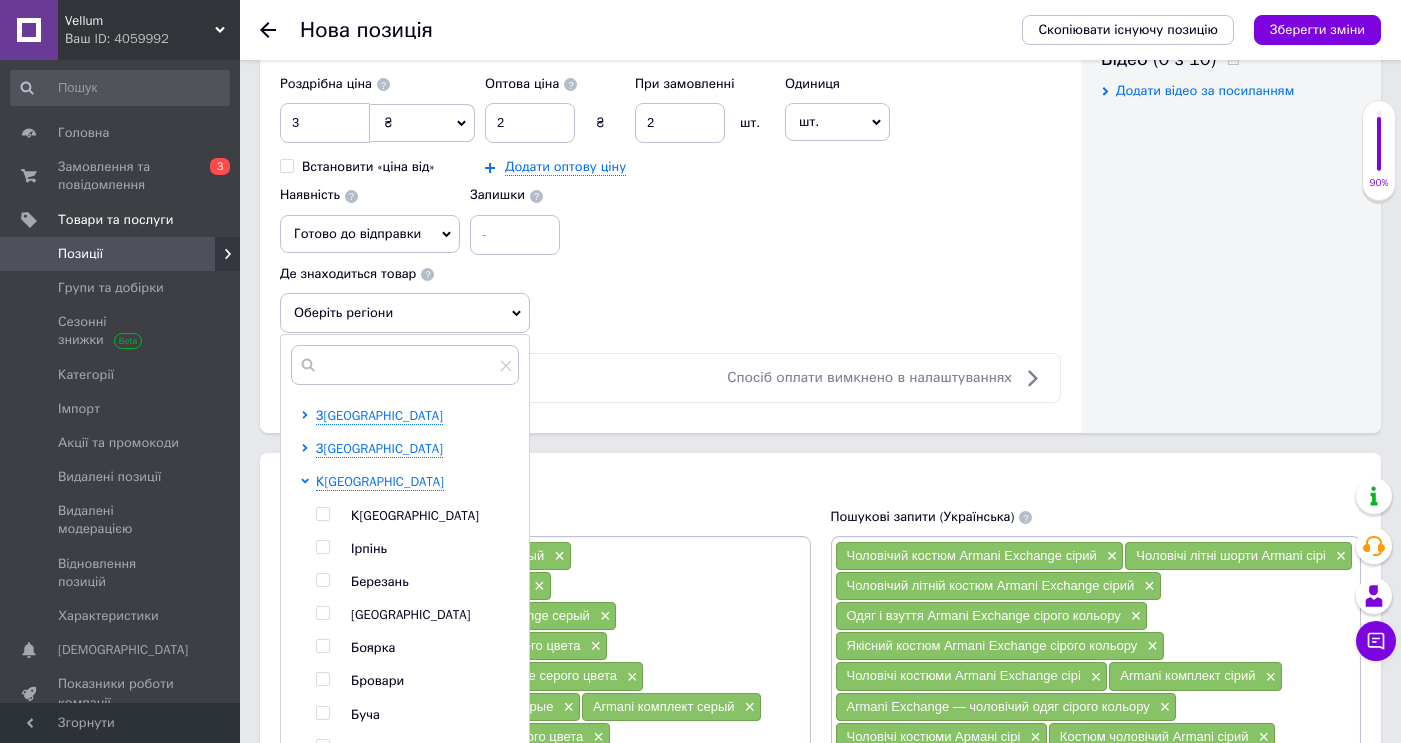 click at bounding box center (322, 514) 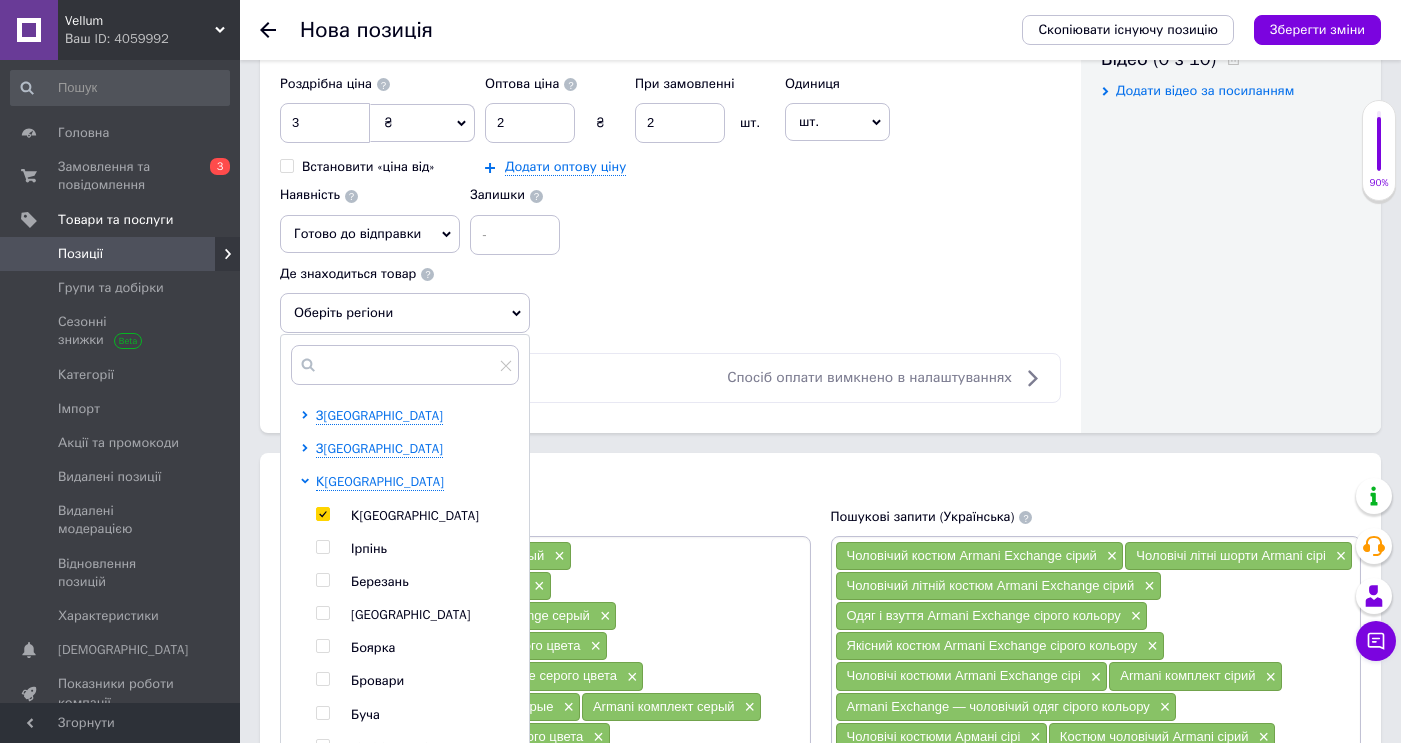 checkbox on "true" 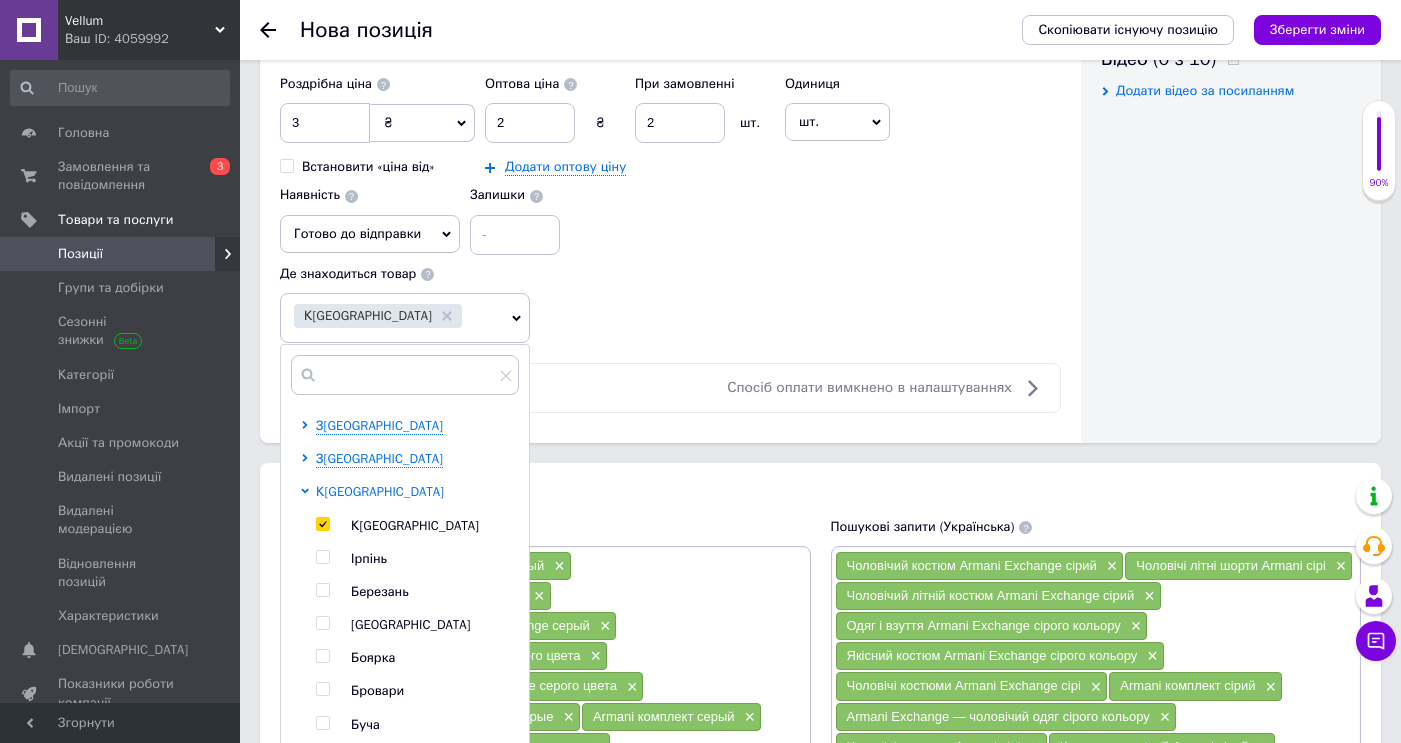 click on "К[GEOGRAPHIC_DATA]" at bounding box center (380, 491) 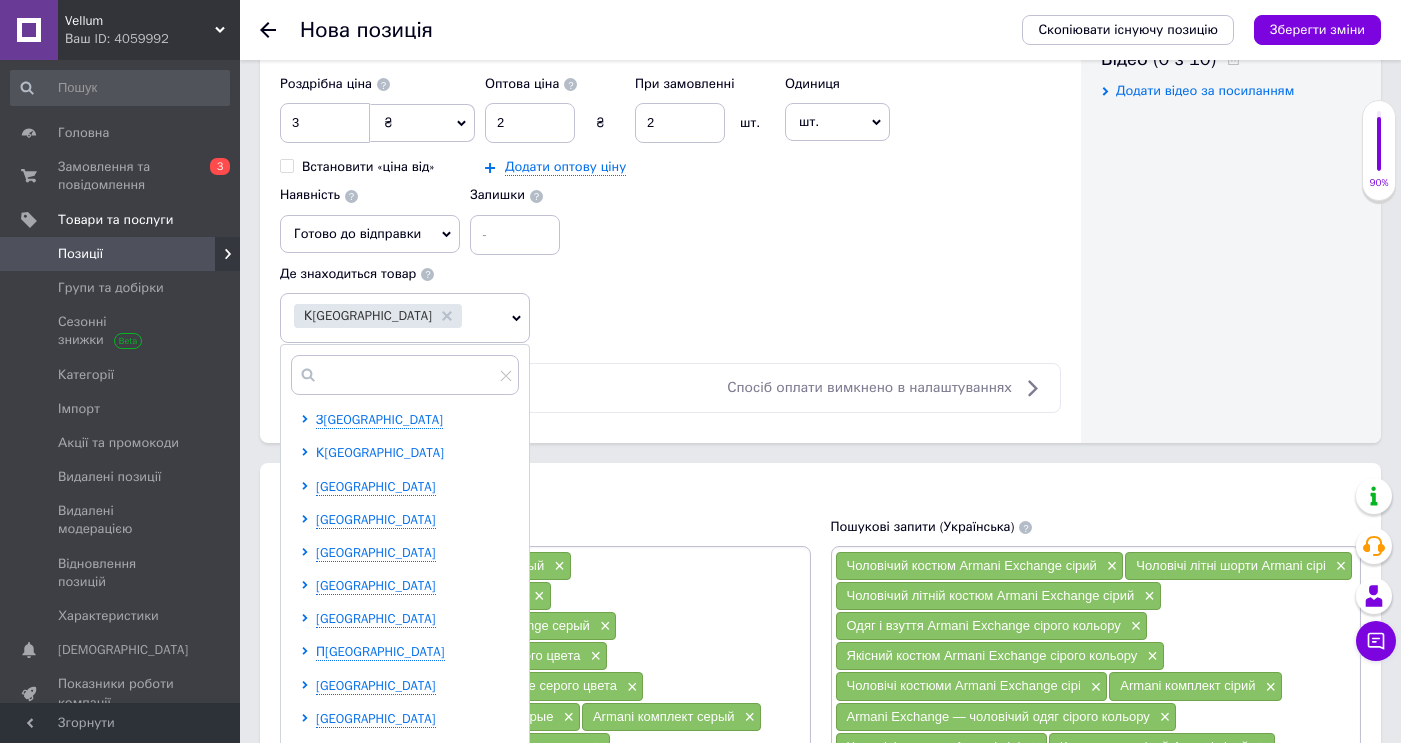 scroll, scrollTop: 241, scrollLeft: 0, axis: vertical 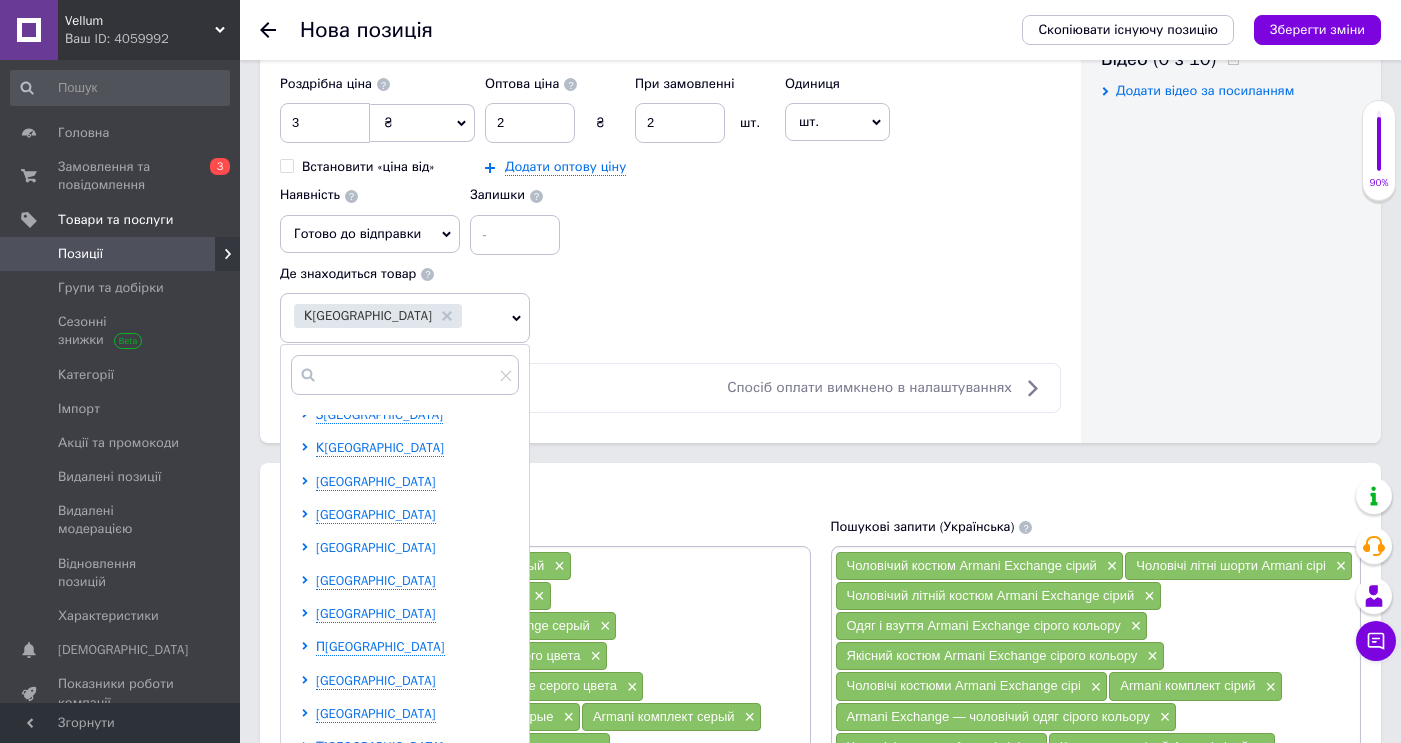 click on "[GEOGRAPHIC_DATA]" at bounding box center [376, 547] 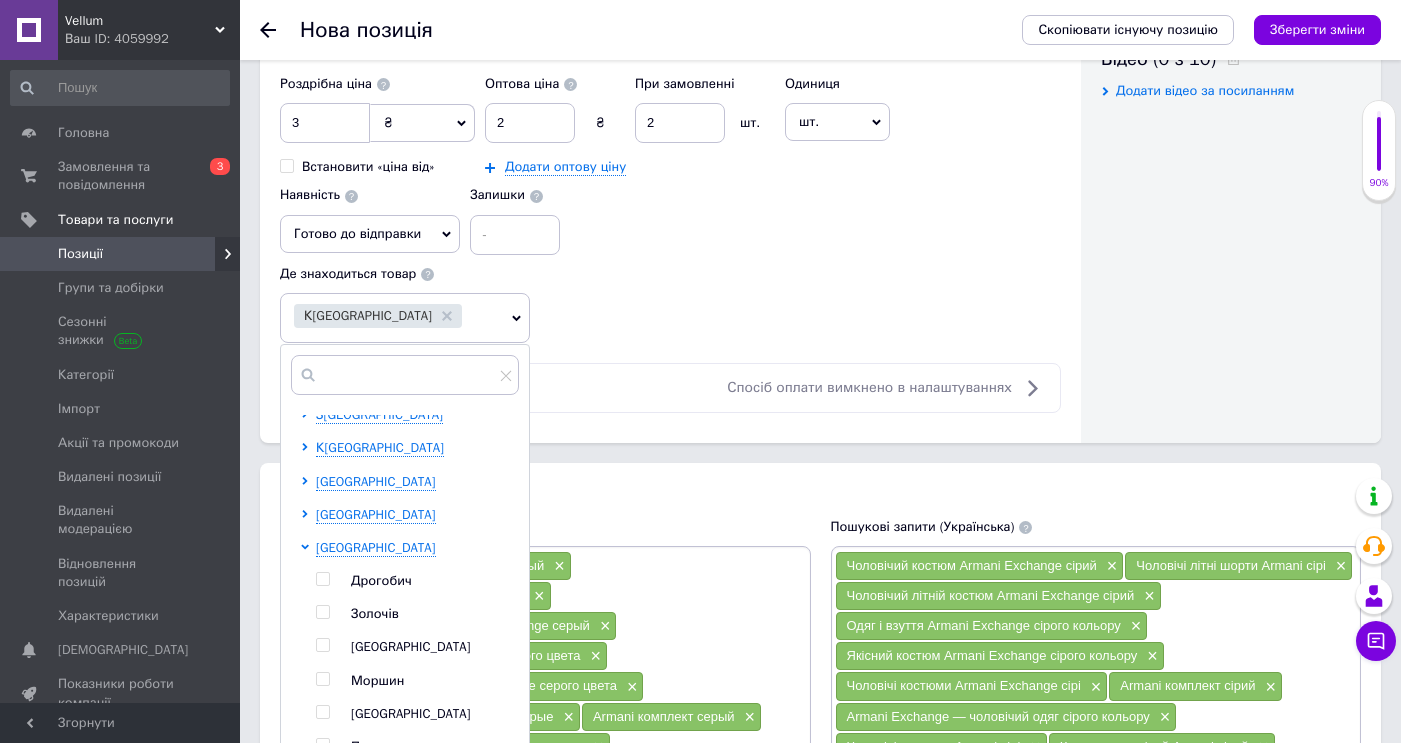 click at bounding box center [322, 645] 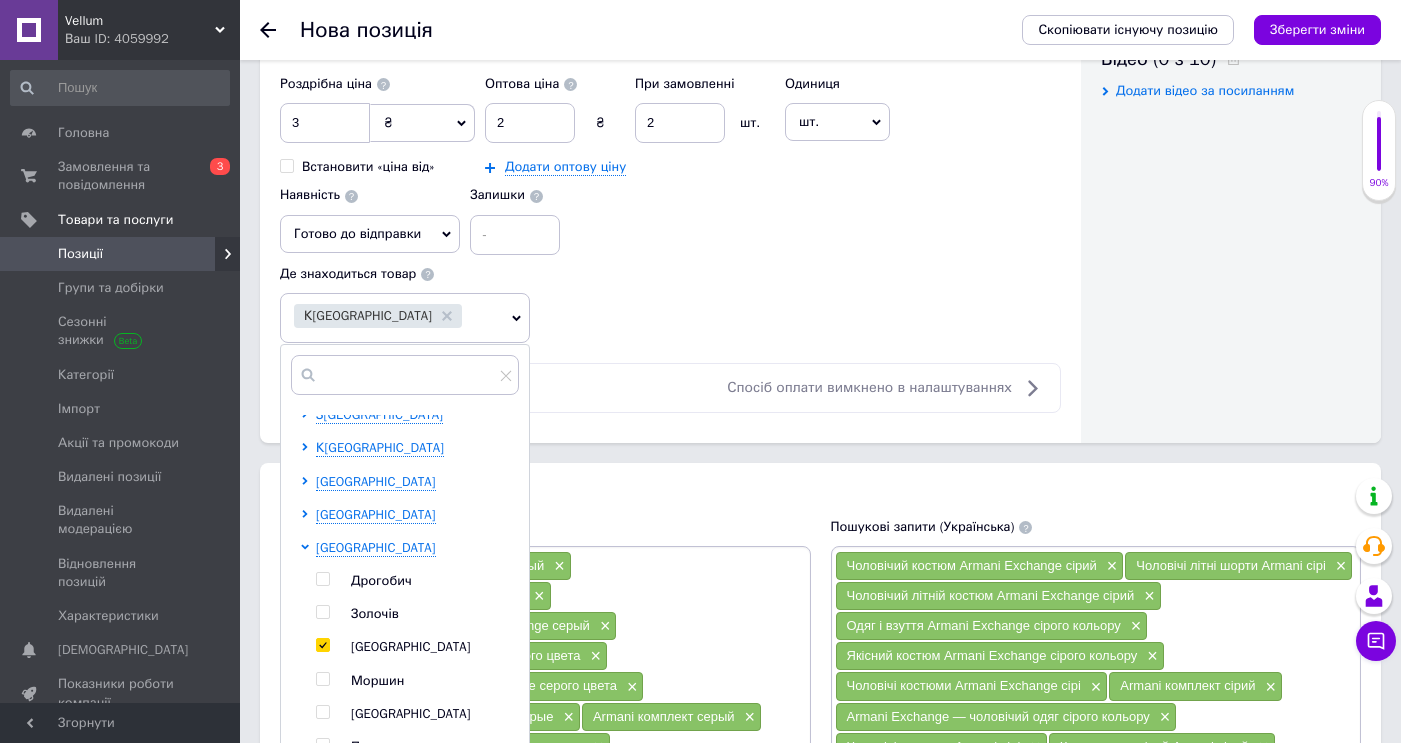 checkbox on "true" 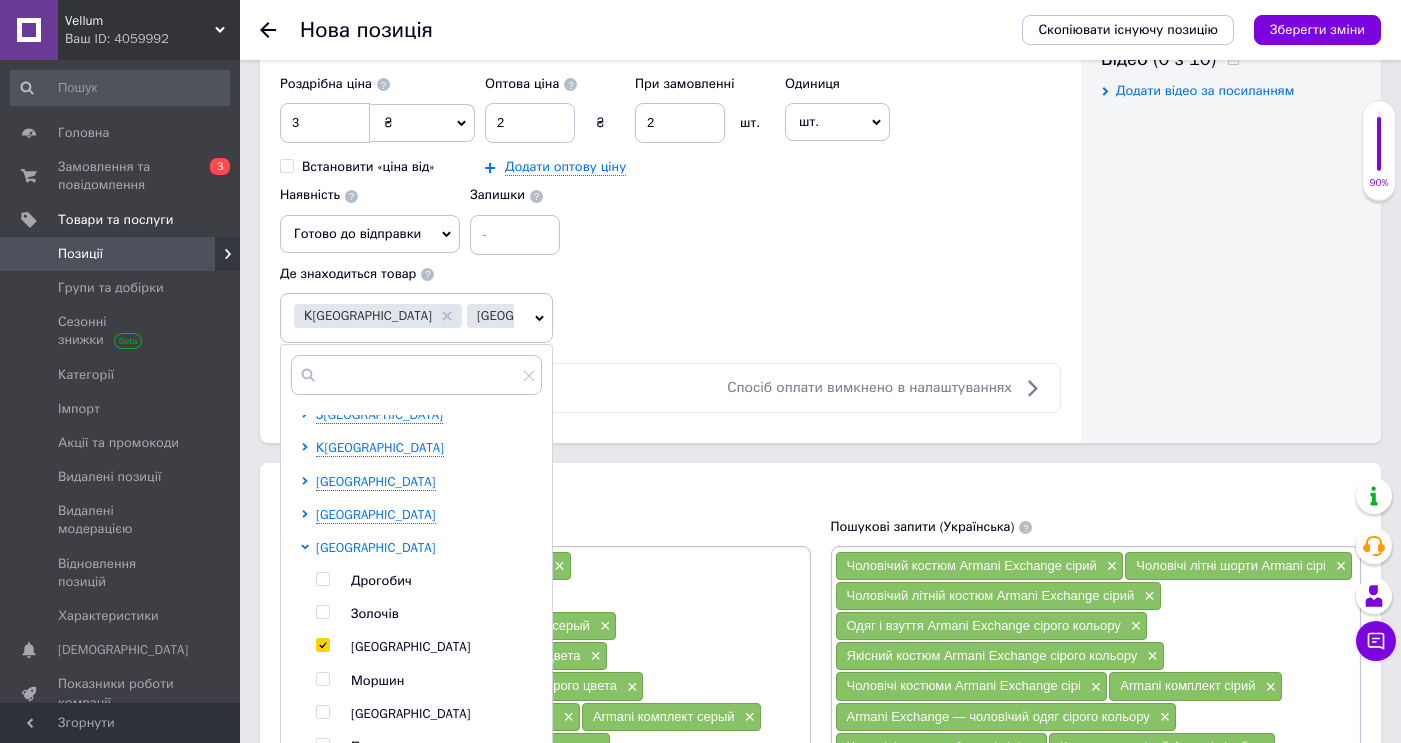 click on "[GEOGRAPHIC_DATA]" at bounding box center [376, 547] 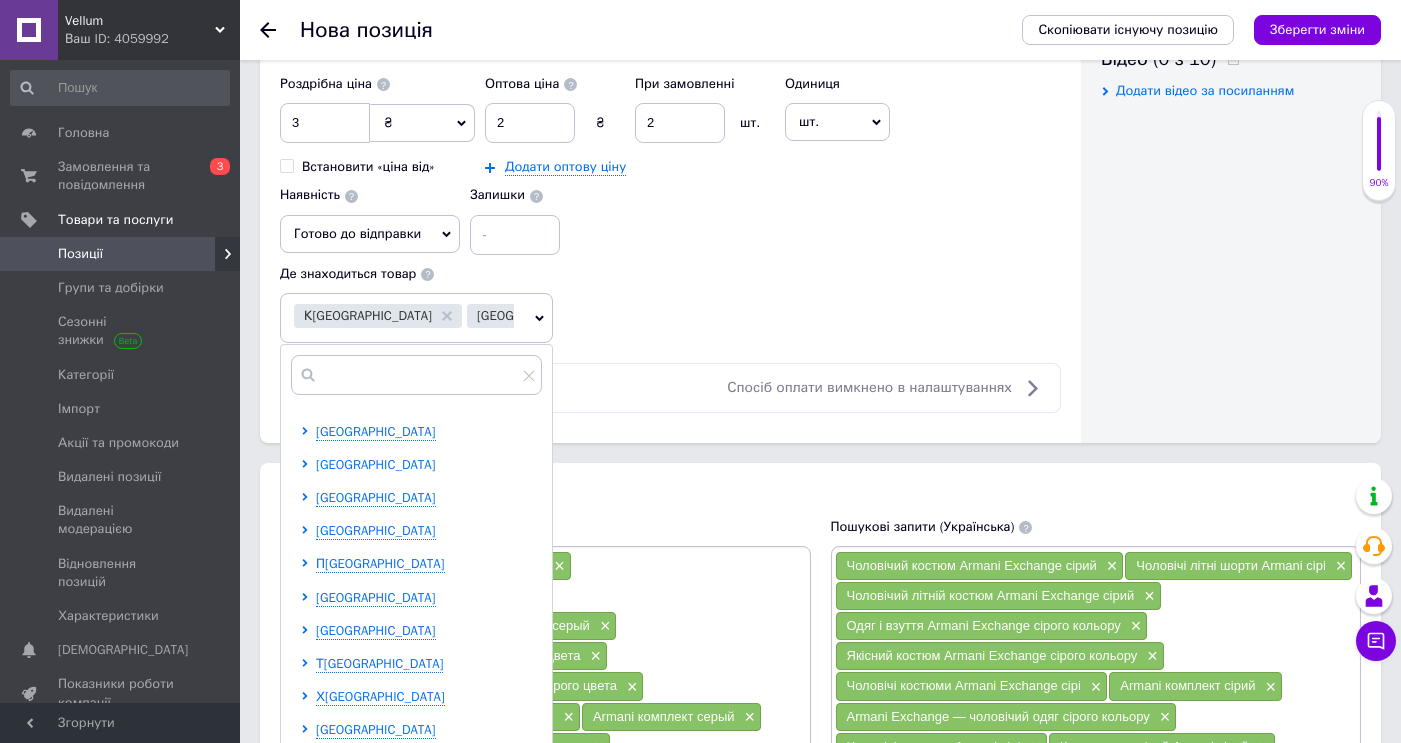 scroll, scrollTop: 339, scrollLeft: 0, axis: vertical 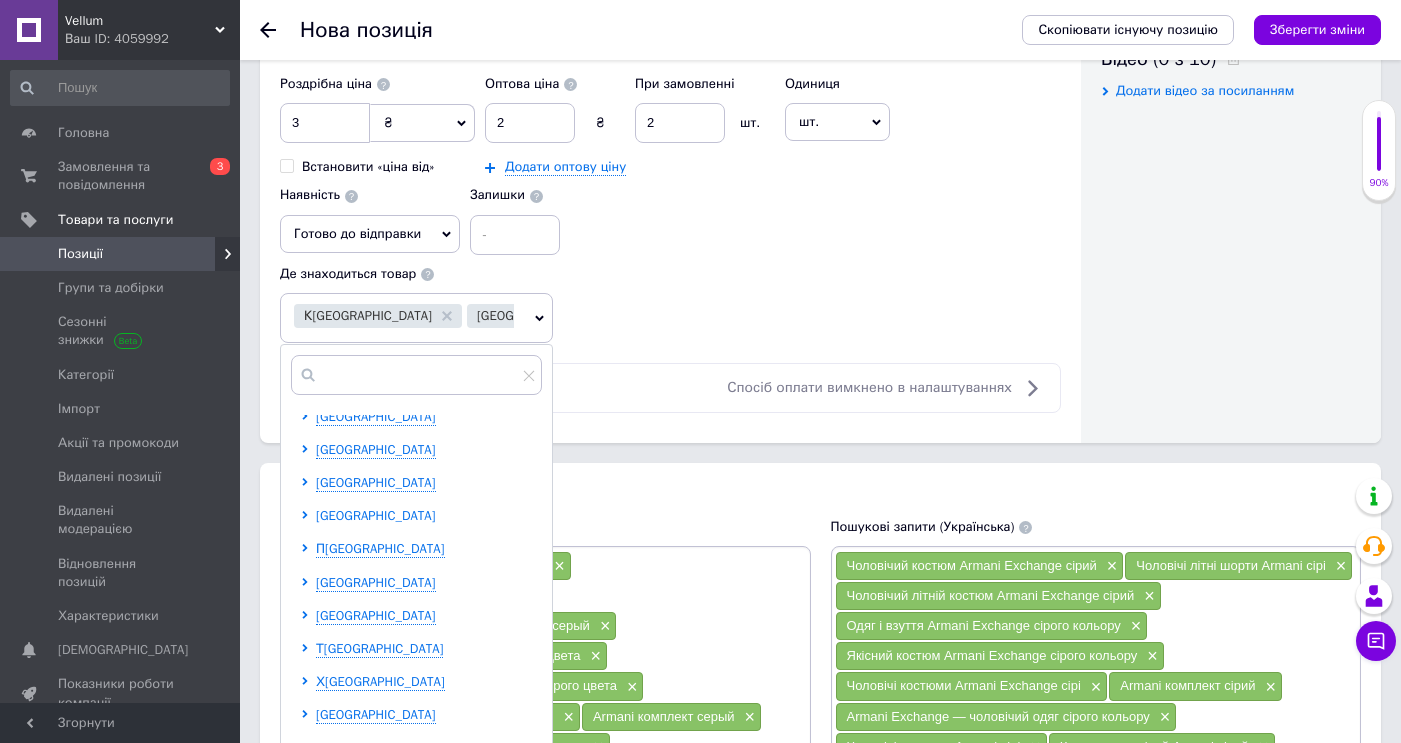 click on "[GEOGRAPHIC_DATA]" at bounding box center (376, 515) 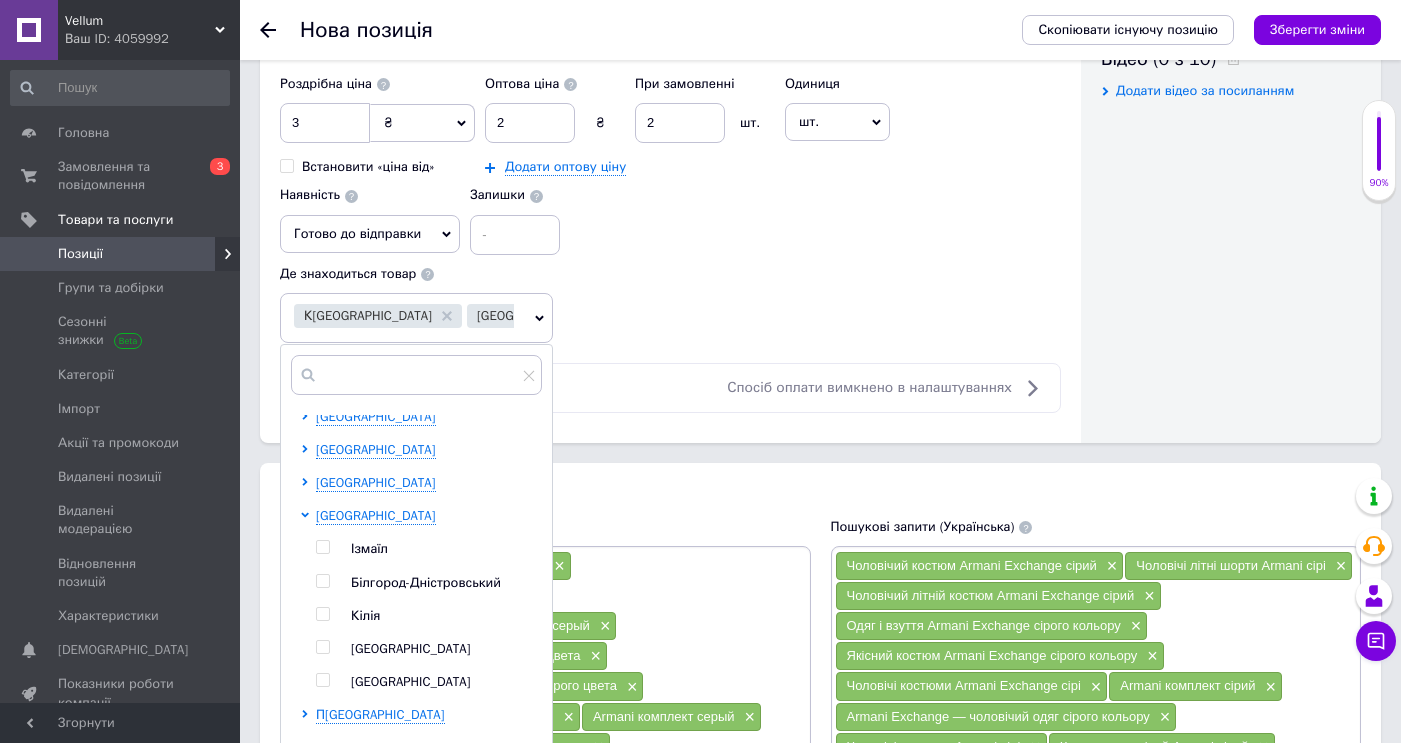 click at bounding box center (322, 647) 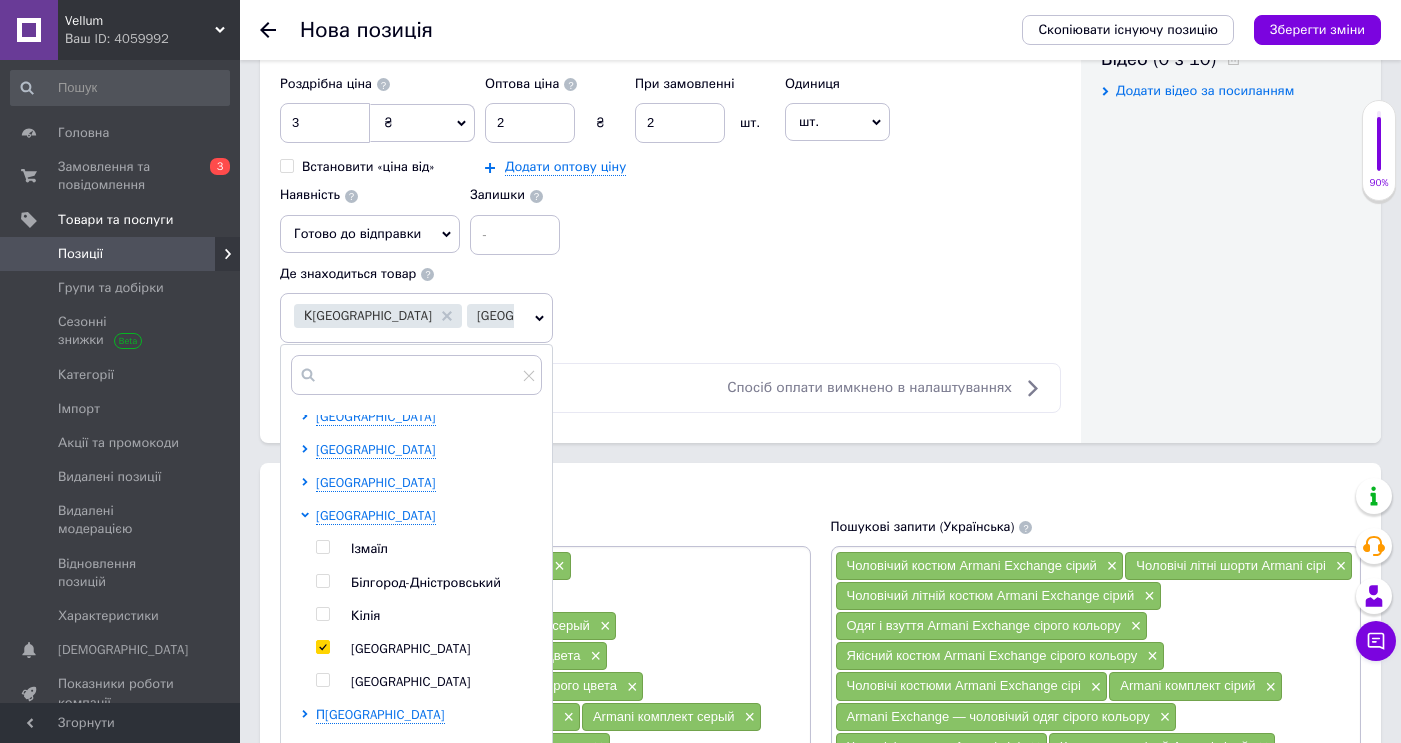 checkbox on "true" 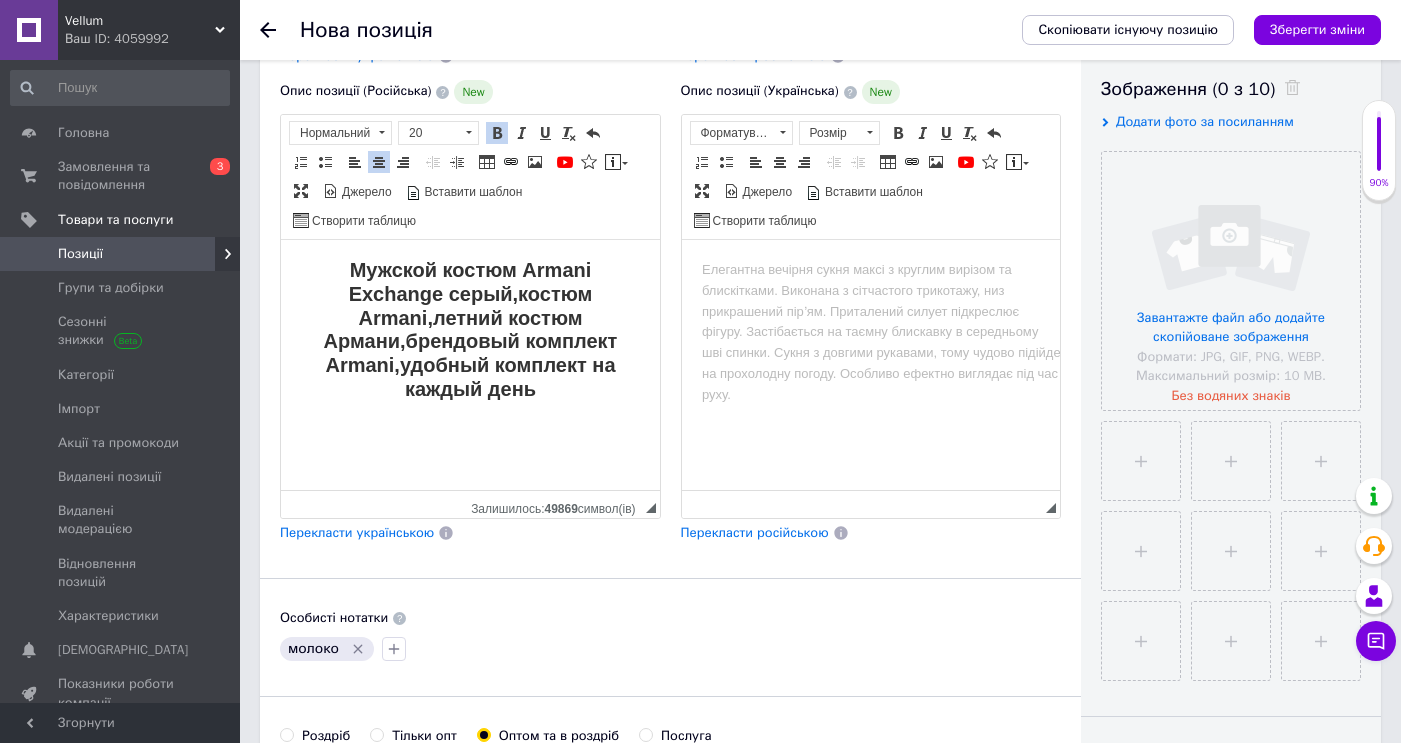 scroll, scrollTop: 343, scrollLeft: 0, axis: vertical 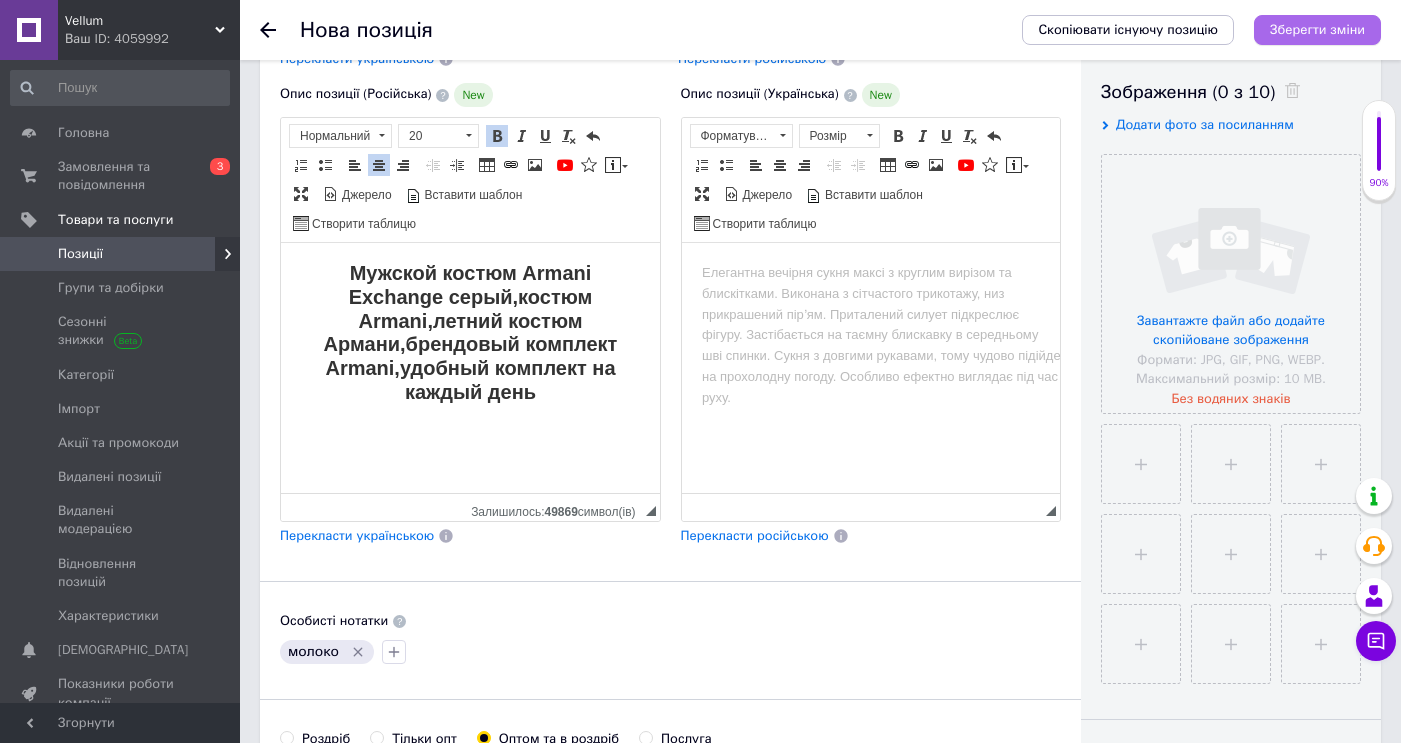 click on "Зберегти зміни" at bounding box center (1317, 30) 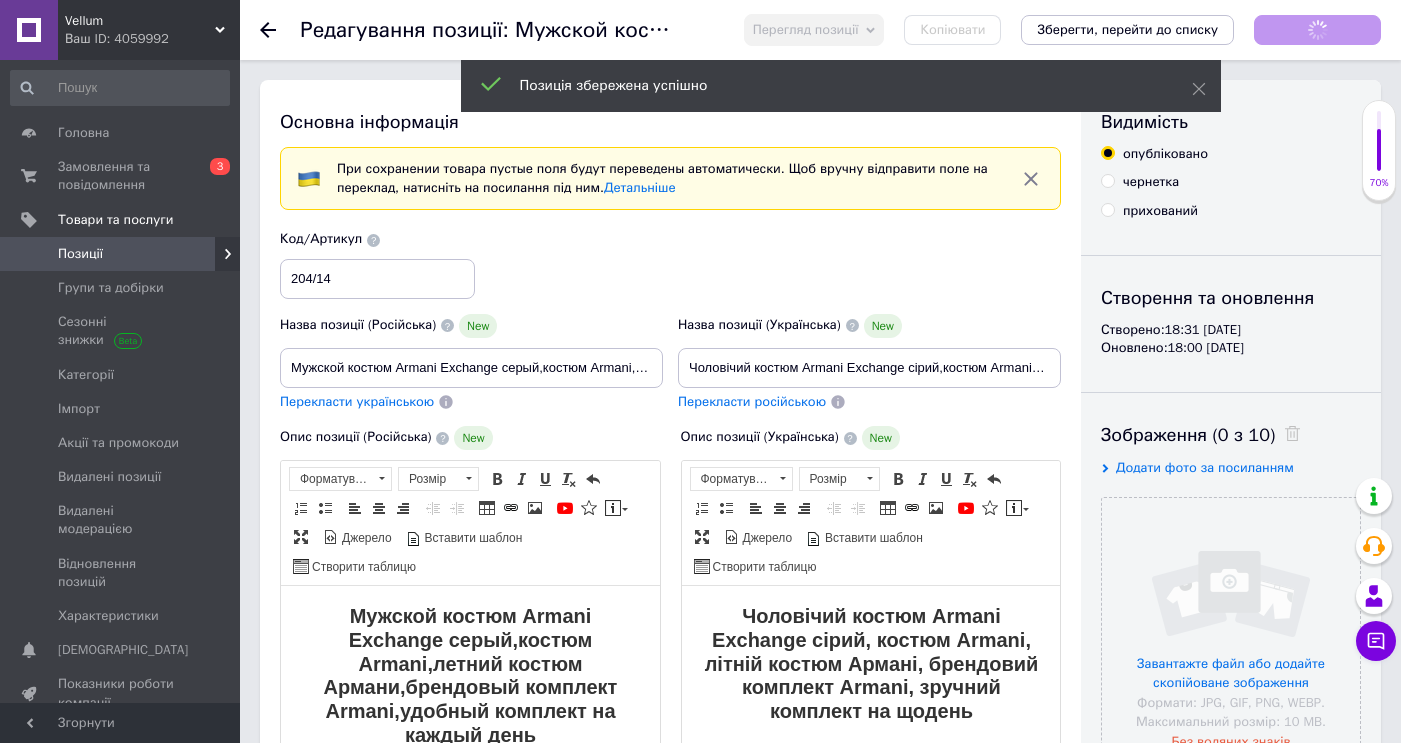 scroll, scrollTop: 0, scrollLeft: 0, axis: both 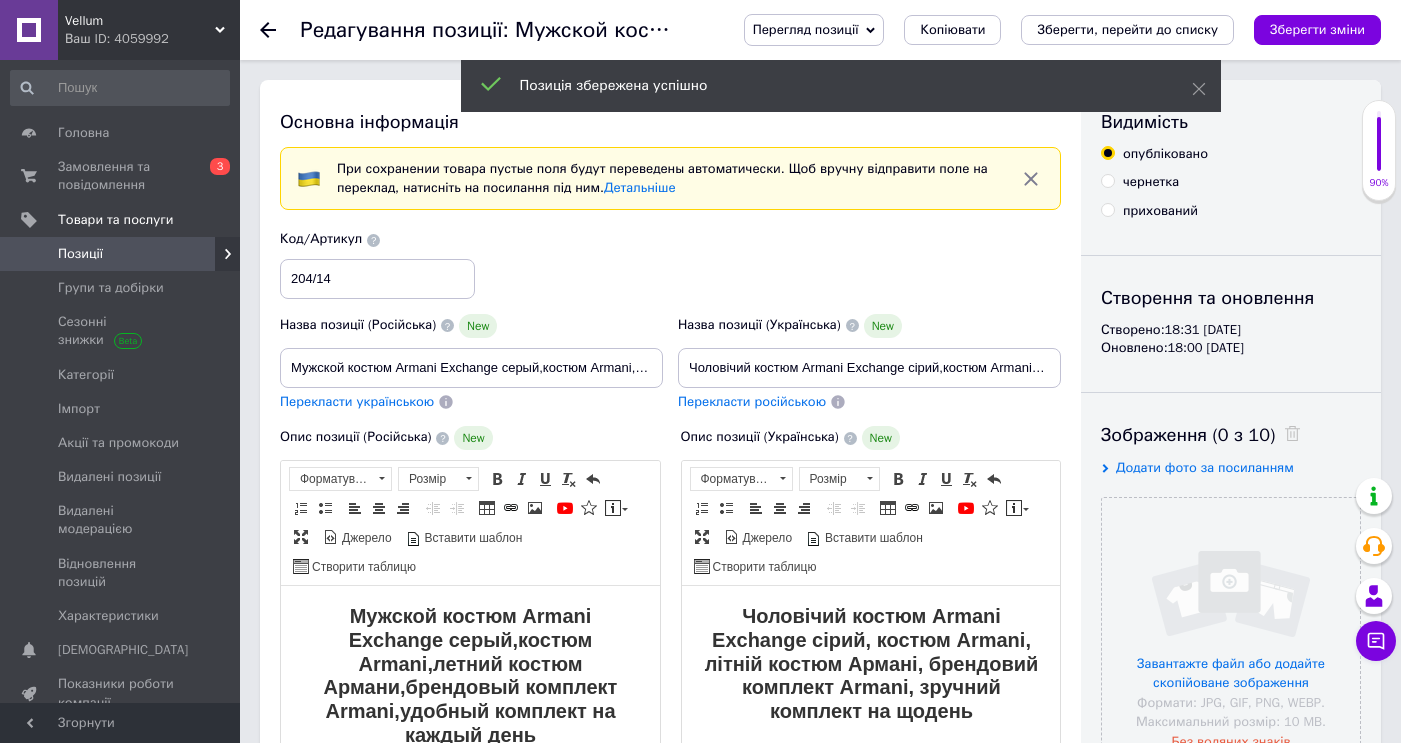 click 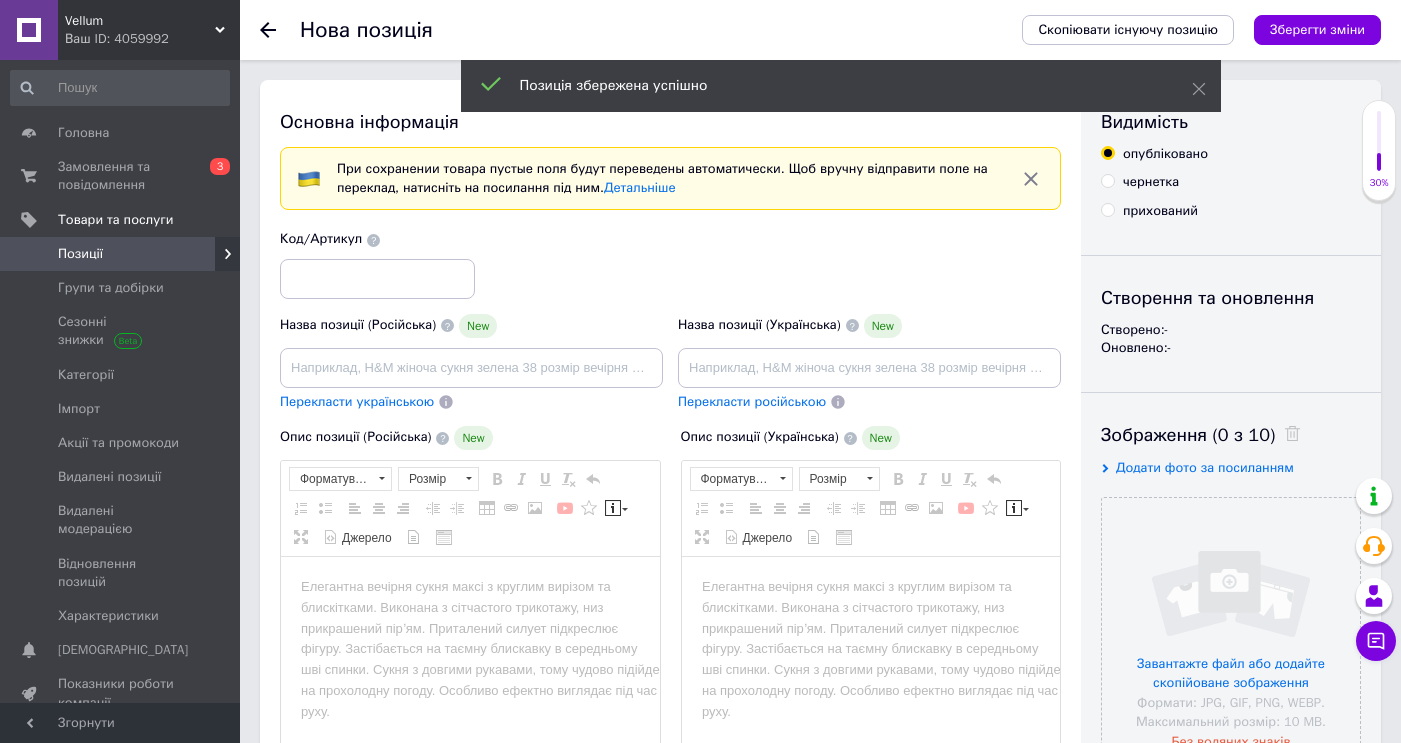 scroll, scrollTop: 0, scrollLeft: 0, axis: both 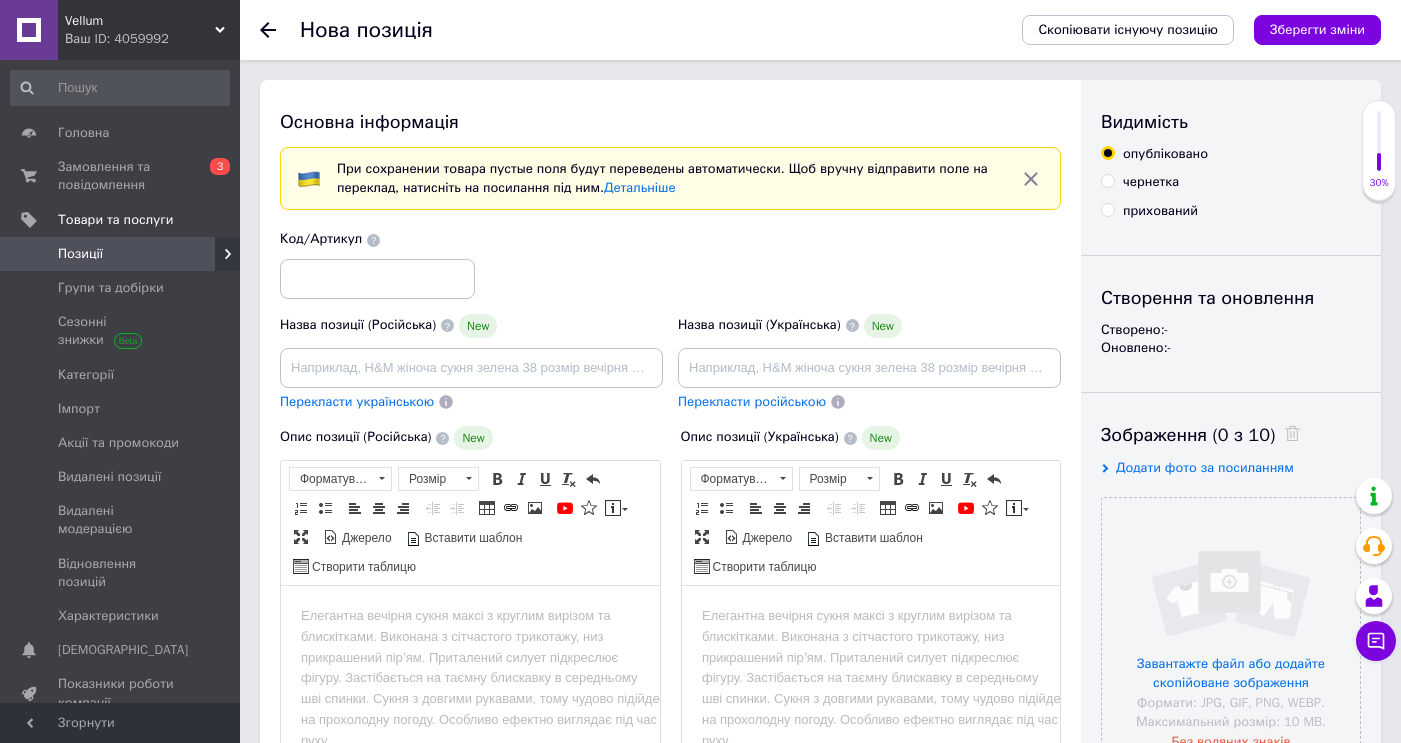 click 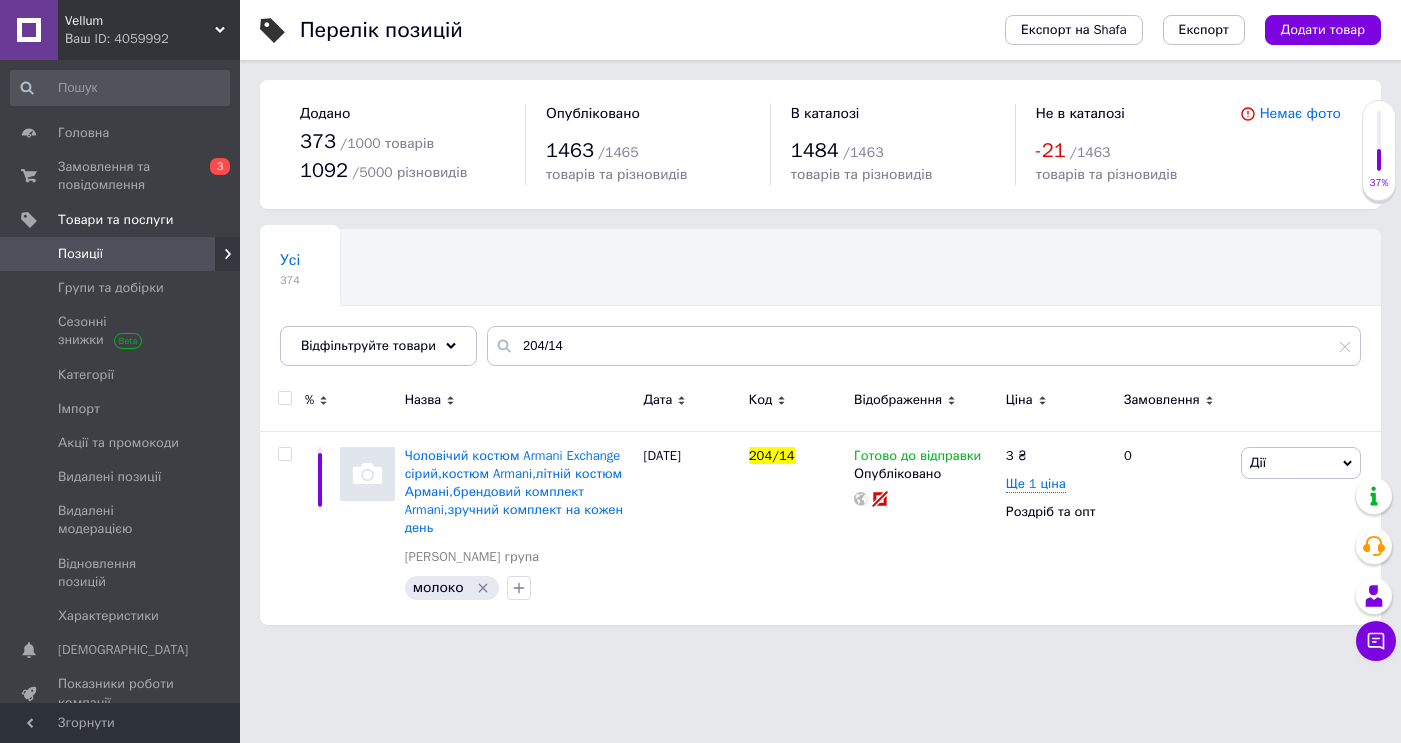 click 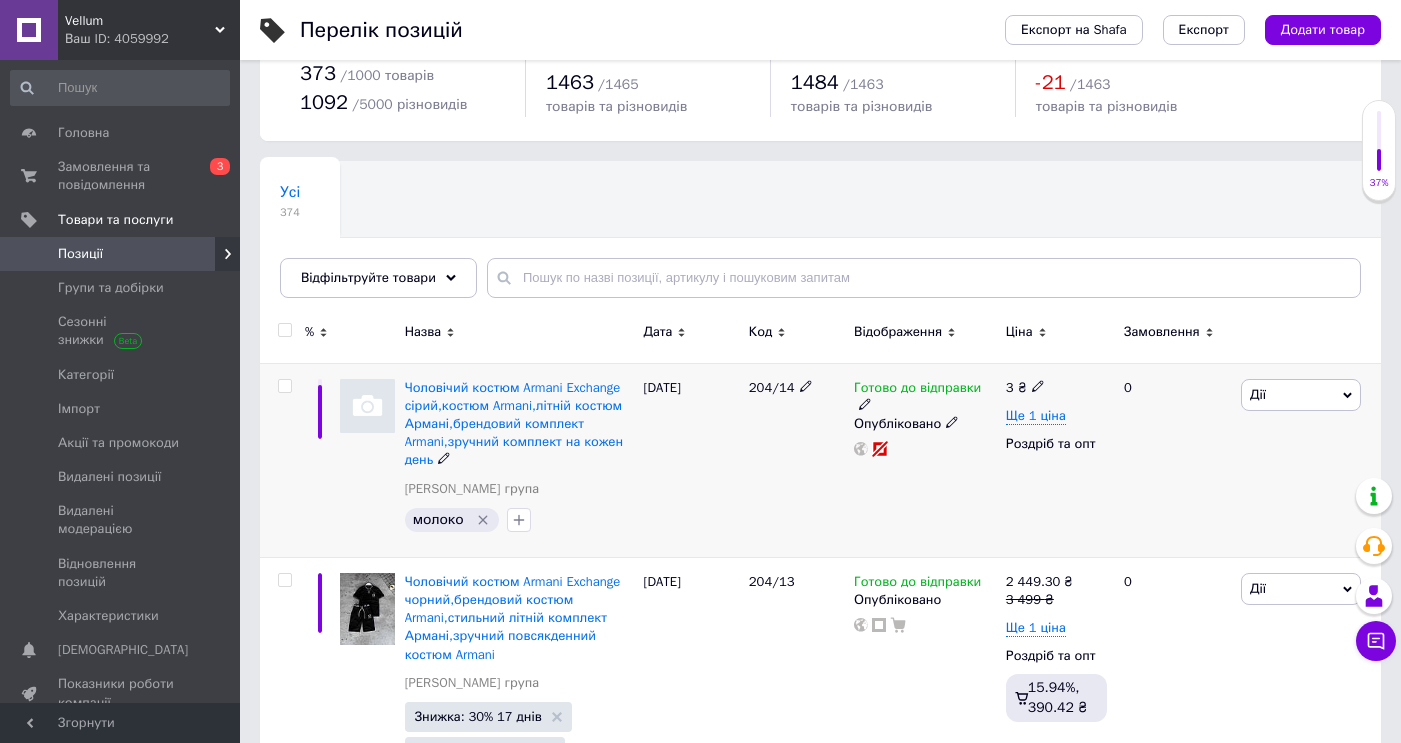 scroll, scrollTop: 84, scrollLeft: 0, axis: vertical 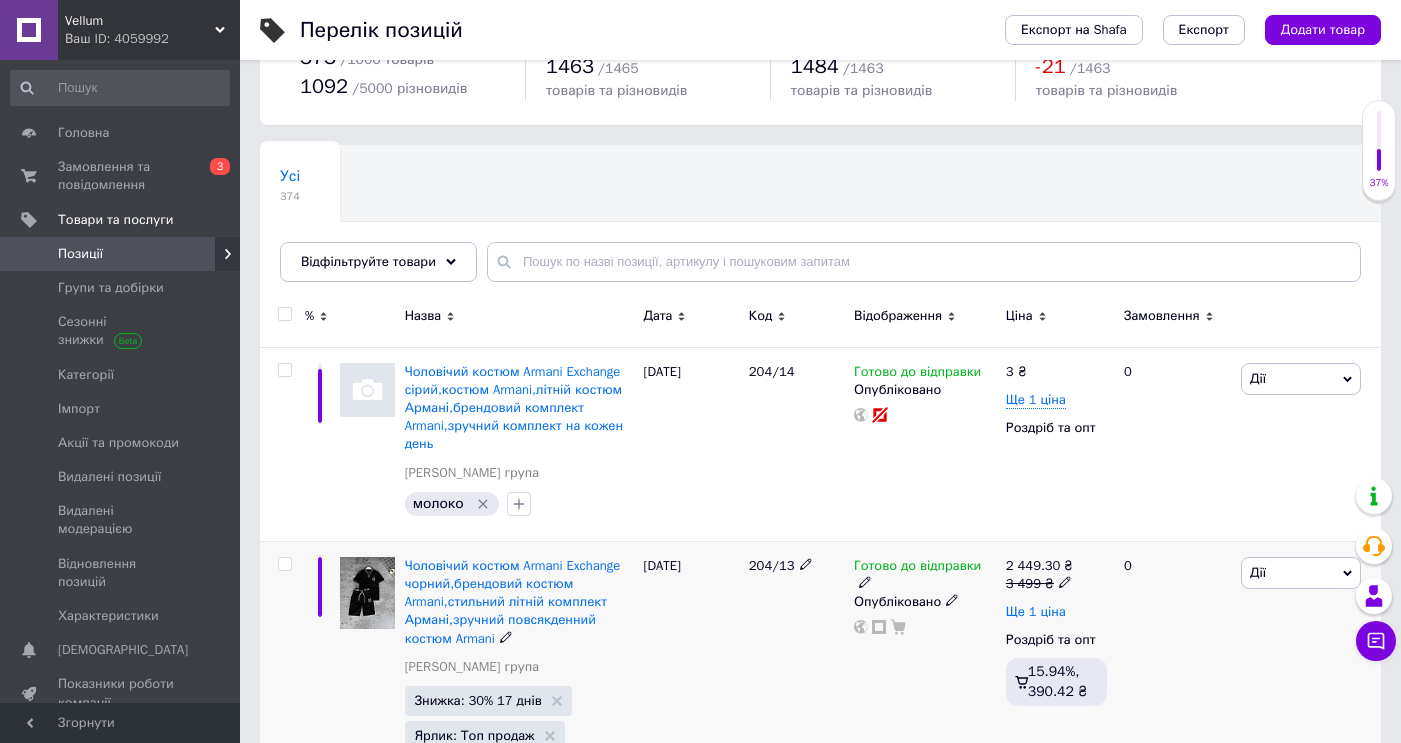 click on "Ще 1 ціна" at bounding box center [1036, 612] 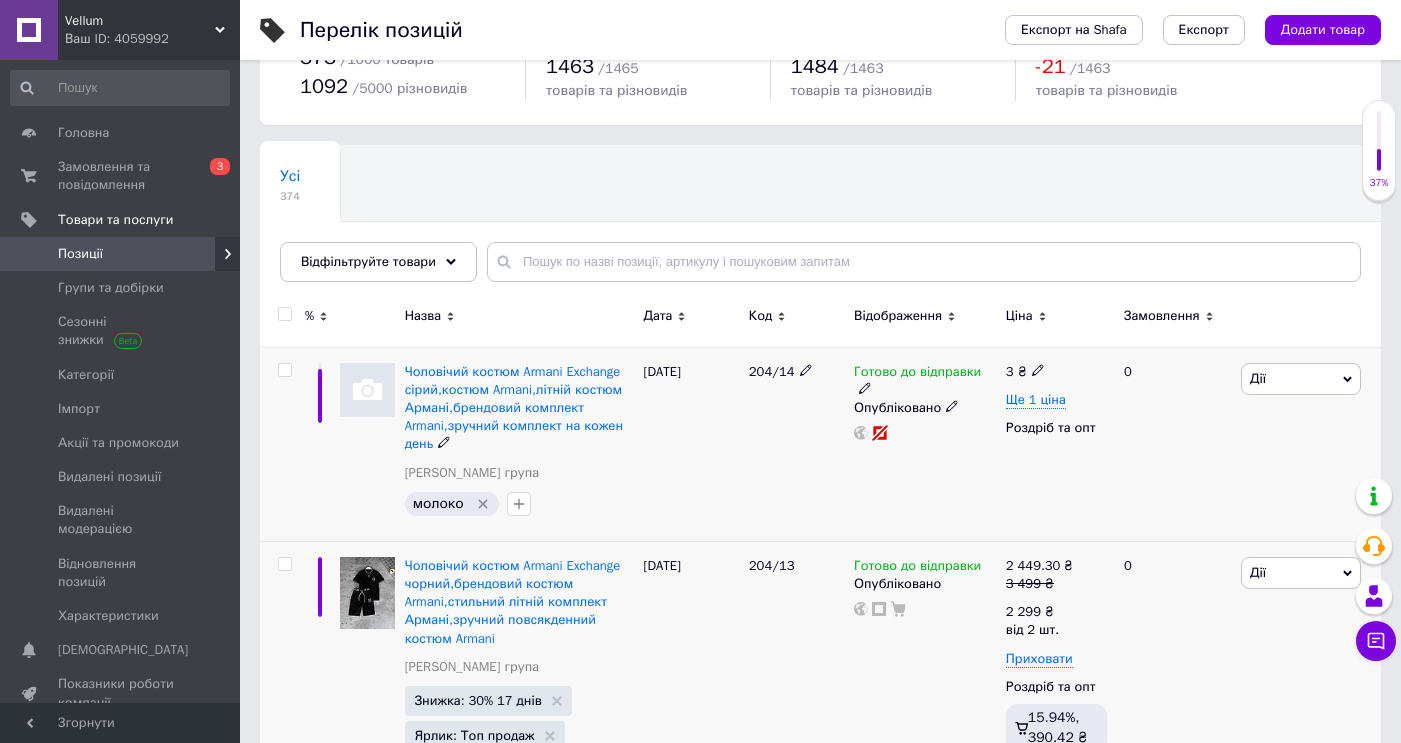 click on "3   ₴ Ще 1 ціна Роздріб та опт" at bounding box center [1056, 400] 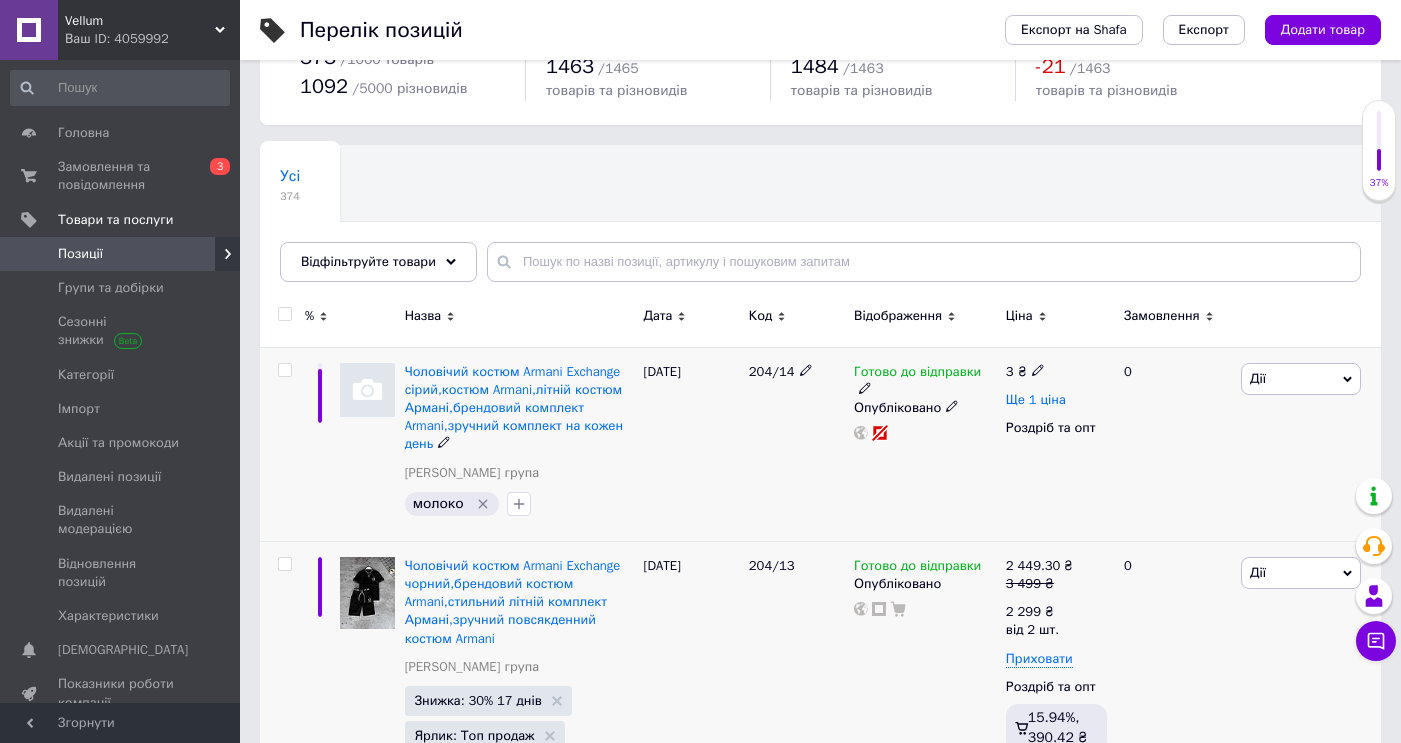 click on "Ще 1 ціна" at bounding box center (1036, 400) 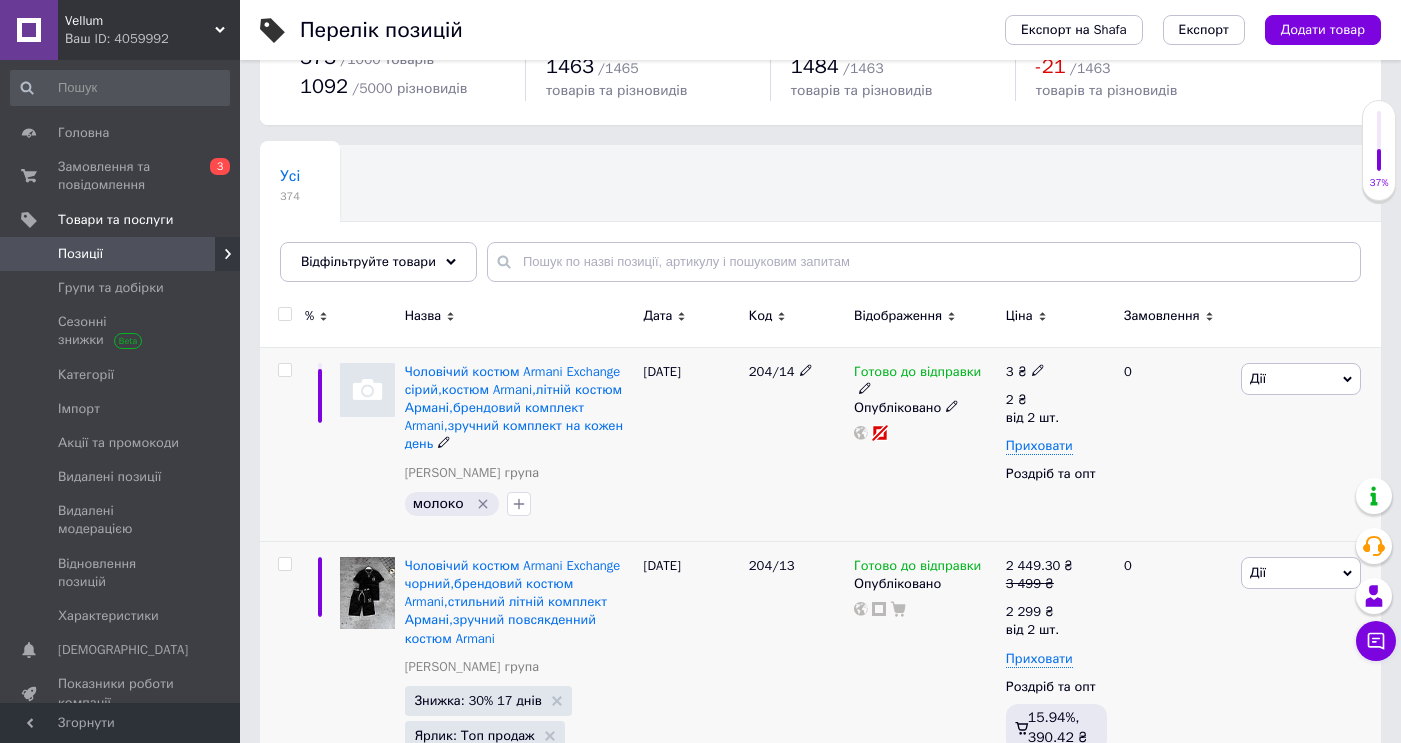 click 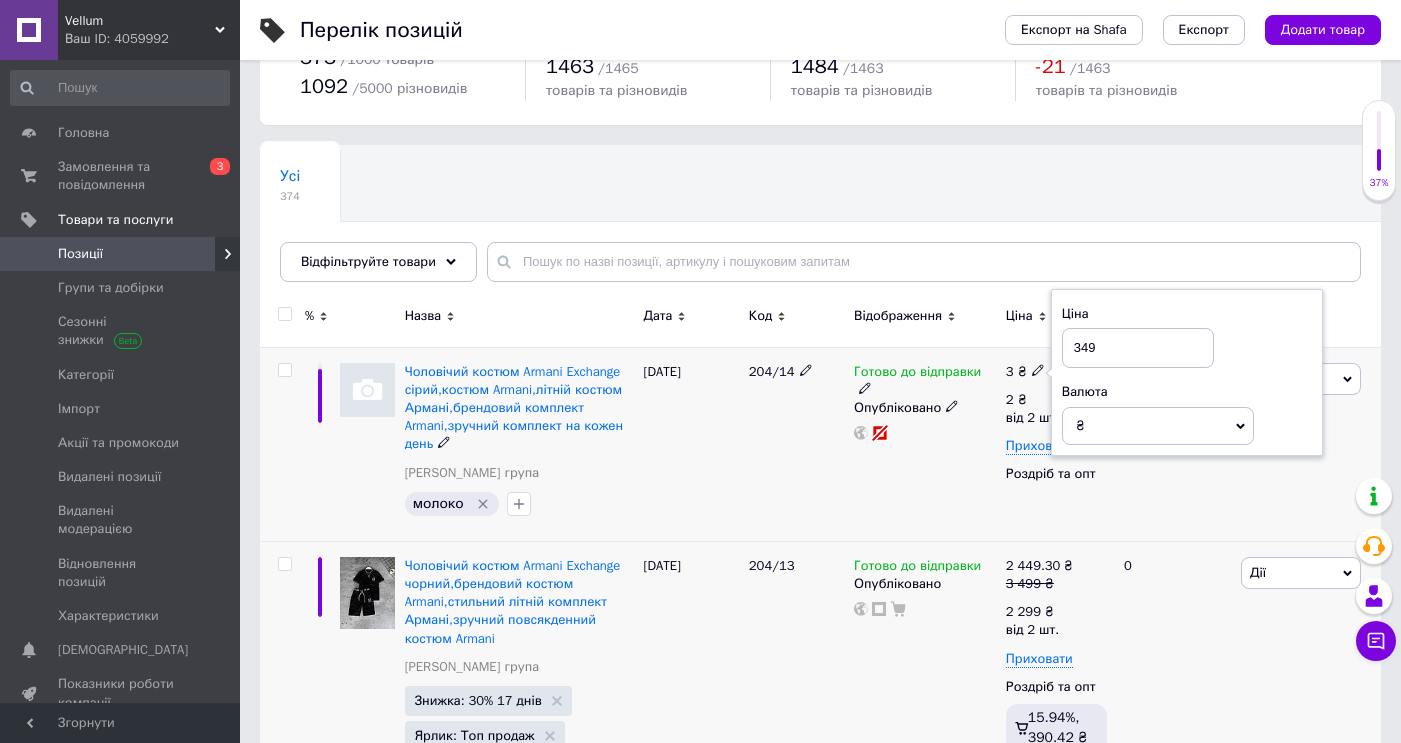 type on "3499" 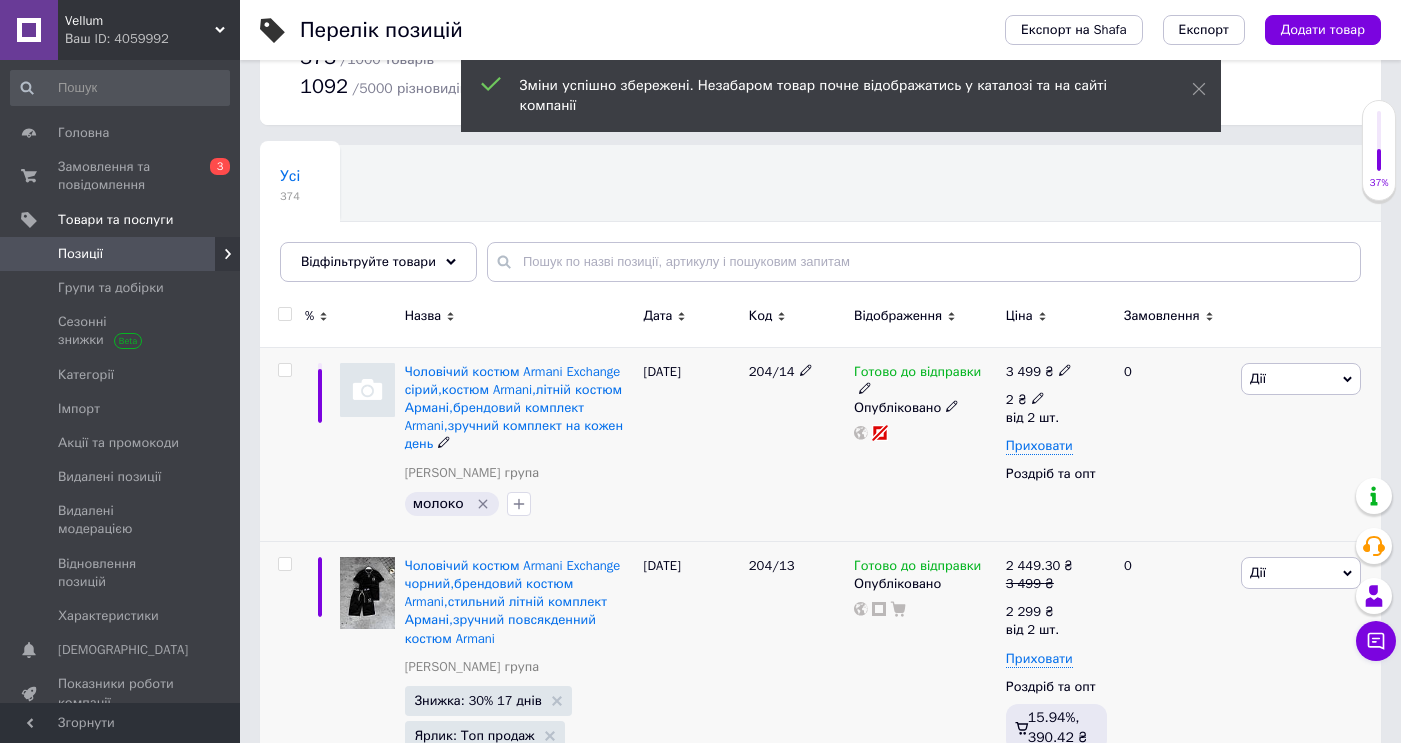 click 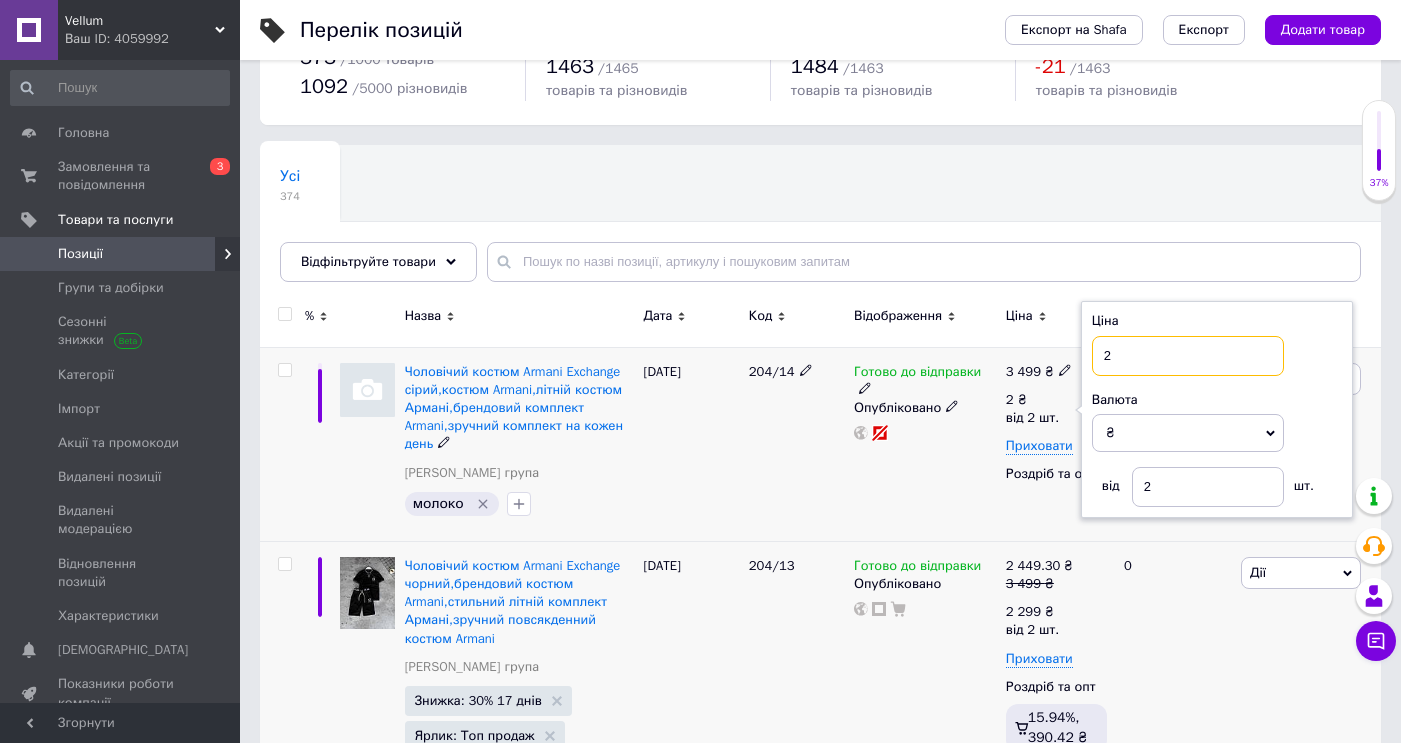 click on "2" at bounding box center (1188, 356) 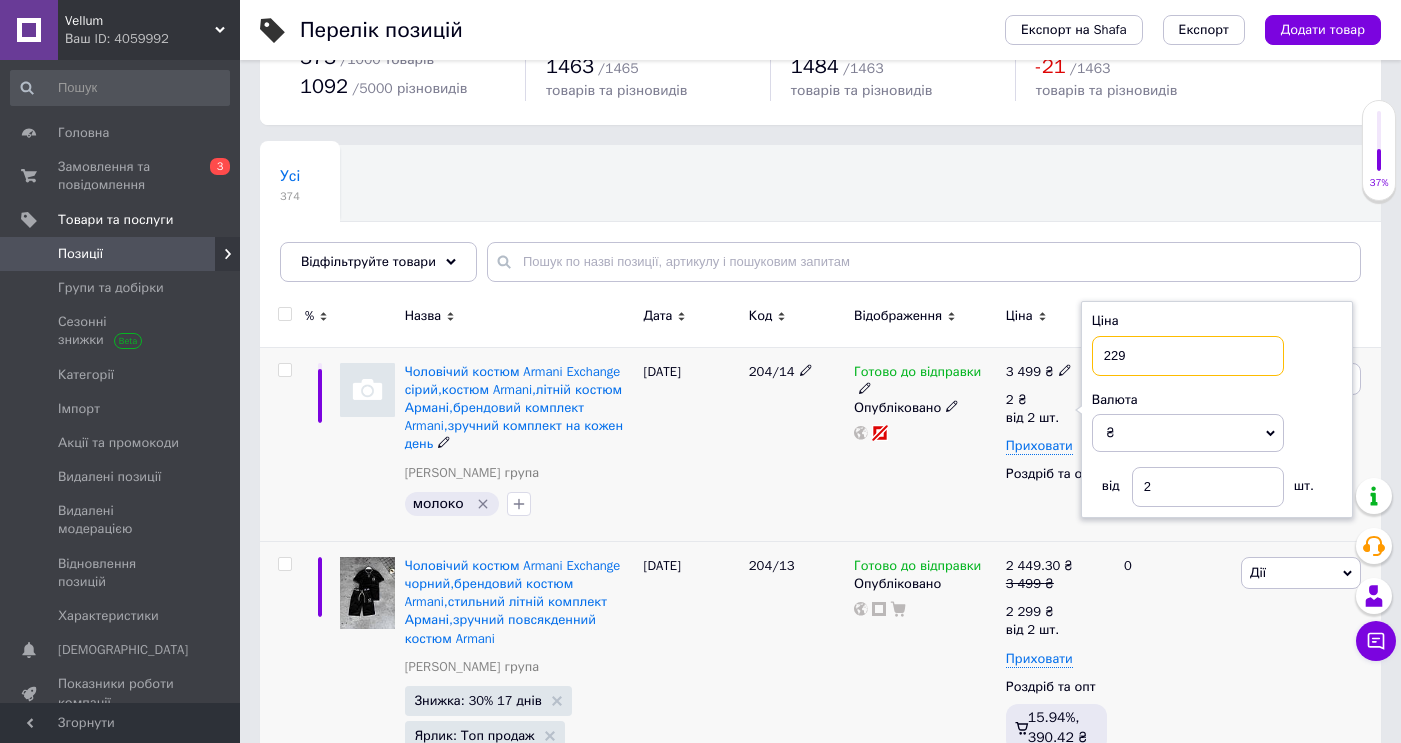 type on "2299" 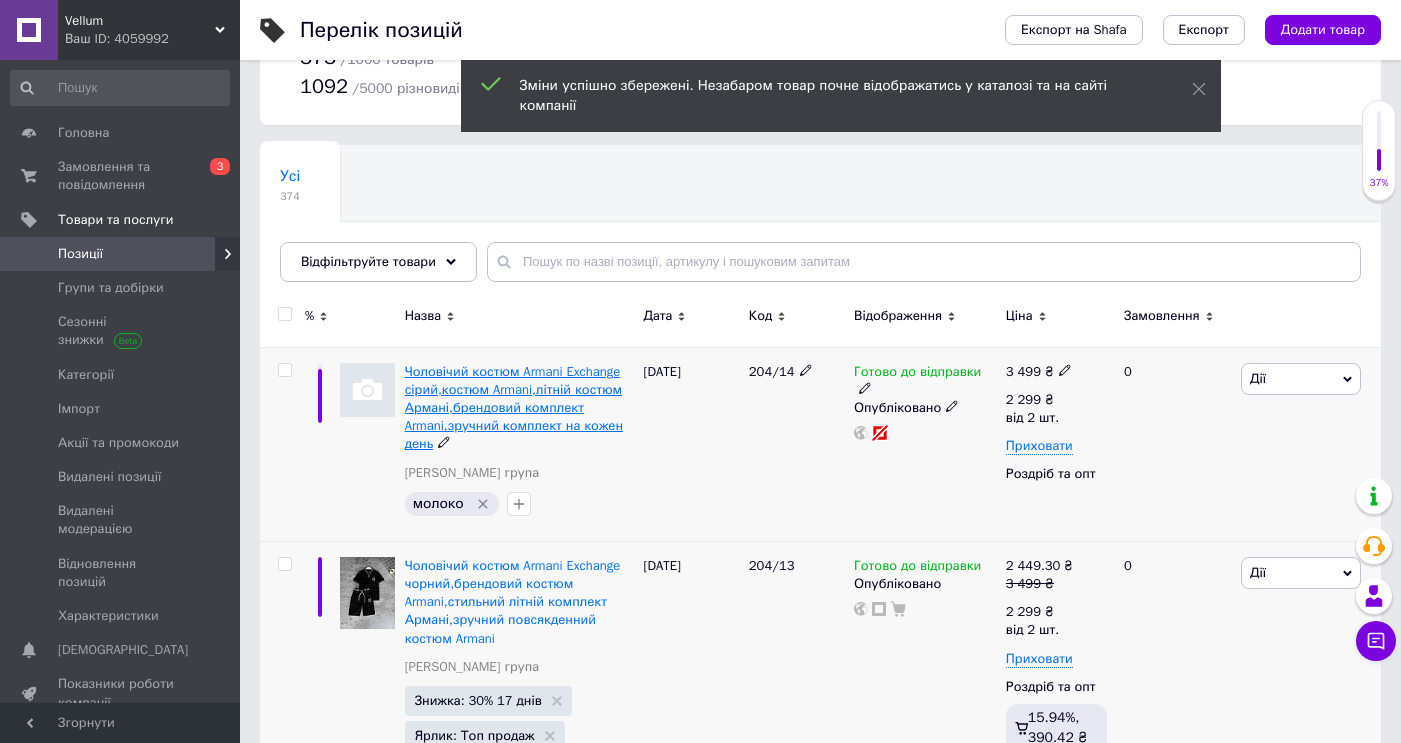 click on "Чоловічий костюм Armani Exchange сірий,костюм Armani,літній костюм Армані,брендовий комплект Armani,зручний комплект на кожен день" at bounding box center (514, 408) 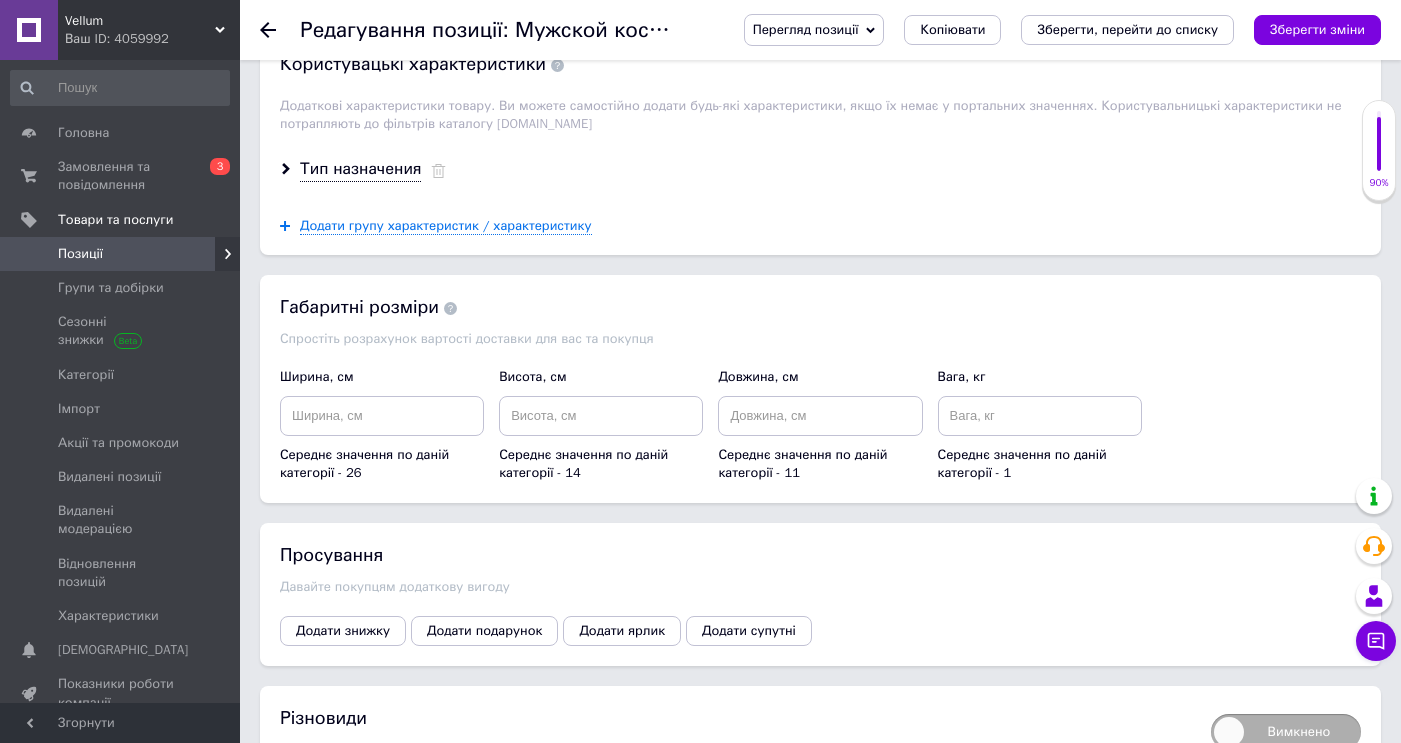 scroll, scrollTop: 3017, scrollLeft: 0, axis: vertical 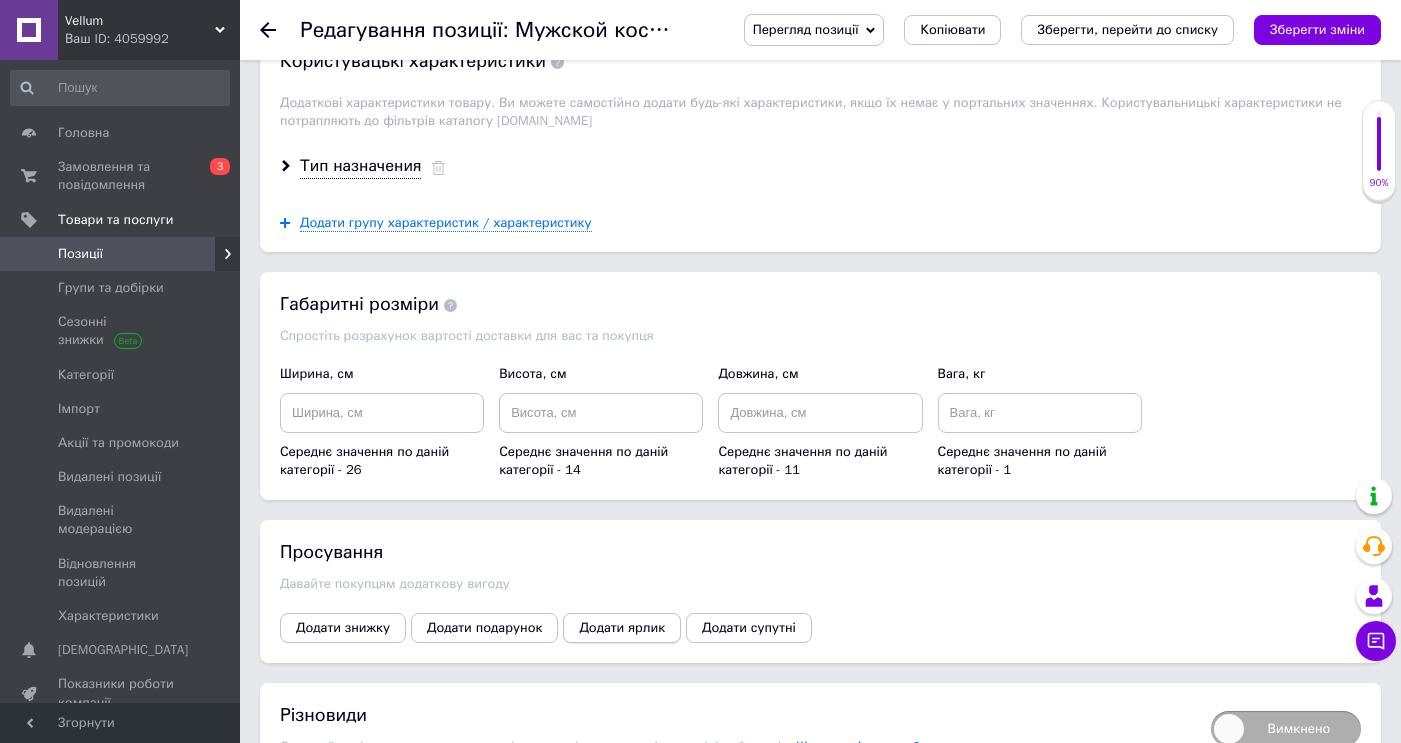 click on "Додати ярлик" at bounding box center (622, 628) 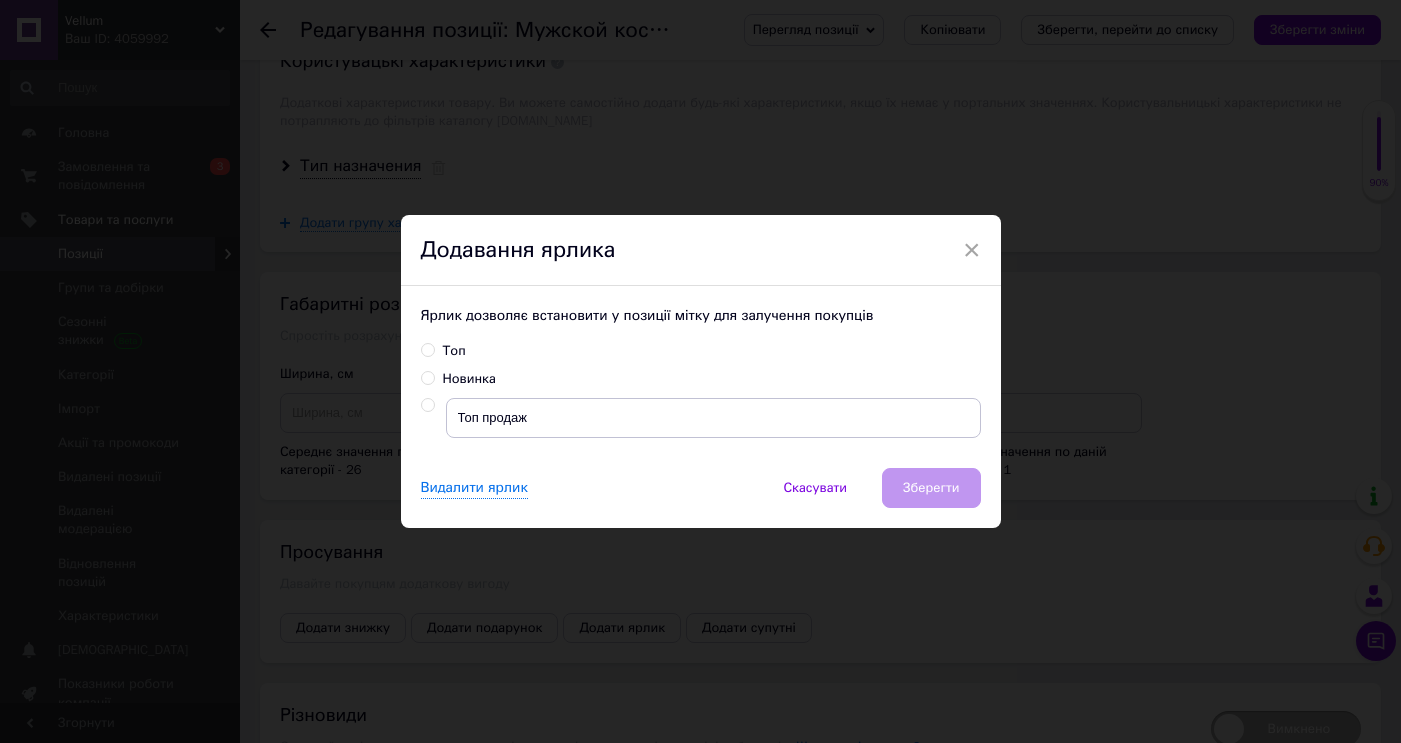click at bounding box center [427, 405] 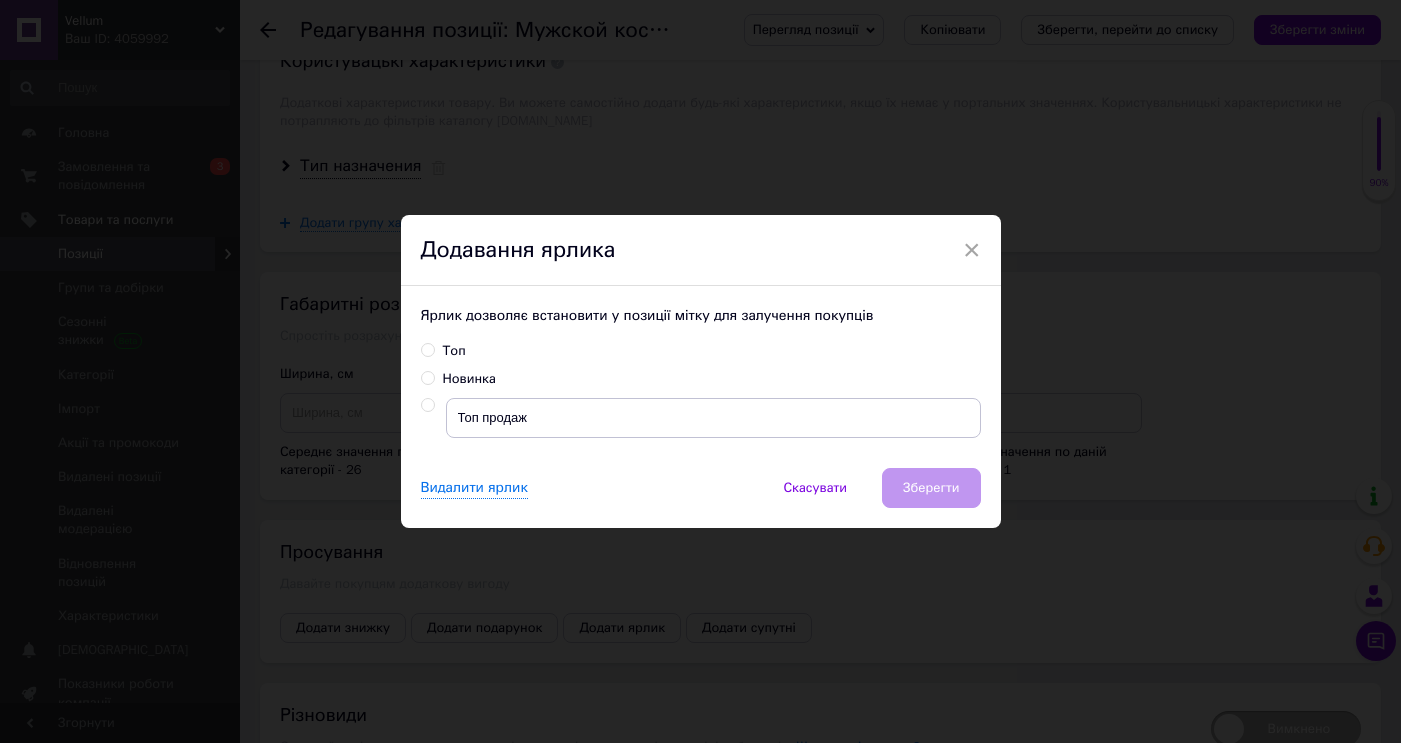 radio on "true" 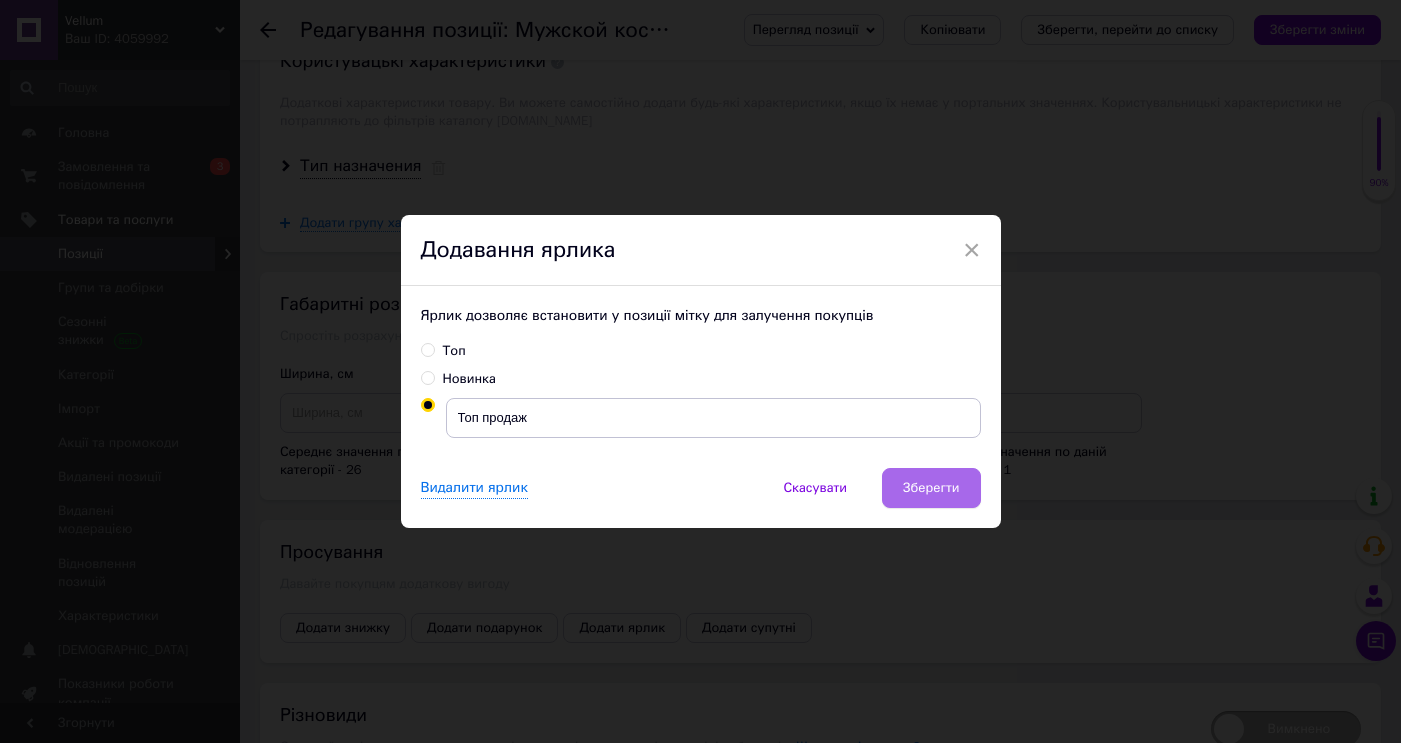 click on "Зберегти" at bounding box center (931, 488) 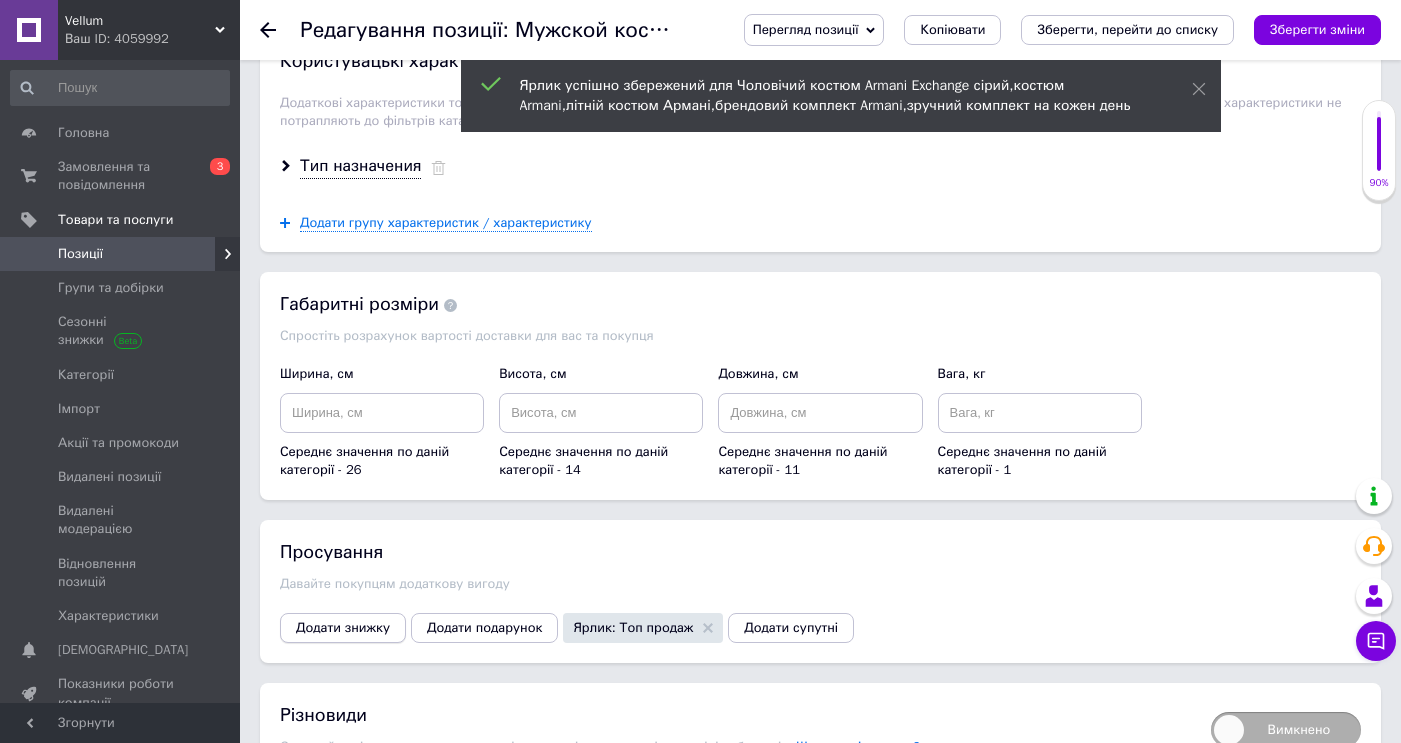 click on "Додати знижку" at bounding box center [343, 628] 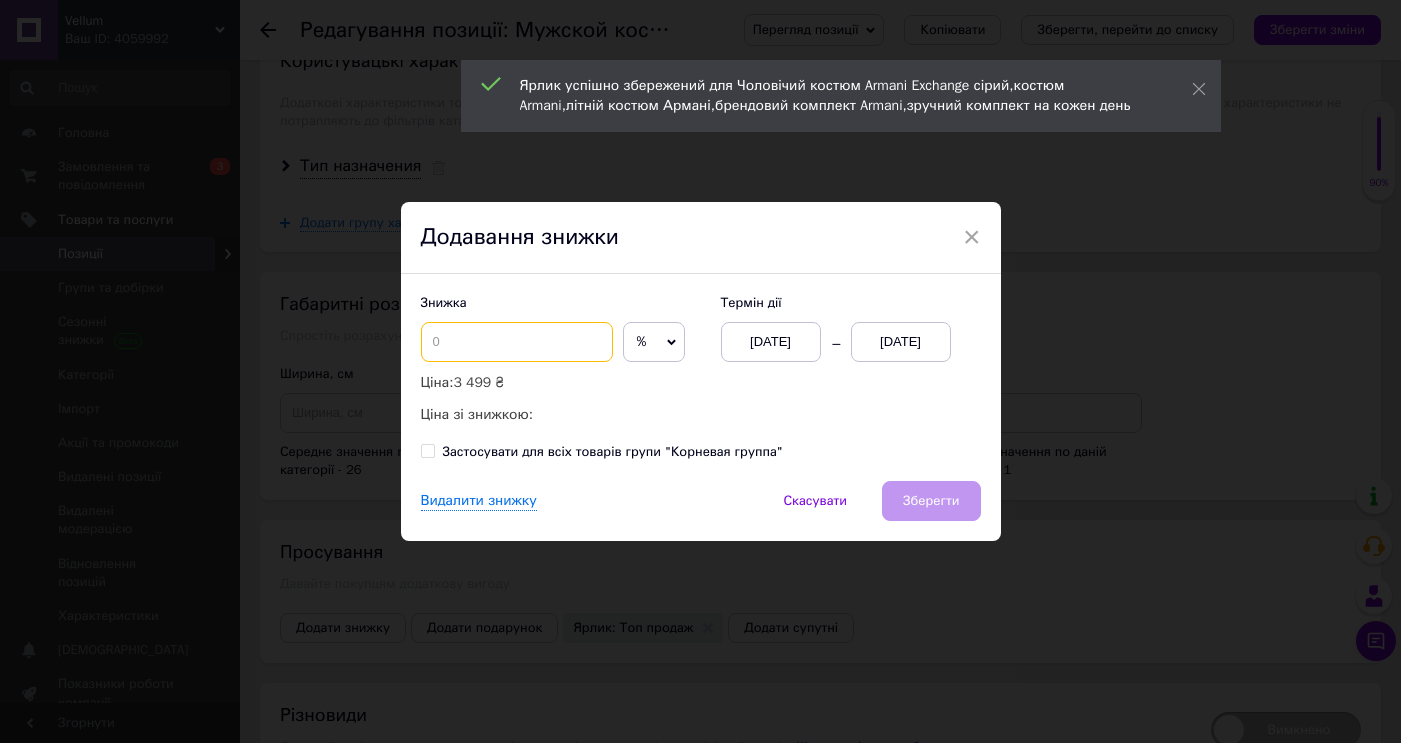 click at bounding box center (517, 342) 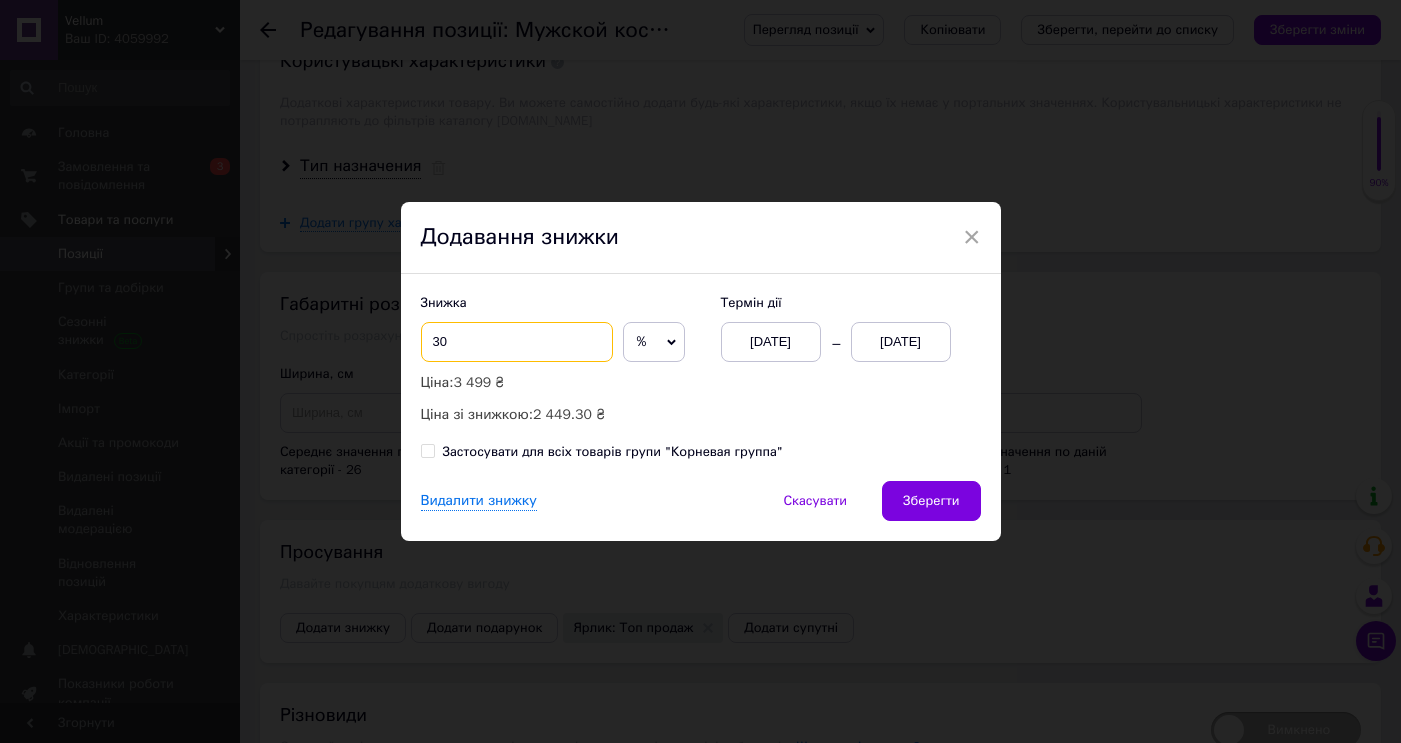 type on "30" 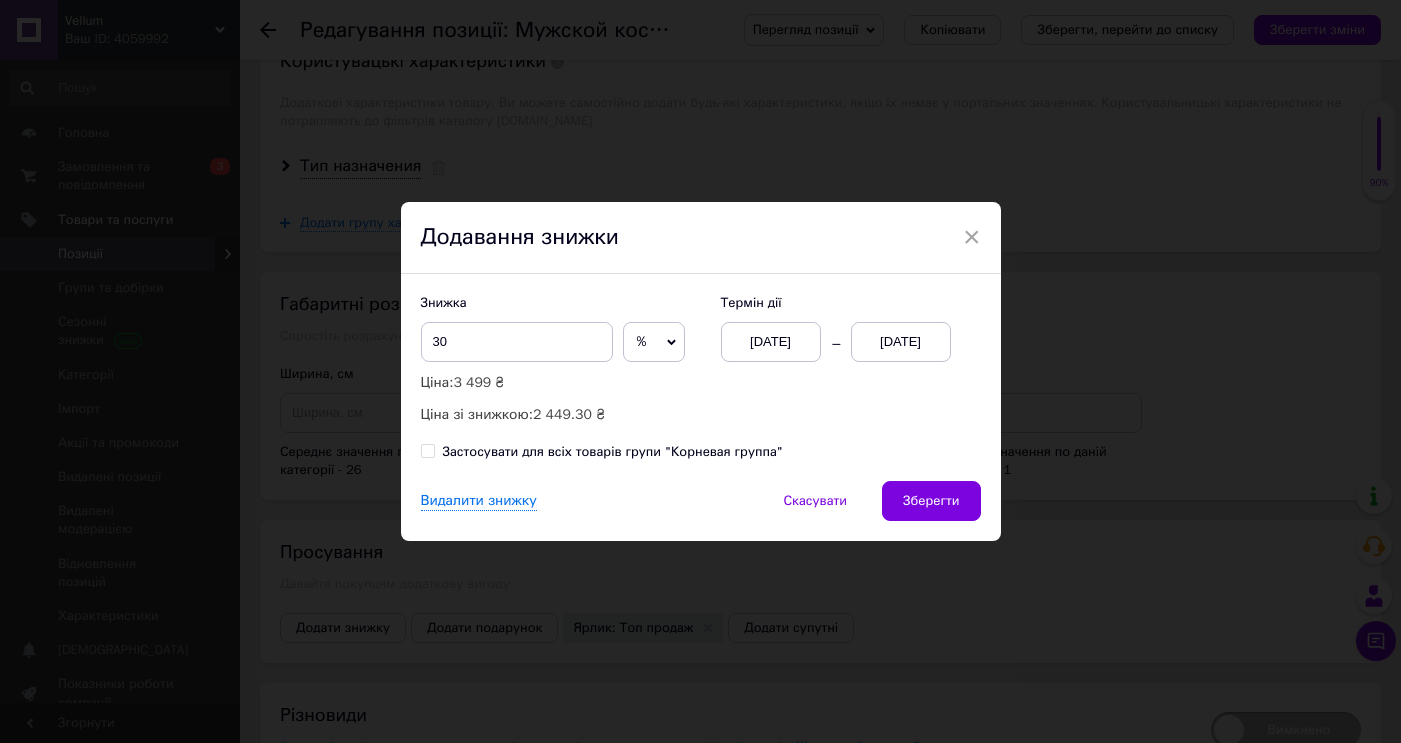 click on "[DATE]" at bounding box center [901, 342] 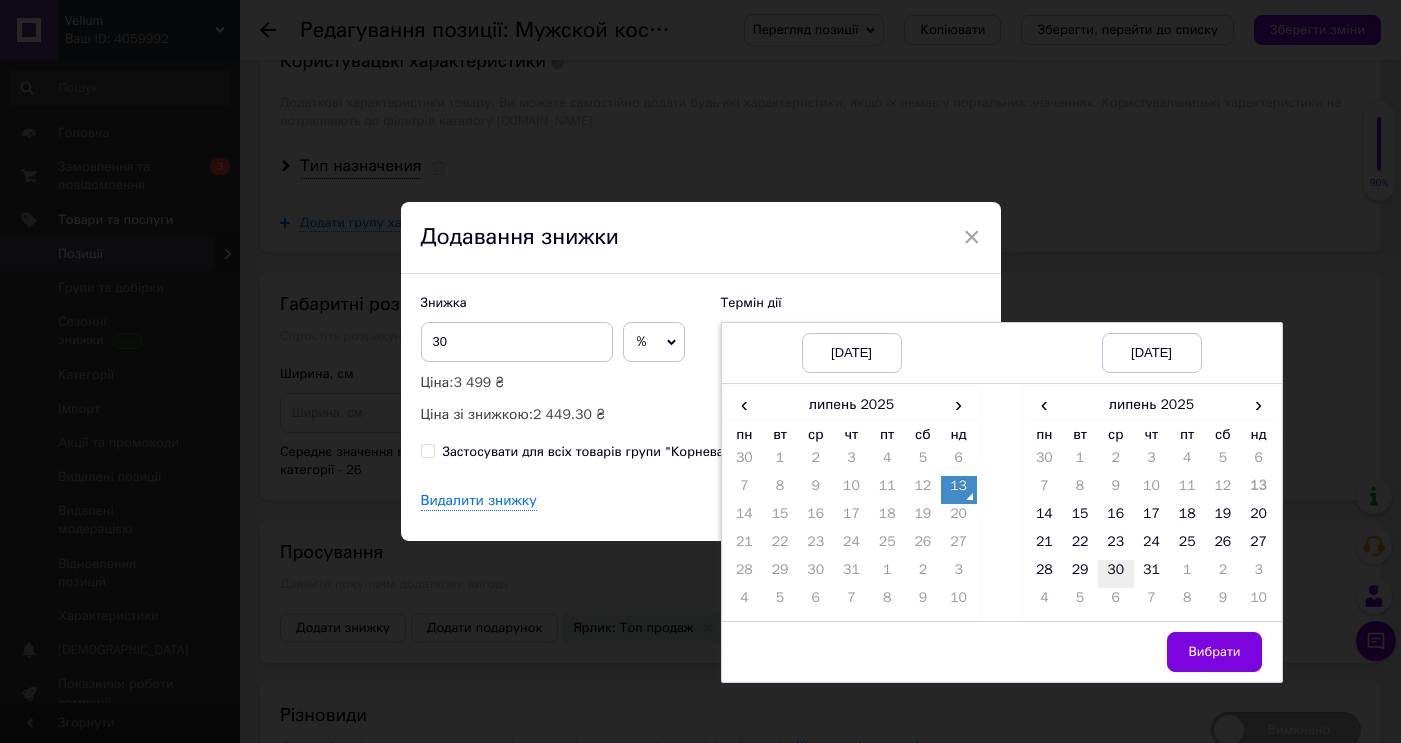 click on "30" at bounding box center (1116, 574) 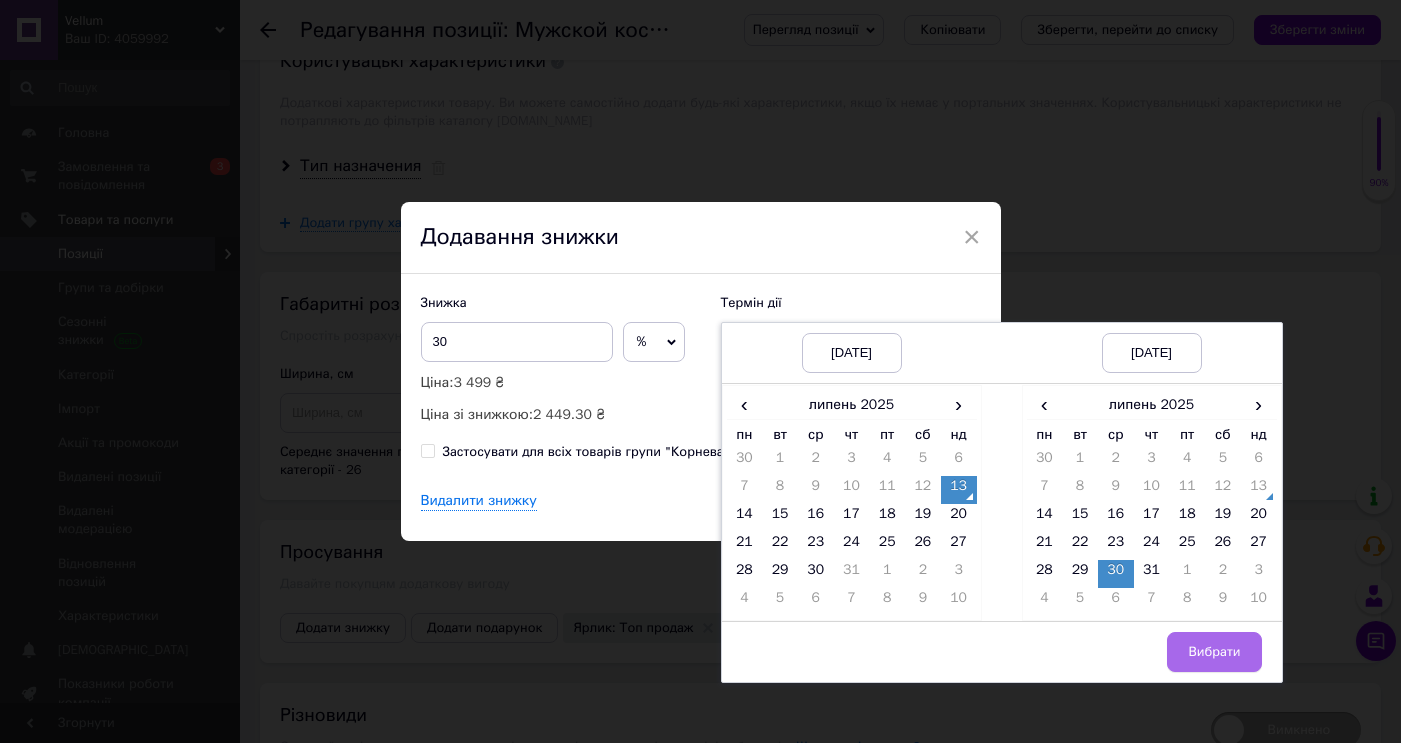 click on "Вибрати" at bounding box center (1214, 652) 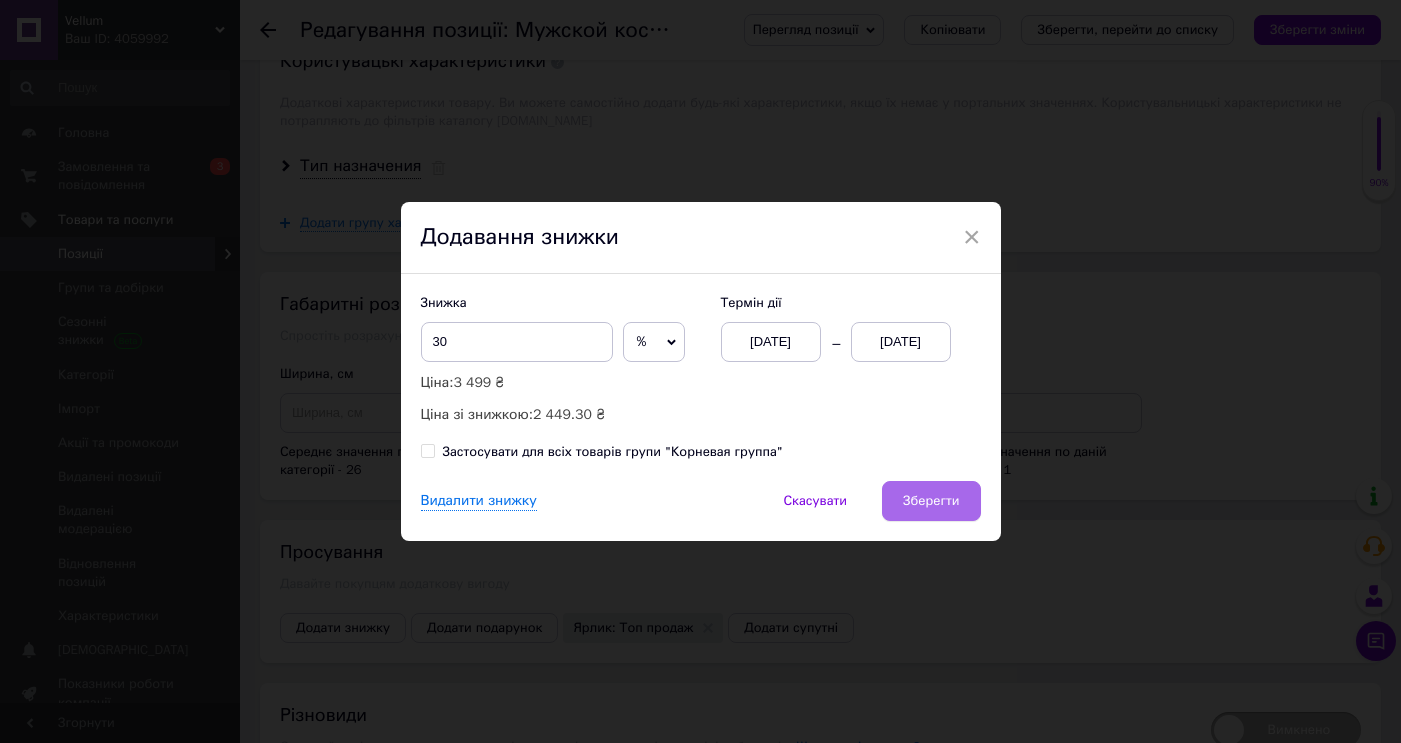 click on "Зберегти" at bounding box center (931, 501) 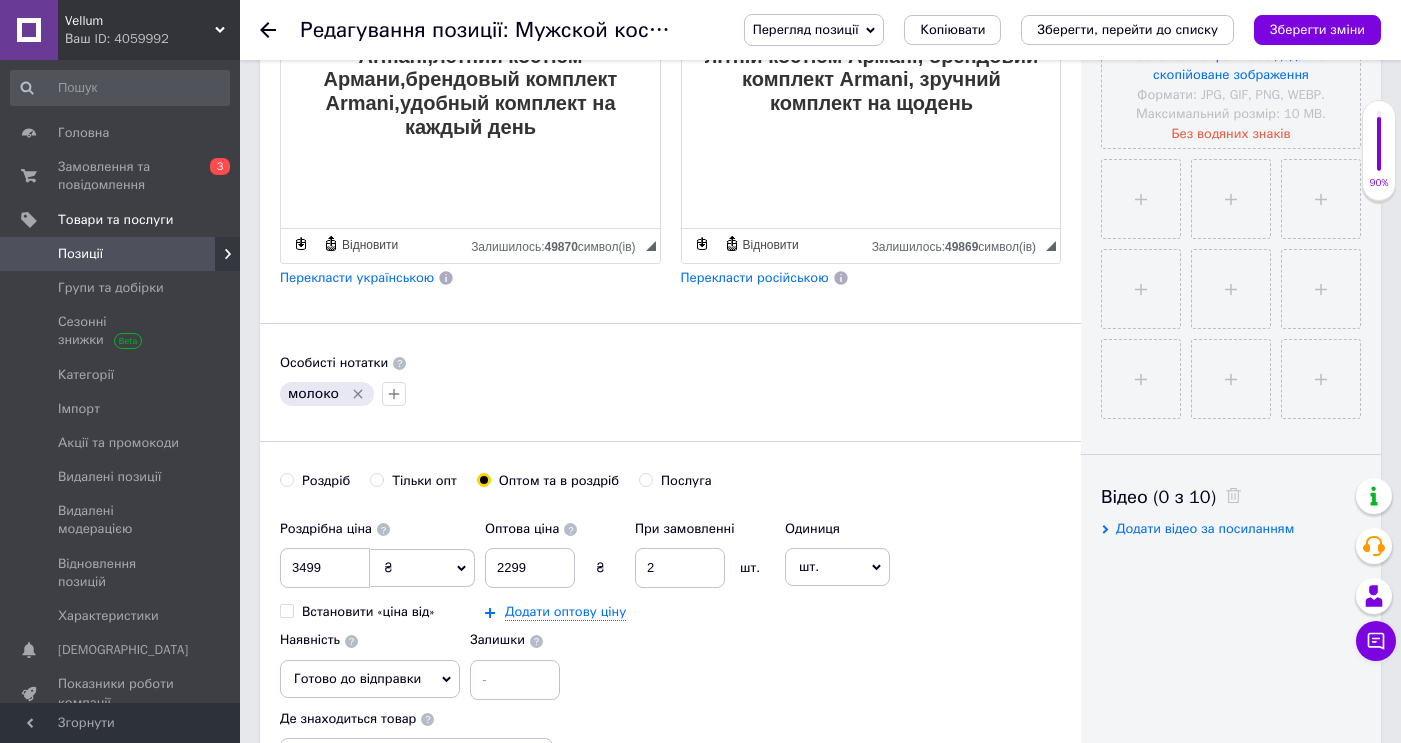 scroll, scrollTop: 0, scrollLeft: 0, axis: both 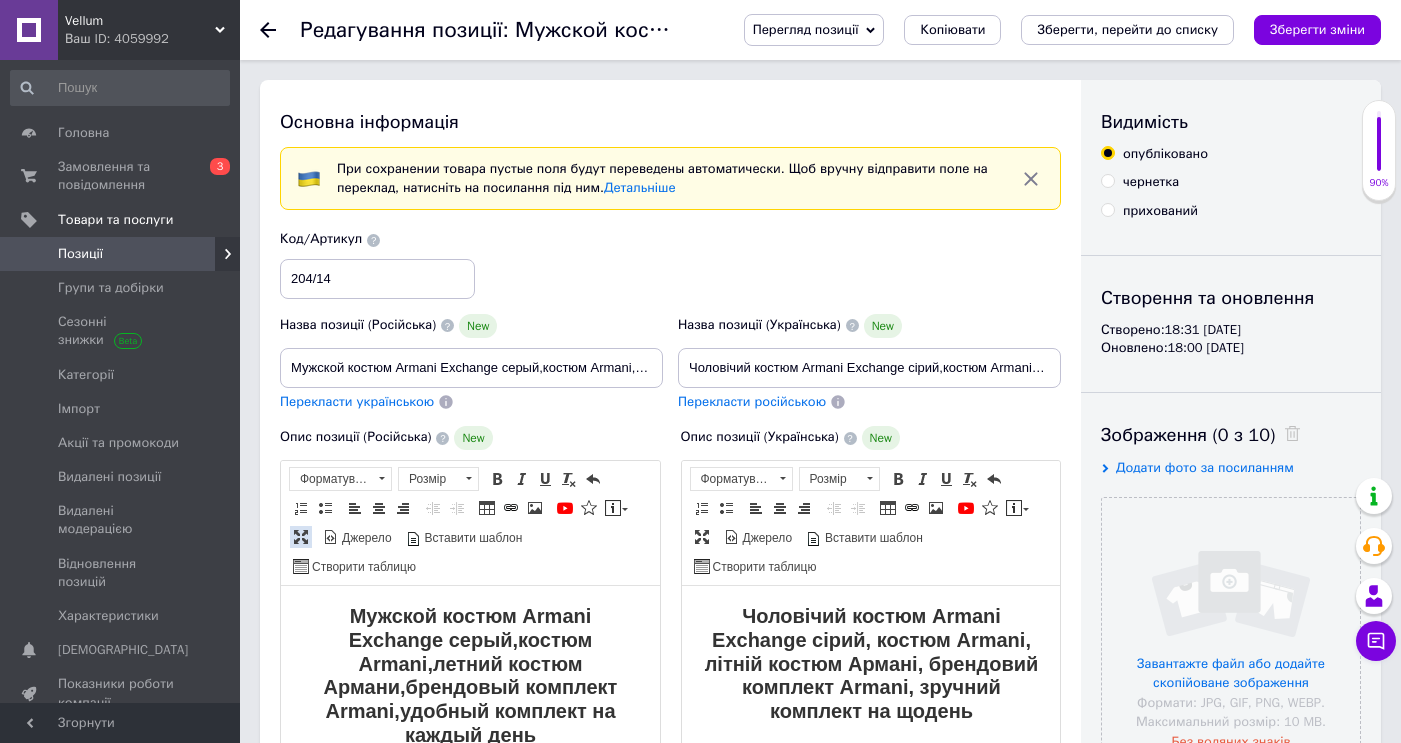 click on "Максимізувати" at bounding box center (301, 537) 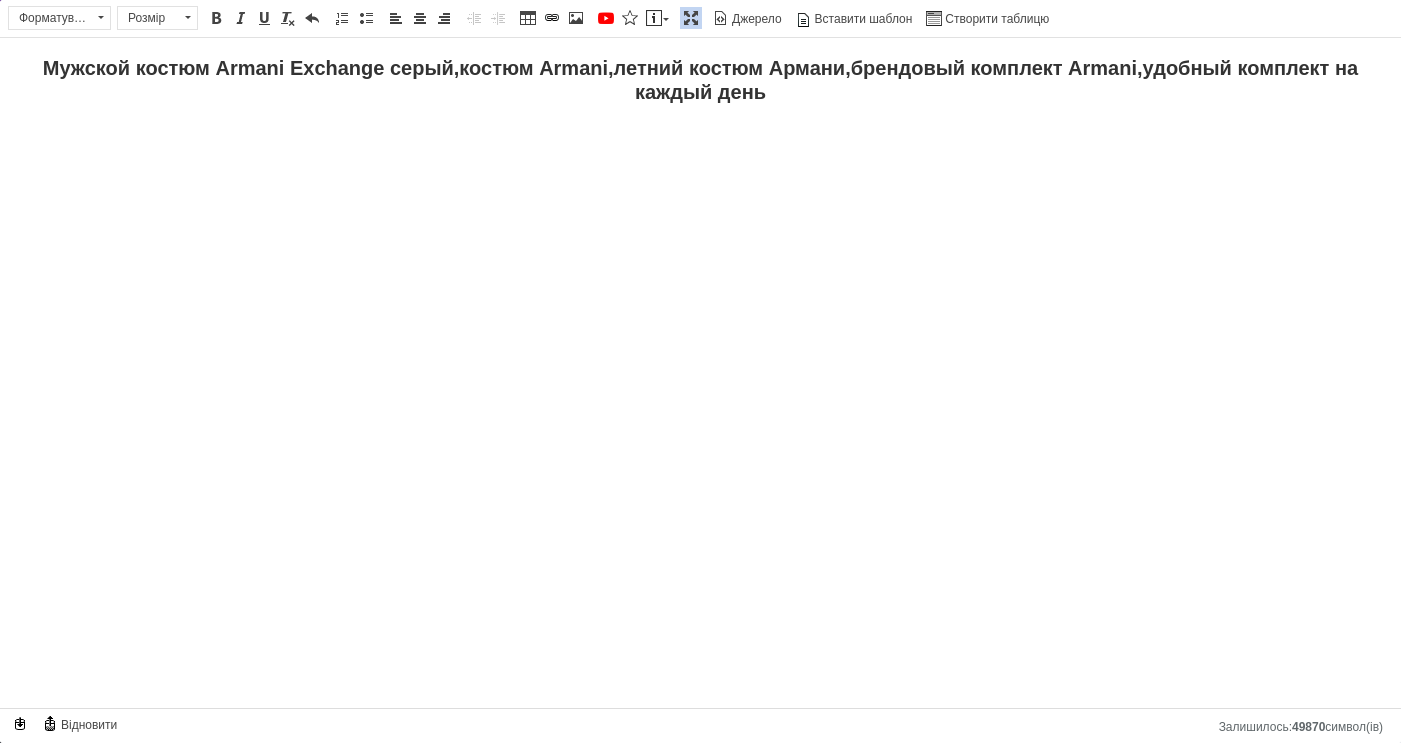 click on "Мужской костюм Armani Exchange серый,костюм Armani,летний костюм Армани,брендовый комплект Armani,удобный комплект на каждый день" at bounding box center [700, 82] 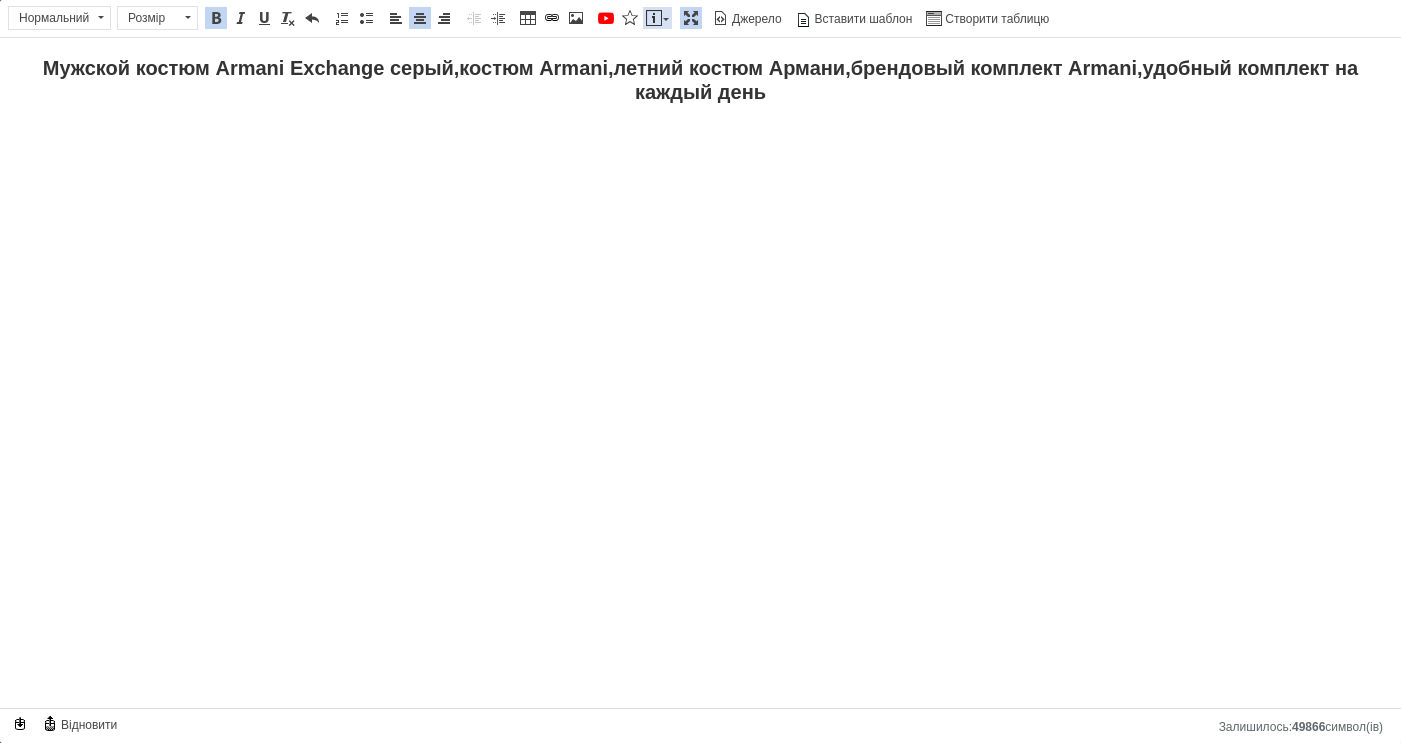 click at bounding box center (654, 18) 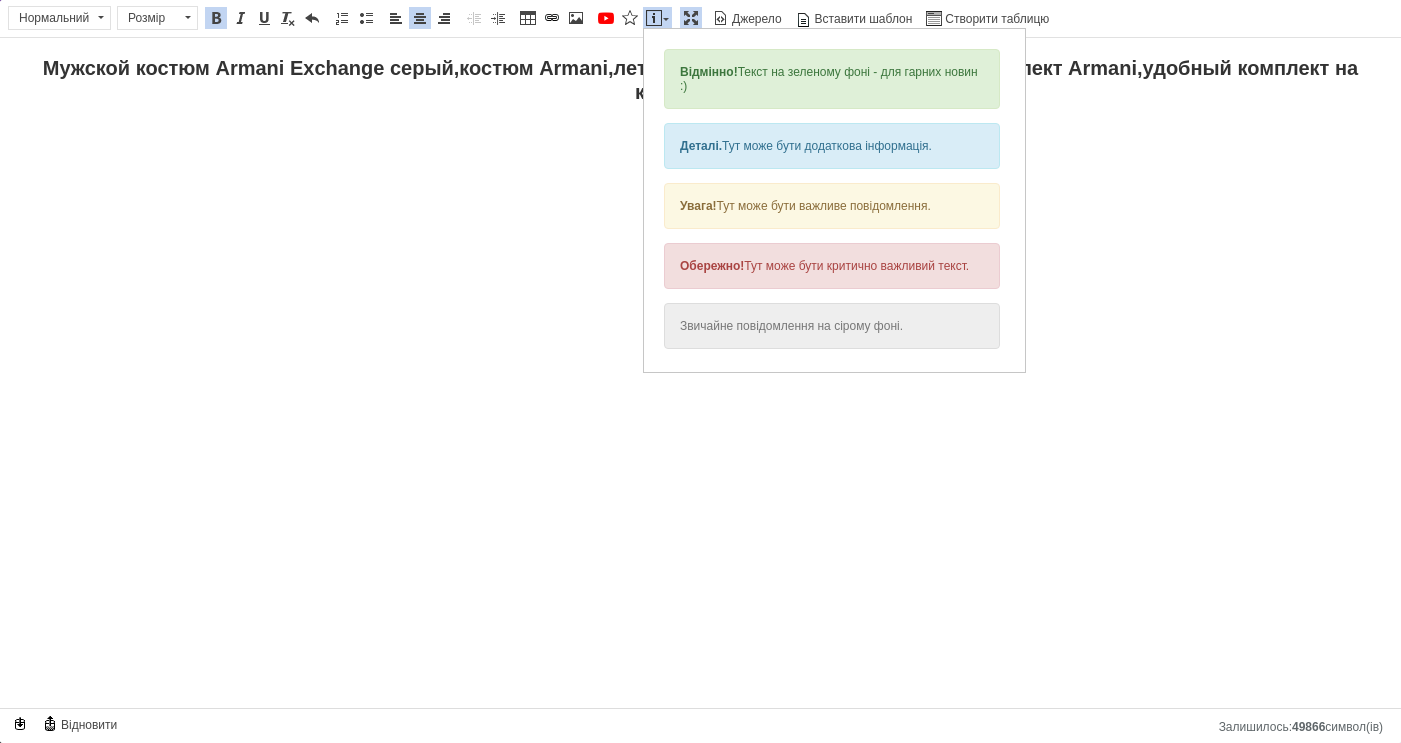 scroll, scrollTop: 0, scrollLeft: 0, axis: both 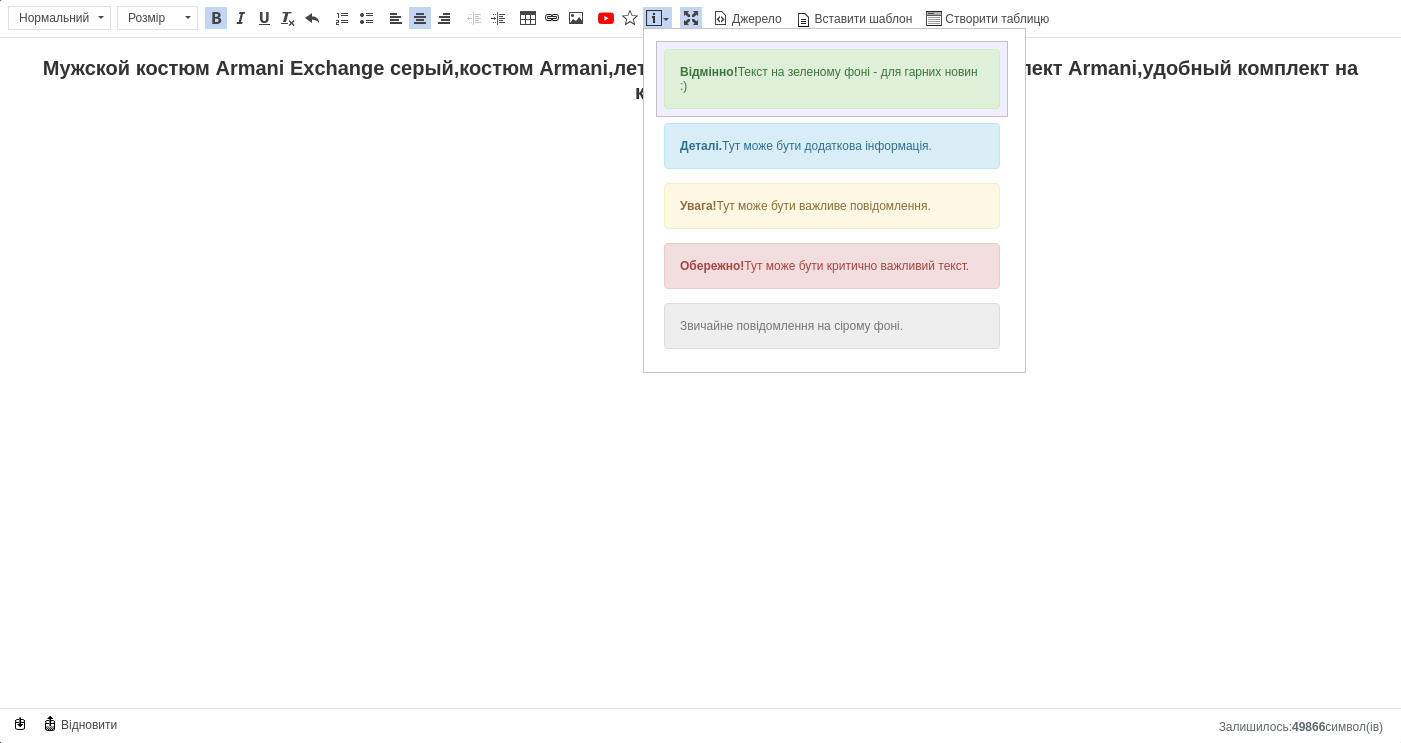 click on "Відмінно!" at bounding box center (709, 72) 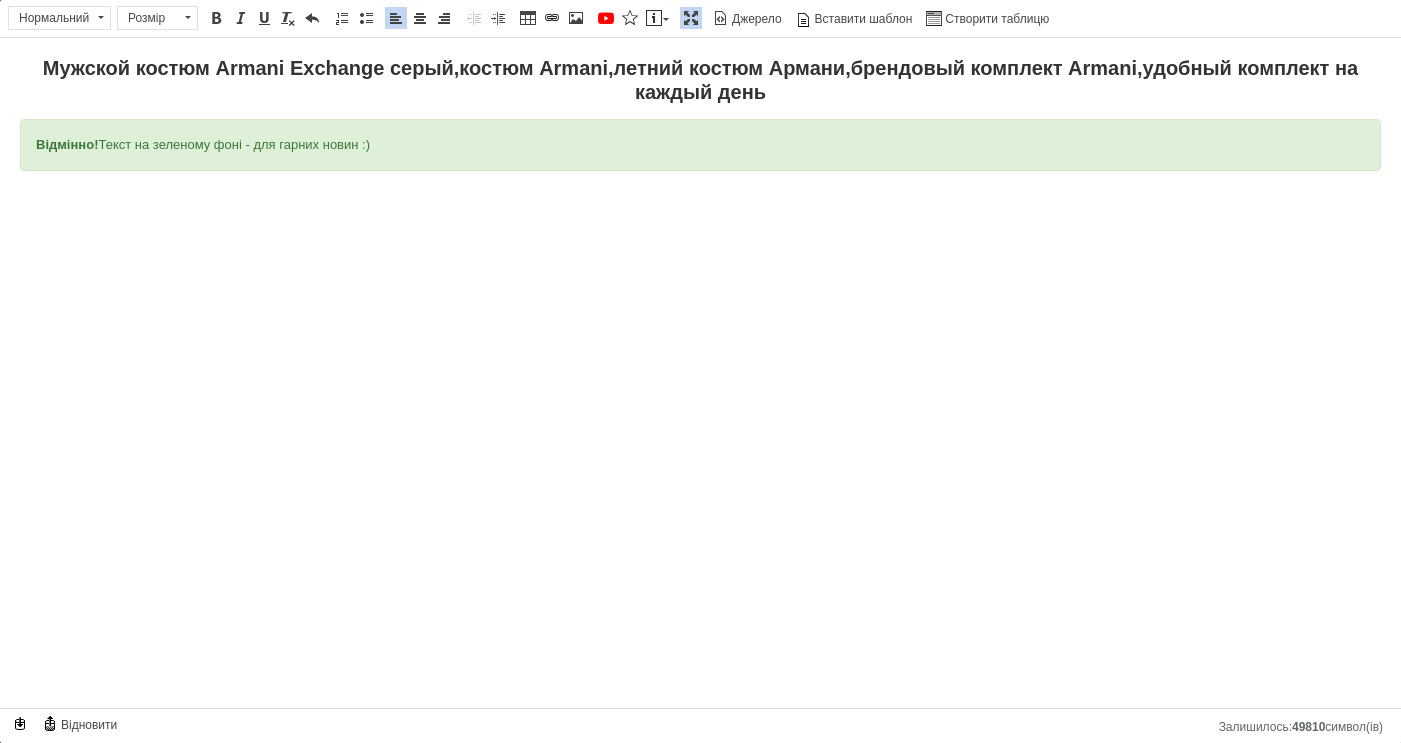click on "Відмінно!  Текст на зеленому фоні - для гарних новин :)" at bounding box center (700, 145) 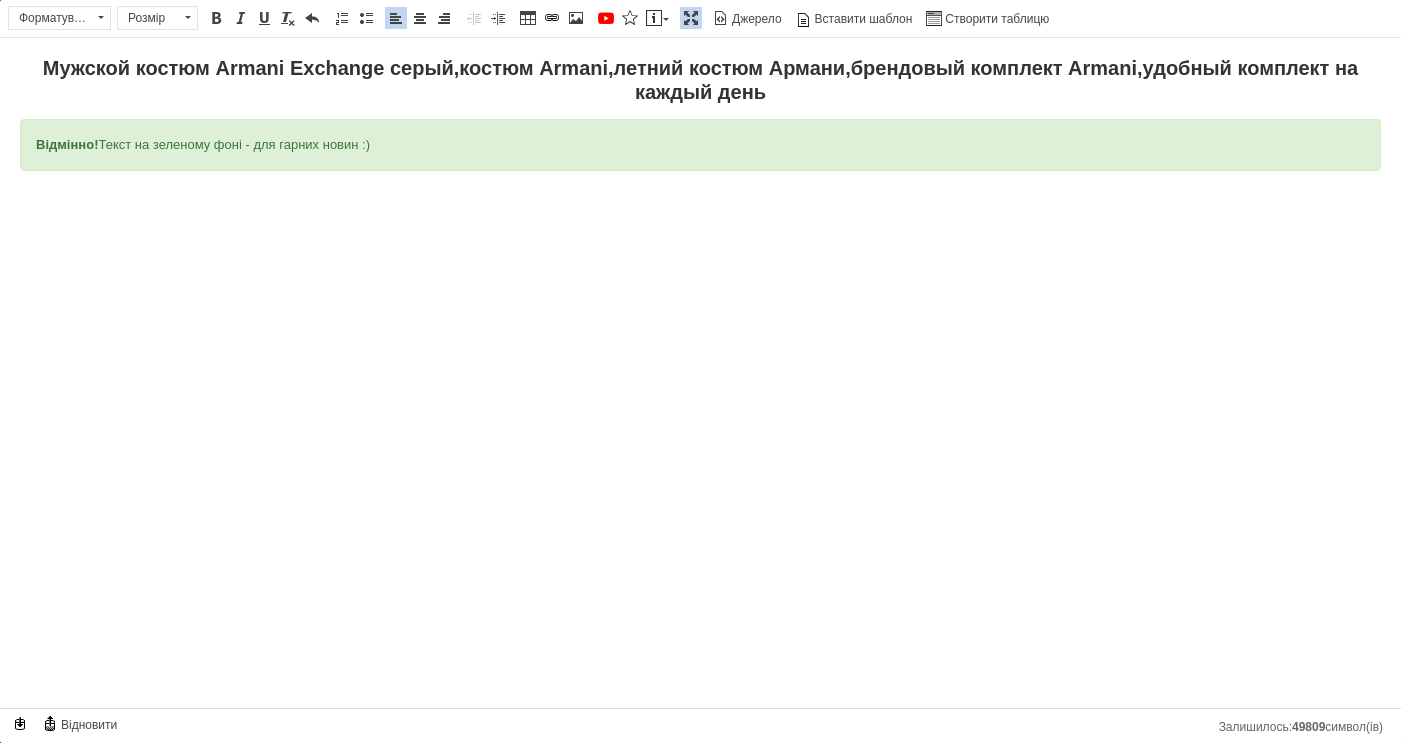 click on "Відмінно!  Текст на зеленому фоні - для гарних новин :)" at bounding box center [700, 145] 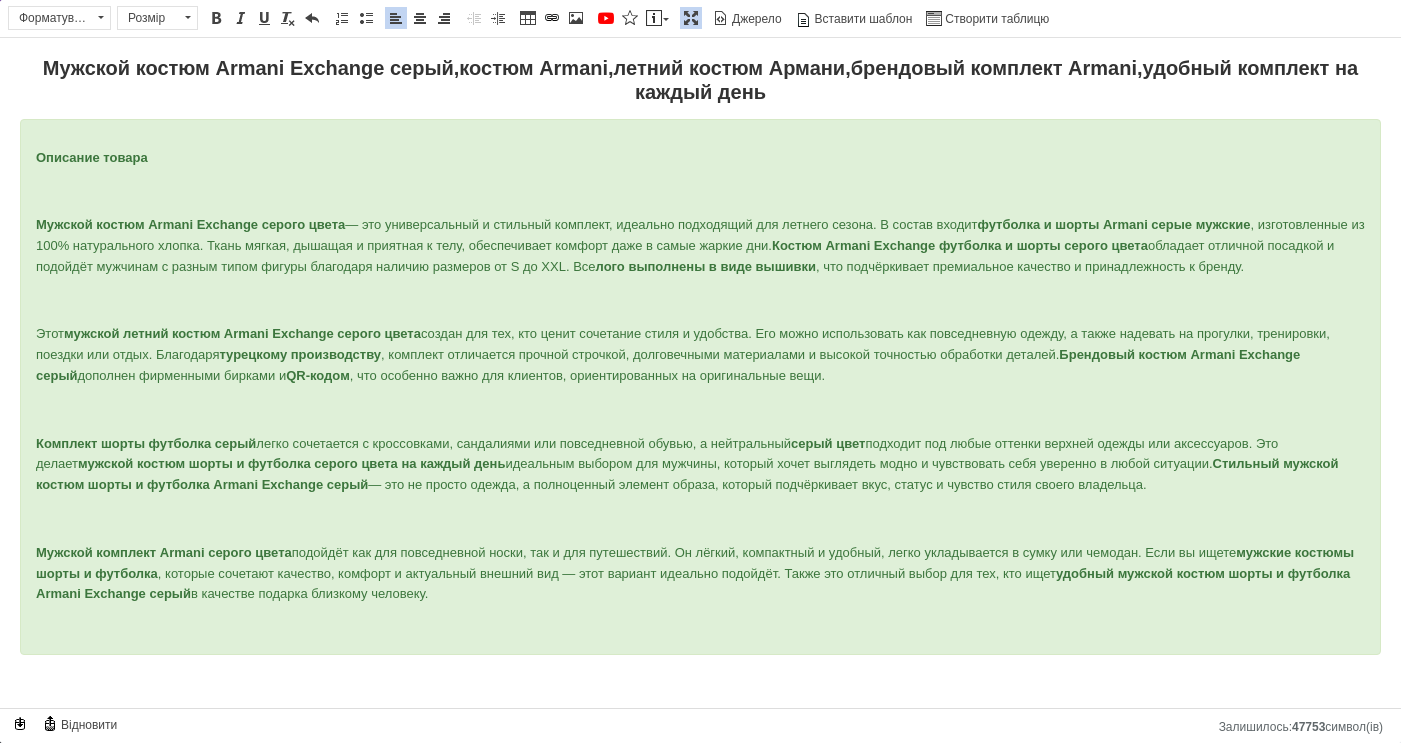 click on "Описание товара Мужской костюм Armani Exchange серого цвета  — это универсальный и стильный комплект, идеально подходящий для летнего сезона. В состав входит  футболка и шорты Armani серые мужские , изготовленные из 100% натурального хлопка. Ткань мягкая, дышащая и приятная к телу, обеспечивает комфорт даже в самые жаркие дни.  Костюм Armani Exchange футболка и шорты серого цвета  обладает отличной посадкой и подойдёт мужчинам с разным типом фигуры благодаря наличию размеров от S до XXL. Все  лого выполнены в виде вышивки Этот  мужской летний костюм Armani Exchange серого цвета" at bounding box center [700, 387] 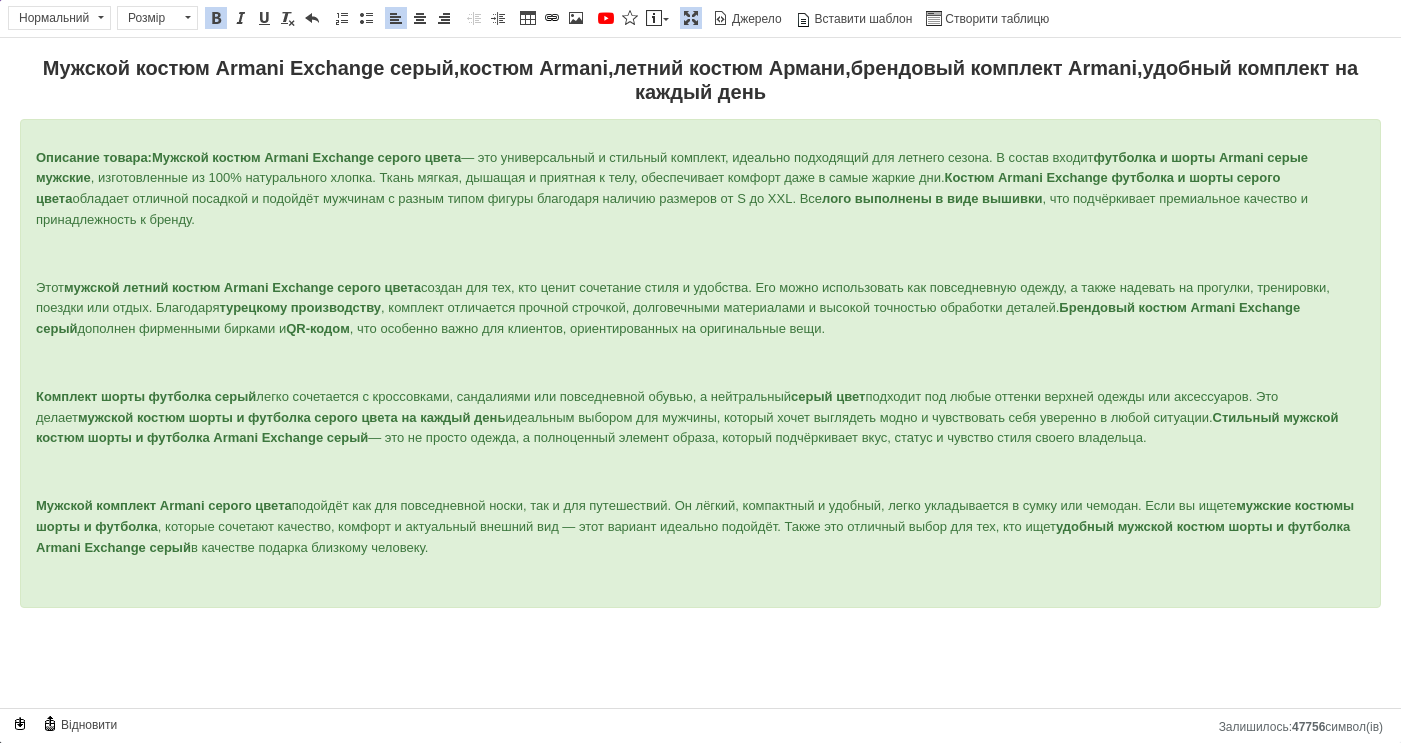 click on "Описание товара: Мужской костюм Armani Exchange серого цвета  — это универсальный и стильный комплект, идеально подходящий для летнего сезона. В состав входит  футболка и шорты Armani серые мужские , изготовленные из 100% натурального хлопка. Ткань мягкая, дышащая и приятная к телу, обеспечивает комфорт даже в самые жаркие дни.  Костюм Armani Exchange футболка и шорты серого цвета  обладает отличной посадкой и подойдёт мужчинам с разным типом фигуры благодаря наличию размеров от S до XXL. Все  лого выполнены в виде вышивки Этот  мужской летний костюм Armani Exchange серого цвета" at bounding box center [700, 364] 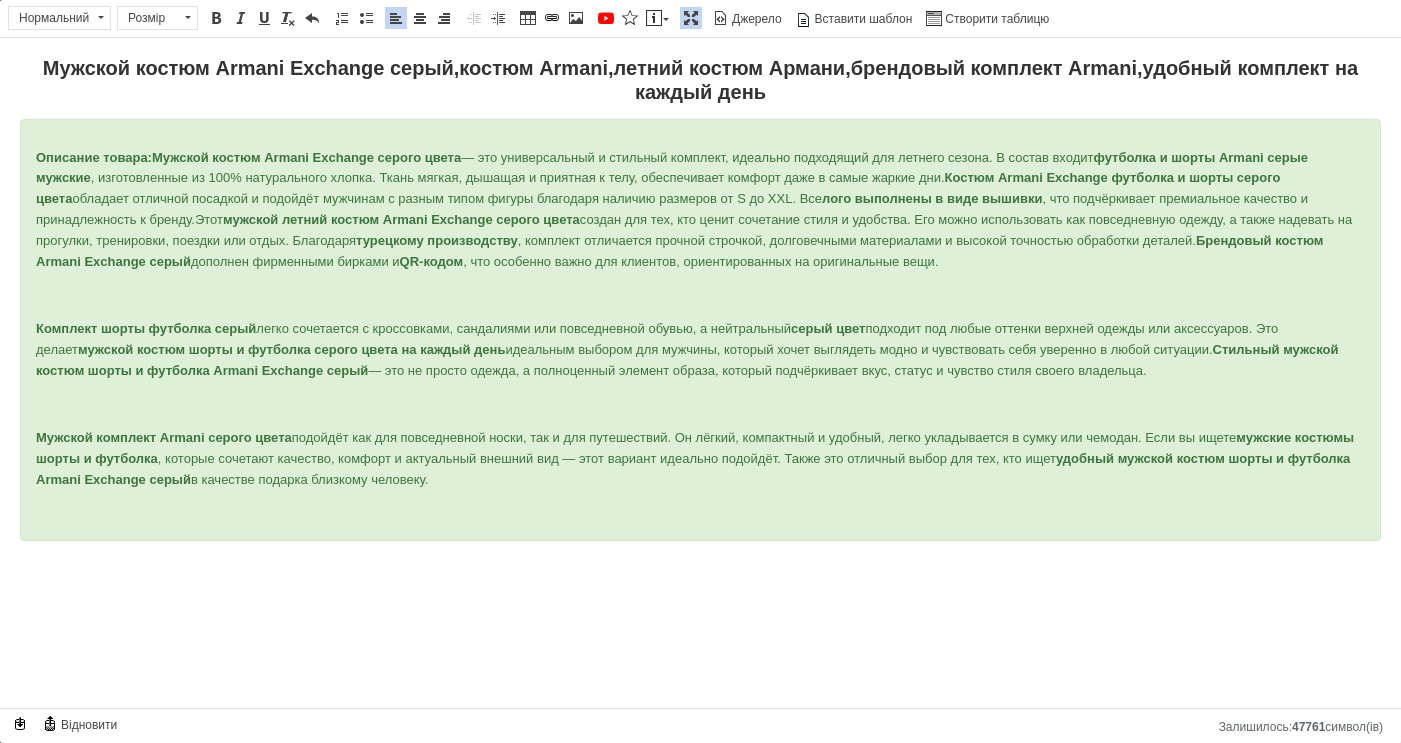 click on "Комплект шорты футболка серый" at bounding box center [146, 328] 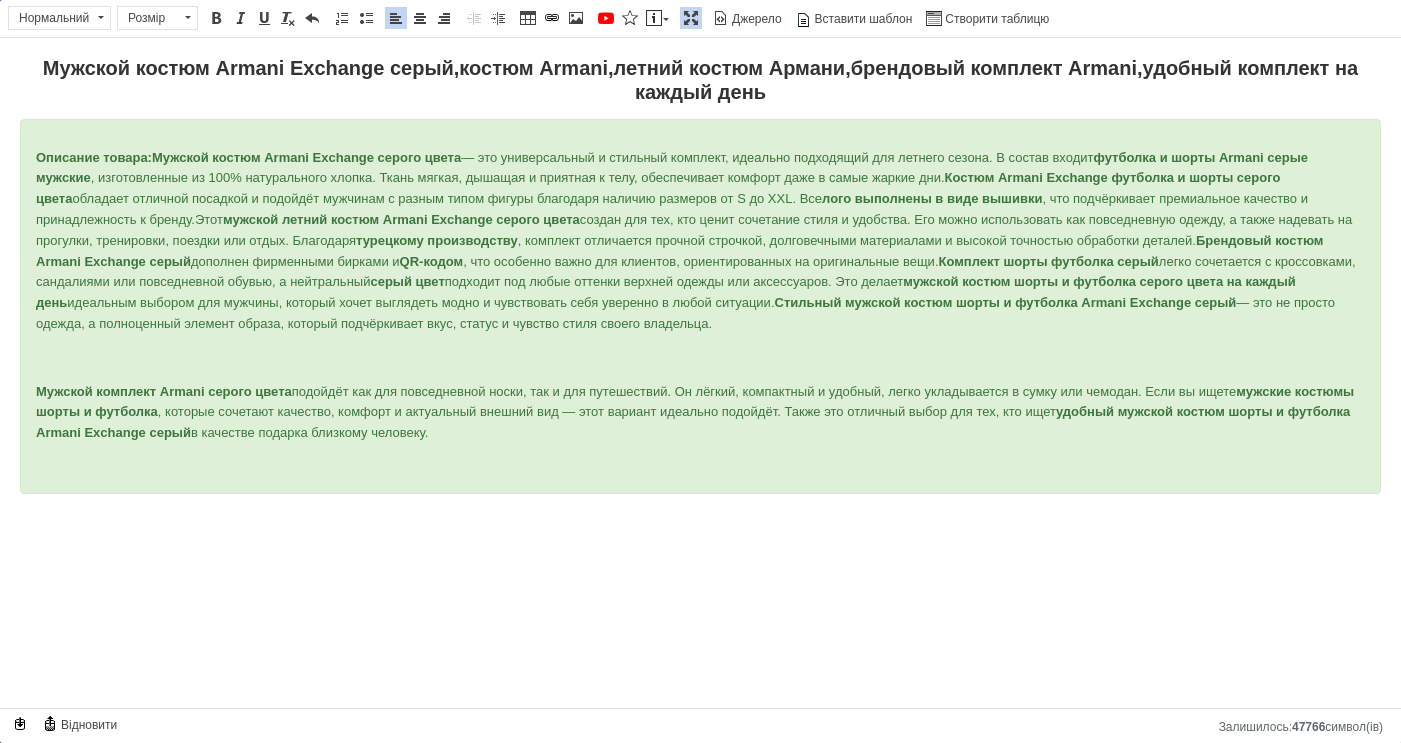 click on "Описание товара: Мужской костюм Armani Exchange серого цвета  — это универсальный и стильный комплект, идеально подходящий для летнего сезона. В состав входит  футболка и шорты Armani серые мужские , изготовленные из 100% натурального хлопка. Ткань мягкая, дышащая и приятная к телу, обеспечивает комфорт даже в самые жаркие дни.  Костюм Armani Exchange футболка и шорты серого цвета  обладает отличной посадкой и подойдёт мужчинам с разным типом фигуры благодаря наличию размеров от S до XXL. Все  лого выполнены в виде вышивки Этот  мужской летний костюм Armani Exchange серого цвета" at bounding box center (700, 306) 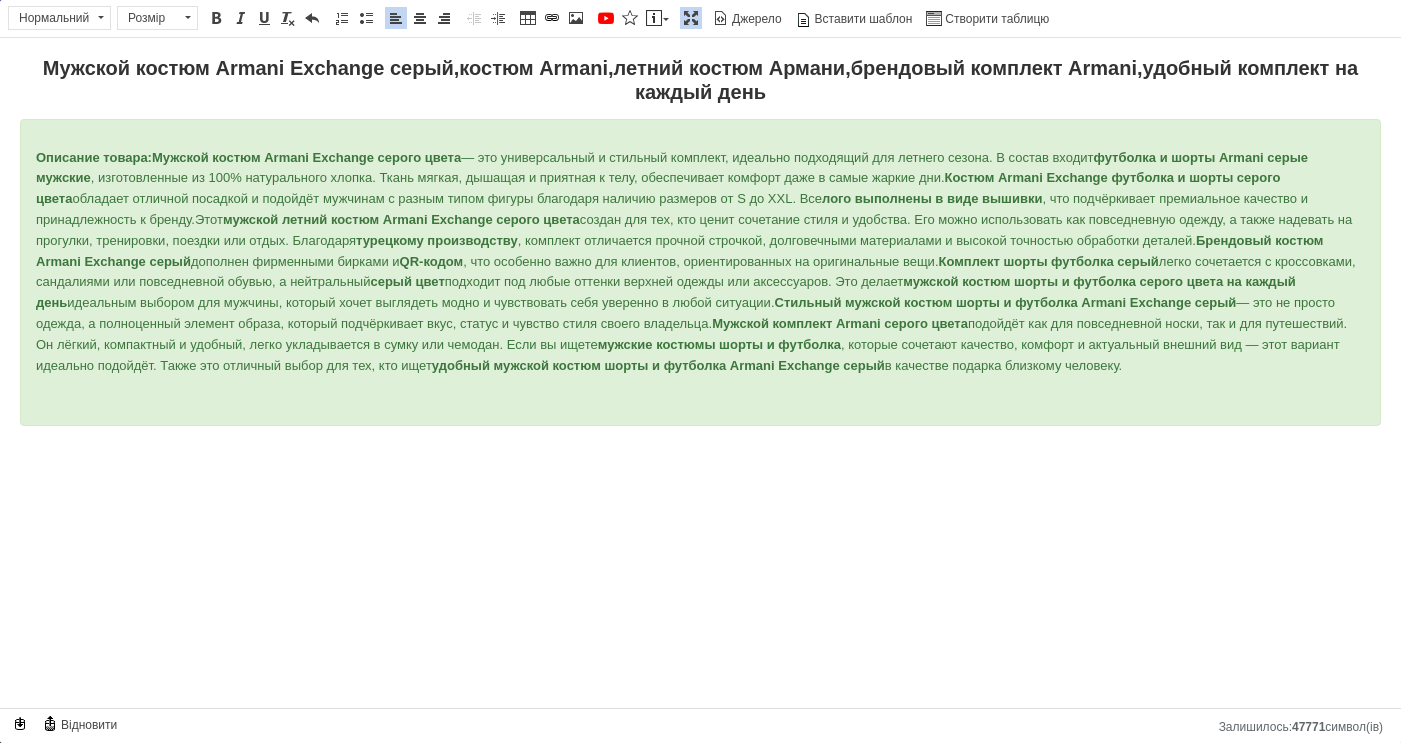 click on "Описание товара: Мужской костюм Armani Exchange серого цвета  — это универсальный и стильный комплект, идеально подходящий для летнего сезона. В состав входит  футболка и шорты Armani серые мужские , изготовленные из 100% натурального хлопка. Ткань мягкая, дышащая и приятная к телу, обеспечивает комфорт даже в самые жаркие дни.  Костюм Armani Exchange футболка и шорты серого цвета  обладает отличной посадкой и подойдёт мужчинам с разным типом фигуры благодаря наличию размеров от S до XXL. Все  лого выполнены в виде вышивки Этот  мужской летний костюм Armani Exchange серого цвета" at bounding box center (700, 273) 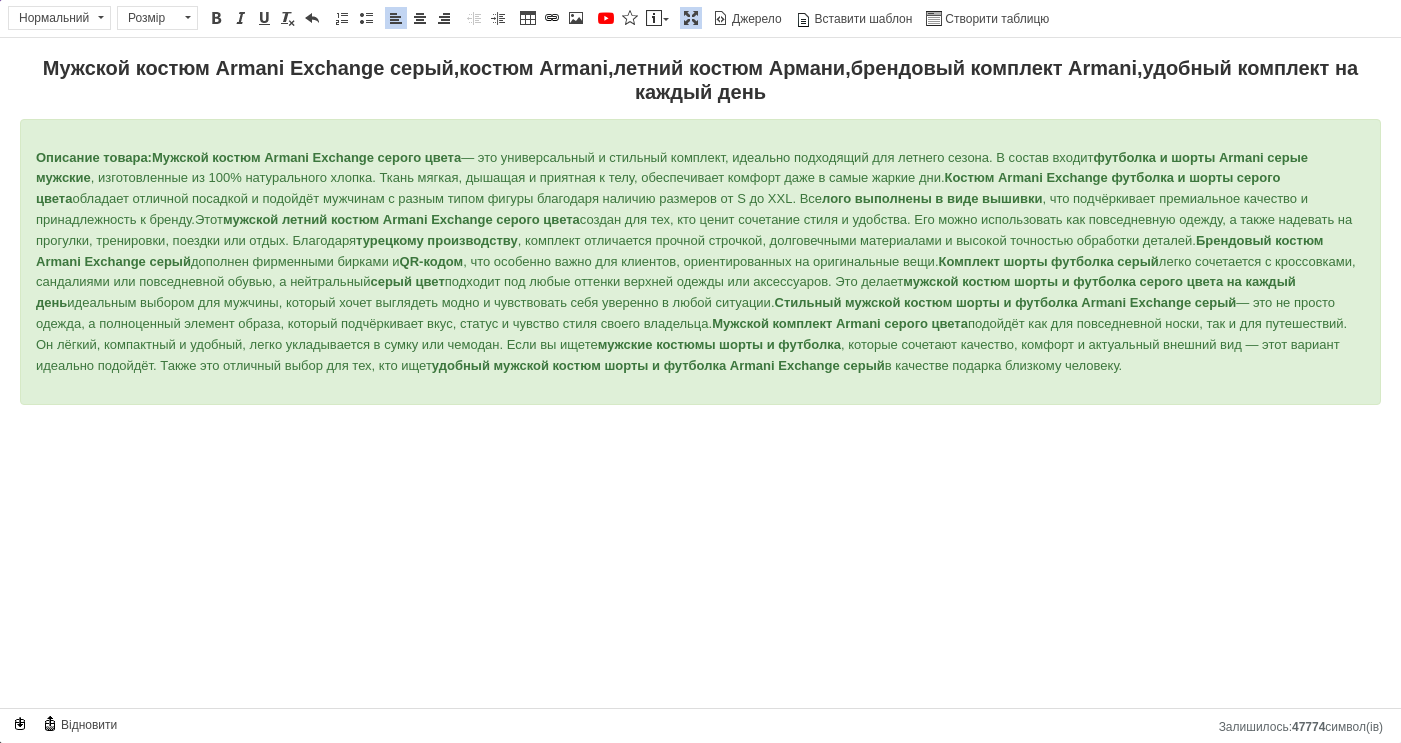 click on "Мужской костюм Armani Exchange серый,костюм [PERSON_NAME],летний костюм Армани,брендовый комплект Armani,удобный комплект на каждый день  Описание товара: Мужской костюм Armani Exchange серого цвета  — это универсальный и стильный комплект, идеально подходящий для летнего сезона. В состав входит  футболка и шорты Armani серые мужские , изготовленные из 100% натурального хлопка. Ткань мягкая, дышащая и приятная к телу, обеспечивает комфорт даже в самые жаркие дни.  Костюм Armani Exchange футболка и шорты серого цвета лого выполнены в виде вышивки Этот  турецкому производству QR-кодом серый цвет" at bounding box center [700, 373] 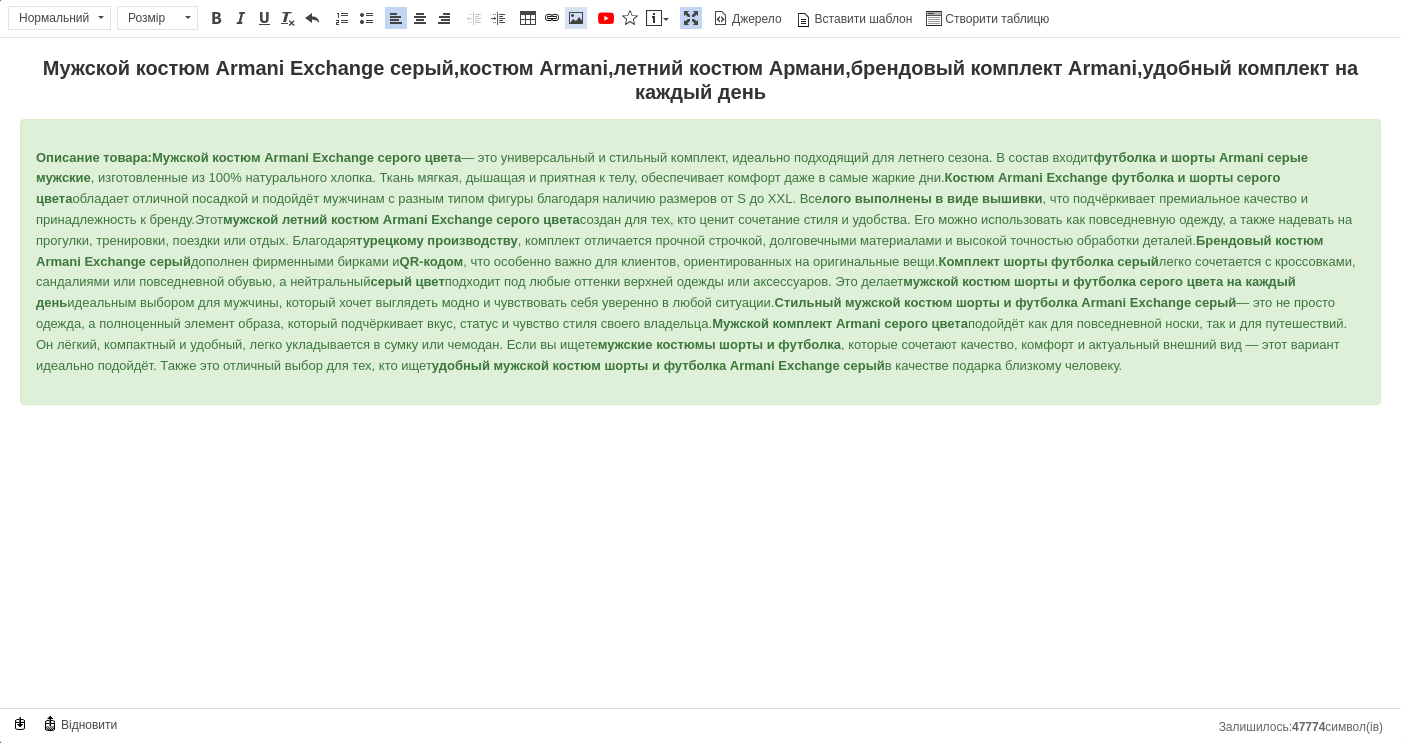 click at bounding box center (576, 18) 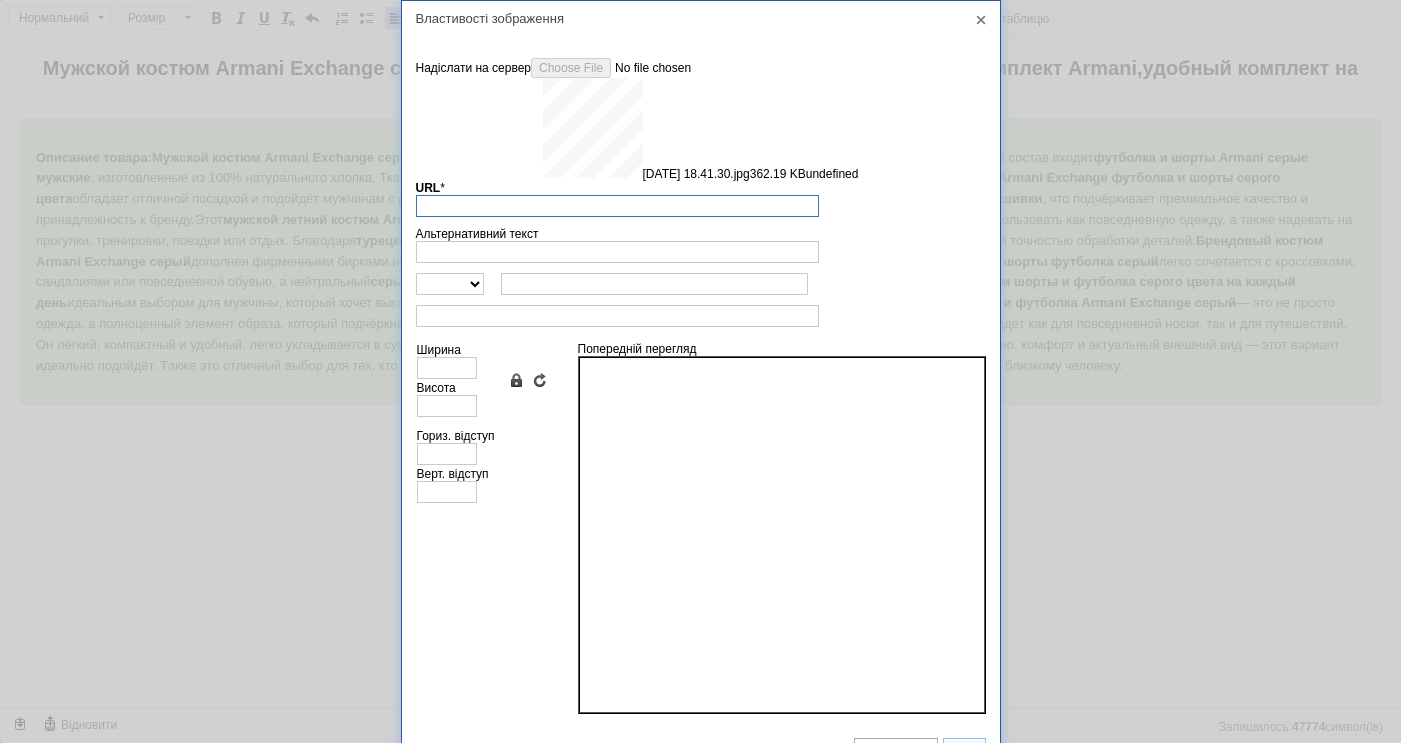 scroll, scrollTop: 0, scrollLeft: 0, axis: both 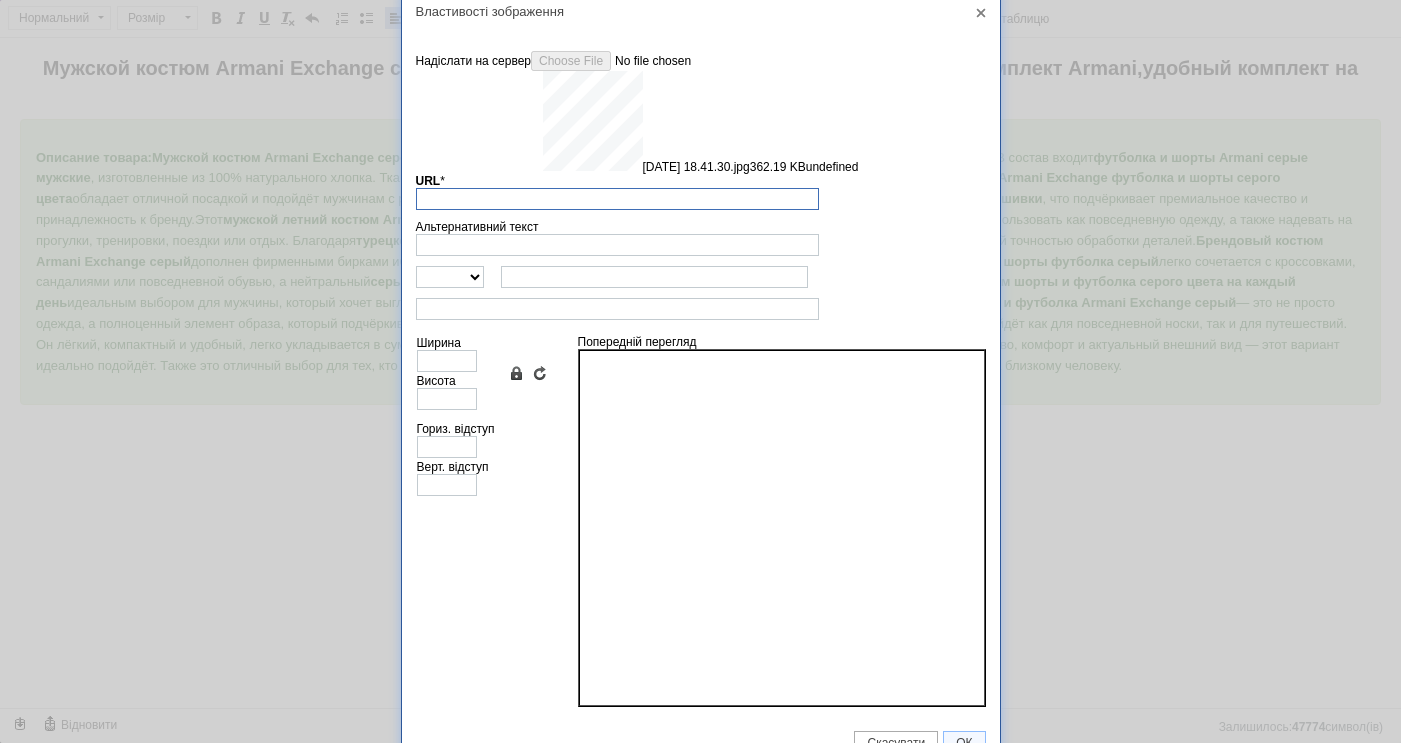 type on "[URL][DOMAIN_NAME]" 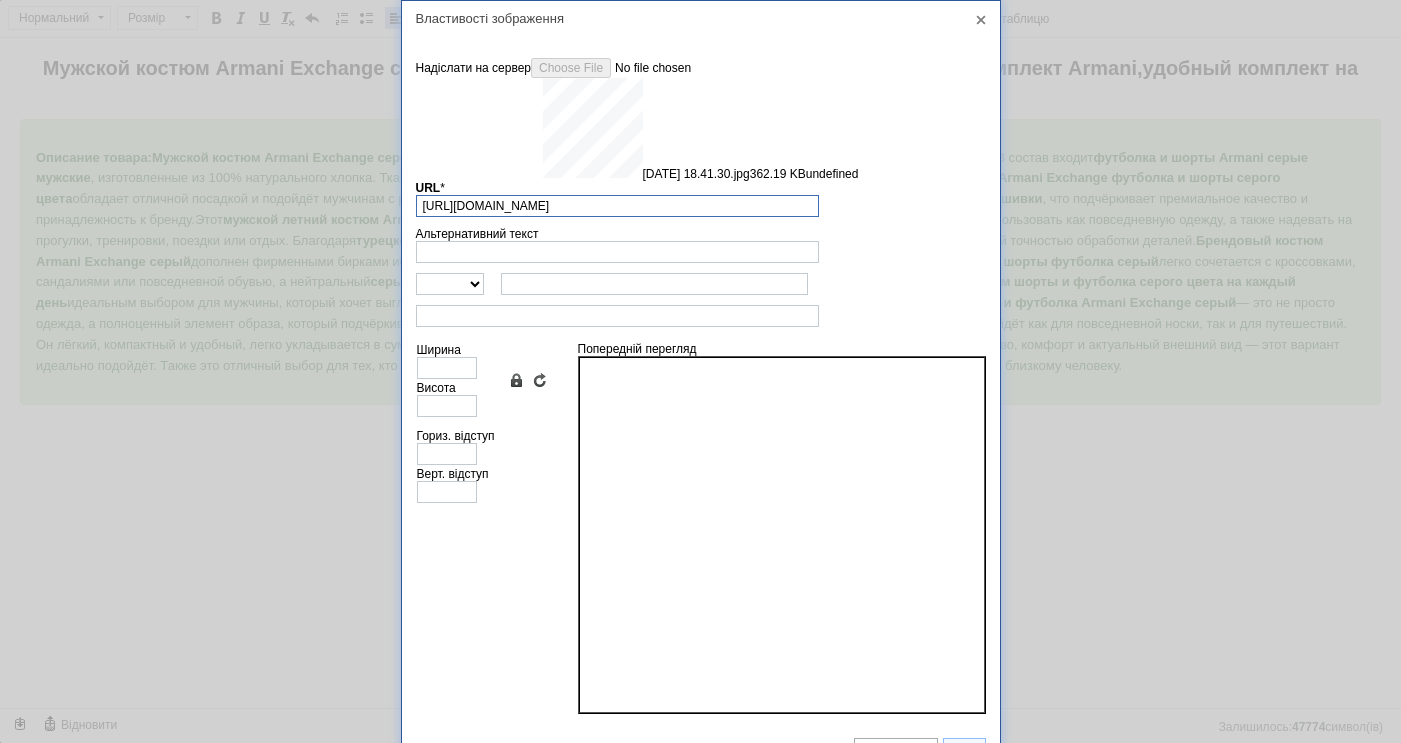 type on "640" 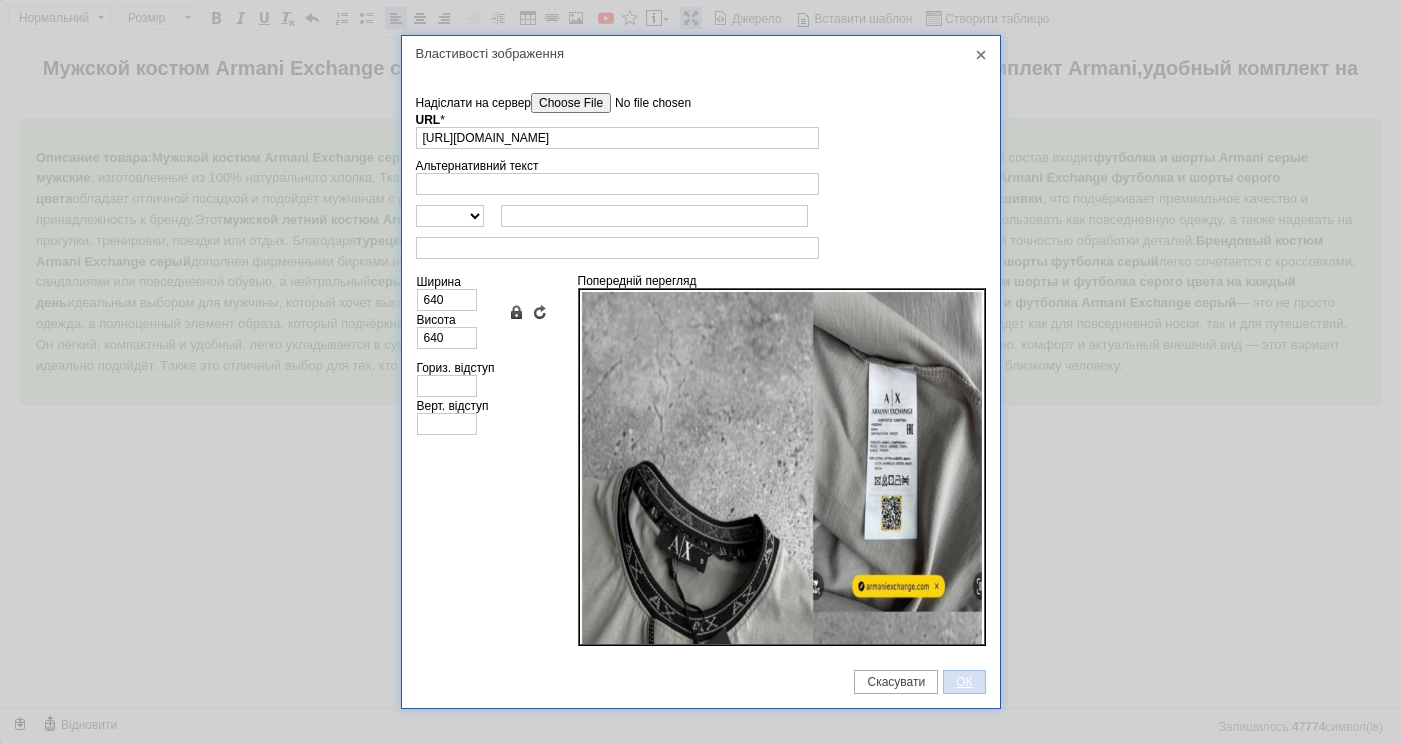 click on "ОК" at bounding box center (964, 682) 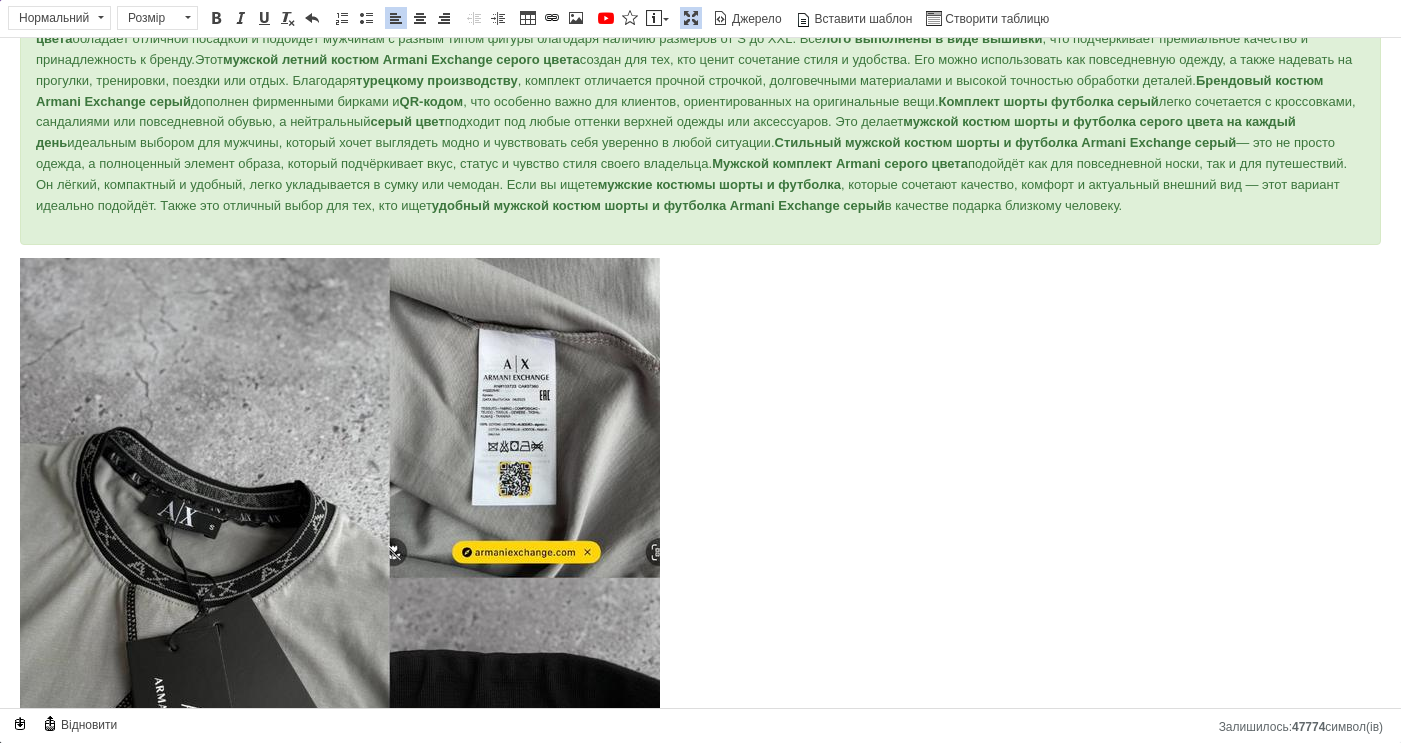 scroll, scrollTop: 136, scrollLeft: 0, axis: vertical 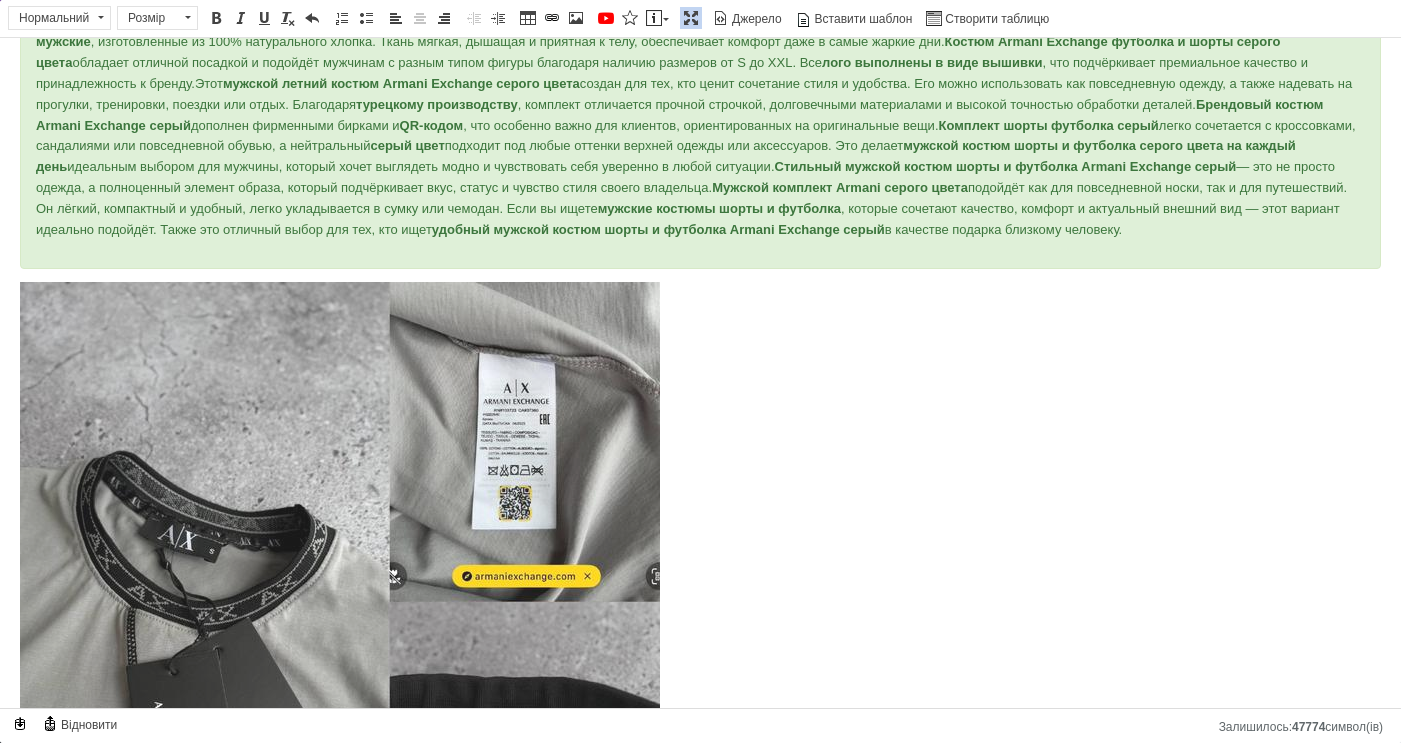 click at bounding box center (340, 602) 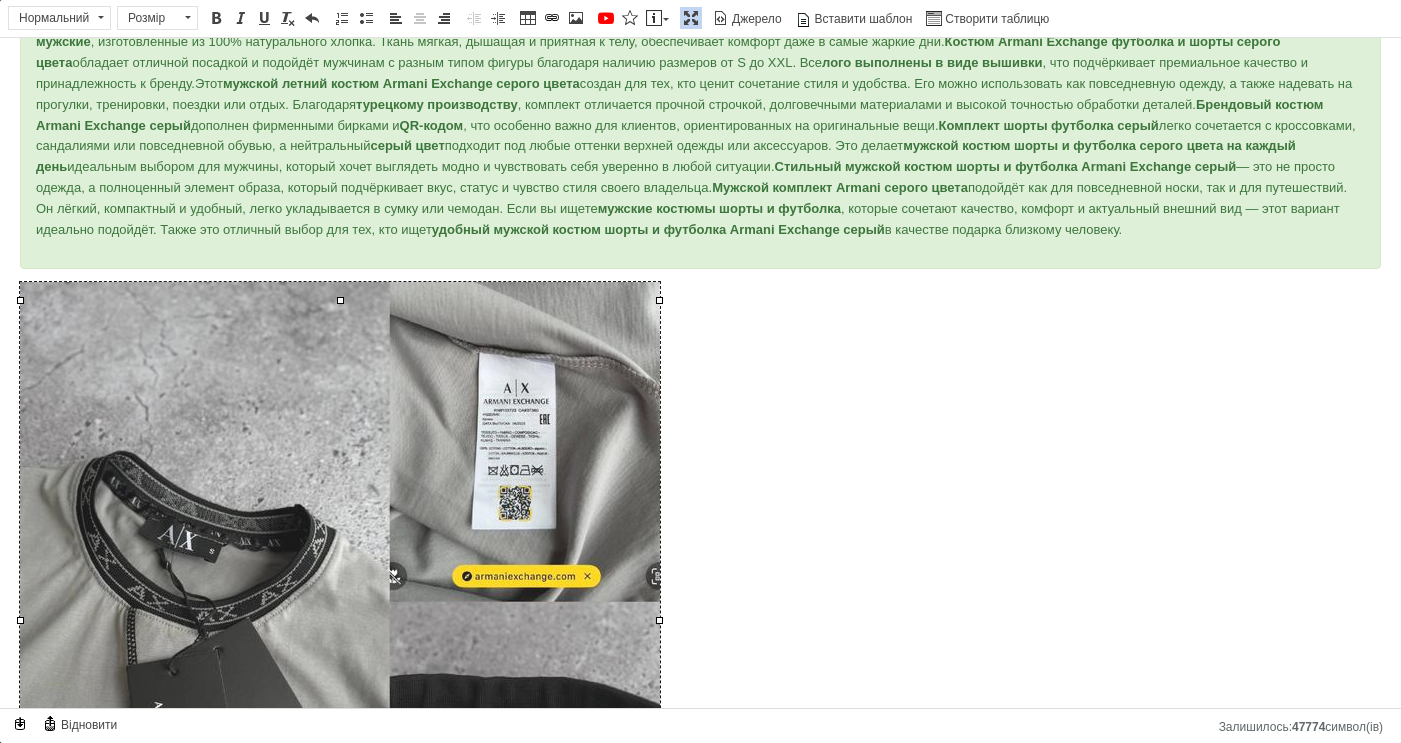 drag, startPoint x: 661, startPoint y: 301, endPoint x: 593, endPoint y: 377, distance: 101.98039 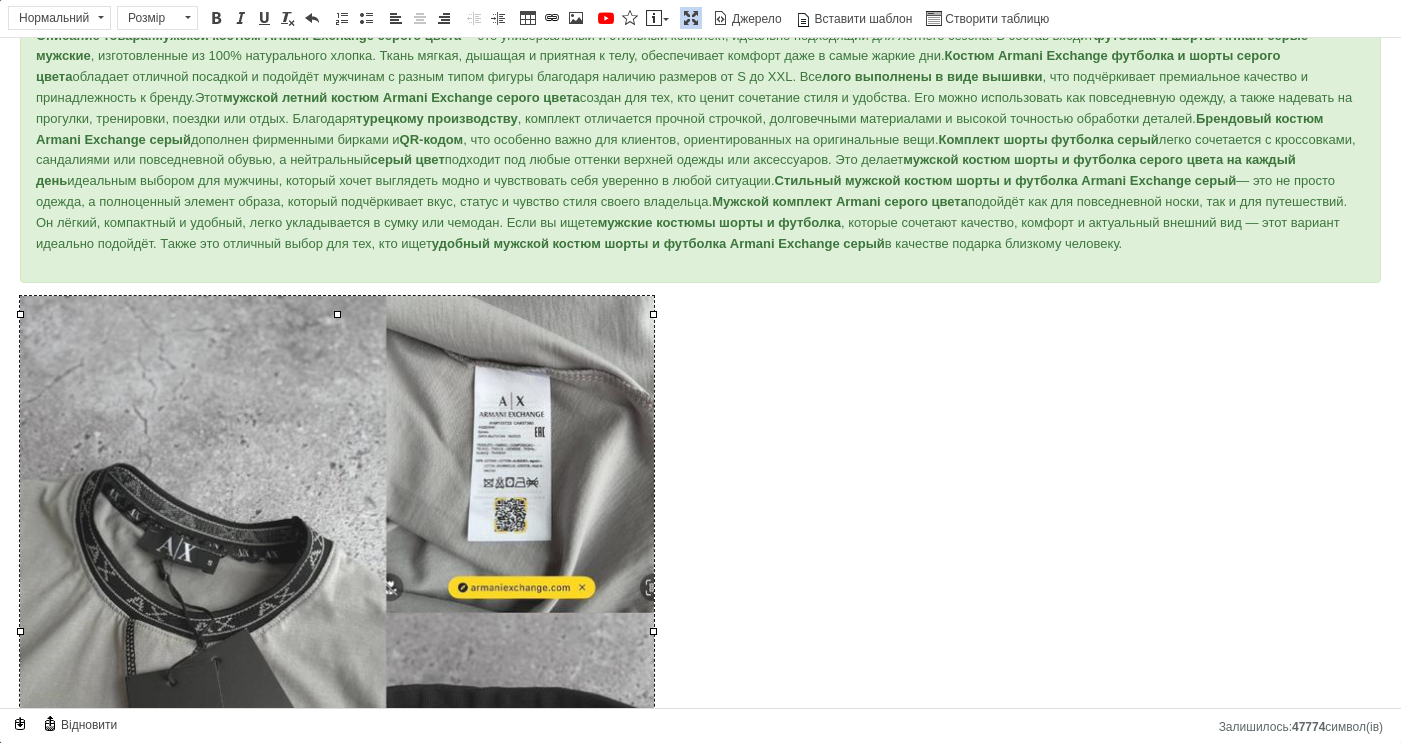 scroll, scrollTop: 79, scrollLeft: 0, axis: vertical 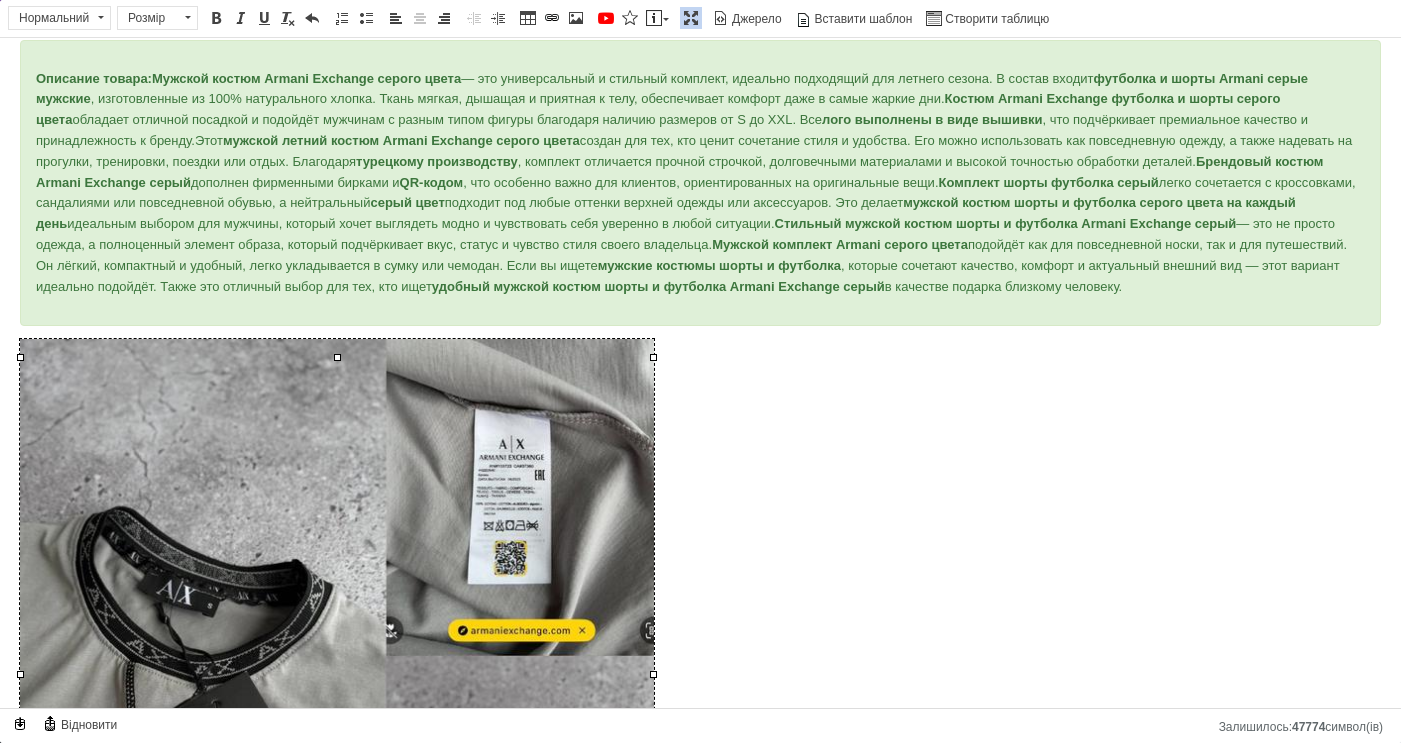 drag, startPoint x: 652, startPoint y: 358, endPoint x: 262, endPoint y: 643, distance: 483.03726 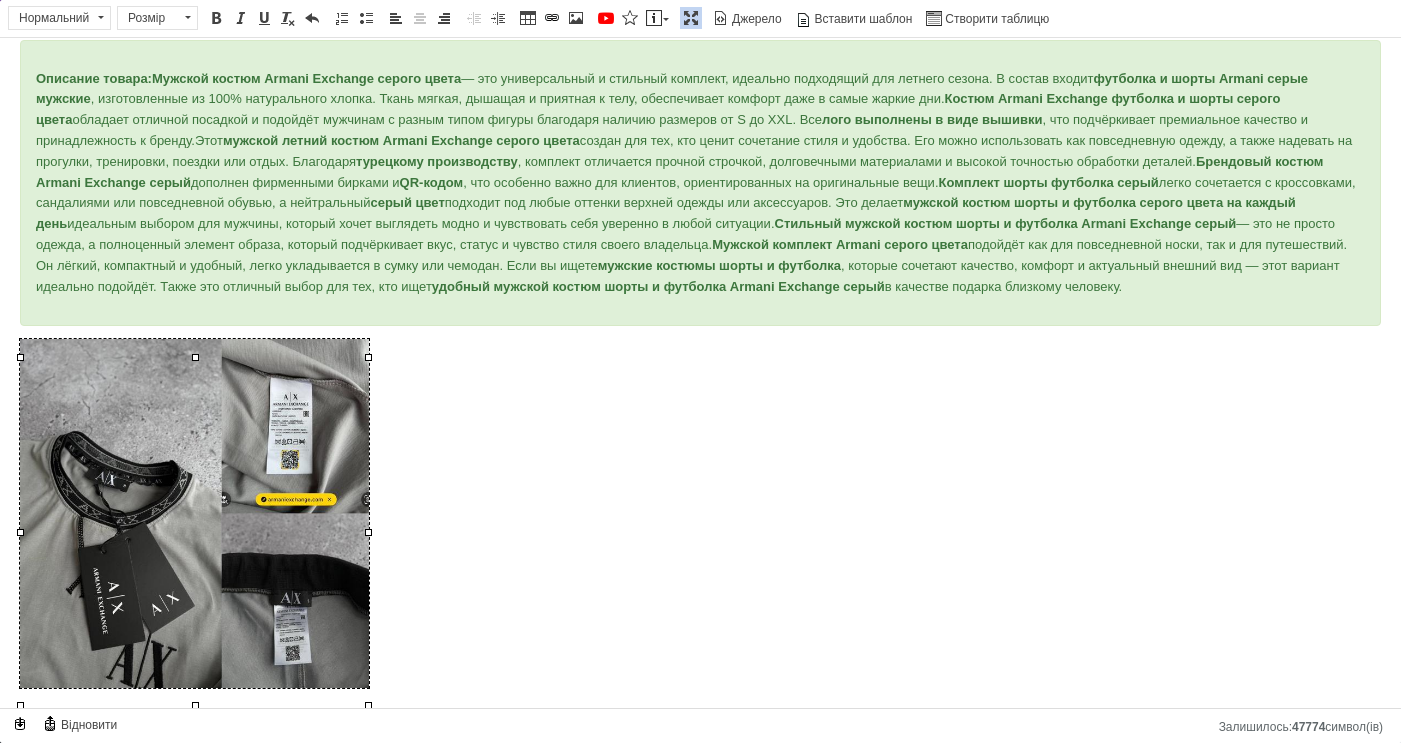 drag, startPoint x: 368, startPoint y: 356, endPoint x: 225, endPoint y: 541, distance: 233.82472 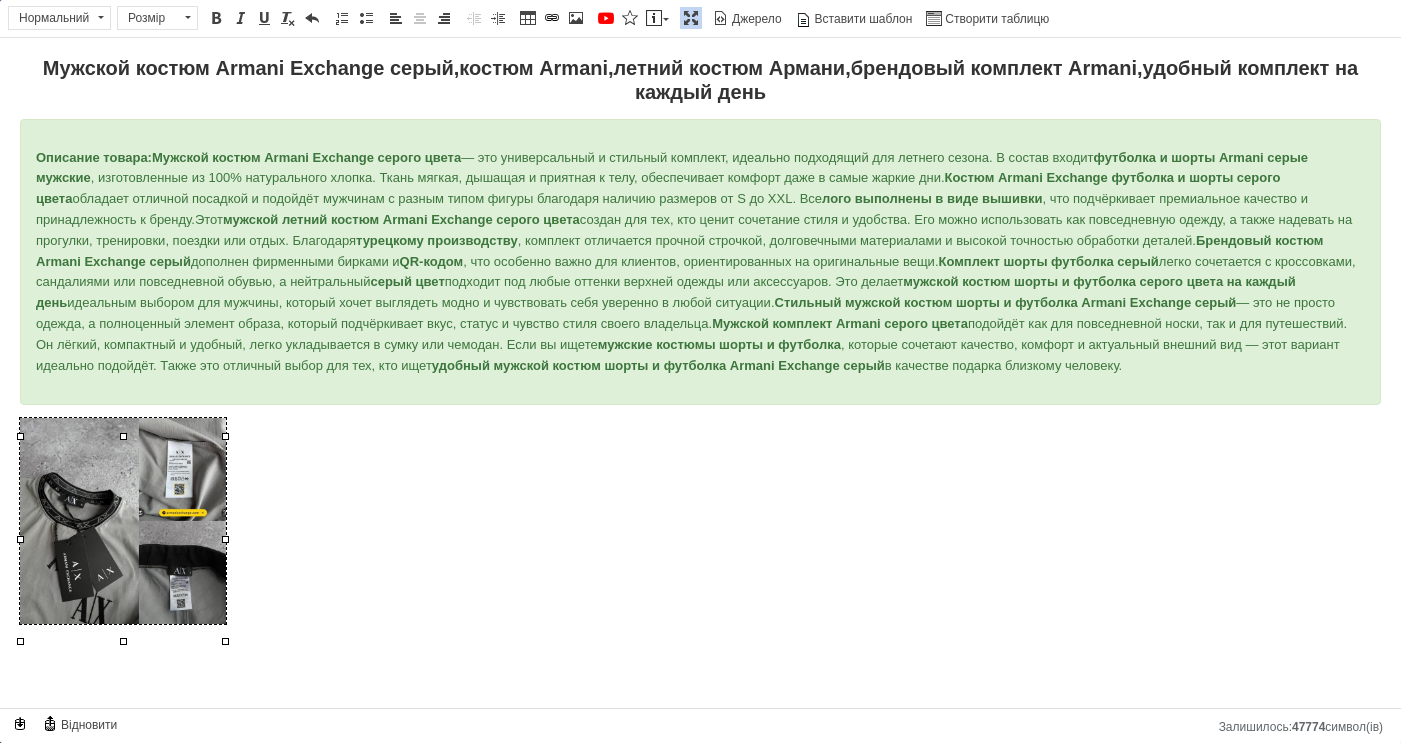 click at bounding box center (700, 524) 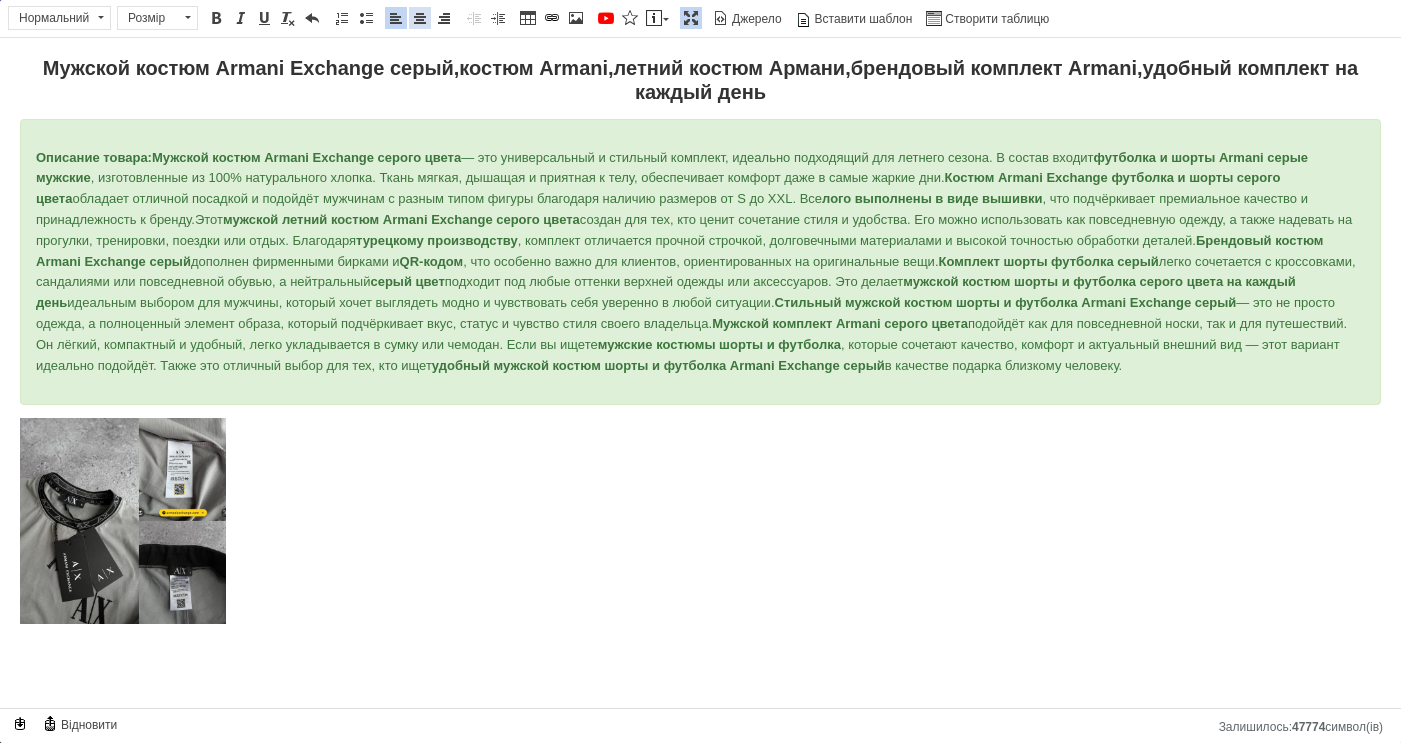 click at bounding box center (420, 18) 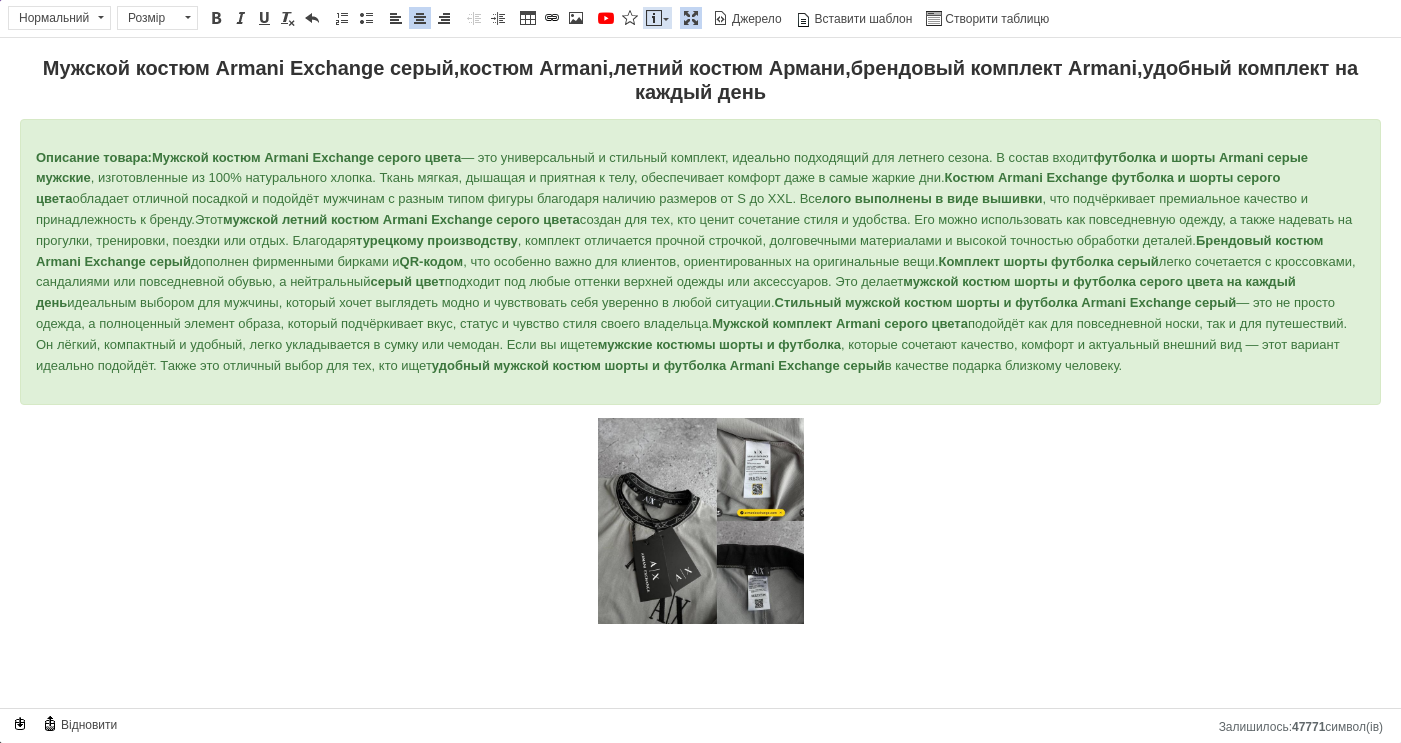 click at bounding box center [654, 18] 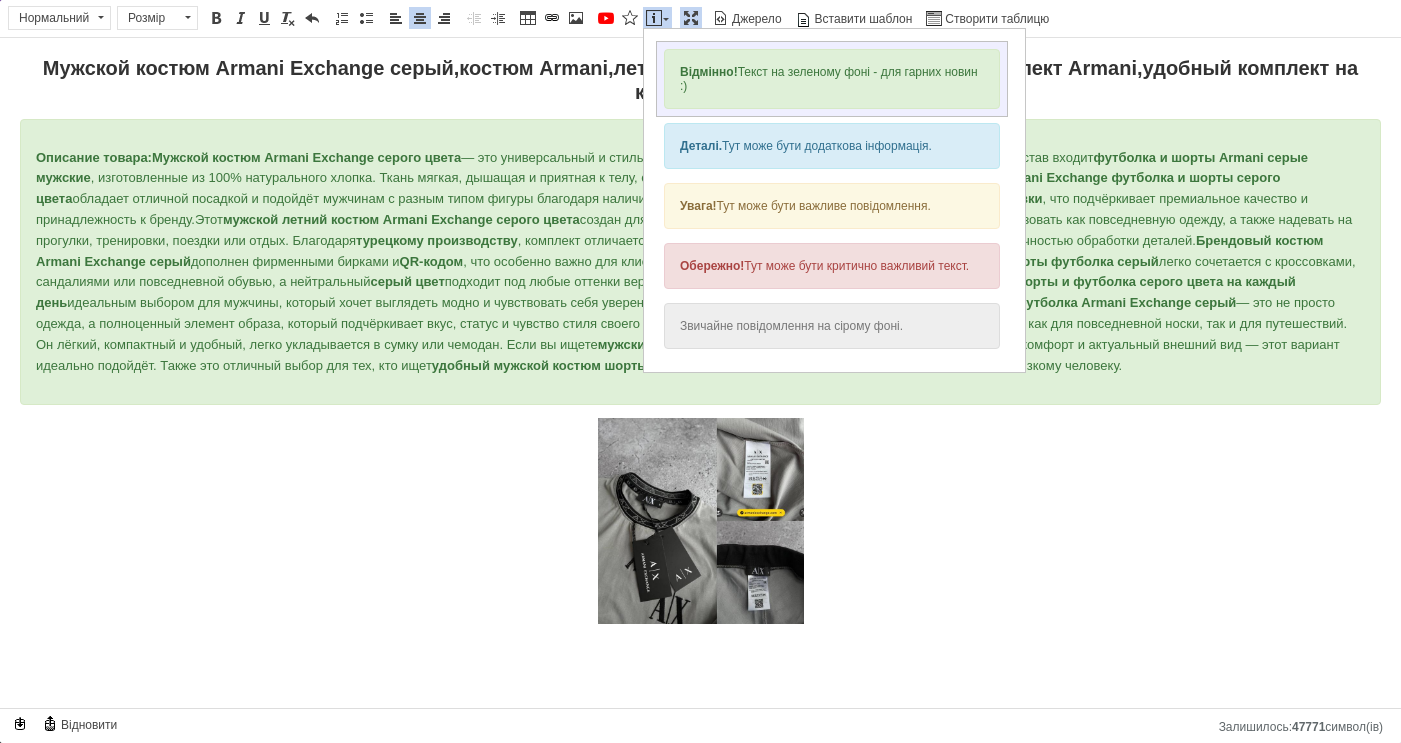 click on "Відмінно!  Текст на зеленому фоні - для гарних новин :)" at bounding box center (832, 79) 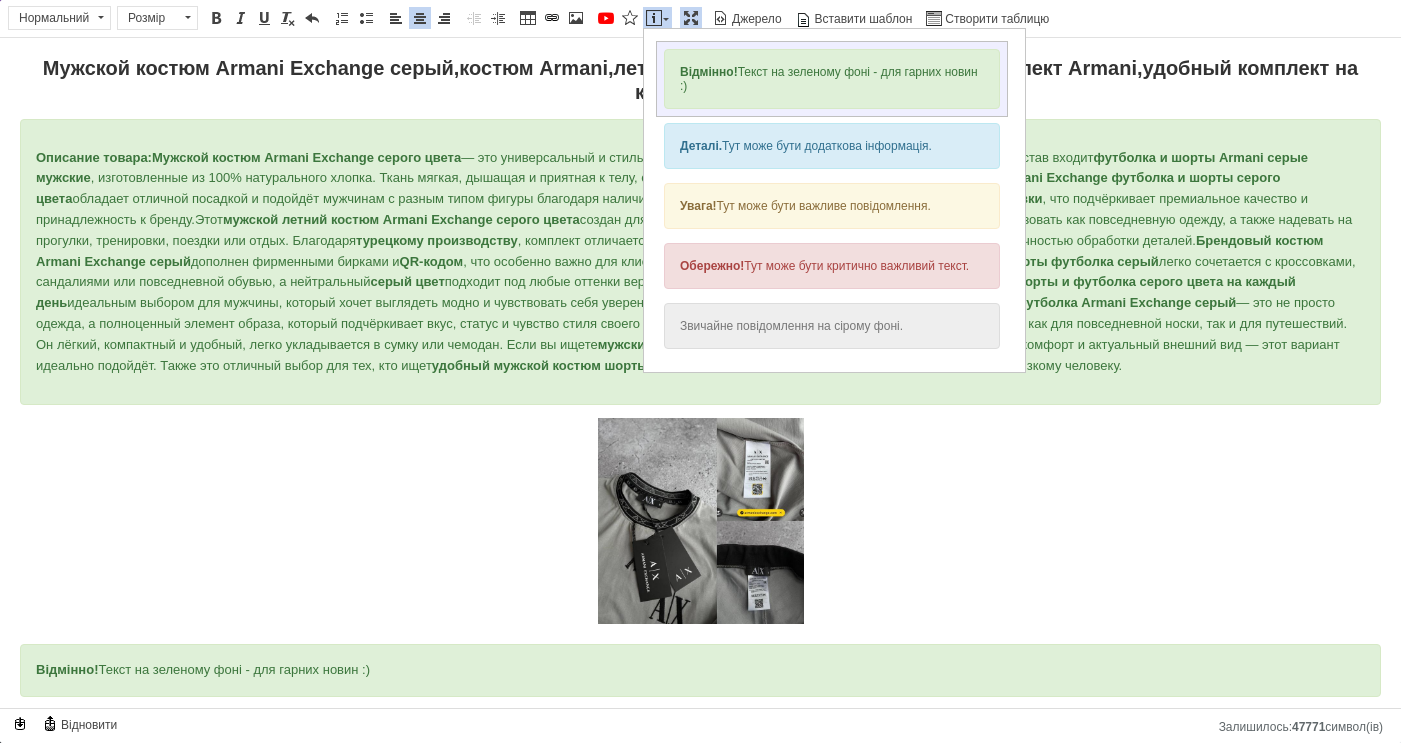 scroll, scrollTop: 37, scrollLeft: 0, axis: vertical 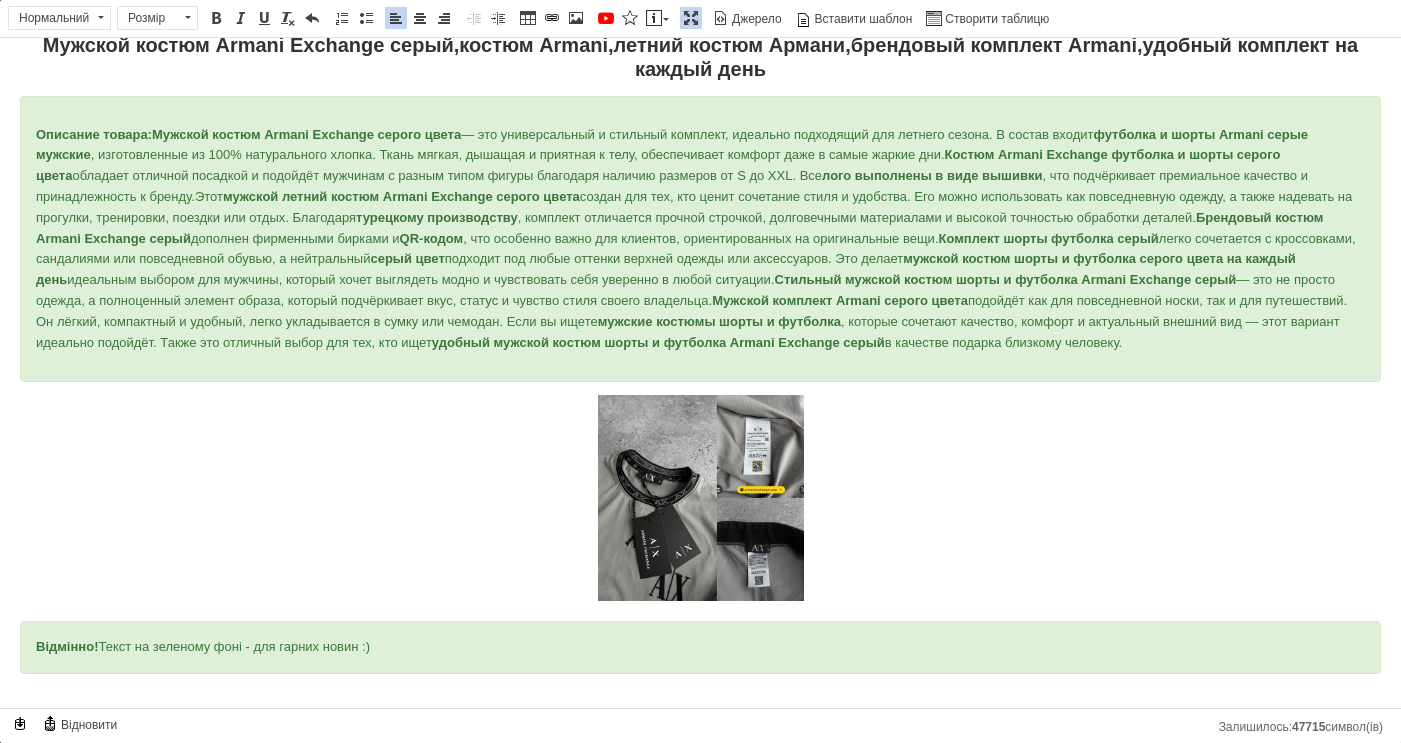 click on "Відмінно!  Текст на зеленому фоні - для гарних новин :)" at bounding box center (700, 647) 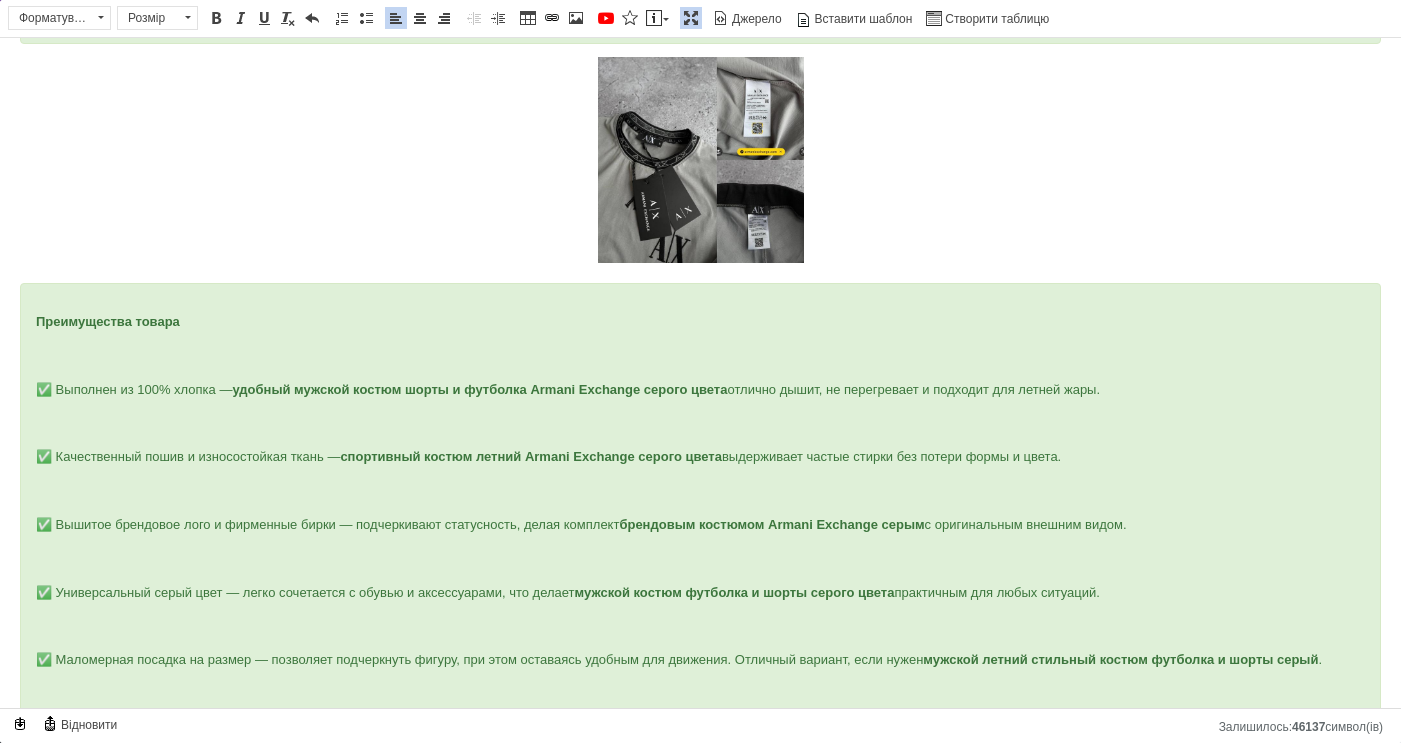scroll, scrollTop: 283, scrollLeft: 0, axis: vertical 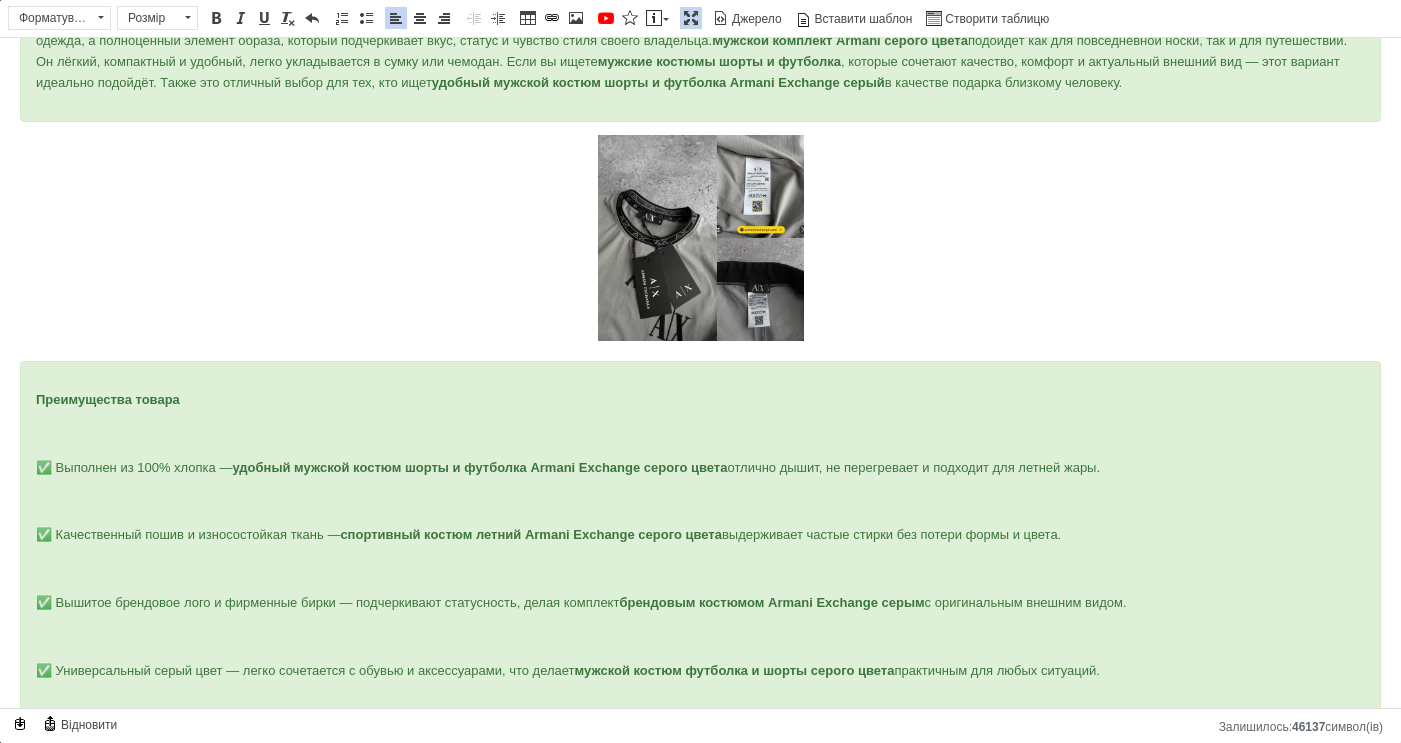 click on "Преимущества товара" at bounding box center [700, 400] 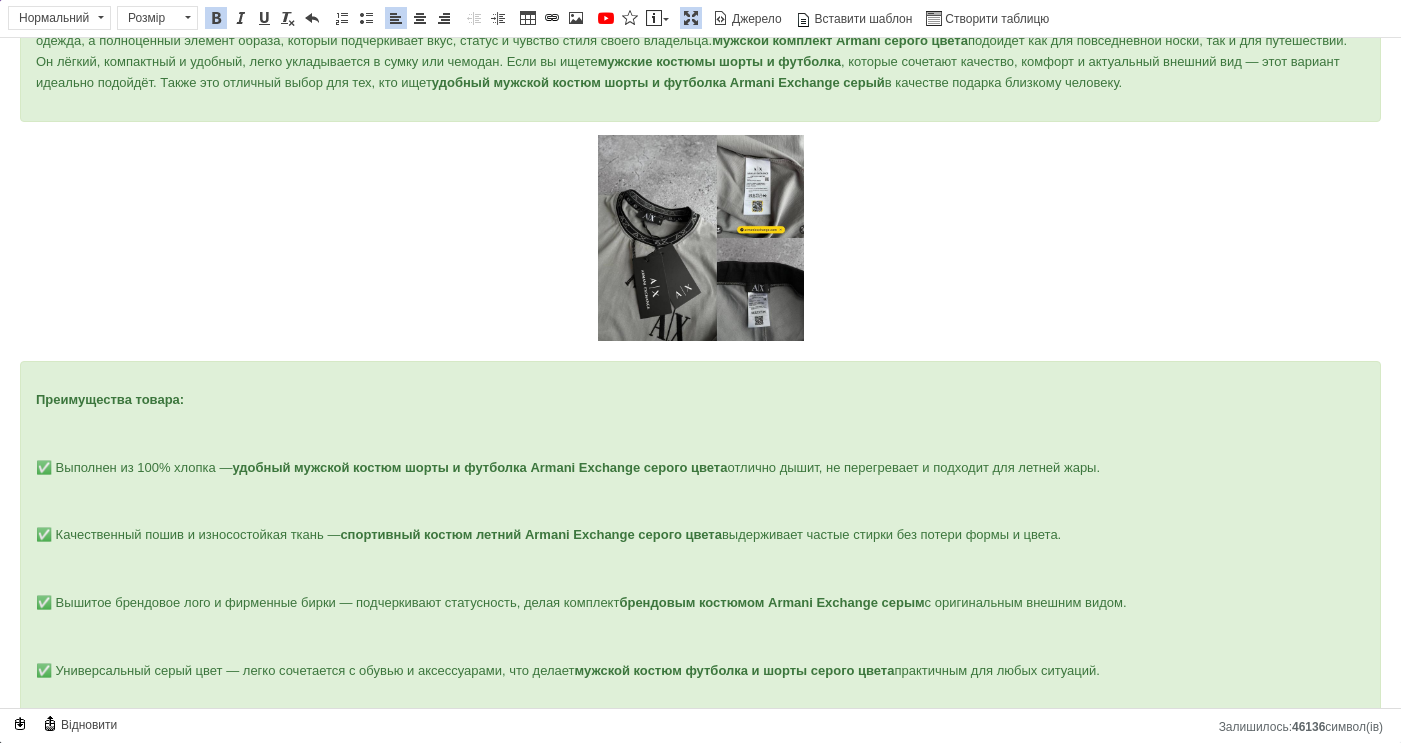 click at bounding box center (700, 434) 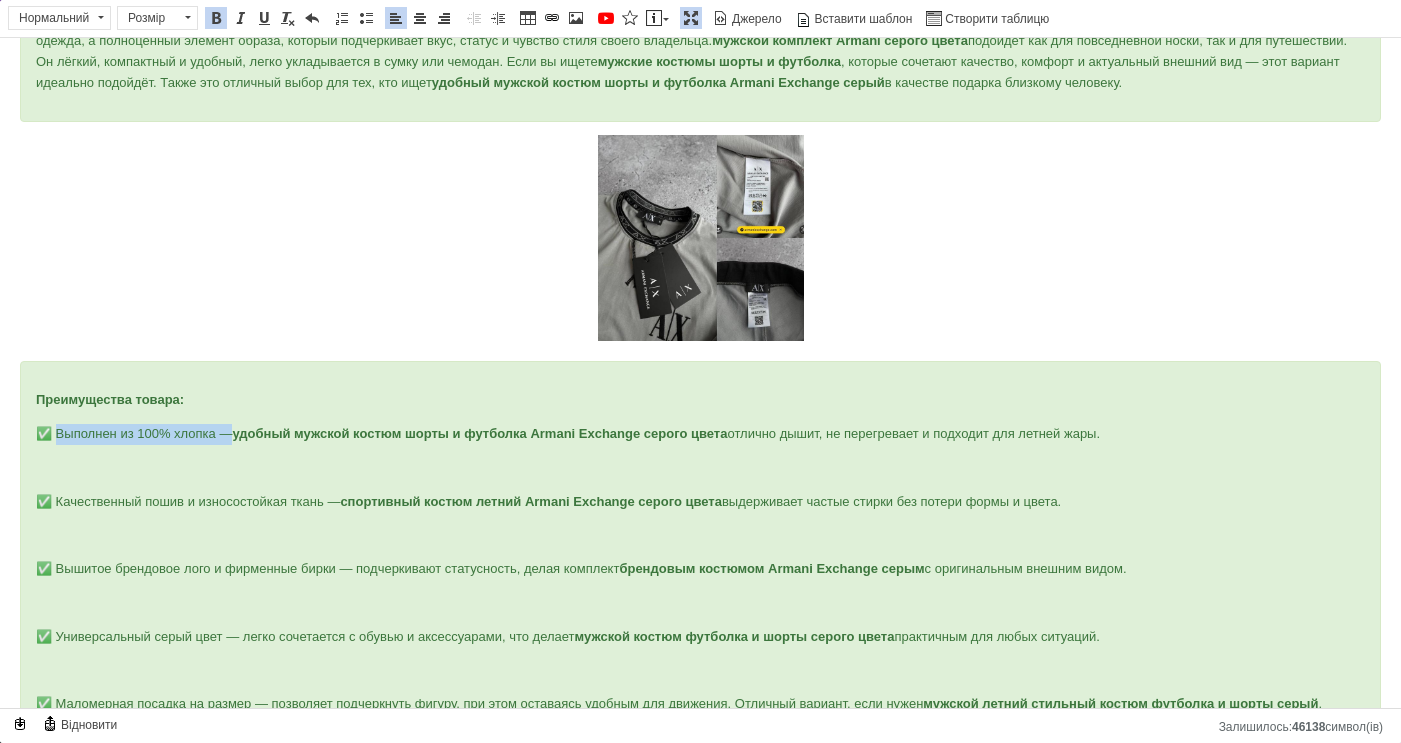 drag, startPoint x: 53, startPoint y: 448, endPoint x: 232, endPoint y: 457, distance: 179.22612 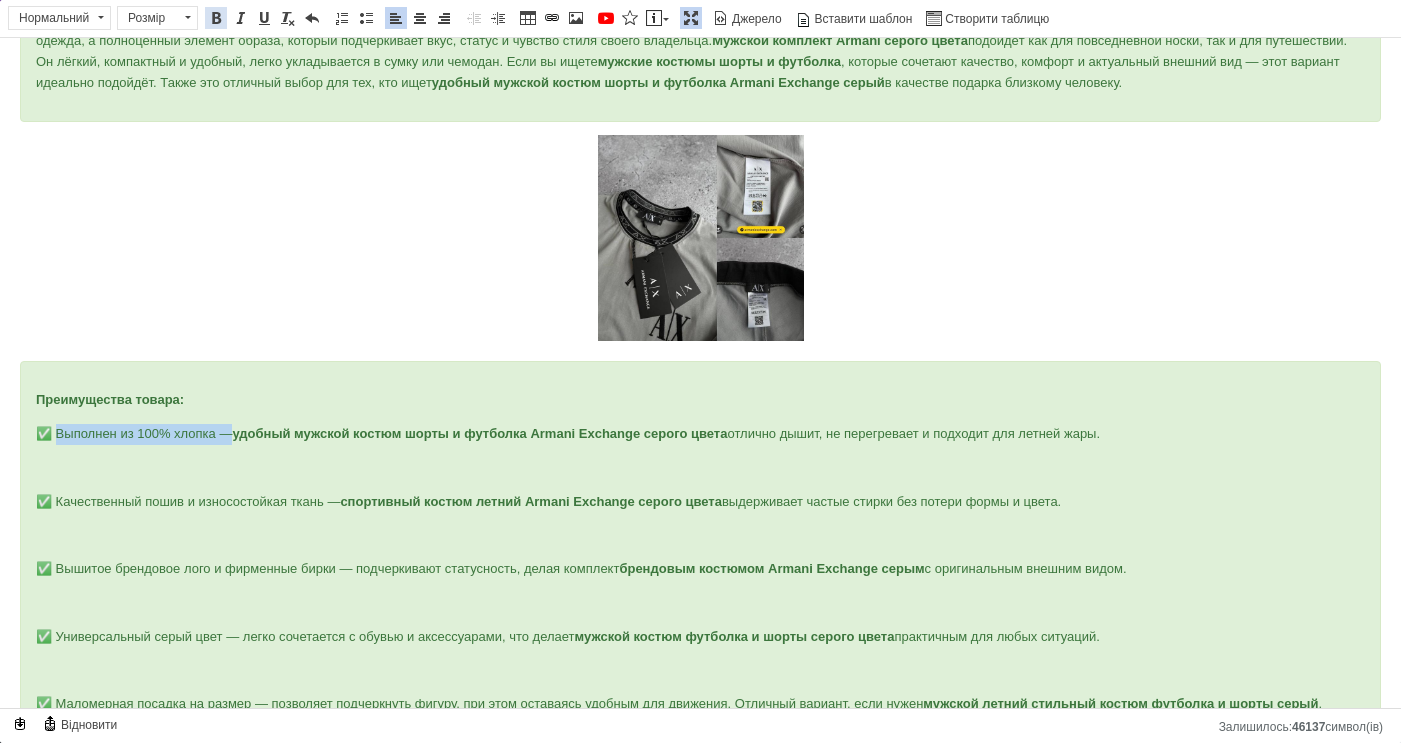 click at bounding box center (216, 18) 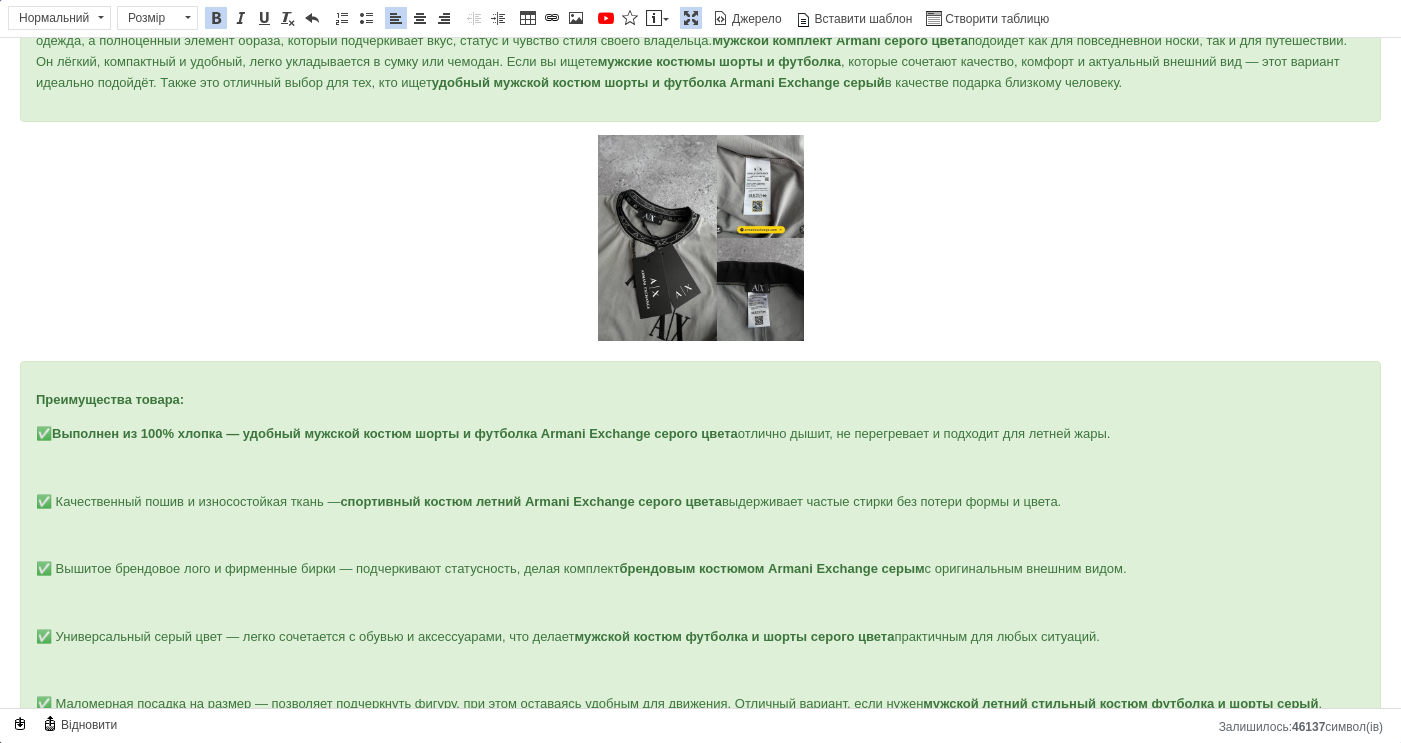 click on "Преимущества товара: ✅  Выполнен из 100% хлопка —   удобный мужской костюм шорты и футболка Armani Exchange серого цвета  отлично дышит, не перегревает и подходит для летней жары. ✅ Качественный пошив и износостойкая ткань —  спортивный костюм летний Armani Exchange серого цвета  выдерживает частые стирки без потери формы и цвета. ✅ Вышитое брендовое лого и фирменные бирки — подчеркивают статусность, делая комплект  брендовым костюмом Armani Exchange серым  с оригинальным внешним видом. ✅ Универсальный серый цвет — легко сочетается с обувью и аксессуарами, что делает  . ." at bounding box center (700, 732) 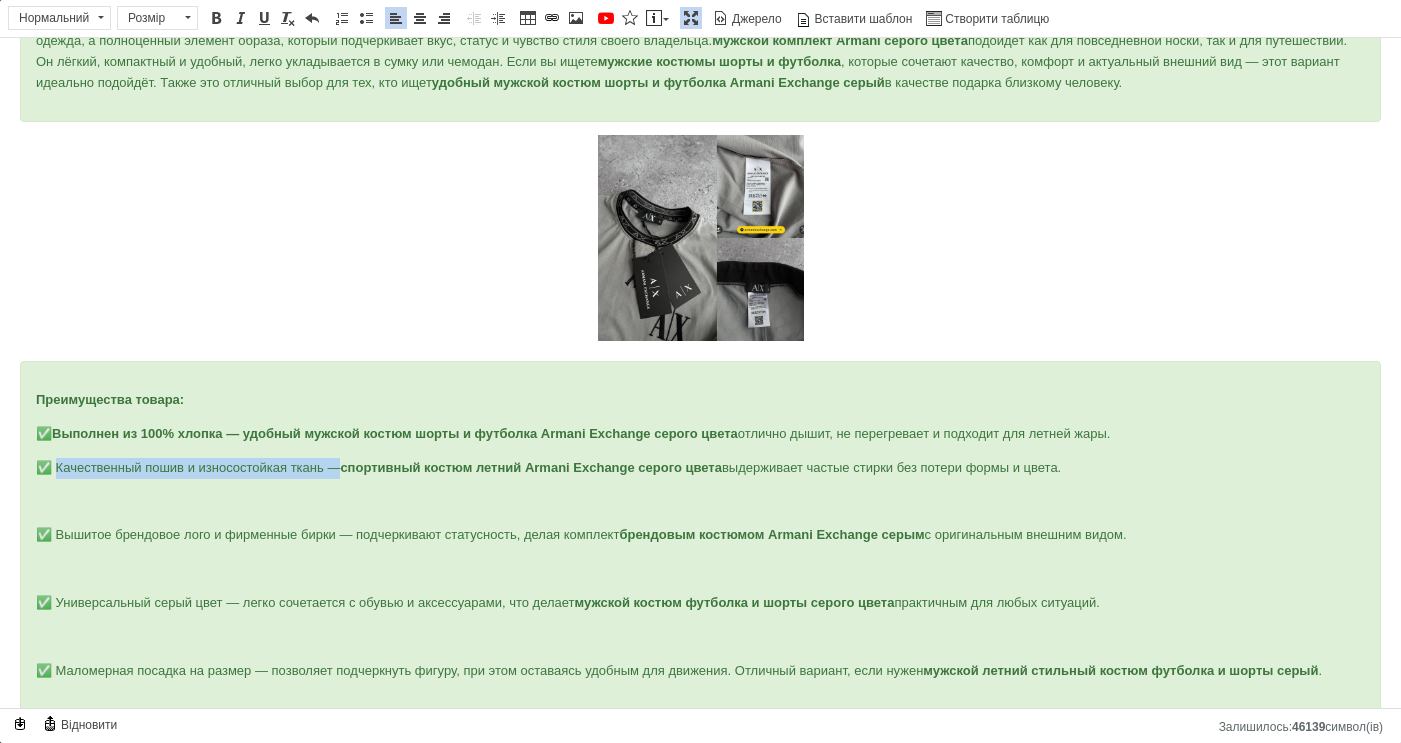 drag, startPoint x: 56, startPoint y: 484, endPoint x: 341, endPoint y: 488, distance: 285.02808 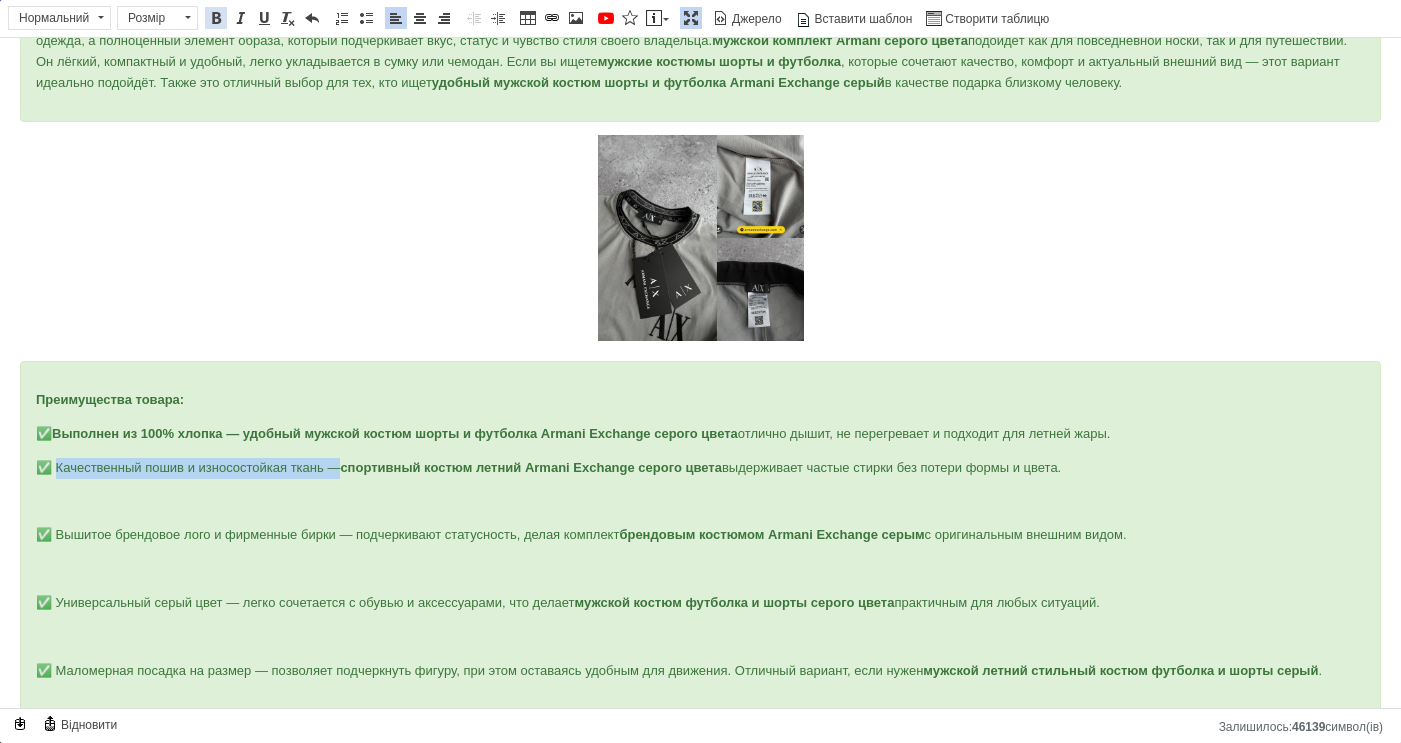 click at bounding box center (216, 18) 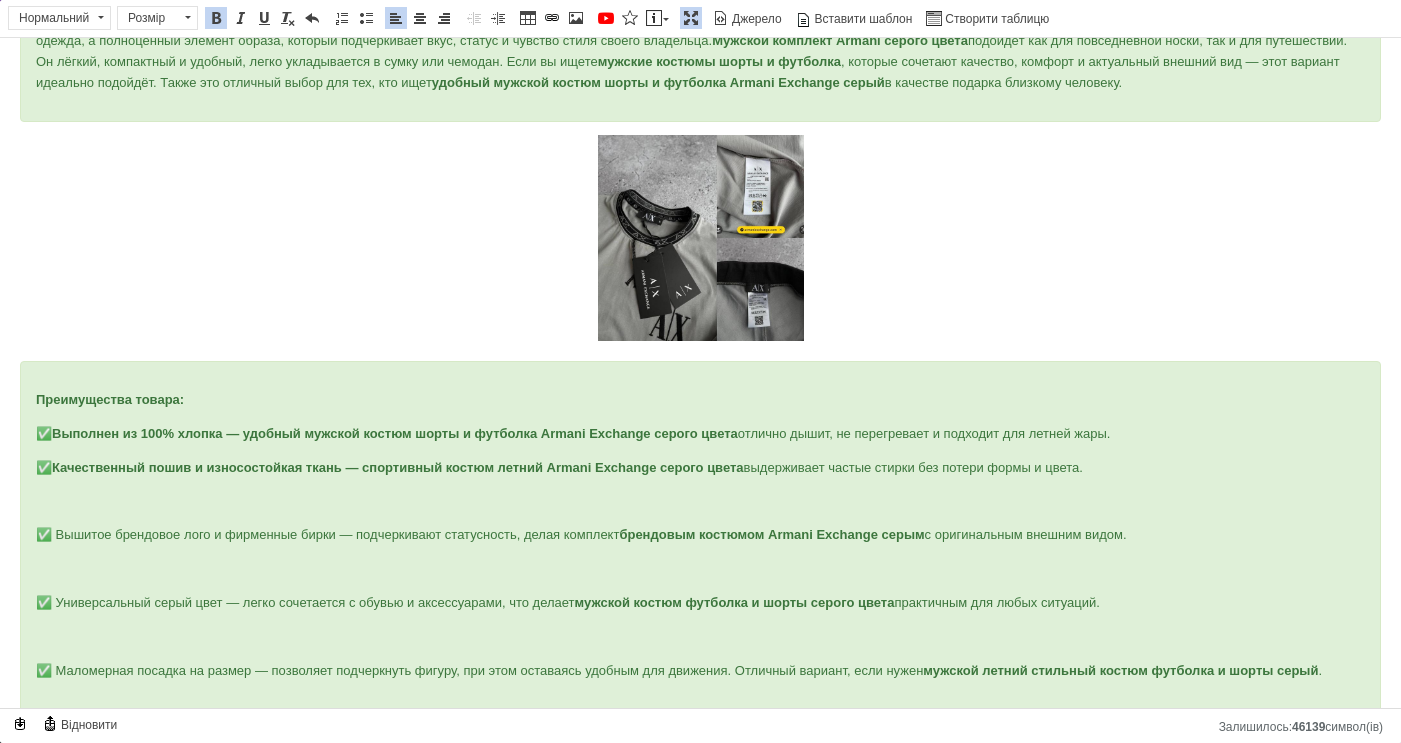 click on "✅ Вышитое брендовое лого и фирменные бирки — подчеркивают статусность, делая комплект  брендовым костюмом Armani Exchange серым  с оригинальным внешним видом." at bounding box center (700, 535) 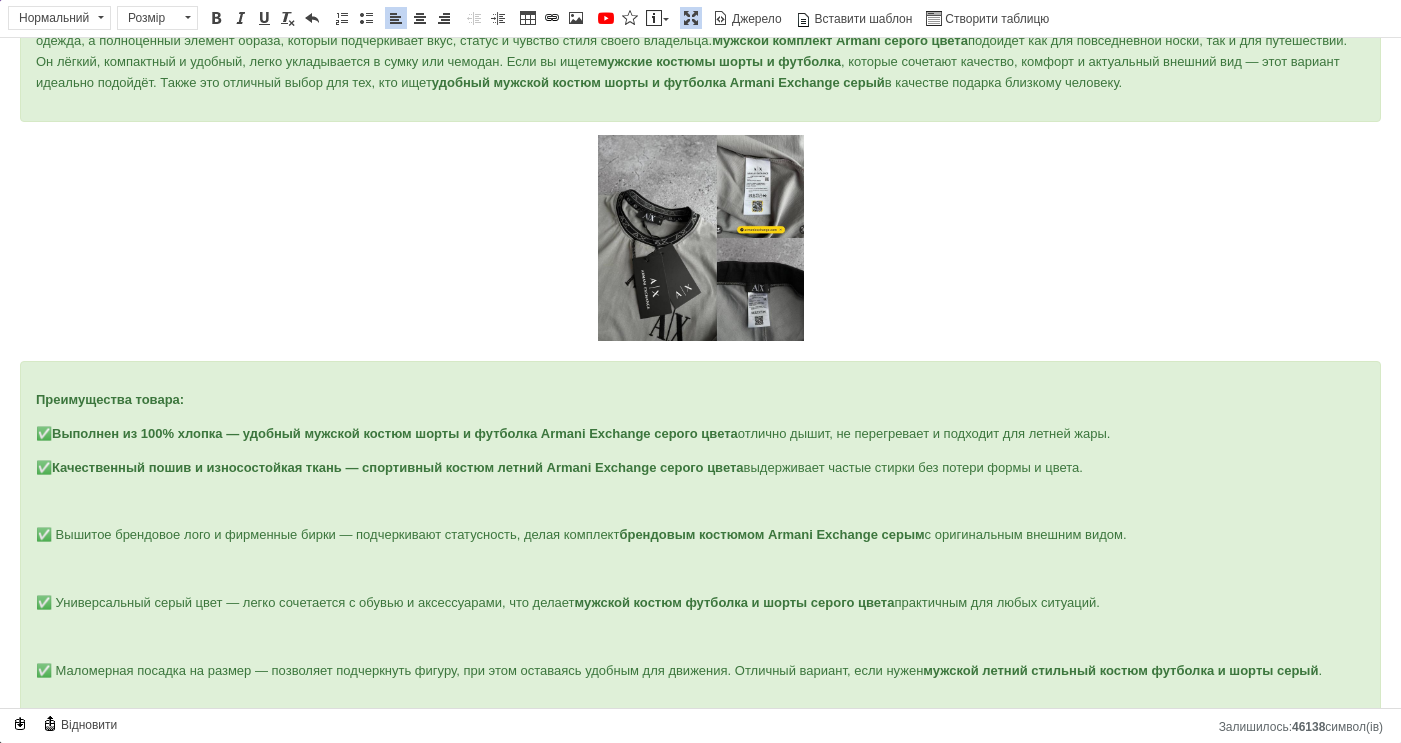 click on "Преимущества товара: ✅  Выполнен из 100% хлопка —   удобный мужской костюм шорты и футболка Armani Exchange серого цвета  отлично дышит, не перегревает и подходит для летней жары. ✅  Качественный пошив и износостойкая ткань —   спортивный костюм летний Armani Exchange серого цвета  выдерживает частые стирки без потери формы и цвета. ✅ Вышитое брендовое лого и фирменные бирки — подчеркивают статусность, делая комплект  брендовым костюмом Armani Exchange серым  с оригинальным внешним видом. ✅ Универсальный серый цвет — легко сочетается с обувью и аксессуарами, что делает  . ." at bounding box center (700, 715) 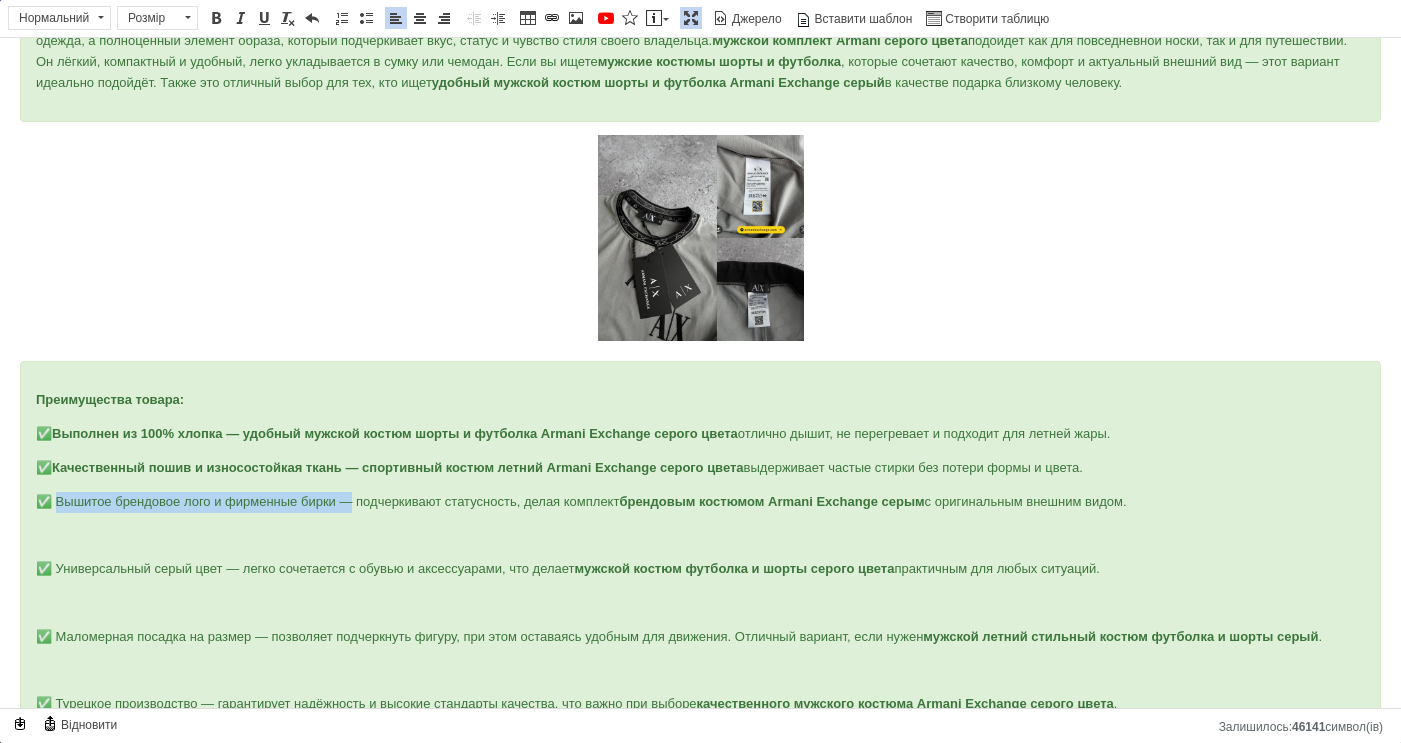 drag, startPoint x: 52, startPoint y: 523, endPoint x: 347, endPoint y: 525, distance: 295.00677 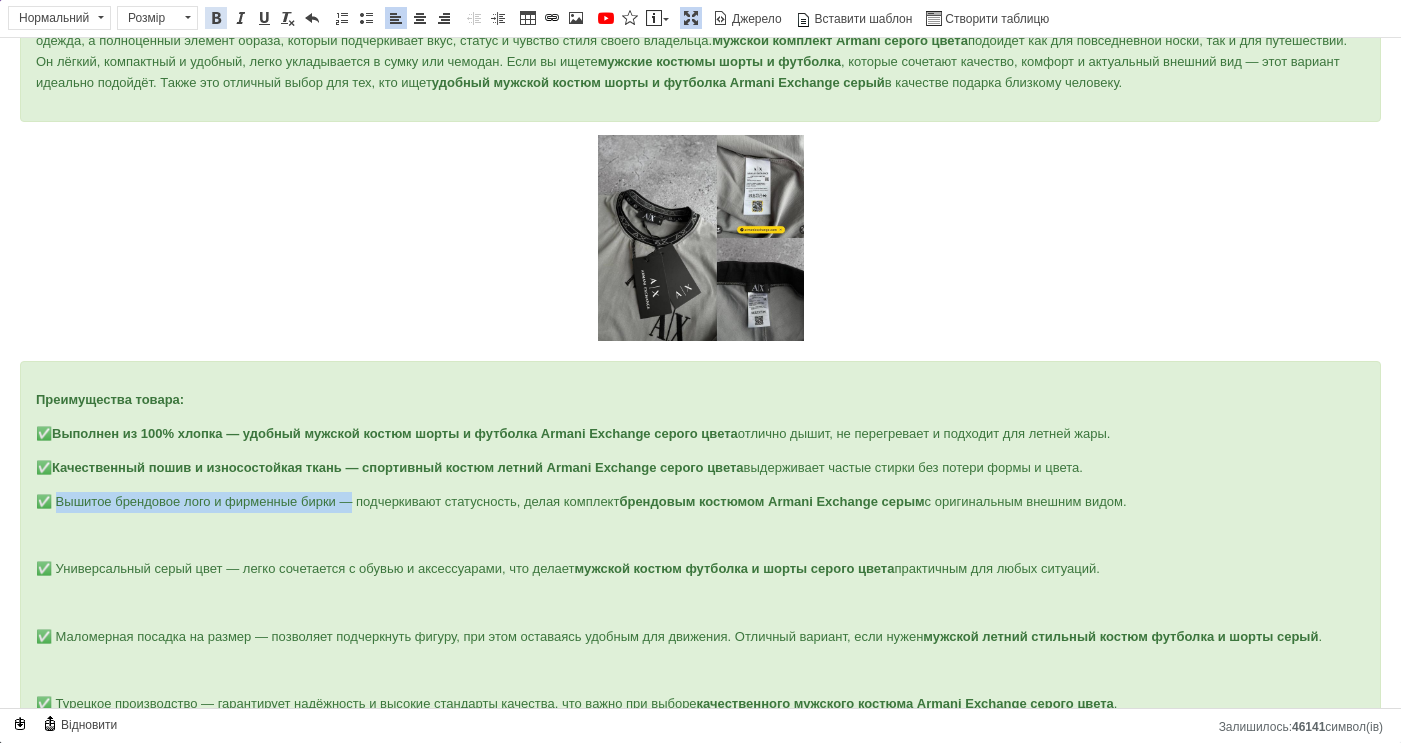 click at bounding box center [216, 18] 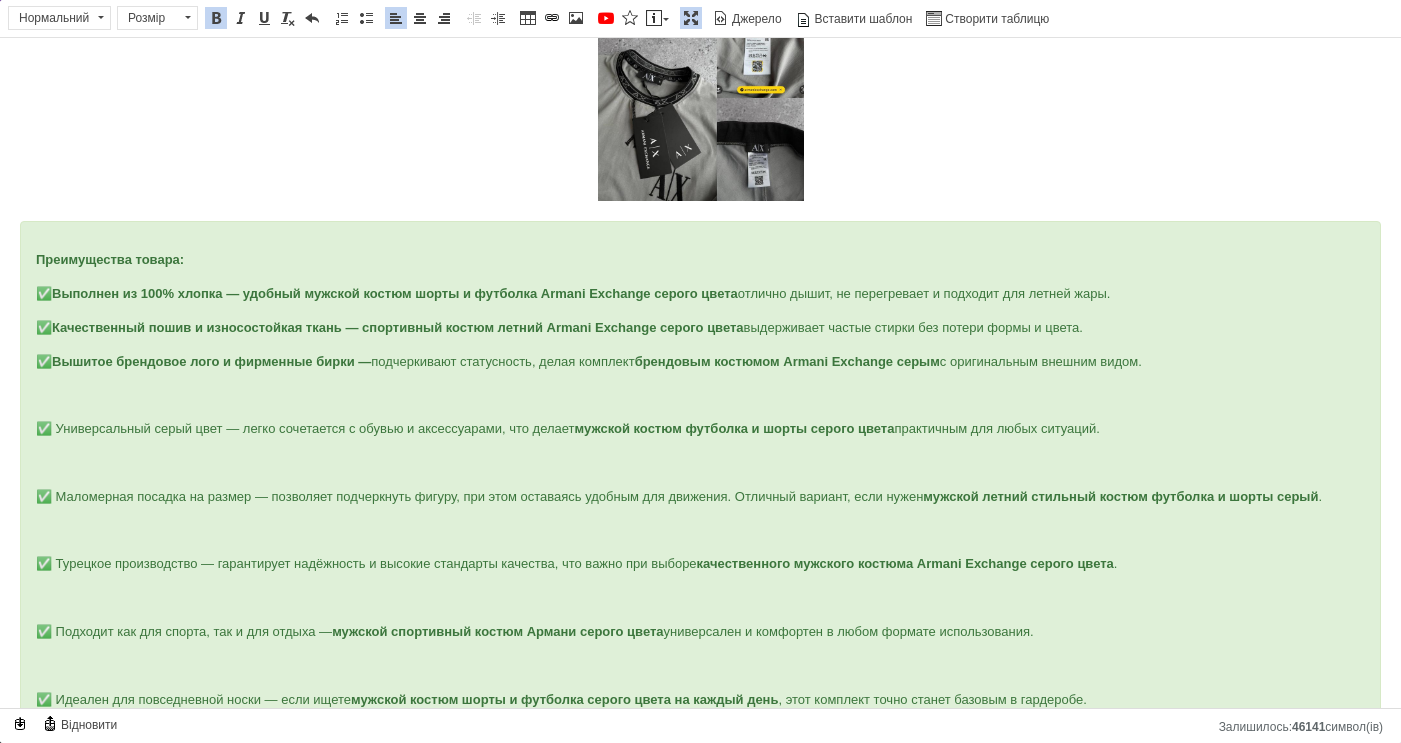 scroll, scrollTop: 495, scrollLeft: 0, axis: vertical 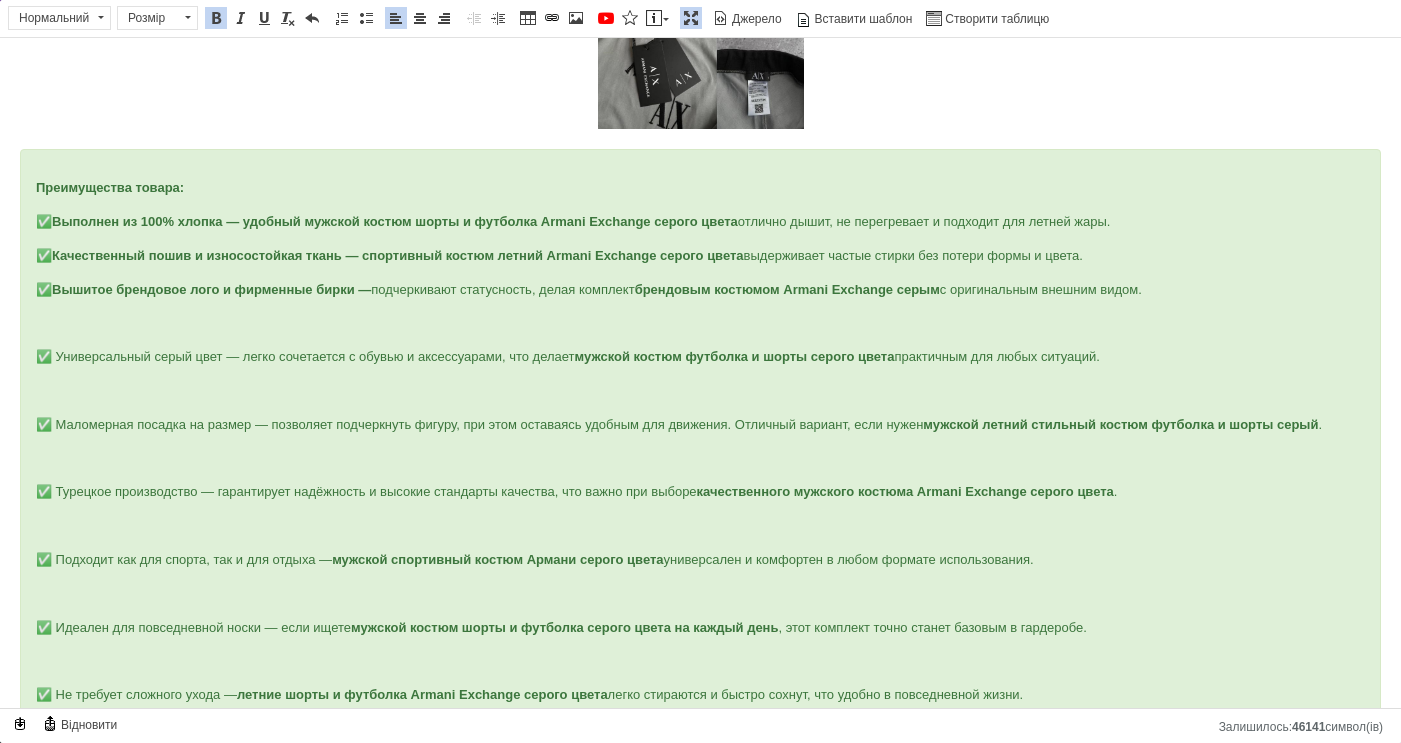 click at bounding box center (700, 323) 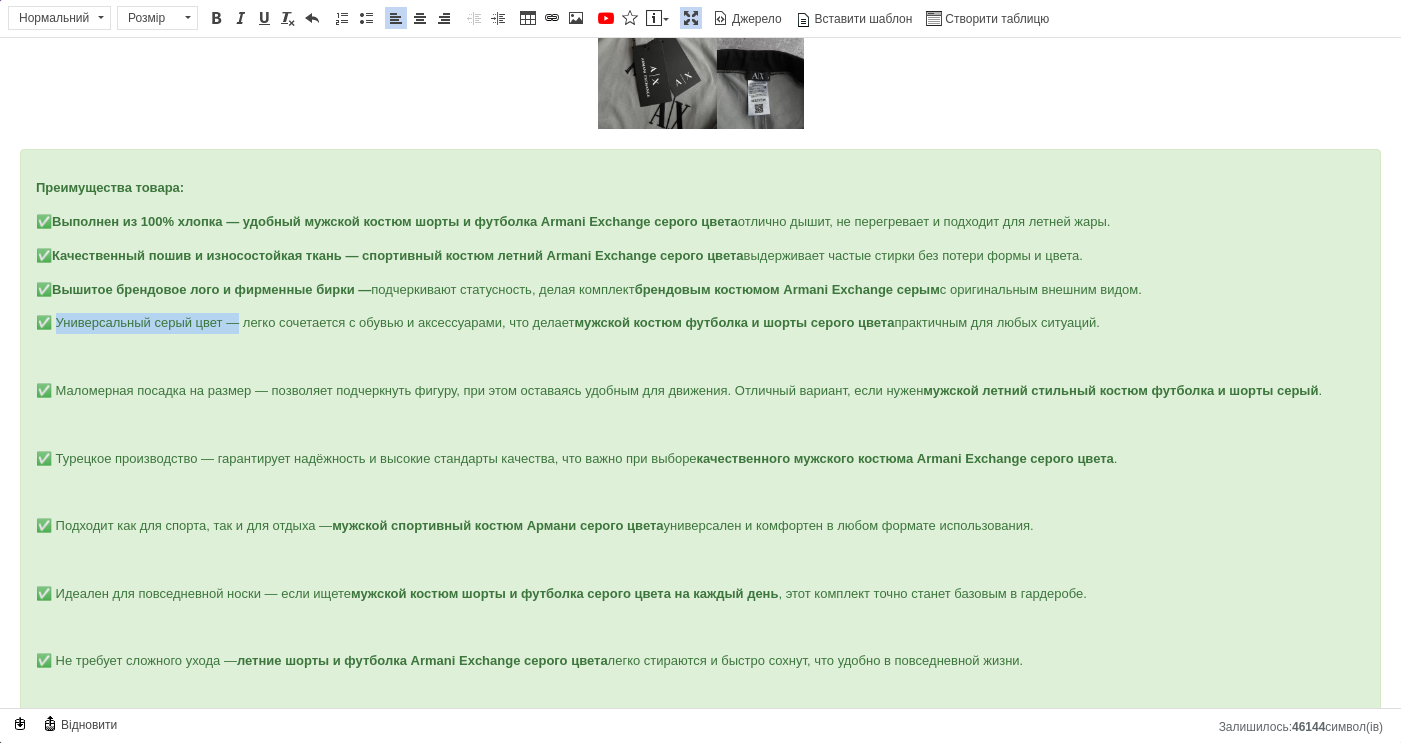 drag, startPoint x: 54, startPoint y: 342, endPoint x: 236, endPoint y: 344, distance: 182.01099 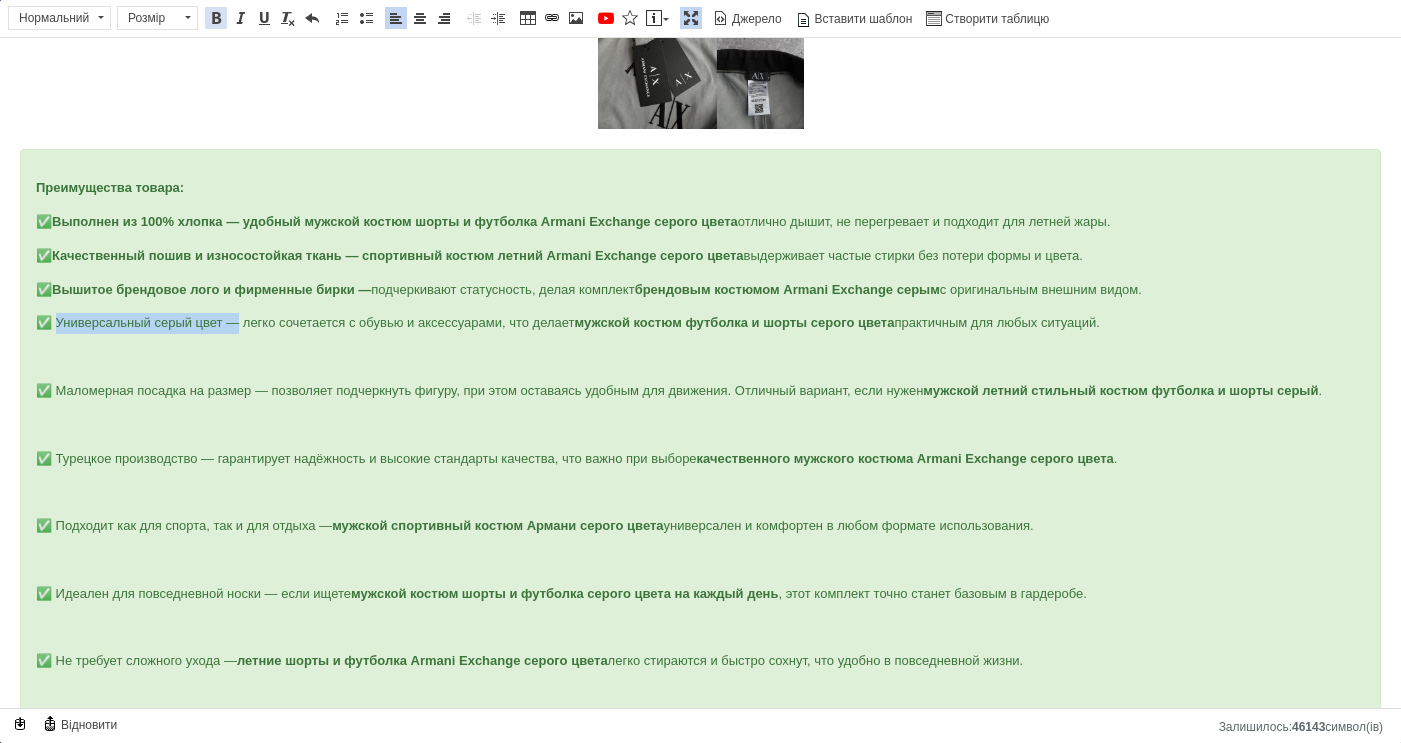 click at bounding box center [216, 18] 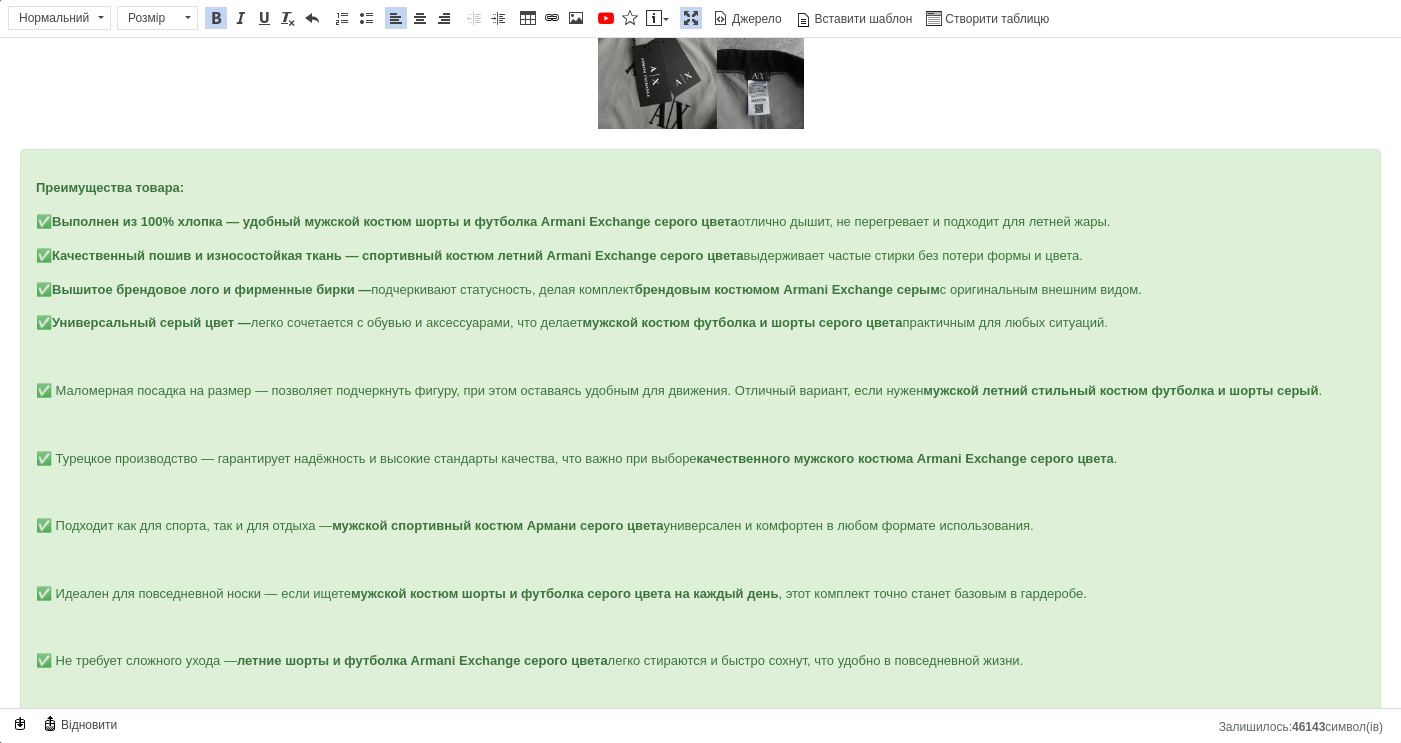 click at bounding box center (700, 357) 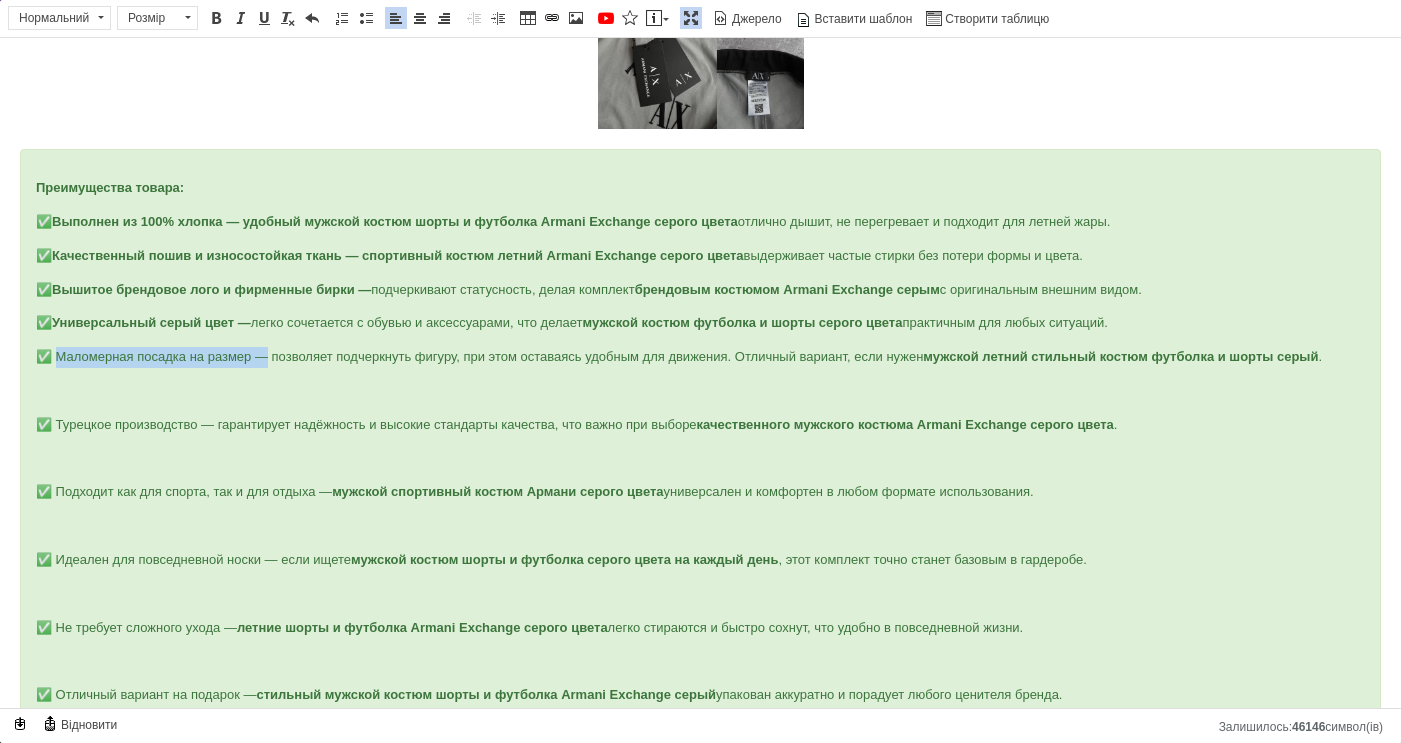 drag, startPoint x: 54, startPoint y: 374, endPoint x: 263, endPoint y: 372, distance: 209.00957 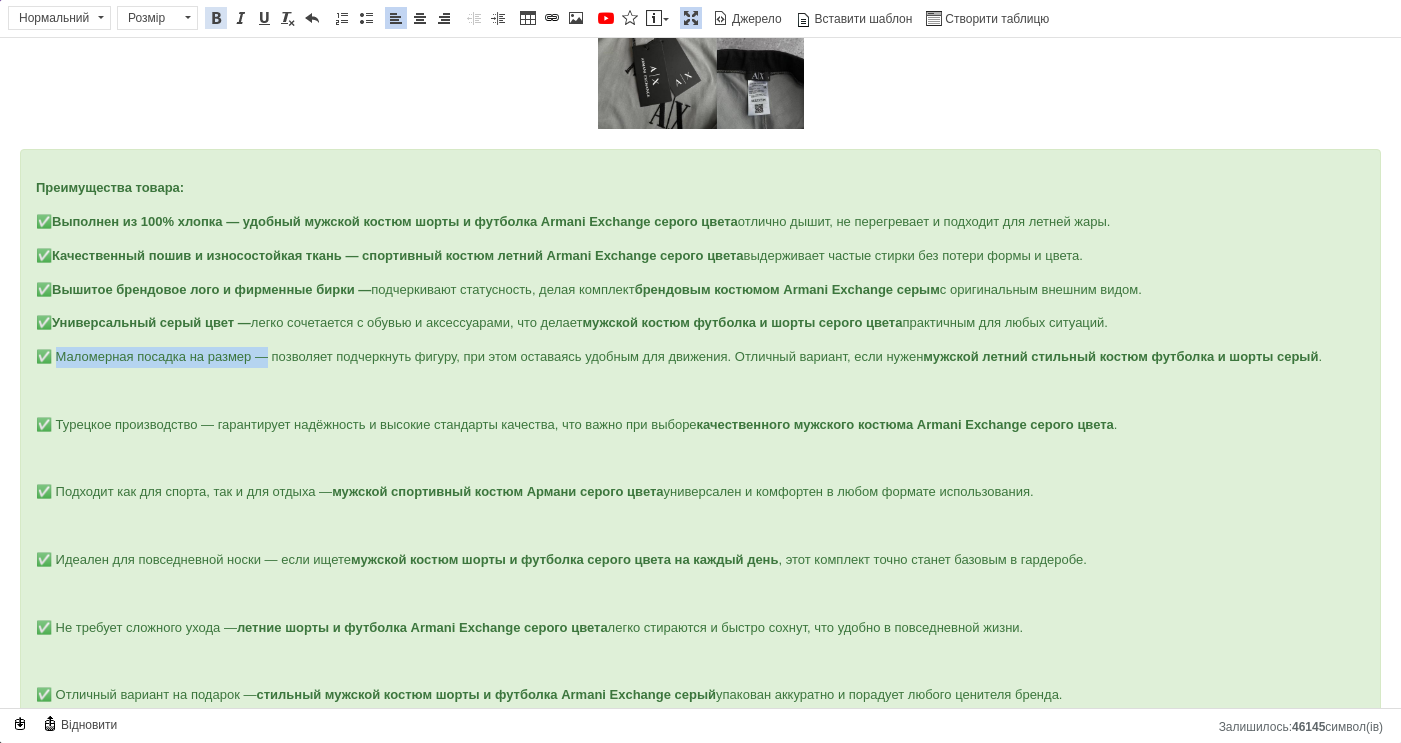 click on "Жирний  Сполучення клавіш Command+B" at bounding box center (216, 18) 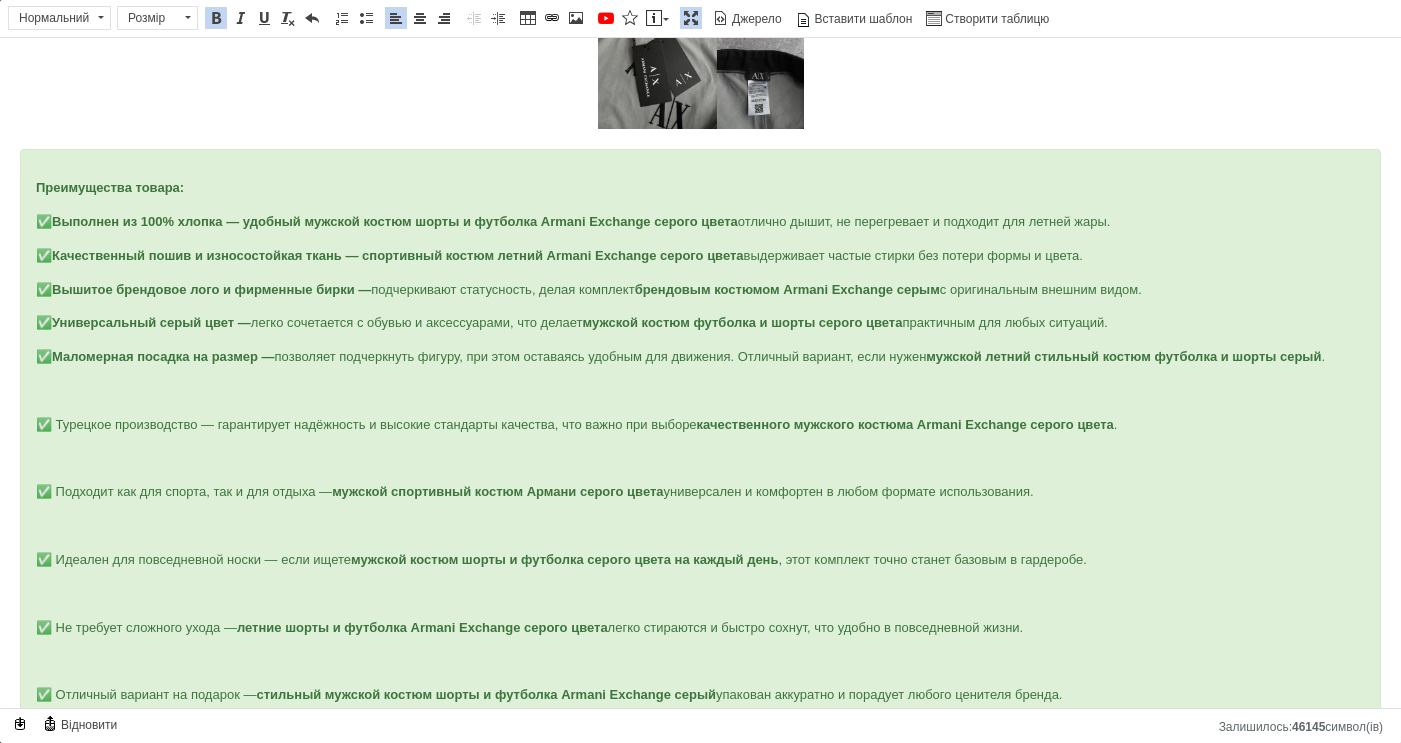 click on "Преимущества товара: ✅  Выполнен из 100% хлопка —   удобный мужской костюм шорты и футболка Armani Exchange серого цвета  отлично дышит, не перегревает и подходит для летней жары. ✅  Качественный пошив и износостойкая ткань —   спортивный костюм летний Armani Exchange серого цвета  выдерживает частые стирки без потери формы и цвета. ✅  Вышитое брендовое лого и фирменные бирки —  подчеркивают статусность, делая комплект  брендовым костюмом Armani Exchange серым  с оригинальным внешним видом. ✅  Универсальный серый цвет —  легко сочетается с обувью и аксессуарами, что делает  ✅" at bounding box center (700, 452) 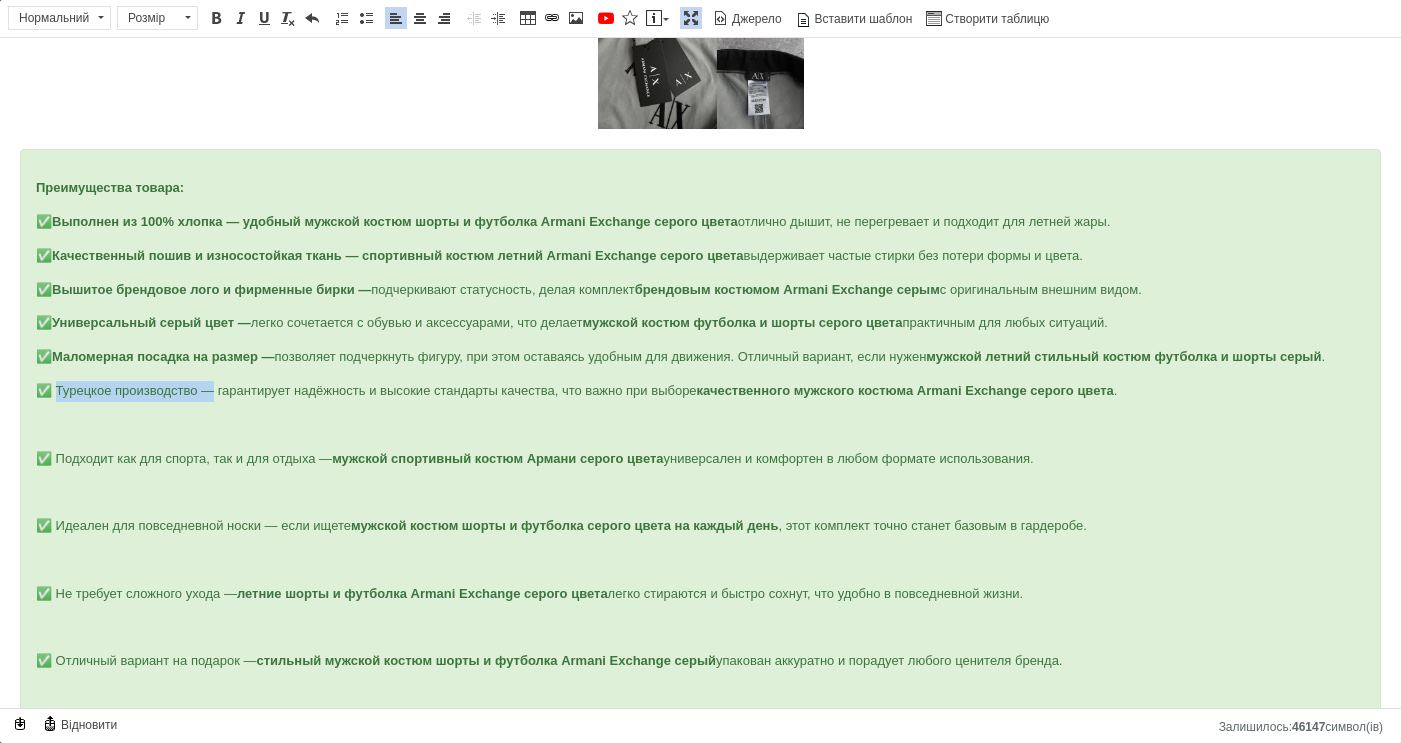 drag, startPoint x: 54, startPoint y: 411, endPoint x: 215, endPoint y: 413, distance: 161.01242 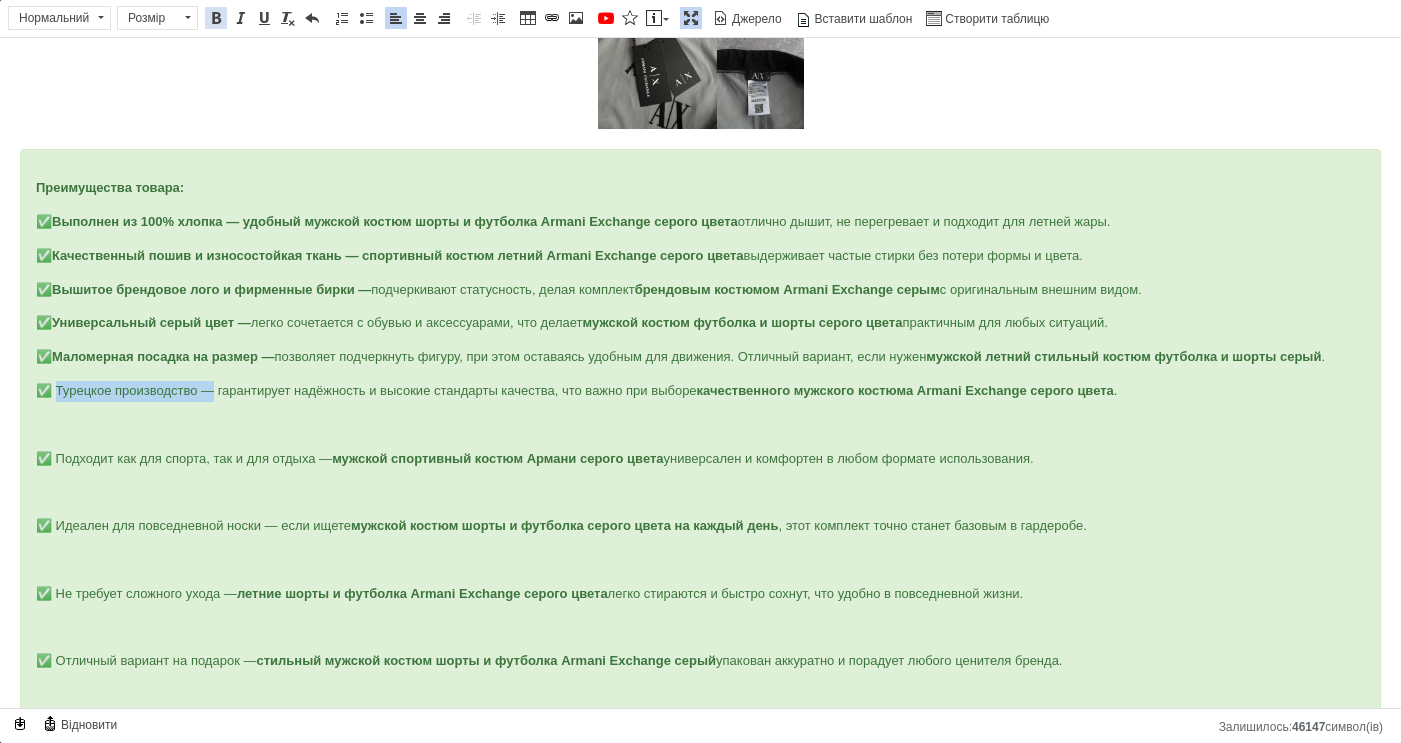click at bounding box center (216, 18) 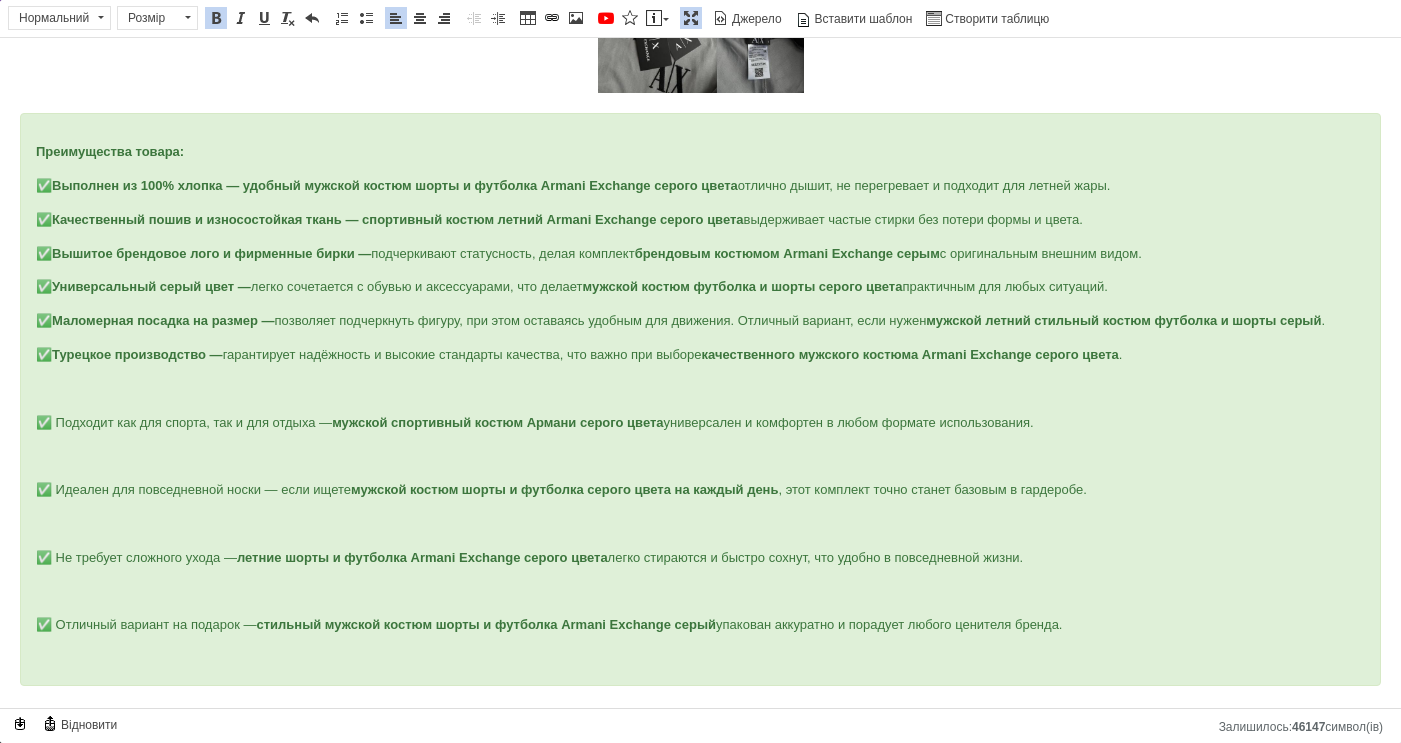 scroll, scrollTop: 560, scrollLeft: 0, axis: vertical 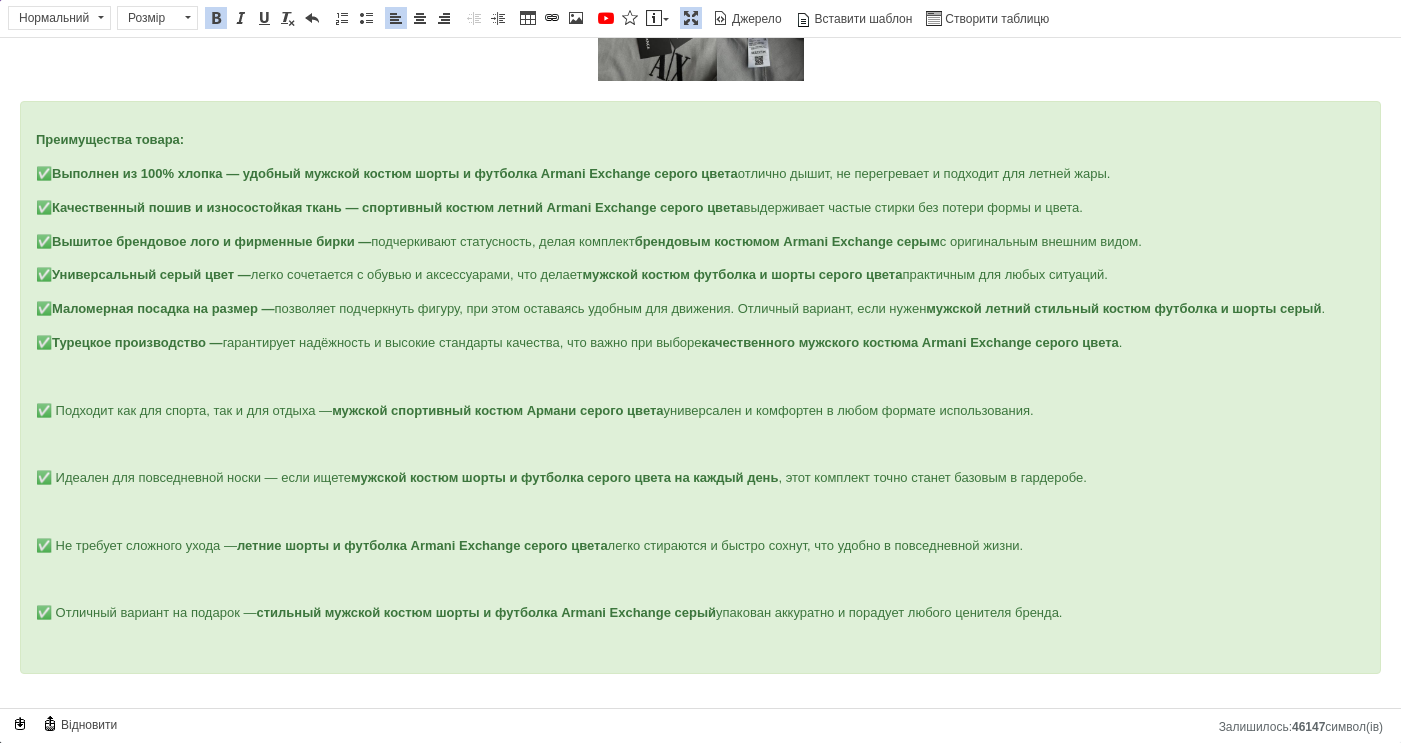 click at bounding box center [700, 377] 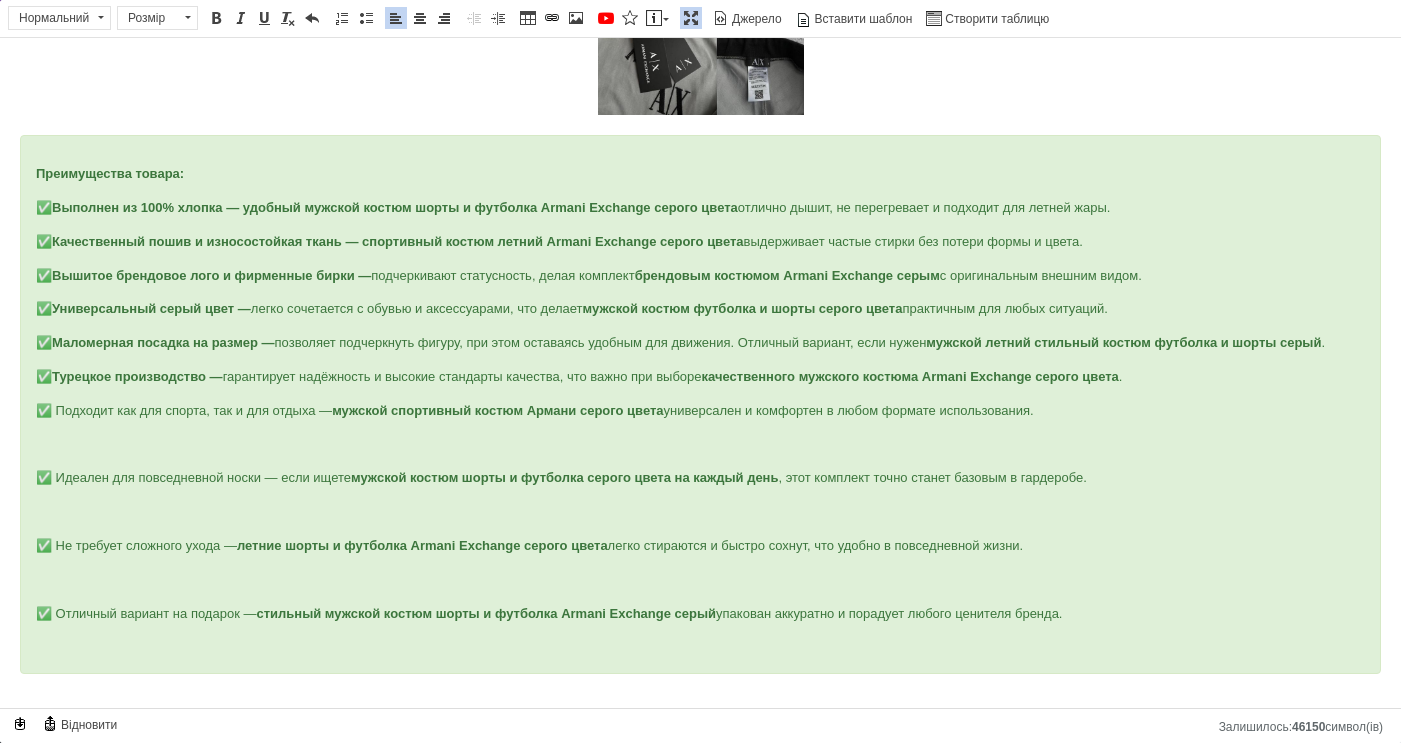 scroll, scrollTop: 526, scrollLeft: 0, axis: vertical 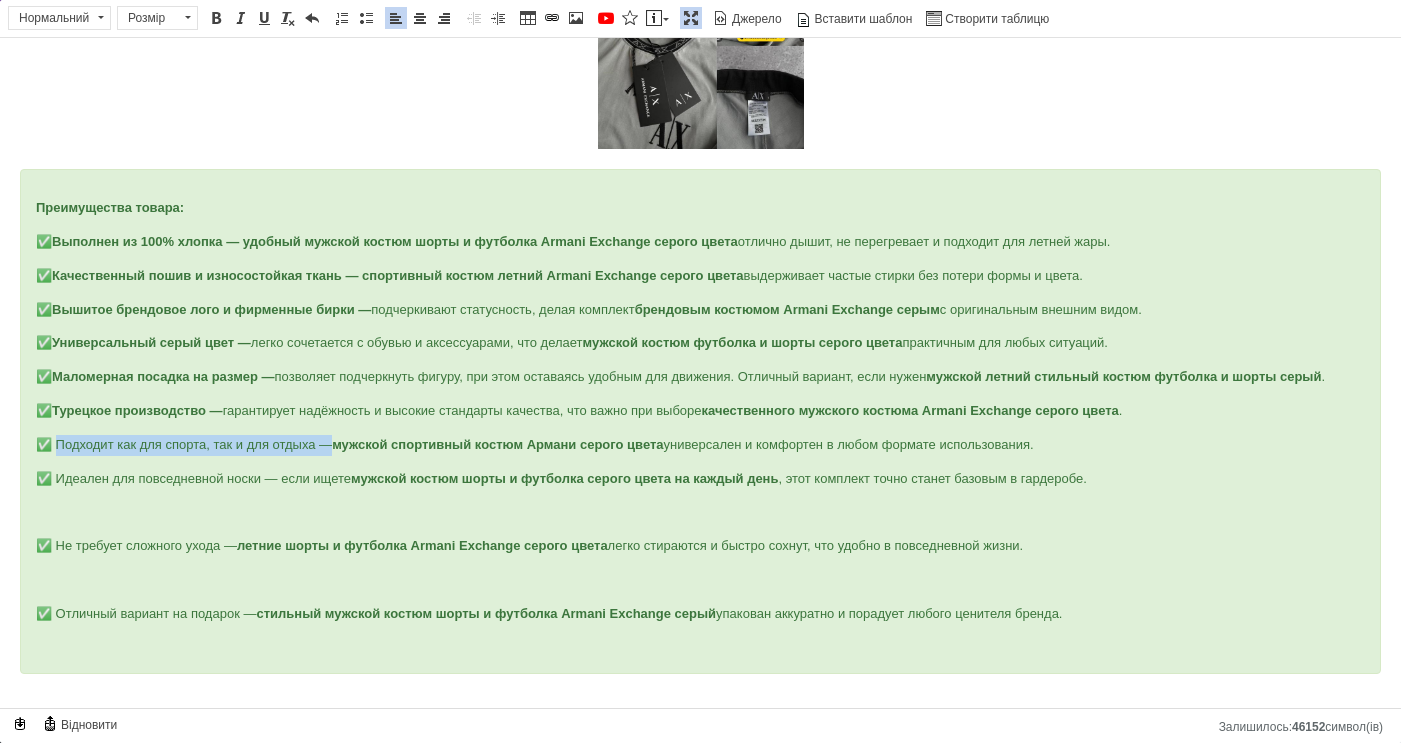 drag, startPoint x: 54, startPoint y: 444, endPoint x: 338, endPoint y: 446, distance: 284.00705 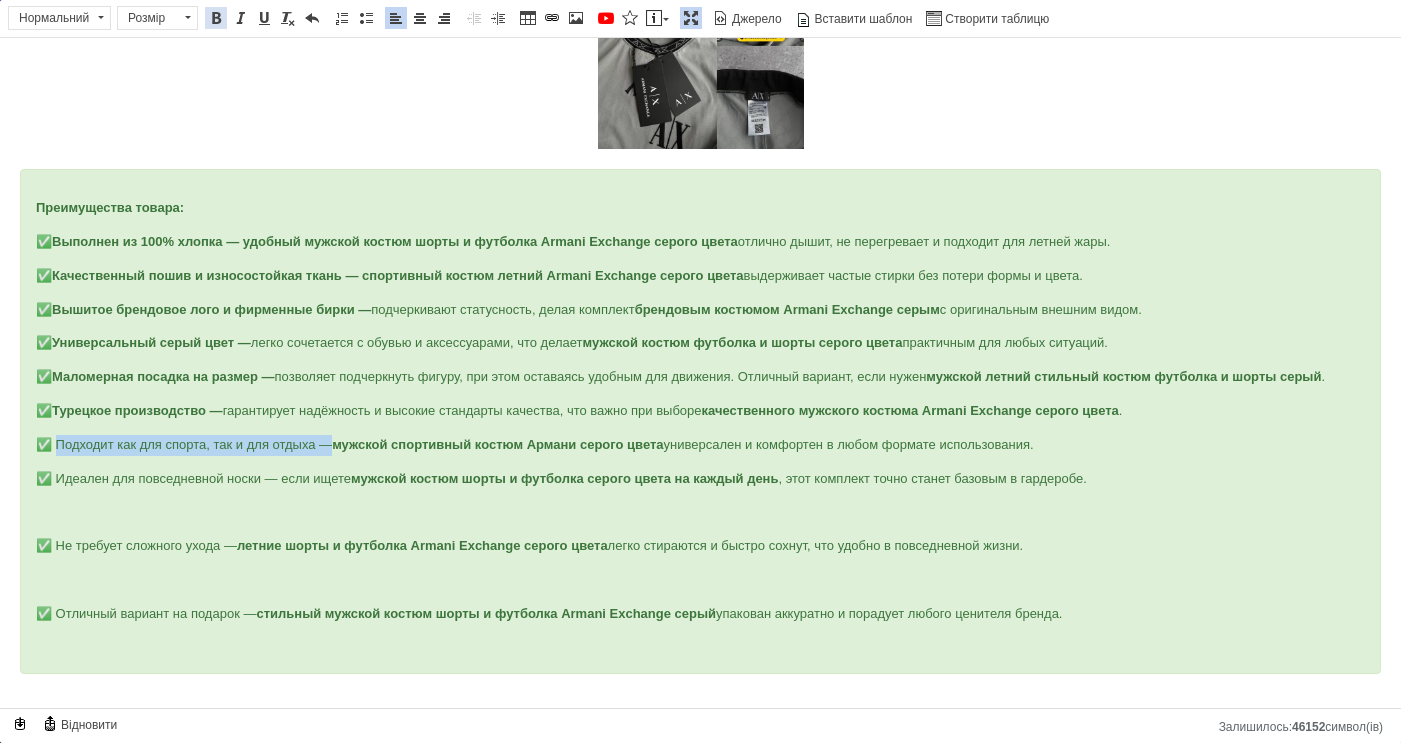 click at bounding box center (216, 18) 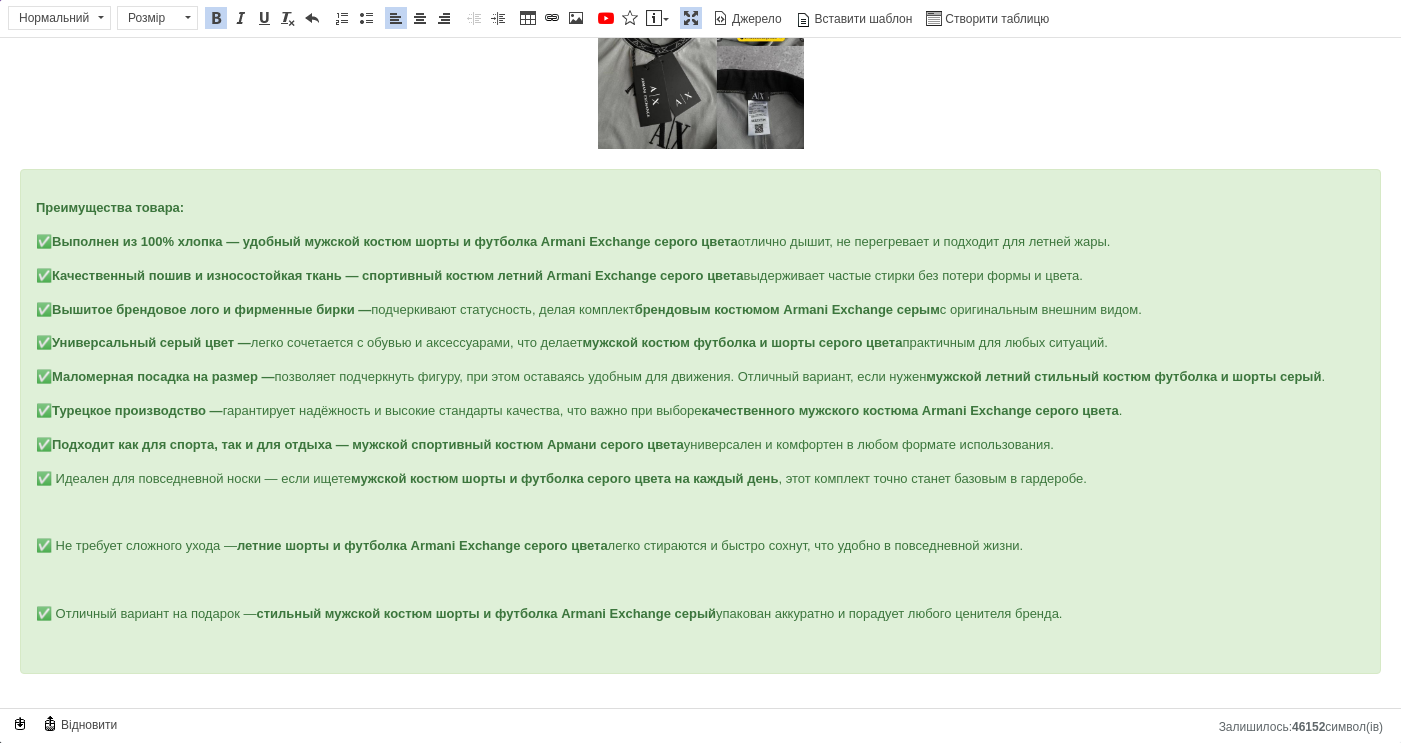 click on "Преимущества товара: ✅  Выполнен из 100% хлопка —   удобный мужской костюм шорты и футболка Armani Exchange серого цвета  отлично дышит, не перегревает и подходит для летней жары. ✅  Качественный пошив и износостойкая ткань —   спортивный костюм летний Armani Exchange серого цвета  выдерживает частые стирки без потери формы и цвета. ✅  Вышитое брендовое лого и фирменные бирки —  подчеркивают статусность, делая комплект  брендовым костюмом Armani Exchange серым  с оригинальным внешним видом. ✅  Универсальный серый цвет —  легко сочетается с обувью и аксессуарами, что делает  ✅" at bounding box center (700, 421) 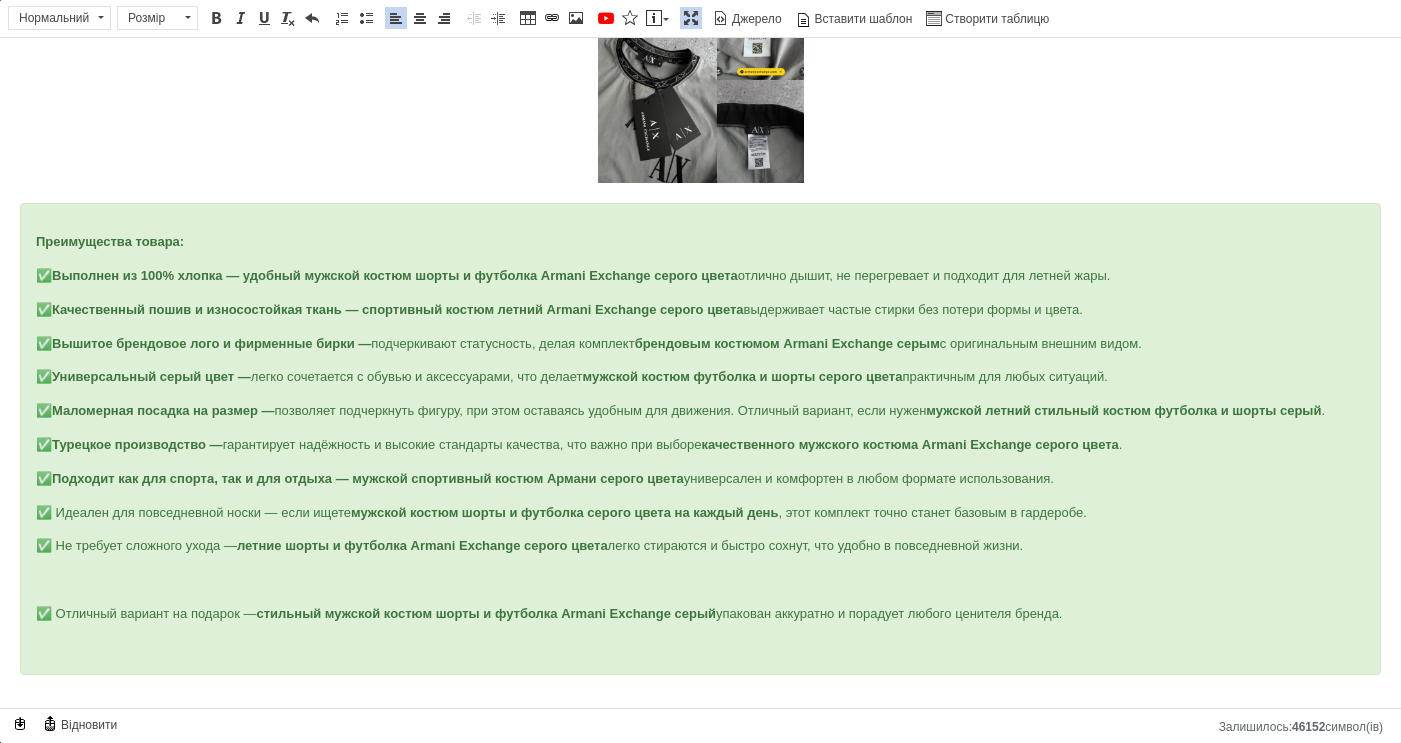 scroll, scrollTop: 459, scrollLeft: 0, axis: vertical 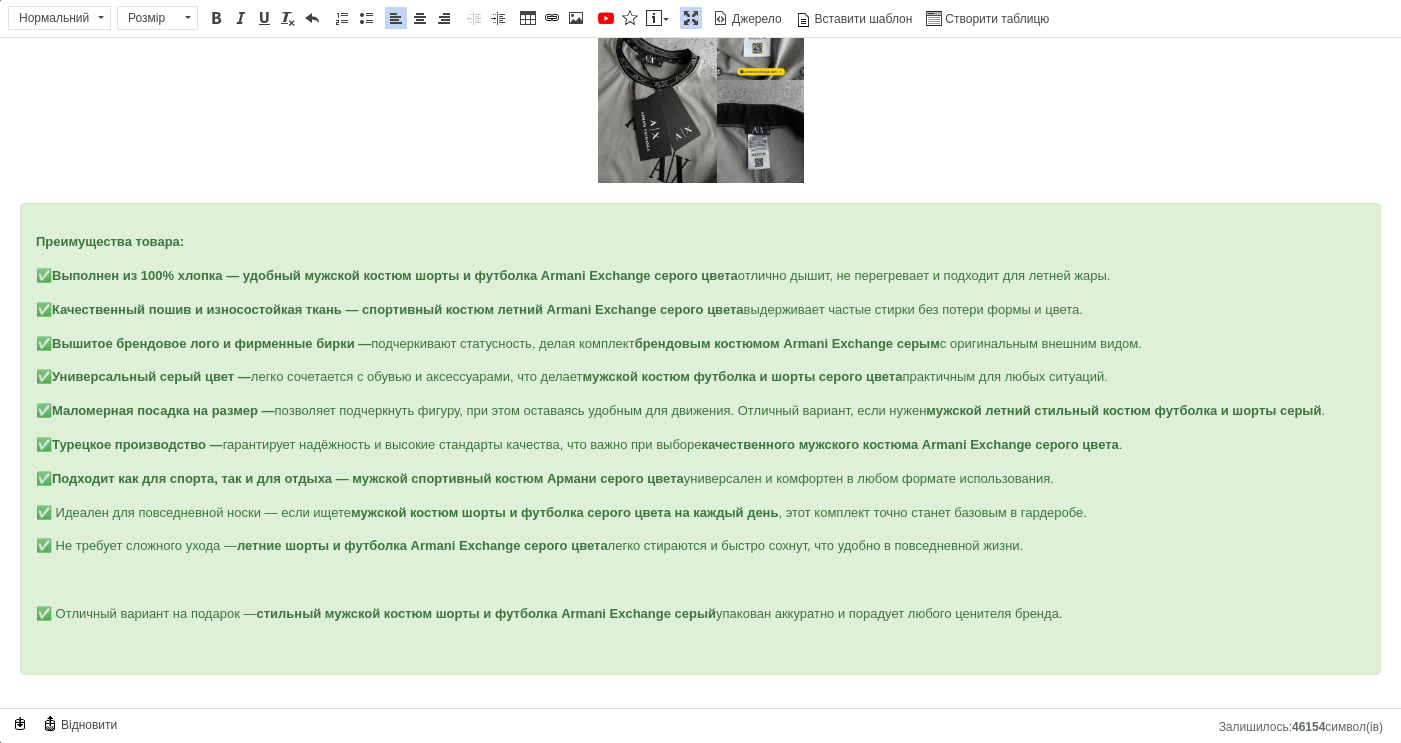 click at bounding box center (700, 580) 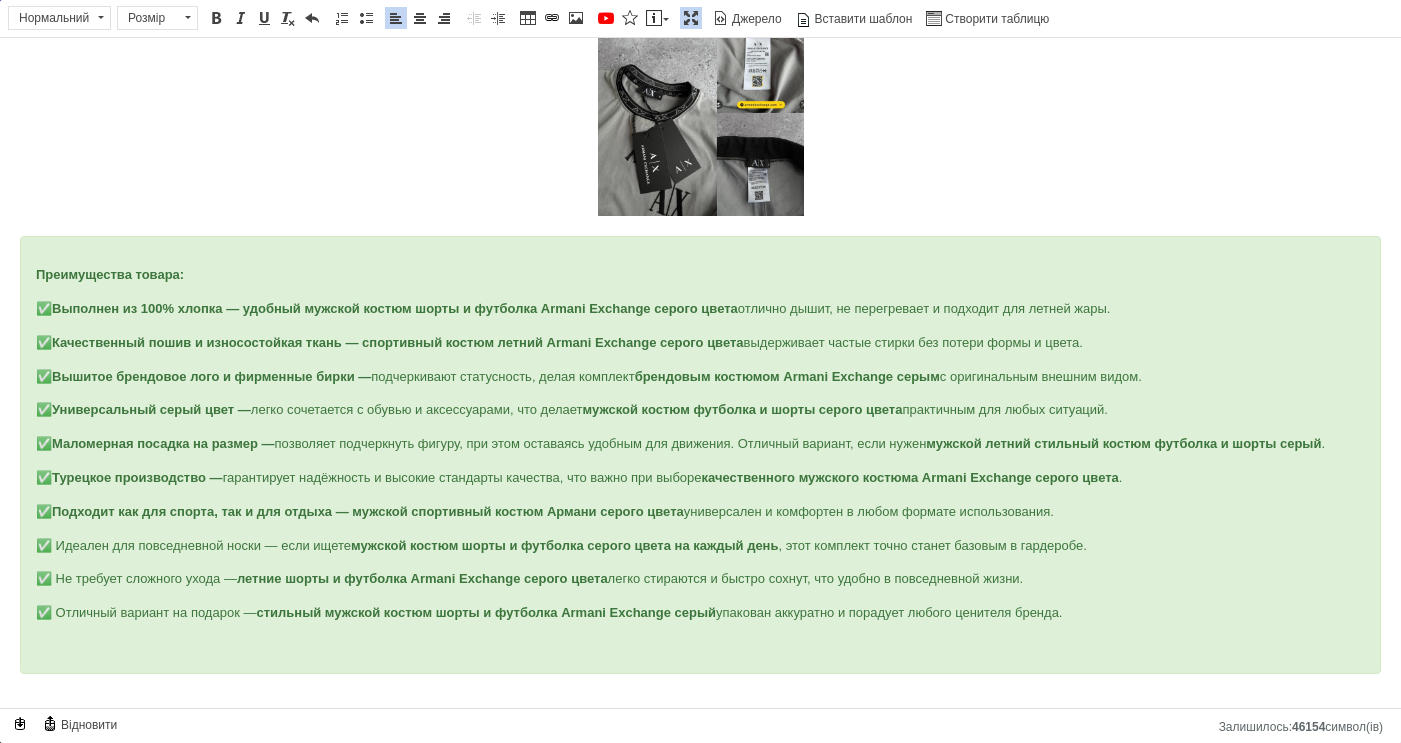 scroll, scrollTop: 425, scrollLeft: 0, axis: vertical 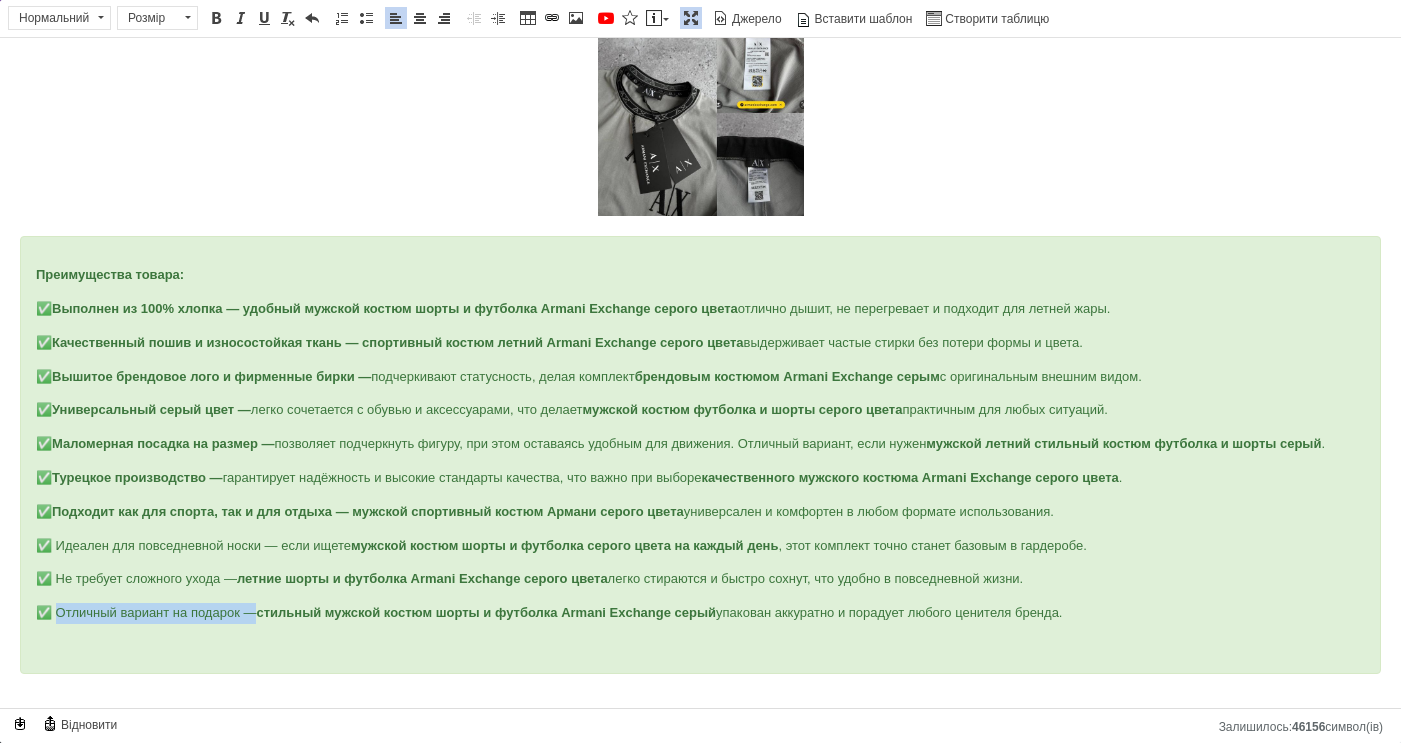 drag, startPoint x: 51, startPoint y: 610, endPoint x: 252, endPoint y: 611, distance: 201.00249 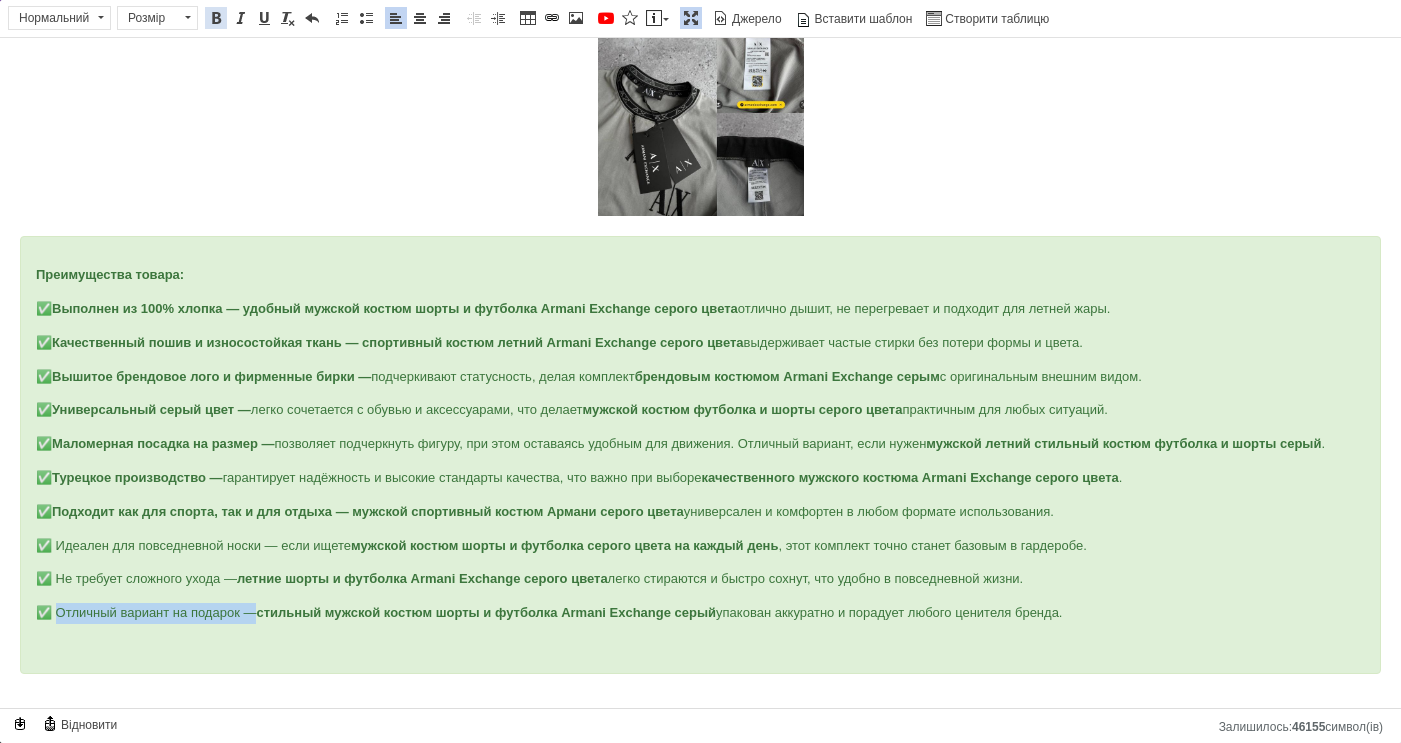 click at bounding box center (216, 18) 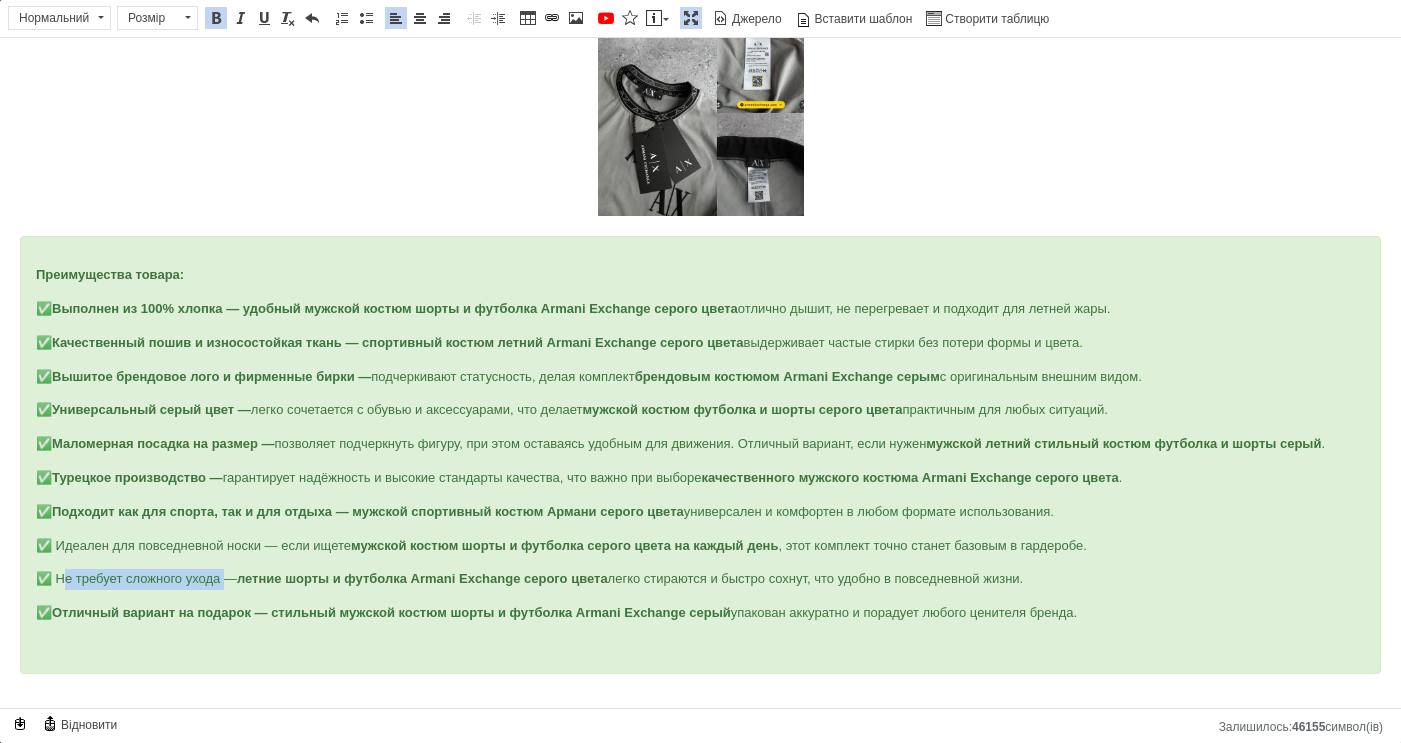 drag, startPoint x: 58, startPoint y: 576, endPoint x: 227, endPoint y: 575, distance: 169.00296 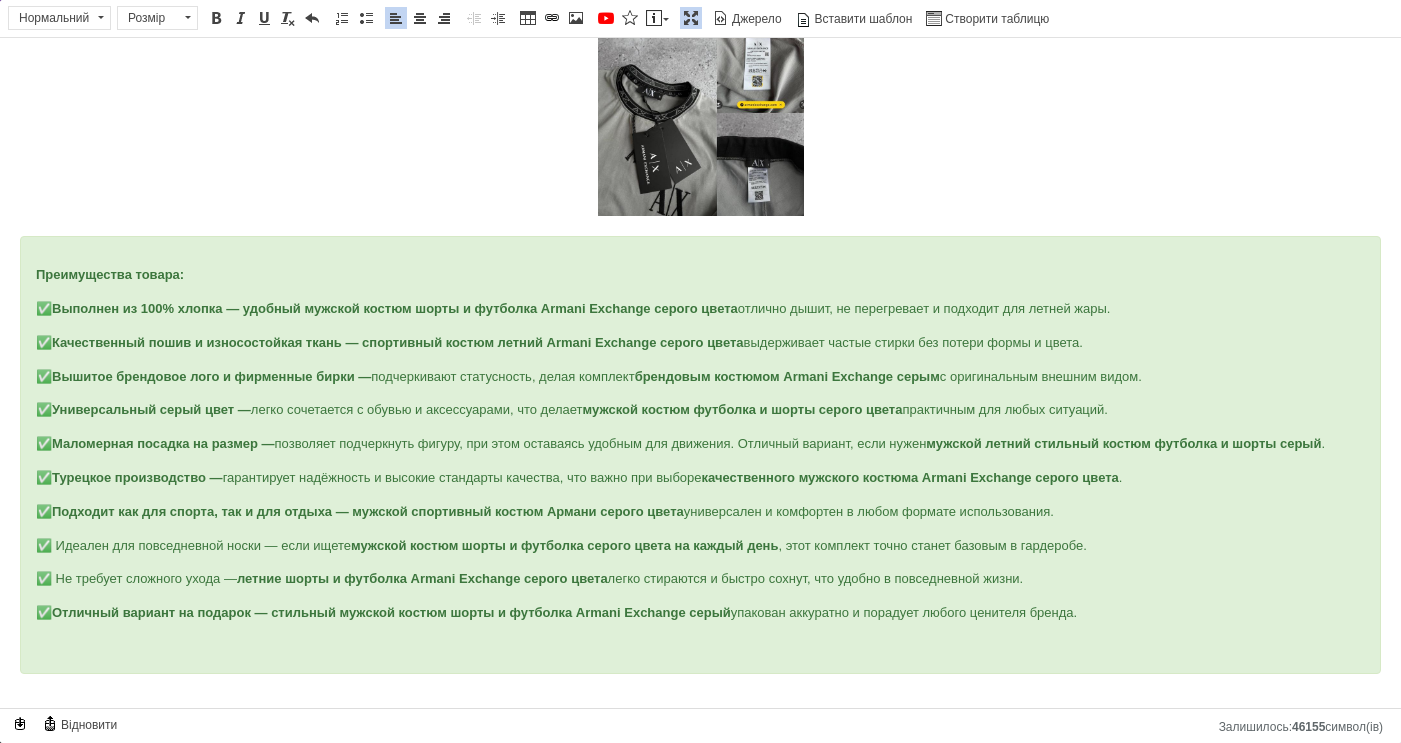 click on "Преимущества товара: ✅  Выполнен из 100% хлопка —   удобный мужской костюм шорты и футболка Armani Exchange серого цвета  отлично дышит, не перегревает и подходит для летней жары. ✅  Качественный пошив и износостойкая ткань —   спортивный костюм летний Armani Exchange серого цвета  выдерживает частые стирки без потери формы и цвета. ✅  Вышитое брендовое лого и фирменные бирки —  подчеркивают статусность, делая комплект  брендовым костюмом Armani Exchange серым  с оригинальным внешним видом. ✅  Универсальный серый цвет —  легко сочетается с обувью и аксессуарами, что делает  ✅" at bounding box center (700, 455) 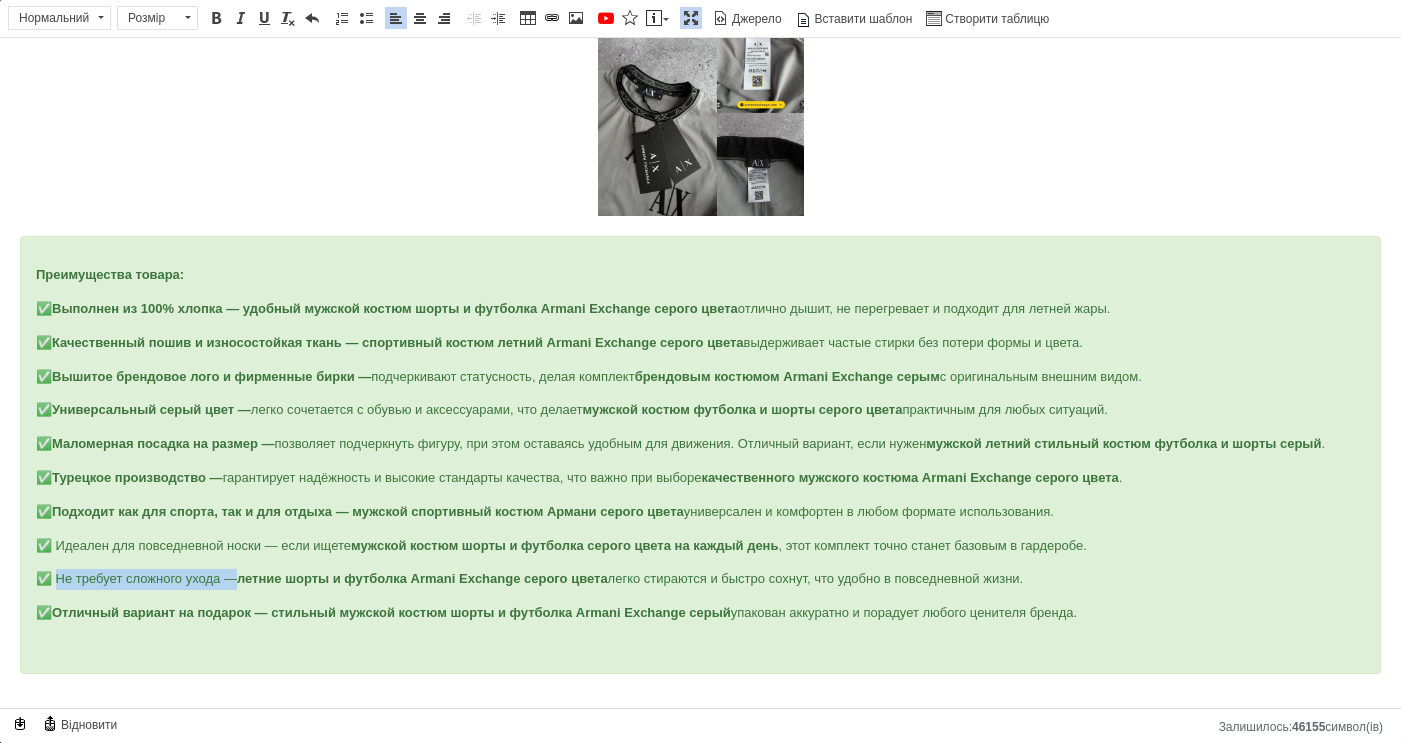 drag, startPoint x: 237, startPoint y: 581, endPoint x: 55, endPoint y: 581, distance: 182 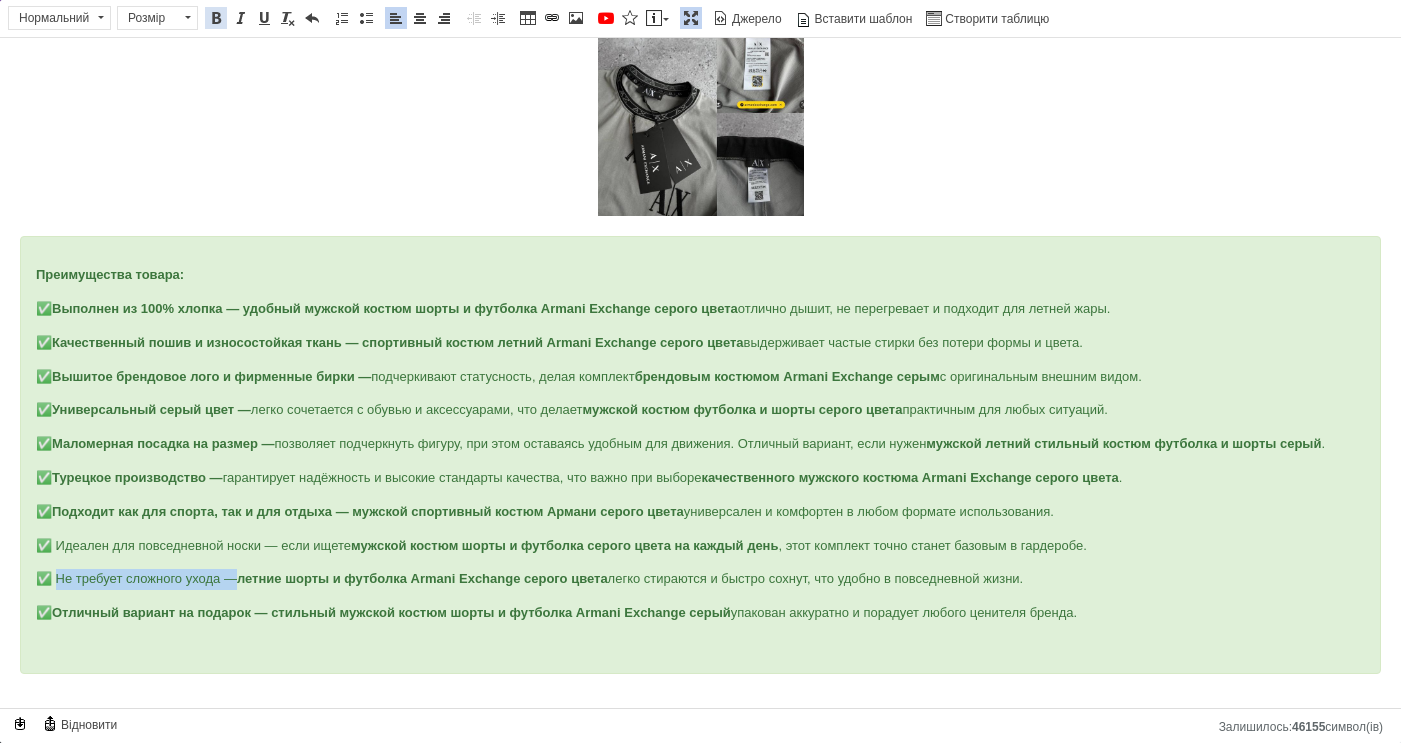 click at bounding box center (216, 18) 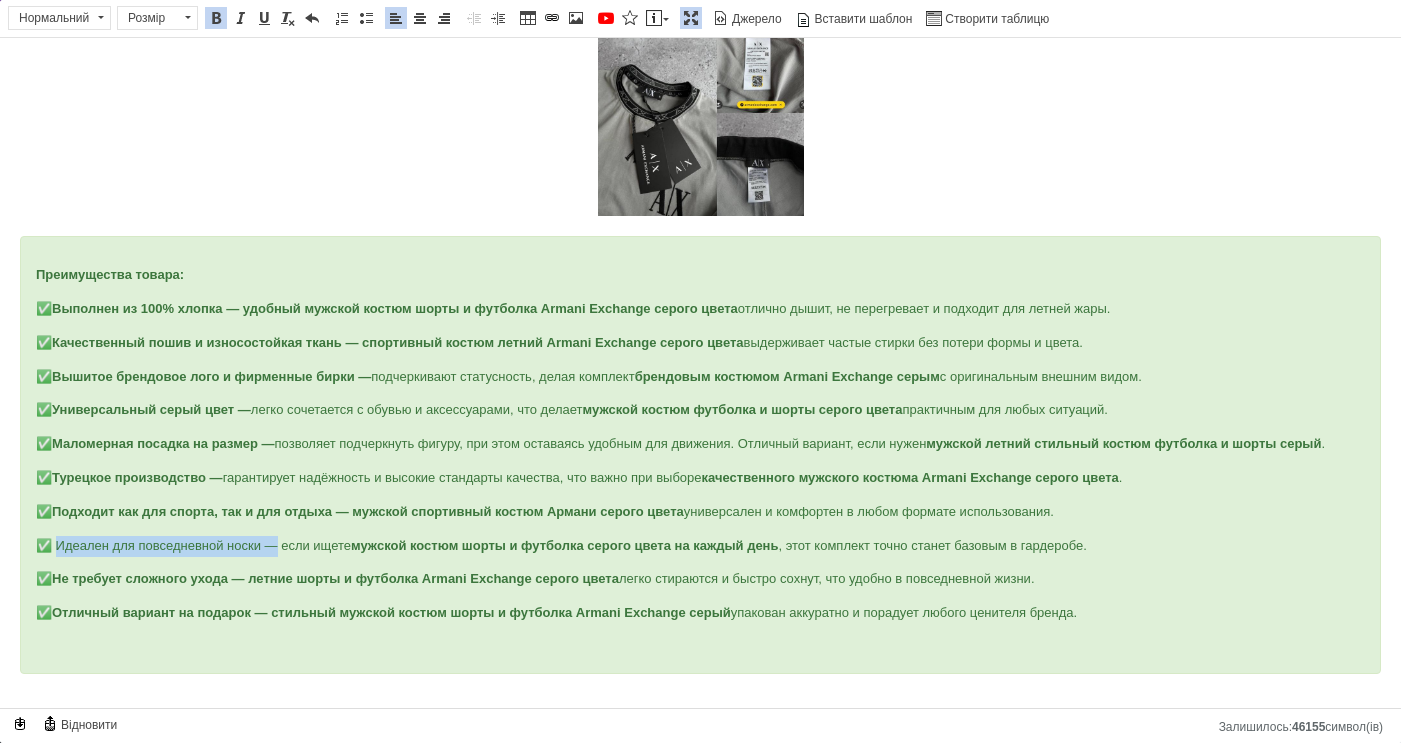 drag, startPoint x: 277, startPoint y: 546, endPoint x: 56, endPoint y: 552, distance: 221.08144 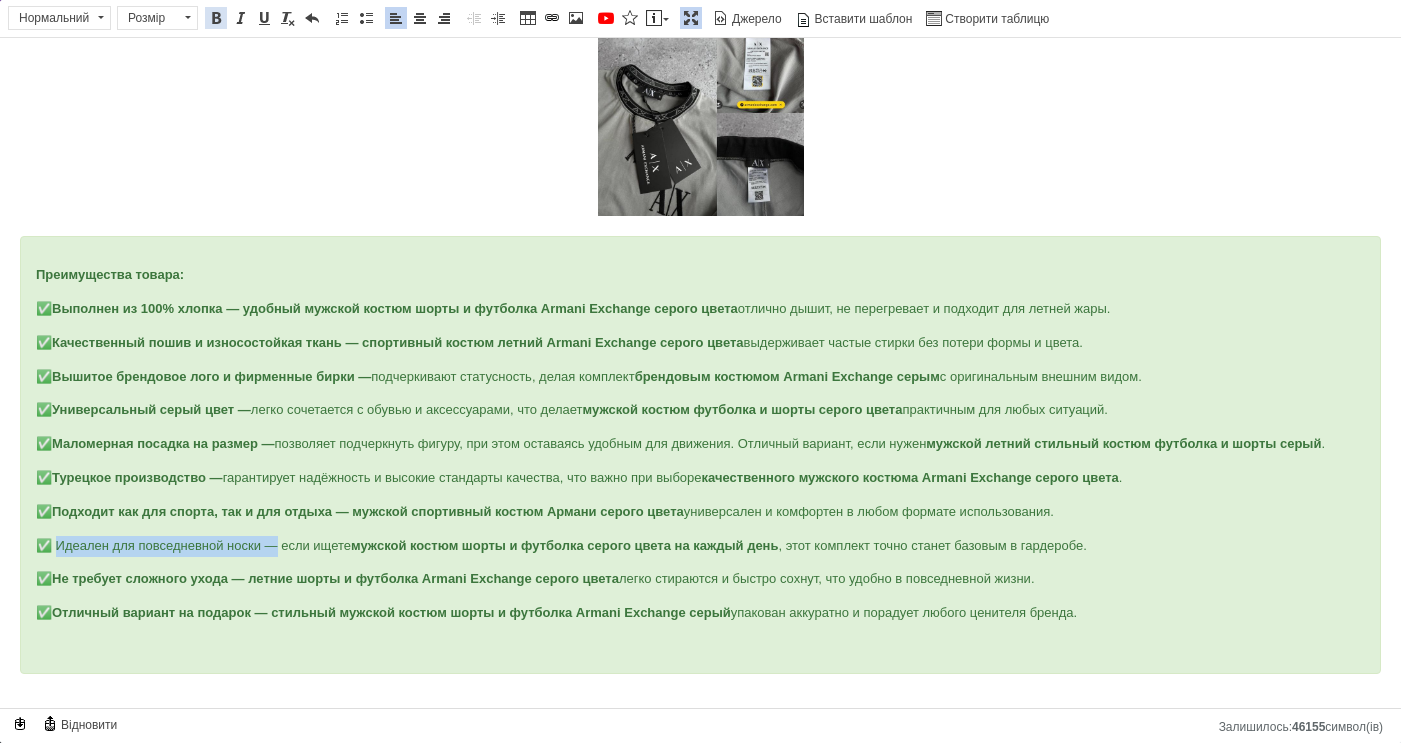 click at bounding box center [216, 18] 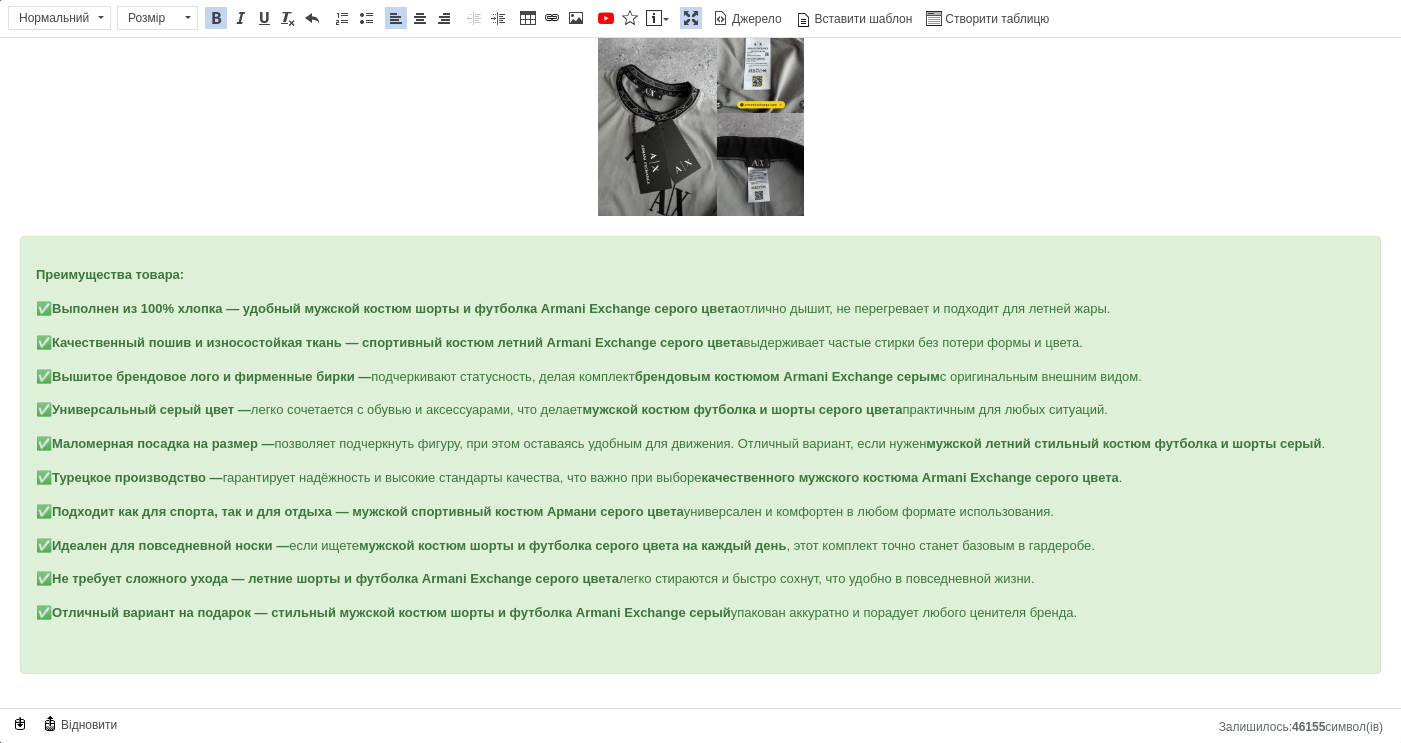 click on "Преимущества товара: ✅  Выполнен из 100% хлопка —   удобный мужской костюм шорты и футболка Armani Exchange серого цвета  отлично дышит, не перегревает и подходит для летней жары. ✅  Качественный пошив и износостойкая ткань —   спортивный костюм летний Armani Exchange серого цвета  выдерживает частые стирки без потери формы и цвета. ✅  Вышитое брендовое лого и фирменные бирки —  подчеркивают статусность, делая комплект  брендовым костюмом Armani Exchange серым  с оригинальным внешним видом. ✅  Универсальный серый цвет —  легко сочетается с обувью и аксессуарами, что делает  ✅" at bounding box center [700, 455] 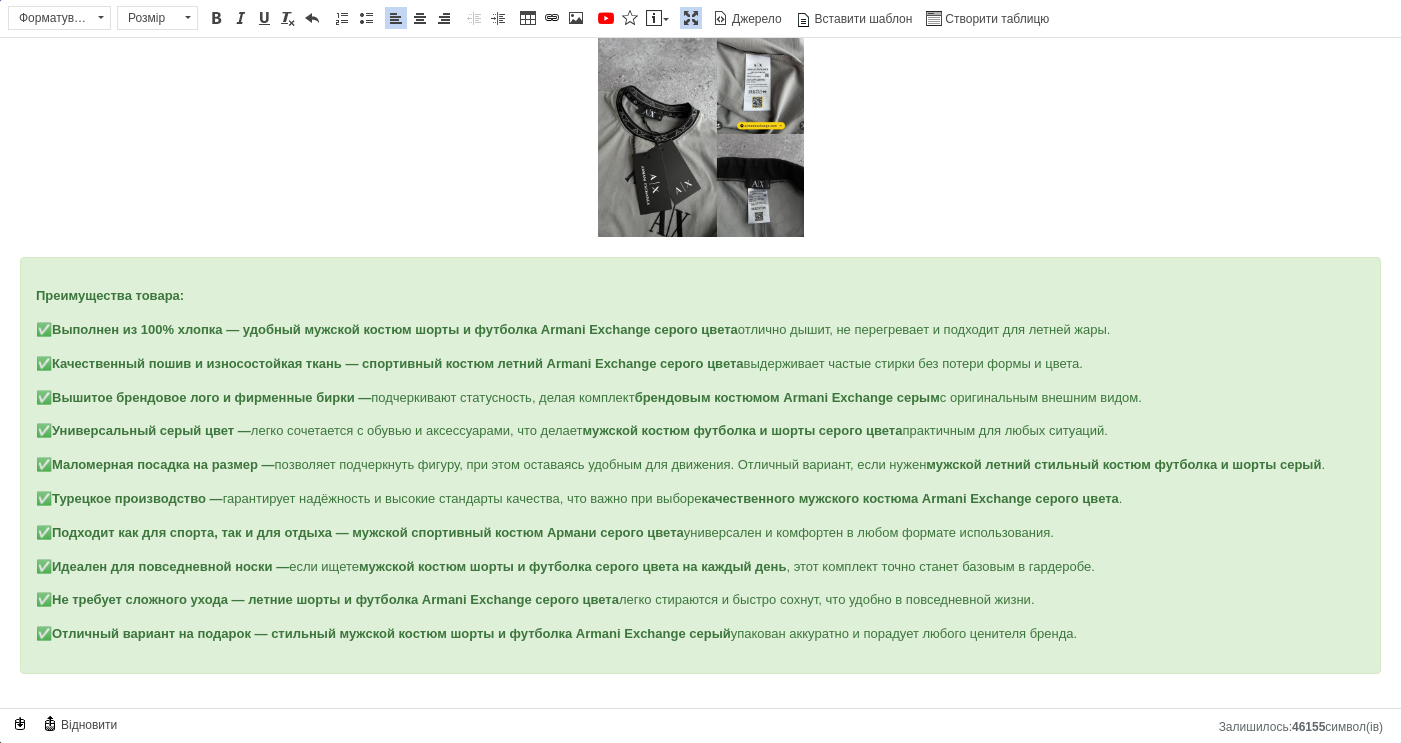 scroll, scrollTop: 404, scrollLeft: 0, axis: vertical 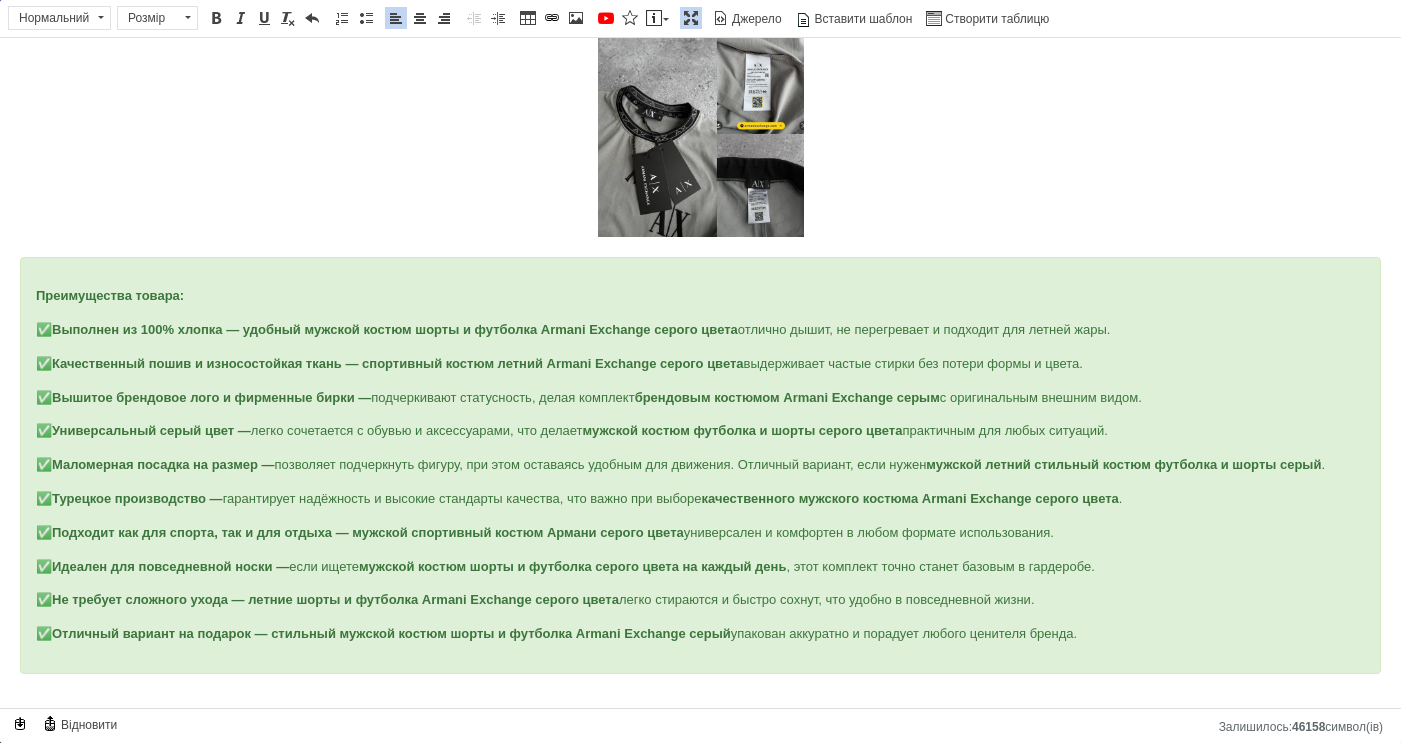 click at bounding box center [700, 697] 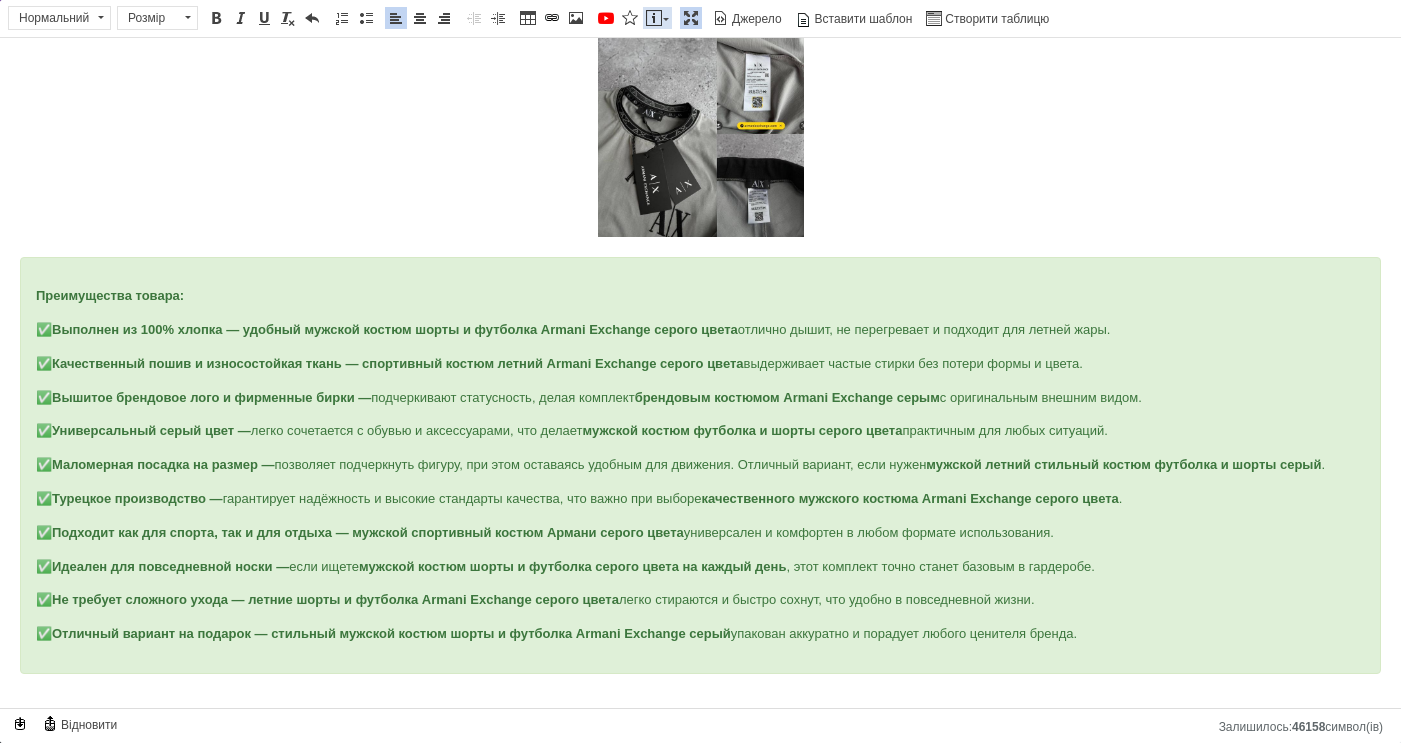 click at bounding box center (654, 18) 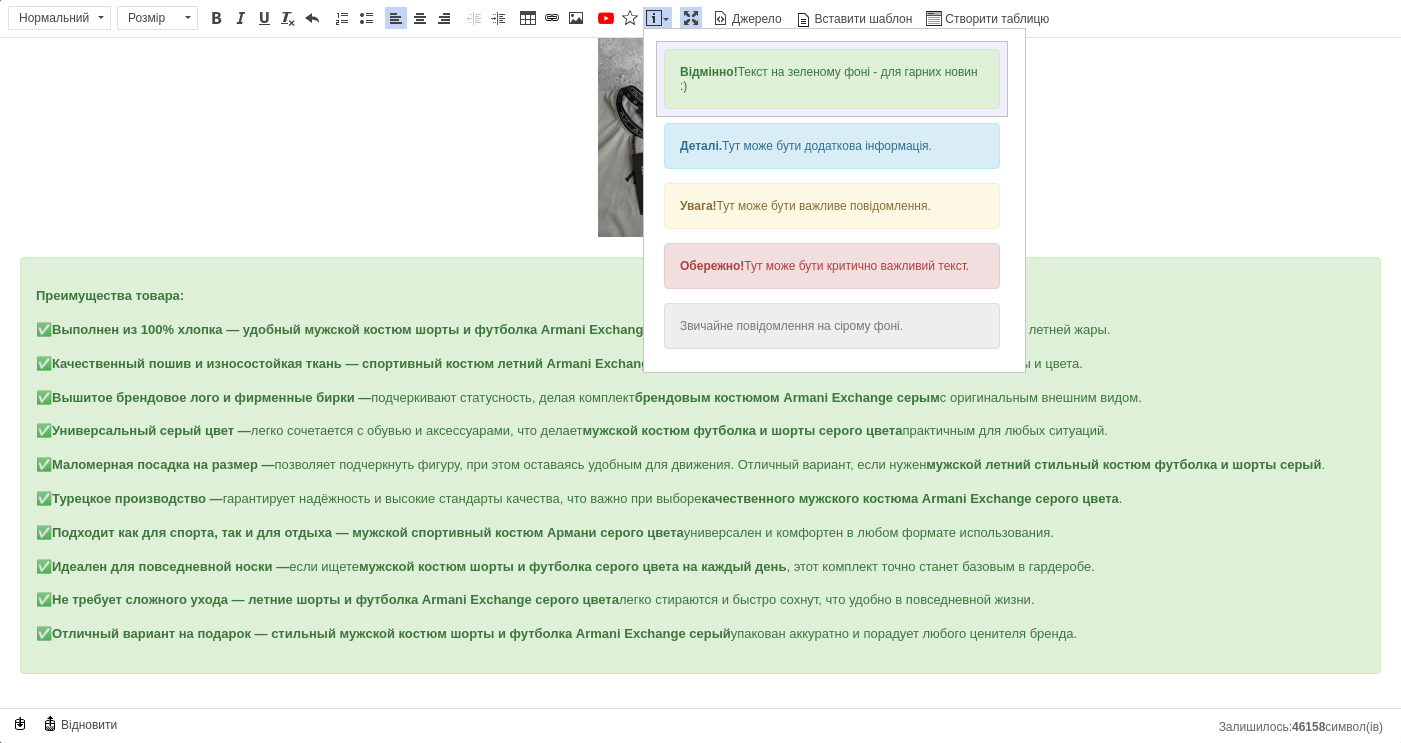 click on "Відмінно!  Текст на зеленому фоні - для гарних новин :)" at bounding box center [832, 79] 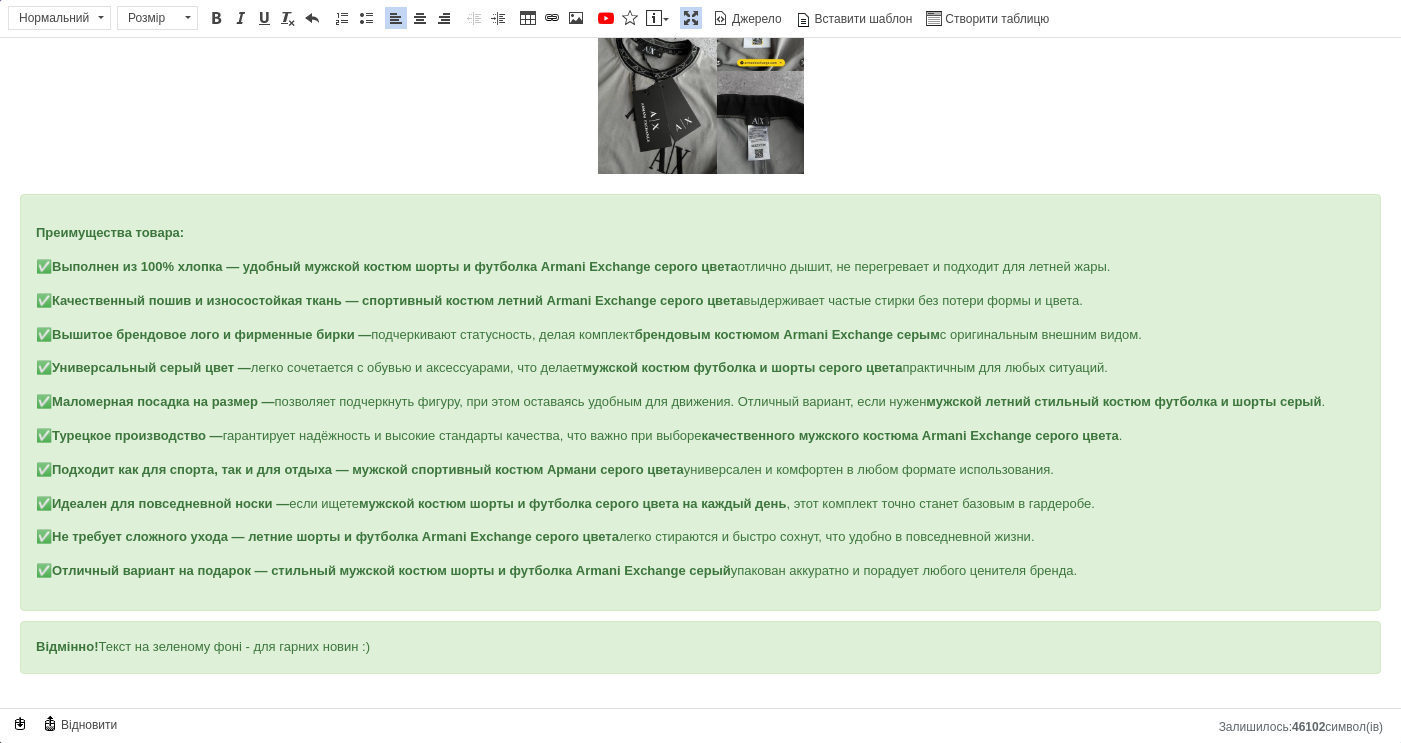 click on "Відмінно!  Текст на зеленому фоні - для гарних новин :)" at bounding box center (700, 647) 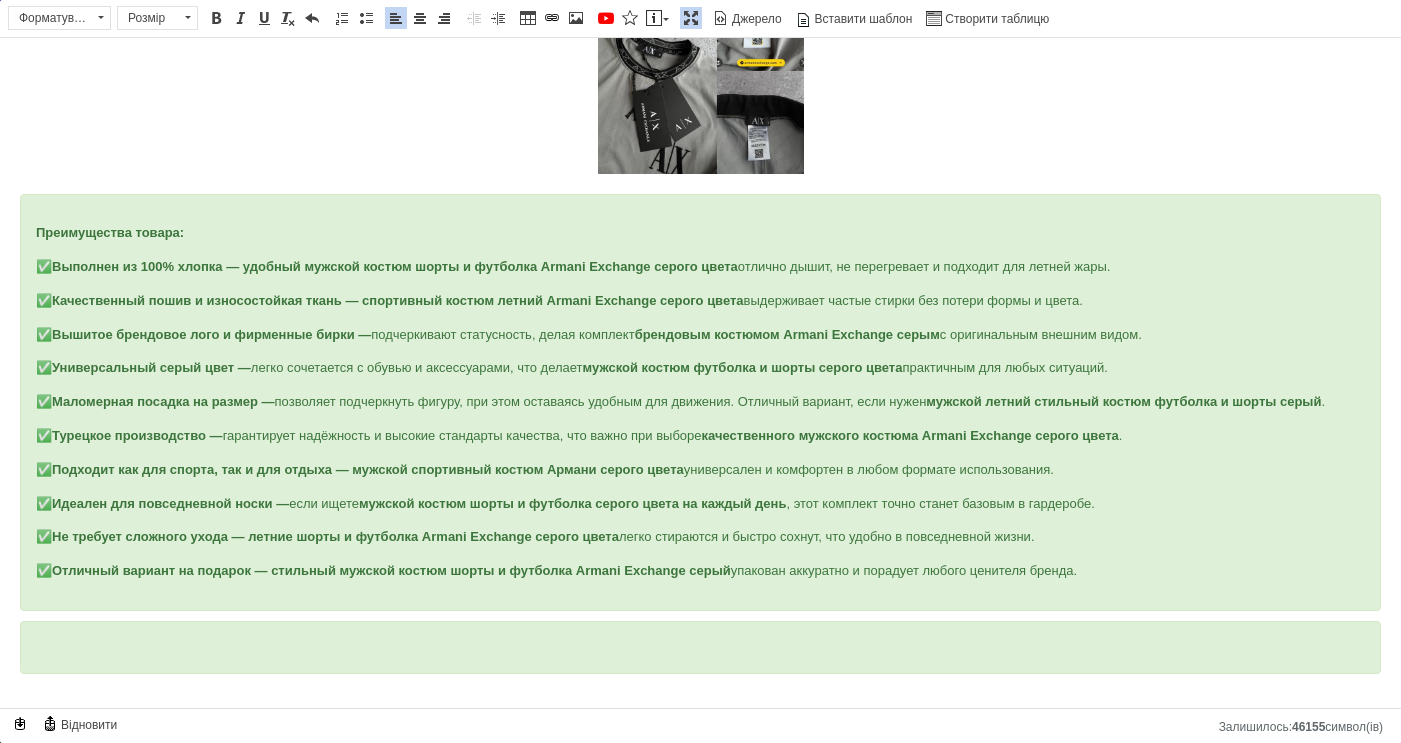 scroll, scrollTop: 783, scrollLeft: 0, axis: vertical 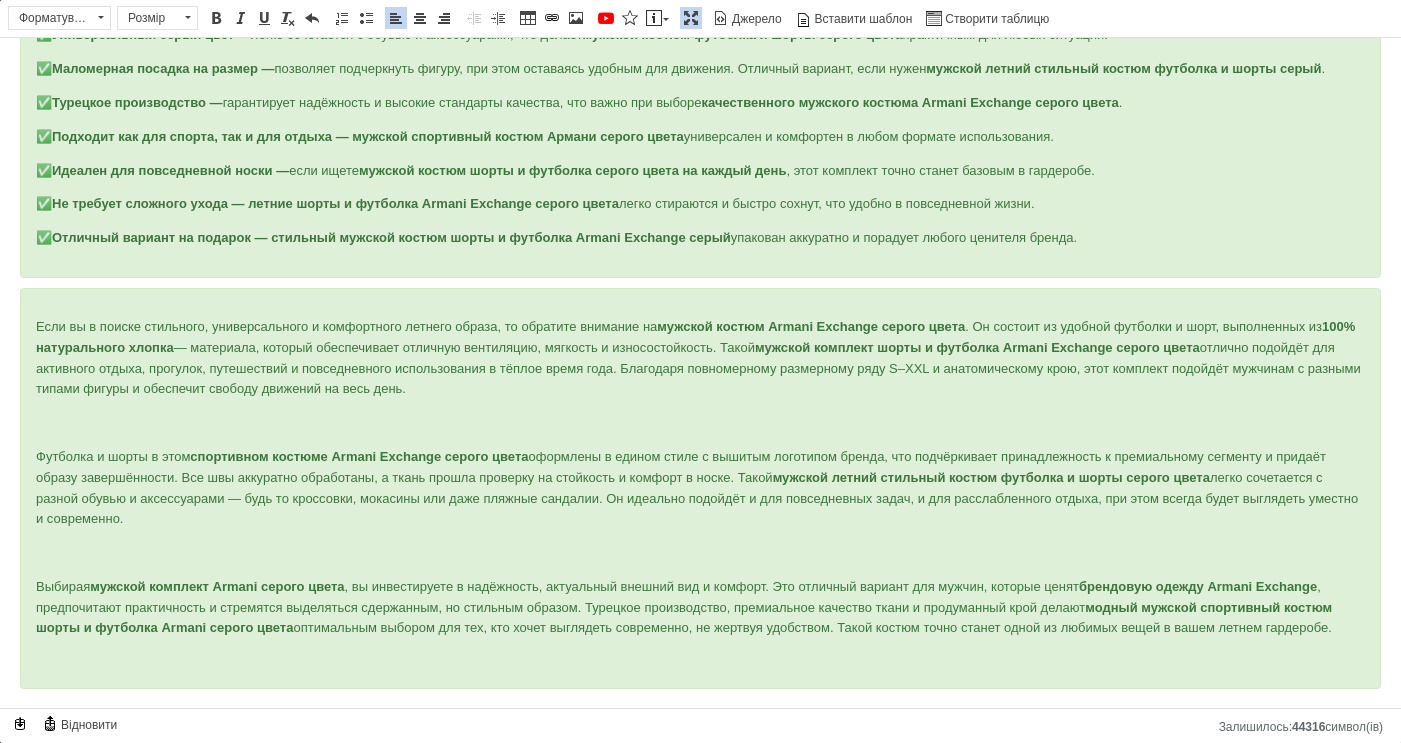 click on "Если вы в поиске стильного, универсального и комфортного летнего образа, то обратите внимание на  мужской костюм Armani Exchange серого цвета . Он состоит из удобной футболки и шорт, выполненных из  100% натурального хлопка  — материала, который обеспечивает отличную вентиляцию, мягкость и износостойкость. Такой  мужской комплект шорты и футболка Armani Exchange серого цвета Футболка и шорты в этом  спортивном костюме Armani Exchange серого цвета мужской летний стильный костюм футболка и шорты серого цвета Выбирая  мужской комплект Armani серого цвета брендовую одежду Armani Exchange" at bounding box center [700, 488] 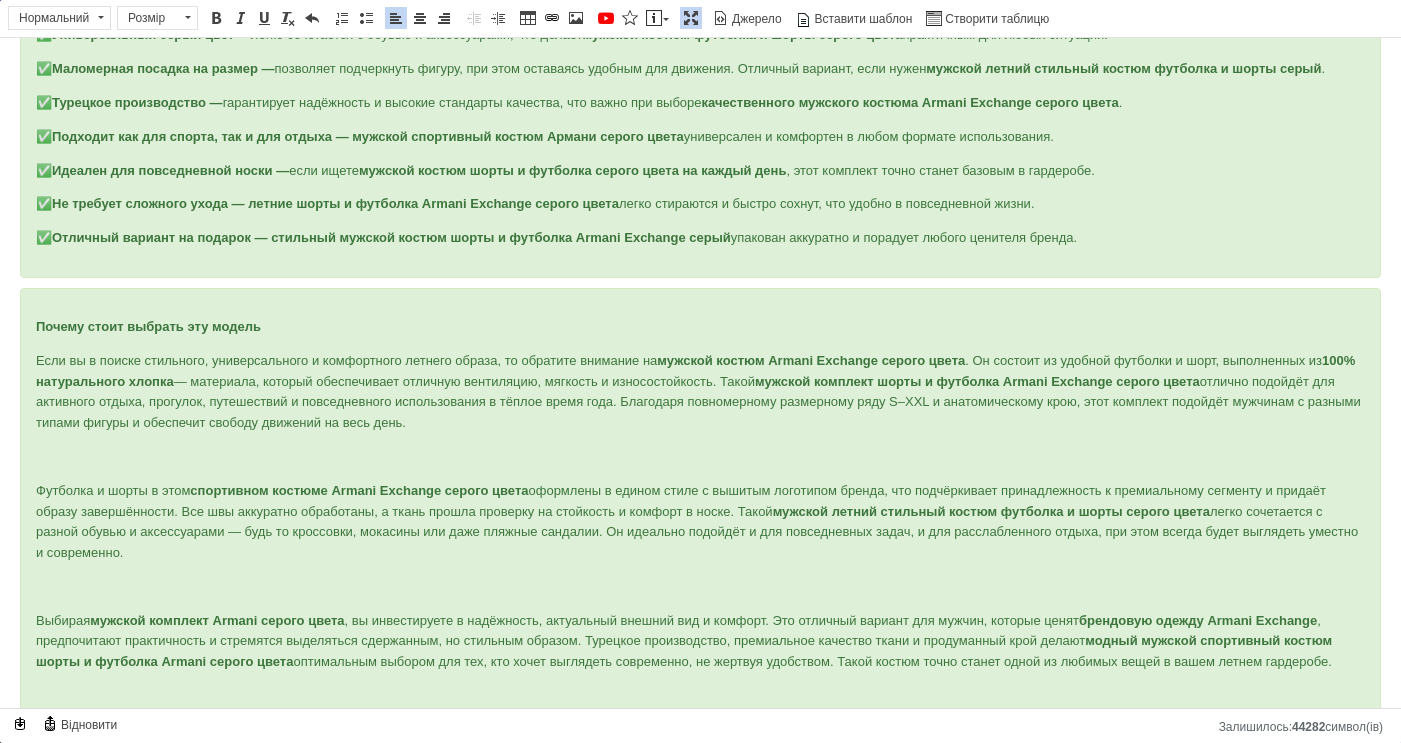 click on "Почему стоит выбрать эту модель" at bounding box center [700, 327] 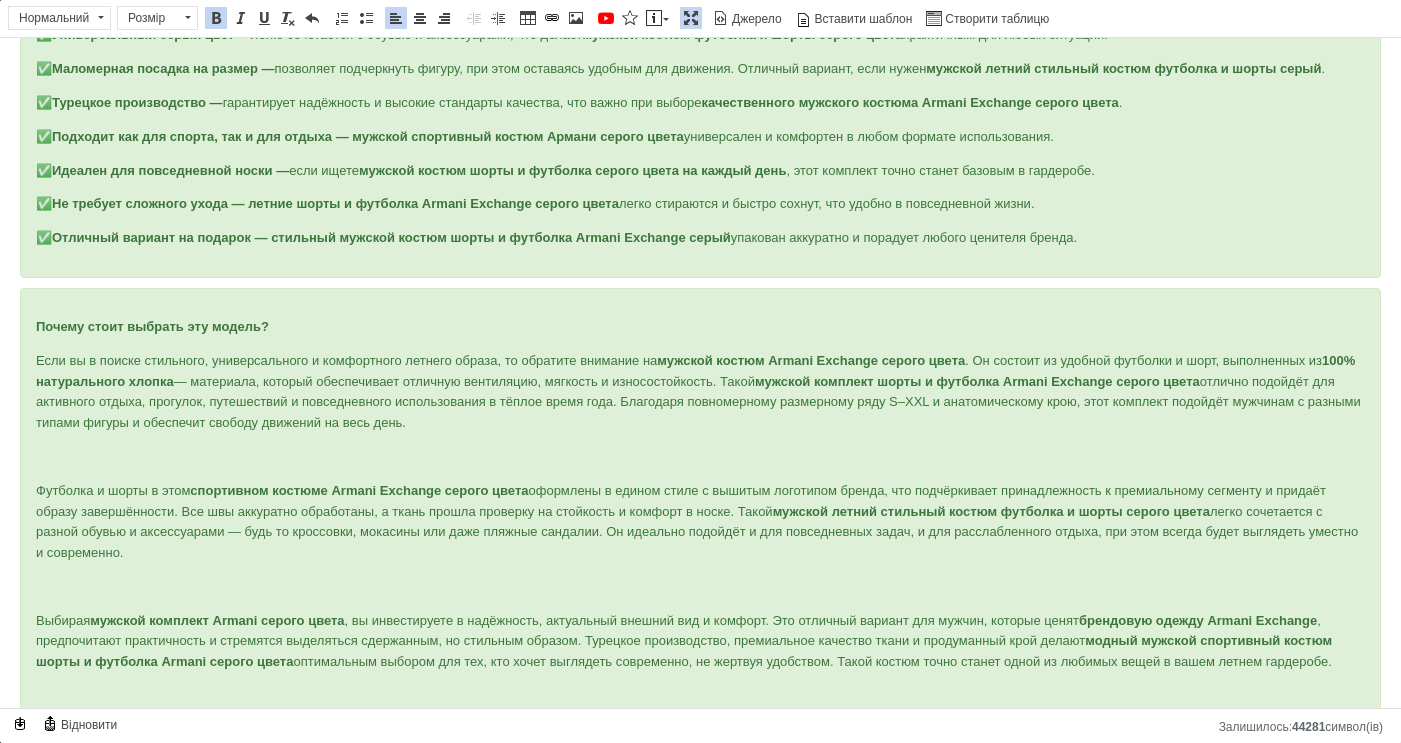 click on "Почему стоит выбрать эту модель?   Если вы в поиске стильного, универсального и комфортного летнего образа, то обратите внимание на  мужской костюм Armani Exchange серого цвета . Он состоит из удобной футболки и шорт, выполненных из  100% натурального хлопка  — материала, который обеспечивает отличную вентиляцию, мягкость и износостойкость. Такой  мужской комплект шорты и футболка Armani Exchange серого цвета Футболка и шорты в этом  спортивном костюме Armani Exchange серого цвета мужской летний стильный костюм футболка и шорты серого цвета Выбирая  брендовую одежду Armani Exchange" at bounding box center [700, 505] 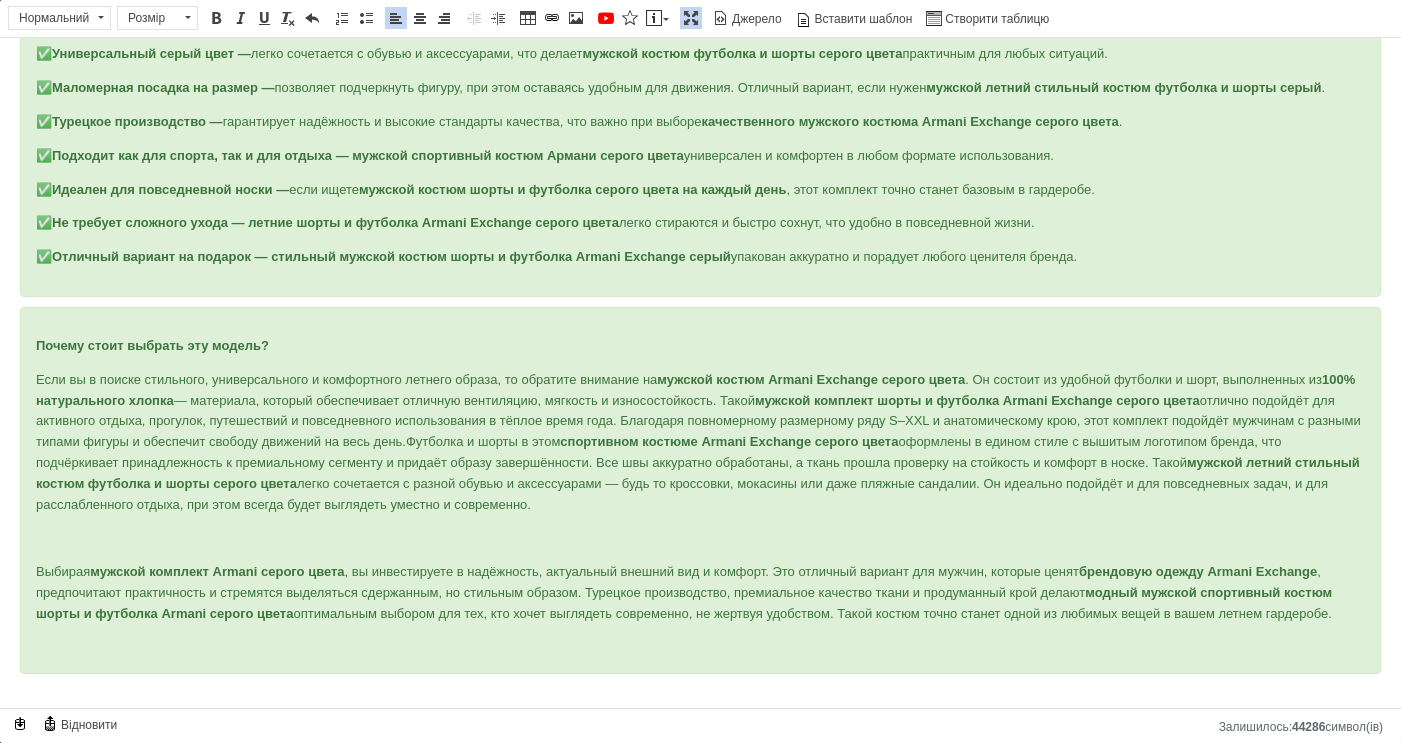 click on "Почему стоит выбрать эту модель?   Если вы в поиске стильного, универсального и комфортного летнего образа, то обратите внимание на  мужской костюм Armani Exchange серого цвета . Он состоит из удобной футболки и шорт, выполненных из  100% натурального хлопка  — материала, который обеспечивает отличную вентиляцию, мягкость и износостойкость. Такой  мужской комплект шорты и футболка Armani Exchange серого цвета Футболка и шорты в этом  спортивном костюме Armani Exchange серого цвета мужской летний стильный костюм футболка и шорты серого цвета Выбирая  брендовую одежду Armani Exchange" at bounding box center [700, 490] 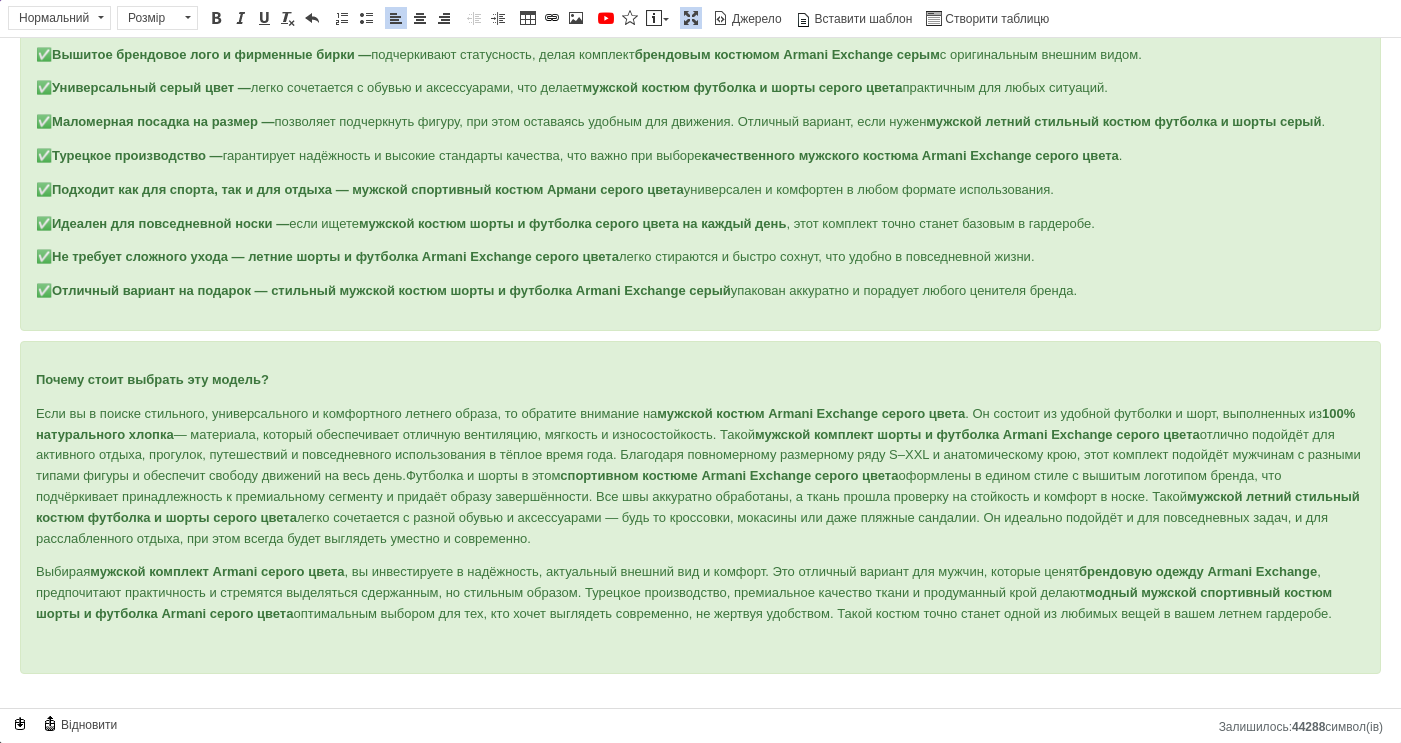 scroll, scrollTop: 735, scrollLeft: 0, axis: vertical 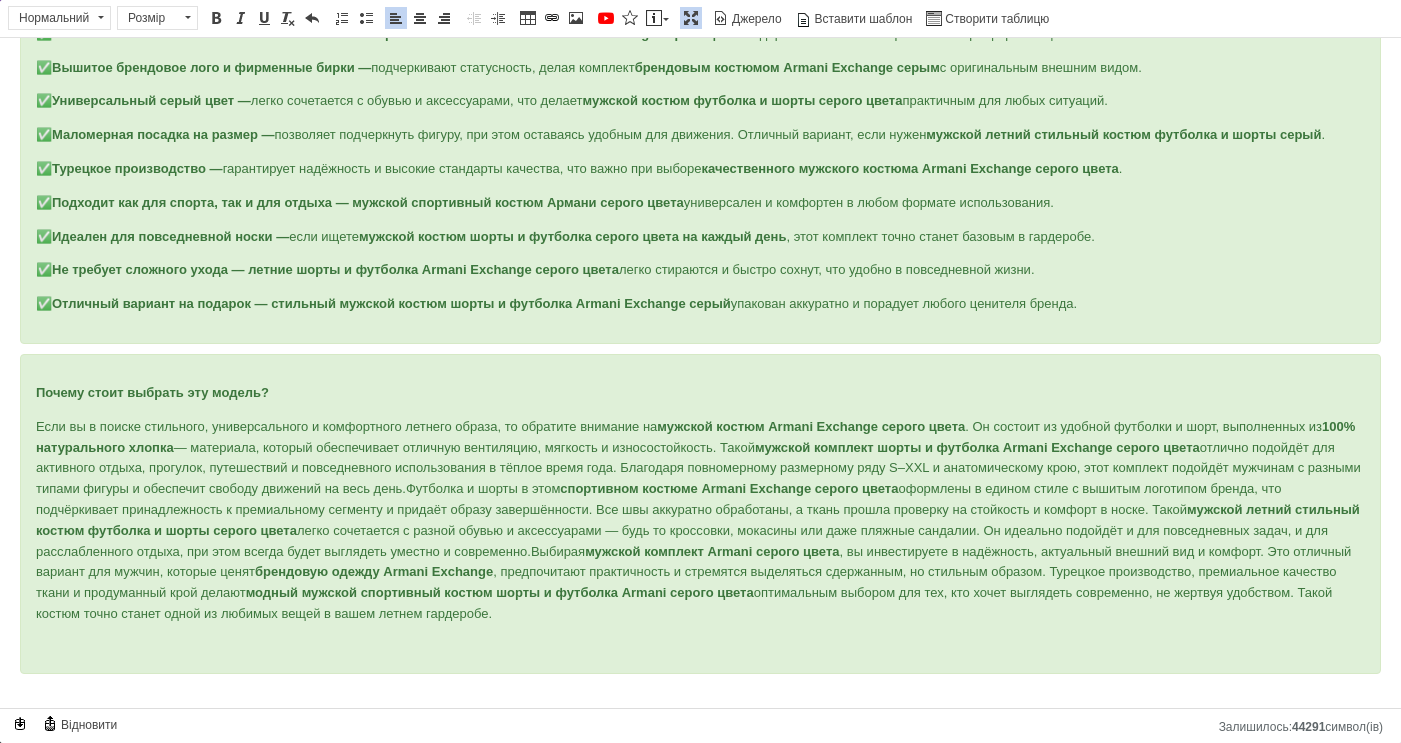 click on "Почему стоит выбрать эту модель?   Если вы в поиске стильного, универсального и комфортного летнего образа, то обратите внимание на  мужской костюм Armani Exchange серого цвета . Он состоит из удобной футболки и шорт, выполненных из  100% натурального хлопка  — материала, который обеспечивает отличную вентиляцию, мягкость и износостойкость. Такой  мужской комплект шорты и футболка Armani Exchange серого цвета Футболка и шорты в этом  спортивном костюме Armani Exchange серого цвета мужской летний стильный костюм футболка и шорты серого цвета Выбирая  брендовую одежду Armani Exchange" at bounding box center (700, 514) 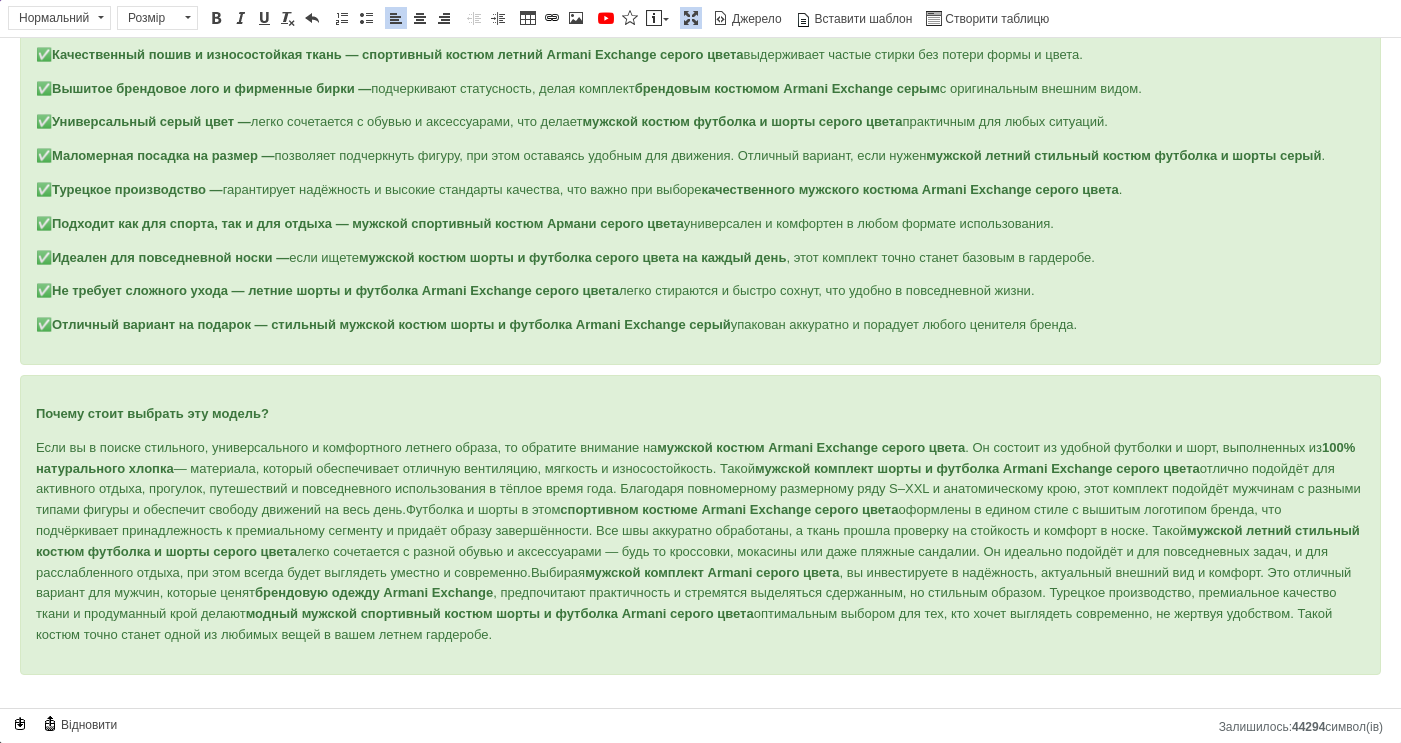scroll, scrollTop: 714, scrollLeft: 0, axis: vertical 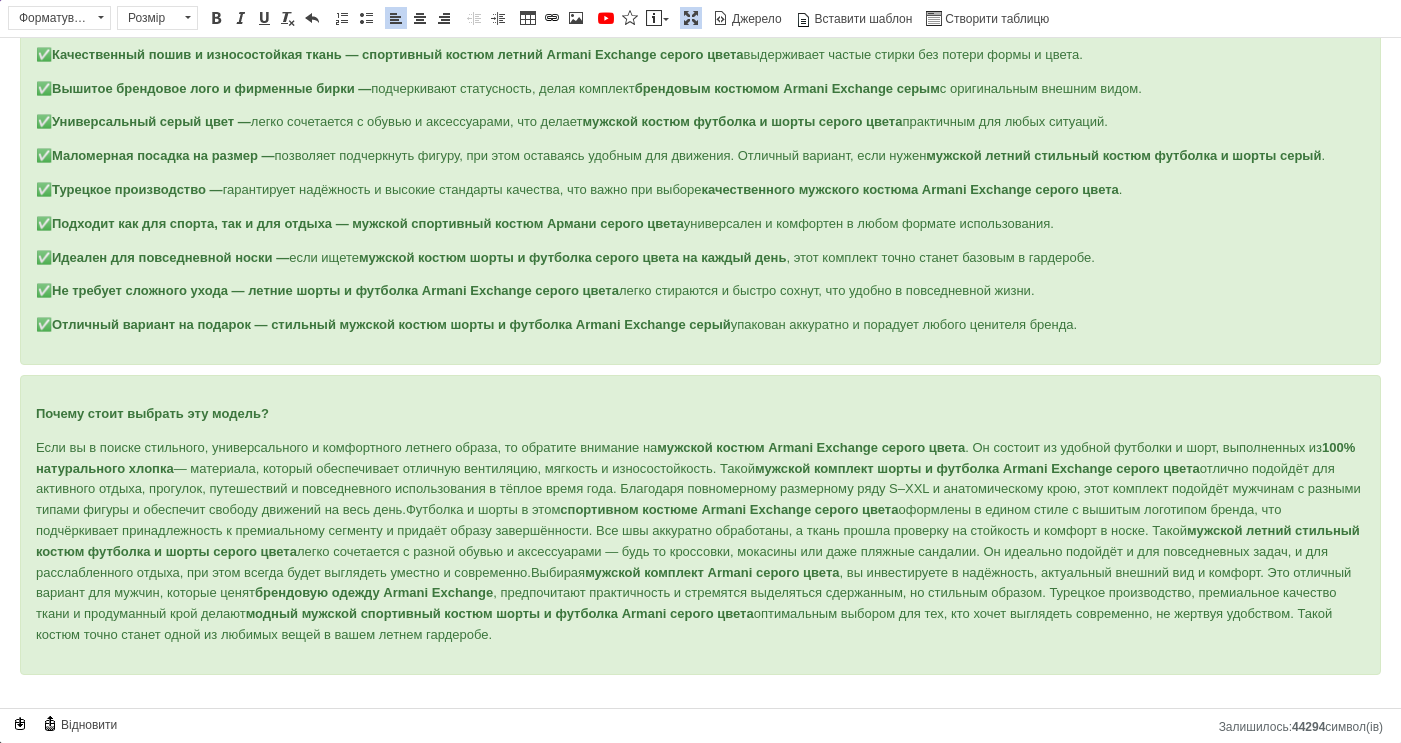 click at bounding box center (700, 698) 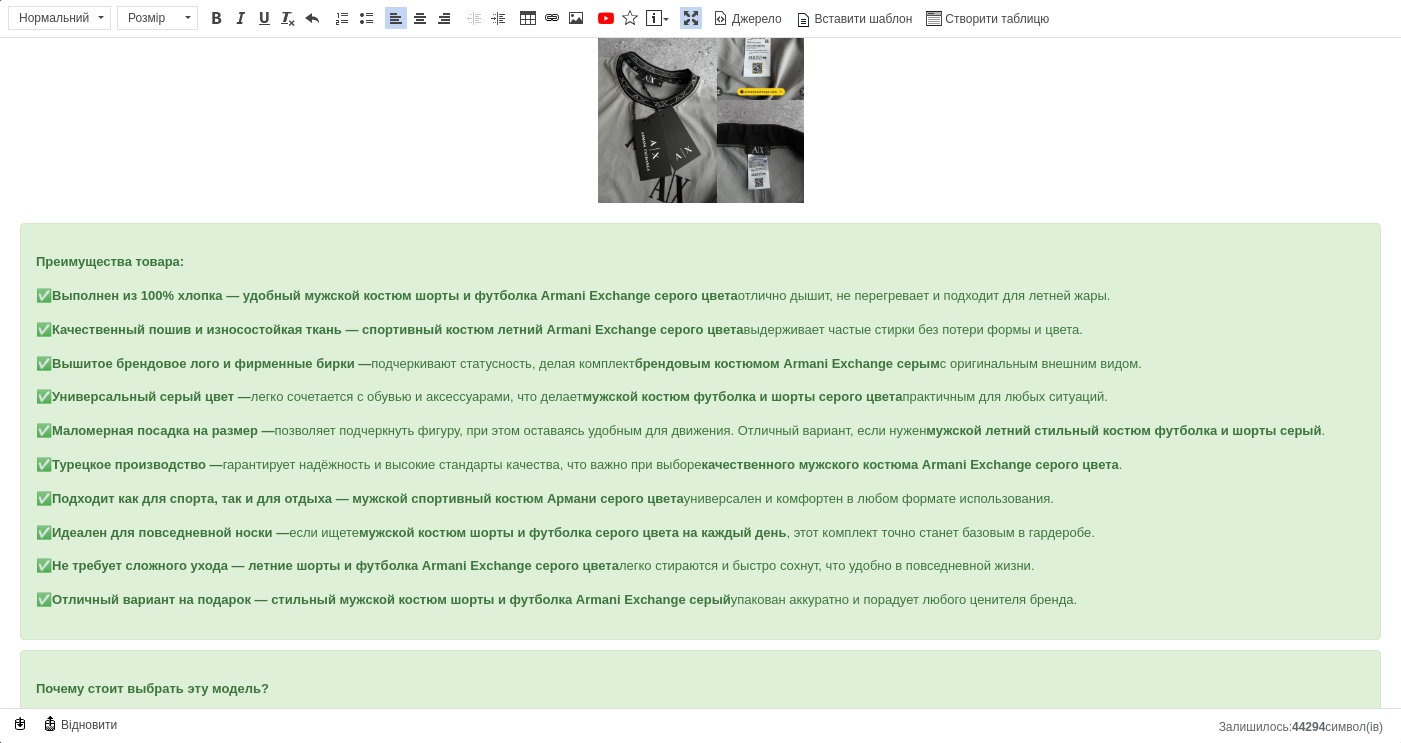 scroll, scrollTop: 714, scrollLeft: 0, axis: vertical 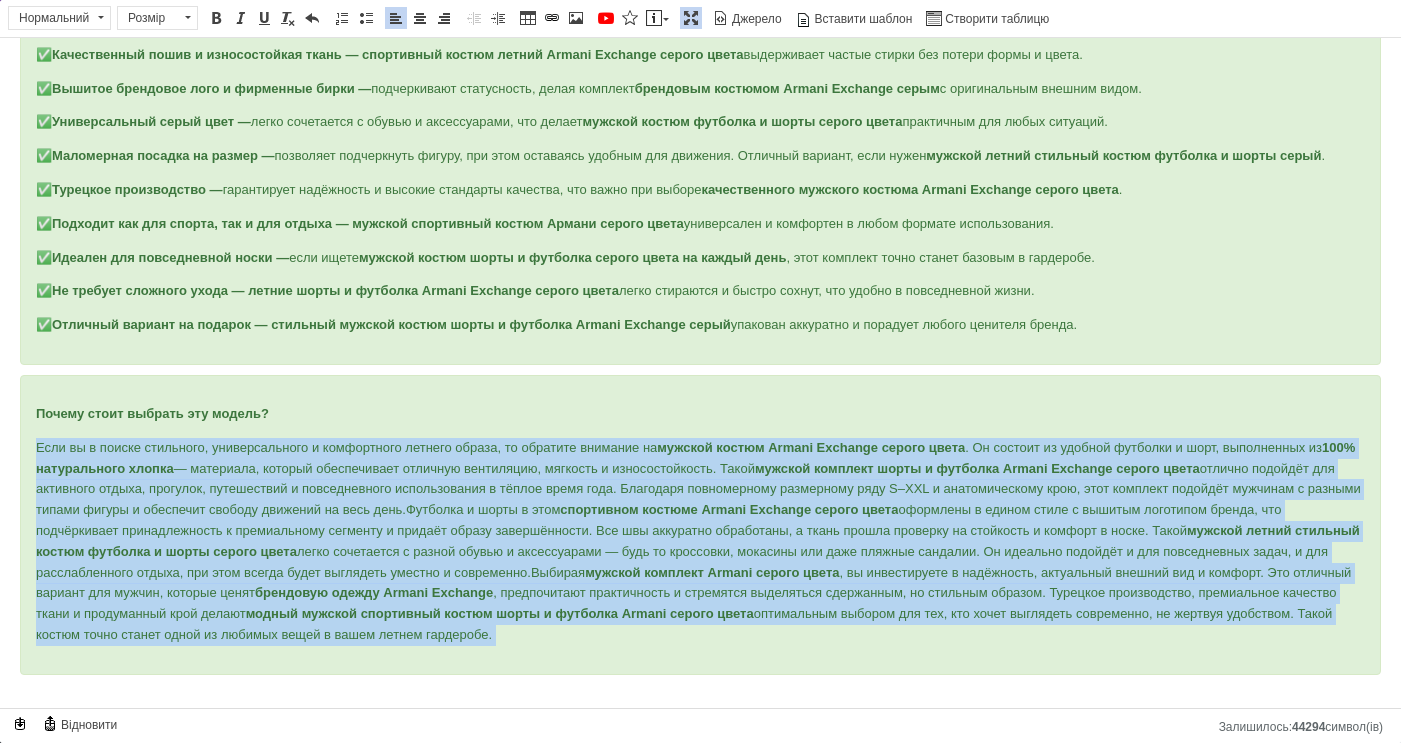 drag, startPoint x: 34, startPoint y: 454, endPoint x: 802, endPoint y: 664, distance: 796.1934 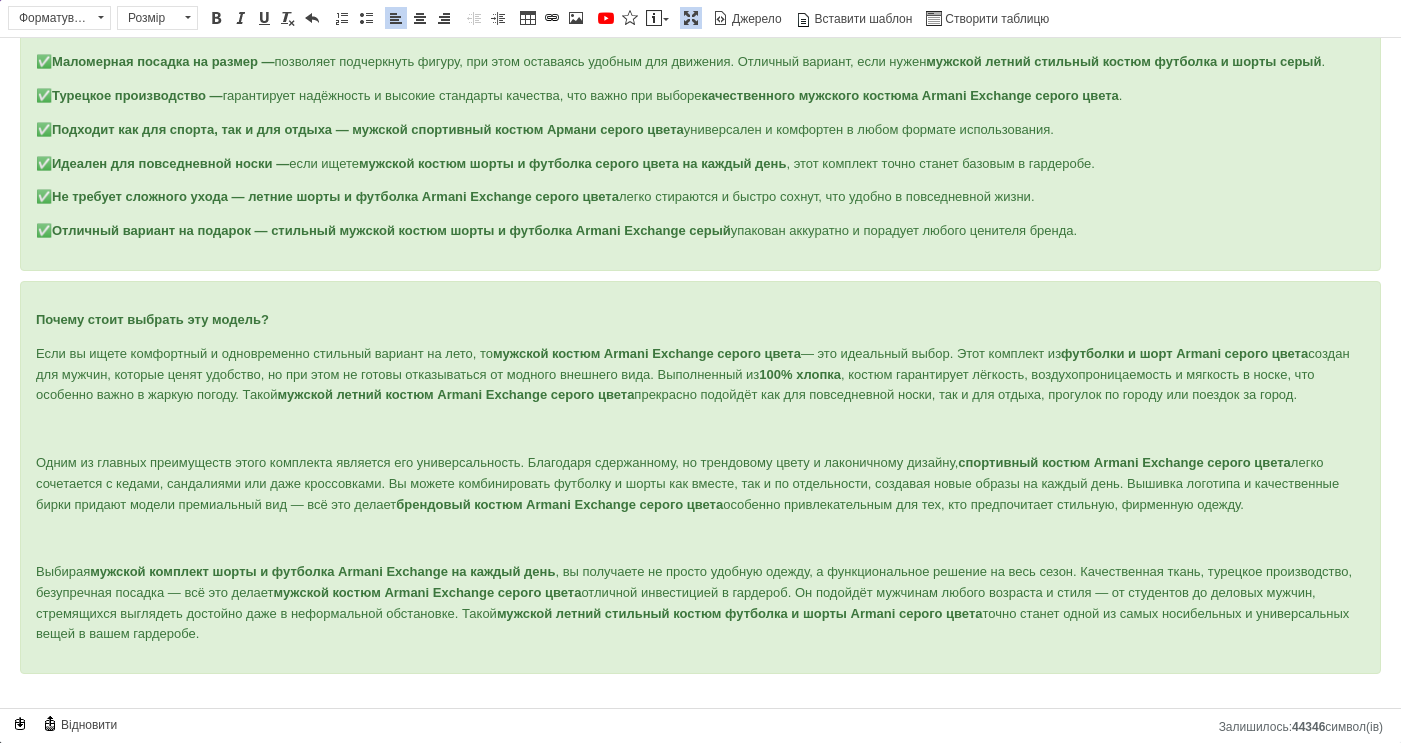 click on "Почему стоит выбрать эту модель?   Если вы ищете комфортный и одновременно стильный вариант на лето, то  мужской костюм Armani Exchange серого цвета  — это идеальный выбор. Этот комплект из  футболки и шорт Armani серого цвета  создан для мужчин, которые ценят удобство, но при этом не готовы отказываться от модного внешнего вида. Выполненный из  100% хлопка , костюм гарантирует лёгкость, воздухопроницаемость и мягкость в носке, что особенно важно в жаркую погоду. Такой  мужской летний костюм Armani Exchange серого цвета спортивный костюм Armani Exchange серого цвета Выбирая" at bounding box center (700, 477) 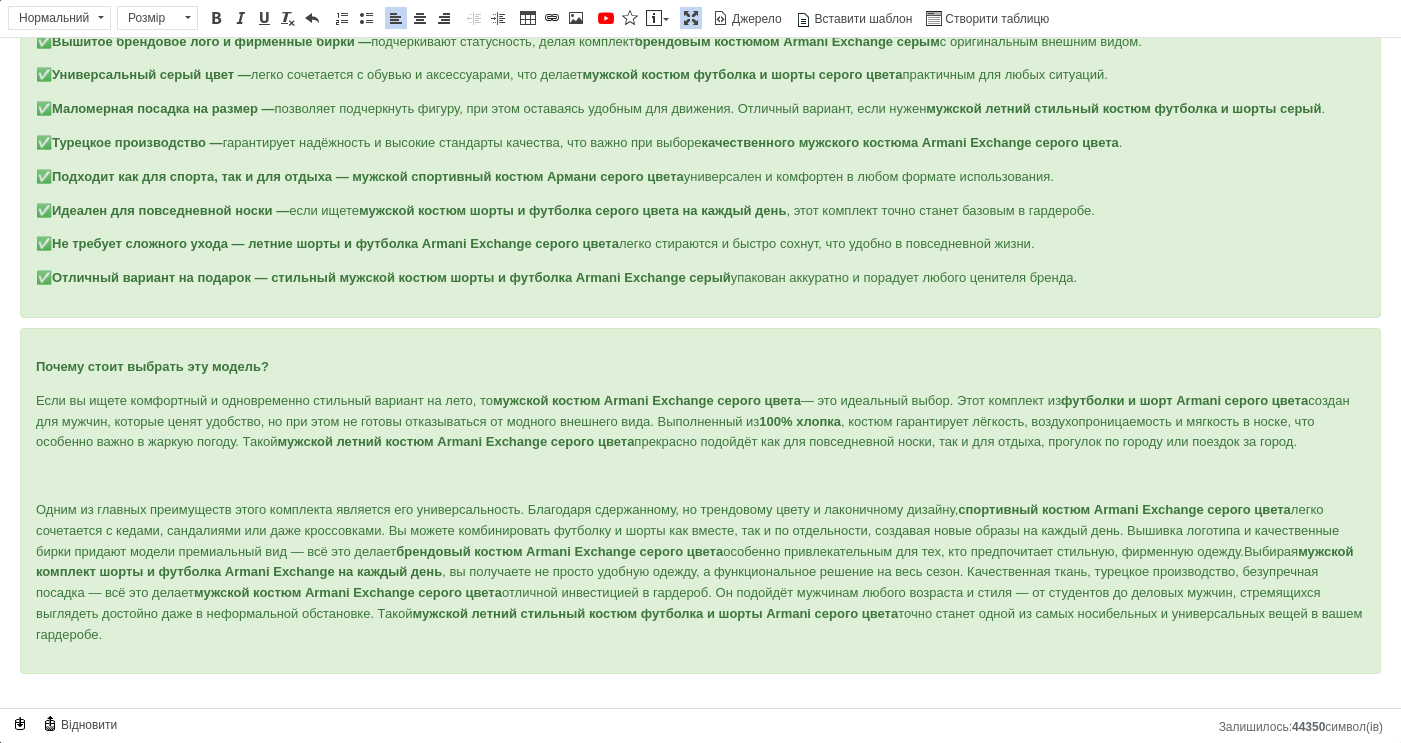scroll, scrollTop: 782, scrollLeft: 0, axis: vertical 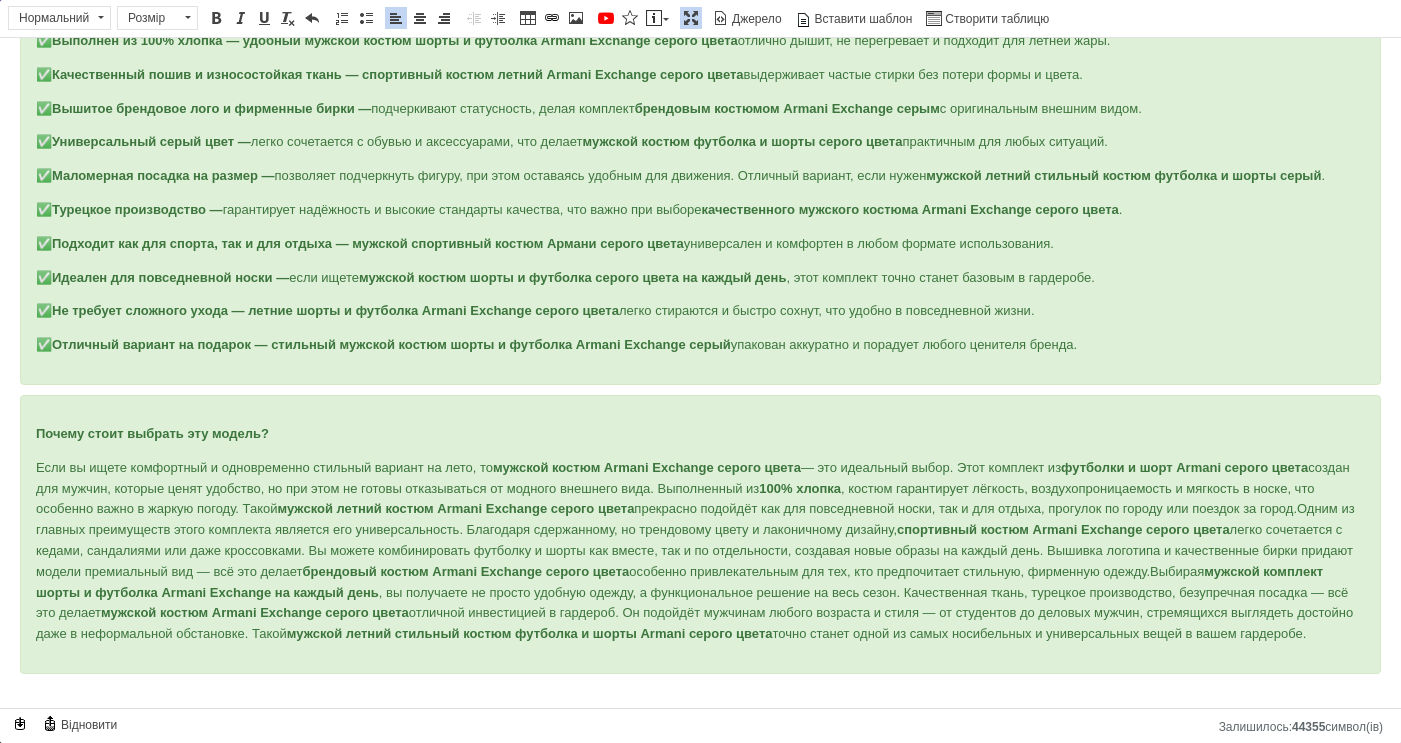 click at bounding box center (700, 697) 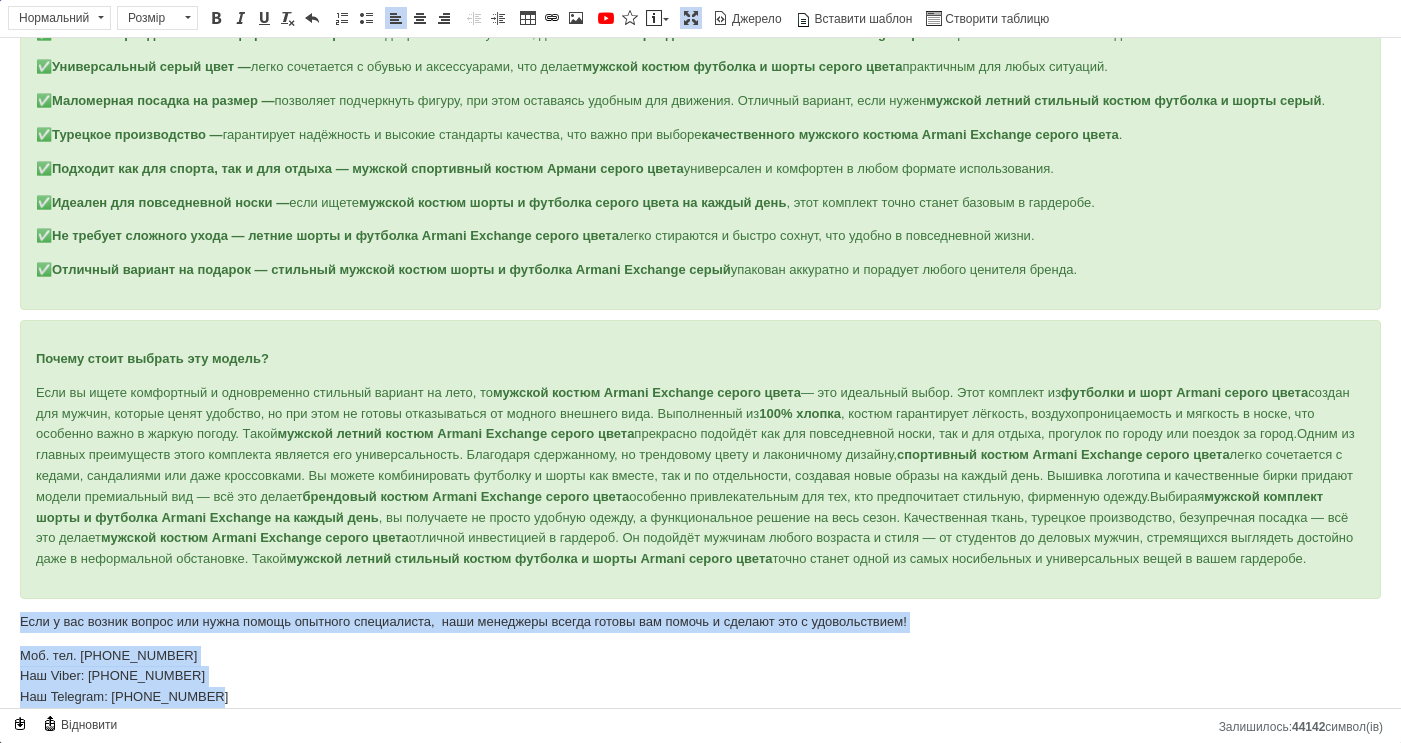 drag, startPoint x: 205, startPoint y: 696, endPoint x: 6, endPoint y: 617, distance: 214.10745 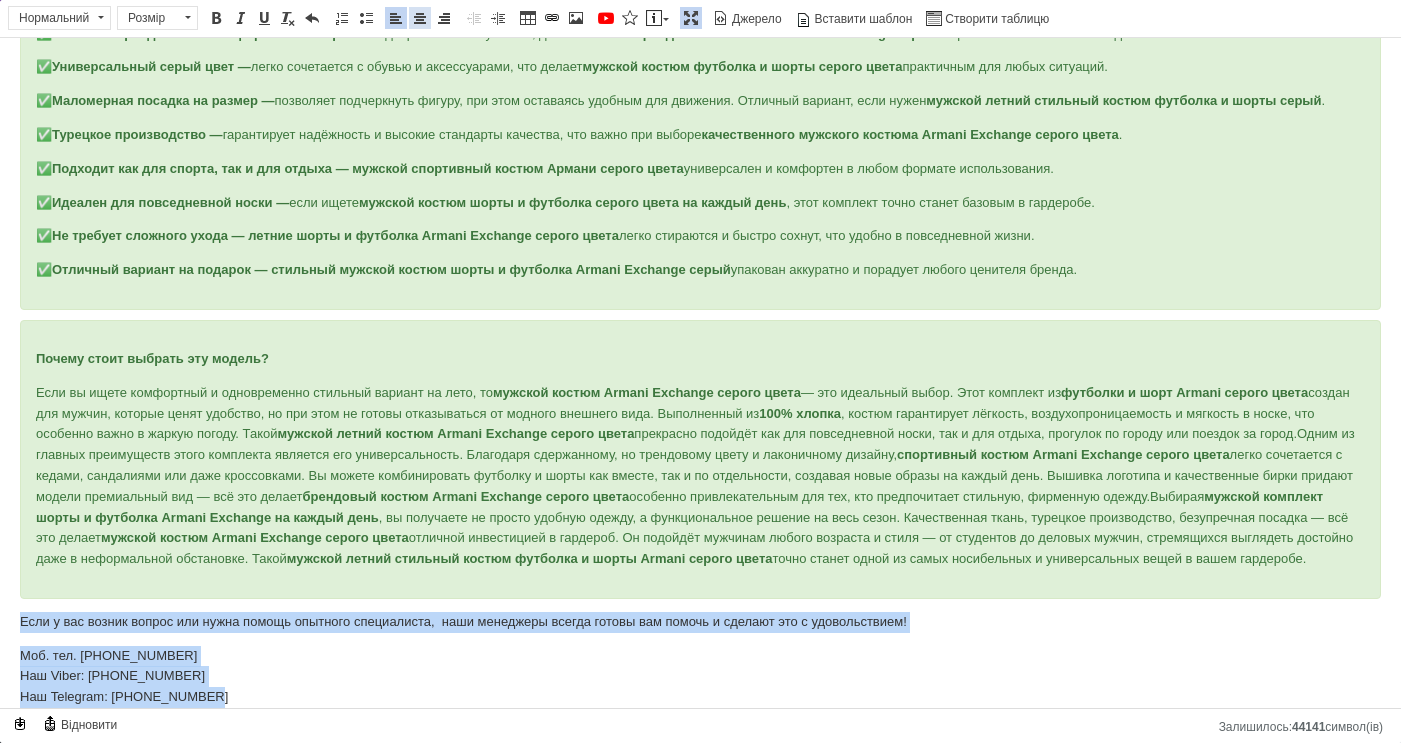 click at bounding box center (420, 18) 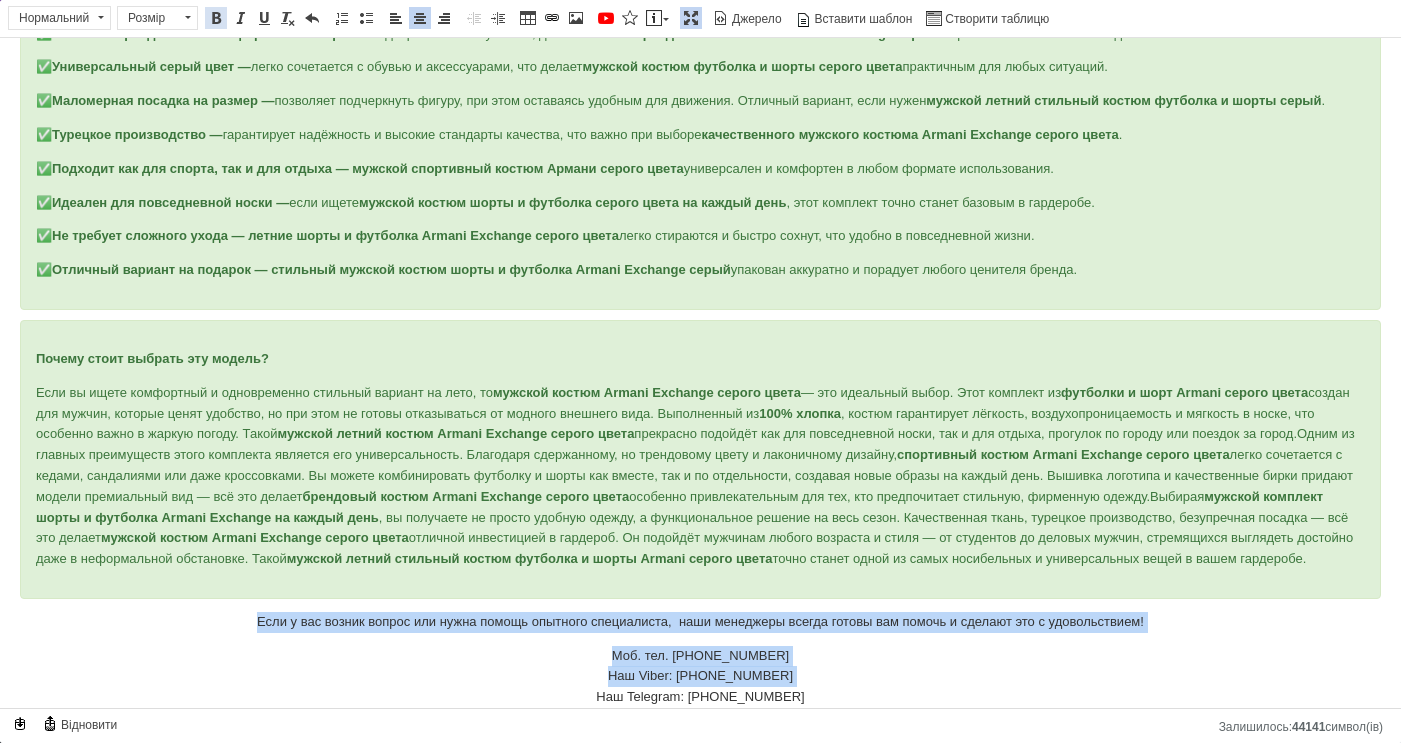 click at bounding box center [216, 18] 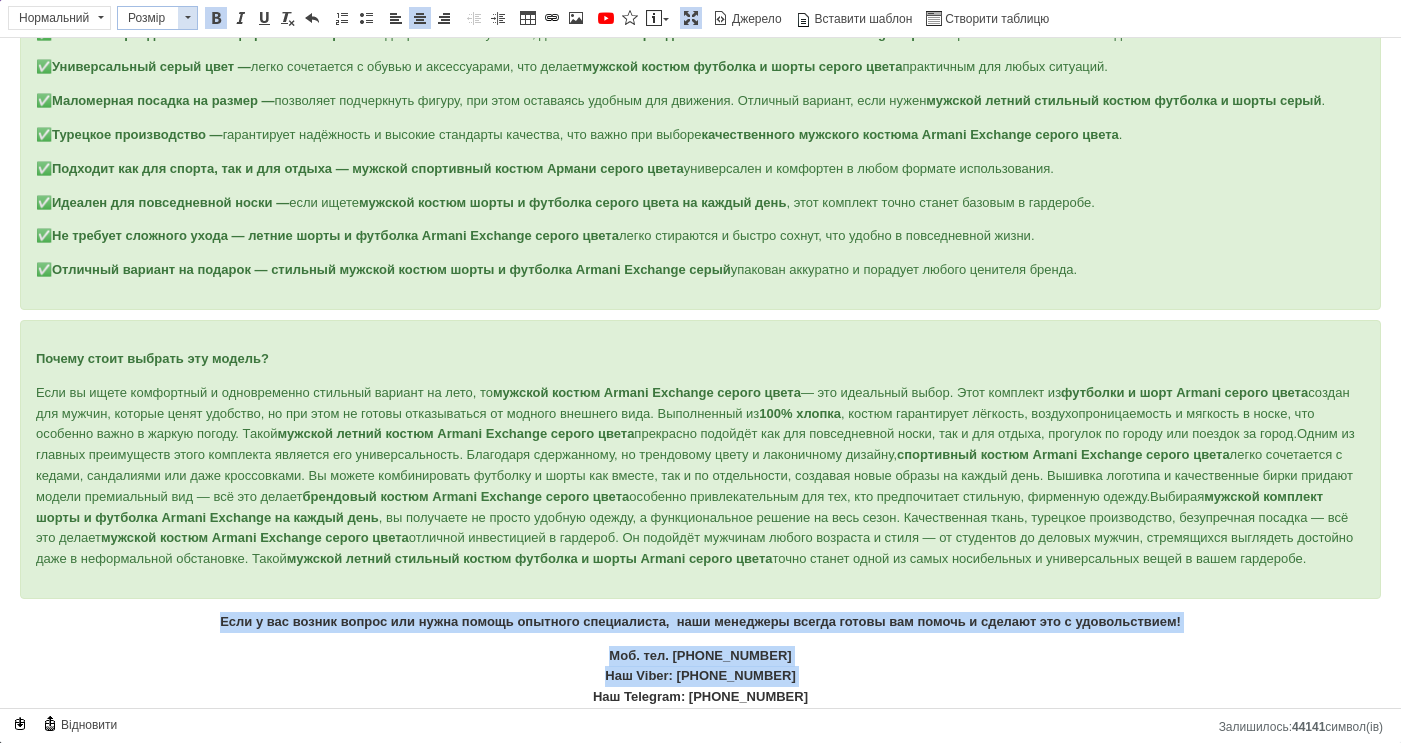 click at bounding box center [187, 18] 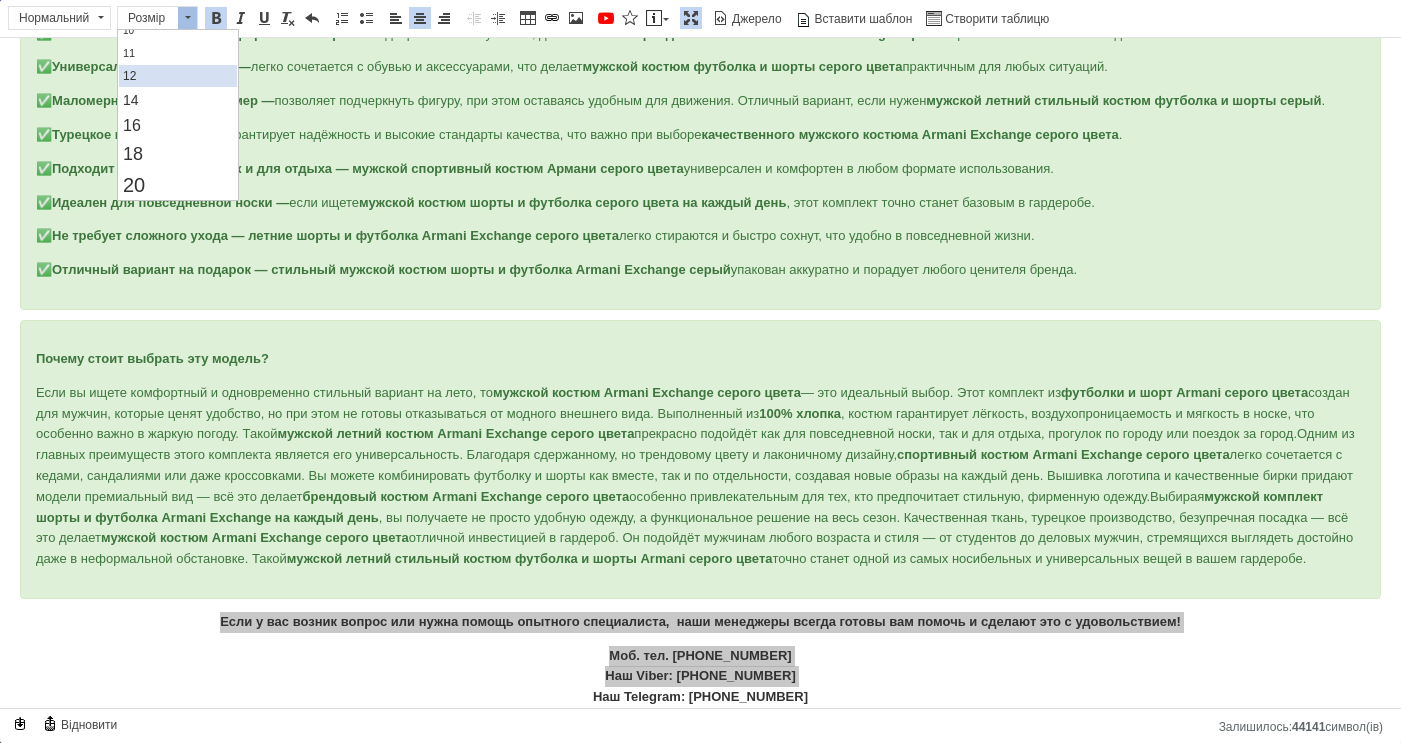 scroll, scrollTop: 108, scrollLeft: 0, axis: vertical 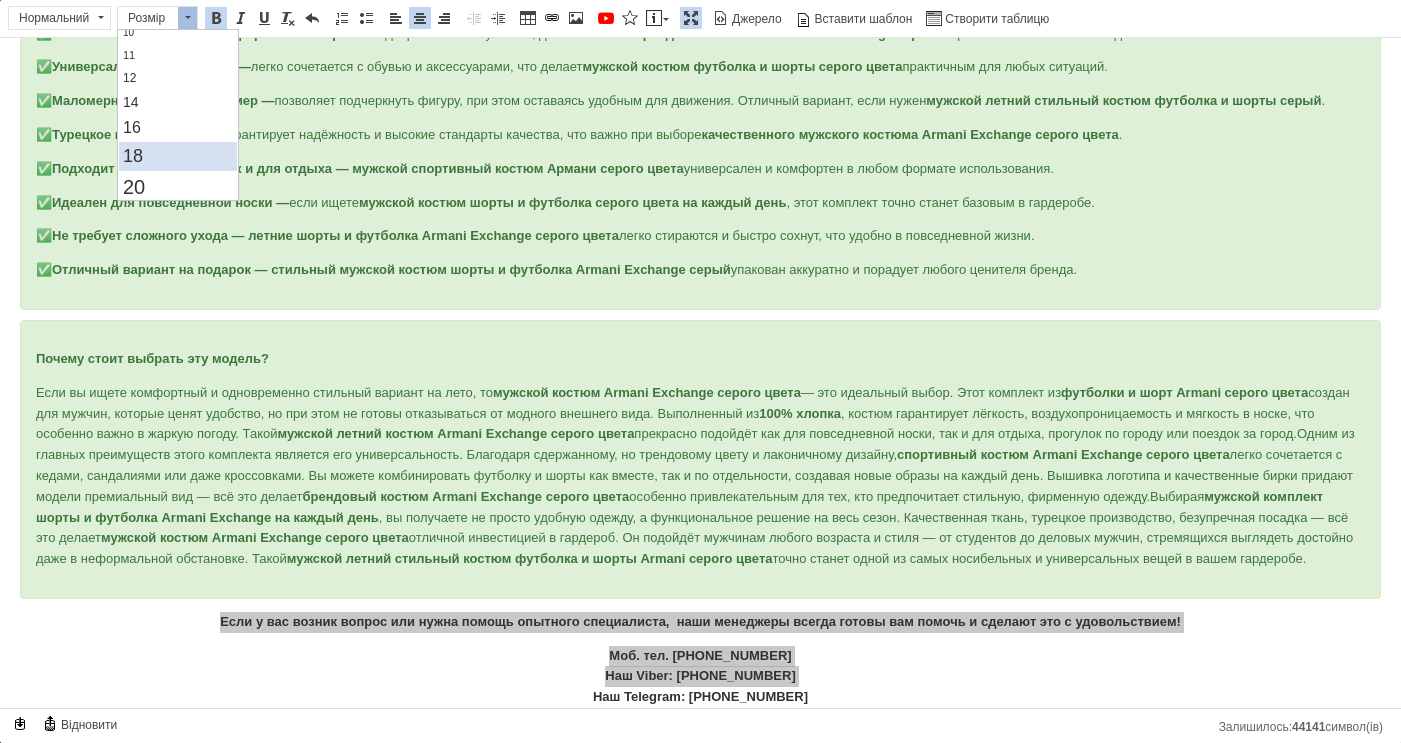 click on "18" at bounding box center (178, 156) 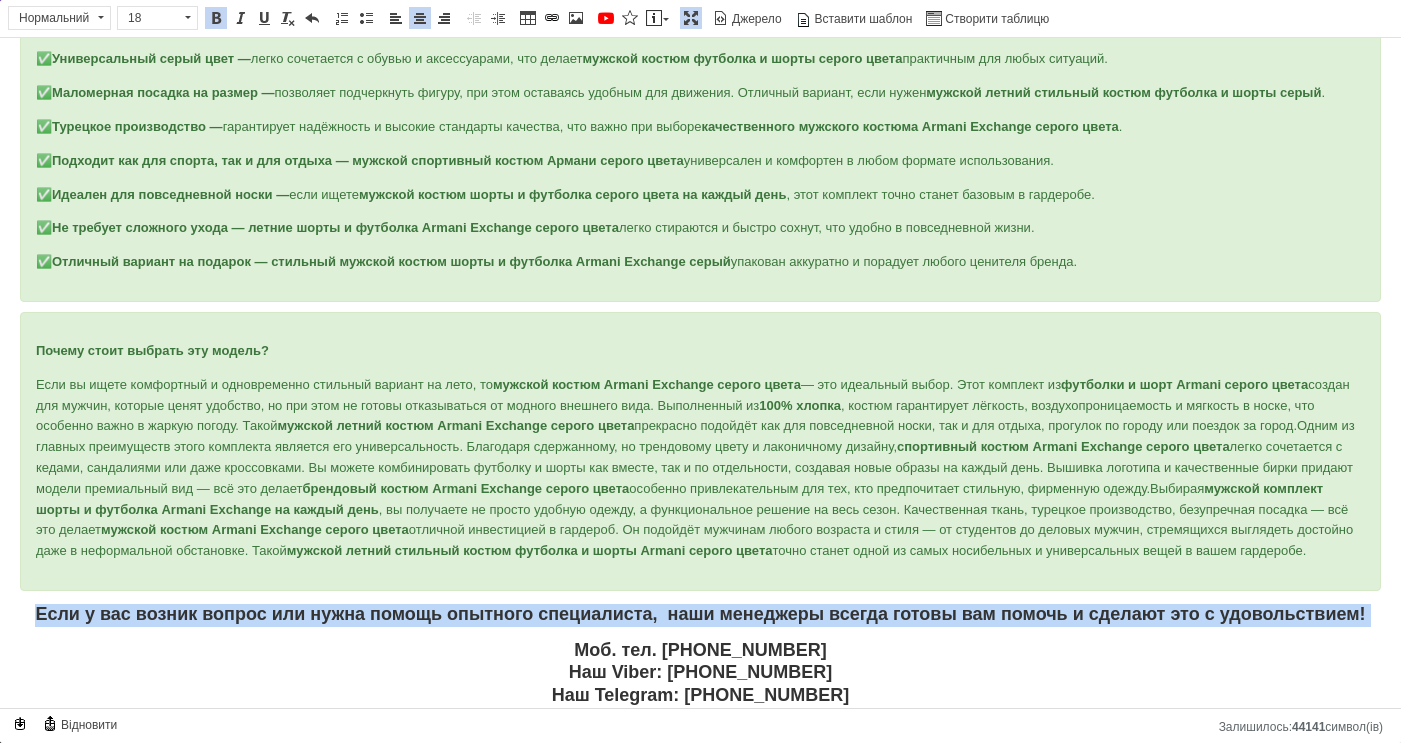 click at bounding box center (691, 18) 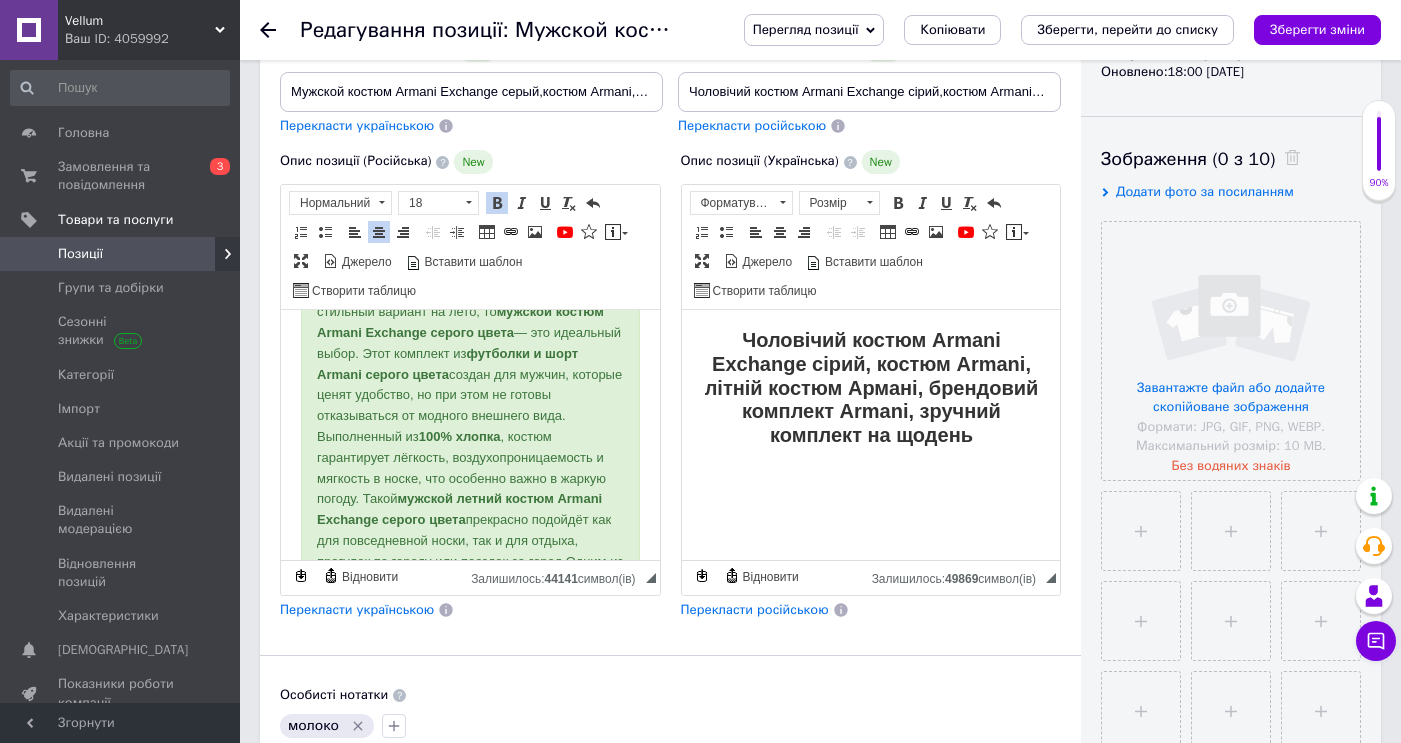 scroll, scrollTop: 303, scrollLeft: 0, axis: vertical 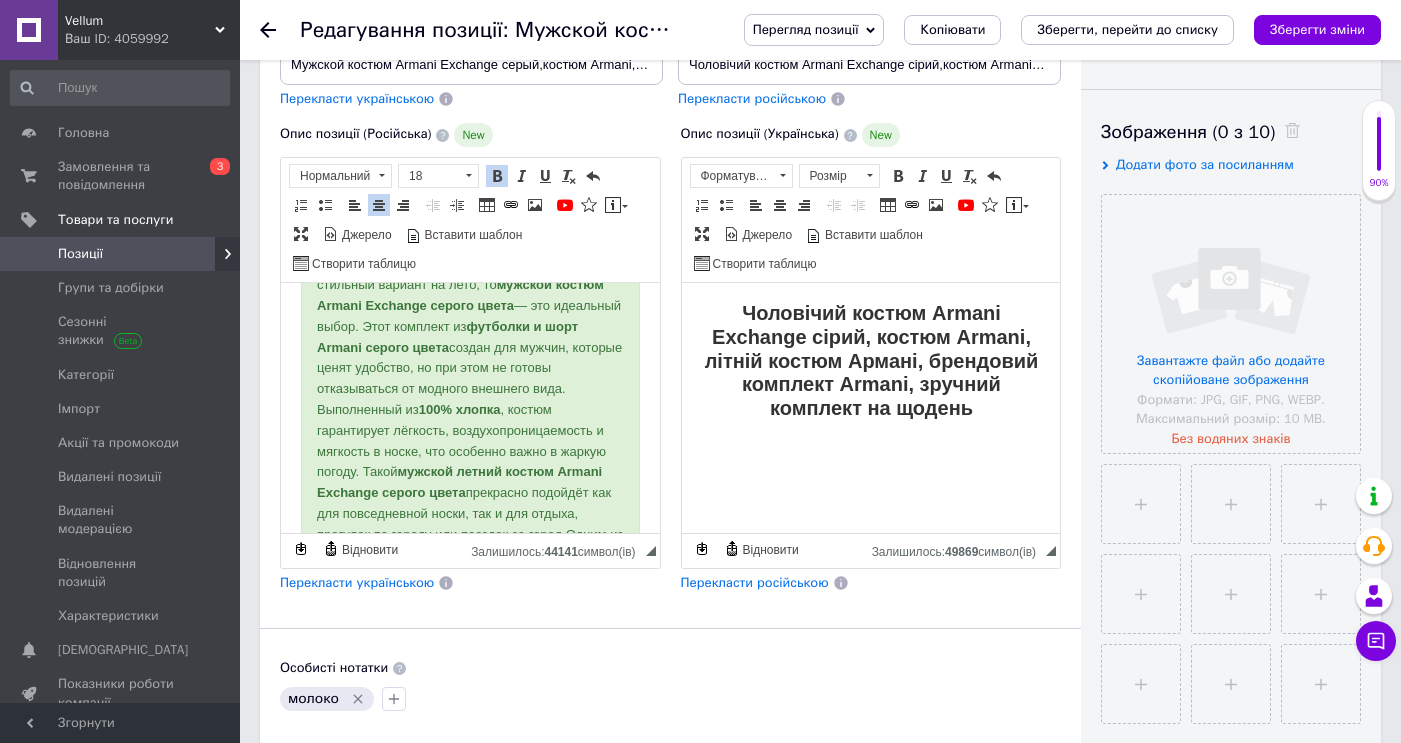 click on "Перекласти українською" at bounding box center [357, 582] 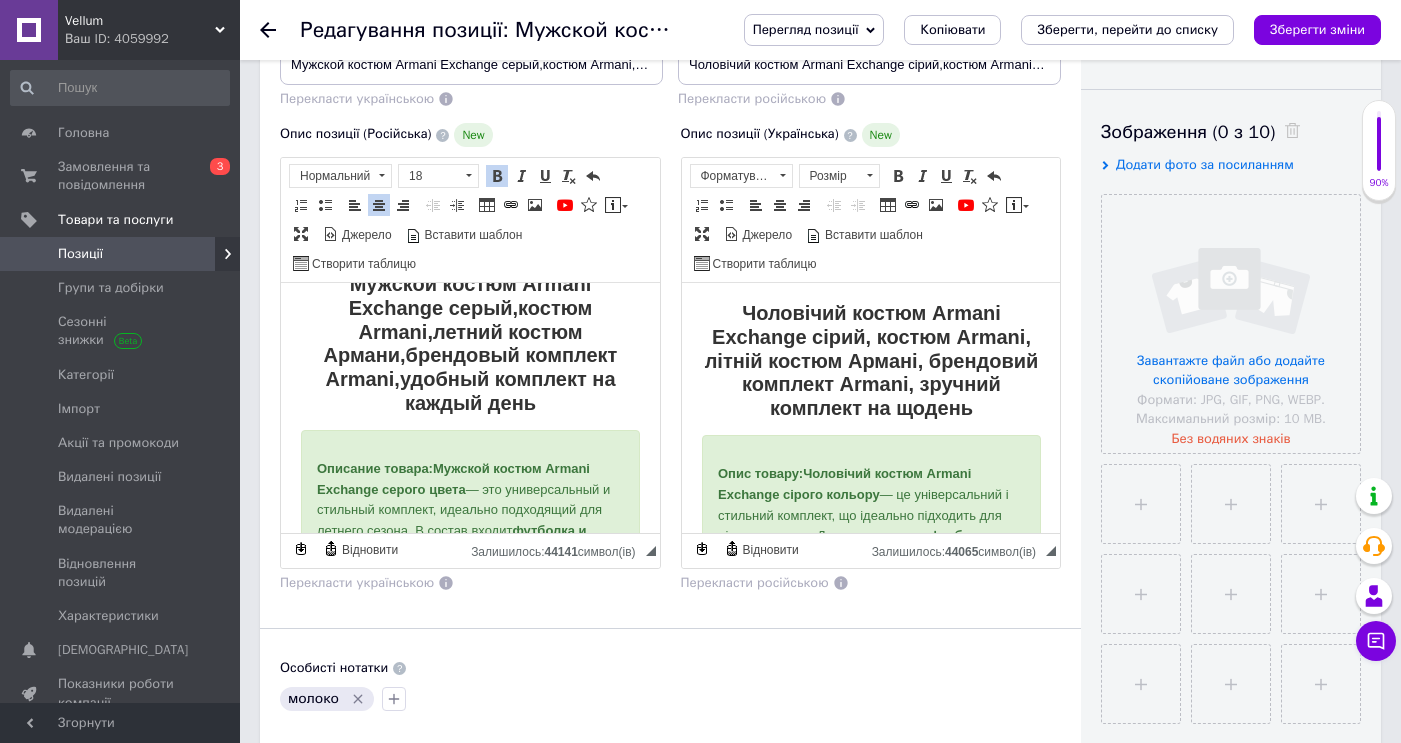 scroll, scrollTop: 0, scrollLeft: 0, axis: both 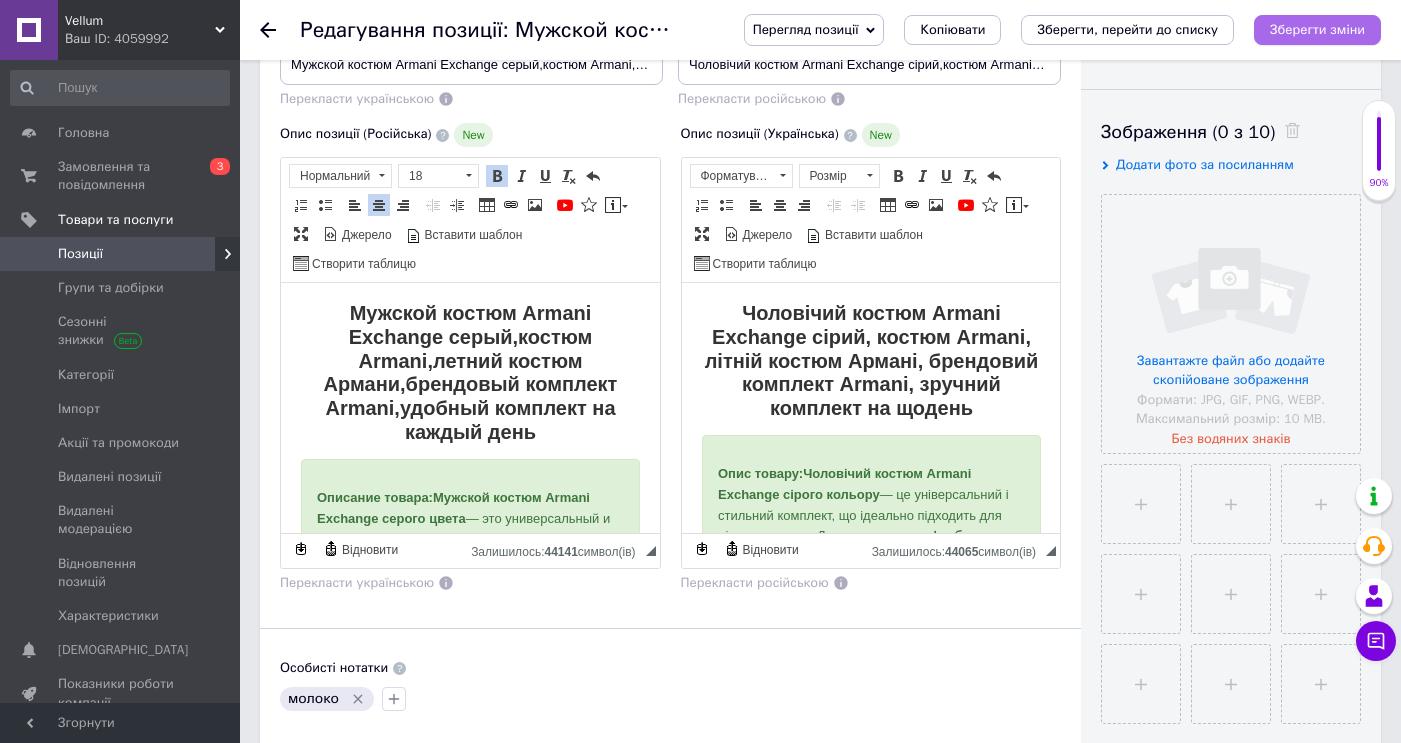click on "Зберегти зміни" at bounding box center (1317, 29) 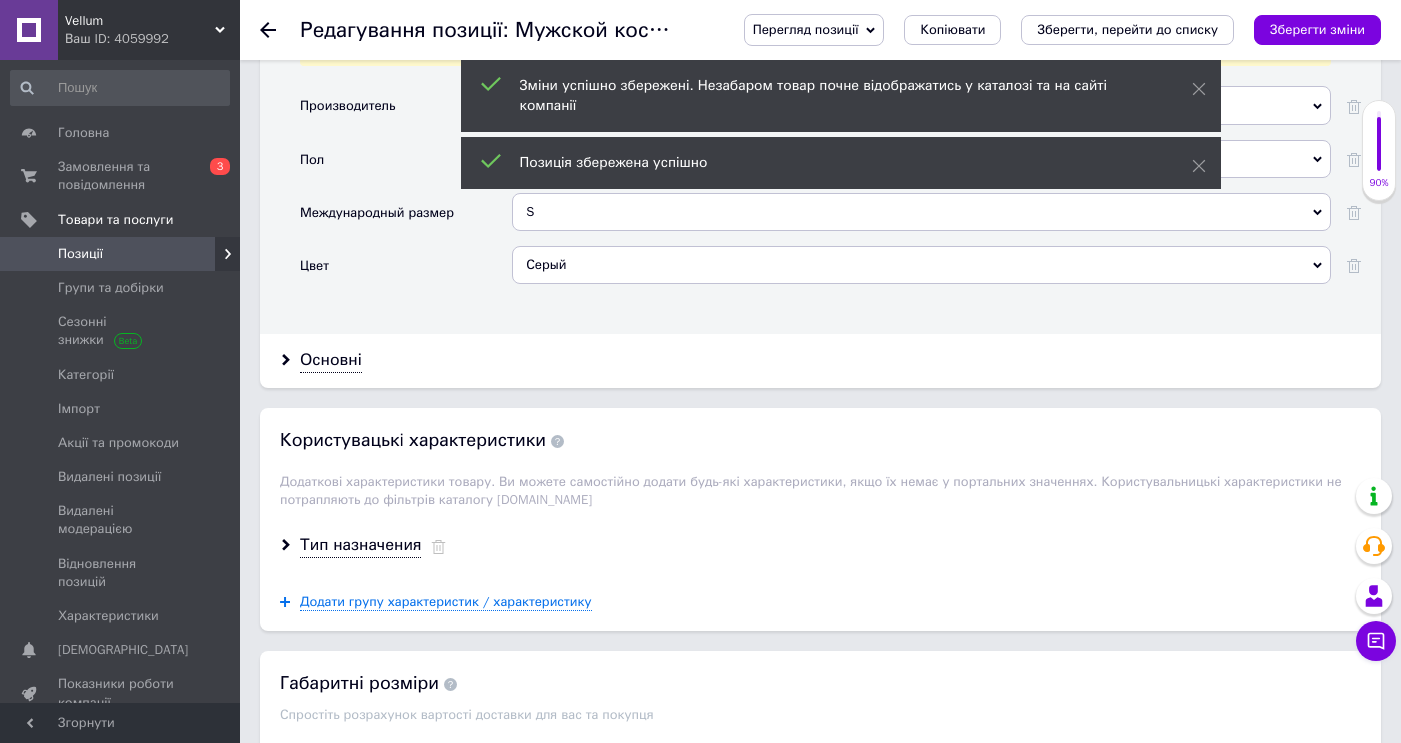scroll, scrollTop: 3222, scrollLeft: 0, axis: vertical 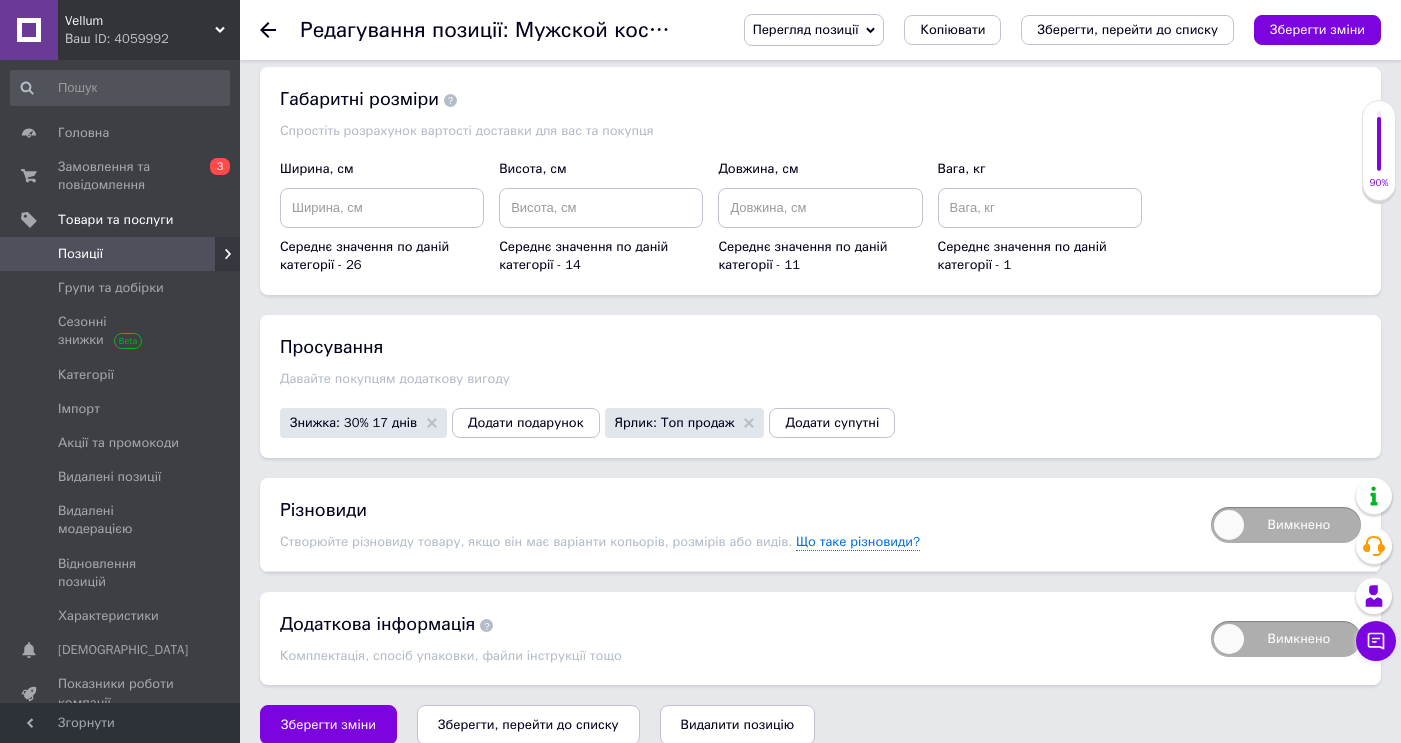 click on "Вимкнено" at bounding box center [1286, 525] 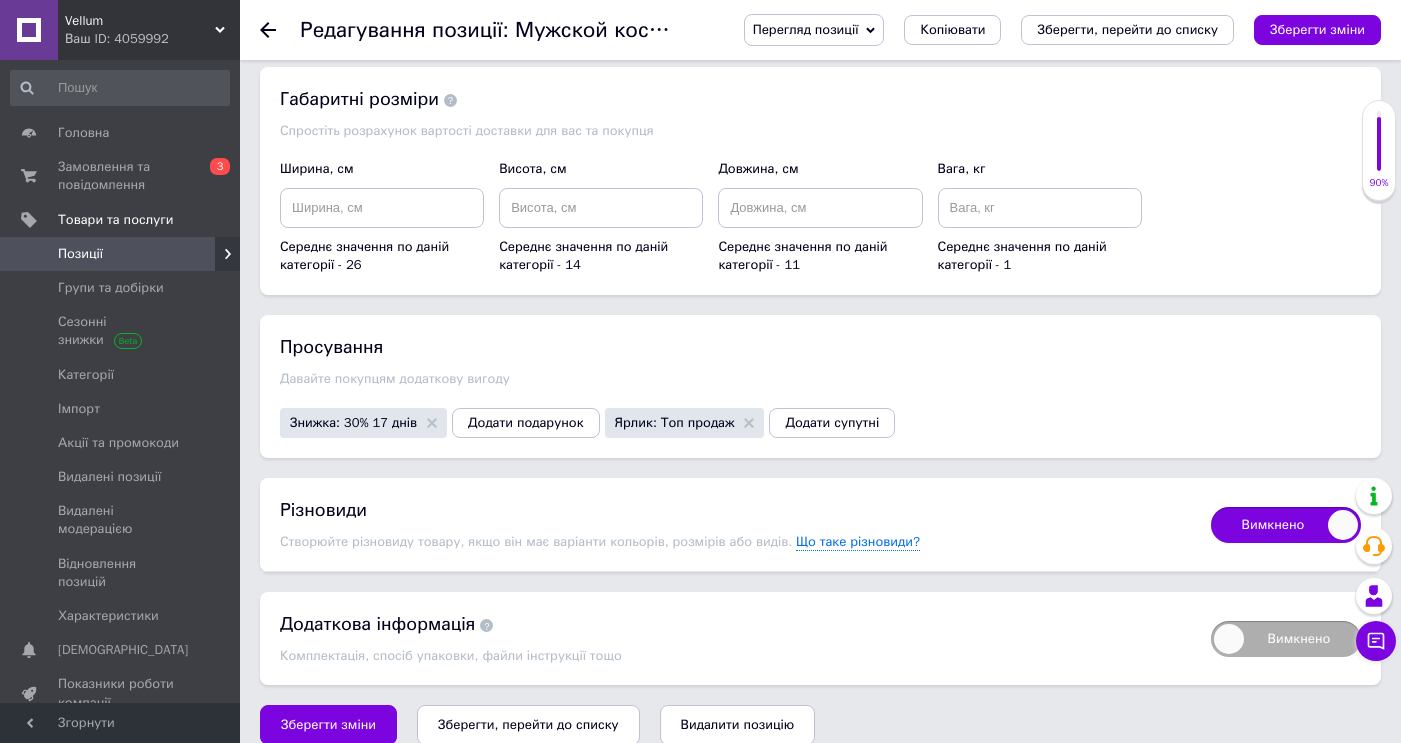 checkbox on "true" 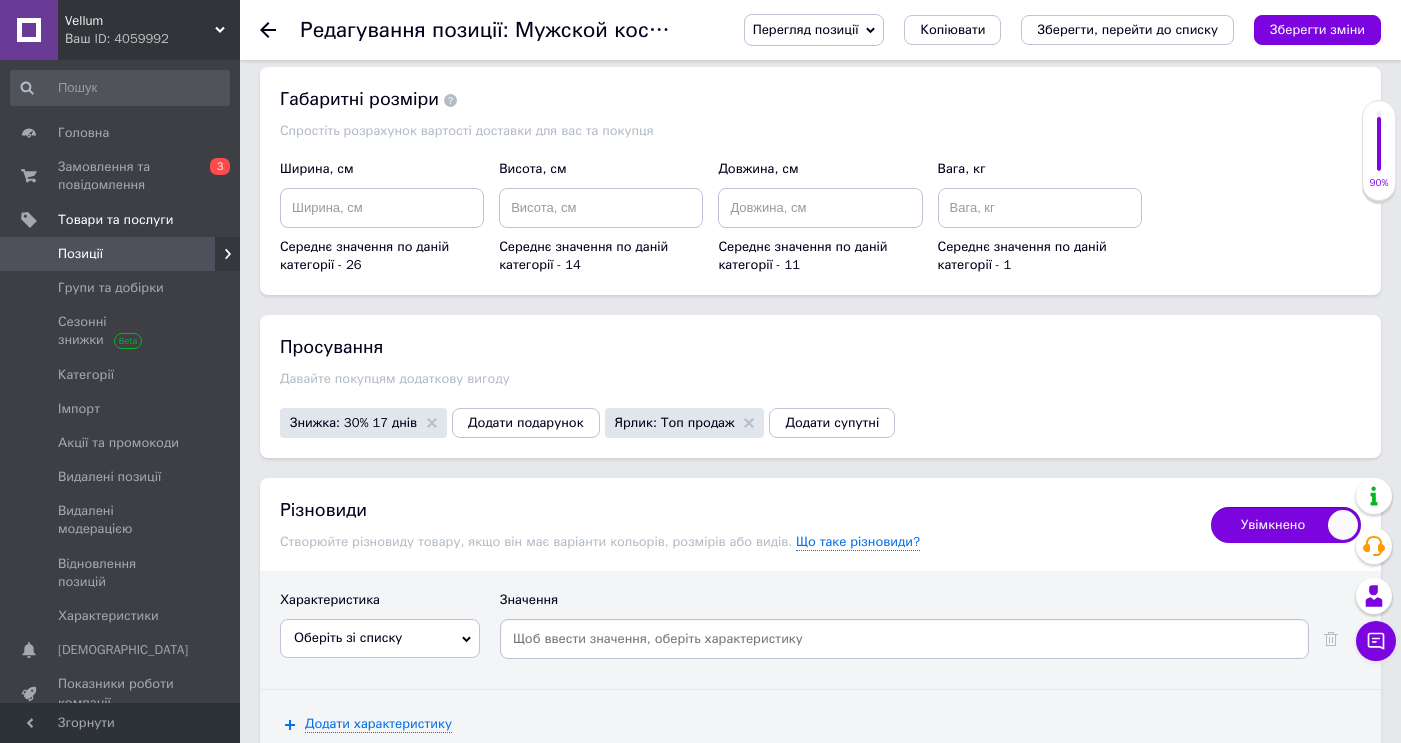click on "Оберіть зі списку" at bounding box center (380, 638) 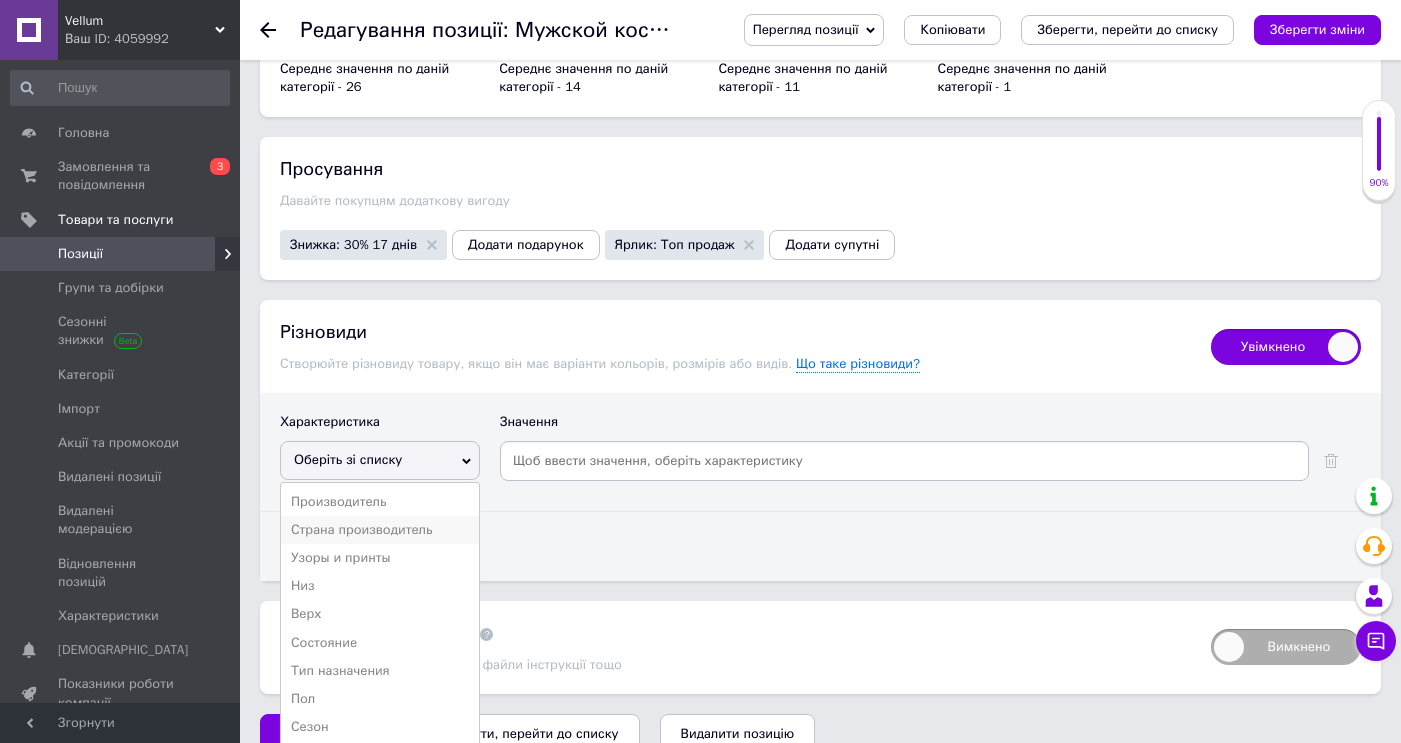 scroll, scrollTop: 3419, scrollLeft: 0, axis: vertical 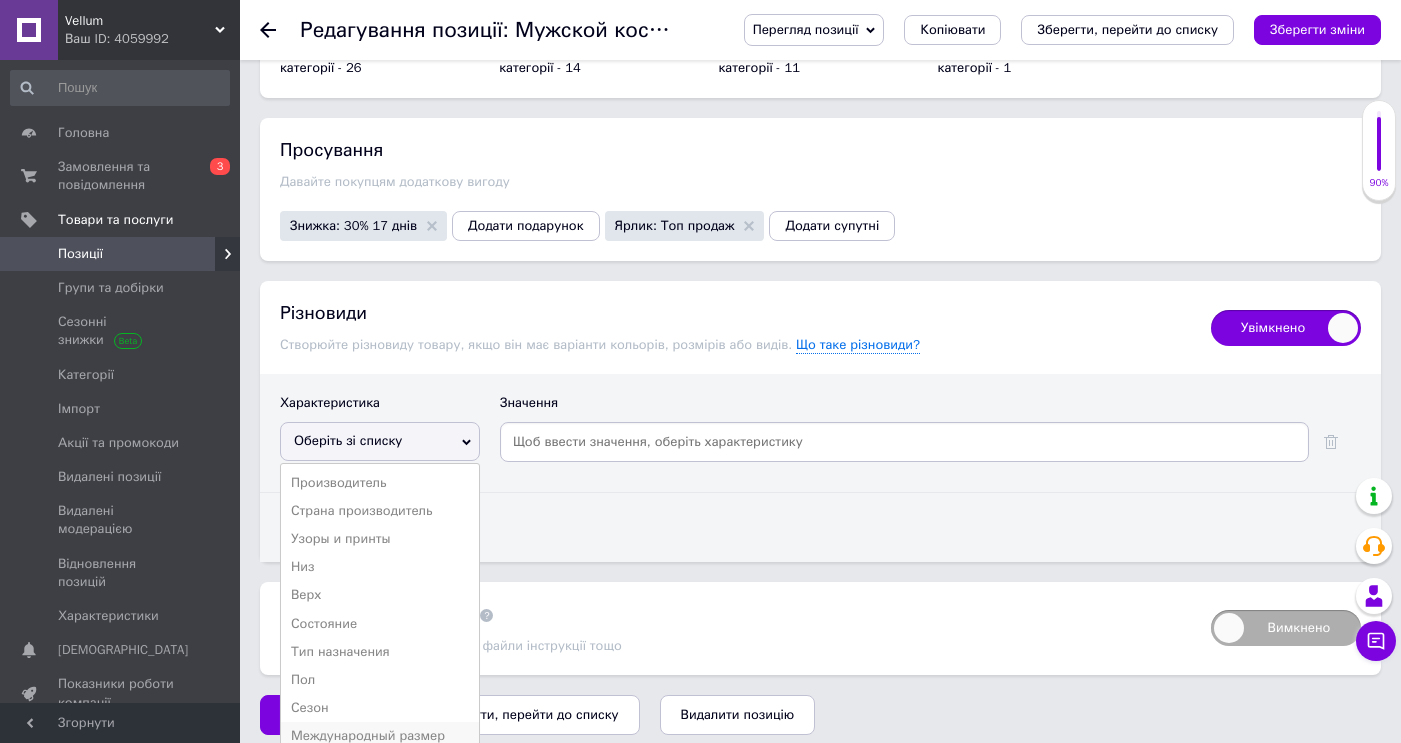 click on "Международный размер" at bounding box center (380, 736) 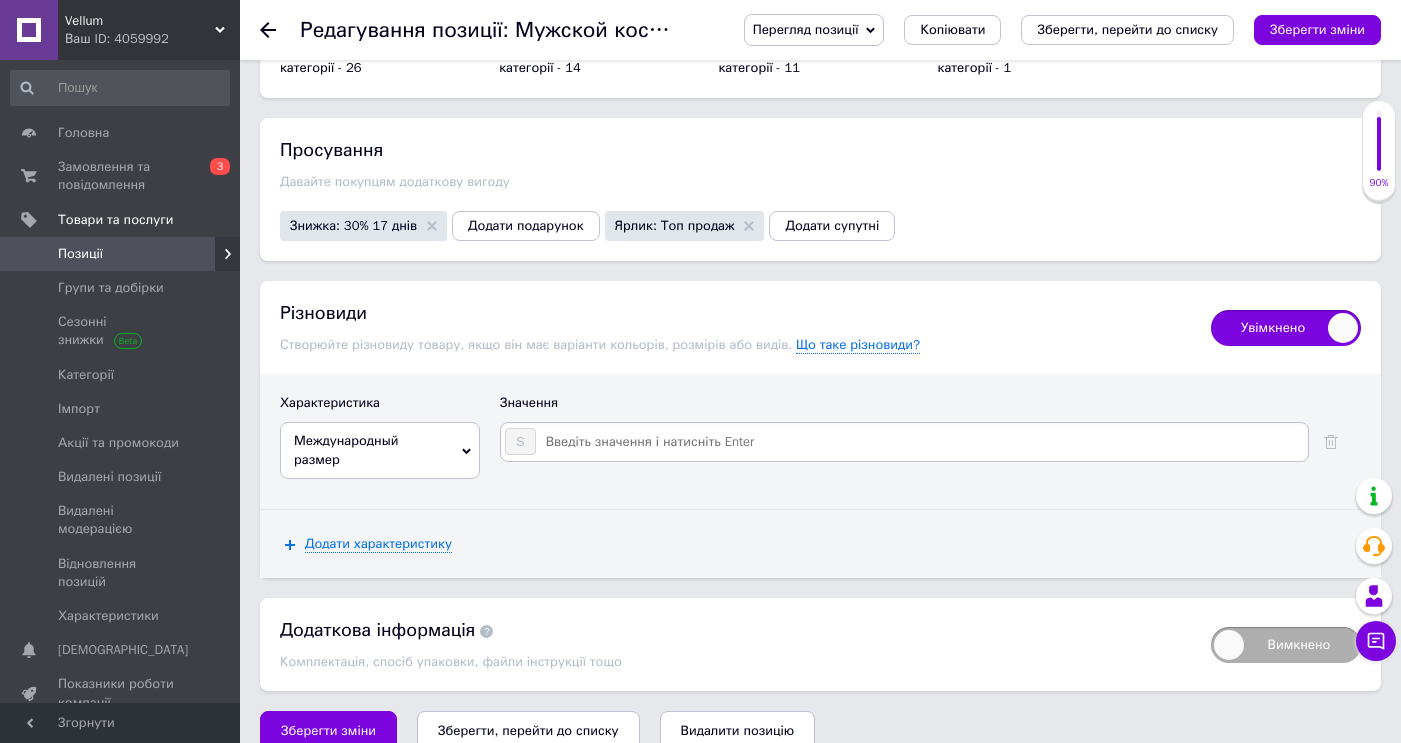click on "S" at bounding box center [904, 442] 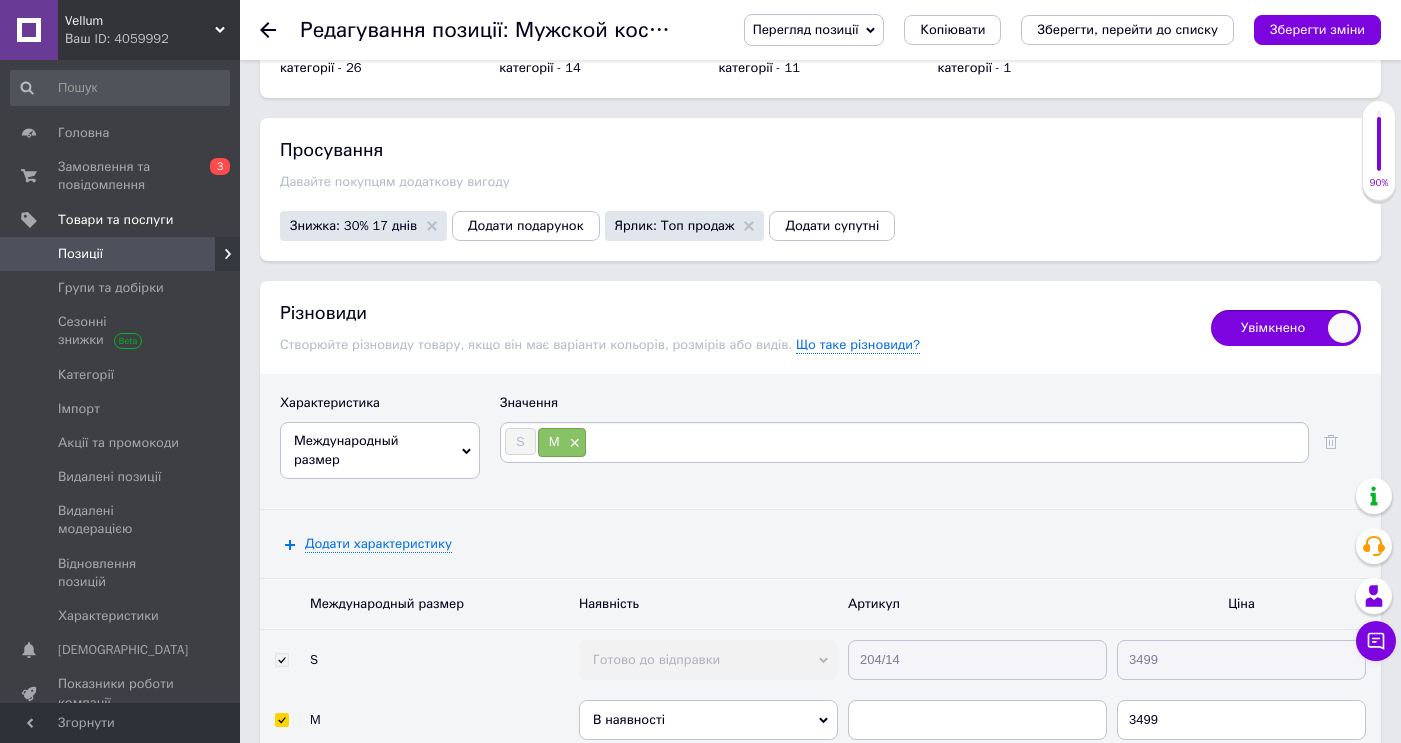 type on "L" 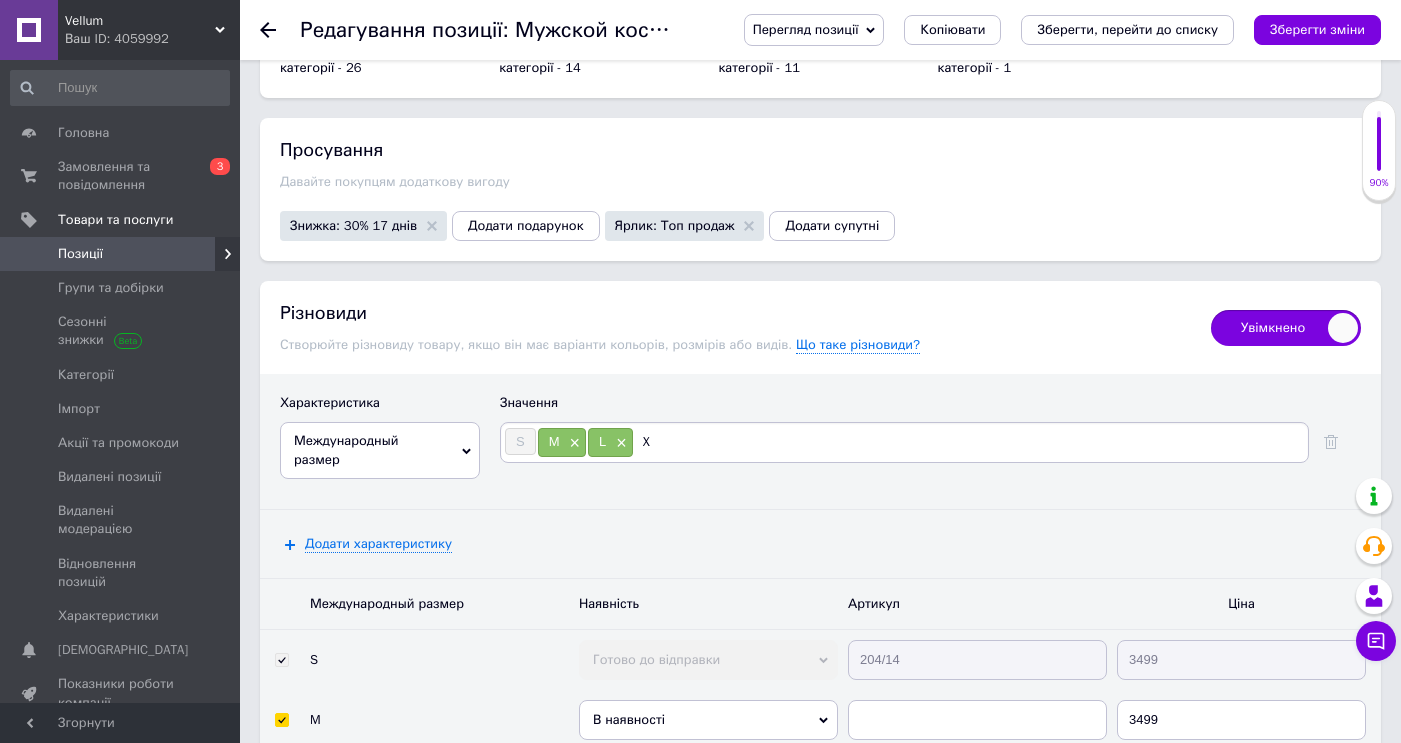 type on "XL" 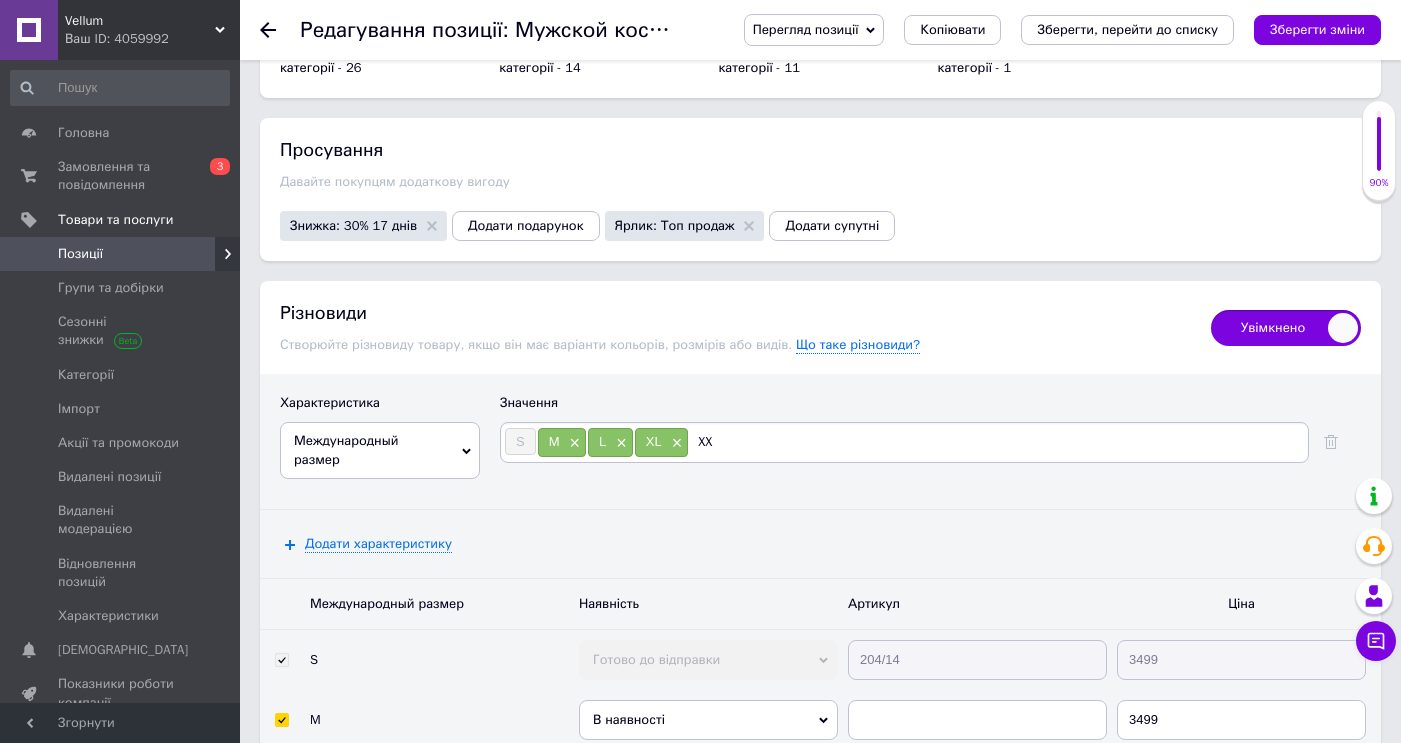 type on "XXL" 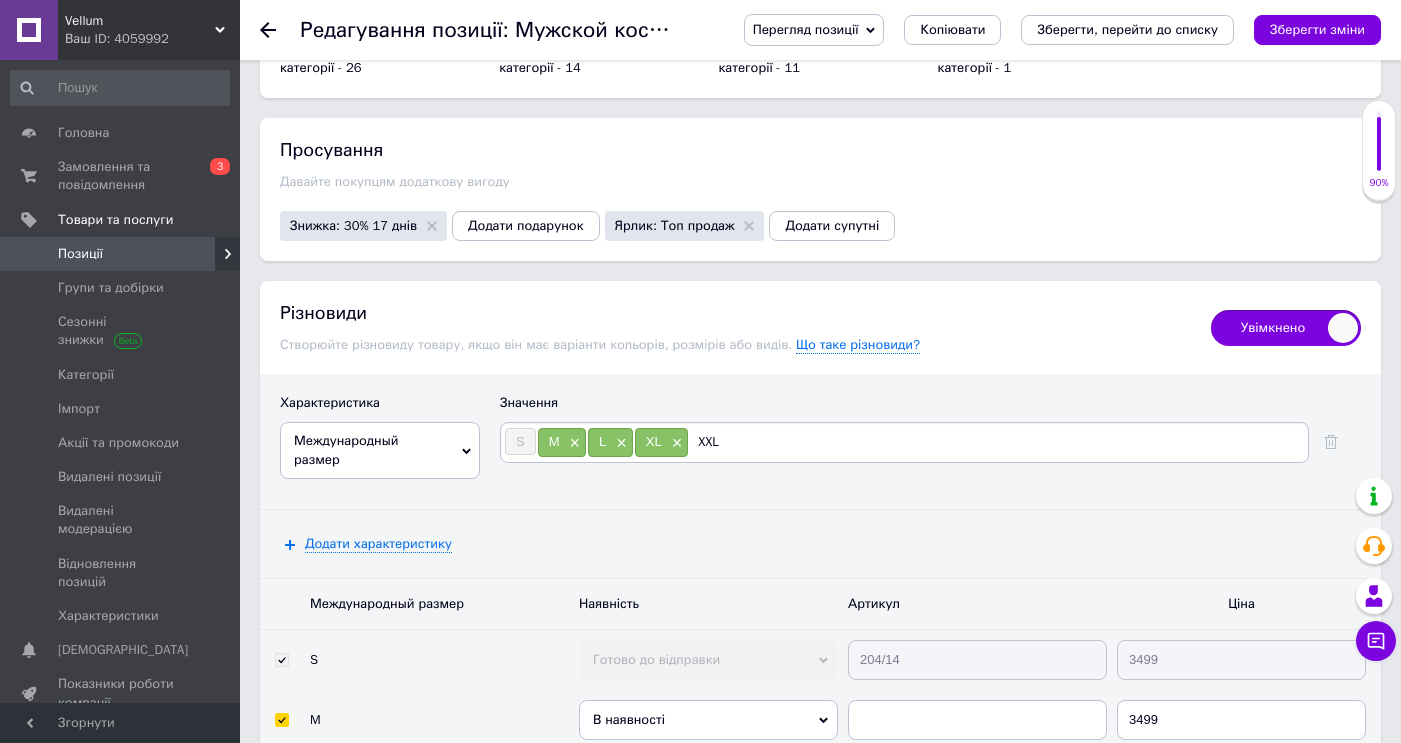 type 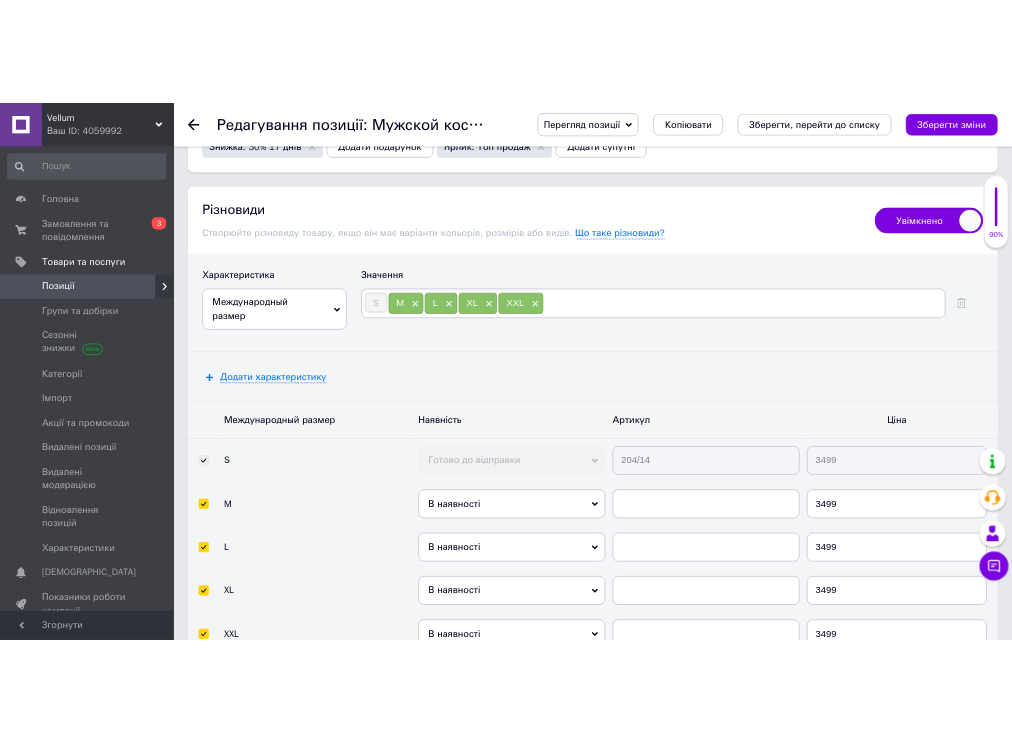 scroll, scrollTop: 3703, scrollLeft: 0, axis: vertical 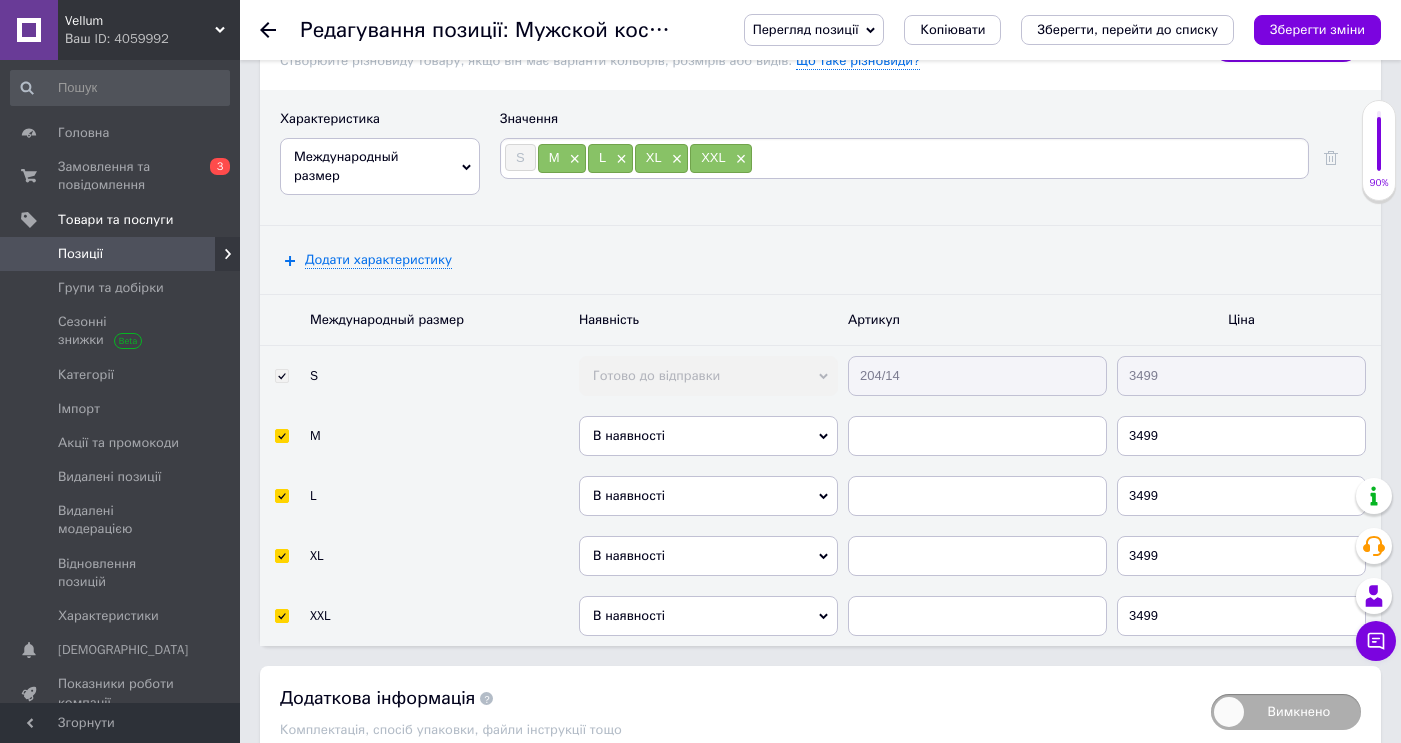 click on "В наявності" at bounding box center (708, 436) 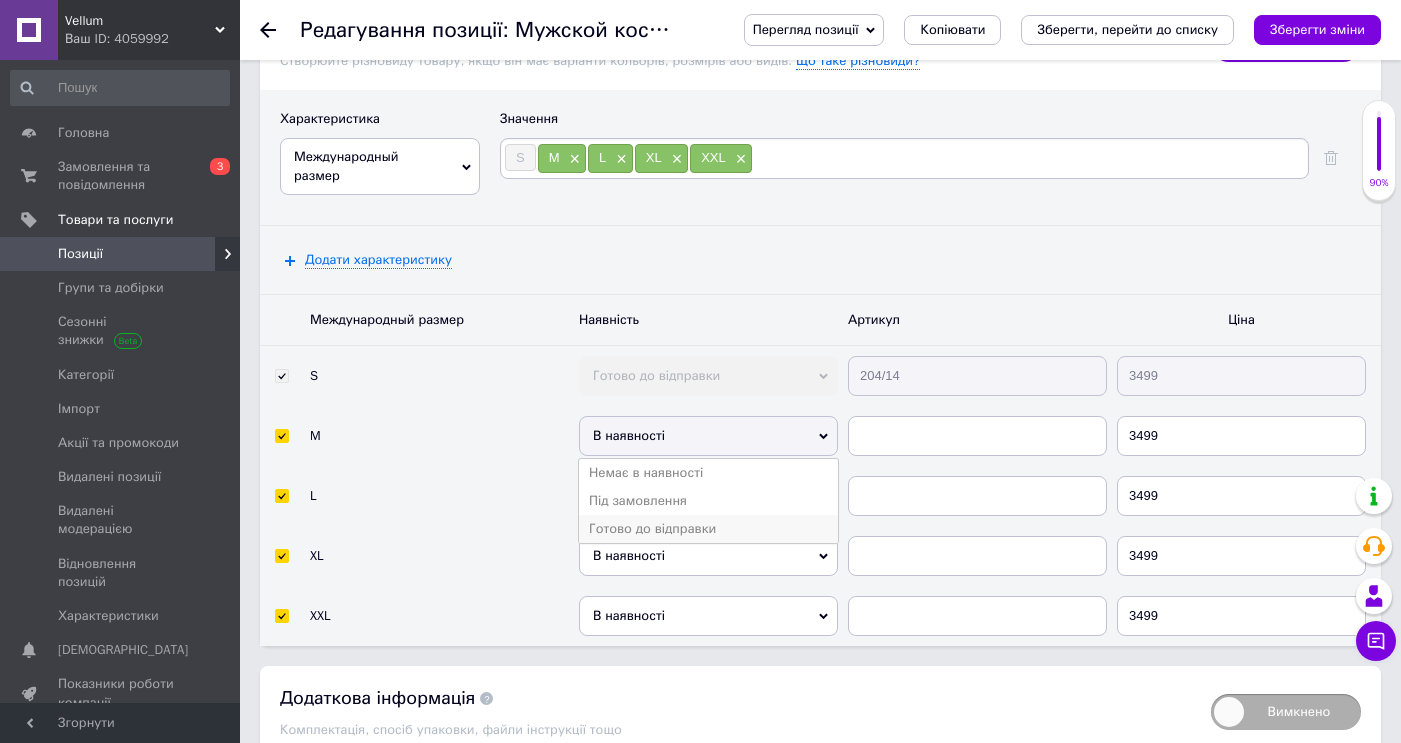 click on "Готово до відправки" at bounding box center [708, 529] 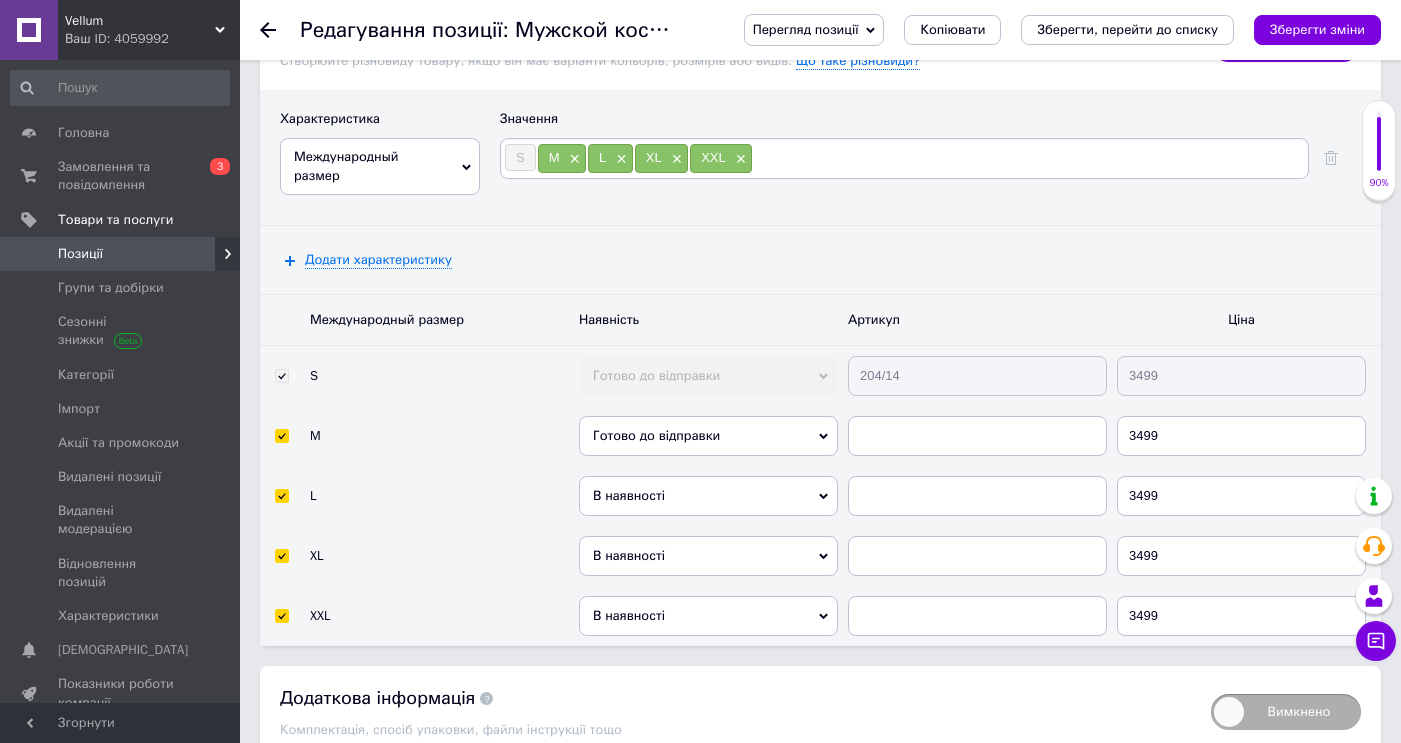 click on "В наявності" at bounding box center (708, 496) 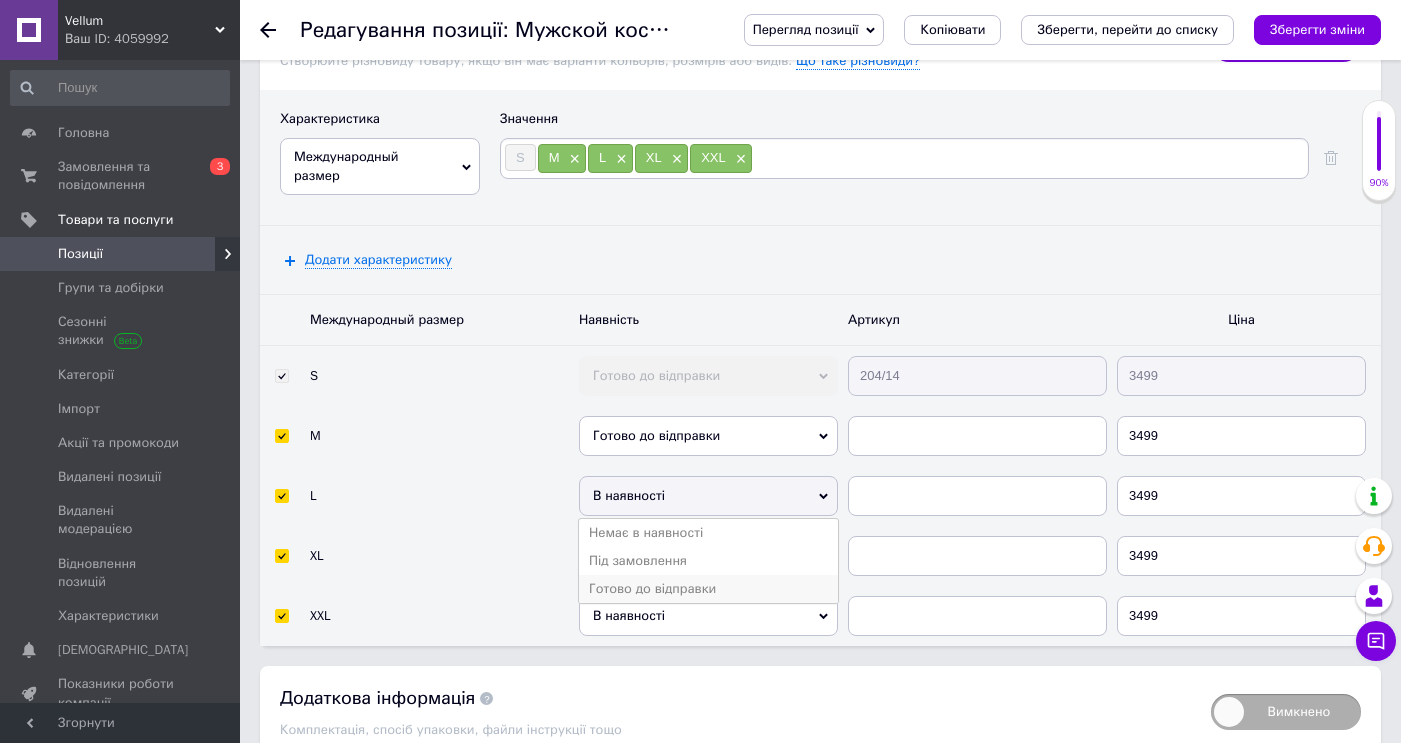 click on "Готово до відправки" at bounding box center (708, 589) 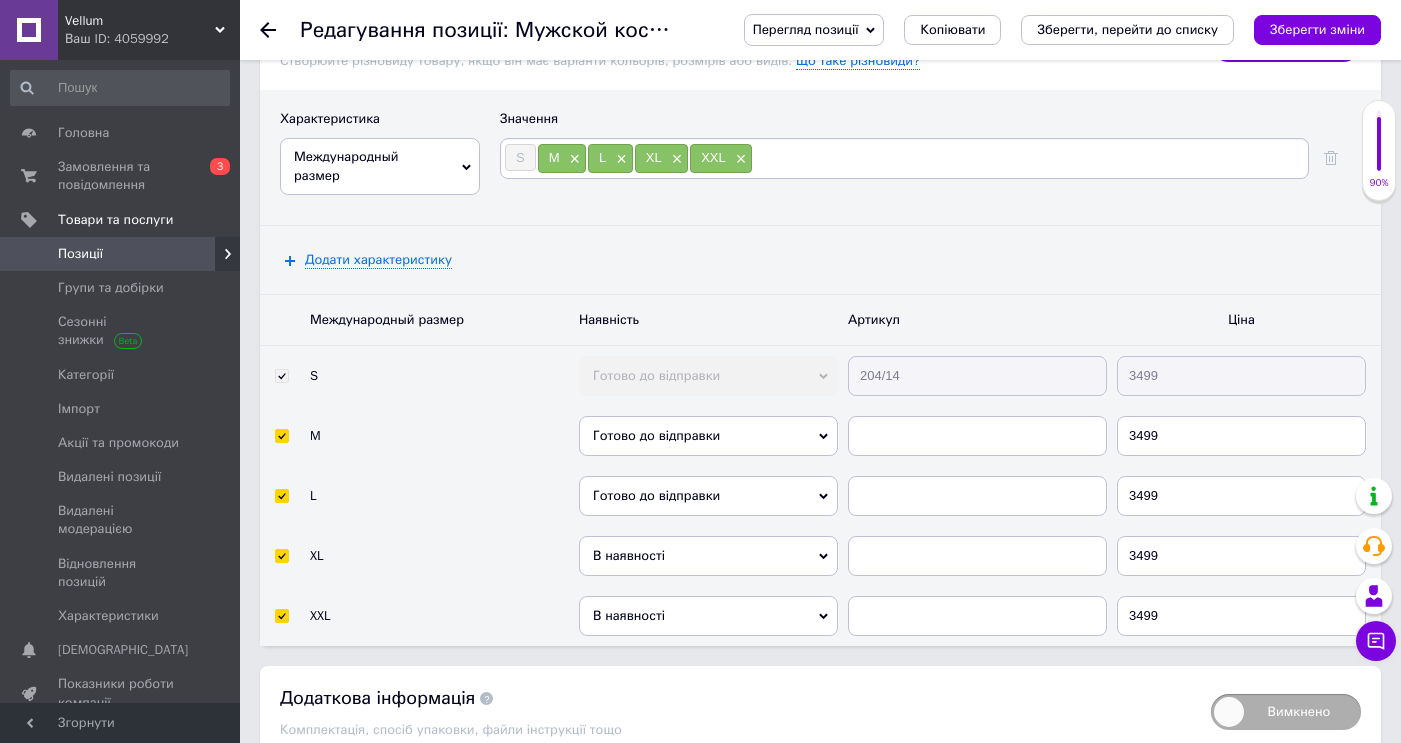 click on "В наявності" at bounding box center (708, 556) 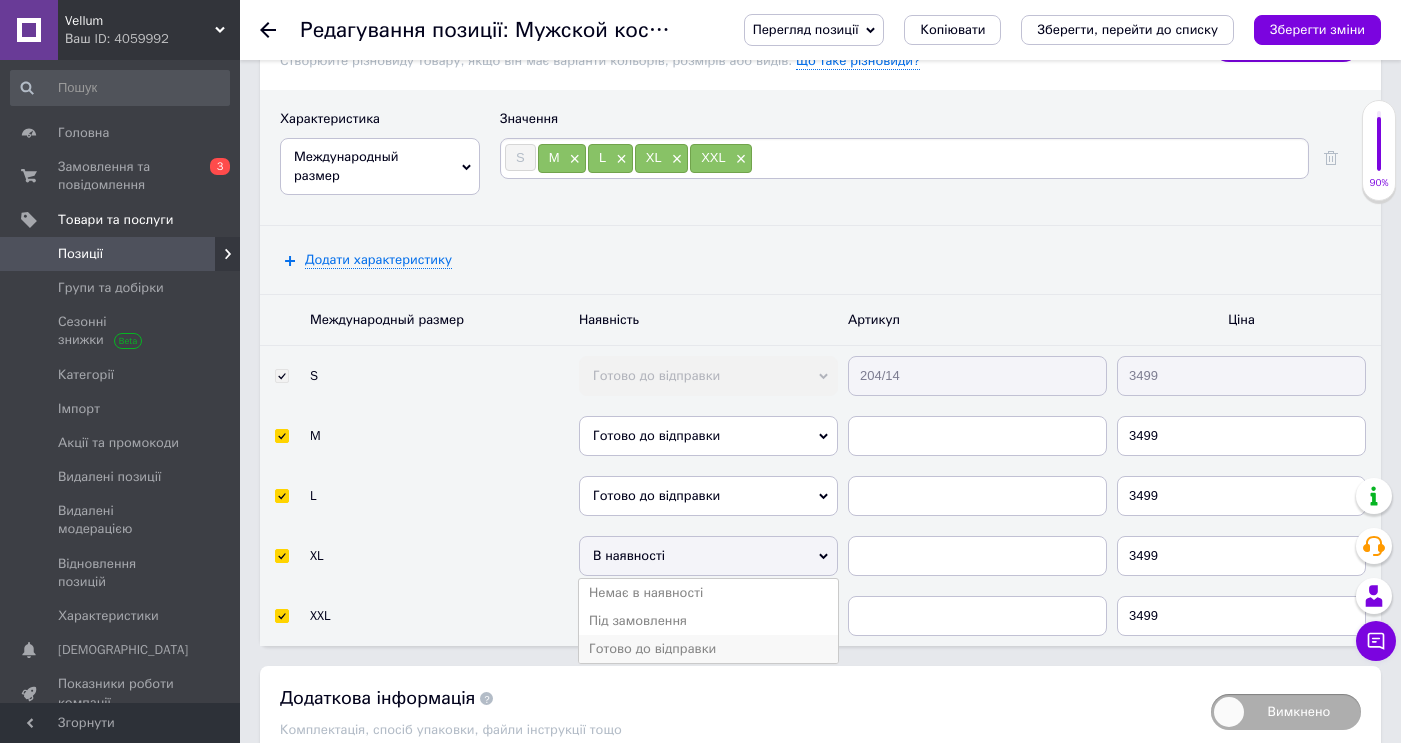 click on "Готово до відправки" at bounding box center (708, 649) 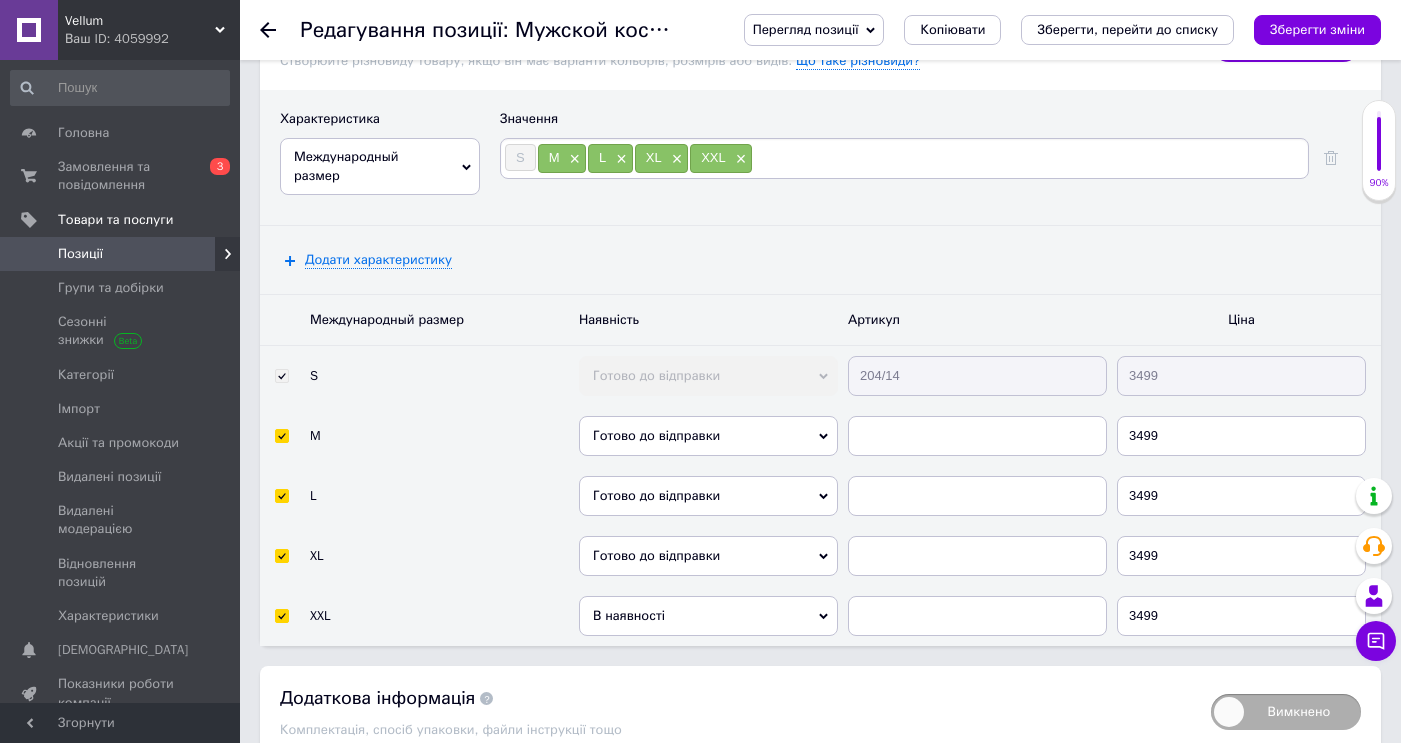 click on "В наявності" at bounding box center (708, 616) 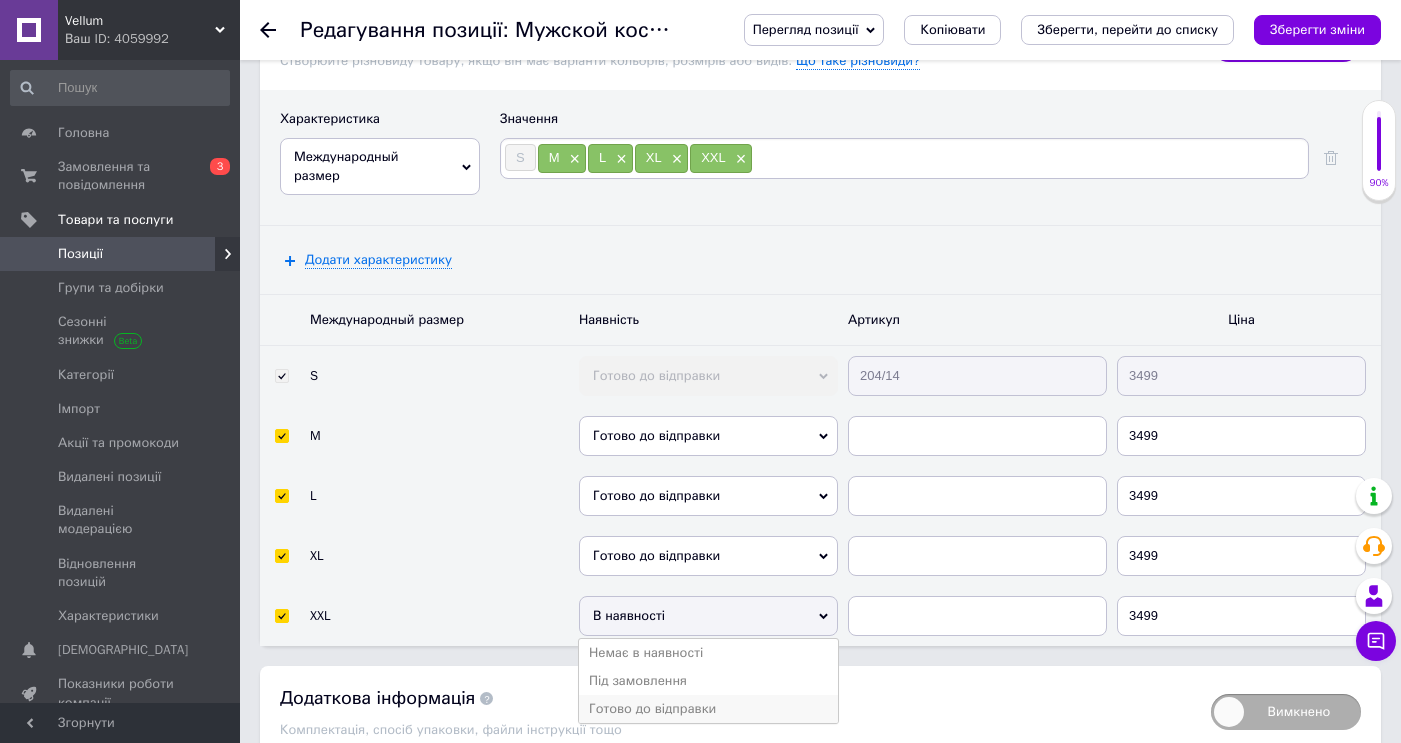 click on "Готово до відправки" at bounding box center (708, 709) 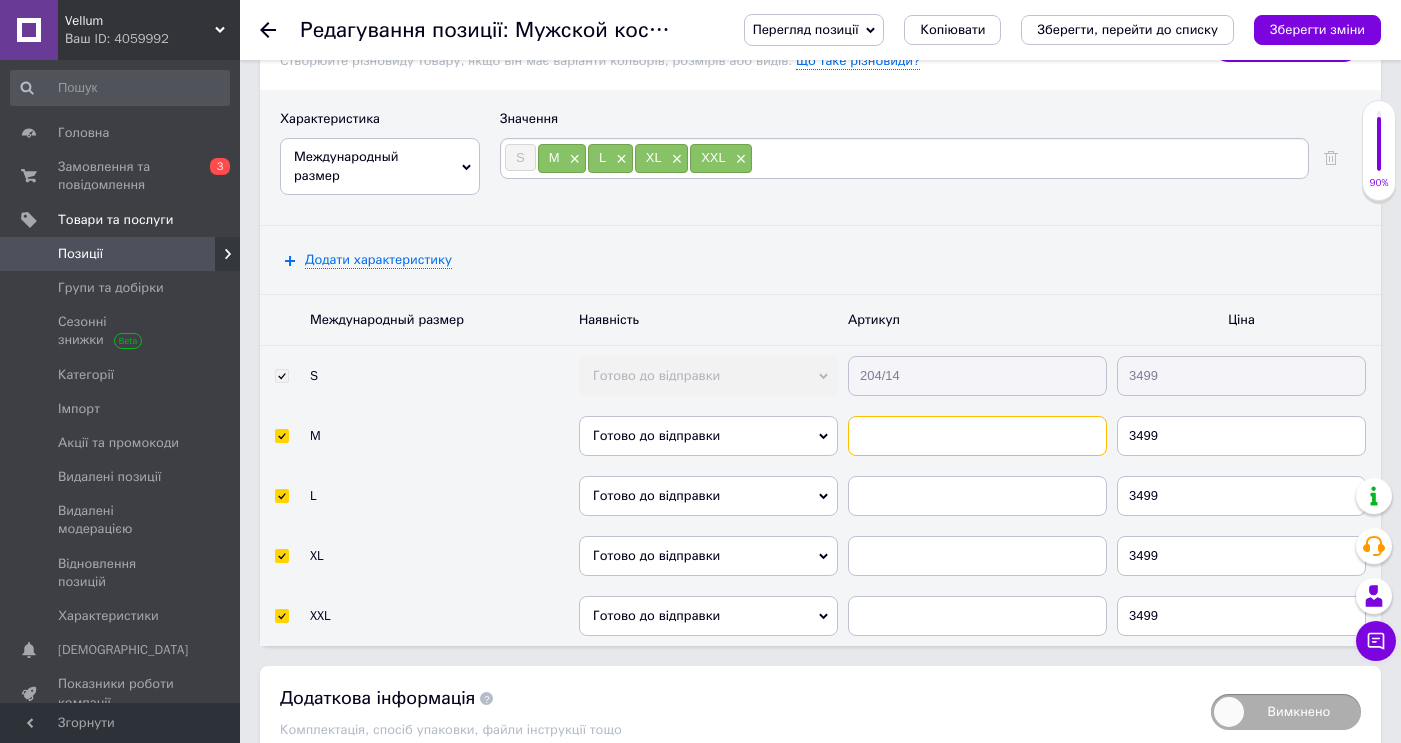 click at bounding box center (977, 436) 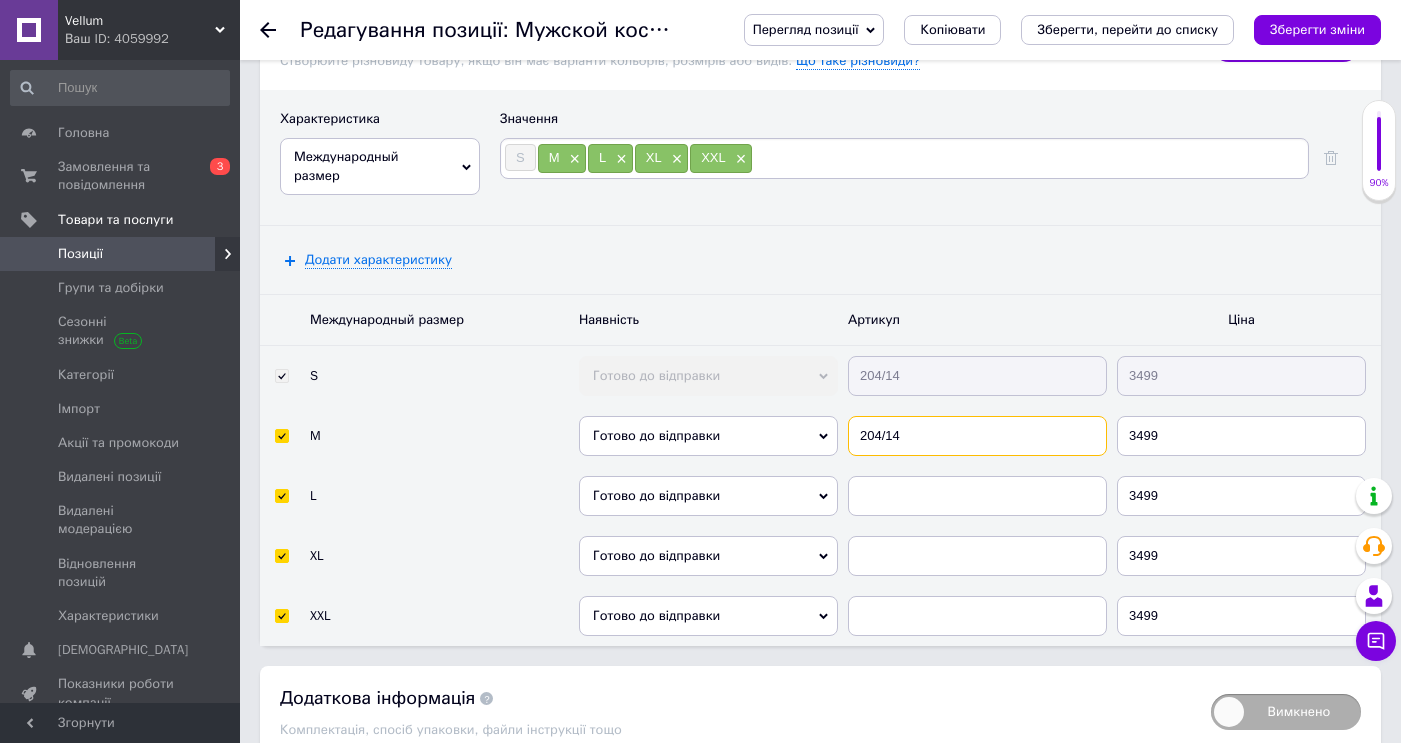 type on "204/14" 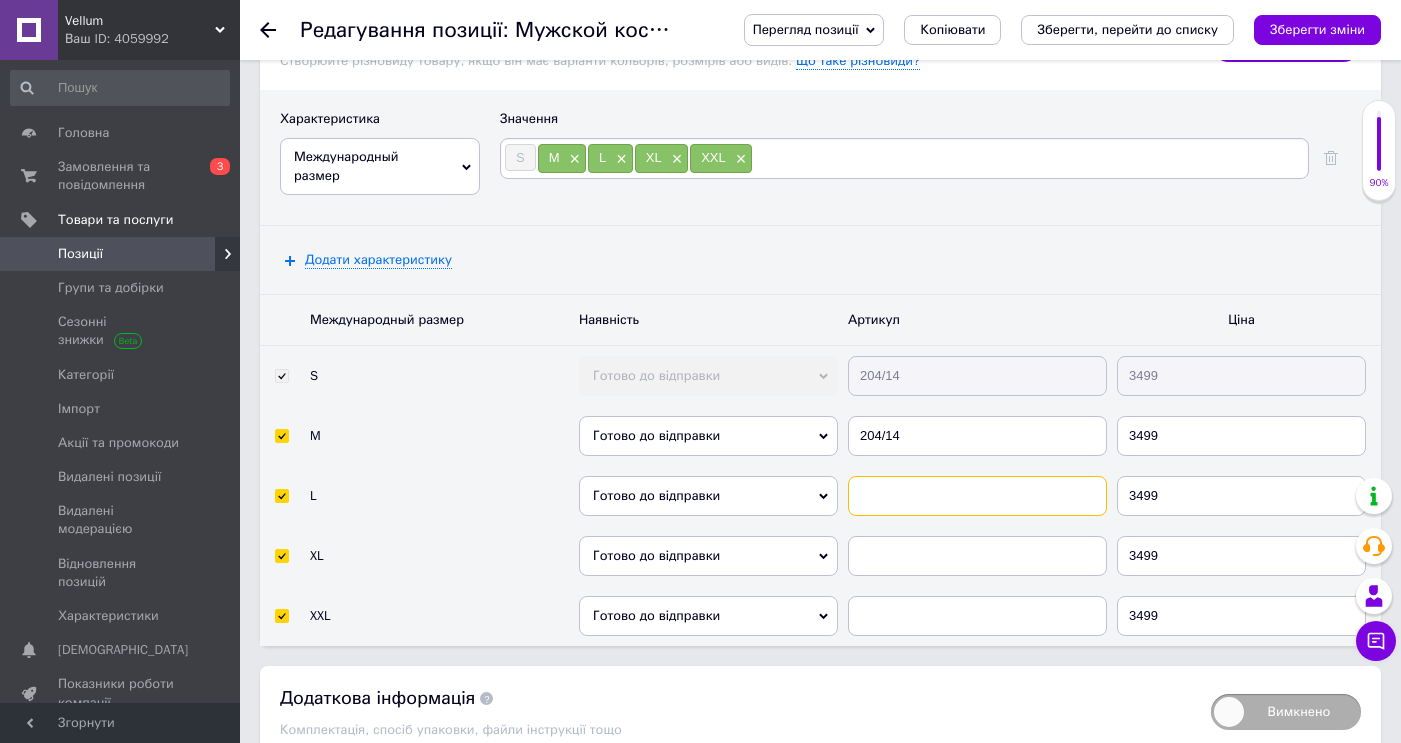 click at bounding box center [977, 496] 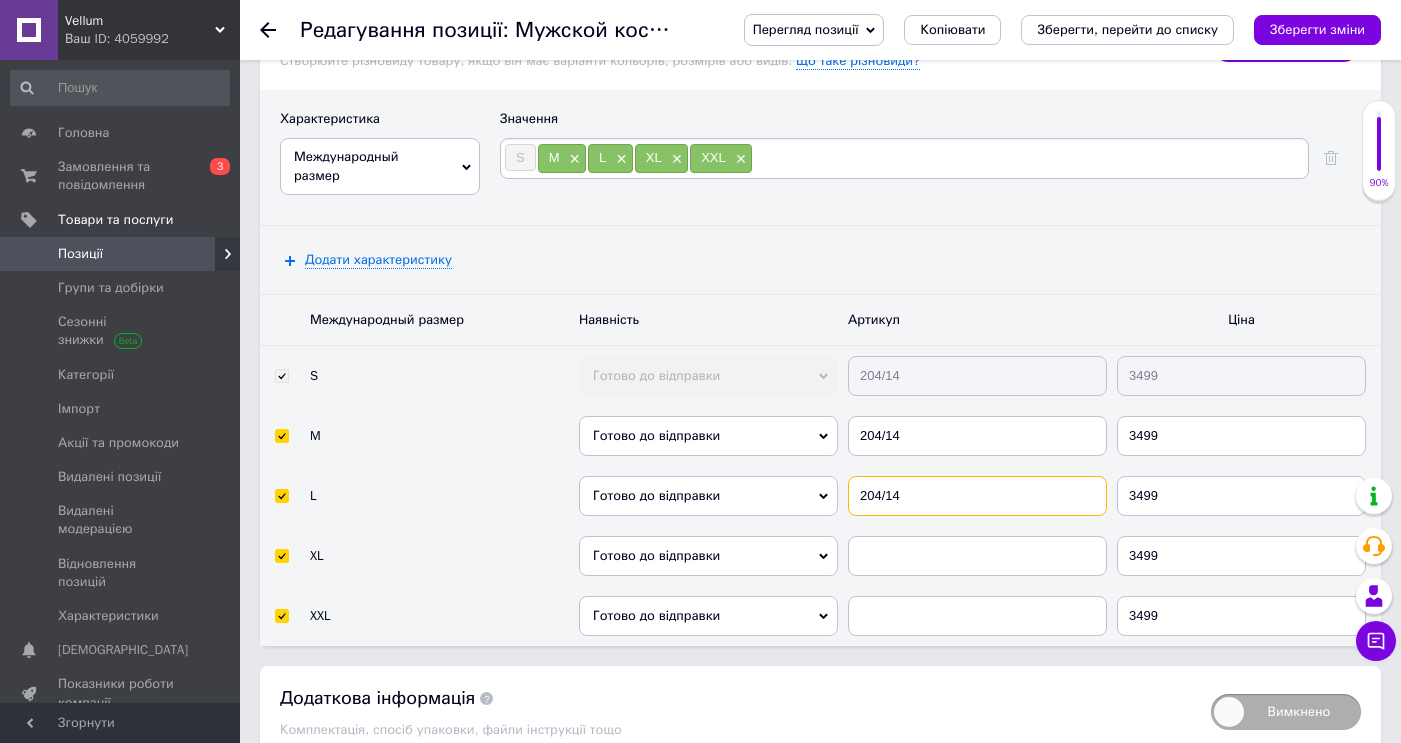 type on "204/14" 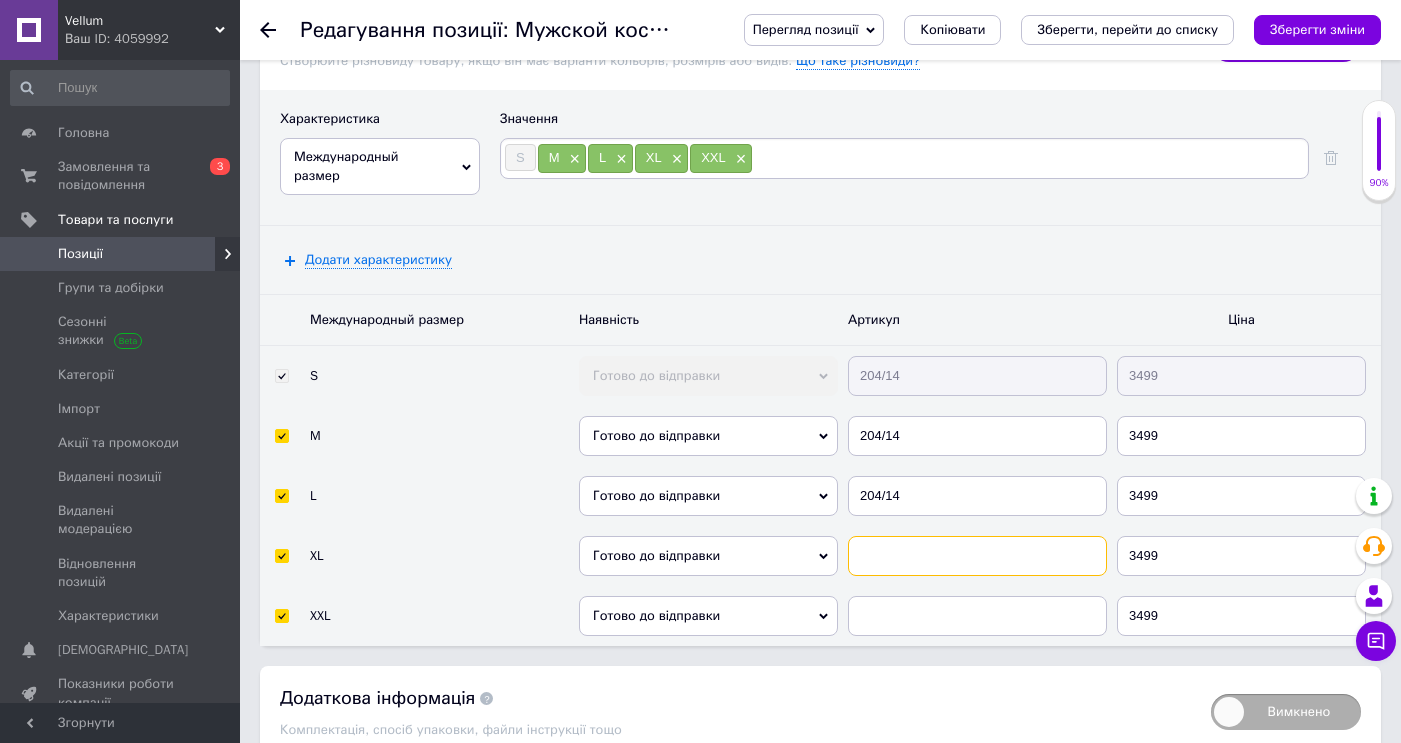 click at bounding box center (977, 556) 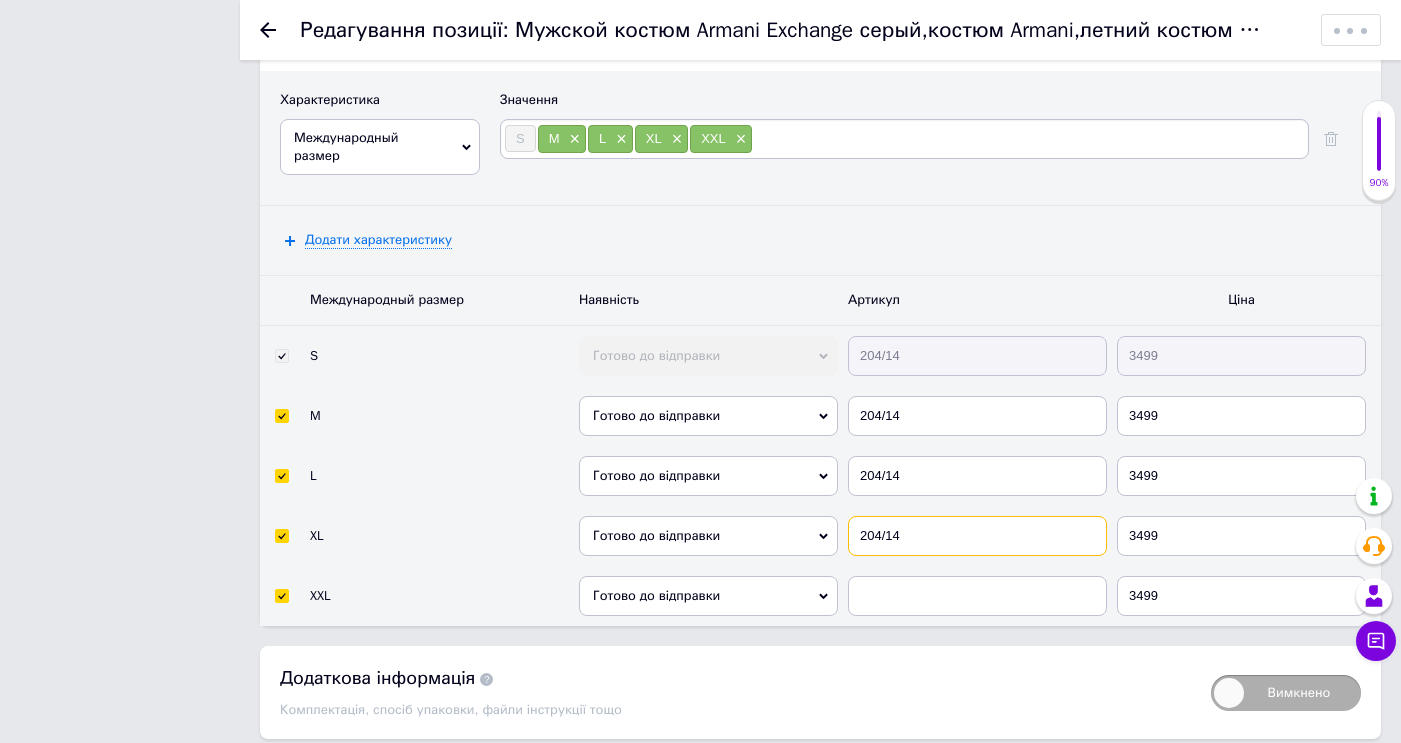 type on "204/14" 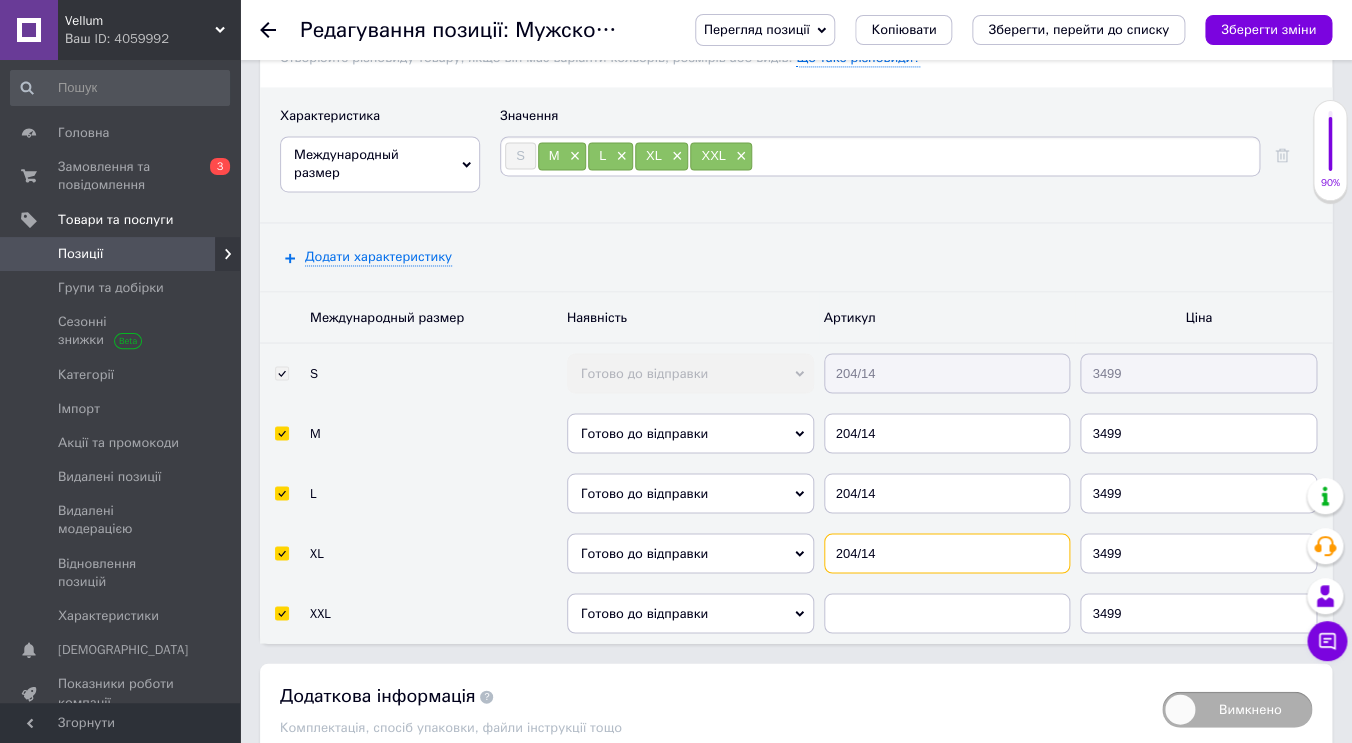 scroll, scrollTop: 3826, scrollLeft: 0, axis: vertical 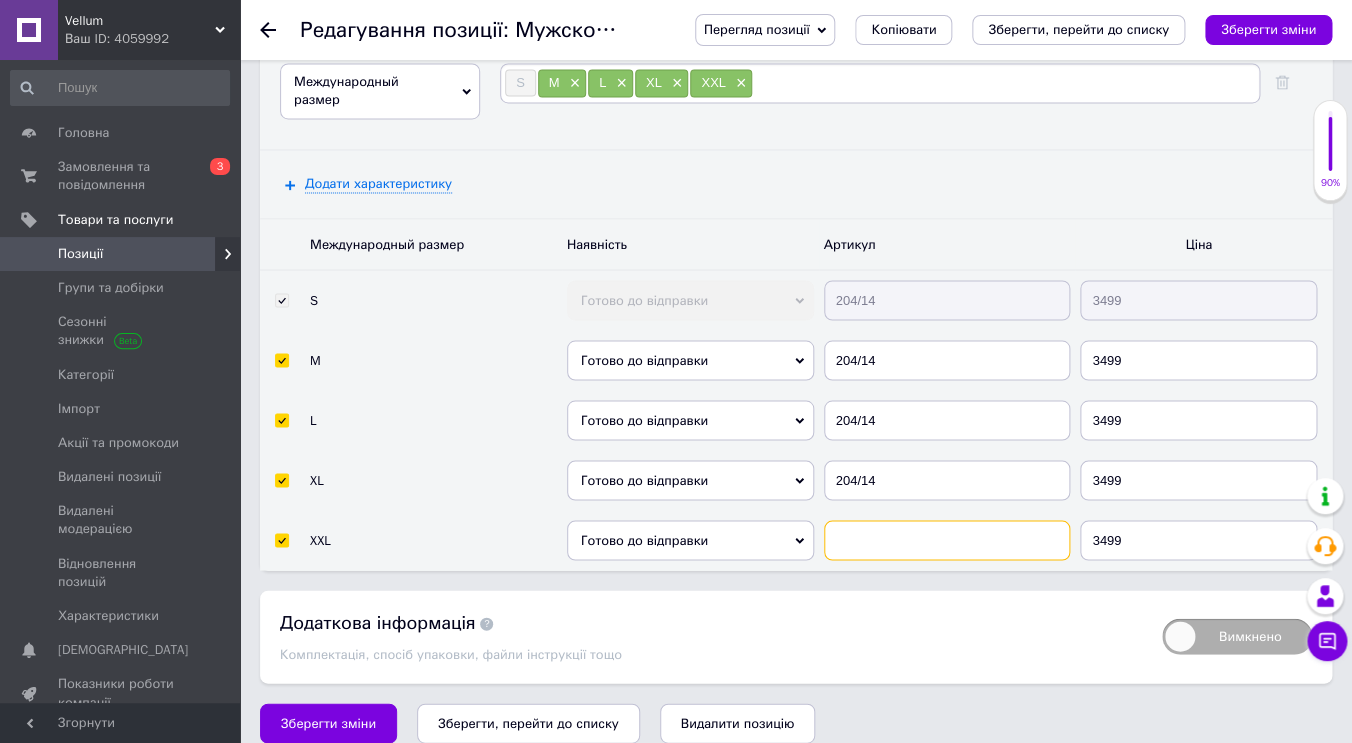 click at bounding box center (947, 540) 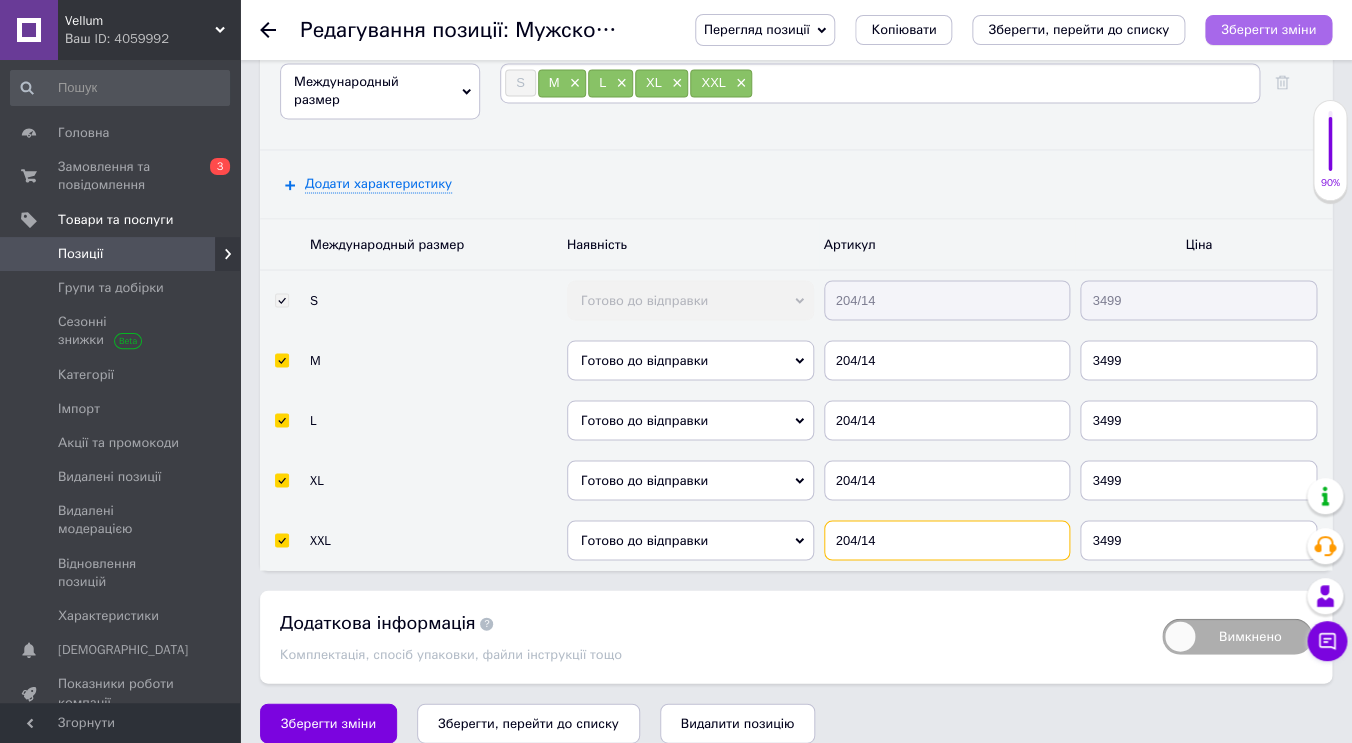 type on "204/14" 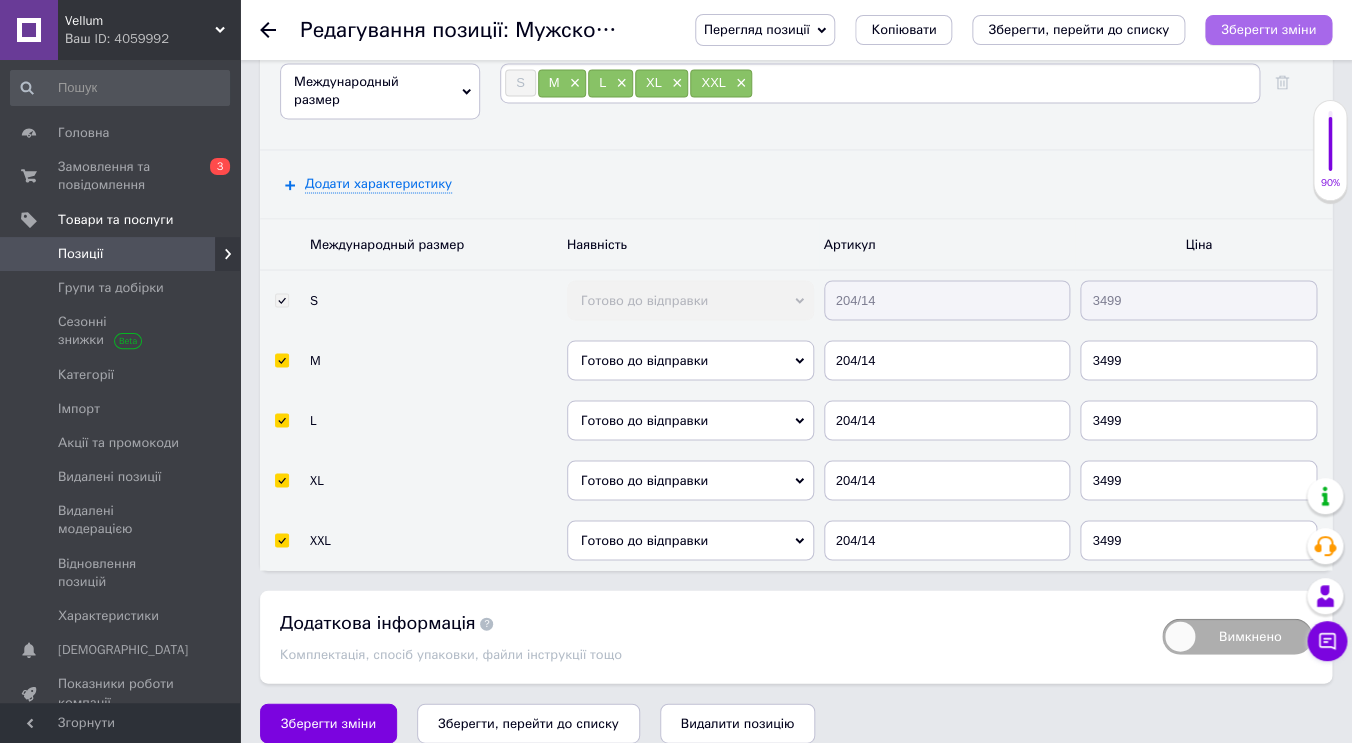 click on "Зберегти зміни" at bounding box center [1268, 29] 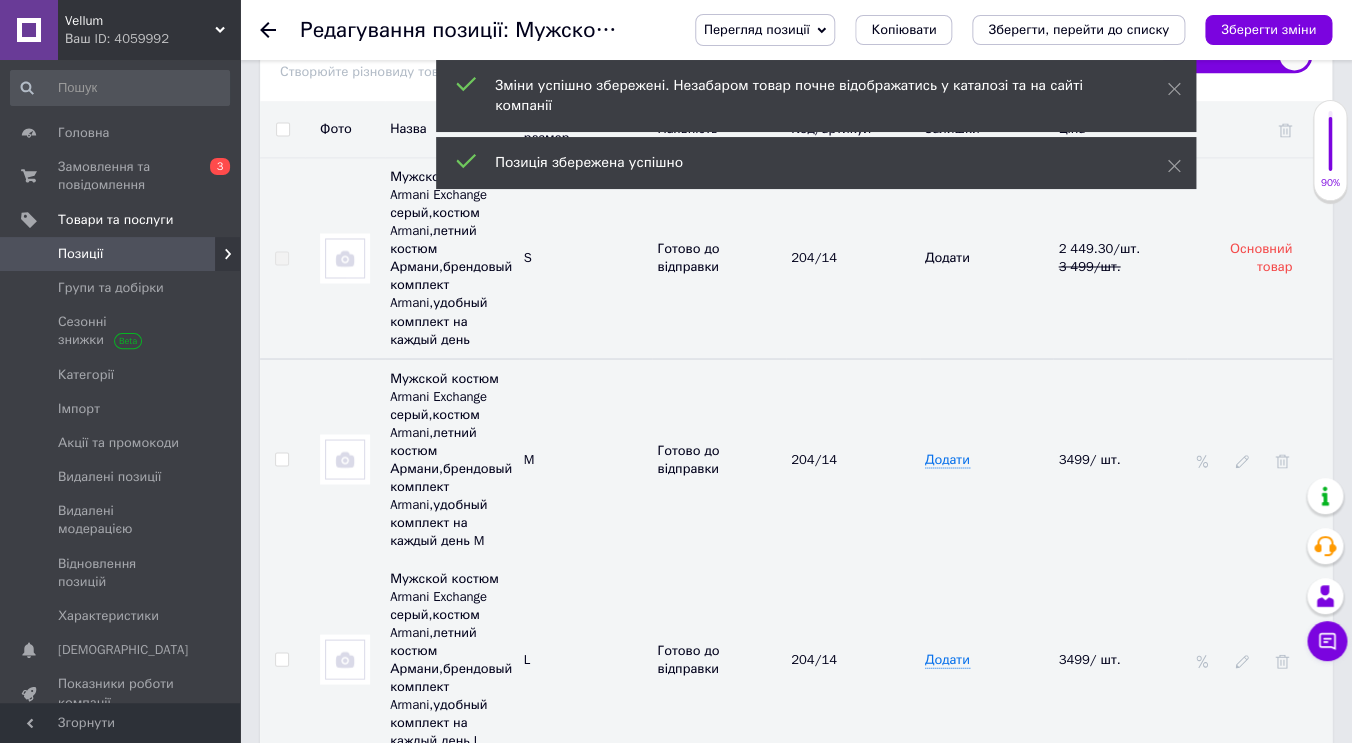 scroll, scrollTop: 3669, scrollLeft: 0, axis: vertical 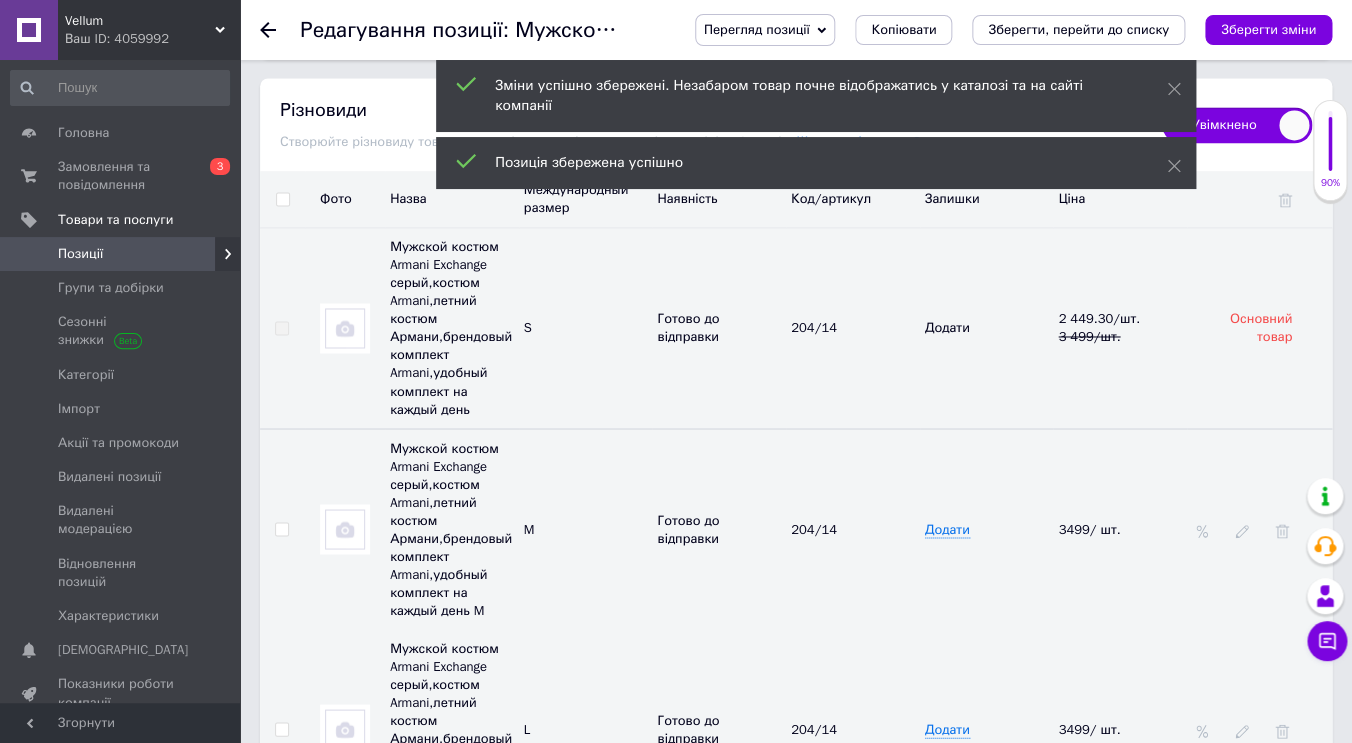 click at bounding box center (282, 199) 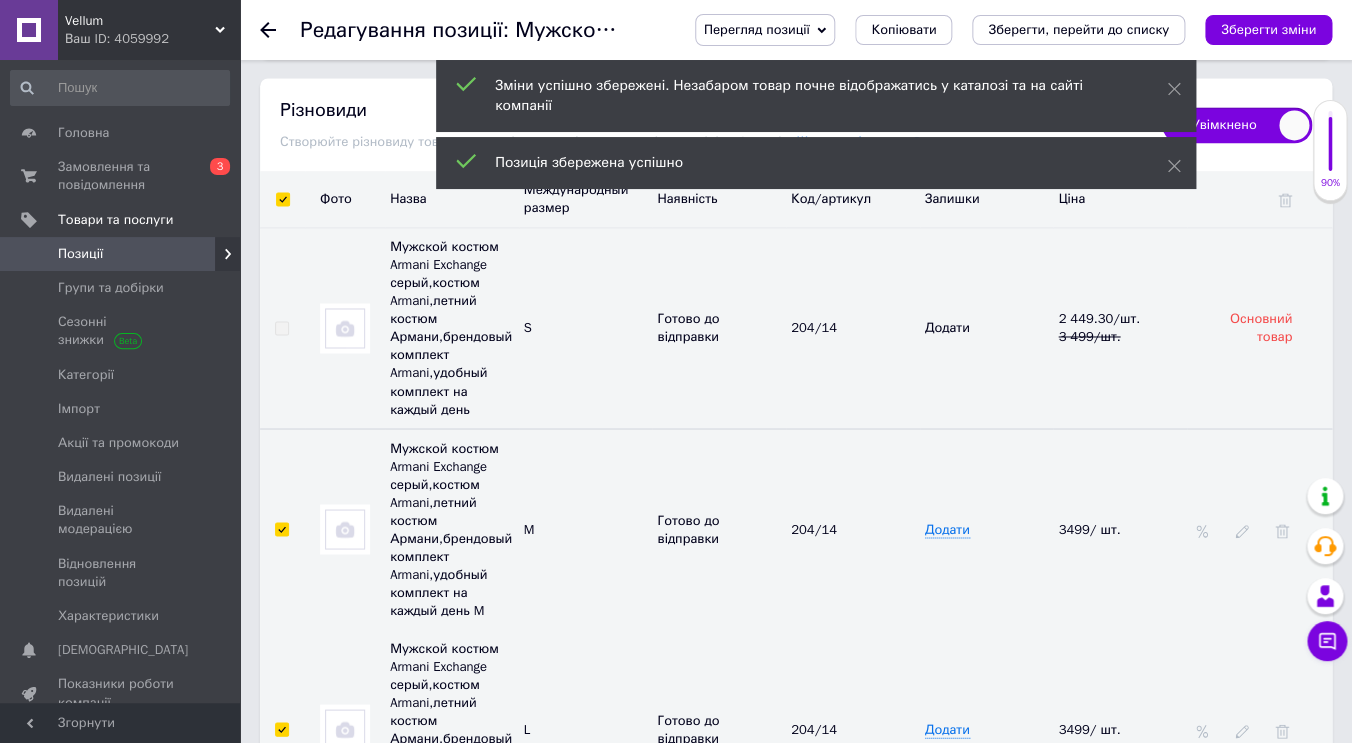 checkbox on "true" 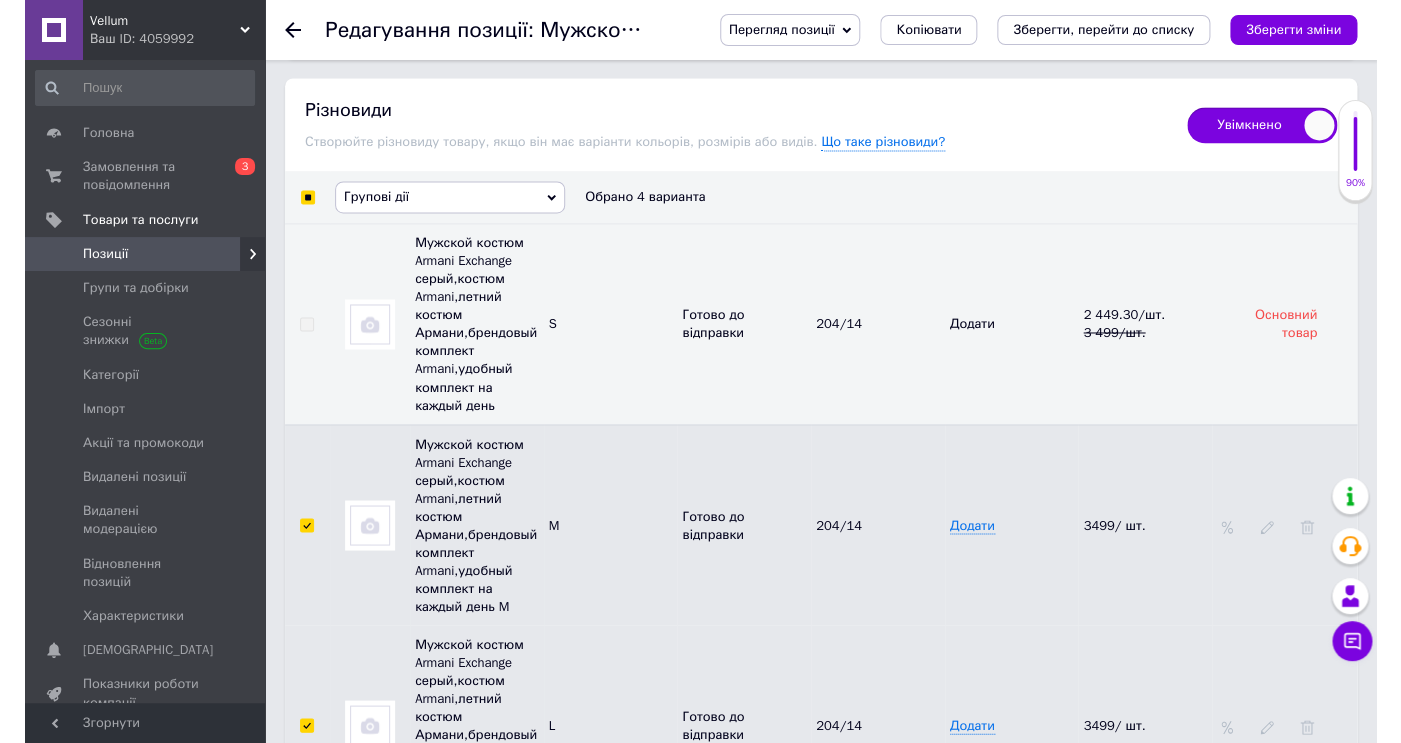 scroll, scrollTop: 3603, scrollLeft: 0, axis: vertical 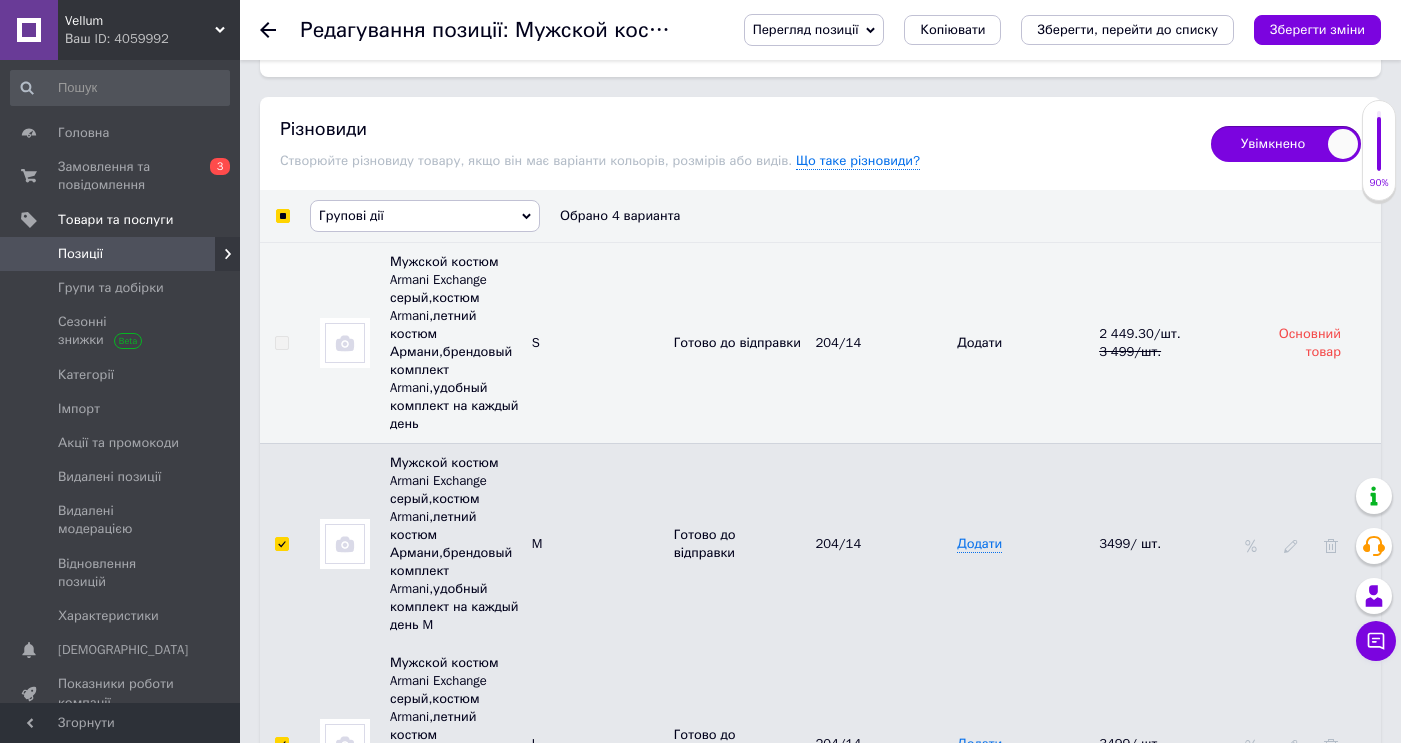 click on "Групові дії" at bounding box center [425, 216] 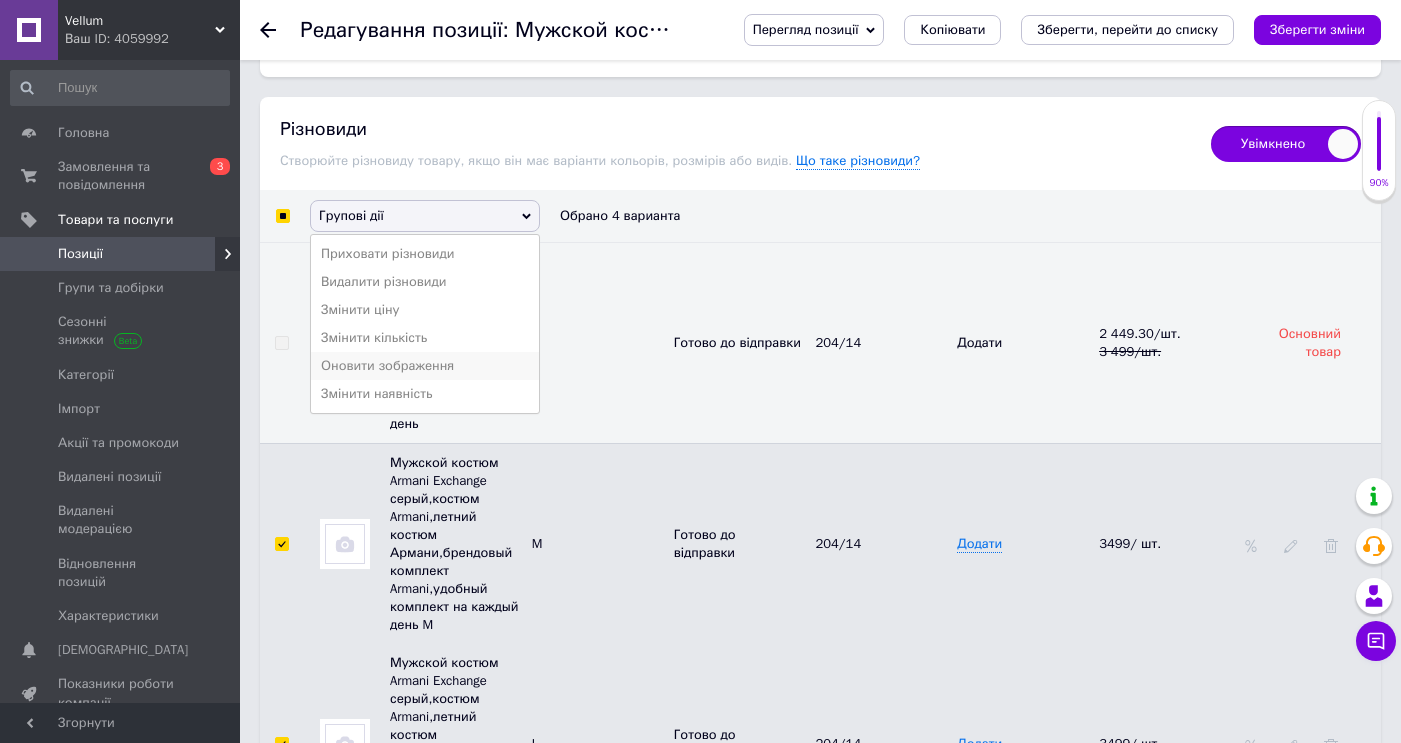 click on "Оновити зображення" at bounding box center (425, 366) 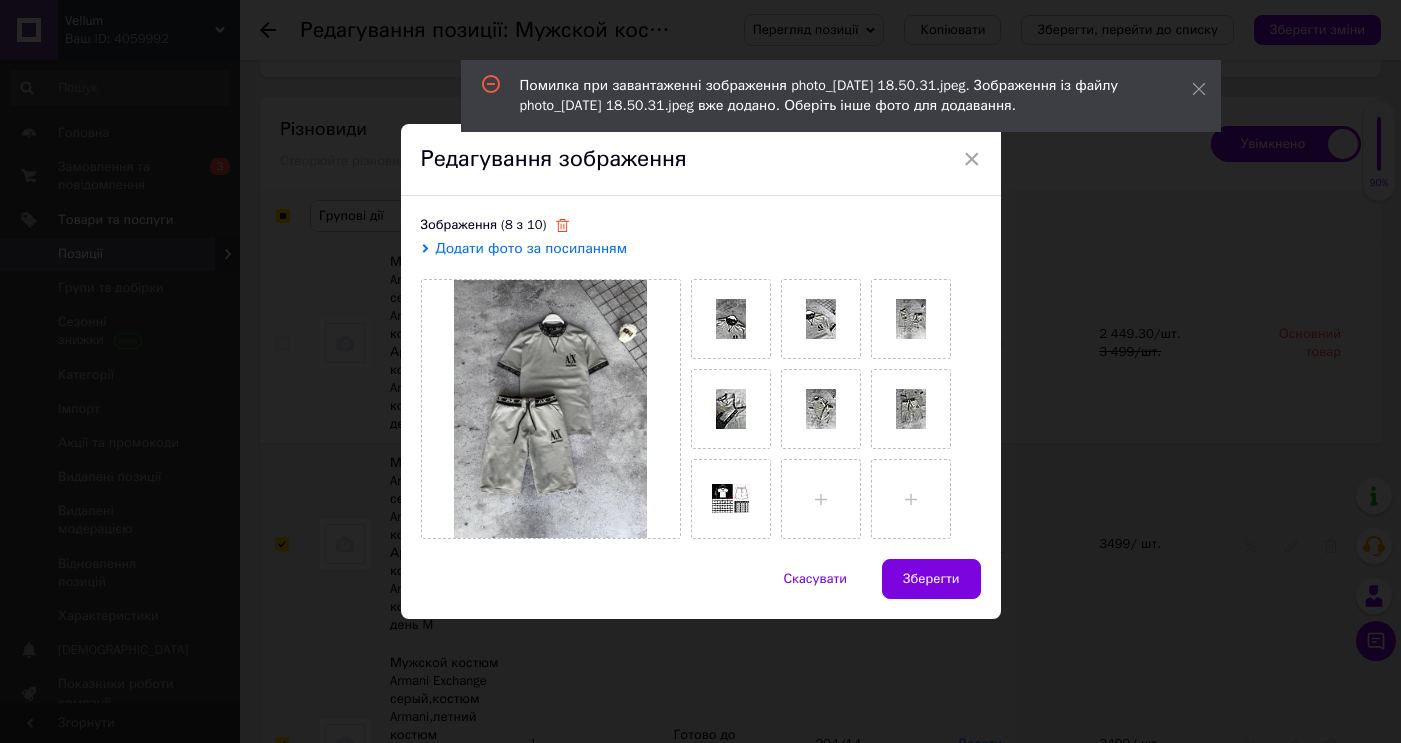 click 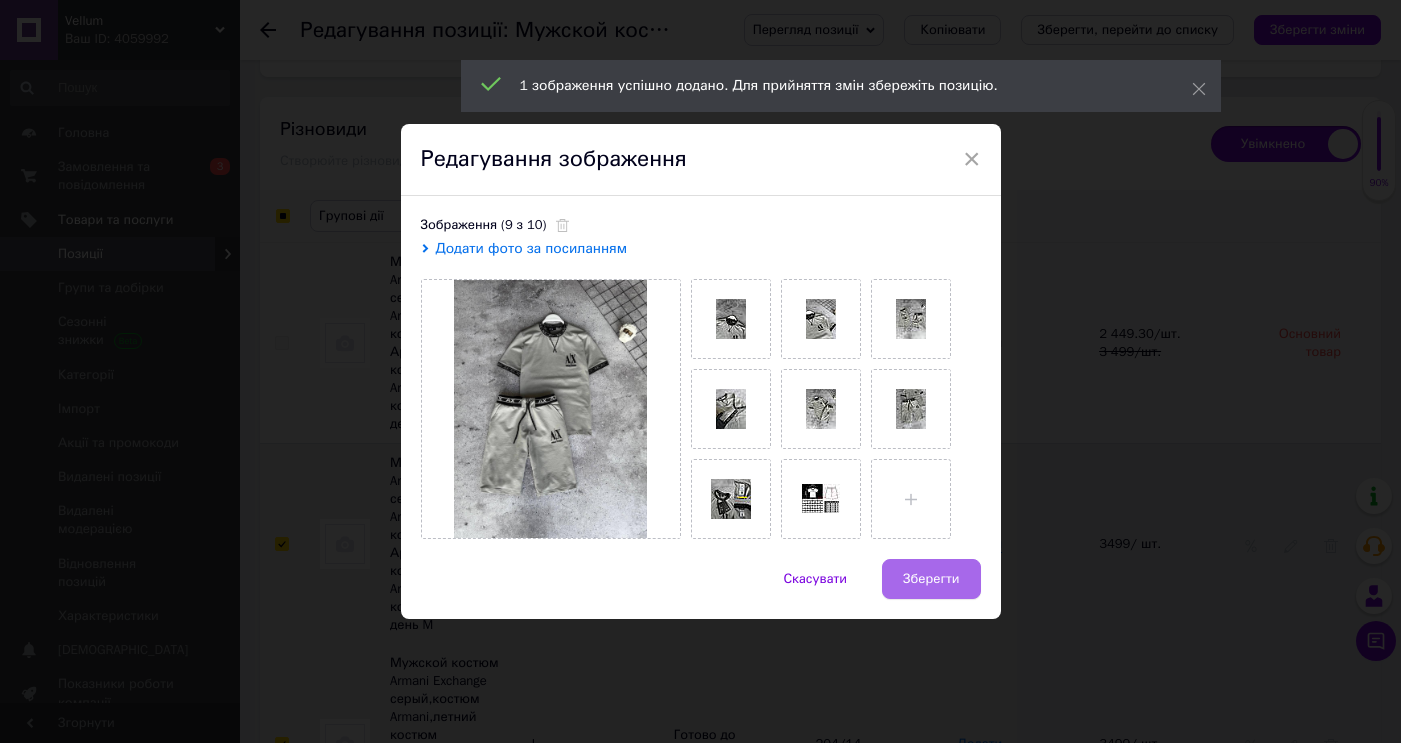 click on "Зберегти" at bounding box center [931, 579] 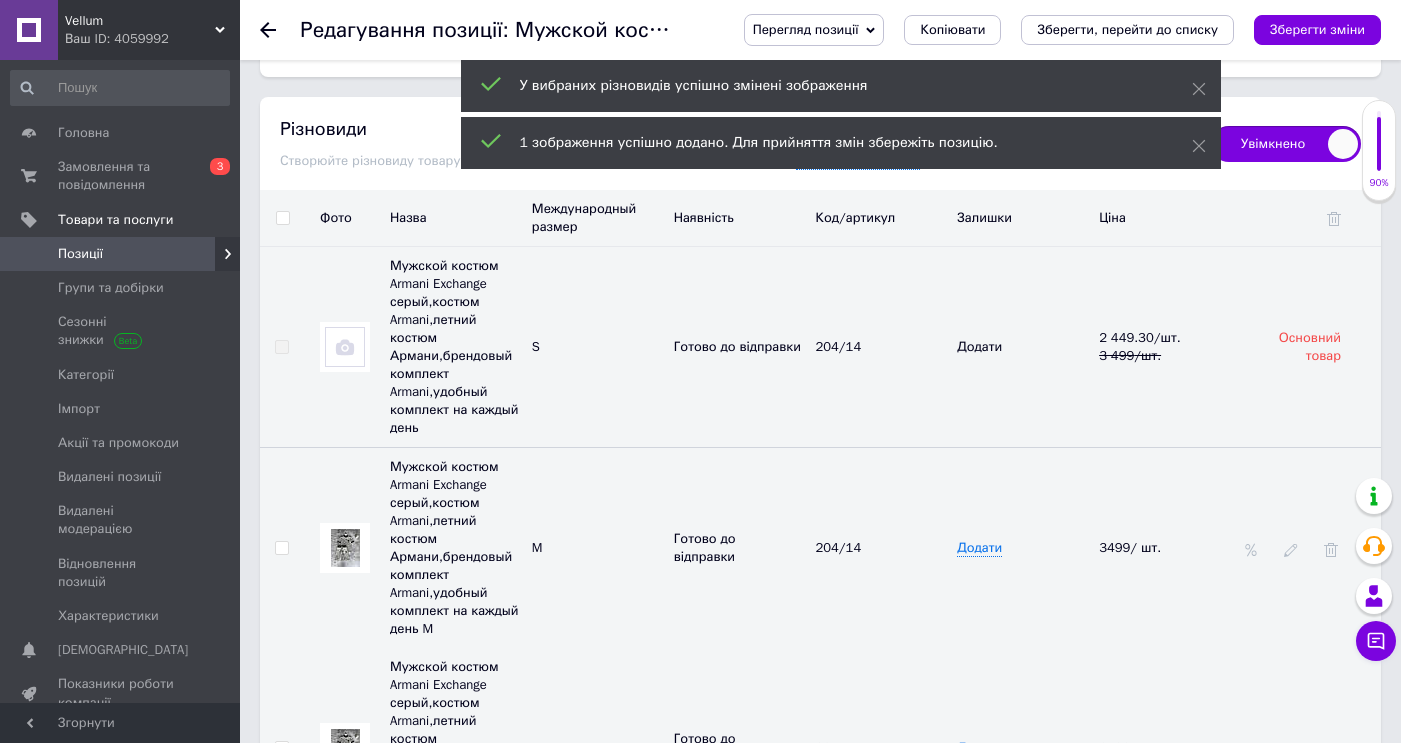 checkbox on "false" 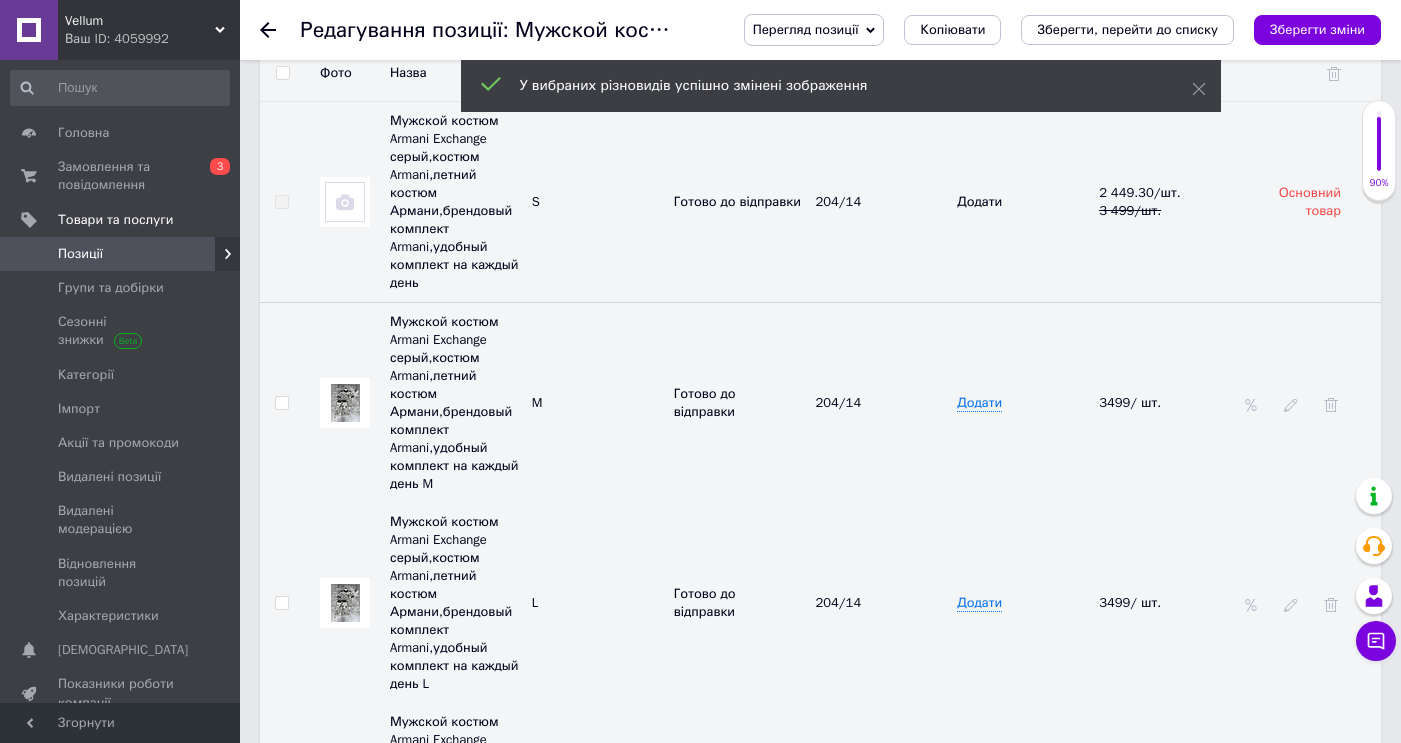 scroll, scrollTop: 3751, scrollLeft: 0, axis: vertical 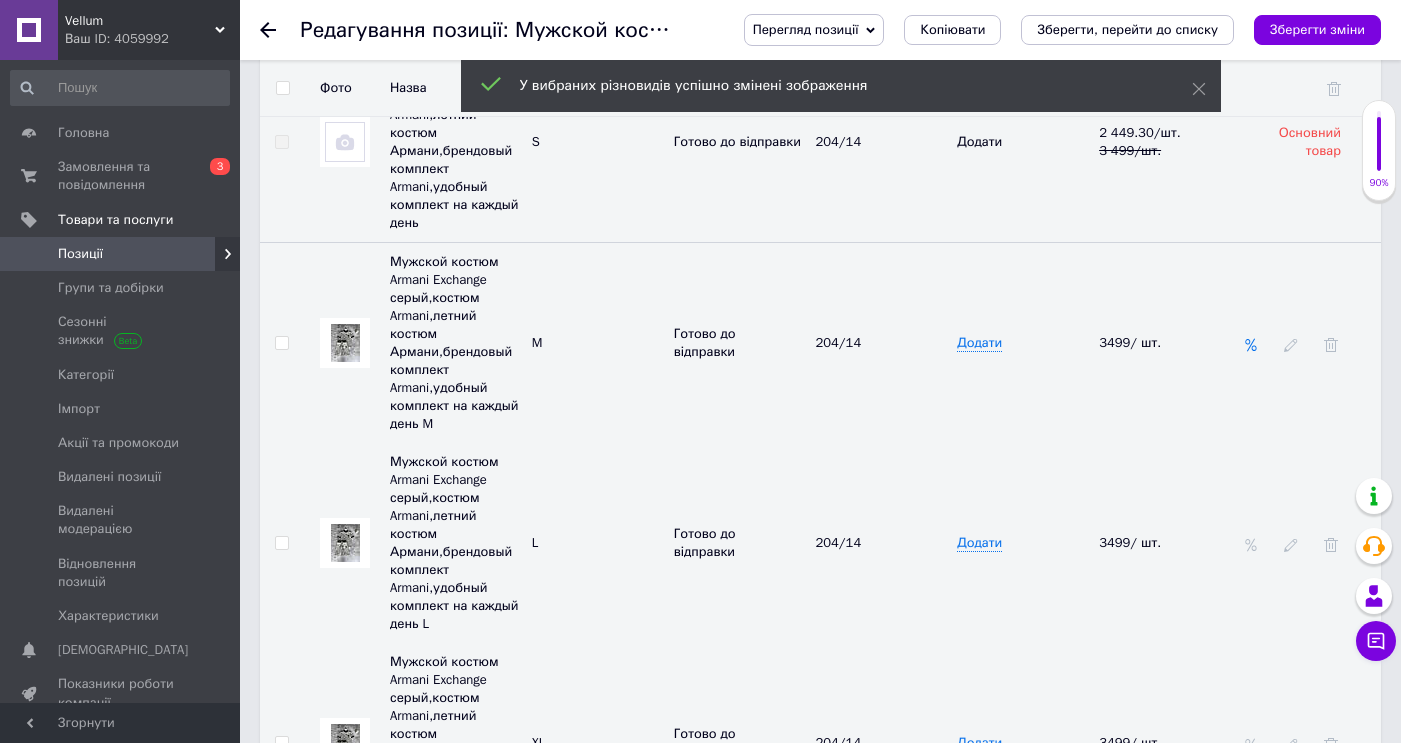 click 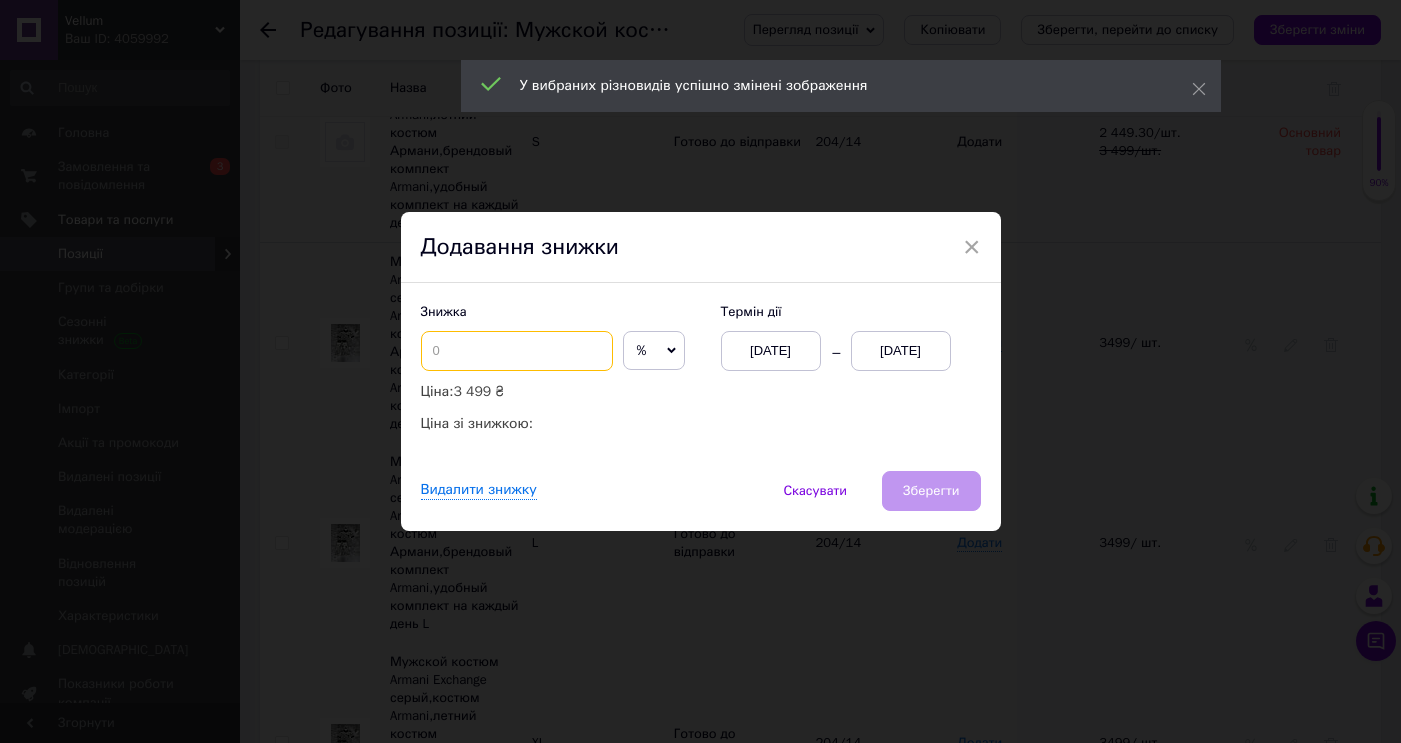 click at bounding box center [517, 351] 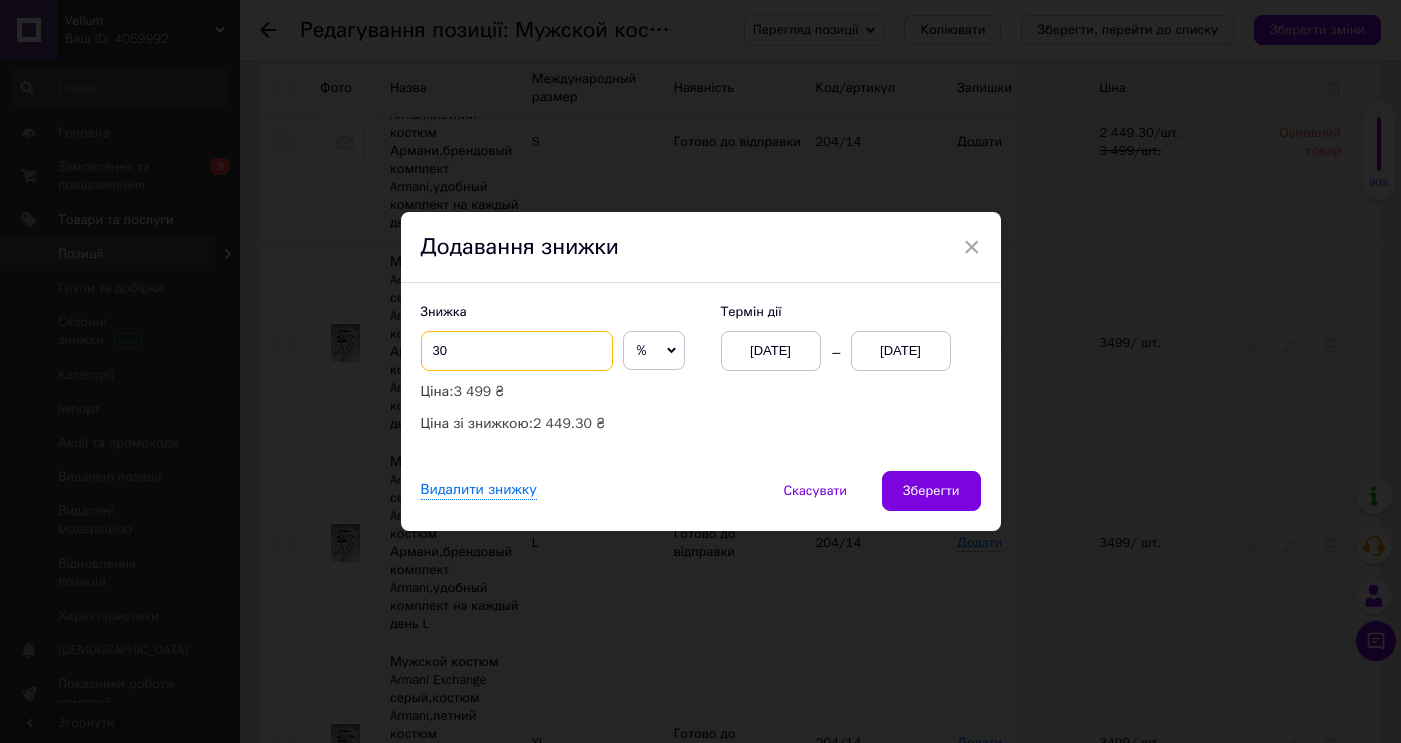 type on "30" 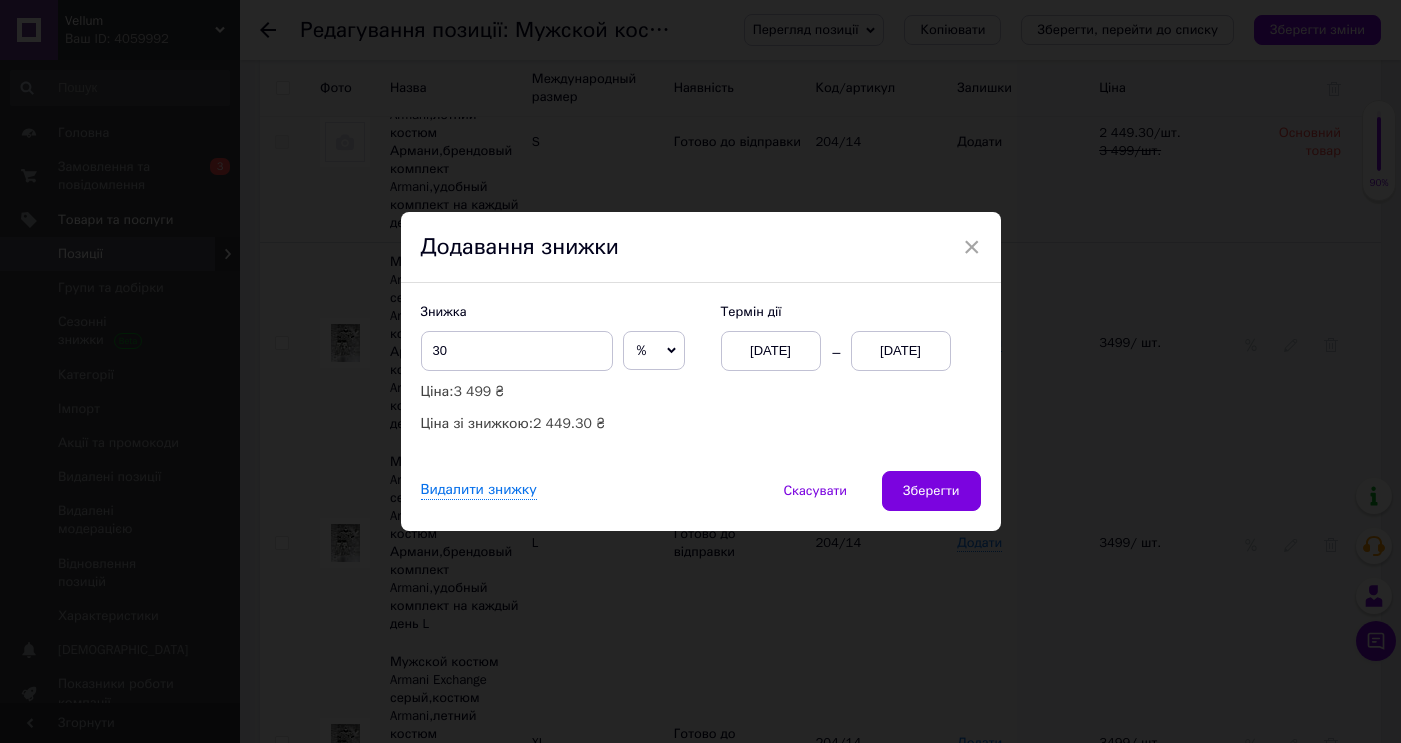 click on "[DATE]" at bounding box center (901, 351) 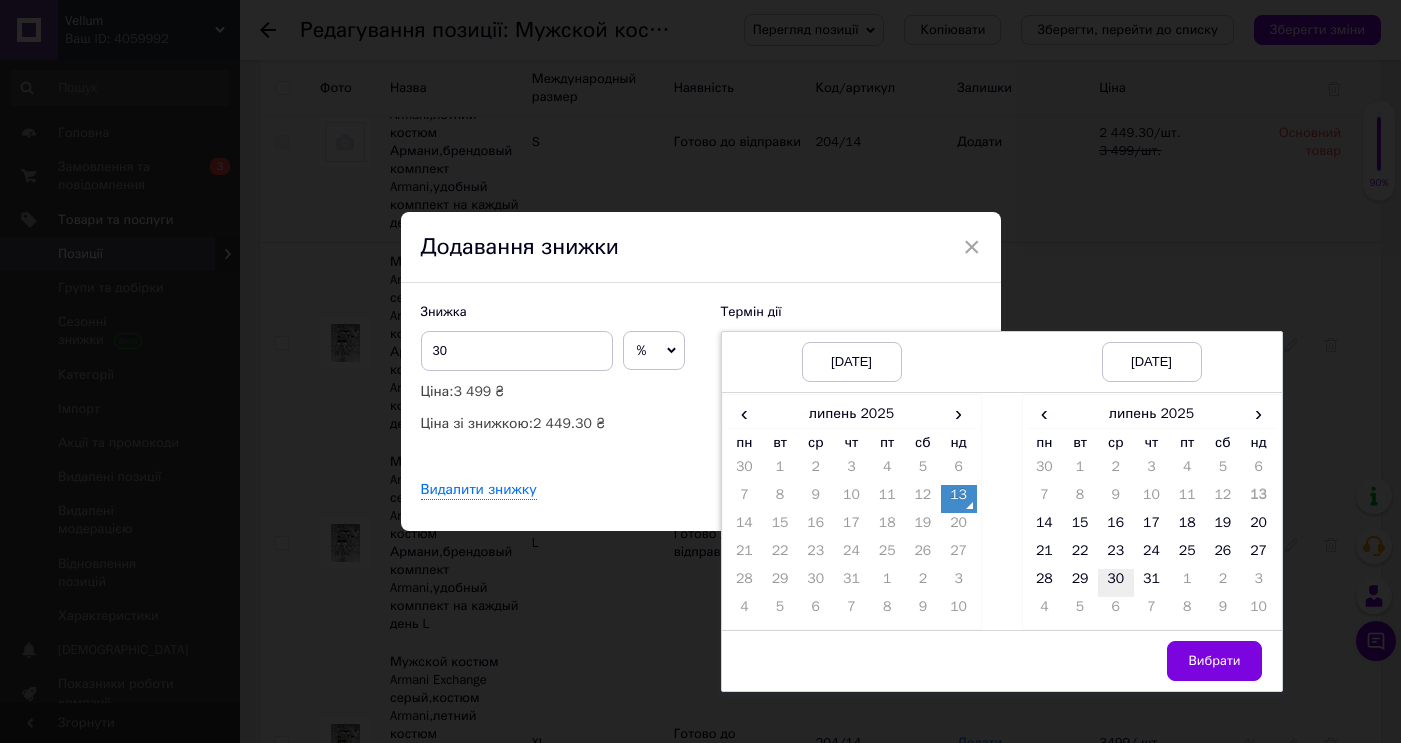 click on "30" at bounding box center [1116, 583] 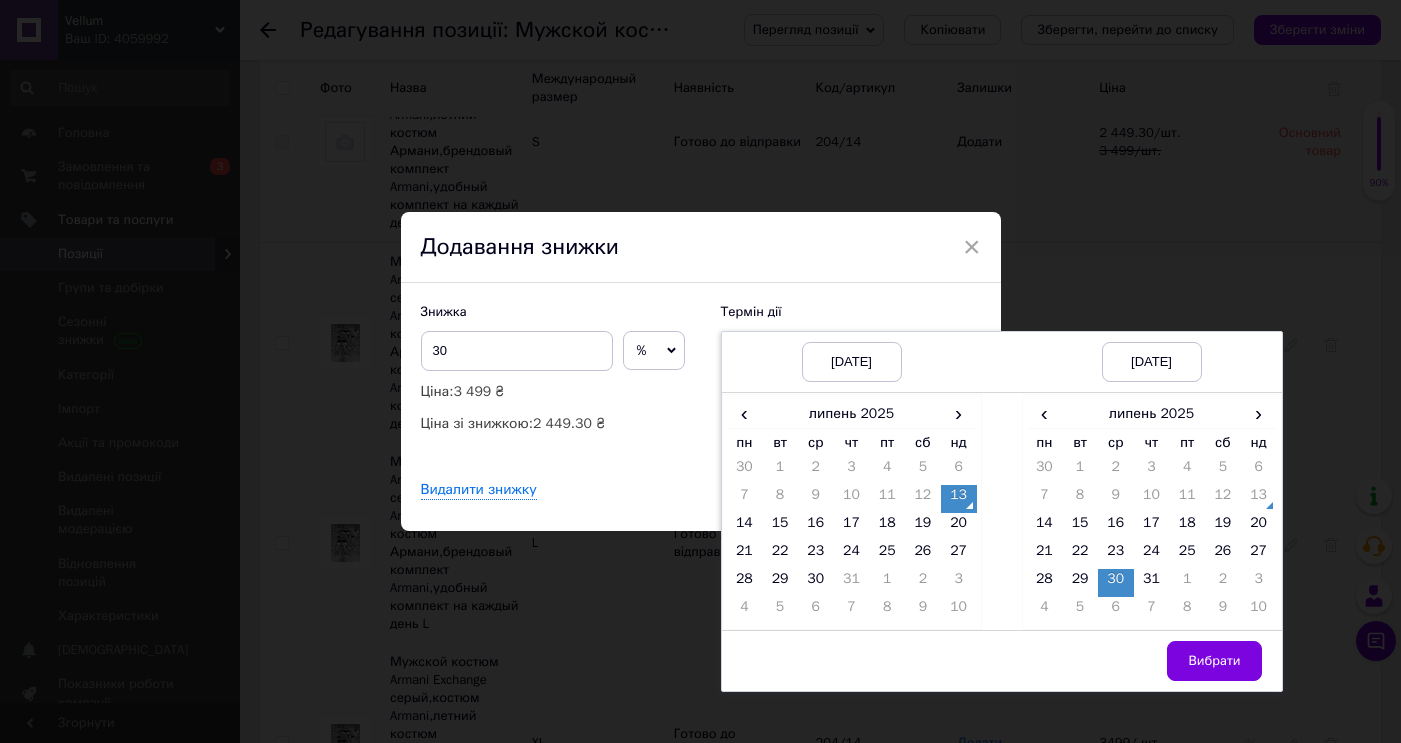 click on "Вибрати" at bounding box center [1152, 661] 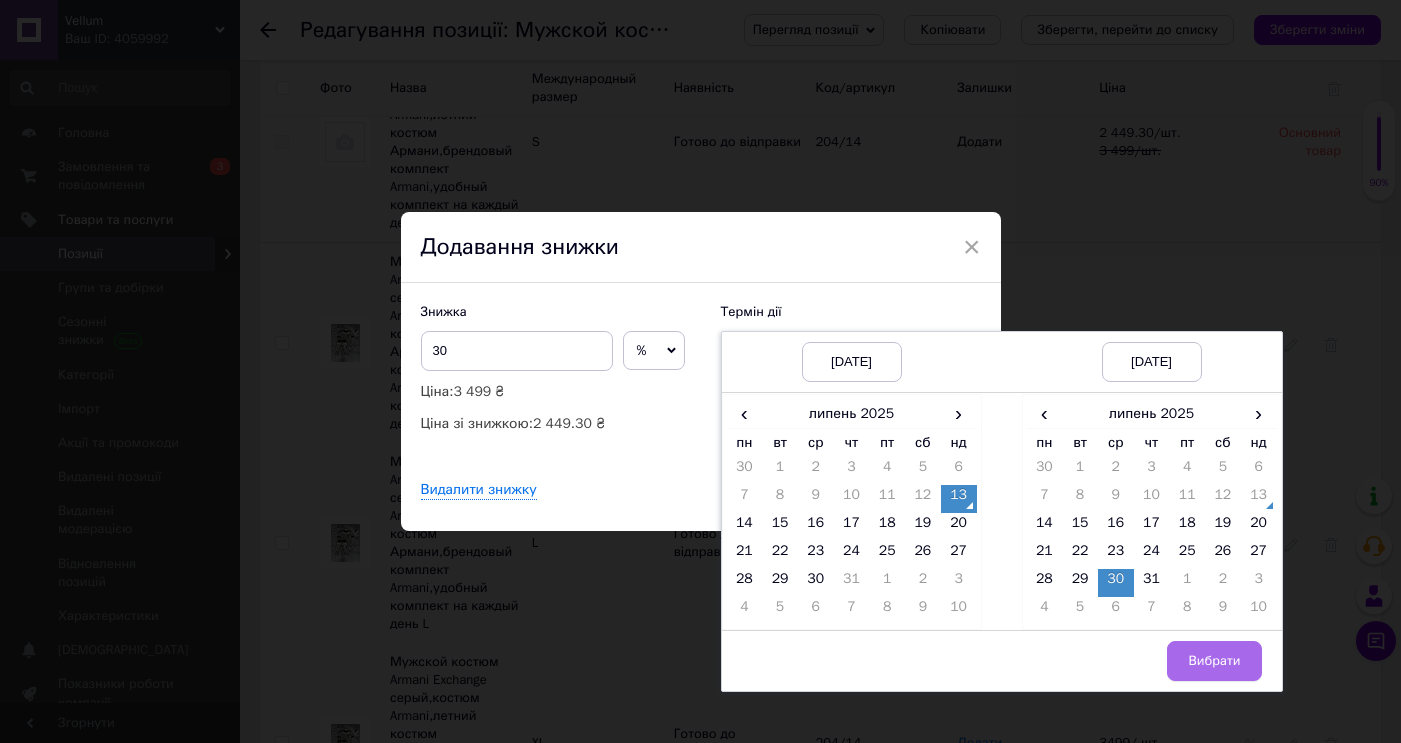 click on "Вибрати" at bounding box center [1214, 661] 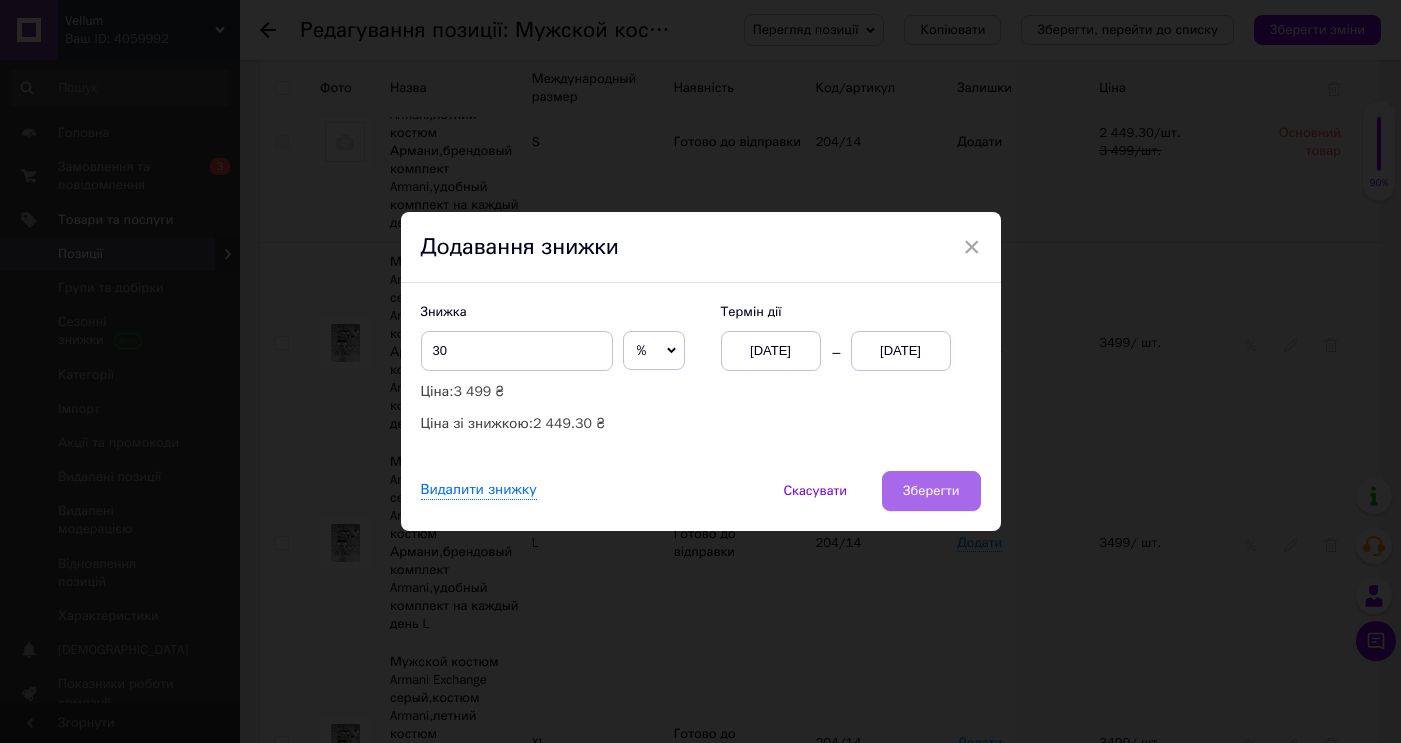 click on "Зберегти" at bounding box center (931, 491) 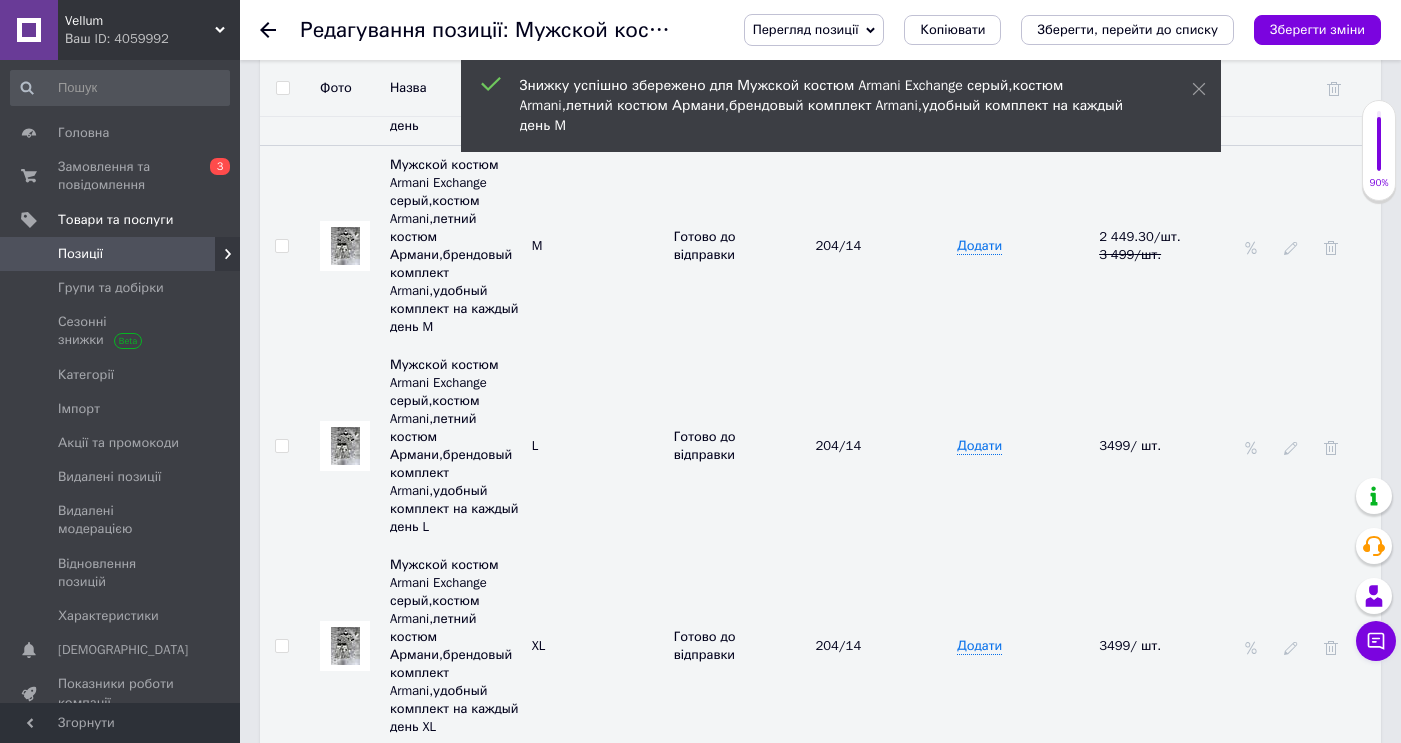 scroll, scrollTop: 3856, scrollLeft: 0, axis: vertical 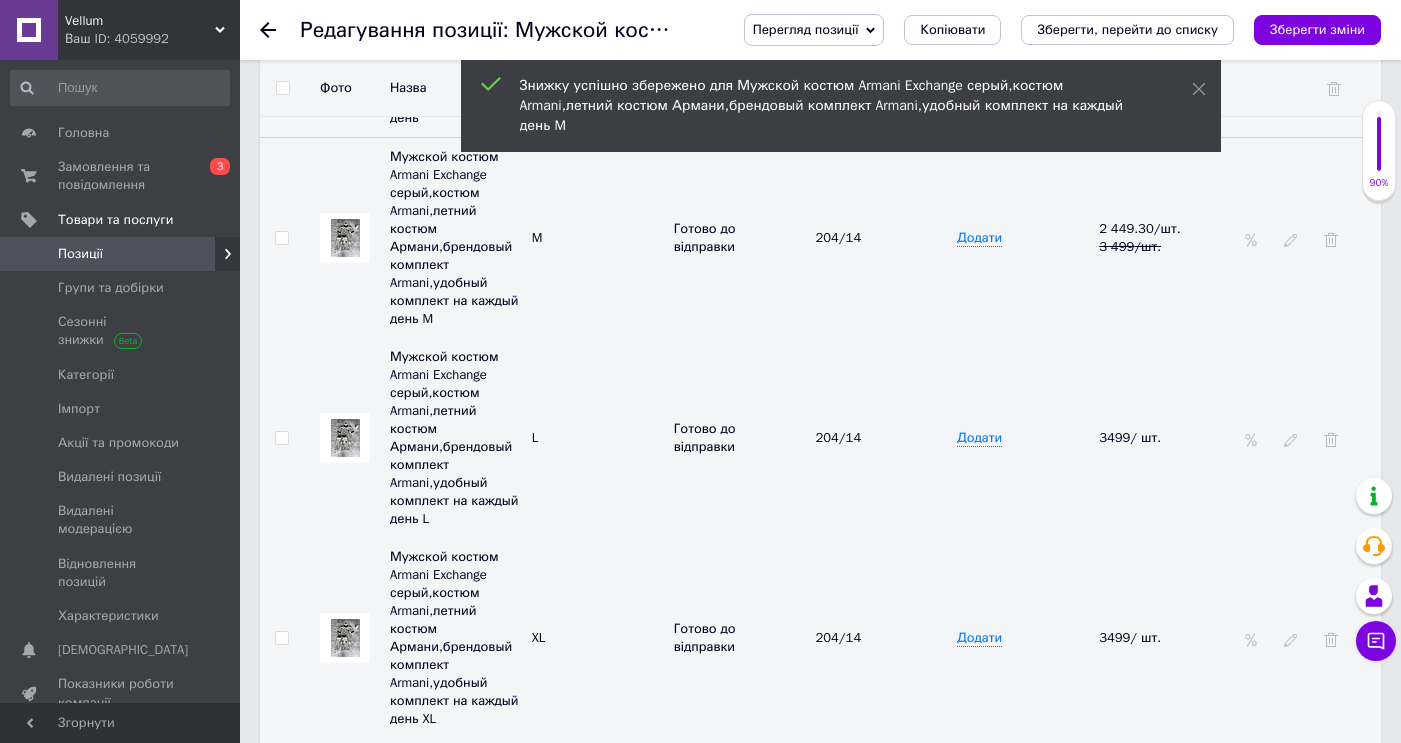click at bounding box center [1308, 438] 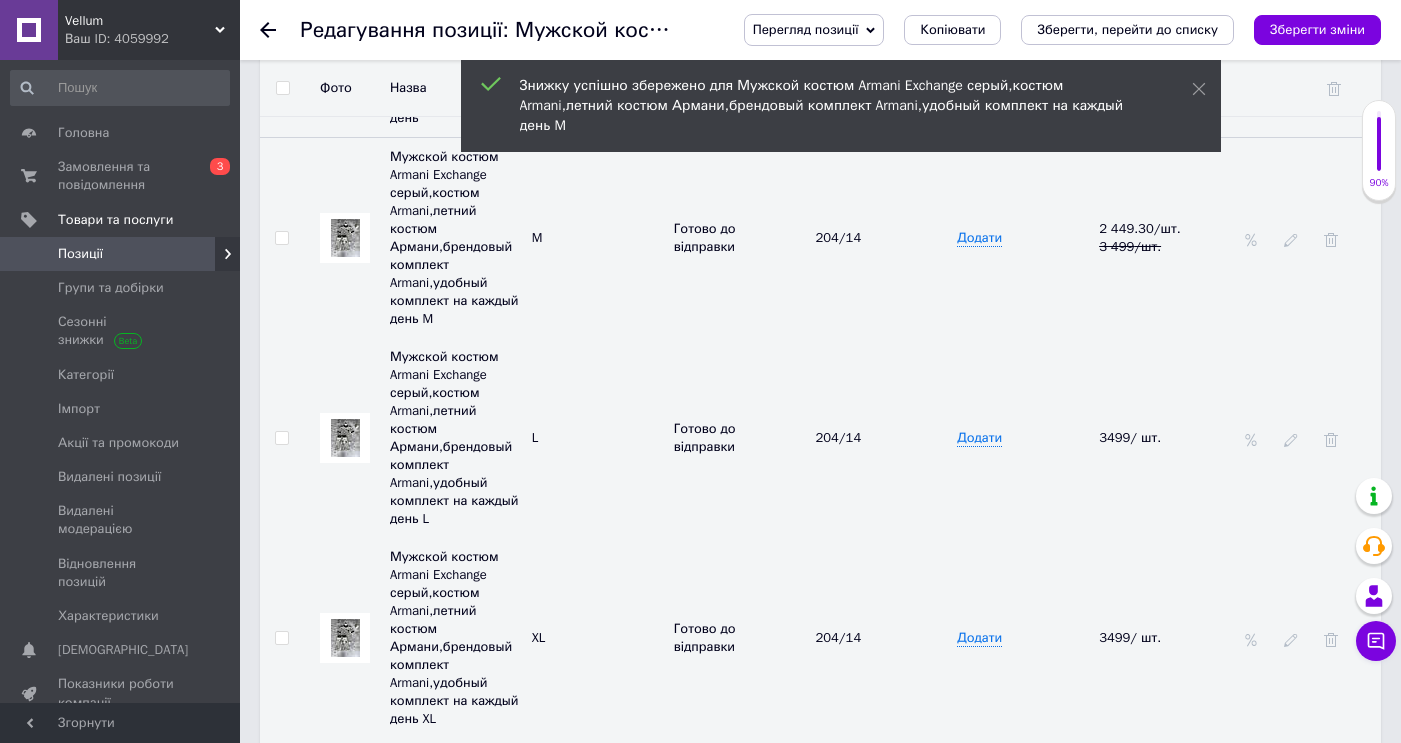 click at bounding box center [1251, 438] 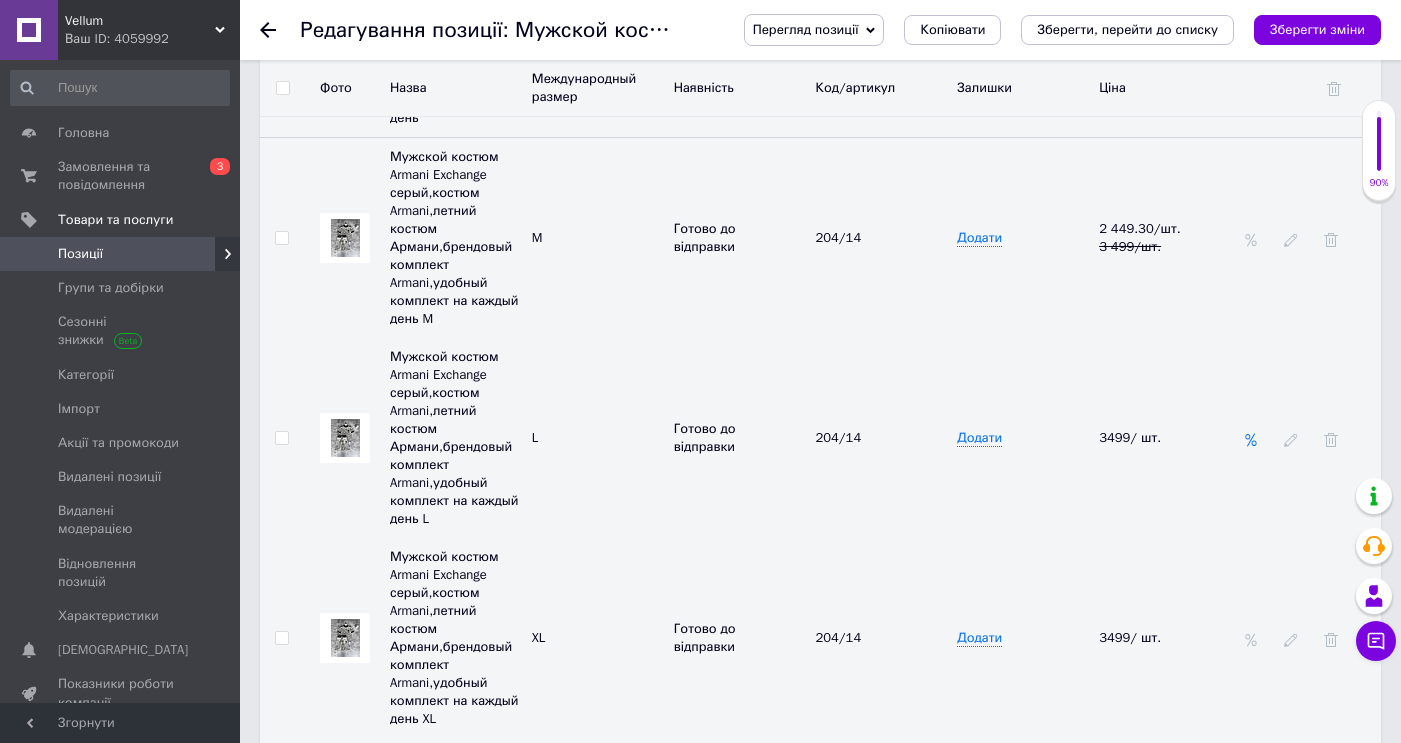 click 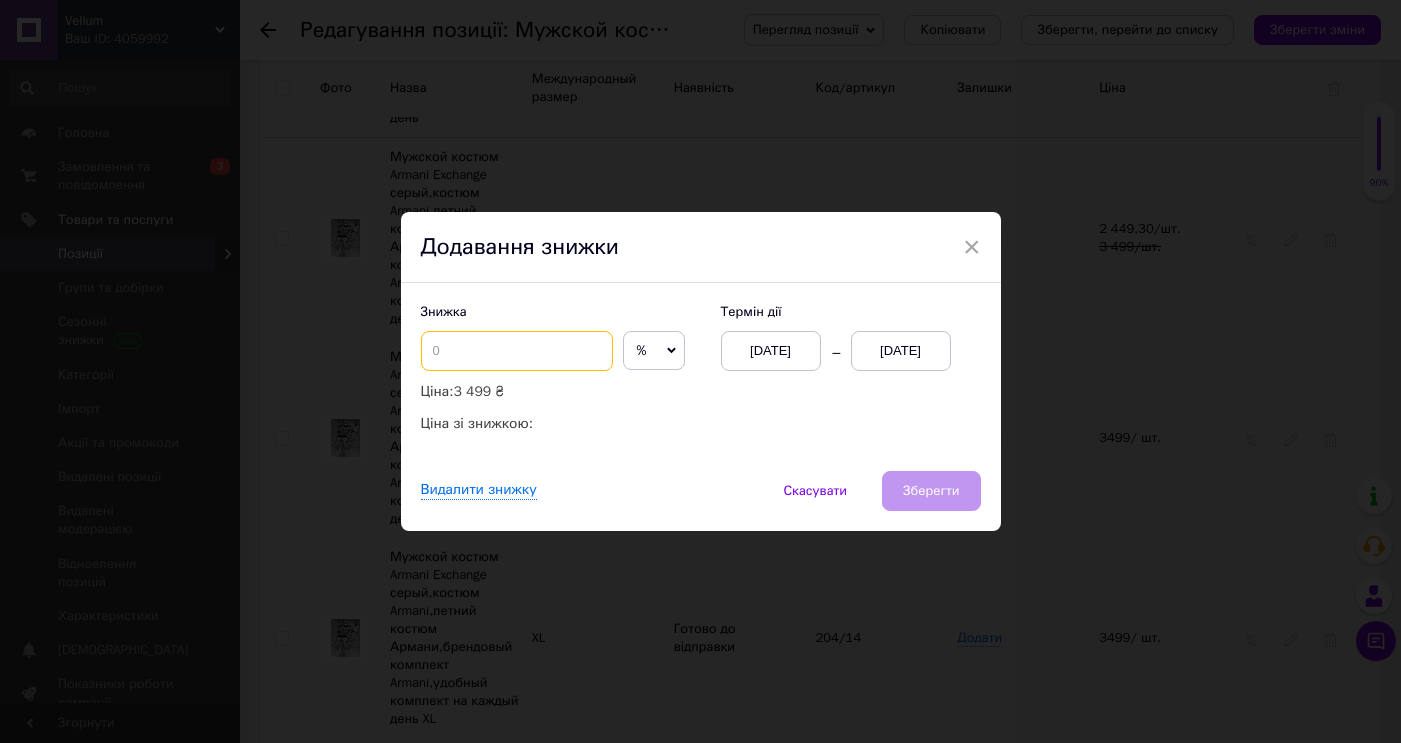 click at bounding box center (517, 351) 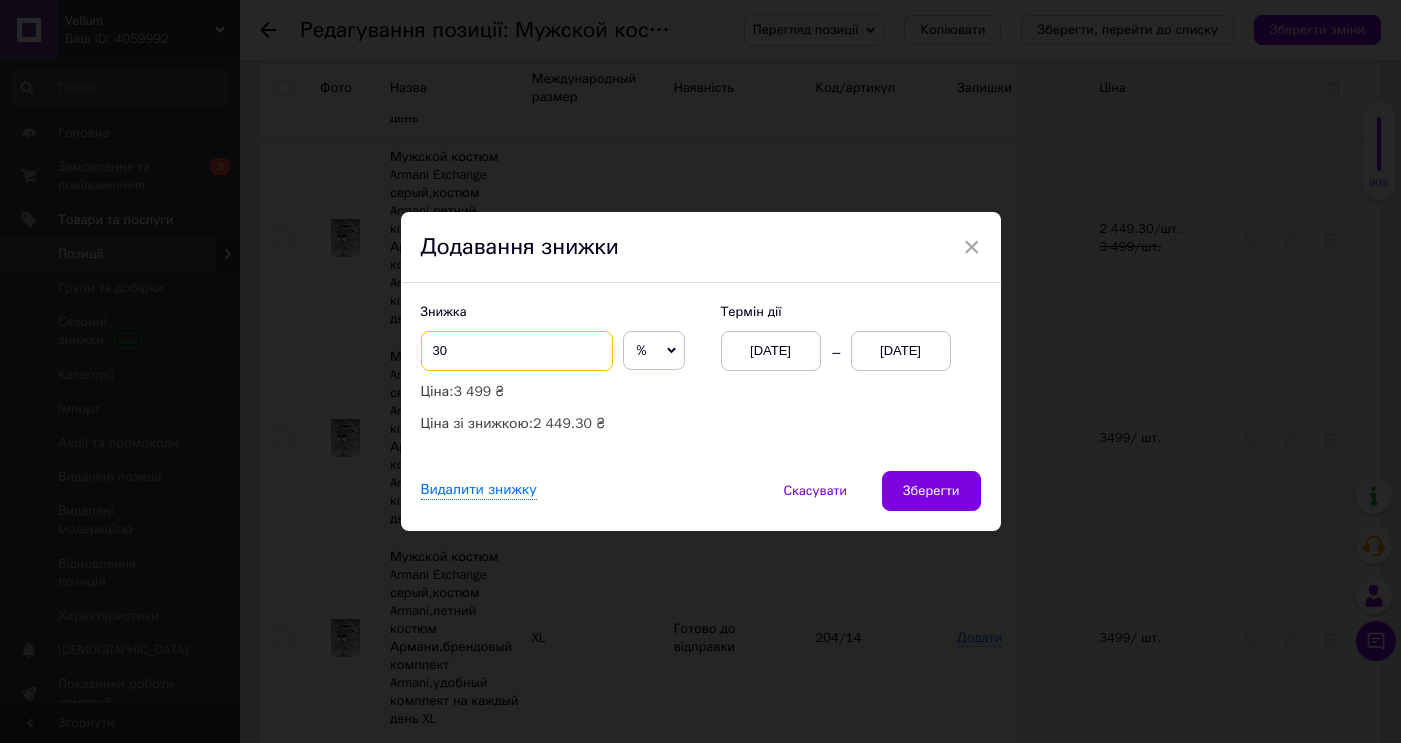 type on "30" 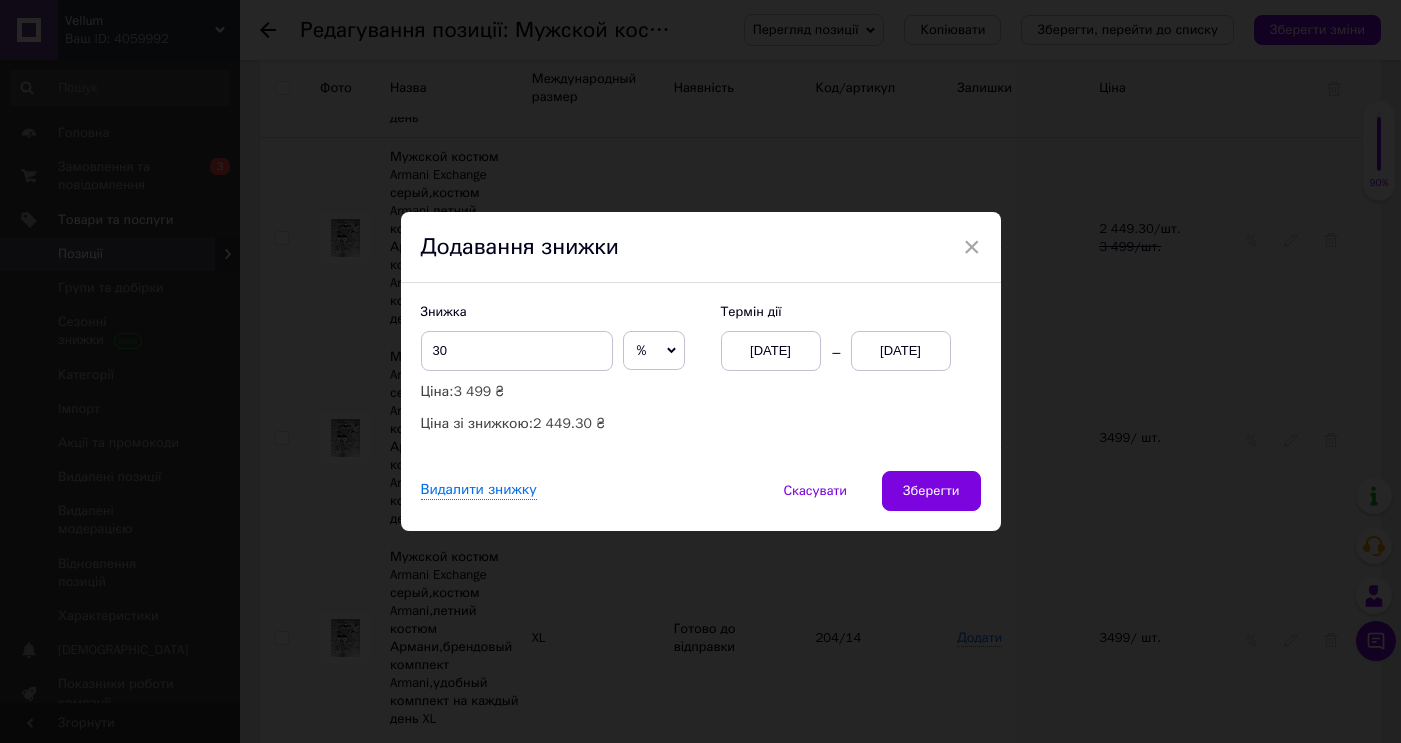 click on "[DATE]" at bounding box center [901, 351] 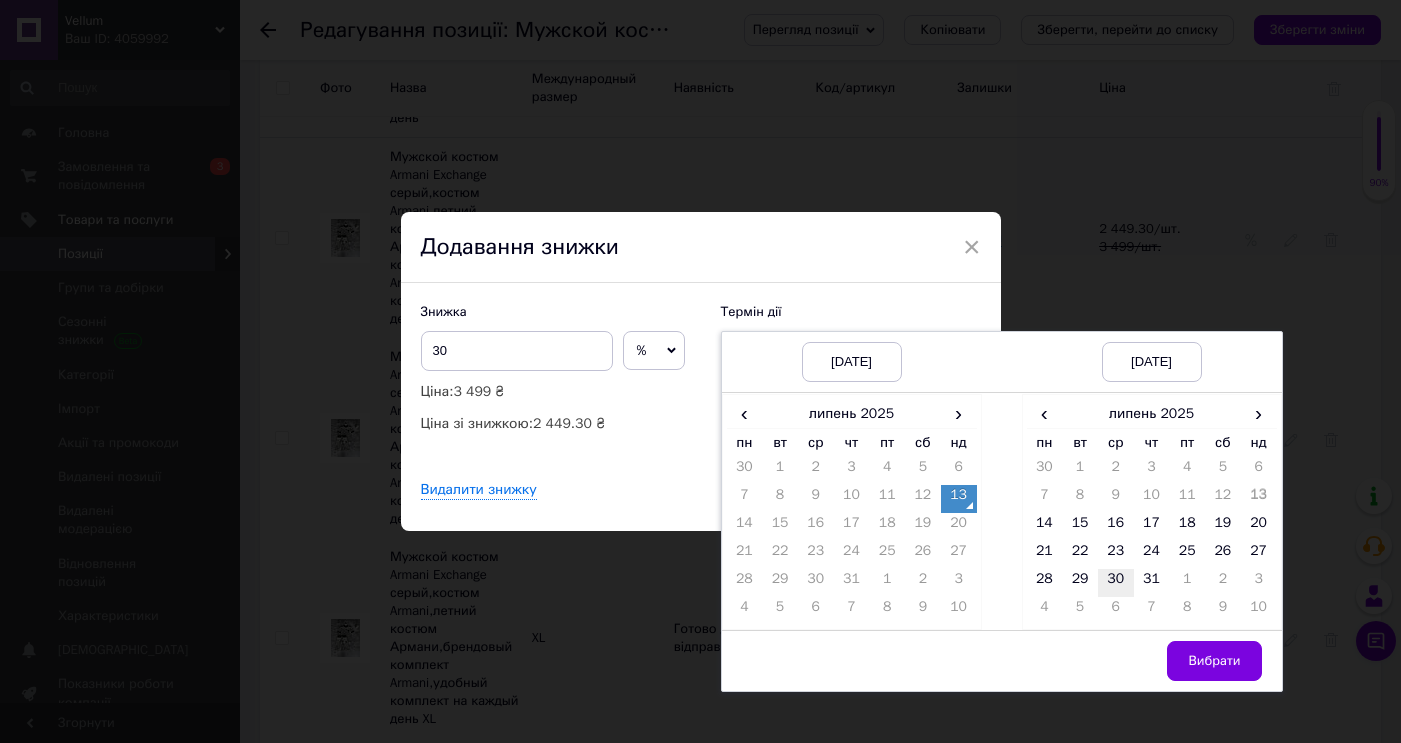 click on "30" at bounding box center (1116, 583) 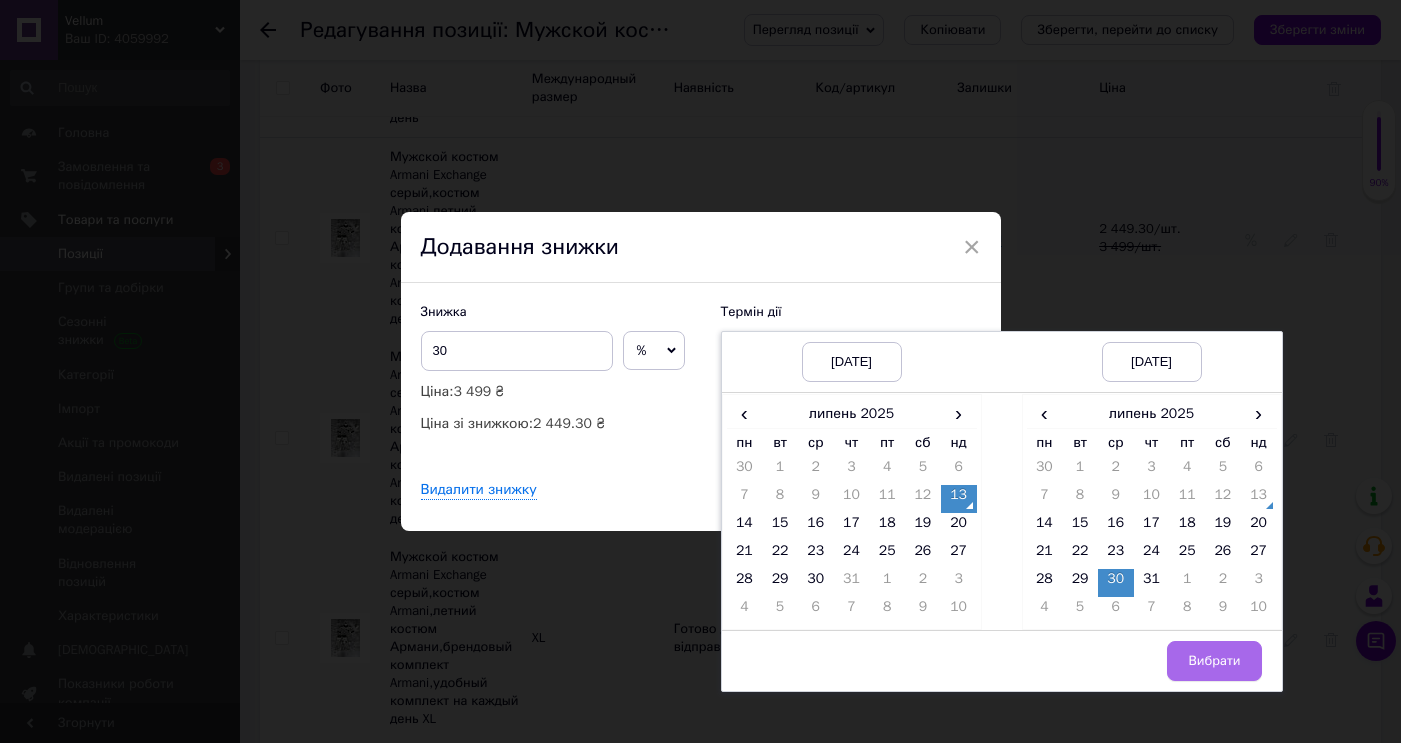 click on "Вибрати" at bounding box center (1214, 661) 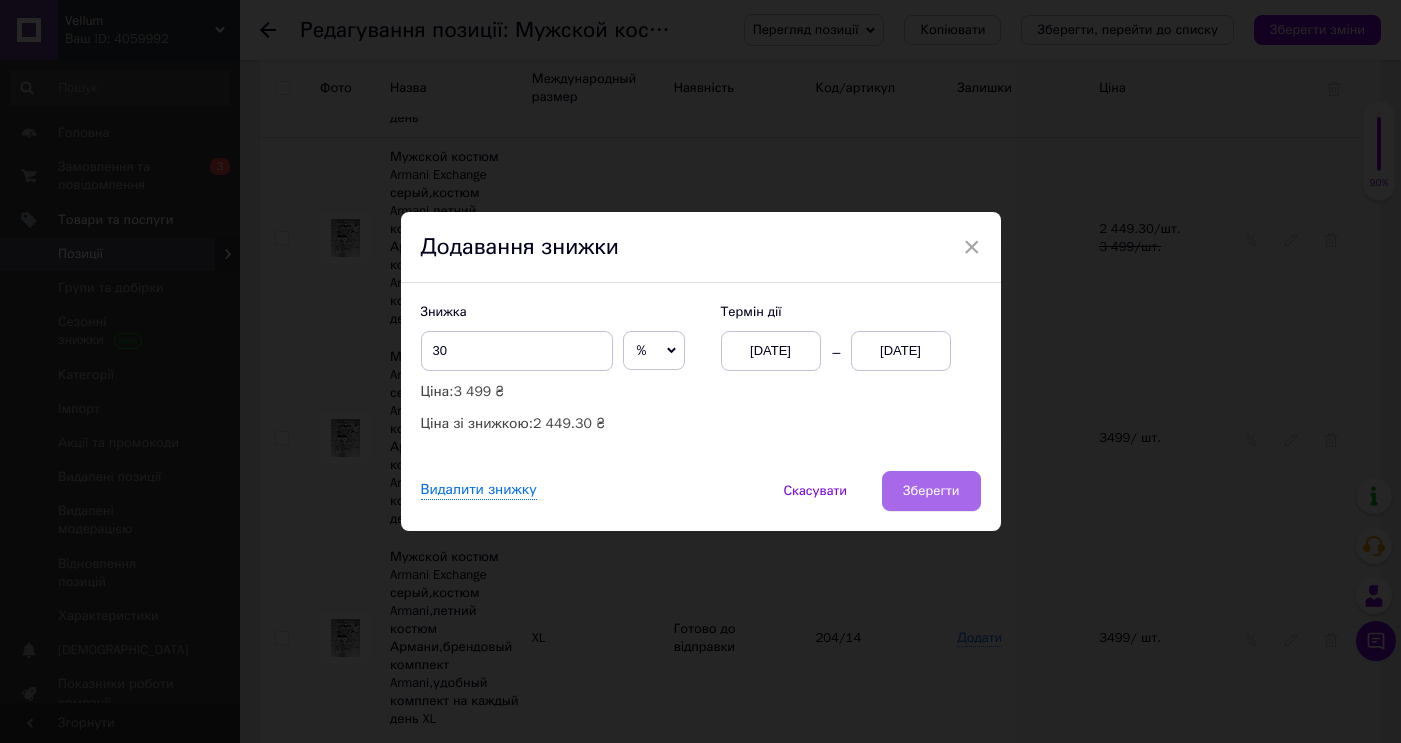 click on "Зберегти" at bounding box center (931, 491) 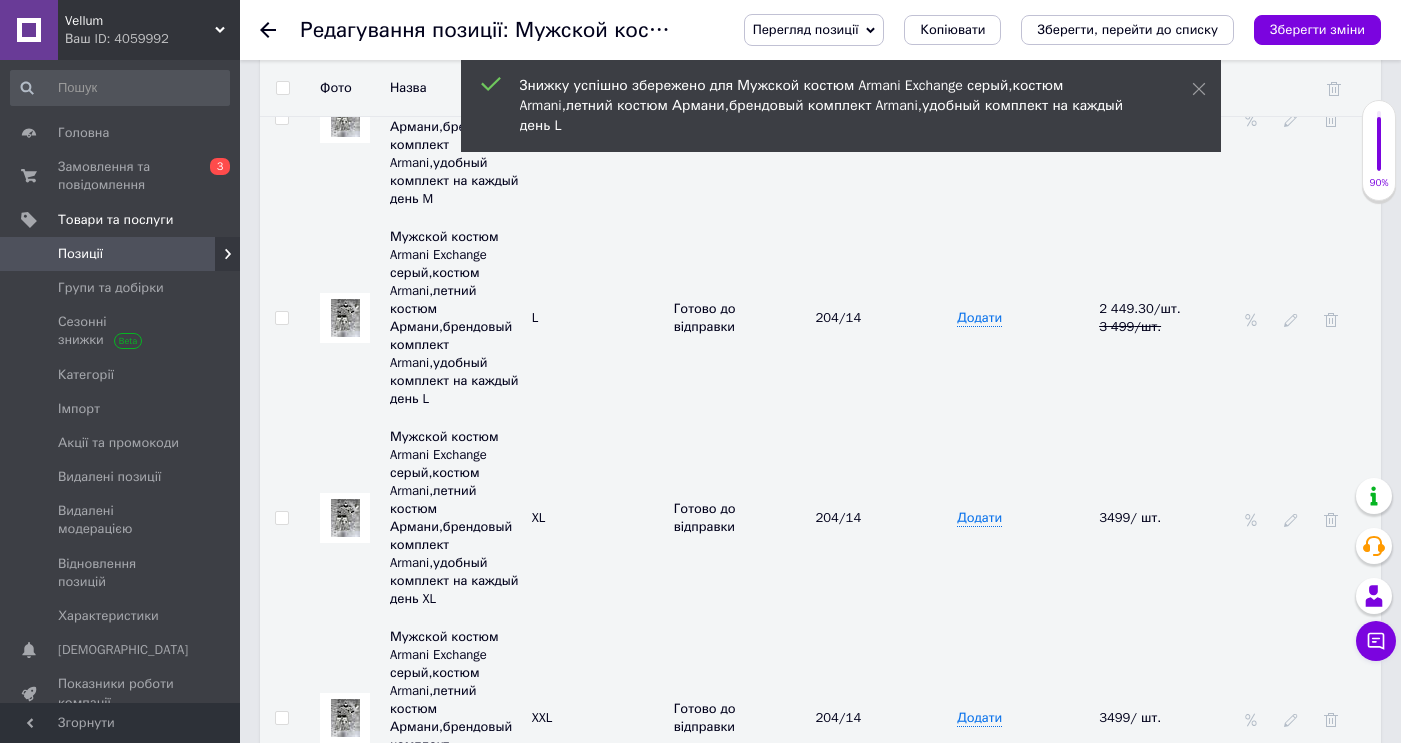 scroll, scrollTop: 3979, scrollLeft: 0, axis: vertical 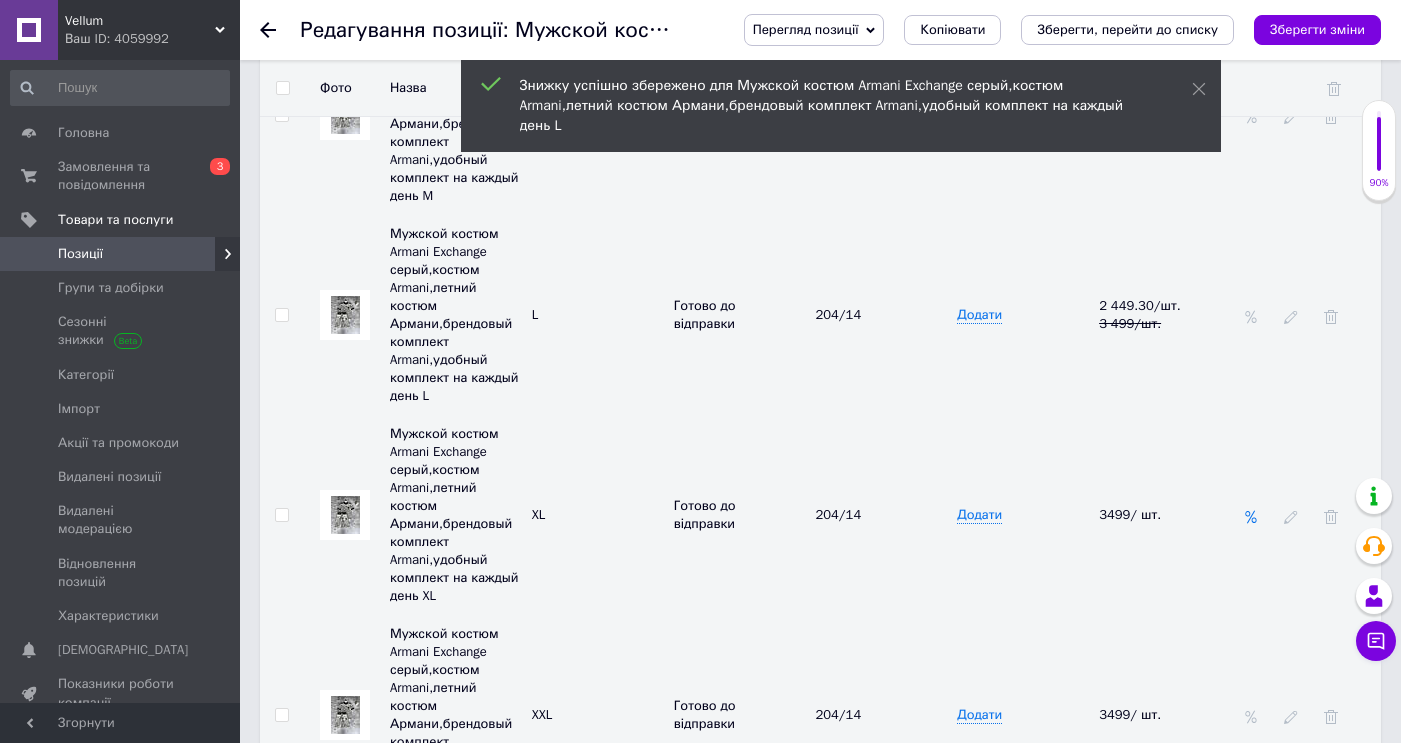 click 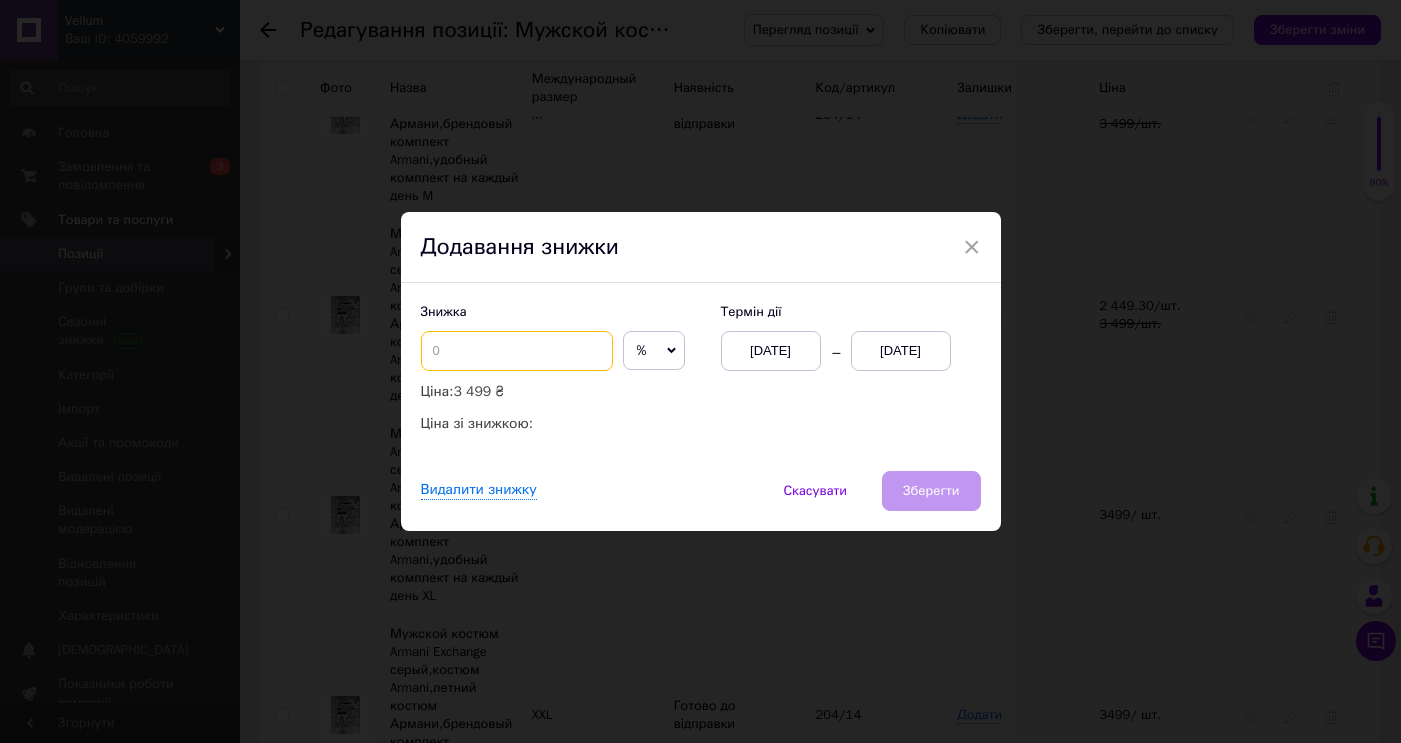 click at bounding box center [517, 351] 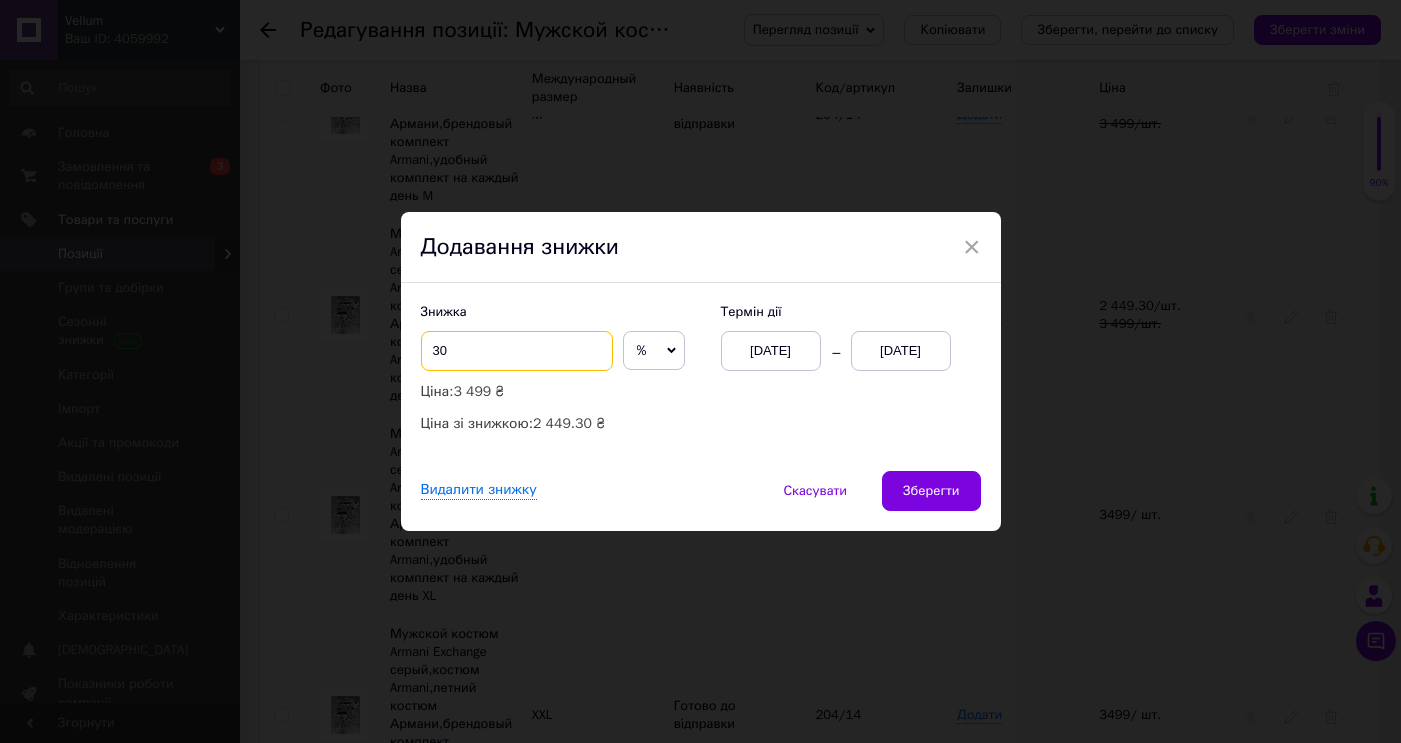 type on "30" 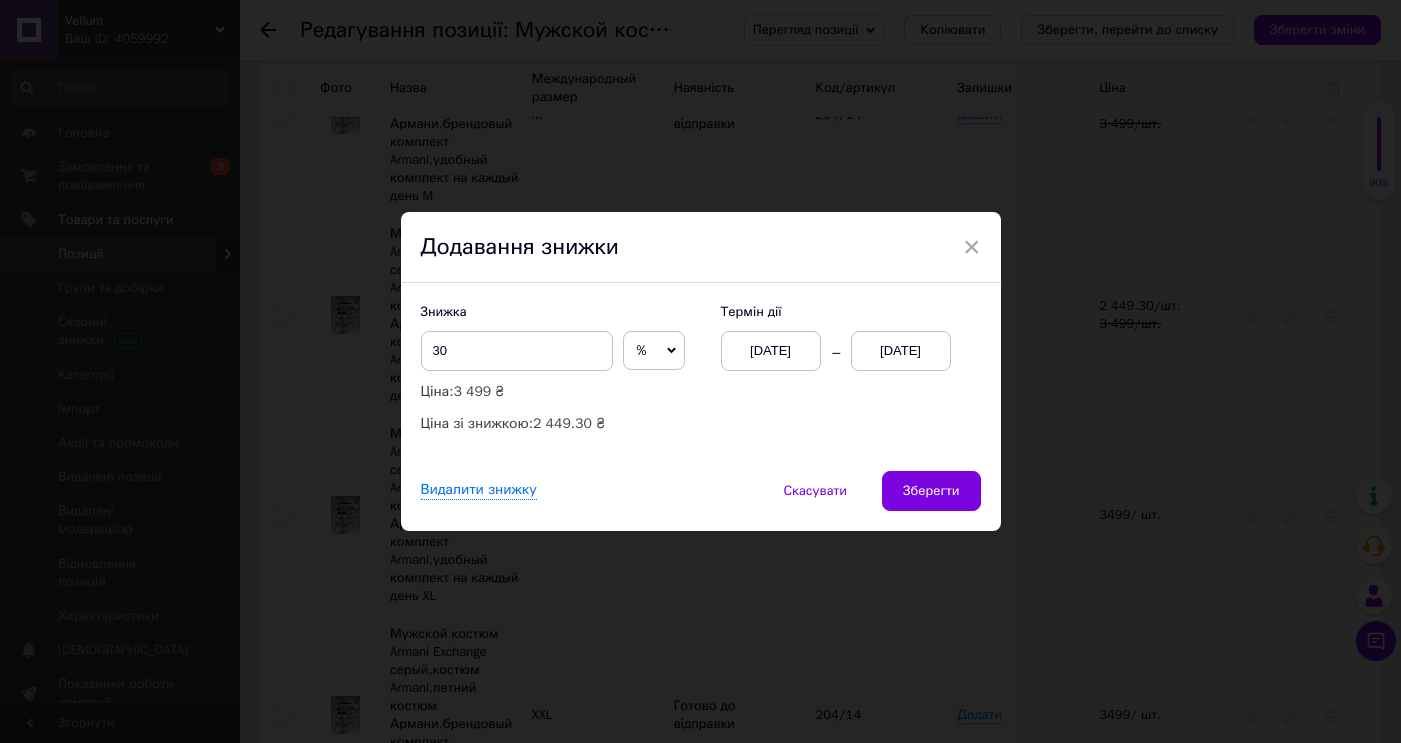 click on "[DATE]" at bounding box center [901, 351] 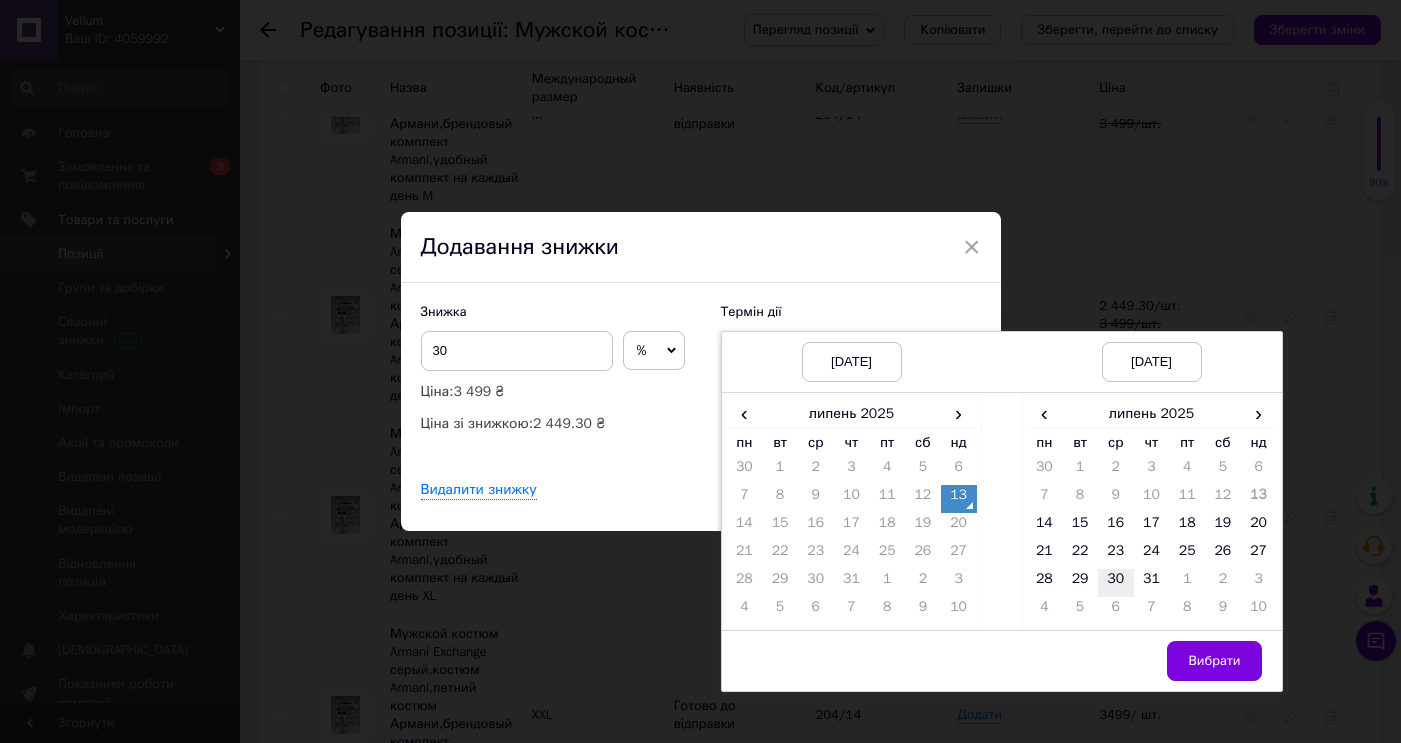 click on "30" at bounding box center (1116, 583) 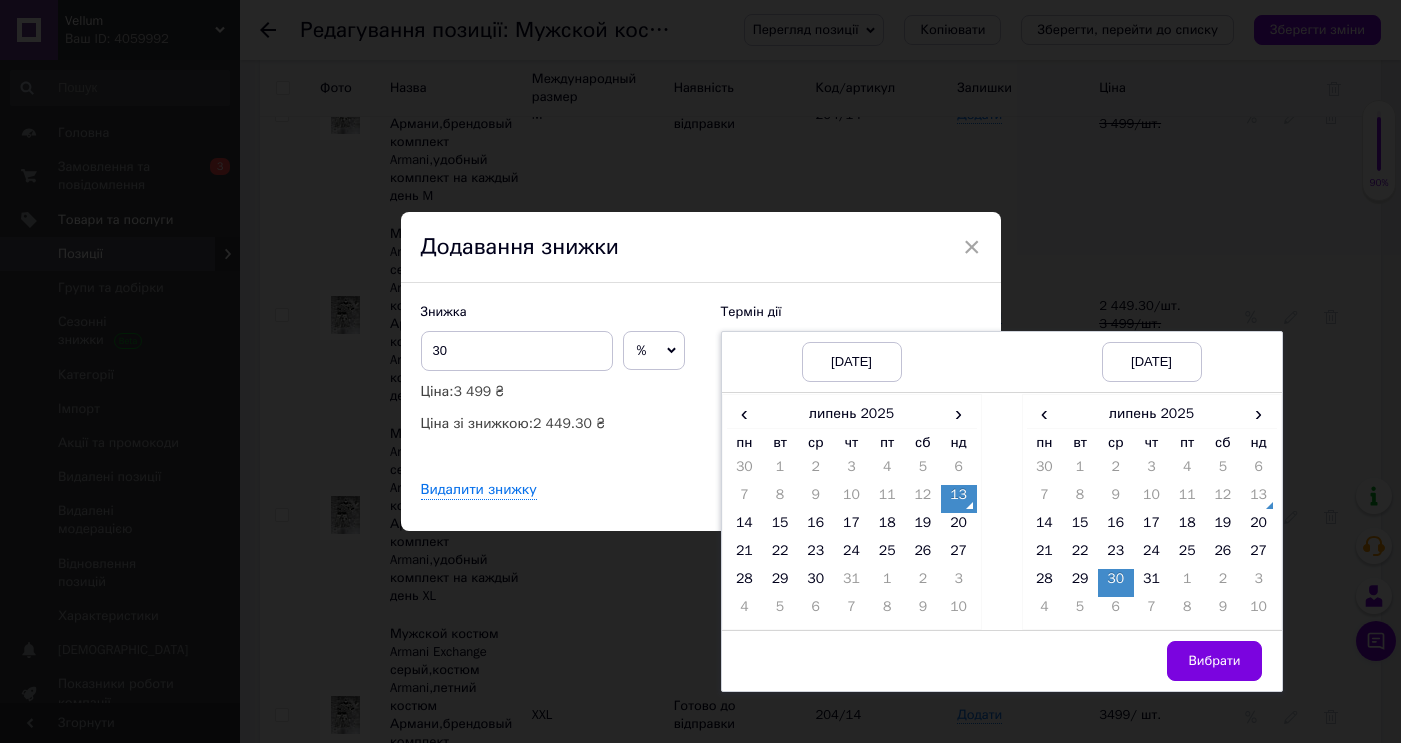 click on "Вибрати" at bounding box center [1152, 661] 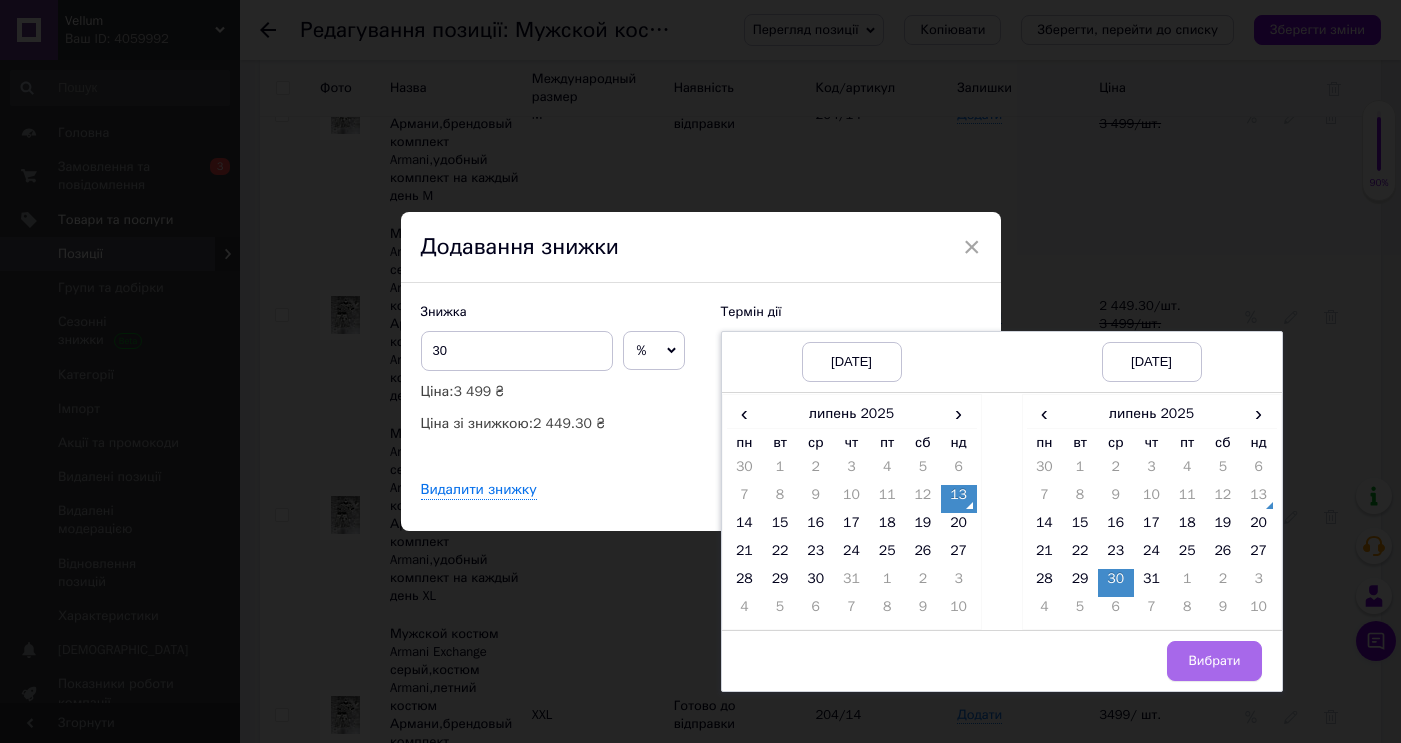 click on "Вибрати" at bounding box center [1214, 661] 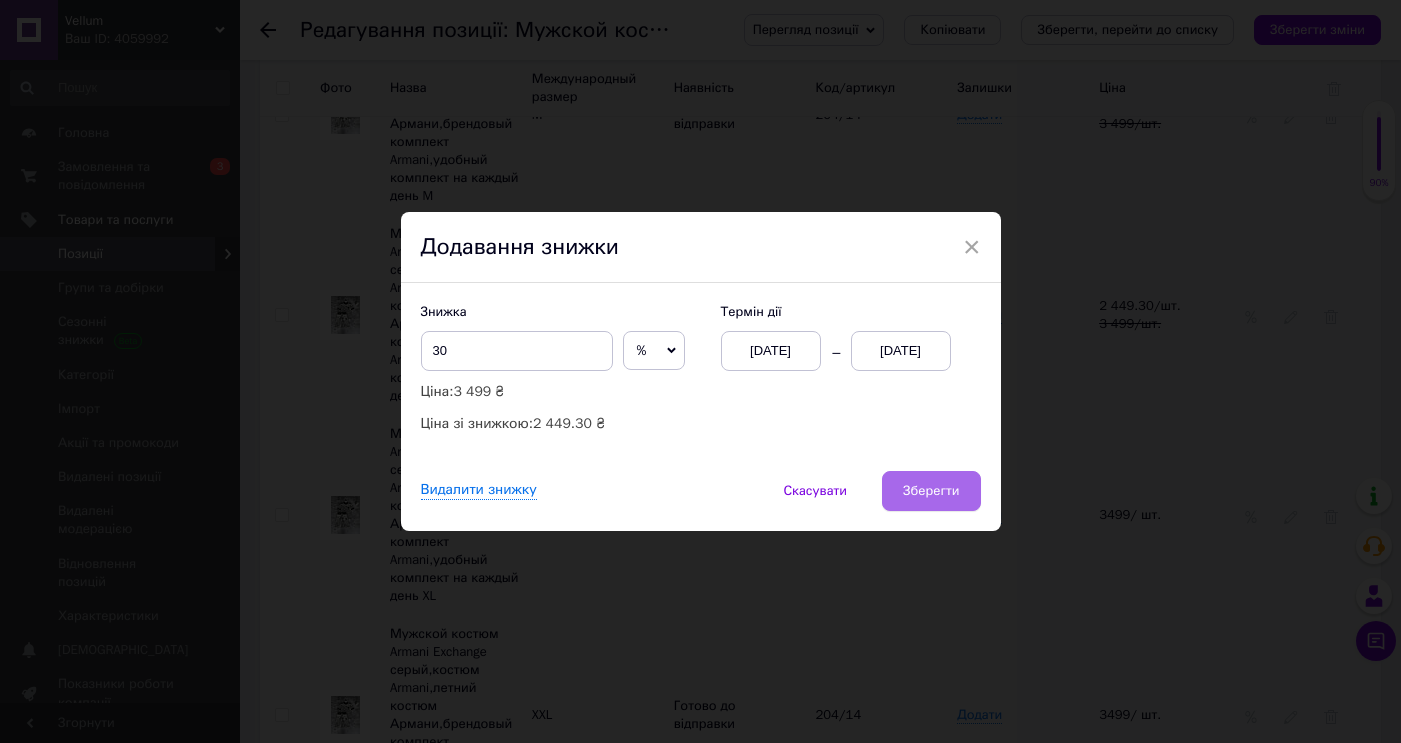 click on "Зберегти" at bounding box center [931, 491] 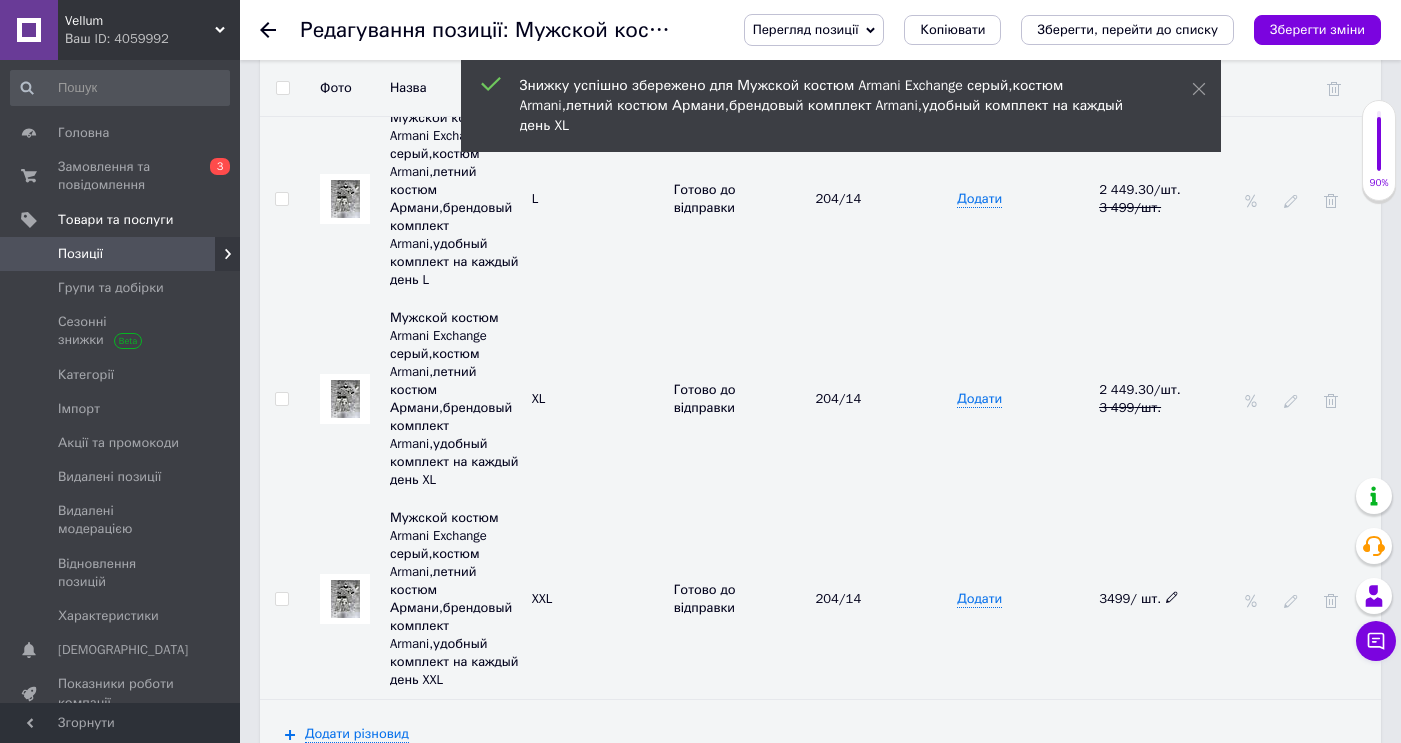 scroll, scrollTop: 4096, scrollLeft: 0, axis: vertical 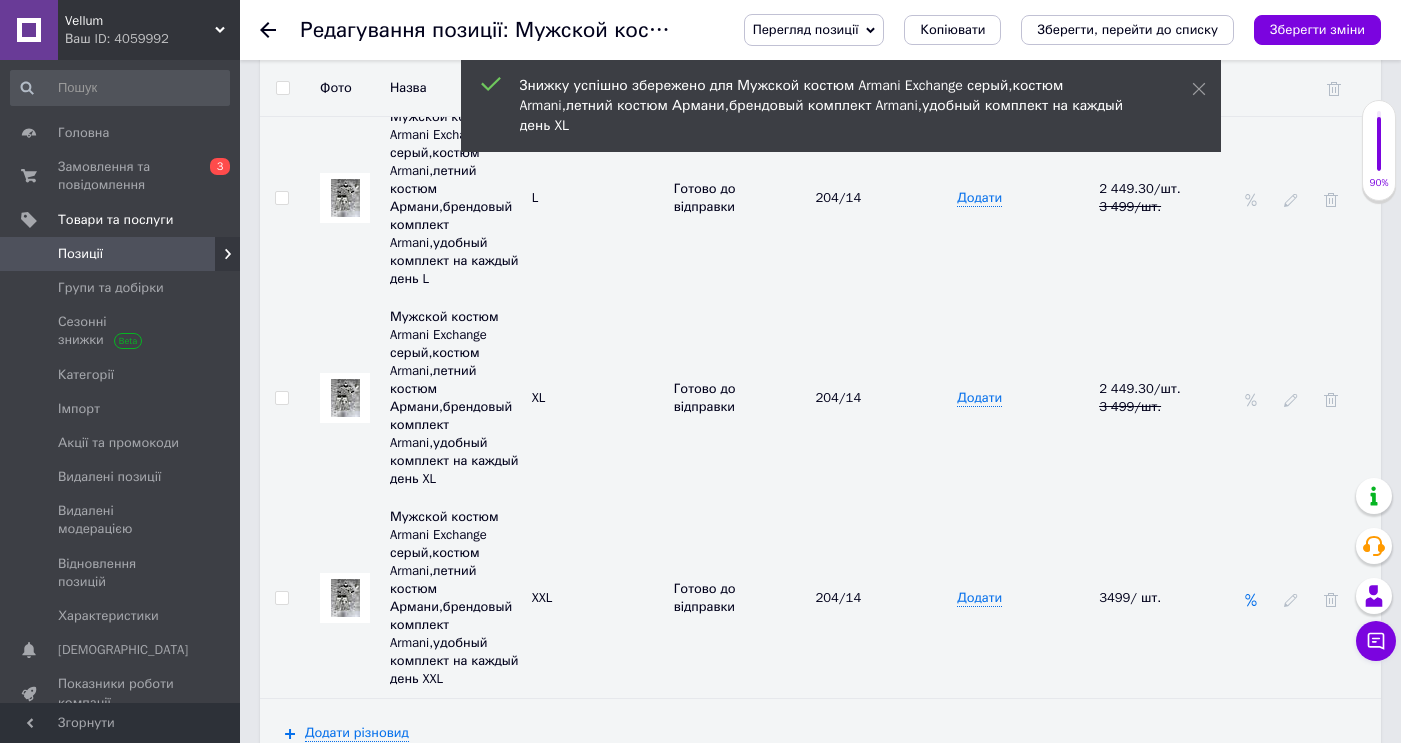 click 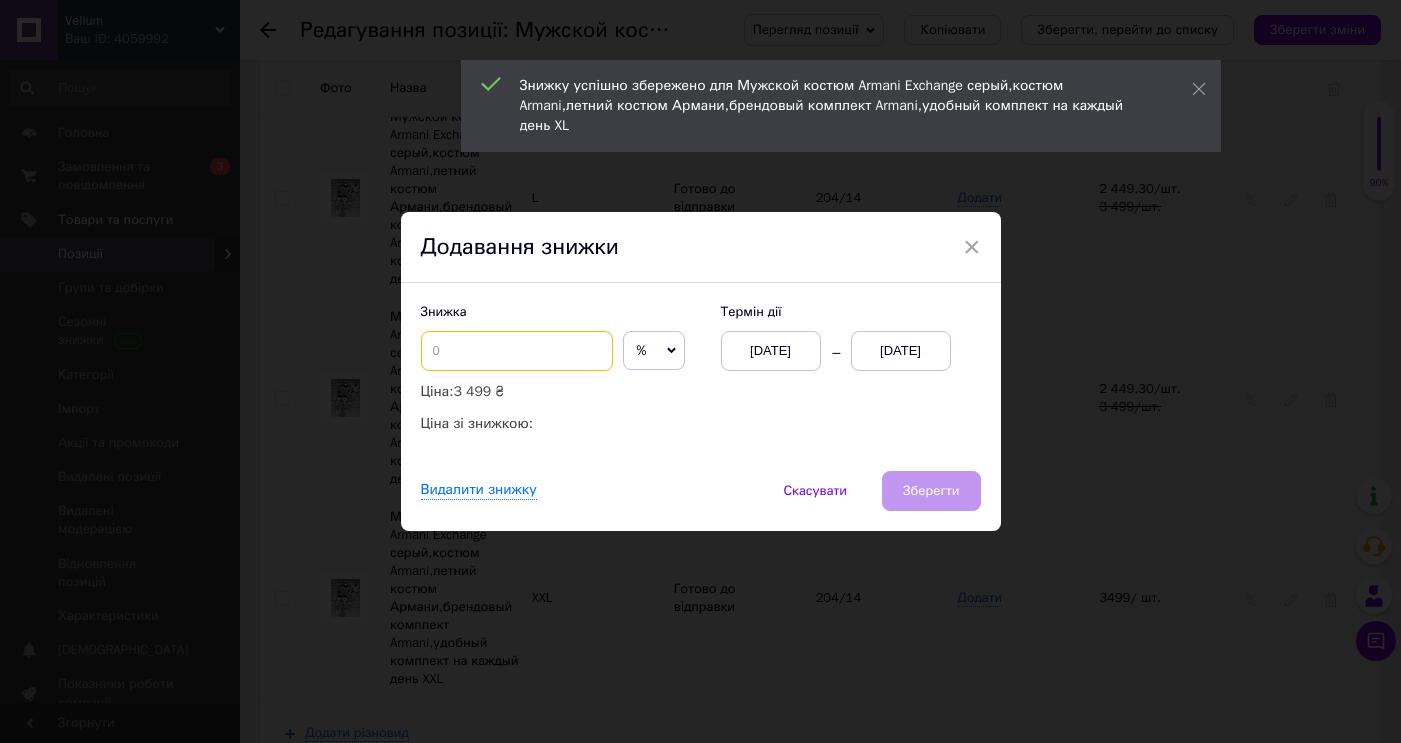 click at bounding box center [517, 351] 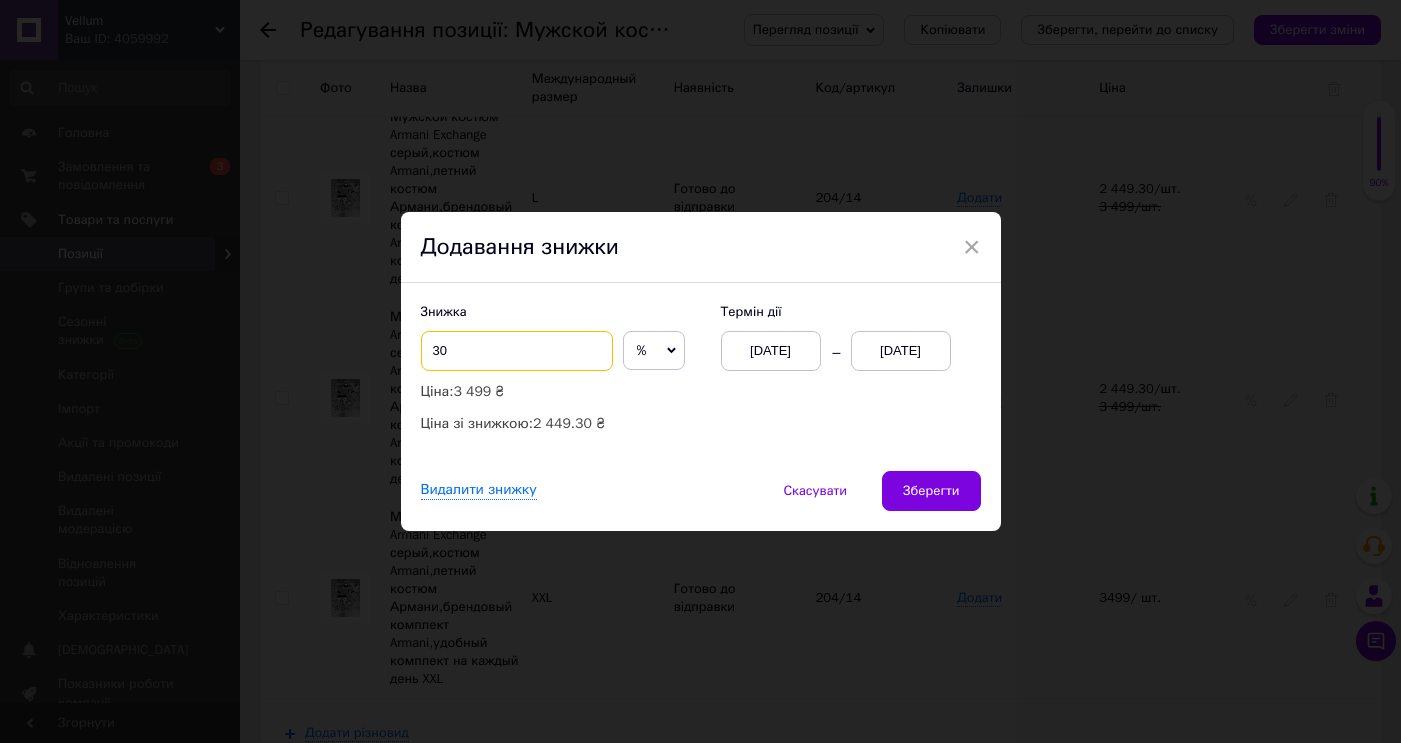 type on "30" 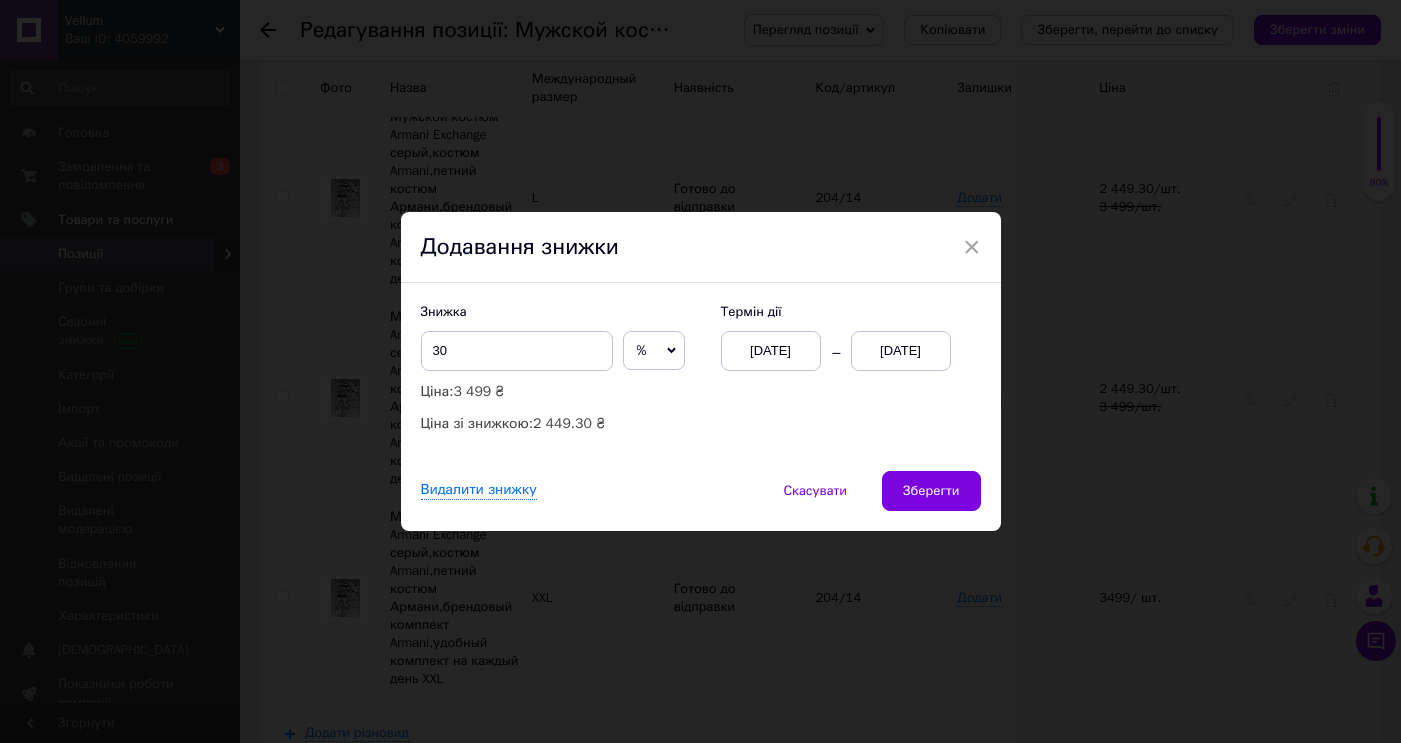 click on "[DATE]" at bounding box center (901, 351) 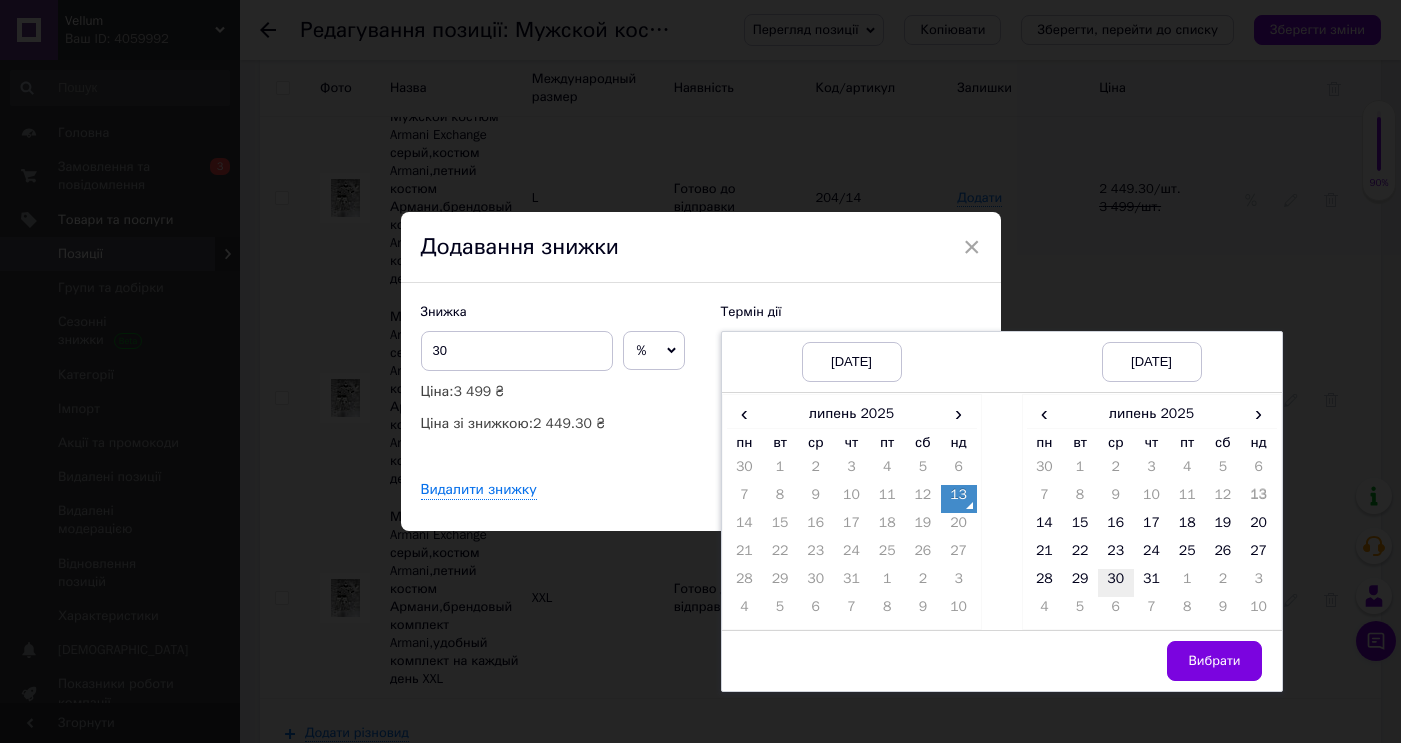 click on "30" at bounding box center [1116, 583] 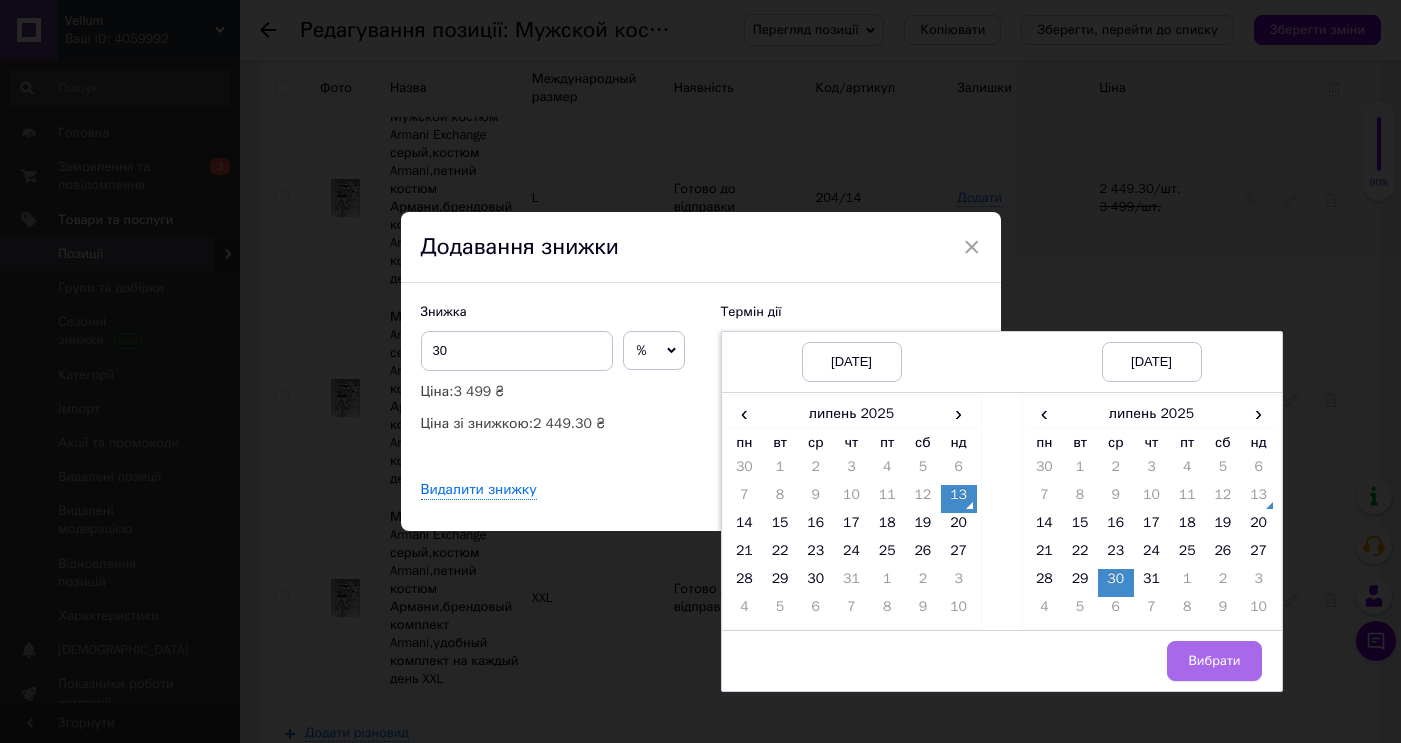 click on "Вибрати" at bounding box center (1214, 661) 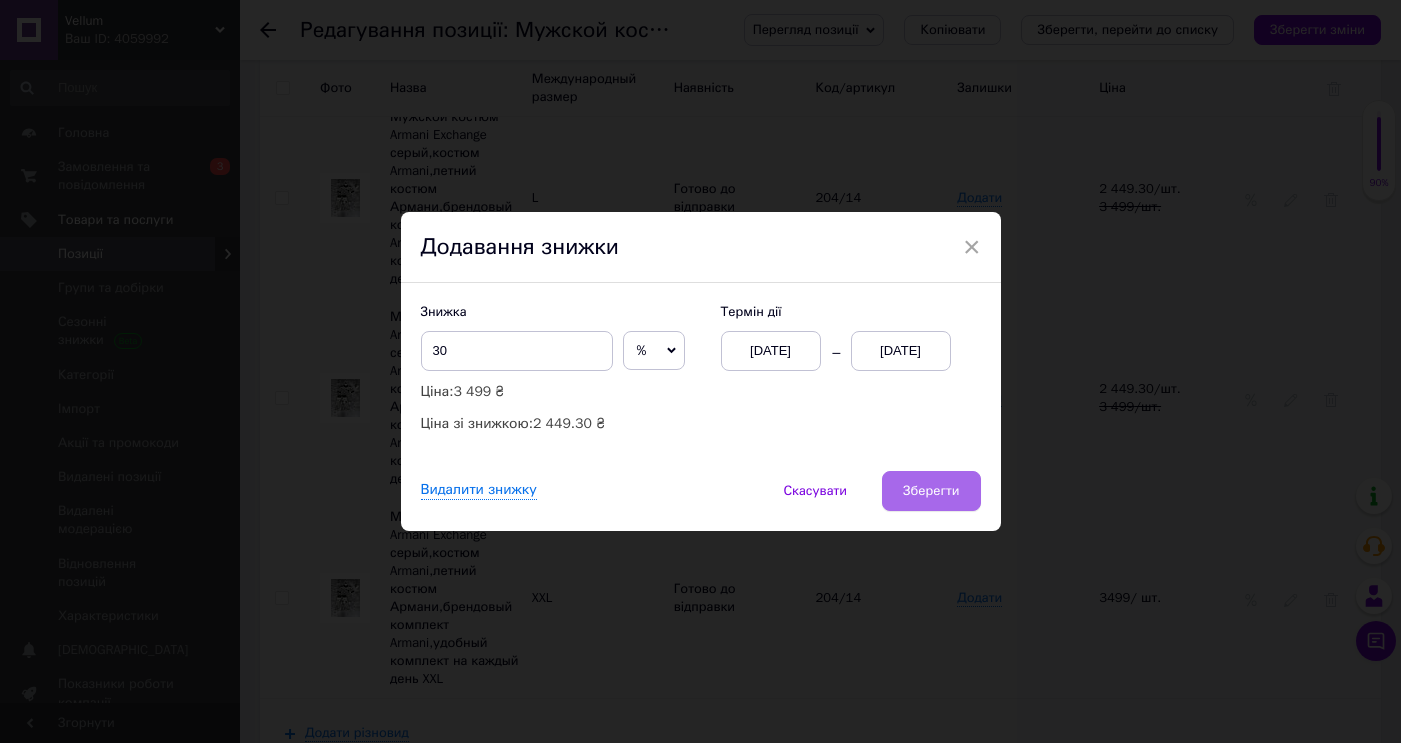 click on "Зберегти" at bounding box center [931, 491] 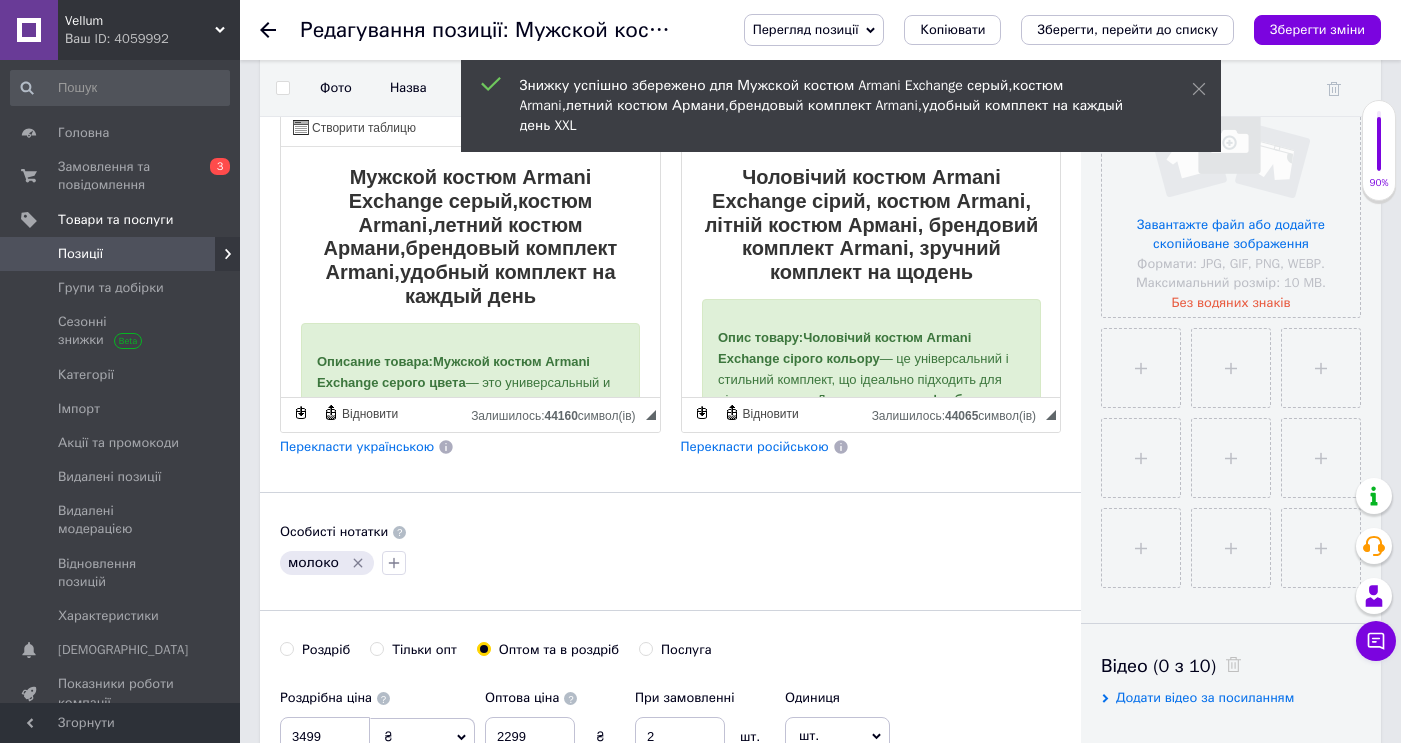 scroll, scrollTop: 0, scrollLeft: 0, axis: both 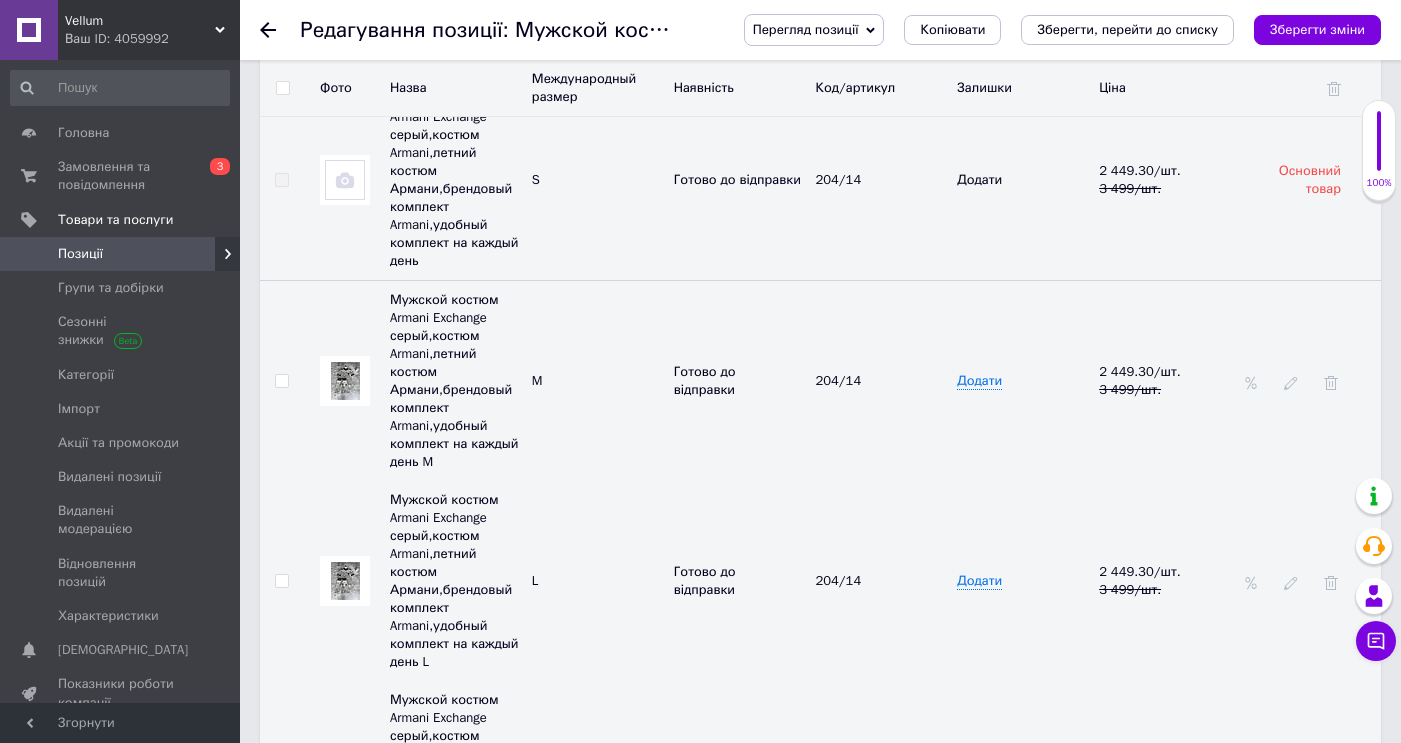 click at bounding box center (345, 381) 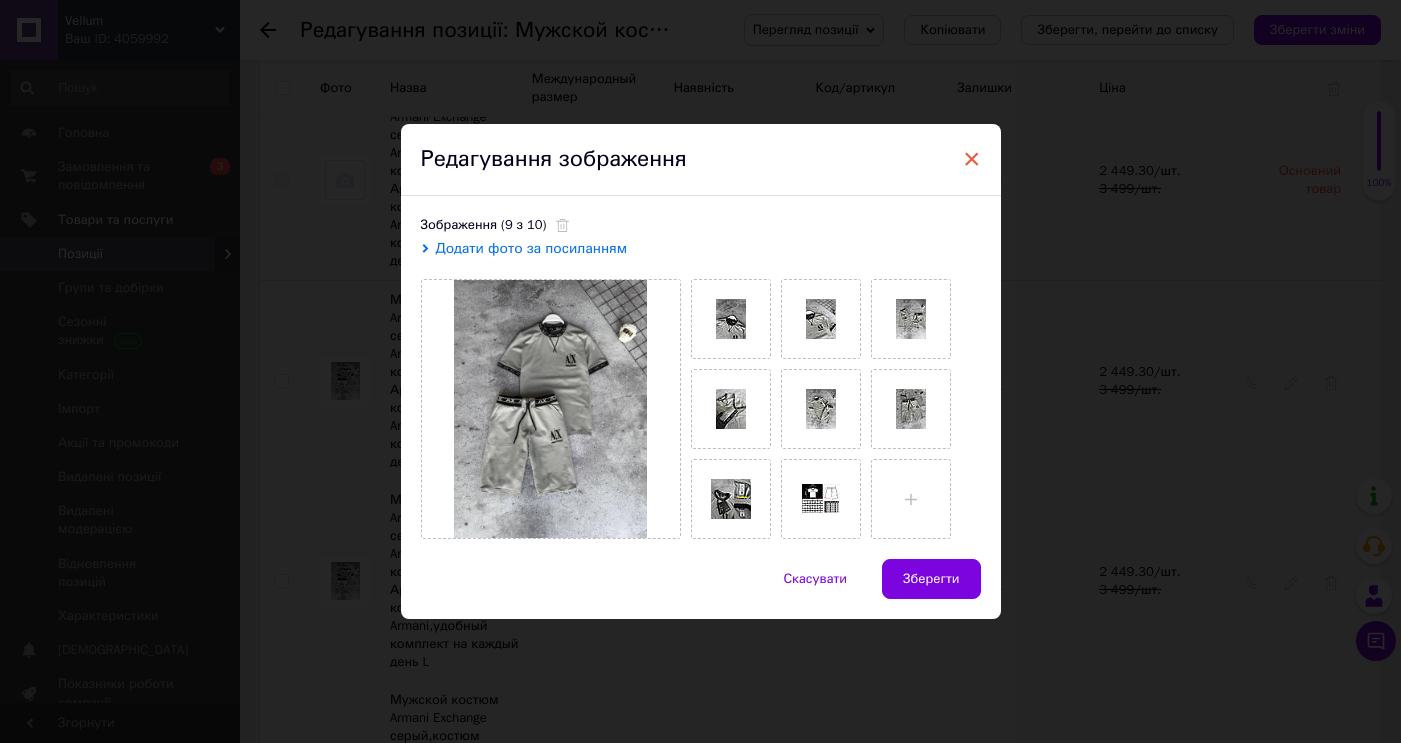 click on "×" at bounding box center [972, 159] 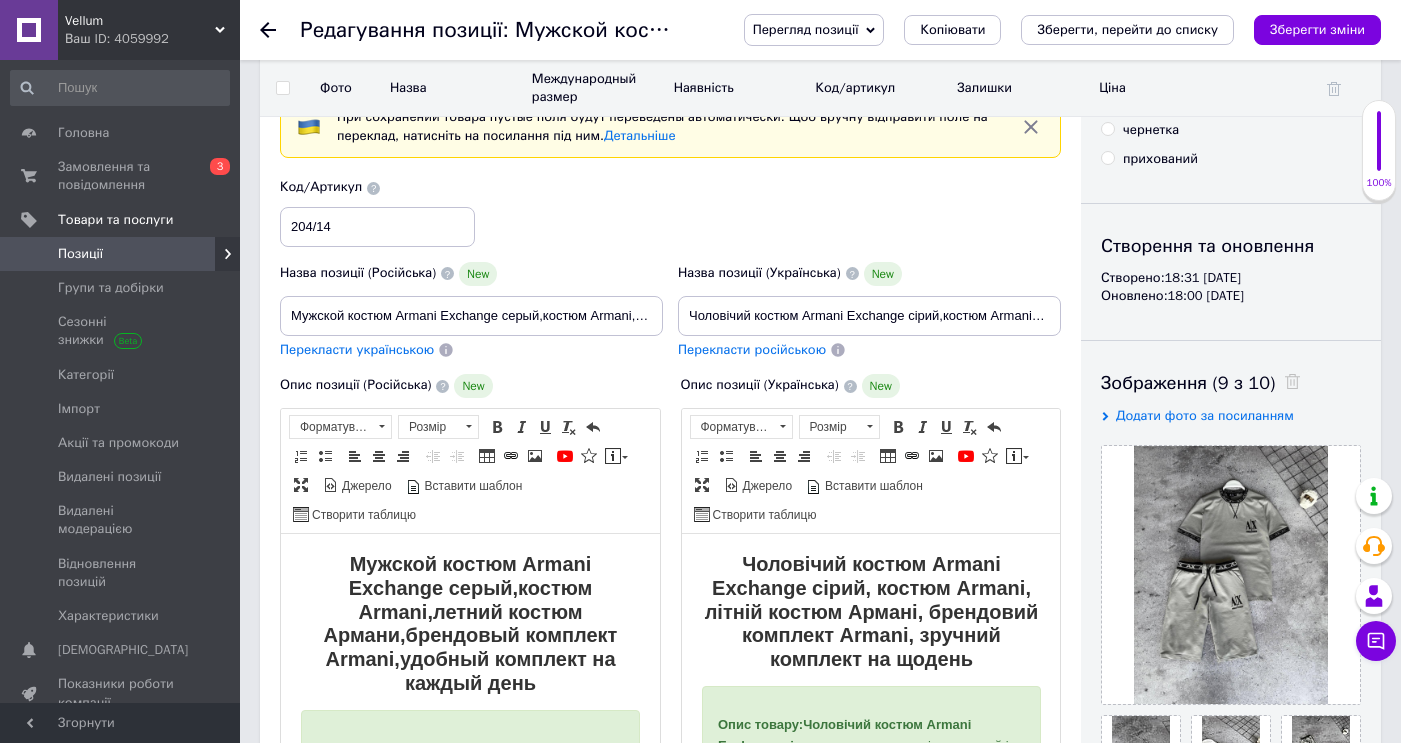 scroll, scrollTop: 0, scrollLeft: 0, axis: both 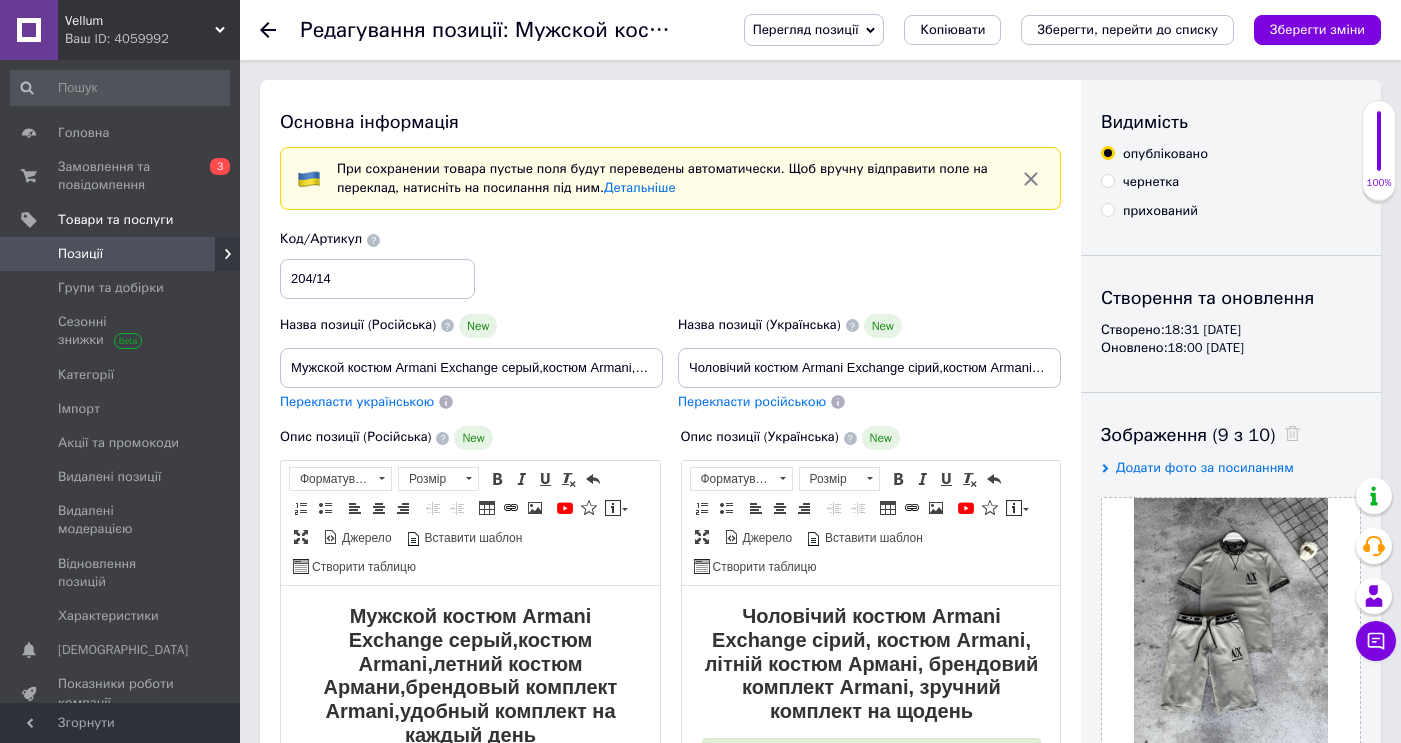 click on "Перегляд позиції Зберегти та переглянути на сайті Зберегти та переглянути на маркетплейсі Копіювати Зберегти, перейти до списку Зберегти зміни" at bounding box center [1042, 30] 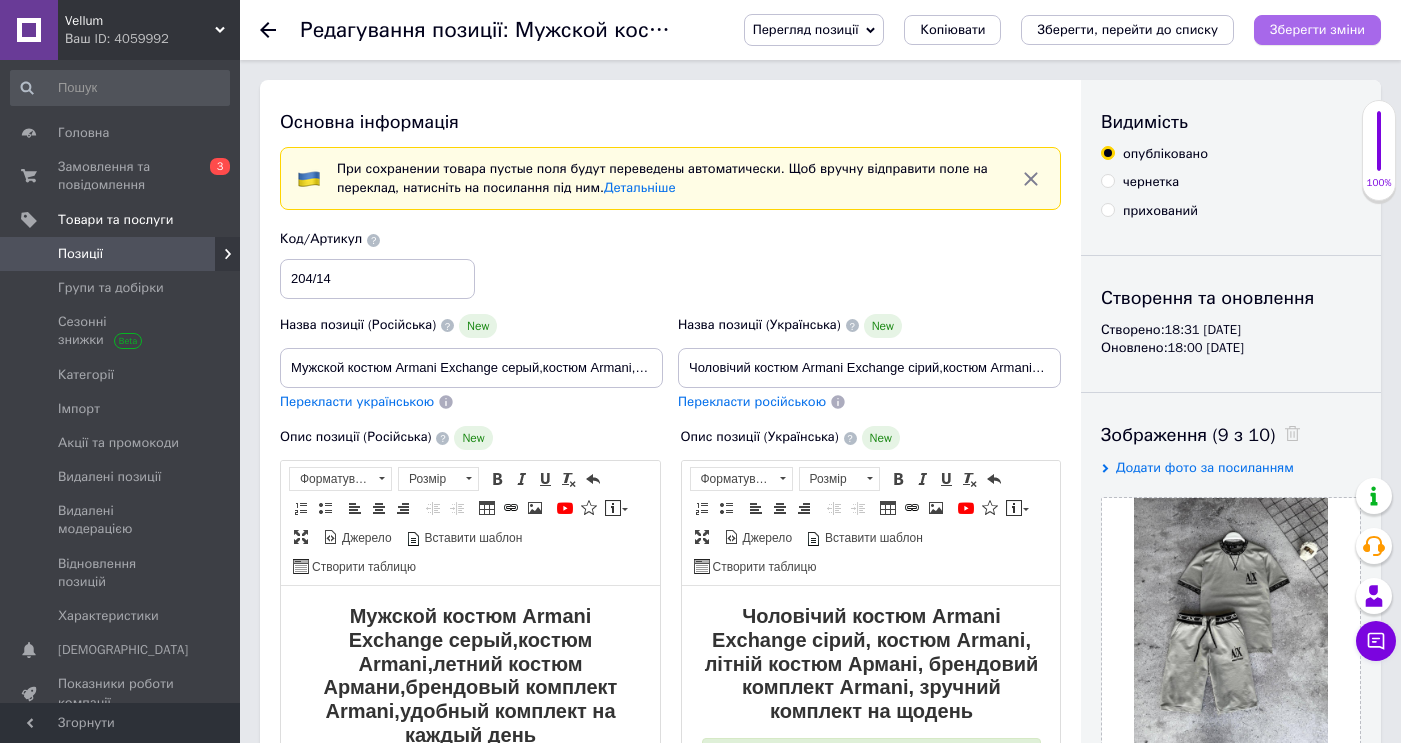 click on "Зберегти зміни" at bounding box center (1317, 29) 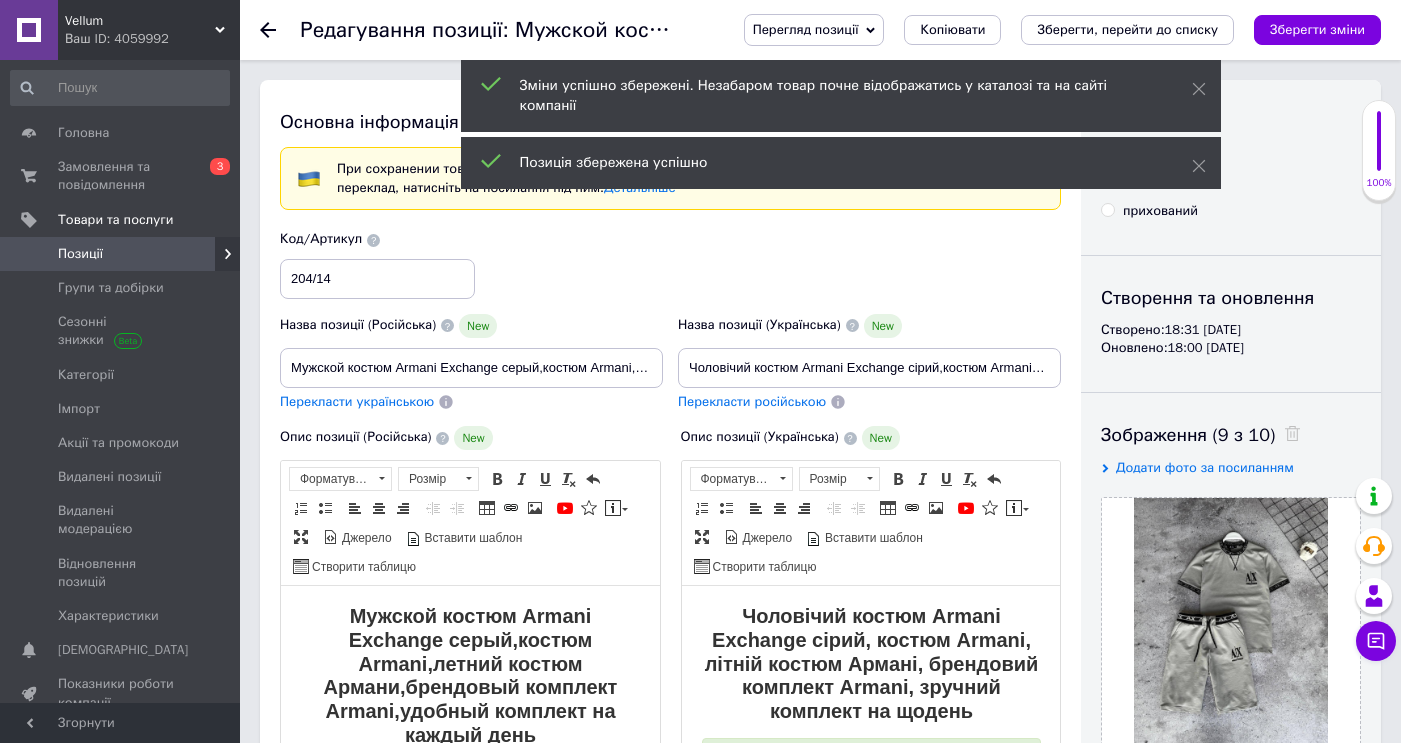 click 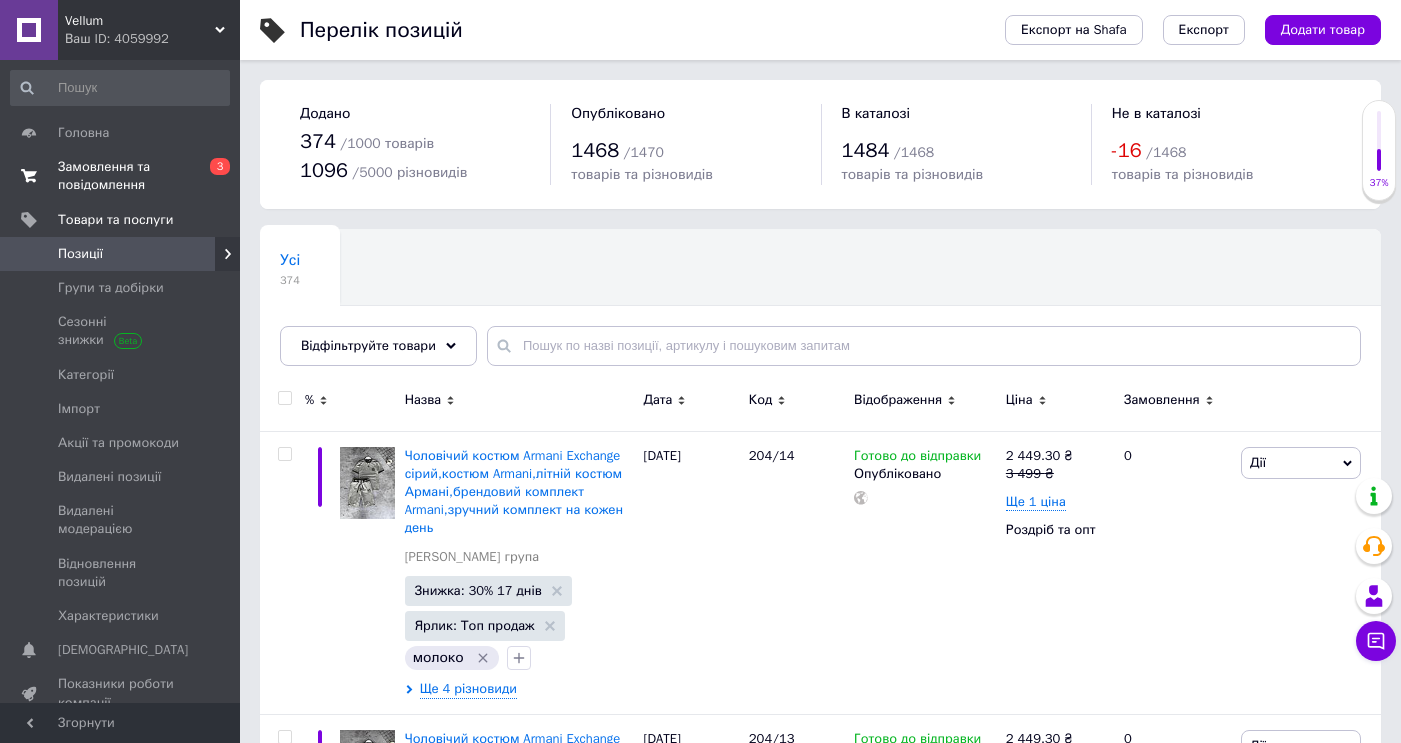 click on "0 3" at bounding box center (212, 176) 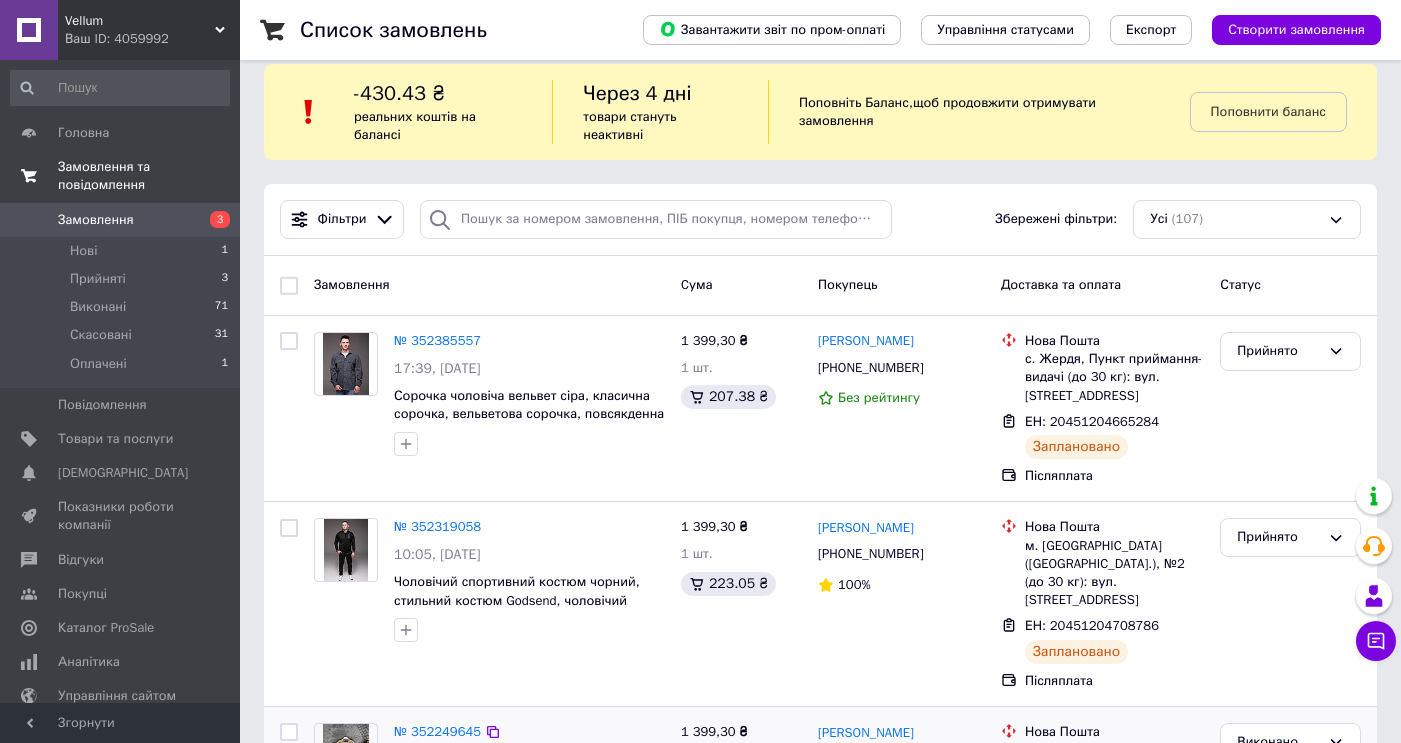 scroll, scrollTop: 17, scrollLeft: 0, axis: vertical 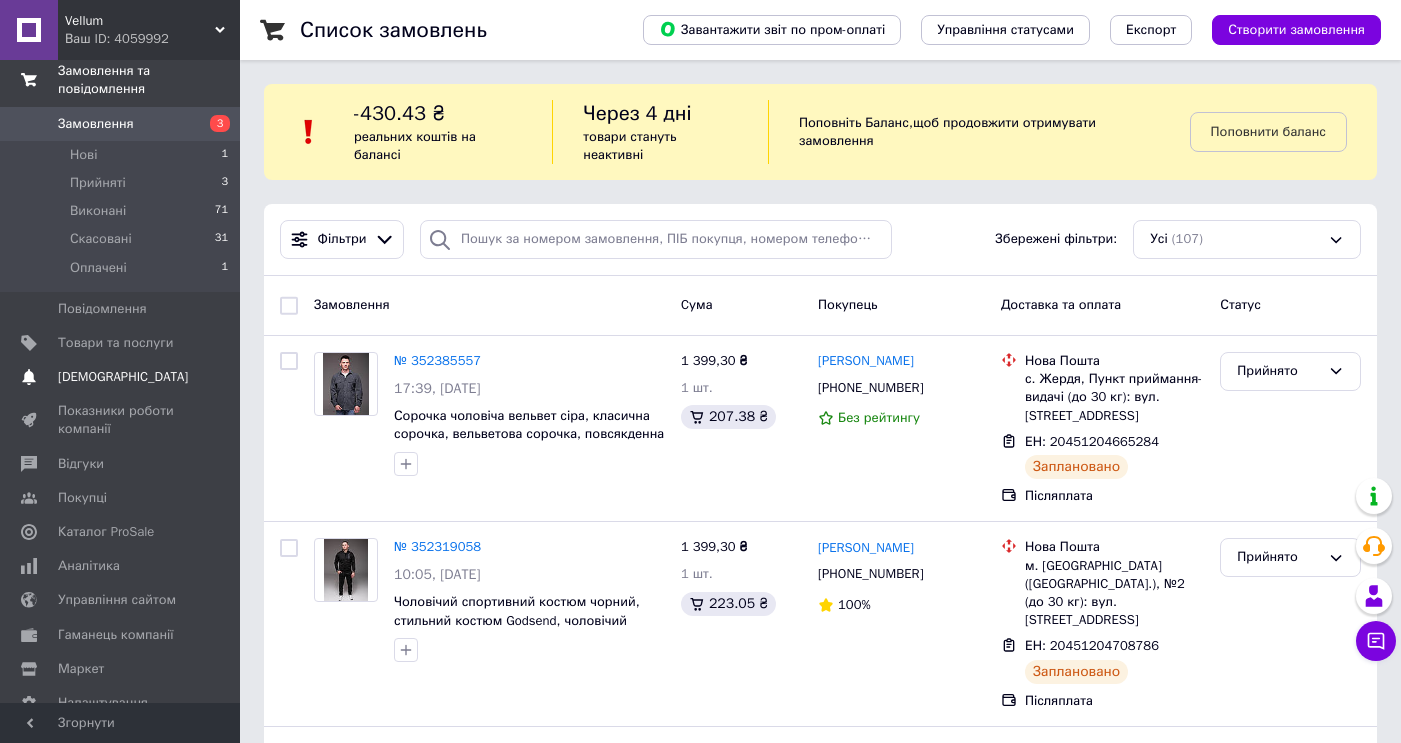 click on "Показники роботи компанії" at bounding box center [121, 420] 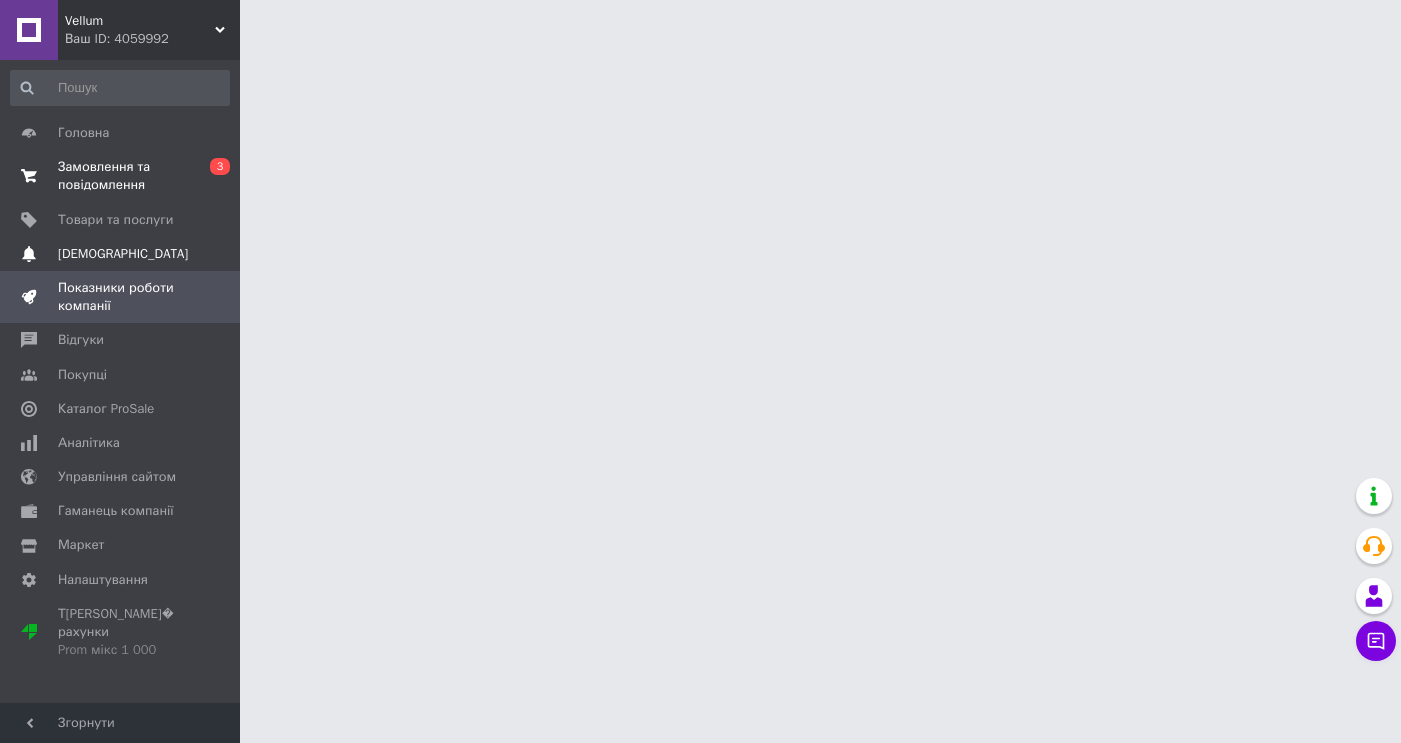 scroll, scrollTop: 0, scrollLeft: 0, axis: both 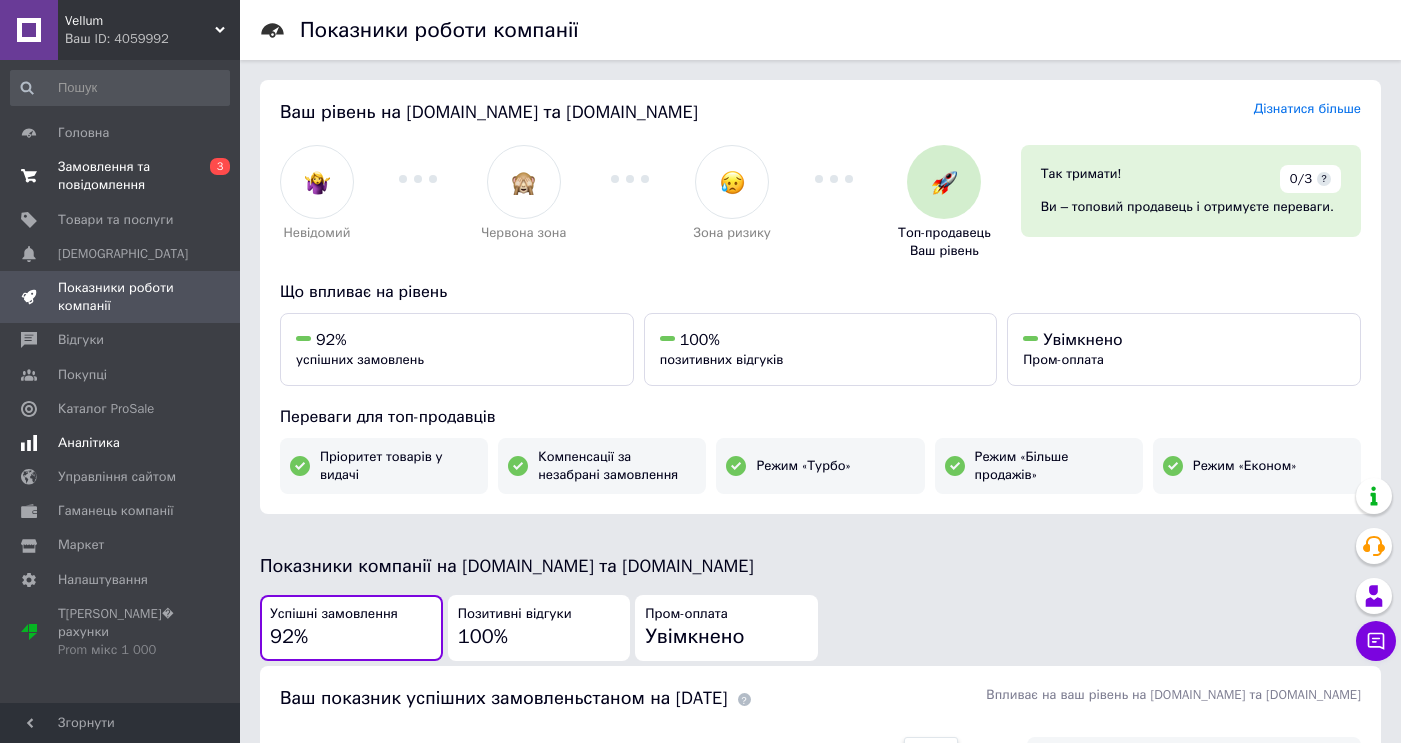 click on "Аналітика" at bounding box center [121, 443] 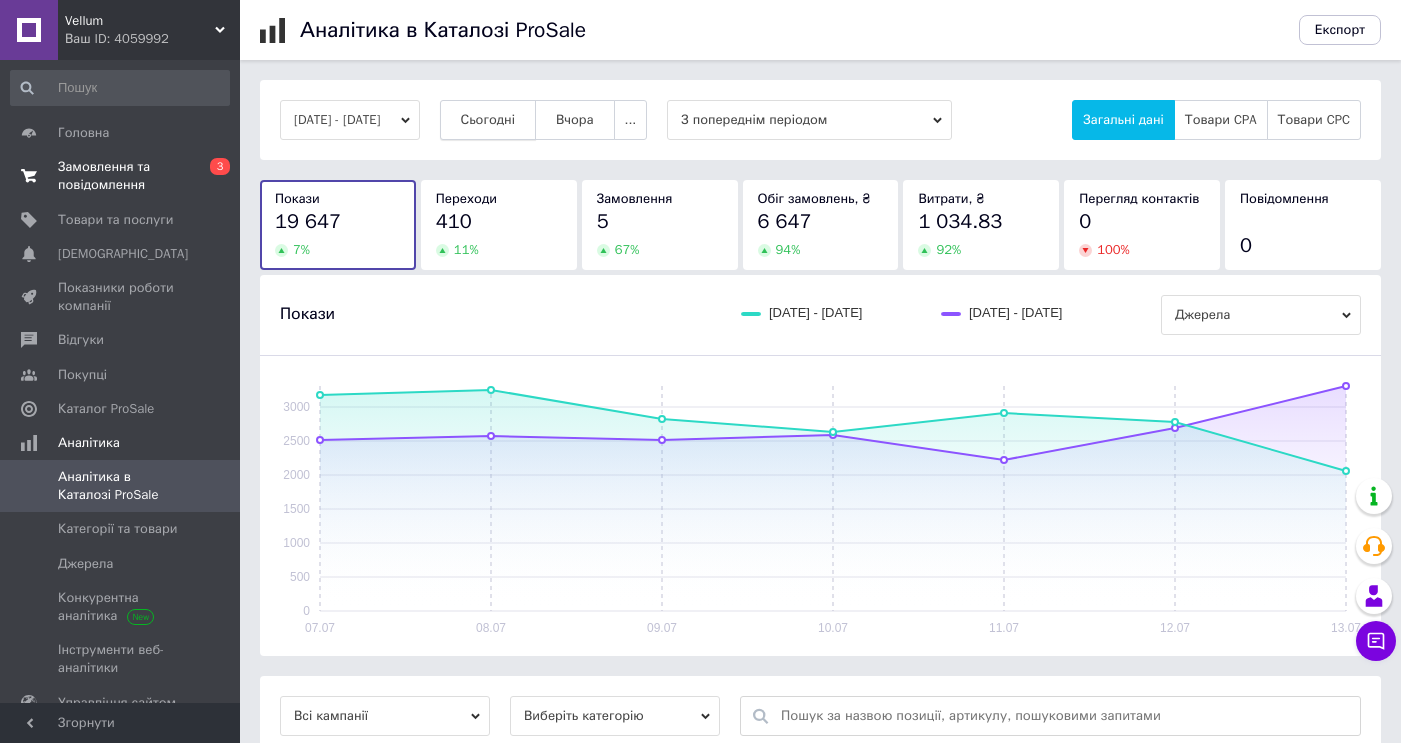 click on "Сьогодні" at bounding box center [488, 120] 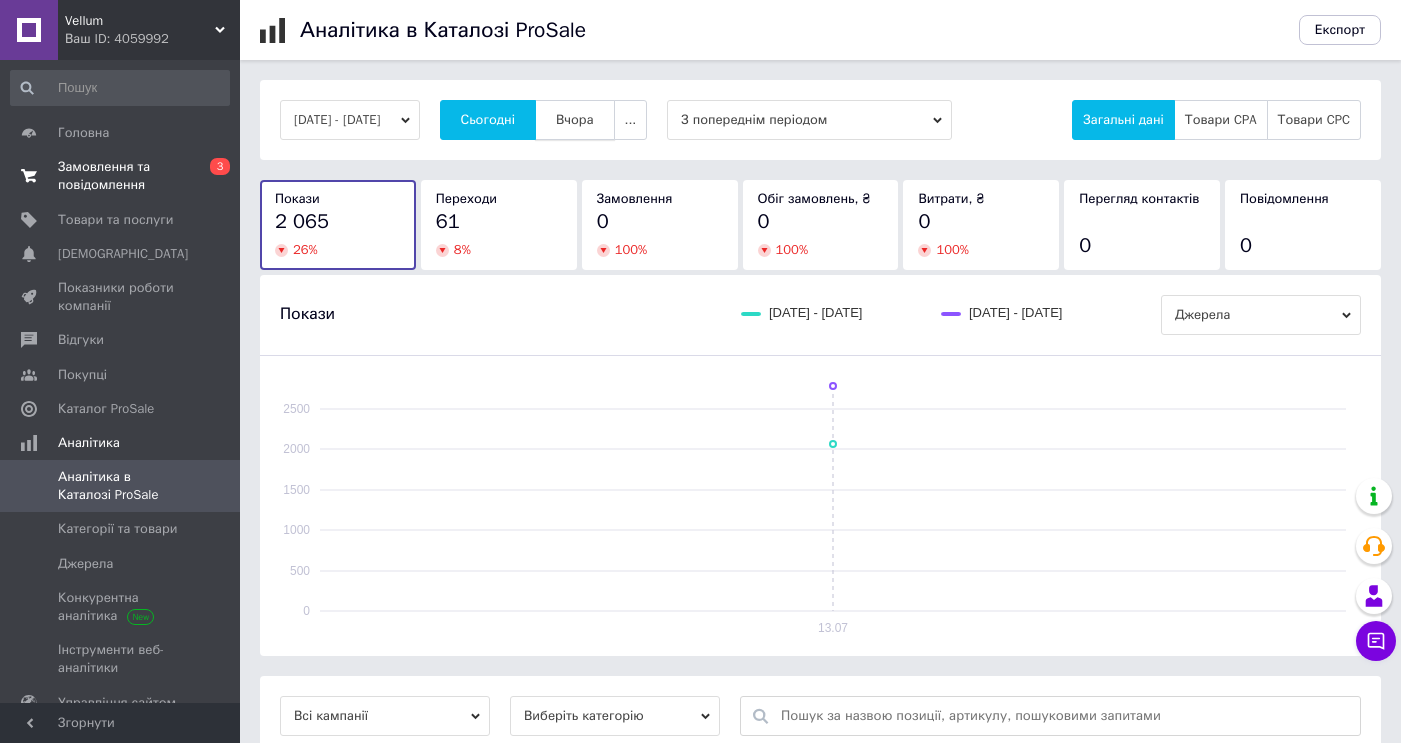 click on "Вчора" at bounding box center (575, 120) 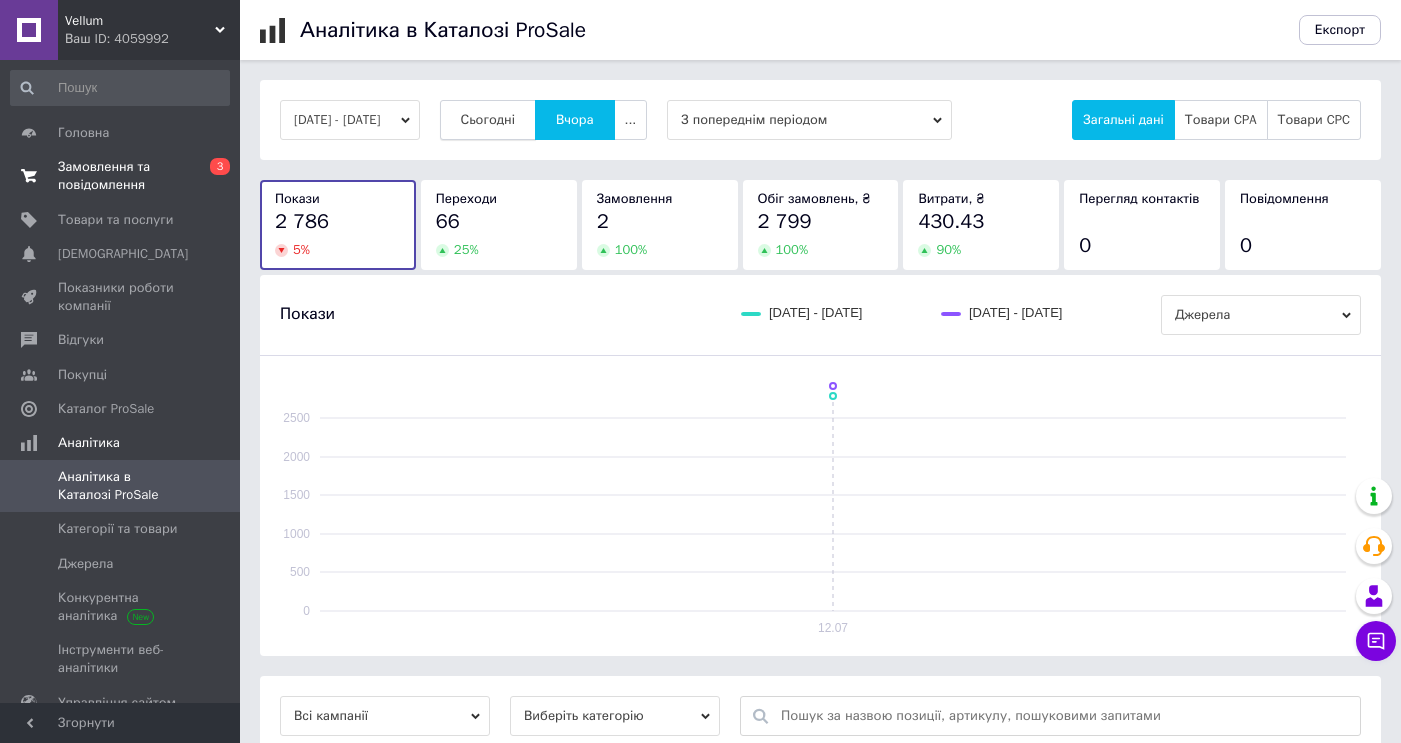click on "Сьогодні" at bounding box center (488, 120) 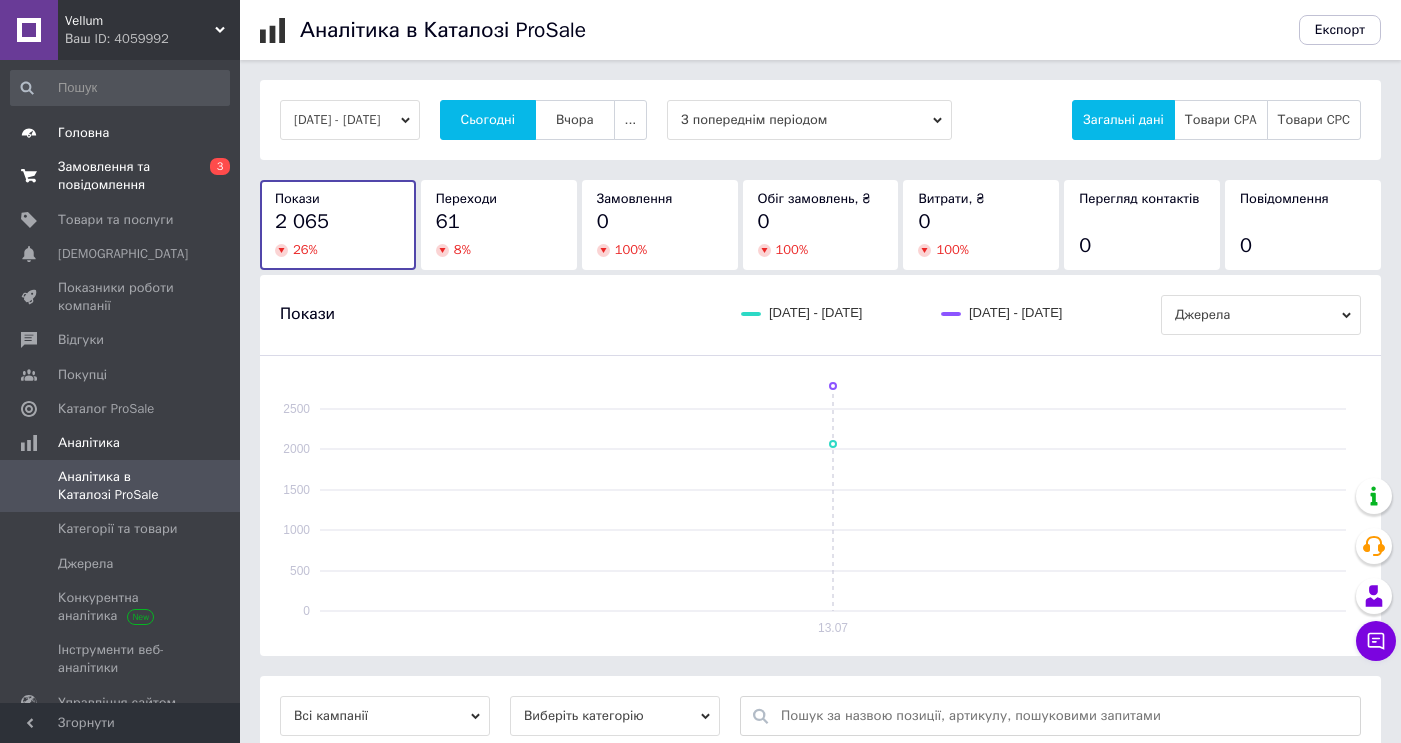 click on "Головна" at bounding box center [120, 133] 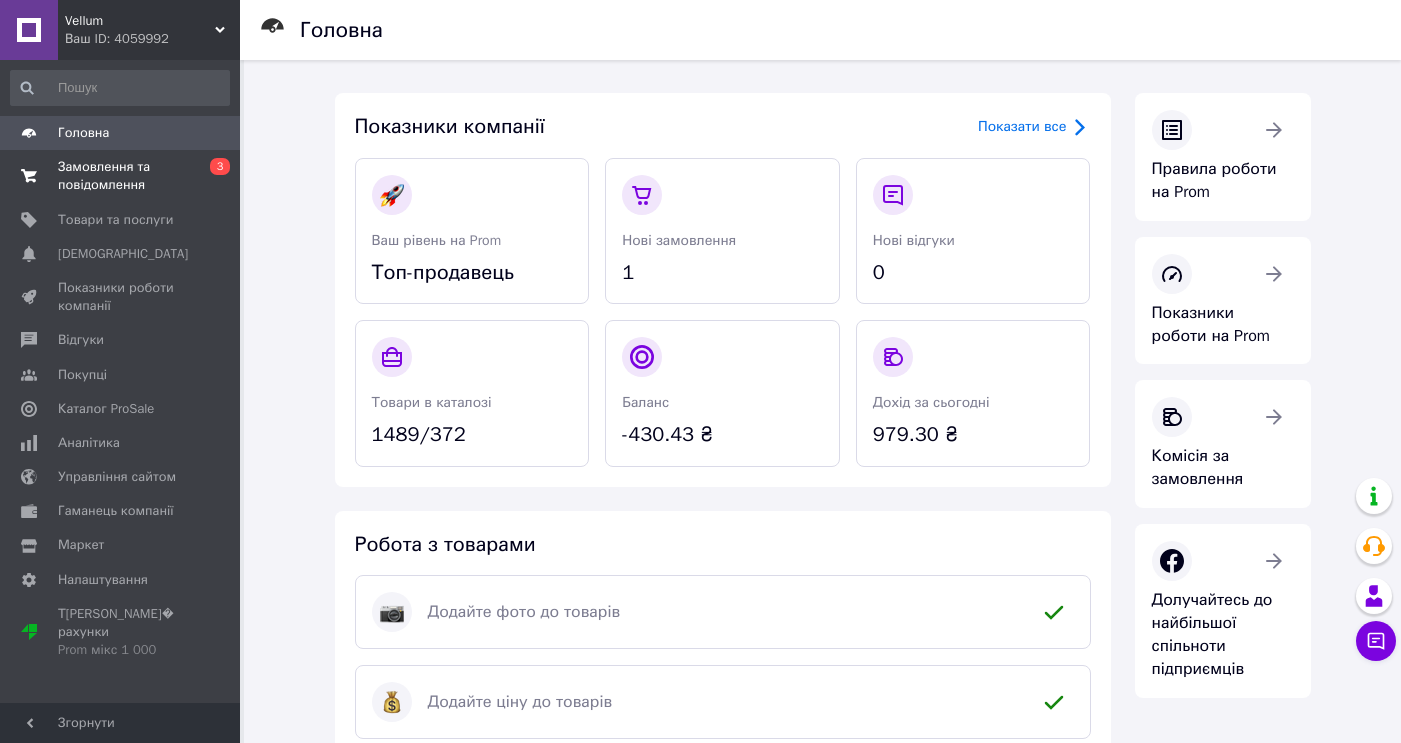 scroll, scrollTop: 1, scrollLeft: 0, axis: vertical 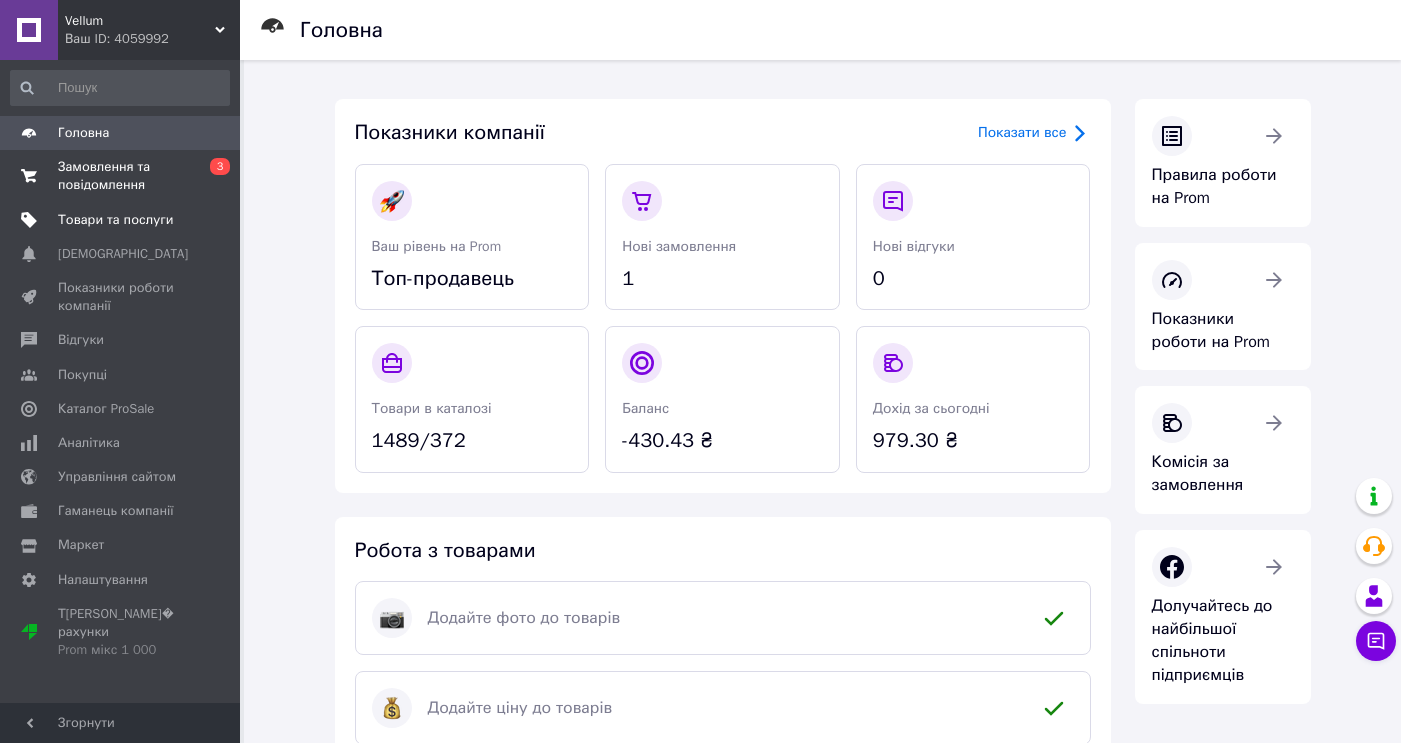 click on "Товари та послуги" at bounding box center [115, 220] 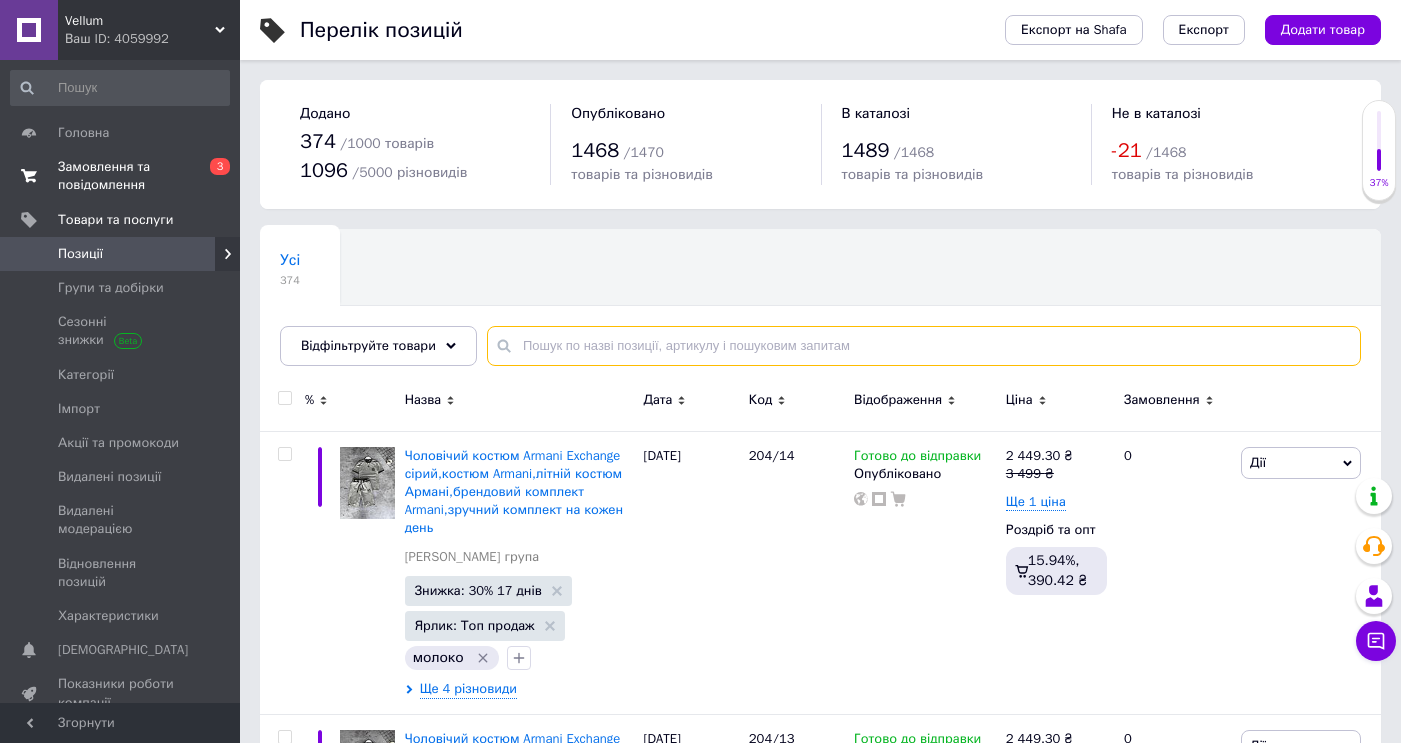 click at bounding box center [924, 346] 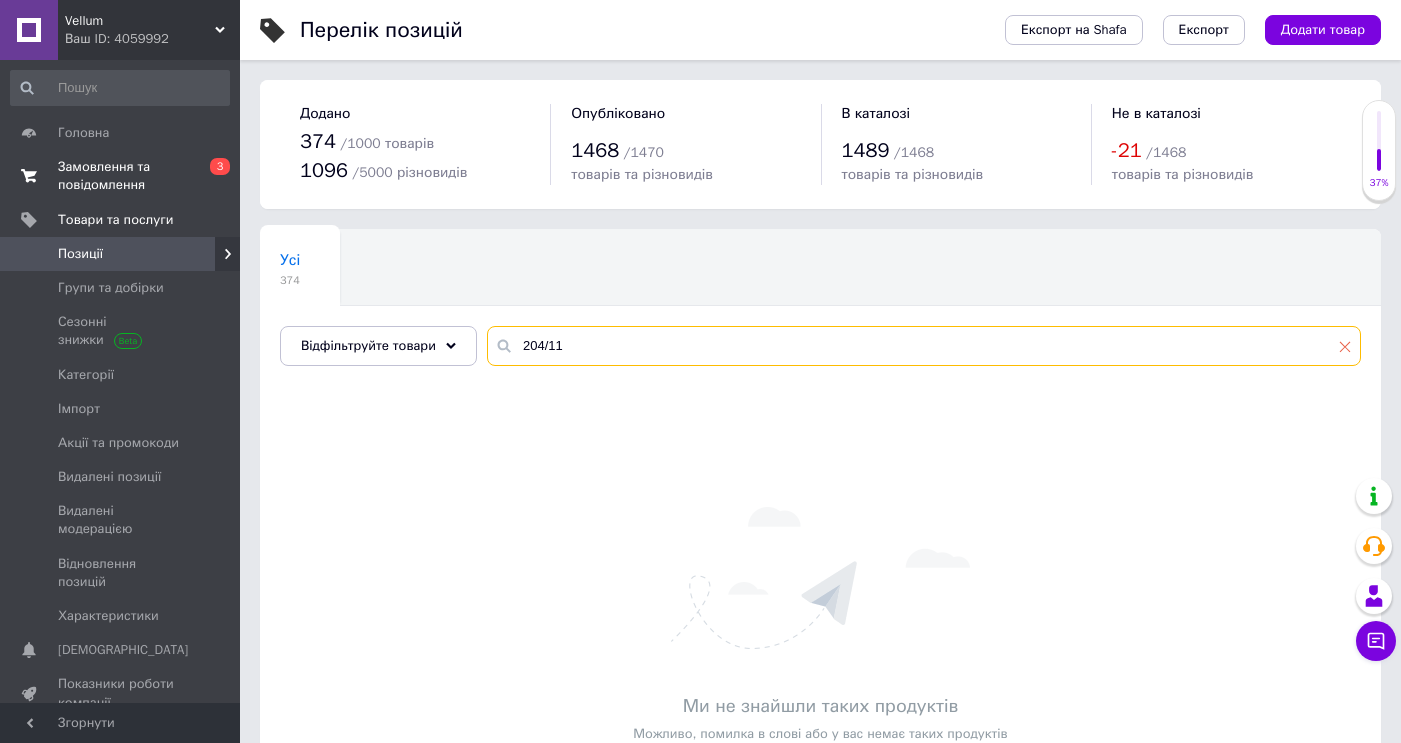 type on "204/11" 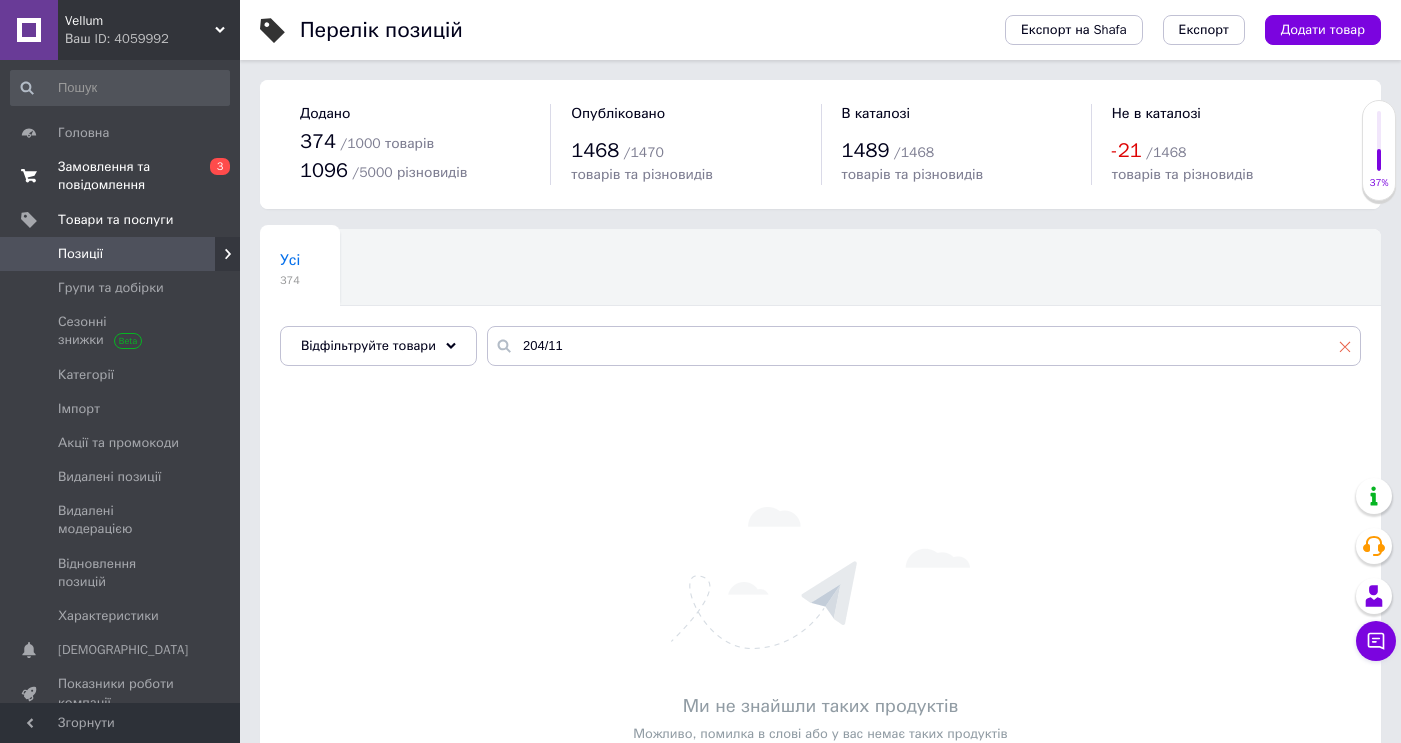 click 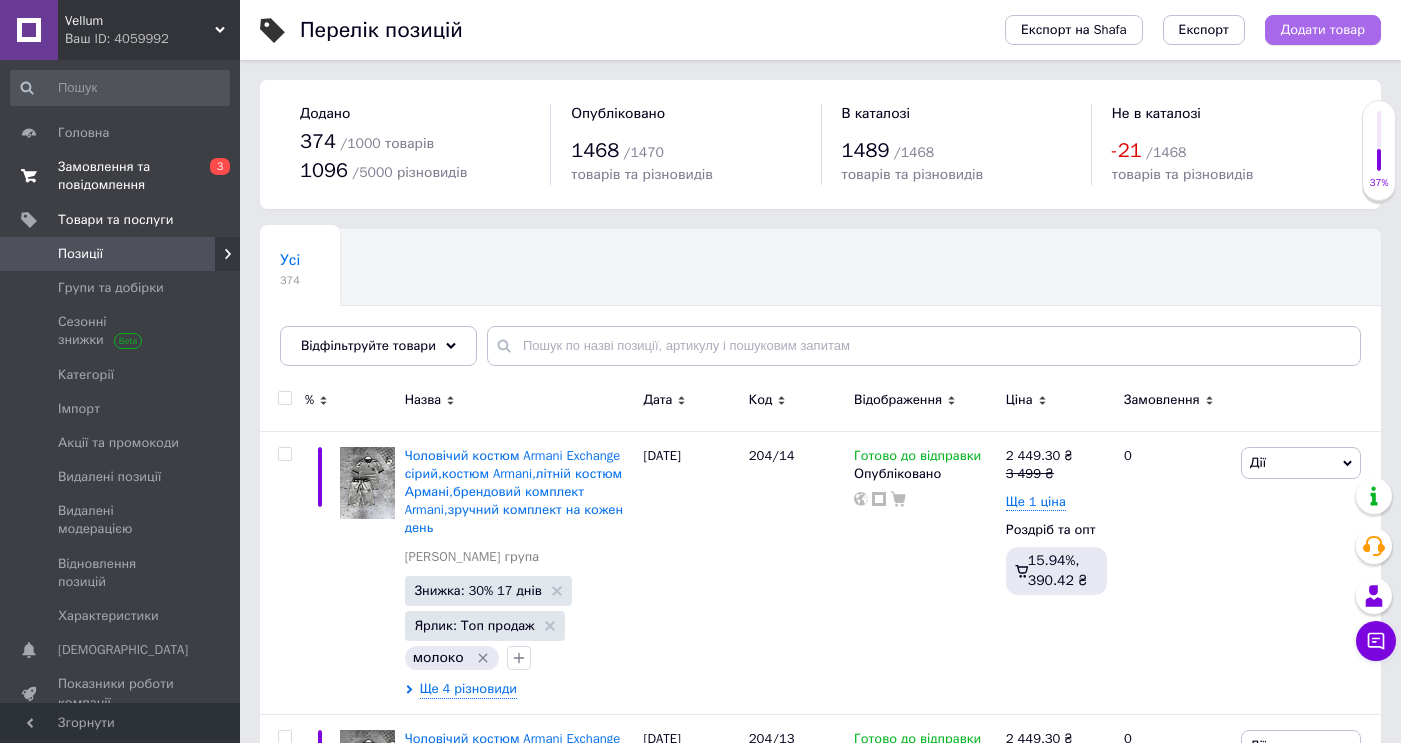 click on "Додати товар" at bounding box center (1323, 30) 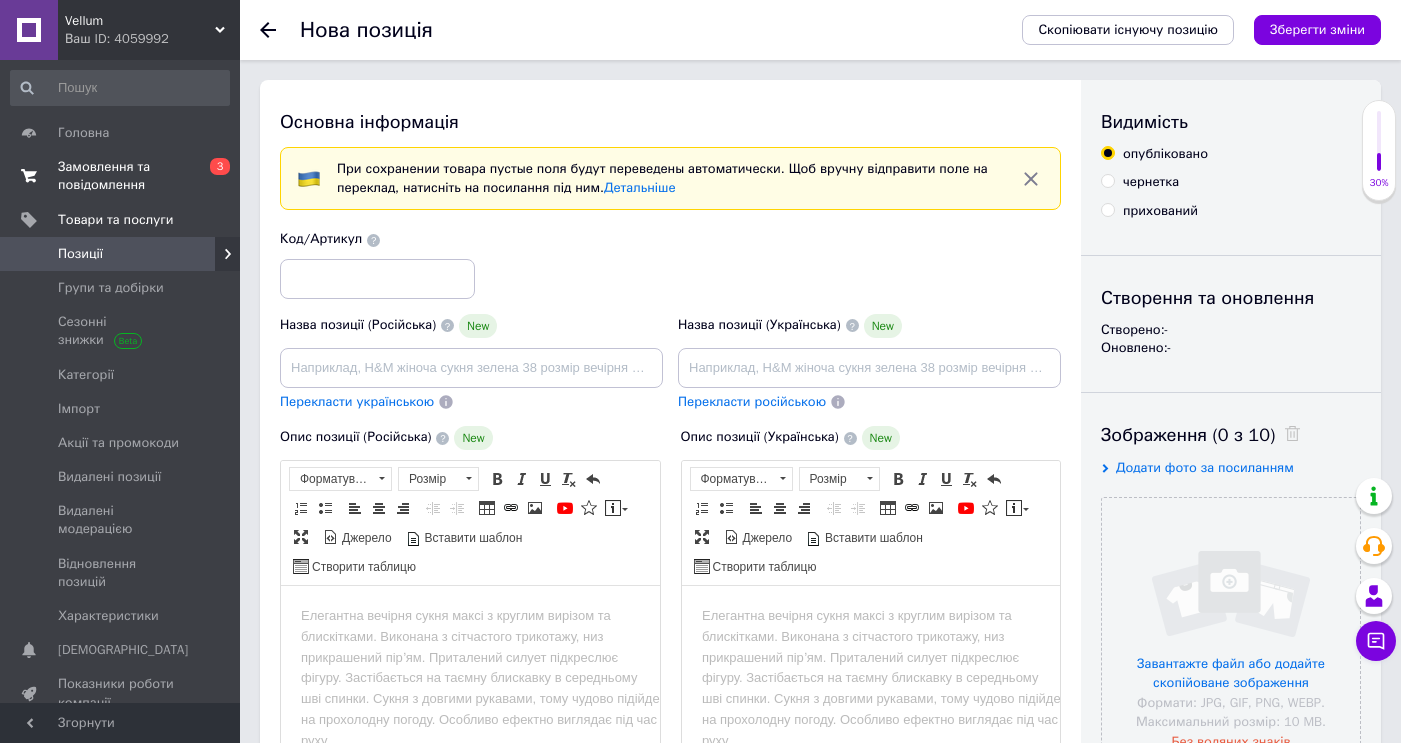 scroll, scrollTop: 0, scrollLeft: 0, axis: both 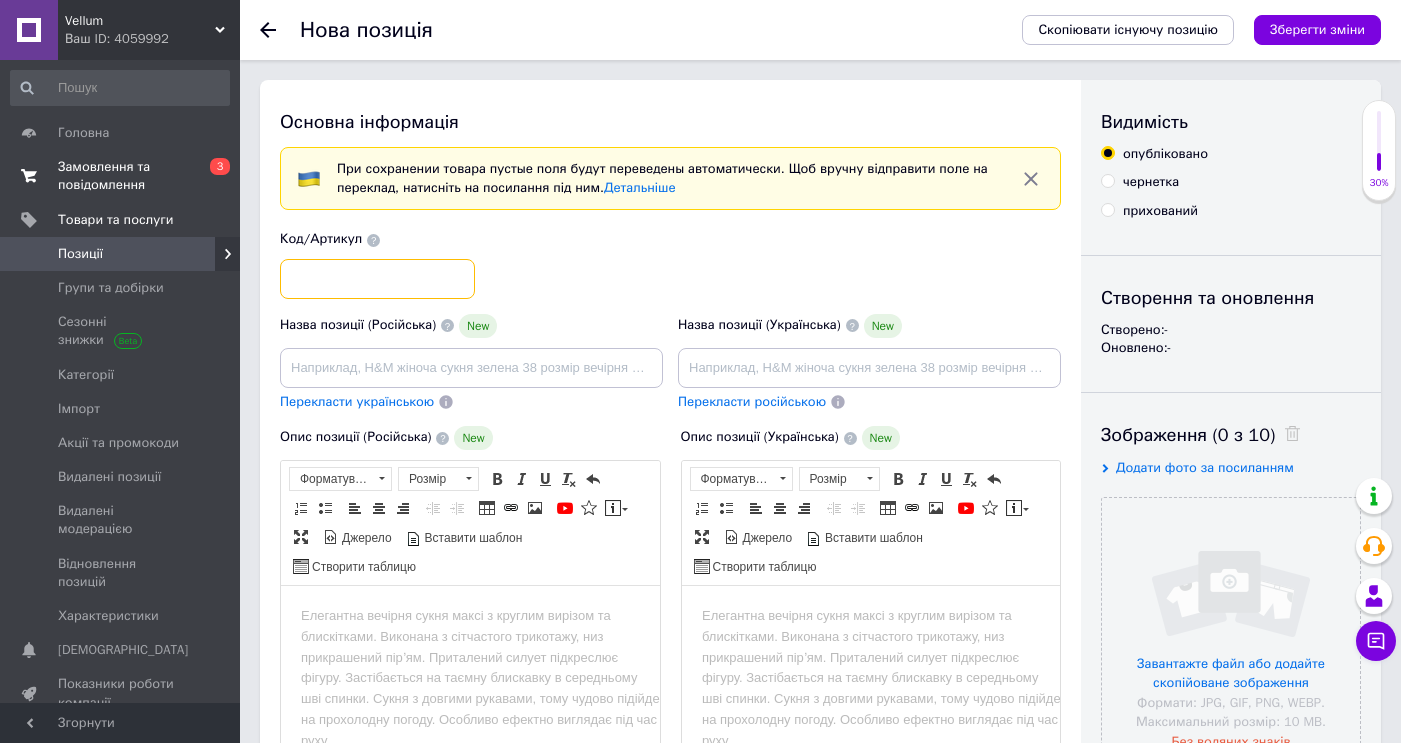 click at bounding box center [377, 279] 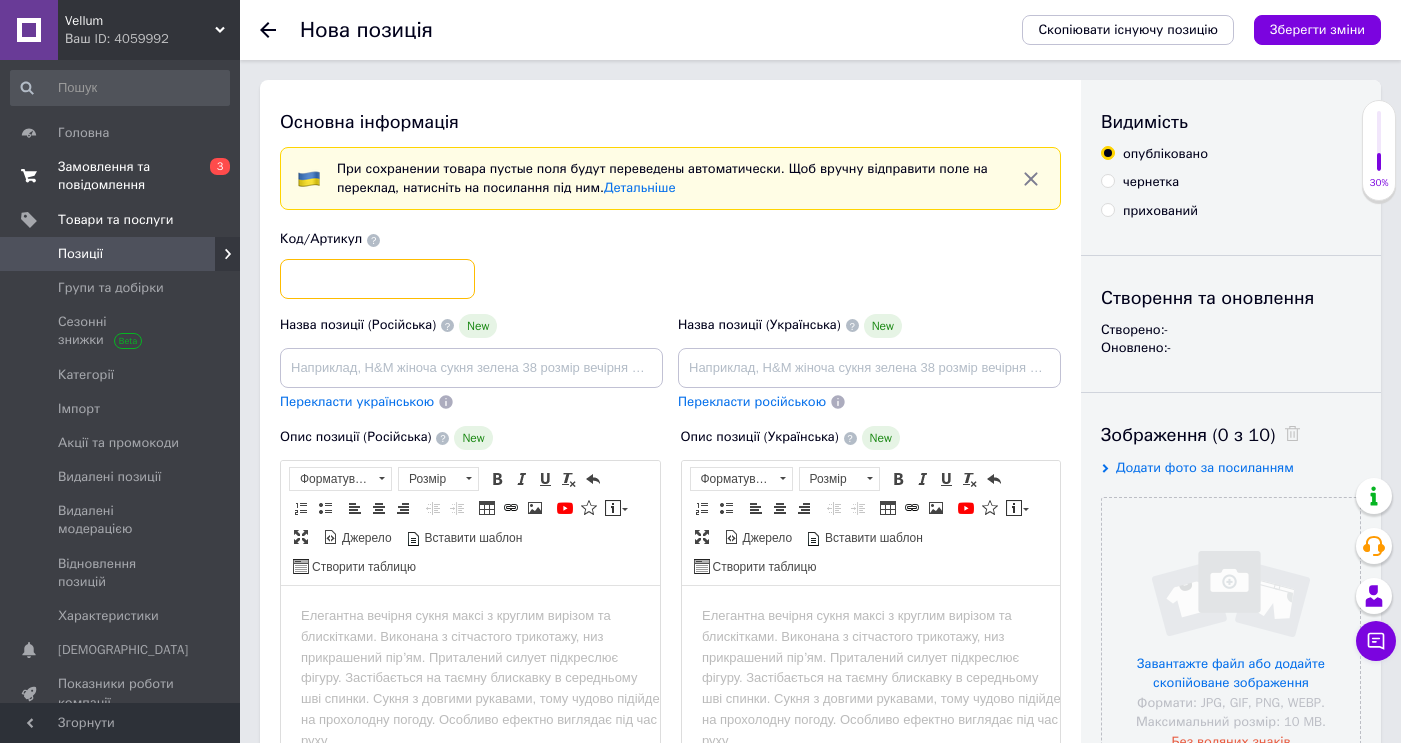 paste on "204/11" 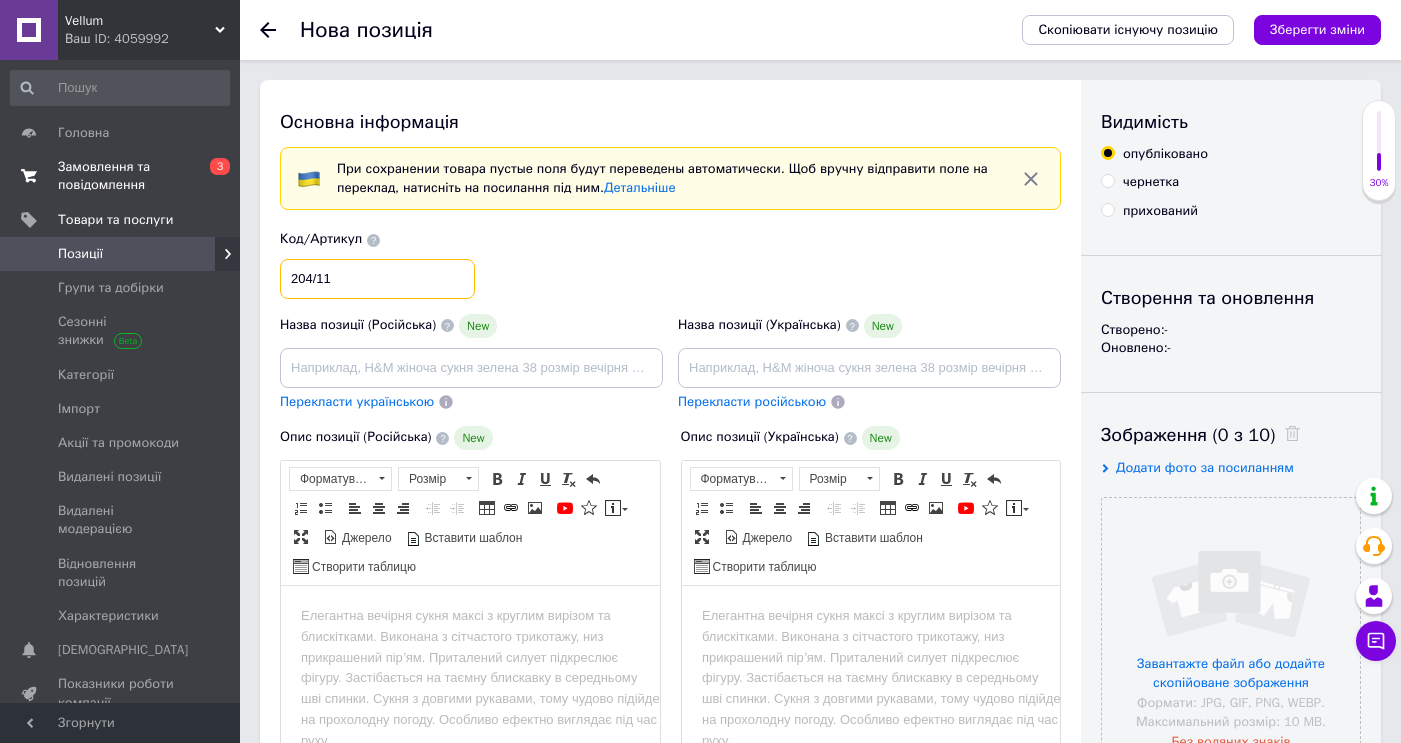 type on "204/11" 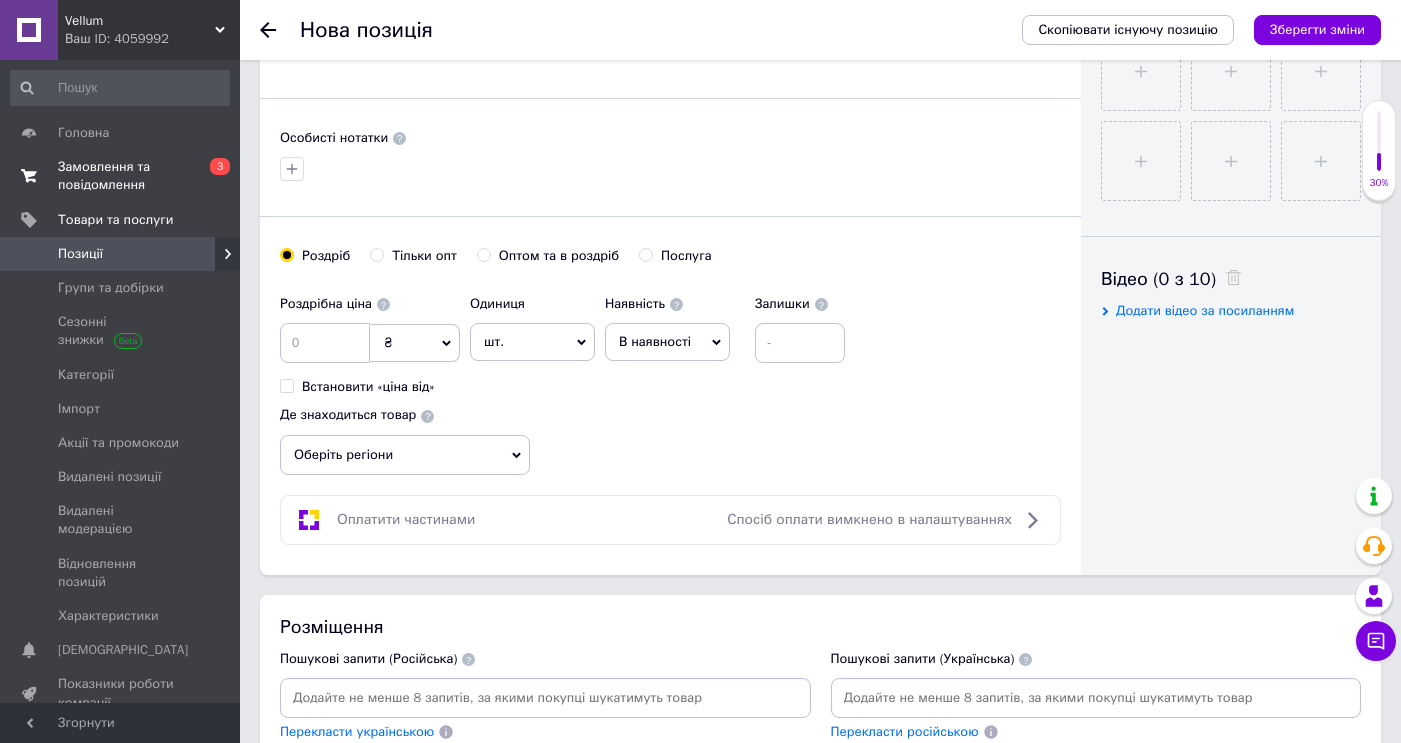 scroll, scrollTop: 857, scrollLeft: 0, axis: vertical 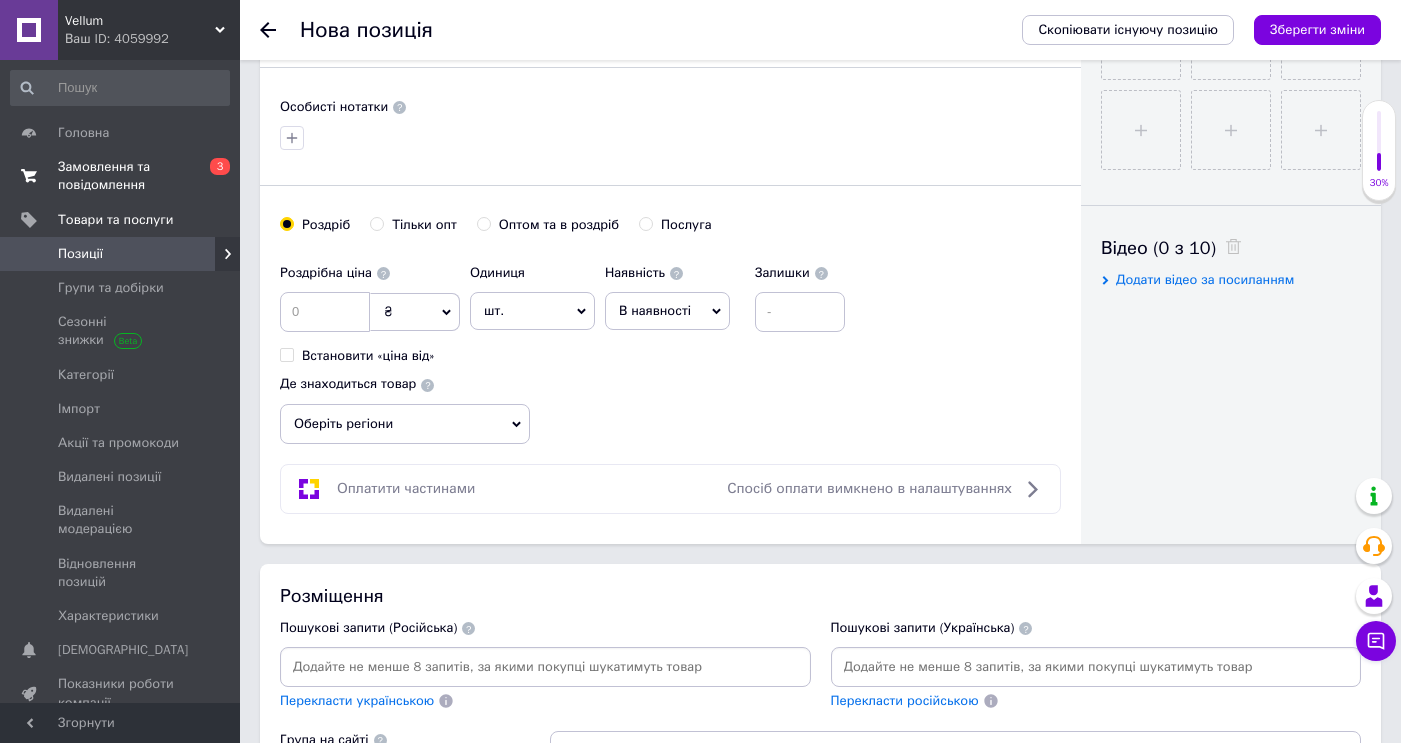 click at bounding box center [545, 667] 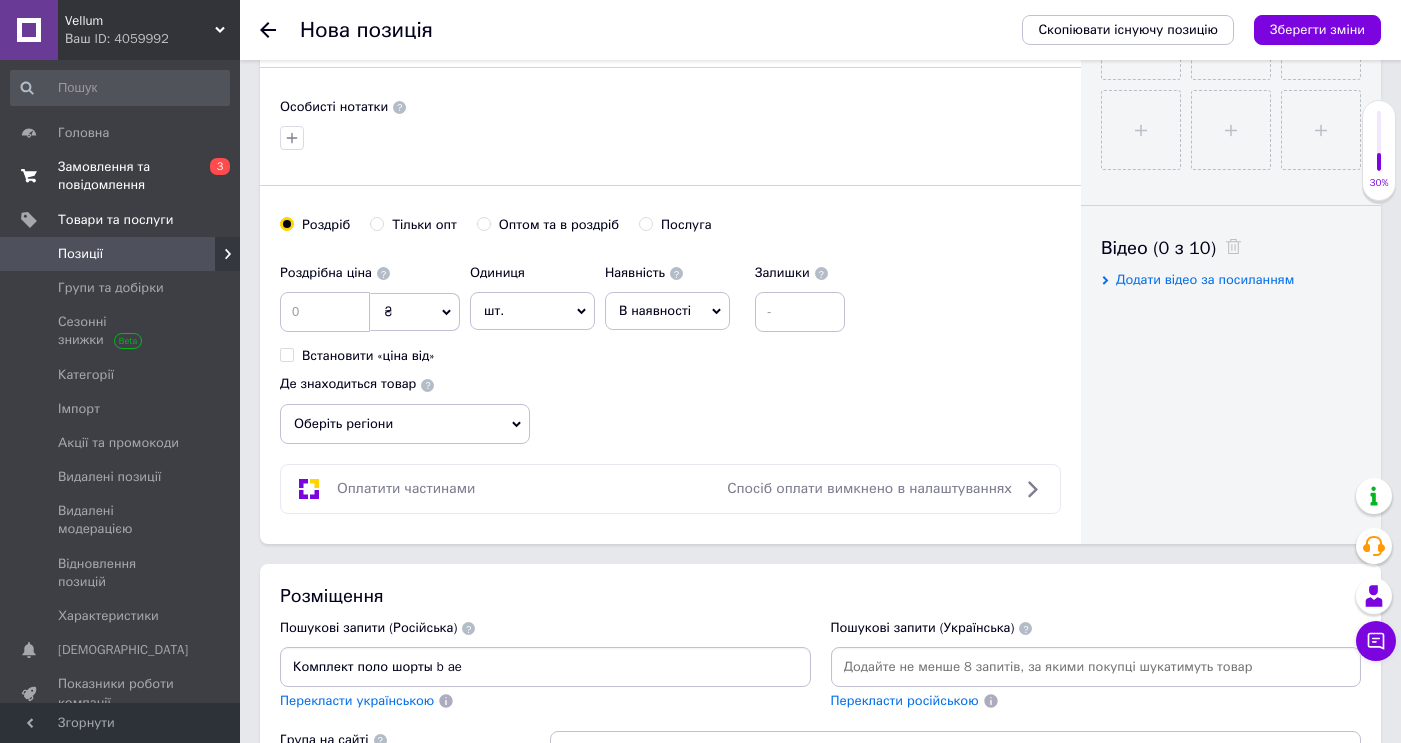 type on "Комплект поло шорты b aen" 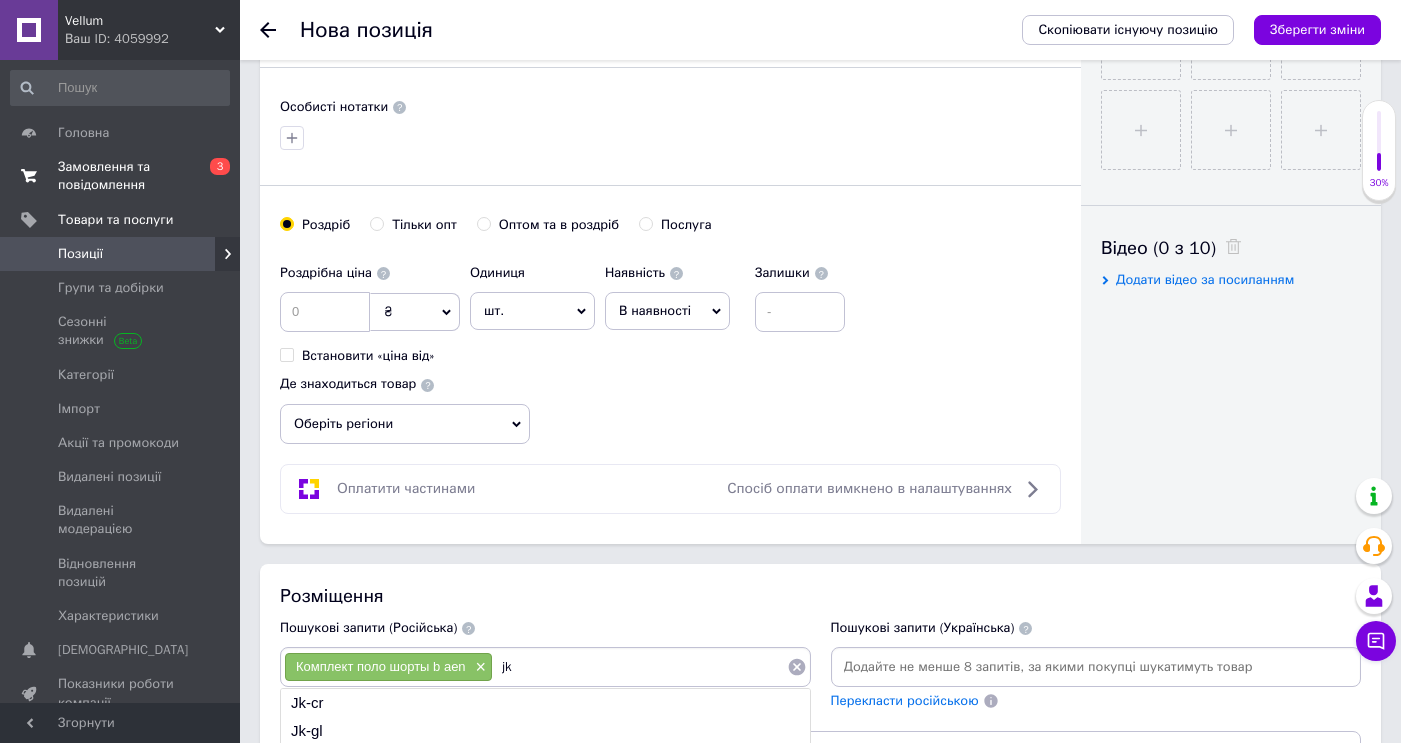type on "j" 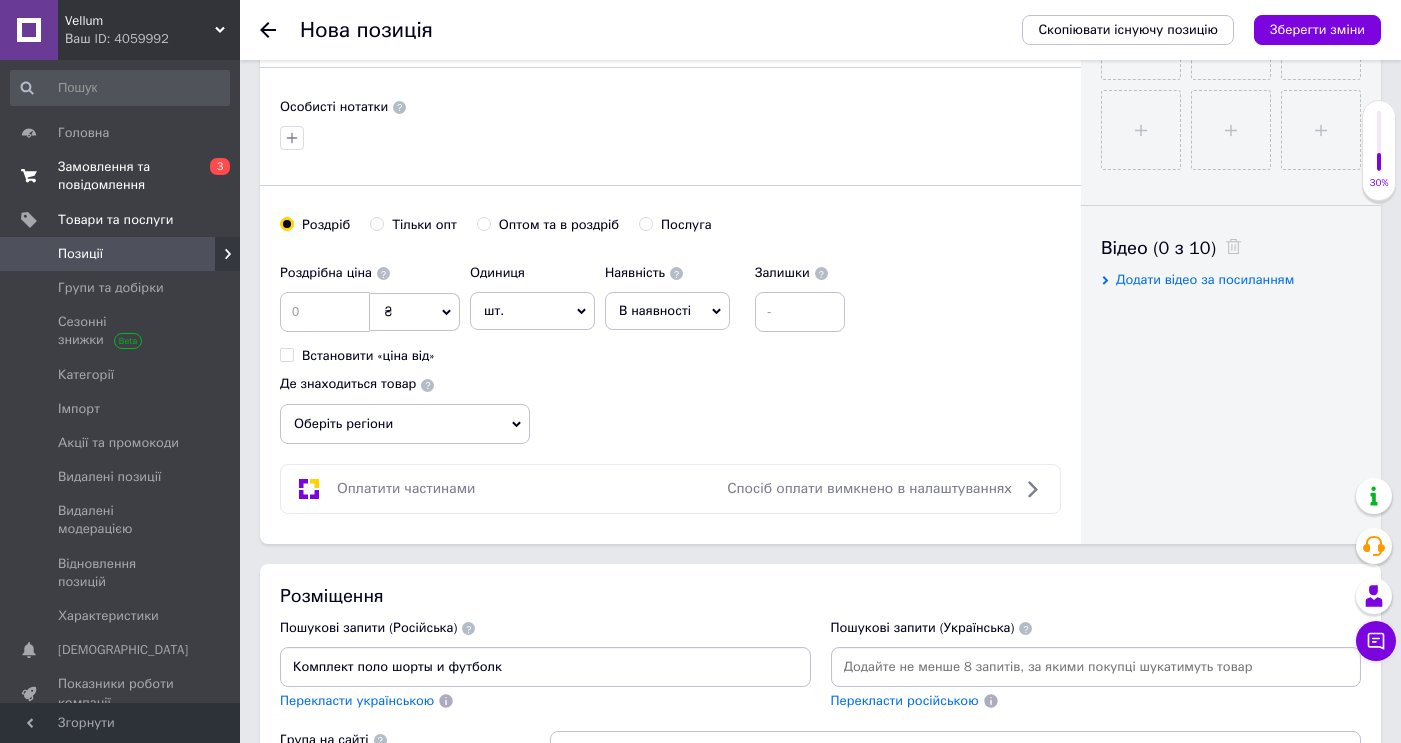 type on "Комплект поло шорты и футболка" 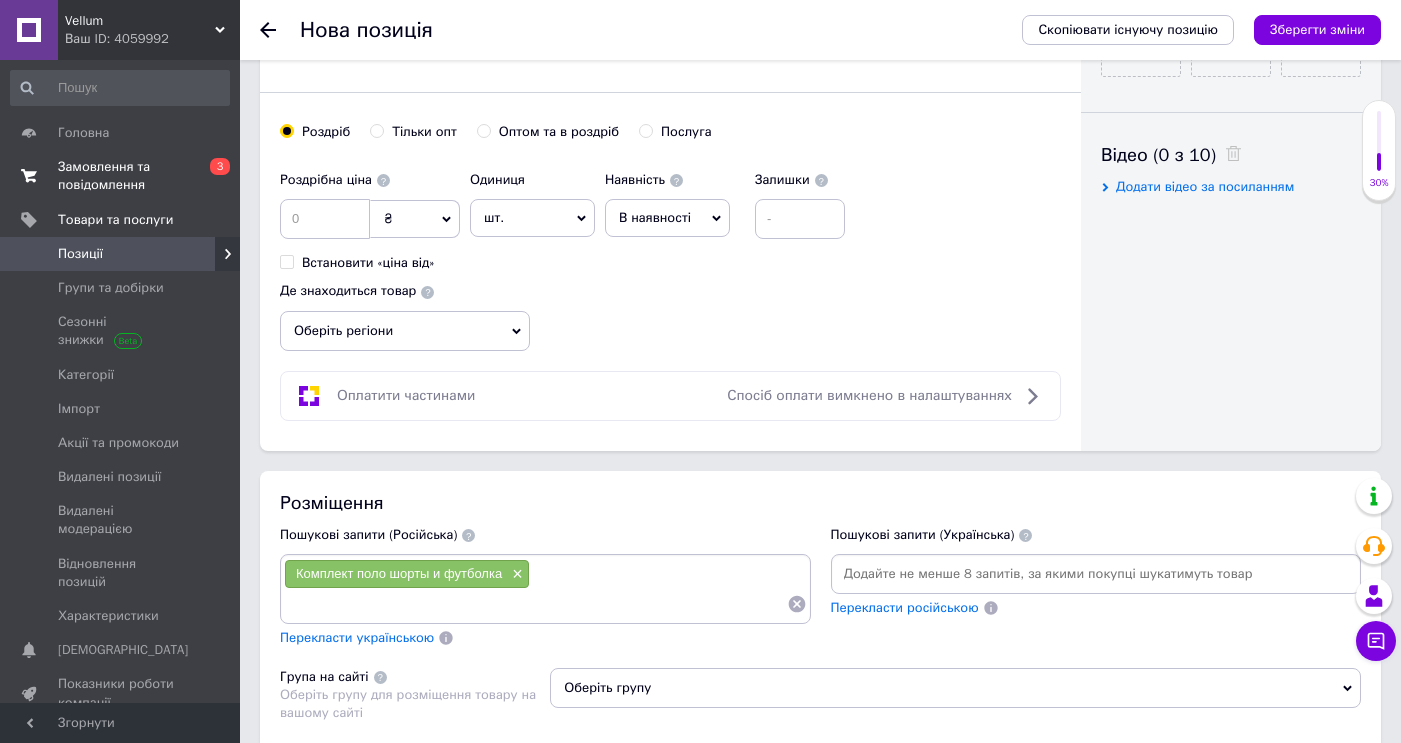 scroll, scrollTop: 951, scrollLeft: 0, axis: vertical 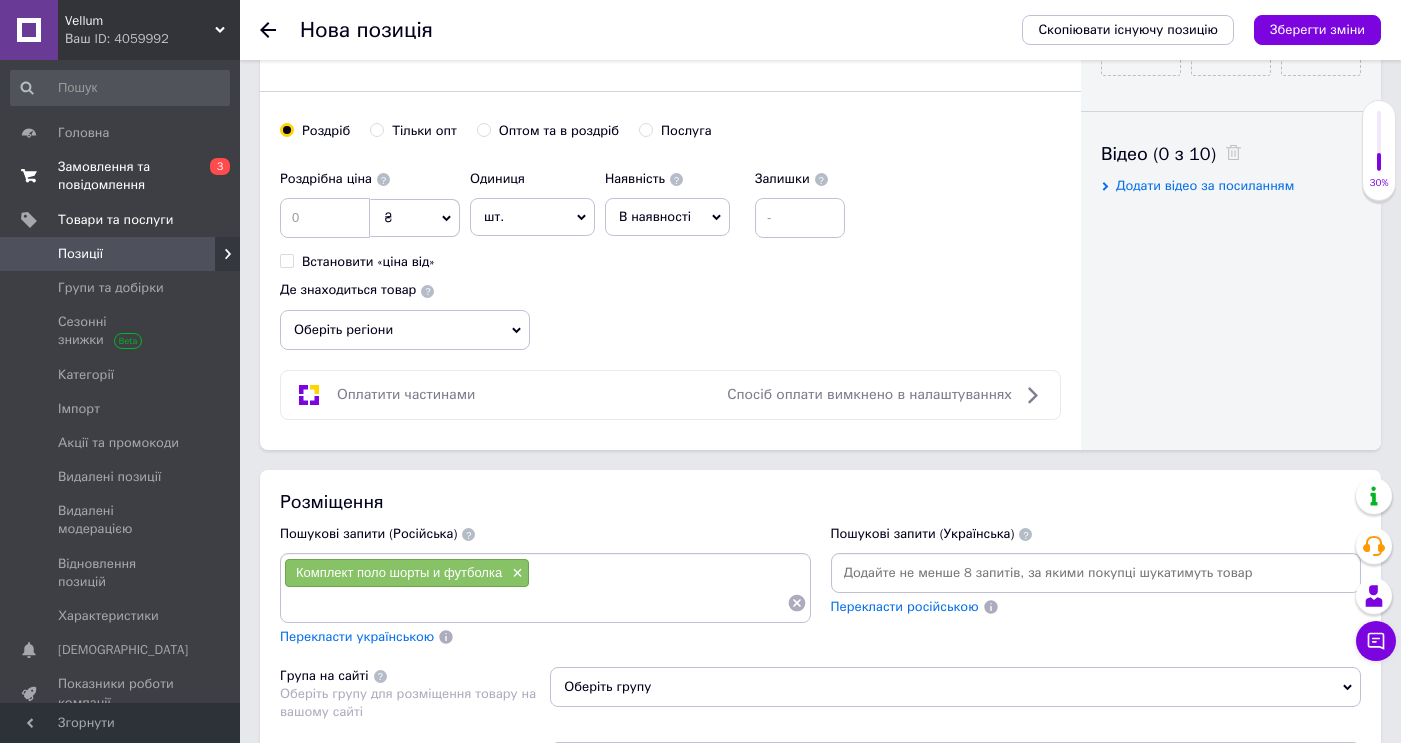 paste on "[PERSON_NAME] и шорты" 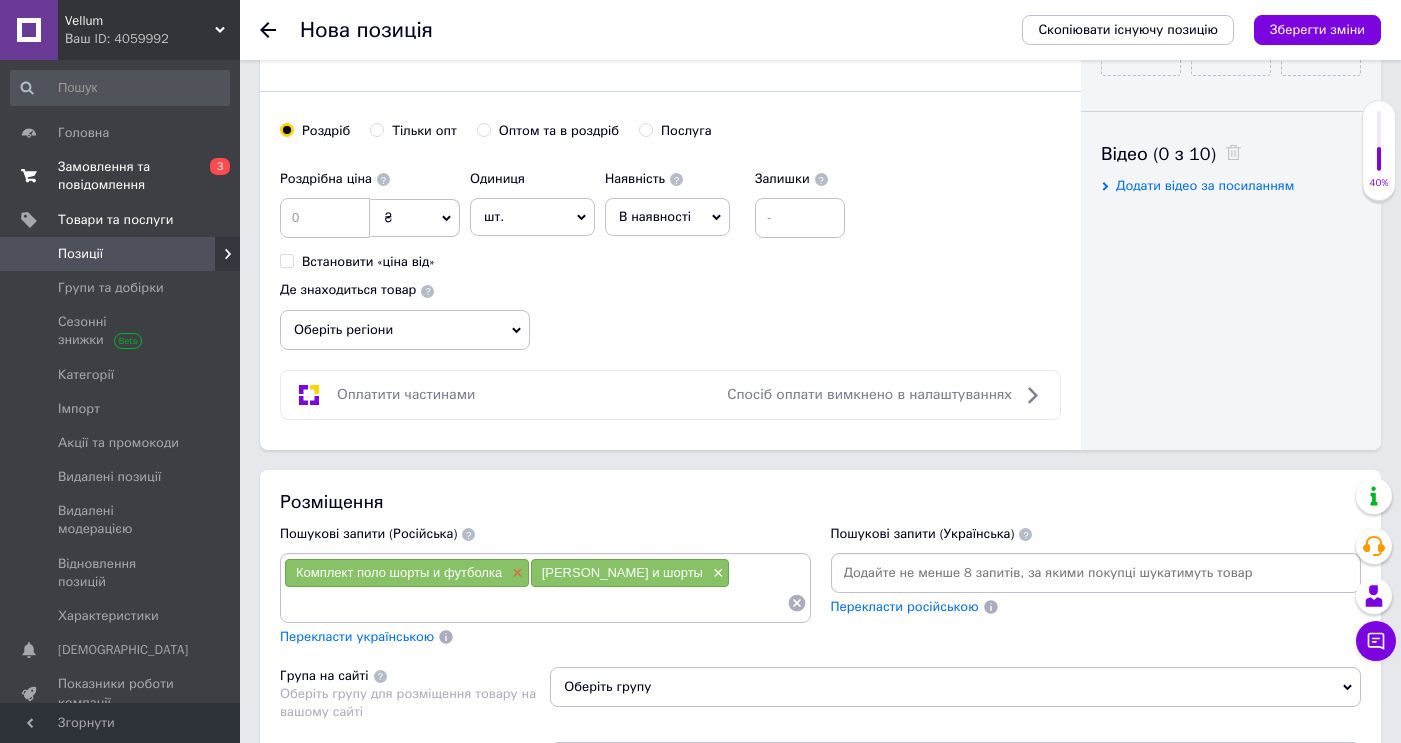 click on "×" at bounding box center (515, 573) 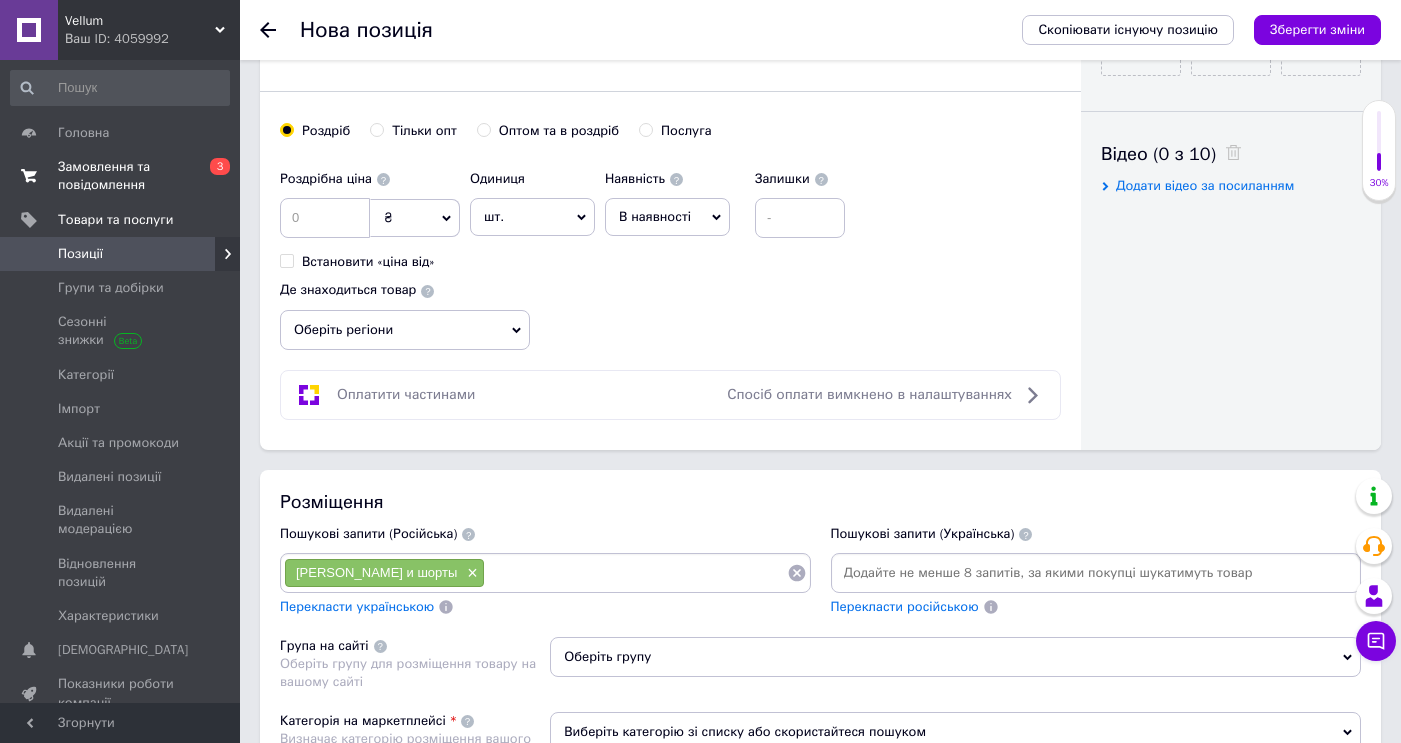 click on "Пошукові запити (Російська)" at bounding box center (545, 534) 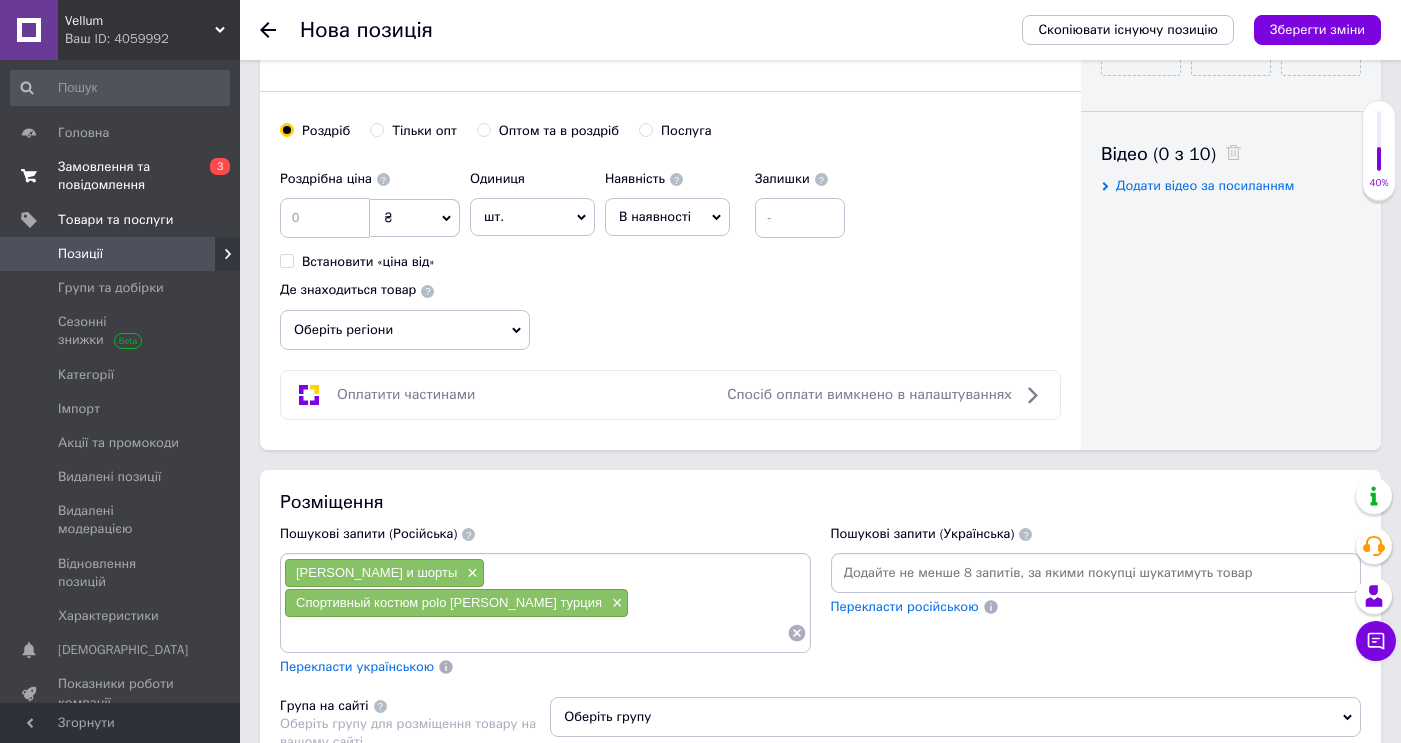paste on "Polo [PERSON_NAME] мужские" 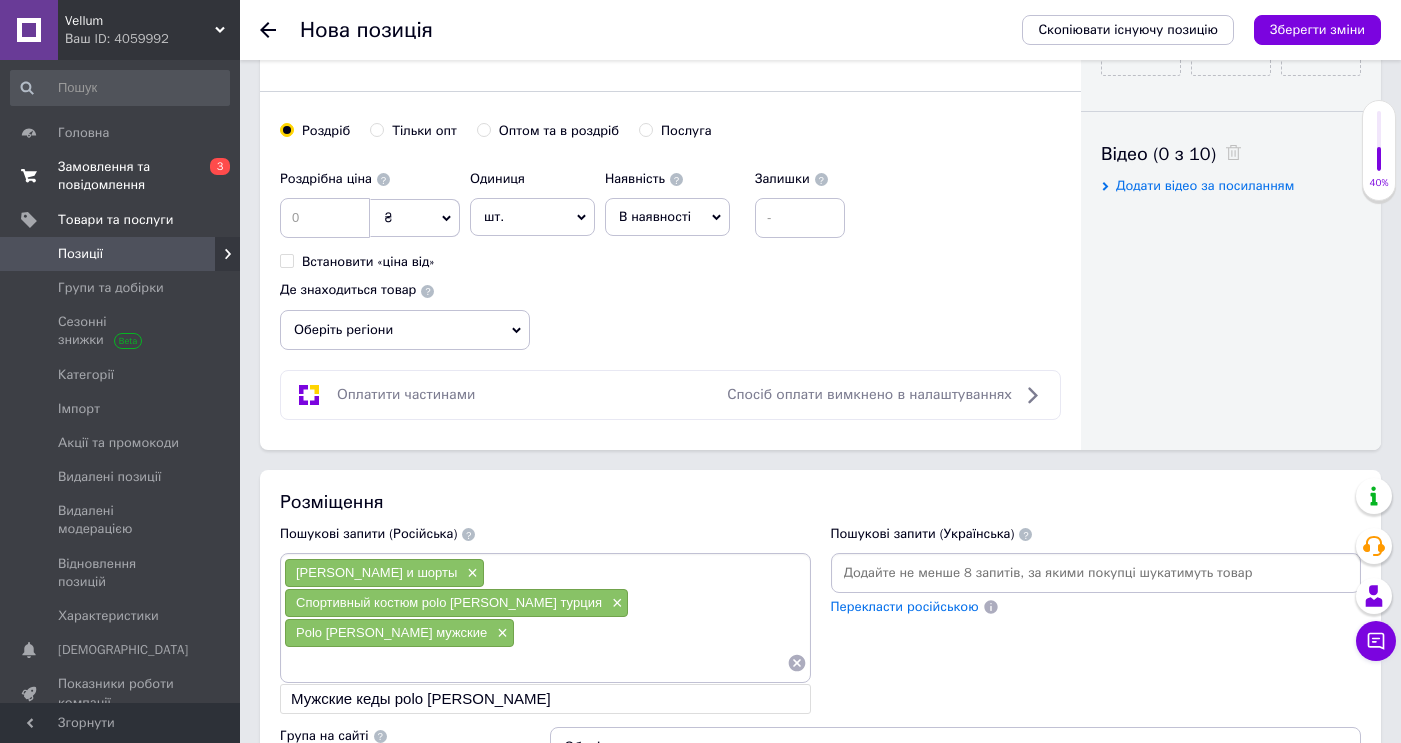 paste on "Спортивный костюм polo [PERSON_NAME] турция" 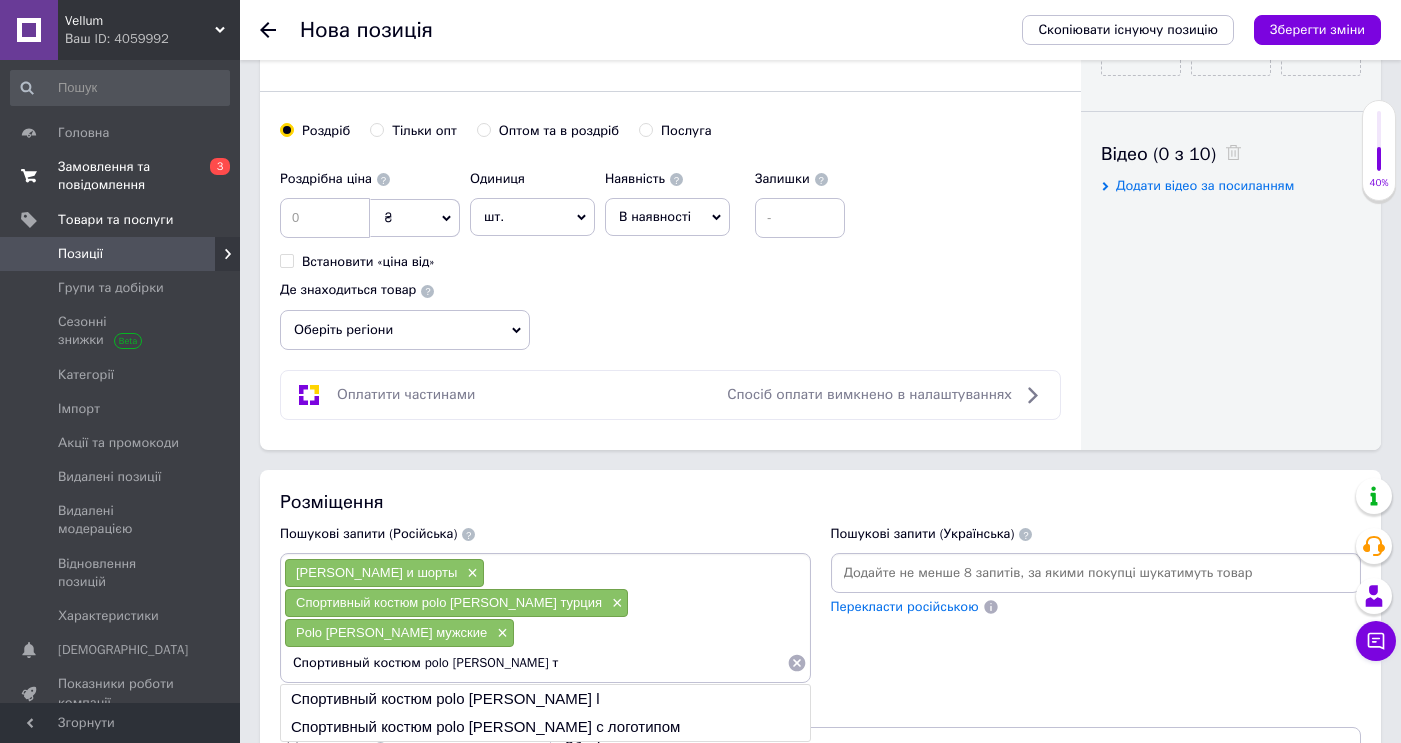 type on "Спортивный костюм polo [PERSON_NAME]" 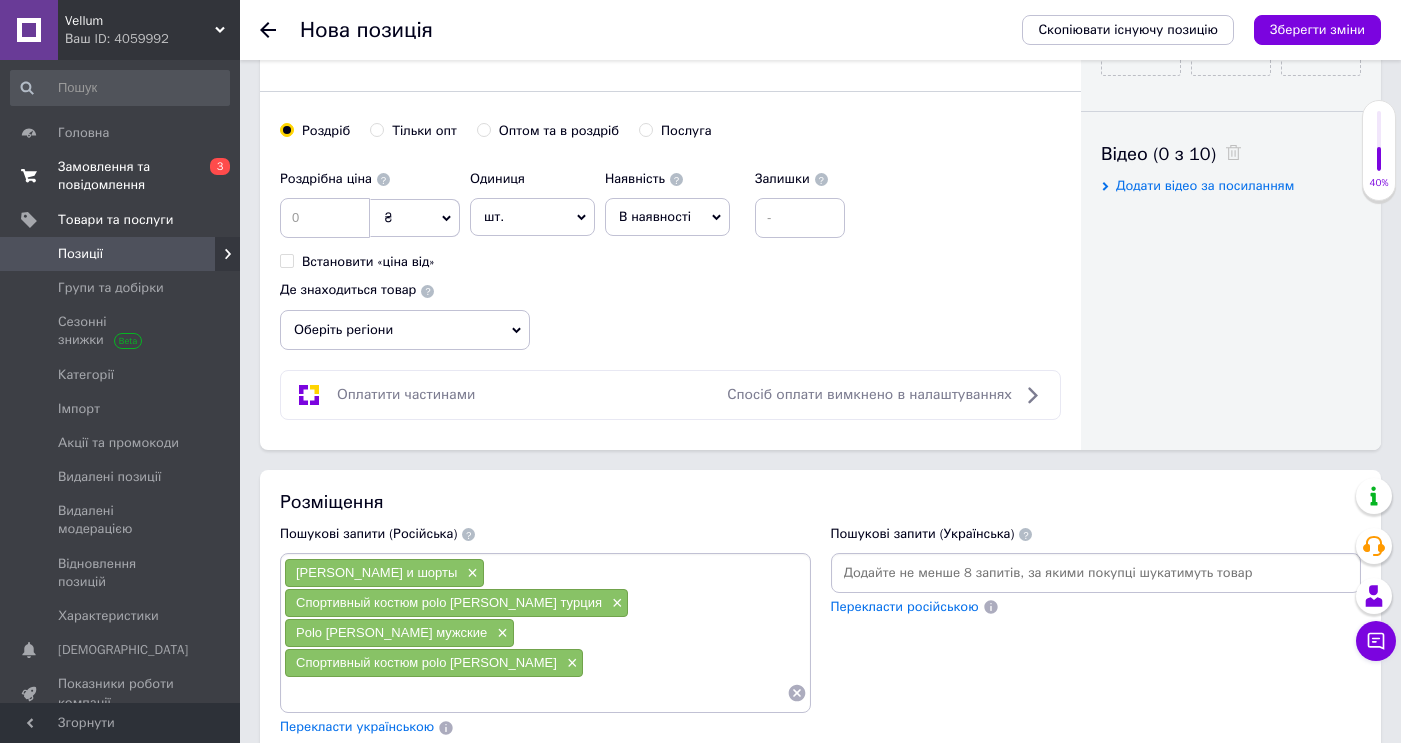 paste on "Молодежный спортивный костюм polo [PERSON_NAME]" 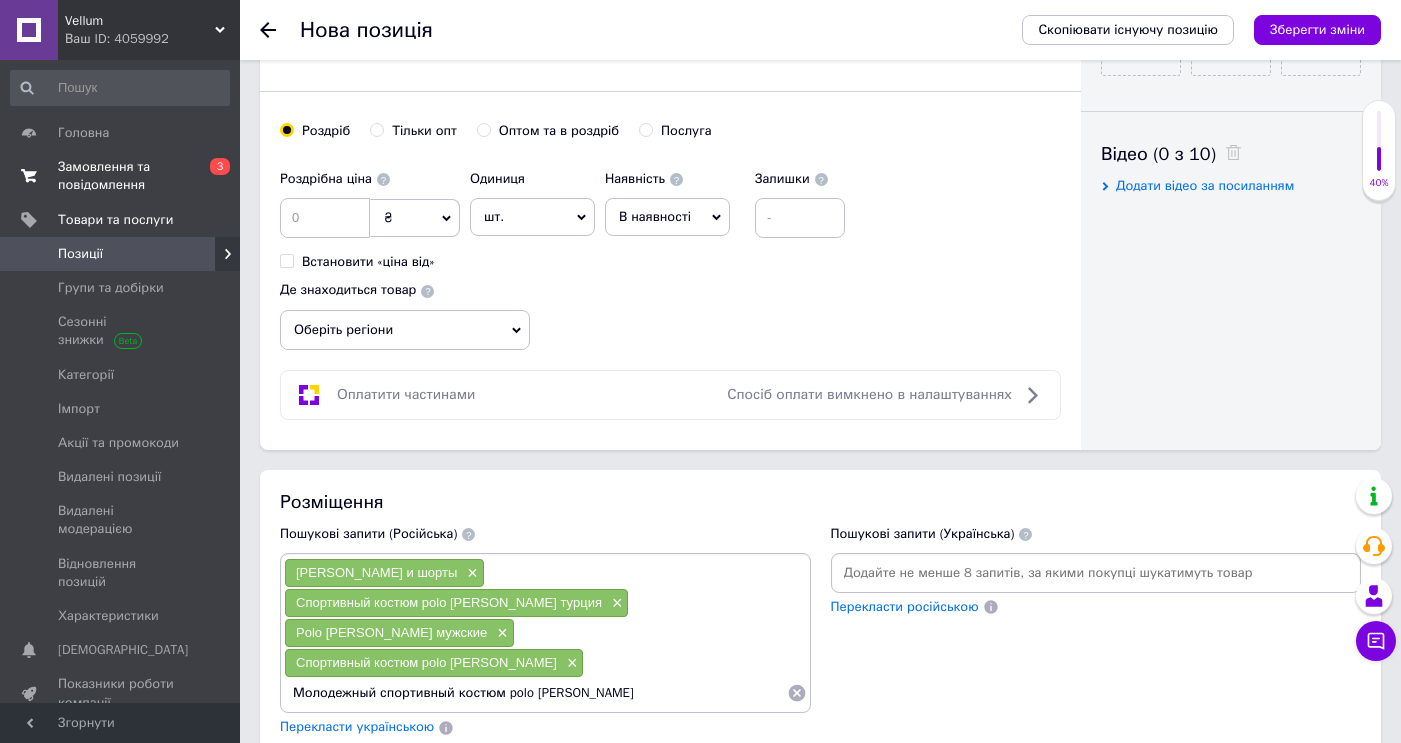 click on "Молодежный спортивный костюм polo [PERSON_NAME]" at bounding box center [535, 693] 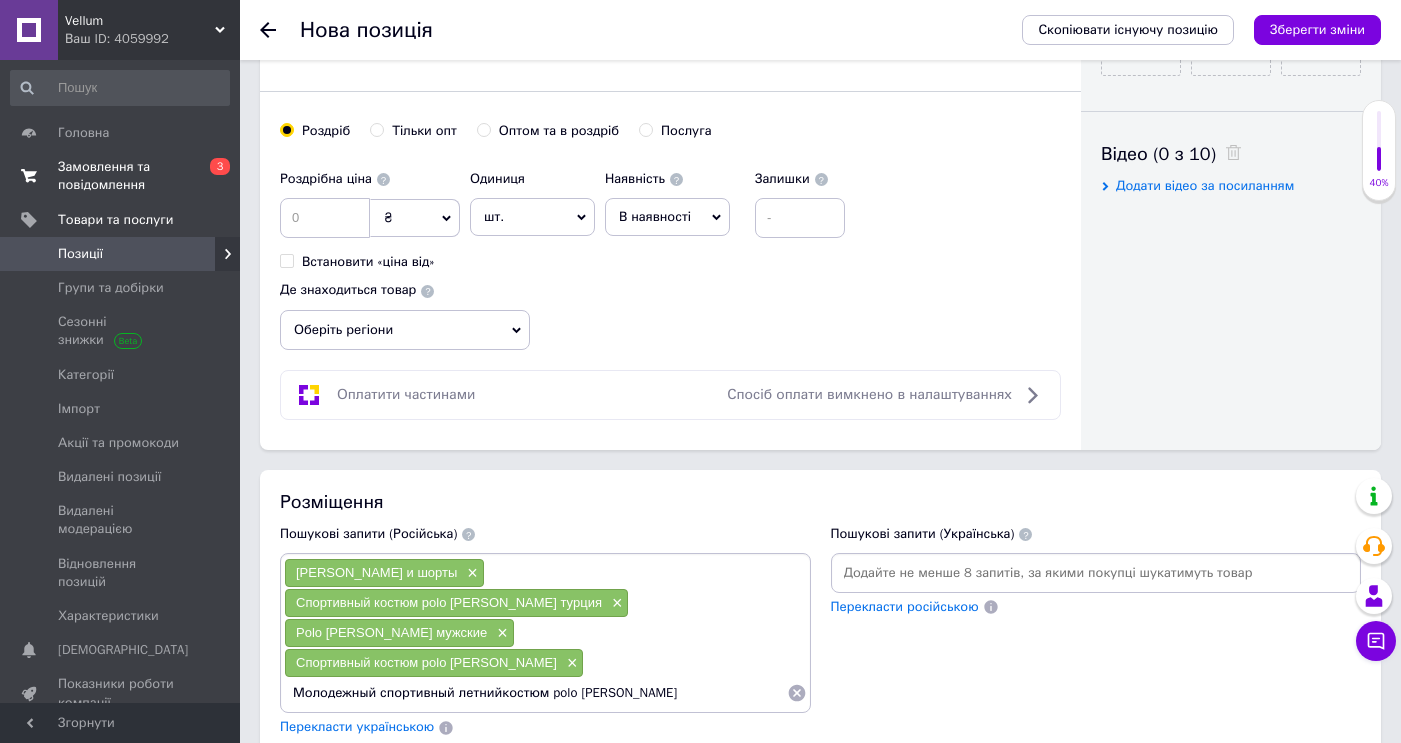 type on "Молодежный спортивный летний костюм polo [PERSON_NAME]" 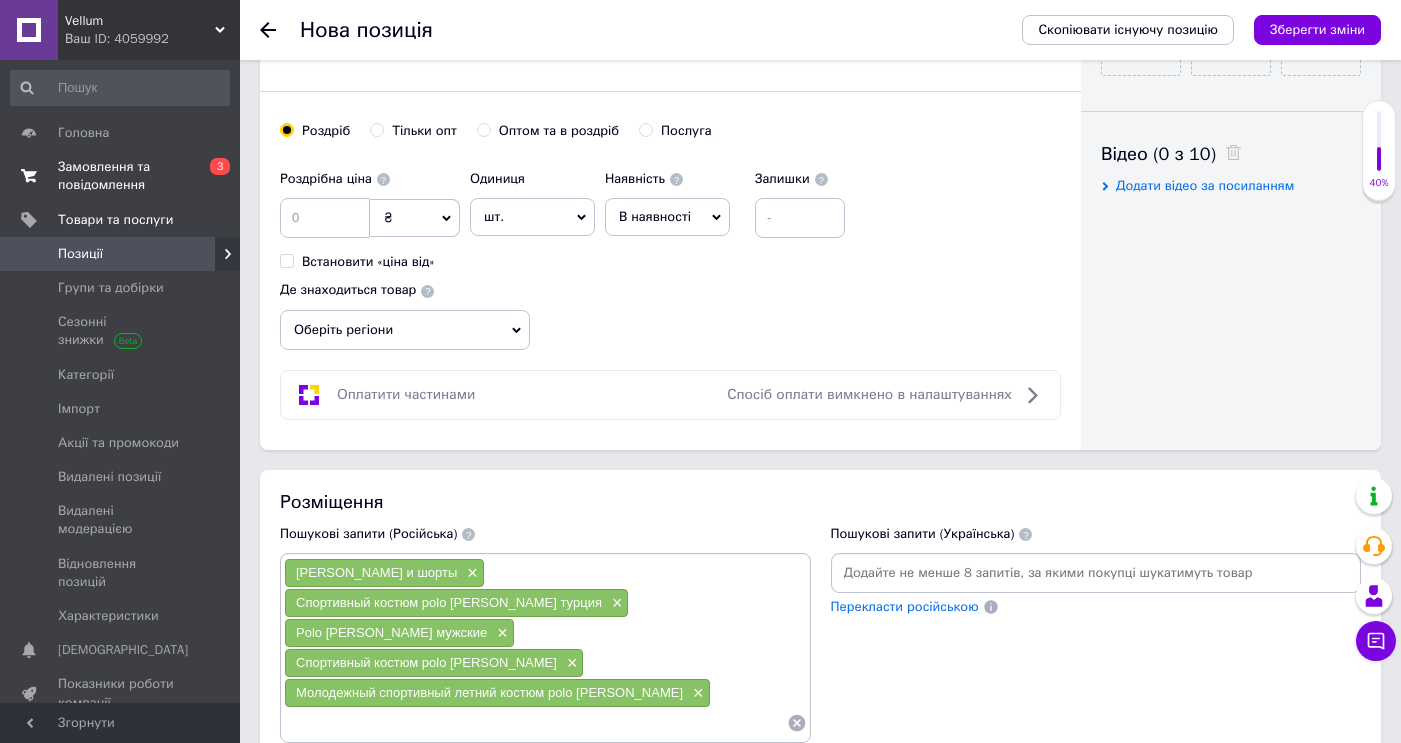 paste on "Молодежный спортивный костюм polo [PERSON_NAME]" 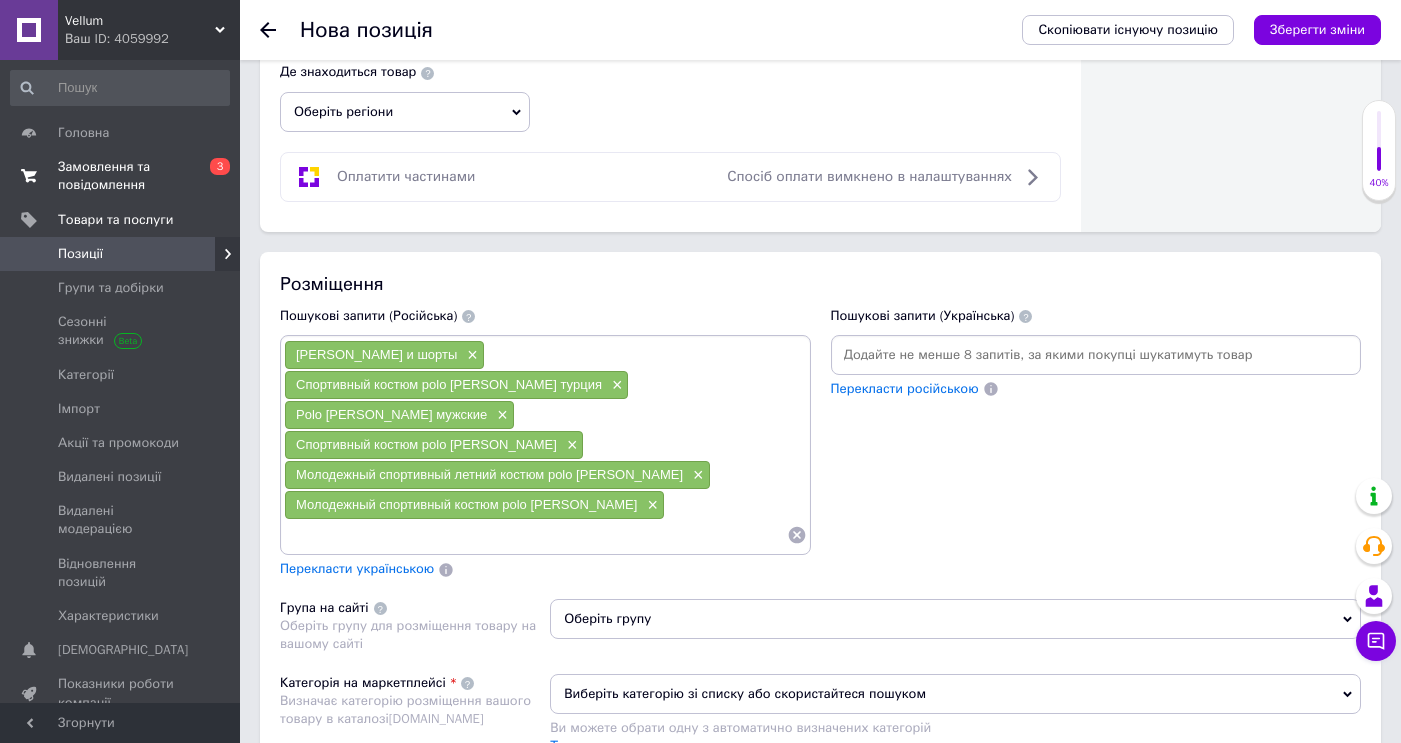 scroll, scrollTop: 1177, scrollLeft: 0, axis: vertical 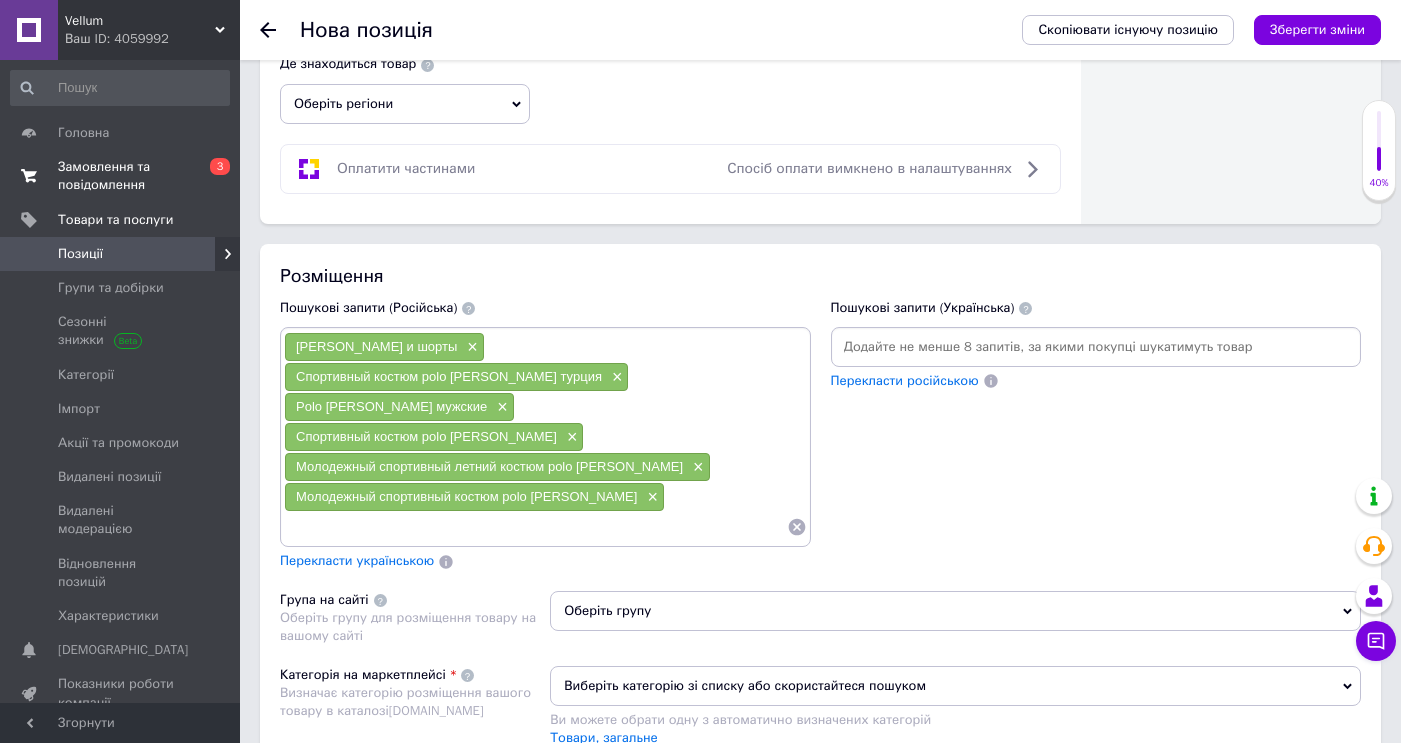 paste on "[PERSON_NAME]�ло мужское" 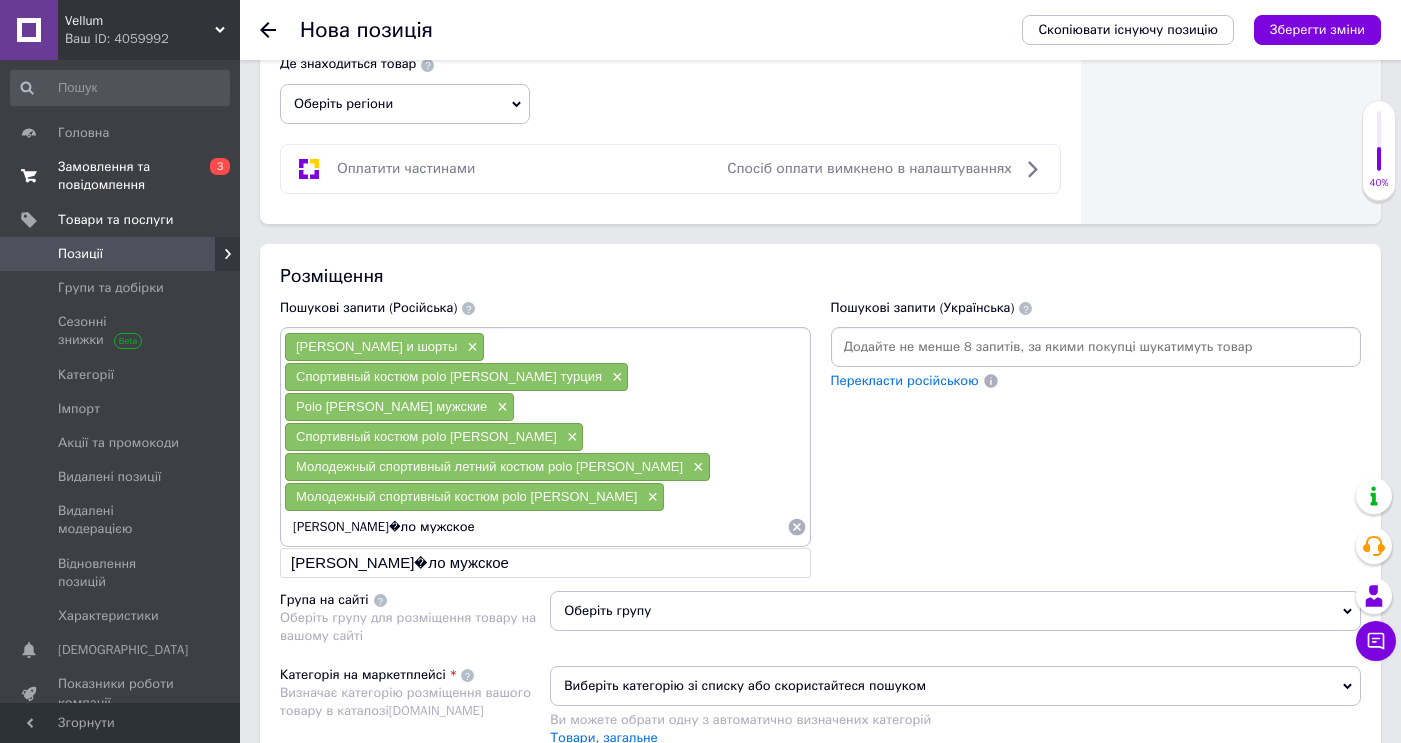 click on "[PERSON_NAME]�ло мужское" at bounding box center (535, 527) 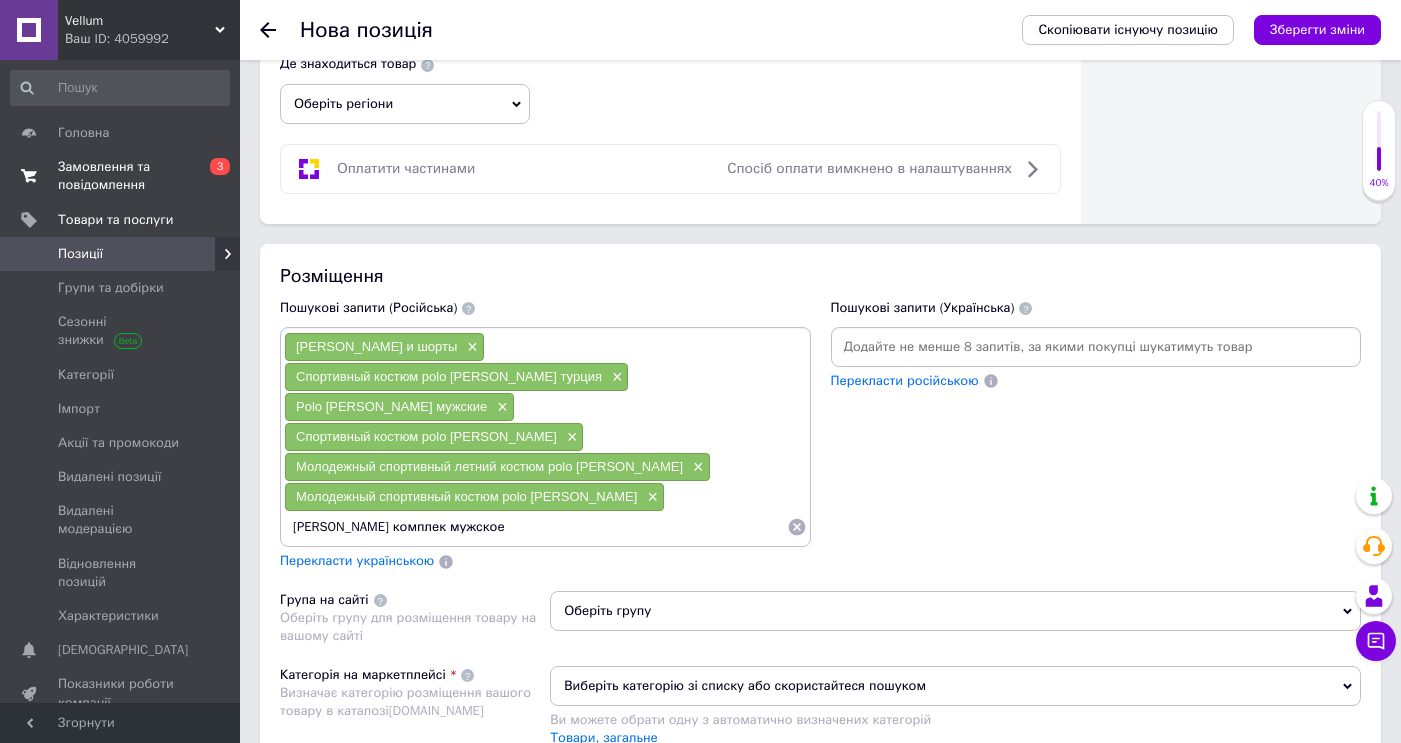 type on "[PERSON_NAME] комплект мужское" 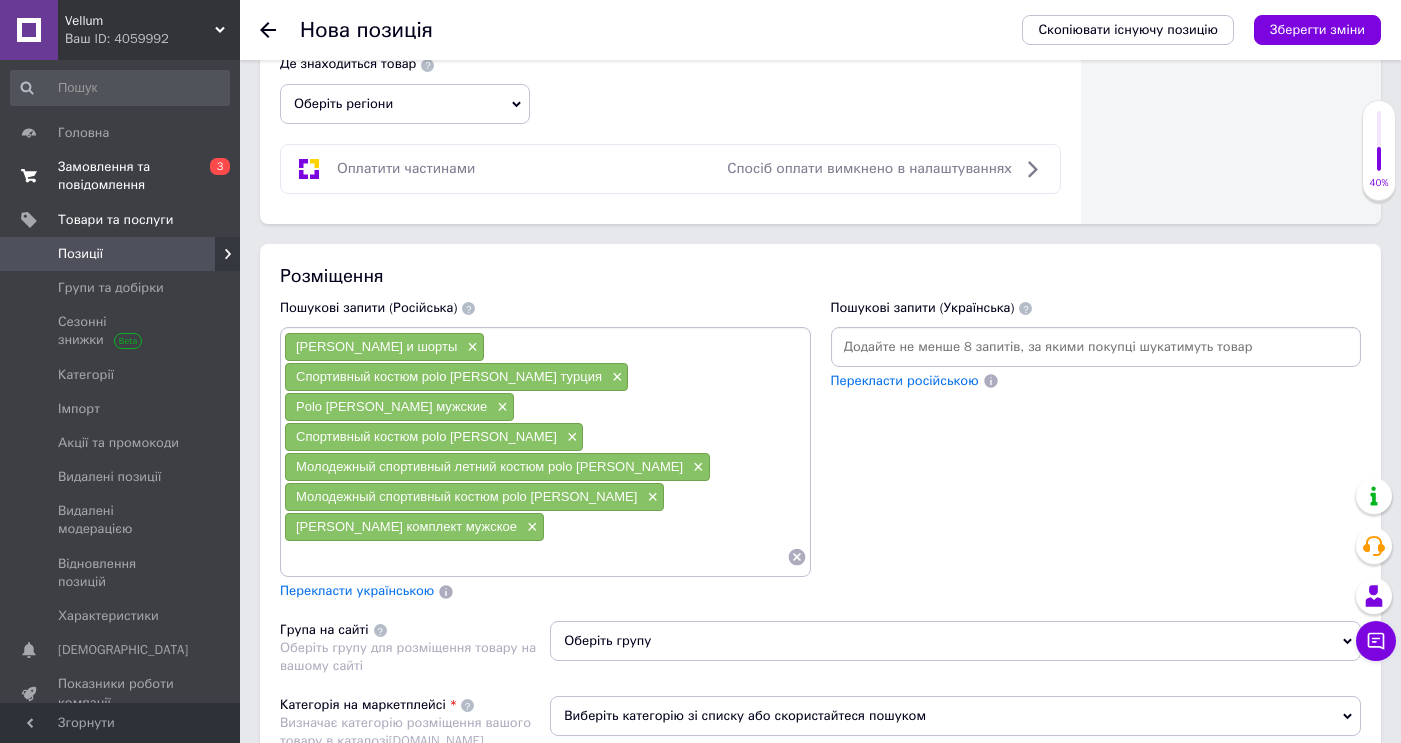 paste on "Спортивные костюмы [PERSON_NAME]" 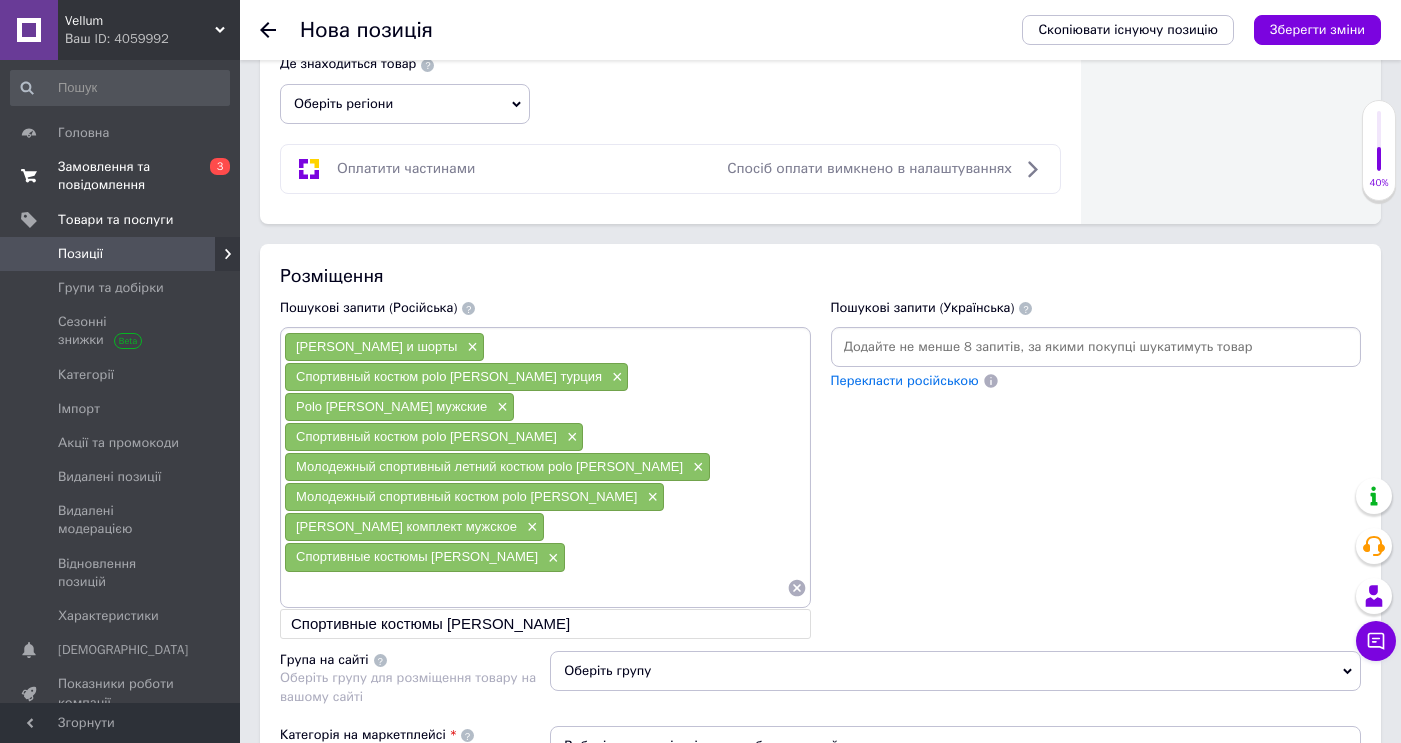 click at bounding box center (535, 588) 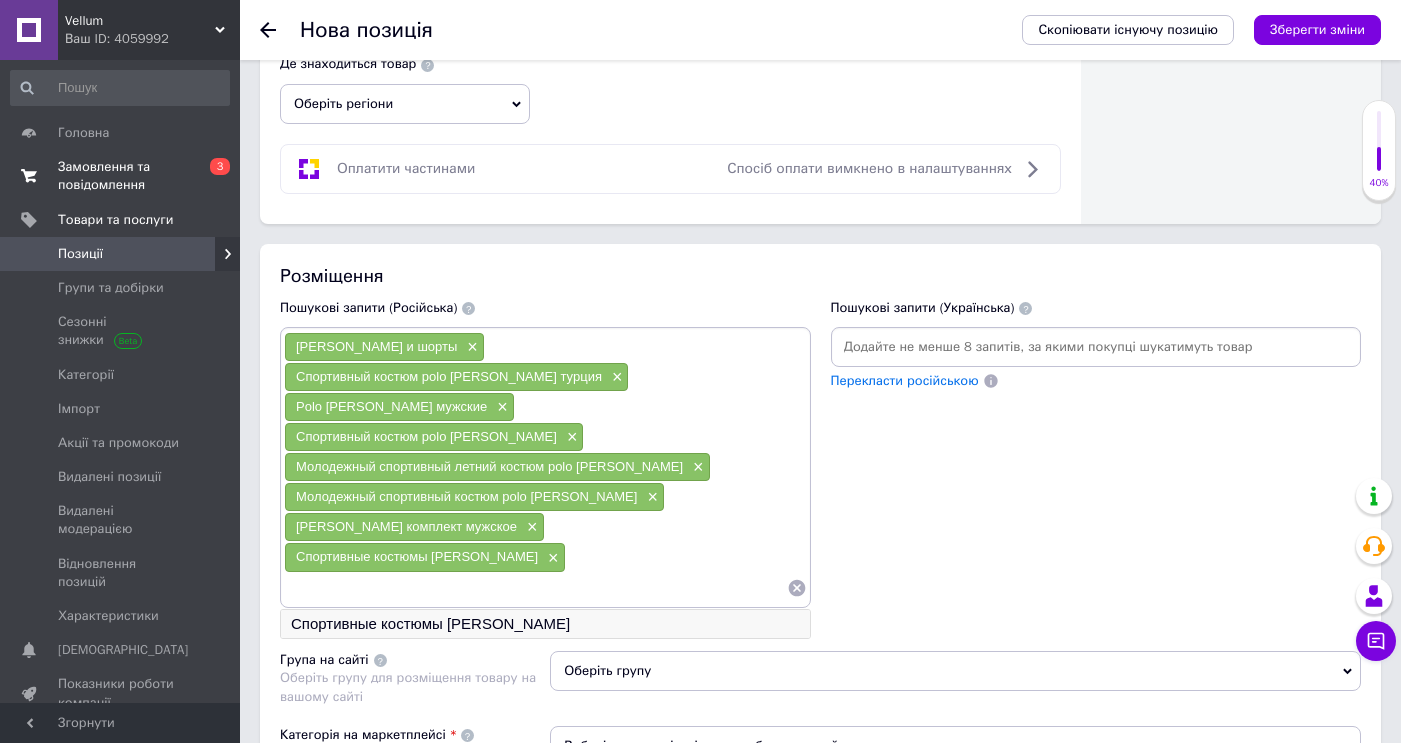 click on "Спортивные костюмы [PERSON_NAME]" at bounding box center [545, 624] 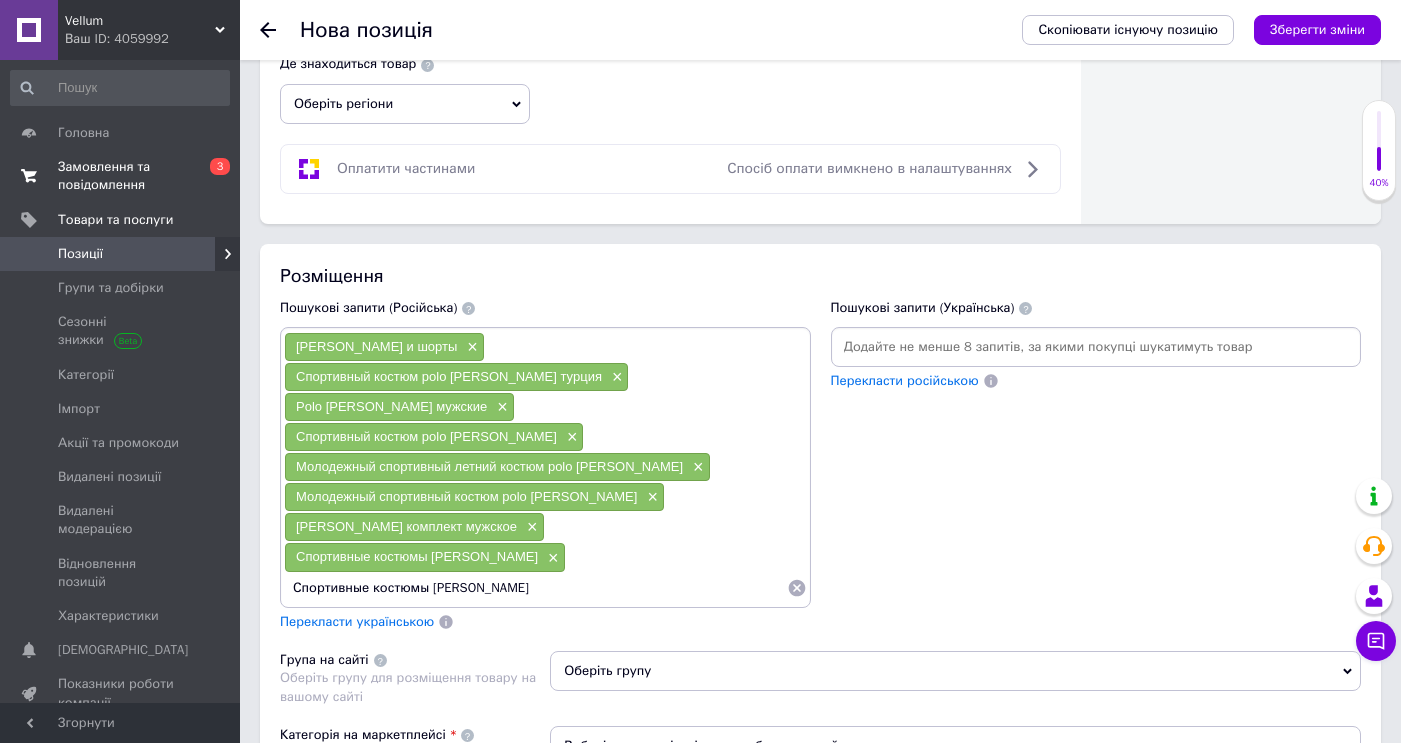 click on "Спортивные костюмы [PERSON_NAME]" at bounding box center [535, 588] 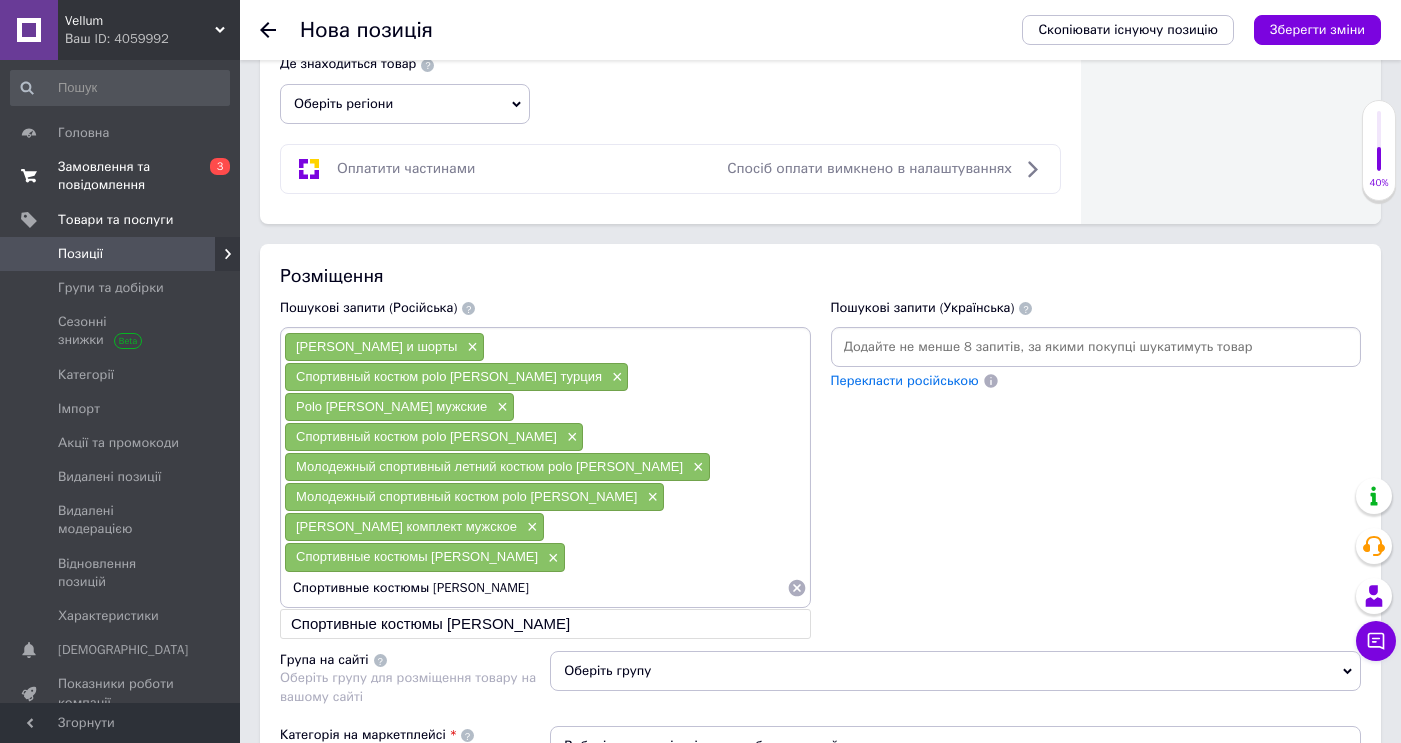 drag, startPoint x: 521, startPoint y: 506, endPoint x: 291, endPoint y: 495, distance: 230.2629 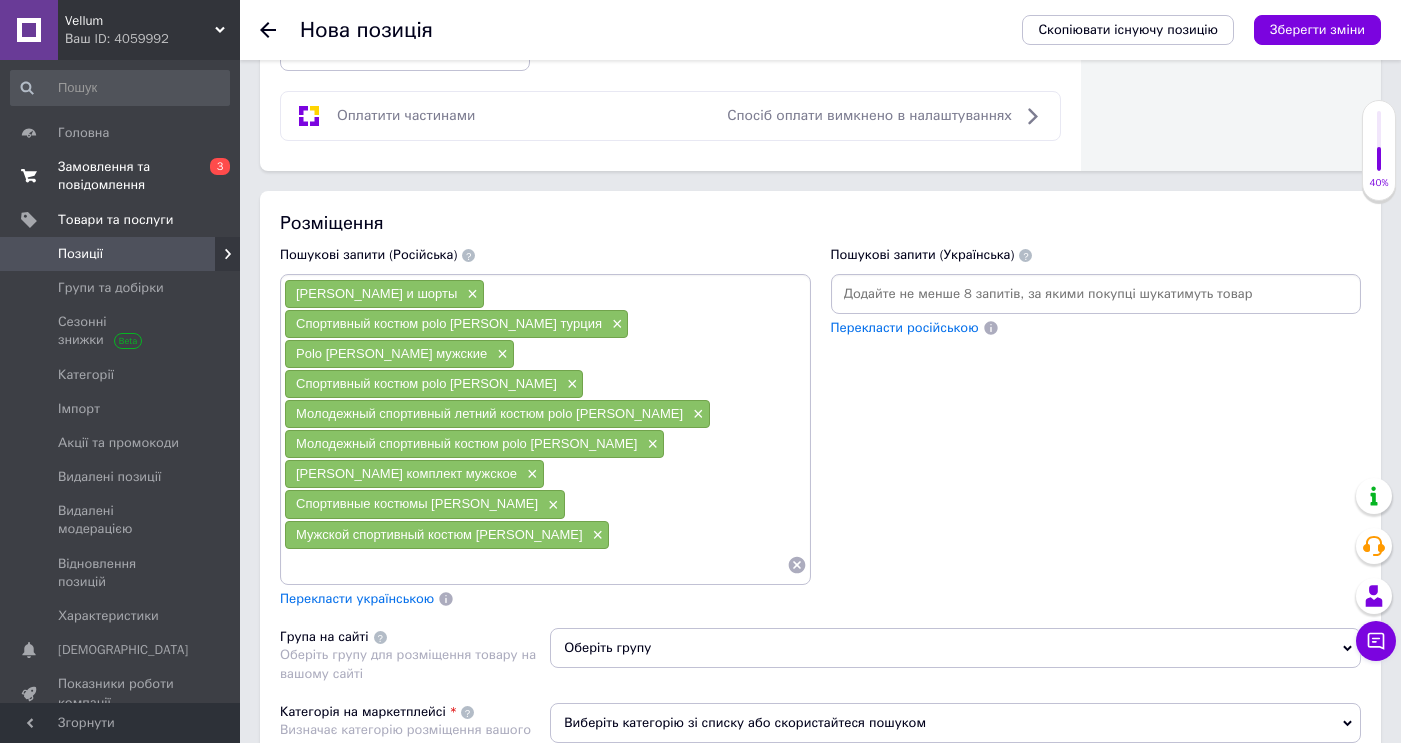 scroll, scrollTop: 1231, scrollLeft: 0, axis: vertical 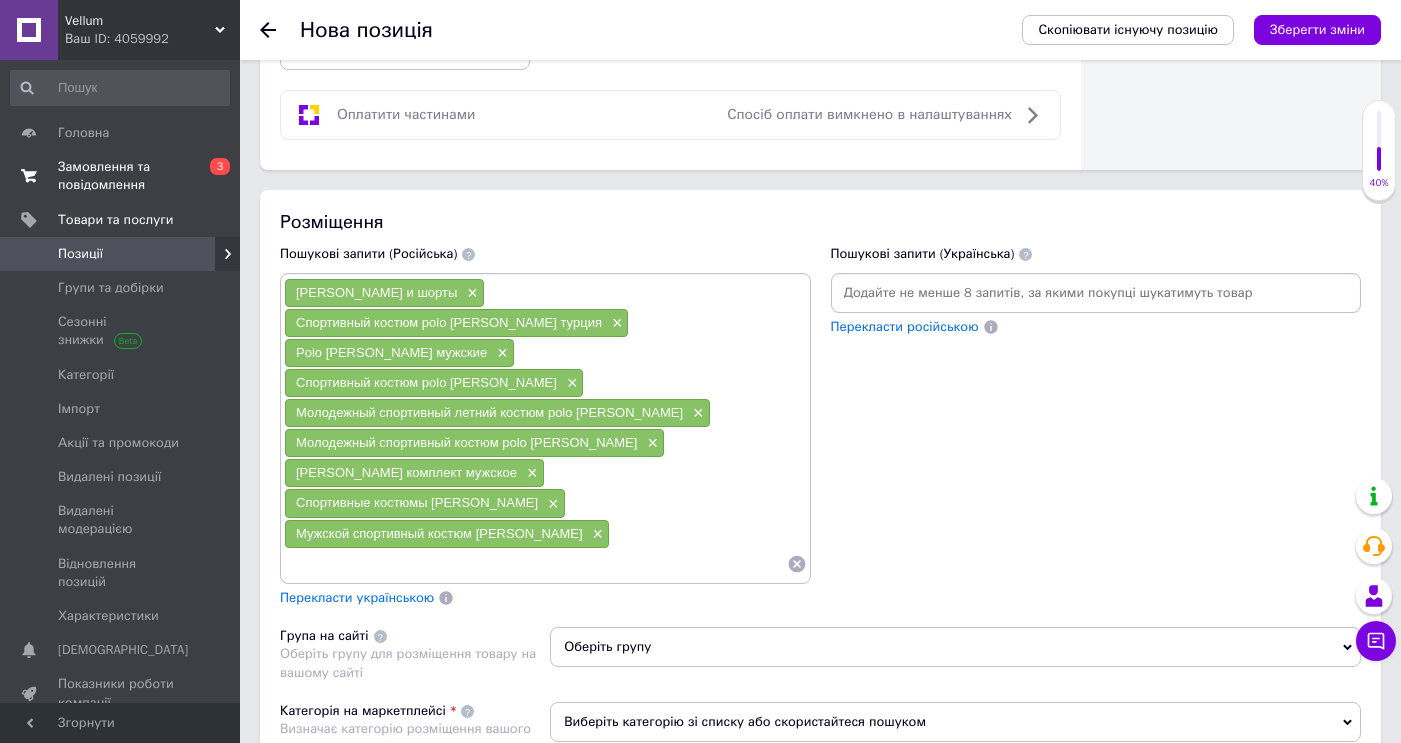 paste on "Летний спортивный костюм поло" 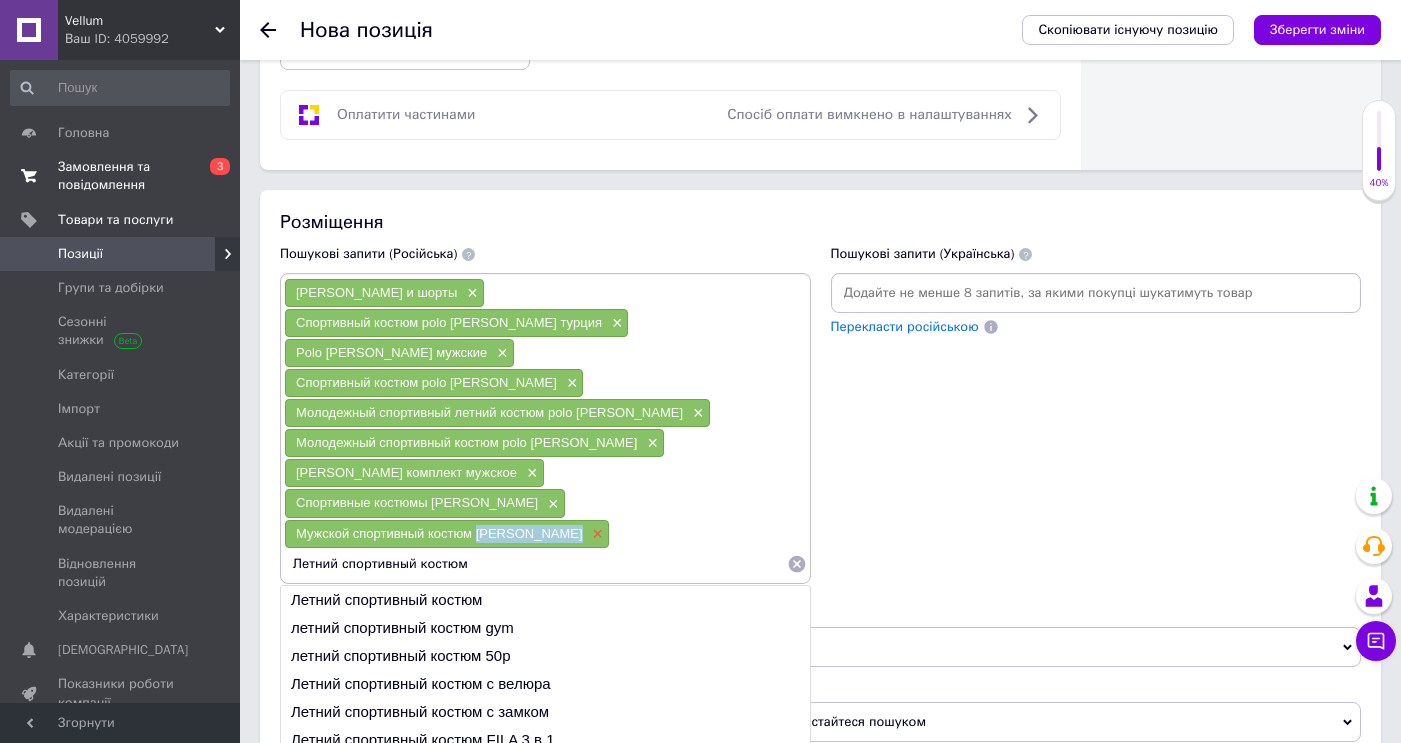 drag, startPoint x: 478, startPoint y: 445, endPoint x: 551, endPoint y: 448, distance: 73.061615 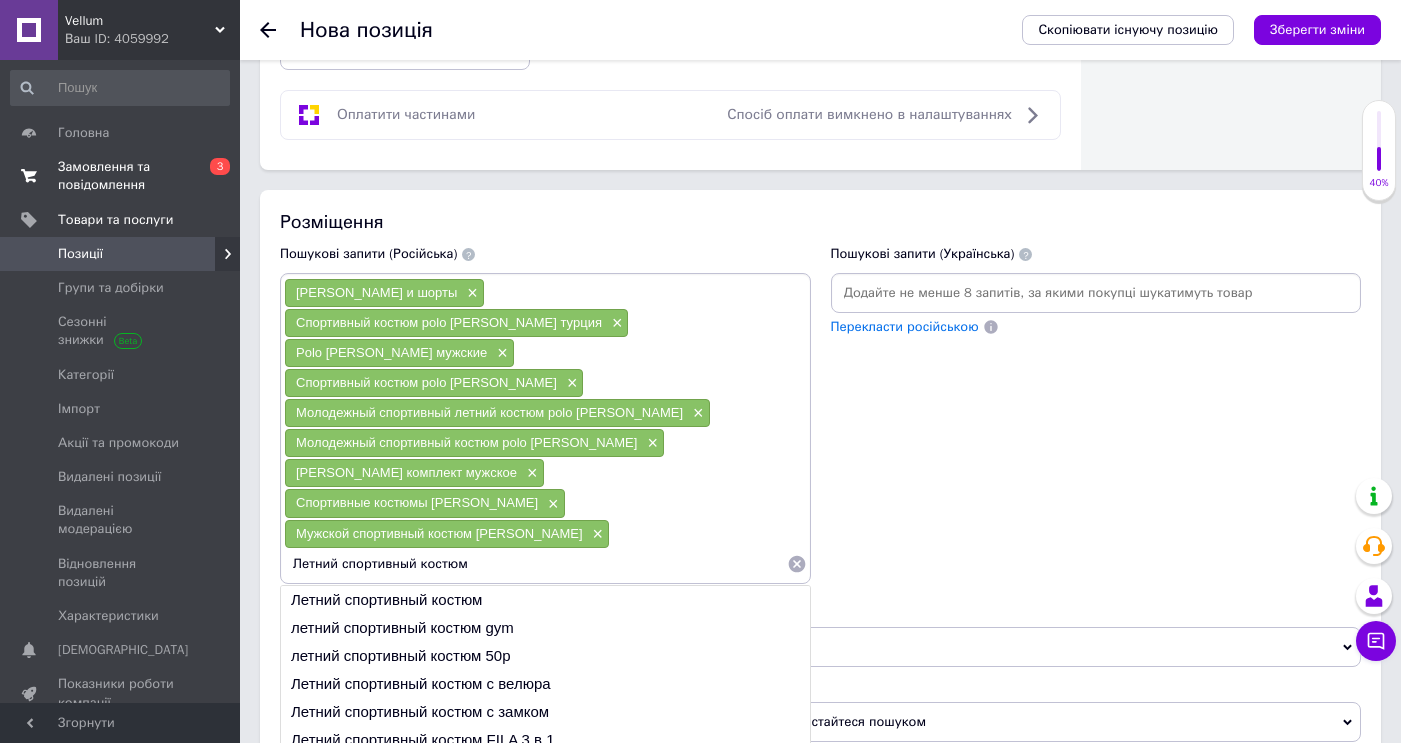 click on "Летний спортивный костюм" at bounding box center (535, 564) 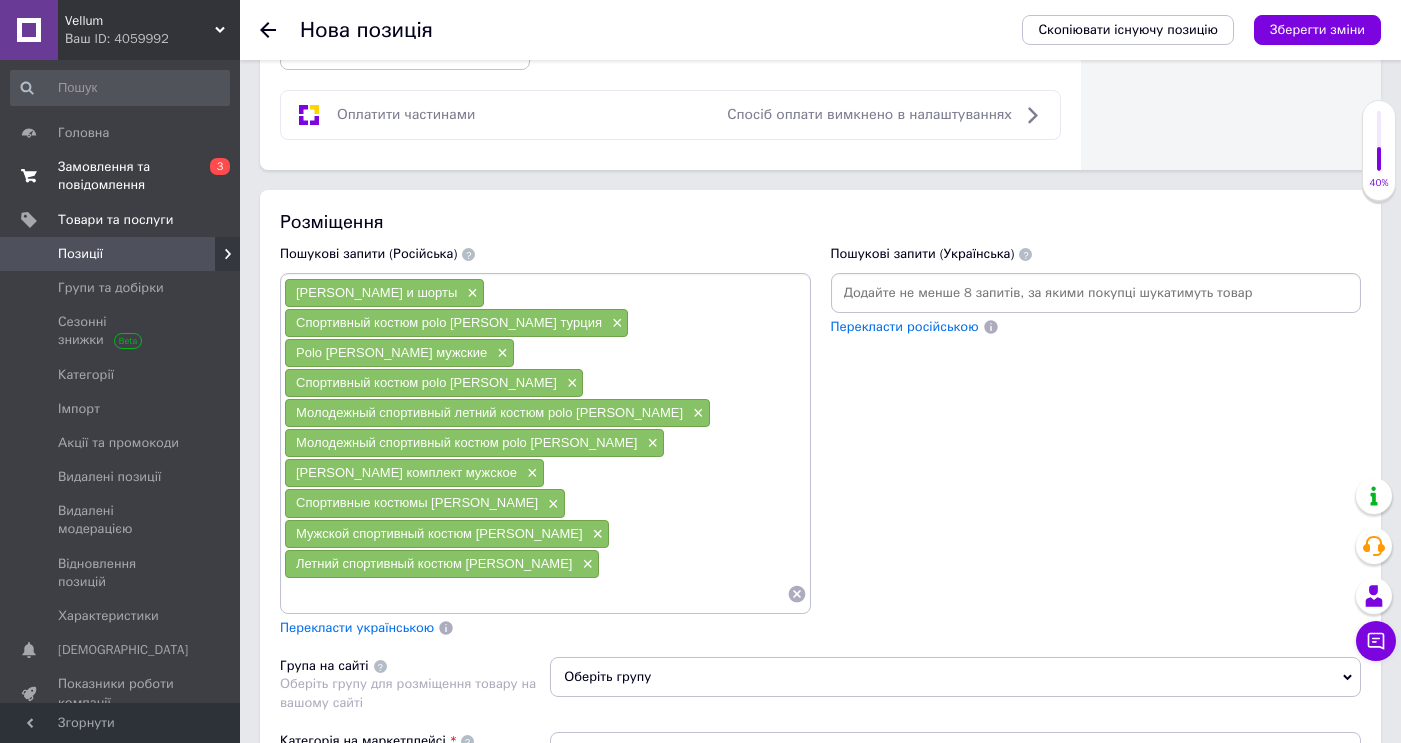 paste on "Мужские костюмы шорты и футболка" 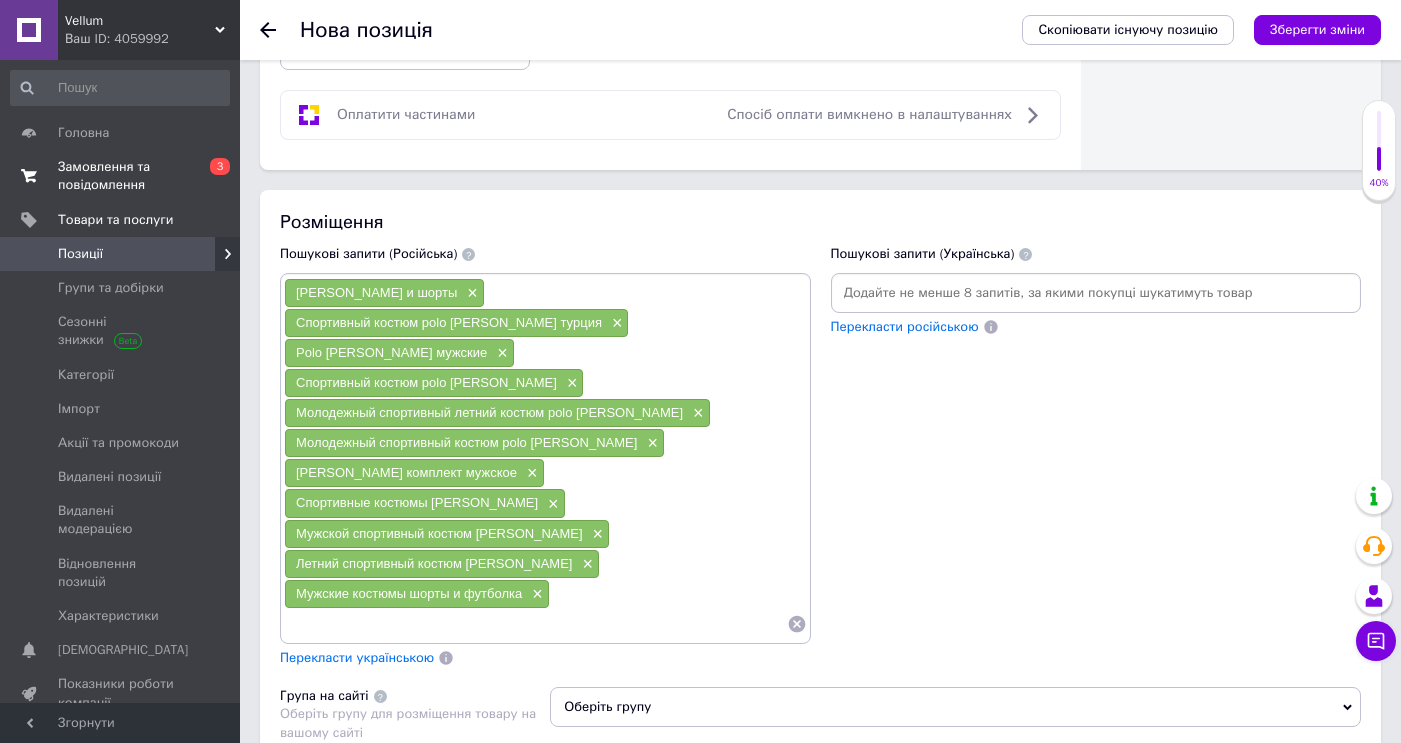 paste on "Мужские футболки шорты" 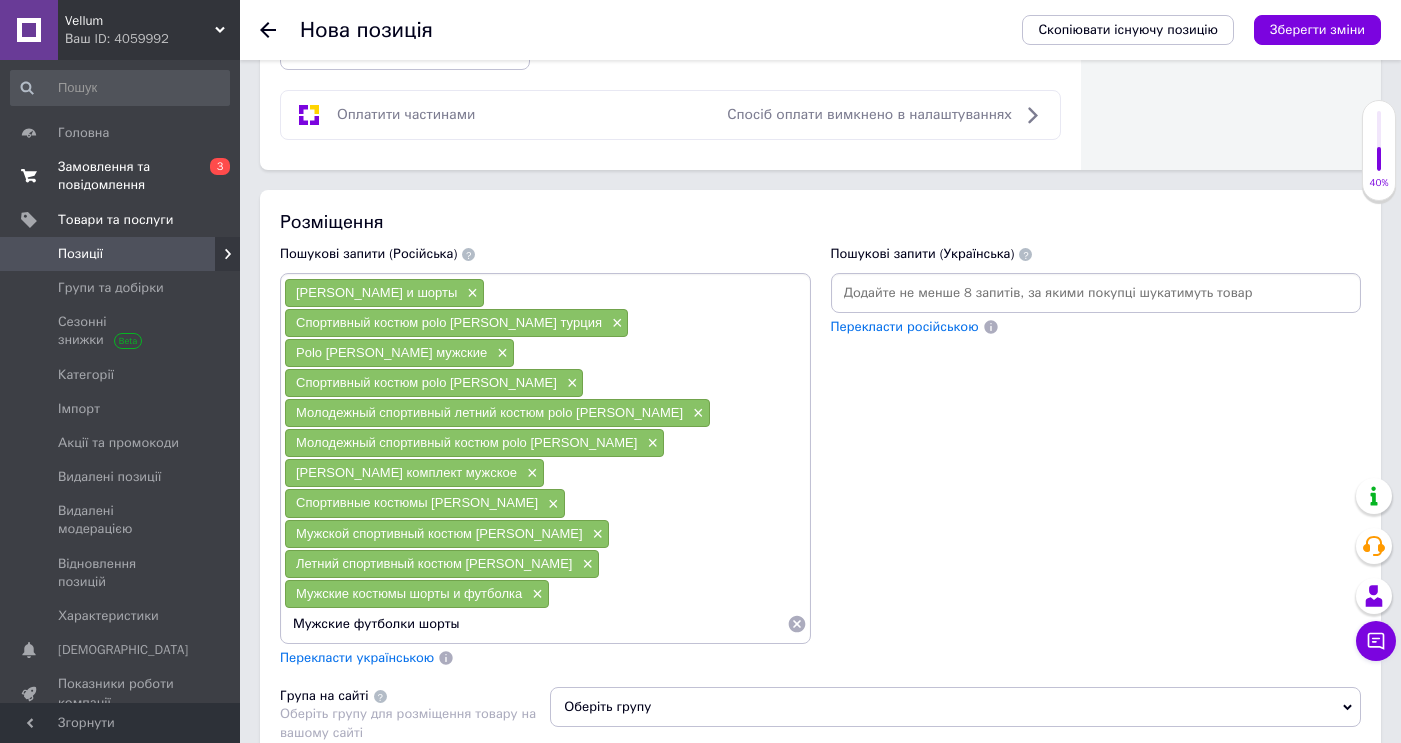 type on "Мужские футболки шорты" 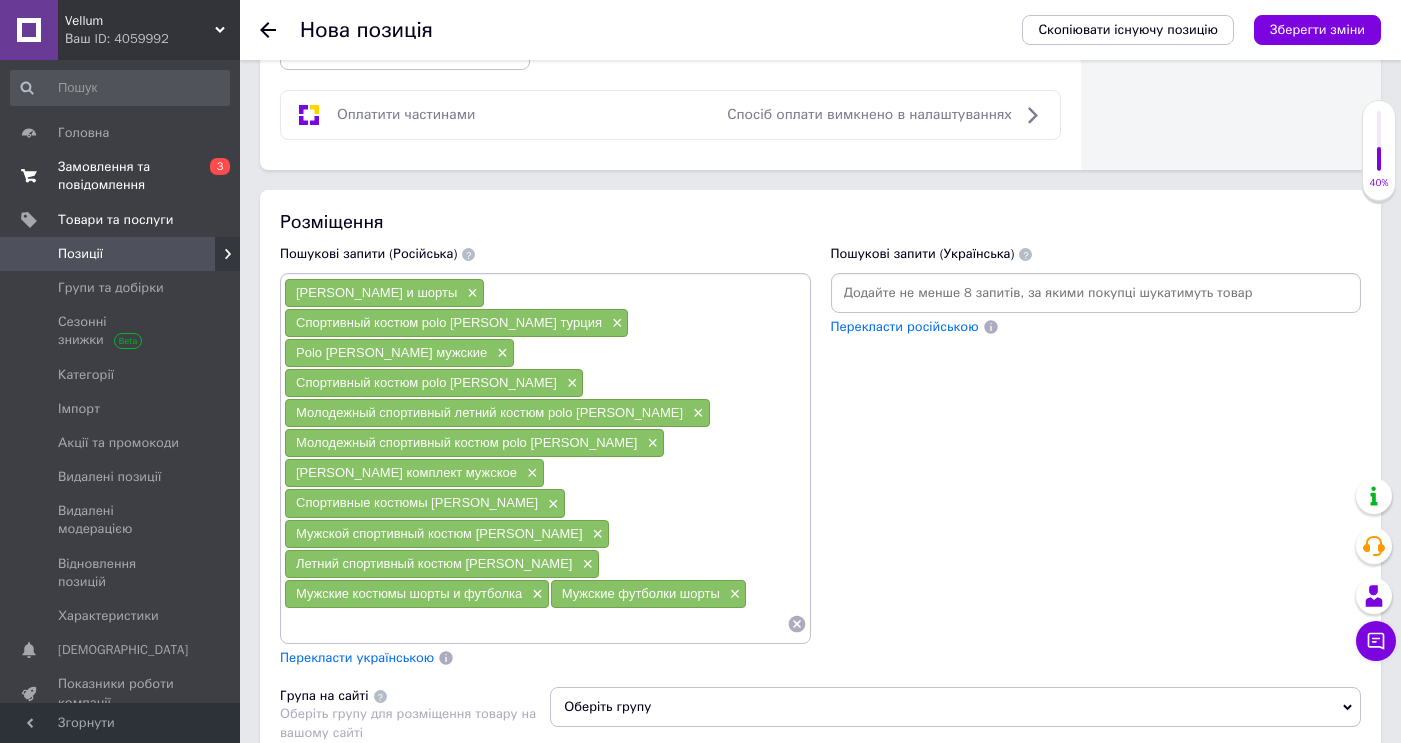 paste on "Мужские футболки шорты" 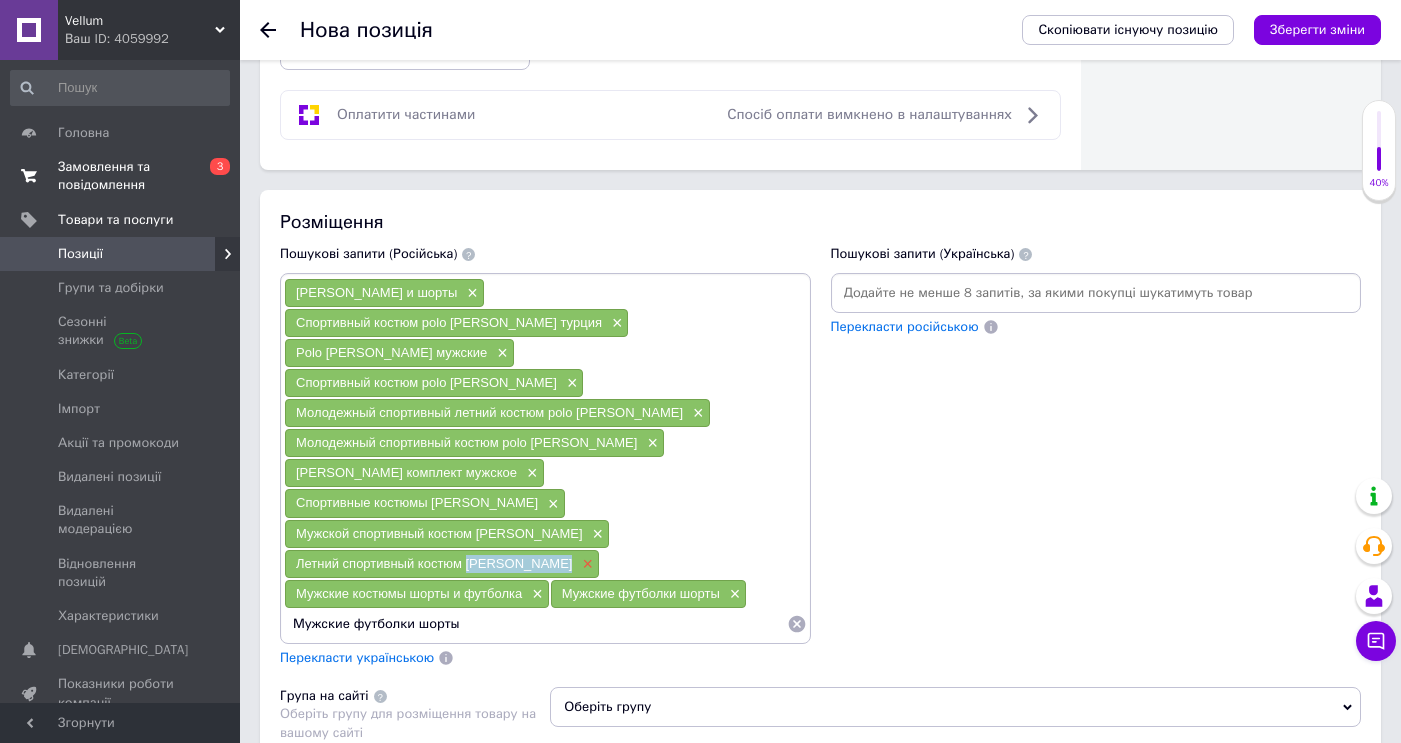 drag, startPoint x: 468, startPoint y: 472, endPoint x: 545, endPoint y: 476, distance: 77.10383 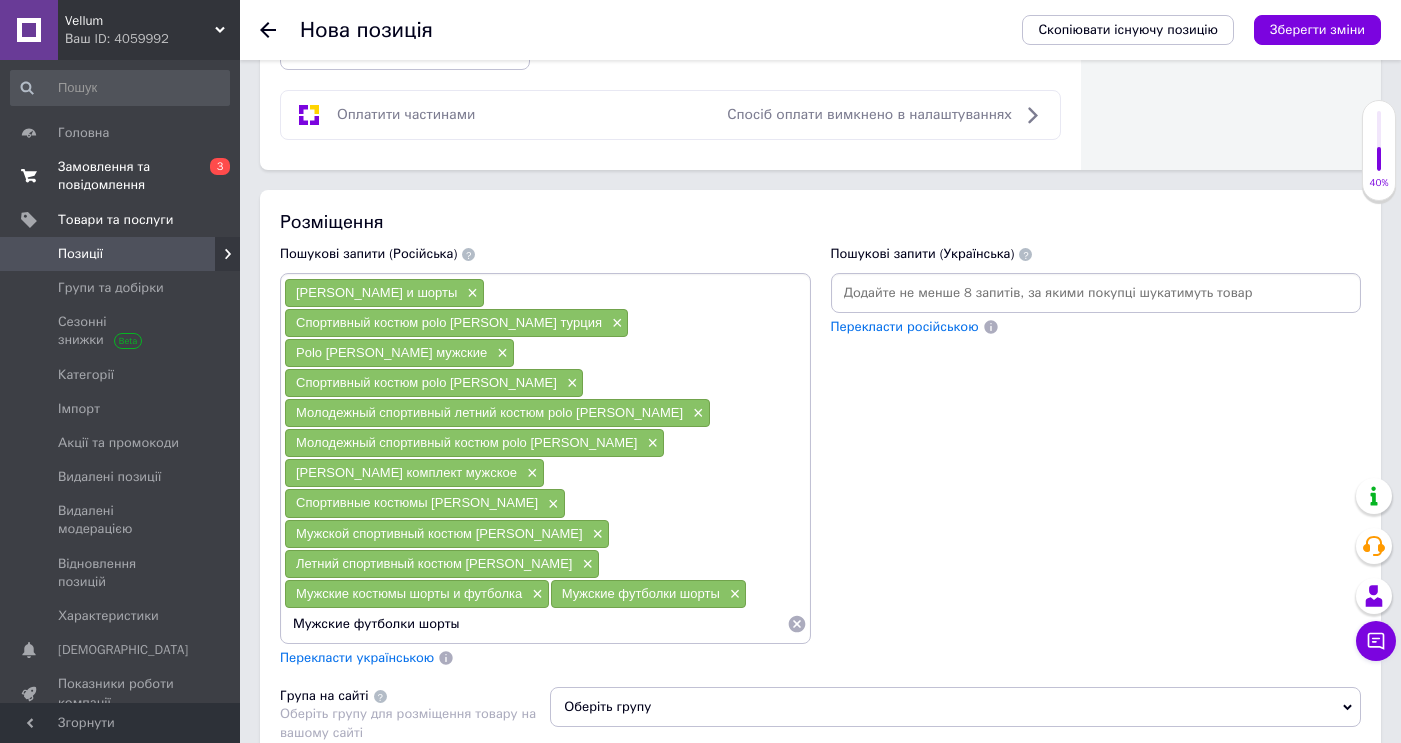 click on "Мужские футболки шорты" at bounding box center (535, 624) 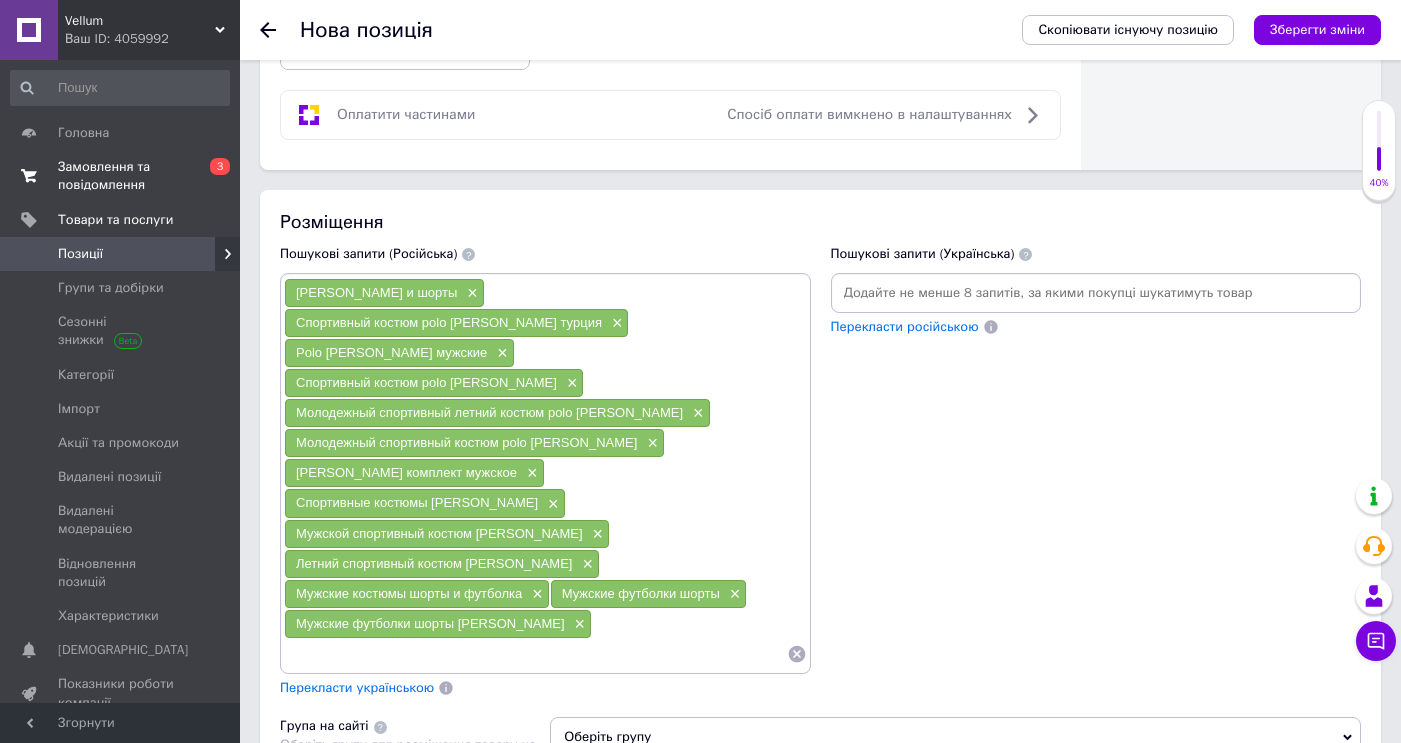 paste on "Комплект шорти футболка" 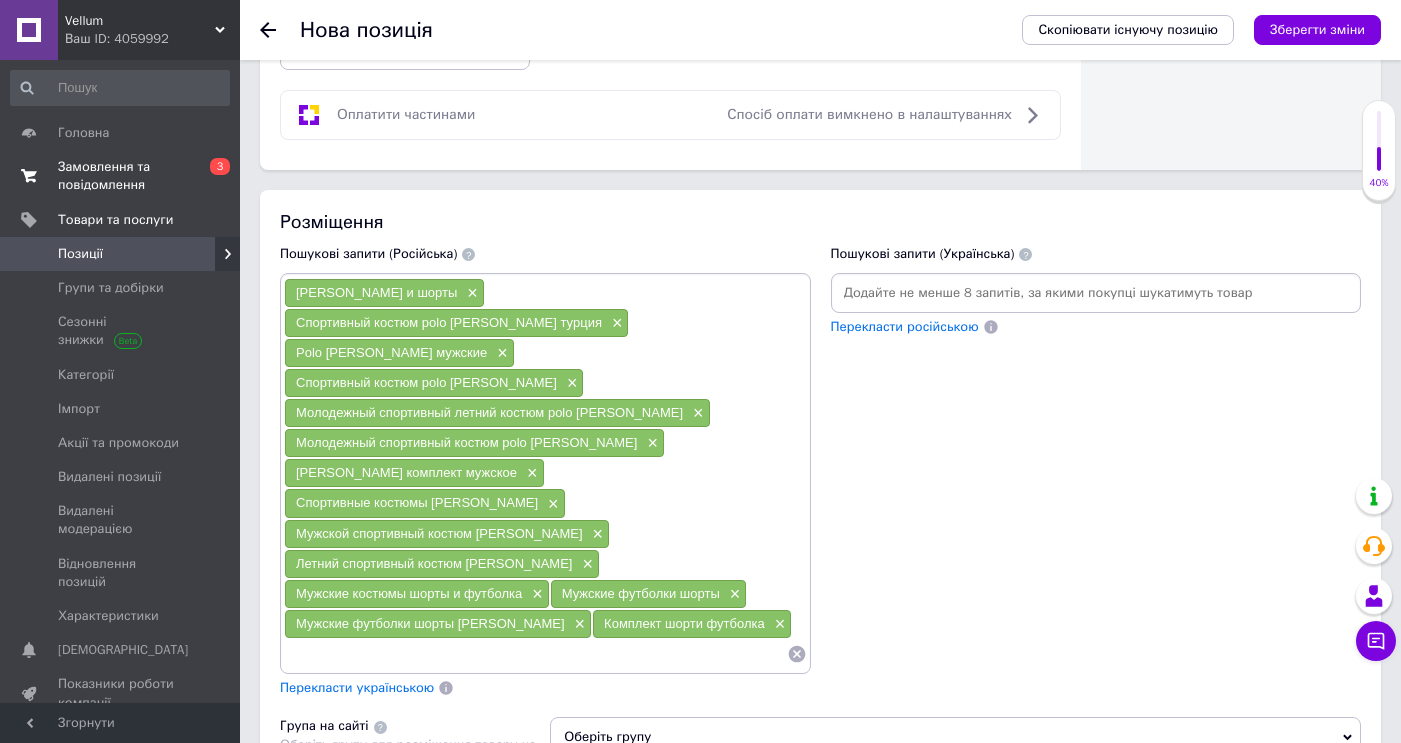 paste 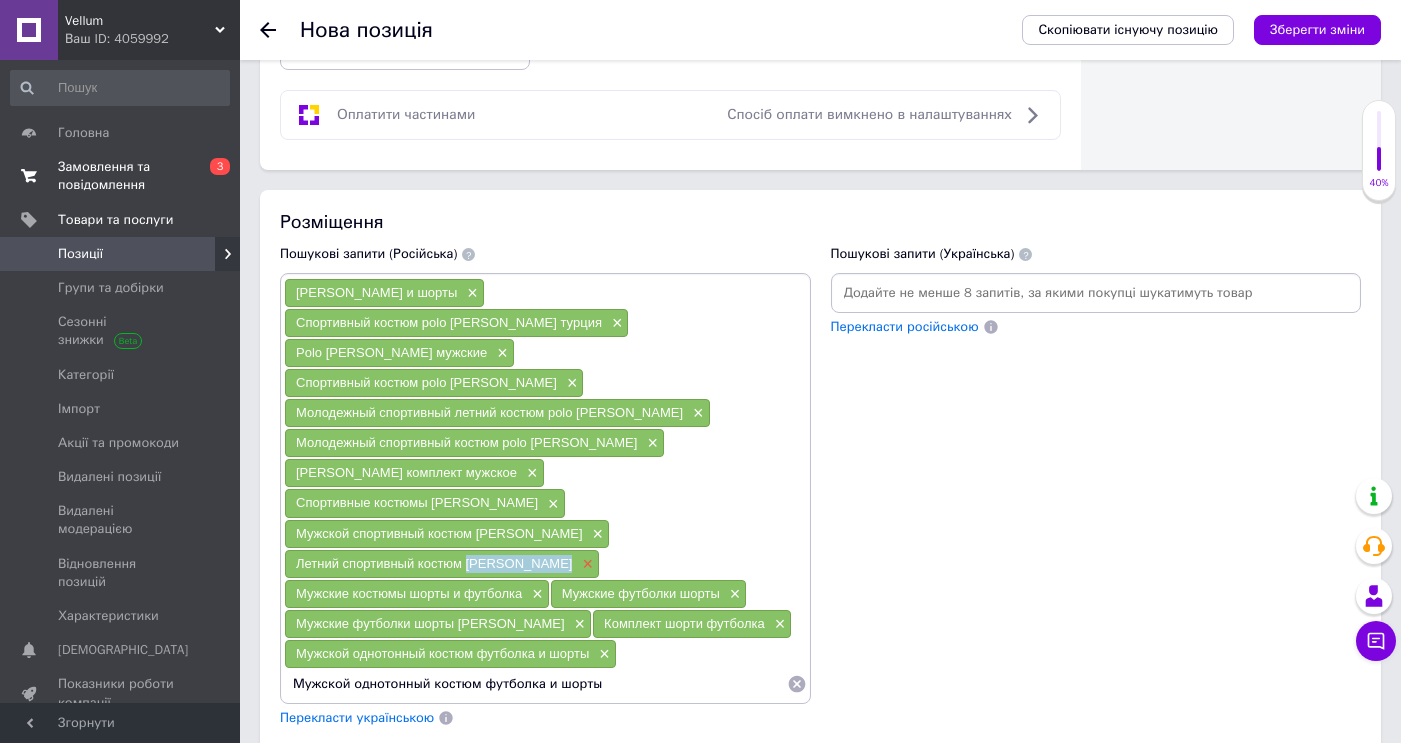 drag, startPoint x: 466, startPoint y: 473, endPoint x: 540, endPoint y: 479, distance: 74.24284 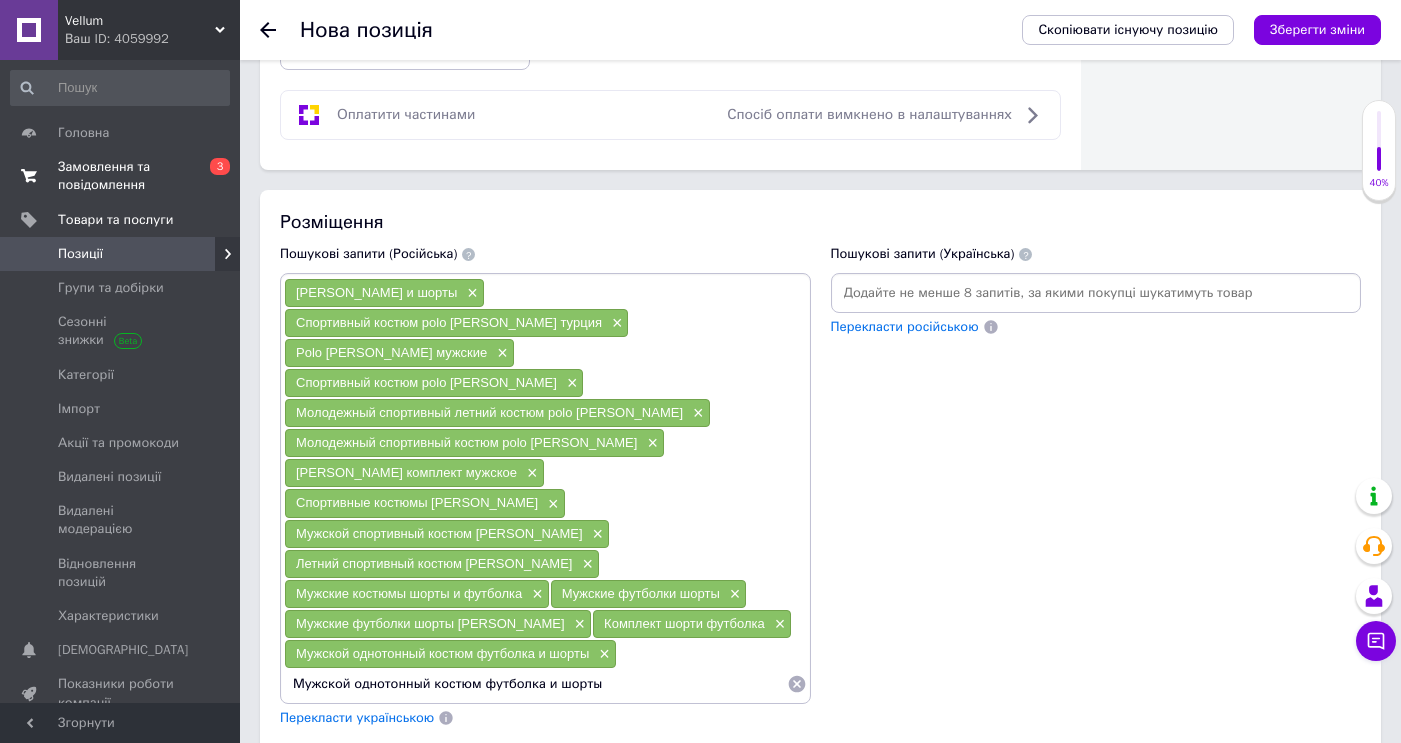 click on "[PERSON_NAME] кофта и шорты × Спортивный костюм polo [PERSON_NAME] турция × Polo [PERSON_NAME] мужские × Спортивный костюм polo [PERSON_NAME] × Молодежный спортивный летний костюм polo [PERSON_NAME] × Молодежный спортивный костюм polo [PERSON_NAME] × [PERSON_NAME] комплект мужское × Спортивные костюмы [PERSON_NAME] × Мужской спортивный костюм [PERSON_NAME] × Летний спортивный костюм [PERSON_NAME] × Мужские костюмы шорты и футболка × Мужские футболки шорты × Мужские футболки шорты [PERSON_NAME] × Комплект шорти футболка × Мужской однотонный костюм футболка и шорты × Мужской однотонный костюм футболка и шорты" at bounding box center (545, 488) 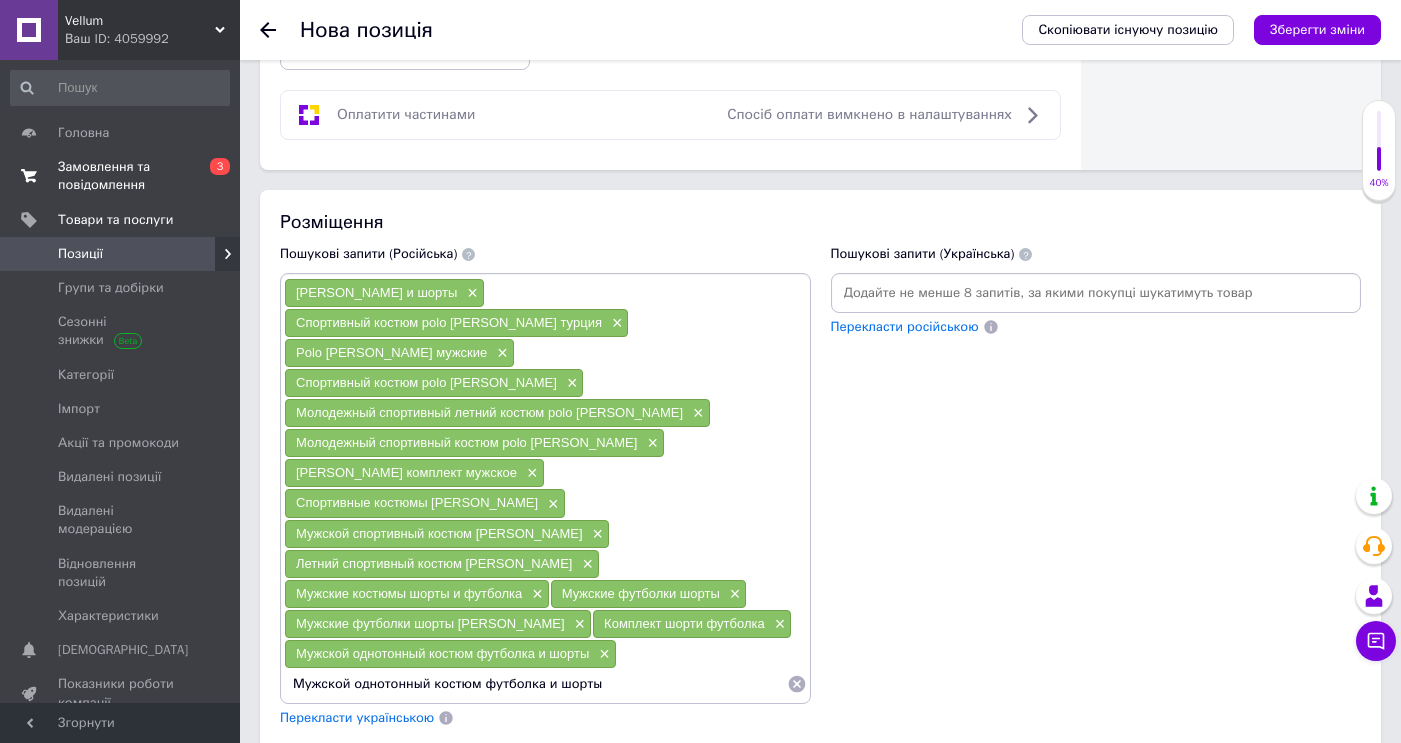 type on "Мужской однотонный костюм футболка и шорты [PERSON_NAME]" 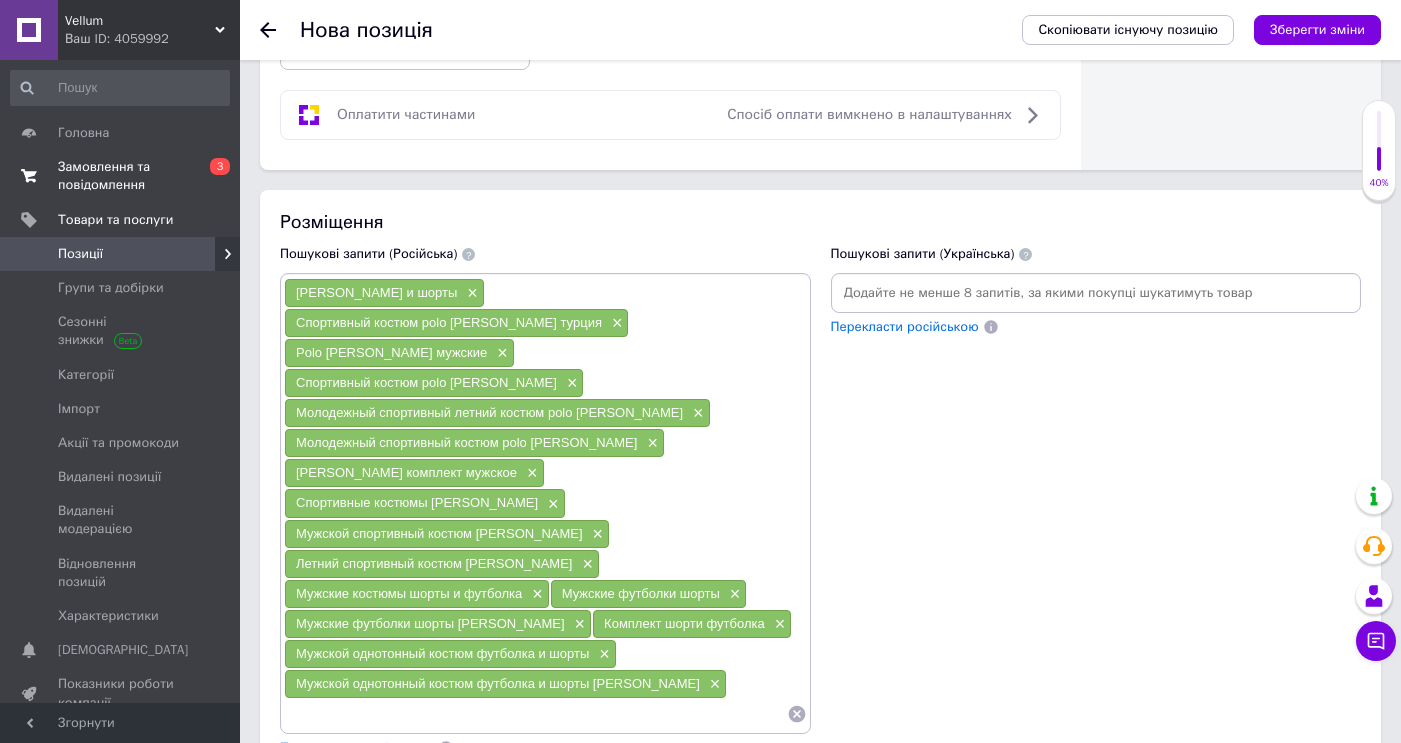type on "Летние шорты и футболка" 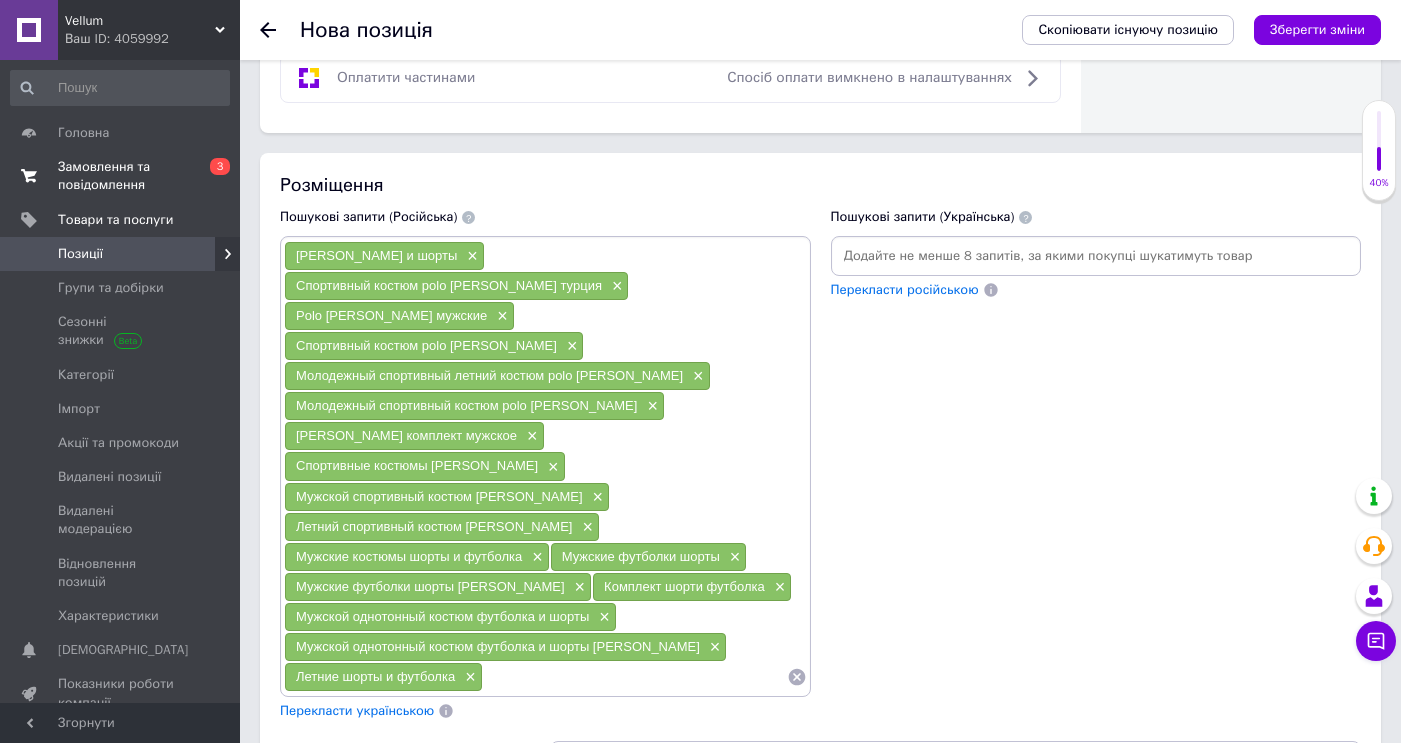 scroll, scrollTop: 1271, scrollLeft: 0, axis: vertical 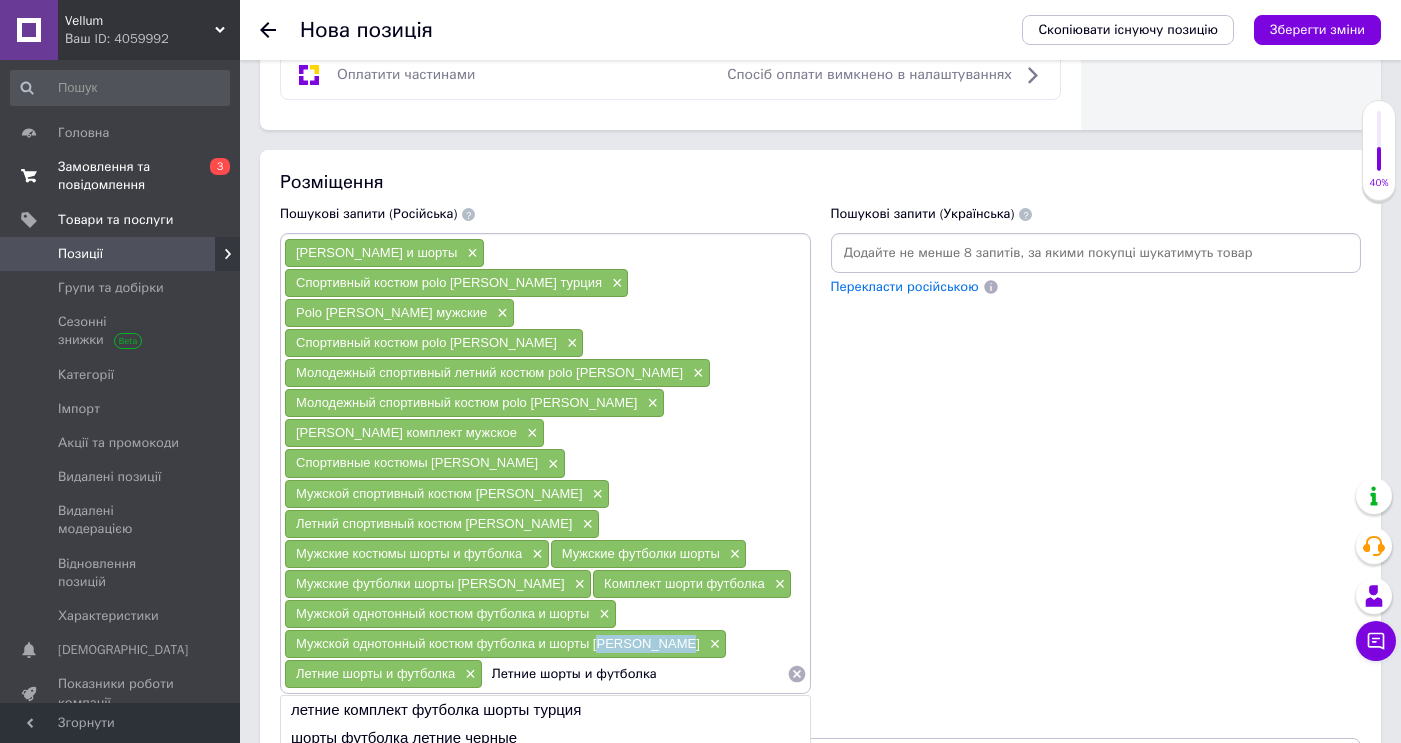 drag, startPoint x: 596, startPoint y: 552, endPoint x: 662, endPoint y: 558, distance: 66.27216 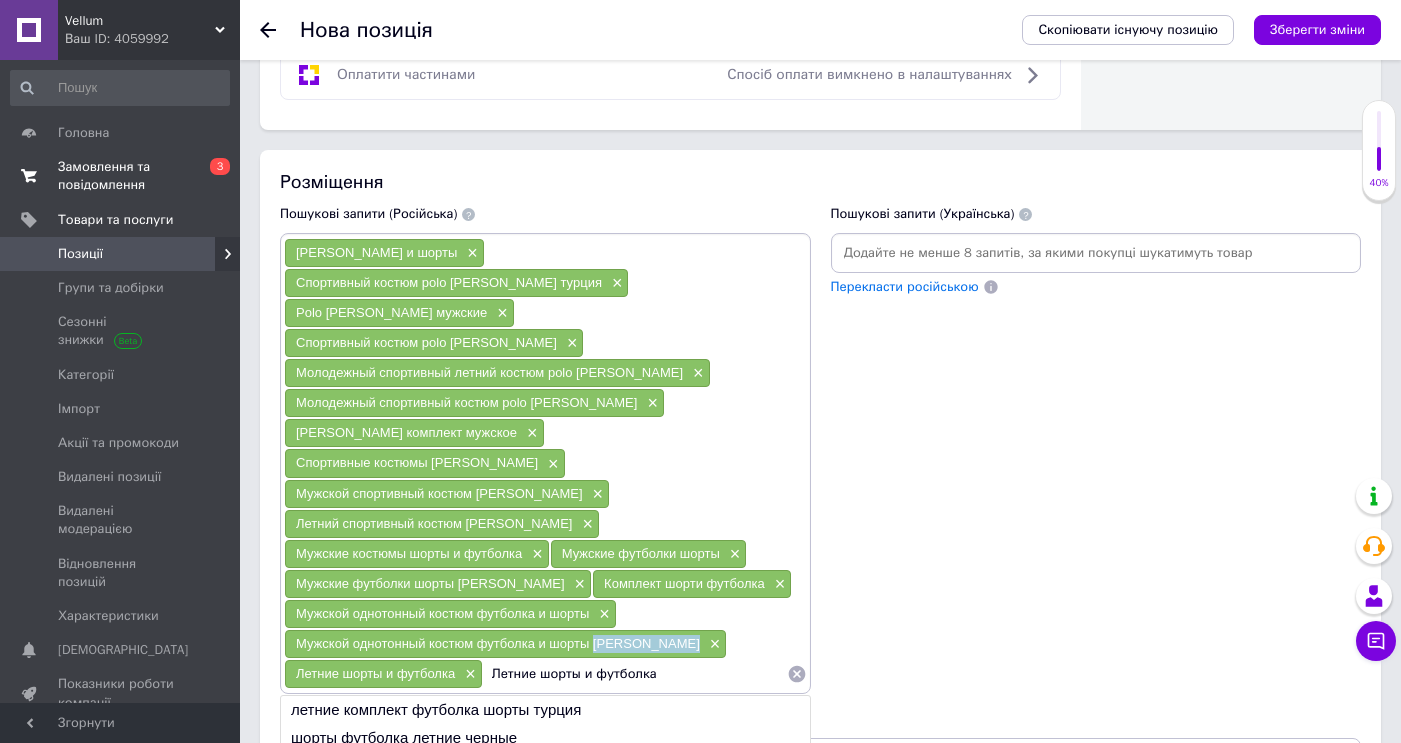 drag, startPoint x: 595, startPoint y: 558, endPoint x: 666, endPoint y: 555, distance: 71.063354 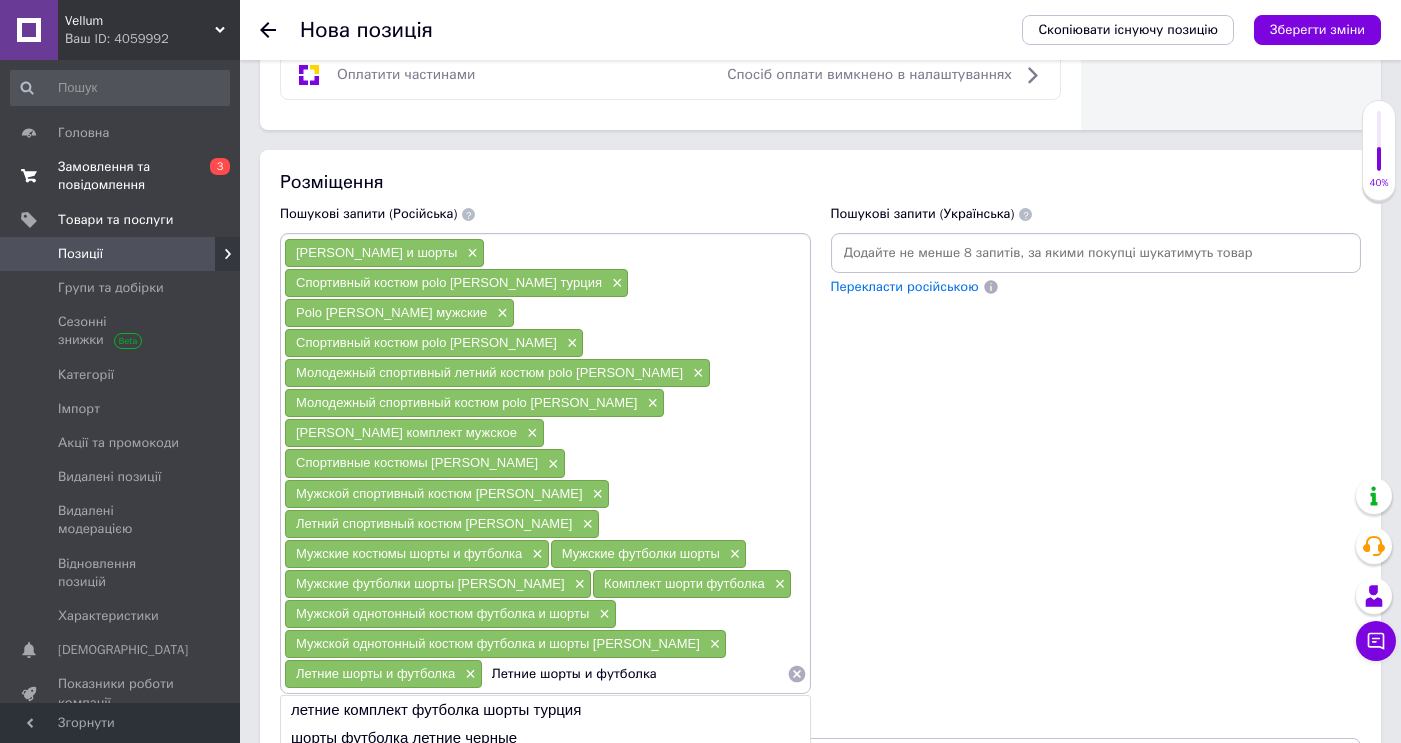 click on "[PERSON_NAME] кофта и шорты × Спортивный костюм polo [PERSON_NAME] турция × Polo [PERSON_NAME] мужские × Спортивный костюм polo [PERSON_NAME] × Молодежный спортивный летний костюм polo [PERSON_NAME] × Молодежный спортивный костюм polo [PERSON_NAME] × [PERSON_NAME] комплект мужское × Спортивные костюмы [PERSON_NAME] × Мужской спортивный костюм [PERSON_NAME] × Летний спортивный костюм [PERSON_NAME] × Мужские костюмы шорты и футболка × Мужские футболки шорты × Мужские футболки шорты [PERSON_NAME] × Комплект шорти футболка × Мужской однотонный костюм футболка и шорты × Мужской однотонный костюм футболка и шорты [PERSON_NAME] × ×" at bounding box center [545, 463] 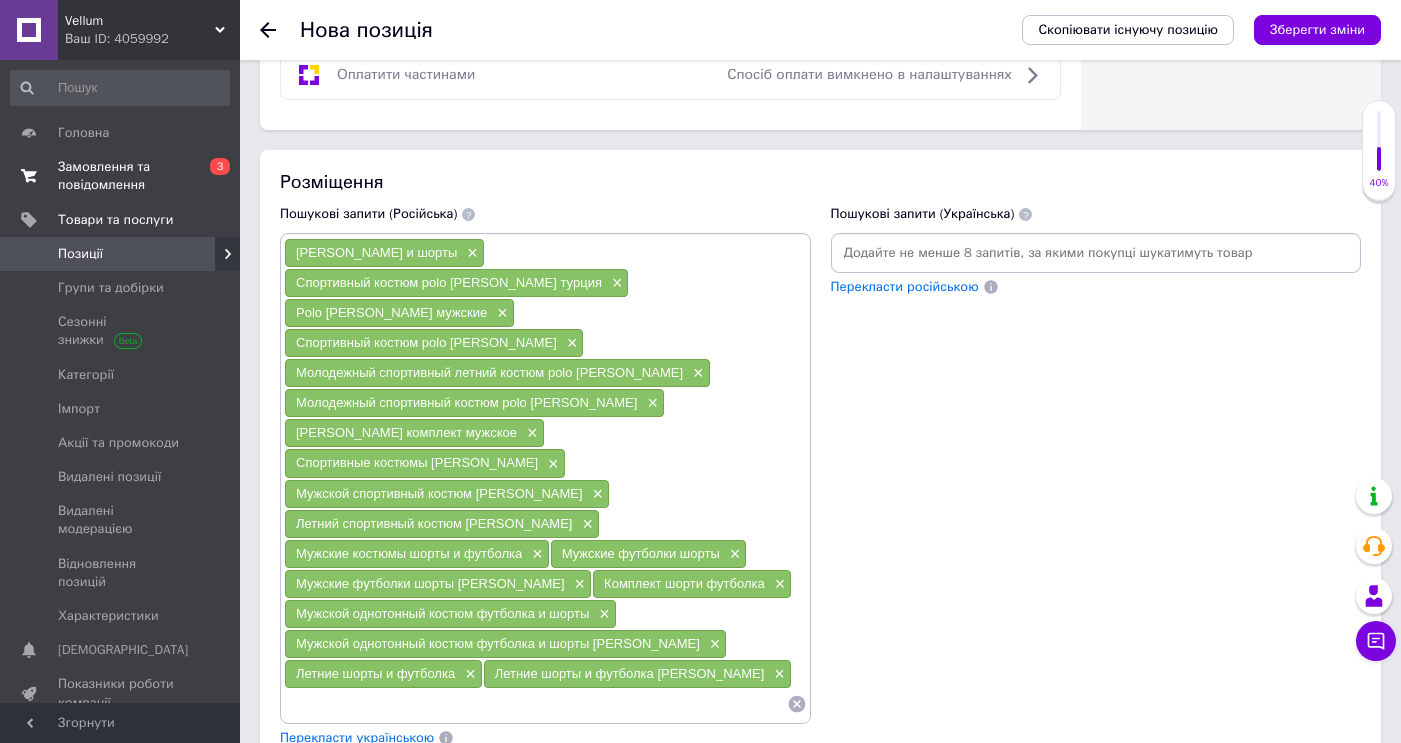 type on "Летний мужской спортивный костюм футболка и шорты" 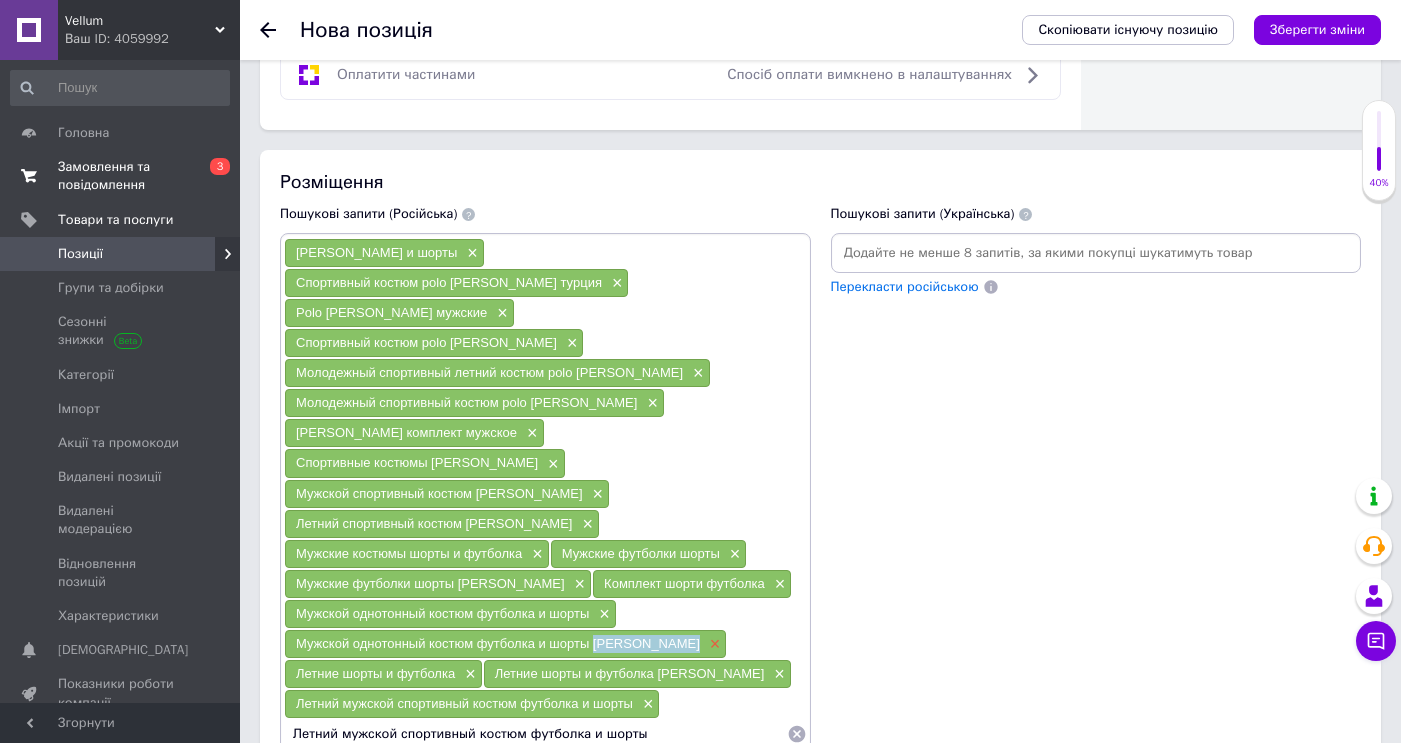 drag, startPoint x: 595, startPoint y: 554, endPoint x: 669, endPoint y: 560, distance: 74.24284 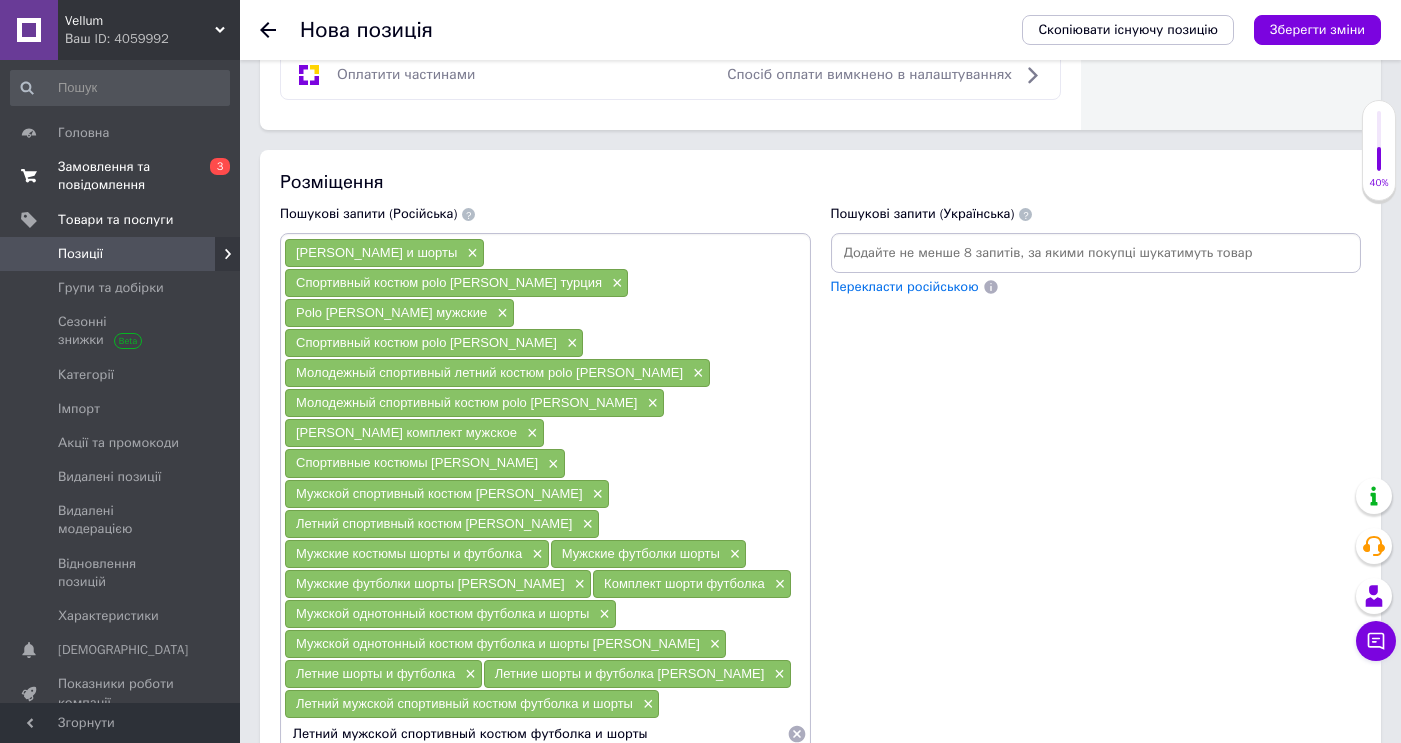 click on "Летний мужской спортивный костюм футболка и шорты" at bounding box center [535, 734] 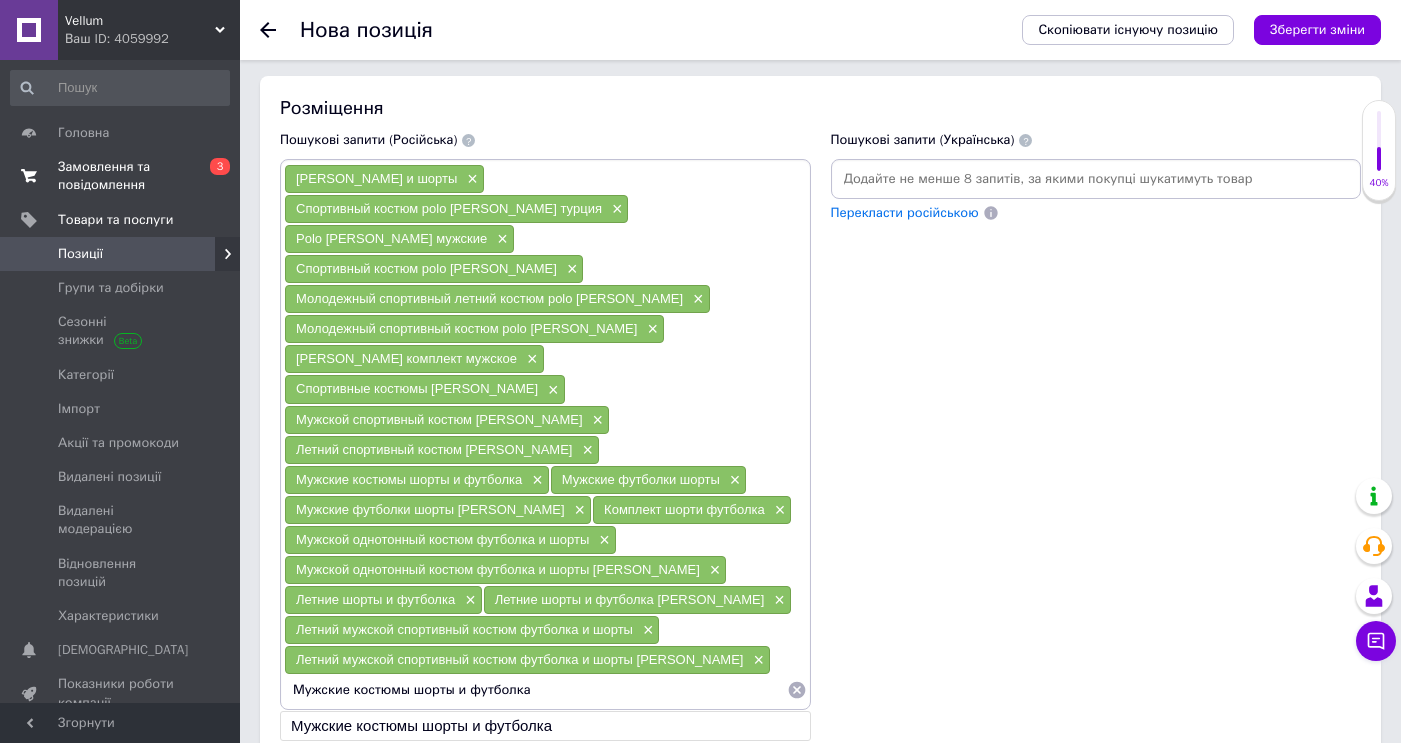 scroll, scrollTop: 1351, scrollLeft: 0, axis: vertical 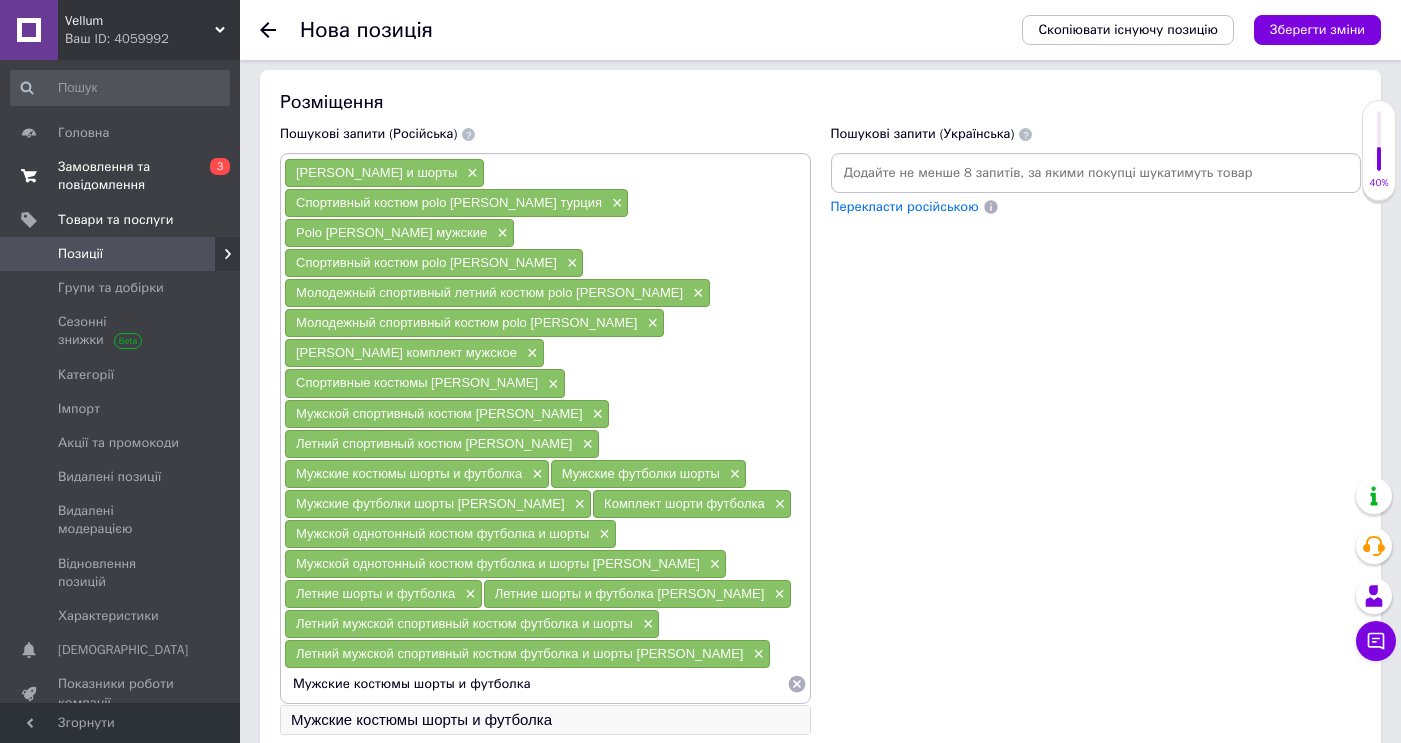 click on "Мужские костюмы шорты и футболка" at bounding box center [545, 720] 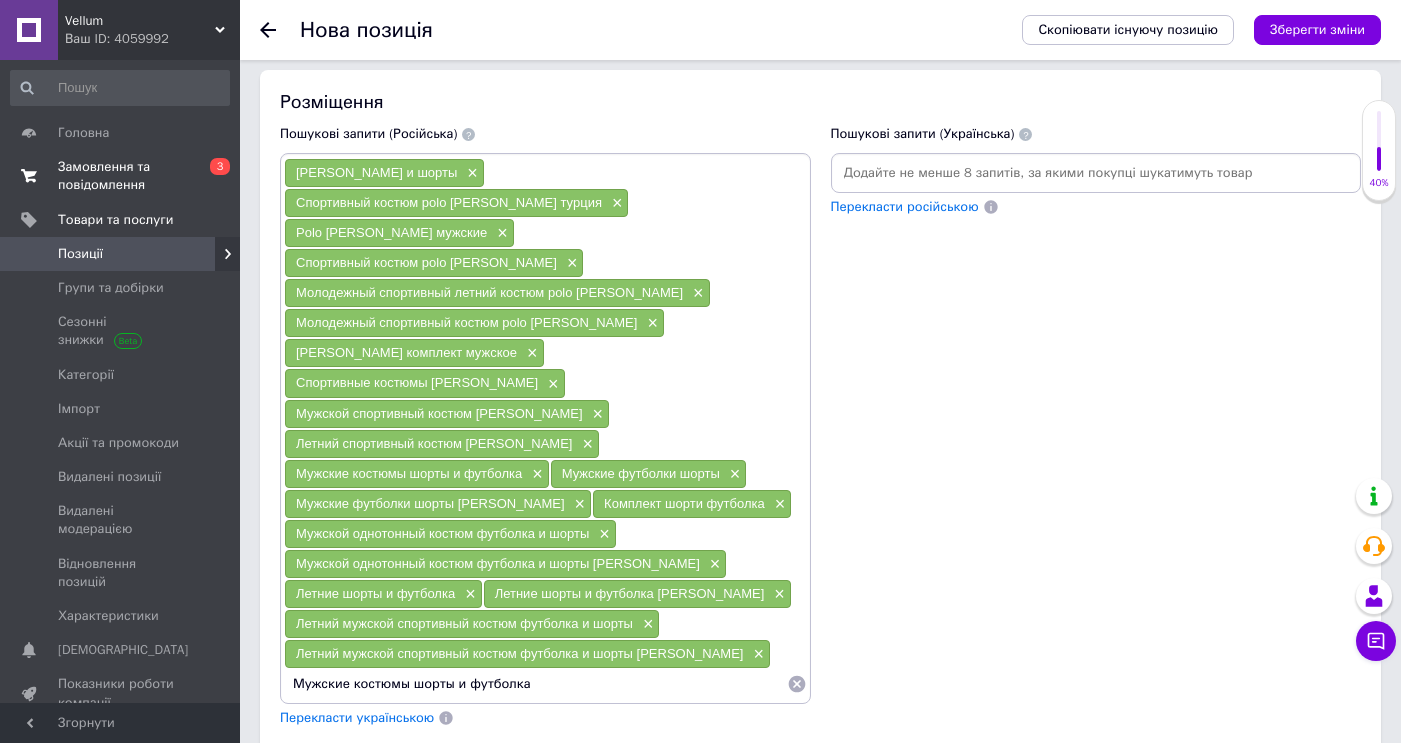 click on "Мужские костюмы шорты и футболка" at bounding box center (535, 684) 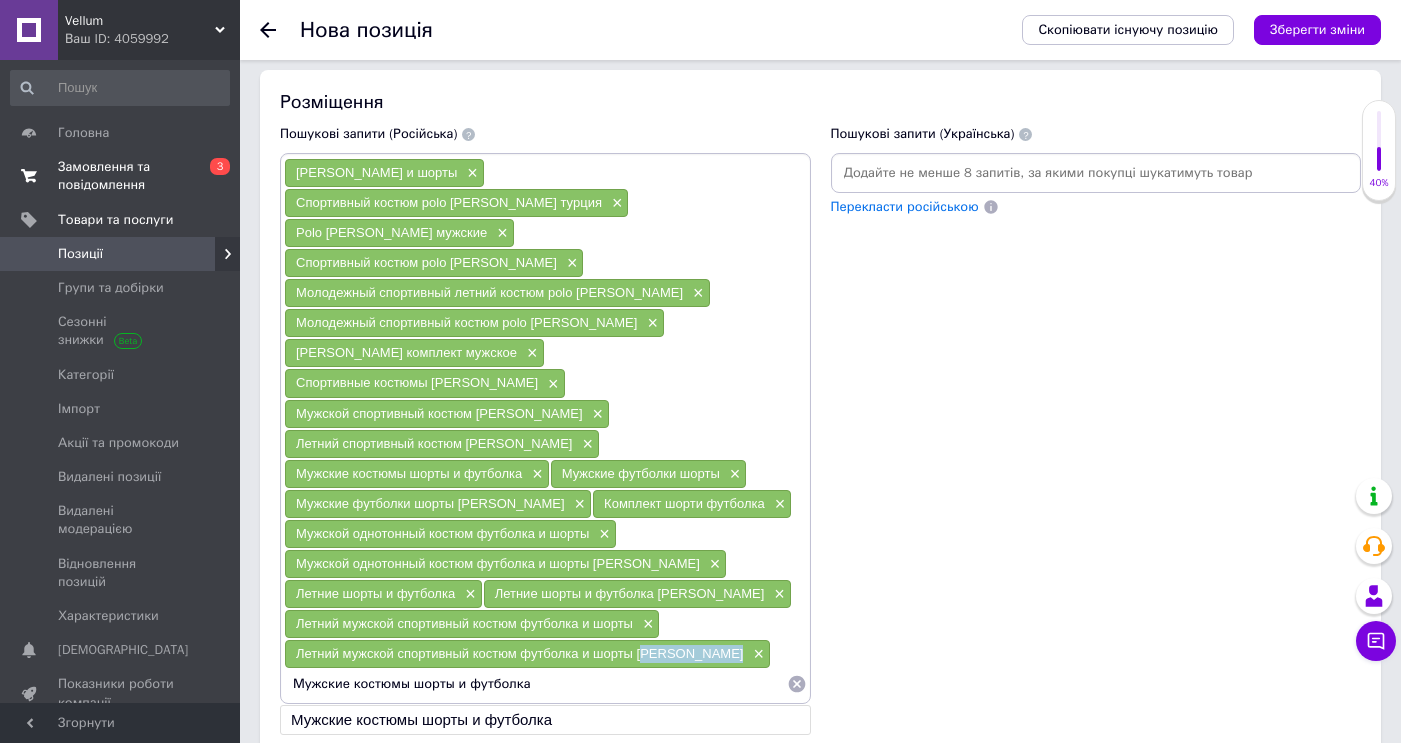 drag, startPoint x: 640, startPoint y: 567, endPoint x: 708, endPoint y: 563, distance: 68.117546 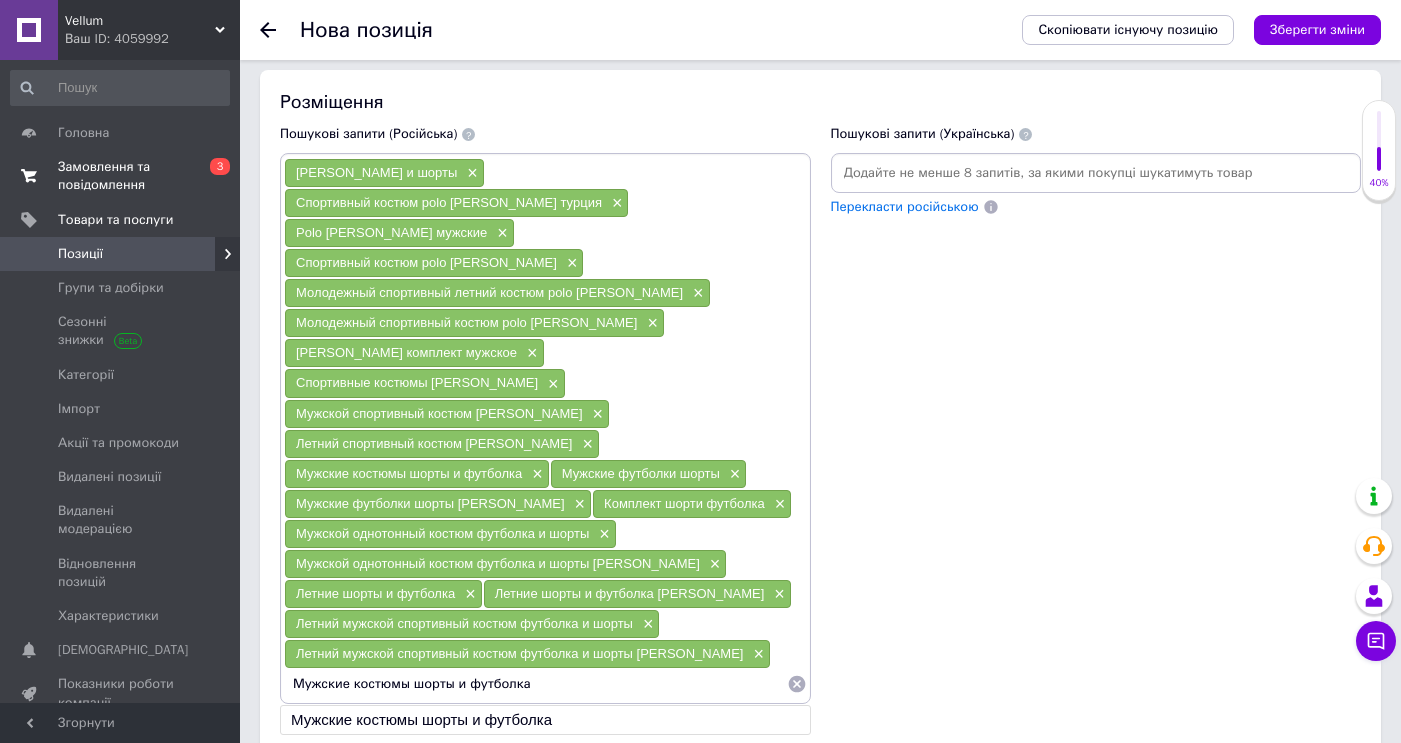 click on "Мужские костюмы шорты и футболка" at bounding box center [535, 684] 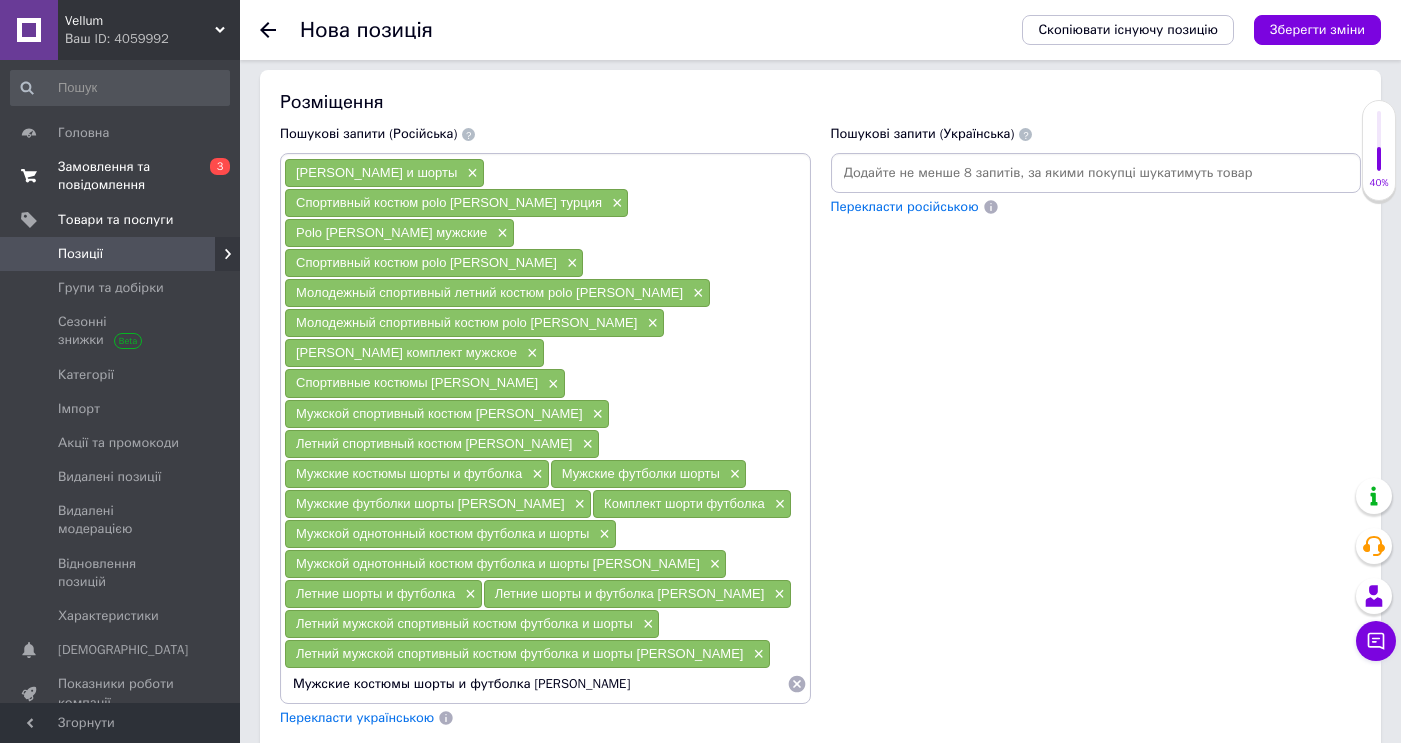 click on "Летний мужской спортивный костюм футболка и шорты  [PERSON_NAME]" at bounding box center (519, 653) 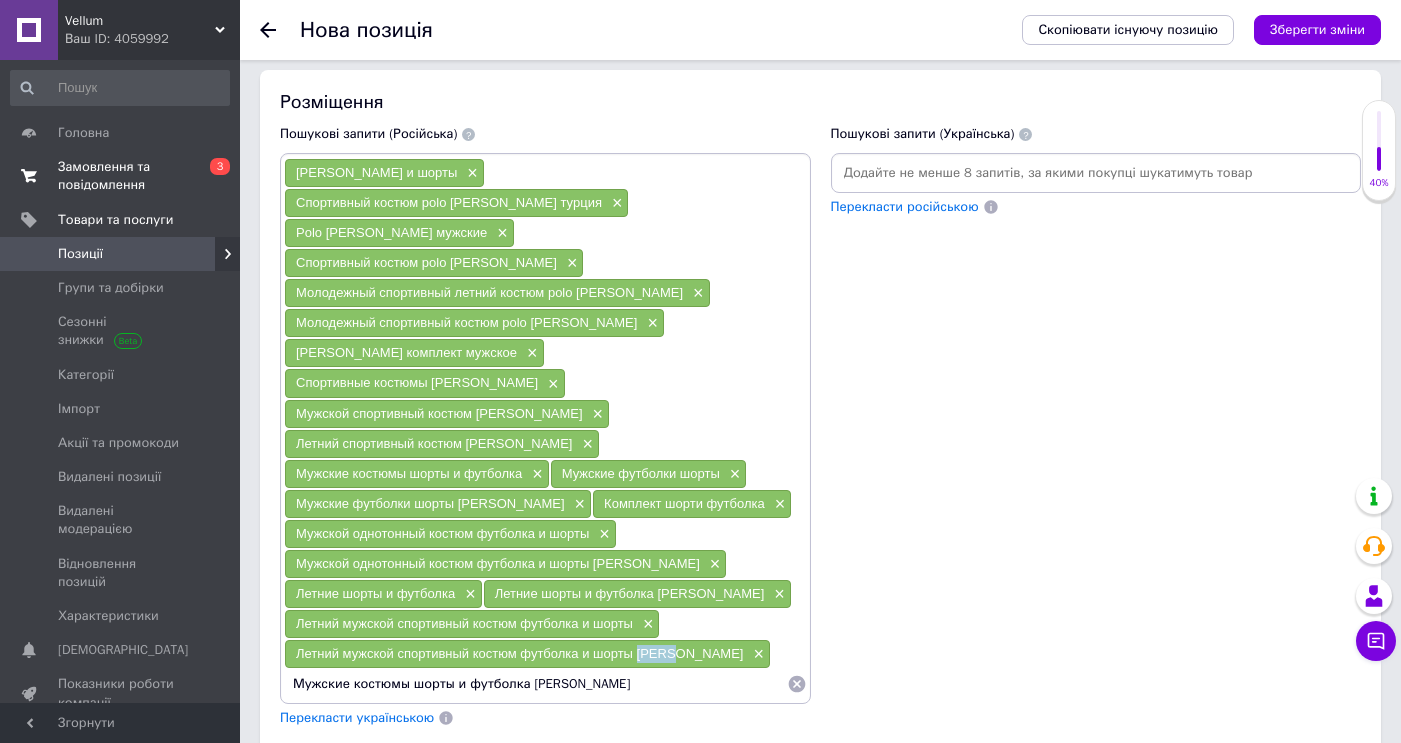 click on "Летний мужской спортивный костюм футболка и шорты  [PERSON_NAME]" at bounding box center (519, 653) 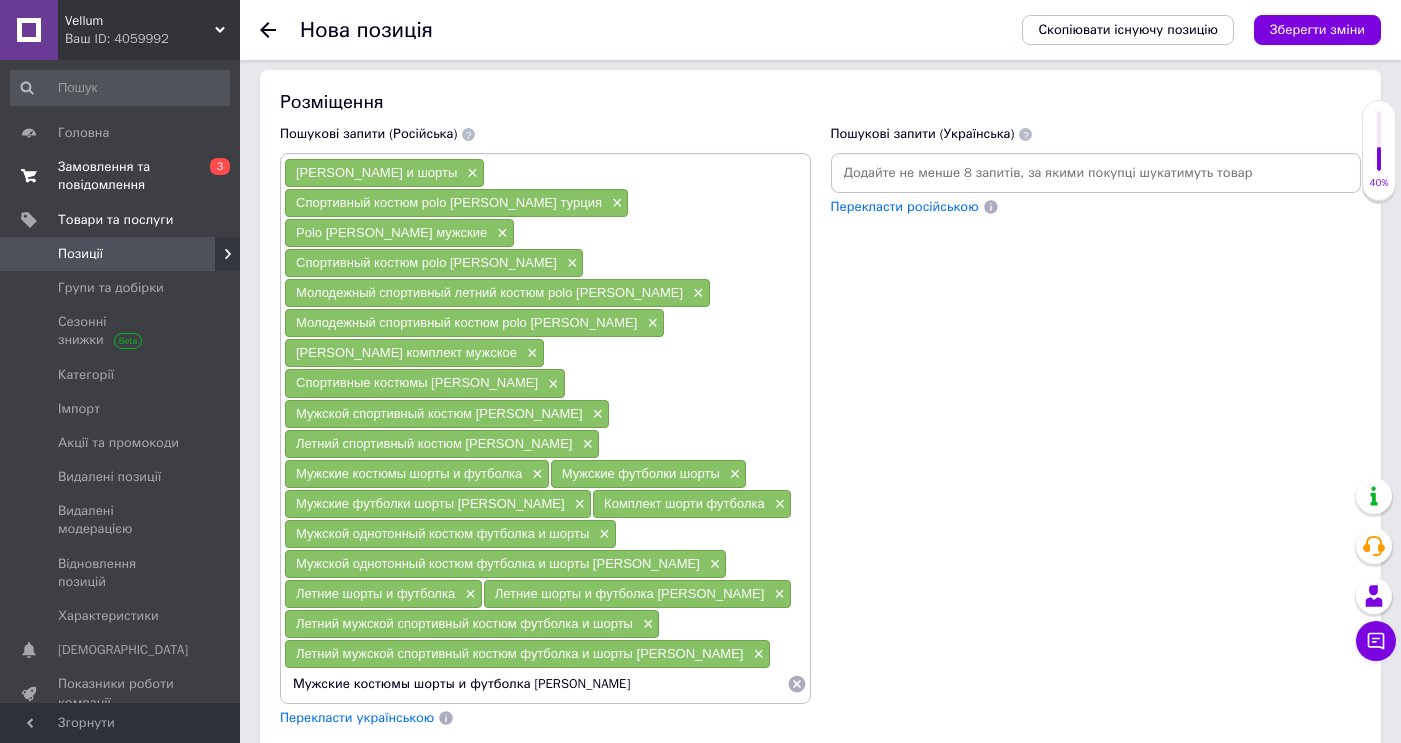 click on "Мужские костюмы шорты и футболка [PERSON_NAME]" at bounding box center [535, 684] 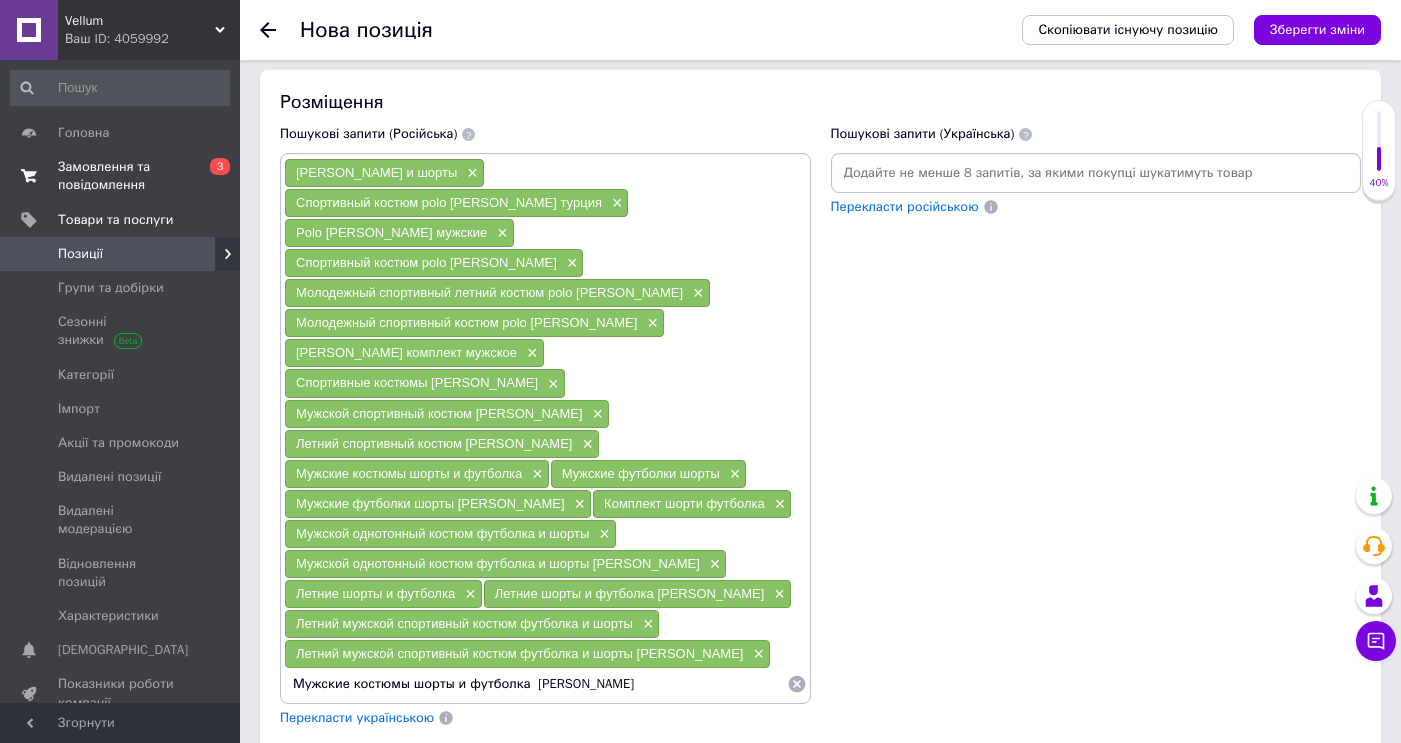 type on "Мужские костюмы шорты и футболка  [PERSON_NAME]" 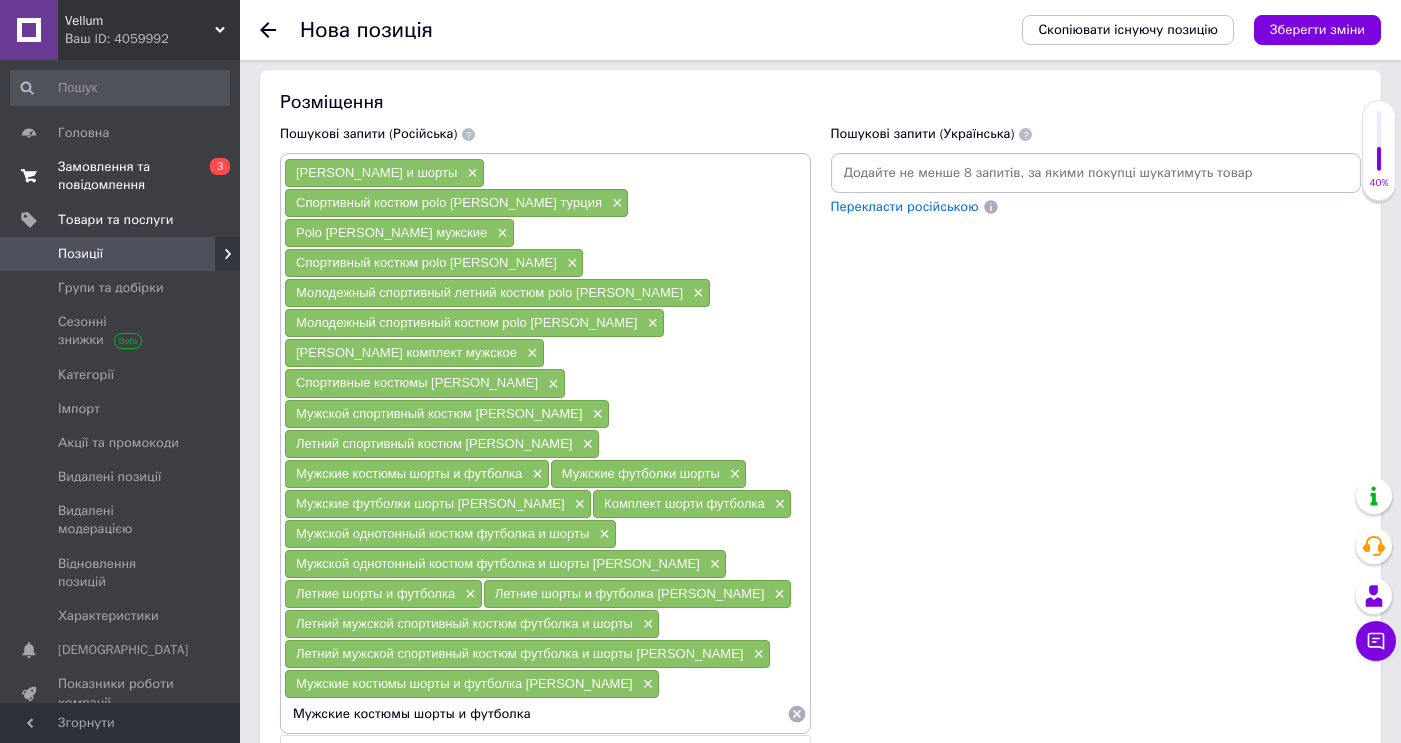 drag, startPoint x: 416, startPoint y: 631, endPoint x: 541, endPoint y: 627, distance: 125.06398 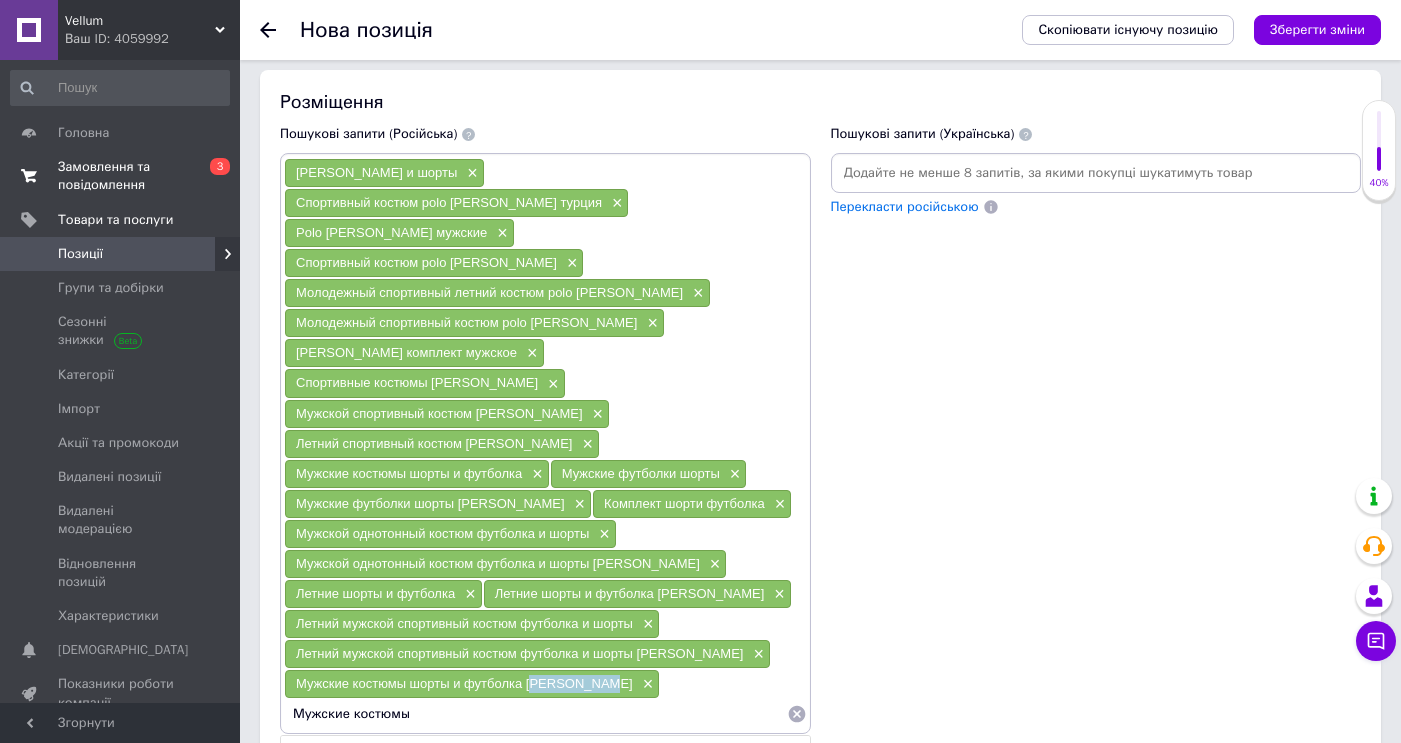 drag, startPoint x: 530, startPoint y: 596, endPoint x: 586, endPoint y: 598, distance: 56.0357 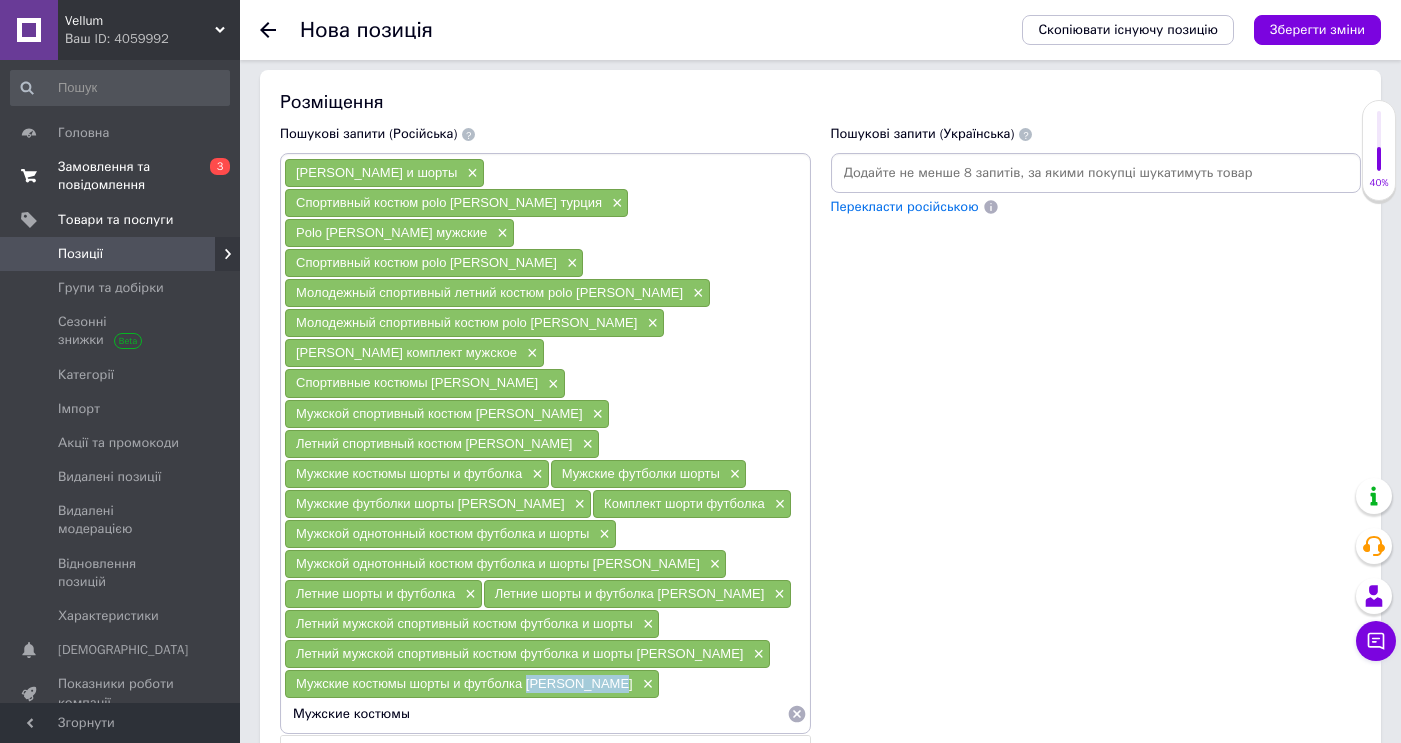 drag, startPoint x: 595, startPoint y: 592, endPoint x: 526, endPoint y: 599, distance: 69.354164 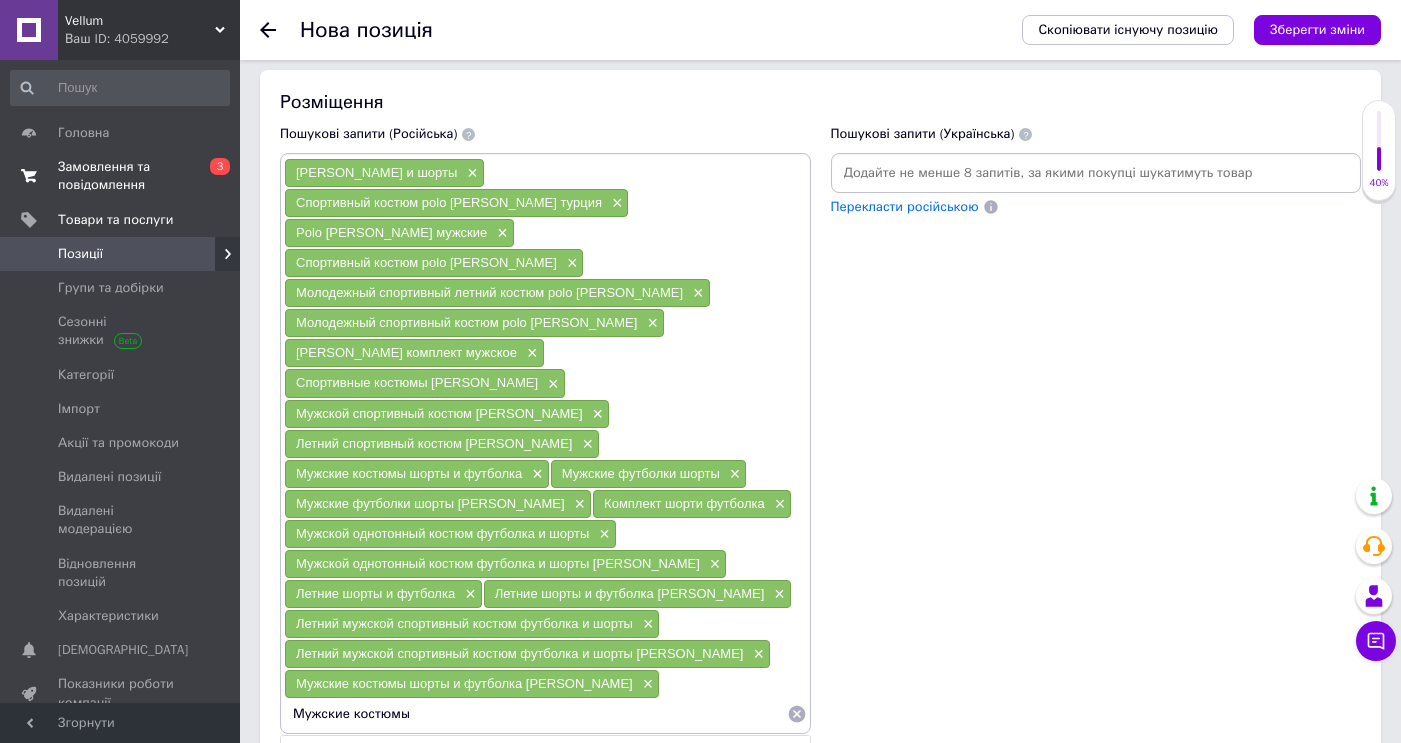 click on "Мужские костюмы" at bounding box center [535, 714] 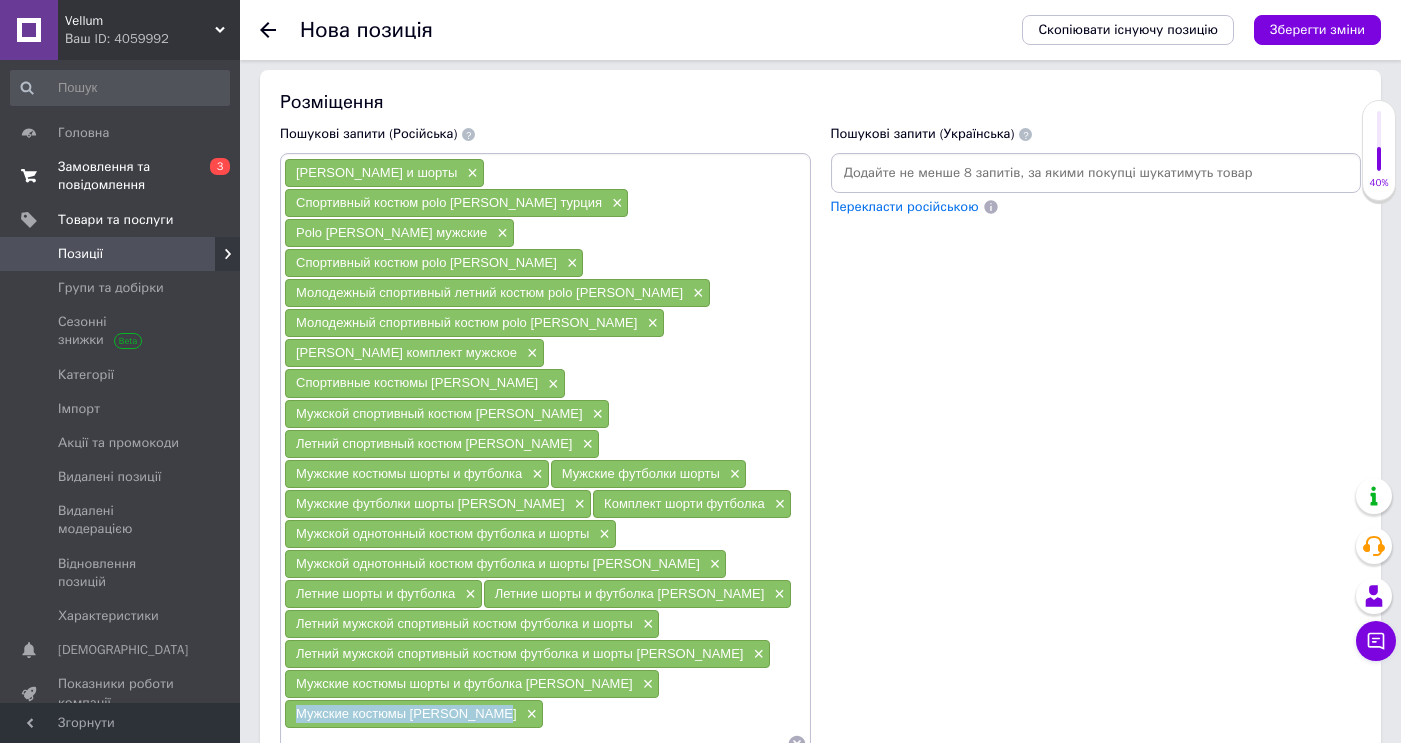drag, startPoint x: 299, startPoint y: 624, endPoint x: 476, endPoint y: 616, distance: 177.1807 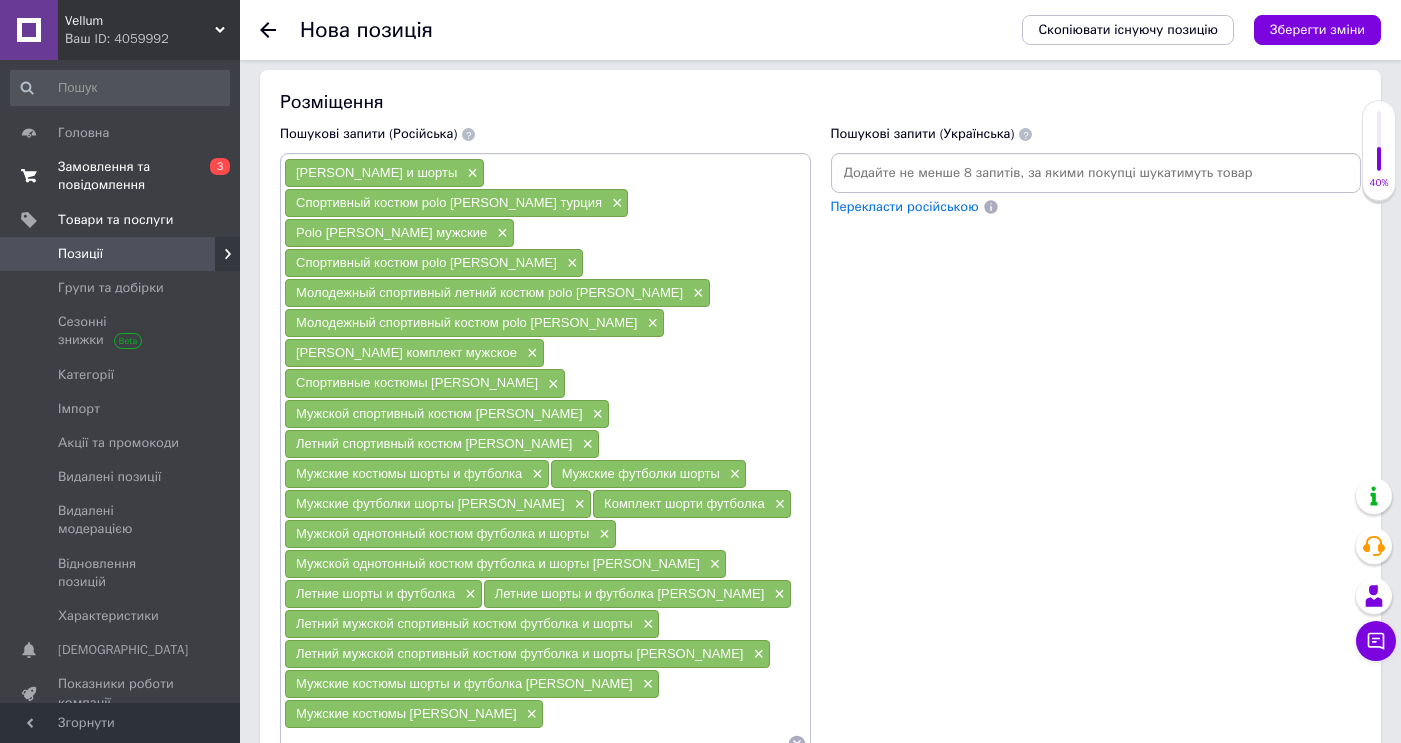 click at bounding box center [535, 744] 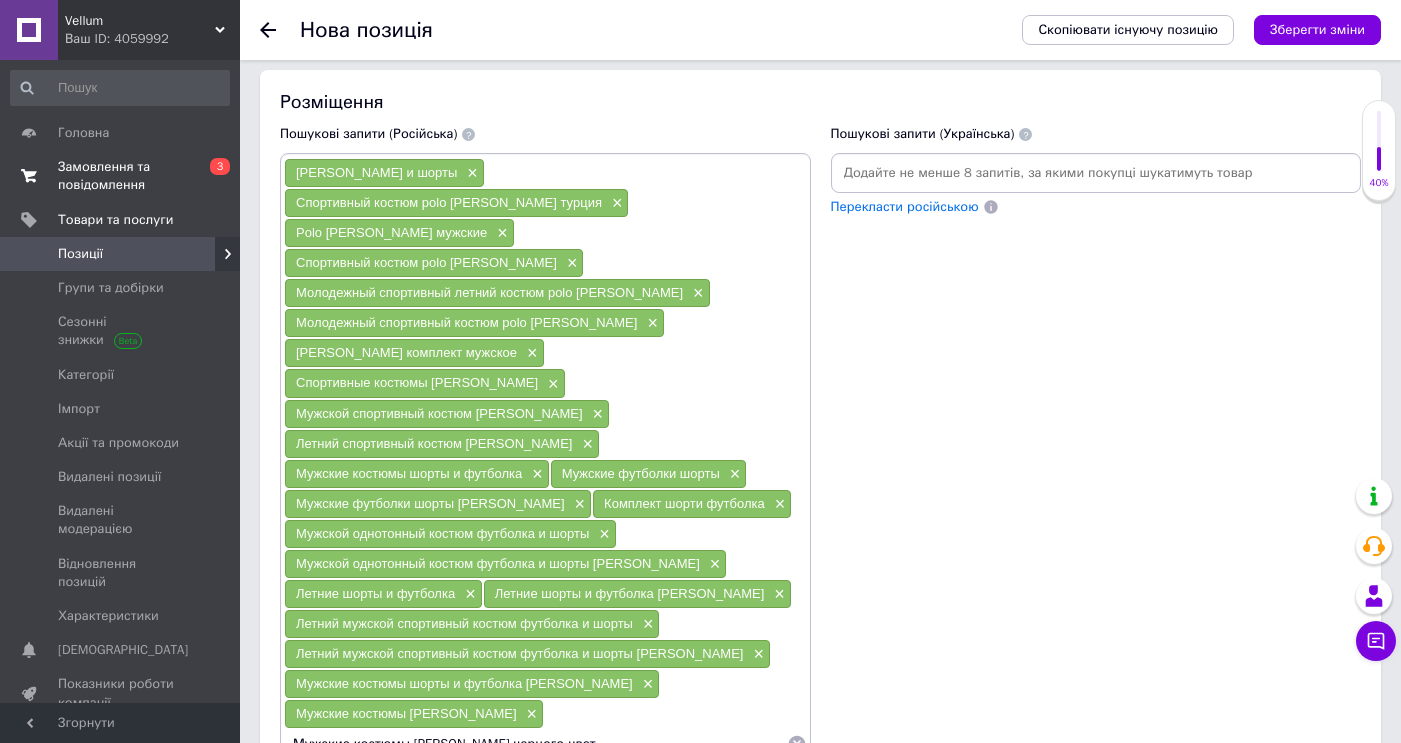 type on "Мужские костюмы [PERSON_NAME] черного цвета" 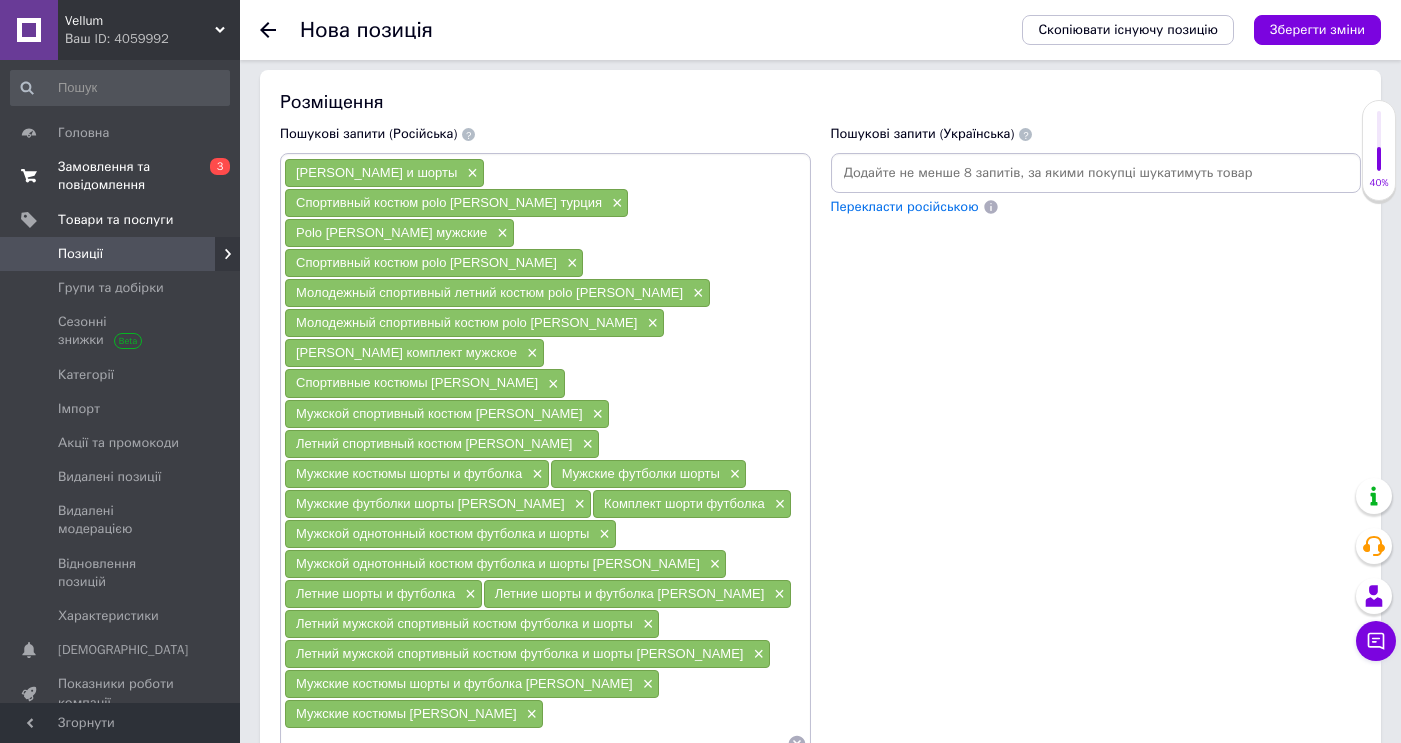 scroll, scrollTop: 0, scrollLeft: 0, axis: both 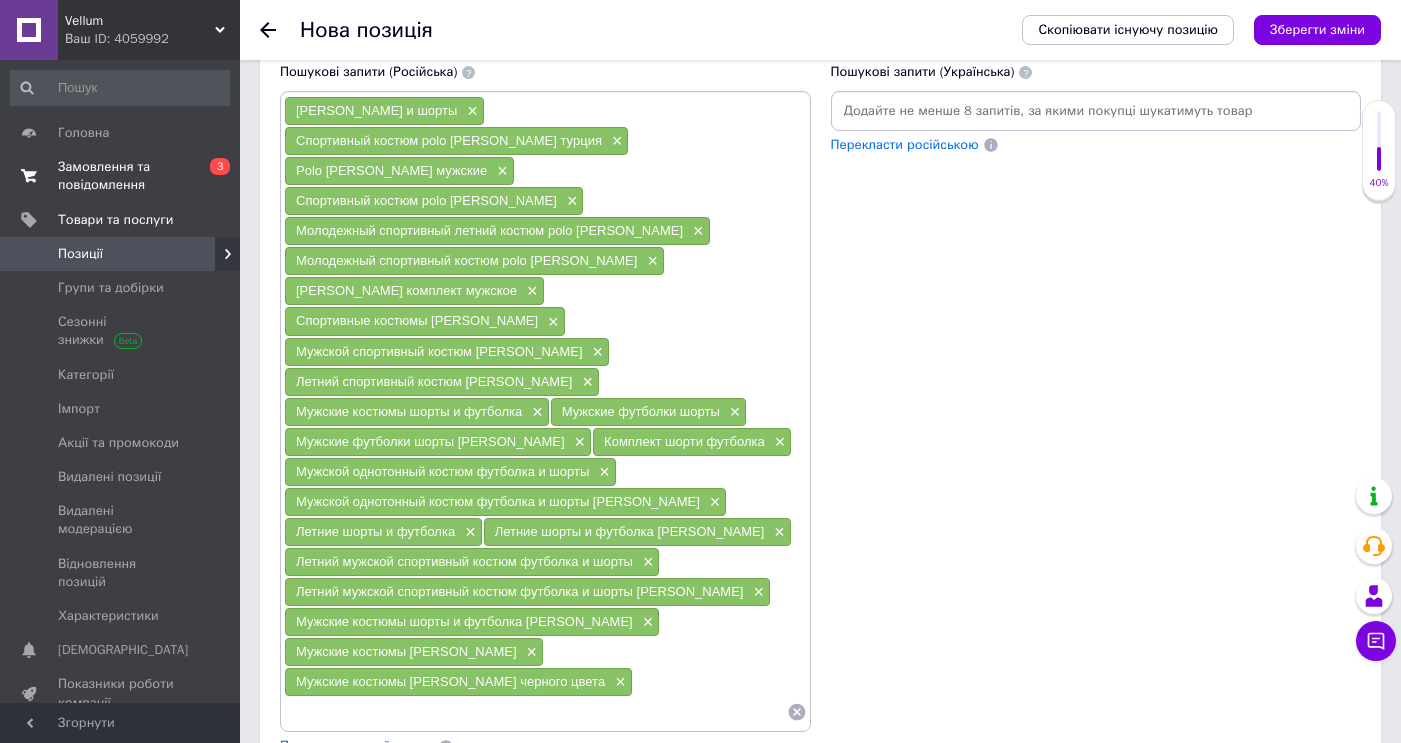 type on "Универсальный костюм мужской шорты и футболка" 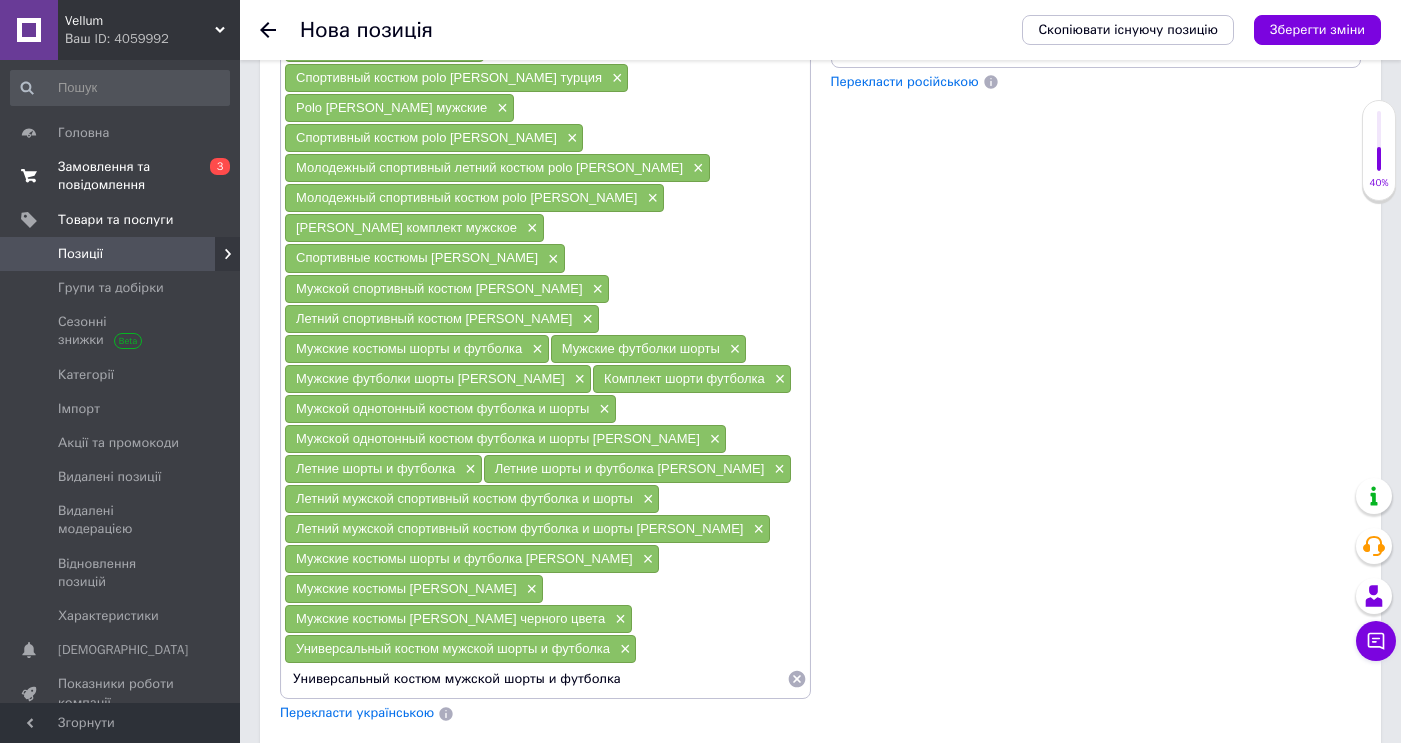 scroll, scrollTop: 1480, scrollLeft: 0, axis: vertical 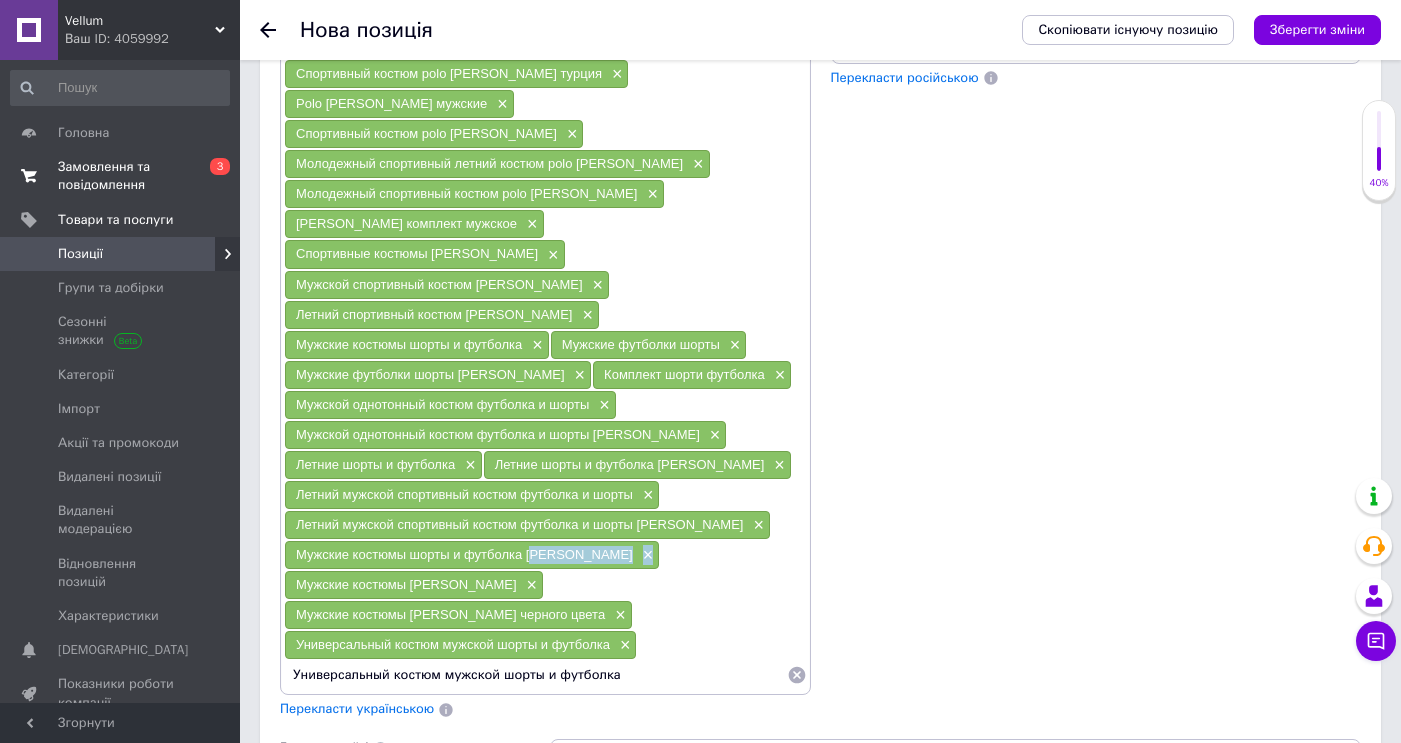 drag, startPoint x: 530, startPoint y: 466, endPoint x: 583, endPoint y: 476, distance: 53.935146 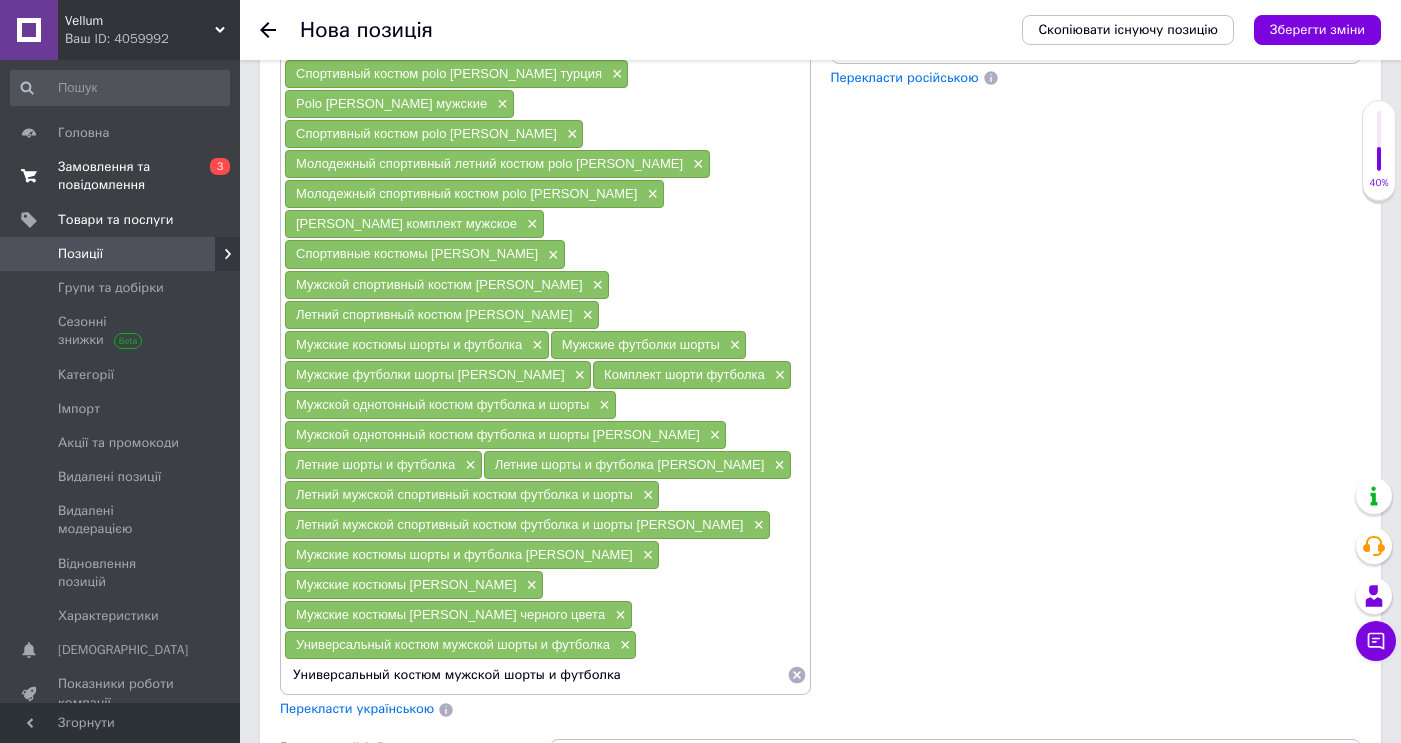 click on "Мужские костюмы шорты и футболка  [PERSON_NAME]" at bounding box center [464, 554] 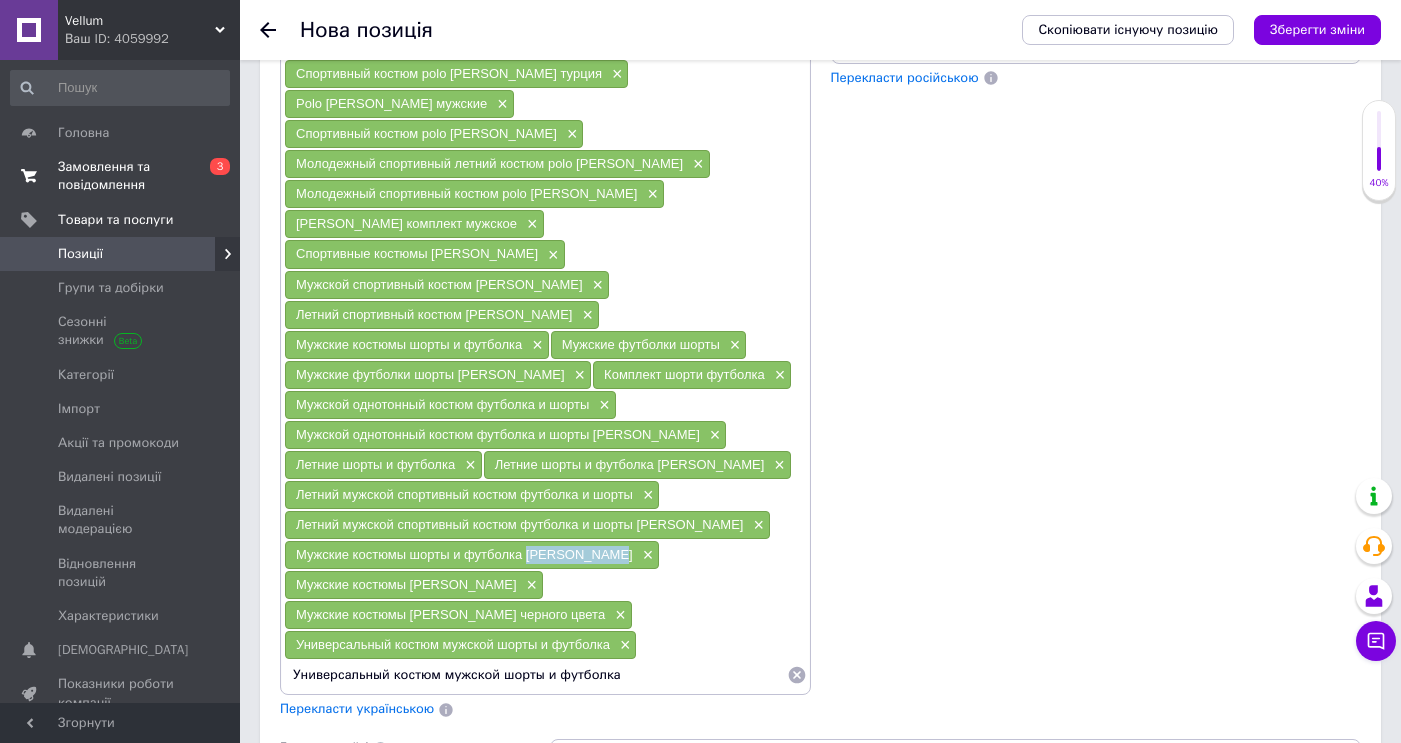 drag, startPoint x: 527, startPoint y: 468, endPoint x: 594, endPoint y: 467, distance: 67.00746 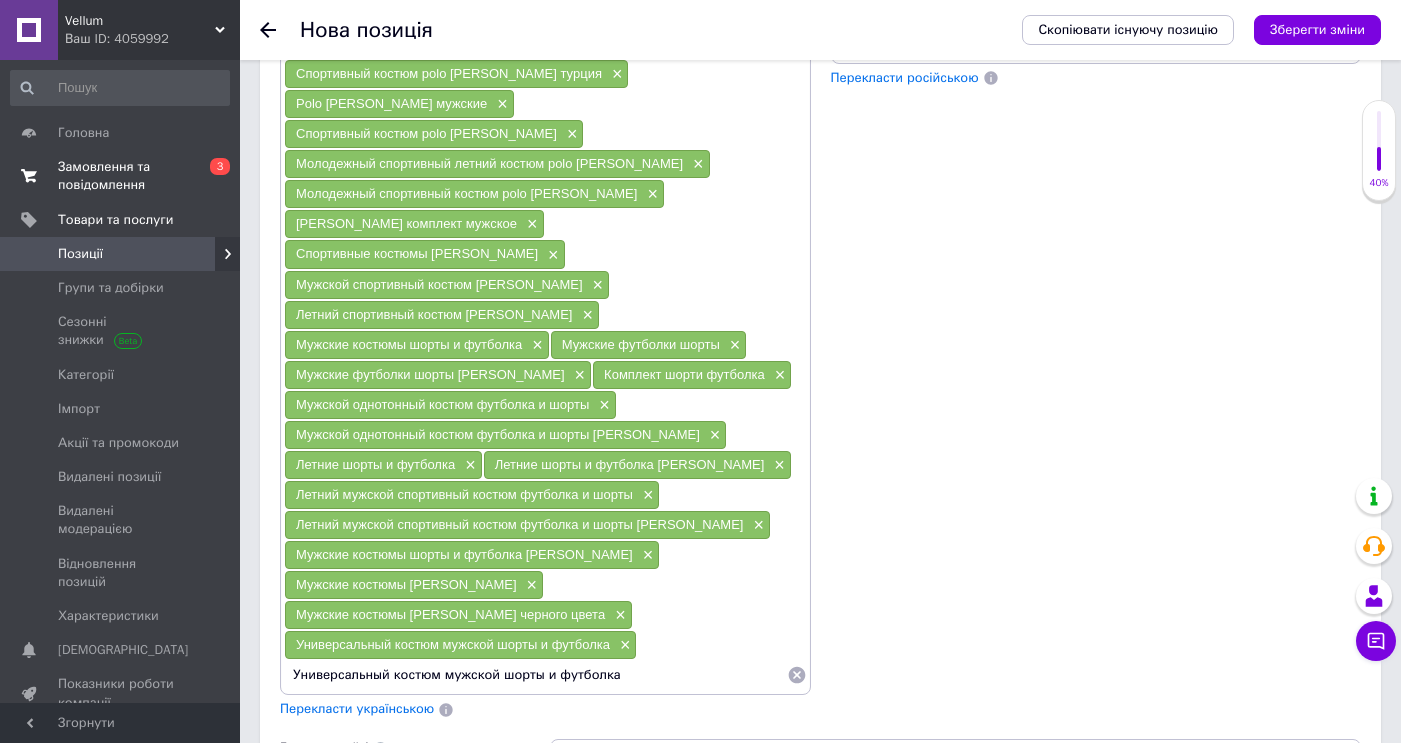 click on "Летний мужской спортивный костюм футболка и шорты ×" at bounding box center [472, 495] 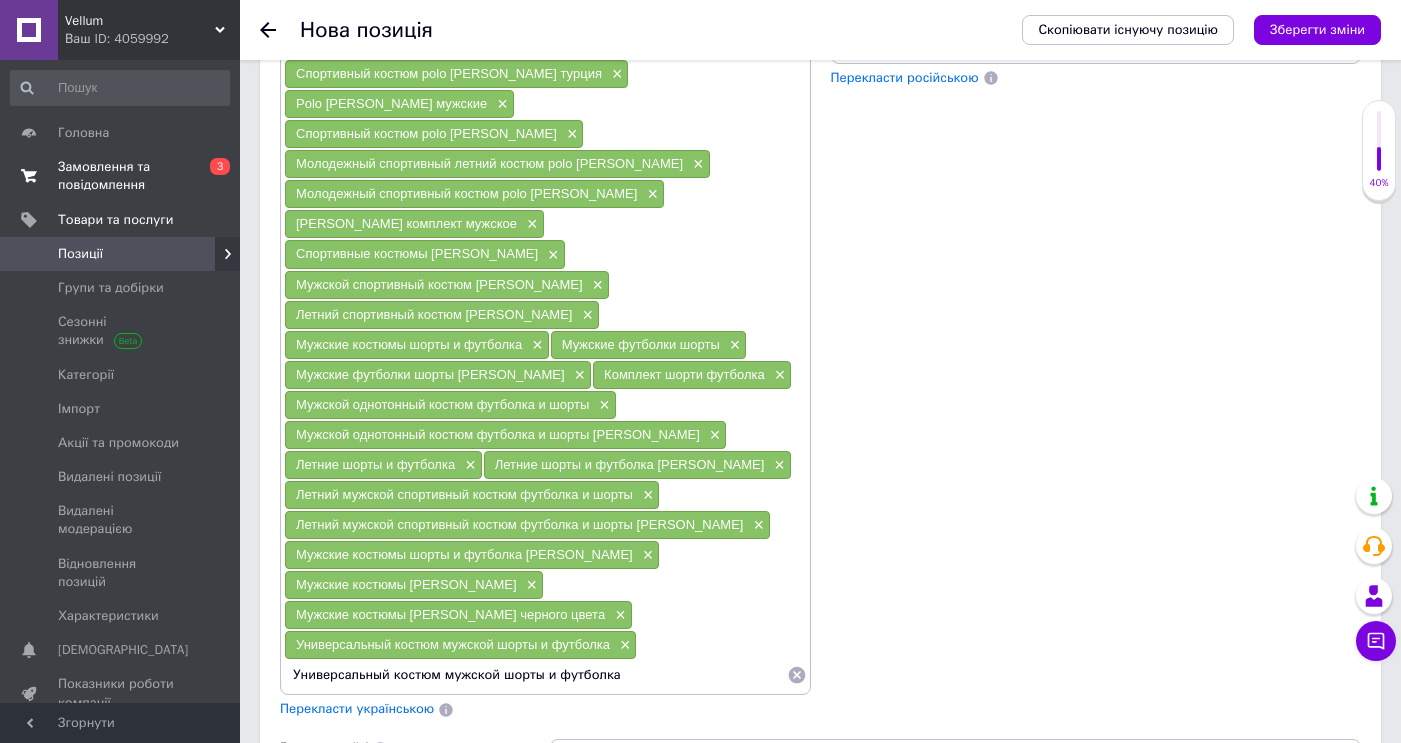 click on "Универсальный костюм мужской шорты и футболка" at bounding box center [535, 675] 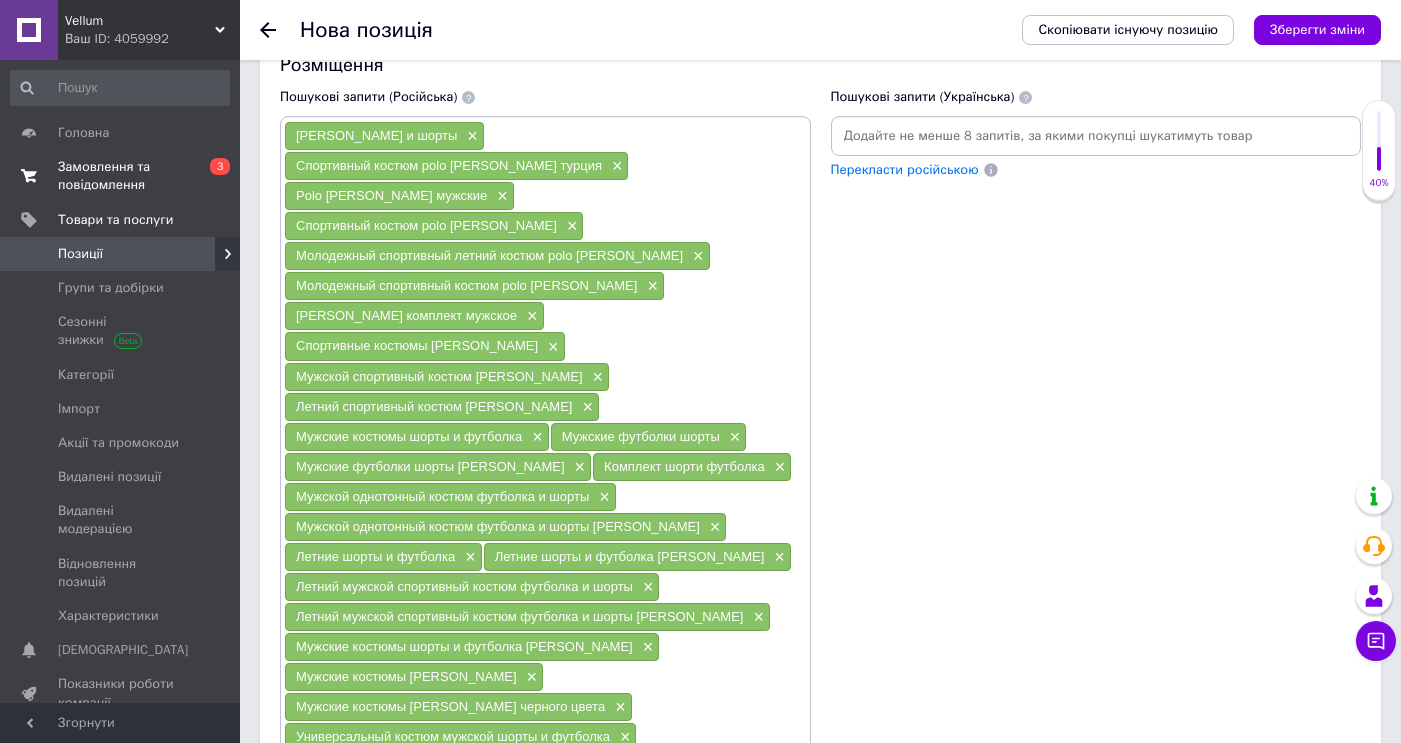 scroll, scrollTop: 1389, scrollLeft: 0, axis: vertical 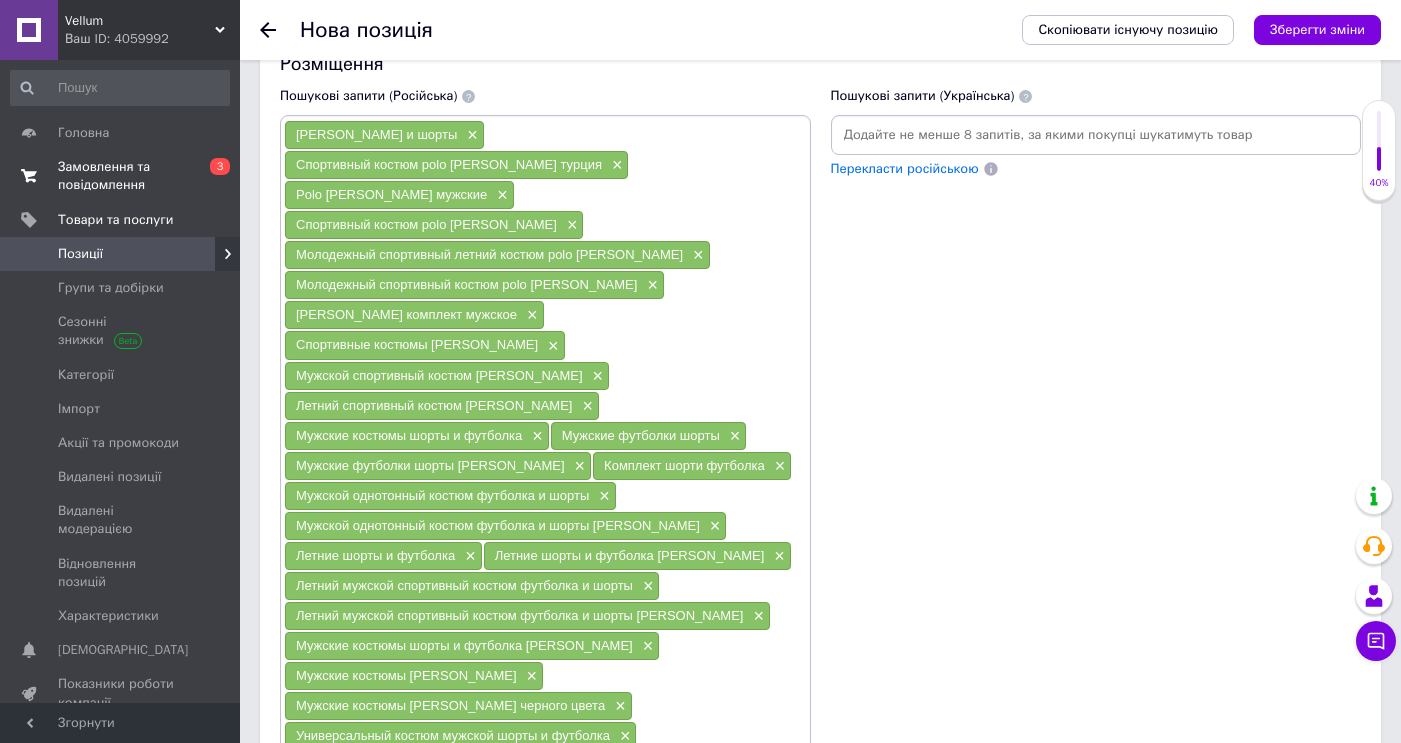 type on "Модный мужской спортивный костюм шорты и футболка" 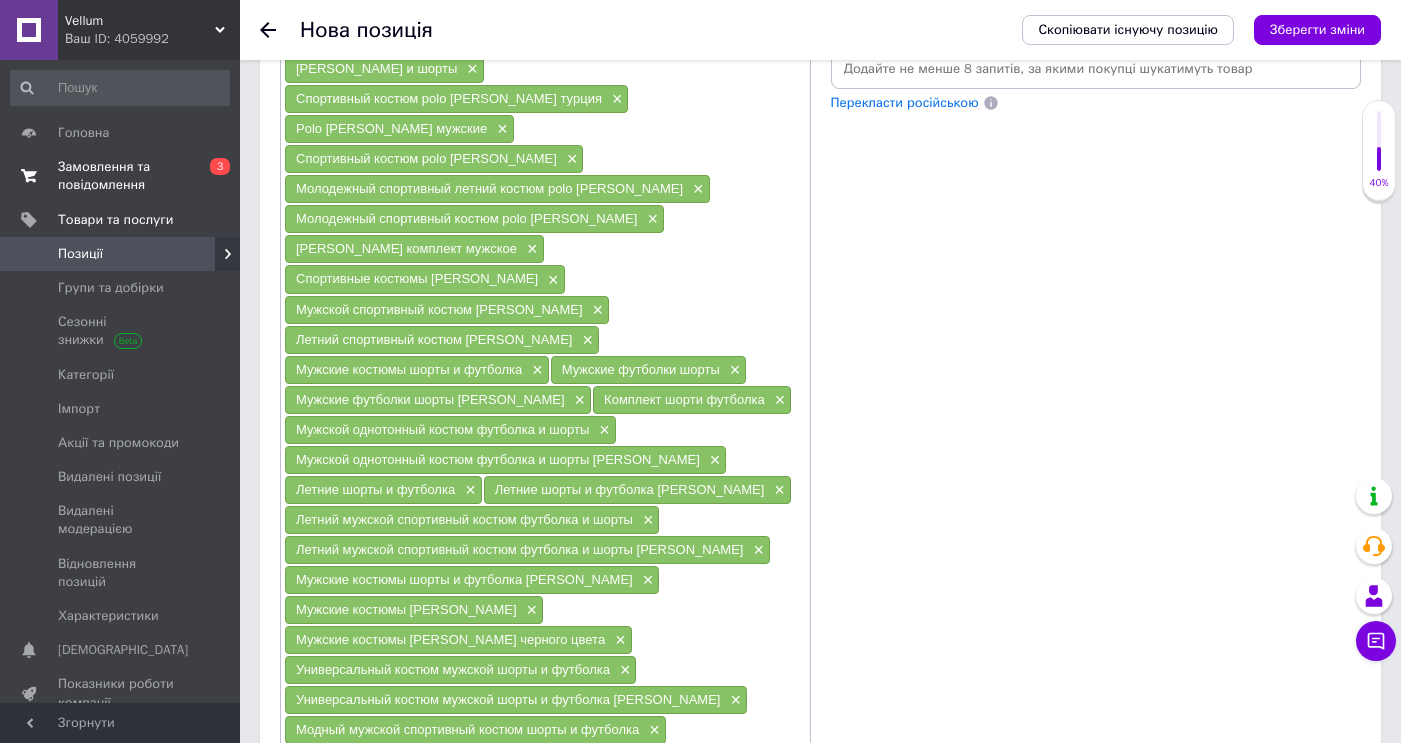scroll, scrollTop: 1460, scrollLeft: 0, axis: vertical 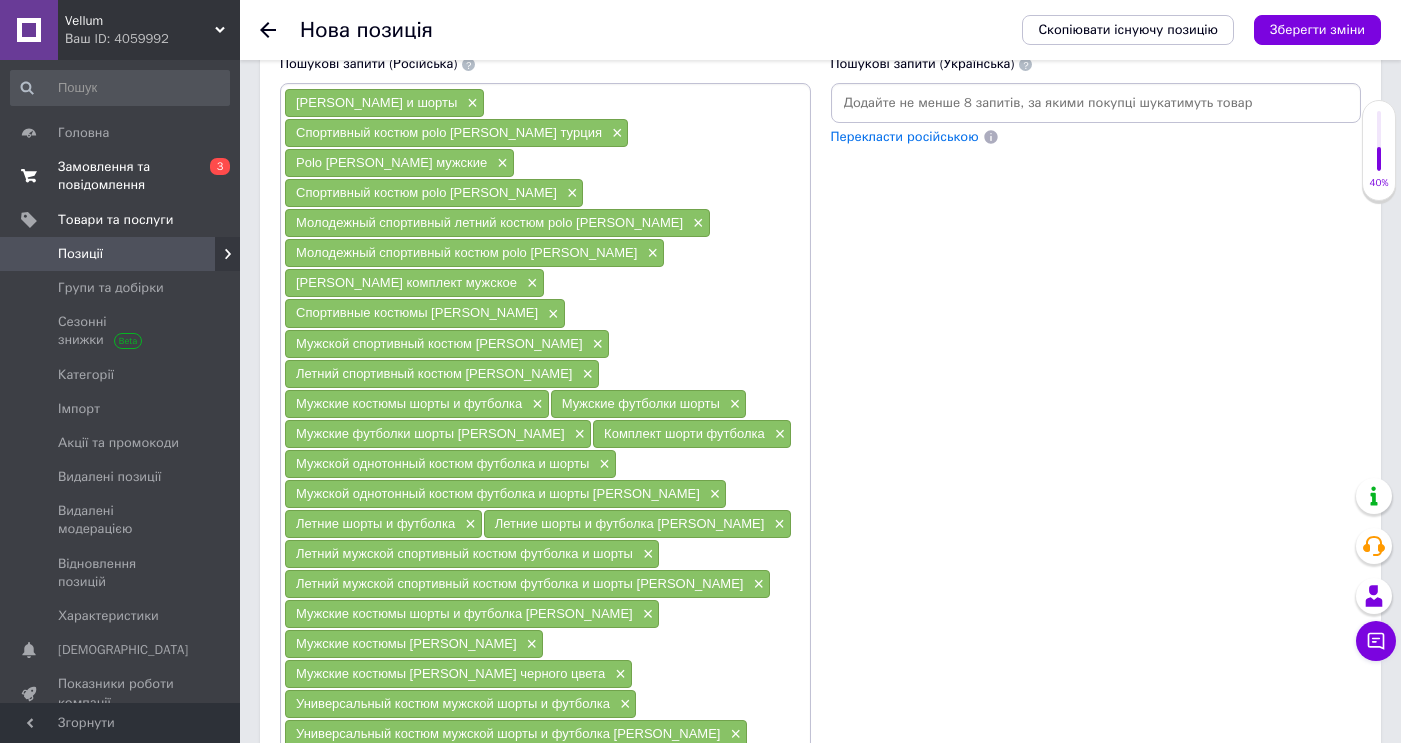 type 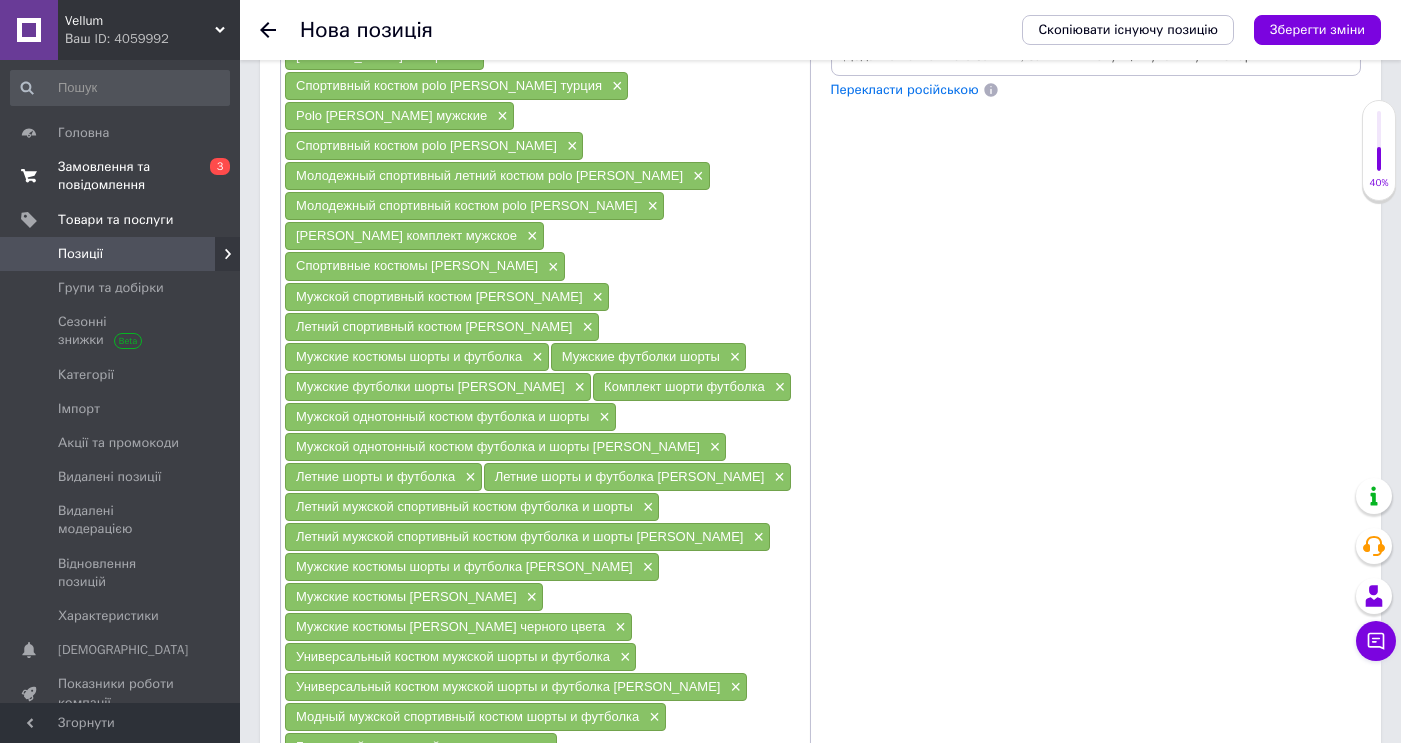 scroll, scrollTop: 1463, scrollLeft: 0, axis: vertical 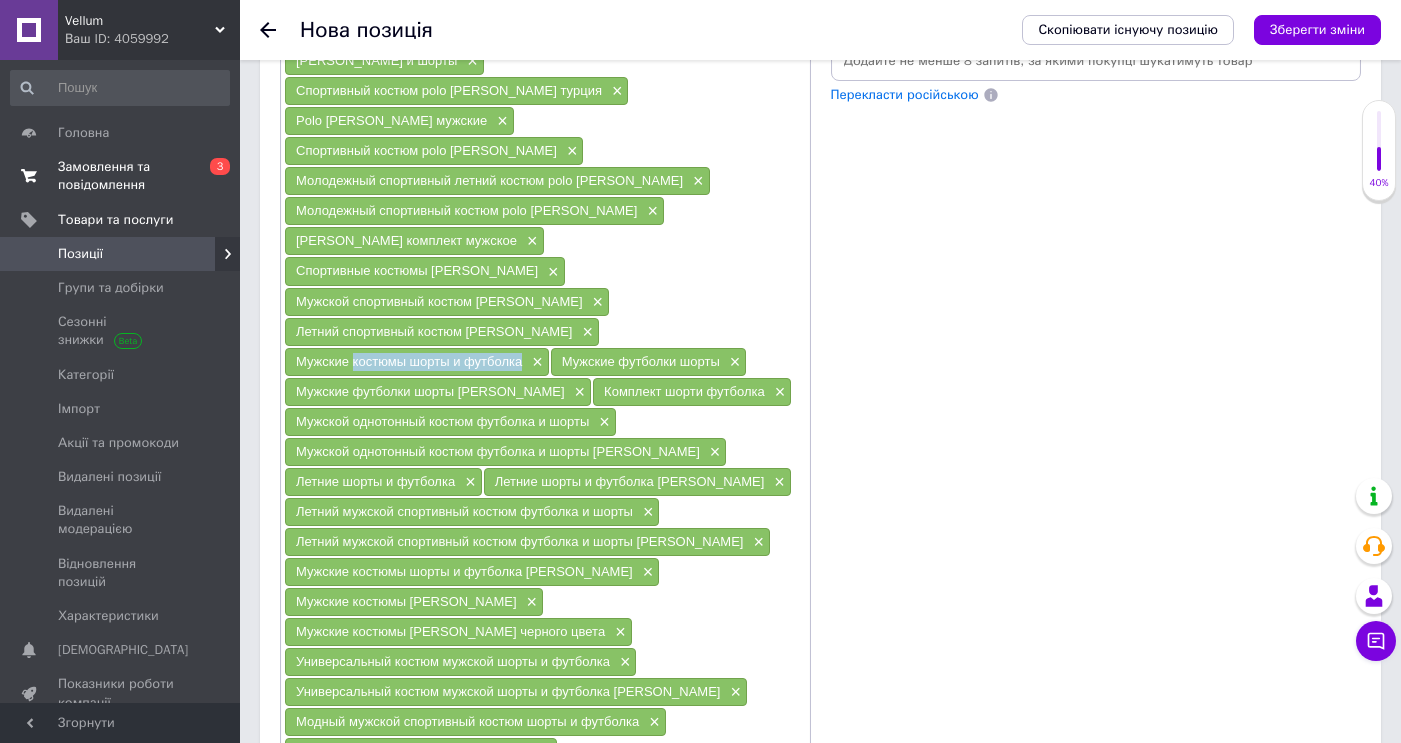 drag, startPoint x: 352, startPoint y: 273, endPoint x: 522, endPoint y: 269, distance: 170.04706 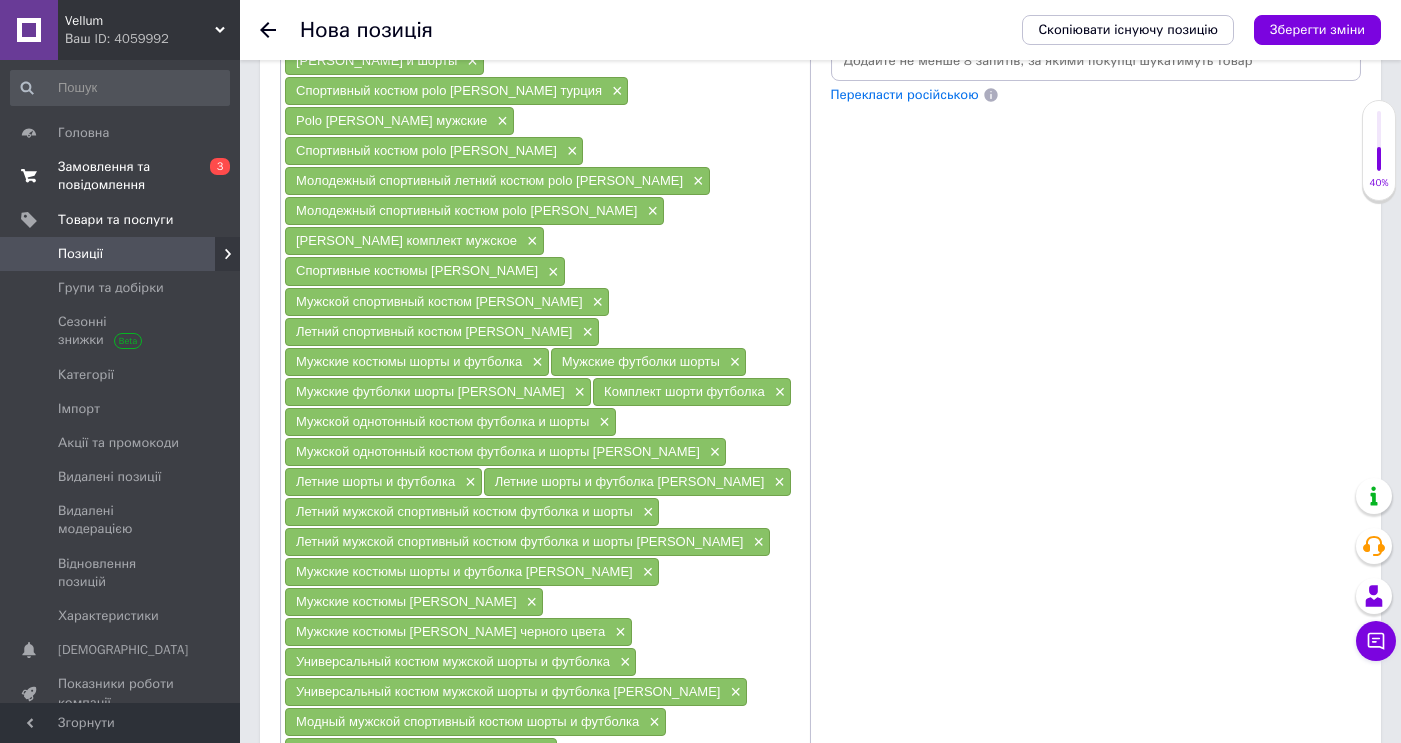 click on "[PERSON_NAME] кофта и шорты × Спортивный костюм polo [PERSON_NAME] турция × Polo [PERSON_NAME] мужские × Спортивный костюм polo [PERSON_NAME] × Молодежный спортивный летний костюм polo [PERSON_NAME] × Молодежный спортивный костюм polo [PERSON_NAME] × [PERSON_NAME] комплект мужское × Спортивные костюмы [PERSON_NAME] × Мужской спортивный костюм [PERSON_NAME] × Летний спортивный костюм [PERSON_NAME] × Мужские костюмы шорты и футболка × Мужские футболки шорты × Мужские футболки шорты [PERSON_NAME] × Комплект шорти футболка × Мужской однотонный костюм футболка и шорты × Мужской однотонный костюм футболка и шорты [PERSON_NAME] × × × × × × × × × × × ×" at bounding box center (545, 422) 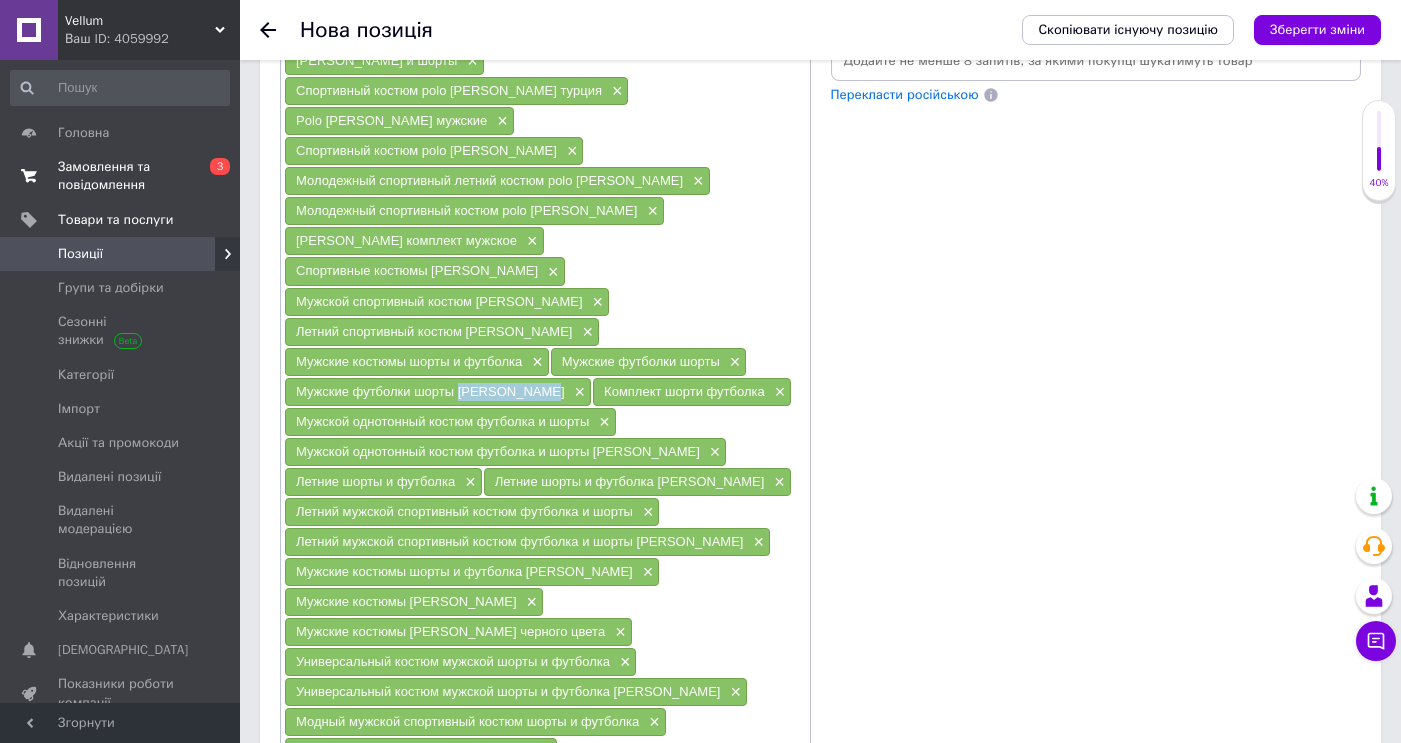 drag, startPoint x: 456, startPoint y: 301, endPoint x: 525, endPoint y: 308, distance: 69.354164 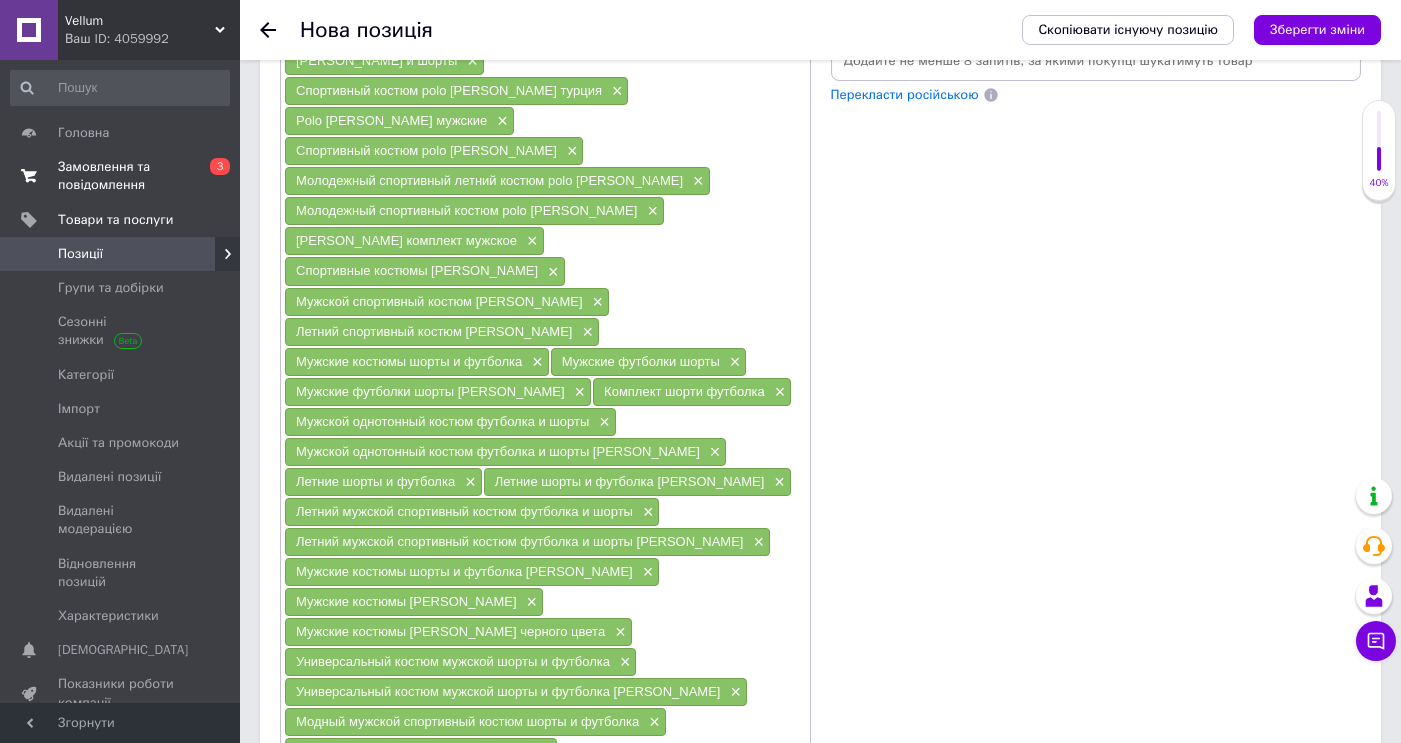 click on "Стильний костюмы шорты и футболка" at bounding box center (535, 783) 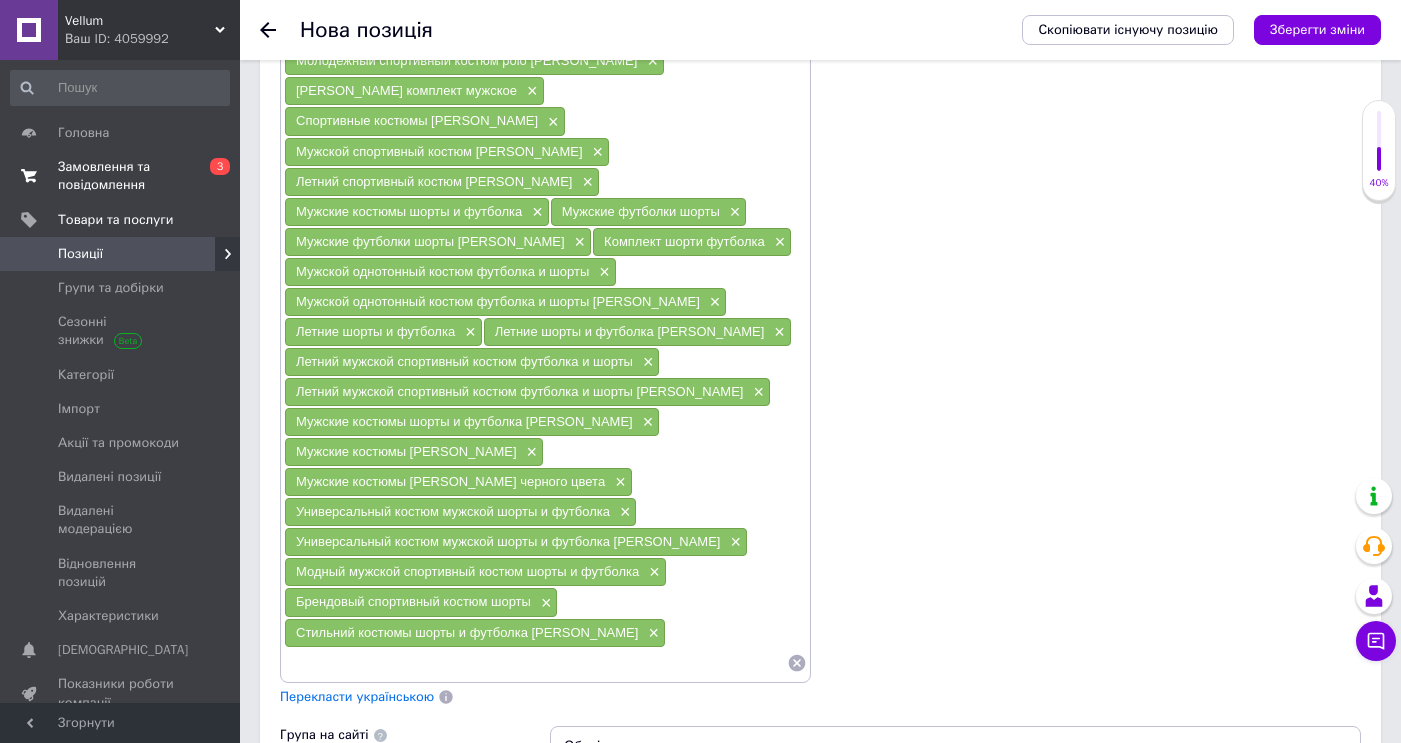scroll, scrollTop: 1659, scrollLeft: 0, axis: vertical 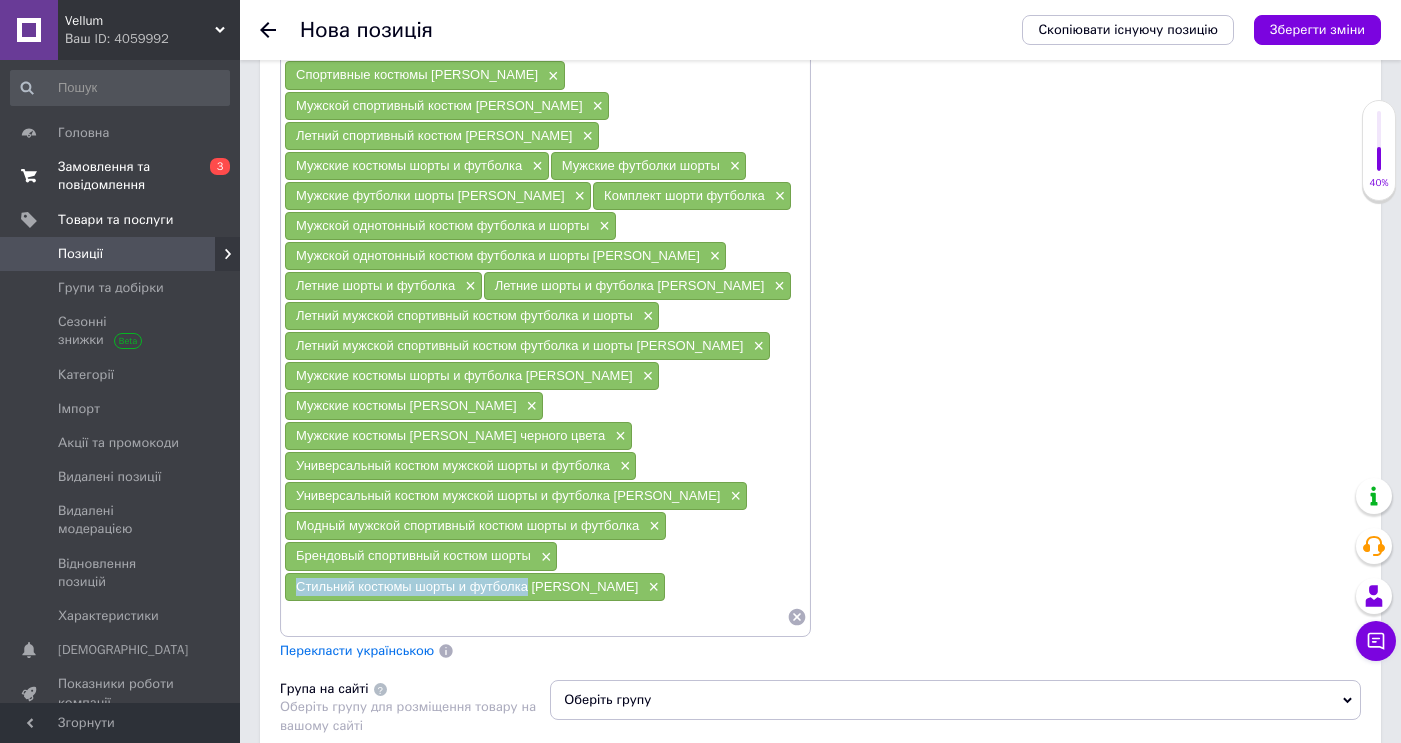 drag, startPoint x: 527, startPoint y: 498, endPoint x: 289, endPoint y: 502, distance: 238.03362 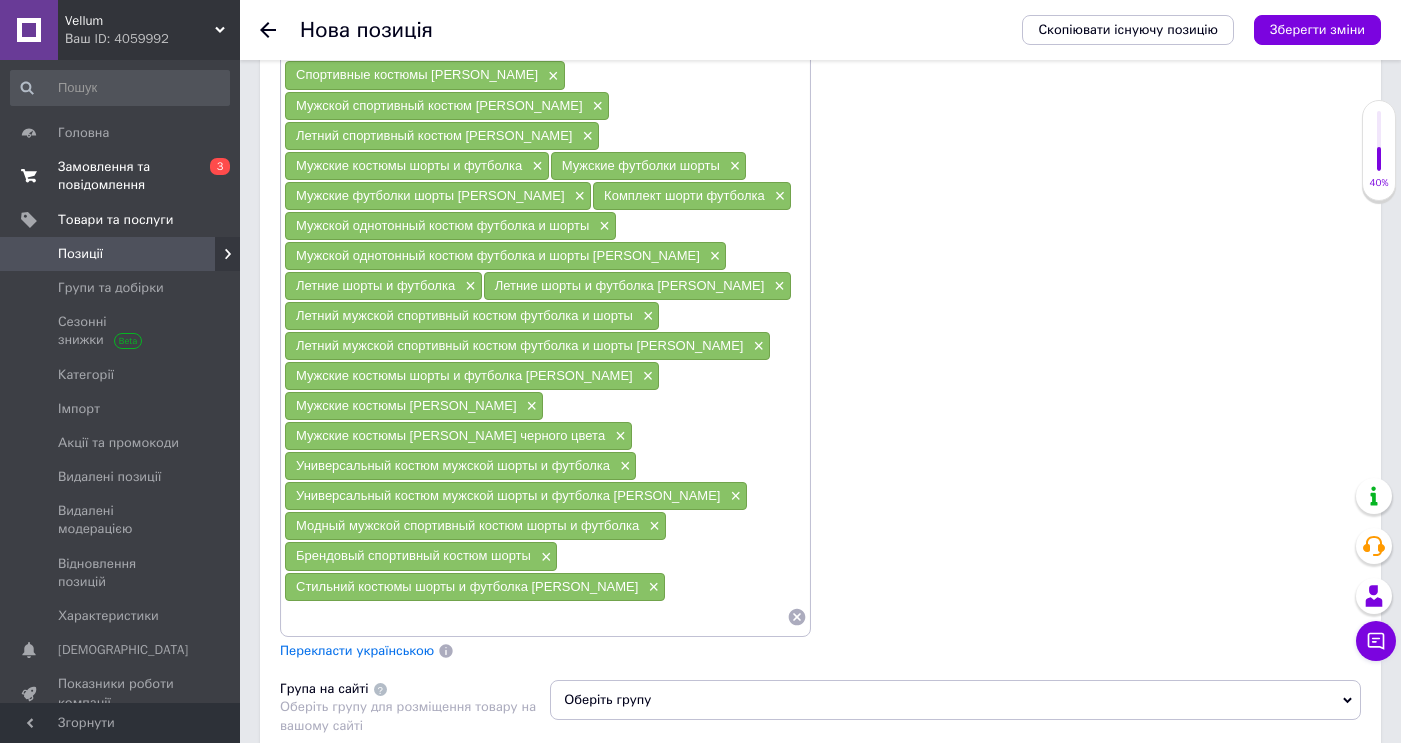 click at bounding box center [535, 617] 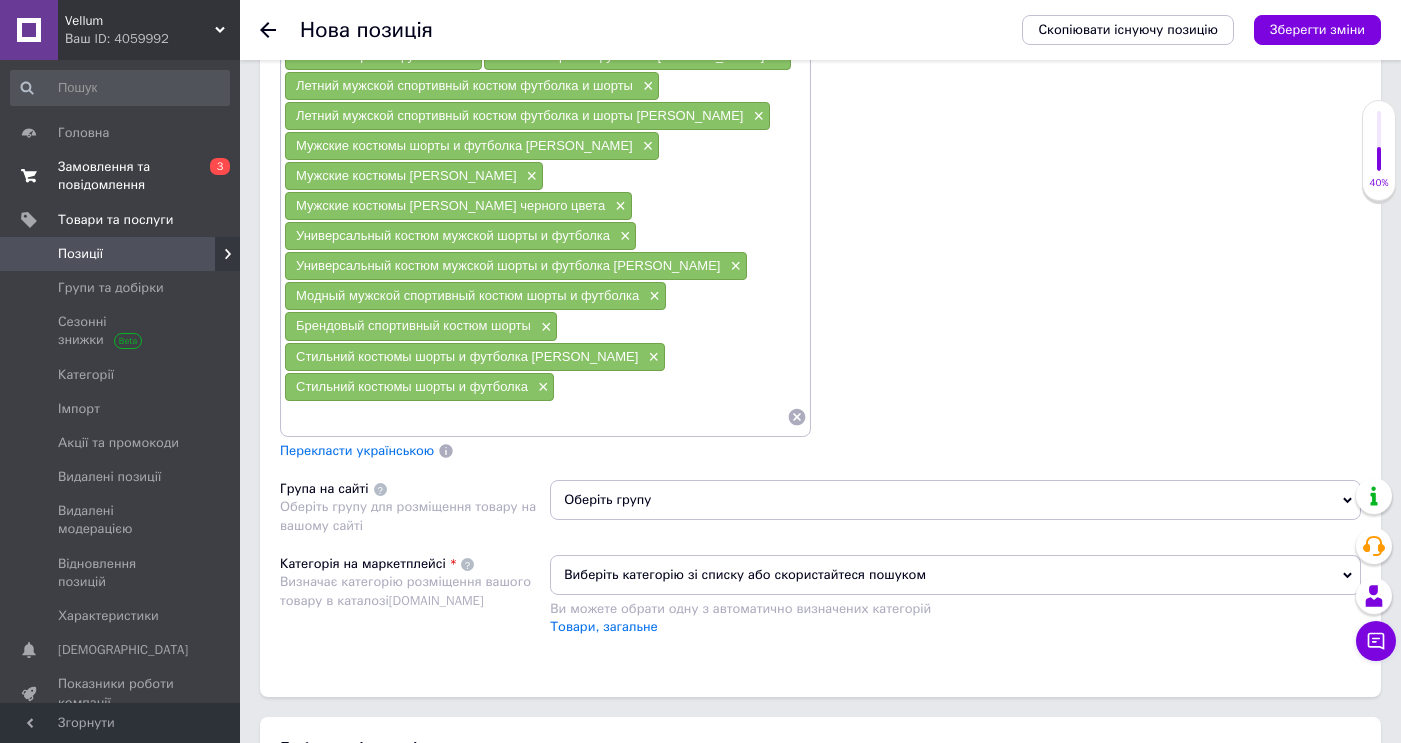 scroll, scrollTop: 1895, scrollLeft: 0, axis: vertical 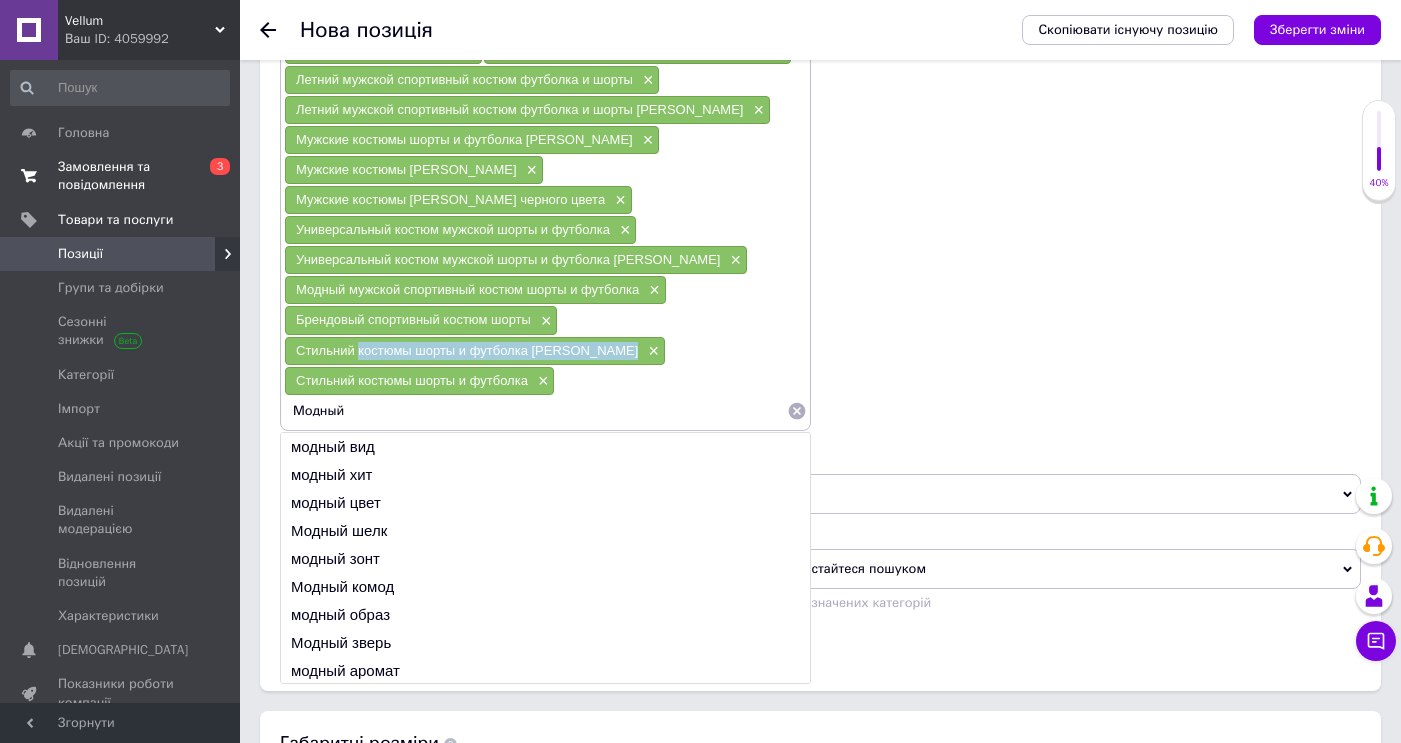 drag, startPoint x: 358, startPoint y: 262, endPoint x: 603, endPoint y: 260, distance: 245.00816 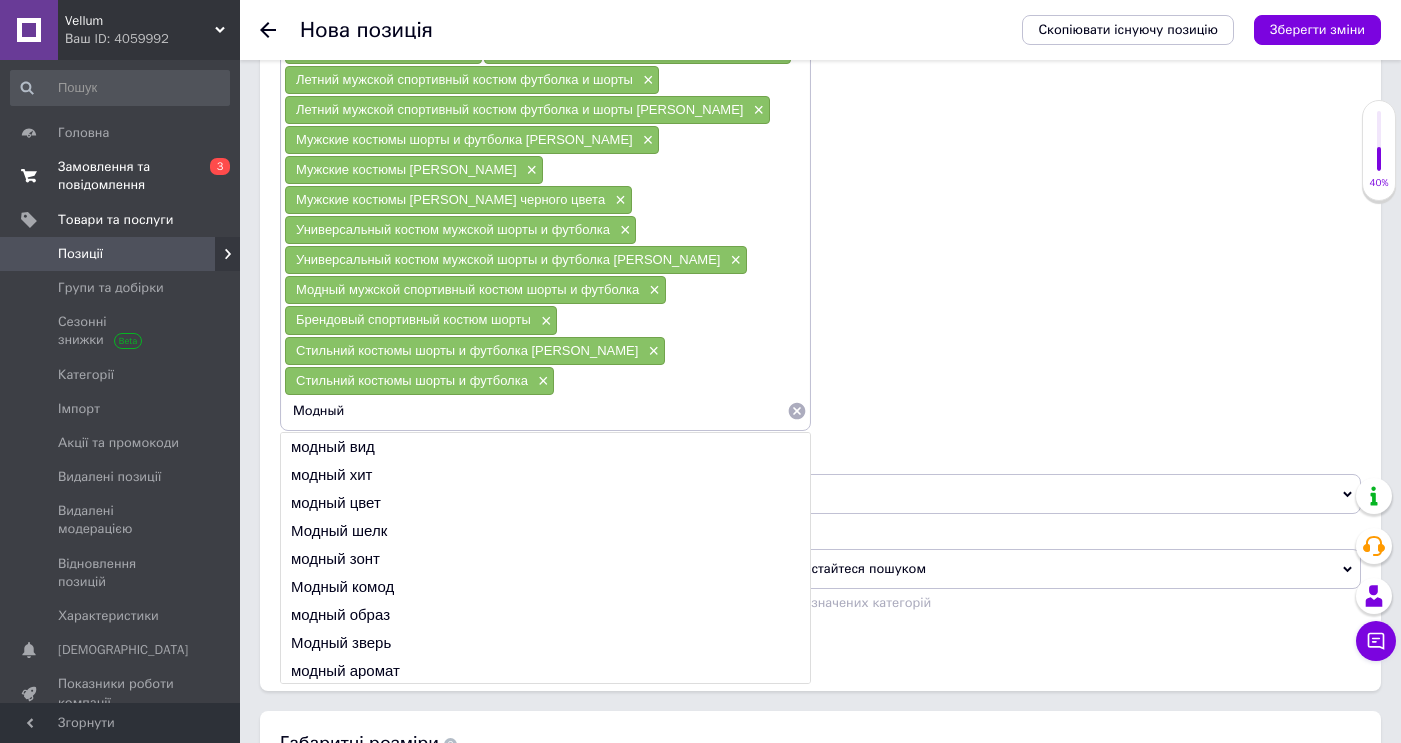 click on "Модный" at bounding box center [535, 411] 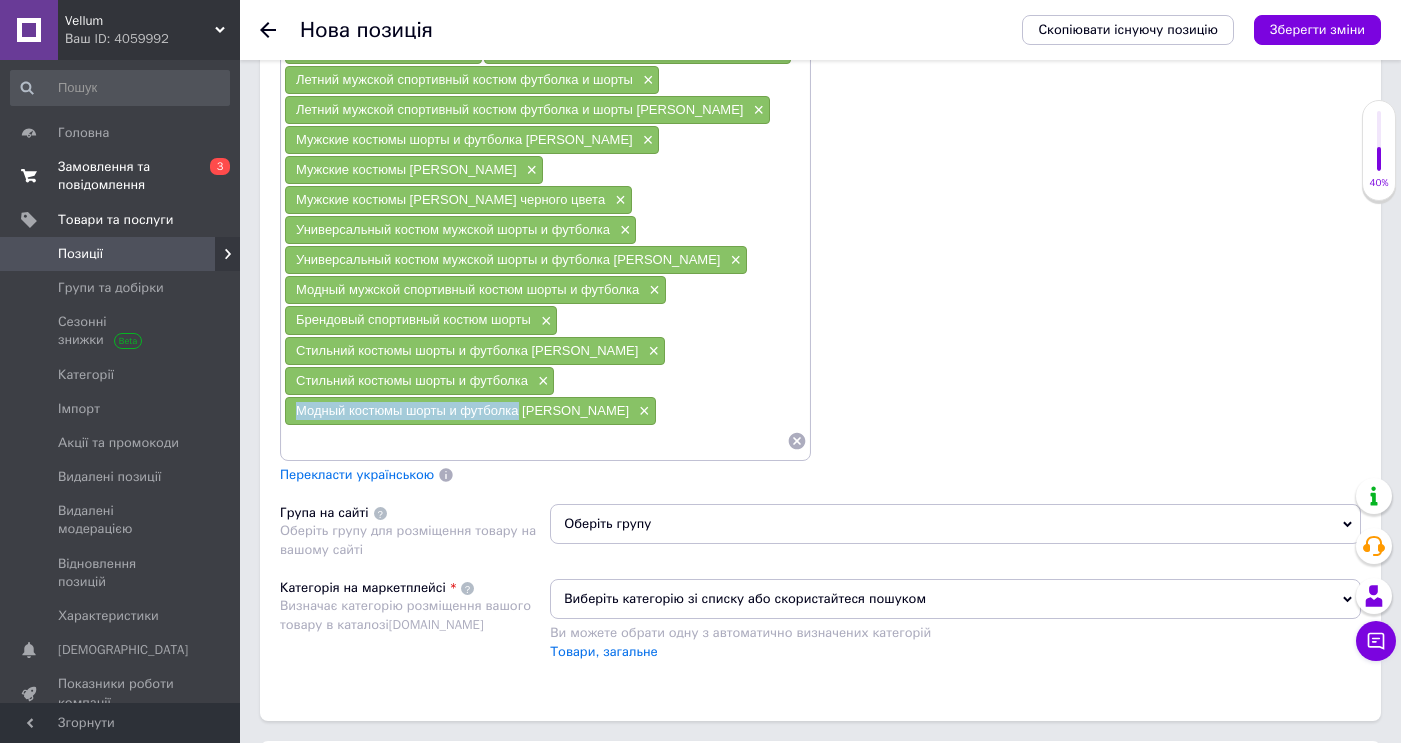 drag, startPoint x: 518, startPoint y: 322, endPoint x: 288, endPoint y: 329, distance: 230.10649 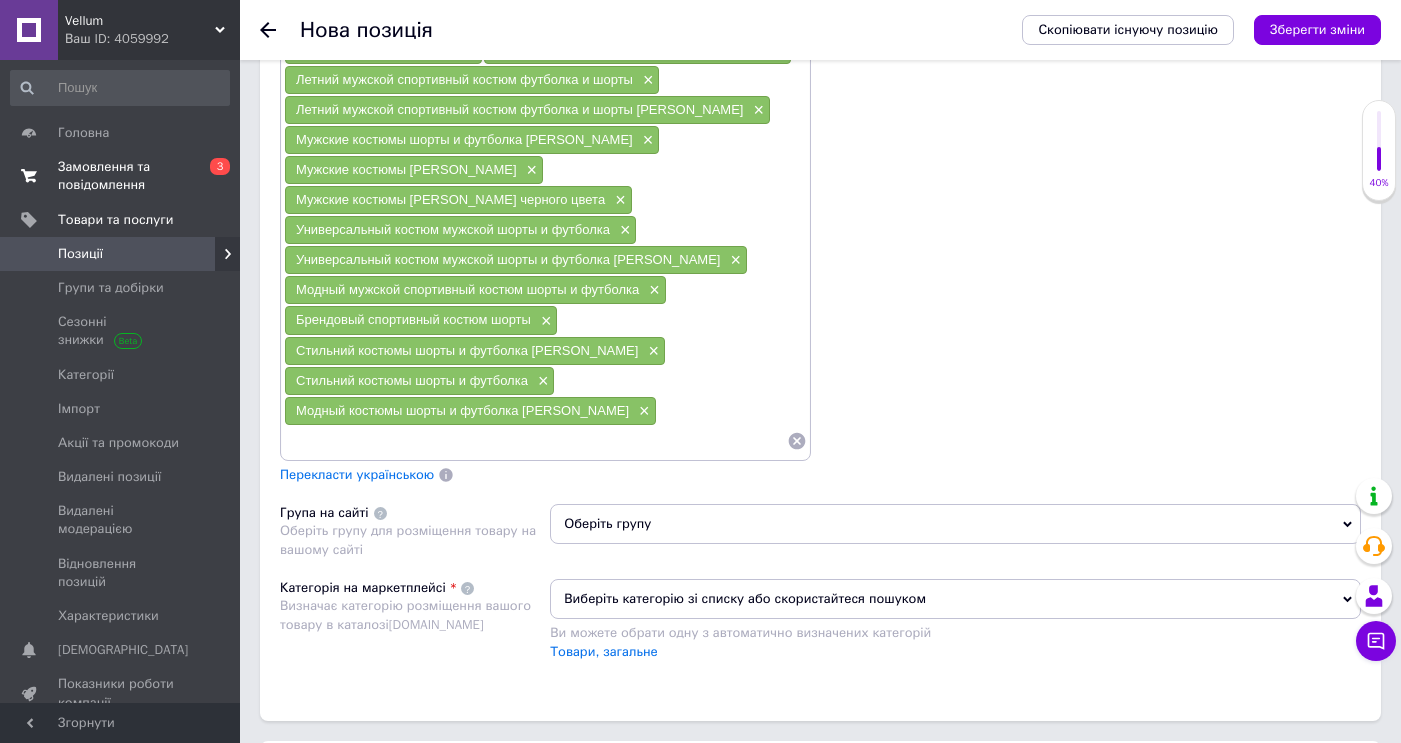 click at bounding box center (535, 441) 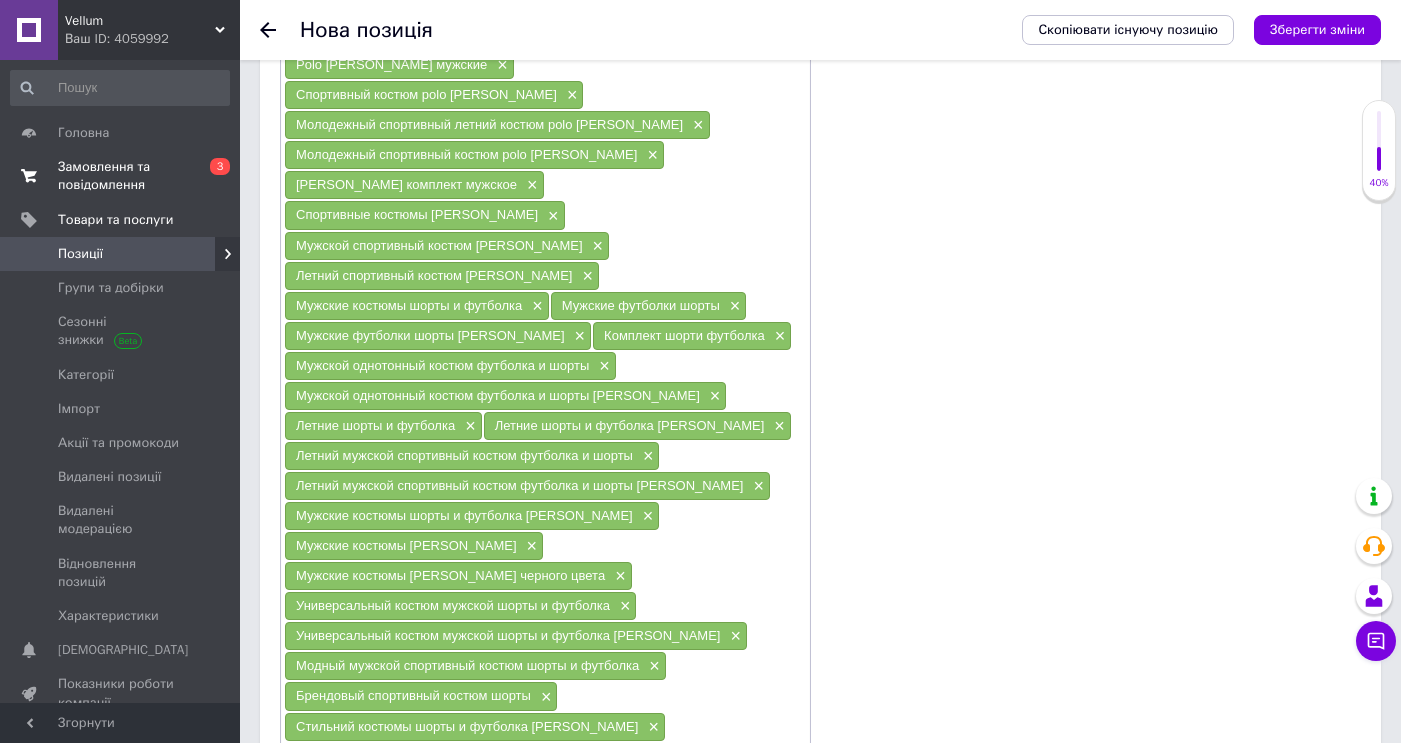 scroll, scrollTop: 1342, scrollLeft: 0, axis: vertical 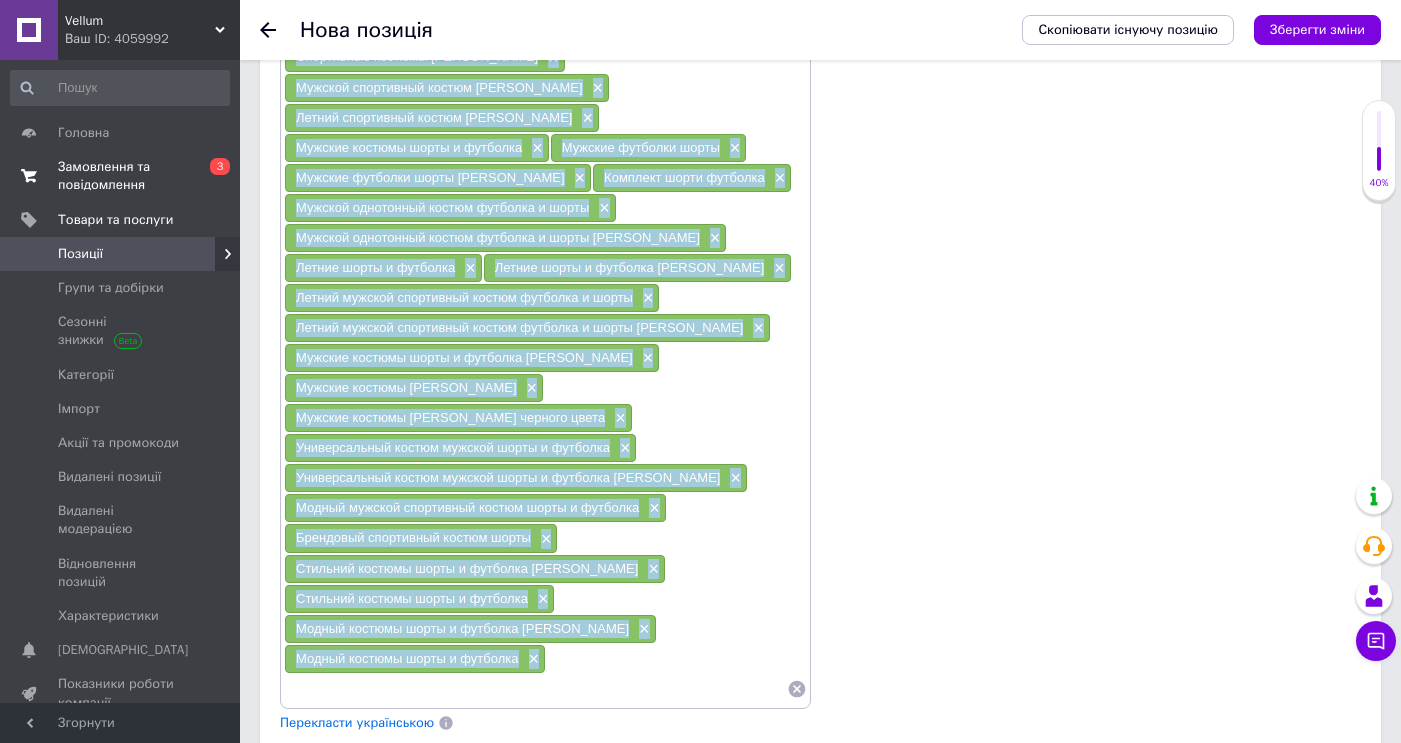 drag, startPoint x: 297, startPoint y: 180, endPoint x: 569, endPoint y: 578, distance: 482.06638 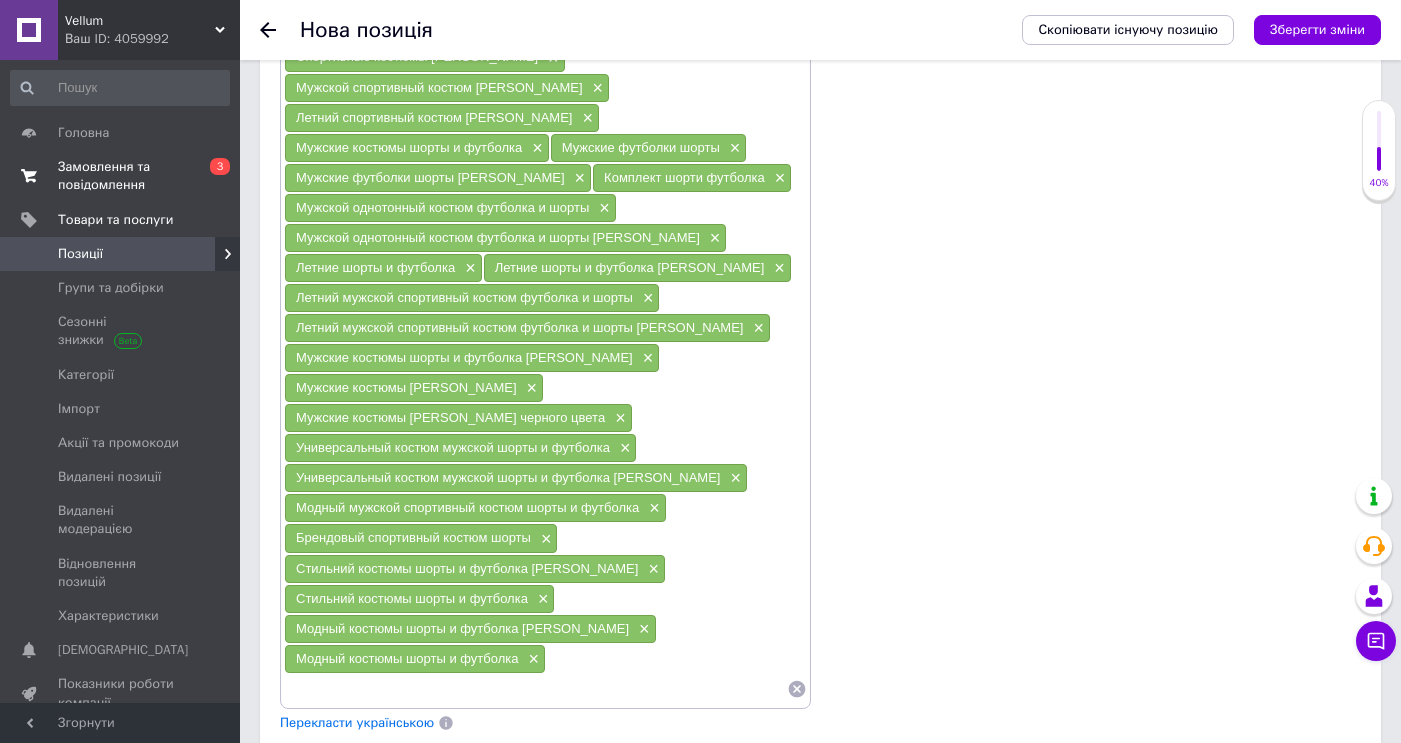 click on "[PERSON_NAME] кофта и шорты × Спортивный костюм polo [PERSON_NAME] турция × Polo [PERSON_NAME] мужские × Спортивный костюм polo [PERSON_NAME] × Молодежный спортивный летний костюм polo [PERSON_NAME] × Молодежный спортивный костюм polo [PERSON_NAME] × [PERSON_NAME] комплект мужское × Спортивные костюмы [PERSON_NAME] × Мужской спортивный костюм [PERSON_NAME] × Летний спортивный костюм [PERSON_NAME] × Мужские костюмы шорты и футболка × Мужские футболки шорты × Мужские футболки шорты [PERSON_NAME] × Комплект шорти футболка × Мужской однотонный костюм футболка и шорты × Мужской однотонный костюм футболка и шорты [PERSON_NAME] × × × × × × × × × × × × ×" at bounding box center [545, 268] 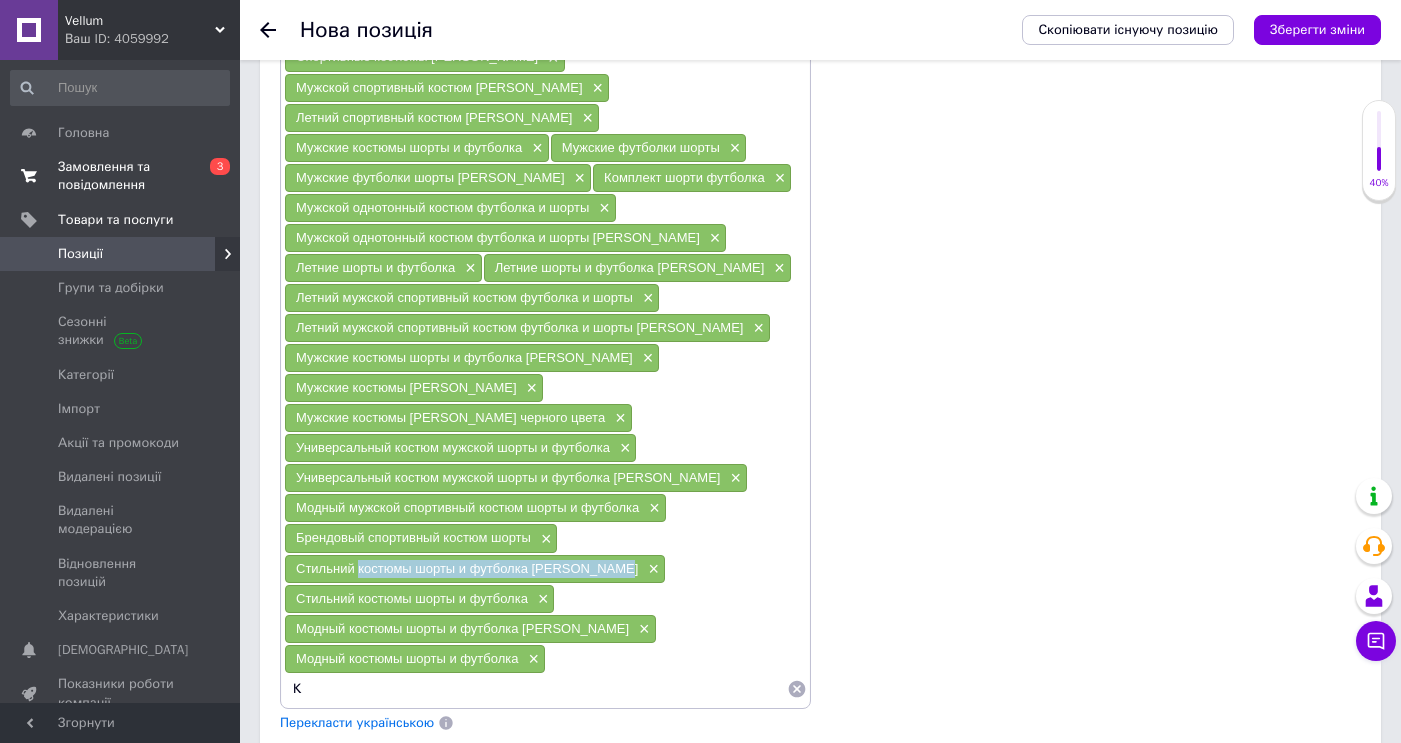 drag, startPoint x: 360, startPoint y: 480, endPoint x: 600, endPoint y: 479, distance: 240.00209 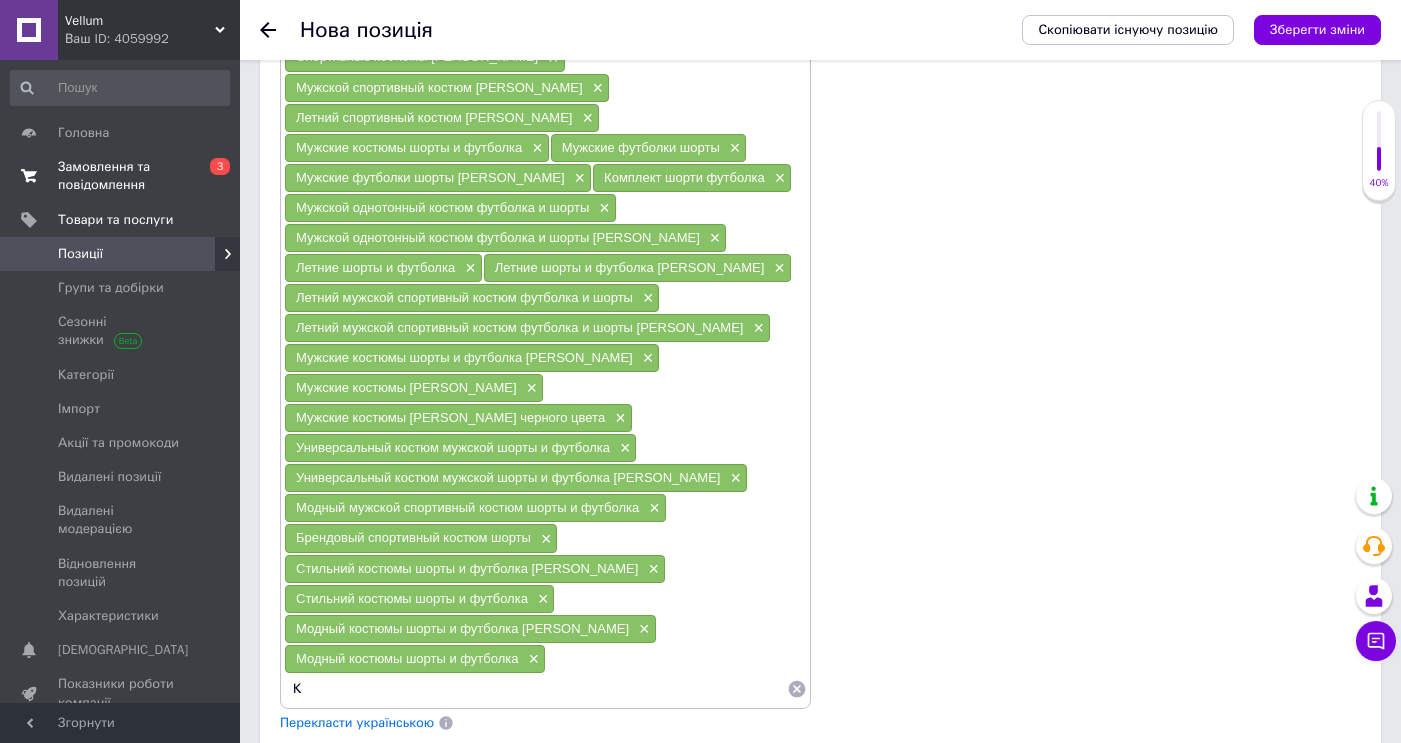 click on "К" at bounding box center (535, 689) 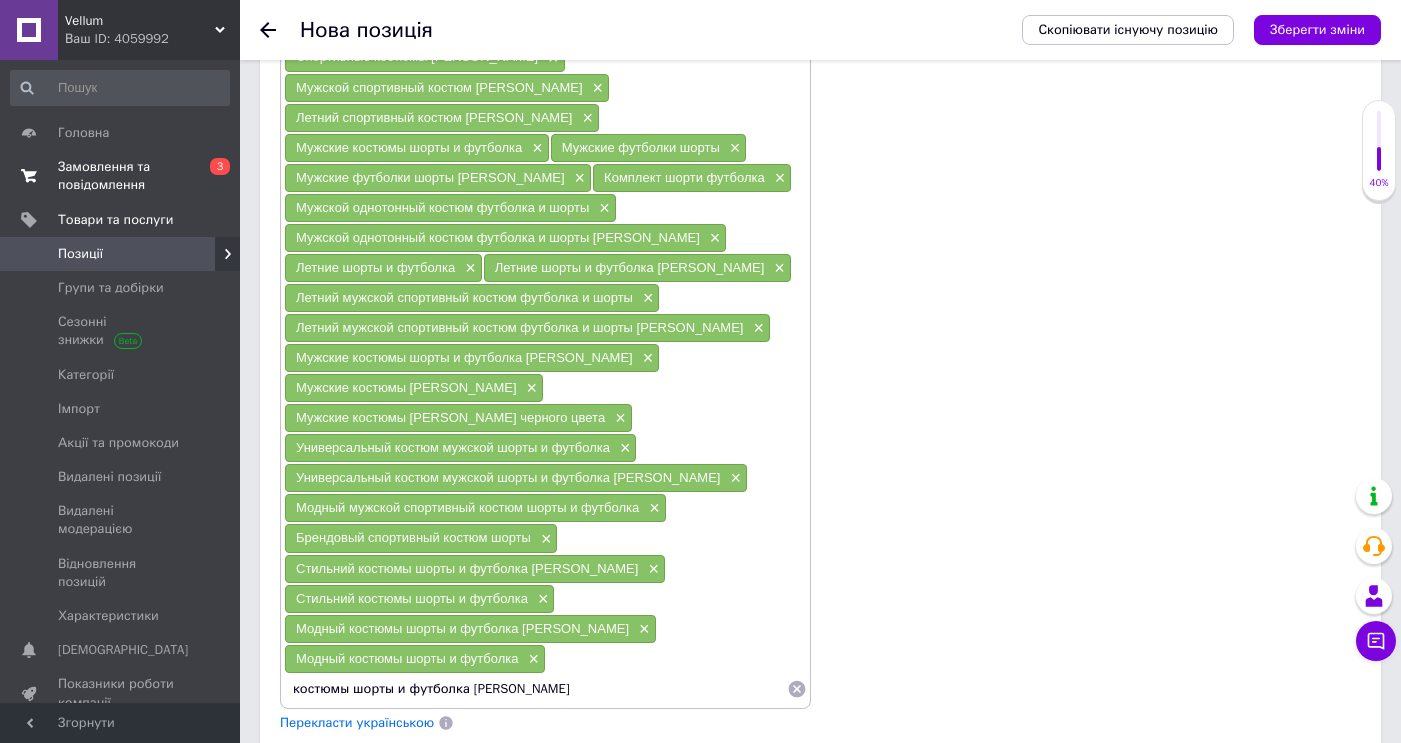 click on "костюмы шорты и футболка [PERSON_NAME]" at bounding box center [535, 689] 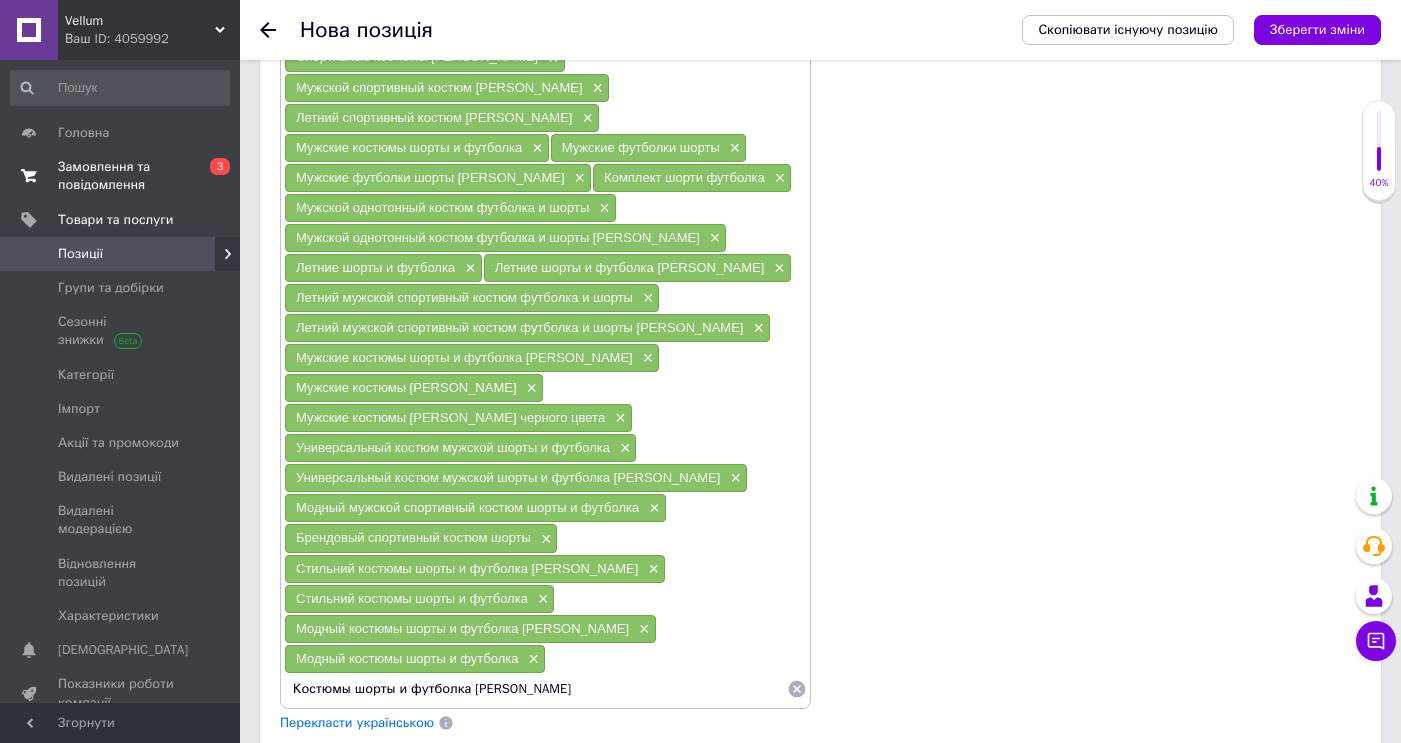 click on "Костюмы шорты и футболка [PERSON_NAME]" at bounding box center [535, 689] 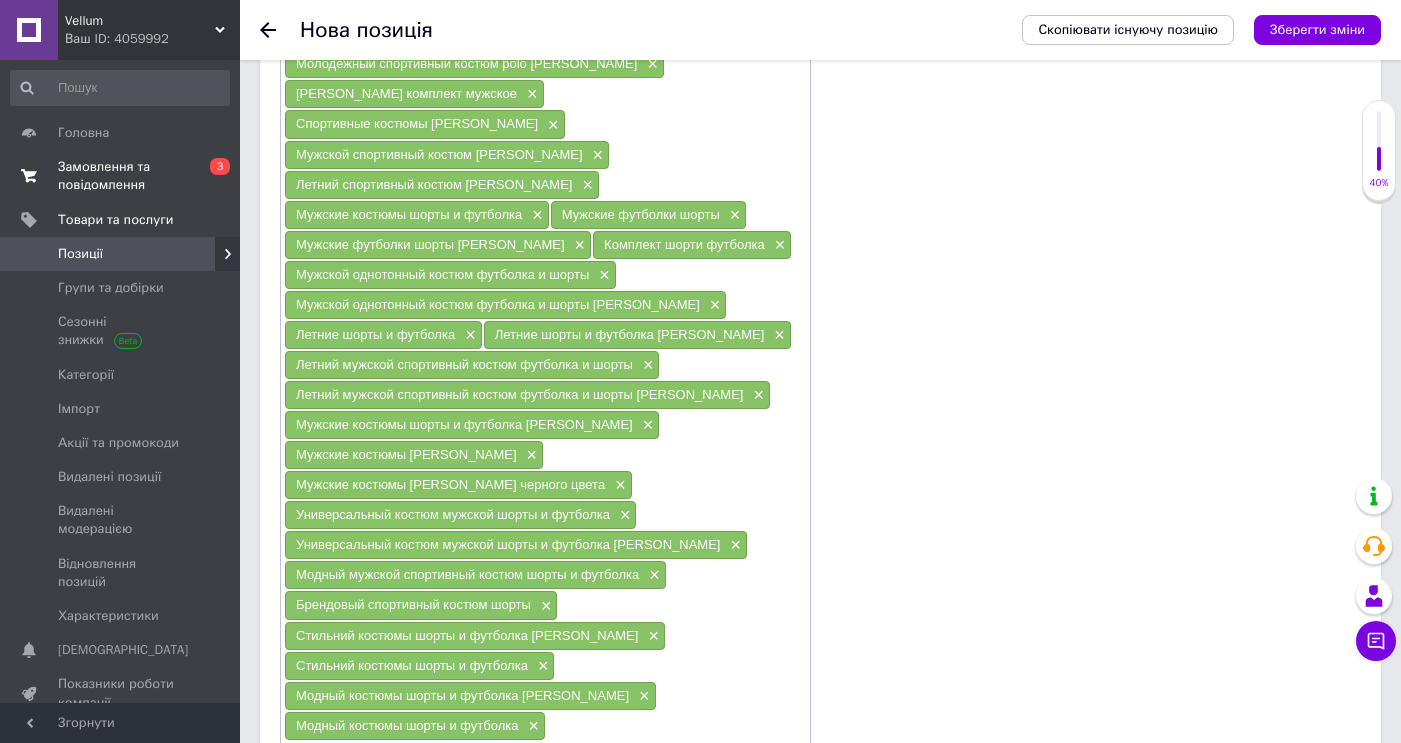 scroll, scrollTop: 1617, scrollLeft: 0, axis: vertical 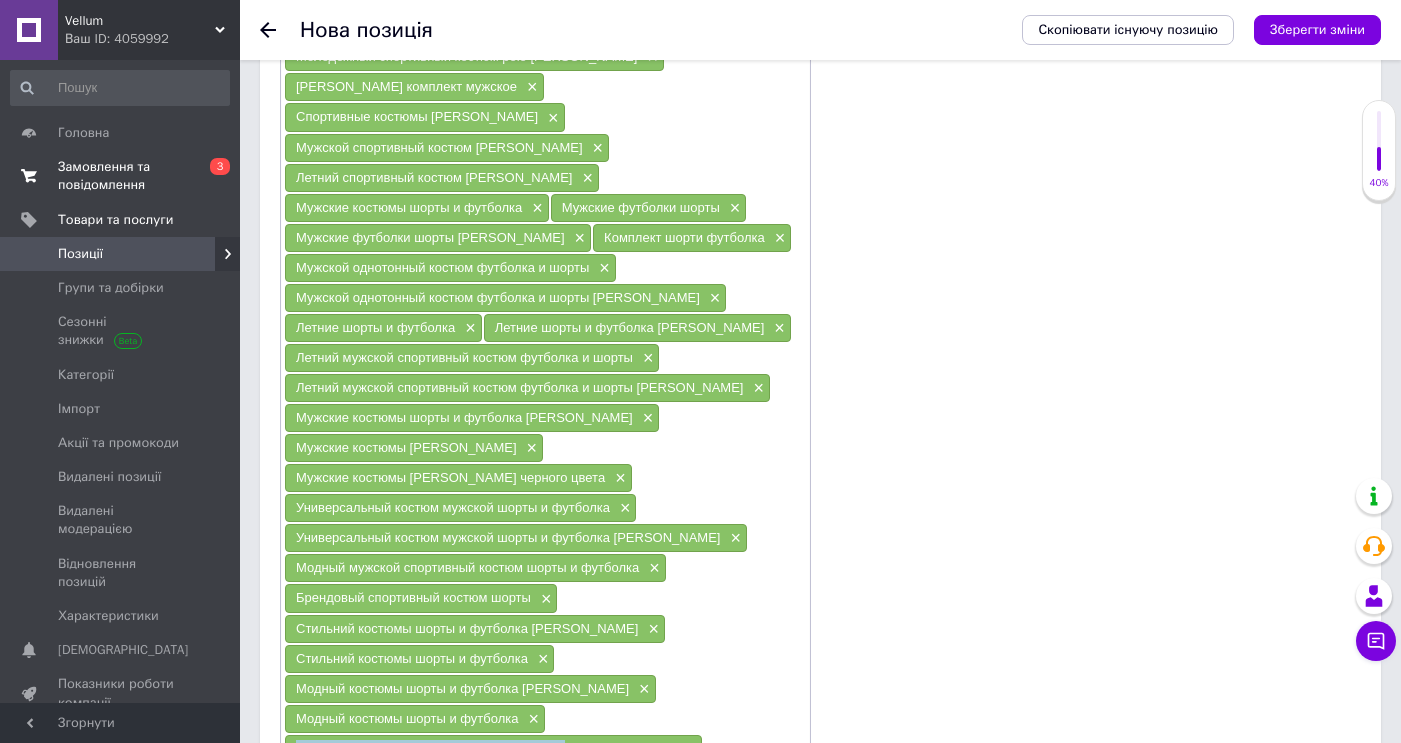 drag, startPoint x: 567, startPoint y: 658, endPoint x: 294, endPoint y: 661, distance: 273.01648 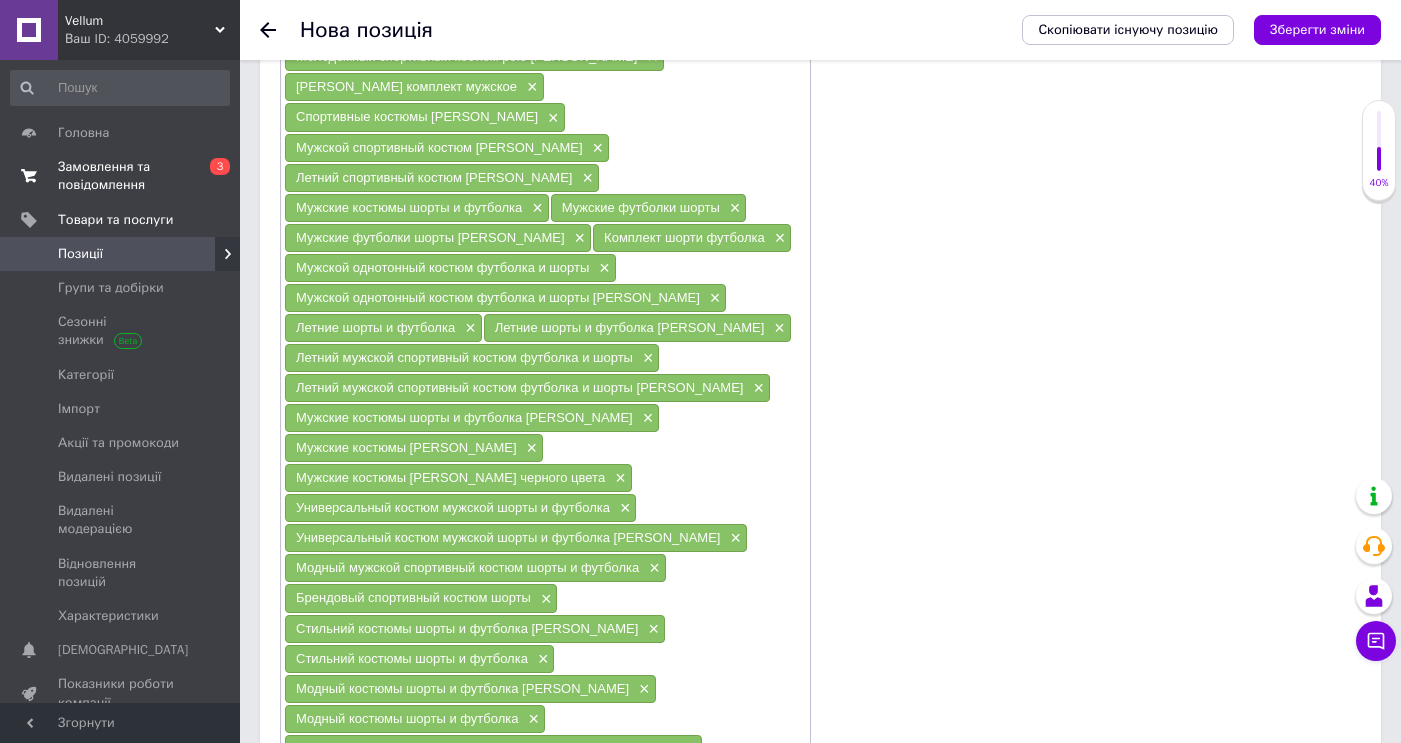 click at bounding box center [535, 779] 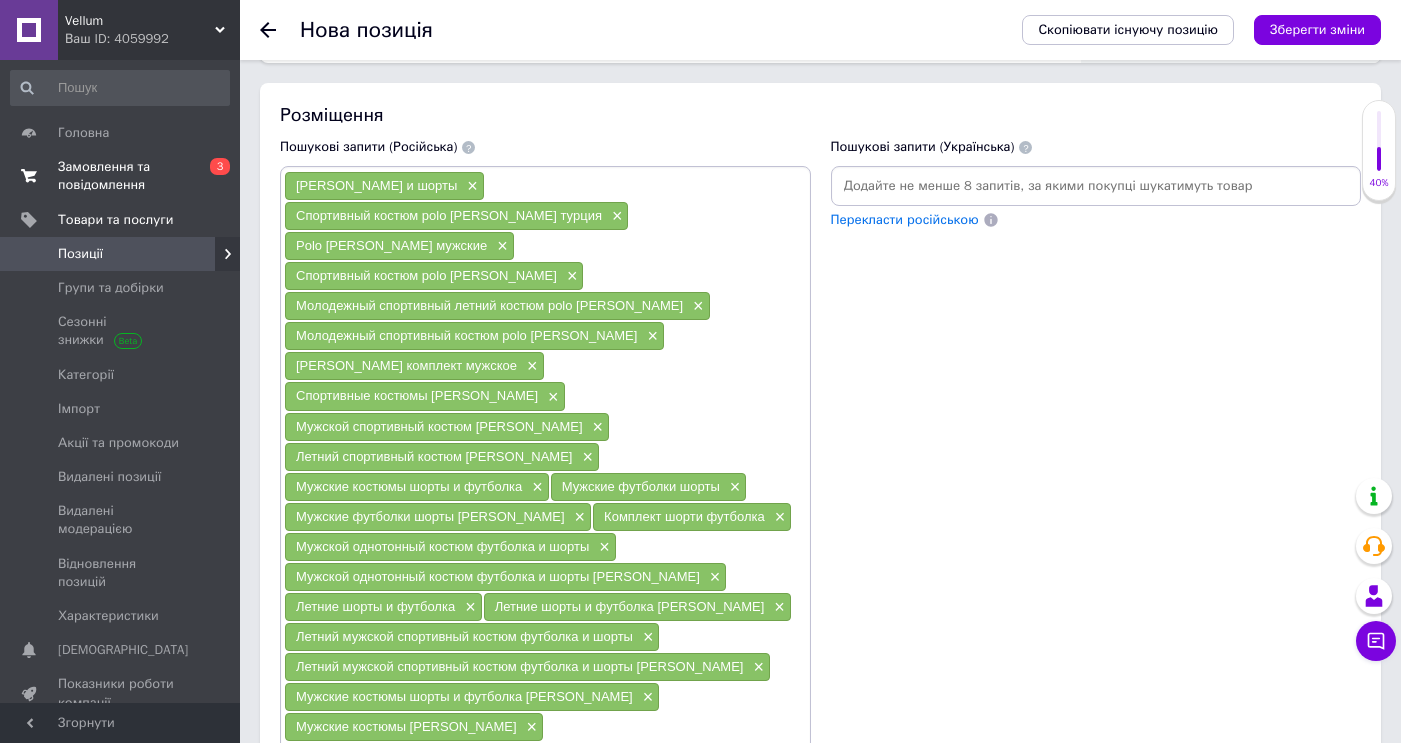 scroll, scrollTop: 1331, scrollLeft: 0, axis: vertical 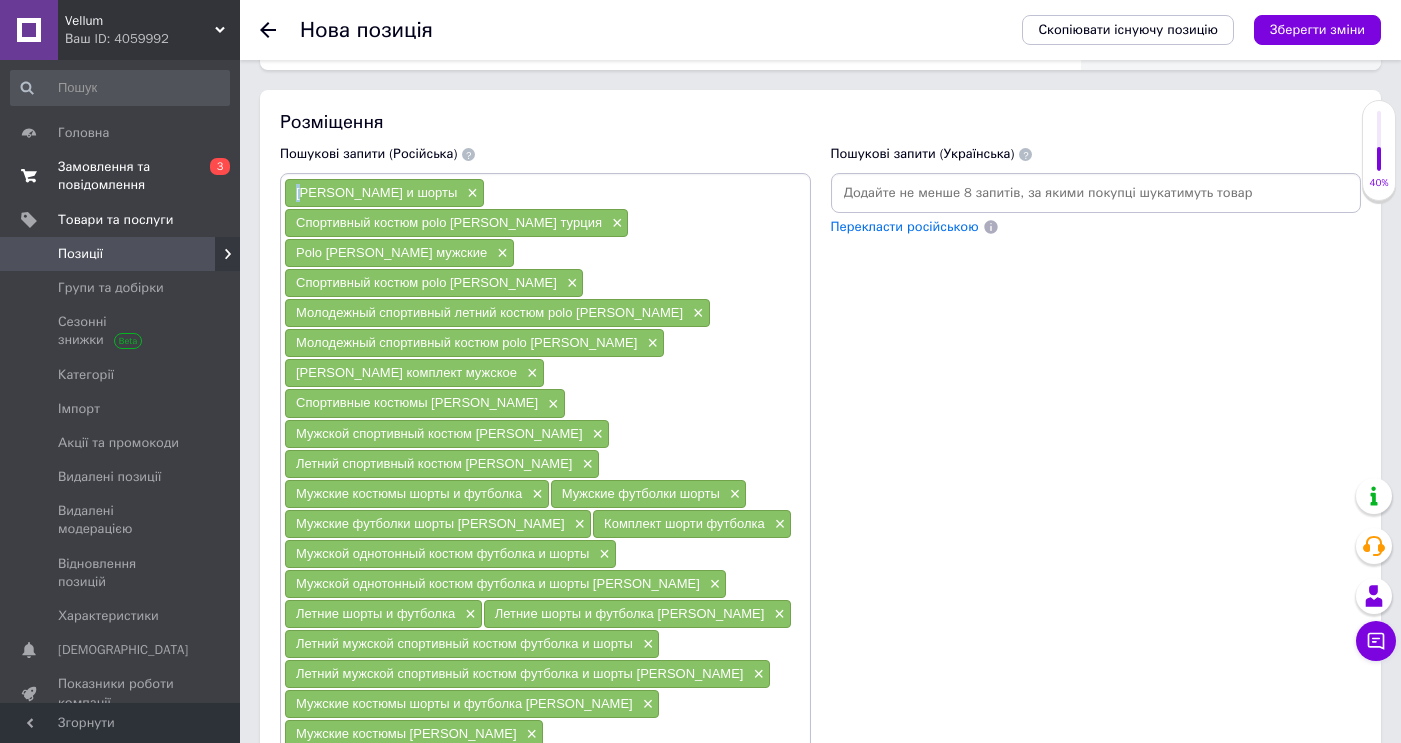 drag, startPoint x: 300, startPoint y: 189, endPoint x: 324, endPoint y: 238, distance: 54.56189 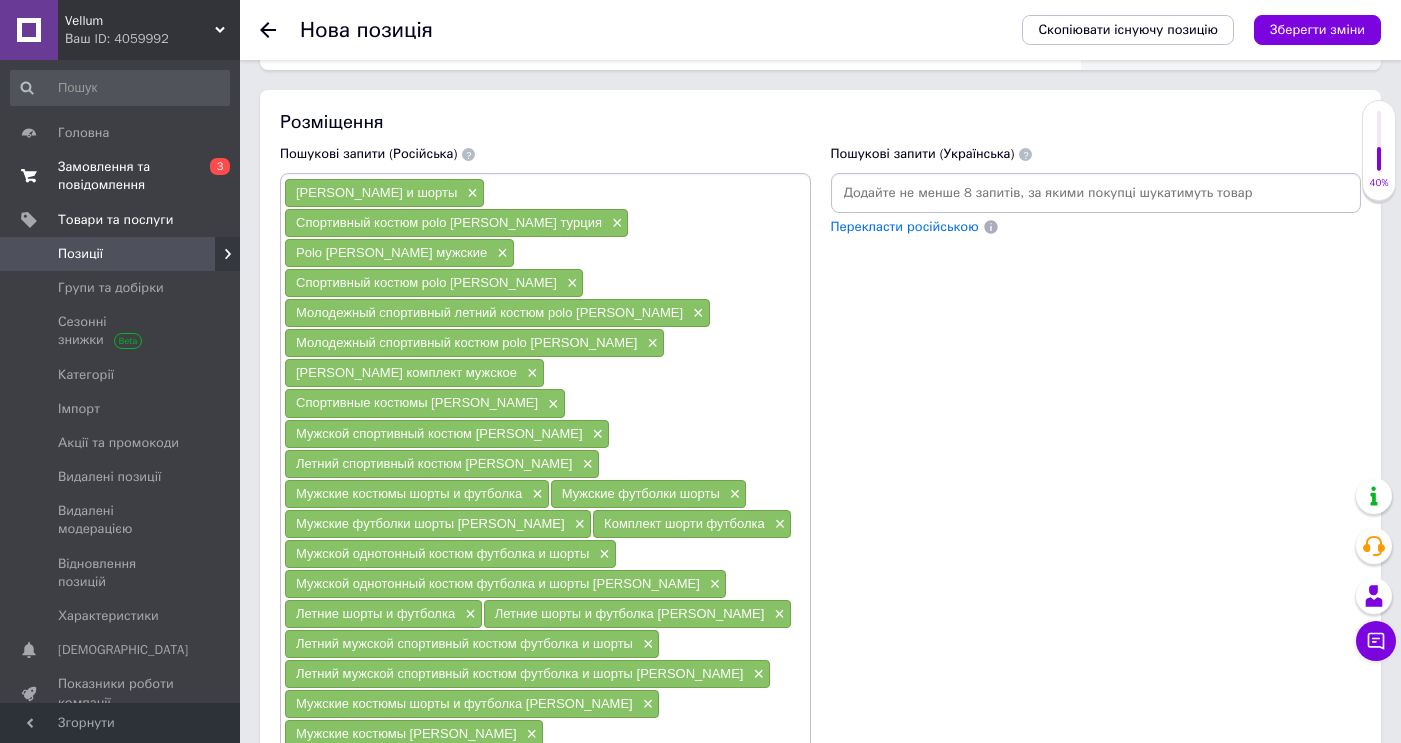 click on "[PERSON_NAME] комплект мужское" at bounding box center (406, 372) 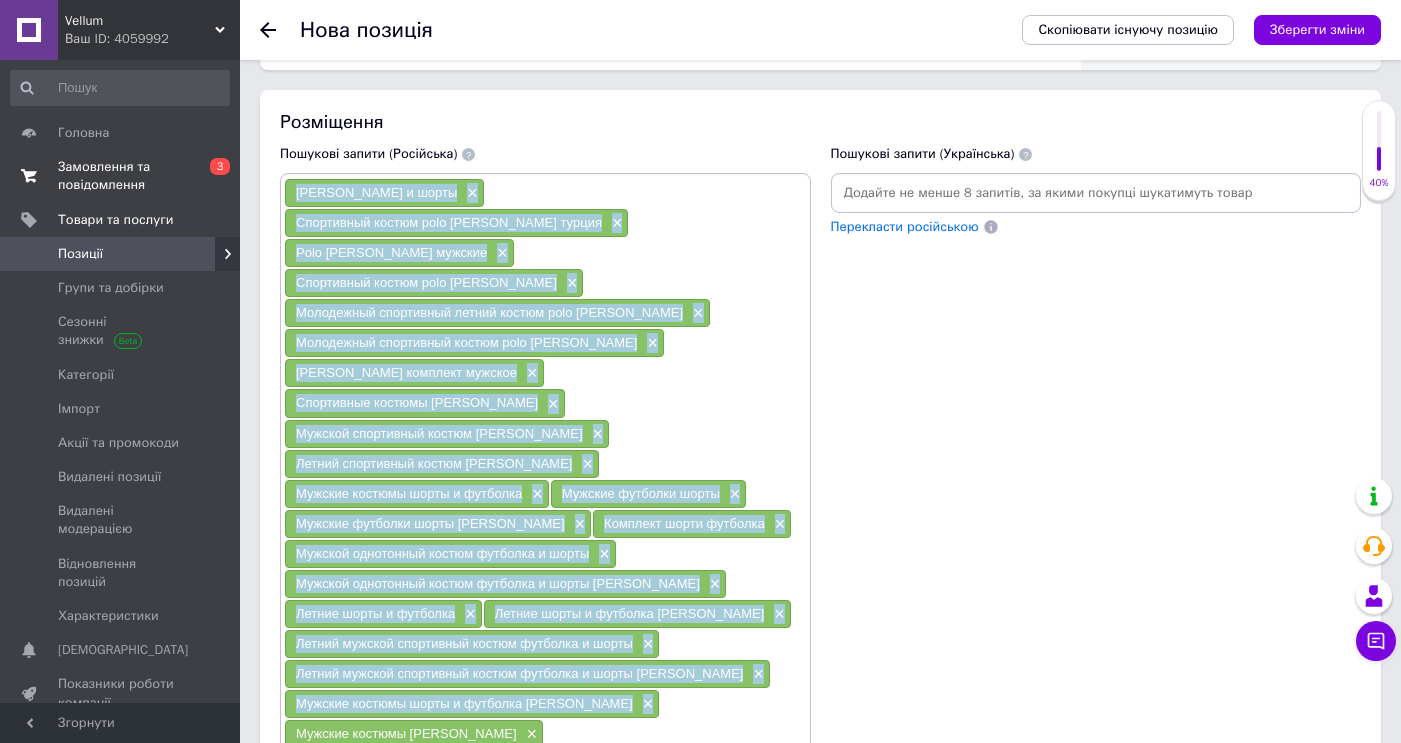 drag, startPoint x: 293, startPoint y: 190, endPoint x: 614, endPoint y: 634, distance: 547.8841 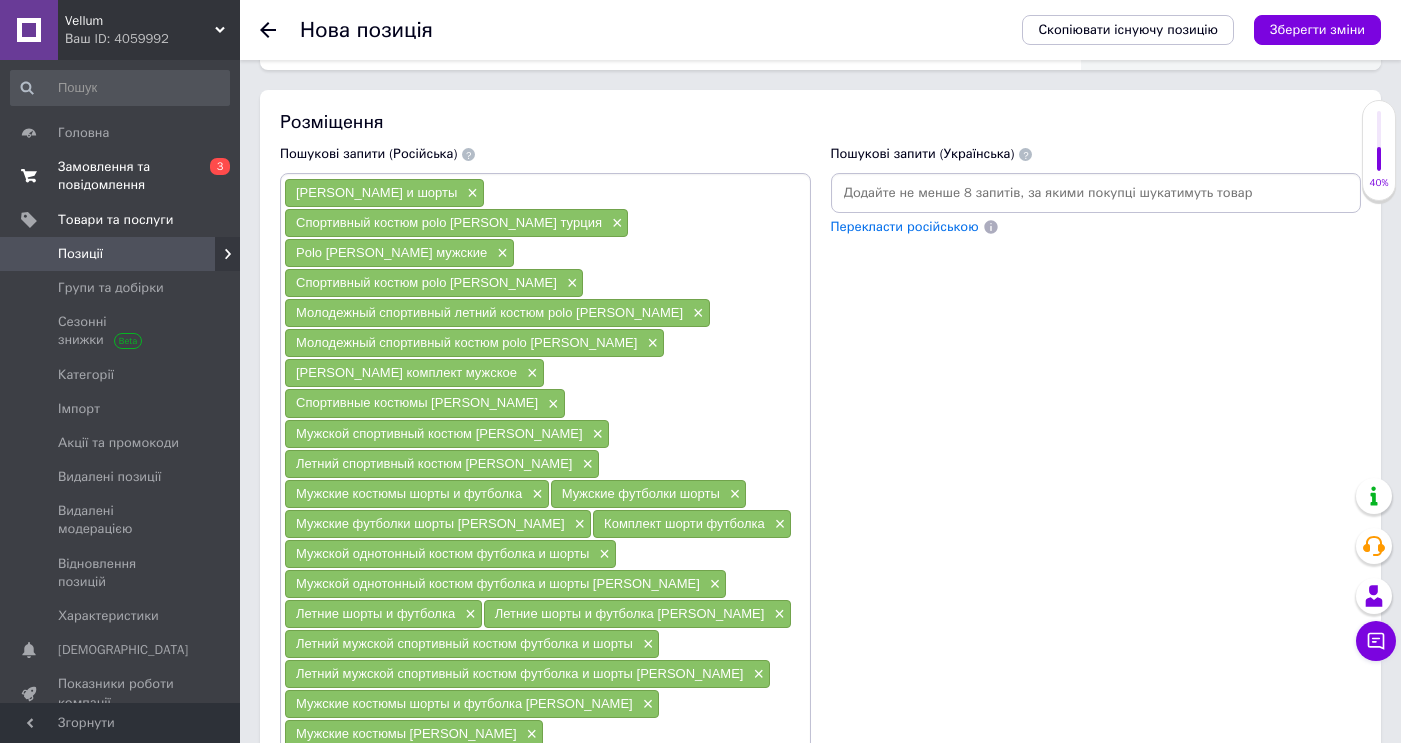 drag, startPoint x: 466, startPoint y: 197, endPoint x: 320, endPoint y: 196, distance: 146.00342 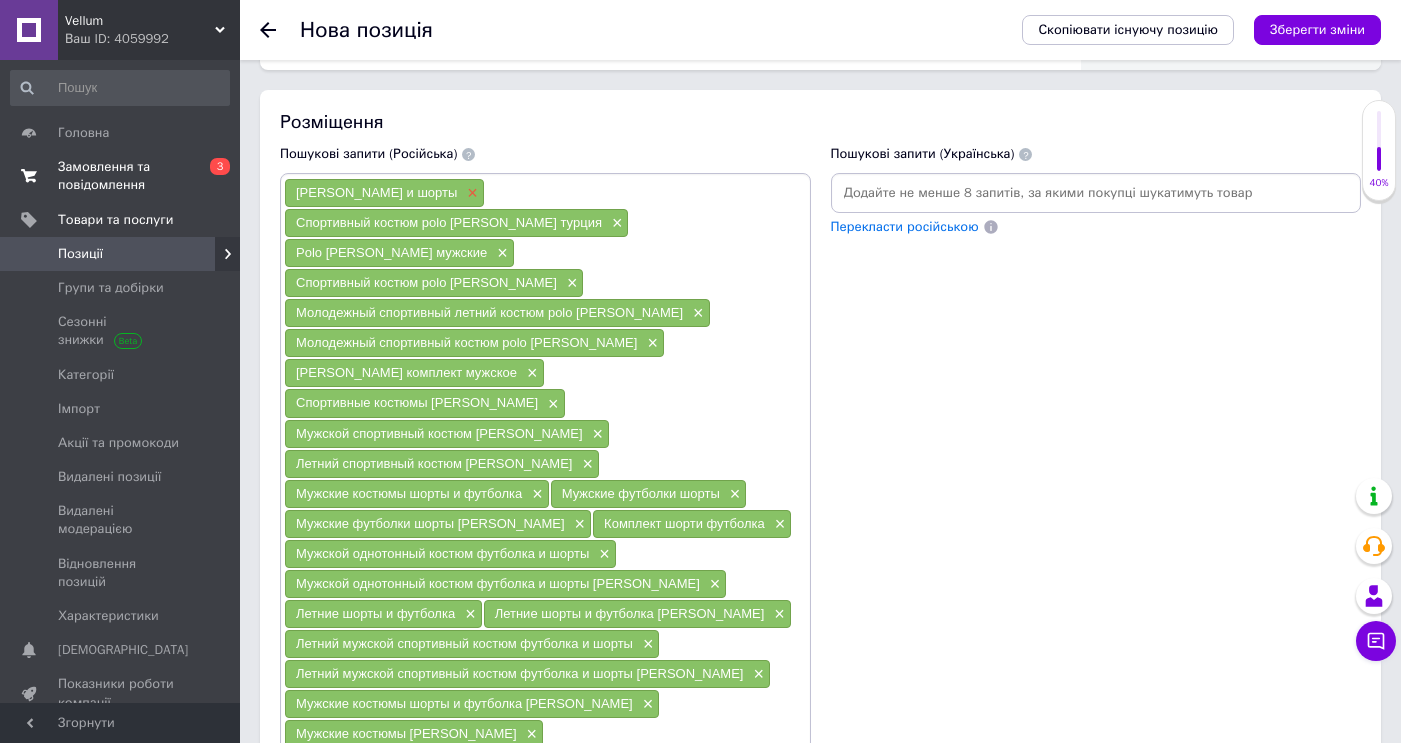 click on "×" at bounding box center (470, 193) 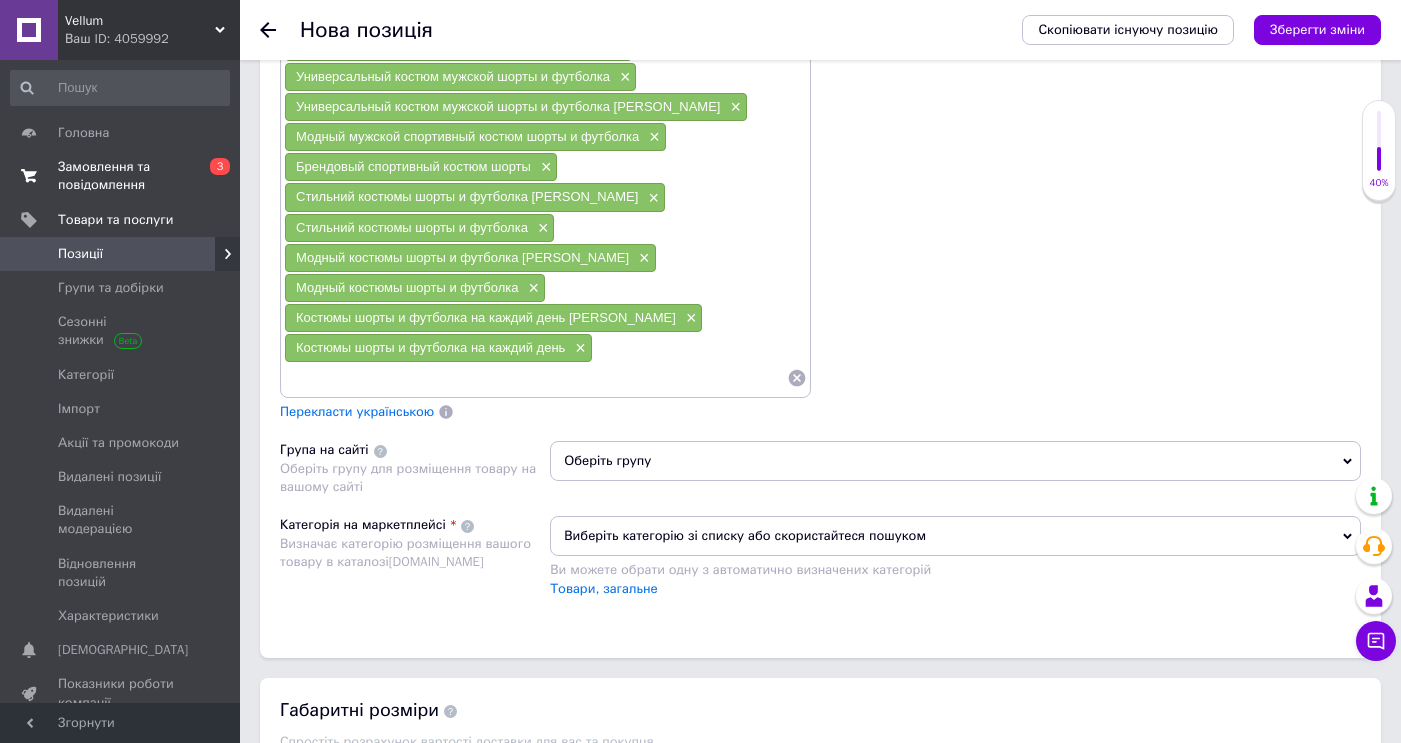 scroll, scrollTop: 2044, scrollLeft: 0, axis: vertical 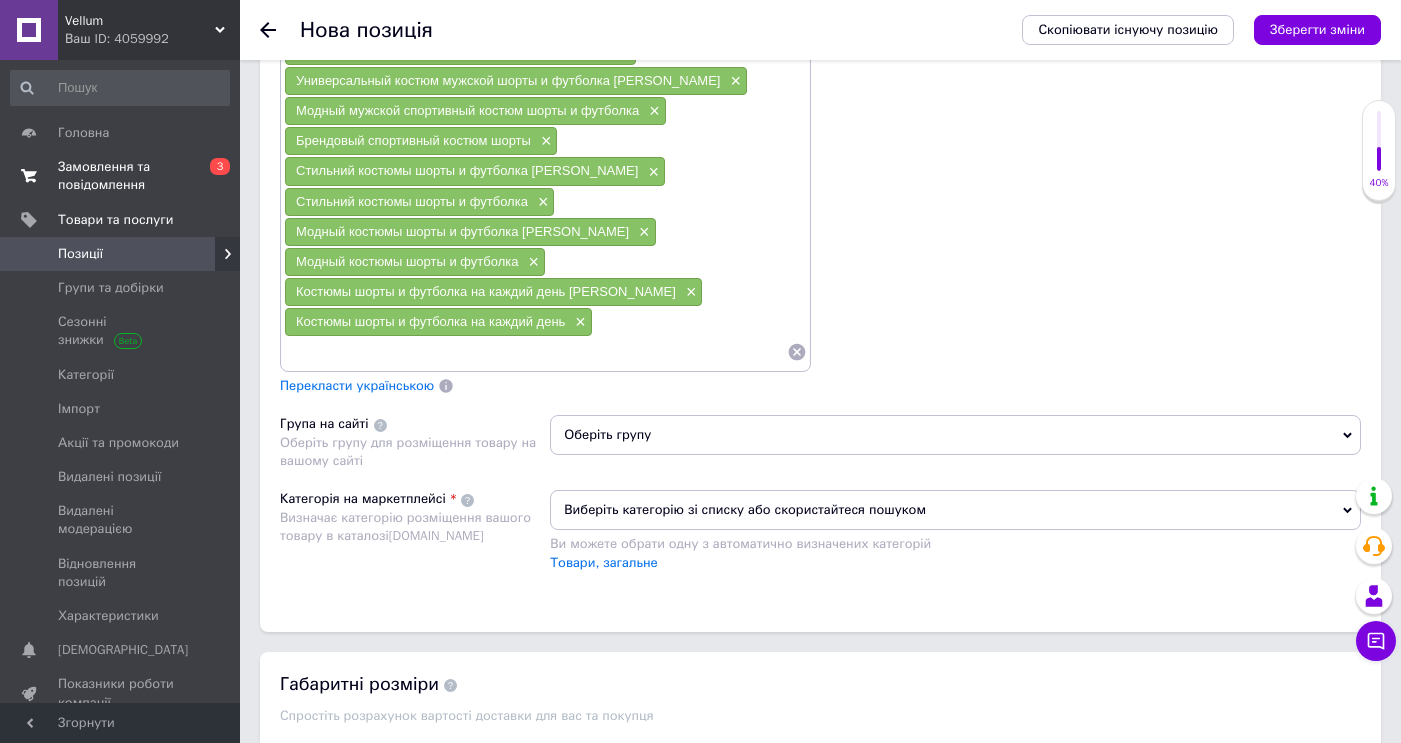 click at bounding box center (535, 352) 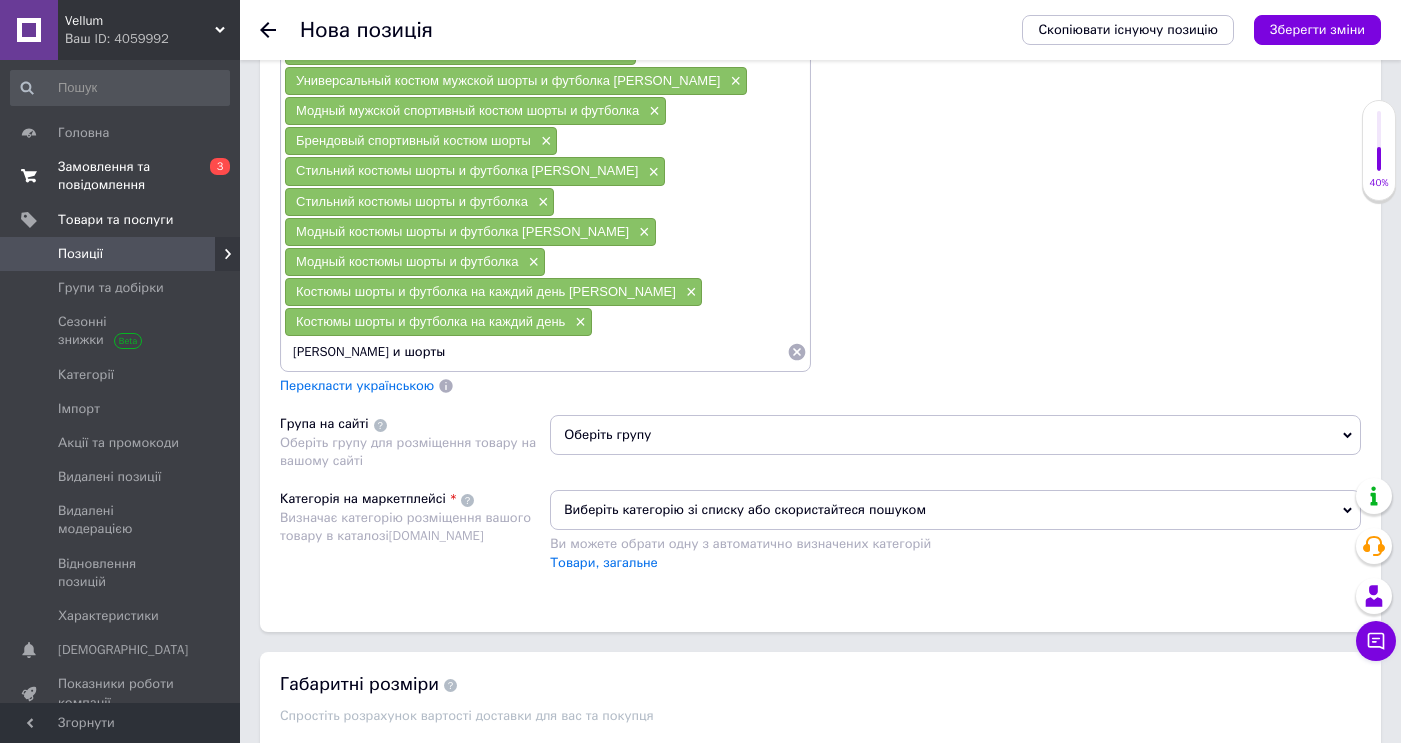 click on "[PERSON_NAME] и шорты" at bounding box center [535, 352] 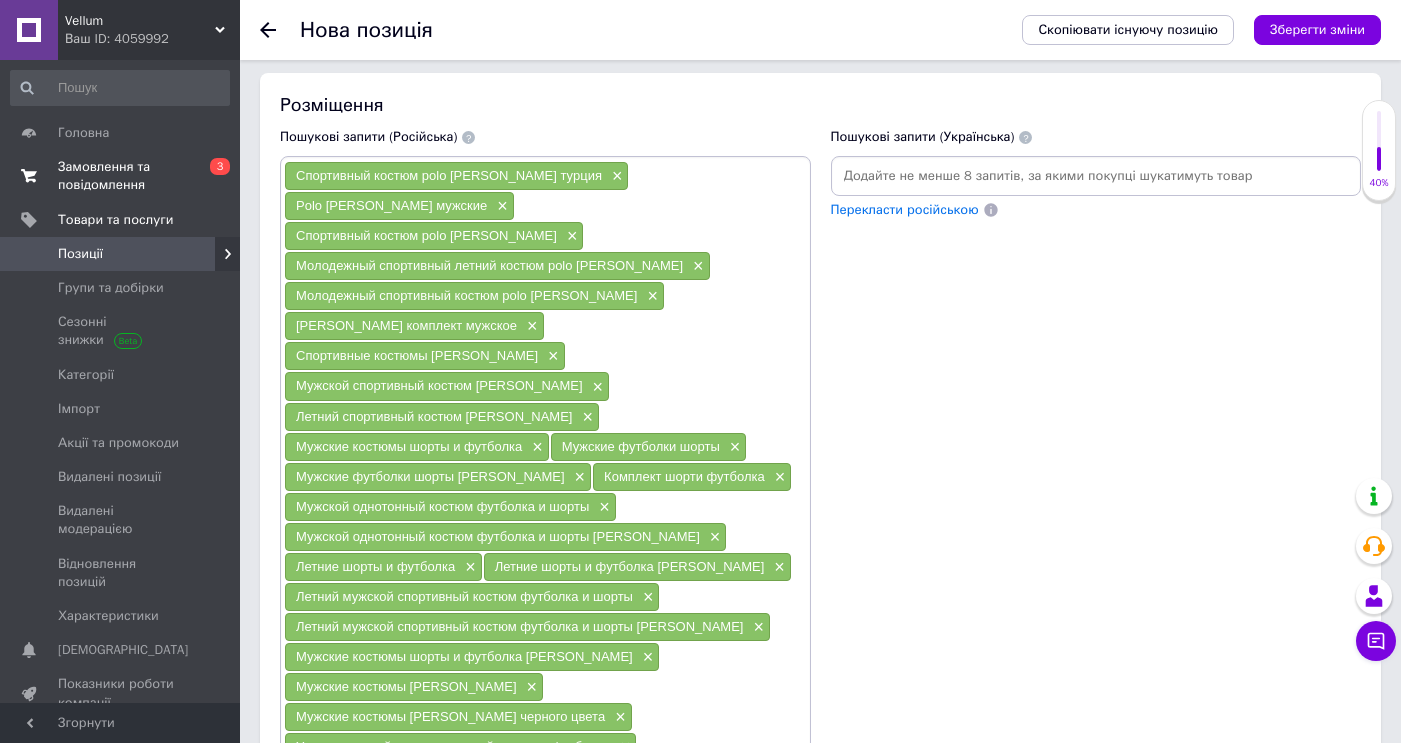 scroll, scrollTop: 1350, scrollLeft: 0, axis: vertical 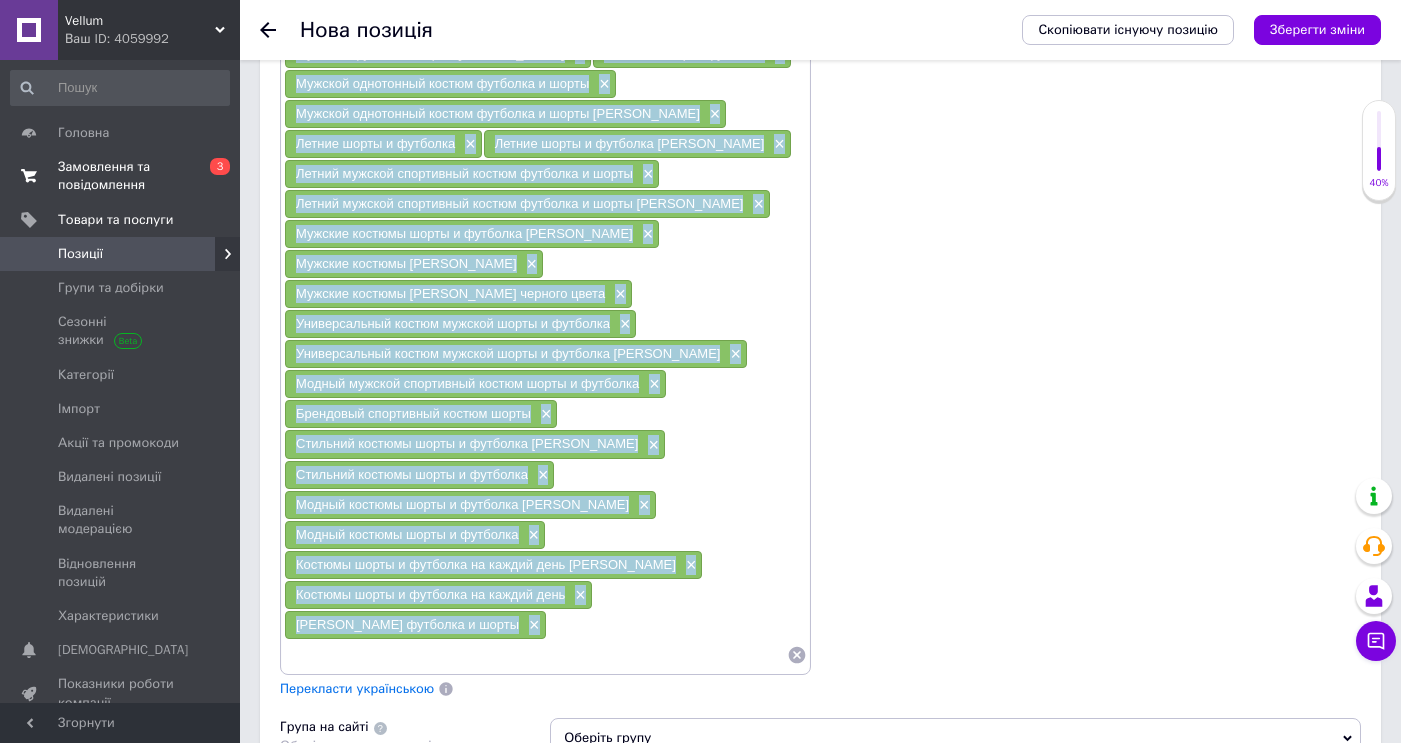 drag, startPoint x: 293, startPoint y: 170, endPoint x: 545, endPoint y: 585, distance: 485.51932 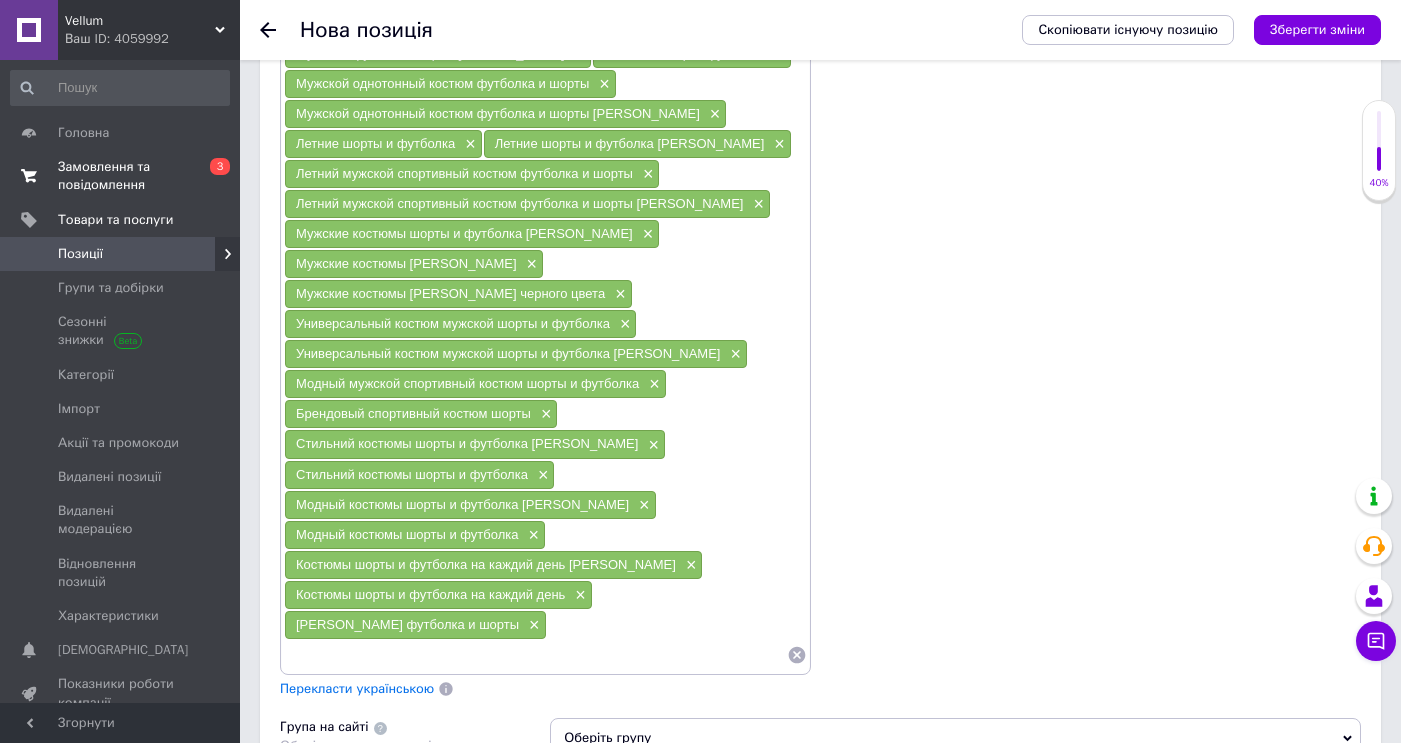 click 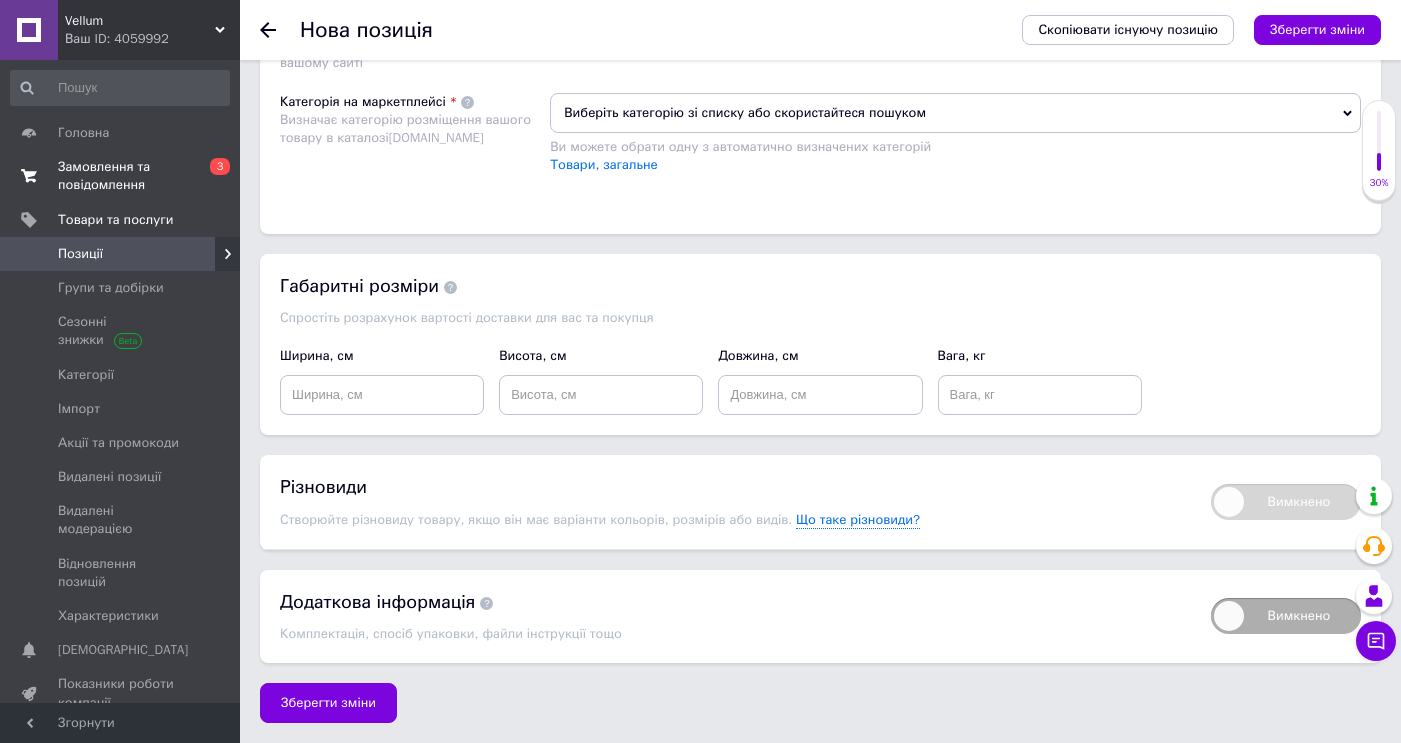 scroll, scrollTop: 927, scrollLeft: 0, axis: vertical 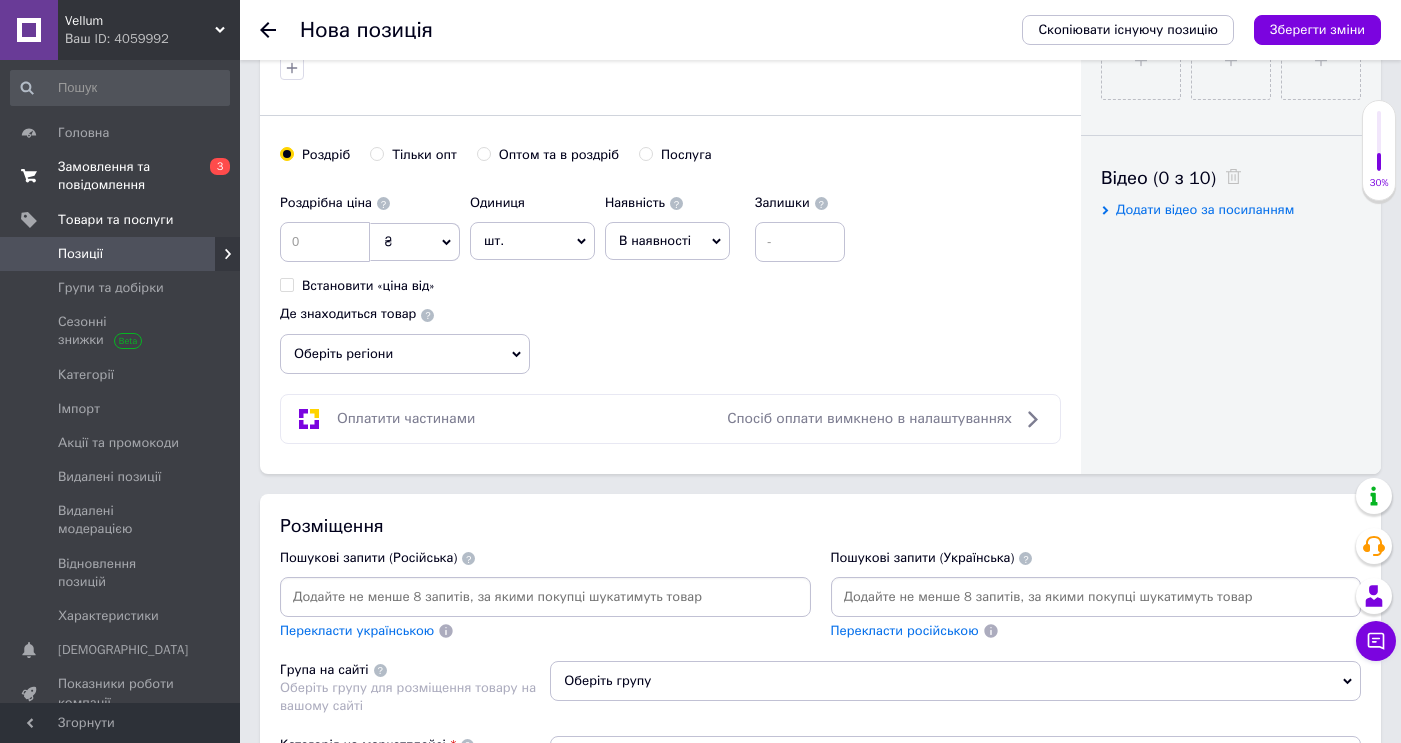 click at bounding box center (545, 597) 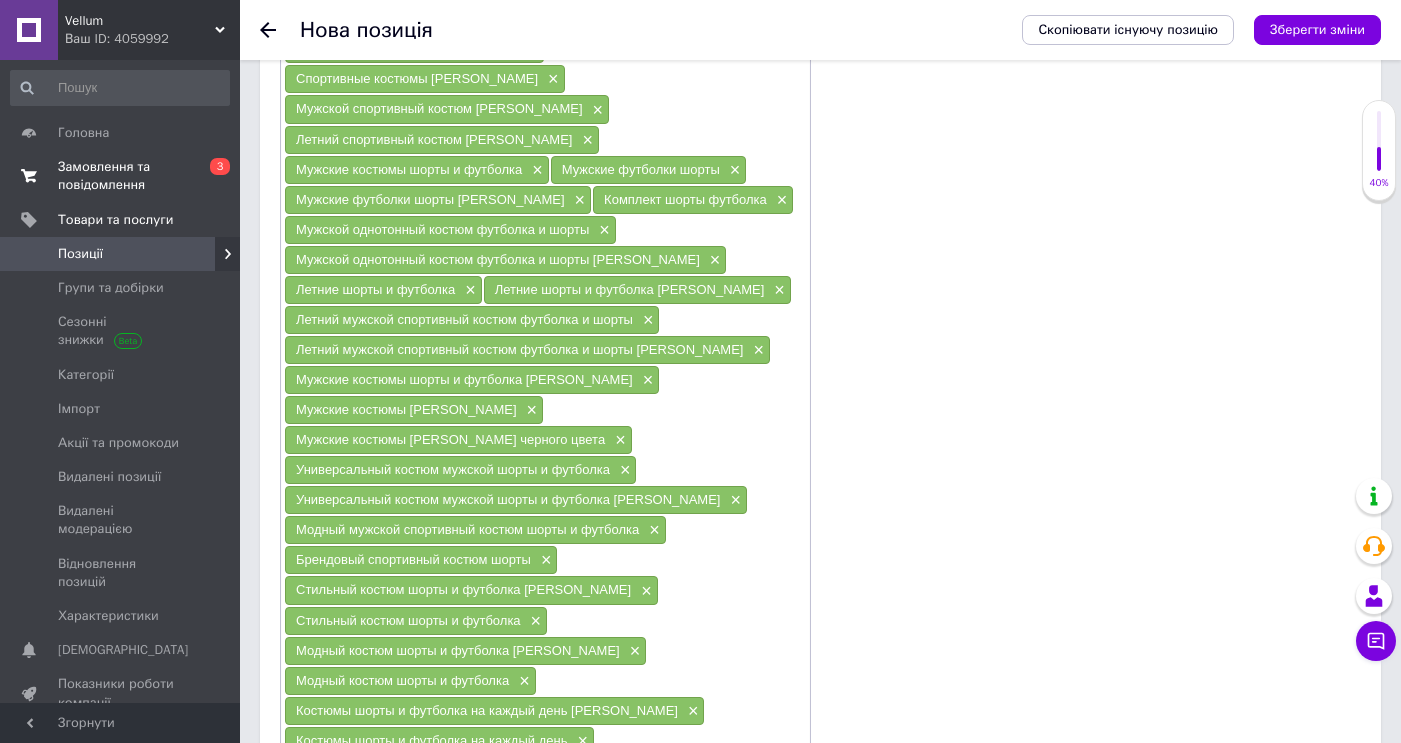 scroll, scrollTop: 1691, scrollLeft: 0, axis: vertical 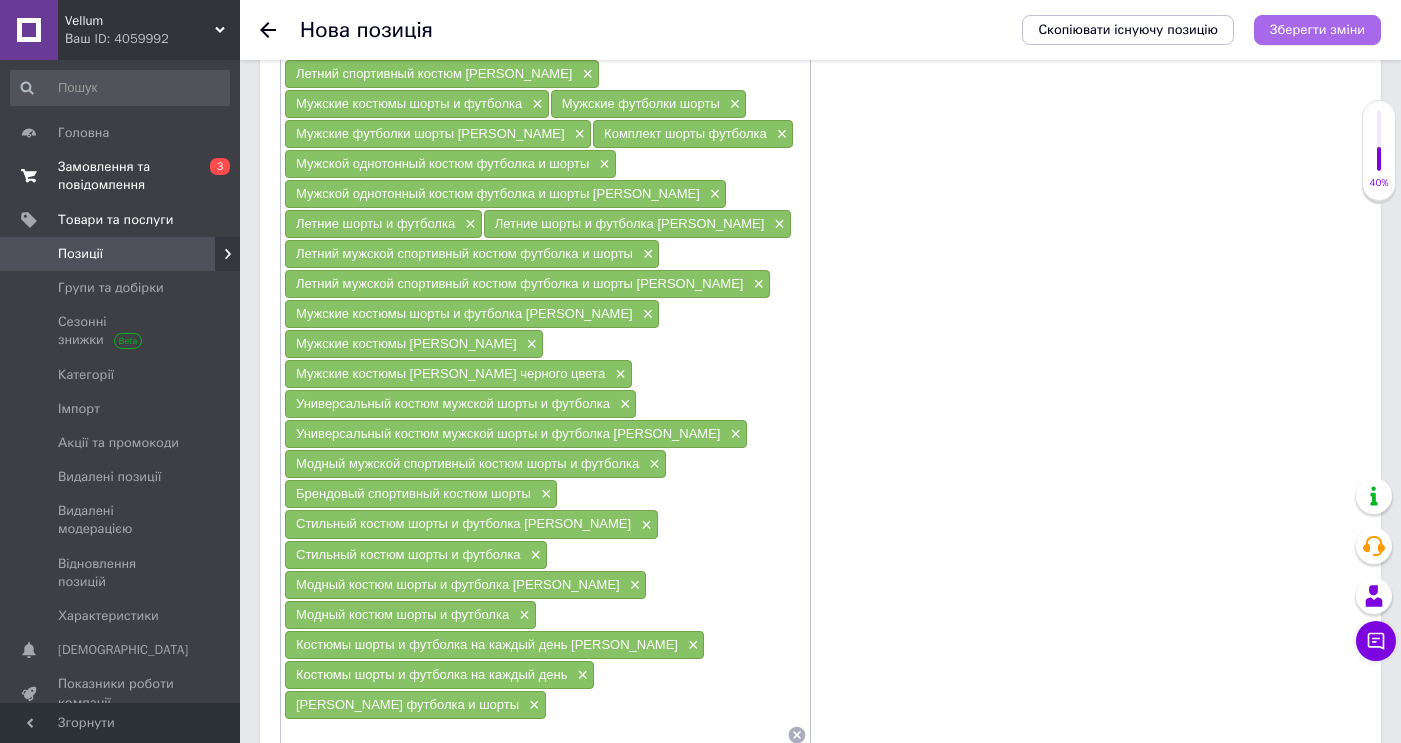 click on "Зберегти зміни" at bounding box center (1317, 29) 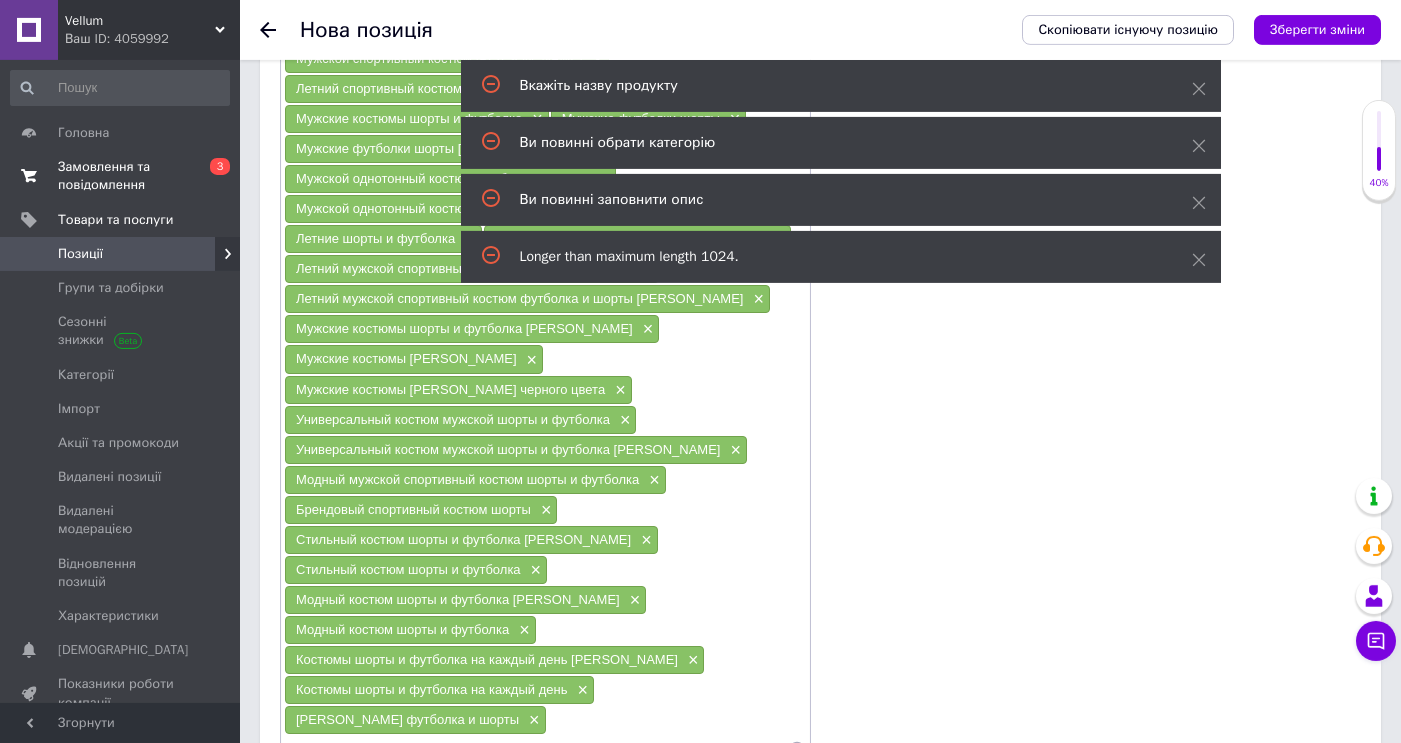 scroll, scrollTop: 1790, scrollLeft: 0, axis: vertical 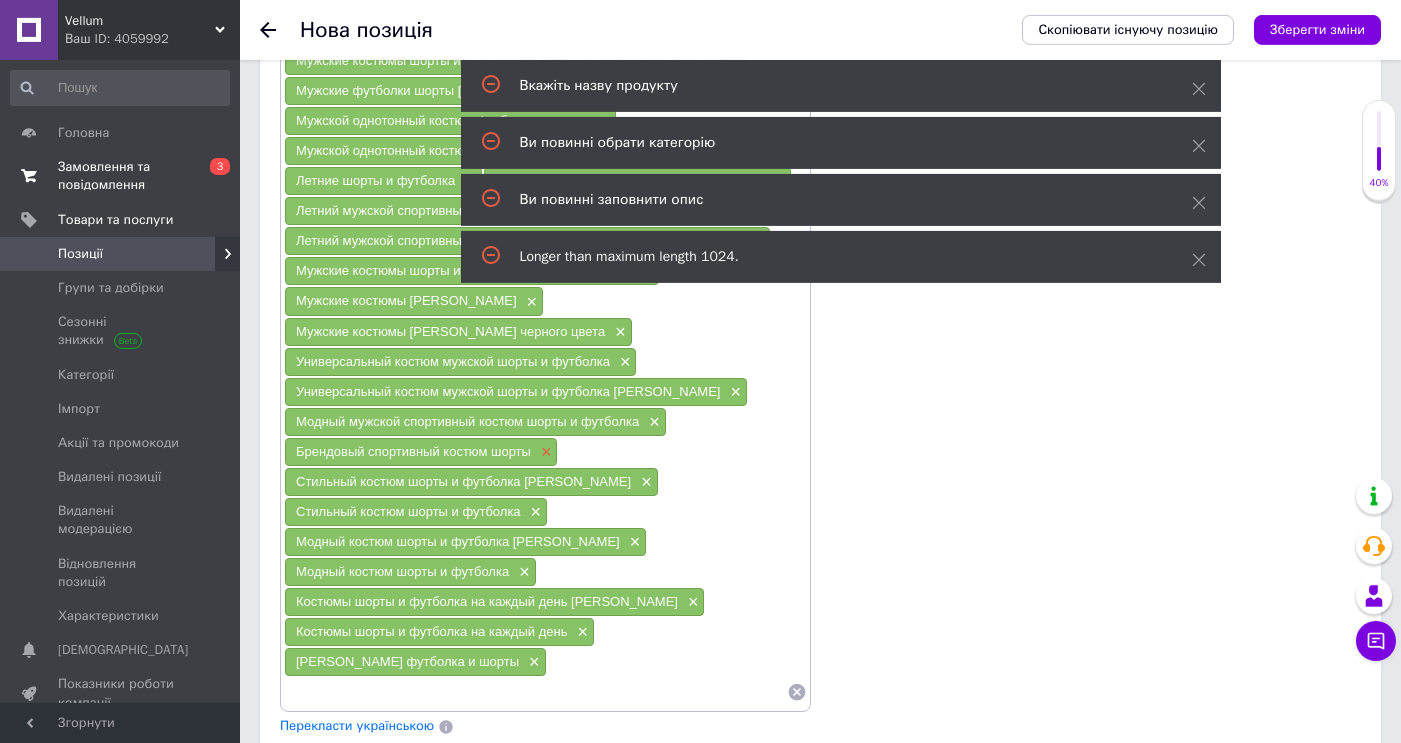 click on "×" at bounding box center (544, 452) 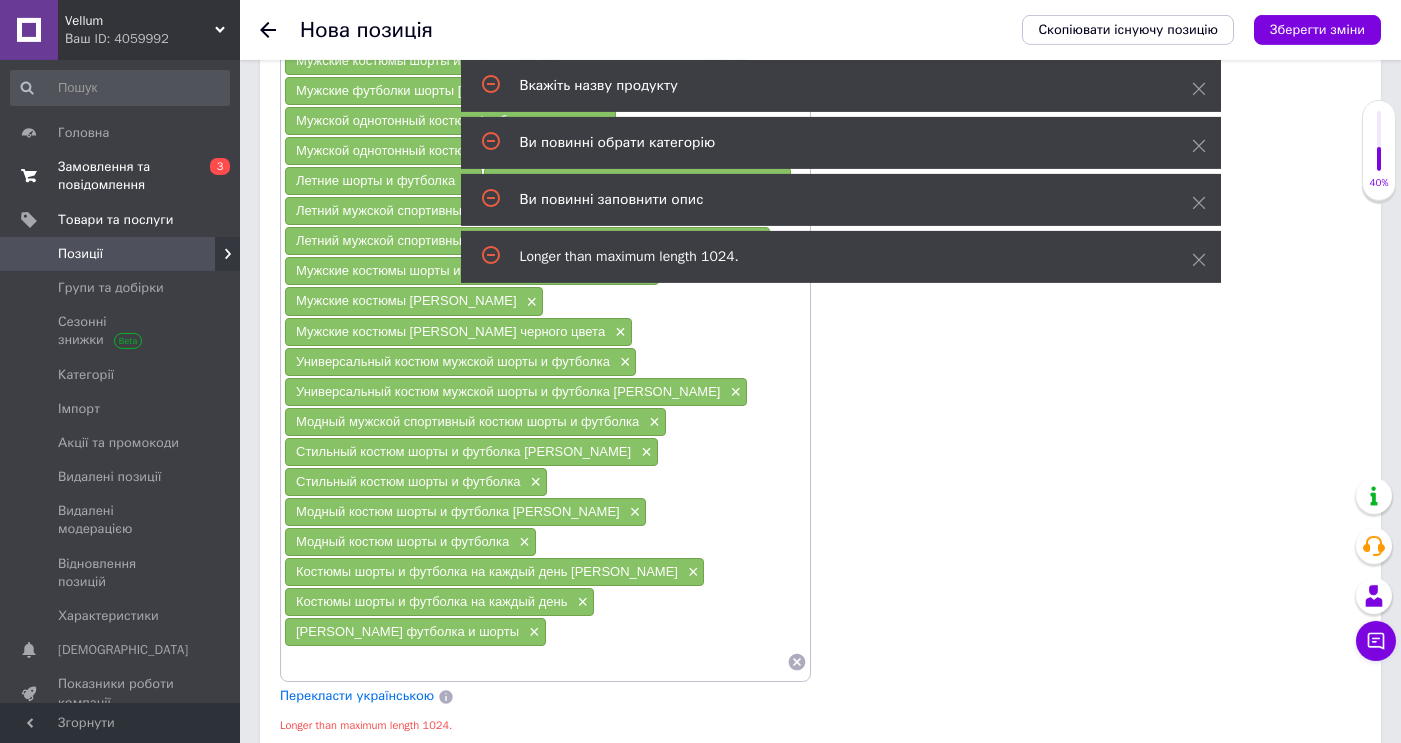 click on "Модный мужской спортивный костюм шорты и футболка ×" at bounding box center [475, 422] 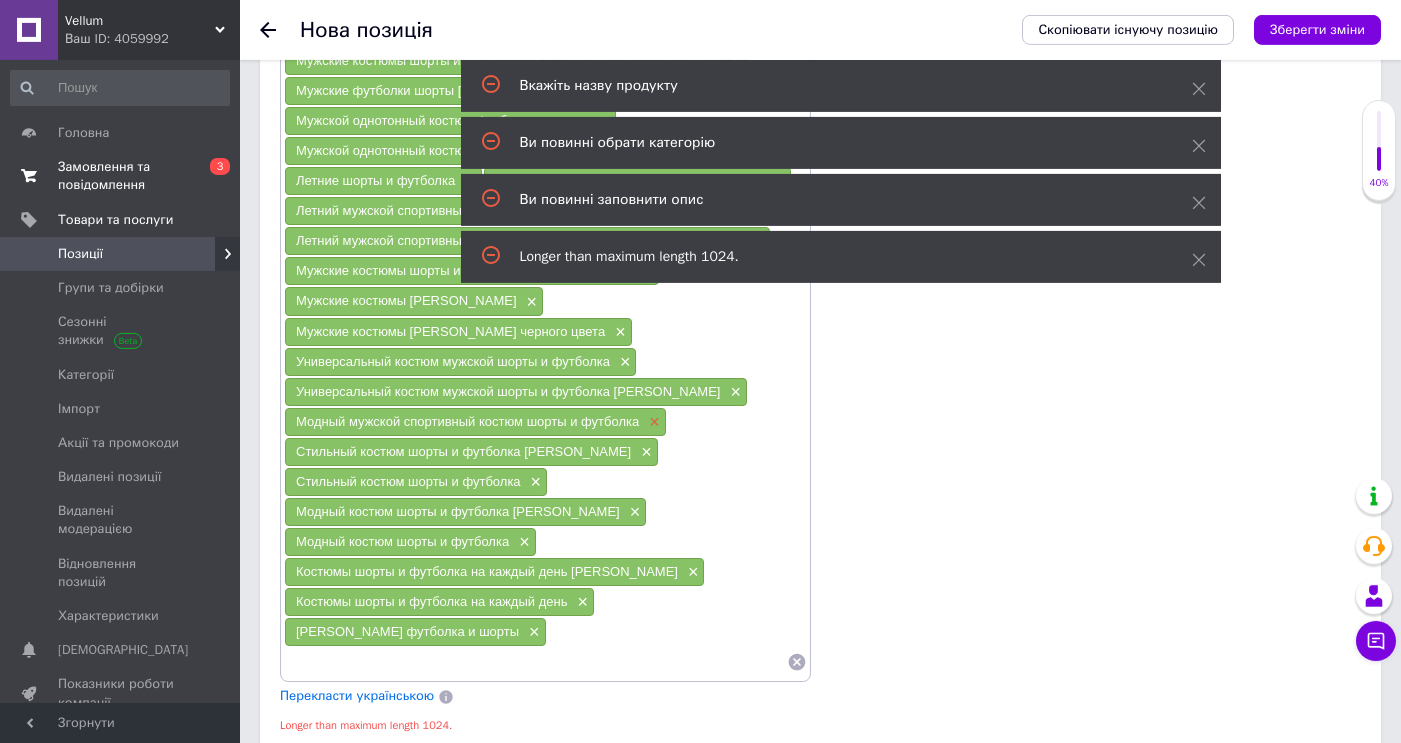 click on "×" at bounding box center [652, 422] 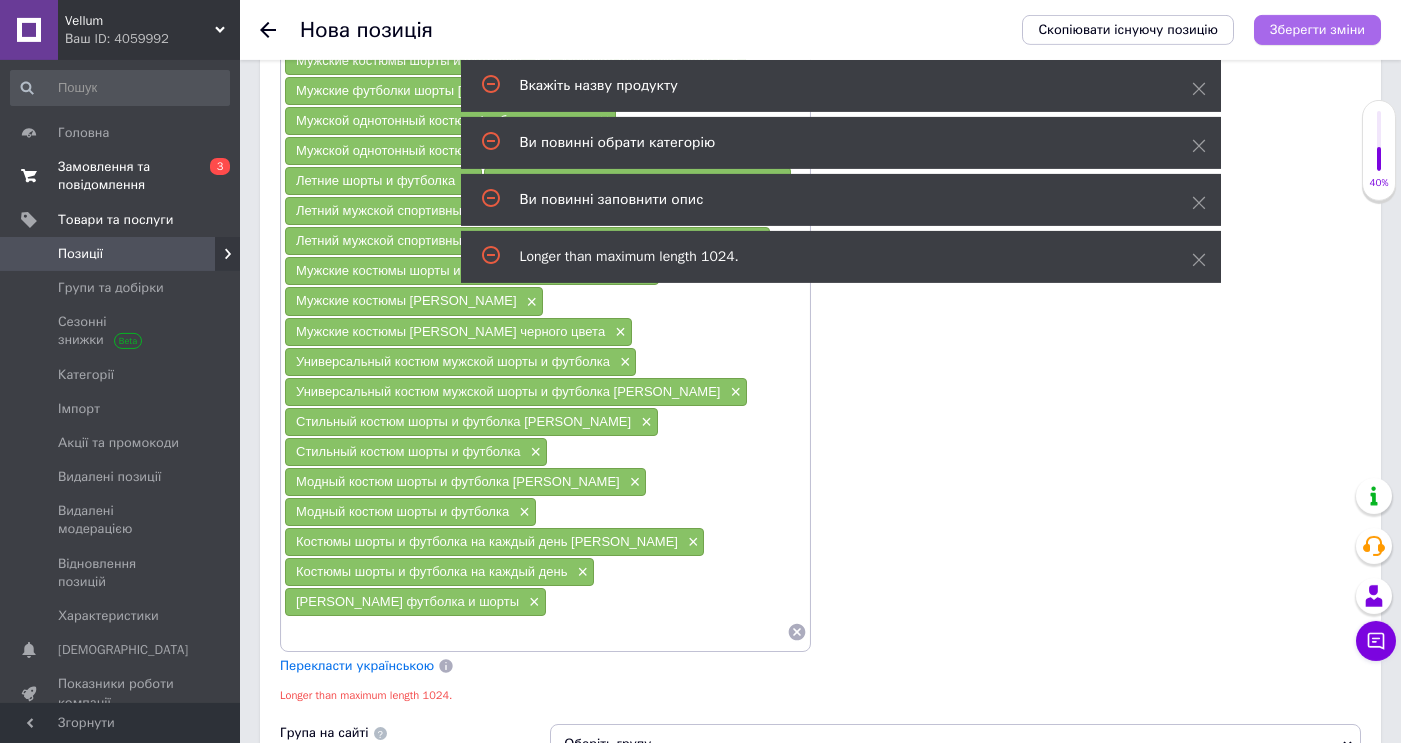 click on "Зберегти зміни" at bounding box center (1317, 29) 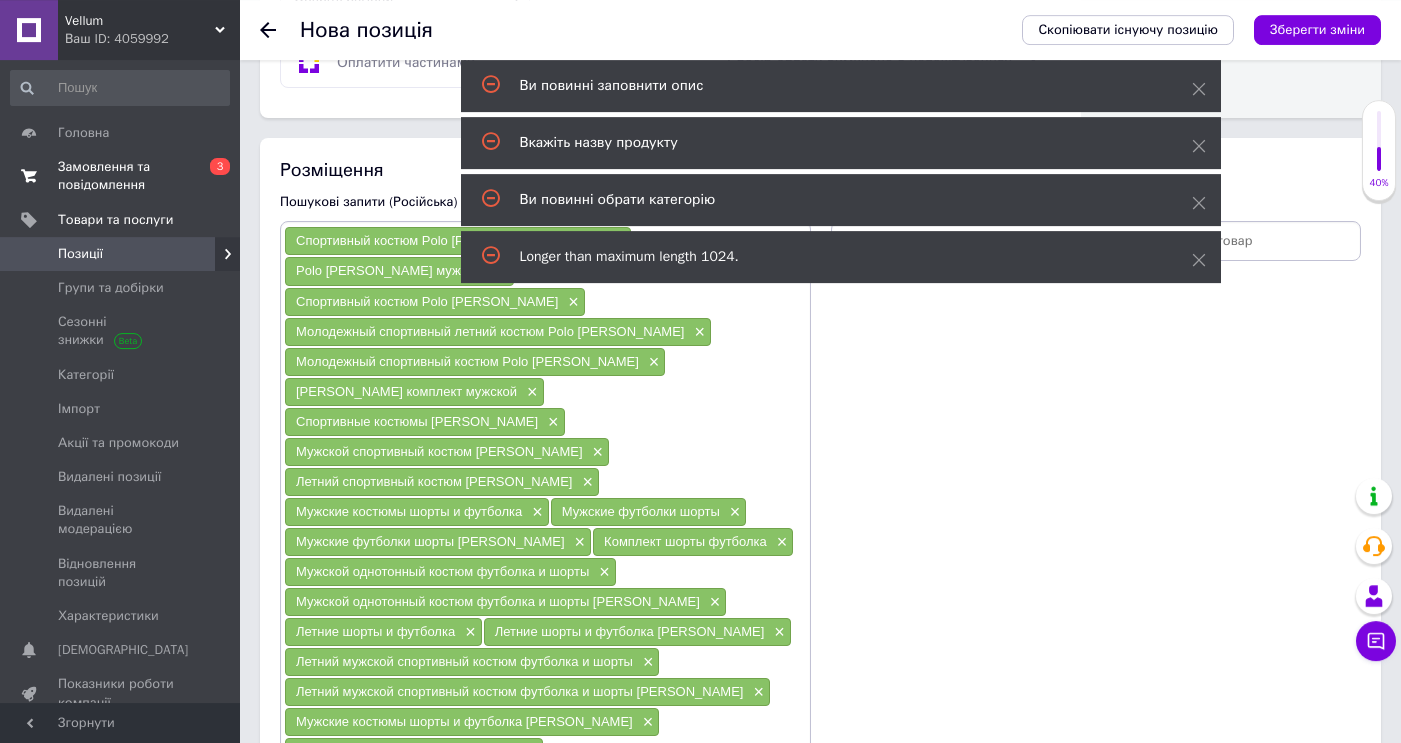 scroll, scrollTop: 1338, scrollLeft: 0, axis: vertical 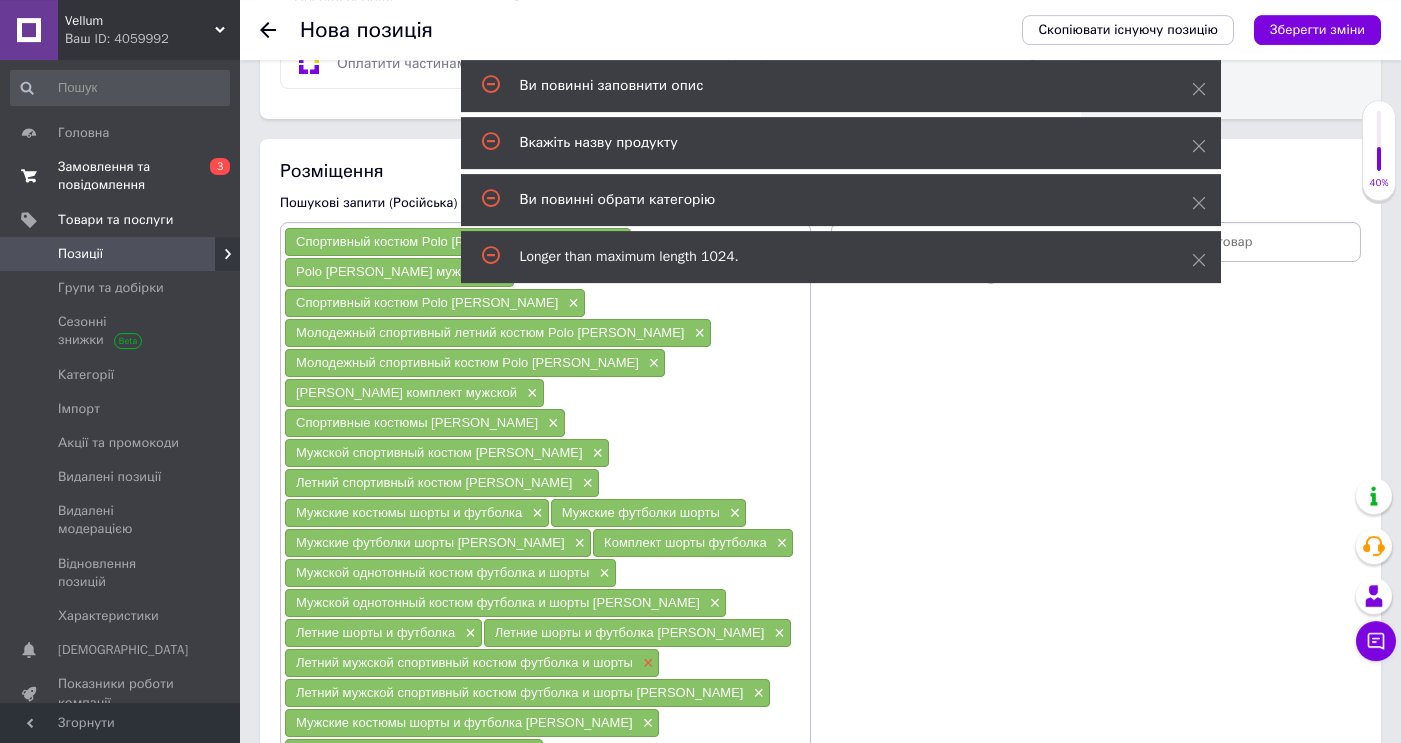 click on "×" at bounding box center (646, 663) 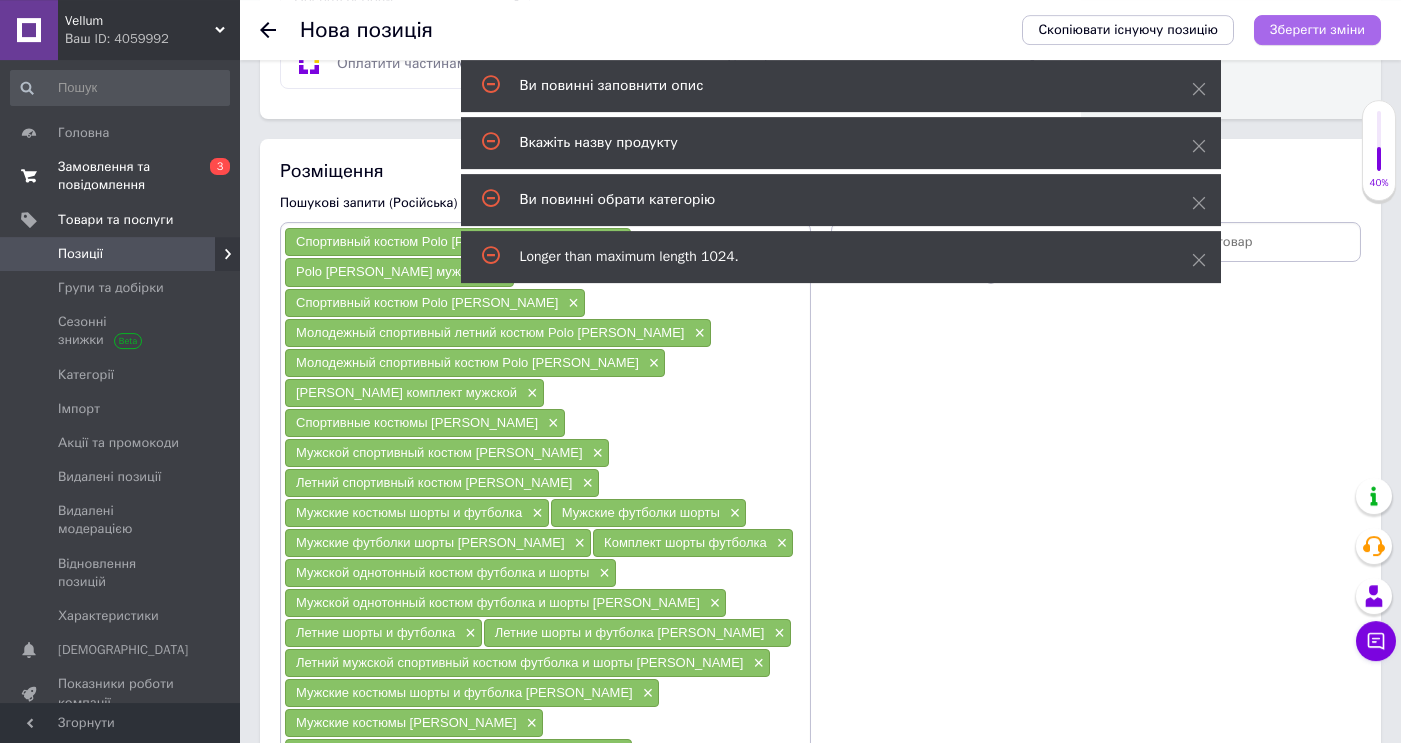 click on "Зберегти зміни" at bounding box center [1317, 29] 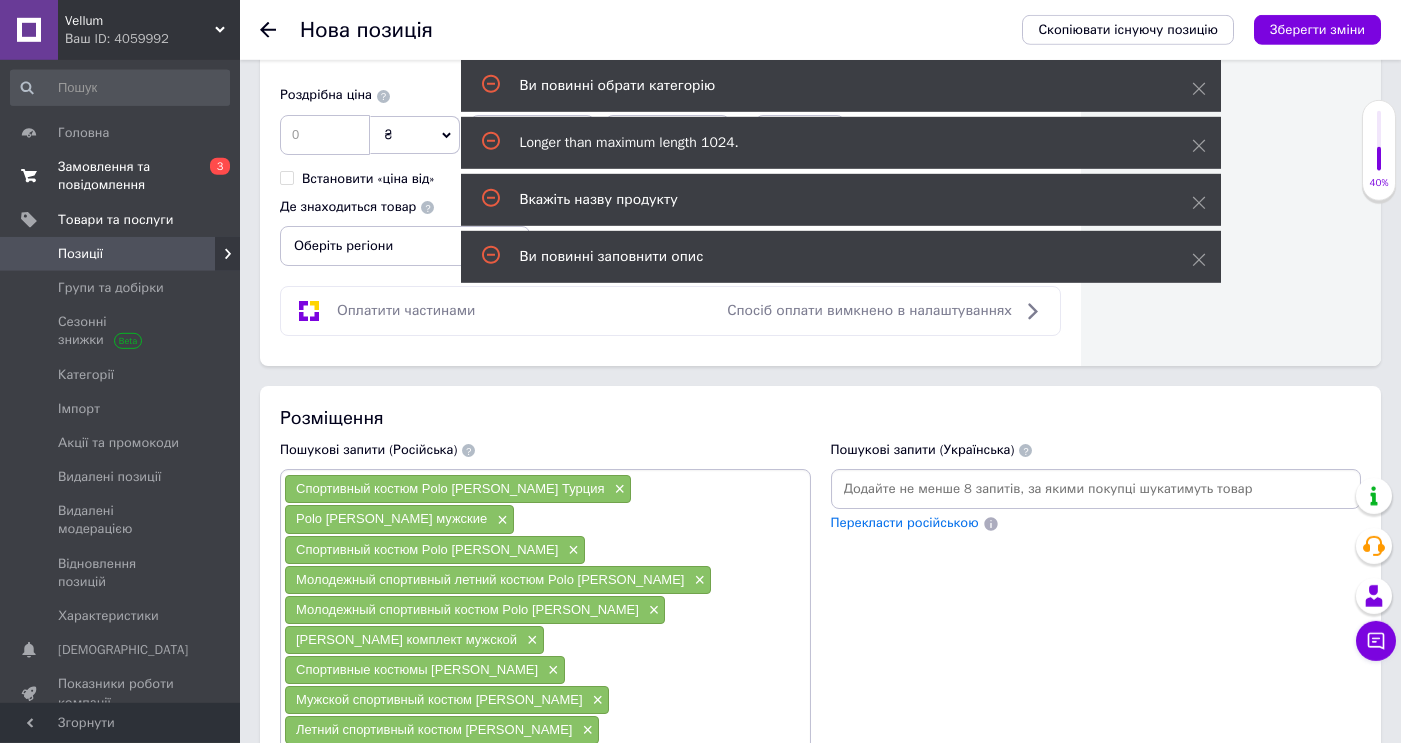 scroll, scrollTop: 1088, scrollLeft: 0, axis: vertical 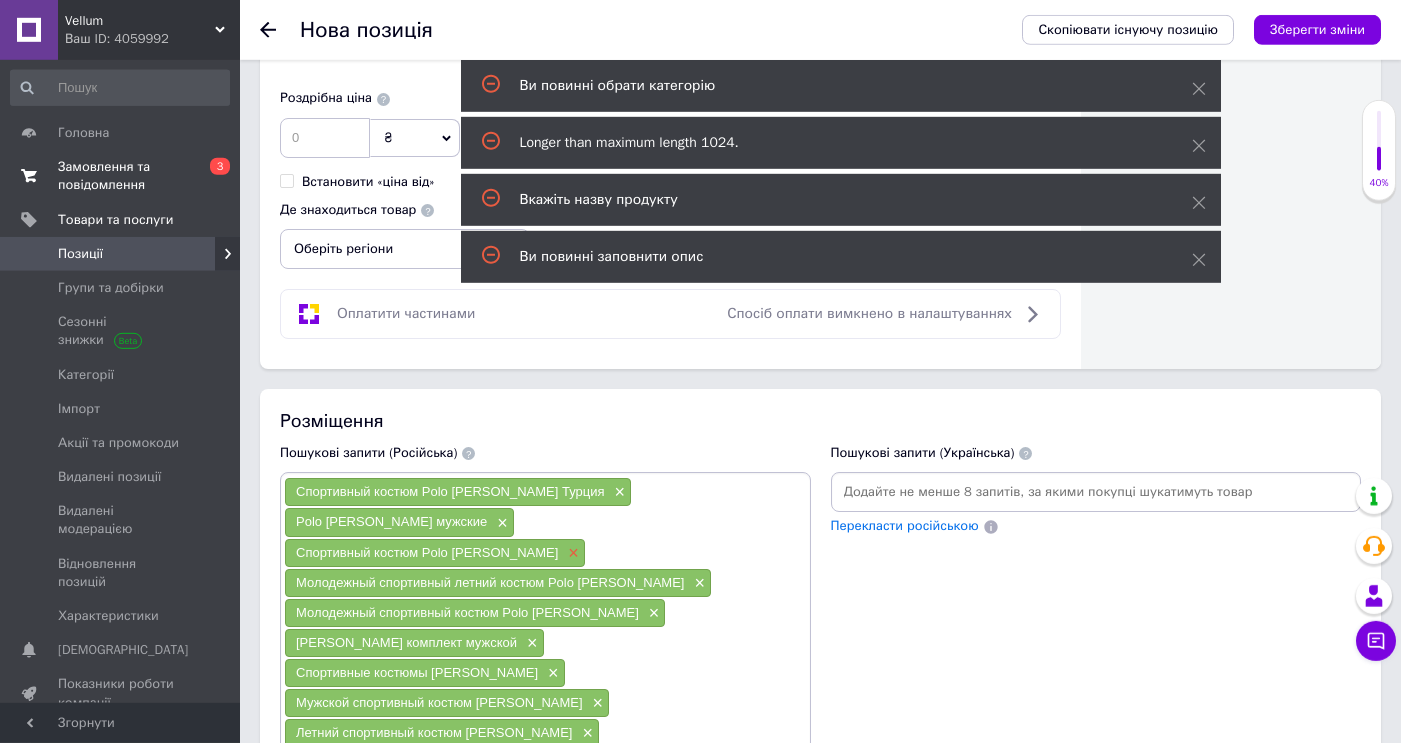 click on "×" at bounding box center (571, 553) 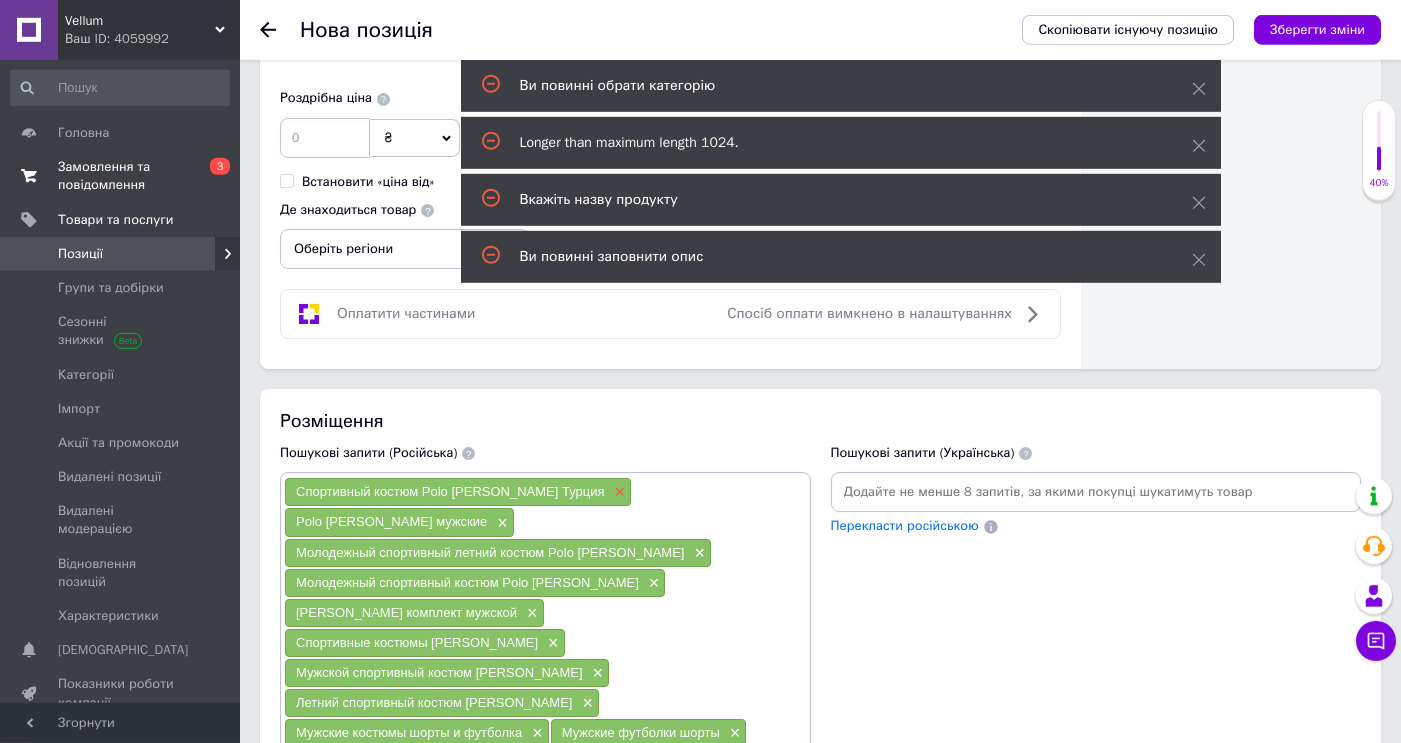click on "×" at bounding box center [618, 492] 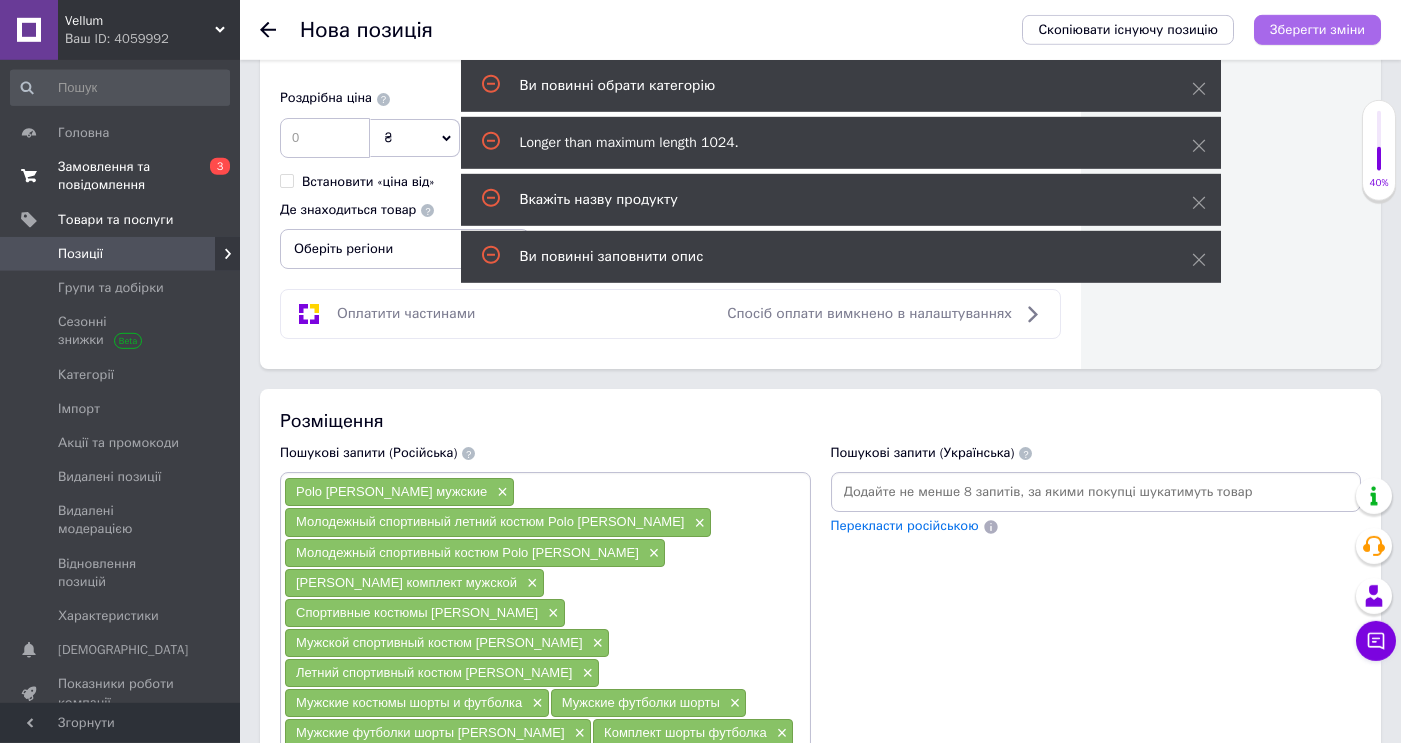 click on "Зберегти зміни" at bounding box center (1317, 29) 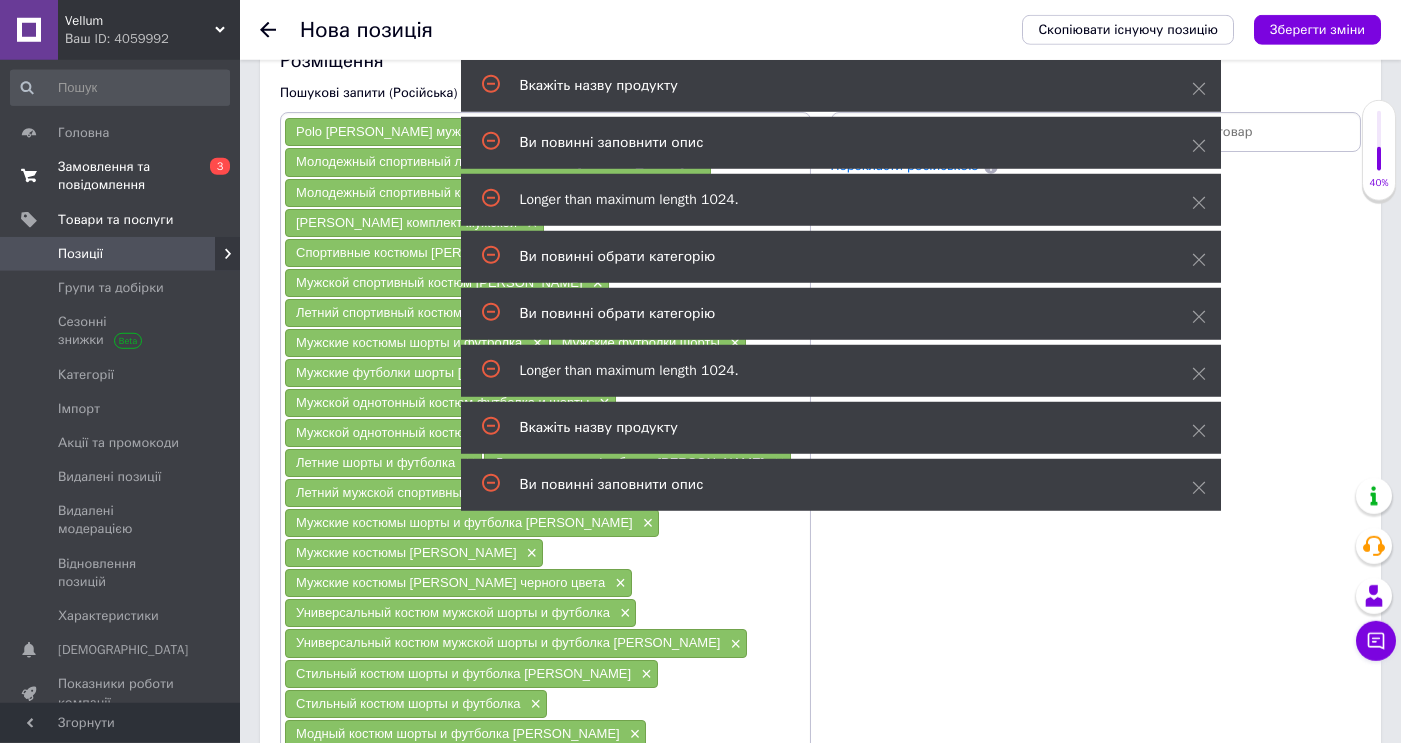scroll, scrollTop: 1438, scrollLeft: 0, axis: vertical 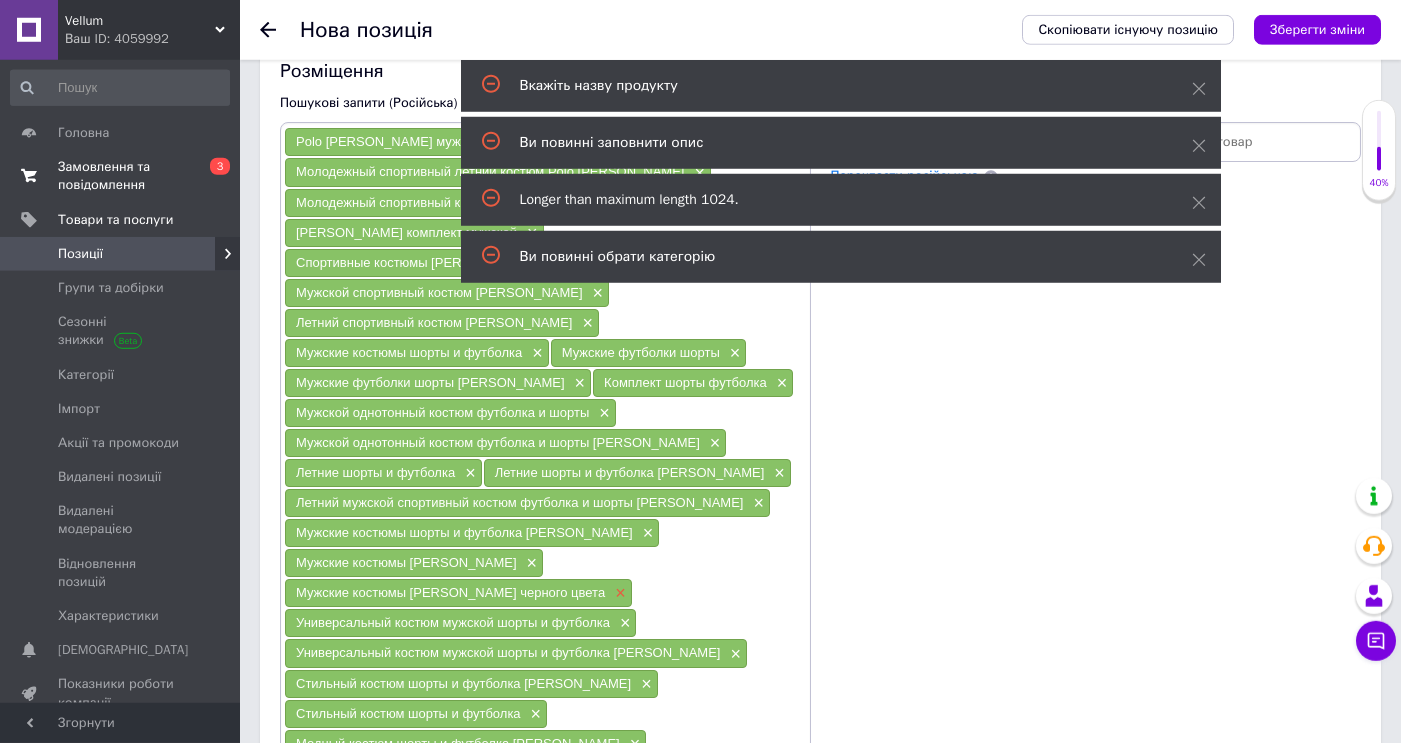 click on "×" at bounding box center (618, 593) 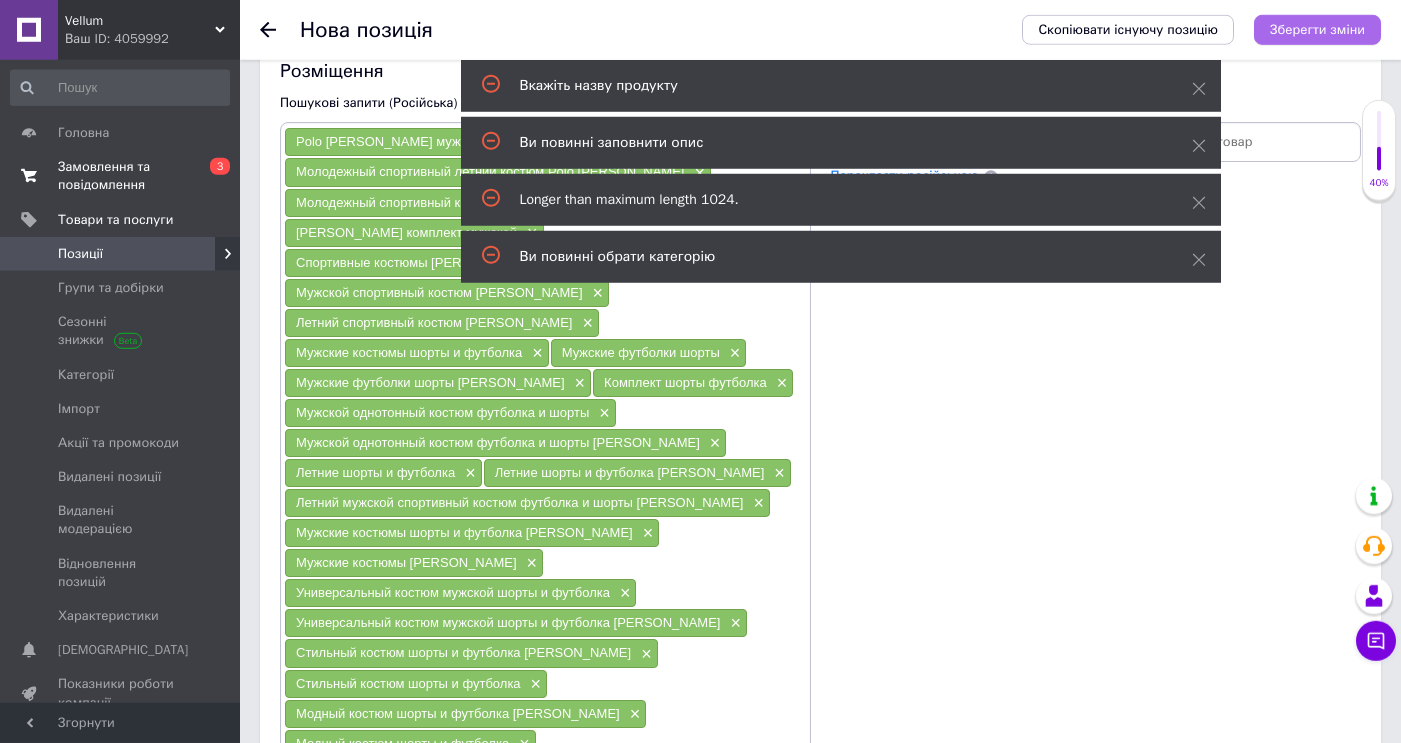 click on "Зберегти зміни" at bounding box center [1317, 30] 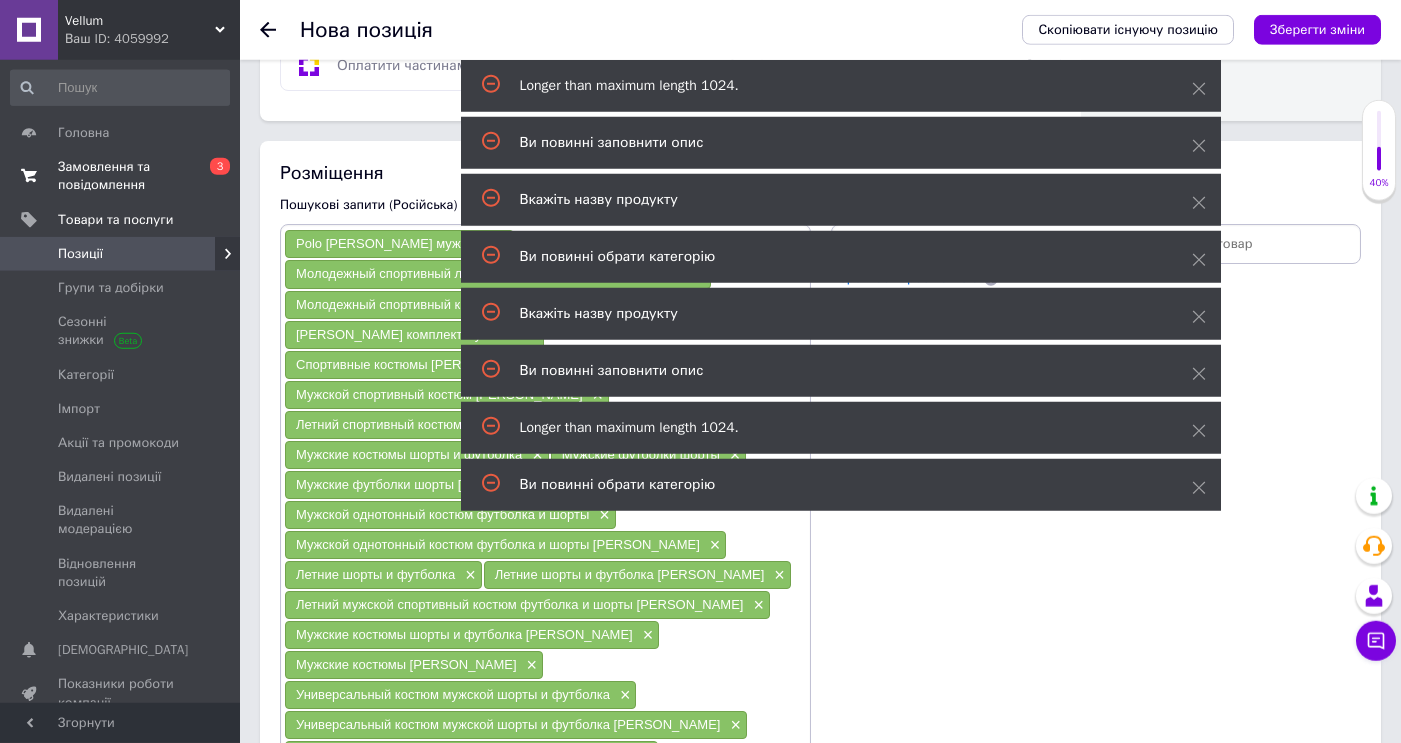 scroll, scrollTop: 1326, scrollLeft: 0, axis: vertical 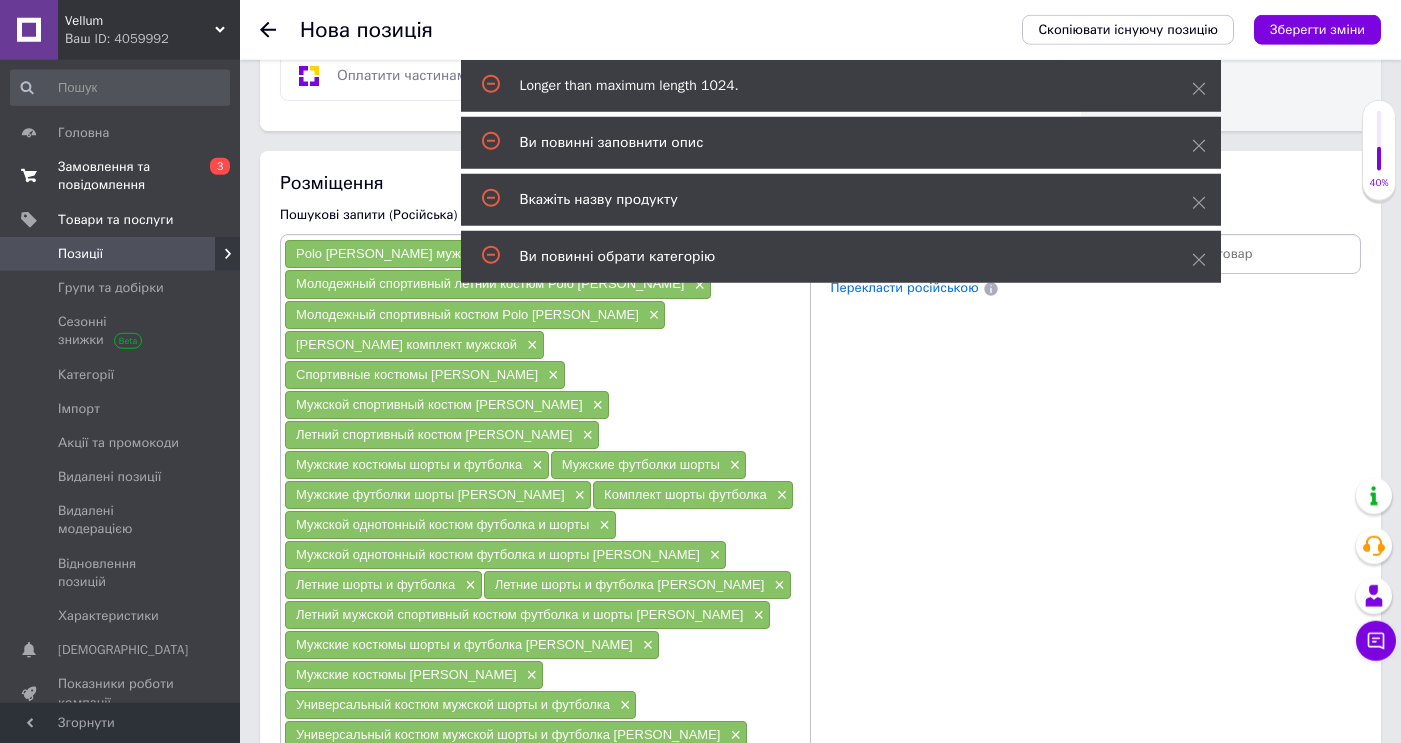 click on "Мужские костюмы шорты и футболка [PERSON_NAME] ×" at bounding box center [472, 645] 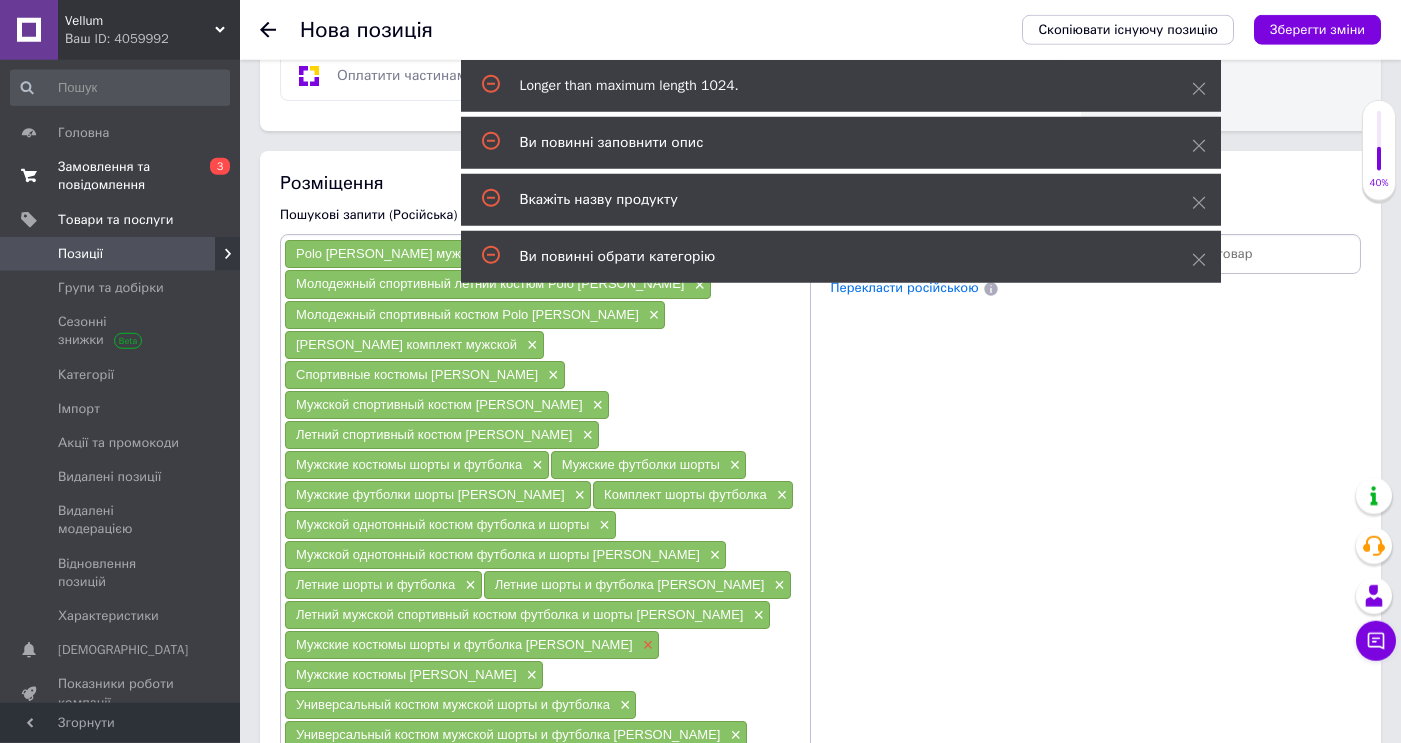 click on "×" at bounding box center [646, 645] 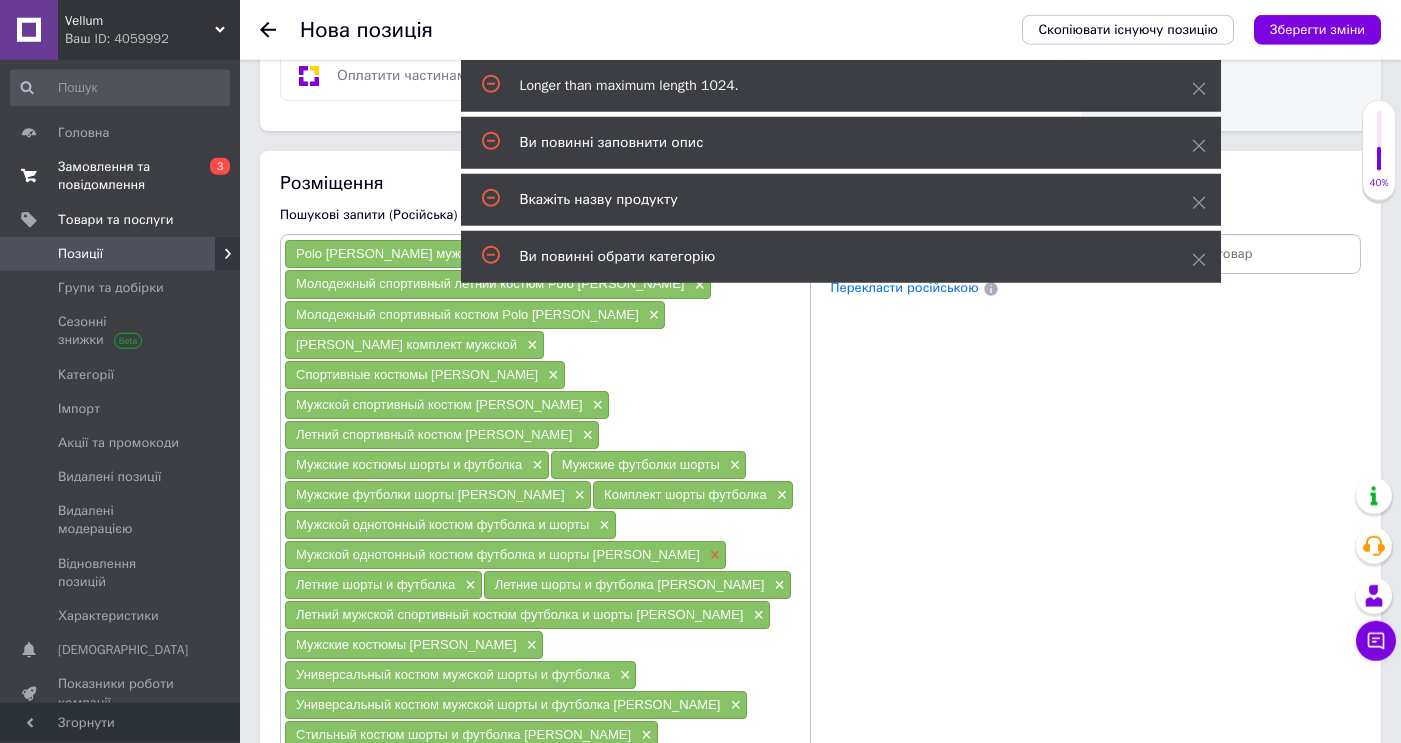 scroll, scrollTop: 1327, scrollLeft: 0, axis: vertical 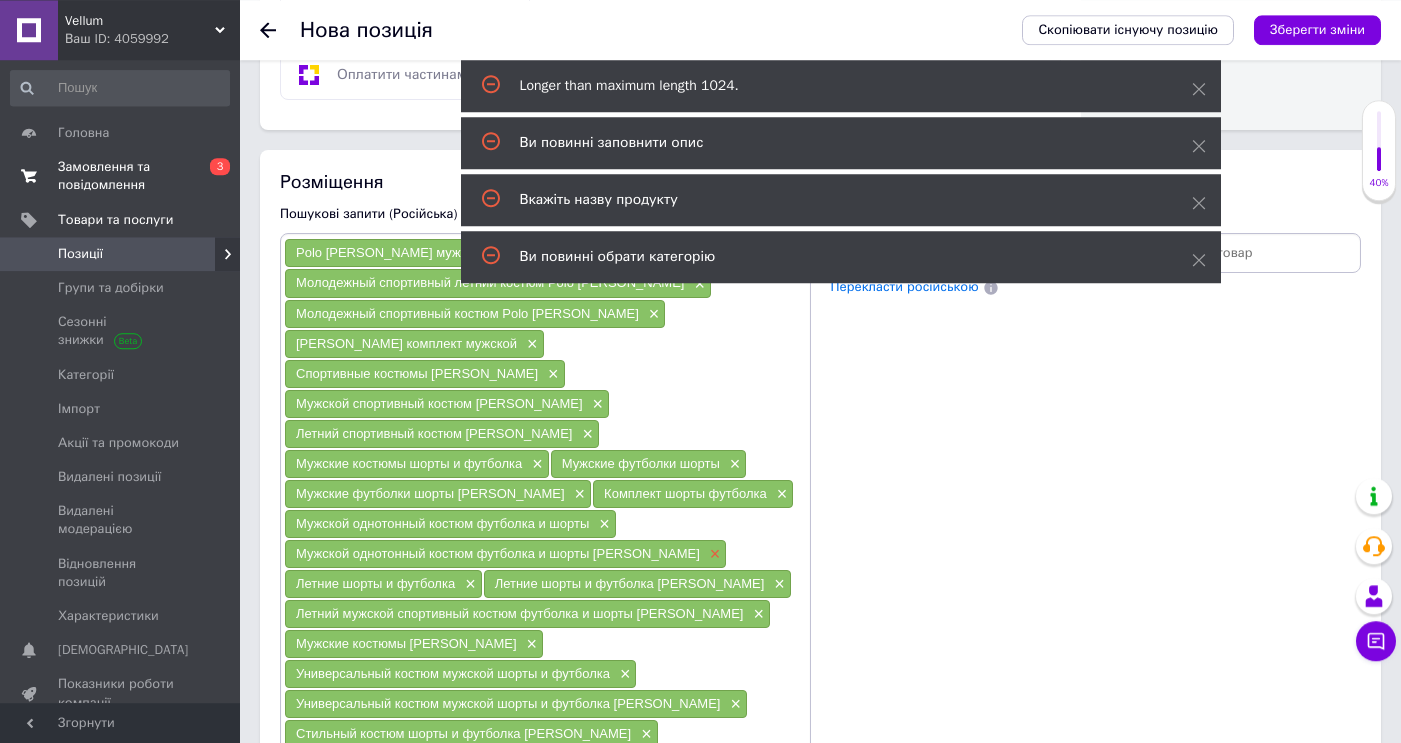 click on "×" at bounding box center (713, 554) 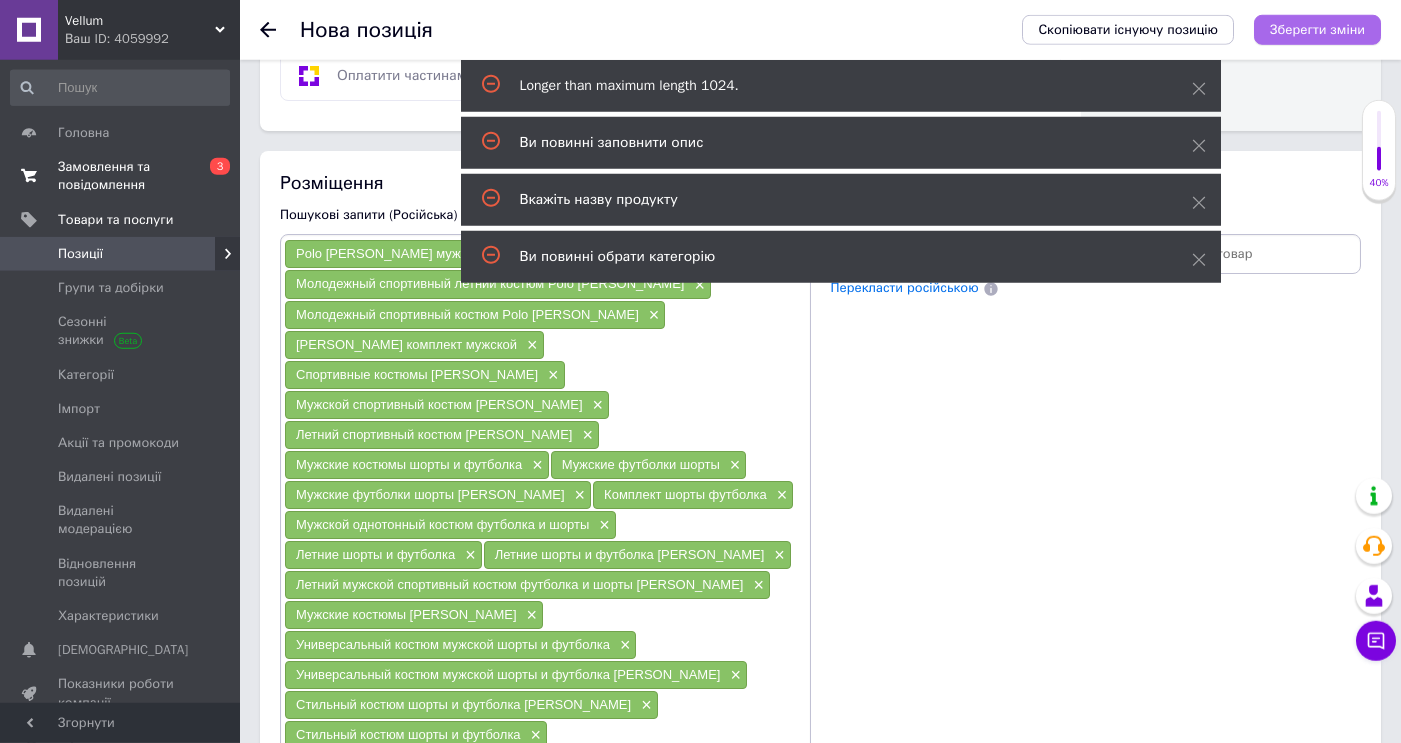 click on "Зберегти зміни" at bounding box center (1317, 29) 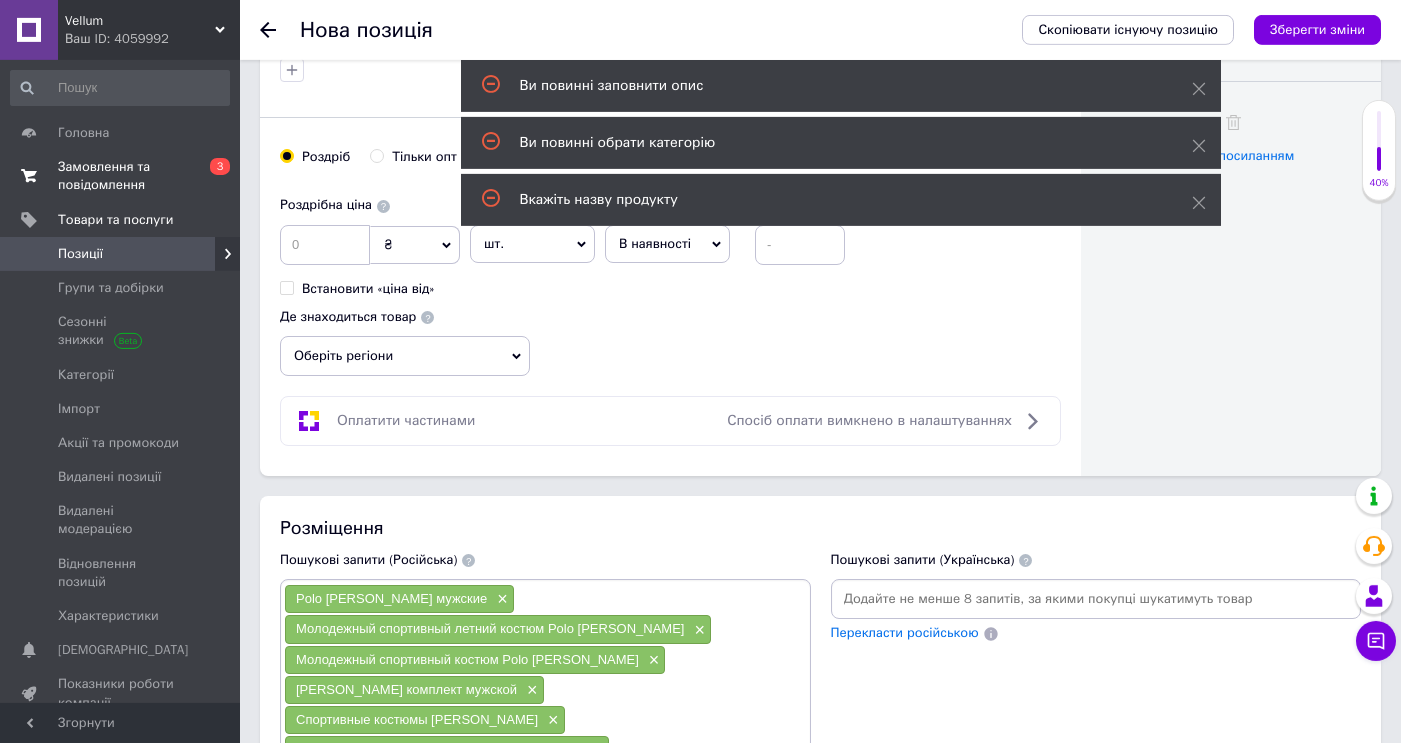 scroll, scrollTop: 1045, scrollLeft: 0, axis: vertical 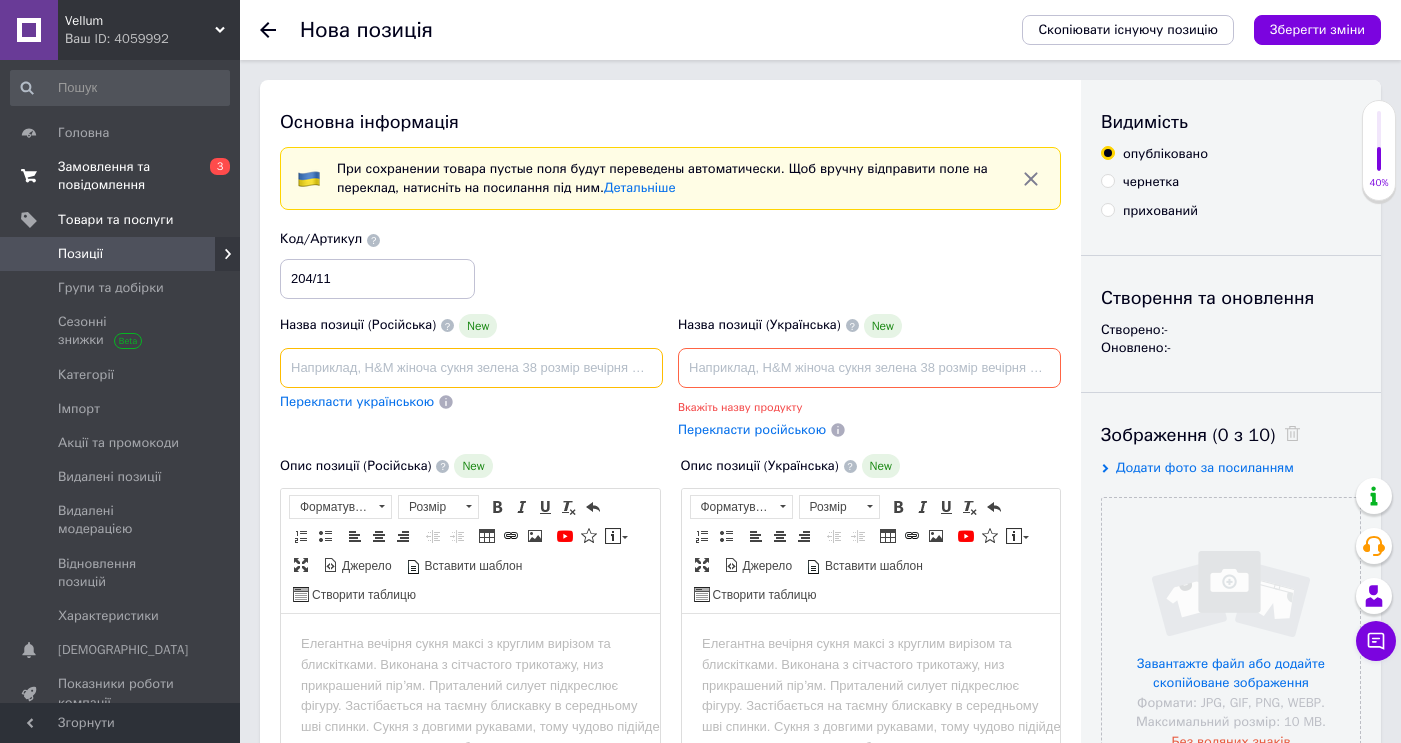 click at bounding box center [471, 368] 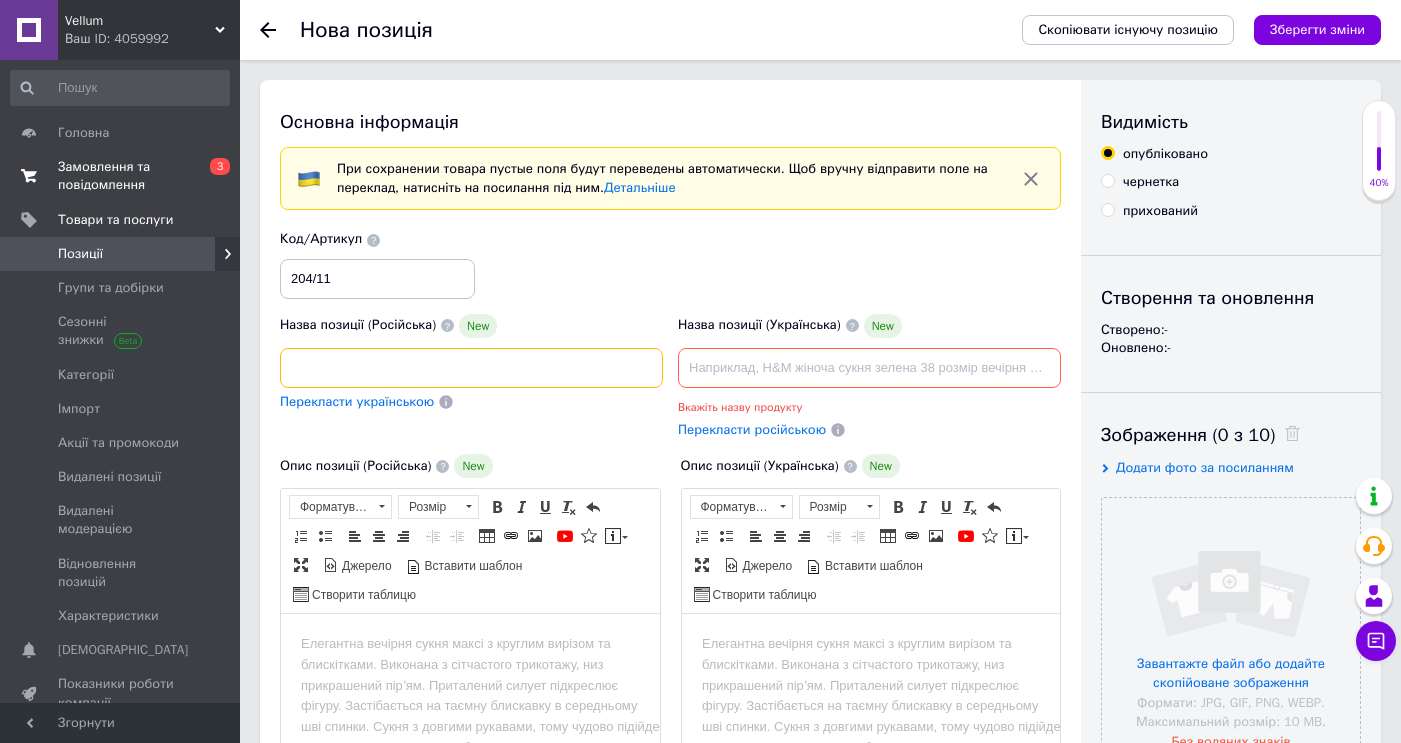 scroll, scrollTop: 0, scrollLeft: 496, axis: horizontal 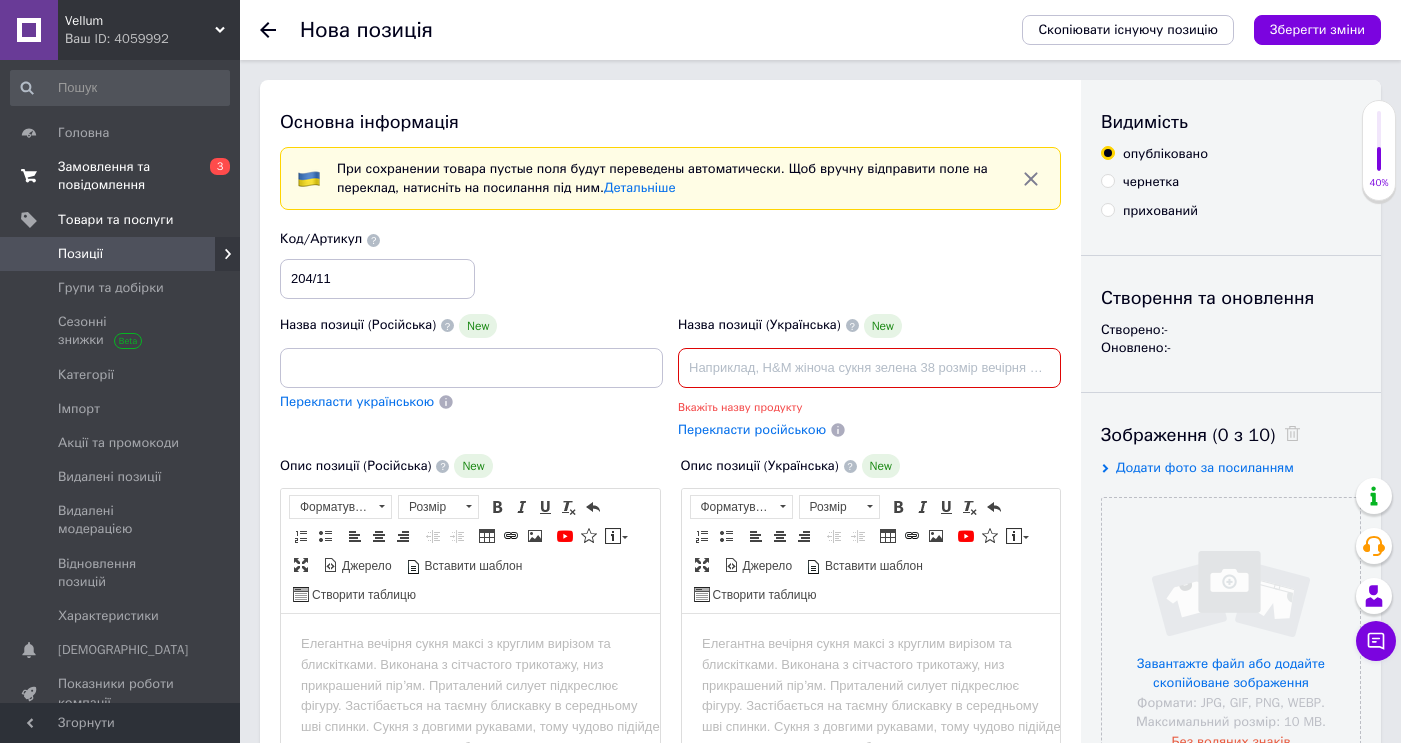 click at bounding box center (869, 368) 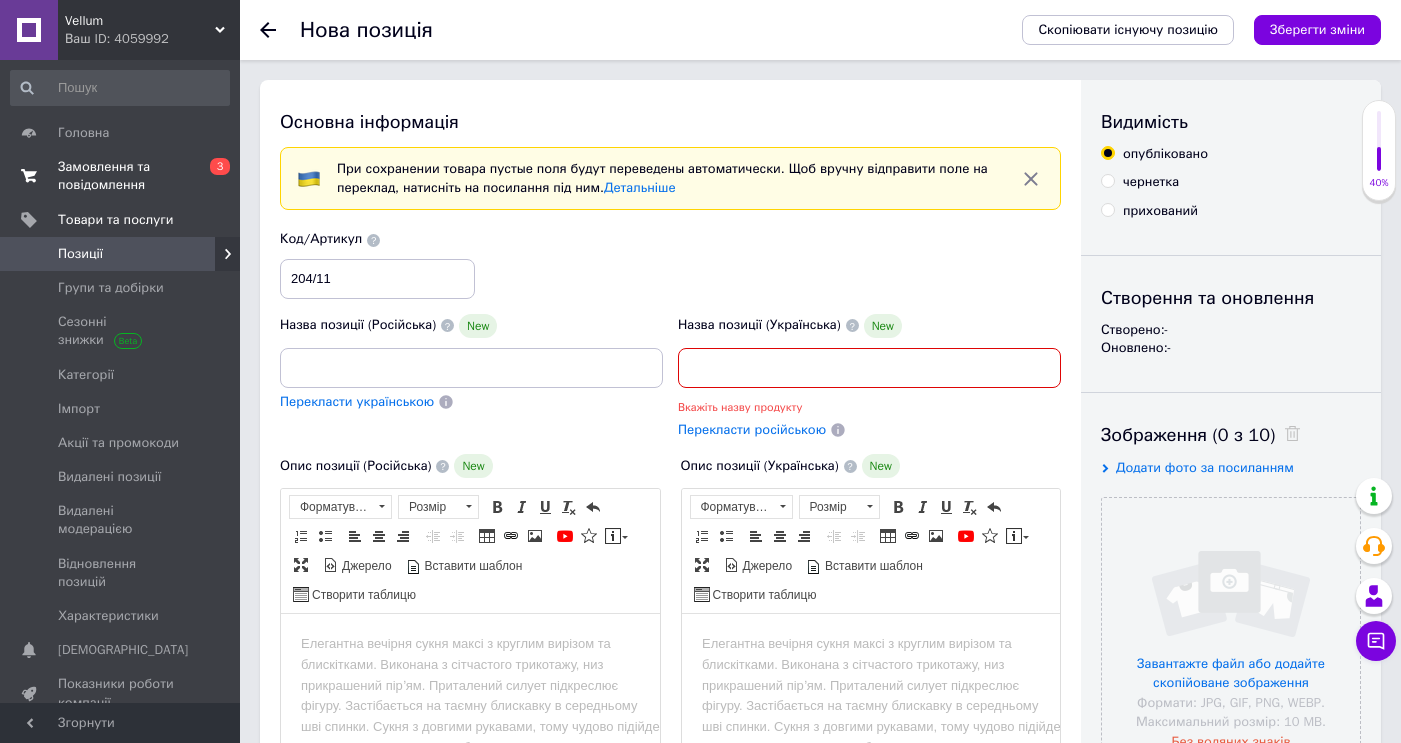 scroll, scrollTop: 0, scrollLeft: 474, axis: horizontal 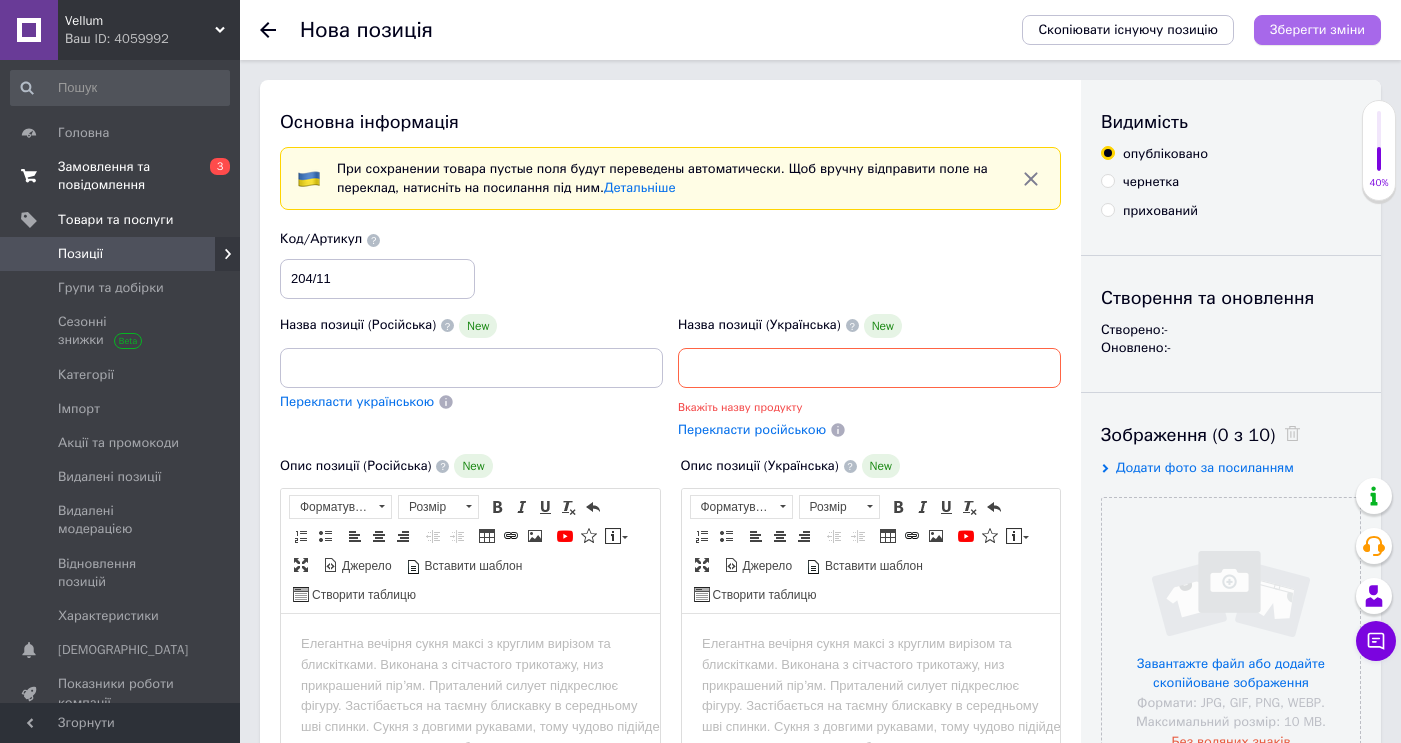 click on "Зберегти зміни" at bounding box center (1317, 29) 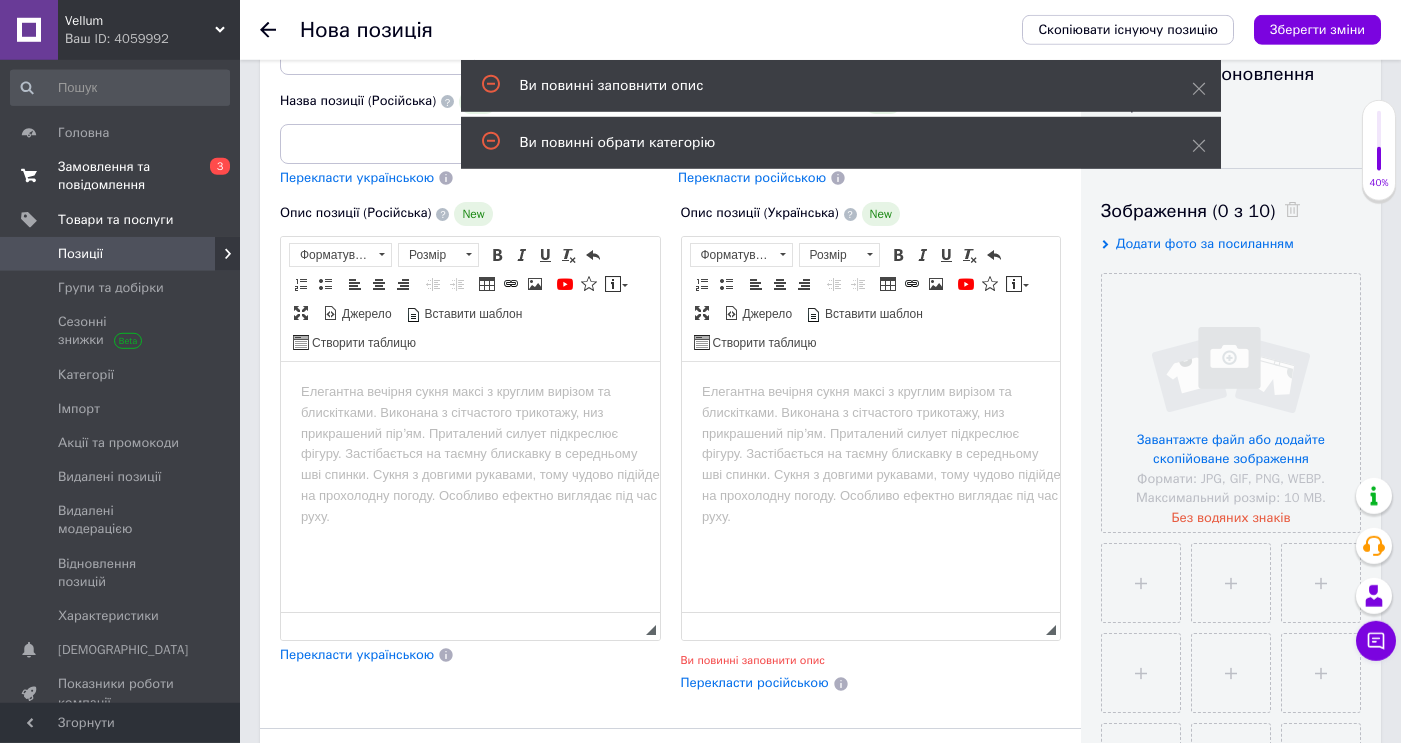 scroll, scrollTop: 0, scrollLeft: 0, axis: both 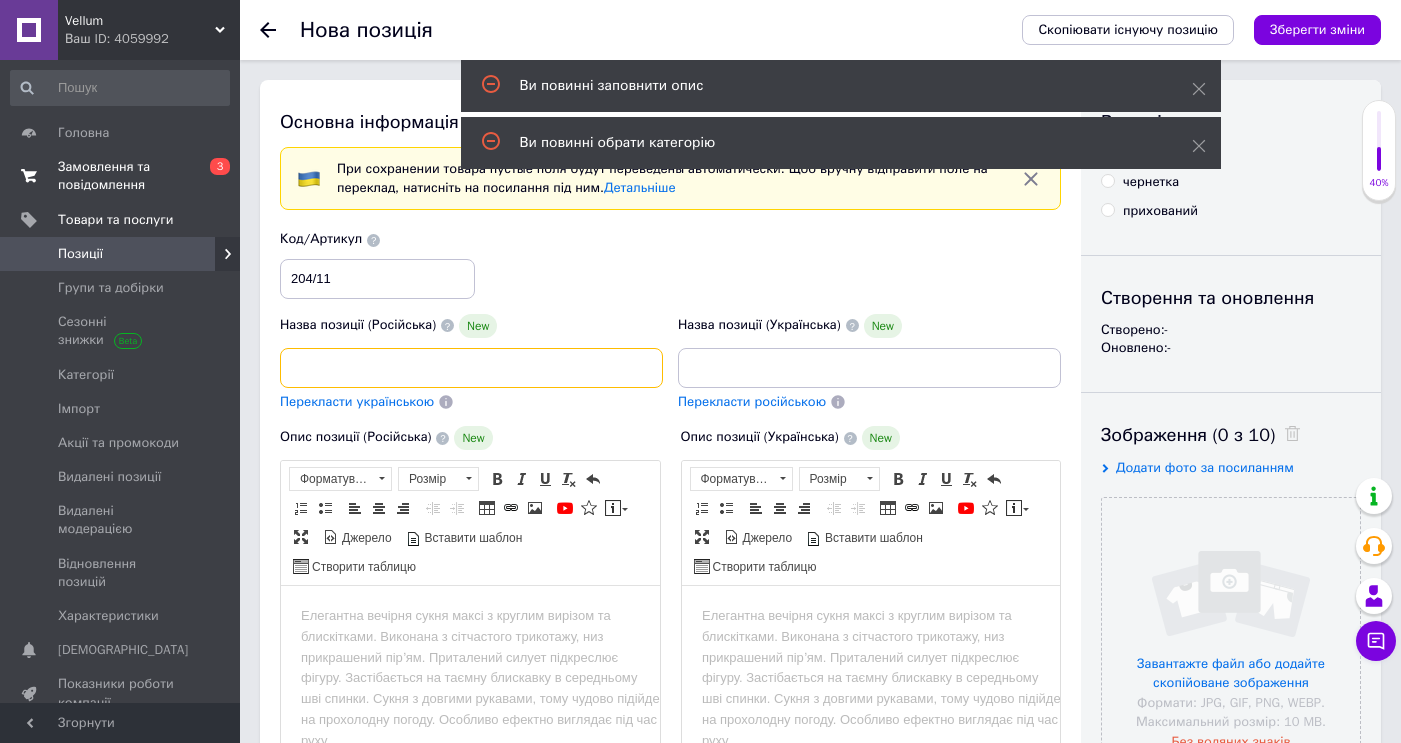 click on "Мужской костюм [PERSON_NAME] [PERSON_NAME],летний комплект [PERSON_NAME],брендовый костюм,удобный молодежный костюм [PERSON_NAME]" at bounding box center (471, 368) 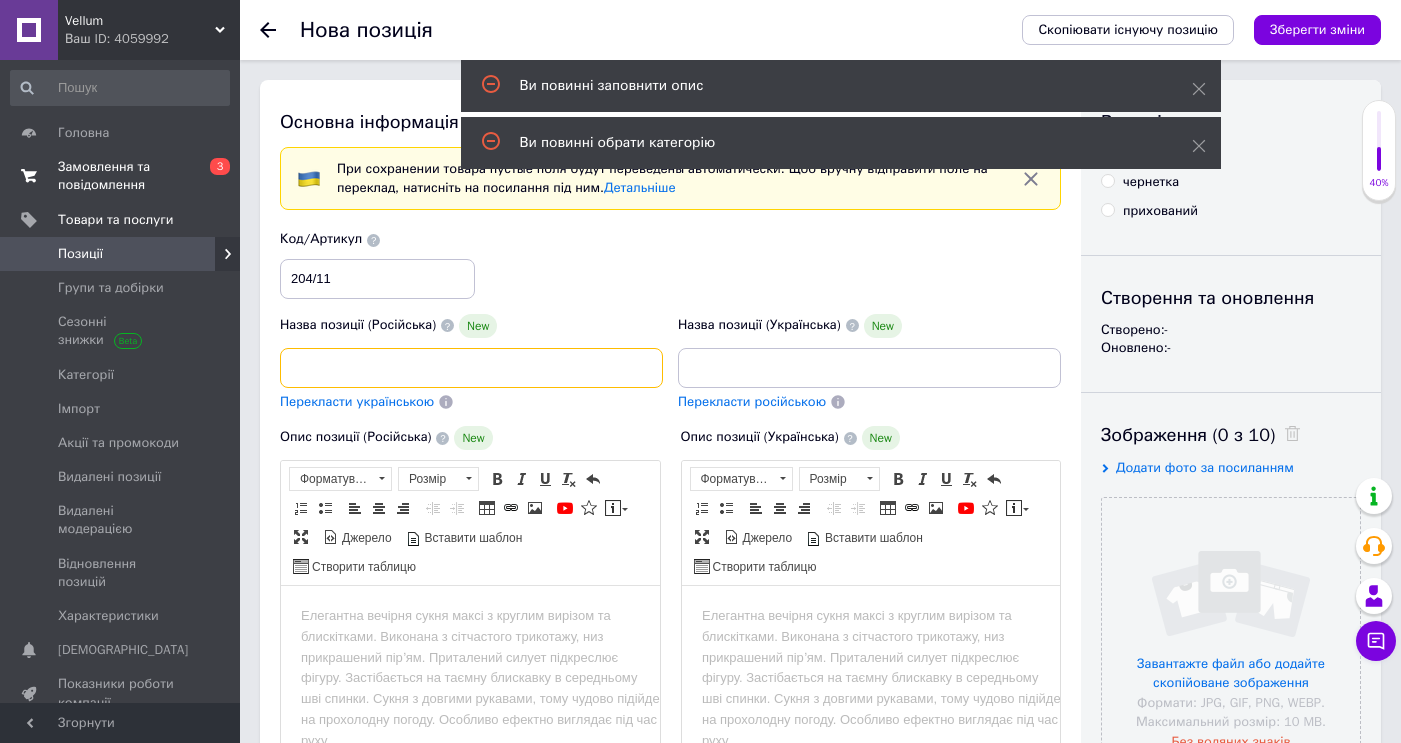 scroll, scrollTop: 0, scrollLeft: 474, axis: horizontal 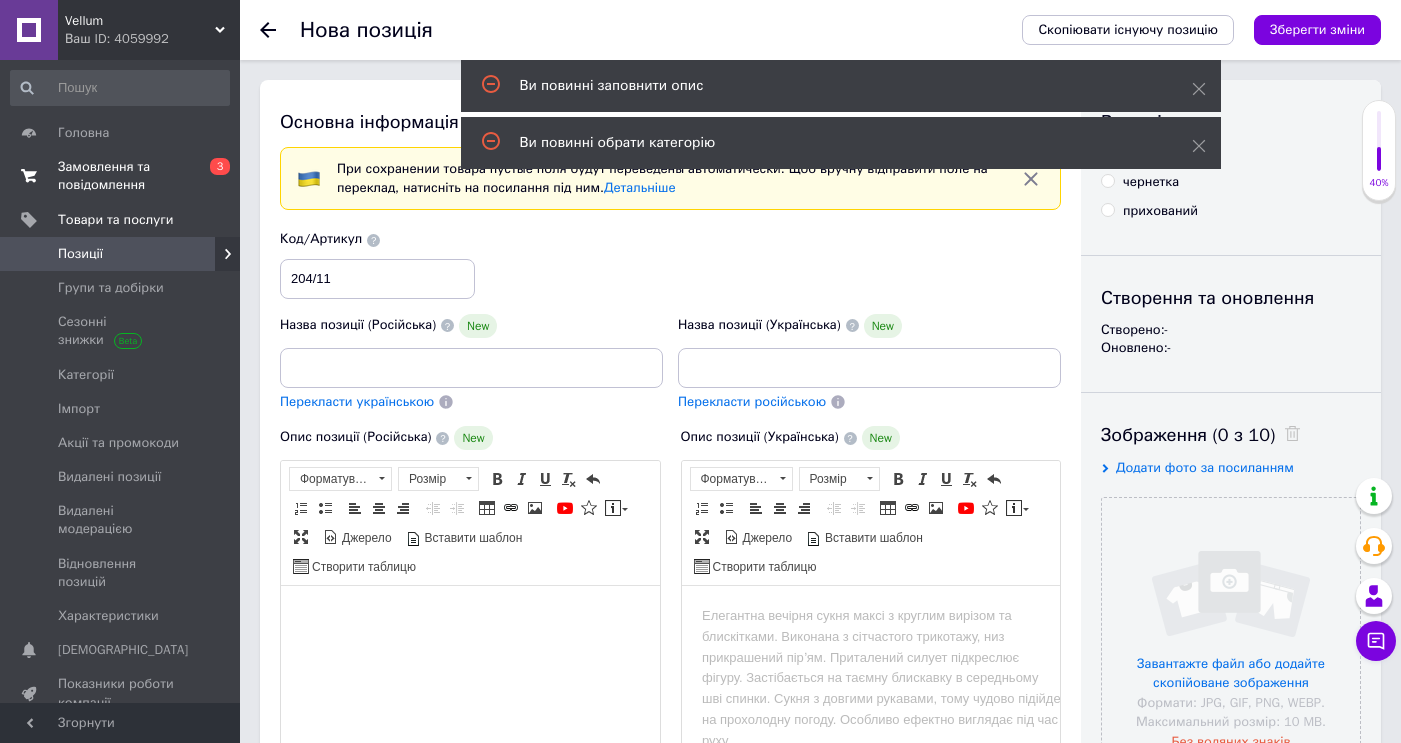 click at bounding box center (470, 616) 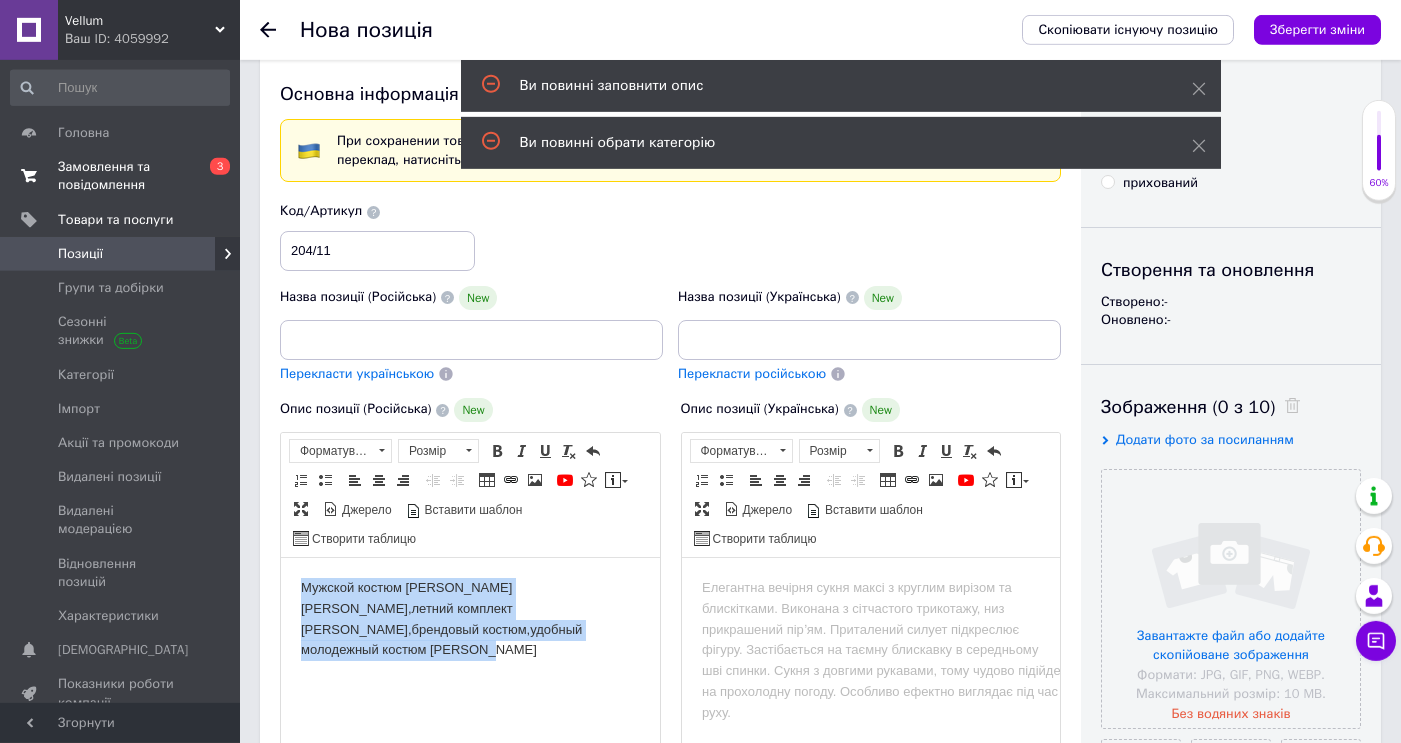 drag, startPoint x: 536, startPoint y: 631, endPoint x: 293, endPoint y: 582, distance: 247.8911 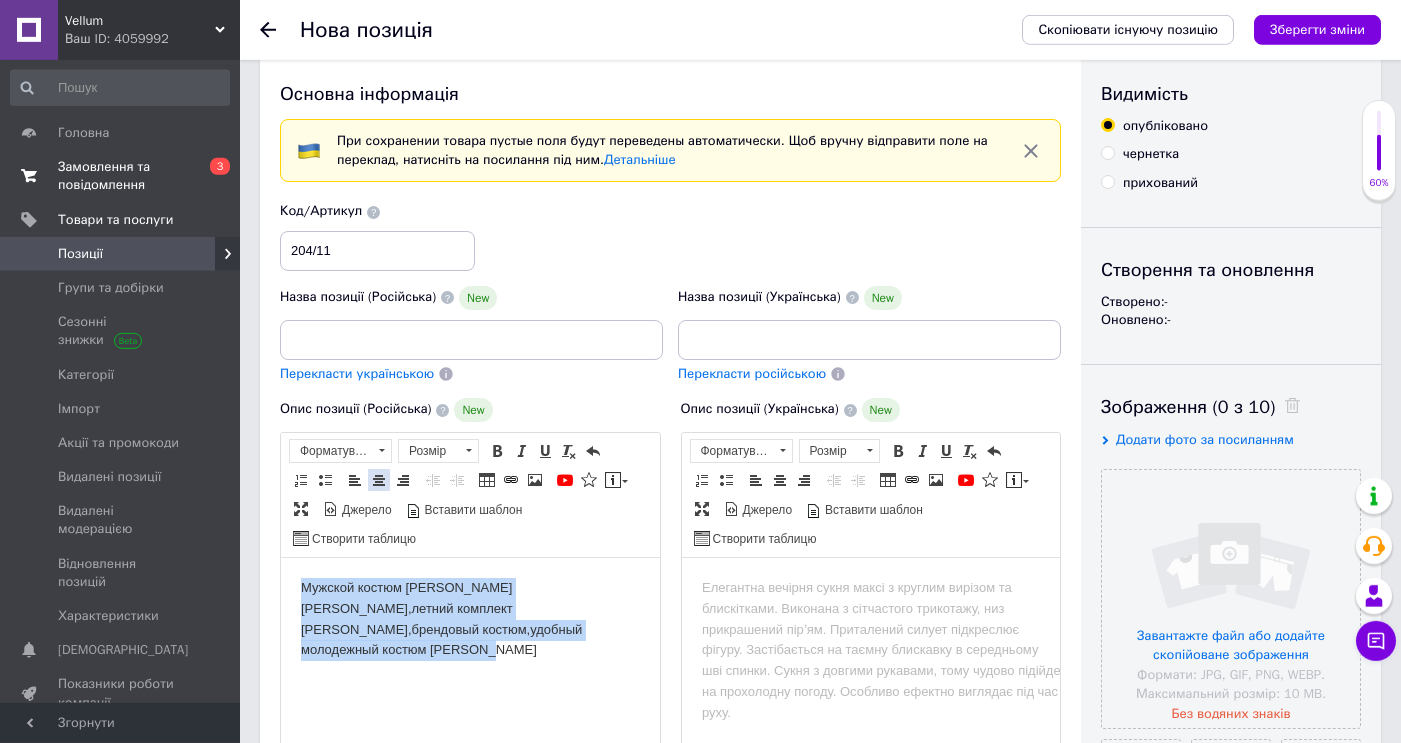click at bounding box center (379, 480) 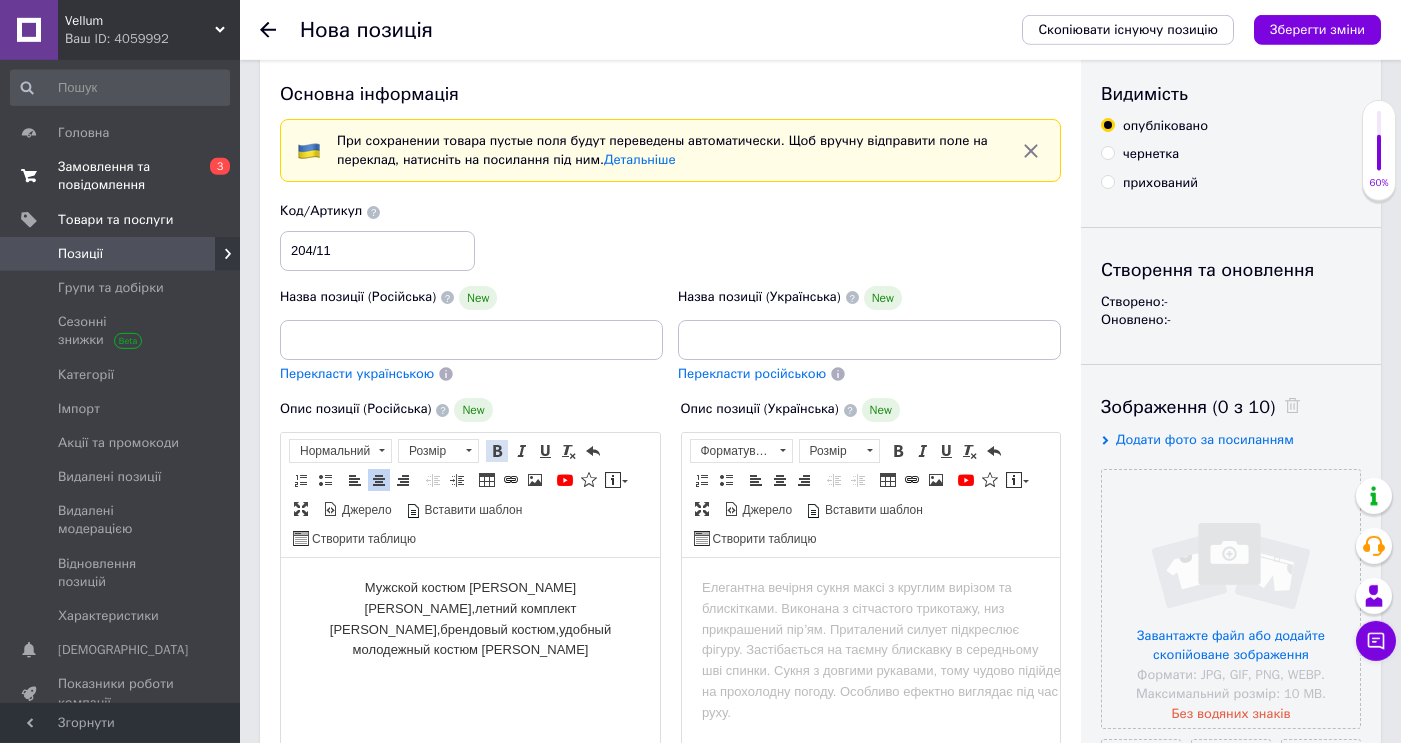 click at bounding box center (497, 451) 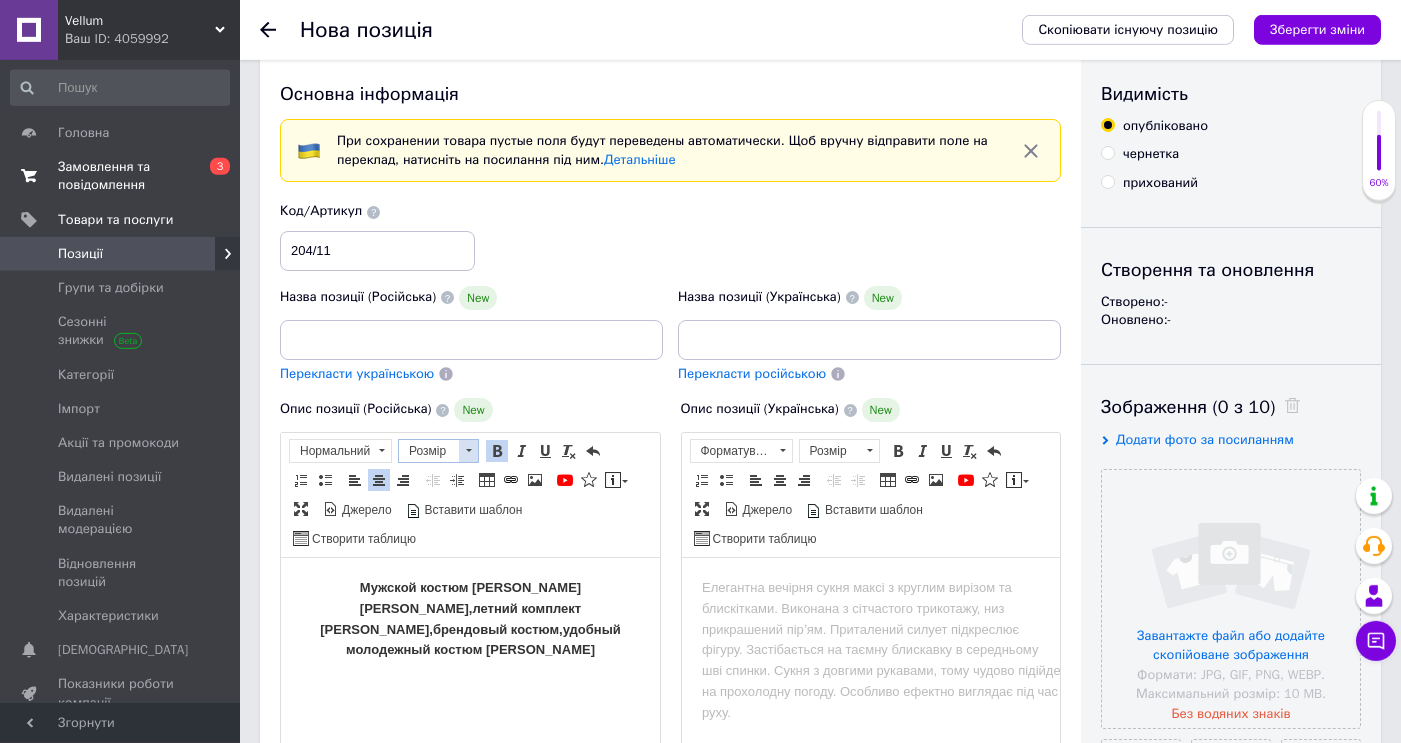 click at bounding box center (469, 450) 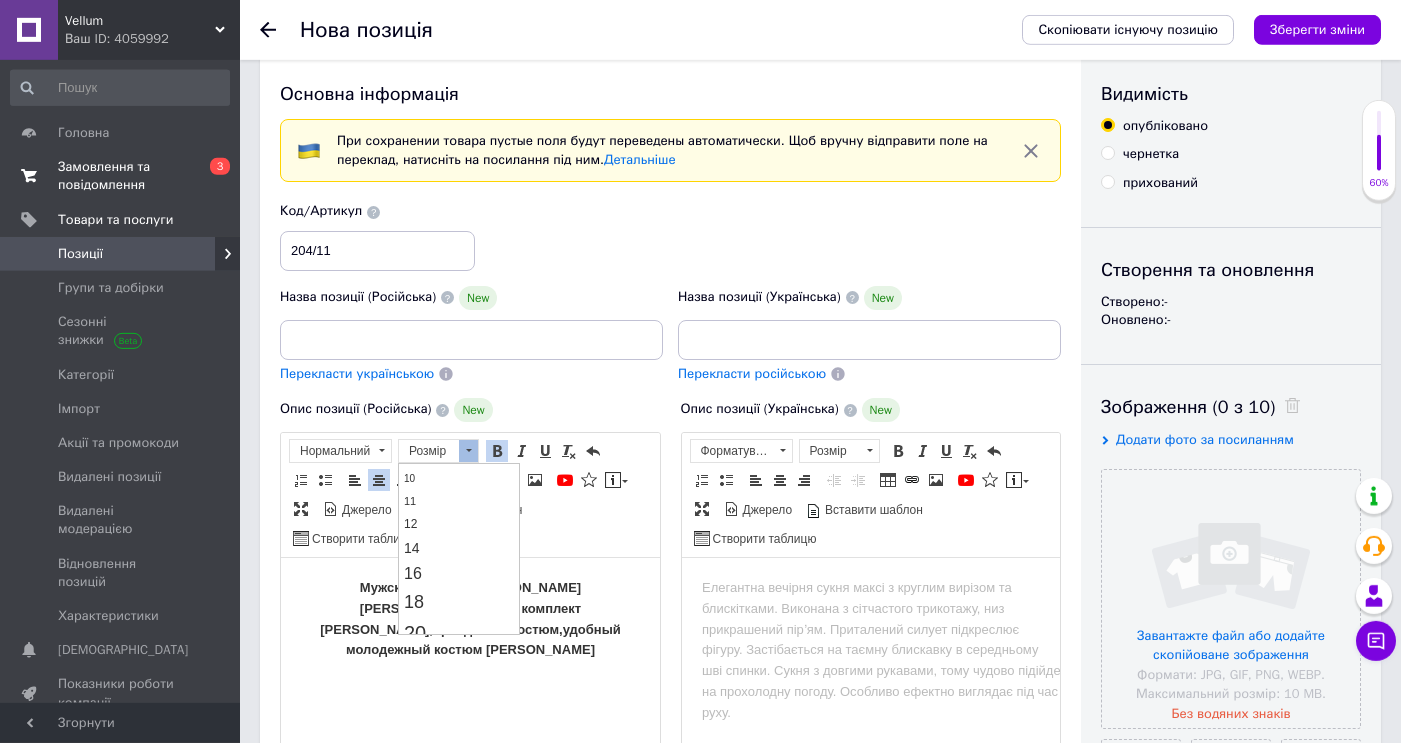 scroll, scrollTop: 117, scrollLeft: 0, axis: vertical 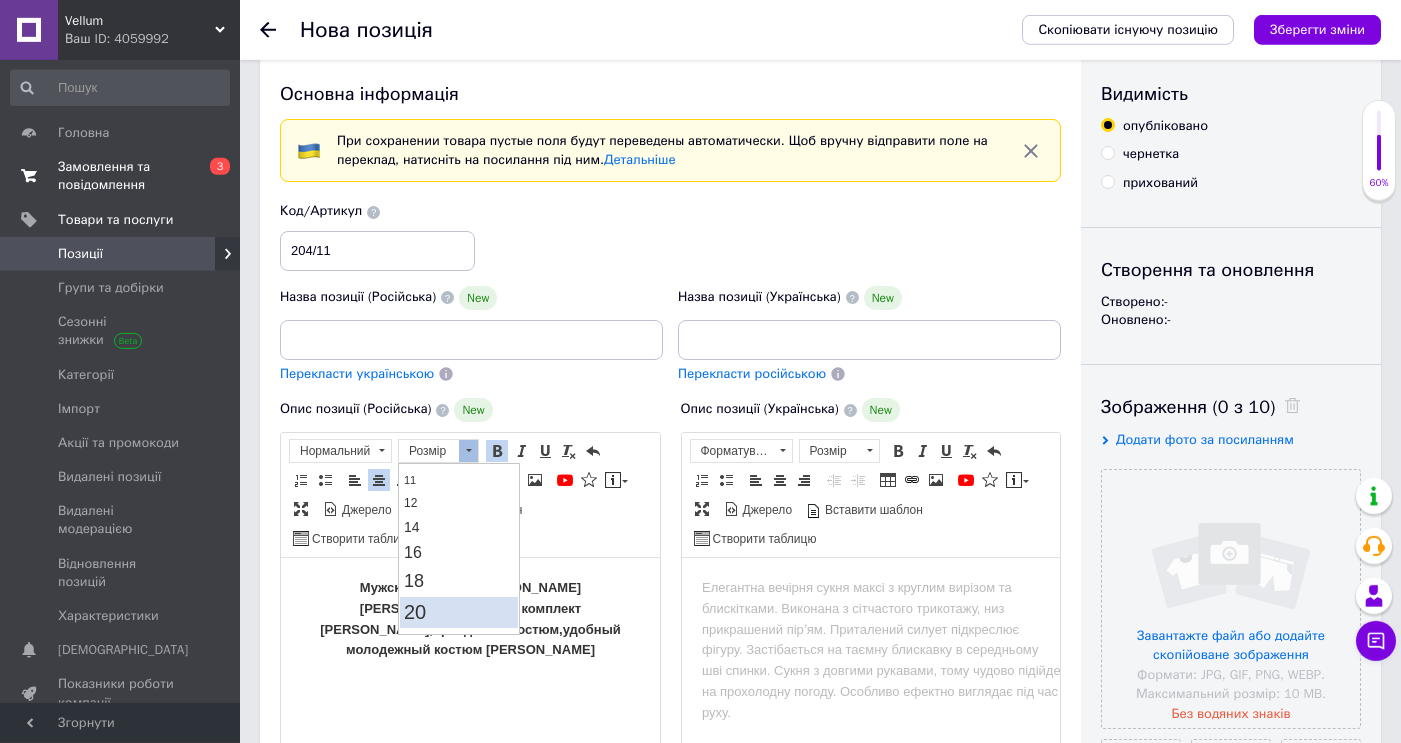 click on "20" at bounding box center (459, 611) 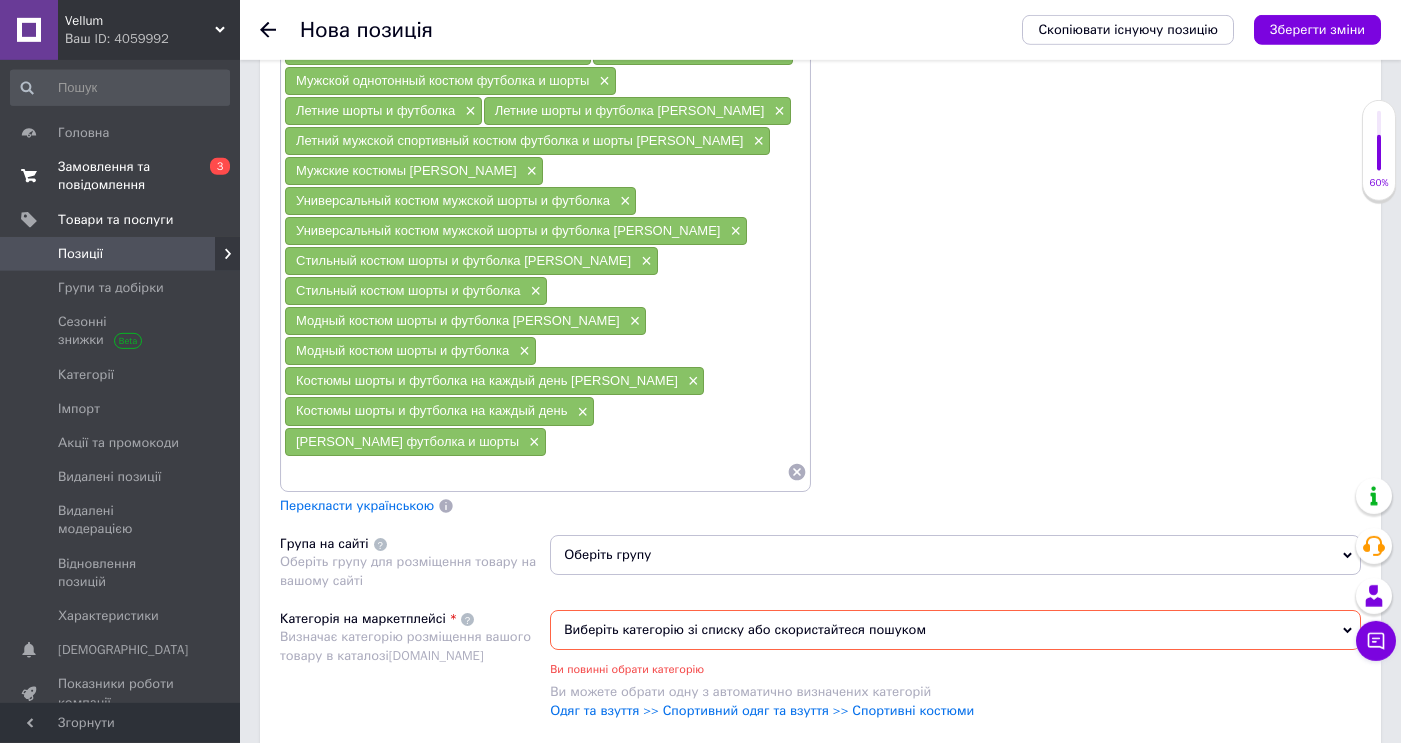 scroll, scrollTop: 2256, scrollLeft: 0, axis: vertical 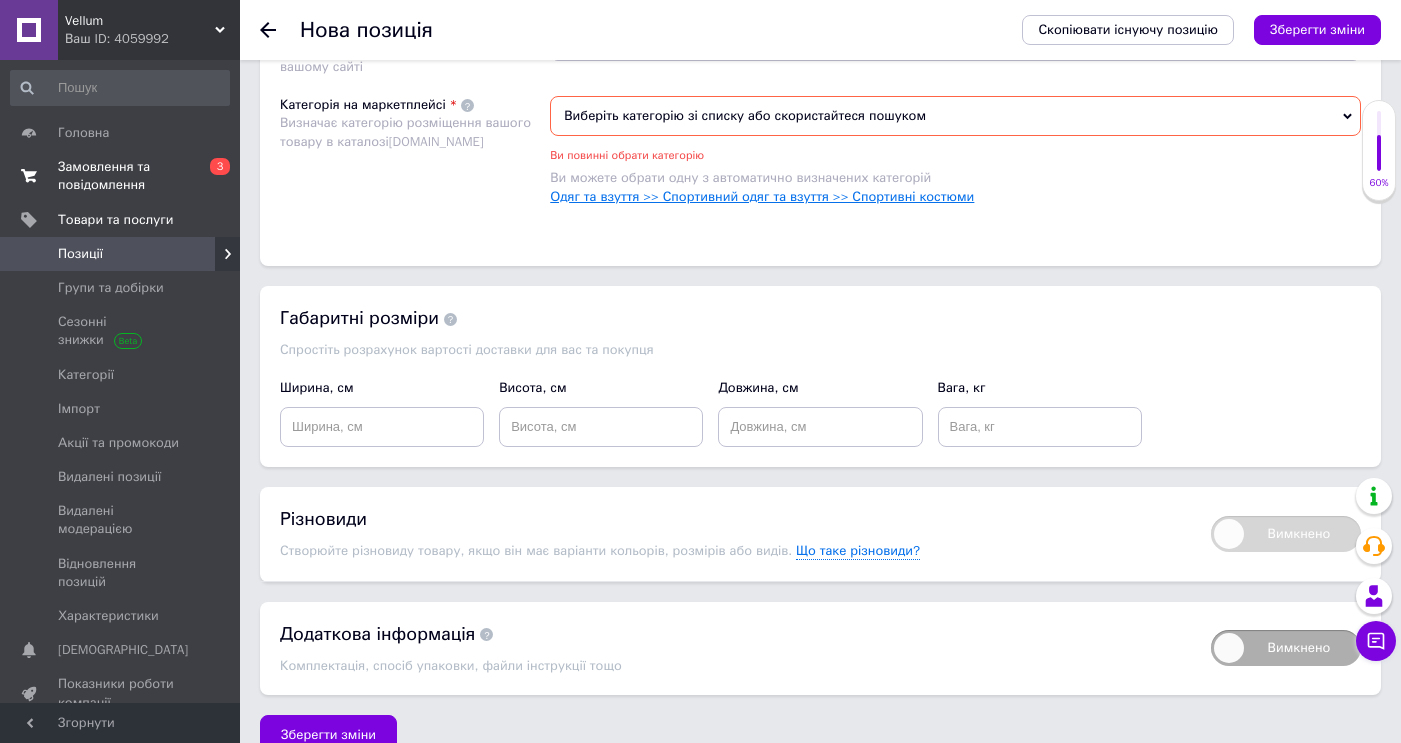 click on "Одяг та взуття >> Спортивний одяг та взуття >> Спортивні костюми" at bounding box center (762, 196) 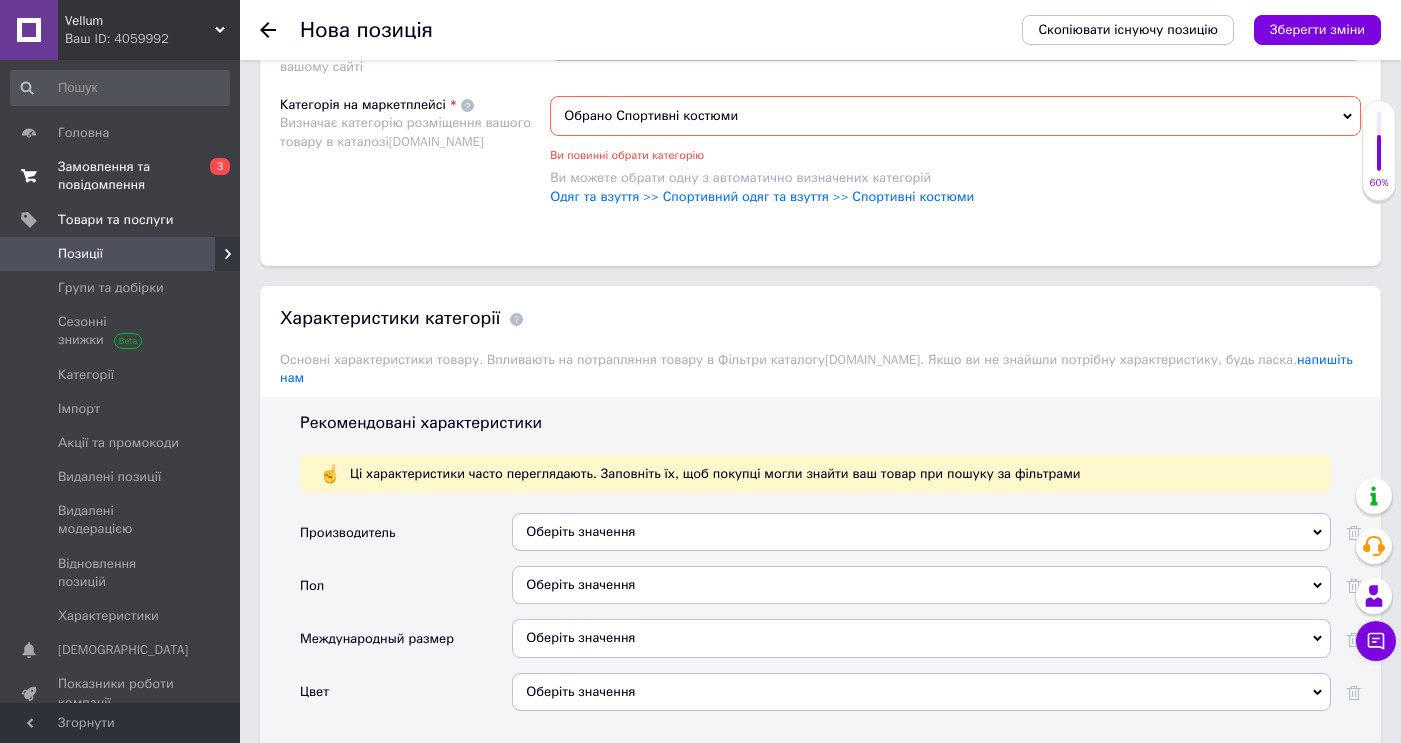 scroll, scrollTop: 2976, scrollLeft: 0, axis: vertical 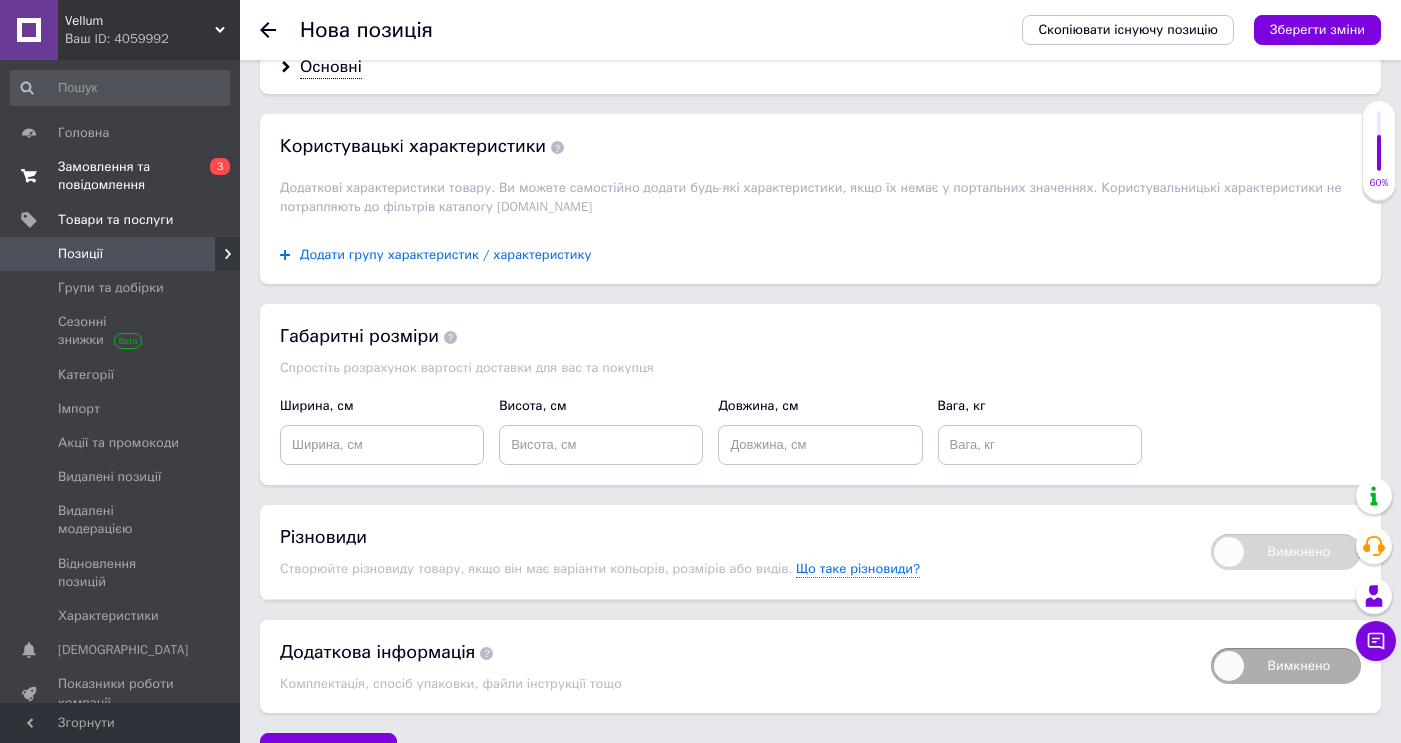 click on "Додати групу характеристик / характеристику" at bounding box center [446, 255] 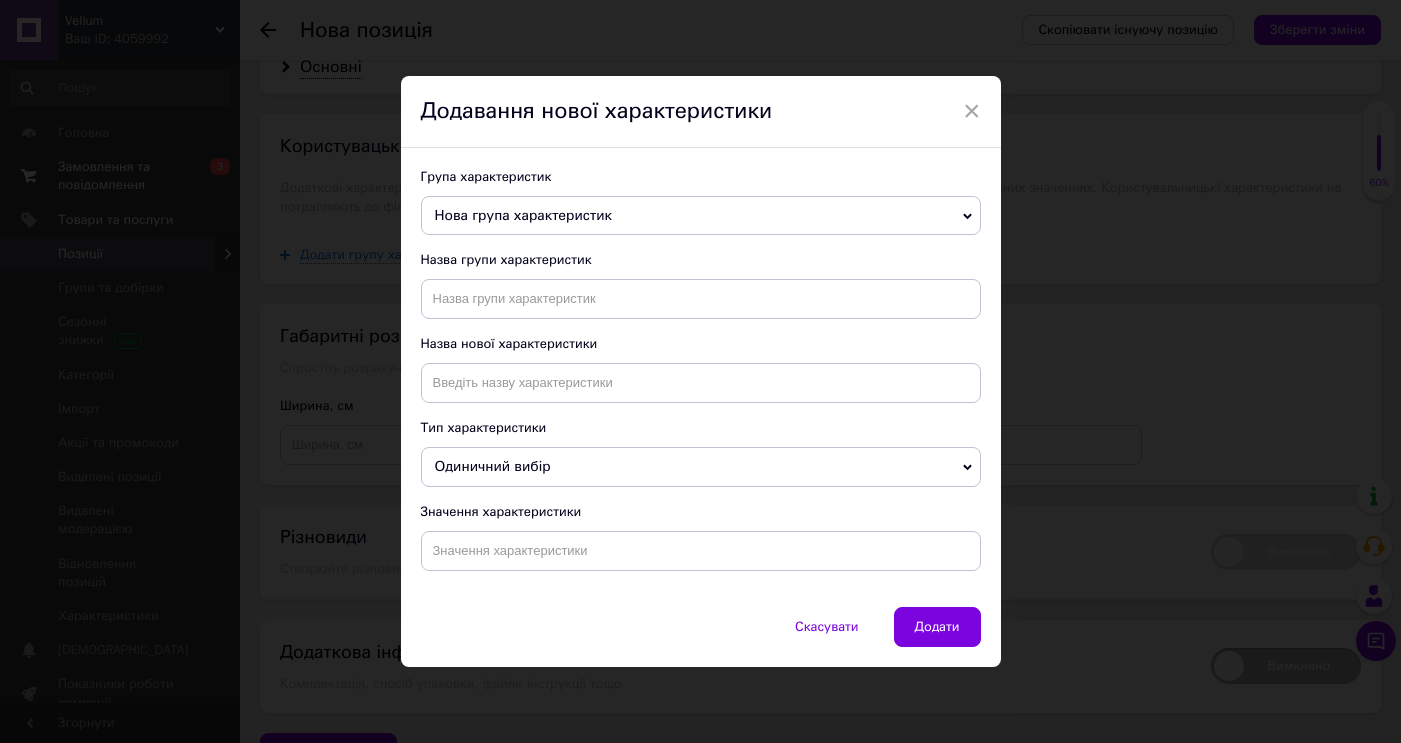 click on "Нова група характеристик" at bounding box center (523, 215) 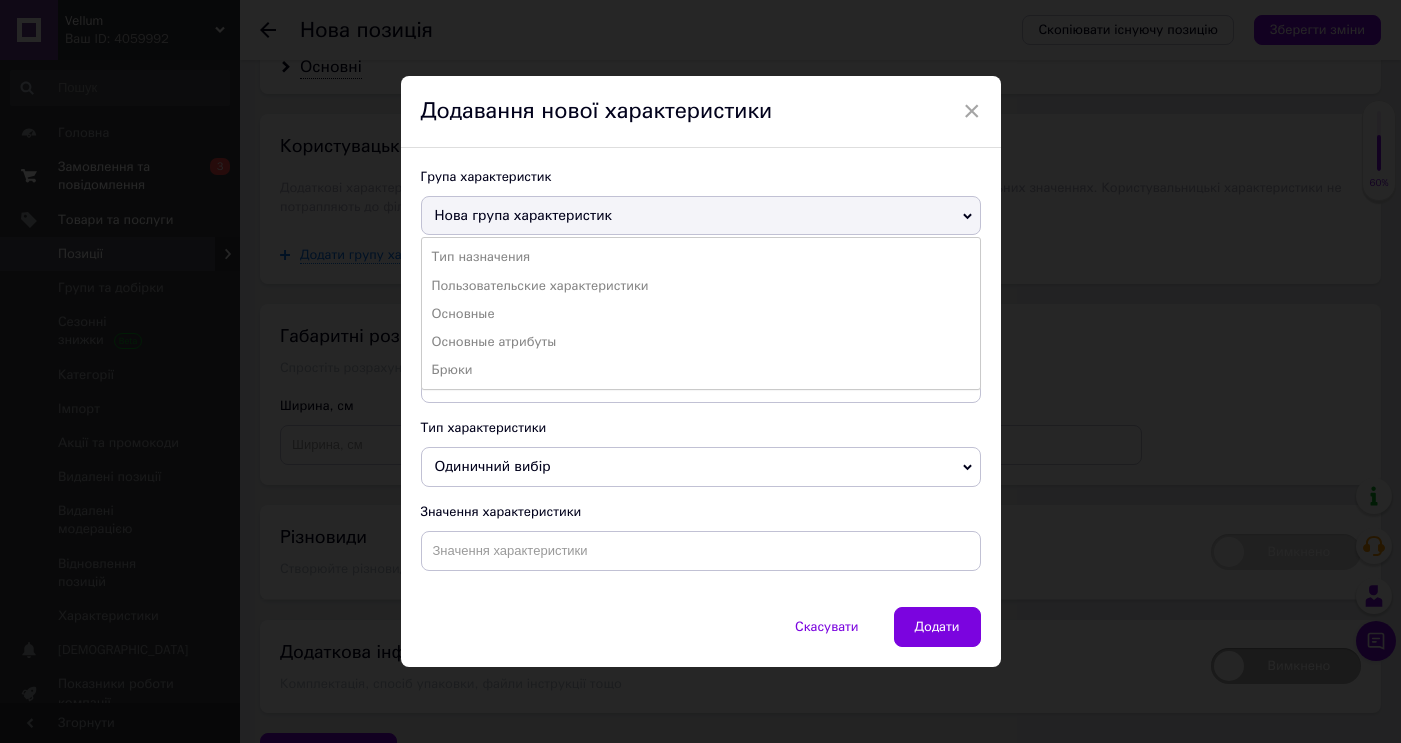 click on "Тип назначения" at bounding box center (701, 257) 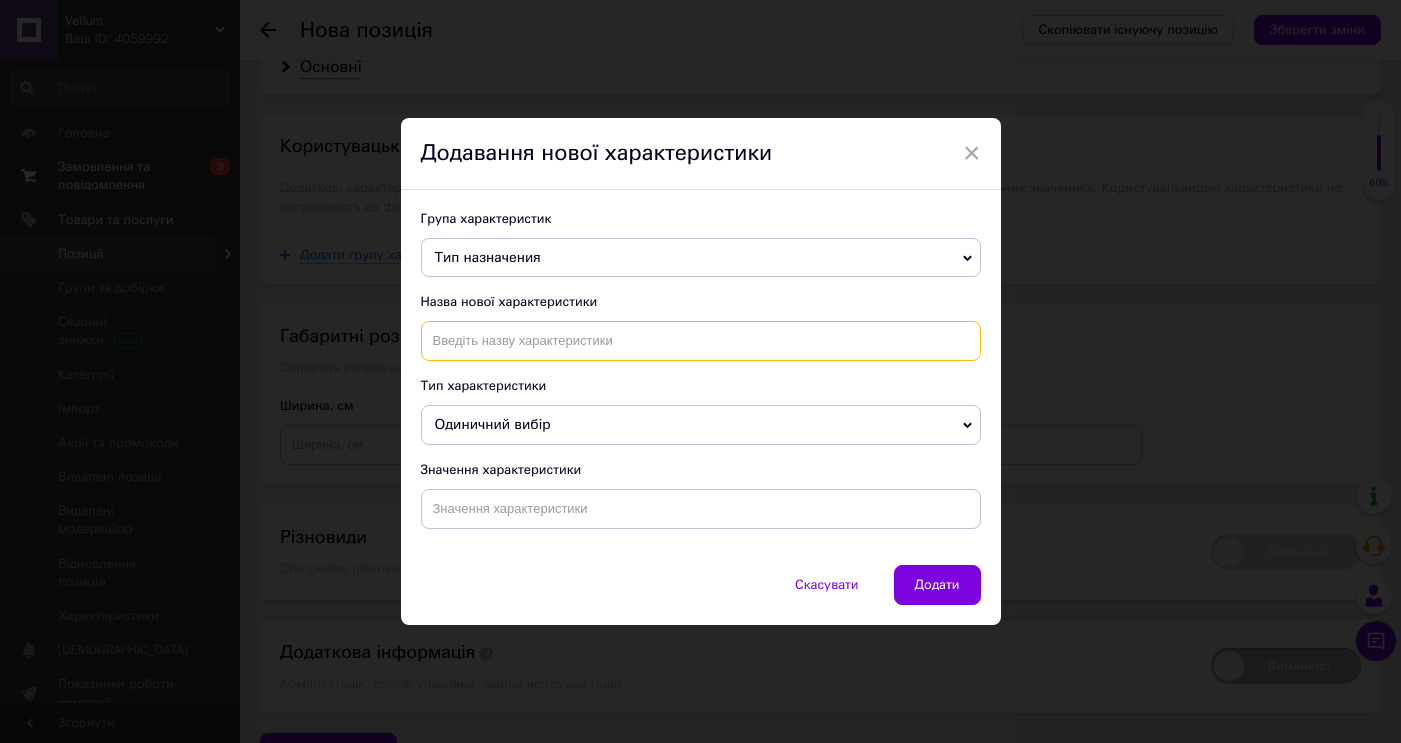 click at bounding box center [701, 341] 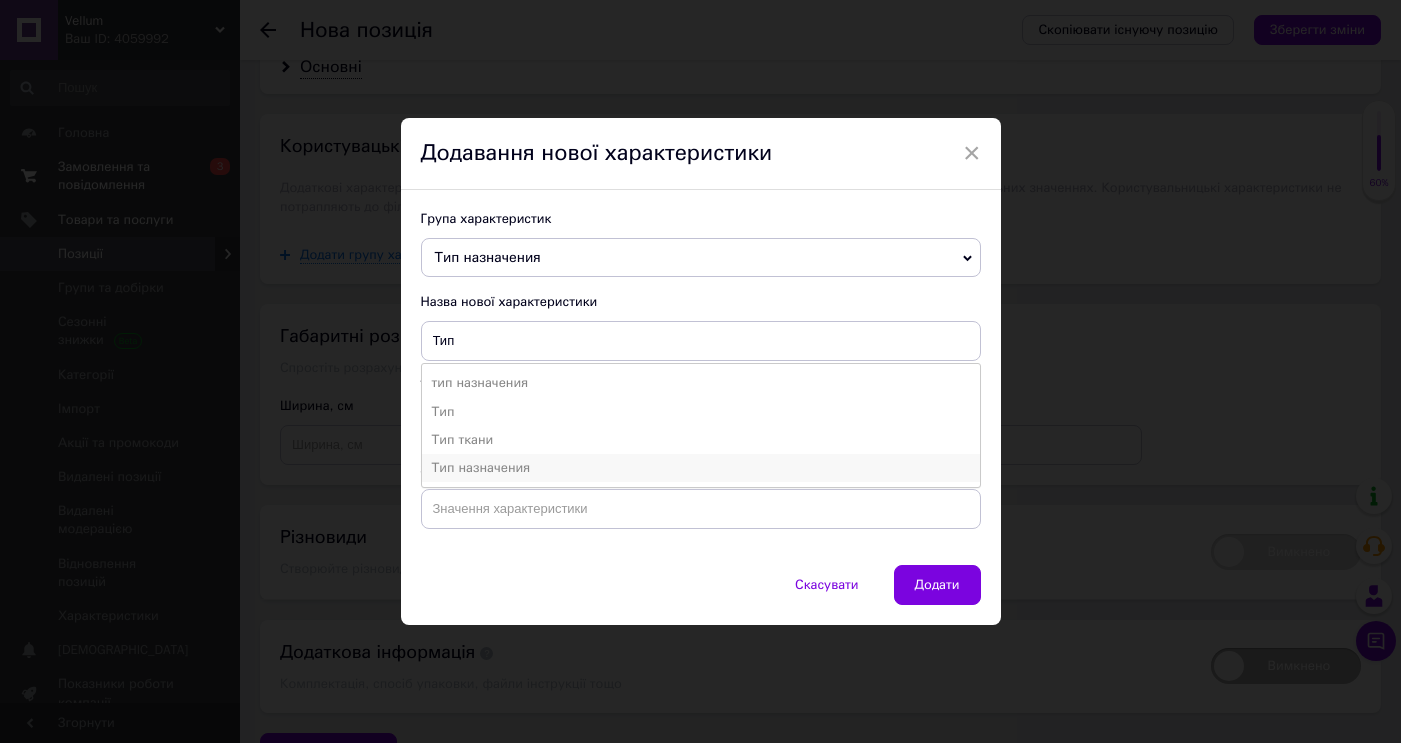 click on "Тип назначения" at bounding box center [701, 468] 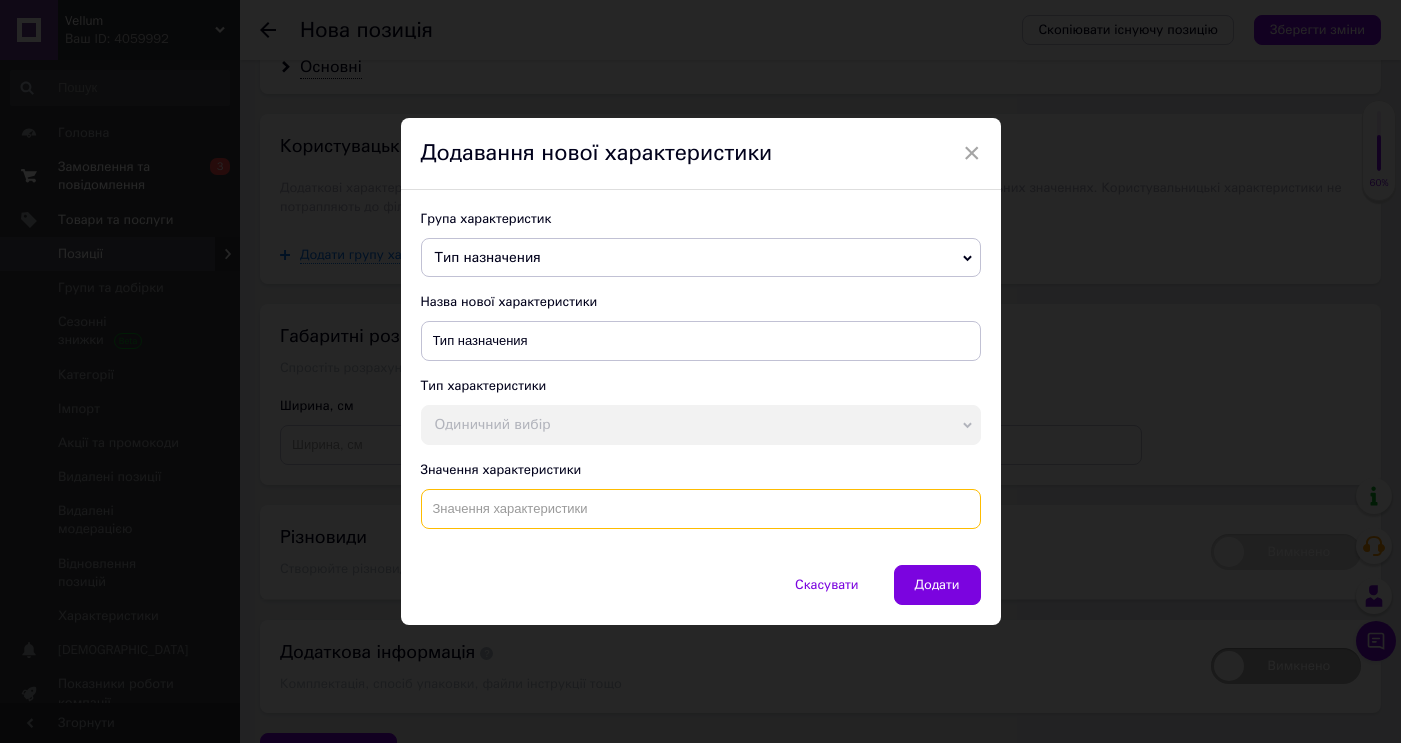click at bounding box center (701, 509) 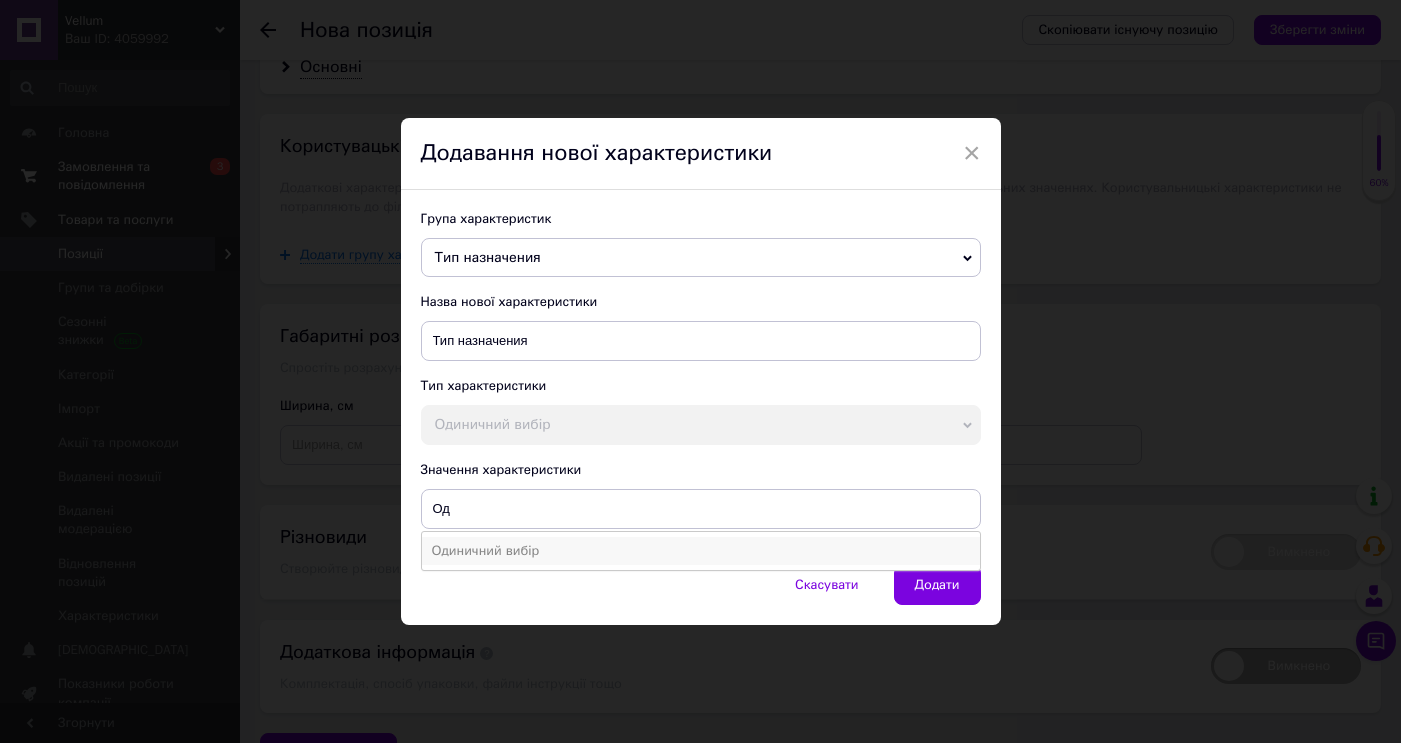 click on "Одиничний вибір" at bounding box center [701, 551] 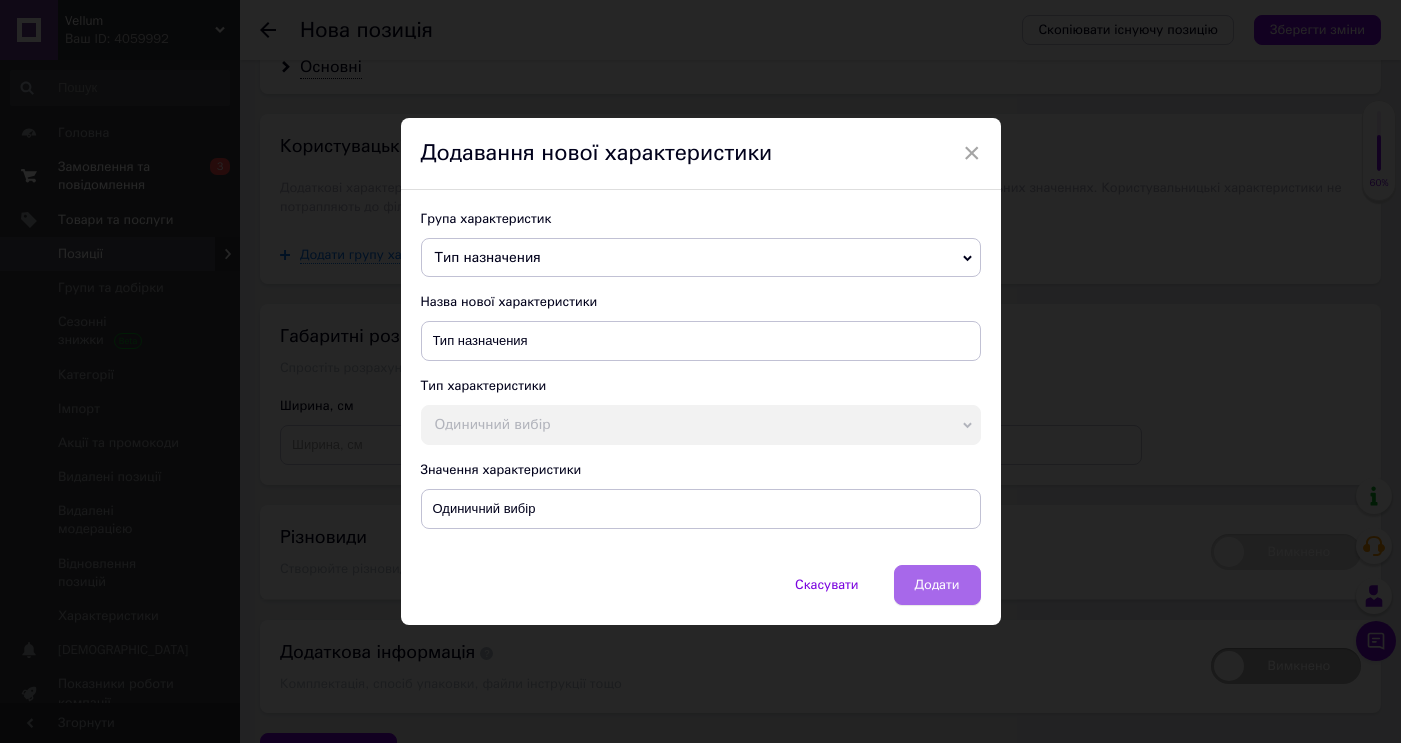 click on "Додати" at bounding box center (937, 585) 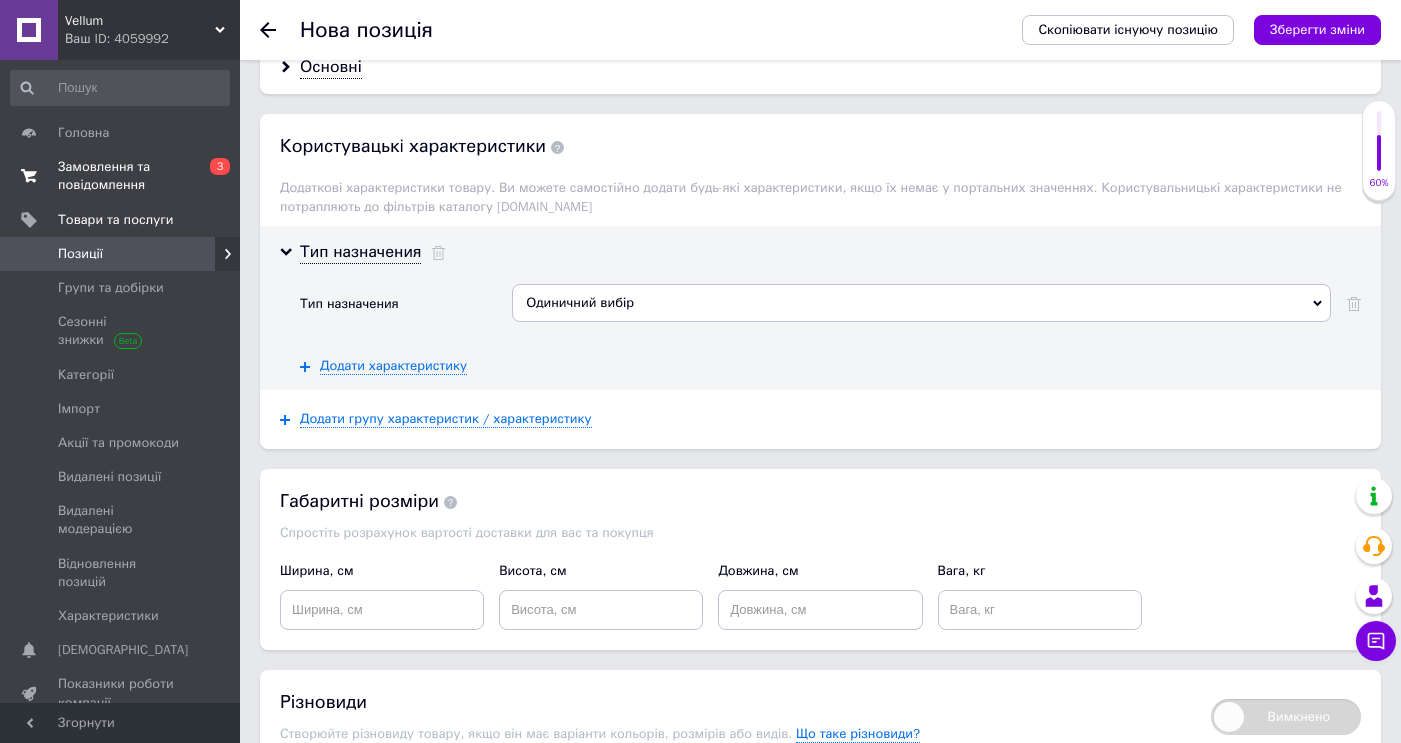 click on "Одиничний вибір" at bounding box center (921, 303) 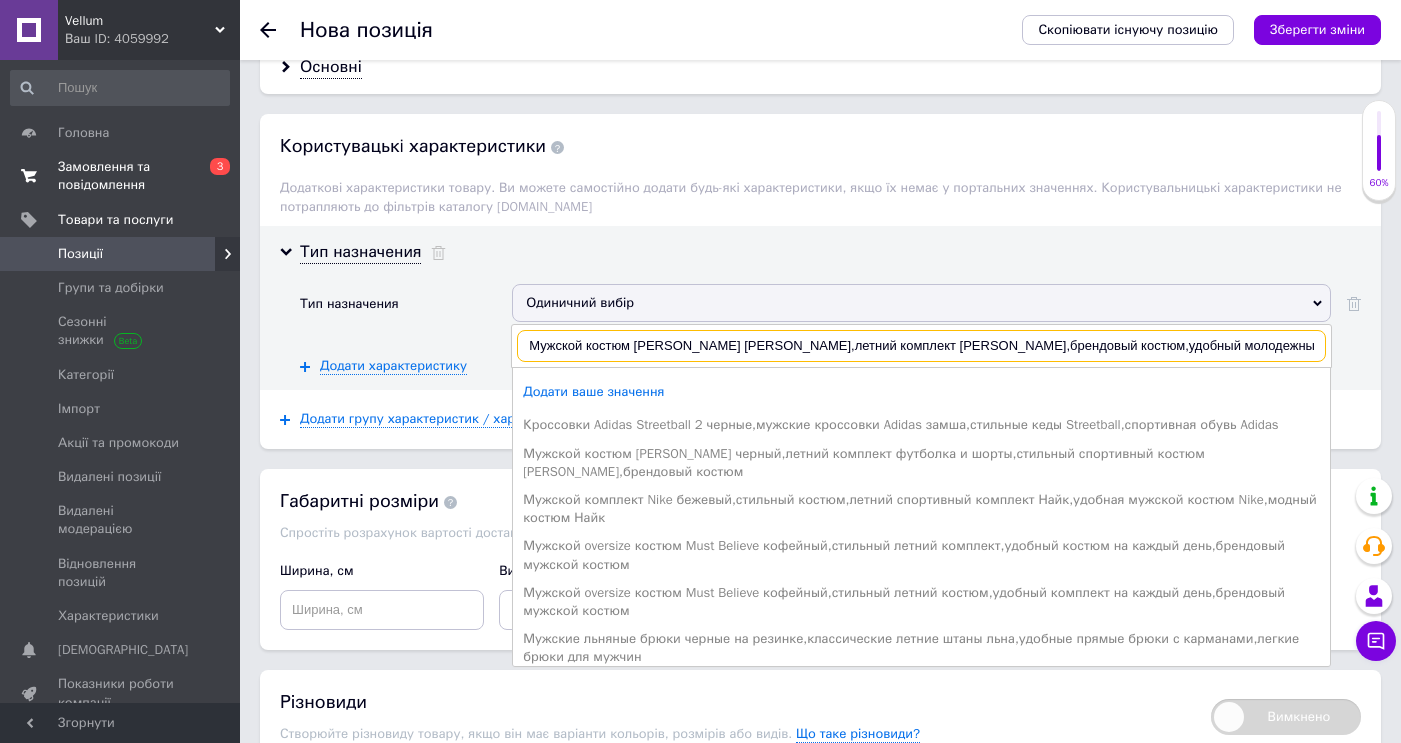 scroll, scrollTop: 0, scrollLeft: 48, axis: horizontal 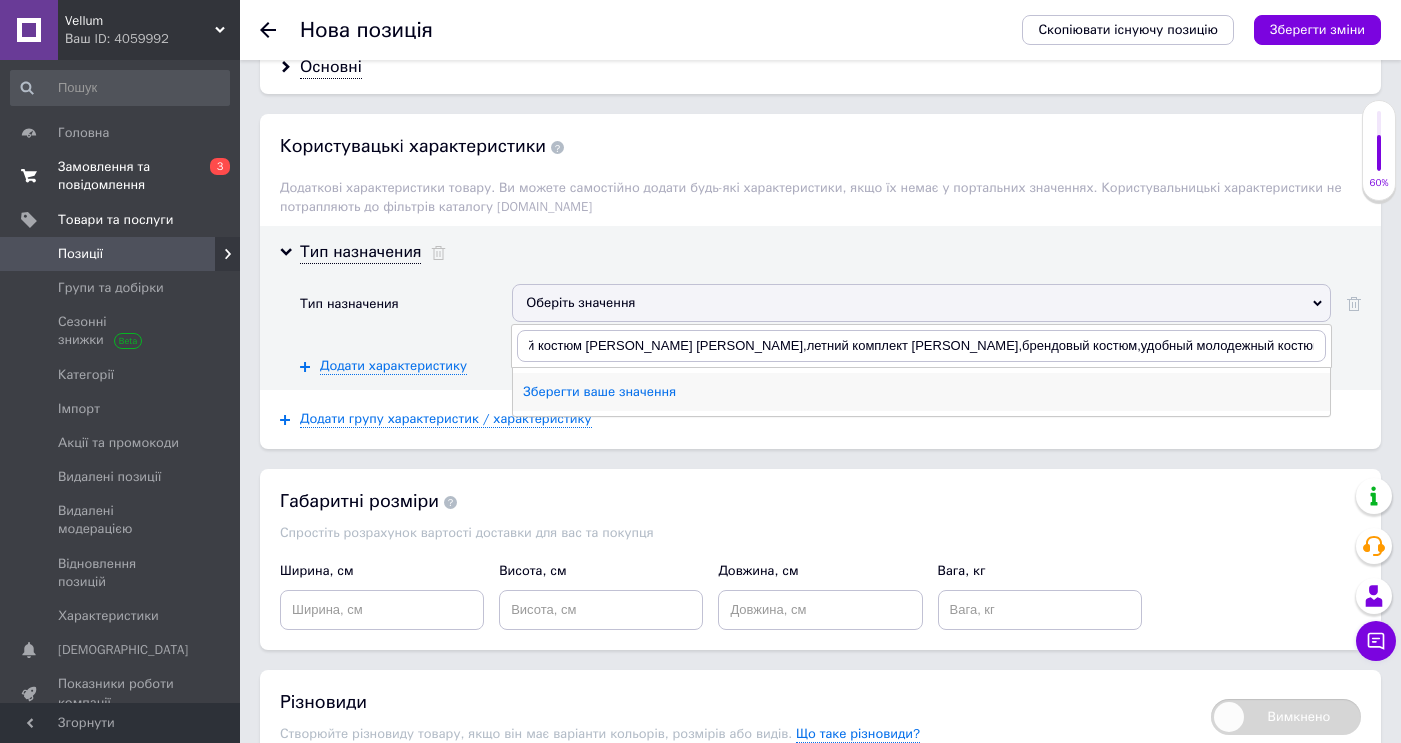 click on "Зберегти ваше значення" at bounding box center (921, 392) 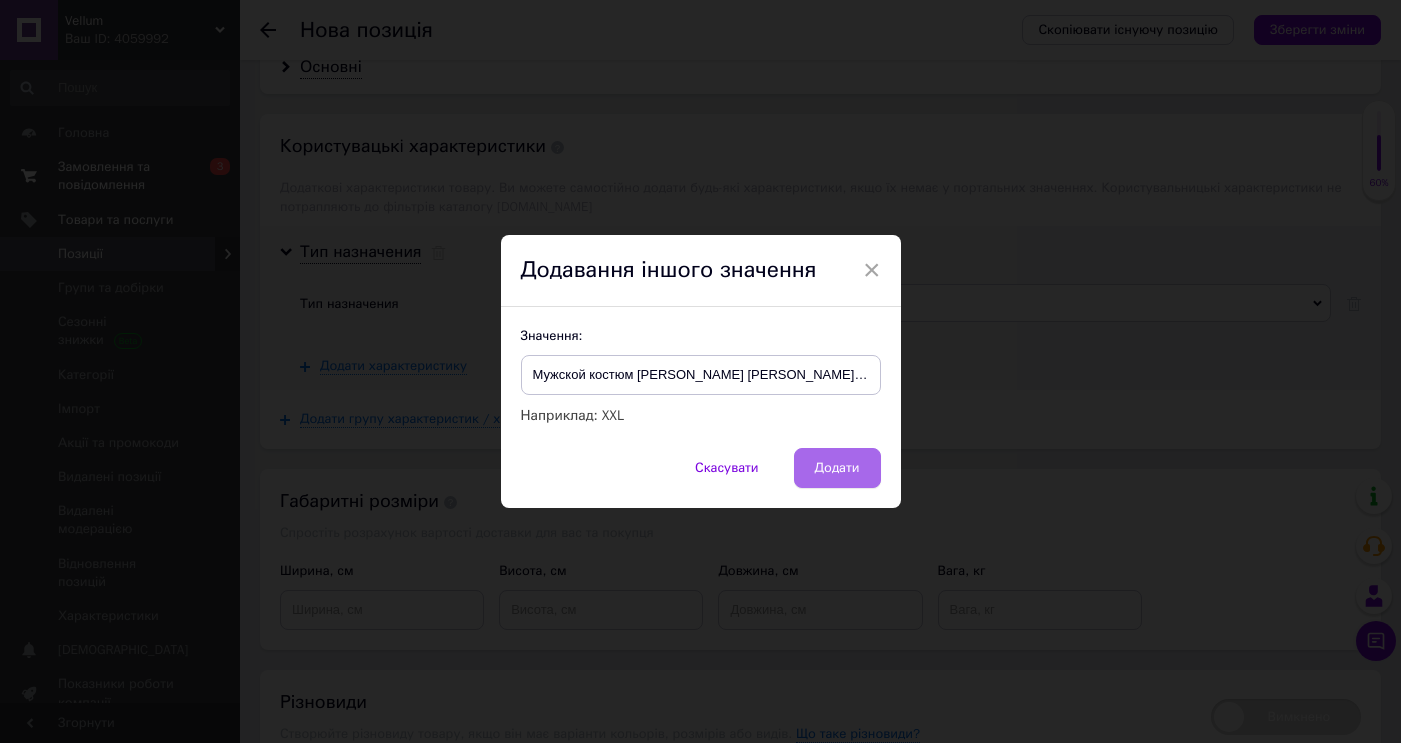 click on "Додати" at bounding box center [837, 468] 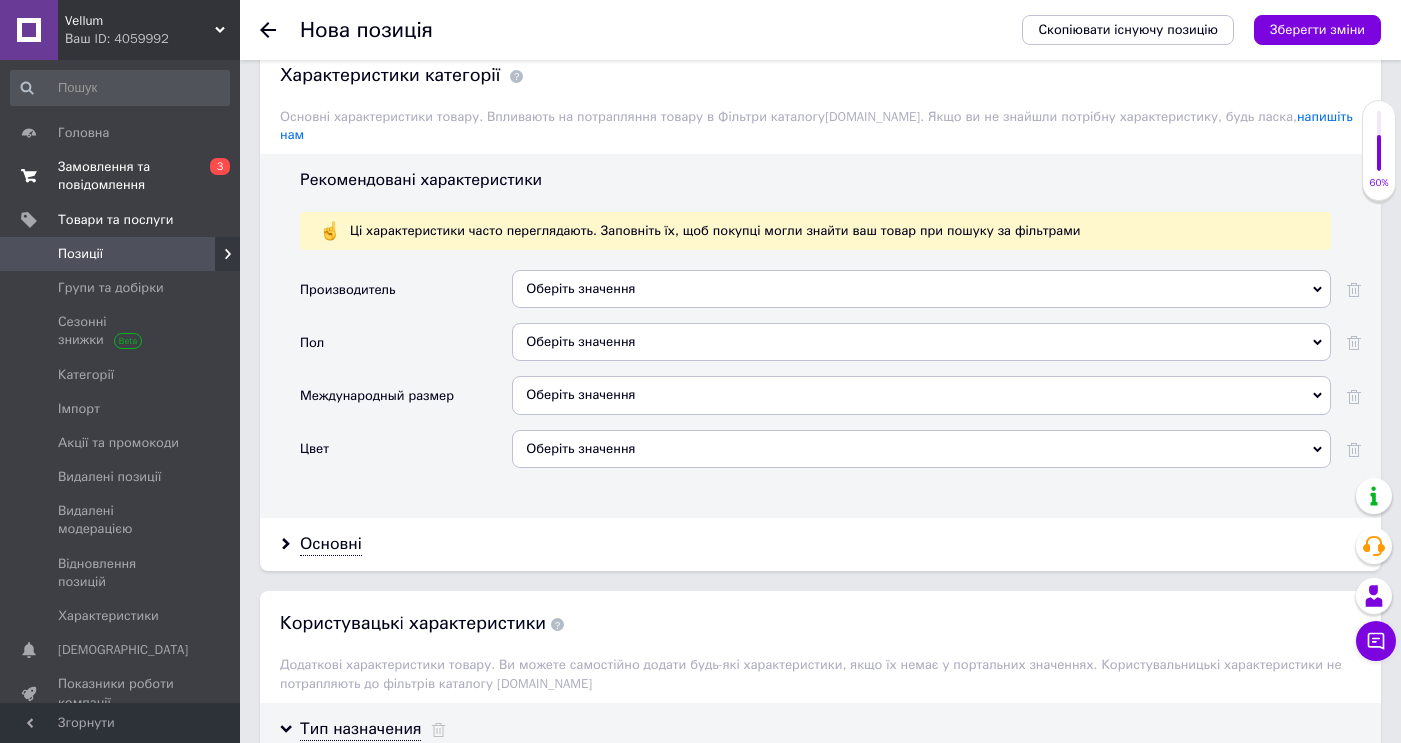scroll, scrollTop: 2489, scrollLeft: 0, axis: vertical 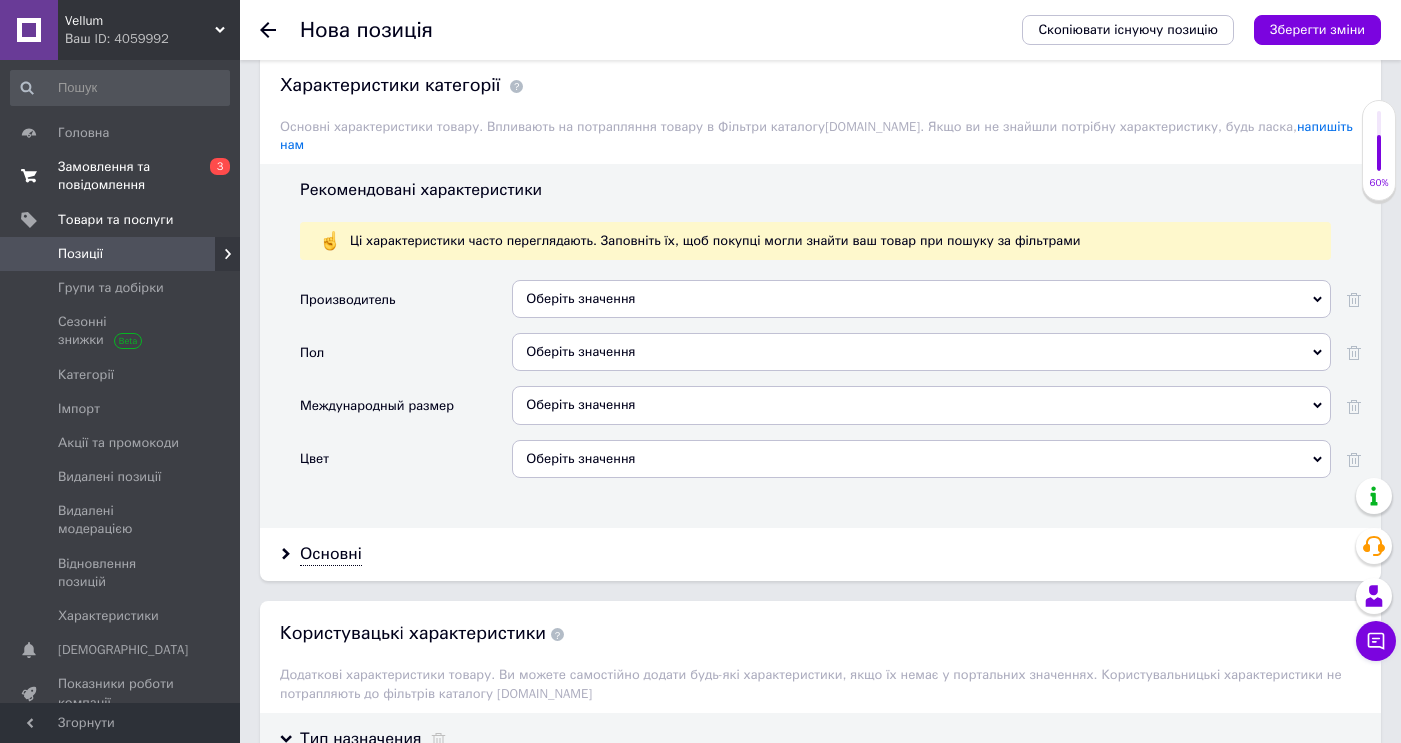 click on "Оберіть значення" at bounding box center (921, 299) 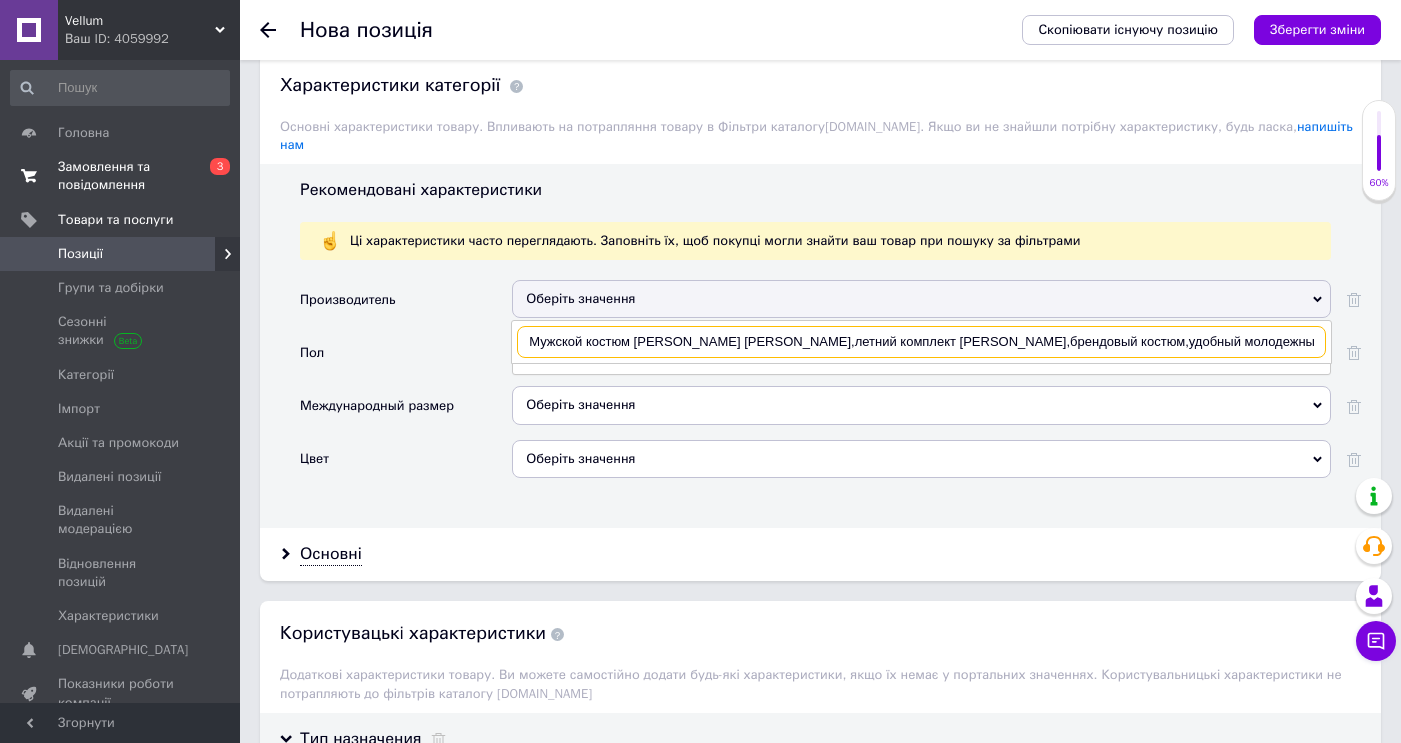 scroll, scrollTop: 0, scrollLeft: 48, axis: horizontal 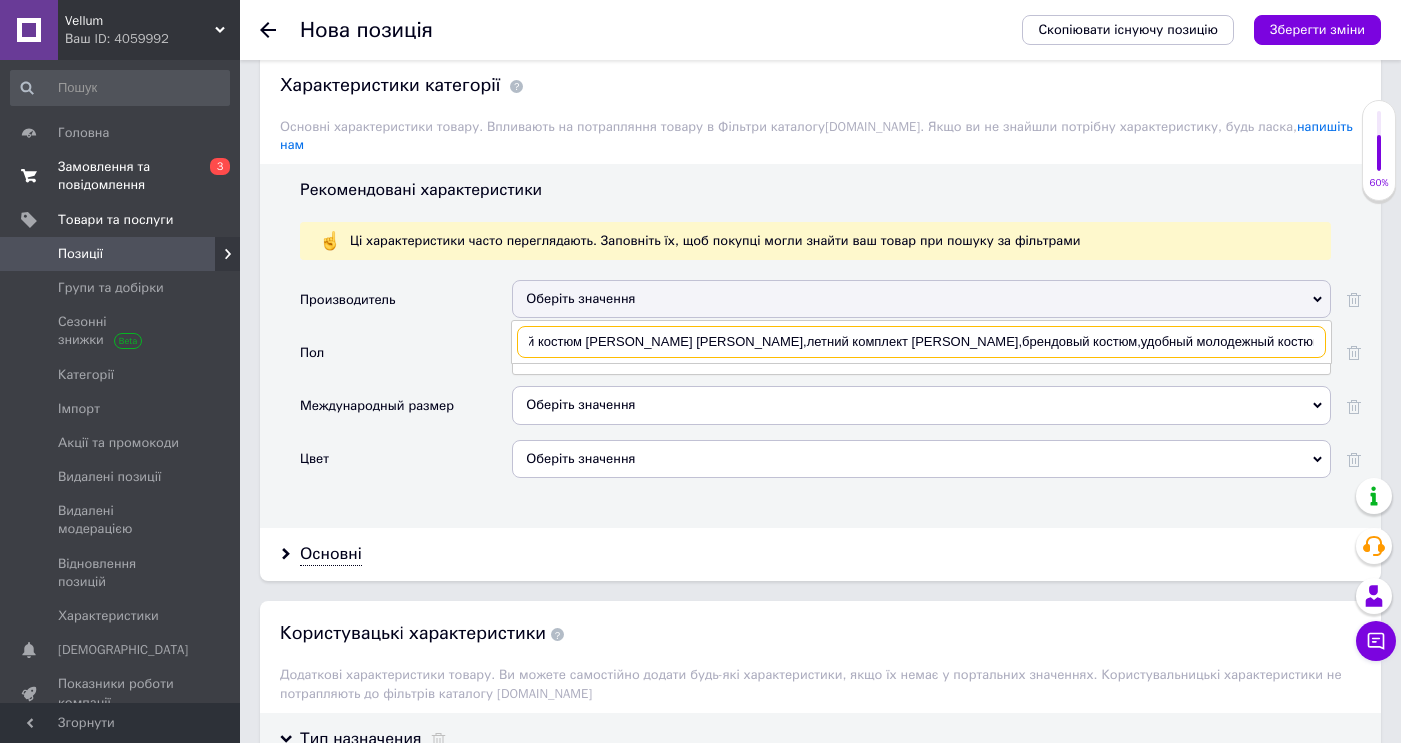 click on "Мужской костюм [PERSON_NAME] [PERSON_NAME],летний комплект [PERSON_NAME],брендовый костюм,удобный молодежный костюм [PERSON_NAME]" at bounding box center (921, 342) 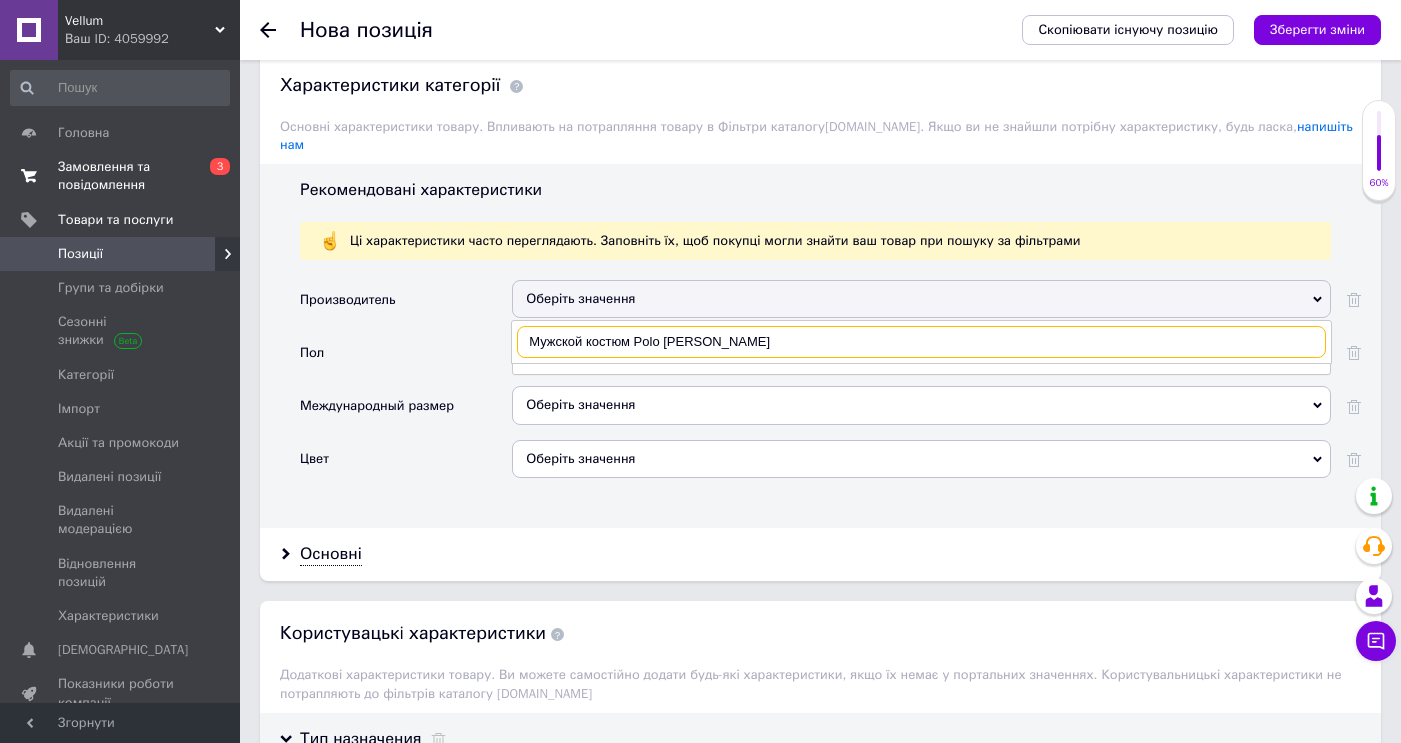 scroll, scrollTop: 0, scrollLeft: 0, axis: both 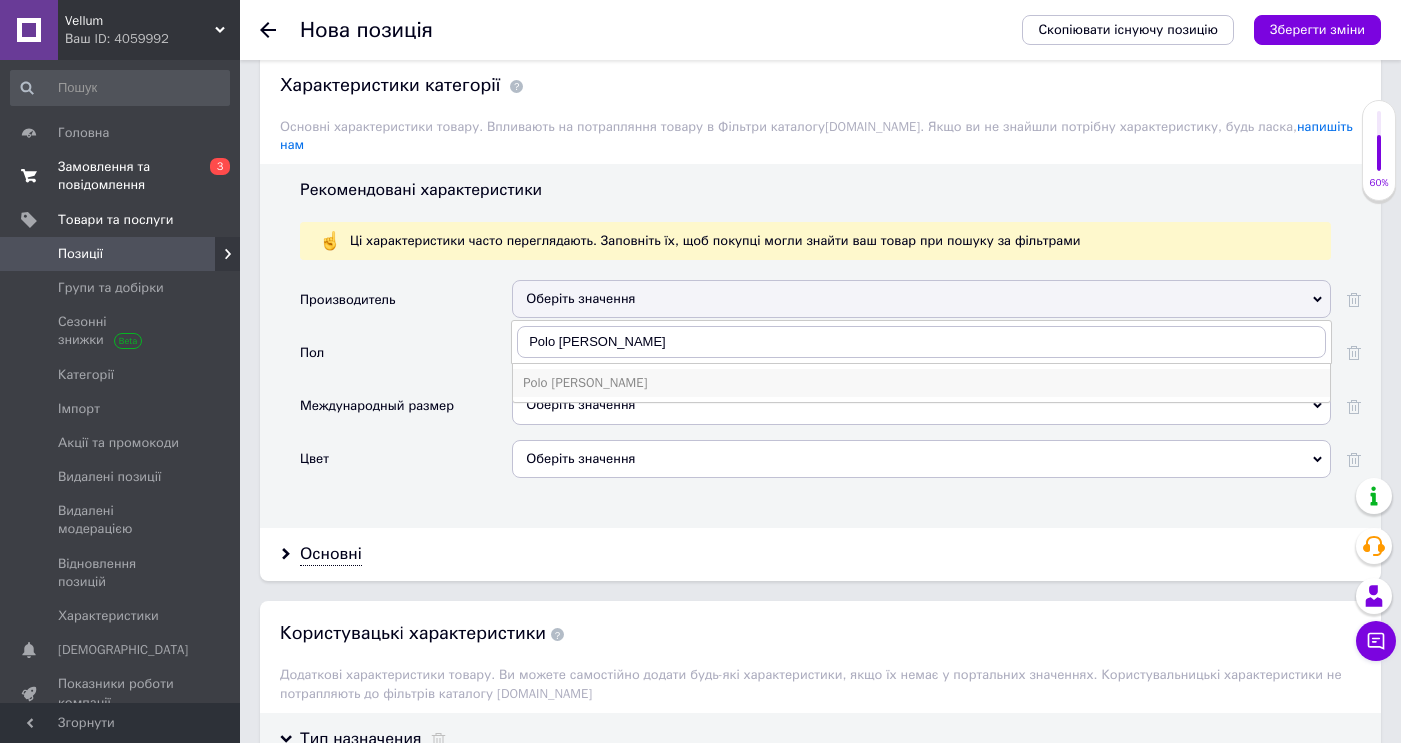 click on "Polo [PERSON_NAME]" at bounding box center (921, 383) 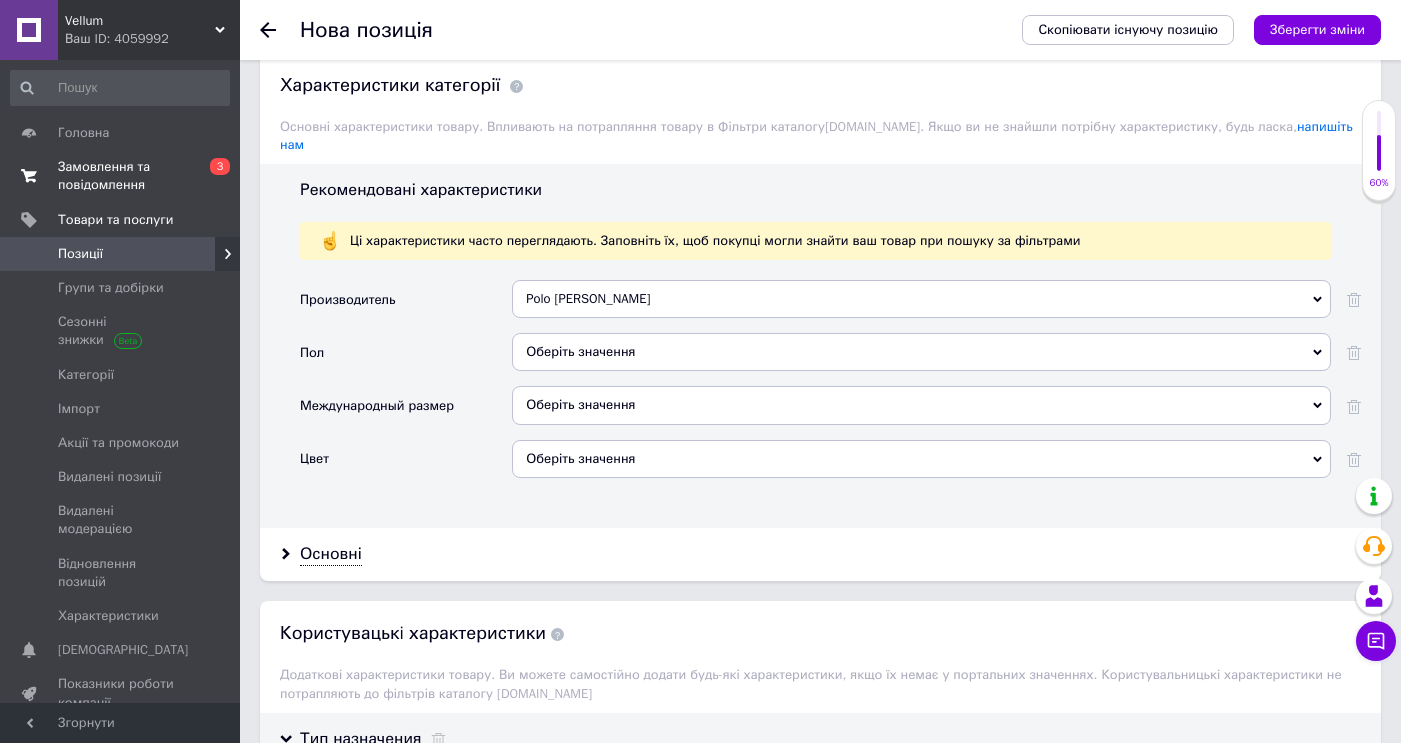 click on "Оберіть значення" at bounding box center [921, 352] 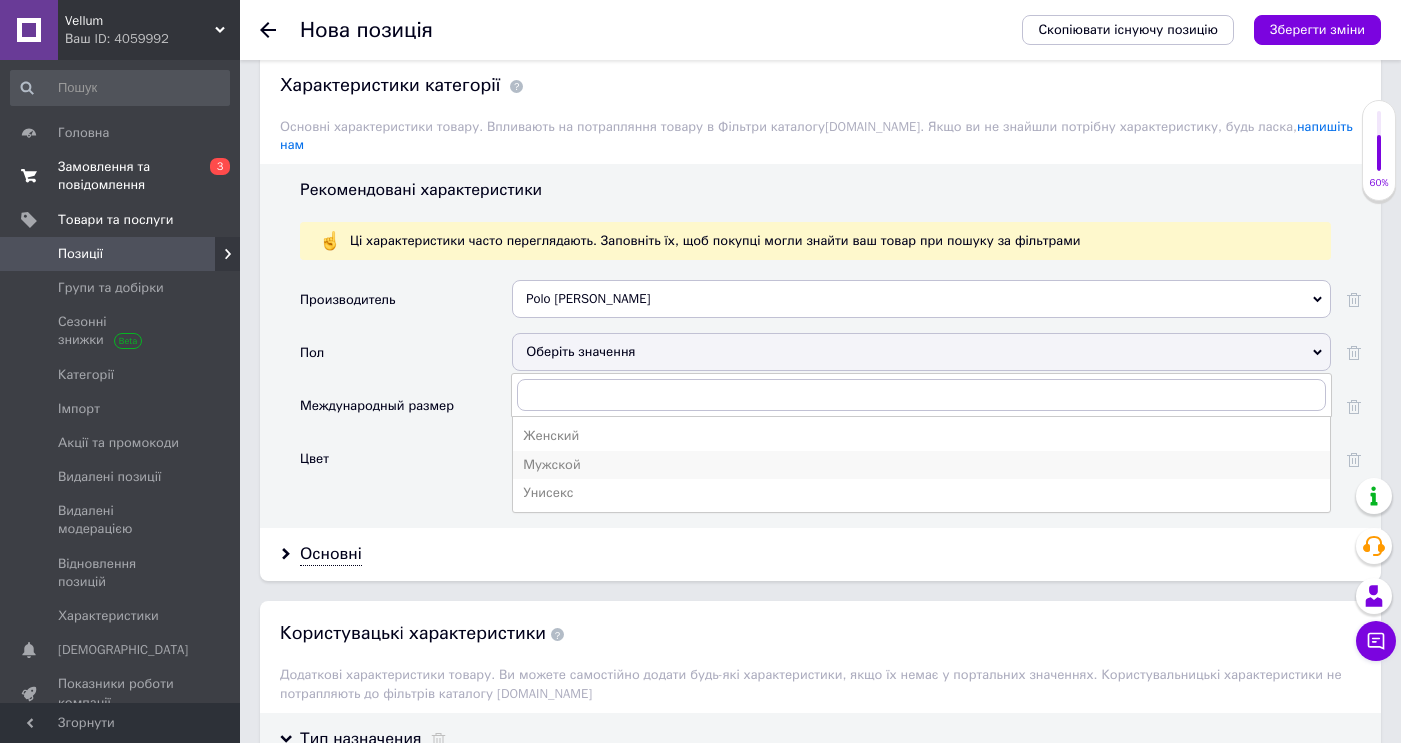 click on "Мужской" at bounding box center (921, 465) 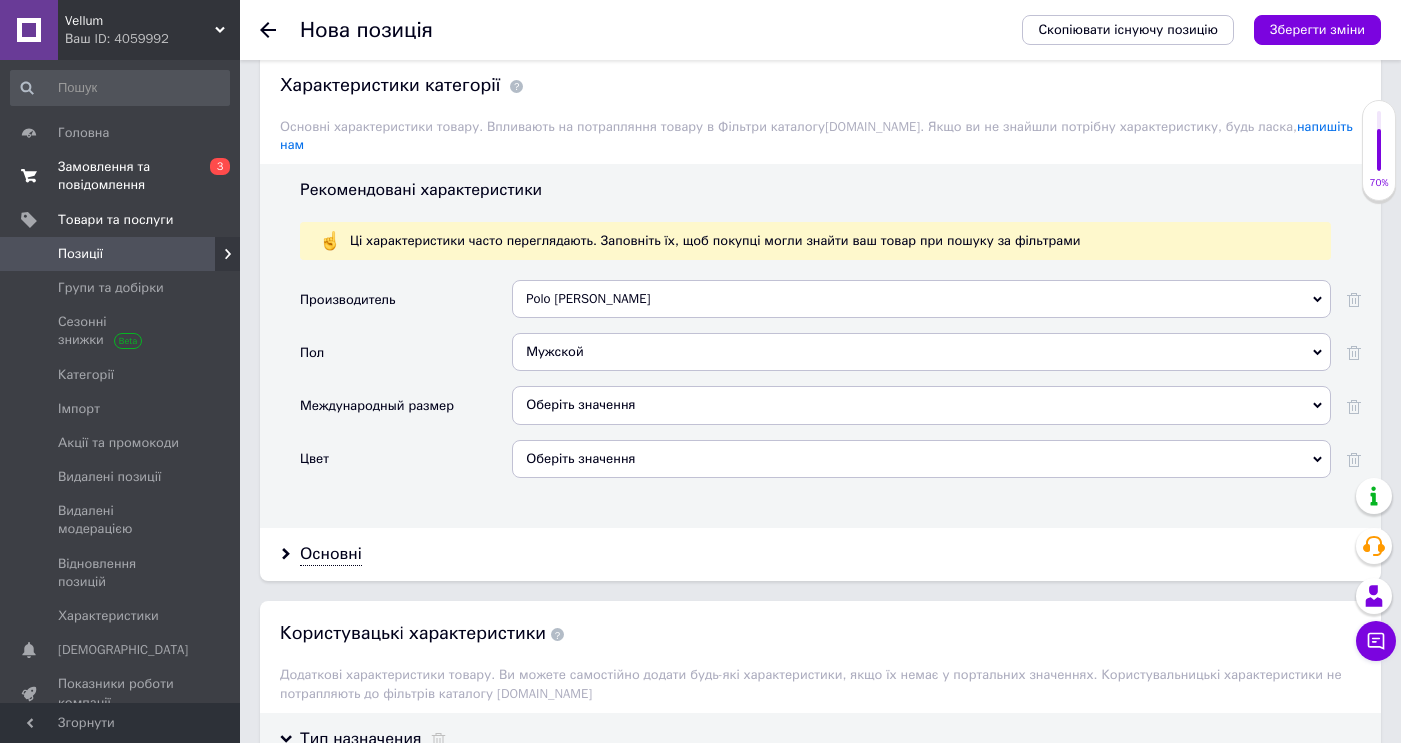click on "Оберіть значення" at bounding box center [921, 405] 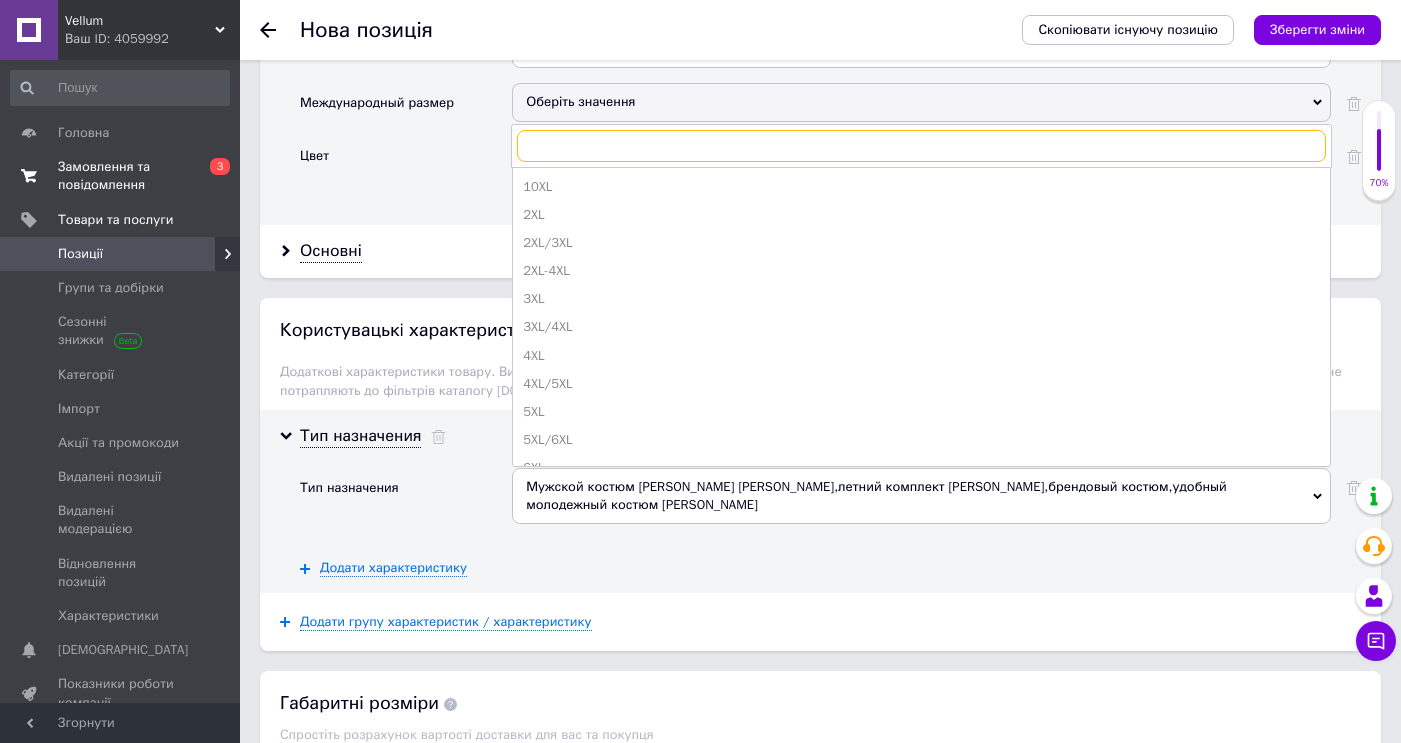 scroll, scrollTop: 2789, scrollLeft: 0, axis: vertical 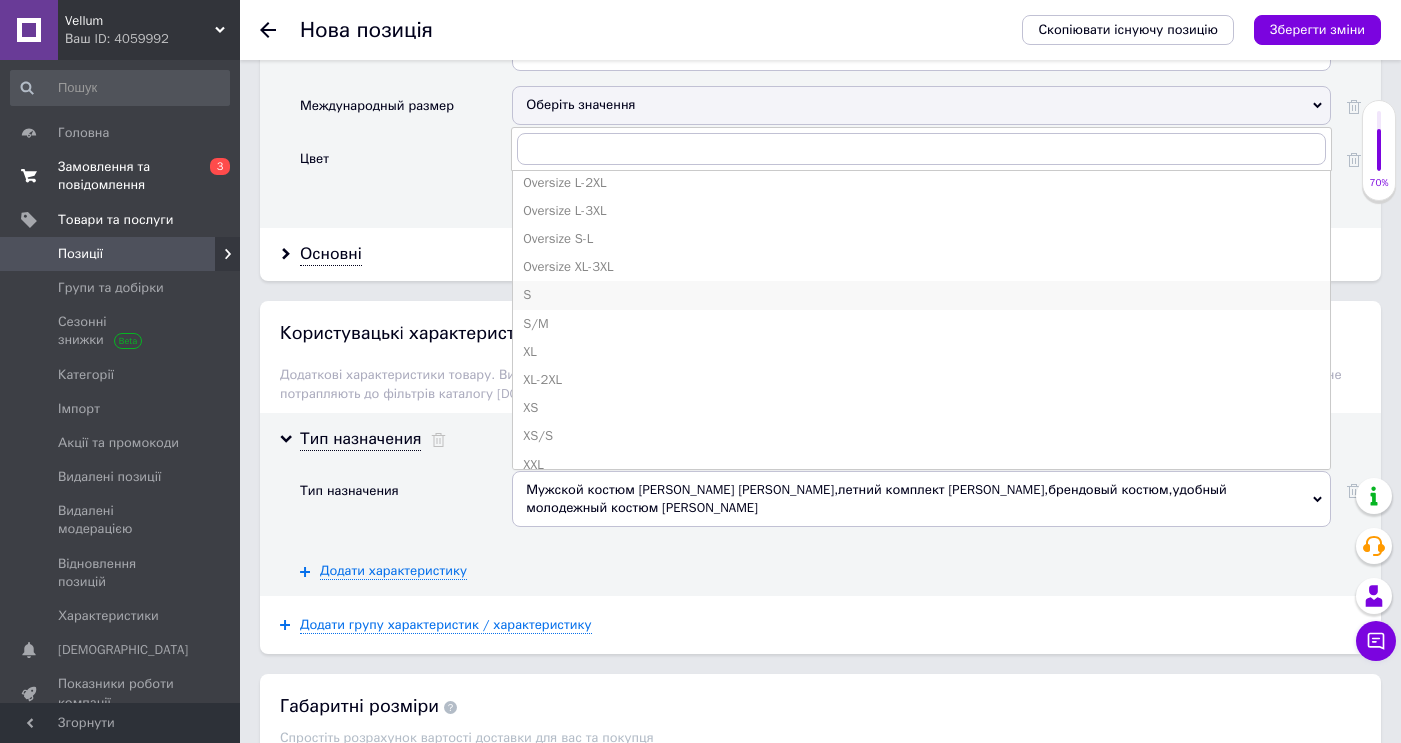 click on "S" at bounding box center (921, 295) 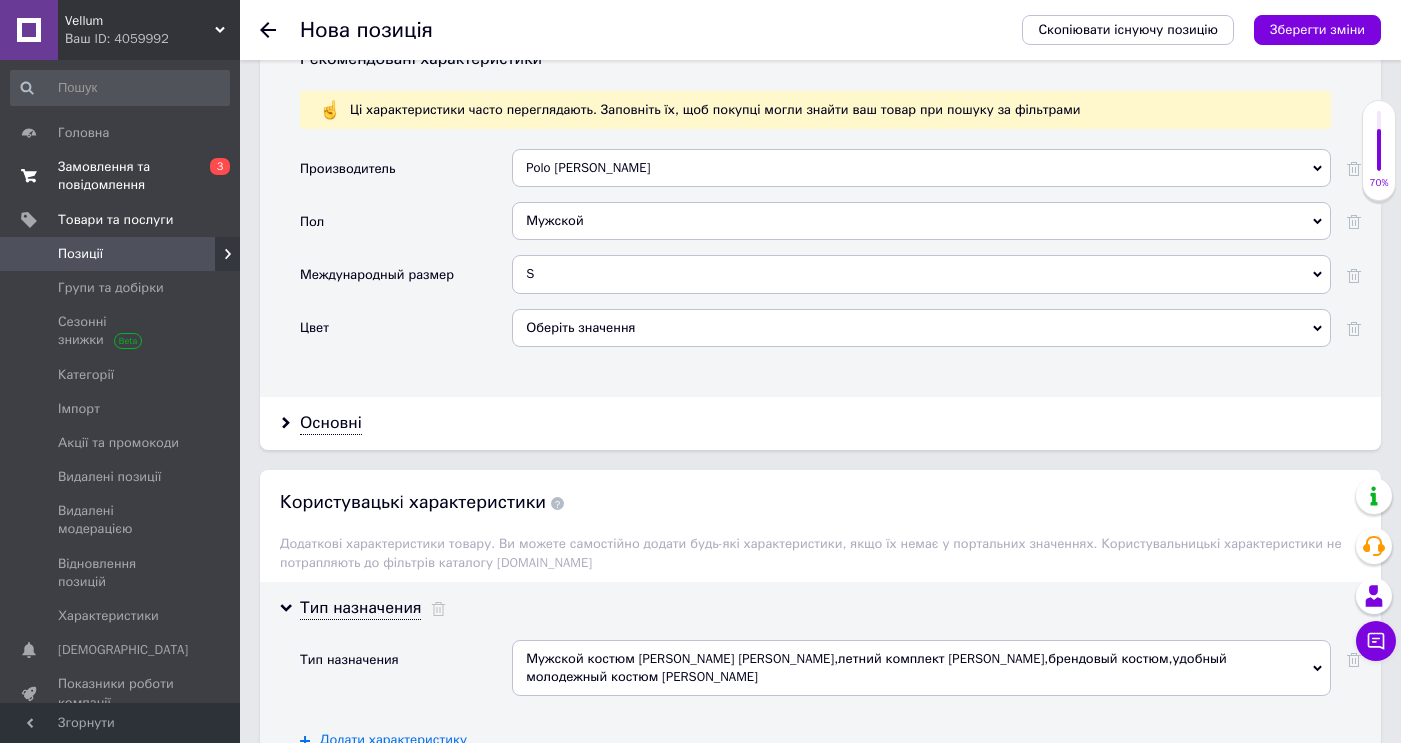 scroll, scrollTop: 2609, scrollLeft: 0, axis: vertical 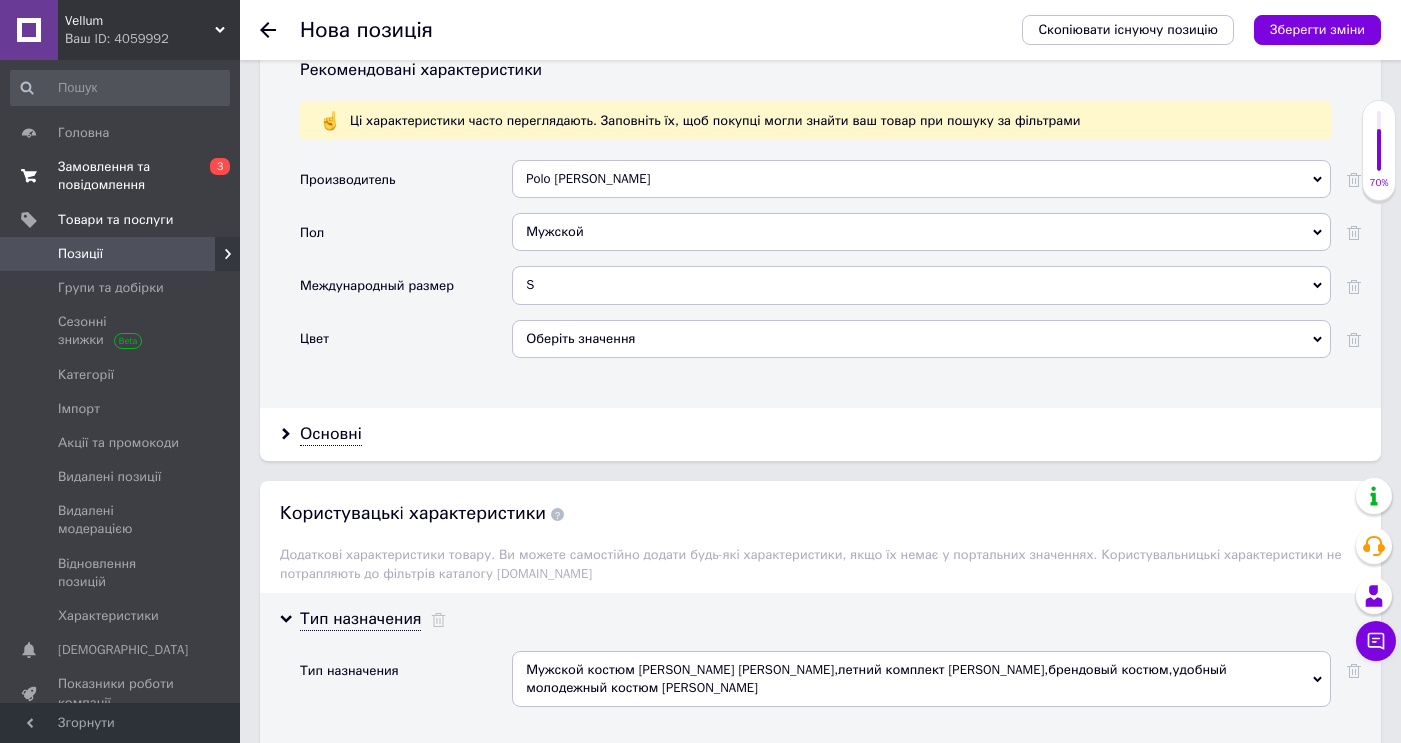 click on "Оберіть значення" at bounding box center (921, 339) 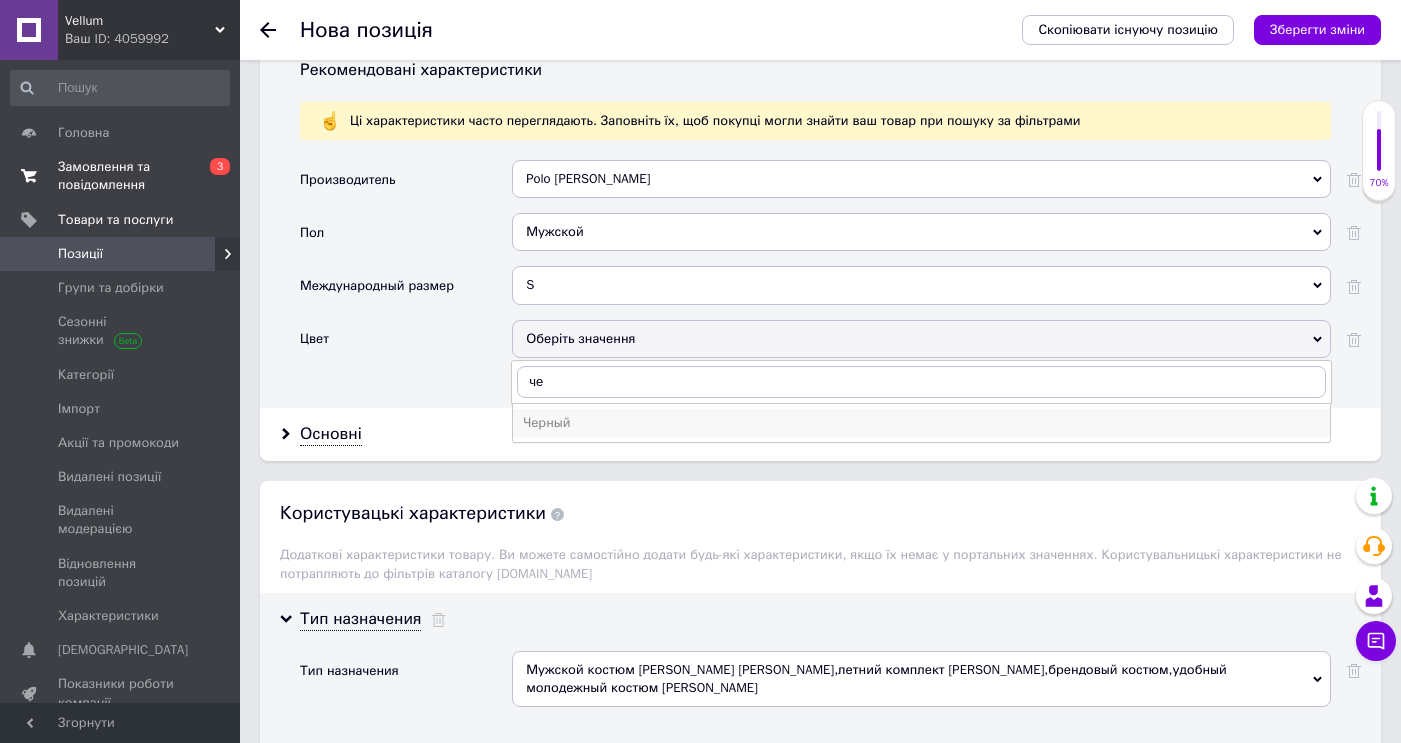 click on "Черный" at bounding box center (921, 423) 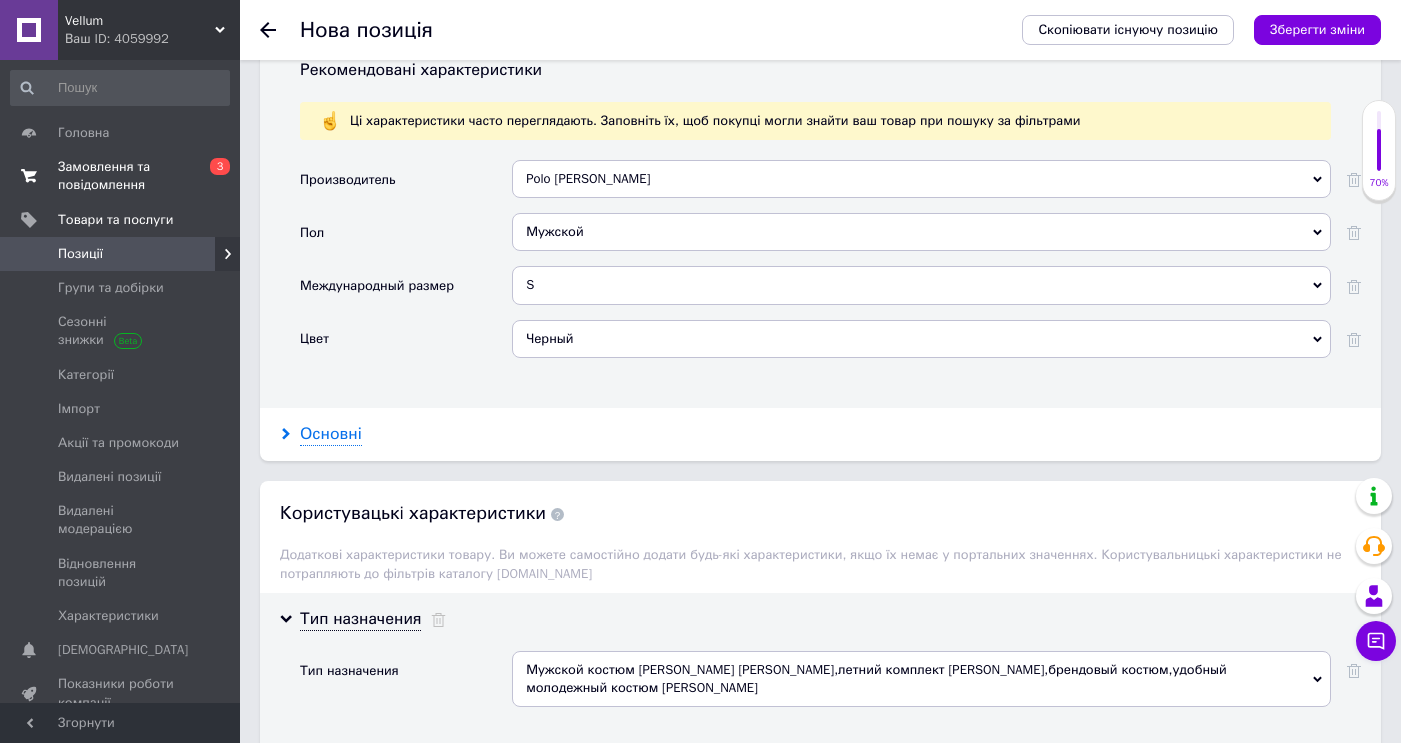 click on "Основні" at bounding box center (331, 434) 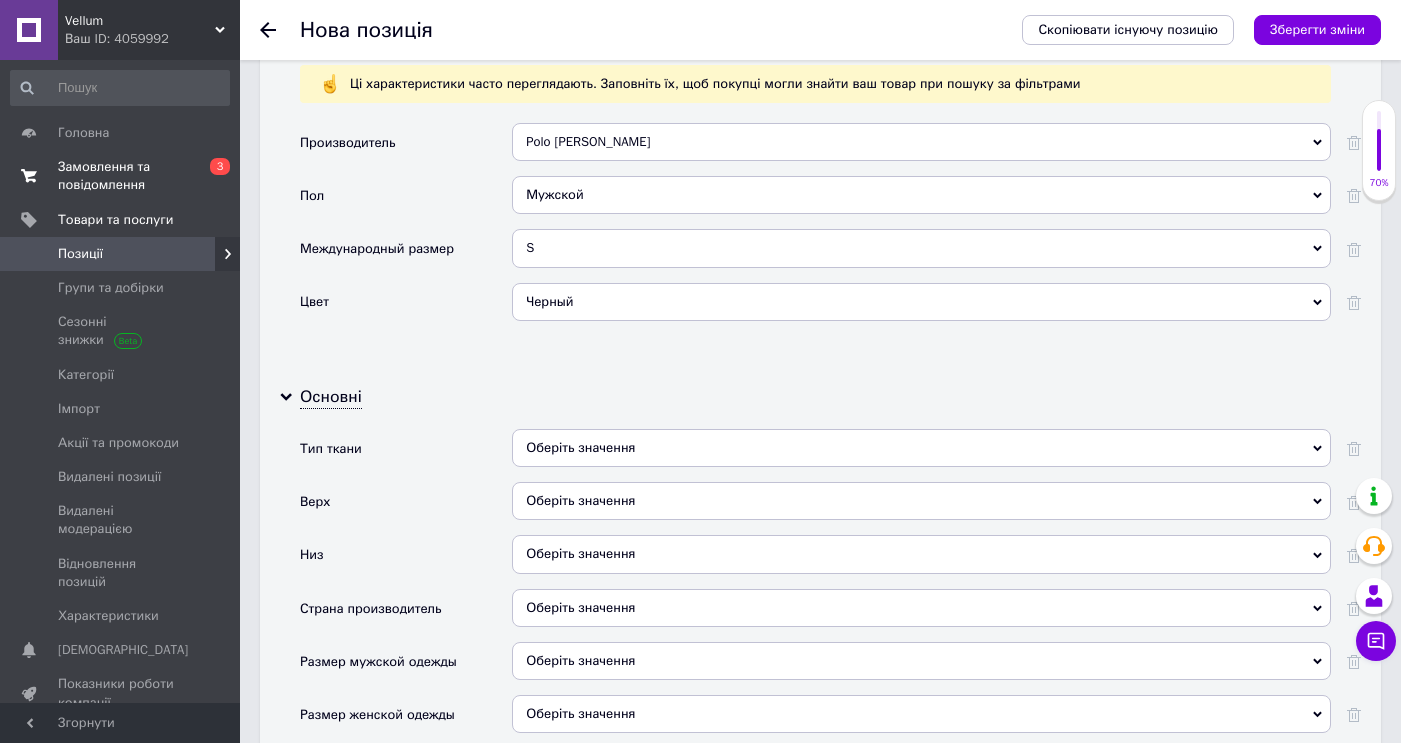scroll, scrollTop: 2650, scrollLeft: 0, axis: vertical 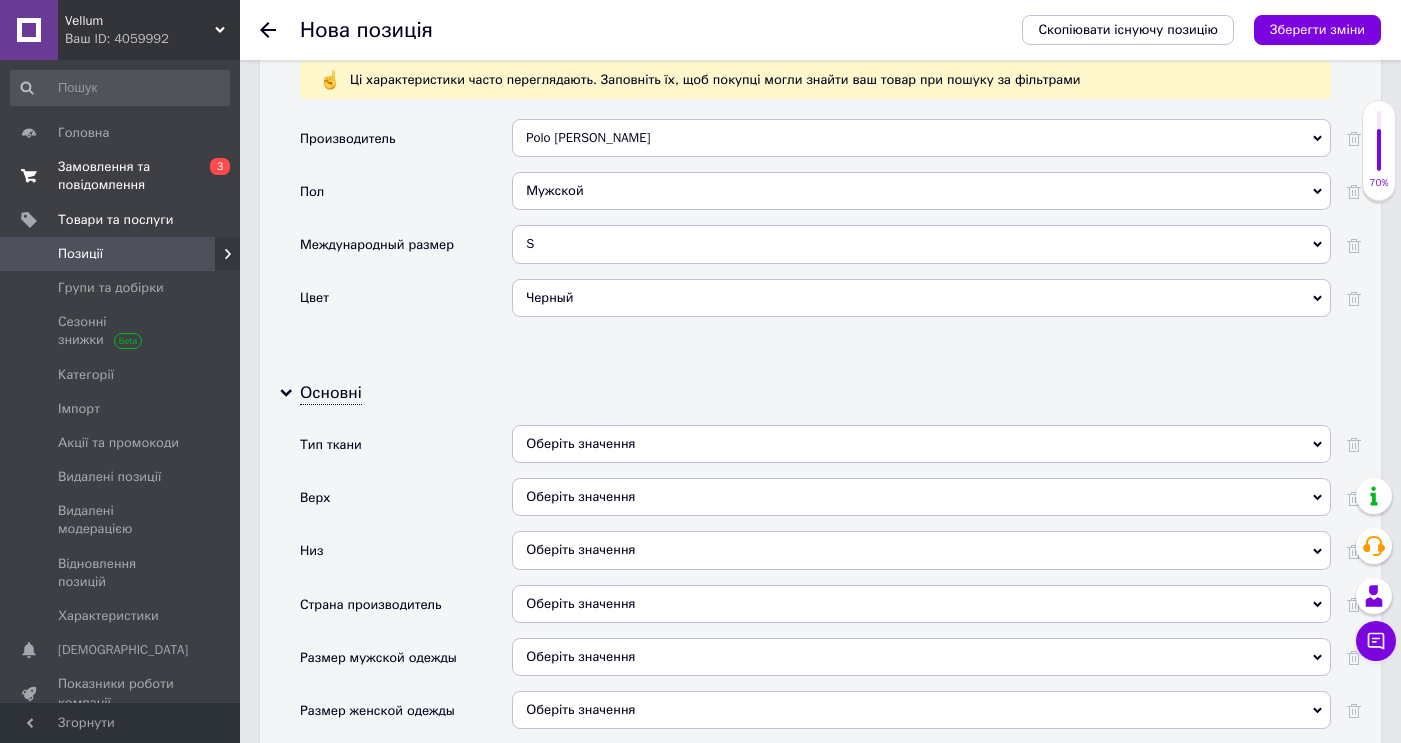 click on "Оберіть значення" at bounding box center (921, 444) 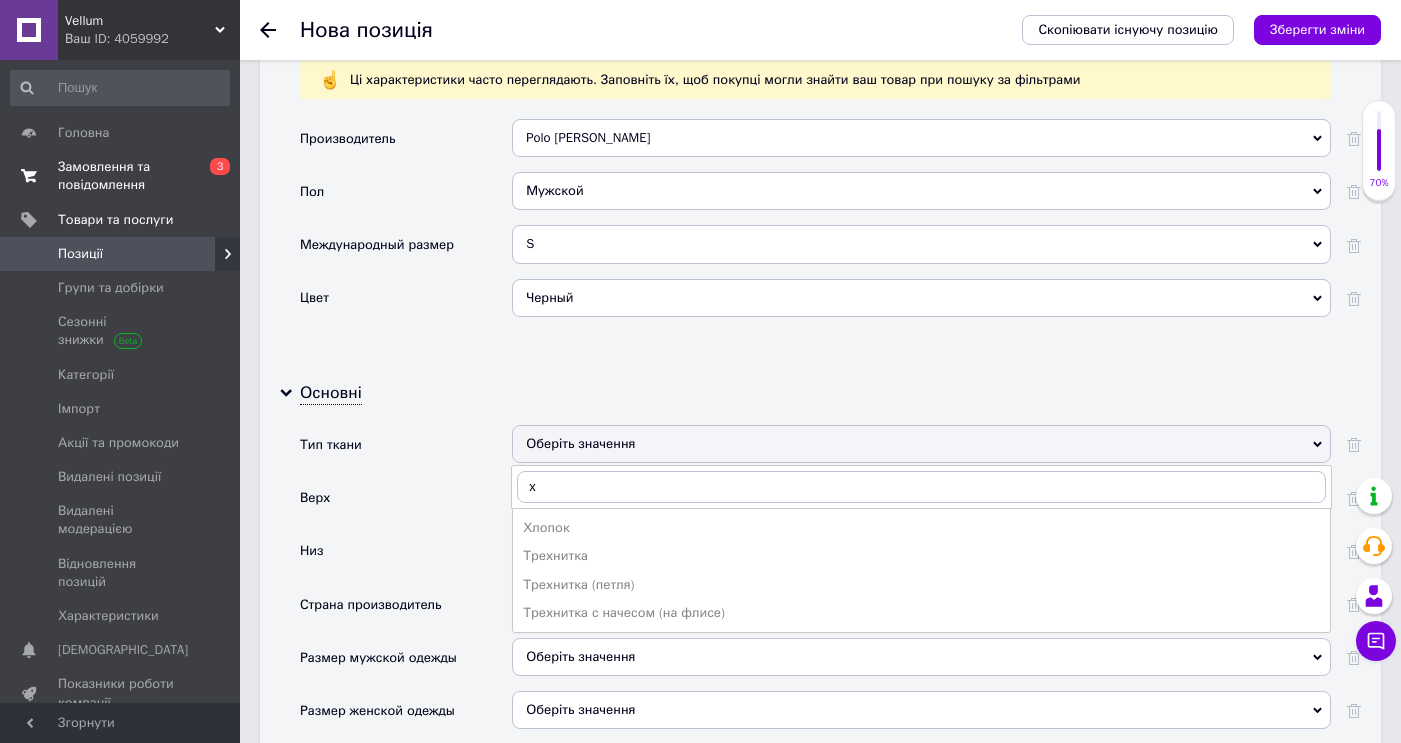 click on "Хлопок" at bounding box center (921, 528) 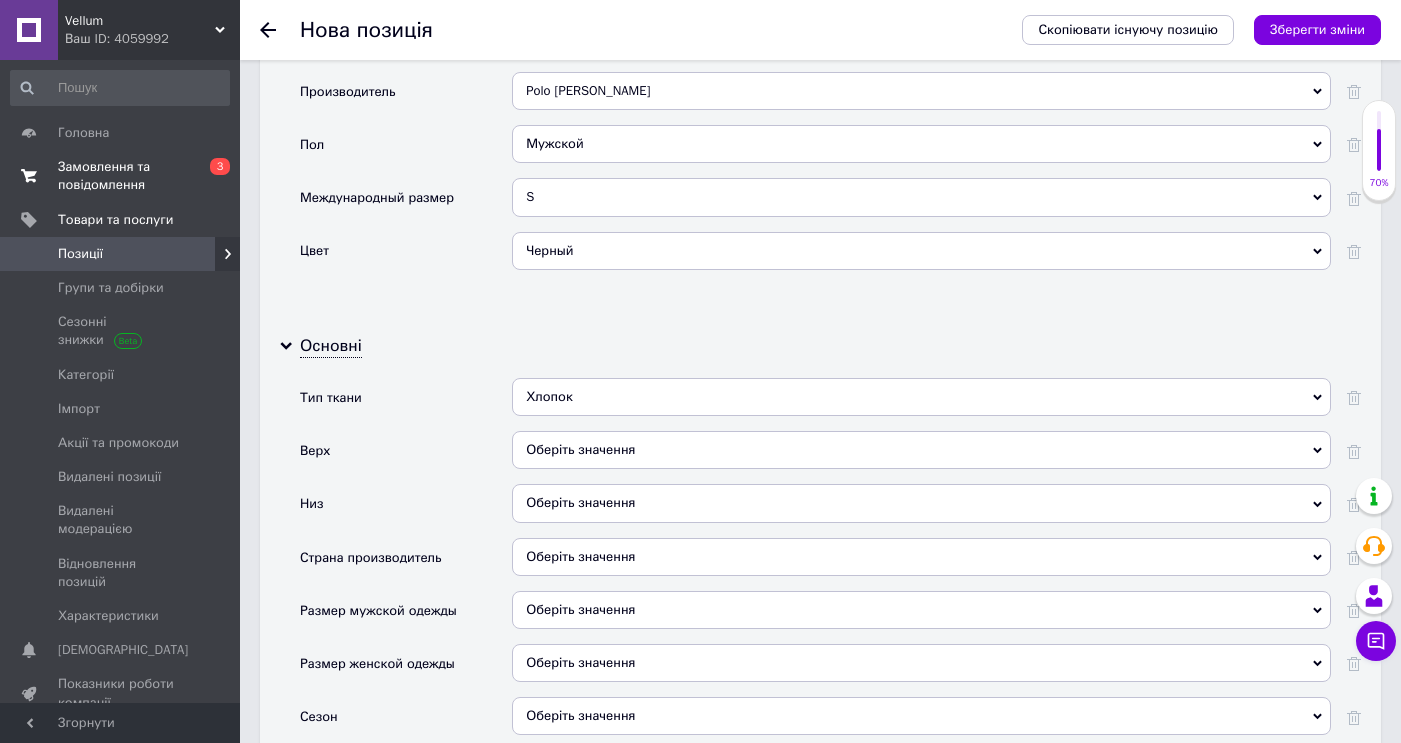 scroll, scrollTop: 2700, scrollLeft: 0, axis: vertical 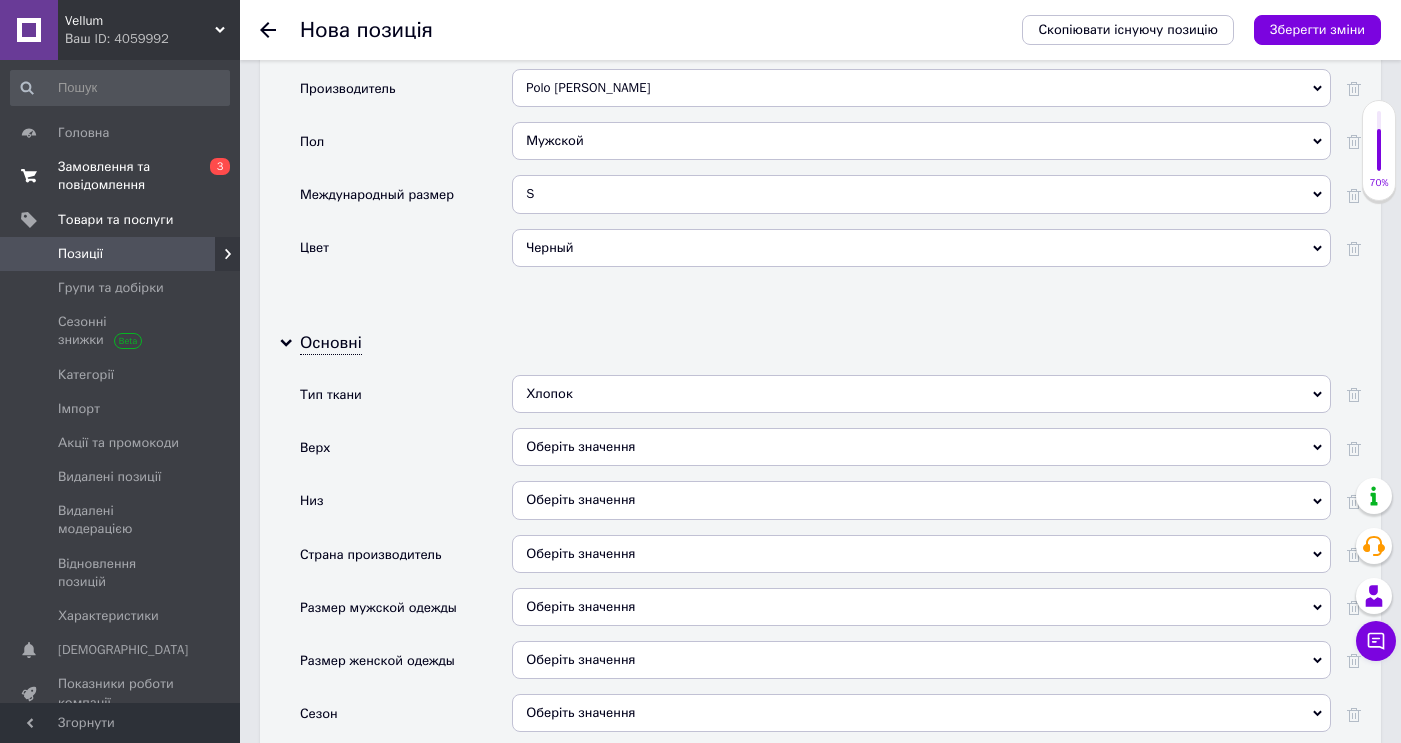 click on "Оберіть значення" at bounding box center [921, 447] 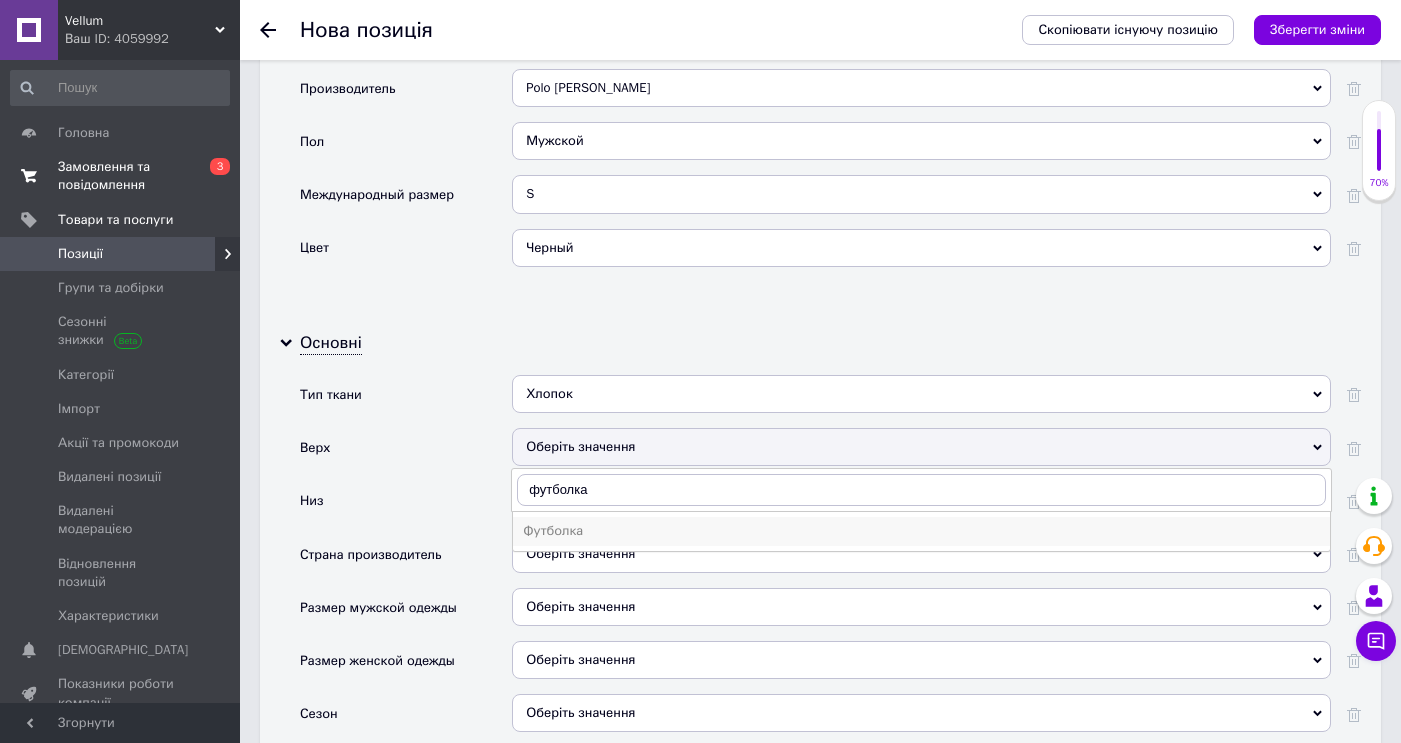 click on "Футболка" at bounding box center (921, 531) 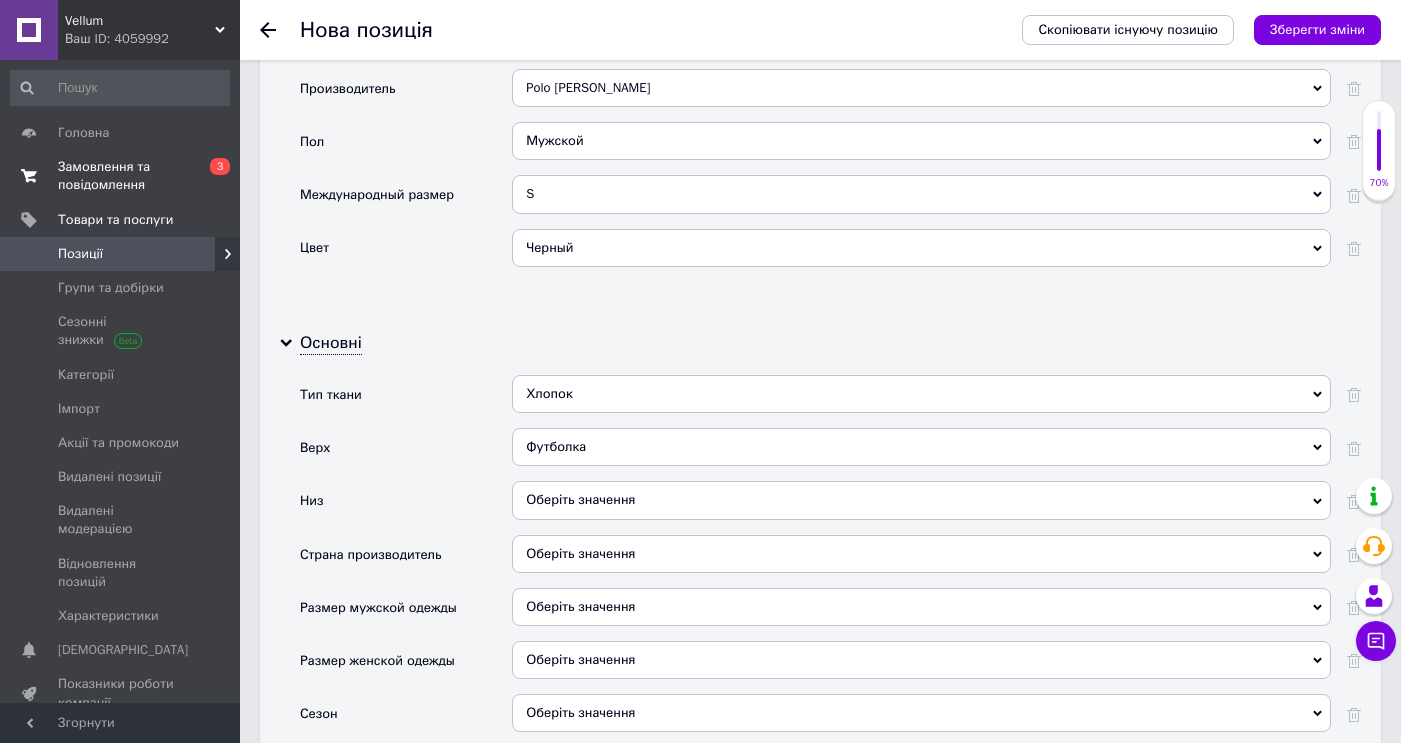 click on "Оберіть значення" at bounding box center [921, 500] 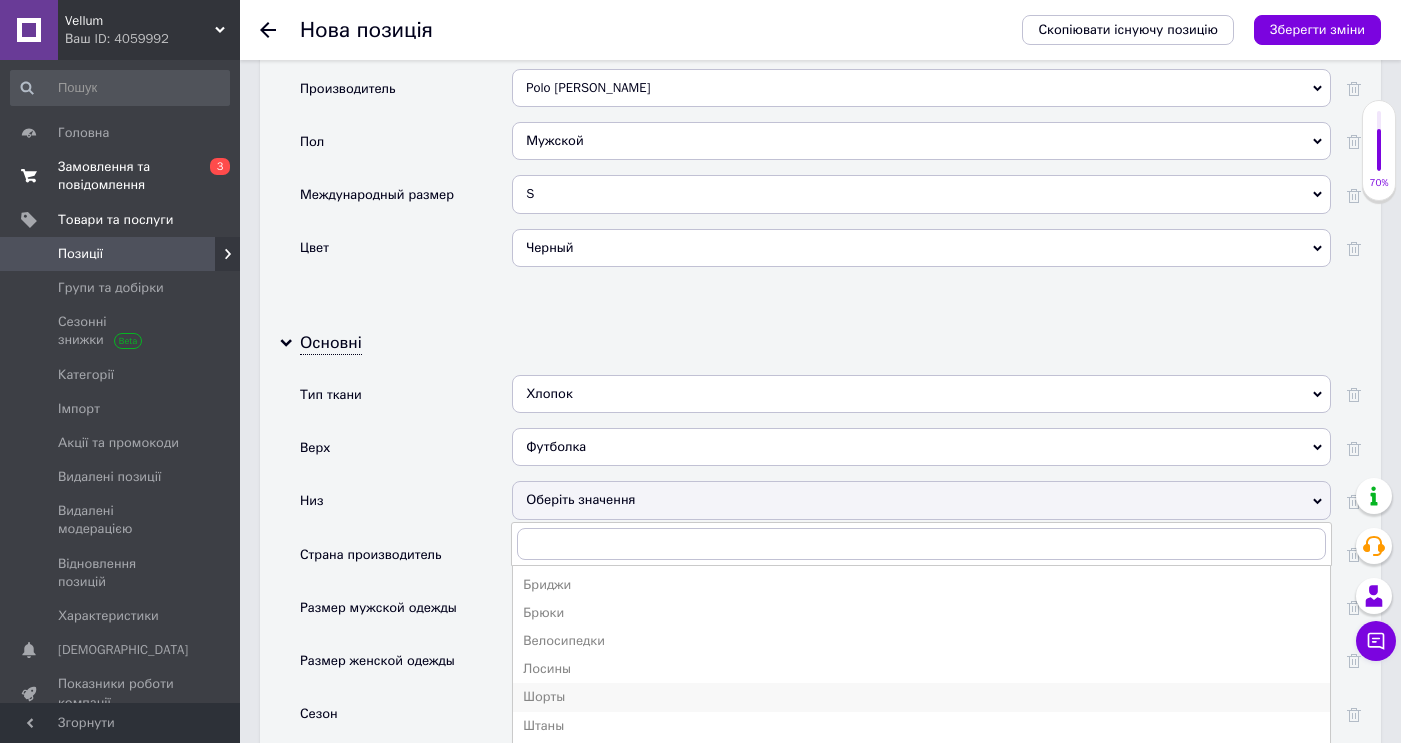 click on "Шорты" at bounding box center (921, 697) 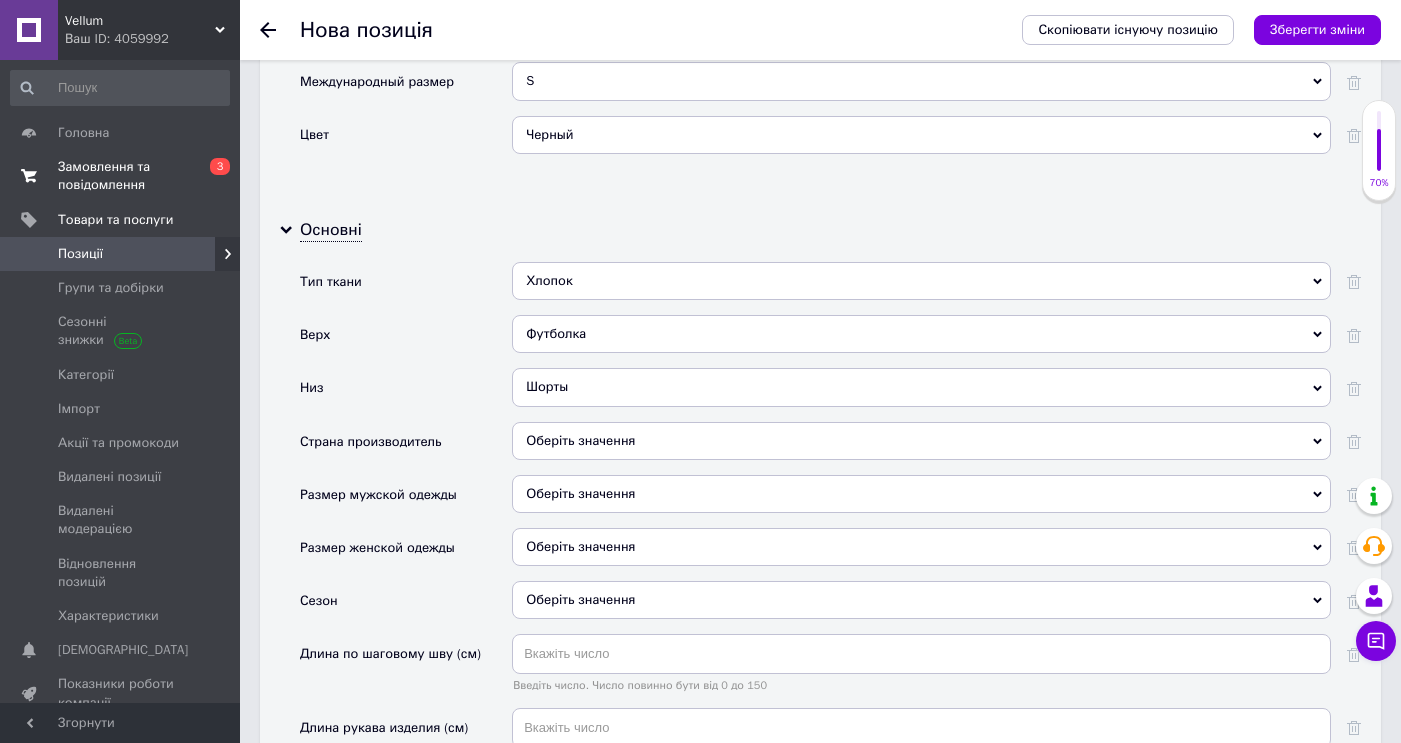 scroll, scrollTop: 2818, scrollLeft: 0, axis: vertical 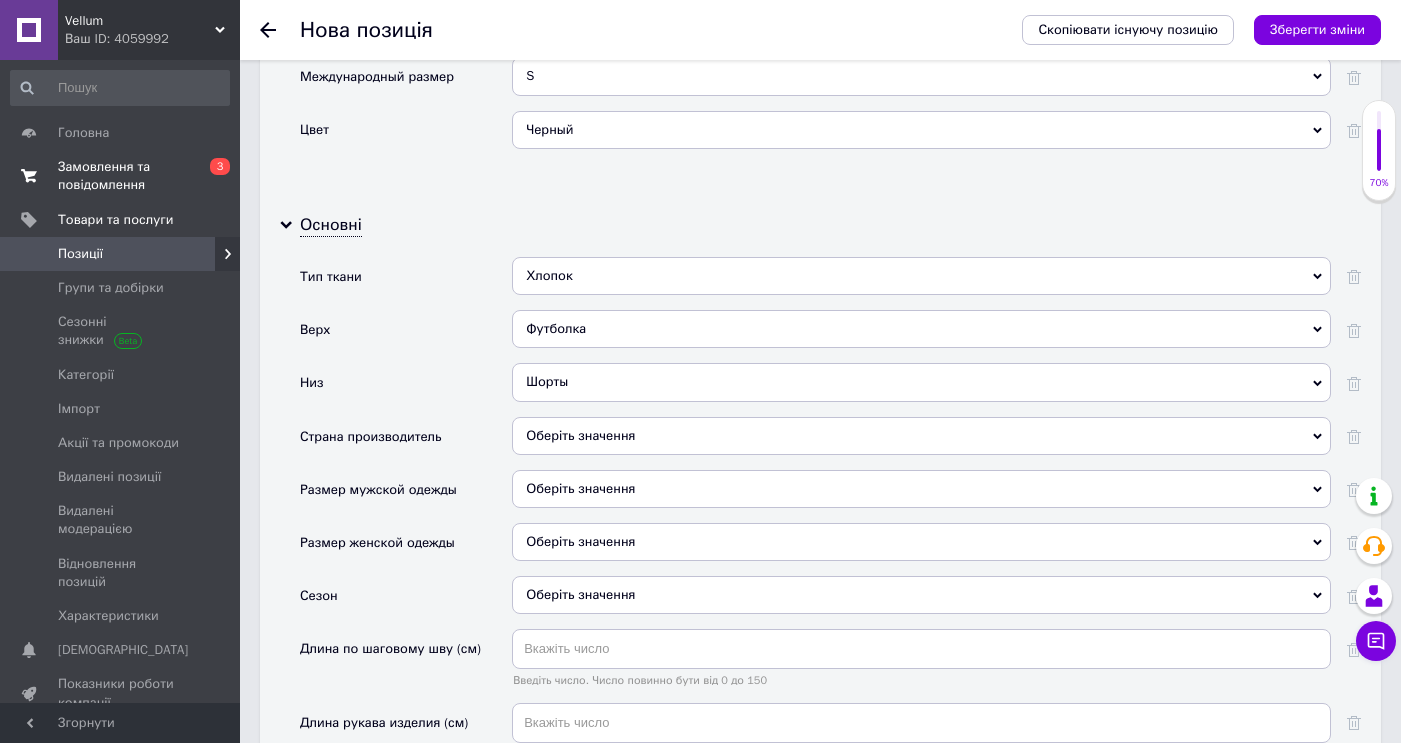 click on "Оберіть значення" at bounding box center [921, 436] 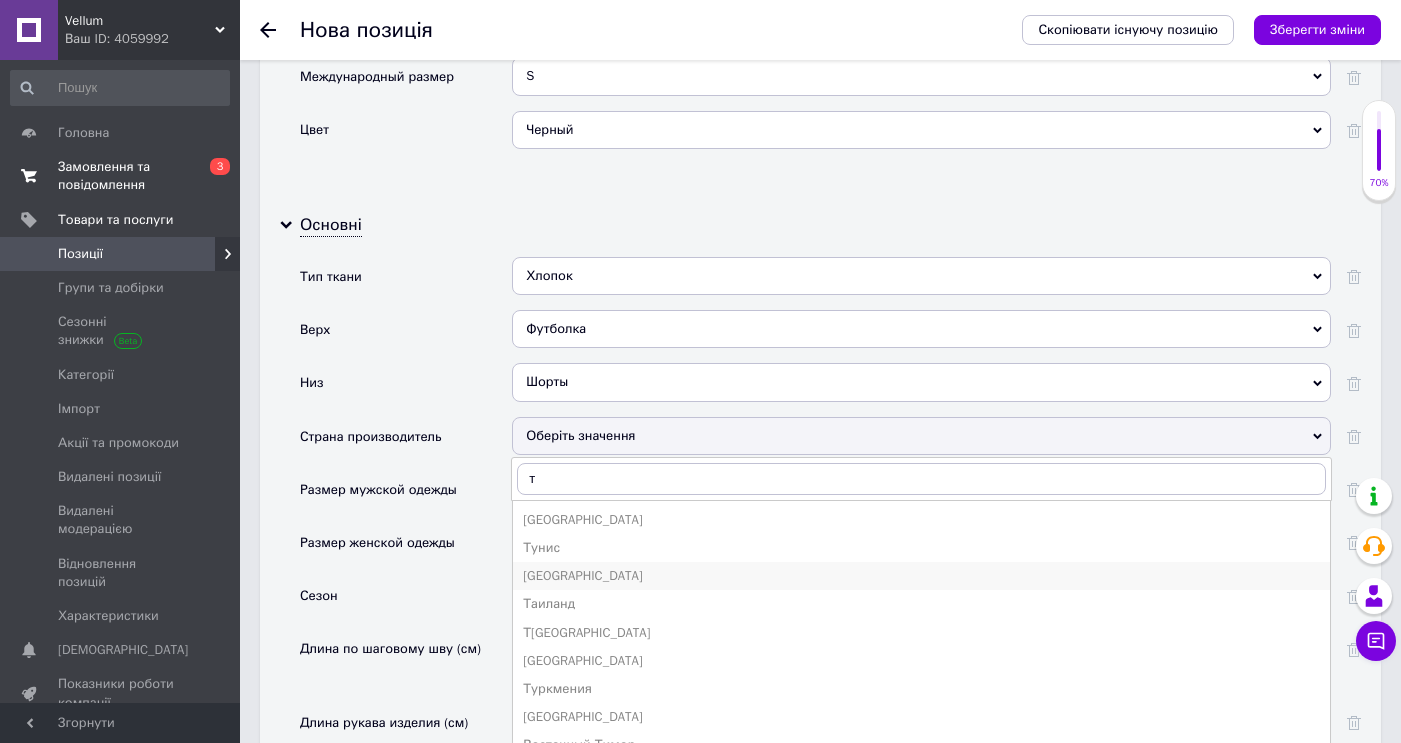 click on "[GEOGRAPHIC_DATA]" at bounding box center [921, 576] 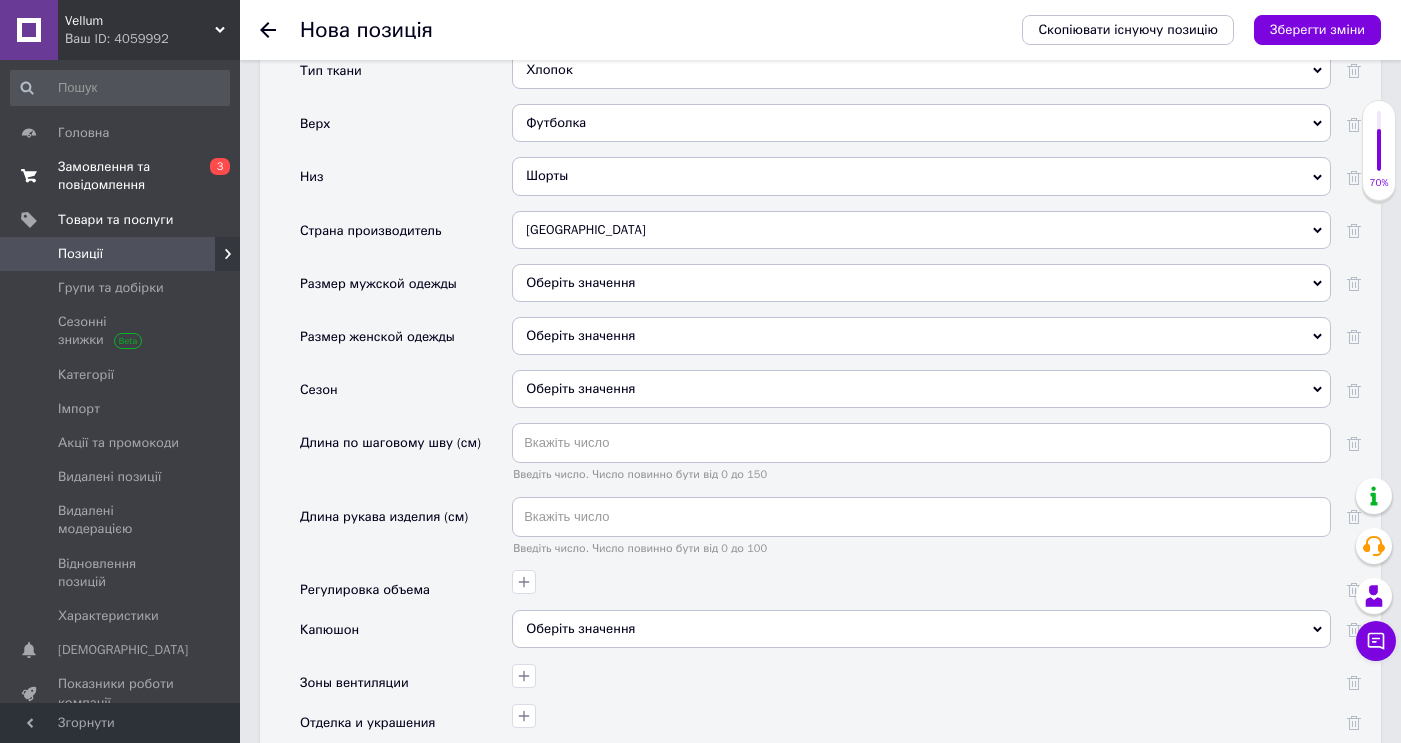 scroll, scrollTop: 3025, scrollLeft: 0, axis: vertical 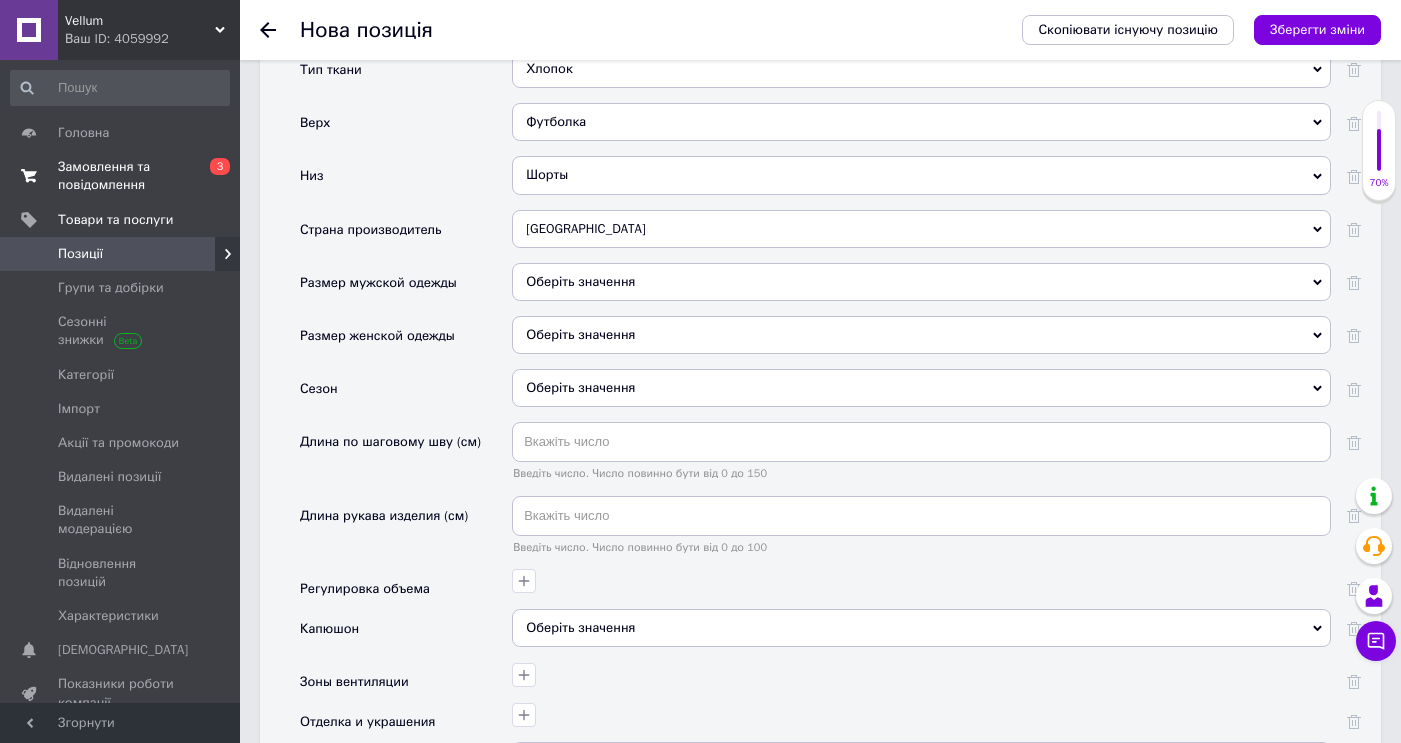 click on "Оберіть значення" at bounding box center [921, 388] 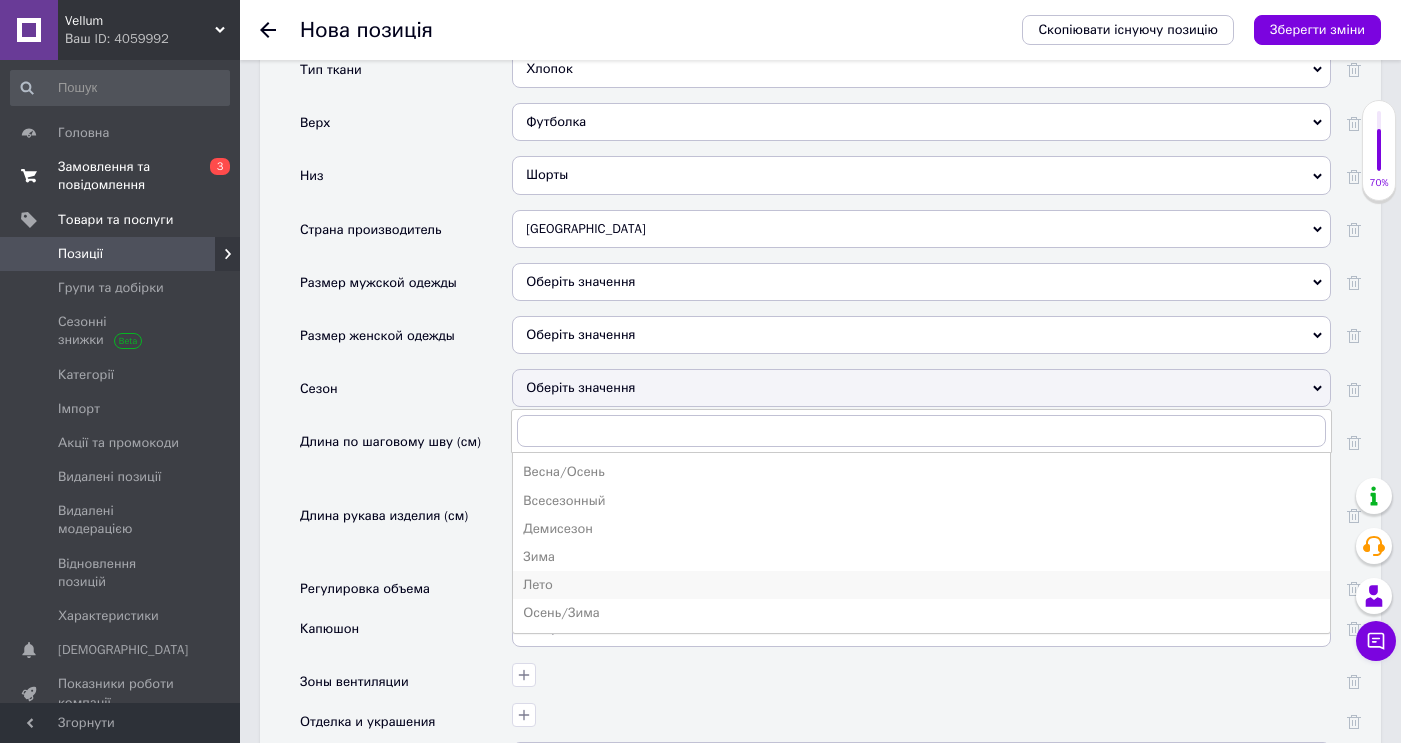 click on "Лето" at bounding box center (921, 585) 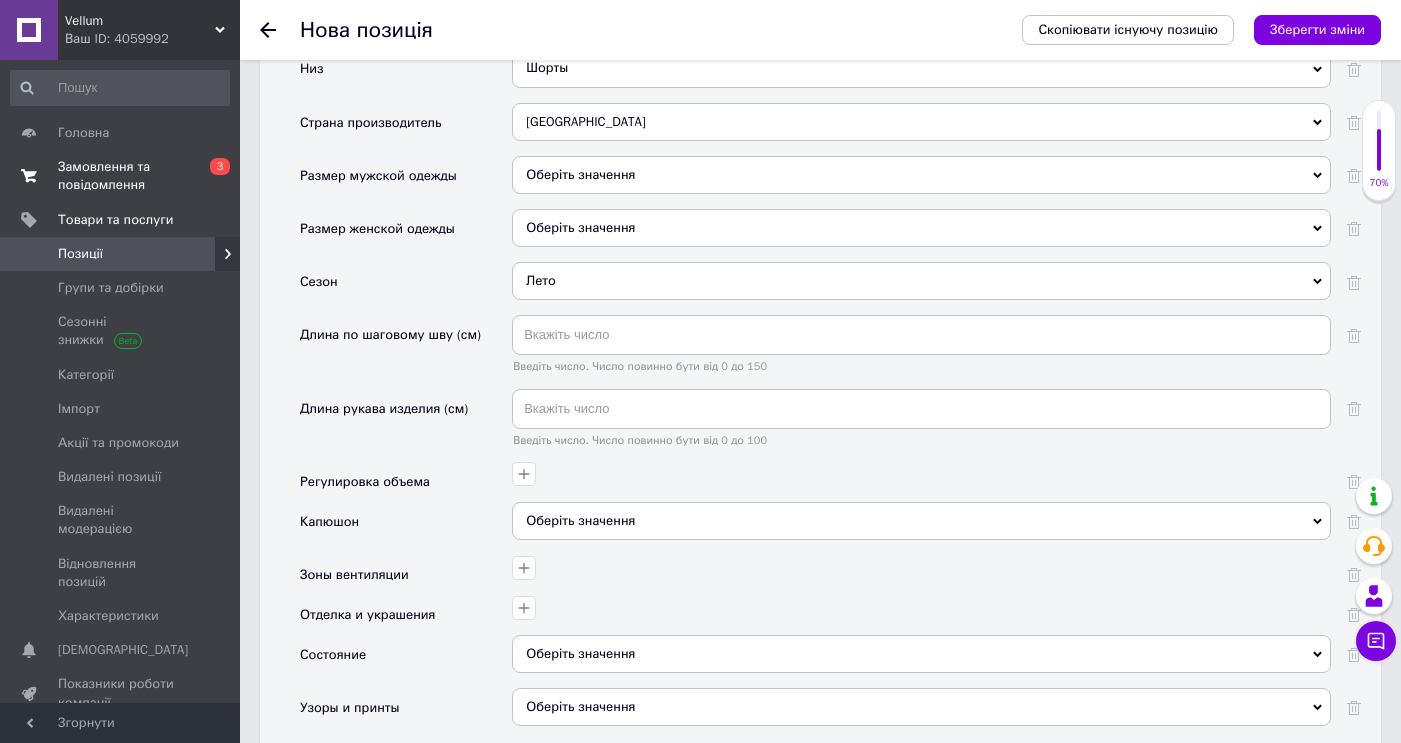 scroll, scrollTop: 3153, scrollLeft: 0, axis: vertical 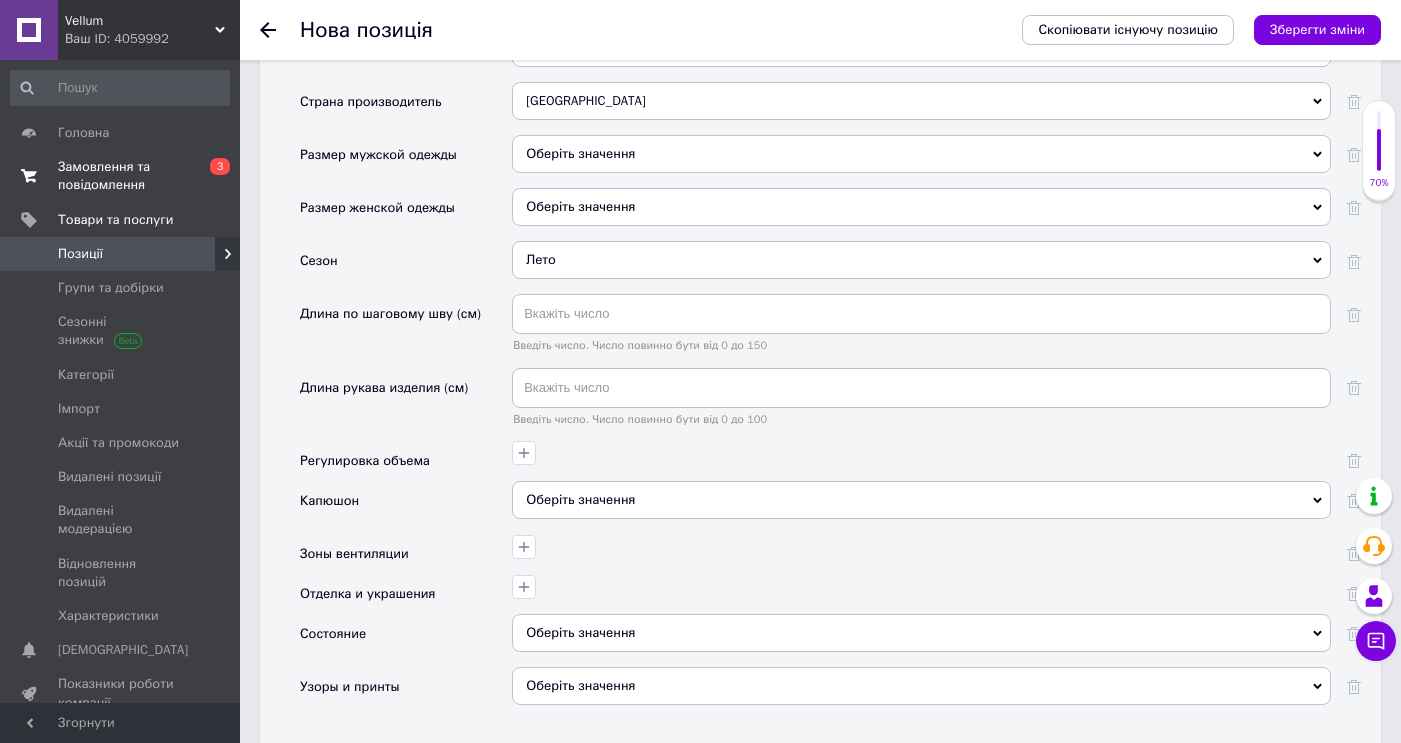 click on "Оберіть значення" at bounding box center [921, 500] 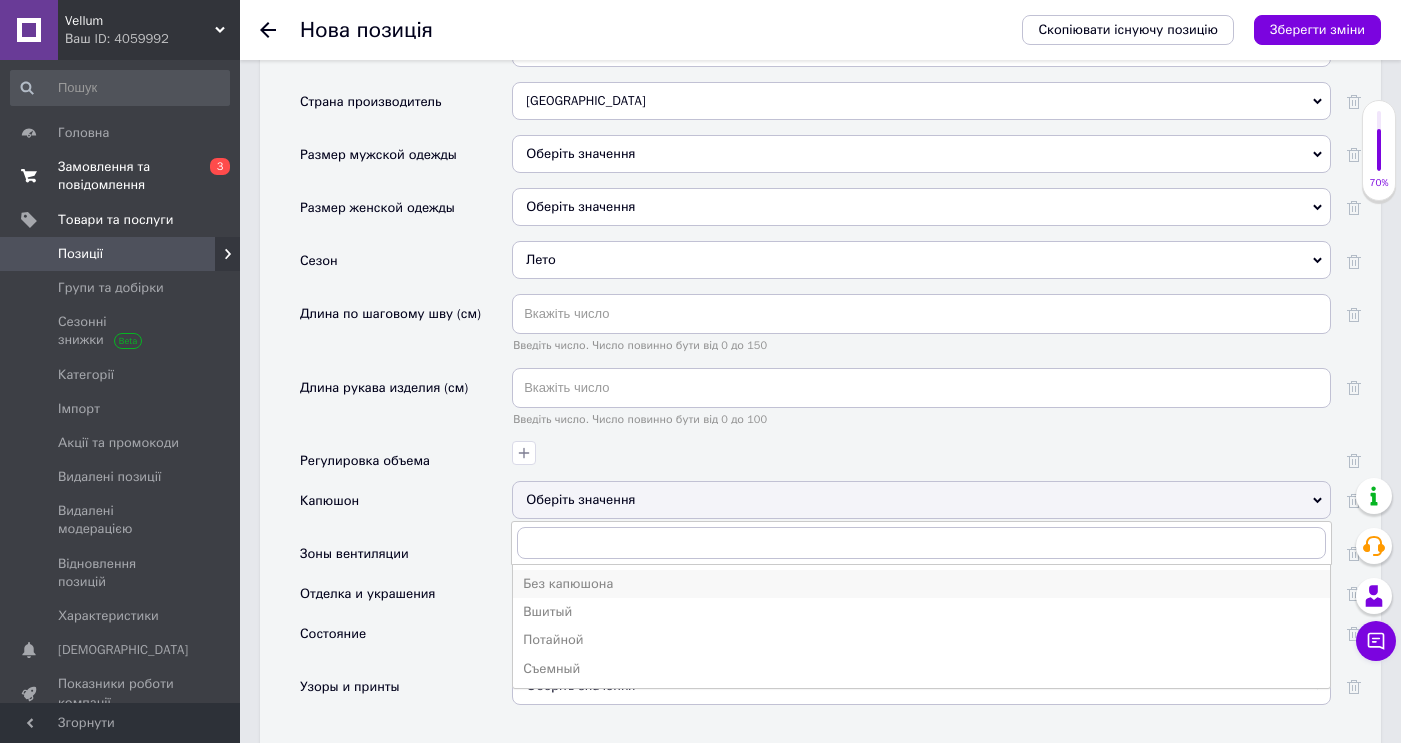 click on "Без капюшона" at bounding box center (921, 584) 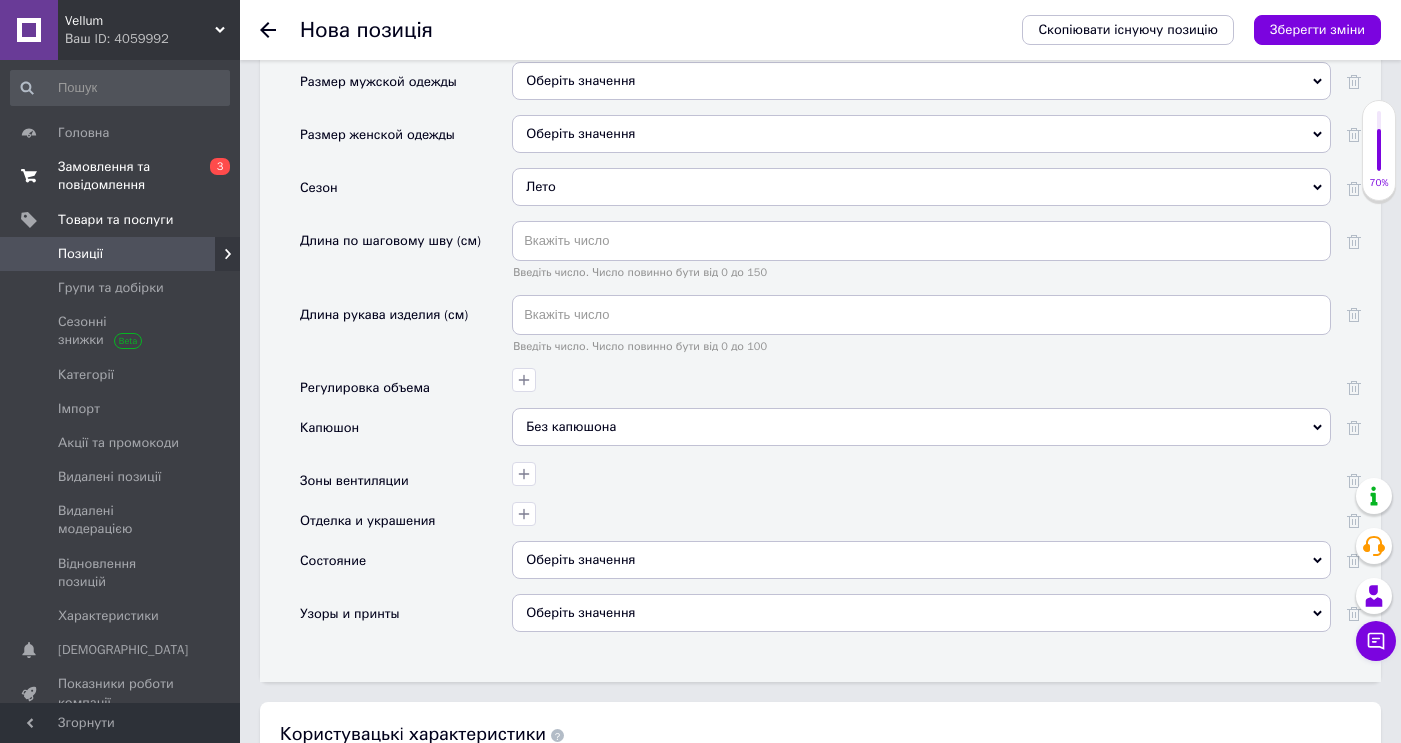 scroll, scrollTop: 3233, scrollLeft: 0, axis: vertical 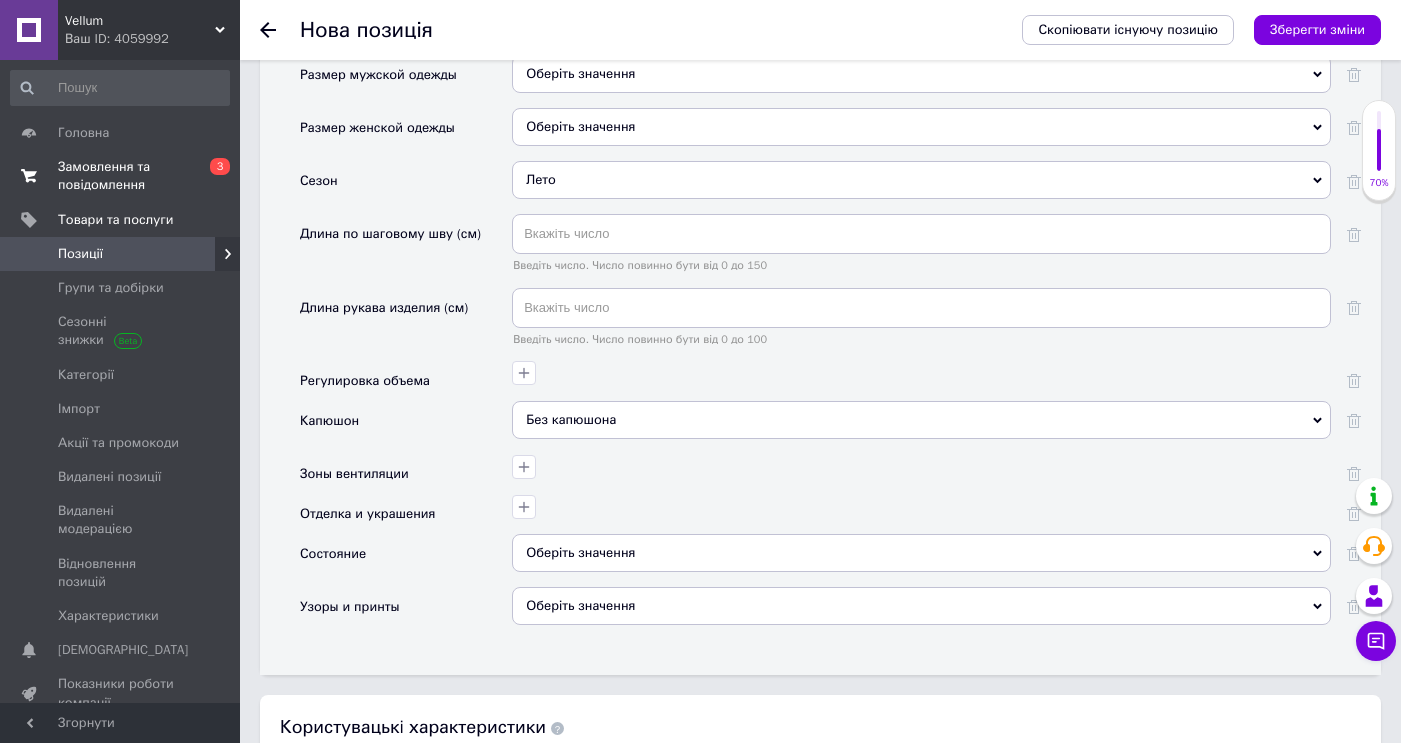 click on "Оберіть значення" at bounding box center [921, 553] 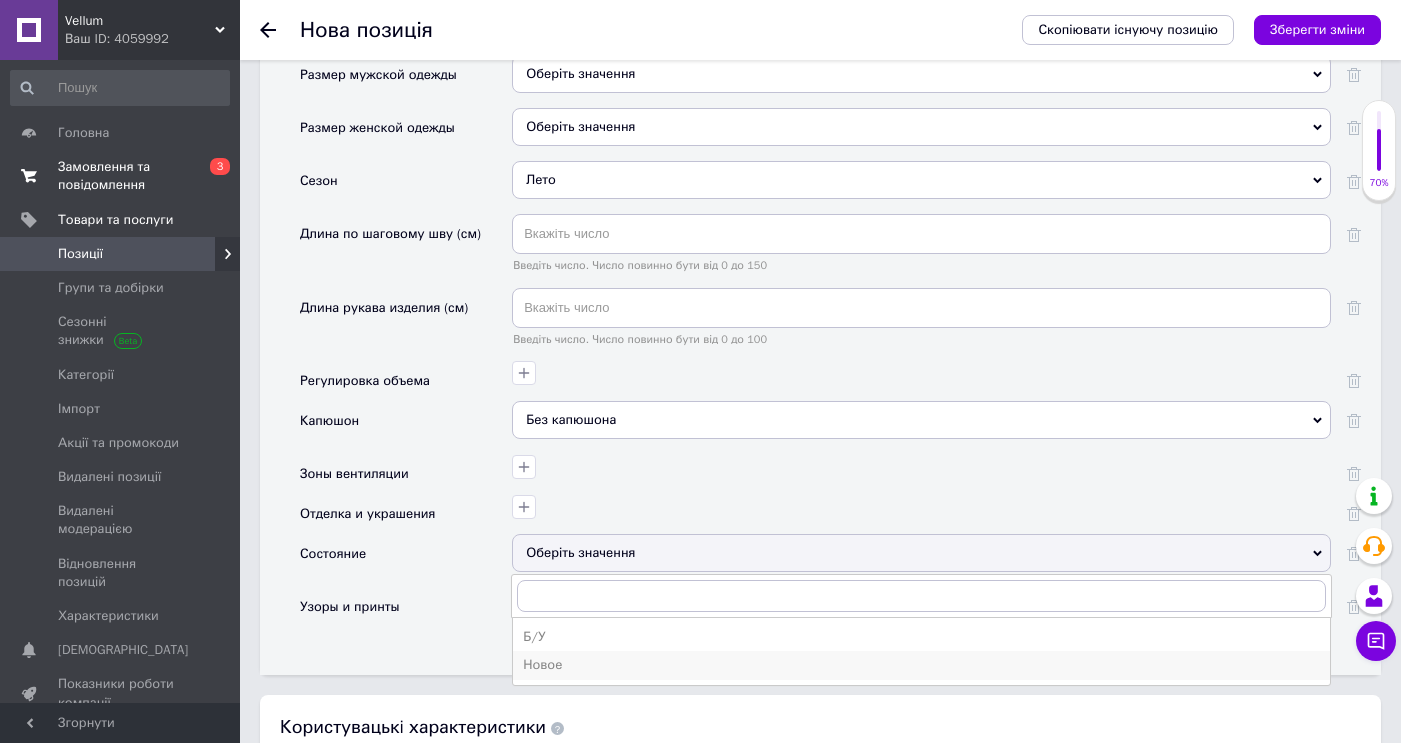 click on "Новое" at bounding box center (921, 665) 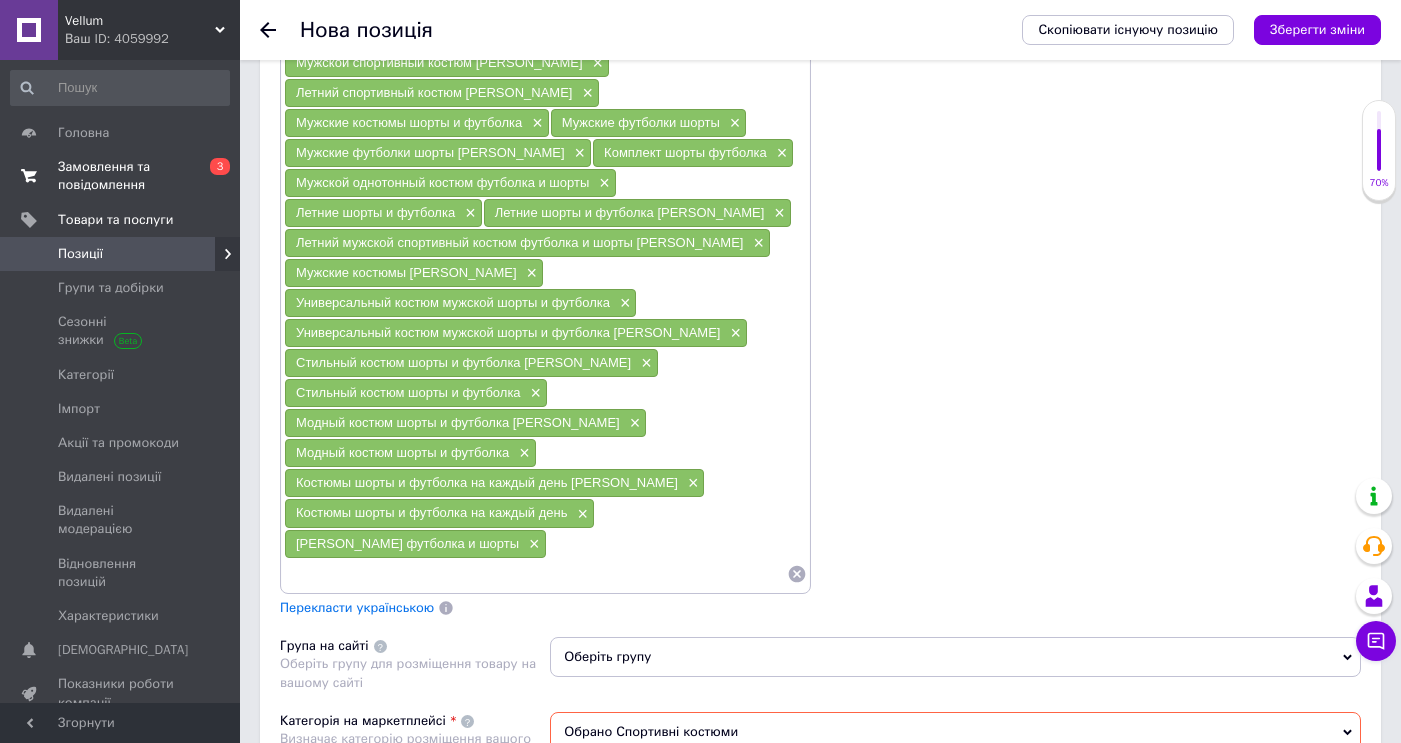 scroll, scrollTop: 1633, scrollLeft: 0, axis: vertical 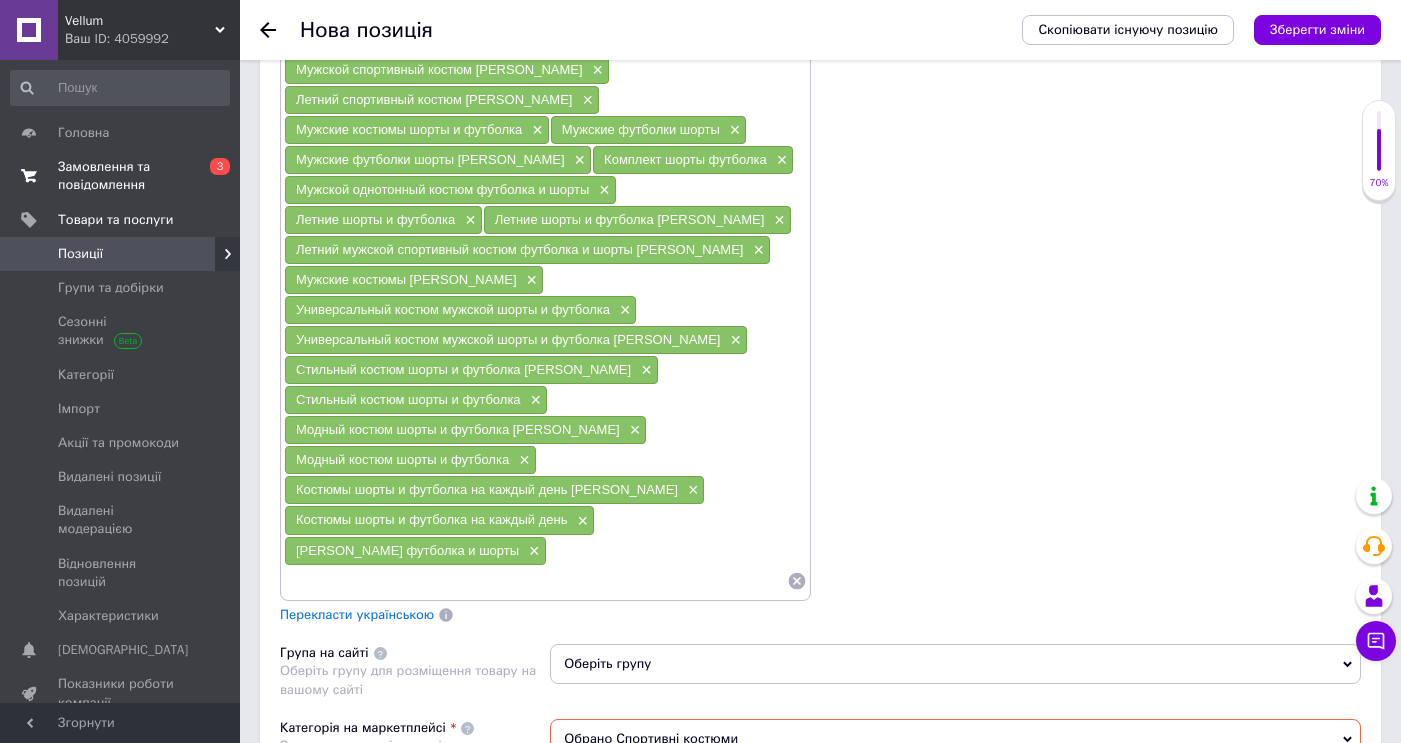 click on "Перекласти українською" at bounding box center (357, 614) 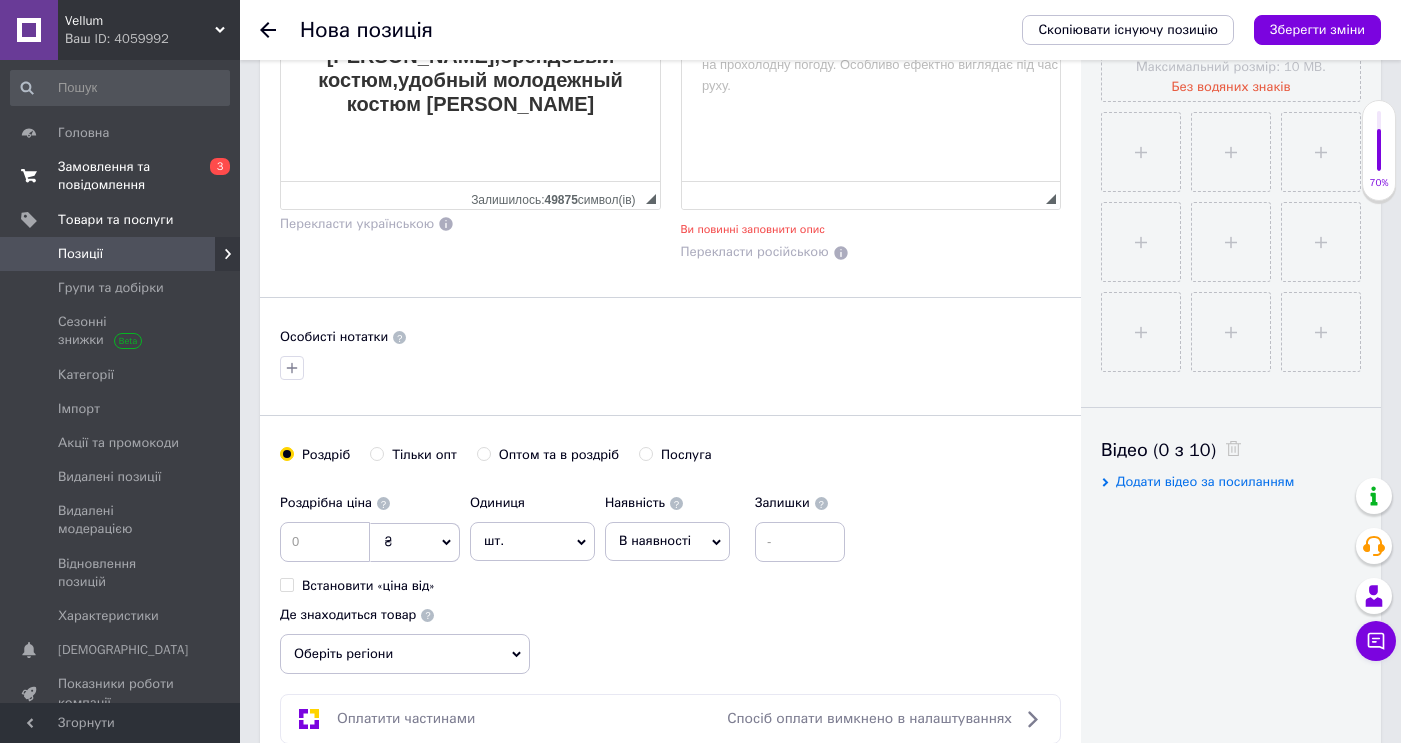 scroll, scrollTop: 653, scrollLeft: 0, axis: vertical 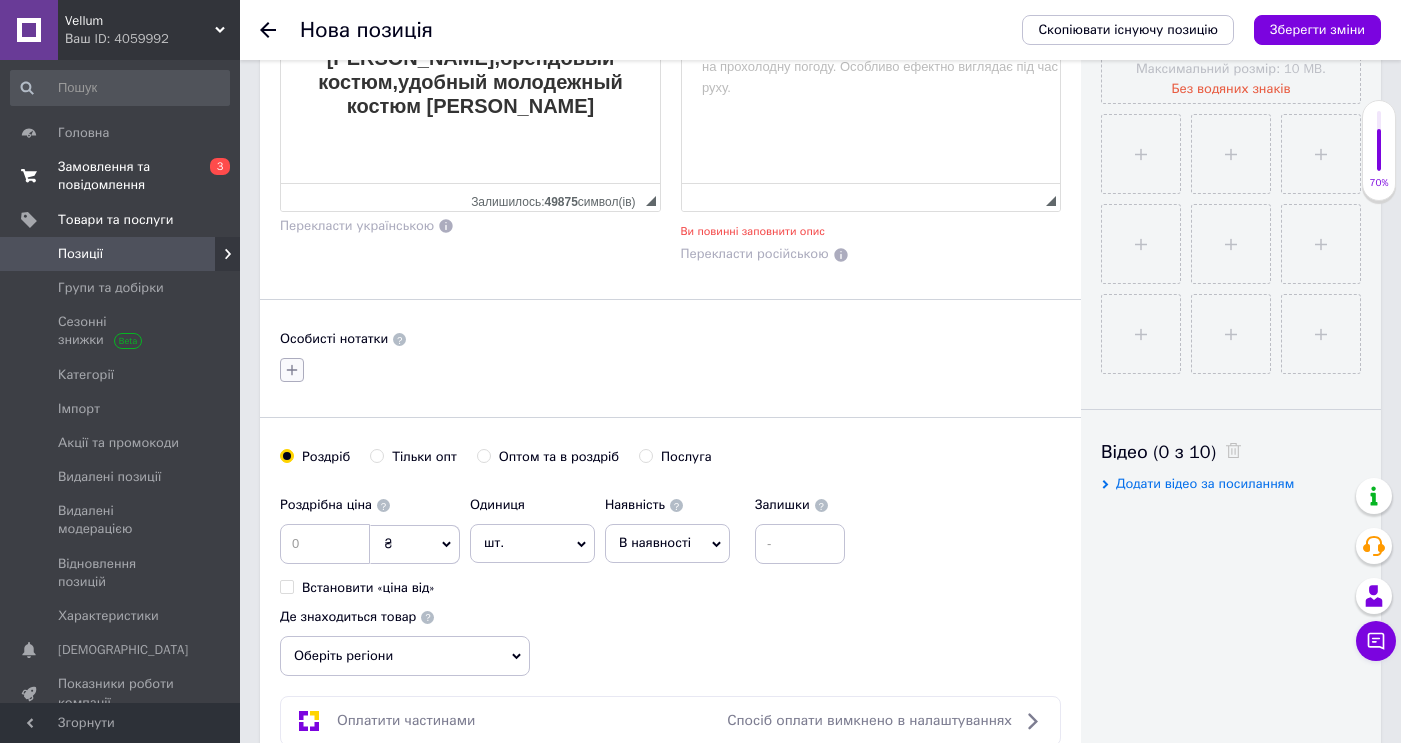 click at bounding box center [292, 370] 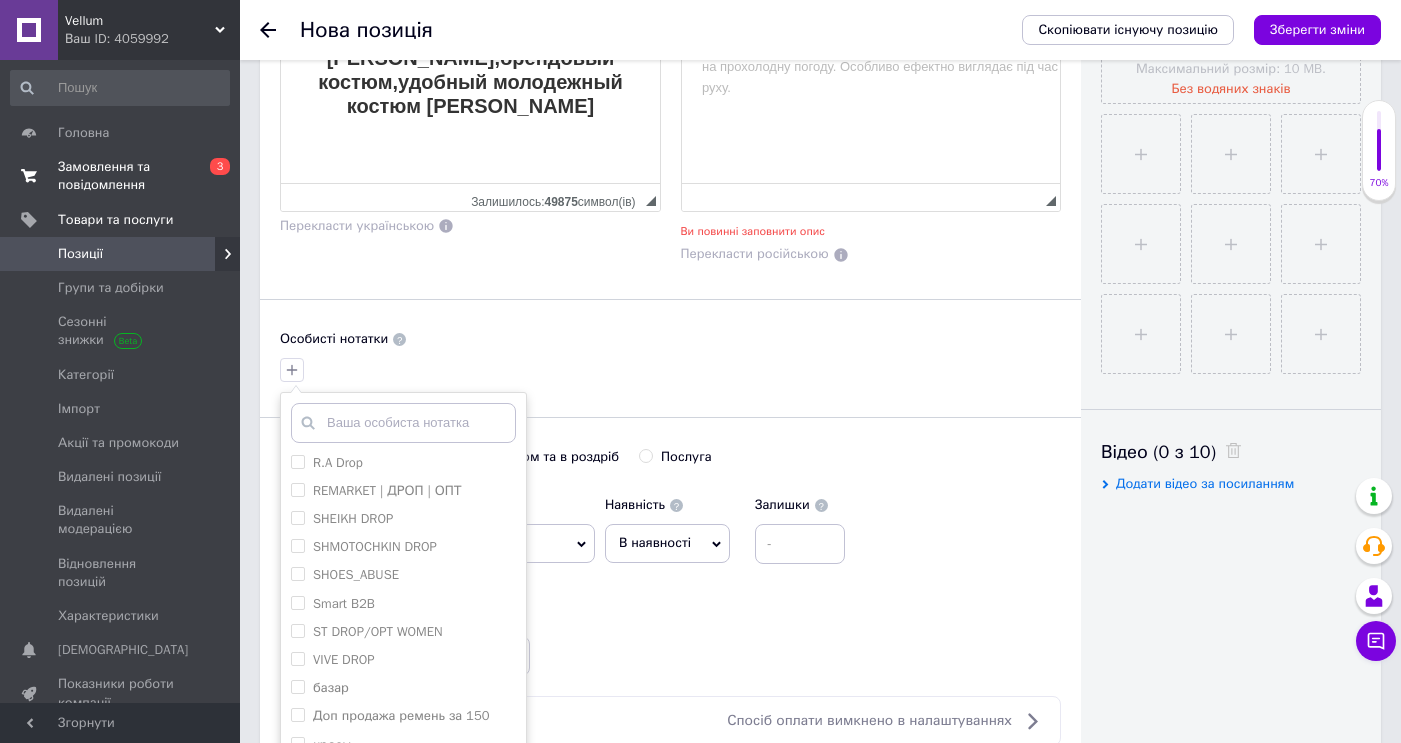 scroll, scrollTop: 462, scrollLeft: 0, axis: vertical 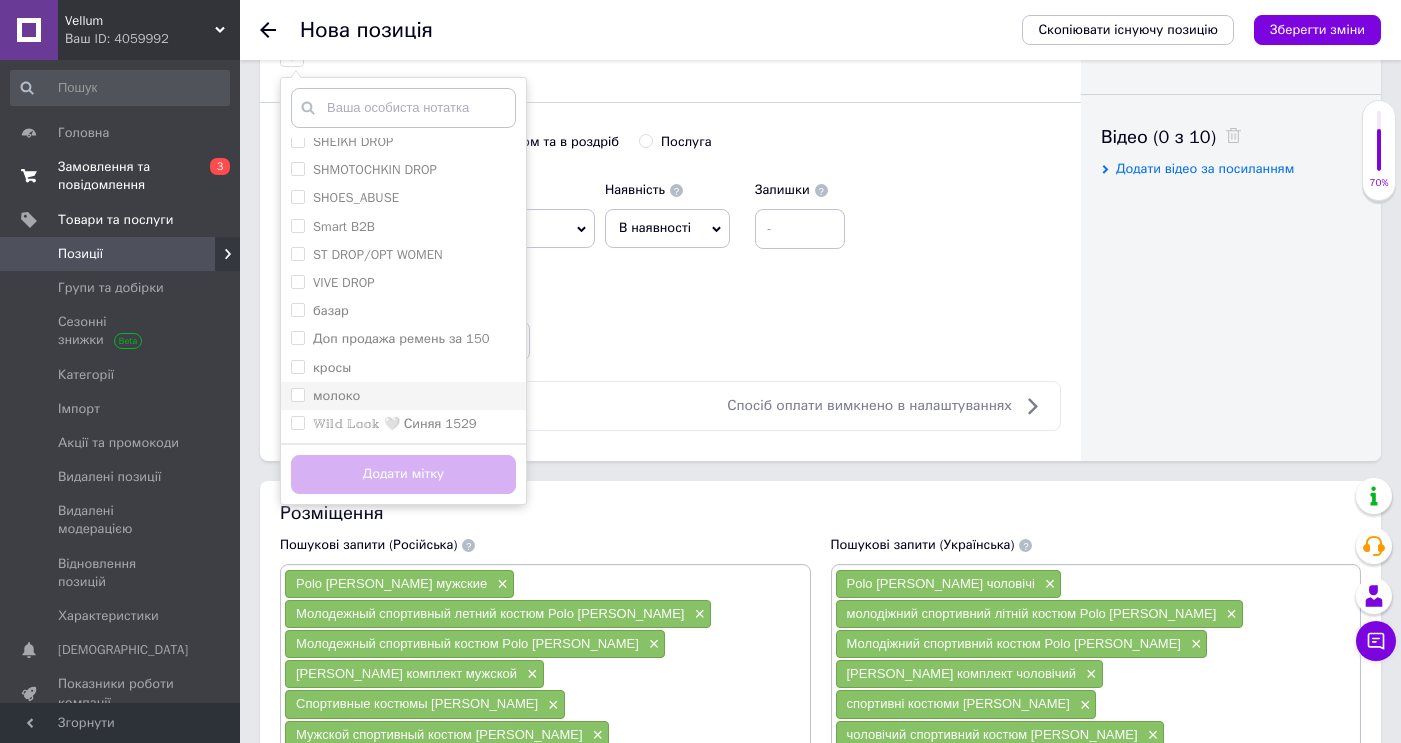 click on "молоко" at bounding box center (403, 396) 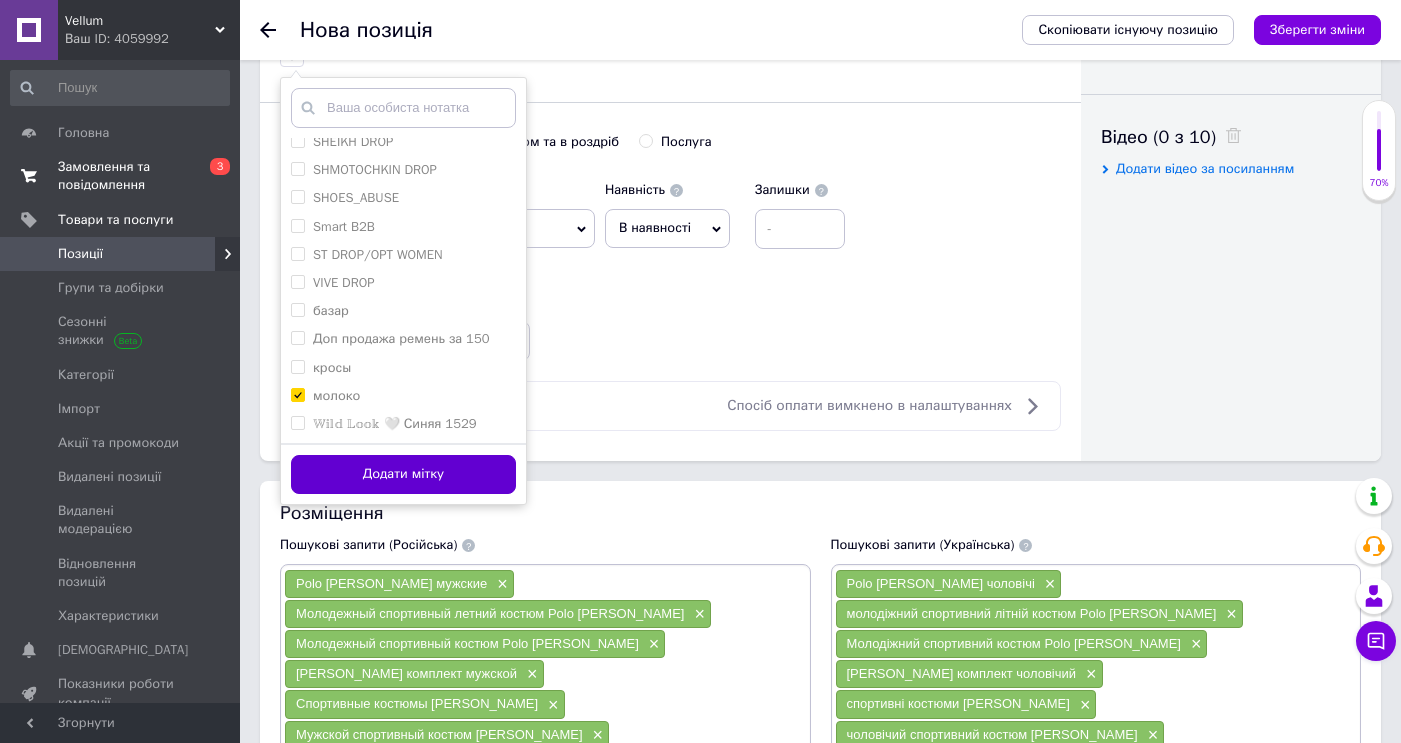 click on "Додати мітку" at bounding box center (403, 474) 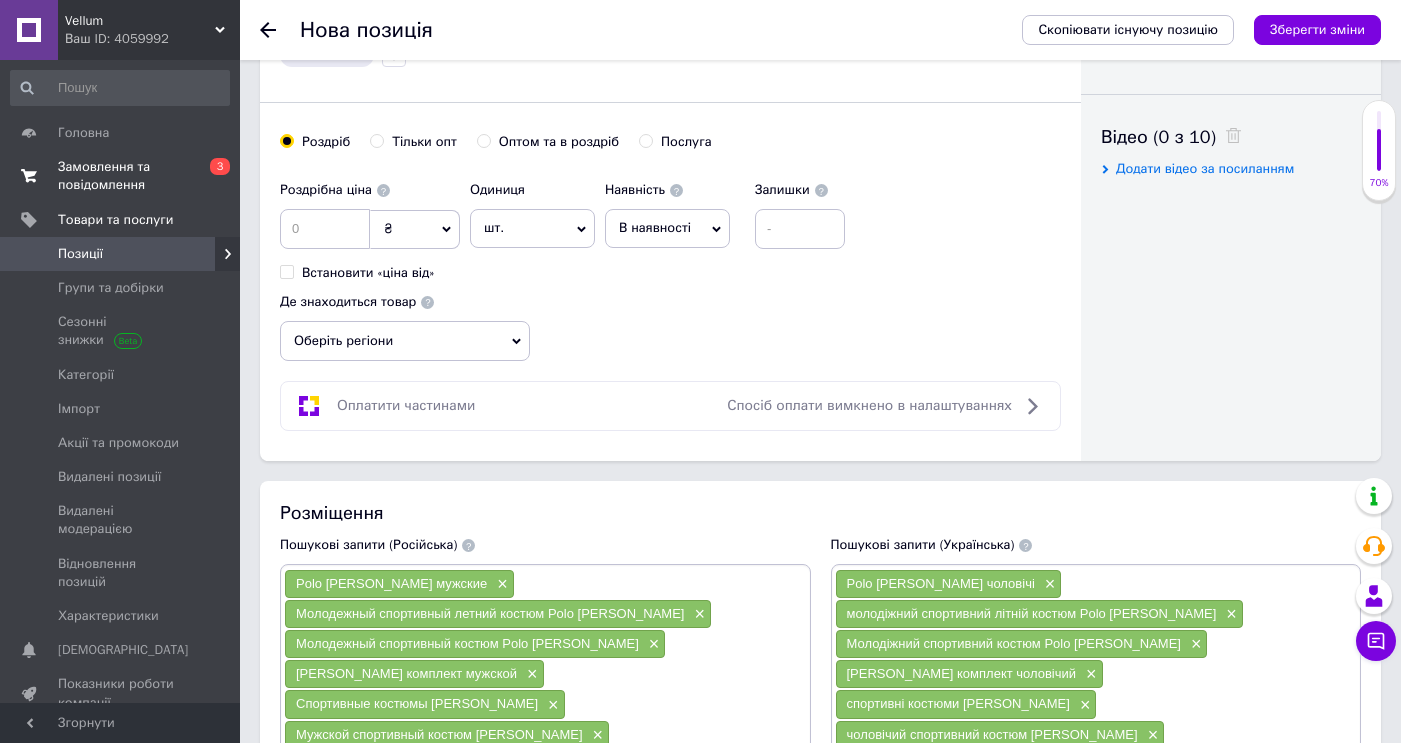 click on "[PERSON_NAME] опт Оптом та в роздріб Послуга" at bounding box center [670, 152] 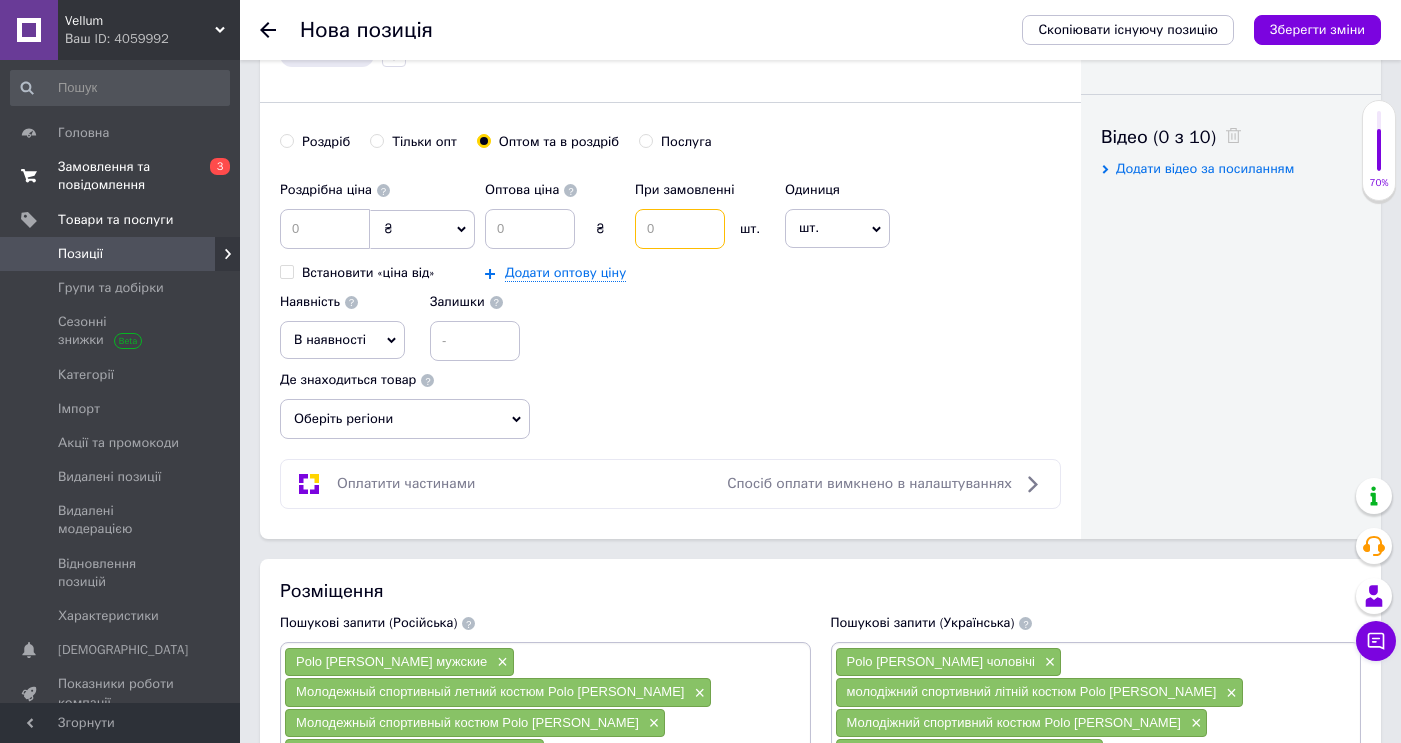 click at bounding box center [680, 229] 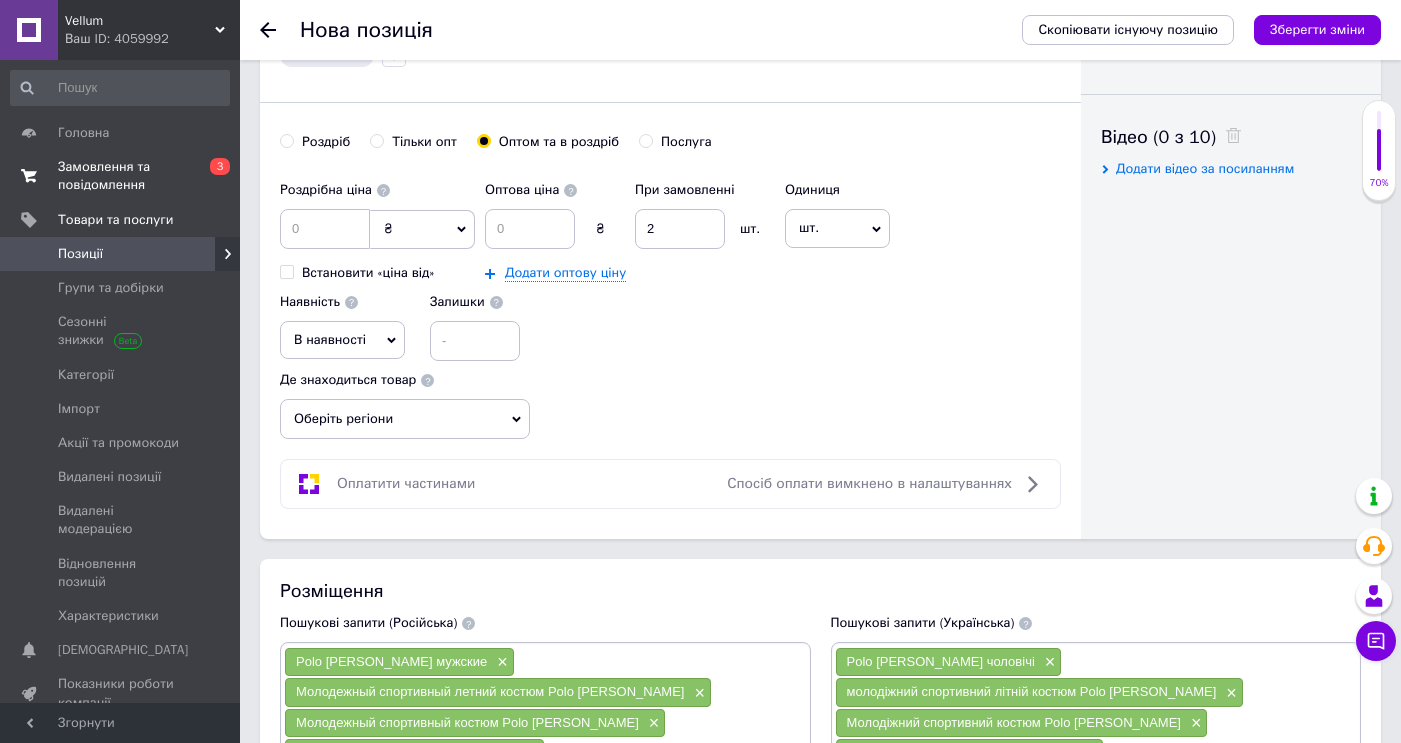 click on "Де знаходиться товар" at bounding box center (348, 379) 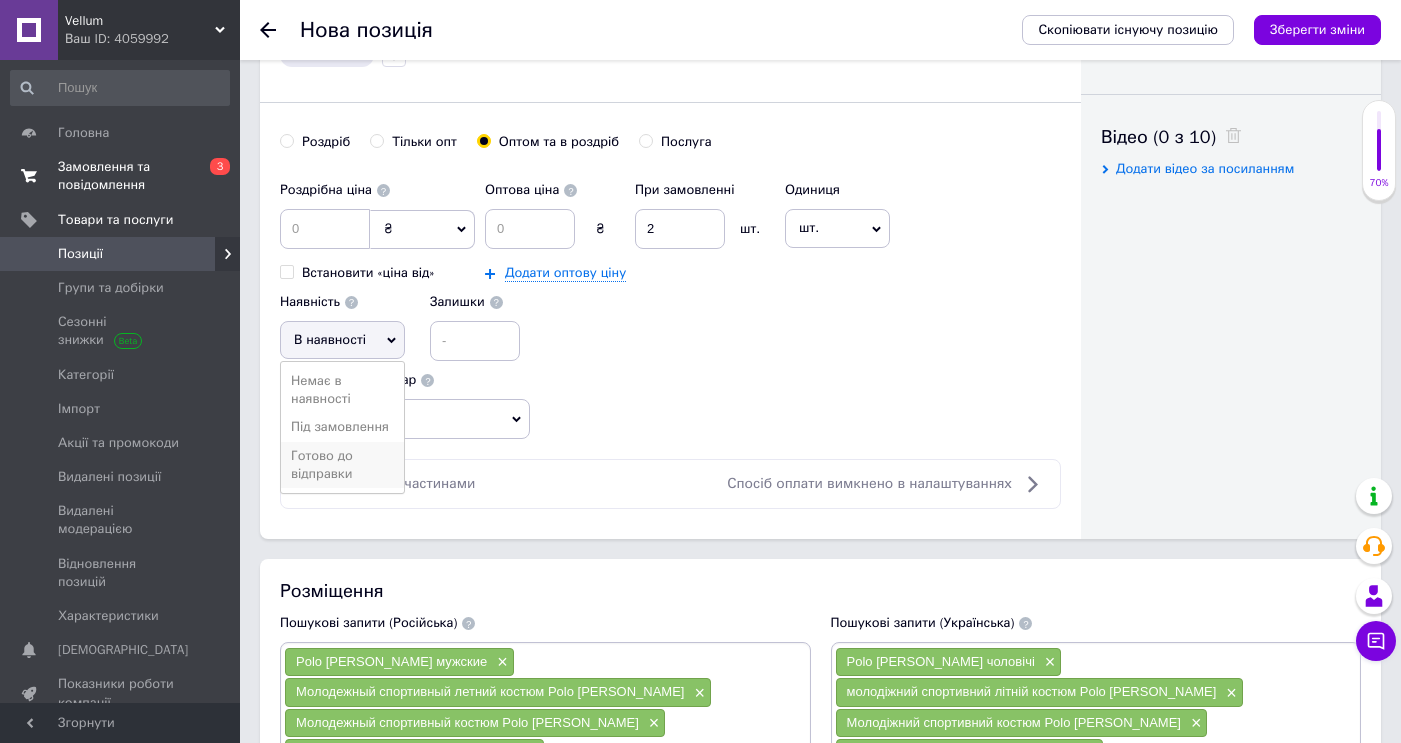 click on "Готово до відправки" at bounding box center (342, 465) 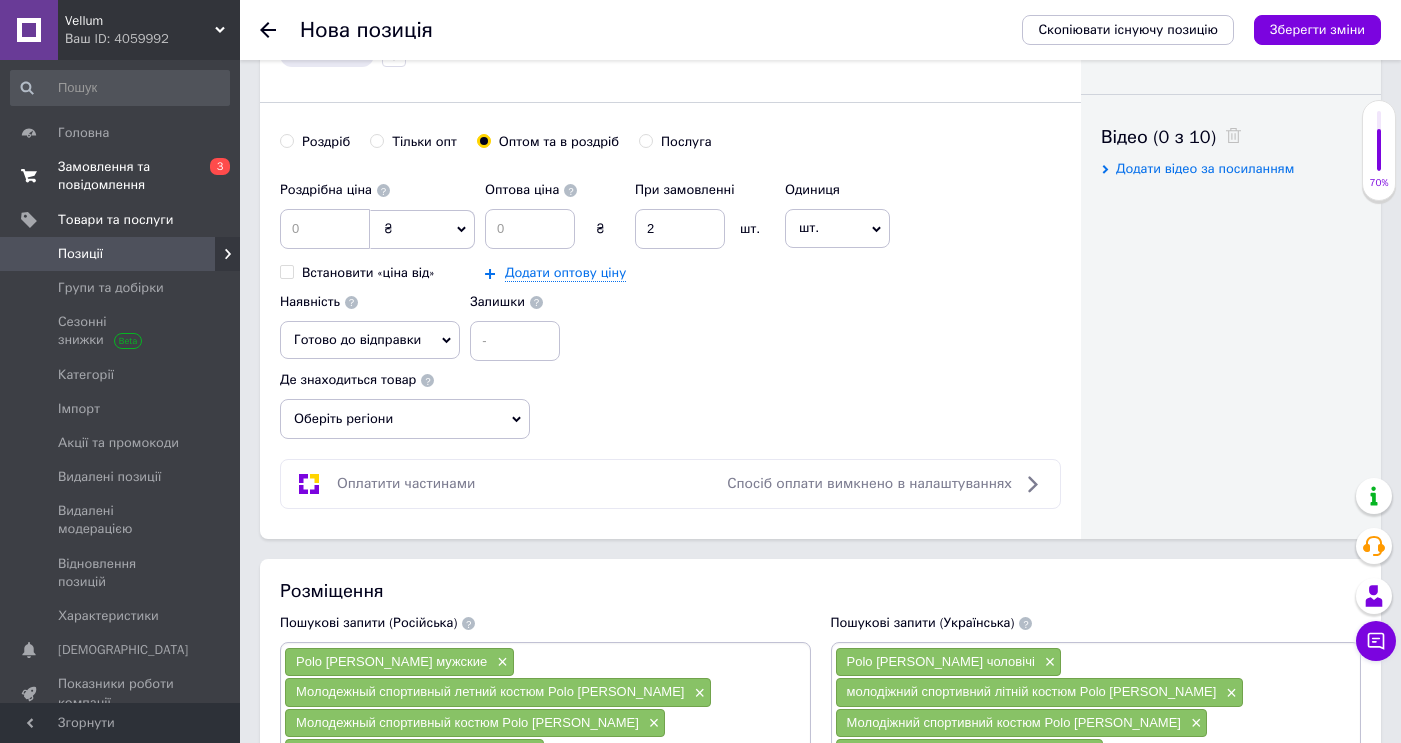 click on "Оберіть регіони" at bounding box center (405, 419) 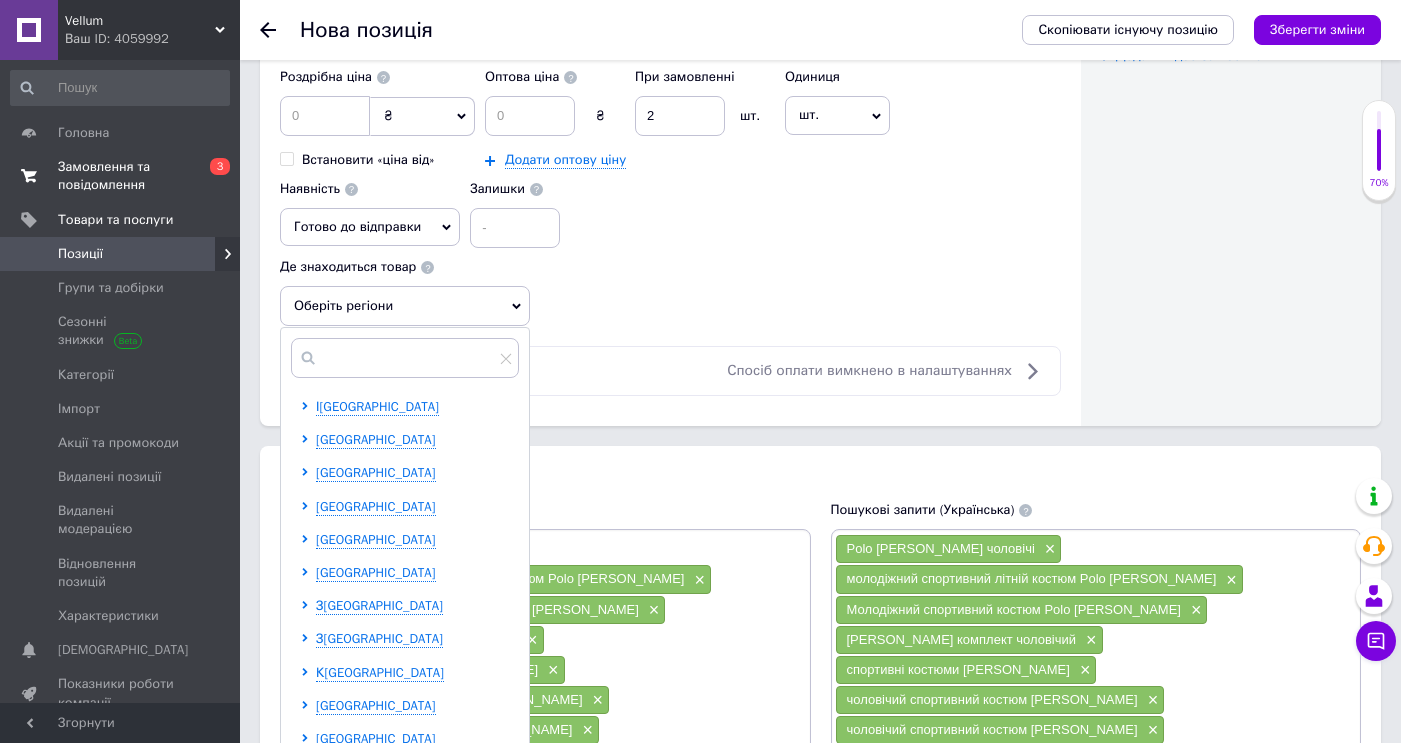scroll, scrollTop: 1173, scrollLeft: 0, axis: vertical 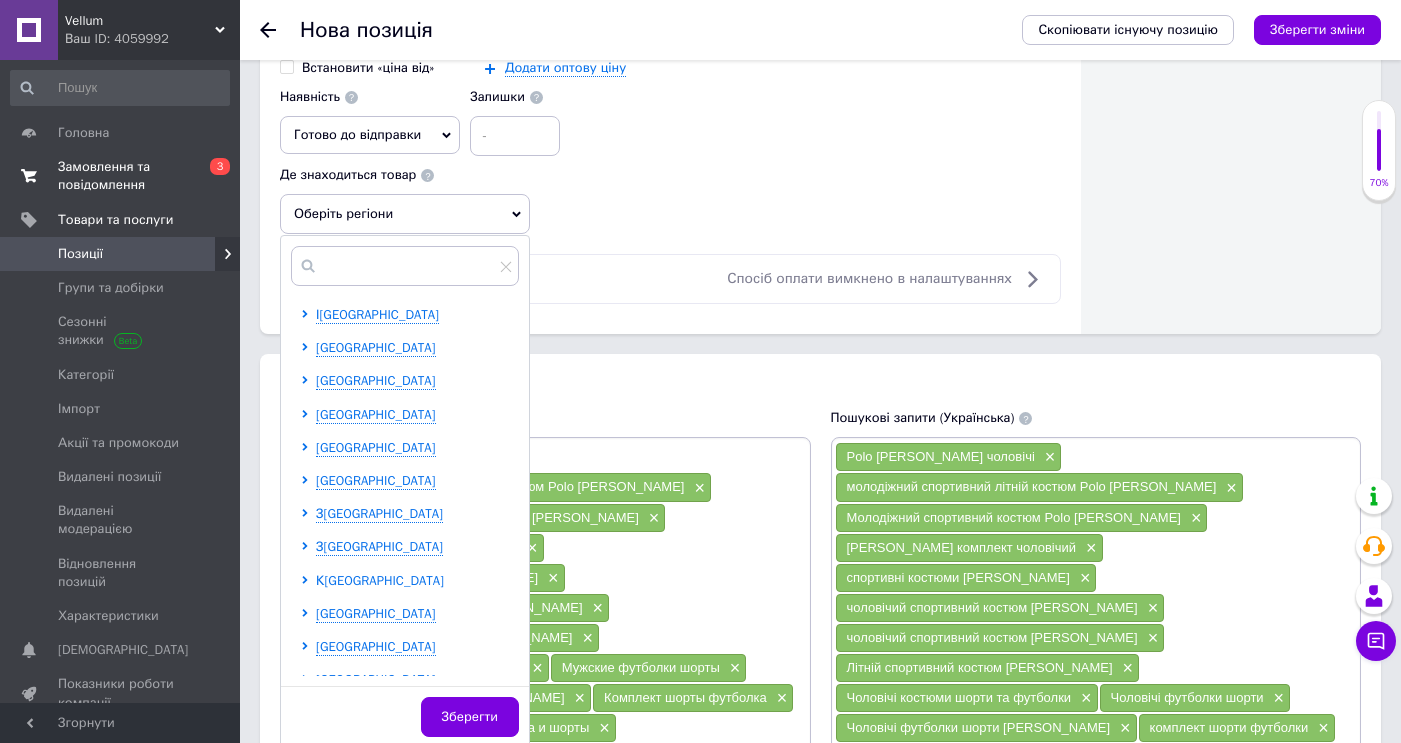 click on "К[GEOGRAPHIC_DATA]" at bounding box center (380, 580) 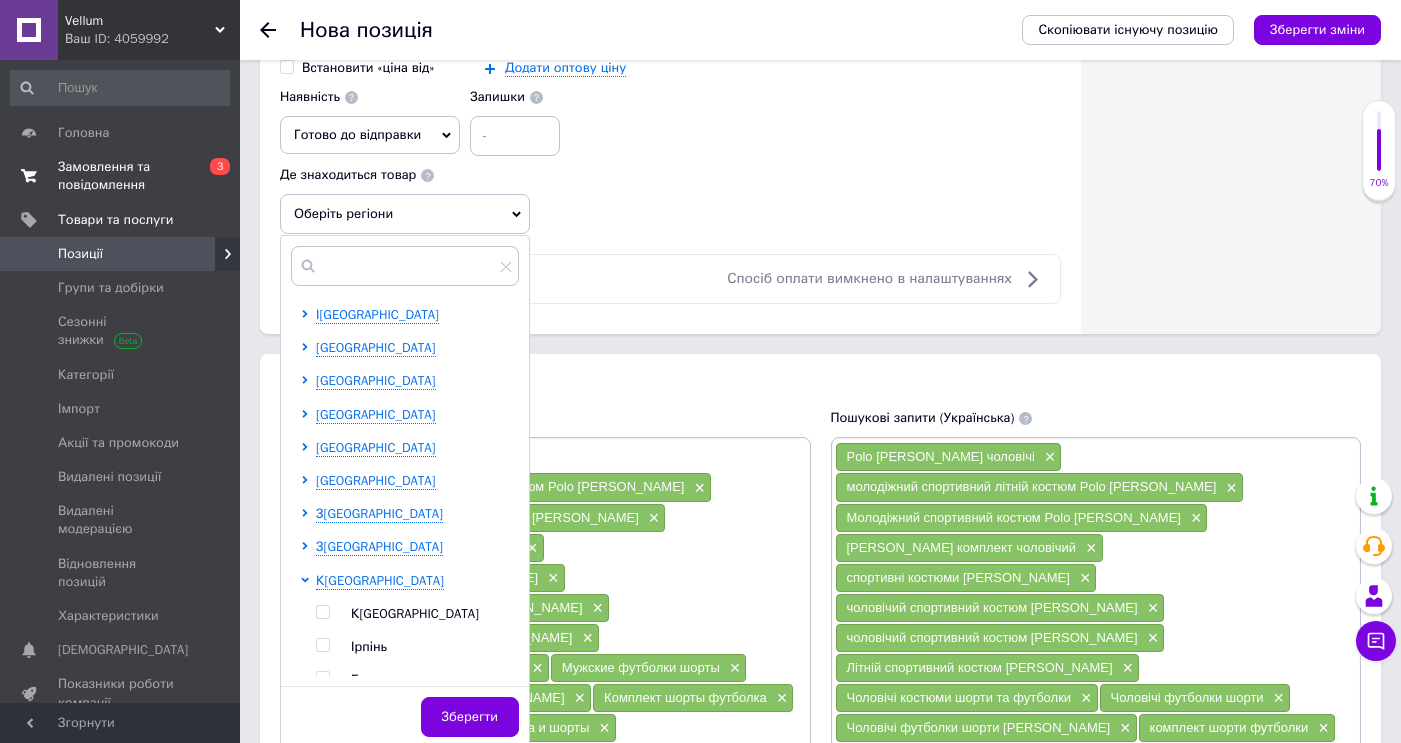 click on "[GEOGRAPHIC_DATA] [GEOGRAPHIC_DATA] Ірпінь Березань [GEOGRAPHIC_DATA] Боярка Бровари Буча Біла Церква [GEOGRAPHIC_DATA] [GEOGRAPHIC_DATA] [GEOGRAPHIC_DATA] [GEOGRAPHIC_DATA] [GEOGRAPHIC_DATA] [GEOGRAPHIC_DATA] [GEOGRAPHIC_DATA] [GEOGRAPHIC_DATA] [GEOGRAPHIC_DATA] Українка Фастів [GEOGRAPHIC_DATA]" at bounding box center (417, 929) 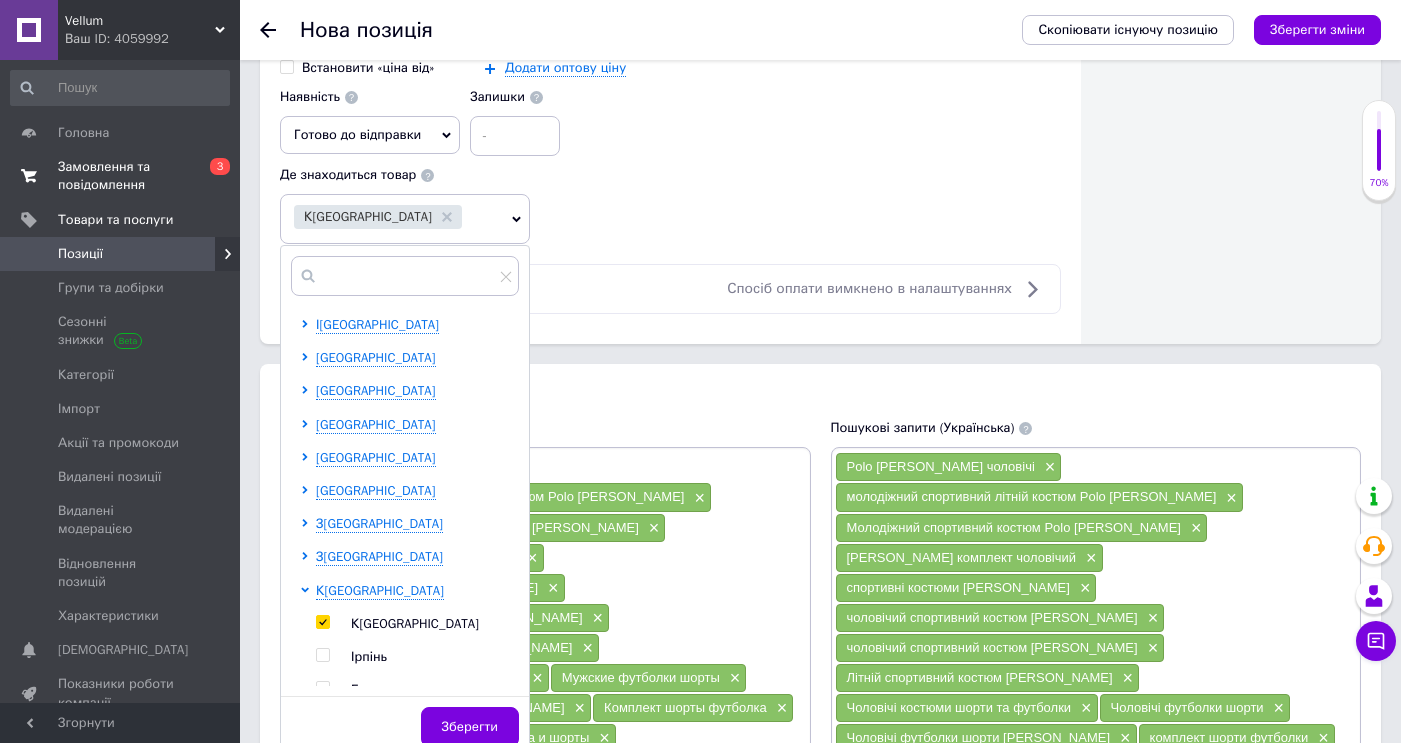 click on "І[GEOGRAPHIC_DATA]�[GEOGRAPHIC_DATA]�[GEOGRAPHIC_DATA]�[GEOGRAPHIC_DATA]�[GEOGRAPHIC_DATA]�[GEOGRAPHIC_DATA]�[GEOGRAPHIC_DATA]�[GEOGRAPHIC_DATA]�[GEOGRAPHIC_DATA]�[GEOGRAPHIC_DATA]�[GEOGRAPHIC_DATA]�[GEOGRAPHIC_DATA]�[GEOGRAPHIC_DATA]�[GEOGRAPHIC_DATA]�[GEOGRAPHIC_DATA]�[GEOGRAPHIC_DATA]�[GEOGRAPHIC_DATA]�[GEOGRAPHIC_DATA]�[GEOGRAPHIC_DATA]�[GEOGRAPHIC_DATA]�[GEOGRAPHIC_DATA]�[GEOGRAPHIC_DATA]�[GEOGRAPHIC_DATA]�[GEOGRAPHIC_DATA]�[GEOGRAPHIC_DATA]�[GEOGRAPHIC_DATA]�[GEOGRAPHIC_DATA]�[GEOGRAPHIC_DATA]�[GEOGRAPHIC_DATA]�[GEOGRAPHIC_DATA]�[GEOGRAPHIC_DATA]�[GEOGRAPHIC_DATA]�[GEOGRAPHIC_DATA]�[GEOGRAPHIC_DATA]�[GEOGRAPHIC_DATA]�[GEOGRAPHIC_DATA]" at bounding box center (409, 1055) 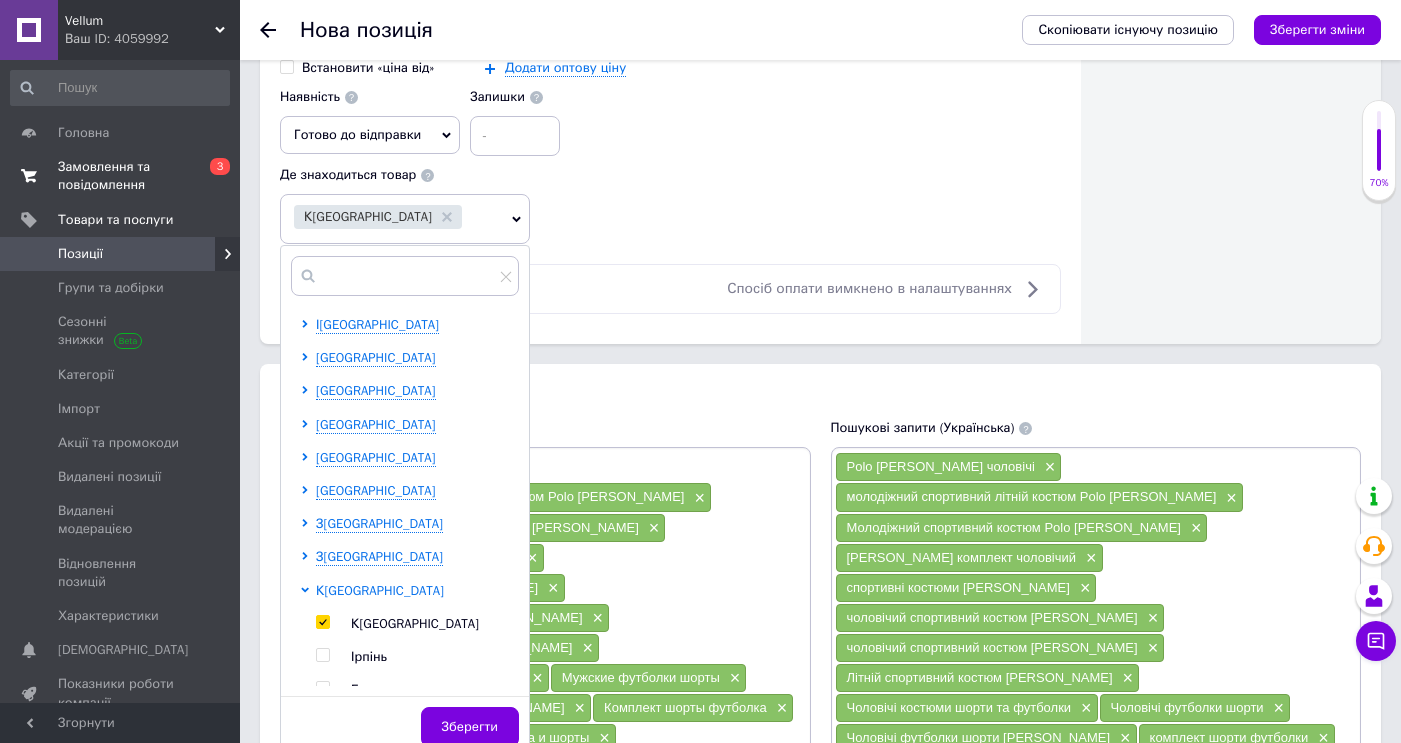 click on "К[GEOGRAPHIC_DATA]" at bounding box center (380, 590) 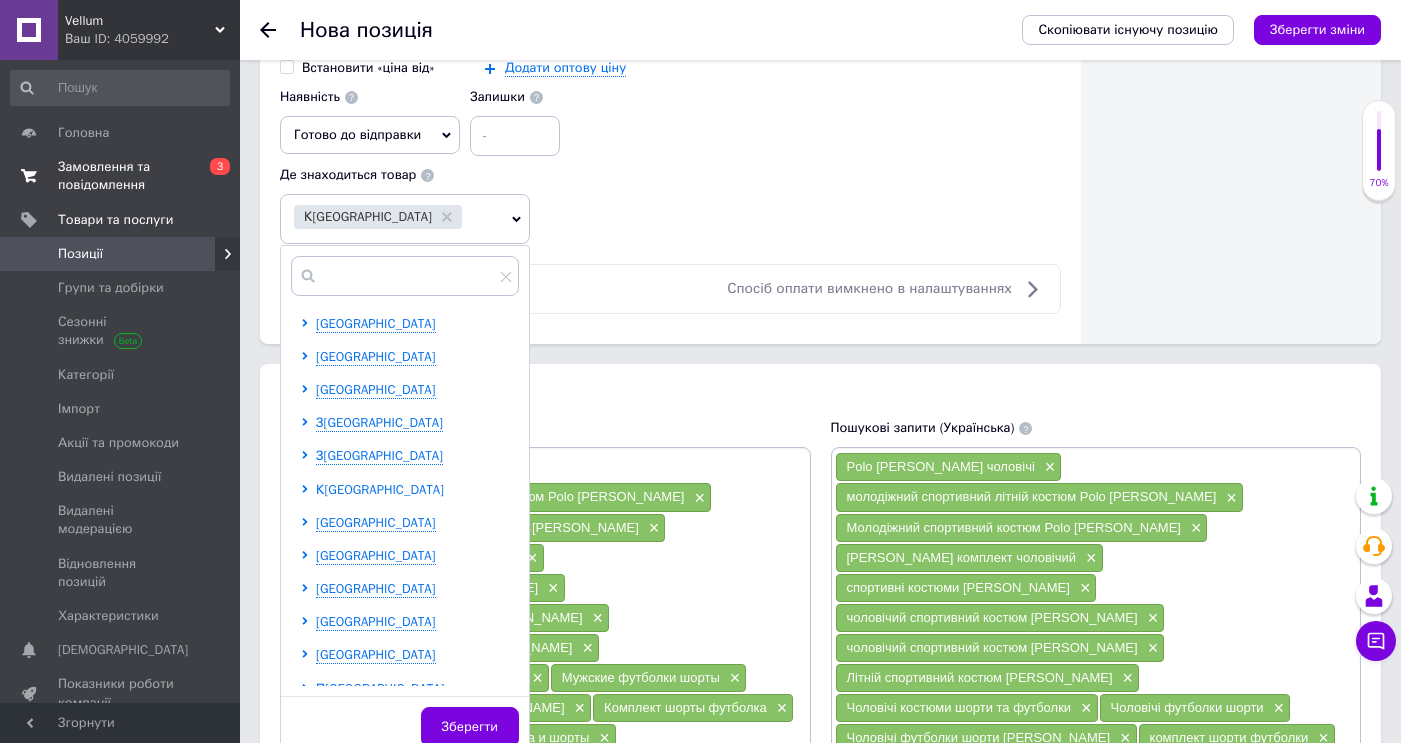scroll, scrollTop: 103, scrollLeft: 0, axis: vertical 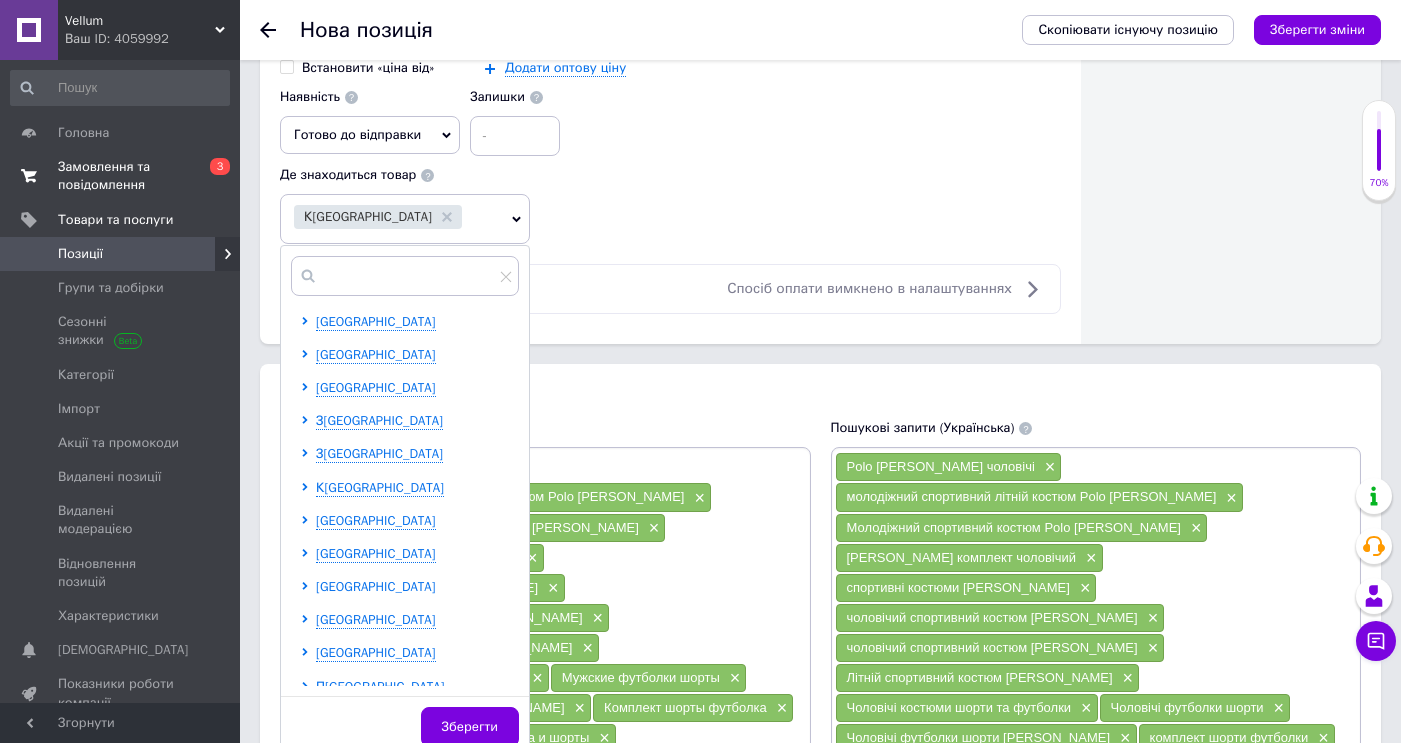 click on "[GEOGRAPHIC_DATA]" at bounding box center (376, 586) 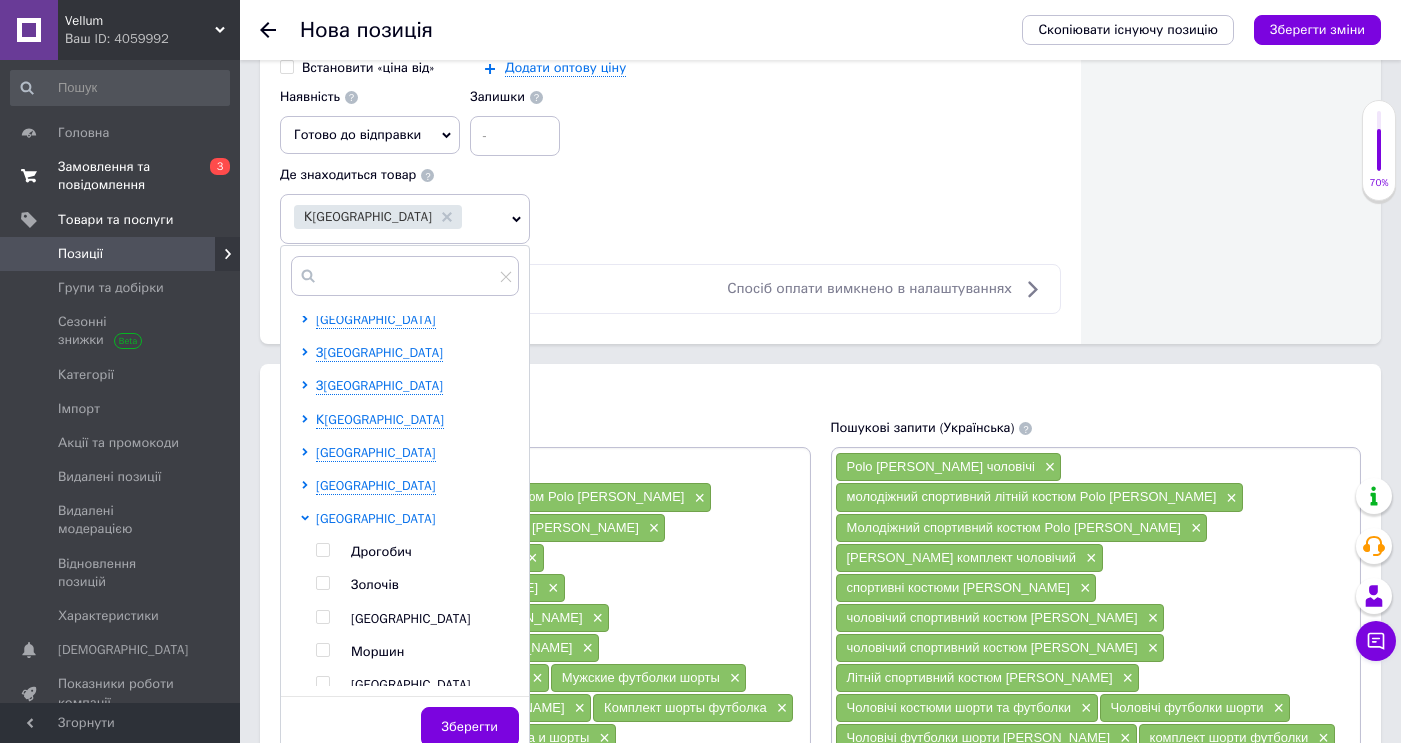 scroll, scrollTop: 176, scrollLeft: 0, axis: vertical 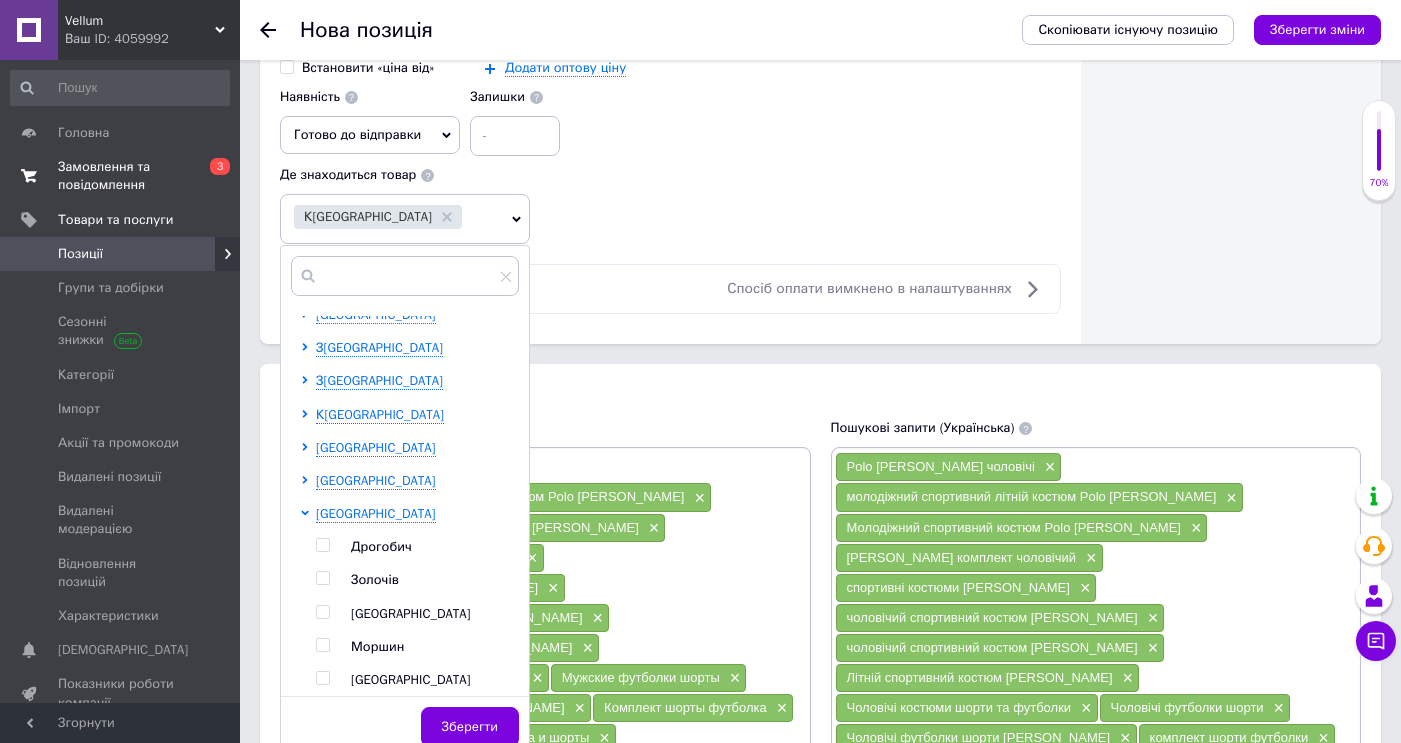 click at bounding box center (322, 612) 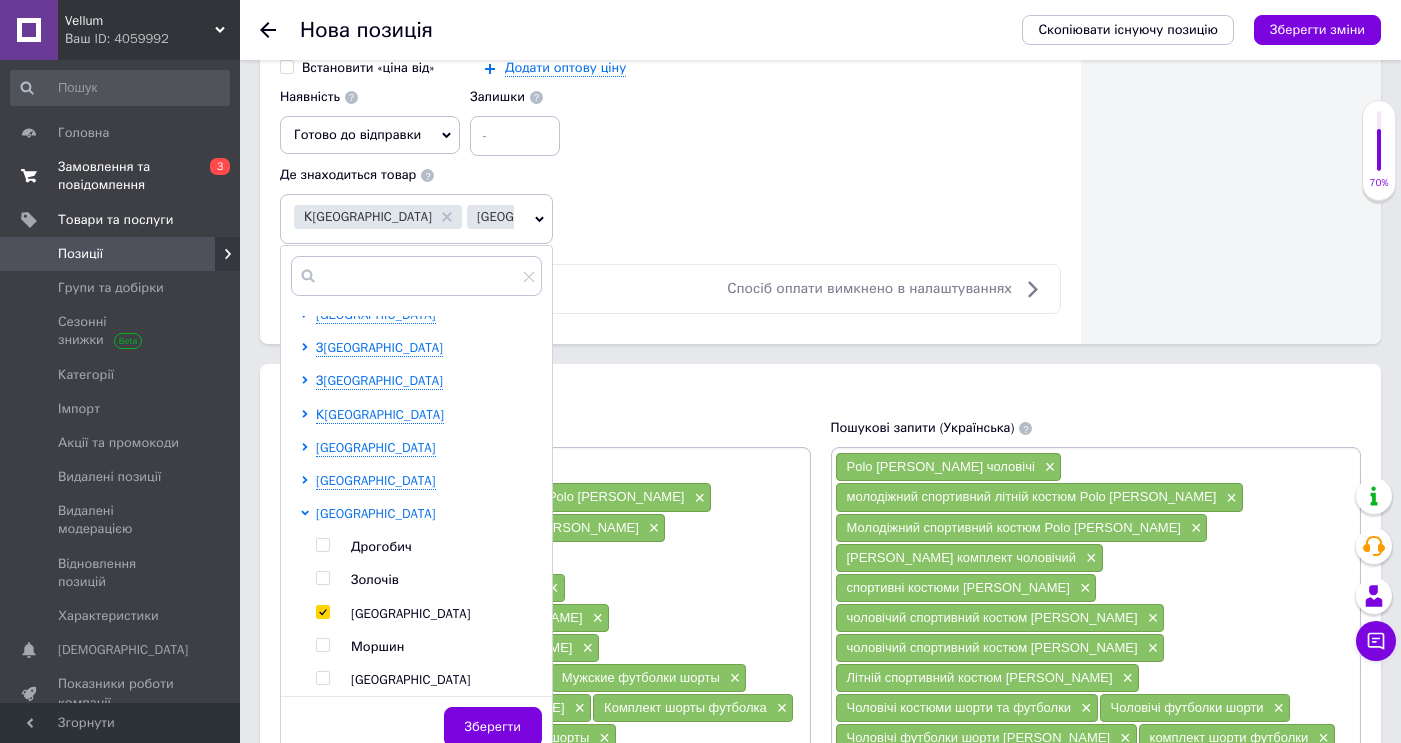 click on "[GEOGRAPHIC_DATA]" at bounding box center [376, 513] 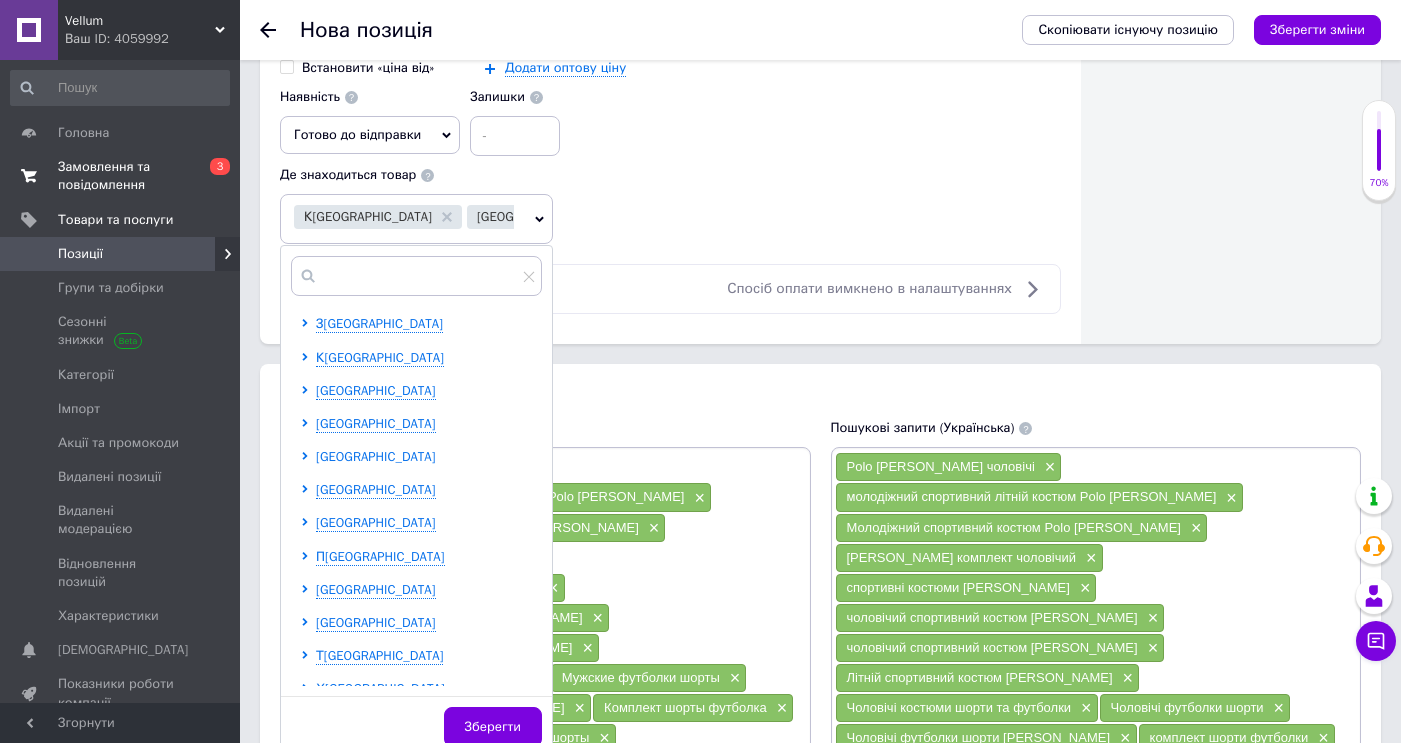 scroll, scrollTop: 242, scrollLeft: 0, axis: vertical 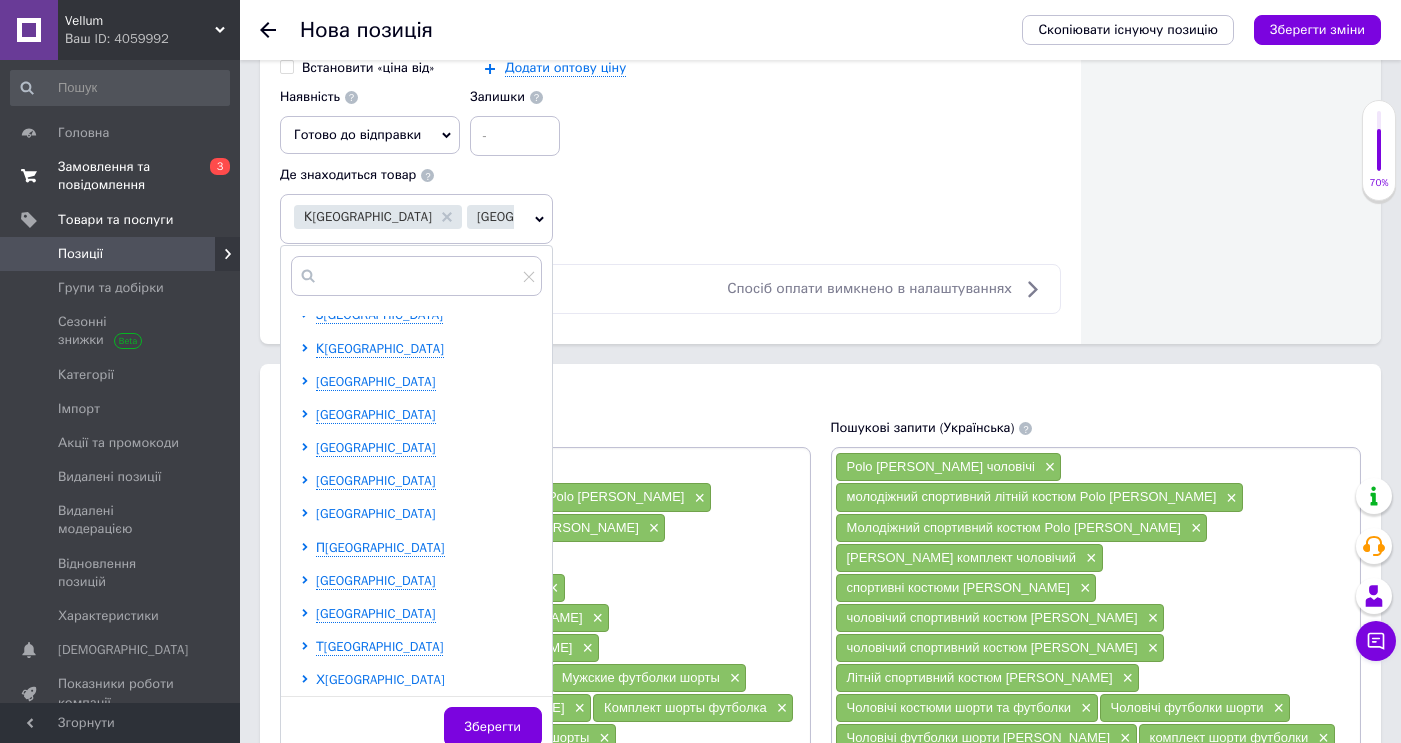 click on "[GEOGRAPHIC_DATA]" at bounding box center [376, 513] 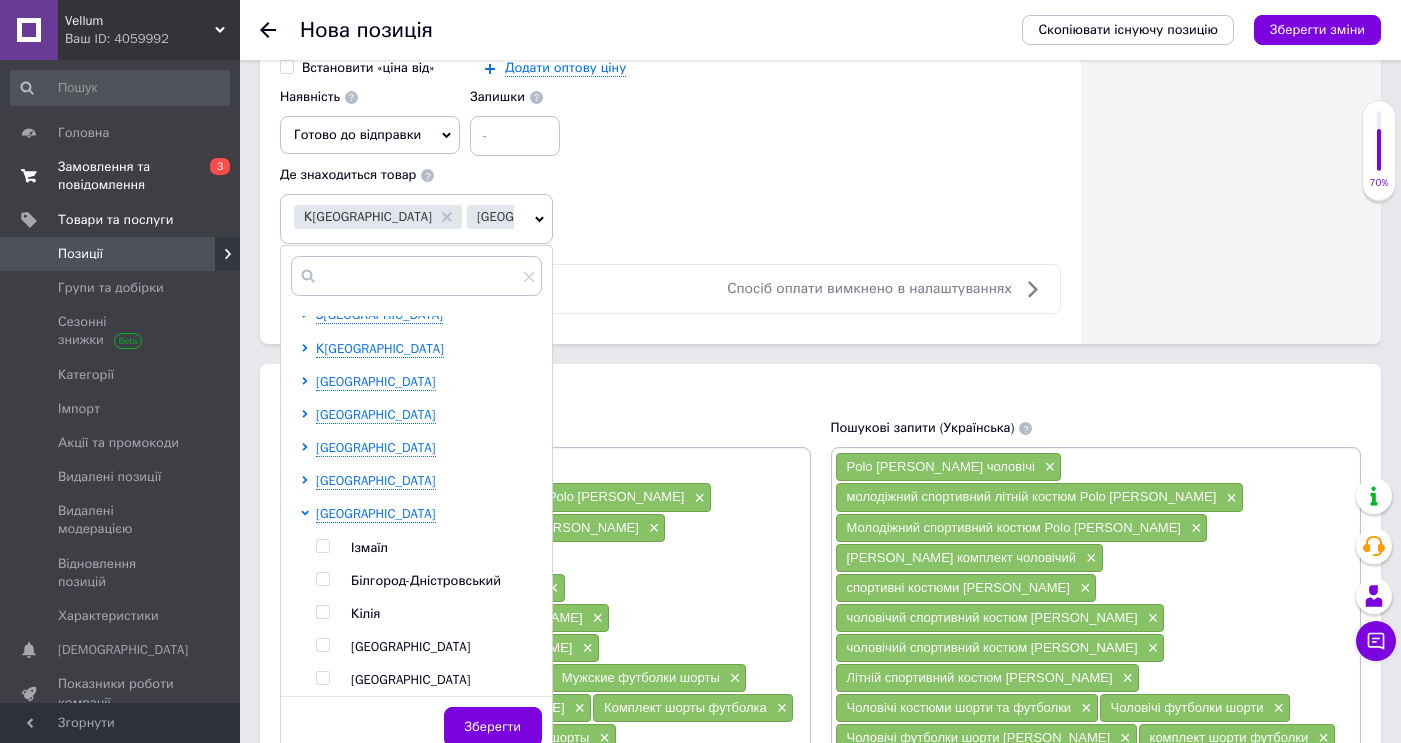 click at bounding box center (322, 645) 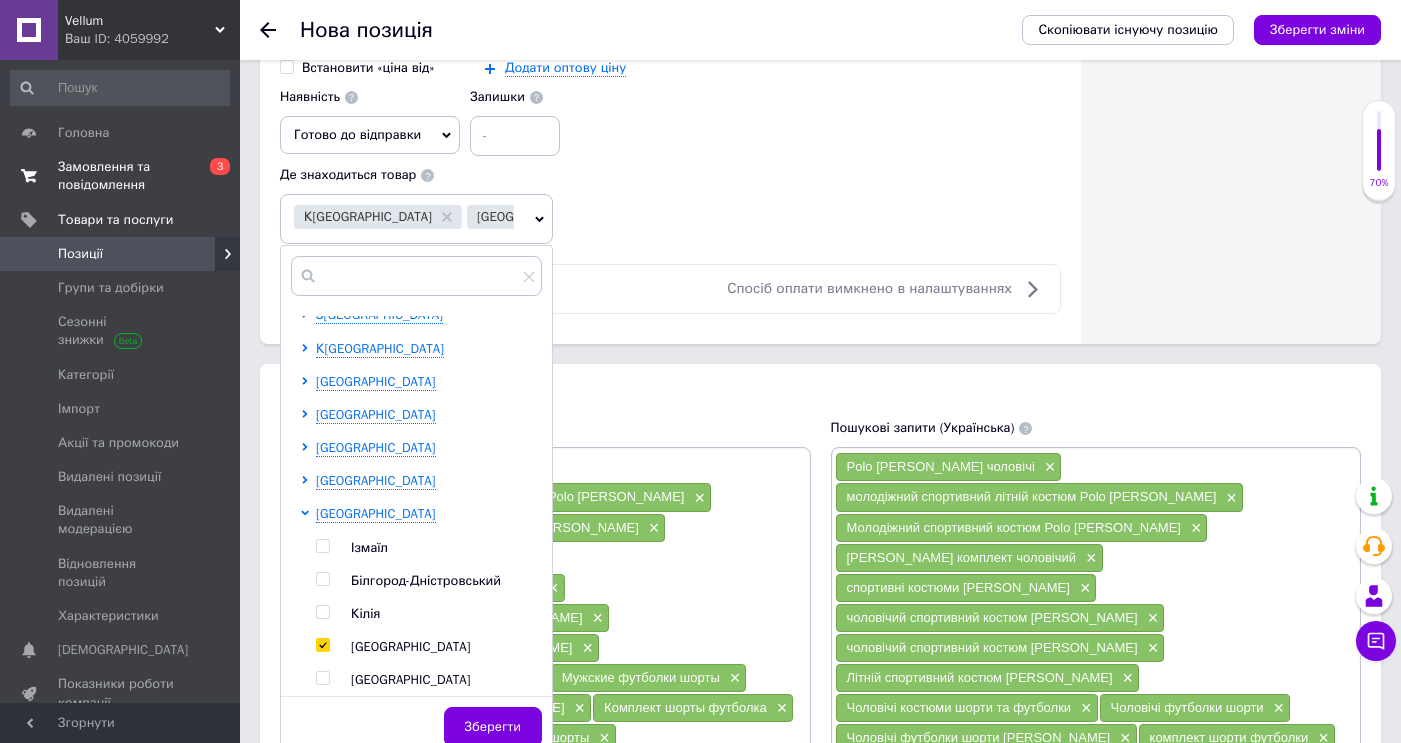 click on "Роздрібна ціна ₴ $ EUR CHF GBP ¥ PLN ₸ MDL HUF KGS CNY TRY KRW lei Встановити «ціна від» Оптова ціна ₴ При замовленні 2 шт. Додати оптову ціну Одиниця шт. Популярне комплект упаковка кв.м пара м кг пог.м послуга т а автоцистерна ампула б балон банка блістер бобіна бочка бут бухта в ват виїзд відро г г га година гр/кв.м гігакалорія д дав два місяці день доба доза є єврокуб з зміна к кВт каністра карат кв.дм кв.м кв.см кв.фут квартал кг кг/кв.м км колесо комплект коробка куб.дм куб.м л л лист м м мВт мл мм моток місяць мішок н набір номер о об'єкт од. п палетомісце пара партія пач пог.м р" at bounding box center [670, 105] 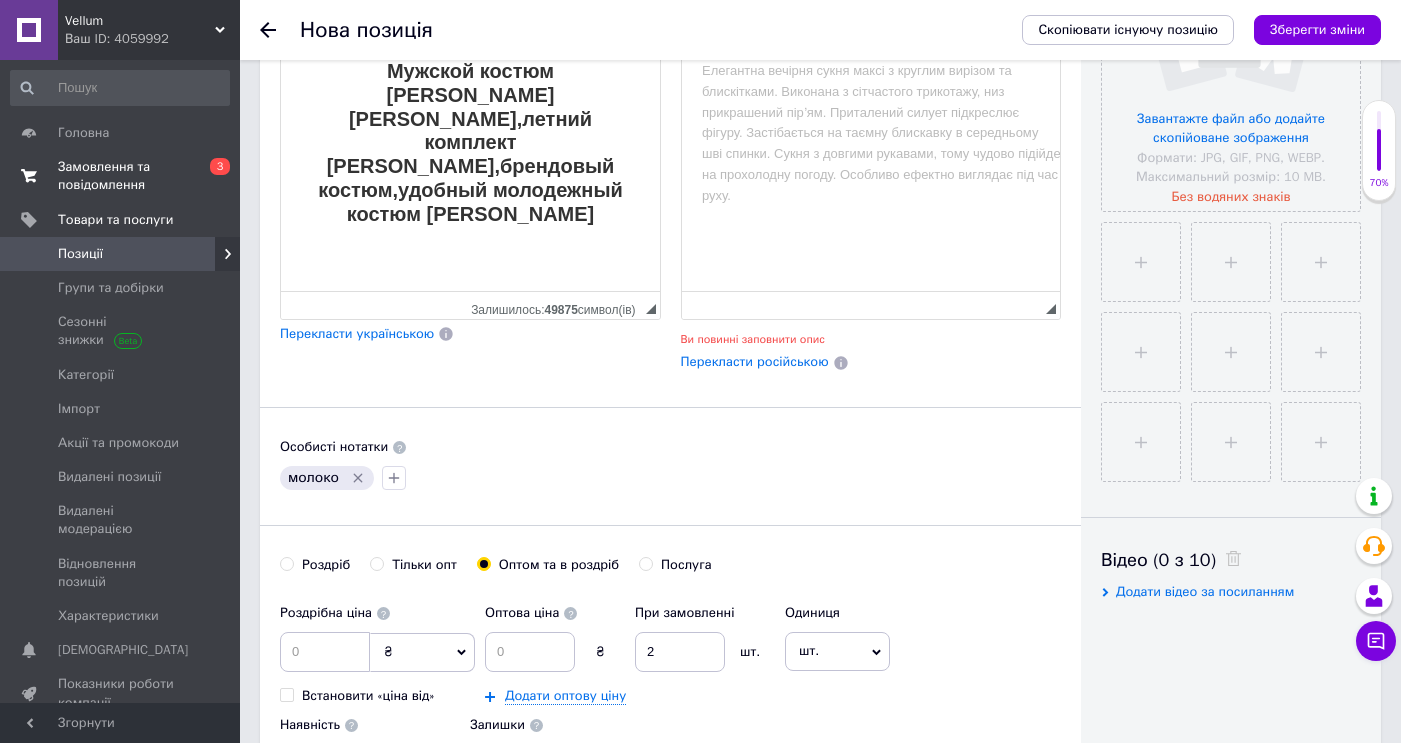 scroll, scrollTop: 585, scrollLeft: 0, axis: vertical 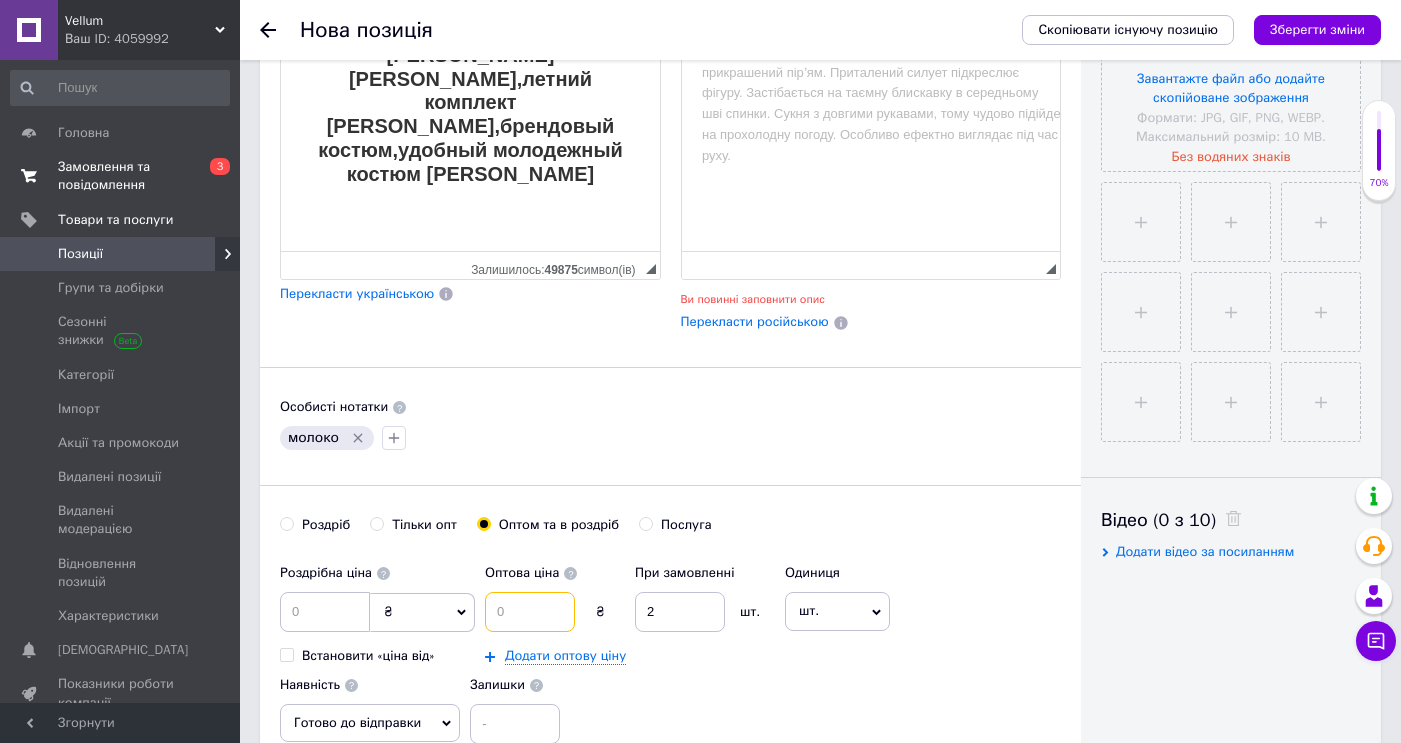 click at bounding box center [530, 612] 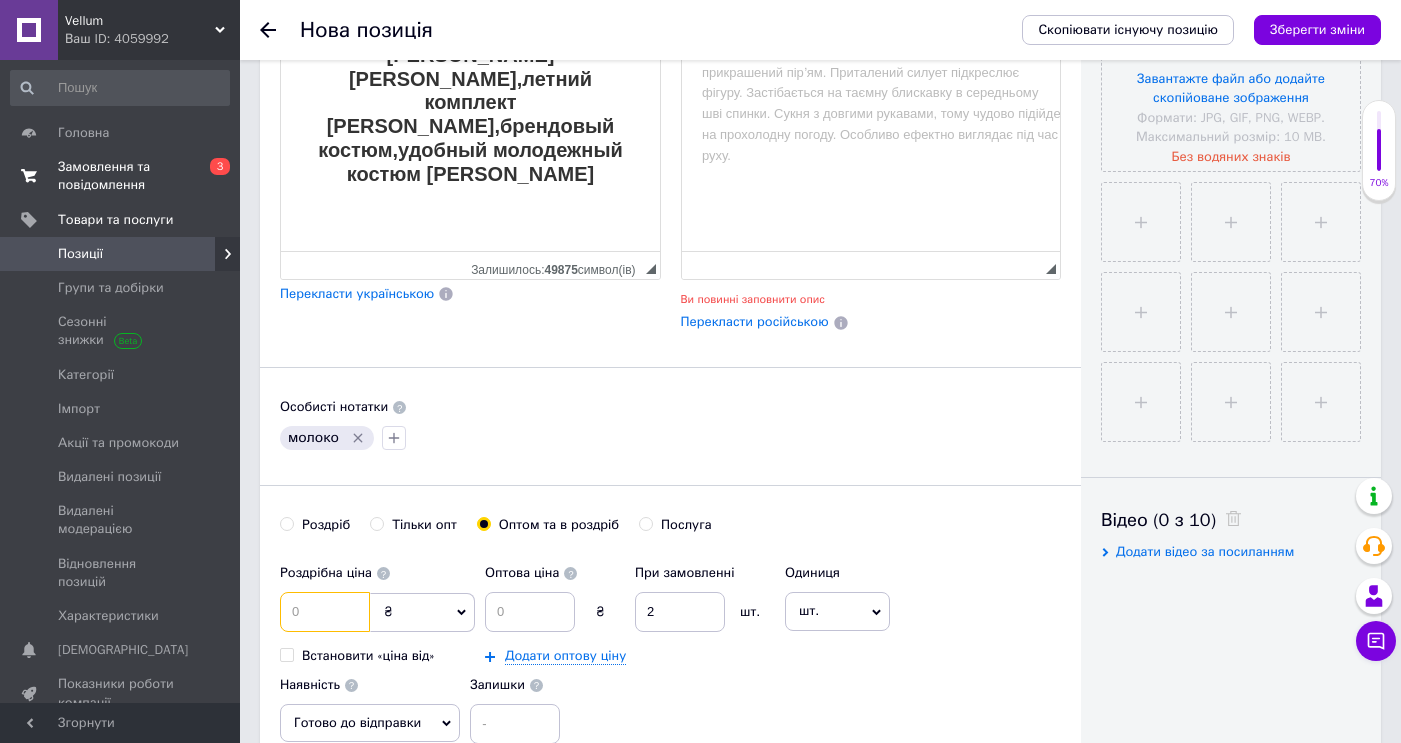click at bounding box center [325, 612] 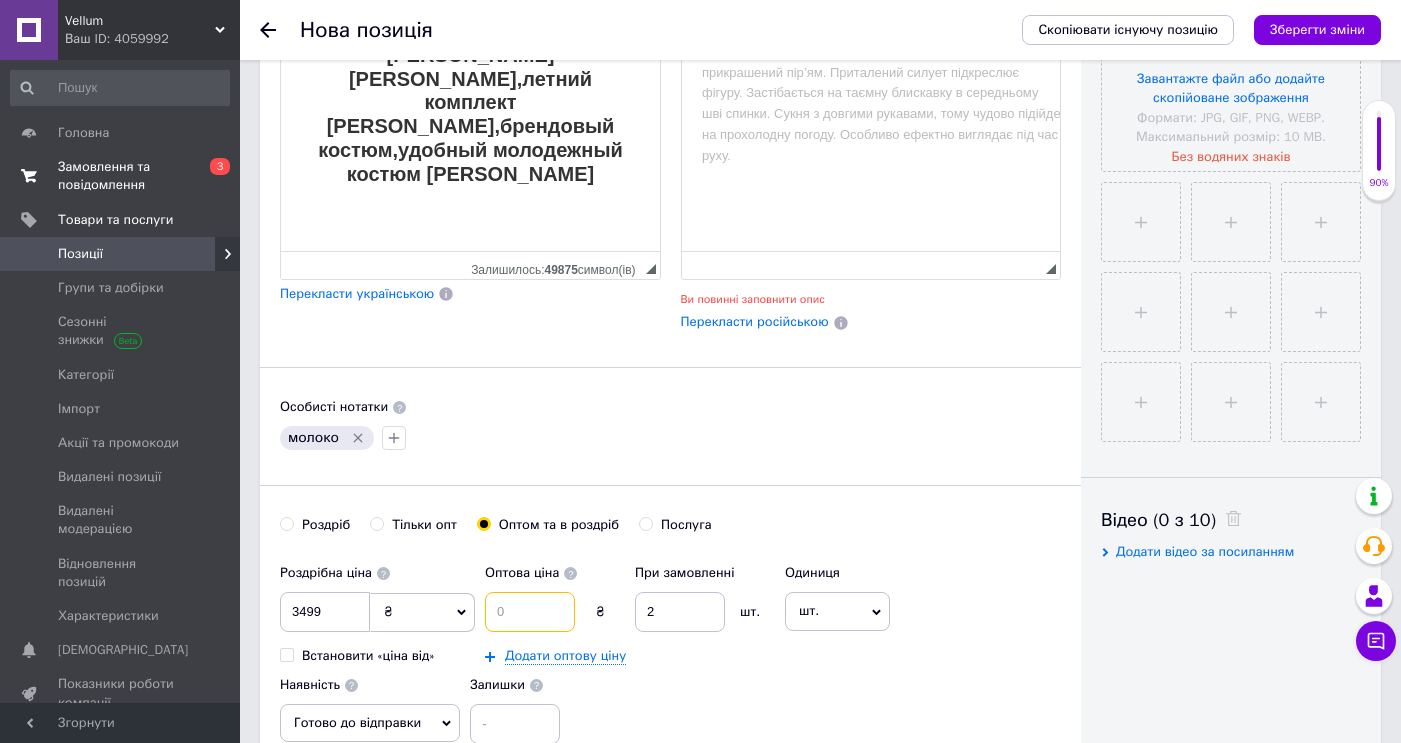 click at bounding box center [530, 612] 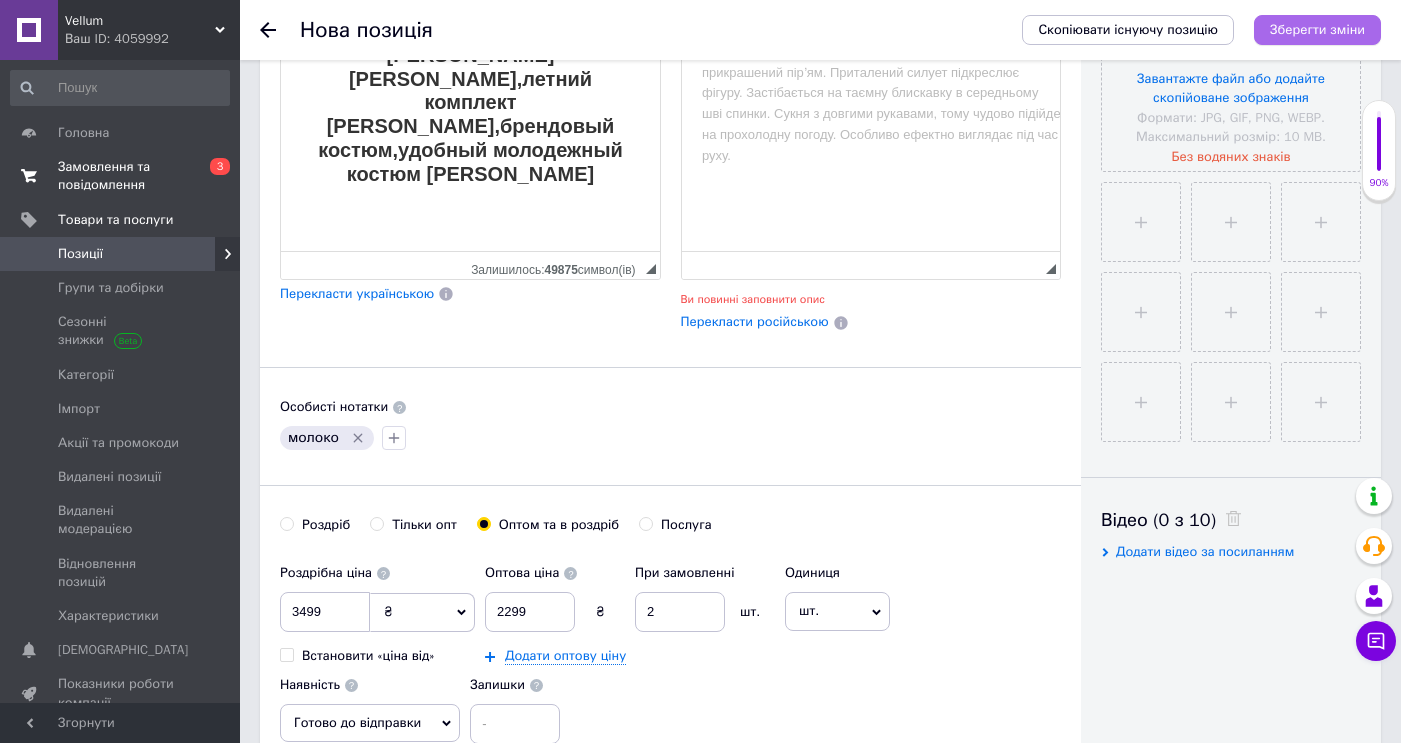 click on "Зберегти зміни" at bounding box center (1317, 29) 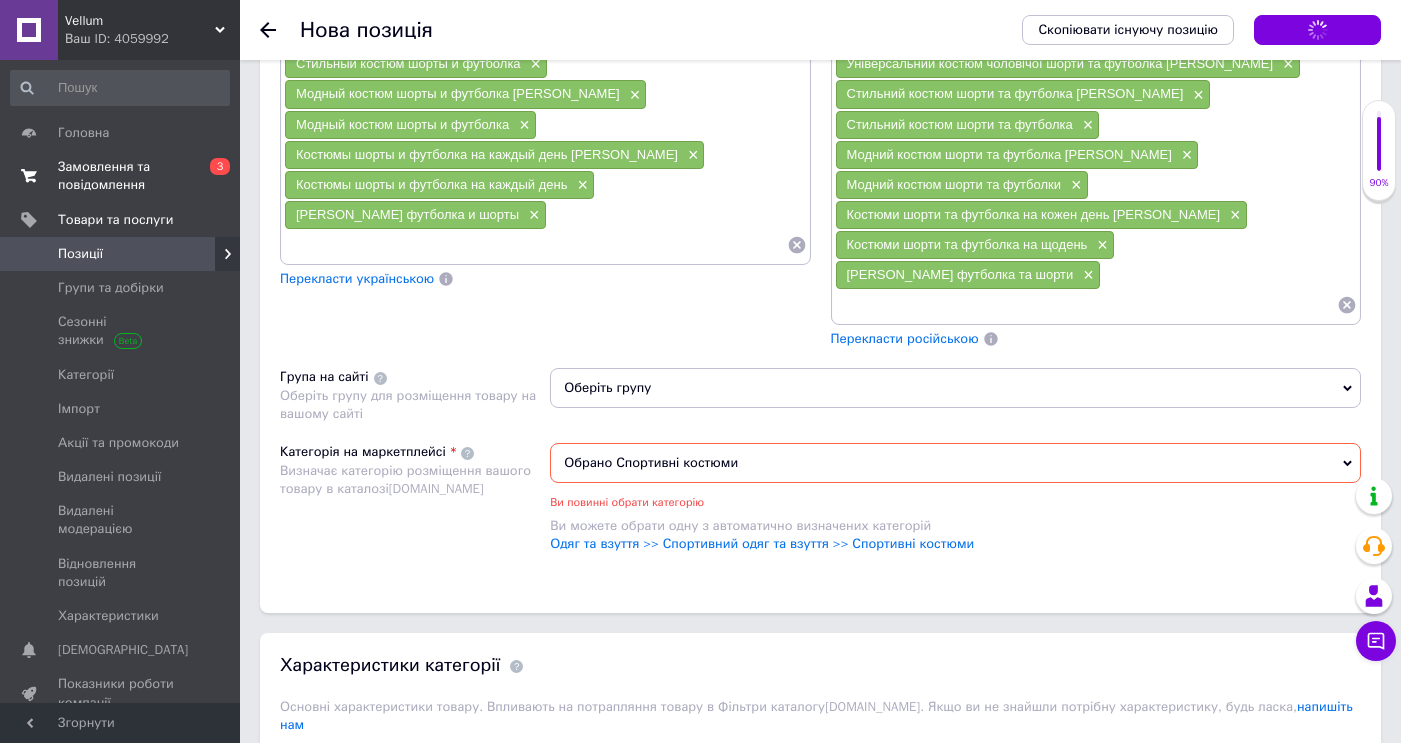 scroll, scrollTop: 2165, scrollLeft: 0, axis: vertical 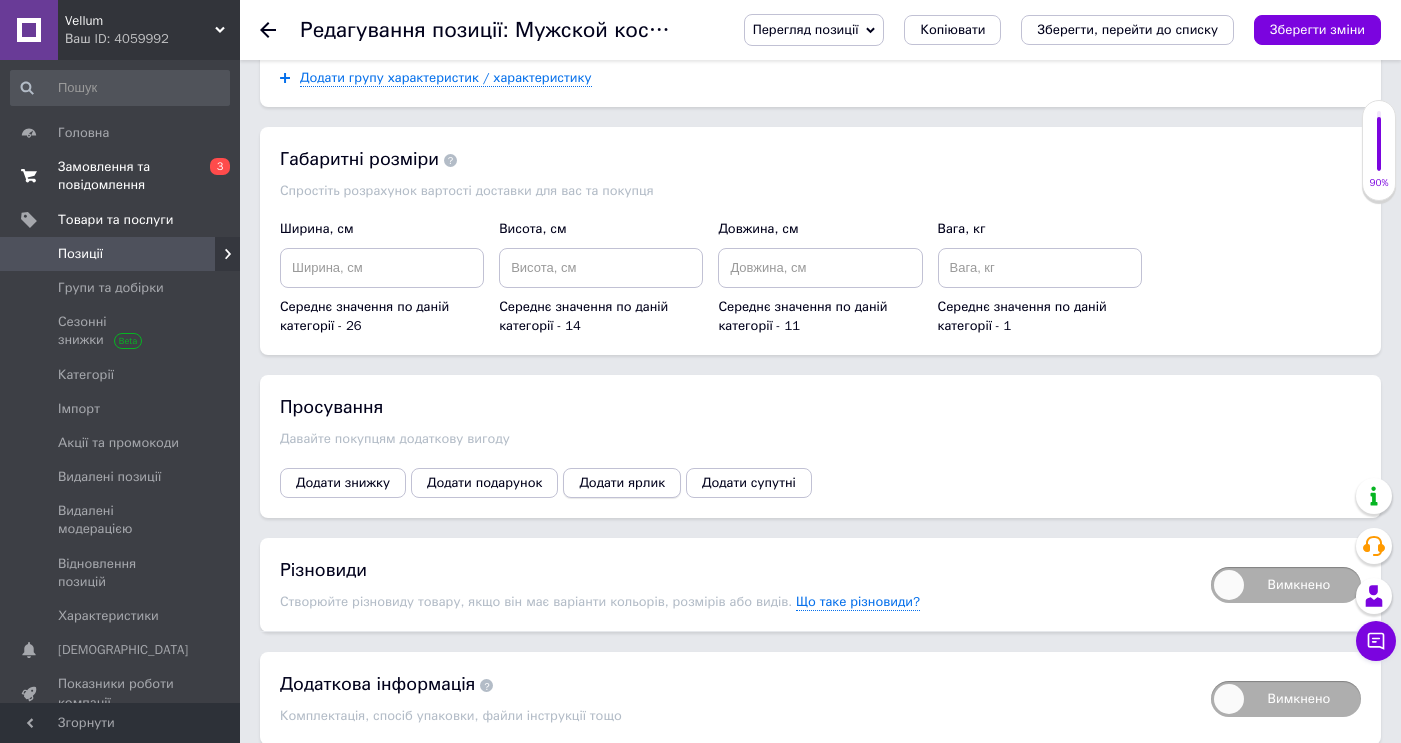 click on "Додати ярлик" at bounding box center [622, 483] 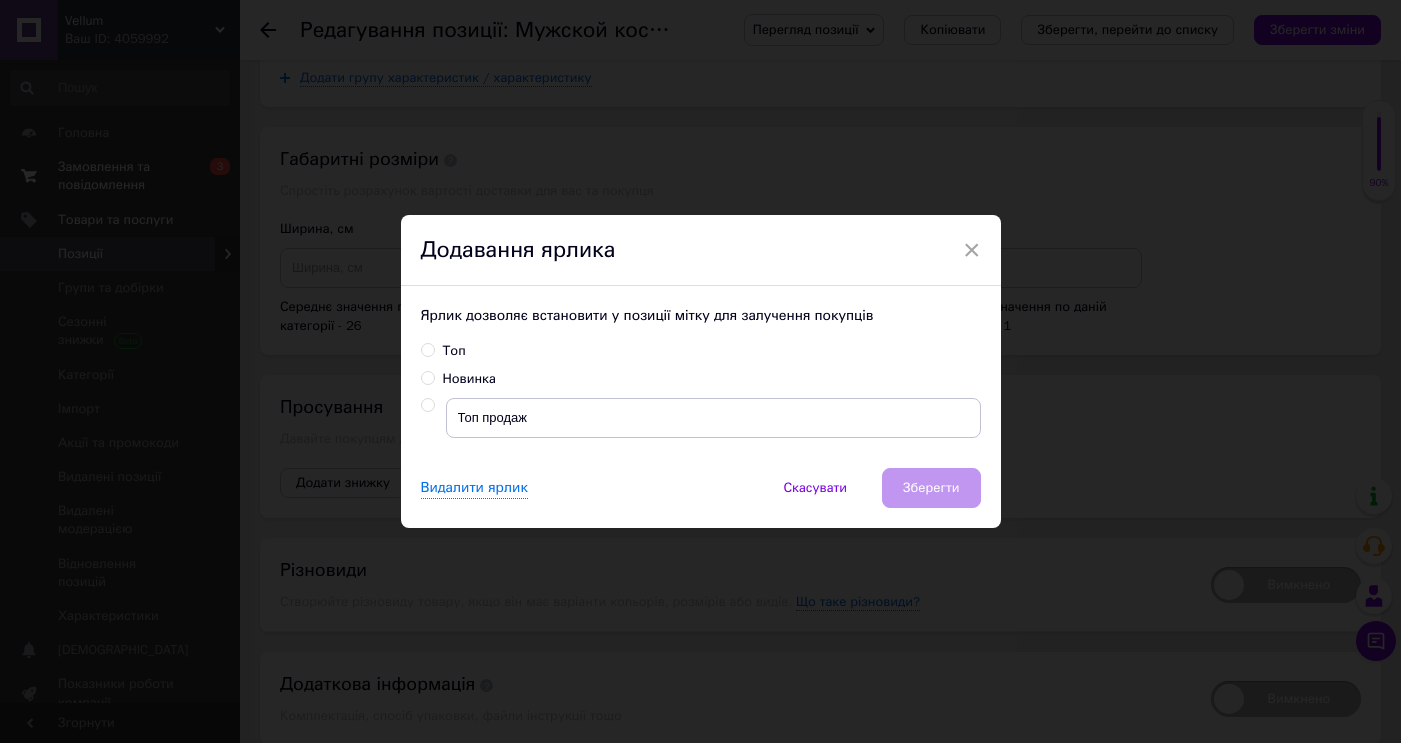 click at bounding box center [433, 405] 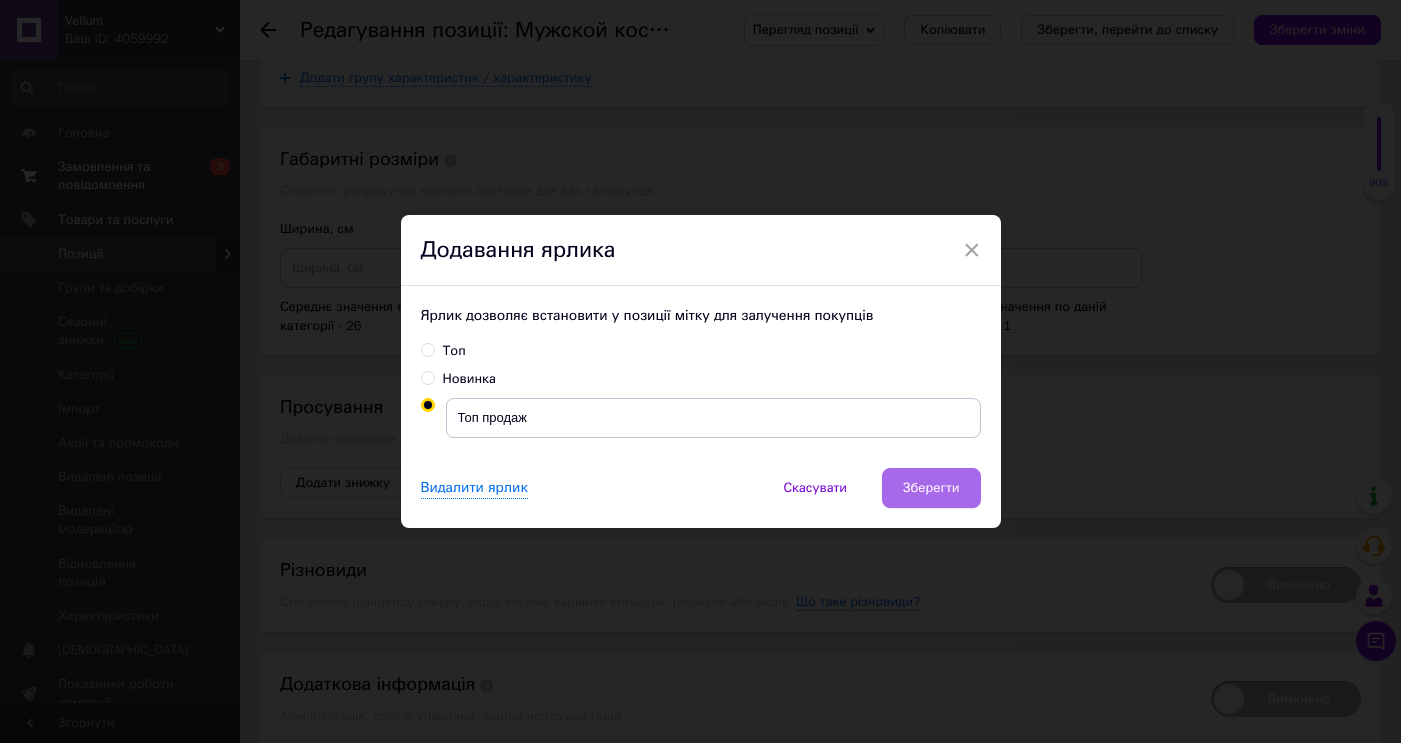 click on "Зберегти" at bounding box center (931, 488) 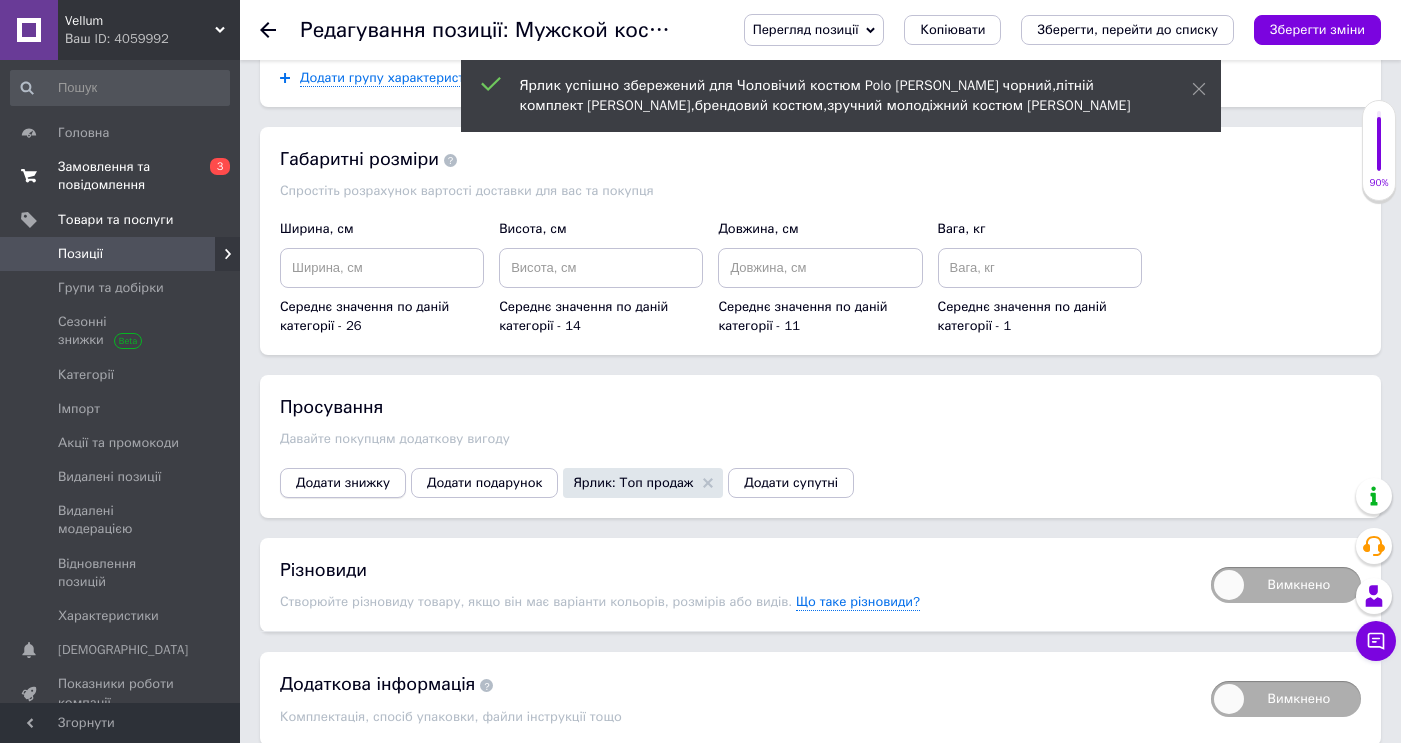click on "Додати знижку" at bounding box center [343, 483] 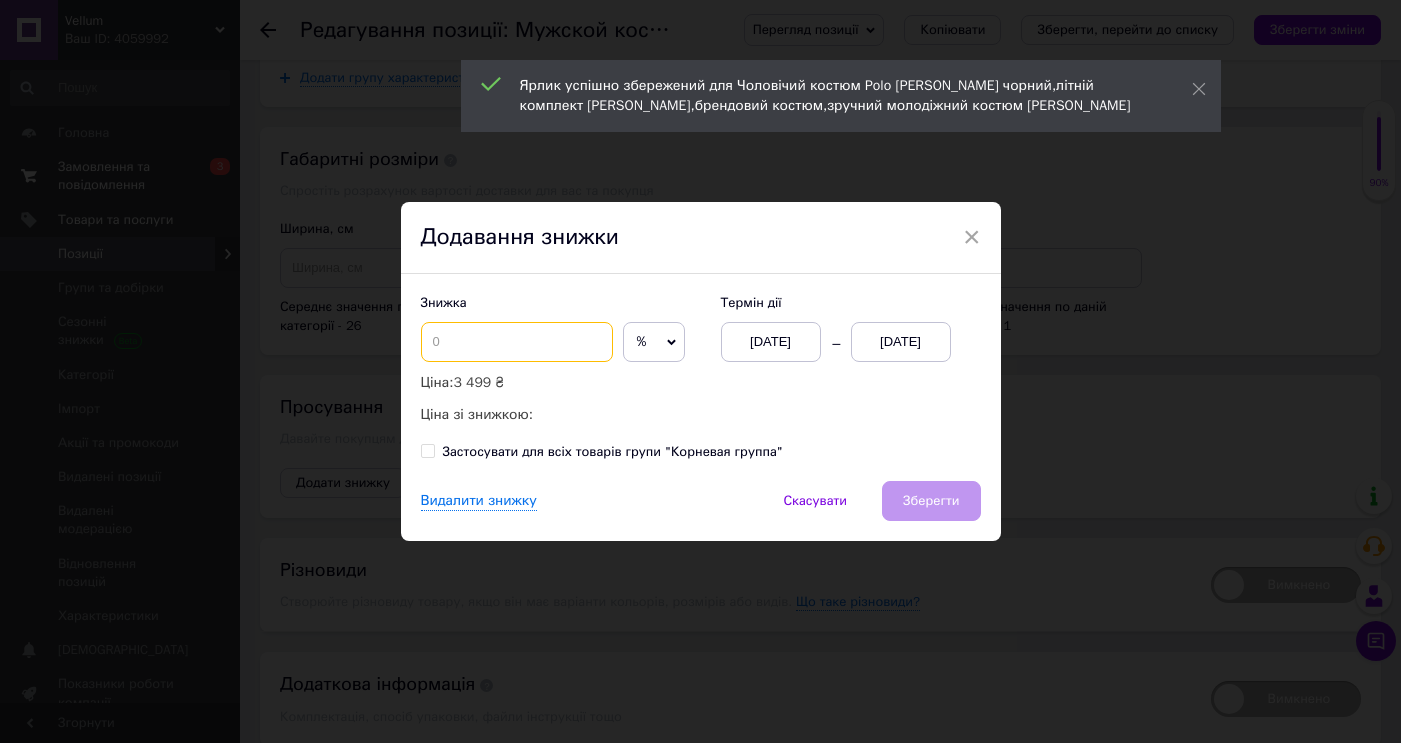 click at bounding box center (517, 342) 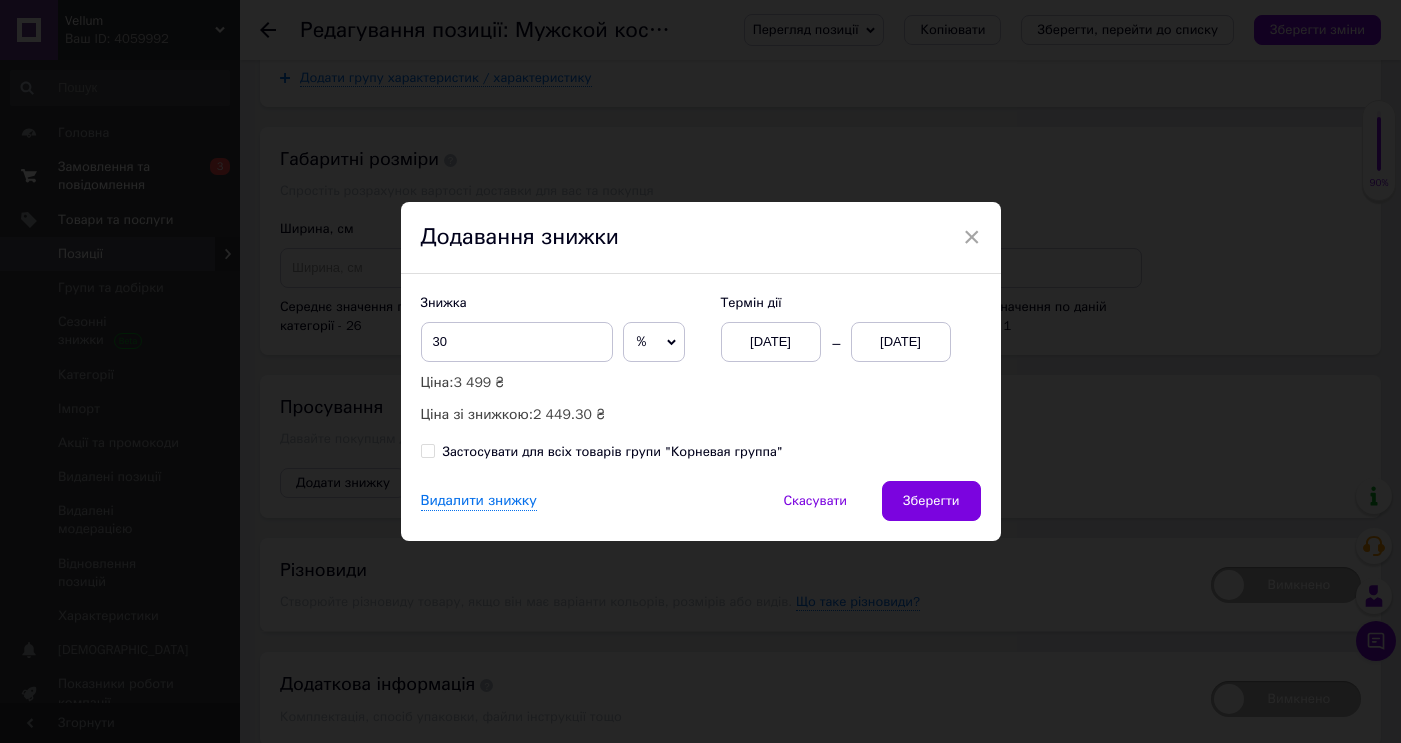 click on "[DATE]" at bounding box center (901, 342) 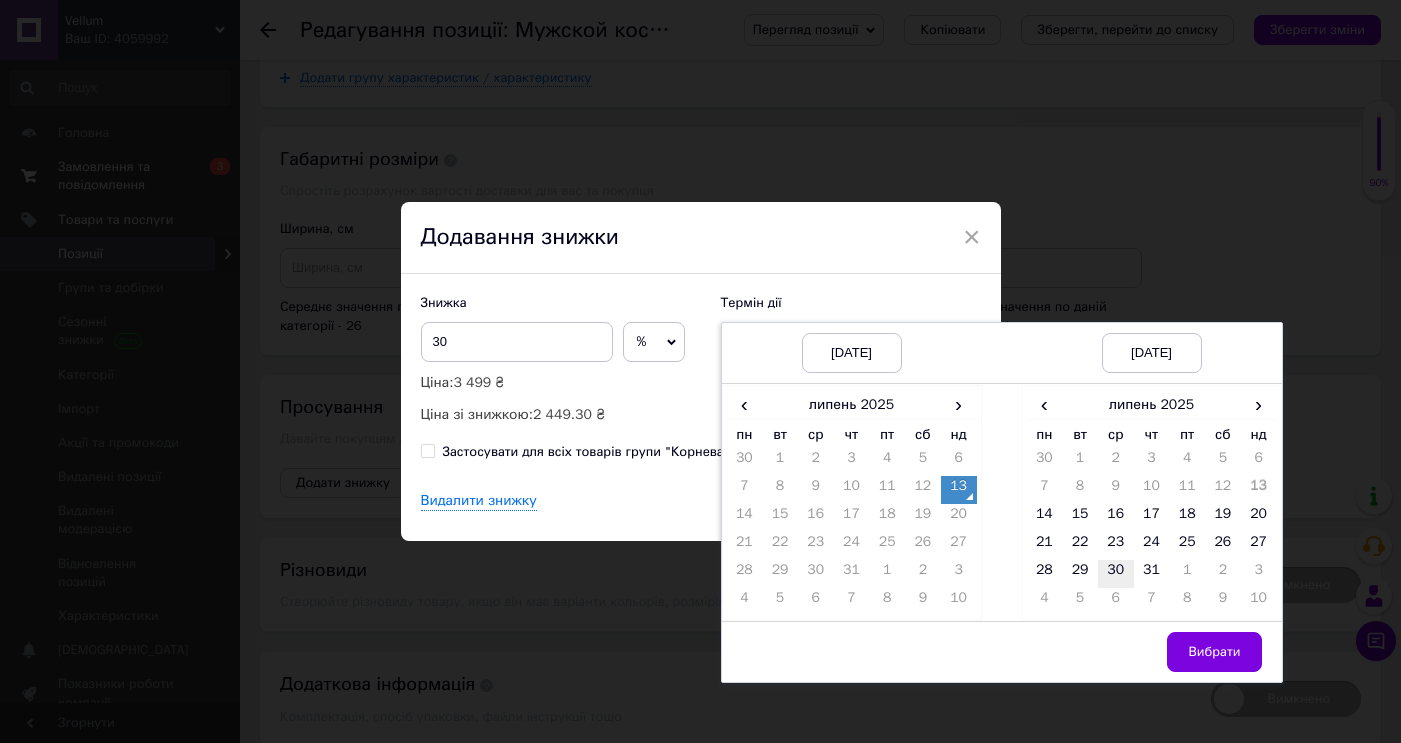 click on "30" at bounding box center [1116, 574] 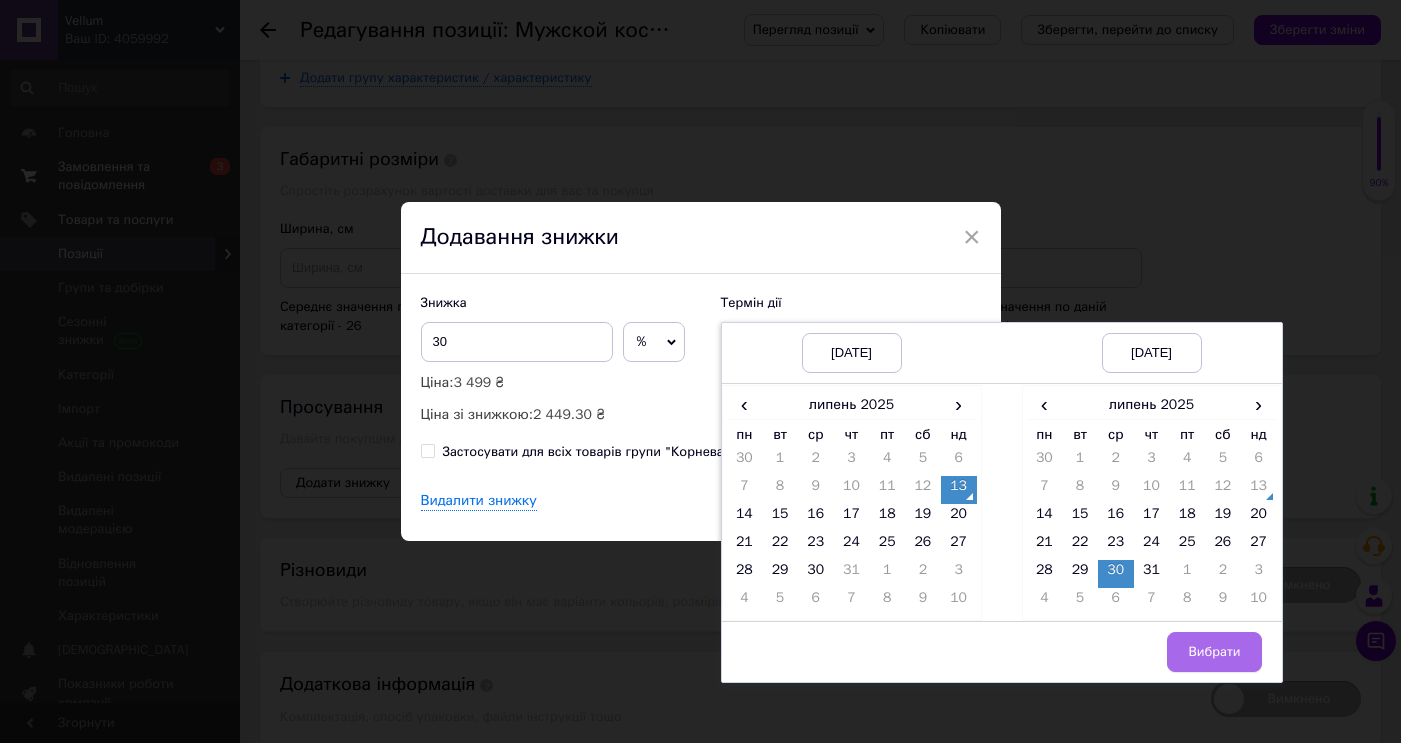 click on "Вибрати" at bounding box center [1214, 652] 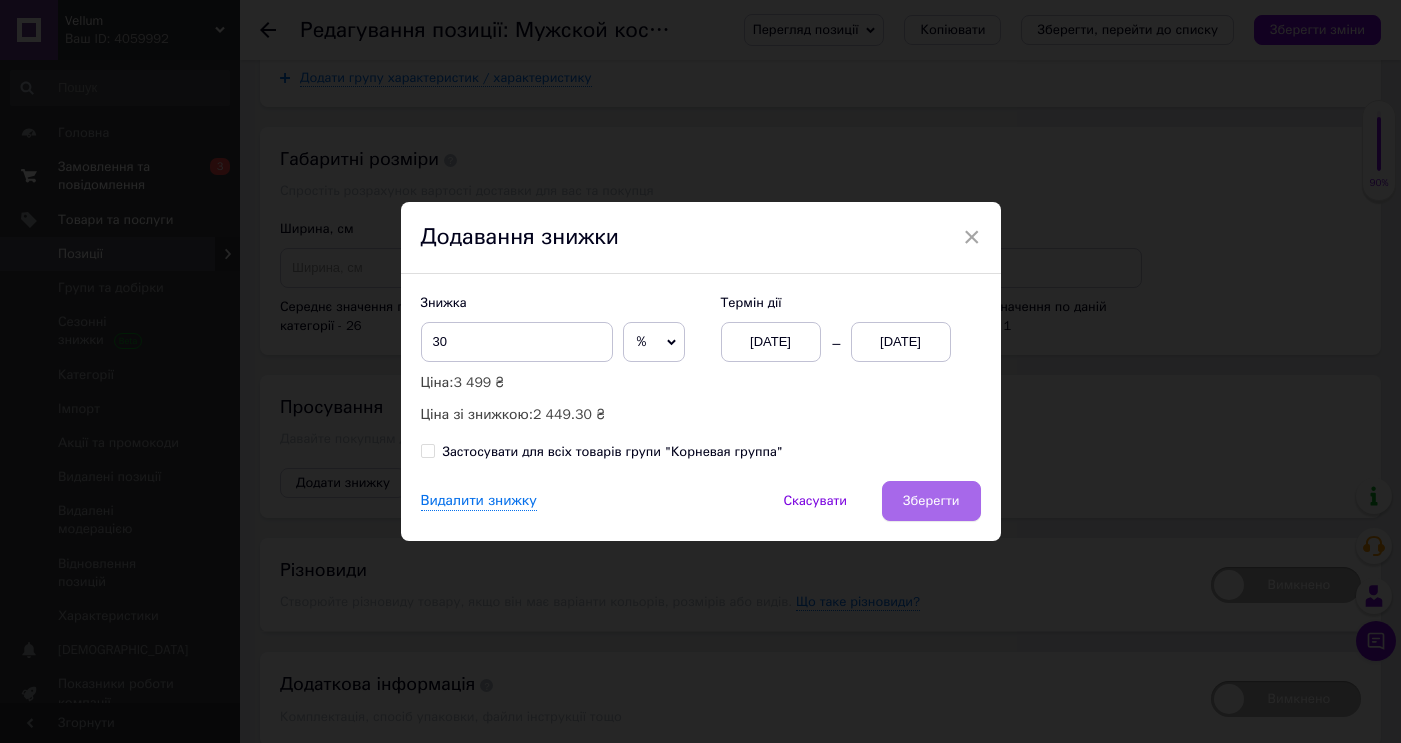 click on "Зберегти" at bounding box center (931, 501) 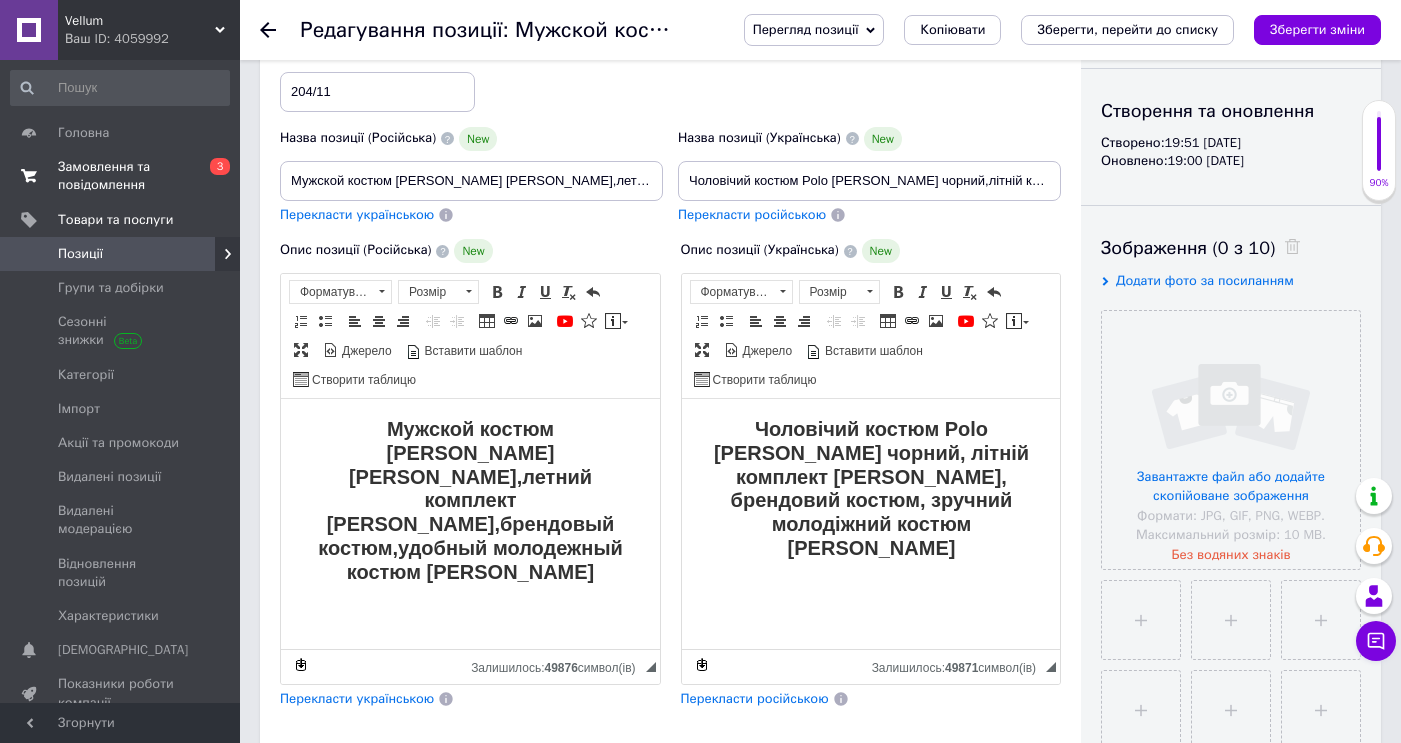 scroll, scrollTop: 172, scrollLeft: 0, axis: vertical 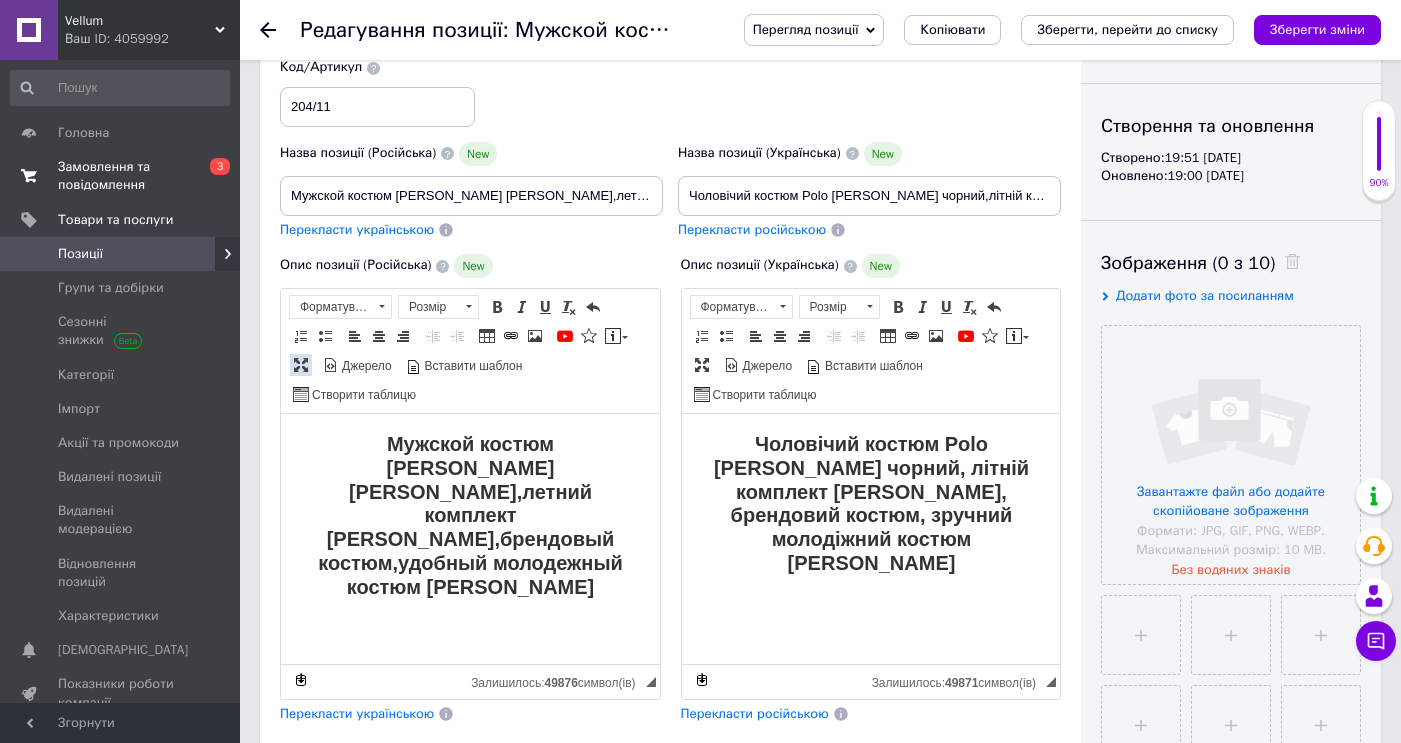 click at bounding box center (301, 365) 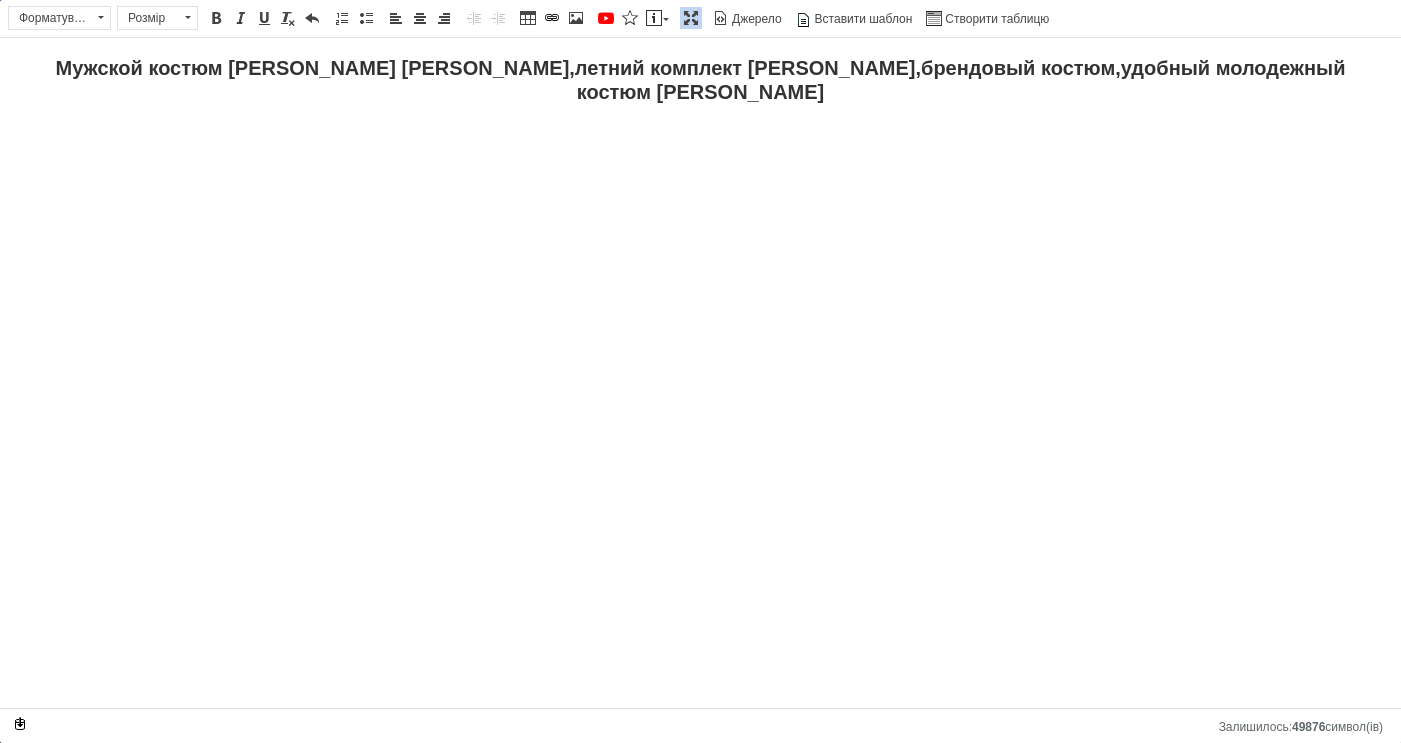 scroll, scrollTop: 0, scrollLeft: 0, axis: both 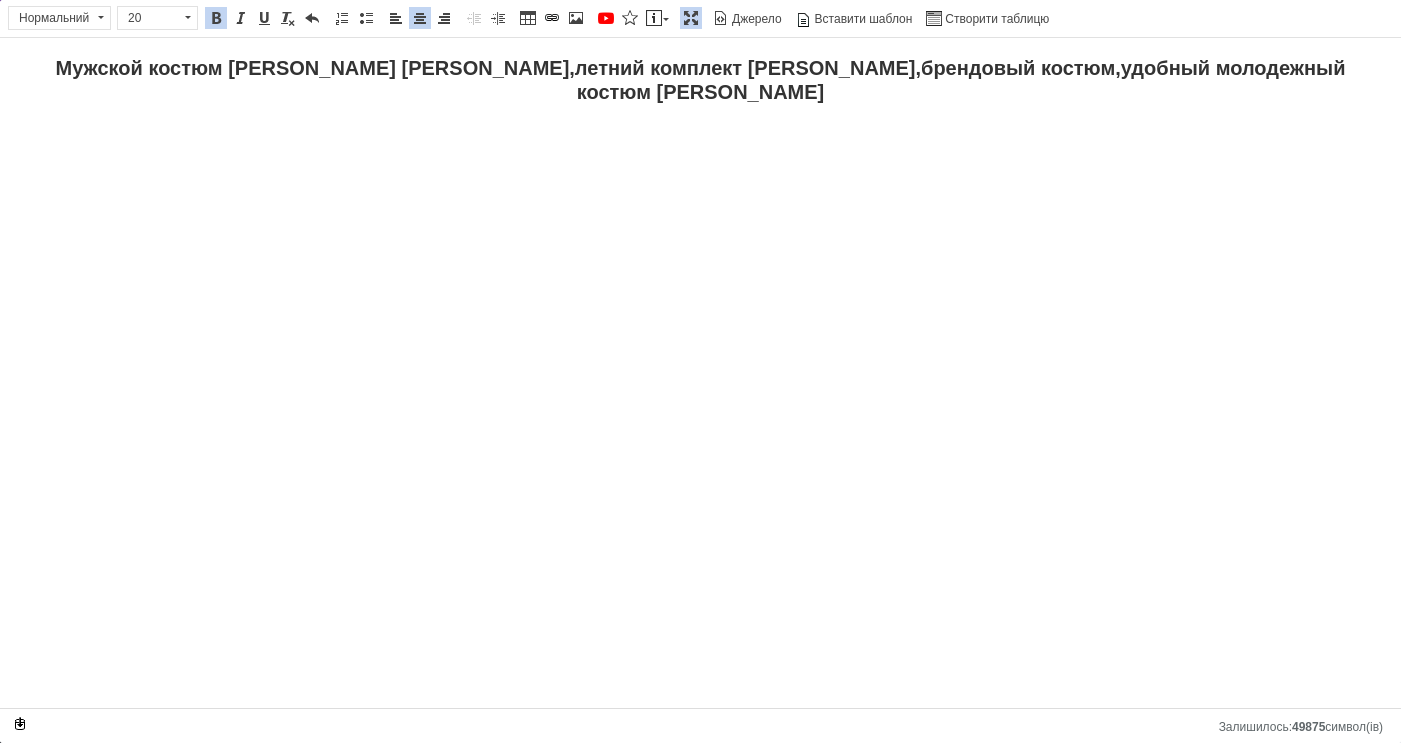 click on "Мужской костюм [PERSON_NAME] [PERSON_NAME],летний комплект [PERSON_NAME],брендовый костюм,удобный молодежный костюм [PERSON_NAME]" at bounding box center (700, 82) 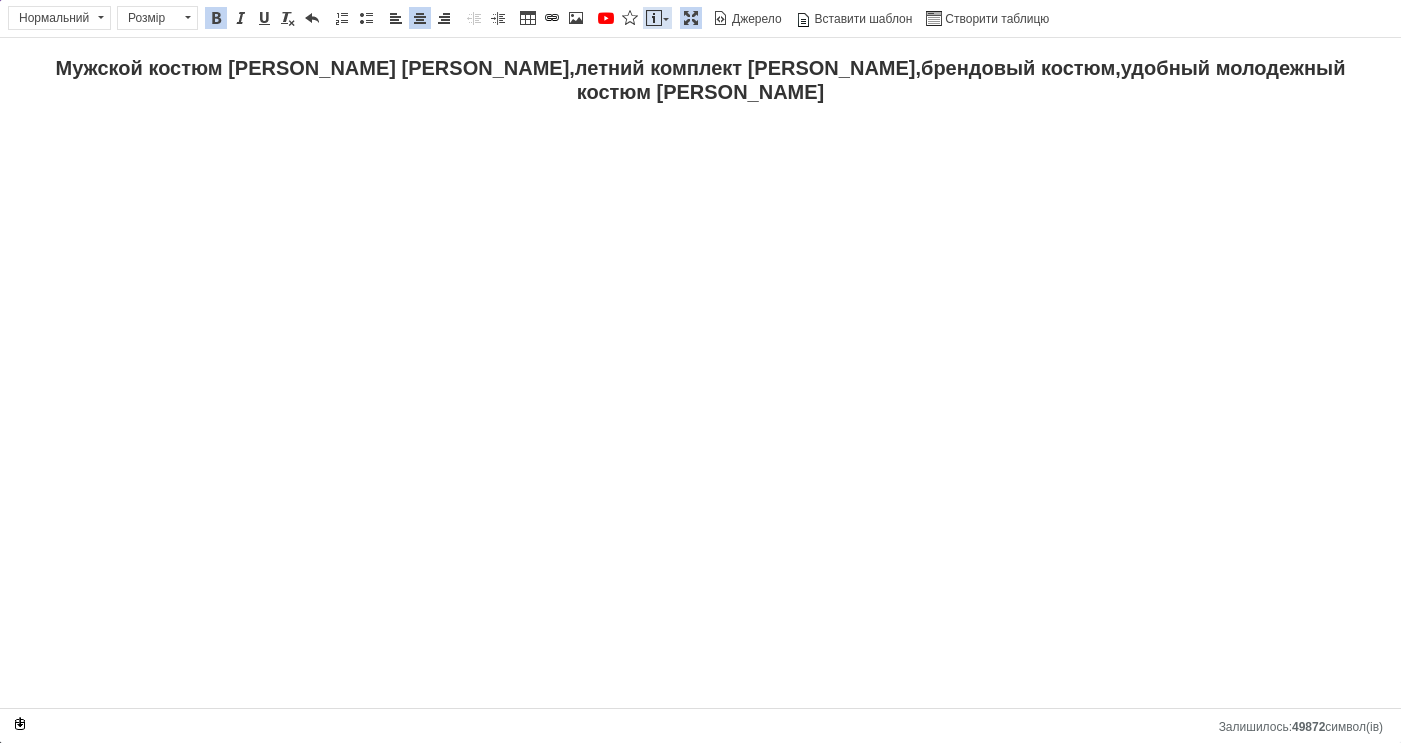 click at bounding box center [654, 18] 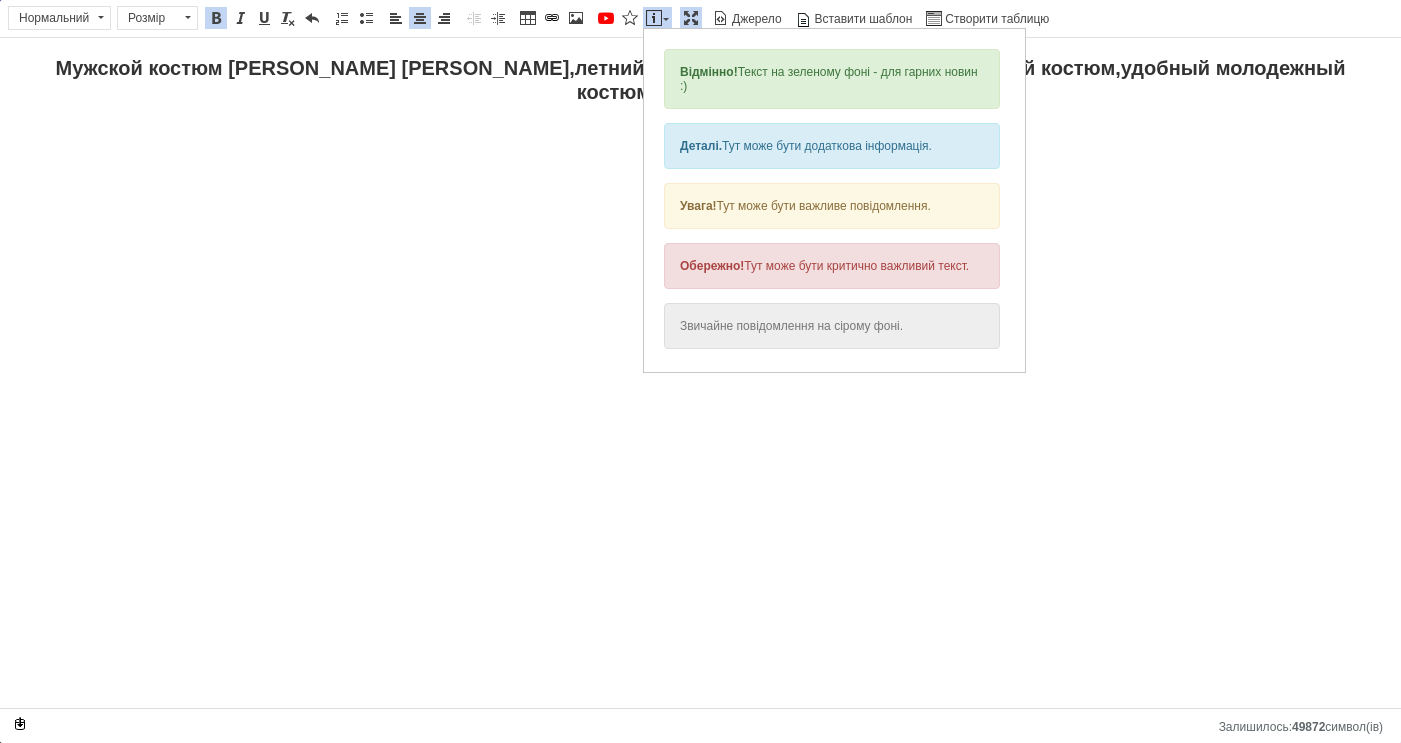 scroll, scrollTop: 0, scrollLeft: 0, axis: both 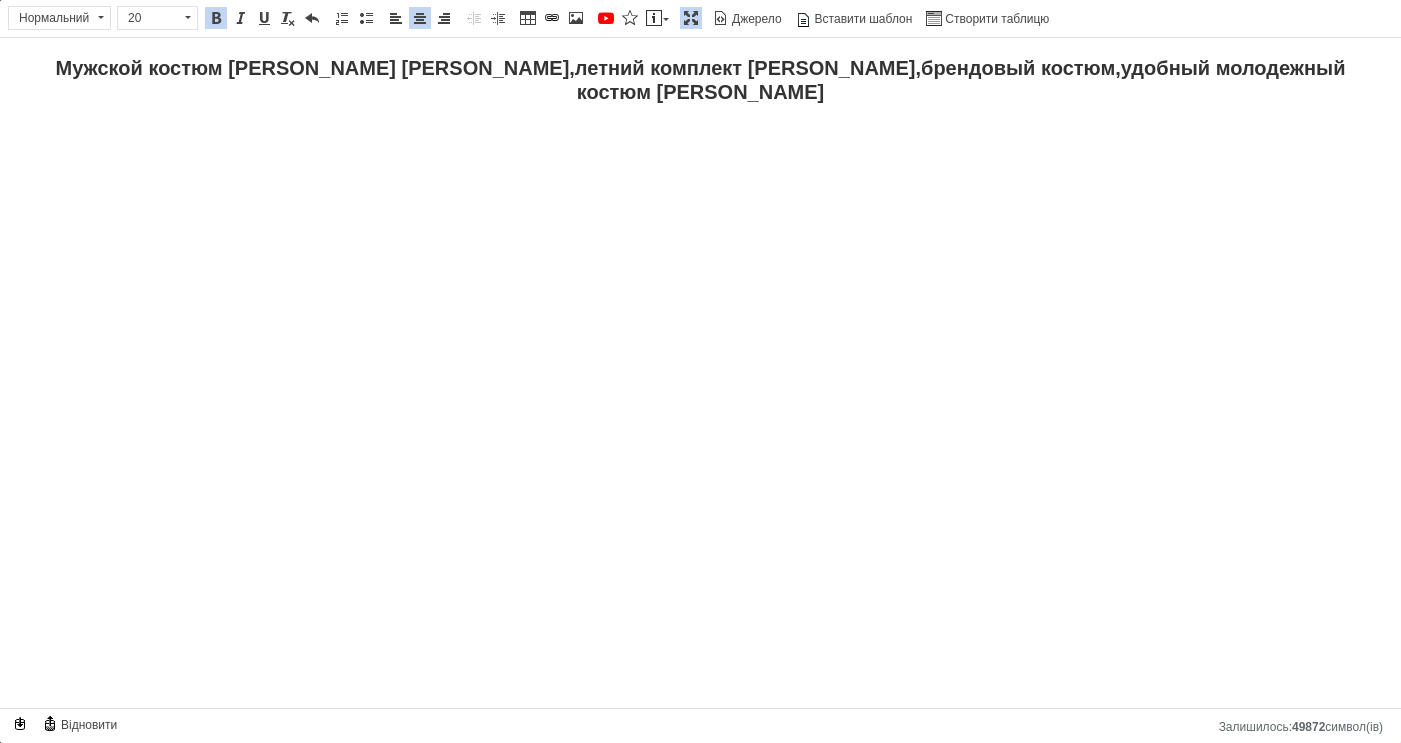 click on "Мужской костюм [PERSON_NAME] [PERSON_NAME],летний комплект [PERSON_NAME],брендовый костюм,удобный молодежный костюм [PERSON_NAME]" at bounding box center [700, 82] 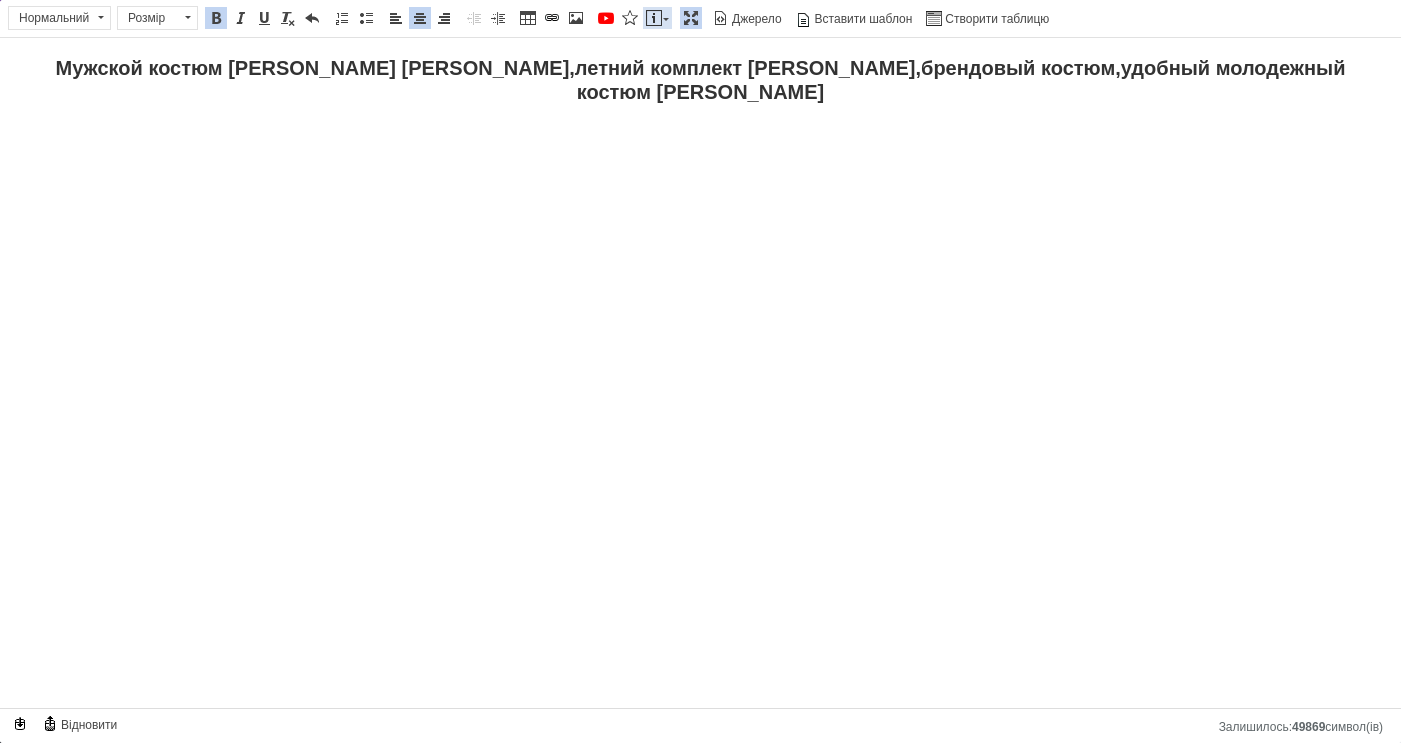 click at bounding box center (654, 18) 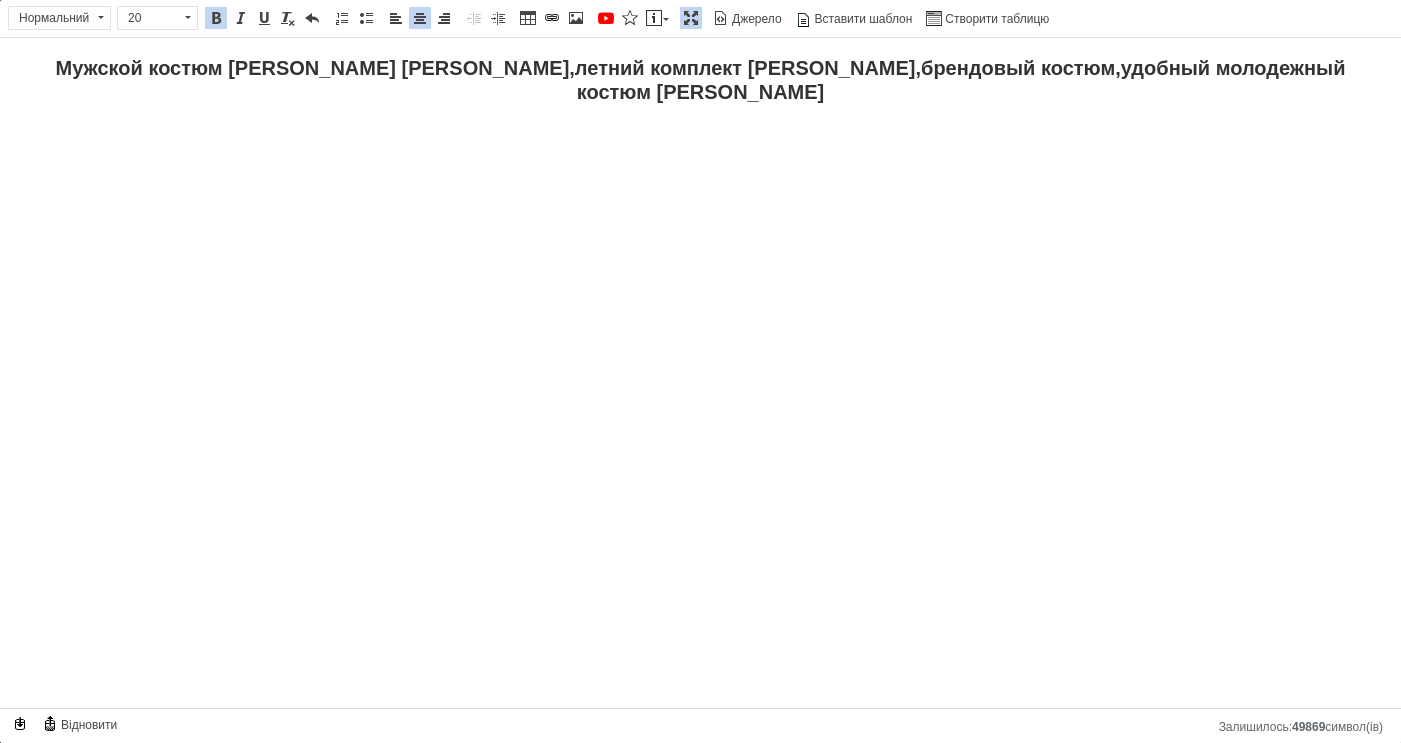 click on "Мужской костюм [PERSON_NAME] [PERSON_NAME],летний комплект [PERSON_NAME],брендовый костюм,удобный молодежный костюм [PERSON_NAME]" at bounding box center [700, 82] 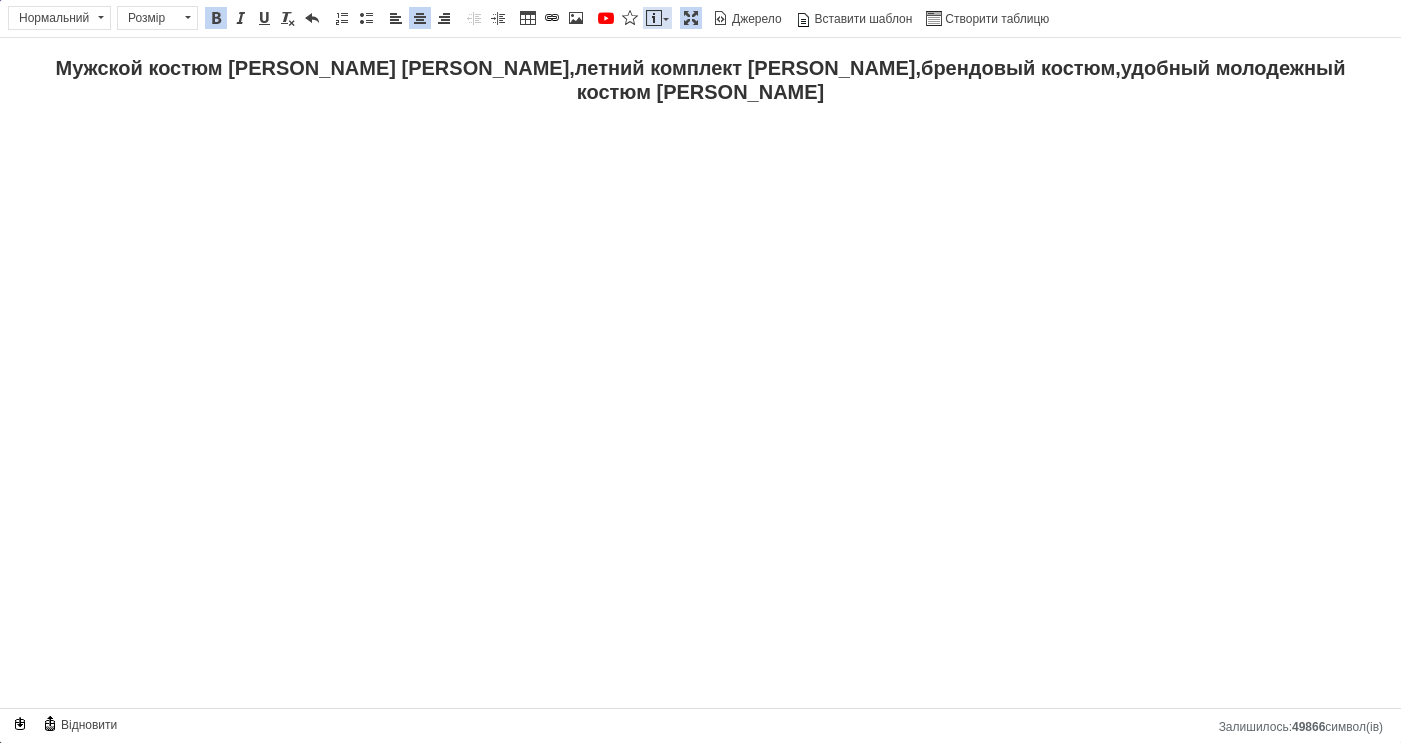 click at bounding box center (666, 19) 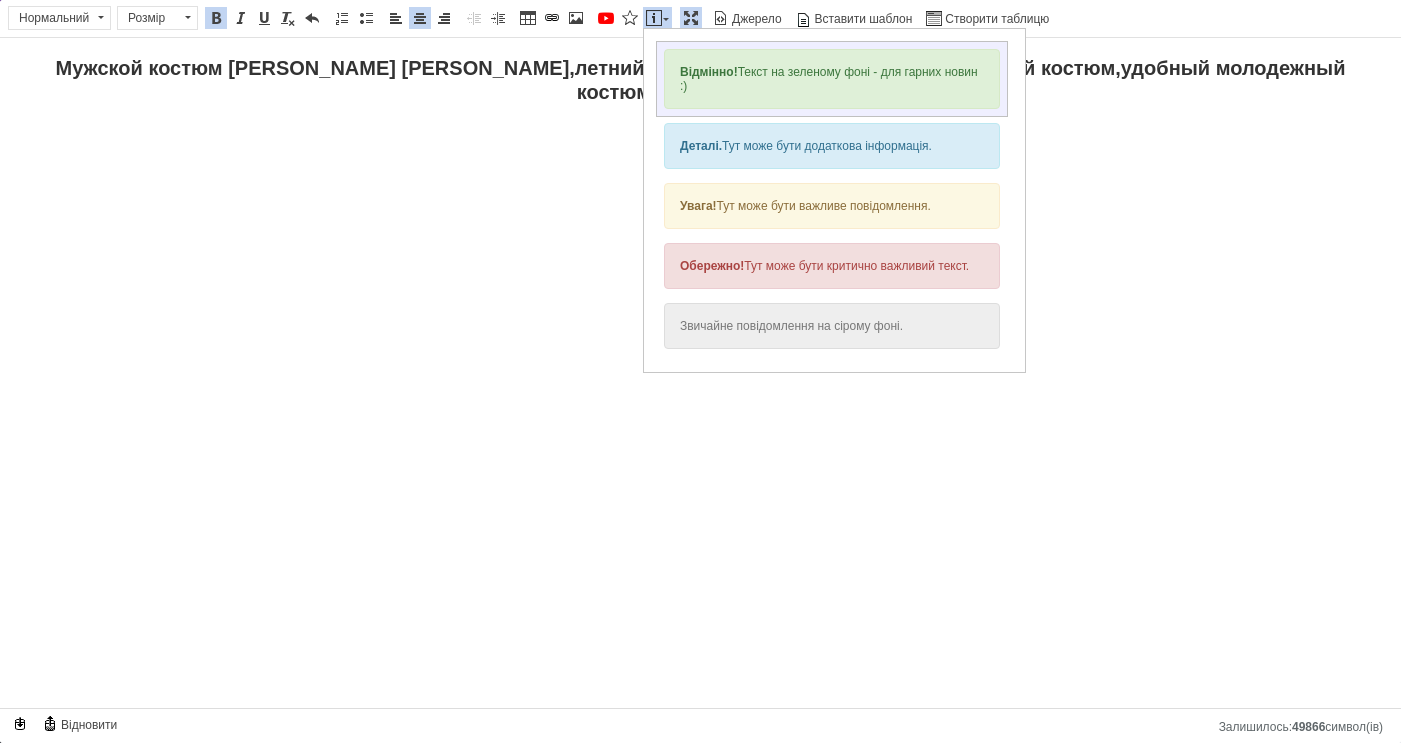click on "Відмінно!" at bounding box center (709, 72) 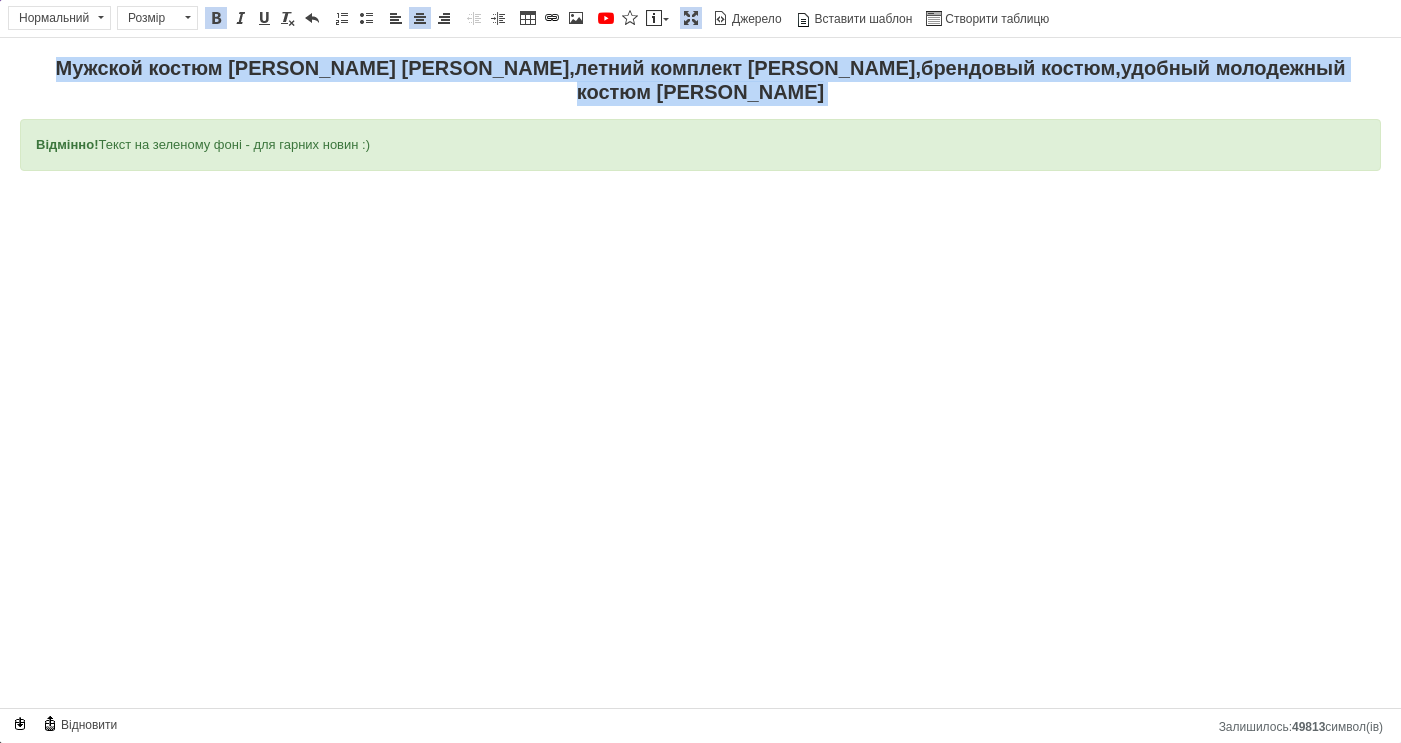 click on "Відмінно!  Текст на зеленому фоні - для гарних новин :)" at bounding box center [700, 145] 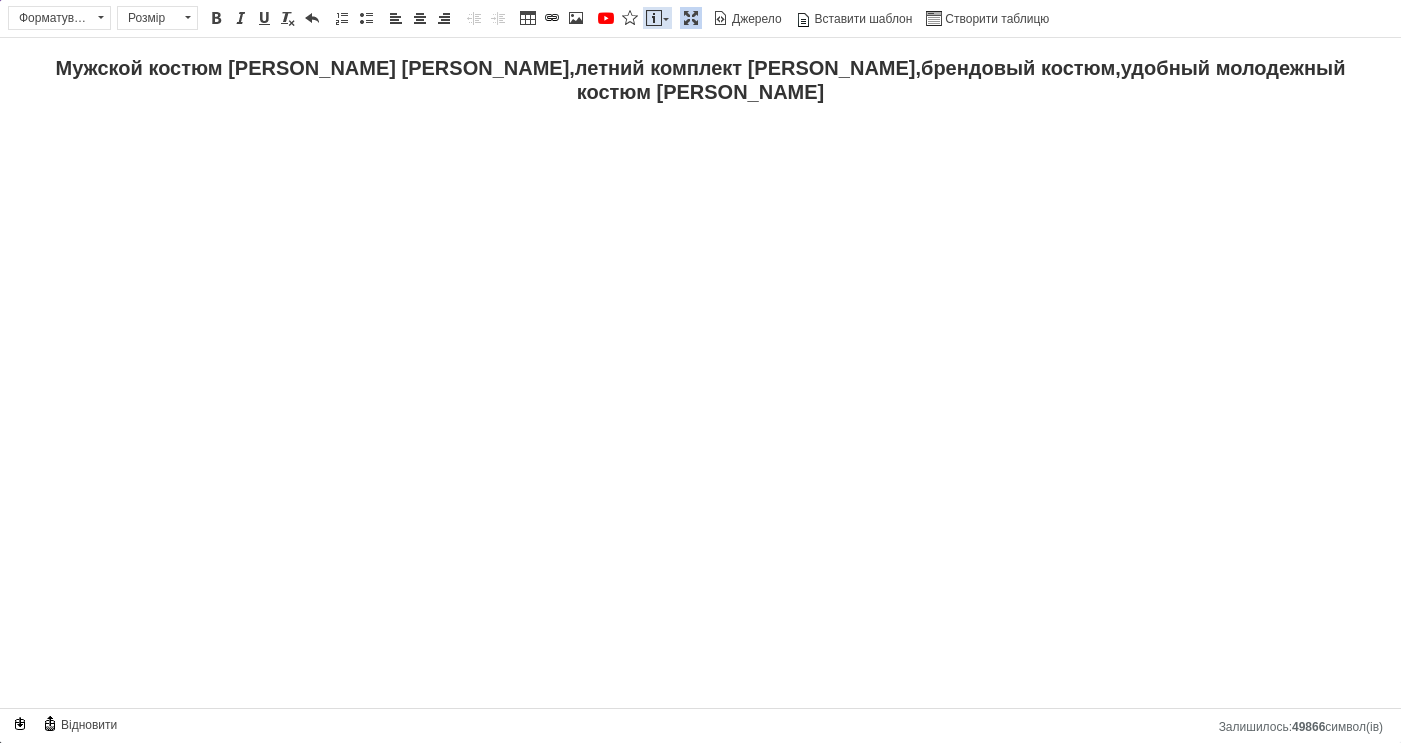 click at bounding box center (654, 18) 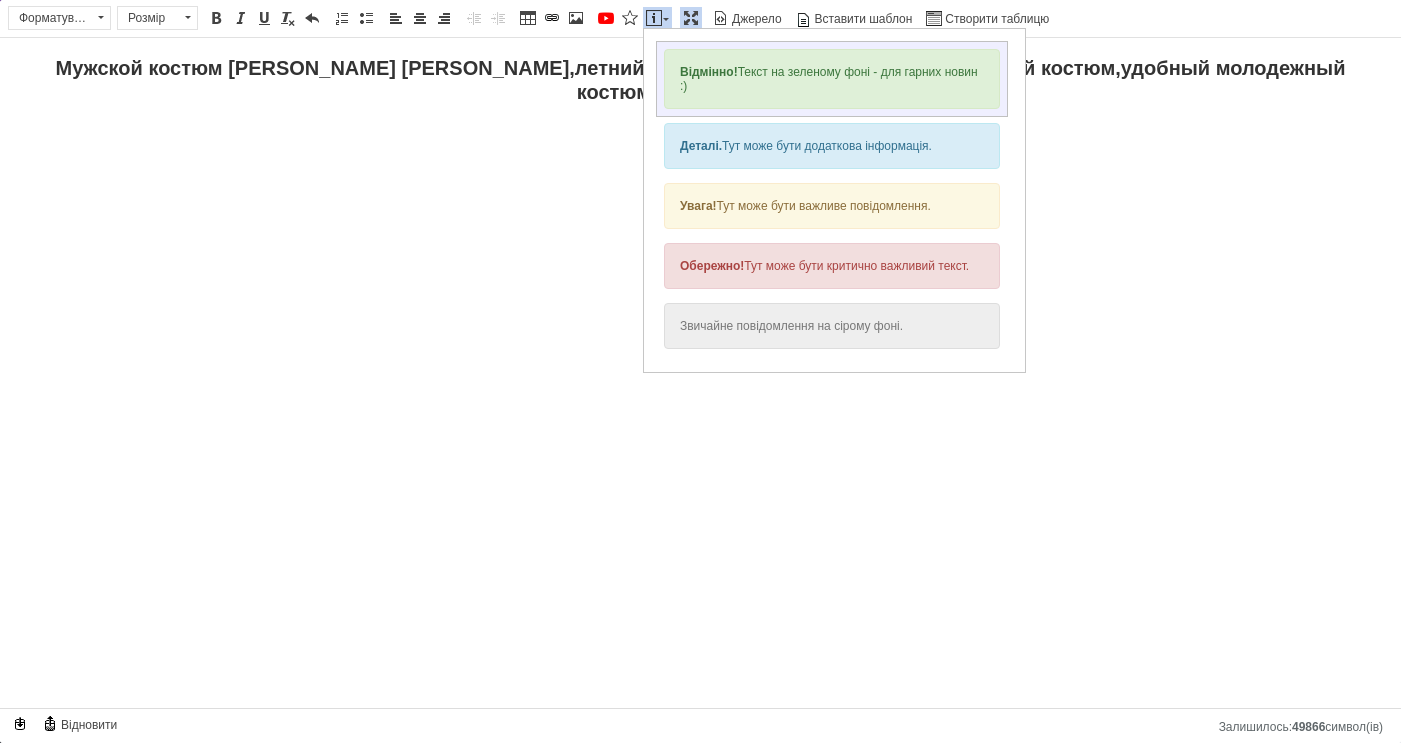 click on "Відмінно!  Текст на зеленому фоні - для гарних новин :)" at bounding box center [832, 79] 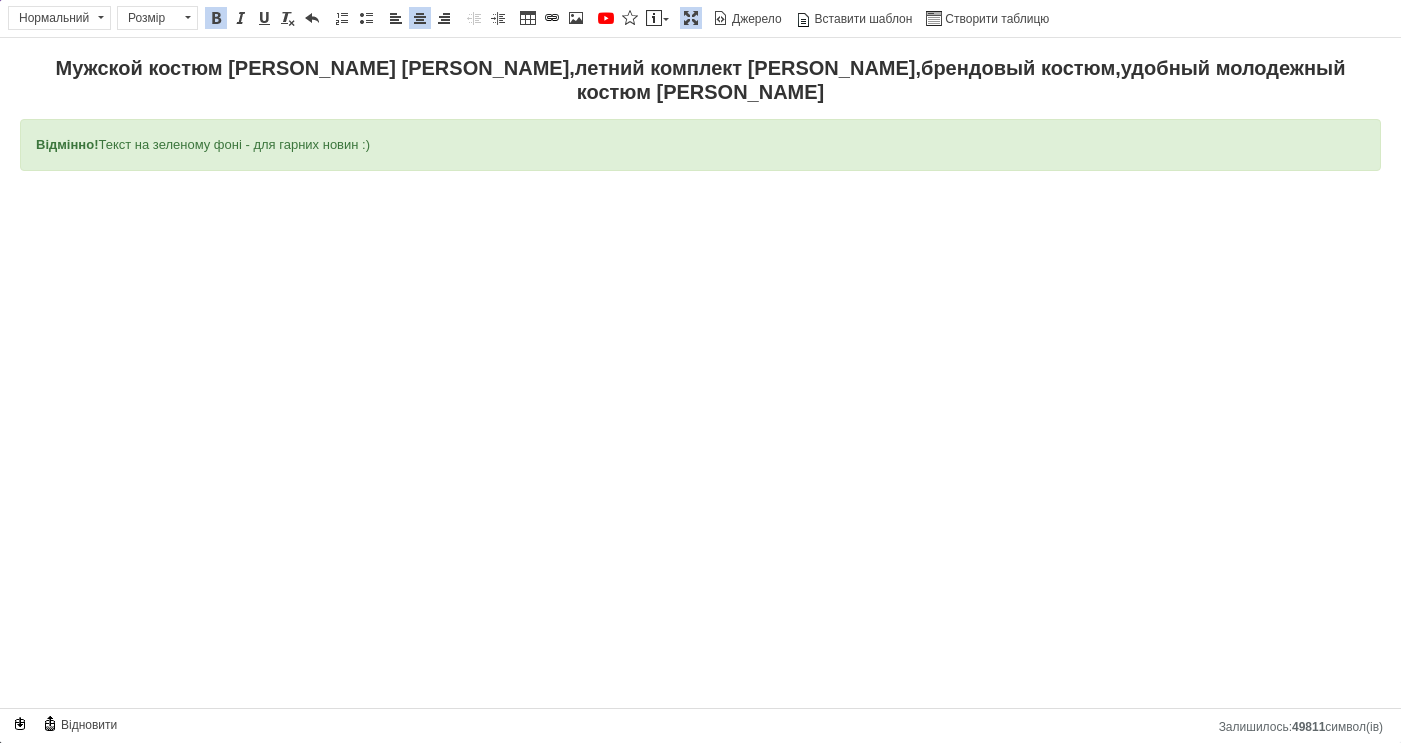 click on "Відмінно!  Текст на зеленому фоні - для гарних новин :)" at bounding box center [700, 145] 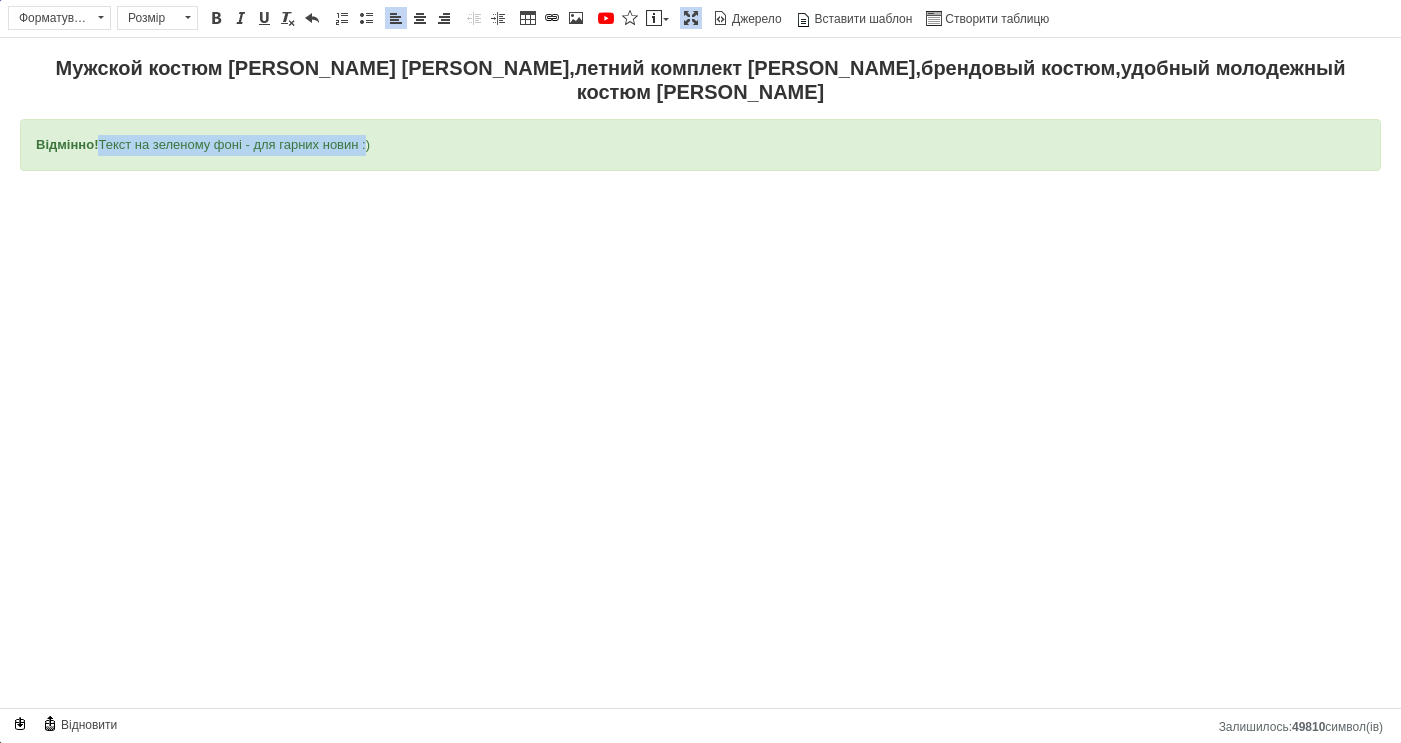 click on "Відмінно!  Текст на зеленому фоні - для гарних новин :)" at bounding box center [700, 145] 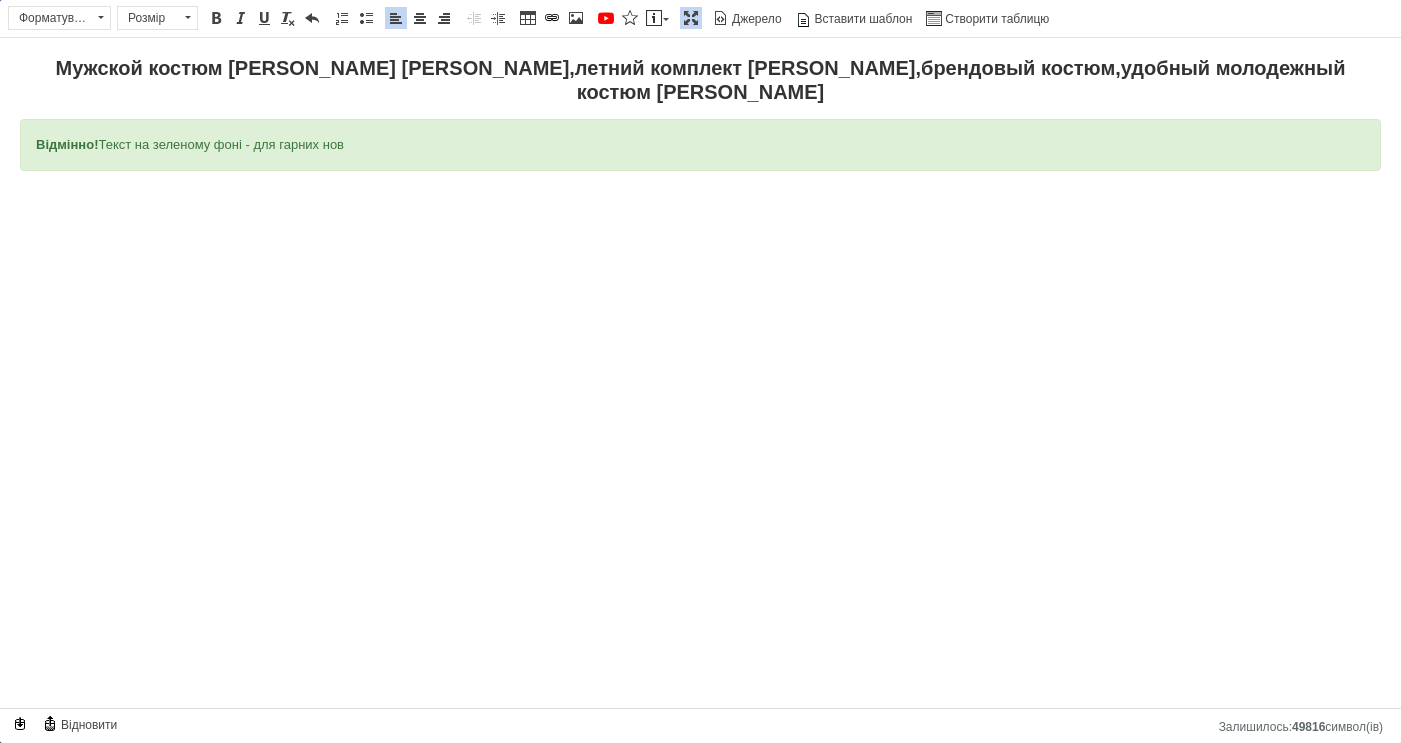drag, startPoint x: 358, startPoint y: 145, endPoint x: 19, endPoint y: 146, distance: 339.00146 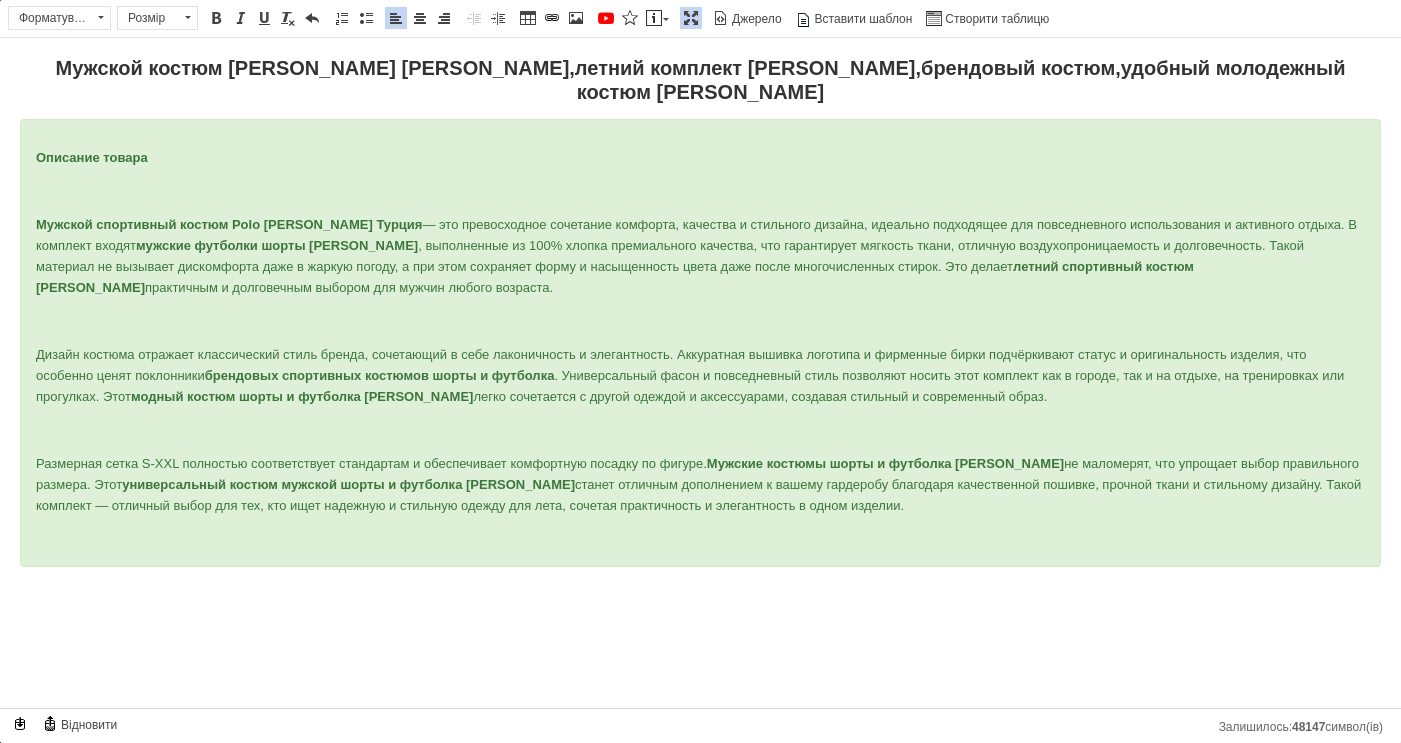 click on "Описание товара Мужской спортивный костюм Polo [PERSON_NAME] Турция  — это превосходное сочетание комфорта, качества и стильного дизайна, идеально подходящее для повседневного использования и активного отдыха. В комплект входят  мужские футболки шорты [PERSON_NAME] , выполненные из 100% хлопка премиального качества, что гарантирует мягкость ткани, отличную воздухопроницаемость и долговечность. Такой материал не вызывает дискомфорта даже в жаркую погоду, а при этом сохраняет форму и насыщенность цвета даже после многочисленных стирок. Это делает" at bounding box center [700, 343] 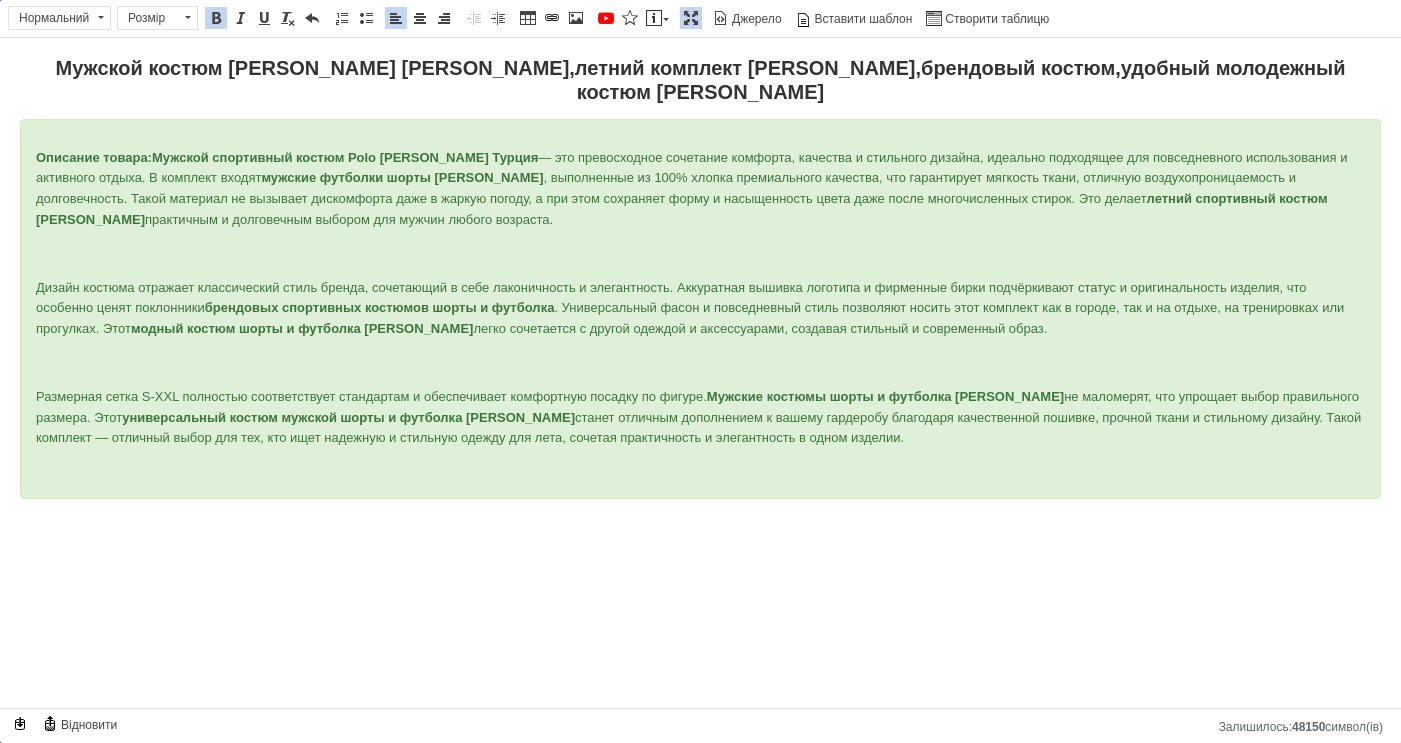 click on "Описание товара: Мужской спортивный костюм Polo [PERSON_NAME] Турция  — это превосходное сочетание комфорта, качества и стильного дизайна, идеально подходящее для повседневного использования и активного отдыха. В комплект входят  мужские футболки шорты [PERSON_NAME] , выполненные из 100% хлопка премиального качества, что гарантирует мягкость ткани, отличную воздухопроницаемость и долговечность. Такой материал не вызывает дискомфорта даже в жаркую погоду, а при этом сохраняет форму и насыщенность цвета даже после многочисленных стирок. Это делает" at bounding box center (700, 309) 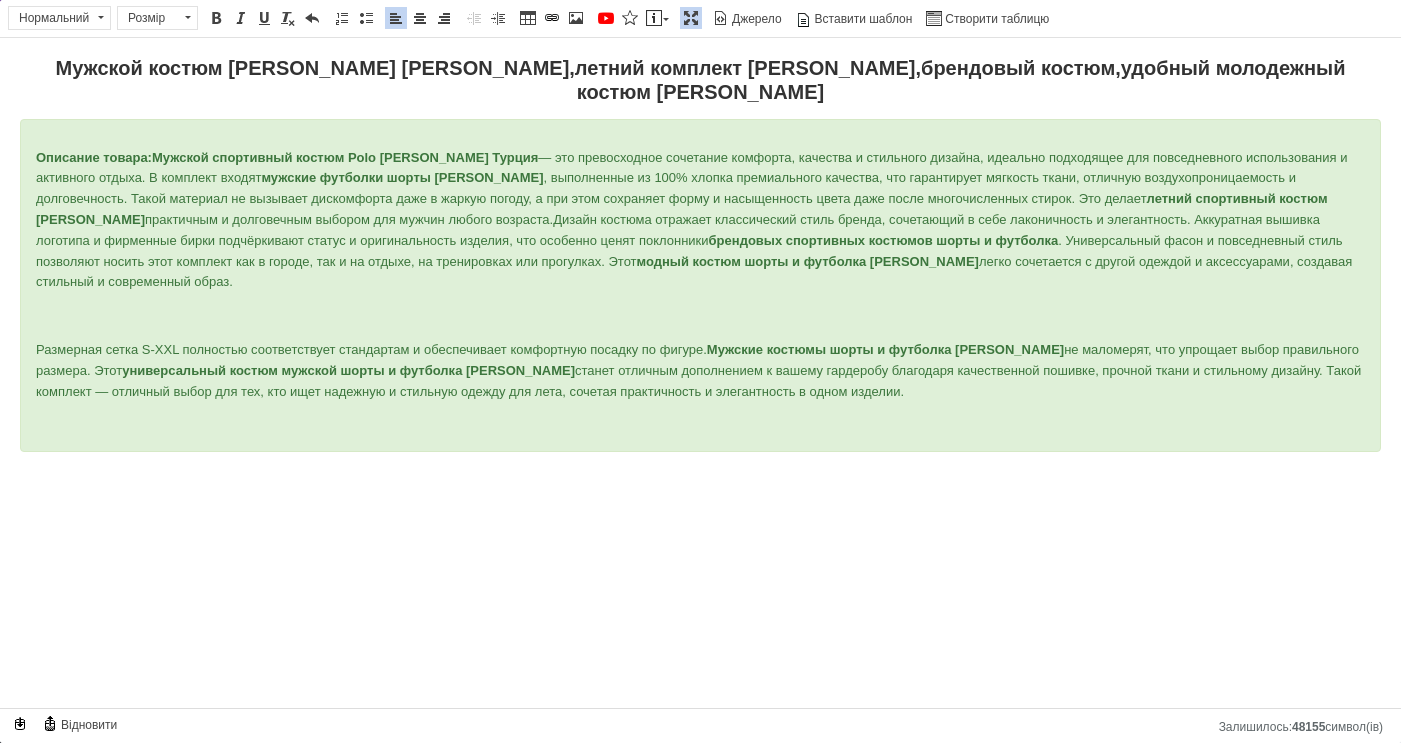 click on "Описание товара: Мужской спортивный костюм Polo [PERSON_NAME] Турция  — это превосходное сочетание комфорта, качества и стильного дизайна, идеально подходящее для повседневного использования и активного отдыха. В комплект входят  мужские футболки шорты [PERSON_NAME] , выполненные из 100% хлопка премиального качества, что гарантирует мягкость ткани, отличную воздухопроницаемость и долговечность. Такой материал не вызывает дискомфорта даже в жаркую погоду, а при этом сохраняет форму и насыщенность цвета даже после многочисленных стирок. Это делает" at bounding box center [700, 286] 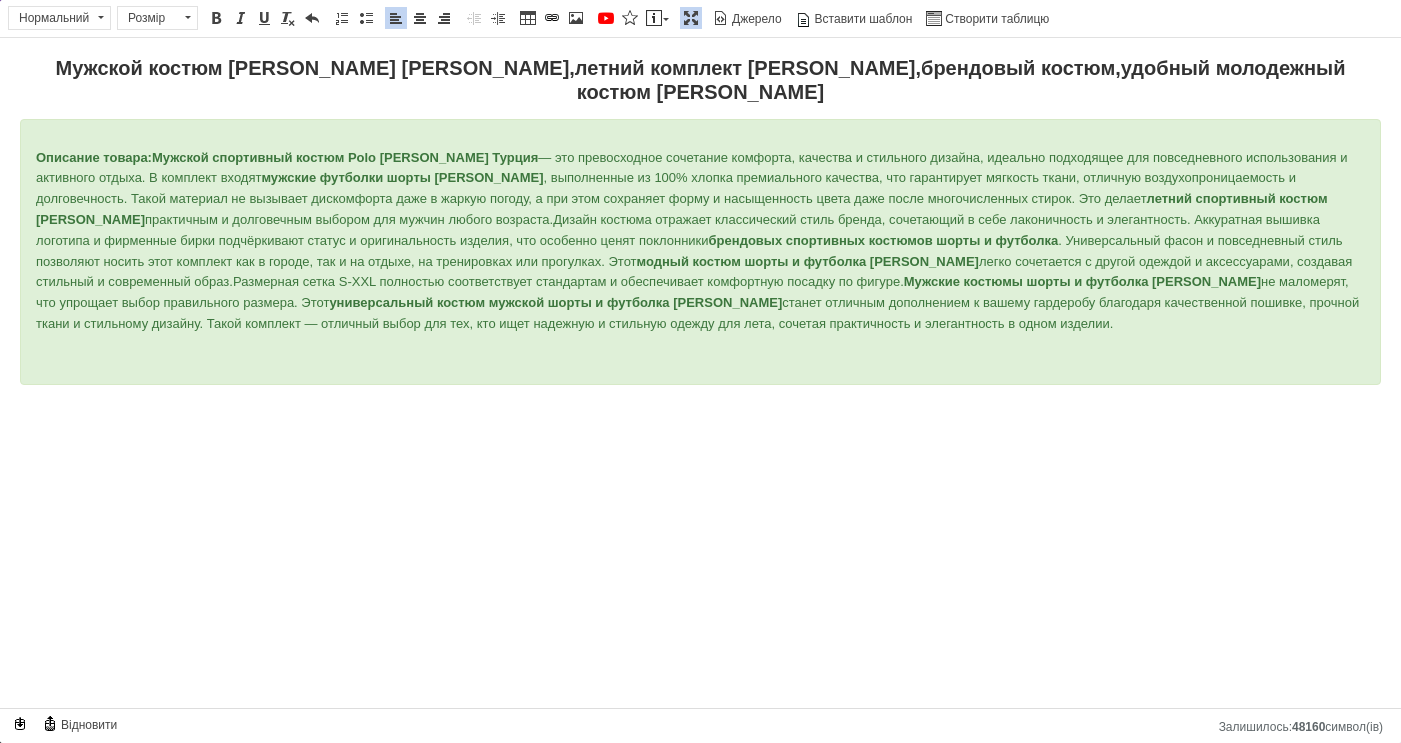 click on "Описание товара: Мужской спортивный костюм Polo [PERSON_NAME] Турция  — это превосходное сочетание комфорта, качества и стильного дизайна, идеально подходящее для повседневного использования и активного отдыха. В комплект входят  мужские футболки шорты [PERSON_NAME] , выполненные из 100% хлопка премиального качества, что гарантирует мягкость ткани, отличную воздухопроницаемость и долговечность. Такой материал не вызывает дискомфорта даже в жаркую погоду, а при этом сохраняет форму и насыщенность цвета даже после многочисленных стирок. Это делает" at bounding box center [700, 252] 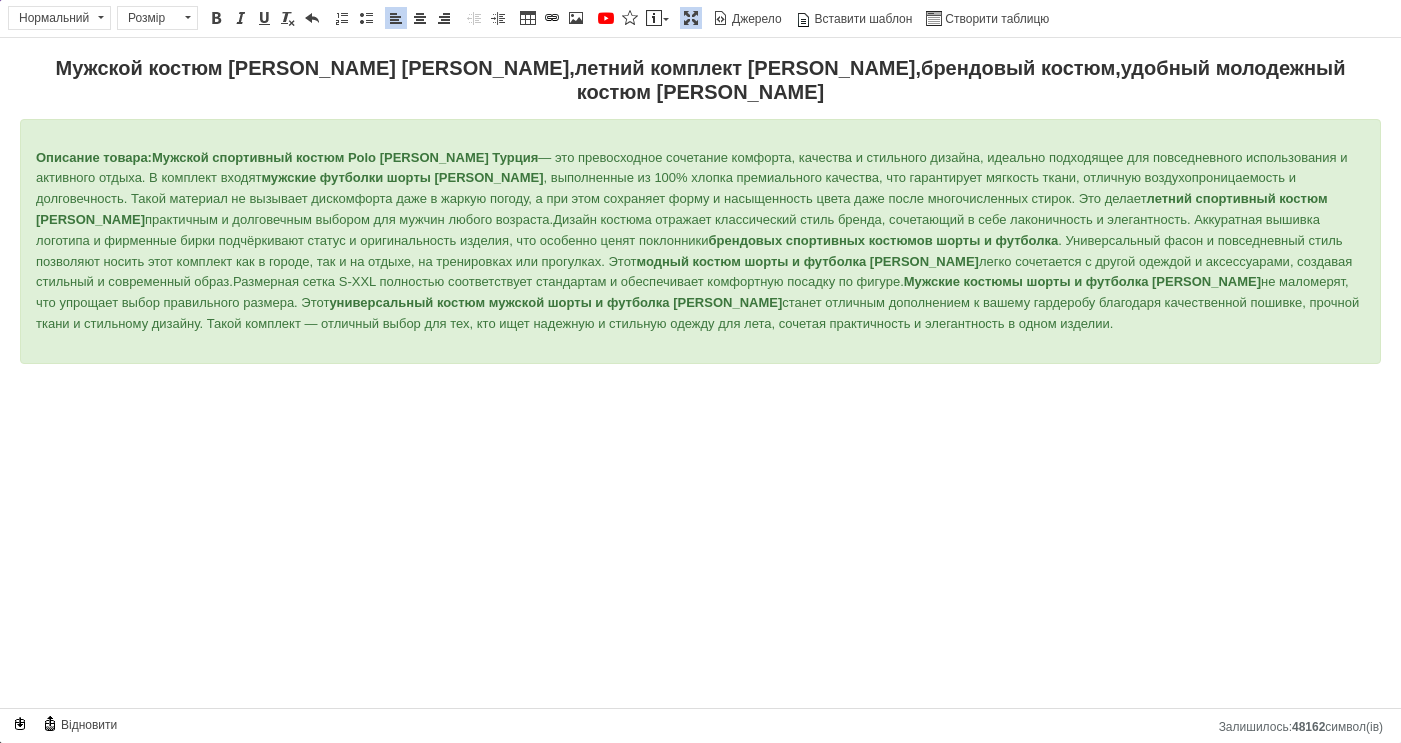 click on "Мужской костюм [PERSON_NAME] [PERSON_NAME],летний комплект [PERSON_NAME],брендовый костюм,удобный молодежный костюм [PERSON_NAME] Описание товара: Мужской спортивный костюм Polo [PERSON_NAME] Турция  — это превосходное сочетание комфорта, качества и стильного дизайна, идеально подходящее для повседневного использования и активного отдыха. В комплект входят  мужские футболки шорты [PERSON_NAME] летний спортивный костюм [PERSON_NAME]  практичным и долговечным выбором для мужчин любого возраста. брендовых спортивных костюмов шорты и футболка модный костюм шорты и футболка [PERSON_NAME]" at bounding box center (700, 260) 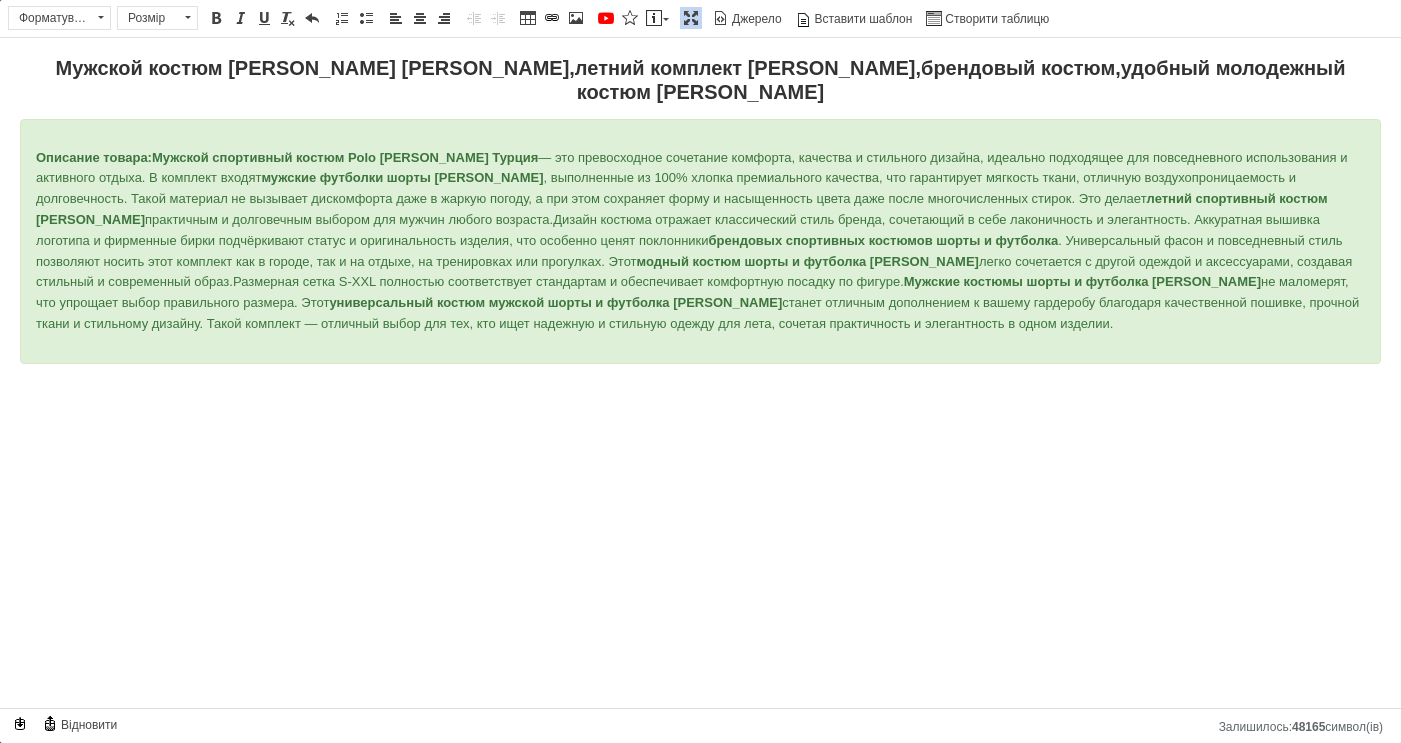 click on "Мужской костюм [PERSON_NAME] [PERSON_NAME],летний комплект [PERSON_NAME],брендовый костюм,удобный молодежный костюм [PERSON_NAME] Описание товара: Мужской спортивный костюм Polo [PERSON_NAME] Турция  — это превосходное сочетание комфорта, качества и стильного дизайна, идеально подходящее для повседневного использования и активного отдыха. В комплект входят  мужские футболки шорты [PERSON_NAME] летний спортивный костюм [PERSON_NAME]  практичным и долговечным выбором для мужчин любого возраста. брендовых спортивных костюмов шорты и футболка модный костюм шорты и футболка [PERSON_NAME]" at bounding box center (700, 243) 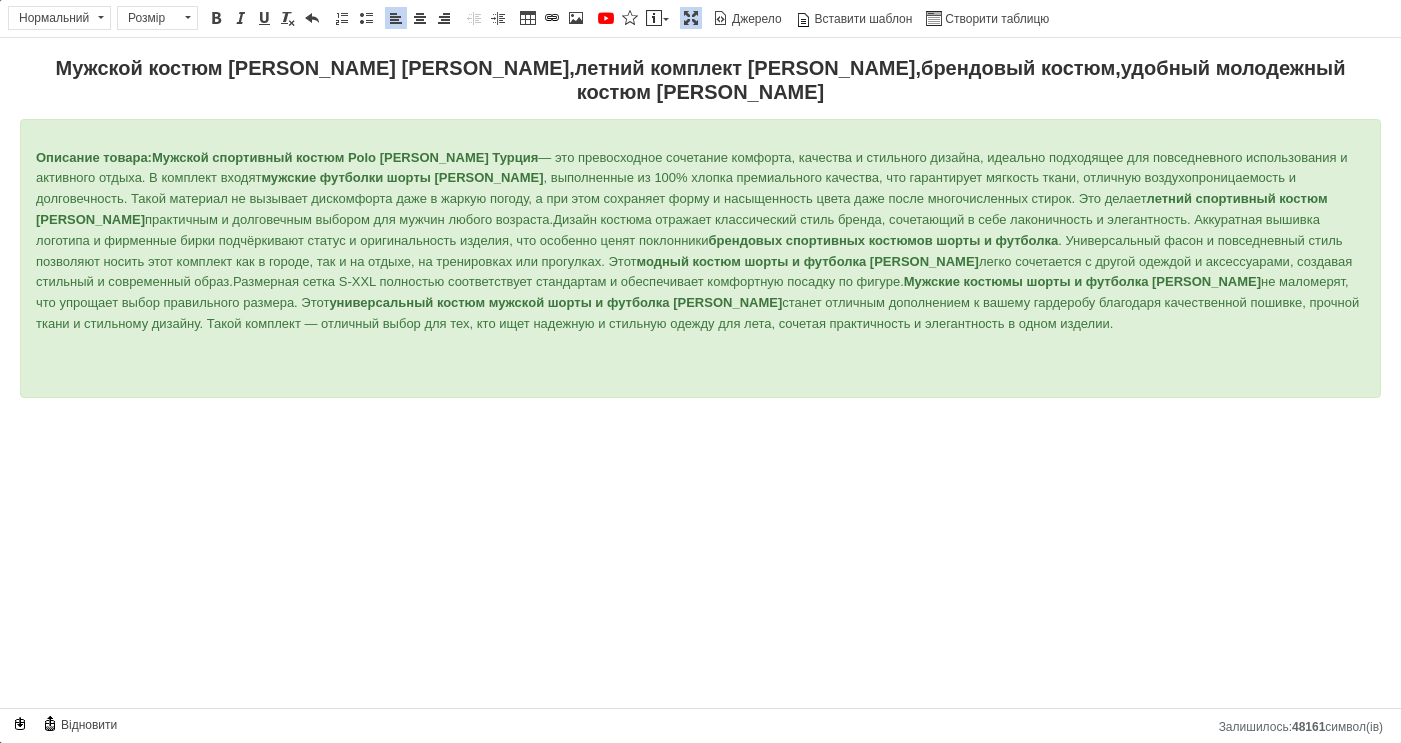 click at bounding box center (700, 358) 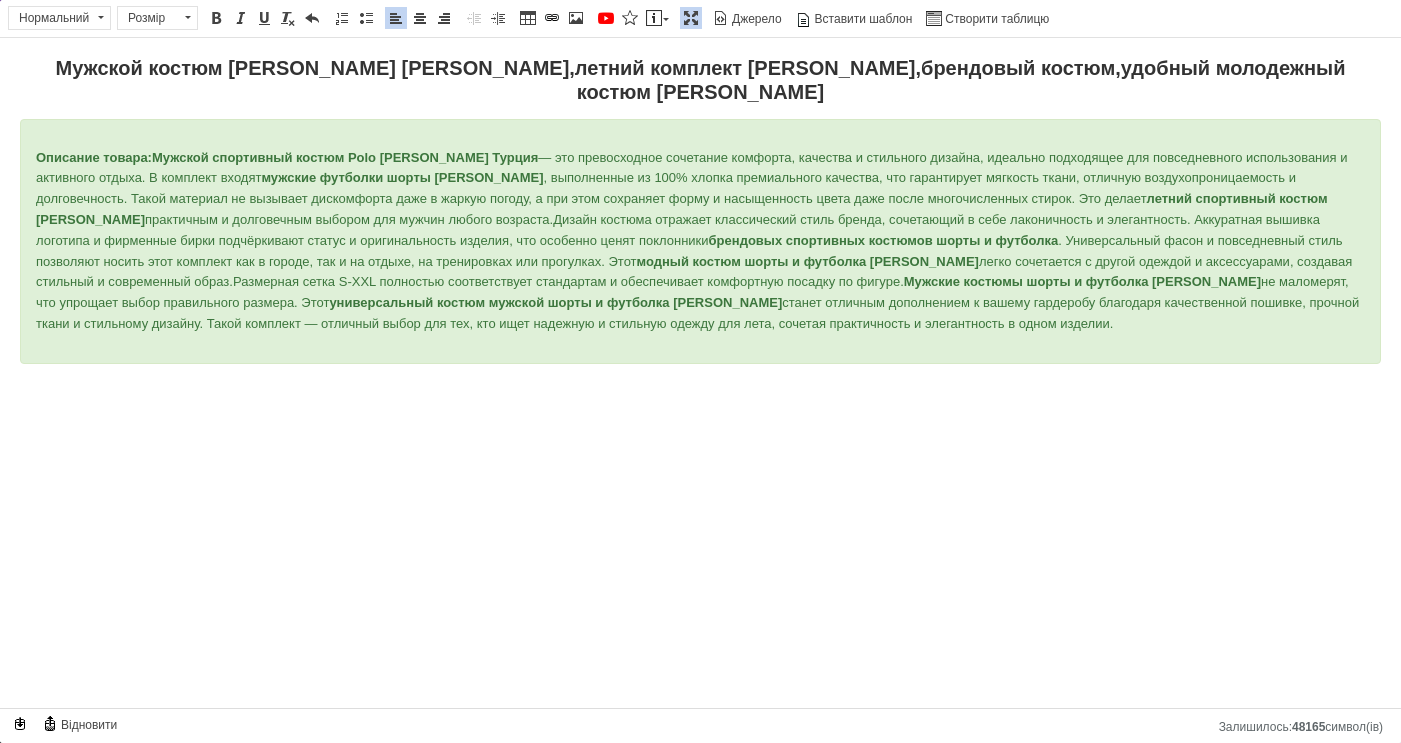 click on "Мужской костюм [PERSON_NAME] [PERSON_NAME],летний комплект [PERSON_NAME],брендовый костюм,удобный молодежный костюм [PERSON_NAME] Описание товара: Мужской спортивный костюм Polo [PERSON_NAME] Турция  — это превосходное сочетание комфорта, качества и стильного дизайна, идеально подходящее для повседневного использования и активного отдыха. В комплект входят  мужские футболки шорты [PERSON_NAME] летний спортивный костюм [PERSON_NAME]  практичным и долговечным выбором для мужчин любого возраста. брендовых спортивных костюмов шорты и футболка модный костюм шорты и футболка [PERSON_NAME]" at bounding box center (700, 373) 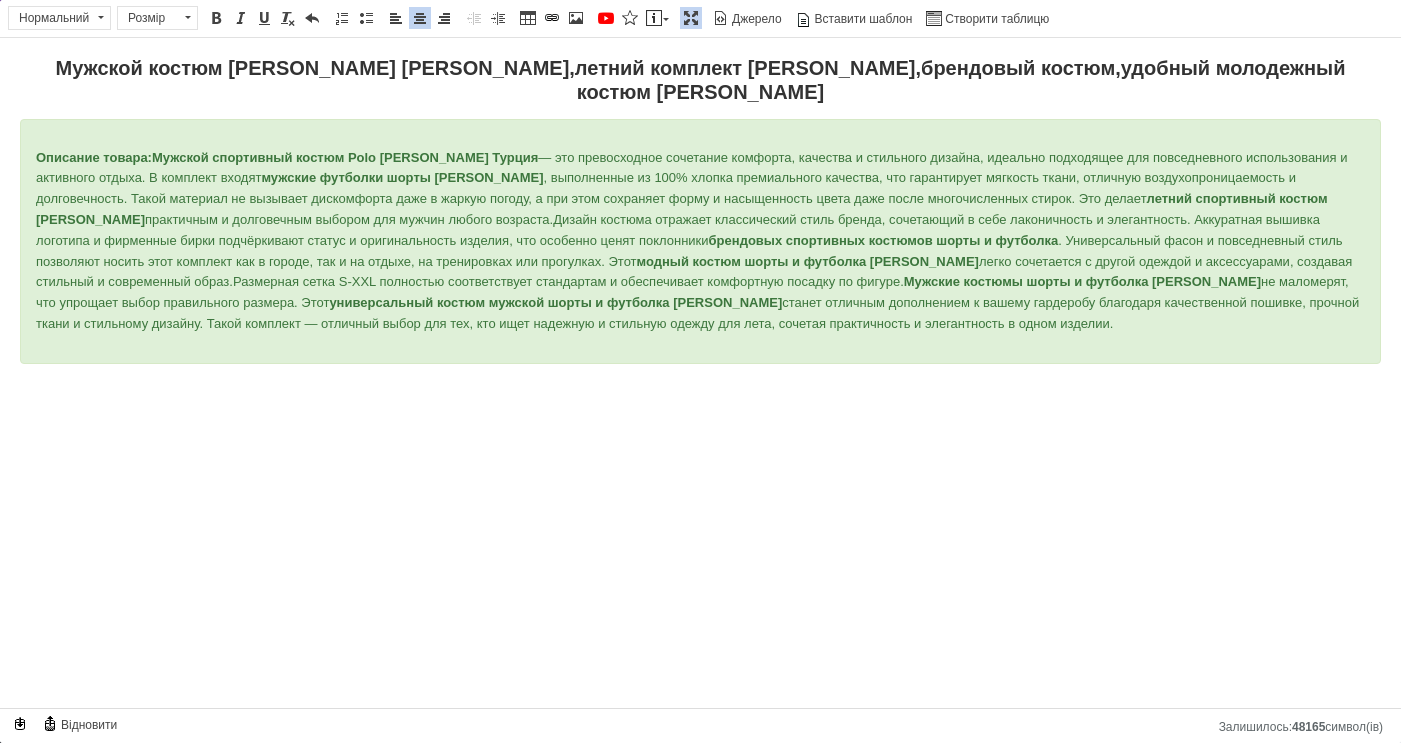 click at bounding box center (691, 18) 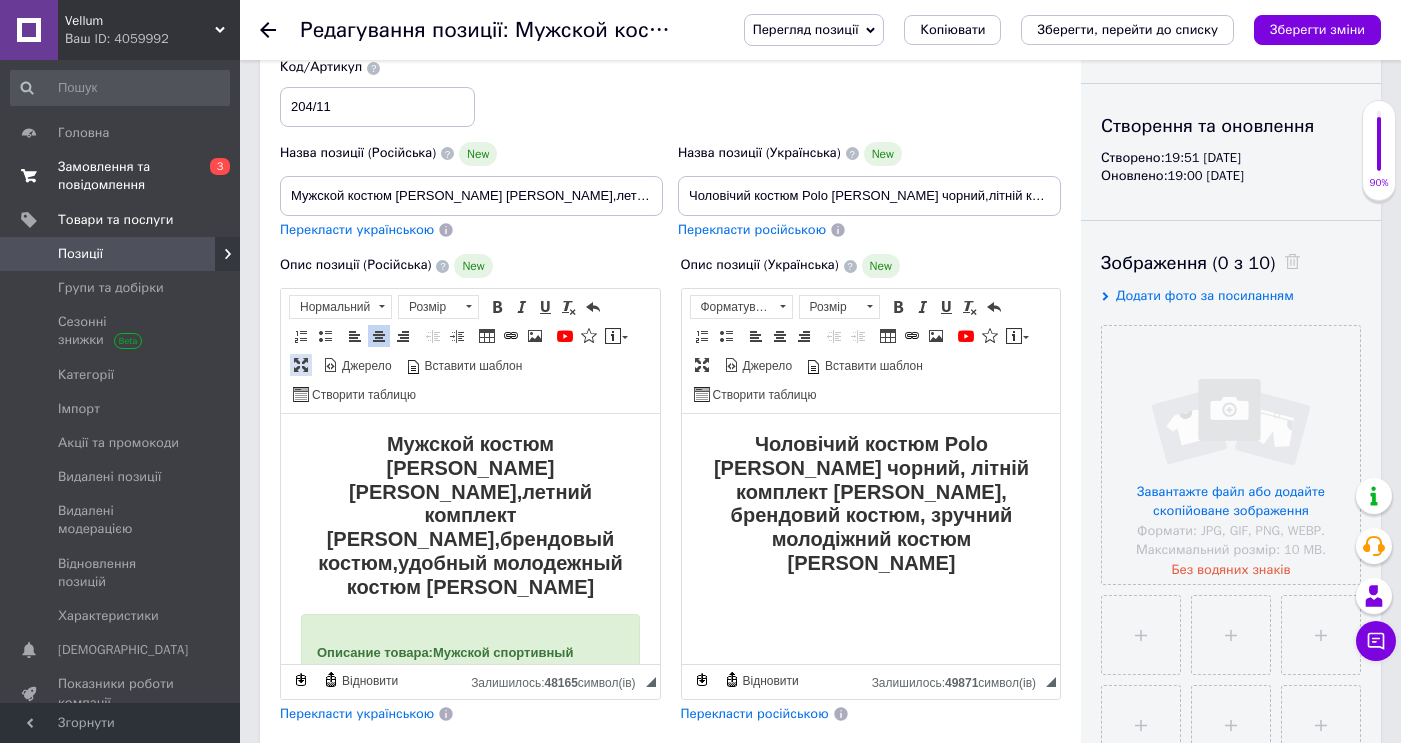 scroll, scrollTop: 619, scrollLeft: 0, axis: vertical 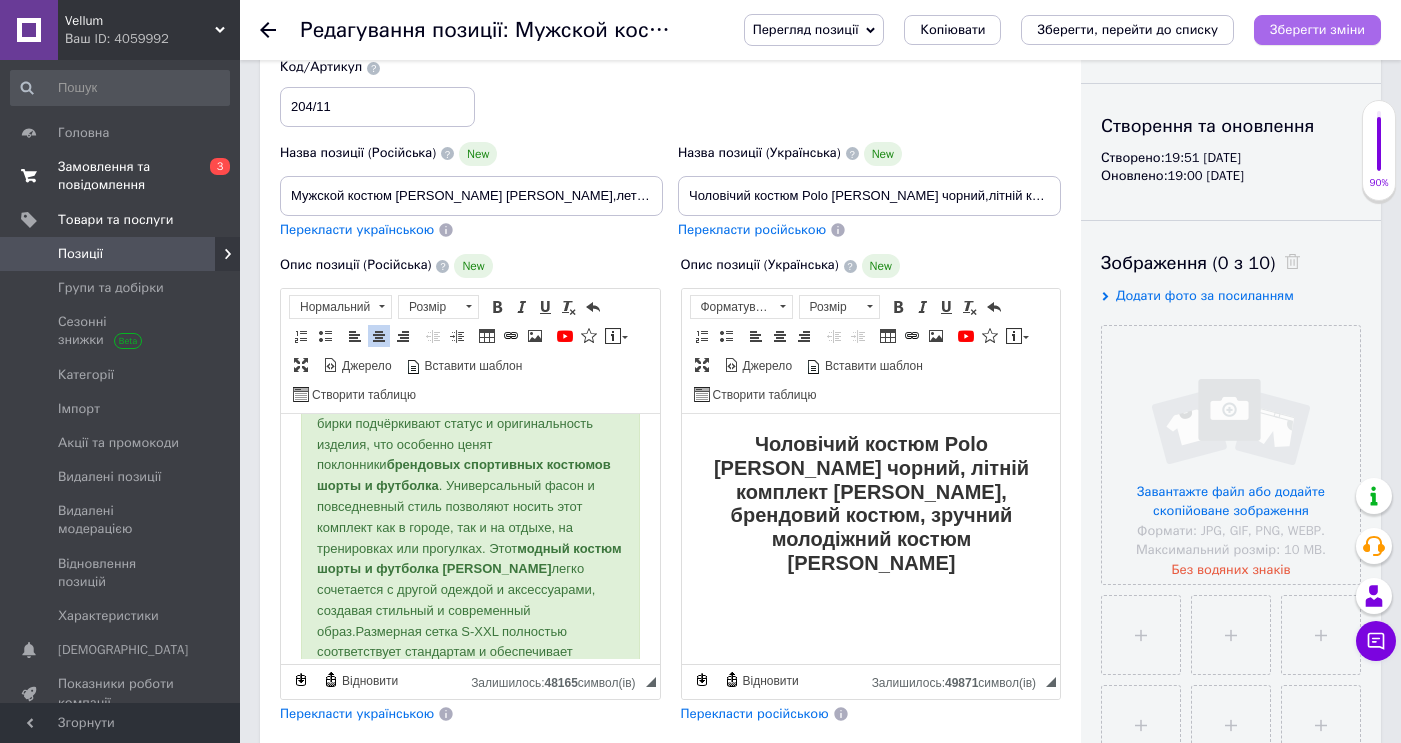 click on "Зберегти зміни" at bounding box center (1317, 29) 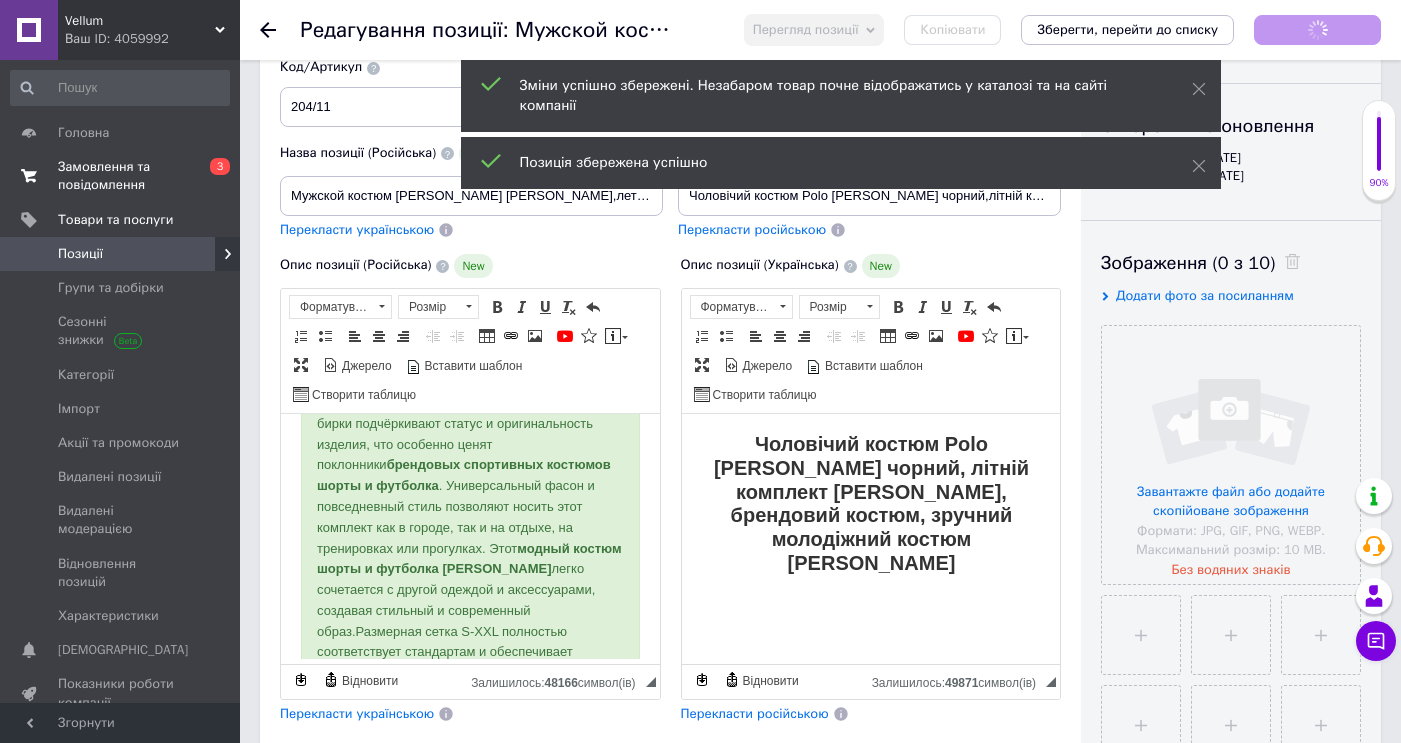 scroll, scrollTop: 0, scrollLeft: 0, axis: both 